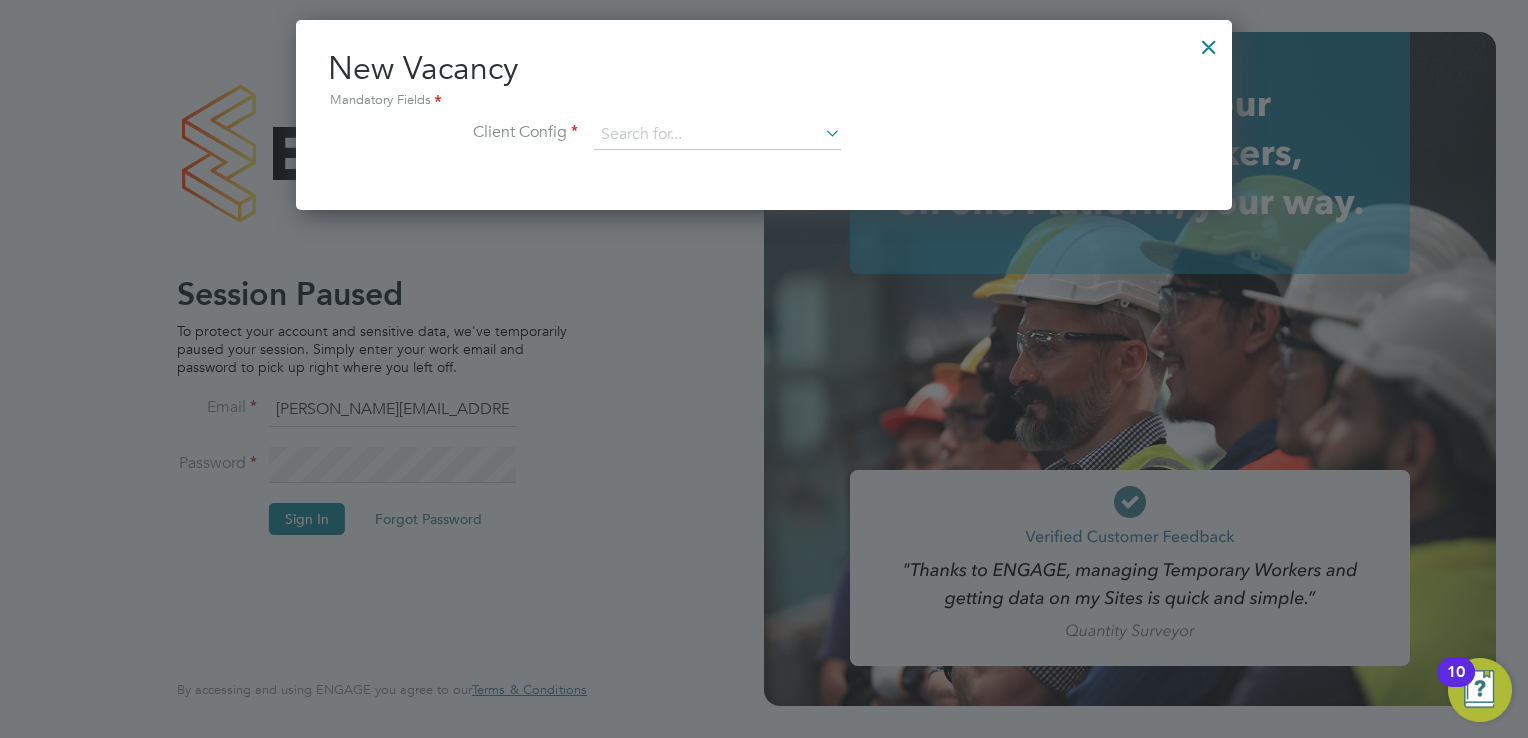 scroll, scrollTop: 0, scrollLeft: 0, axis: both 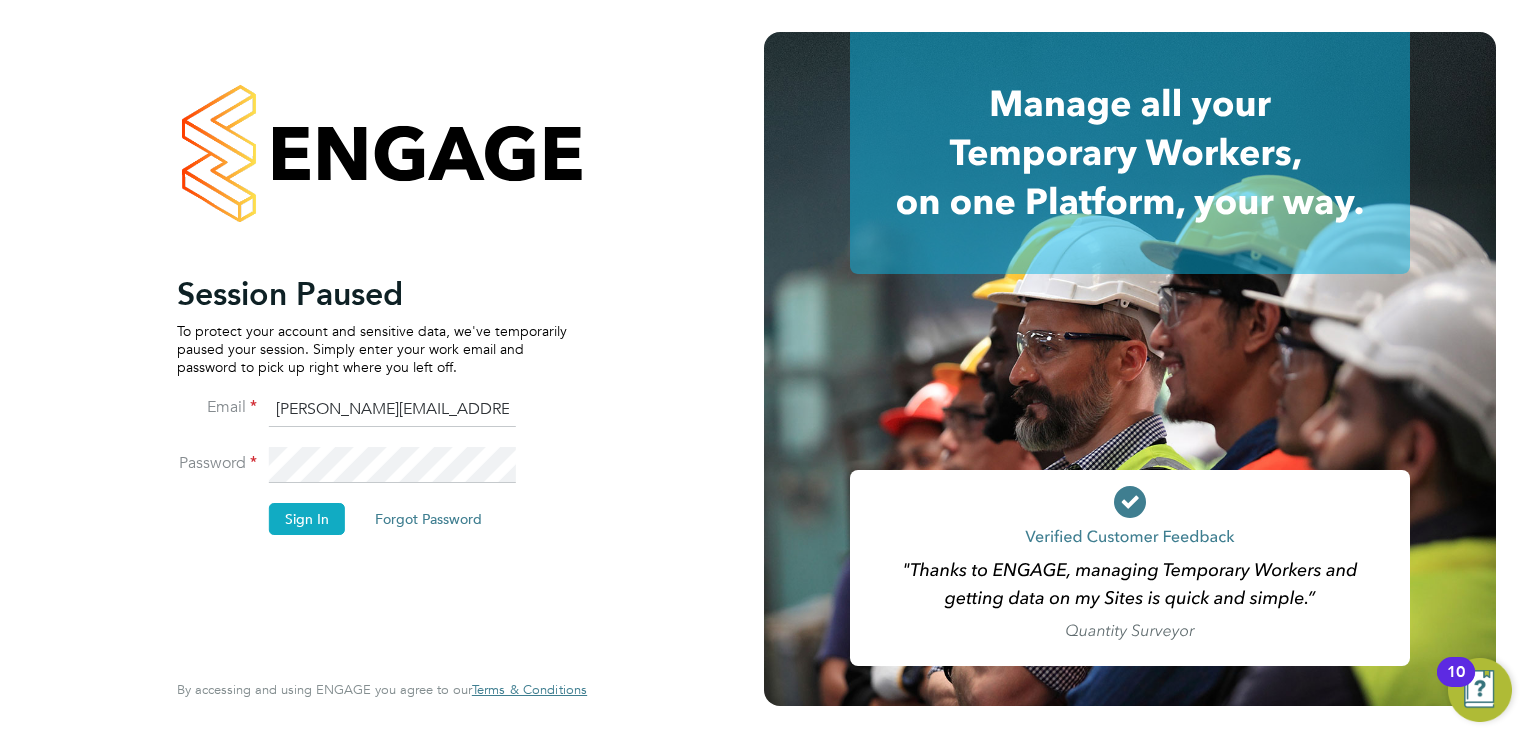 click on "Sign In" 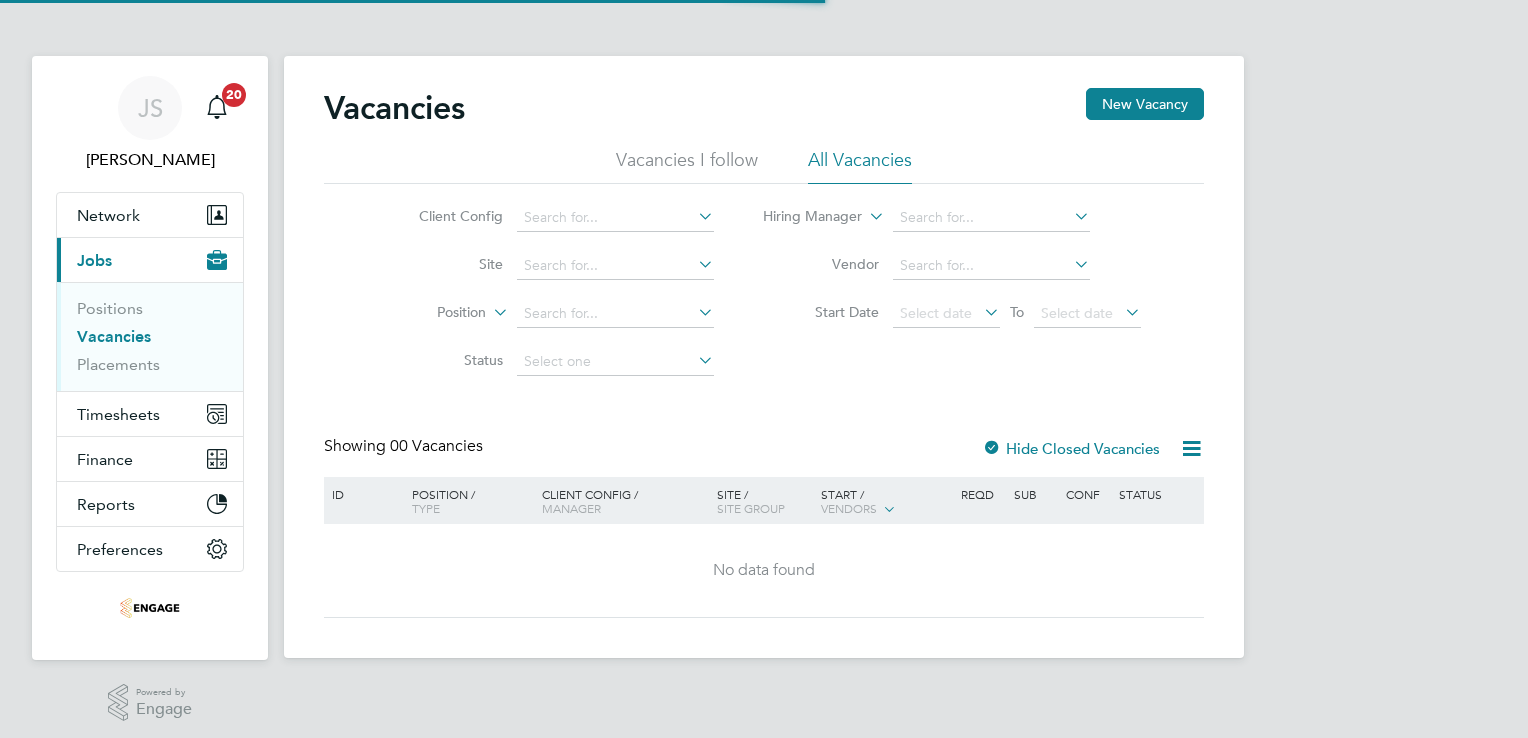 scroll, scrollTop: 0, scrollLeft: 0, axis: both 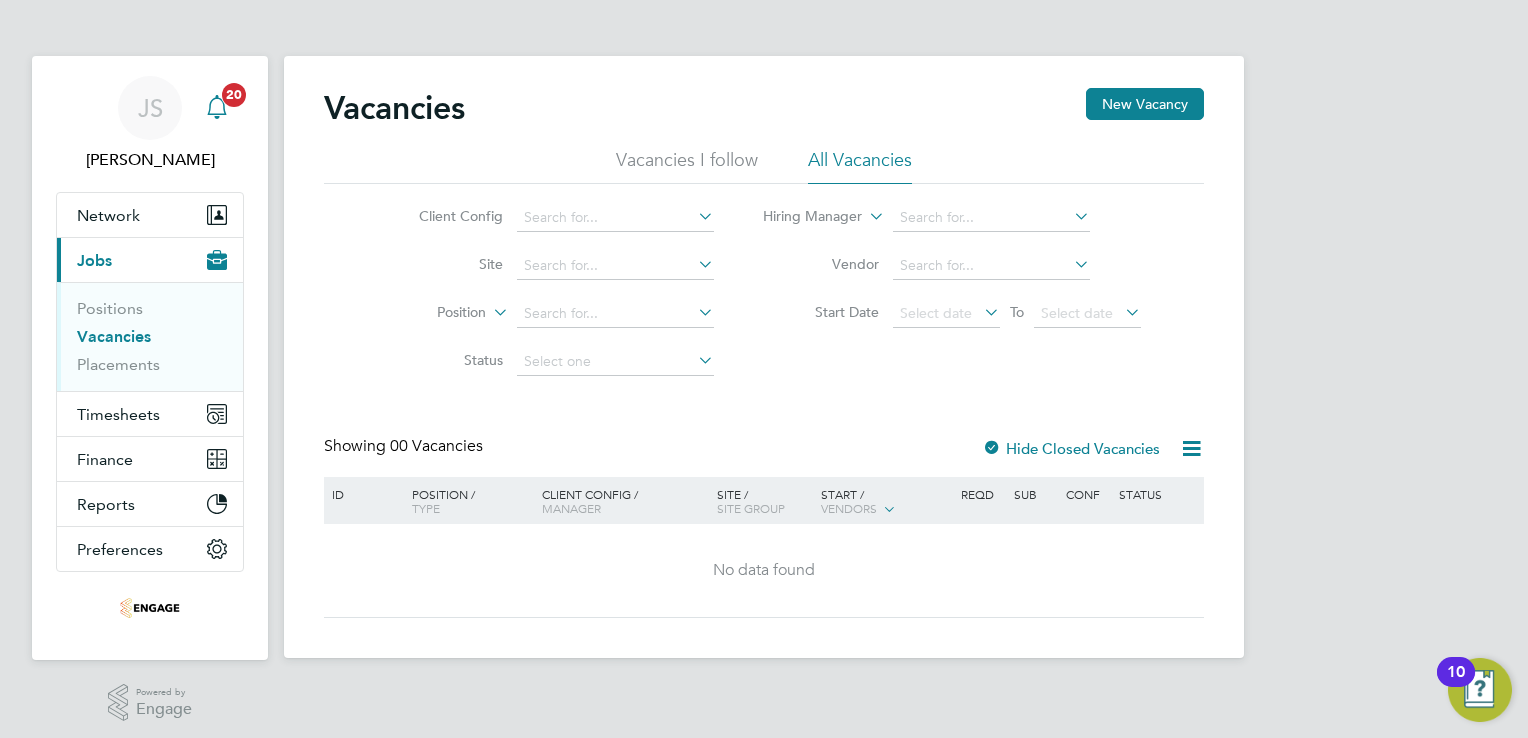 click 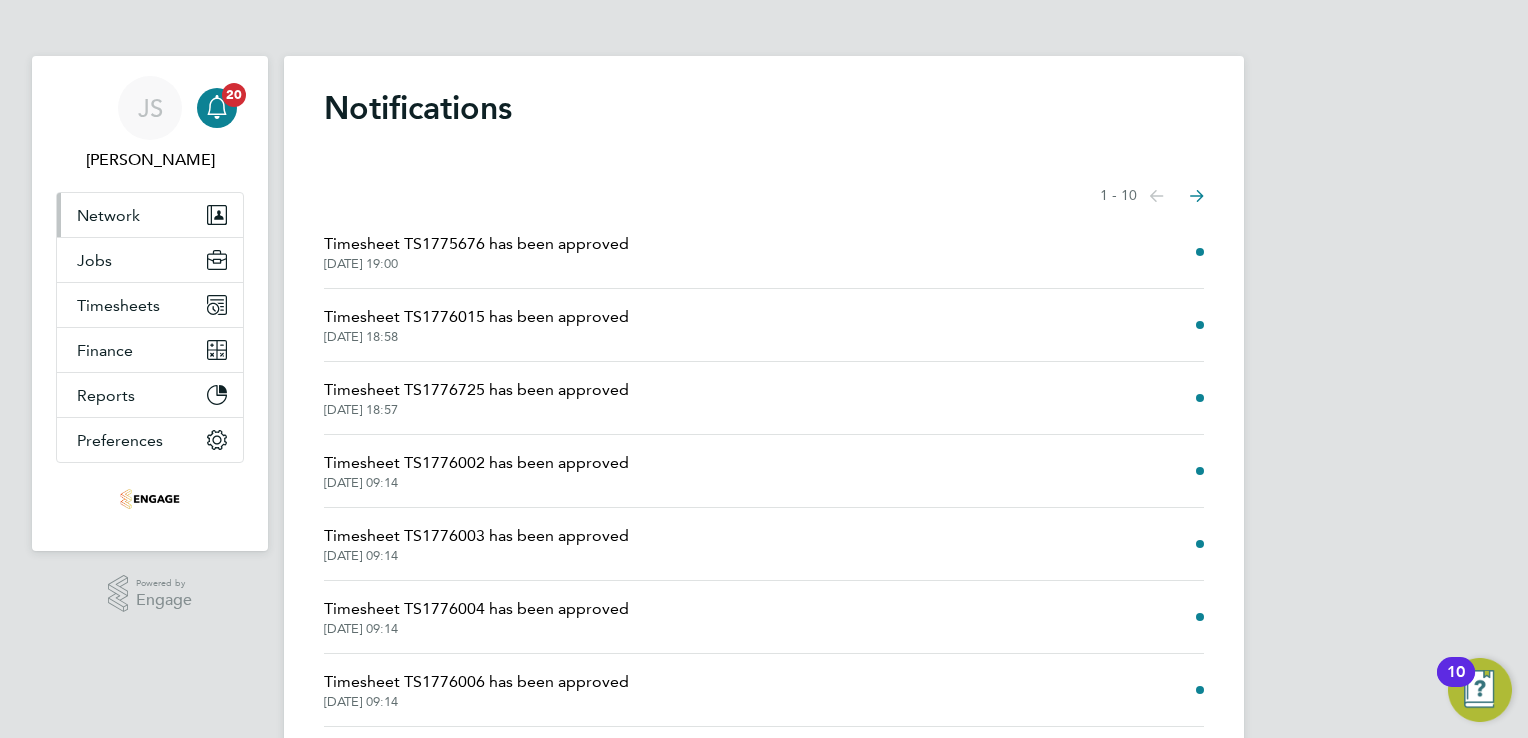 click on "Network" at bounding box center [150, 215] 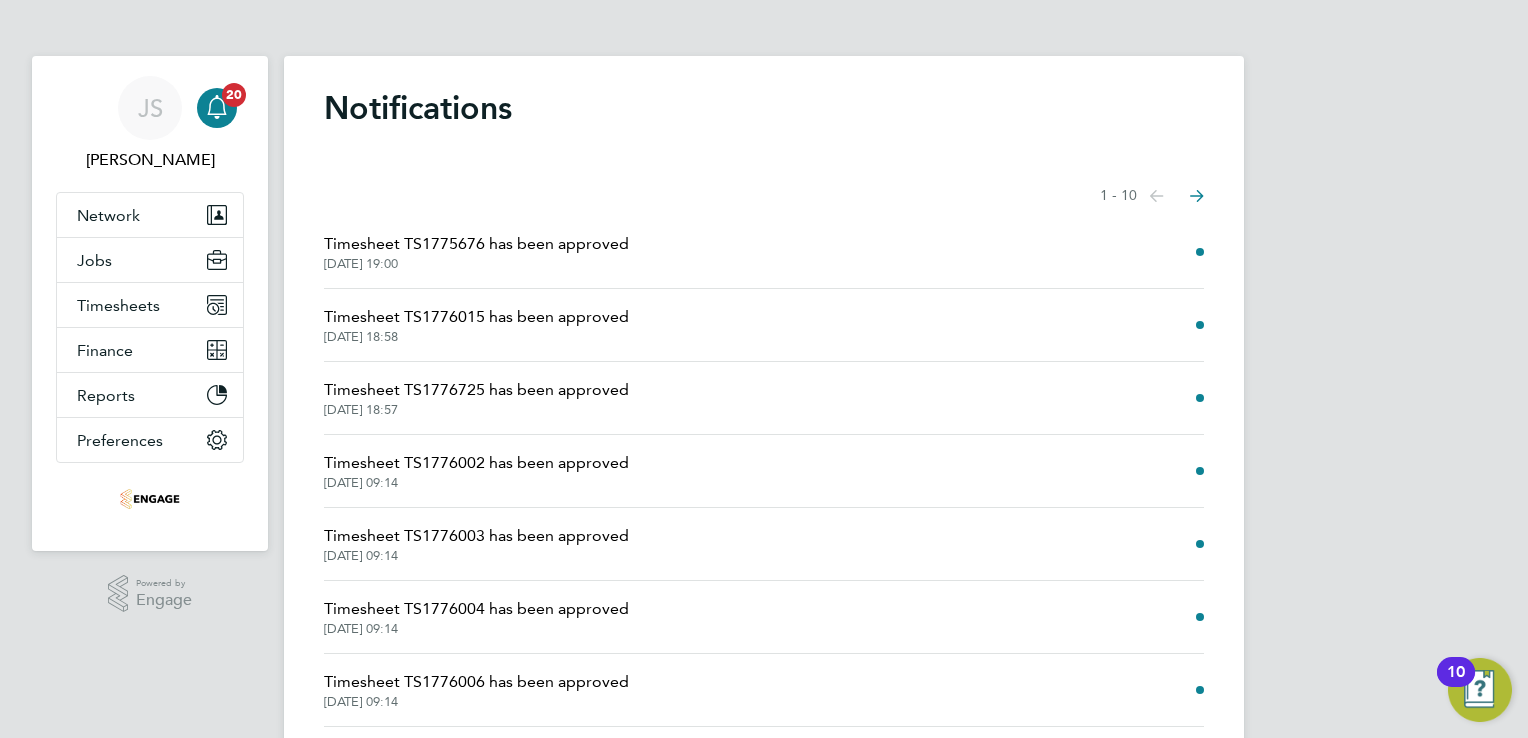 click on "Notifications  Showing items   1 - 10   items
Previous page
Next page   Timesheet TS1775676 has been approved   08 Jul 2025, 19:00   Timesheet TS1776015 has been approved   08 Jul 2025, 18:58   Timesheet TS1776725 has been approved   08 Jul 2025, 18:57   Timesheet TS1776002 has been approved   08 Jul 2025, 09:14   Timesheet TS1776003 has been approved   08 Jul 2025, 09:14   Timesheet TS1776004 has been approved   08 Jul 2025, 09:14   Timesheet TS1776006 has been approved   08 Jul 2025, 09:14   Timesheet TS1776007 has been approved   08 Jul 2025, 09:13   Timesheet TS1776008 has been approved   08 Jul 2025, 09:13   Timesheet TS1776009 has been approved   08 Jul 2025, 09:04" 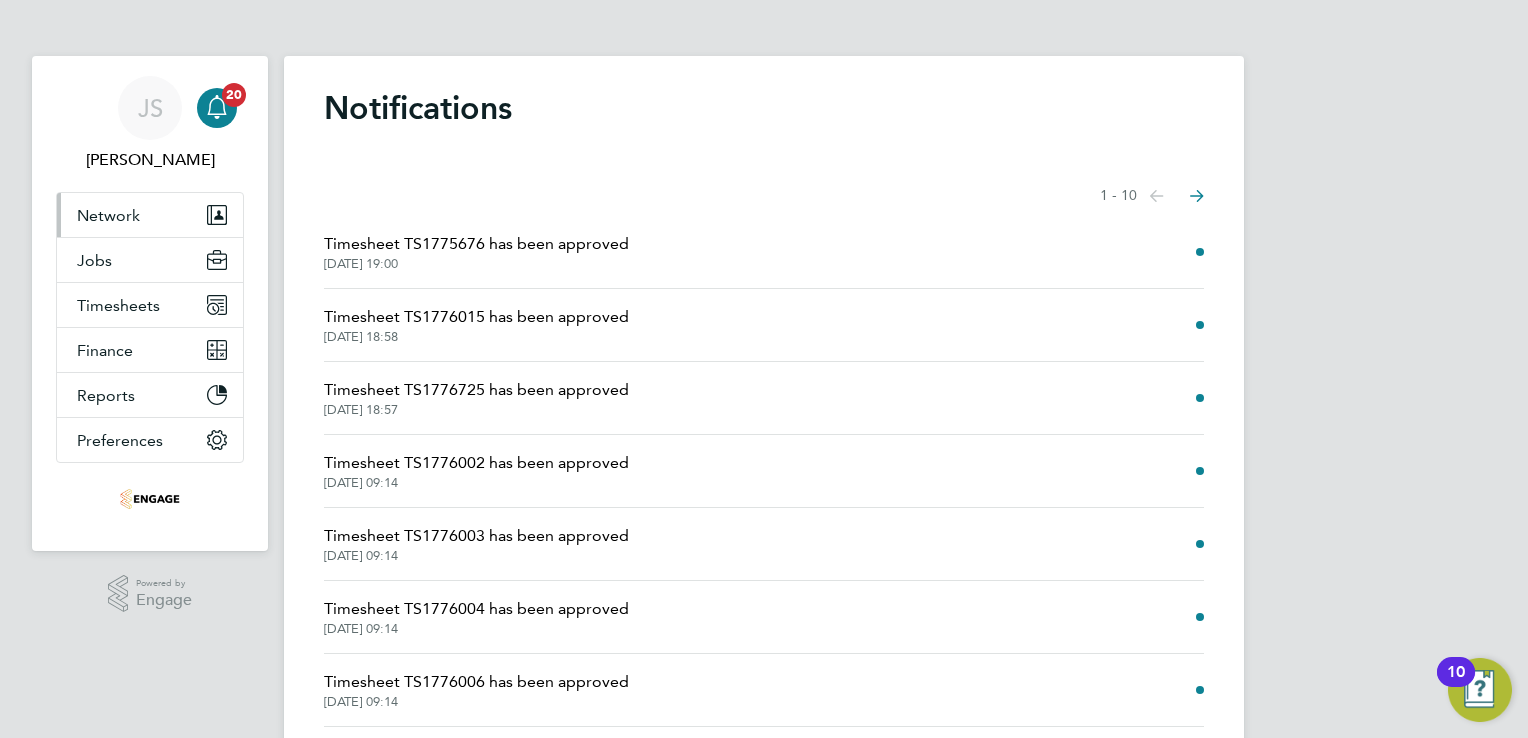 click on "Network" at bounding box center (108, 215) 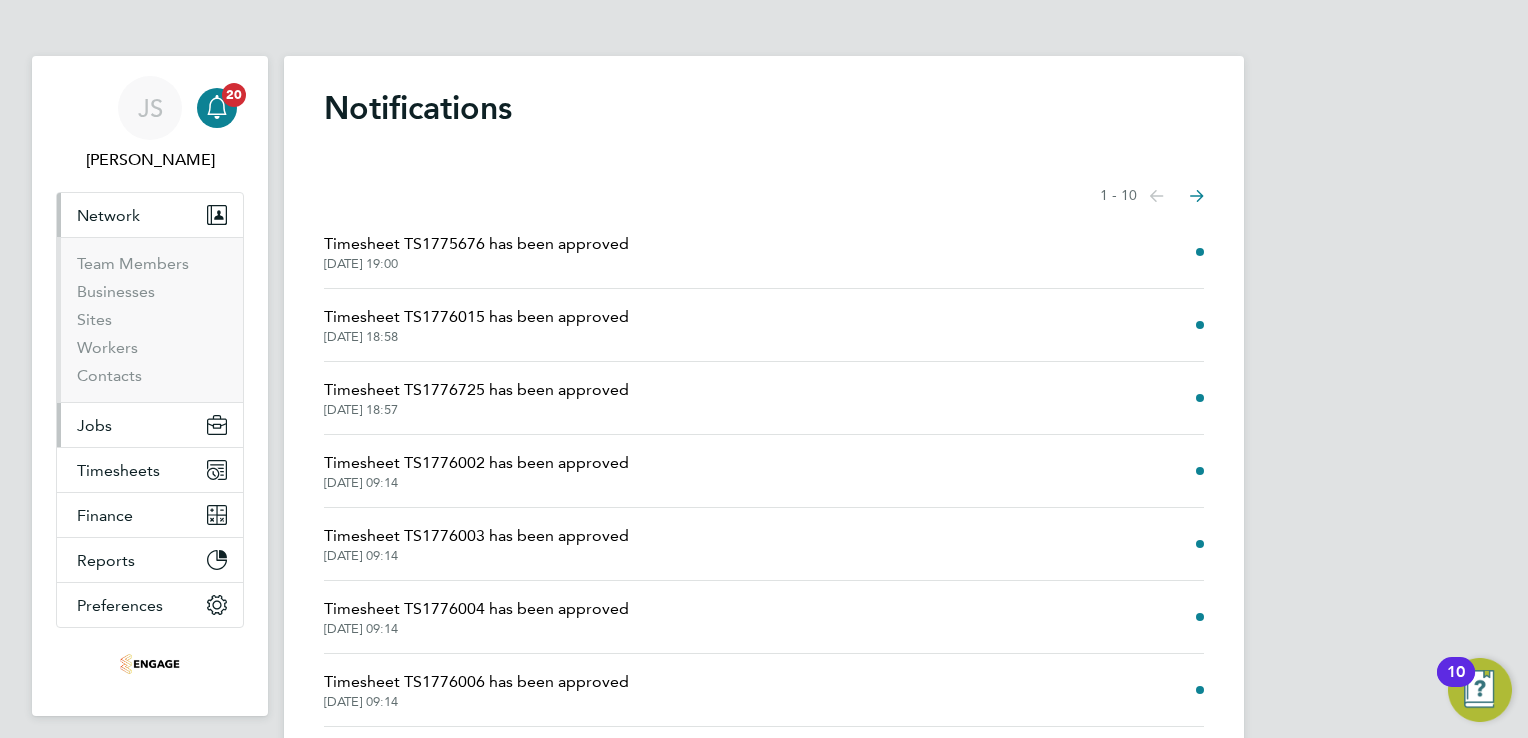 click on "Jobs" at bounding box center (150, 425) 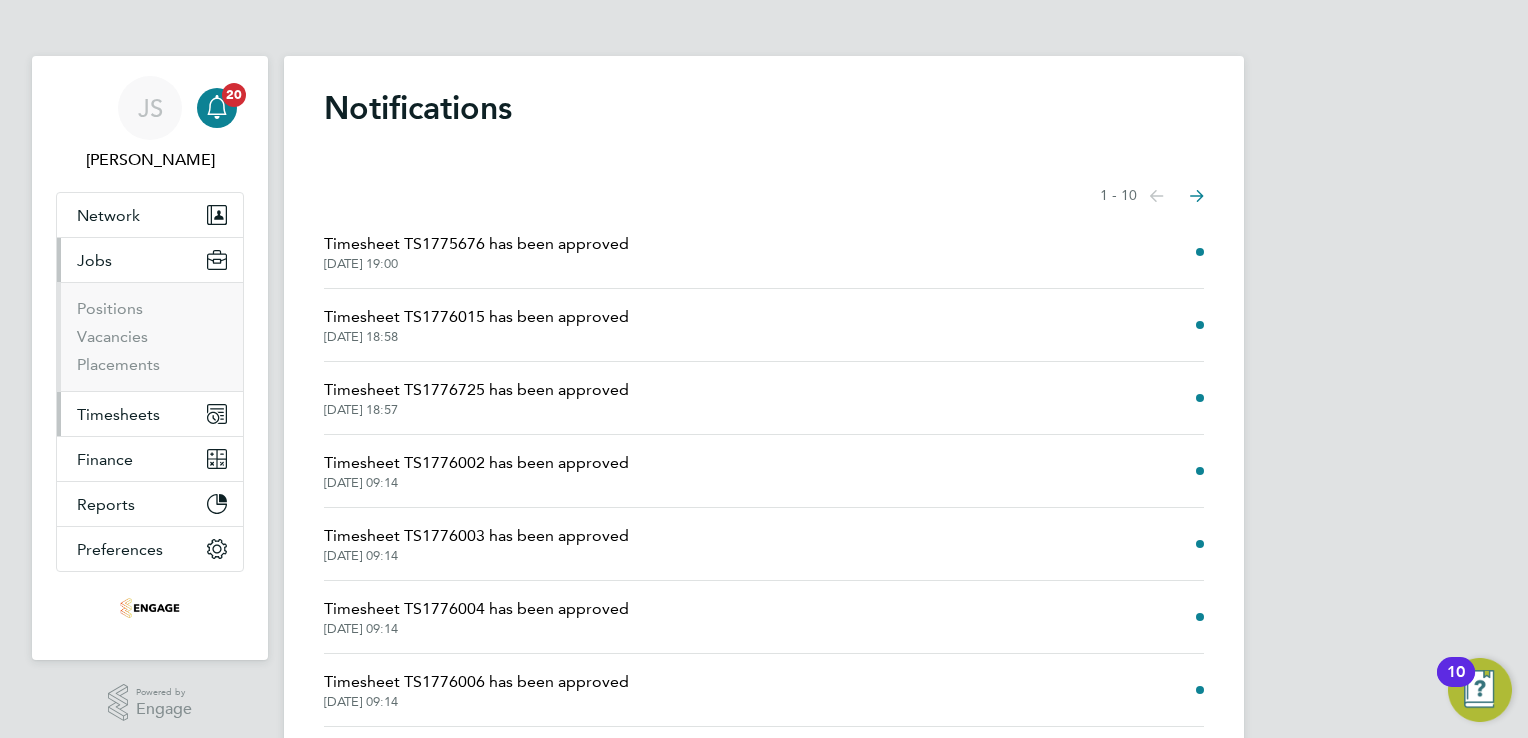 click on "Timesheets" at bounding box center [118, 414] 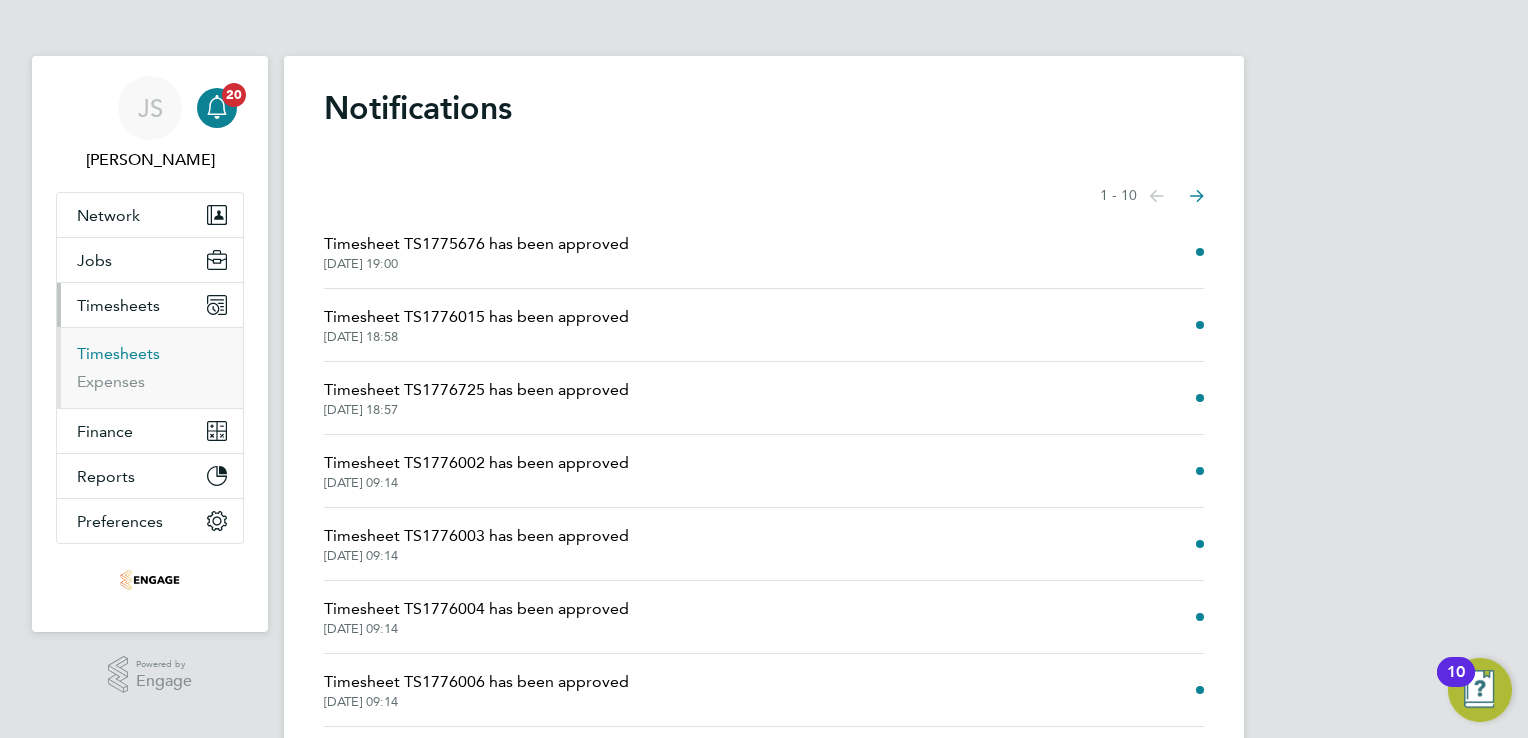 click on "Timesheets" at bounding box center (118, 353) 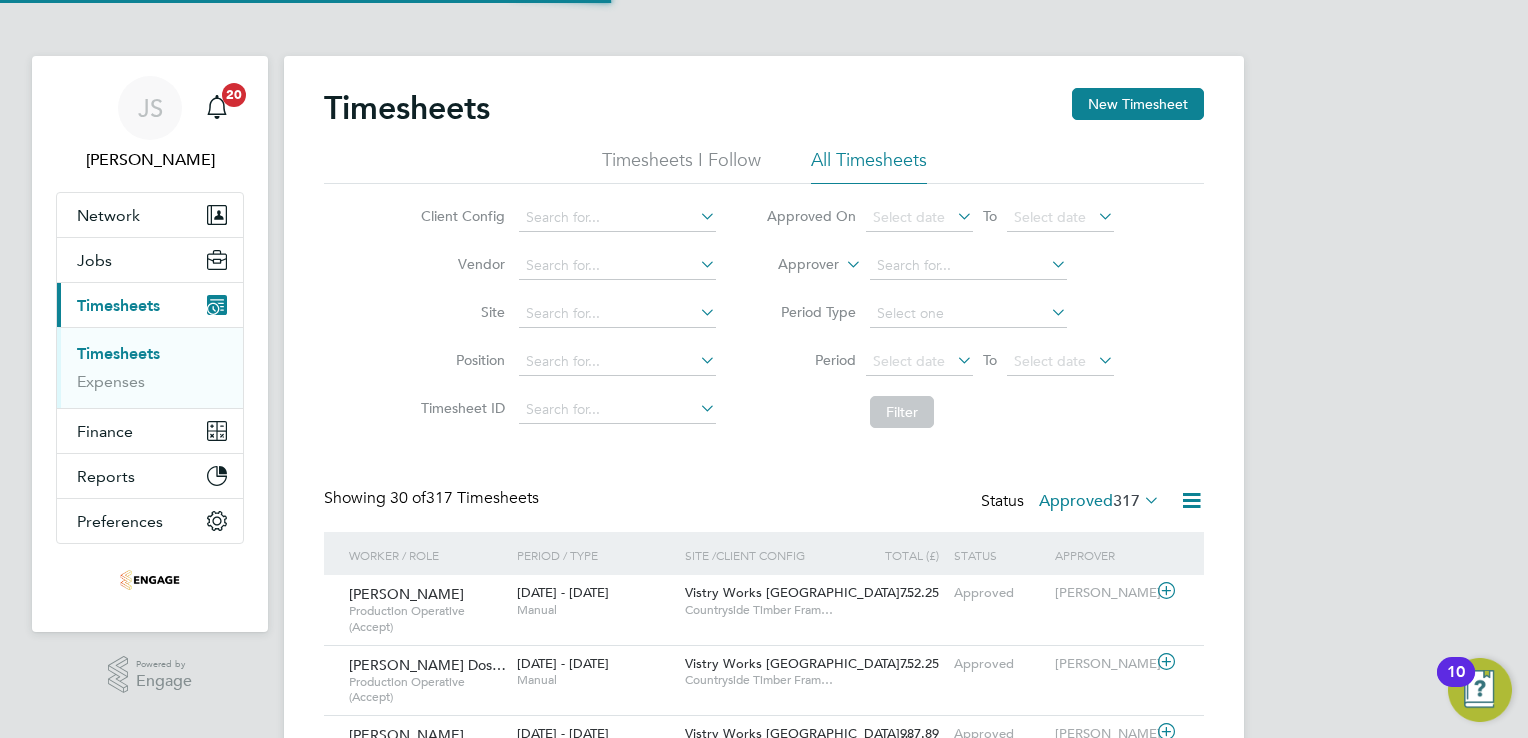 scroll, scrollTop: 9, scrollLeft: 10, axis: both 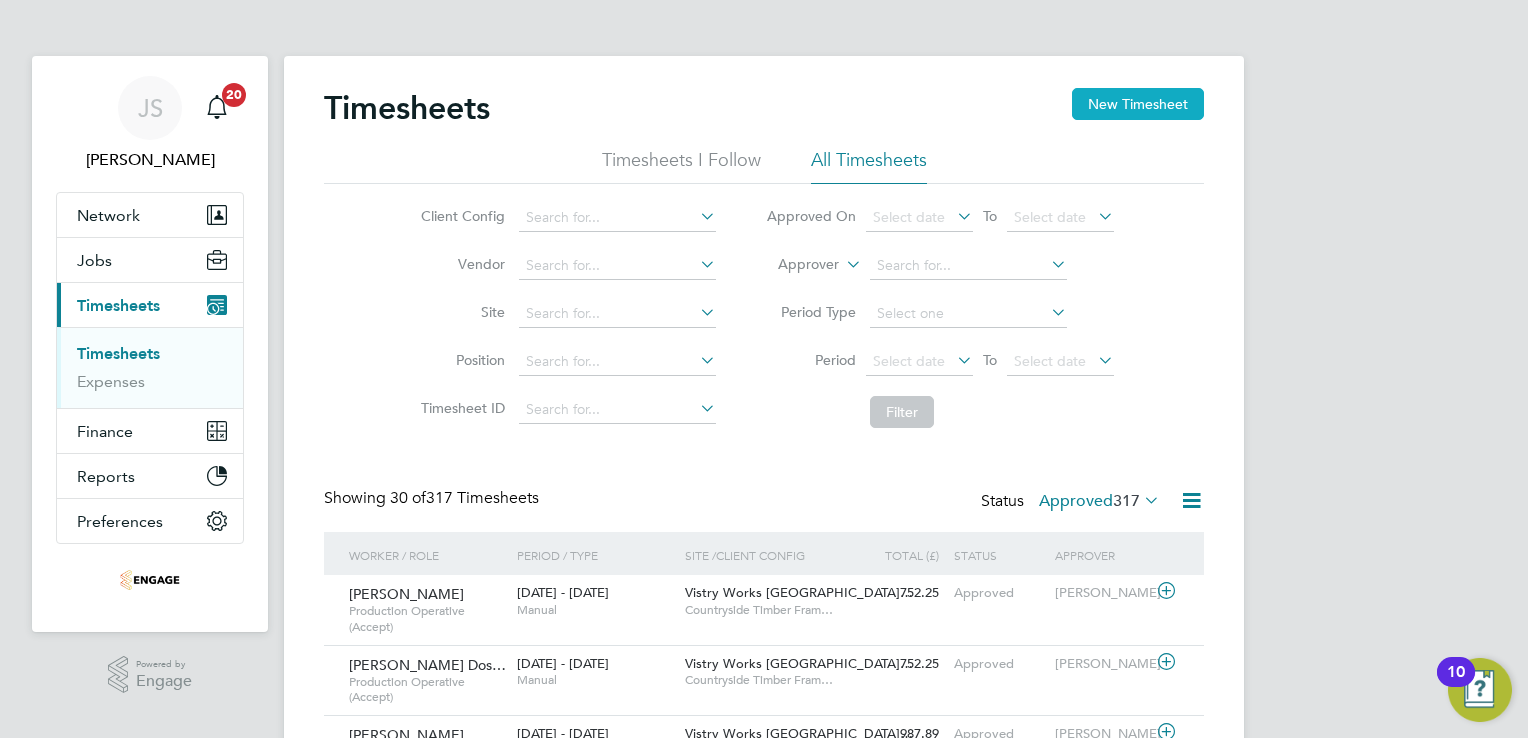 click on "New Timesheet" 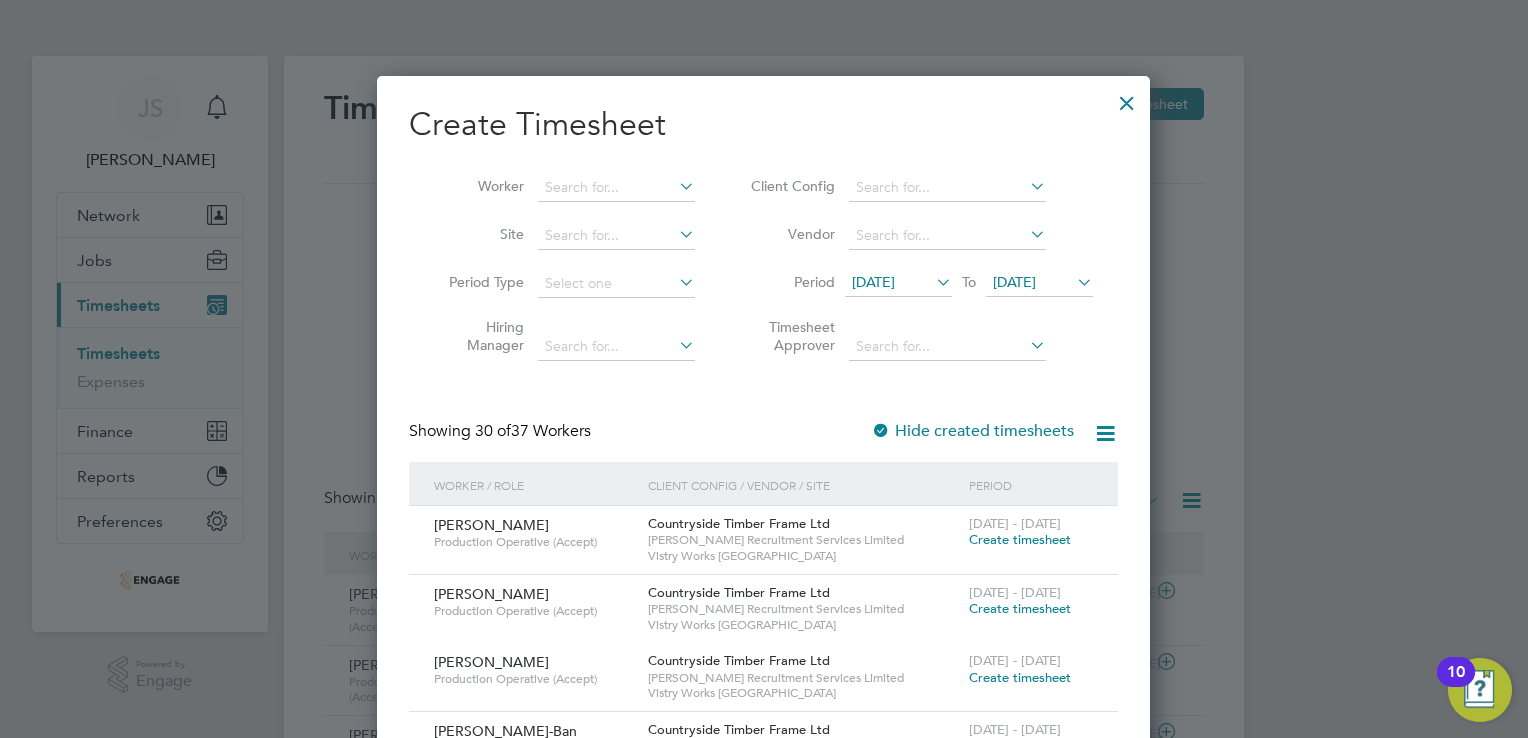 click on "[DATE]" at bounding box center (873, 282) 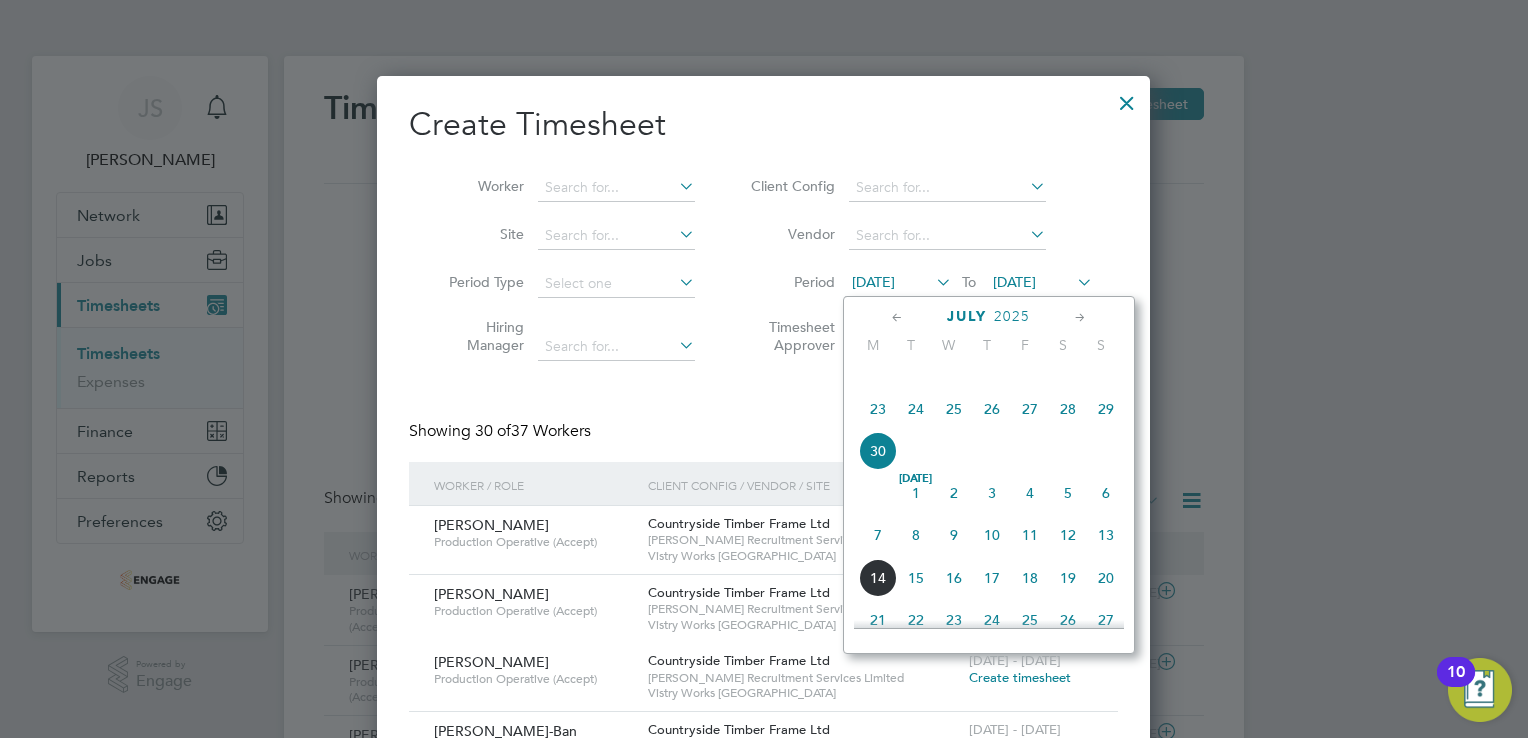 click on "30" 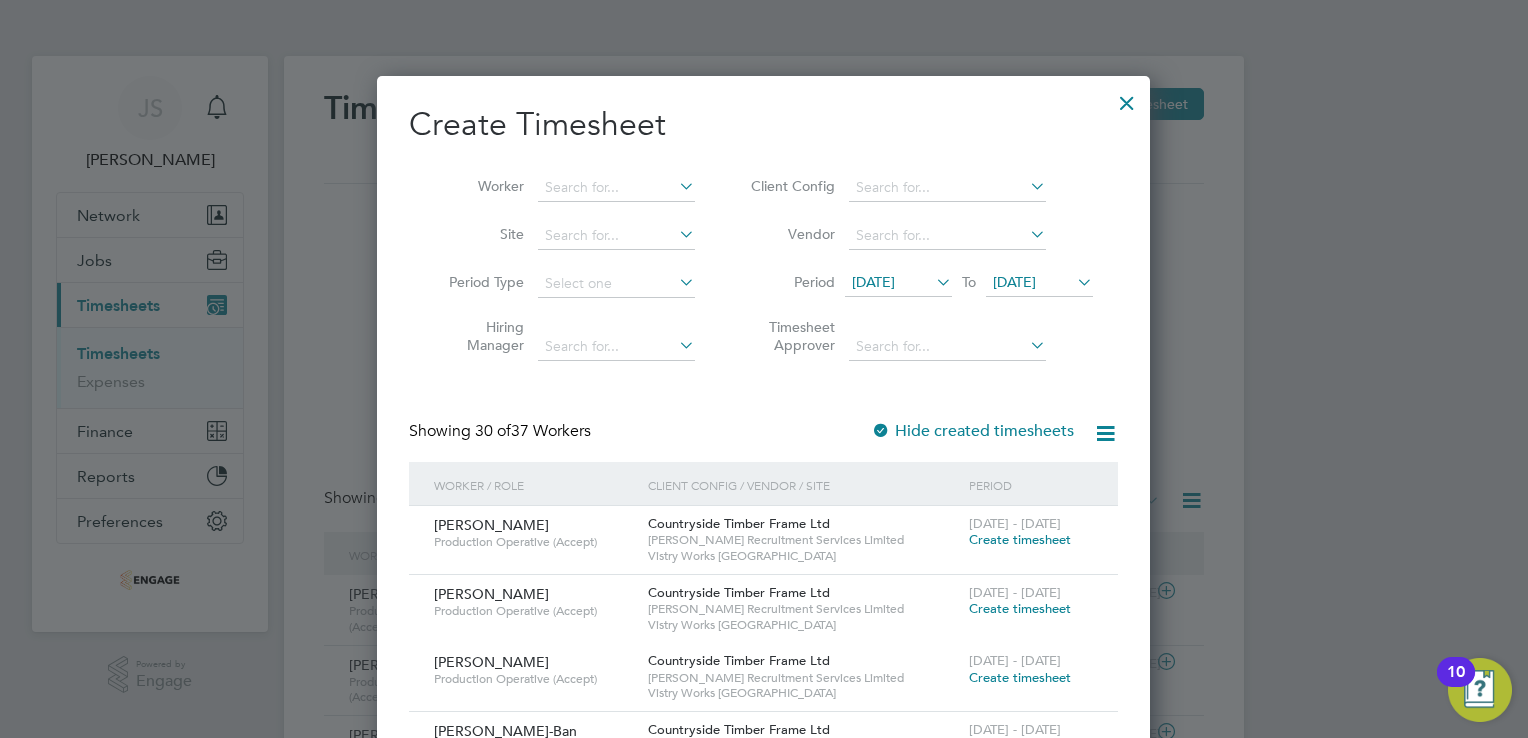 click on "[DATE]" at bounding box center [873, 282] 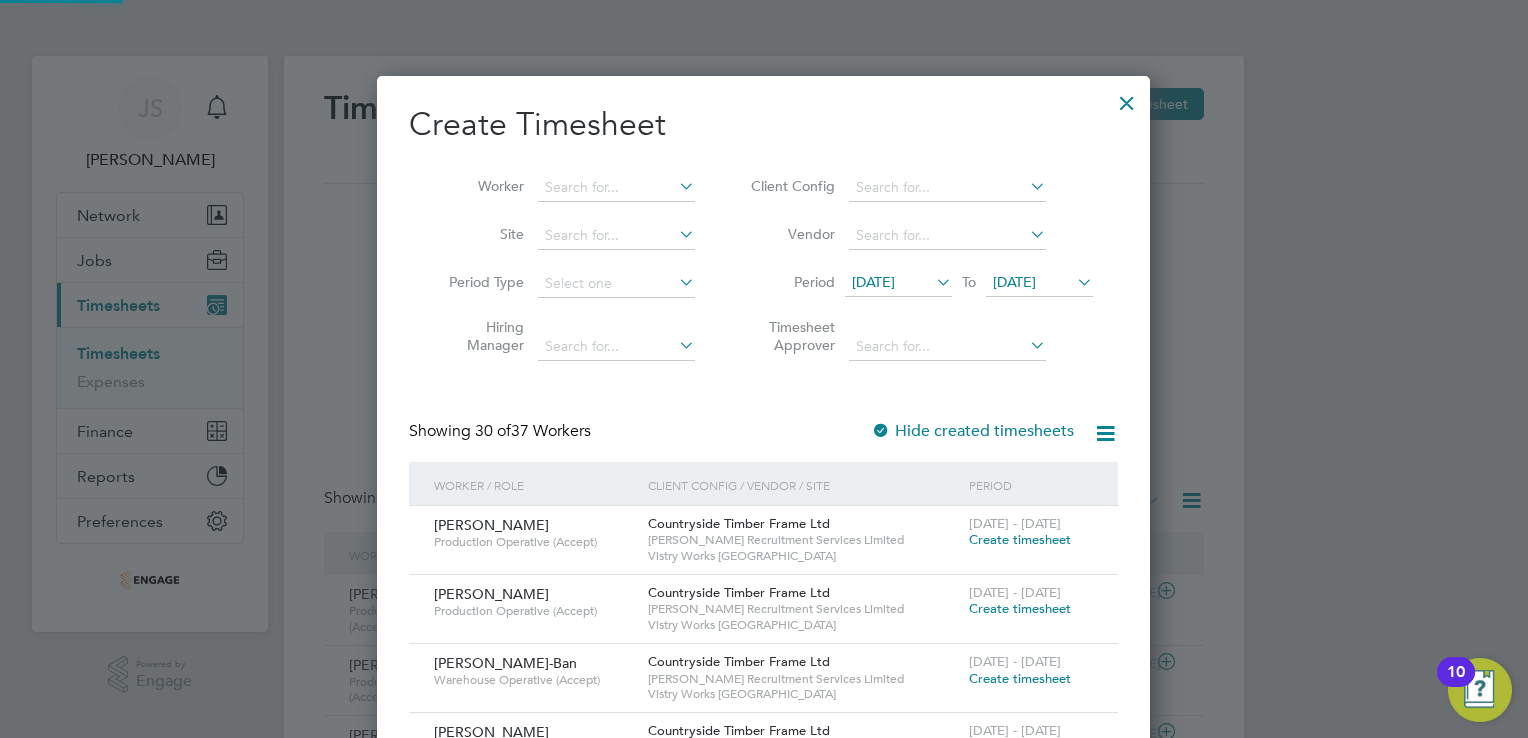 click on "[DATE]" at bounding box center [1014, 282] 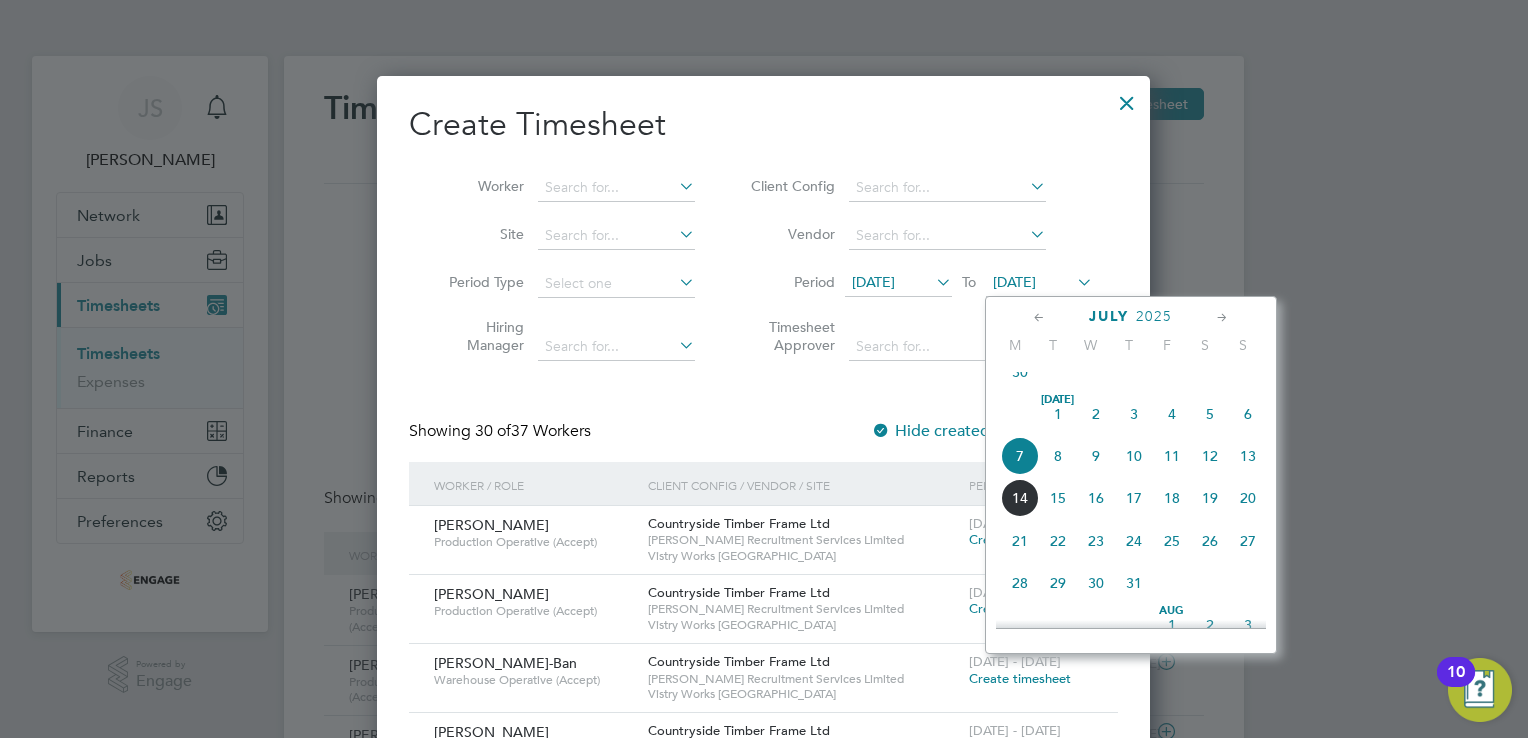 click on "13" 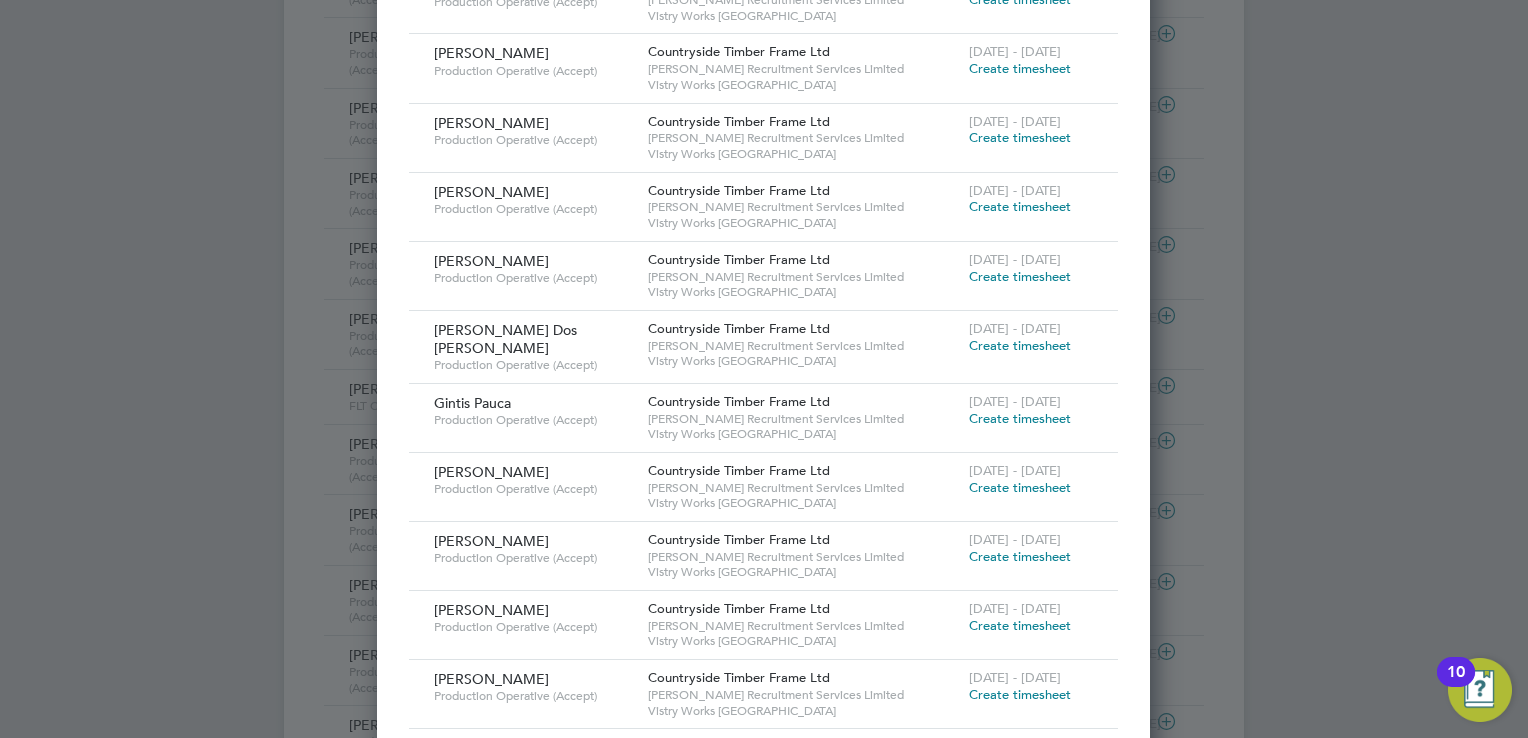 click on "Create timesheet" at bounding box center [1020, 276] 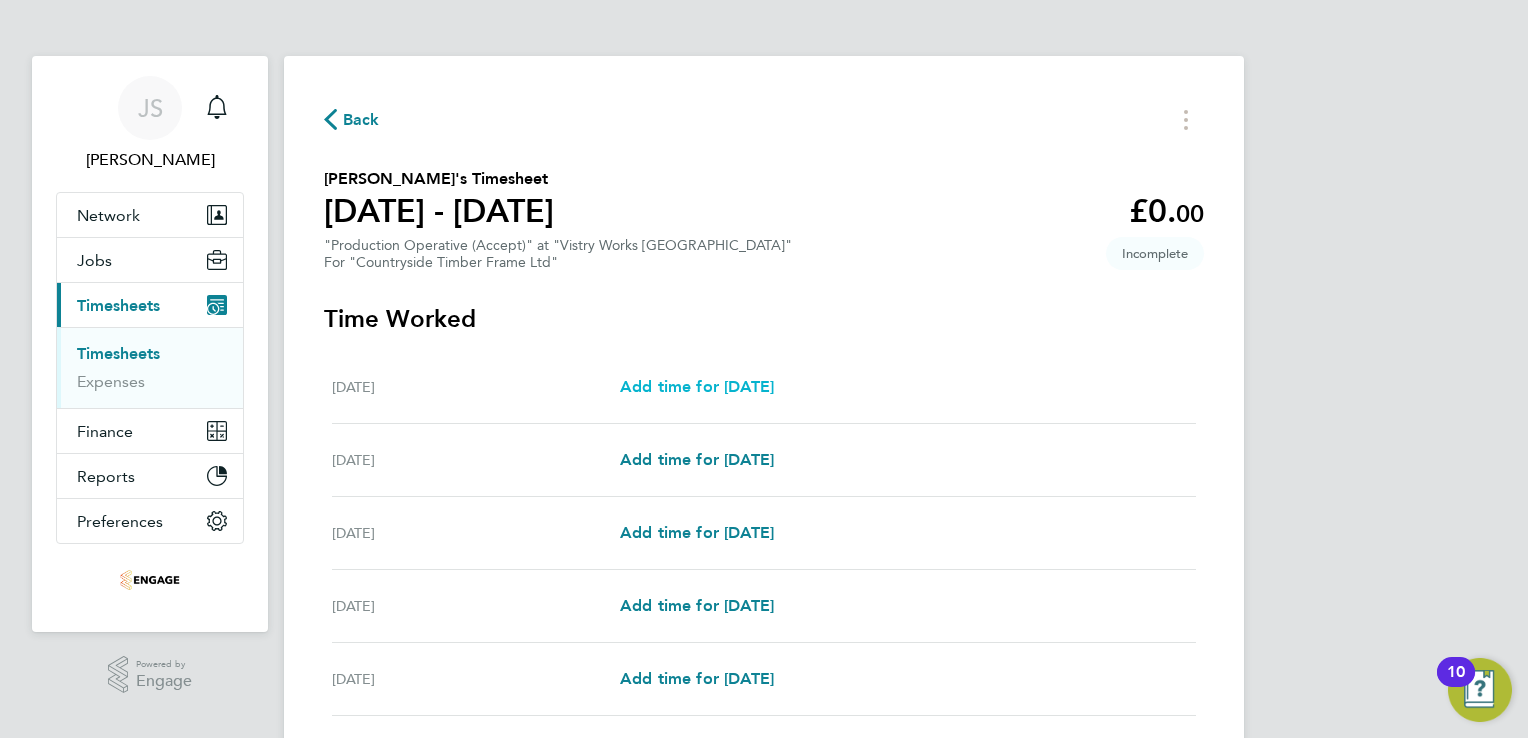 click on "Add time for [DATE]" at bounding box center [697, 386] 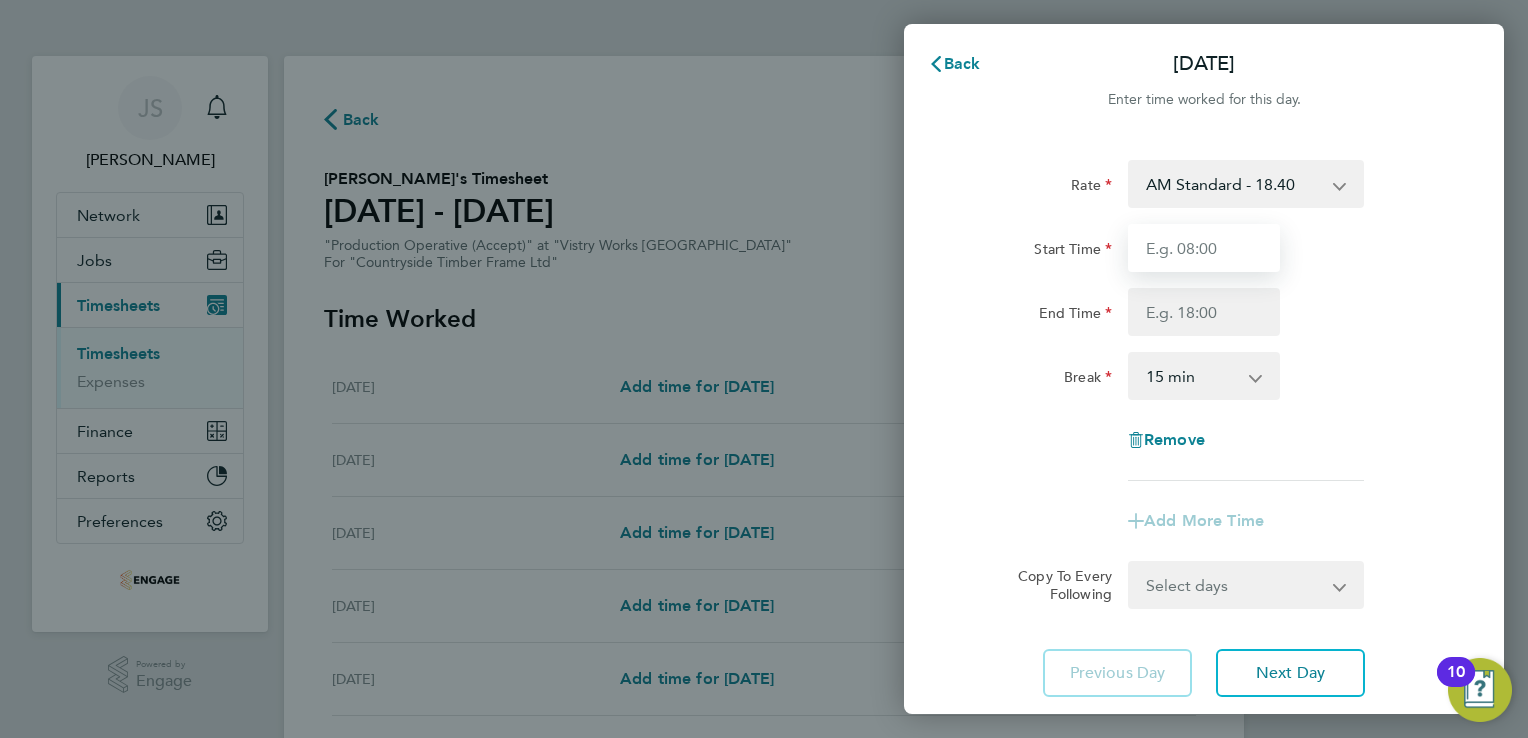 click on "Start Time" at bounding box center (1204, 248) 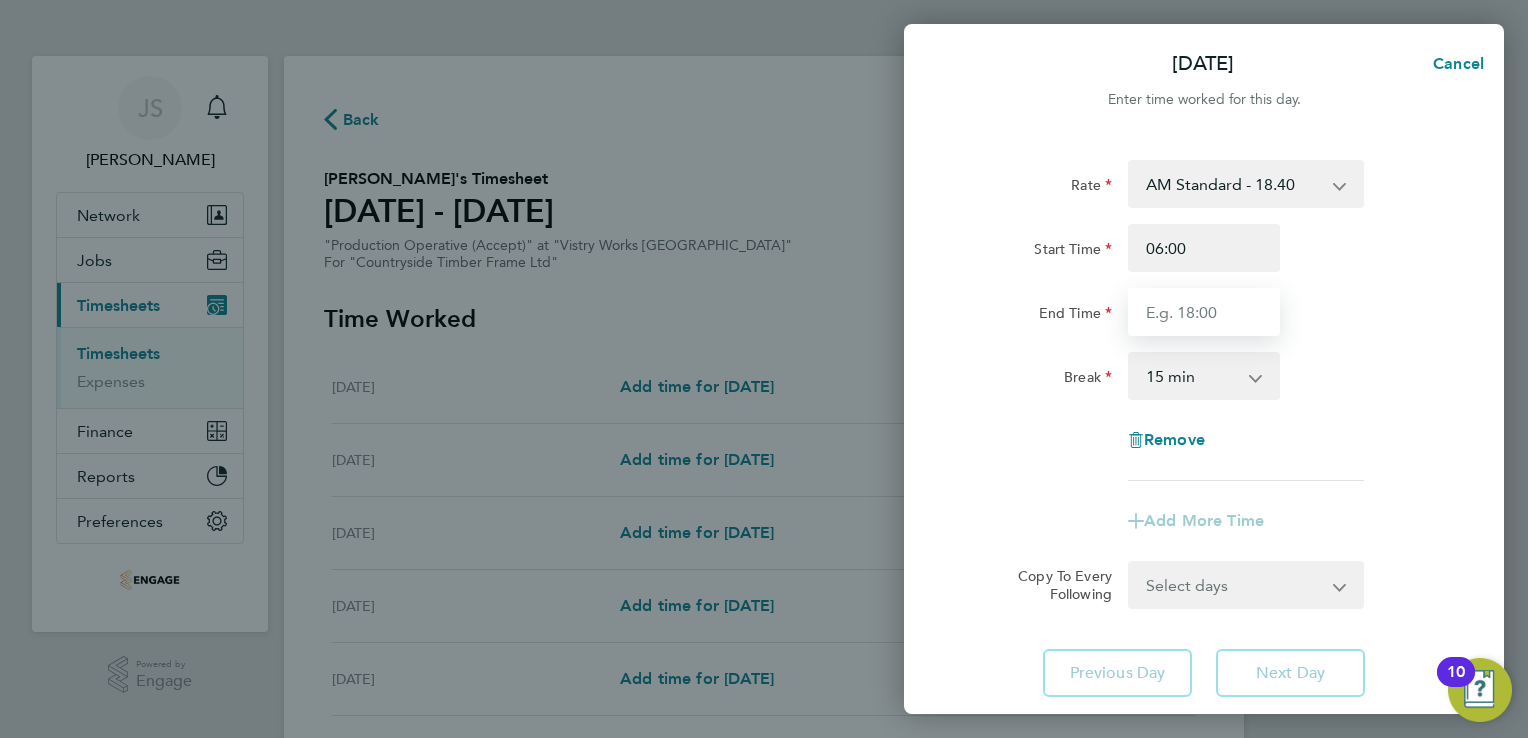 drag, startPoint x: 1154, startPoint y: 322, endPoint x: 1166, endPoint y: 328, distance: 13.416408 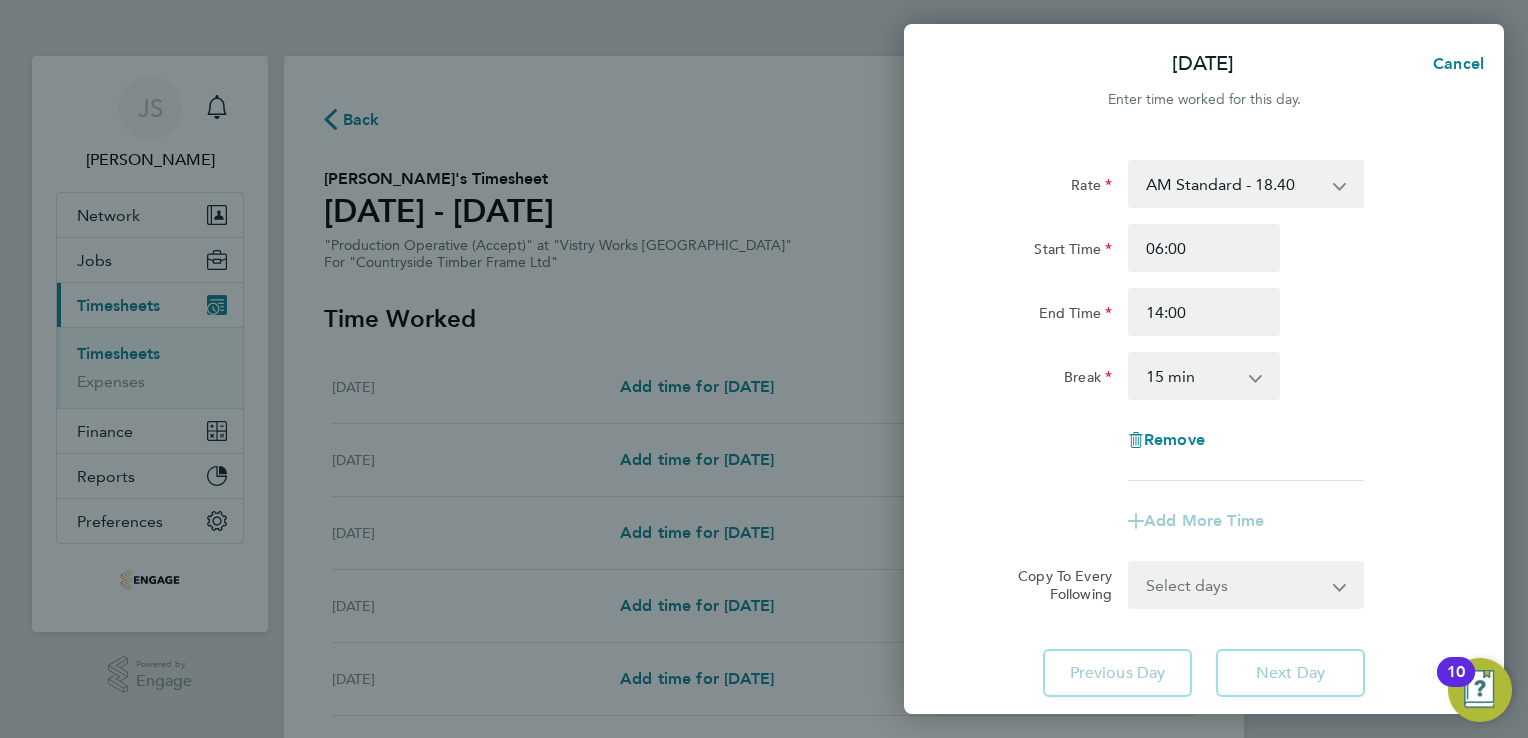 click on "0 min   15 min   30 min   45 min   60 min   75 min   90 min" at bounding box center [1192, 376] 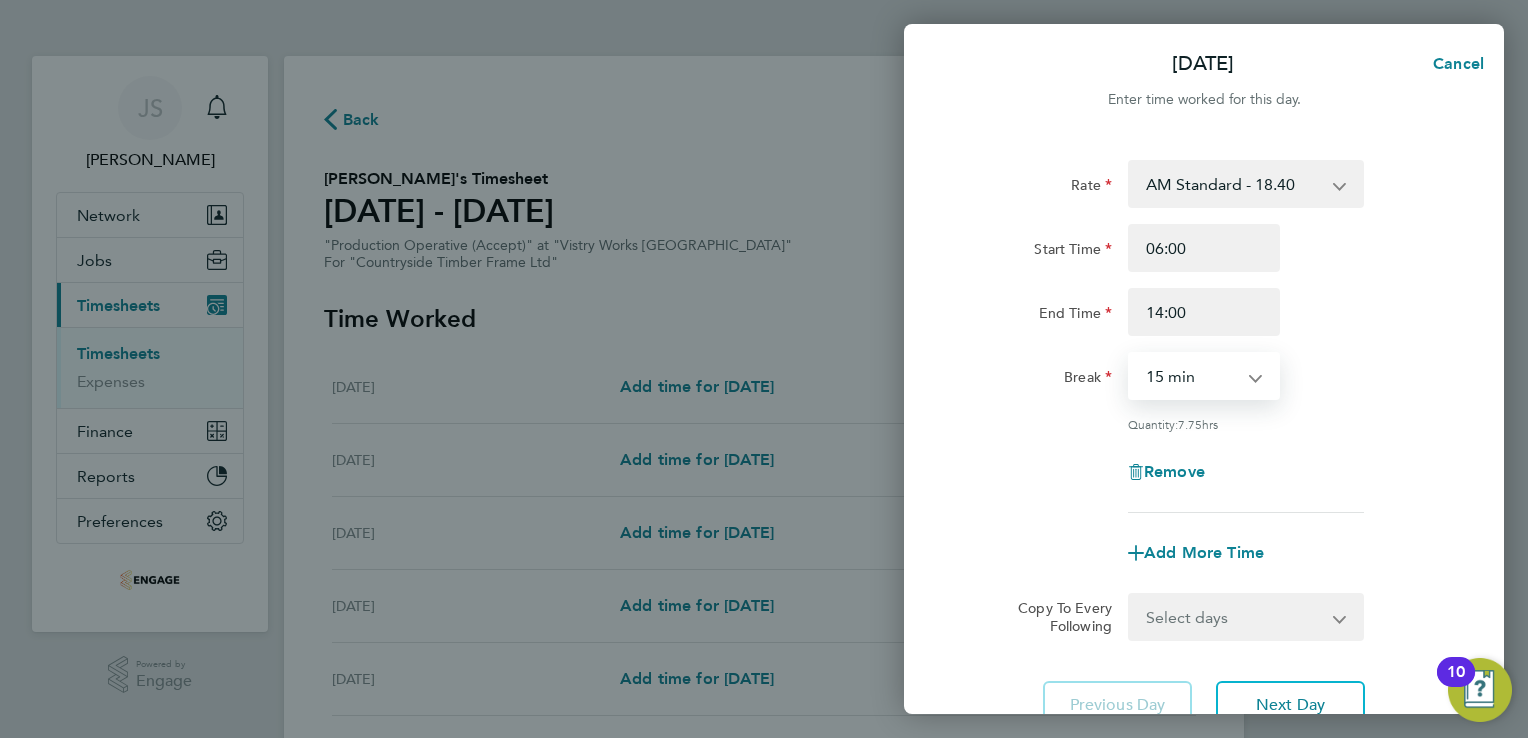 select on "30" 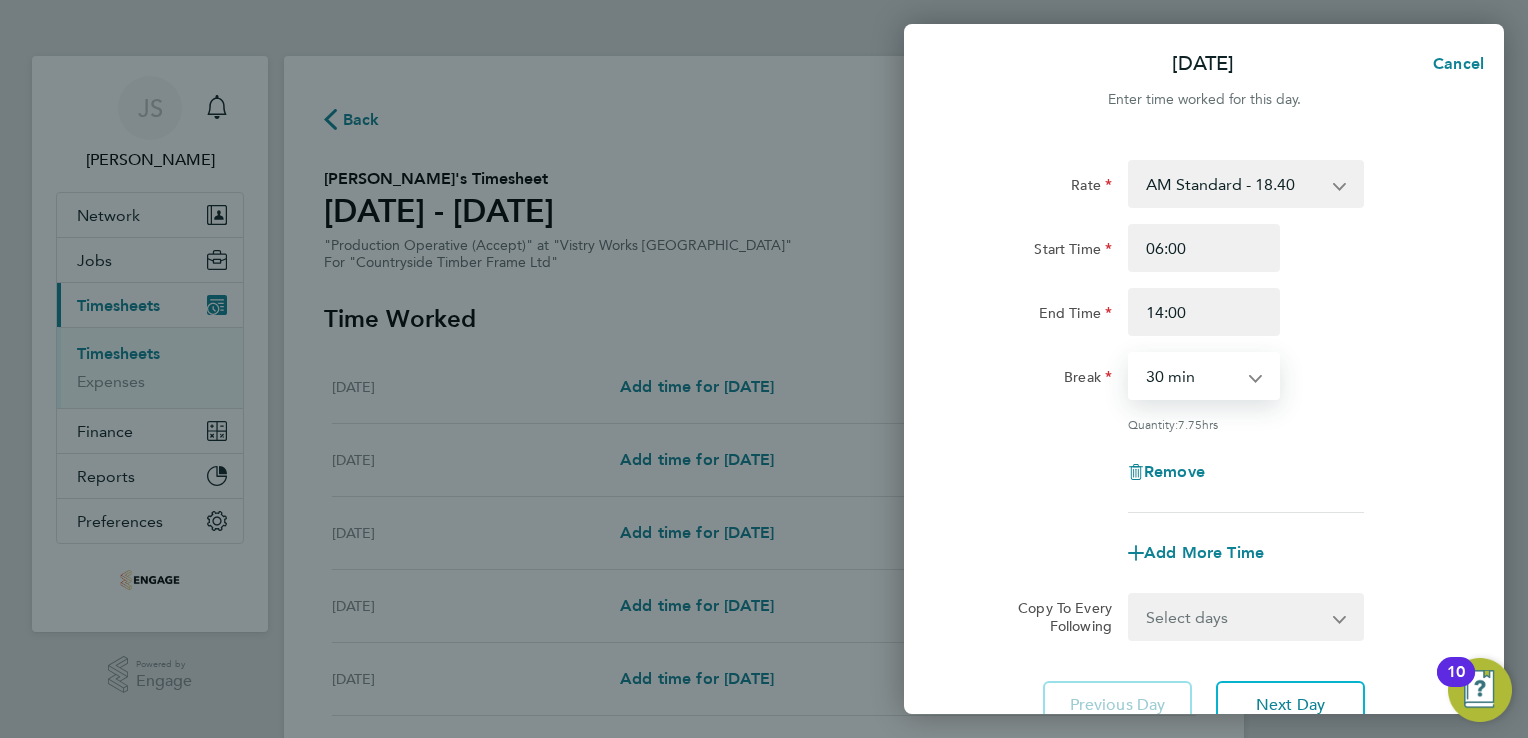 click on "0 min   15 min   30 min   45 min   60 min   75 min   90 min" at bounding box center [1192, 376] 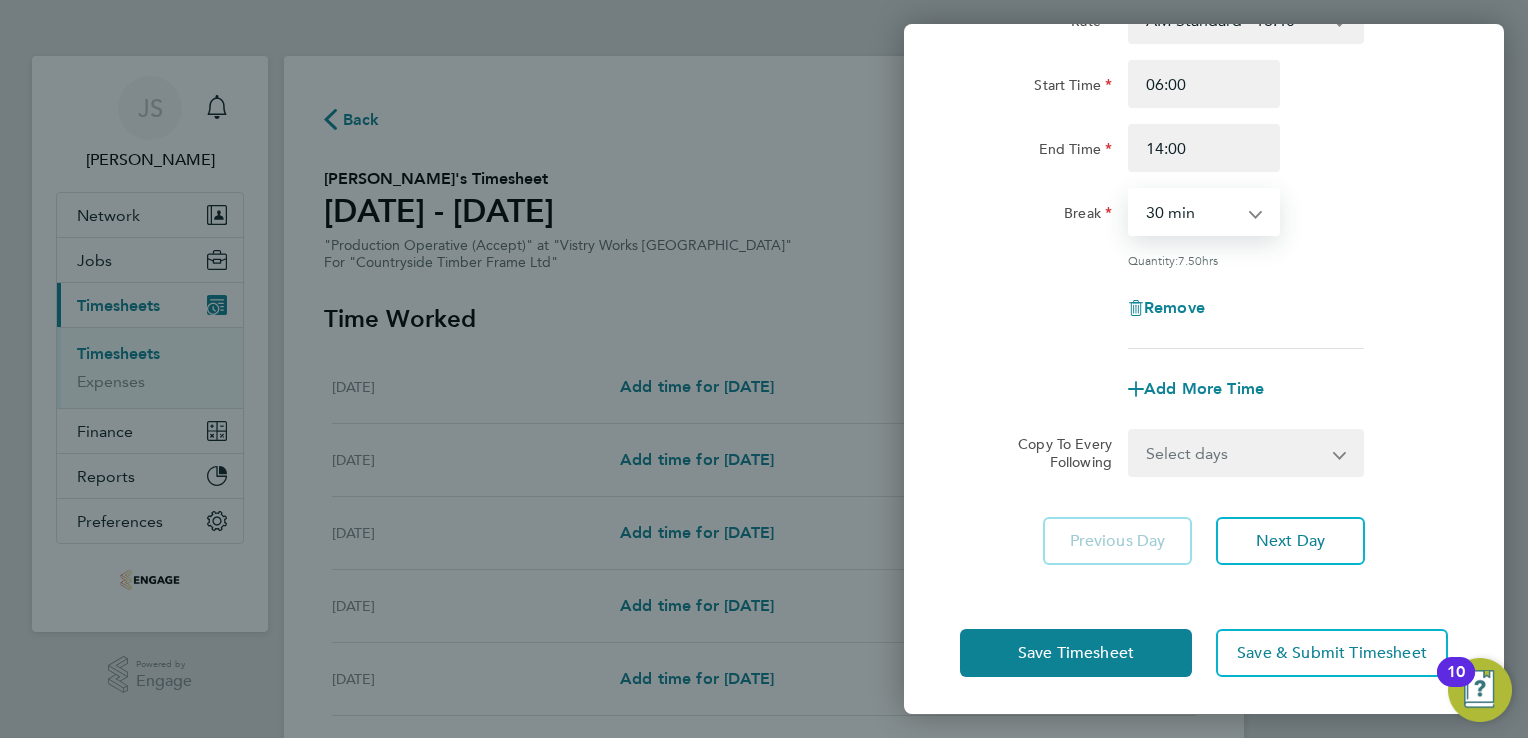 click on "Select days   Day   Weekday (Mon-Fri)   Weekend (Sat-Sun)   [DATE]   [DATE]   [DATE]   [DATE]   [DATE]   [DATE]" at bounding box center [1235, 453] 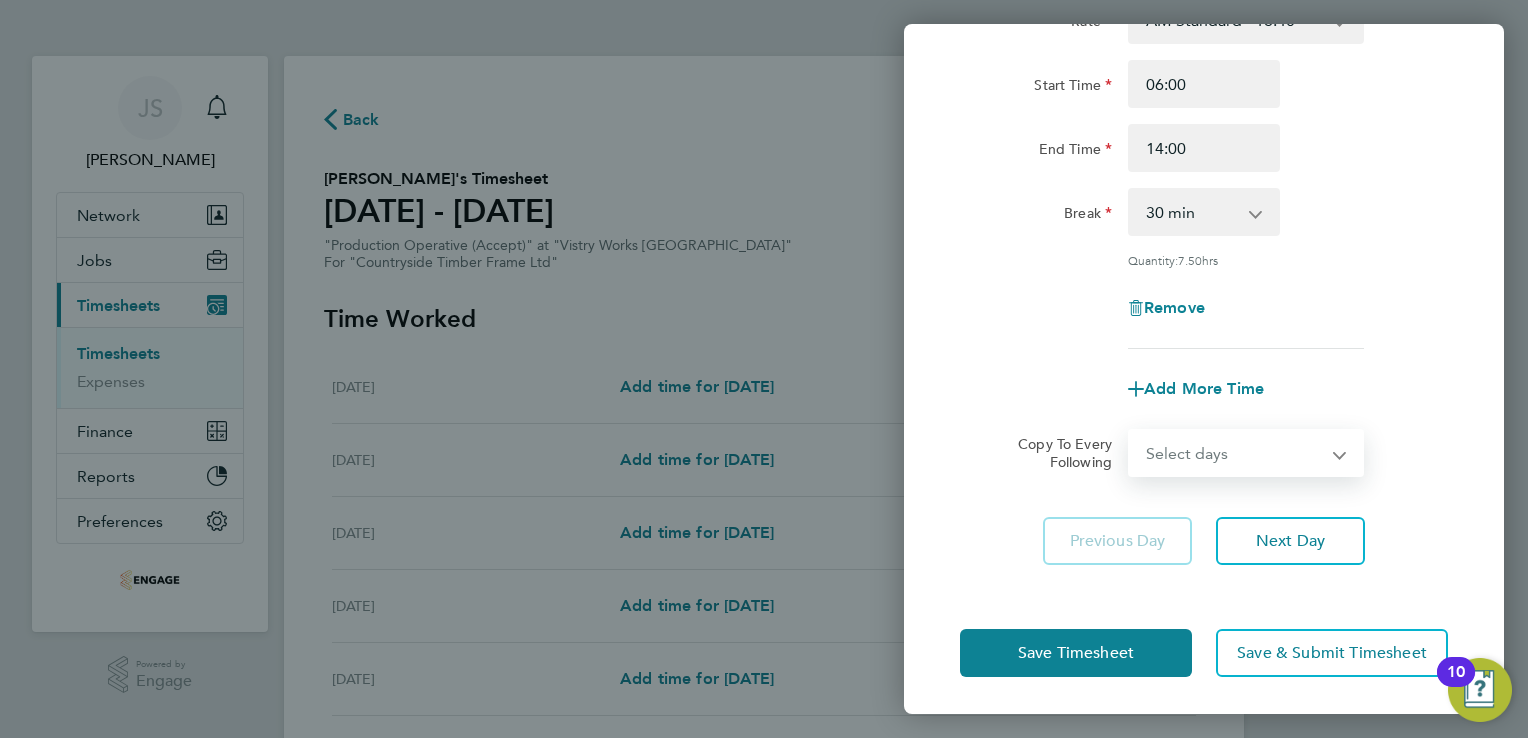 select on "WEEKDAY" 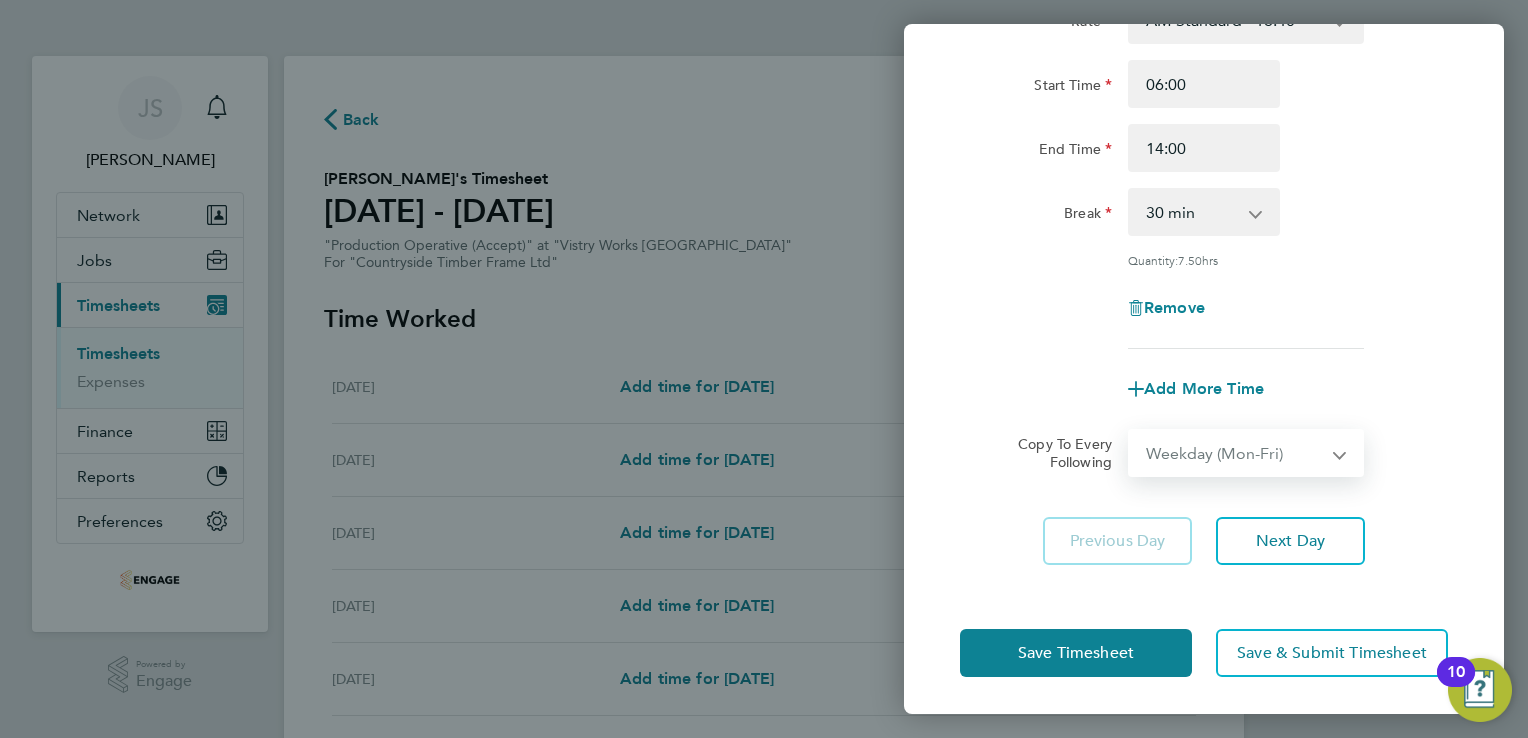 click on "Select days   Day   Weekday (Mon-Fri)   Weekend (Sat-Sun)   [DATE]   [DATE]   [DATE]   [DATE]   [DATE]   [DATE]" at bounding box center [1235, 453] 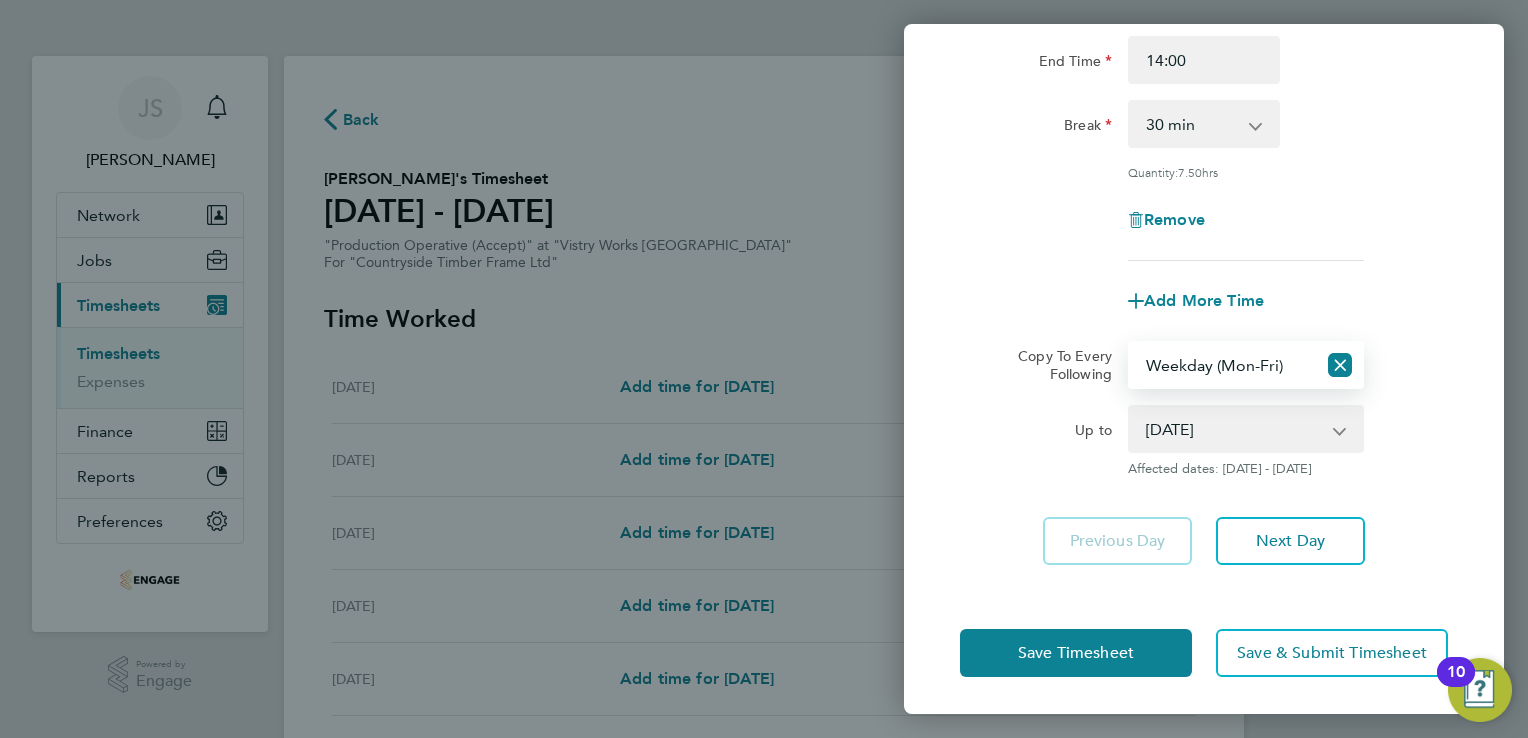 click on "08 Jul 2025   09 Jul 2025   10 Jul 2025   11 Jul 2025   12 Jul 2025   13 Jul 2025" at bounding box center [1234, 429] 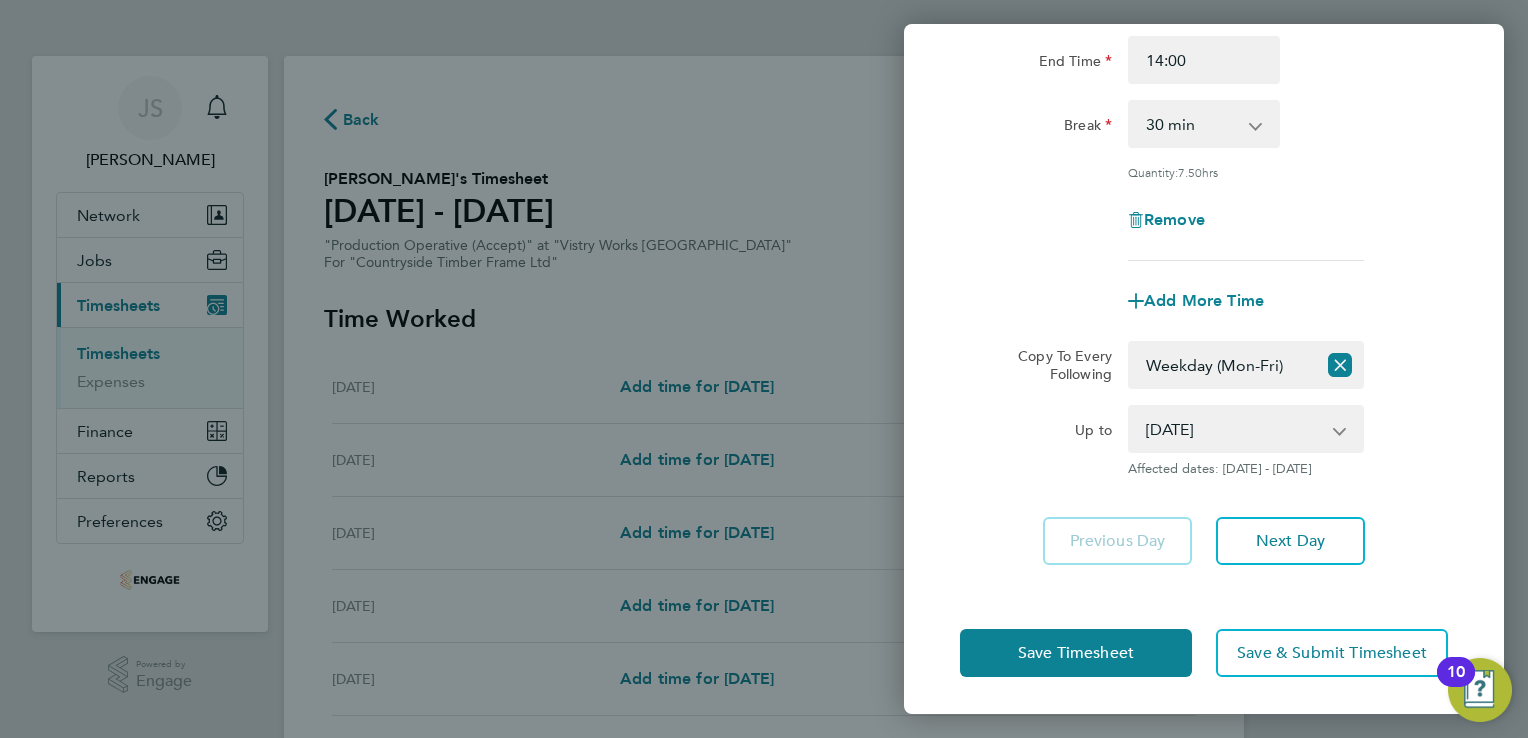 drag, startPoint x: 1214, startPoint y: 438, endPoint x: 1211, endPoint y: 449, distance: 11.401754 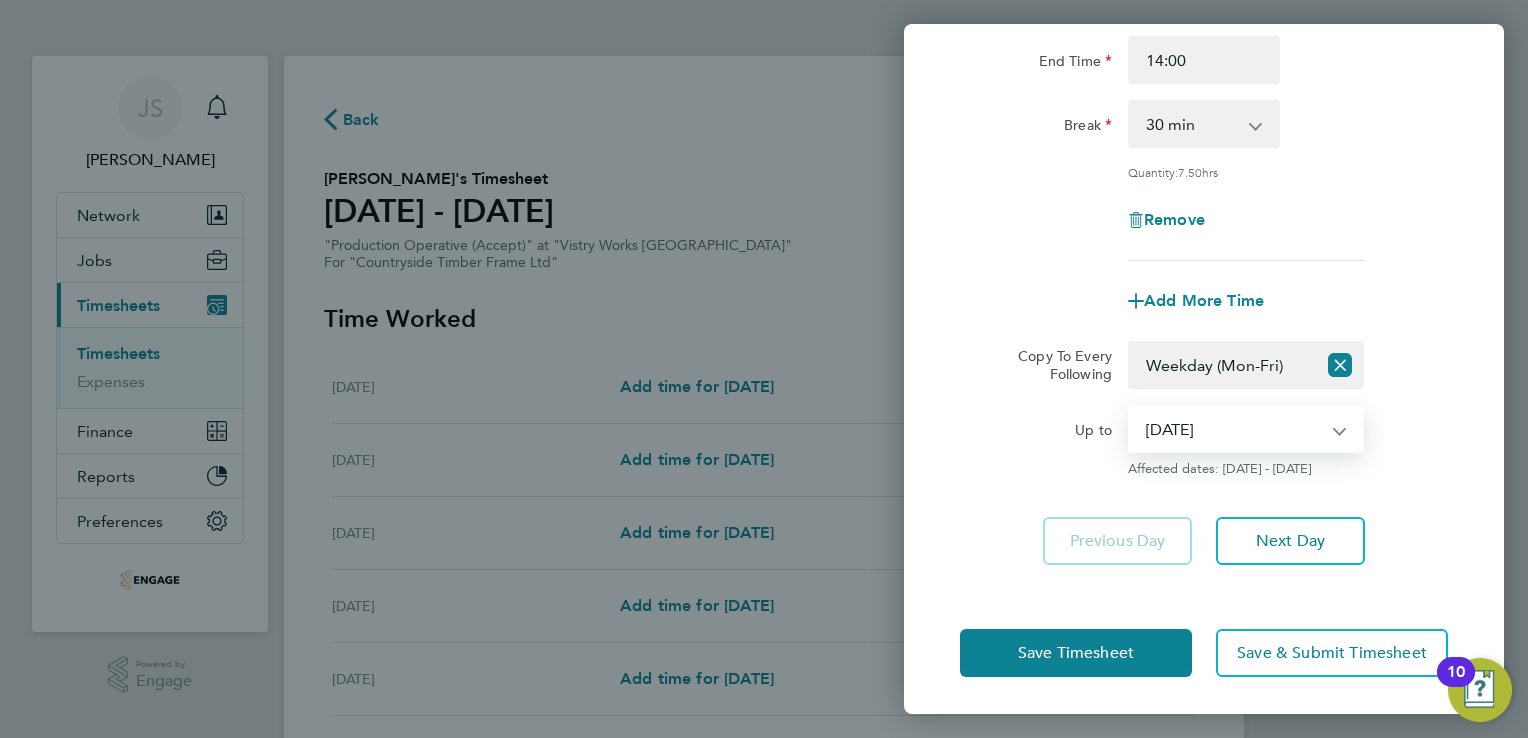 select on "2025-07-10" 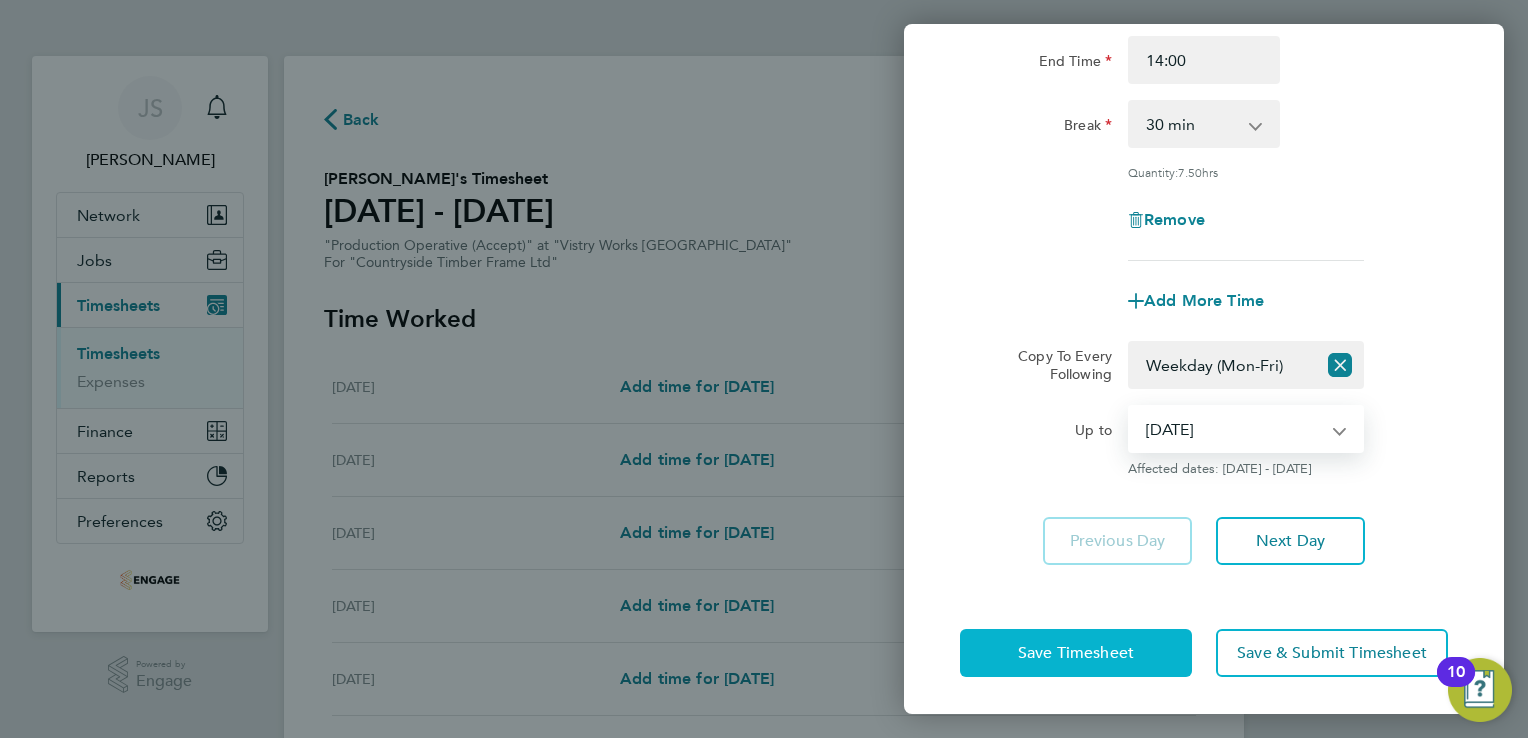 click on "Save Timesheet" 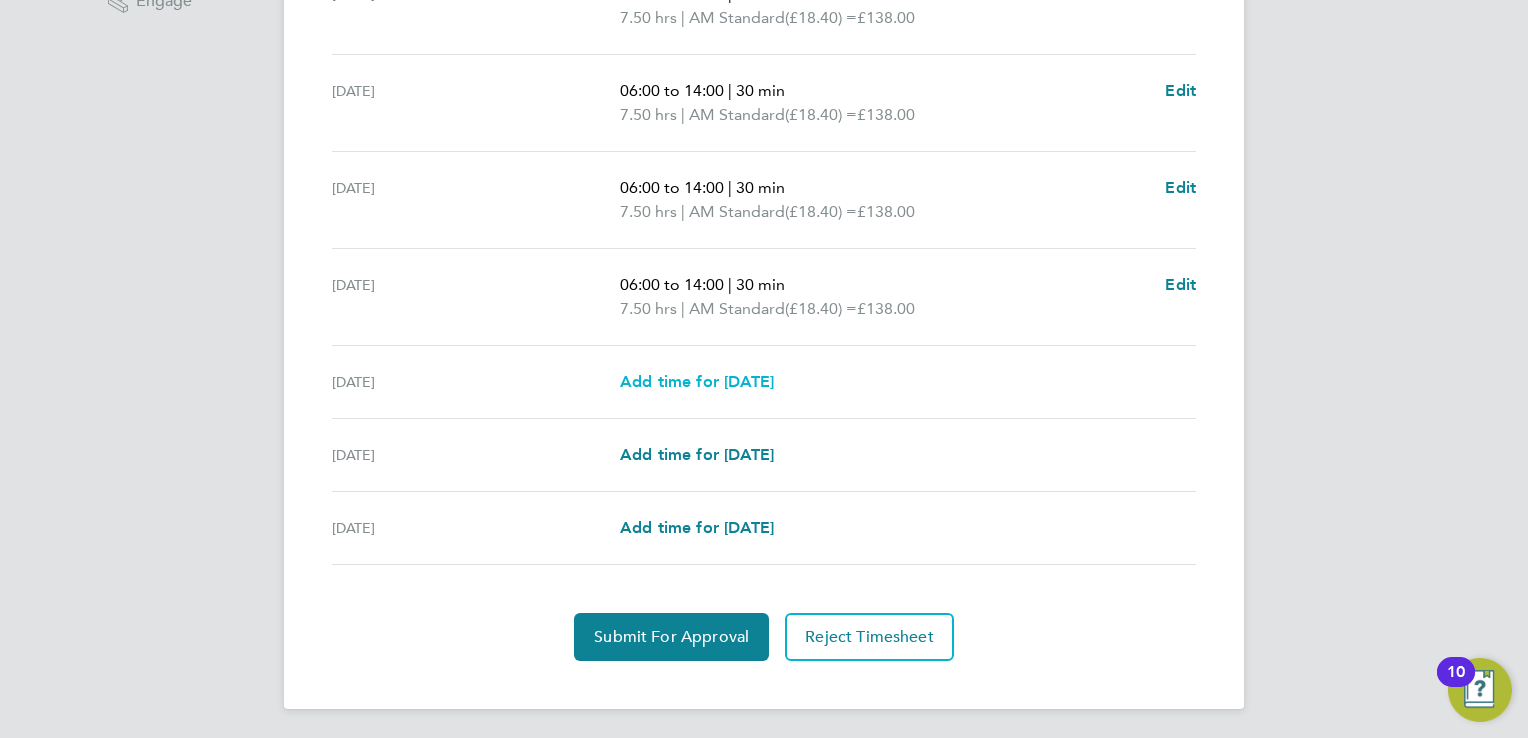 click on "Add time for [DATE]" at bounding box center [697, 381] 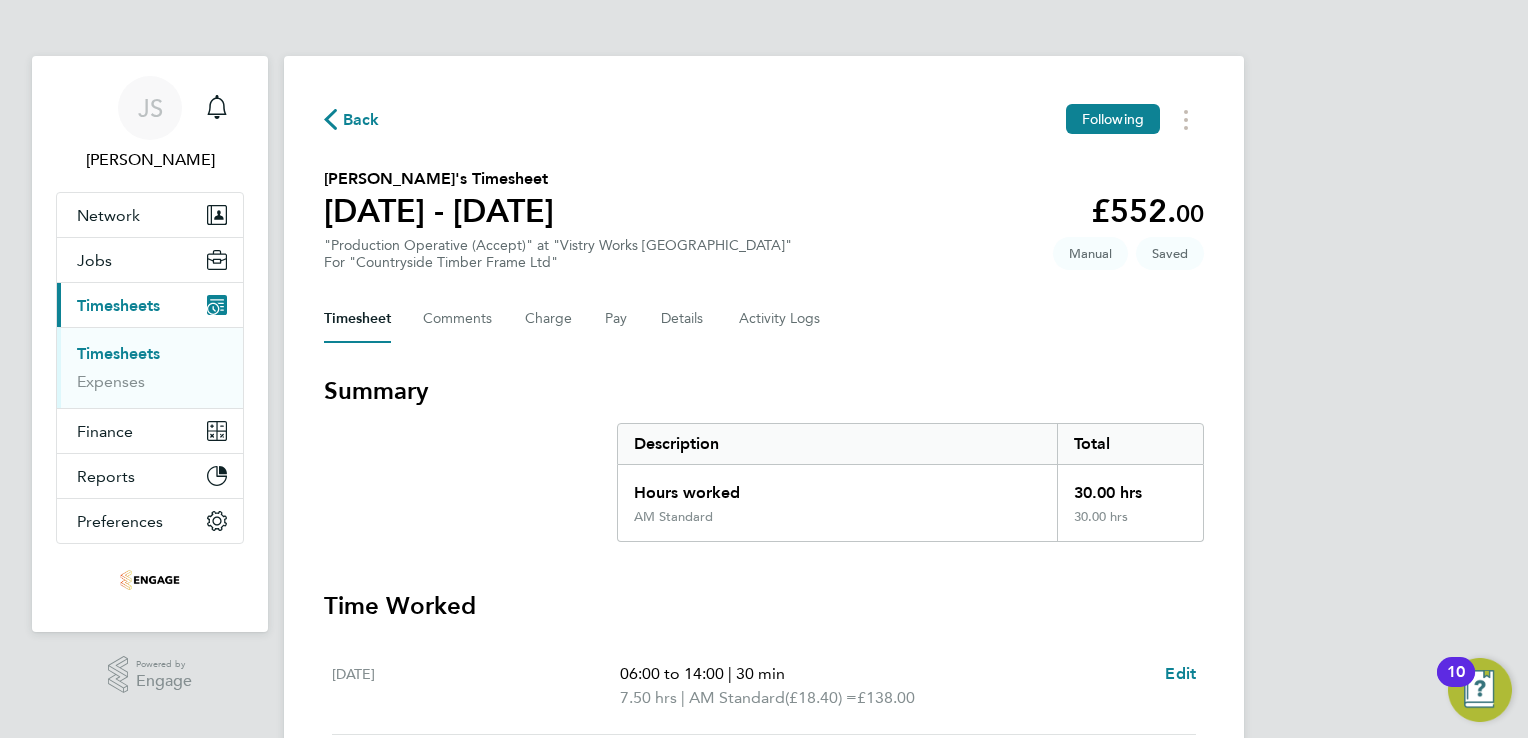 select on "15" 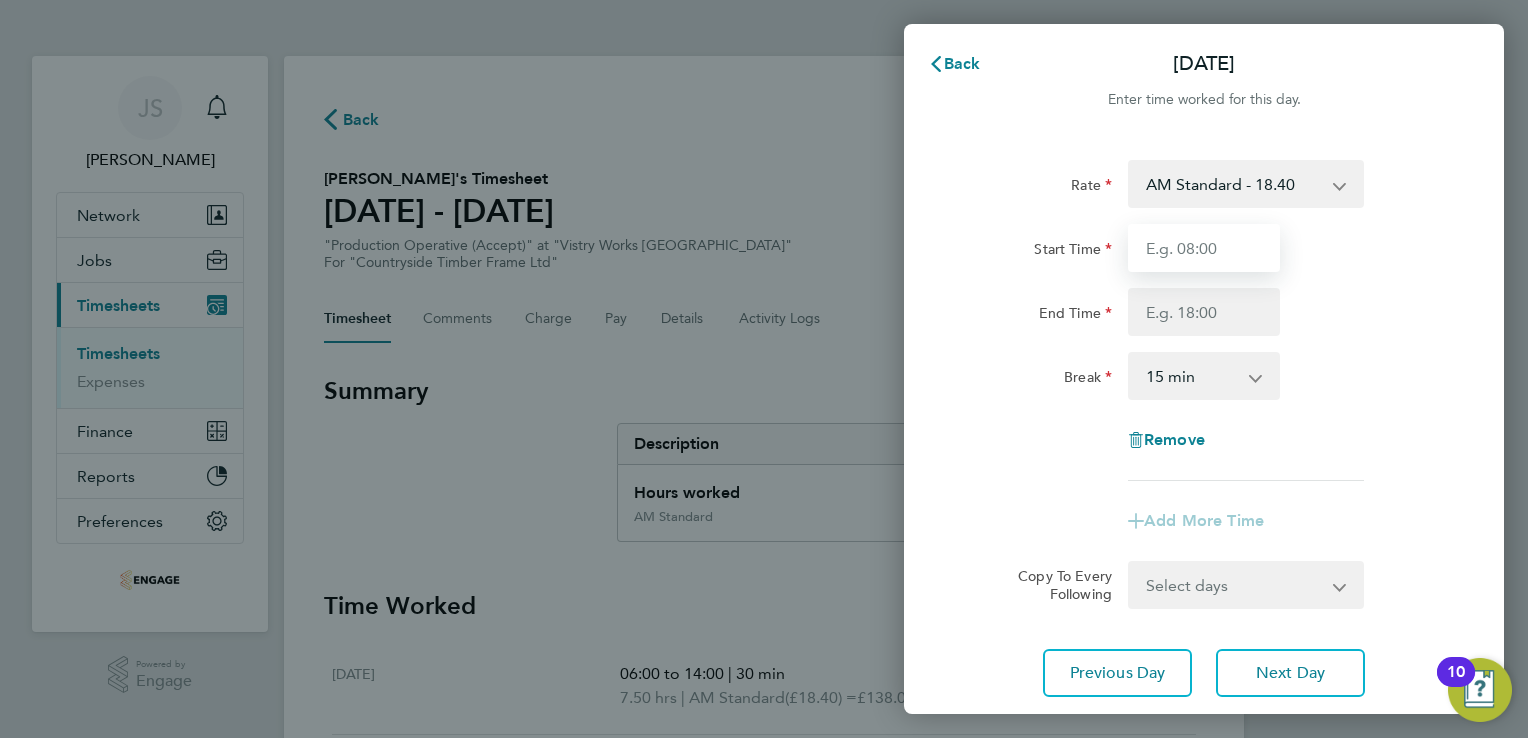 click on "Start Time" at bounding box center (1204, 248) 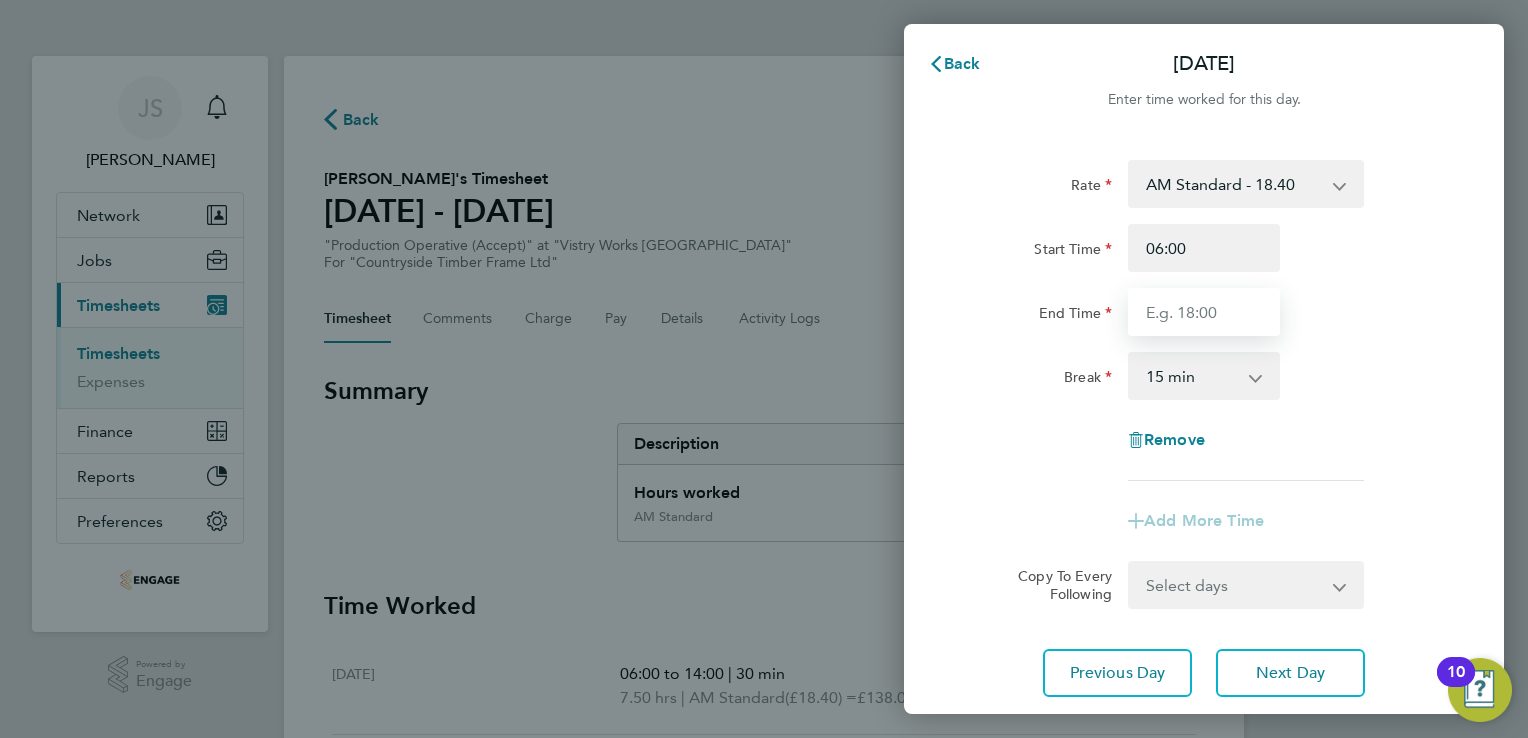 click on "End Time" at bounding box center [1204, 312] 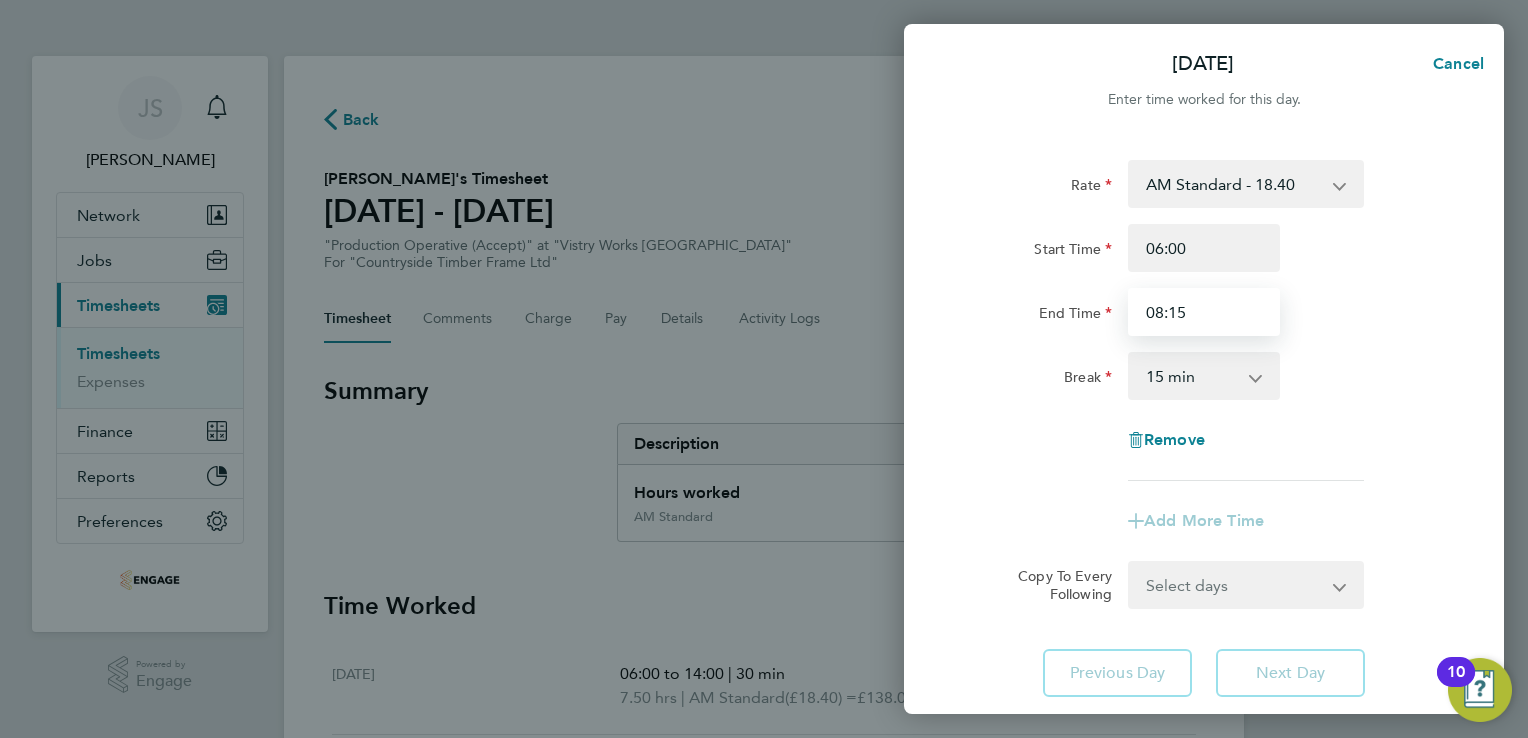 type on "08:15" 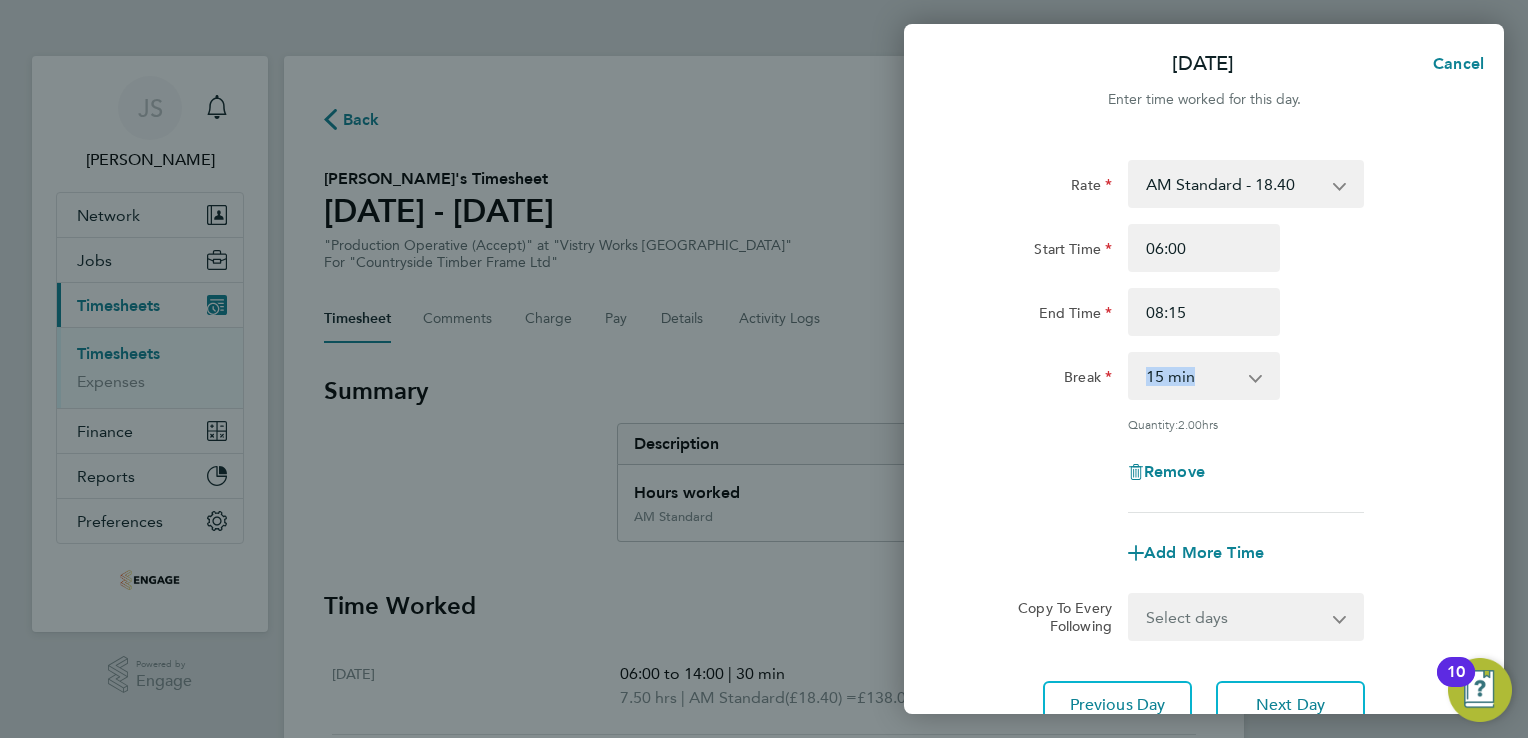drag, startPoint x: 1181, startPoint y: 400, endPoint x: 1172, endPoint y: 381, distance: 21.023796 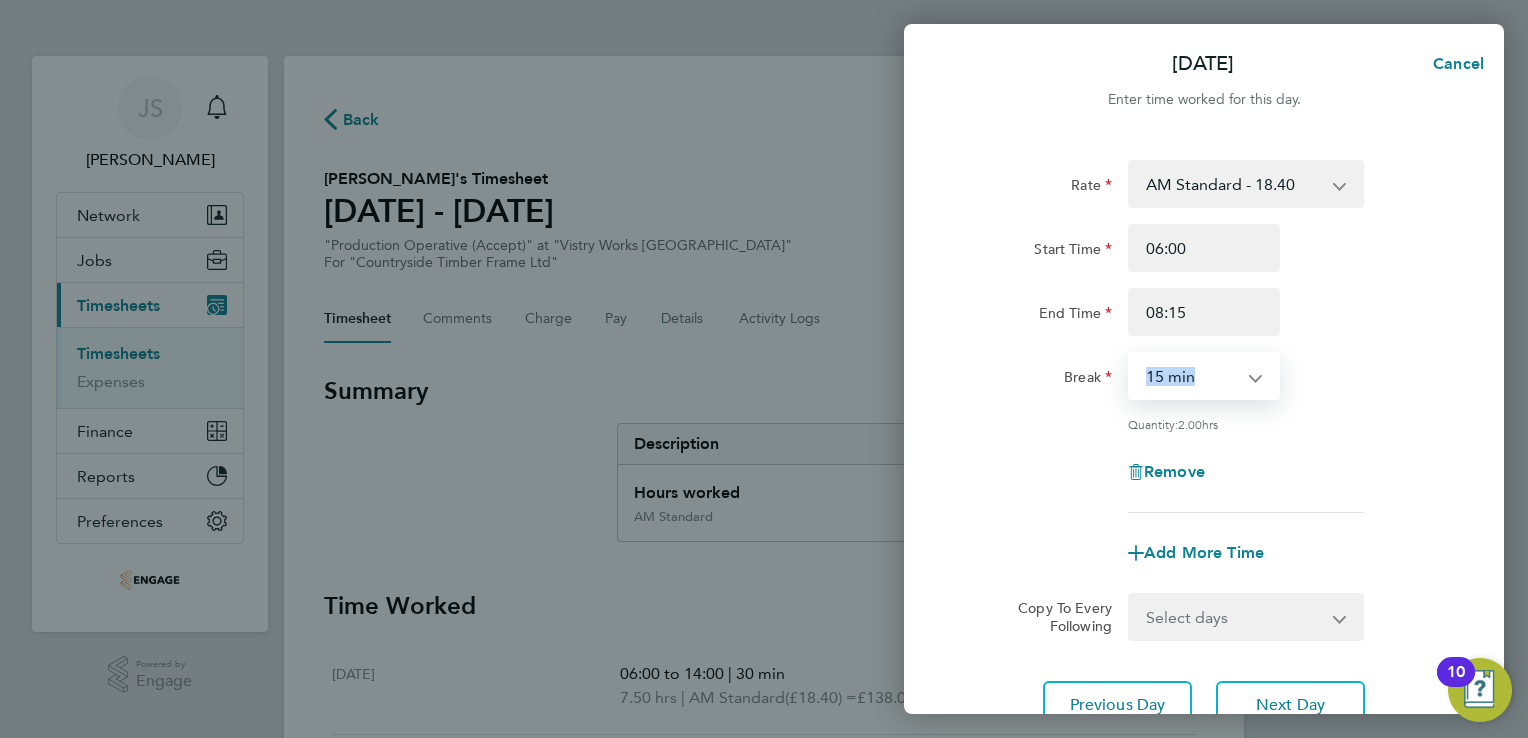 select on "0" 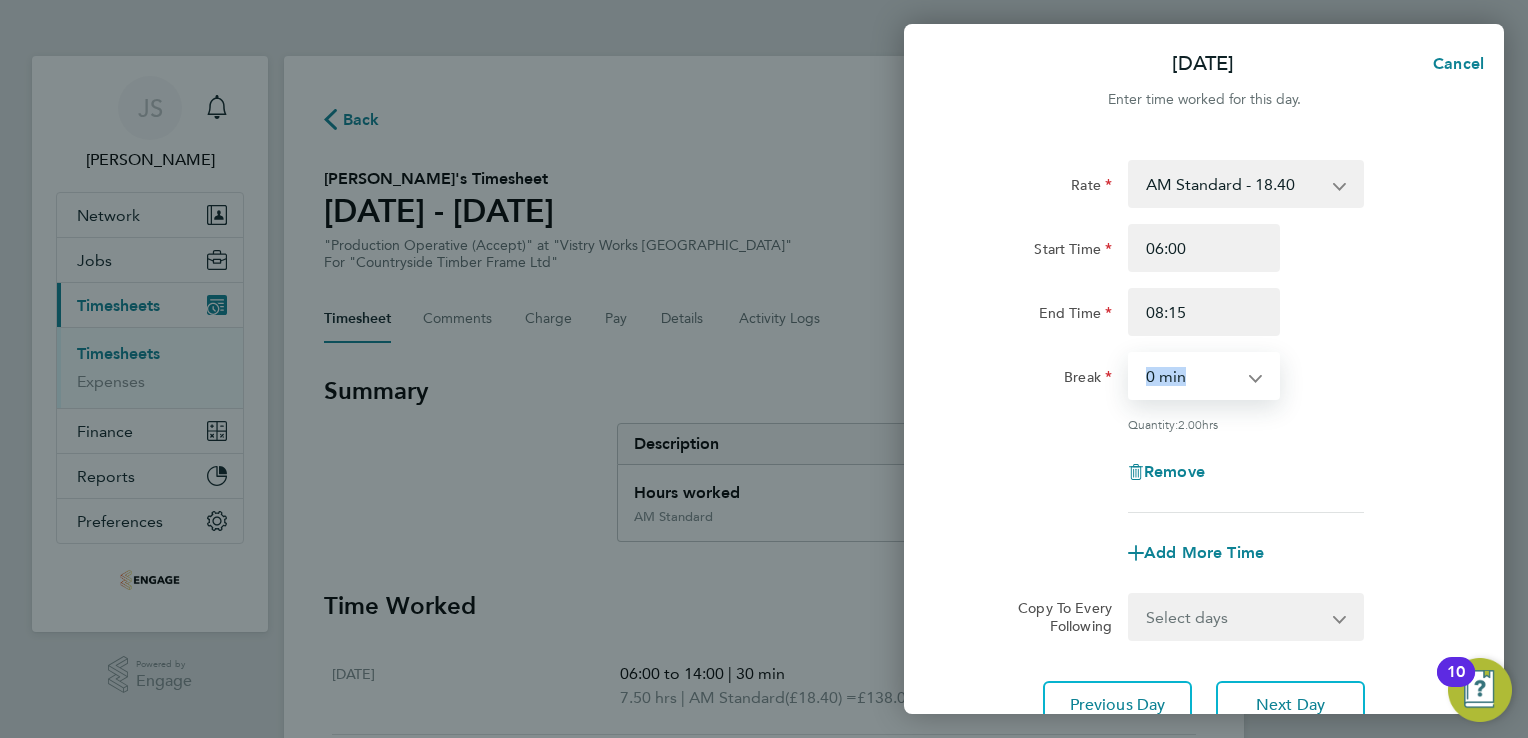 click on "0 min   15 min   30 min   45 min   60 min   75 min   90 min" at bounding box center (1192, 376) 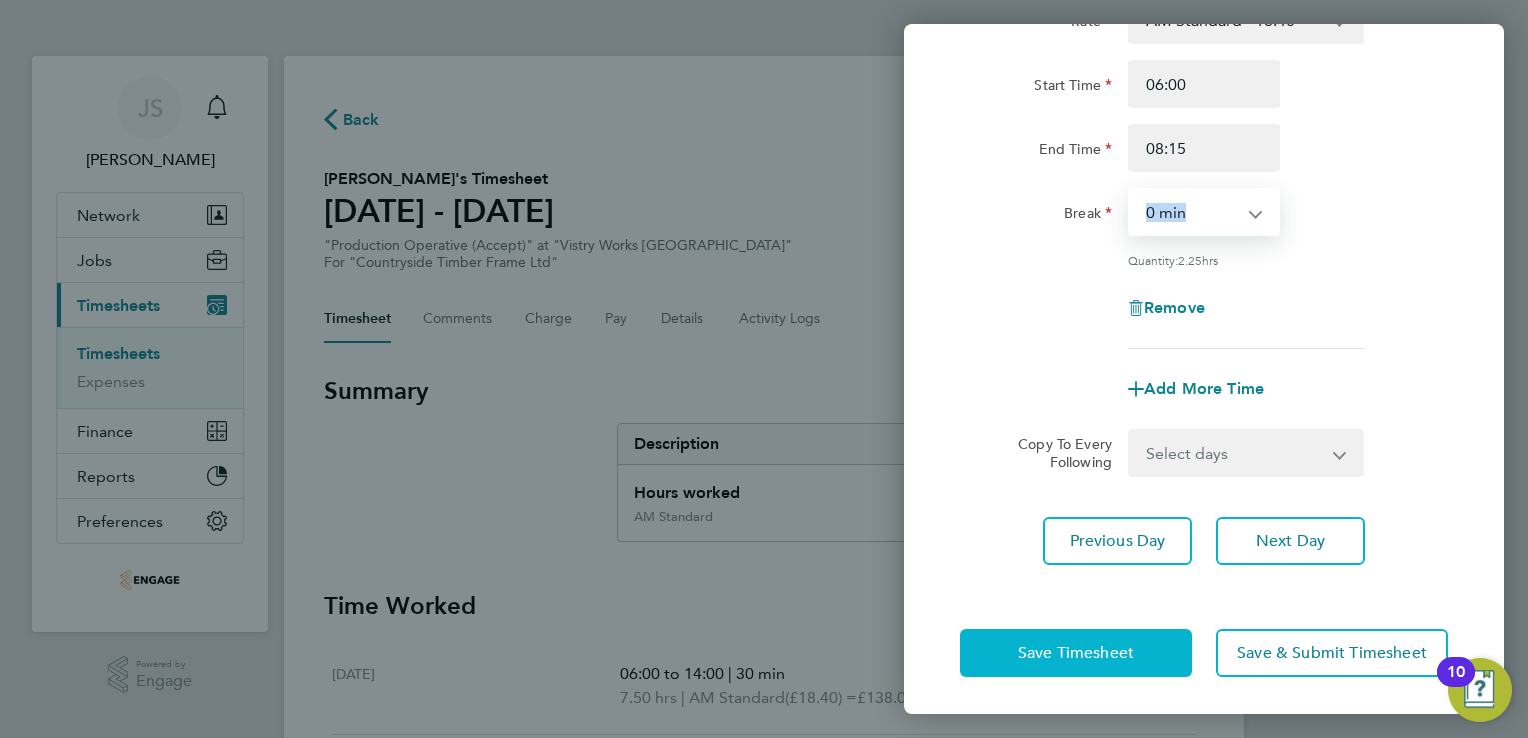 click on "Save Timesheet" 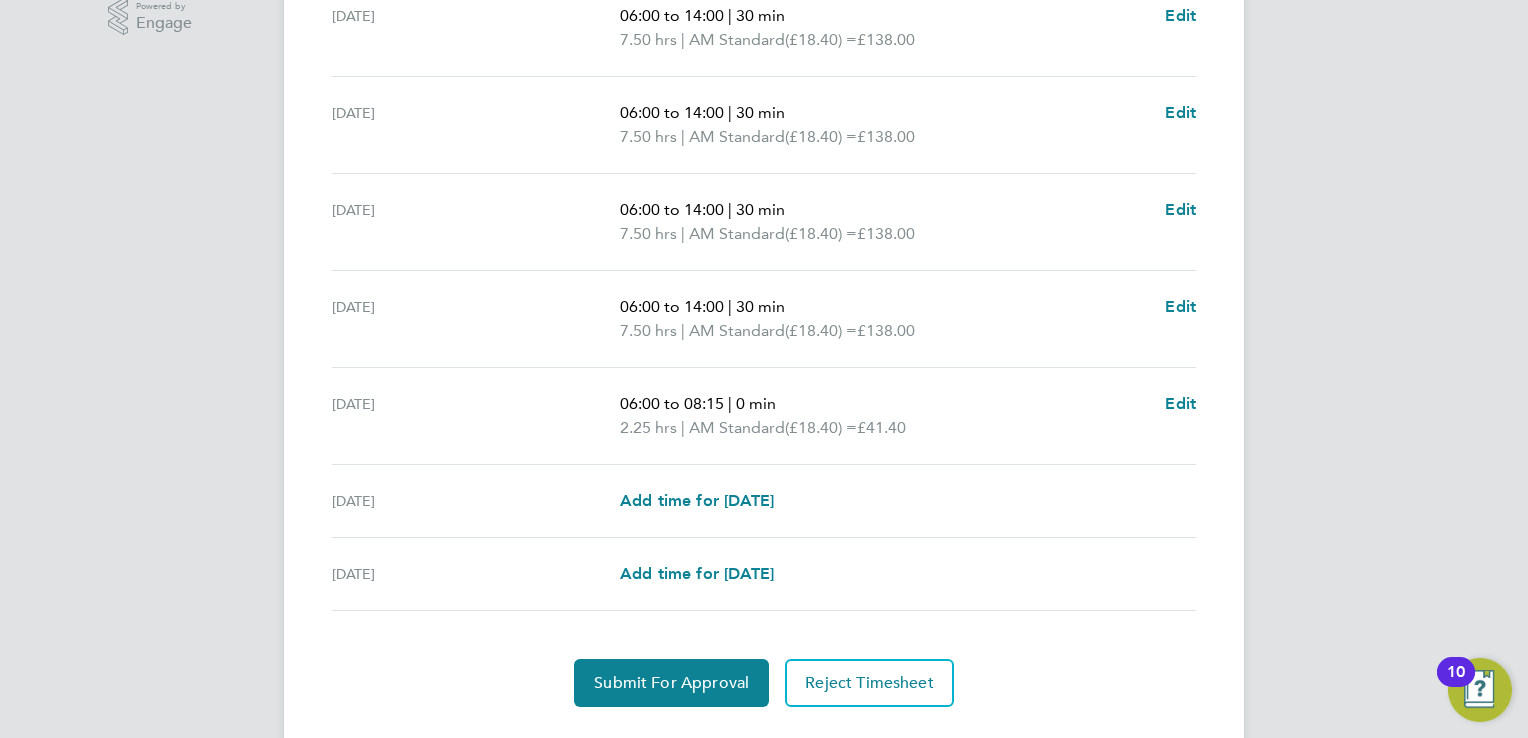 scroll, scrollTop: 704, scrollLeft: 0, axis: vertical 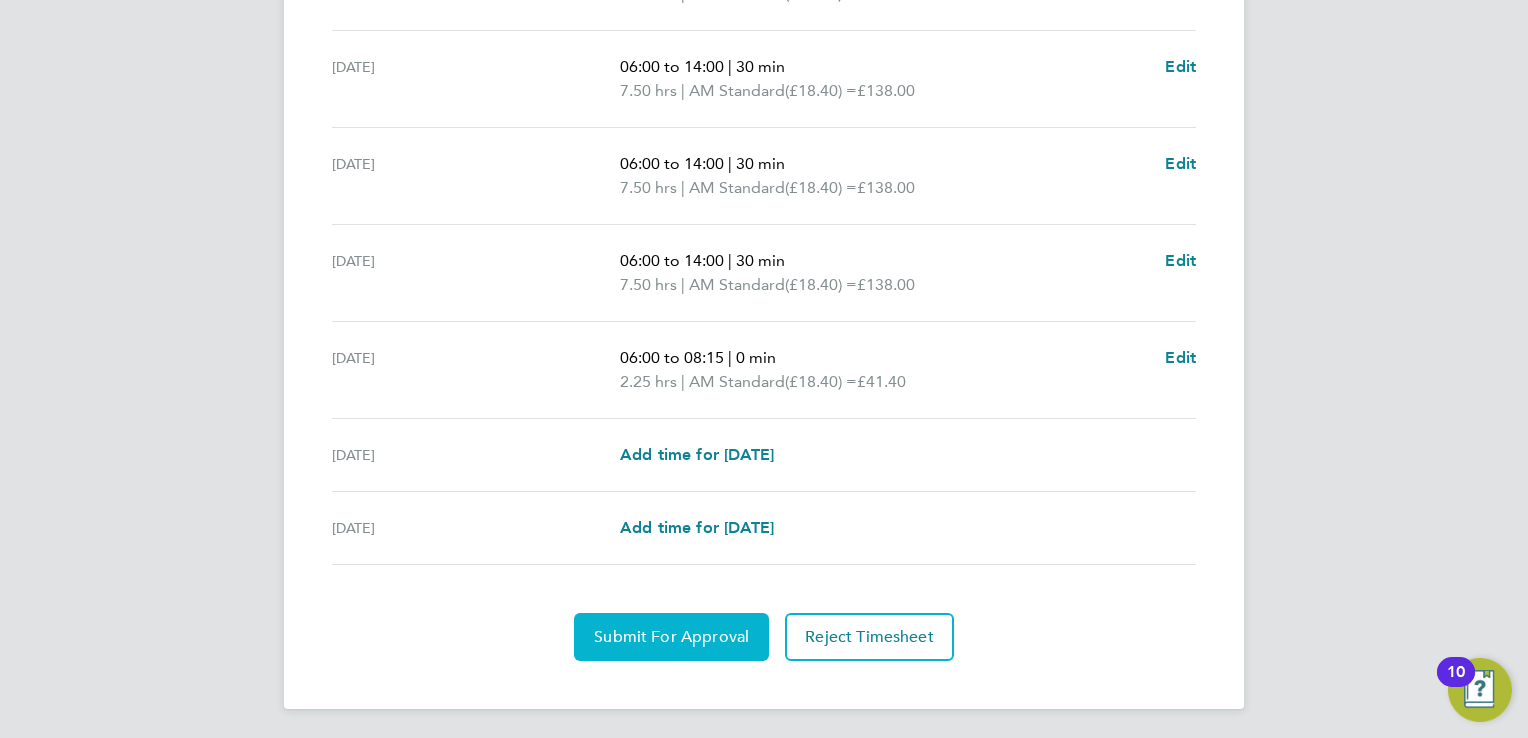 click on "Submit For Approval" 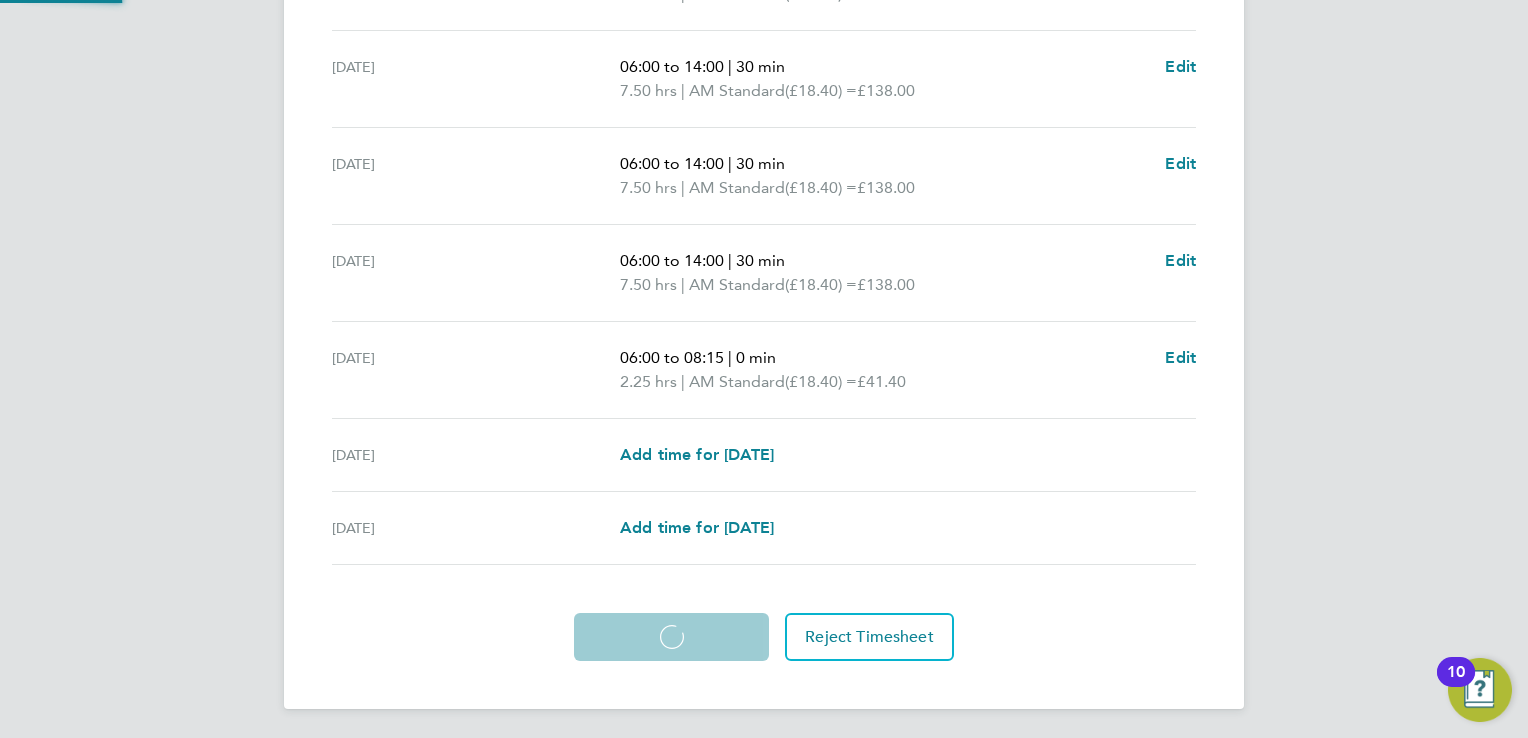 scroll, scrollTop: 703, scrollLeft: 0, axis: vertical 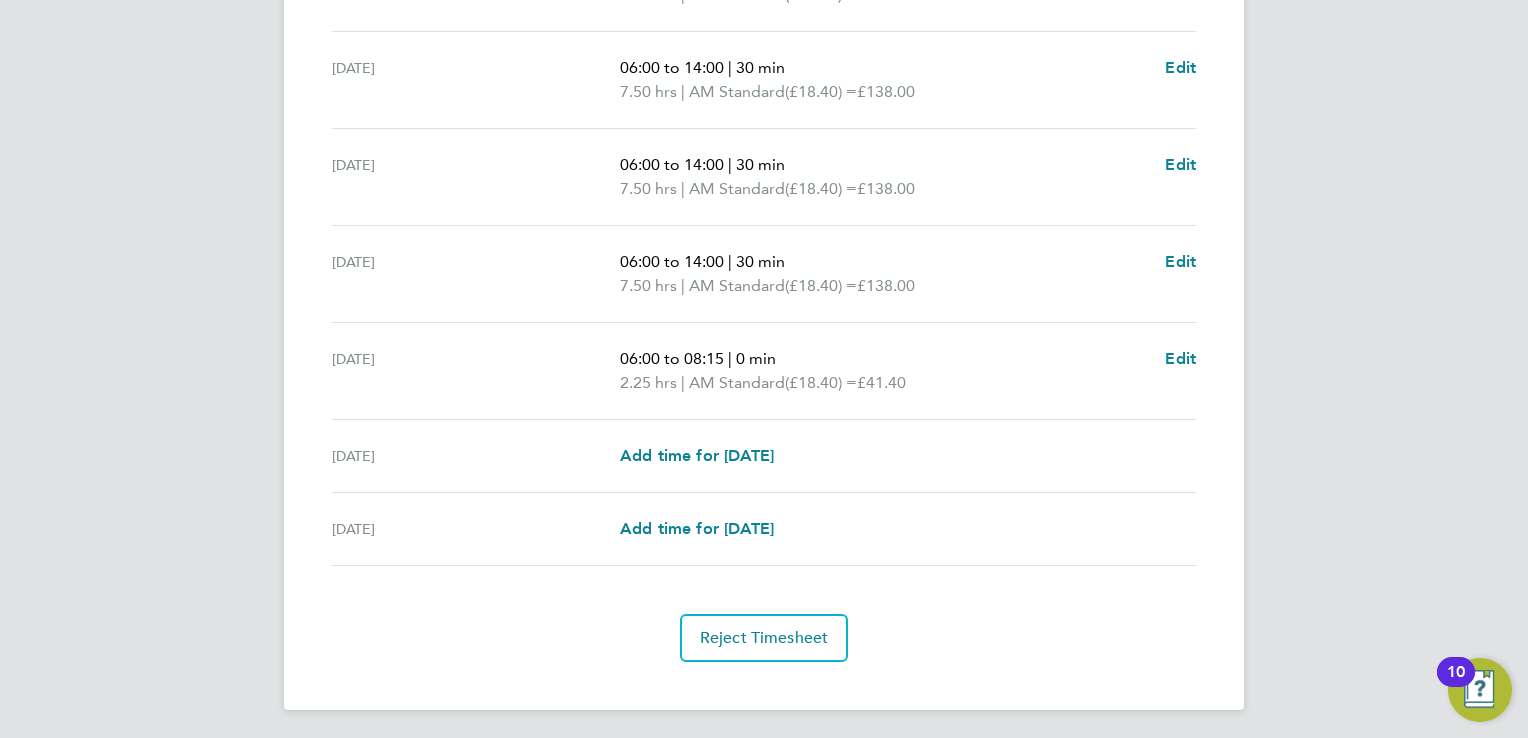 click on "JS   Joanna Sobierajska   Notifications
Applications:   Network
Team Members   Businesses   Sites   Workers   Contacts   Jobs
Positions   Vacancies   Placements   Current page:   Timesheets
Timesheets   Expenses   Finance
Invoices & Credit Notes   Reports
Margin Report   CIS Reports   Report Downloads   Preferences
My Business   Doc. Requirements   Notifications   VMS Configurations   Activity Logs
.st0{fill:#C0C1C2;}
Powered by Engage
Back  Following
Hunzala Bhamji's Timesheet   07 - 13 Jul 2025   £593. 40  "Production Operative (Accept)" at "Vistry Works East Midlands"  For "Countryside Timber Frame Ltd"  Submitted   Manual   Timesheet   Comments   Charge   Pay   Details   Activity Logs   Summary   Description   |" at bounding box center (764, 19) 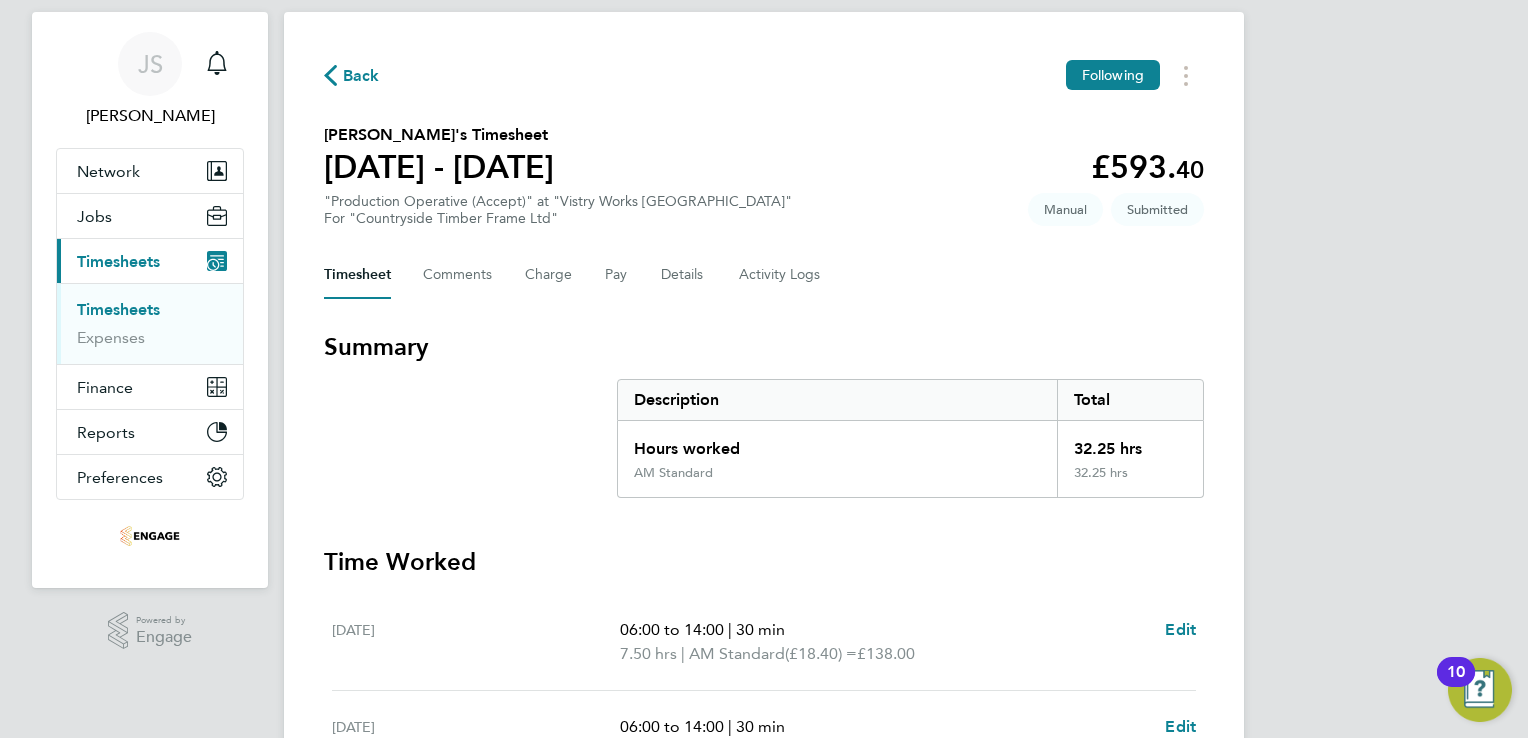 scroll, scrollTop: 0, scrollLeft: 0, axis: both 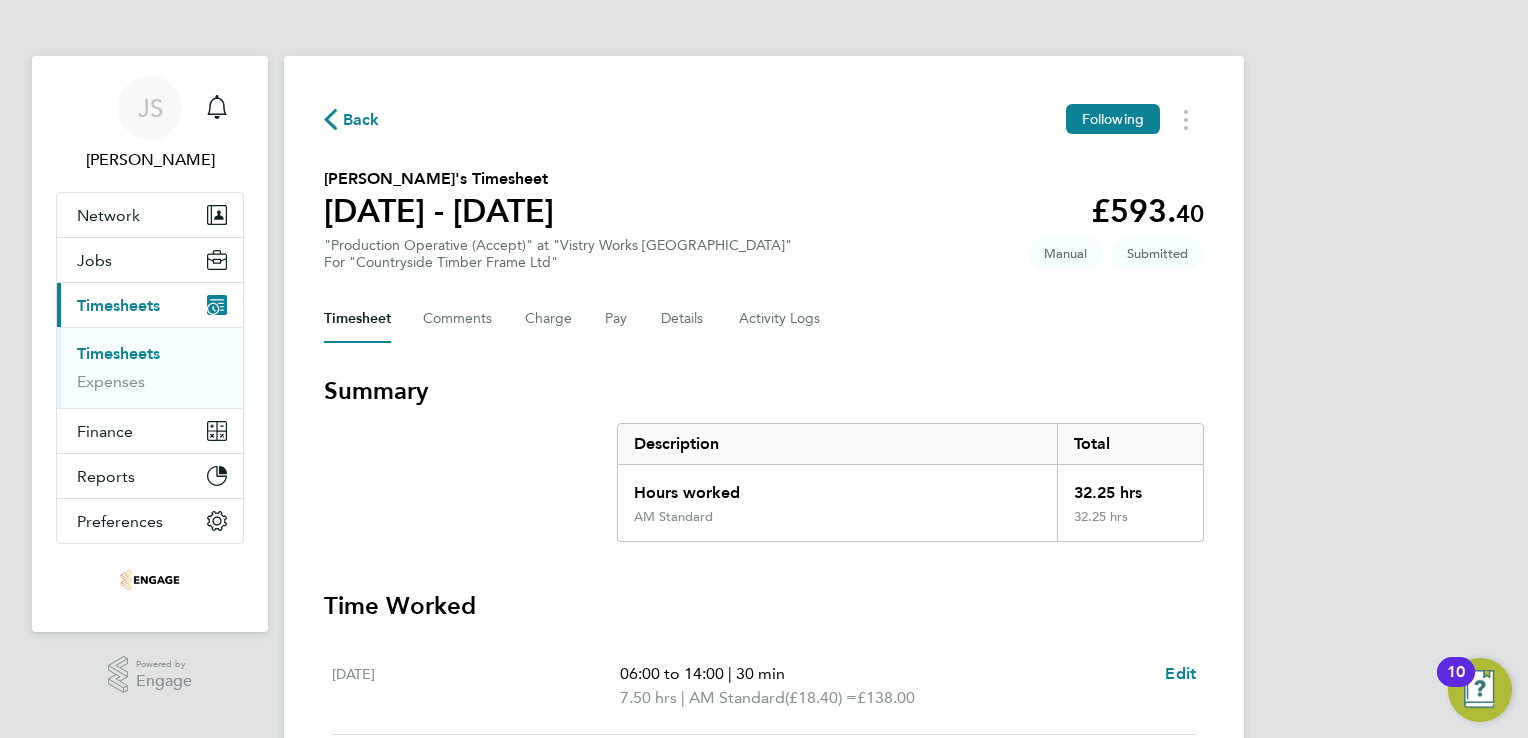 click on "Back" 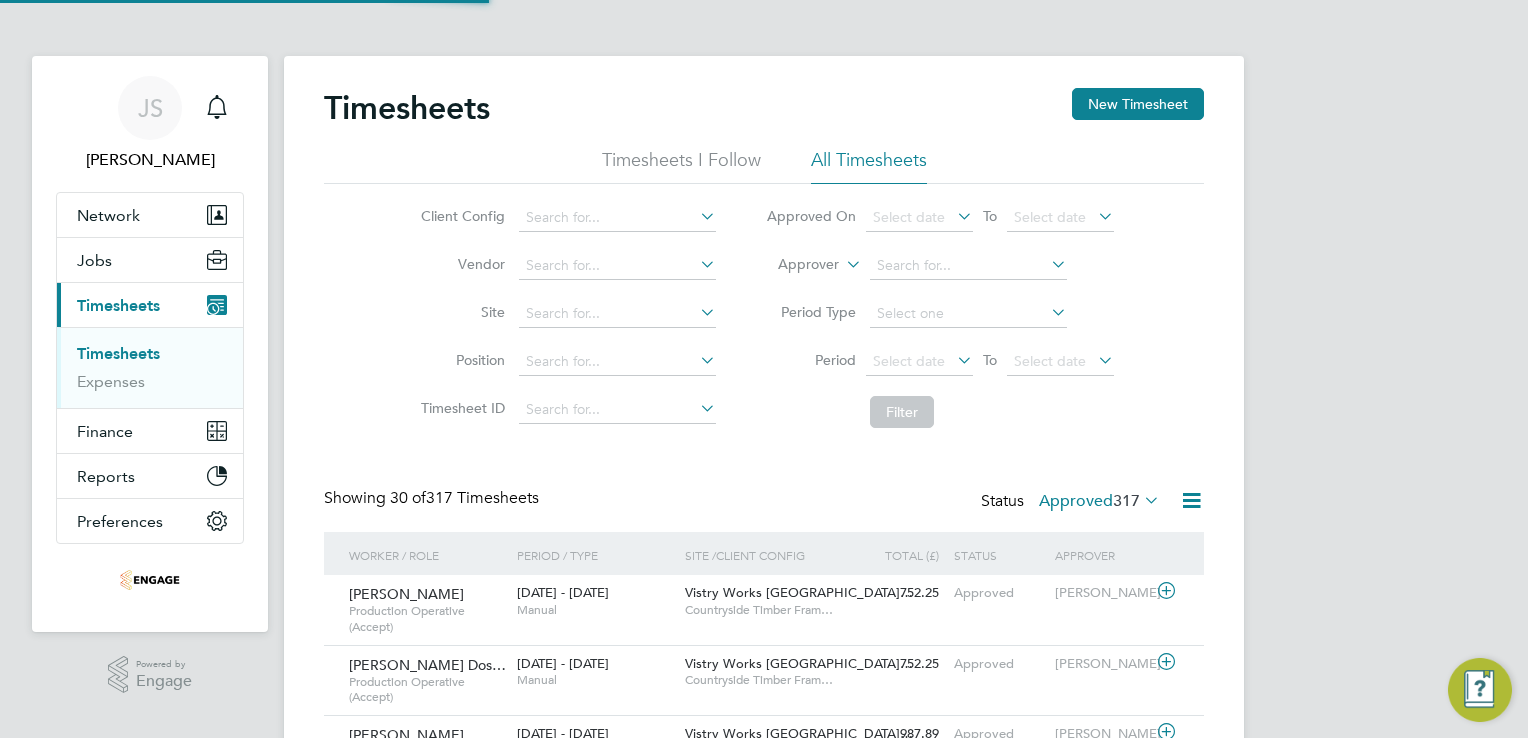 scroll, scrollTop: 9, scrollLeft: 10, axis: both 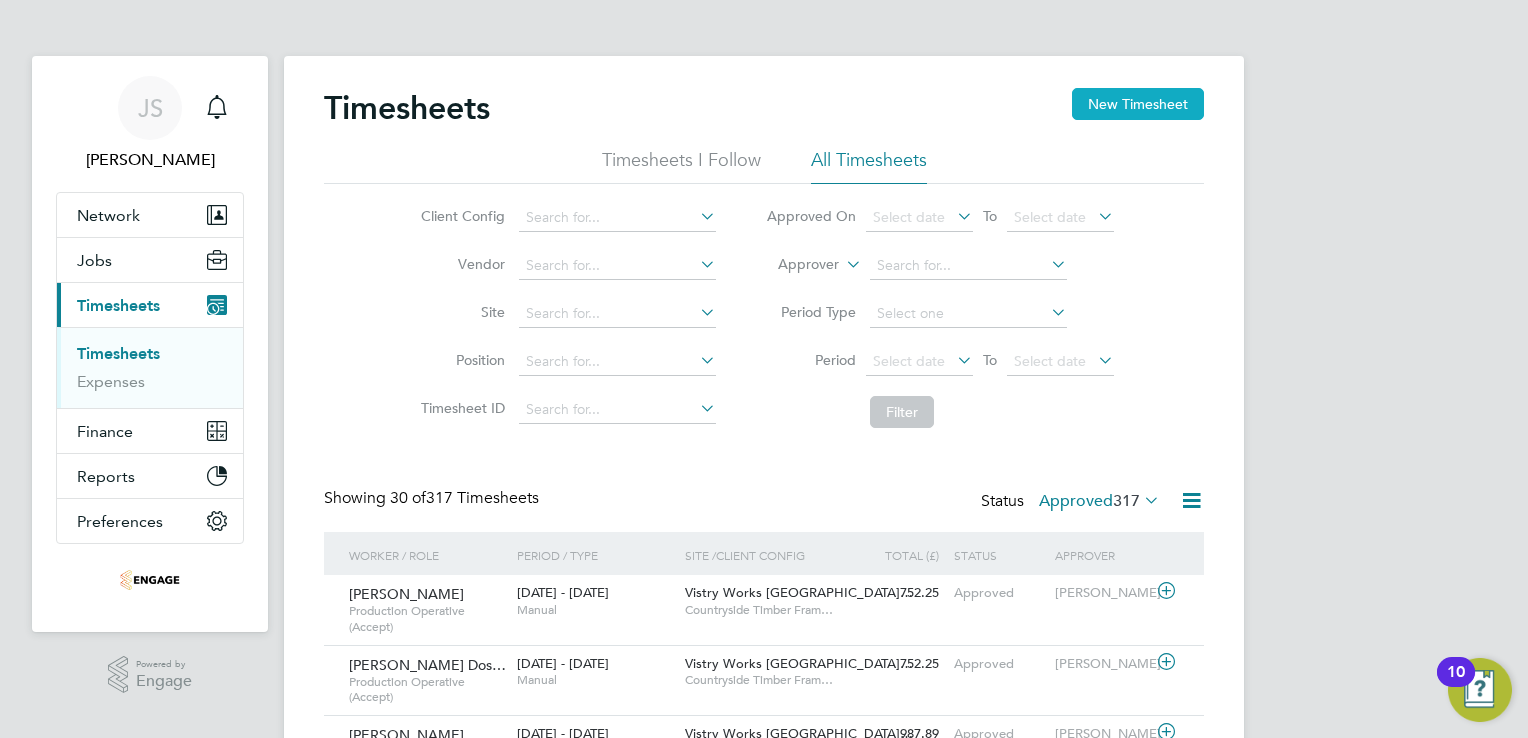 click on "New Timesheet" 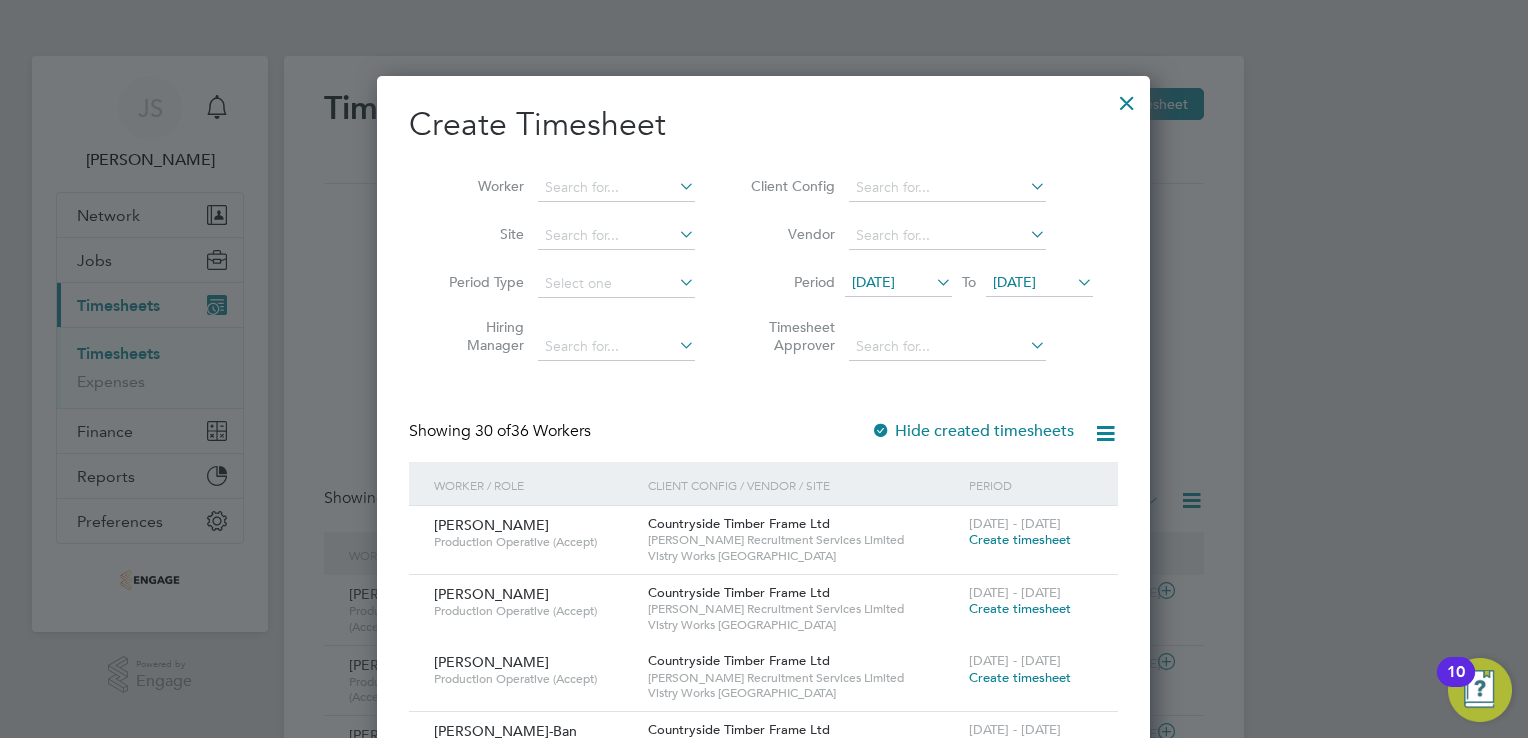 click on "30 Jun 2025" at bounding box center (898, 283) 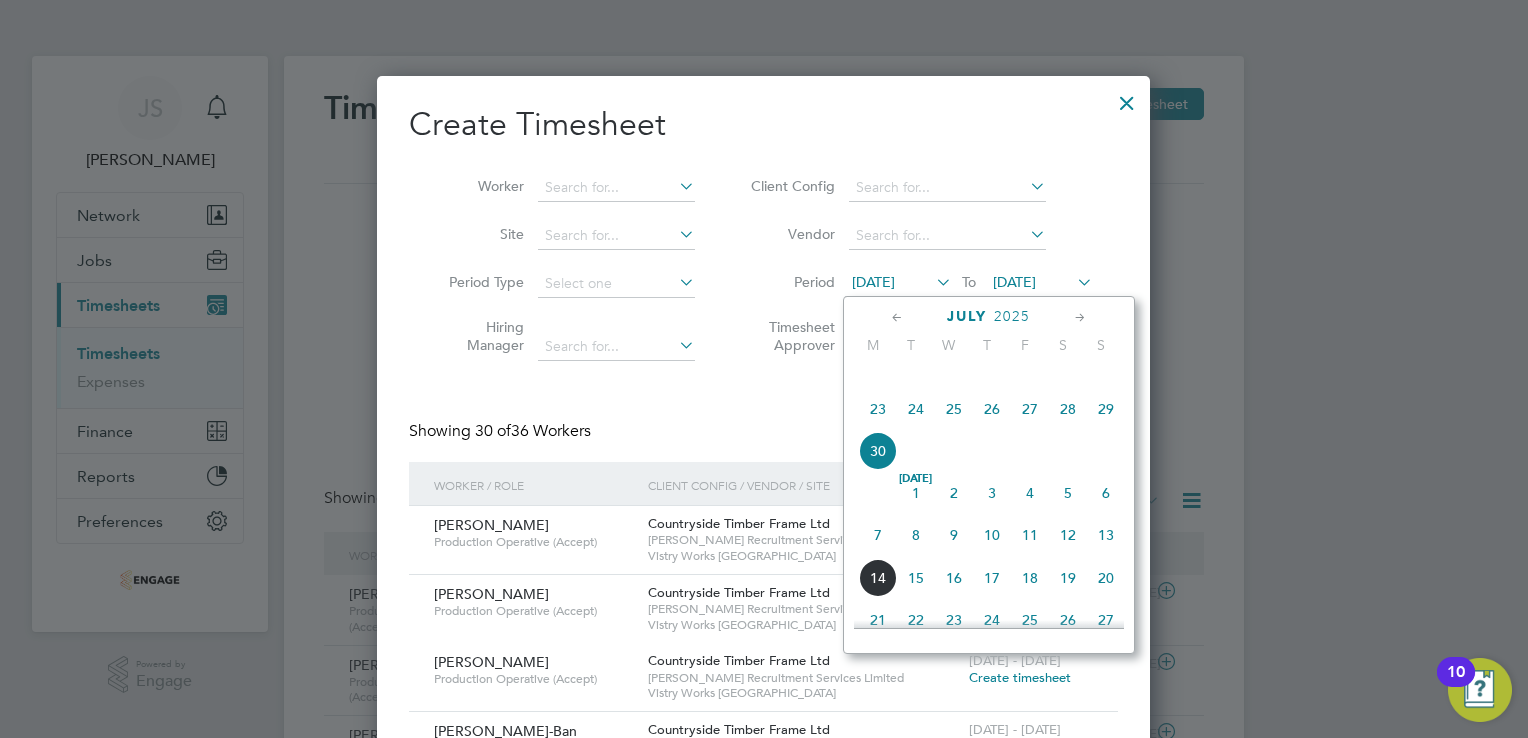 click on "7" 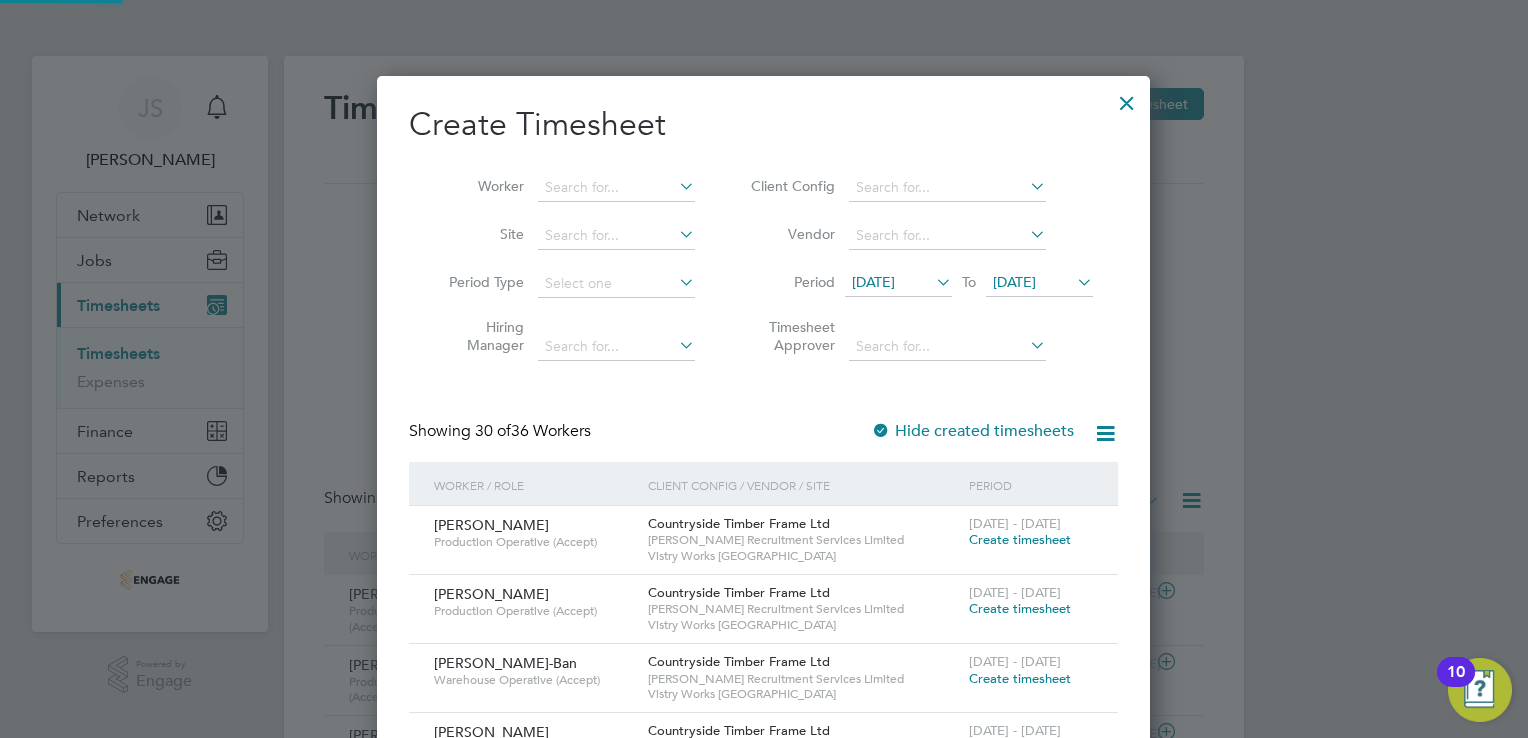 click on "[DATE]" at bounding box center [1014, 282] 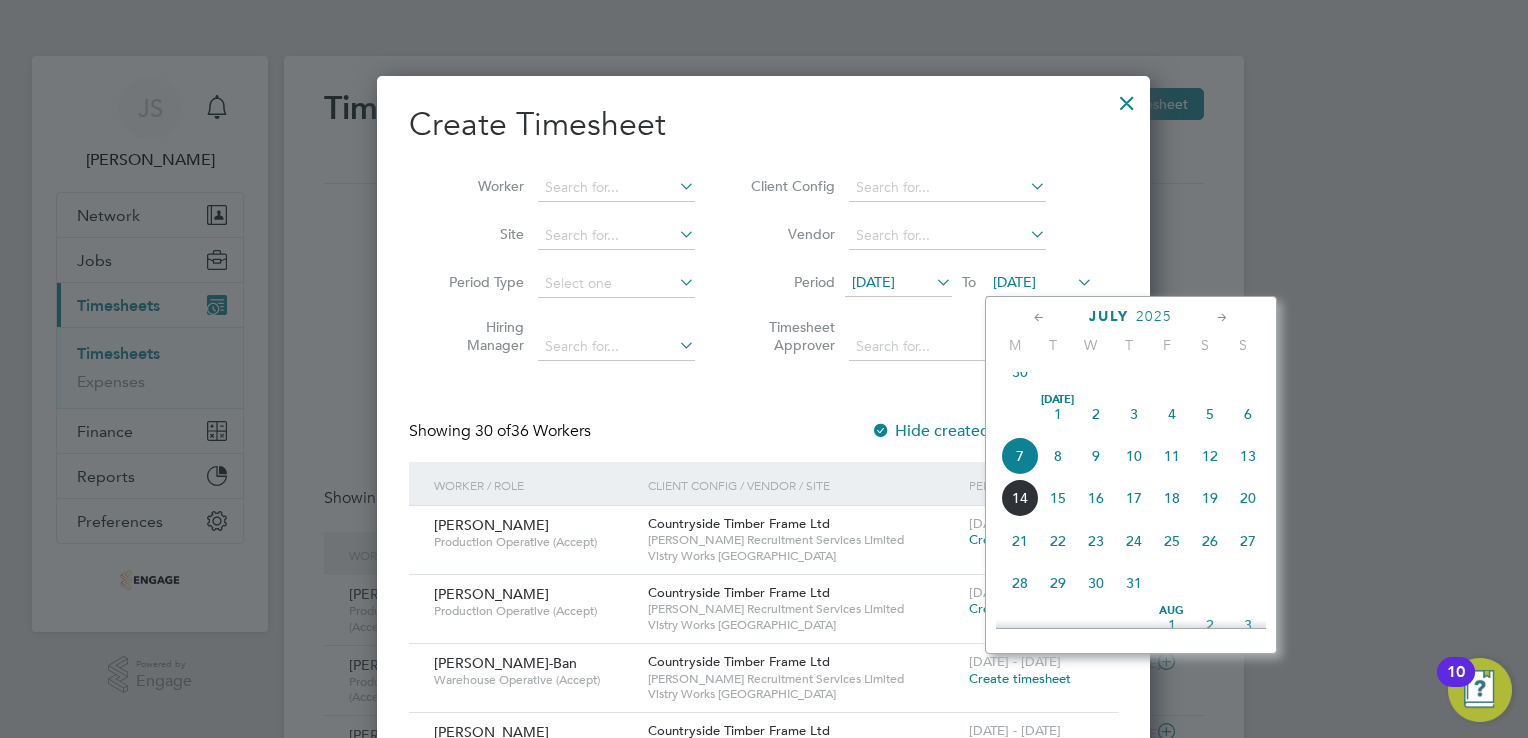 click on "13" 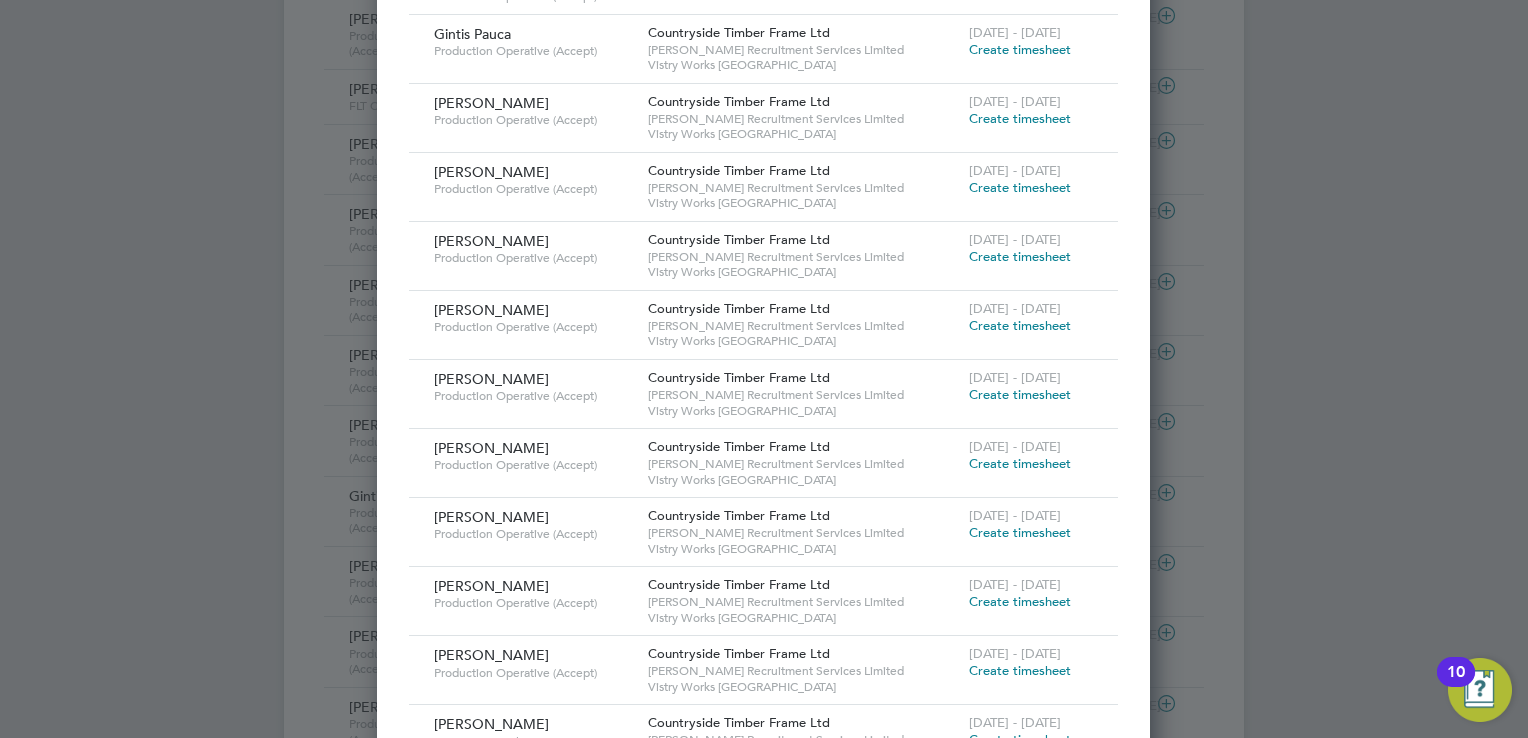 click on "Create timesheet" at bounding box center [1020, 394] 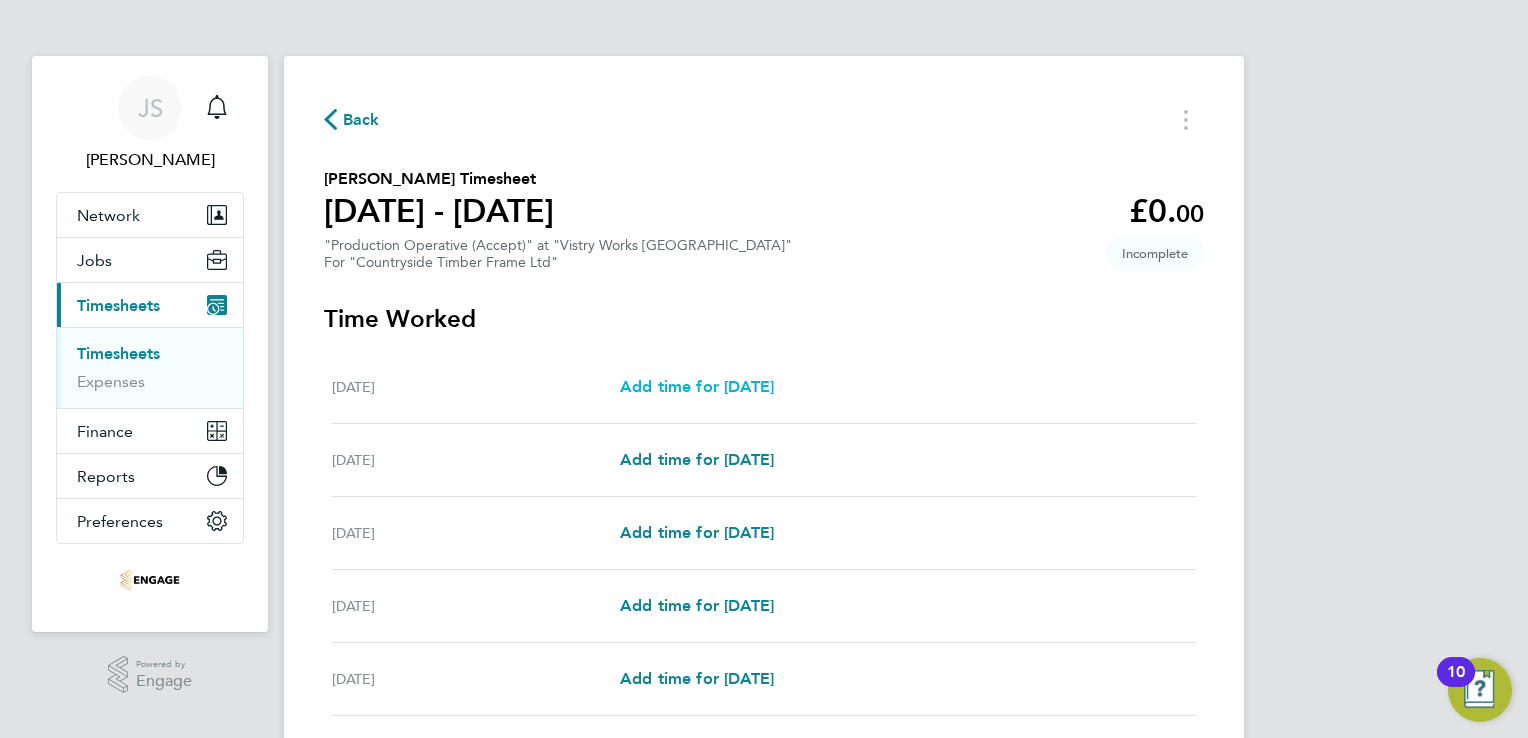 click on "Add time for Mon 07 Jul" at bounding box center [697, 386] 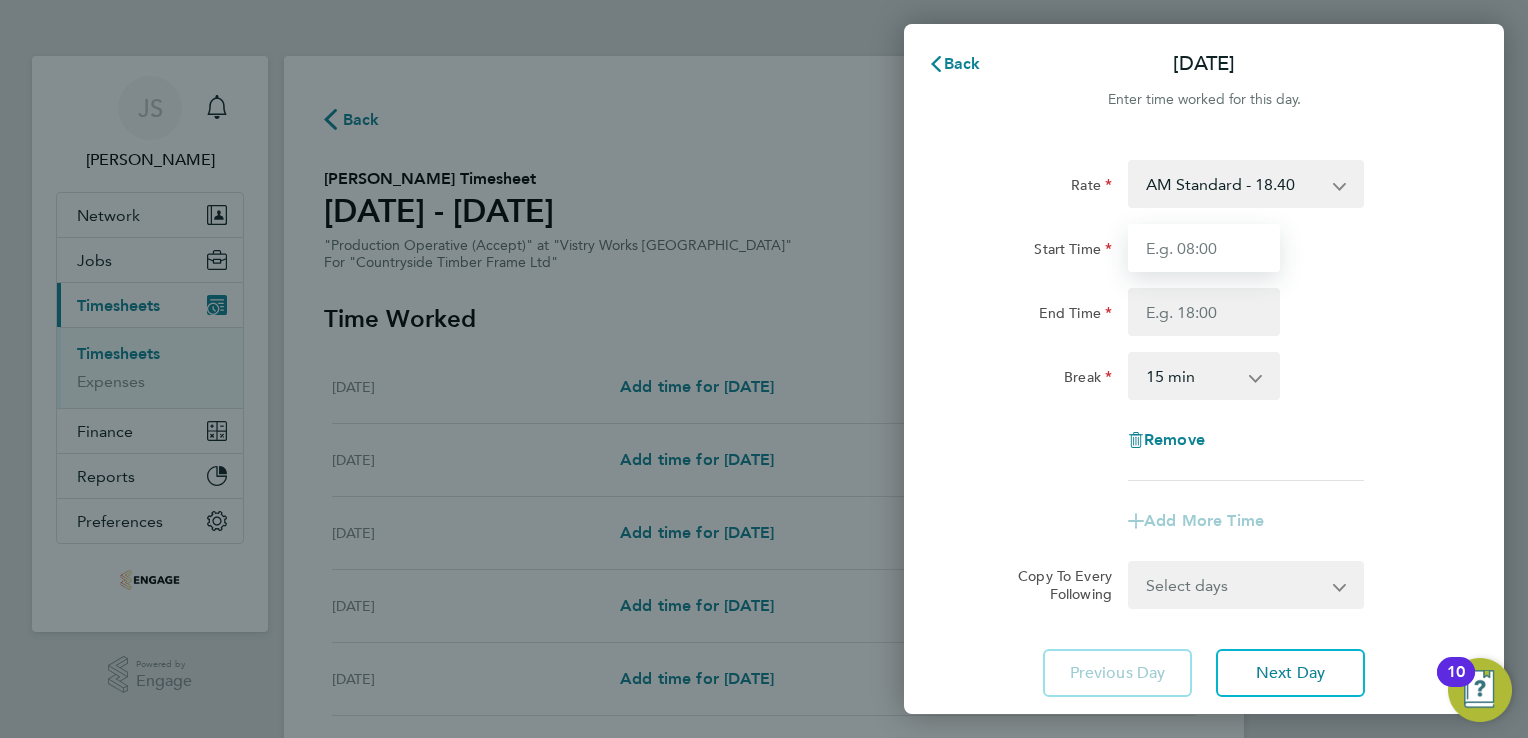 drag, startPoint x: 1212, startPoint y: 232, endPoint x: 1211, endPoint y: 250, distance: 18.027756 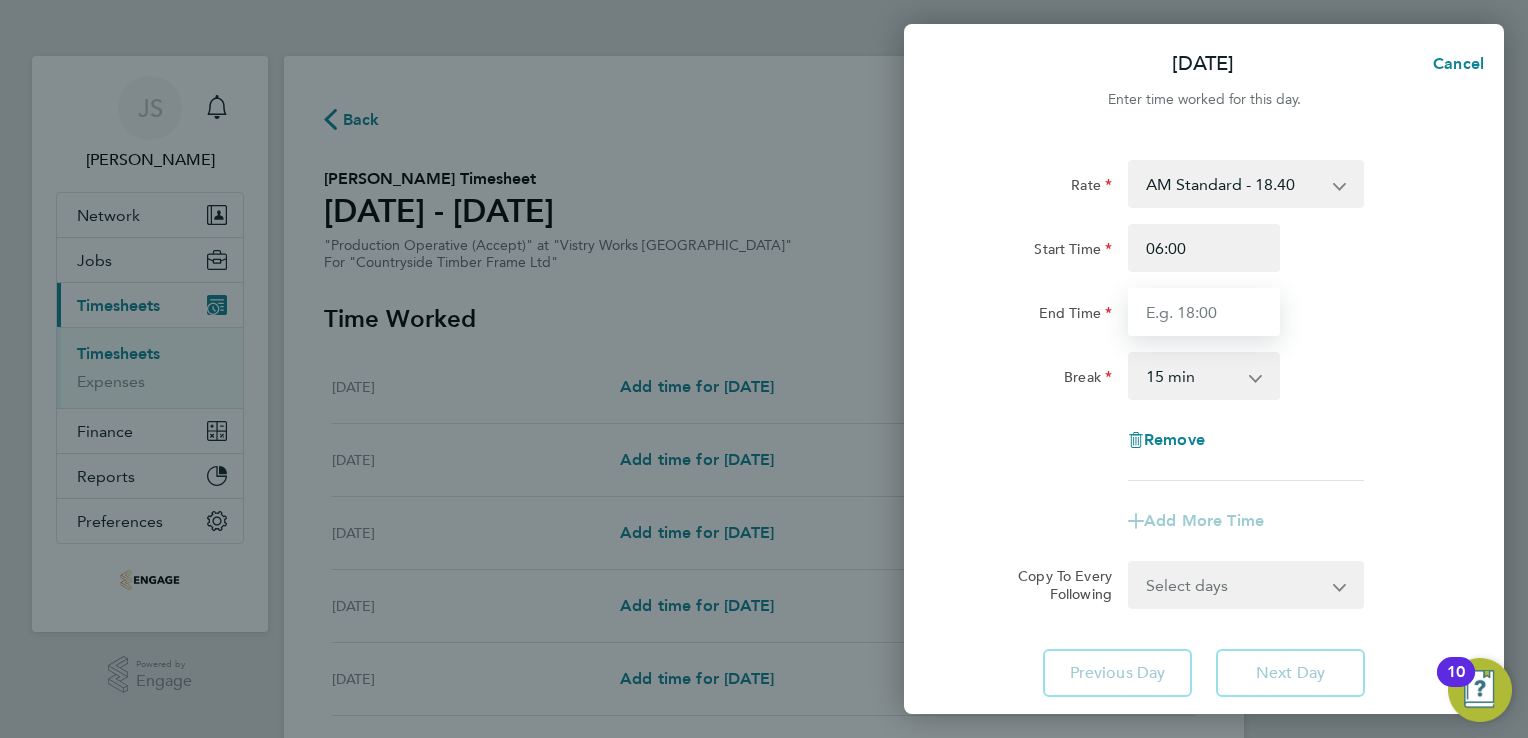click on "End Time" at bounding box center (1204, 312) 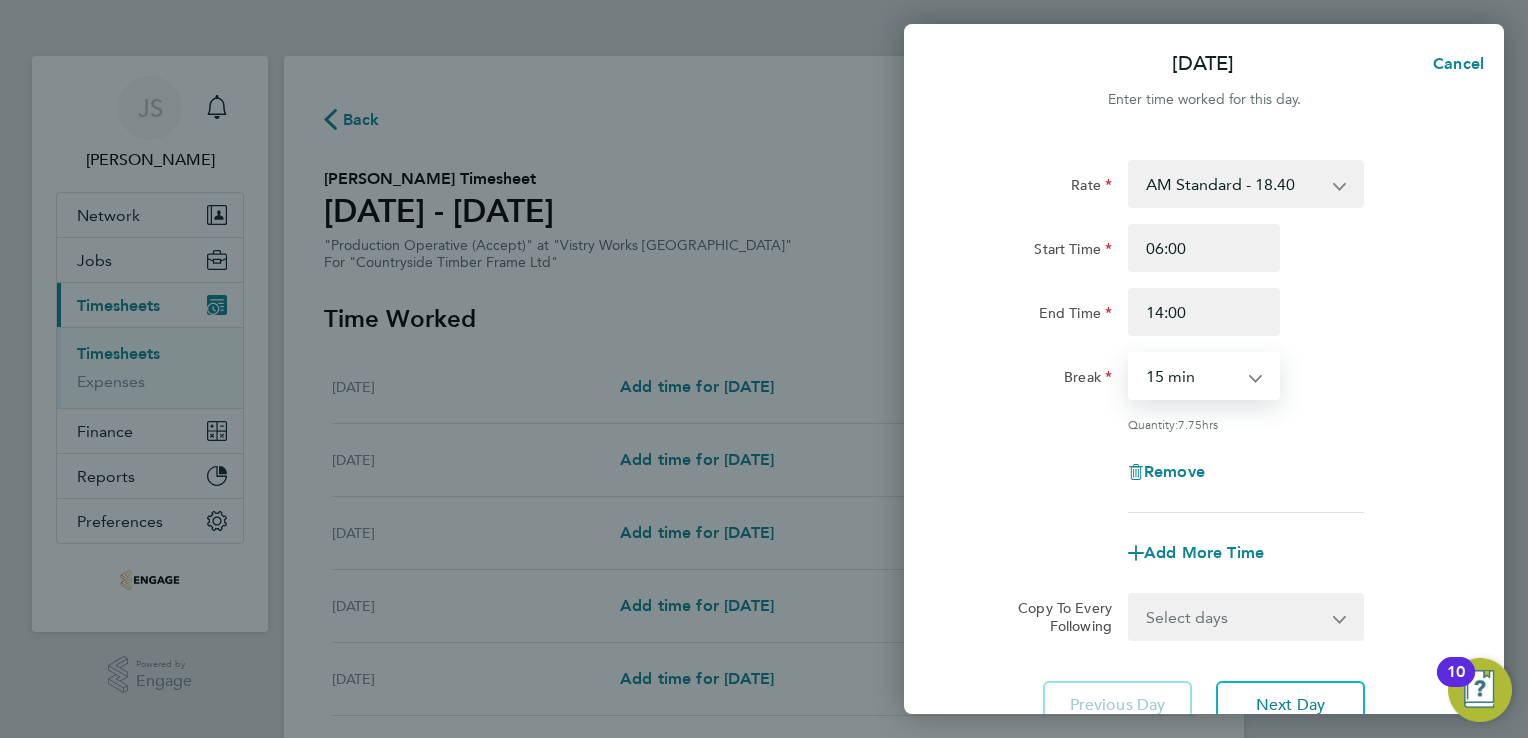 drag, startPoint x: 1179, startPoint y: 383, endPoint x: 1194, endPoint y: 399, distance: 21.931713 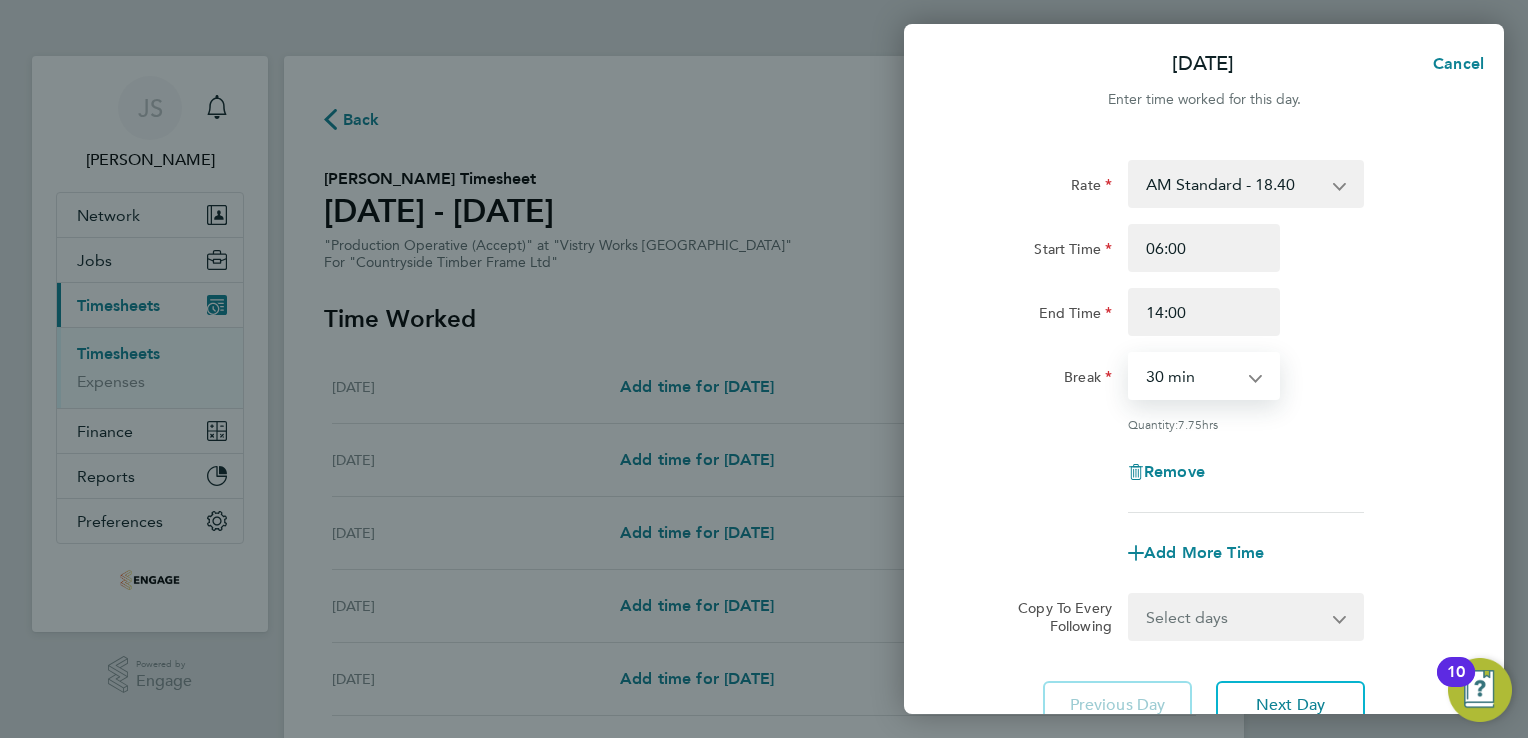 click on "0 min   15 min   30 min   45 min   60 min   75 min   90 min" at bounding box center [1192, 376] 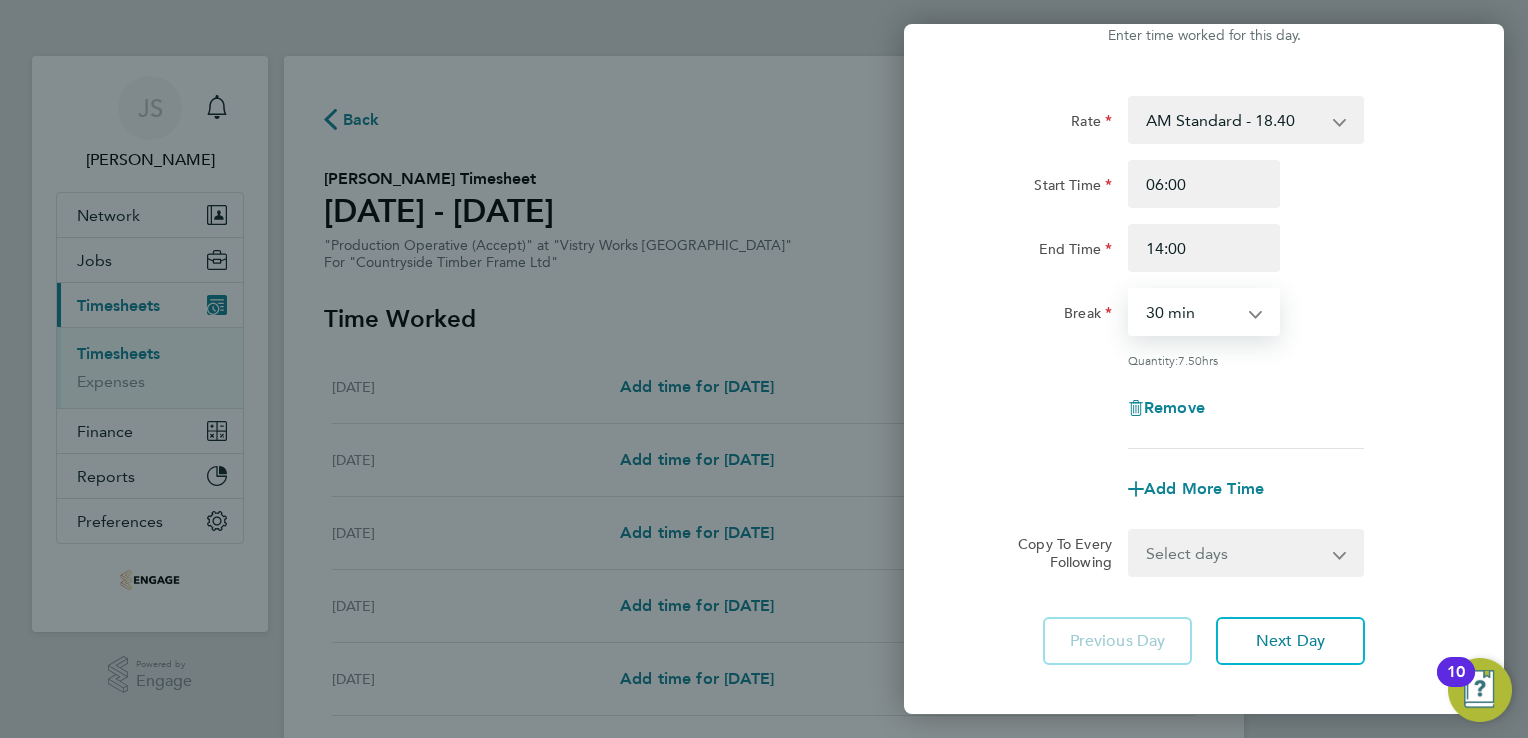 scroll, scrollTop: 164, scrollLeft: 0, axis: vertical 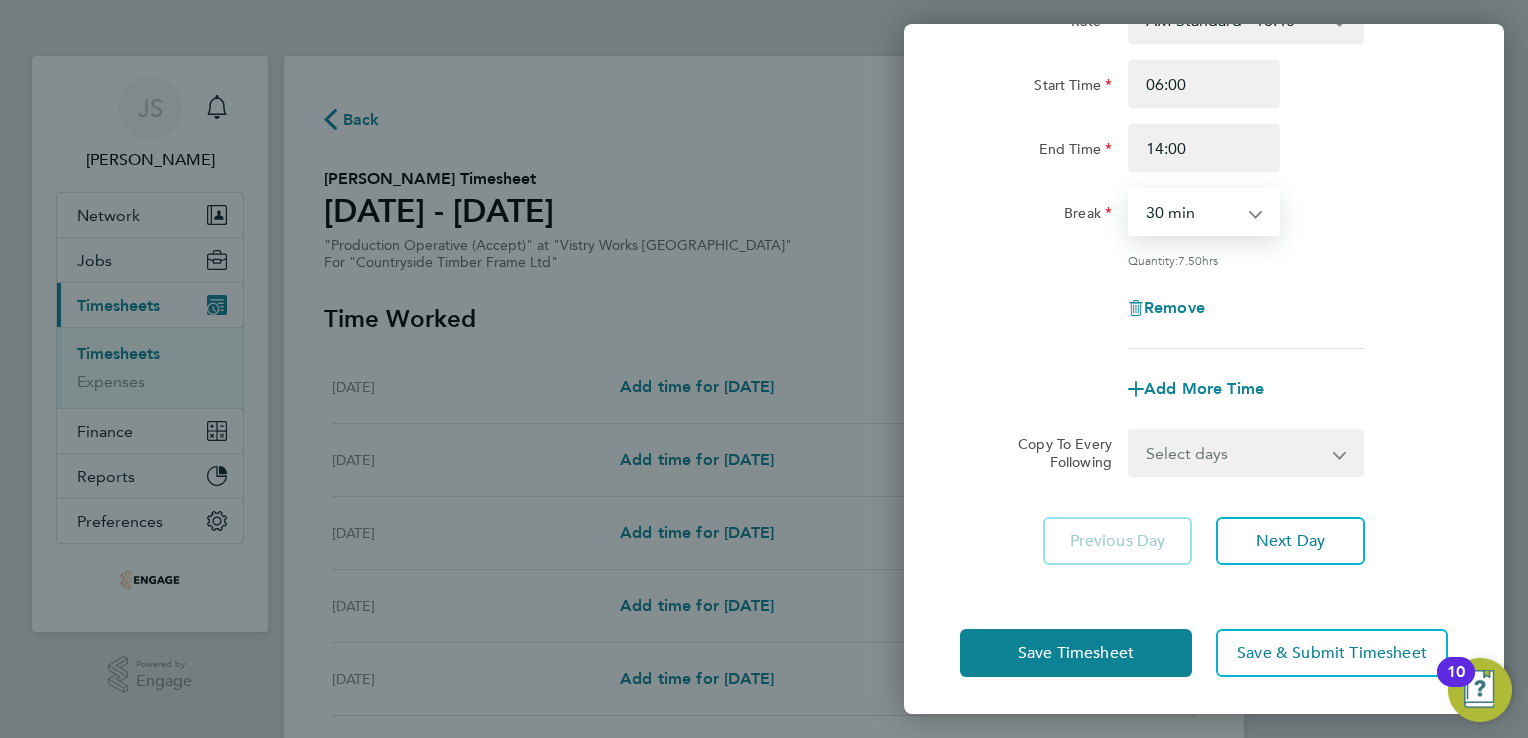 click on "Select days   Day   Weekday (Mon-Fri)   Weekend (Sat-Sun)   Tuesday   Wednesday   Thursday   Friday   Saturday   Sunday" at bounding box center (1235, 453) 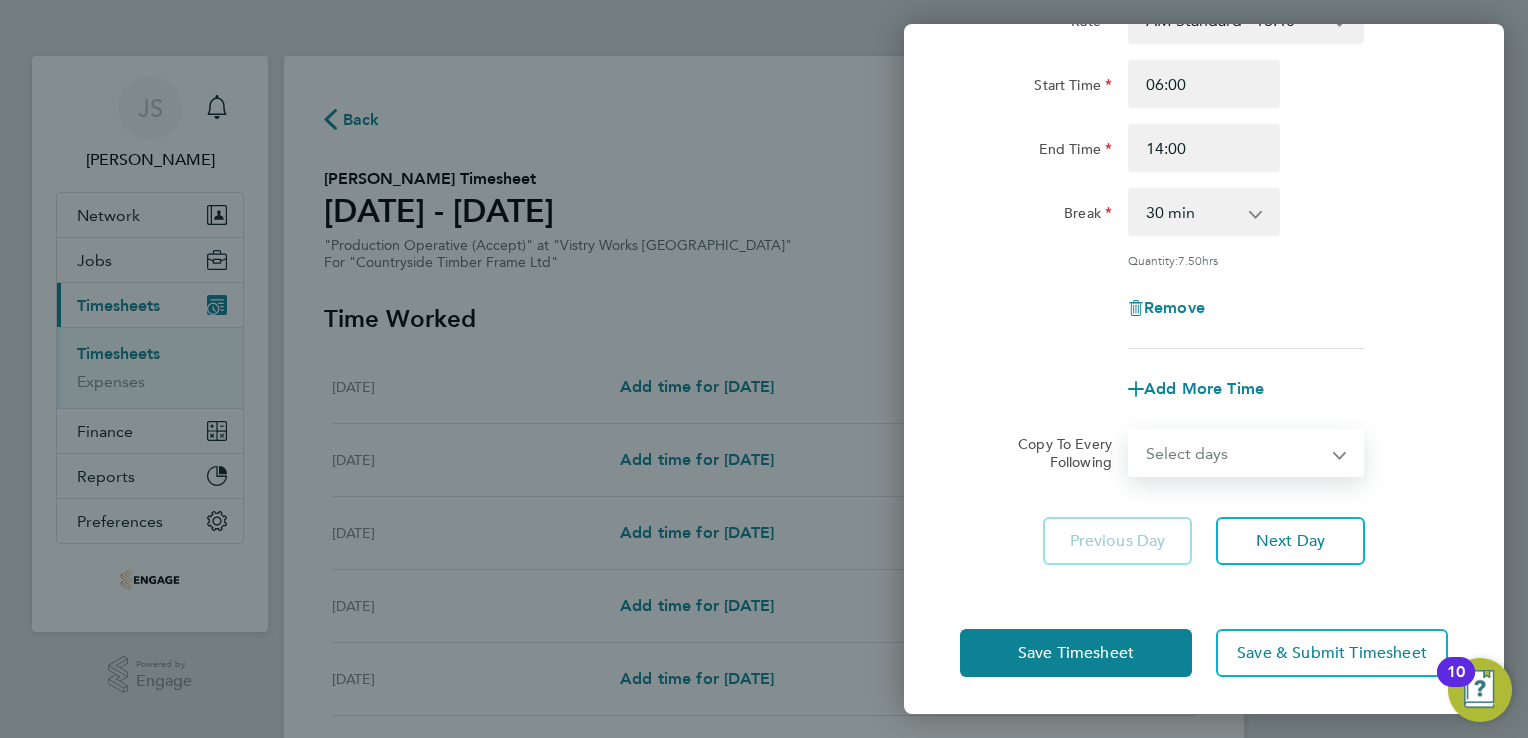 select on "TUE" 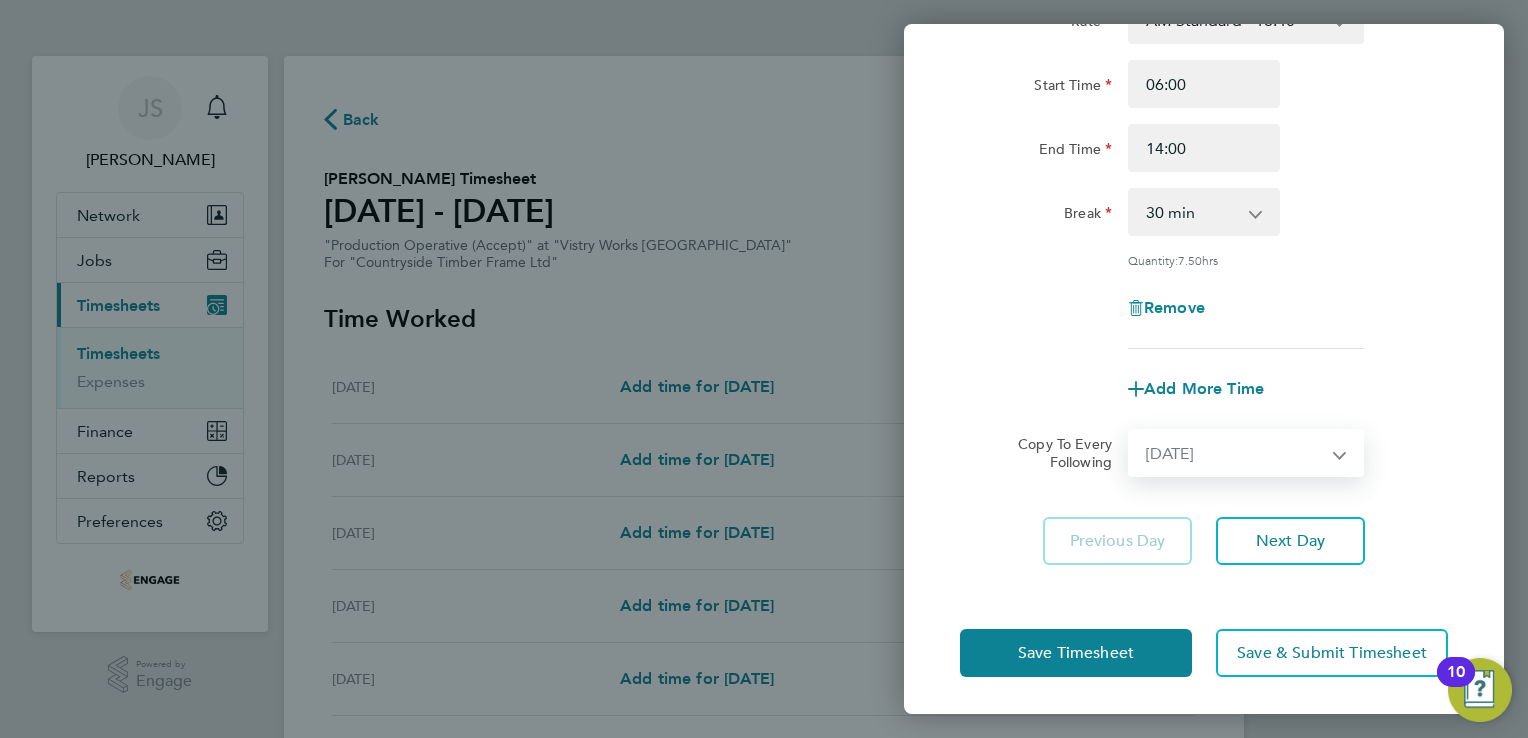 click on "Select days   Day   Weekday (Mon-Fri)   Weekend (Sat-Sun)   Tuesday   Wednesday   Thursday   Friday   Saturday   Sunday" at bounding box center (1235, 453) 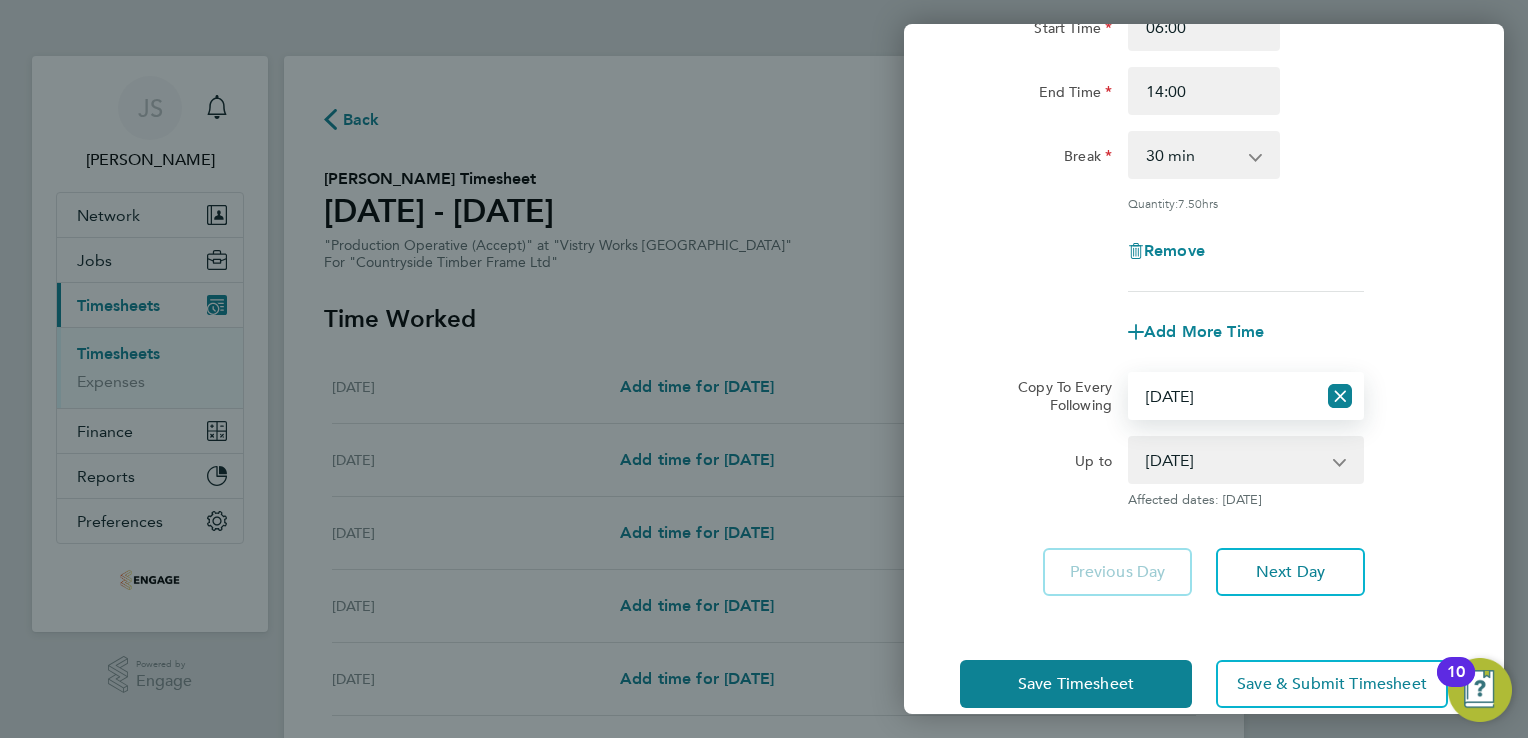 scroll, scrollTop: 252, scrollLeft: 0, axis: vertical 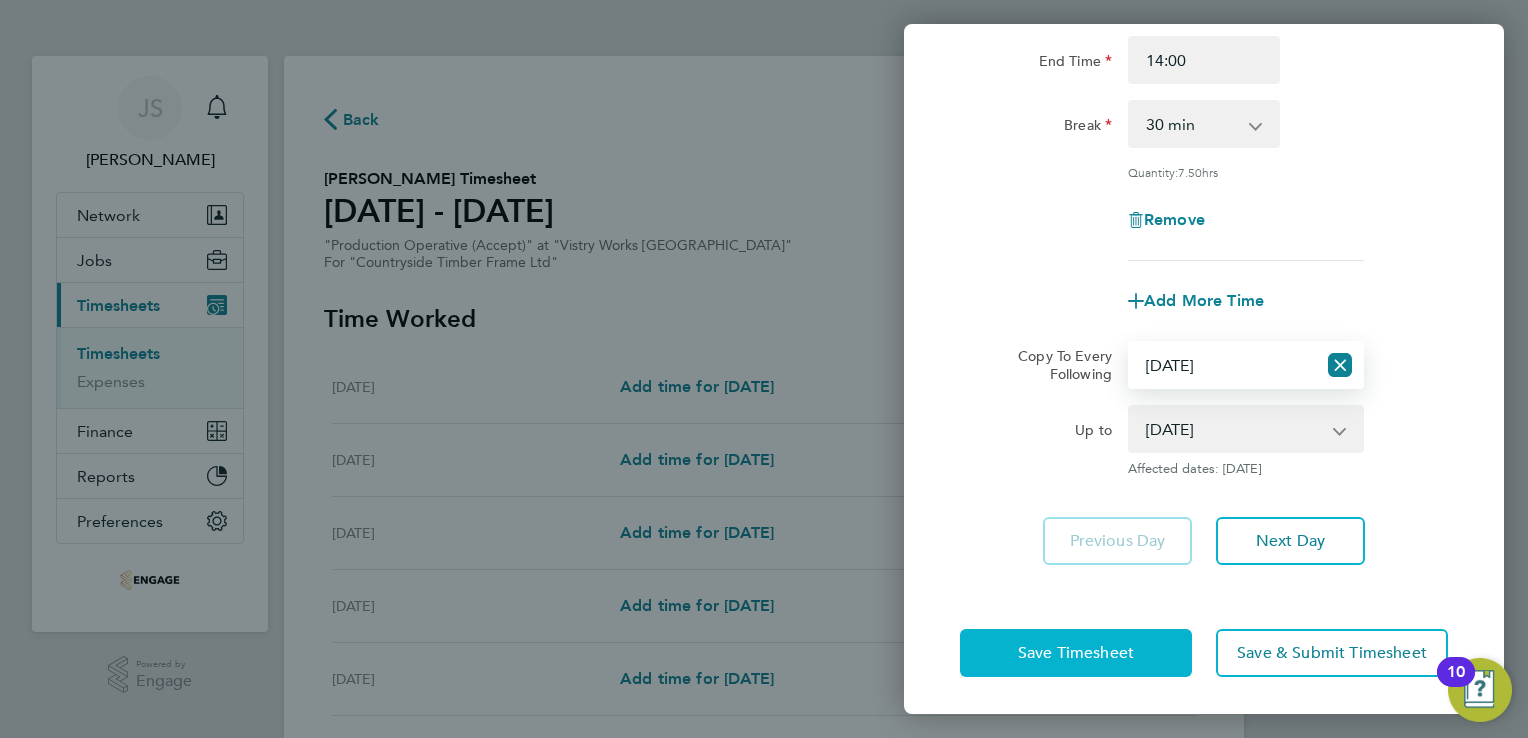 click on "Save Timesheet" 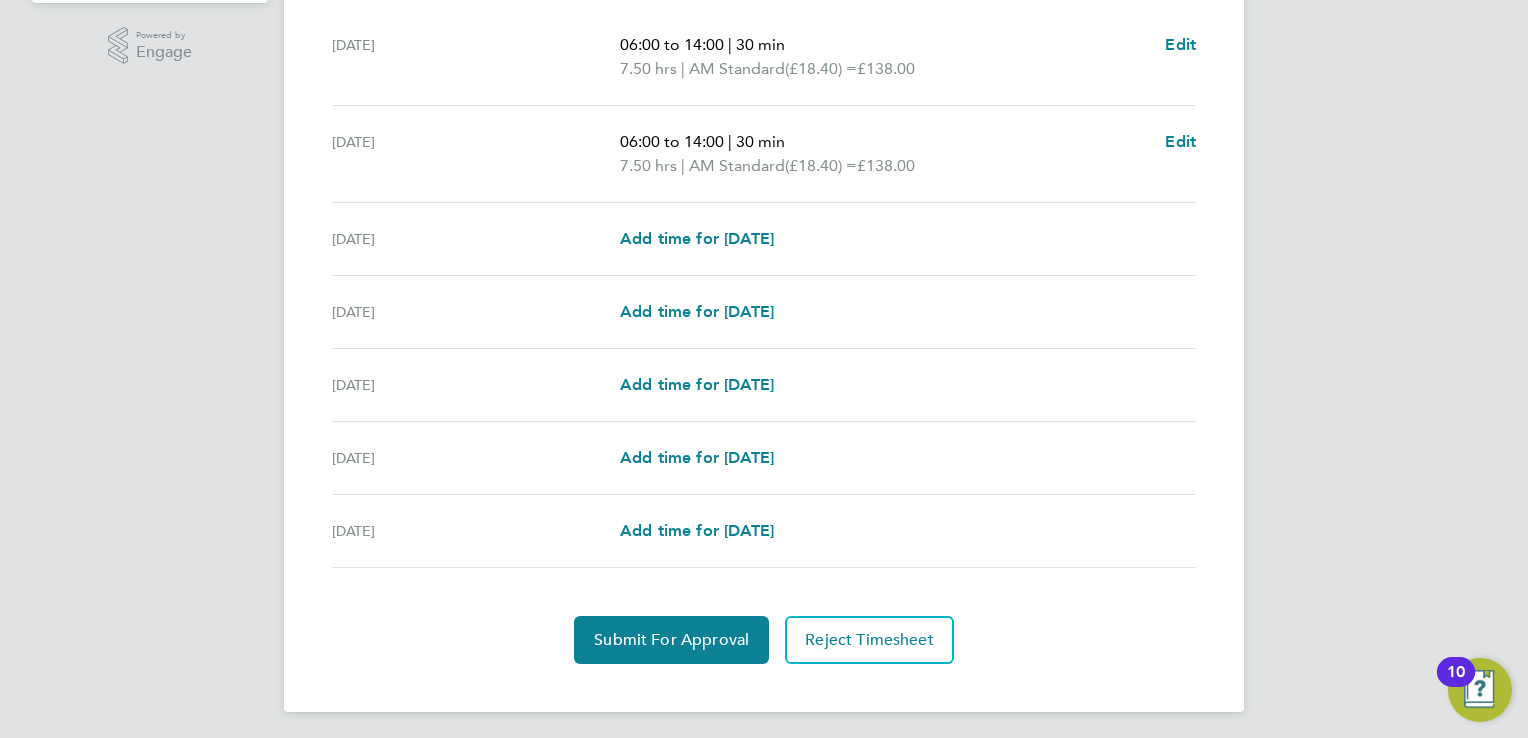 scroll, scrollTop: 632, scrollLeft: 0, axis: vertical 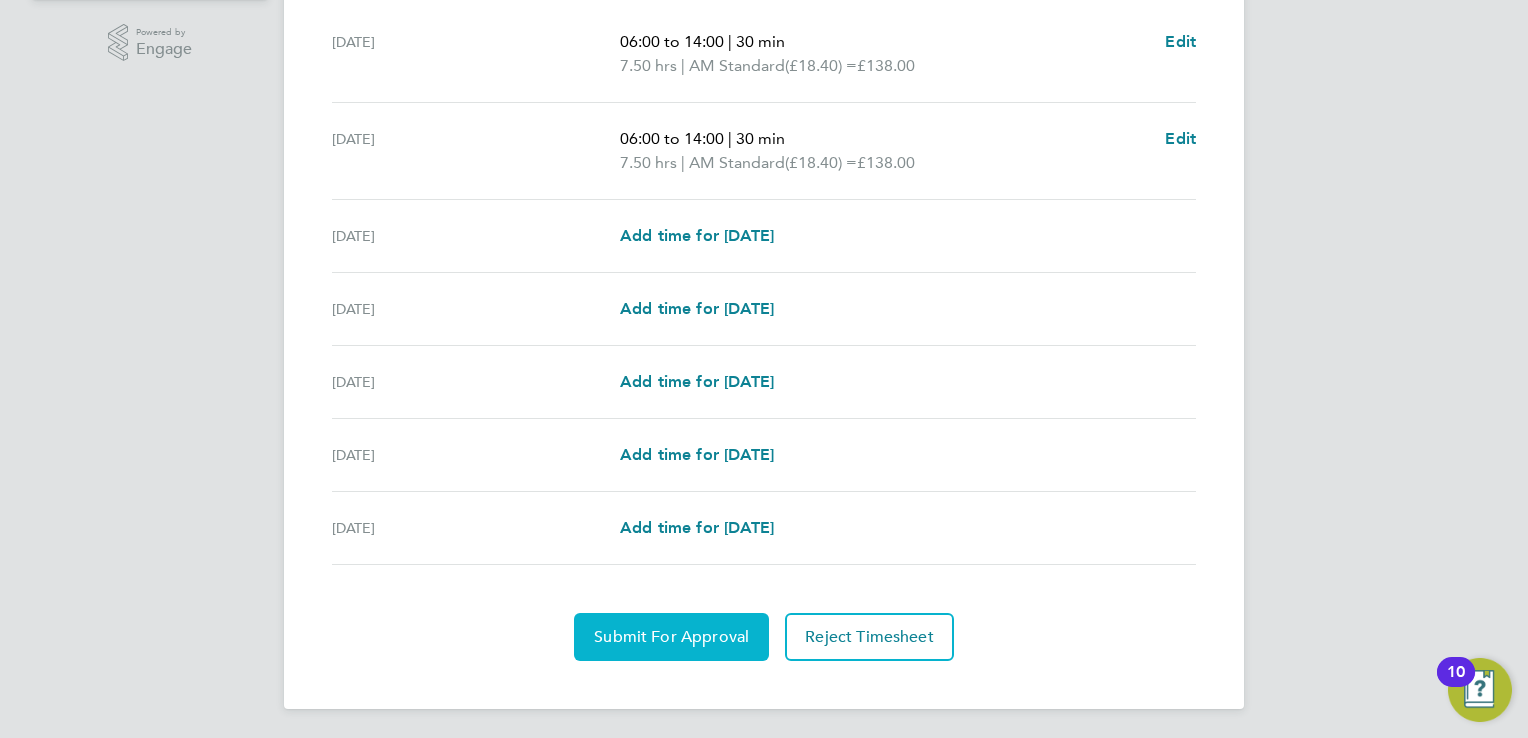 click on "Submit For Approval" 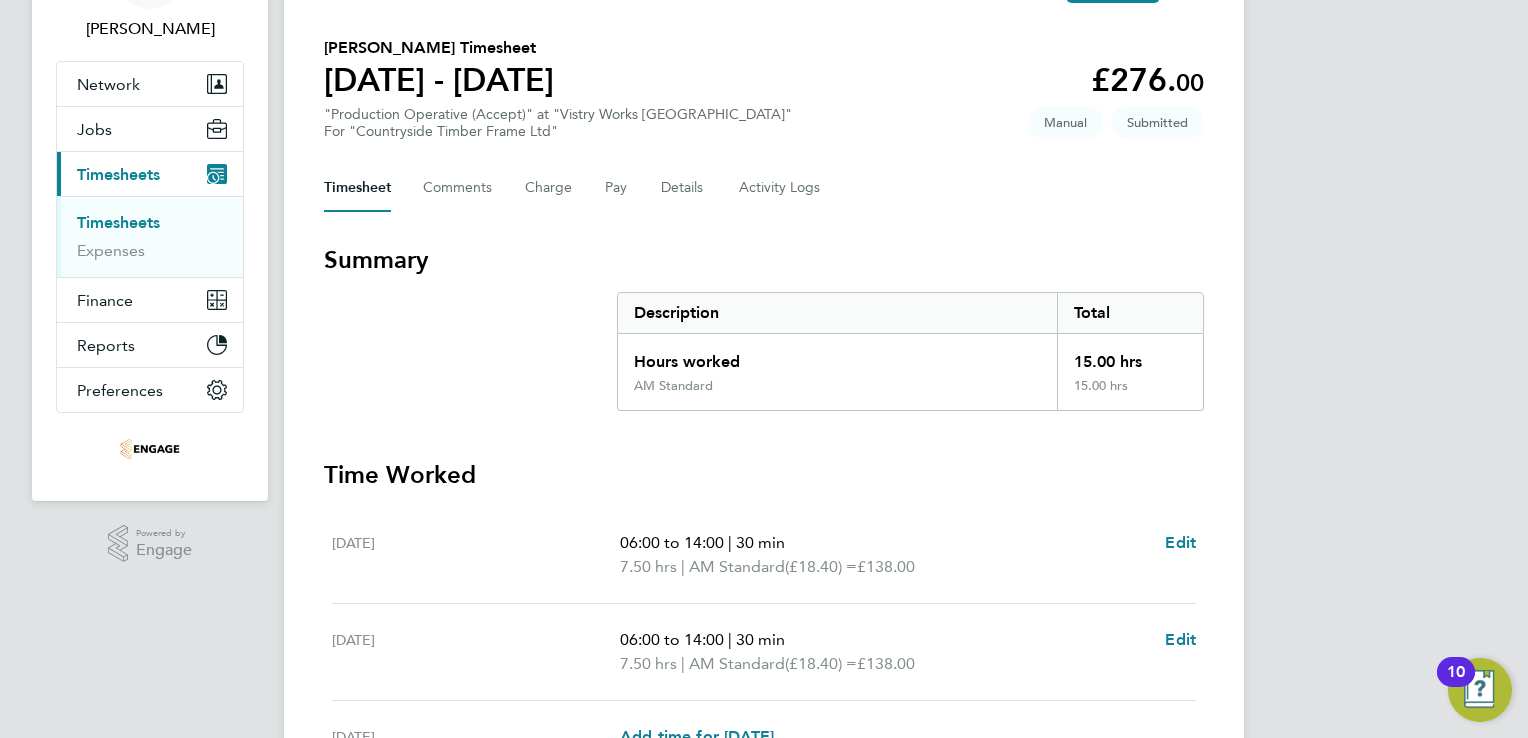 scroll, scrollTop: 0, scrollLeft: 0, axis: both 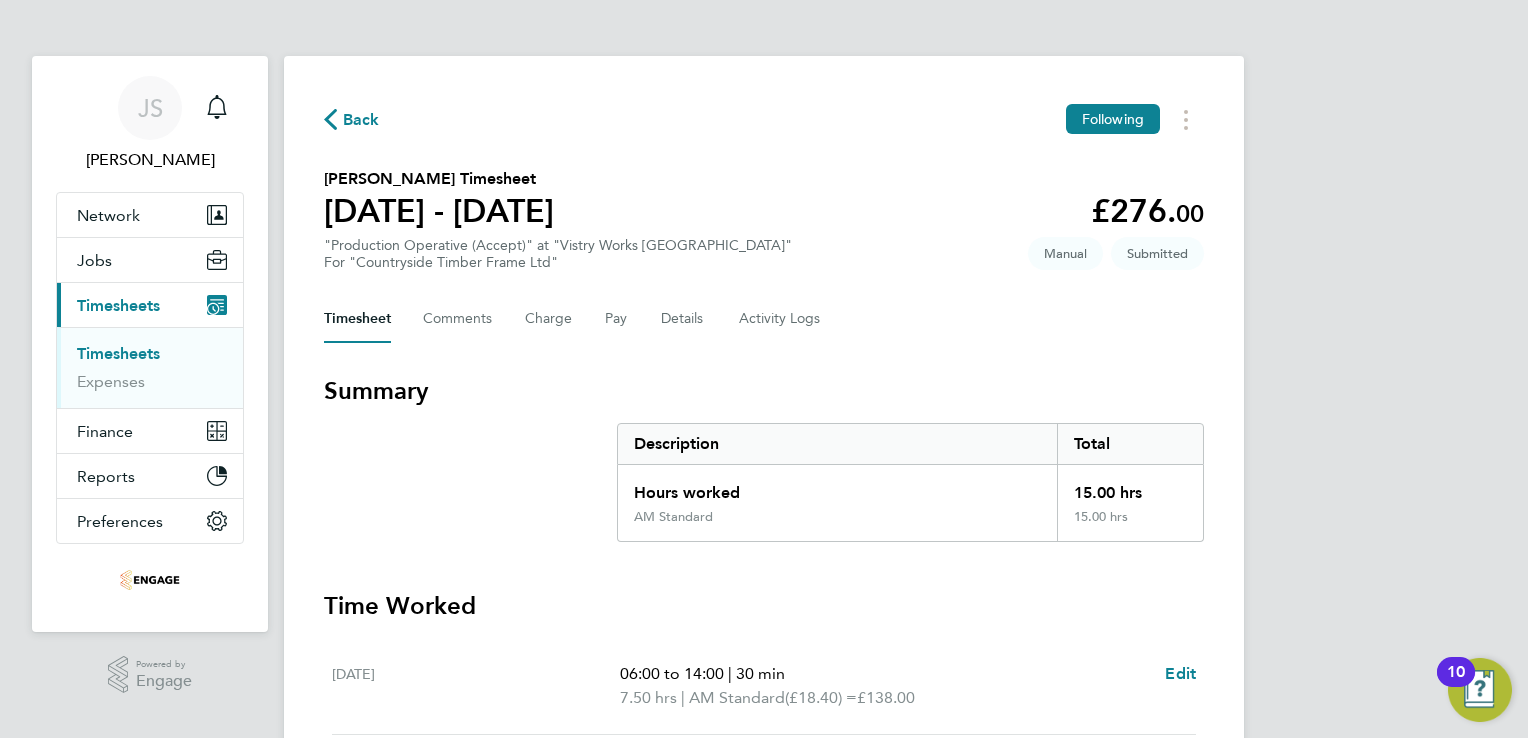 click on "Back" 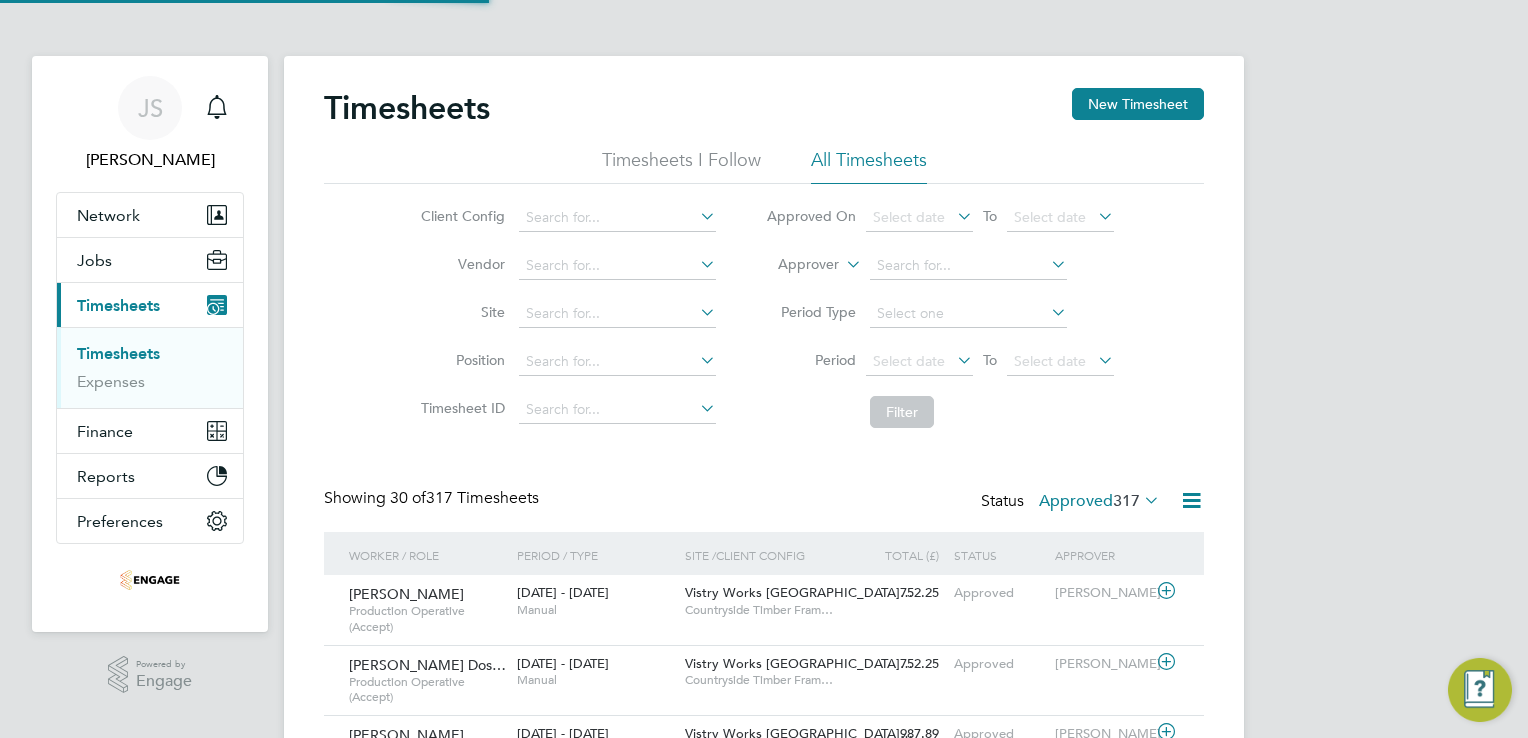 scroll, scrollTop: 9, scrollLeft: 10, axis: both 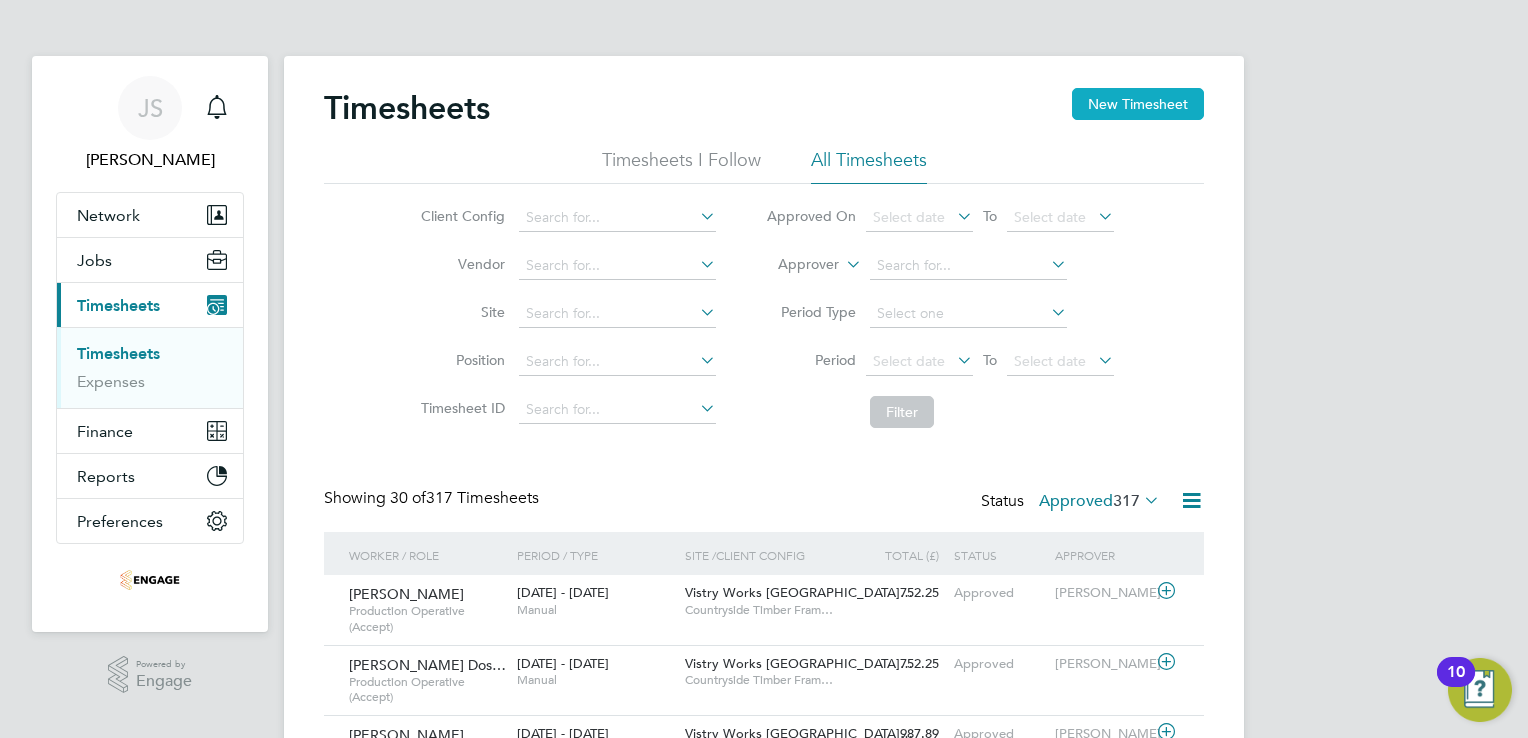click on "New Timesheet" 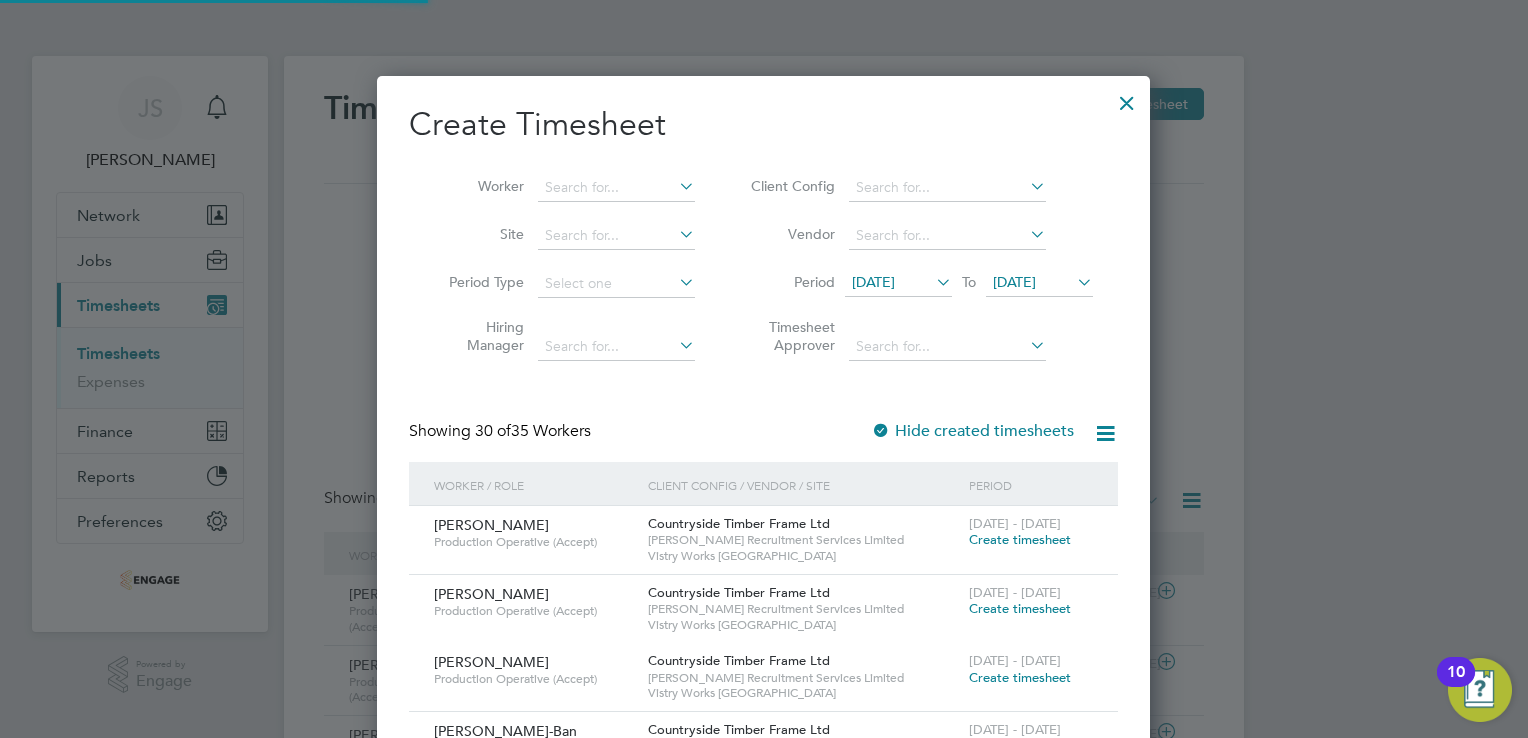 click on "[DATE]" at bounding box center (873, 282) 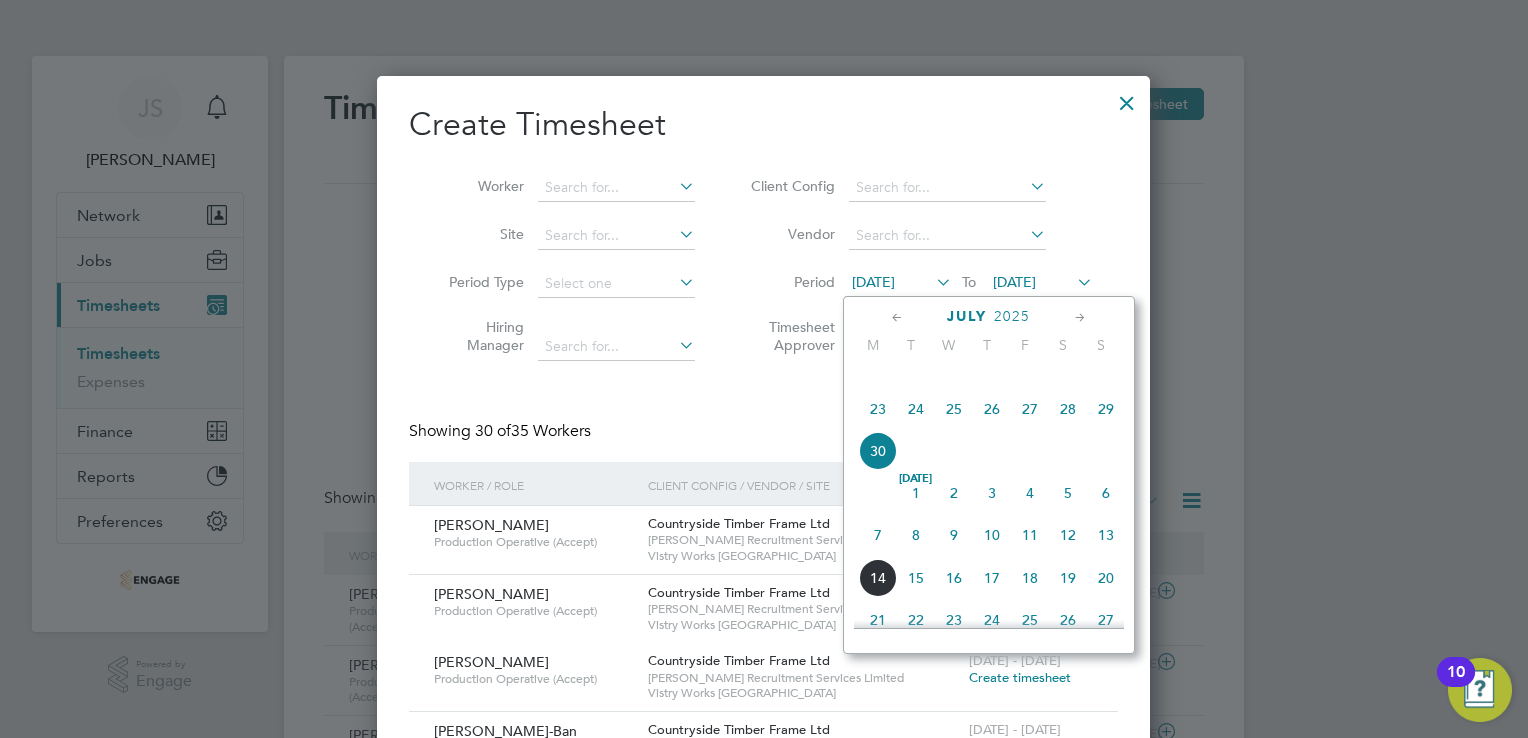 drag, startPoint x: 869, startPoint y: 564, endPoint x: 924, endPoint y: 486, distance: 95.44108 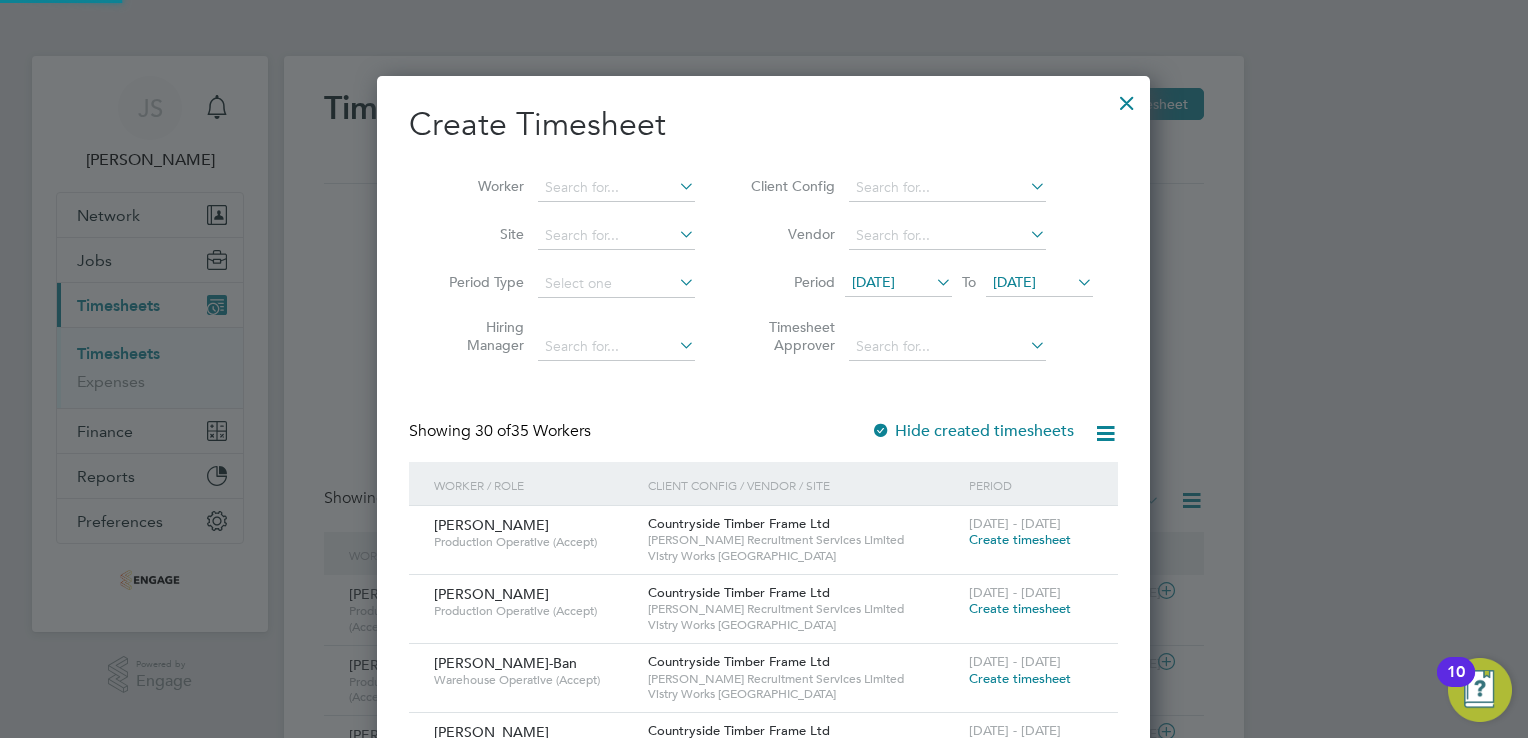 click on "[DATE]" at bounding box center [1014, 282] 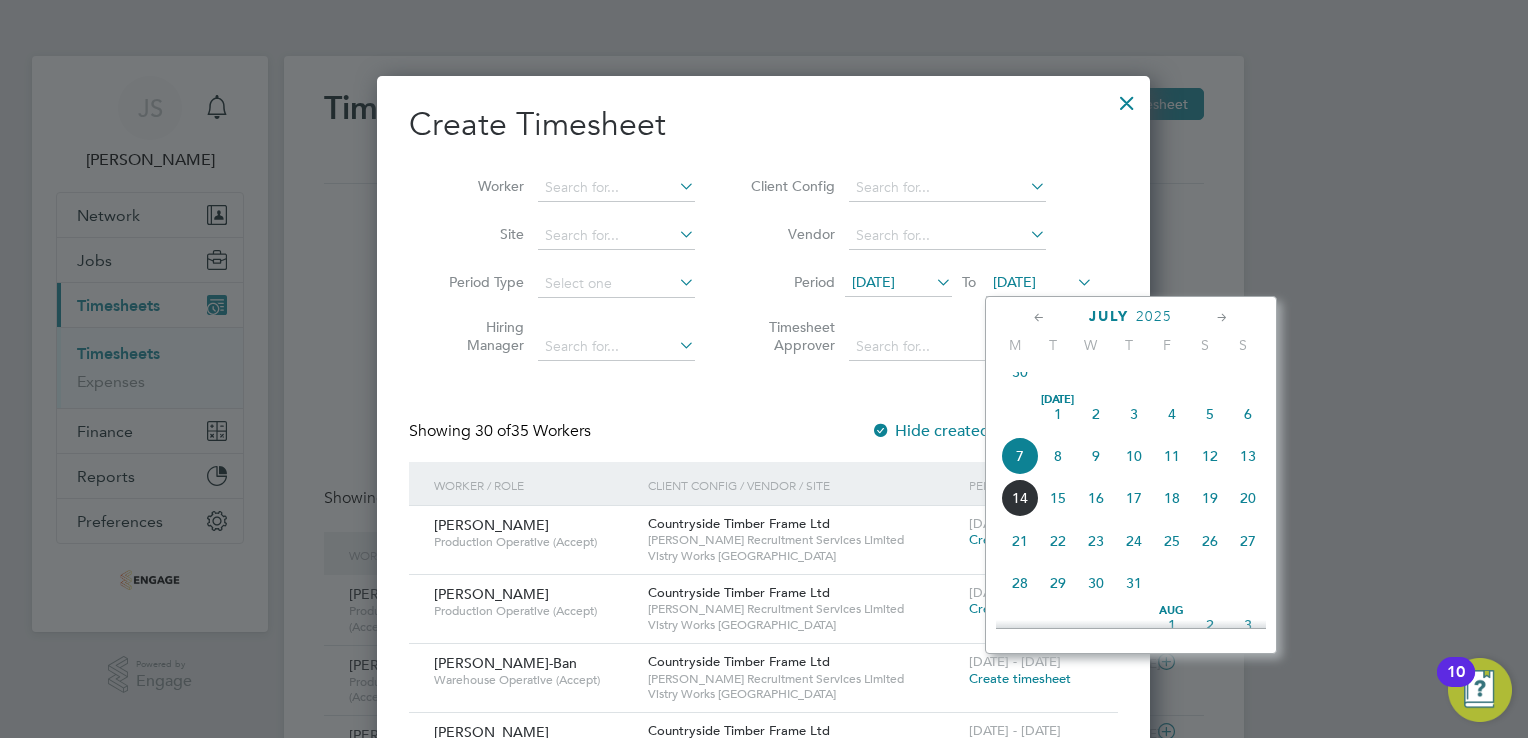 click on "13" 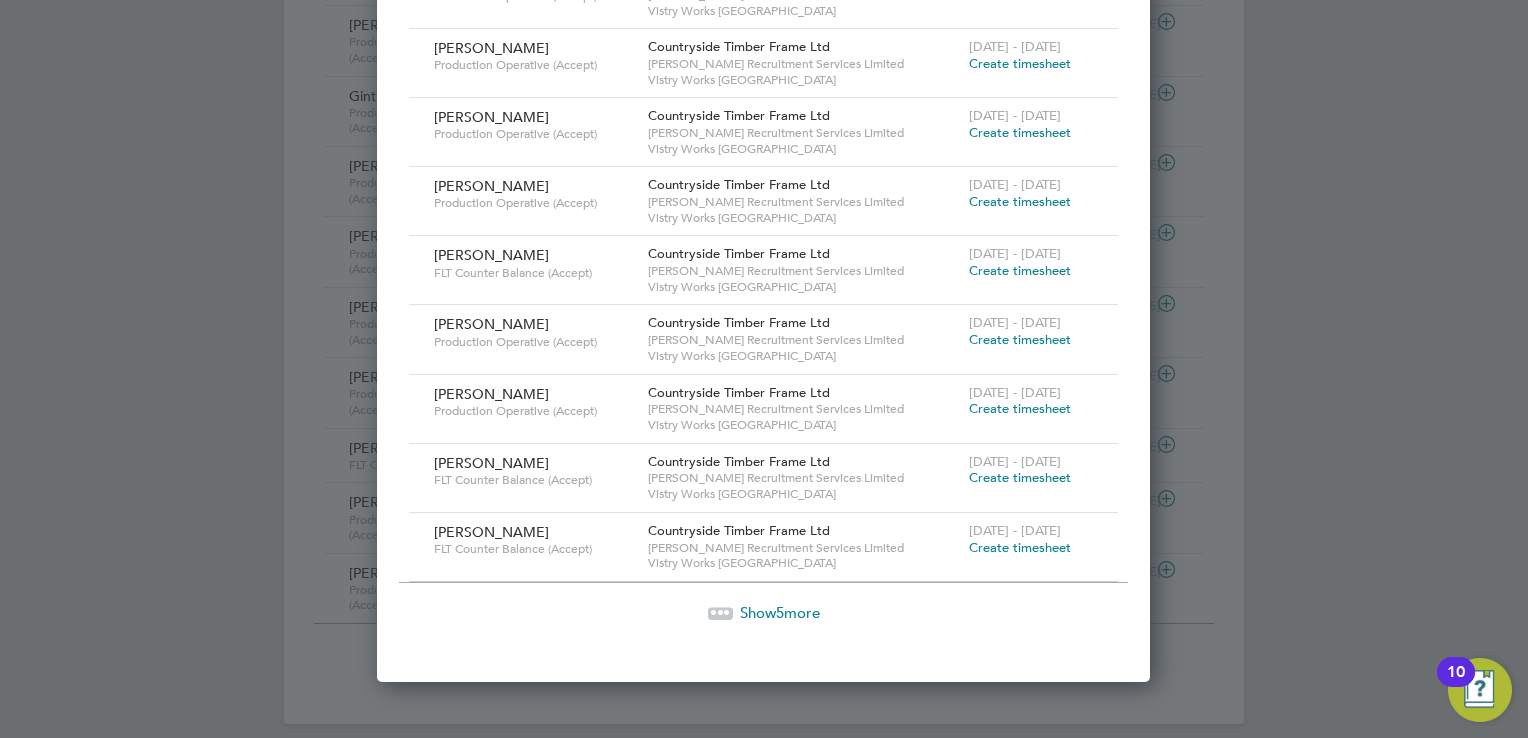 drag, startPoint x: 1001, startPoint y: 261, endPoint x: 920, endPoint y: 262, distance: 81.00617 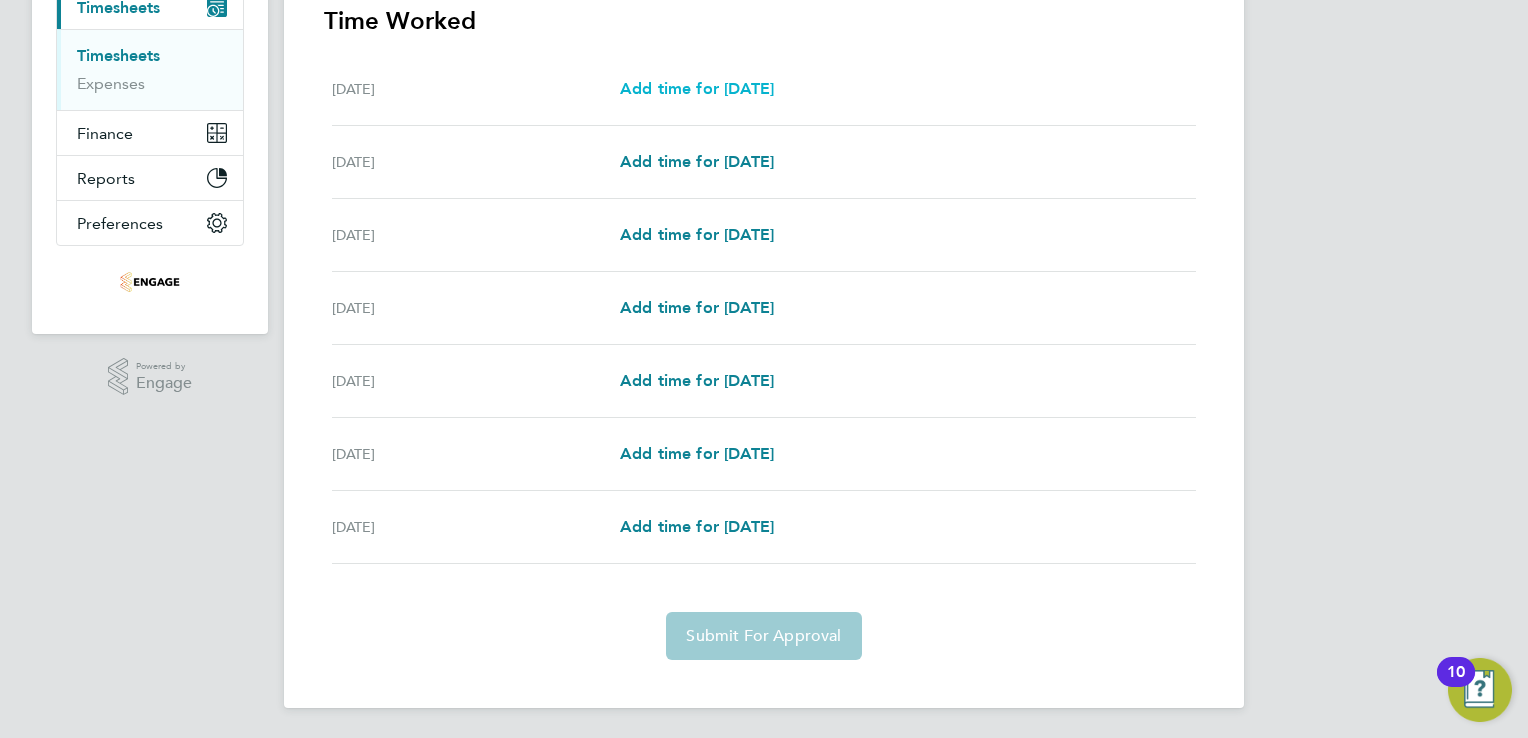 click on "Add time for Mon 07 Jul" at bounding box center (697, 88) 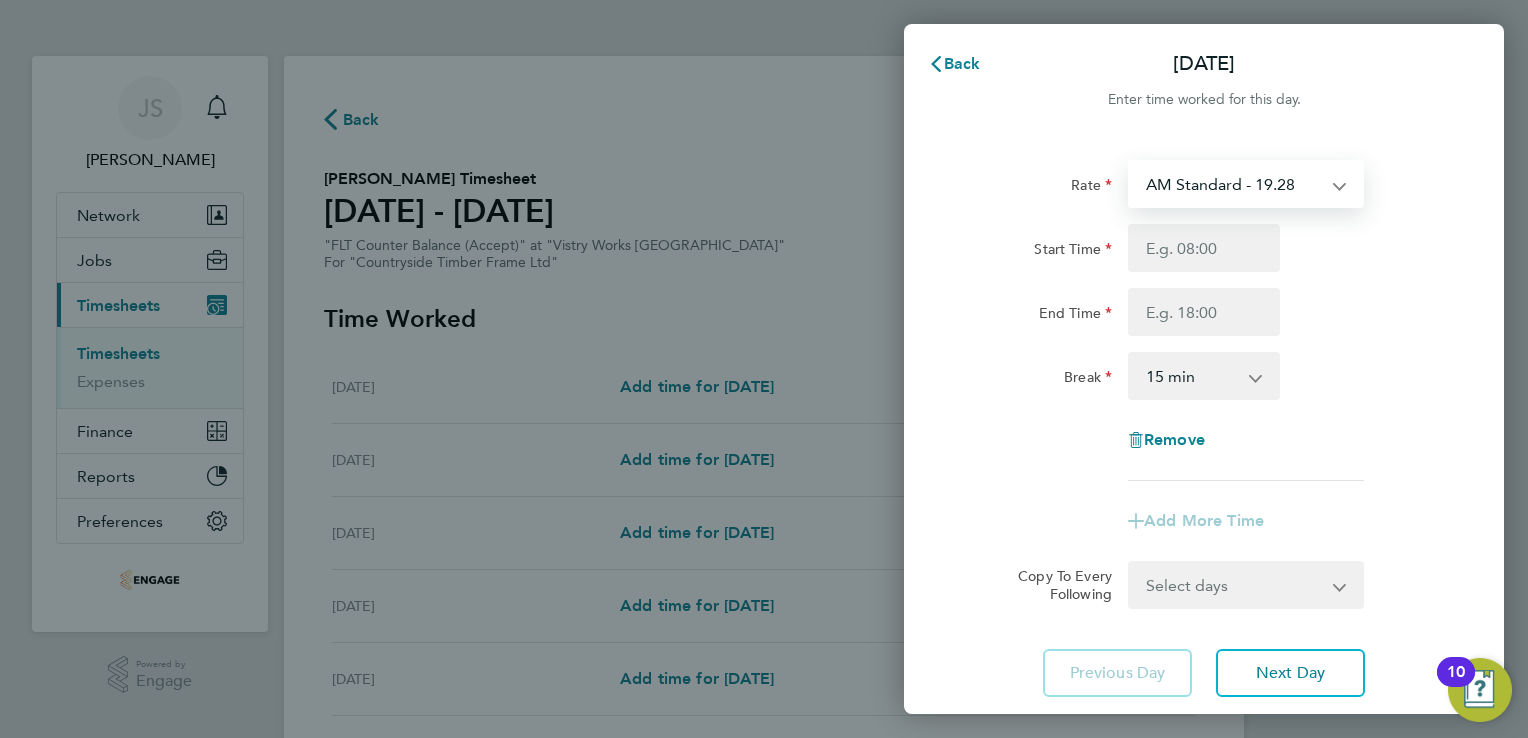 click on "AM Standard - 19.28   PM OT 2 - 42.03   PM OT 1 - 31.52   OT1 AM - 28.92   PM Standard - 21.02   OT2 AM - 38.56" at bounding box center [1234, 184] 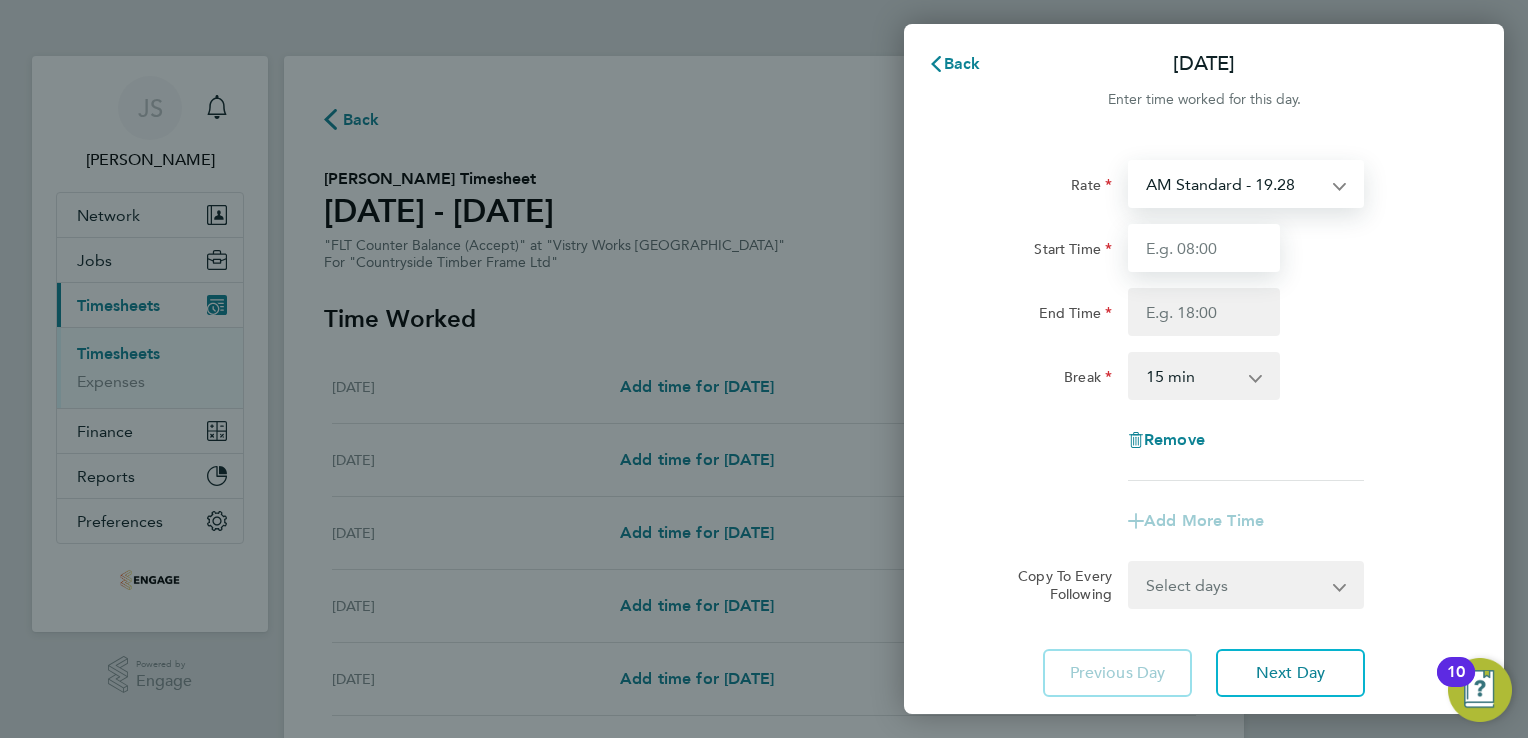 click on "Start Time" at bounding box center [1204, 248] 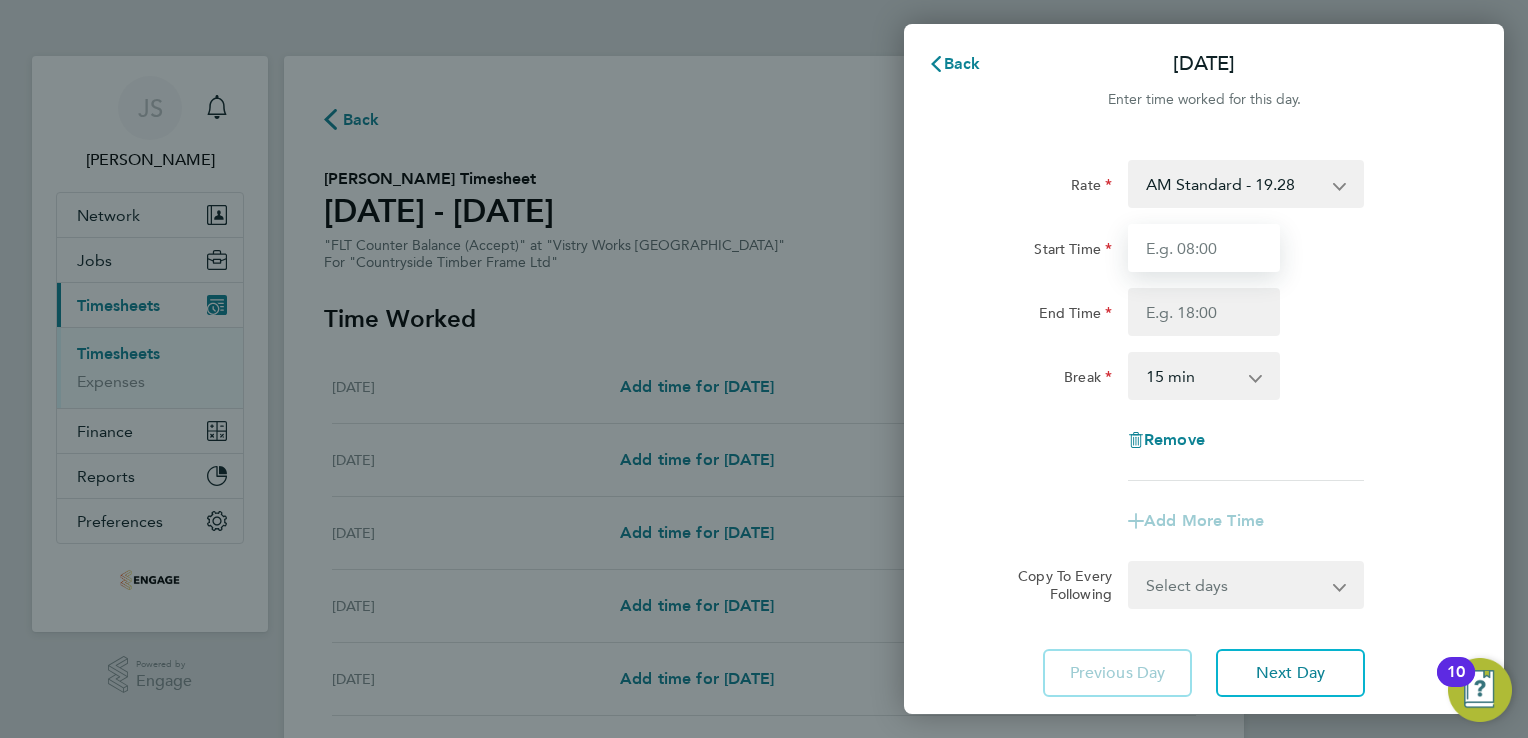 type on "06:00" 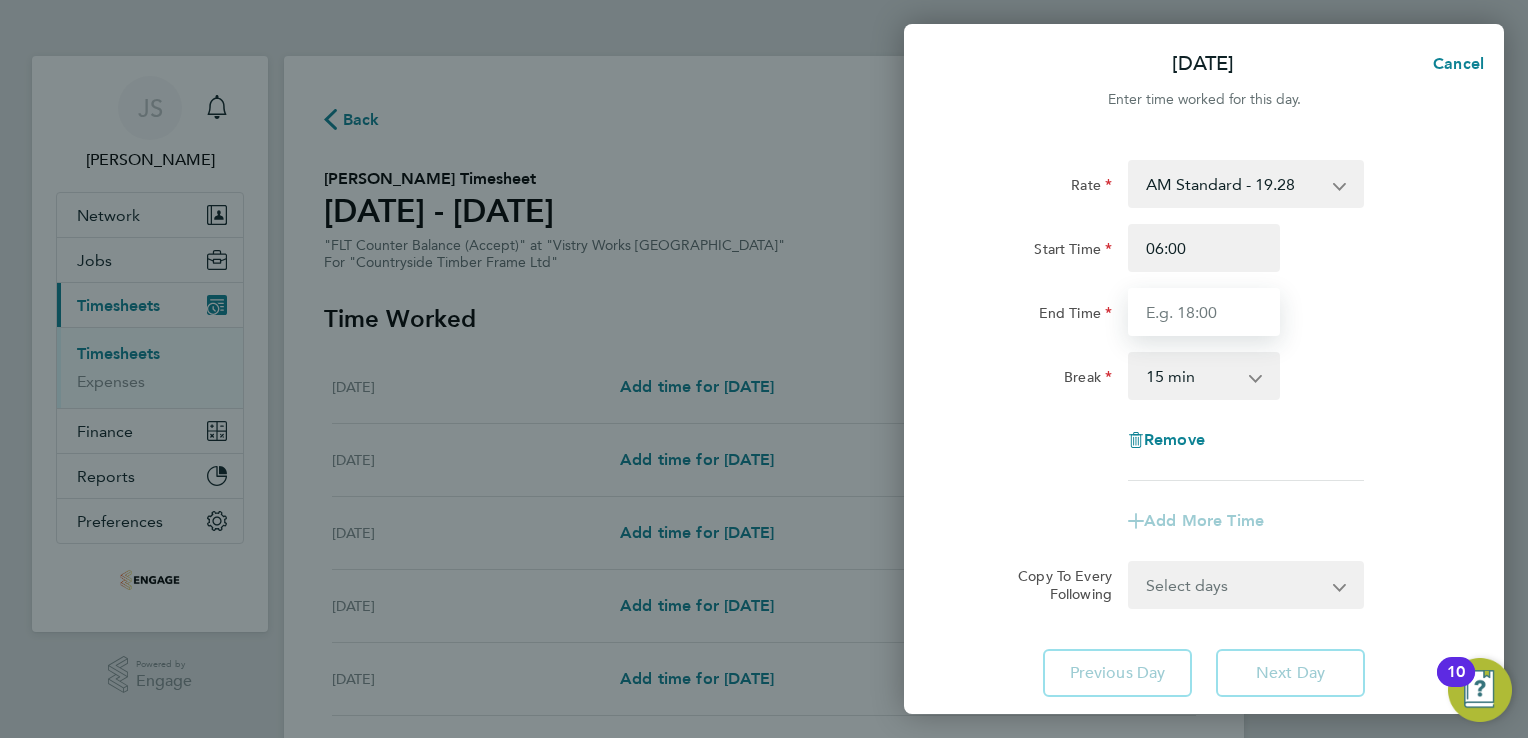 click on "End Time" at bounding box center (1204, 312) 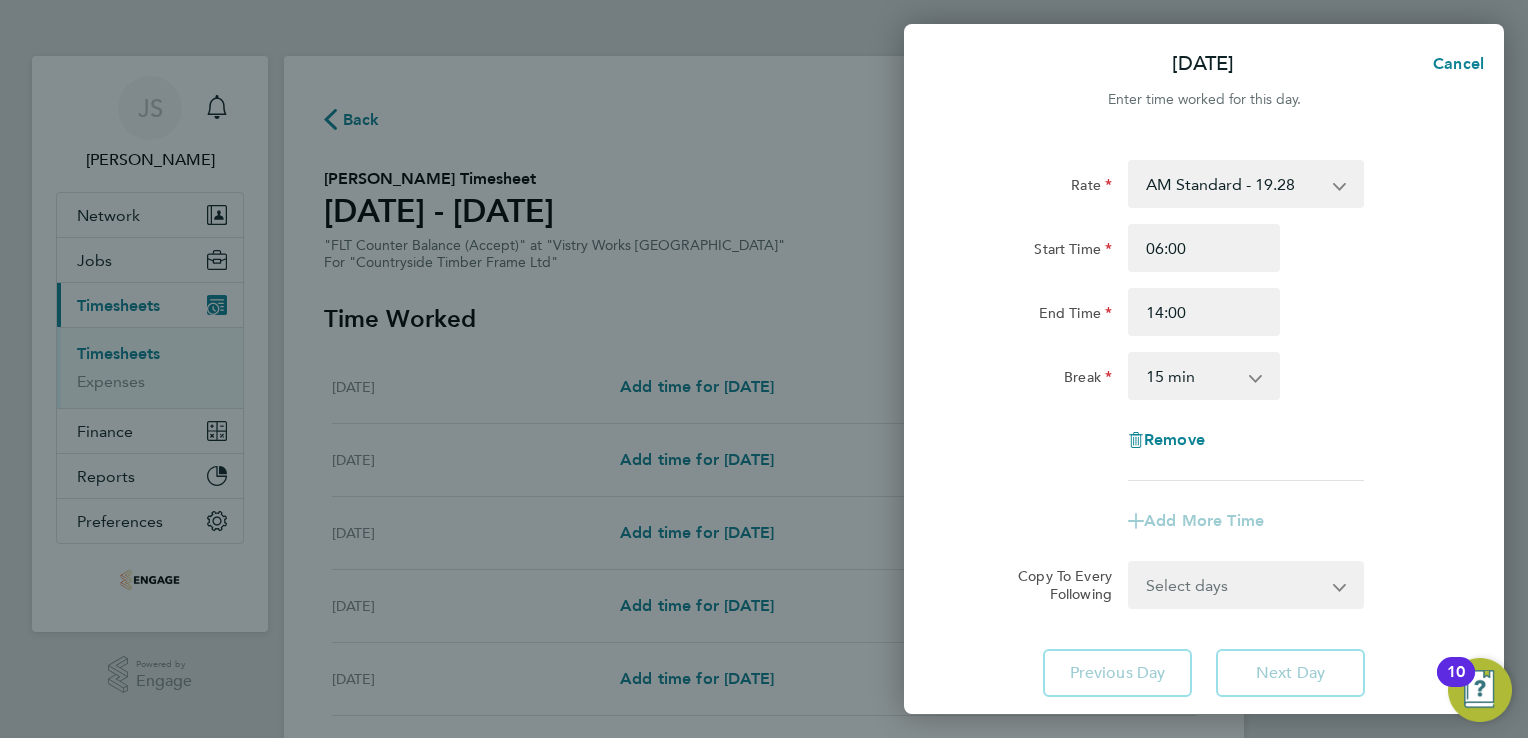 click on "0 min   15 min   30 min   45 min   60 min   75 min   90 min" at bounding box center (1192, 376) 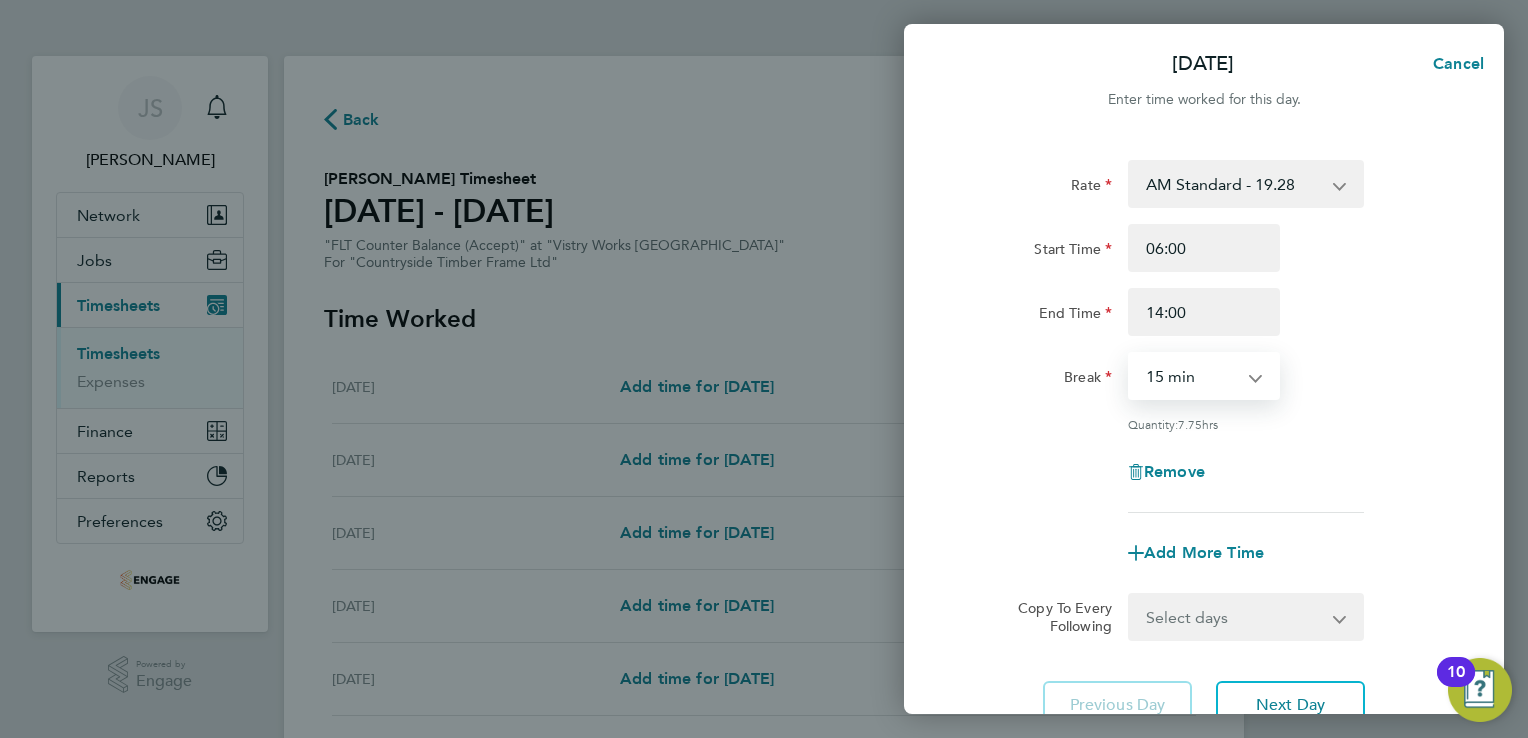 drag, startPoint x: 1180, startPoint y: 381, endPoint x: 1192, endPoint y: 388, distance: 13.892444 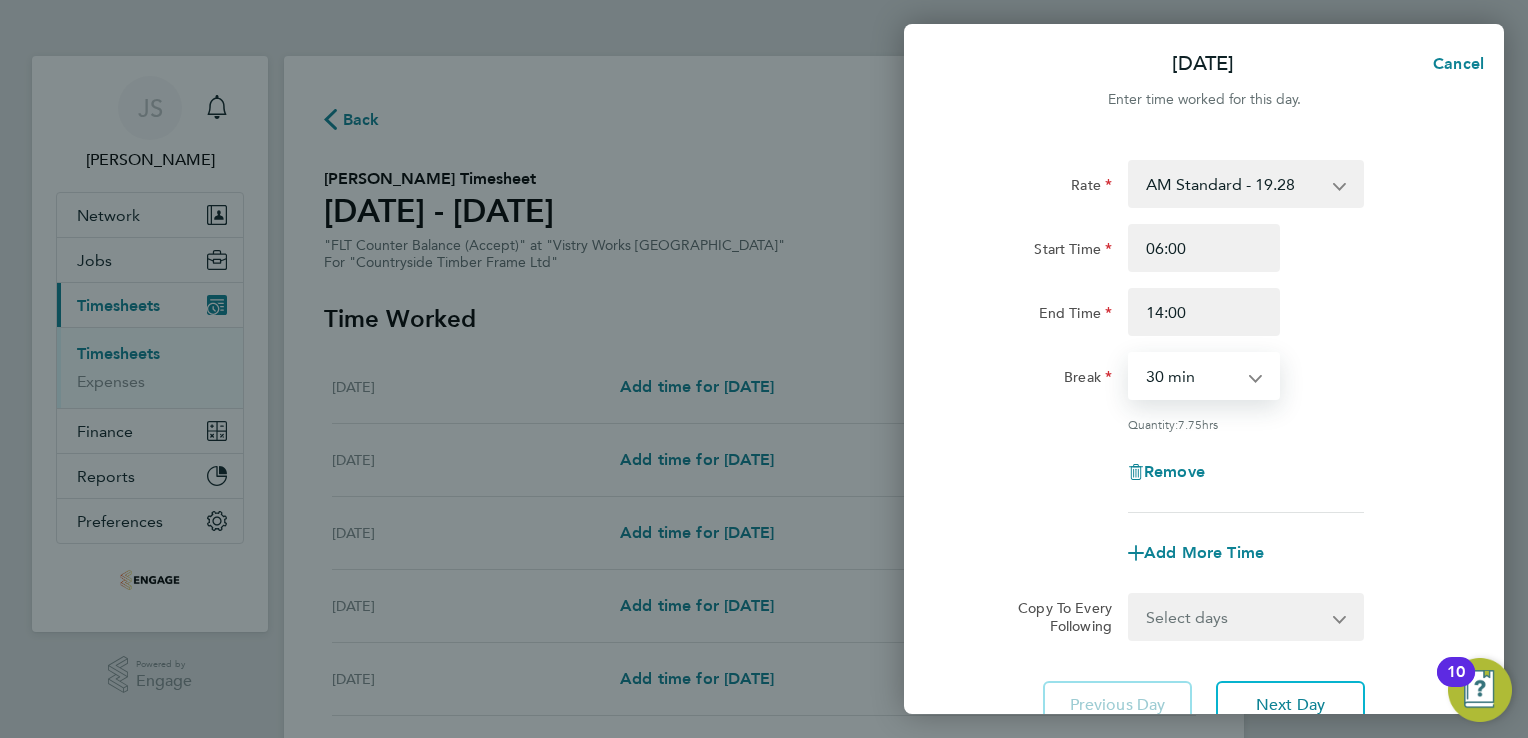 click on "0 min   15 min   30 min   45 min   60 min   75 min   90 min" at bounding box center (1192, 376) 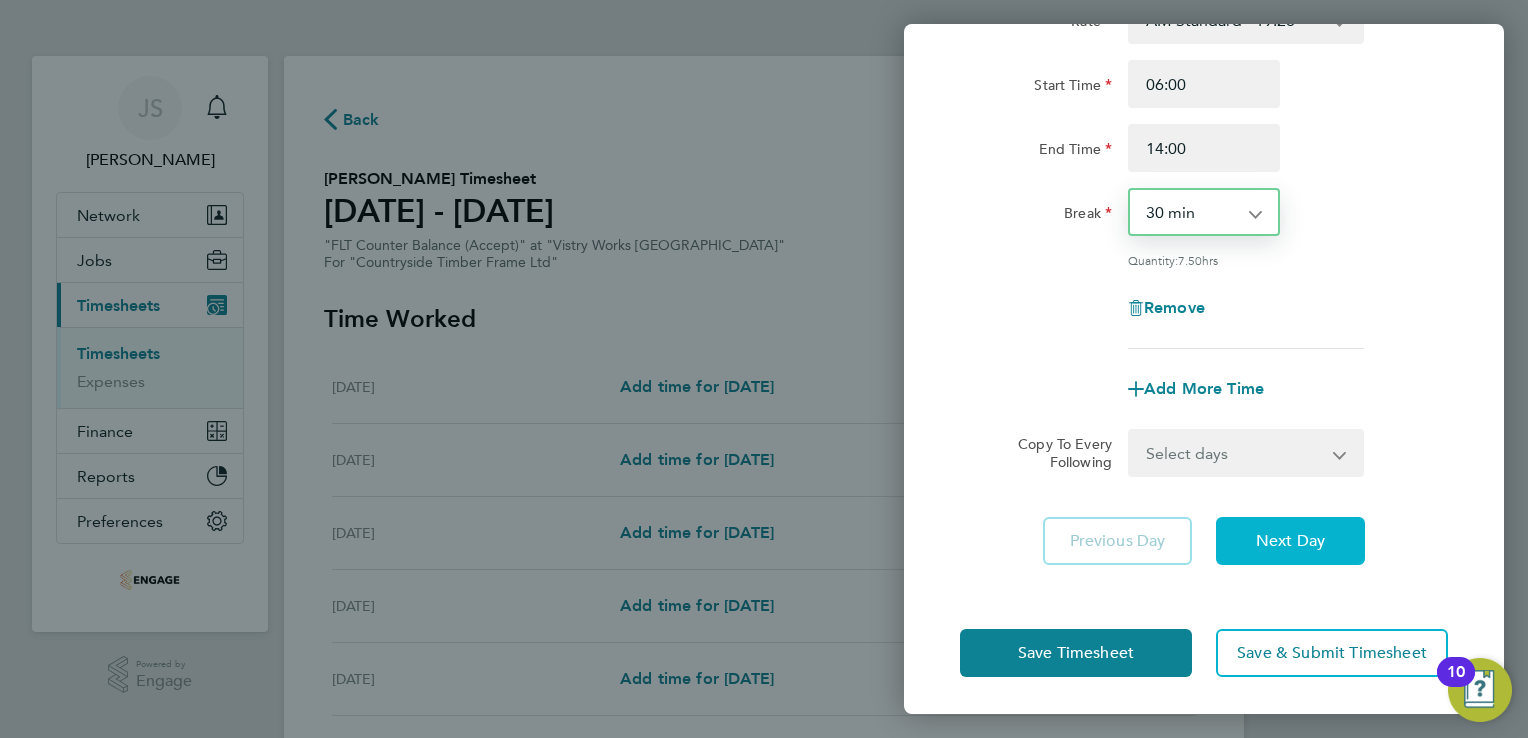 drag, startPoint x: 1322, startPoint y: 531, endPoint x: 1311, endPoint y: 524, distance: 13.038404 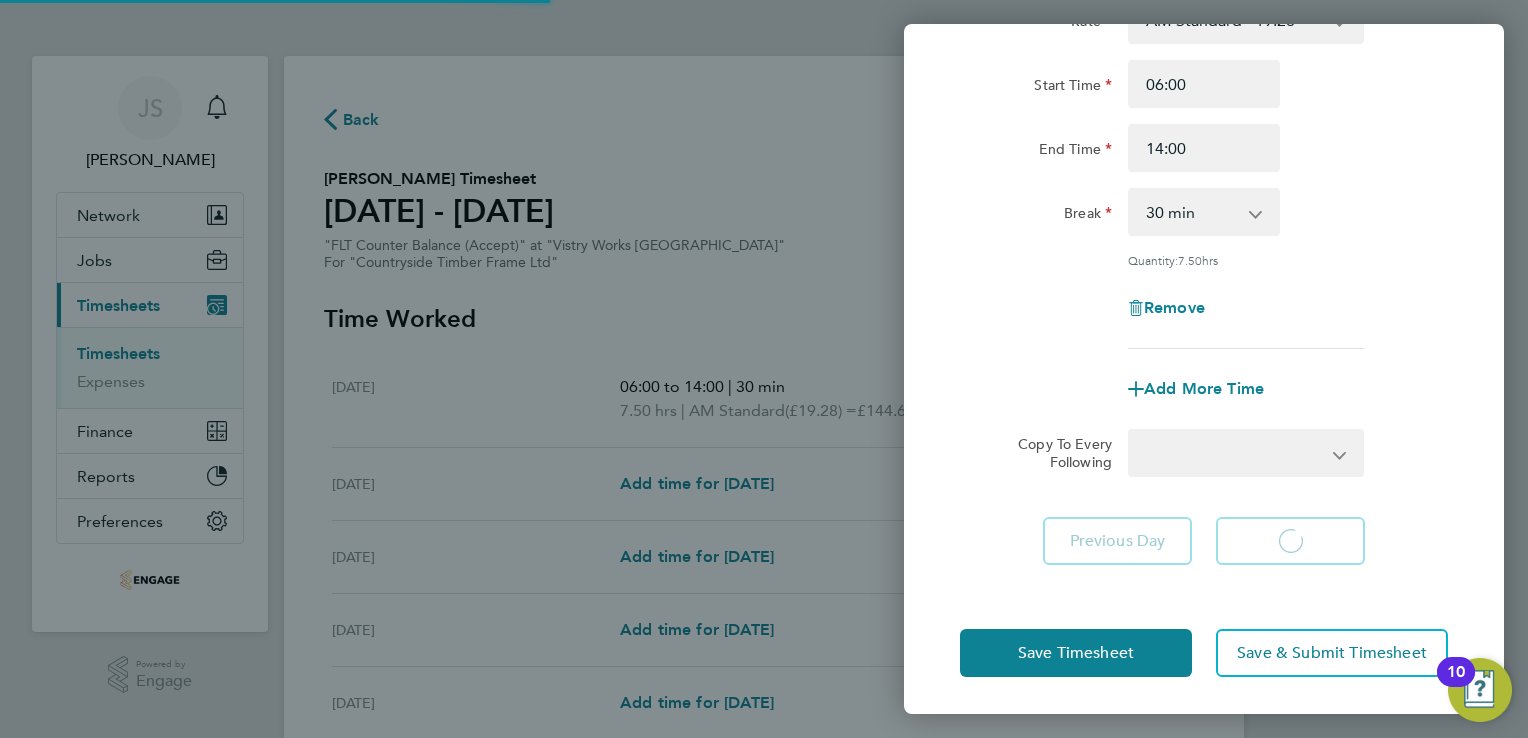 select on "15" 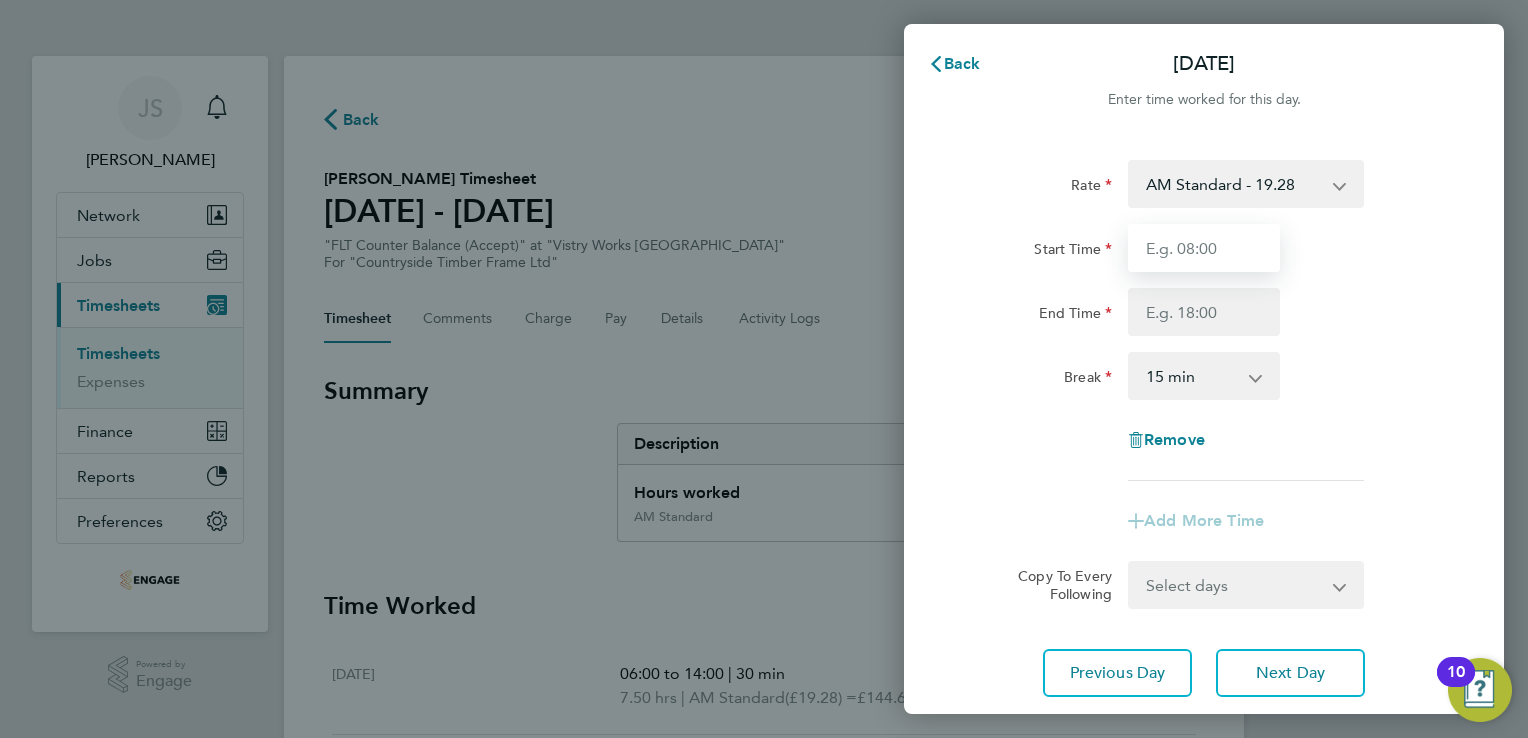 click on "Start Time" at bounding box center [1204, 248] 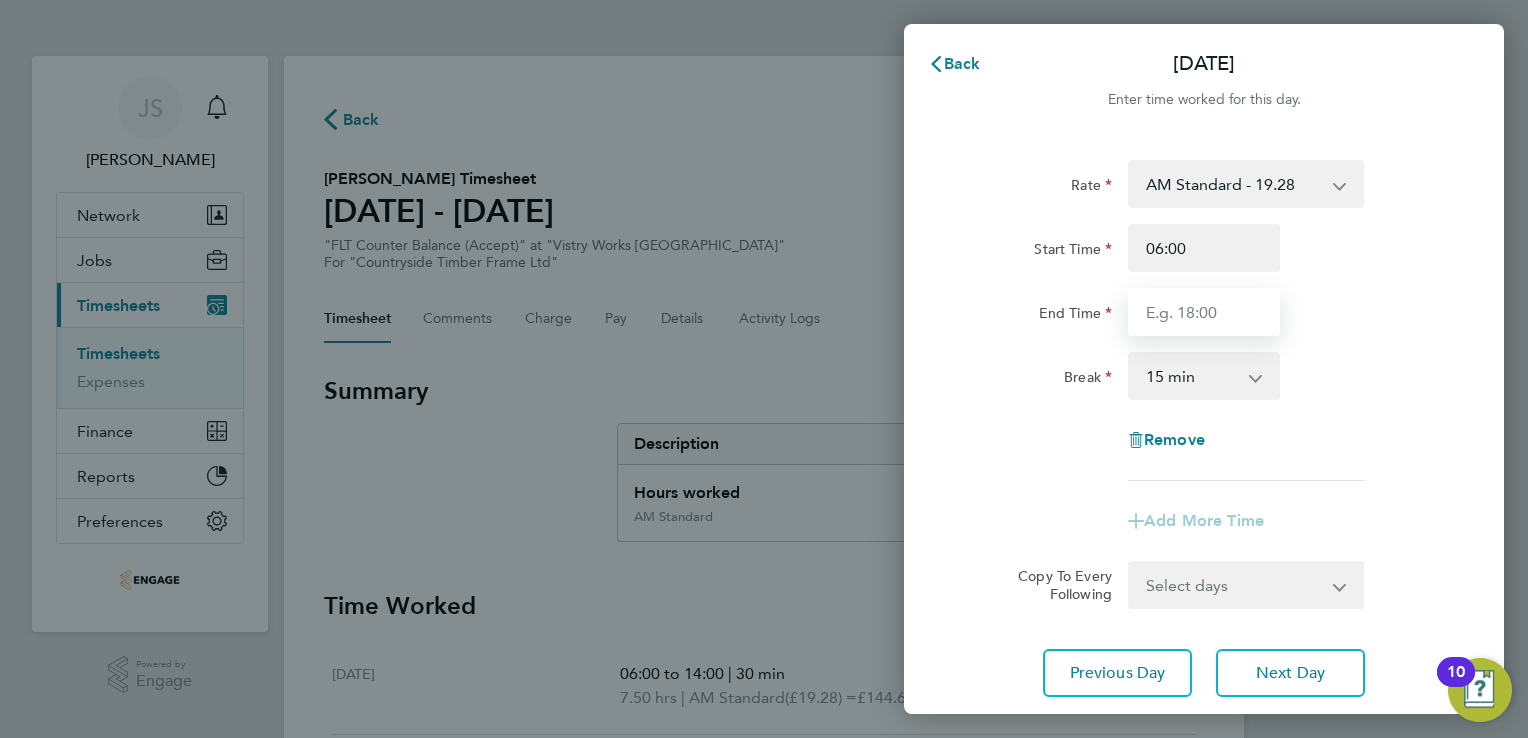 type on "14:00" 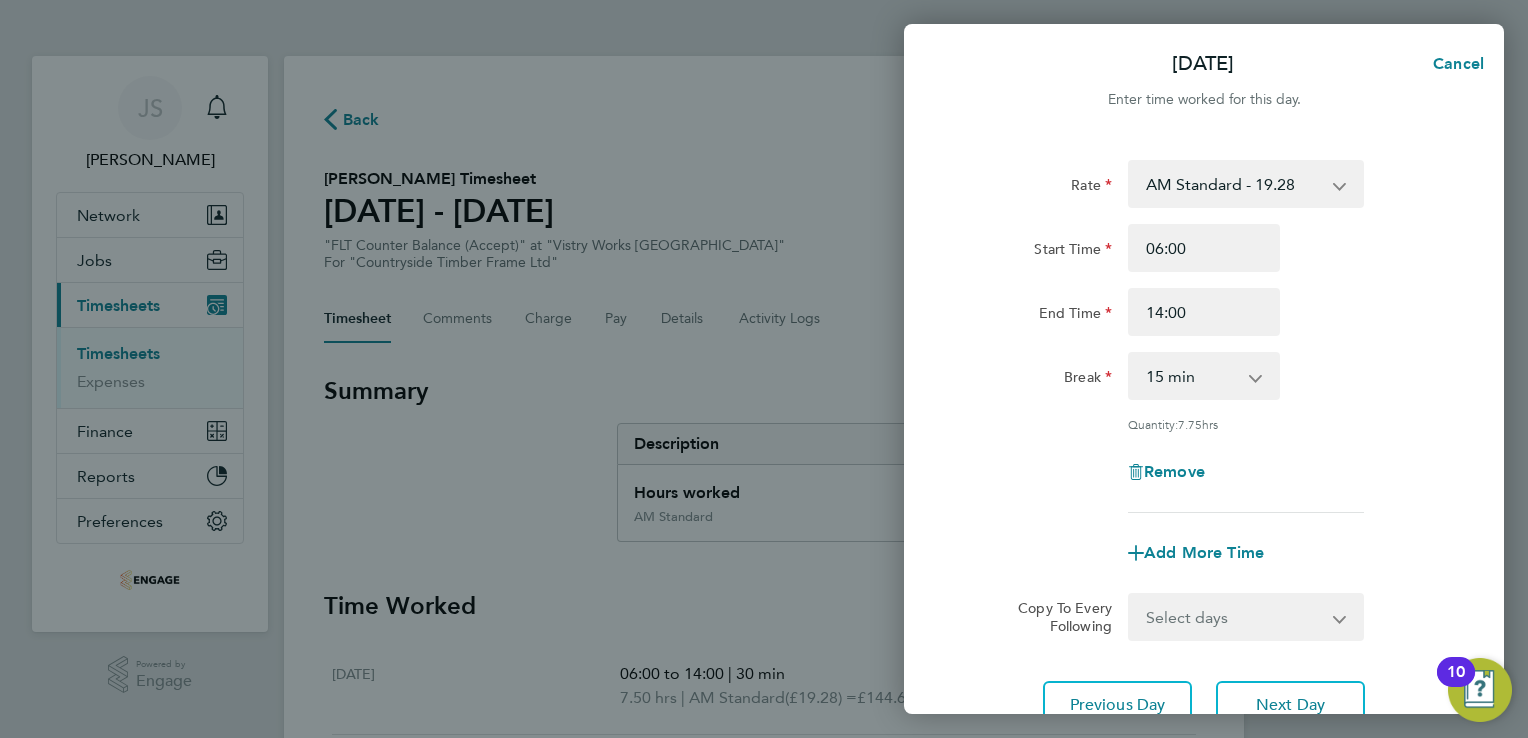 click on "0 min   15 min   30 min   45 min   60 min   75 min   90 min" at bounding box center [1192, 376] 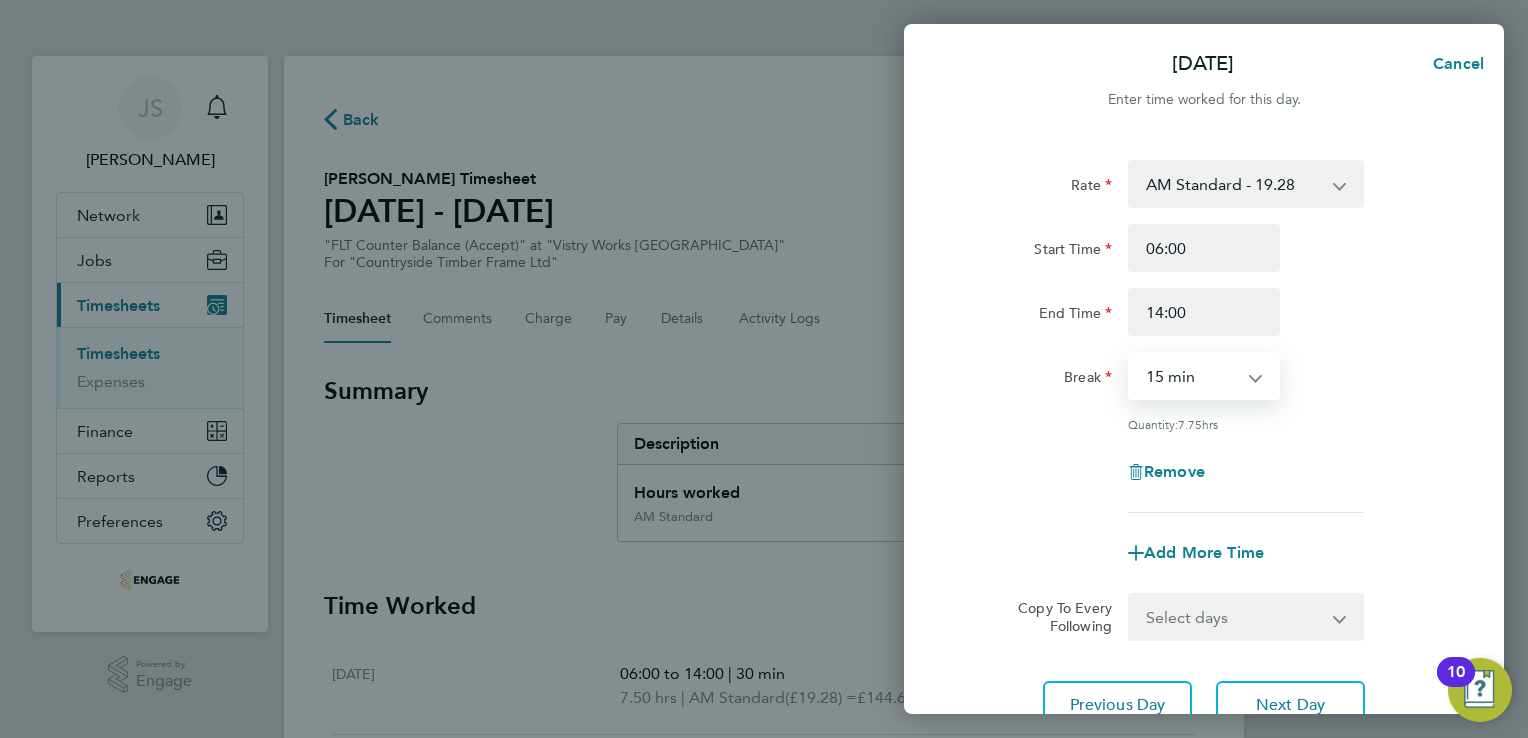 select on "30" 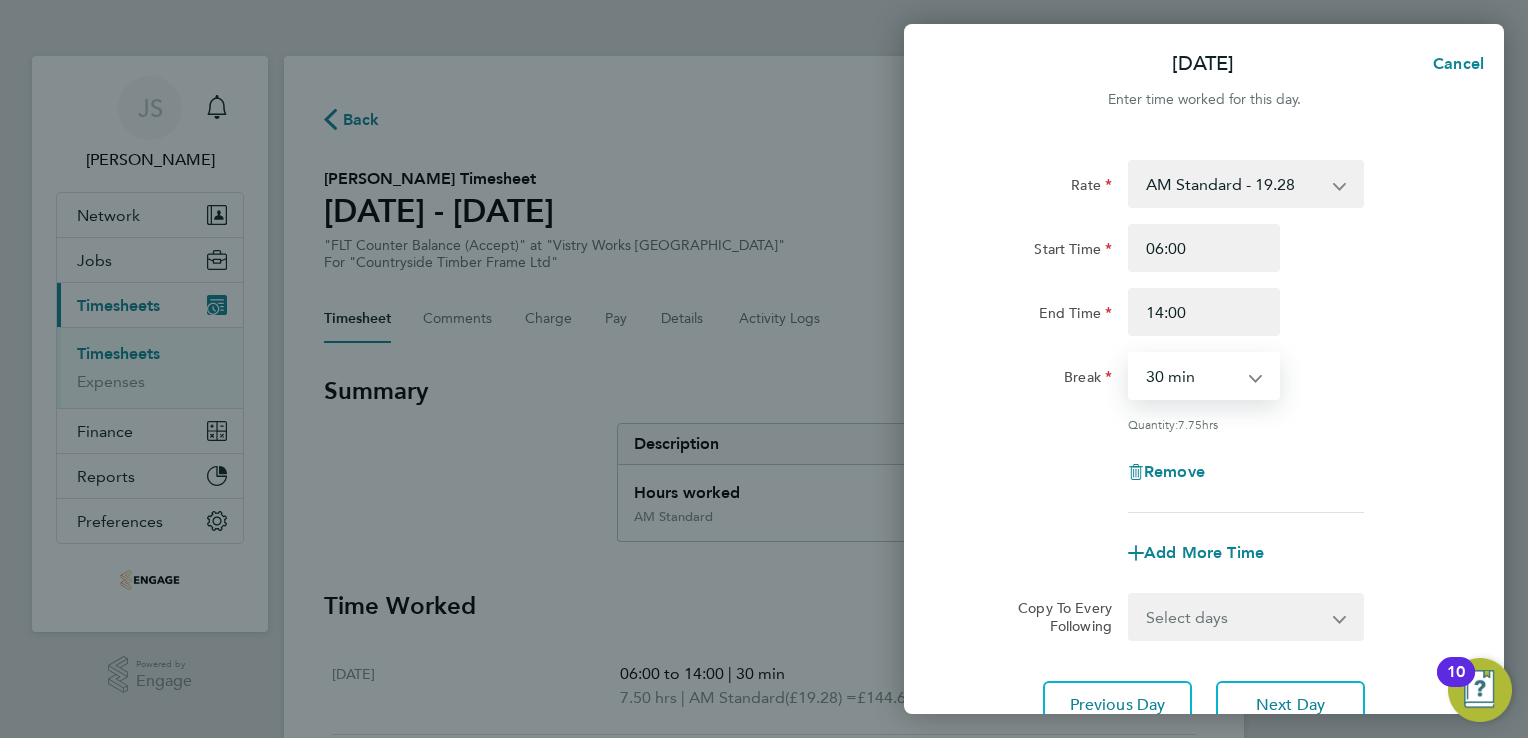 click on "0 min   15 min   30 min   45 min   60 min   75 min   90 min" at bounding box center [1192, 376] 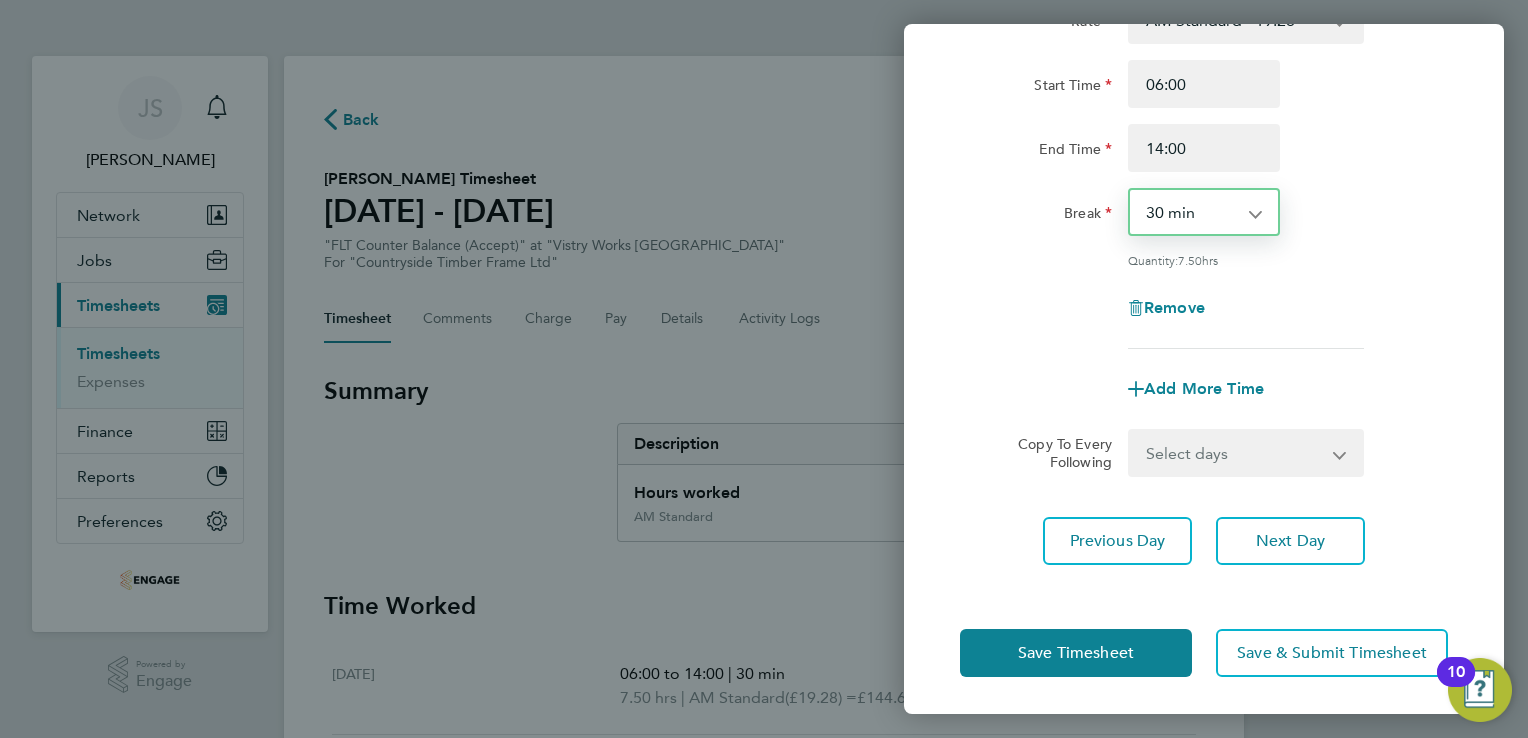 click on "Add More Time" 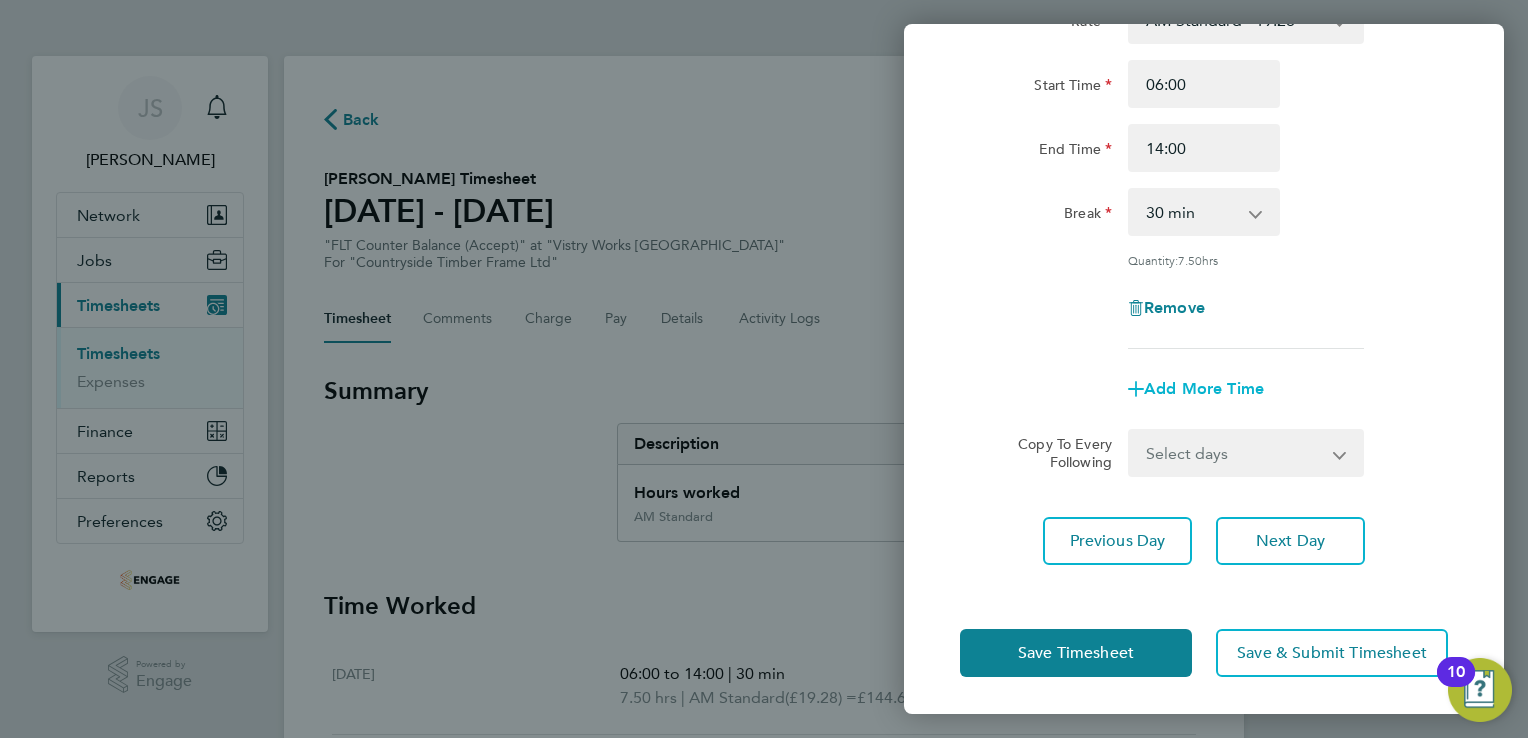 click on "Add More Time" 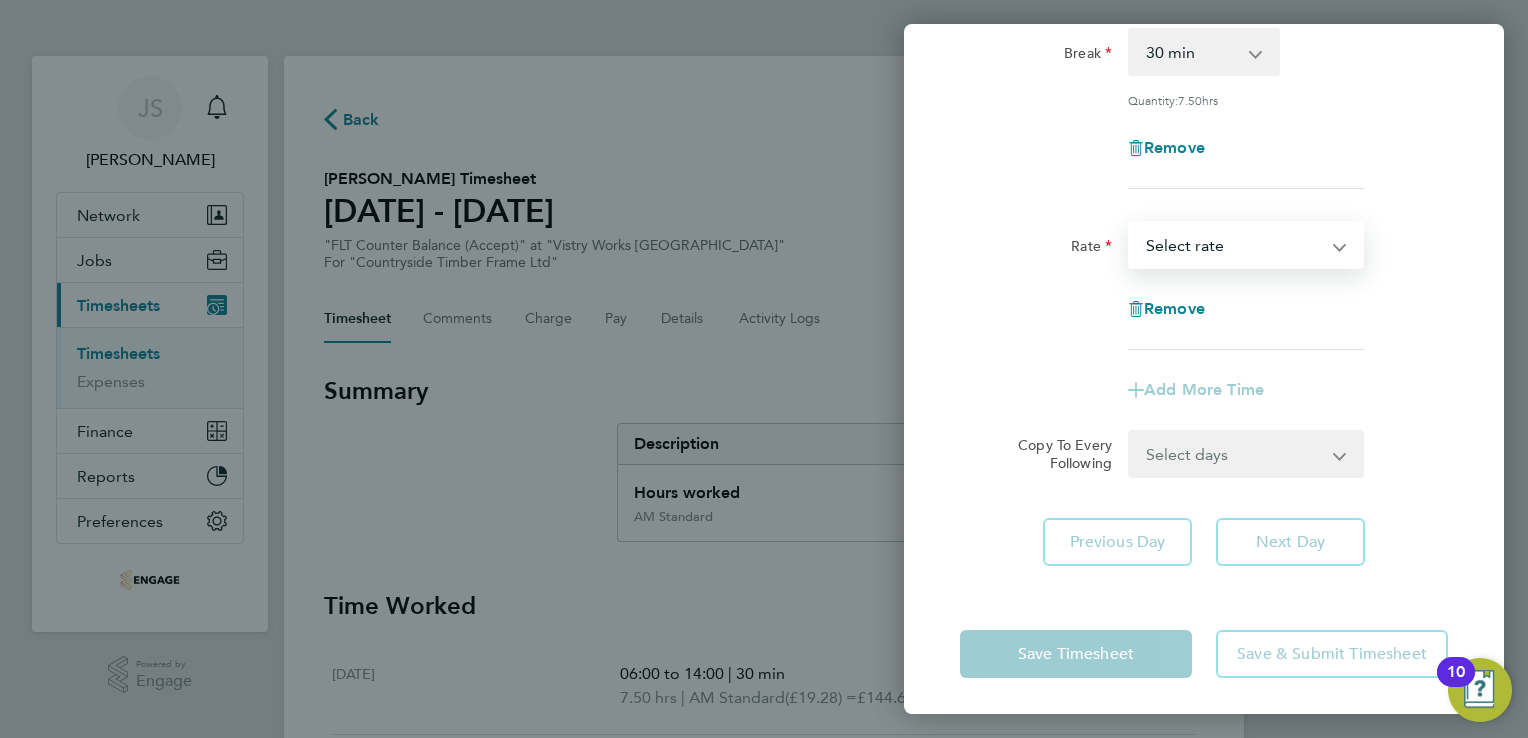 click on "AM Standard - 19.28   PM OT 2 - 42.03   PM OT 1 - 31.52   OT1 AM - 28.92   PM Standard - 21.02   OT2 AM - 38.56   Select rate" at bounding box center [1234, 245] 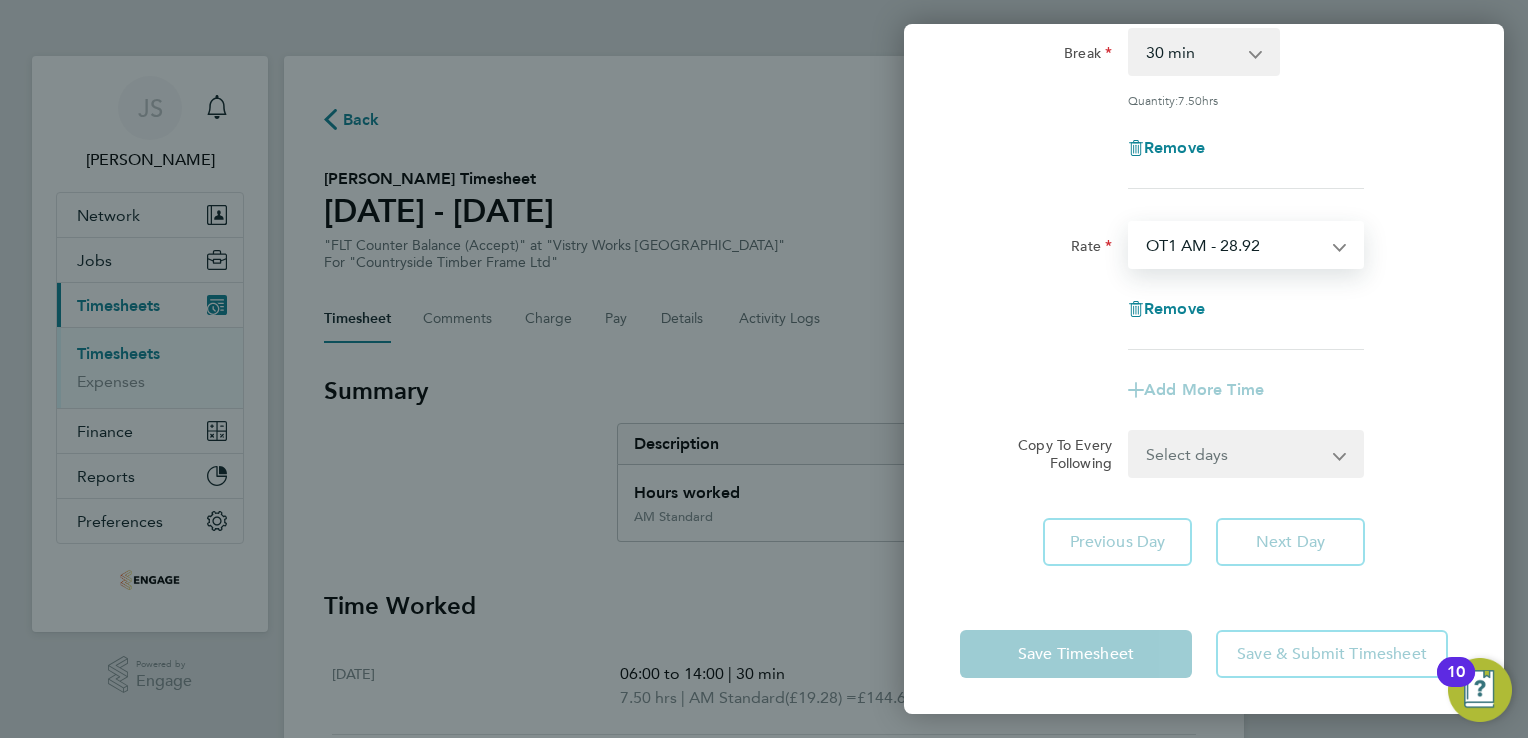 select on "15" 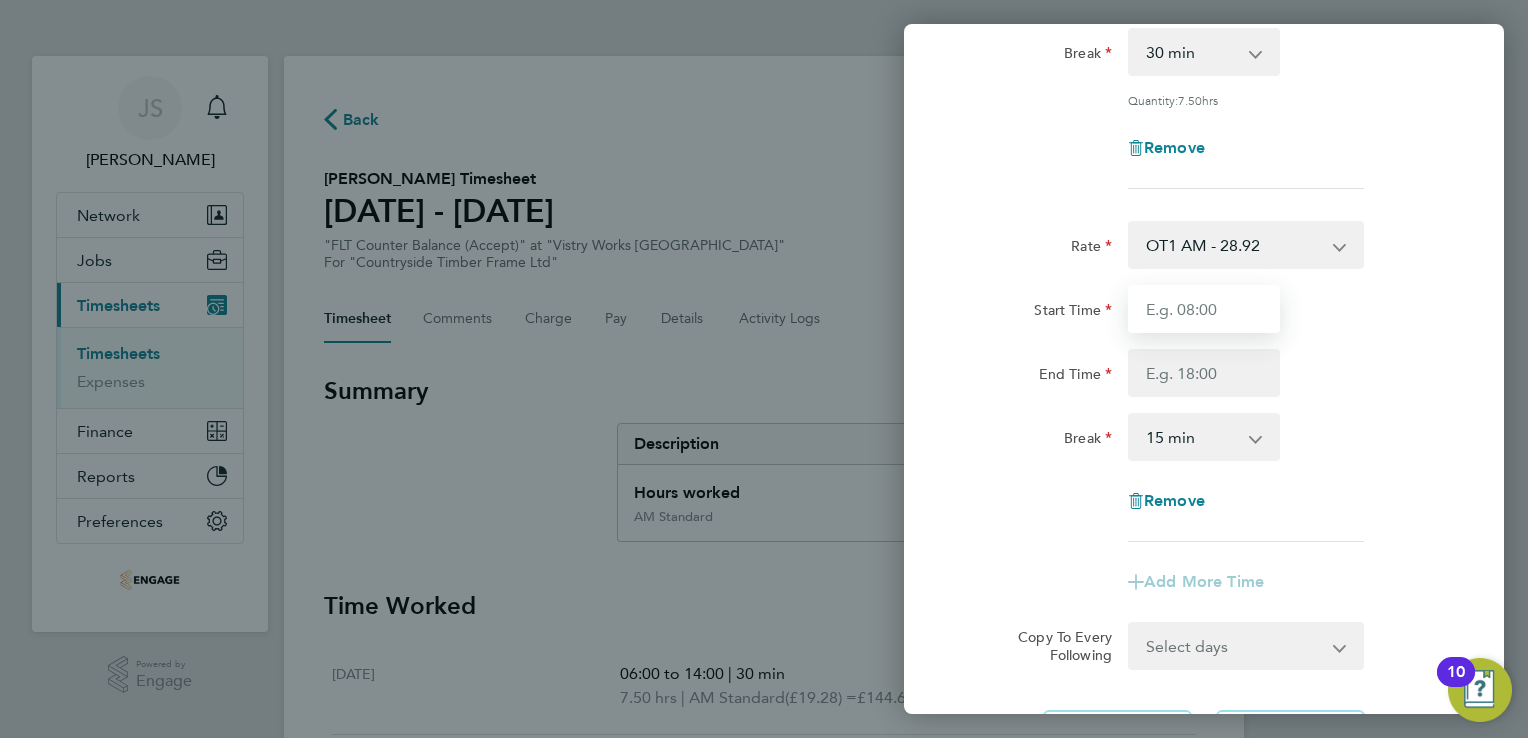 click on "Start Time" at bounding box center [1204, 309] 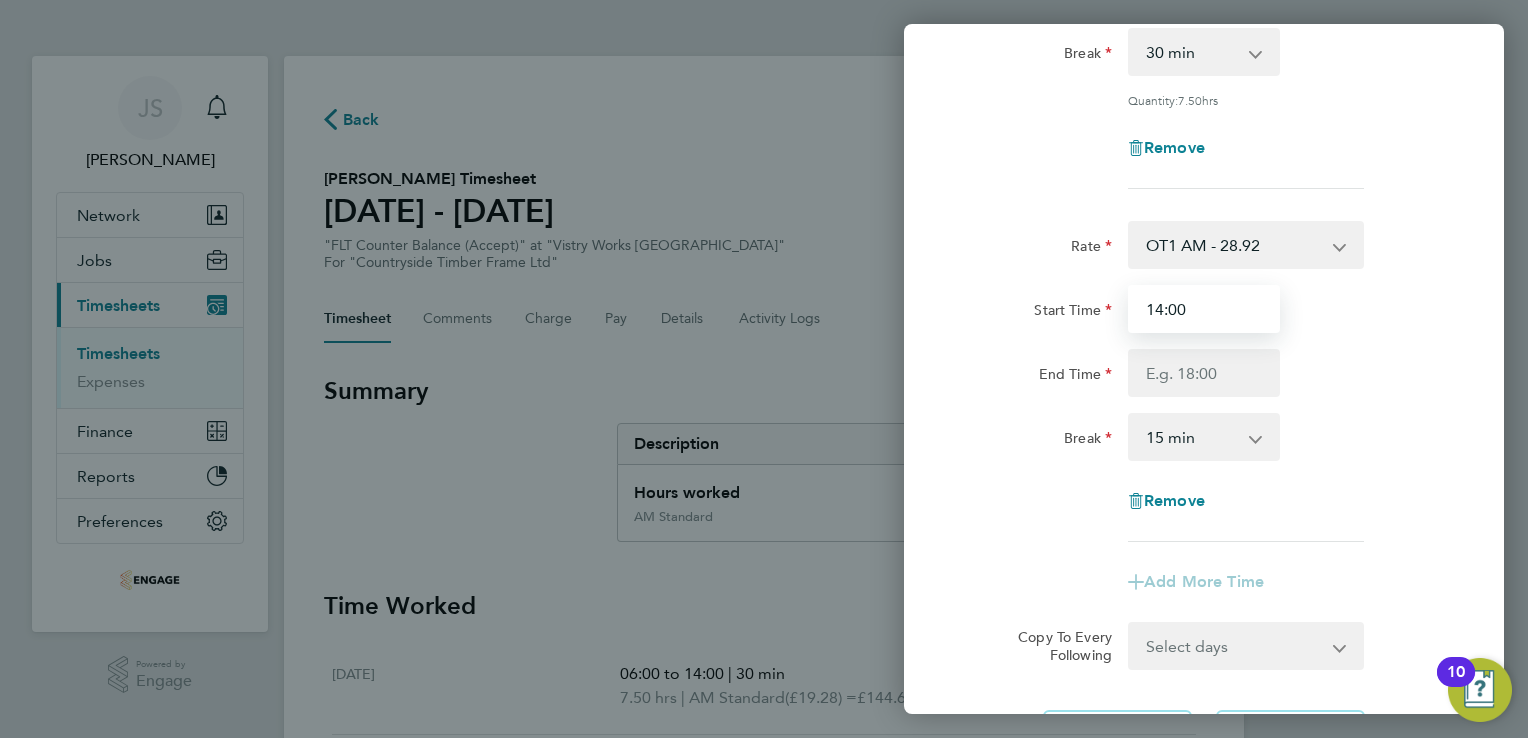 type on "14:00" 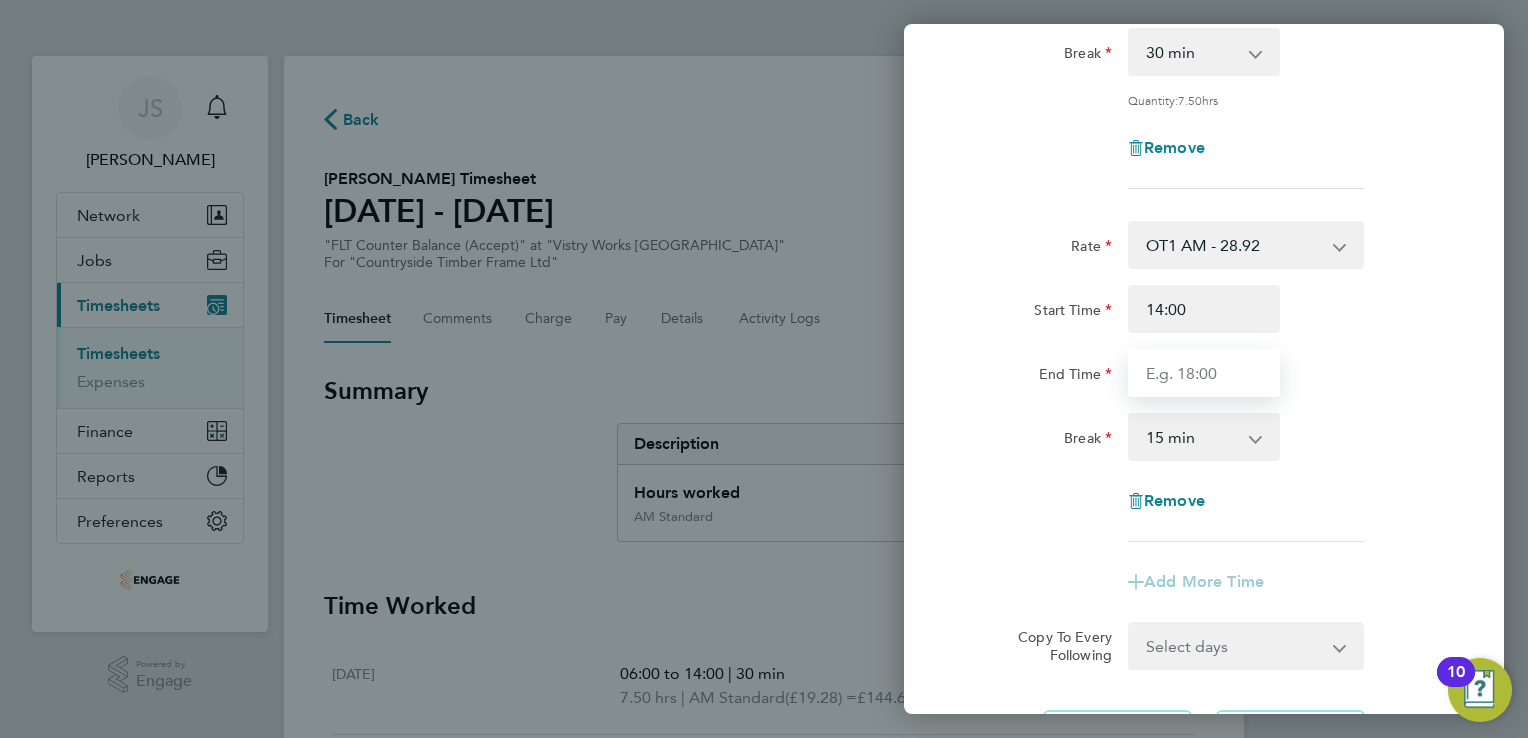 click on "End Time" at bounding box center [1204, 373] 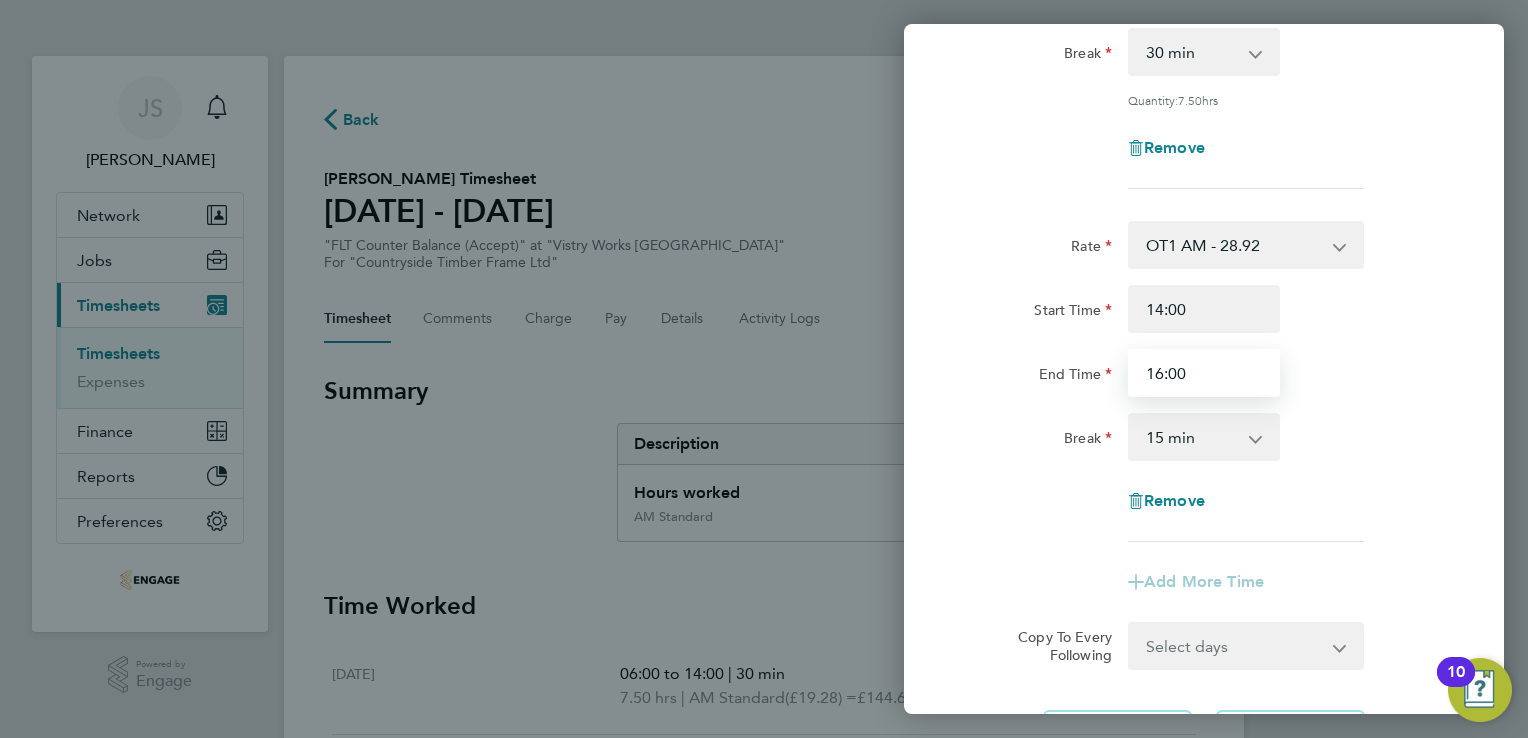 type on "16:00" 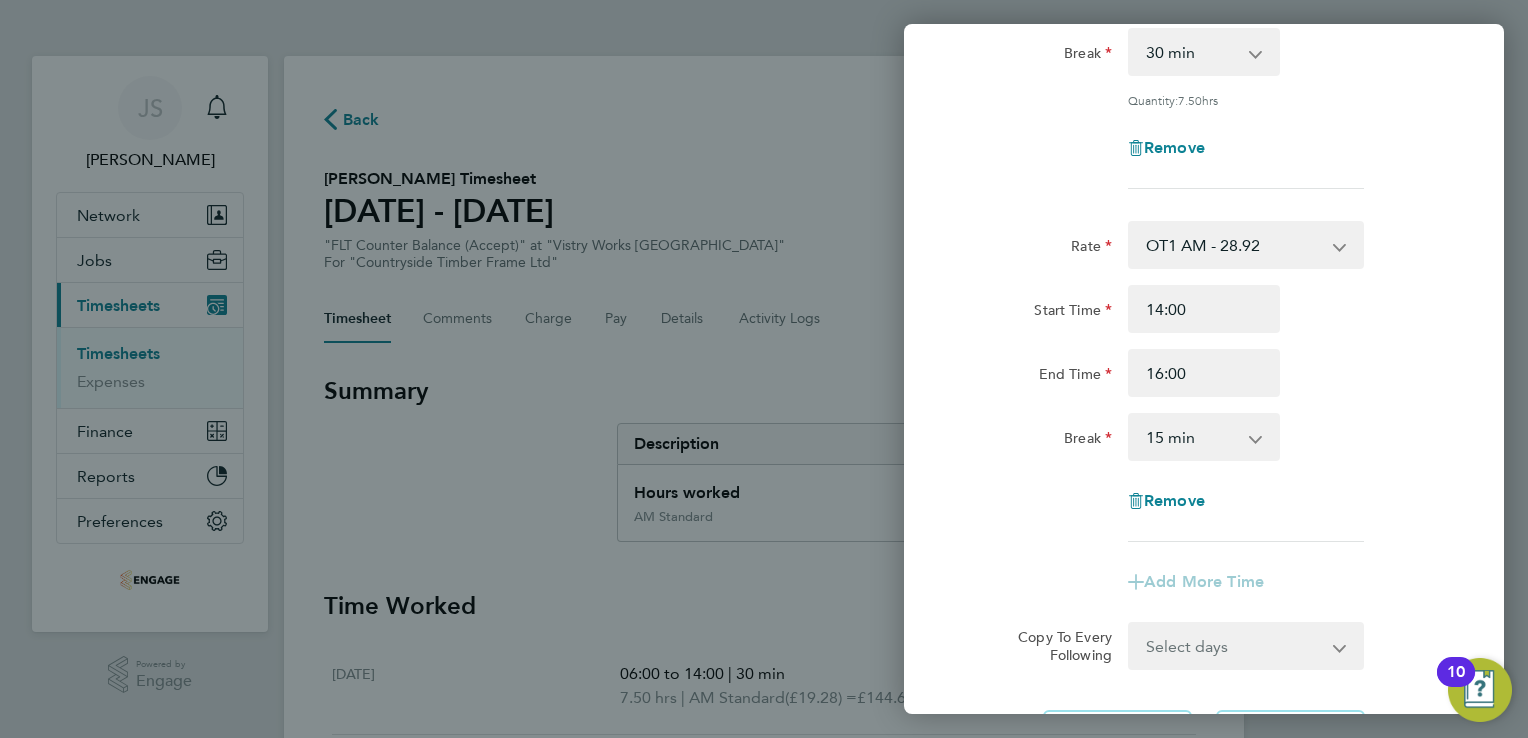 click on "0 min   15 min   30 min   45 min   60 min   75 min   90 min" at bounding box center (1192, 437) 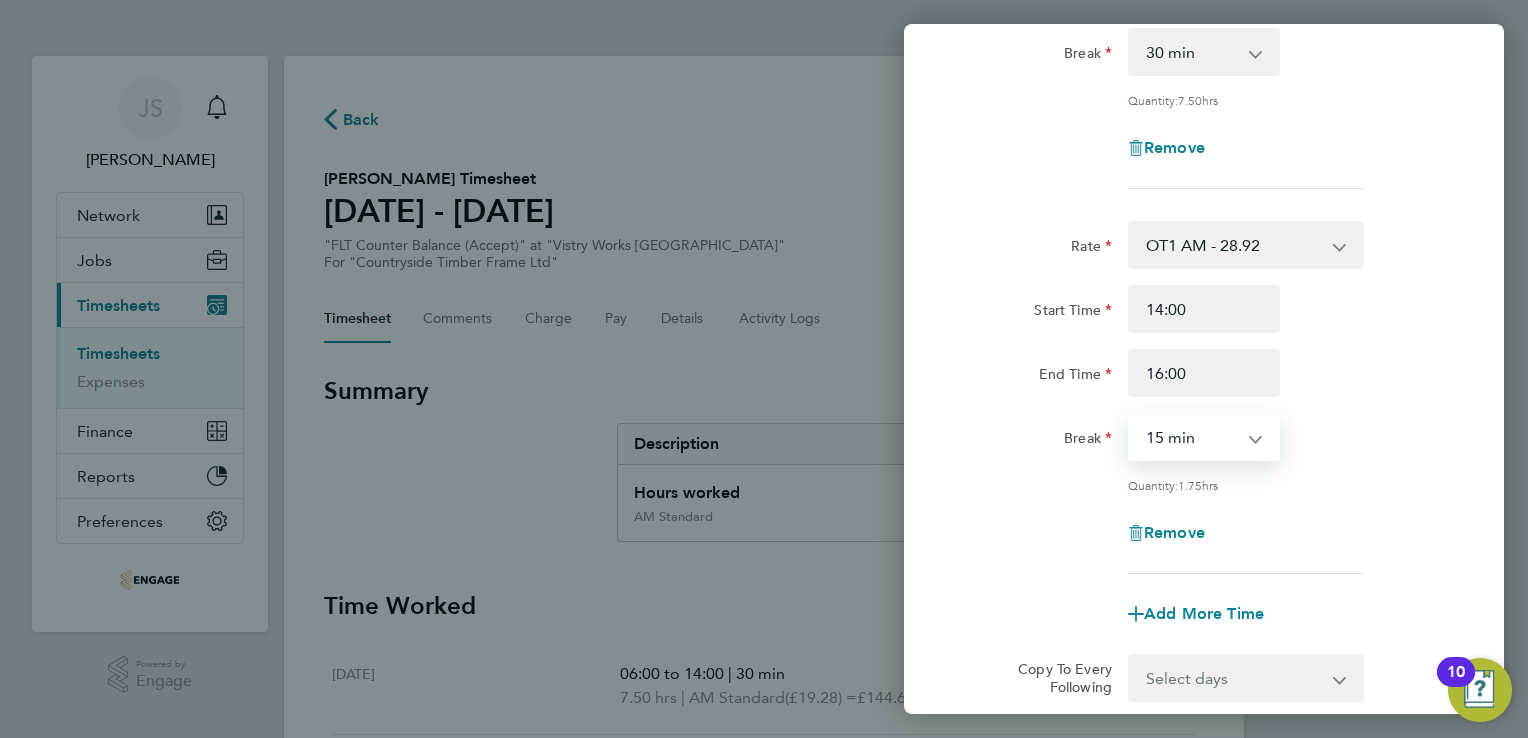 select on "0" 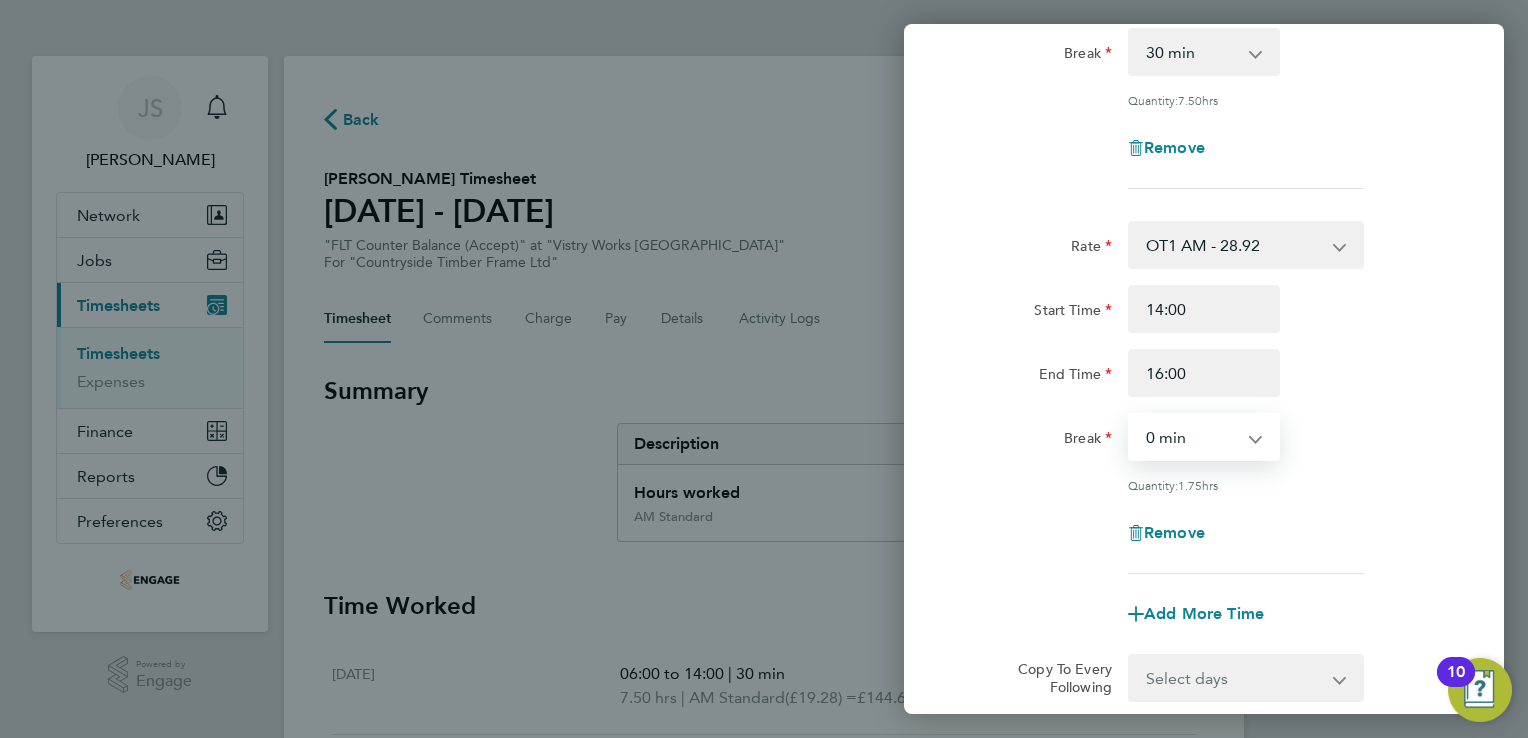 click on "0 min   15 min   30 min   45 min   60 min   75 min   90 min" at bounding box center [1192, 437] 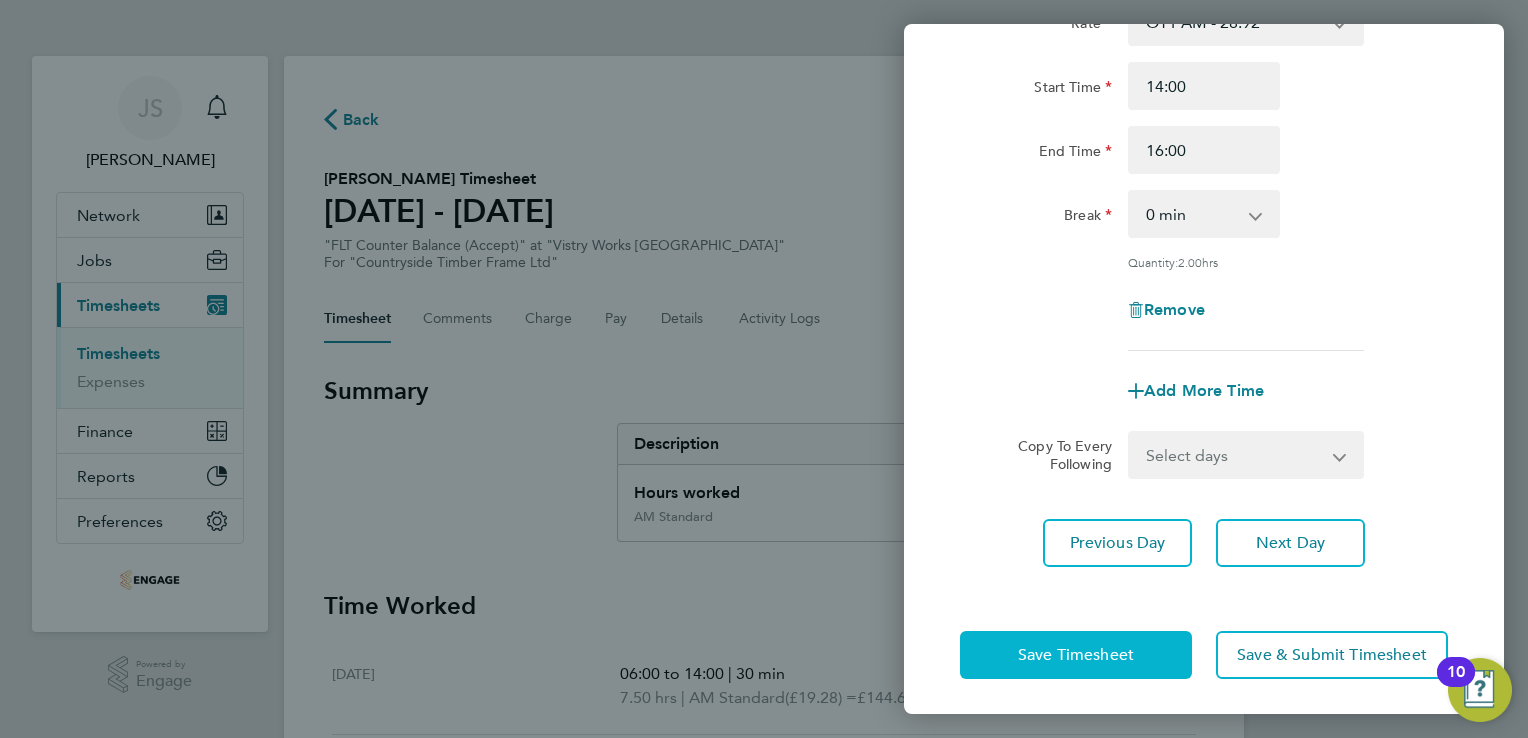 click on "Save Timesheet" 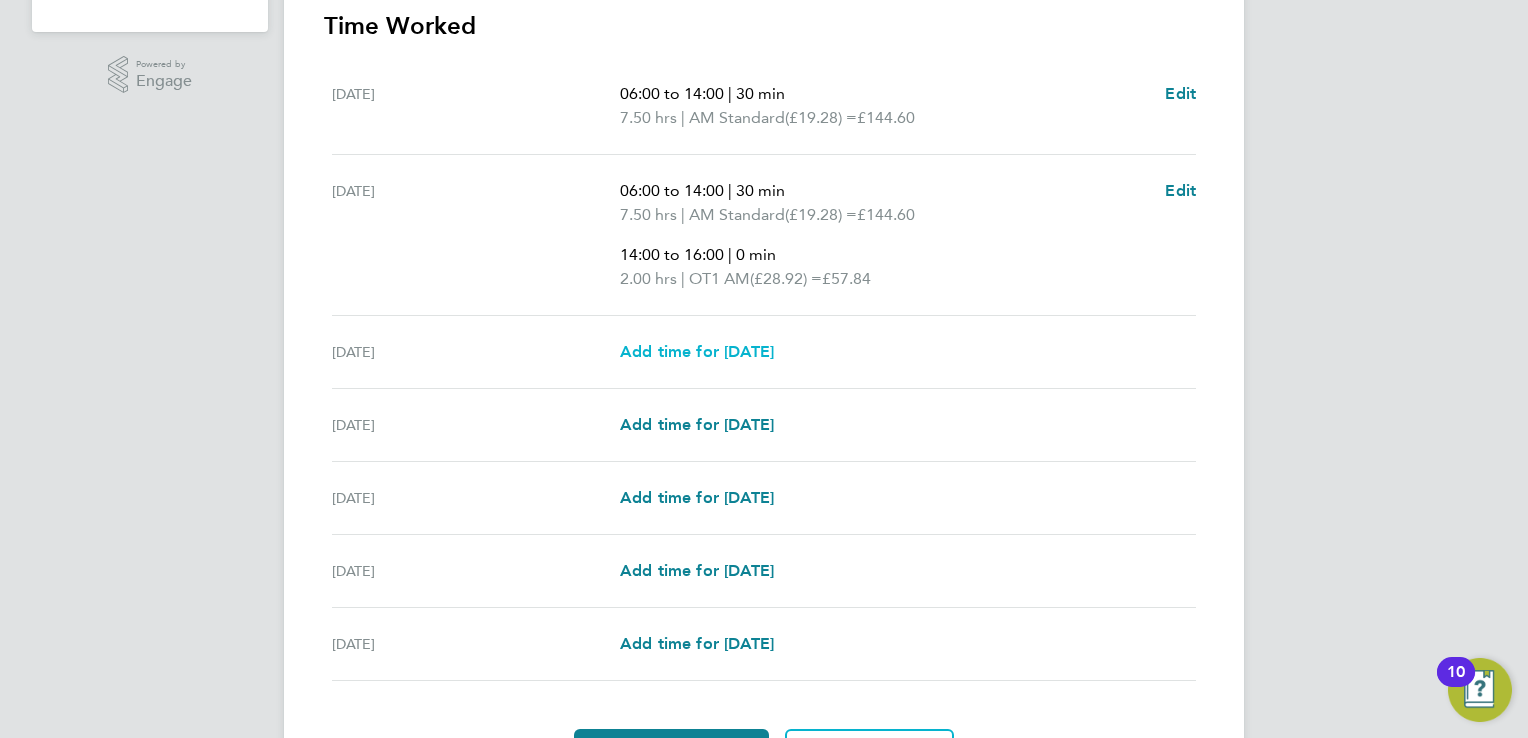 click on "Add time for Wed 09 Jul" at bounding box center [697, 351] 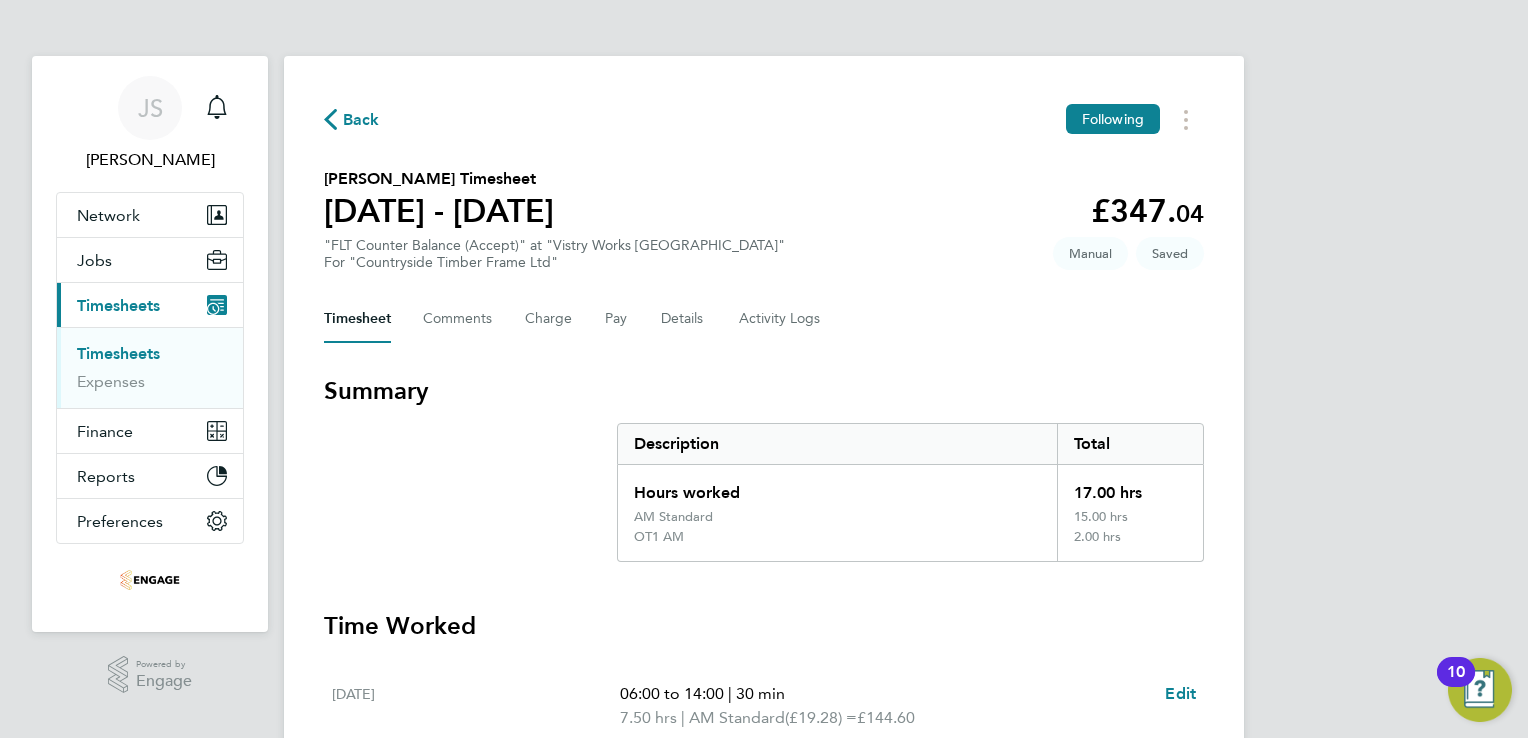 select on "15" 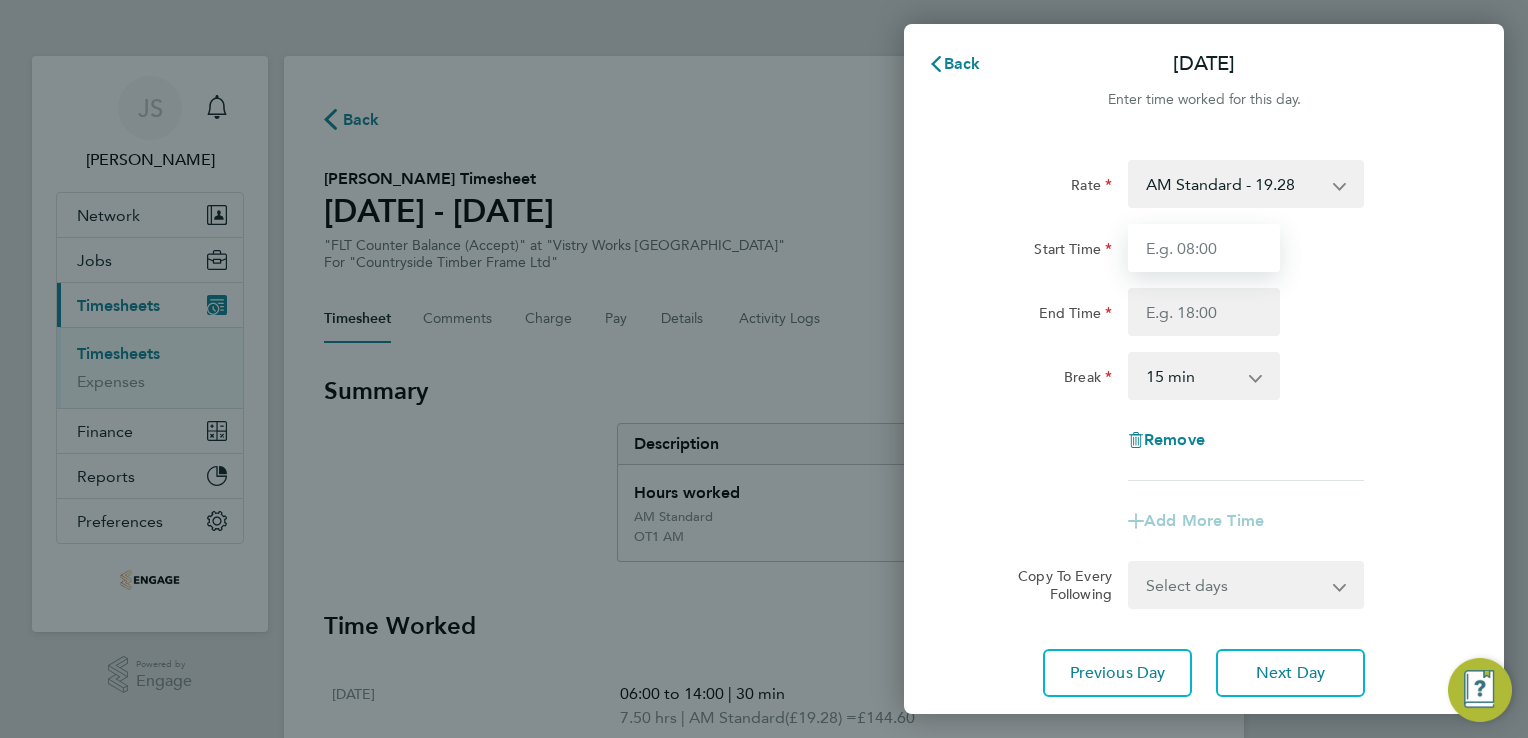 click on "Start Time" at bounding box center (1204, 248) 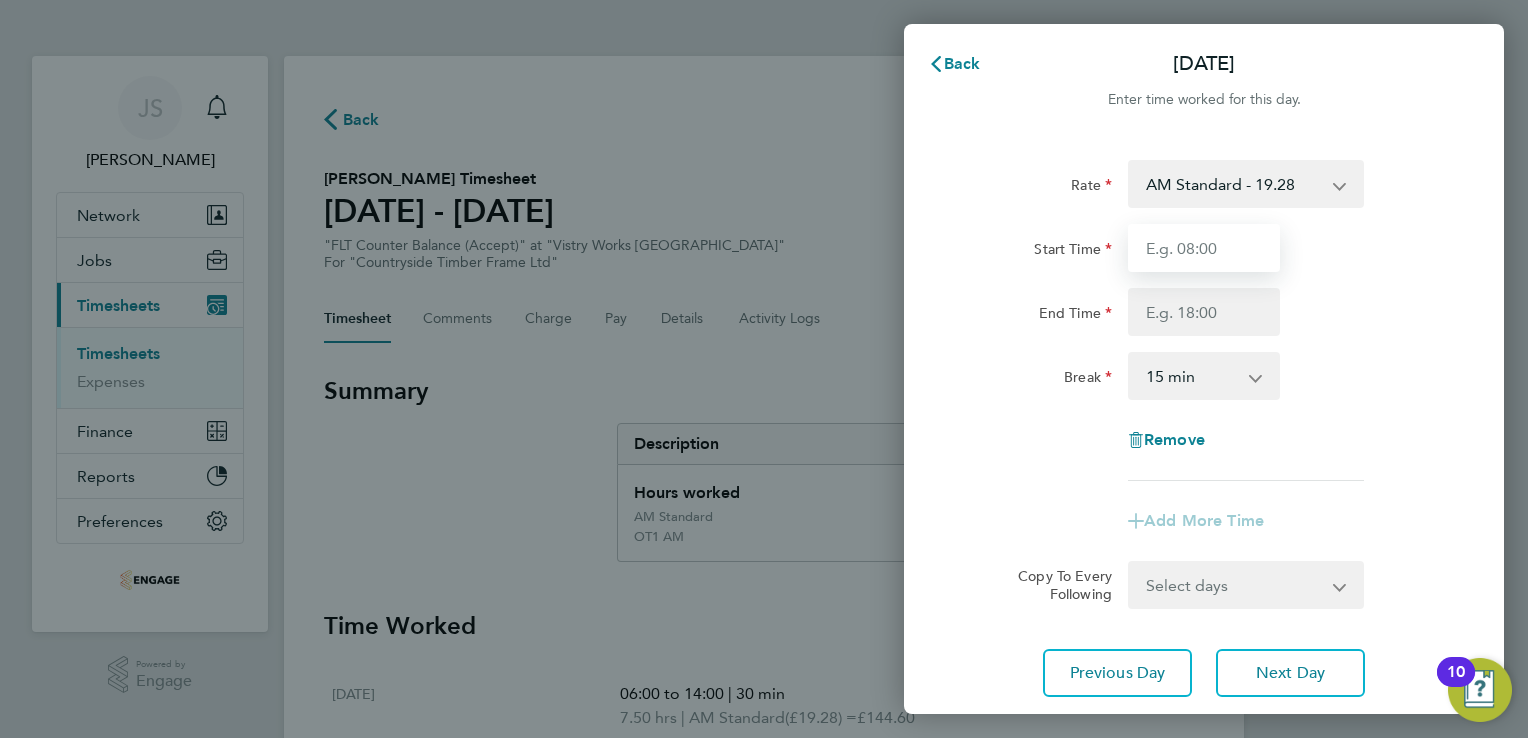 type on "06:00" 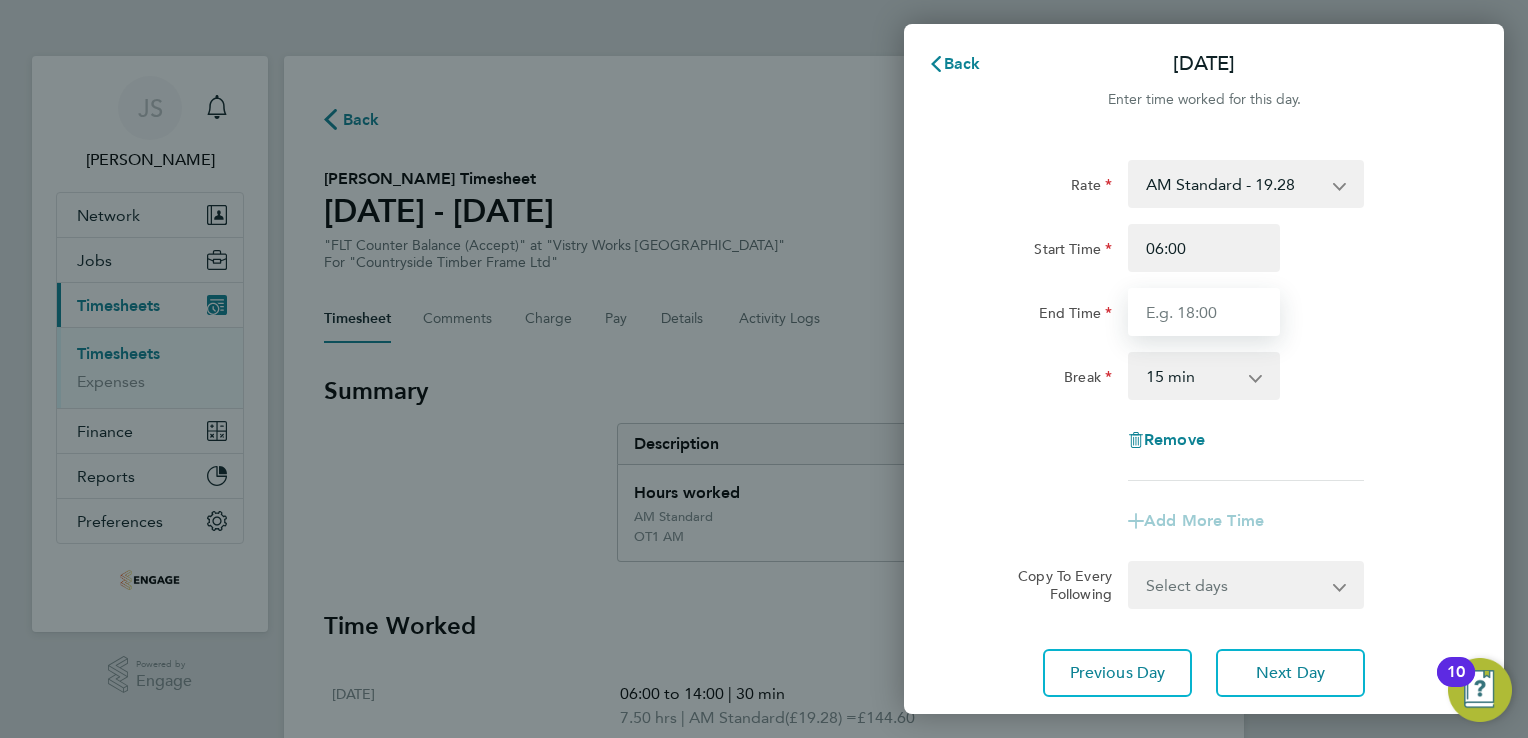type on "14:00" 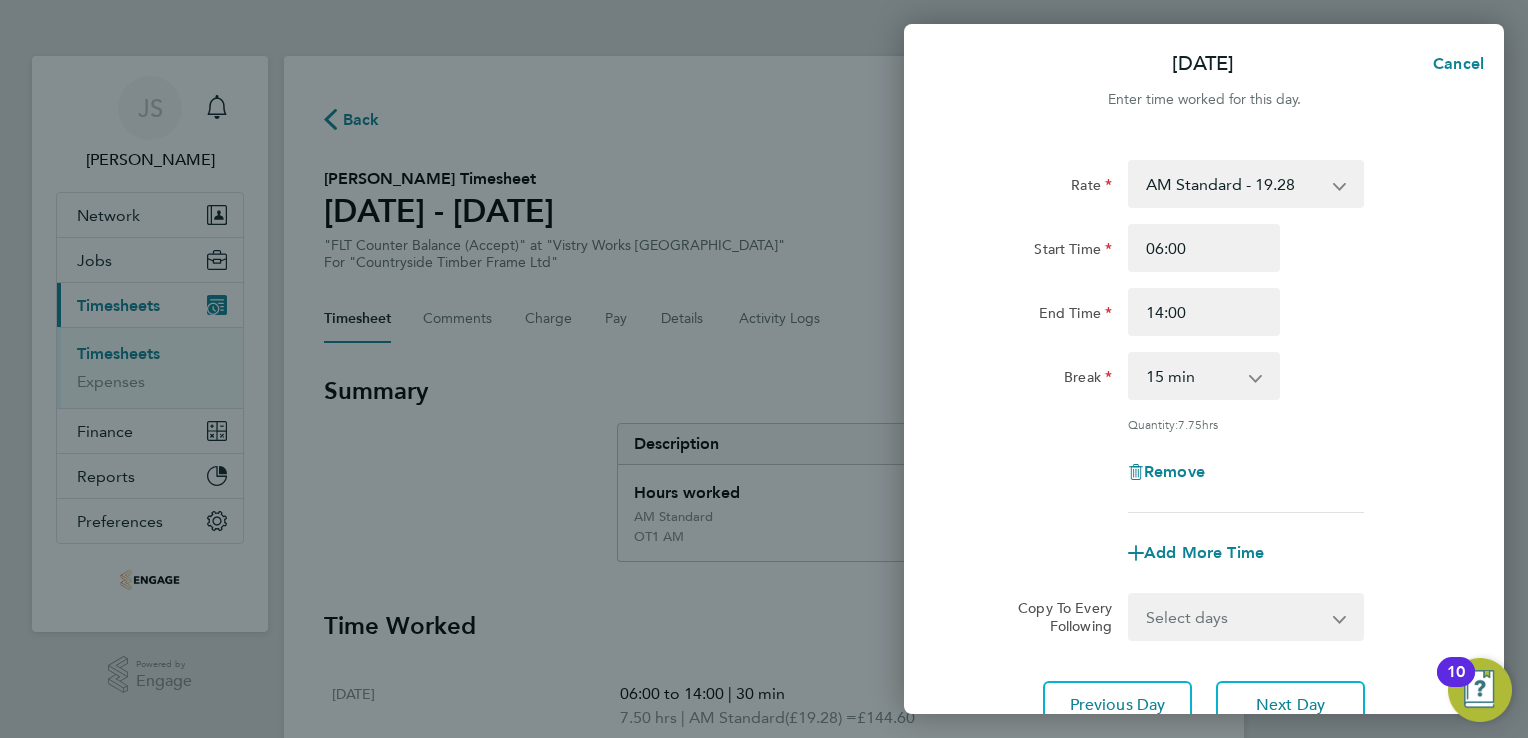 drag, startPoint x: 1147, startPoint y: 374, endPoint x: 1188, endPoint y: 401, distance: 49.09175 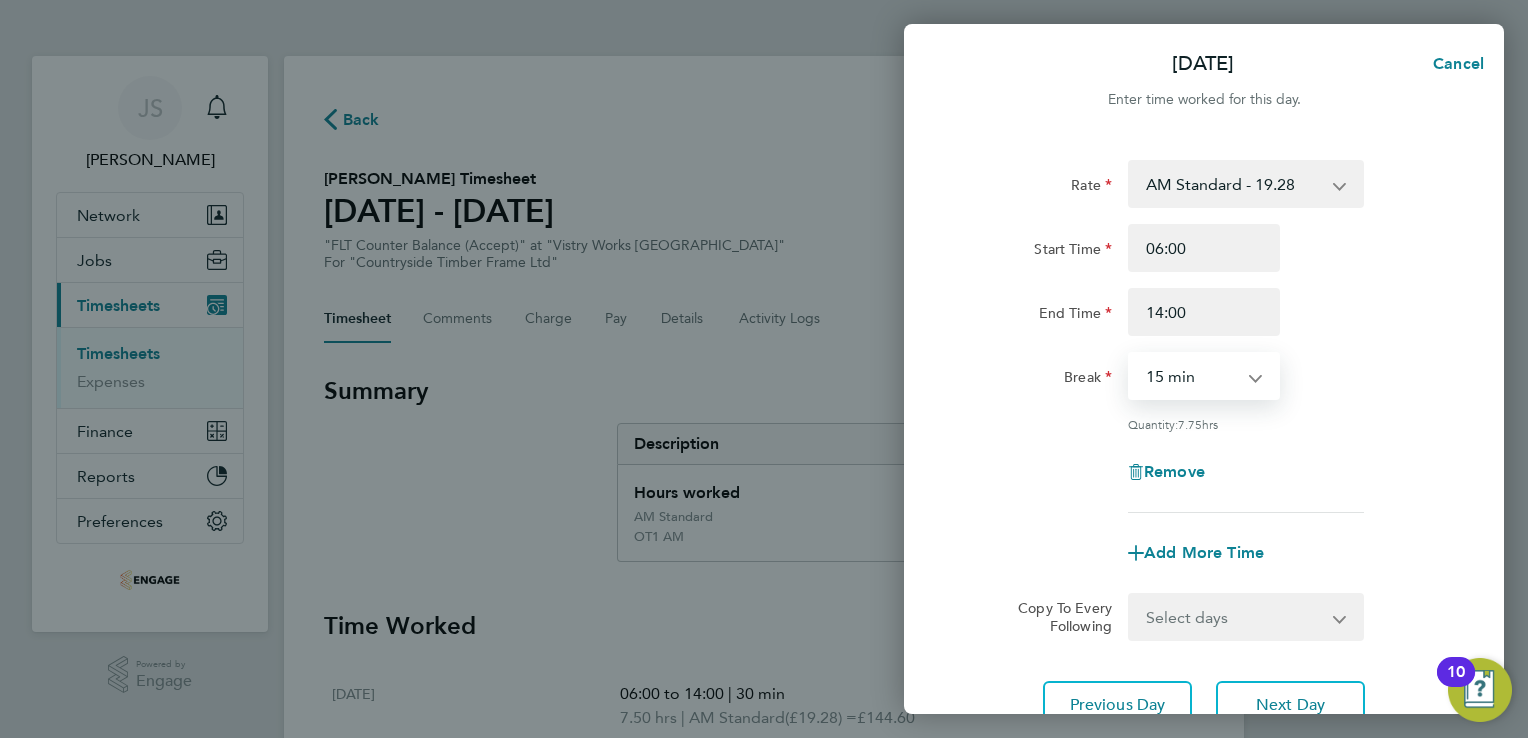 select on "30" 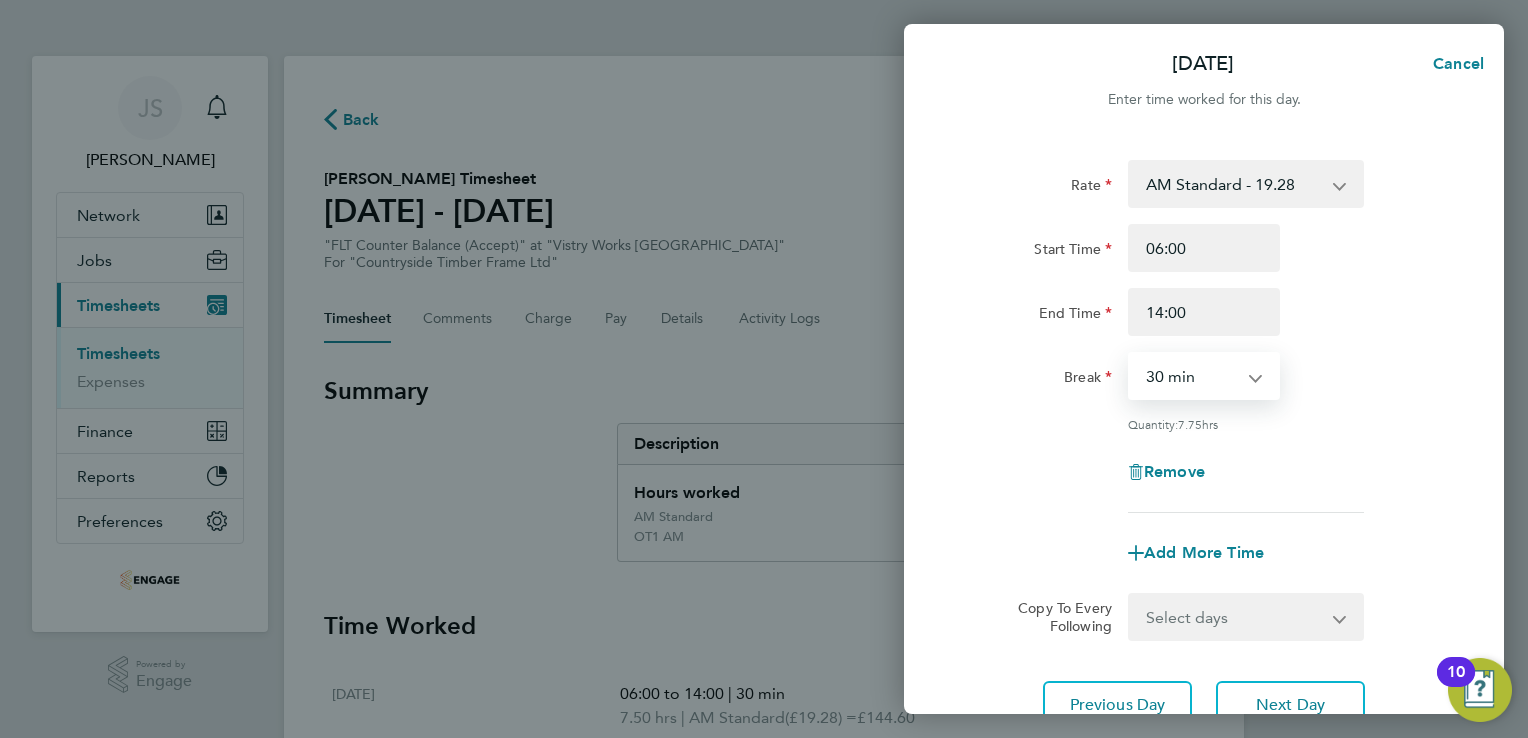 click on "0 min   15 min   30 min   45 min   60 min   75 min   90 min" at bounding box center (1192, 376) 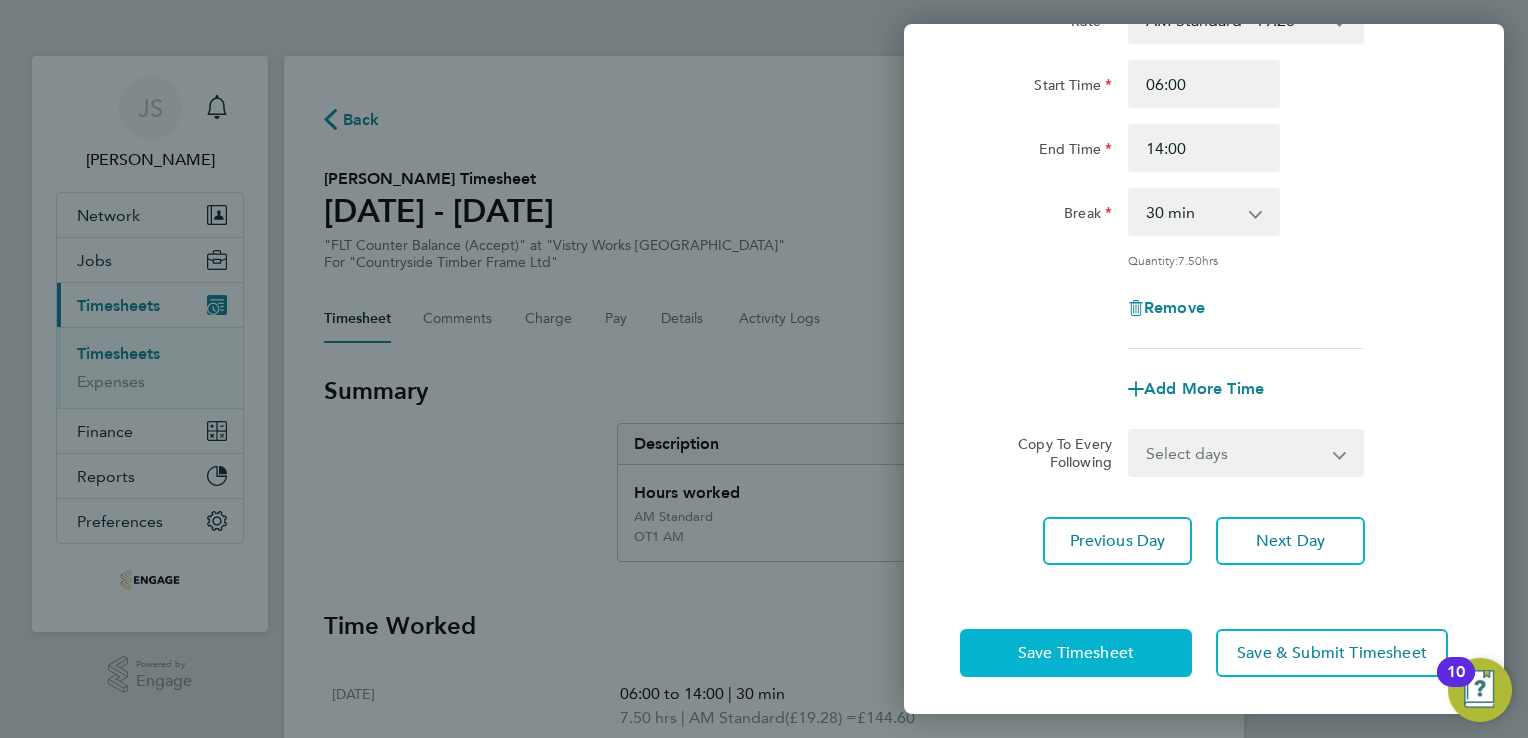 click on "Save Timesheet" 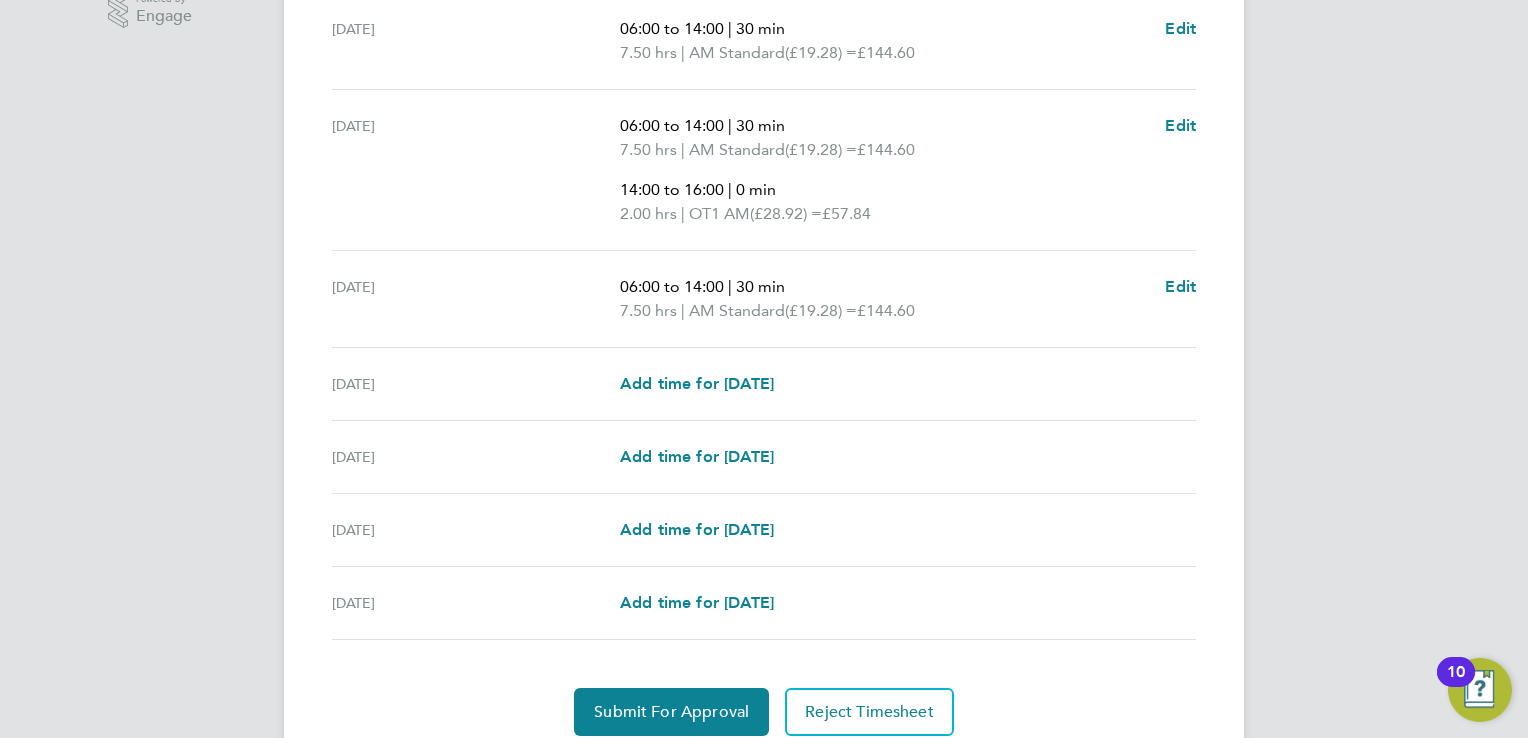 scroll, scrollTop: 700, scrollLeft: 0, axis: vertical 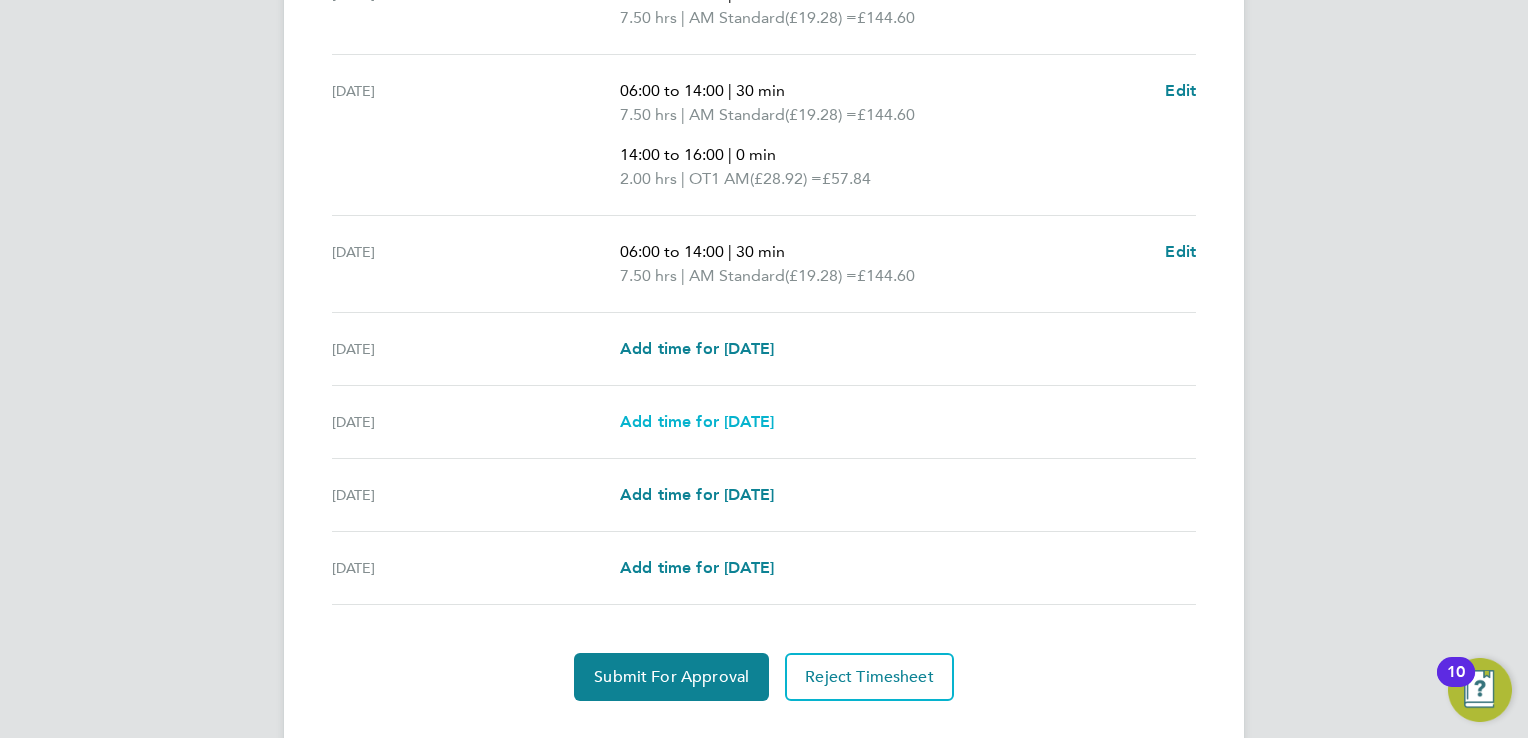 click on "Add time for [DATE]" at bounding box center (697, 421) 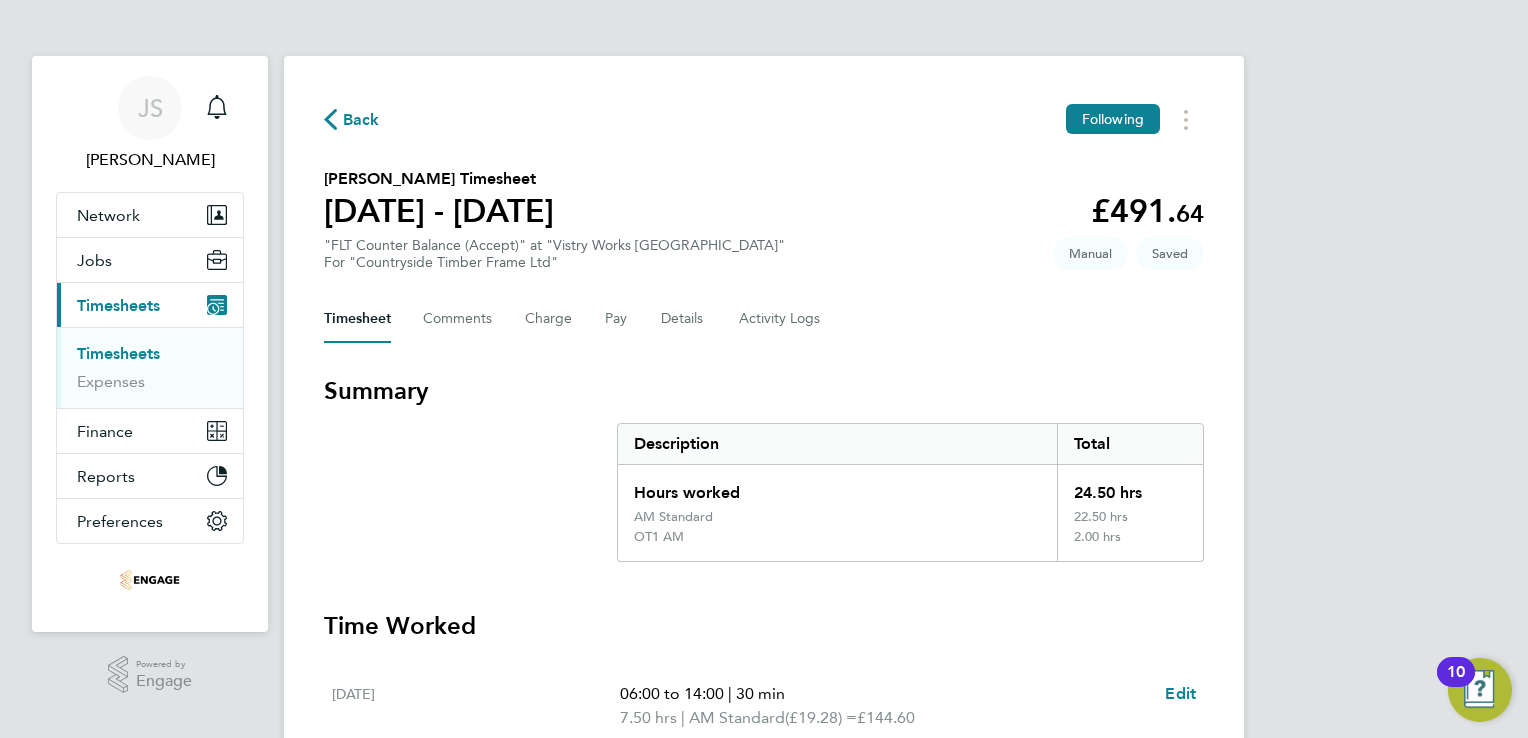 select on "15" 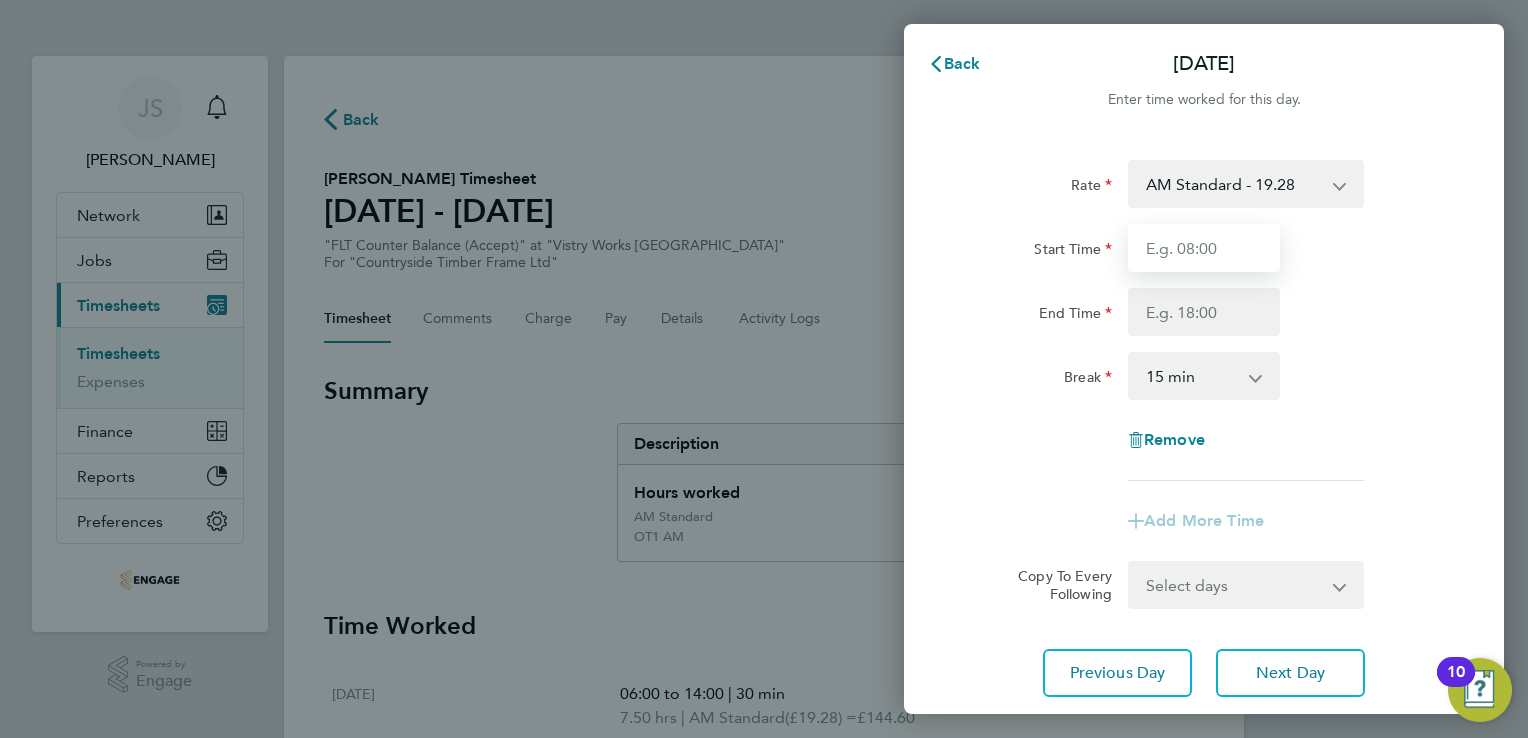 click on "Start Time" at bounding box center [1204, 248] 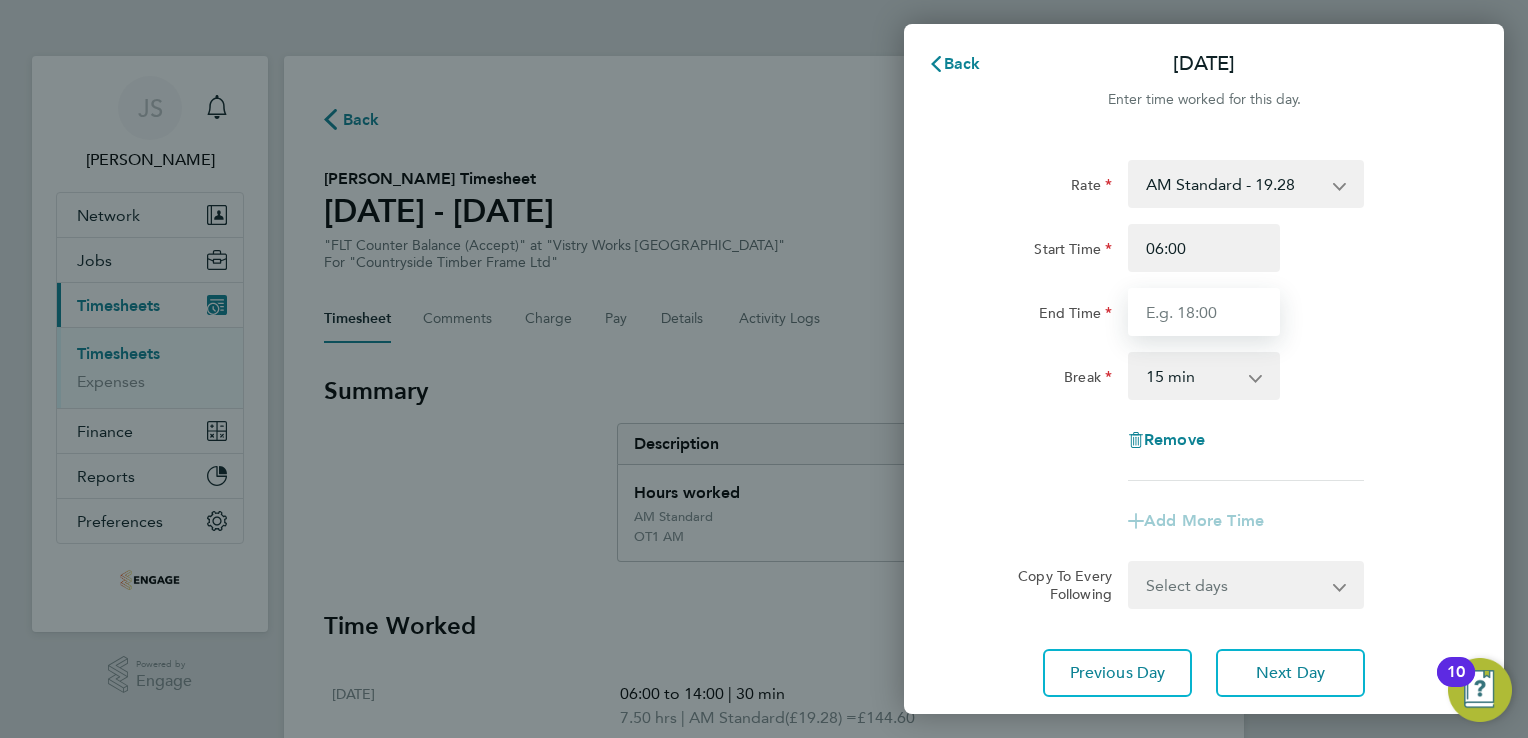 type on "14:00" 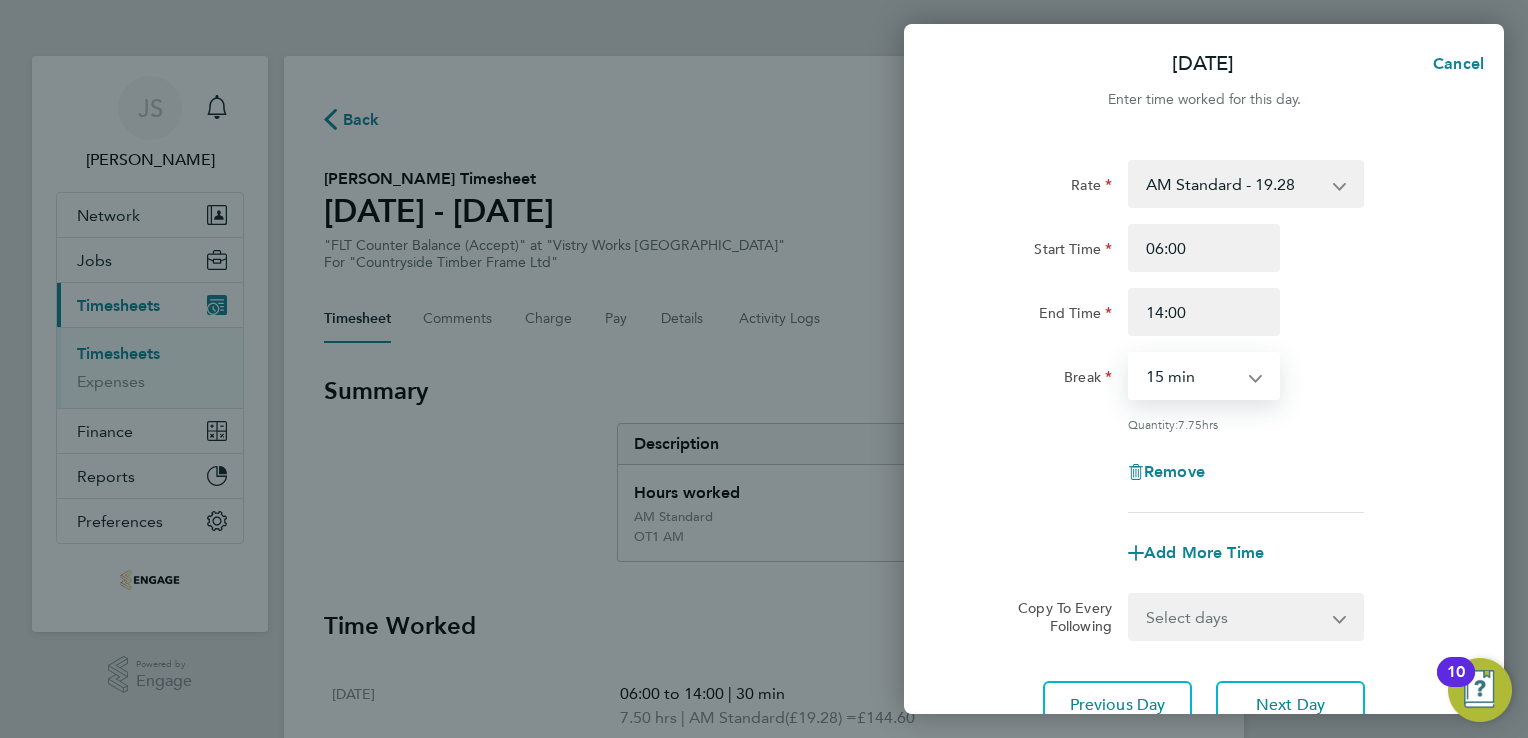 drag, startPoint x: 1166, startPoint y: 375, endPoint x: 1172, endPoint y: 396, distance: 21.84033 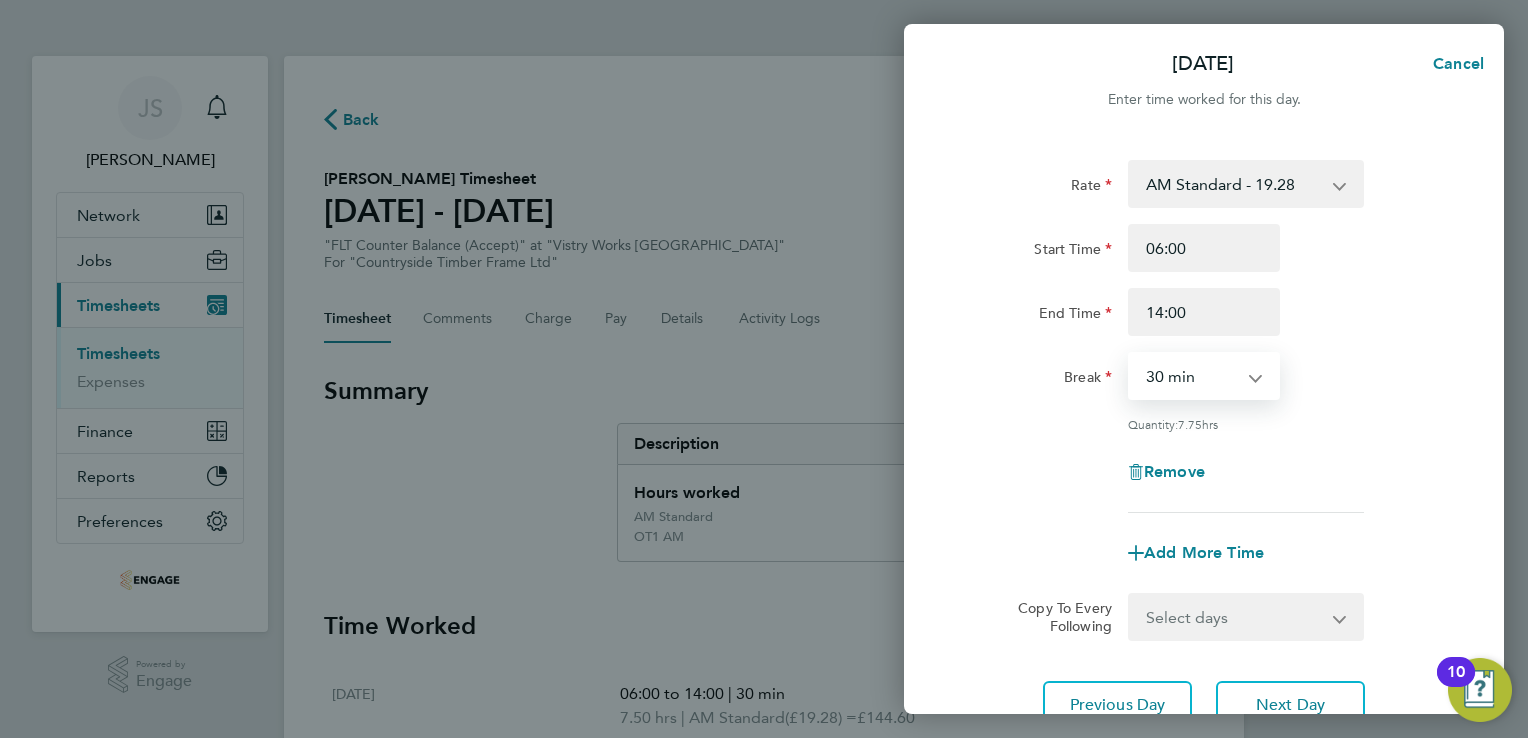 click on "0 min   15 min   30 min   45 min   60 min   75 min   90 min" at bounding box center (1192, 376) 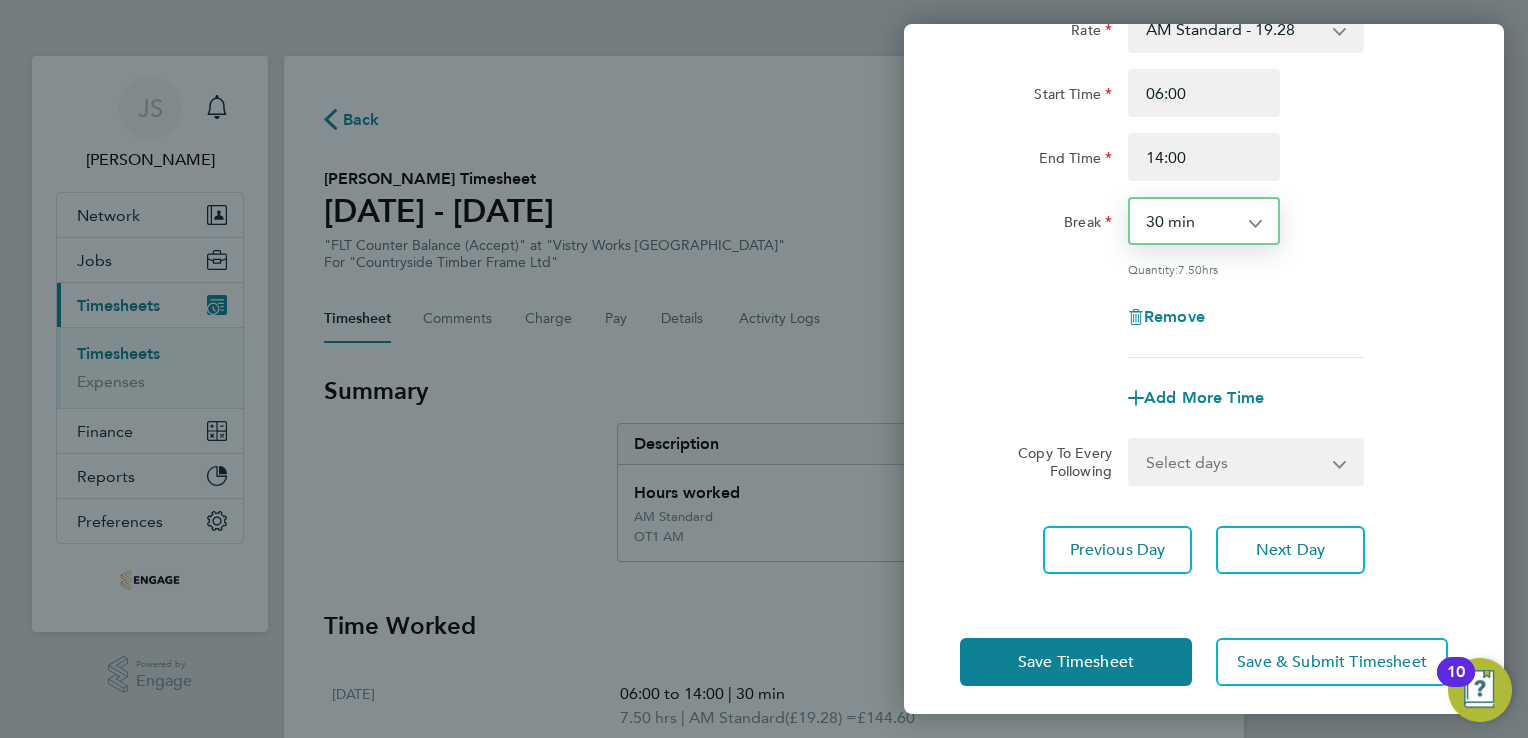 scroll, scrollTop: 164, scrollLeft: 0, axis: vertical 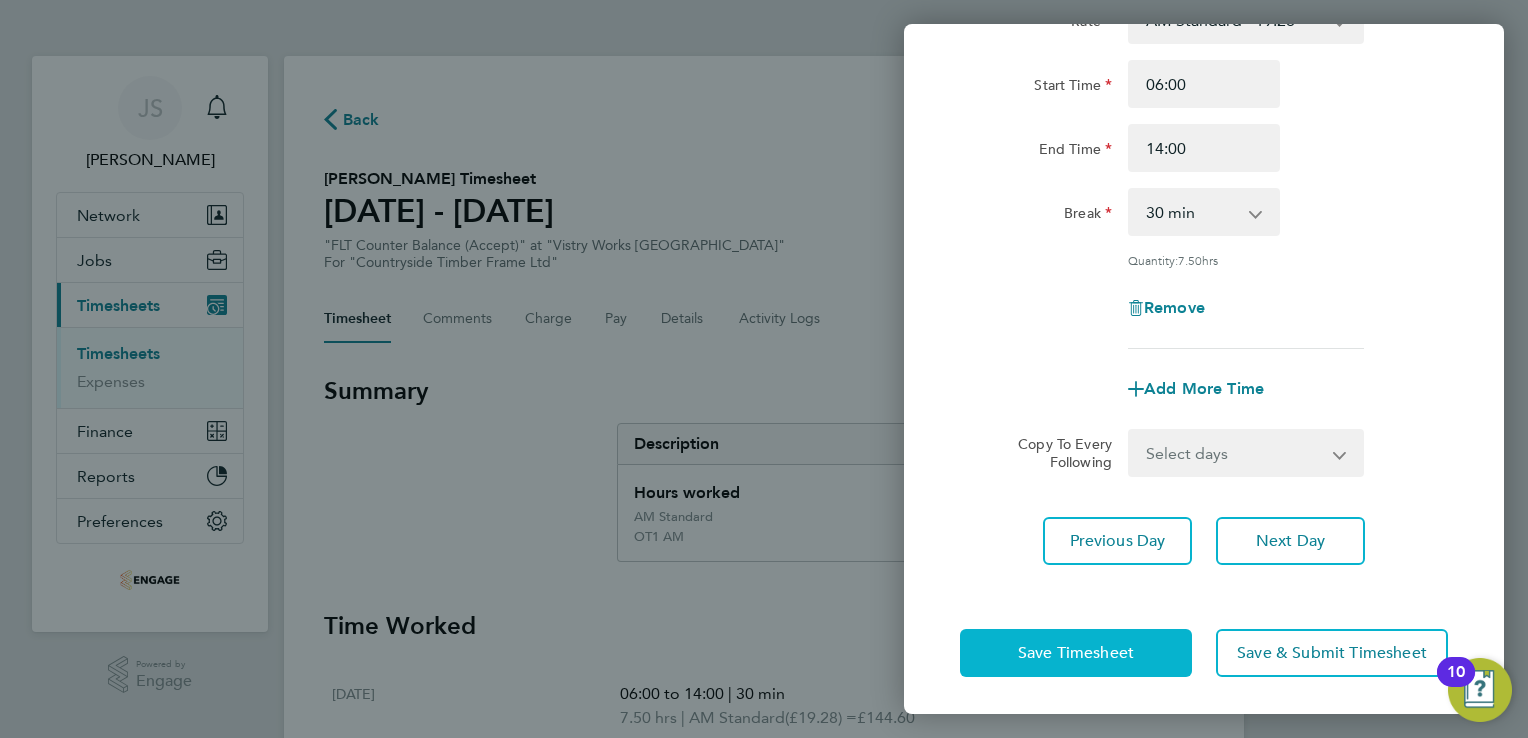 click on "Save Timesheet" 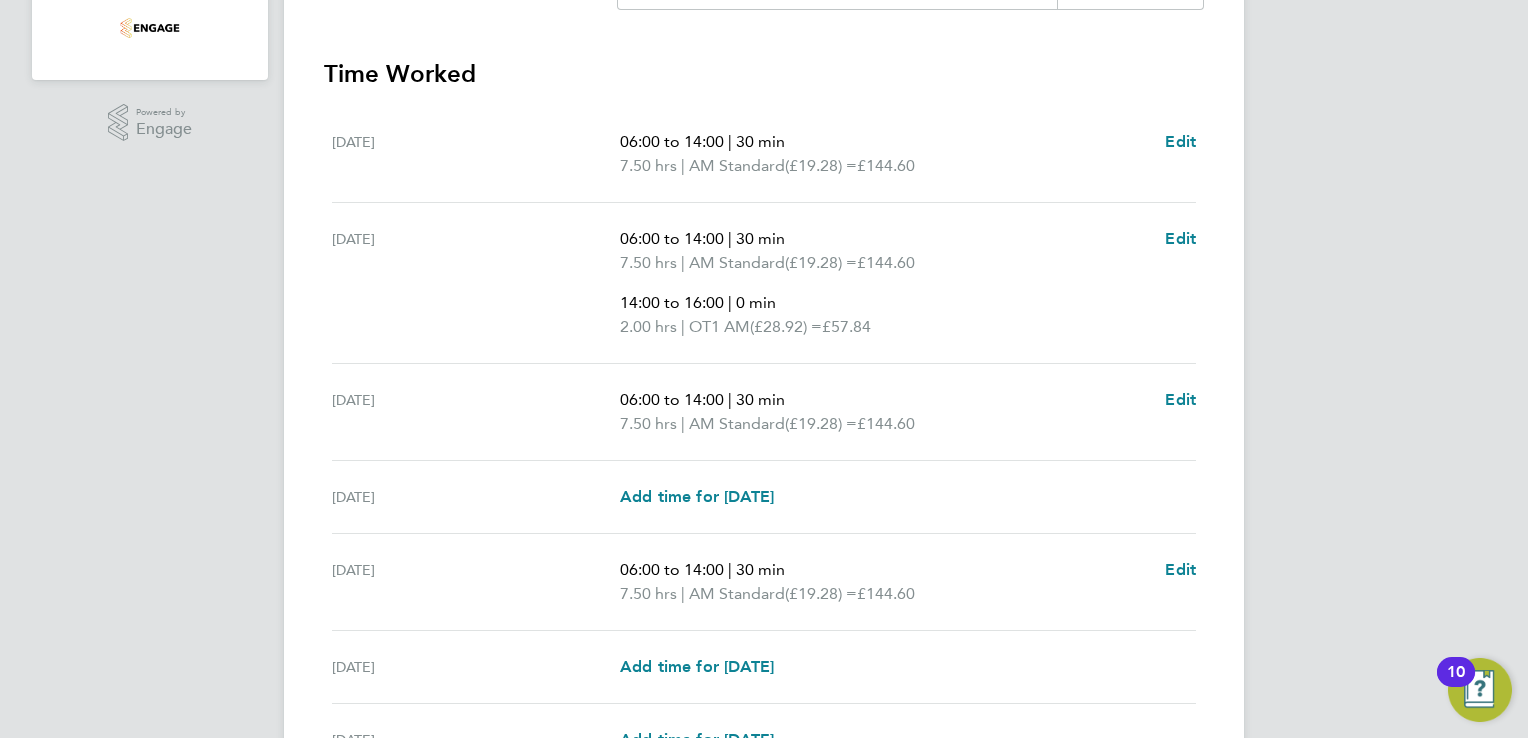 scroll, scrollTop: 764, scrollLeft: 0, axis: vertical 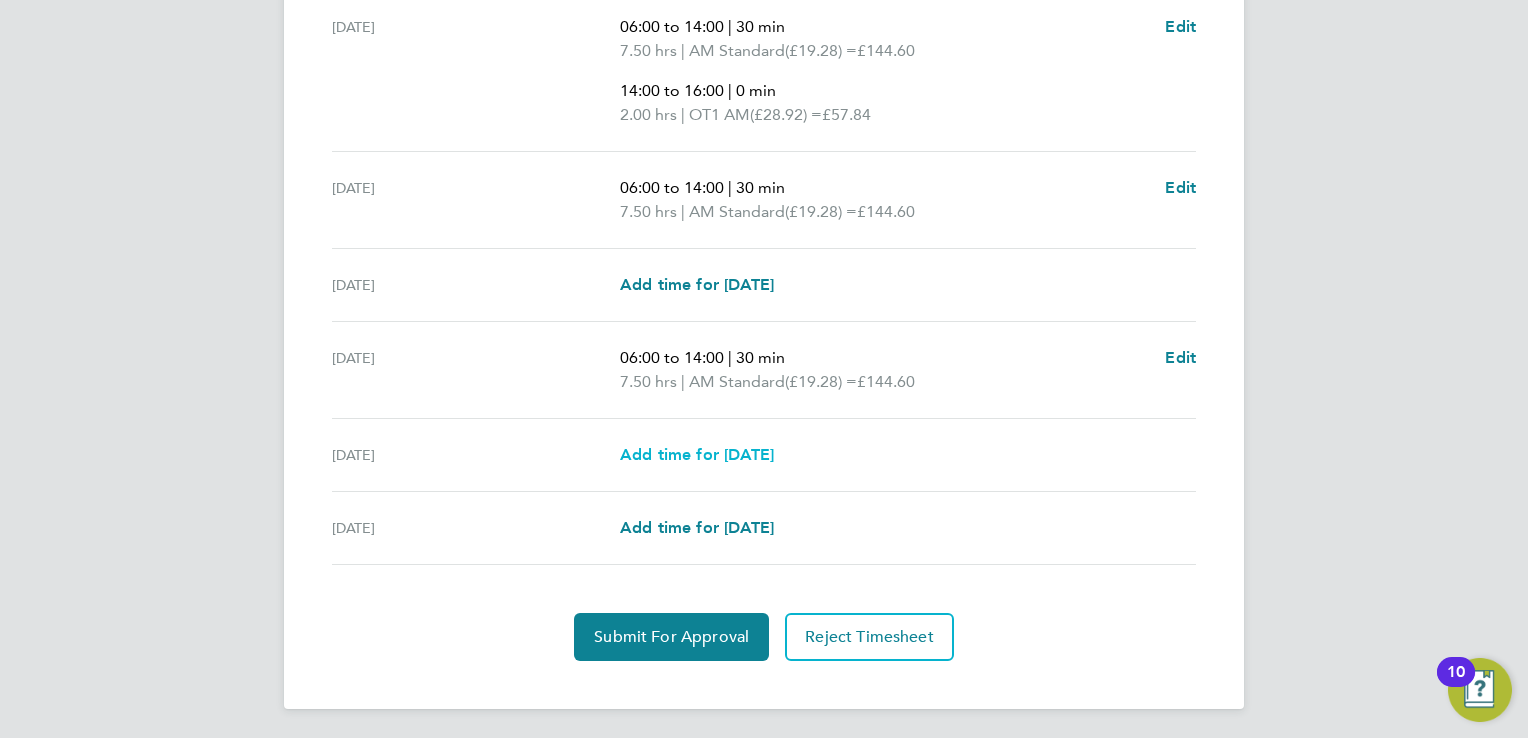 click on "Add time for [DATE]" at bounding box center (697, 454) 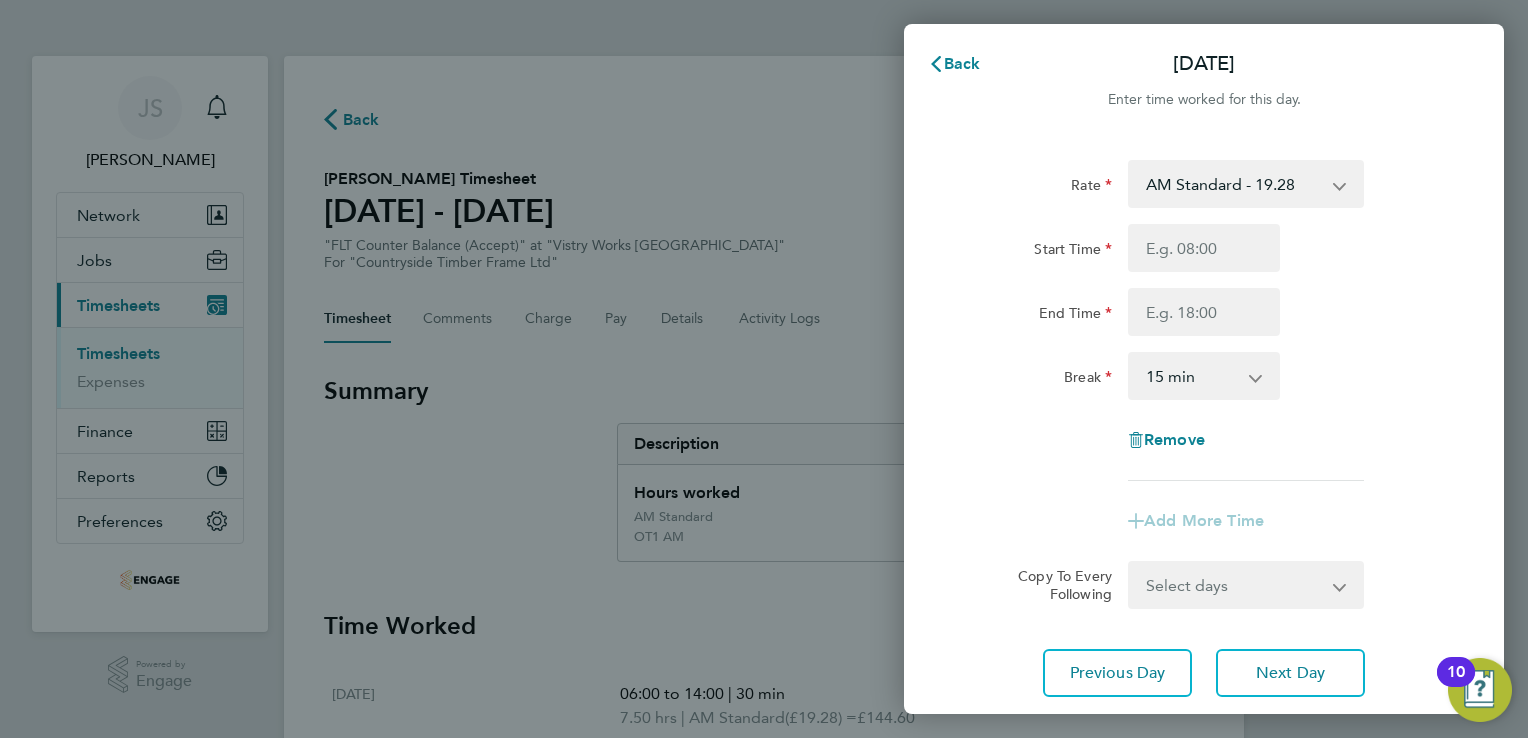 scroll, scrollTop: 0, scrollLeft: 0, axis: both 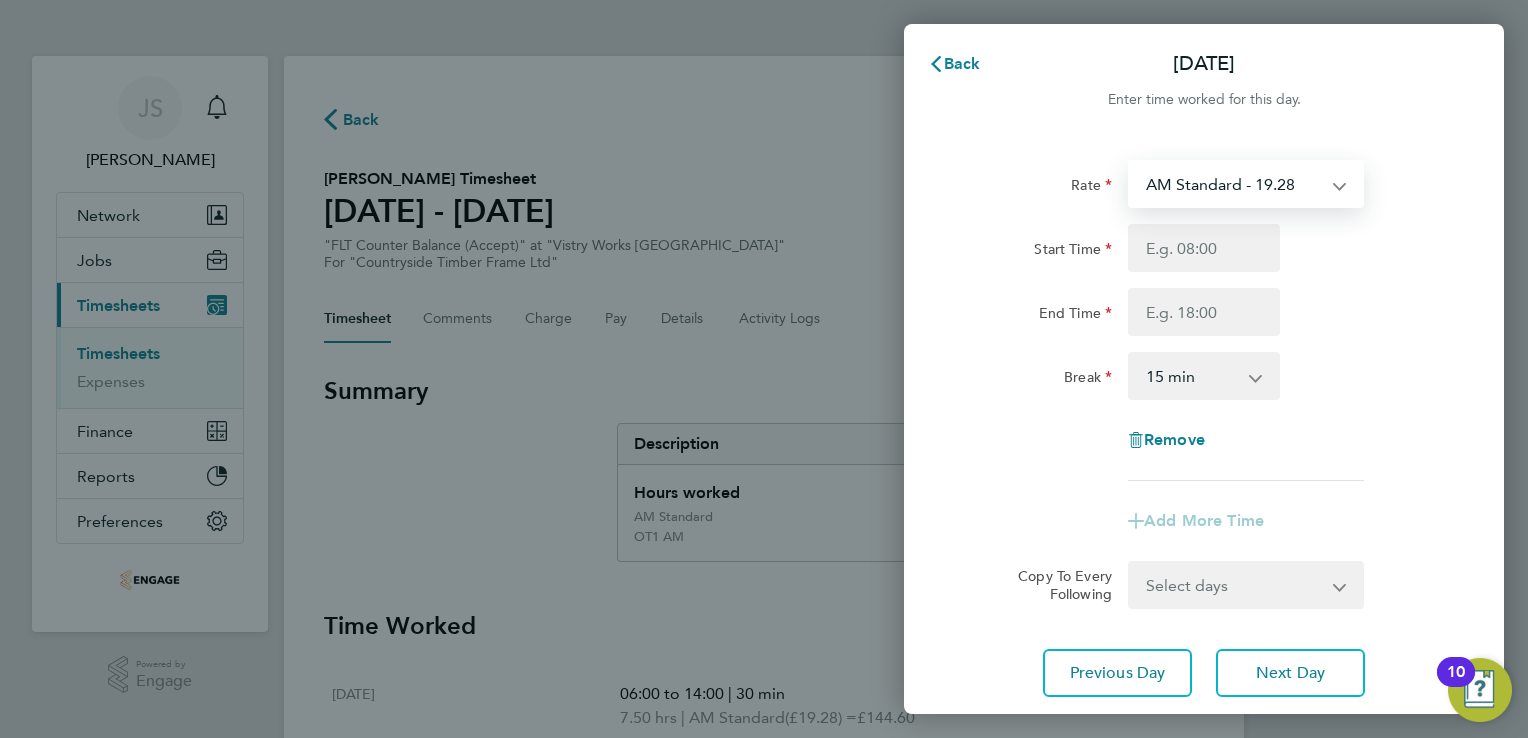 click on "AM Standard - 19.28   PM OT 2 - 42.03   PM OT 1 - 31.52   OT1 AM - 28.92   PM Standard - 21.02   OT2 AM - 38.56" at bounding box center (1234, 184) 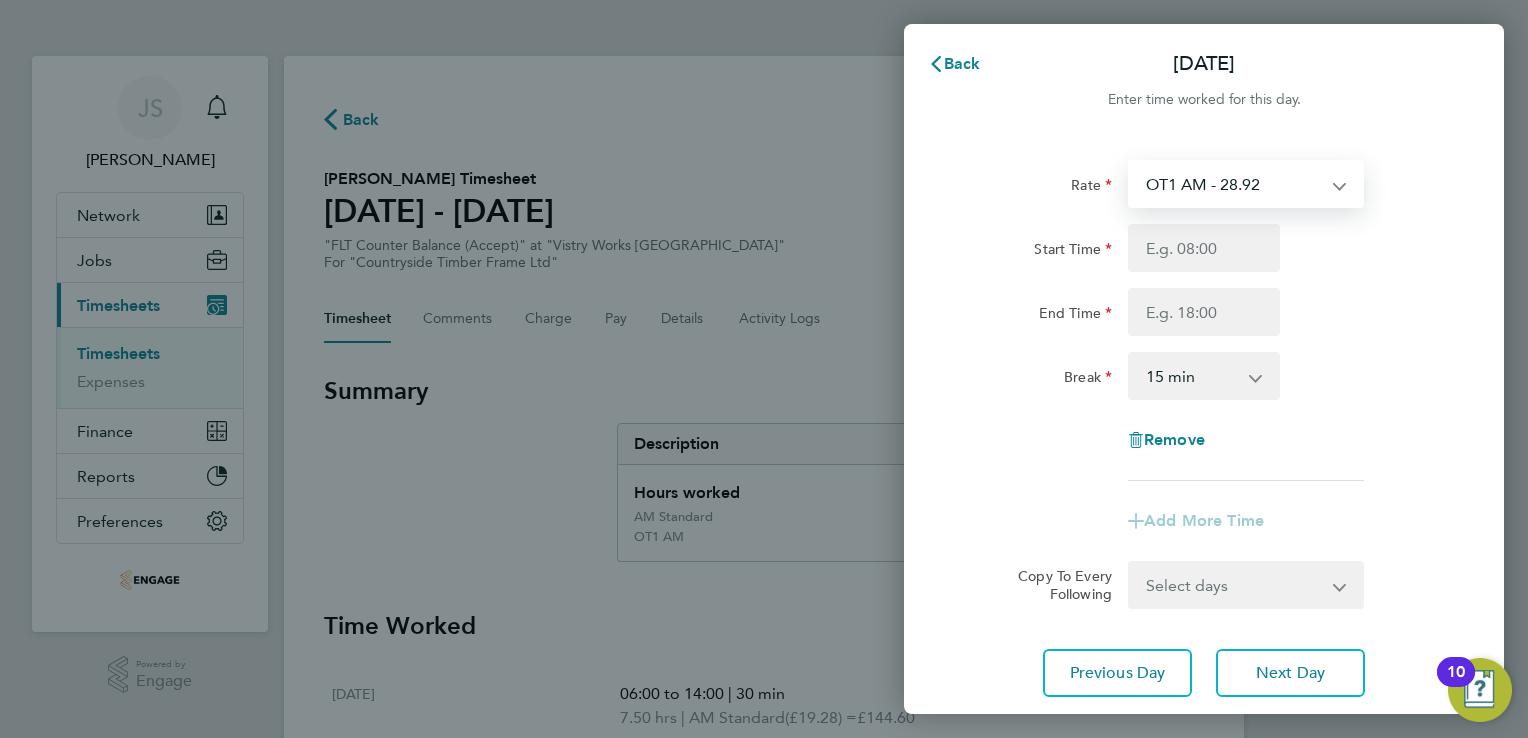 select on "15" 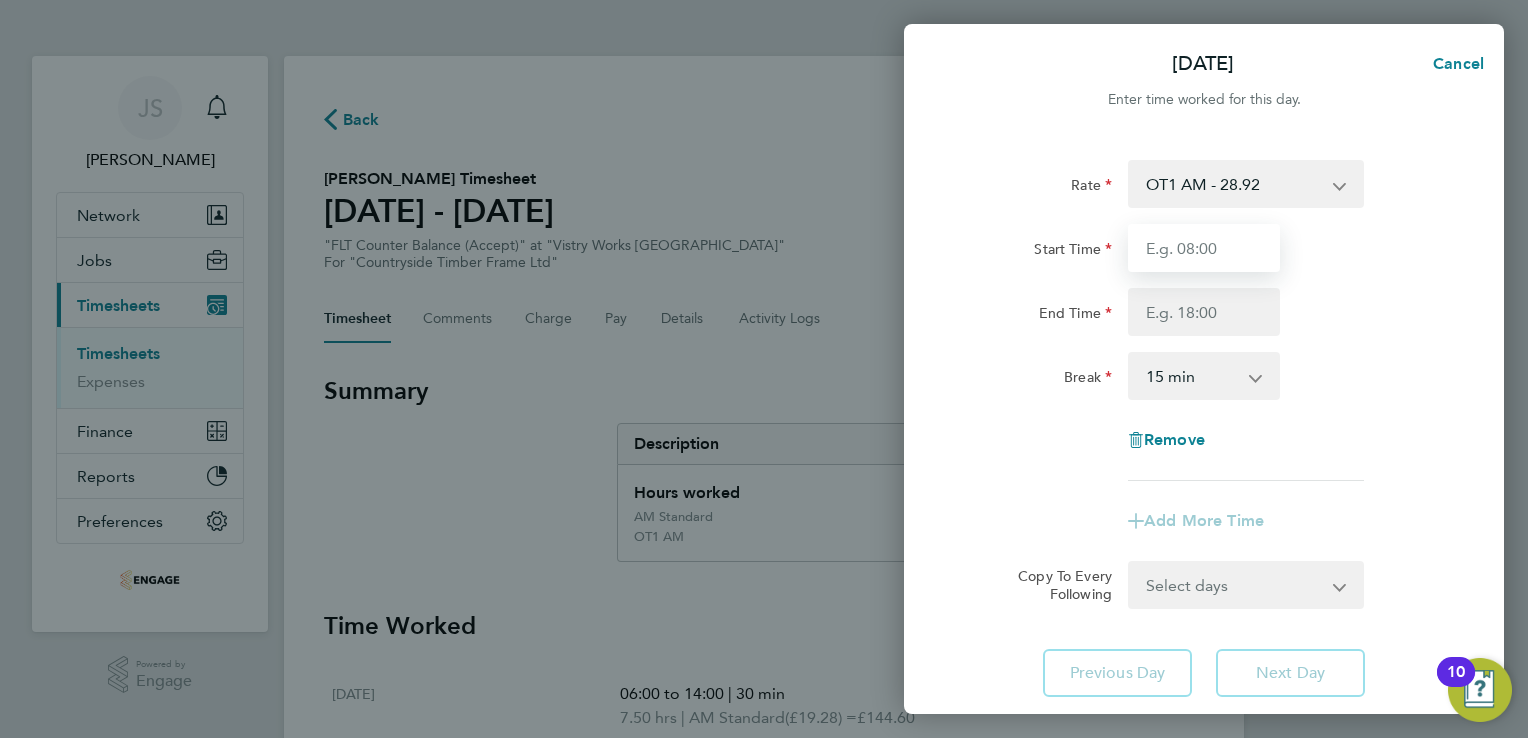 click on "Start Time" at bounding box center [1204, 248] 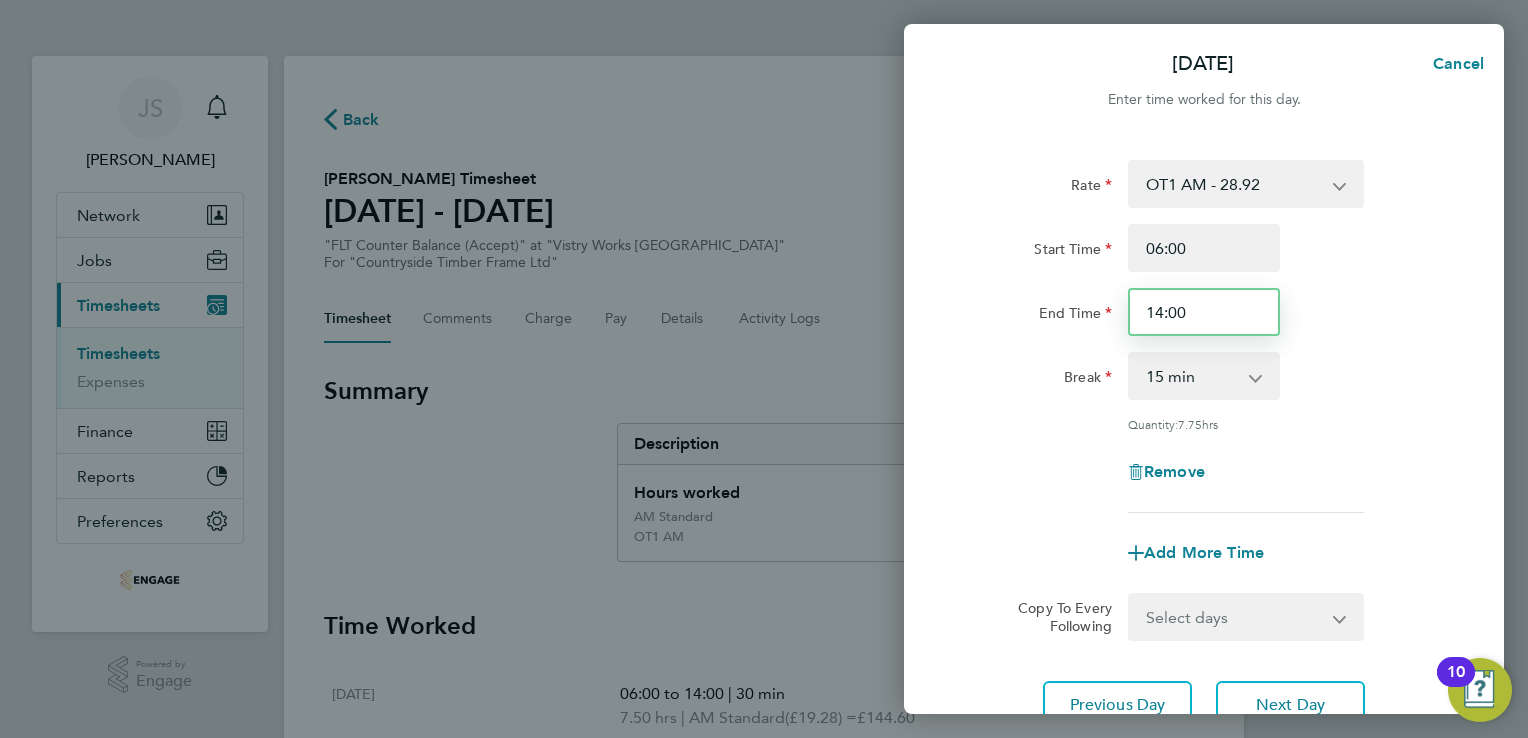 drag, startPoint x: 1162, startPoint y: 306, endPoint x: 1171, endPoint y: 321, distance: 17.492855 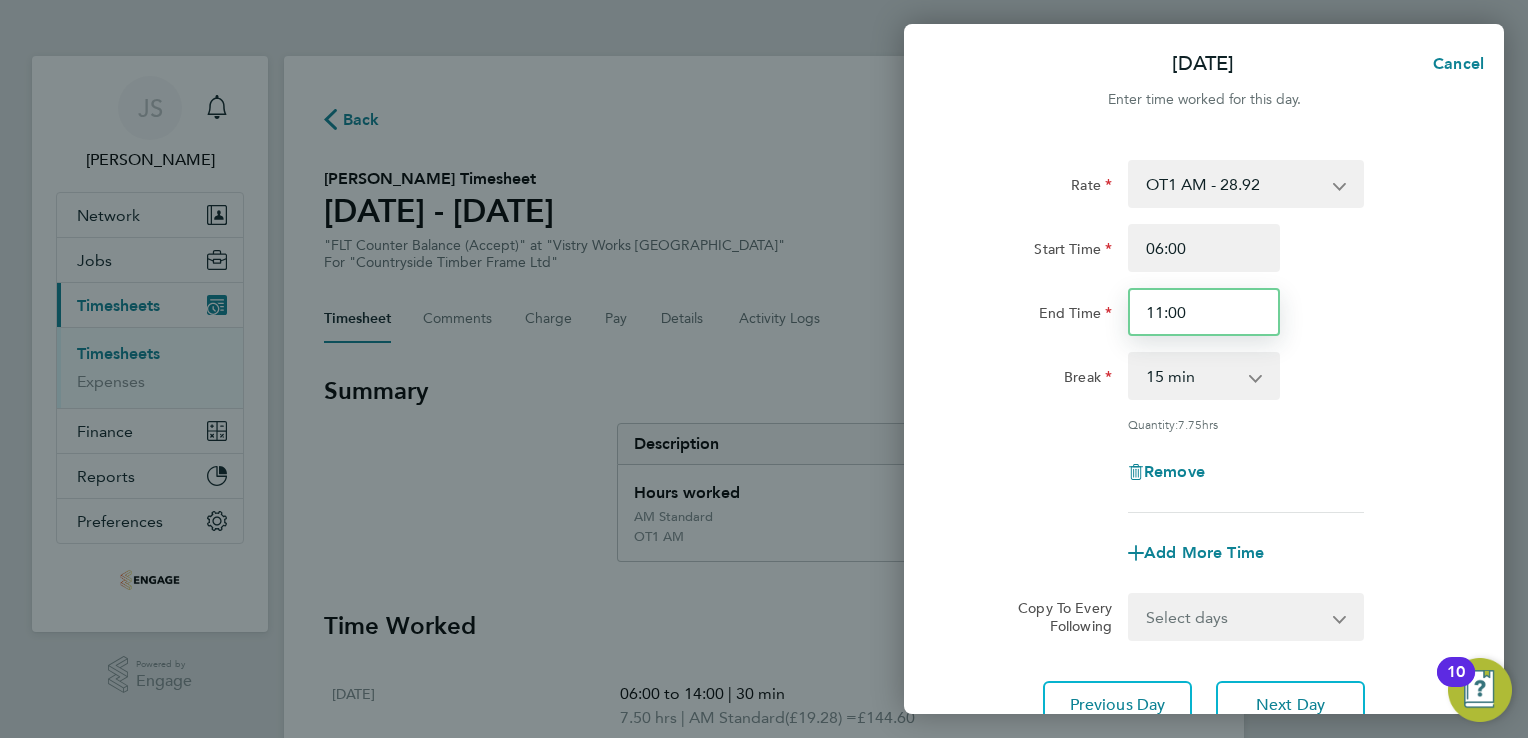 type on "11:00" 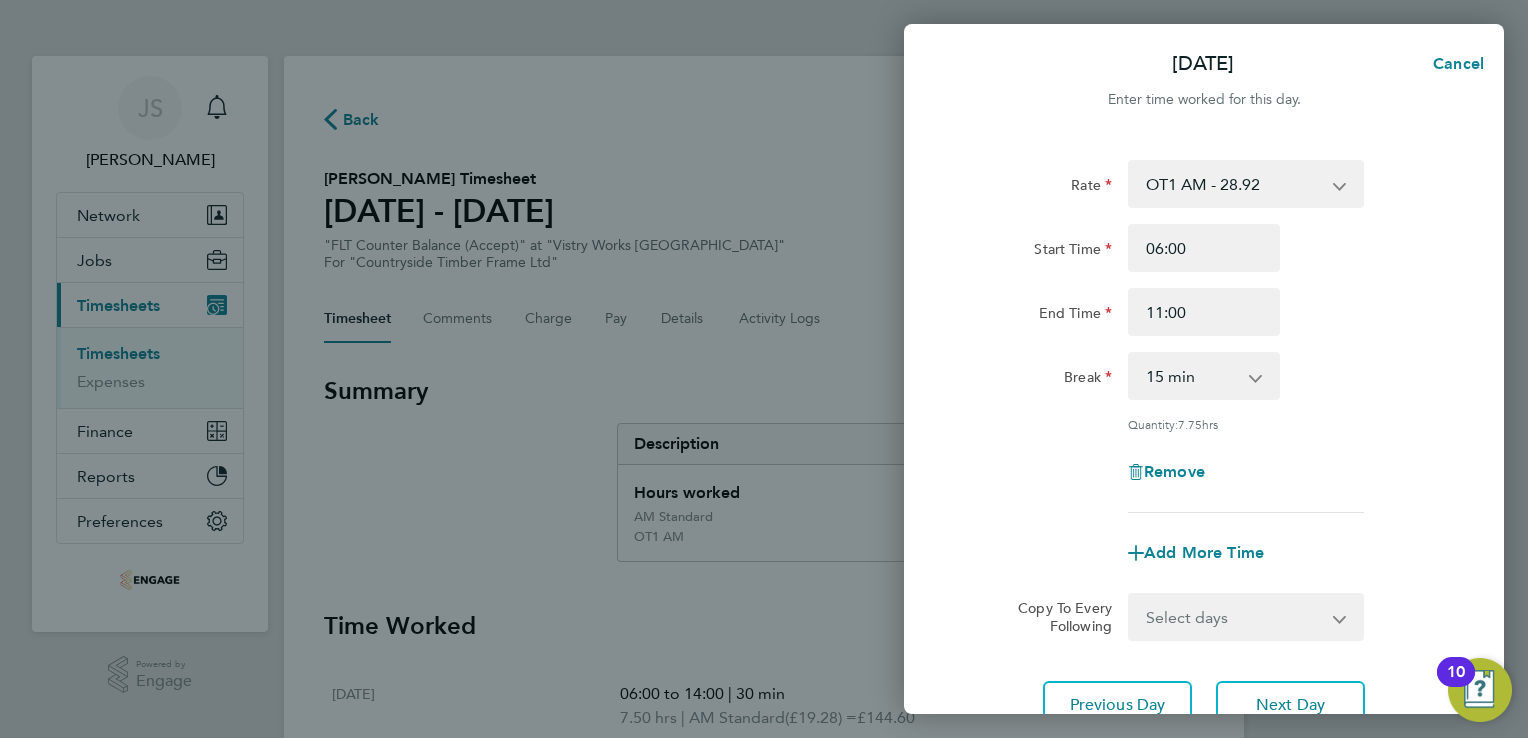 click on "0 min   15 min   30 min   45 min   60 min   75 min   90 min" at bounding box center [1192, 376] 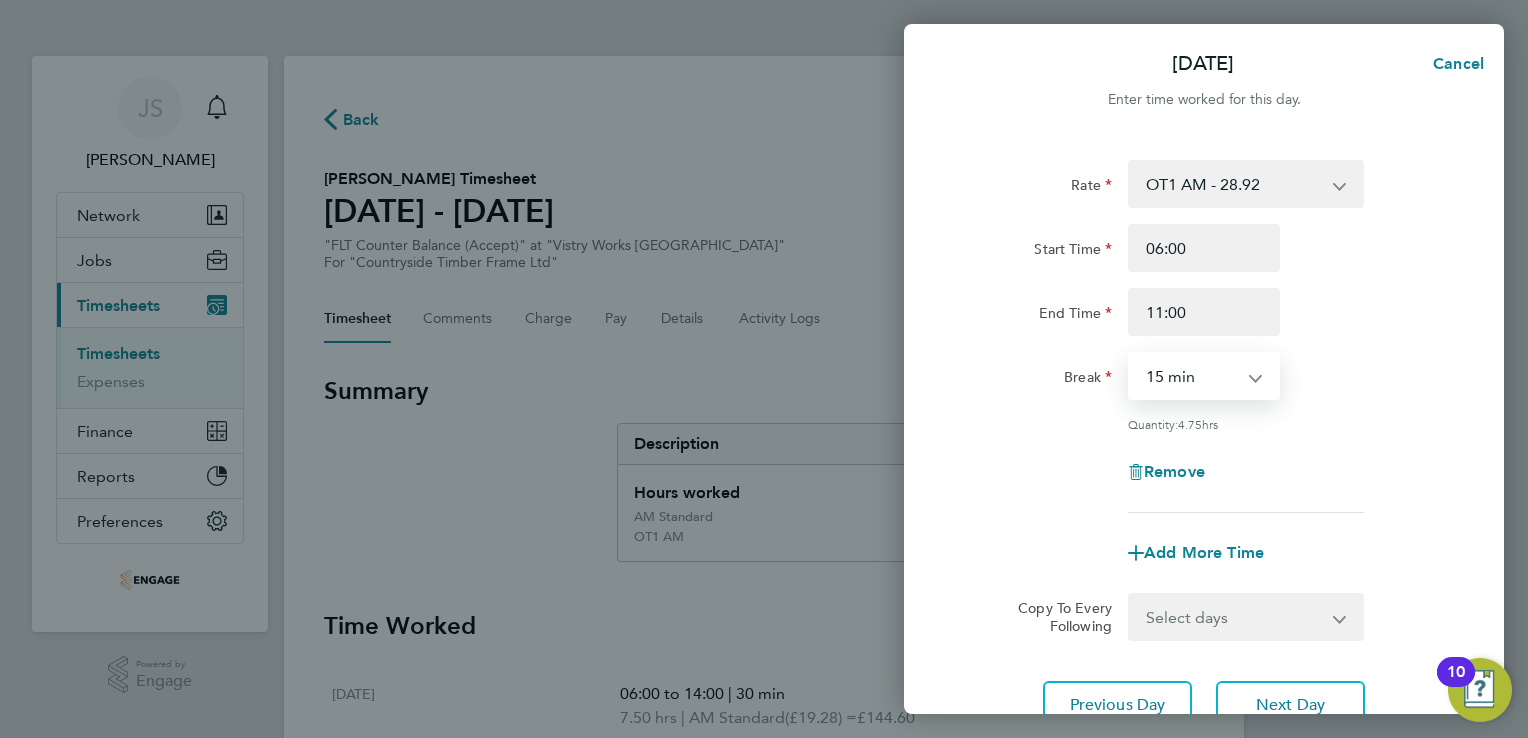 select on "0" 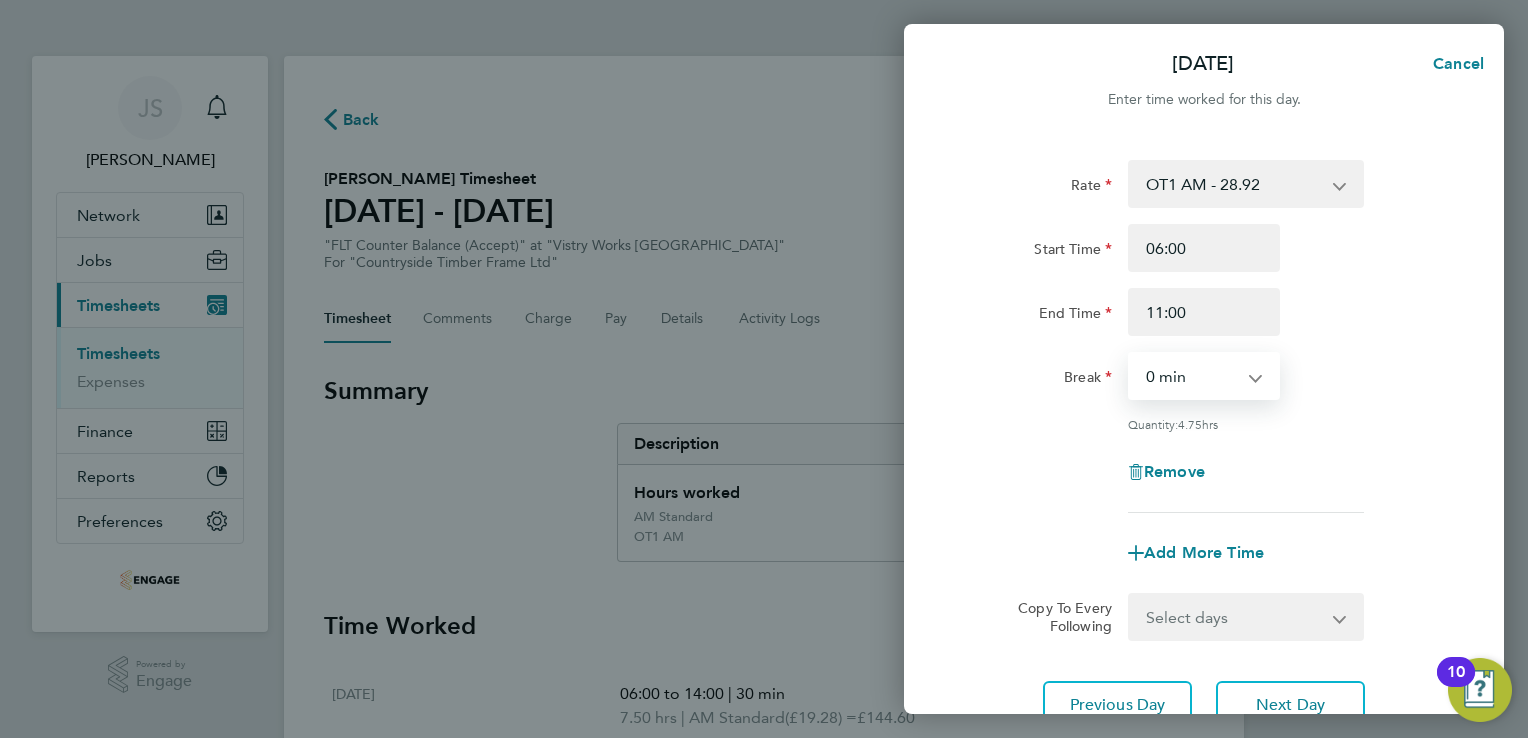 click on "0 min   15 min   30 min   45 min   60 min   75 min   90 min" at bounding box center (1192, 376) 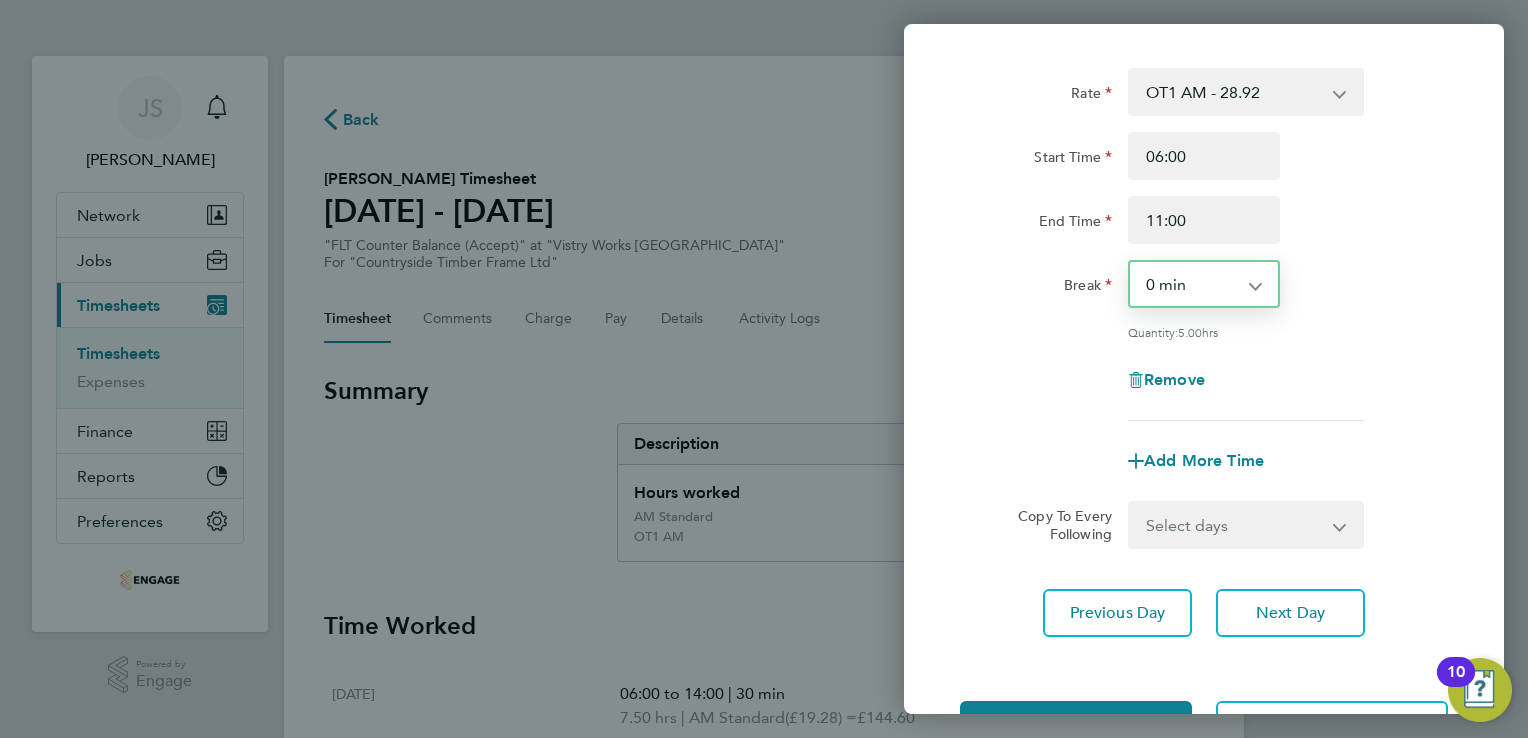 scroll, scrollTop: 164, scrollLeft: 0, axis: vertical 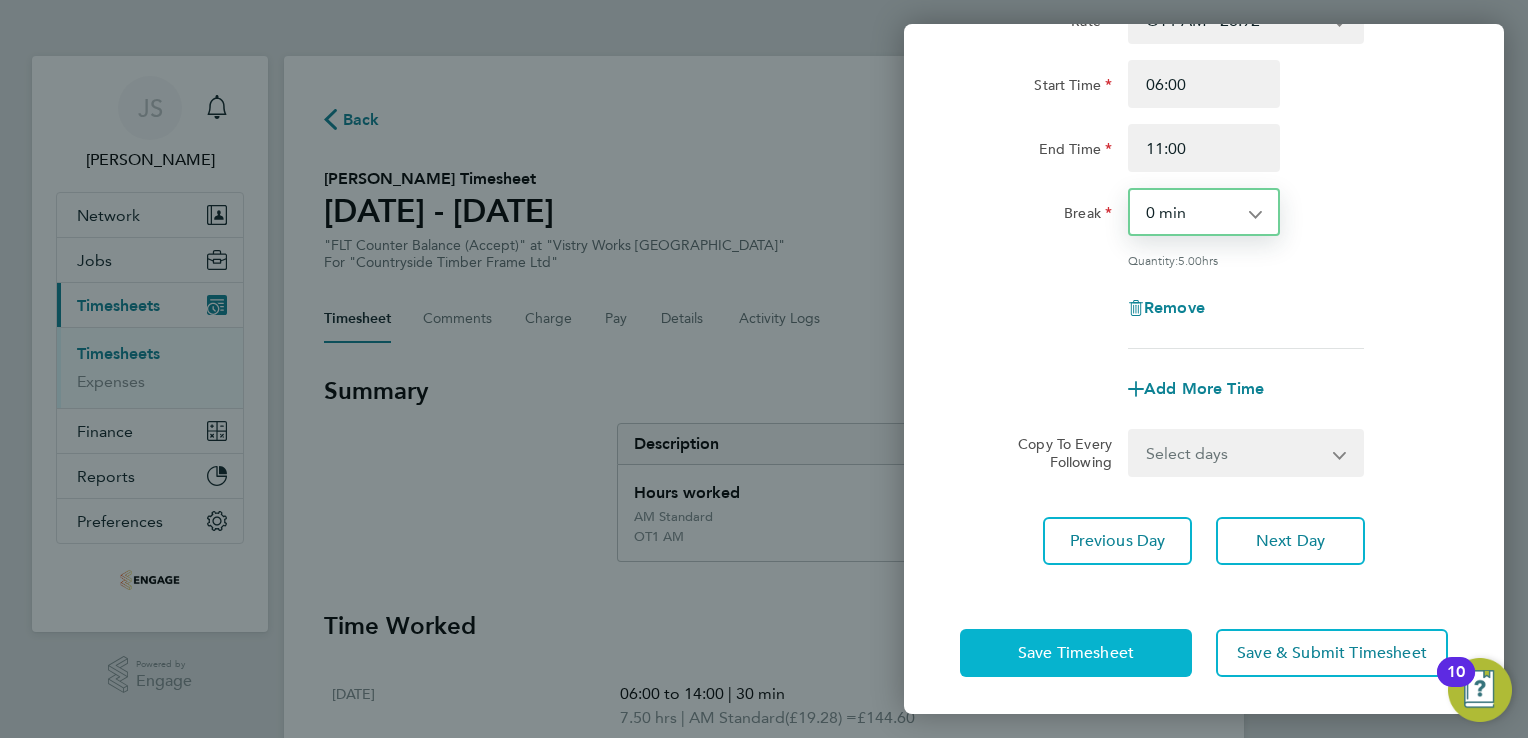 click on "Save Timesheet" 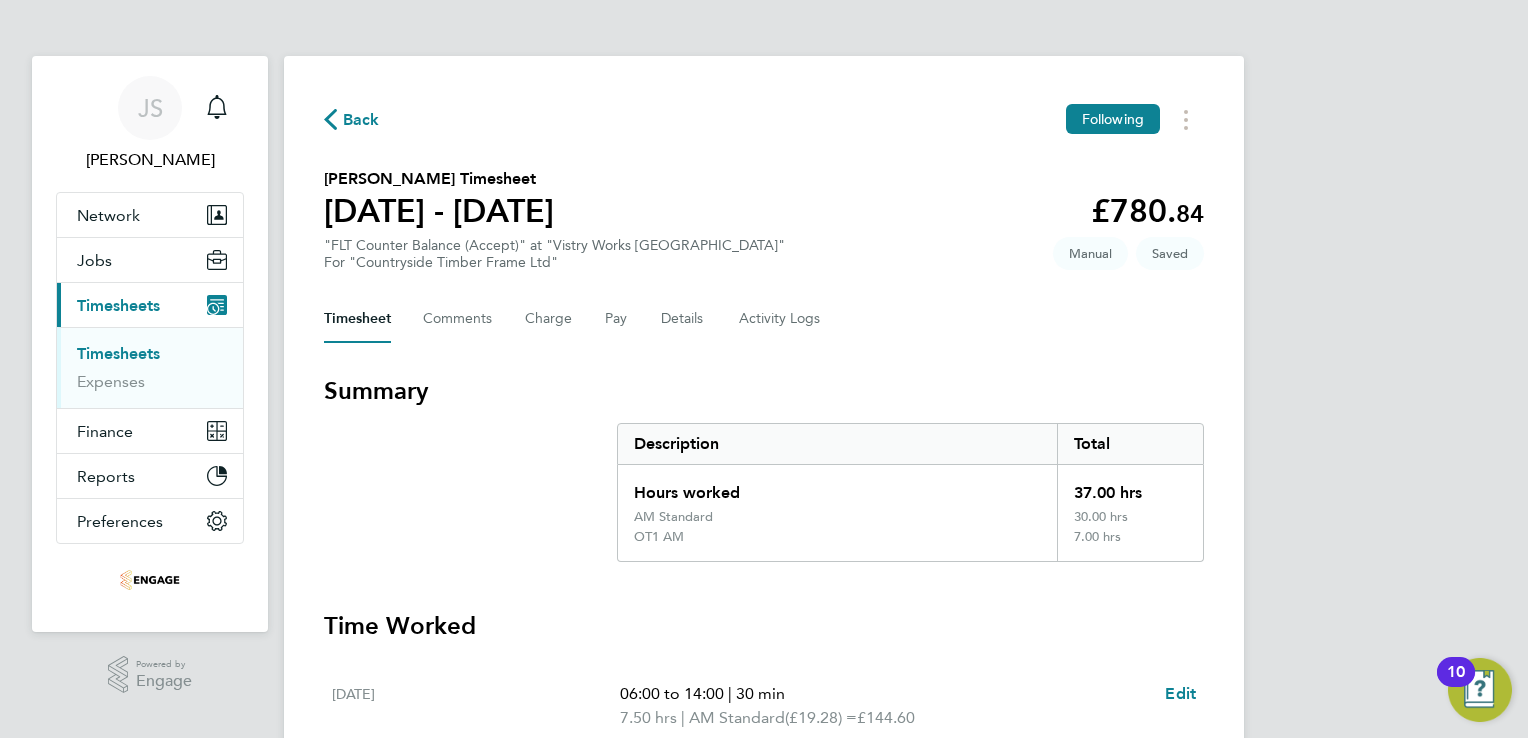 scroll, scrollTop: 0, scrollLeft: 0, axis: both 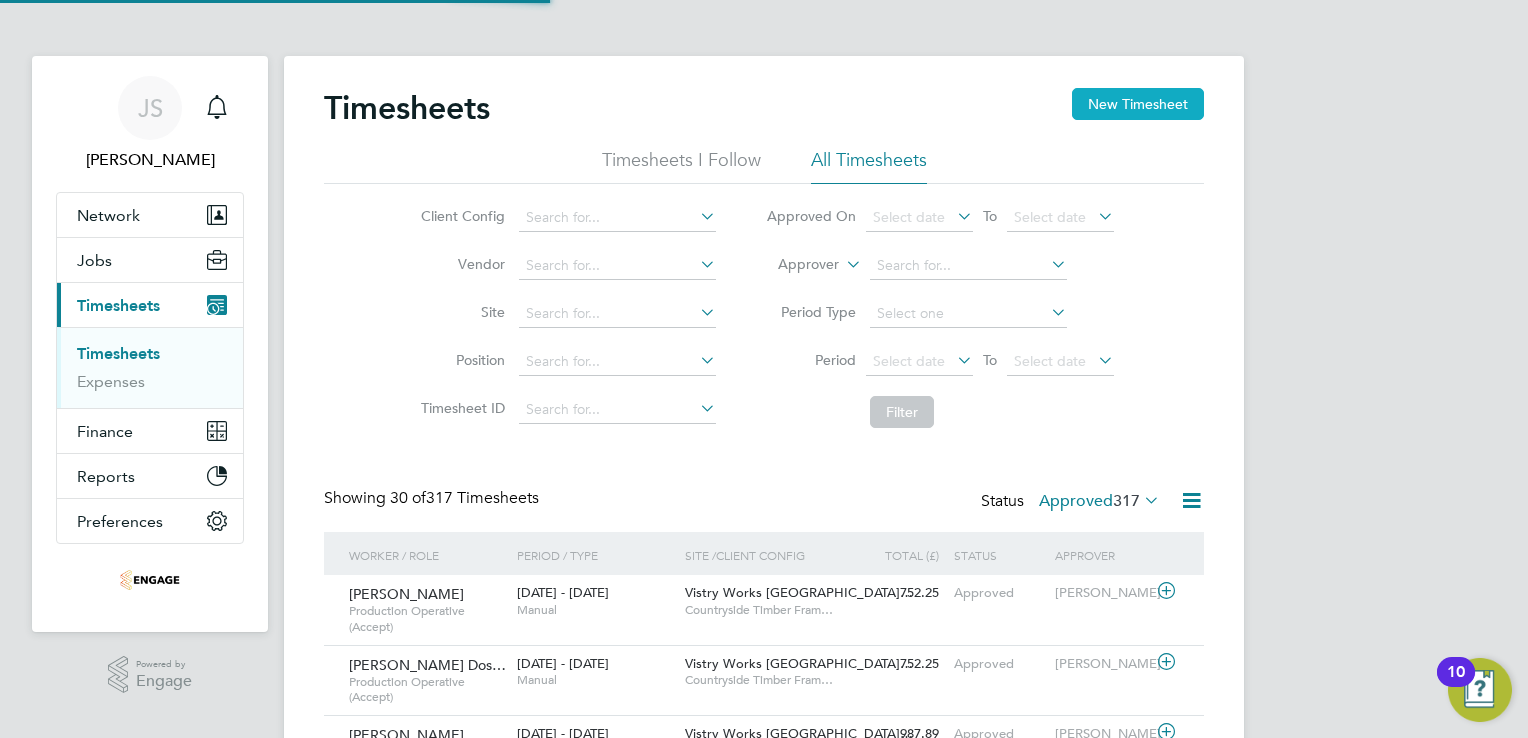 click on "New Timesheet" 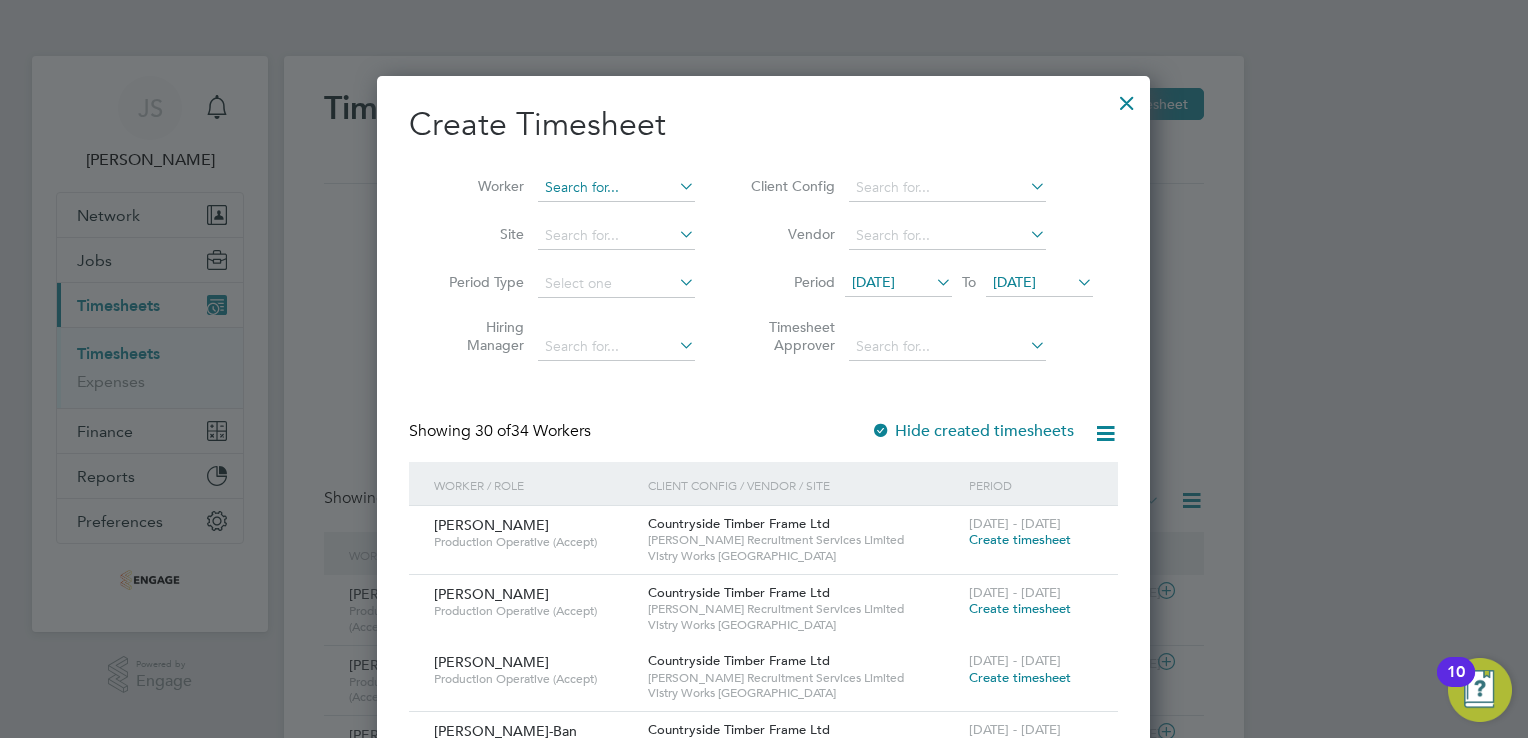 click at bounding box center [616, 188] 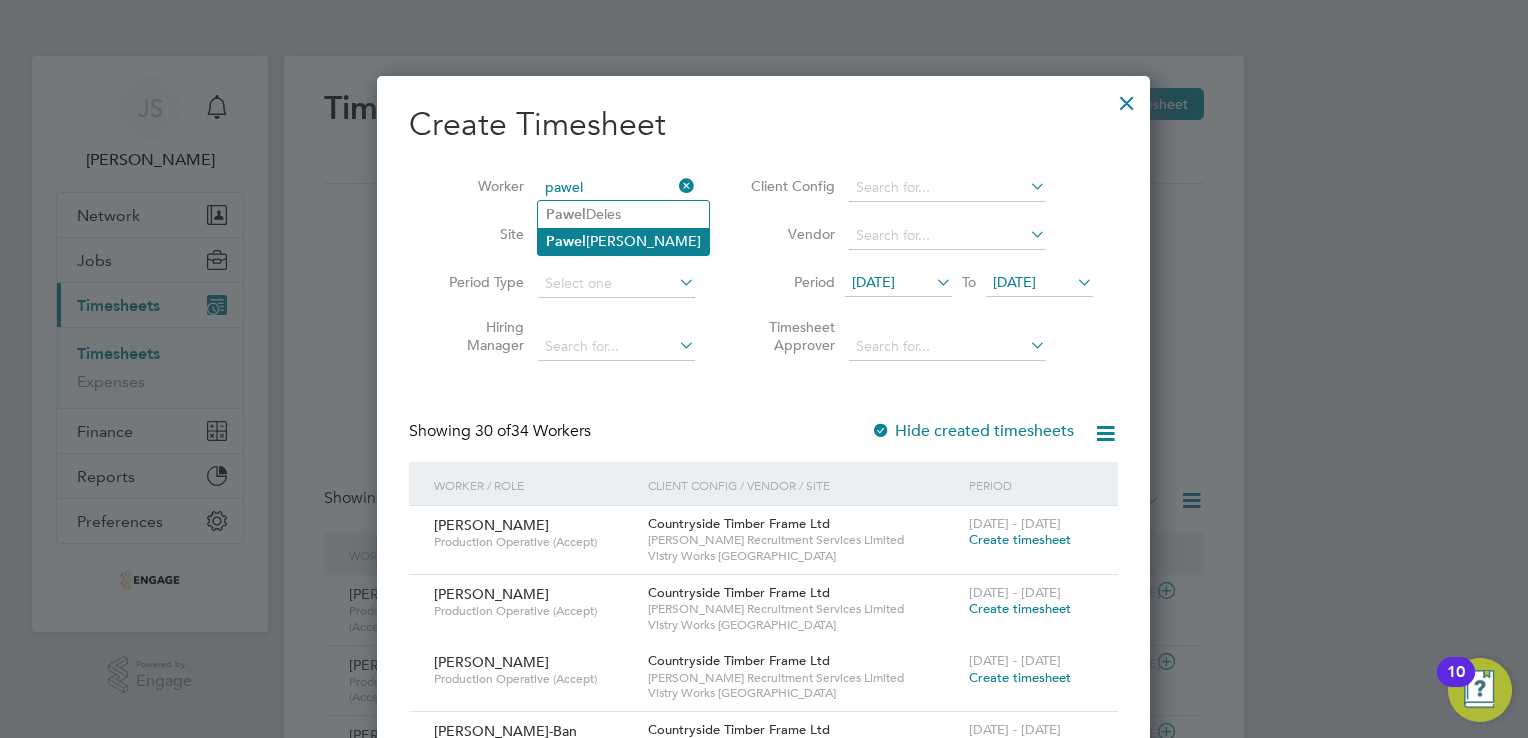 click on "Pawel  Gredzinski" 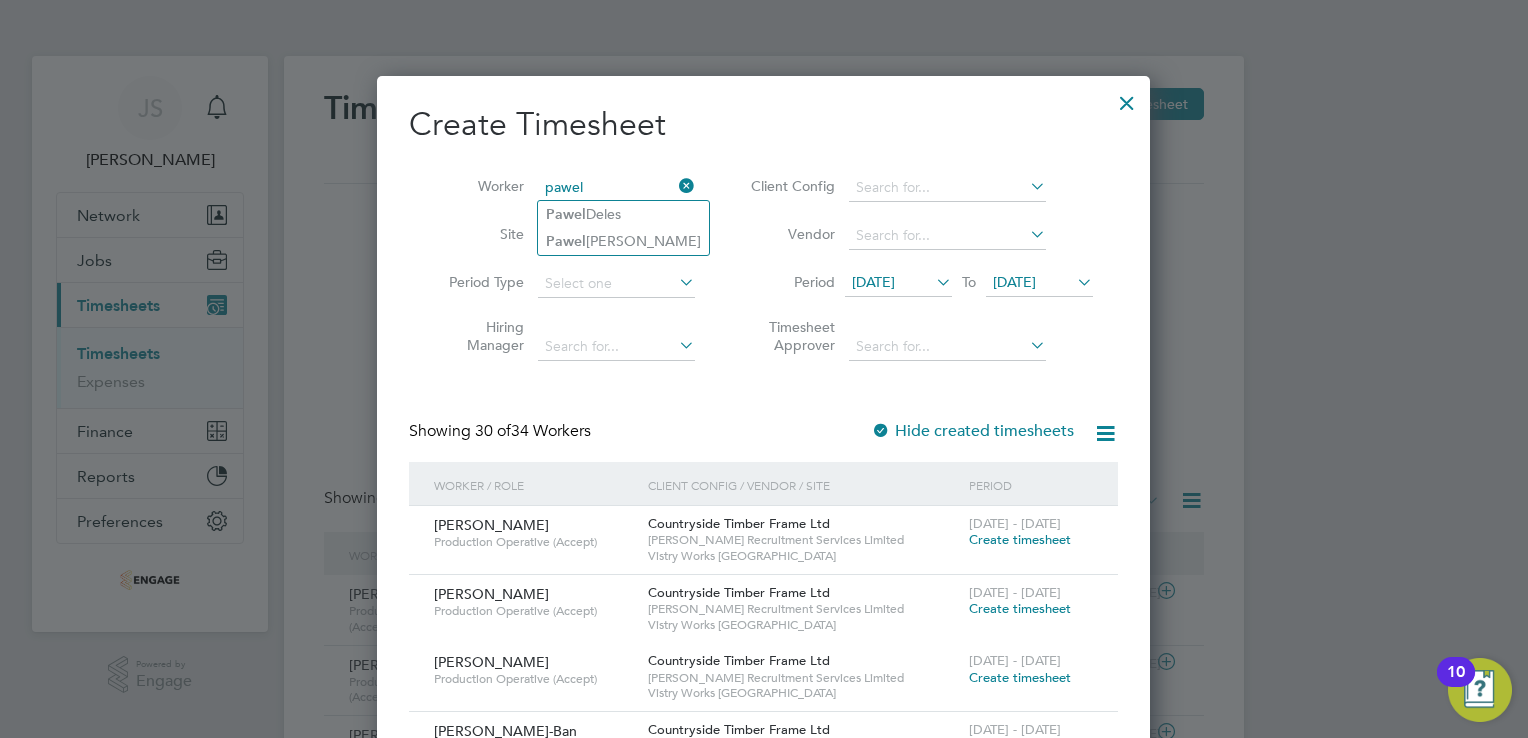 type on "[PERSON_NAME]" 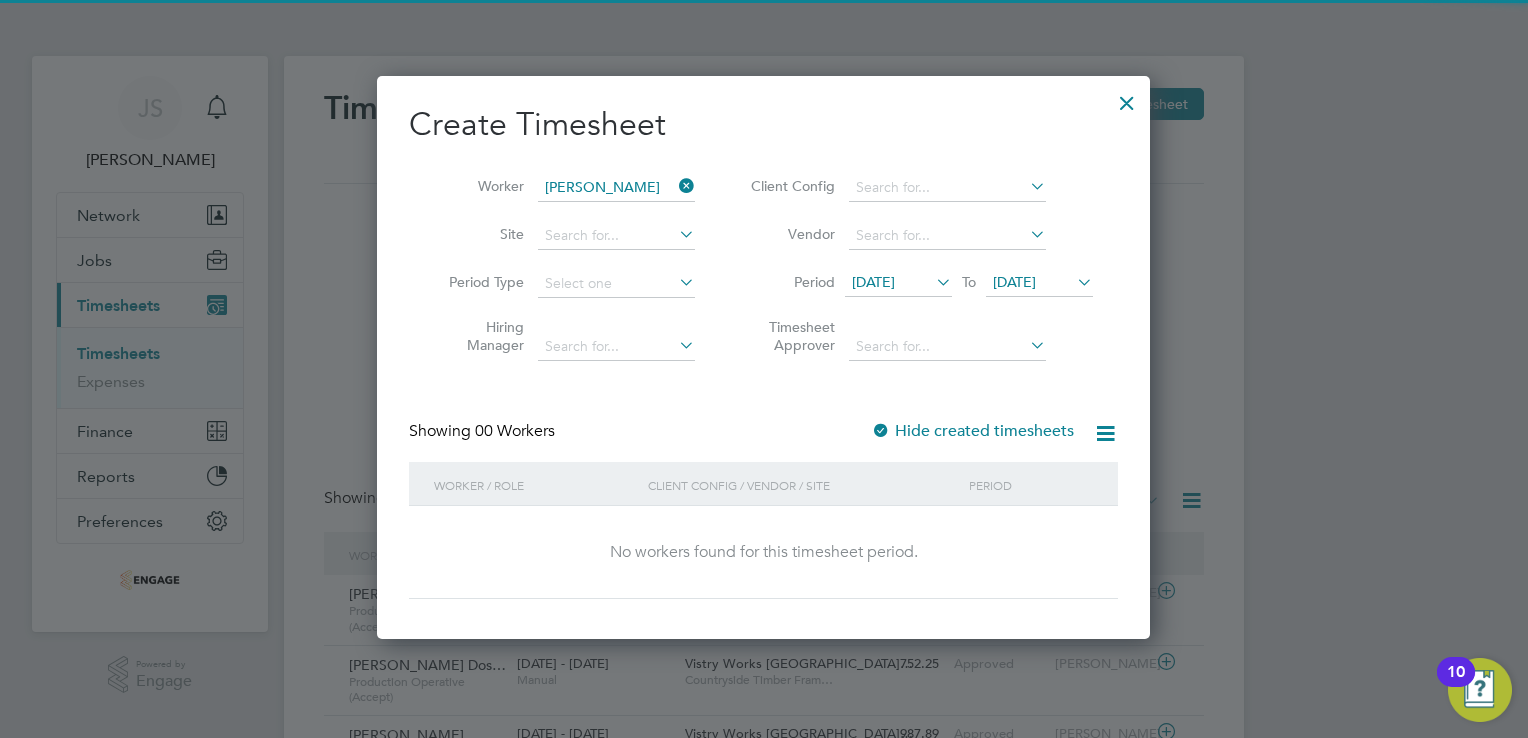 click on "Showing   00 Workers Hide created timesheets" at bounding box center (763, 441) 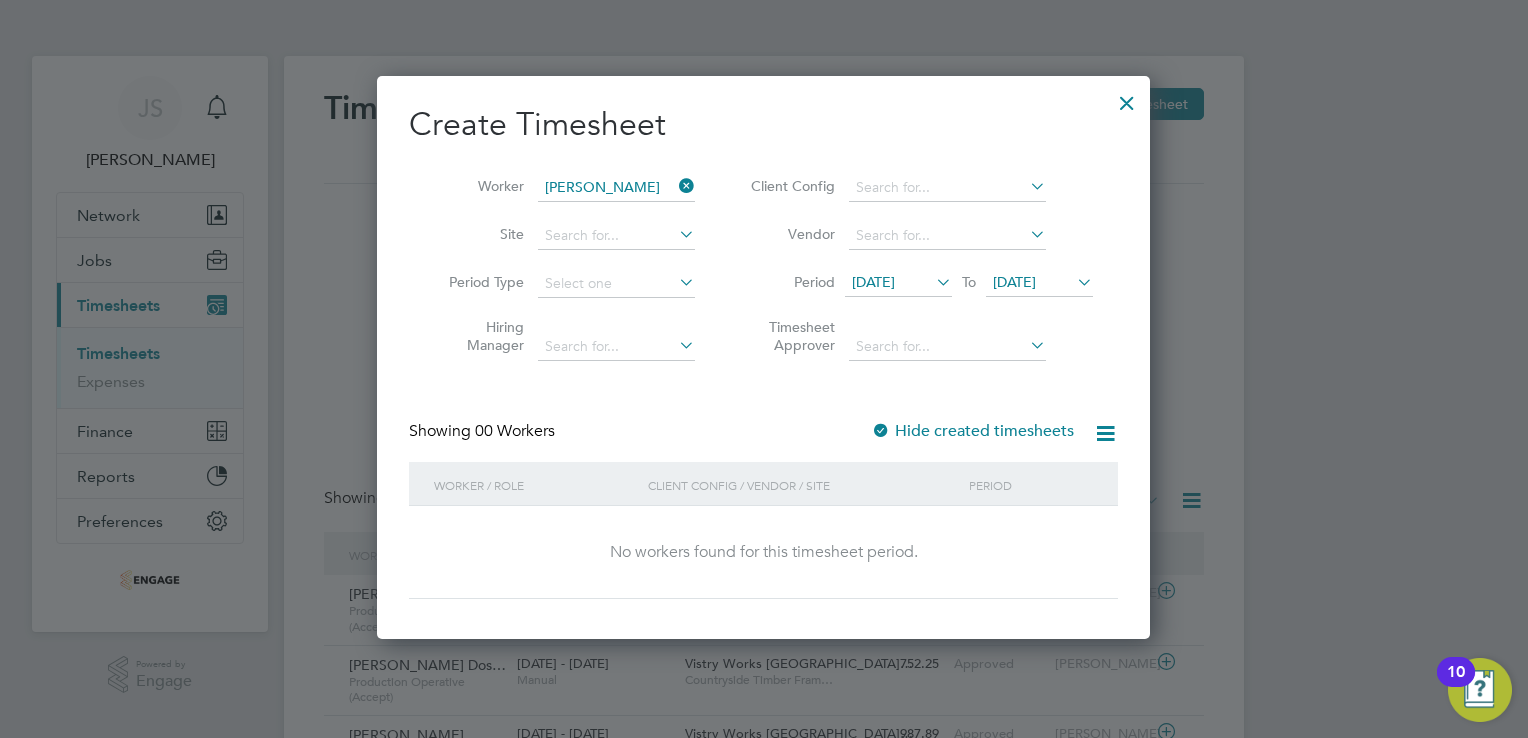 click at bounding box center (881, 432) 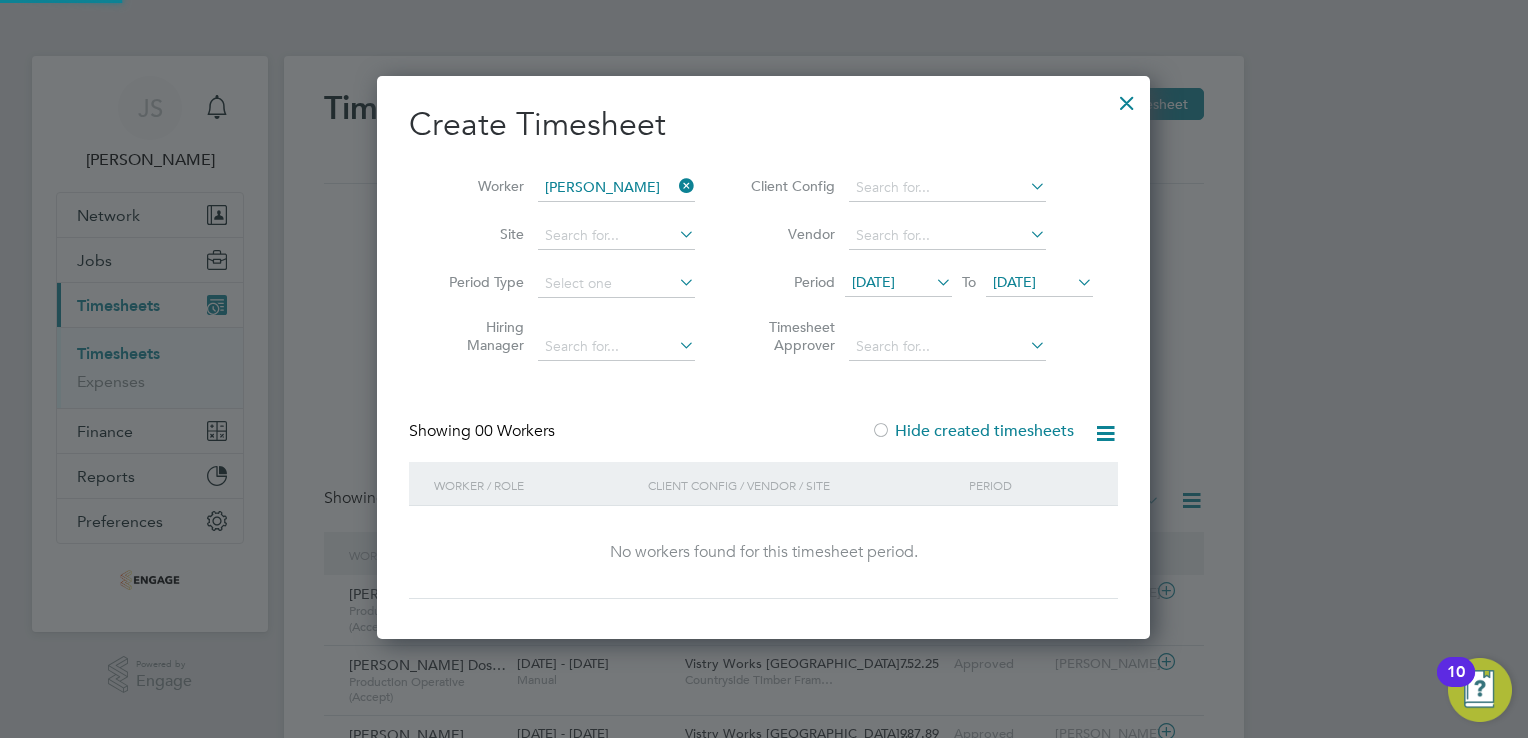 click at bounding box center [881, 432] 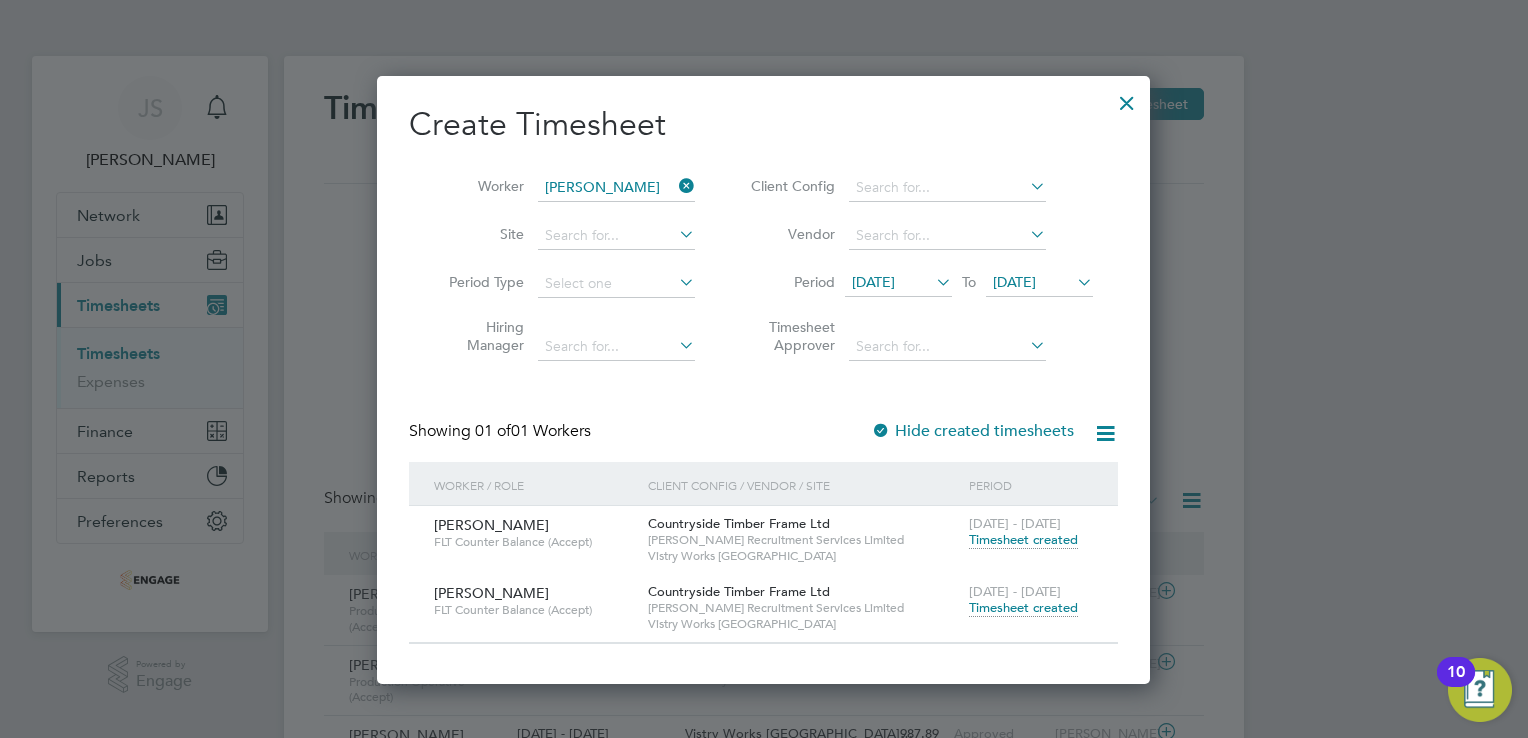 click on "Timesheet created" at bounding box center (1023, 608) 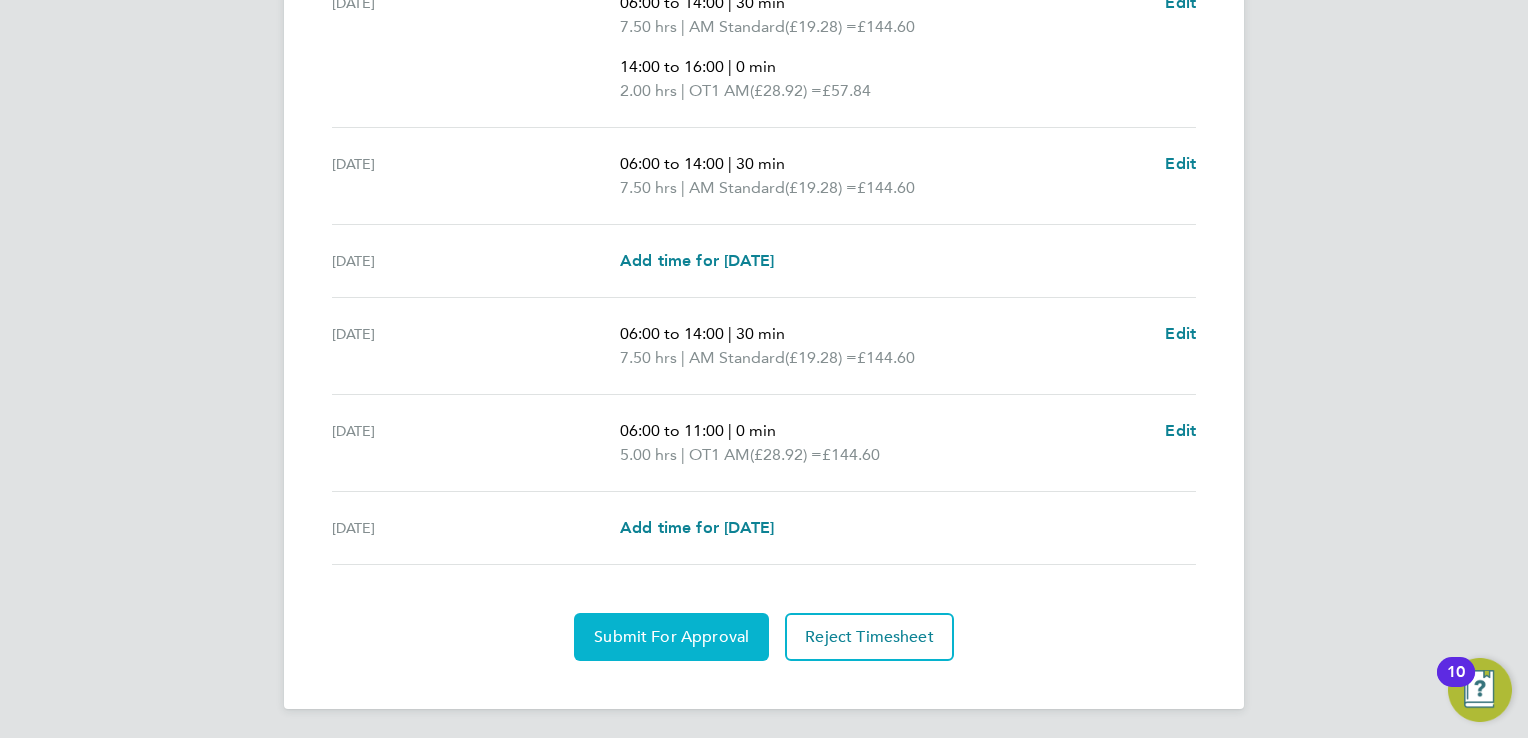 click on "Submit For Approval" 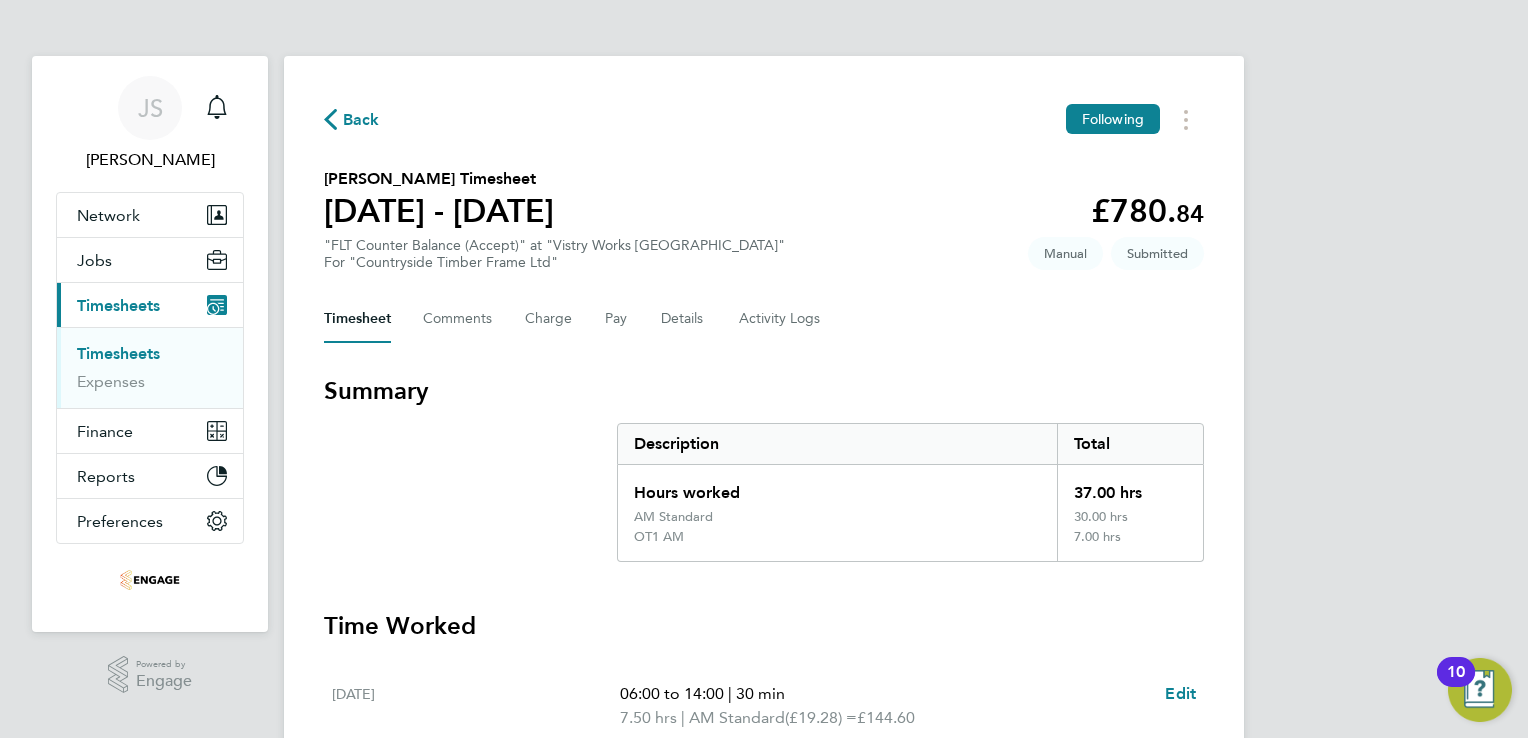 click on "Back" 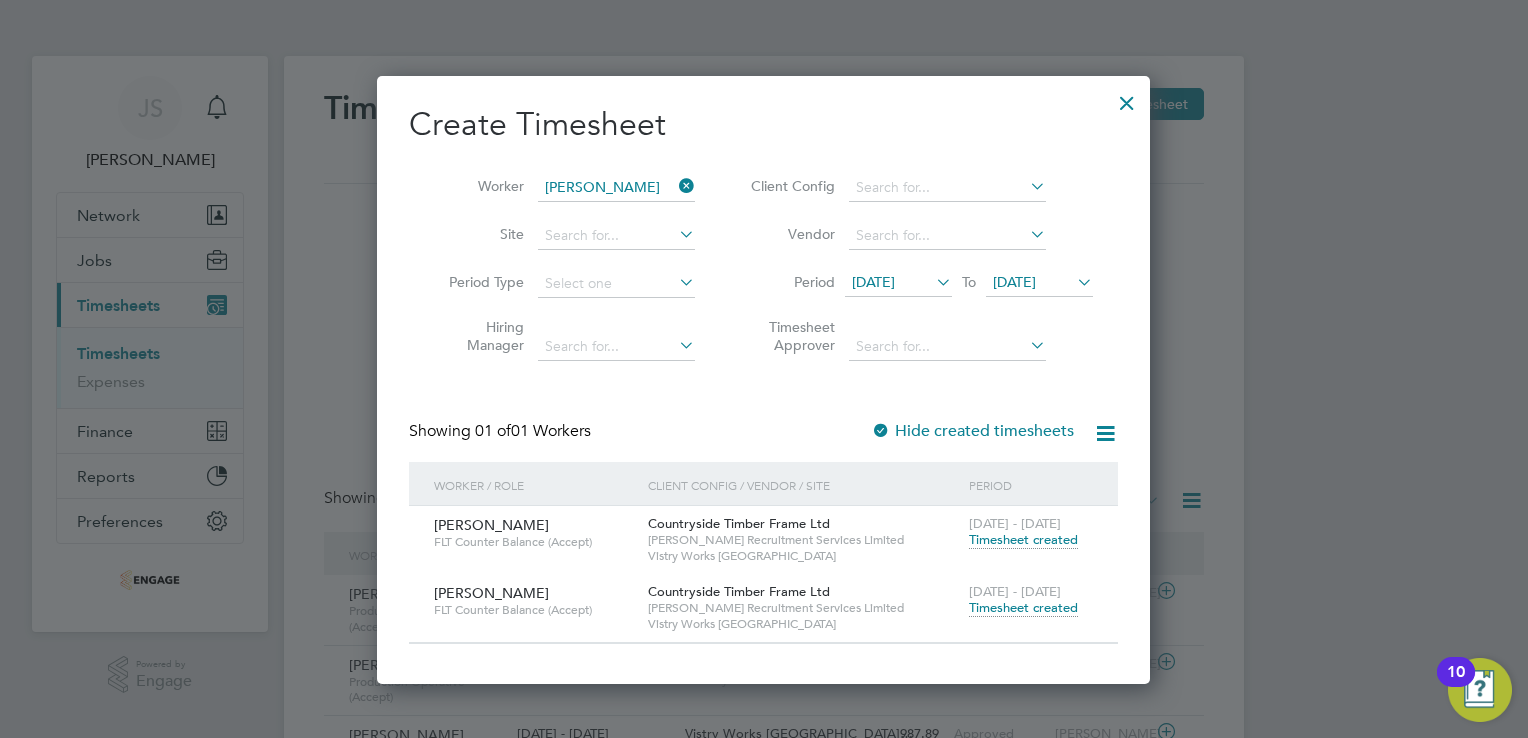click at bounding box center [675, 186] 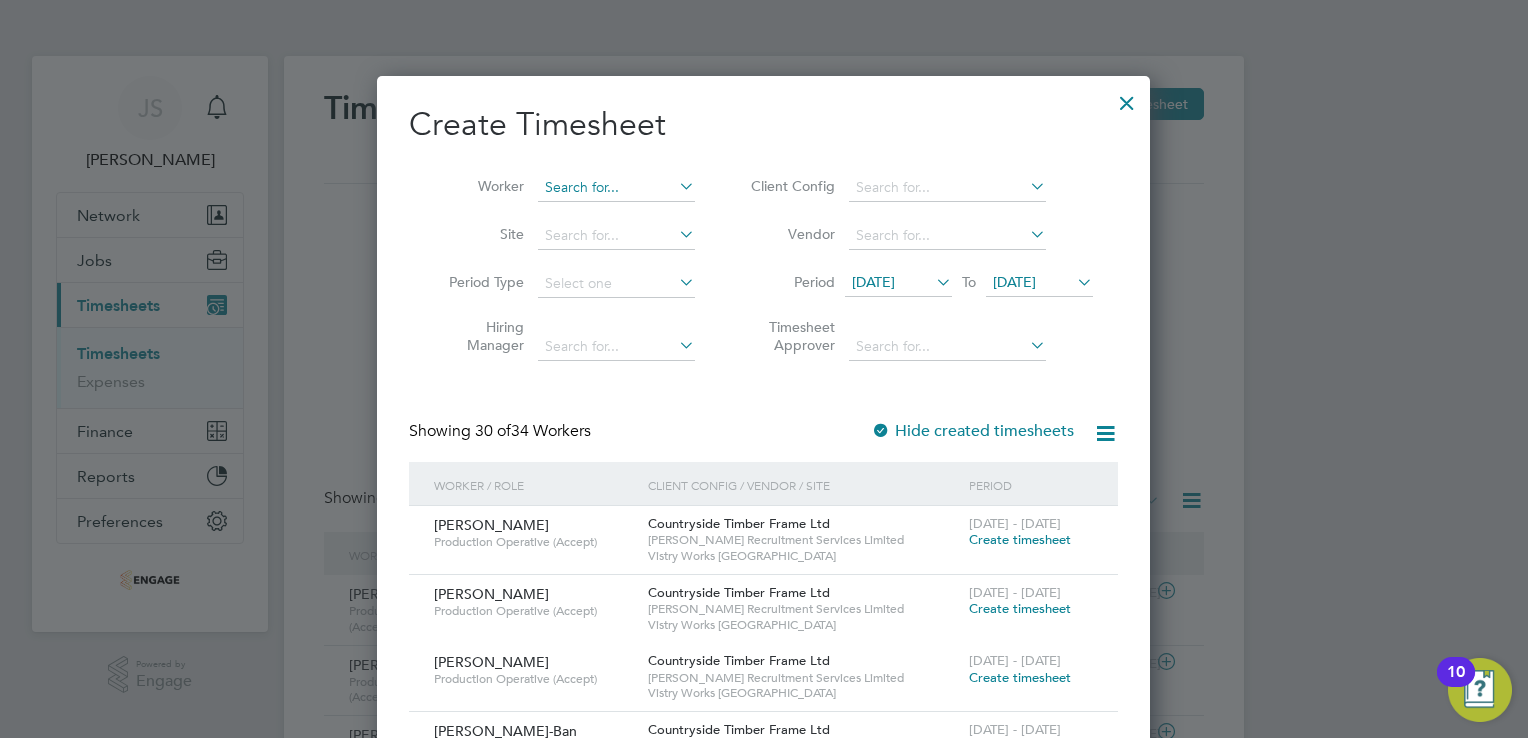 click at bounding box center (616, 188) 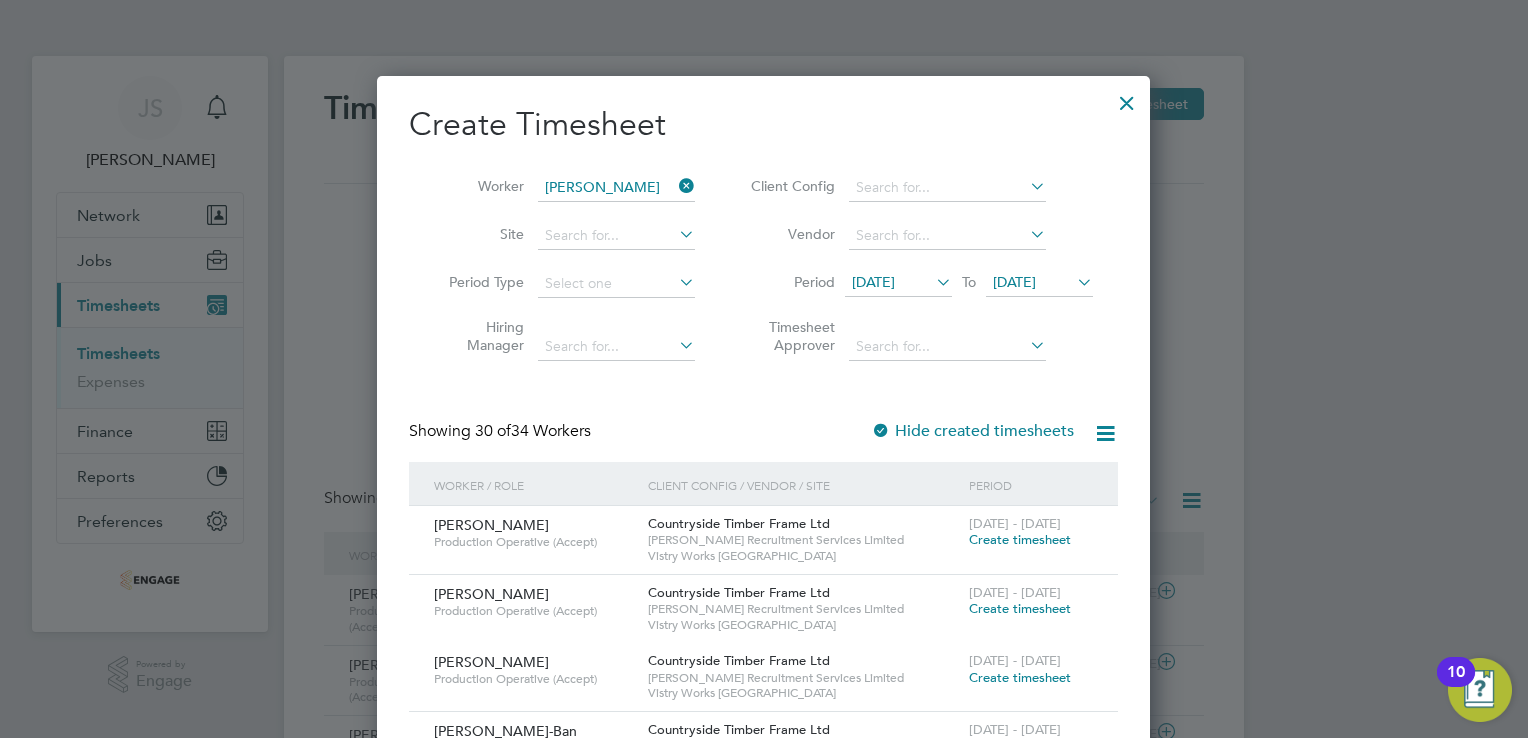 click on "Marci n Gorka" 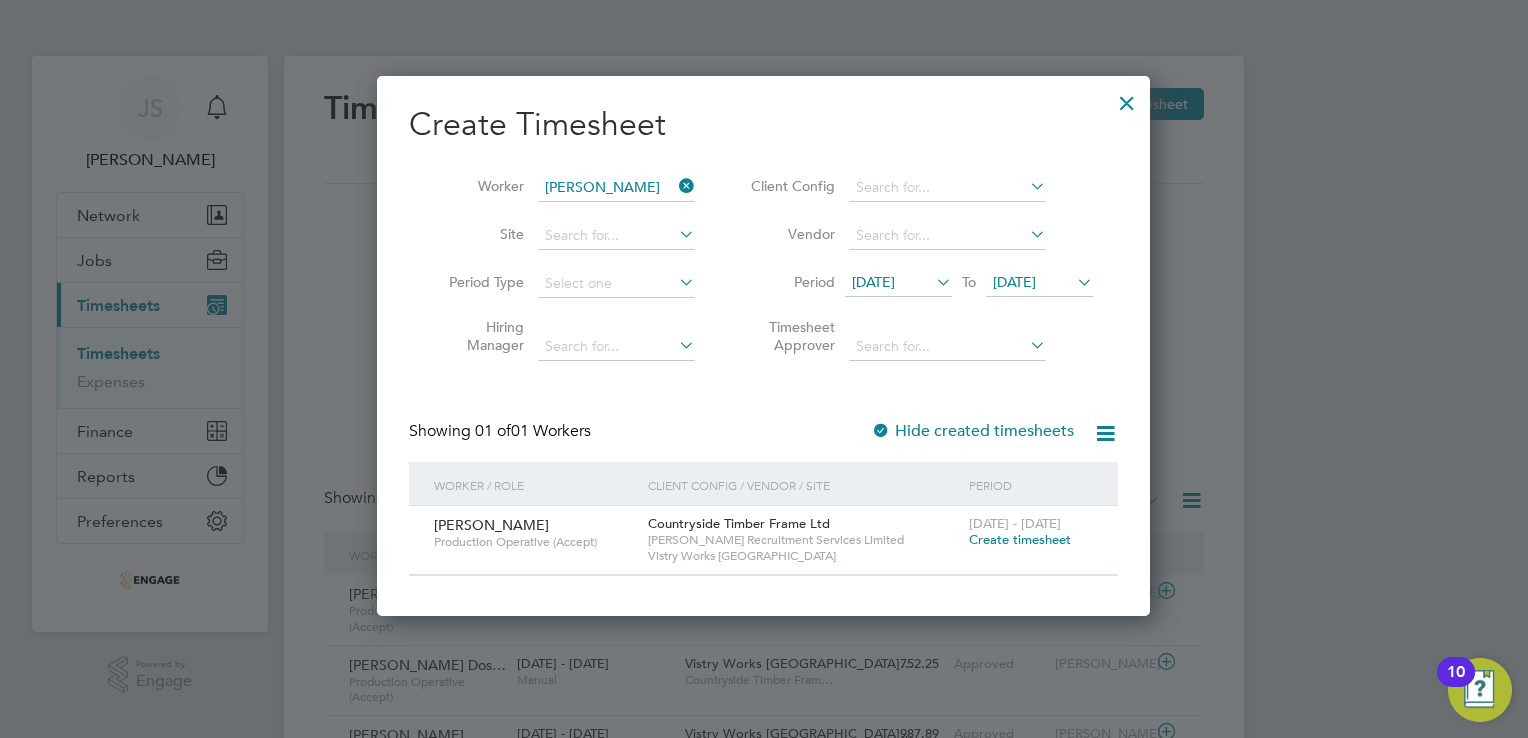 drag, startPoint x: 1027, startPoint y: 540, endPoint x: 1009, endPoint y: 541, distance: 18.027756 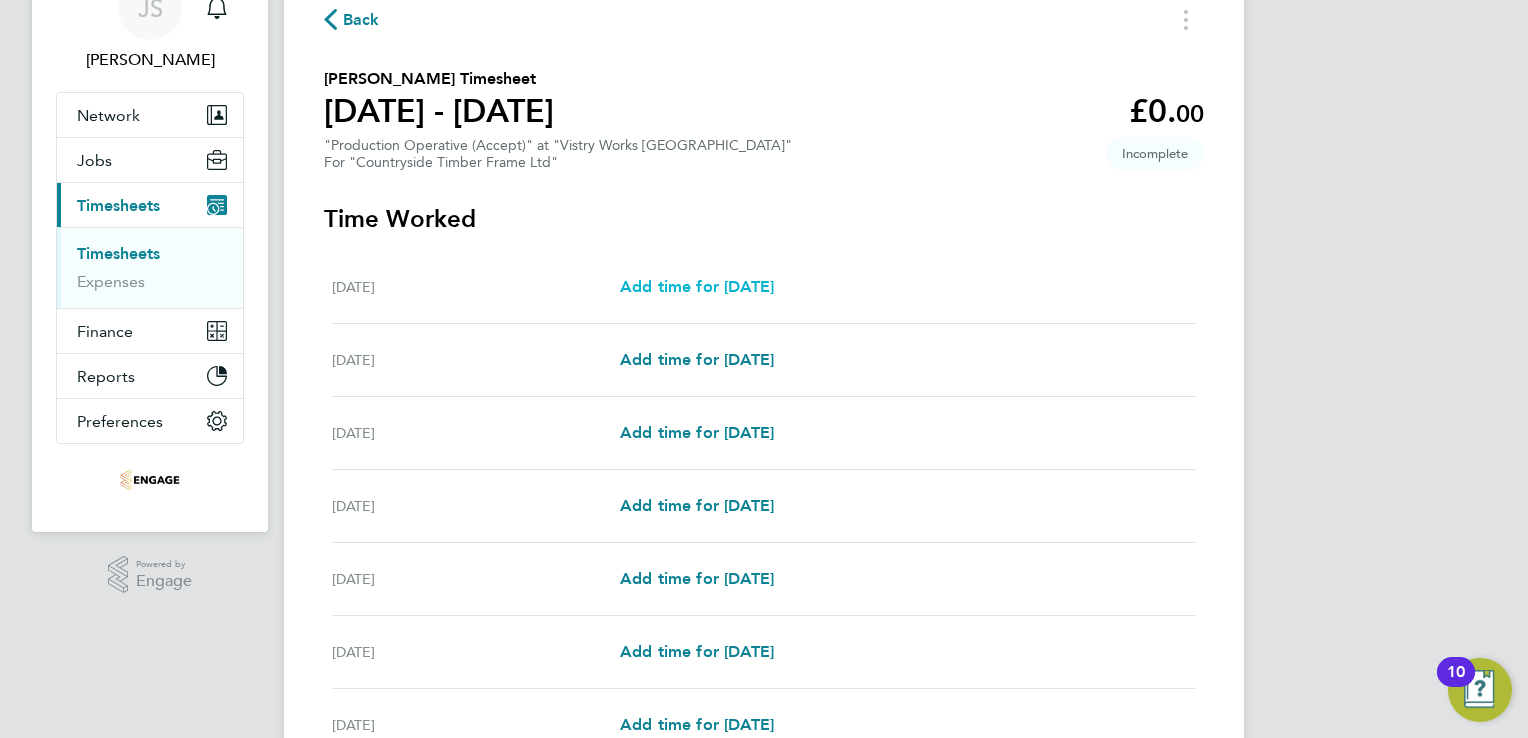 click on "Add time for Mon 07 Jul" at bounding box center [697, 286] 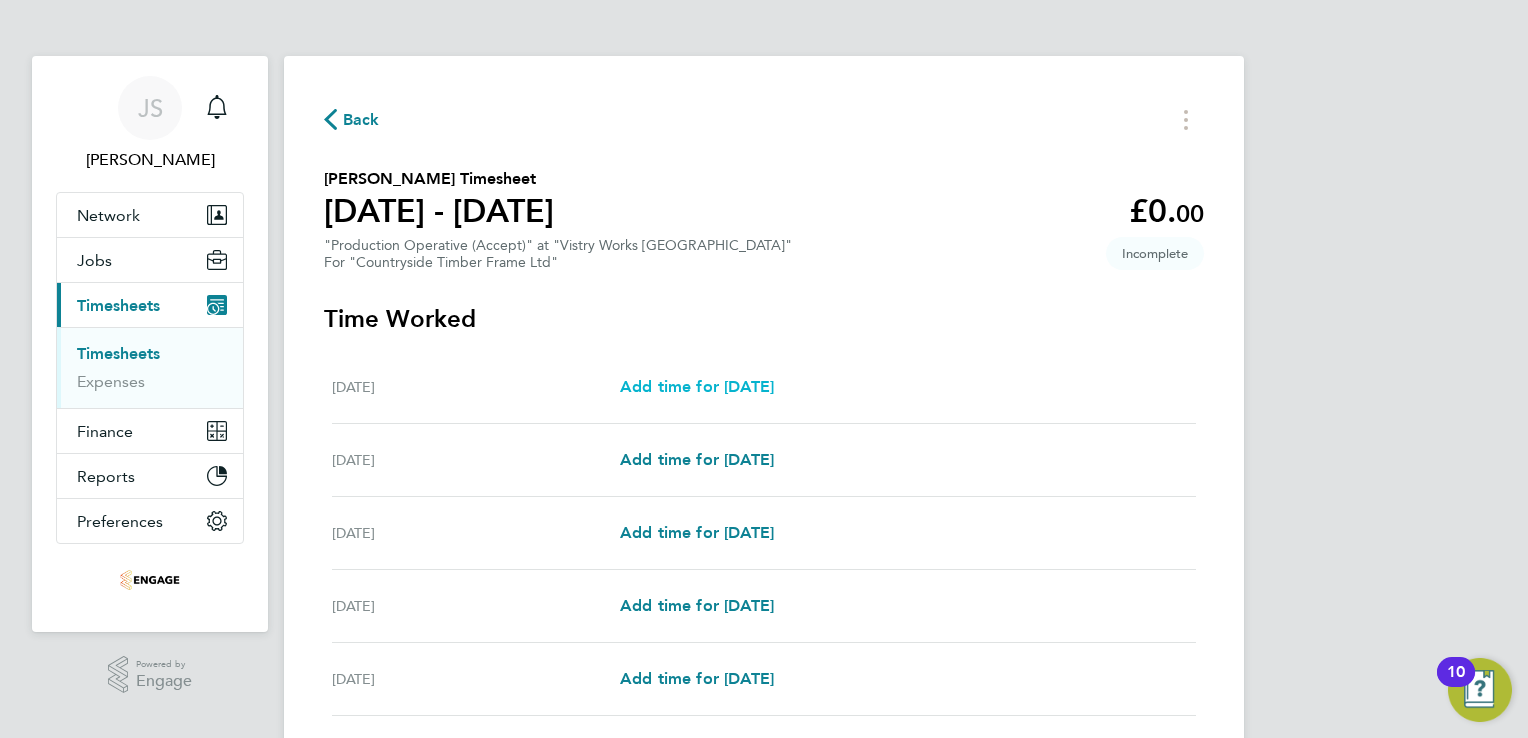 select on "15" 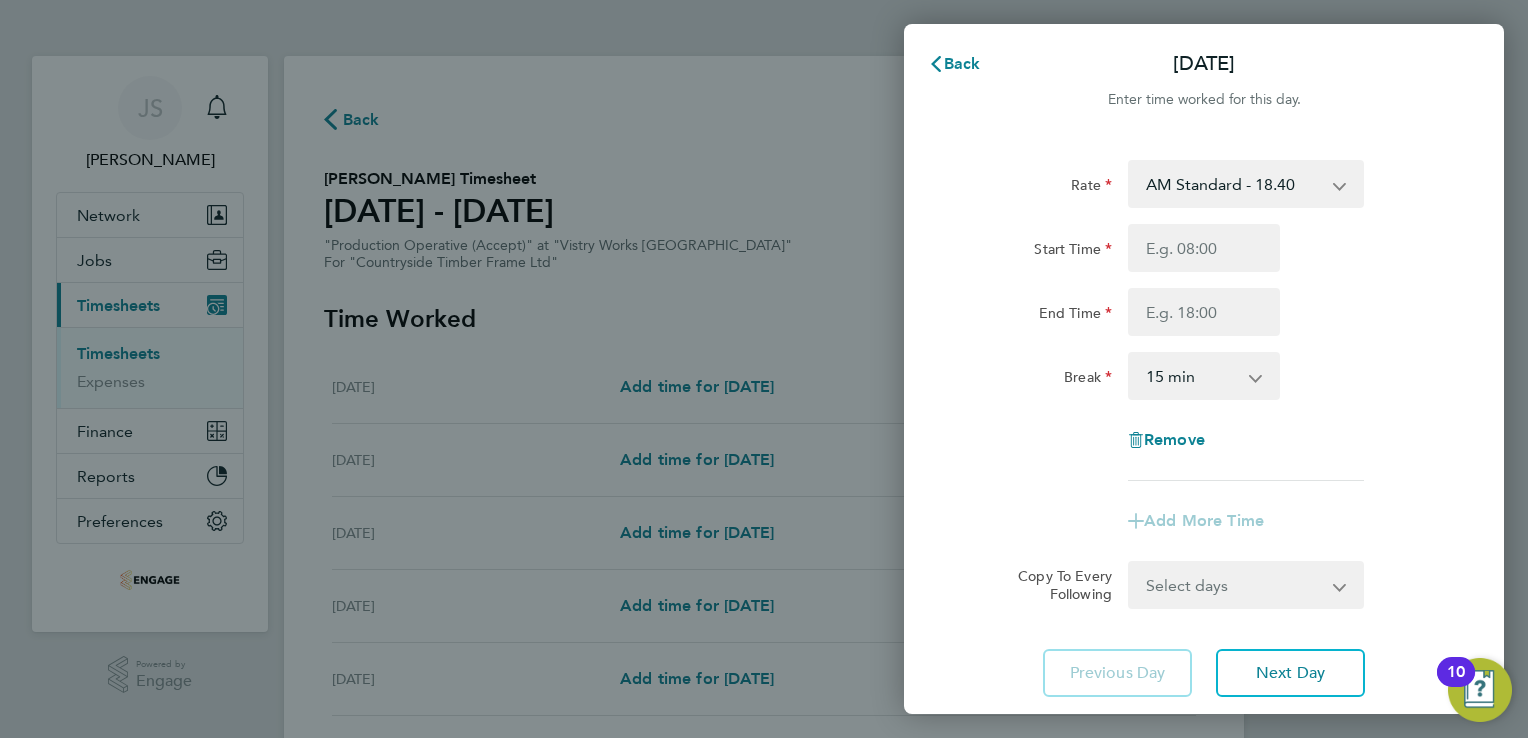 click on "Rate  AM Standard - 18.40   PM OT 1 - 30.08   OT2 - 36.80   PM OT2 - 40.11   PM Standard - 20.06   OT 1 - 27.60
Start Time End Time Break  0 min   15 min   30 min   45 min   60 min   75 min   90 min
Remove" 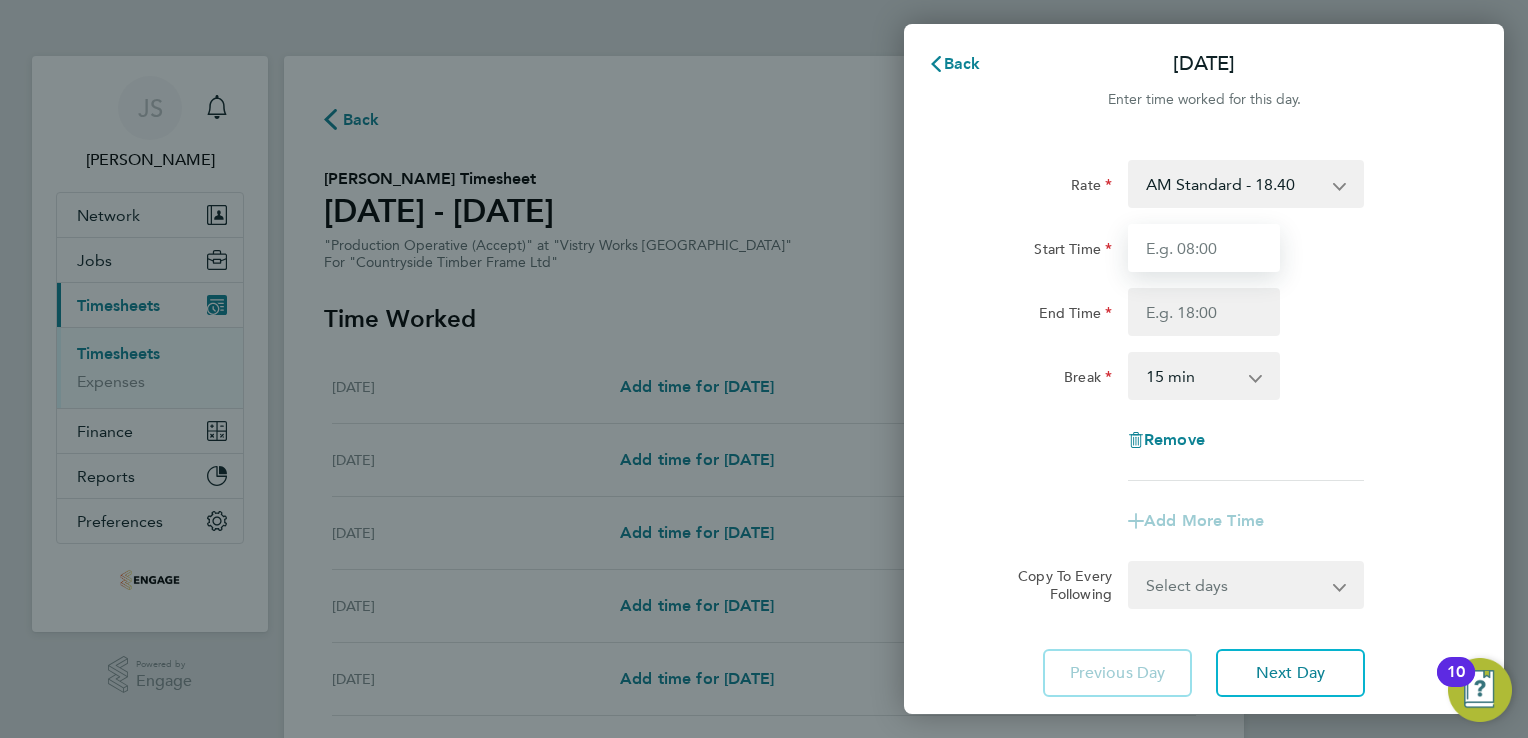 drag, startPoint x: 1155, startPoint y: 258, endPoint x: 1234, endPoint y: 262, distance: 79.101204 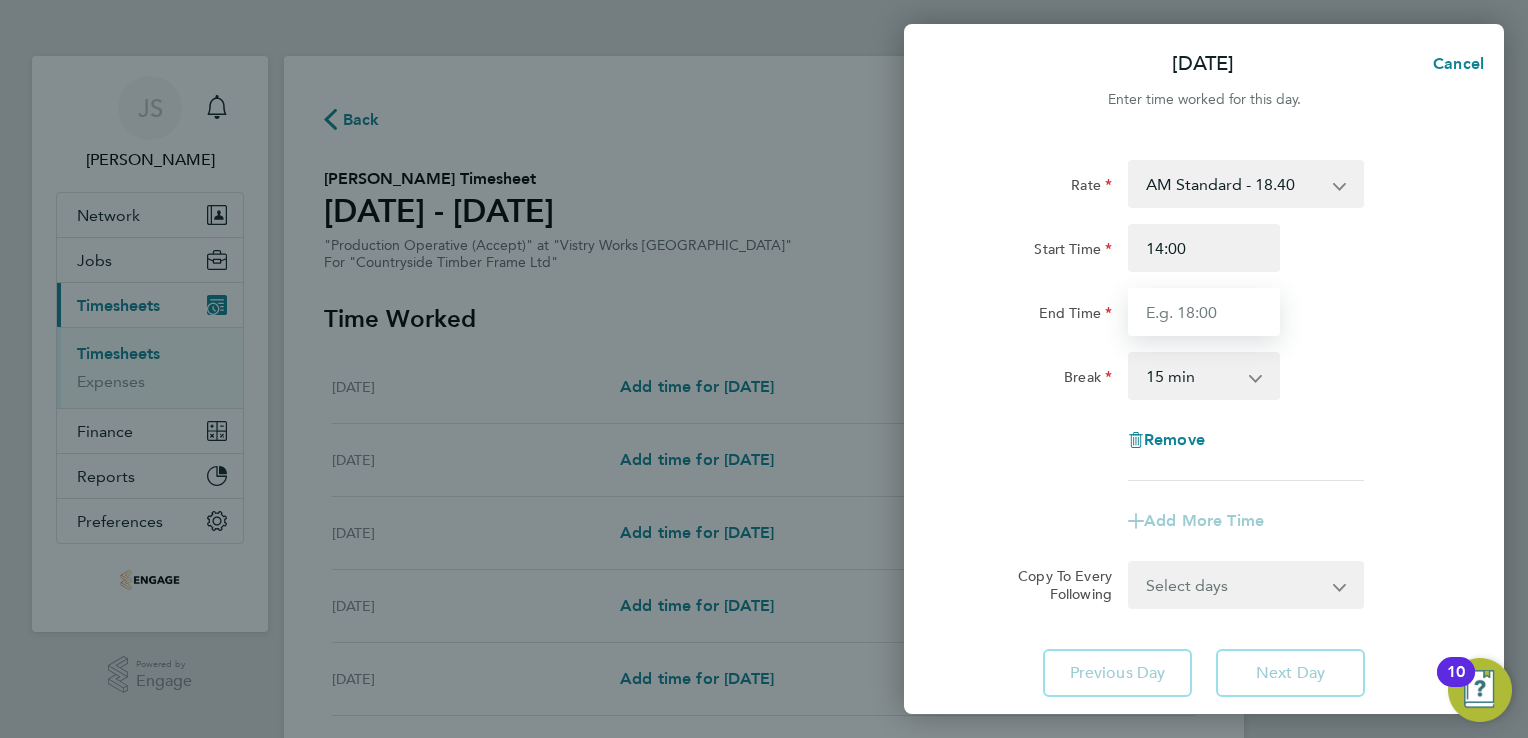 drag, startPoint x: 1161, startPoint y: 294, endPoint x: 1178, endPoint y: 306, distance: 20.808653 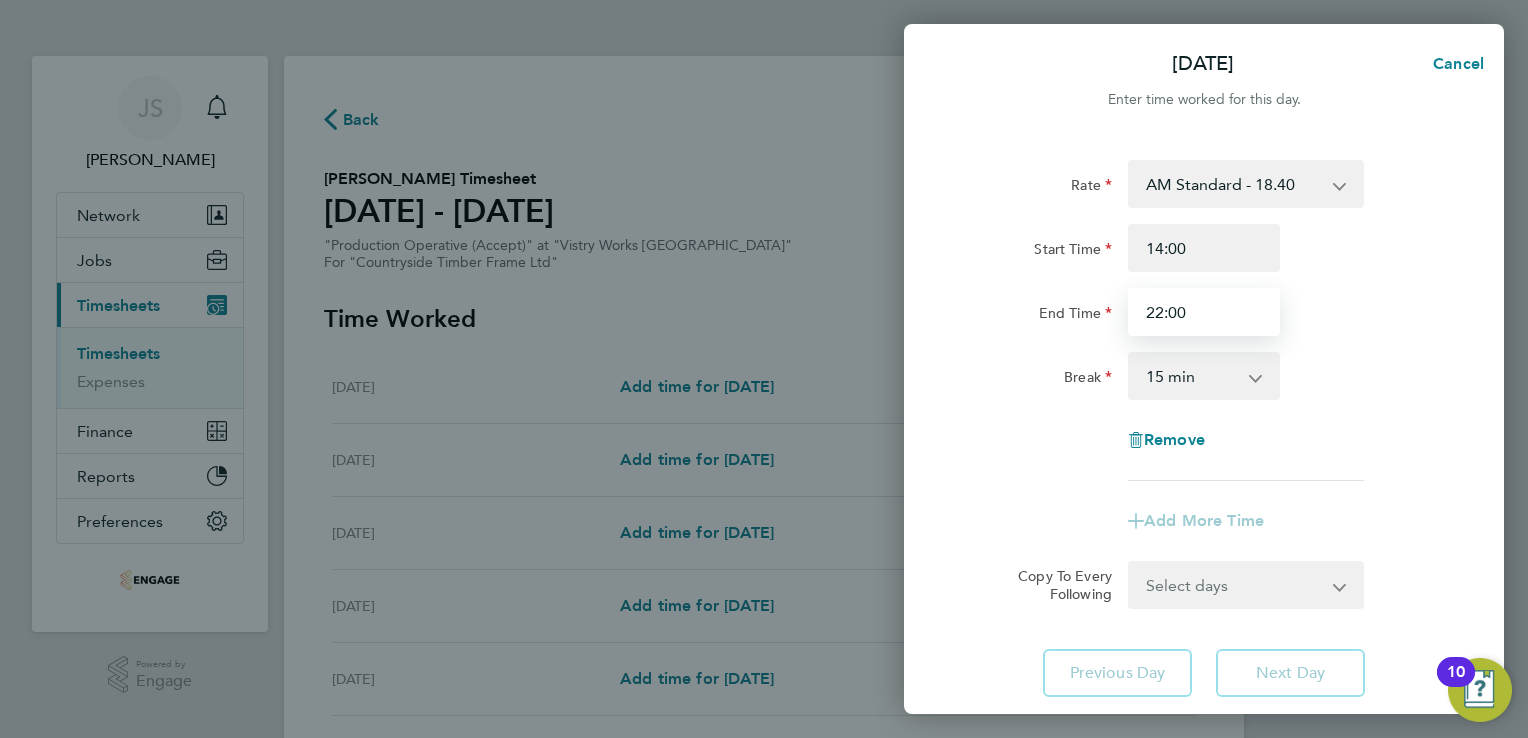 type on "22:00" 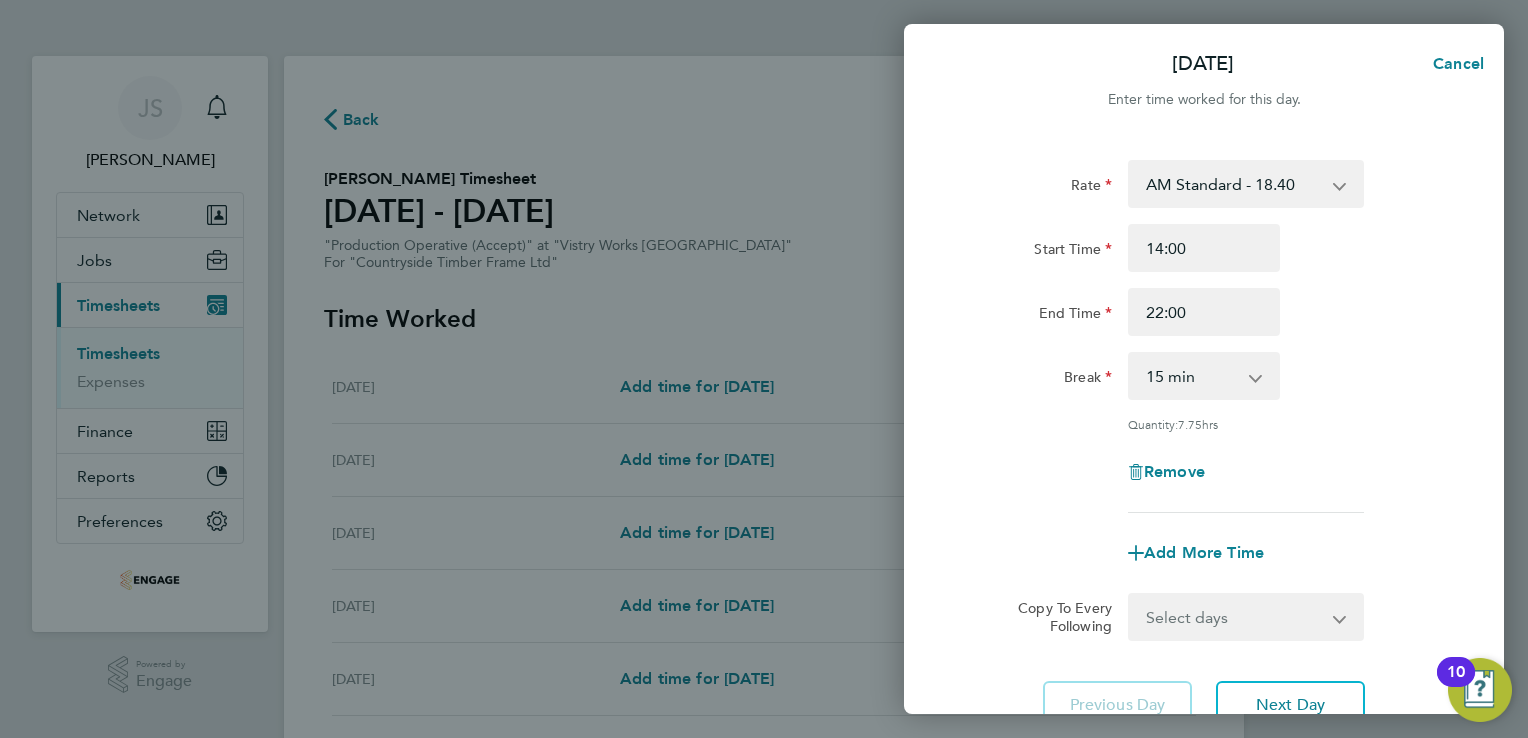 click on "Rate  AM Standard - 18.40   PM OT 1 - 30.08   OT2 - 36.80   PM OT2 - 40.11   PM Standard - 20.06   OT 1 - 27.60
Start Time 14:00 End Time 22:00 Break  0 min   15 min   30 min   45 min   60 min   75 min   90 min
Quantity:  7.75  hrs
Remove" 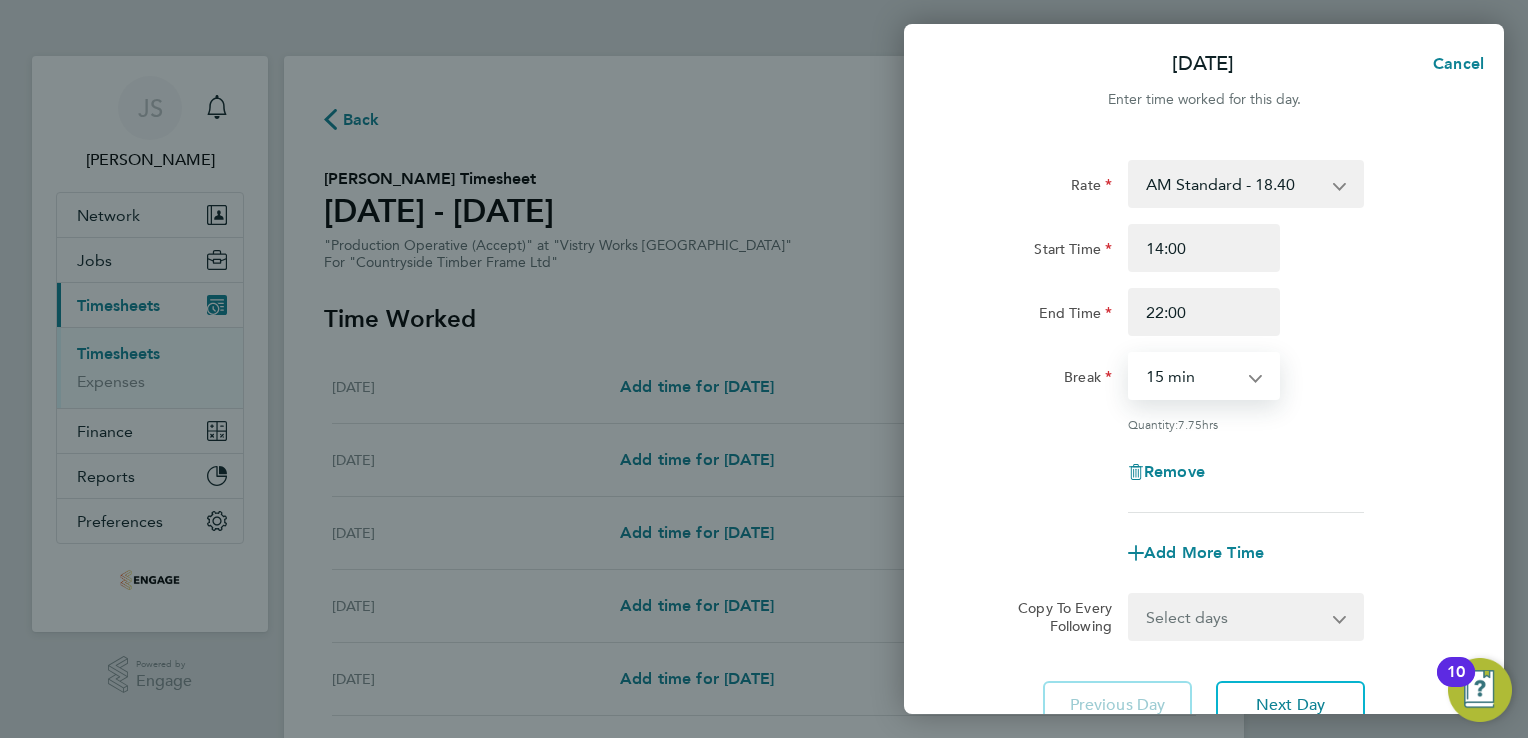 drag, startPoint x: 1171, startPoint y: 382, endPoint x: 1206, endPoint y: 399, distance: 38.910152 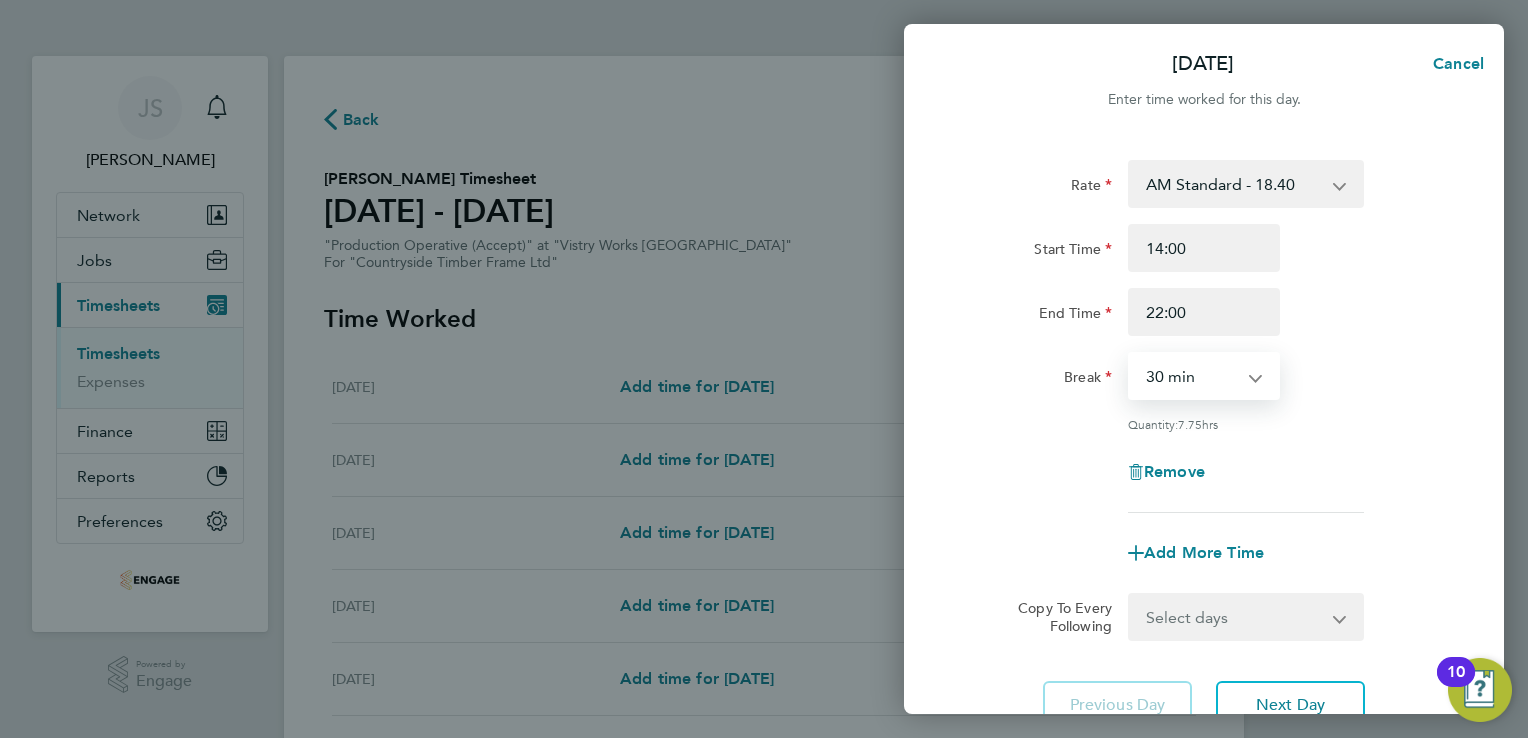 click on "0 min   15 min   30 min   45 min   60 min   75 min   90 min" at bounding box center (1192, 376) 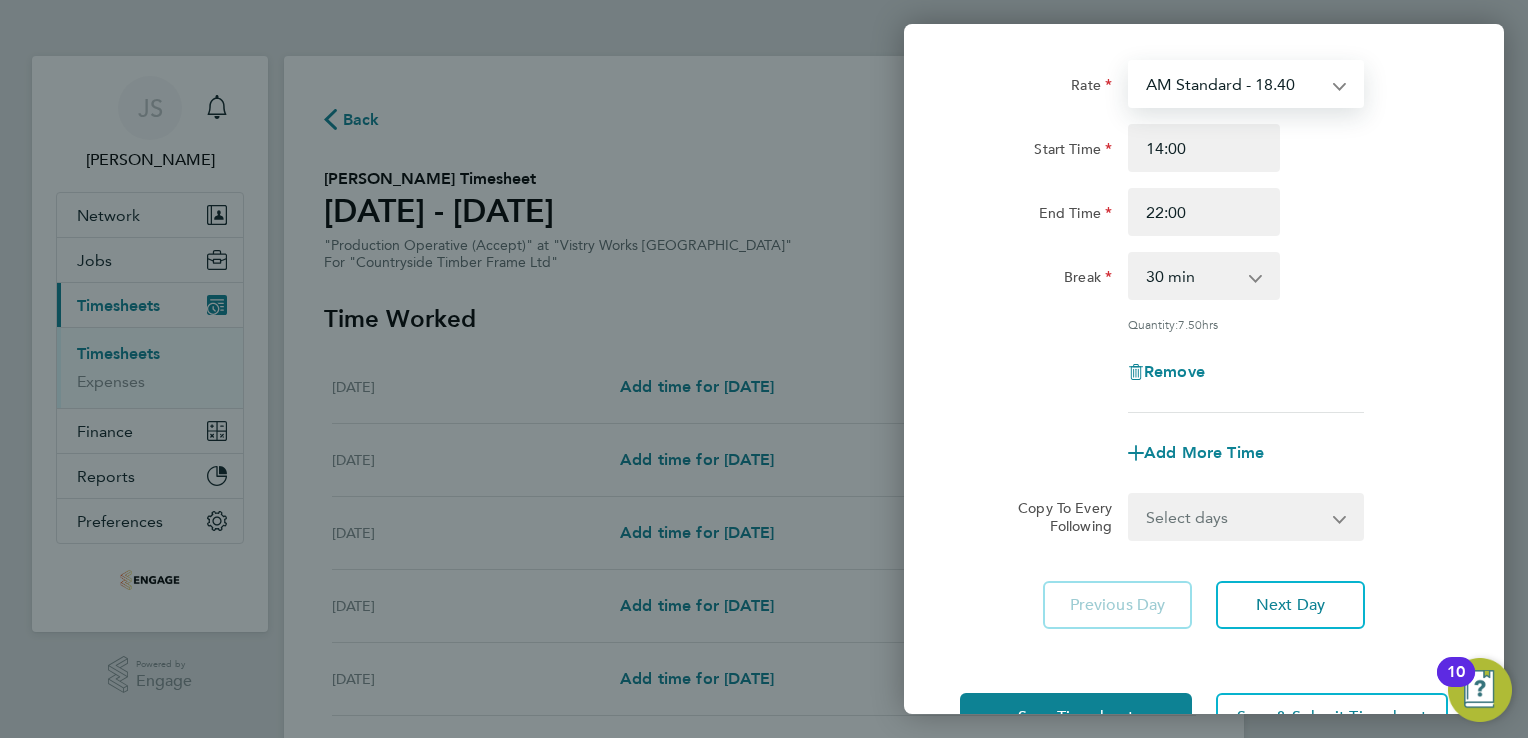 click on "AM Standard - 18.40   PM OT 1 - 30.08   OT2 - 36.80   PM OT2 - 40.11   PM Standard - 20.06   OT 1 - 27.60" at bounding box center (1234, 84) 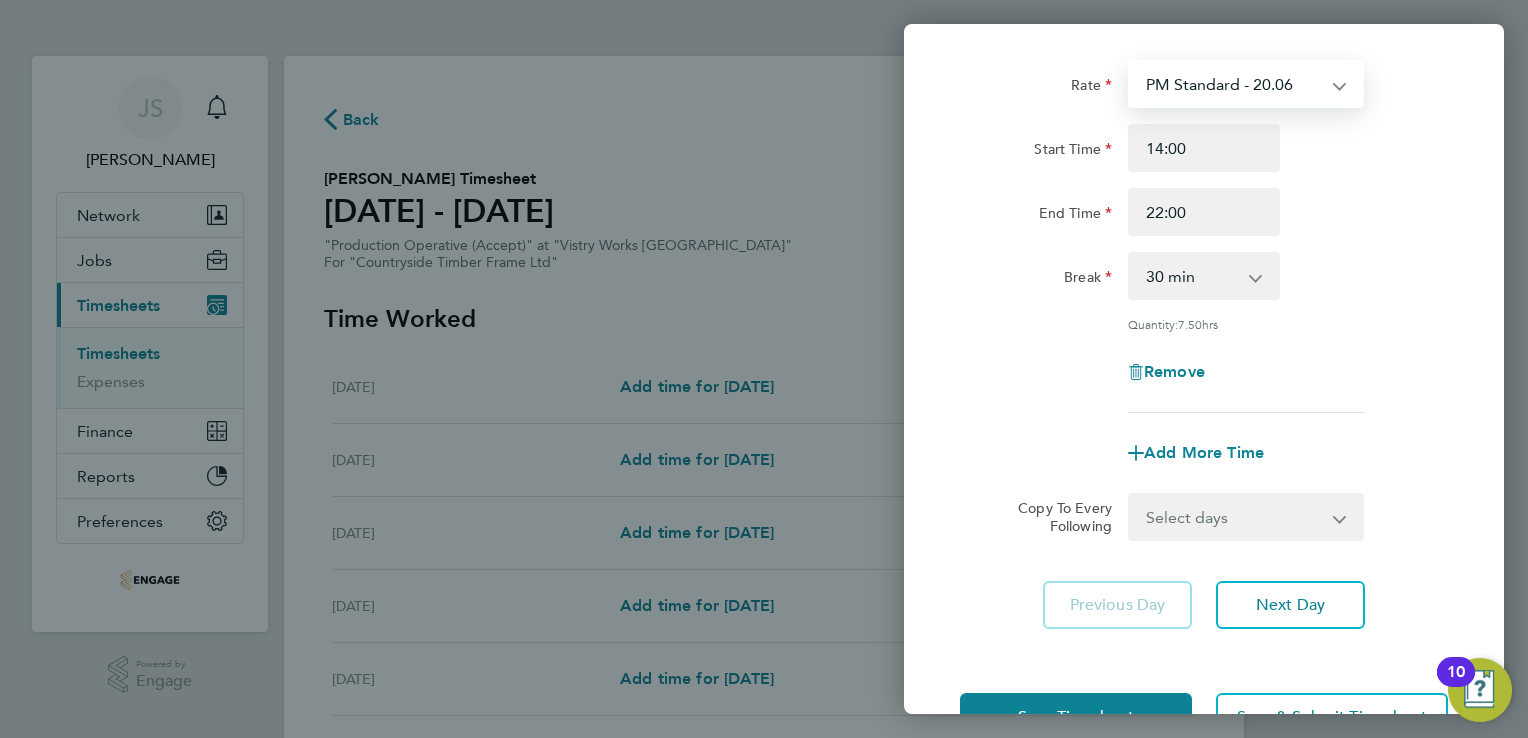 select on "15" 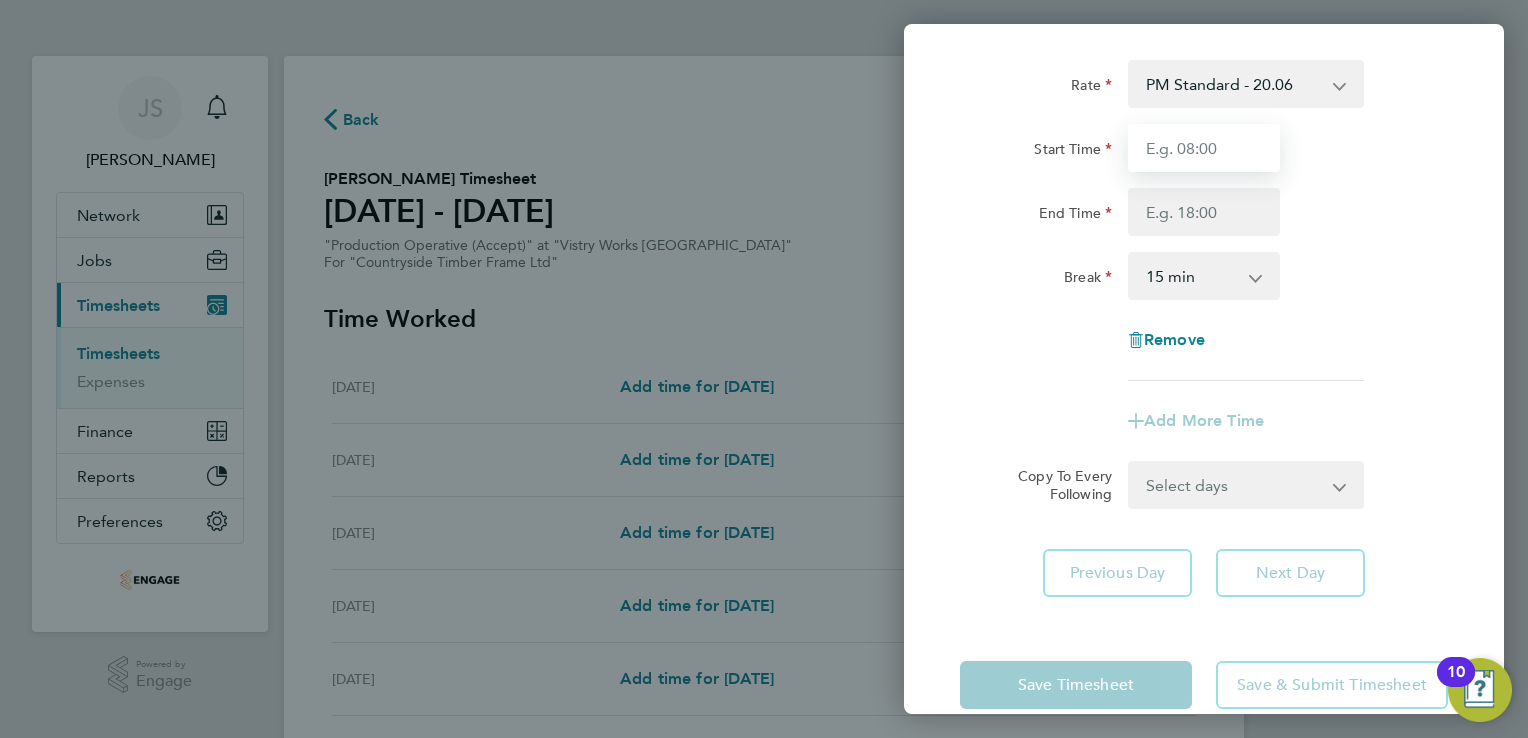 drag, startPoint x: 1164, startPoint y: 150, endPoint x: 1182, endPoint y: 163, distance: 22.203604 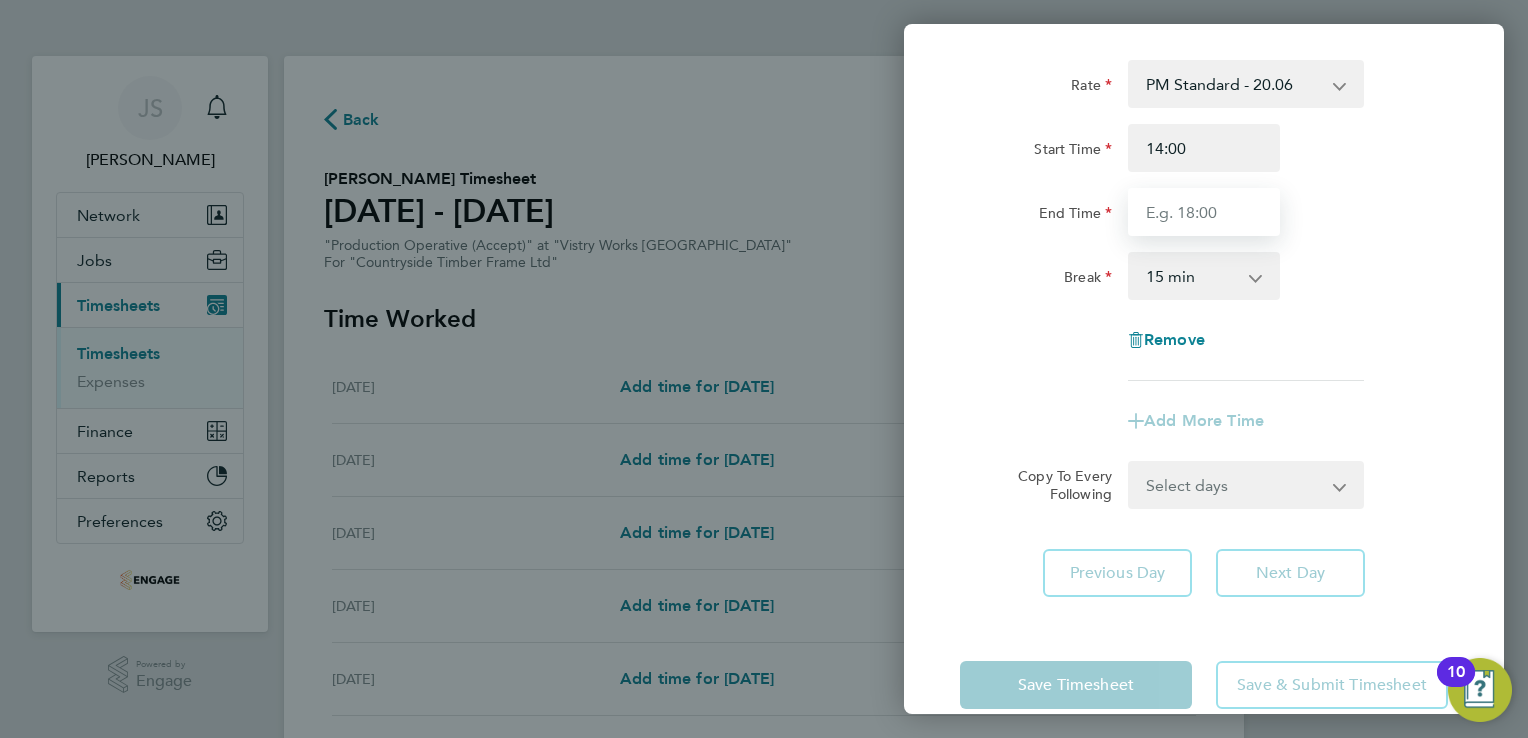 drag, startPoint x: 1179, startPoint y: 198, endPoint x: 1224, endPoint y: 227, distance: 53.535034 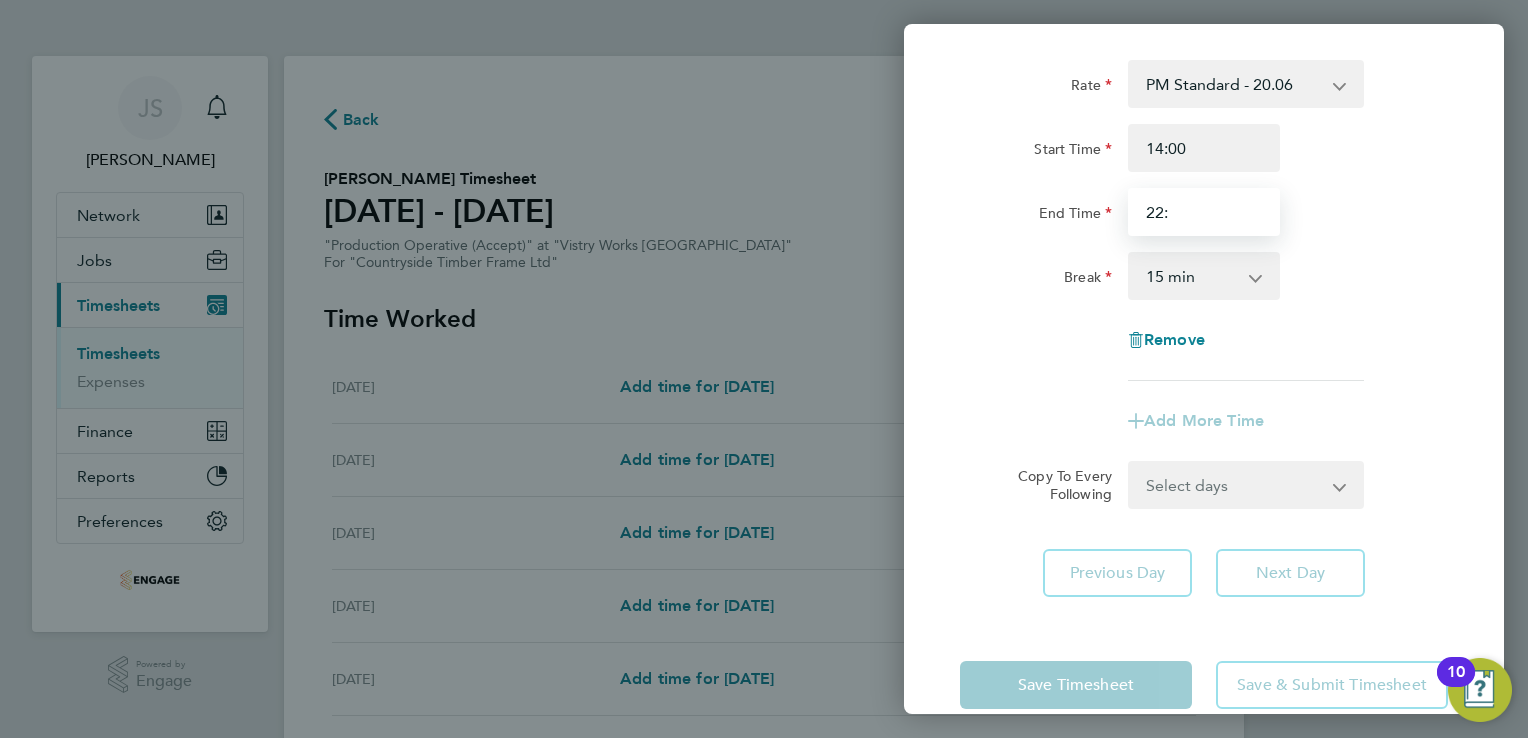 type on "22:00" 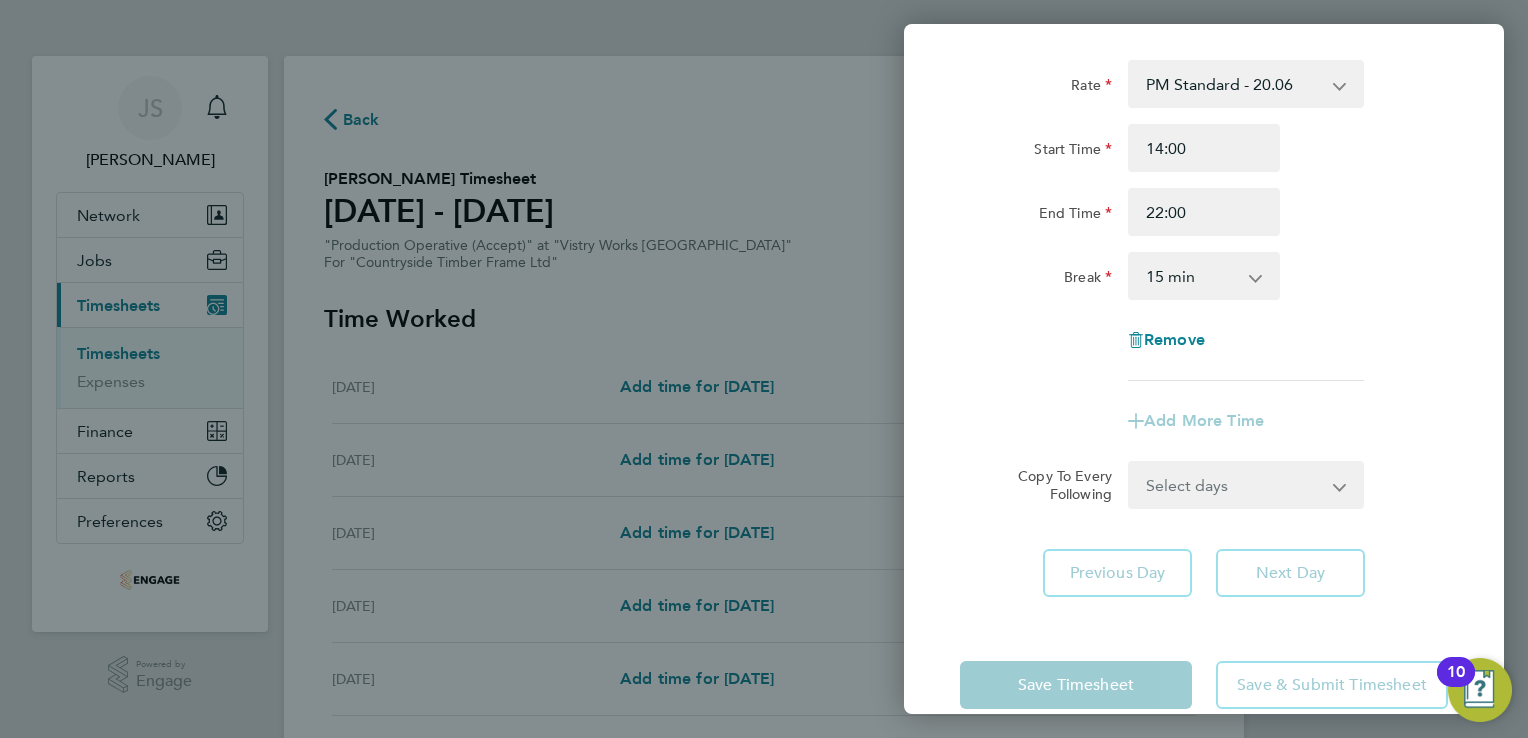 drag, startPoint x: 1172, startPoint y: 282, endPoint x: 1189, endPoint y: 299, distance: 24.04163 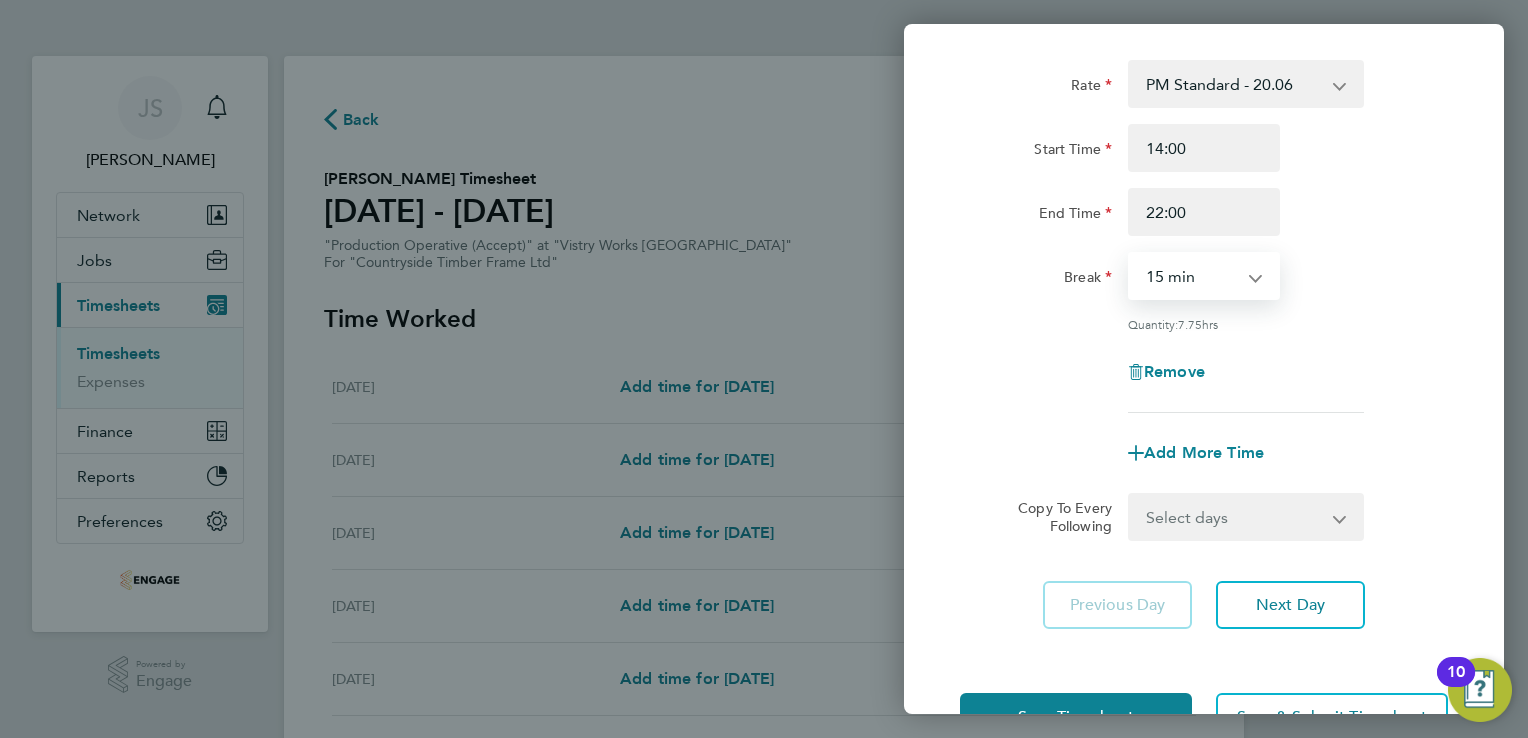 select on "30" 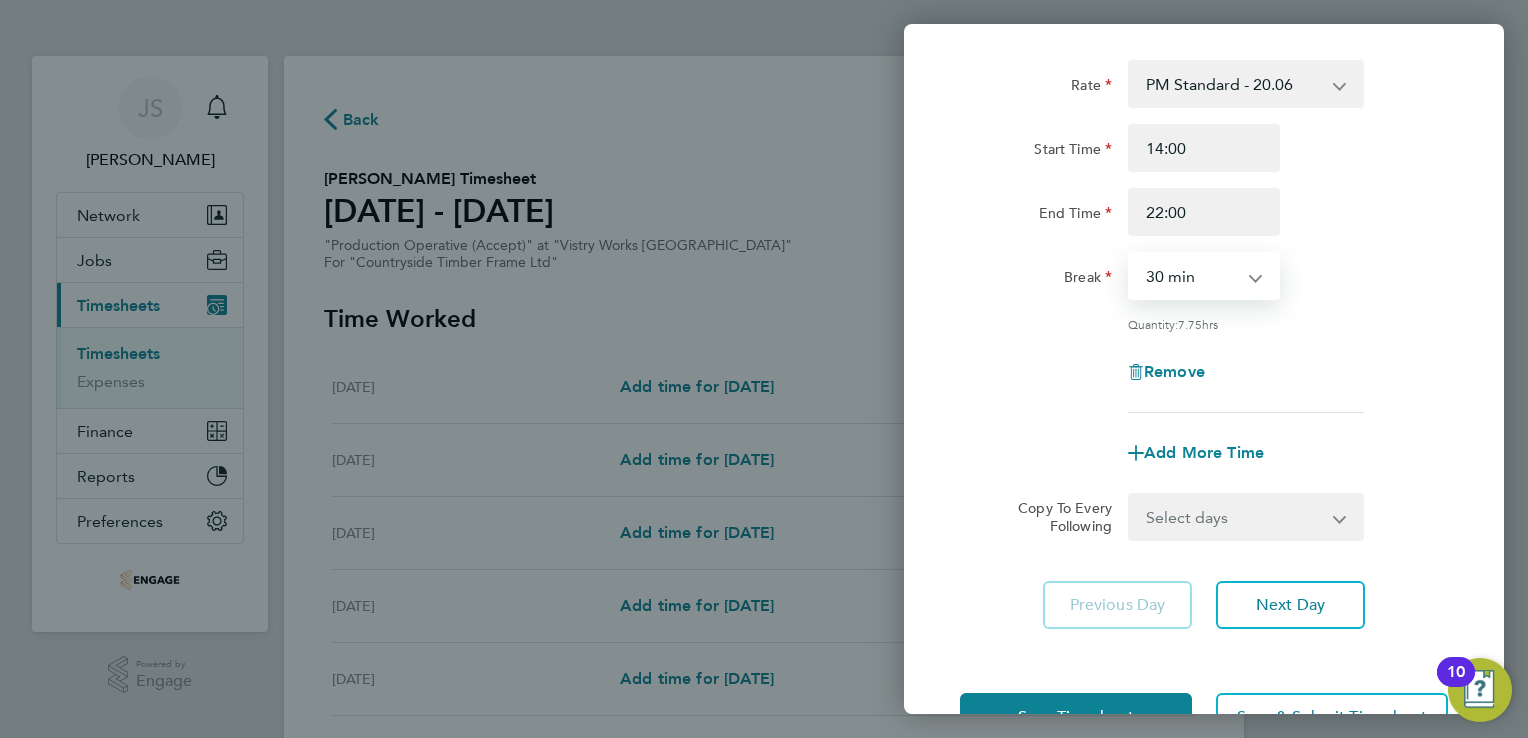 click on "0 min   15 min   30 min   45 min   60 min   75 min   90 min" at bounding box center (1192, 276) 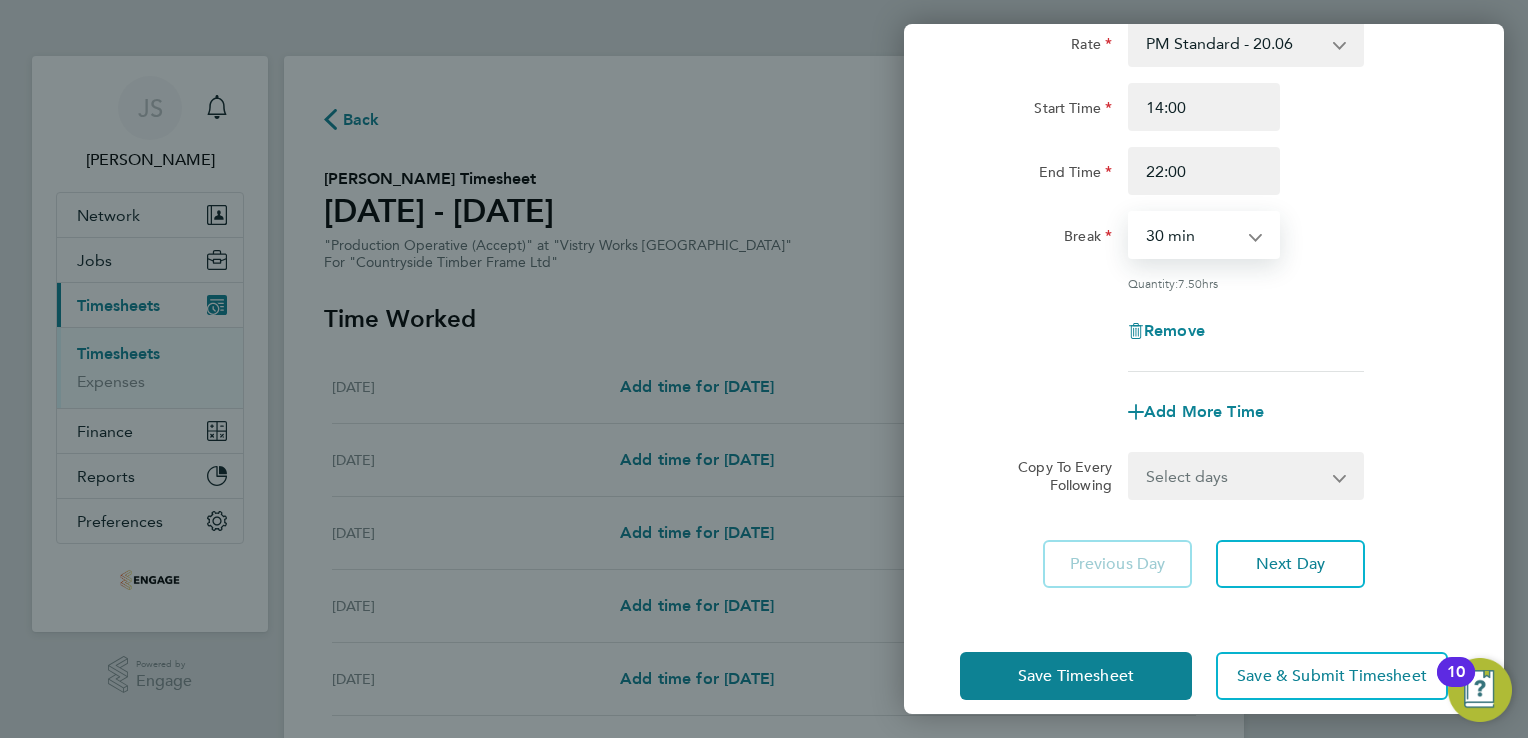 scroll, scrollTop: 164, scrollLeft: 0, axis: vertical 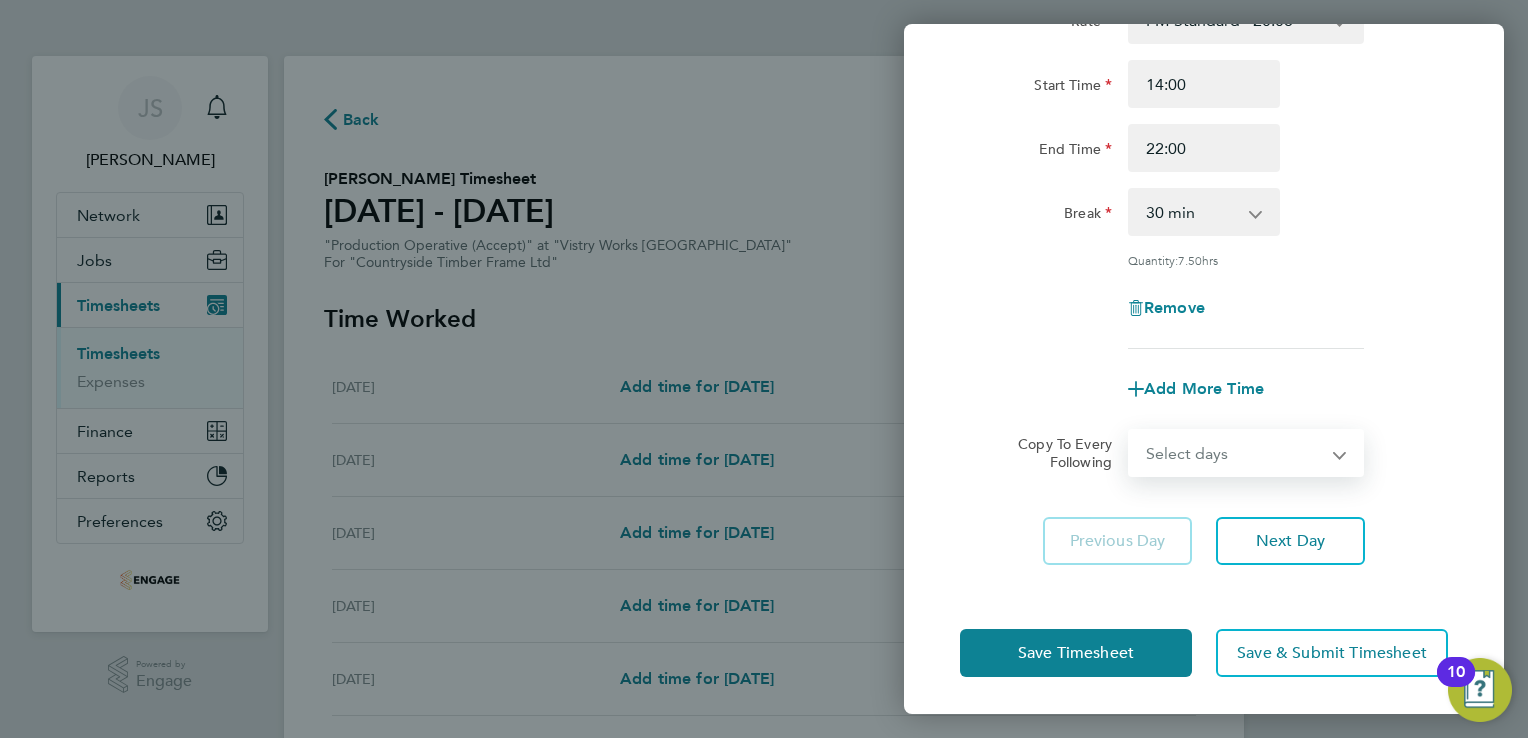 click on "Select days   Day   Weekday (Mon-Fri)   Weekend (Sat-Sun)   Tuesday   Wednesday   Thursday   Friday   Saturday   Sunday" at bounding box center (1235, 453) 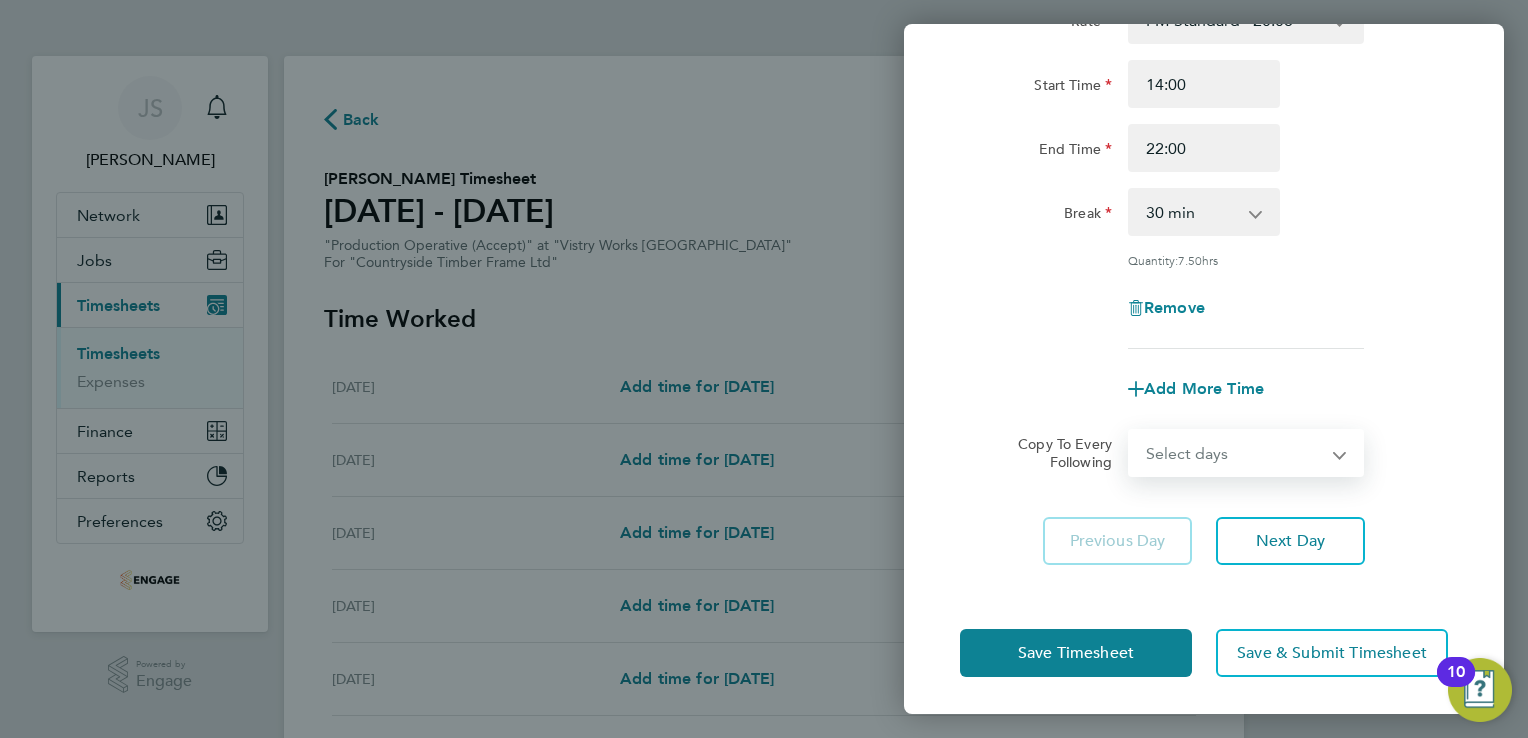 select on "WEEKDAY" 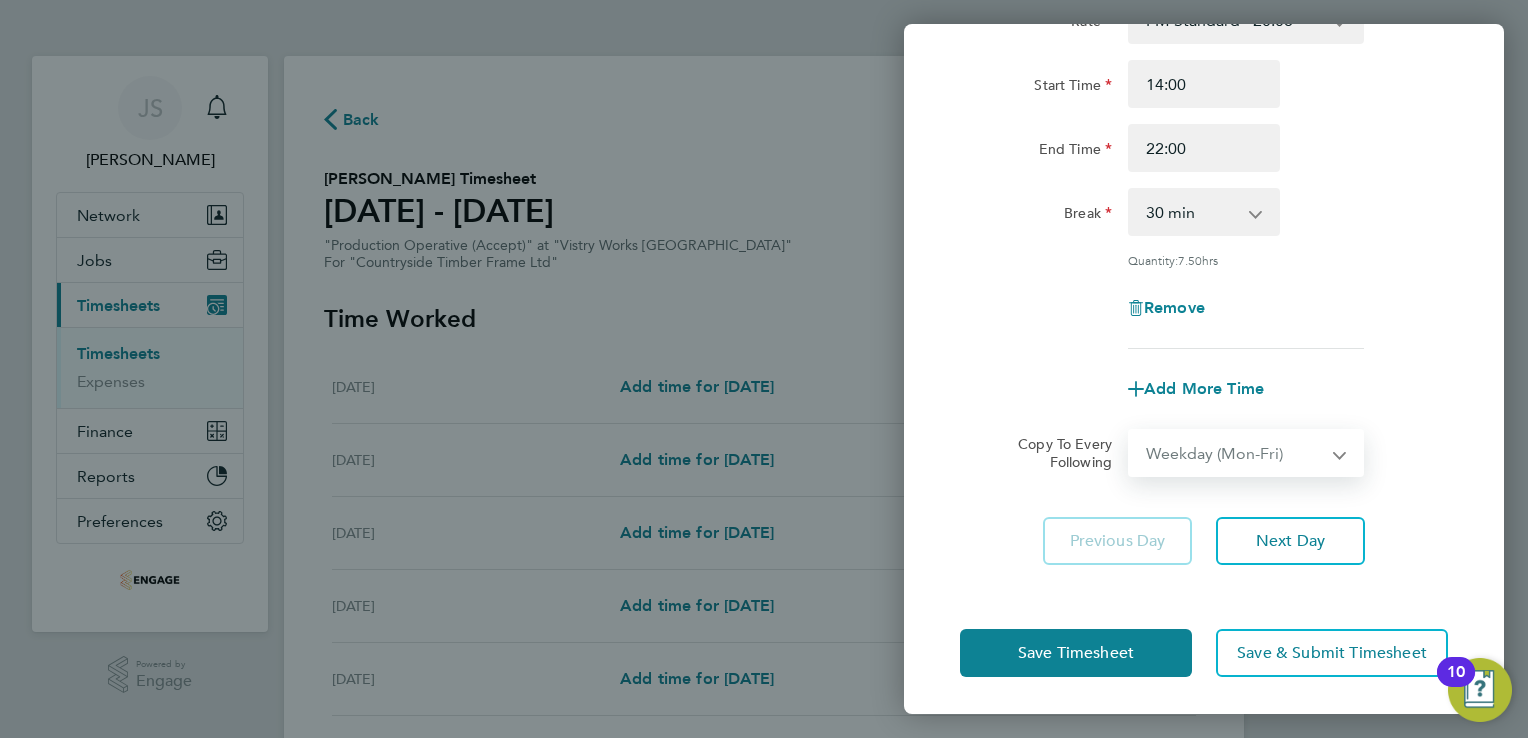 click on "Select days   Day   Weekday (Mon-Fri)   Weekend (Sat-Sun)   Tuesday   Wednesday   Thursday   Friday   Saturday   Sunday" at bounding box center (1235, 453) 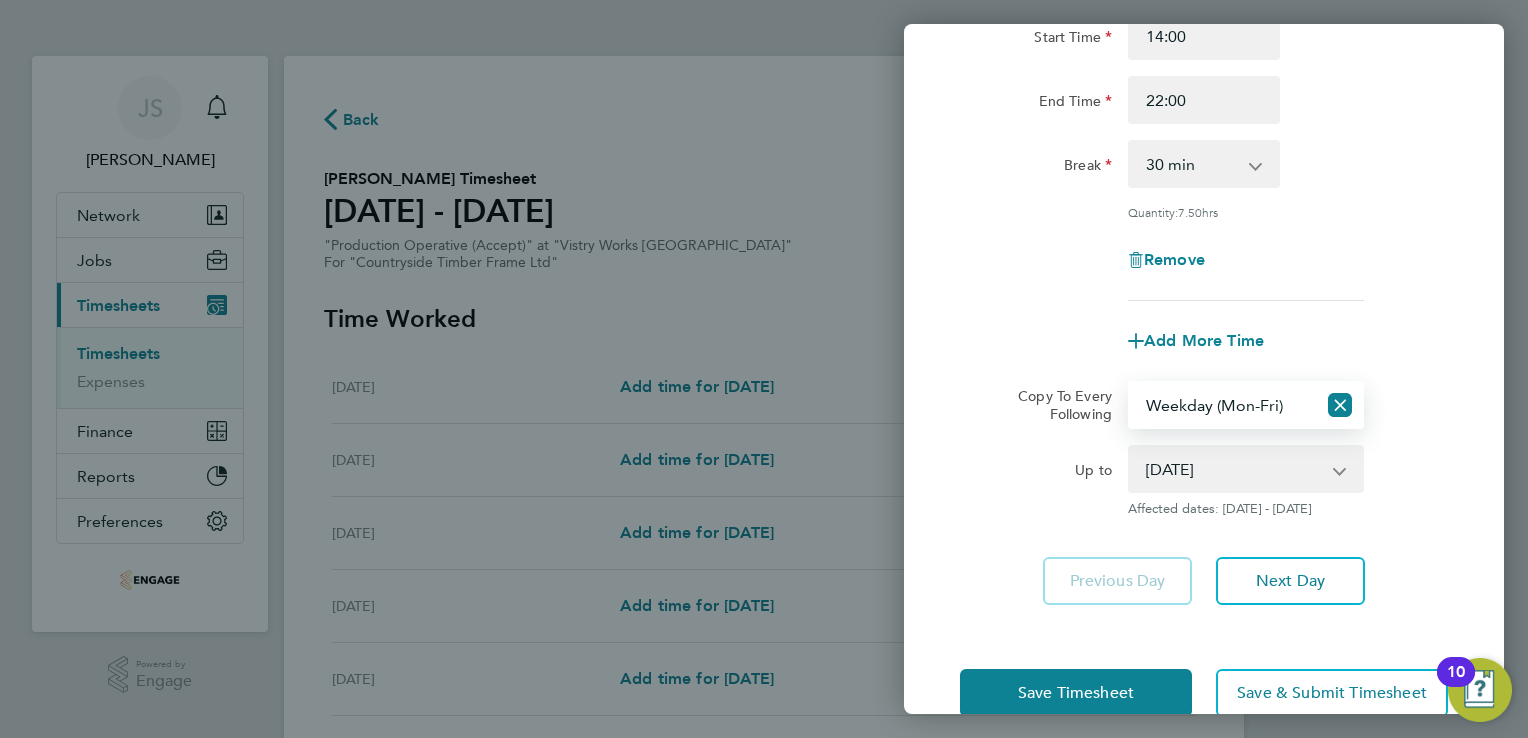 scroll, scrollTop: 252, scrollLeft: 0, axis: vertical 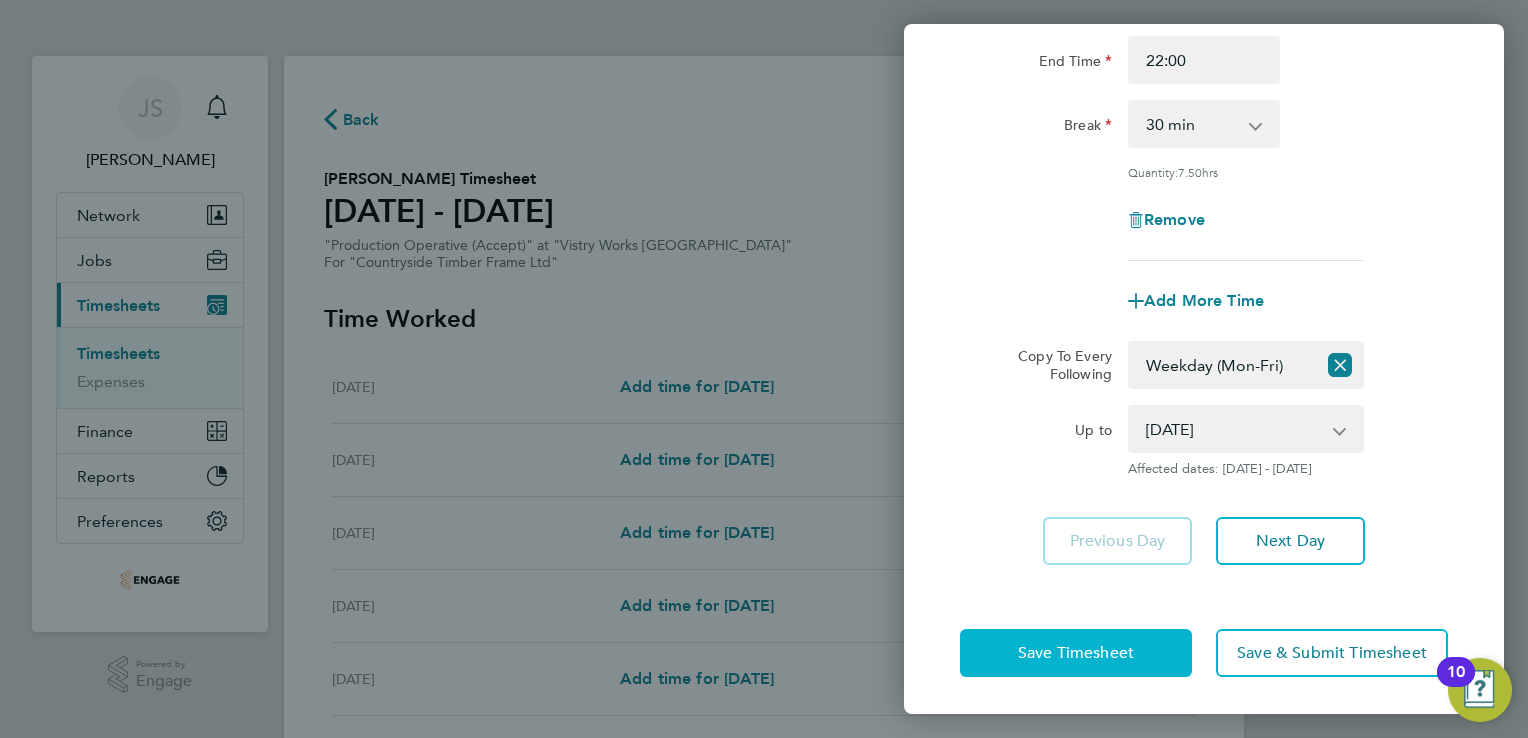 click on "Save Timesheet" 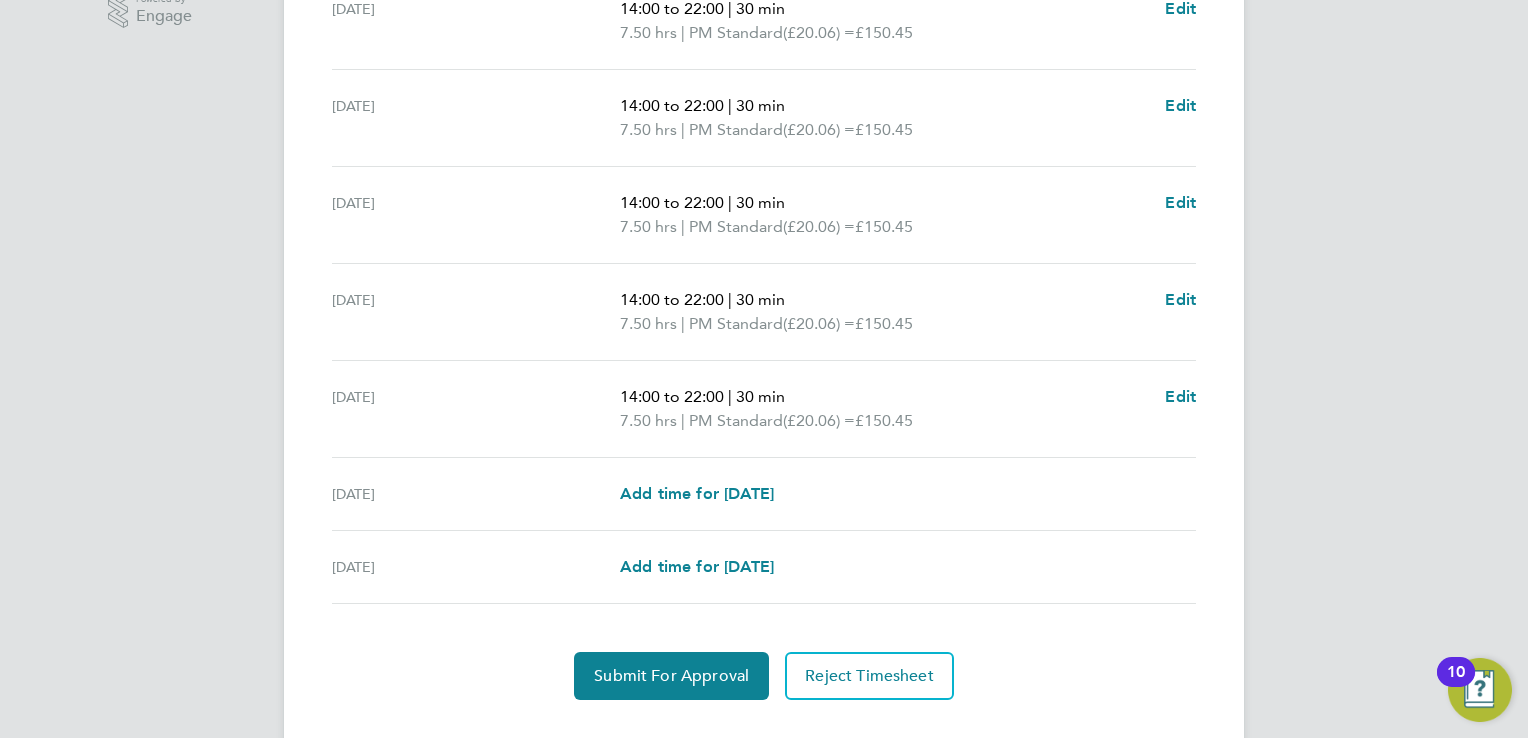 scroll, scrollTop: 700, scrollLeft: 0, axis: vertical 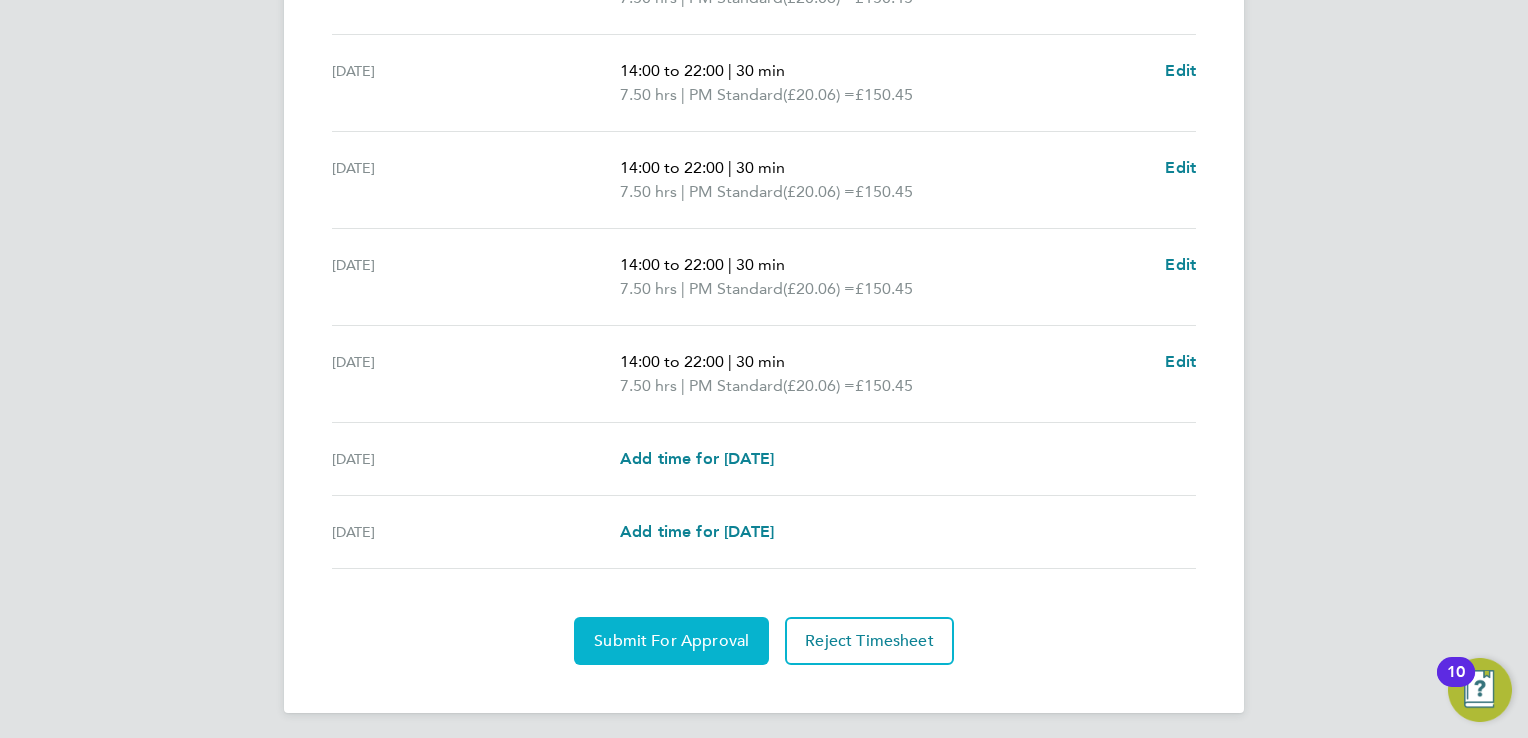 click on "Submit For Approval" 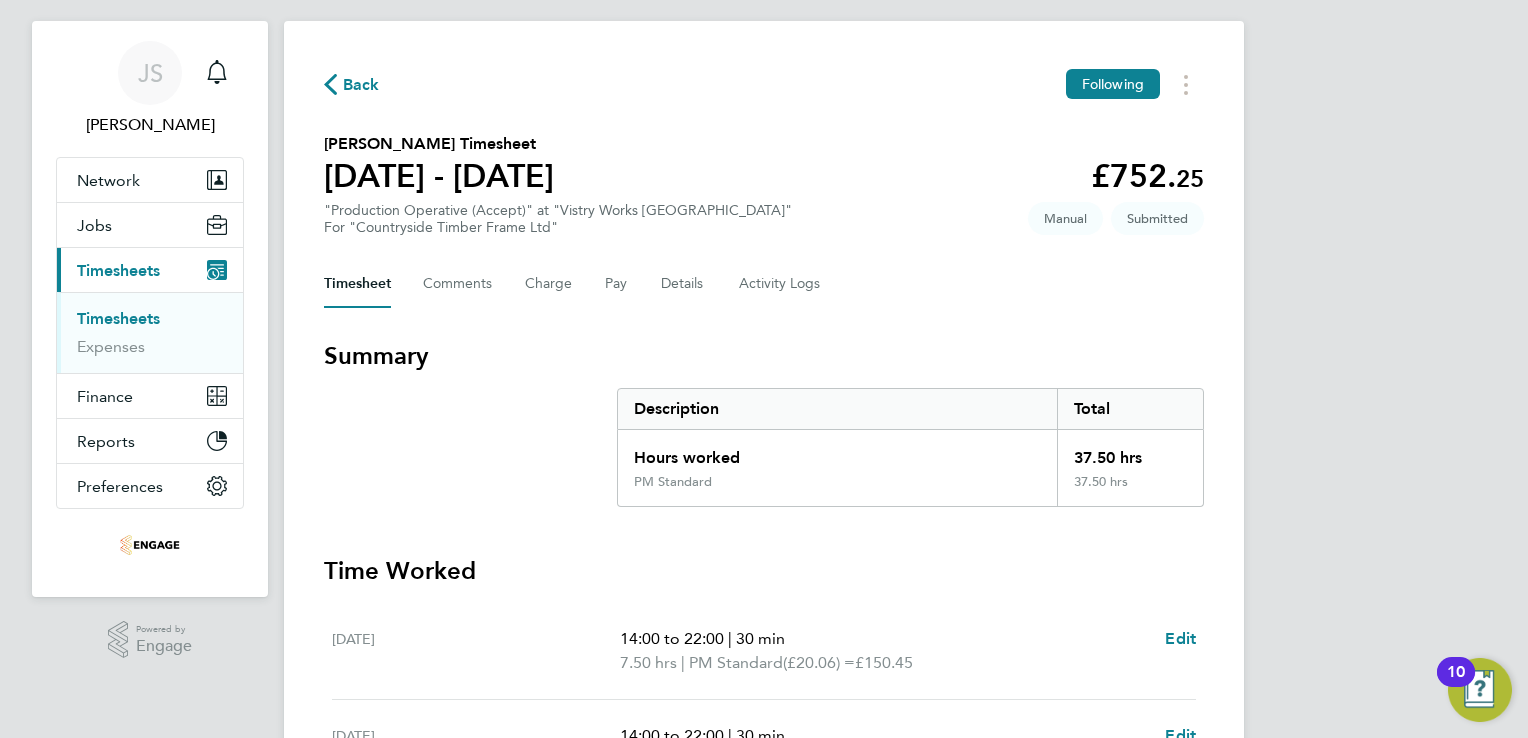 scroll, scrollTop: 0, scrollLeft: 0, axis: both 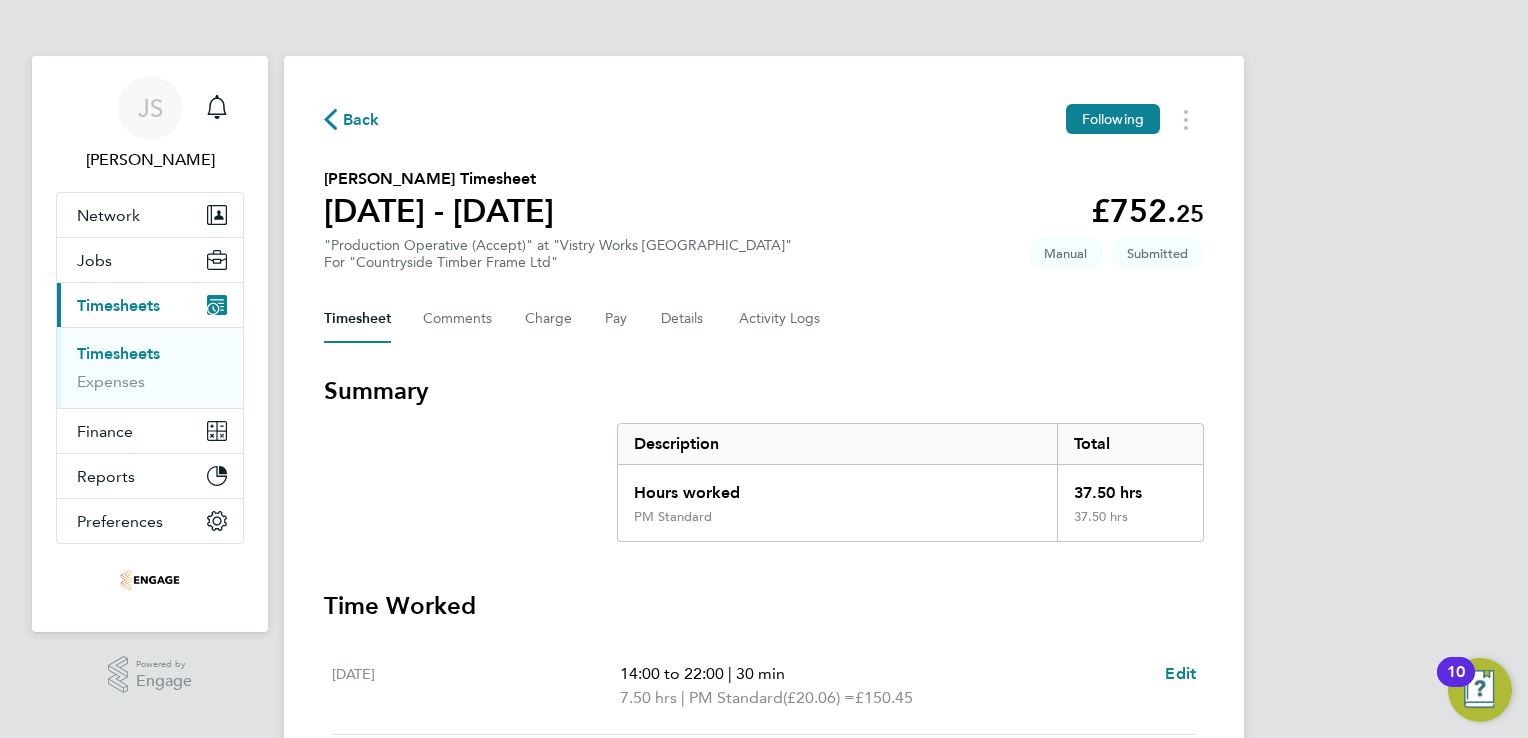 click on "Back" 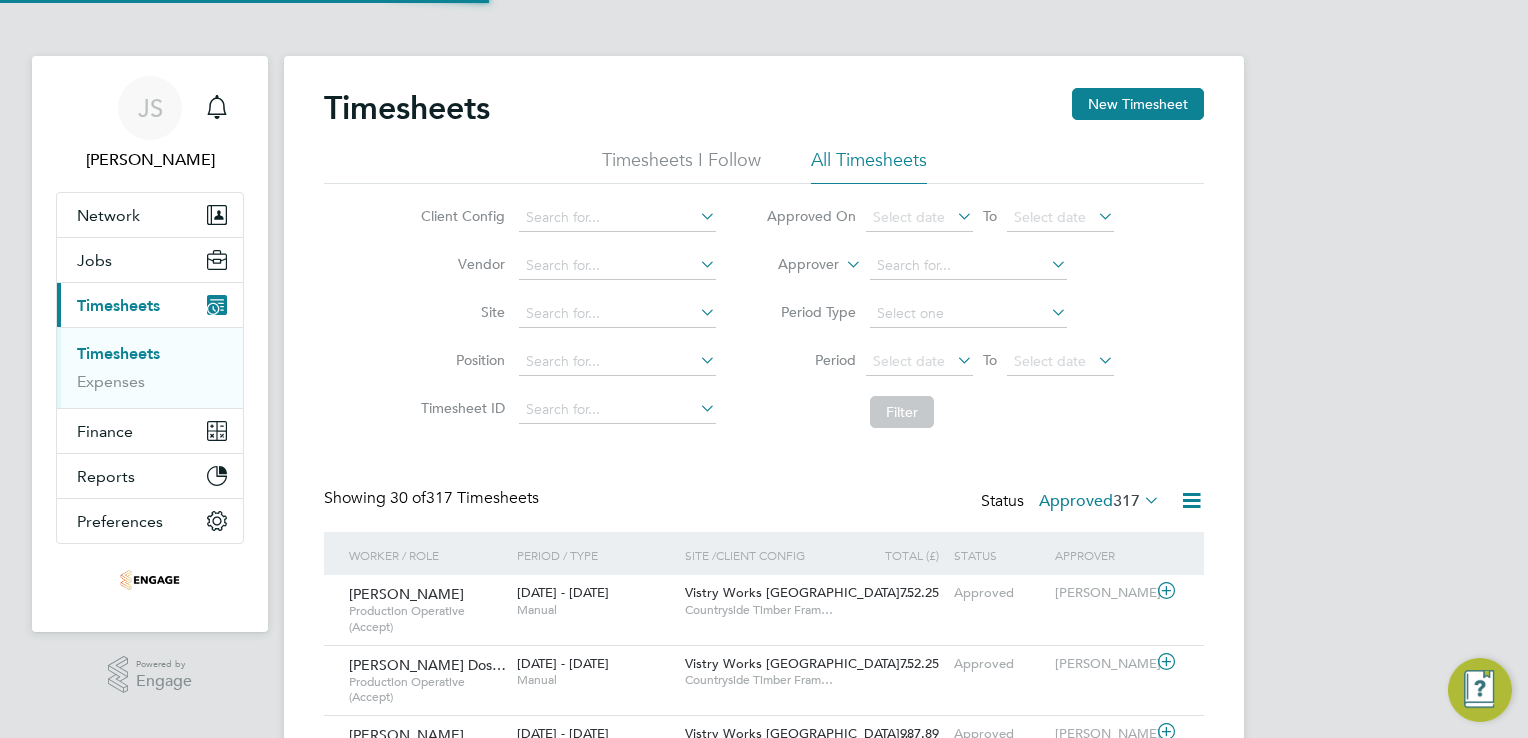 scroll, scrollTop: 9, scrollLeft: 10, axis: both 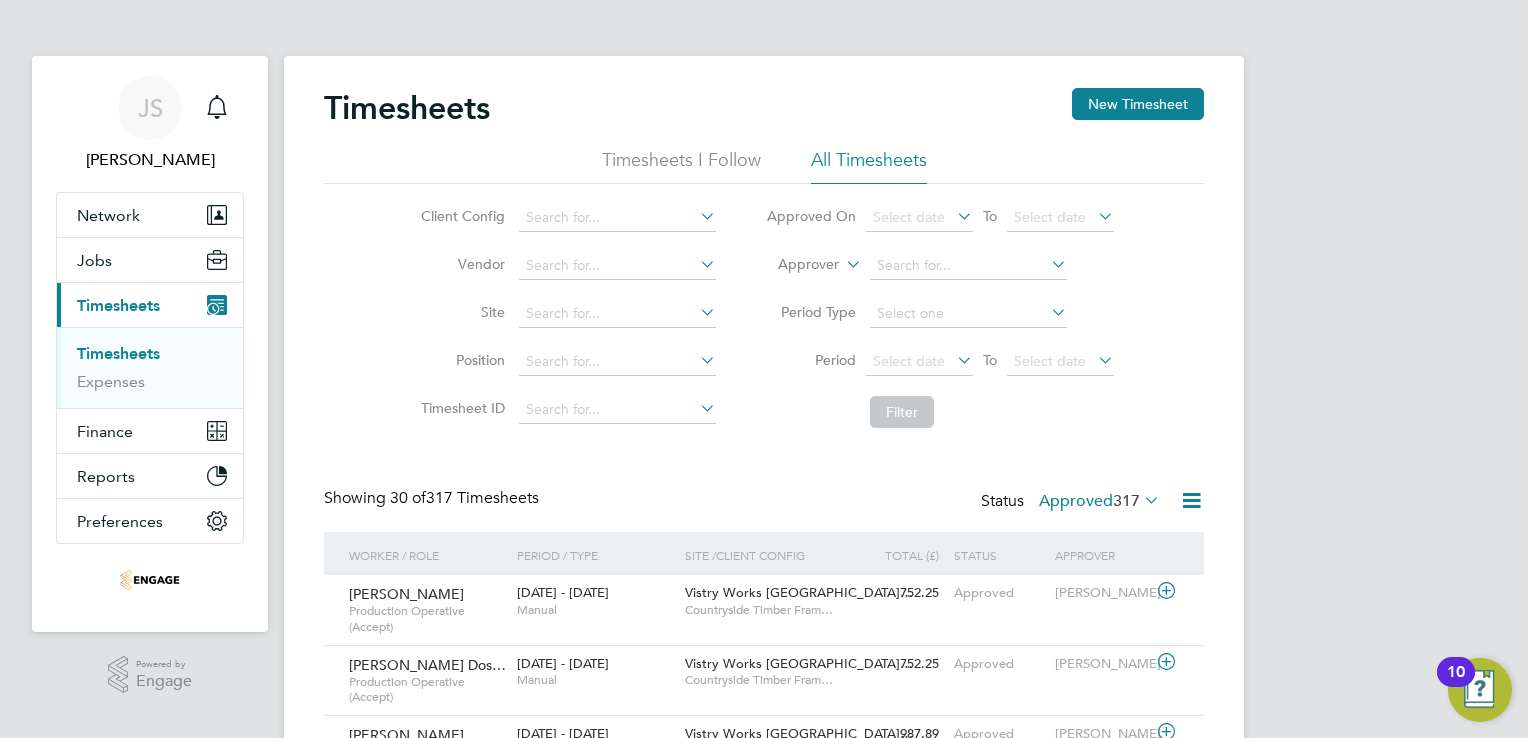 drag, startPoint x: 1140, startPoint y: 94, endPoint x: 1095, endPoint y: 134, distance: 60.207973 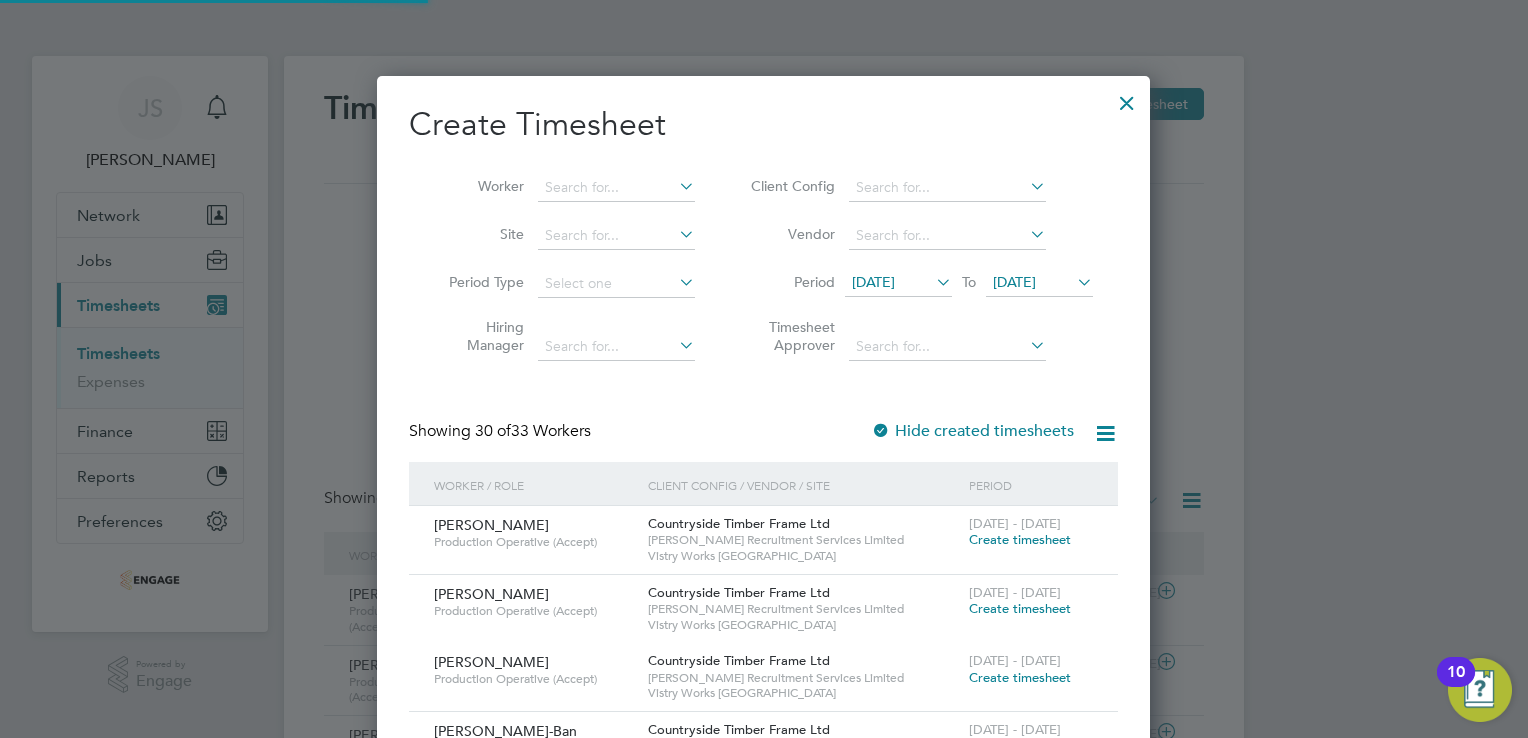 click on "[DATE]" at bounding box center [873, 282] 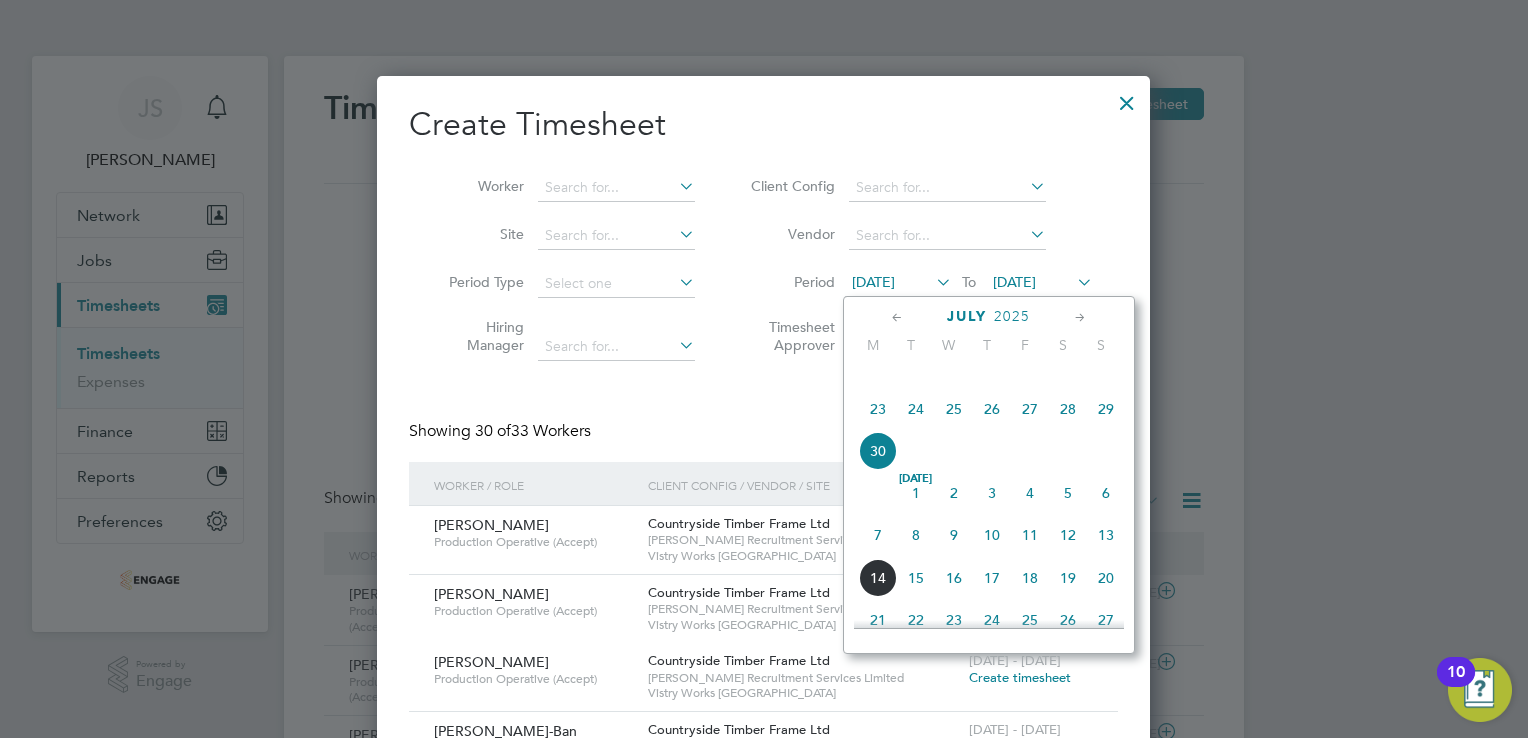click on "7" 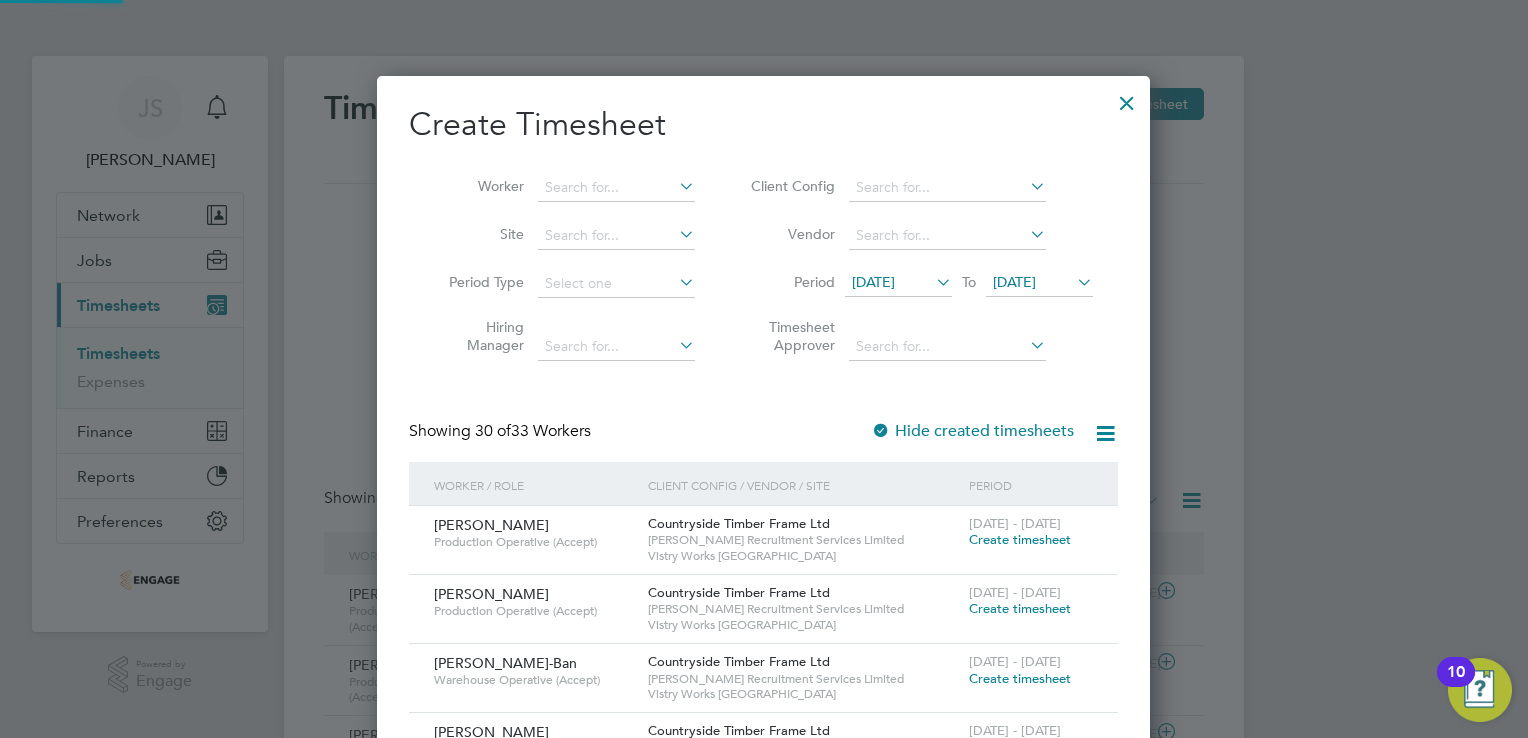 click on "[DATE]" at bounding box center (1014, 282) 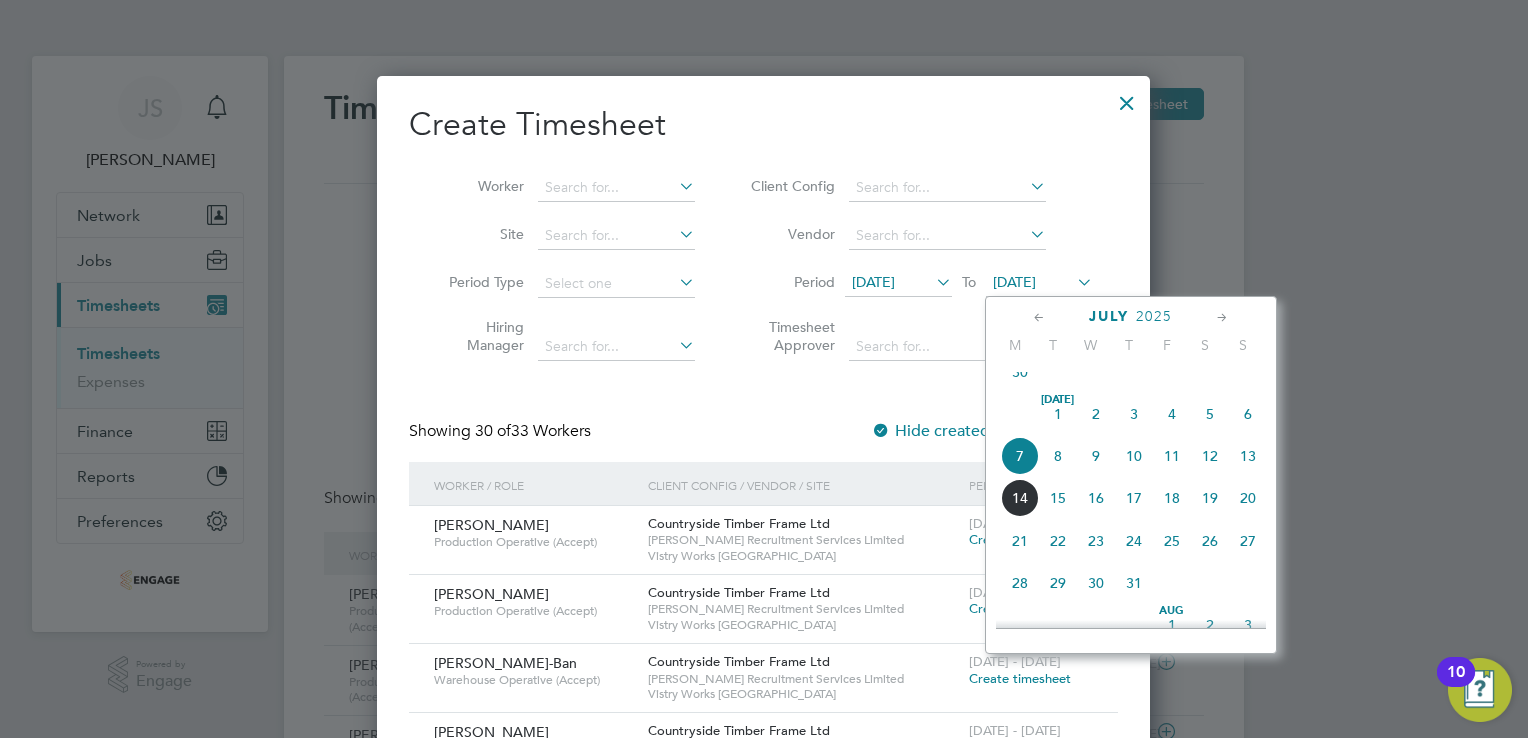 click on "13" 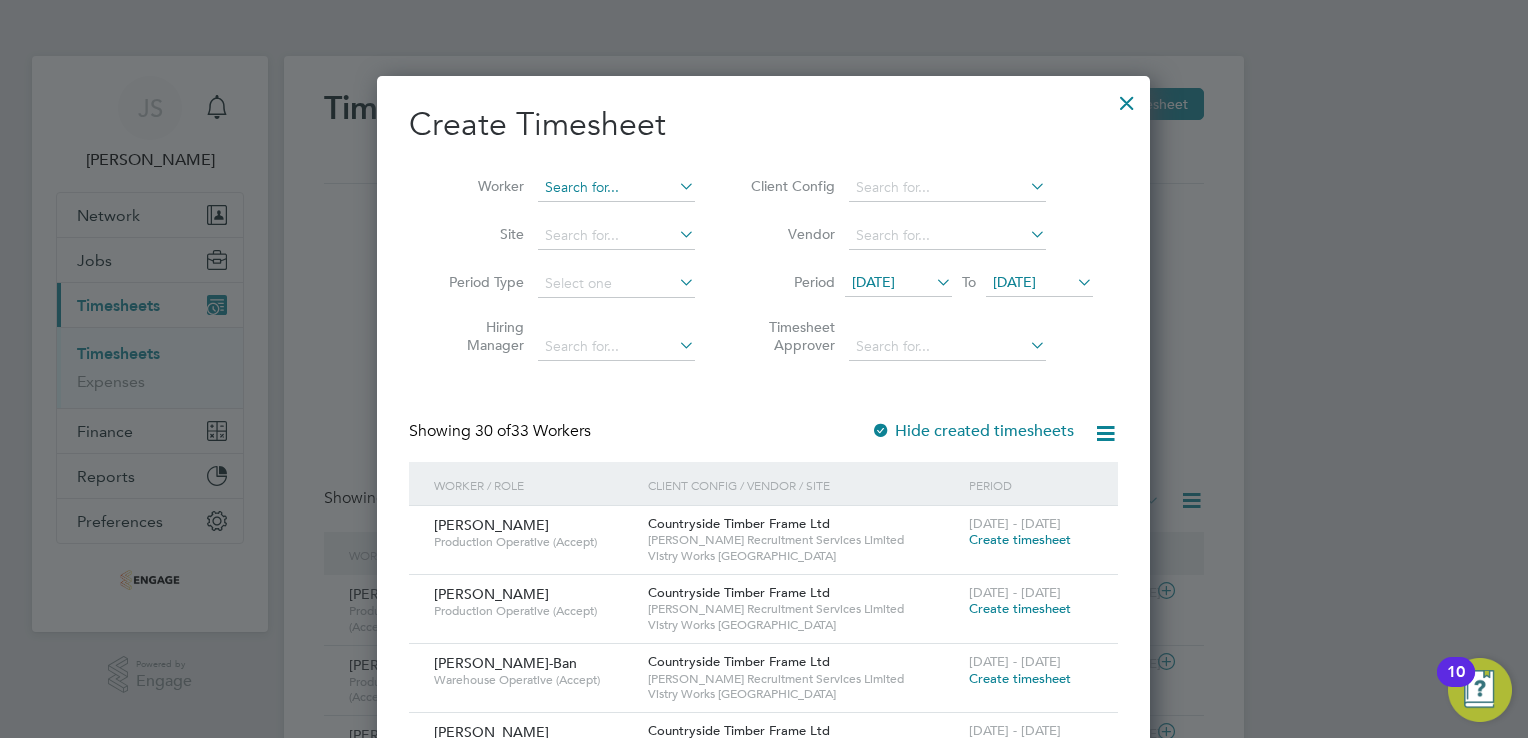 click at bounding box center (616, 188) 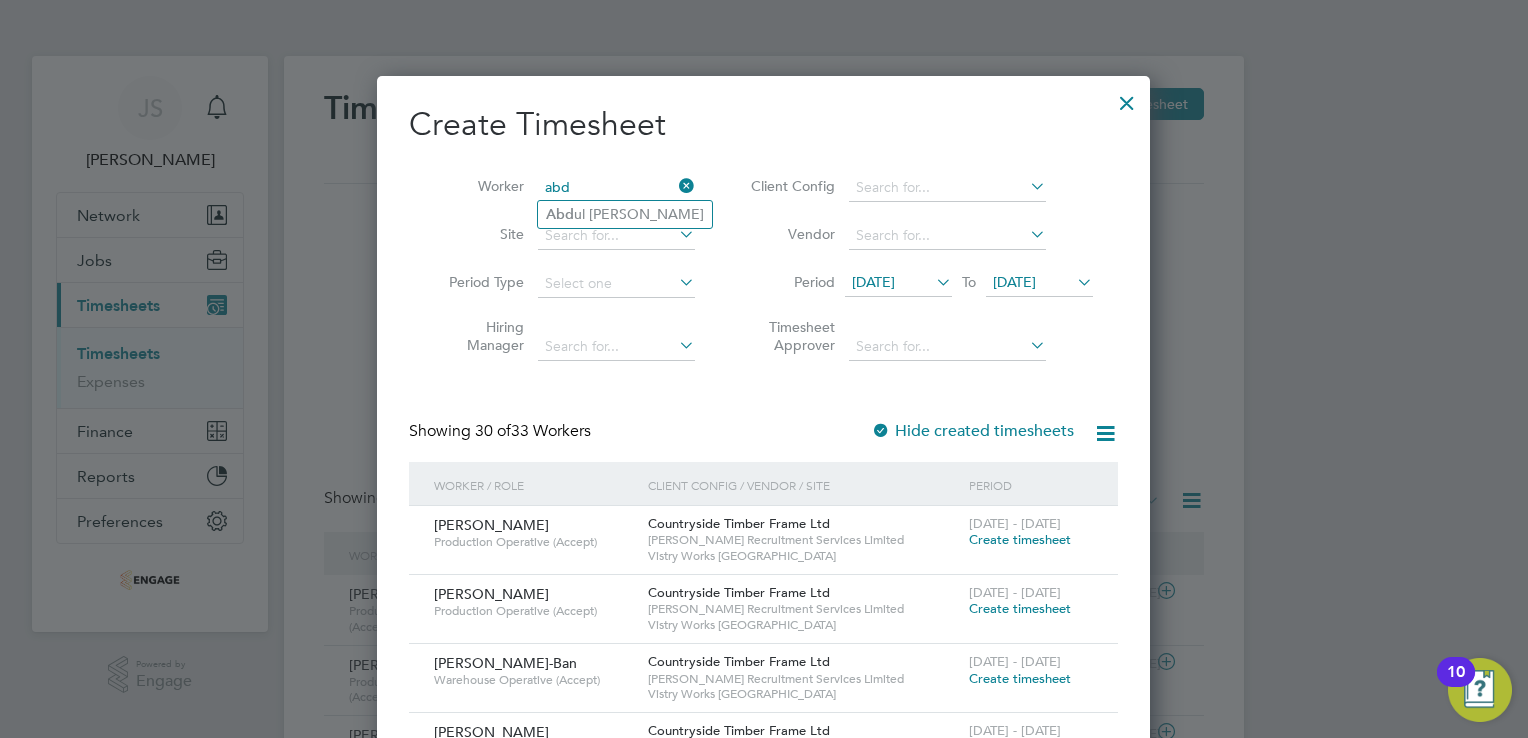 click on "abd" at bounding box center [616, 188] 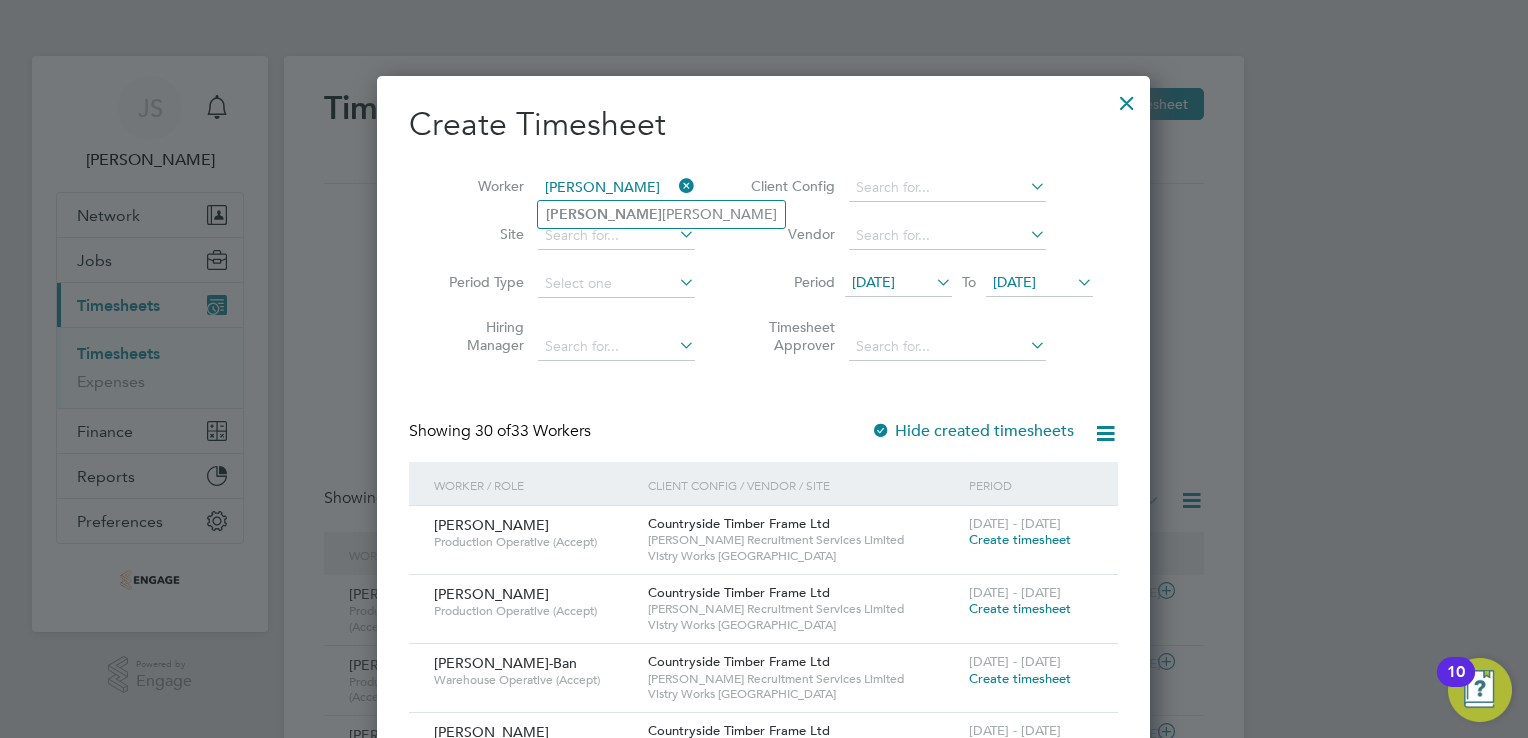 type on "abdul" 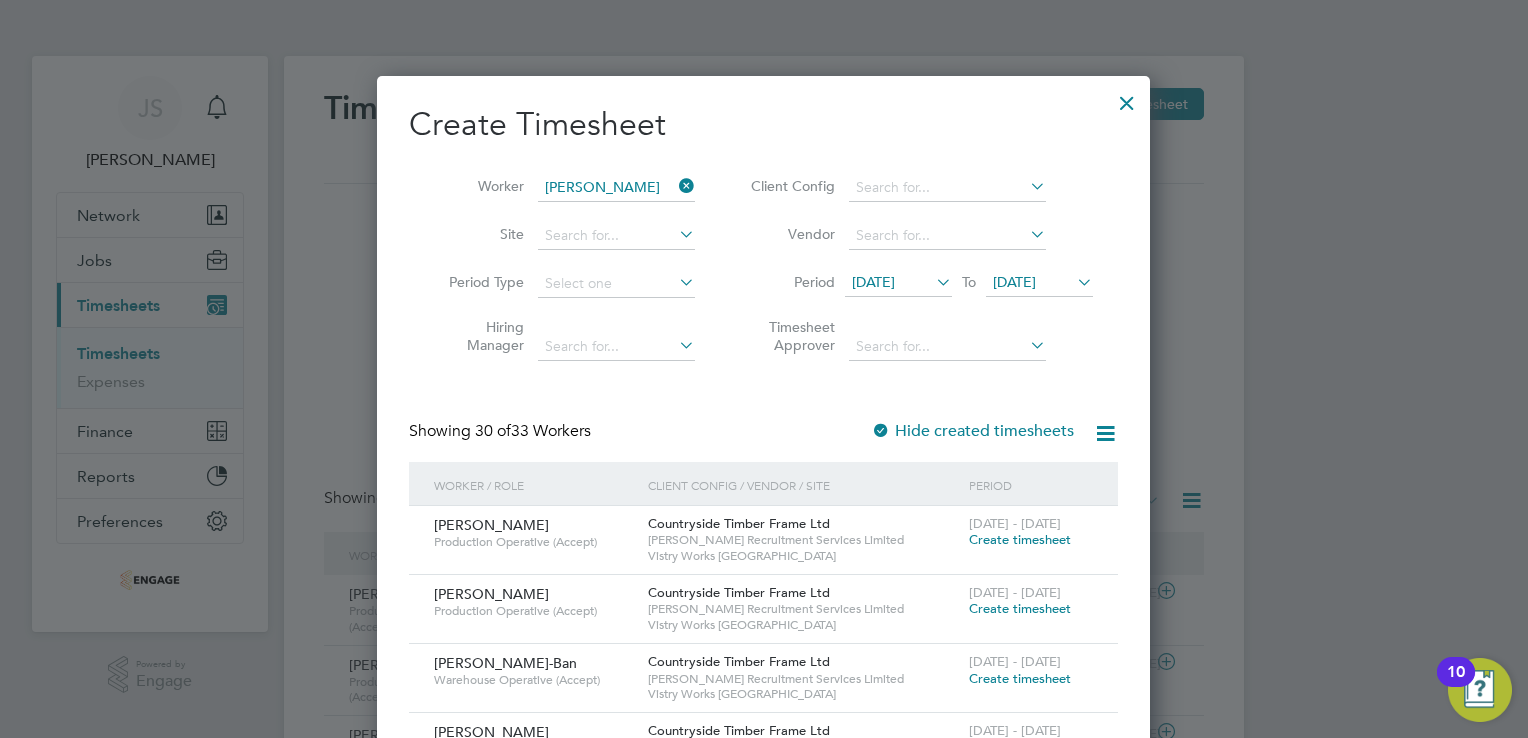 drag, startPoint x: 690, startPoint y: 187, endPoint x: 971, endPoint y: 143, distance: 284.42398 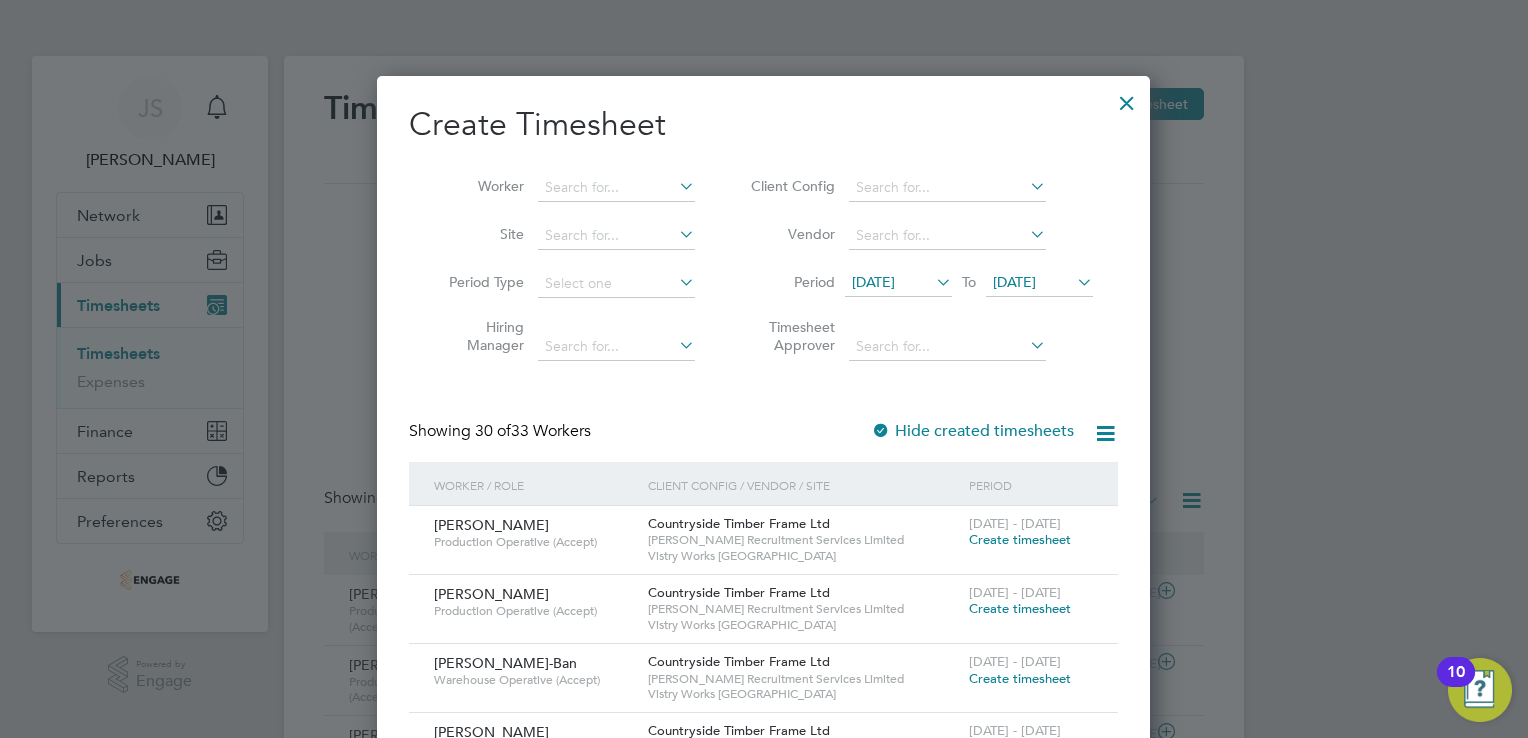 click at bounding box center [1127, 98] 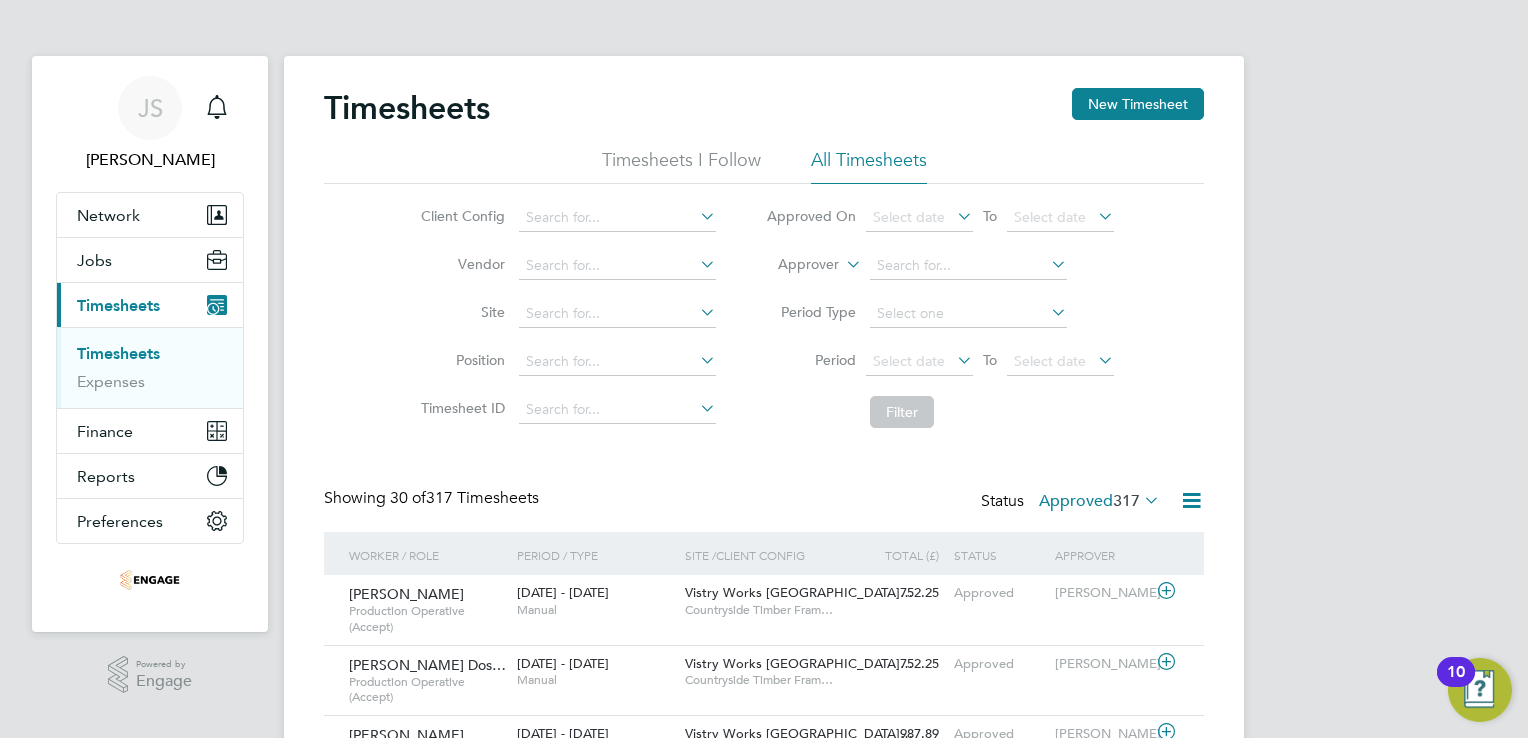 drag, startPoint x: 705, startPoint y: 93, endPoint x: 715, endPoint y: 91, distance: 10.198039 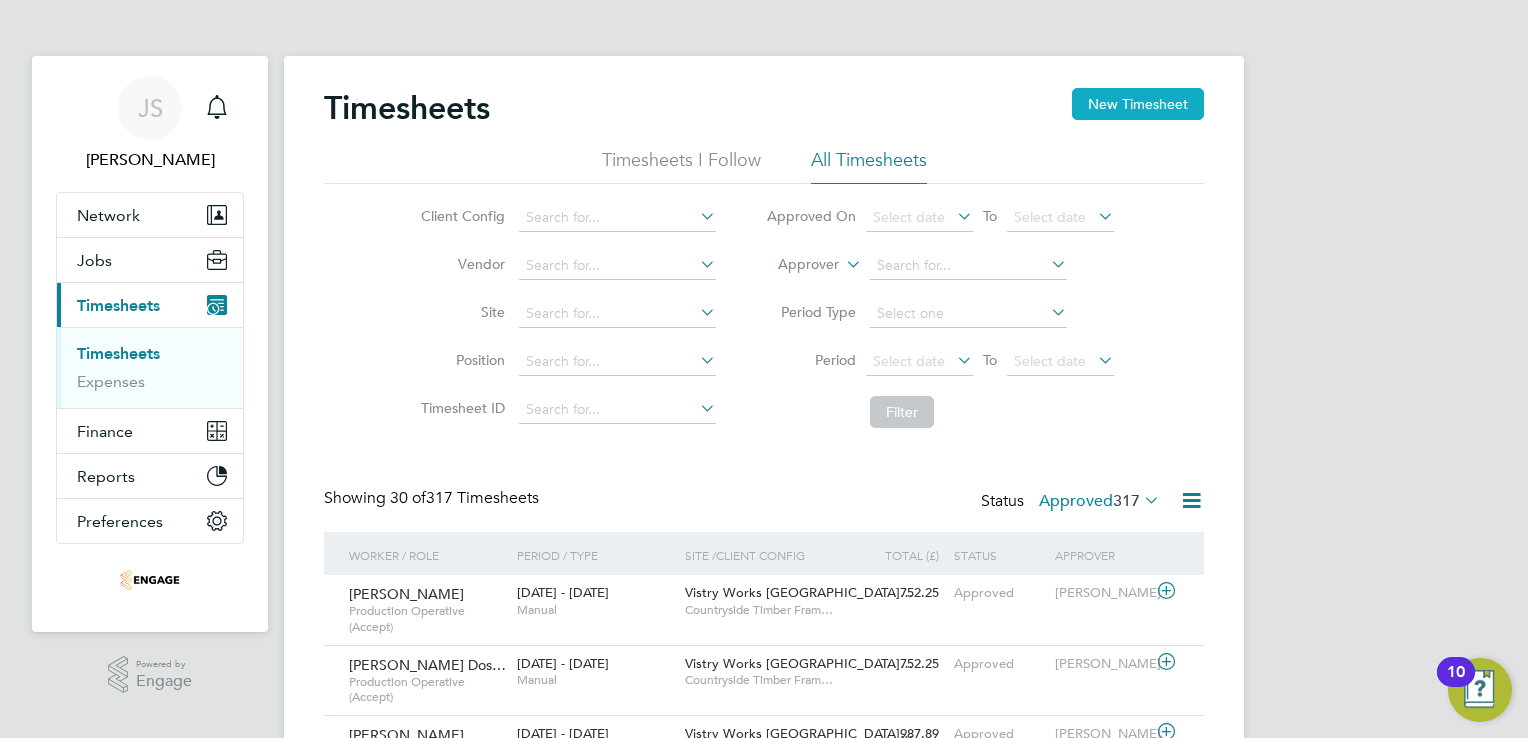 click on "New Timesheet" 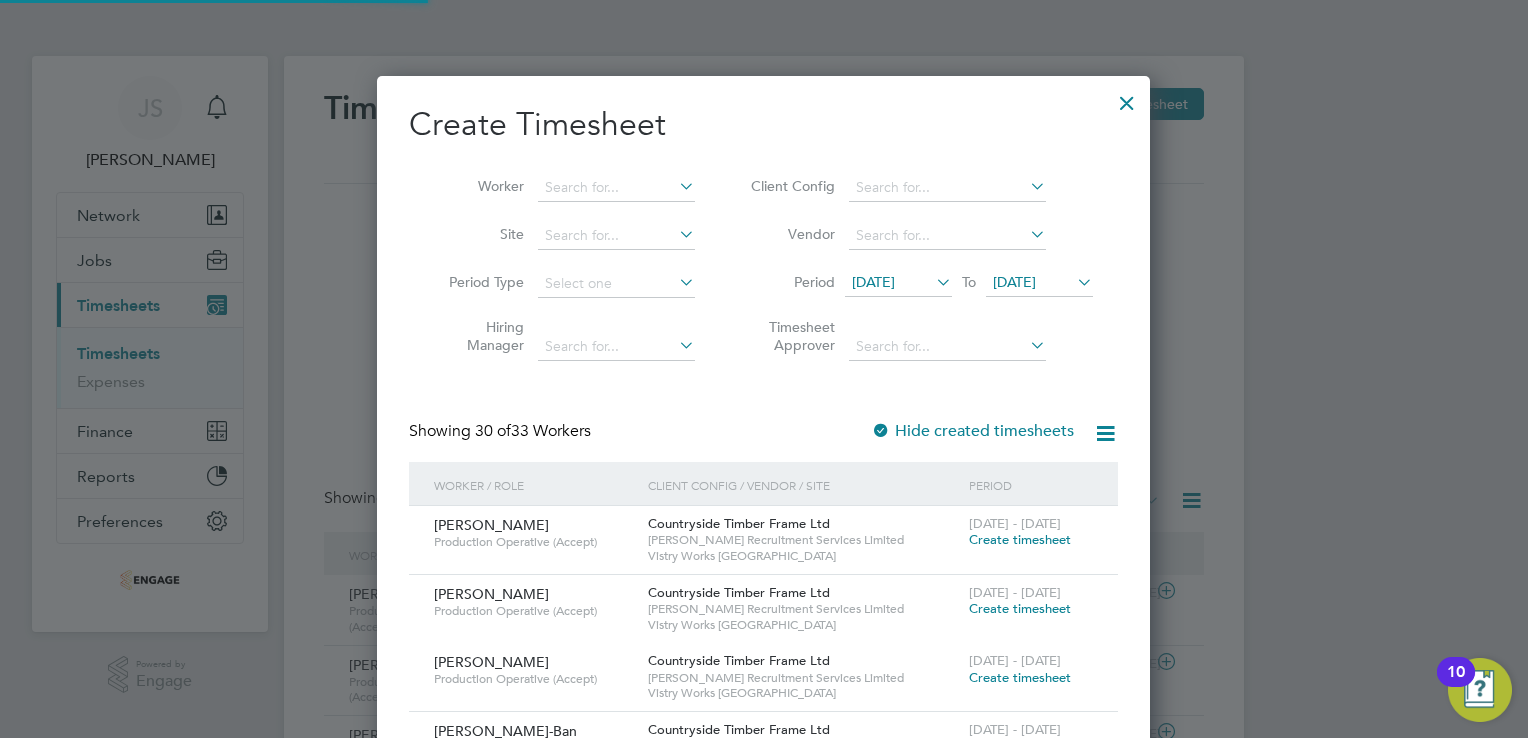 click on "[DATE]" at bounding box center [873, 282] 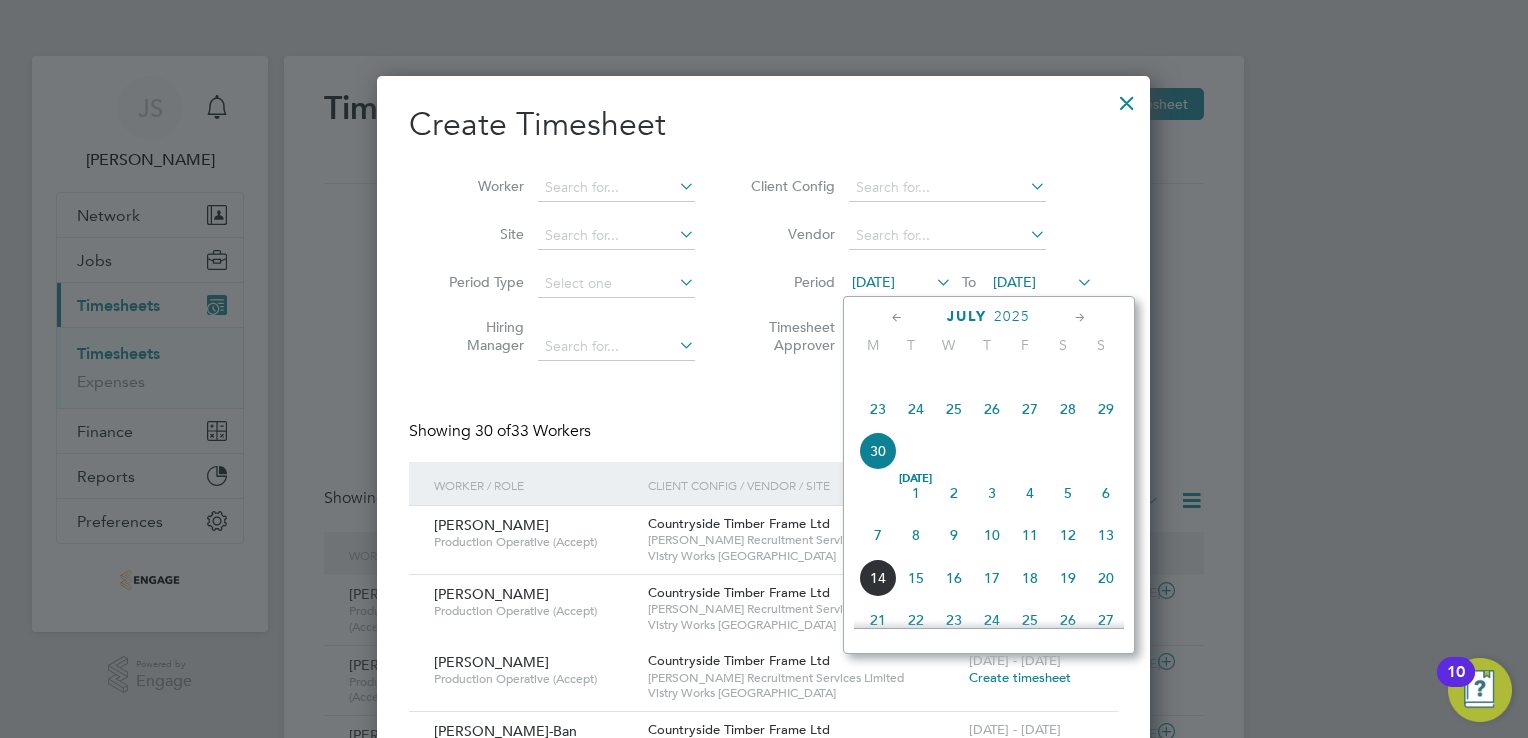 drag, startPoint x: 875, startPoint y: 562, endPoint x: 905, endPoint y: 519, distance: 52.43091 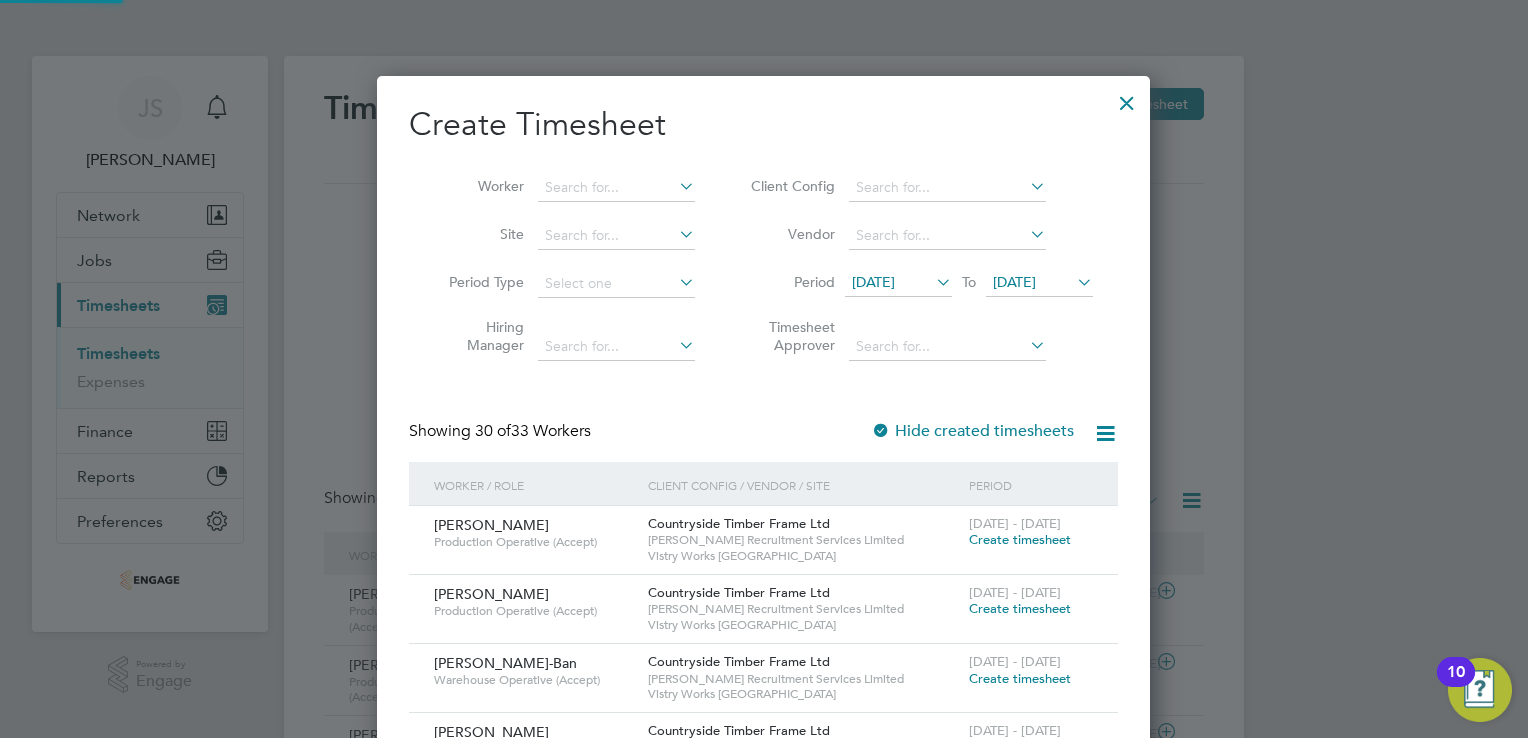 click on "[DATE]" at bounding box center [1014, 282] 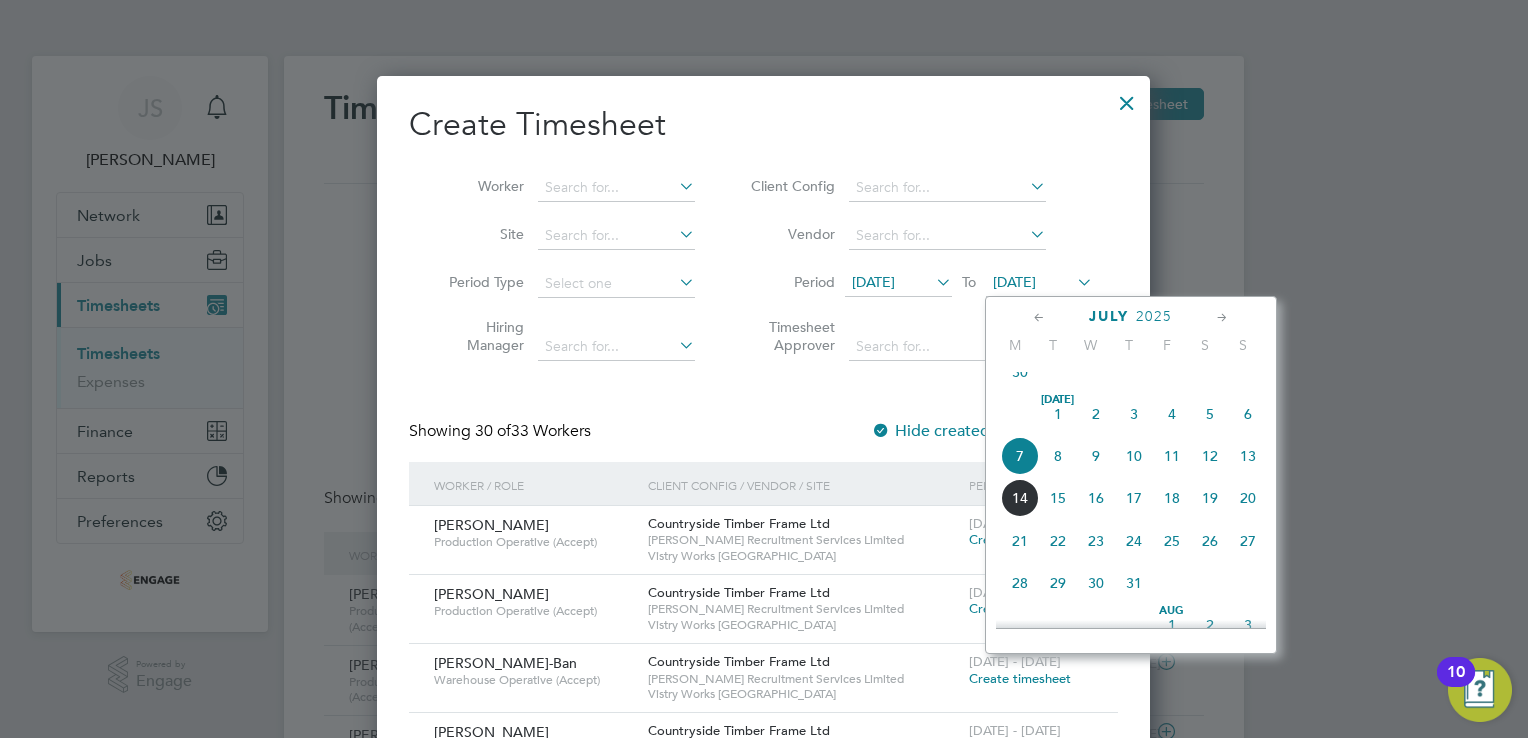 click on "13" 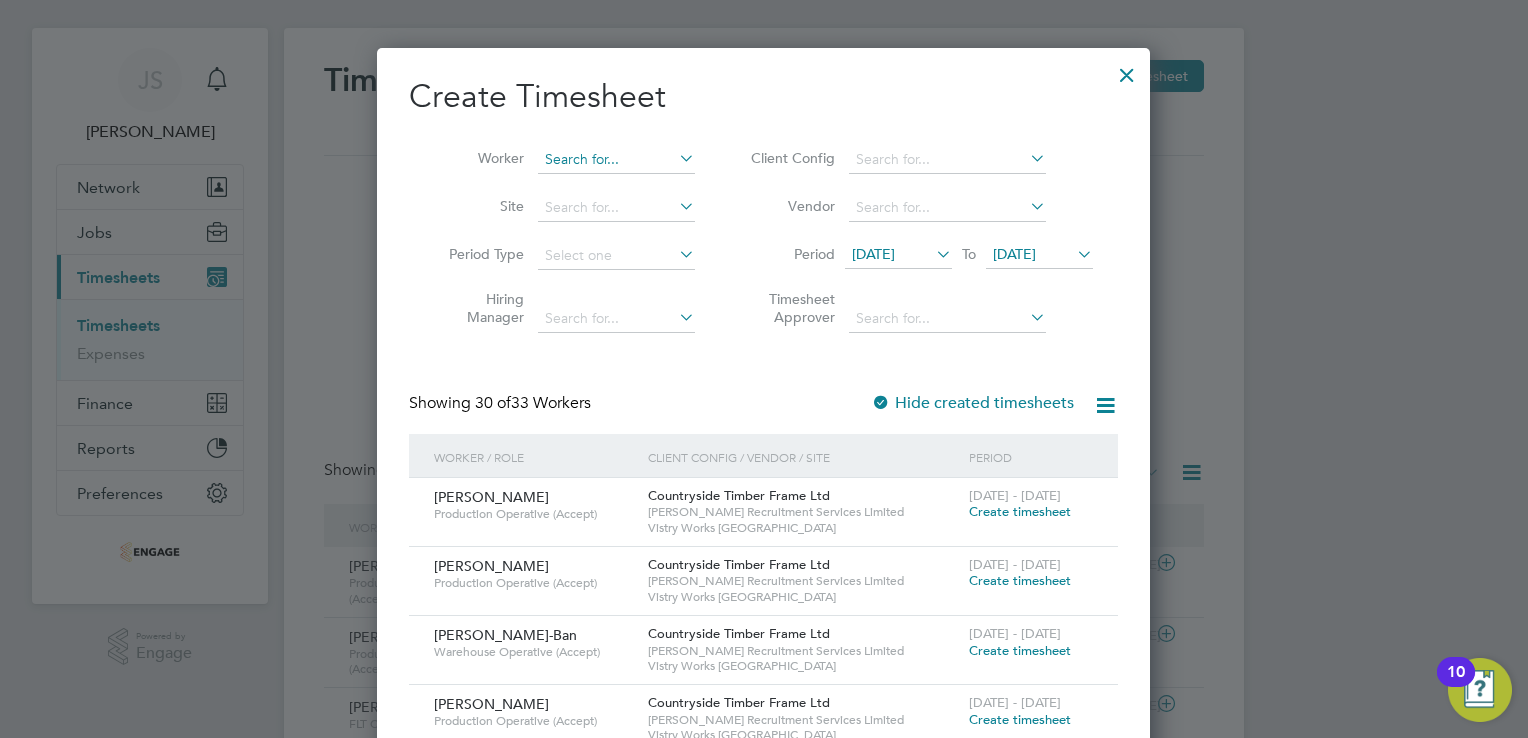 scroll, scrollTop: 0, scrollLeft: 0, axis: both 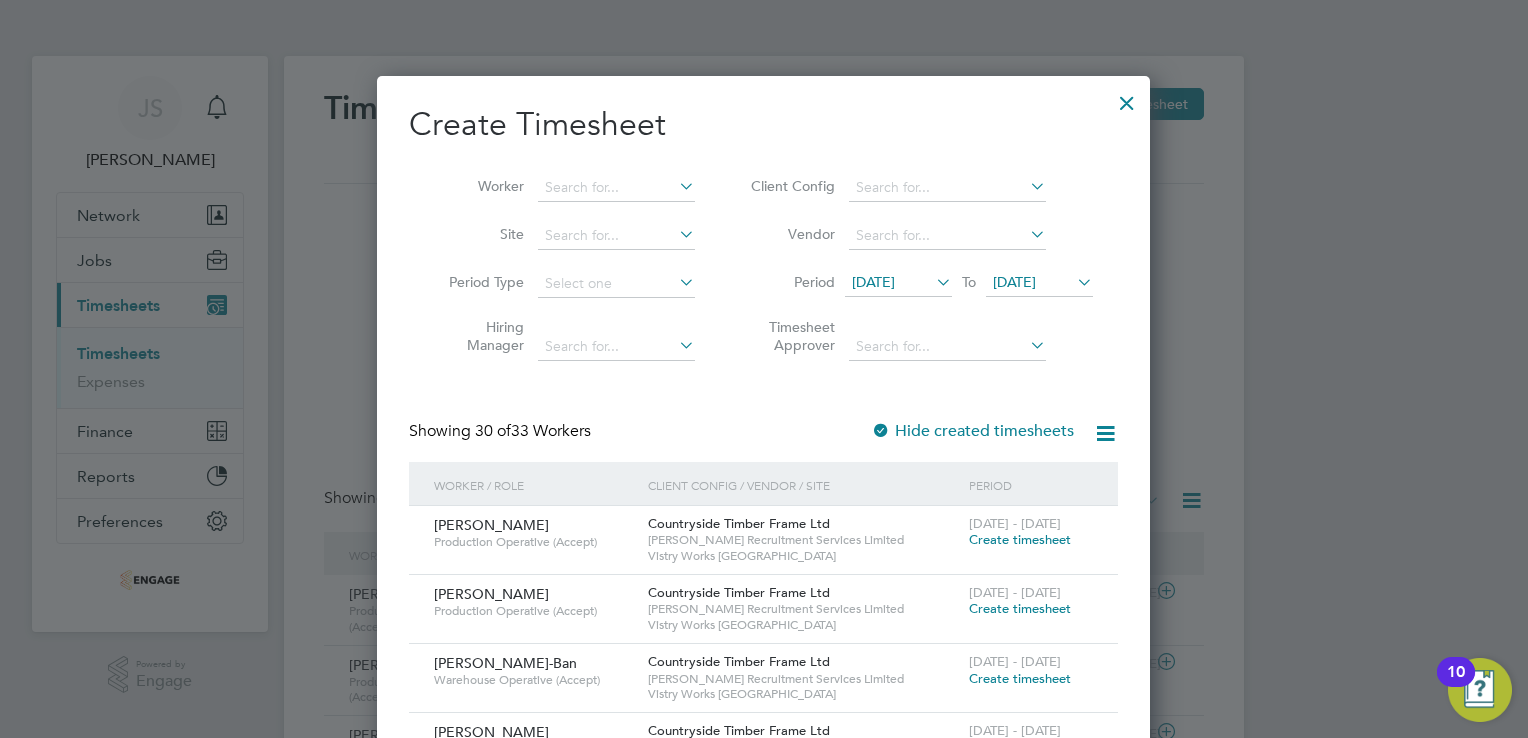 click on "Worker" at bounding box center [564, 188] 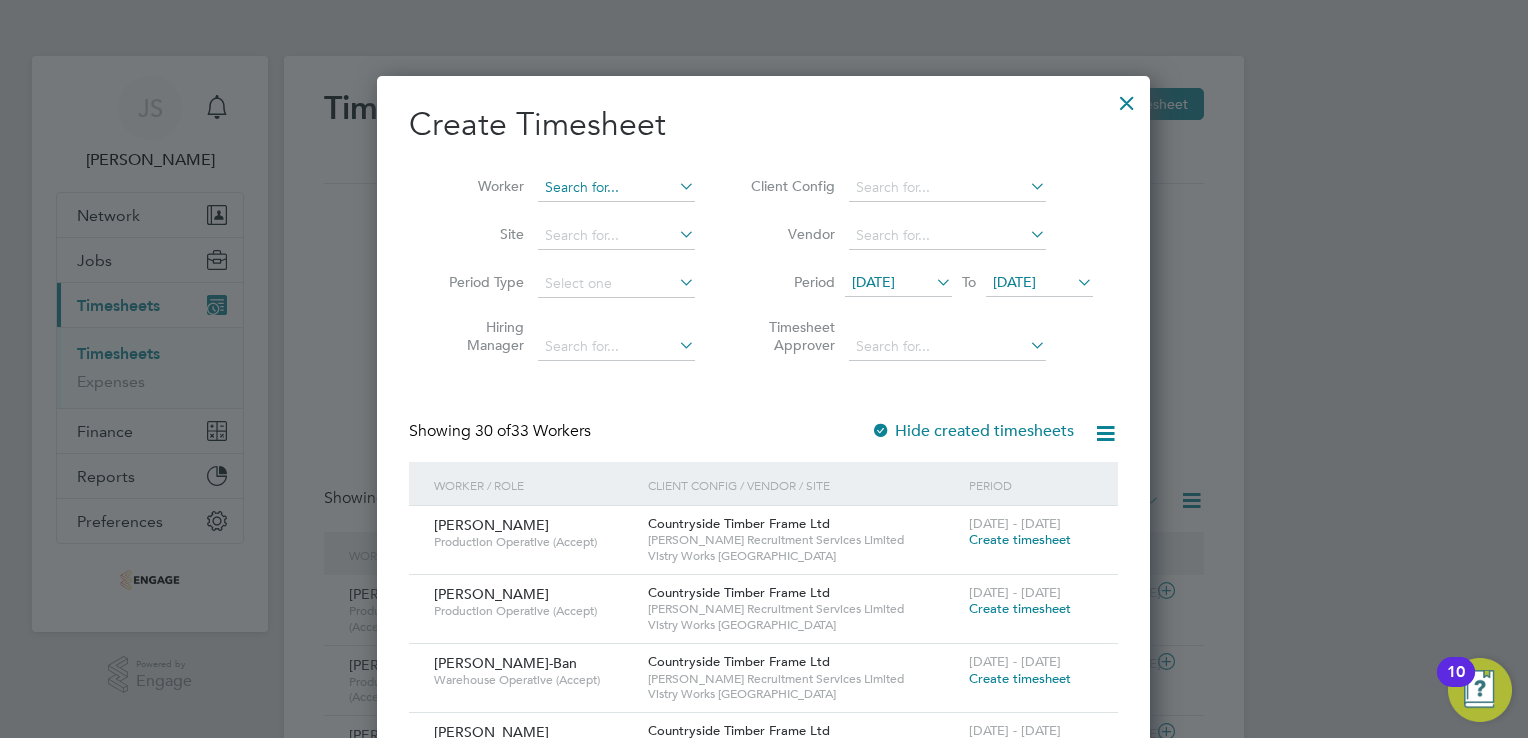 click at bounding box center [616, 188] 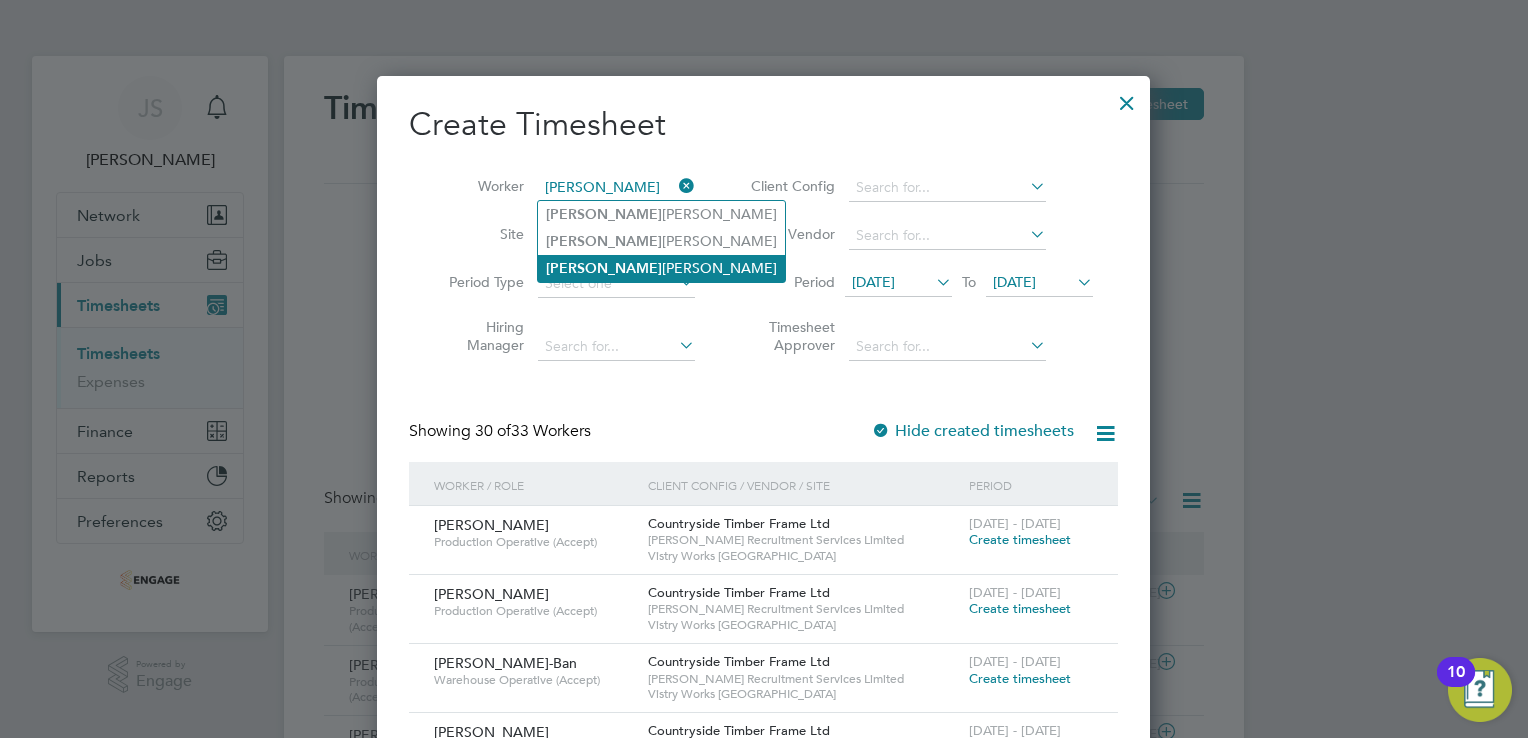 click on "Daniel  Cieminski" 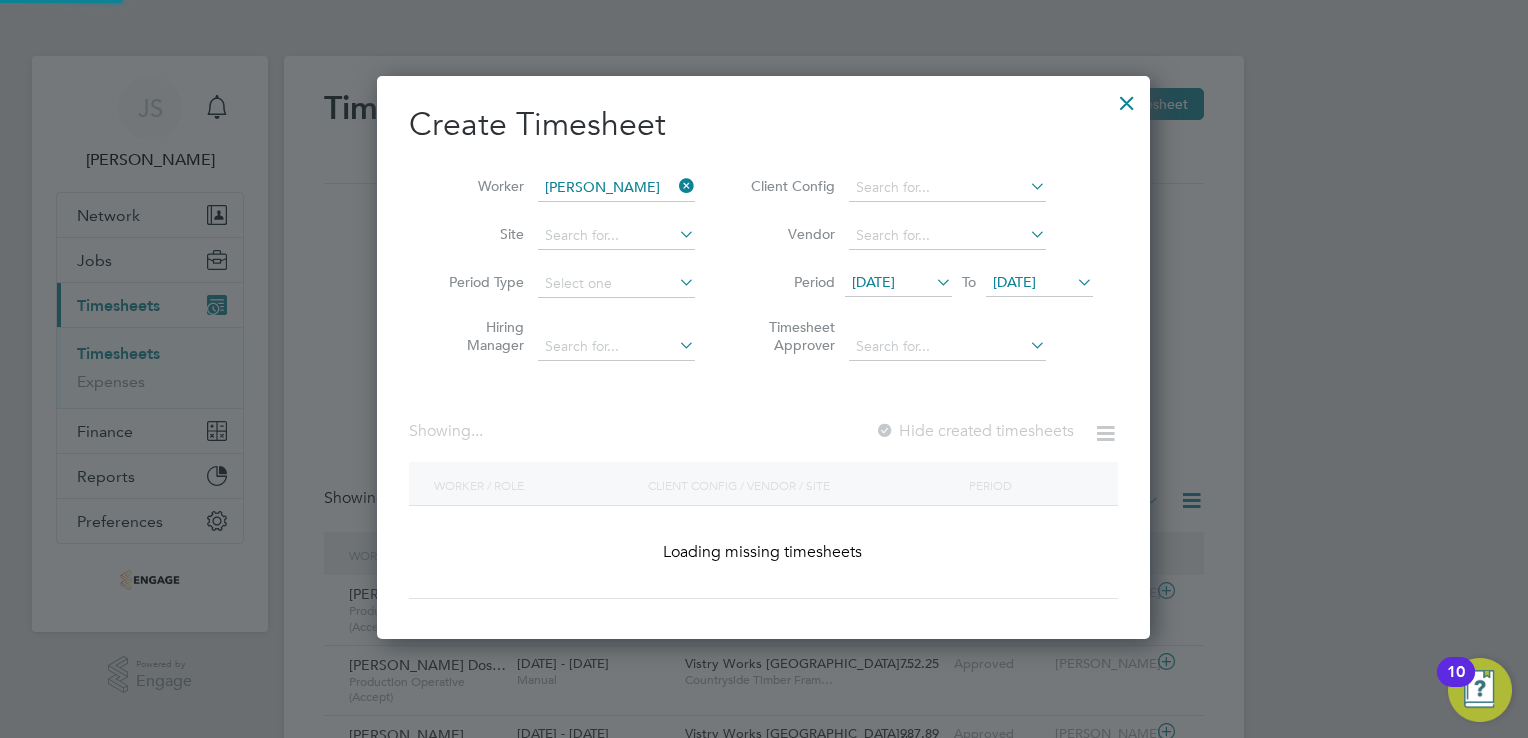 scroll, scrollTop: 9, scrollLeft: 10, axis: both 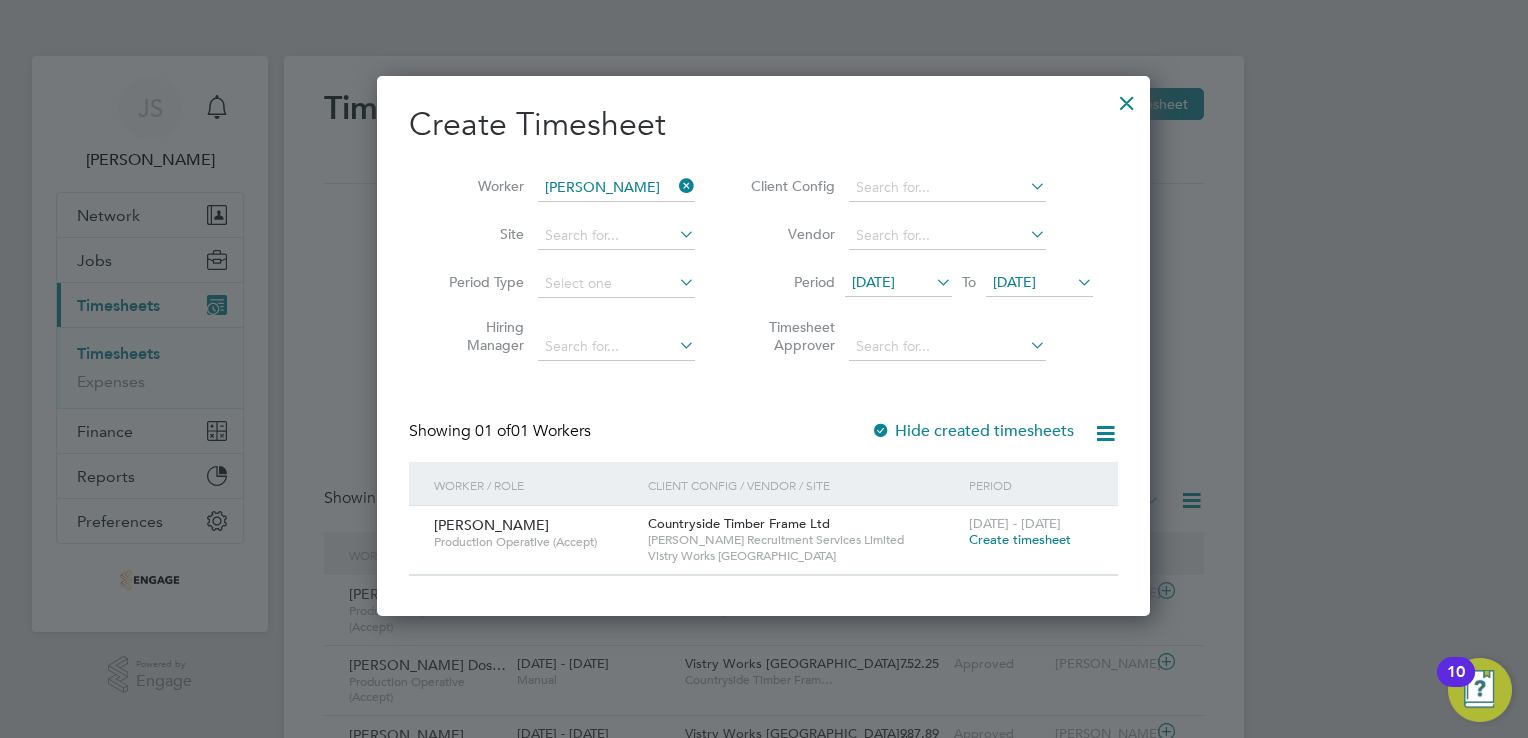 click on "Create timesheet" at bounding box center (1020, 539) 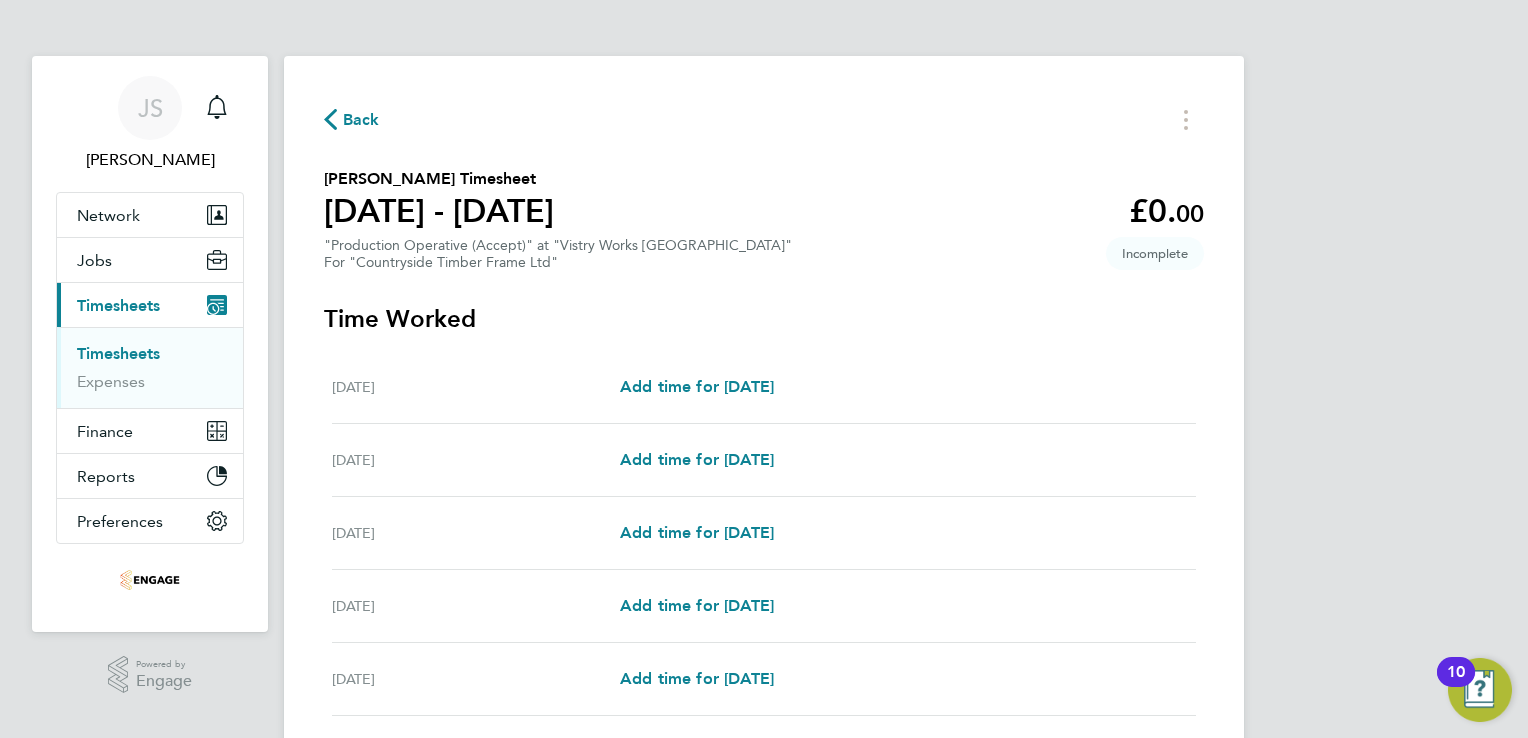 scroll, scrollTop: 100, scrollLeft: 0, axis: vertical 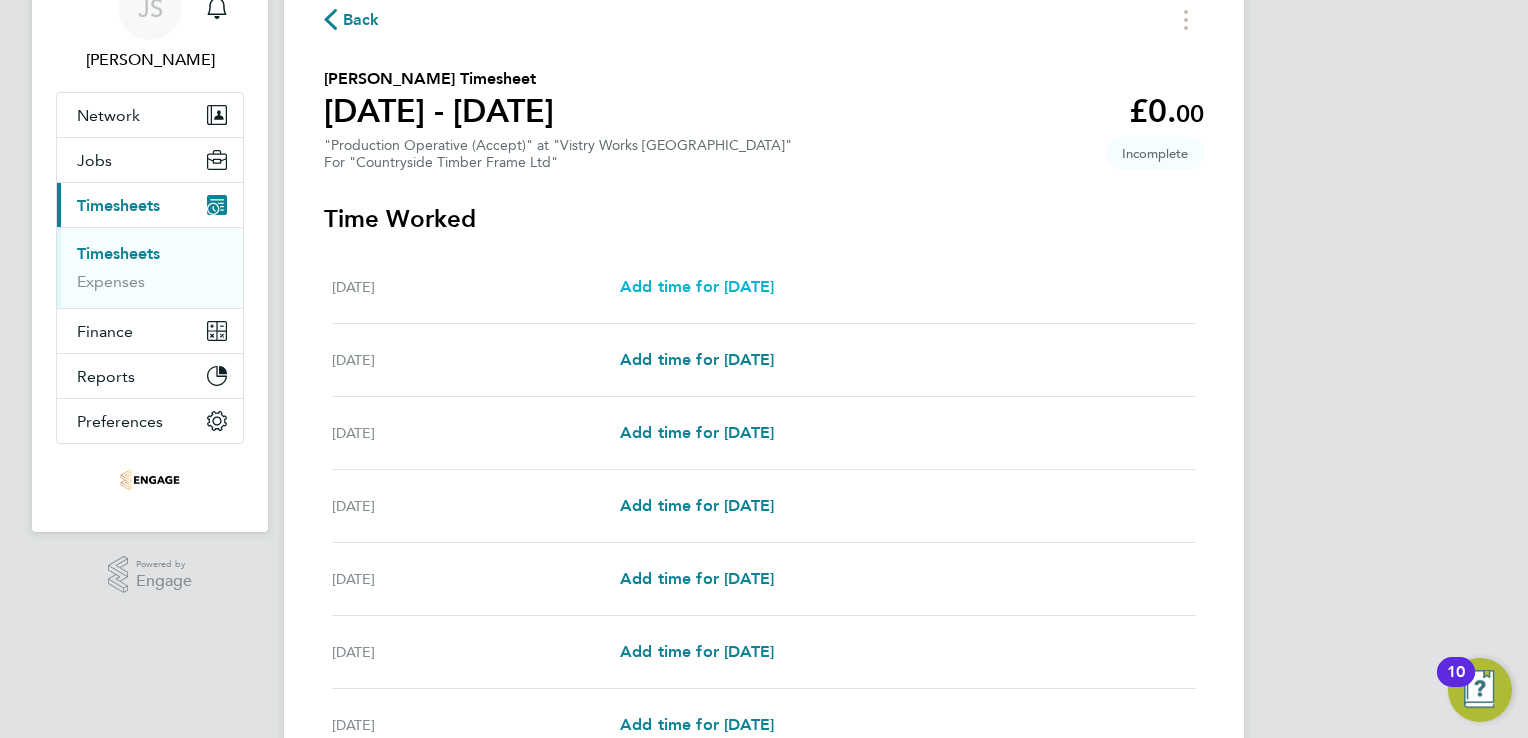 click on "Add time for [DATE]" at bounding box center (697, 286) 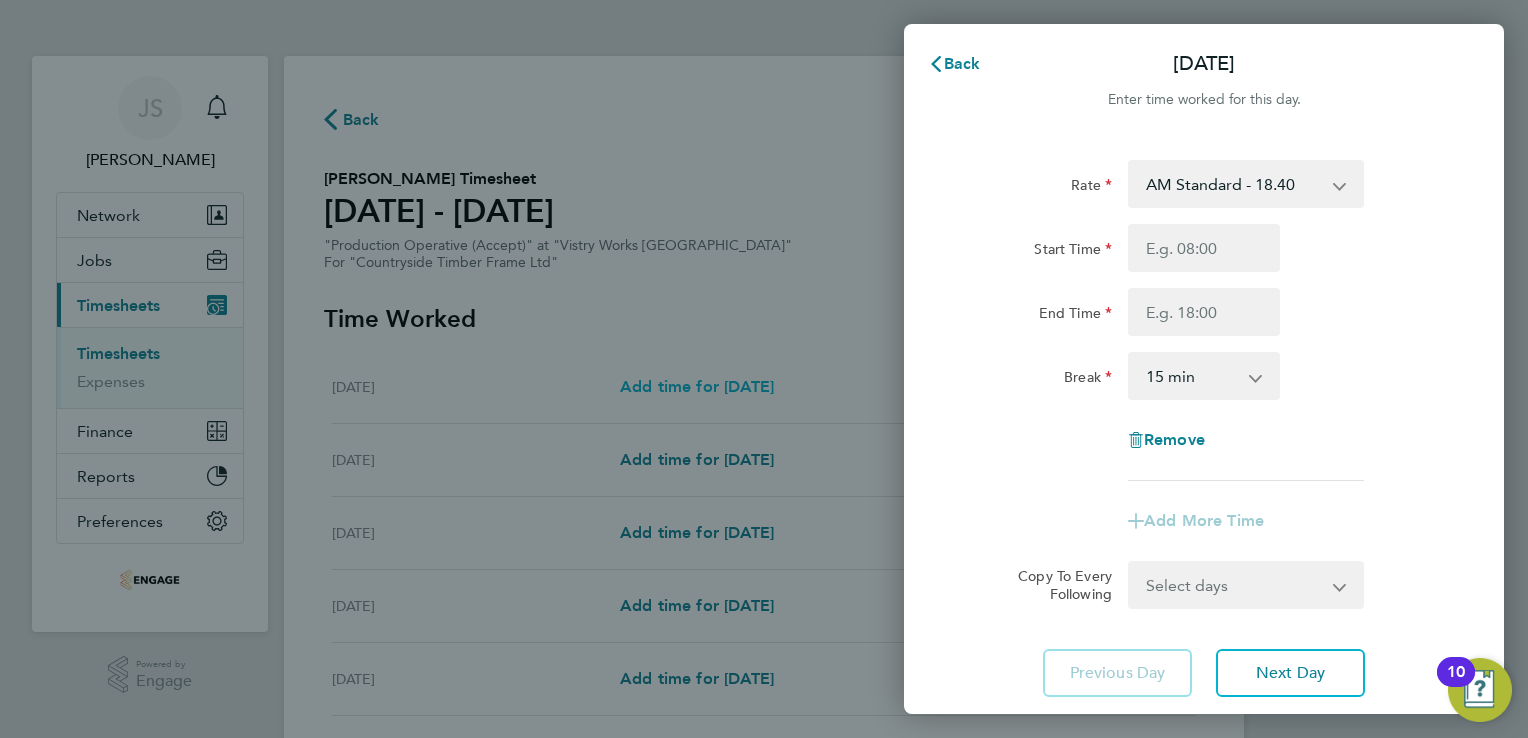 scroll, scrollTop: 0, scrollLeft: 0, axis: both 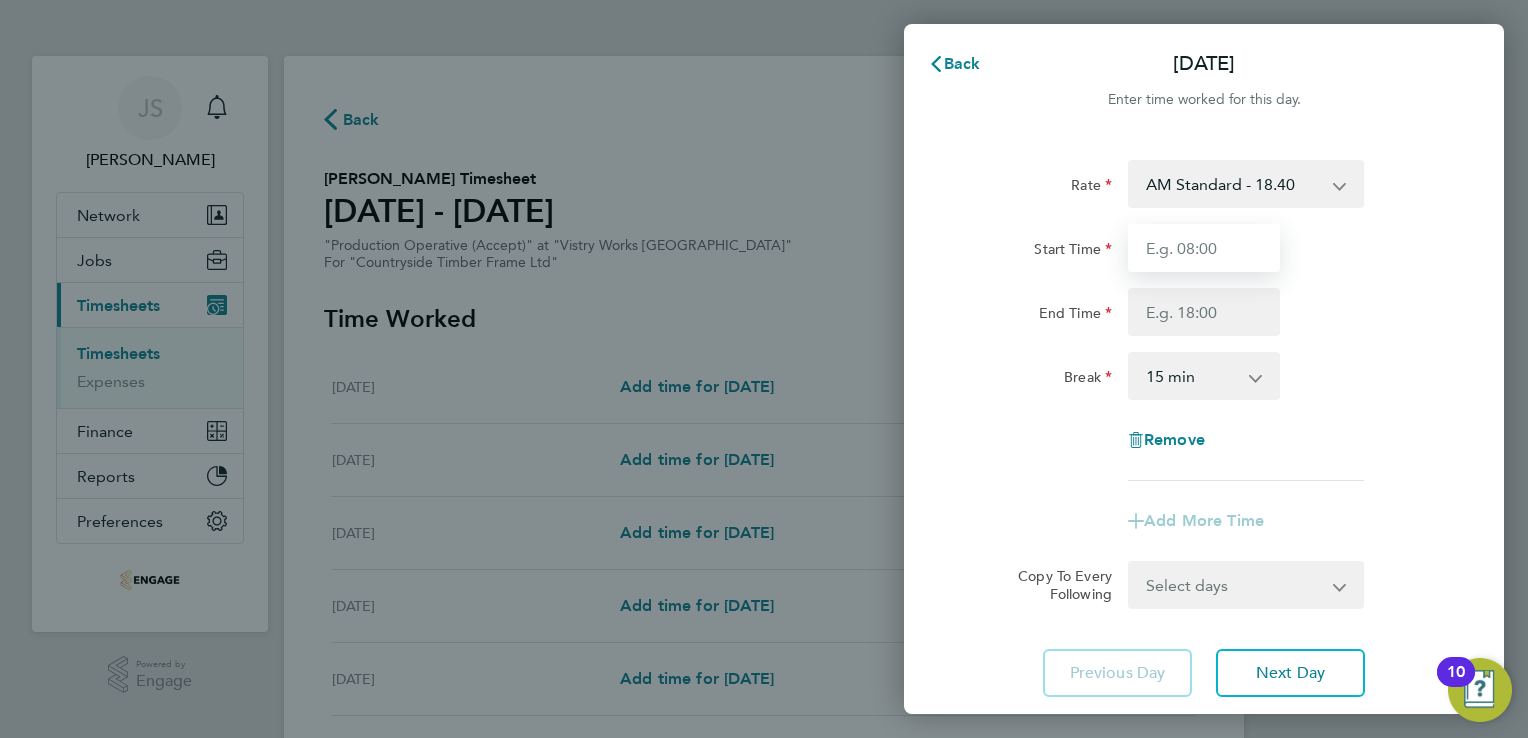 drag, startPoint x: 1265, startPoint y: 246, endPoint x: 1236, endPoint y: 262, distance: 33.12099 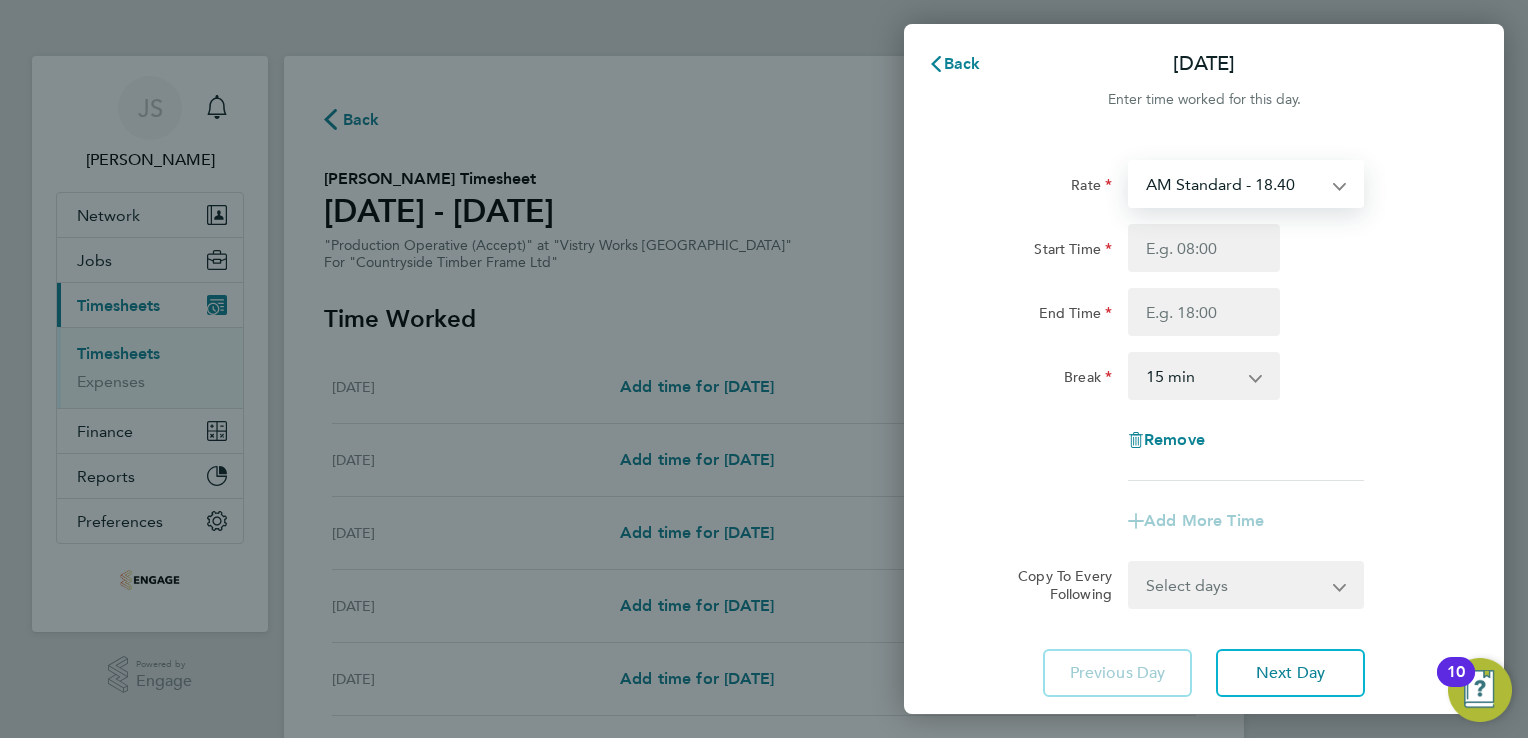 click on "AM Standard - 18.40   PM OT 1 - 30.08   OT 1 - 27.60   PM Standard - 20.06   PM OT2 - 40.11   OT2 - 36.80" at bounding box center [1234, 184] 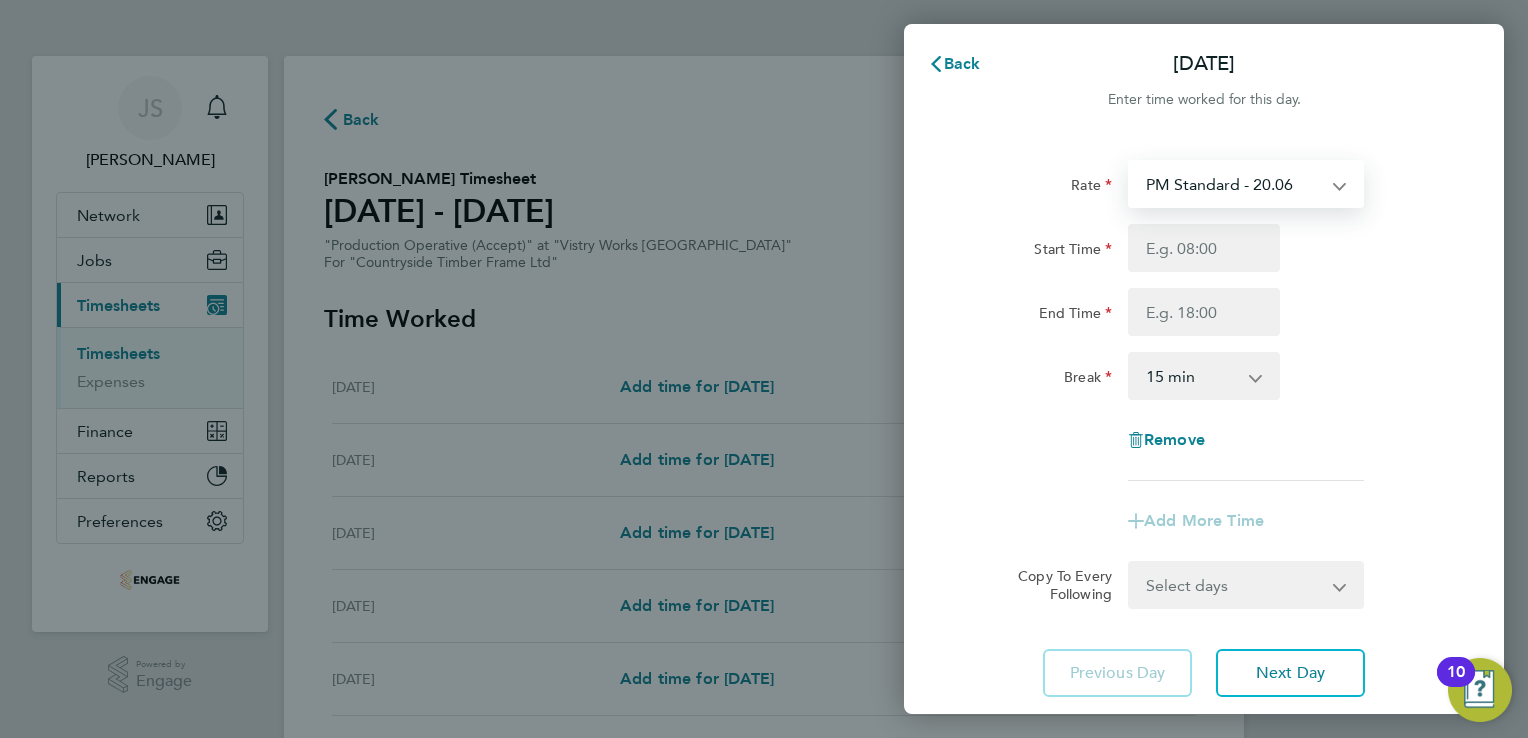 select on "15" 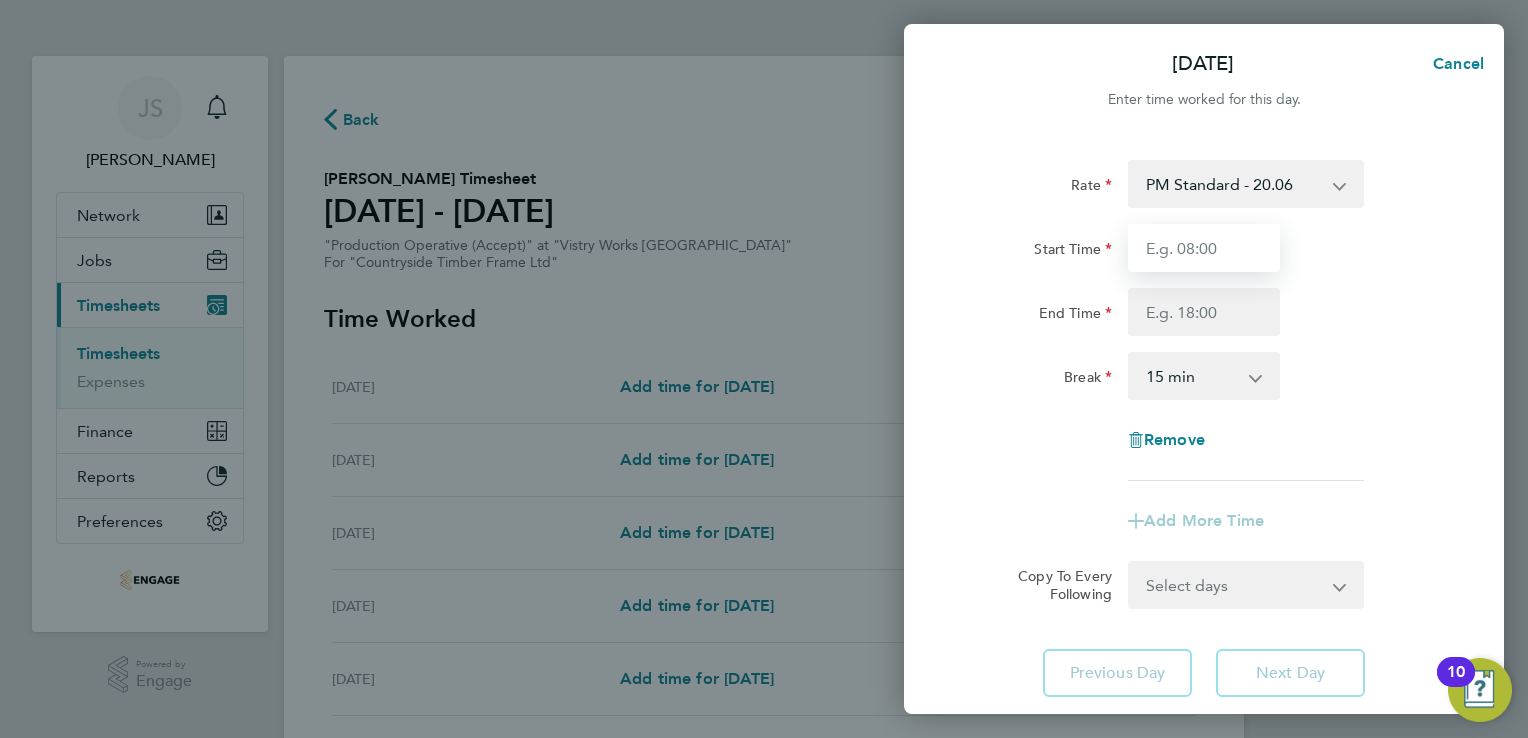 click on "Start Time" at bounding box center [1204, 248] 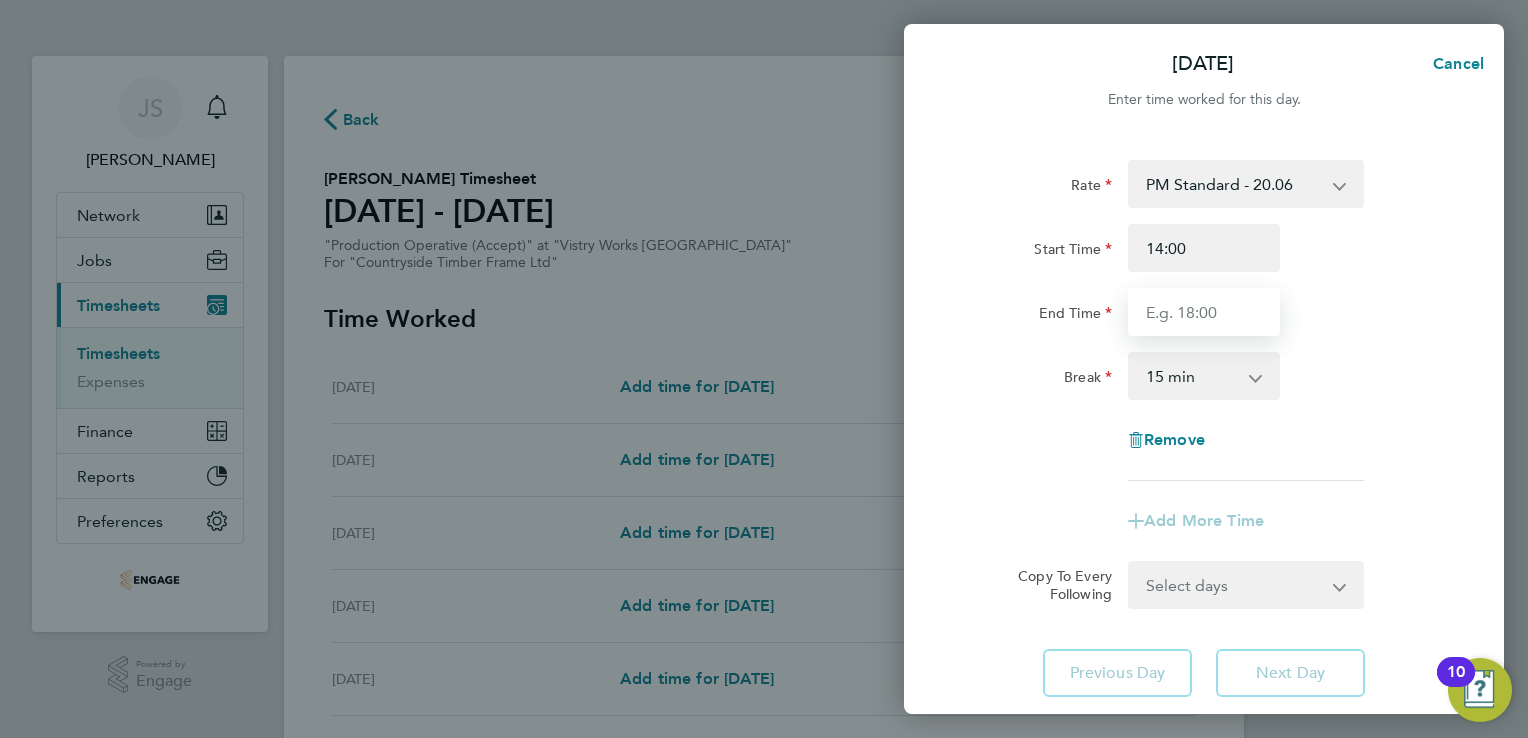 type on "22:00" 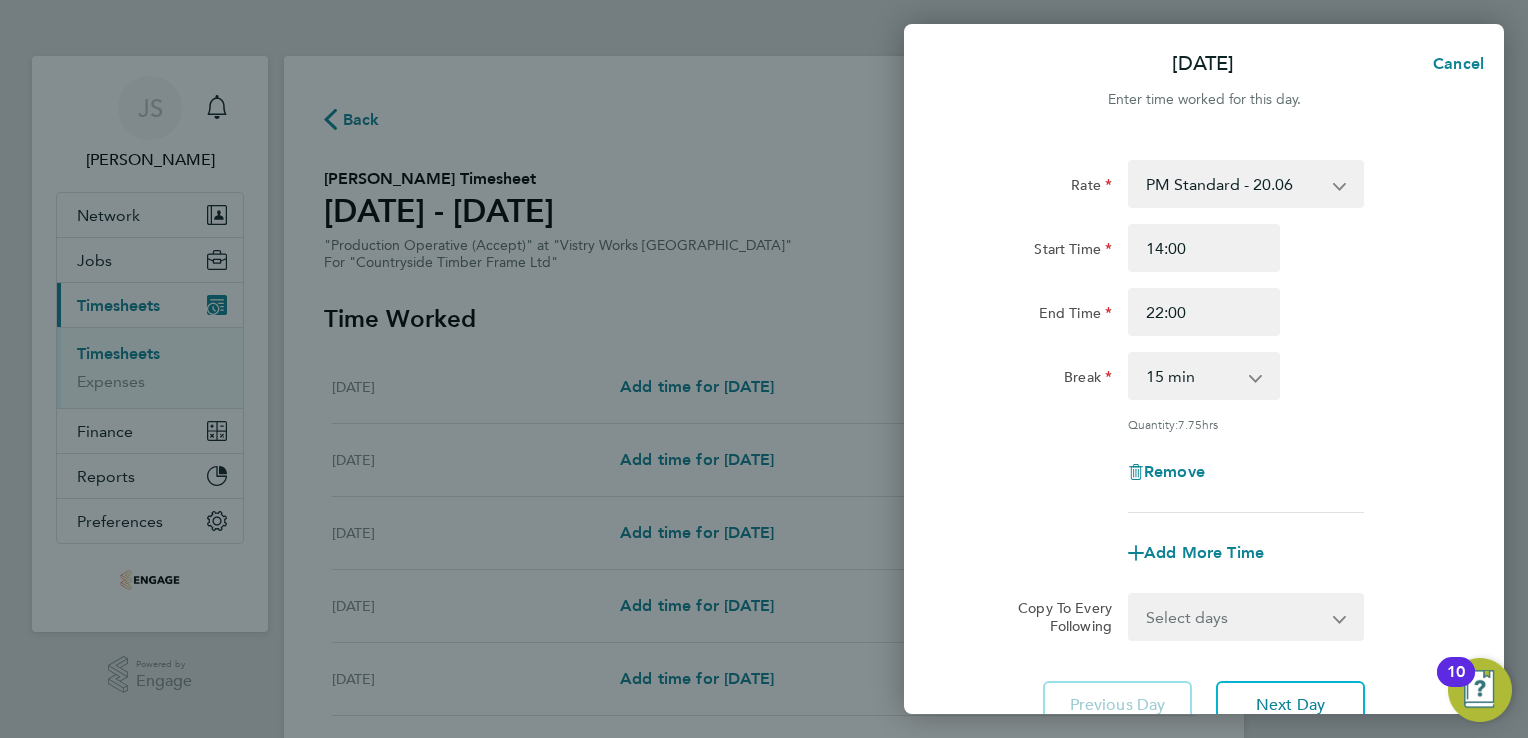 click on "0 min   15 min   30 min   45 min   60 min   75 min   90 min" at bounding box center (1192, 376) 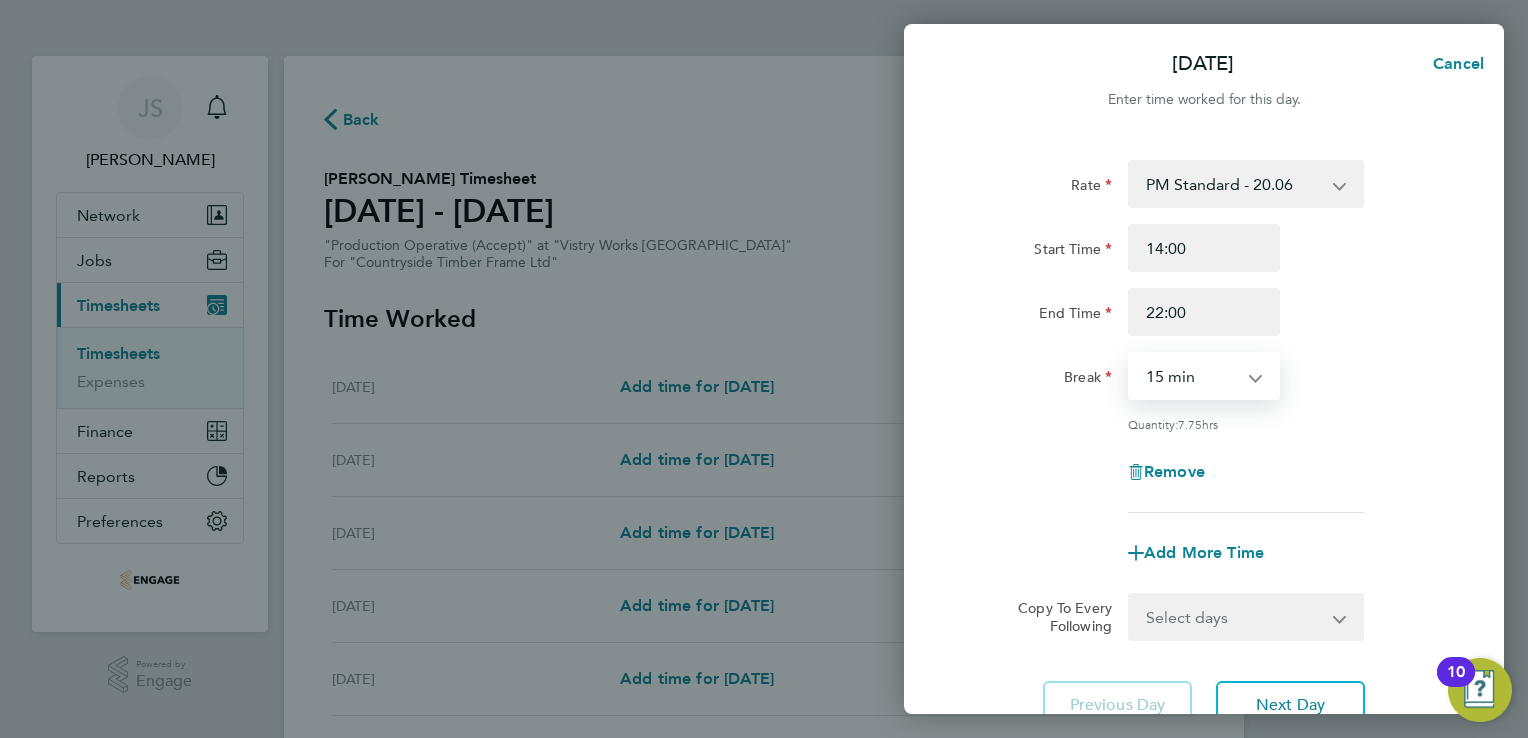 select on "30" 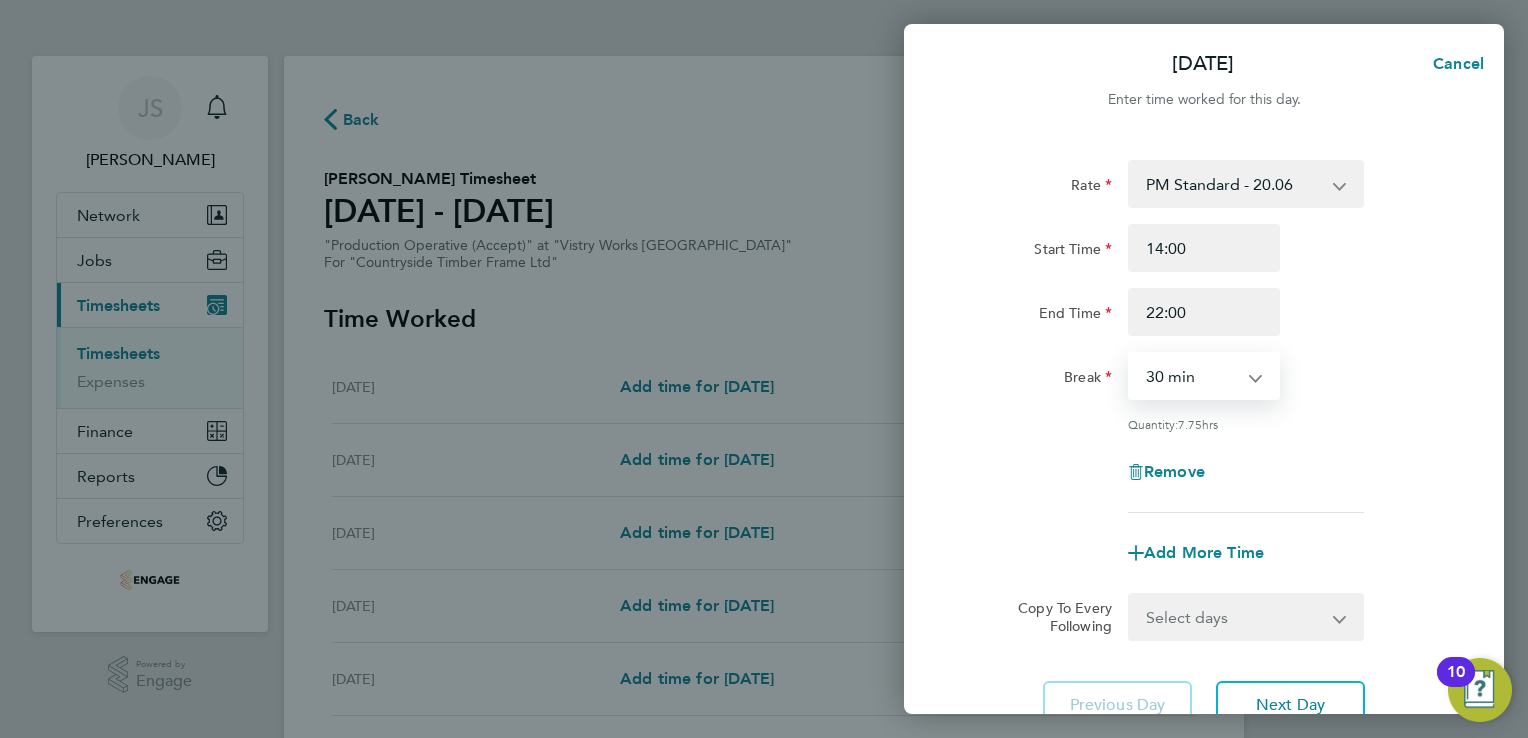click on "0 min   15 min   30 min   45 min   60 min   75 min   90 min" at bounding box center [1192, 376] 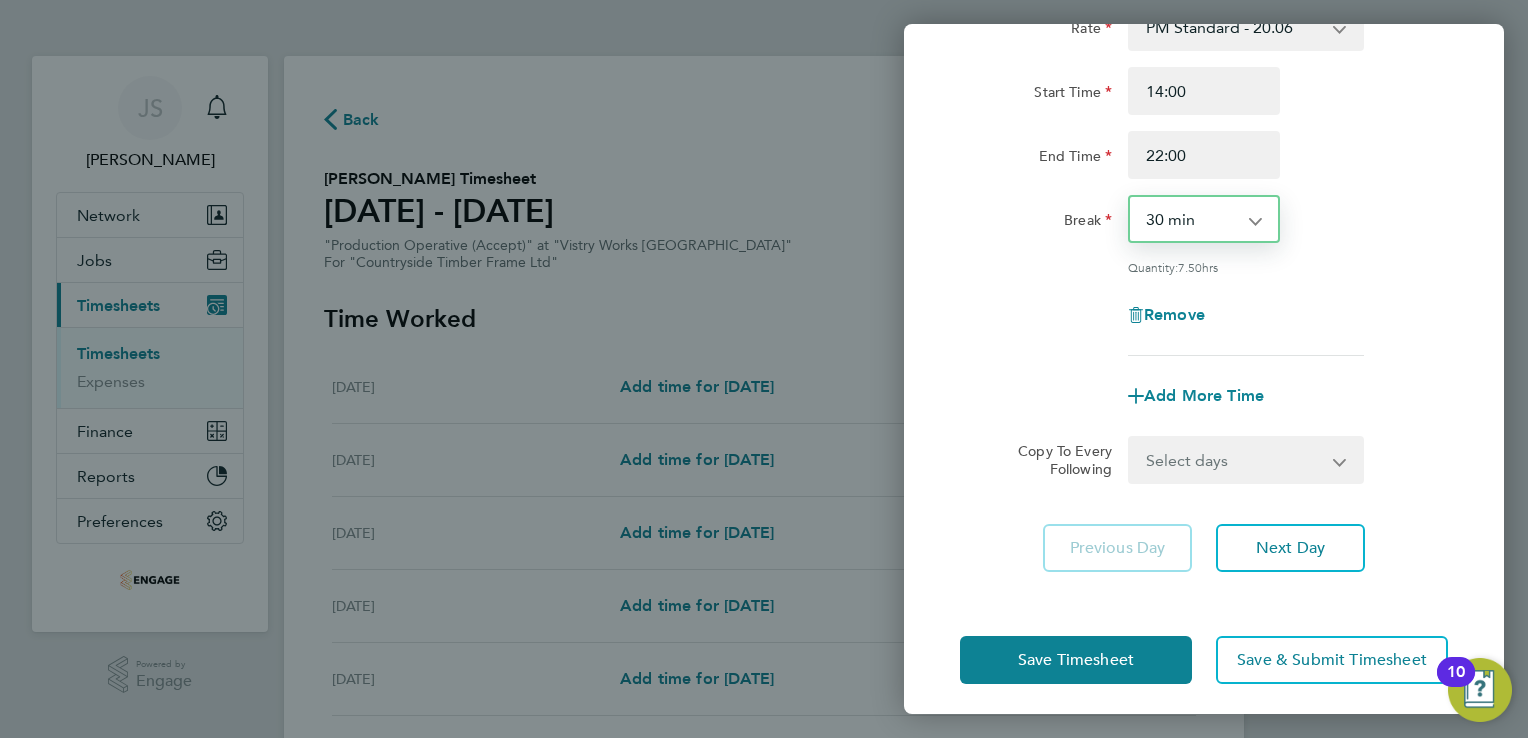 scroll, scrollTop: 164, scrollLeft: 0, axis: vertical 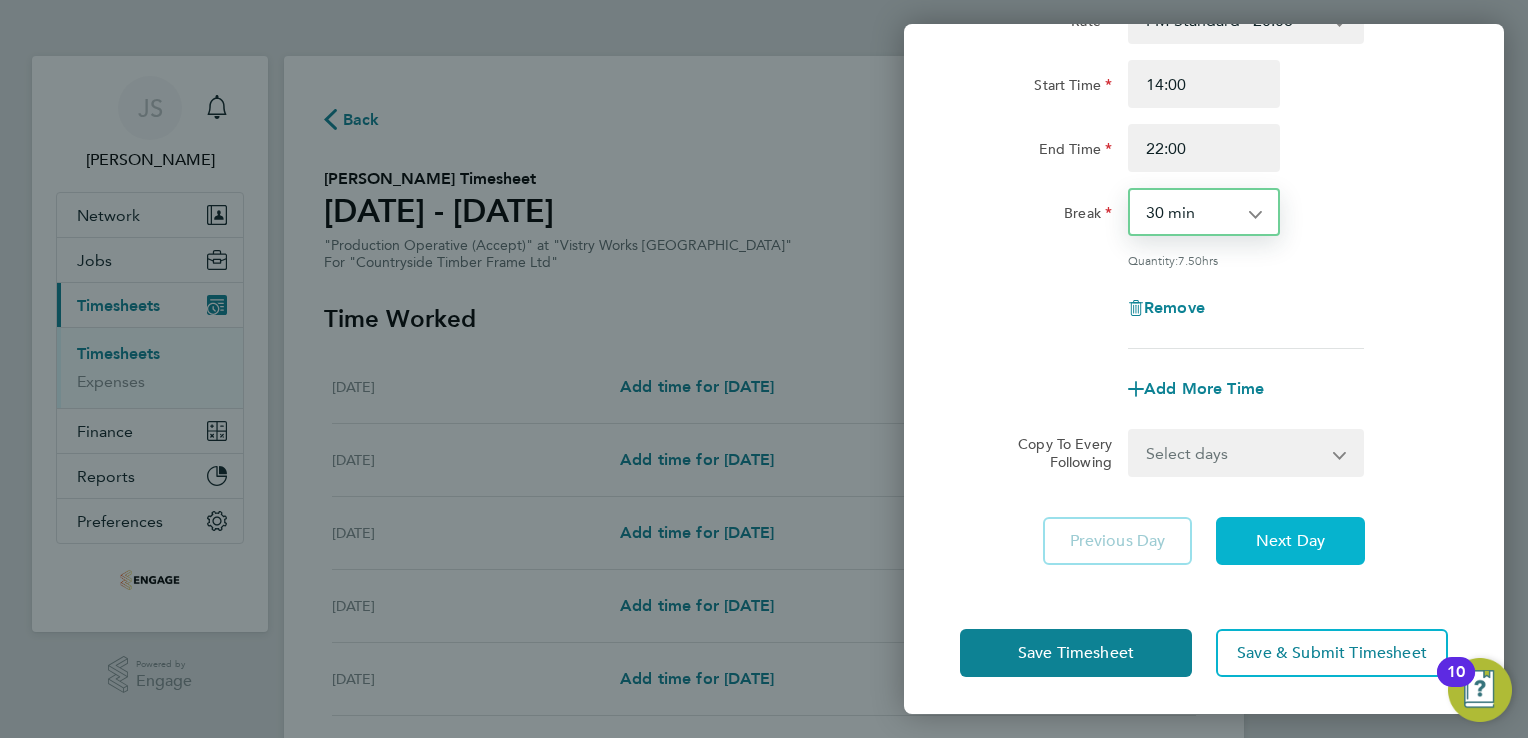 click on "Next Day" 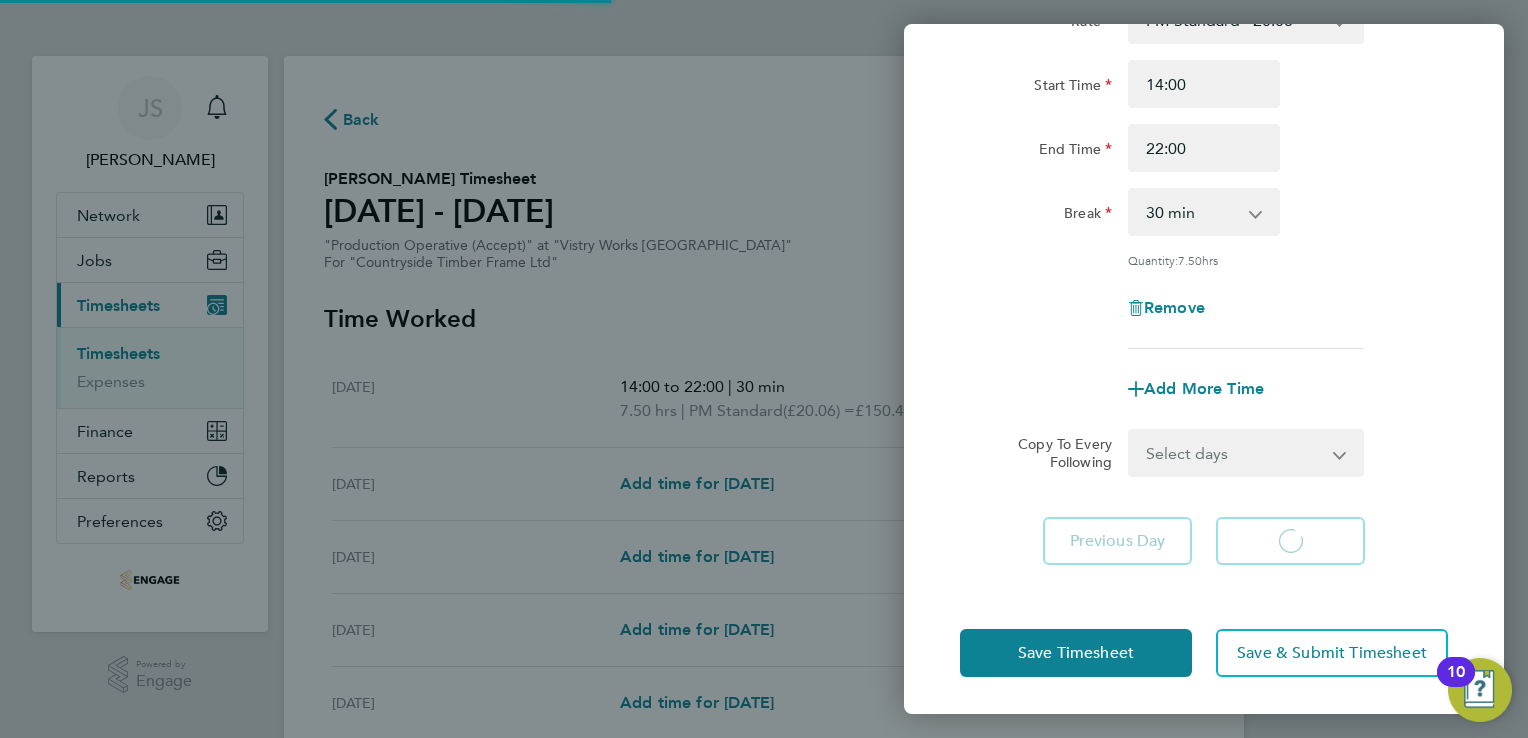 select on "15" 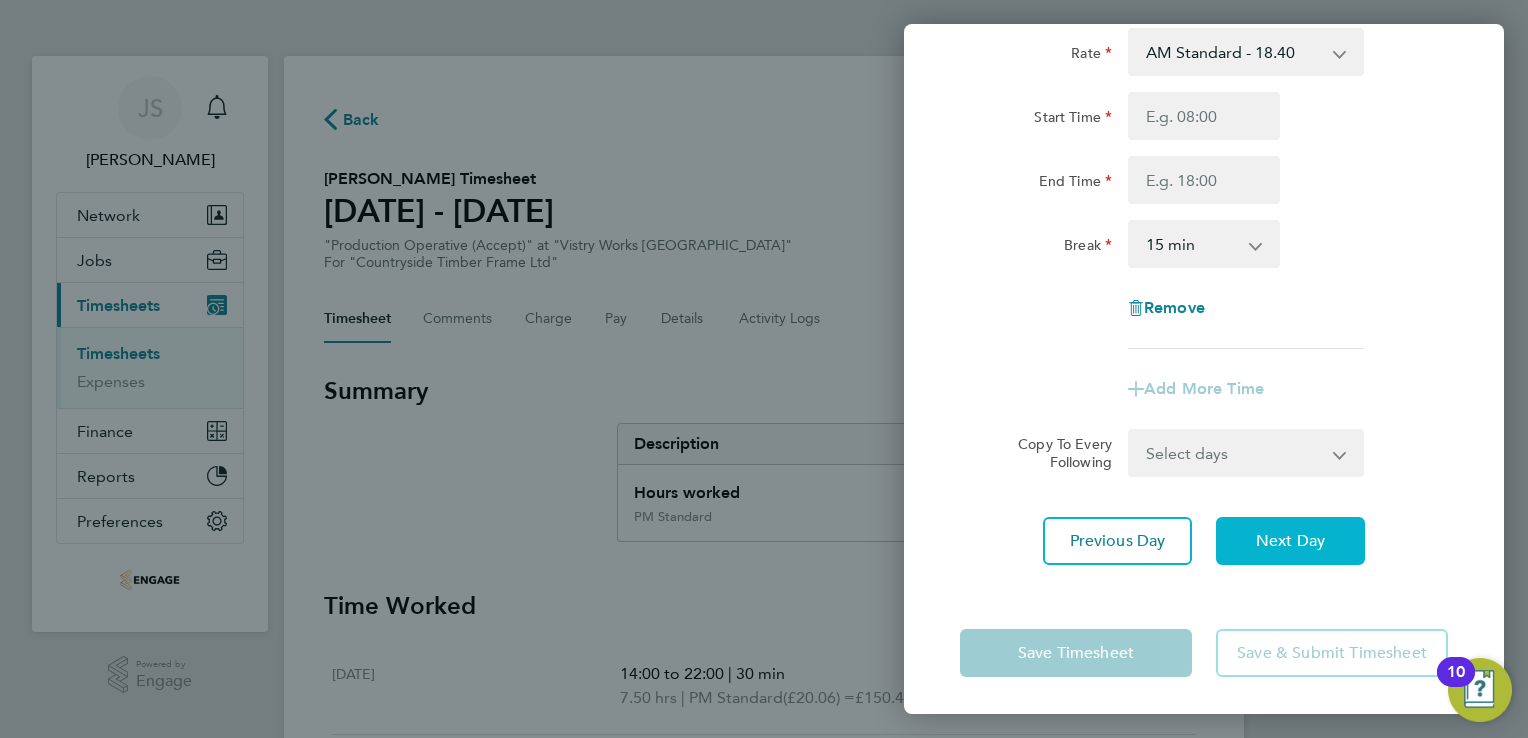 scroll, scrollTop: 133, scrollLeft: 0, axis: vertical 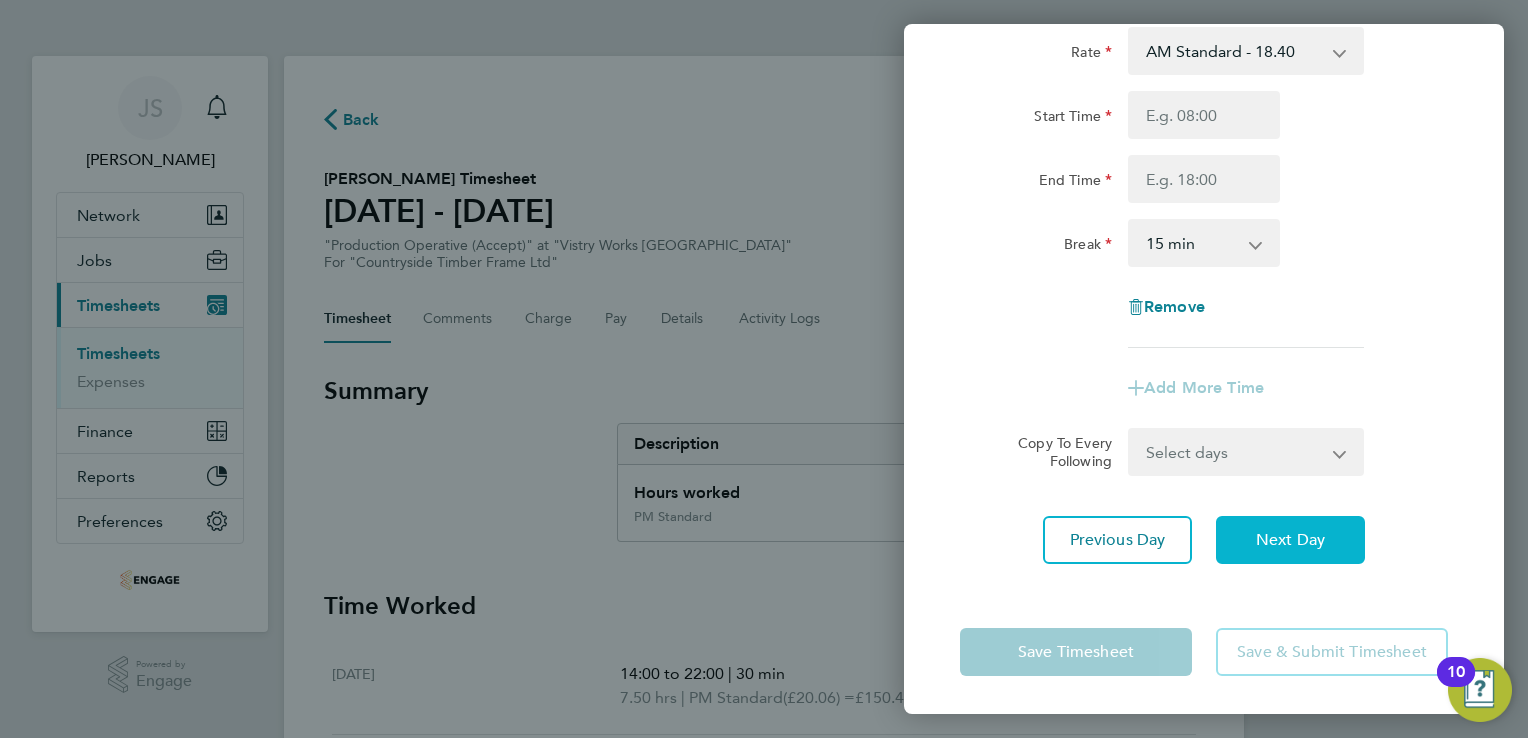 click on "Next Day" 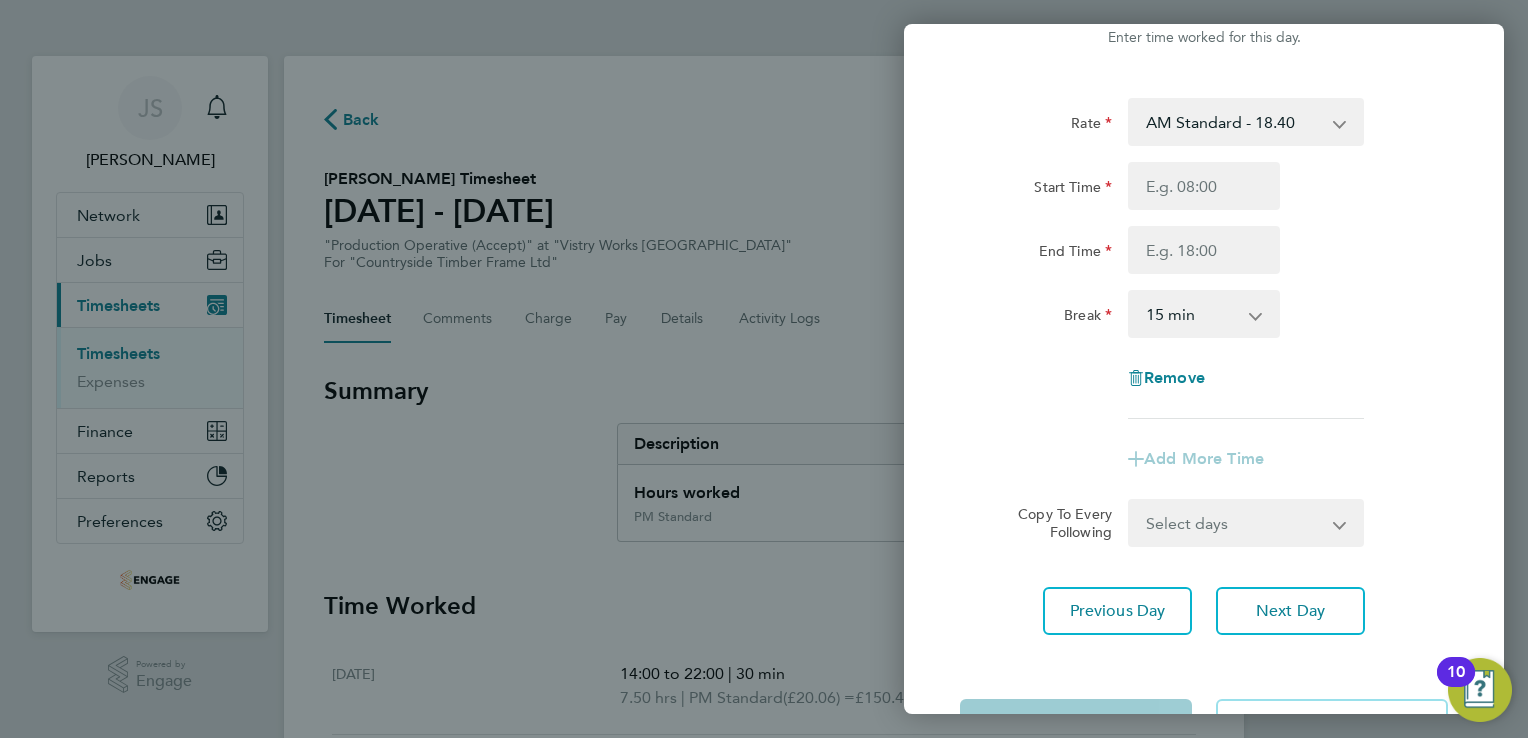scroll, scrollTop: 0, scrollLeft: 0, axis: both 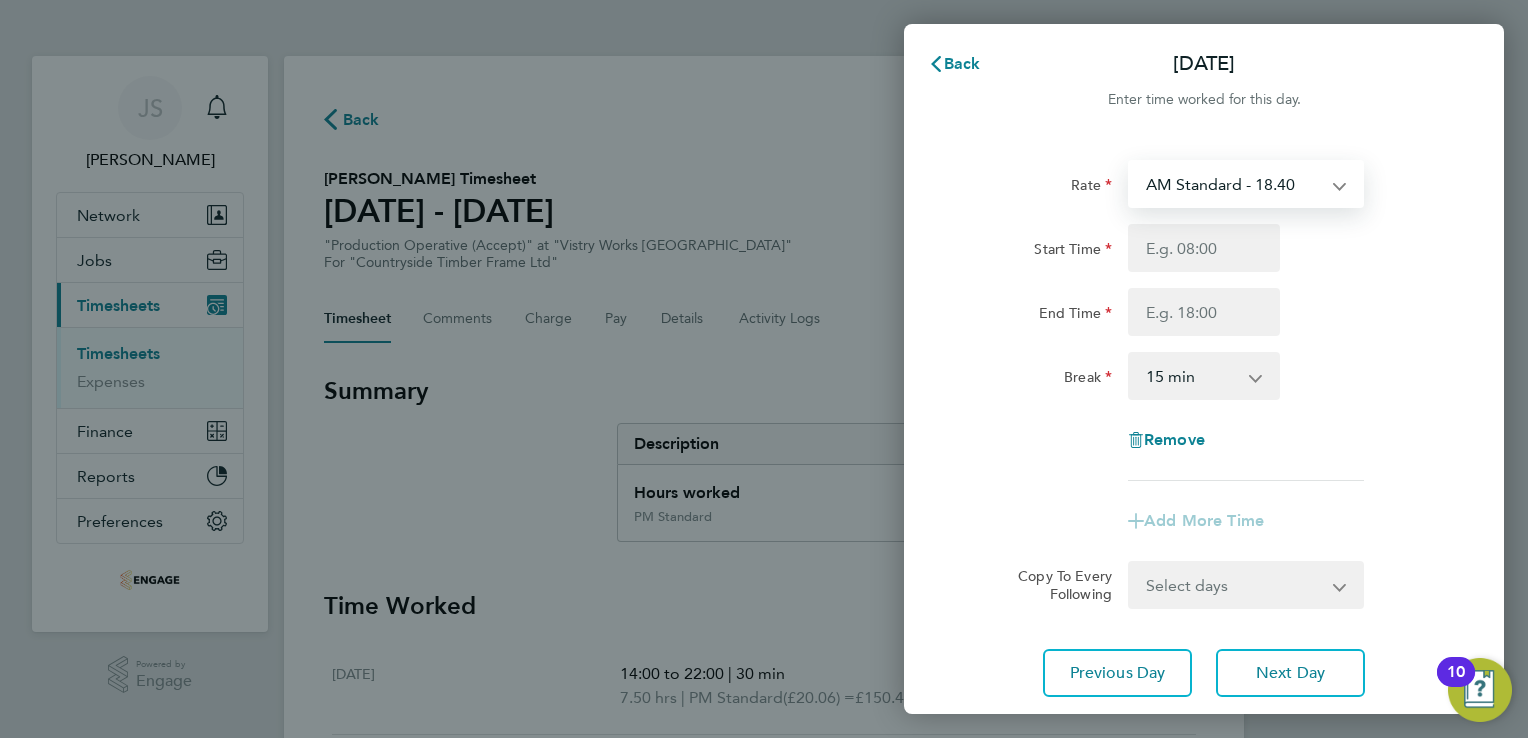 drag, startPoint x: 1191, startPoint y: 182, endPoint x: 1209, endPoint y: 204, distance: 28.42534 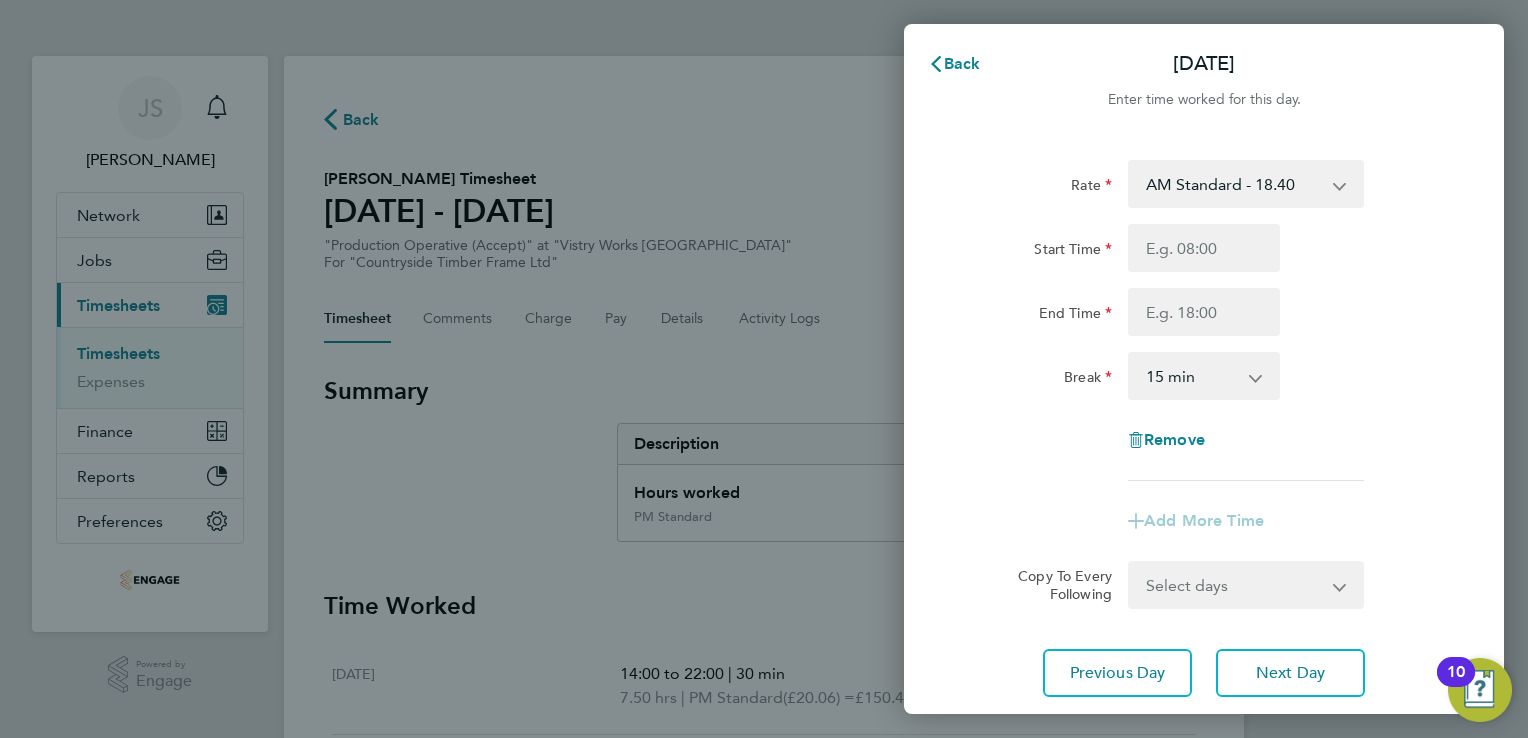 click on "Start Time End Time" 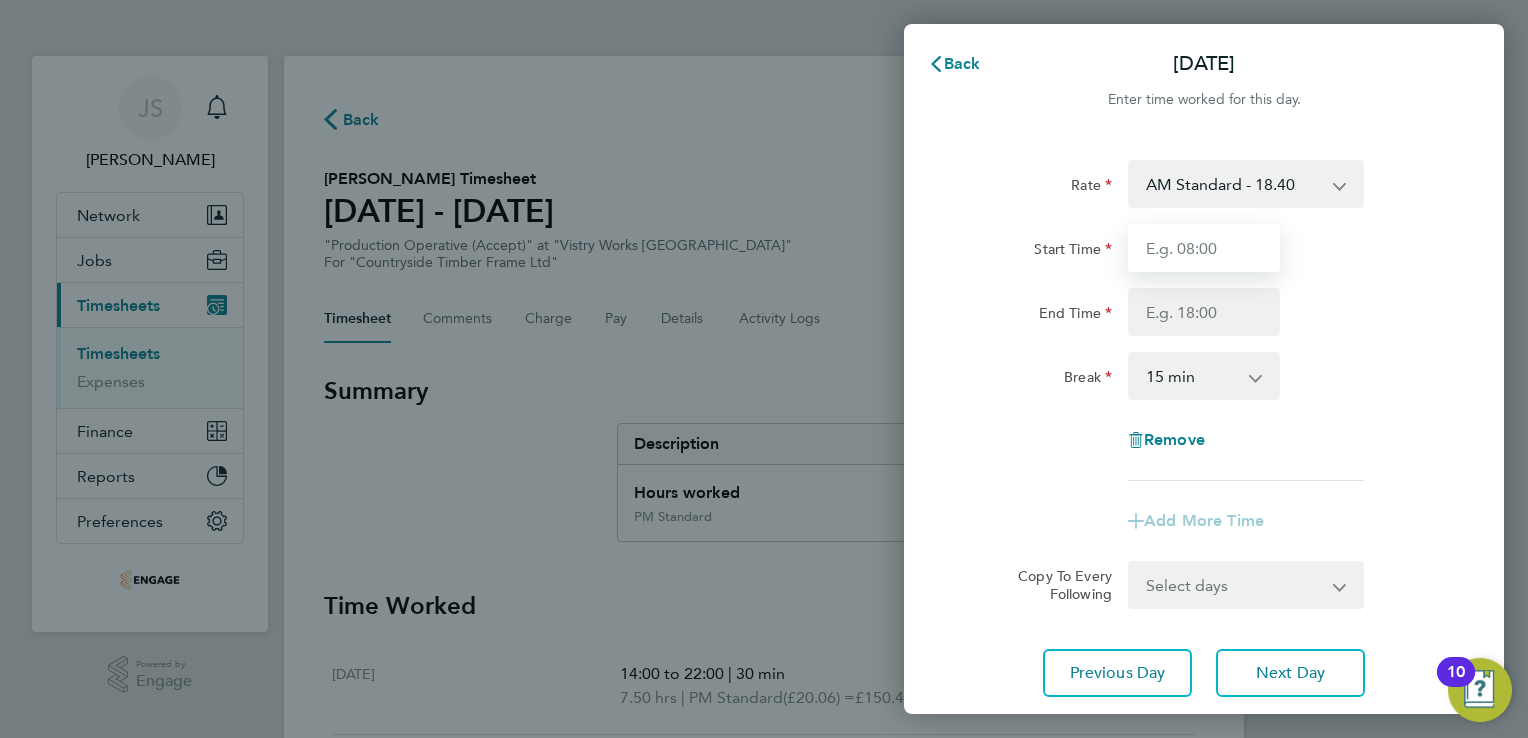 click on "Start Time" at bounding box center [1204, 248] 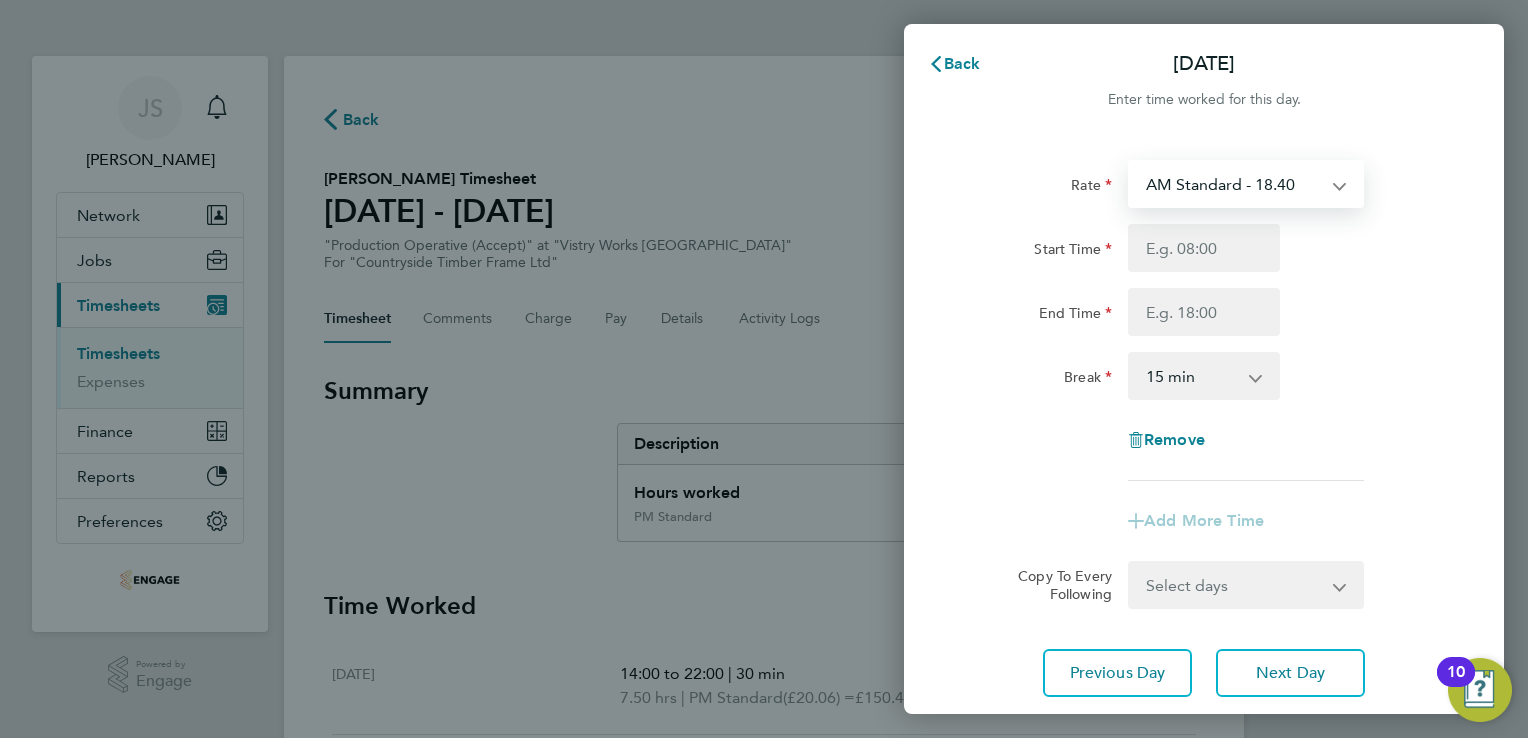 drag, startPoint x: 1190, startPoint y: 174, endPoint x: 1188, endPoint y: 194, distance: 20.09975 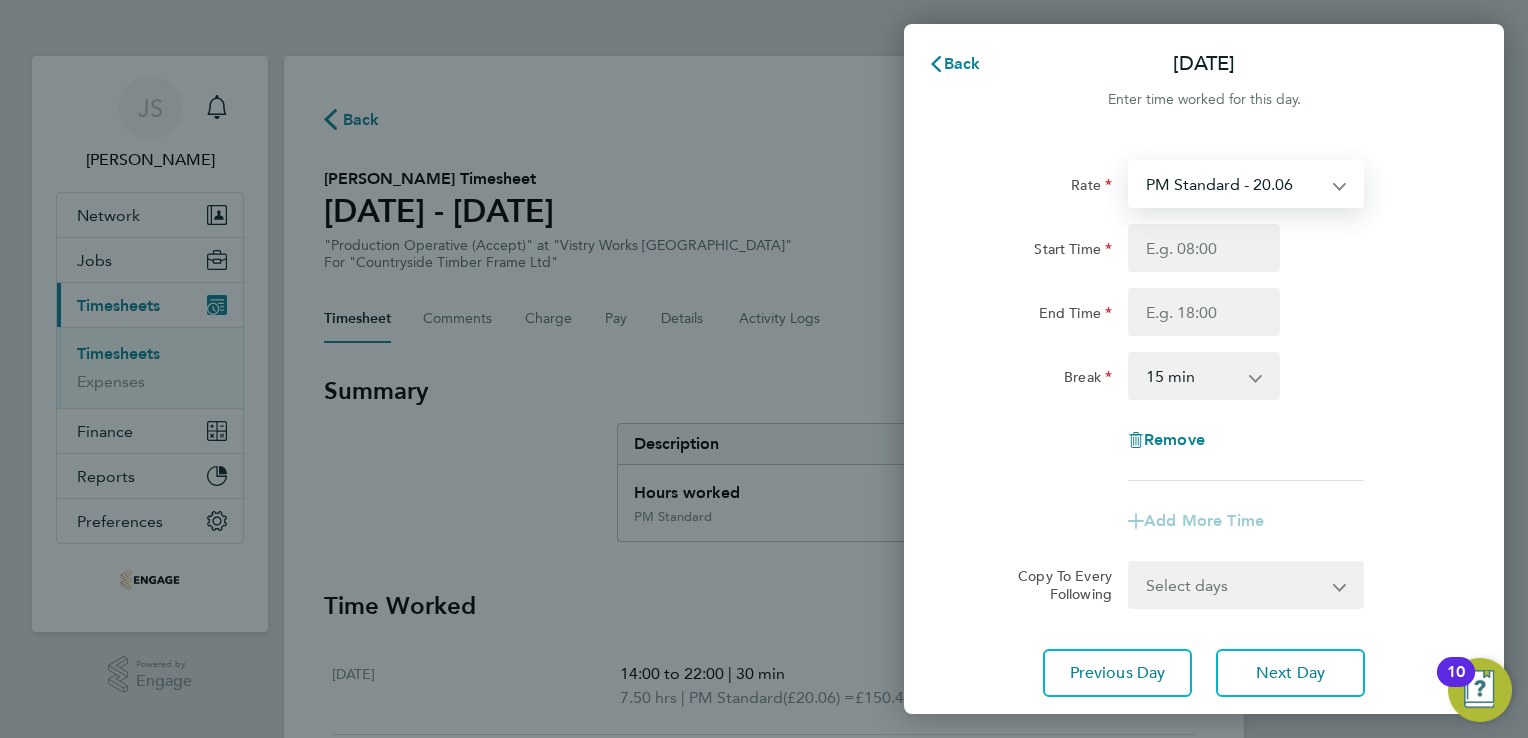 select on "15" 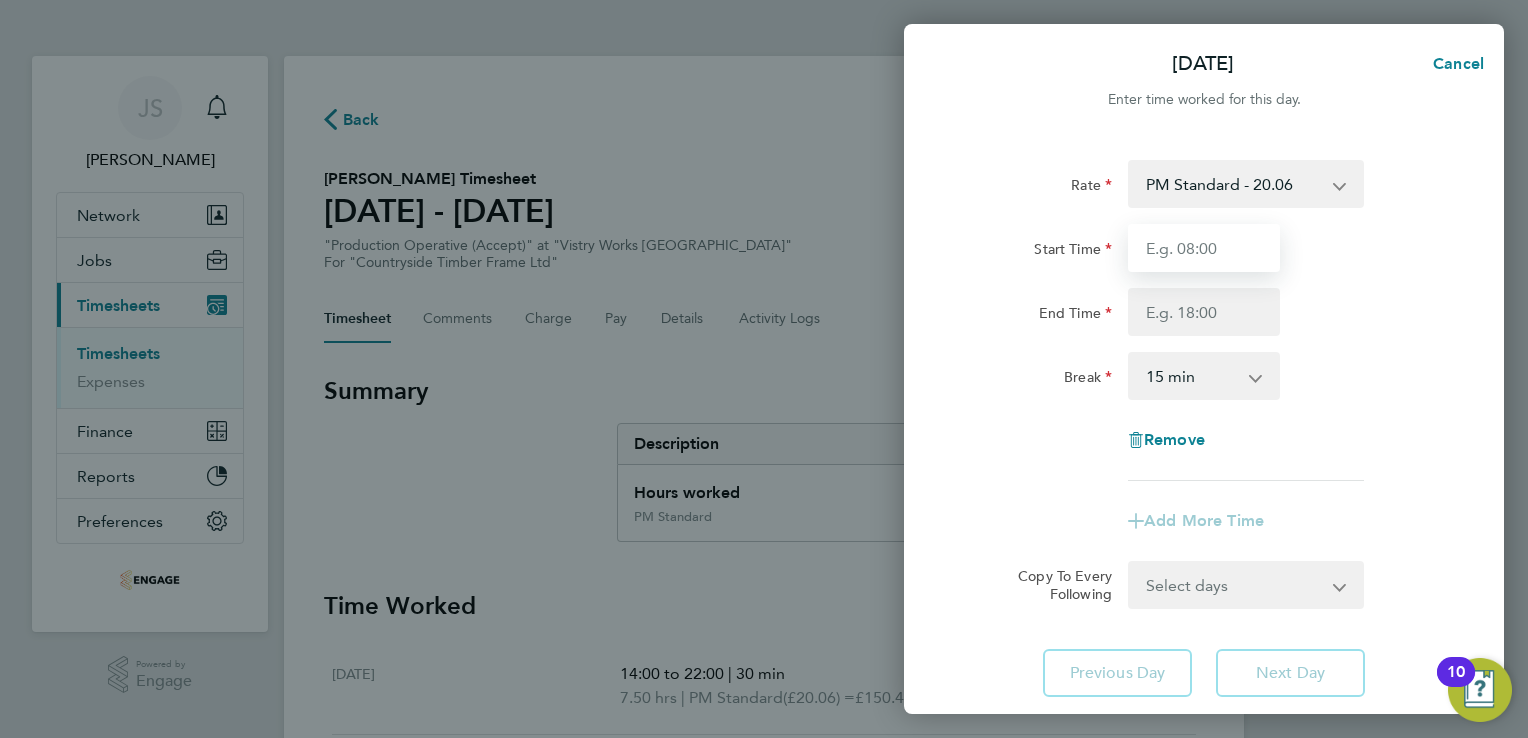 drag, startPoint x: 1162, startPoint y: 251, endPoint x: 1167, endPoint y: 269, distance: 18.681541 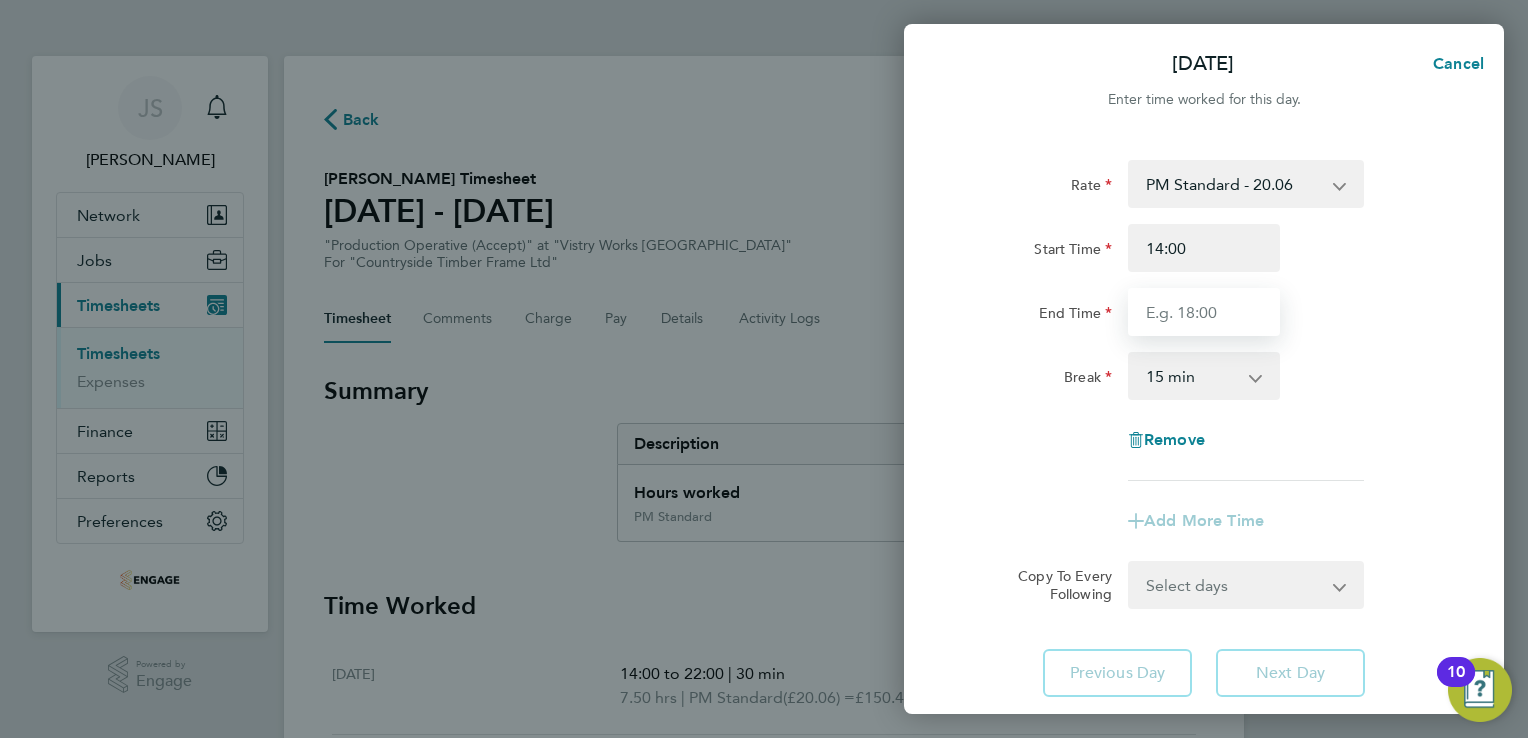 type on "22:00" 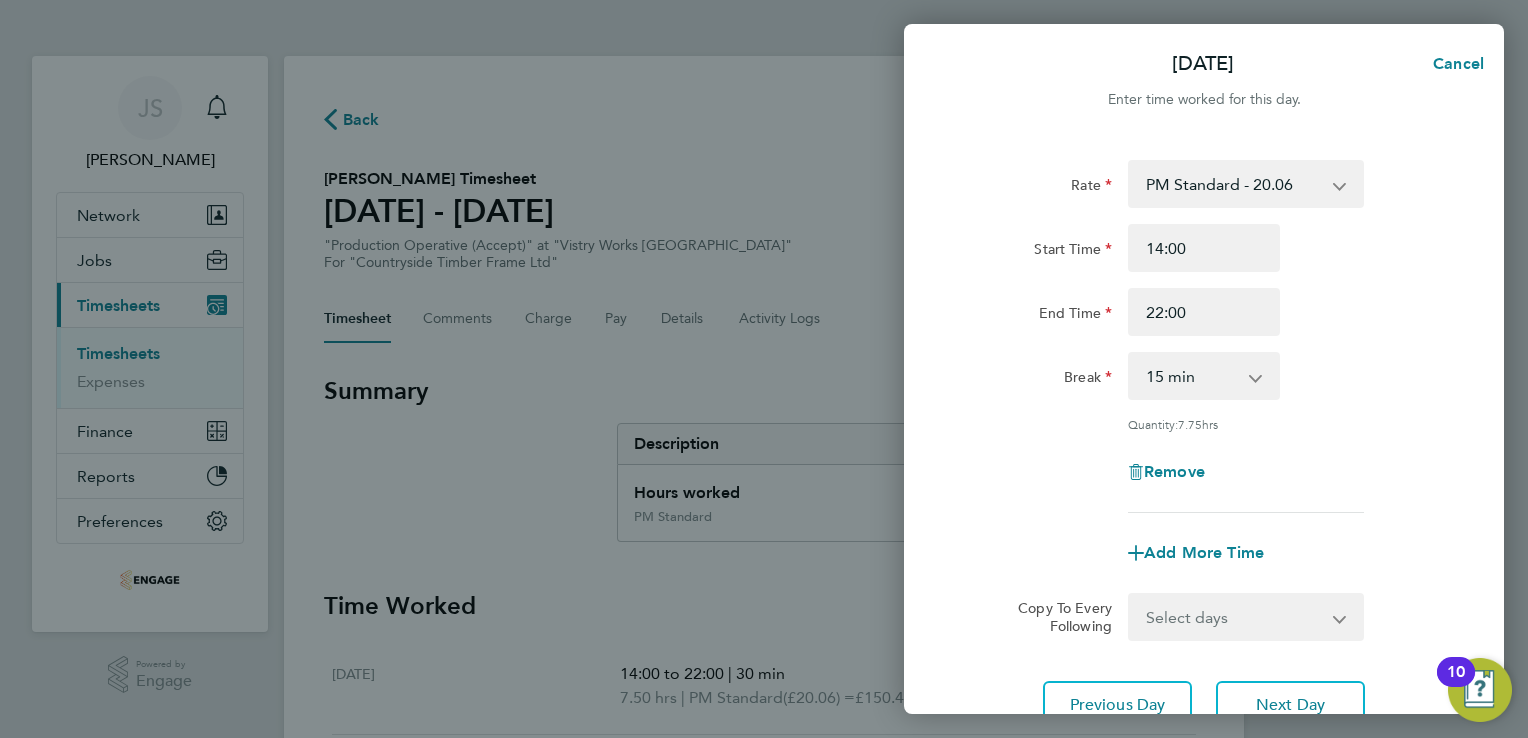 click on "0 min   15 min   30 min   45 min   60 min   75 min   90 min" at bounding box center (1192, 376) 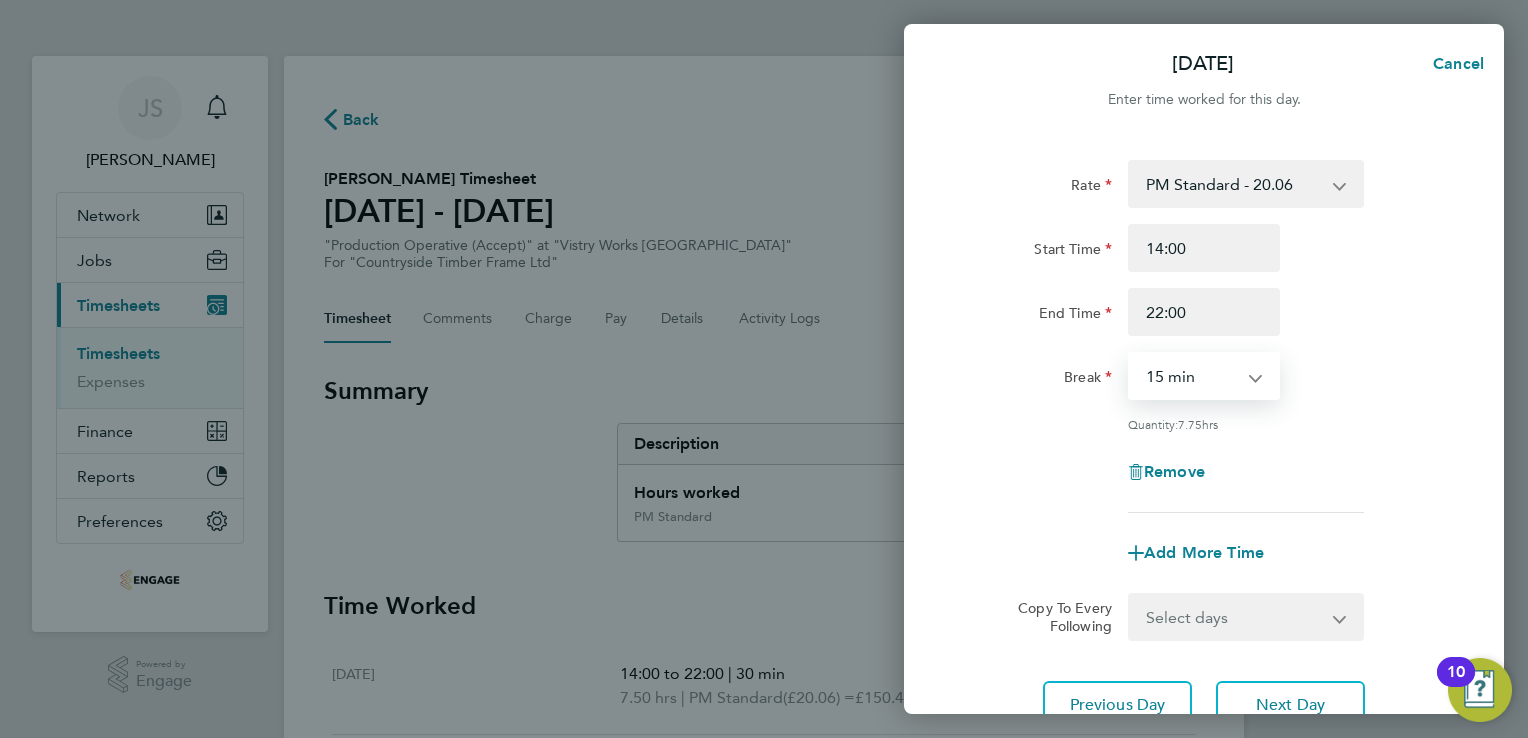 select on "30" 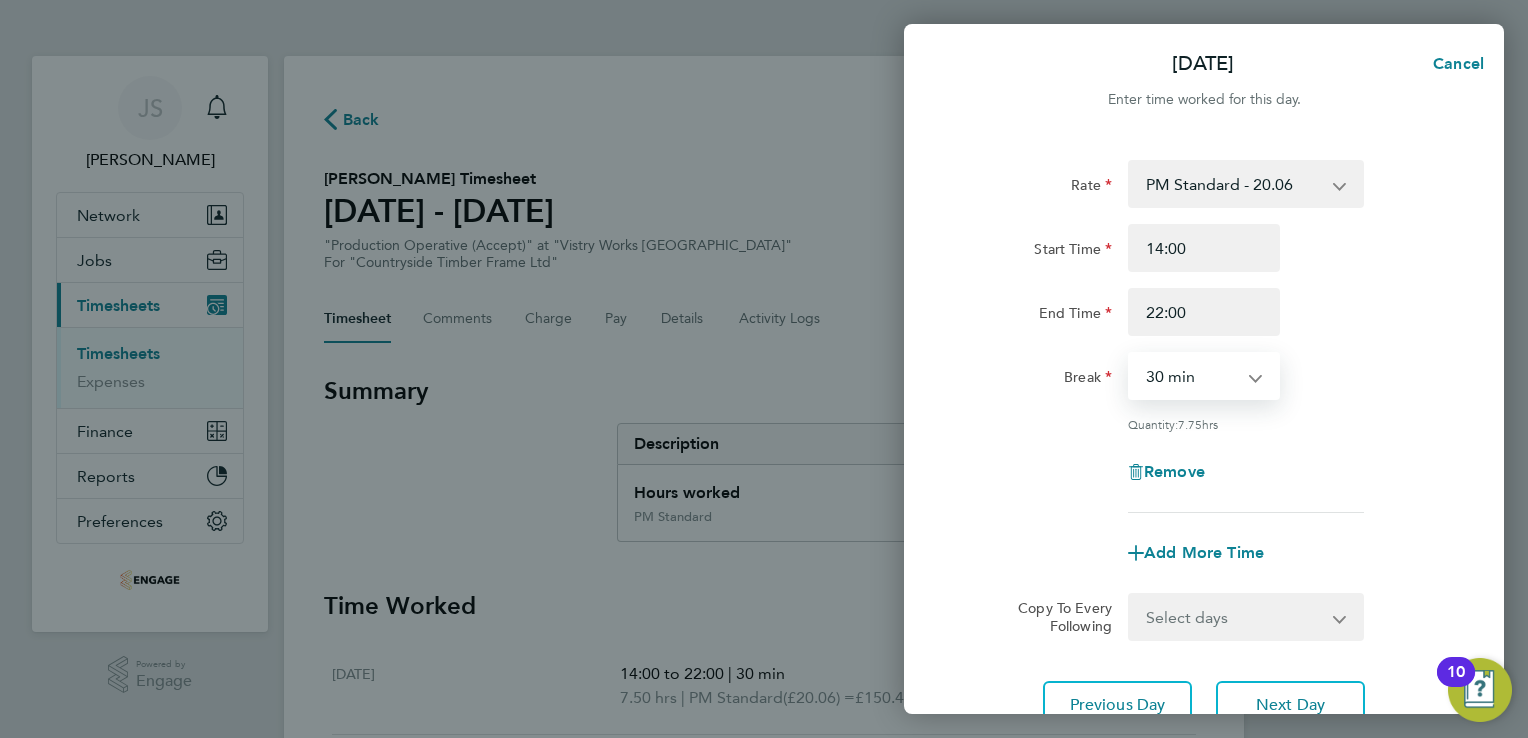 click on "0 min   15 min   30 min   45 min   60 min   75 min   90 min" at bounding box center [1192, 376] 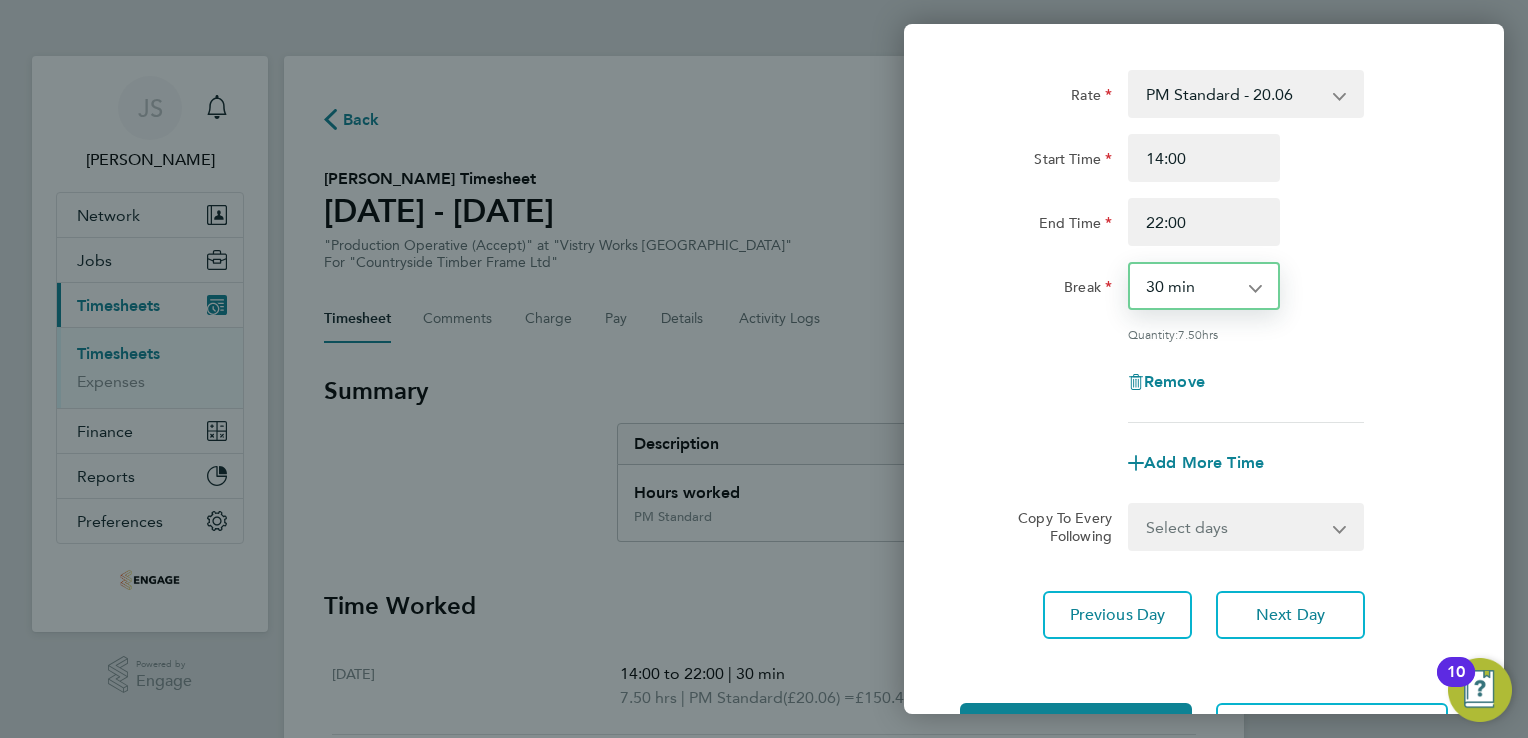 scroll, scrollTop: 164, scrollLeft: 0, axis: vertical 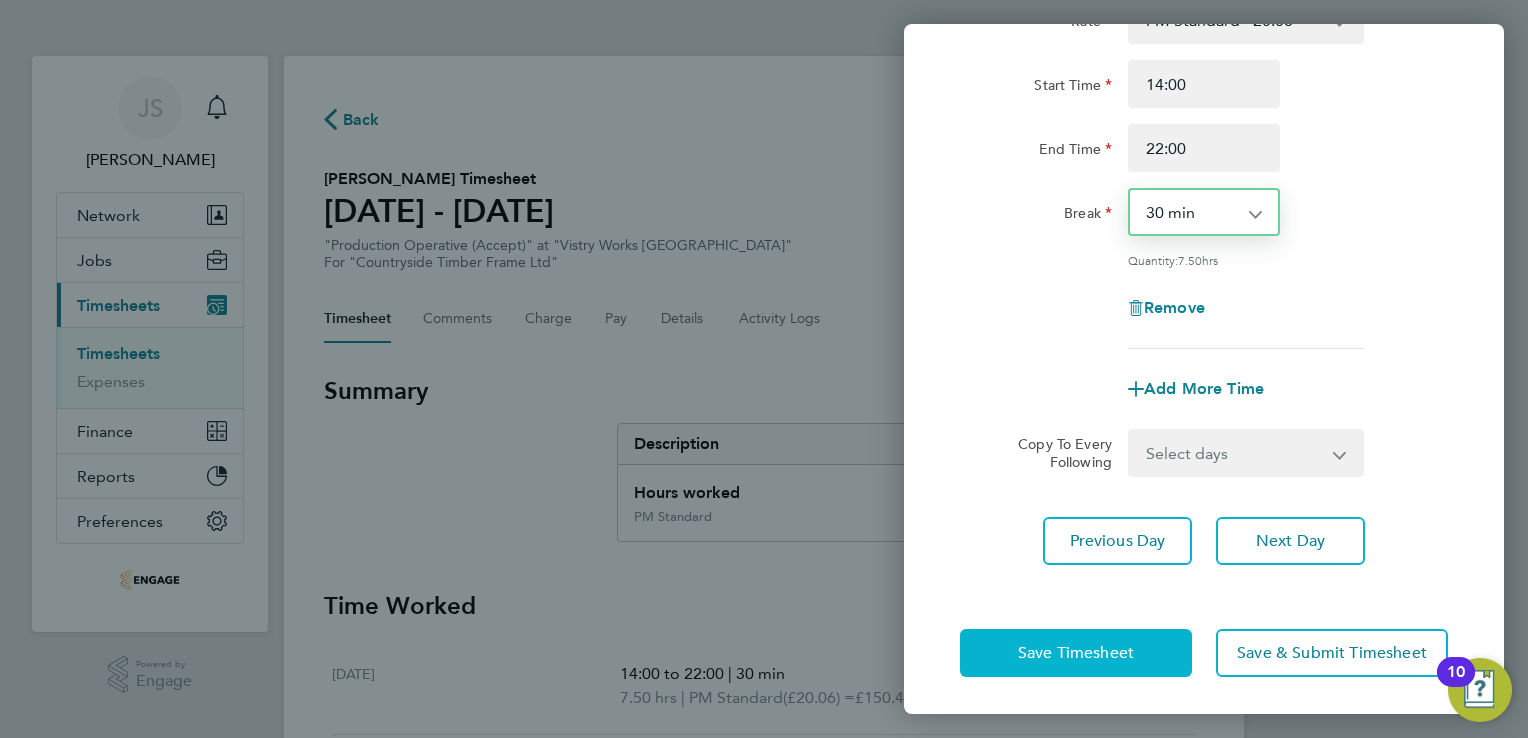 click on "Save Timesheet" 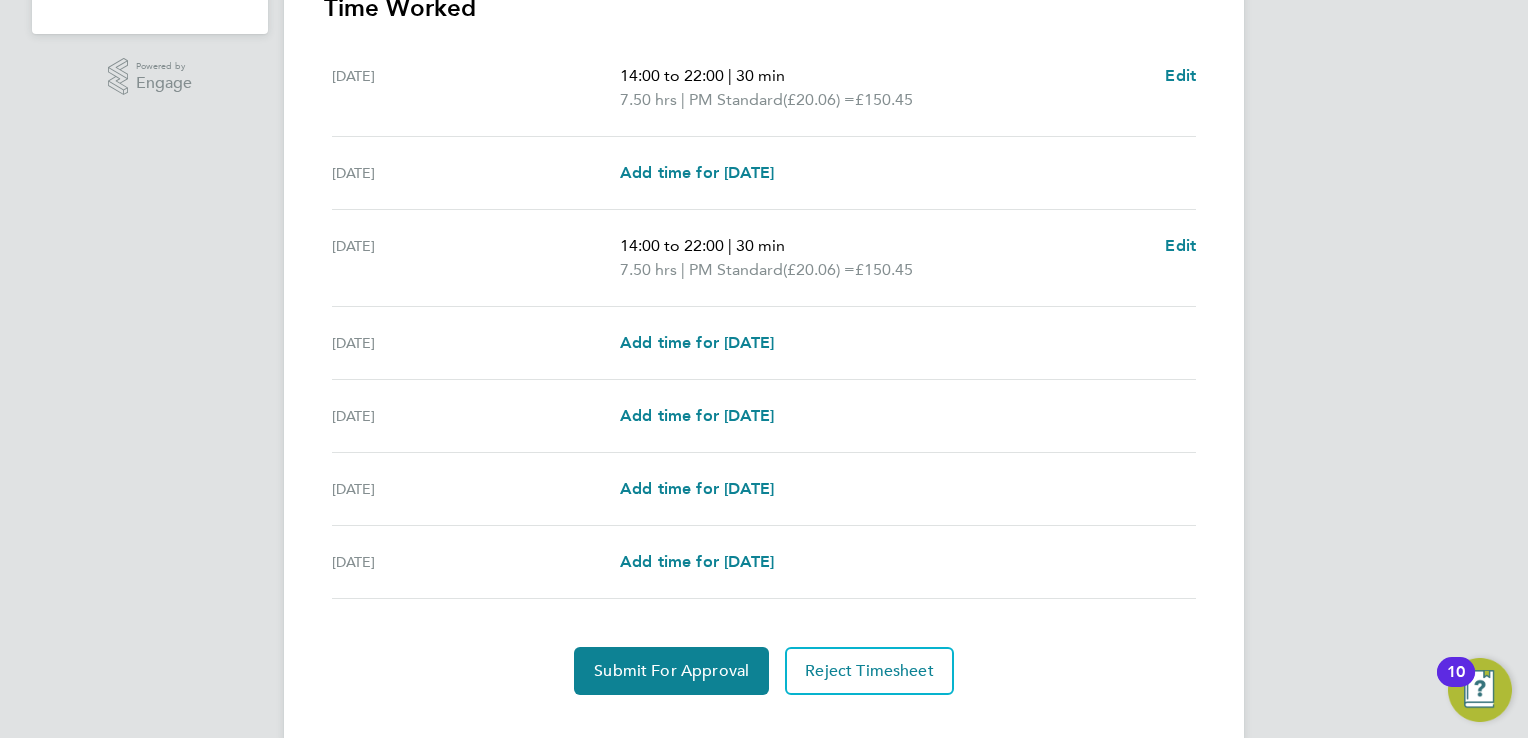 scroll, scrollTop: 600, scrollLeft: 0, axis: vertical 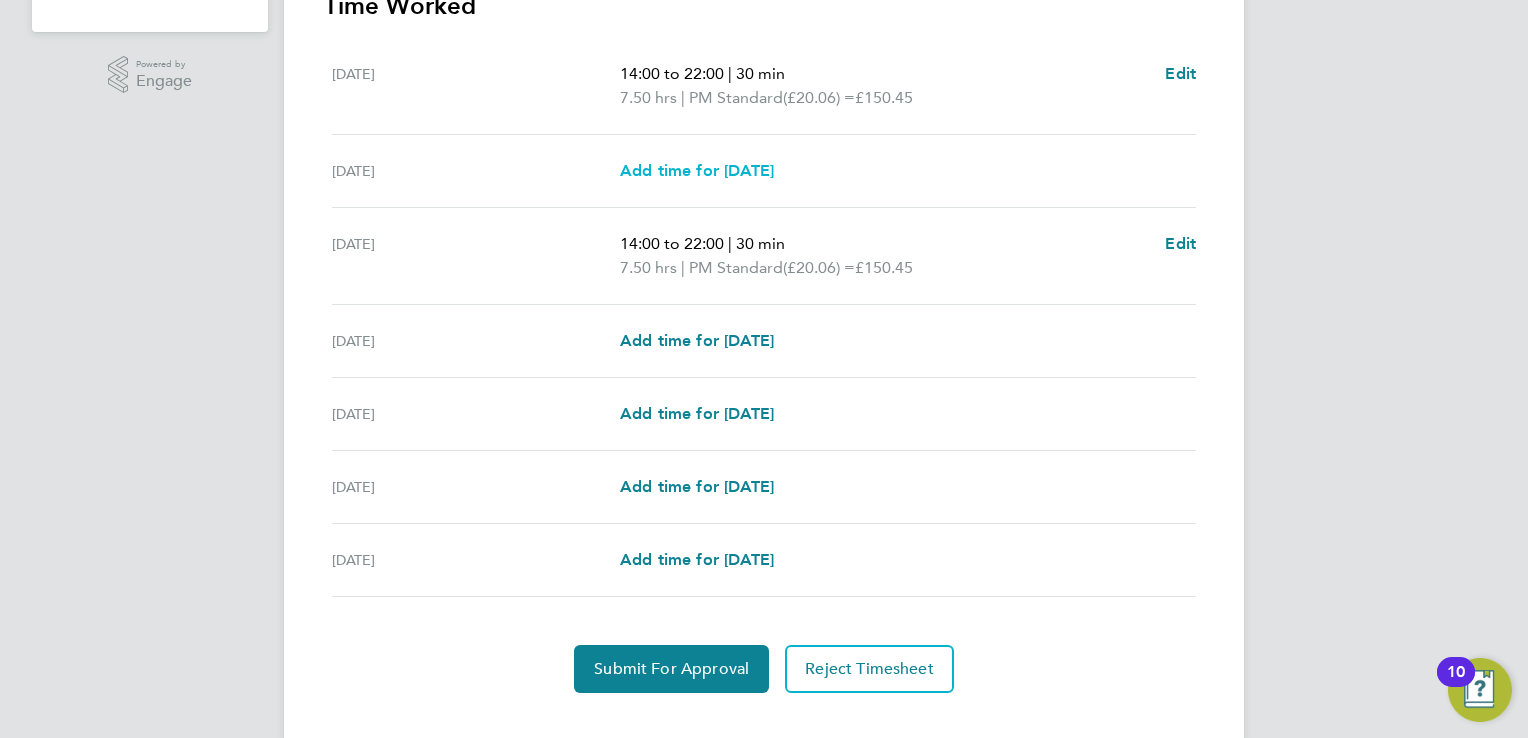 click on "Add time for [DATE]" at bounding box center [697, 170] 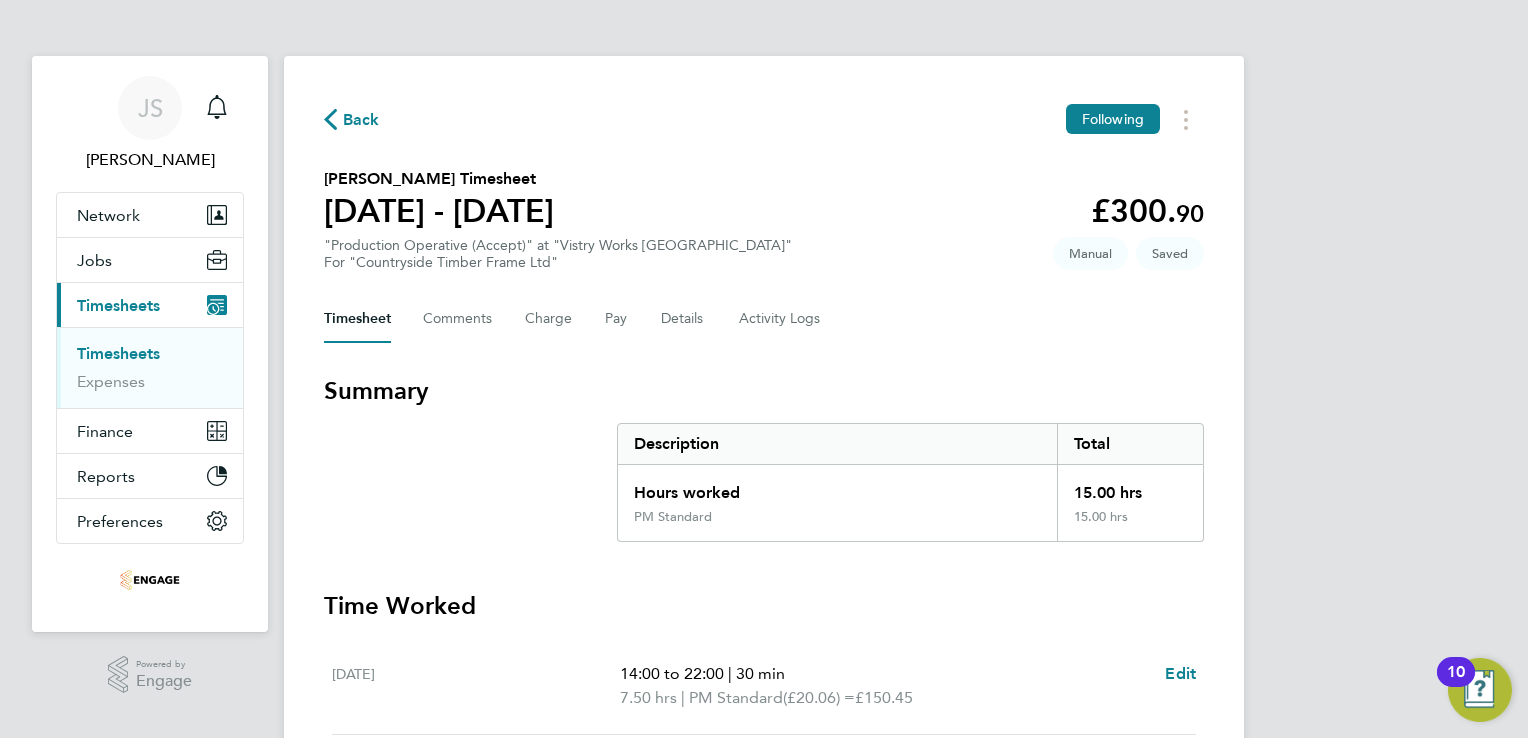 select on "15" 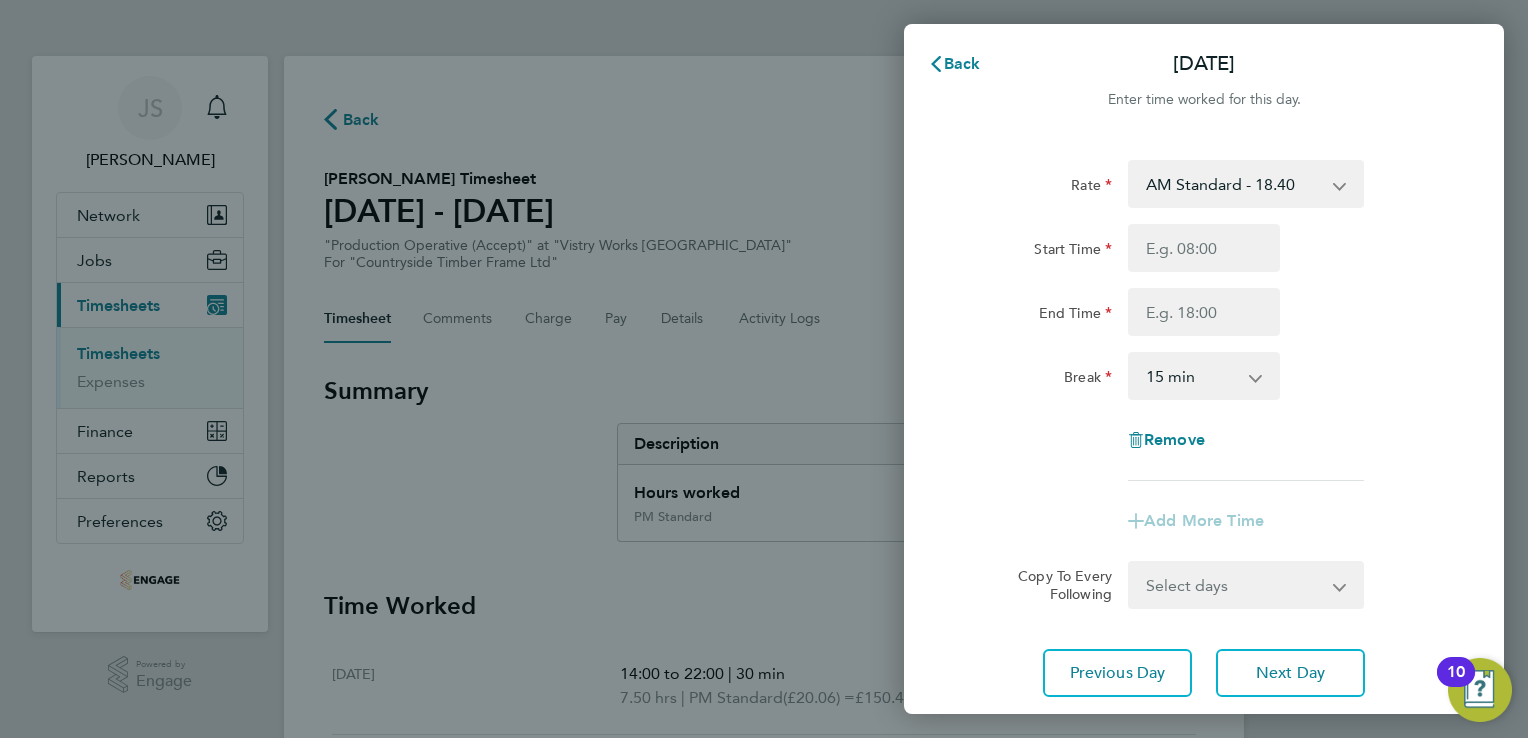 click on "AM Standard - 18.40   PM OT 1 - 30.08   OT 1 - 27.60   PM Standard - 20.06   PM OT2 - 40.11   OT2 - 36.80" at bounding box center [1234, 184] 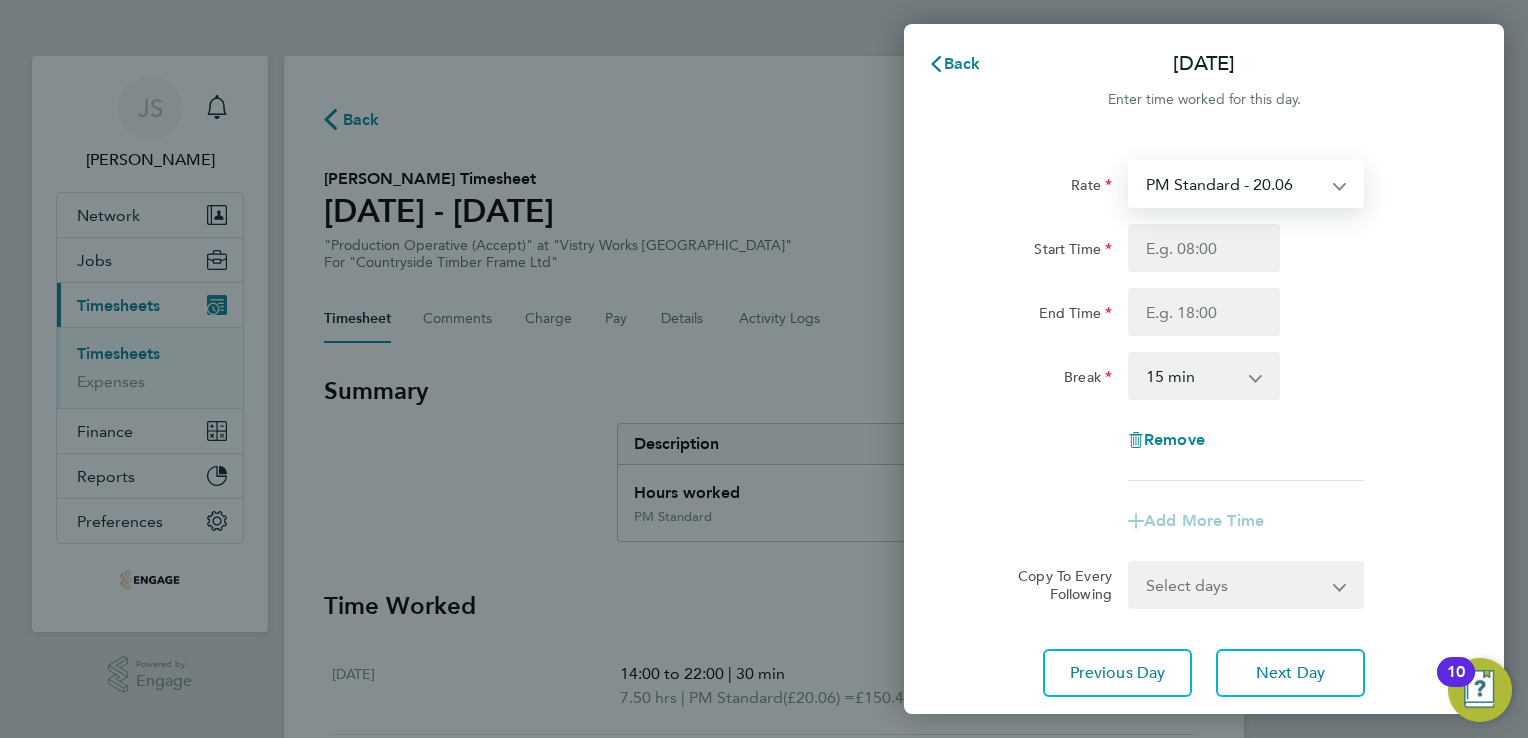 select on "15" 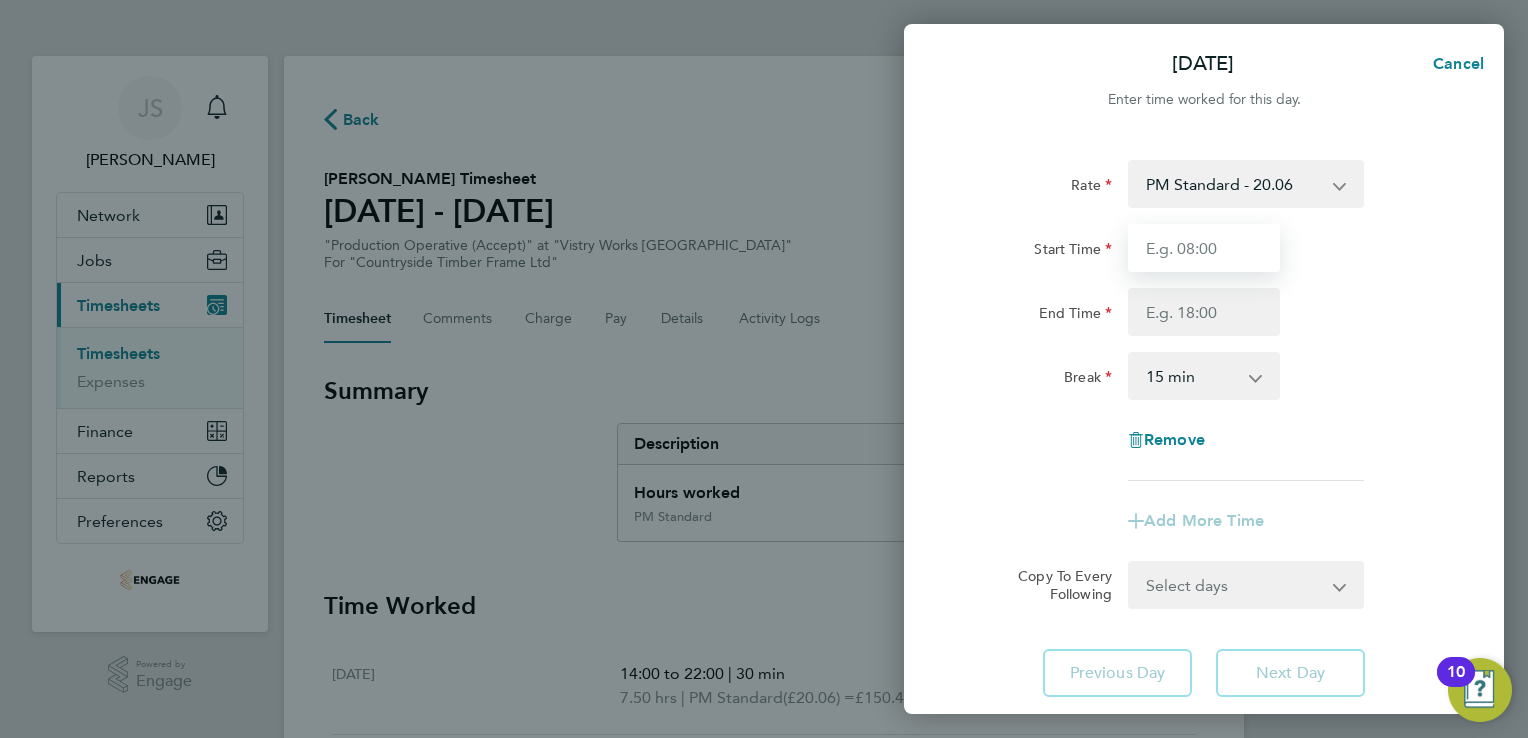 drag, startPoint x: 1149, startPoint y: 238, endPoint x: 1162, endPoint y: 250, distance: 17.691807 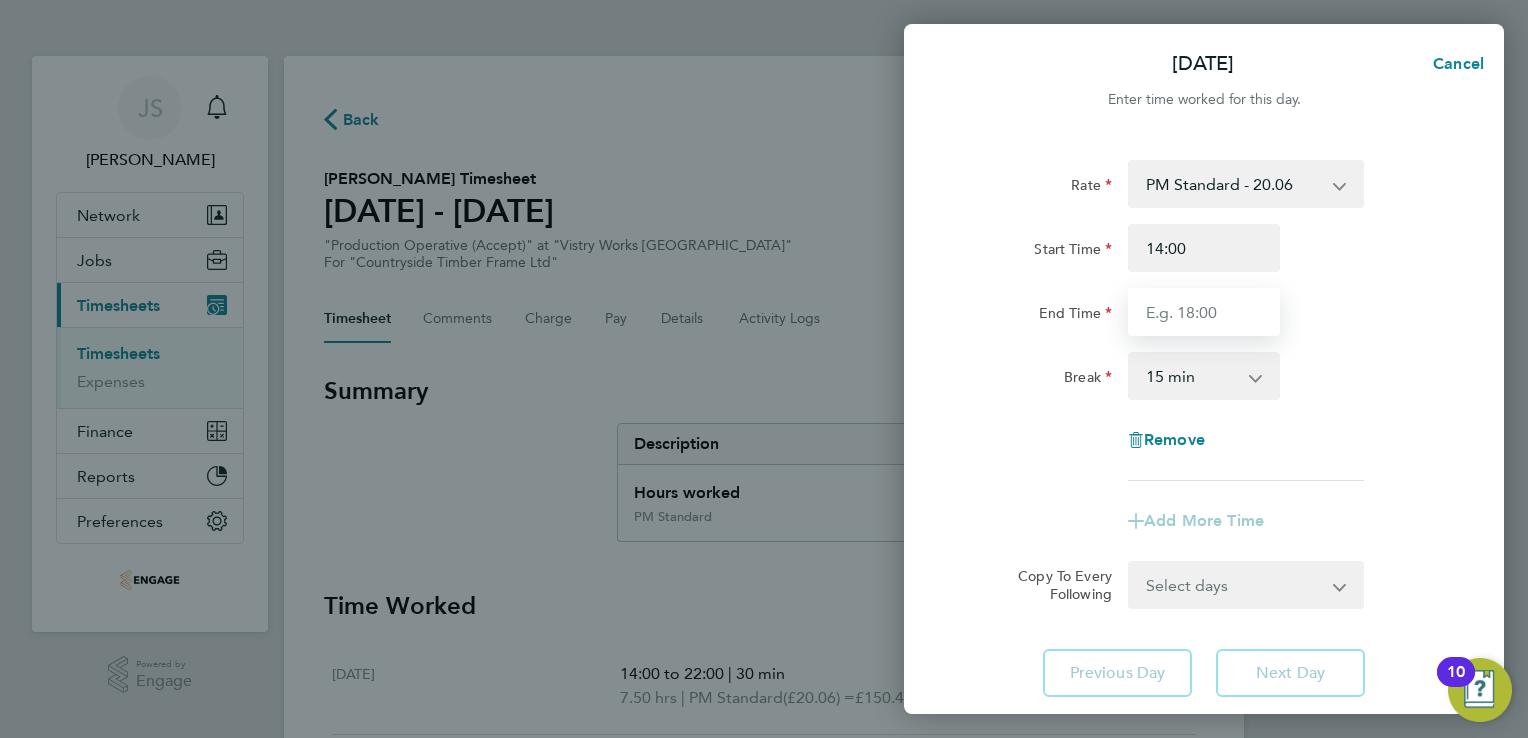 type on "22:00" 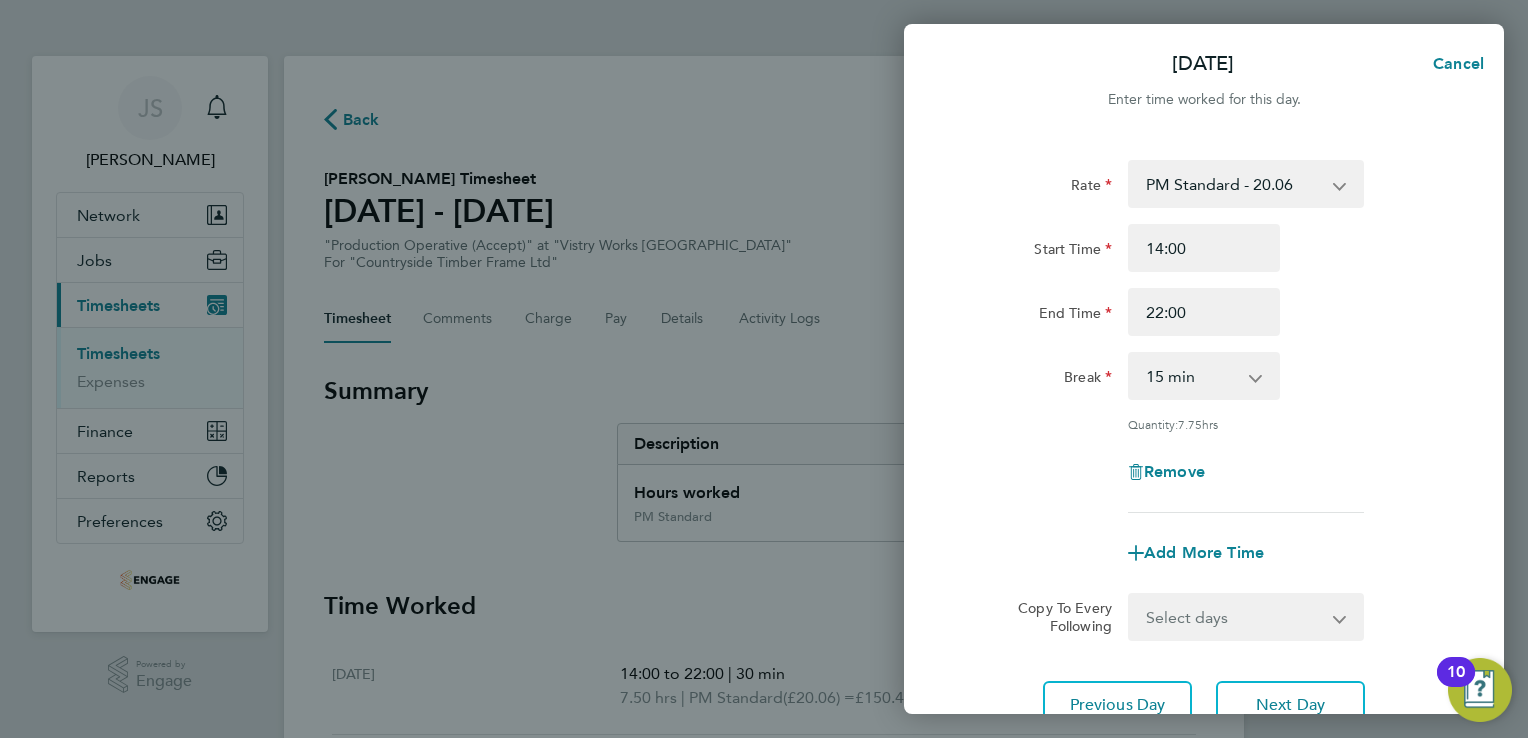 drag, startPoint x: 1160, startPoint y: 382, endPoint x: 1180, endPoint y: 398, distance: 25.612497 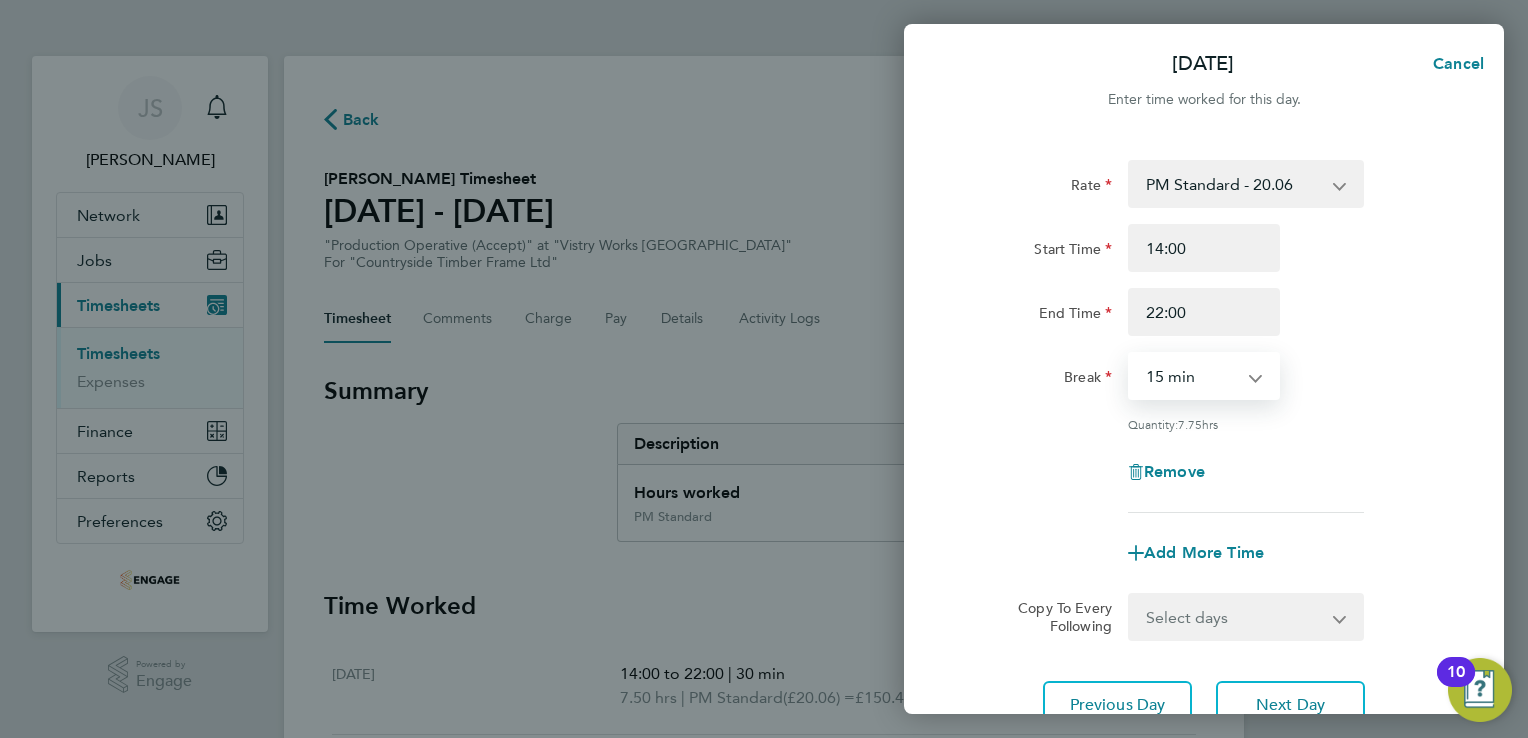 select on "30" 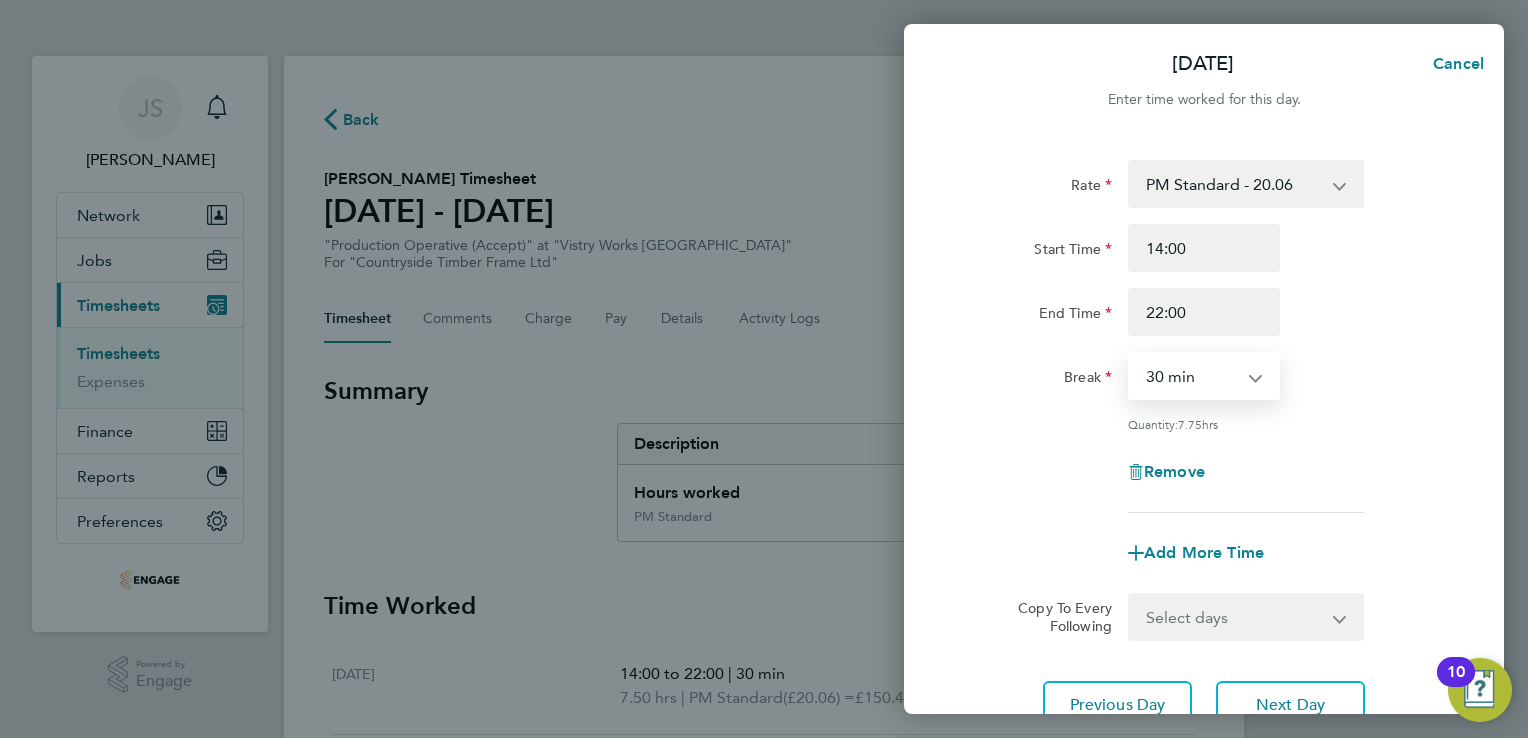 click on "0 min   15 min   30 min   45 min   60 min   75 min   90 min" at bounding box center (1192, 376) 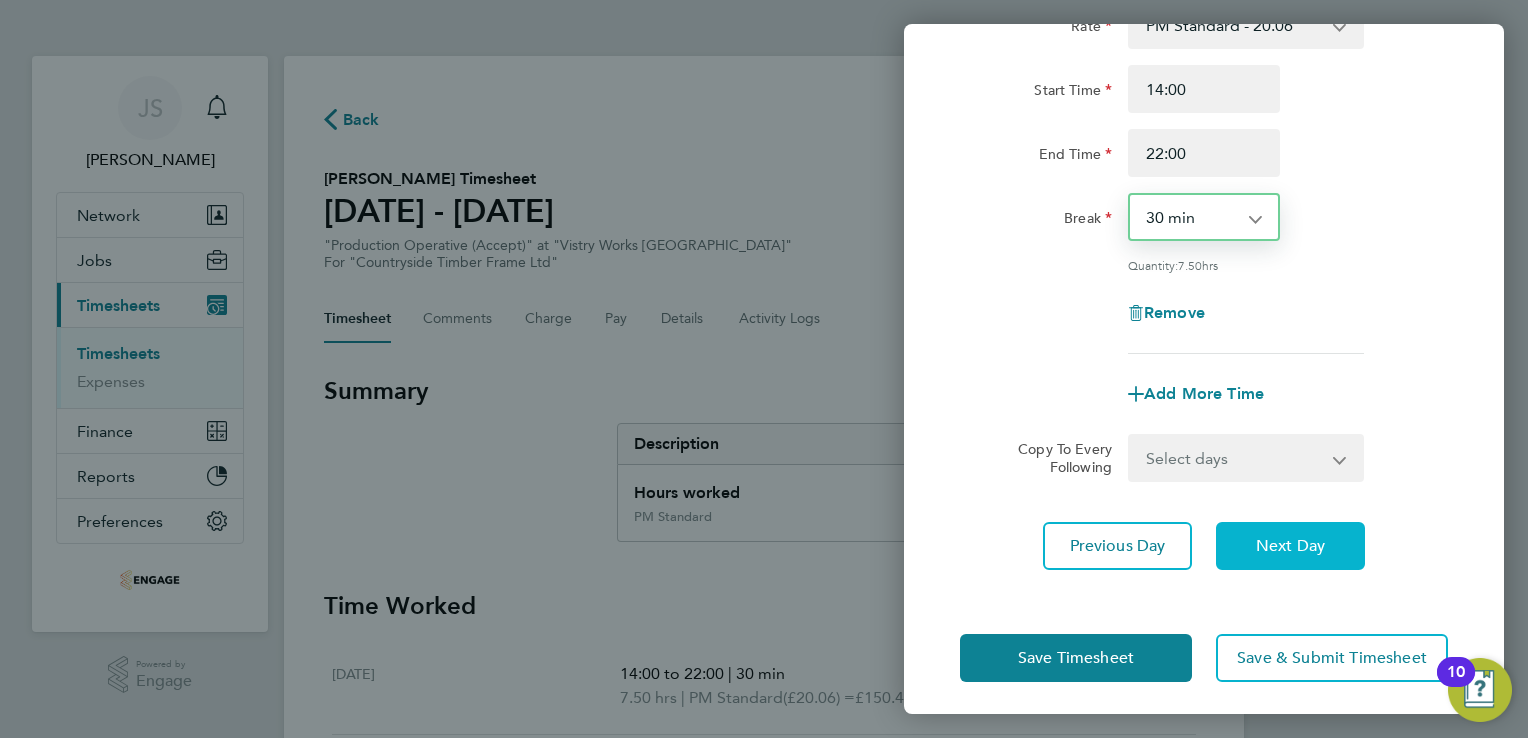 scroll, scrollTop: 164, scrollLeft: 0, axis: vertical 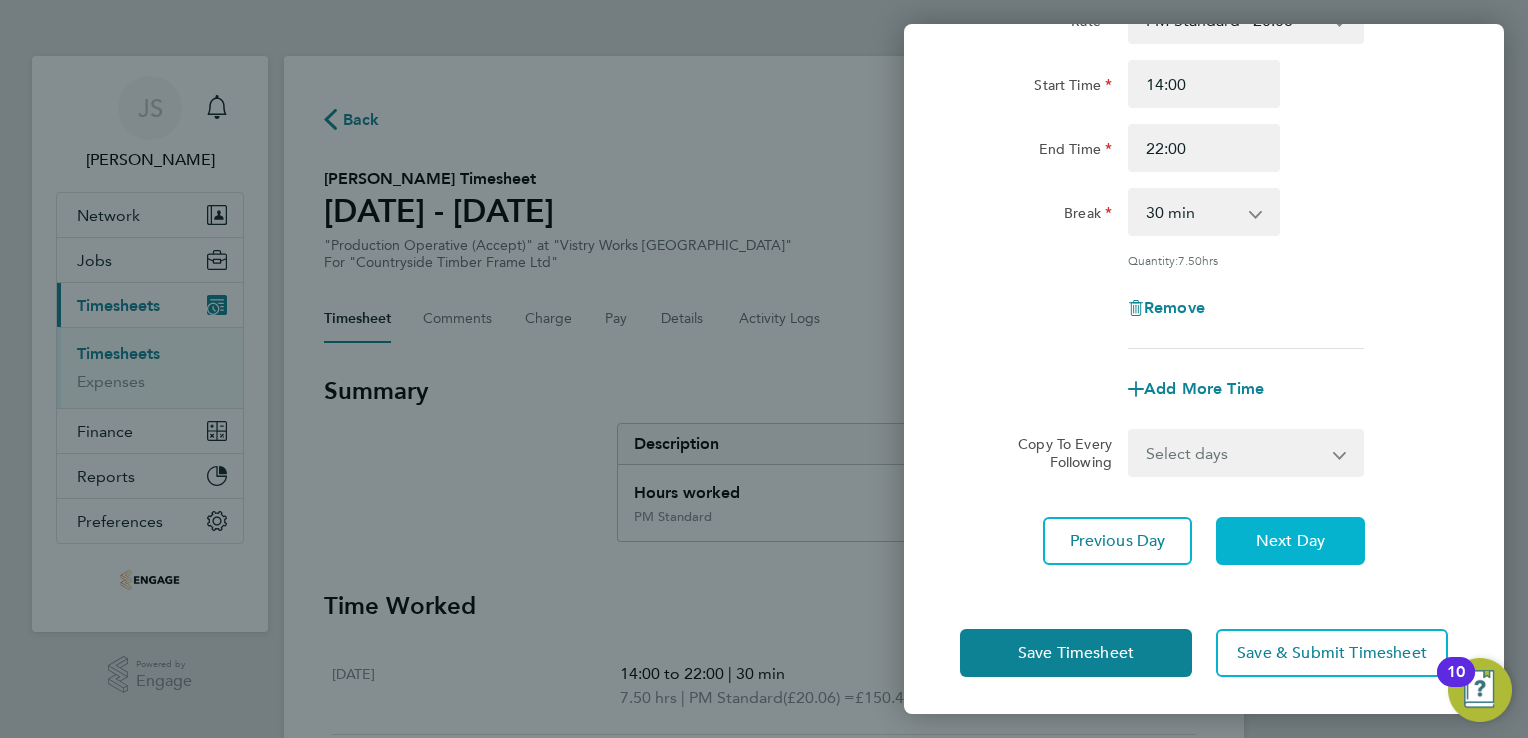 click on "Next Day" 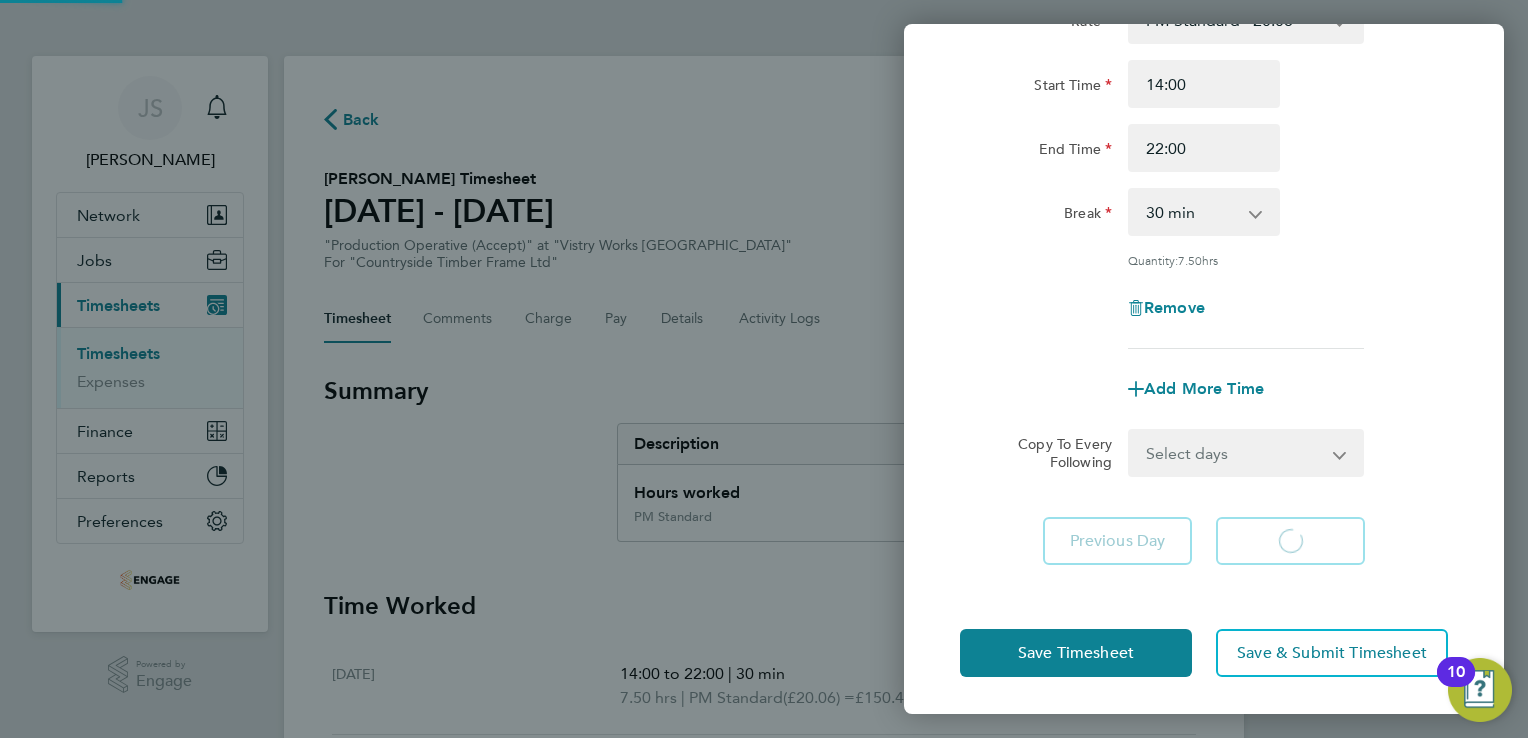 select on "30" 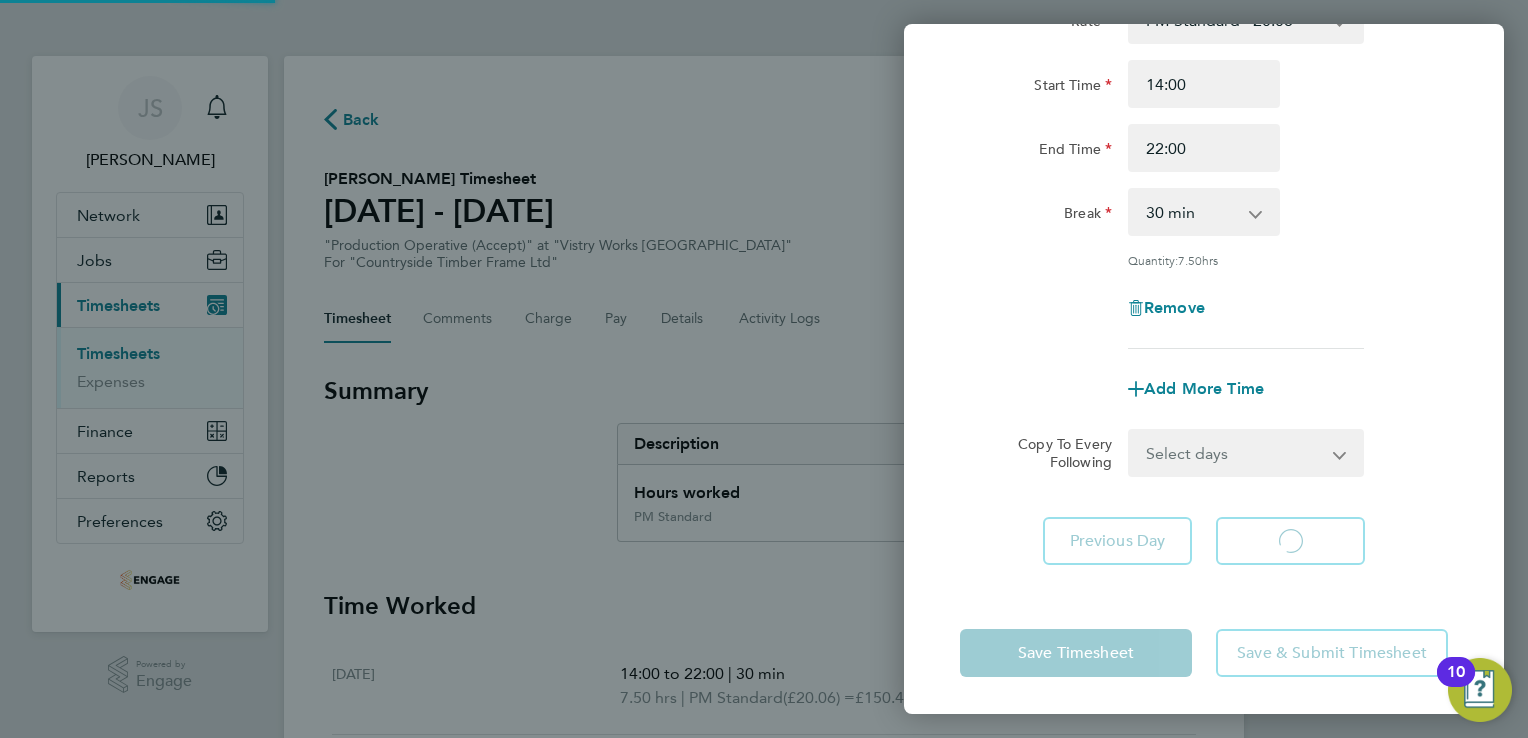 select on "30" 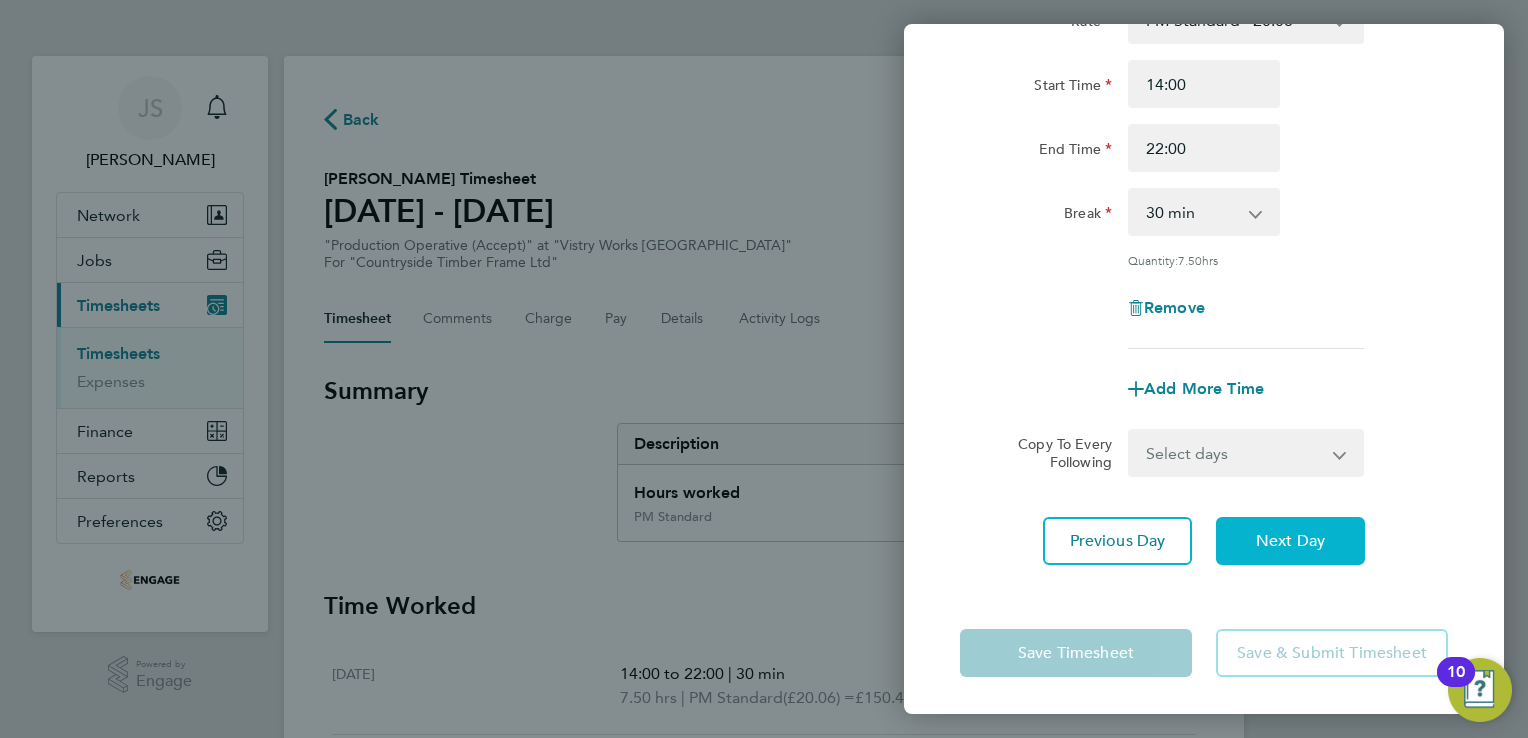 click on "Next Day" 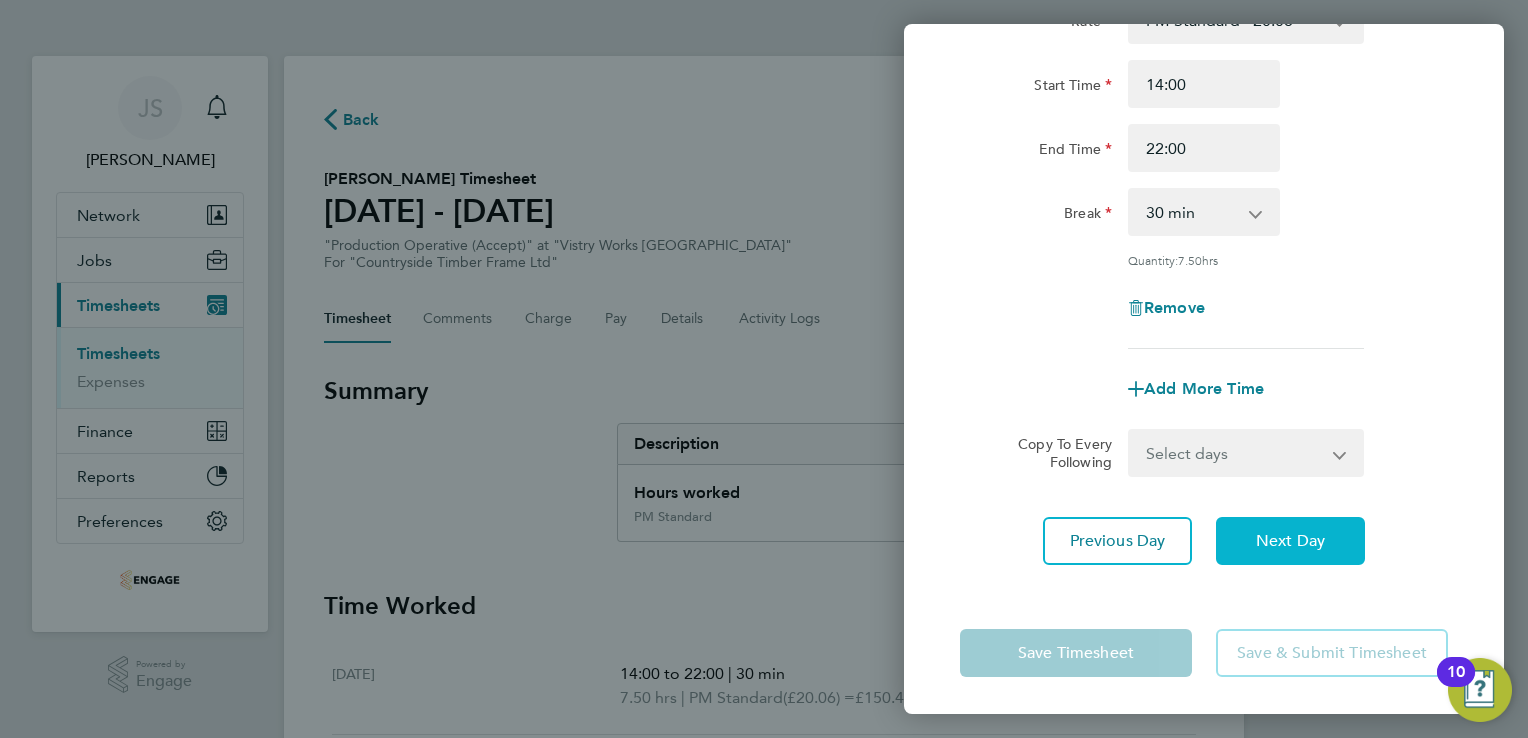 scroll, scrollTop: 133, scrollLeft: 0, axis: vertical 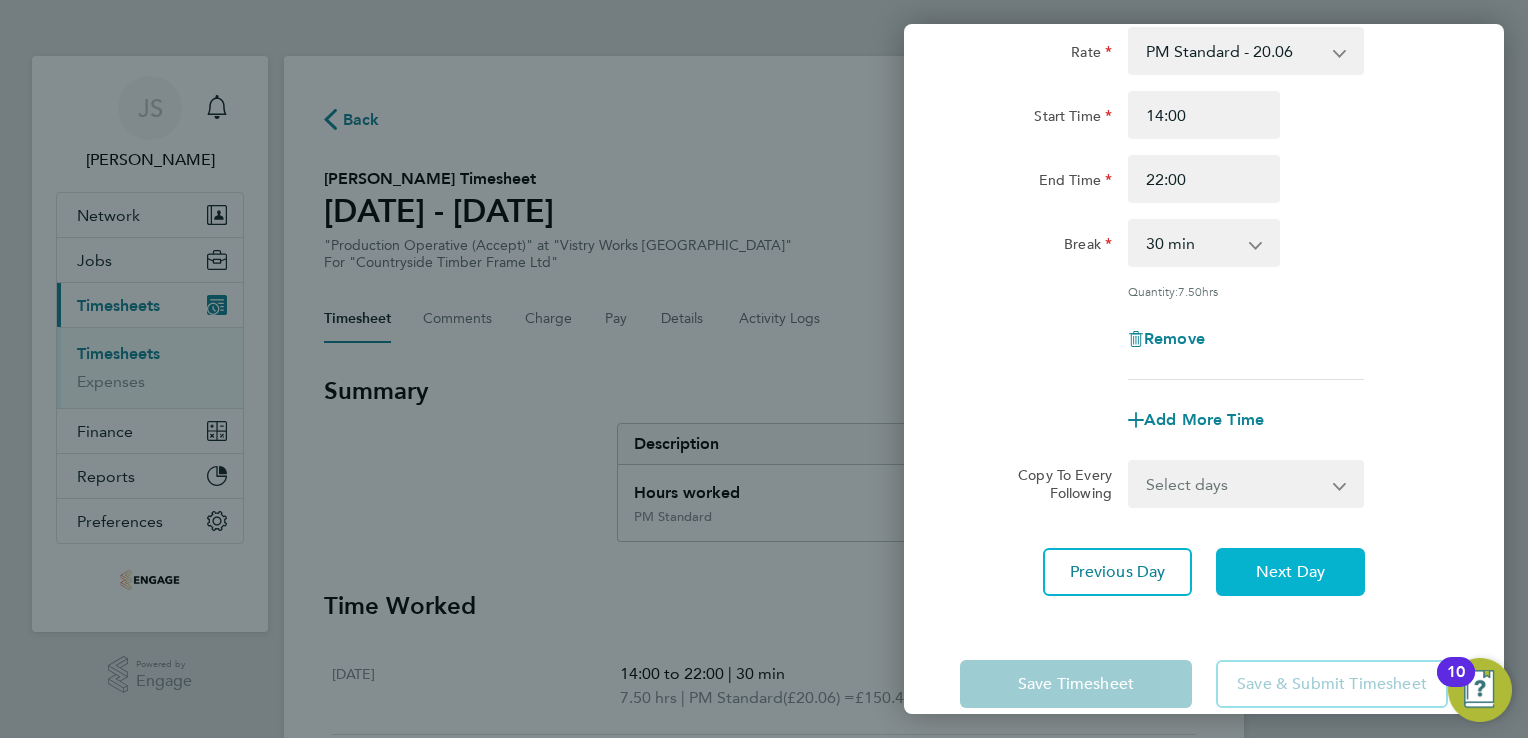 select on "15" 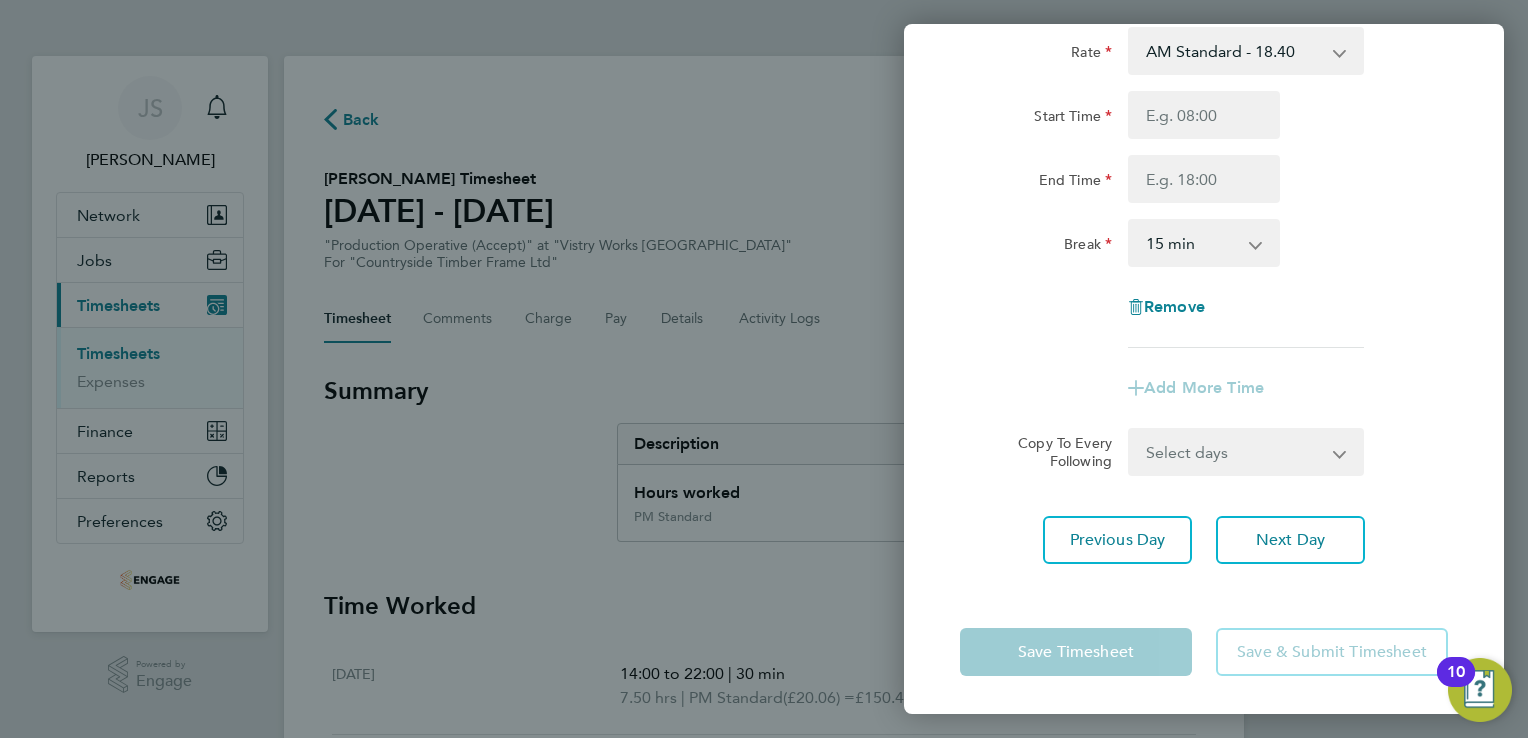 drag, startPoint x: 1168, startPoint y: 55, endPoint x: 1176, endPoint y: 74, distance: 20.615528 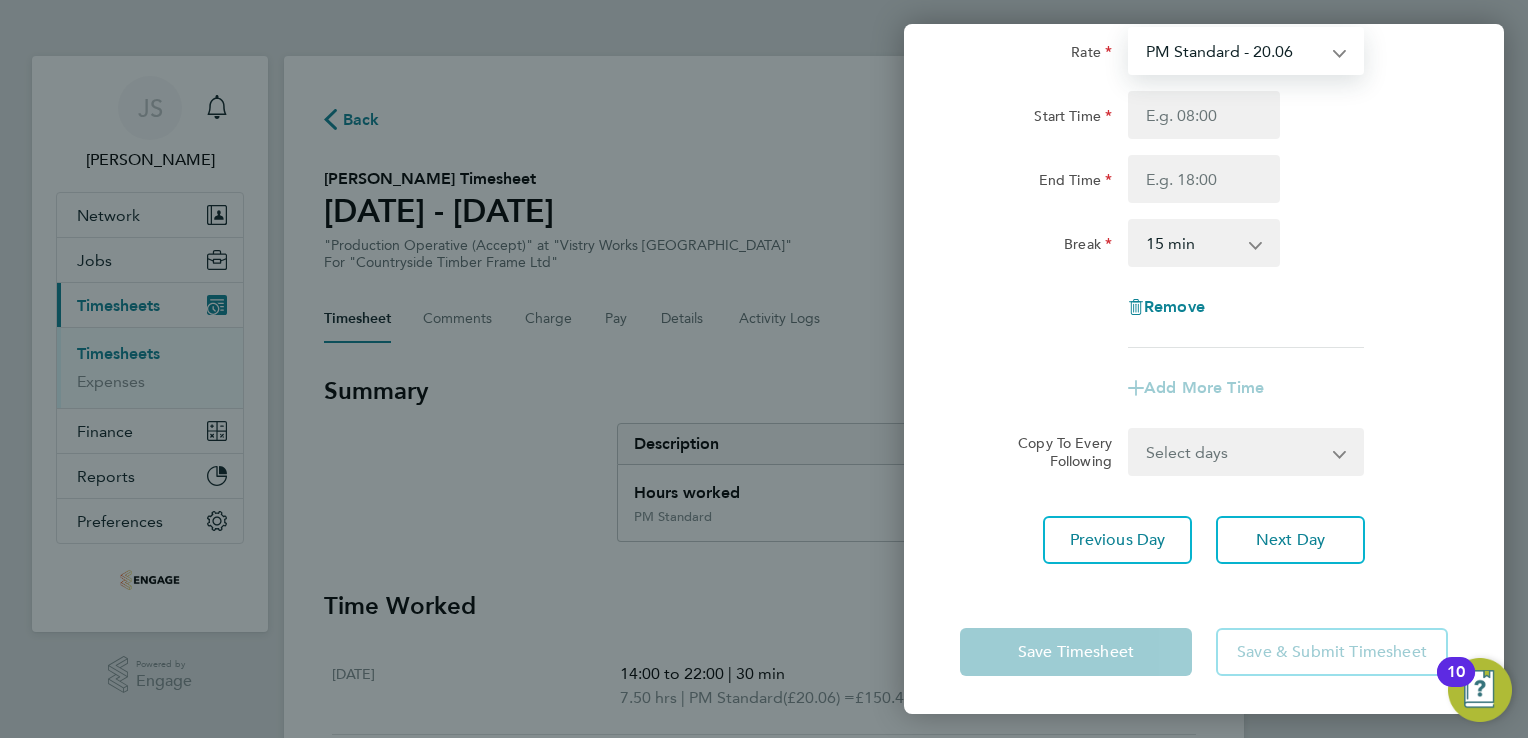 select on "15" 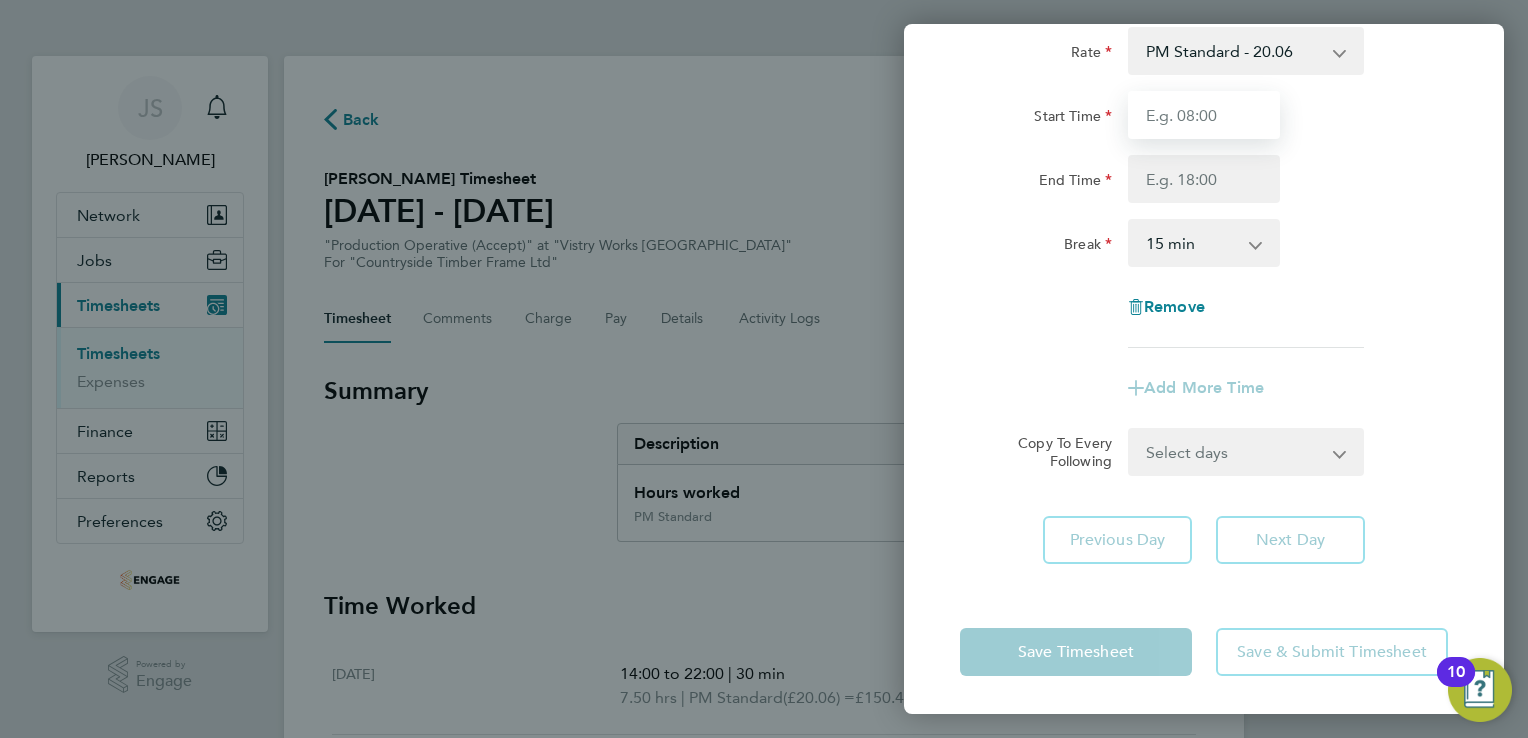 drag, startPoint x: 1157, startPoint y: 109, endPoint x: 1166, endPoint y: 124, distance: 17.492855 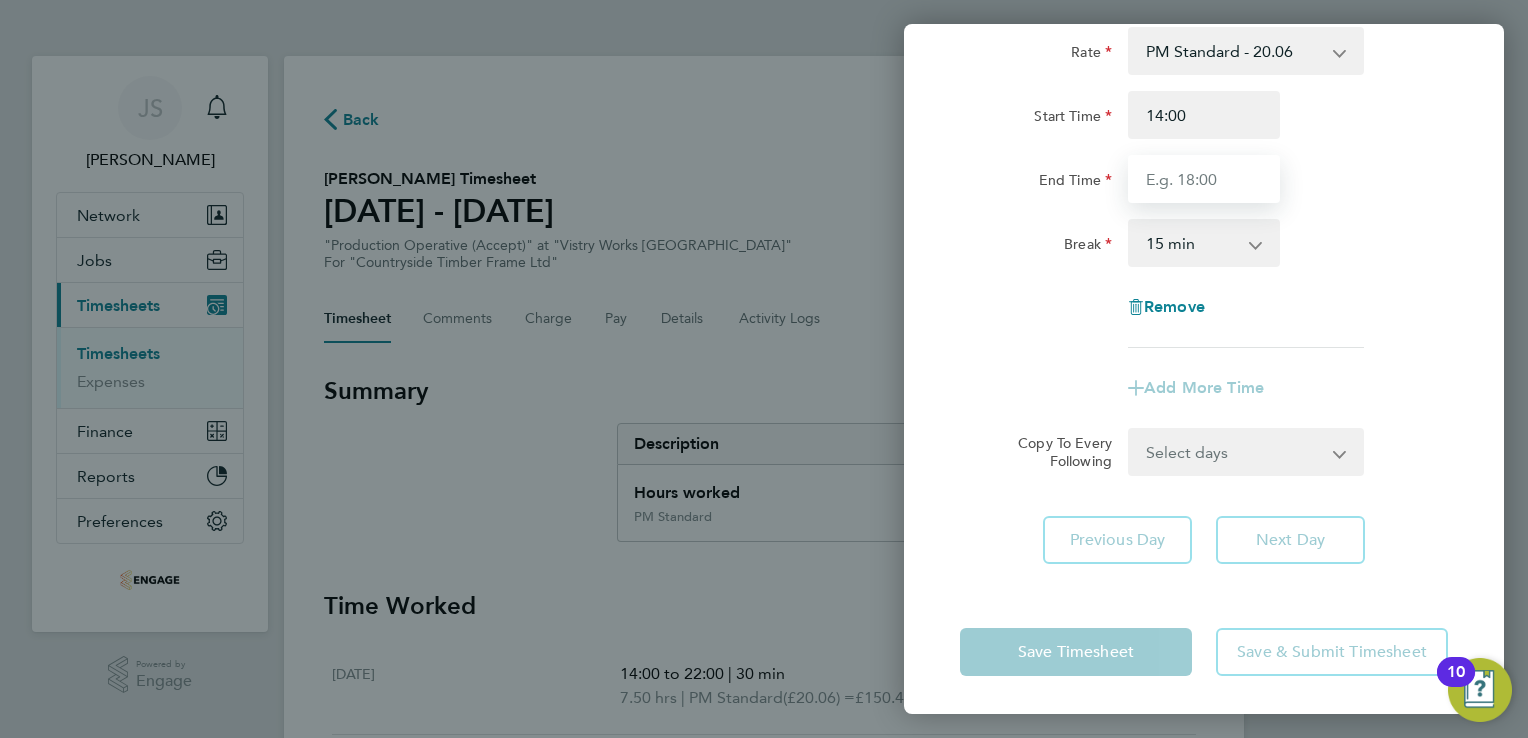 type on "22:00" 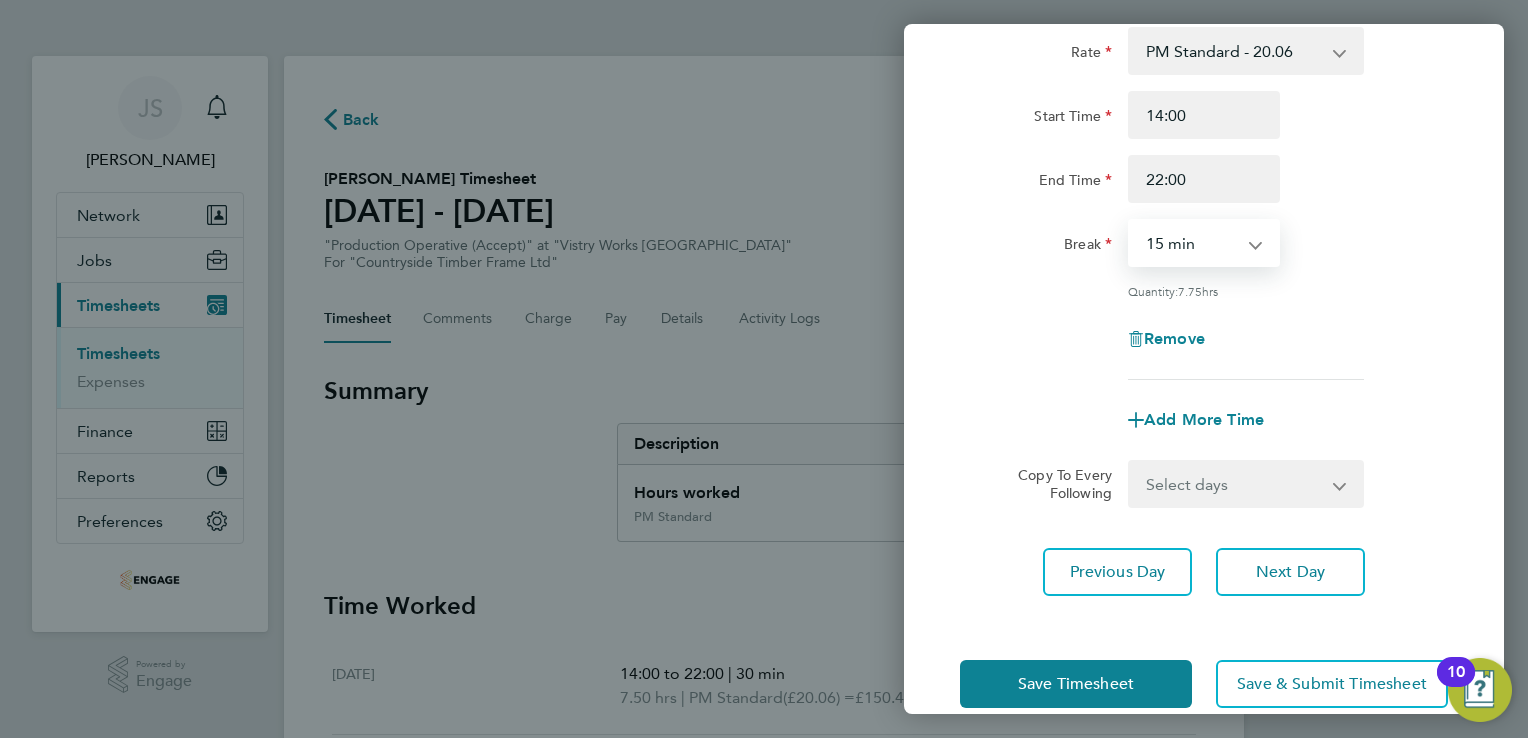 drag, startPoint x: 1172, startPoint y: 235, endPoint x: 1175, endPoint y: 264, distance: 29.15476 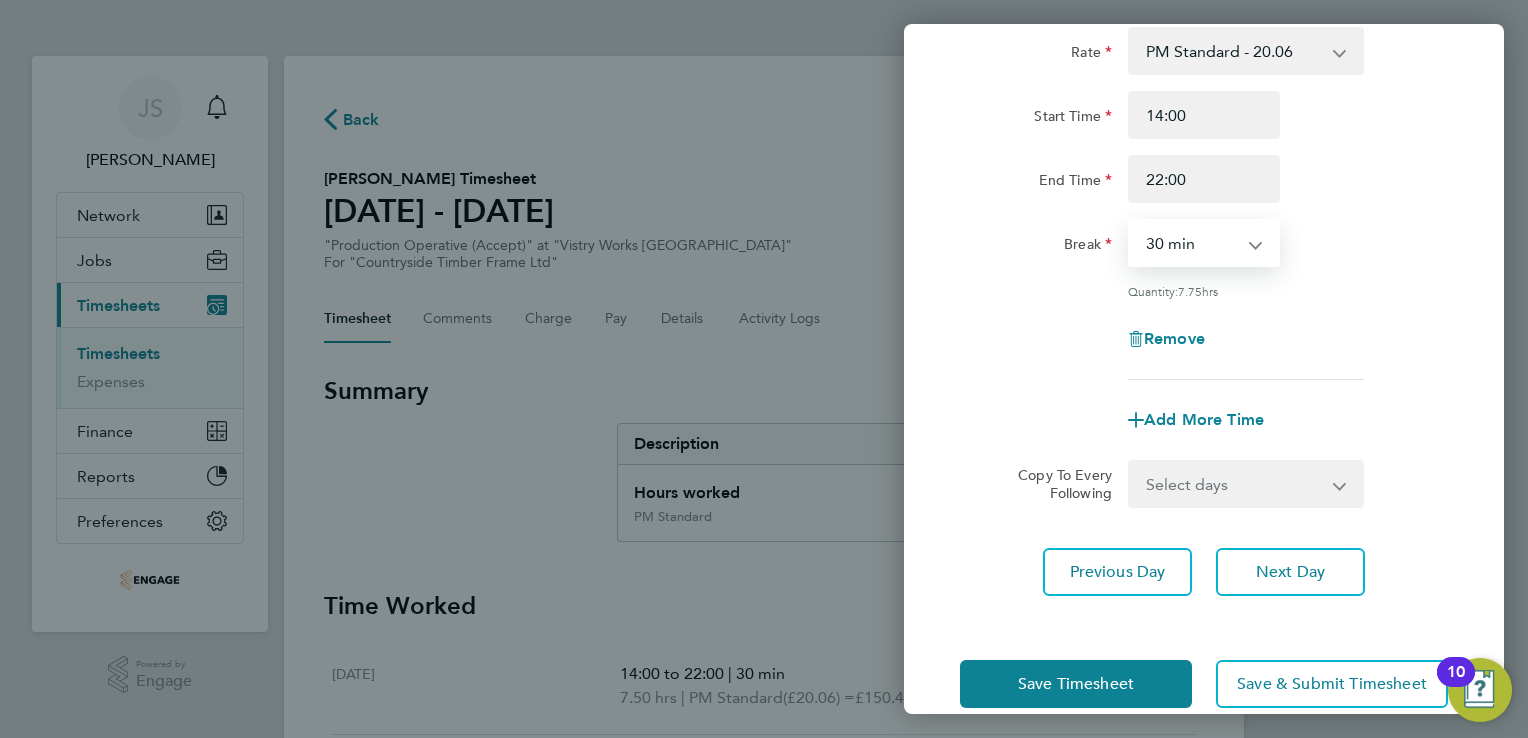 click on "0 min   15 min   30 min   45 min   60 min   75 min   90 min" at bounding box center [1192, 243] 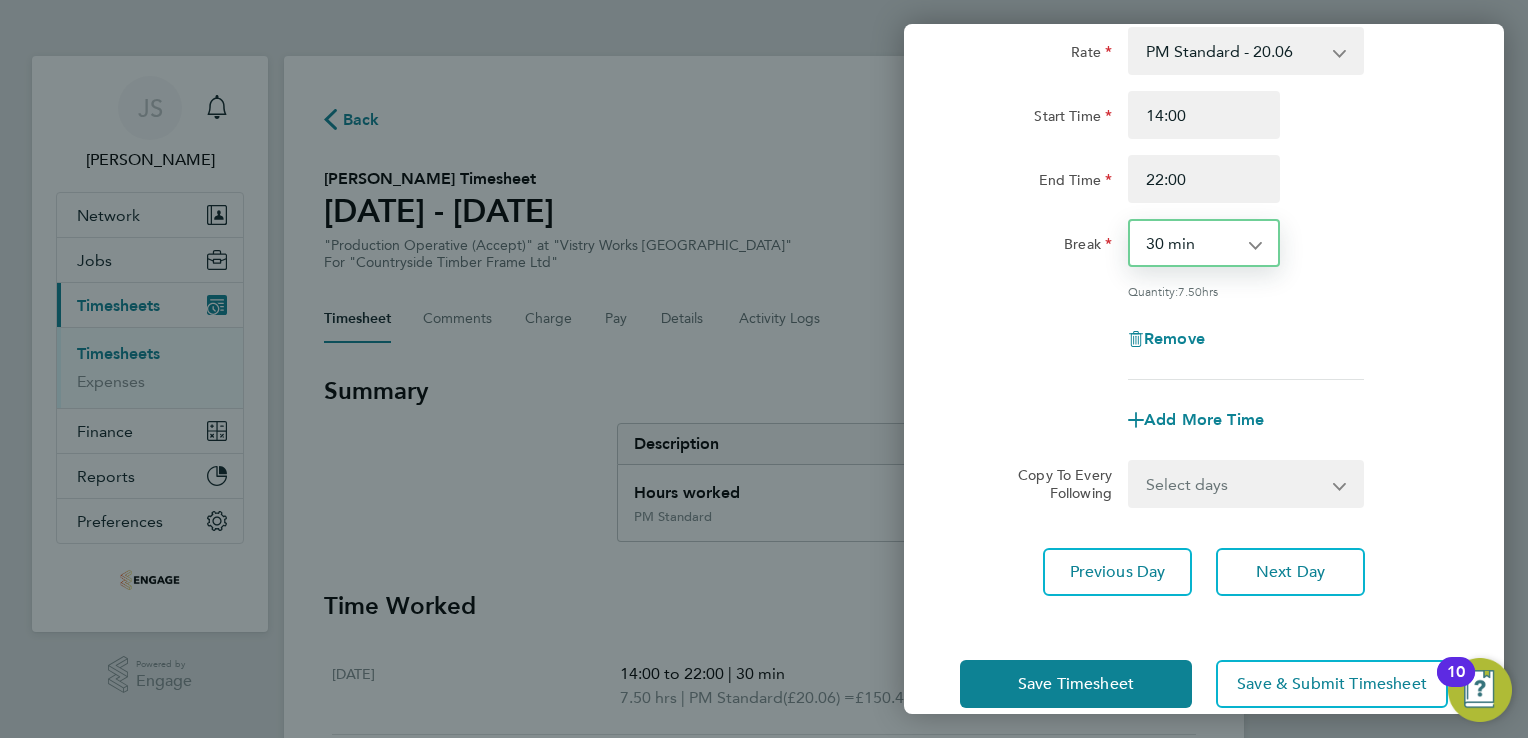 scroll, scrollTop: 164, scrollLeft: 0, axis: vertical 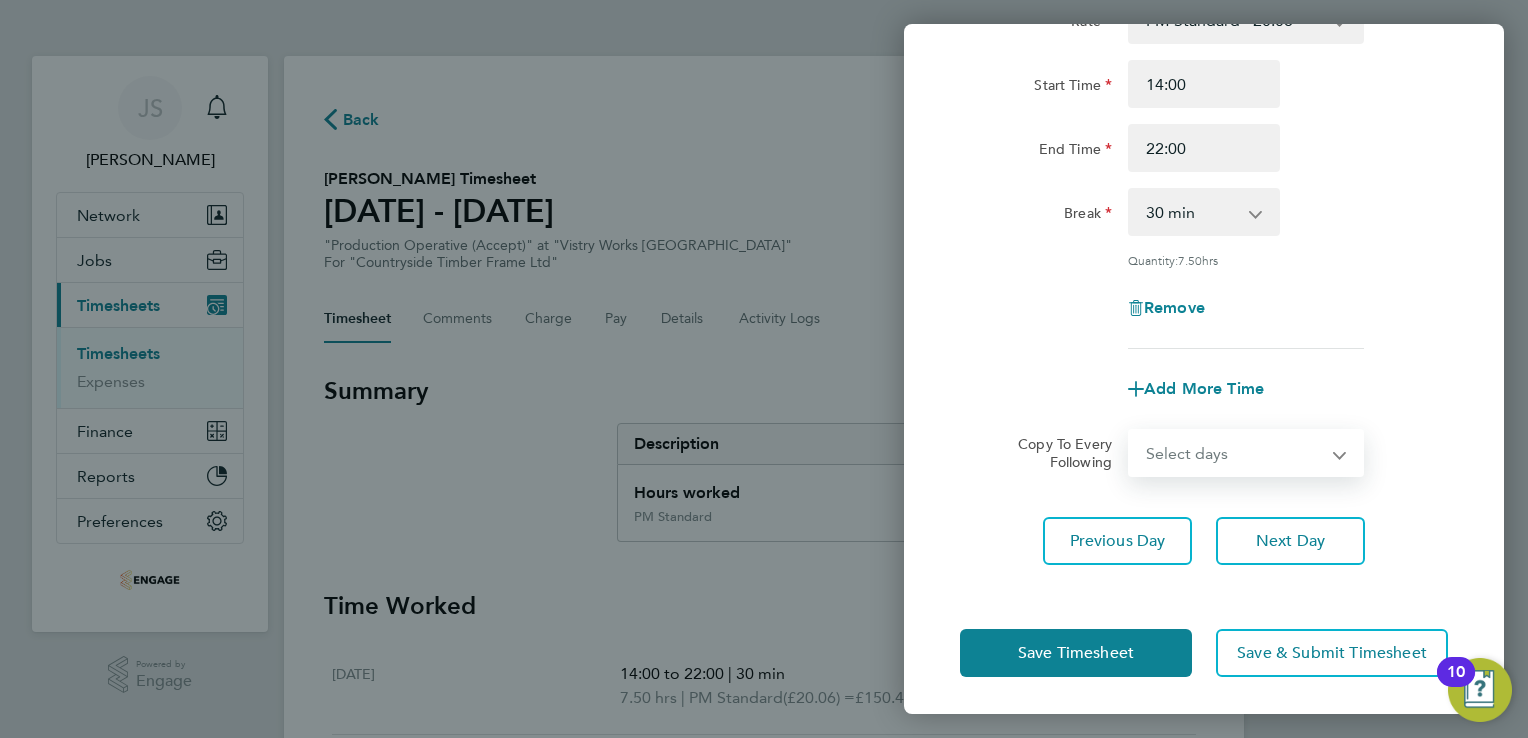 click on "Select days   Day   Weekend (Sat-Sun)   [DATE]   [DATE]   [DATE]" at bounding box center [1235, 453] 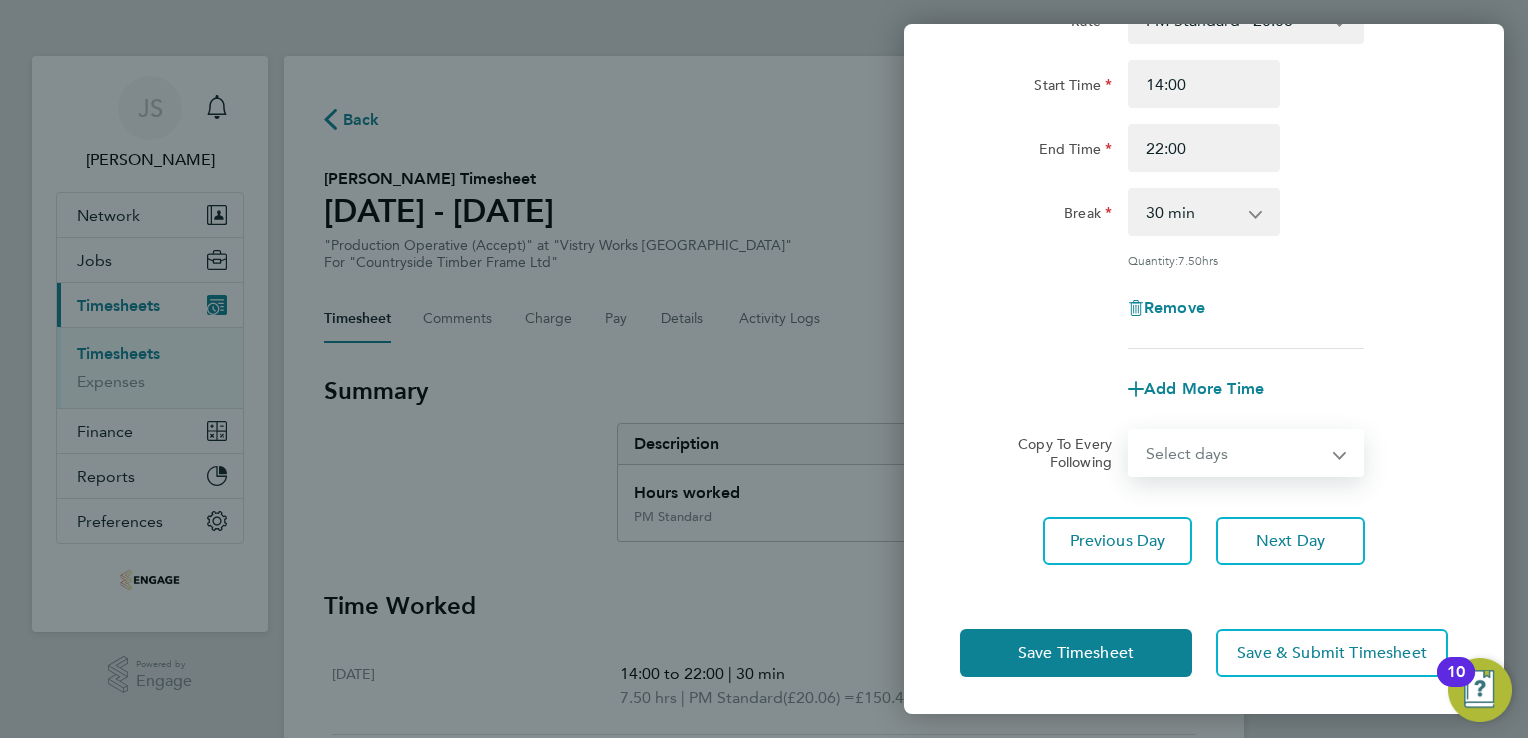 select on "FRI" 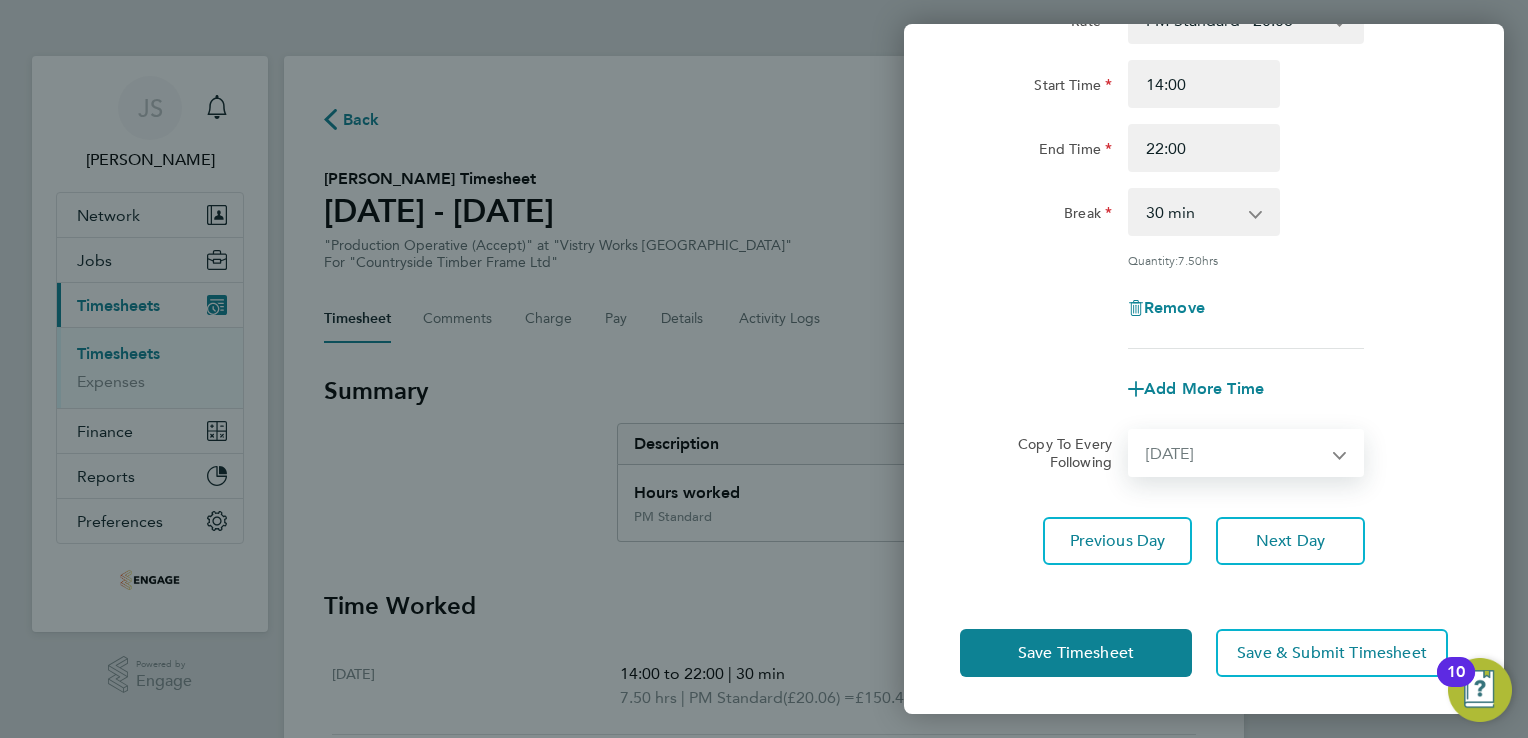 click on "Select days   Day   Weekend (Sat-Sun)   [DATE]   [DATE]   [DATE]" at bounding box center (1235, 453) 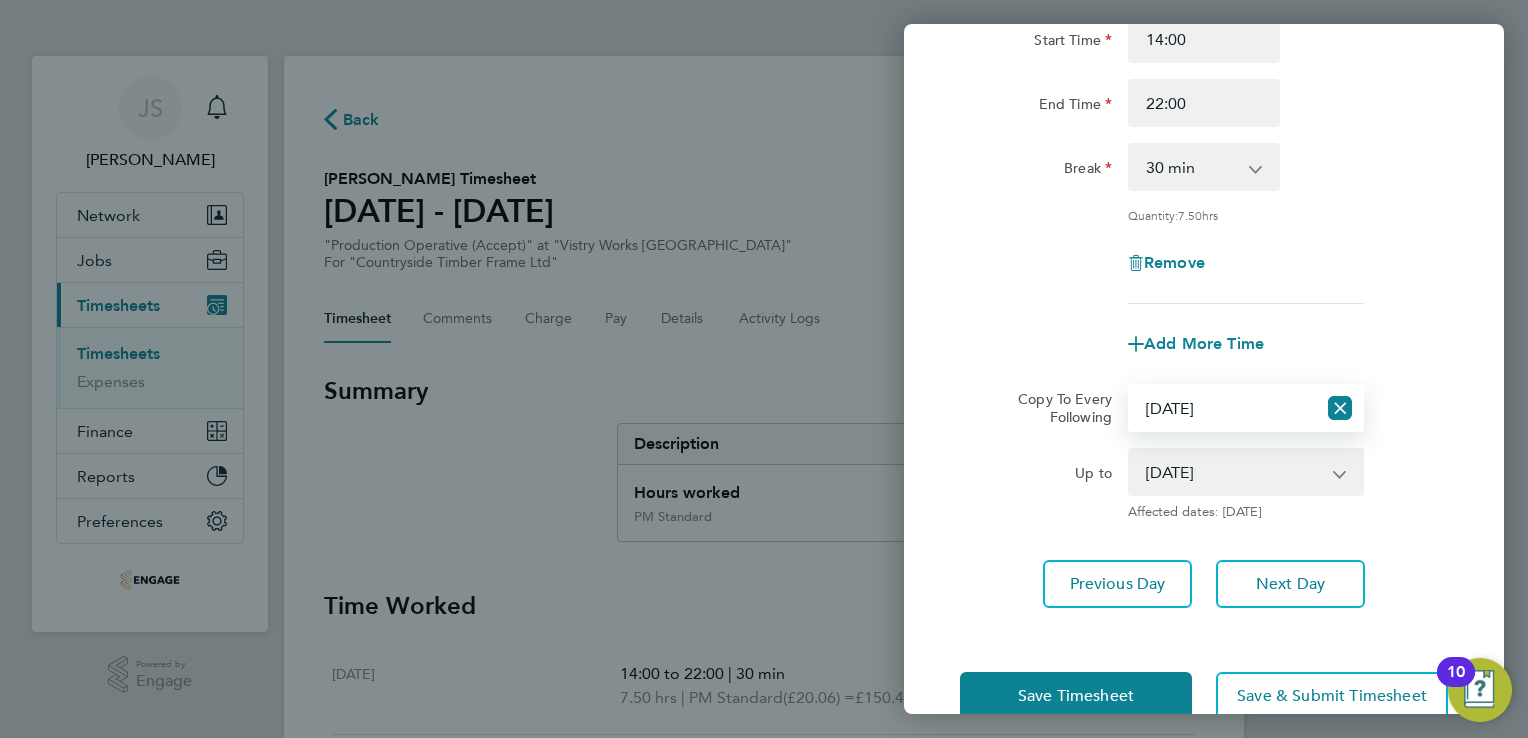 scroll, scrollTop: 252, scrollLeft: 0, axis: vertical 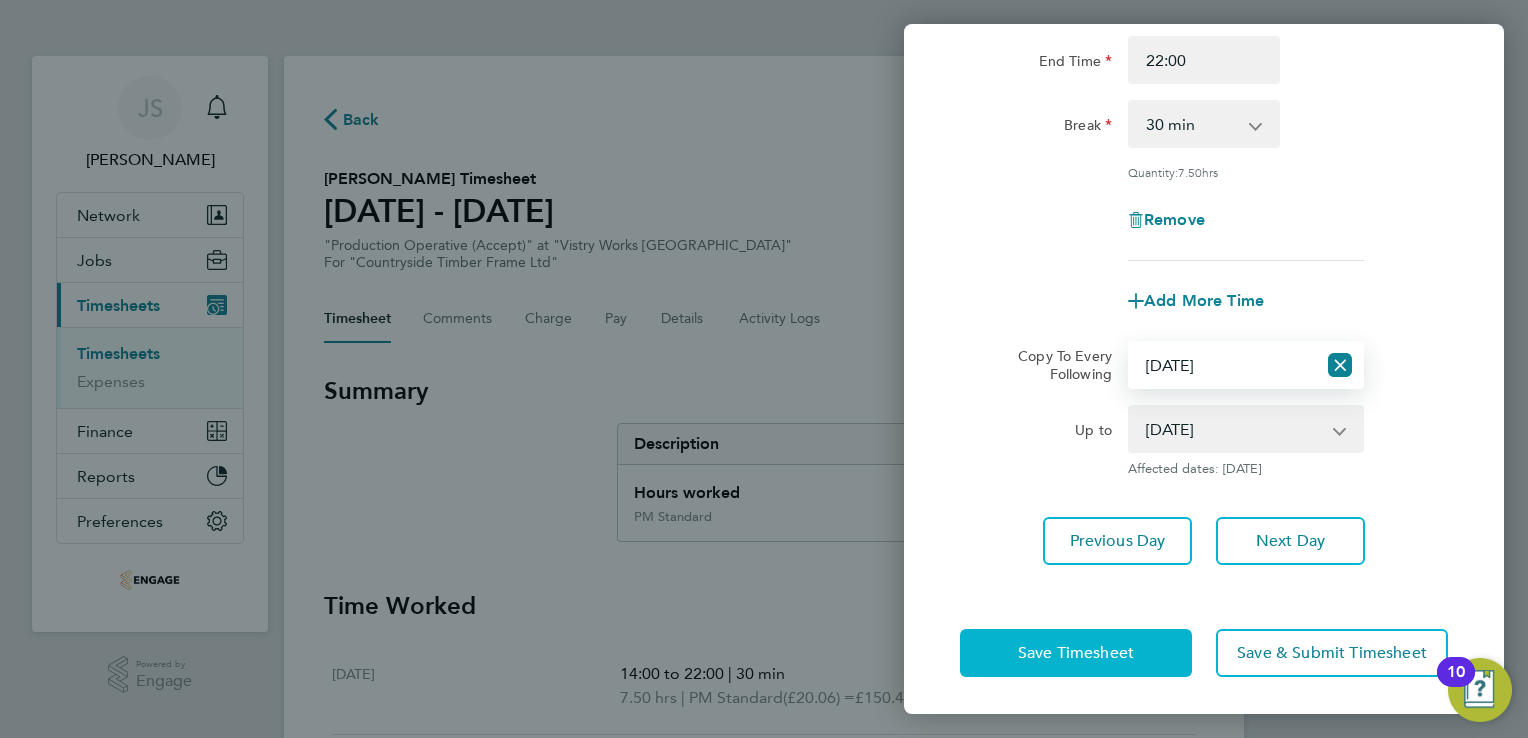 click on "Save Timesheet" 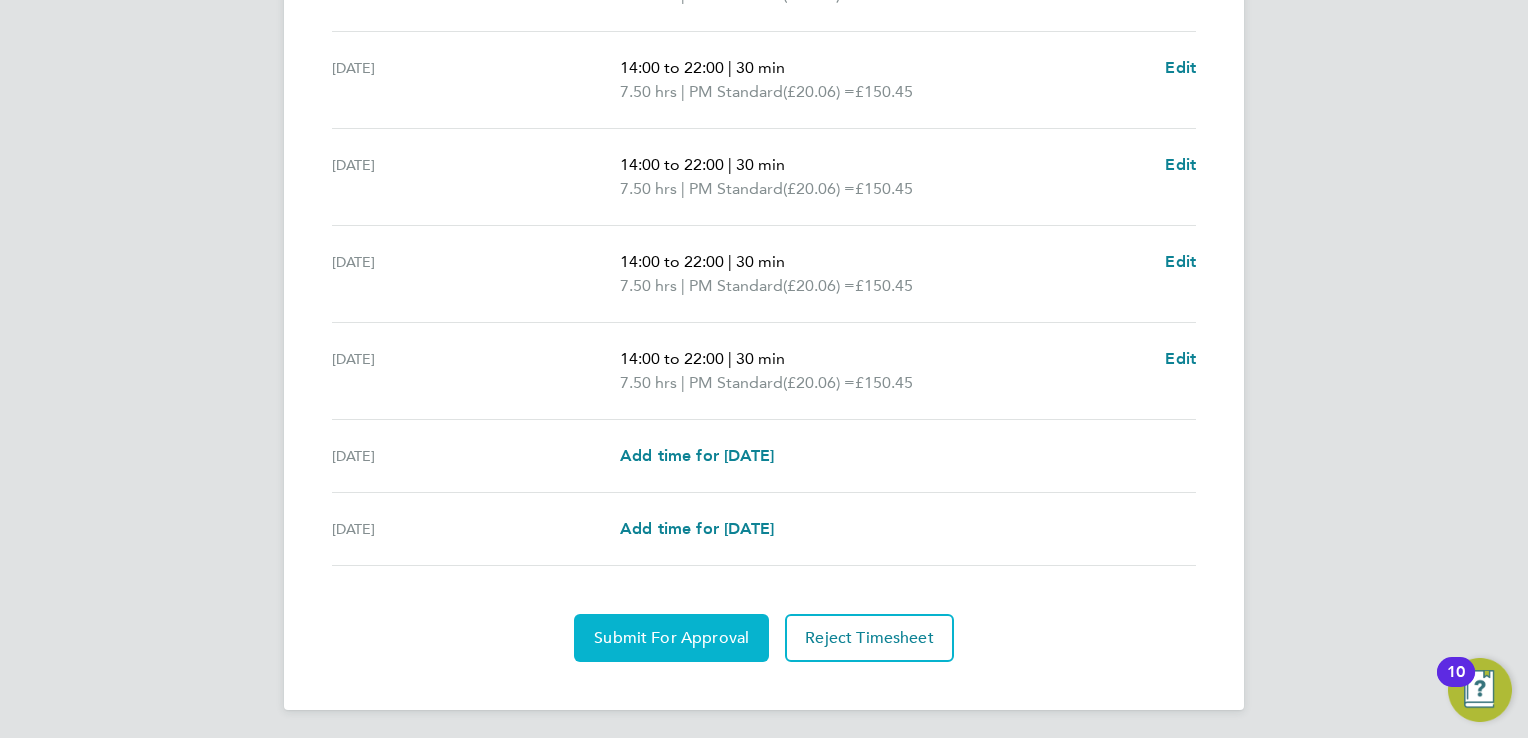 scroll, scrollTop: 704, scrollLeft: 0, axis: vertical 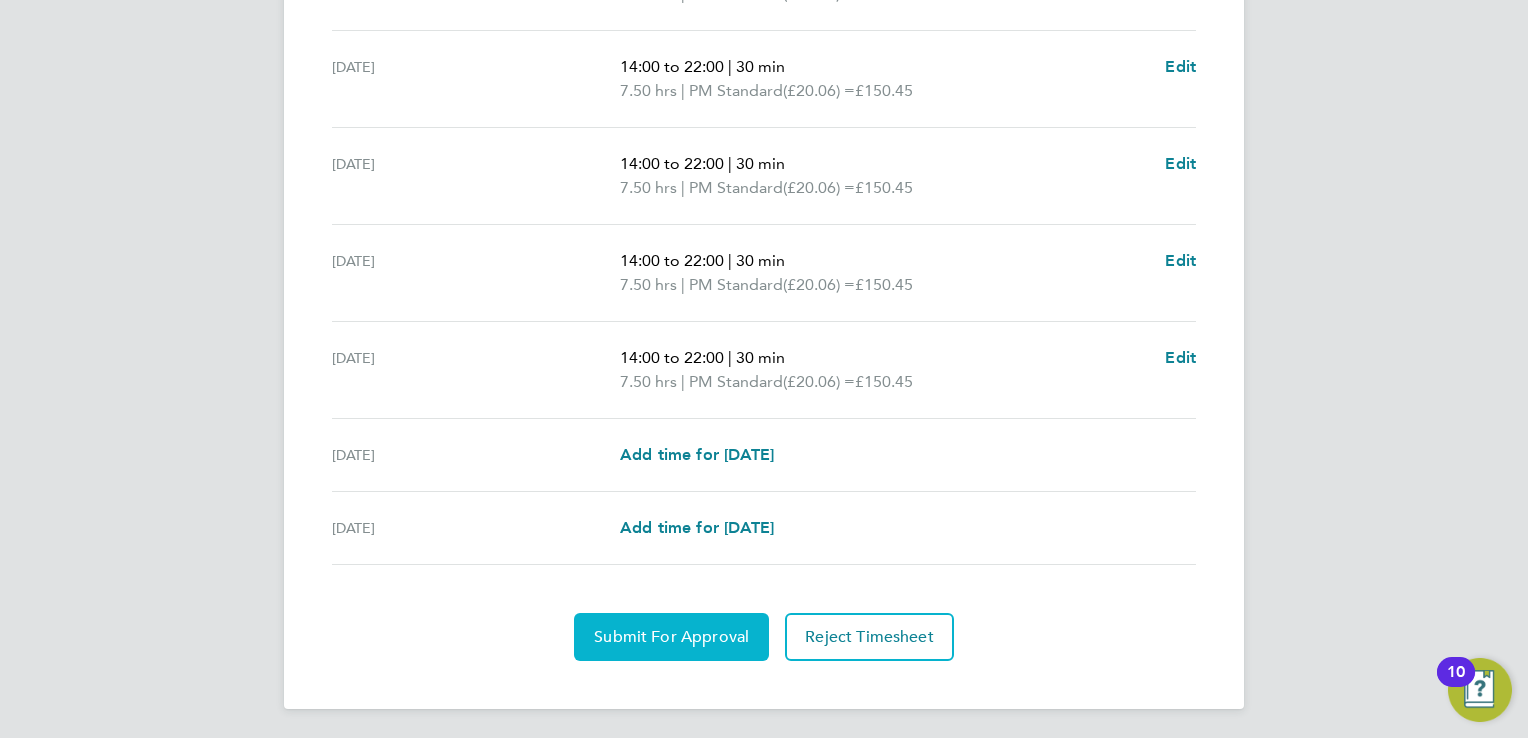 click on "Submit For Approval" 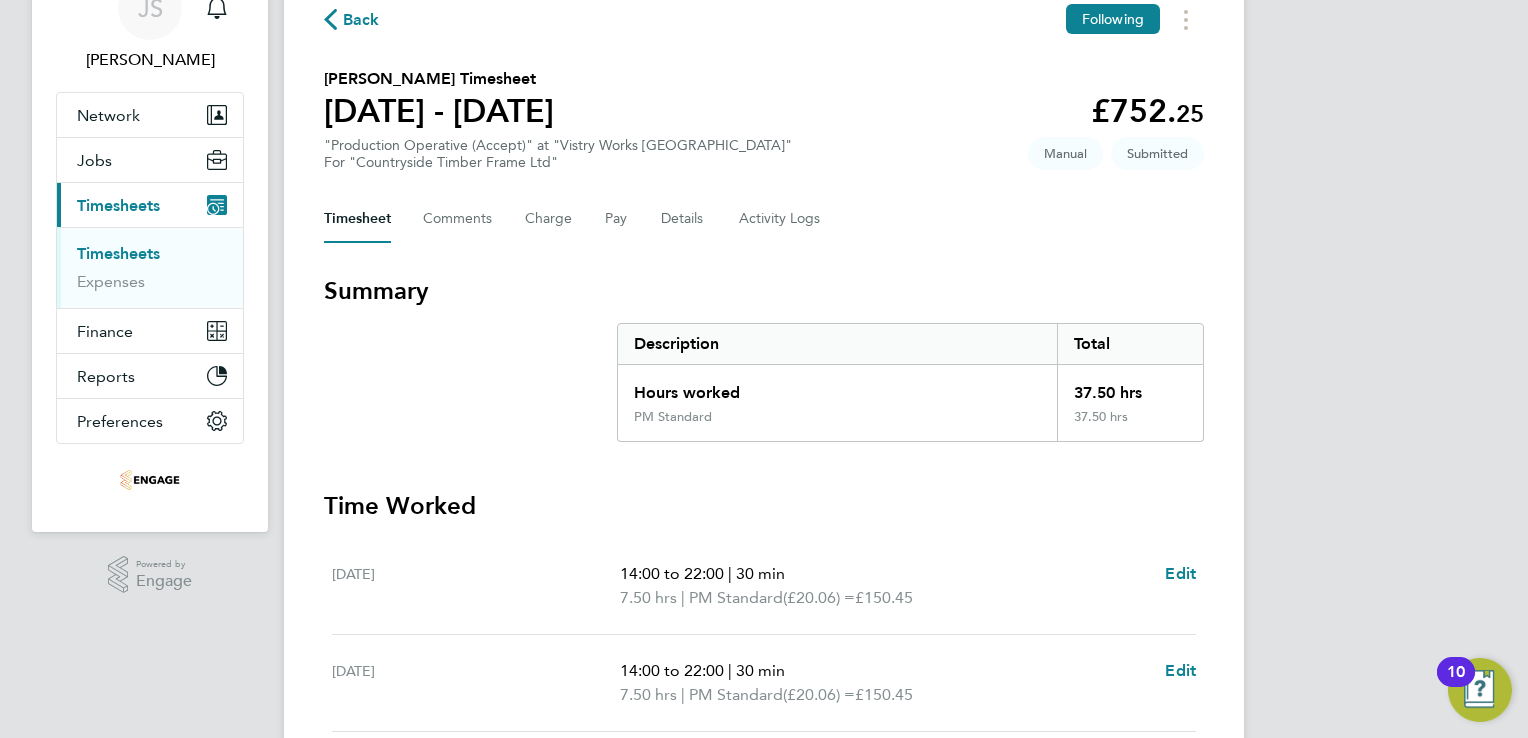 scroll, scrollTop: 0, scrollLeft: 0, axis: both 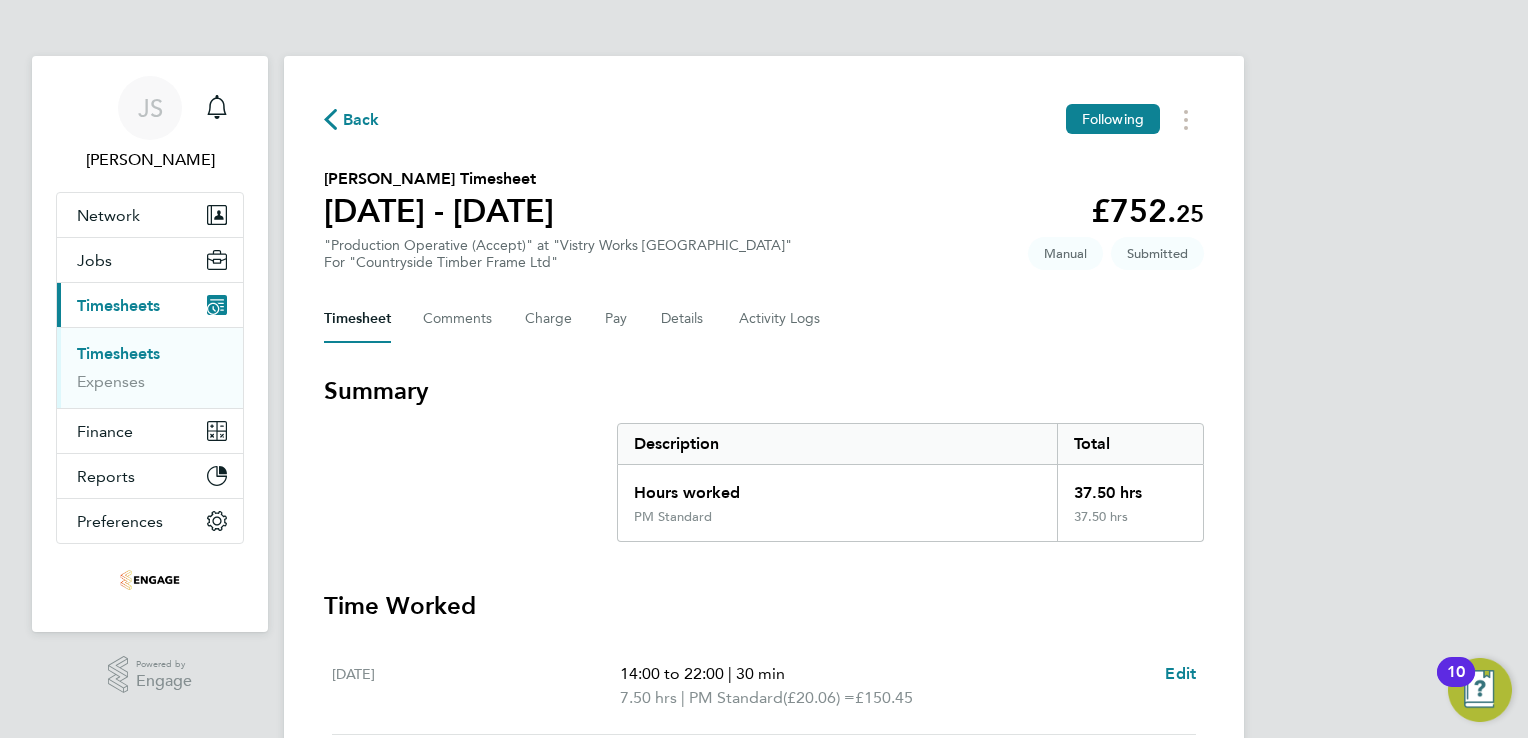 click on "Back" 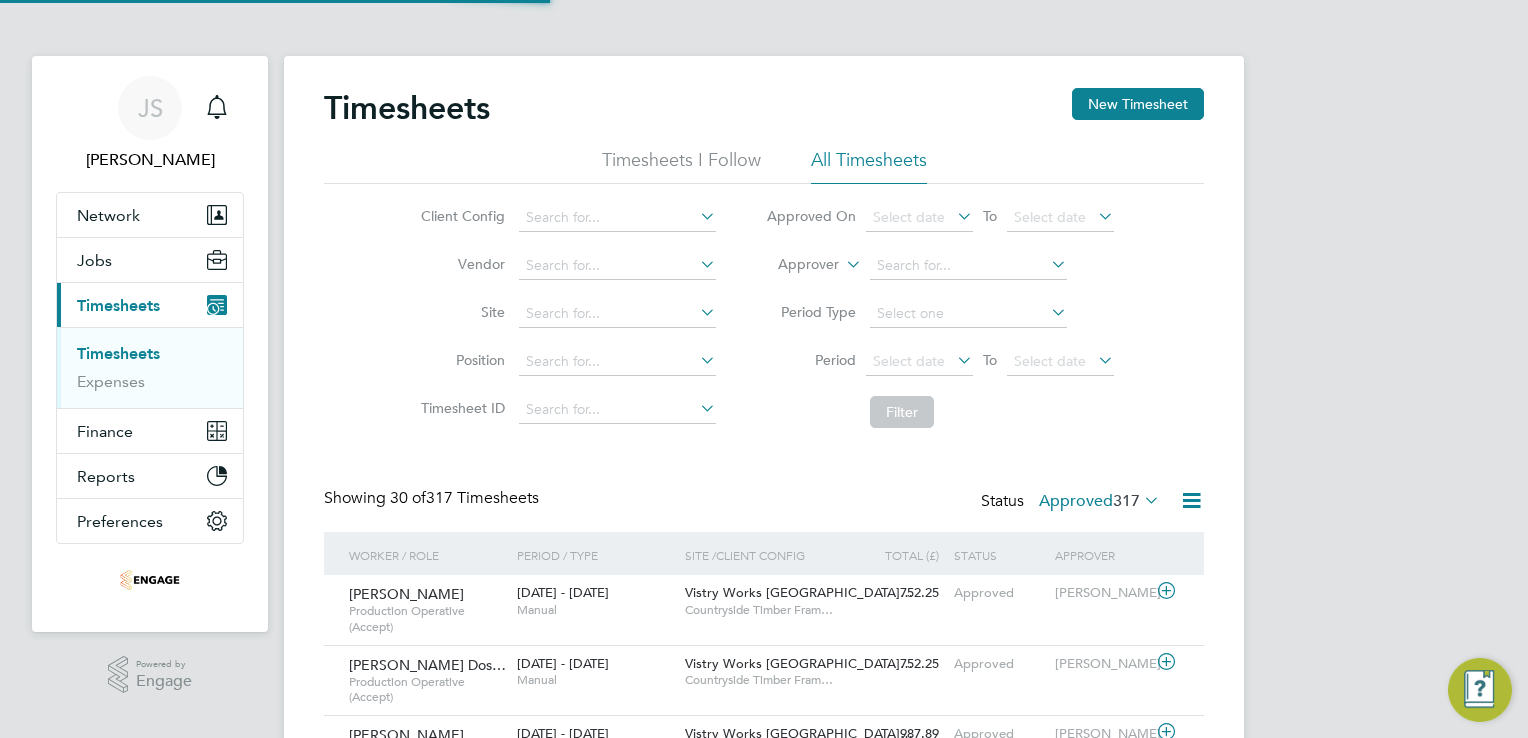 scroll, scrollTop: 9, scrollLeft: 10, axis: both 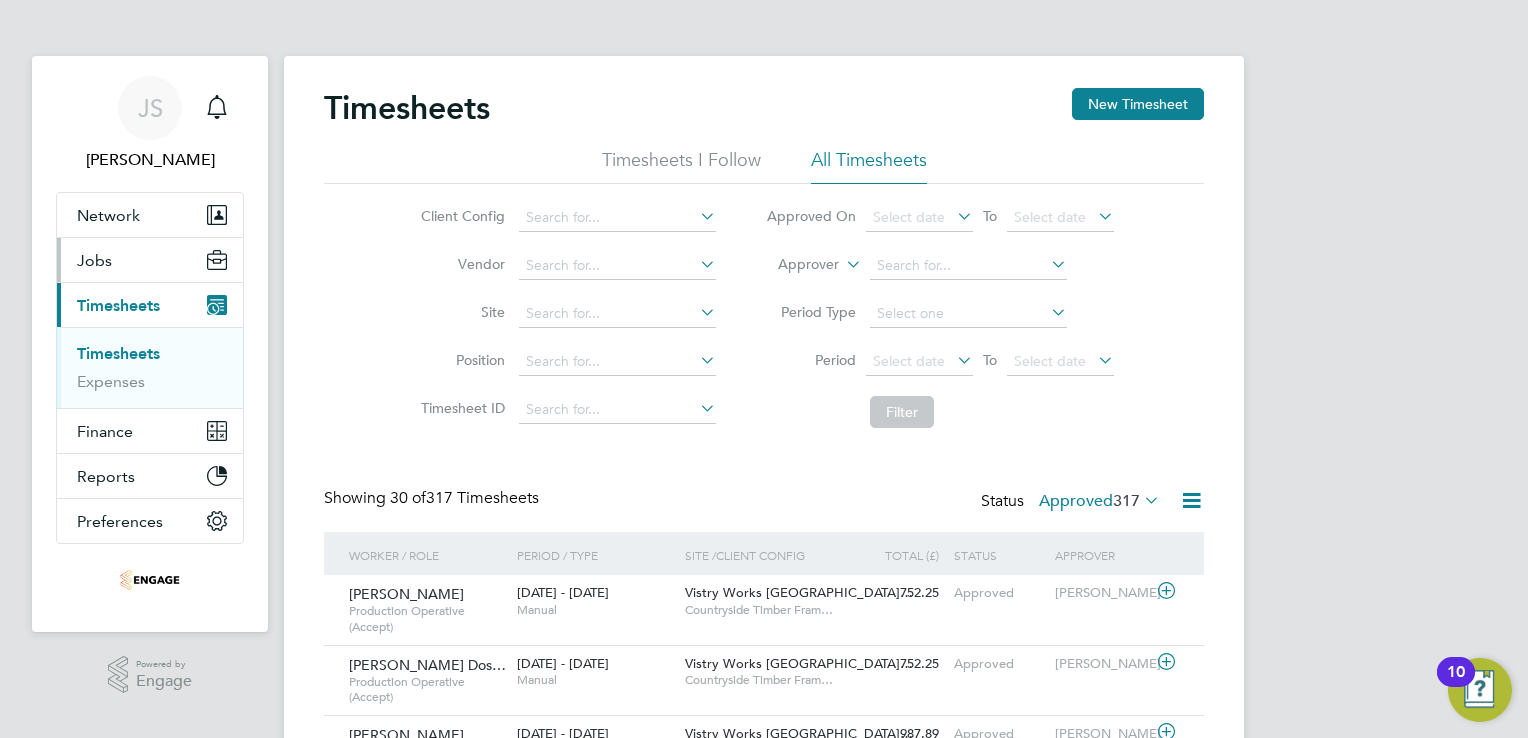click on "Jobs" at bounding box center [150, 260] 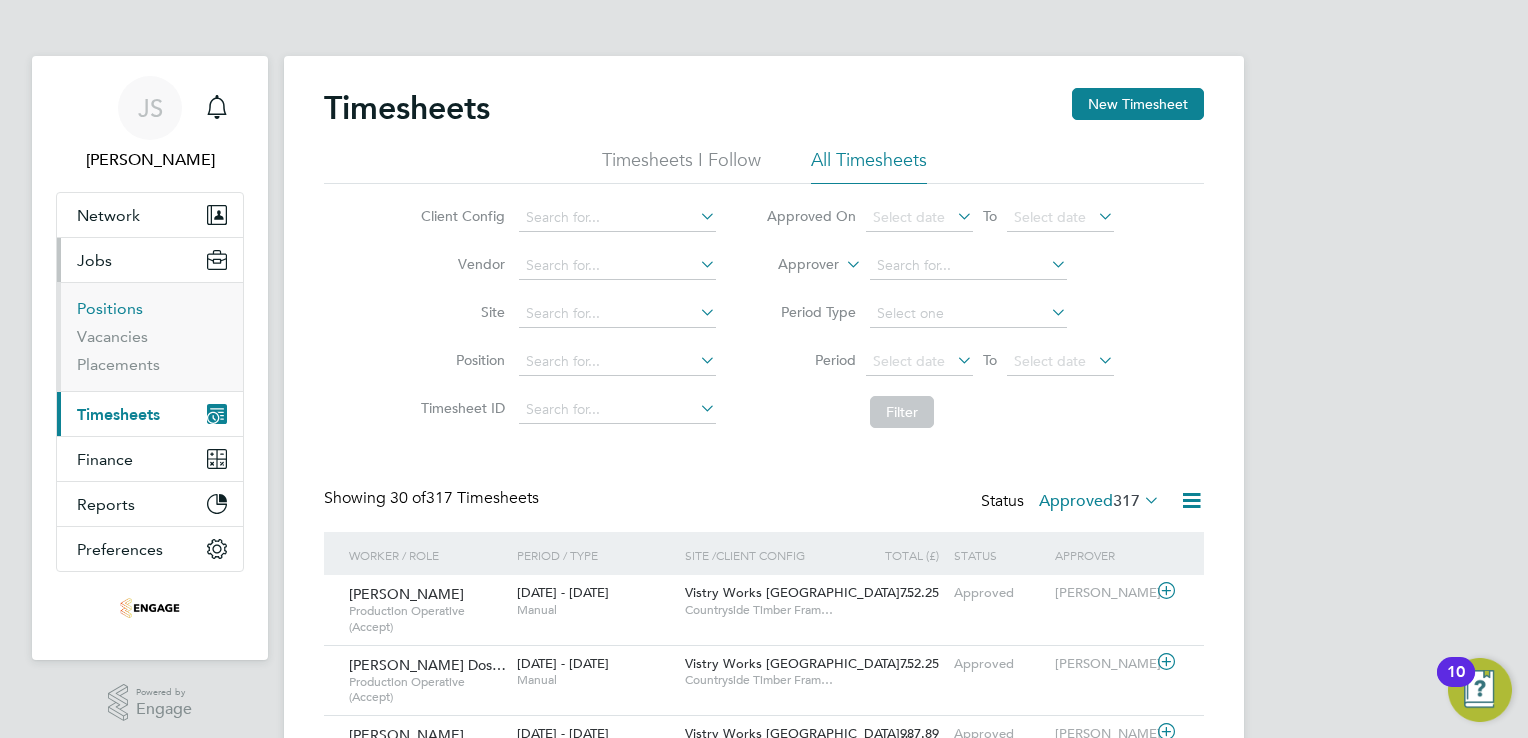 click on "Positions" at bounding box center (110, 308) 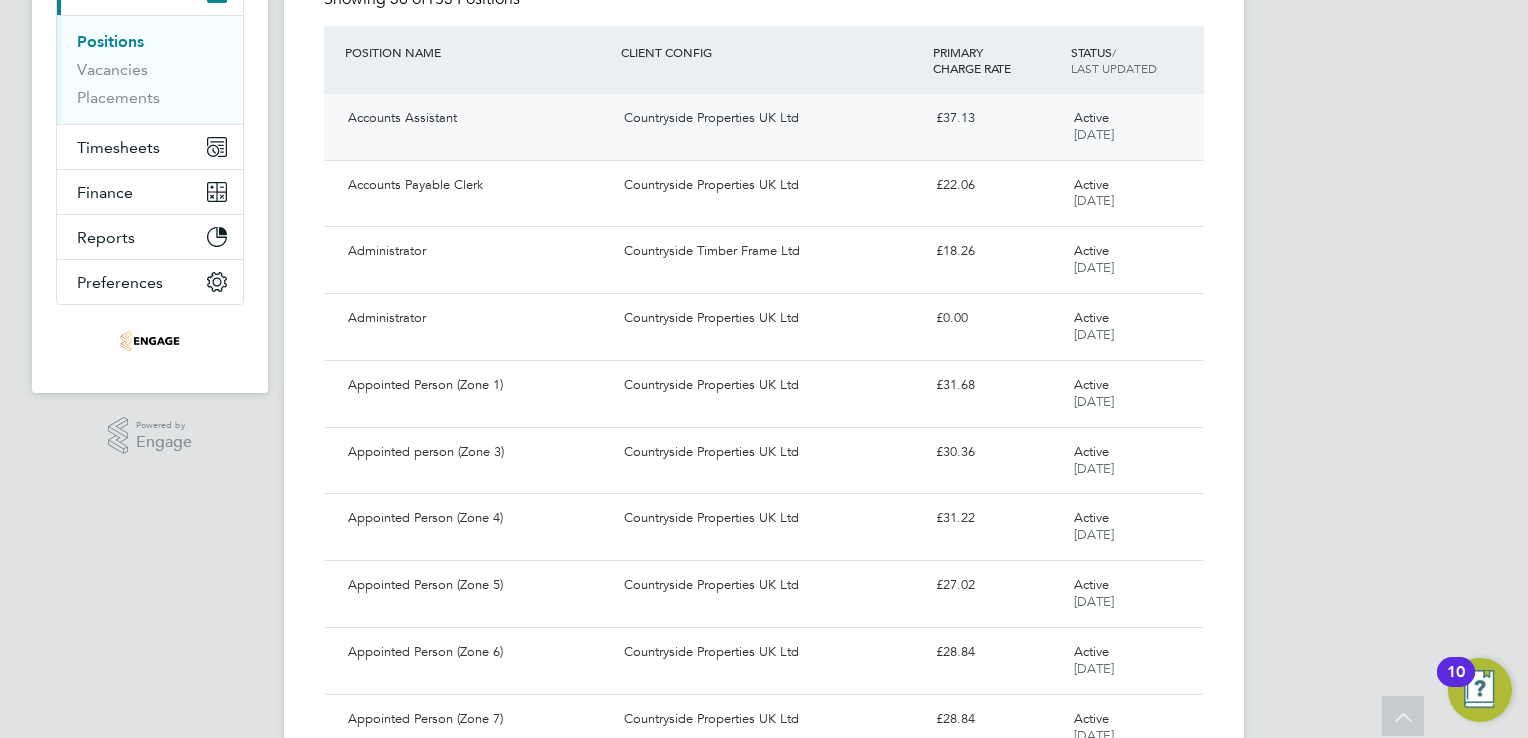 scroll, scrollTop: 300, scrollLeft: 0, axis: vertical 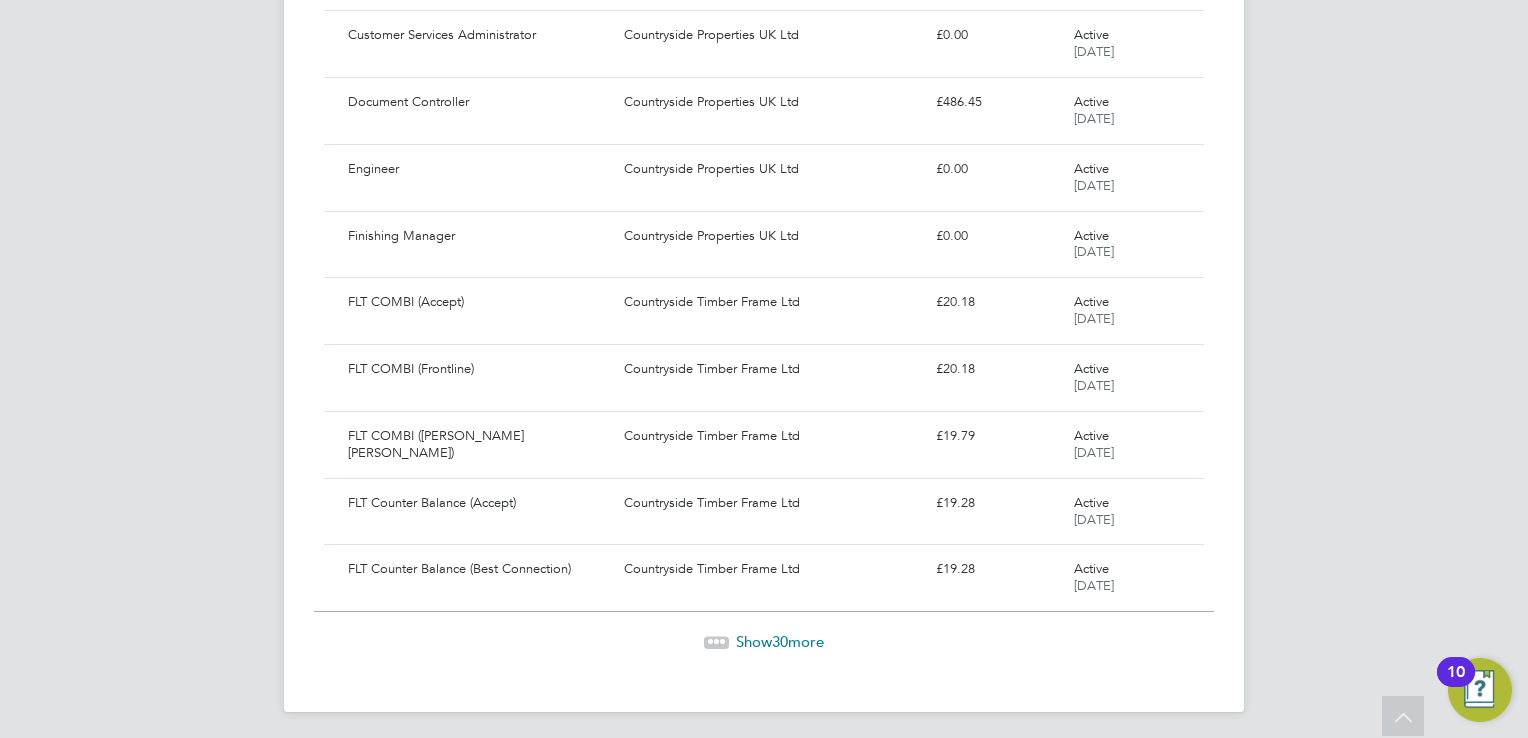 click on "Show  30  more" 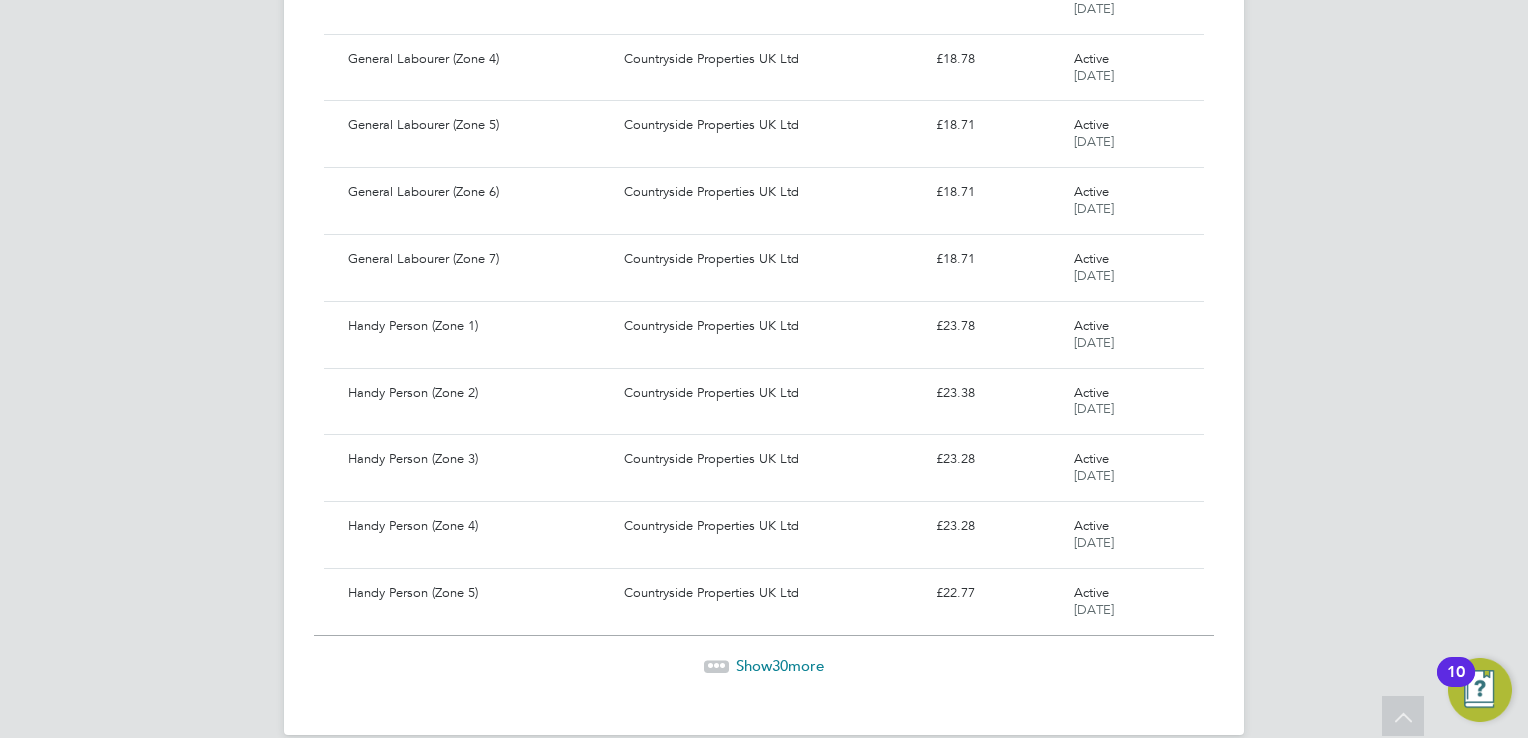 scroll, scrollTop: 3749, scrollLeft: 0, axis: vertical 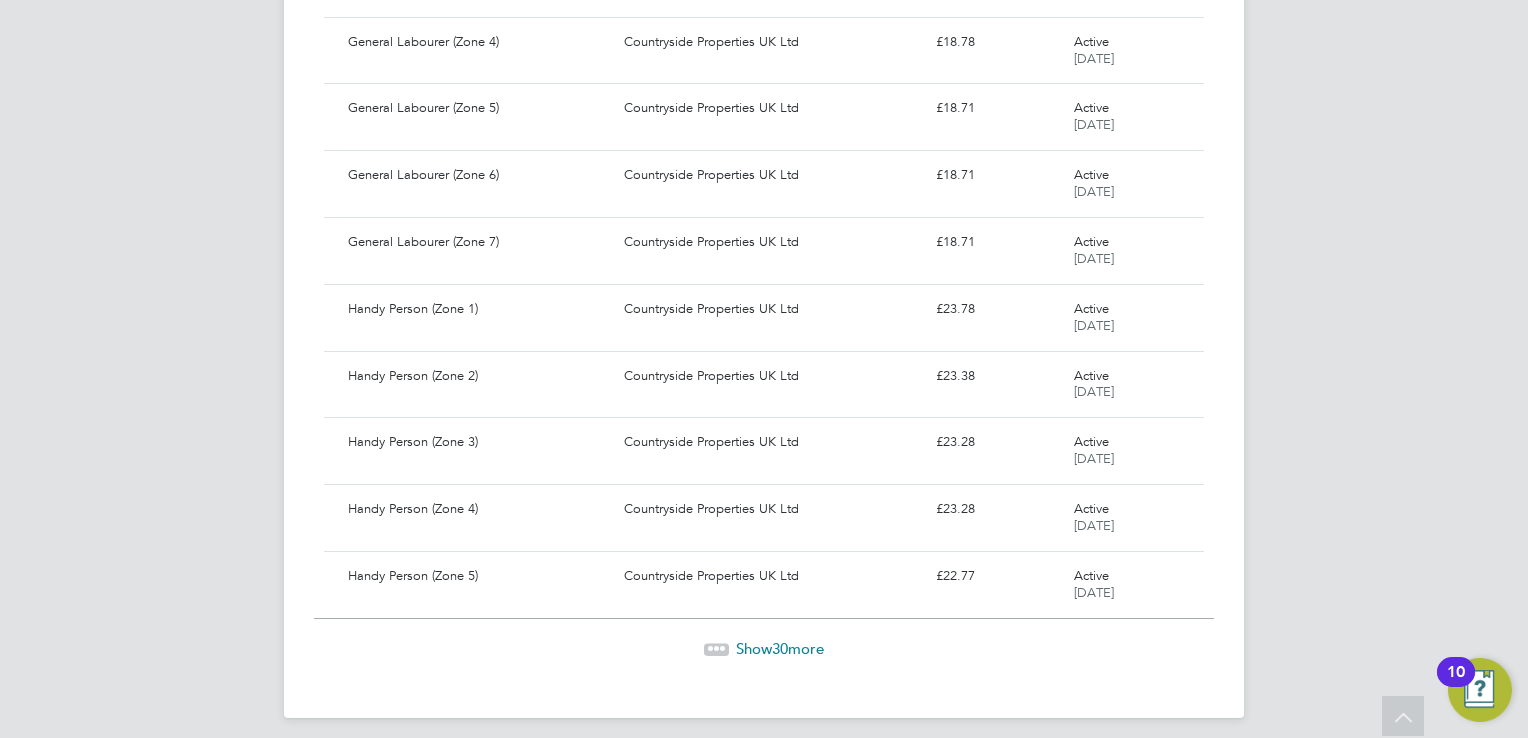 click on "30" 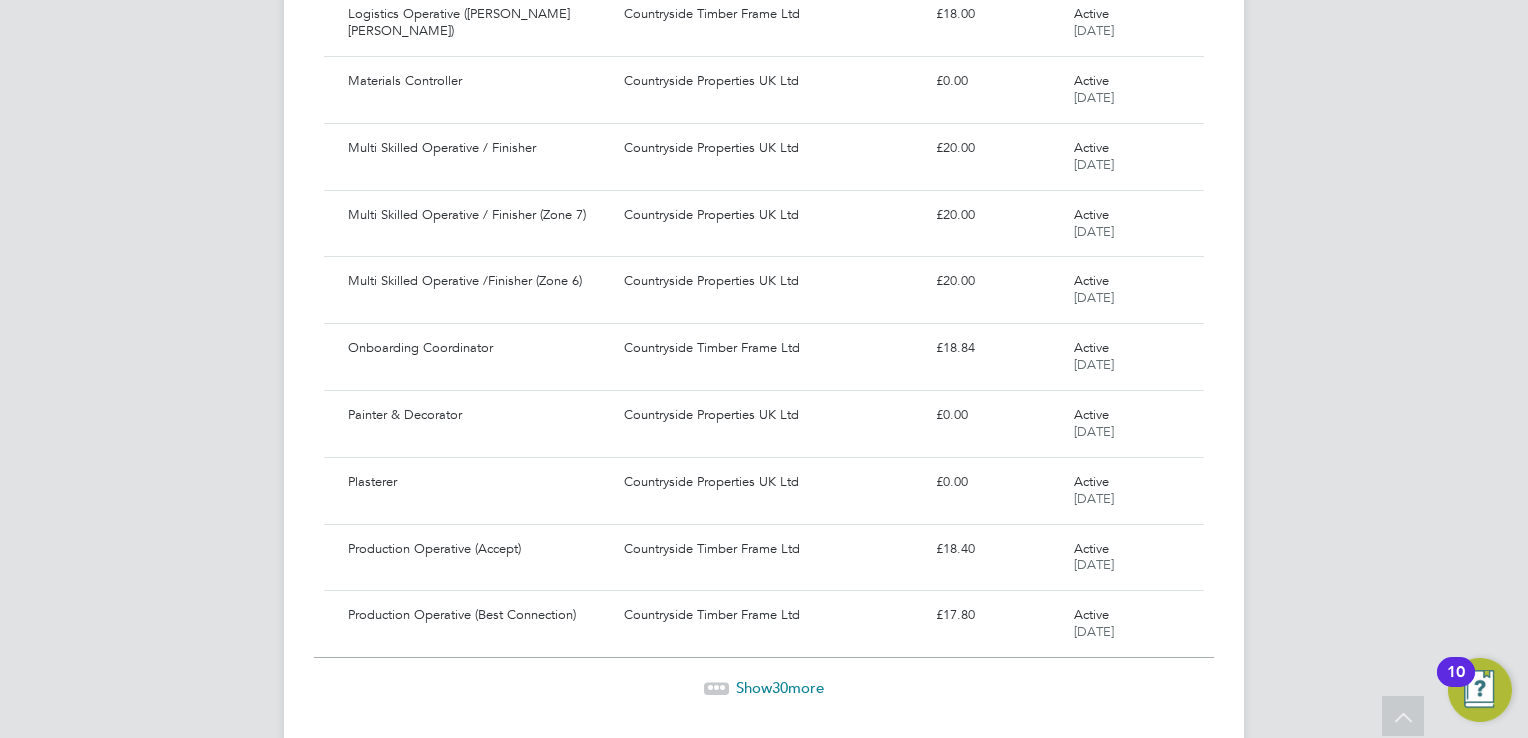 scroll, scrollTop: 5748, scrollLeft: 0, axis: vertical 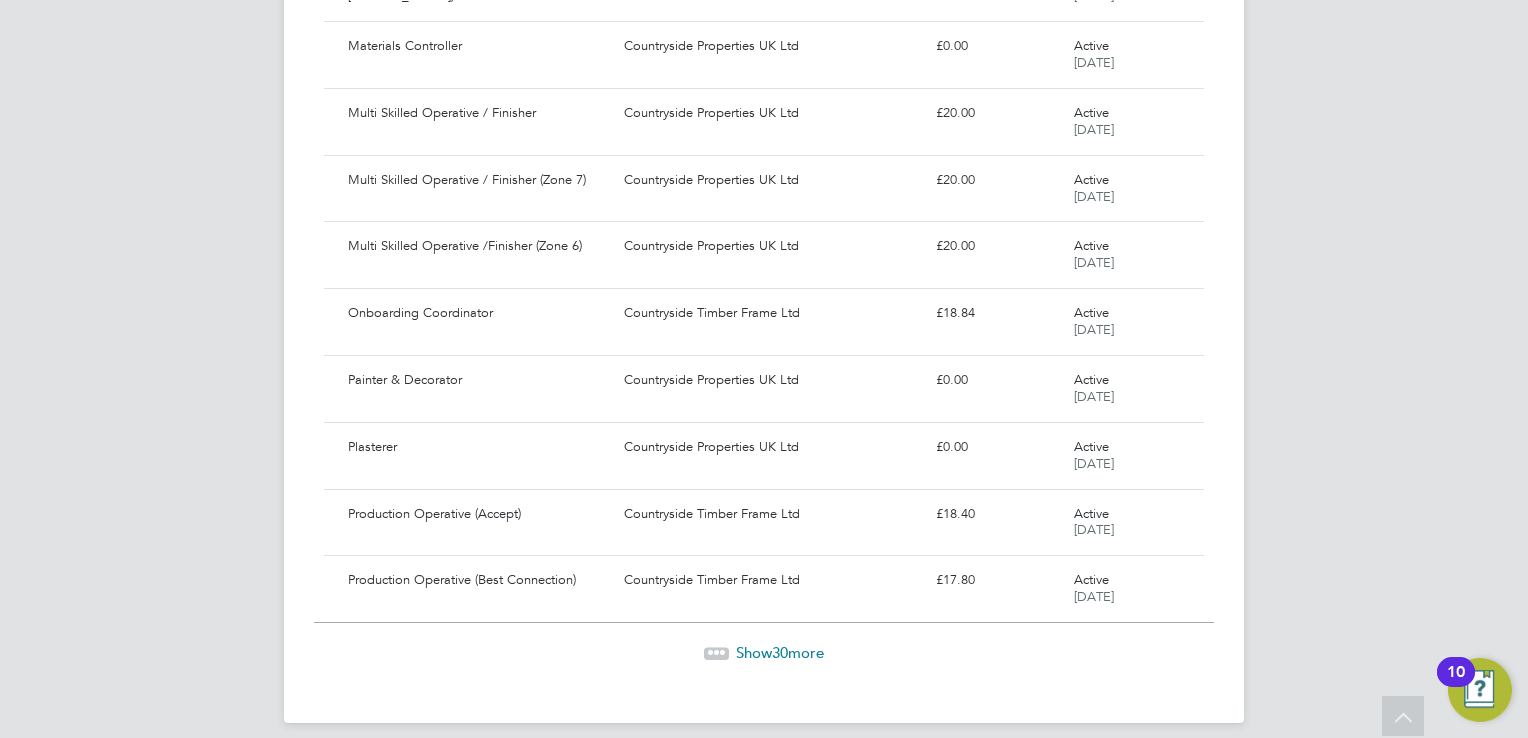 click on "Show  30  more" 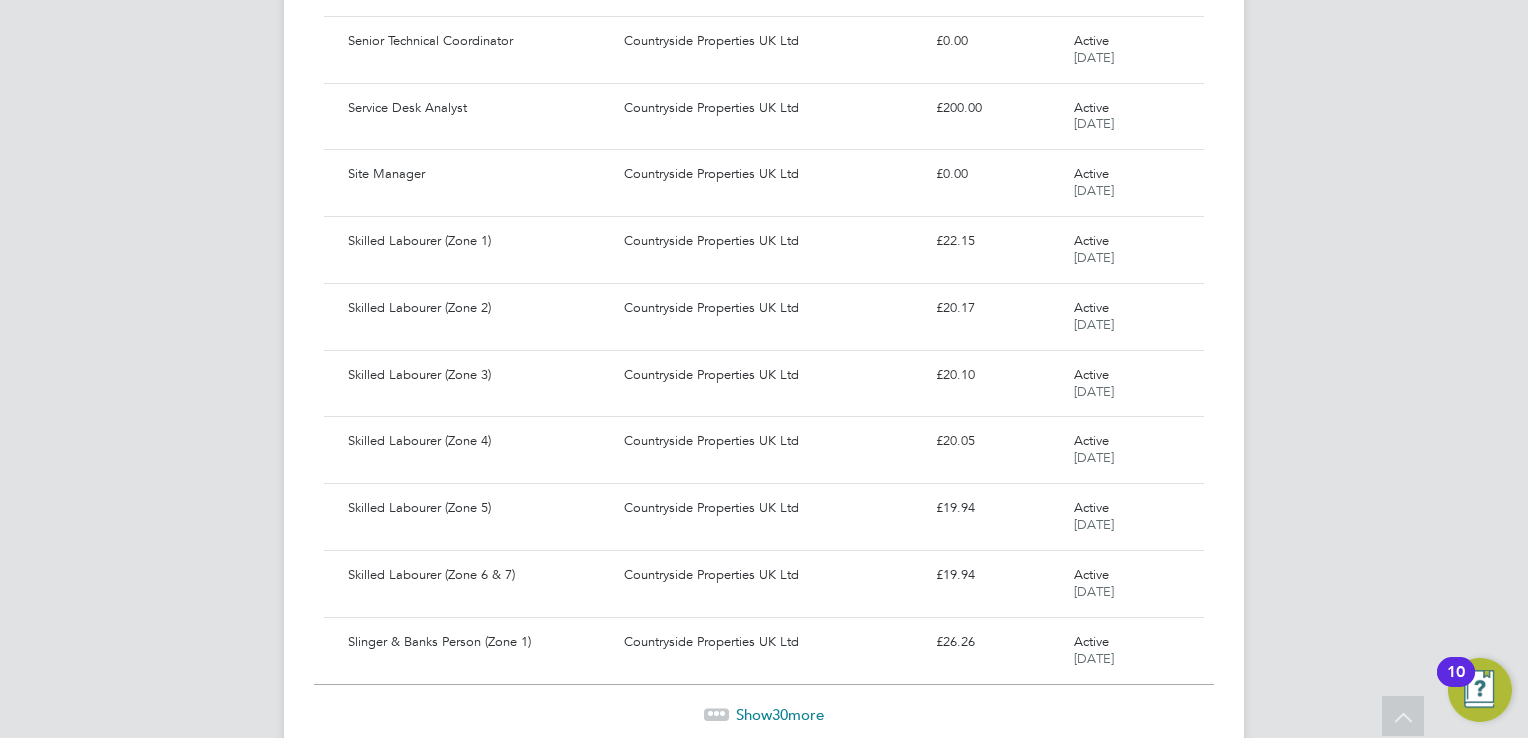 scroll, scrollTop: 7745, scrollLeft: 0, axis: vertical 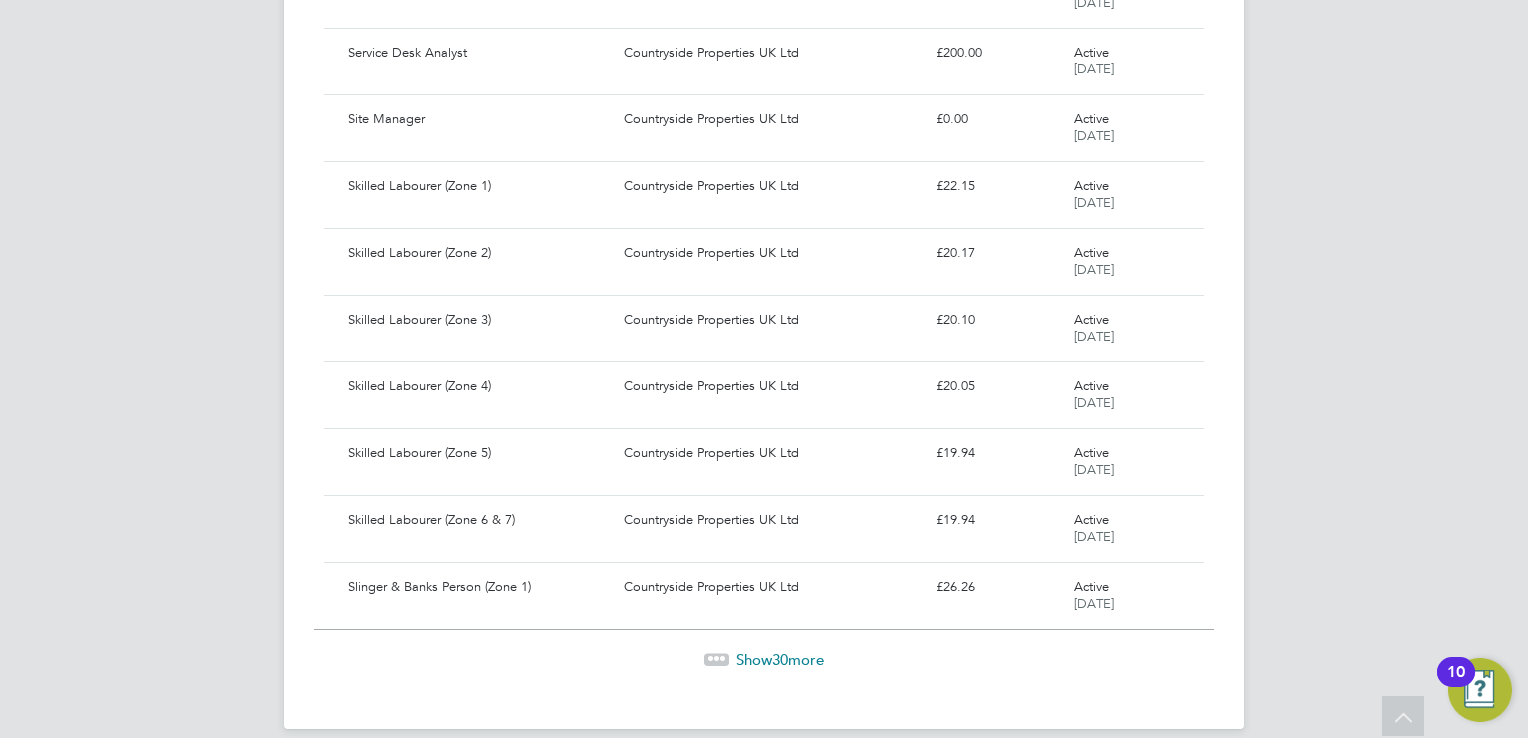 click on "Show  30  more" 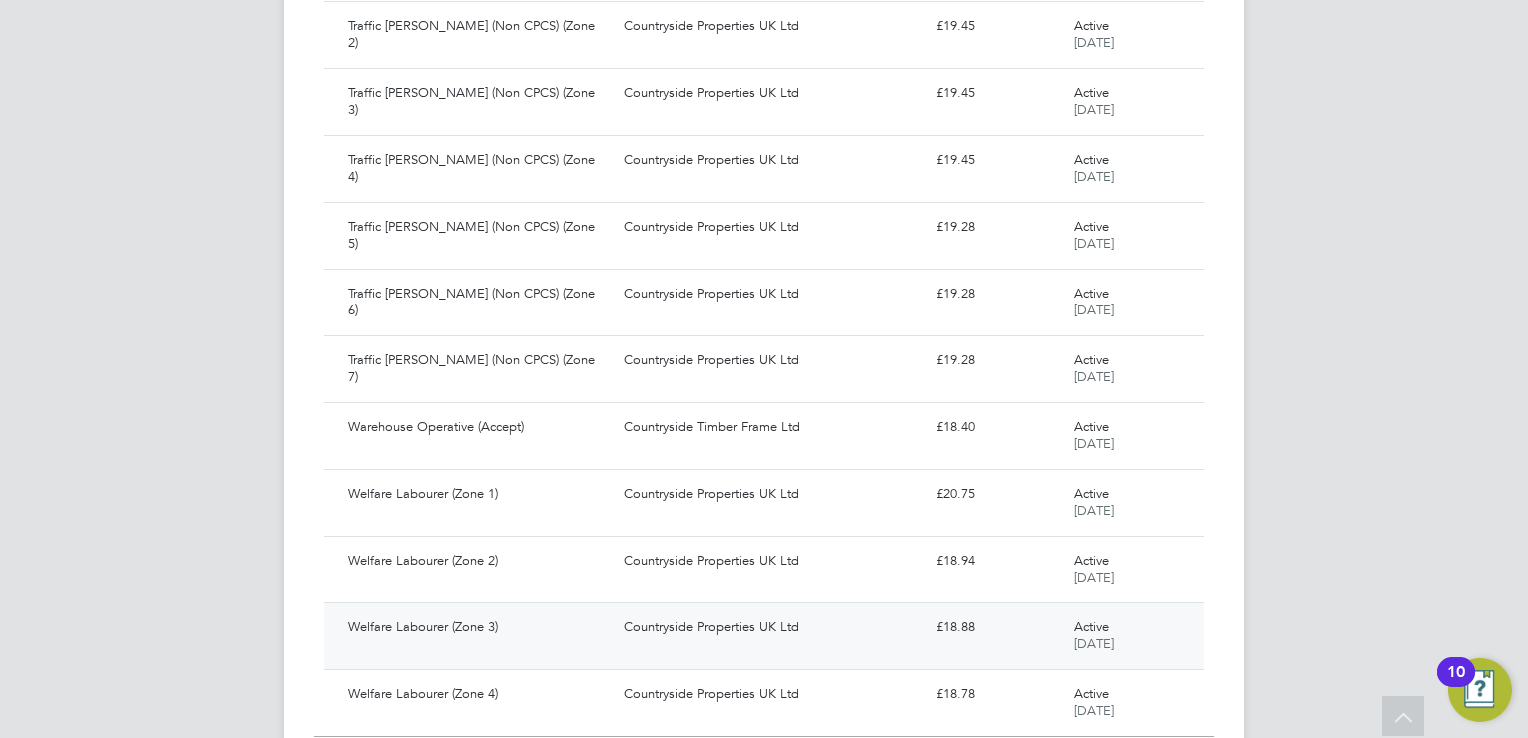 scroll, scrollTop: 9744, scrollLeft: 0, axis: vertical 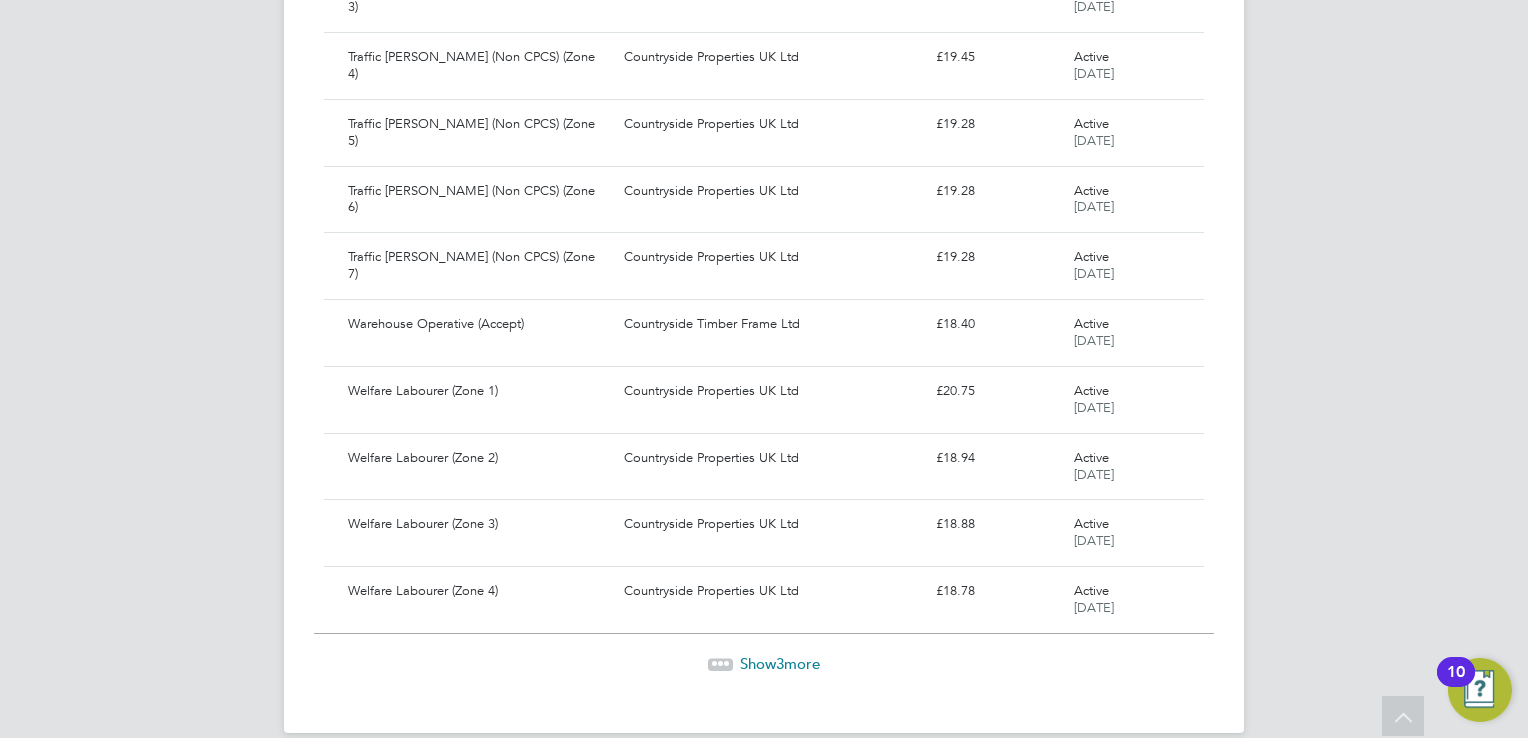 click on "Show  3  more" 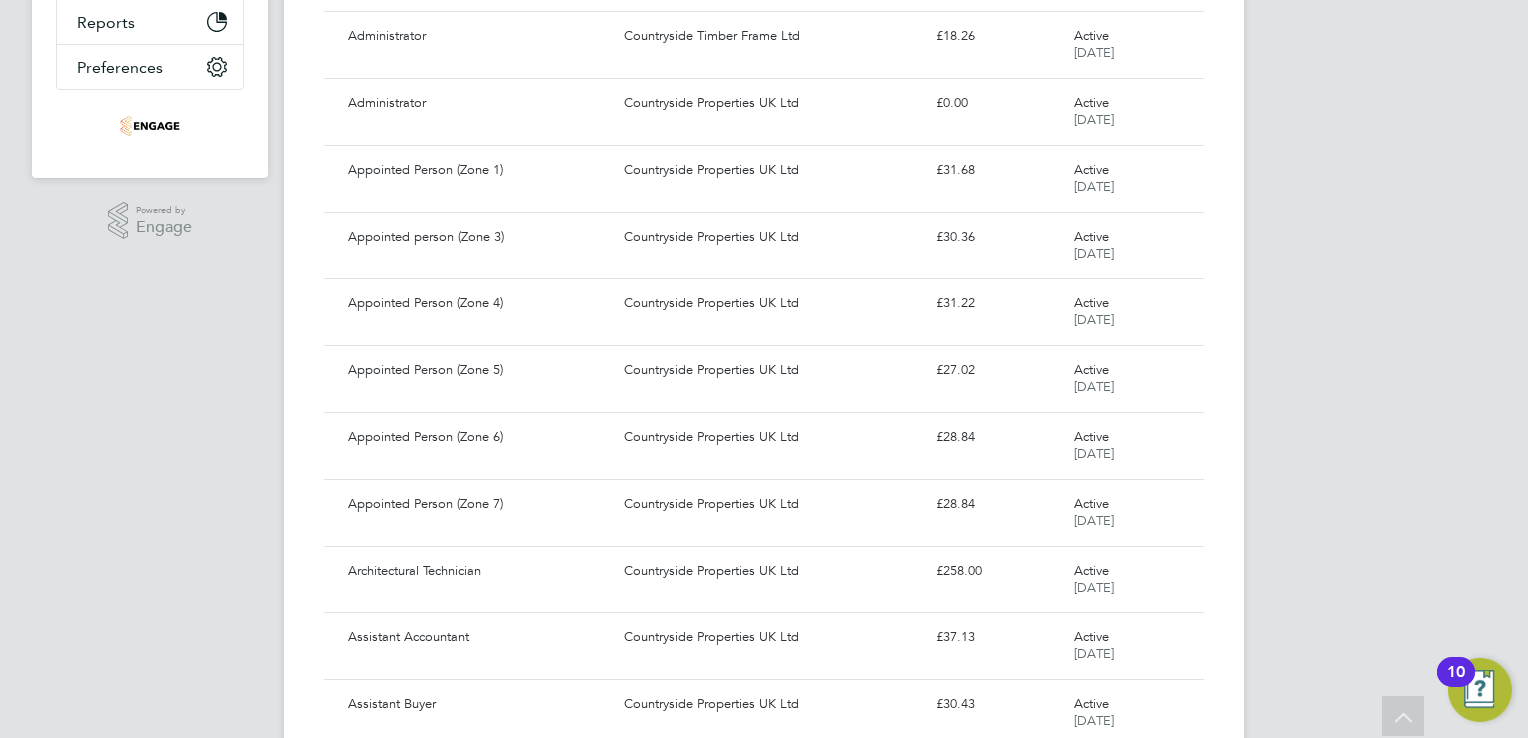 scroll, scrollTop: 0, scrollLeft: 0, axis: both 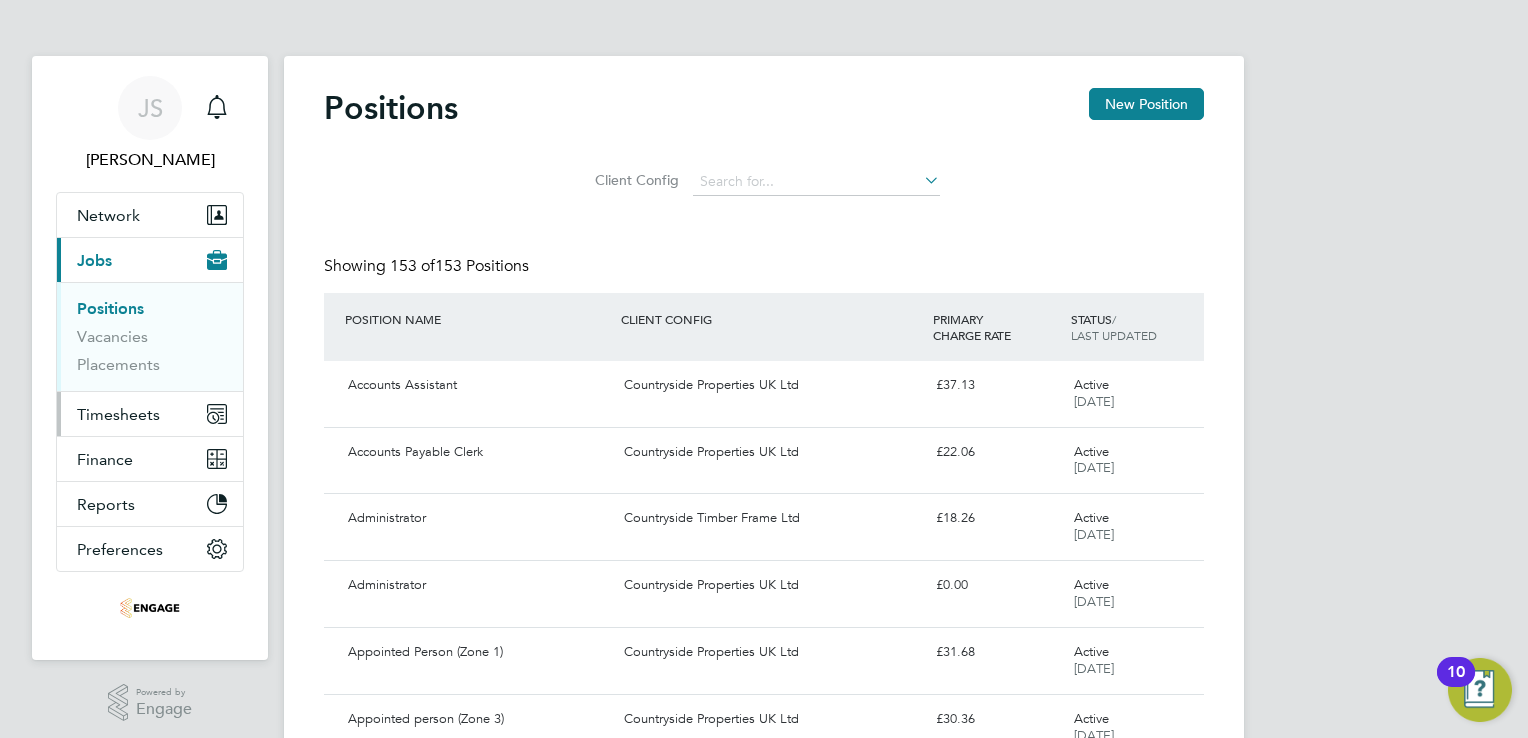 click on "Timesheets" at bounding box center (118, 414) 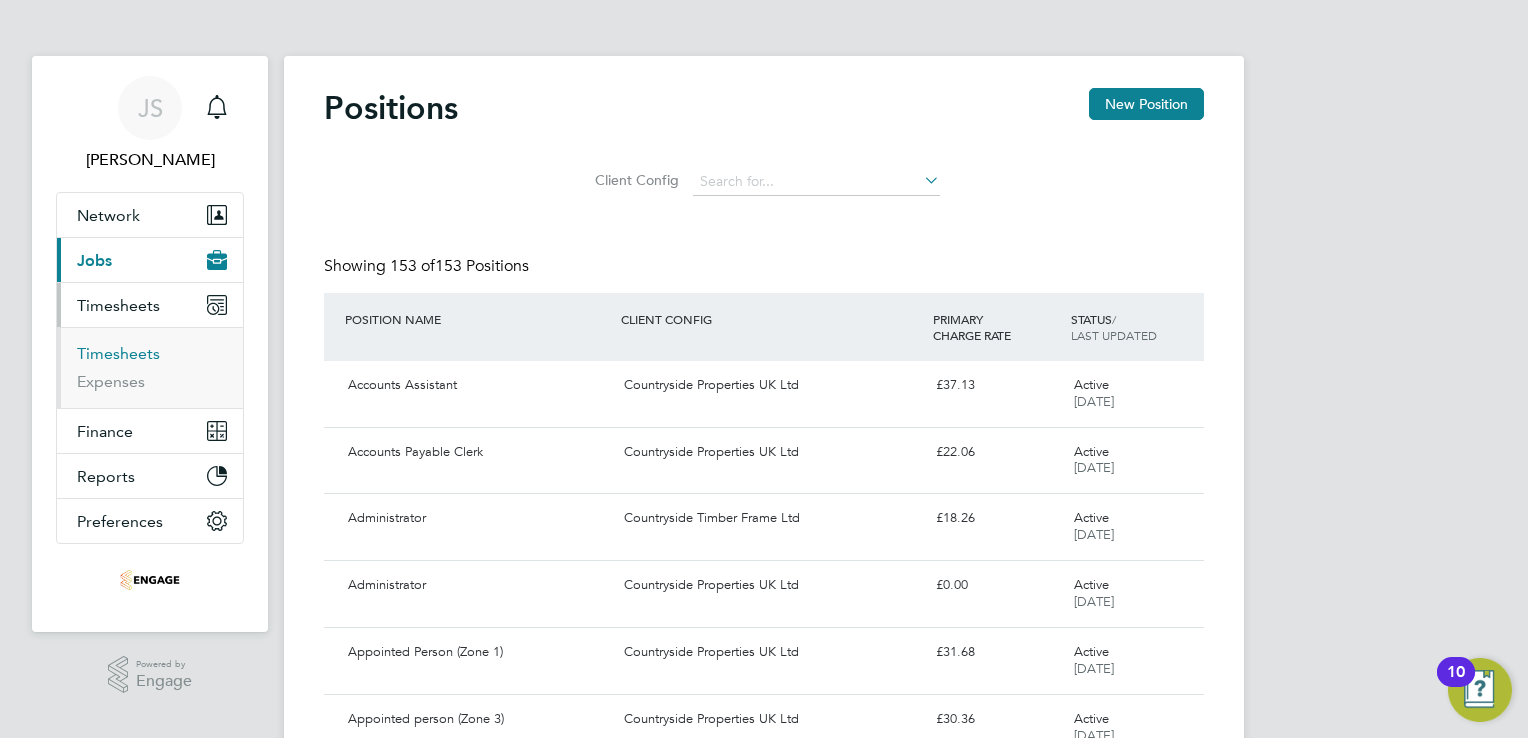 click on "Timesheets" at bounding box center [118, 353] 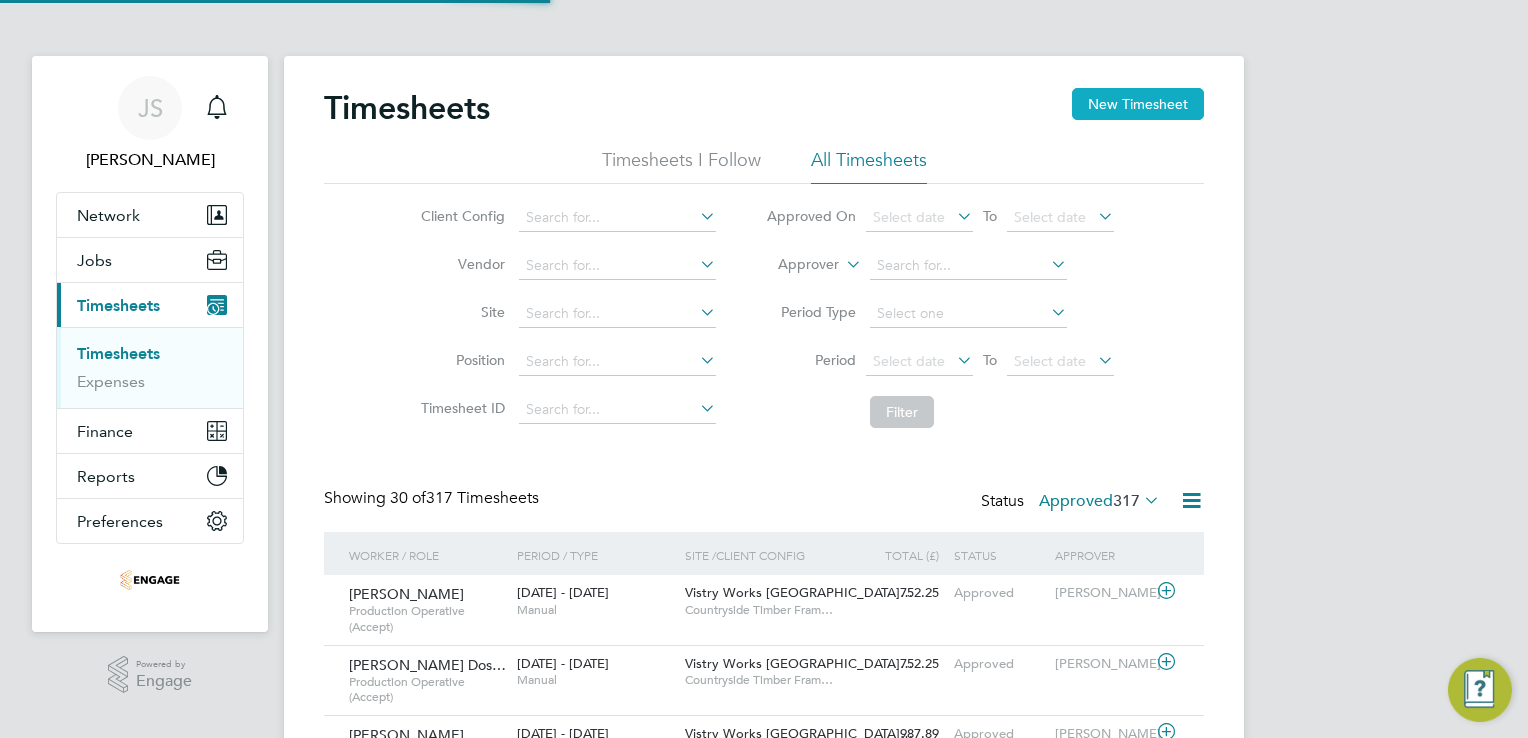 scroll, scrollTop: 9, scrollLeft: 10, axis: both 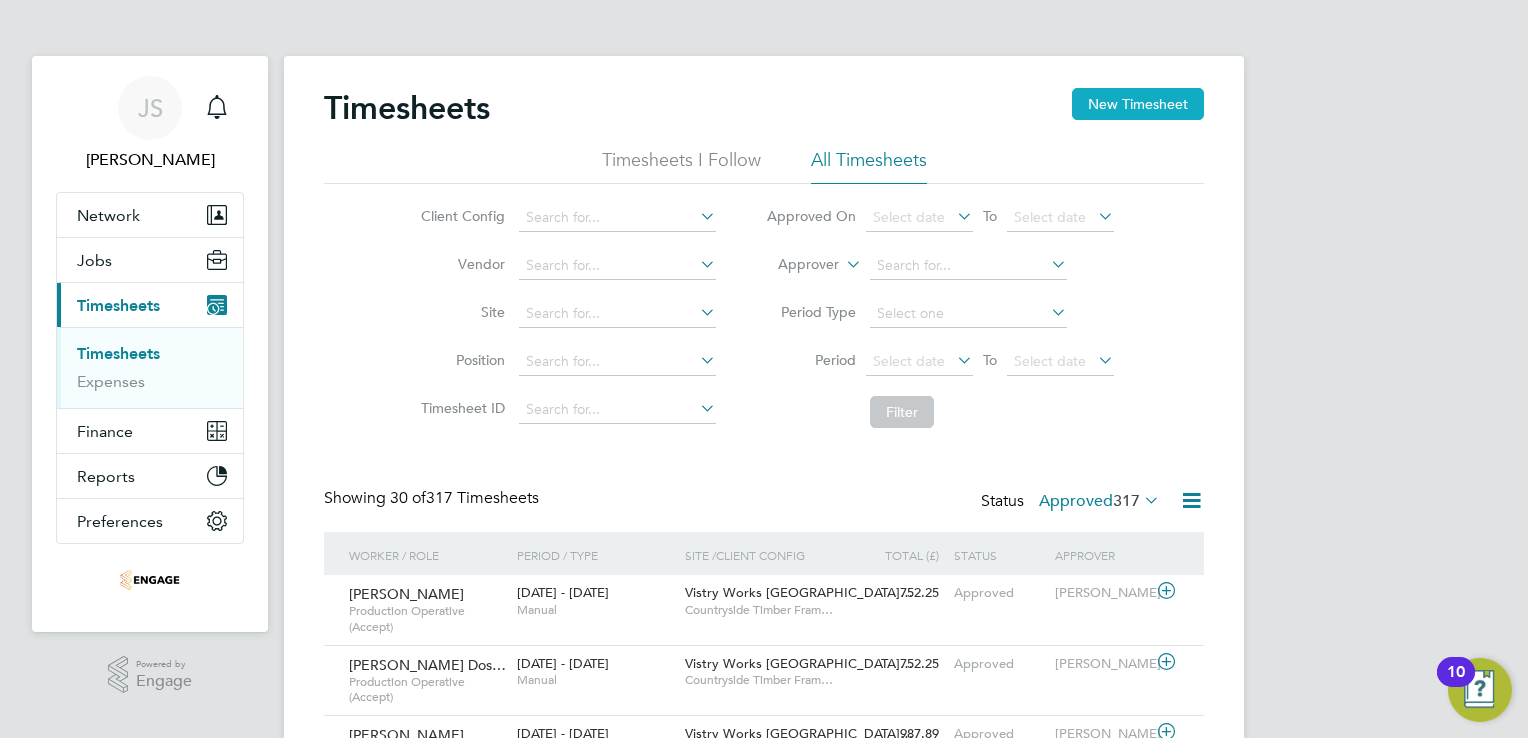 click on "New Timesheet" 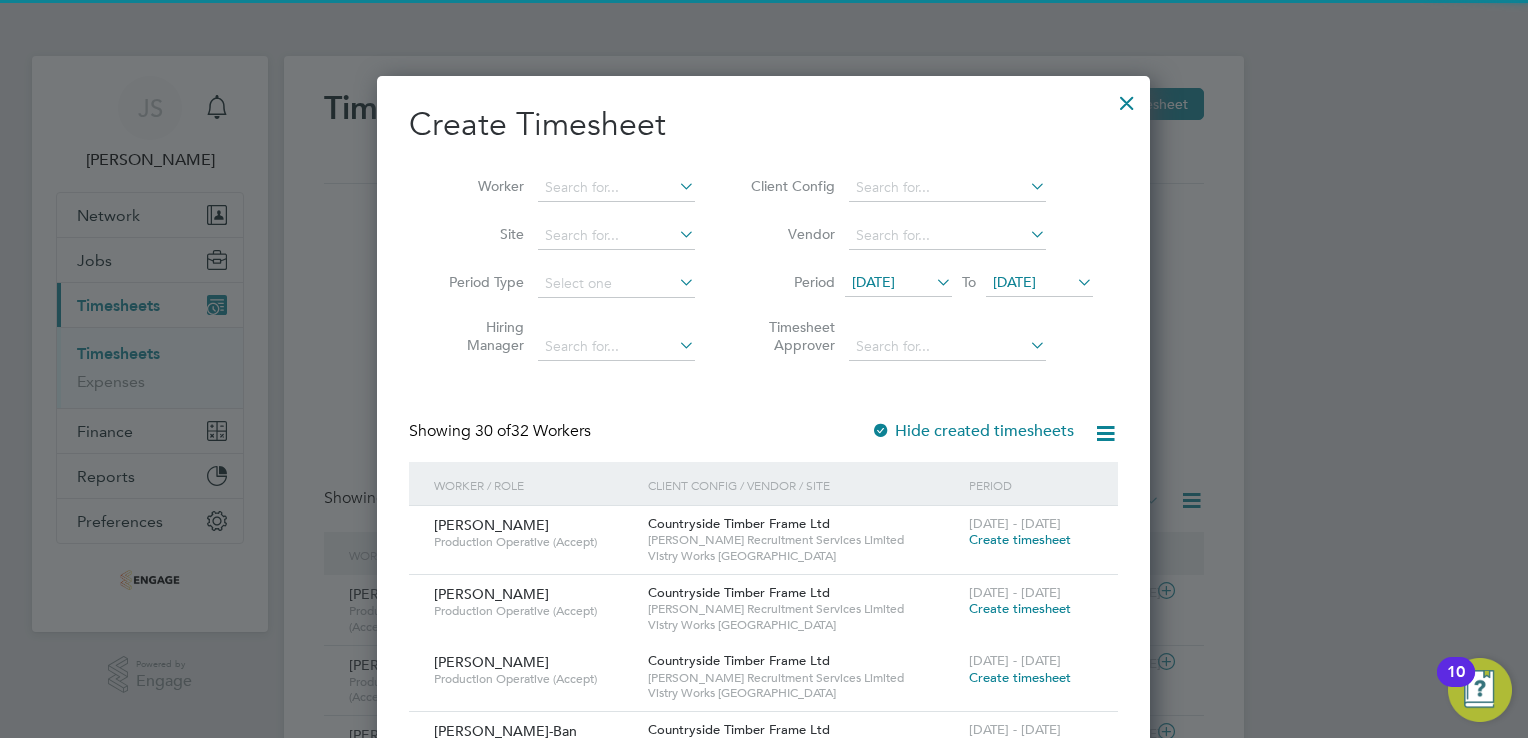 click on "[DATE]" at bounding box center (898, 283) 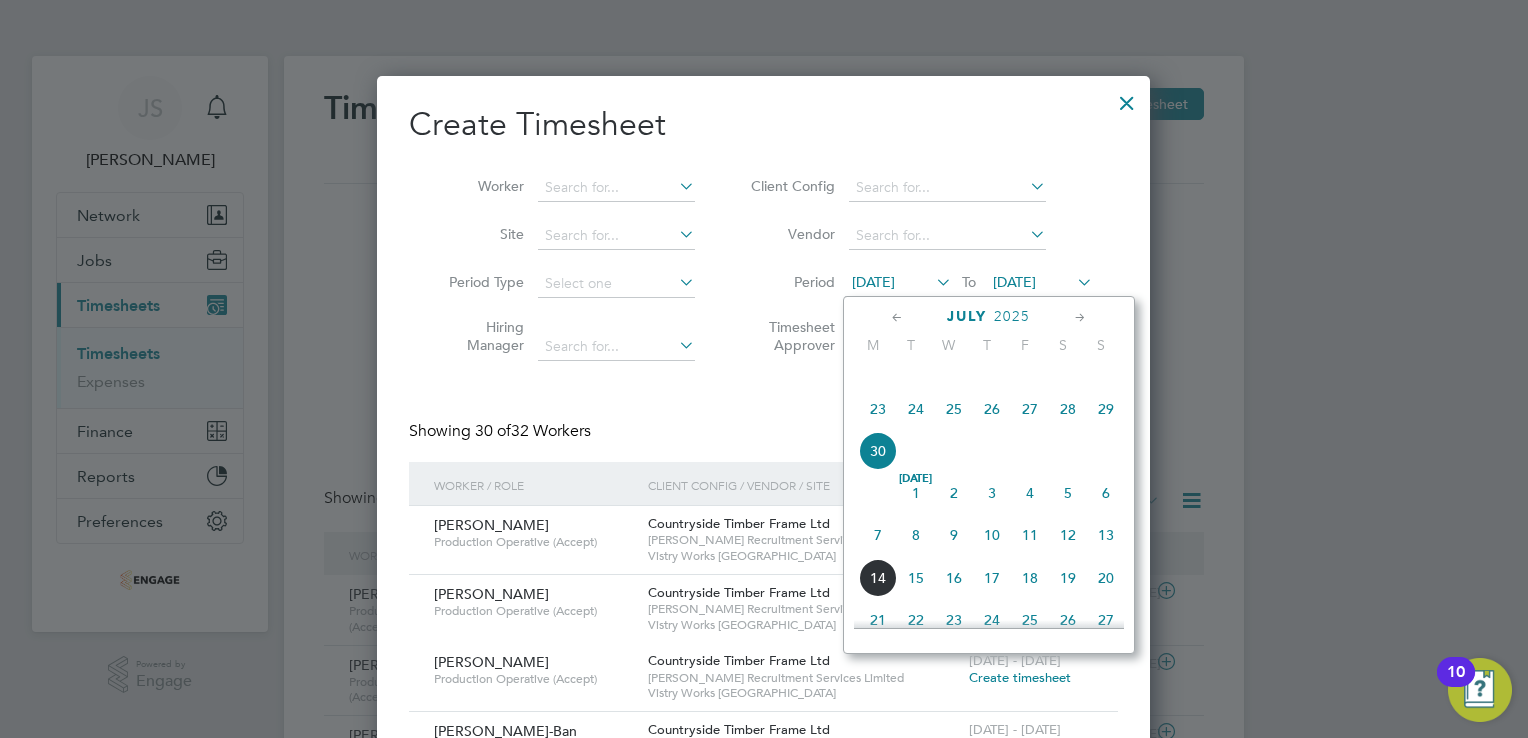 click on "7" 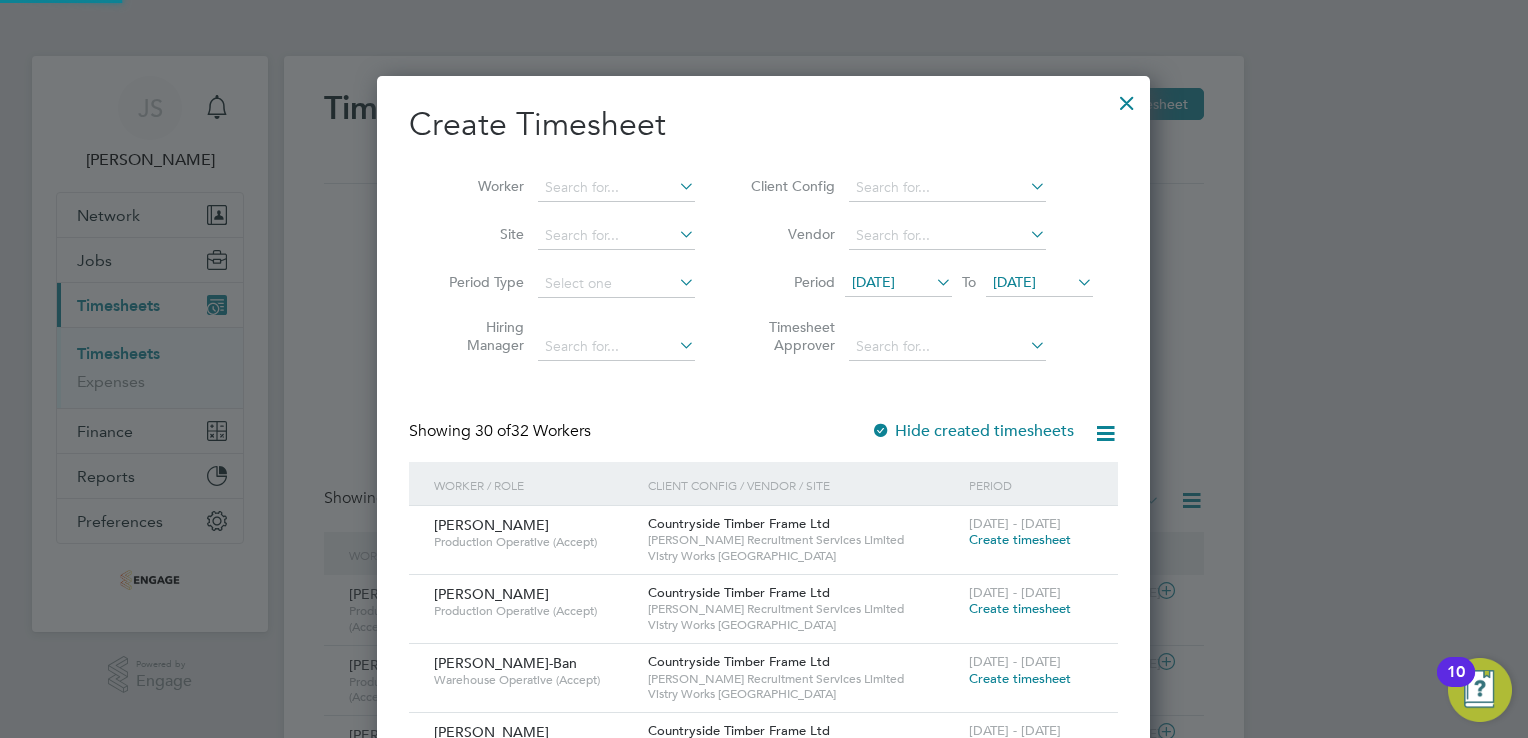 click on "[DATE]" at bounding box center [1014, 282] 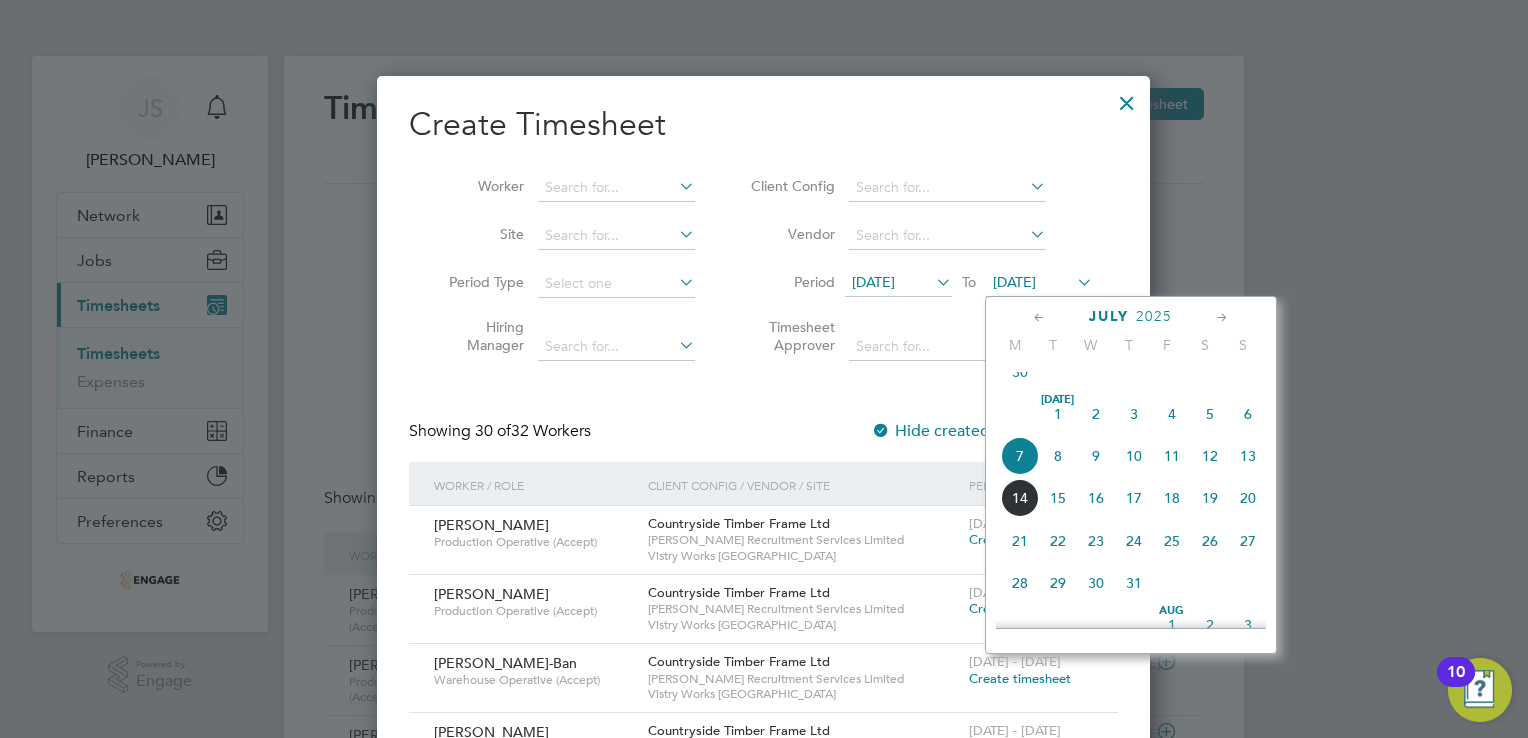 click on "13" 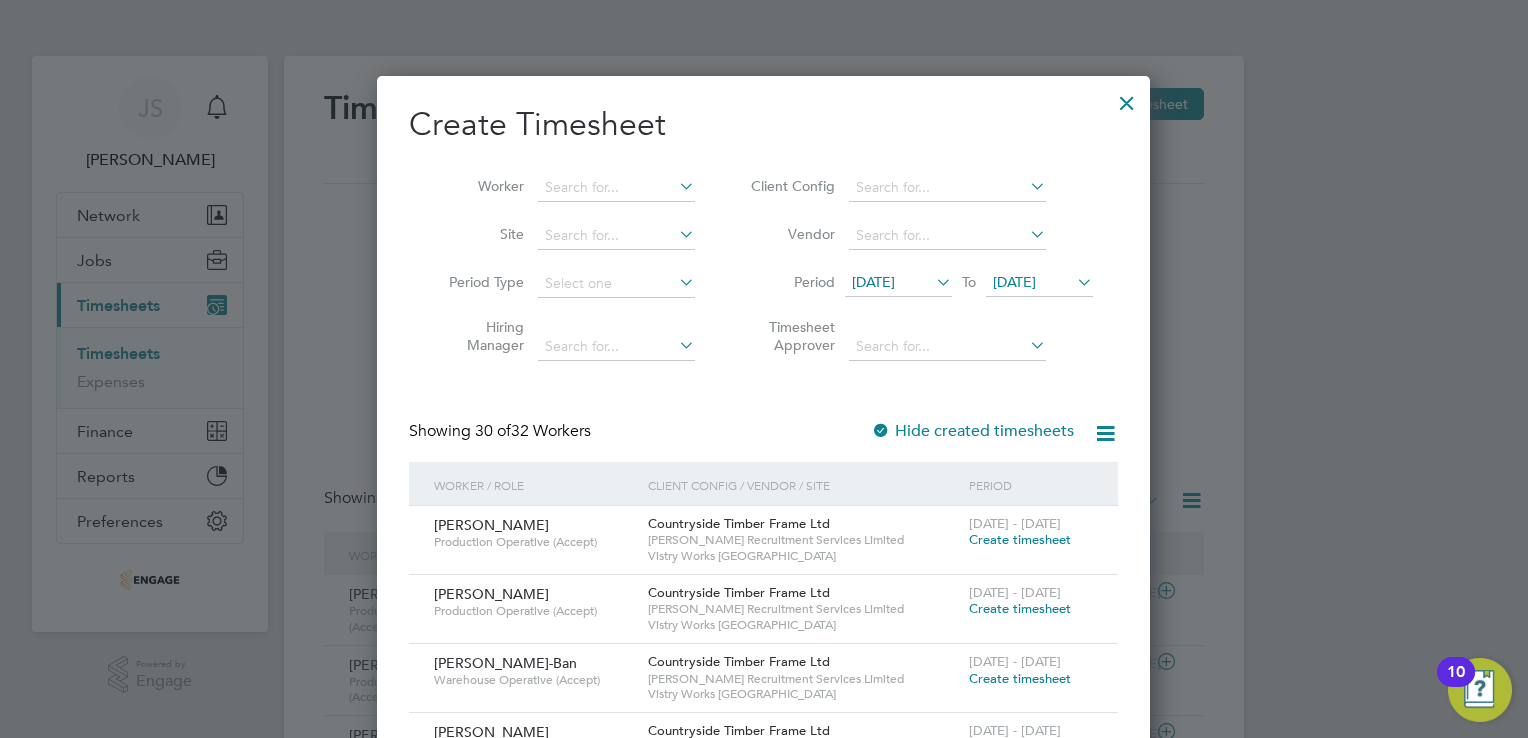 drag, startPoint x: 1130, startPoint y: 99, endPoint x: 710, endPoint y: 88, distance: 420.144 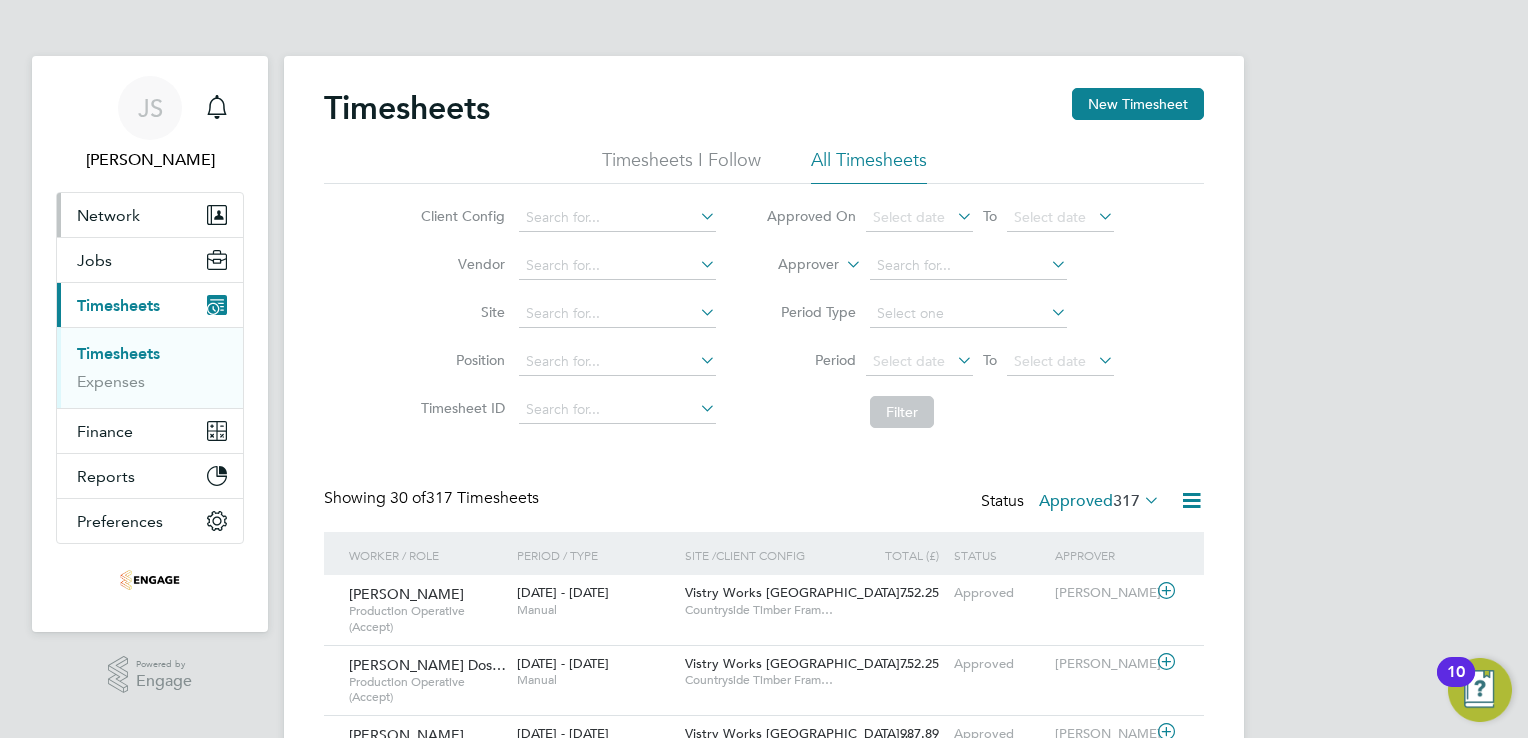 click on "Network" at bounding box center [108, 215] 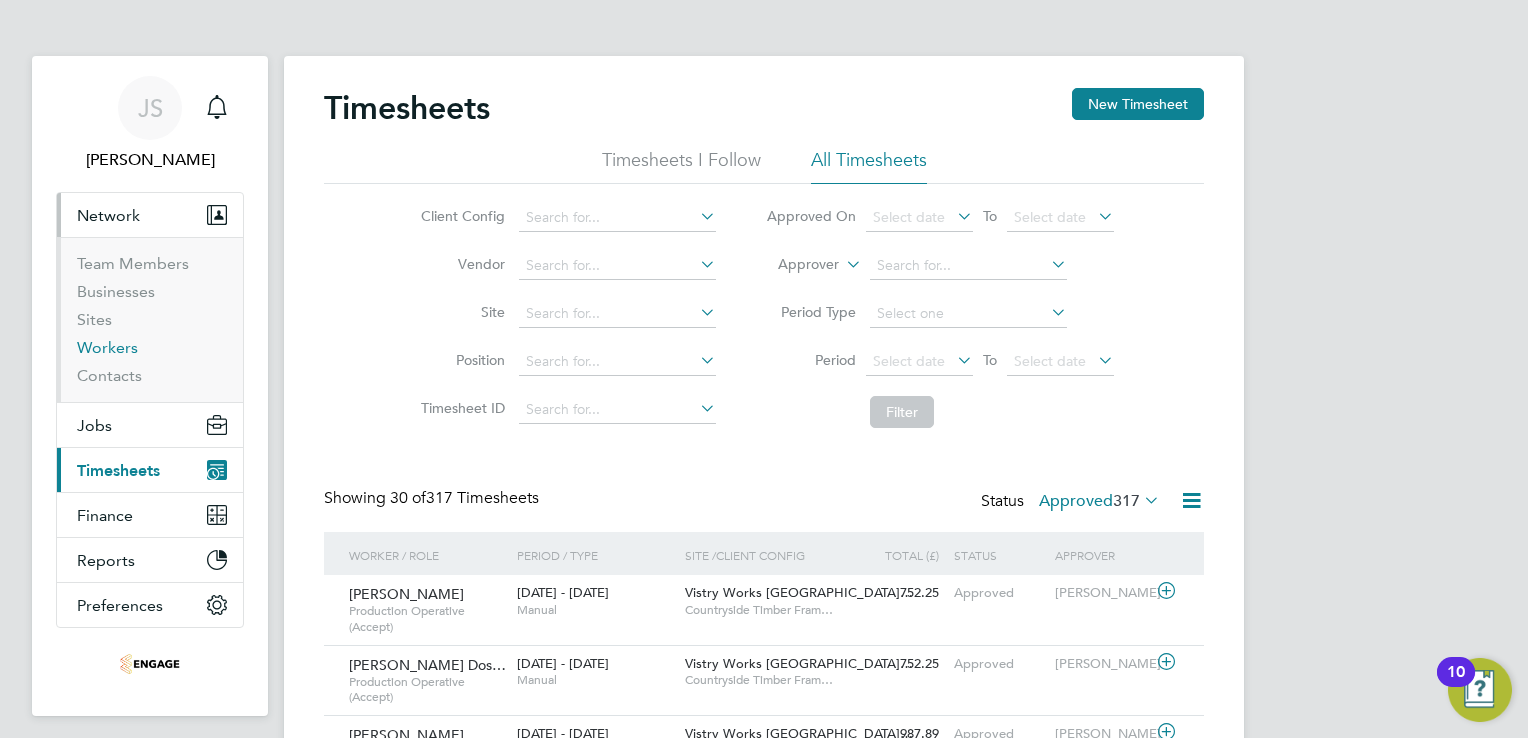 click on "Workers" at bounding box center [107, 347] 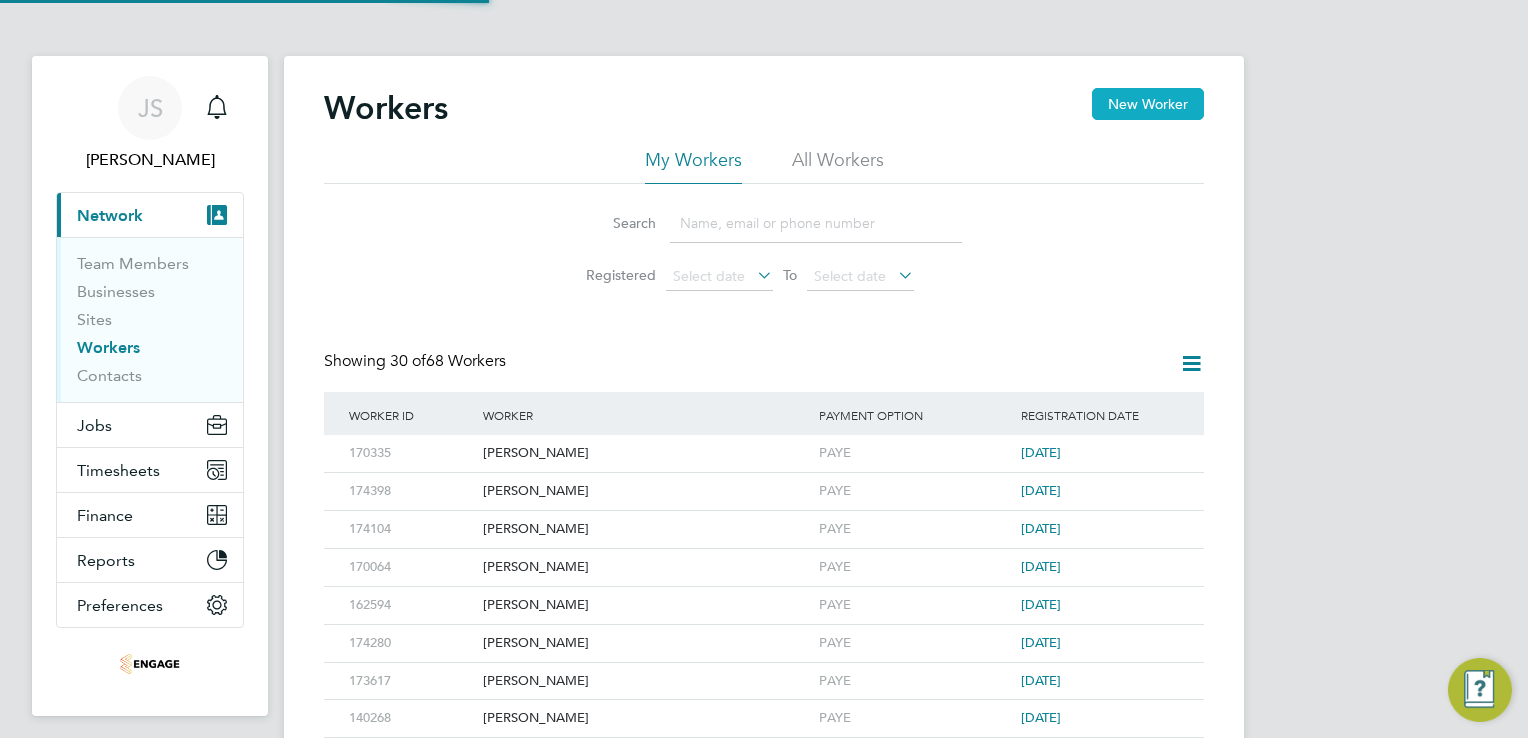 click on "New Worker" 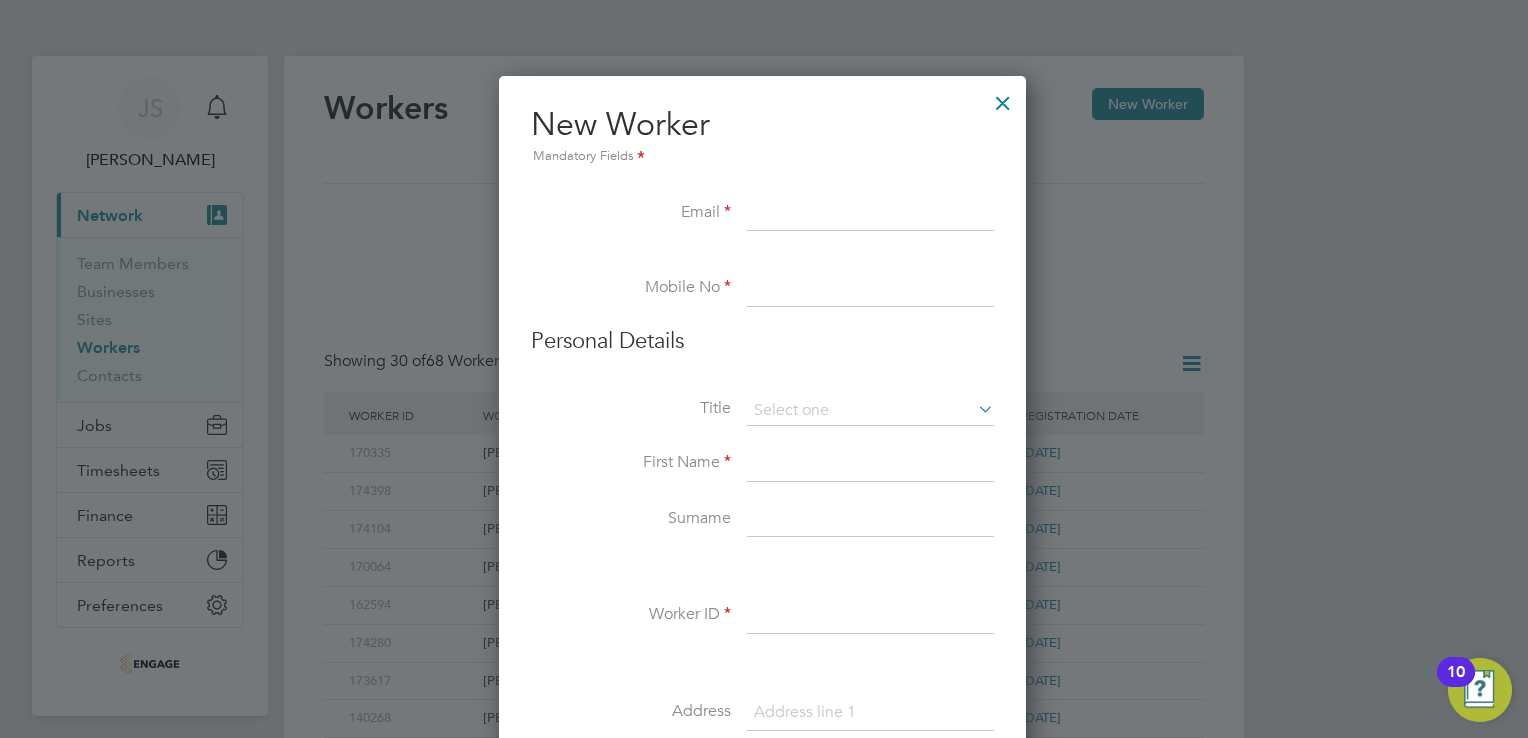 click at bounding box center (870, 214) 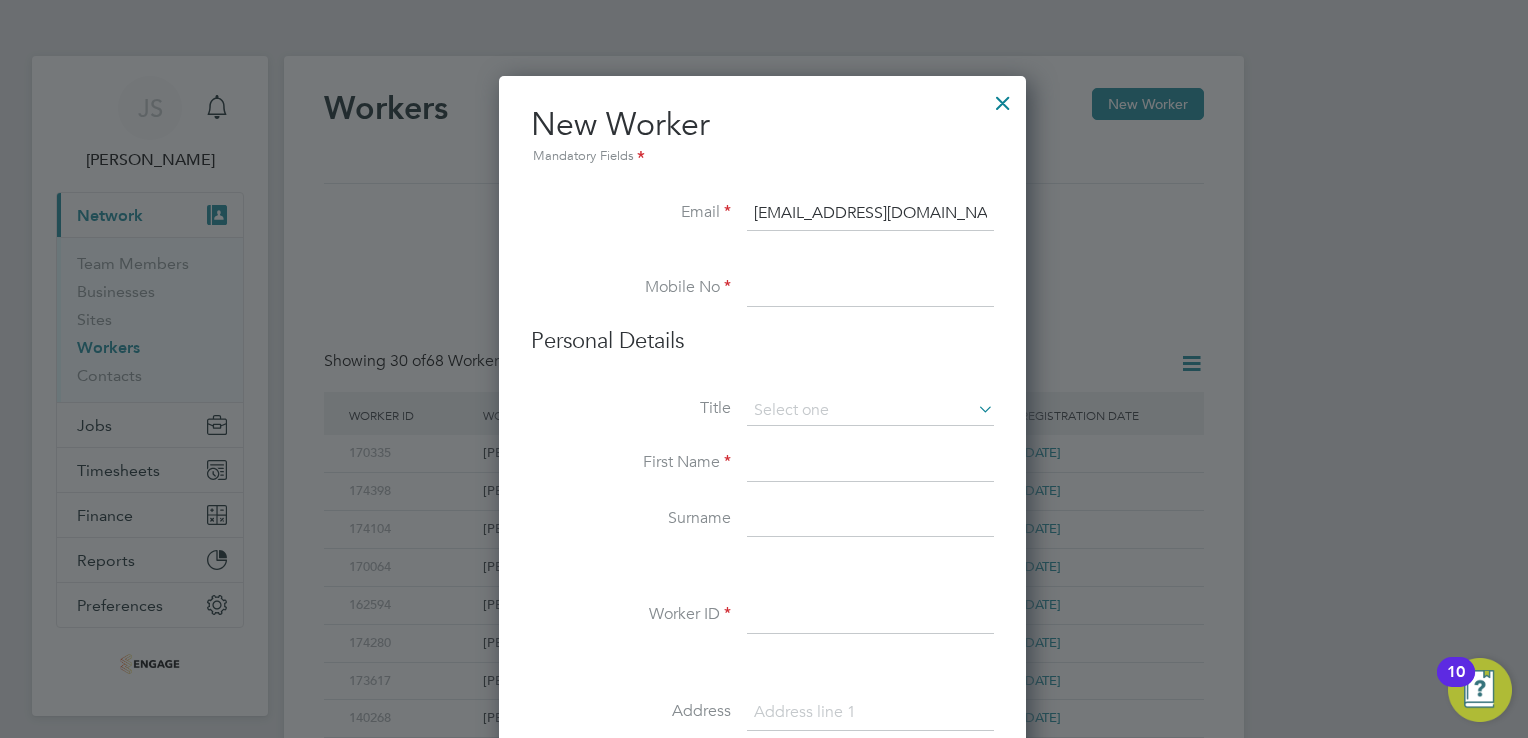 type on "Akarim.fhs@gmail.com" 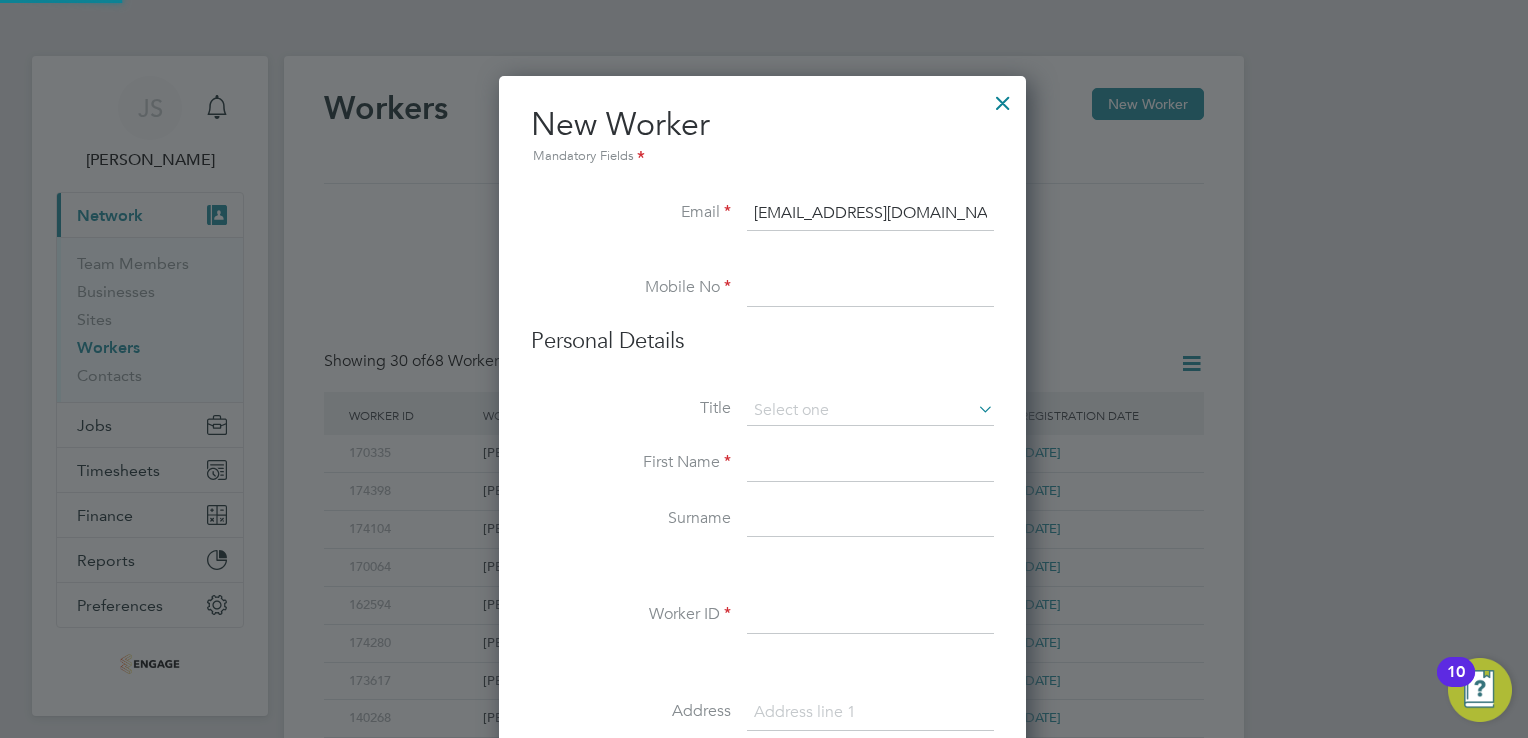 click at bounding box center [870, 289] 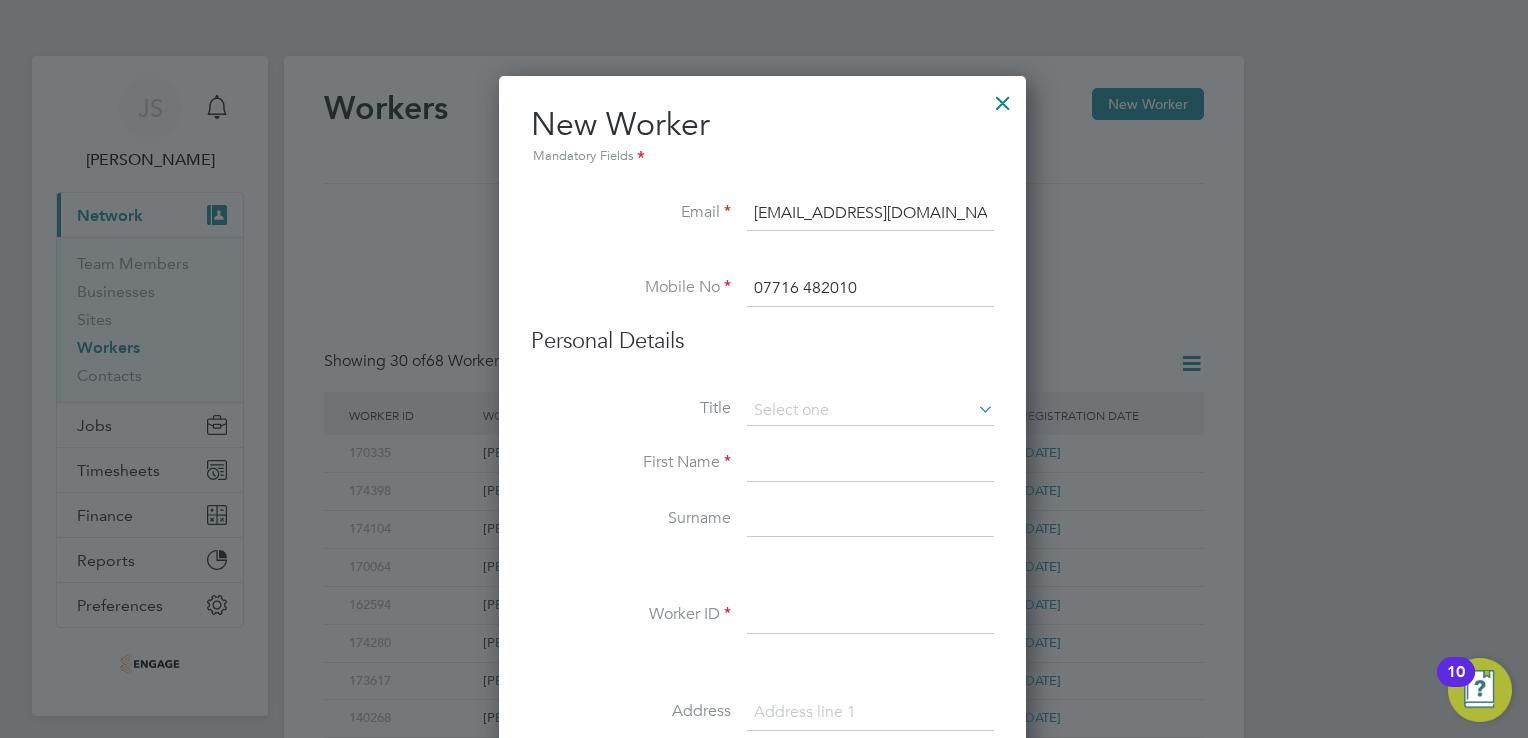 type on "07716 482010" 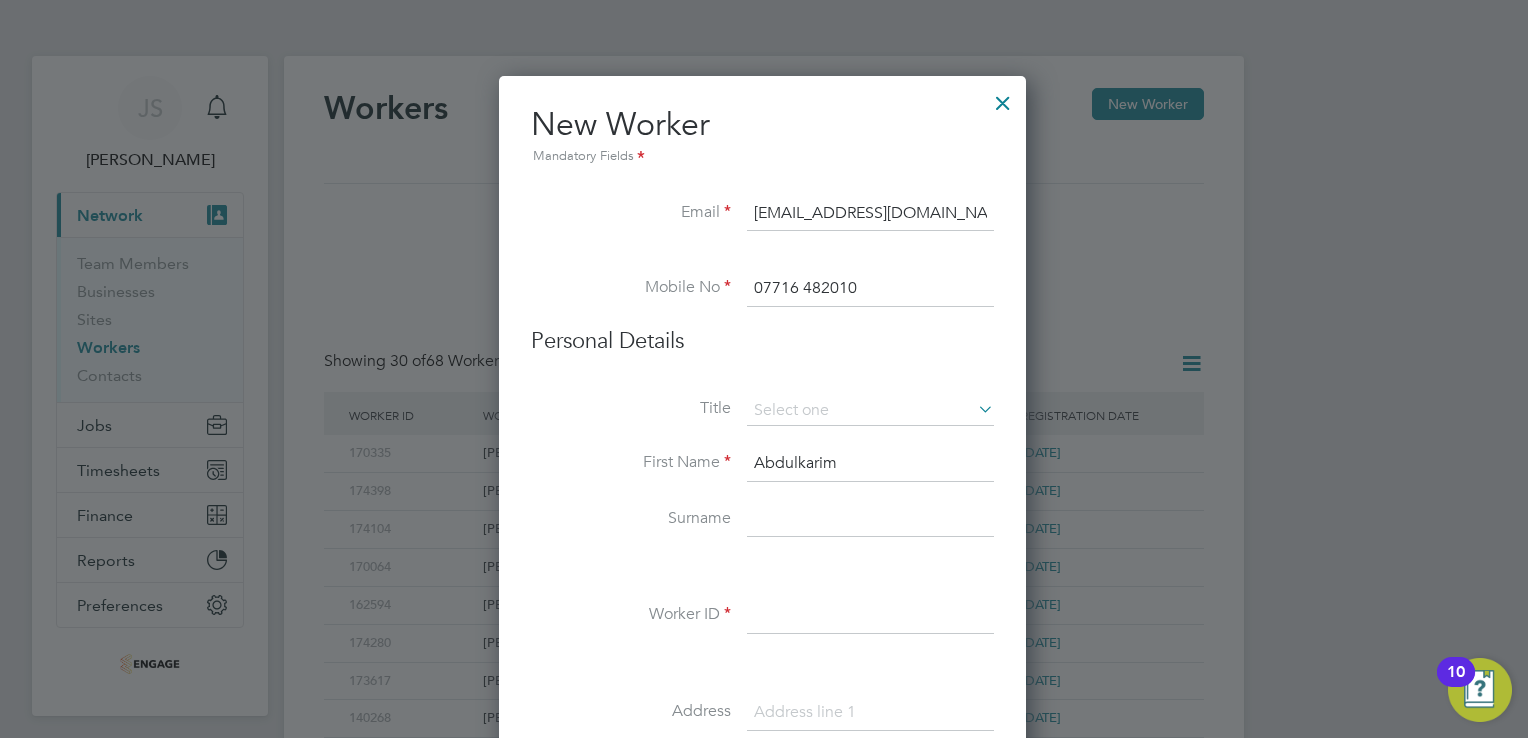 type on "Abdulkarim" 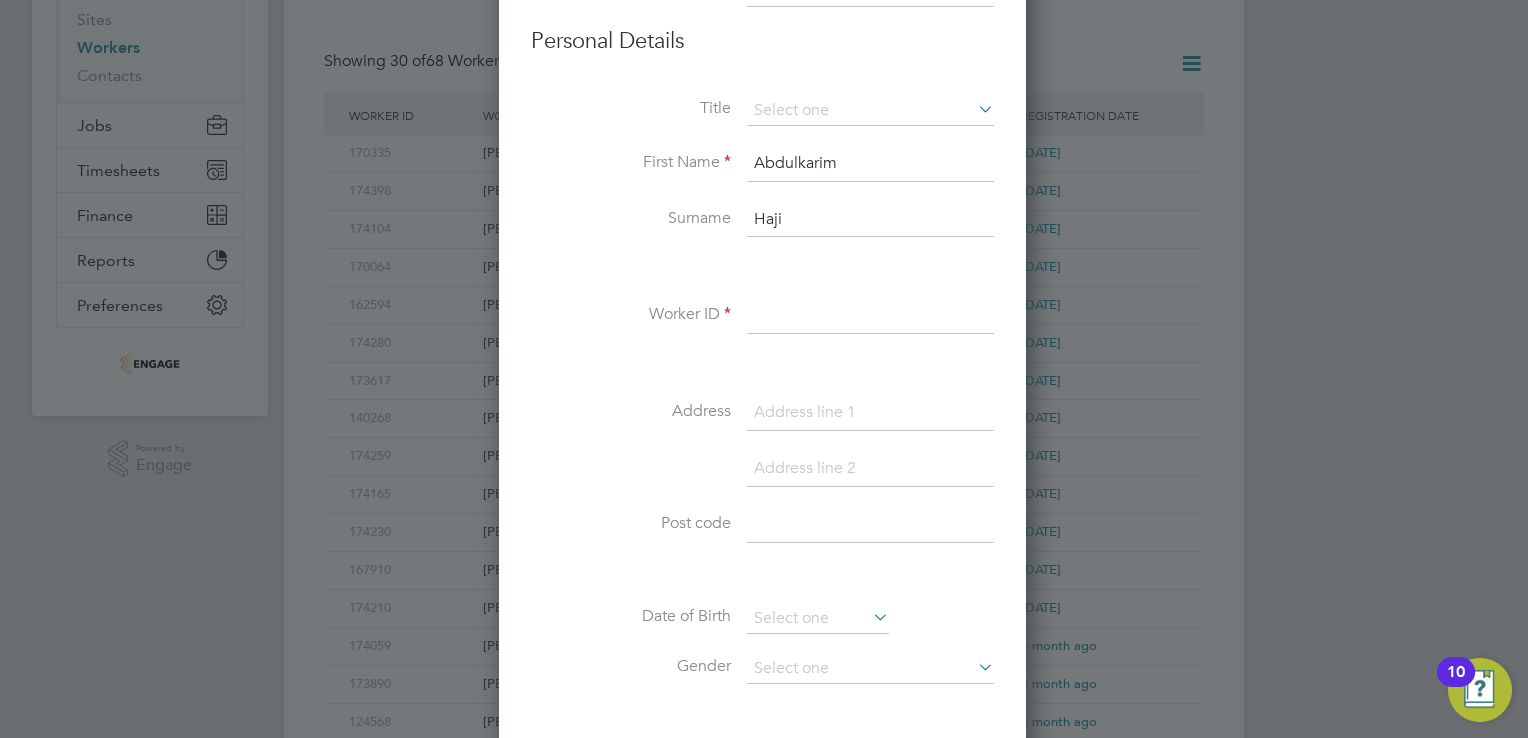type on "Haji" 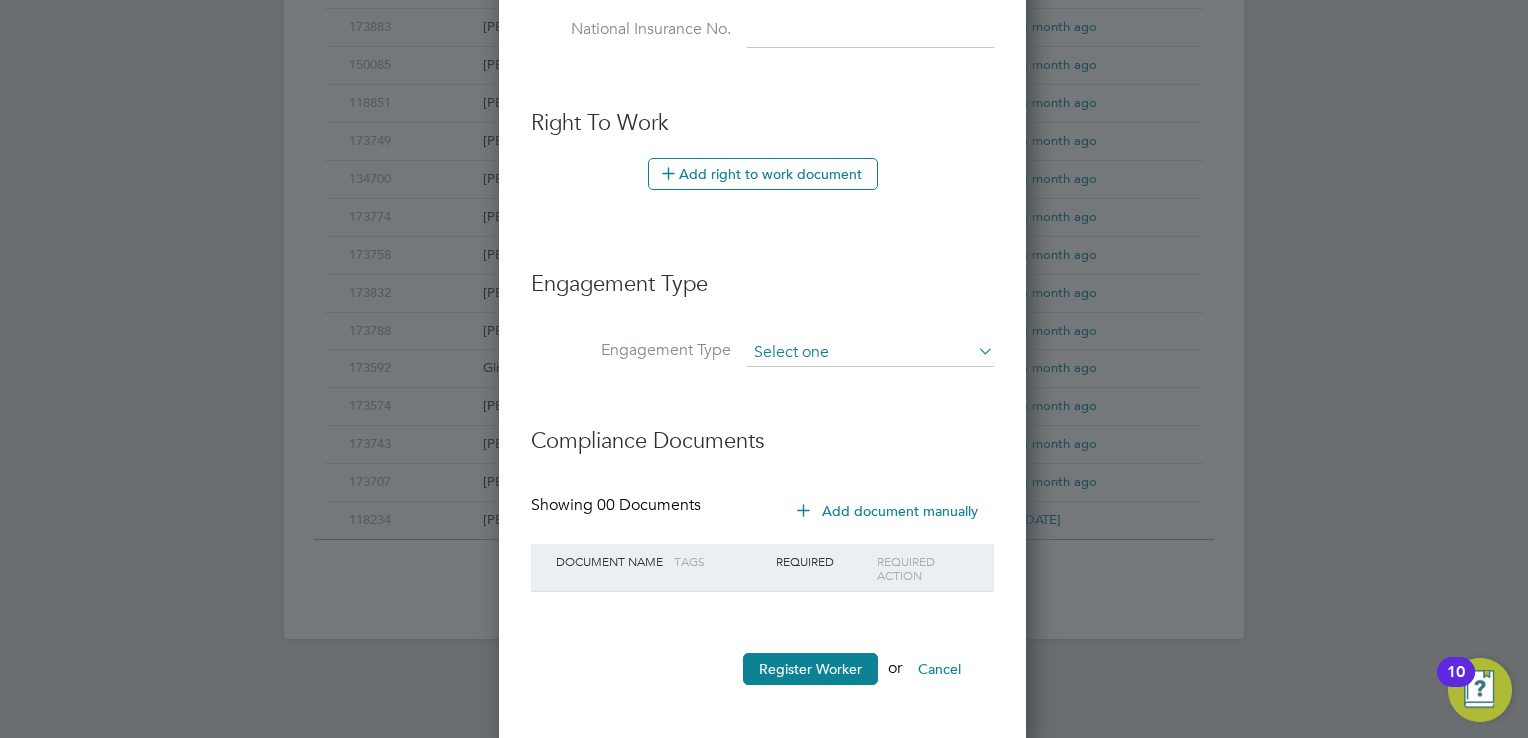 type on "174577" 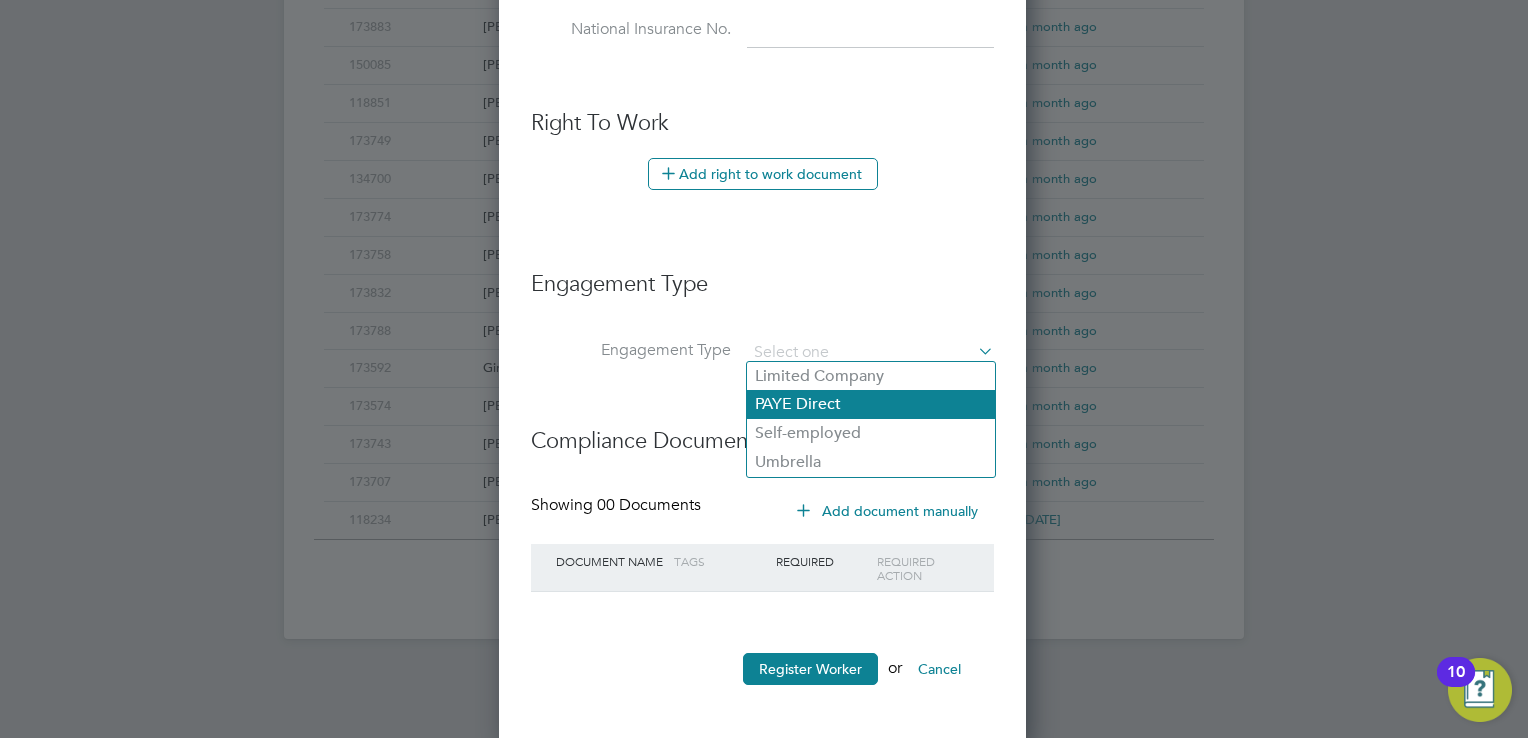 click on "PAYE Direct" 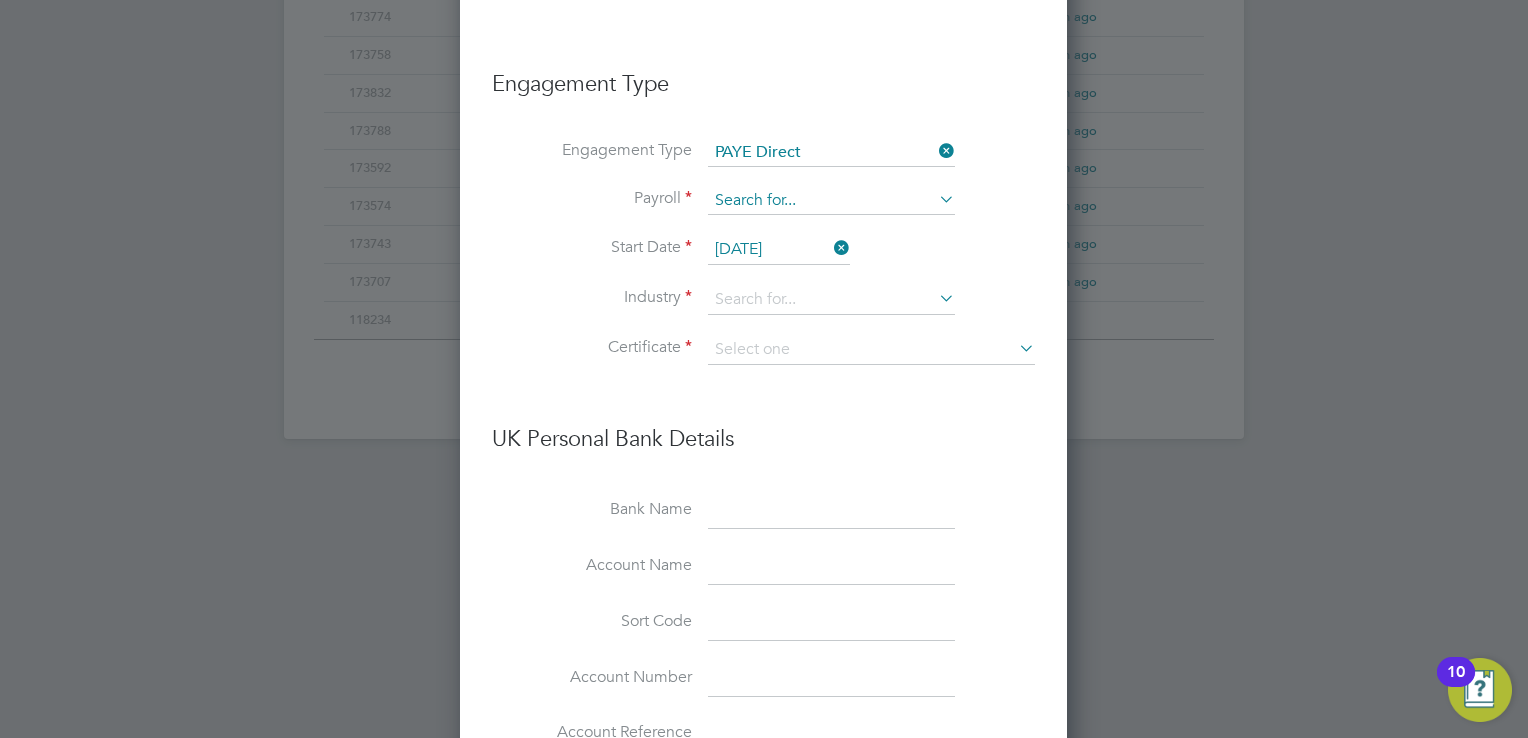 click at bounding box center (831, 201) 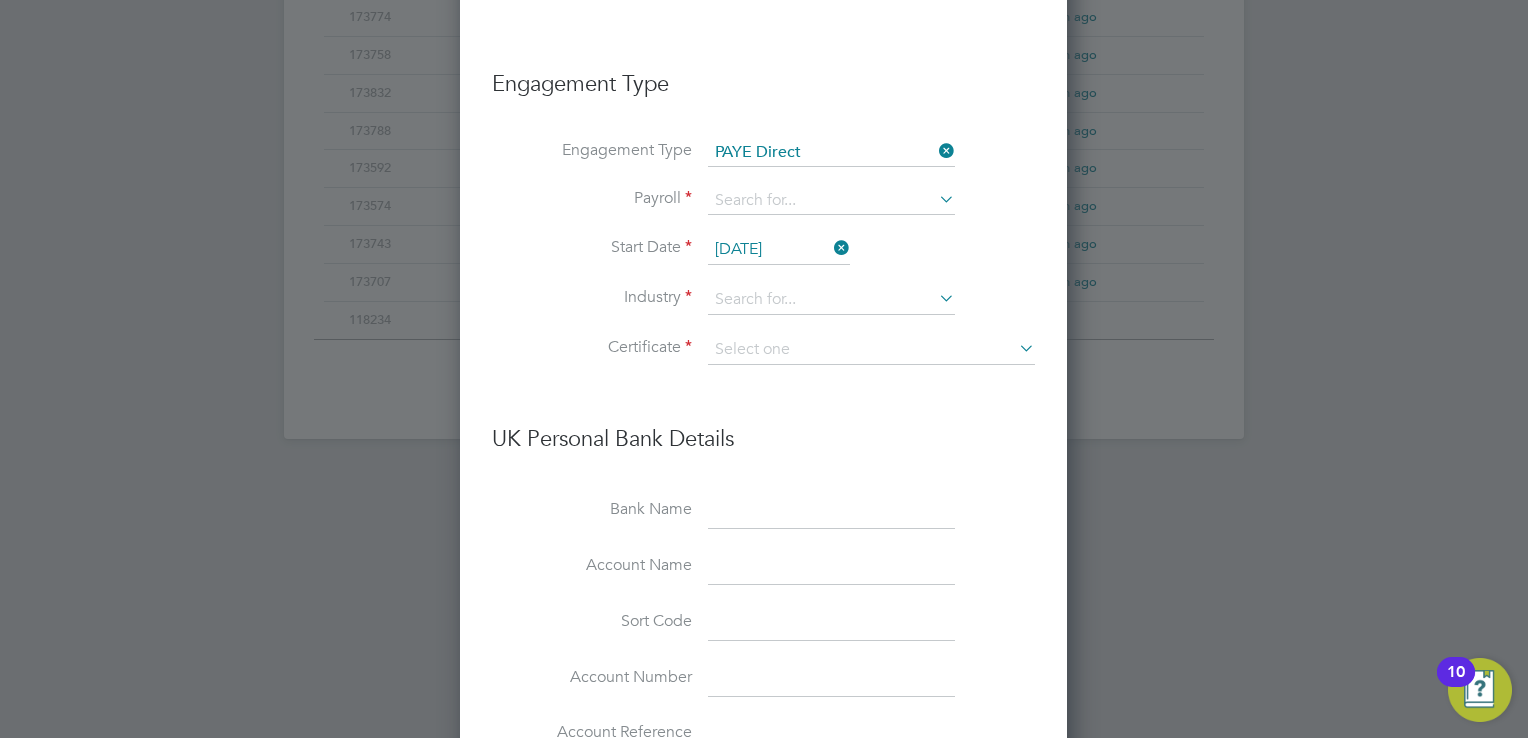 click on "PAYE" 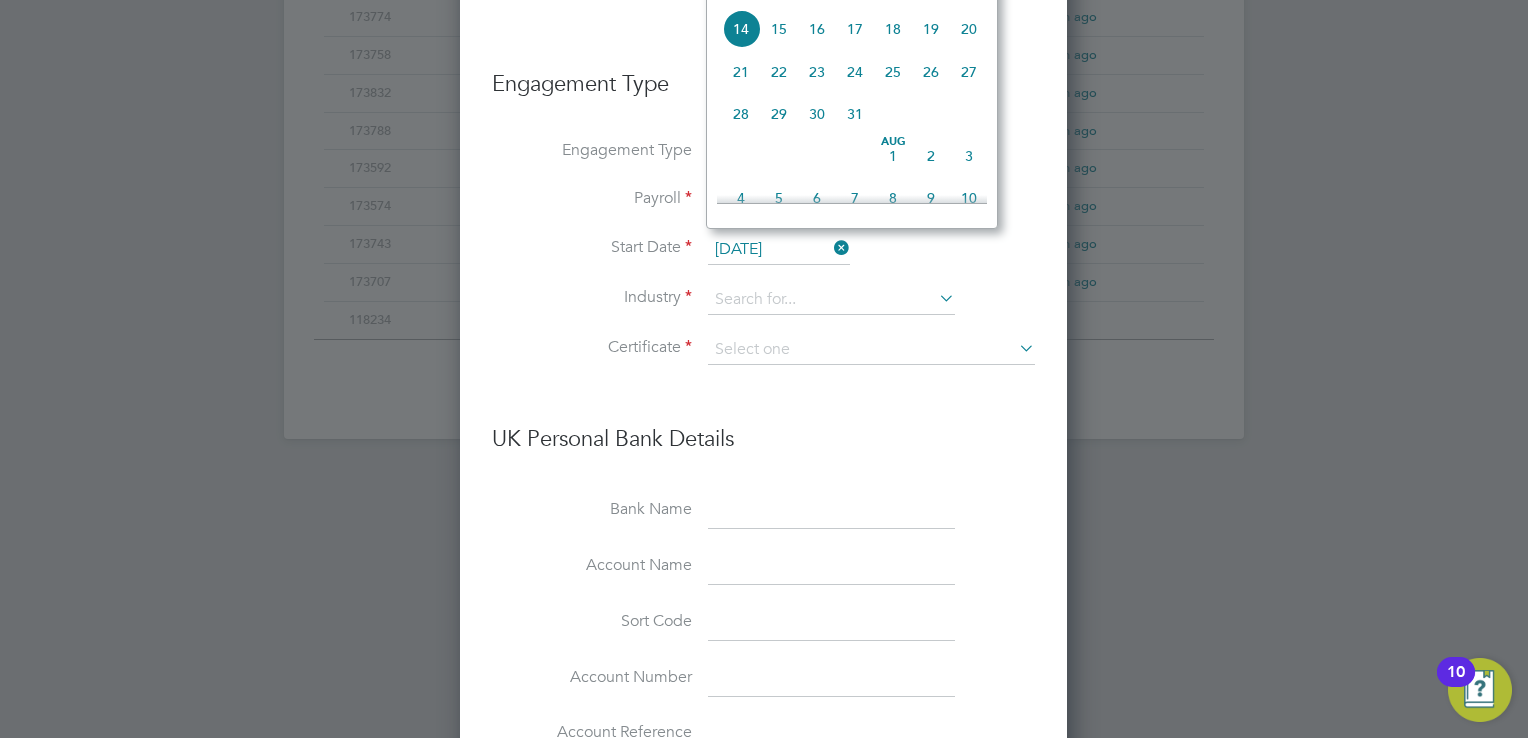 click on "14 Jul 2025" at bounding box center [779, 250] 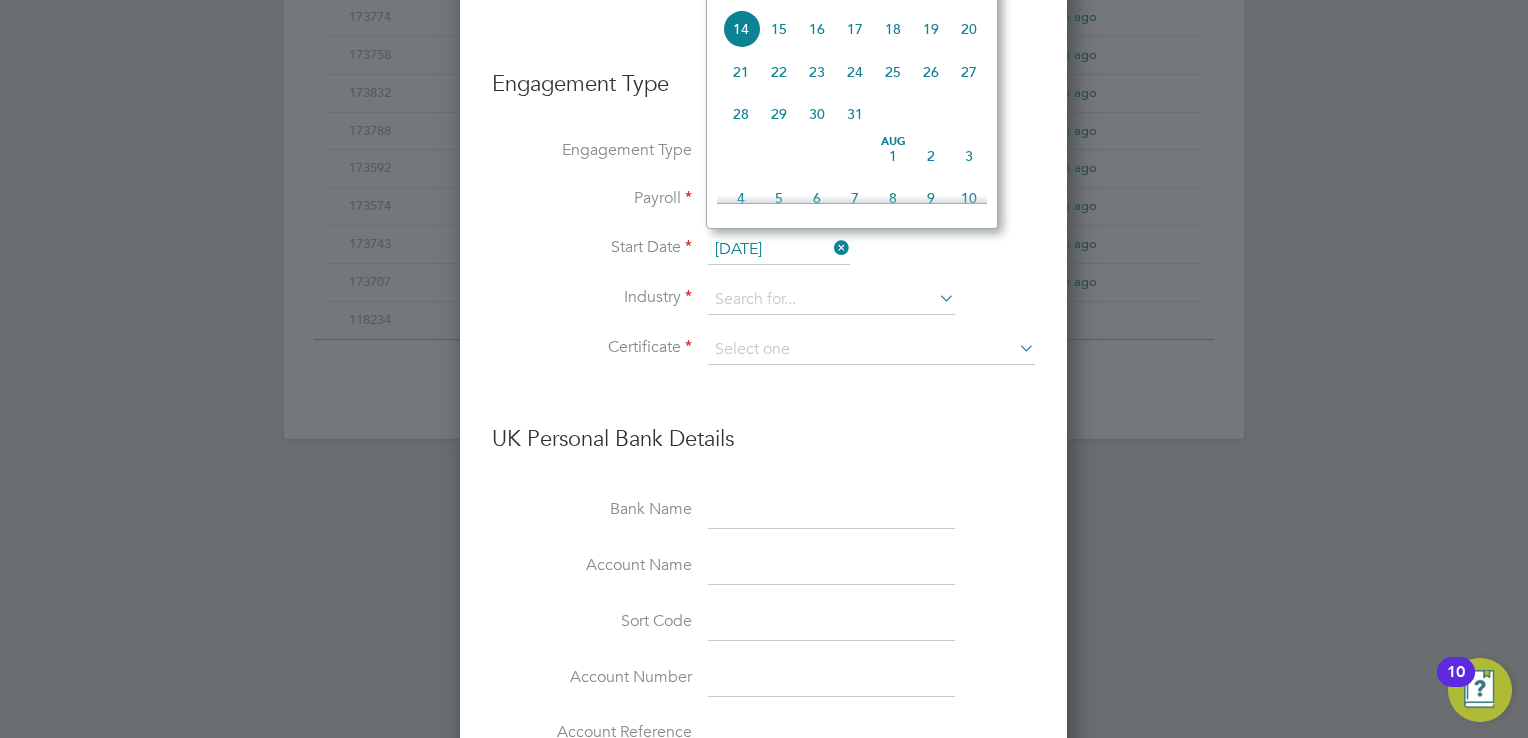 click on "7" 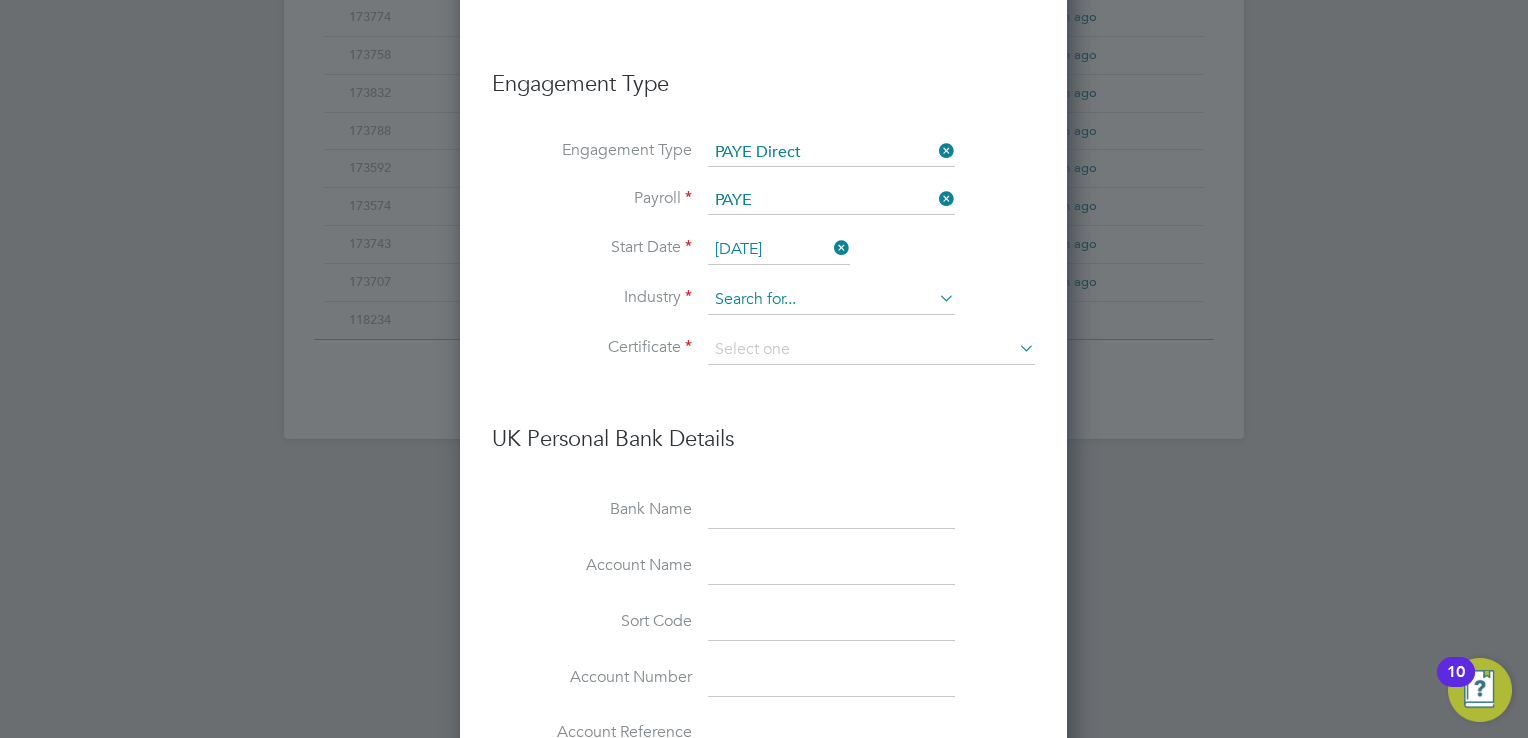 click at bounding box center [831, 300] 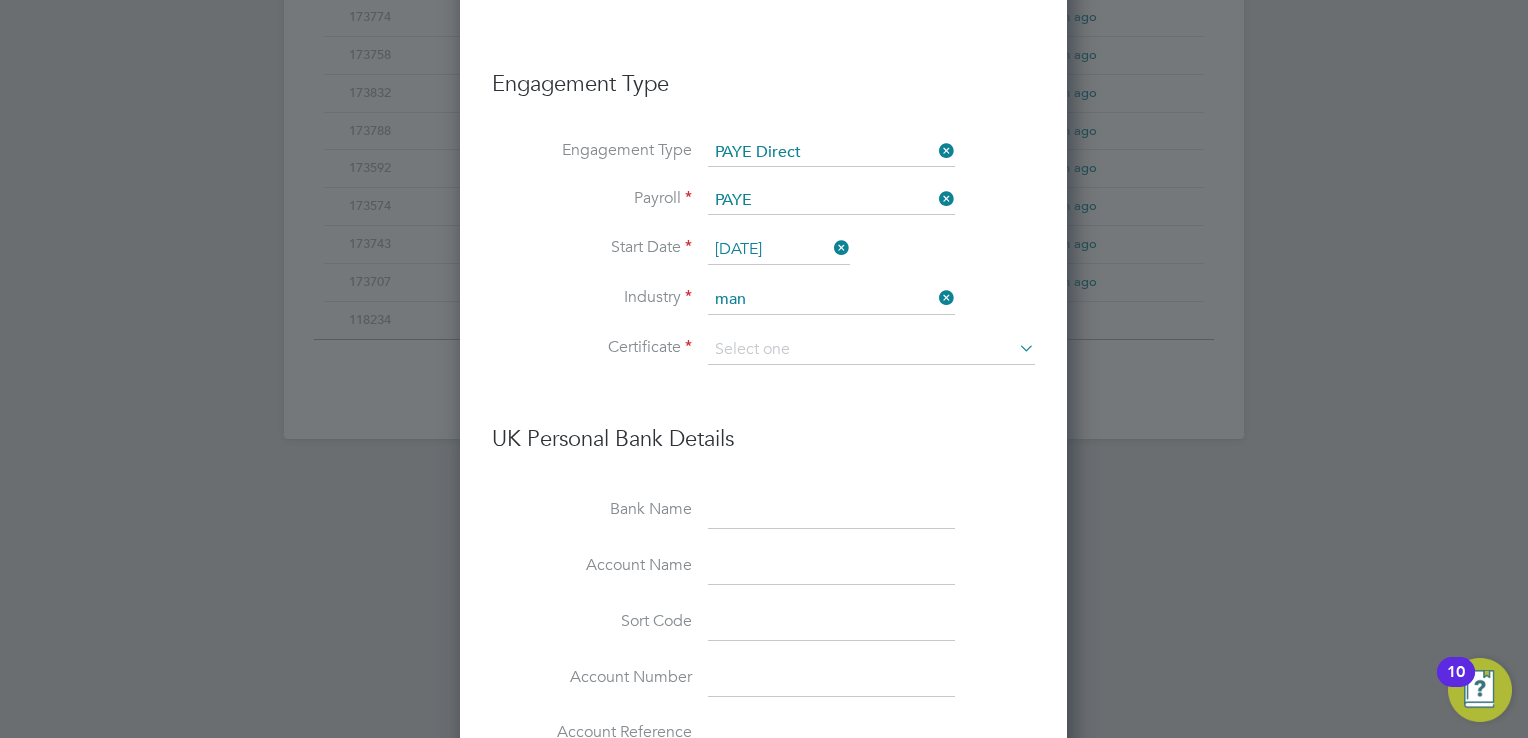 click on "Man ufacturing" 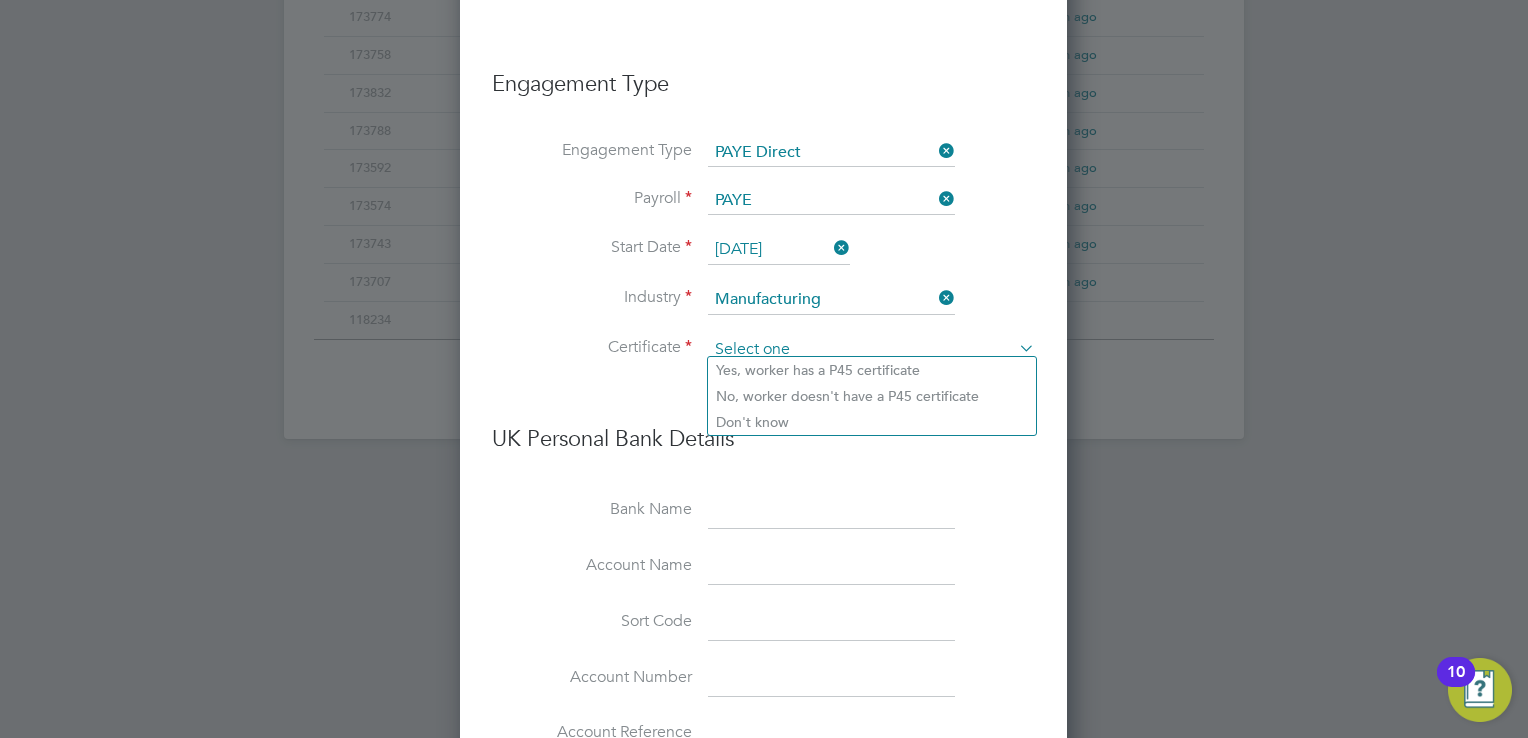 click at bounding box center [871, 350] 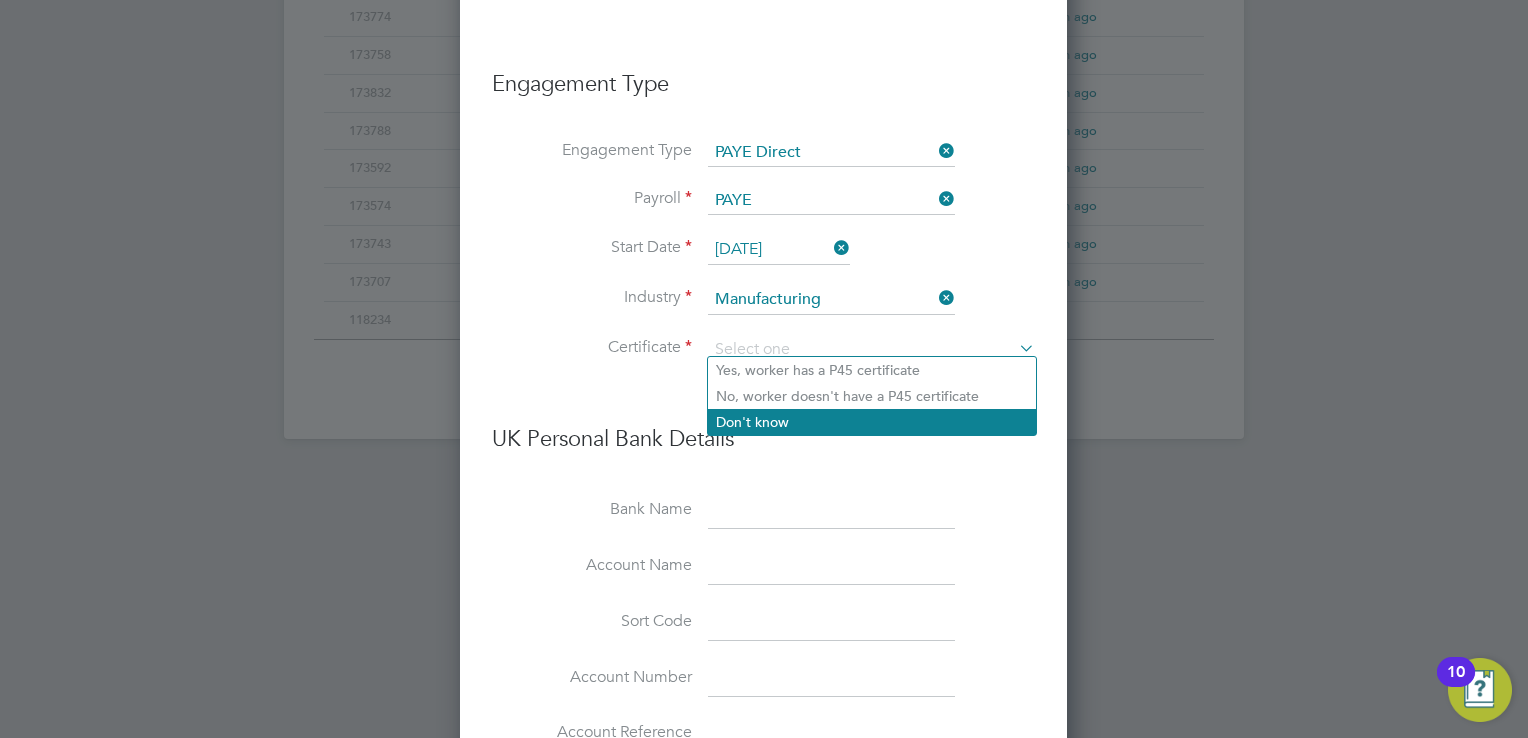 click on "Don't know" 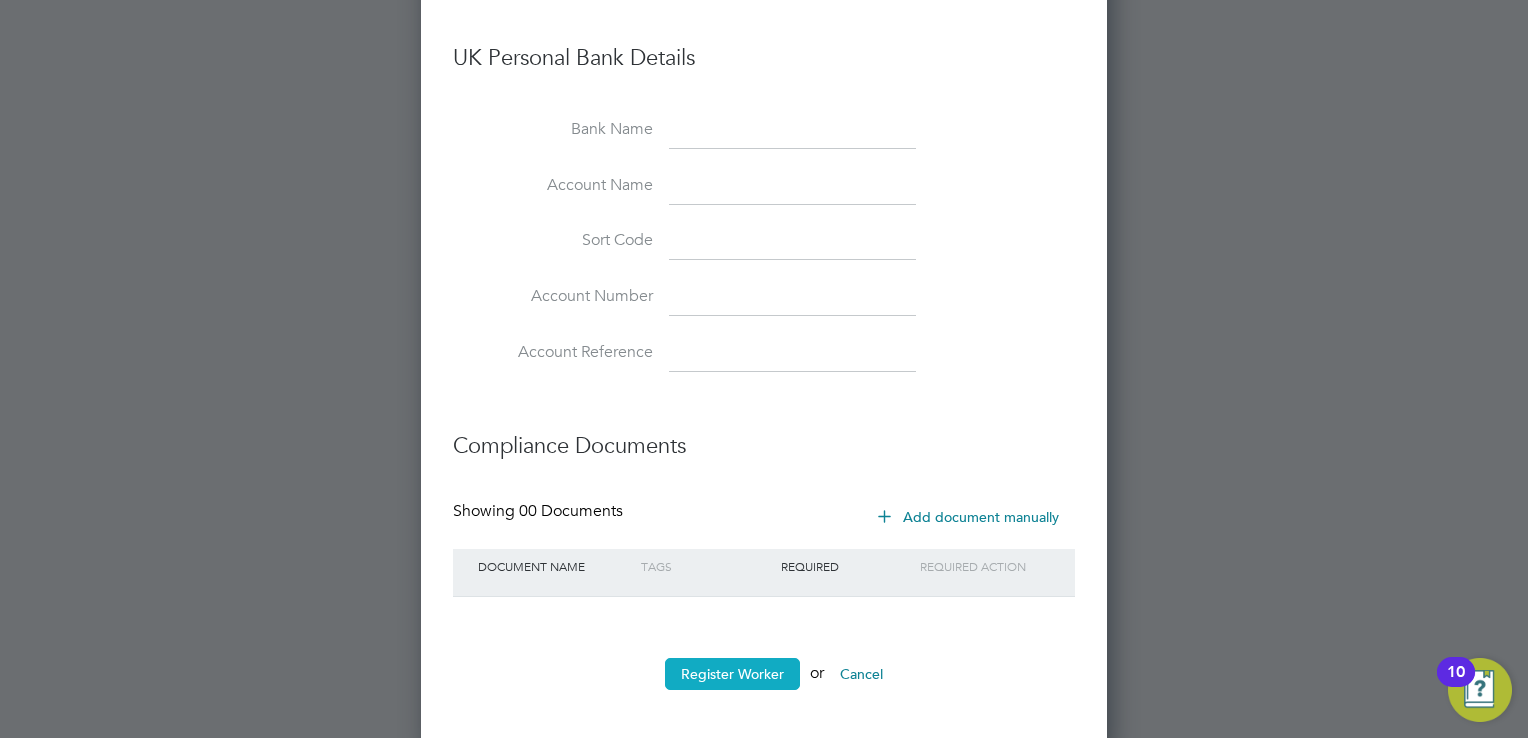 drag, startPoint x: 722, startPoint y: 667, endPoint x: 712, endPoint y: 670, distance: 10.440307 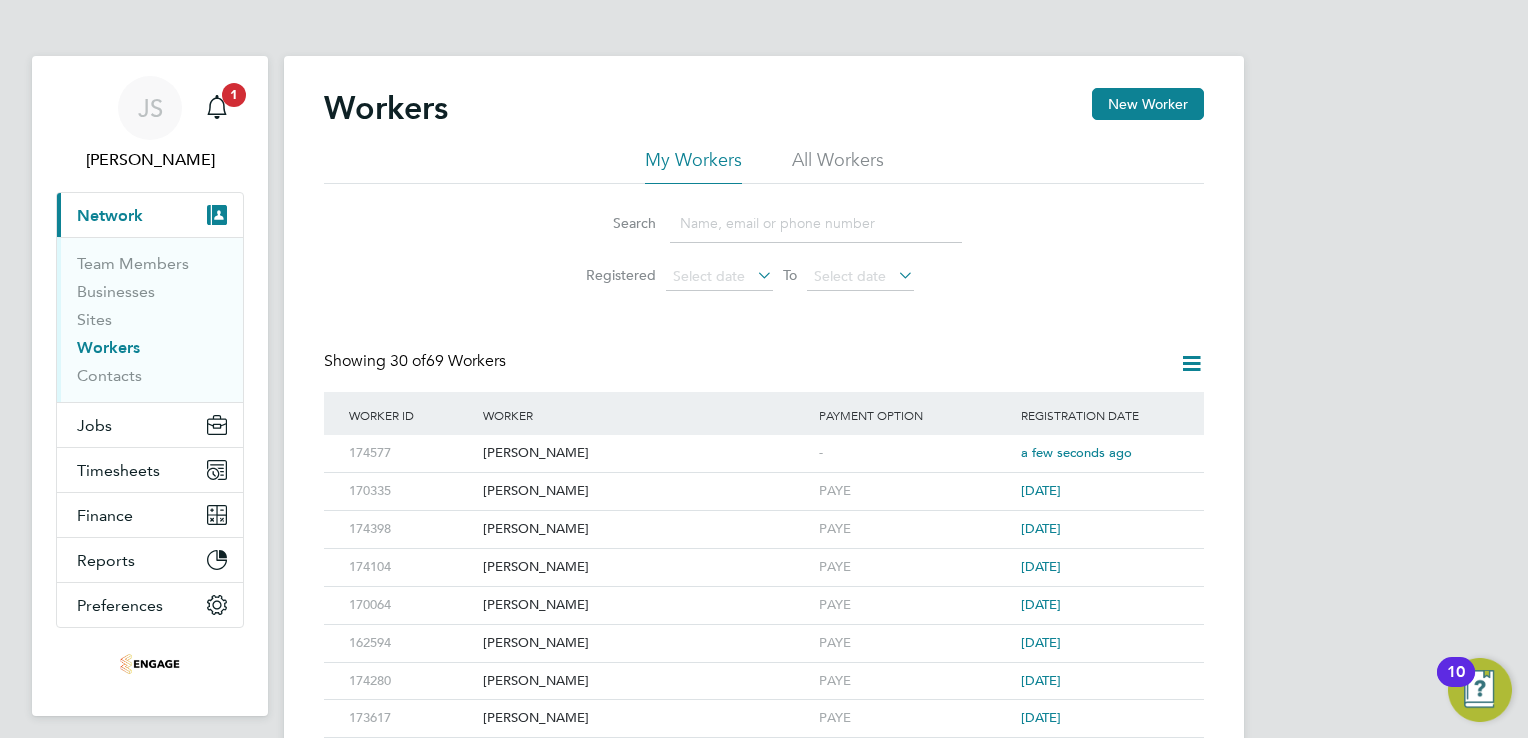 drag, startPoint x: 1148, startPoint y: 109, endPoint x: 1053, endPoint y: 189, distance: 124.197426 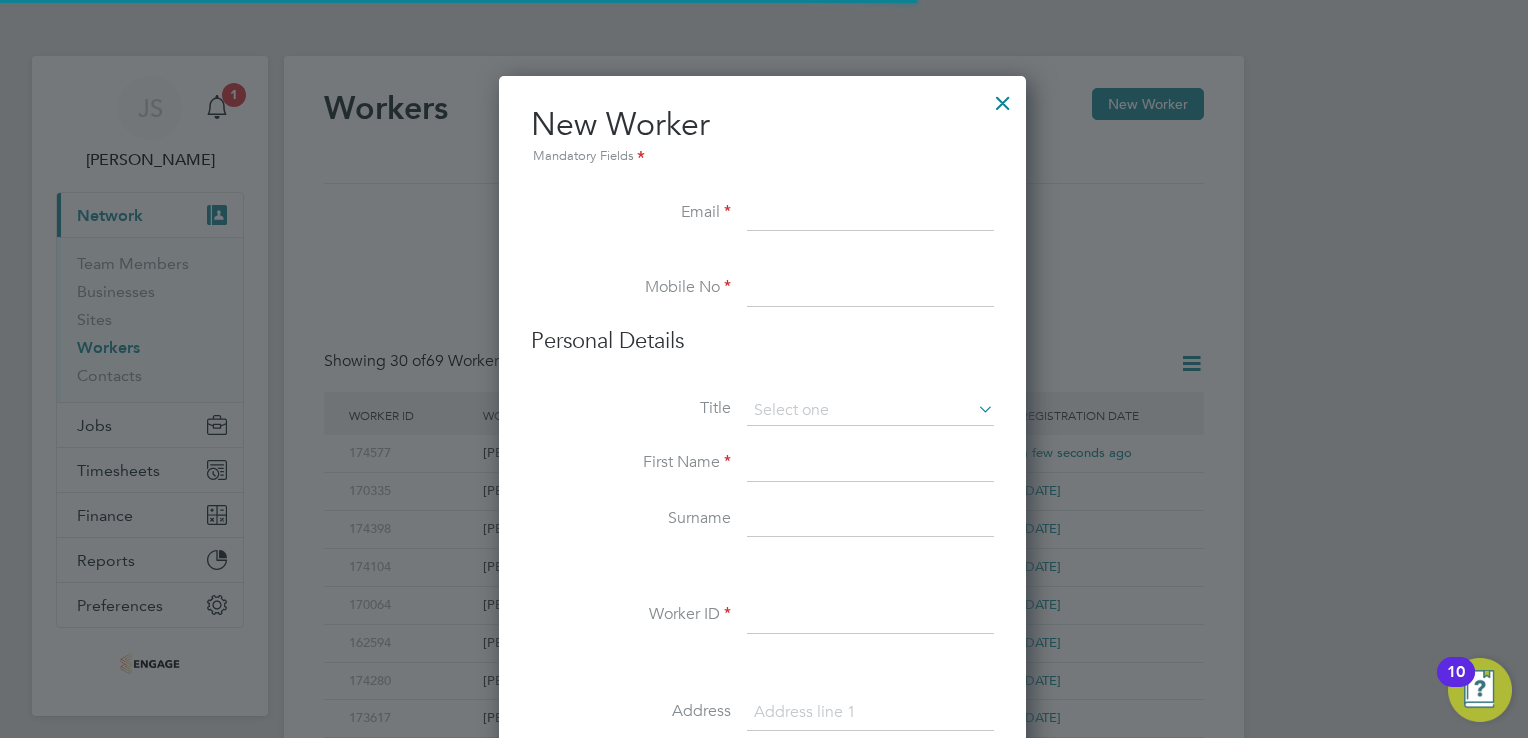 scroll, scrollTop: 10, scrollLeft: 10, axis: both 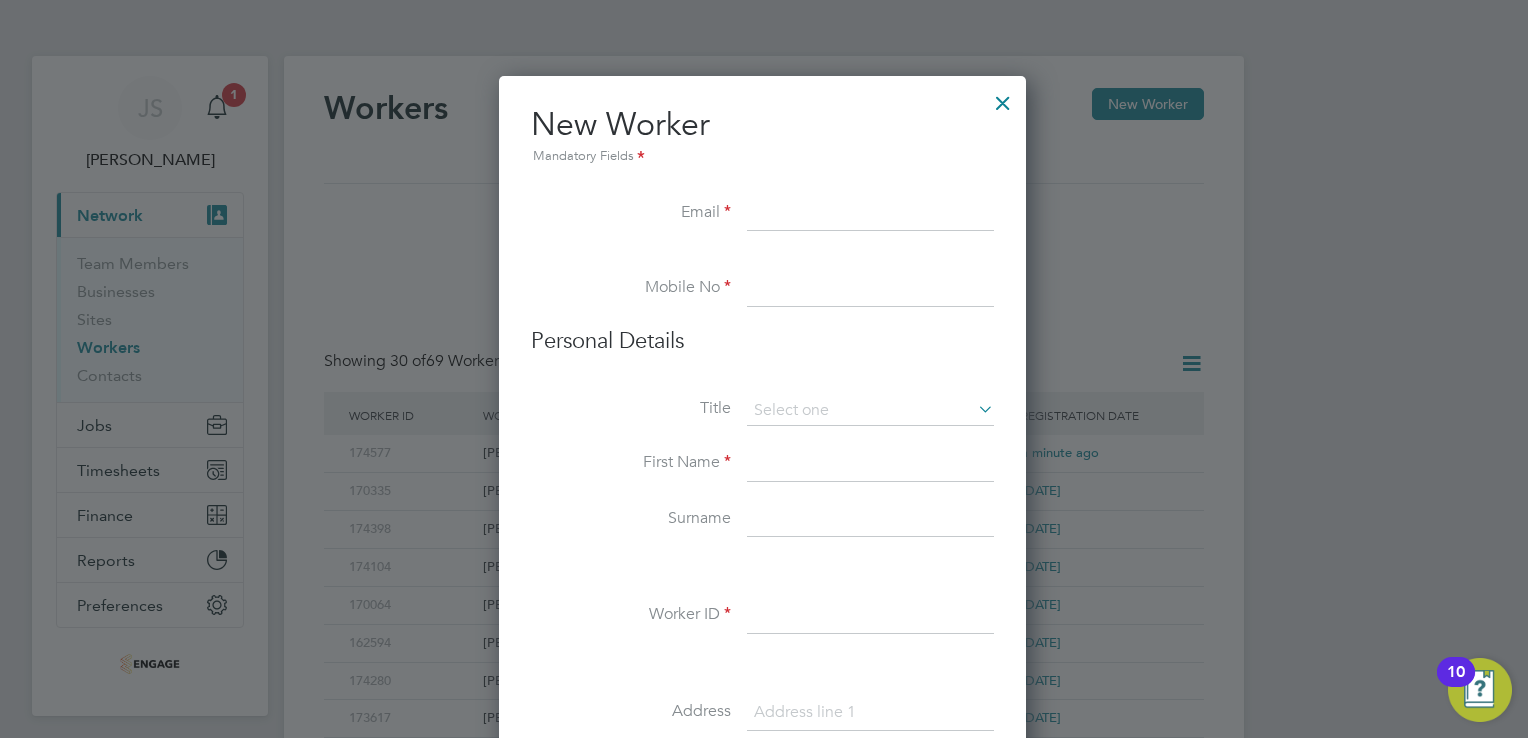 click at bounding box center (870, 289) 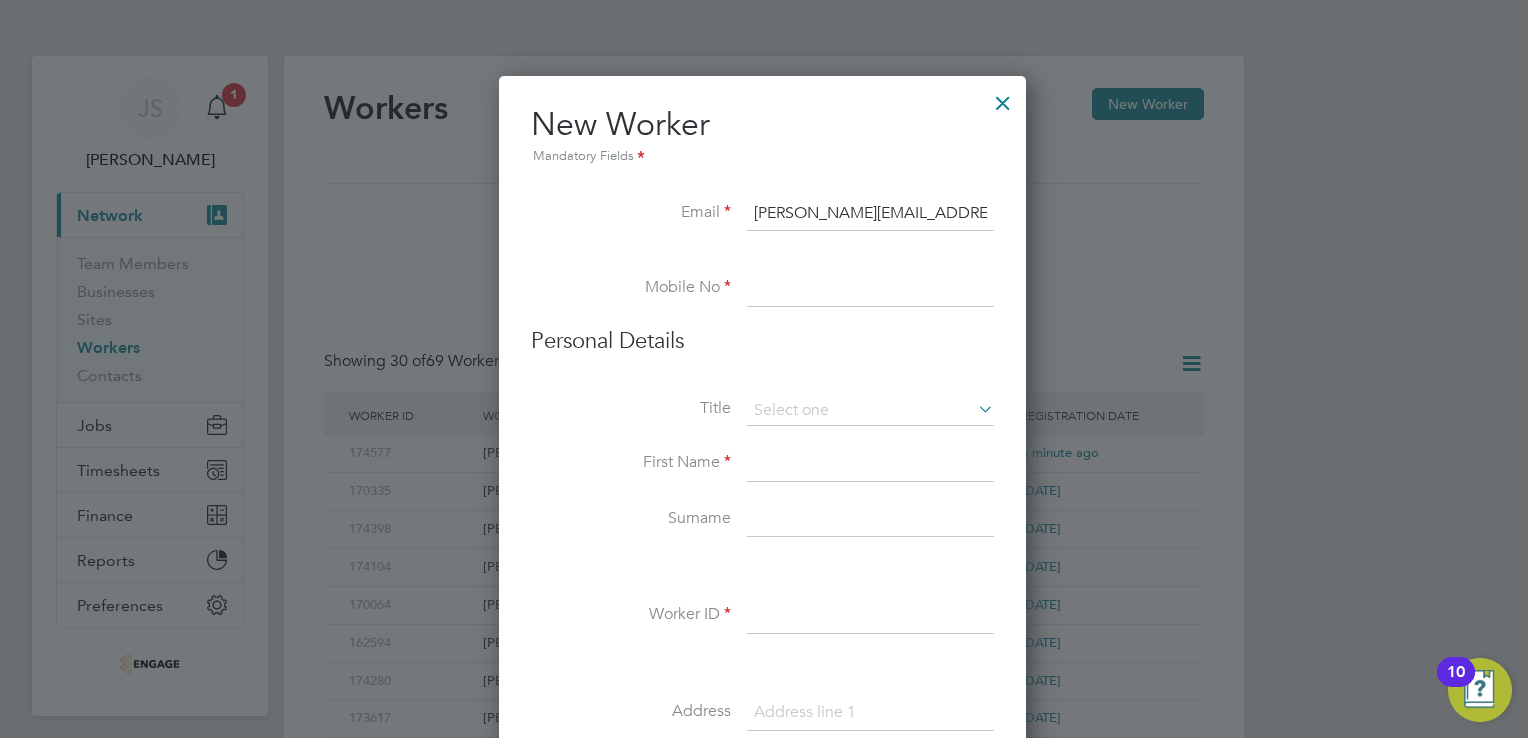 scroll, scrollTop: 0, scrollLeft: 44, axis: horizontal 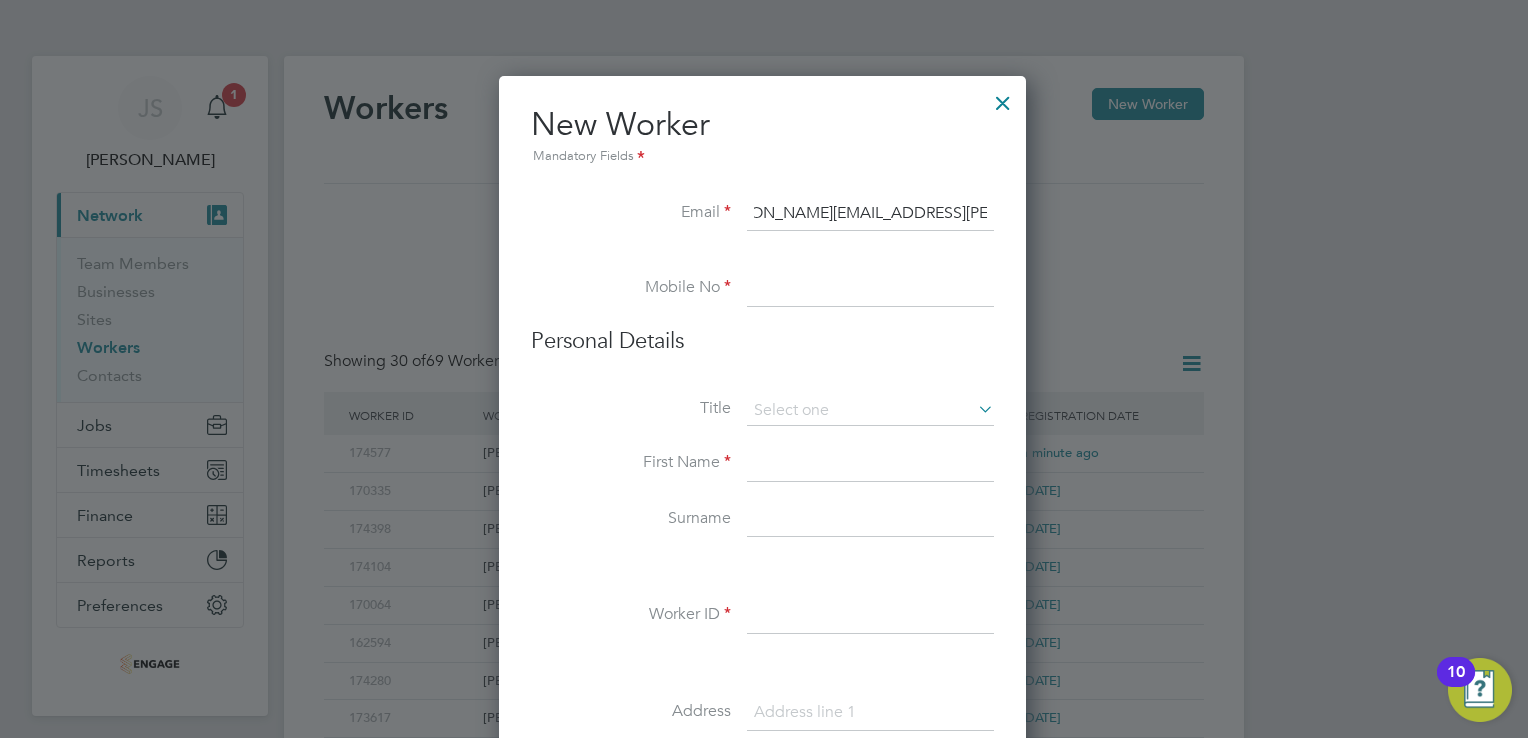 type on "Clive.stumpjumper.king@hotmail.co.uk" 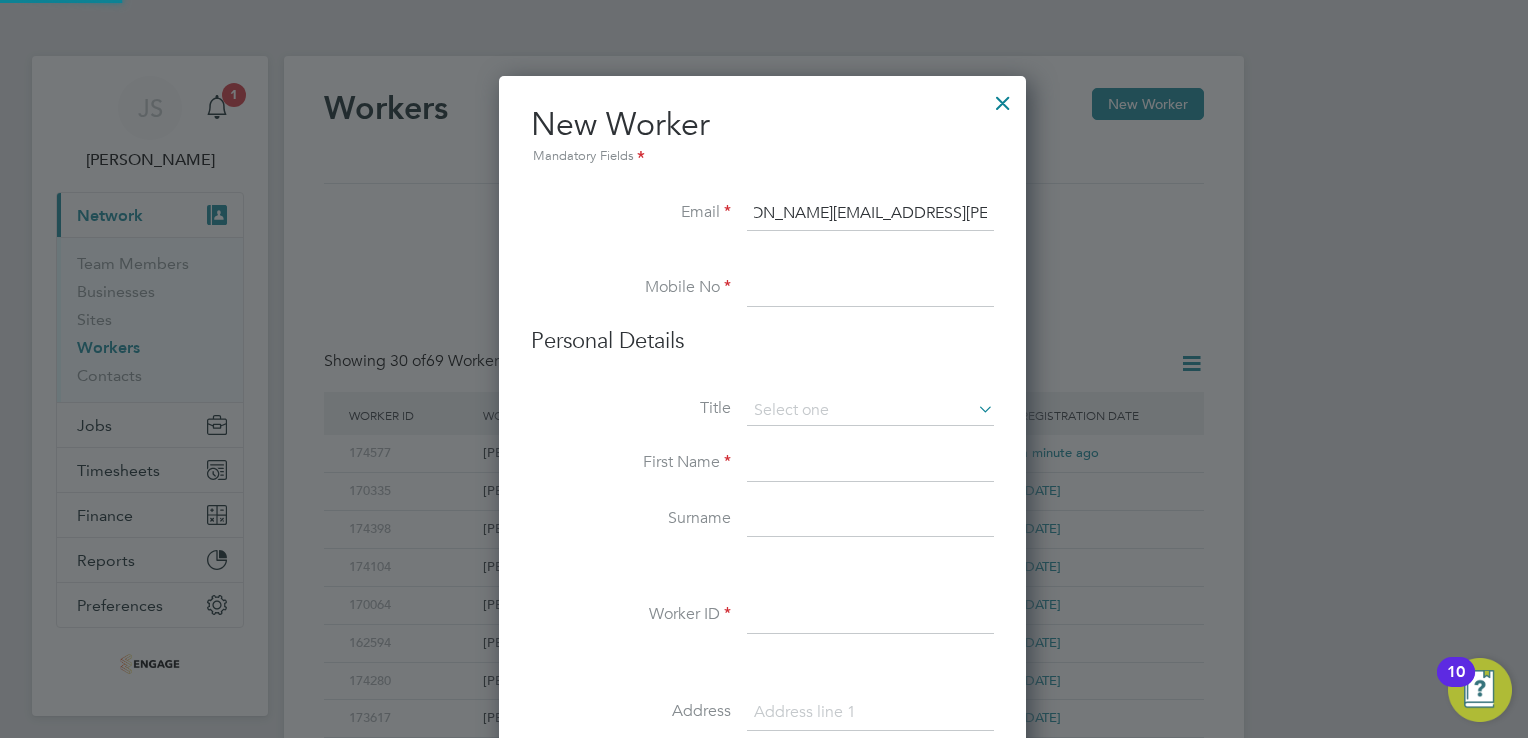 scroll, scrollTop: 0, scrollLeft: 0, axis: both 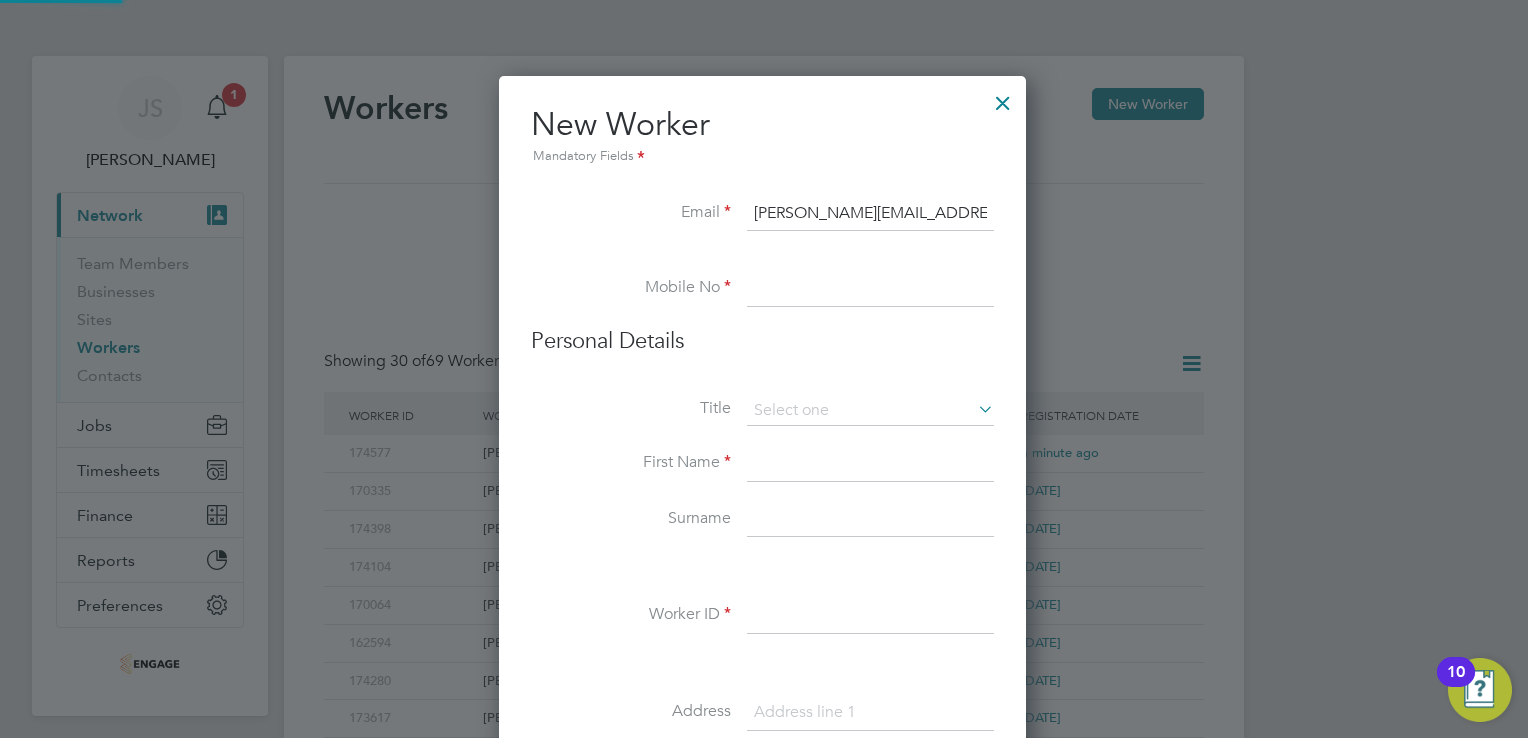 drag, startPoint x: 765, startPoint y: 289, endPoint x: 83, endPoint y: 265, distance: 682.4222 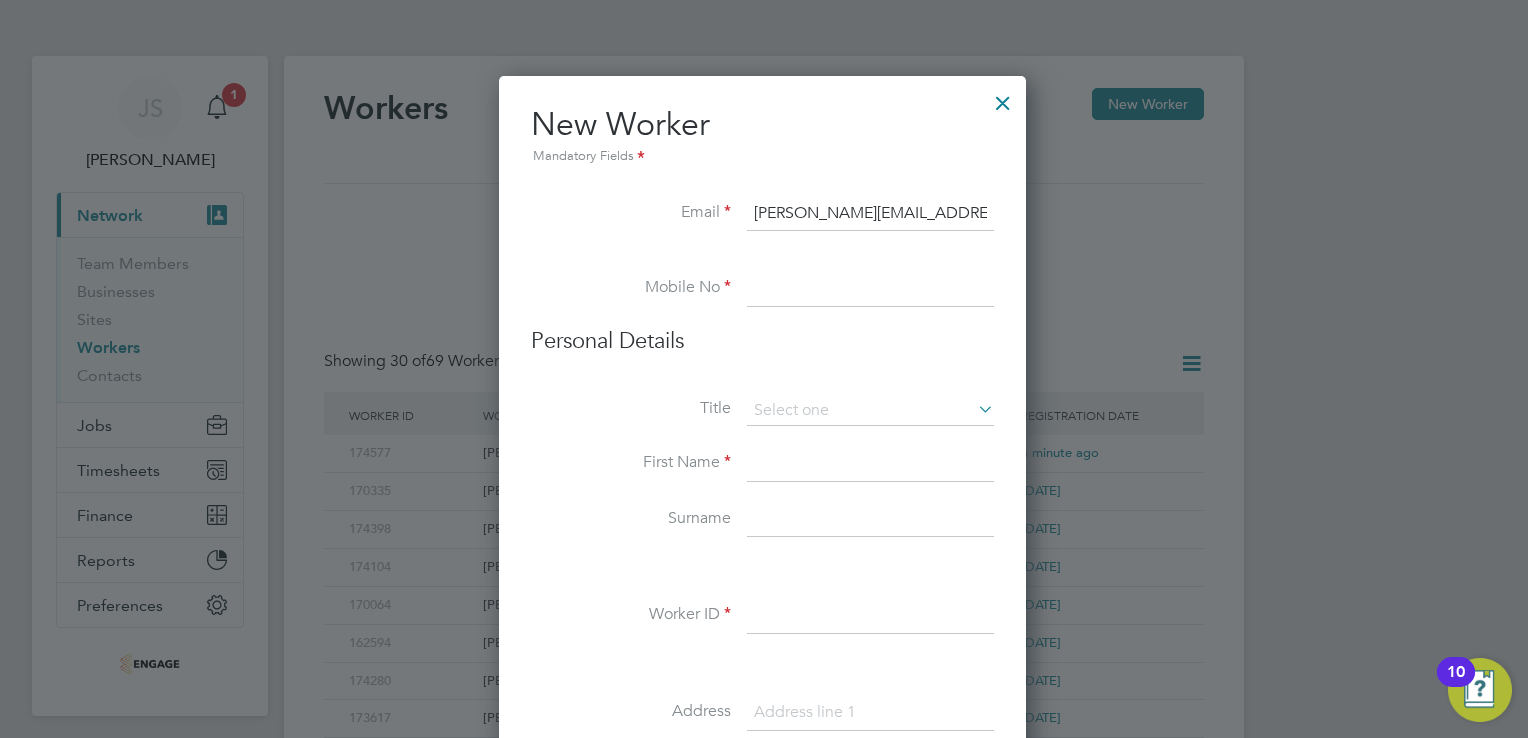 click at bounding box center (870, 289) 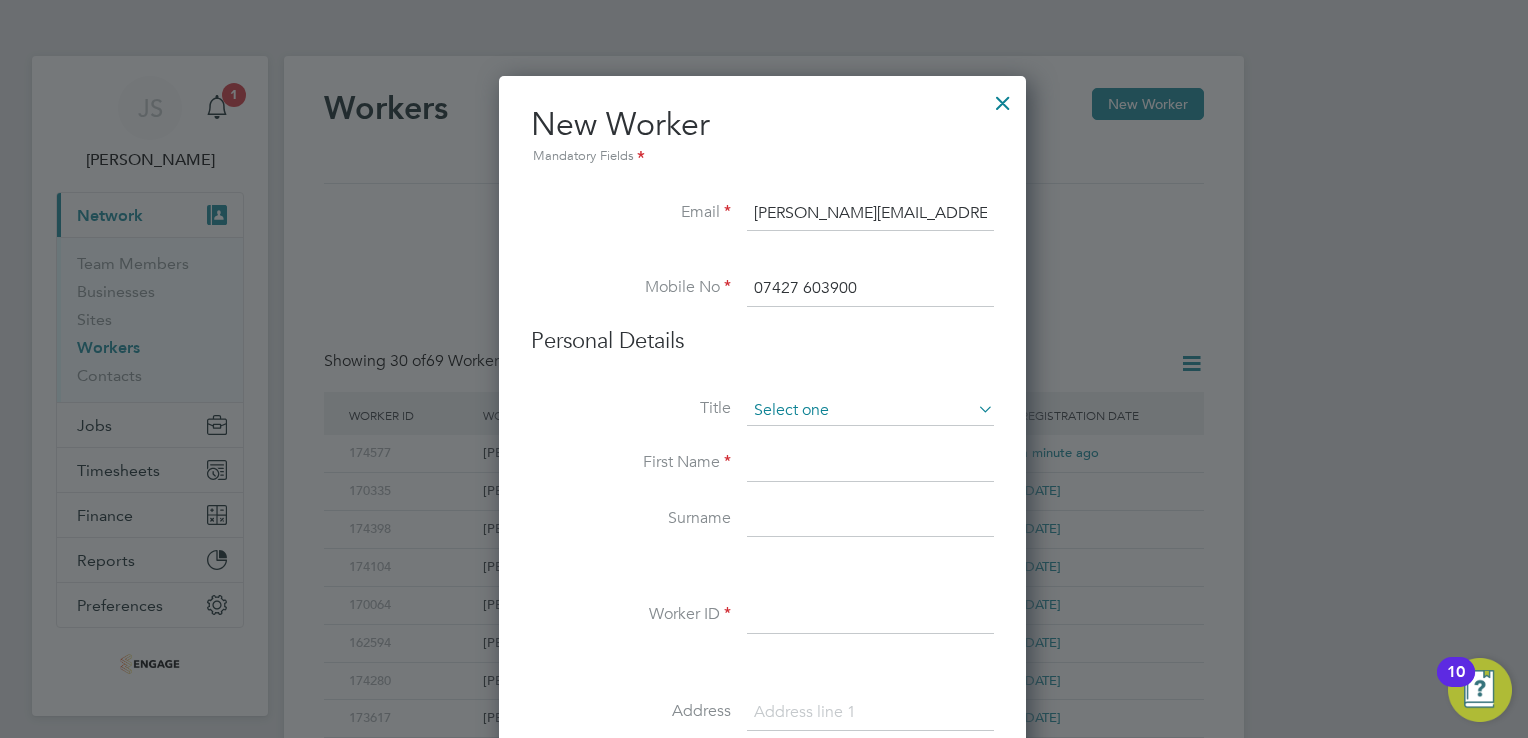 type on "07427 603900" 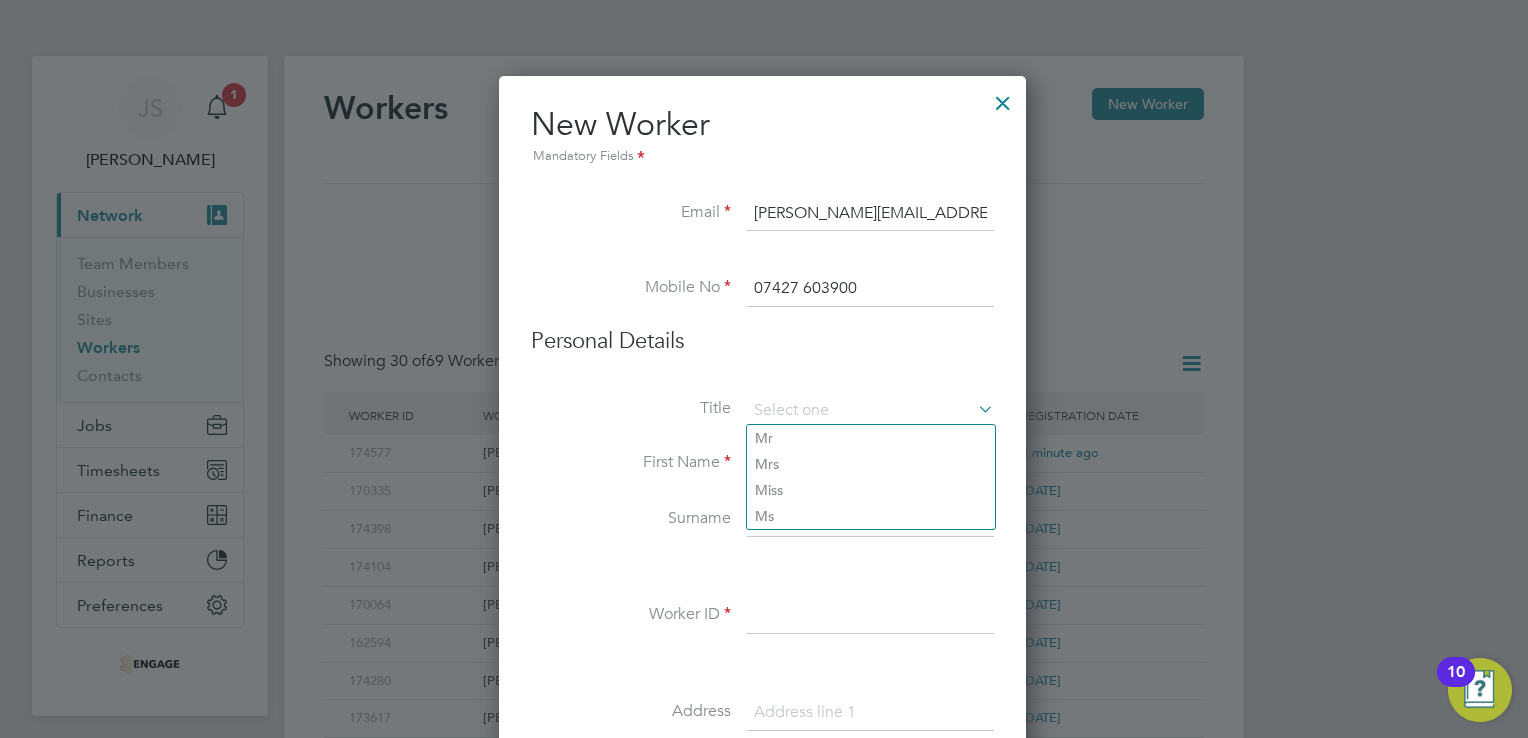 click on "Personal Details" at bounding box center [762, 361] 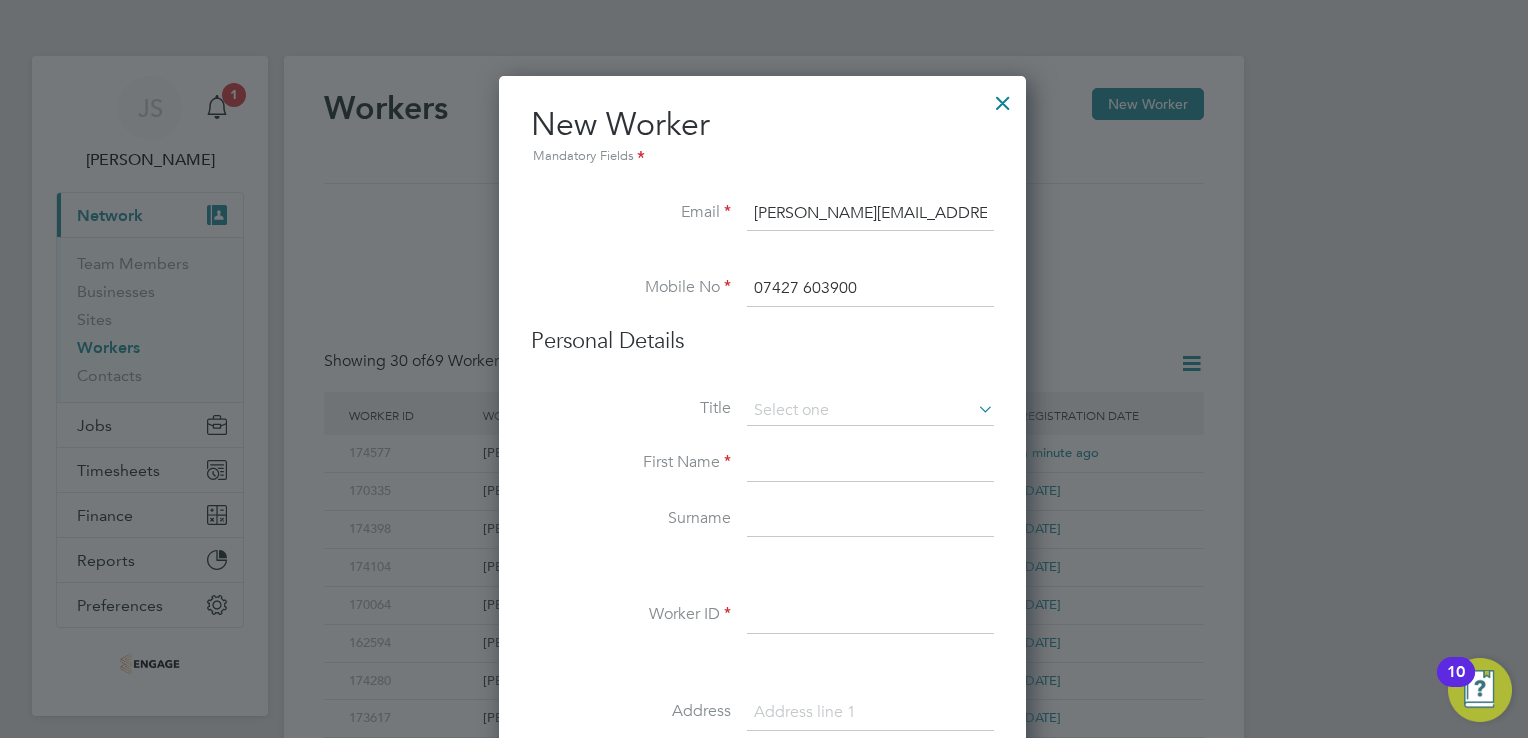 click at bounding box center [870, 464] 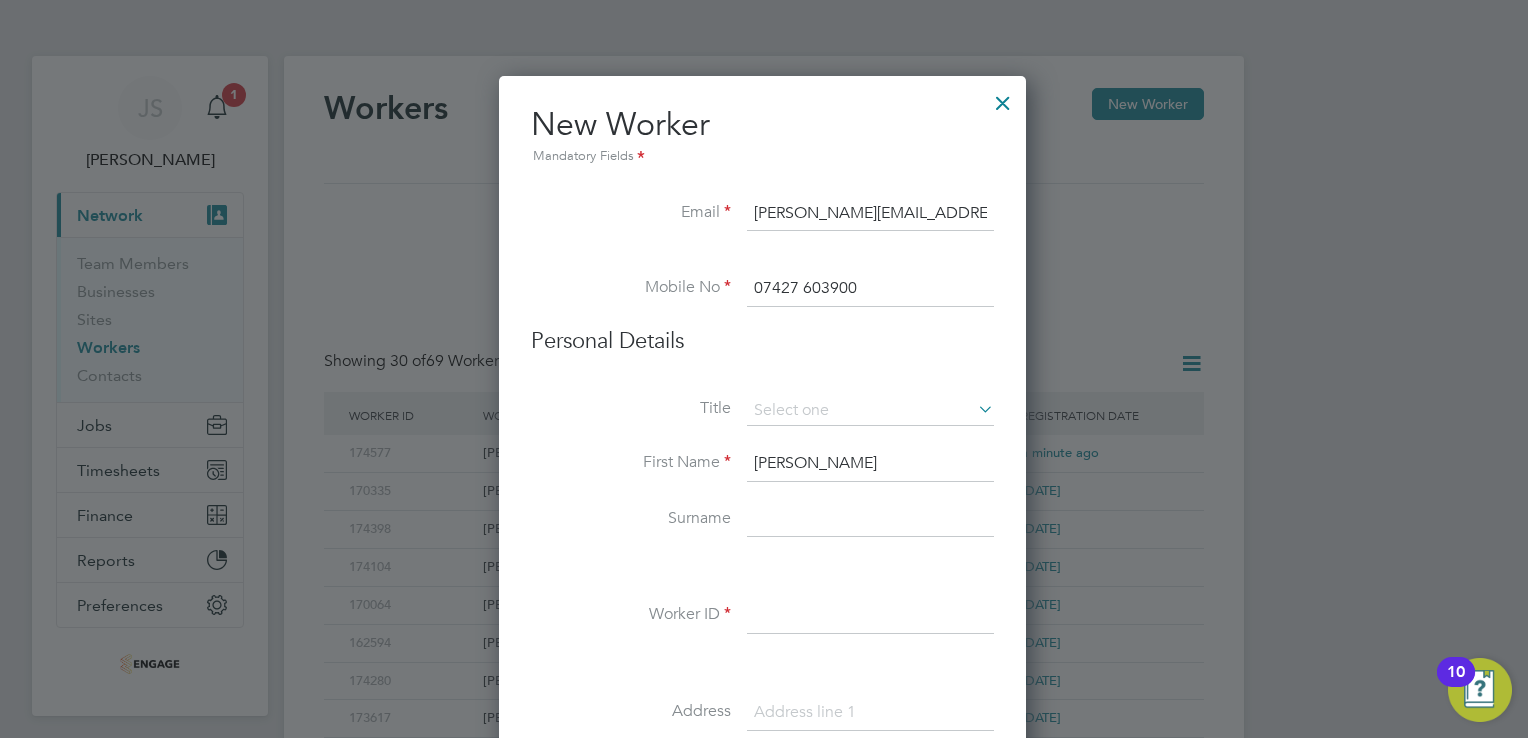 type on "Clive" 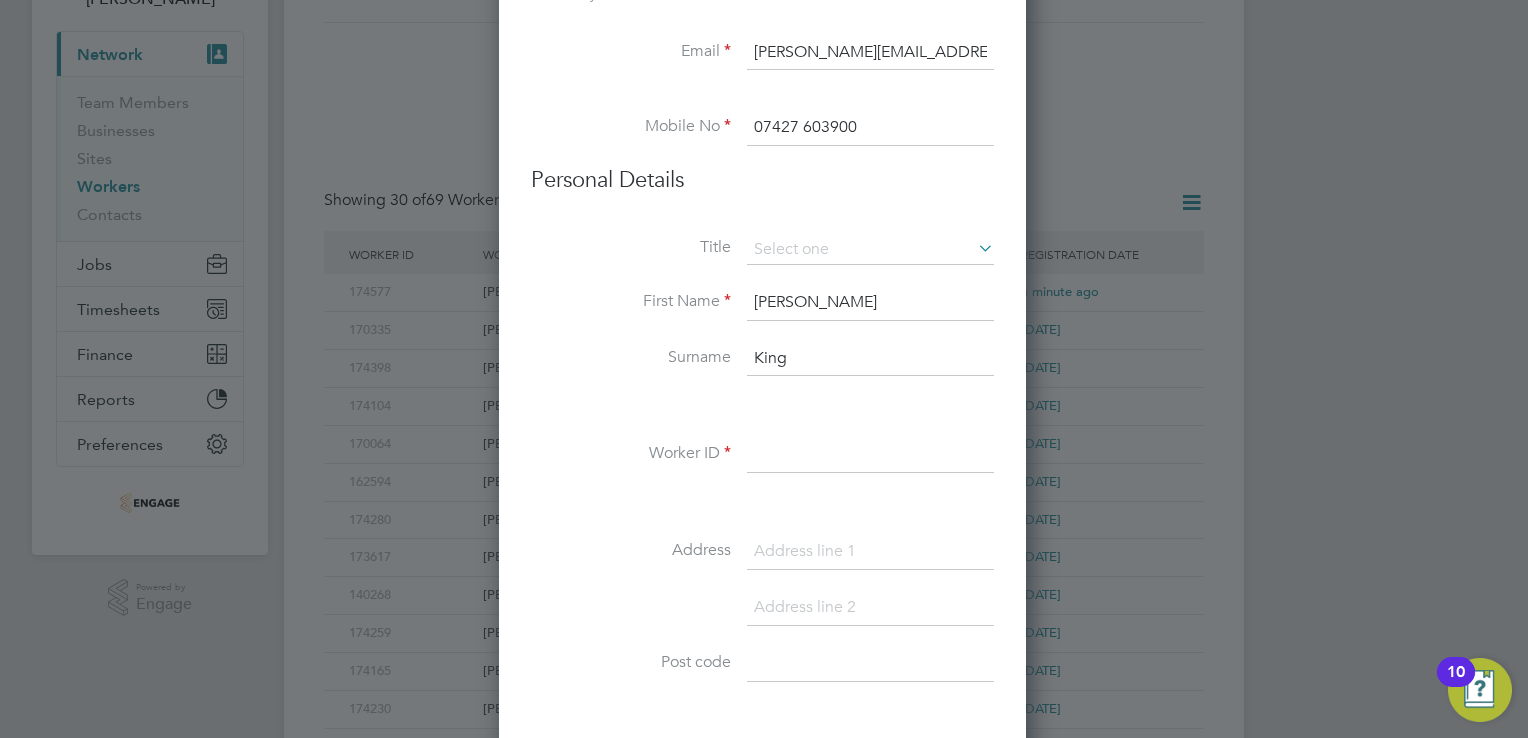 scroll, scrollTop: 200, scrollLeft: 0, axis: vertical 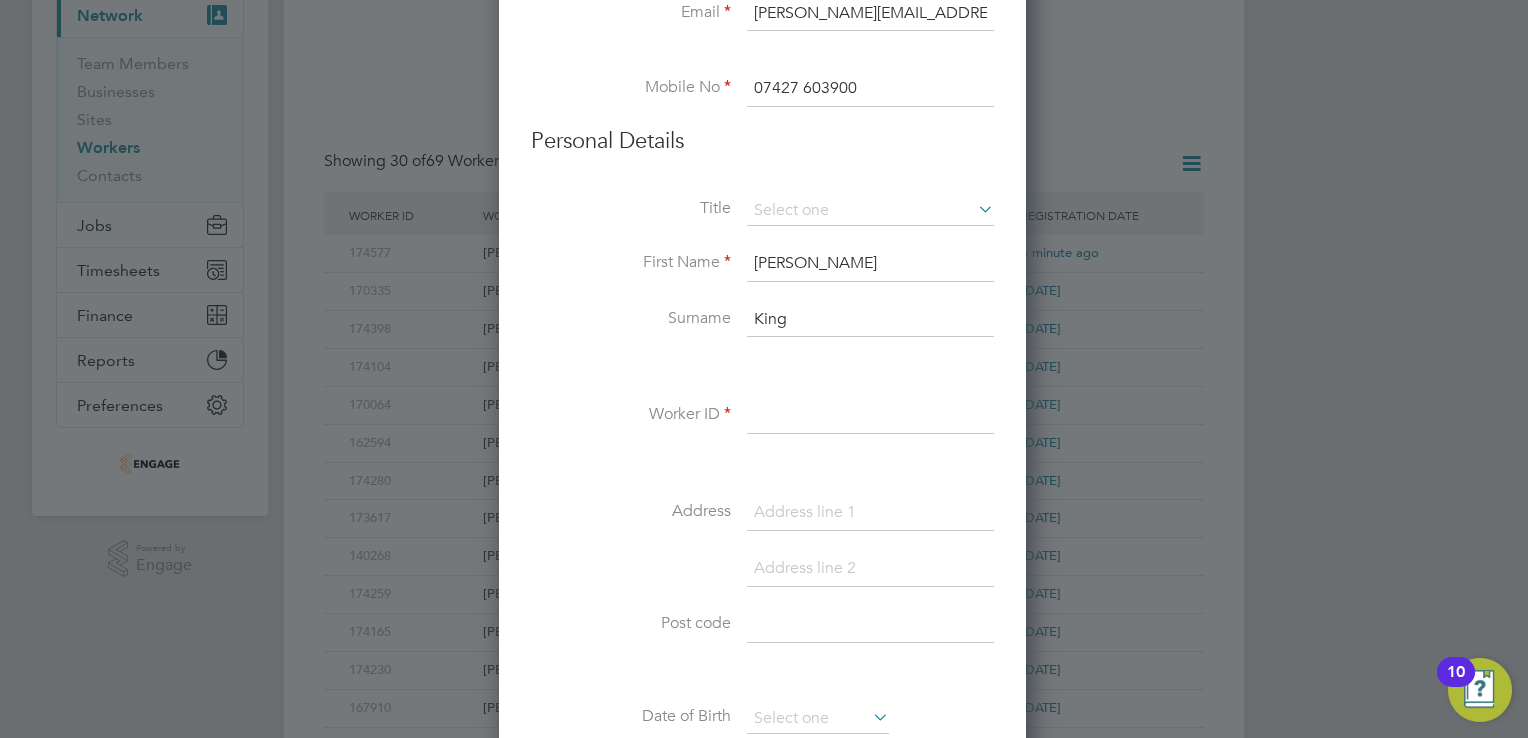type on "King" 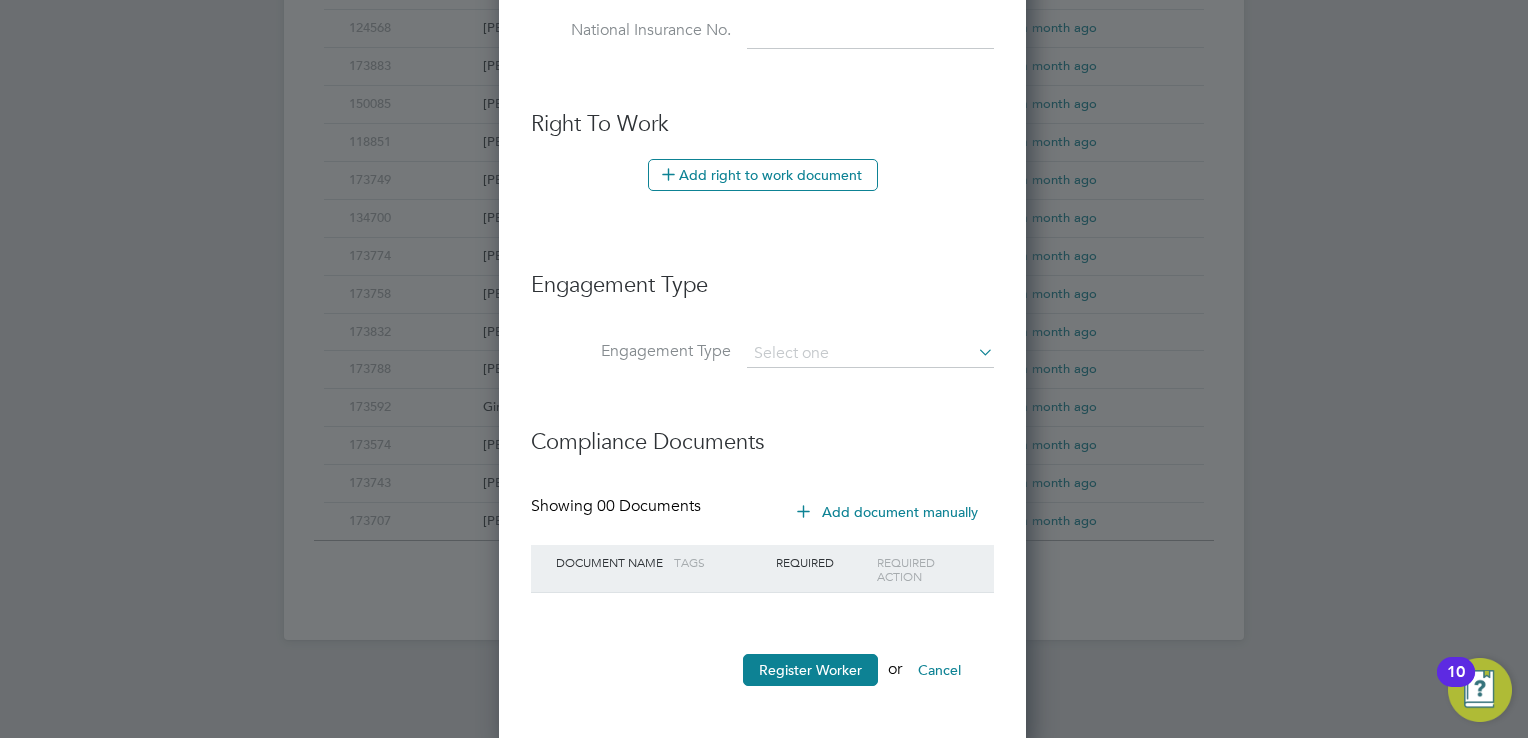 scroll, scrollTop: 1032, scrollLeft: 0, axis: vertical 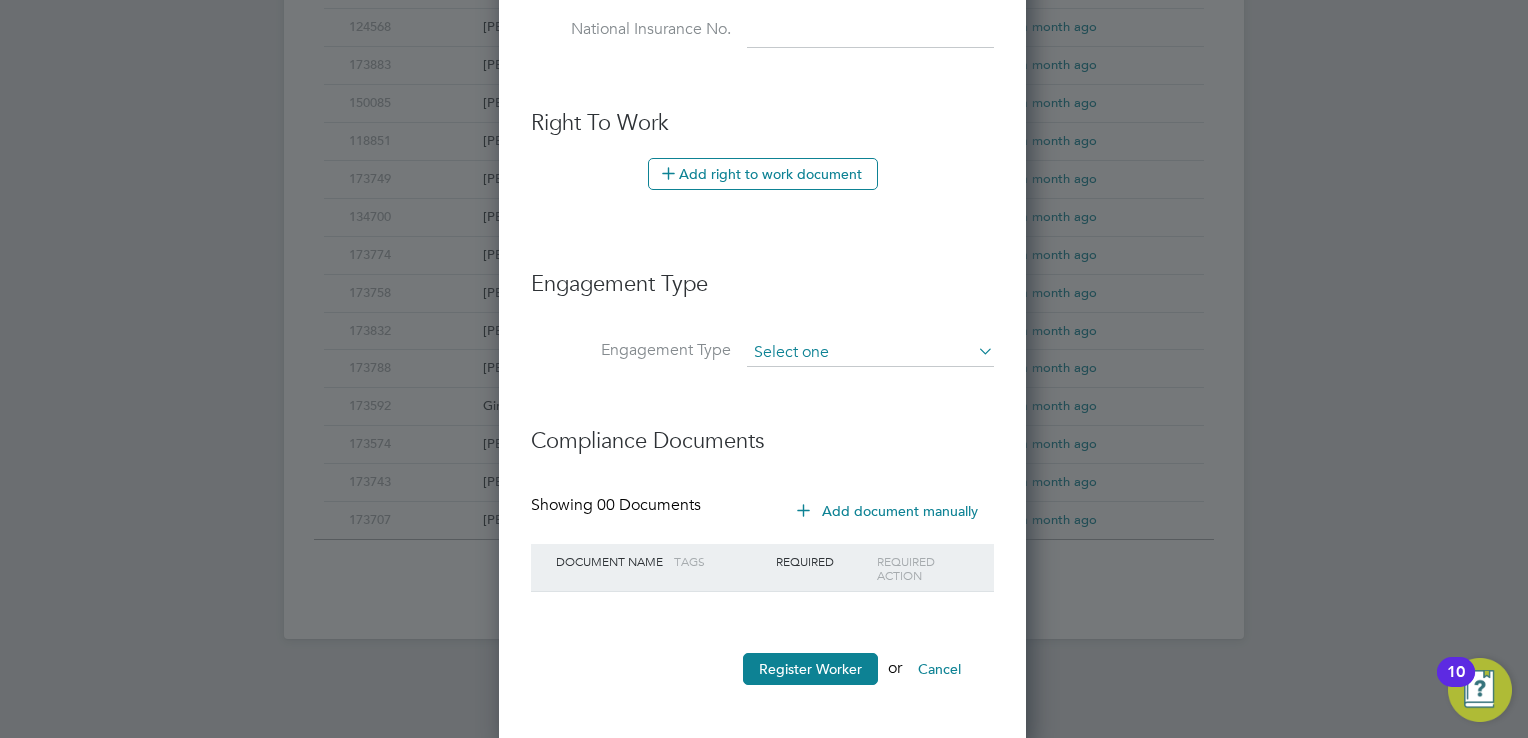 type on "174554" 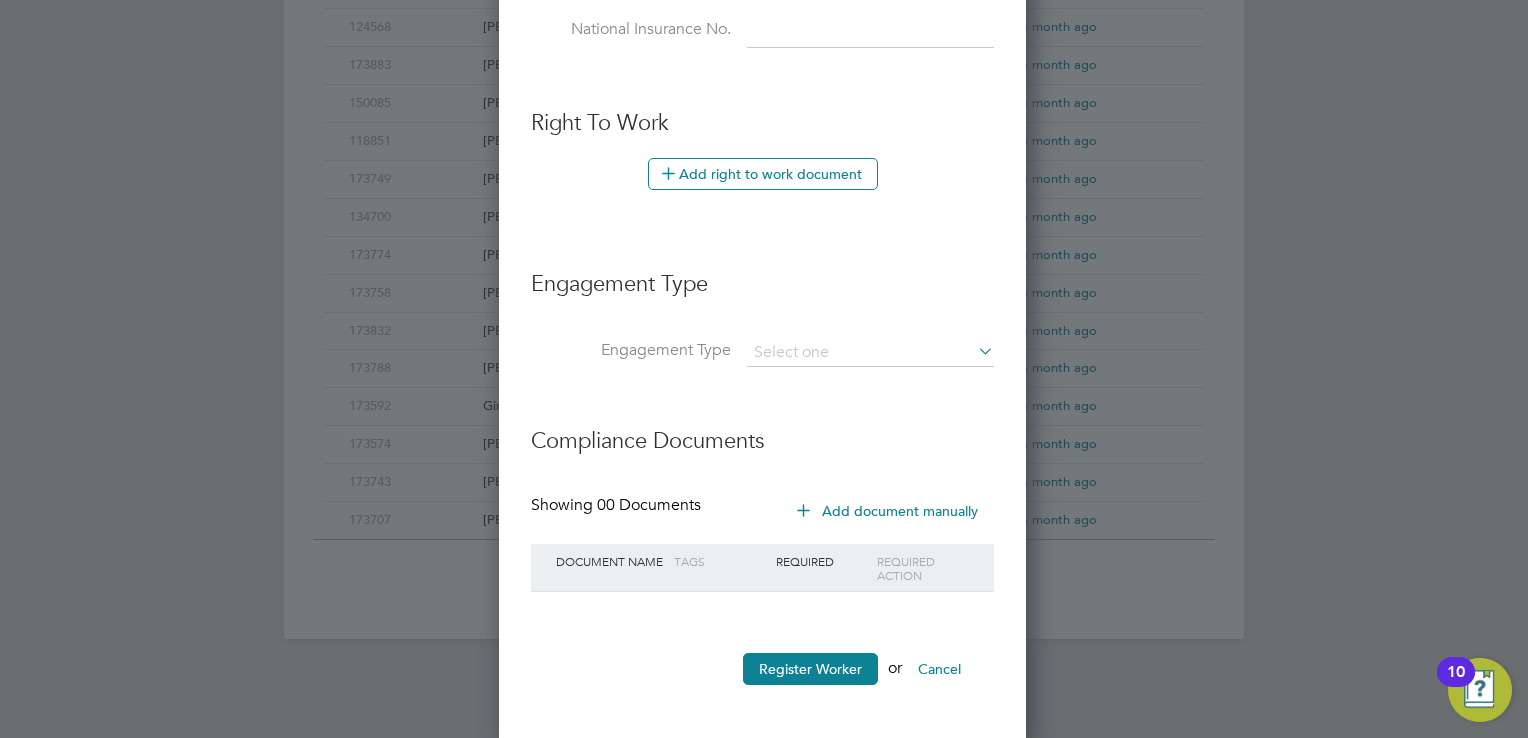 click on "PAYE Direct" 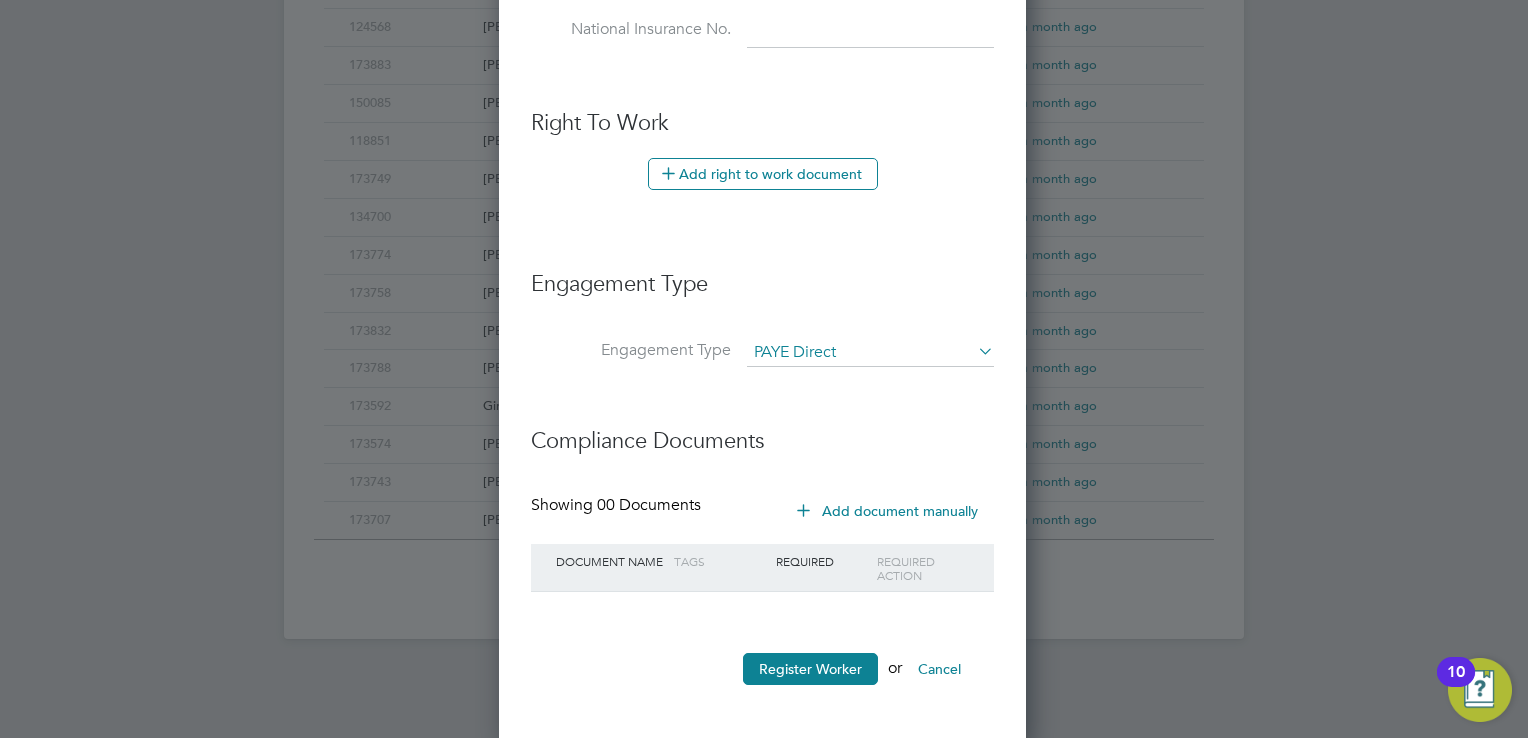 scroll, scrollTop: 9, scrollLeft: 9, axis: both 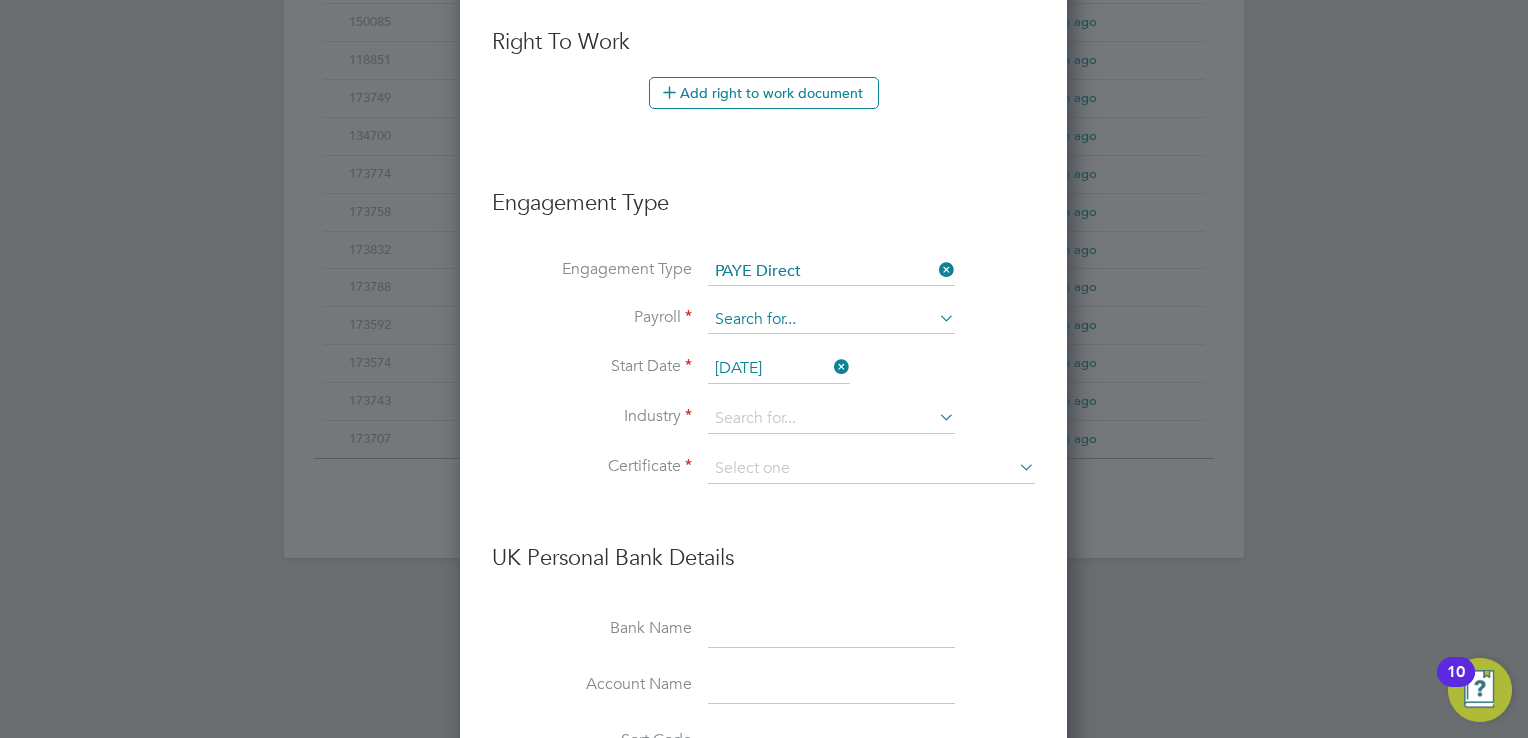 click at bounding box center (831, 320) 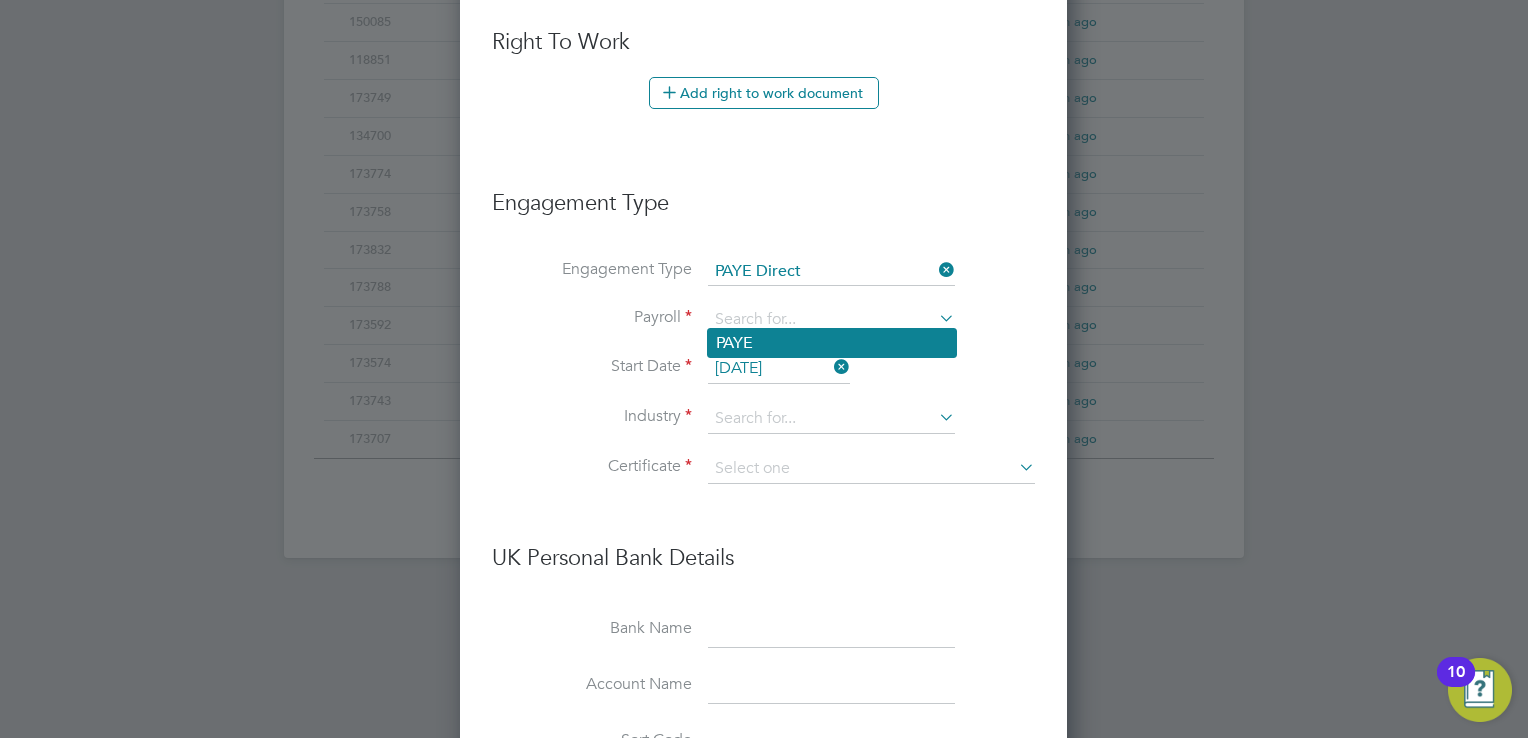 click on "PAYE" 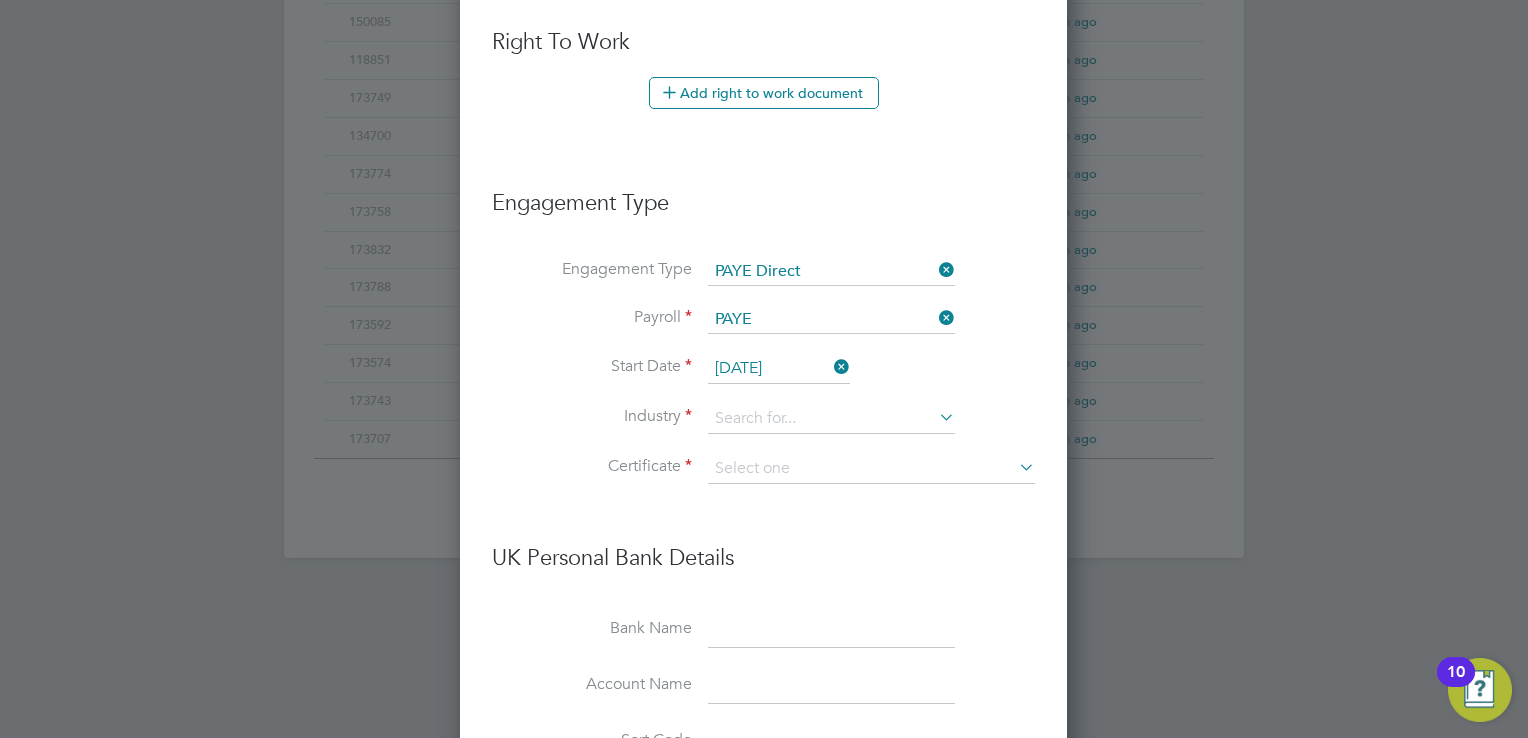 click on "14 Jul 2025" at bounding box center (779, 369) 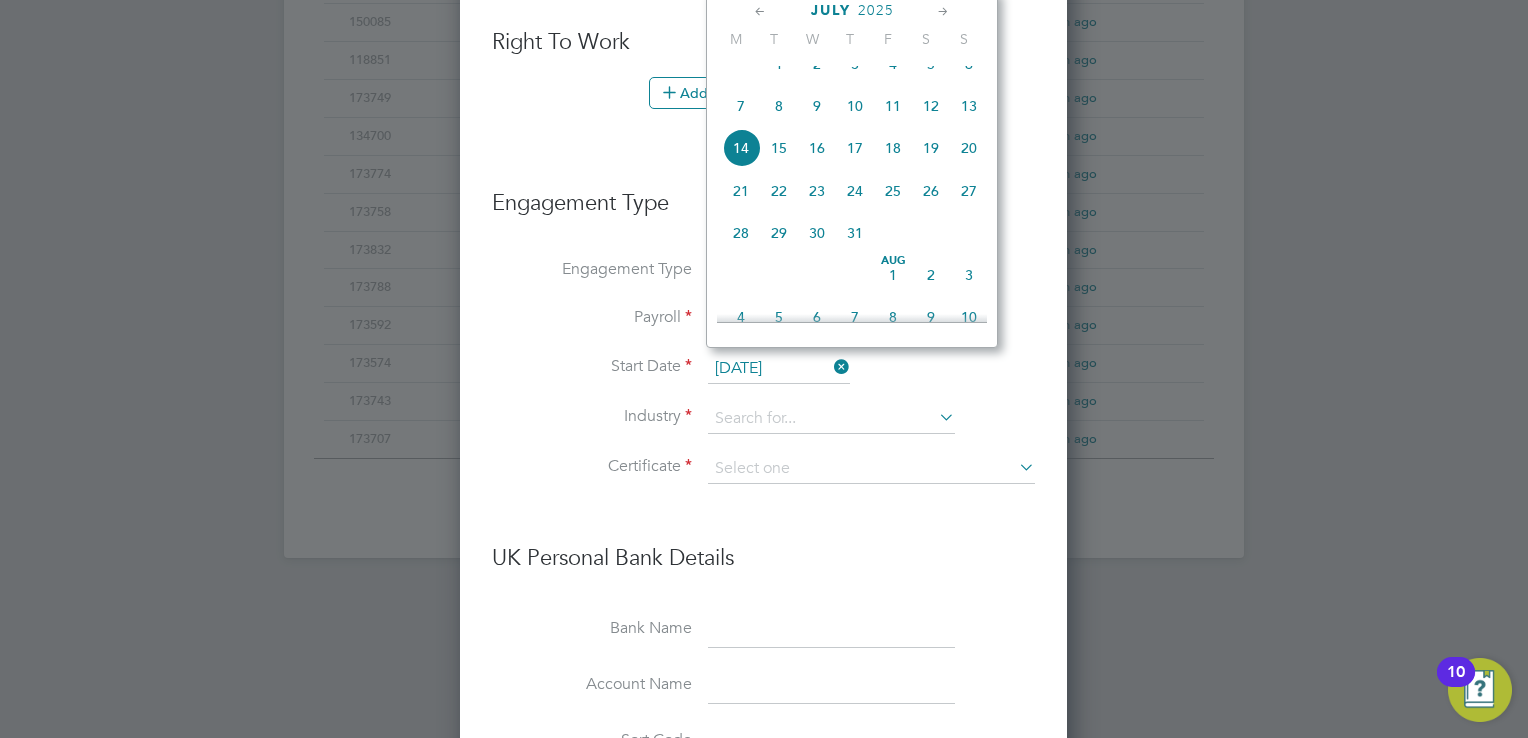 click on "7" 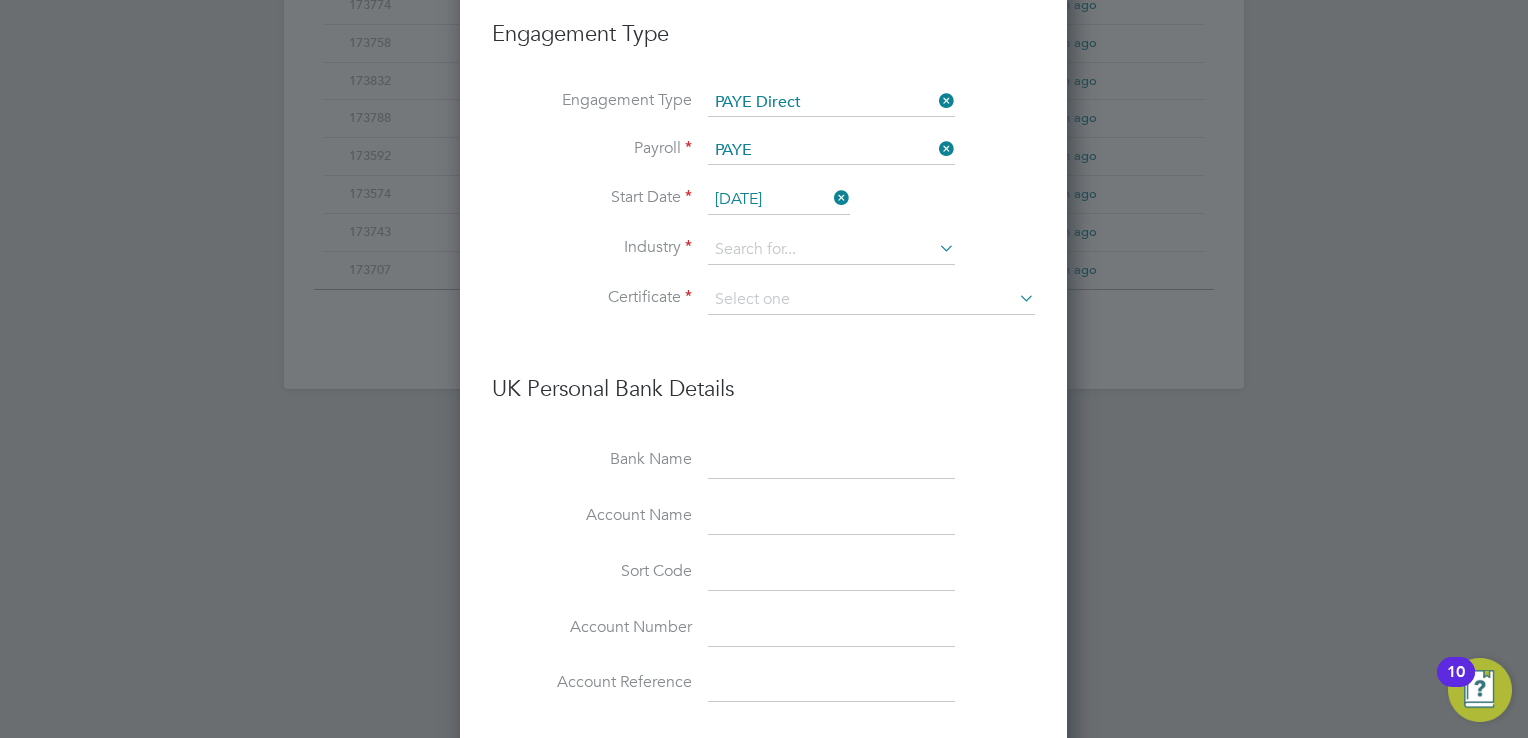 scroll, scrollTop: 1313, scrollLeft: 0, axis: vertical 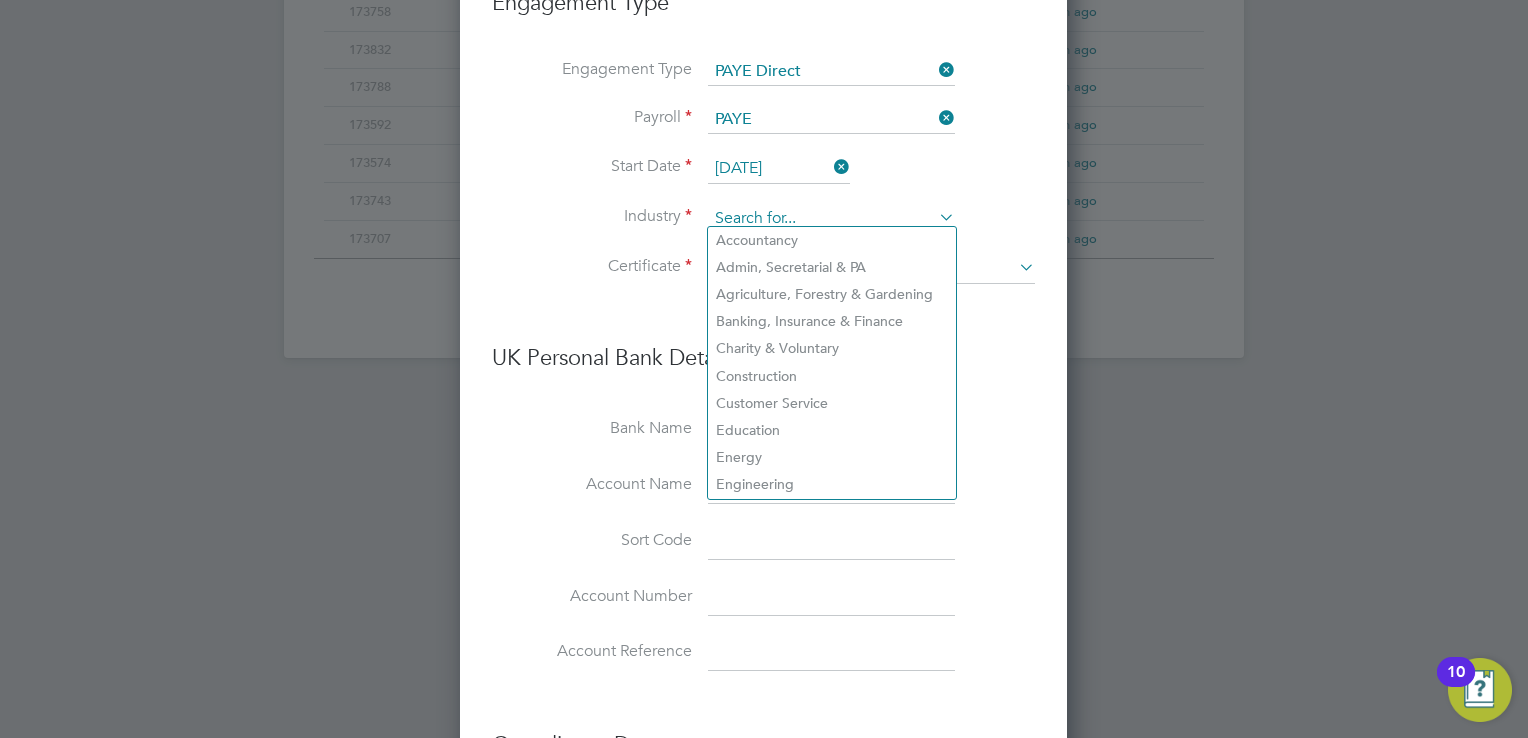 click at bounding box center (831, 219) 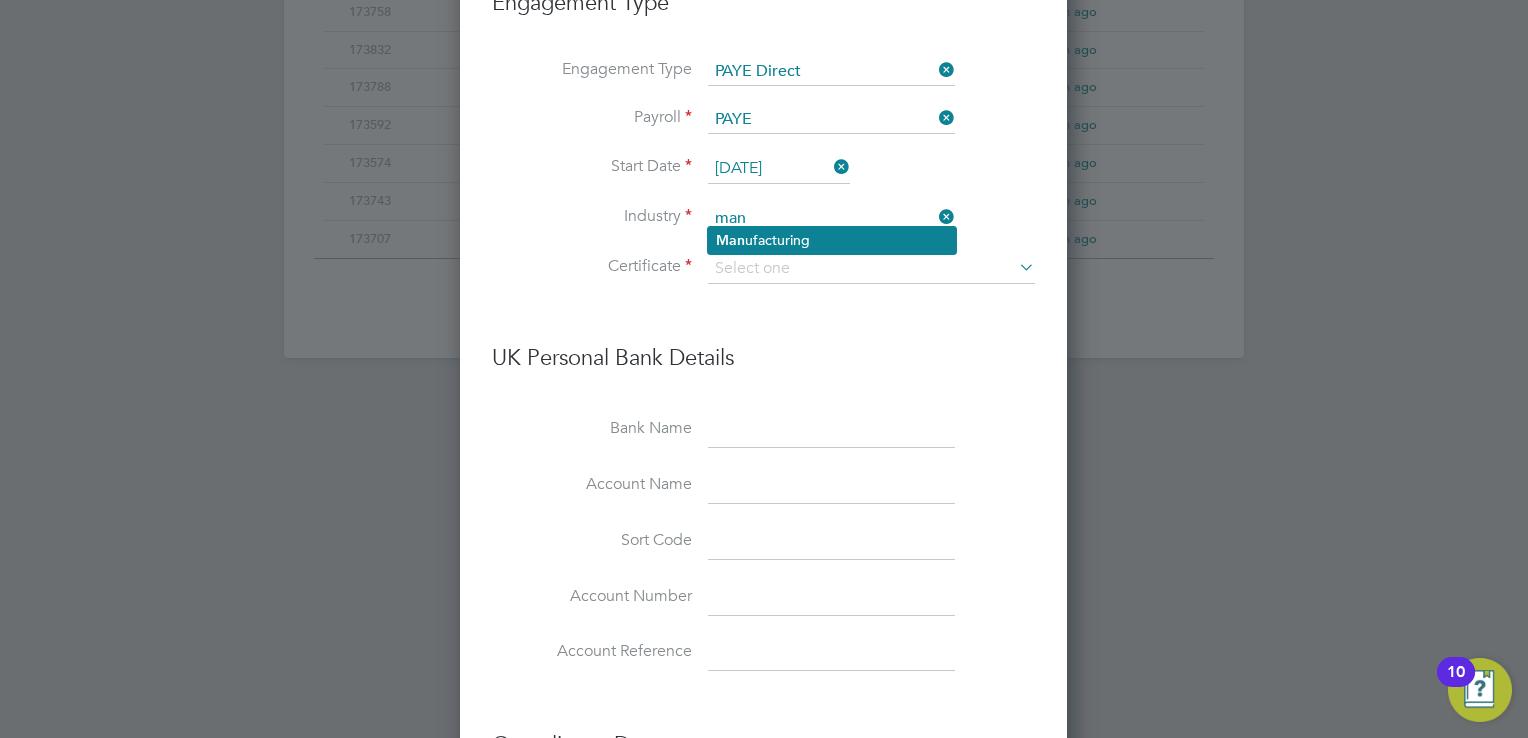 click on "Man ufacturing" 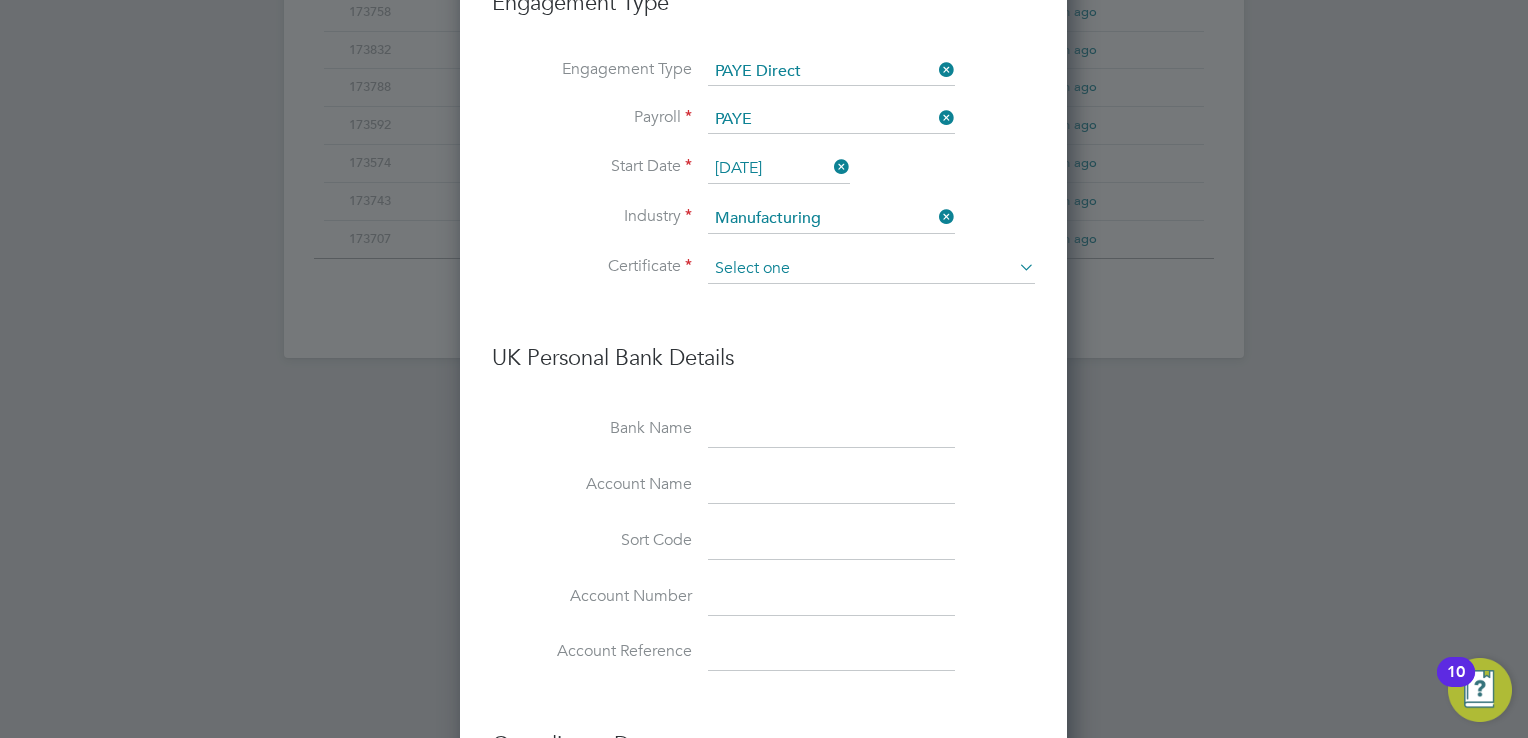 click at bounding box center (871, 269) 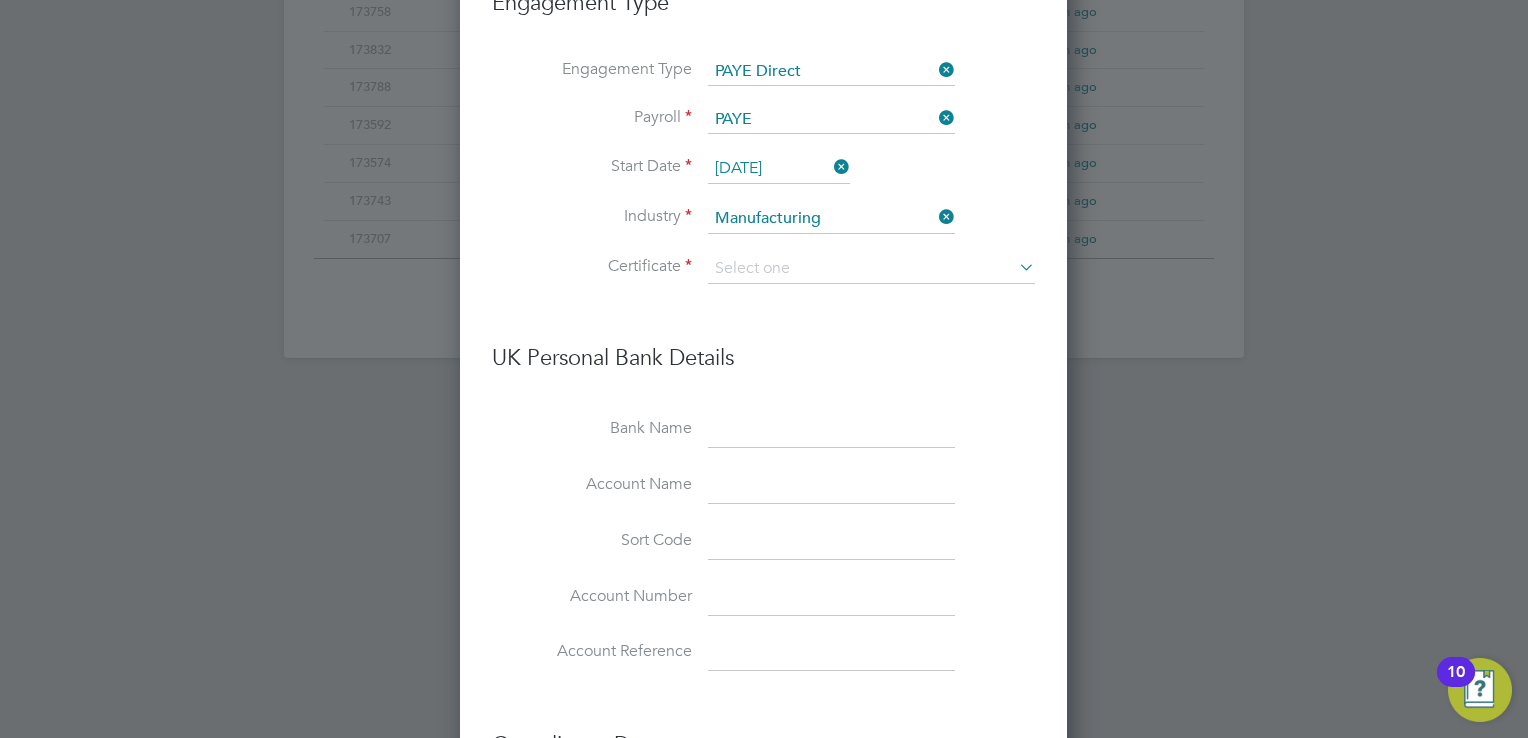 click on "Don't know" 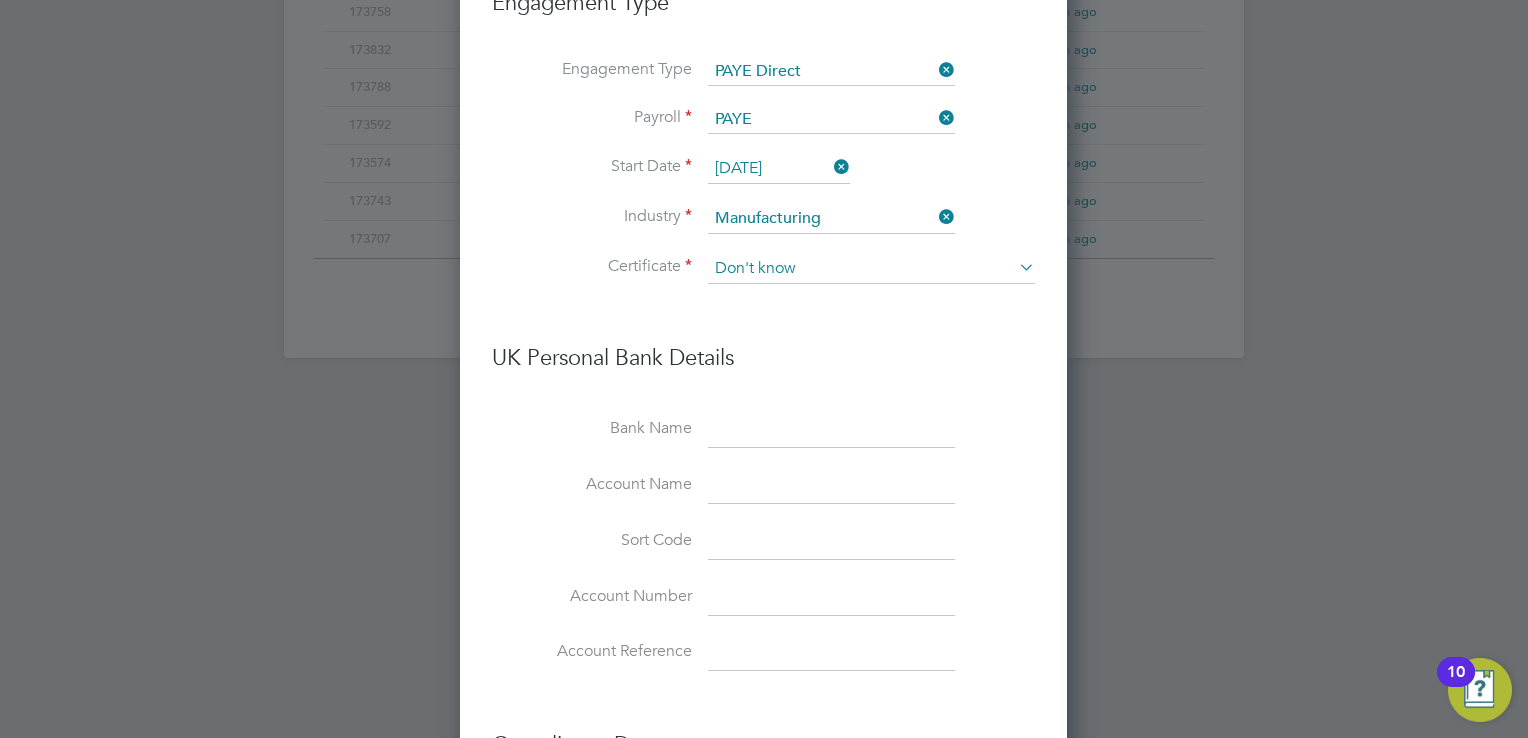 scroll, scrollTop: 10, scrollLeft: 9, axis: both 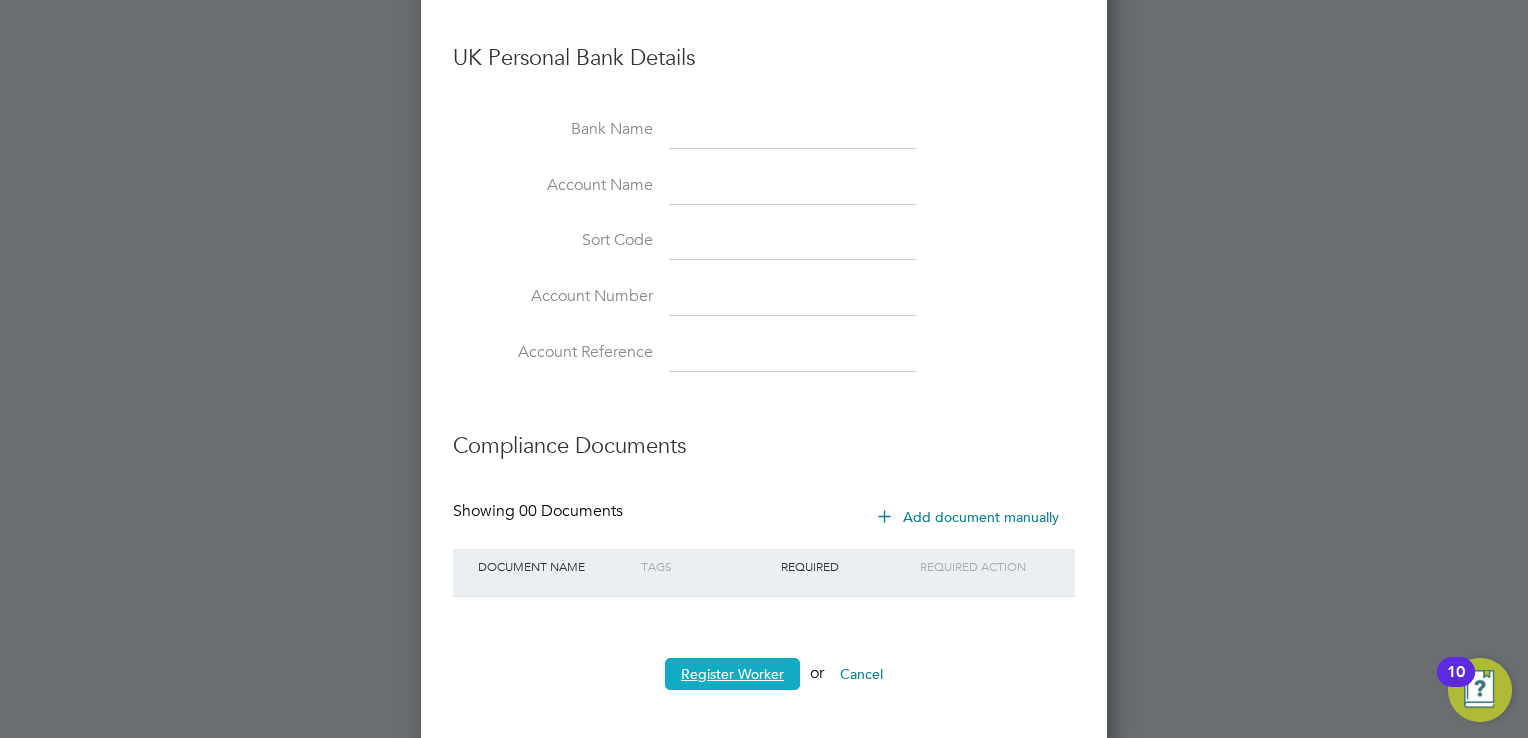 click on "Register Worker" at bounding box center (732, 674) 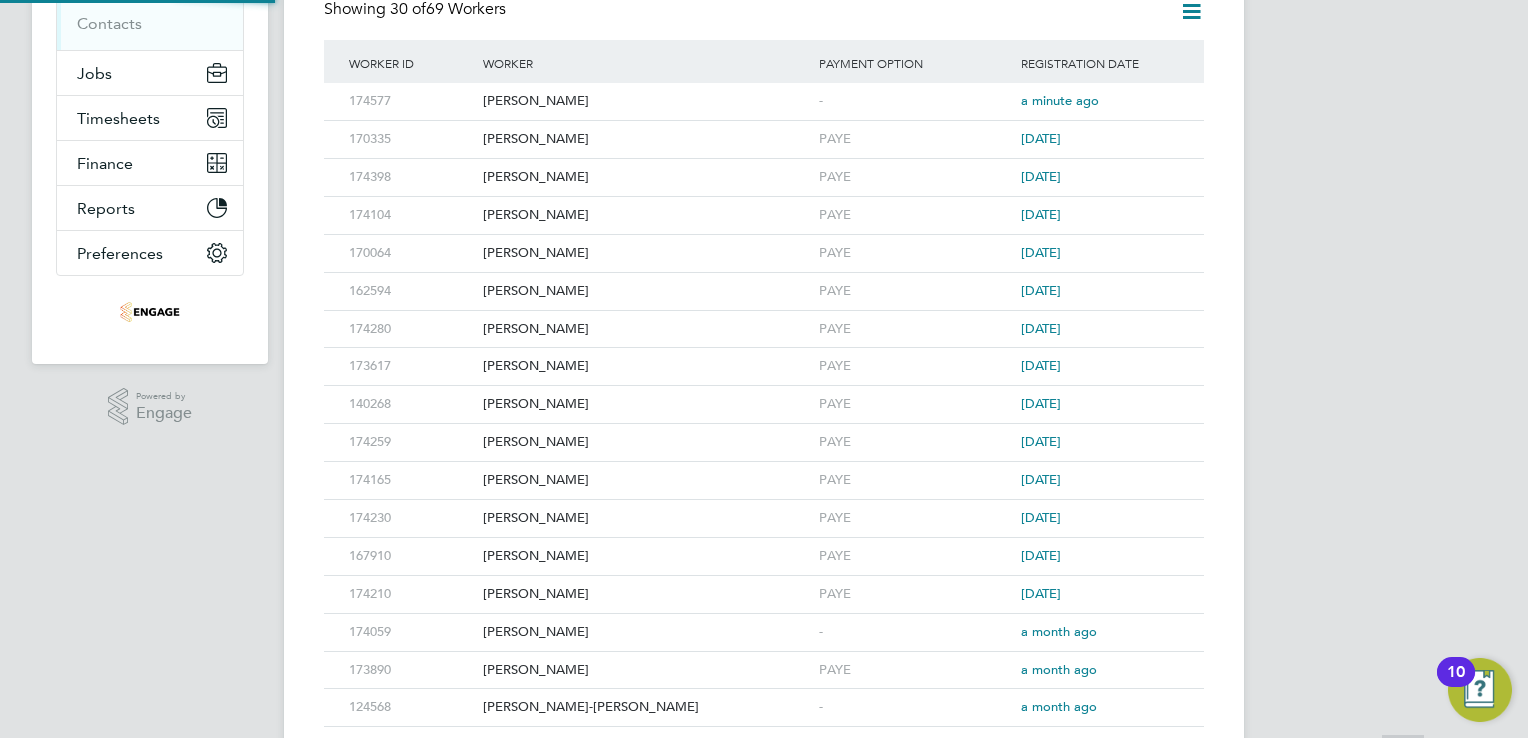 scroll, scrollTop: 0, scrollLeft: 0, axis: both 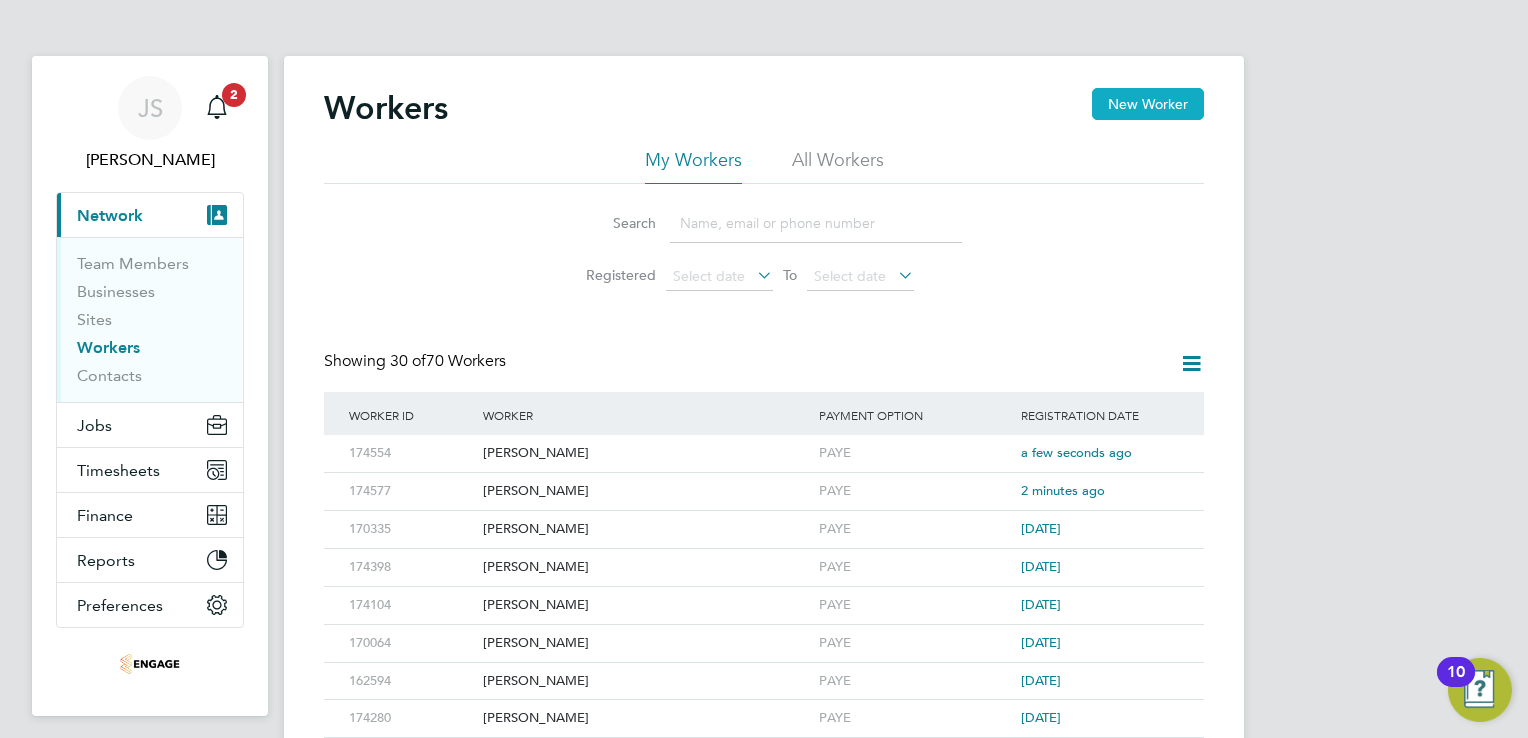 click on "New Worker" 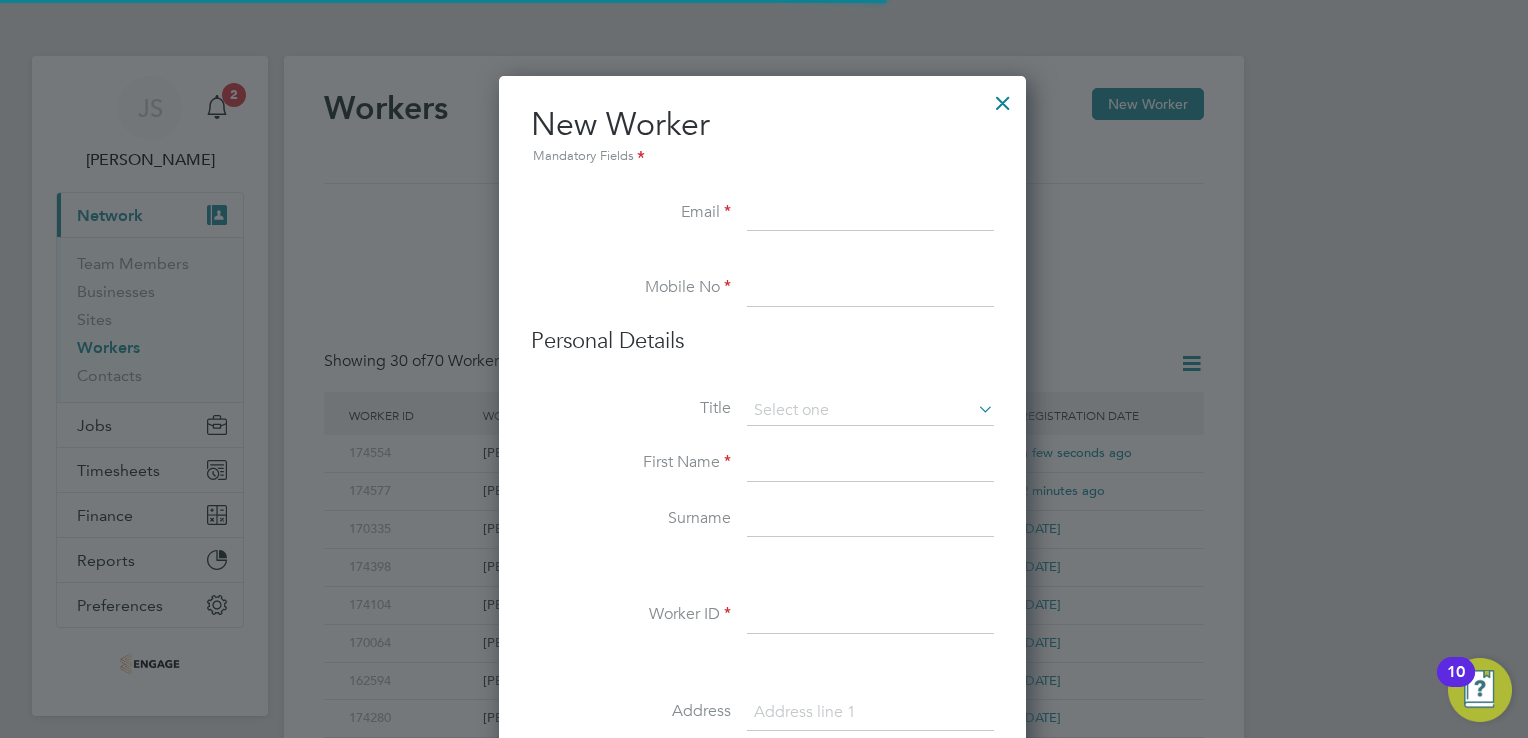 scroll, scrollTop: 10, scrollLeft: 10, axis: both 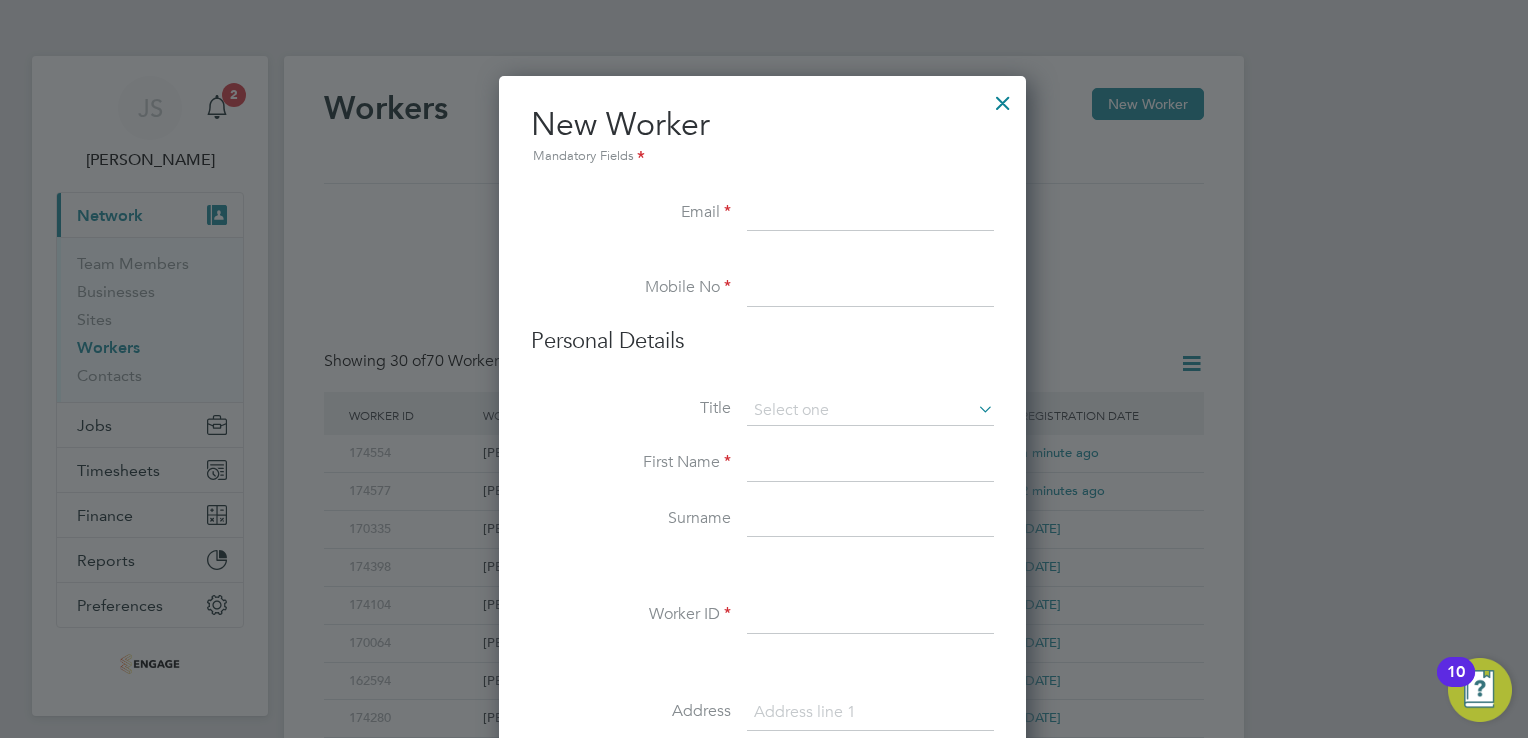 click at bounding box center [870, 464] 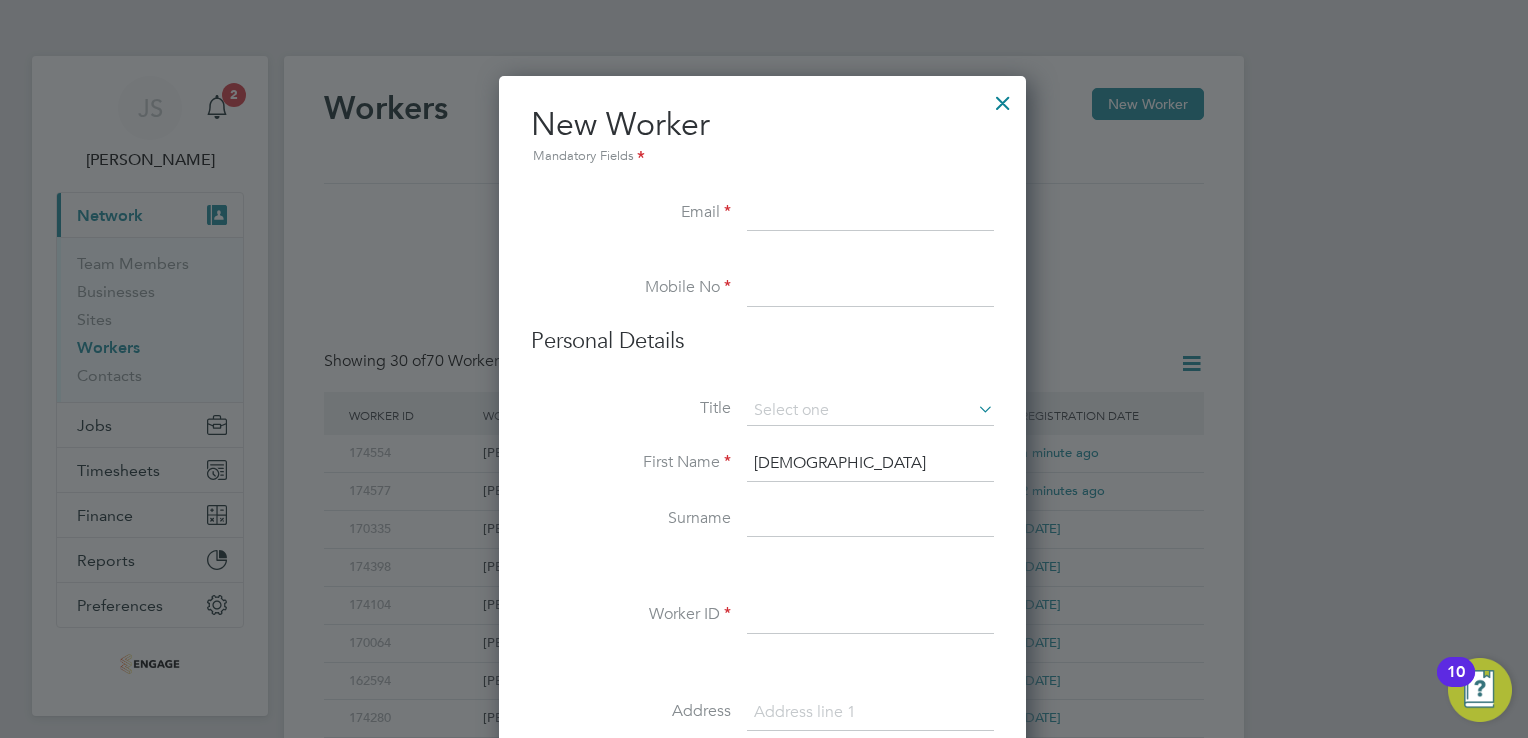 type on "Muhammad" 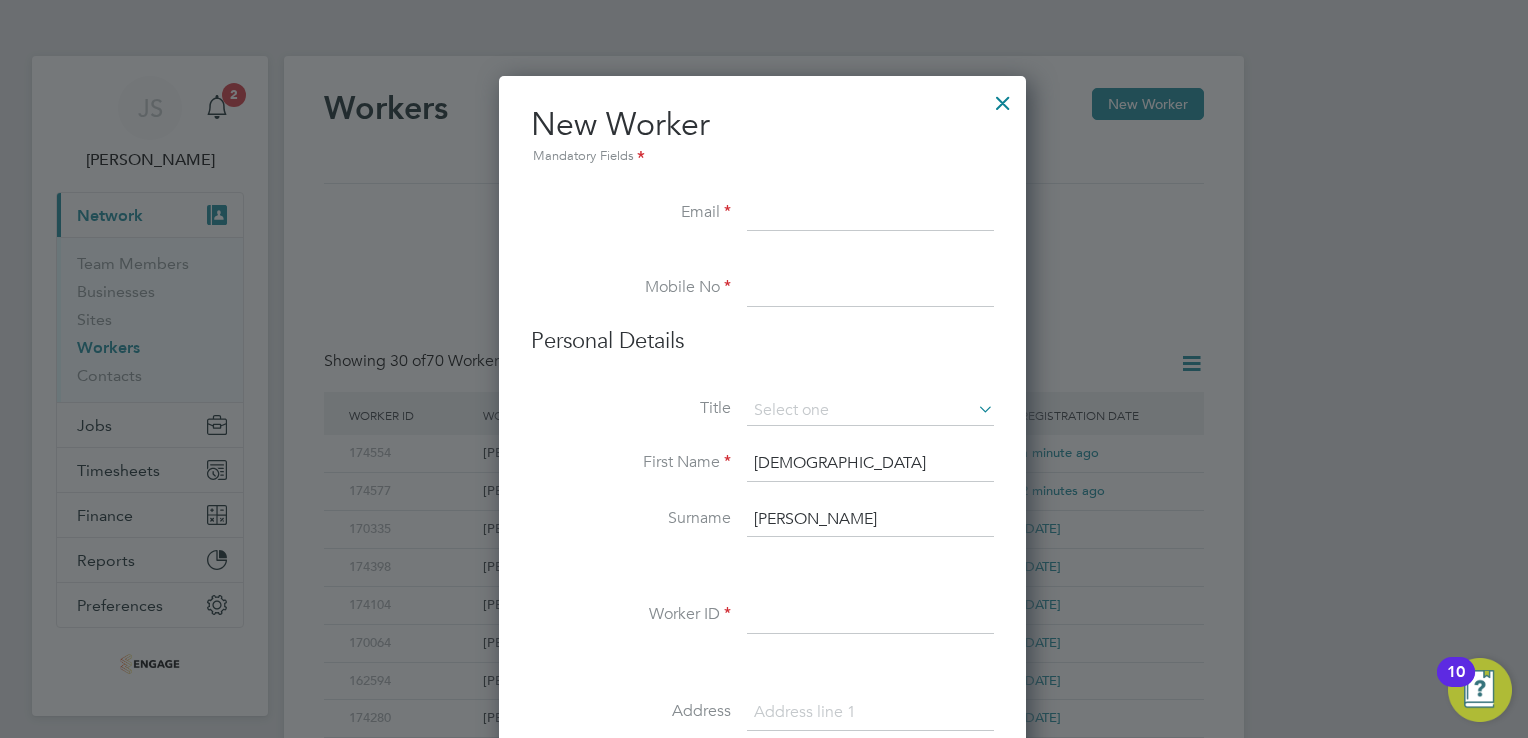 type on "Salman" 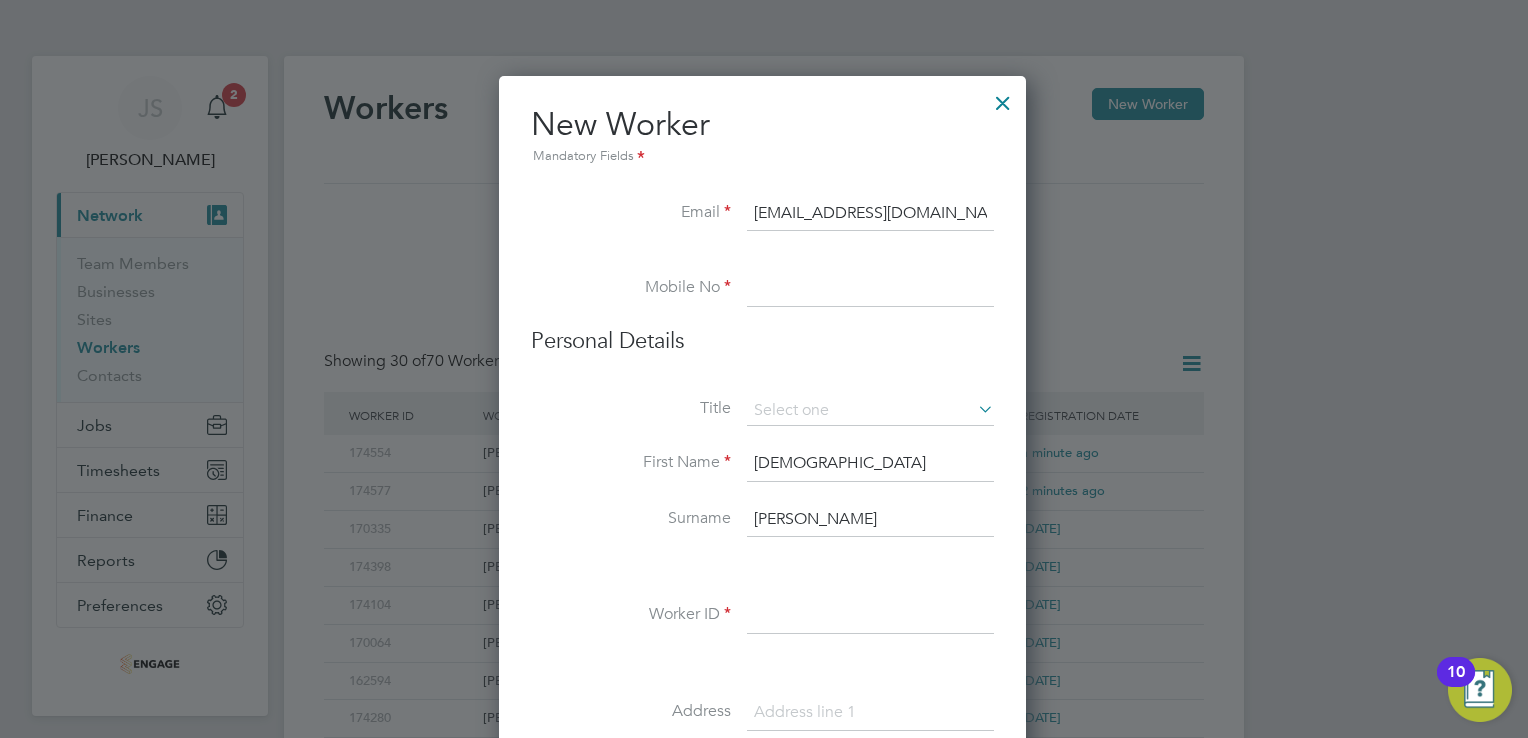 type on "[EMAIL_ADDRESS][DOMAIN_NAME]" 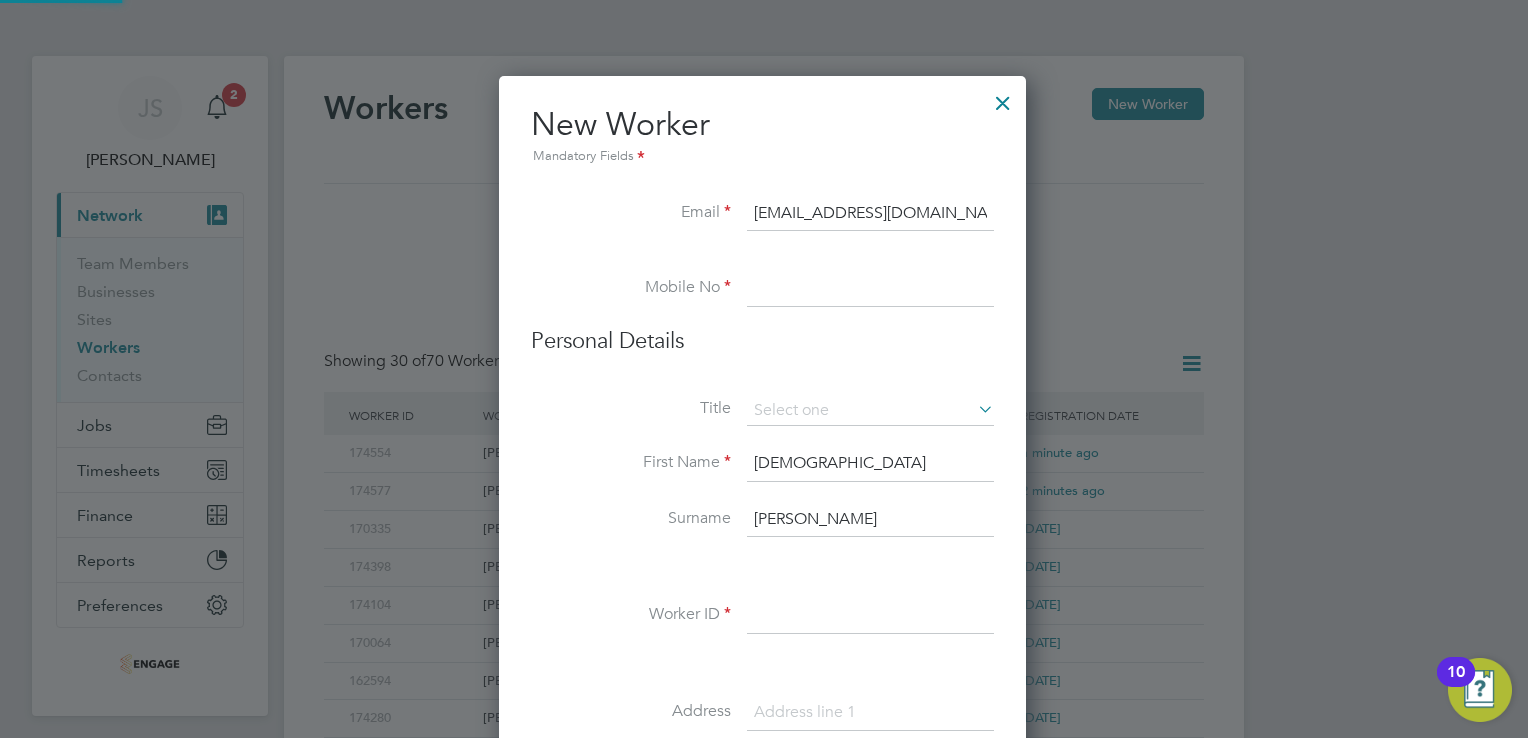 click at bounding box center [870, 289] 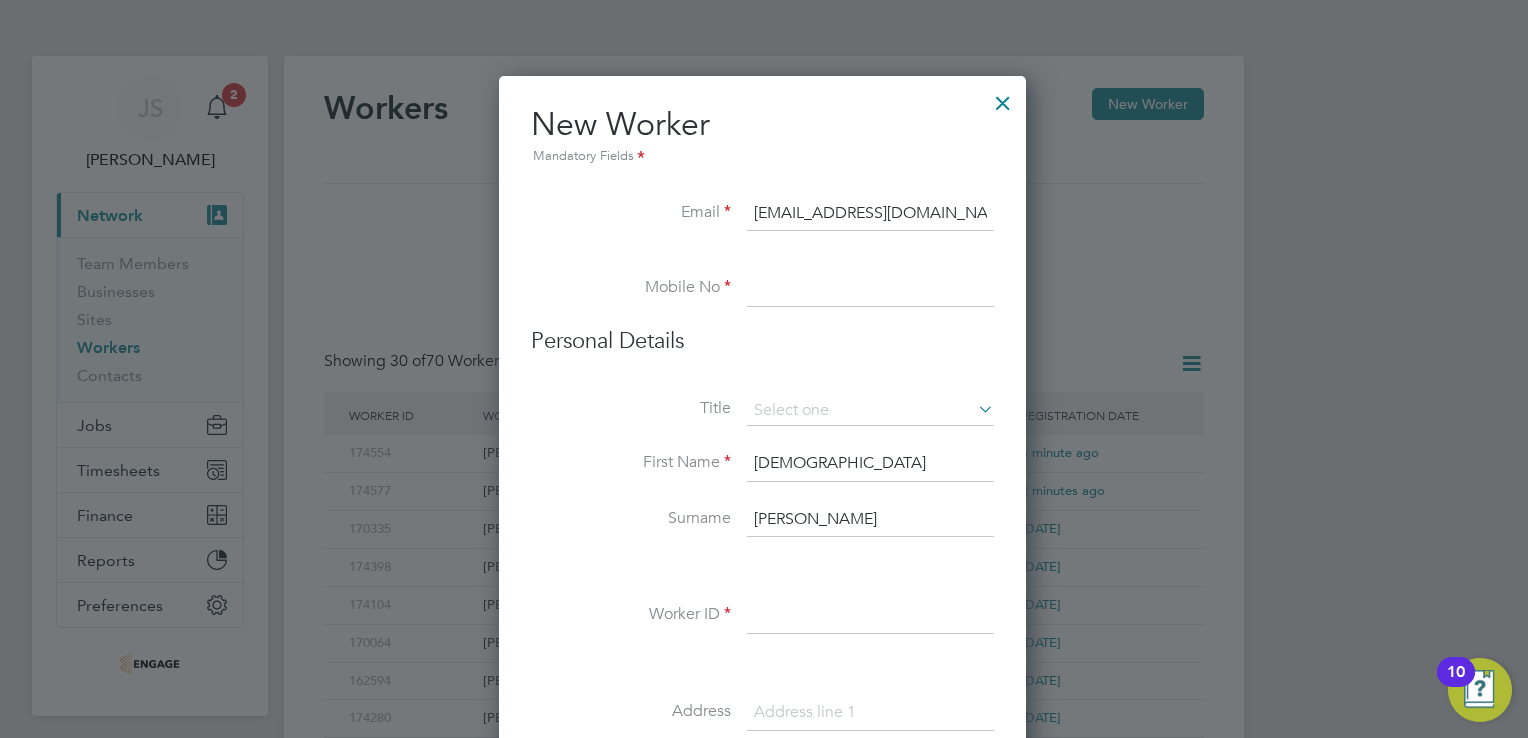 click at bounding box center [870, 289] 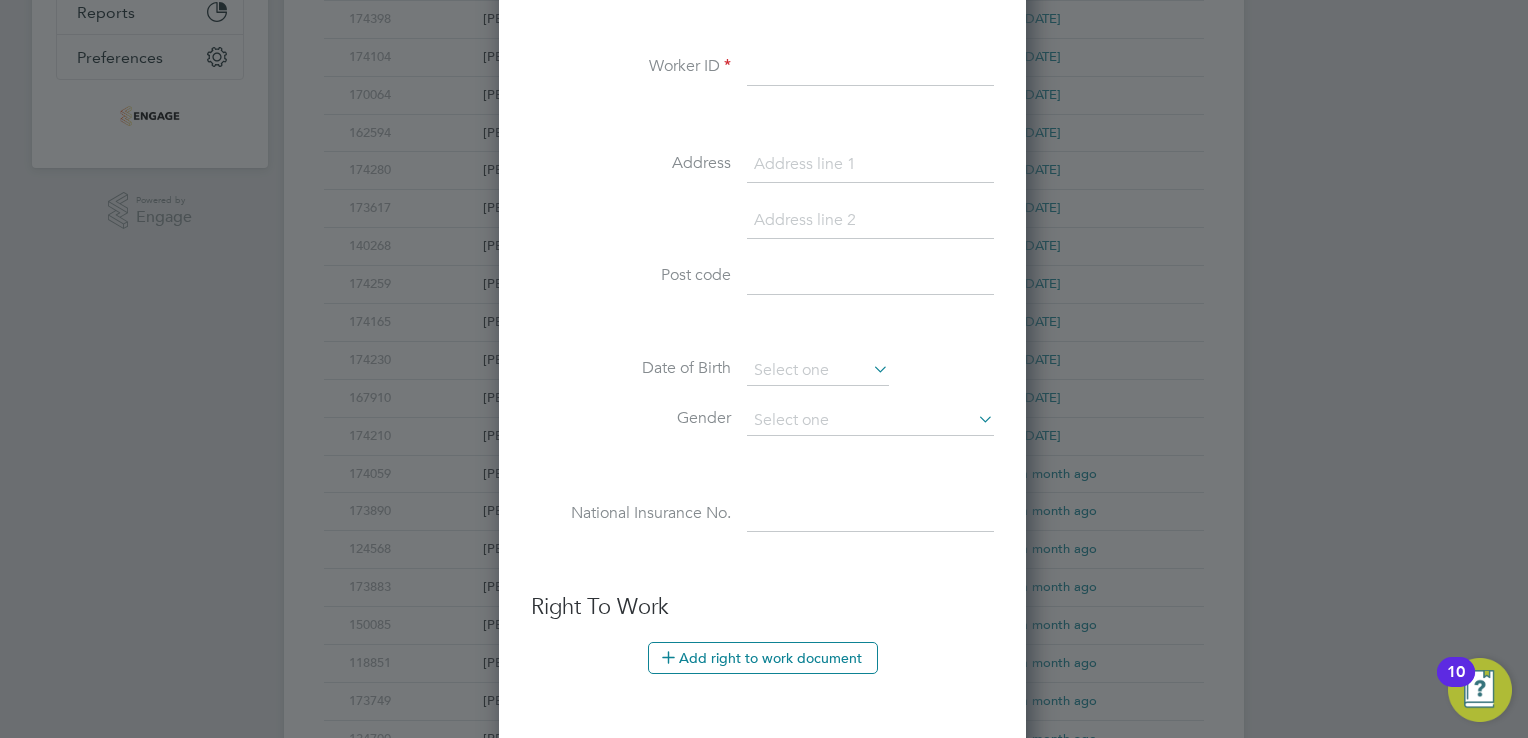scroll, scrollTop: 600, scrollLeft: 0, axis: vertical 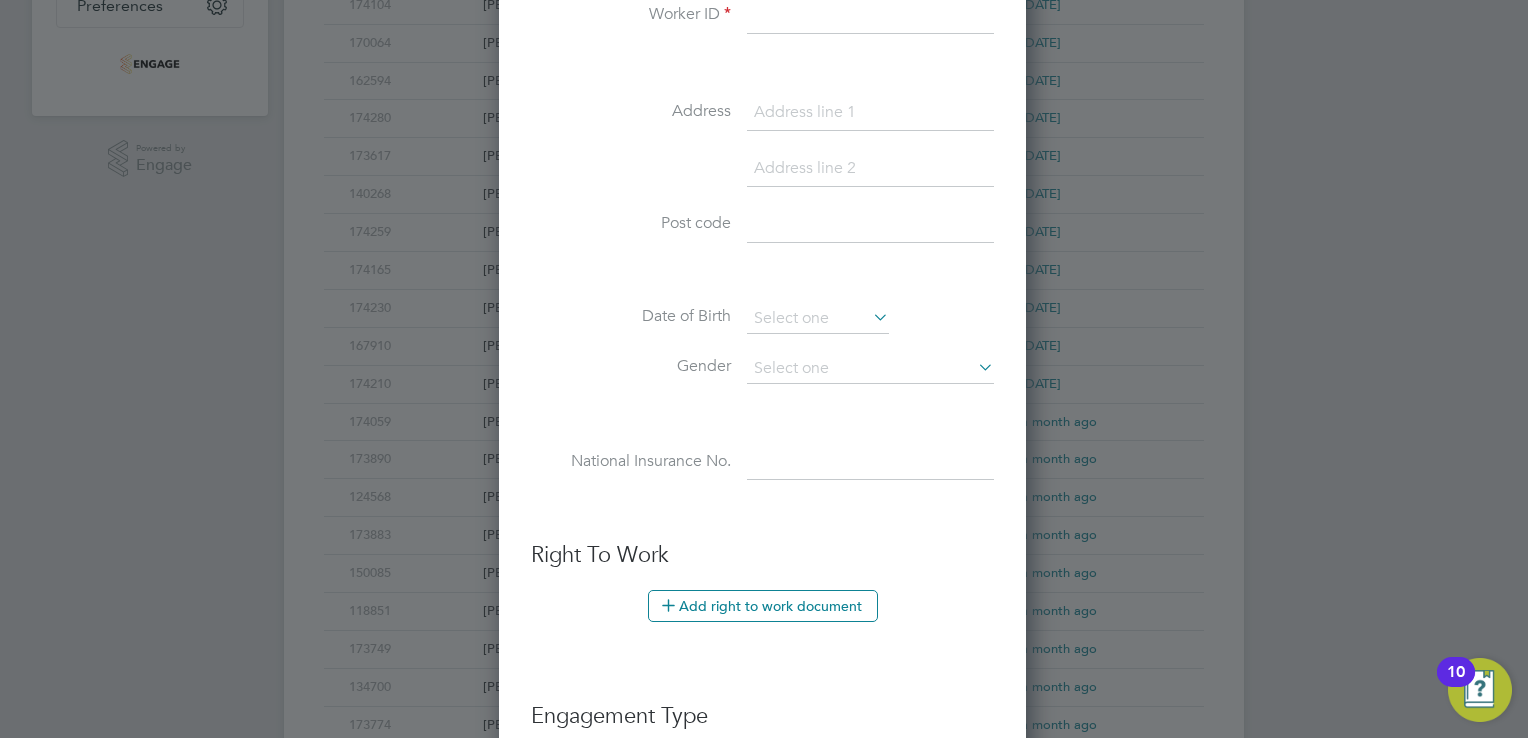 type on "07405 464723" 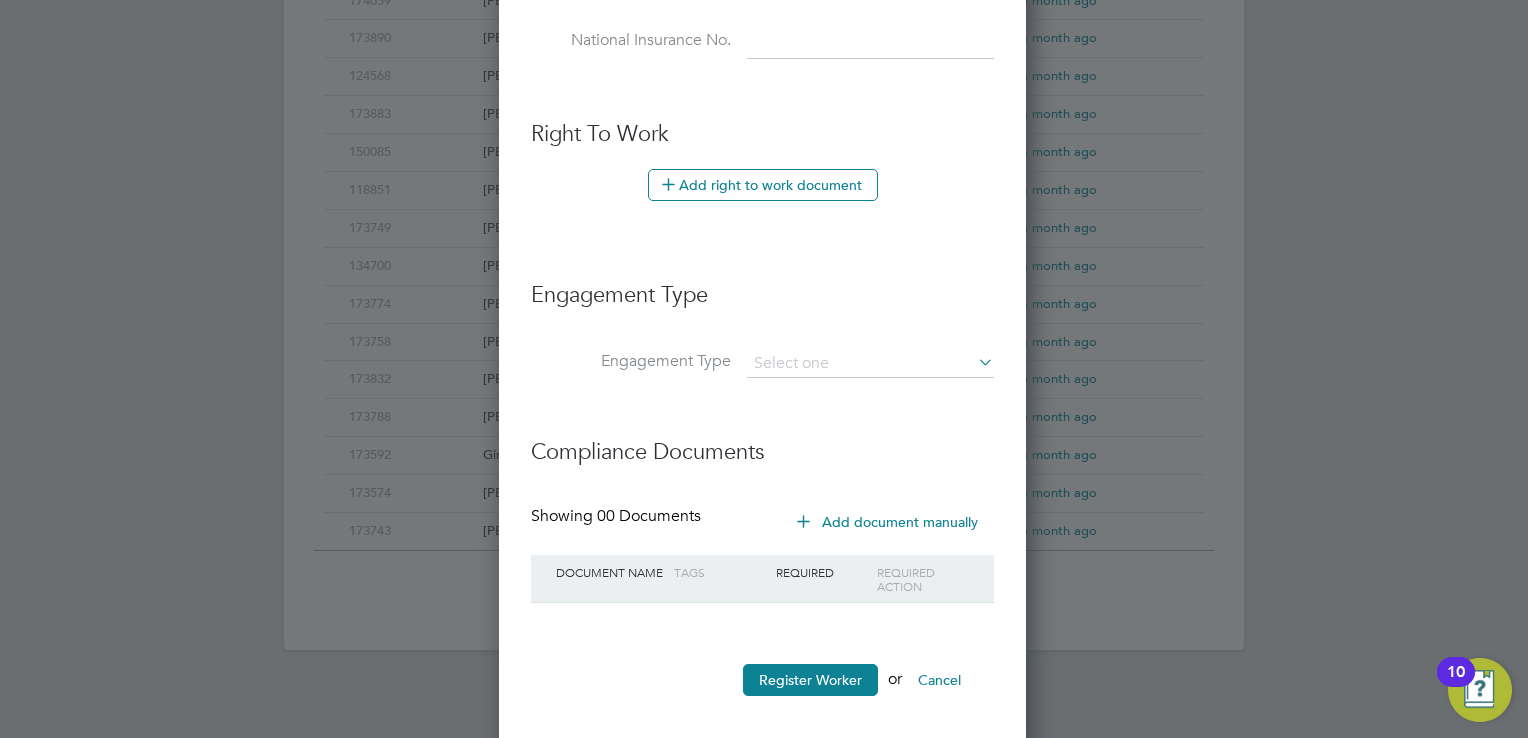 scroll, scrollTop: 1032, scrollLeft: 0, axis: vertical 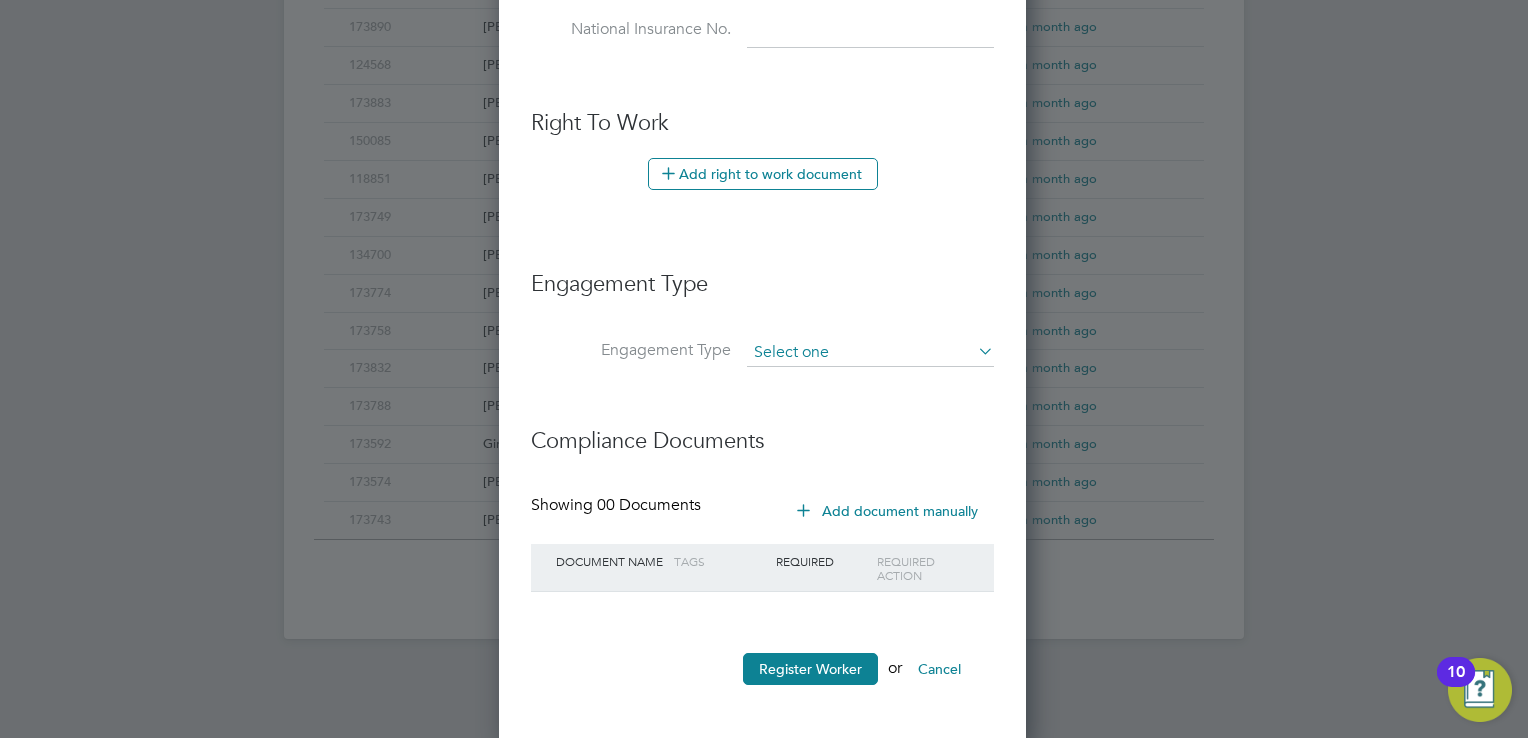 type on "174493" 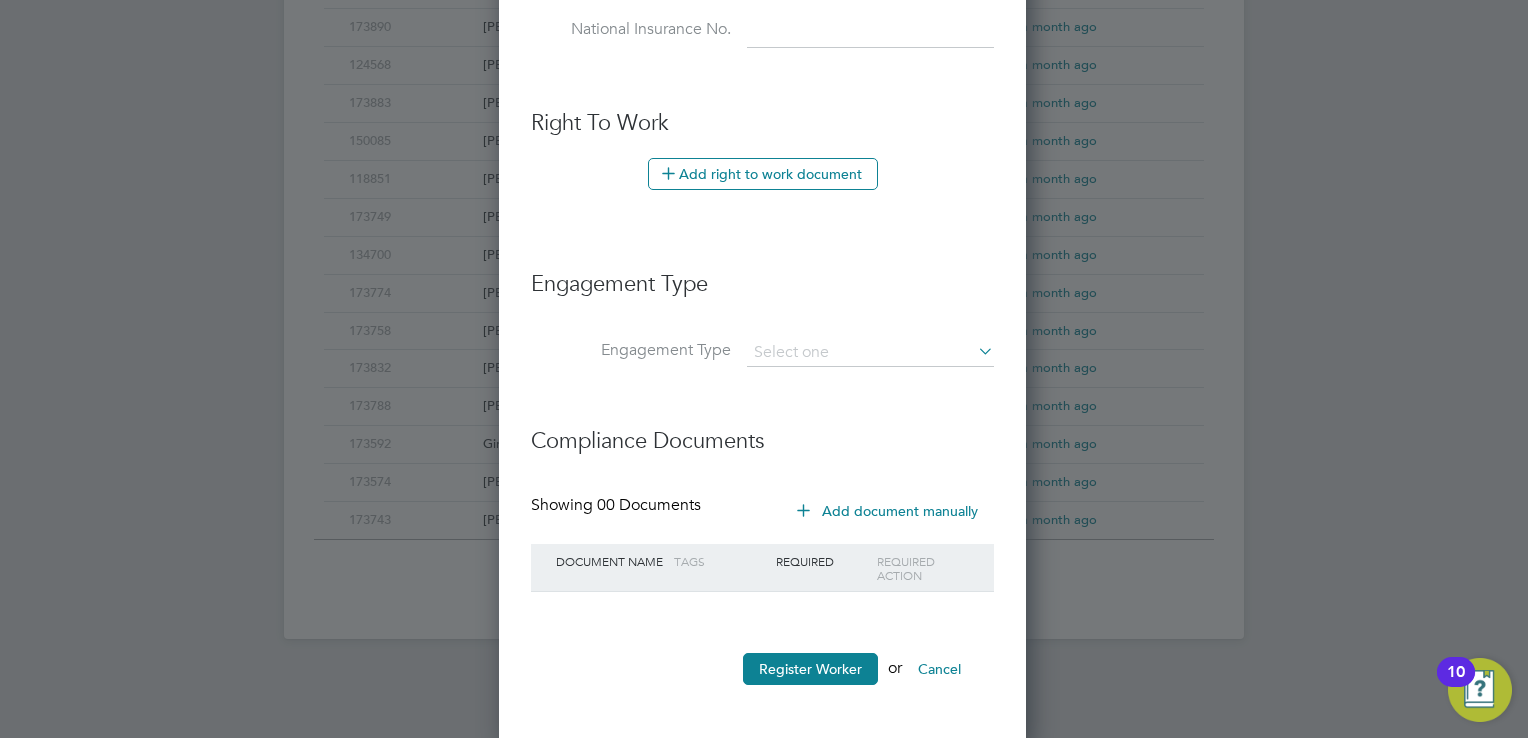 click on "PAYE Direct" 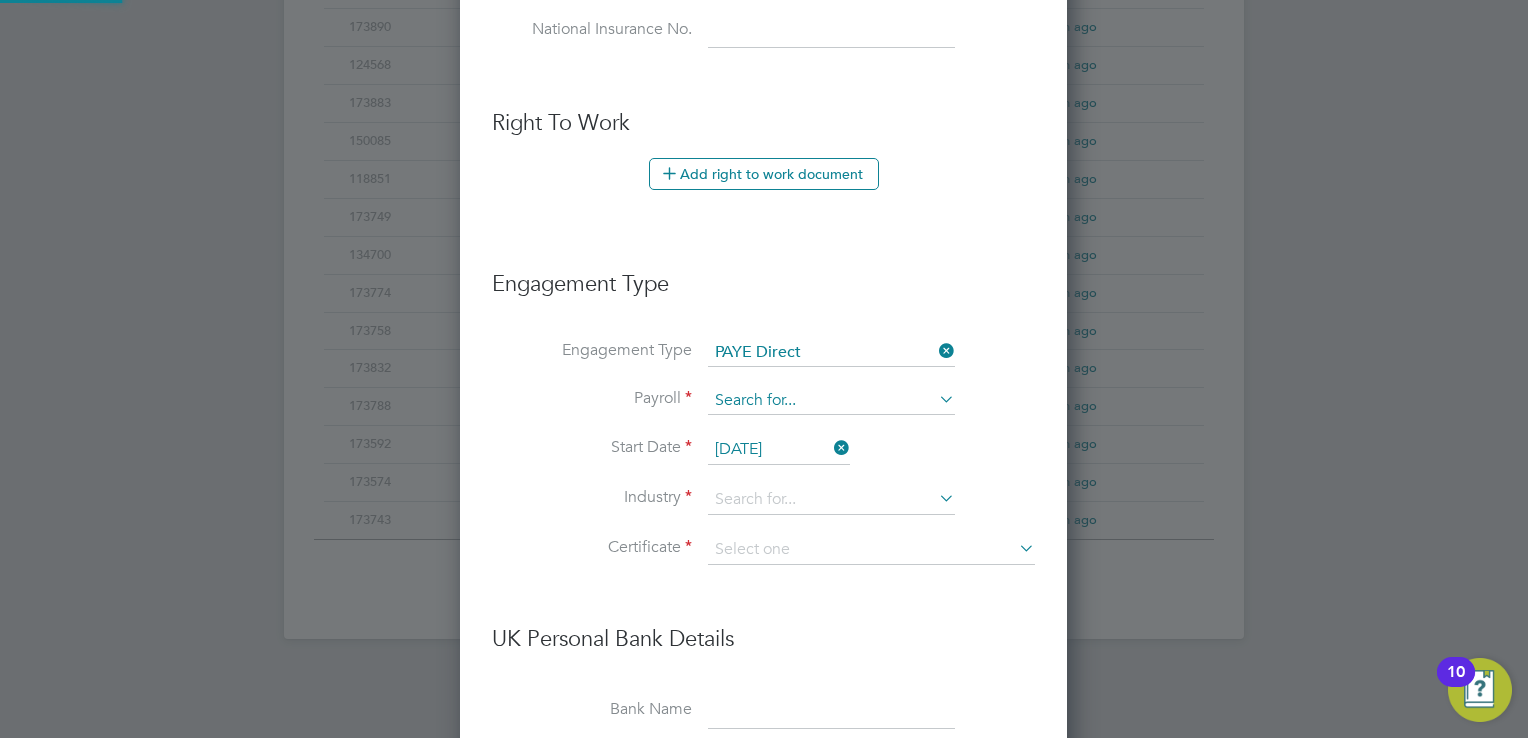 scroll, scrollTop: 1047, scrollLeft: 0, axis: vertical 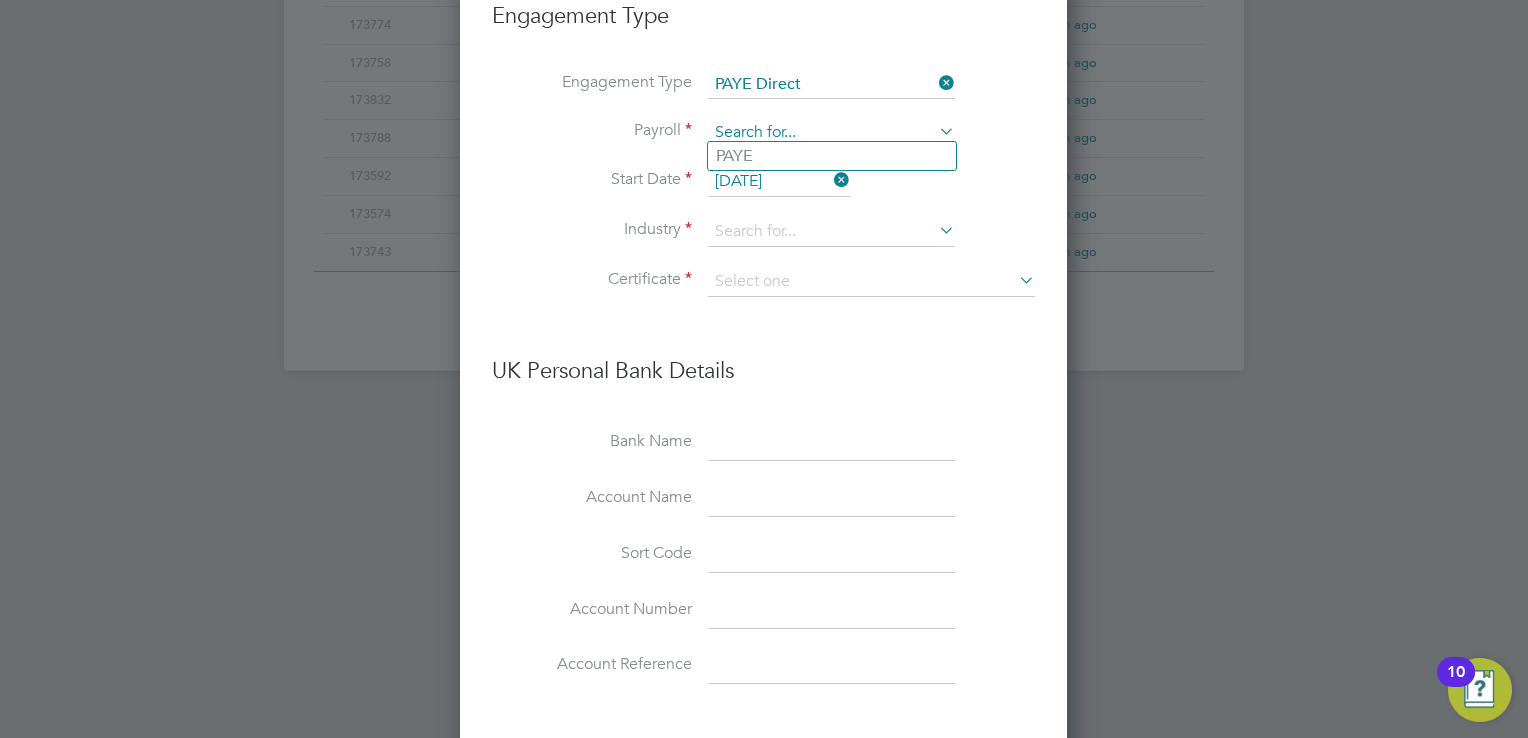 click at bounding box center (831, 133) 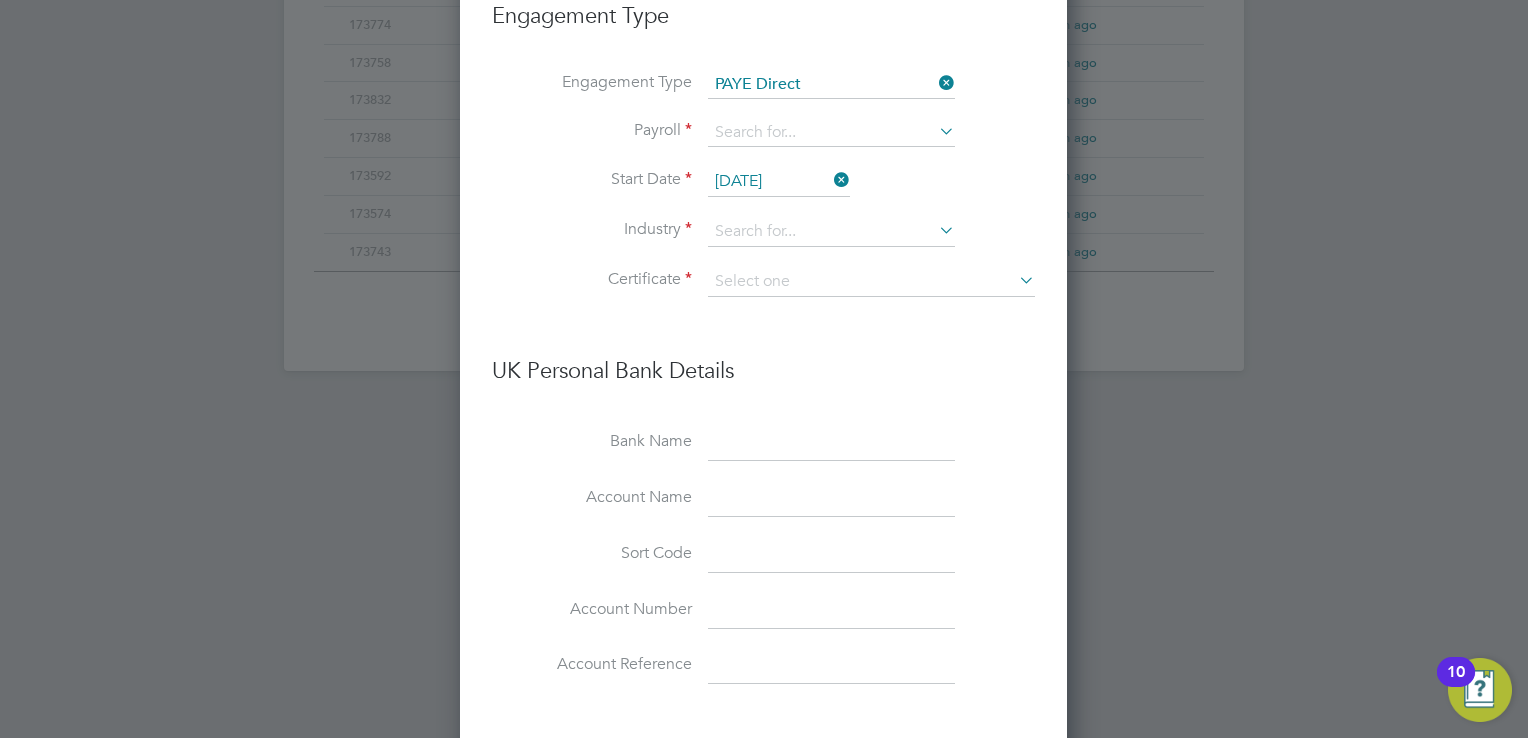click on "PAYE" 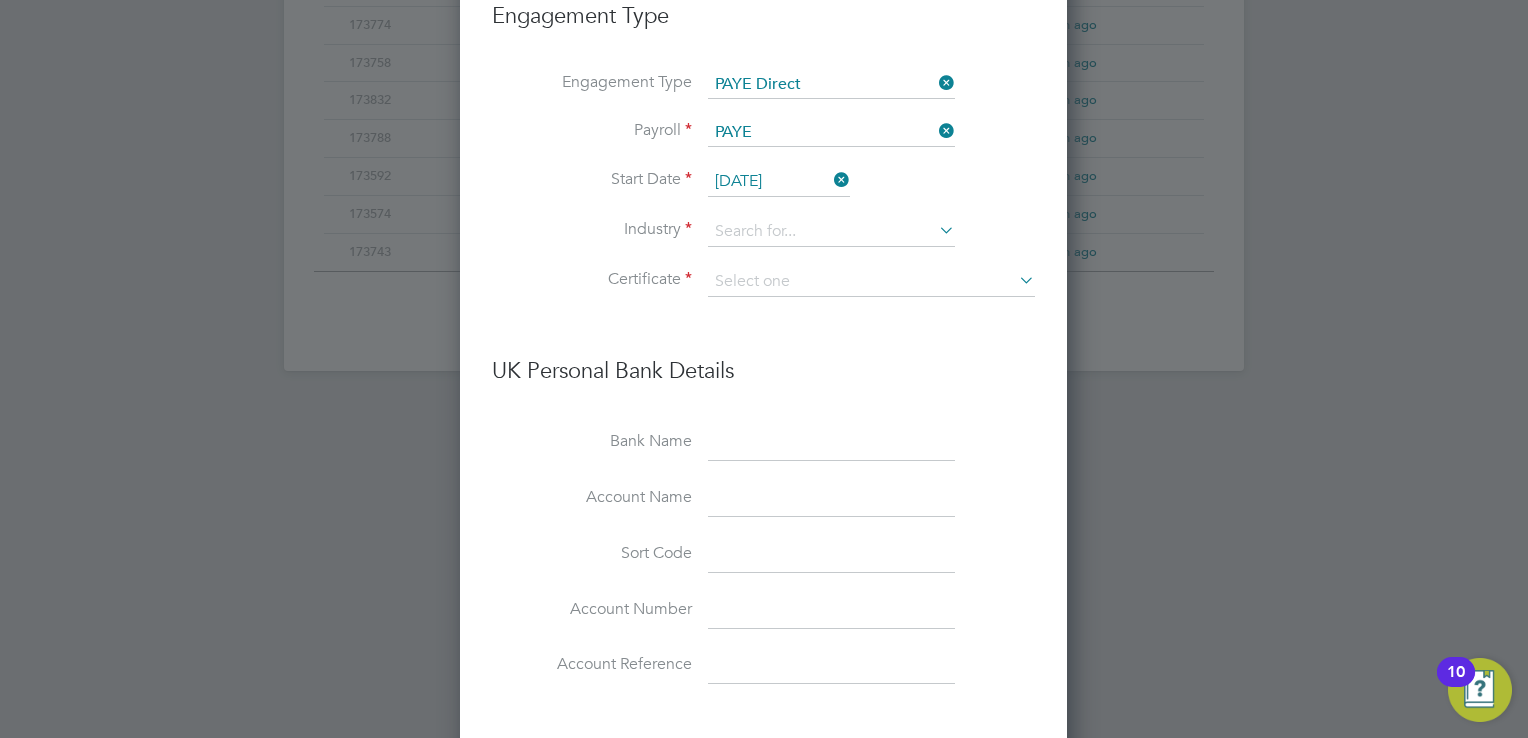 click on "14 Jul 2025" at bounding box center (779, 182) 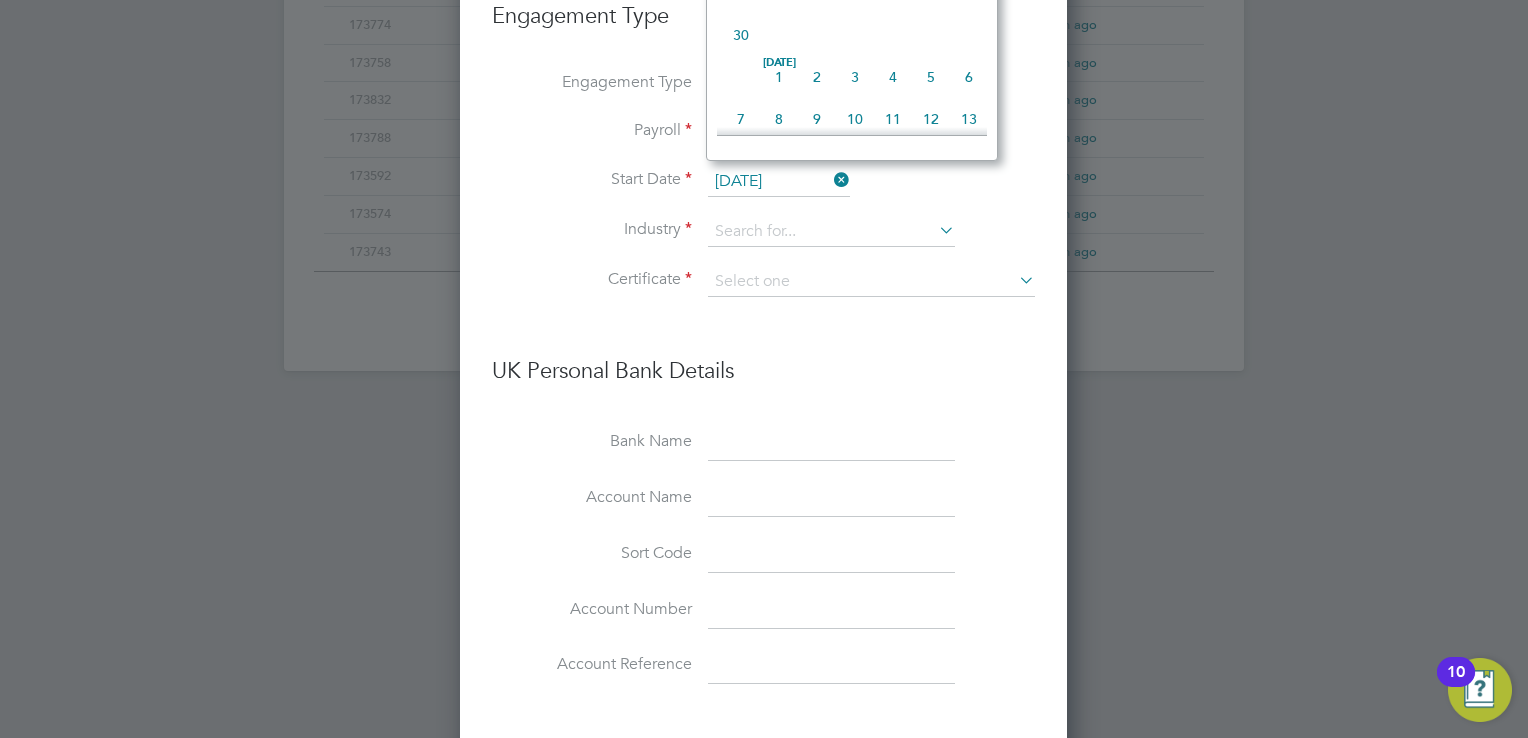 scroll, scrollTop: 596, scrollLeft: 0, axis: vertical 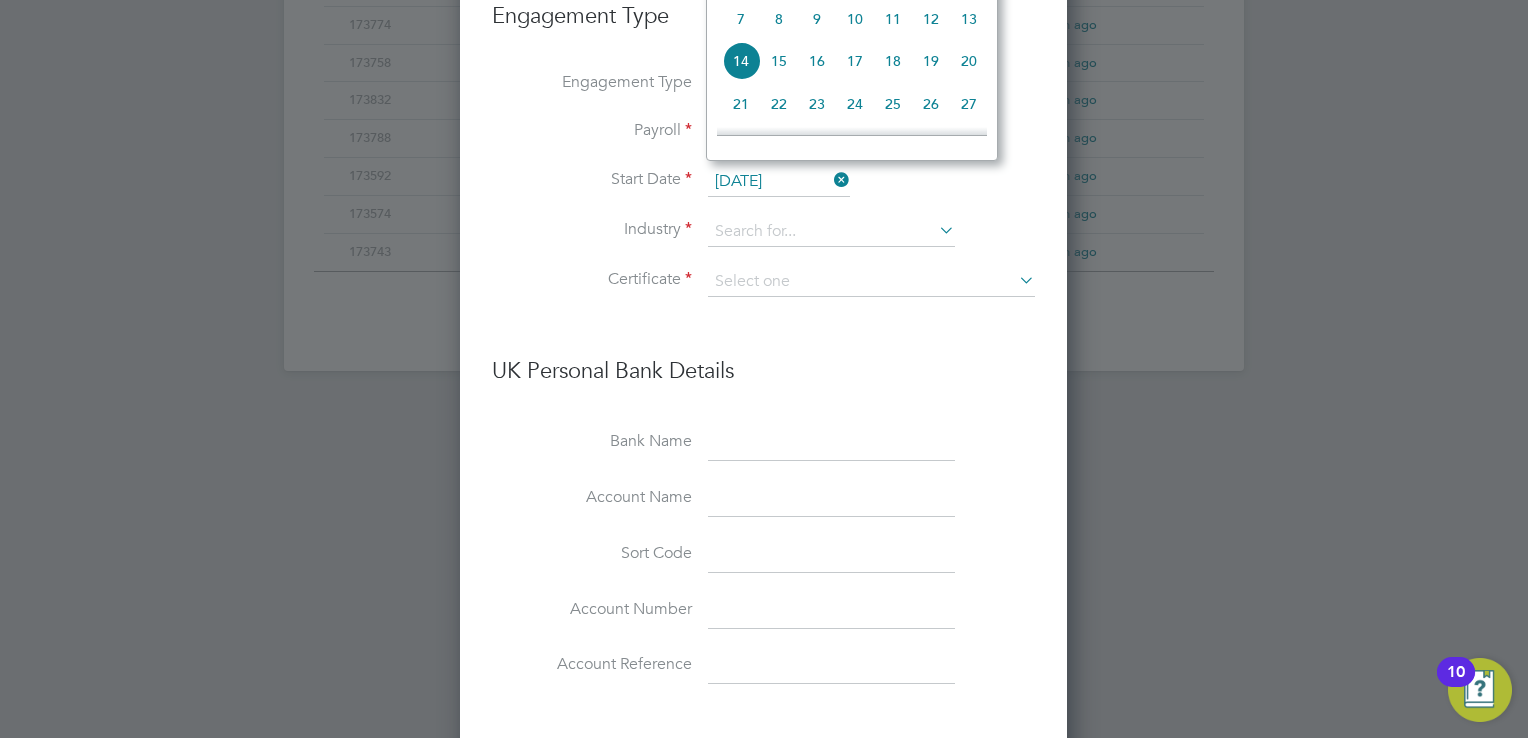 click on "10" 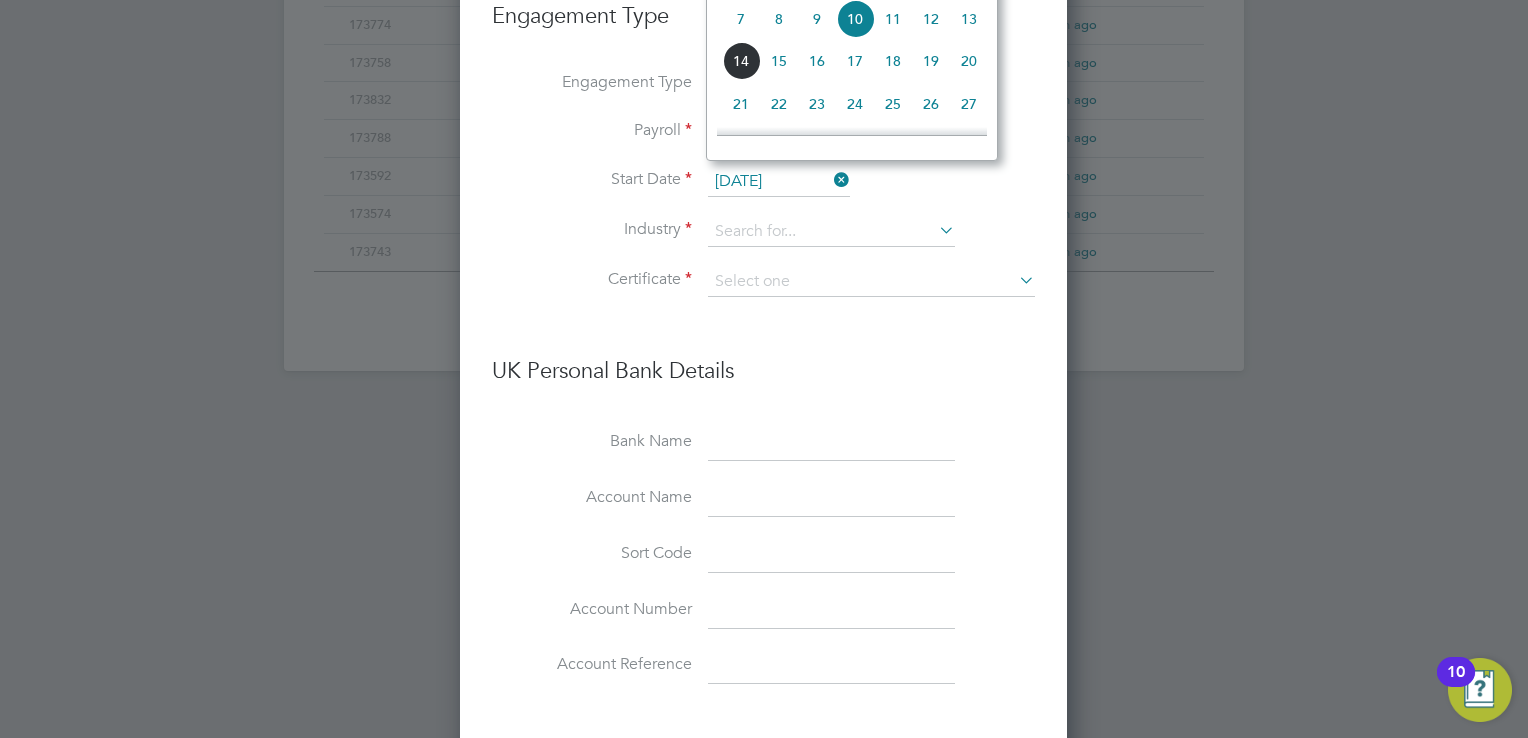 type on "[DATE]" 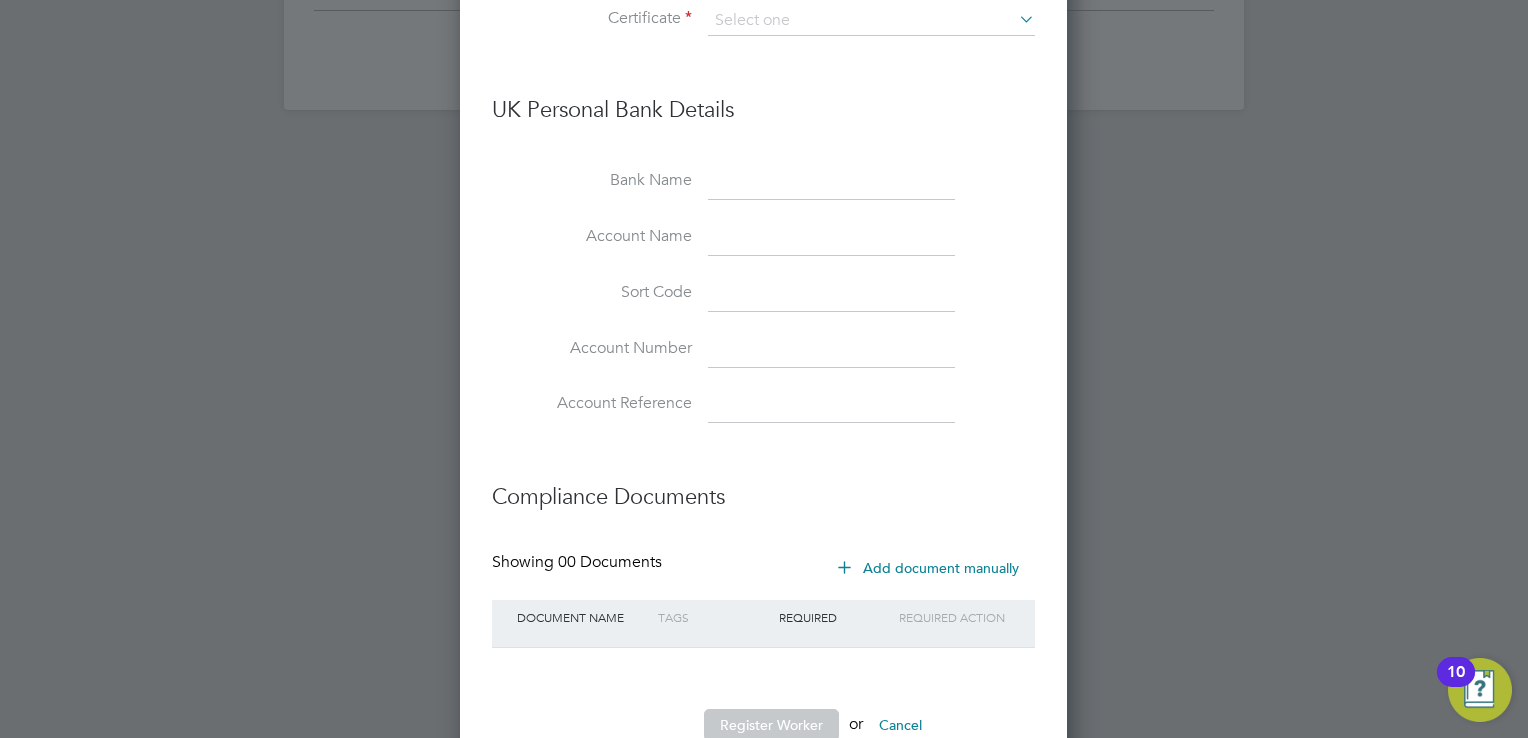 scroll, scrollTop: 1513, scrollLeft: 0, axis: vertical 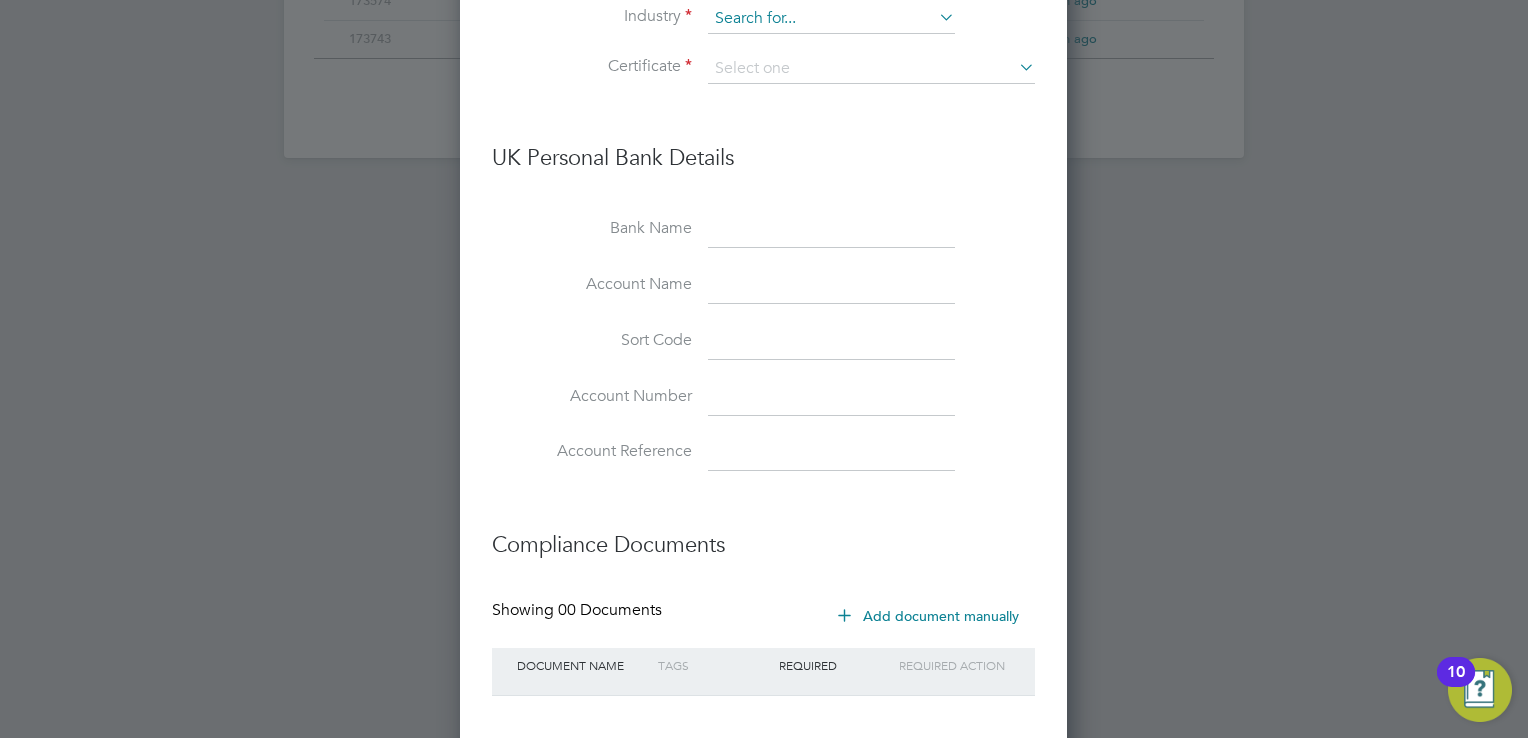 click at bounding box center (831, 19) 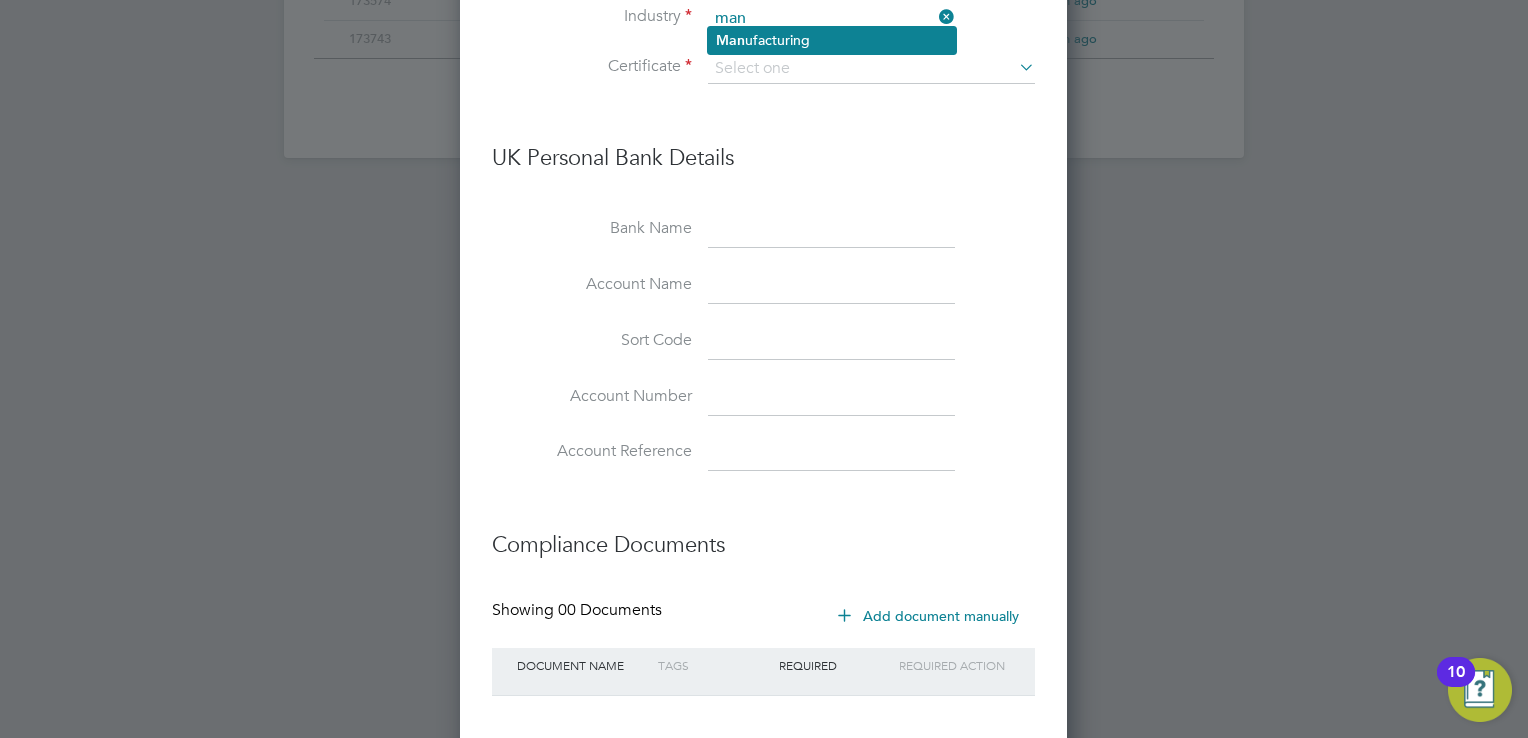 click on "Man ufacturing" 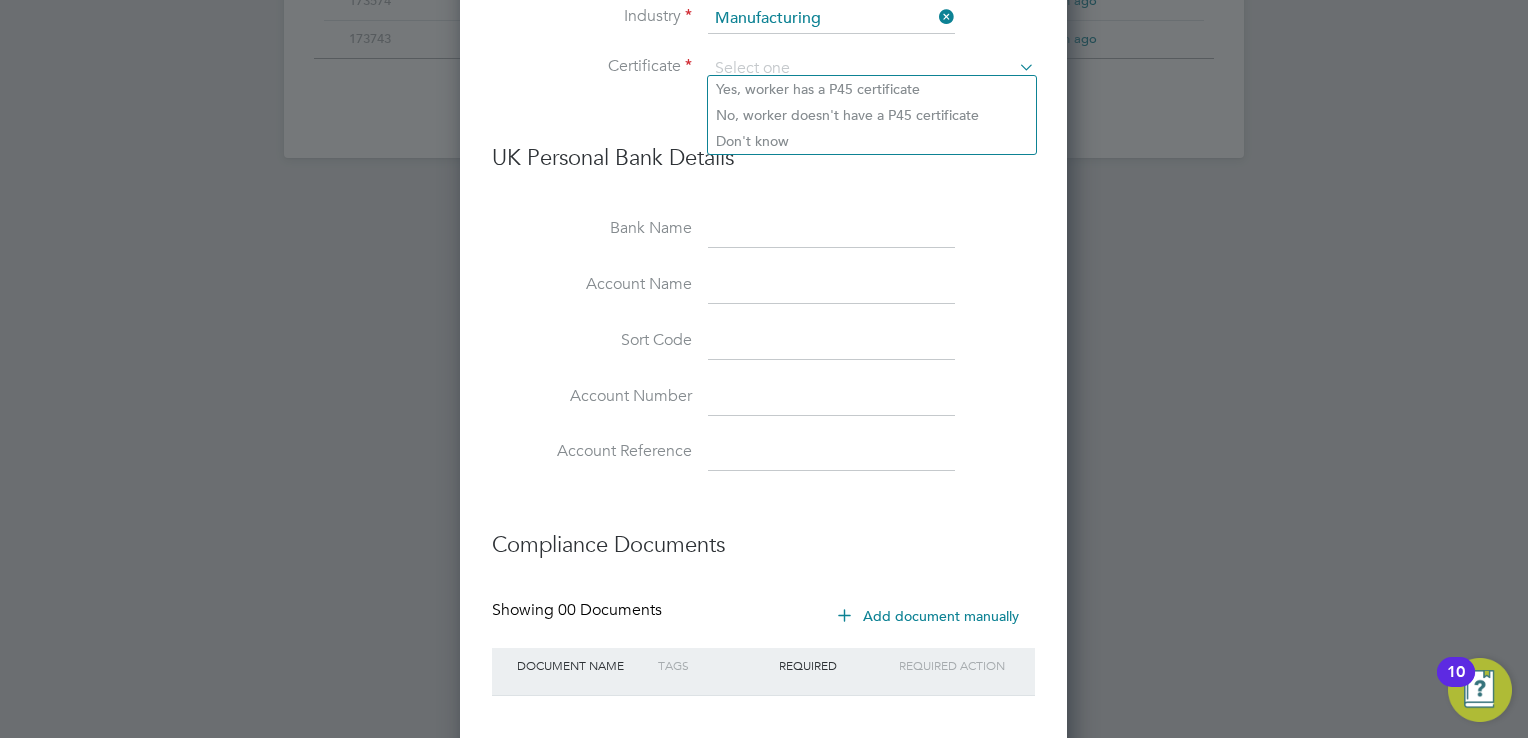 click at bounding box center [871, 69] 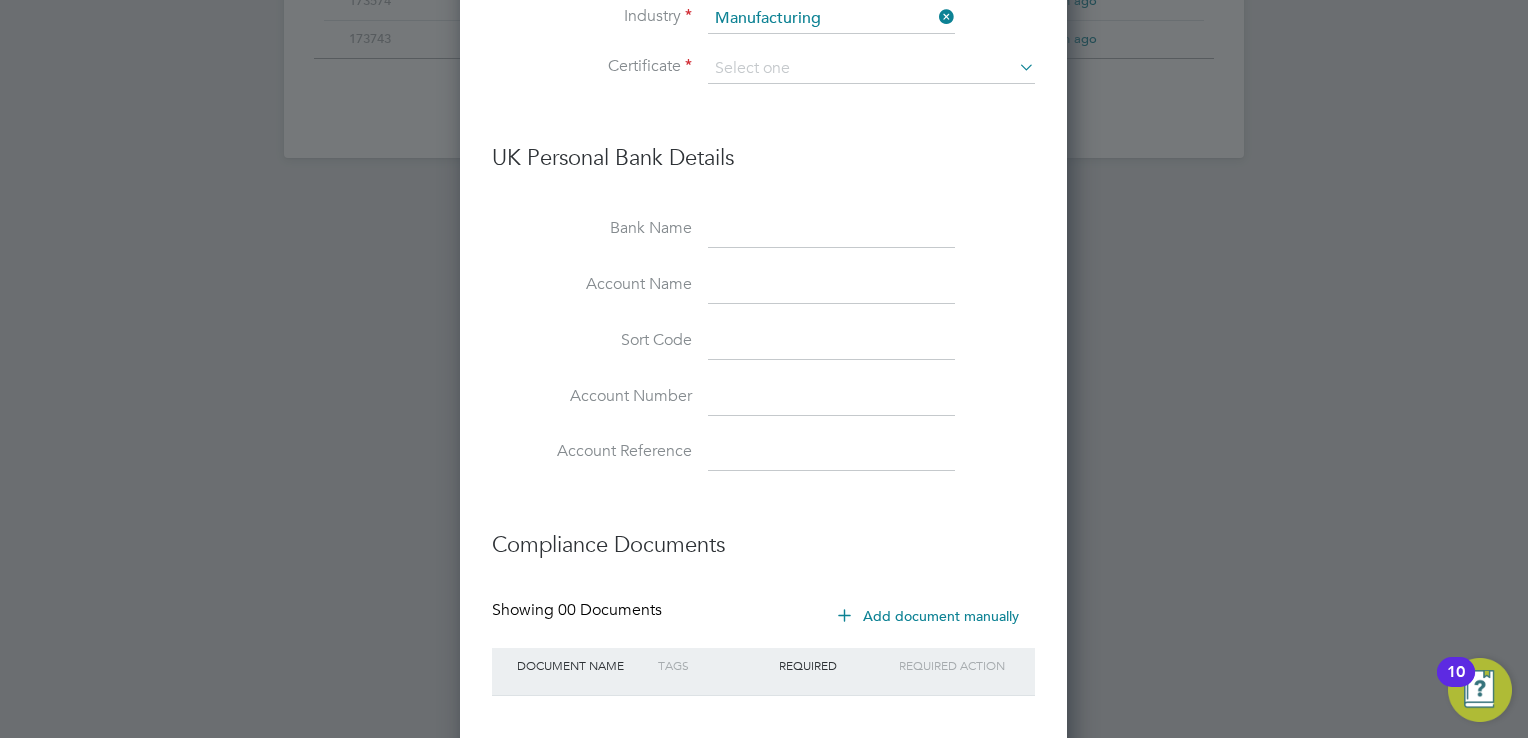 click on "Don't know" 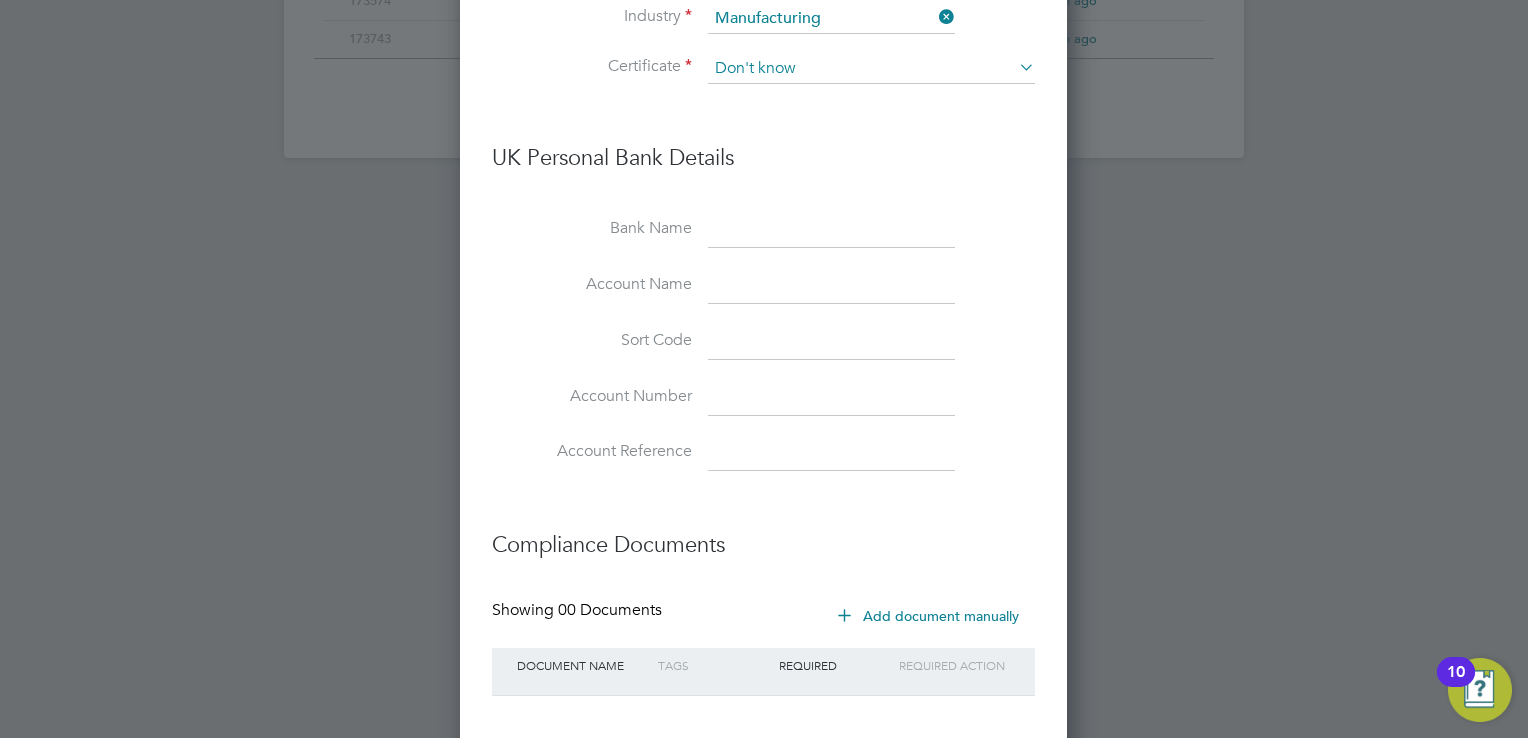 scroll, scrollTop: 10, scrollLeft: 9, axis: both 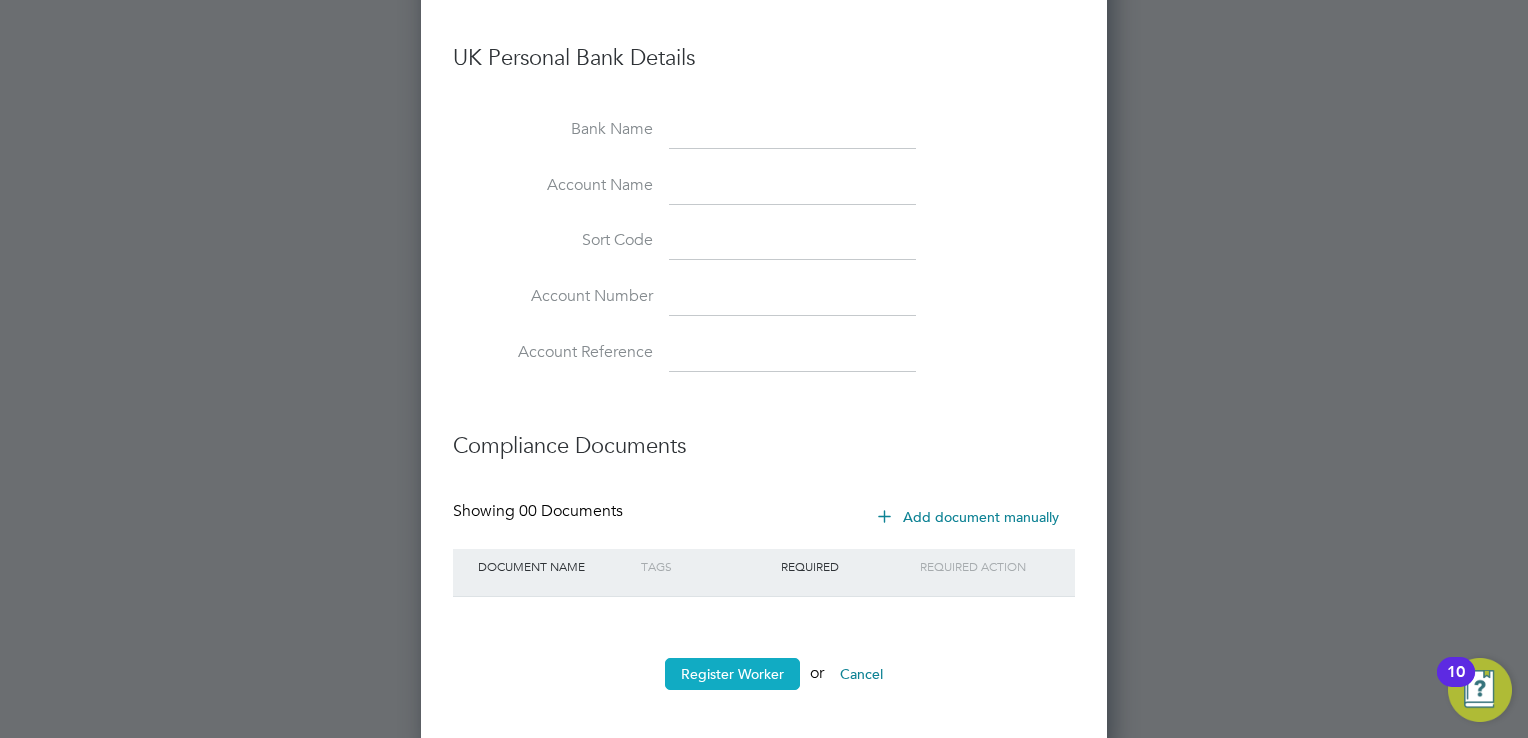 click on "Register Worker" at bounding box center (732, 674) 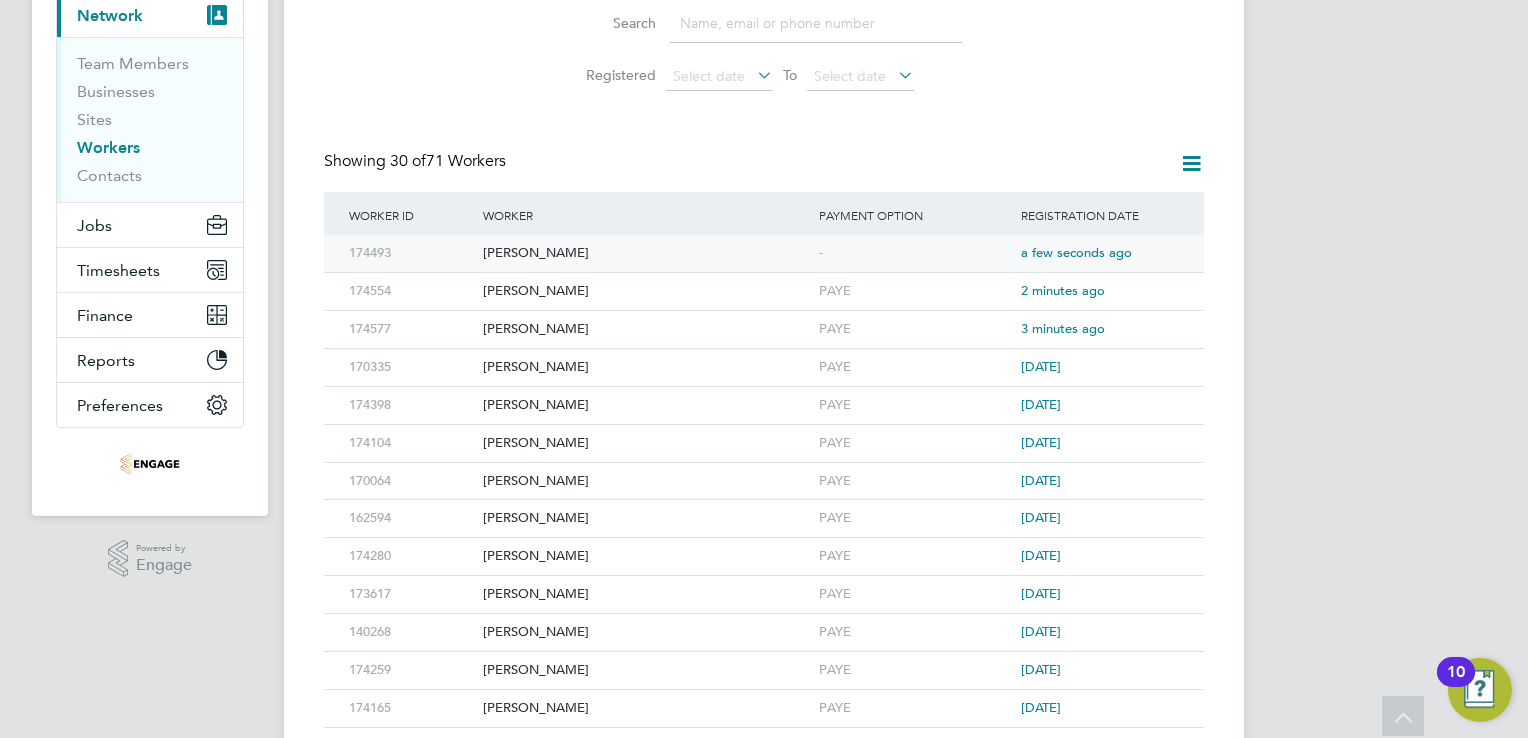 scroll, scrollTop: 100, scrollLeft: 0, axis: vertical 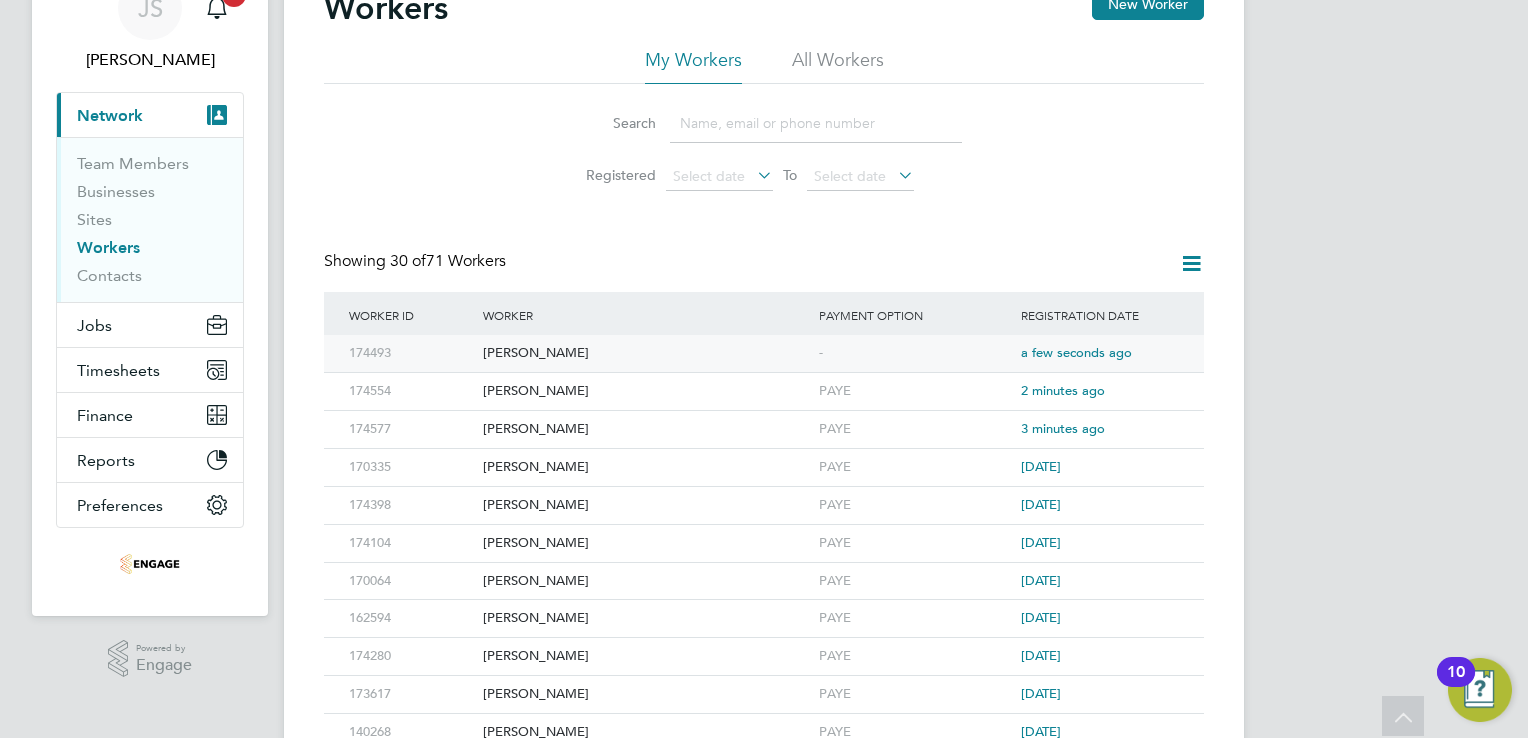 click on "-" 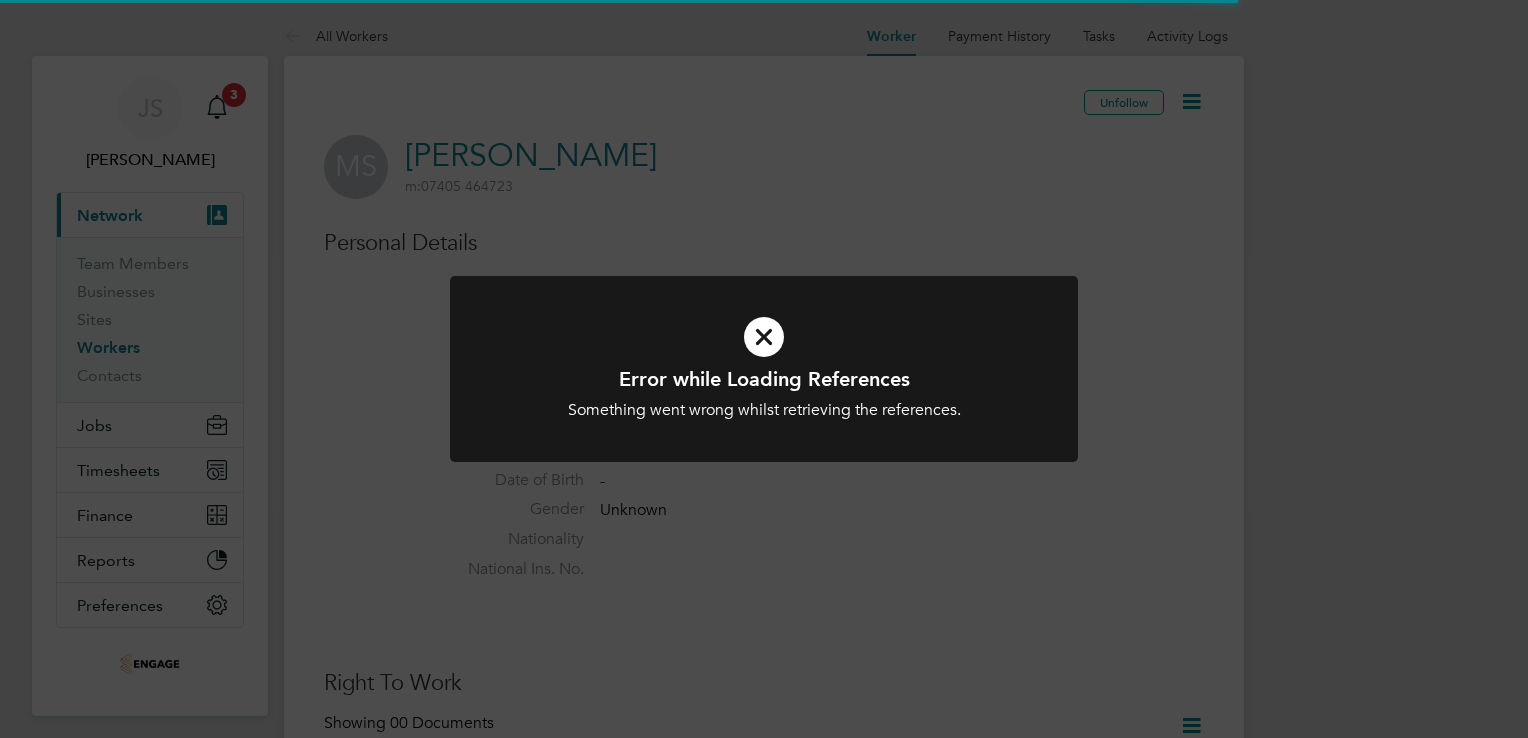 scroll, scrollTop: 0, scrollLeft: 0, axis: both 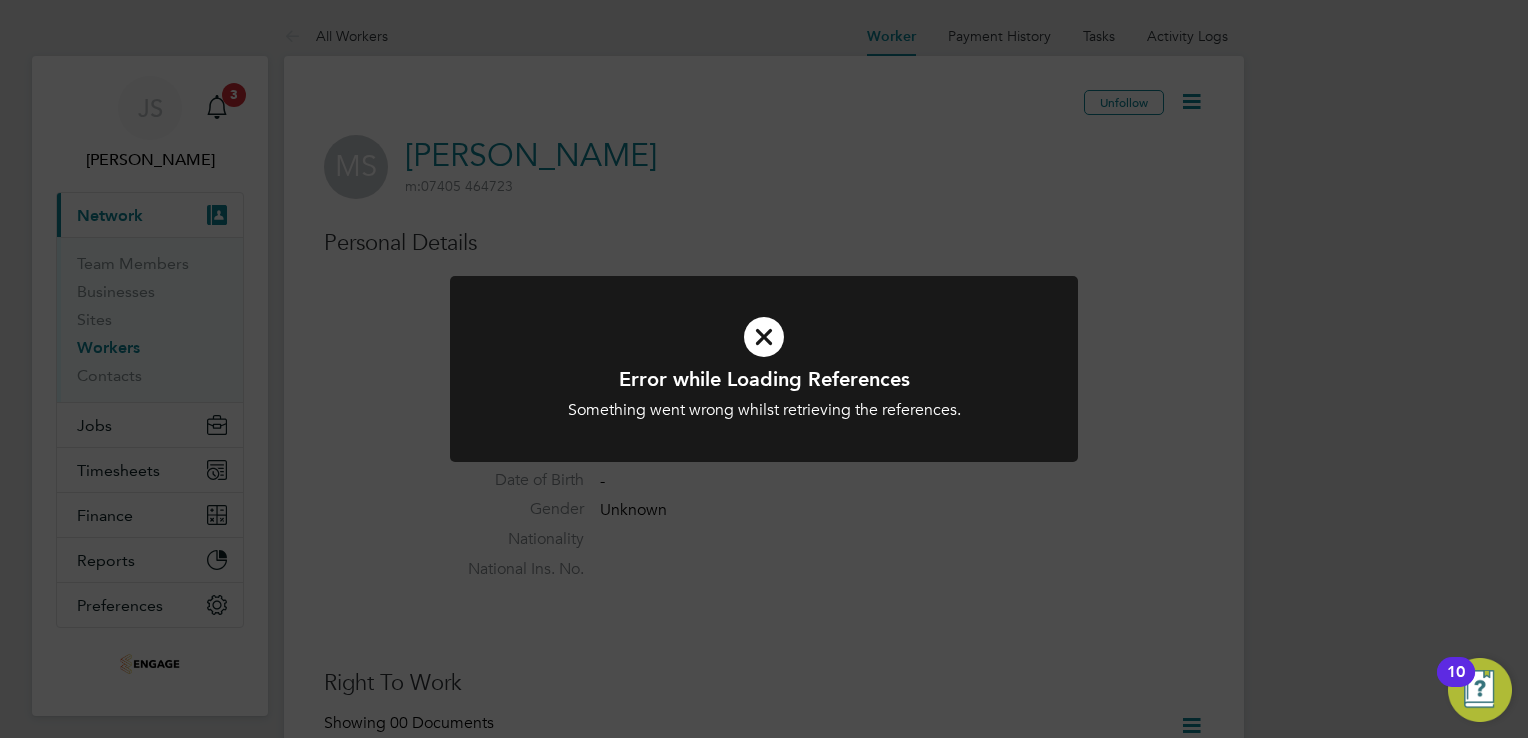 click at bounding box center (764, 337) 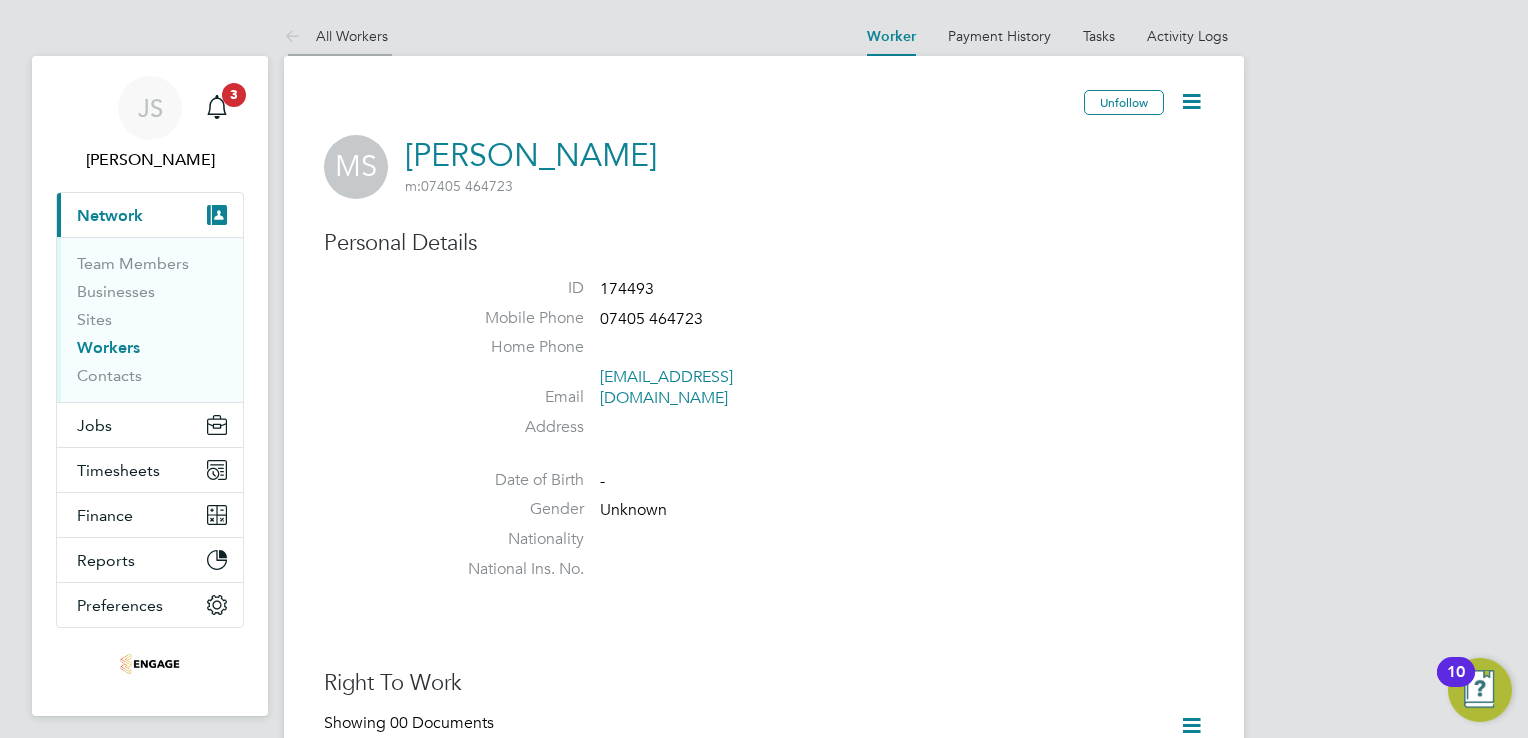 click on "All Workers" at bounding box center (336, 36) 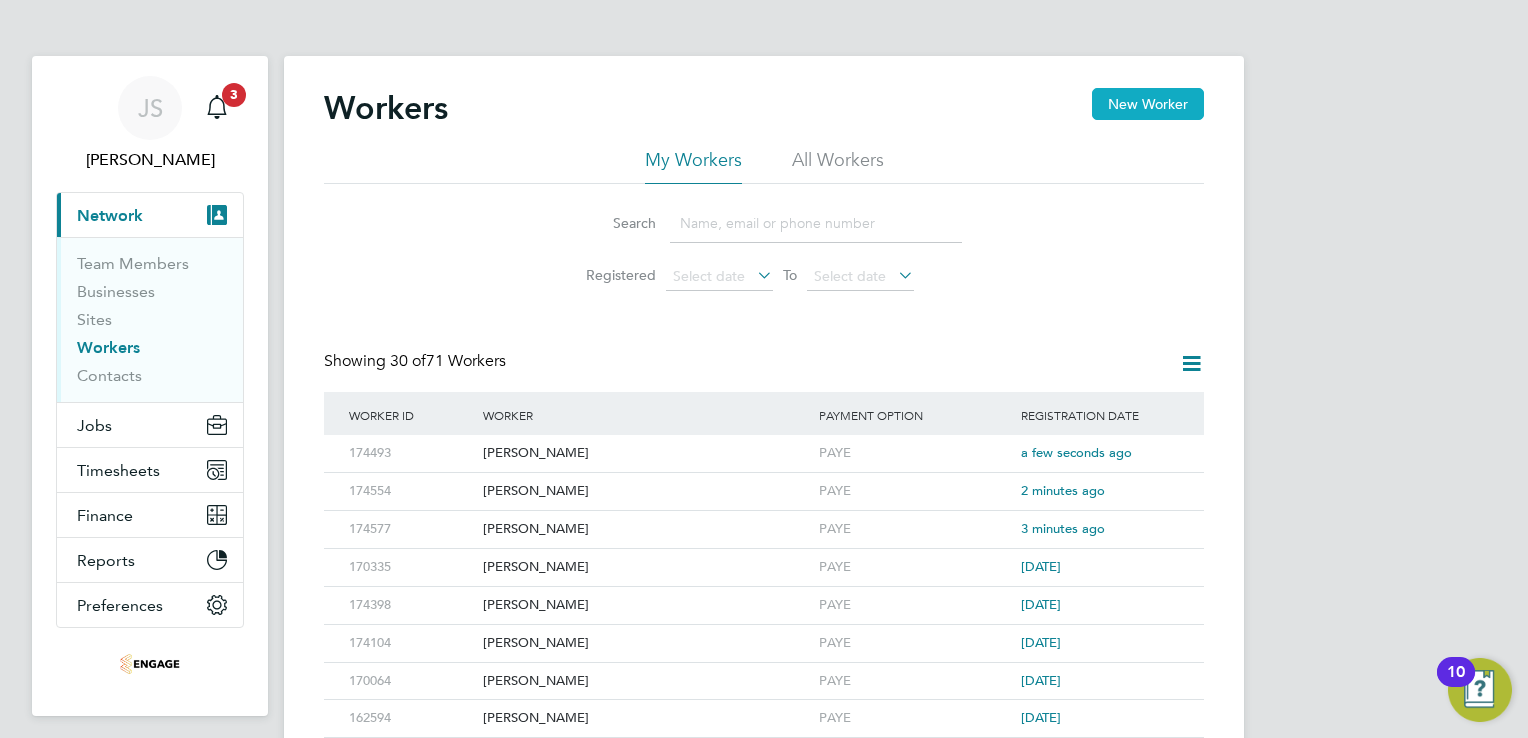 click on "New Worker" 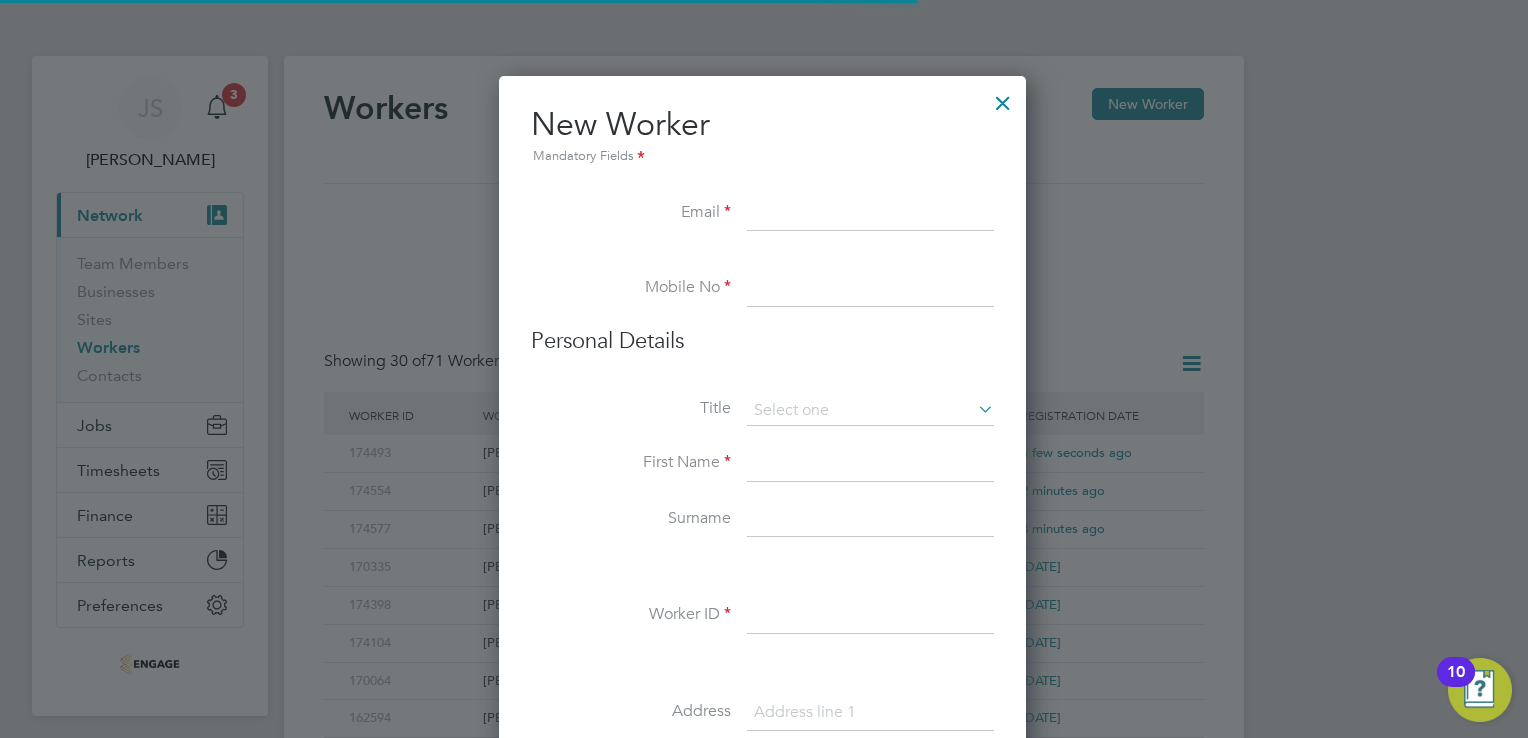 scroll, scrollTop: 10, scrollLeft: 10, axis: both 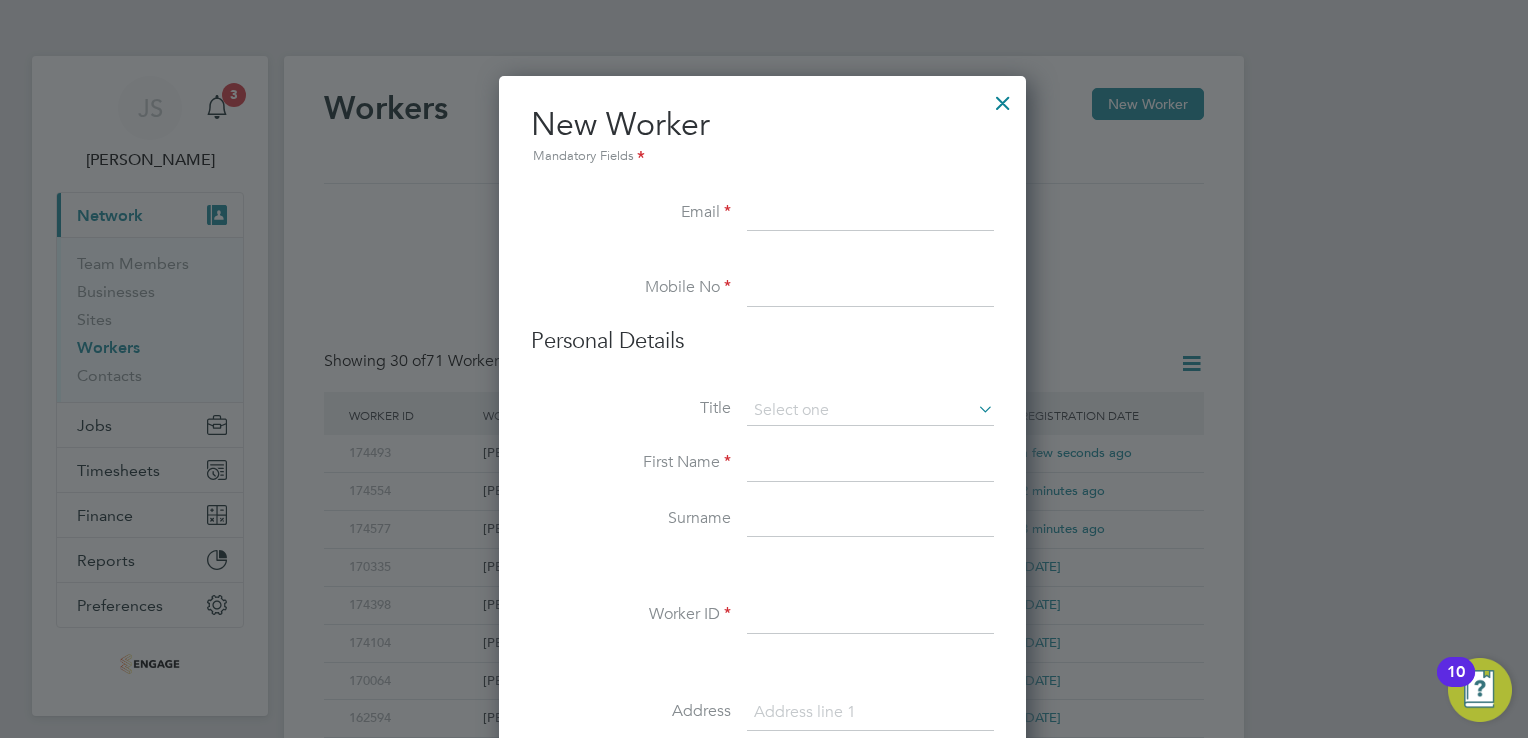 drag, startPoint x: 761, startPoint y: 466, endPoint x: 753, endPoint y: 449, distance: 18.788294 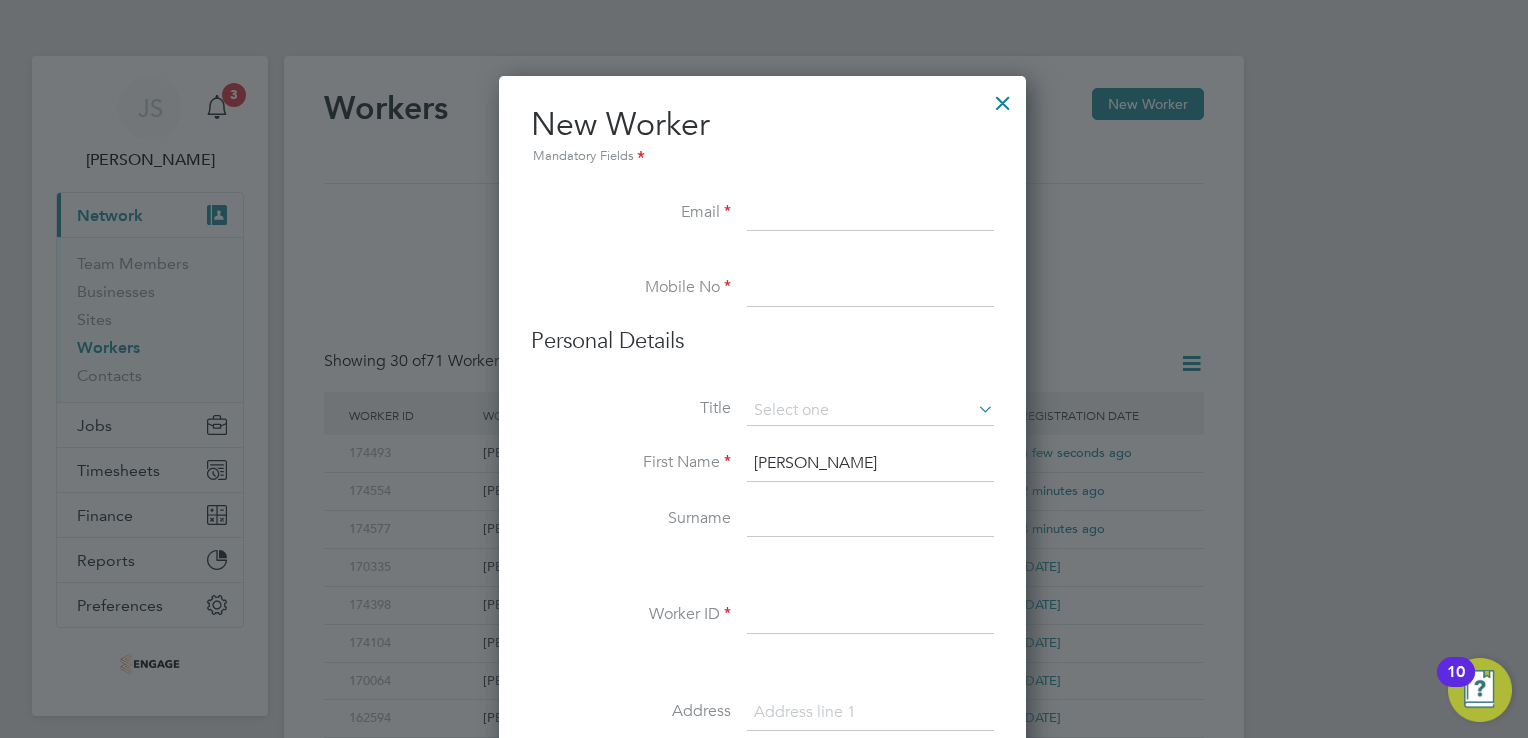 type on "Nii John" 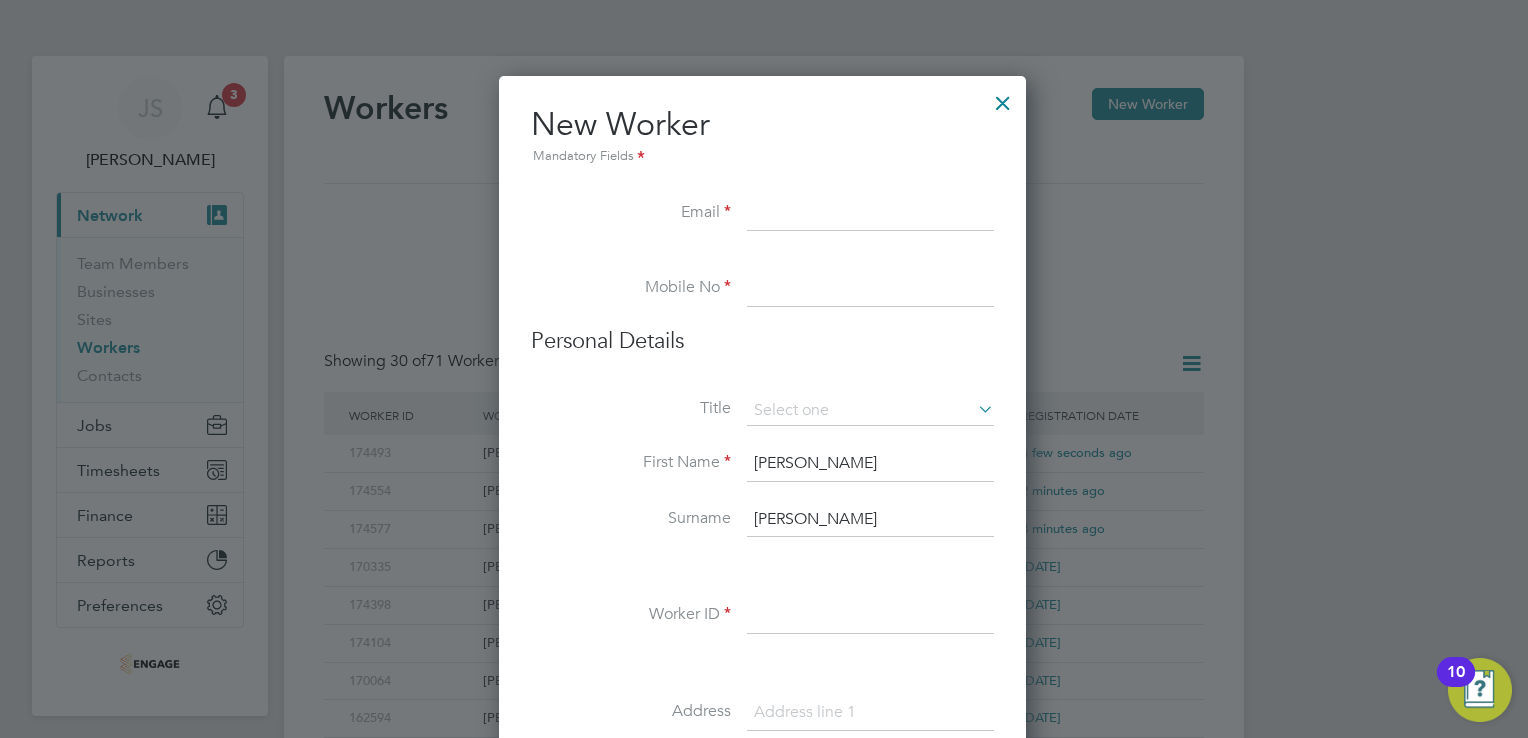 type on "Thompson" 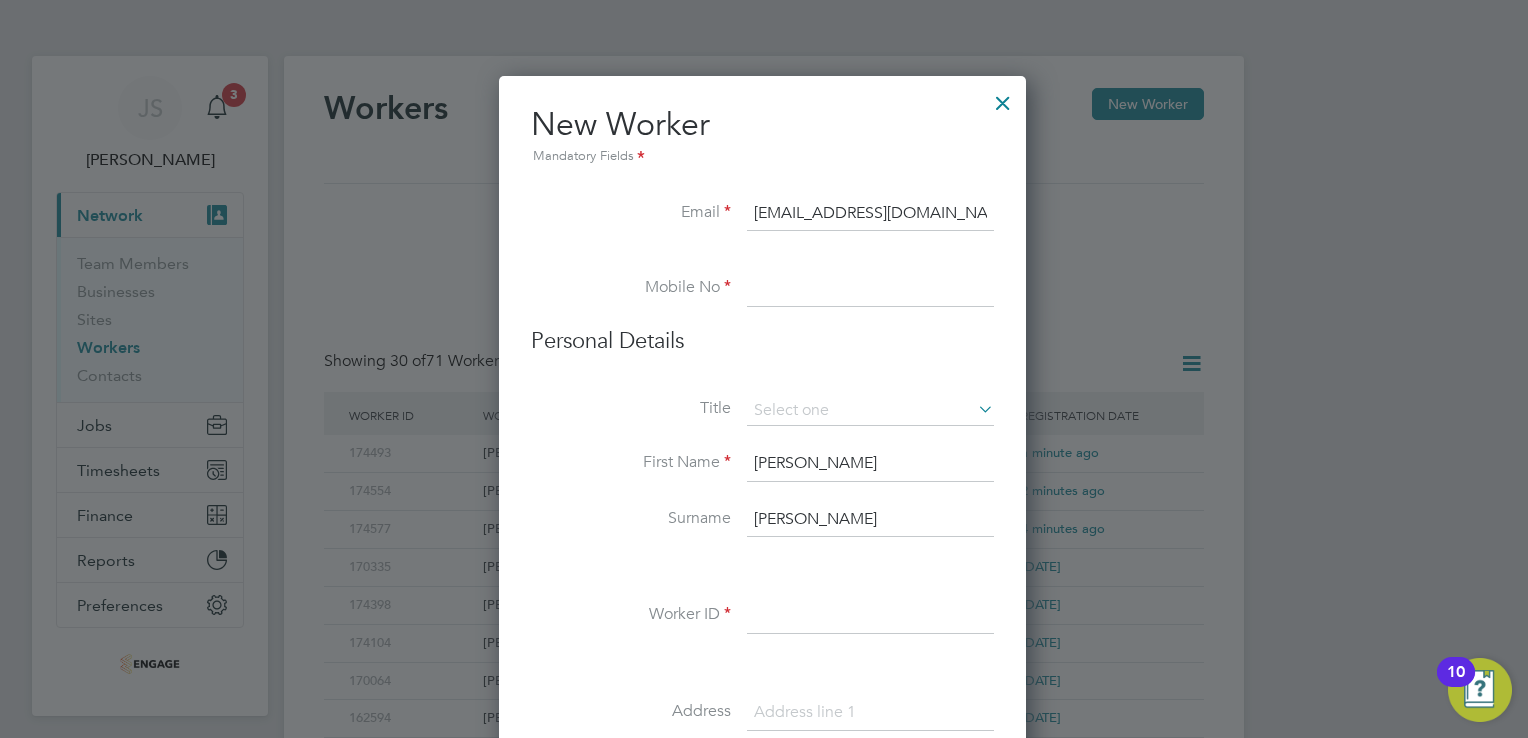 type on "niijthompson@yahoo.com" 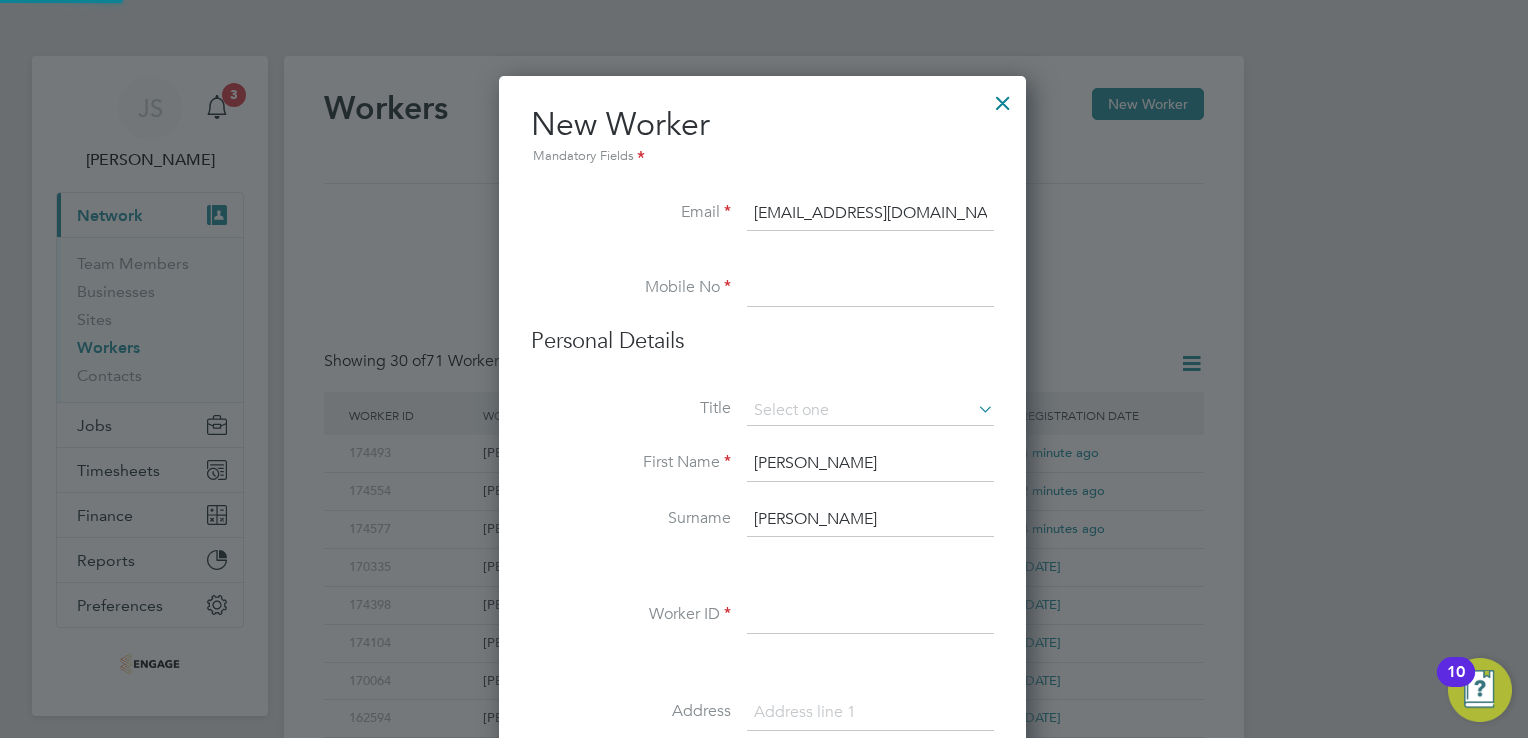 paste on "07960 073934" 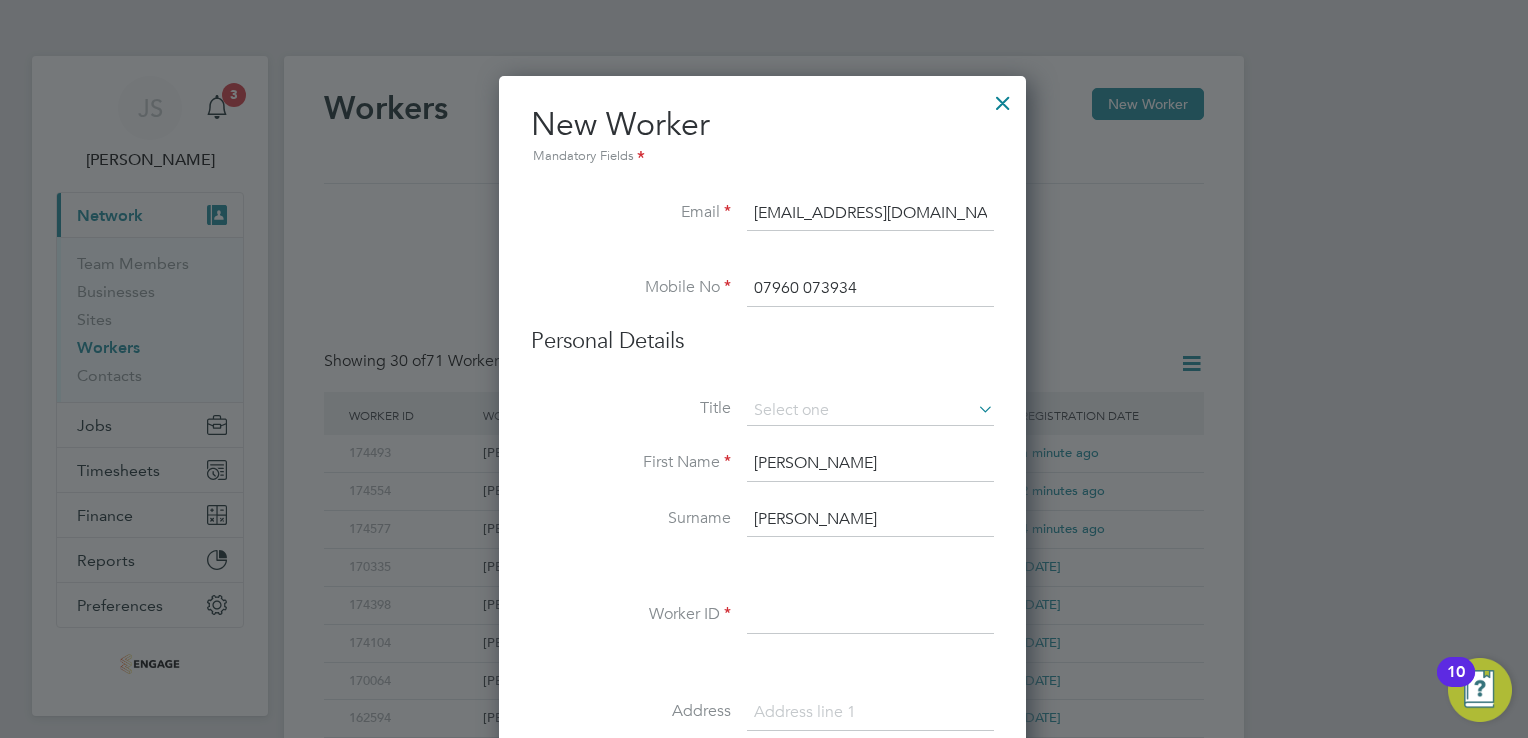 type on "07960 073934" 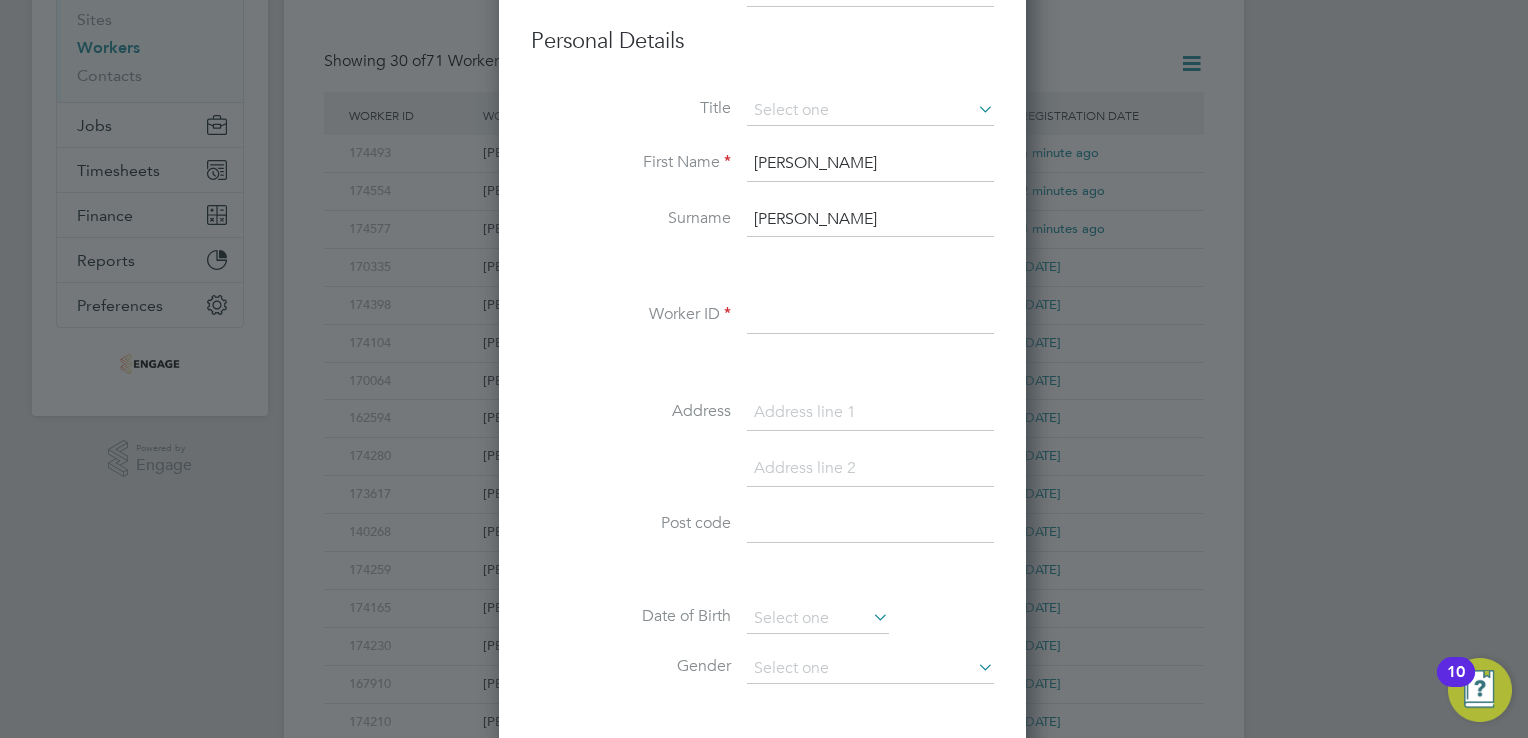 click at bounding box center [870, 316] 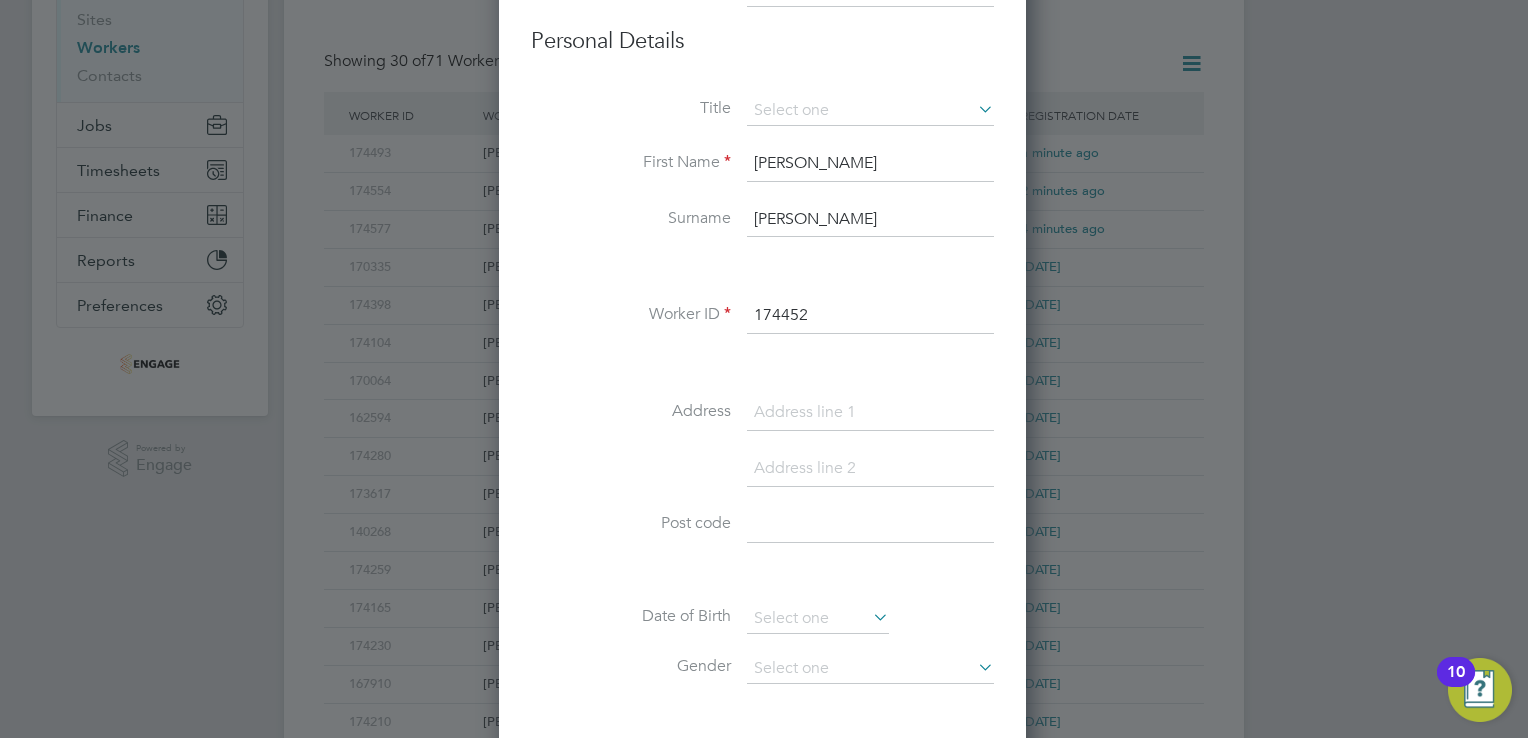 type on "174452" 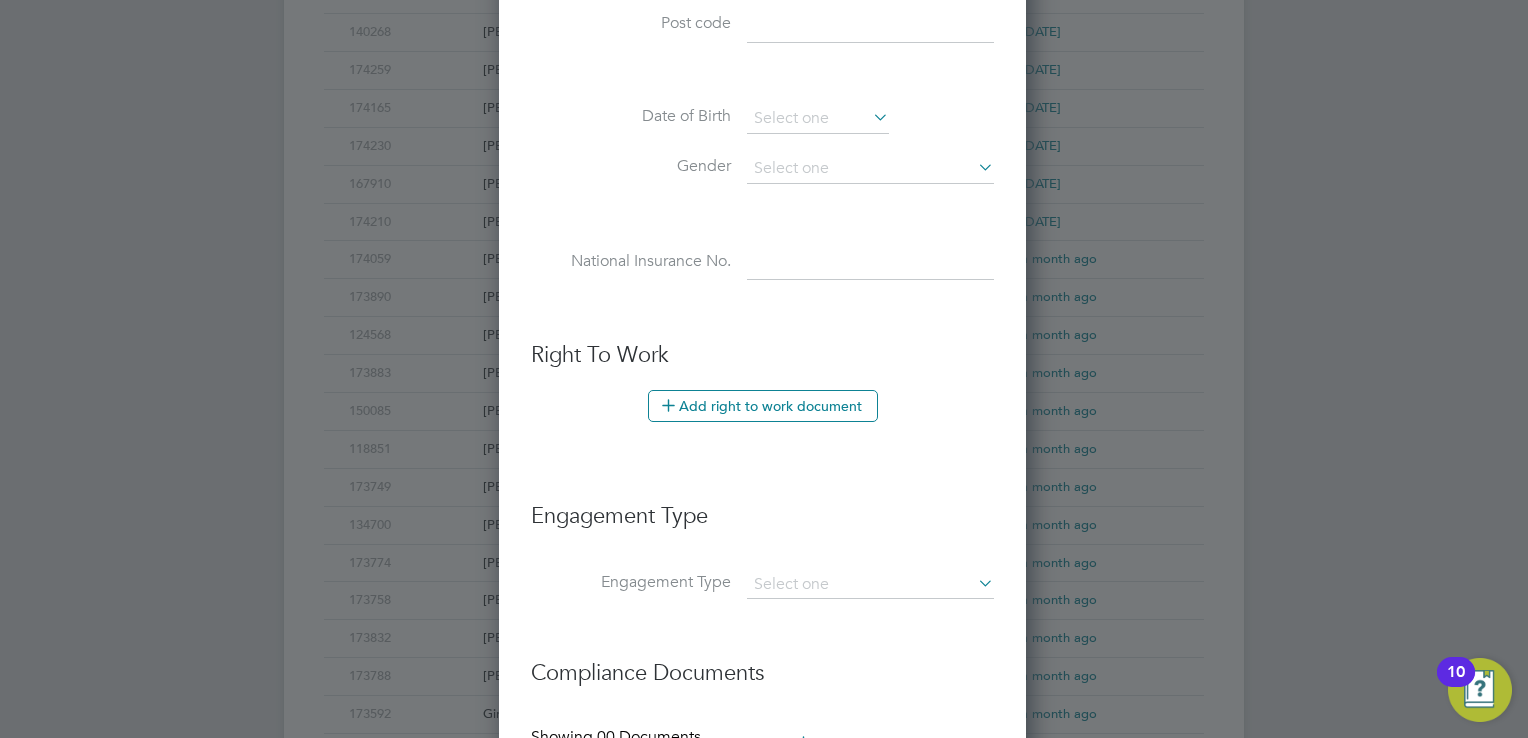 scroll, scrollTop: 900, scrollLeft: 0, axis: vertical 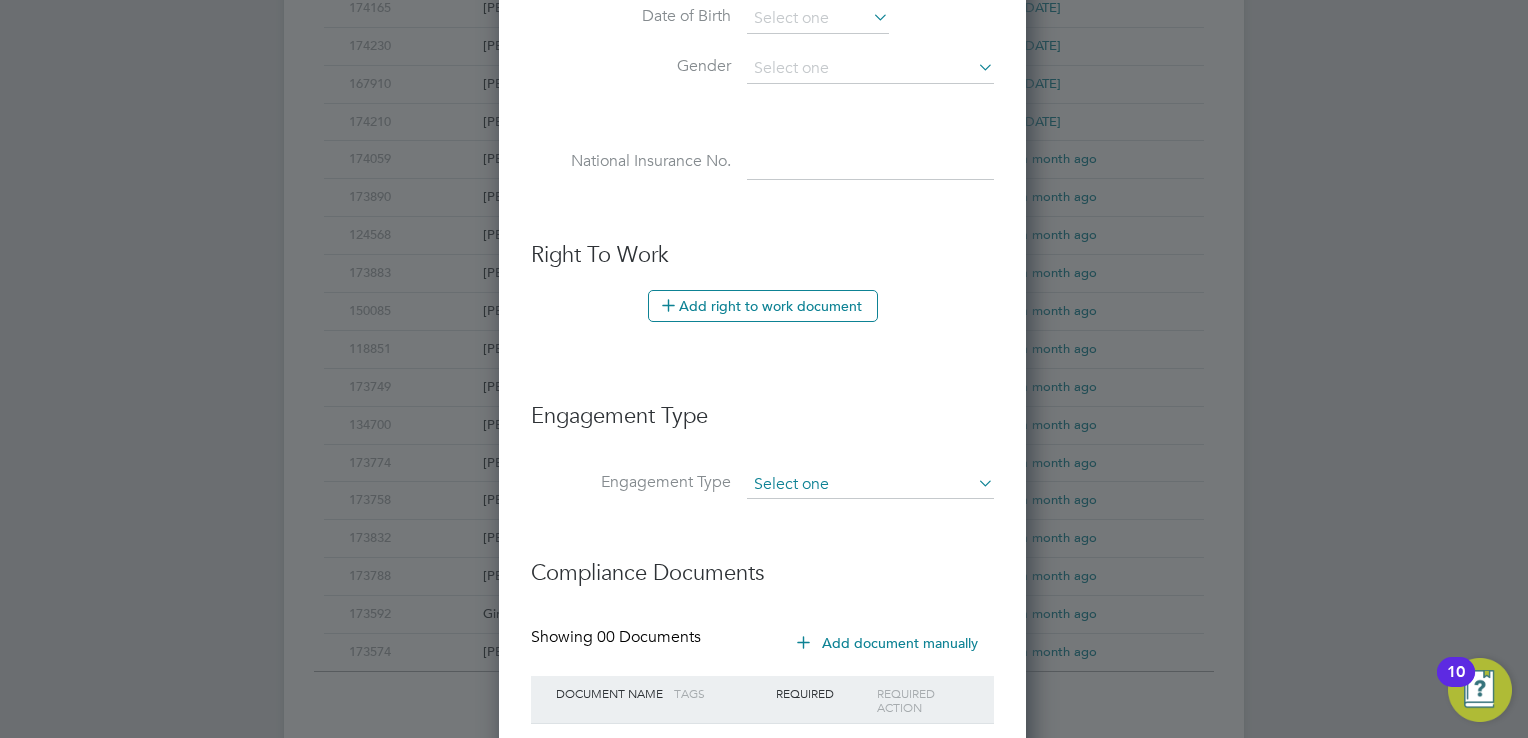 click at bounding box center [870, 485] 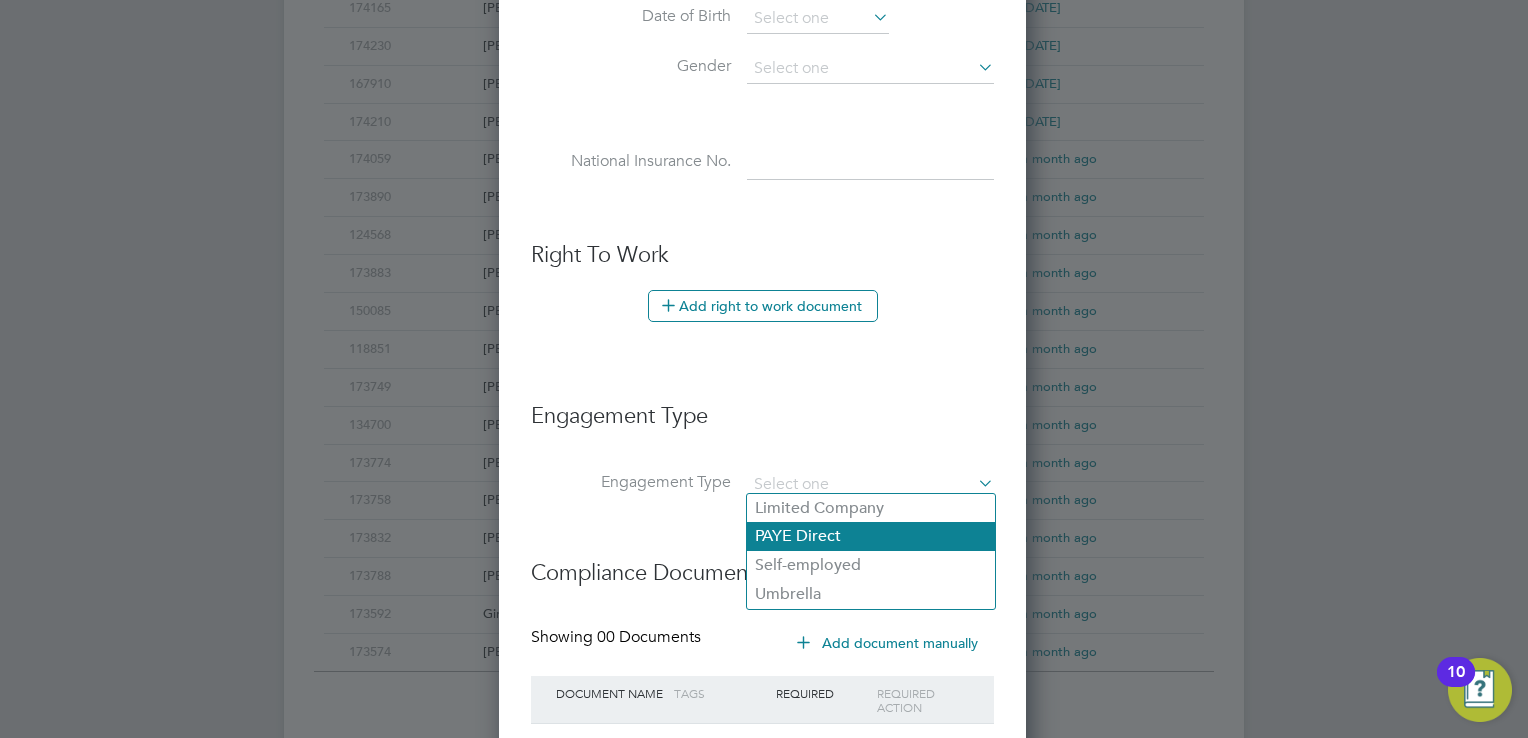 click on "PAYE Direct" 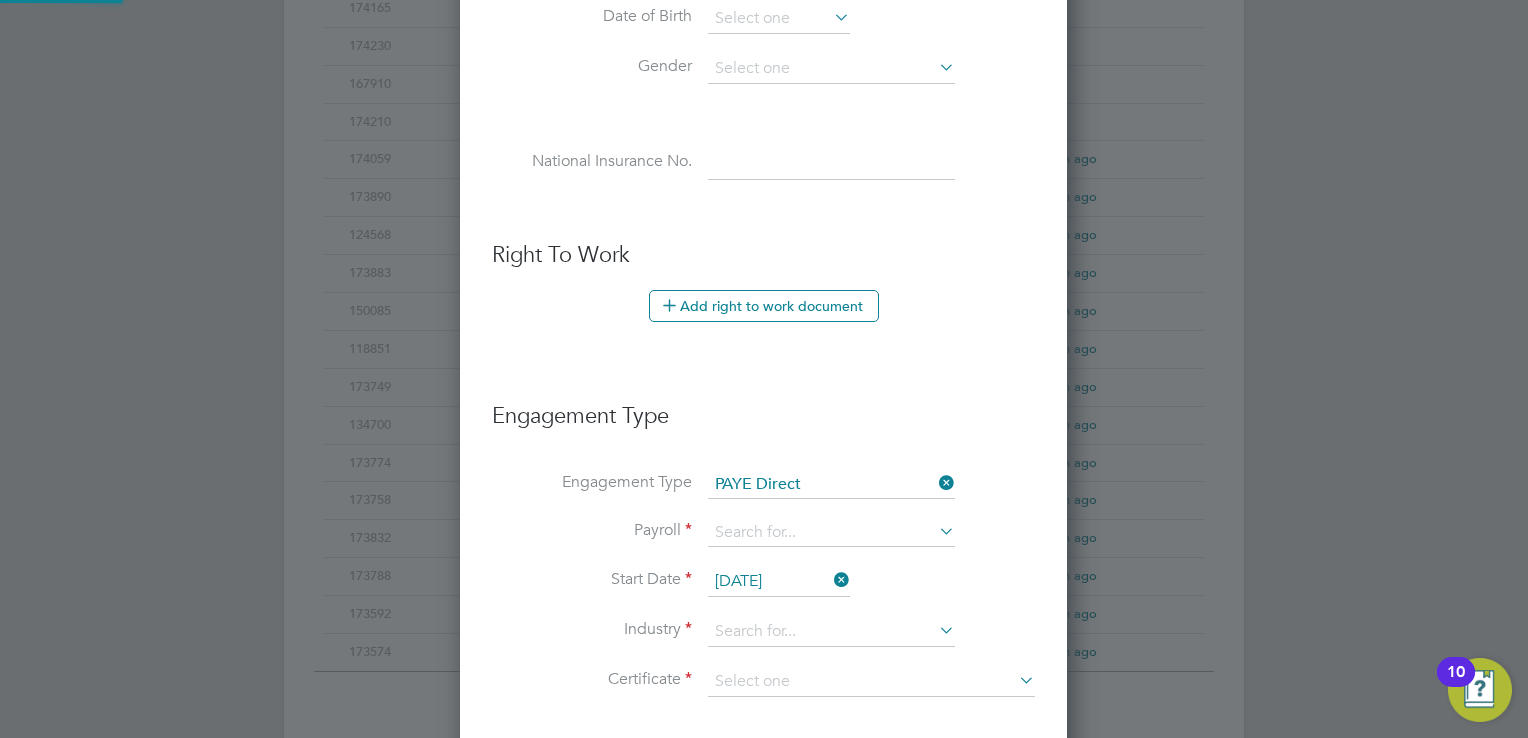 scroll, scrollTop: 10, scrollLeft: 9, axis: both 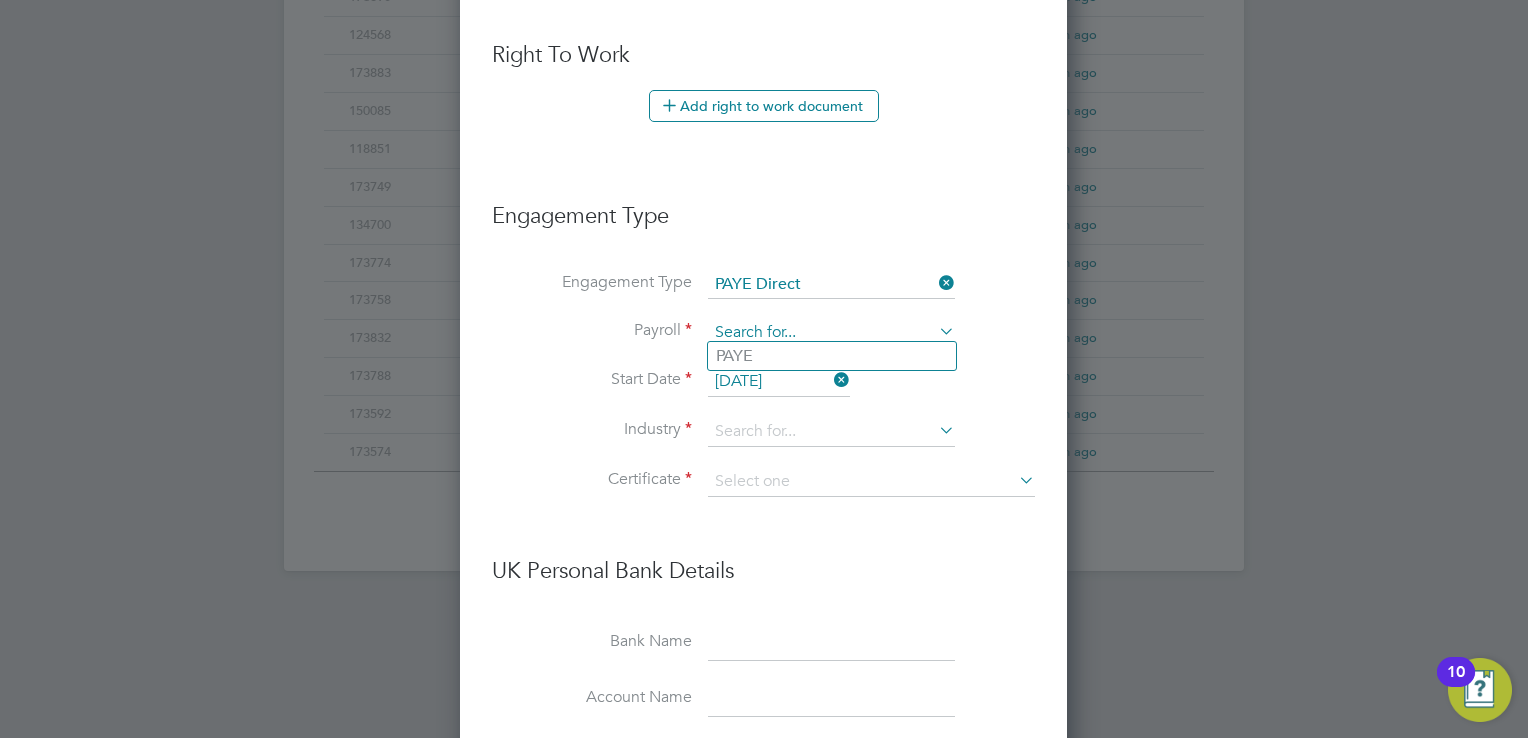 click at bounding box center (831, 333) 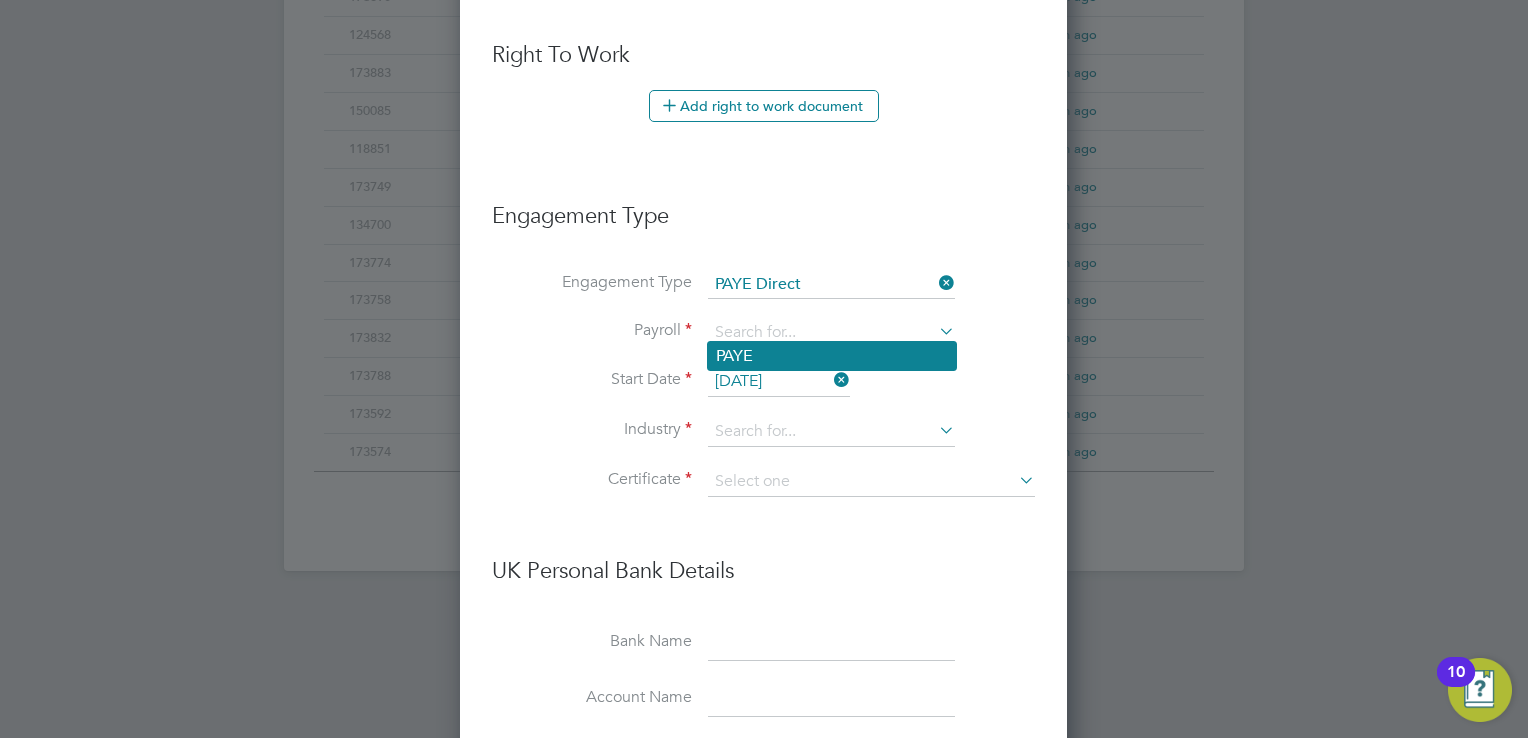 click on "PAYE" 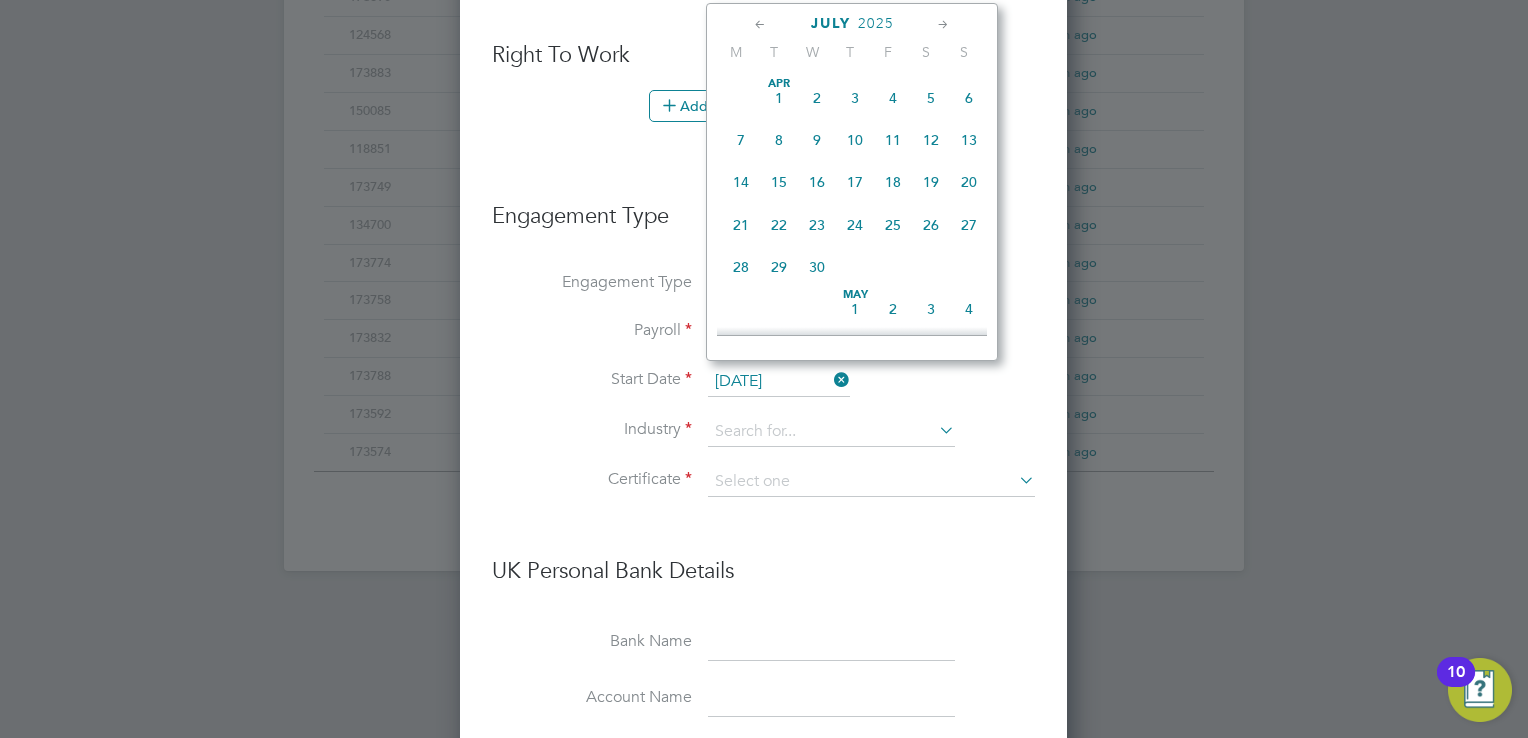 click on "14 Jul 2025" at bounding box center [779, 382] 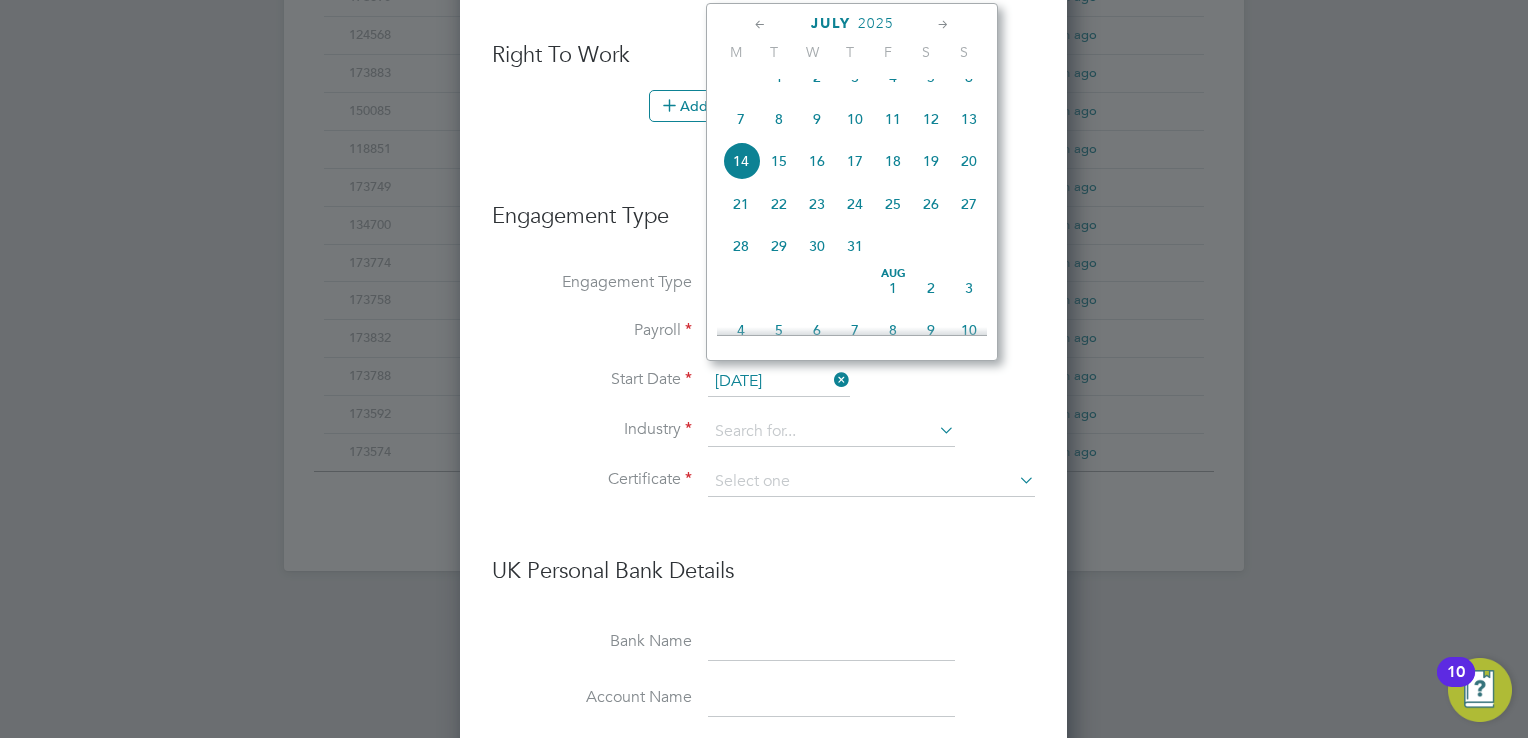 click on "10" 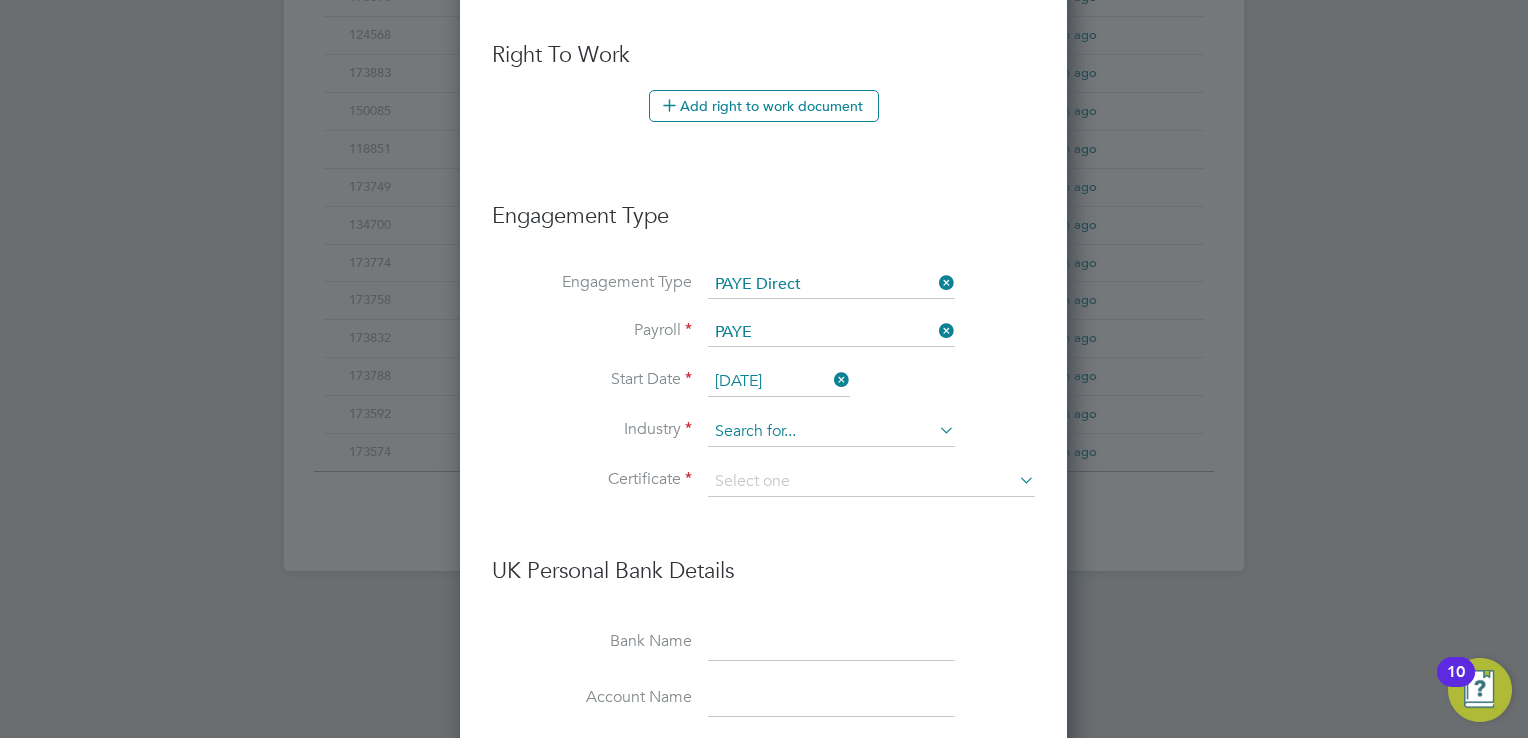 click at bounding box center [831, 432] 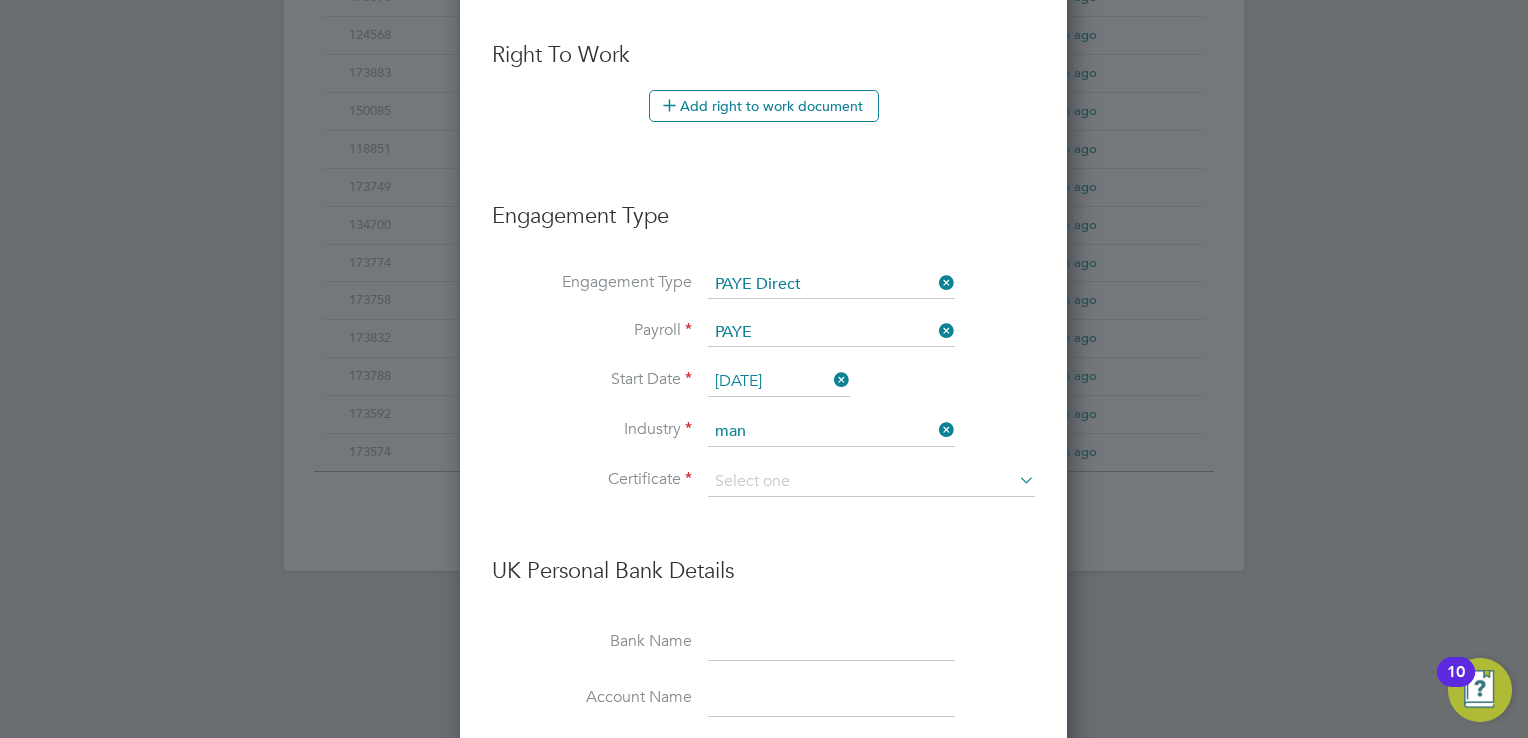 click on "Man ufacturing" 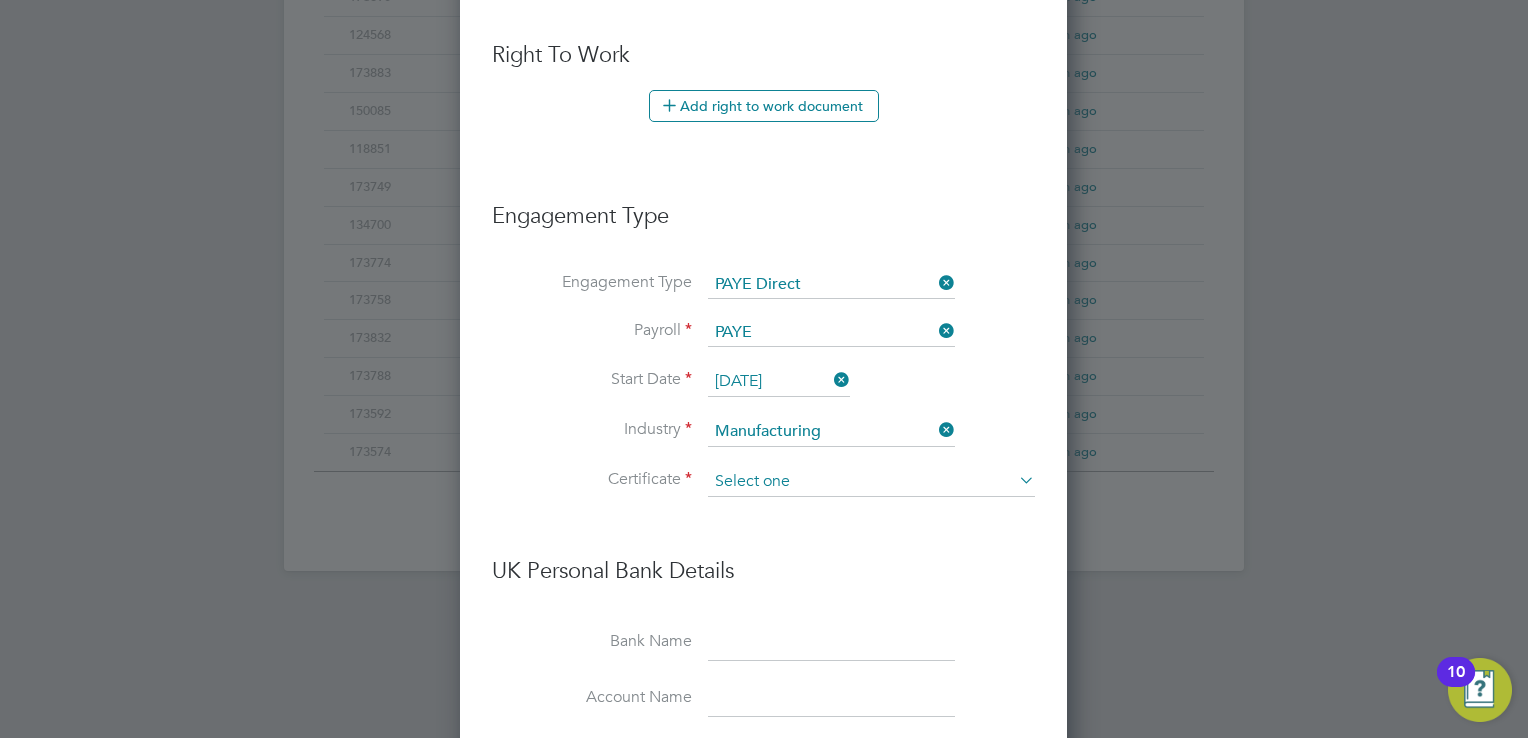 click at bounding box center [871, 482] 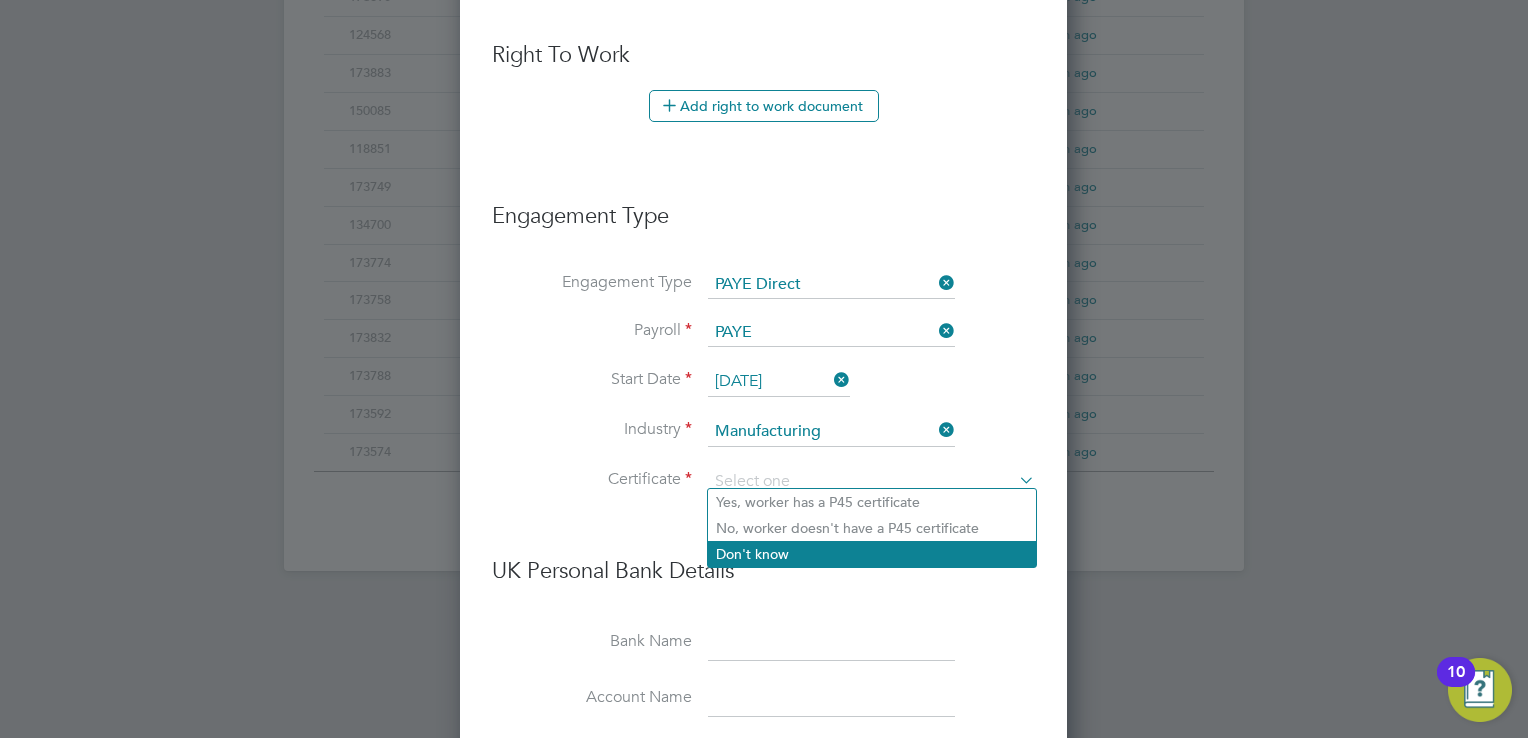 click on "Don't know" 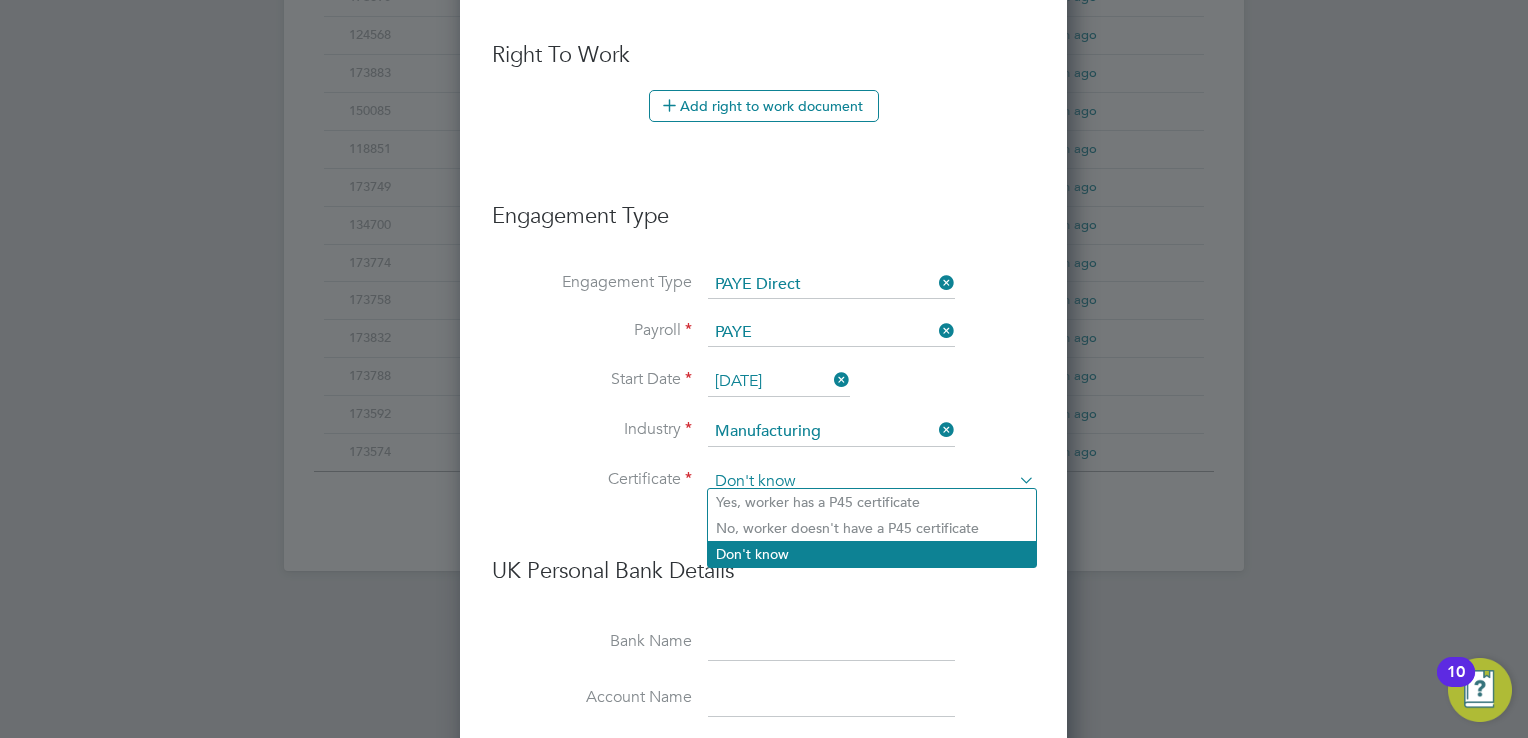scroll, scrollTop: 10, scrollLeft: 9, axis: both 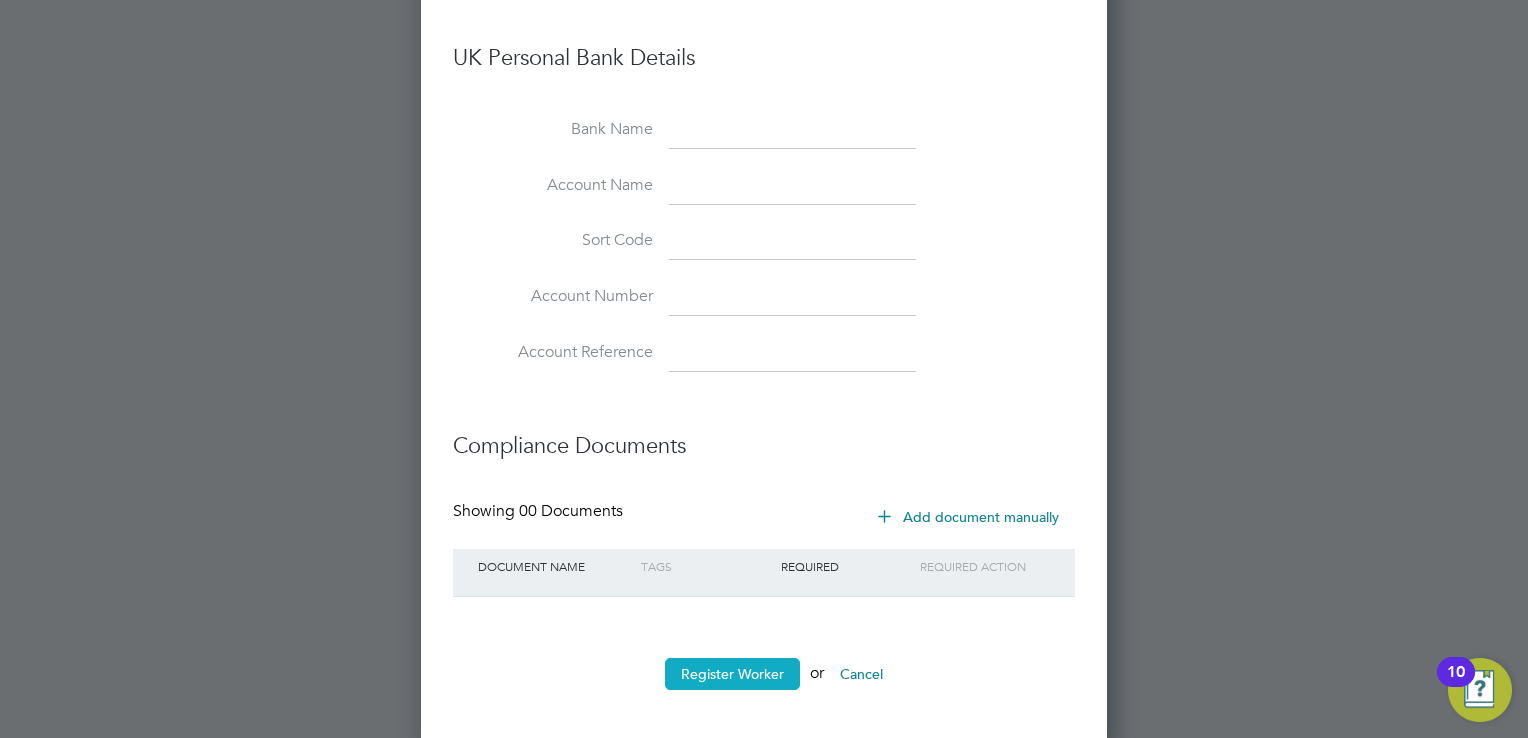 click on "Register Worker" at bounding box center (732, 674) 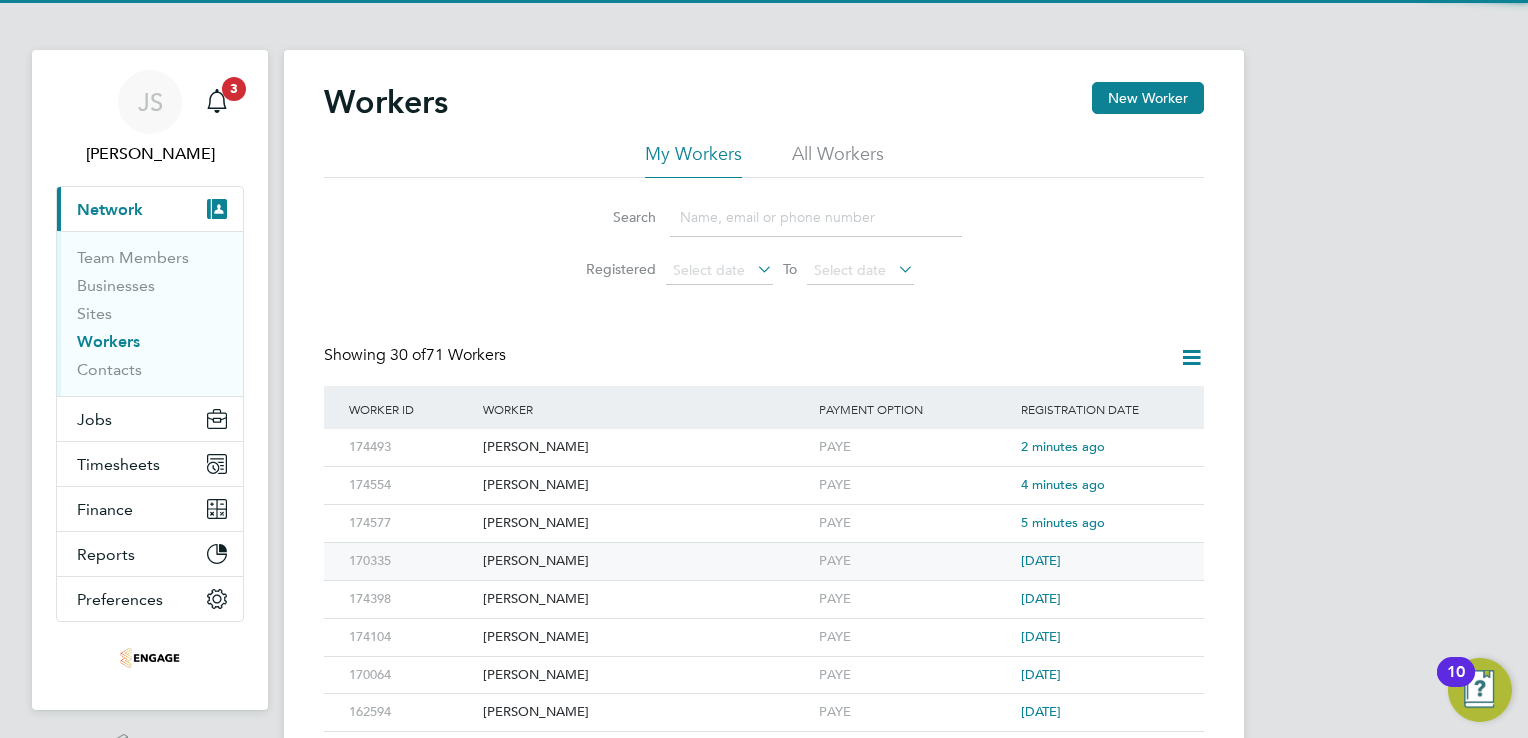 scroll, scrollTop: 0, scrollLeft: 0, axis: both 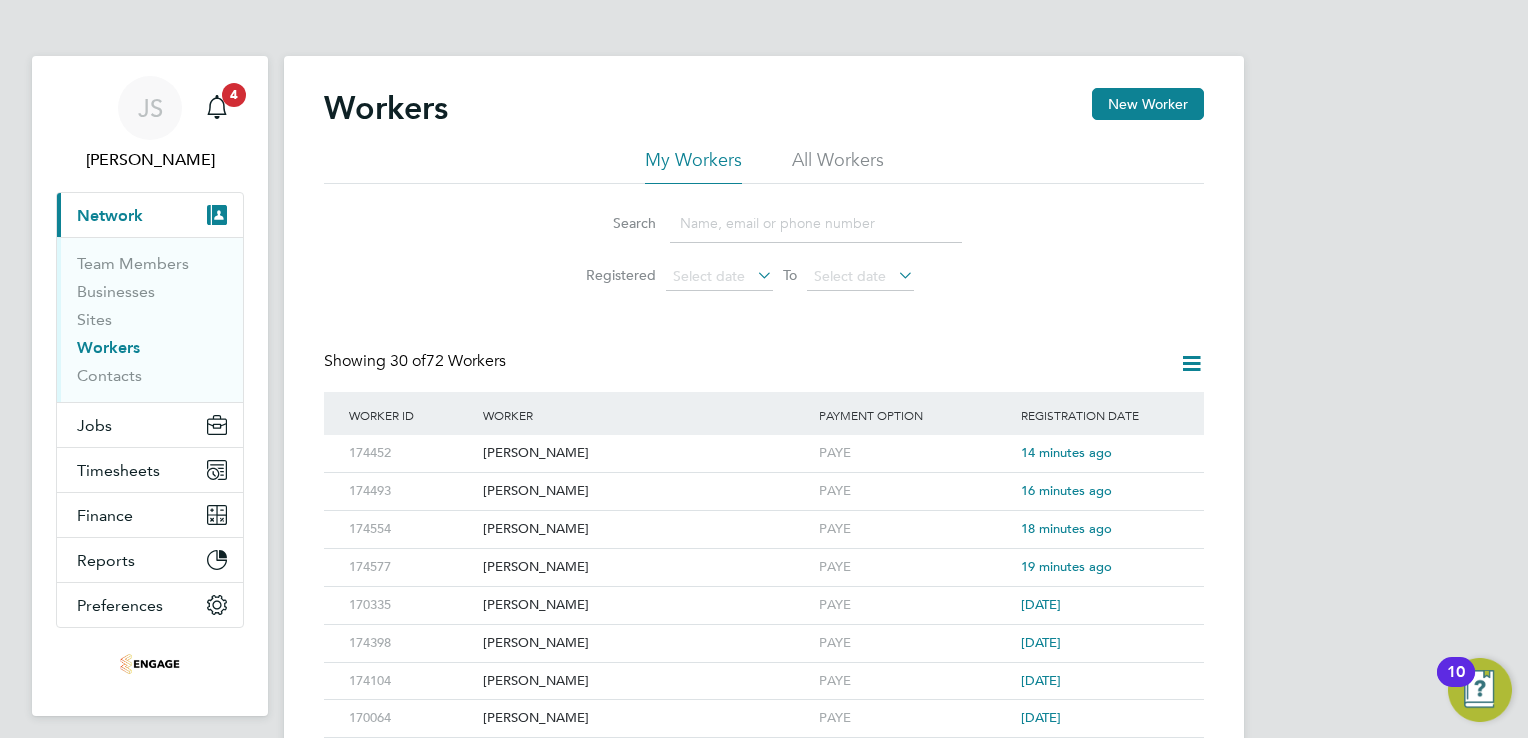 drag, startPoint x: 470, startPoint y: 270, endPoint x: 466, endPoint y: 194, distance: 76.105194 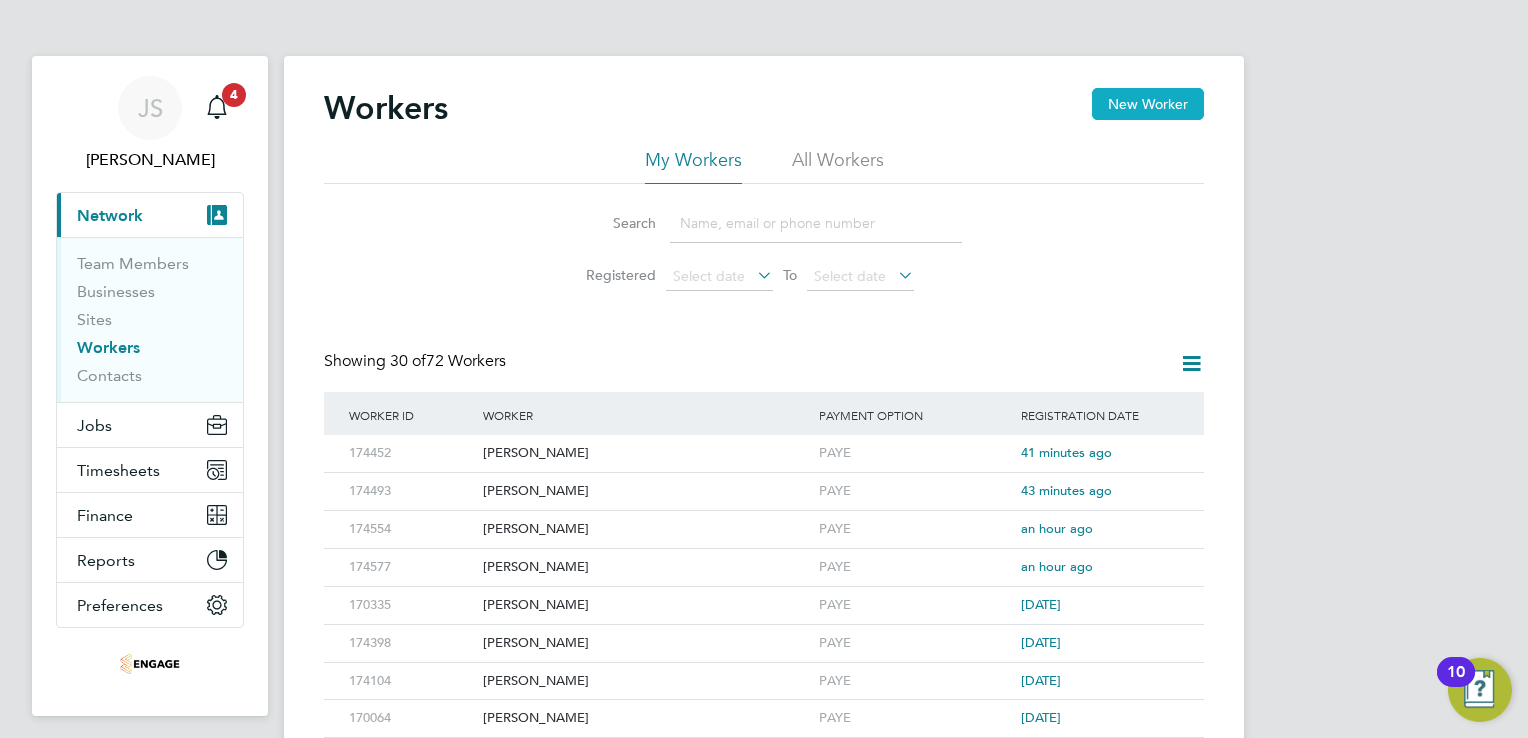 click on "New Worker" 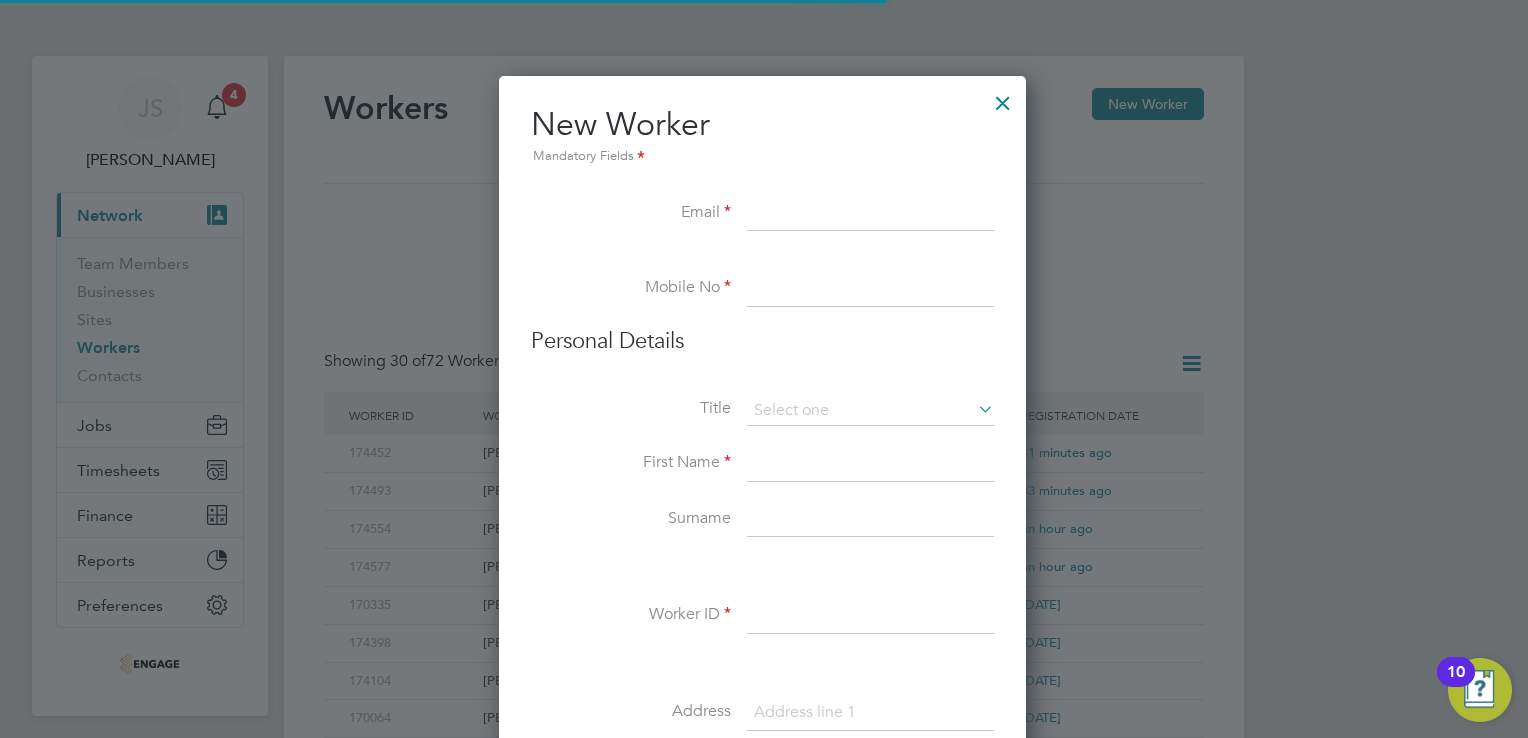 scroll, scrollTop: 10, scrollLeft: 10, axis: both 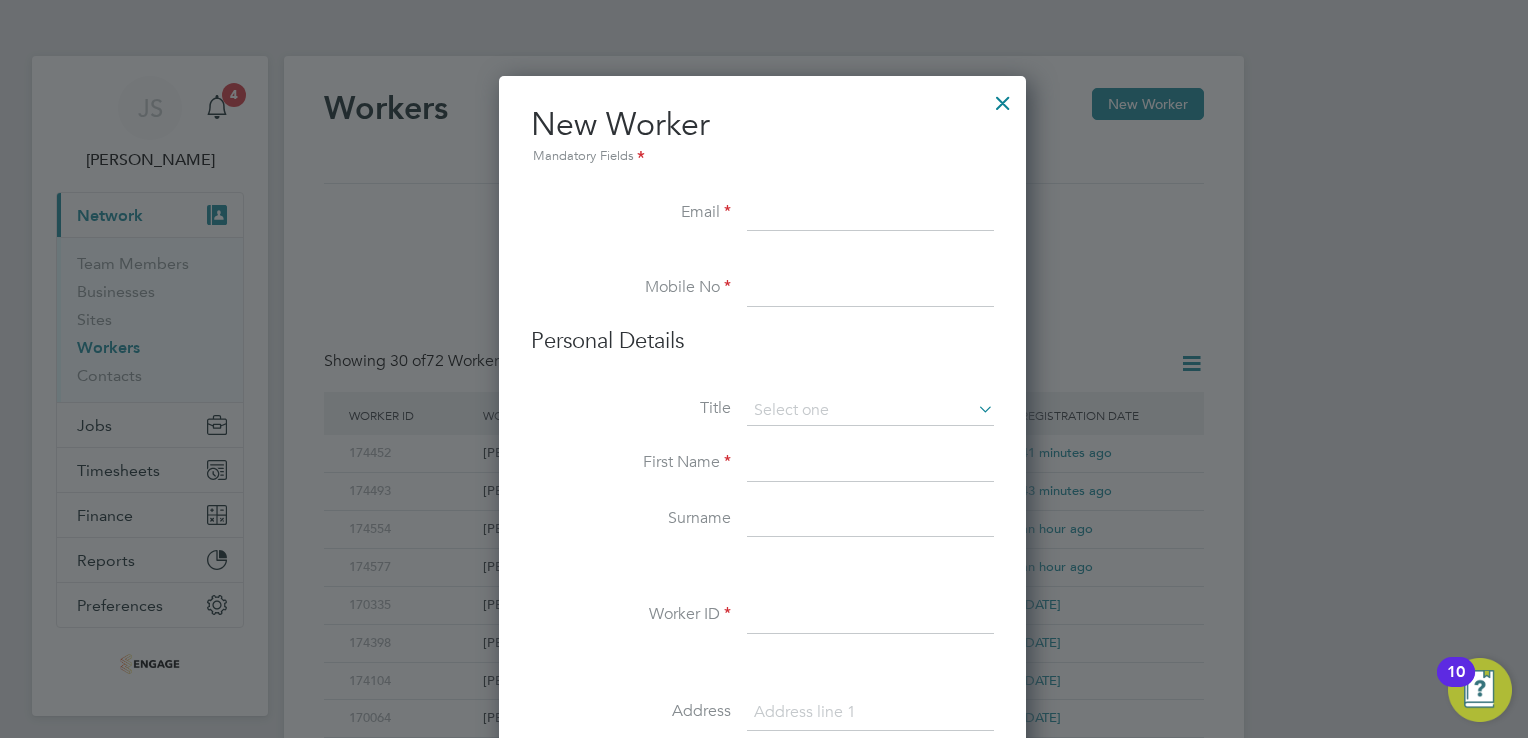 click at bounding box center [870, 289] 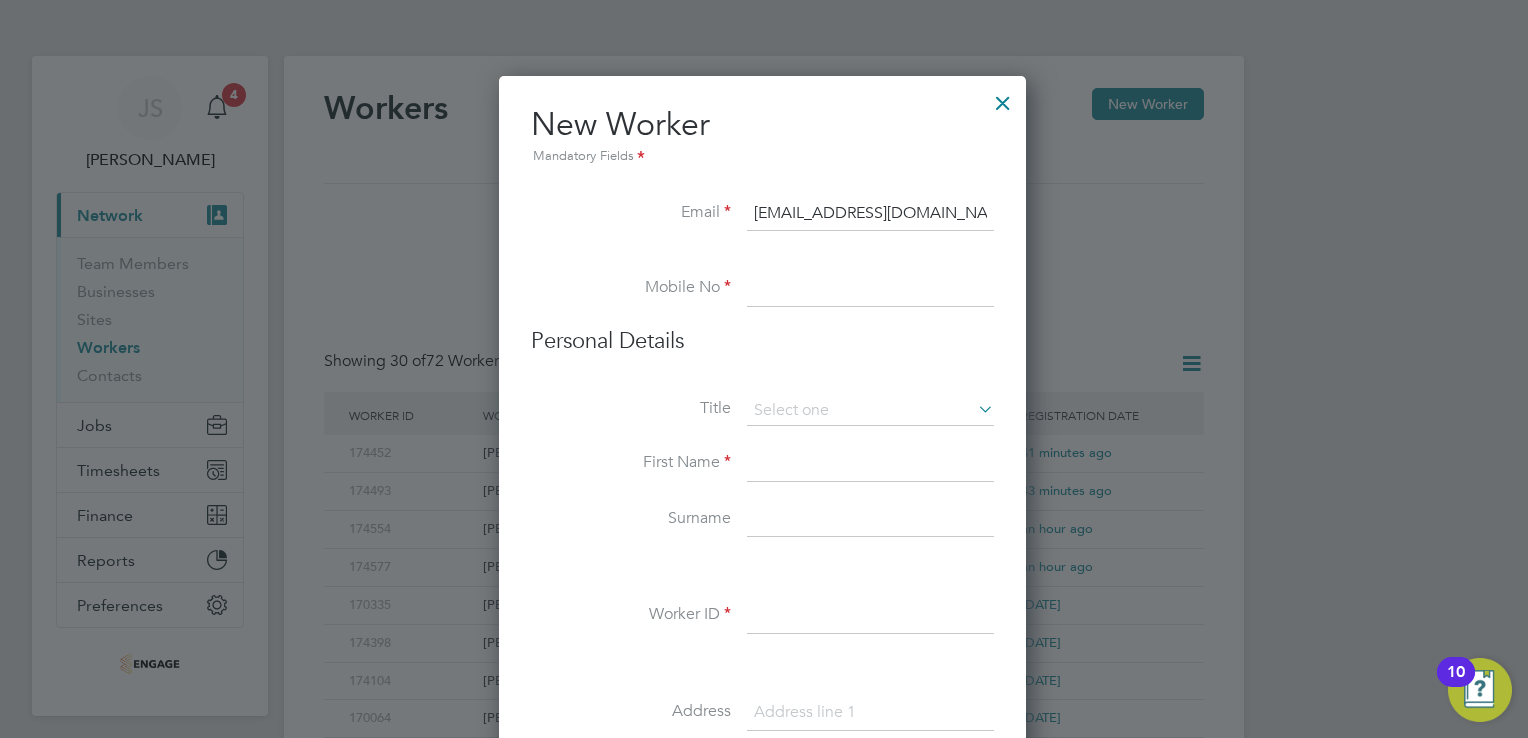 type on "georgeraymarsh@icloud.com" 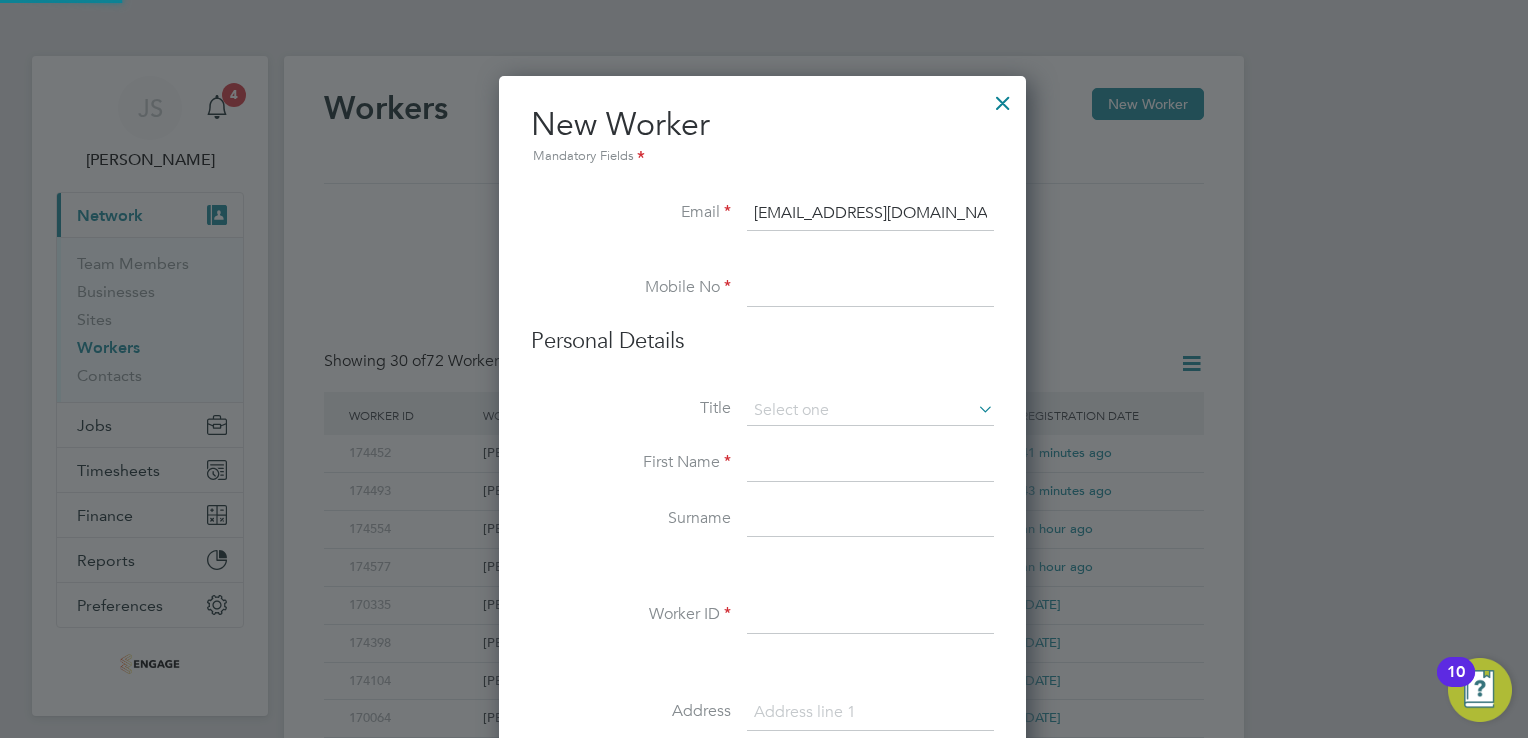 drag, startPoint x: 804, startPoint y: 293, endPoint x: 768, endPoint y: 300, distance: 36.67424 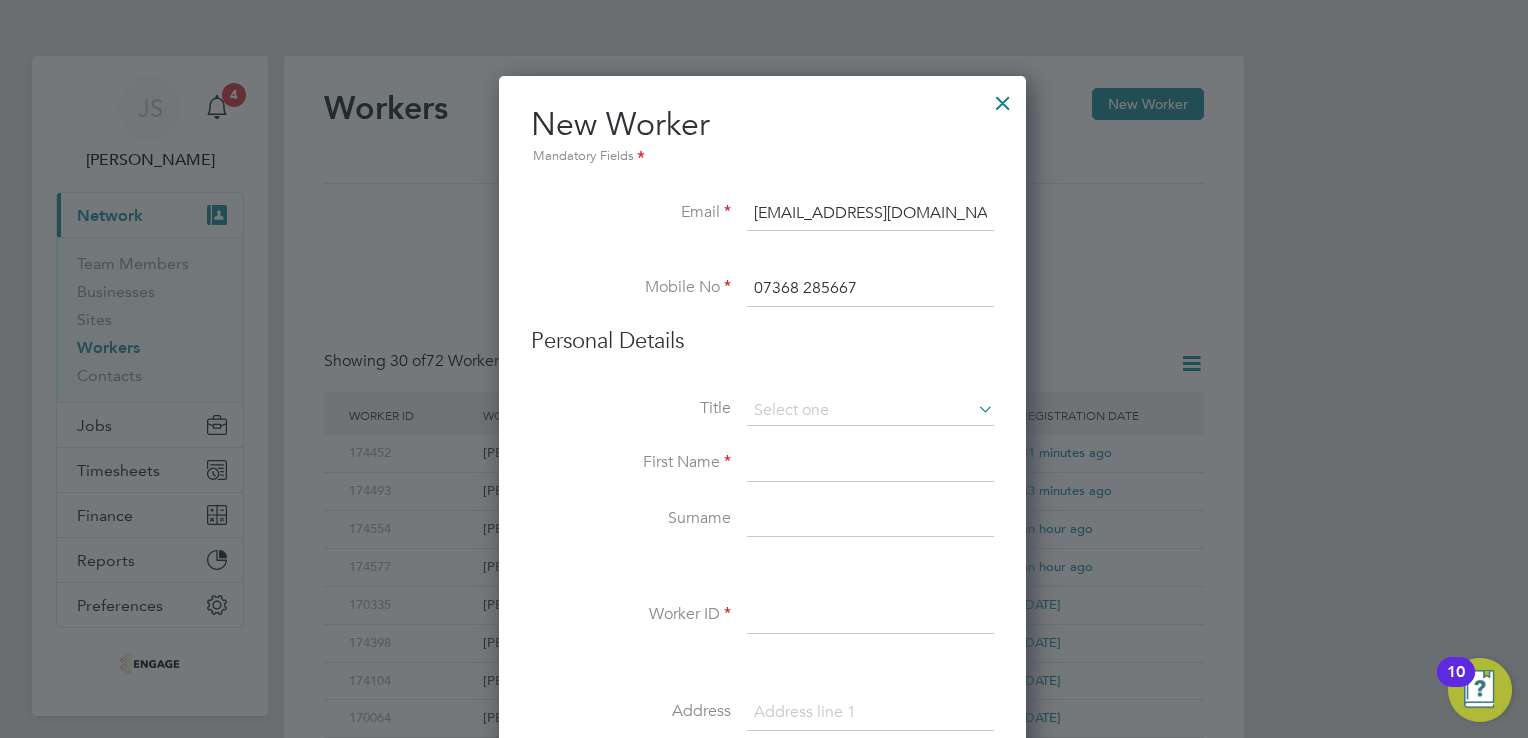 type on "07368 285667" 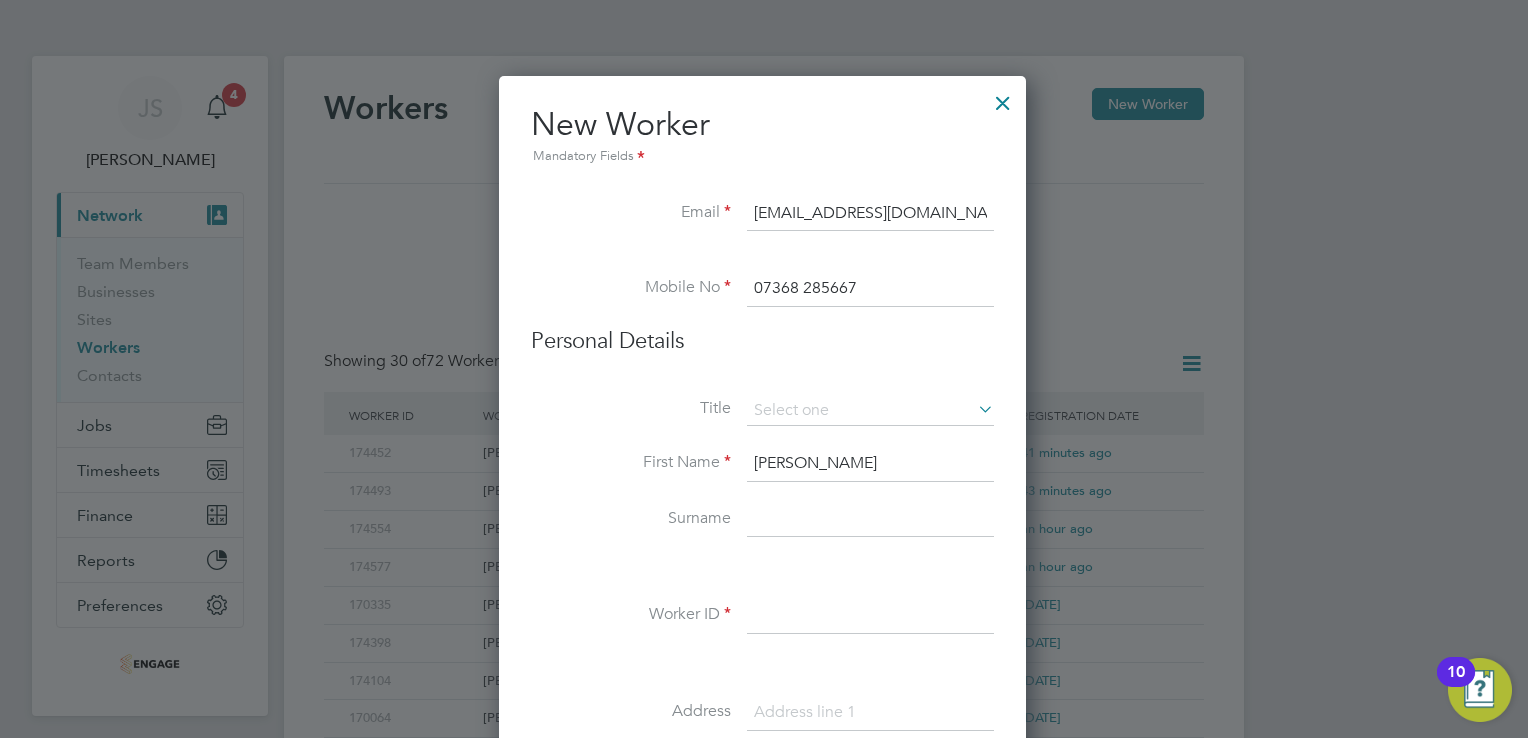 type on "George" 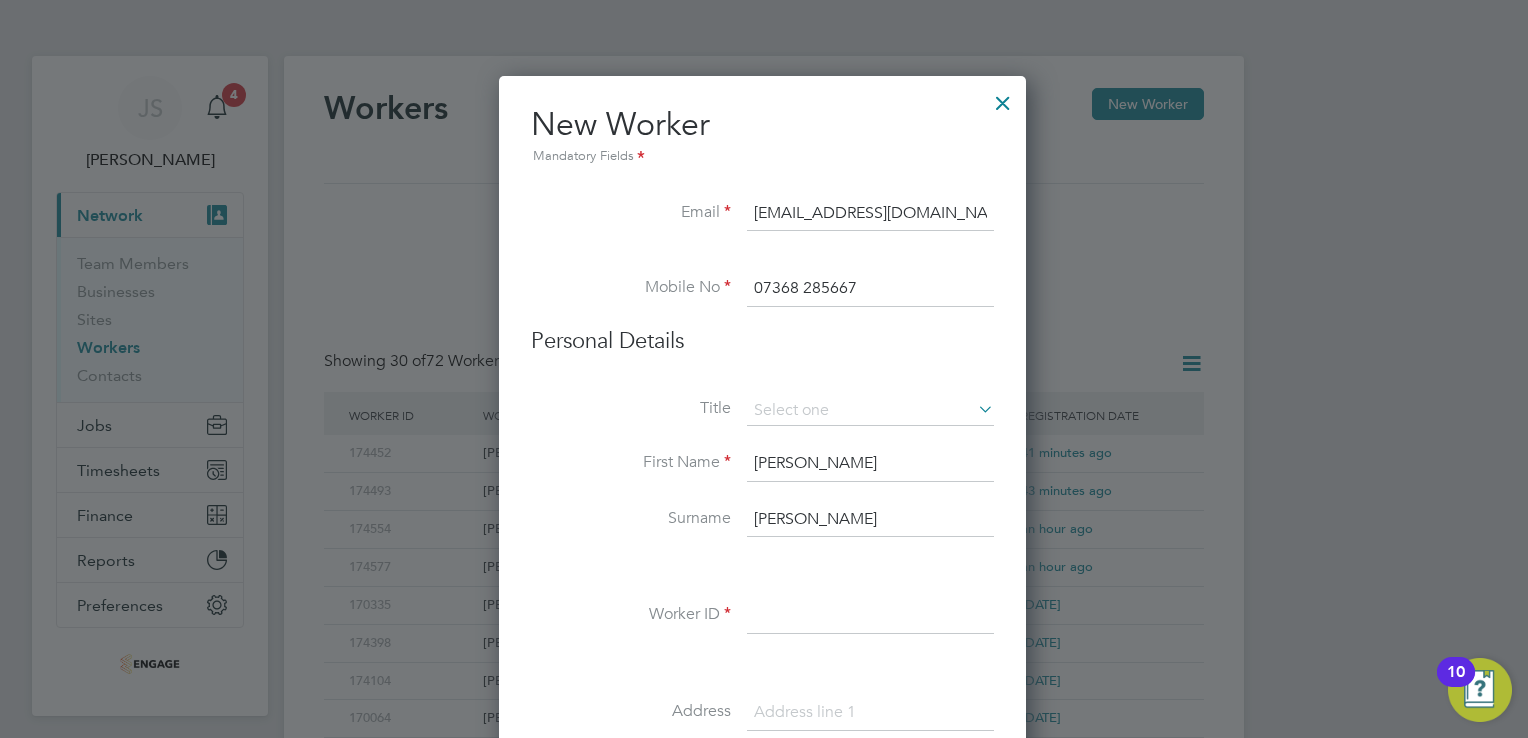 type on "Marsh" 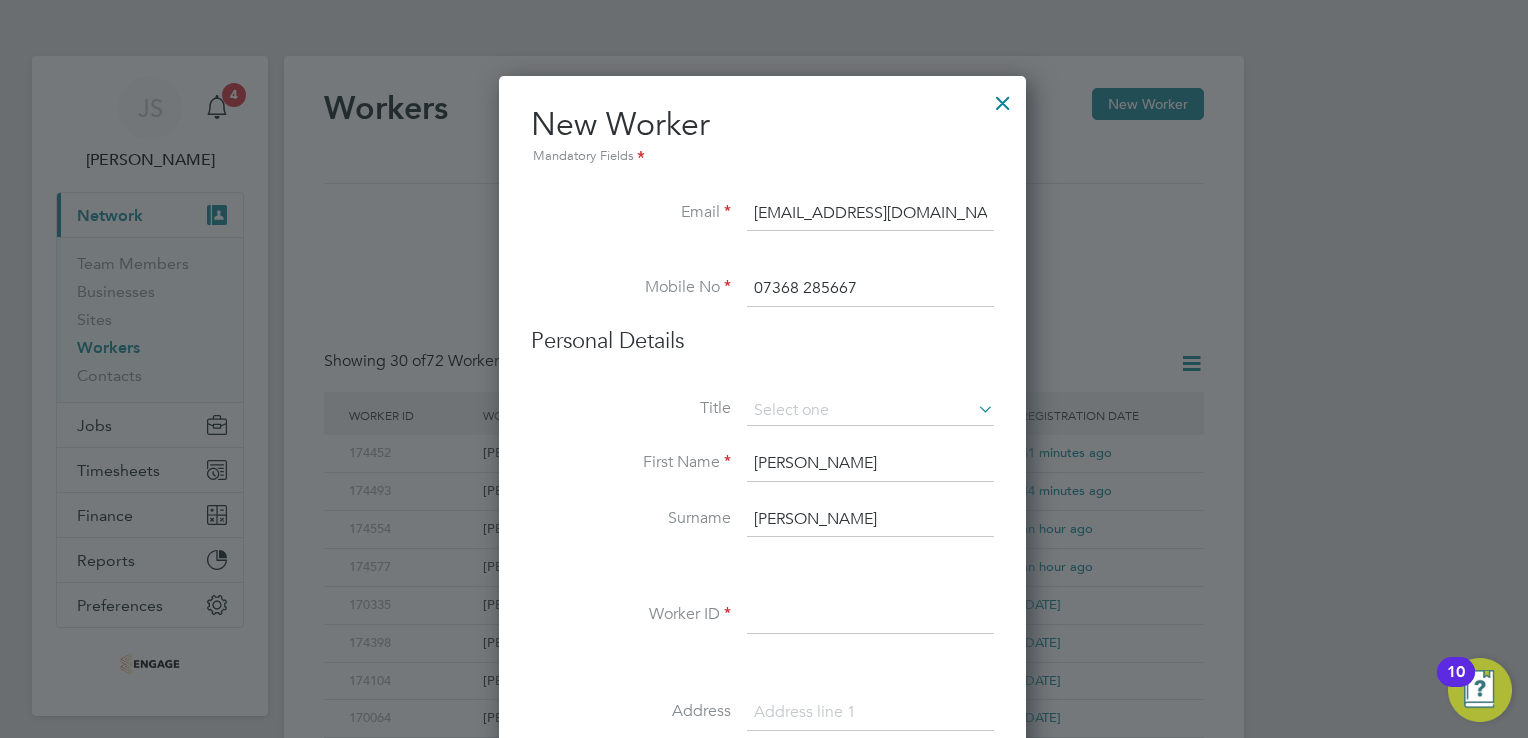 click at bounding box center (870, 616) 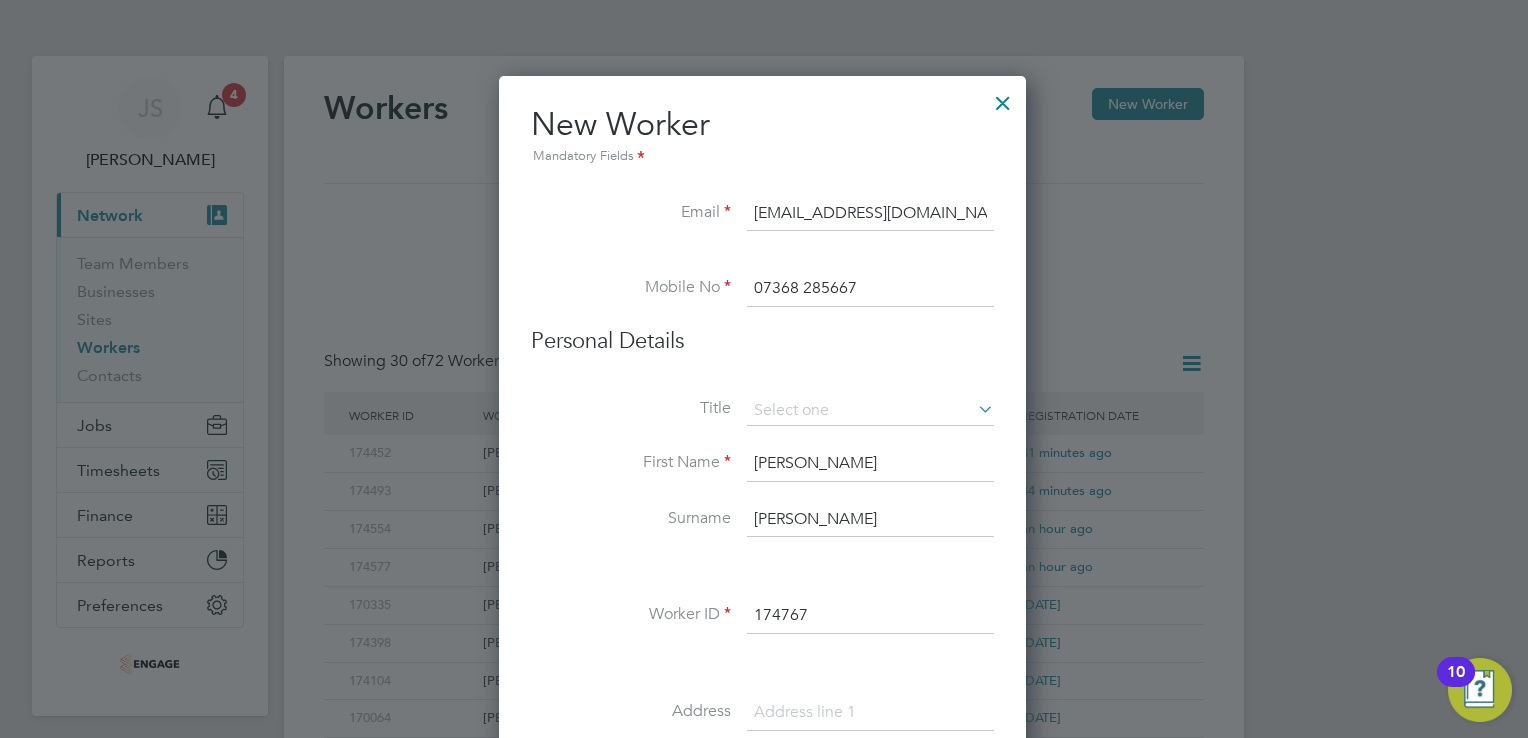type on "174767" 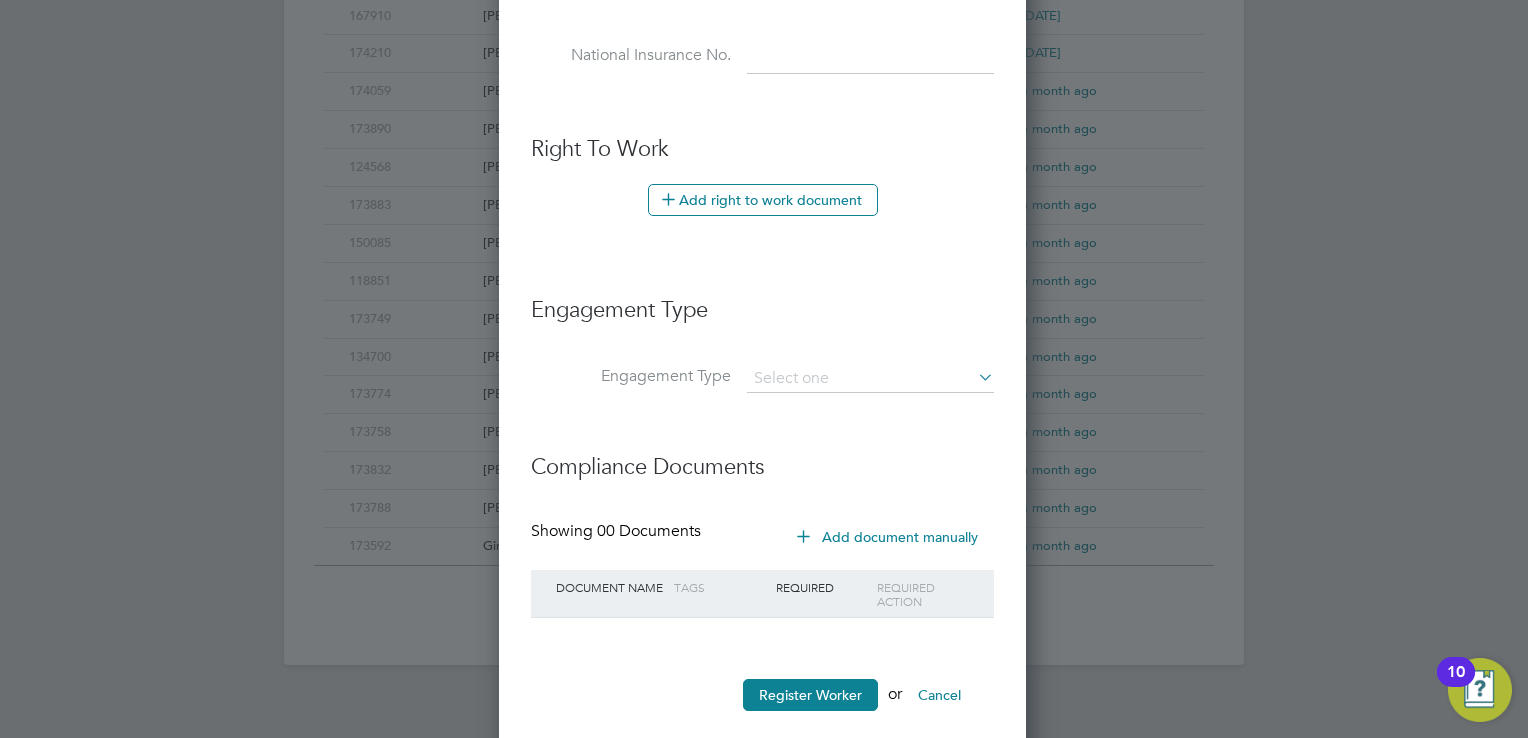 scroll, scrollTop: 1032, scrollLeft: 0, axis: vertical 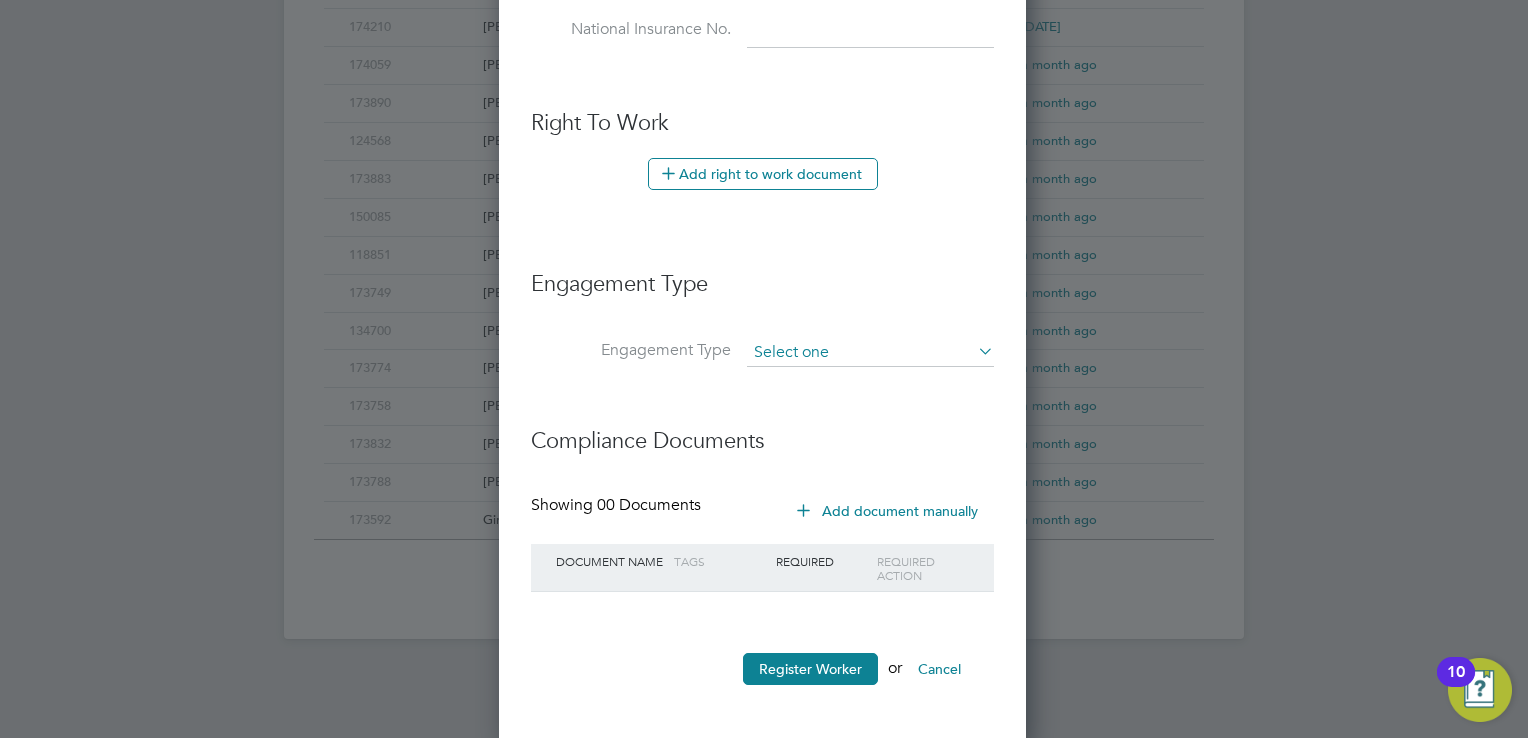 click at bounding box center [870, 353] 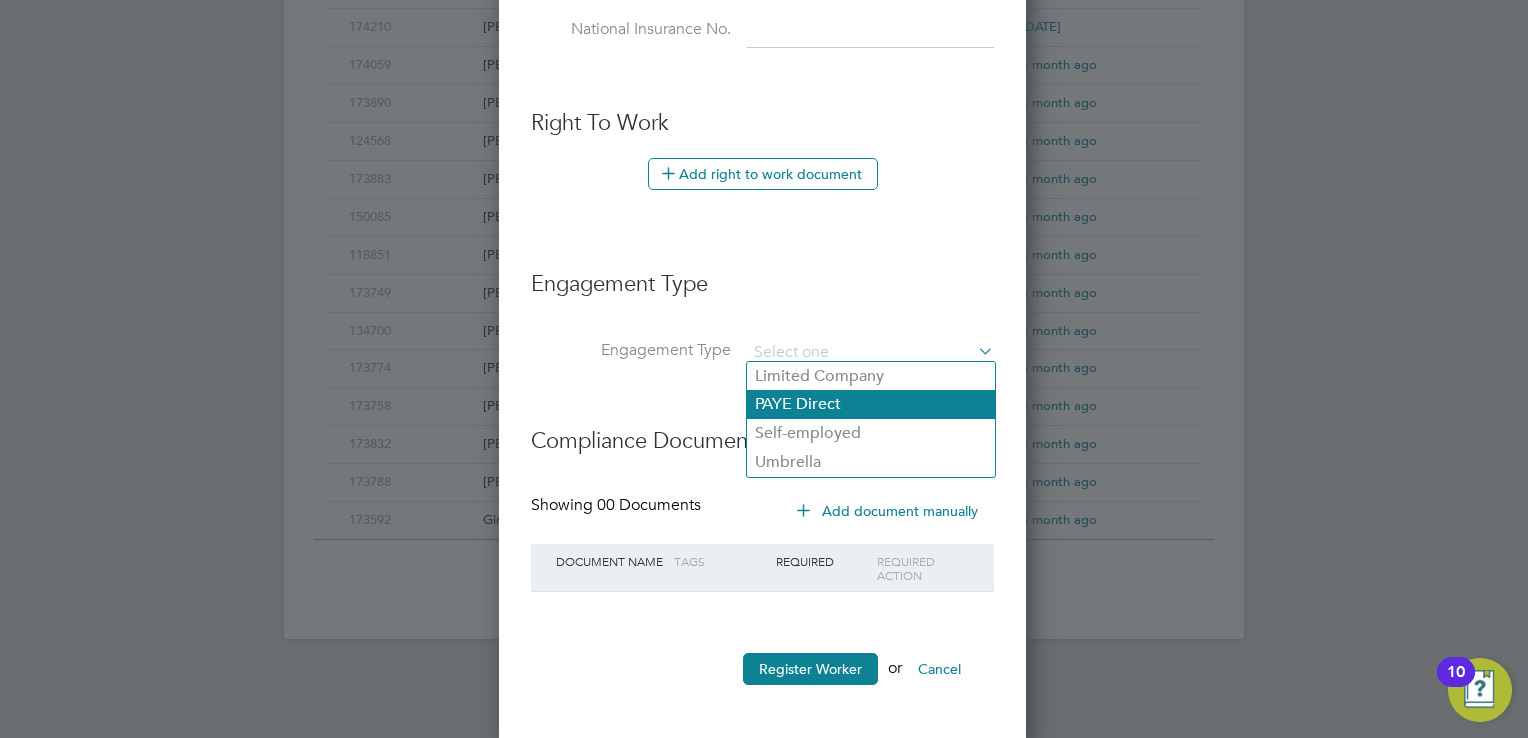 click on "PAYE Direct" 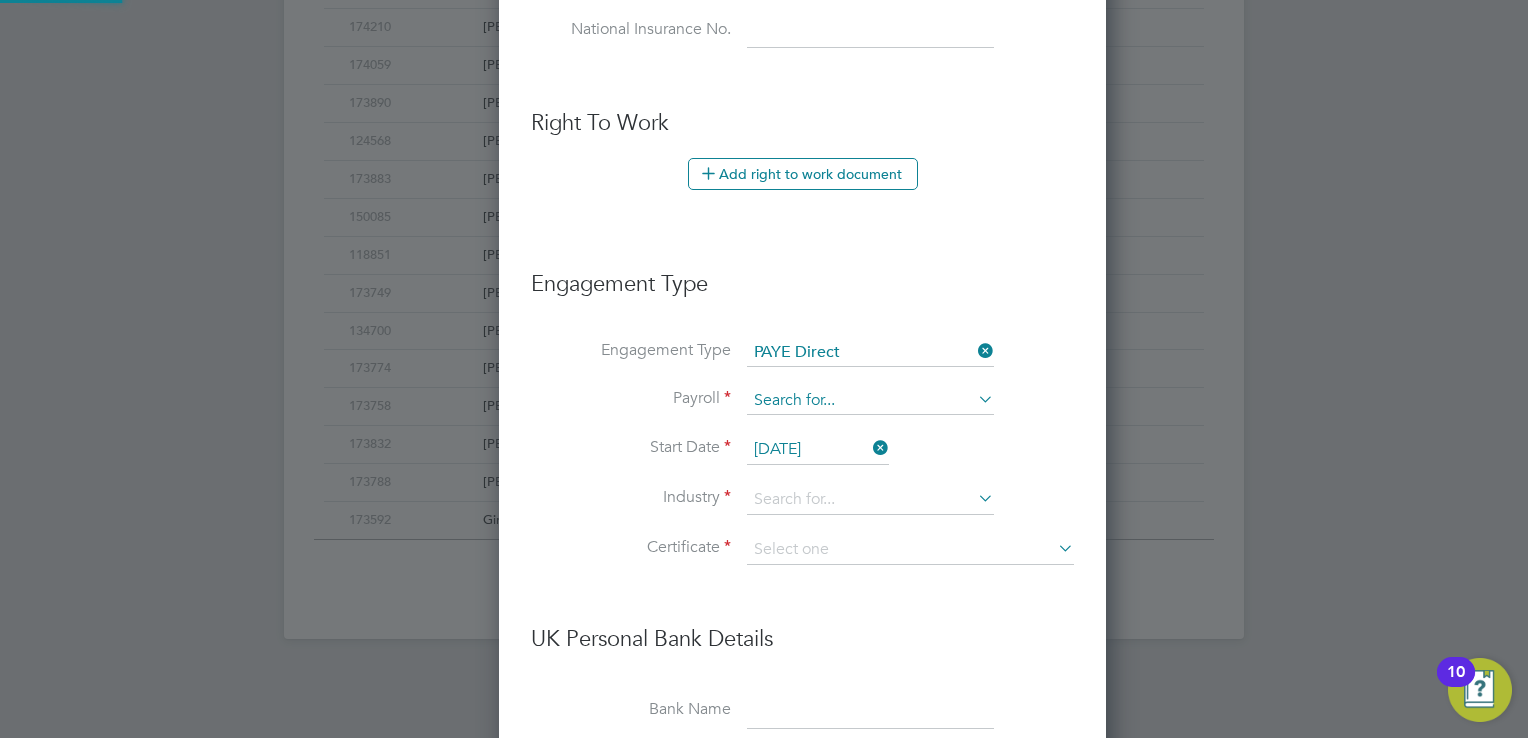 scroll, scrollTop: 9, scrollLeft: 9, axis: both 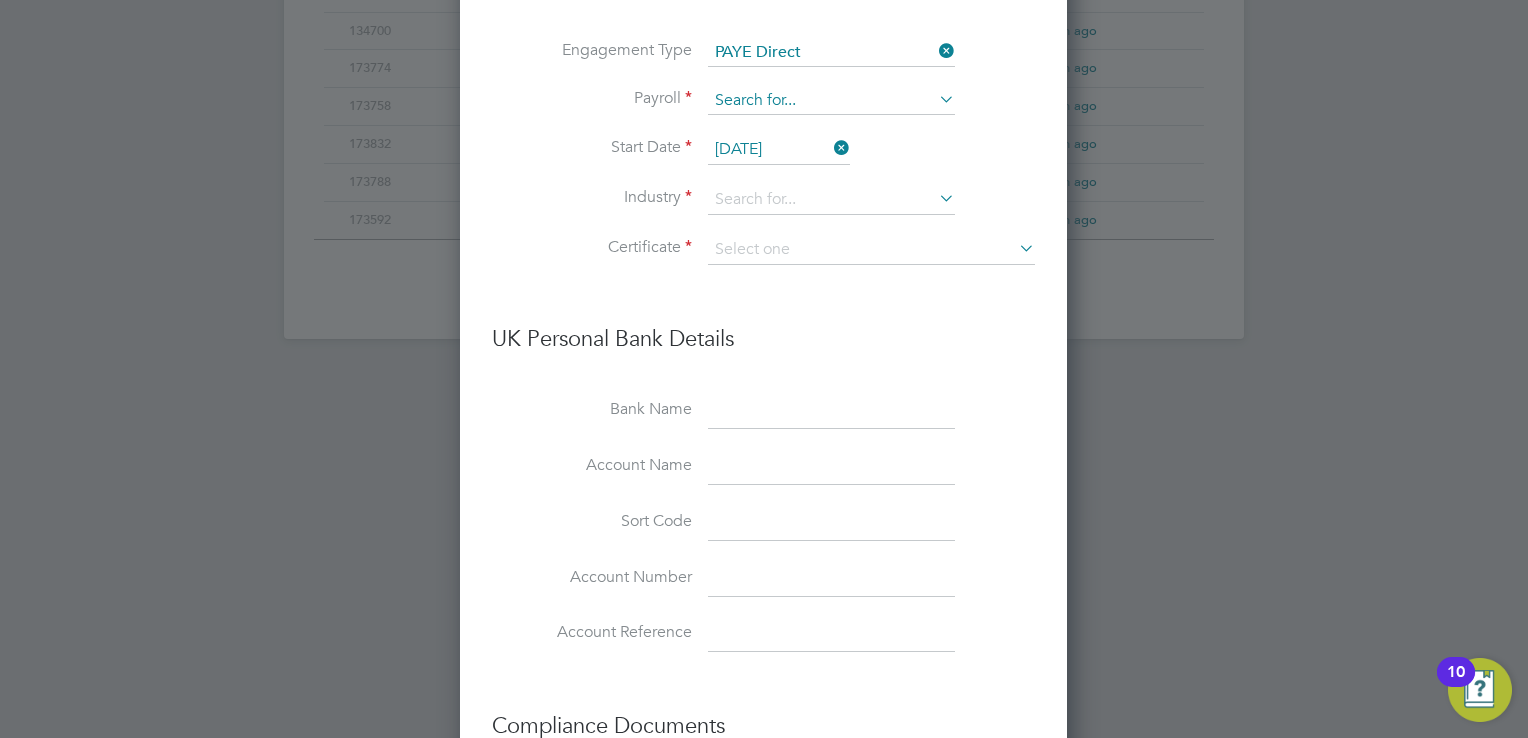 click at bounding box center (831, 101) 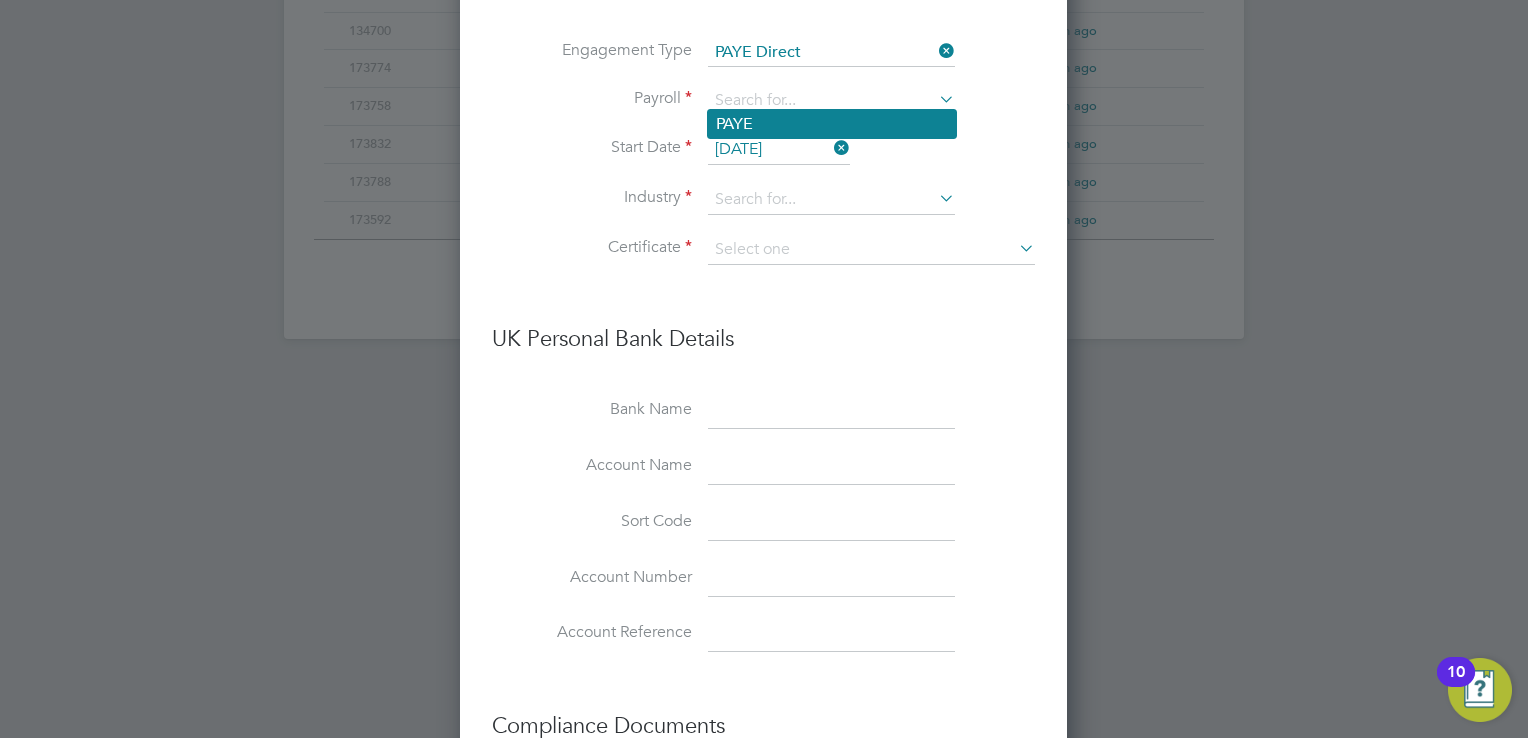 click on "PAYE" 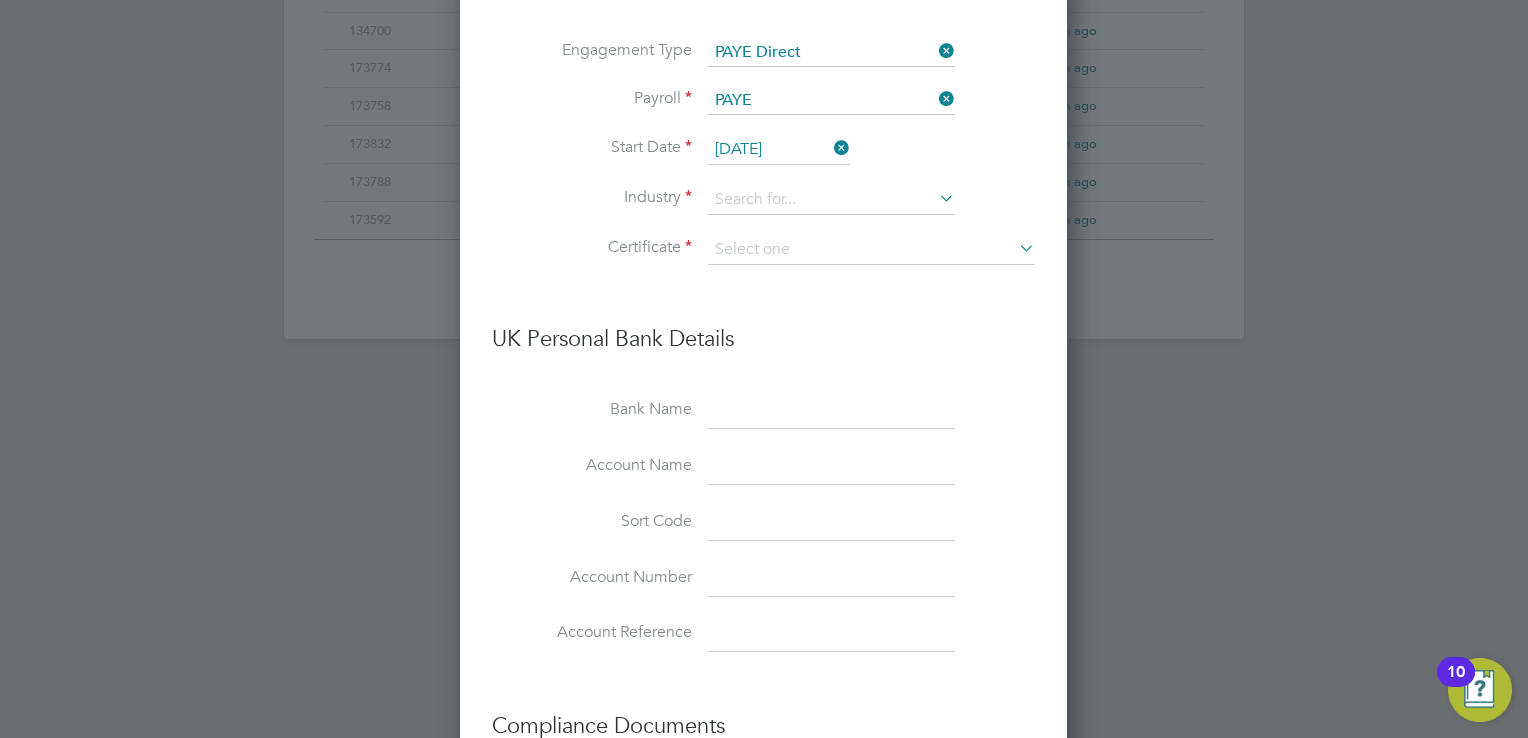 click on "14 Jul 2025" at bounding box center [779, 150] 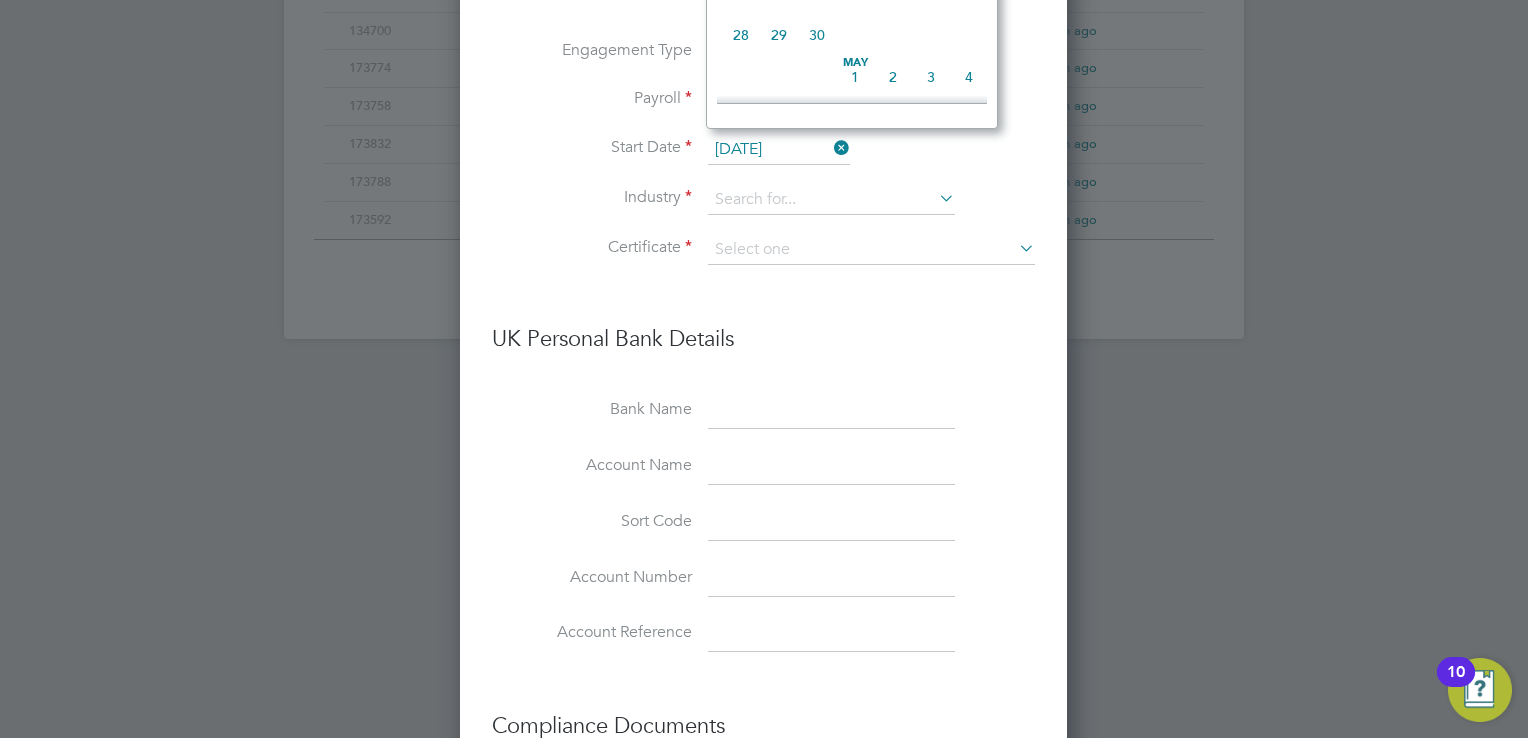 scroll, scrollTop: 696, scrollLeft: 0, axis: vertical 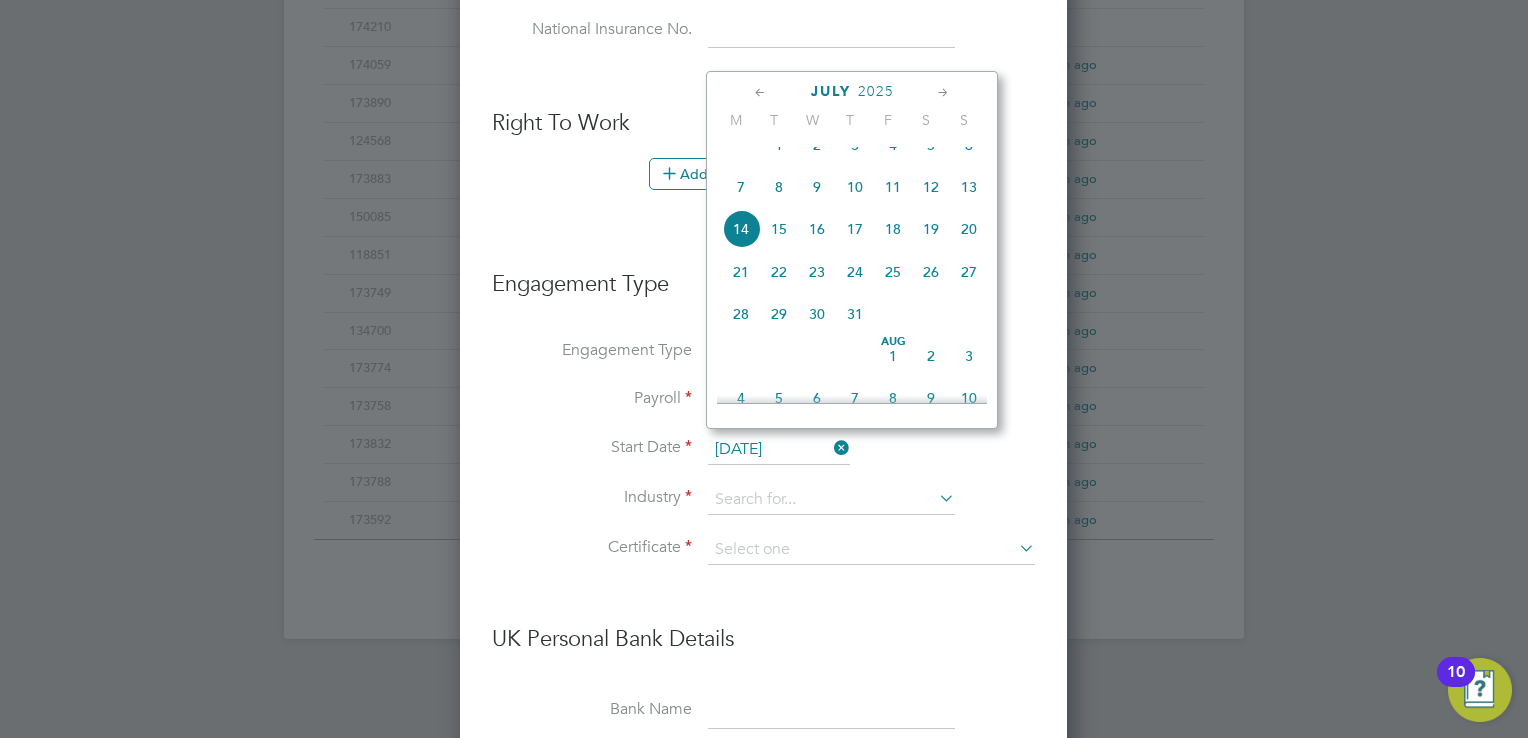 click on "12" 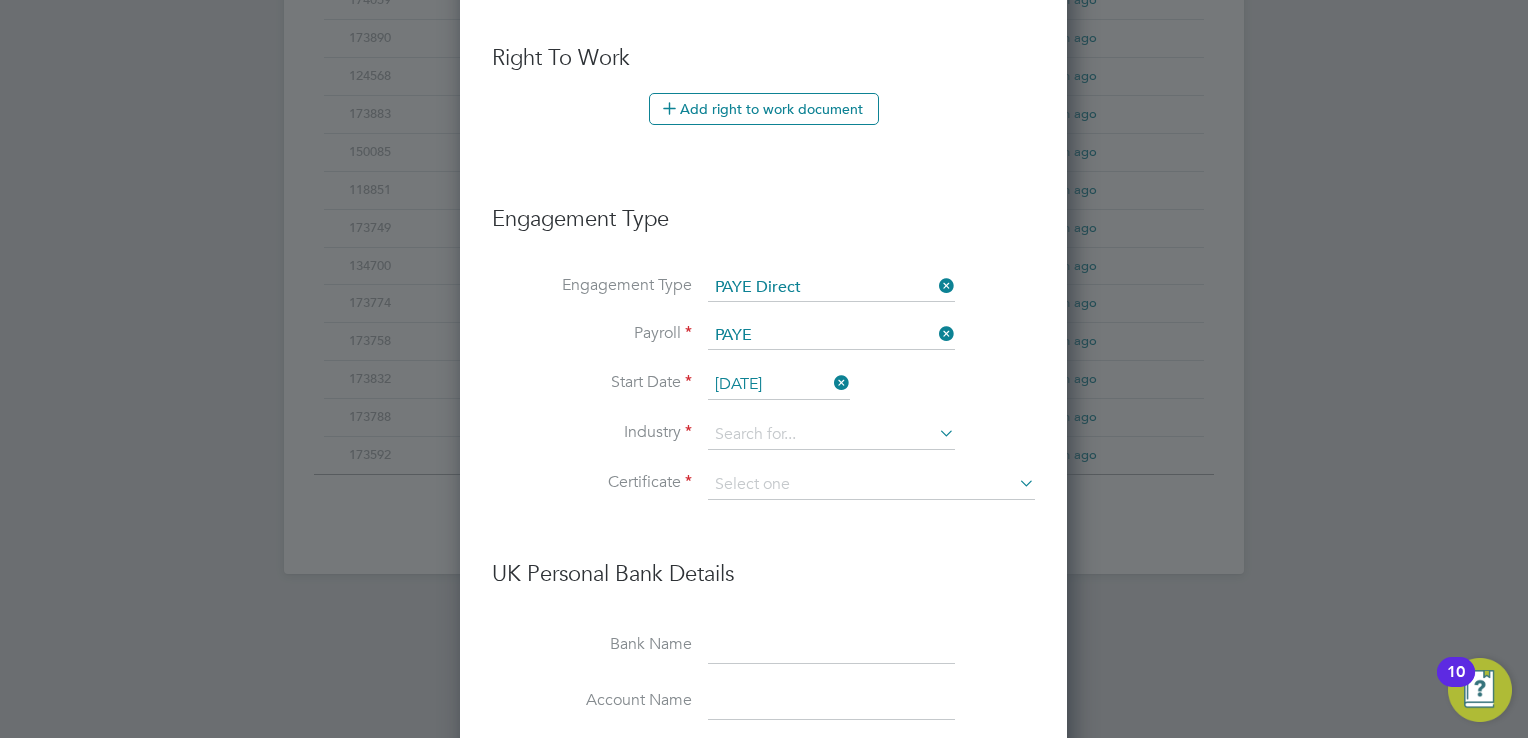 scroll, scrollTop: 1132, scrollLeft: 0, axis: vertical 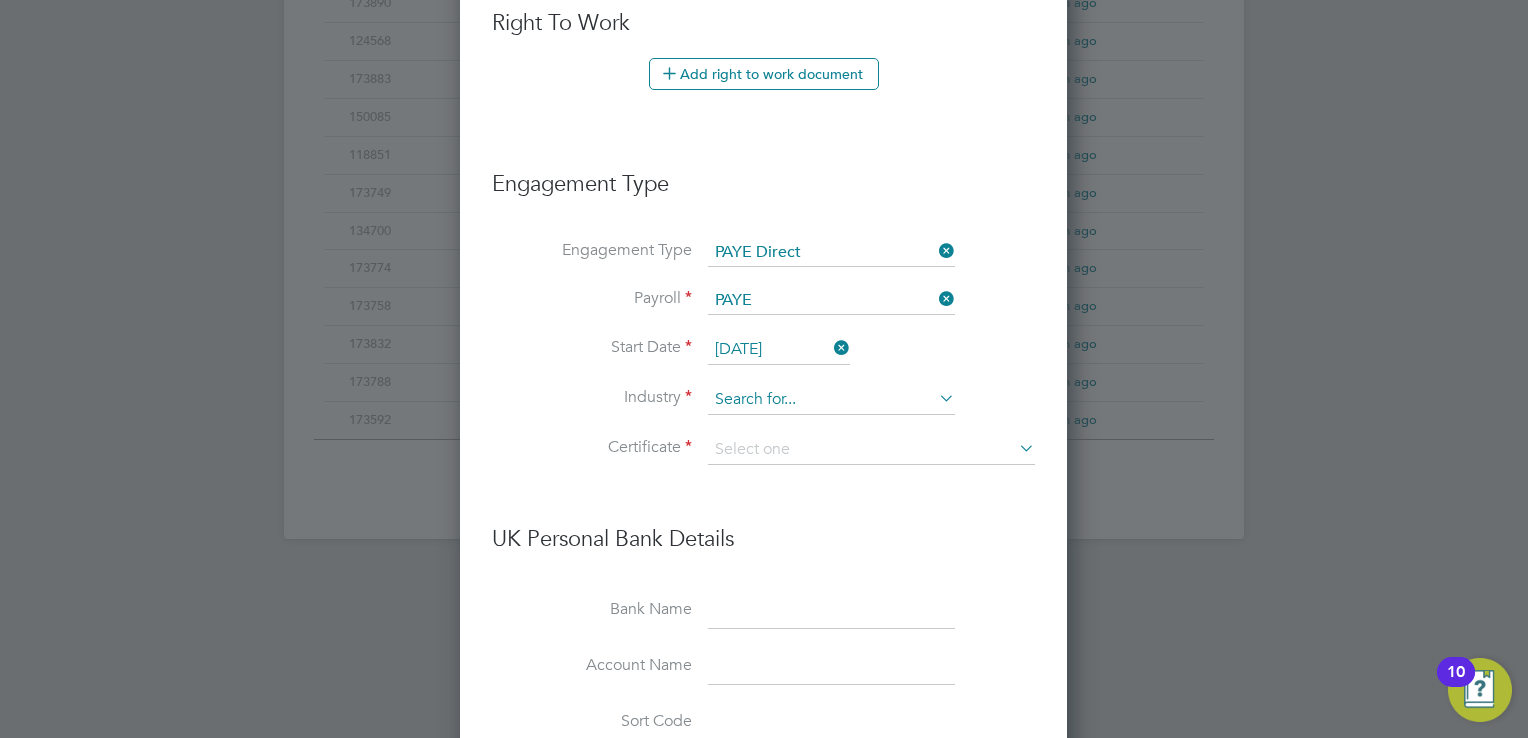 click at bounding box center [831, 400] 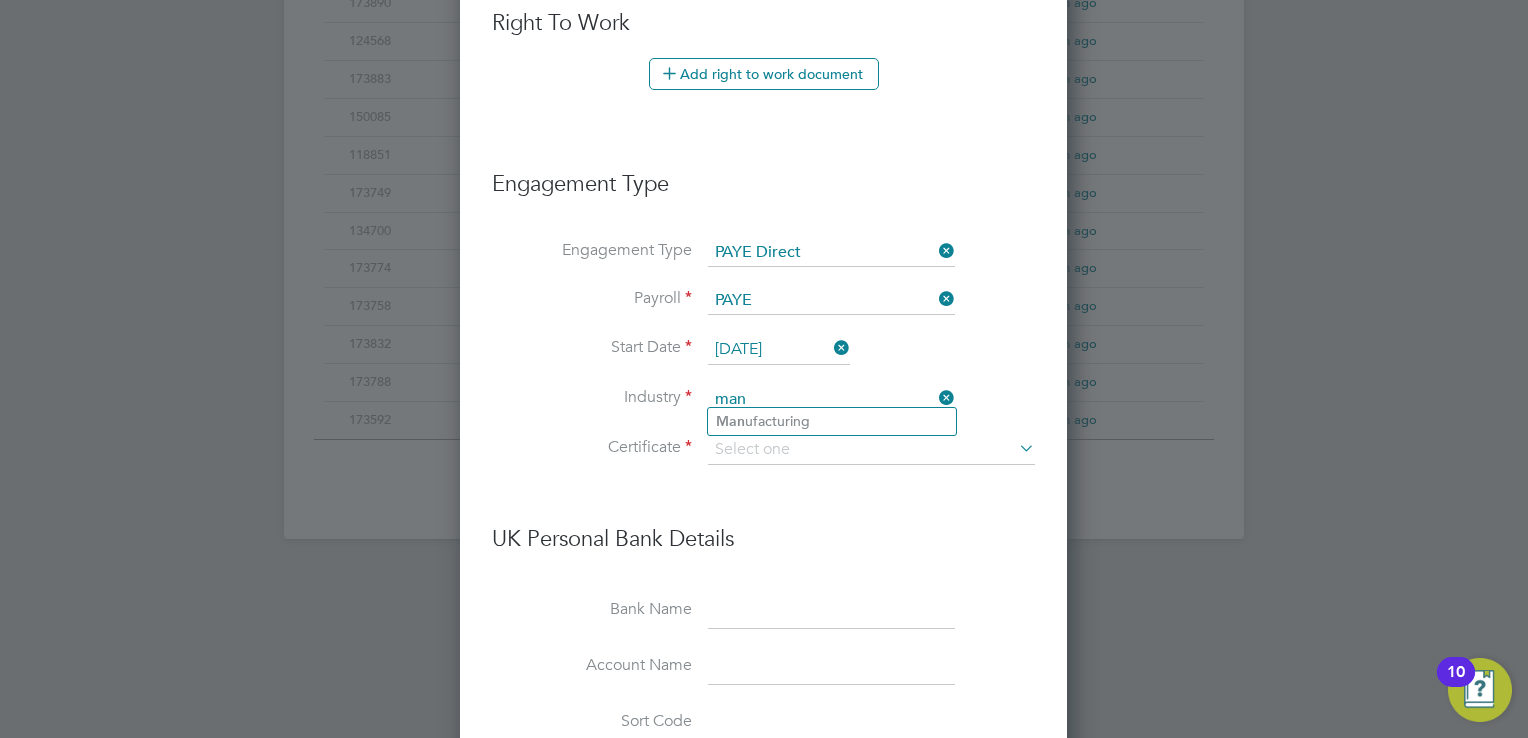 click on "Man ufacturing" 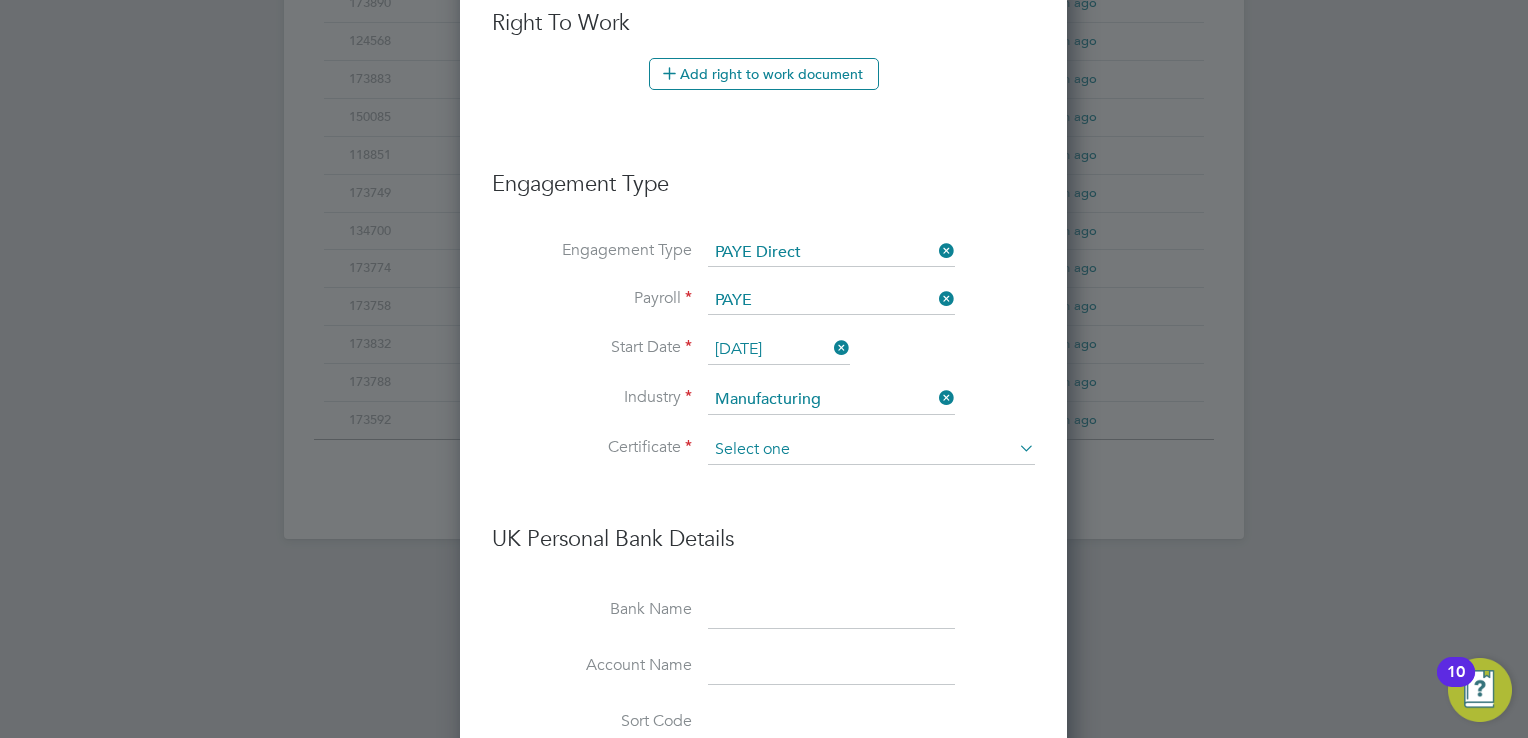 click at bounding box center (871, 450) 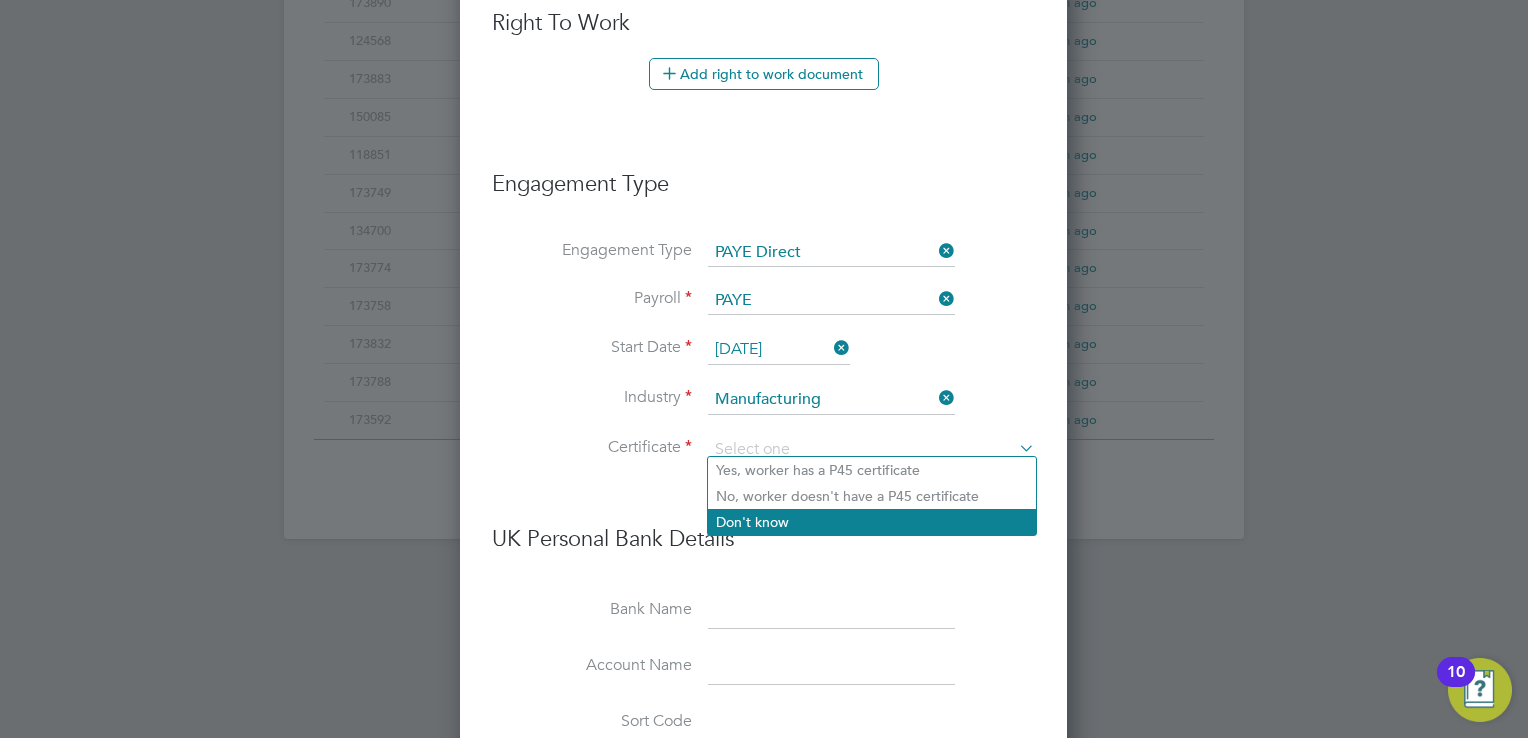 click on "Don't know" 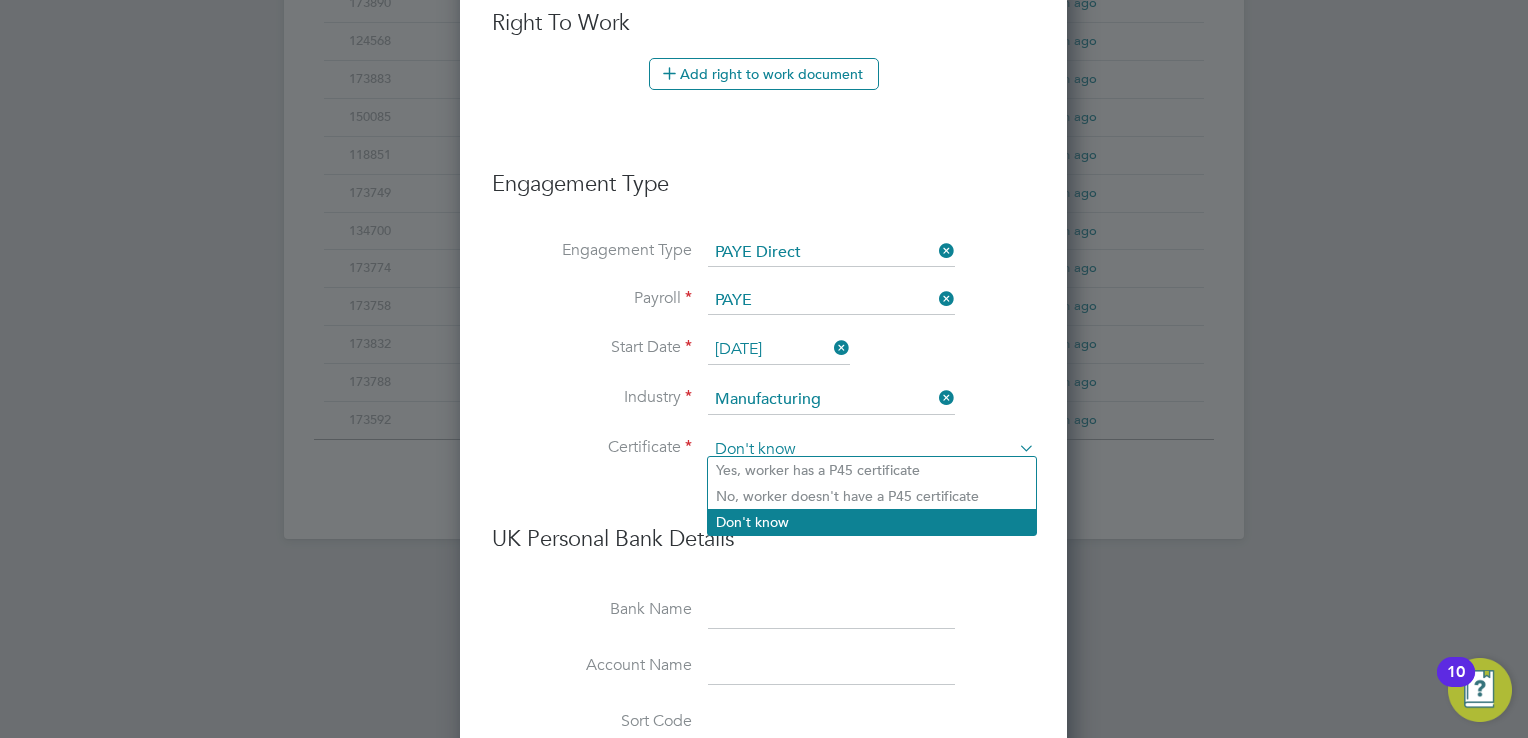 scroll, scrollTop: 10, scrollLeft: 9, axis: both 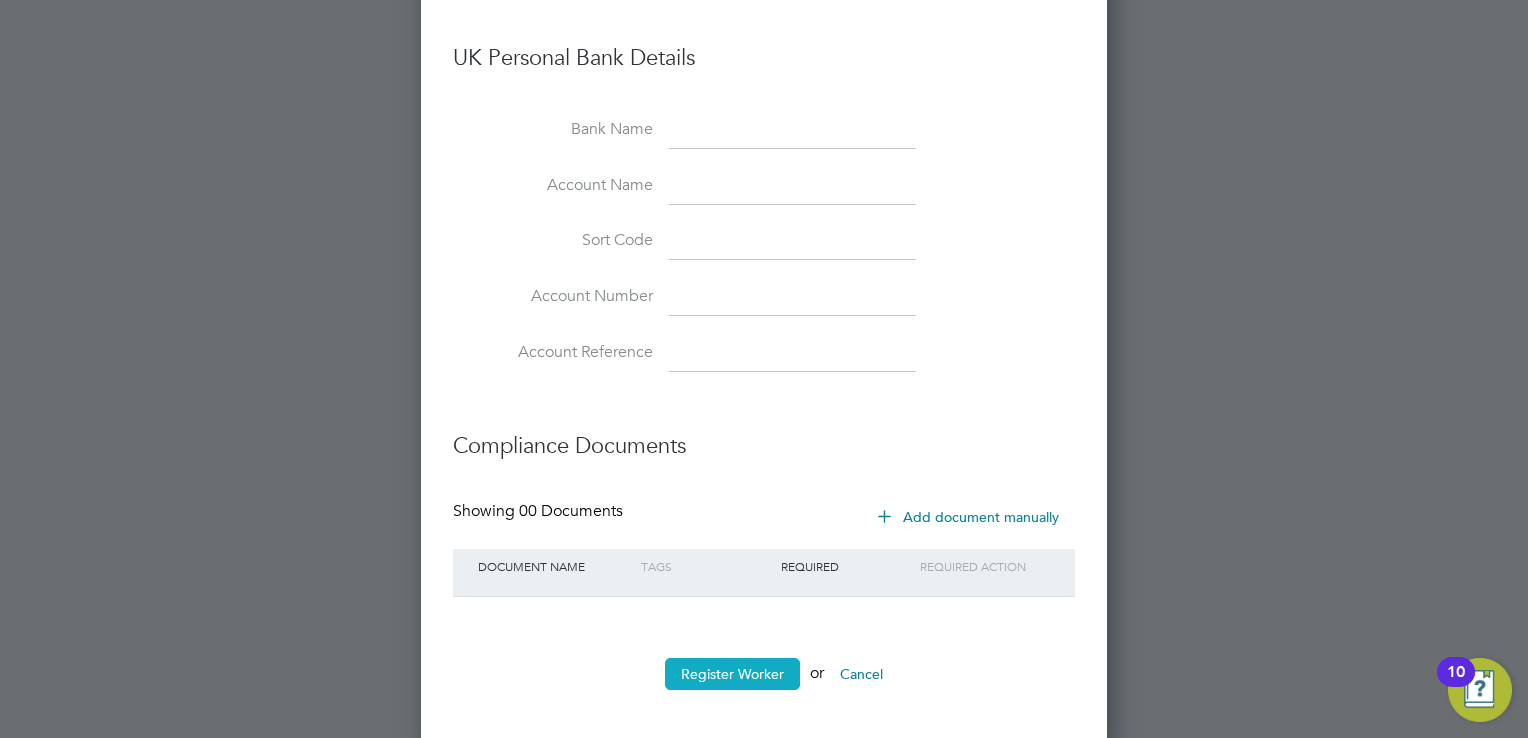 click on "Register Worker" at bounding box center [732, 674] 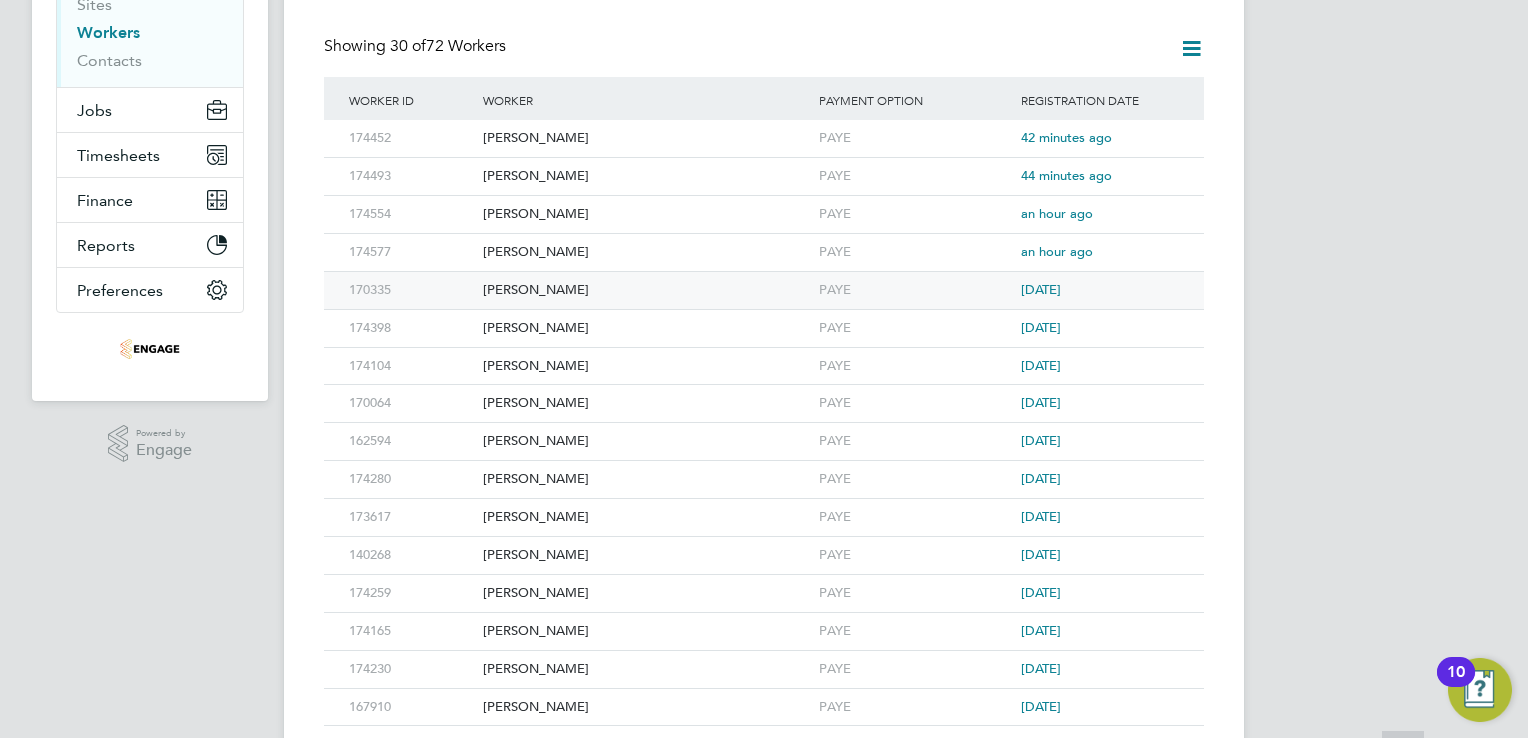scroll, scrollTop: 0, scrollLeft: 0, axis: both 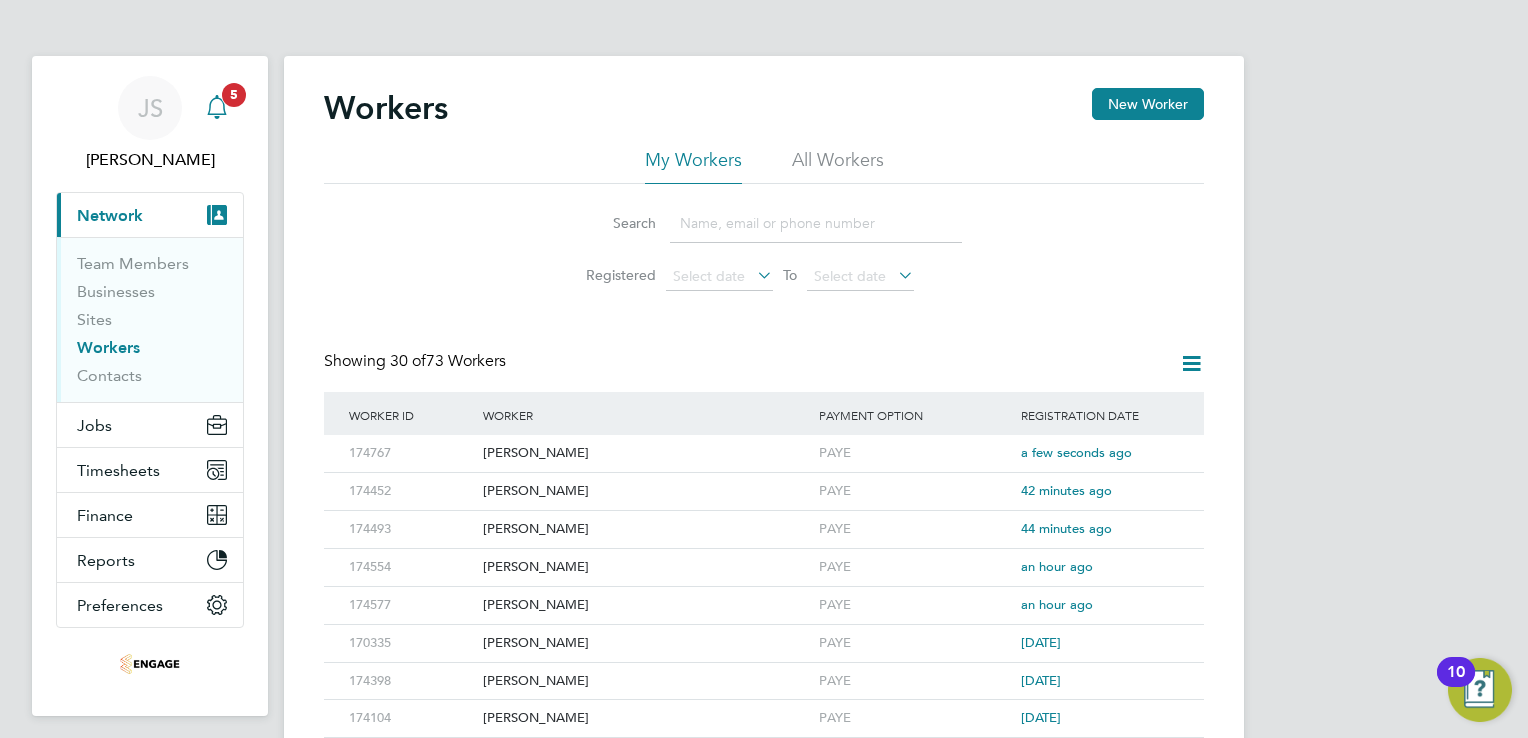 click 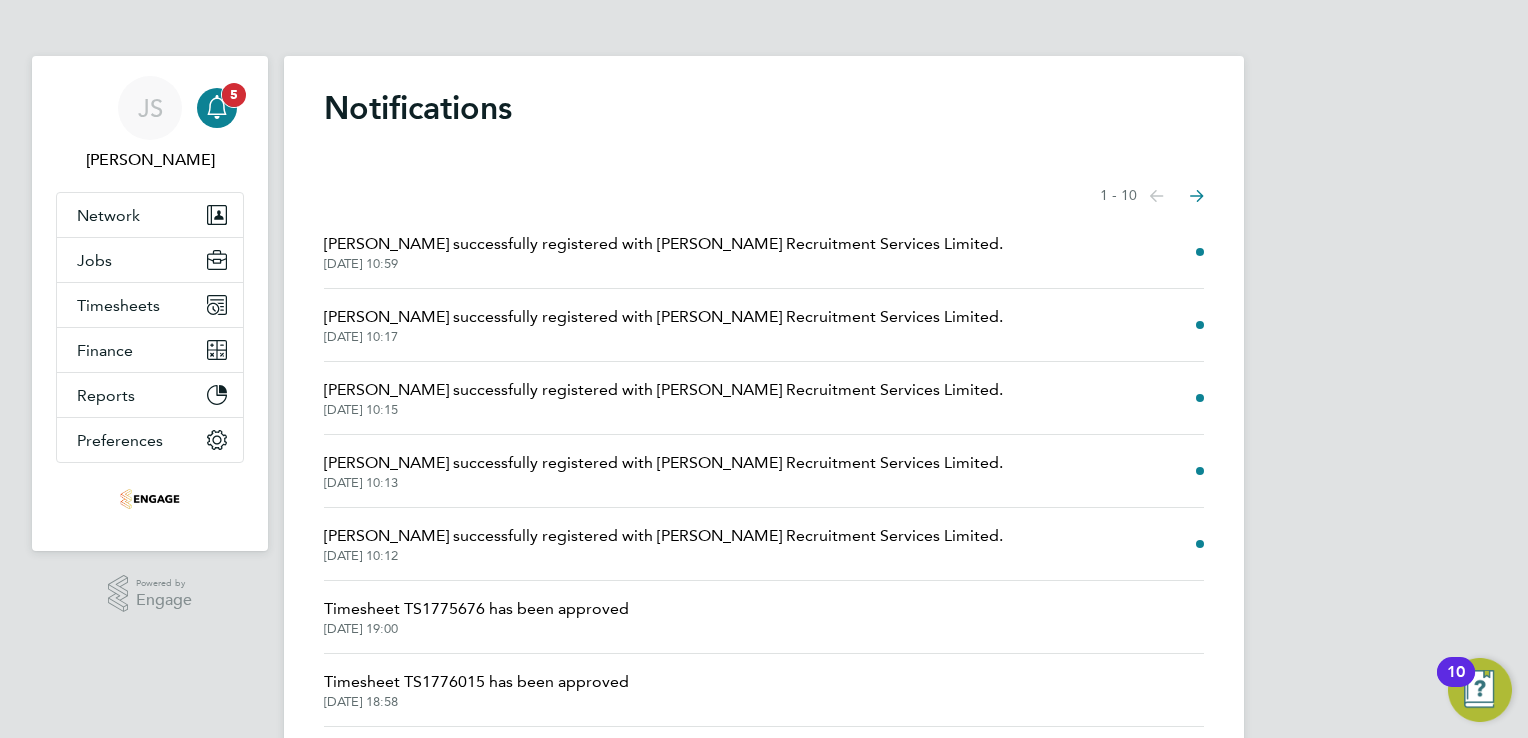 click 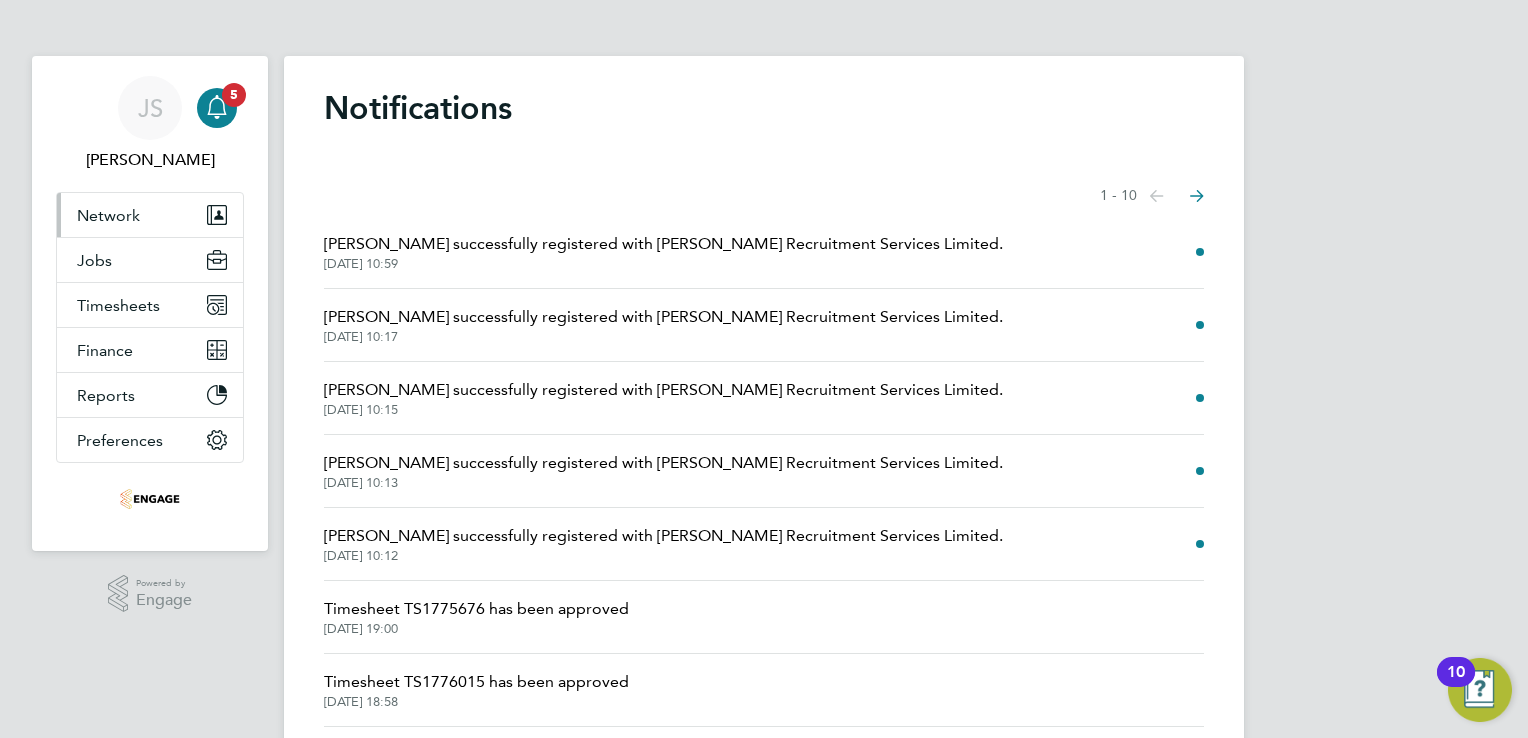 click on "Network" at bounding box center (108, 215) 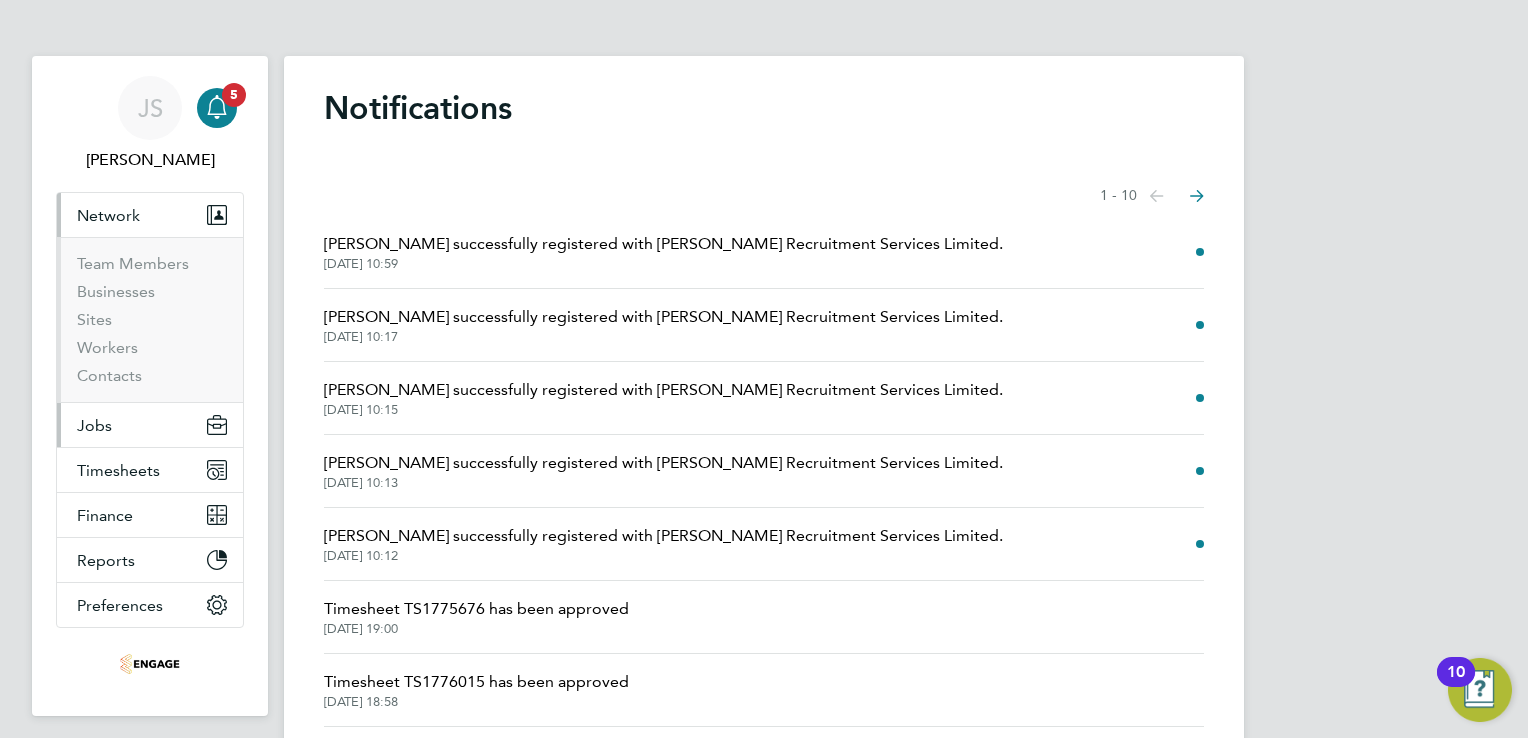 click on "Jobs" at bounding box center (94, 425) 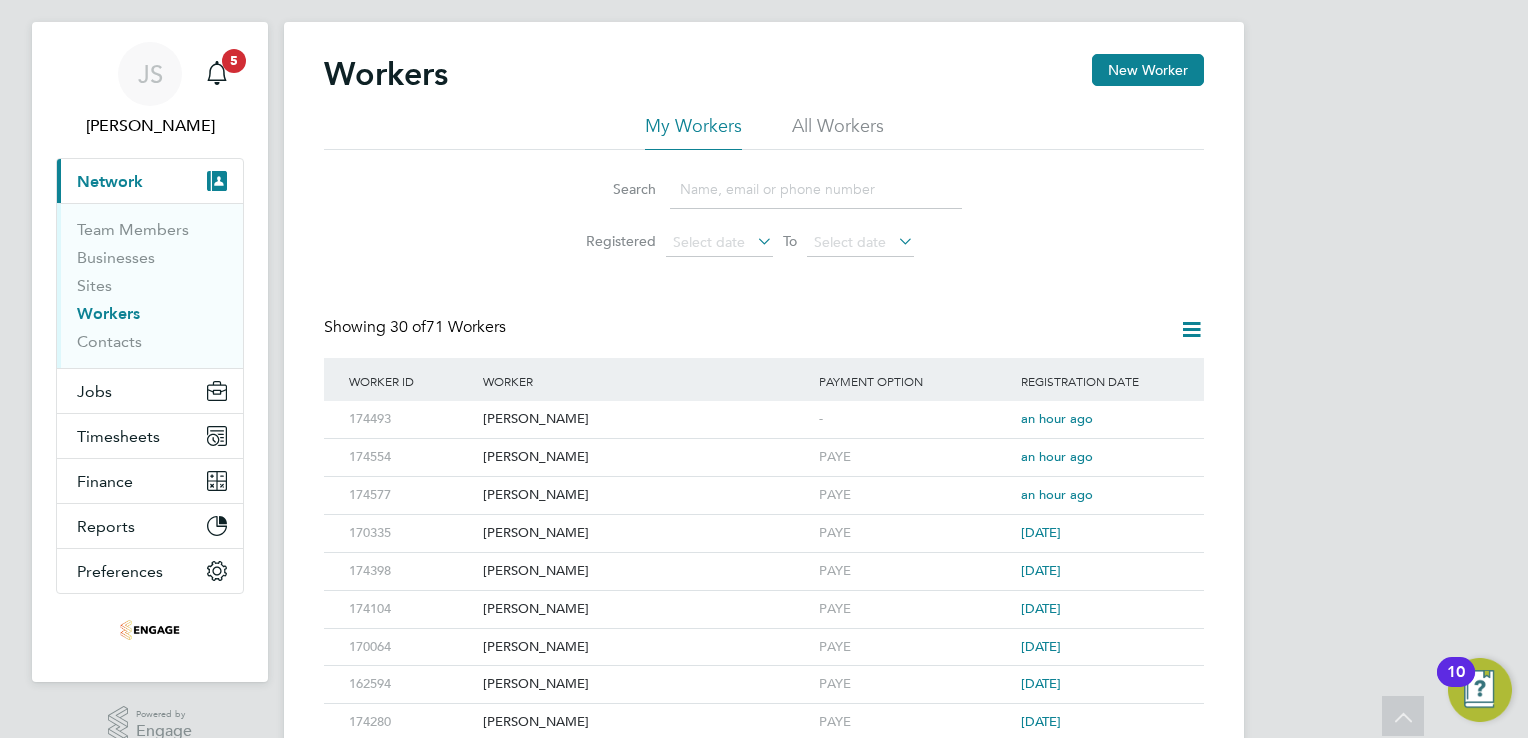 scroll, scrollTop: 0, scrollLeft: 0, axis: both 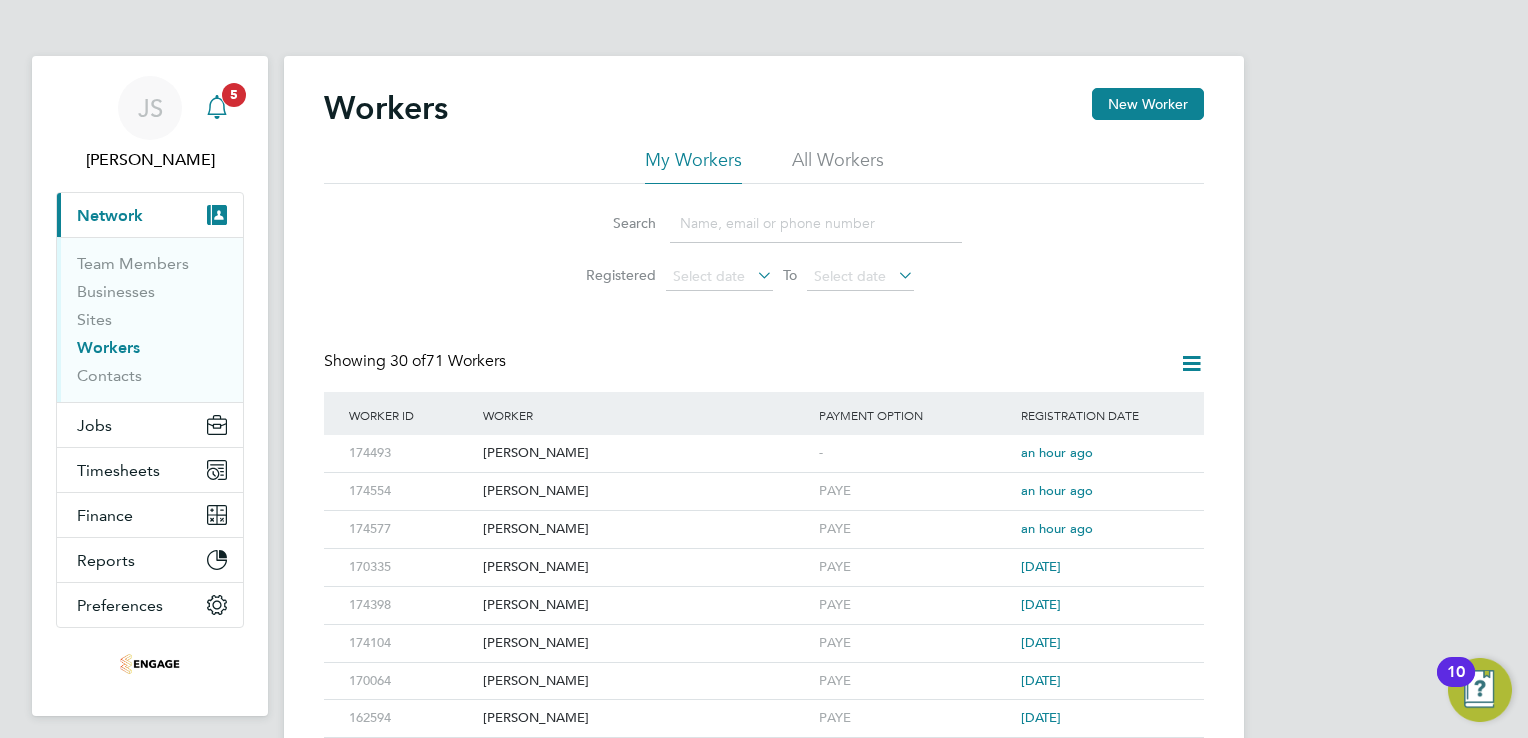 click 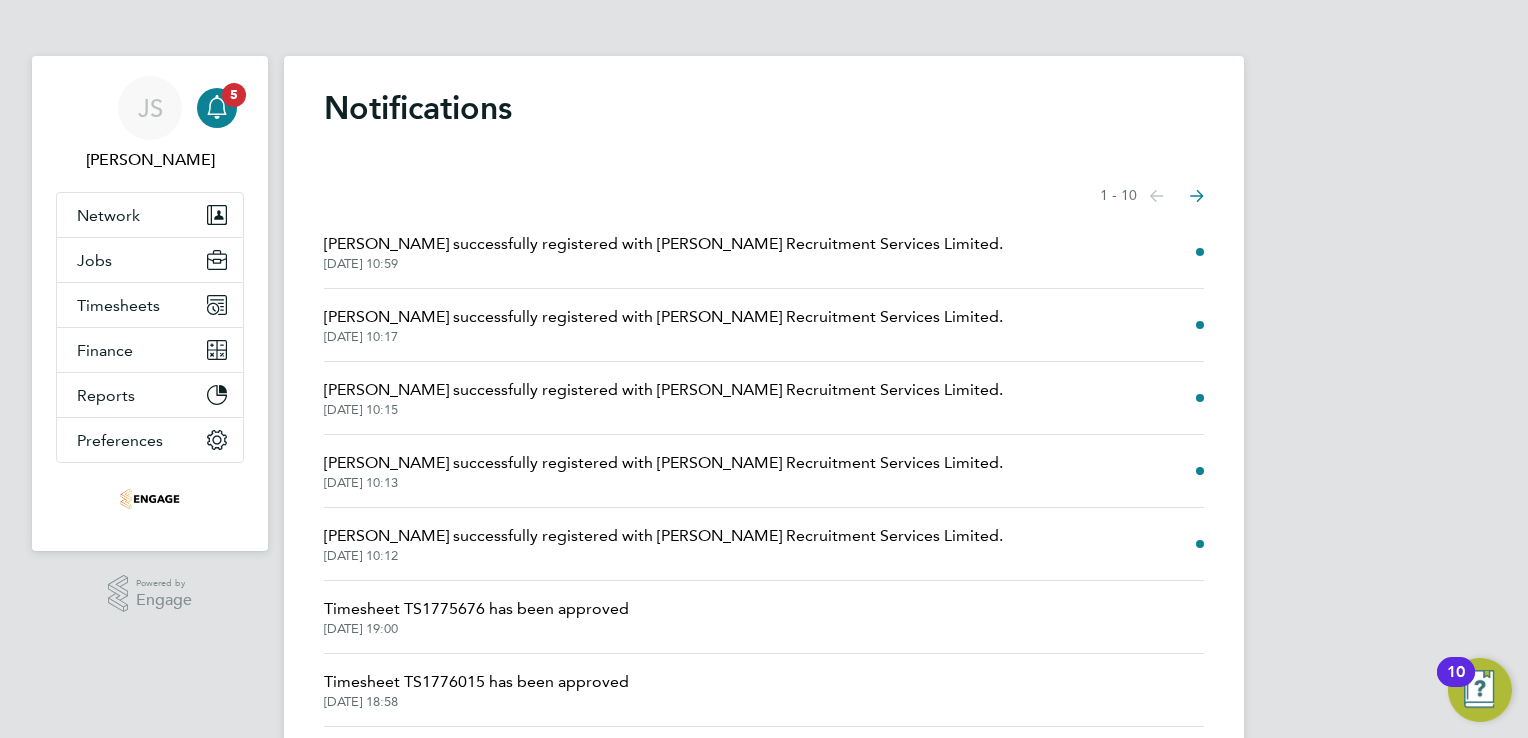 drag, startPoint x: 436, startPoint y: 118, endPoint x: 285, endPoint y: 179, distance: 162.85576 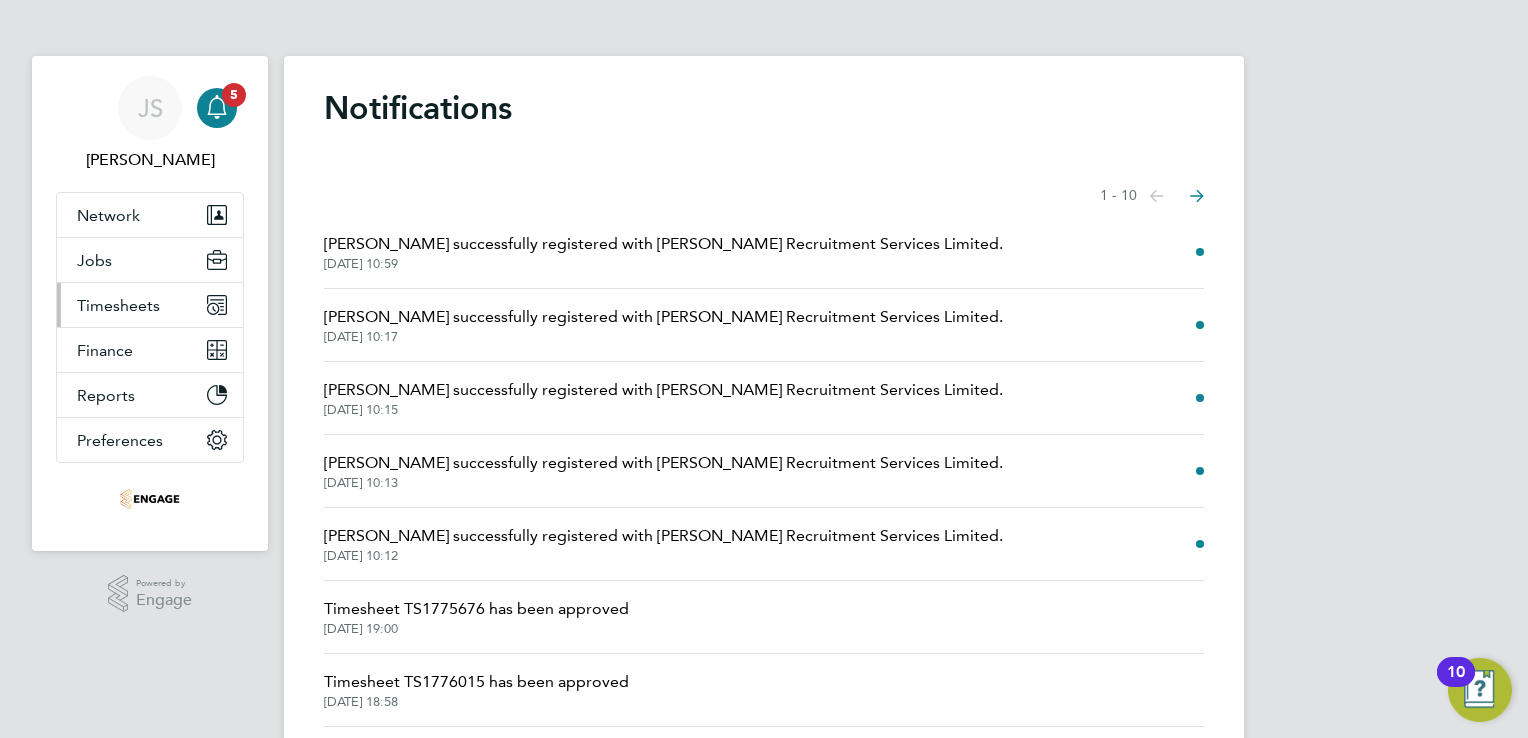 click on "Timesheets" at bounding box center [118, 305] 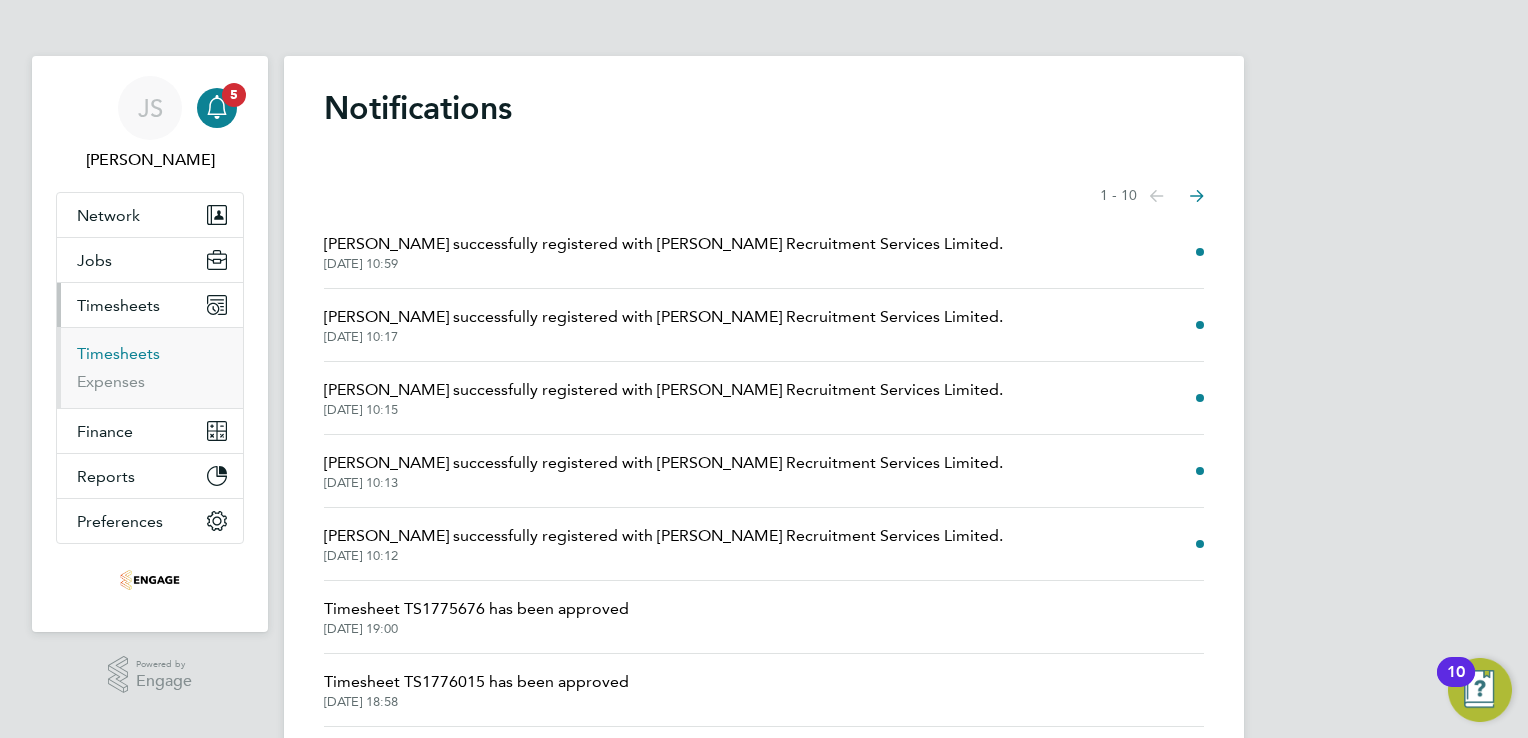 click on "Timesheets" at bounding box center [118, 353] 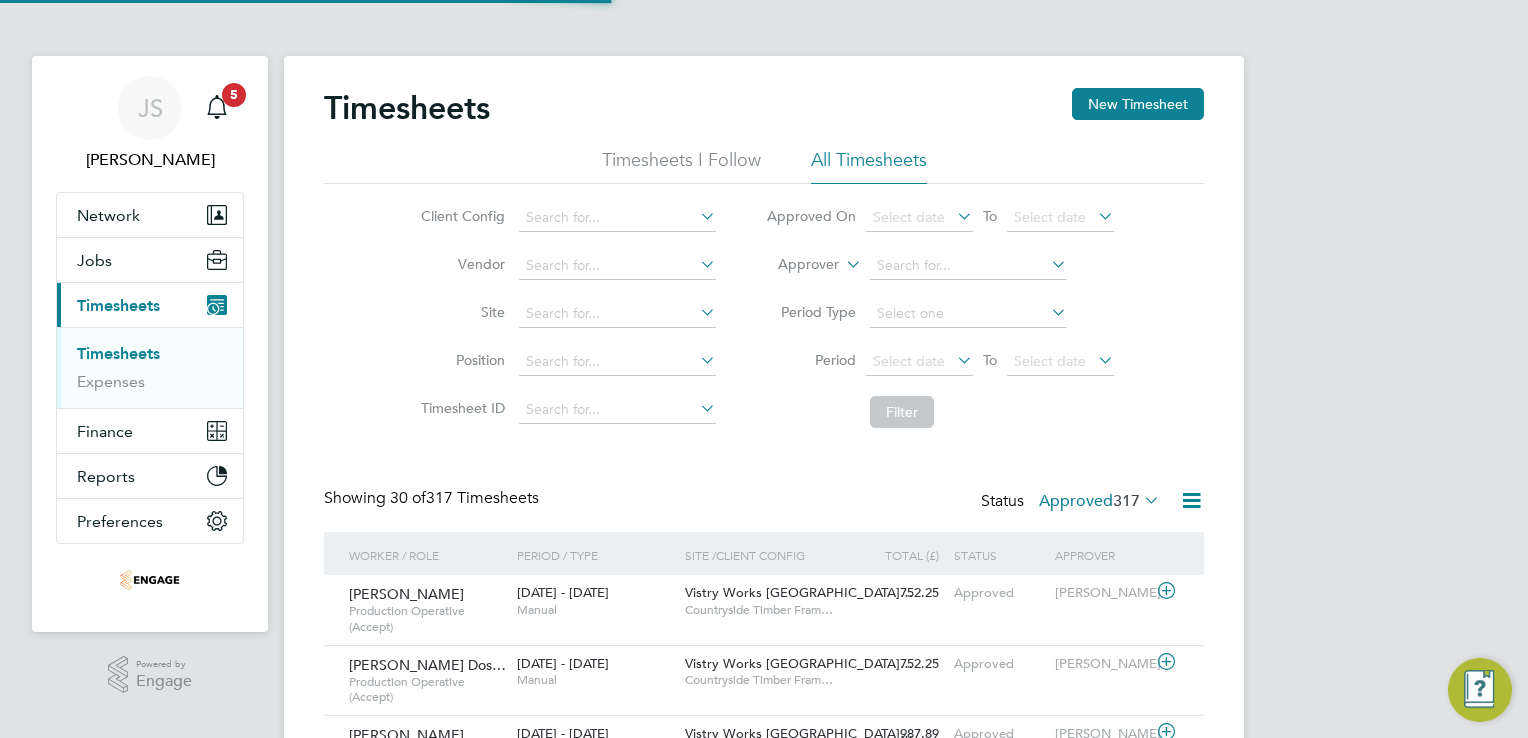 scroll, scrollTop: 9, scrollLeft: 10, axis: both 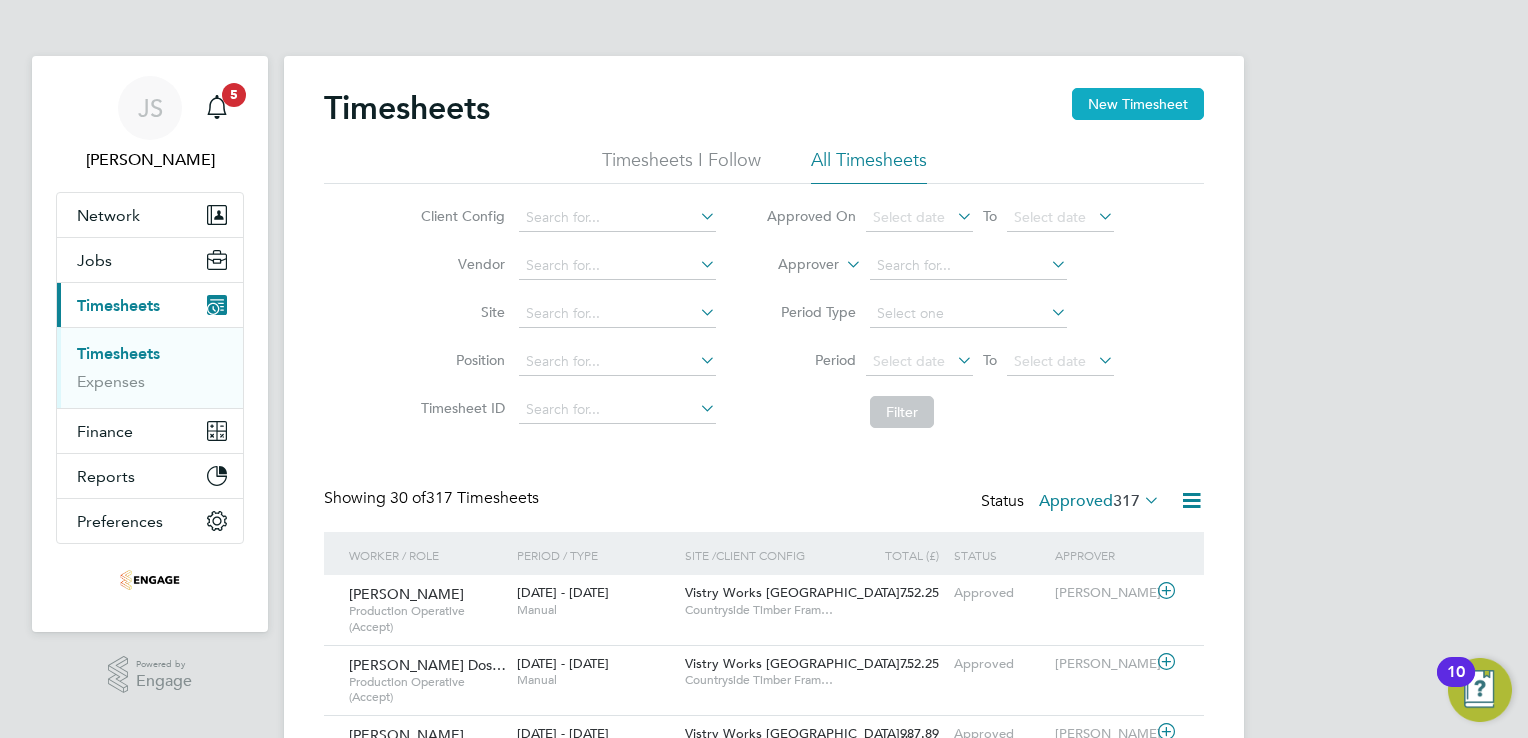 click on "New Timesheet" 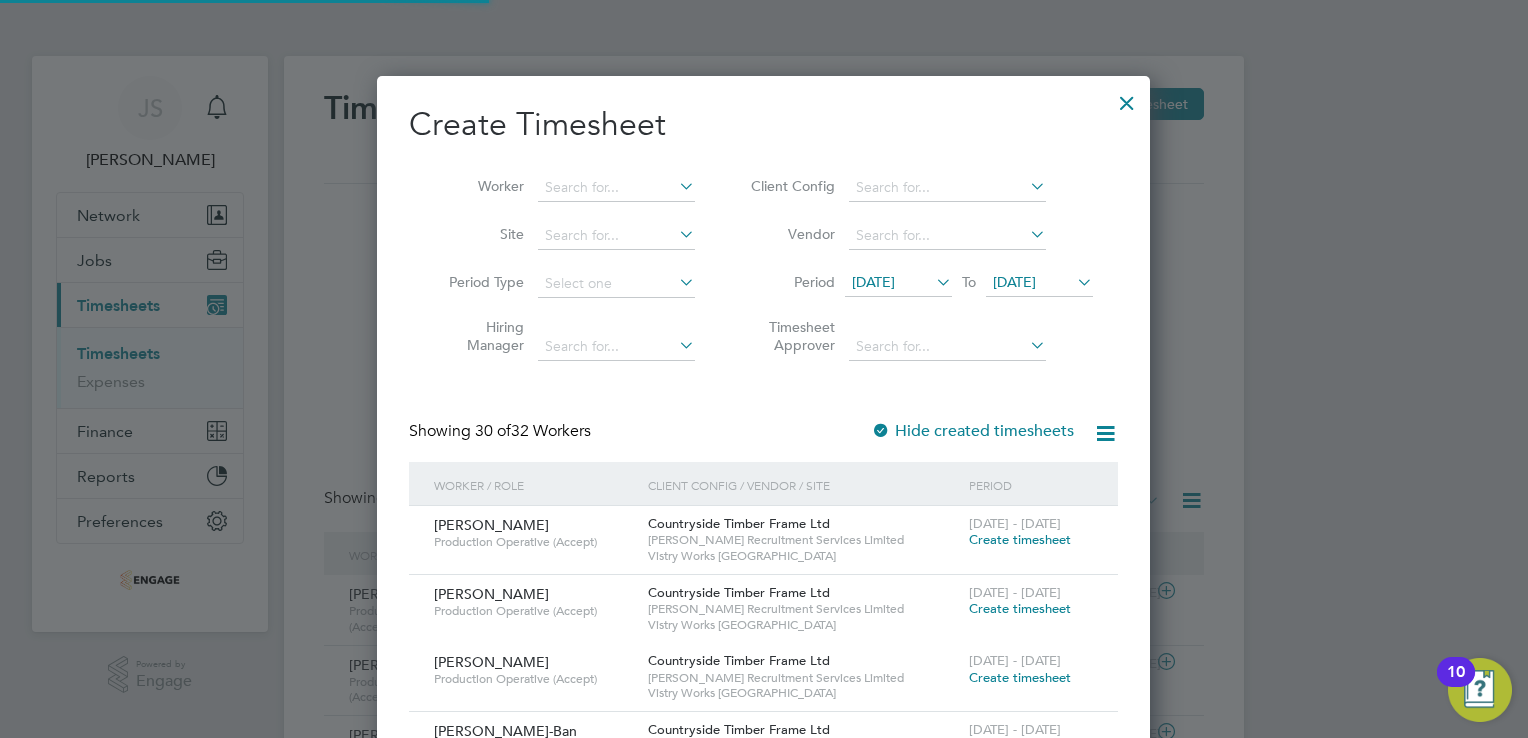 click on "[DATE]" at bounding box center [873, 282] 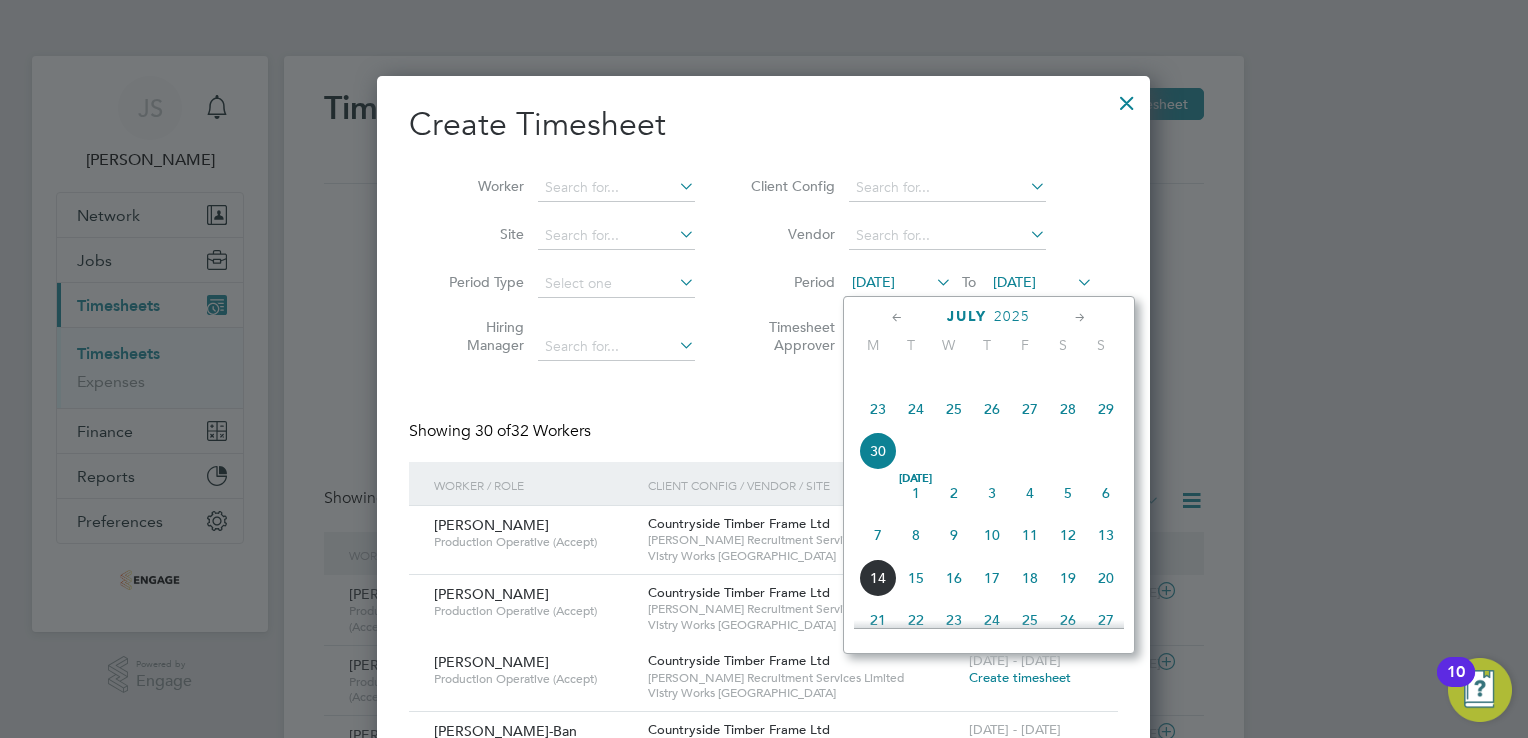 click on "7" 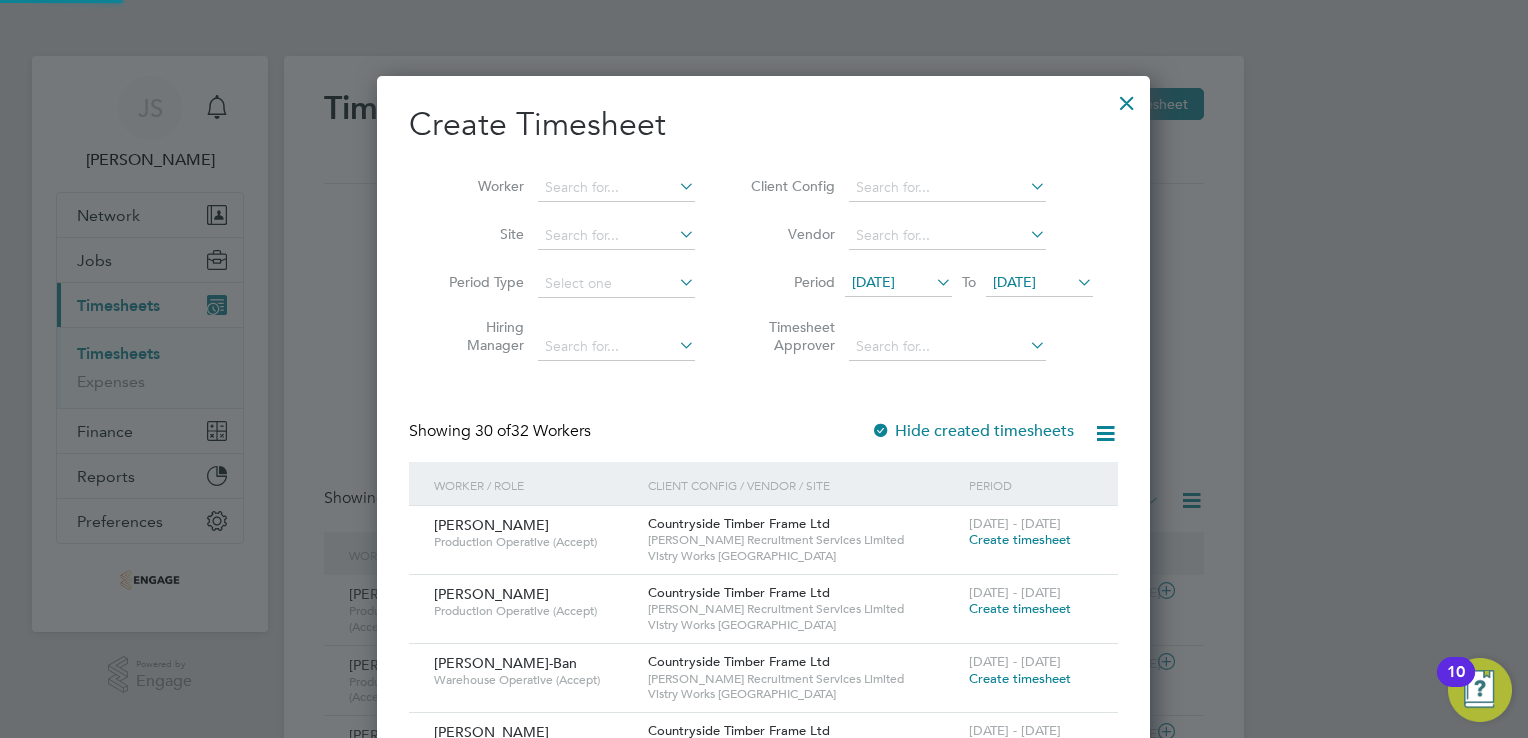 click on "[DATE]" at bounding box center [1014, 282] 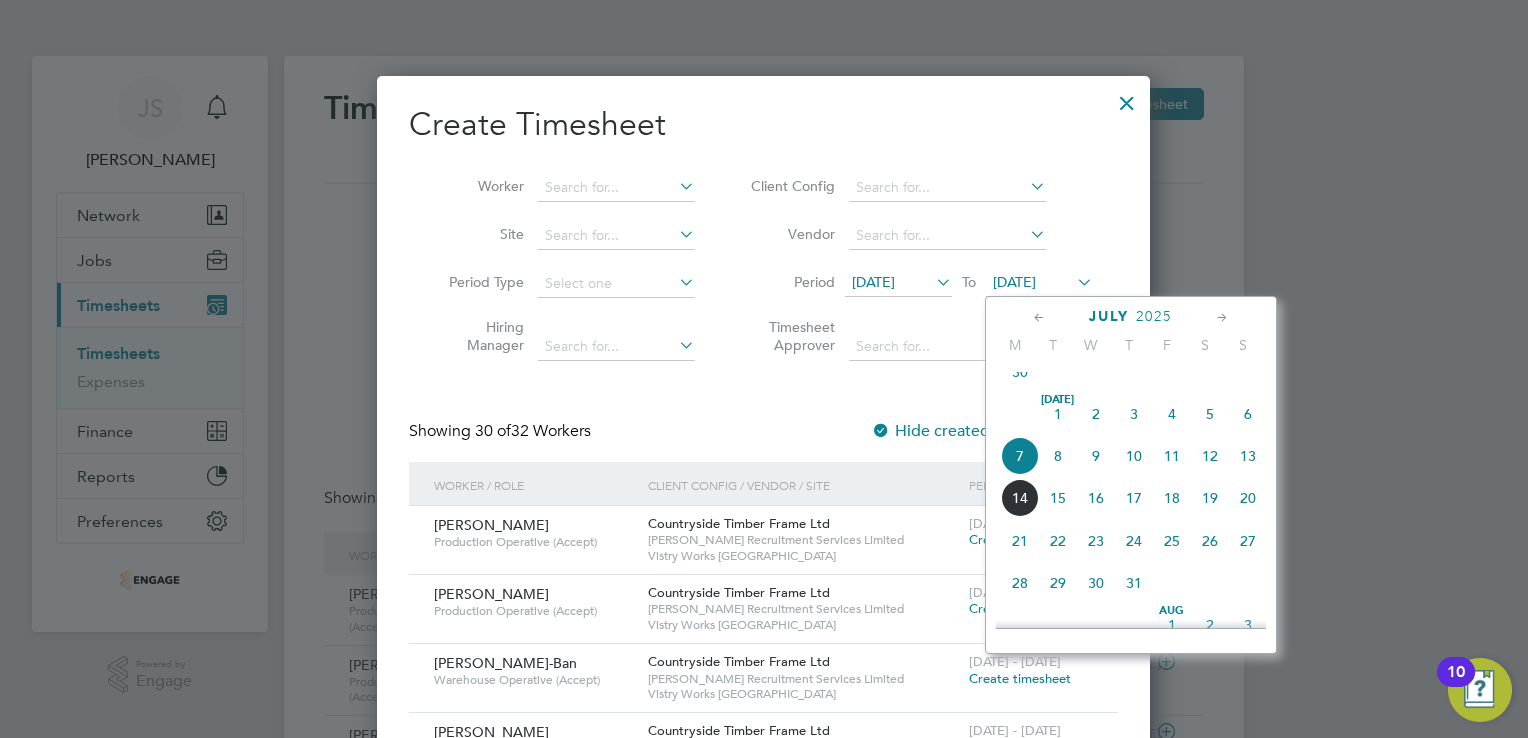 click on "13" 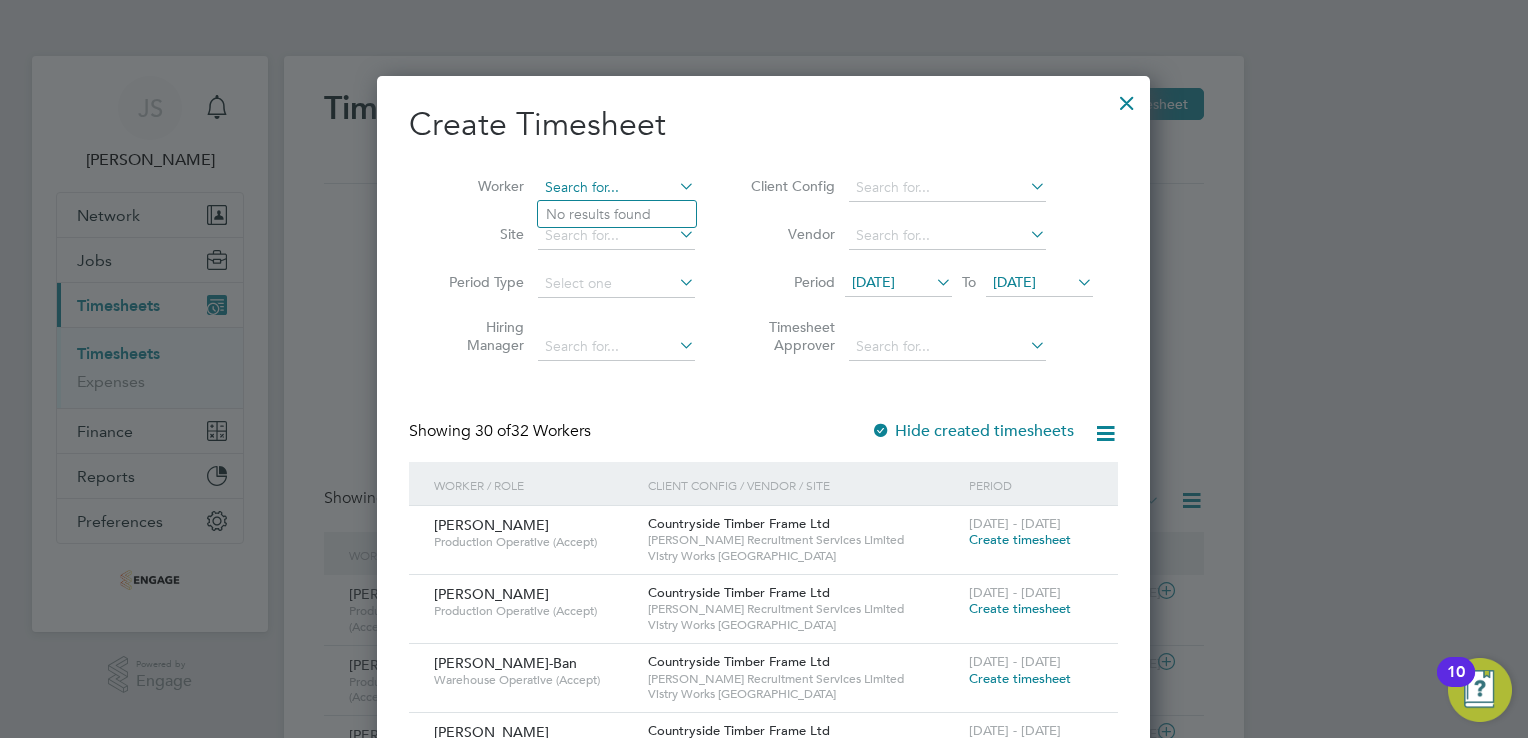 click at bounding box center [616, 188] 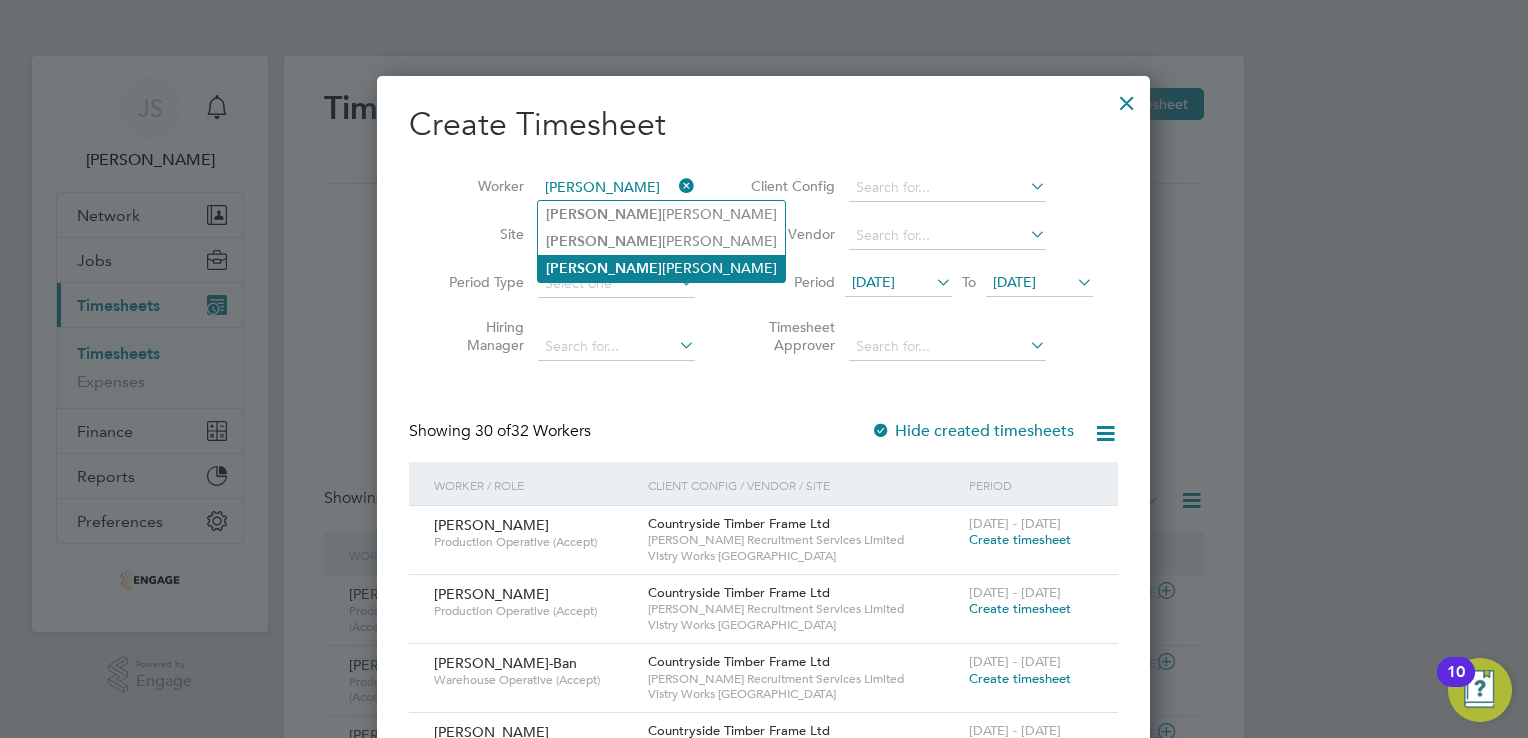 click on "Daniel  Cieminski" 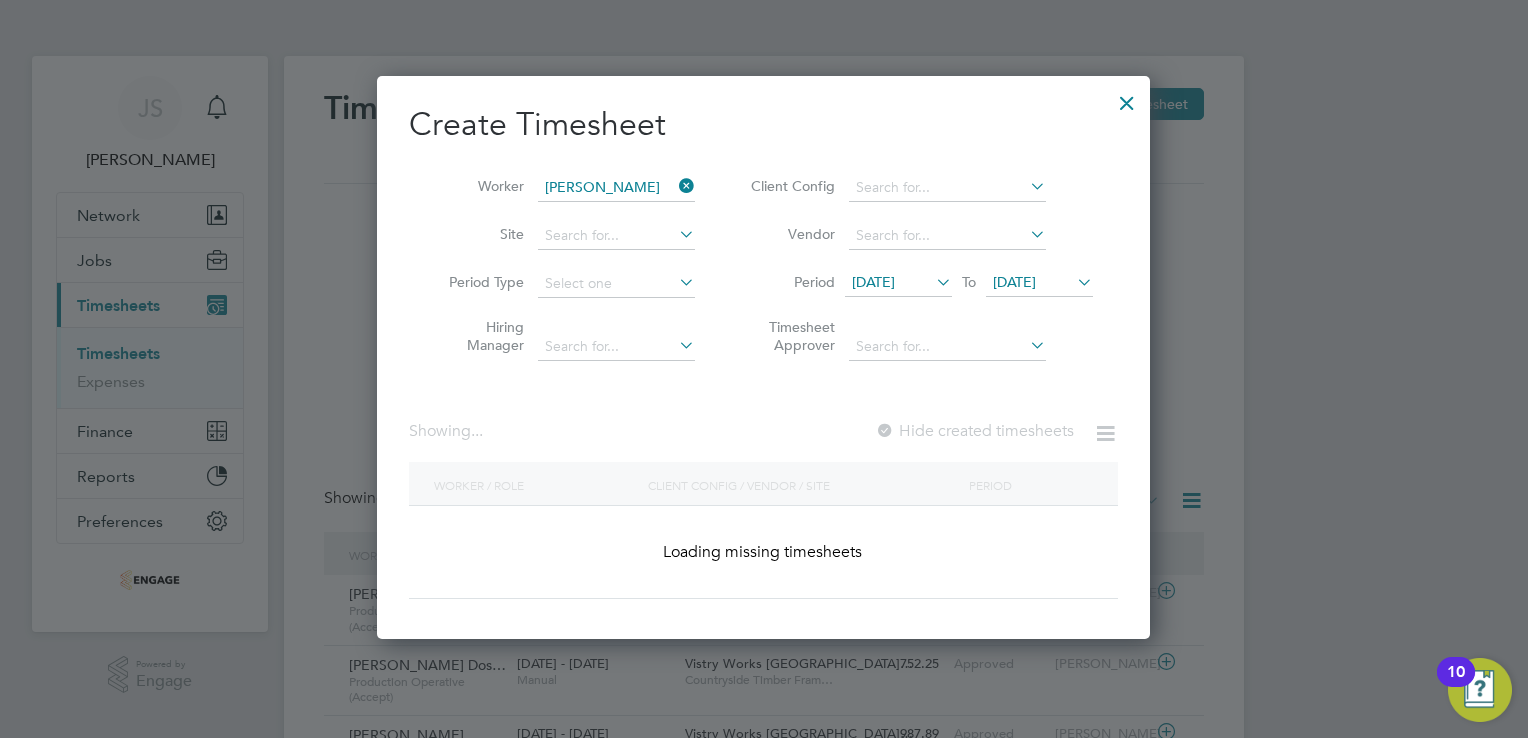 type on "[PERSON_NAME]" 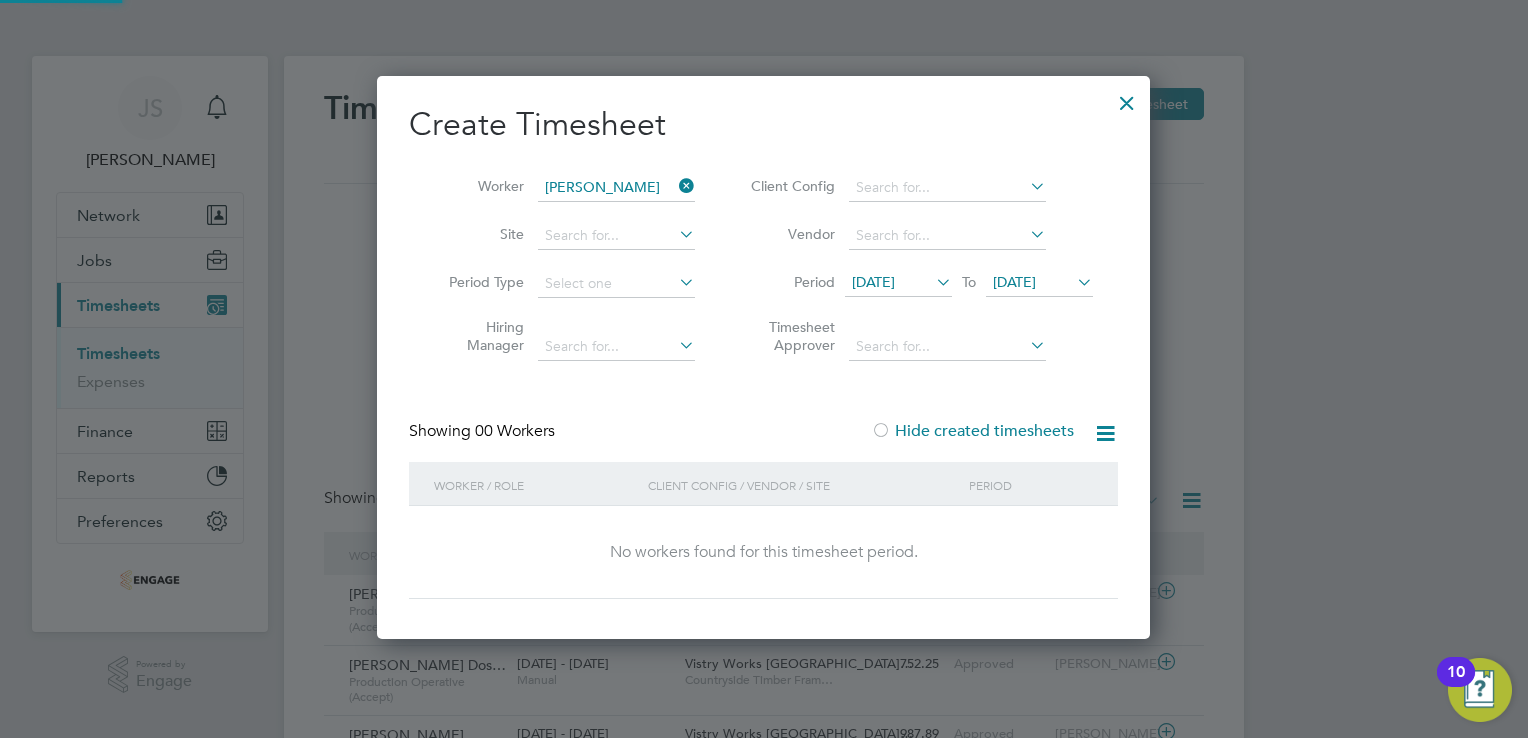 click at bounding box center [881, 432] 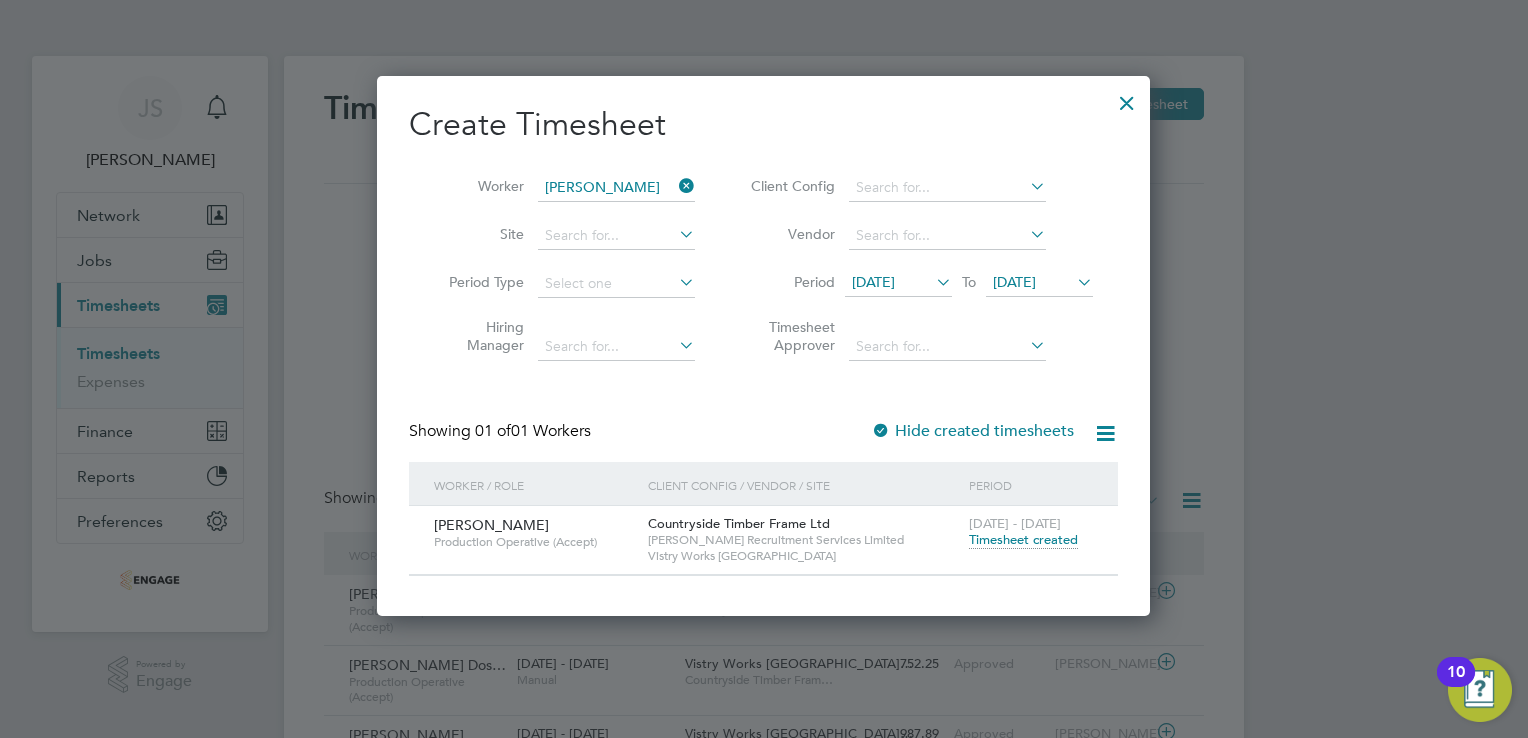 click on "Timesheet created" at bounding box center [1023, 540] 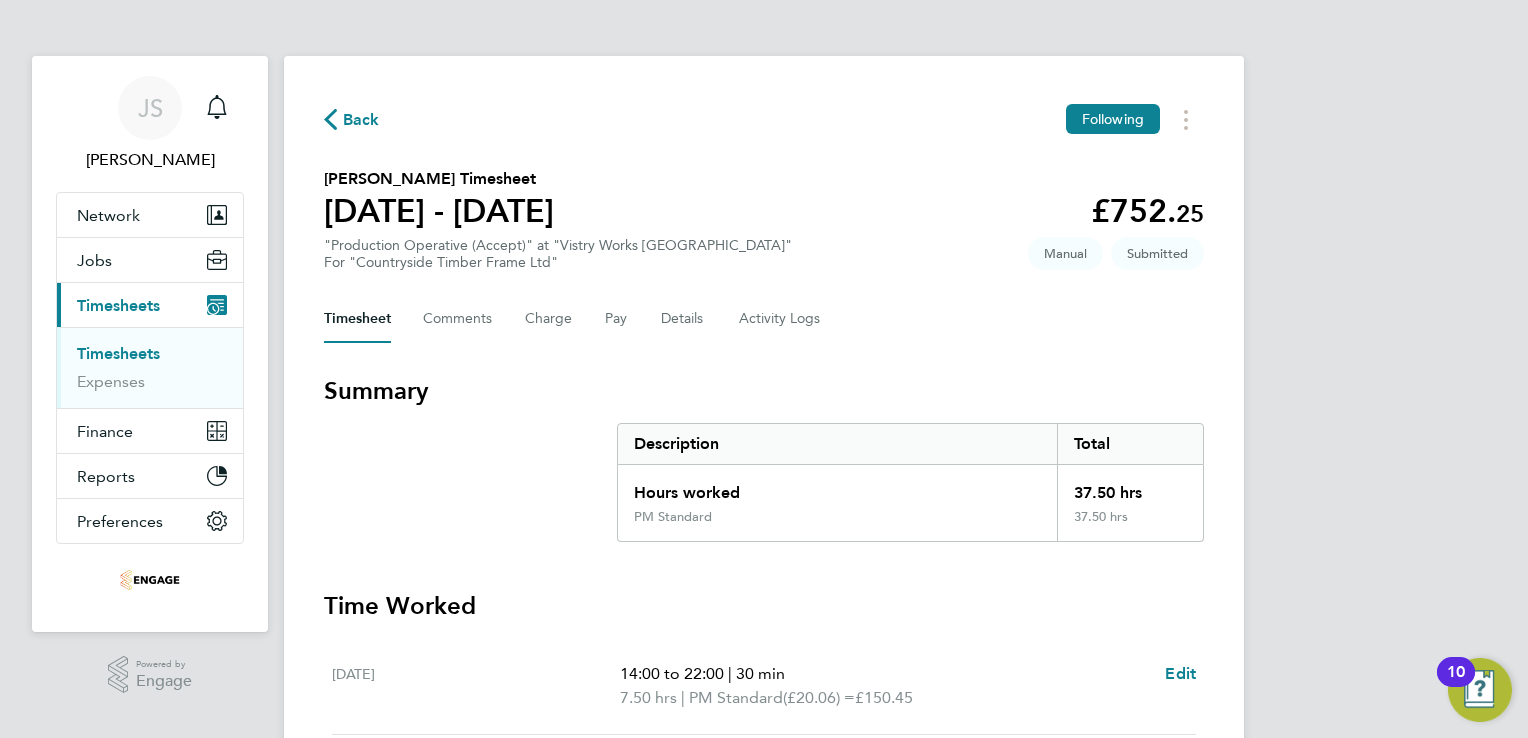 click on "Back" 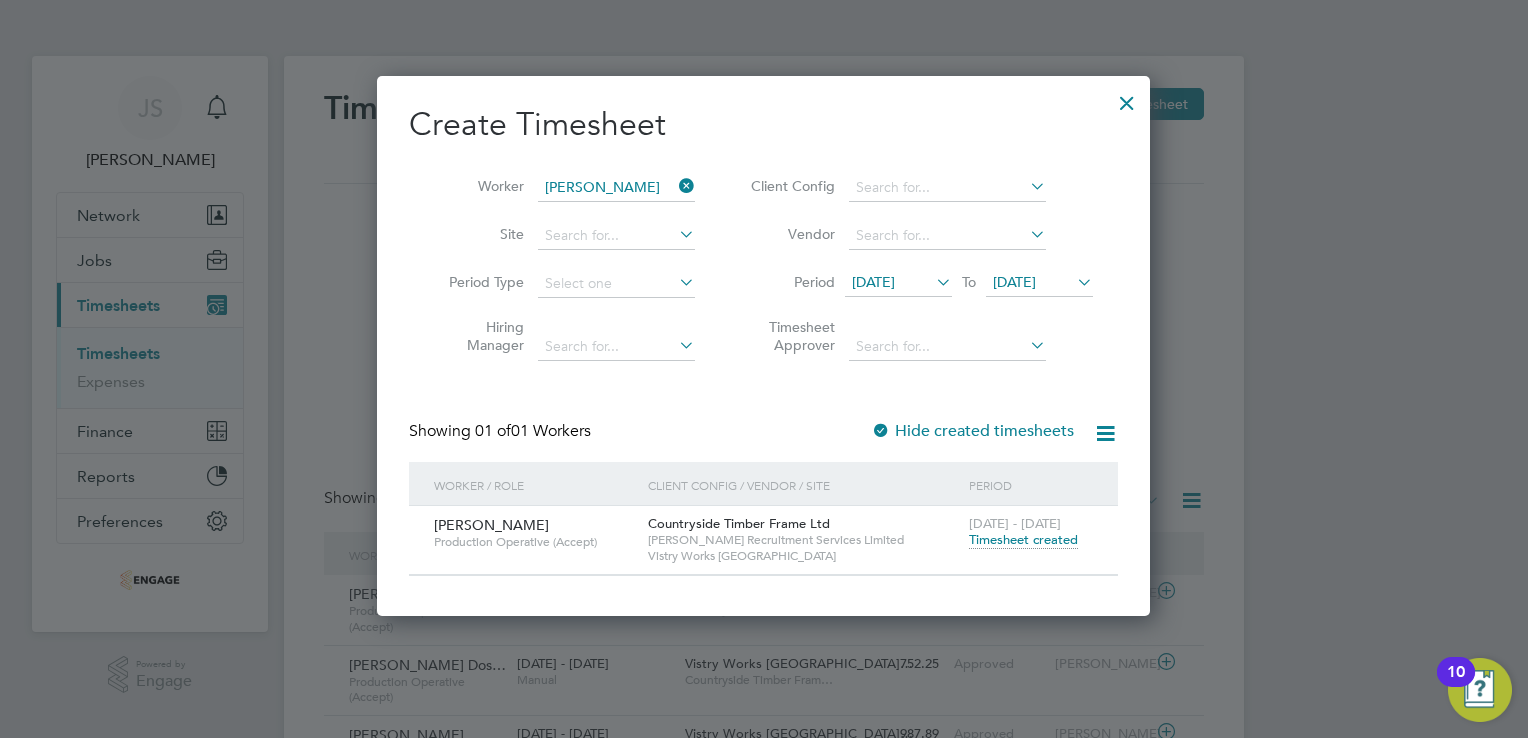 drag, startPoint x: 681, startPoint y: 180, endPoint x: 628, endPoint y: 191, distance: 54.129475 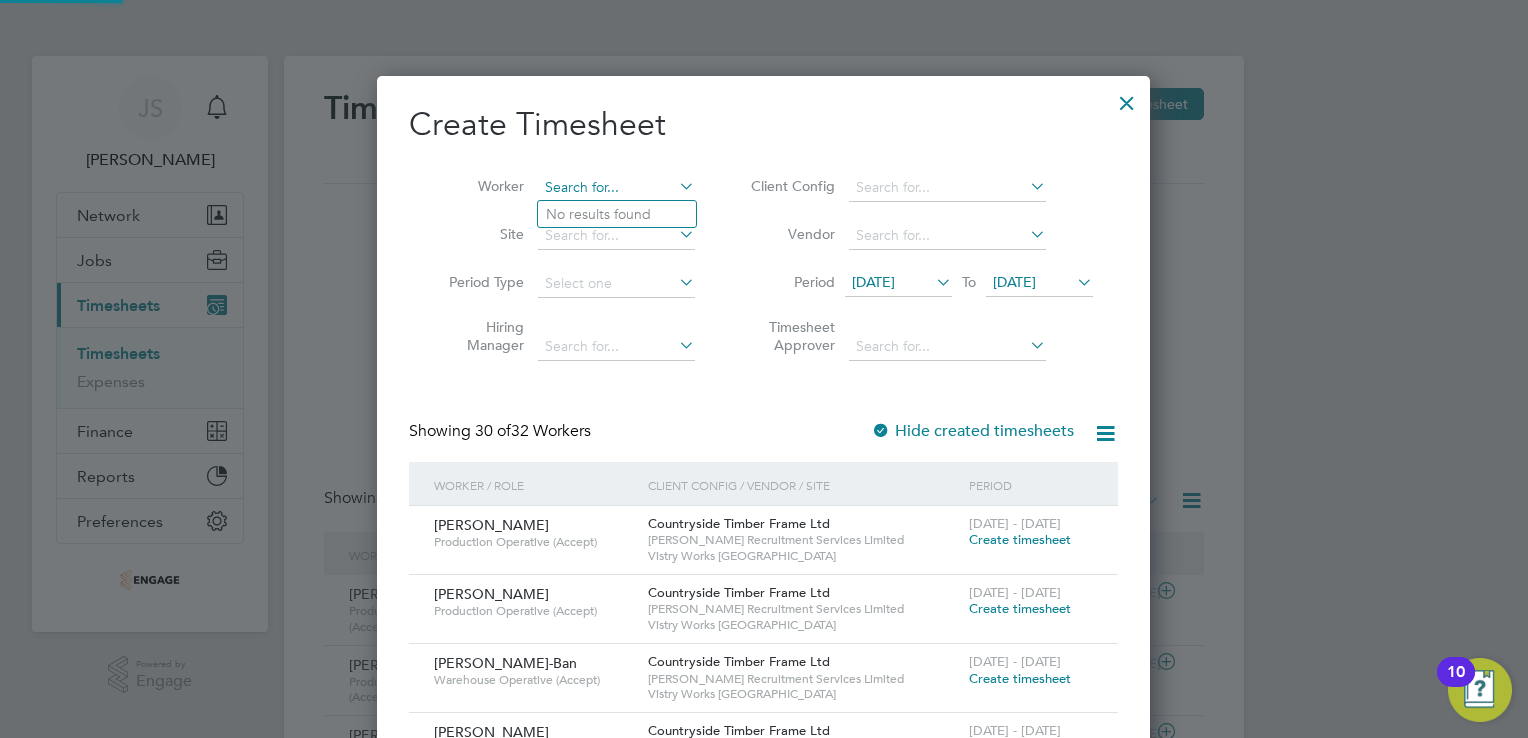 click at bounding box center [616, 188] 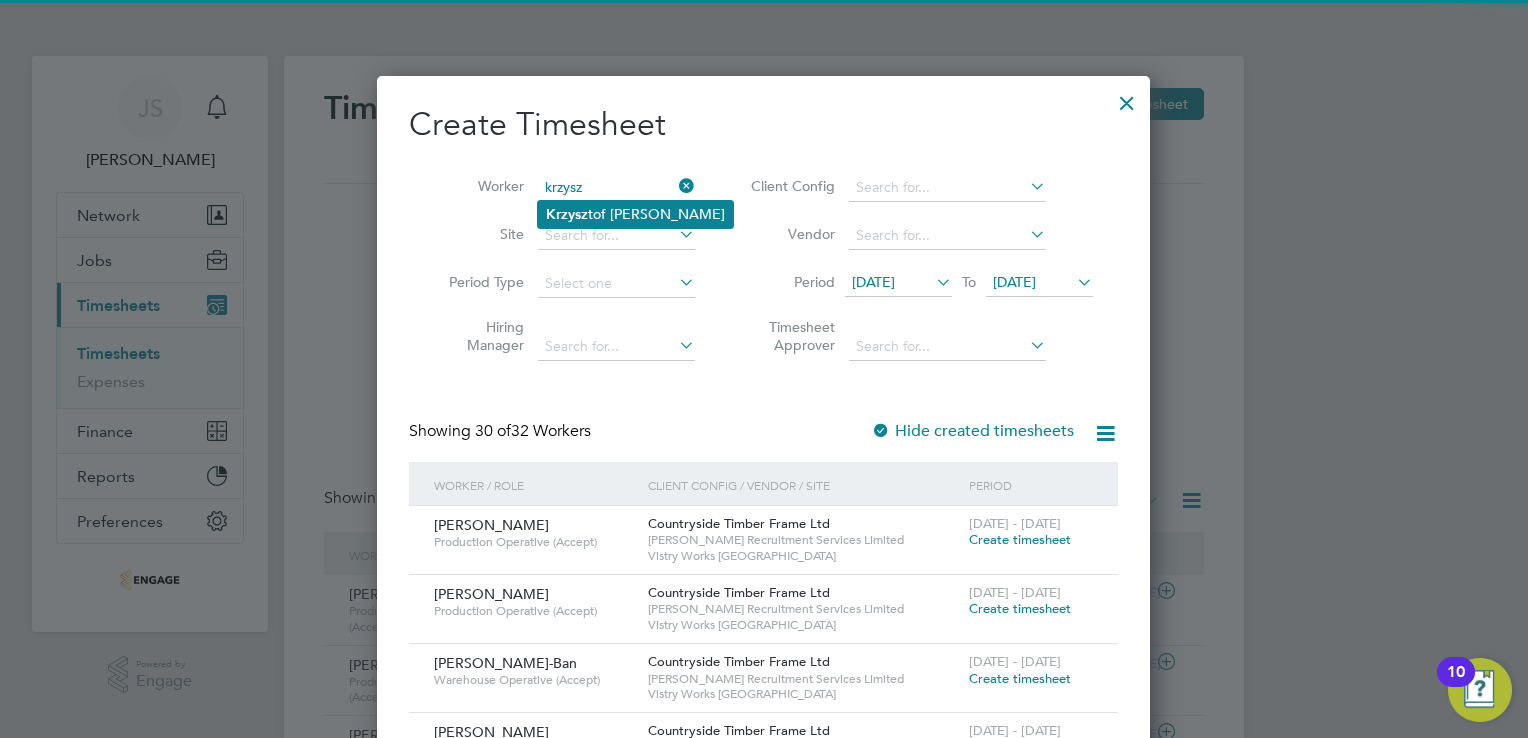 click on "Krzysz tof Ruda" 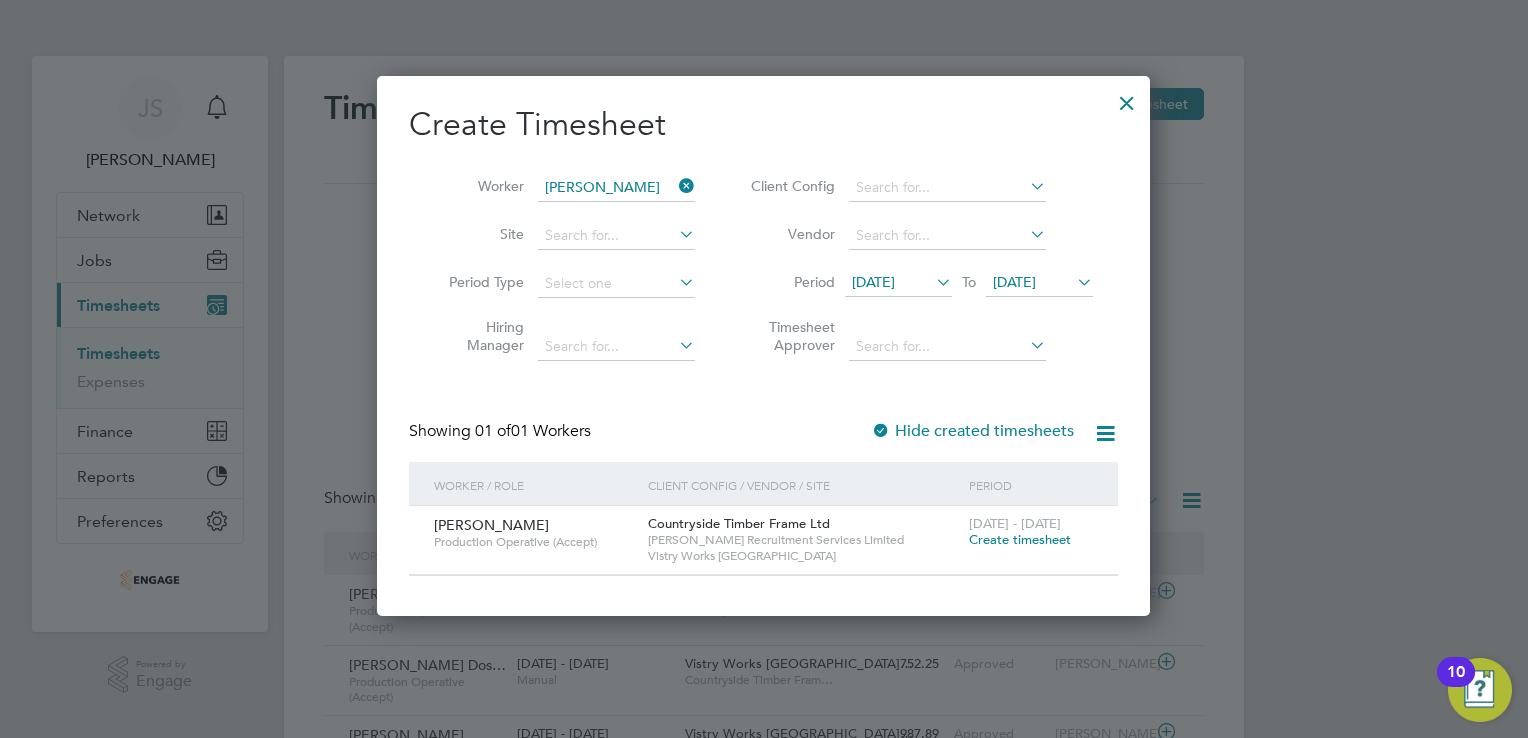 click on "Create timesheet" at bounding box center (1020, 539) 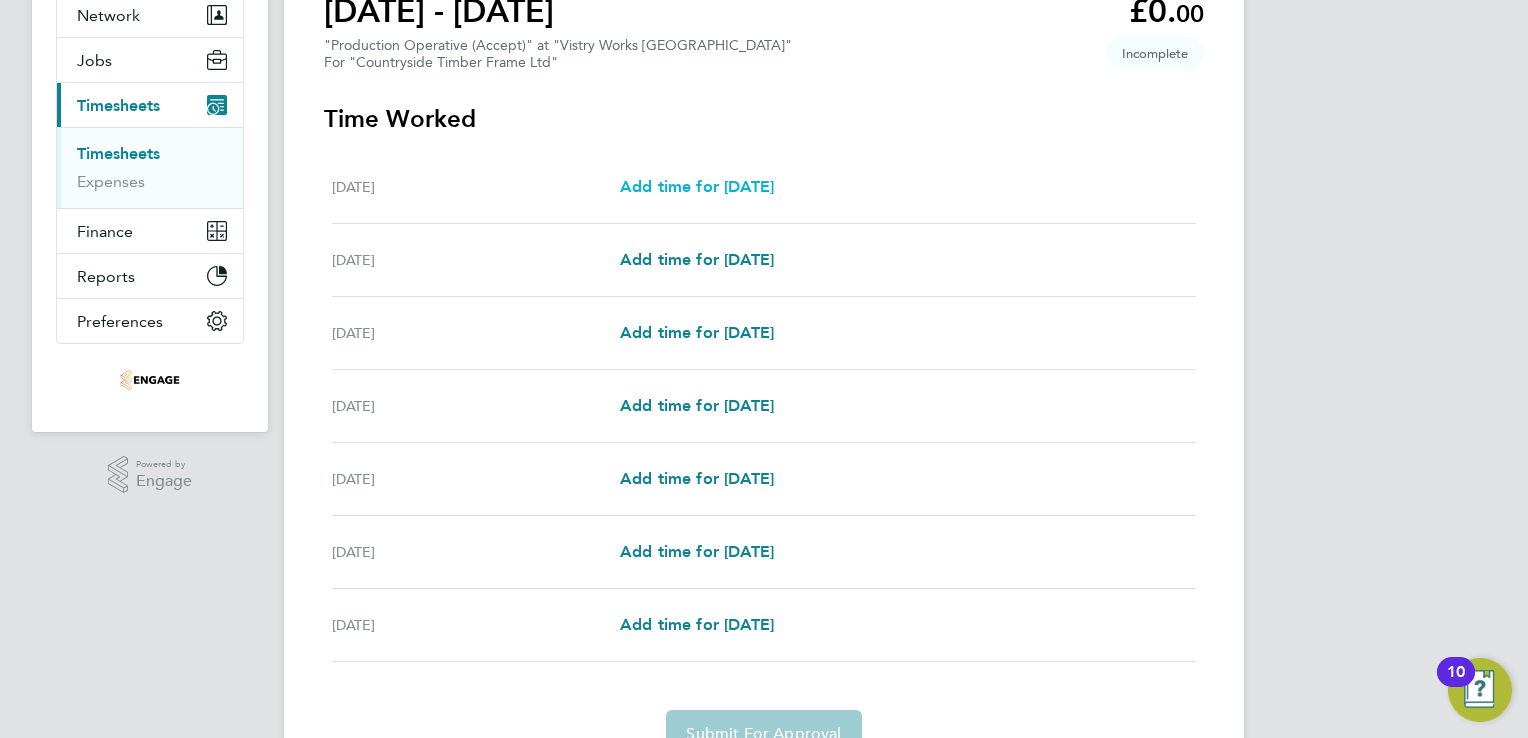 click on "Add time for [DATE]" at bounding box center (697, 187) 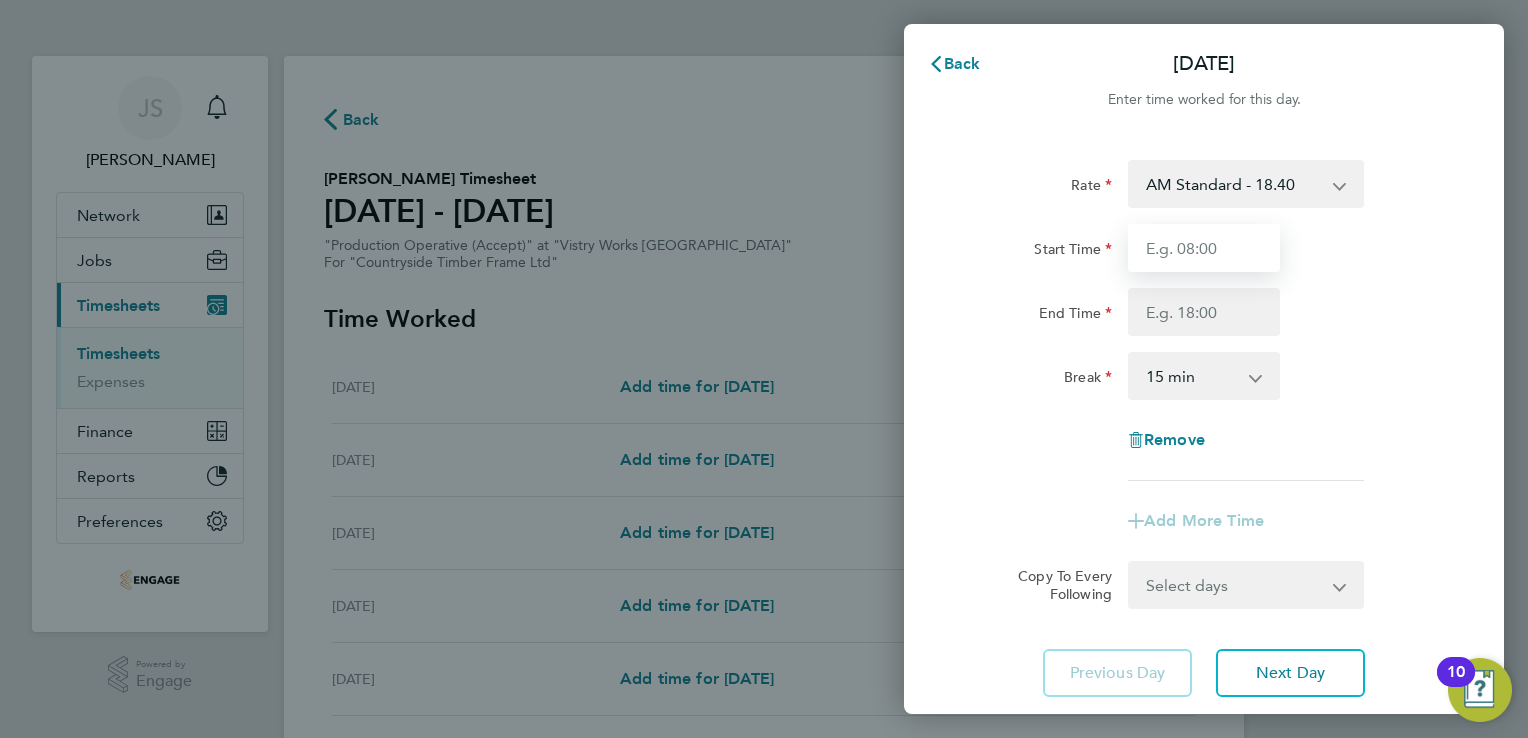 drag, startPoint x: 1180, startPoint y: 253, endPoint x: 1192, endPoint y: 262, distance: 15 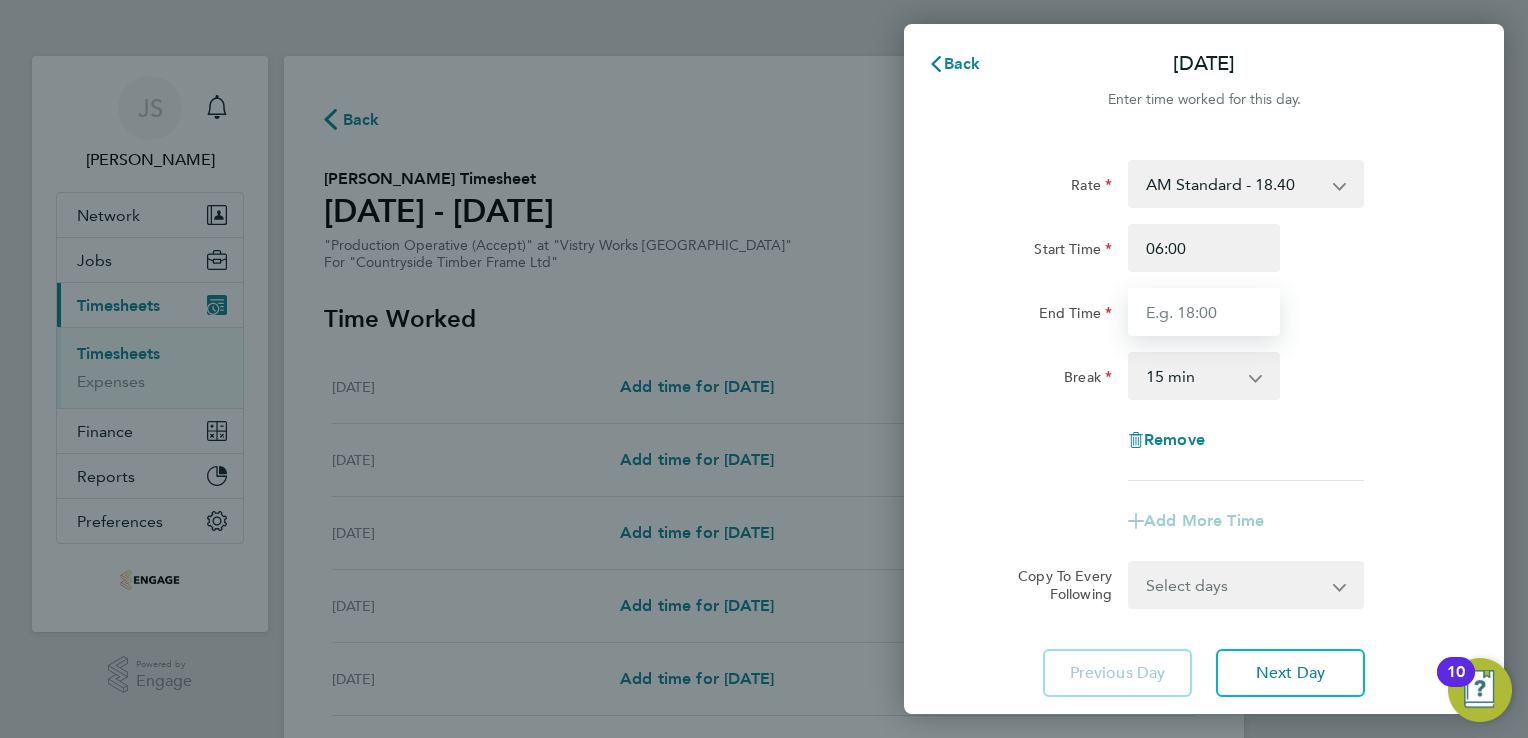 click on "End Time" at bounding box center (1204, 312) 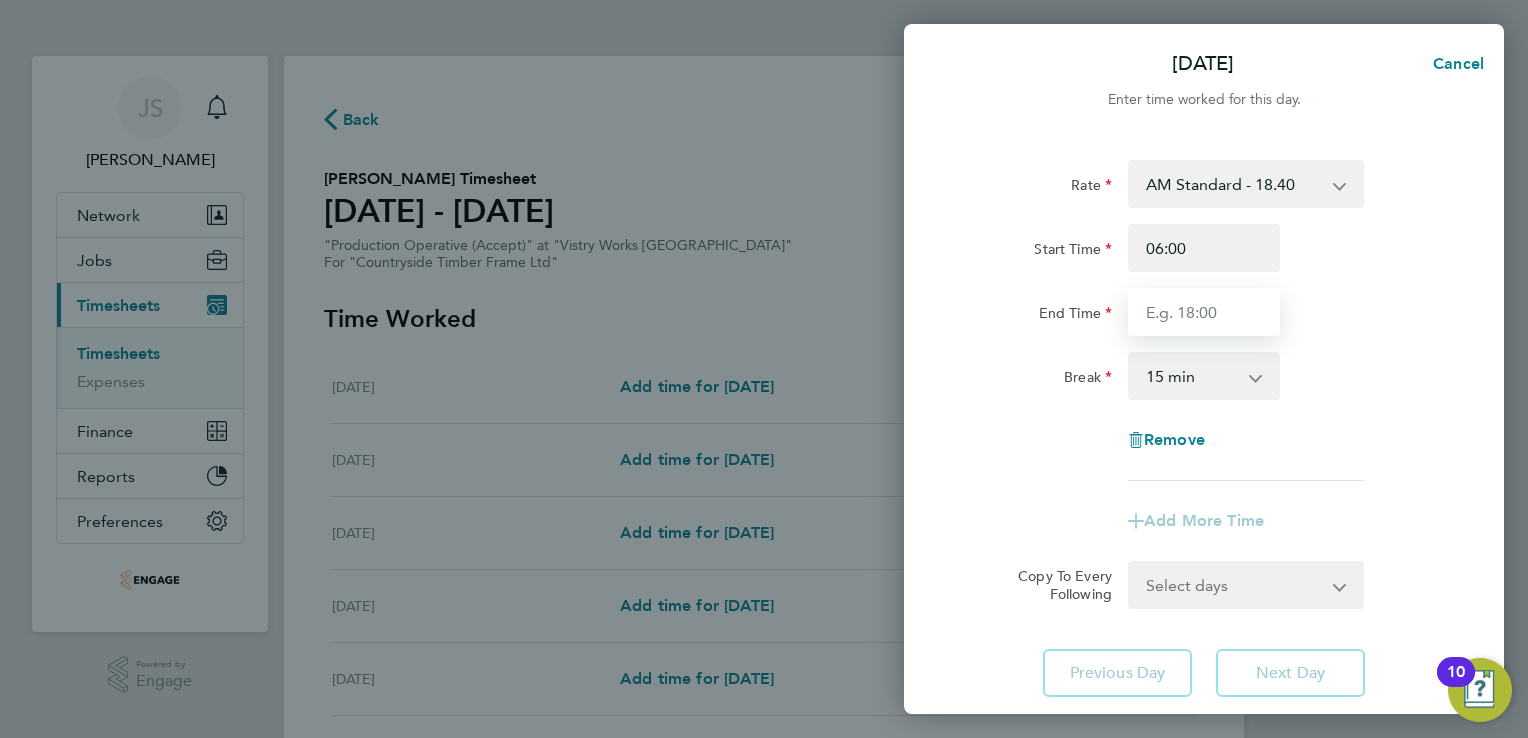 type on "14:00" 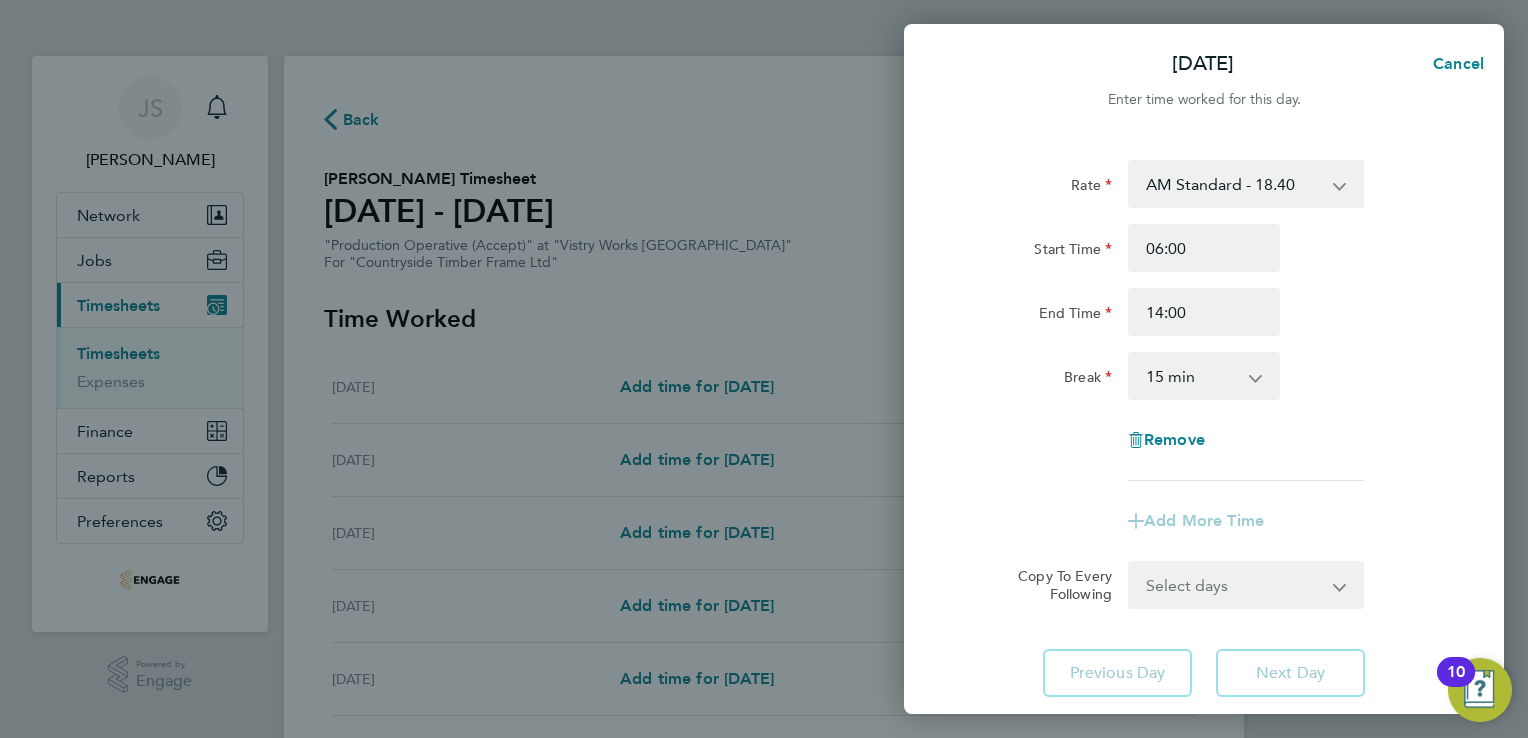 click on "0 min   15 min   30 min   45 min   60 min   75 min   90 min" at bounding box center [1192, 376] 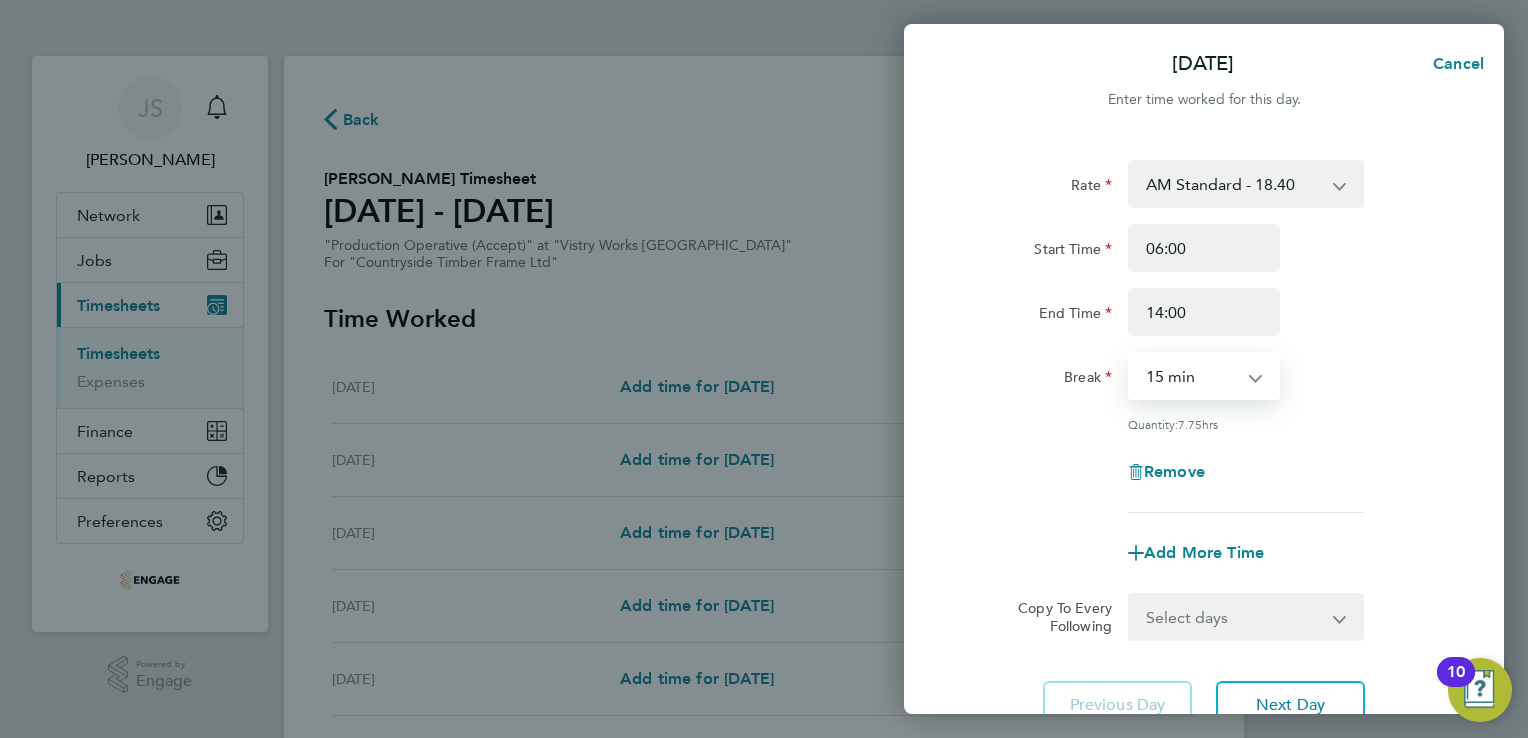 select on "30" 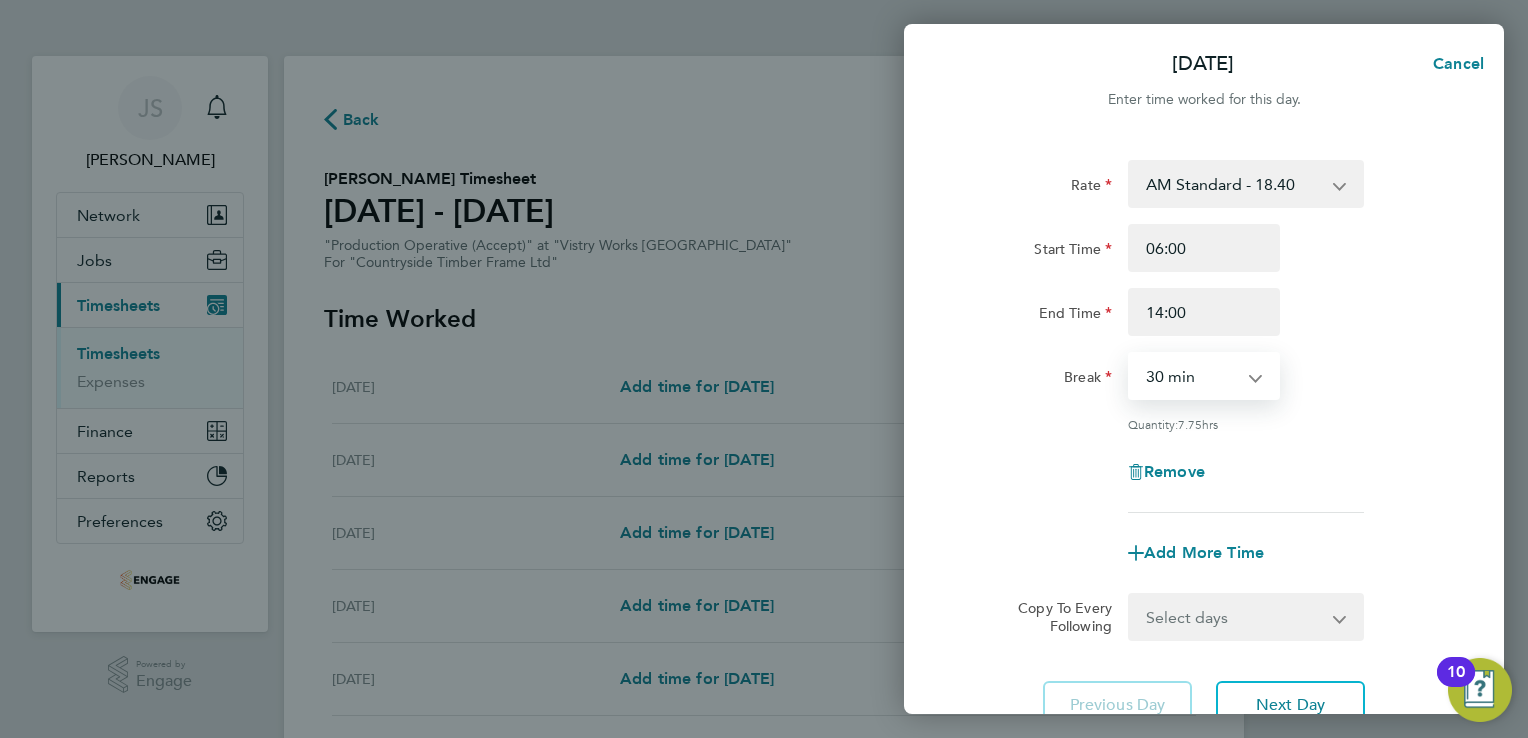 click on "0 min   15 min   30 min   45 min   60 min   75 min   90 min" at bounding box center (1192, 376) 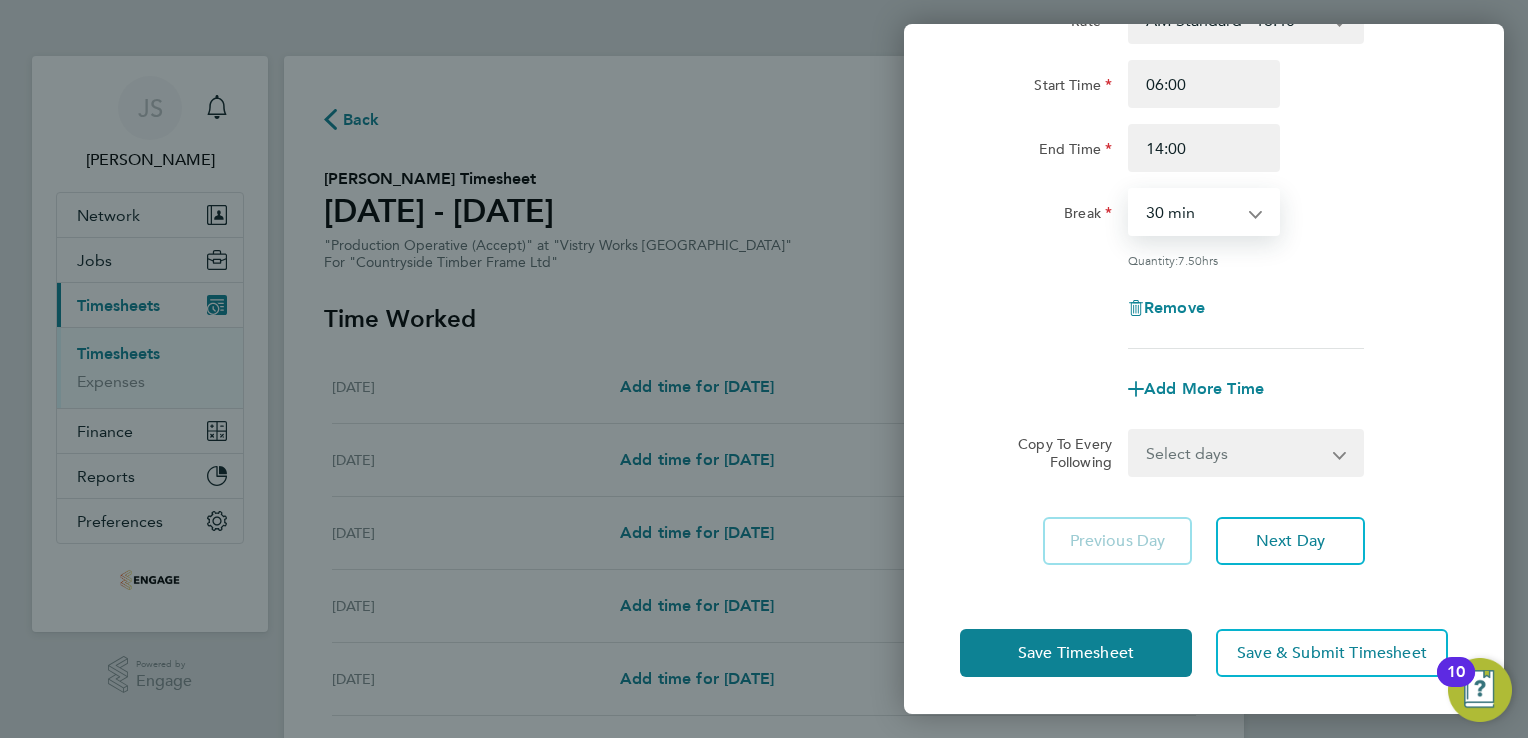 click on "Select days   Day   Weekday (Mon-Fri)   Weekend (Sat-Sun)   [DATE]   [DATE]   [DATE]   [DATE]   [DATE]   [DATE]" at bounding box center [1235, 453] 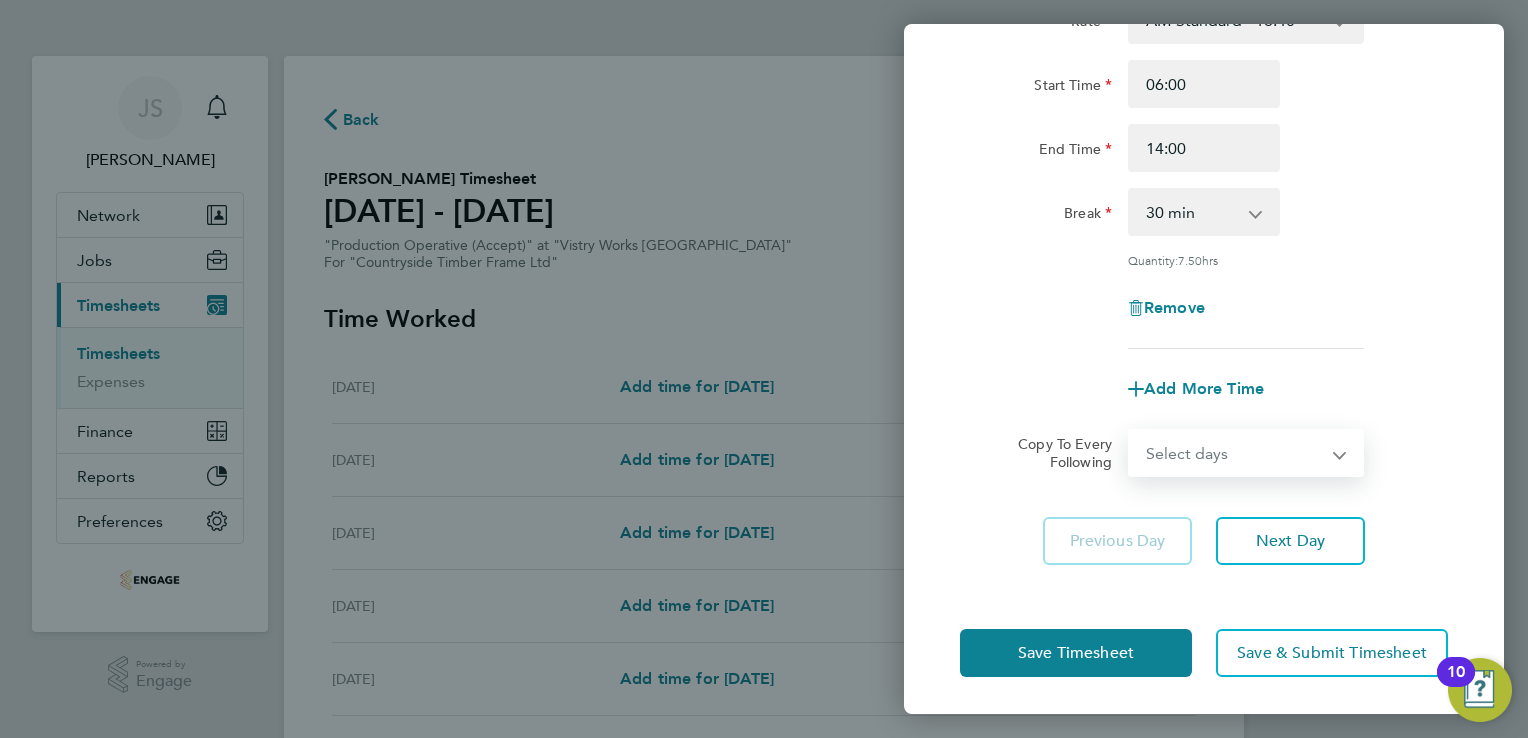 select on "WEEKDAY" 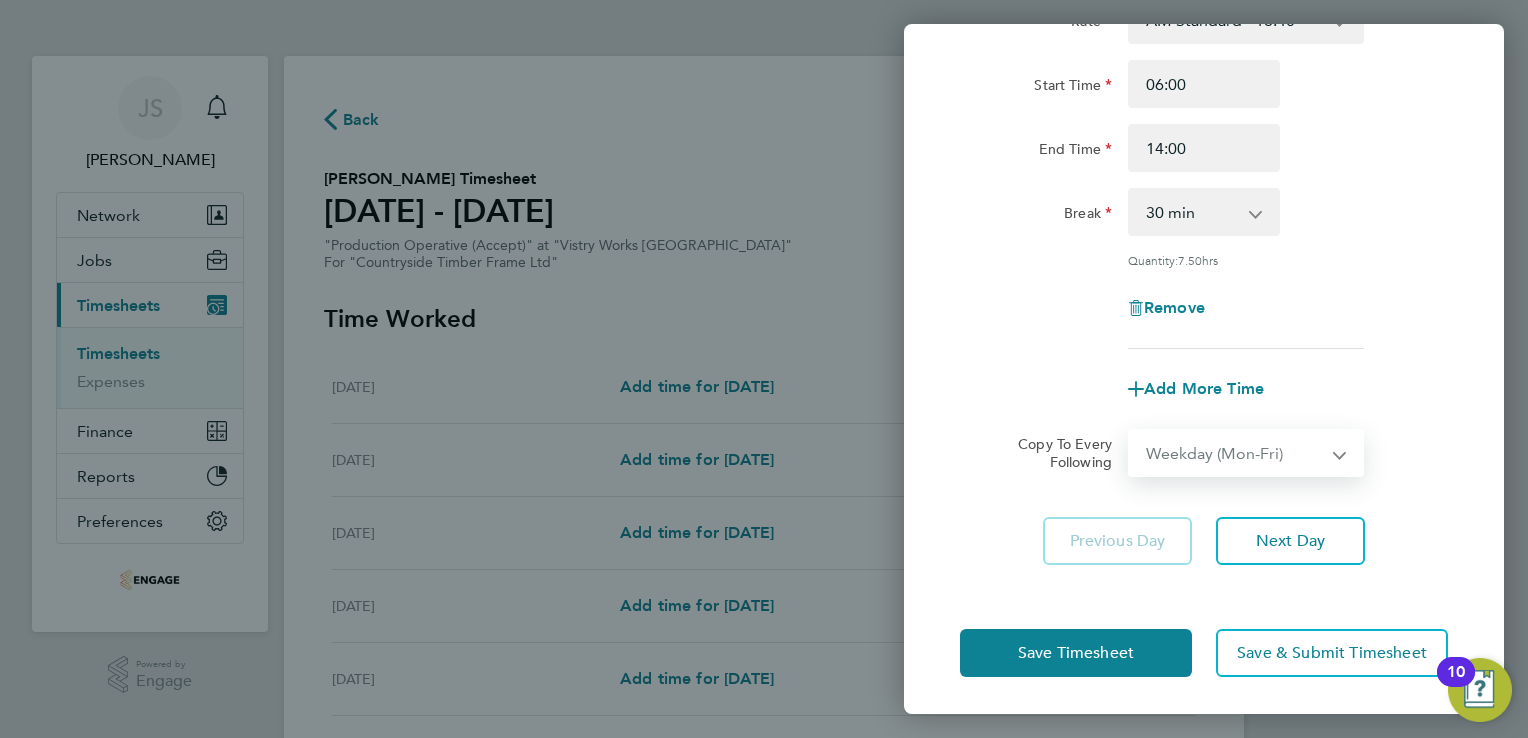 click on "Select days   Day   Weekday (Mon-Fri)   Weekend (Sat-Sun)   [DATE]   [DATE]   [DATE]   [DATE]   [DATE]   [DATE]" at bounding box center [1235, 453] 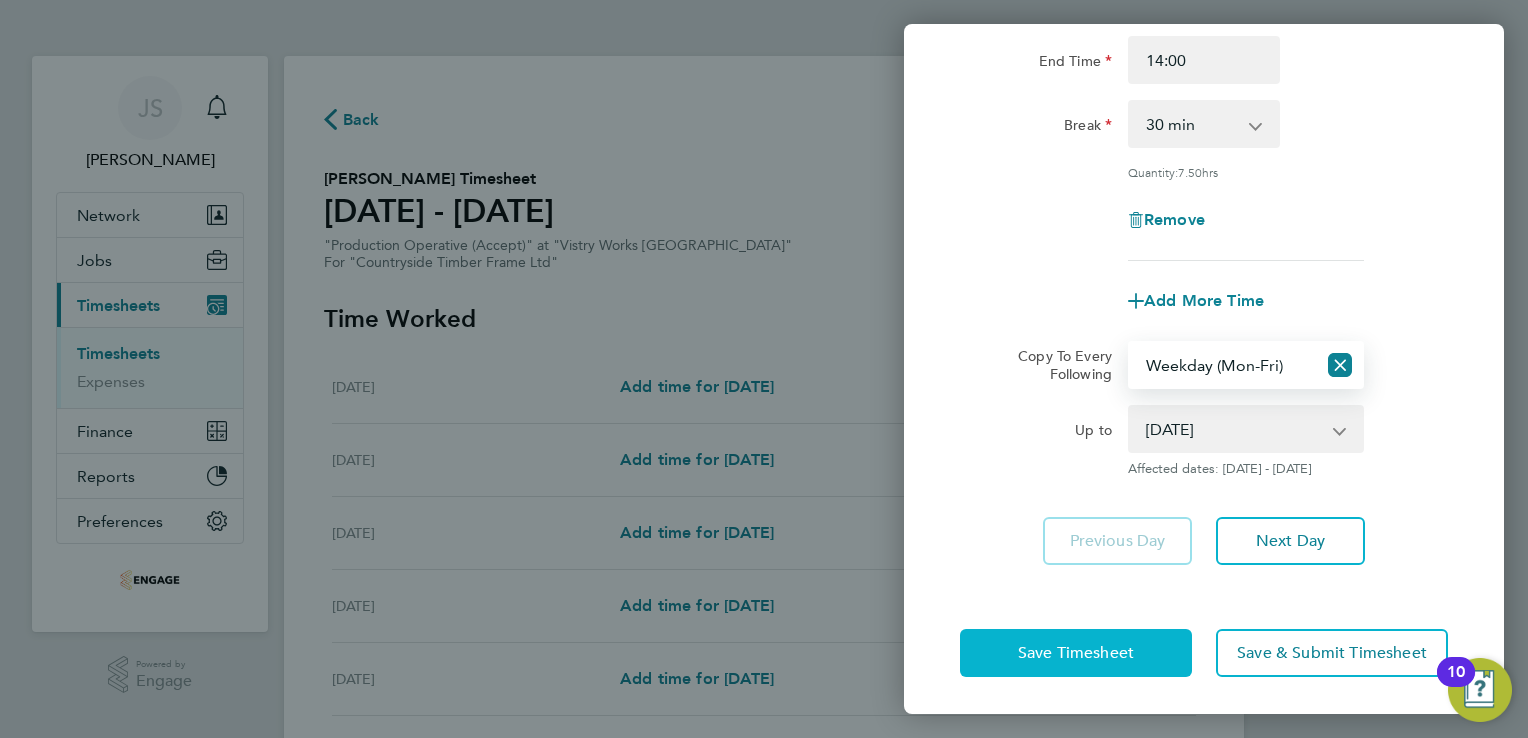click on "Save Timesheet" 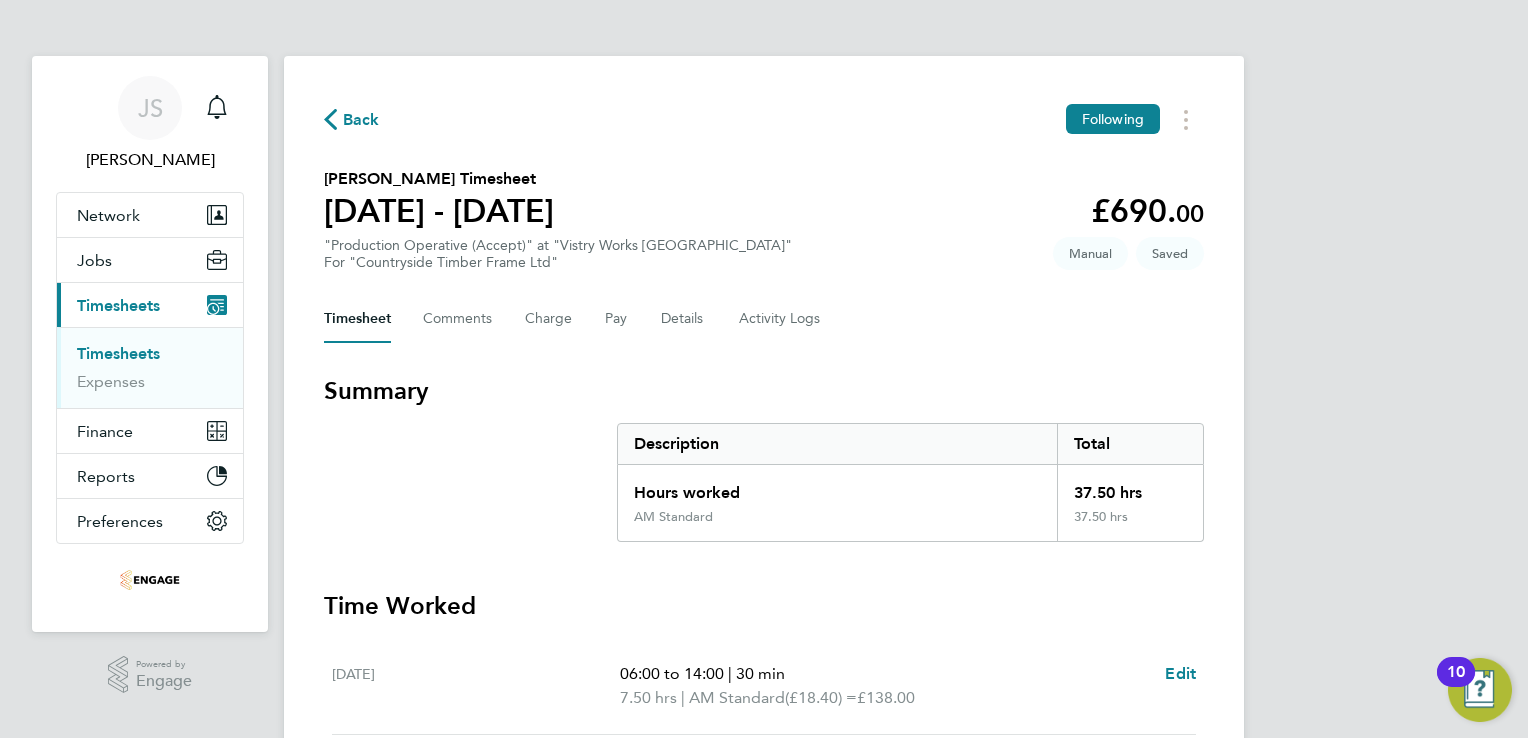 click on "Back" 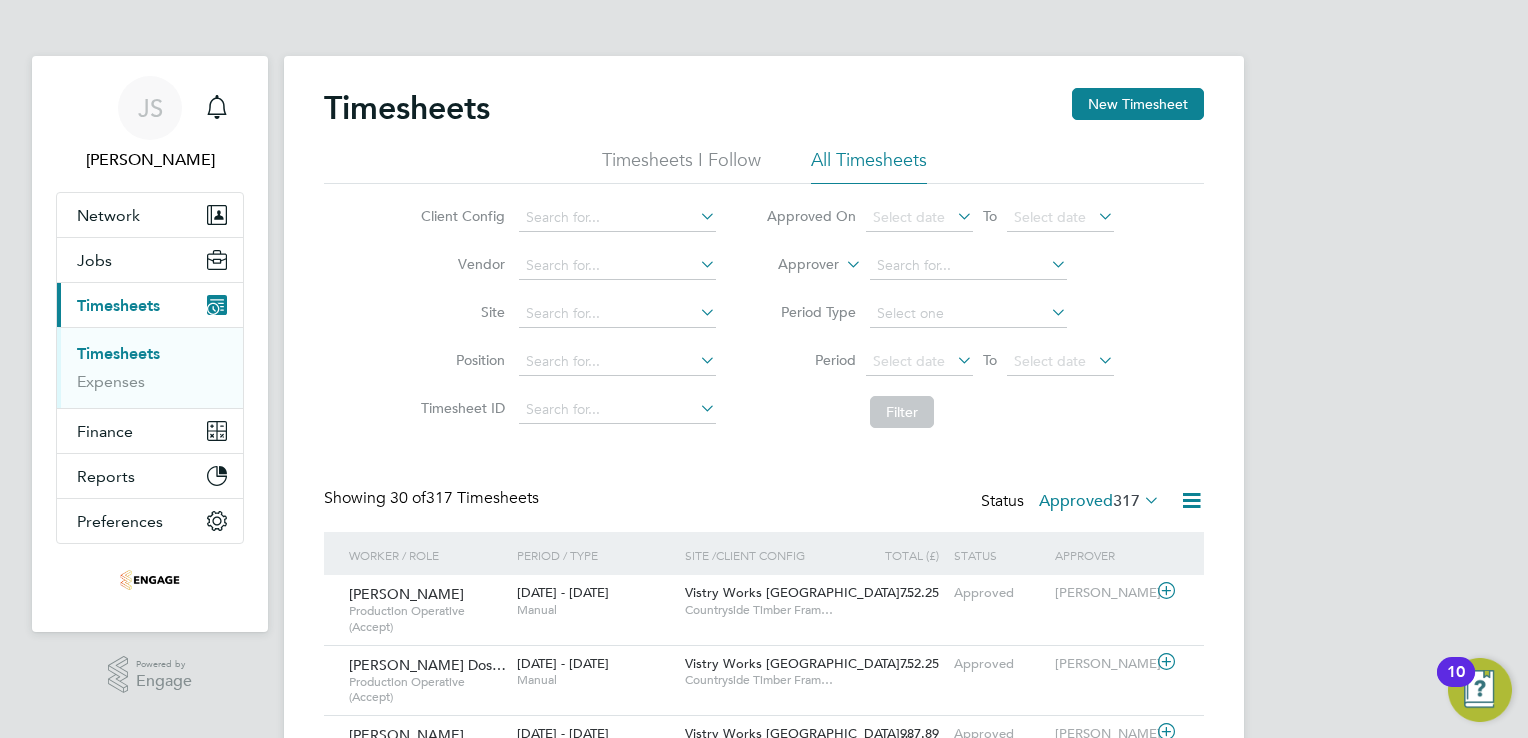 drag, startPoint x: 1156, startPoint y: 105, endPoint x: 1036, endPoint y: 178, distance: 140.45996 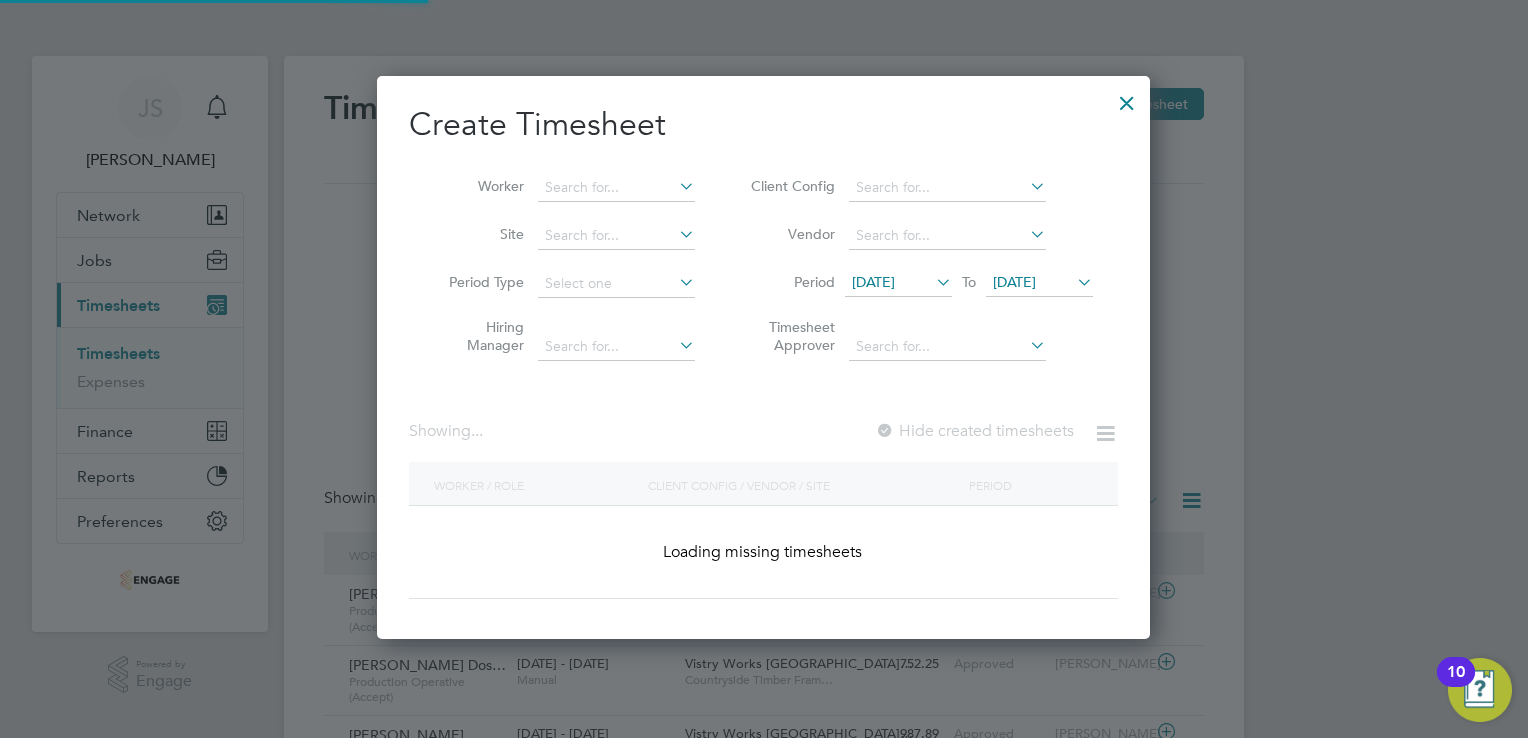 scroll, scrollTop: 10, scrollLeft: 10, axis: both 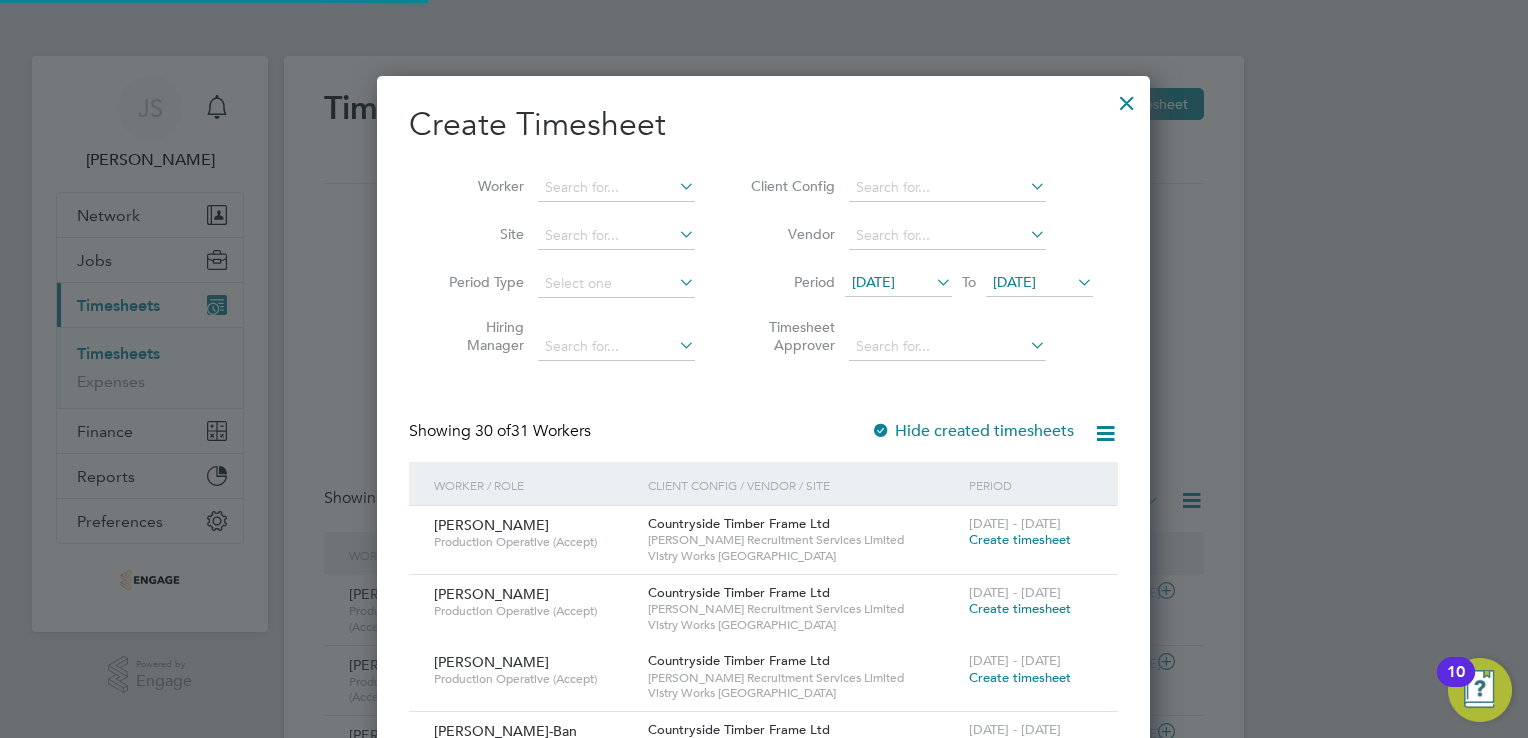 click on "[DATE]" at bounding box center [898, 283] 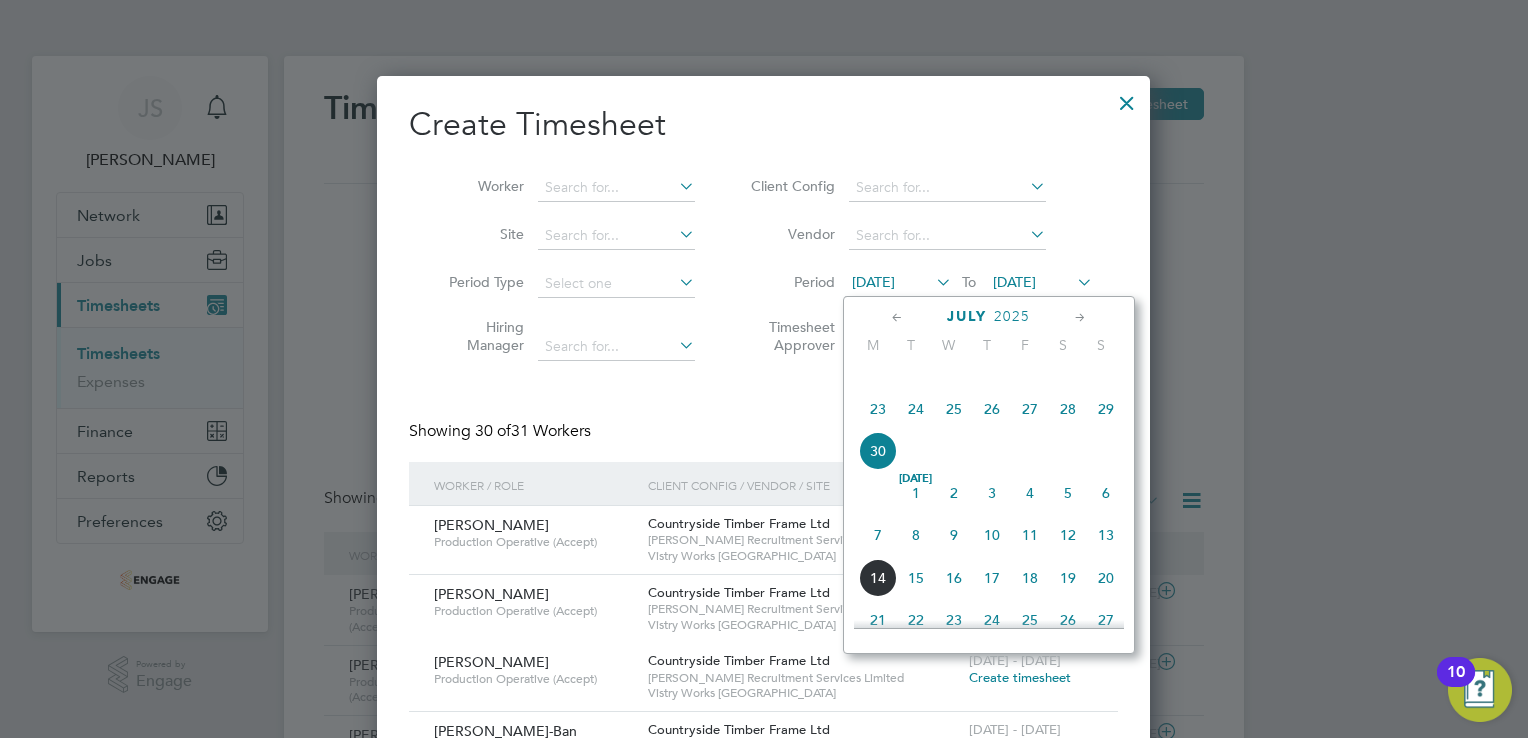 drag, startPoint x: 881, startPoint y: 558, endPoint x: 940, endPoint y: 446, distance: 126.58989 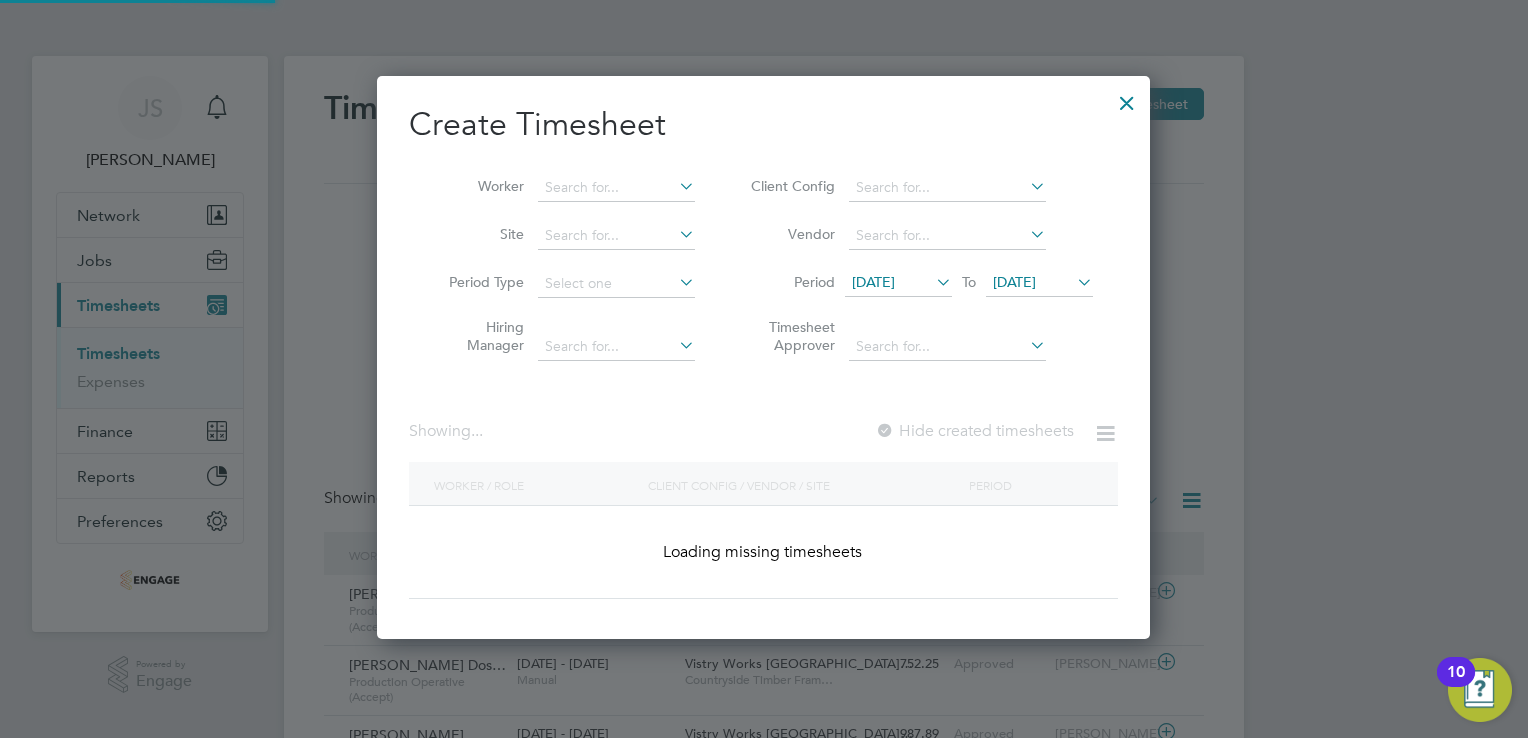 click on "[DATE]" at bounding box center [1039, 283] 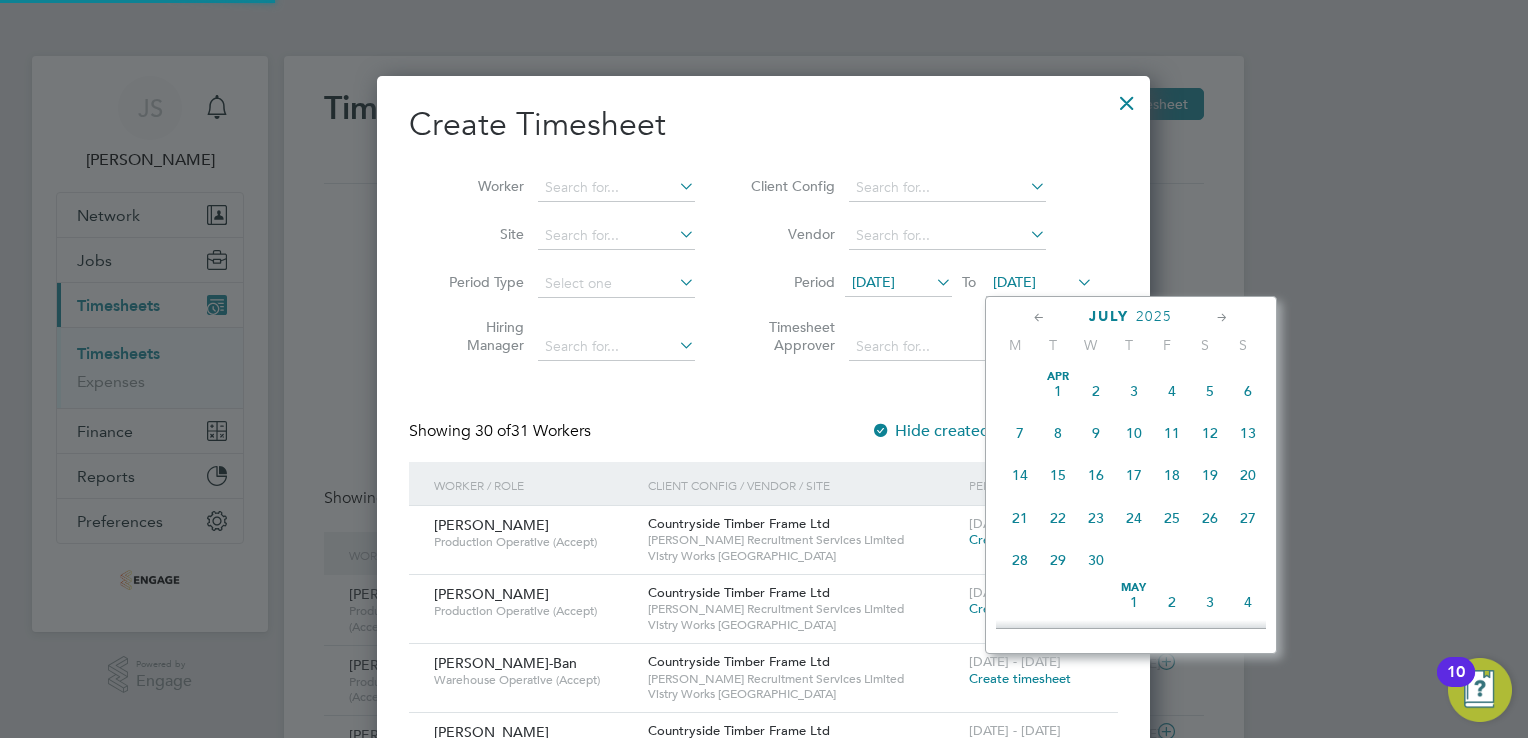 scroll, scrollTop: 652, scrollLeft: 0, axis: vertical 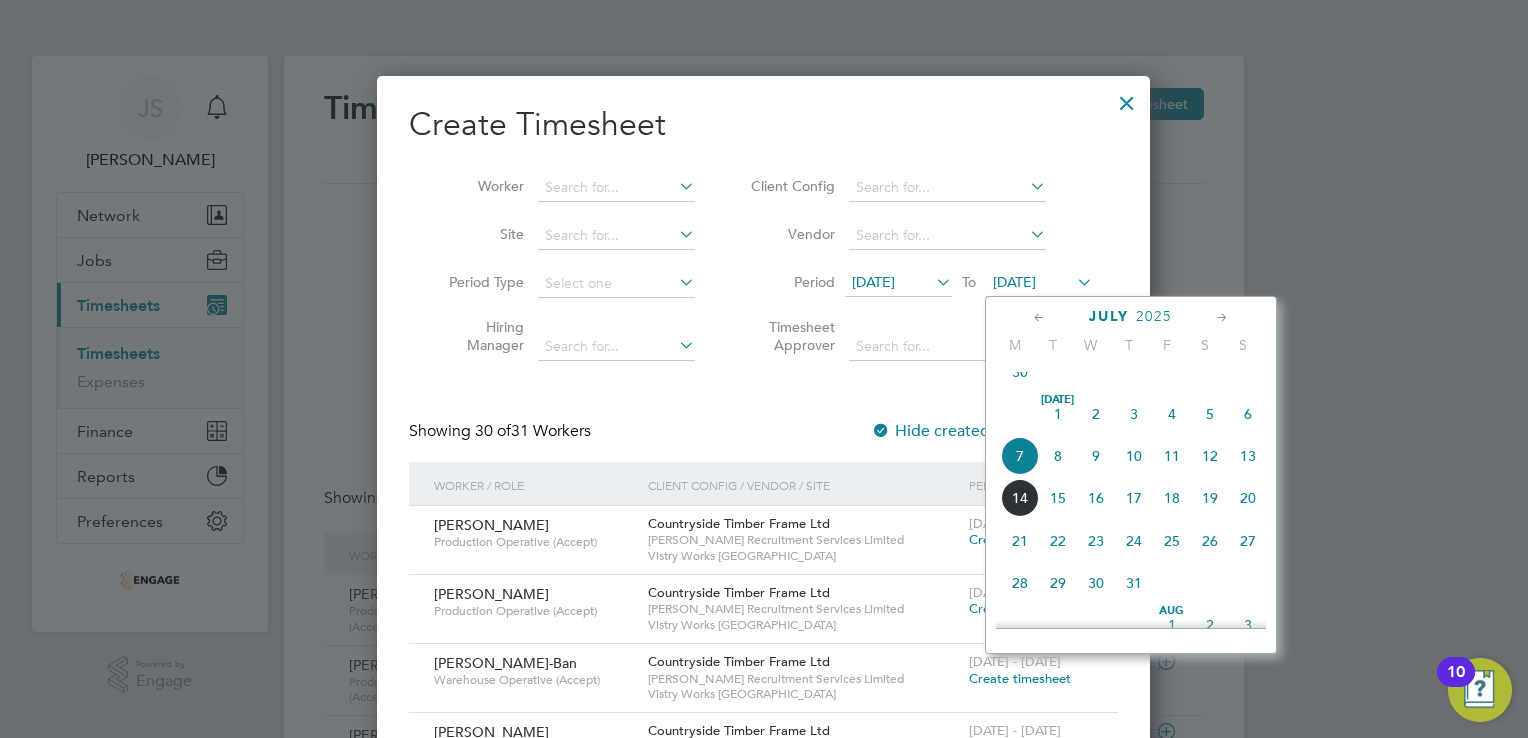 click on "13" 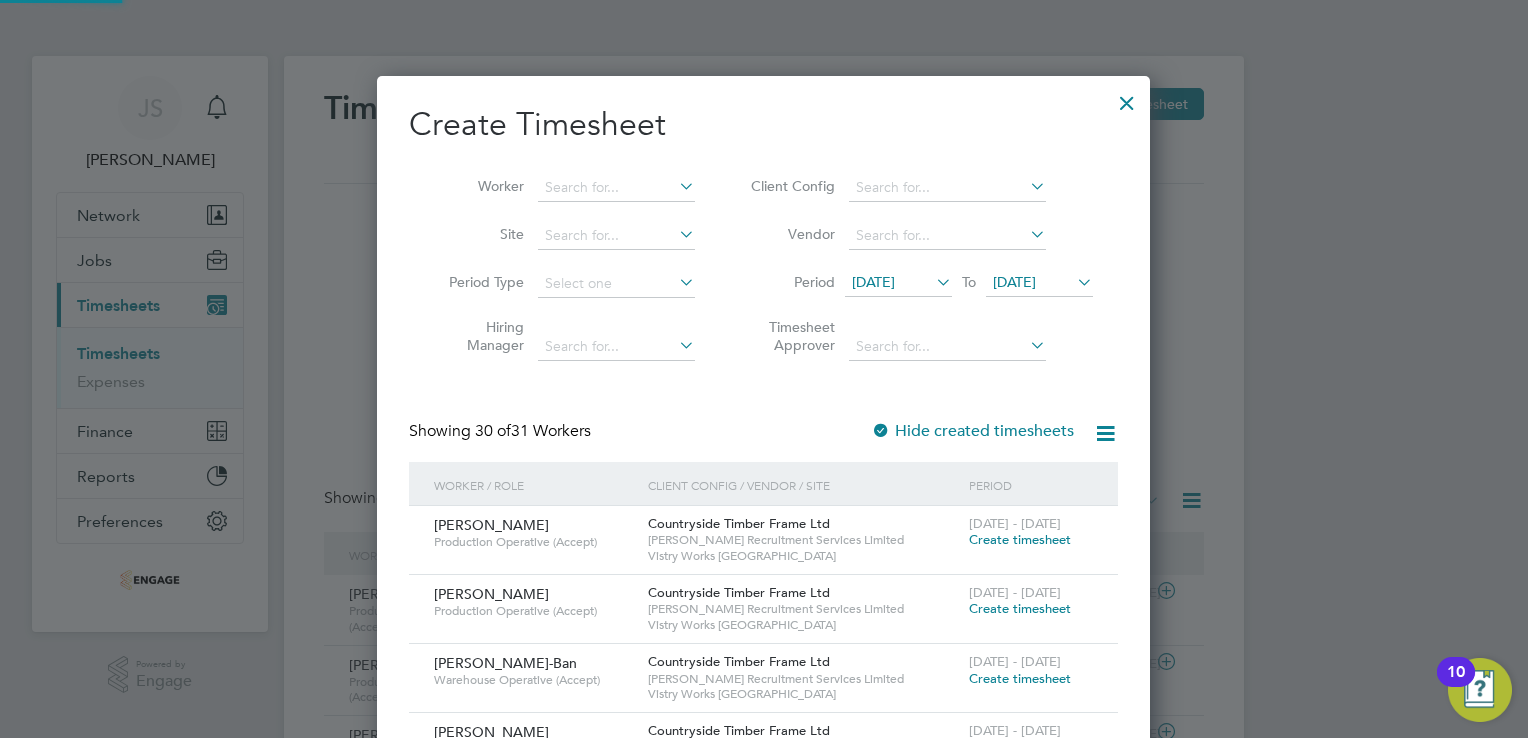 scroll, scrollTop: 105, scrollLeft: 0, axis: vertical 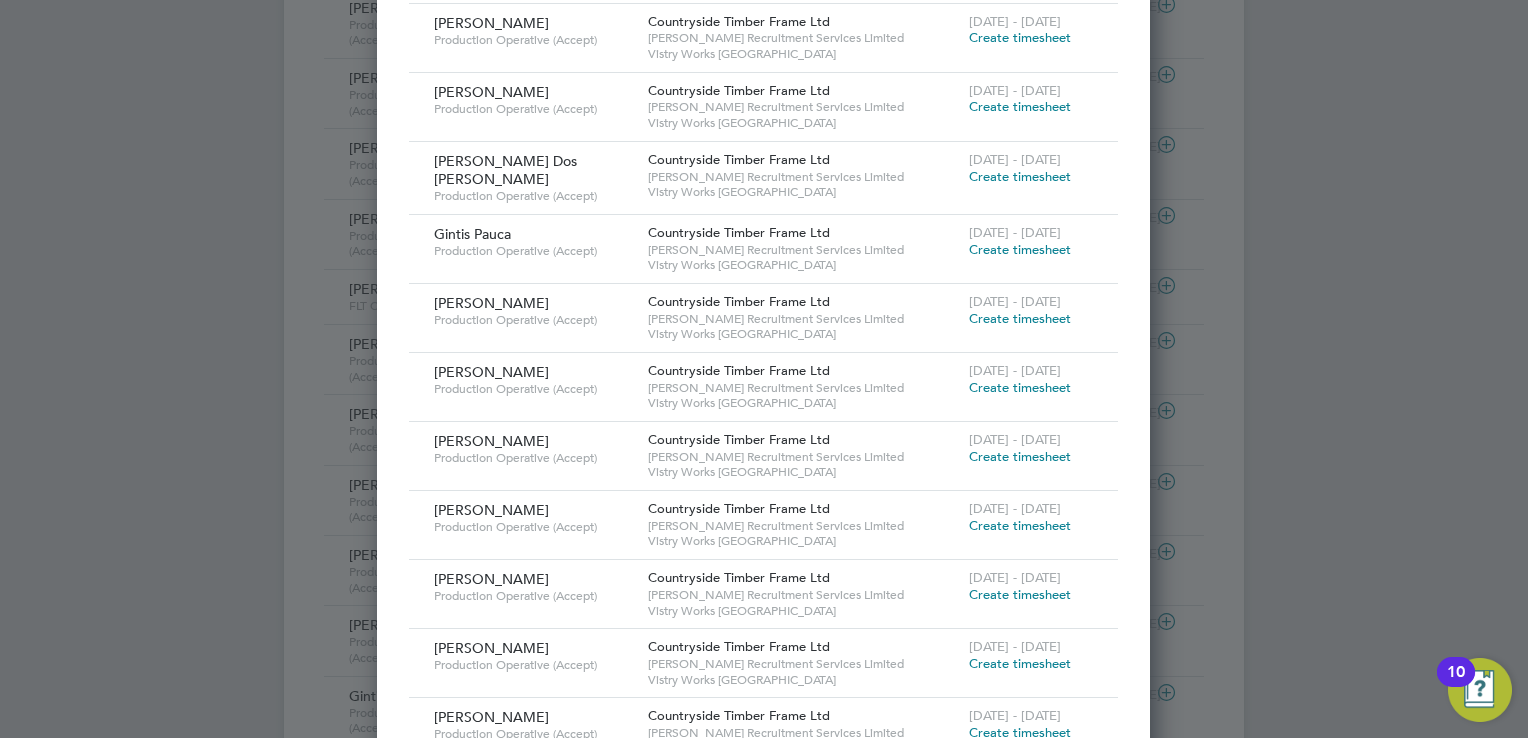 click on "Create timesheet" at bounding box center [1020, 249] 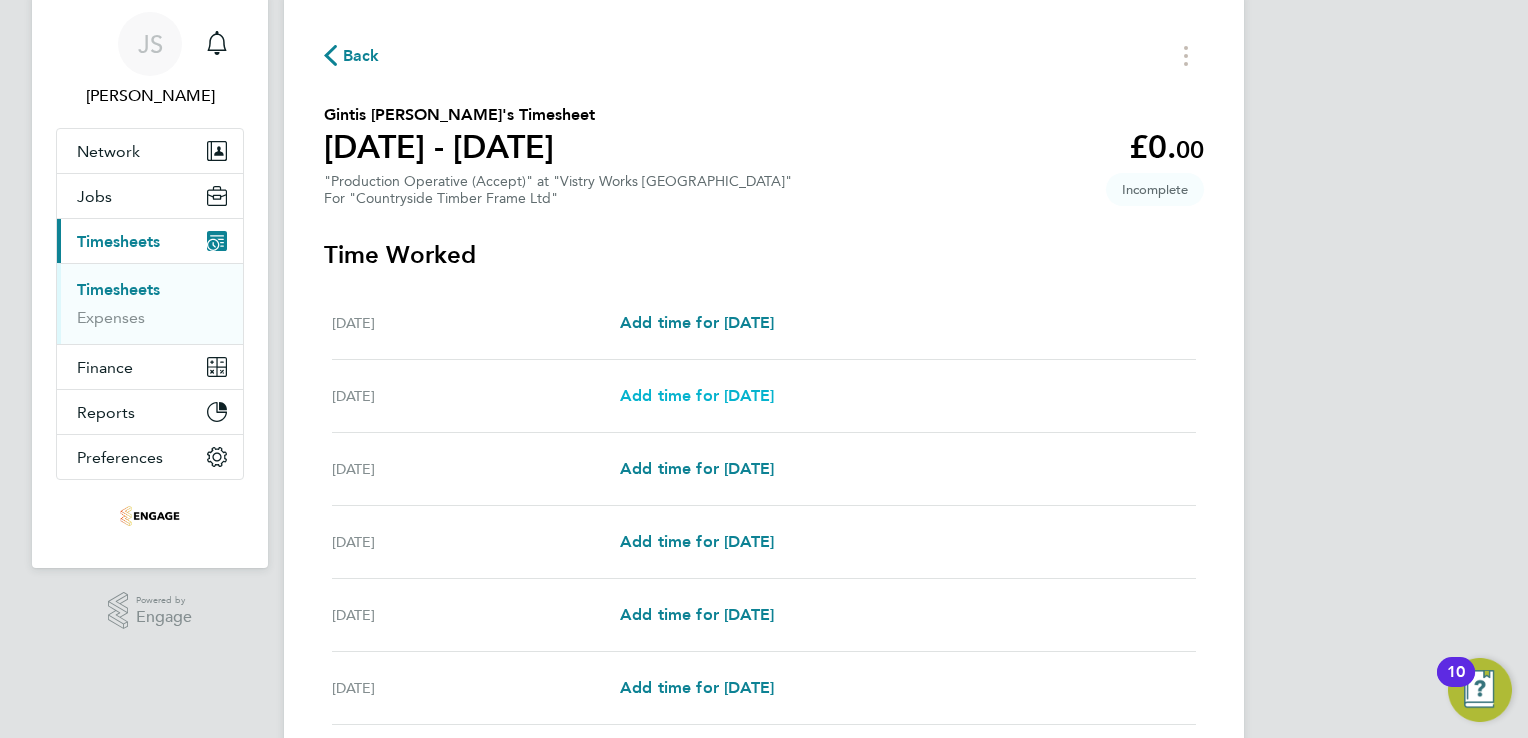 scroll, scrollTop: 100, scrollLeft: 0, axis: vertical 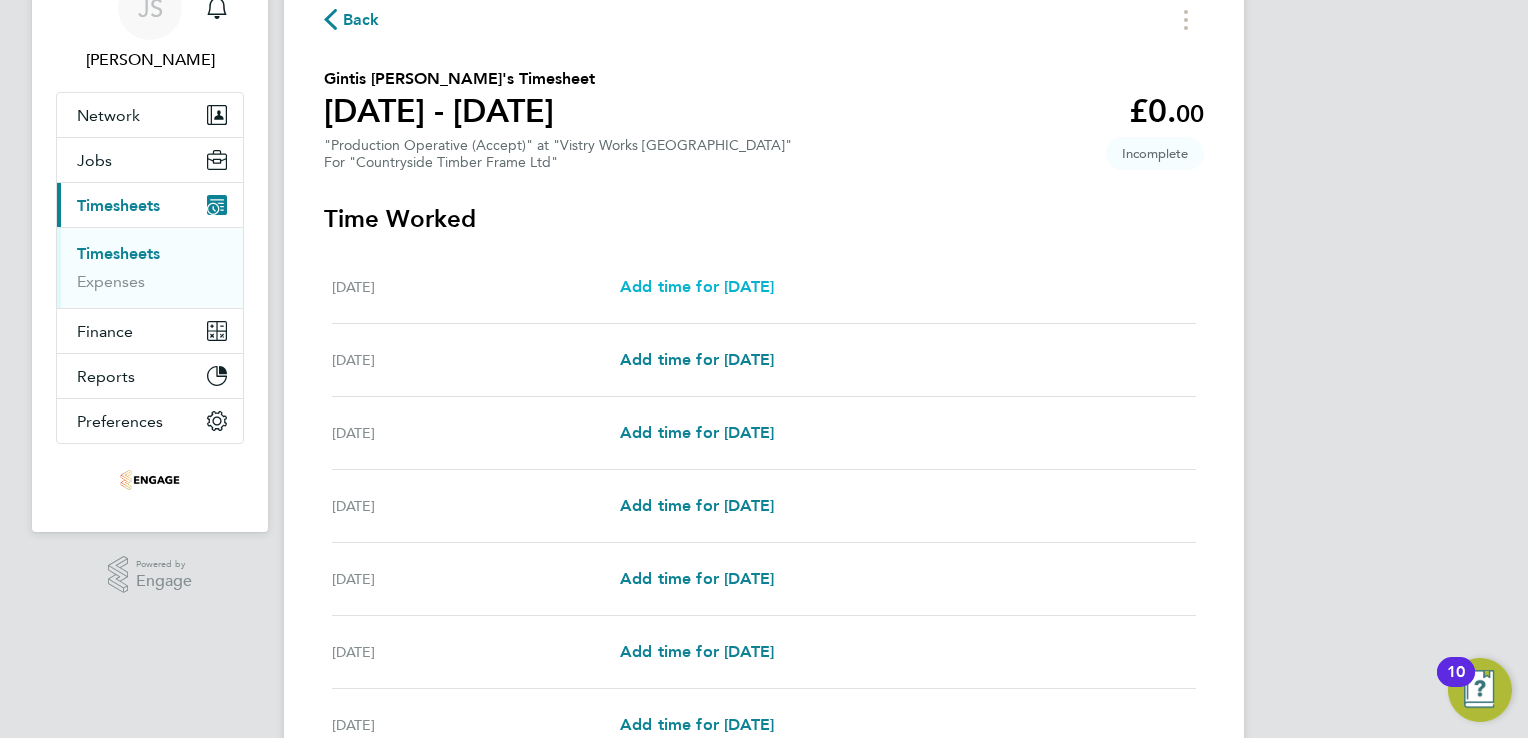 click on "Add time for Mon 07 Jul" at bounding box center (697, 286) 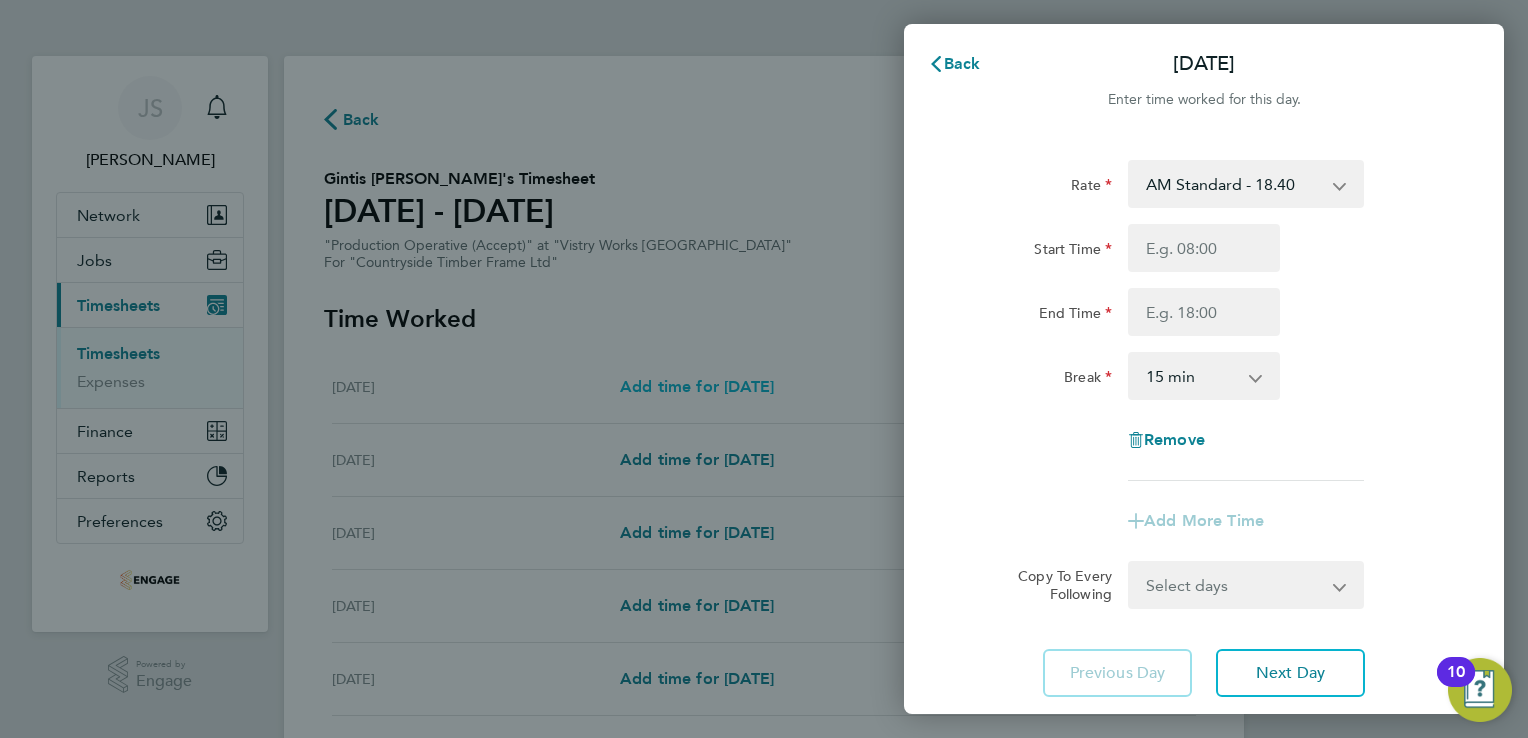 scroll, scrollTop: 0, scrollLeft: 0, axis: both 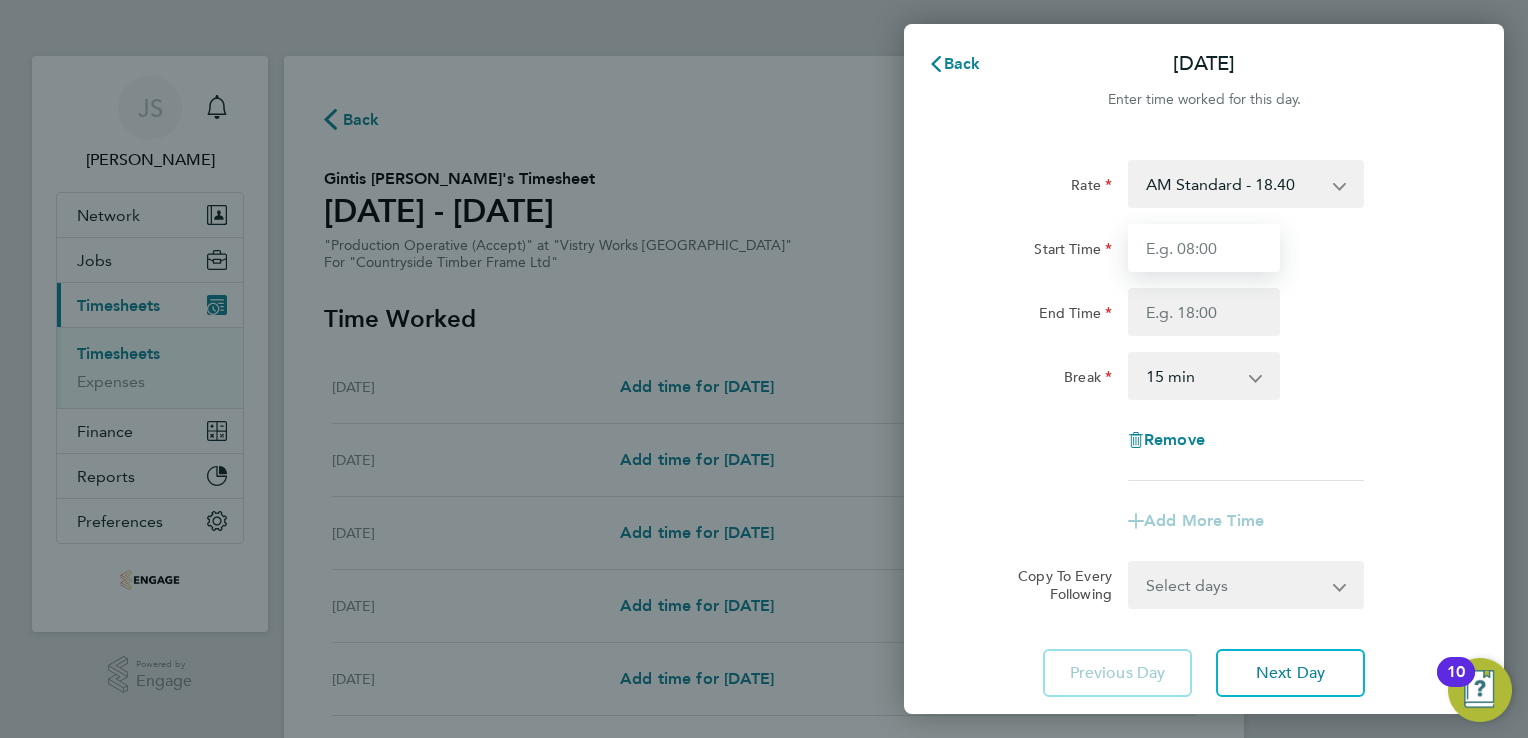 click on "Start Time" at bounding box center [1204, 248] 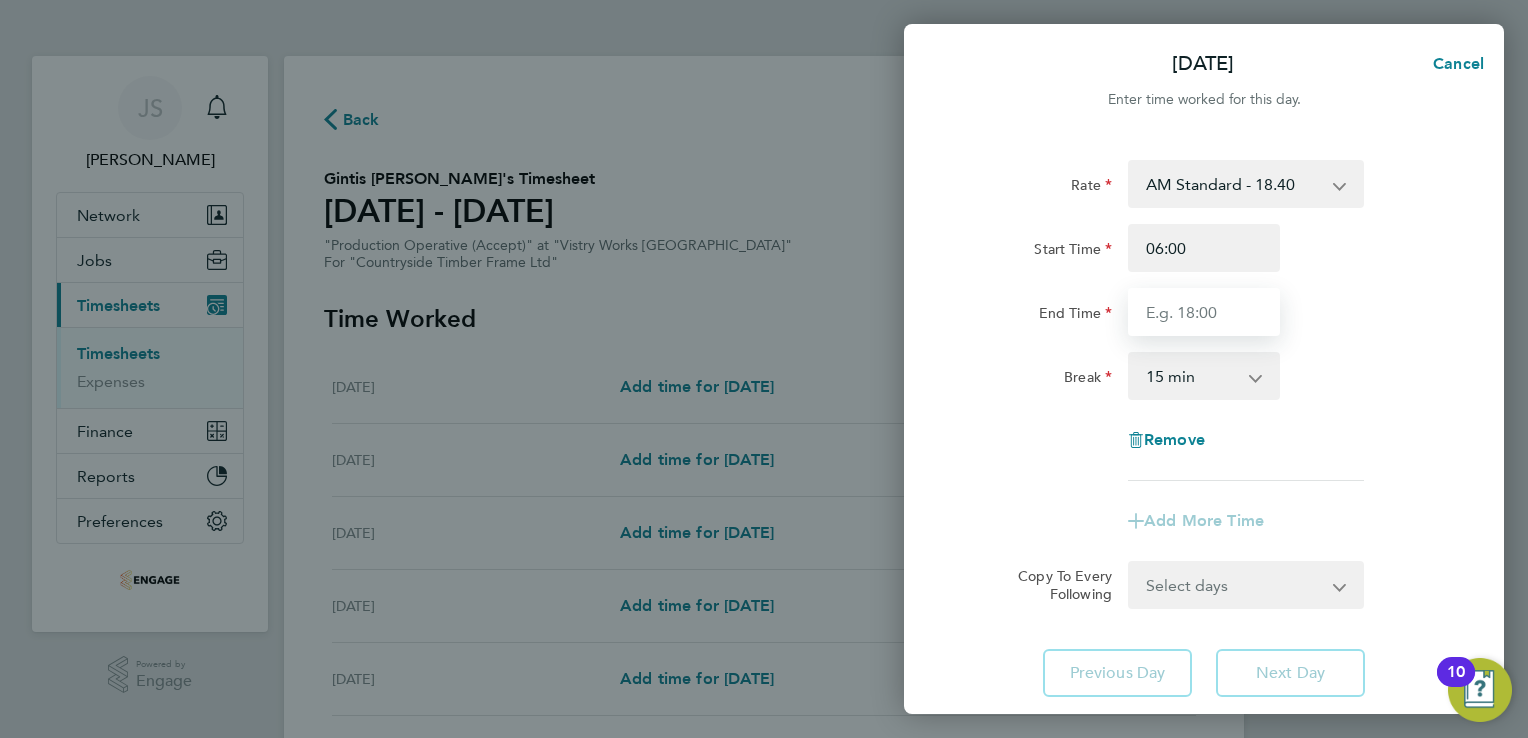 click on "End Time" at bounding box center (1204, 312) 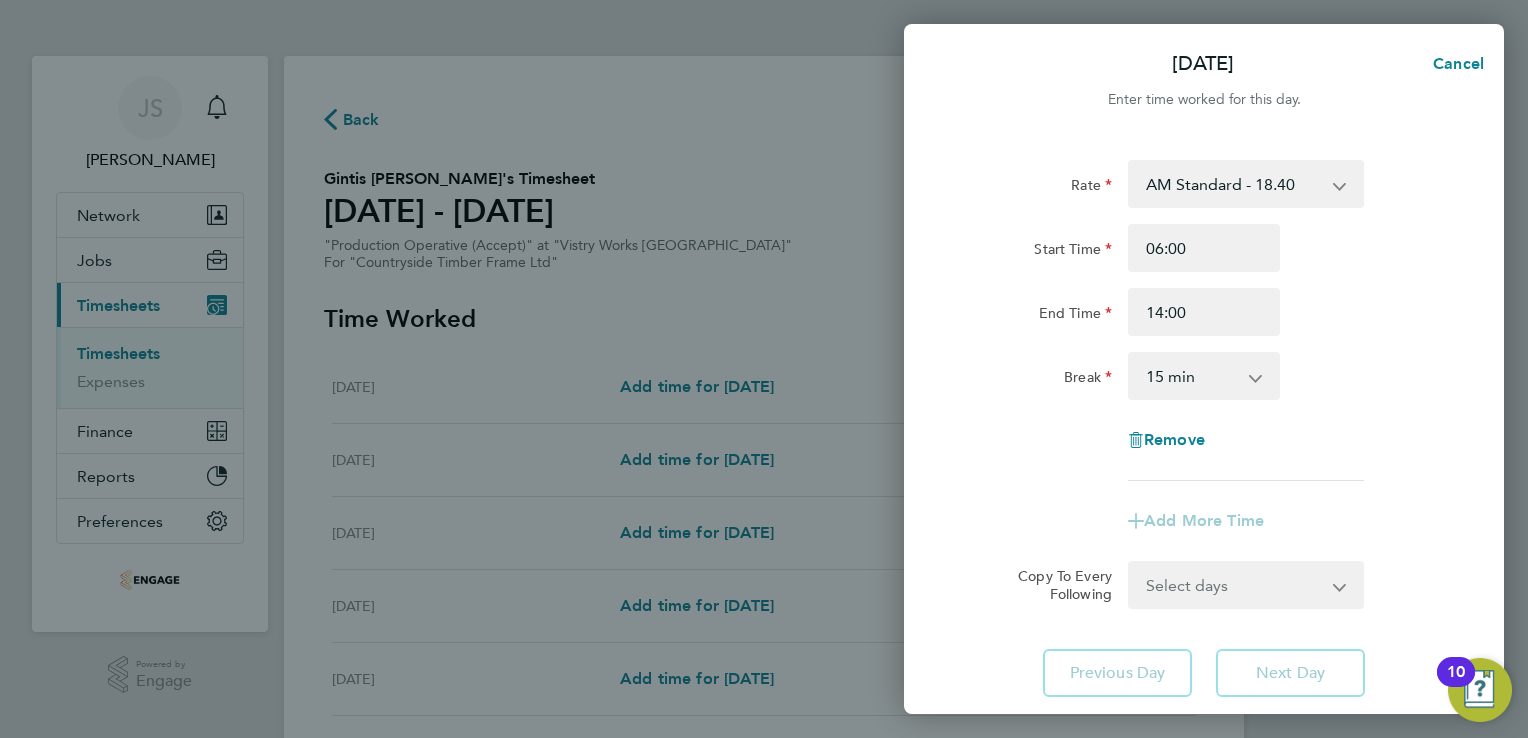click on "0 min   15 min   30 min   45 min   60 min   75 min   90 min" at bounding box center (1192, 376) 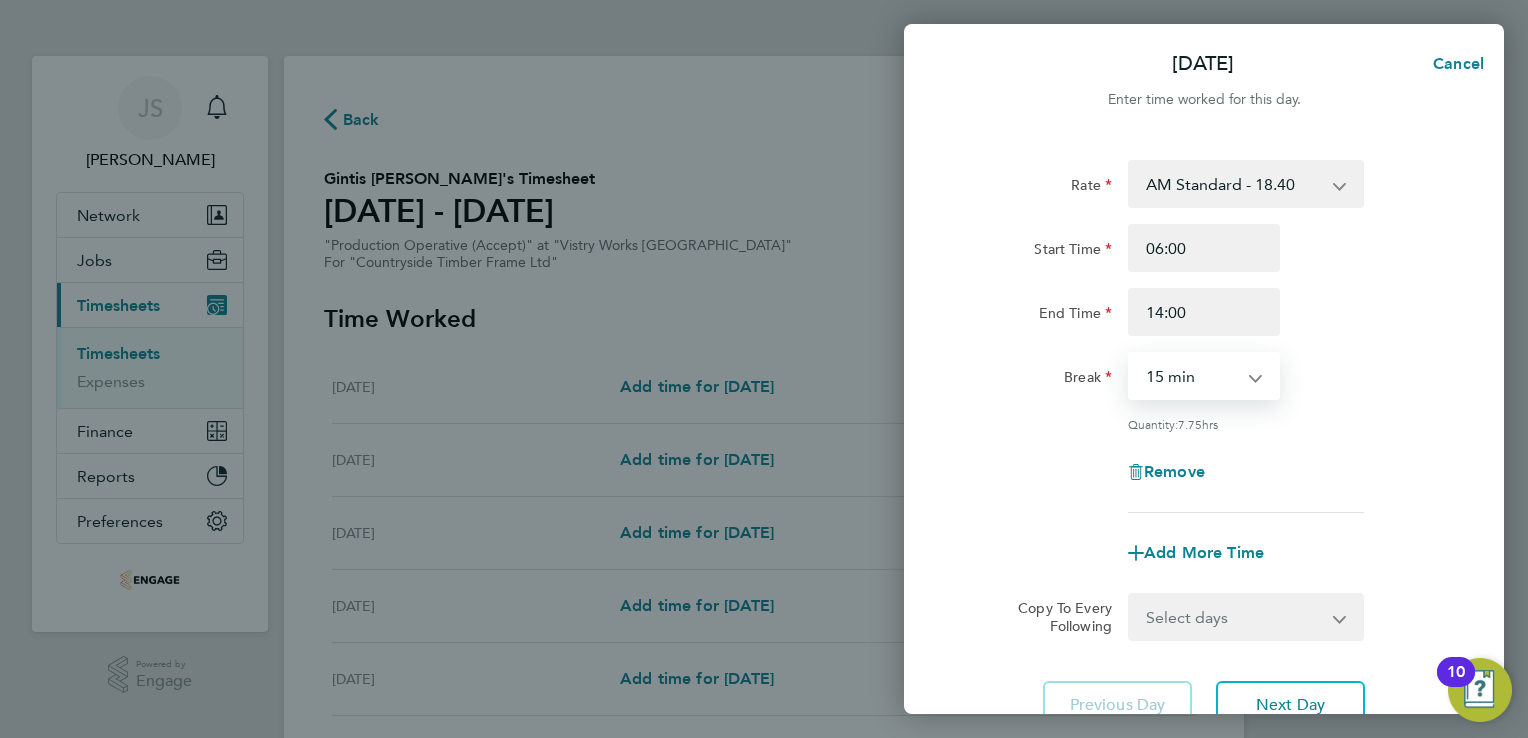 select on "30" 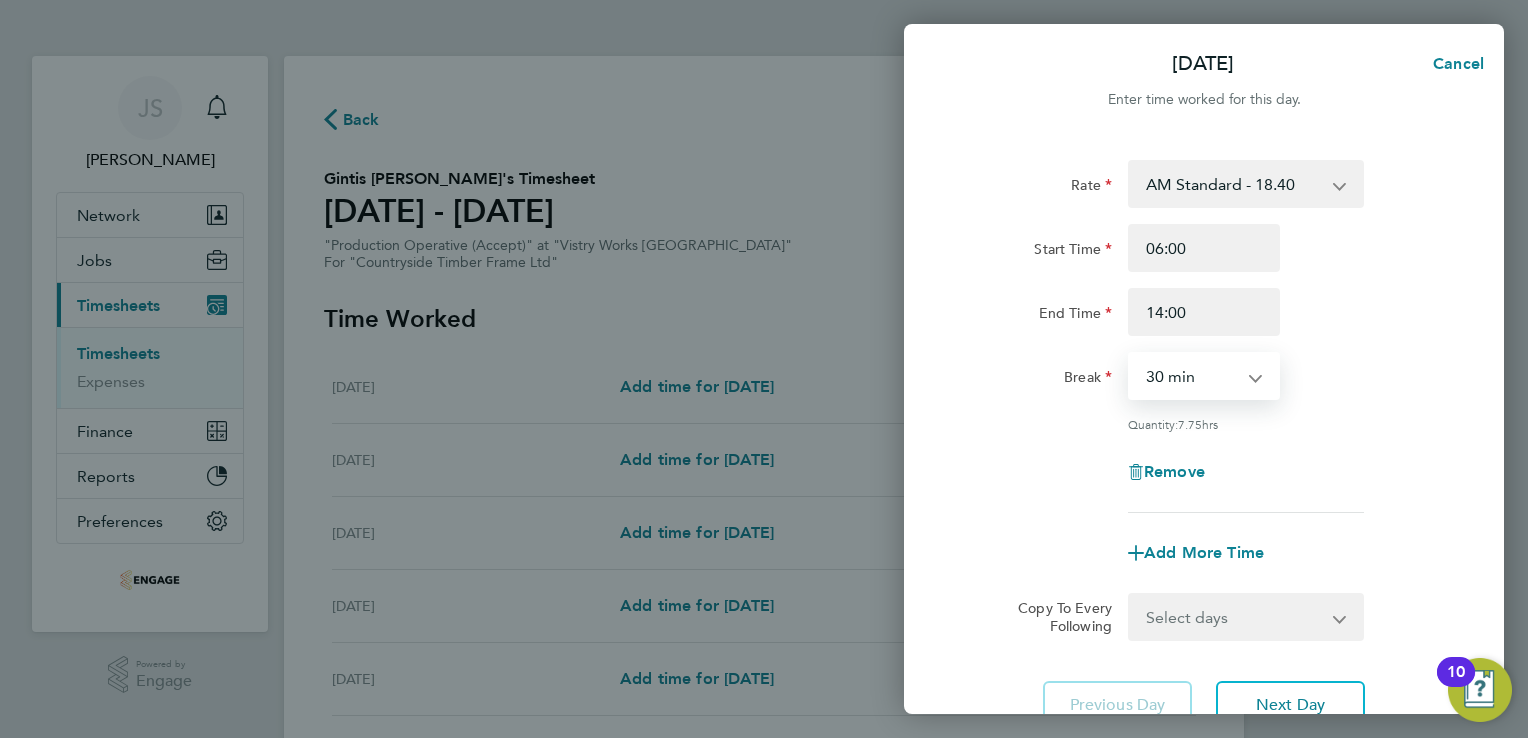 click on "0 min   15 min   30 min   45 min   60 min   75 min   90 min" at bounding box center (1192, 376) 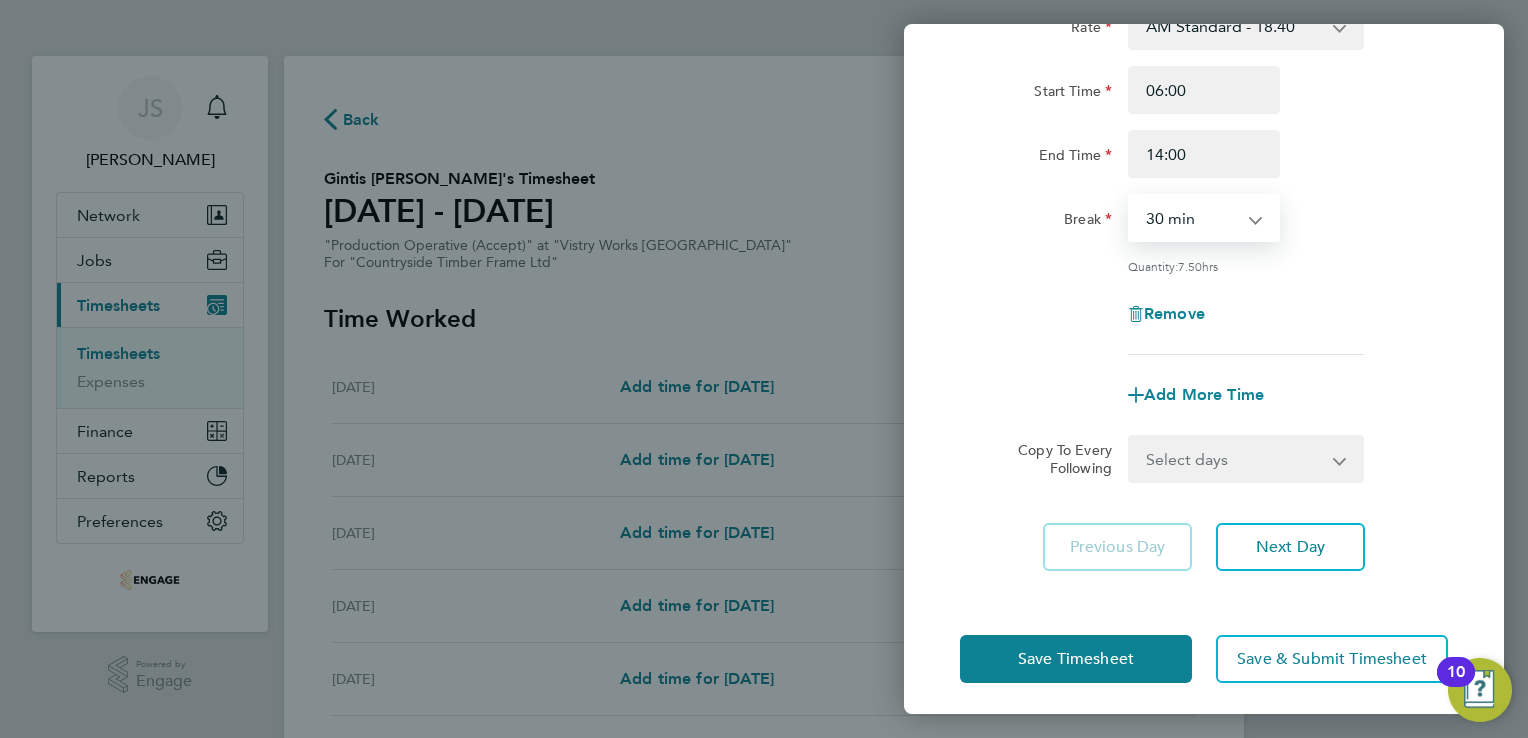 scroll, scrollTop: 164, scrollLeft: 0, axis: vertical 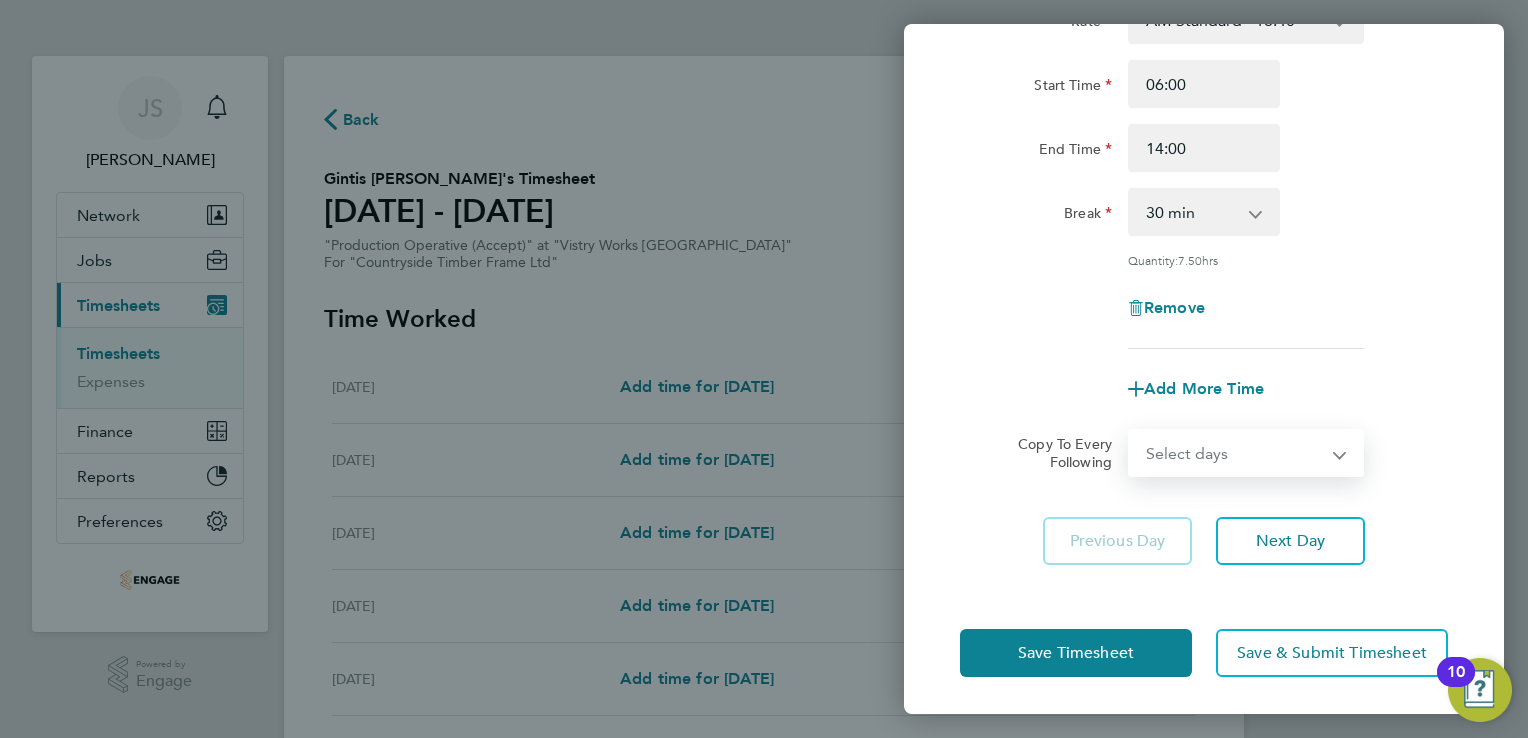 click on "Select days   Day   Weekday (Mon-Fri)   Weekend (Sat-Sun)   Tuesday   Wednesday   Thursday   Friday   Saturday   Sunday" at bounding box center (1235, 453) 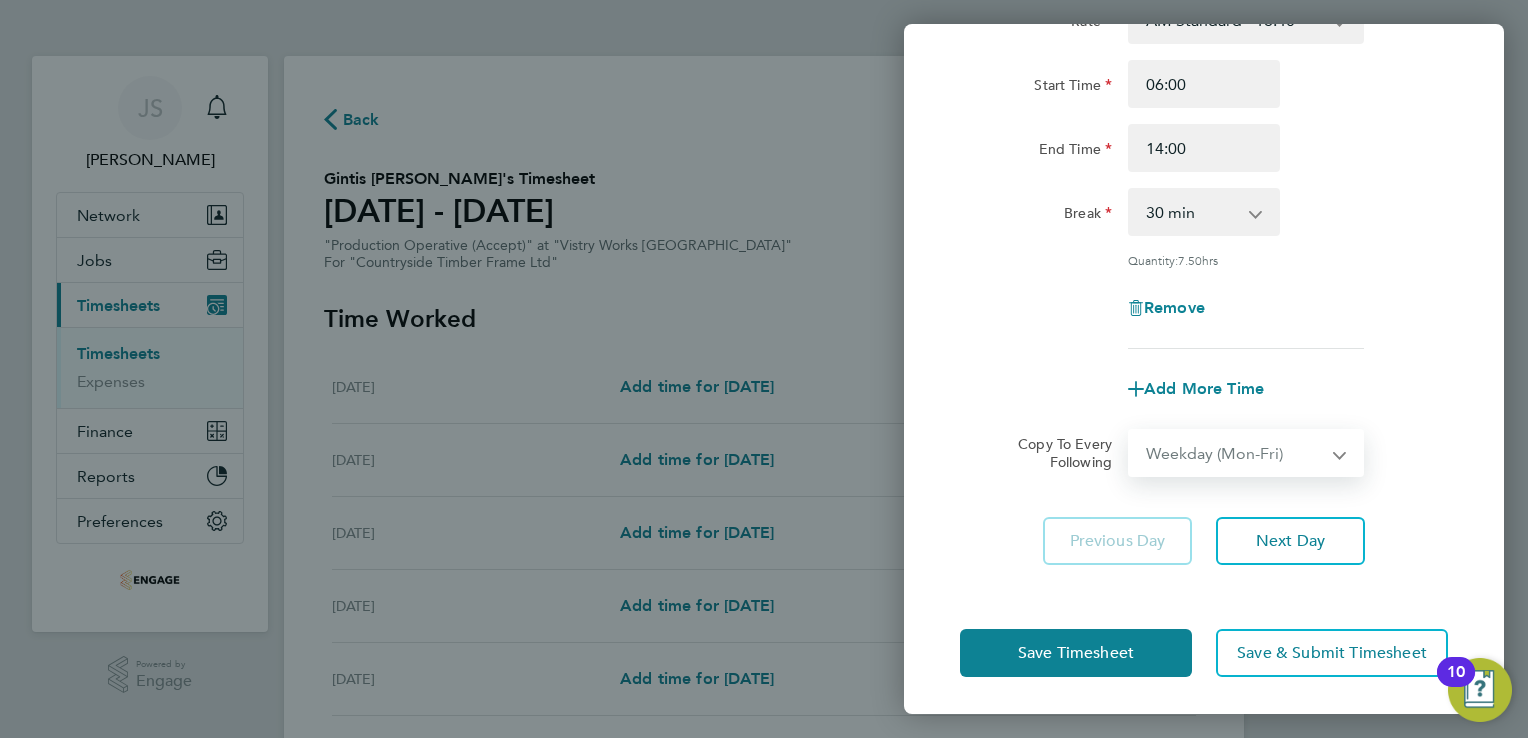 click on "Select days   Day   Weekday (Mon-Fri)   Weekend (Sat-Sun)   Tuesday   Wednesday   Thursday   Friday   Saturday   Sunday" at bounding box center (1235, 453) 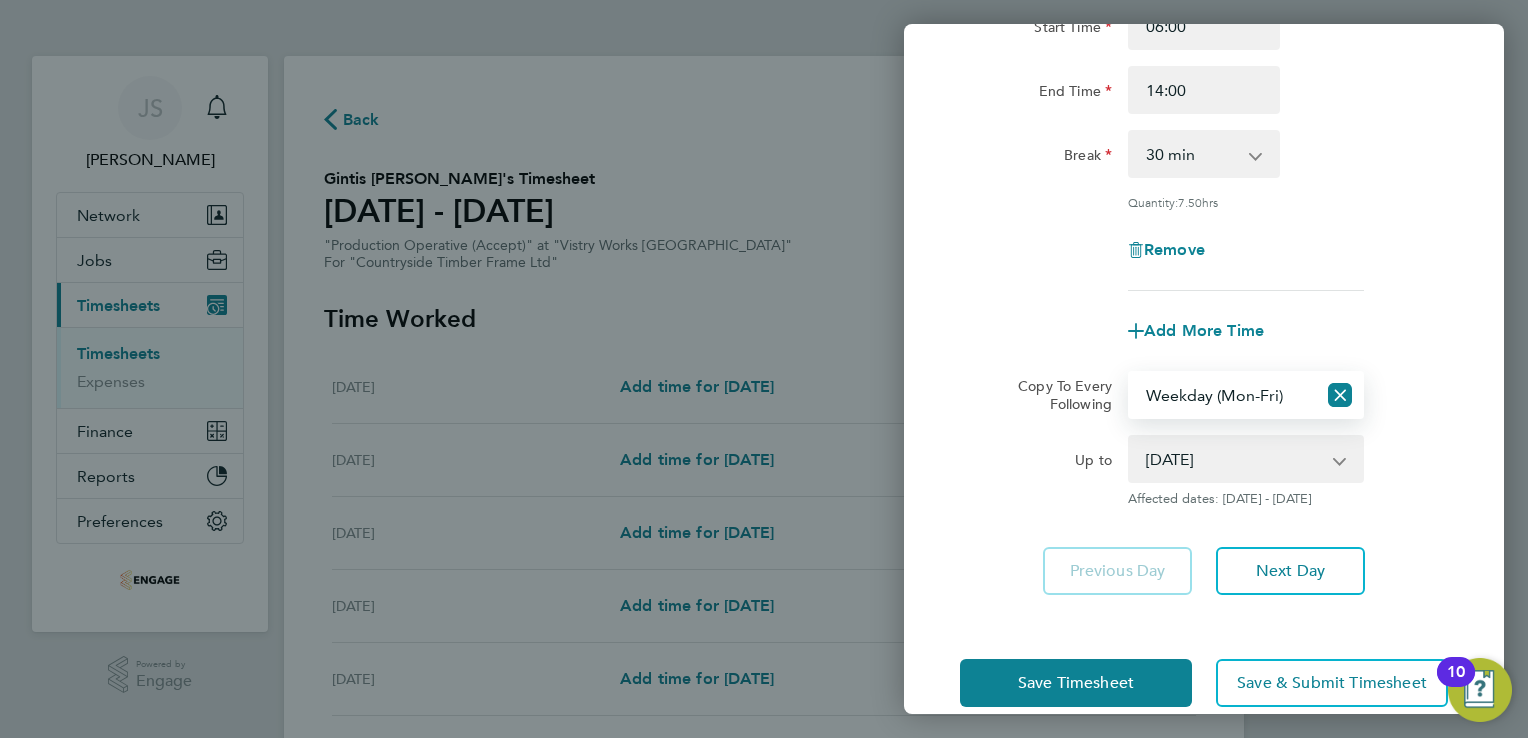 scroll, scrollTop: 252, scrollLeft: 0, axis: vertical 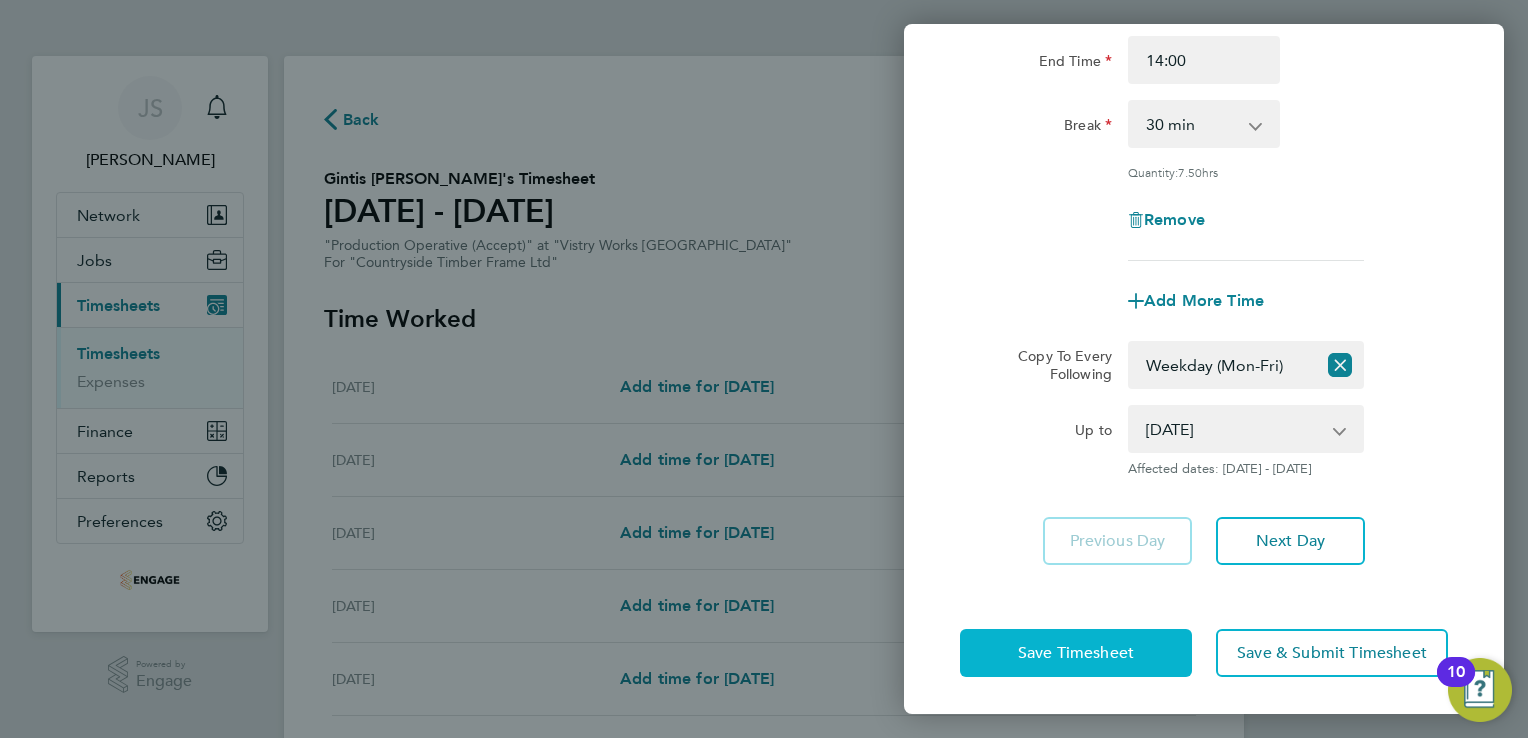 click on "Save Timesheet" 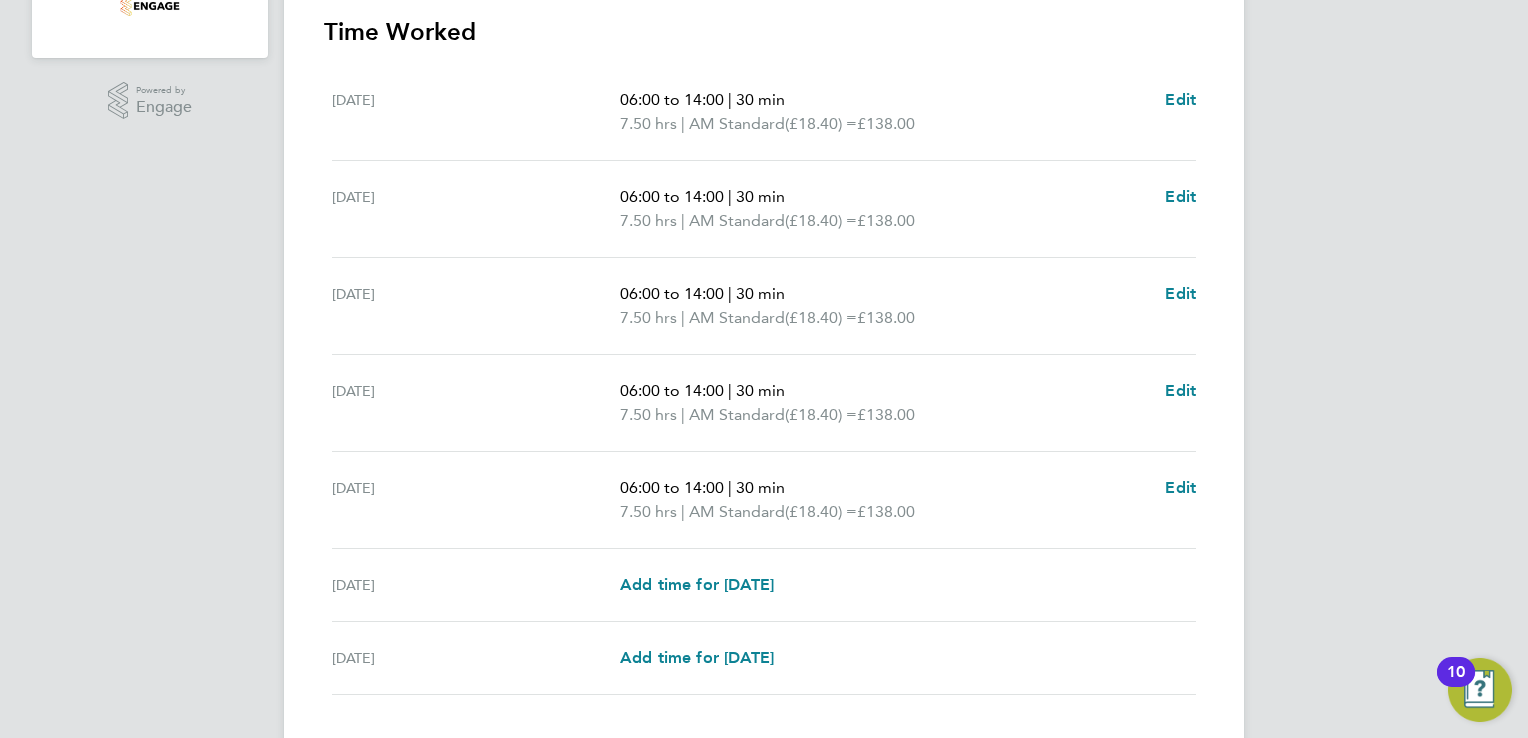 scroll, scrollTop: 704, scrollLeft: 0, axis: vertical 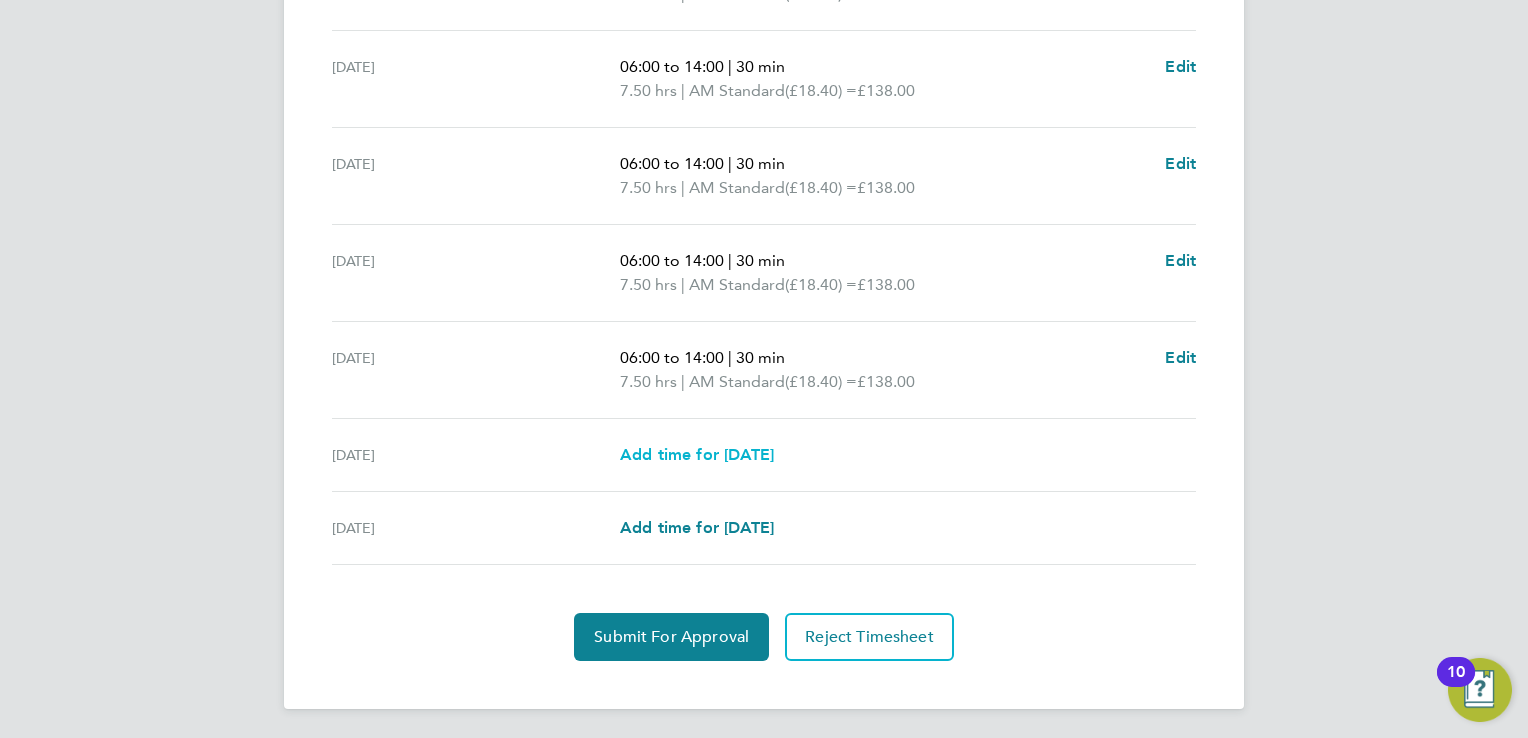 click on "Add time for Sat 12 Jul" at bounding box center [697, 454] 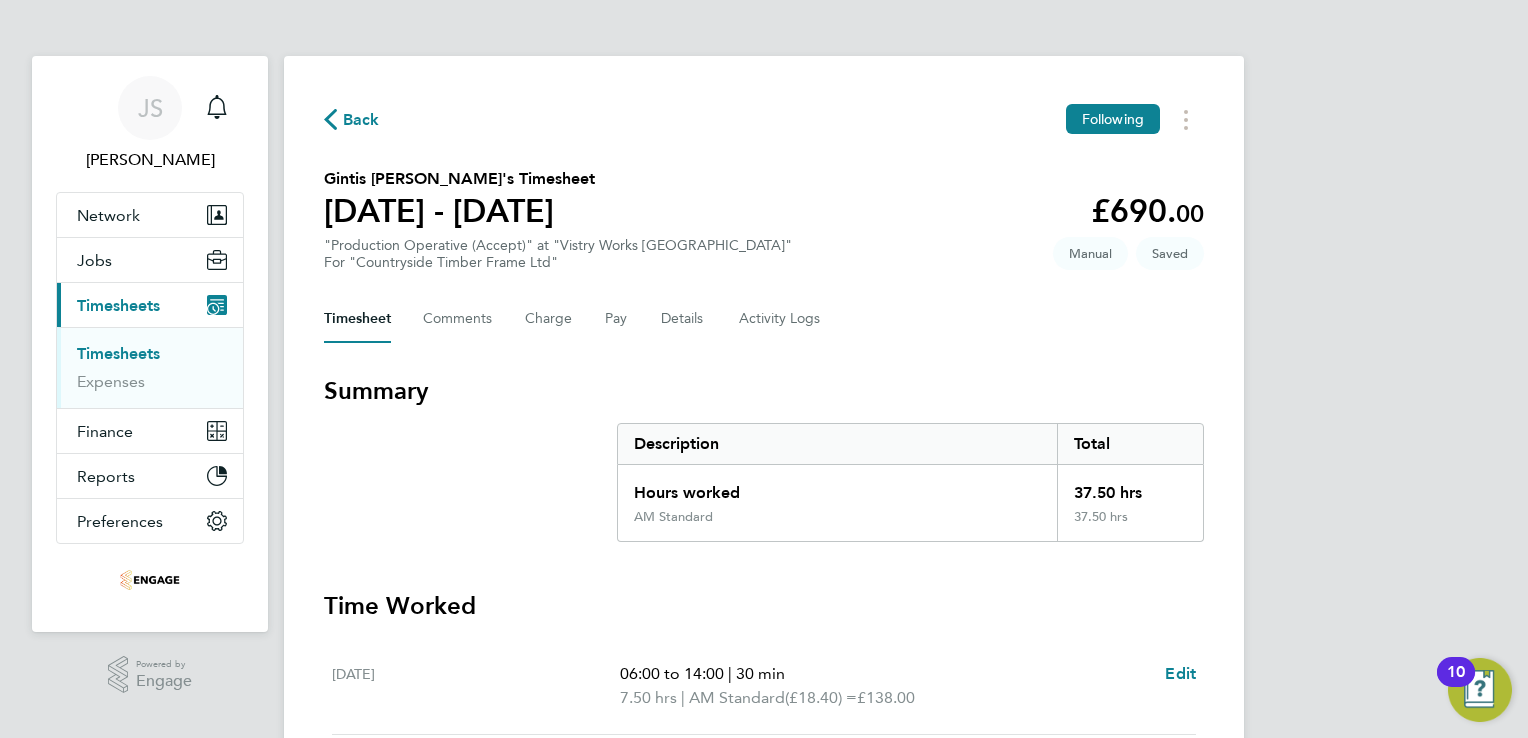 select on "15" 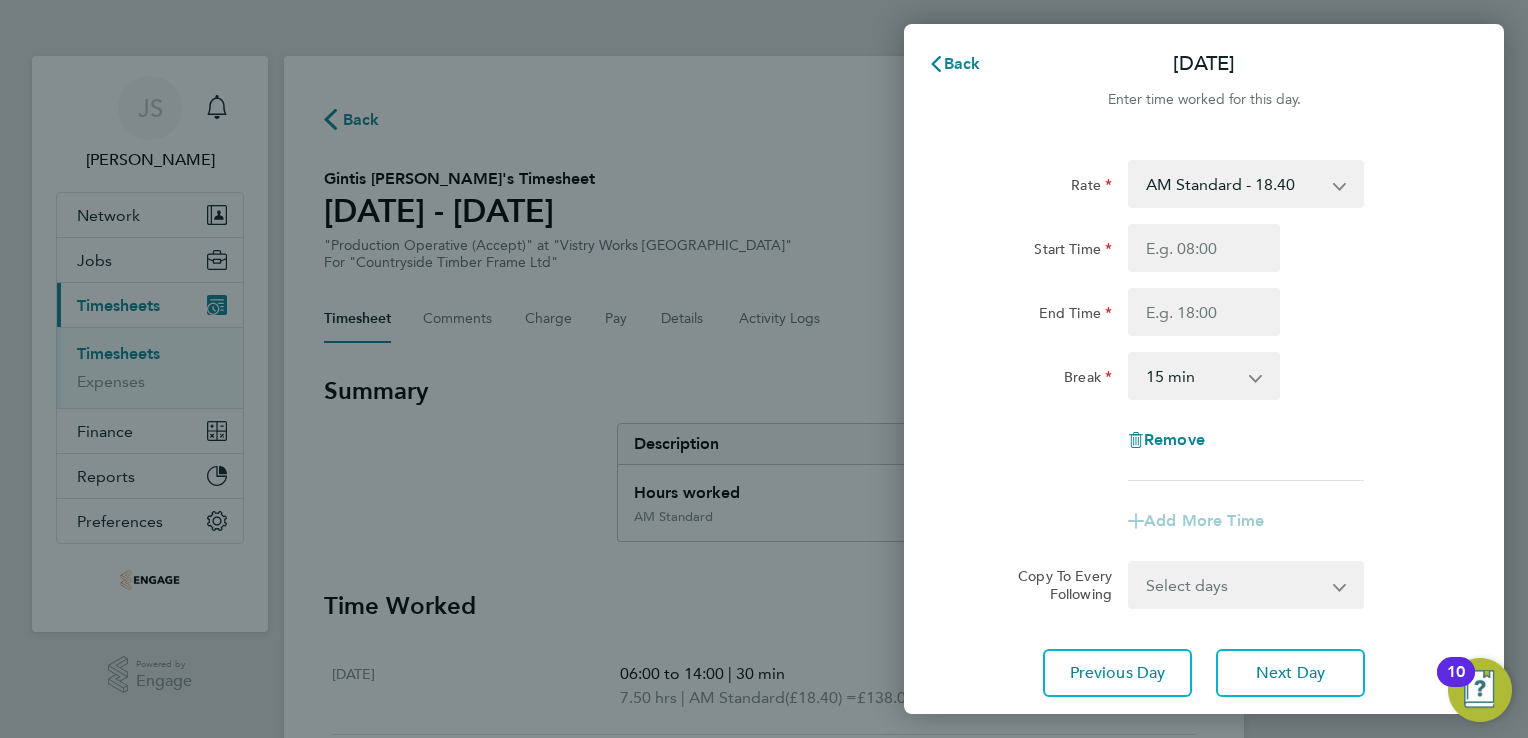 click on "AM Standard - 18.40   PM Standard - 20.06   OT 1 - 27.60   PM OT2 - 40.11   PM OT 1 - 30.08   OT2 - 36.80" at bounding box center [1234, 184] 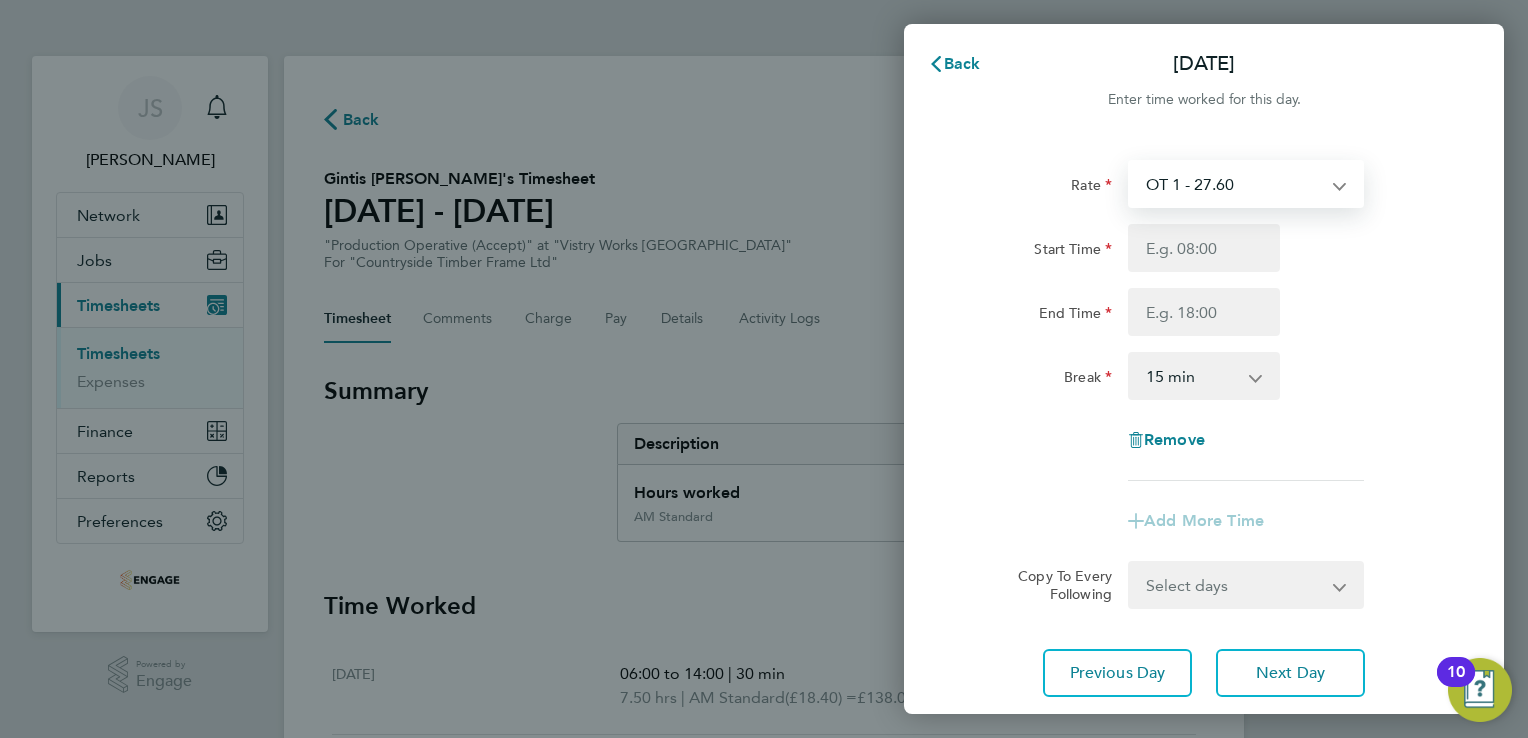 select on "15" 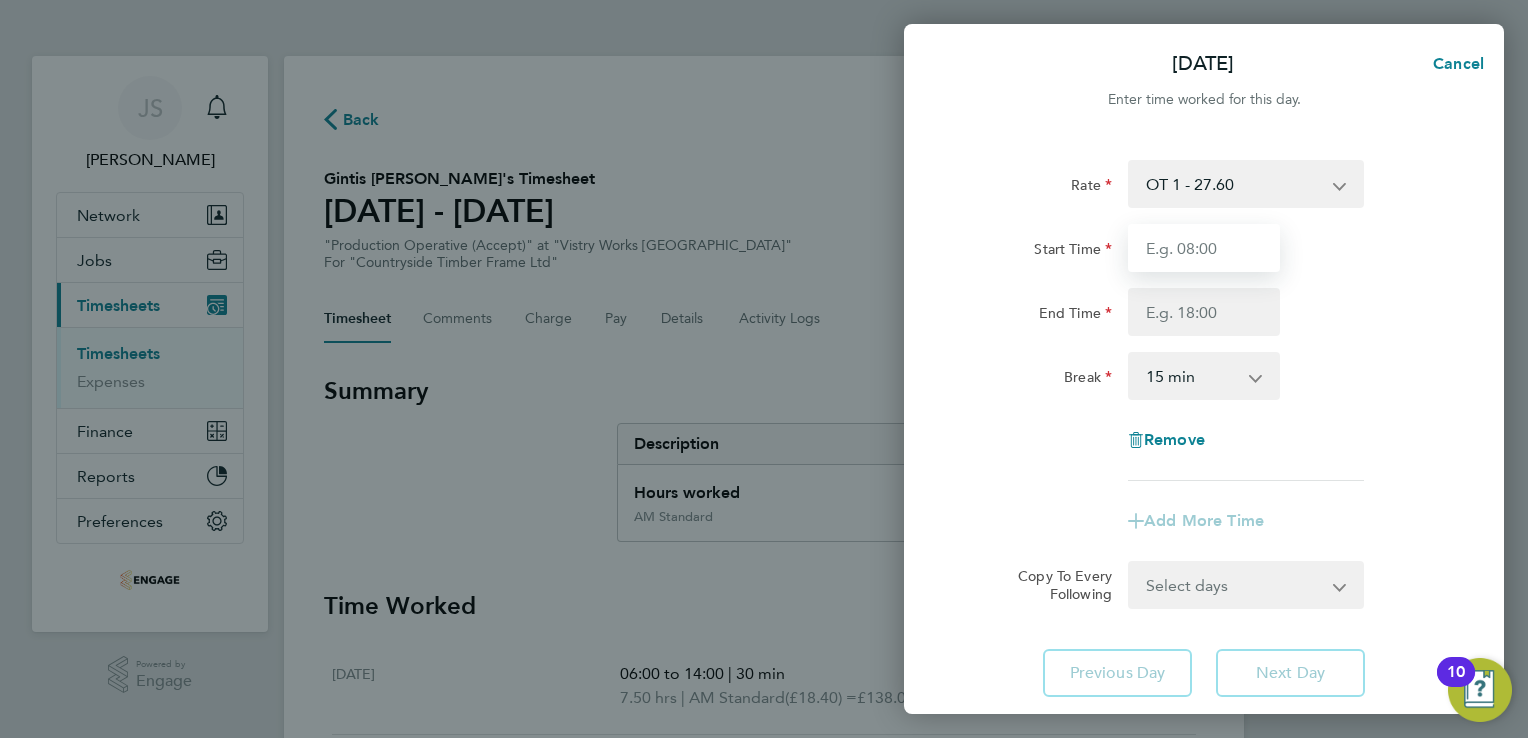 drag, startPoint x: 1164, startPoint y: 238, endPoint x: 1219, endPoint y: 261, distance: 59.615433 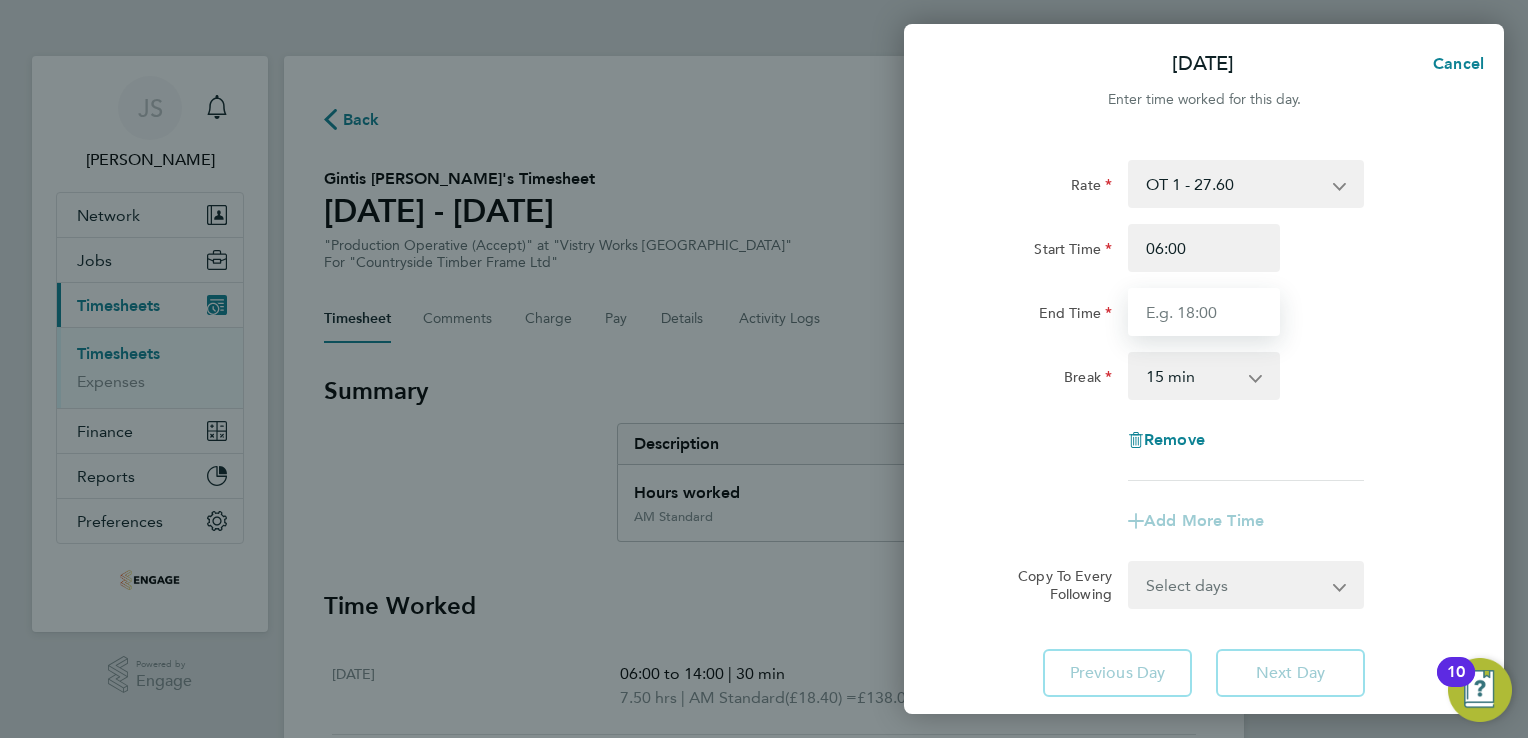 click on "End Time" at bounding box center [1204, 312] 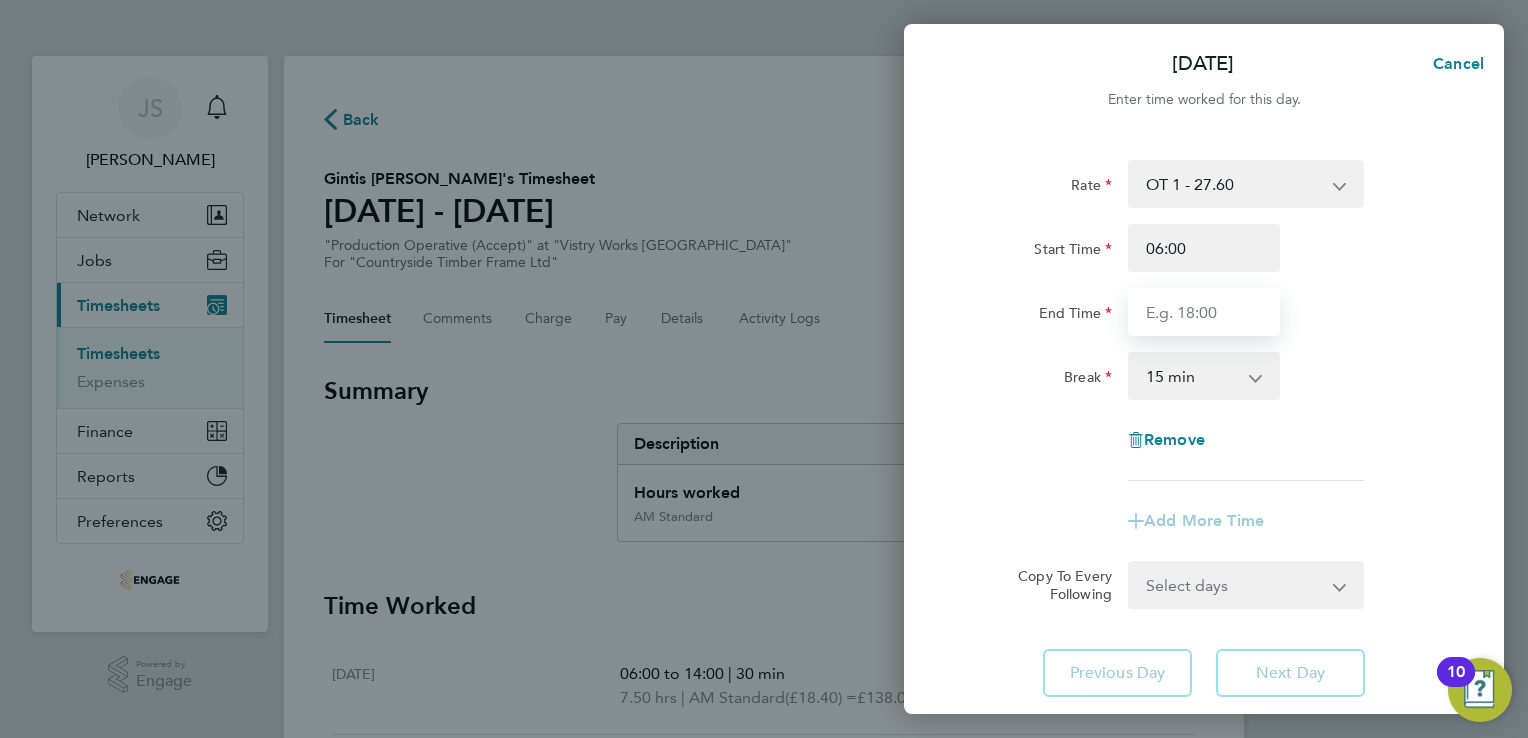 type on "11:00" 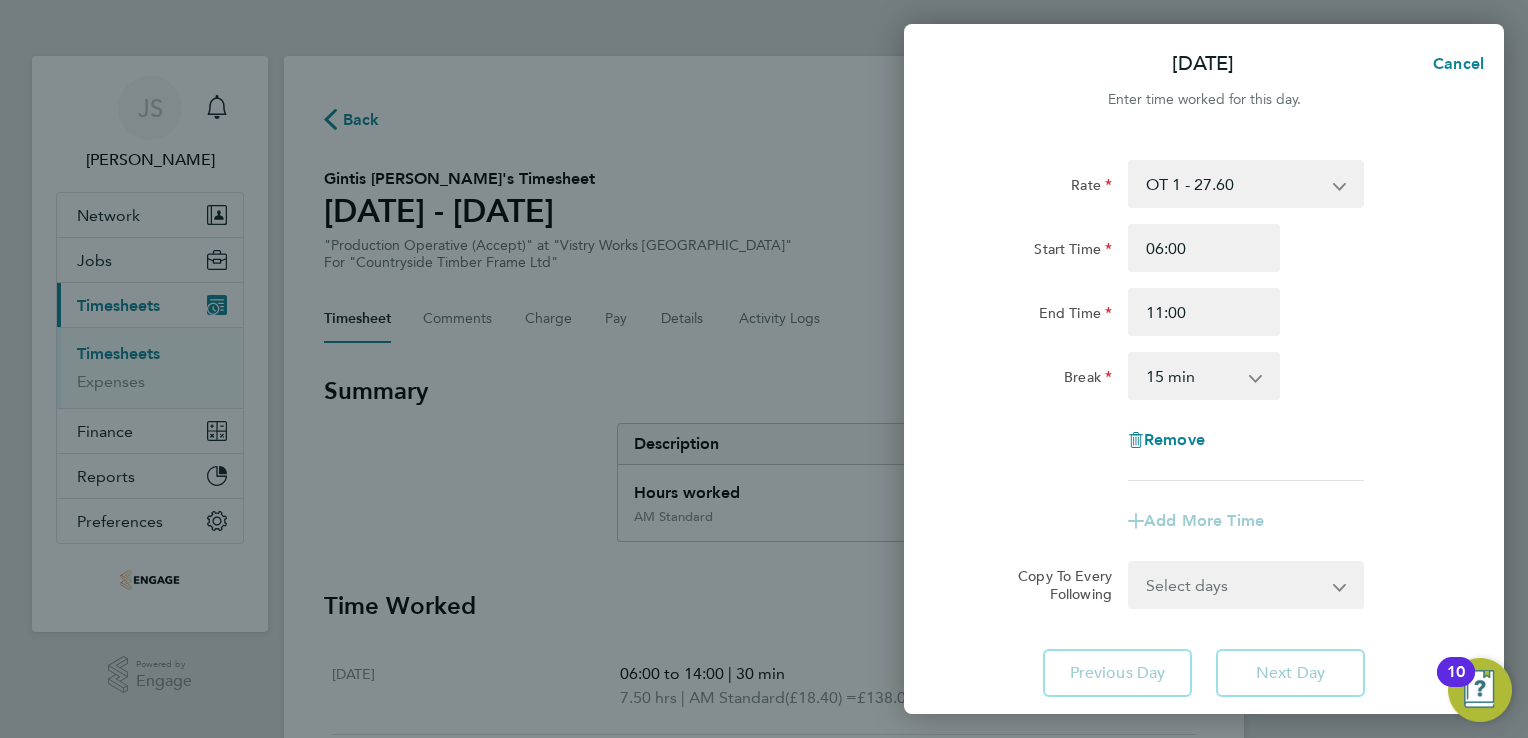 drag, startPoint x: 1154, startPoint y: 360, endPoint x: 1171, endPoint y: 366, distance: 18.027756 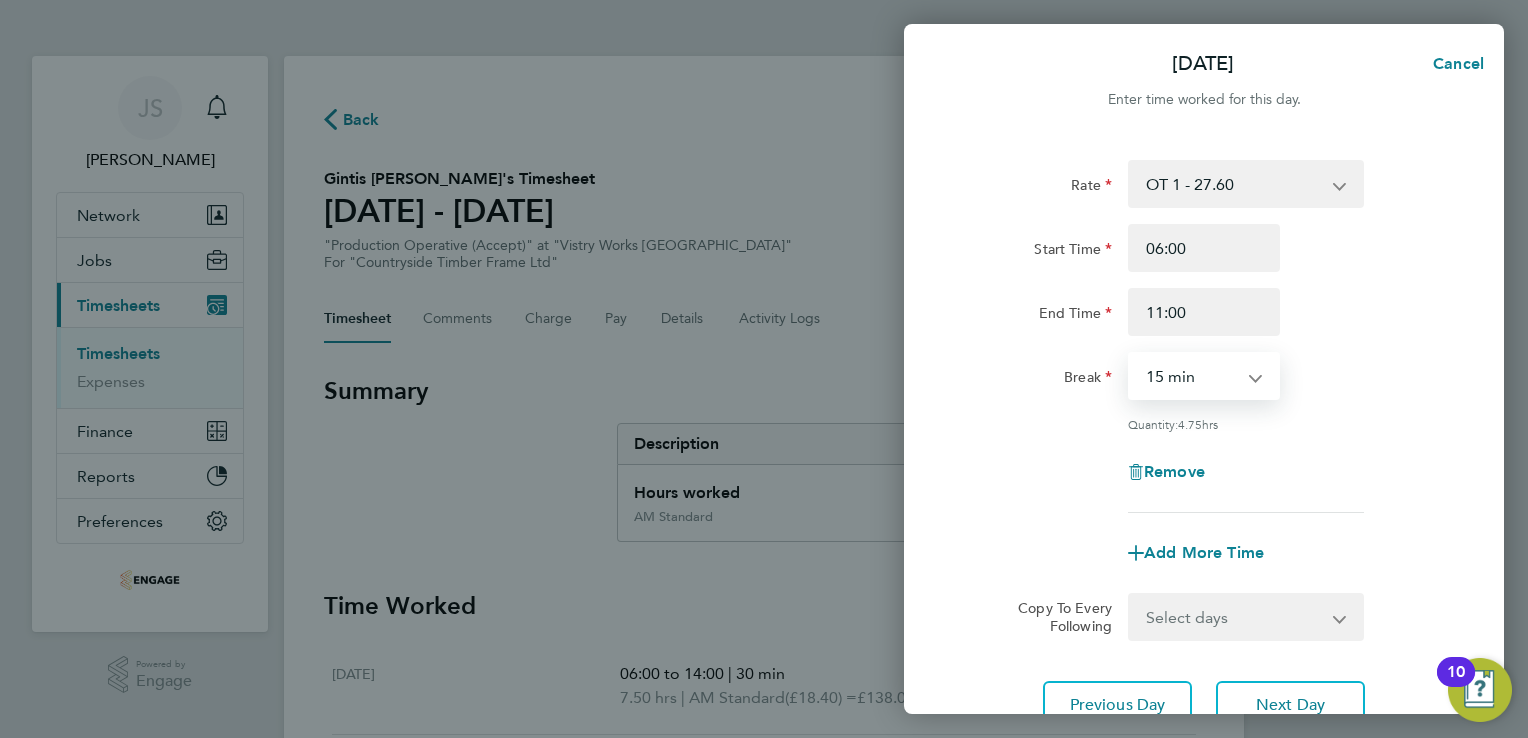 select on "0" 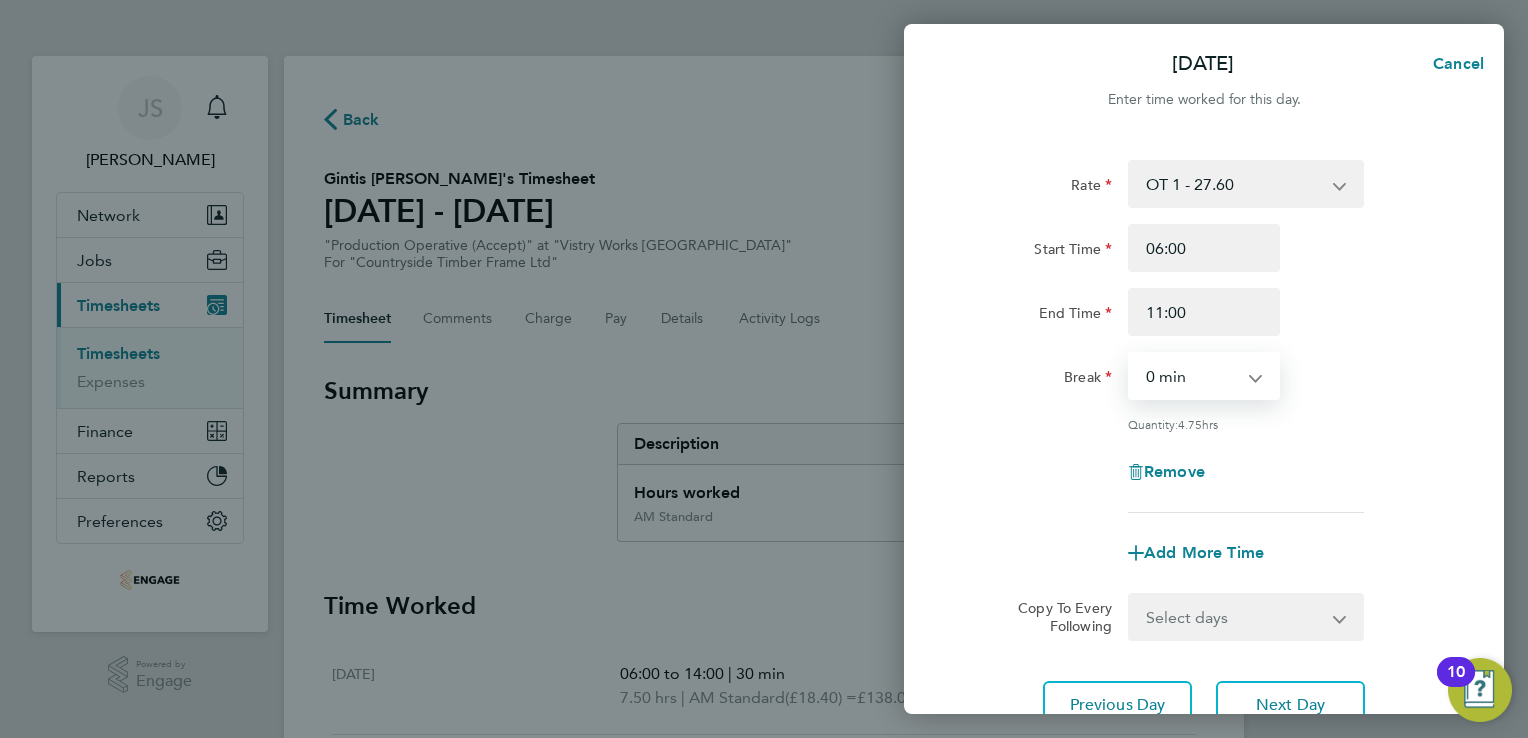 click on "0 min   15 min   30 min   45 min   60 min   75 min   90 min" at bounding box center (1192, 376) 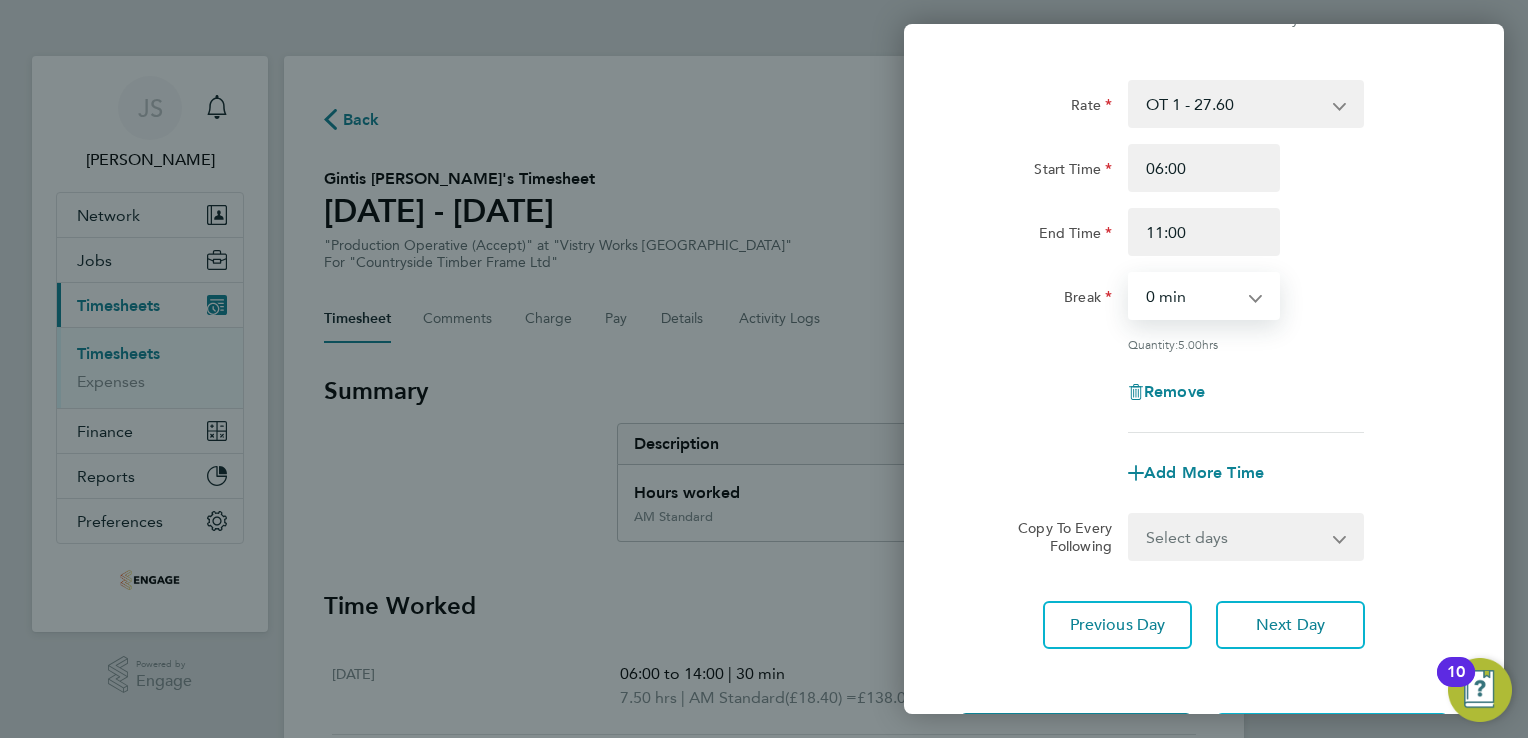 scroll, scrollTop: 164, scrollLeft: 0, axis: vertical 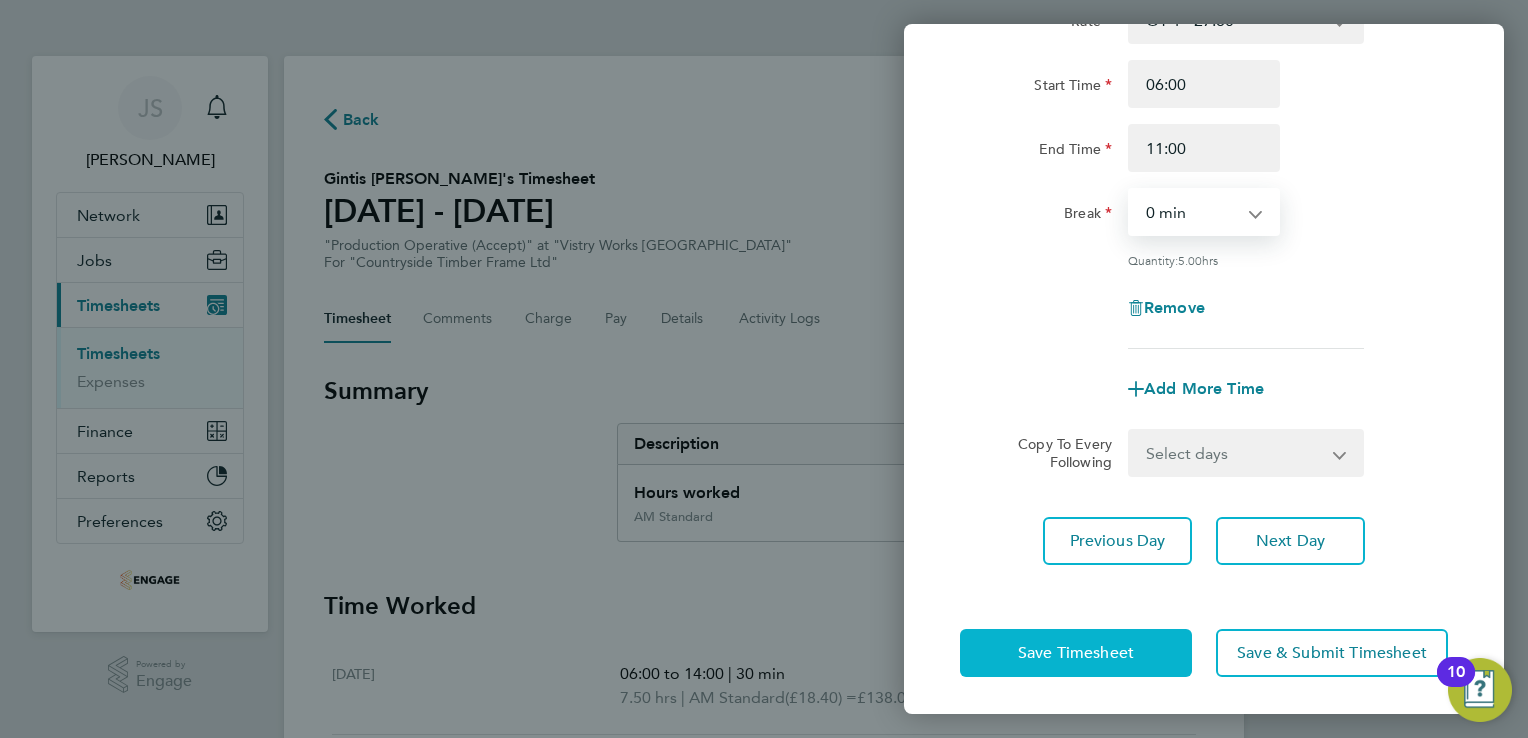click on "Save Timesheet" 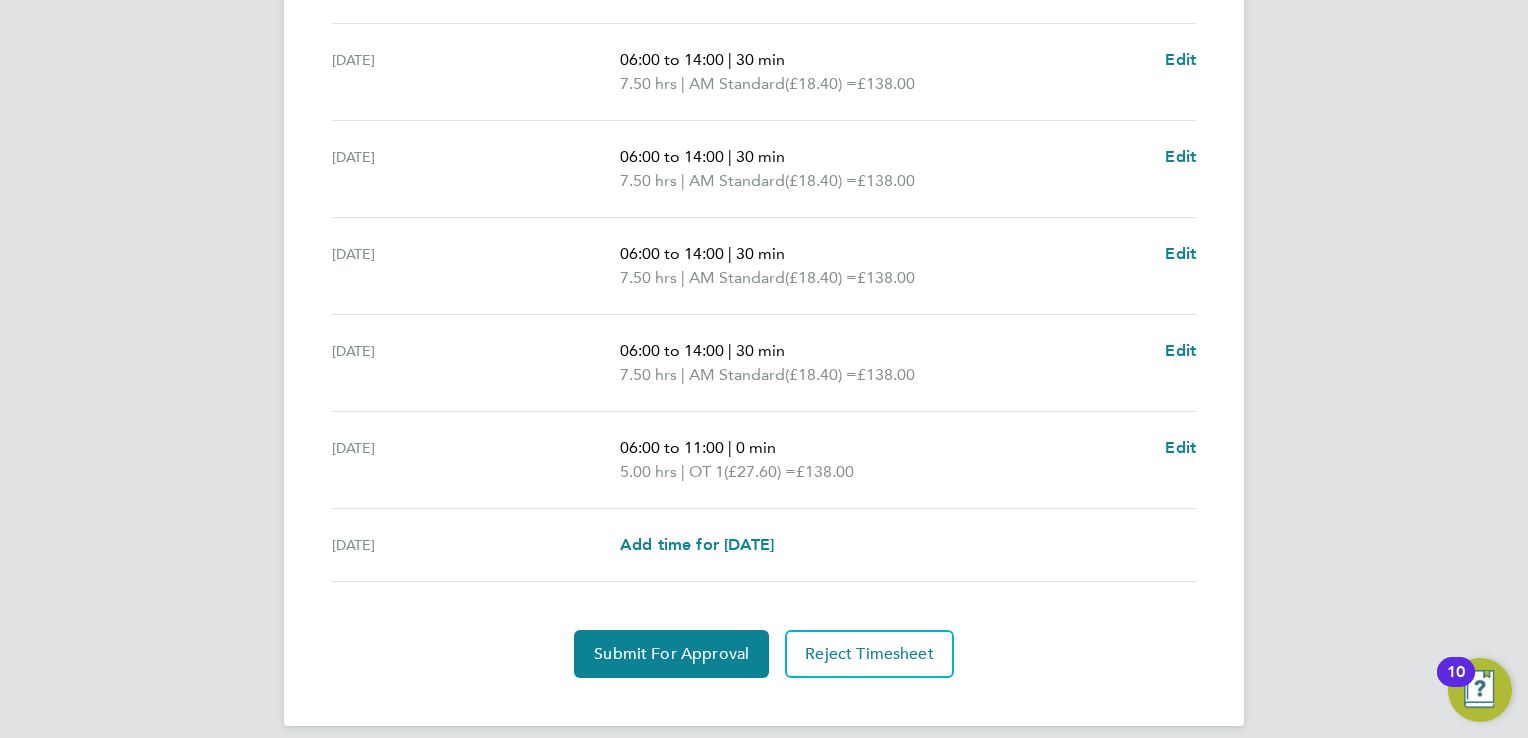 scroll, scrollTop: 748, scrollLeft: 0, axis: vertical 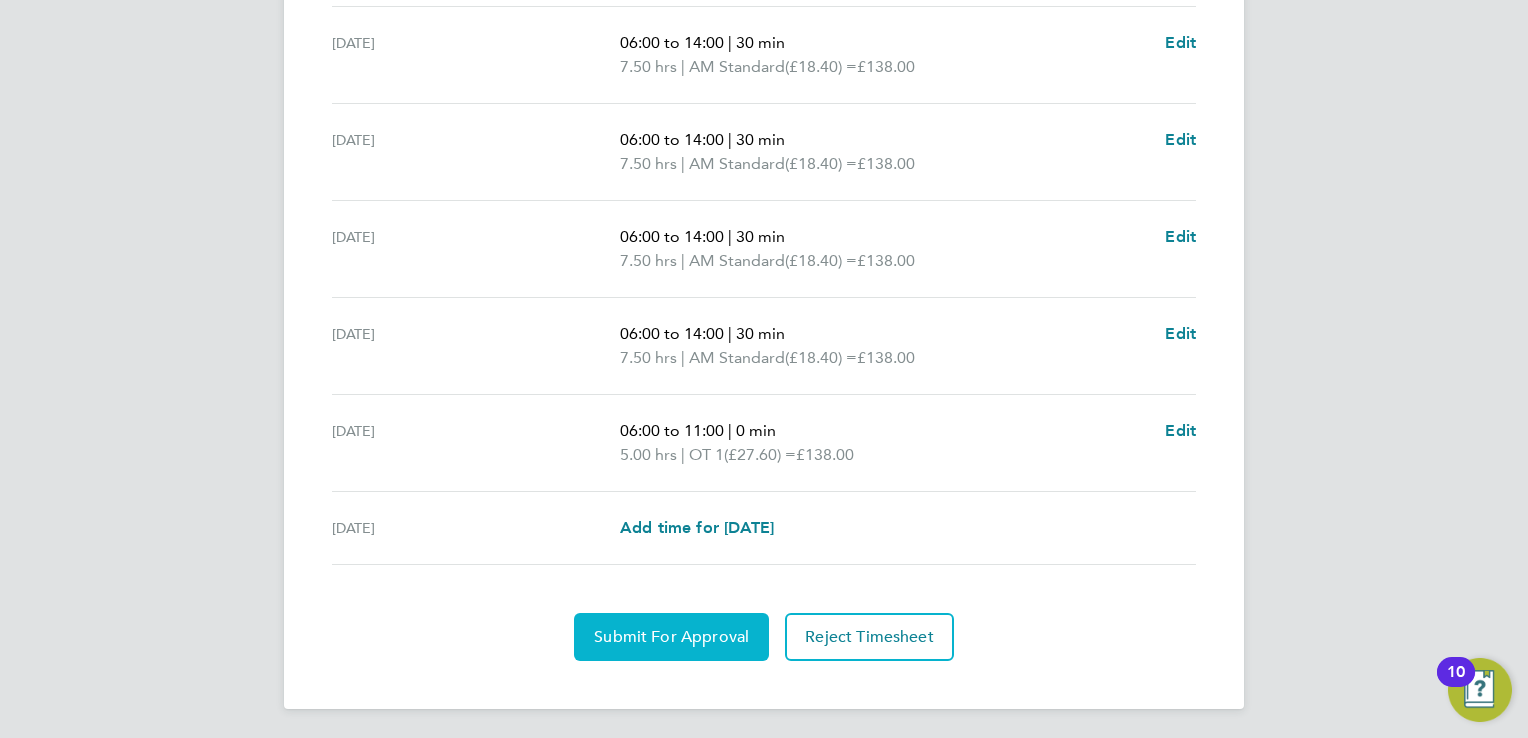 click on "Submit For Approval" 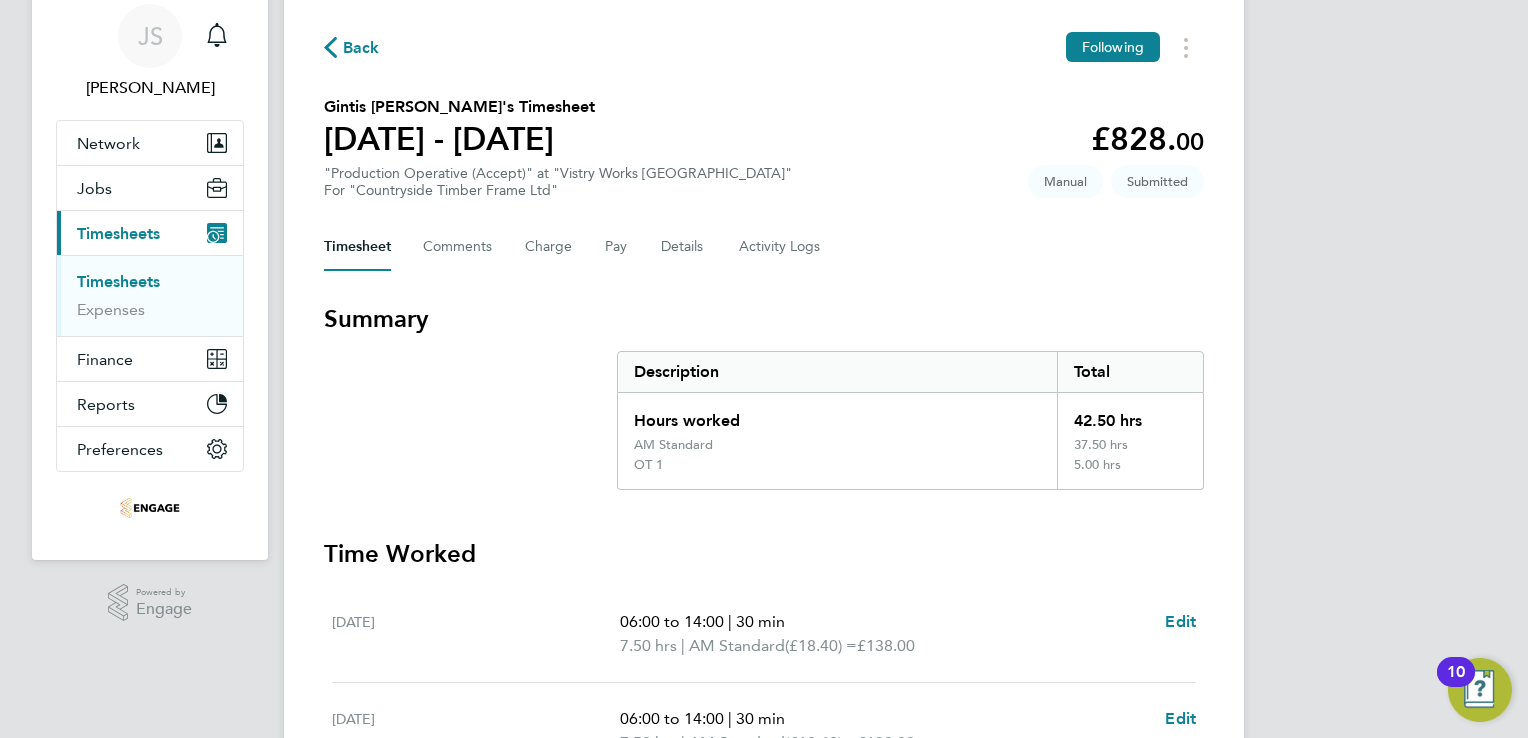 scroll, scrollTop: 0, scrollLeft: 0, axis: both 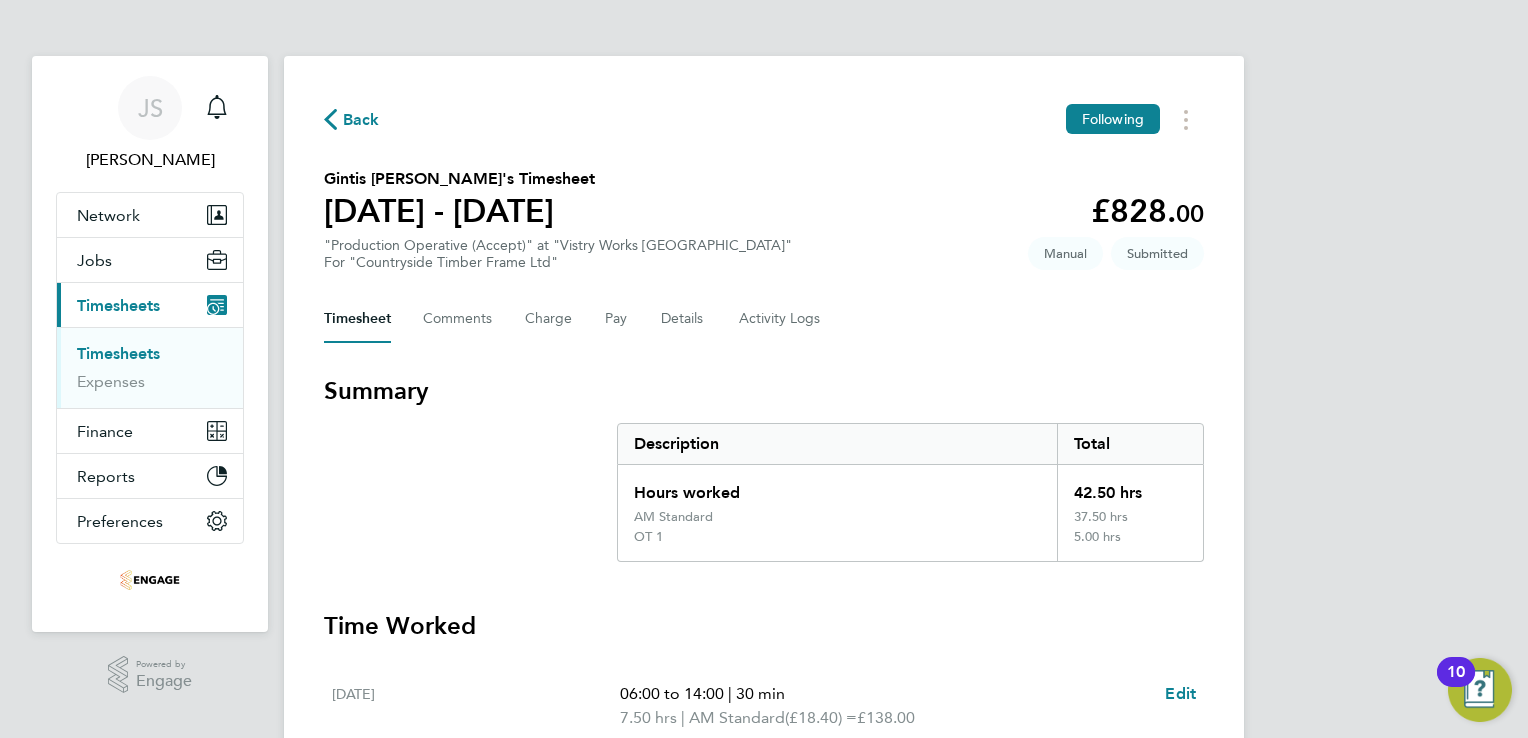 click on "Back" 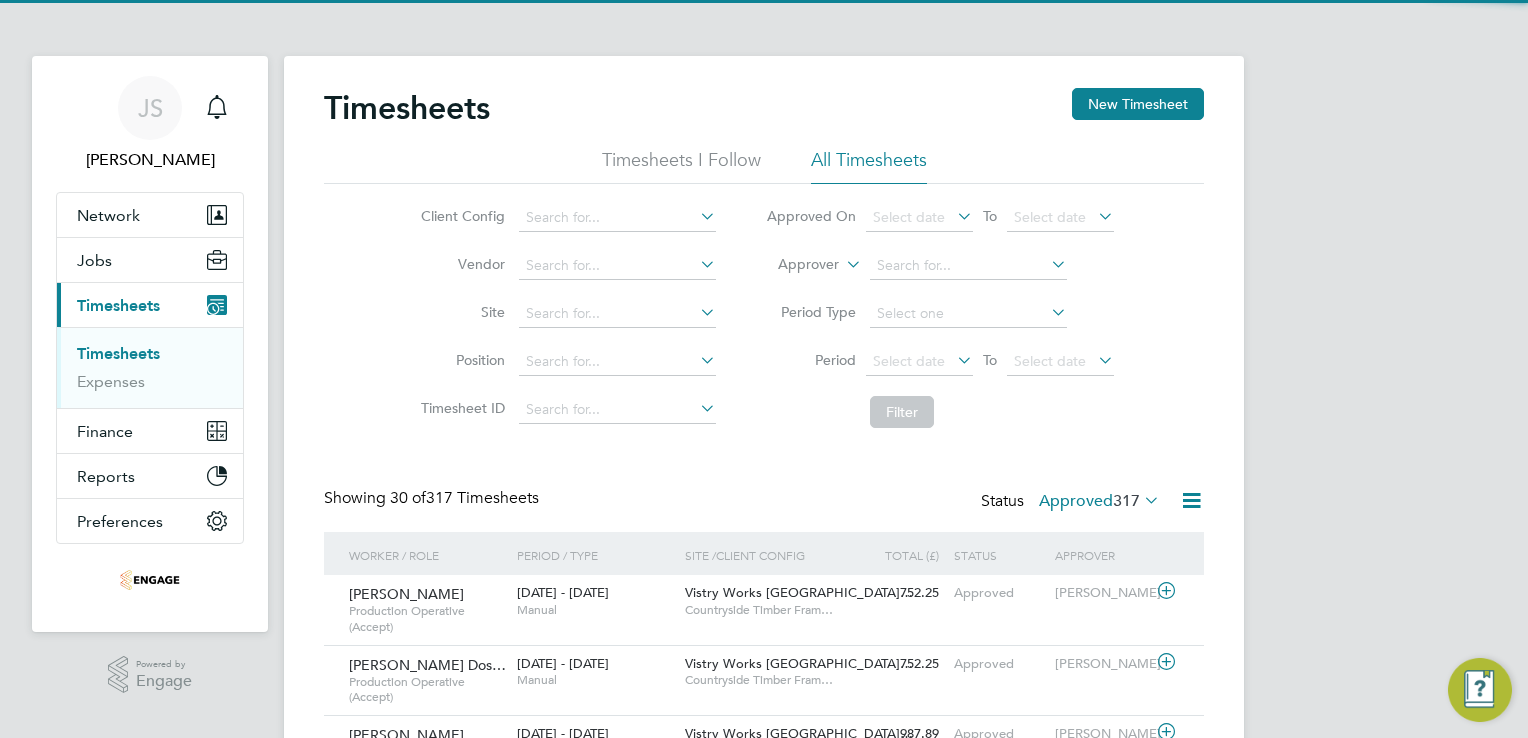 scroll, scrollTop: 9, scrollLeft: 10, axis: both 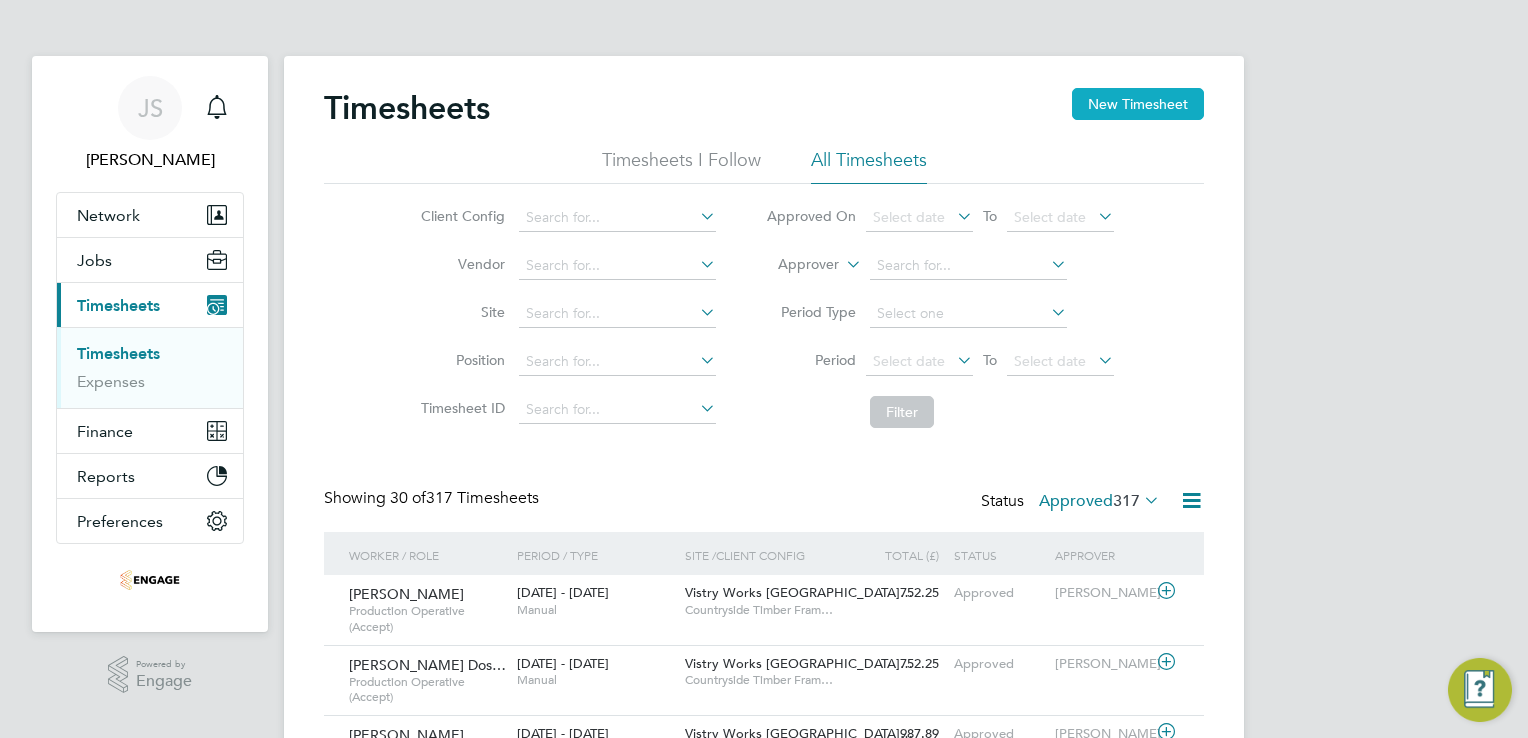 click on "New Timesheet" 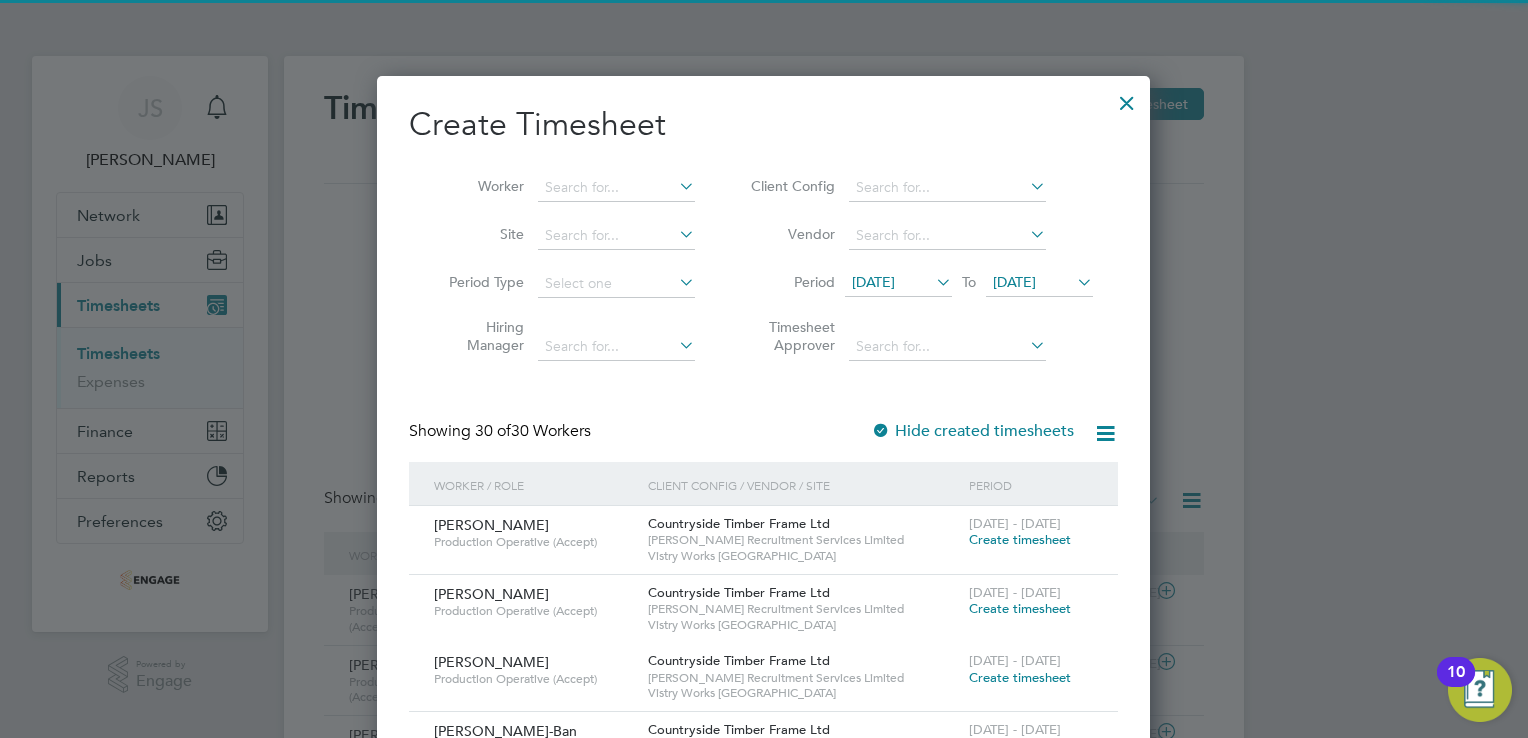 click on "[DATE]" at bounding box center [873, 282] 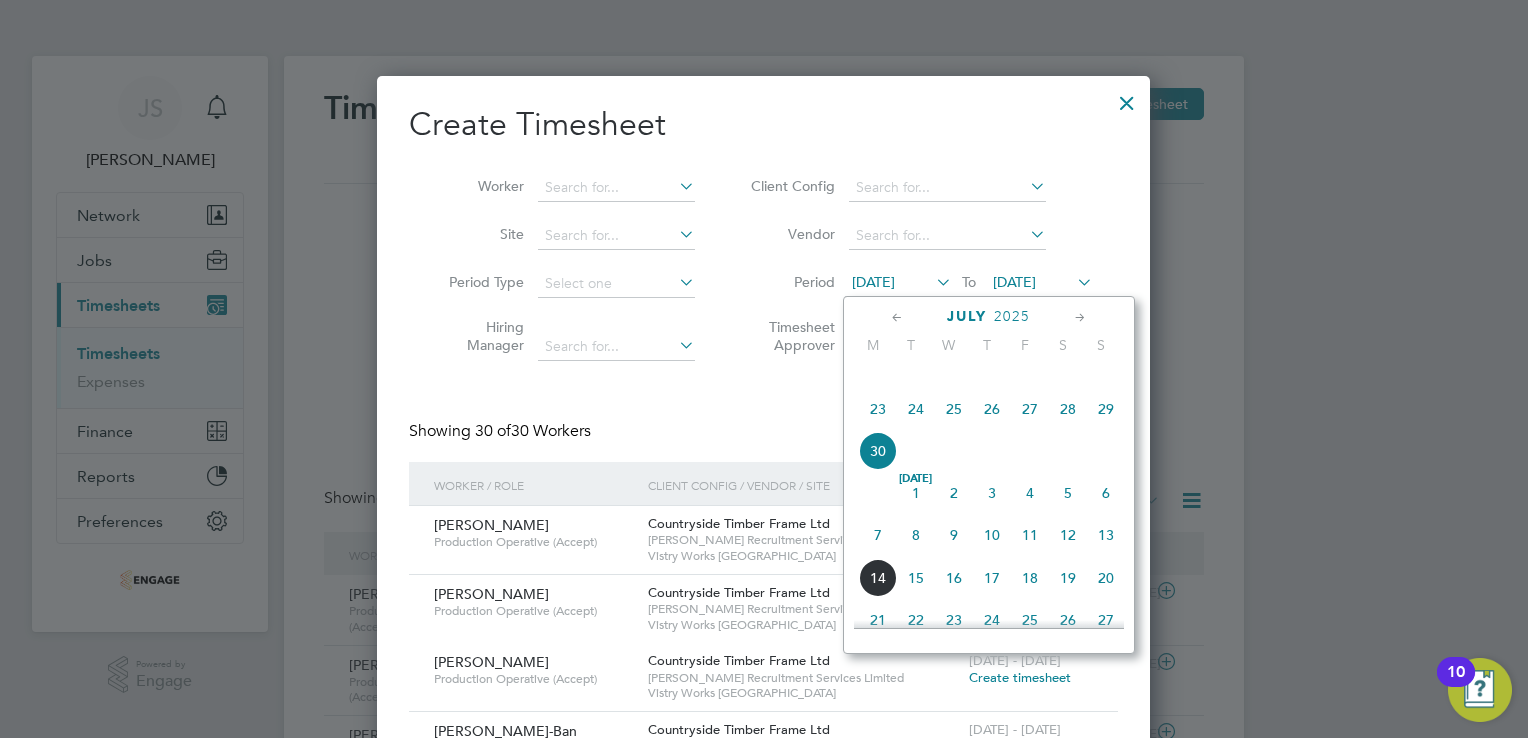 click on "7" 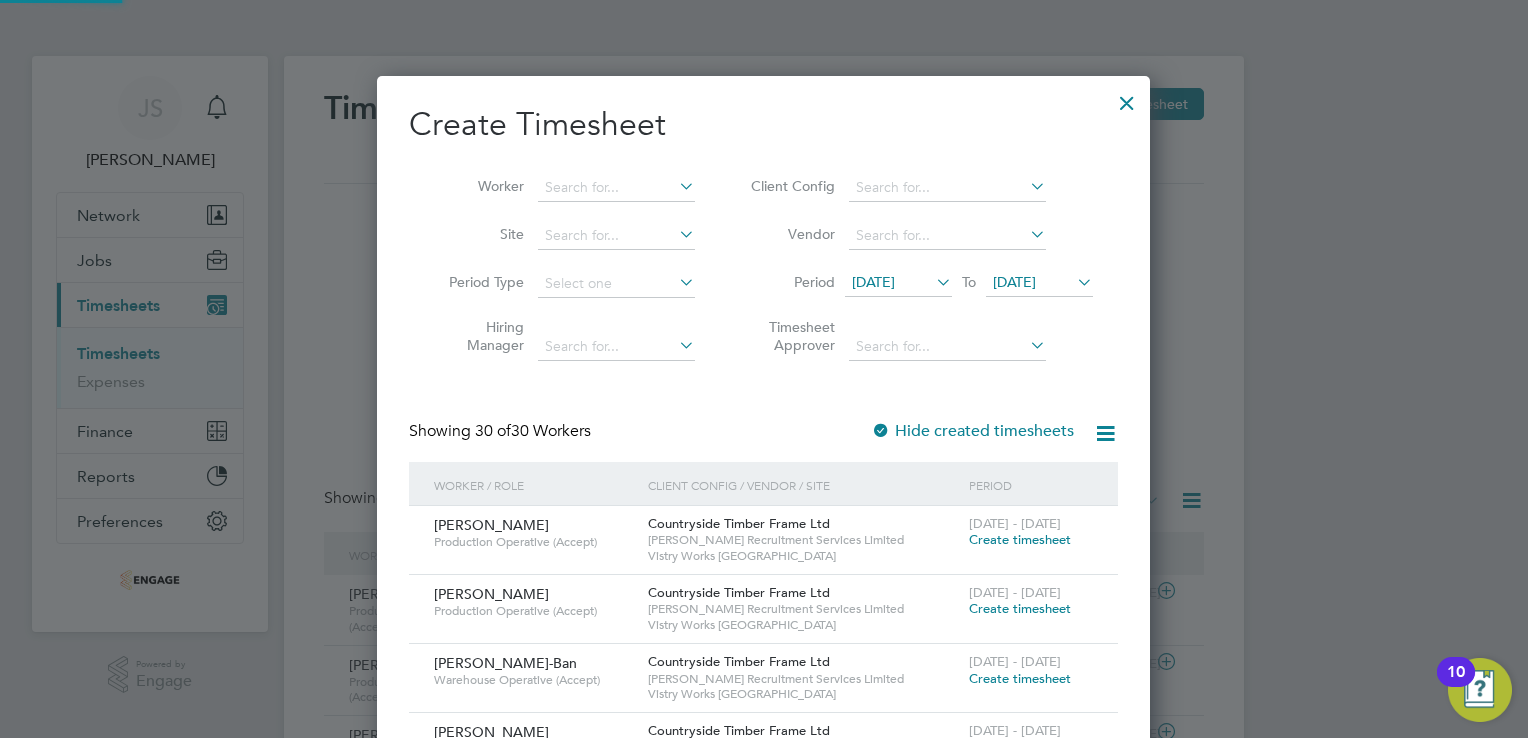 click on "[DATE]" at bounding box center [1014, 282] 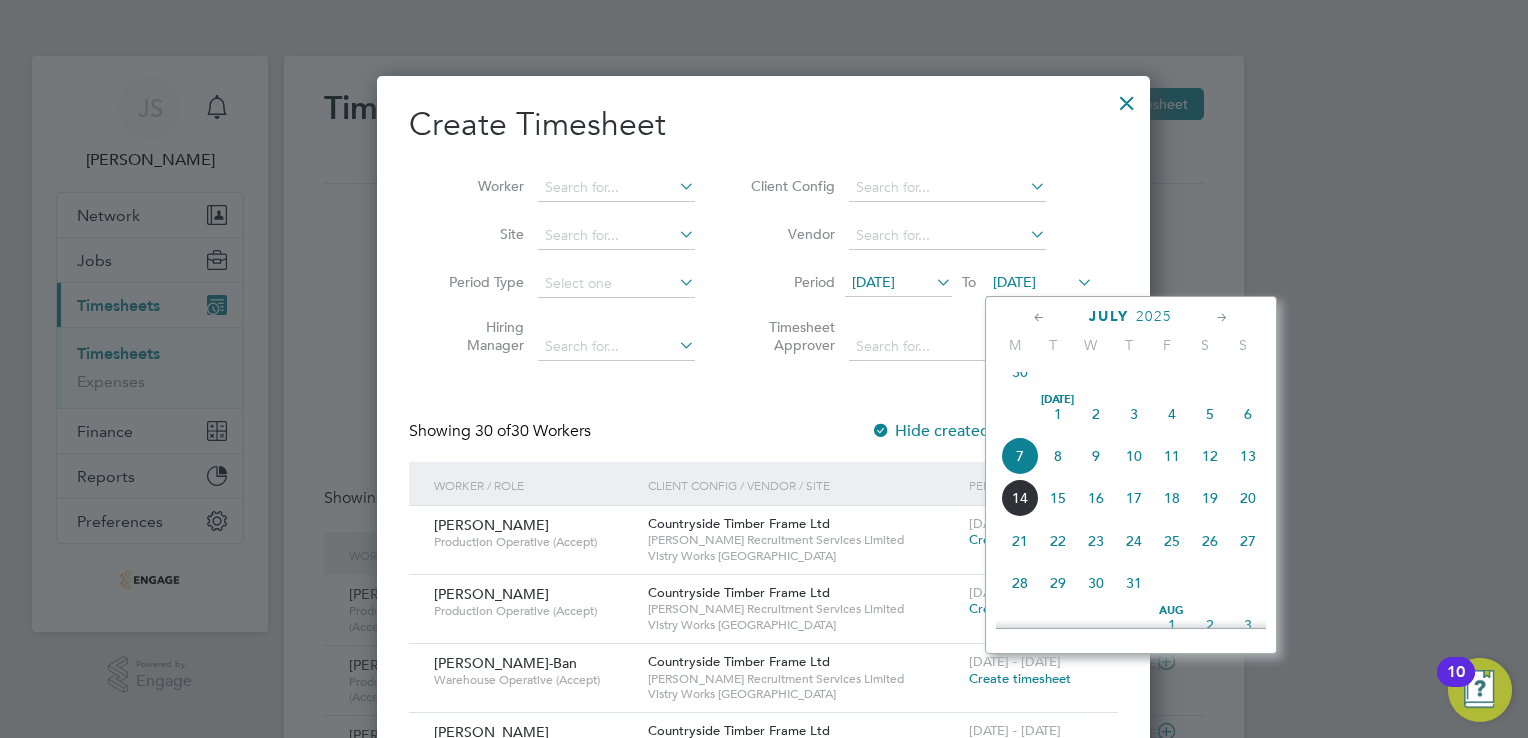 click on "13" 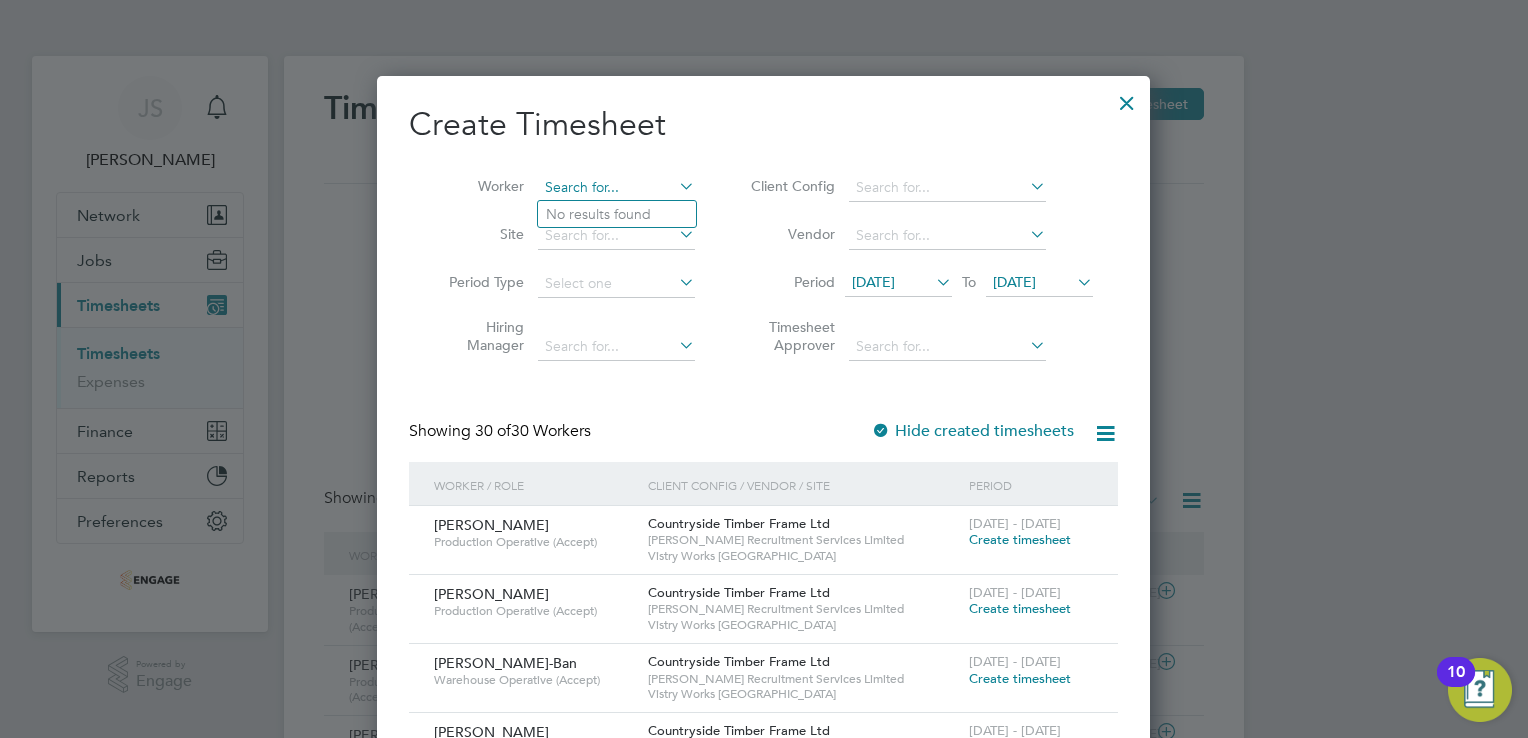 click at bounding box center [616, 188] 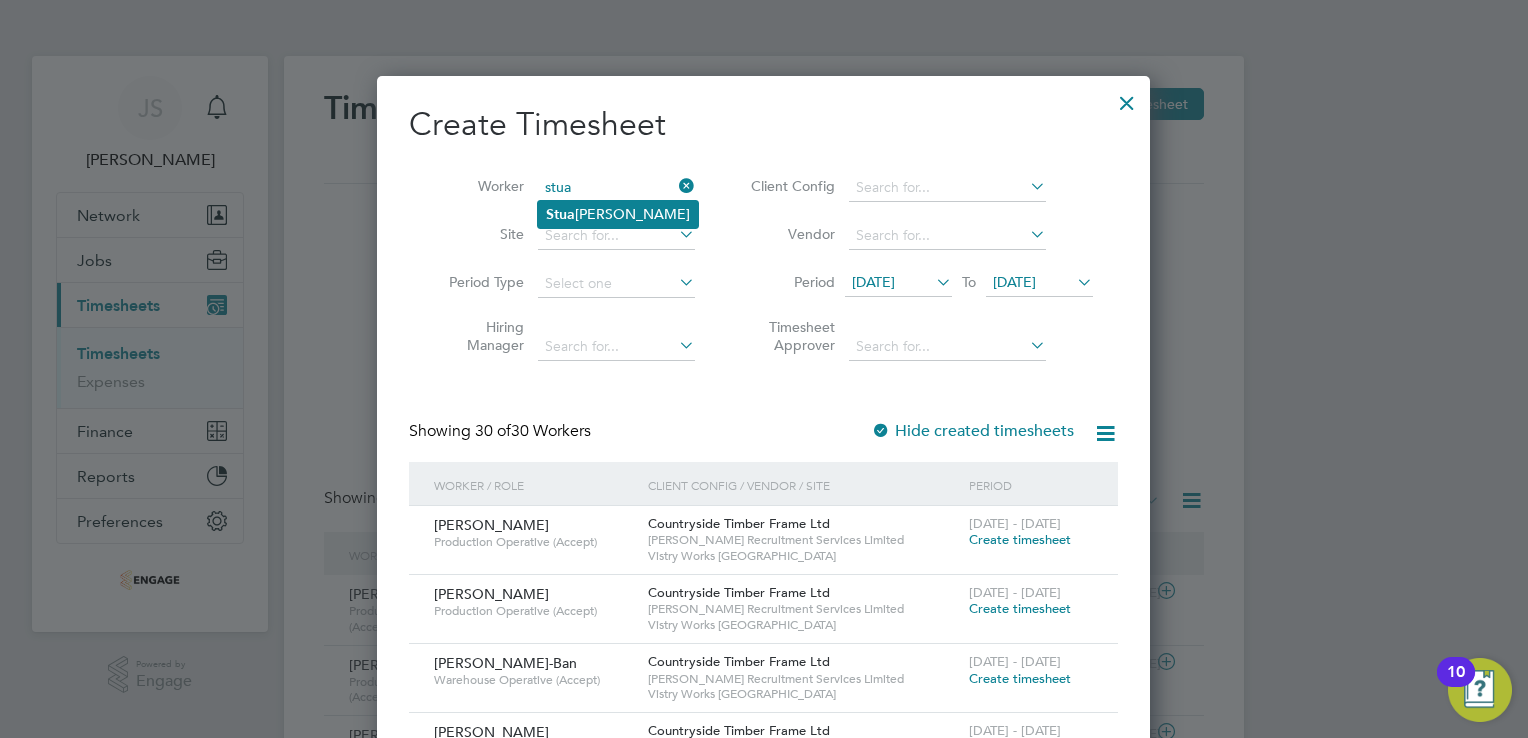 click on "Stua rt Dunn" 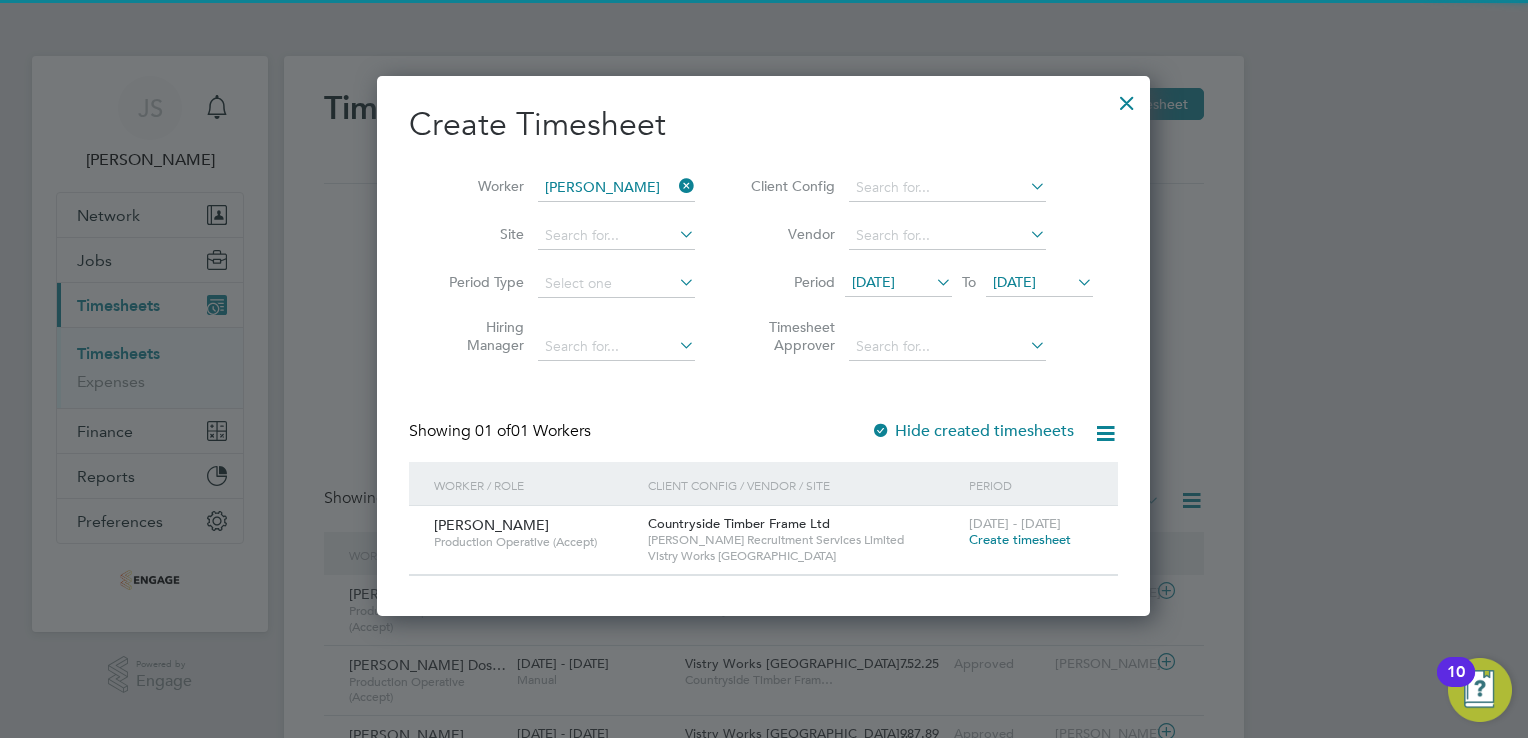 click on "Create timesheet" at bounding box center (1020, 539) 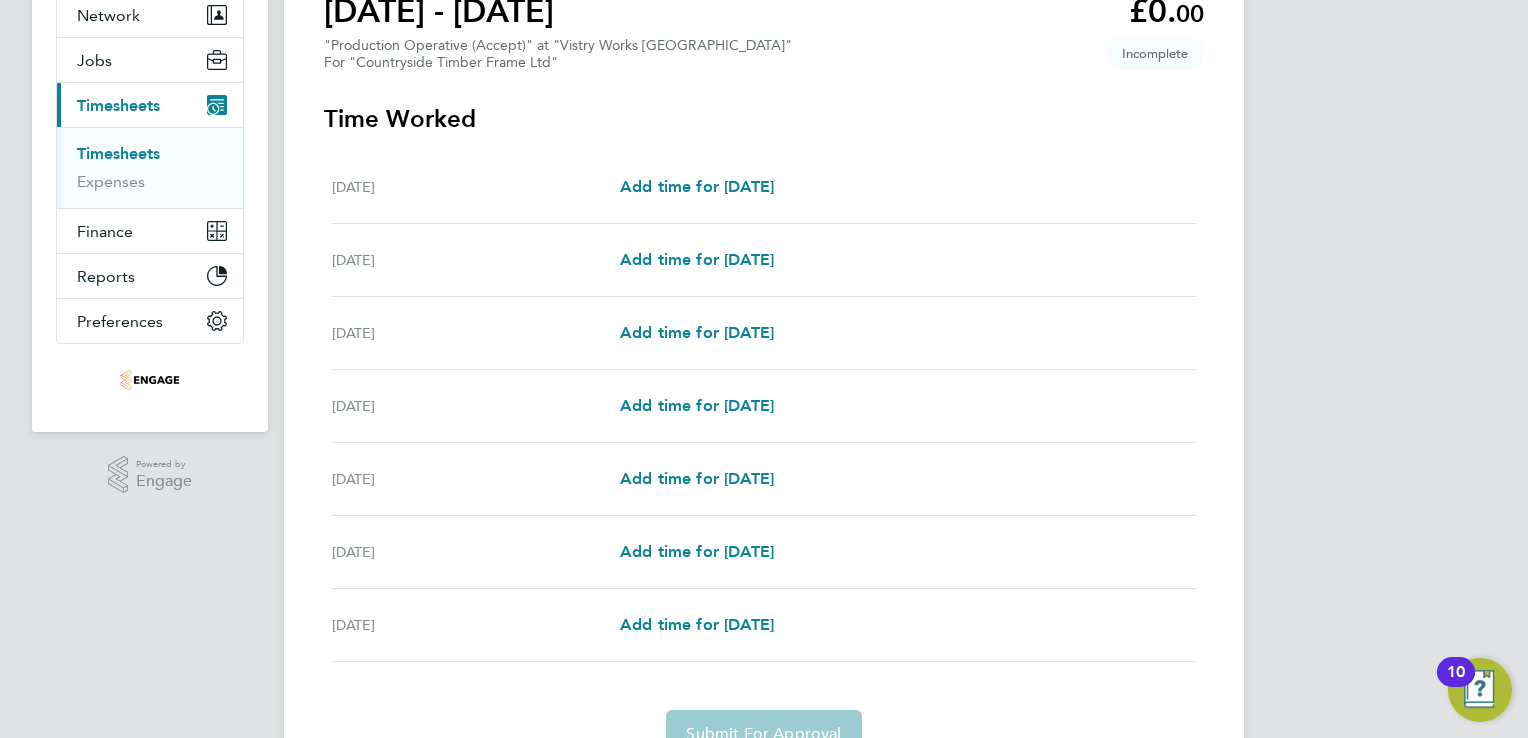 click on "Mon 07 Jul   Add time for Mon 07 Jul   Add time for Mon 07 Jul" at bounding box center [764, 187] 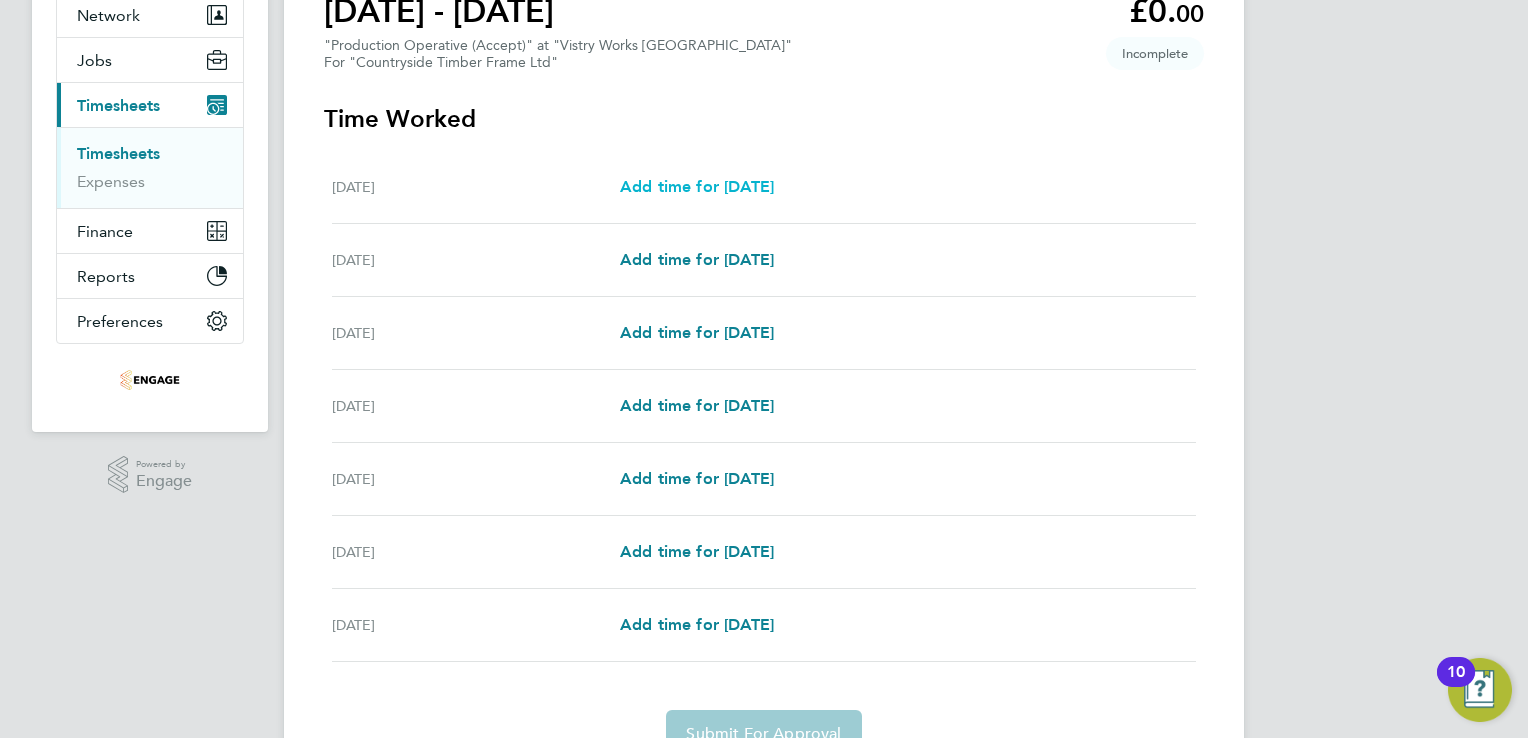 click on "Add time for Mon 07 Jul" at bounding box center [697, 186] 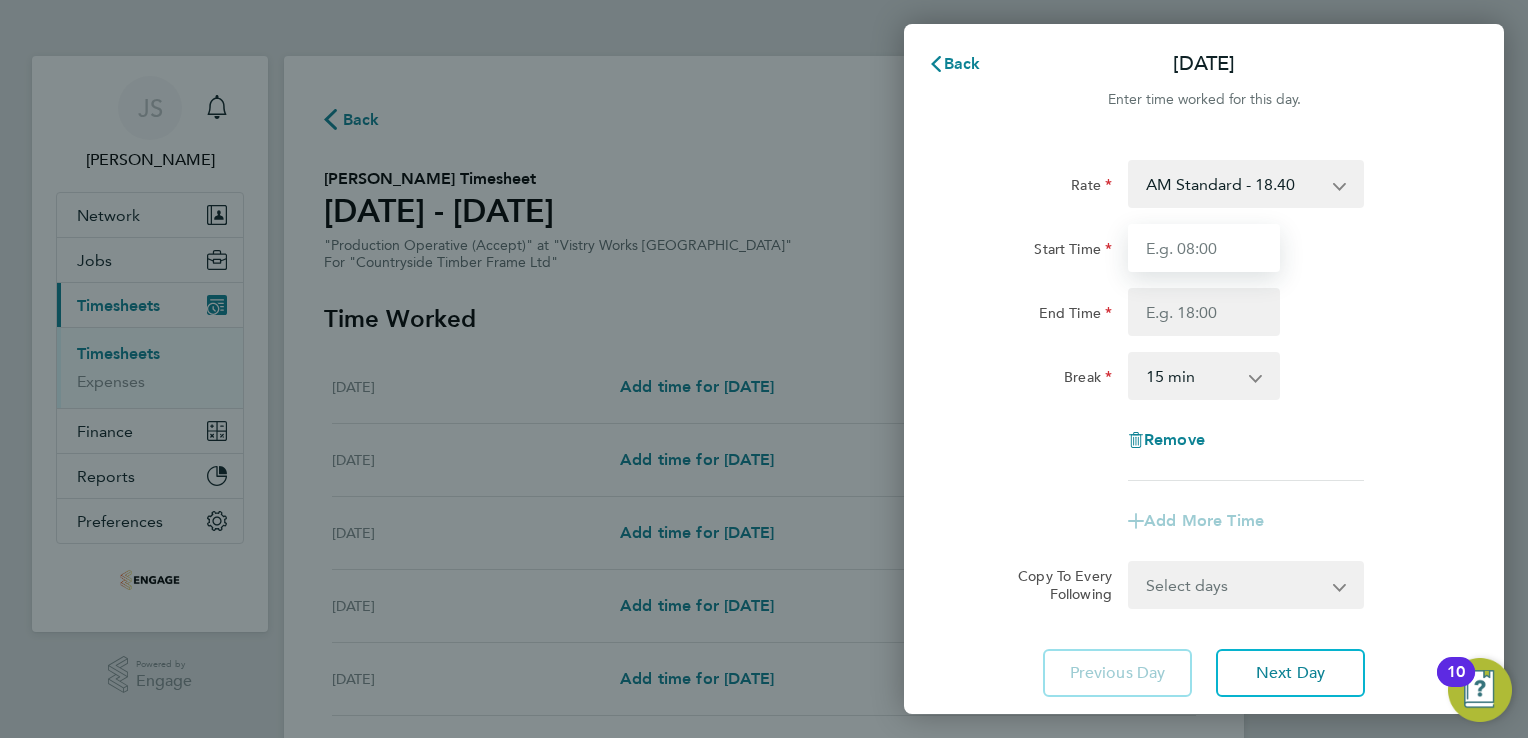 click on "Start Time" at bounding box center (1204, 248) 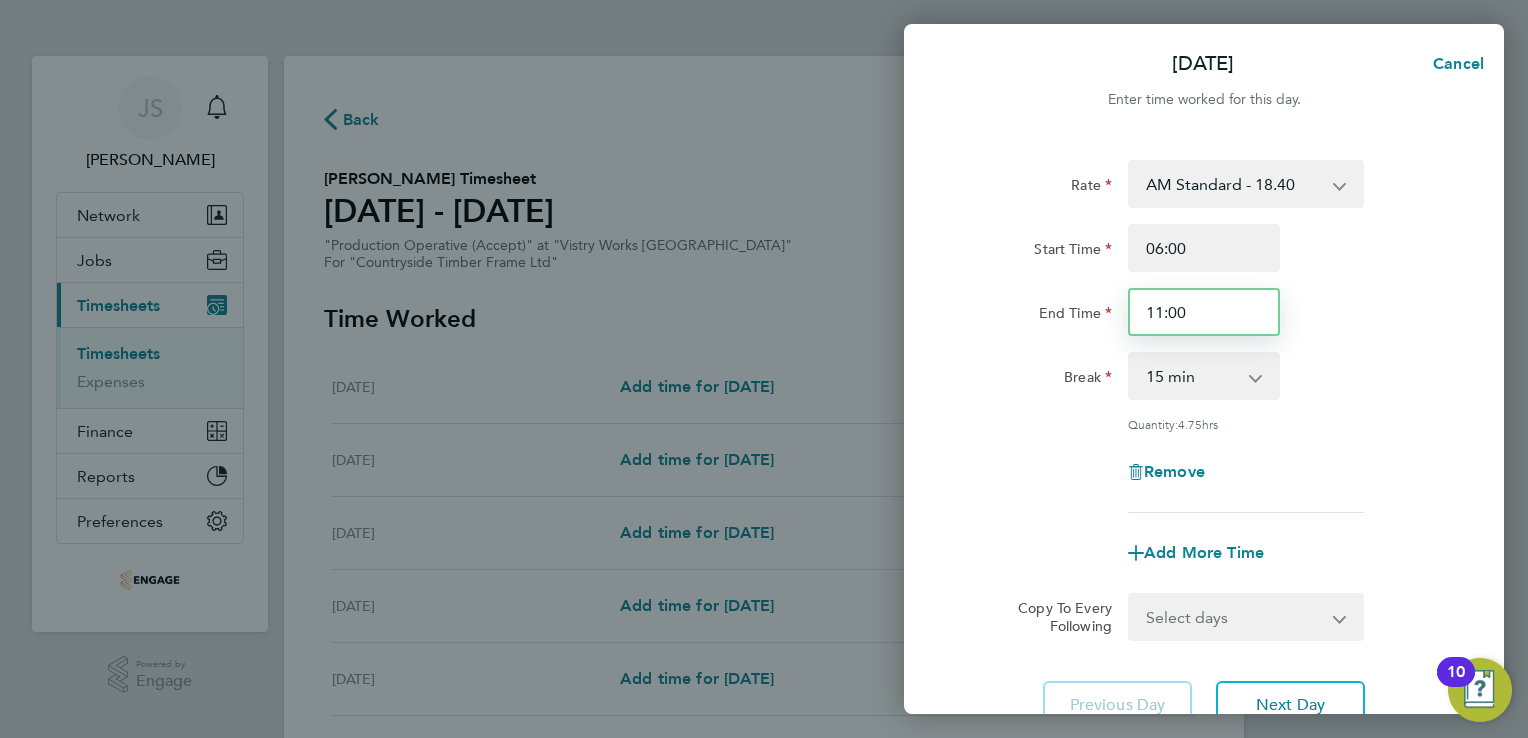 click on "11:00" at bounding box center (1204, 312) 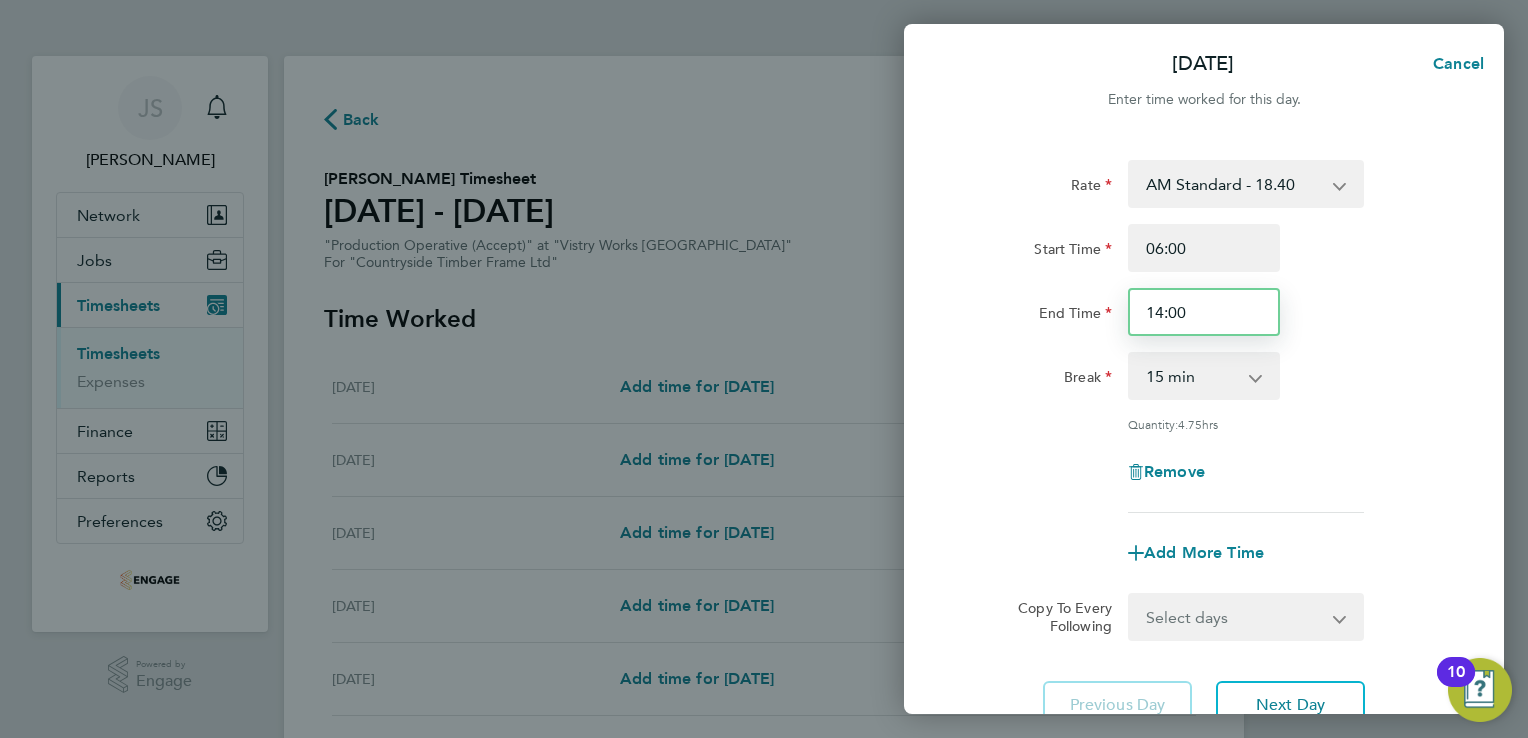 type on "14:00" 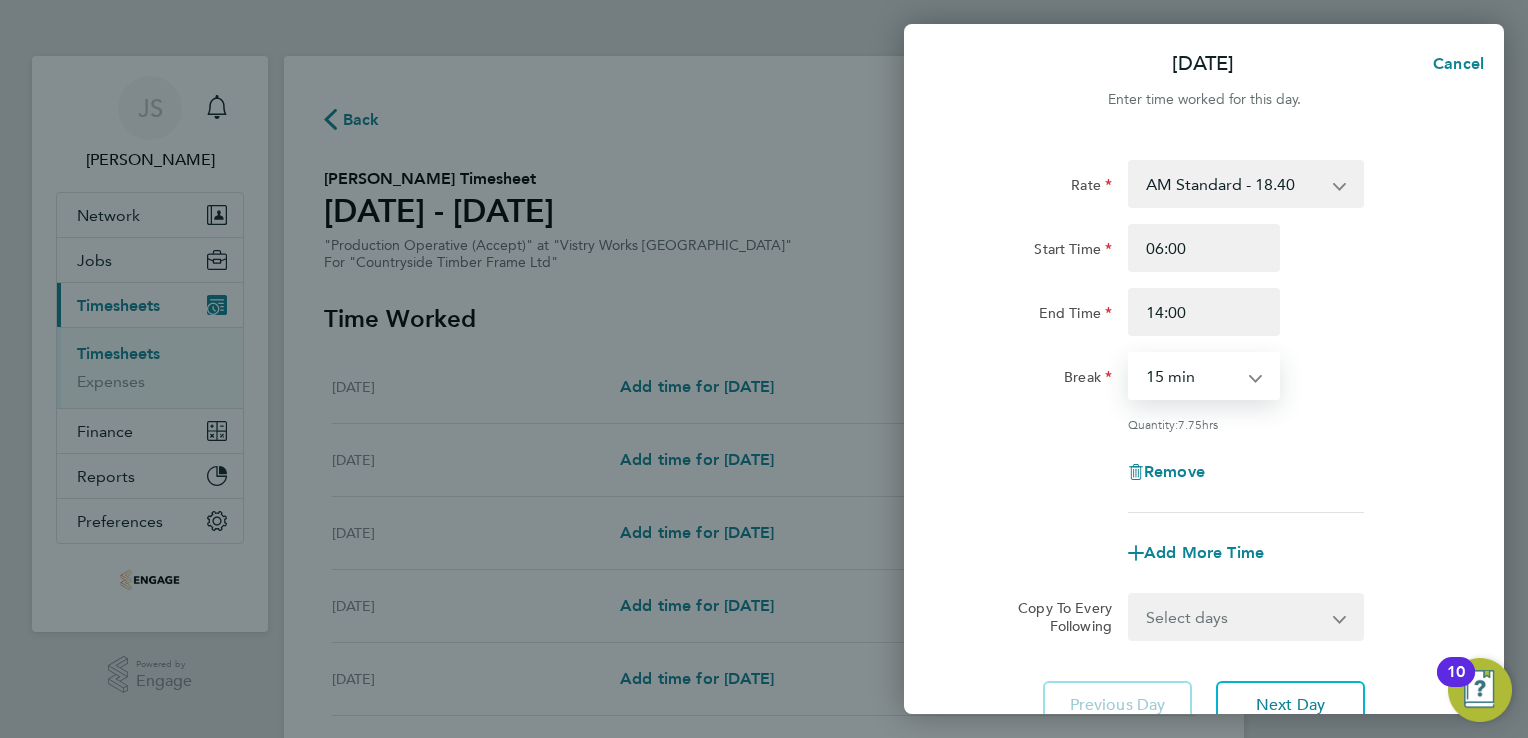drag, startPoint x: 1170, startPoint y: 374, endPoint x: 1189, endPoint y: 398, distance: 30.610456 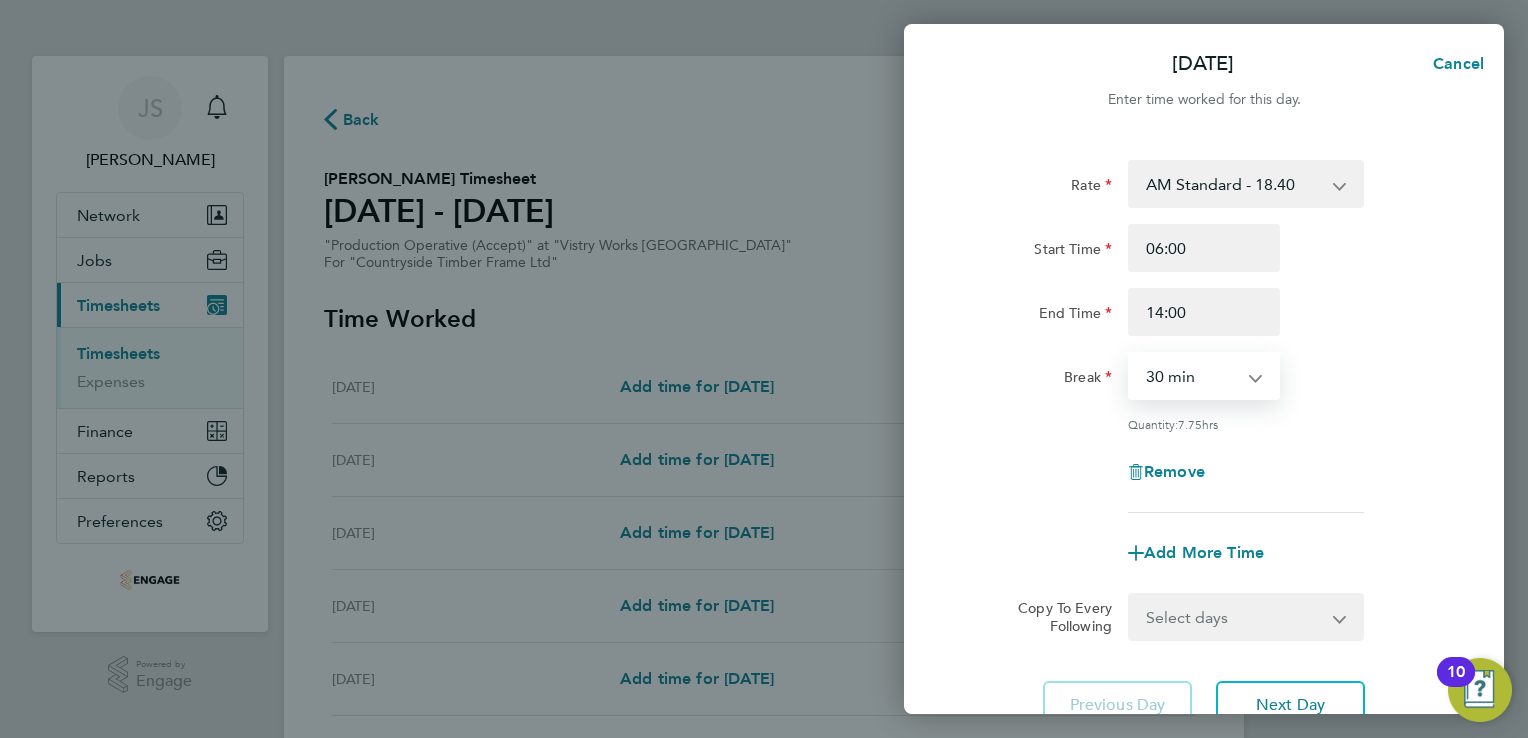 click on "0 min   15 min   30 min   45 min   60 min   75 min   90 min" at bounding box center (1192, 376) 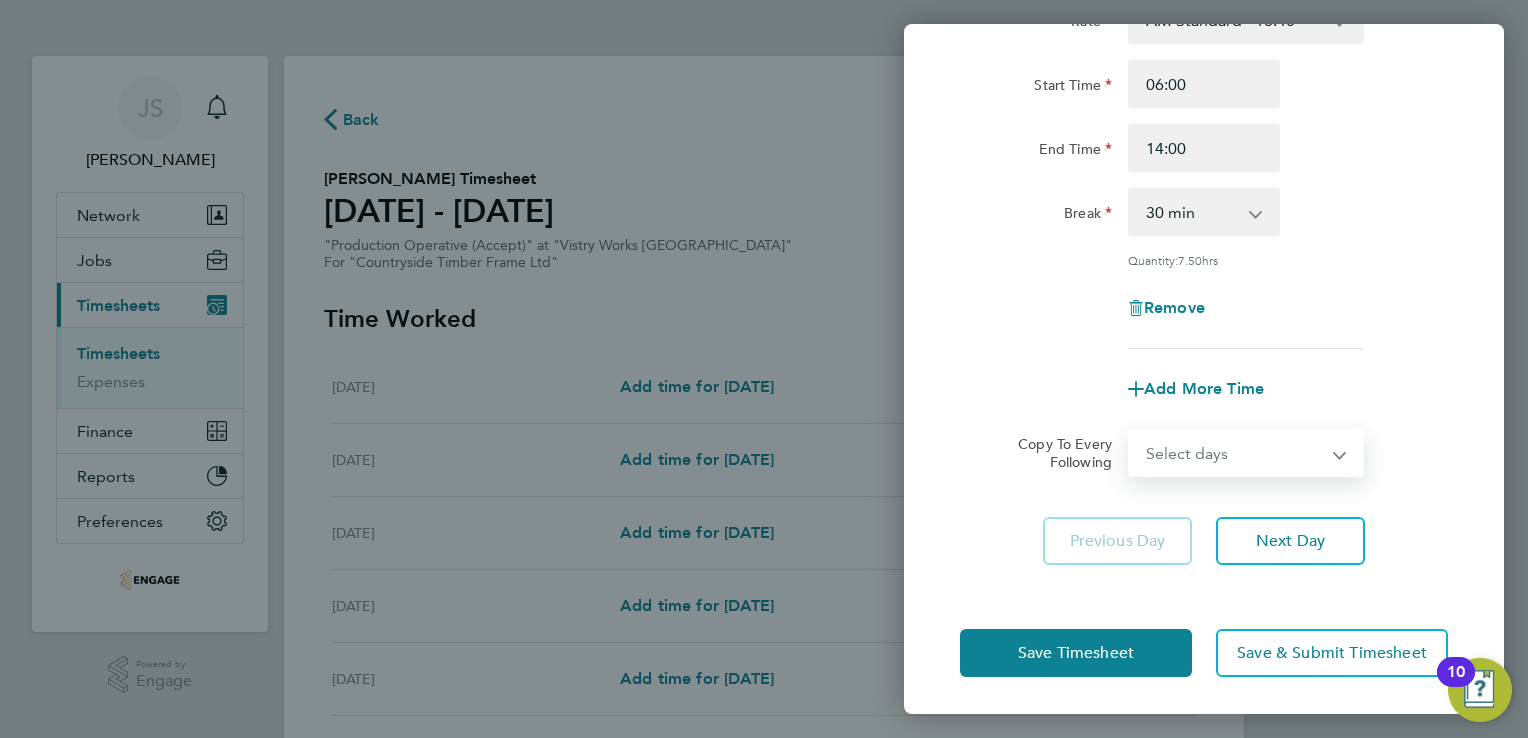 drag, startPoint x: 1234, startPoint y: 446, endPoint x: 1210, endPoint y: 456, distance: 26 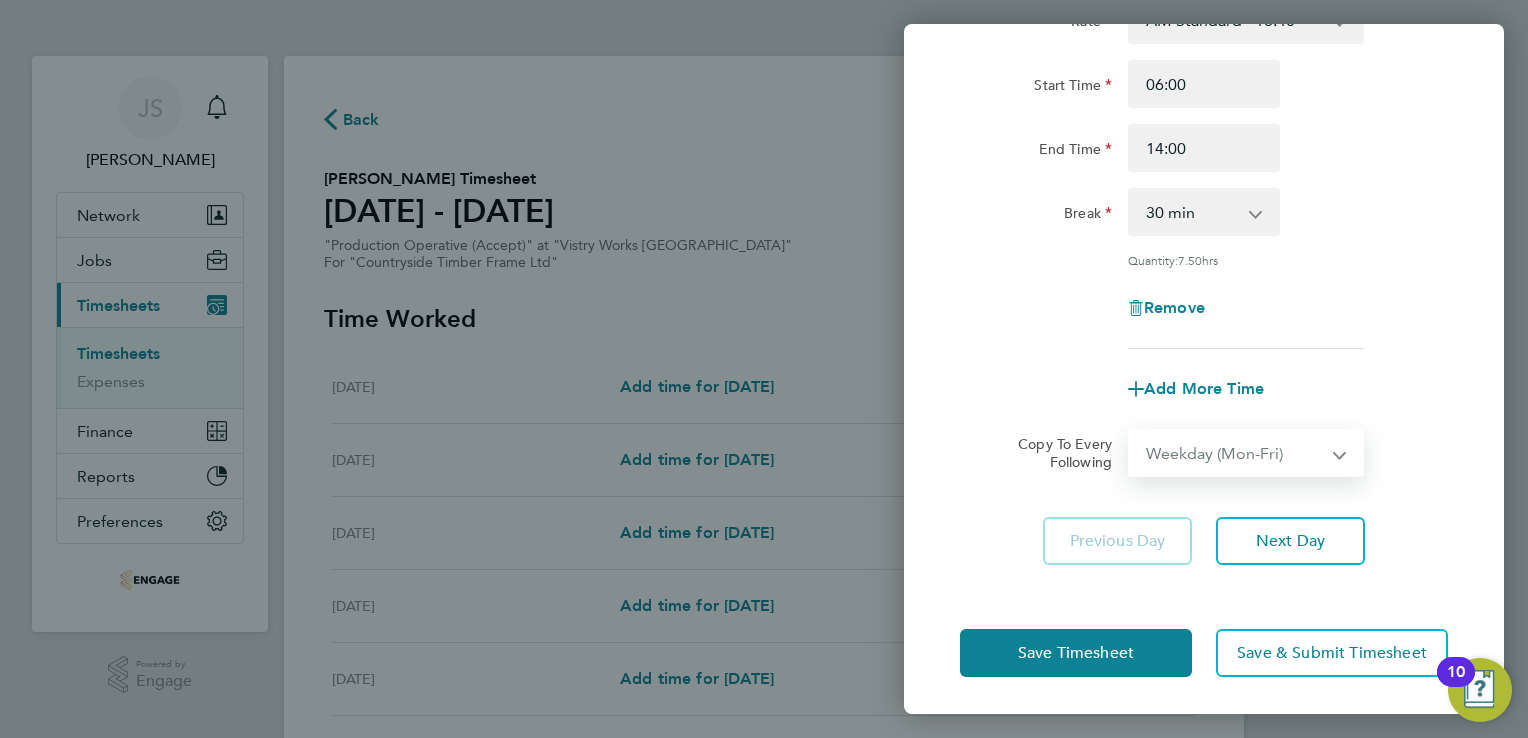 click on "Select days   Day   Weekday (Mon-Fri)   Weekend (Sat-Sun)   Tuesday   Wednesday   Thursday   Friday   Saturday   Sunday" at bounding box center [1235, 453] 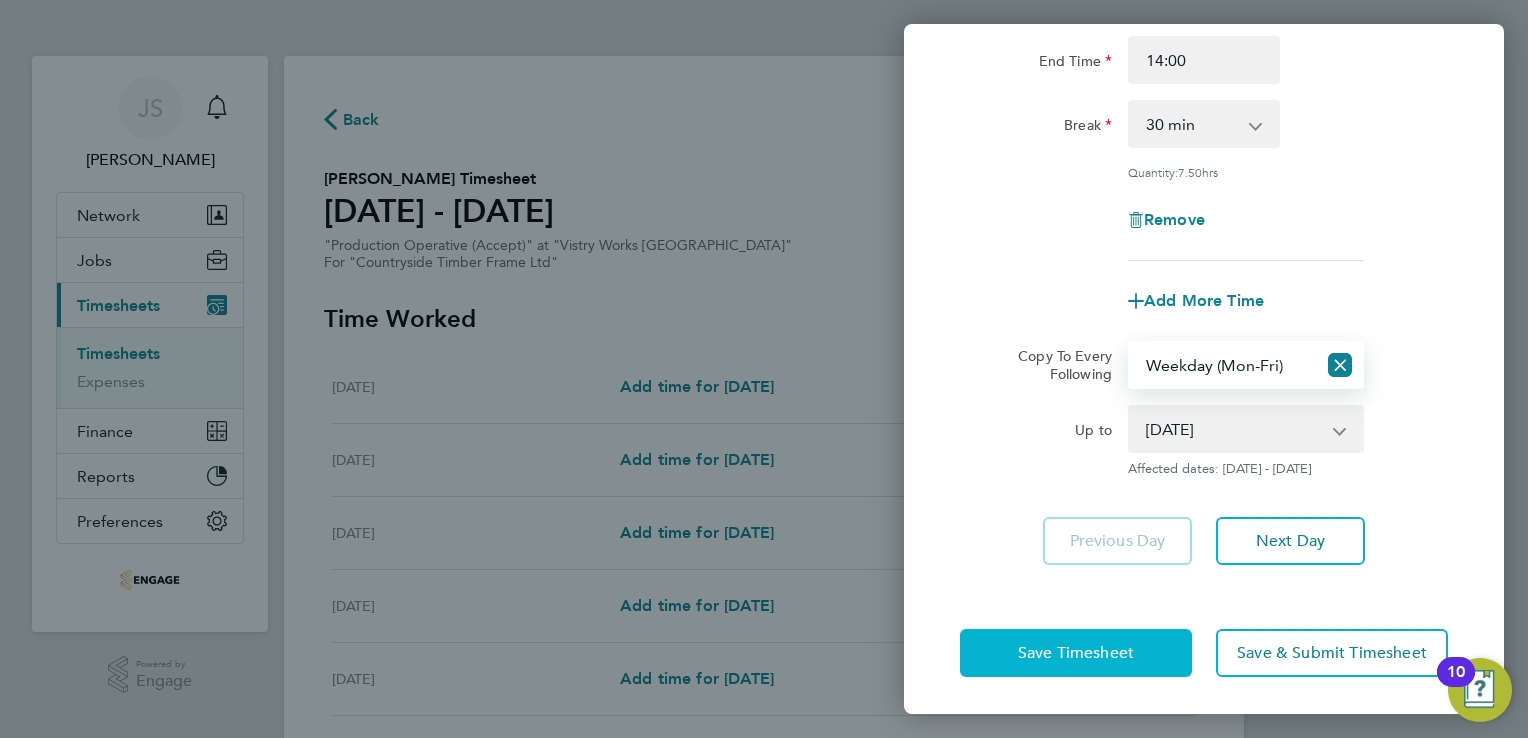 click on "Save Timesheet" 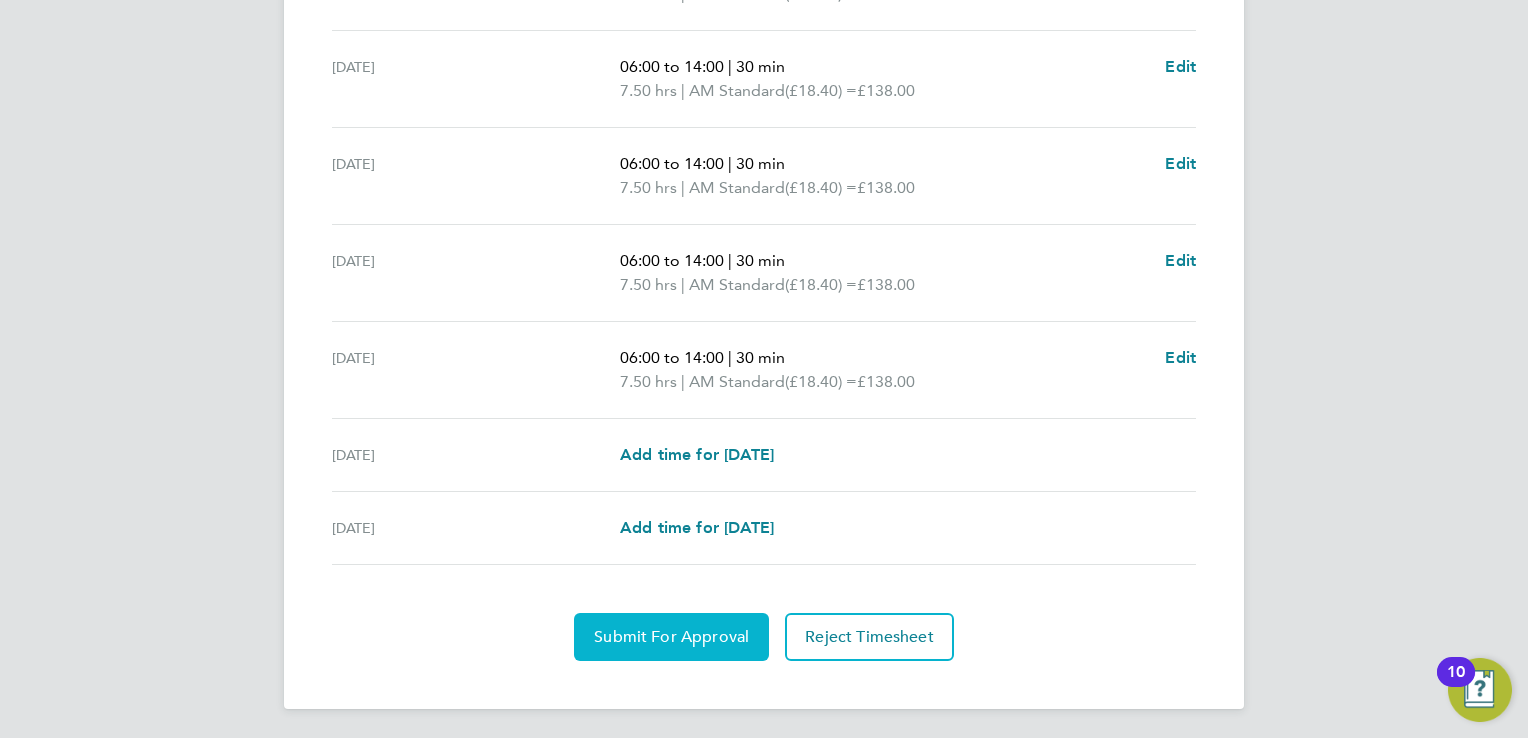 click on "Submit For Approval" 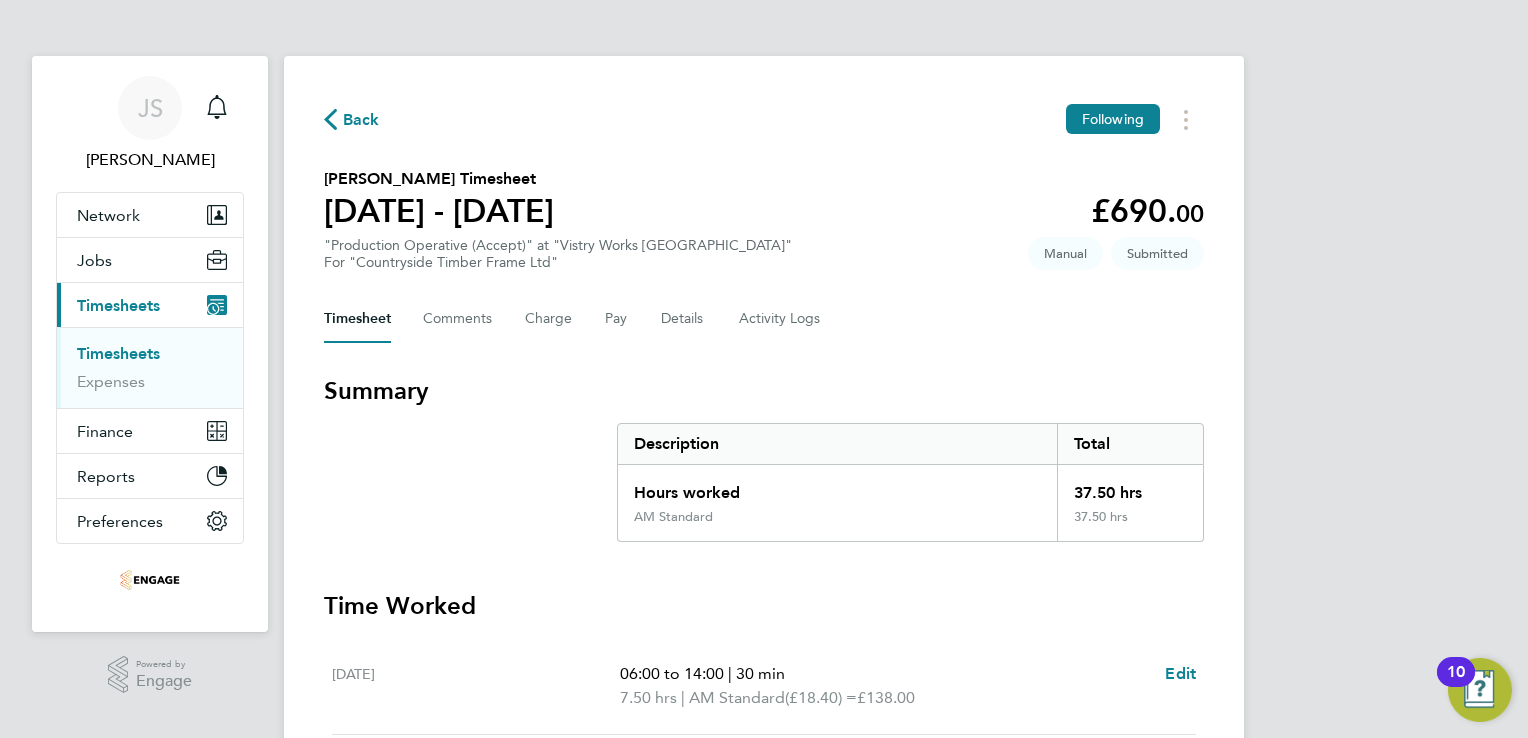 click on "Back" 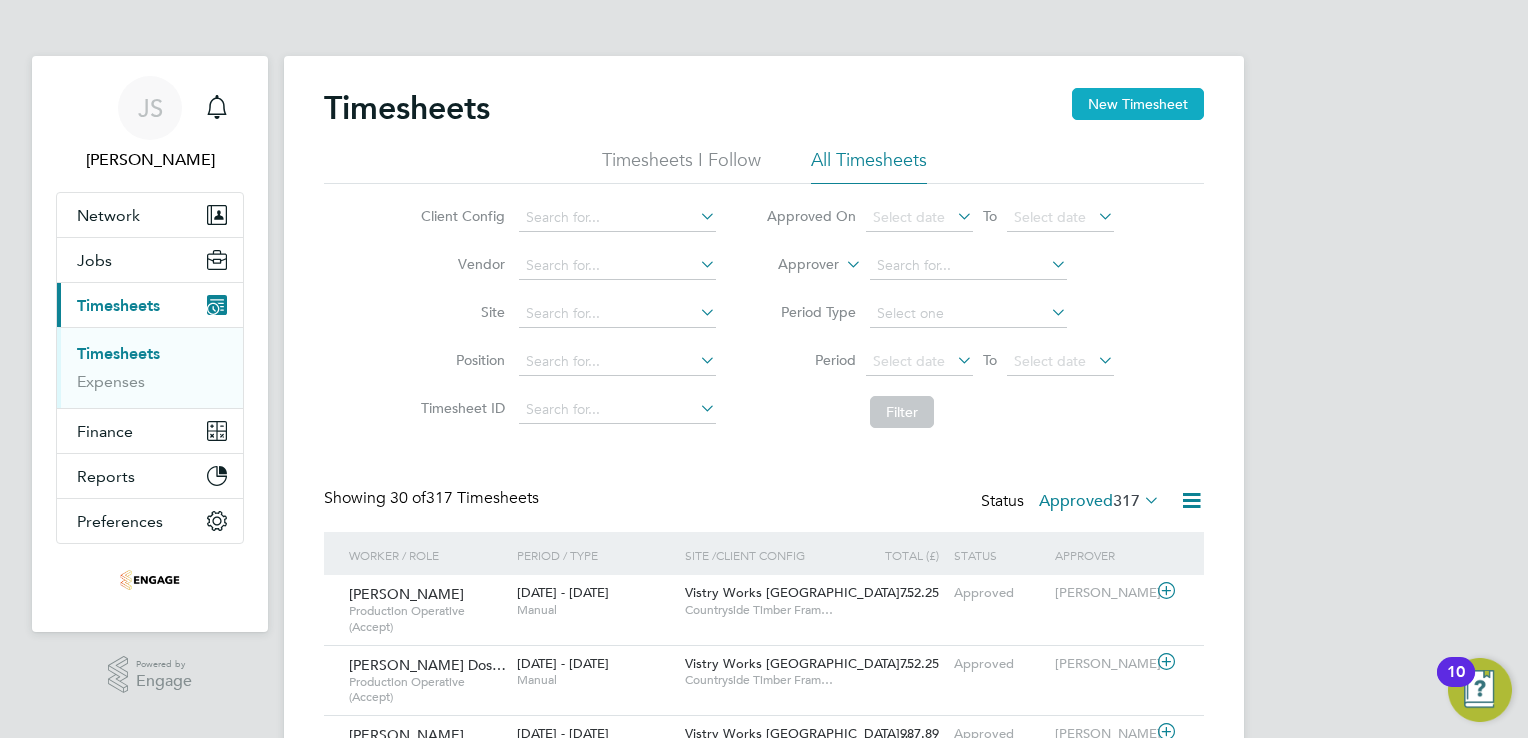 click on "New Timesheet" 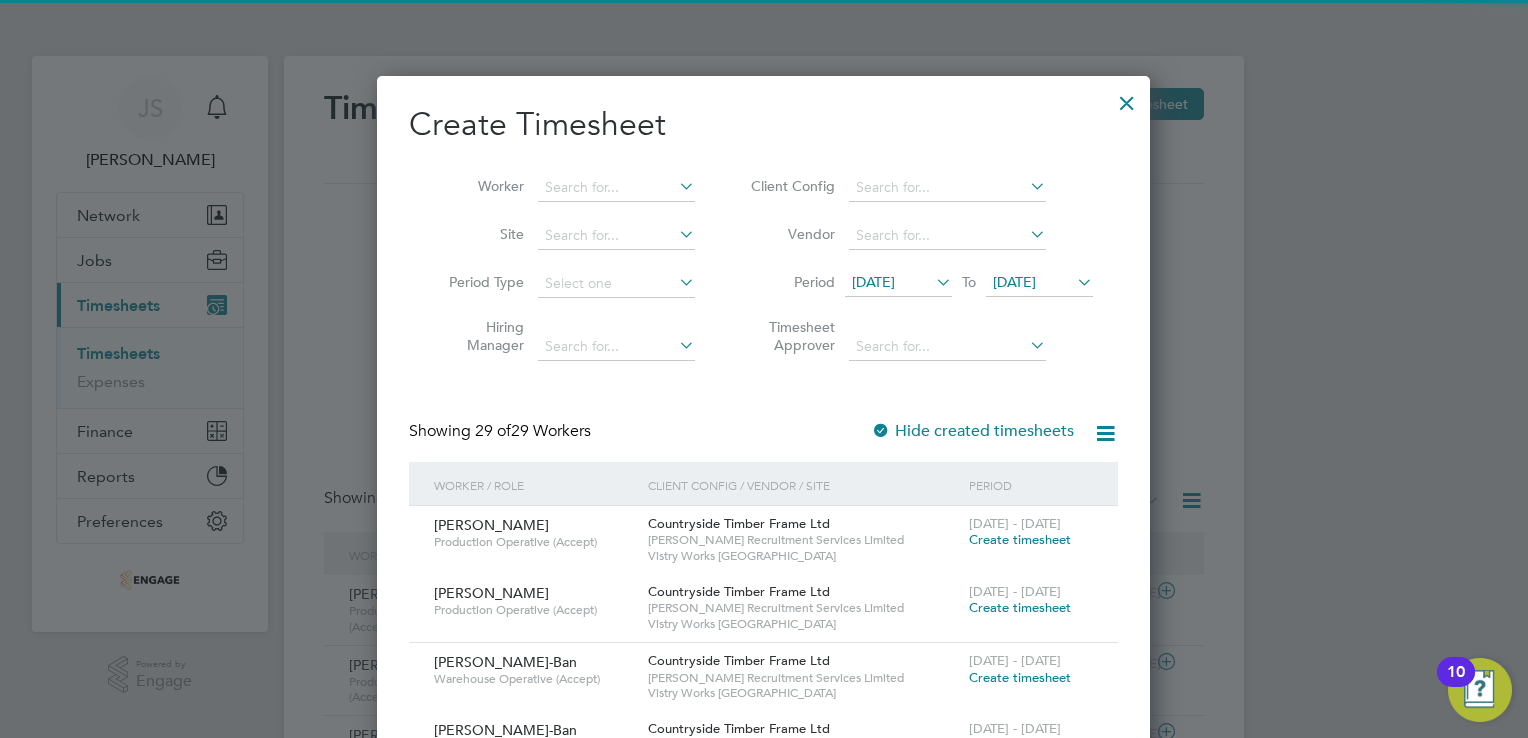 click at bounding box center [932, 282] 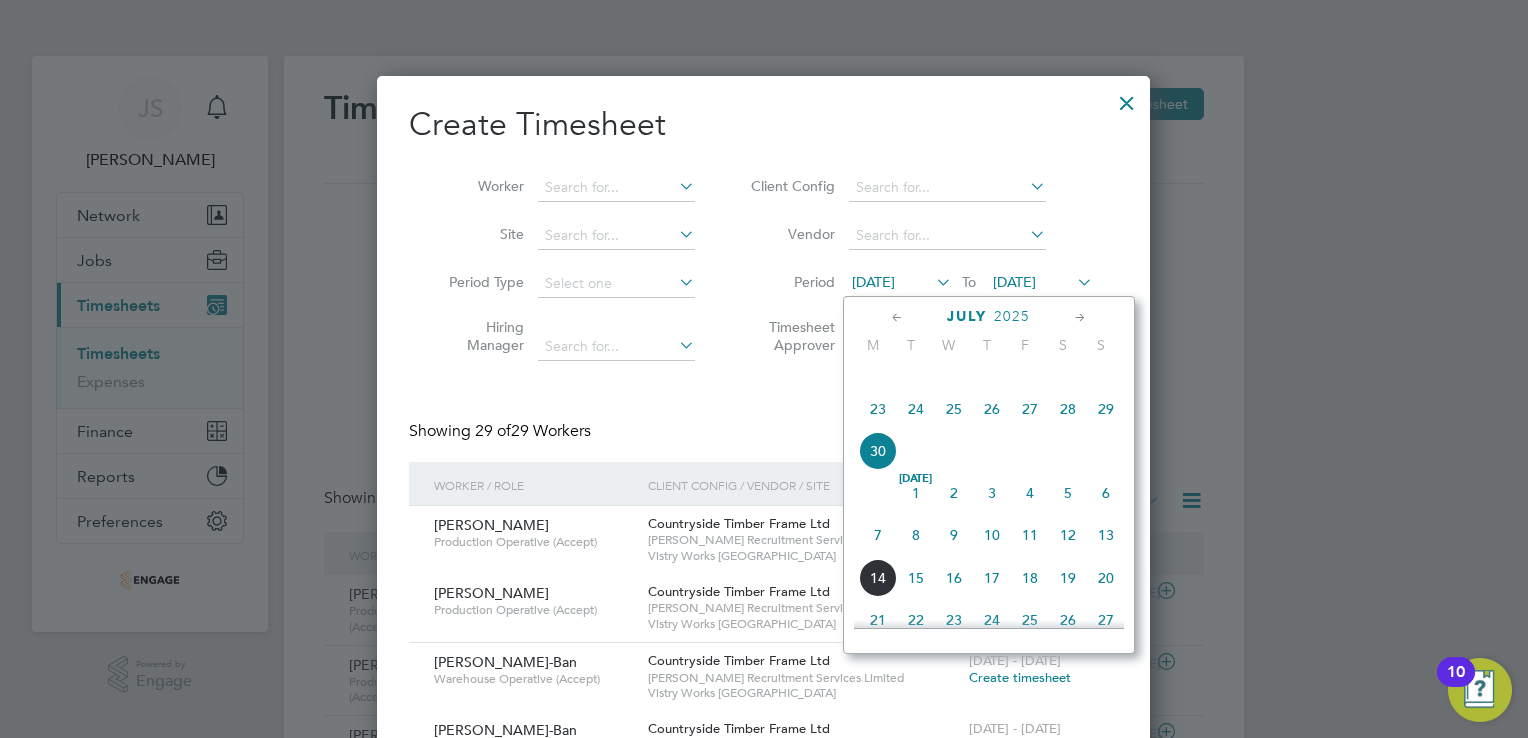 drag, startPoint x: 878, startPoint y: 566, endPoint x: 1008, endPoint y: 409, distance: 203.83572 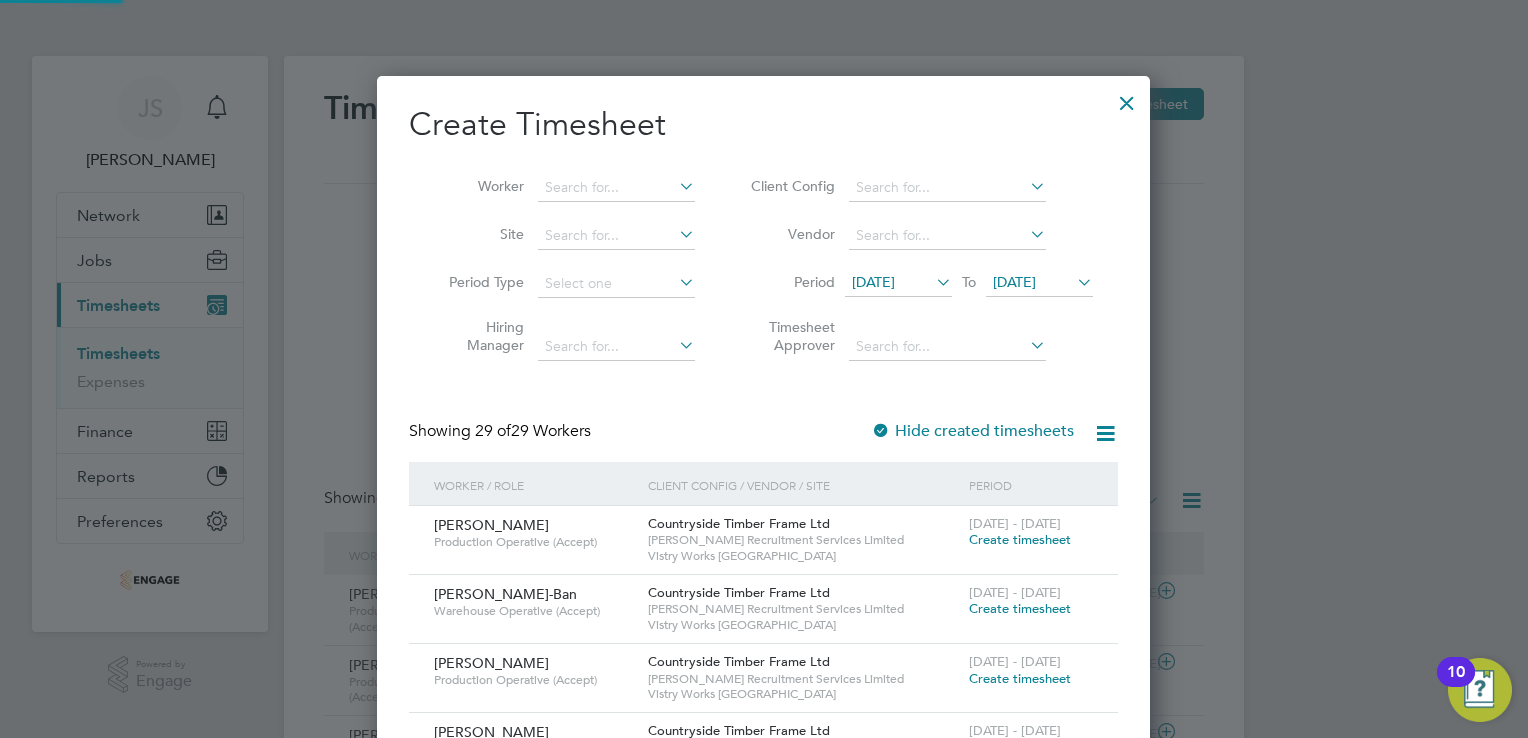 drag, startPoint x: 1022, startPoint y: 286, endPoint x: 1153, endPoint y: 367, distance: 154.01949 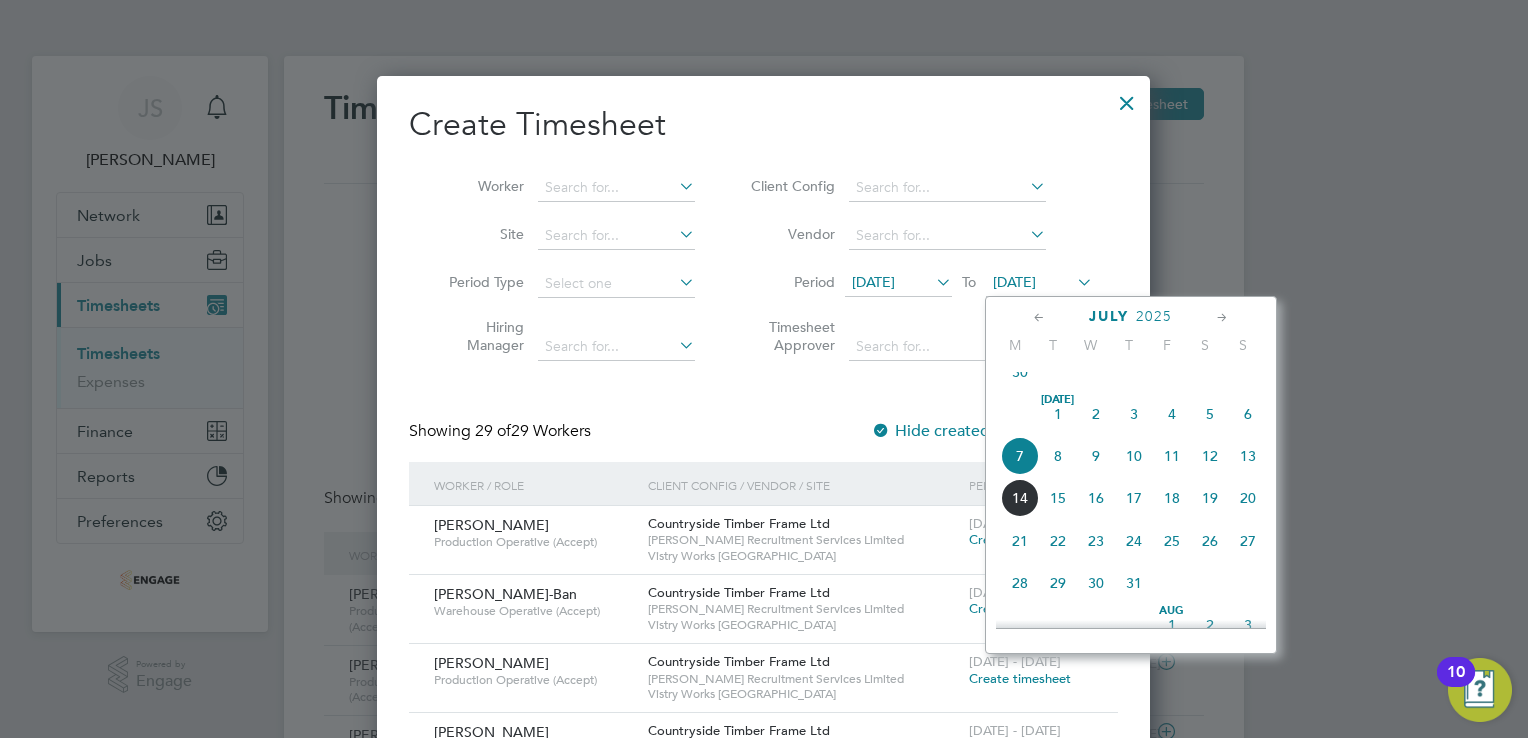click on "13" 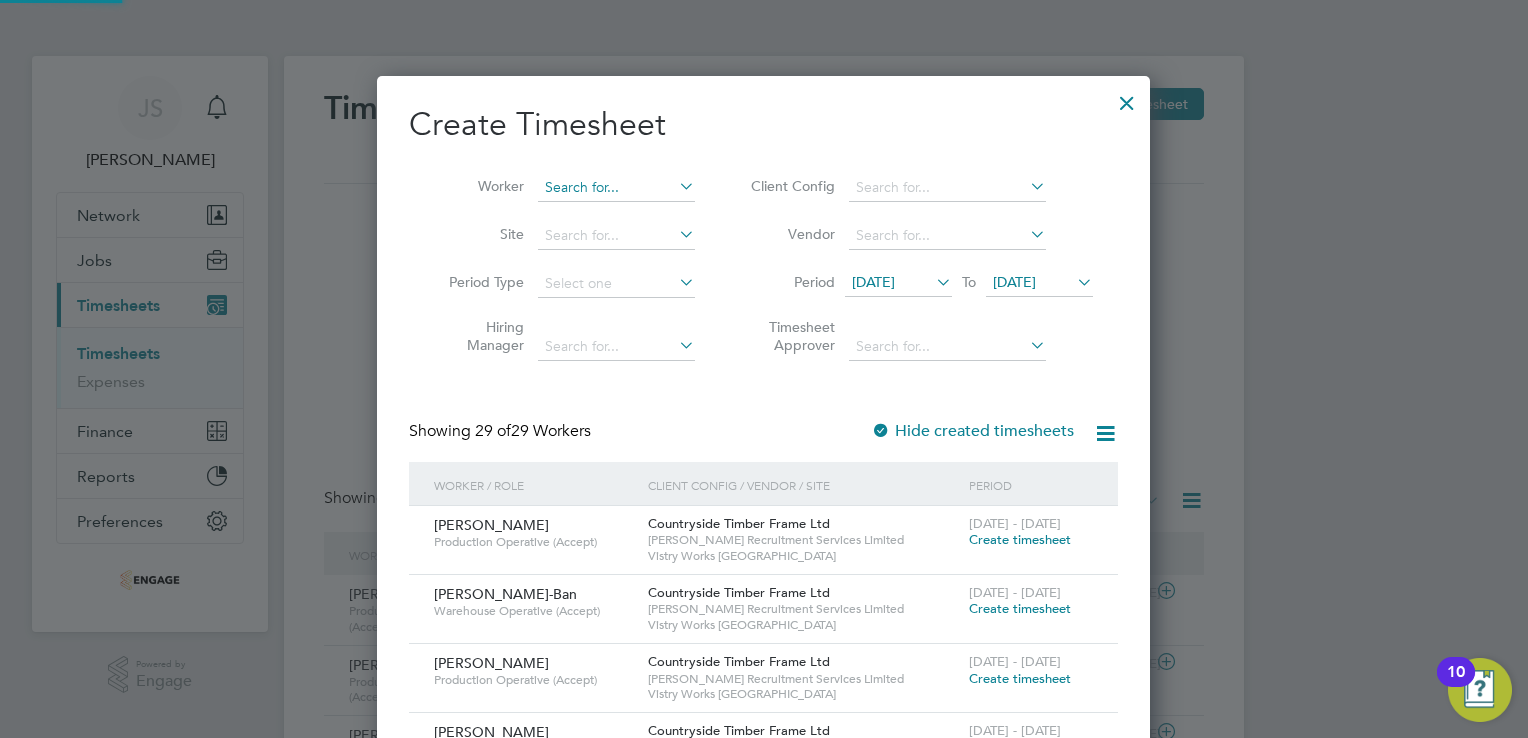 click at bounding box center (616, 188) 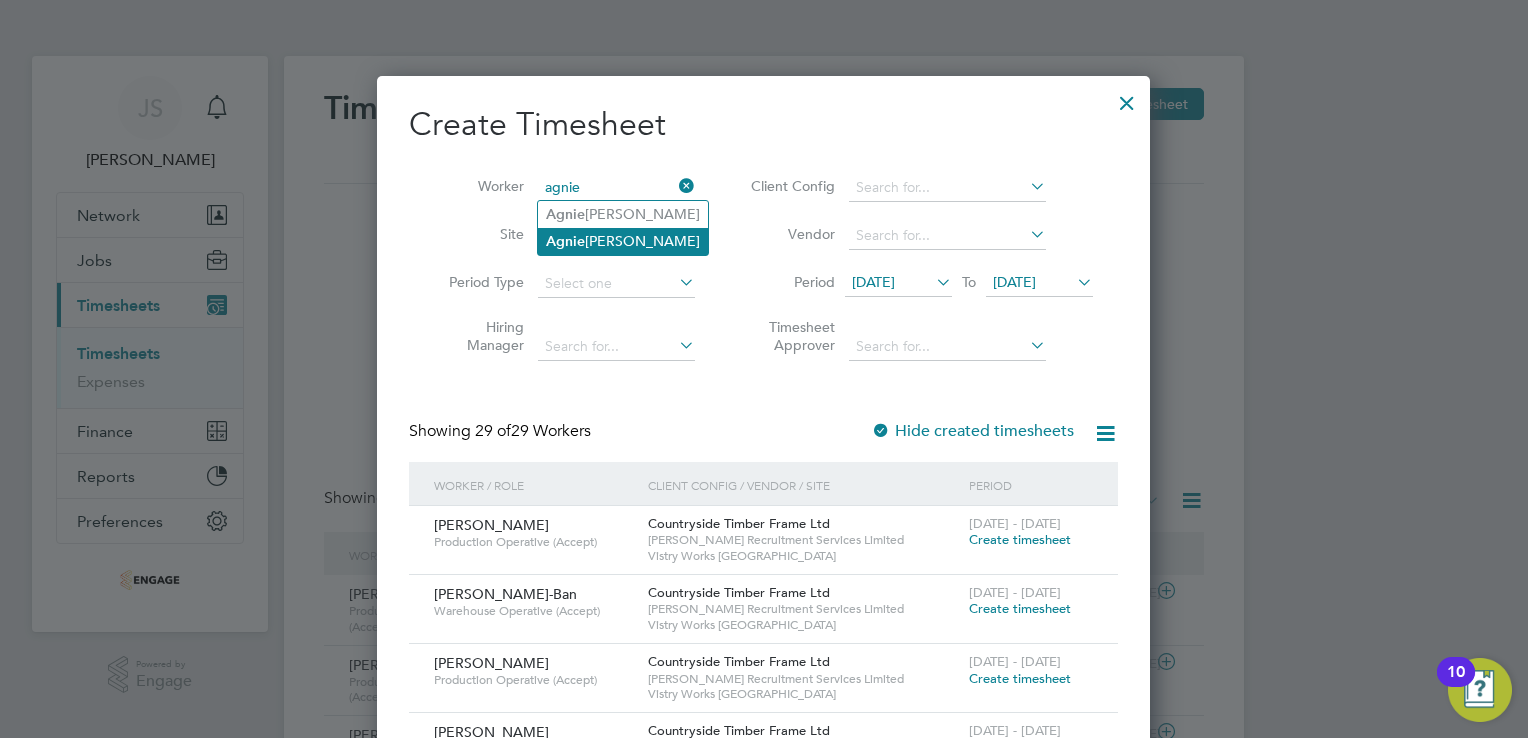 click on "Agnie szka Borun" 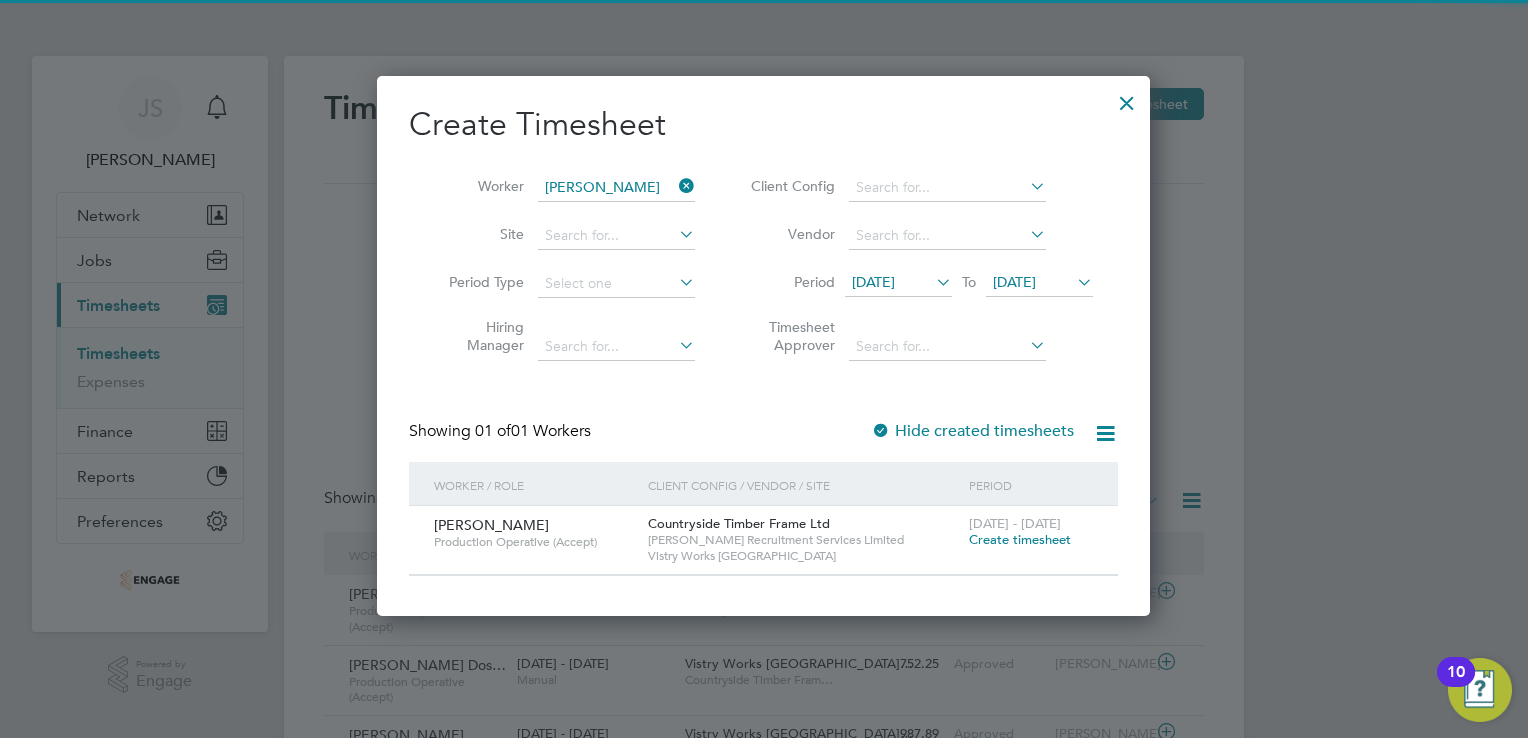 click on "Create timesheet" at bounding box center [1020, 539] 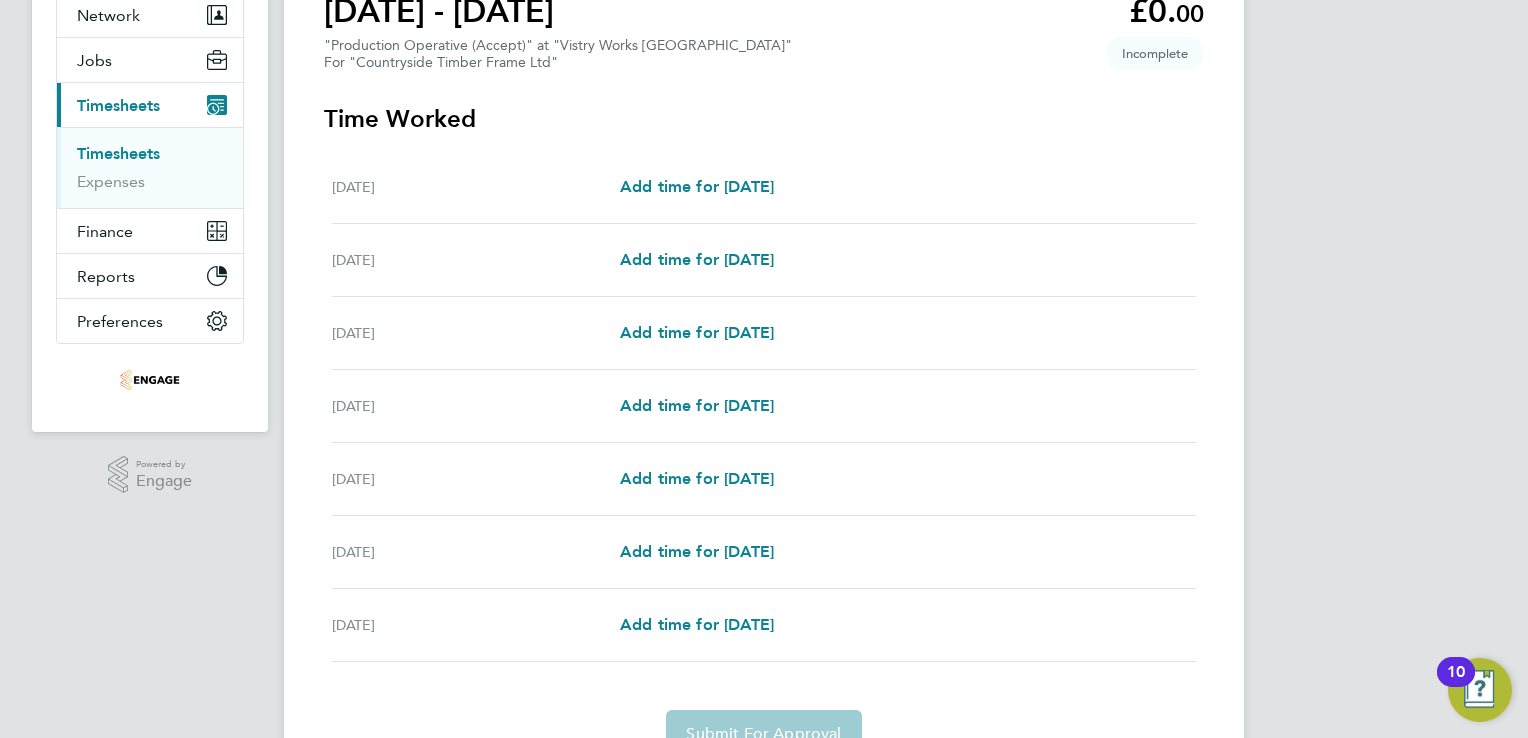 click on "Mon 07 Jul   Add time for Mon 07 Jul   Add time for Mon 07 Jul" at bounding box center [764, 187] 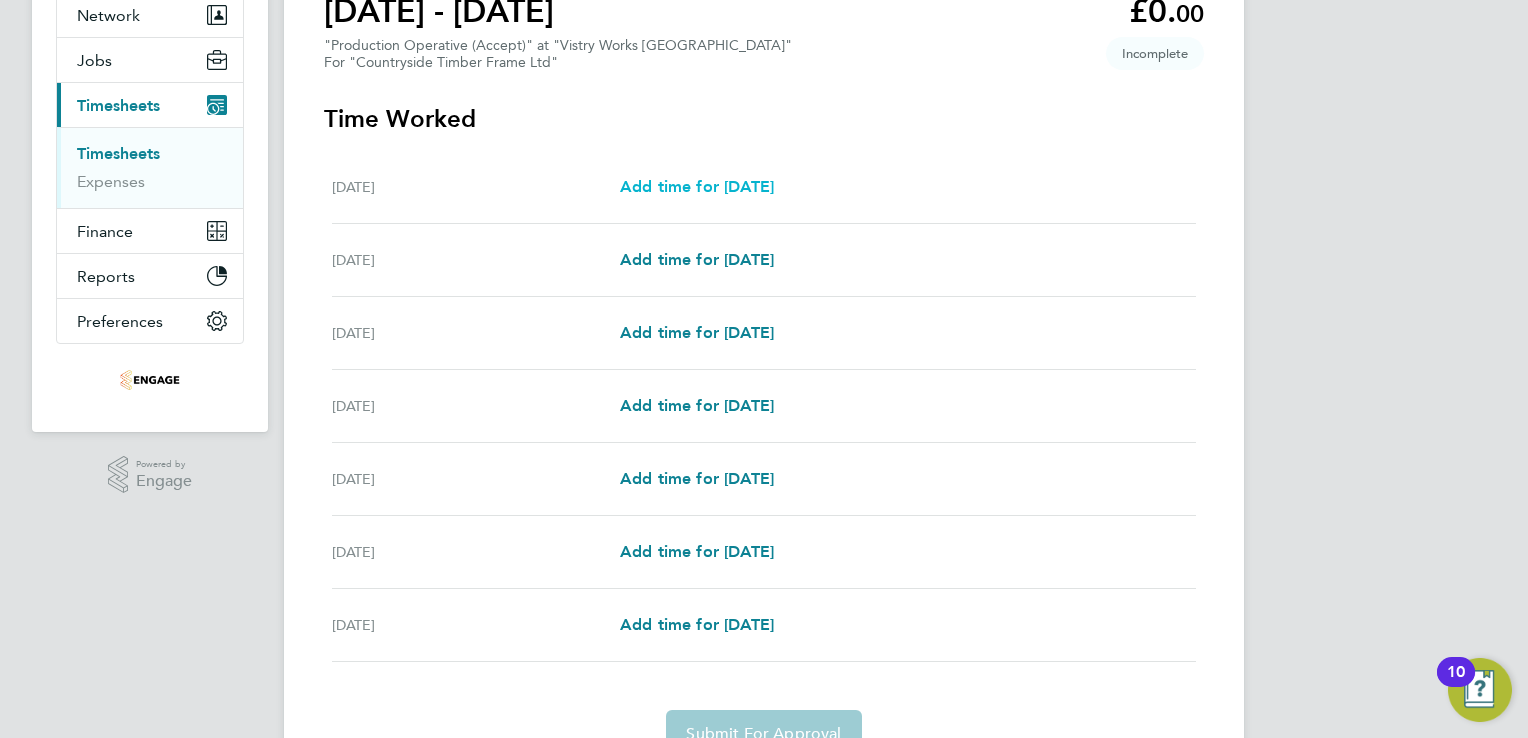 click on "Add time for Mon 07 Jul" at bounding box center (697, 186) 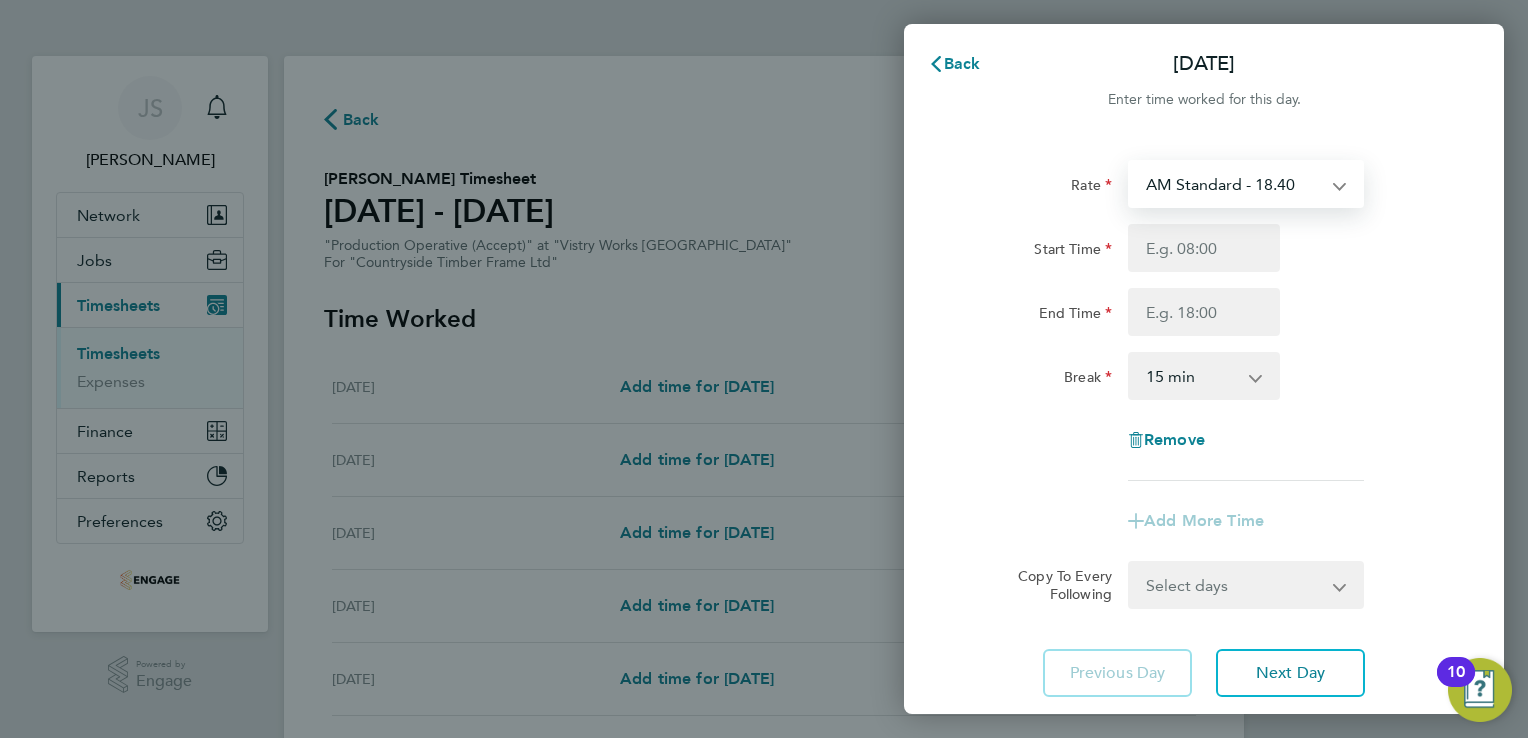 click on "AM Standard - 18.40   OT 1 - 27.60   PM OT 1 - 30.08   OT2 - 36.80   PM OT2 - 40.11   PM Standard - 20.06" at bounding box center [1234, 184] 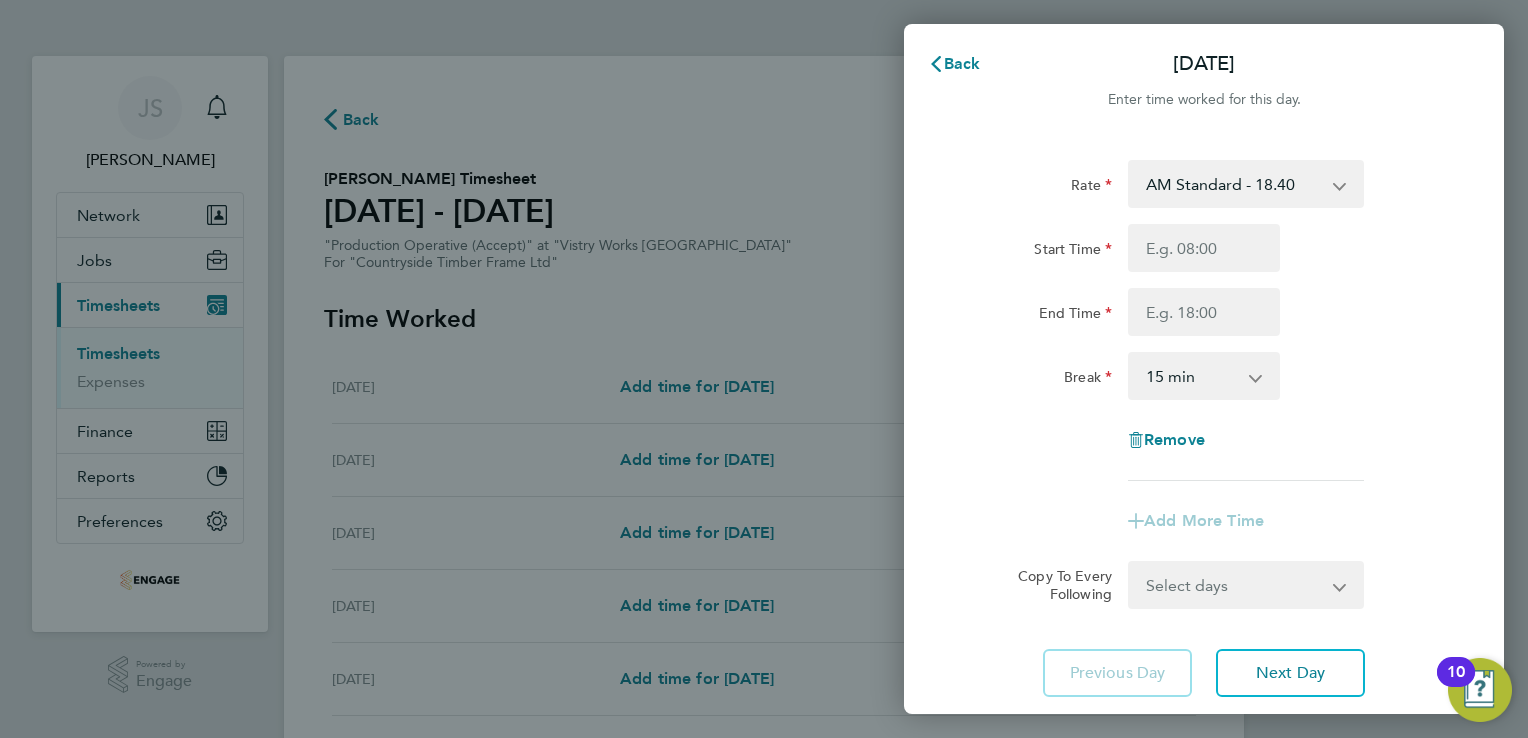 click on "Start Time" 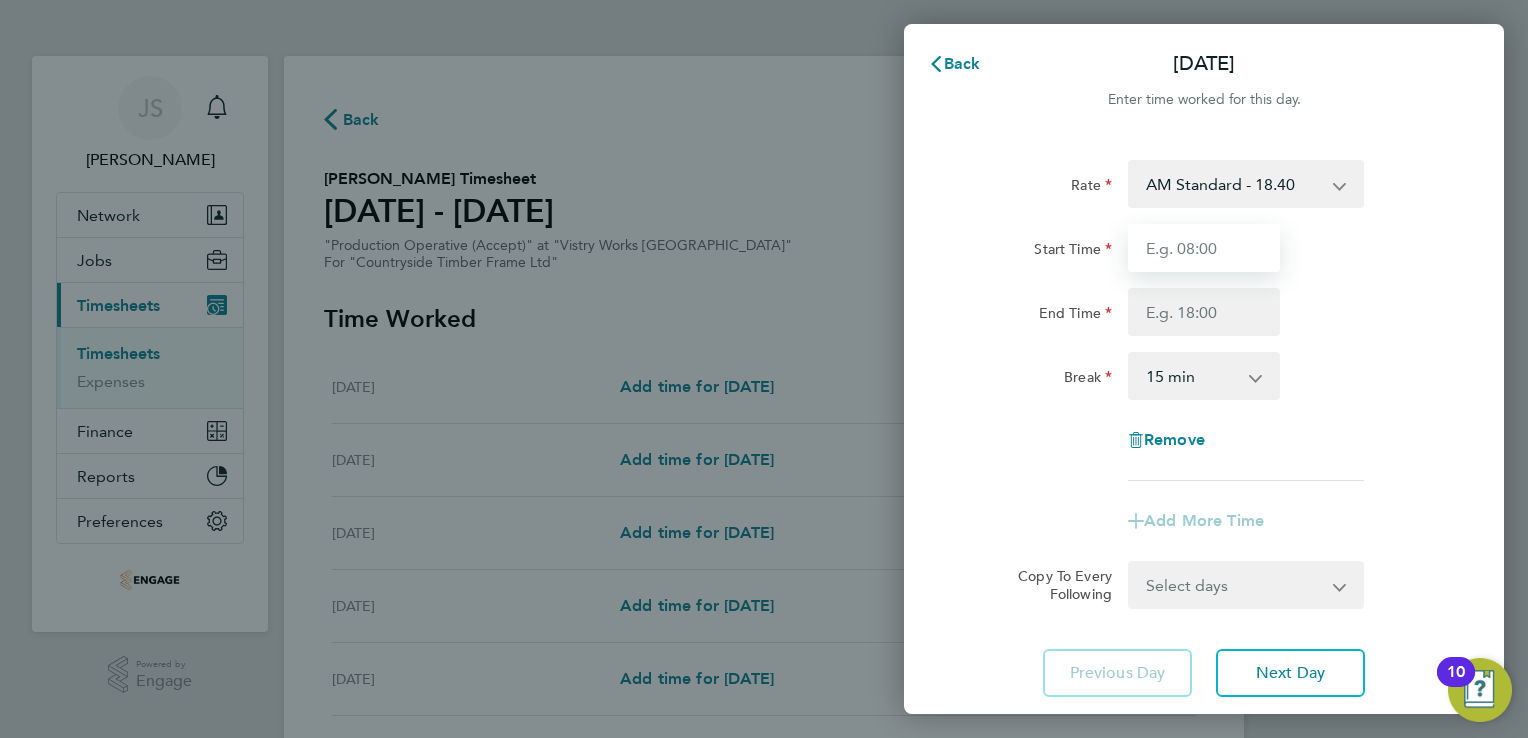 drag, startPoint x: 1187, startPoint y: 248, endPoint x: 1205, endPoint y: 263, distance: 23.43075 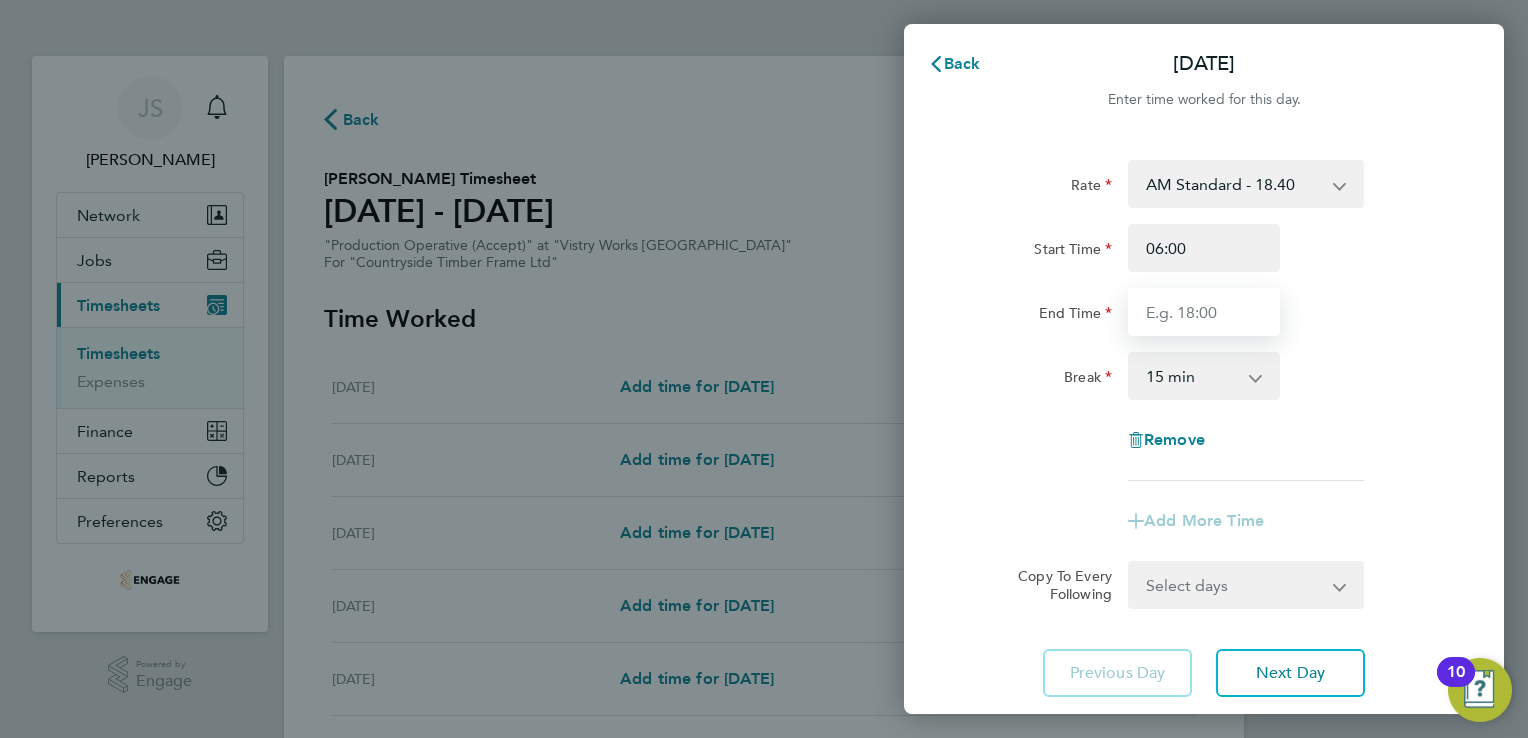 type on "14:00" 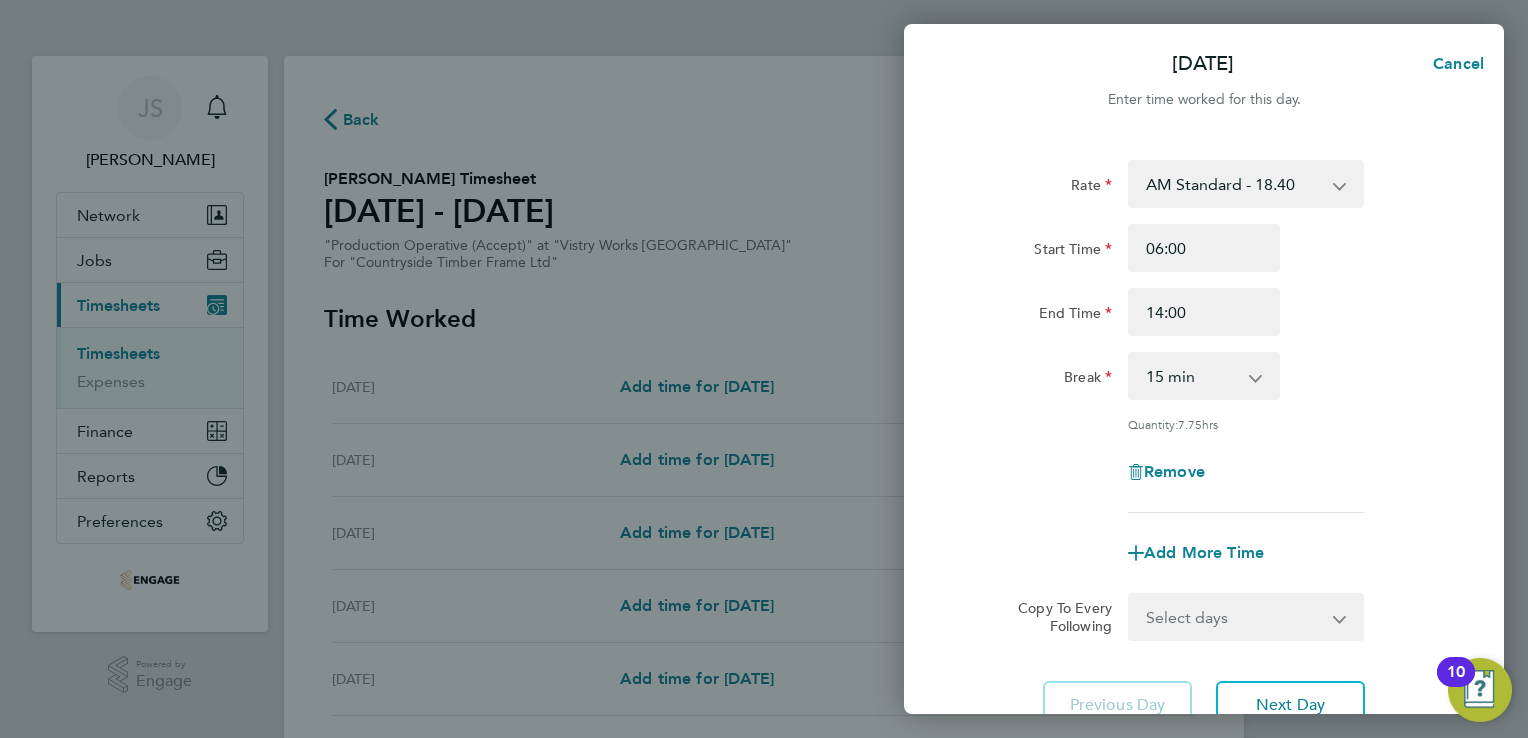 click on "0 min   15 min   30 min   45 min   60 min   75 min   90 min" at bounding box center (1192, 376) 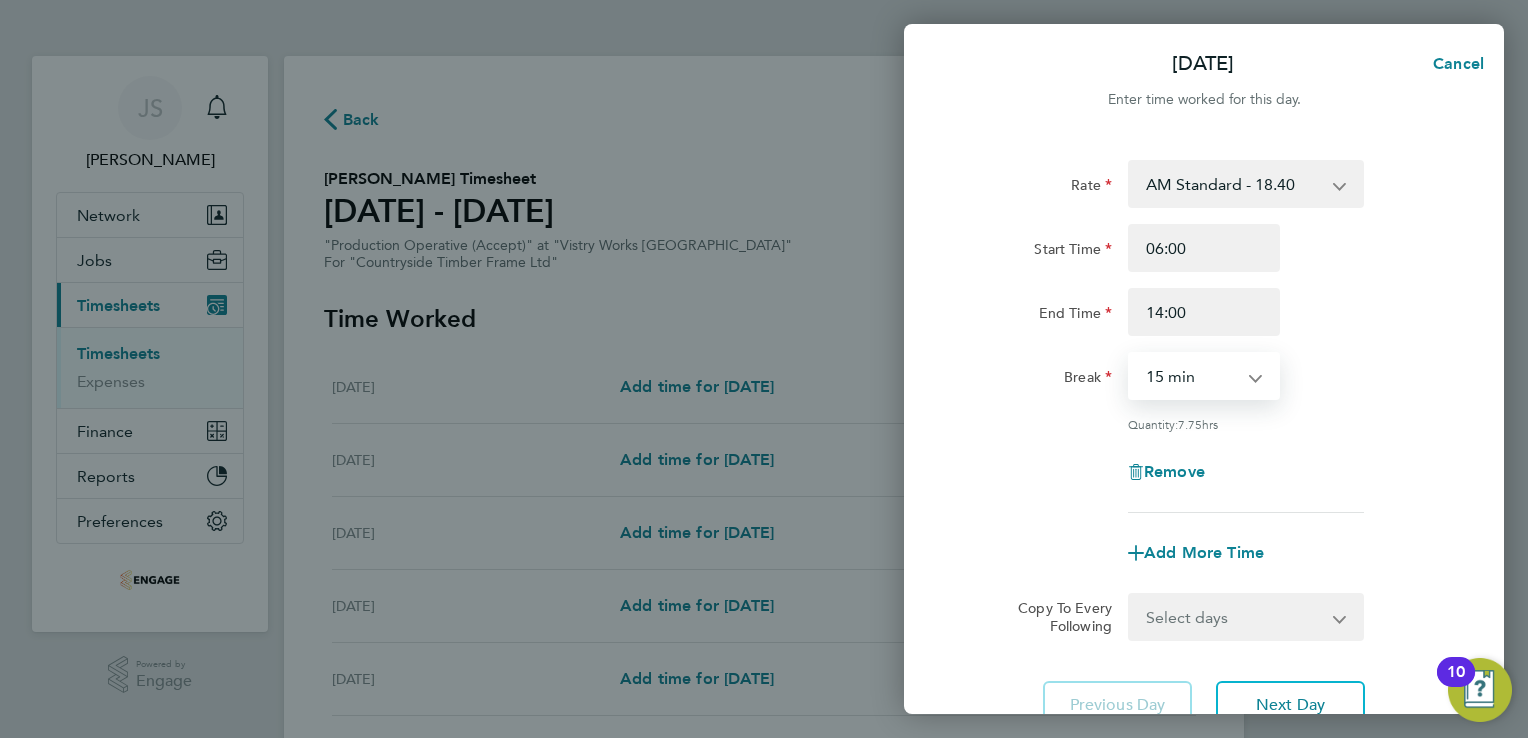 select on "30" 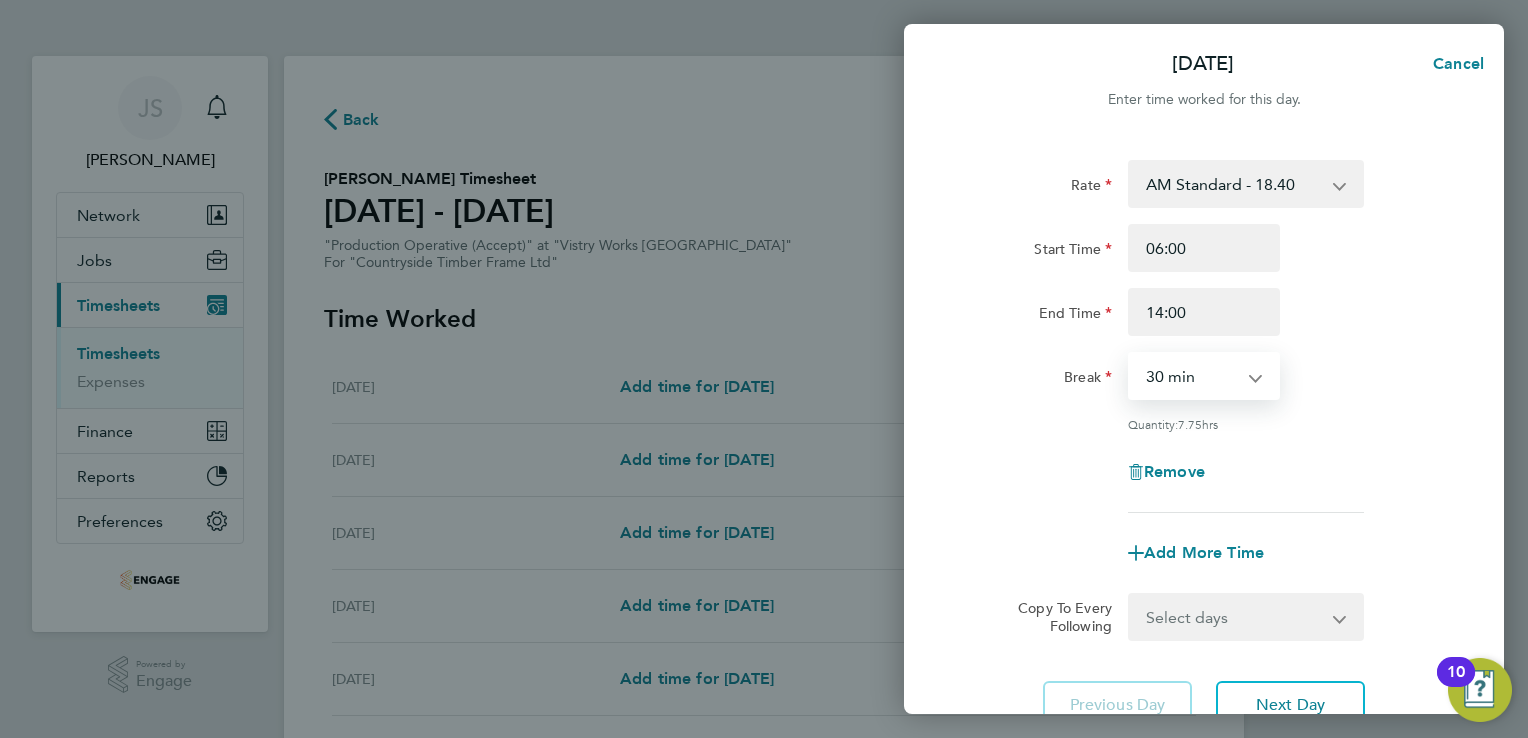 click on "0 min   15 min   30 min   45 min   60 min   75 min   90 min" at bounding box center (1192, 376) 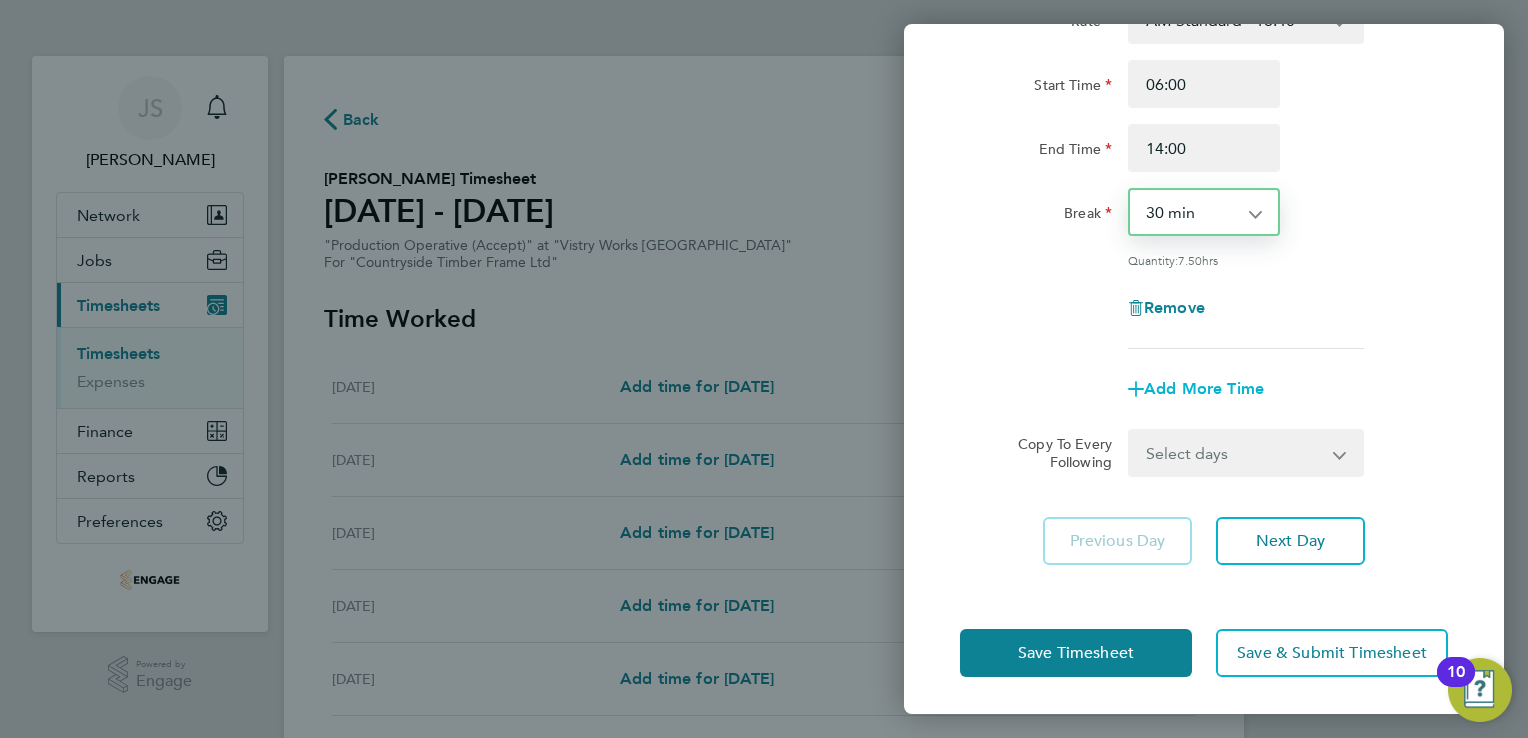 click on "Add More Time" 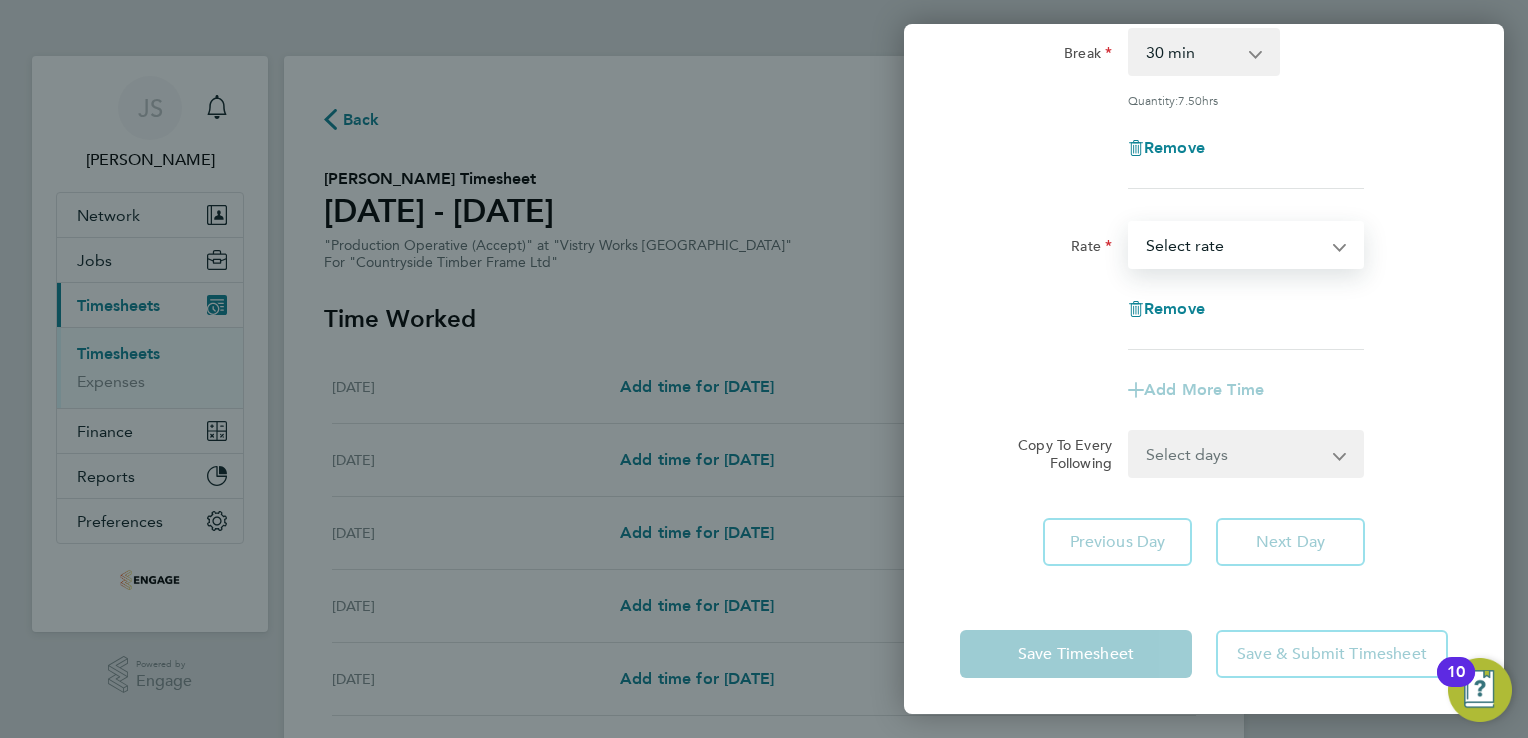 click on "AM Standard - 18.40   OT 1 - 27.60   PM OT 1 - 30.08   OT2 - 36.80   PM OT2 - 40.11   PM Standard - 20.06   Select rate" at bounding box center (1234, 245) 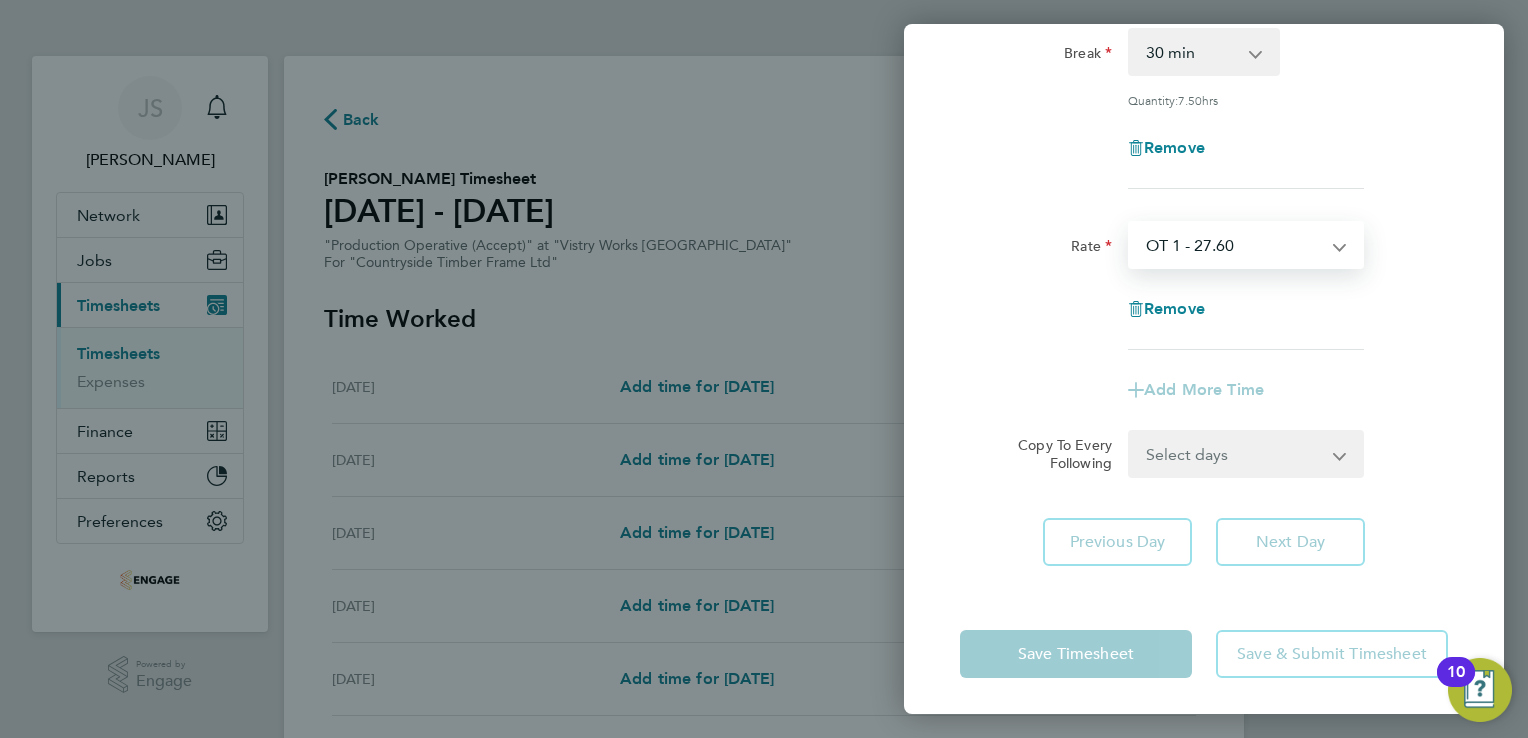 select on "15" 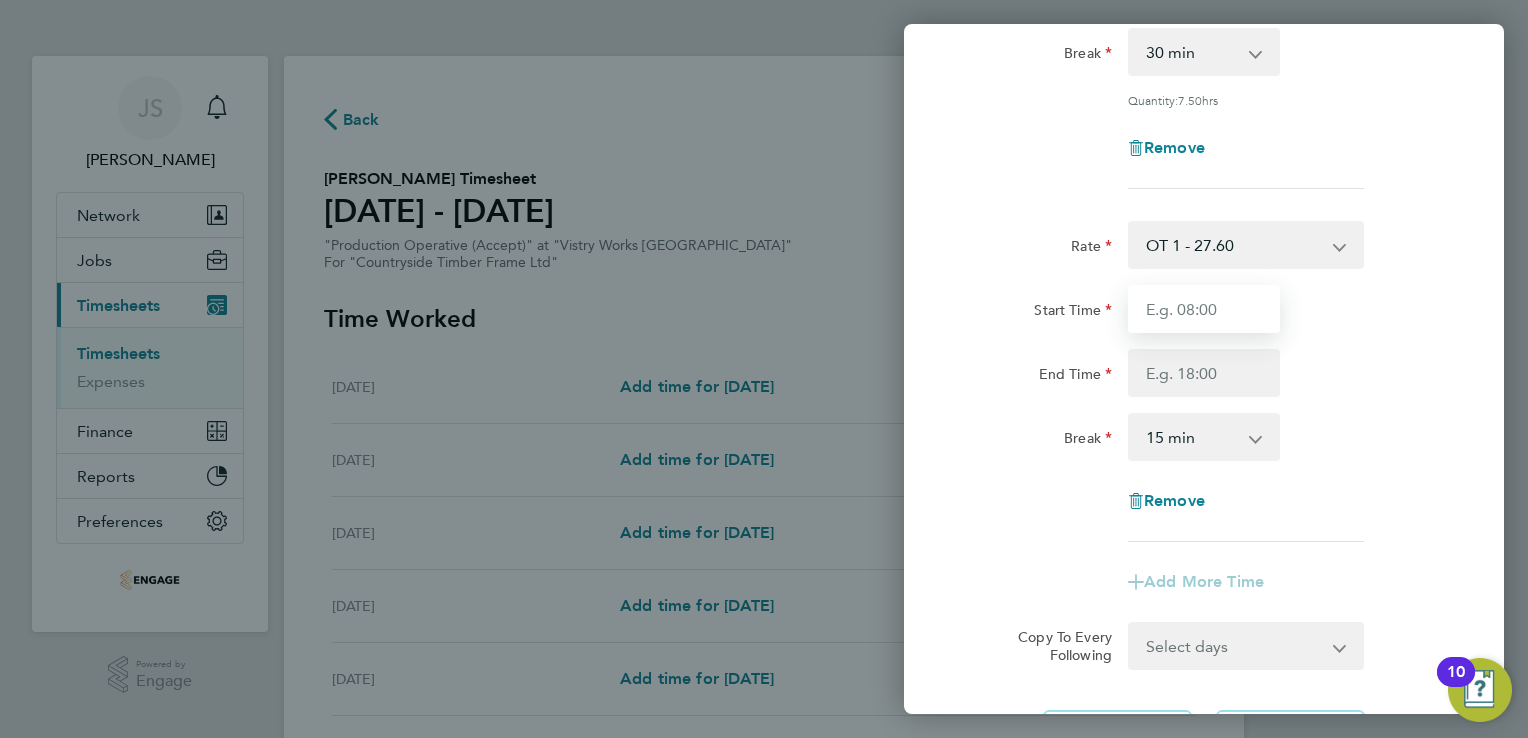 click on "Start Time" at bounding box center (1204, 309) 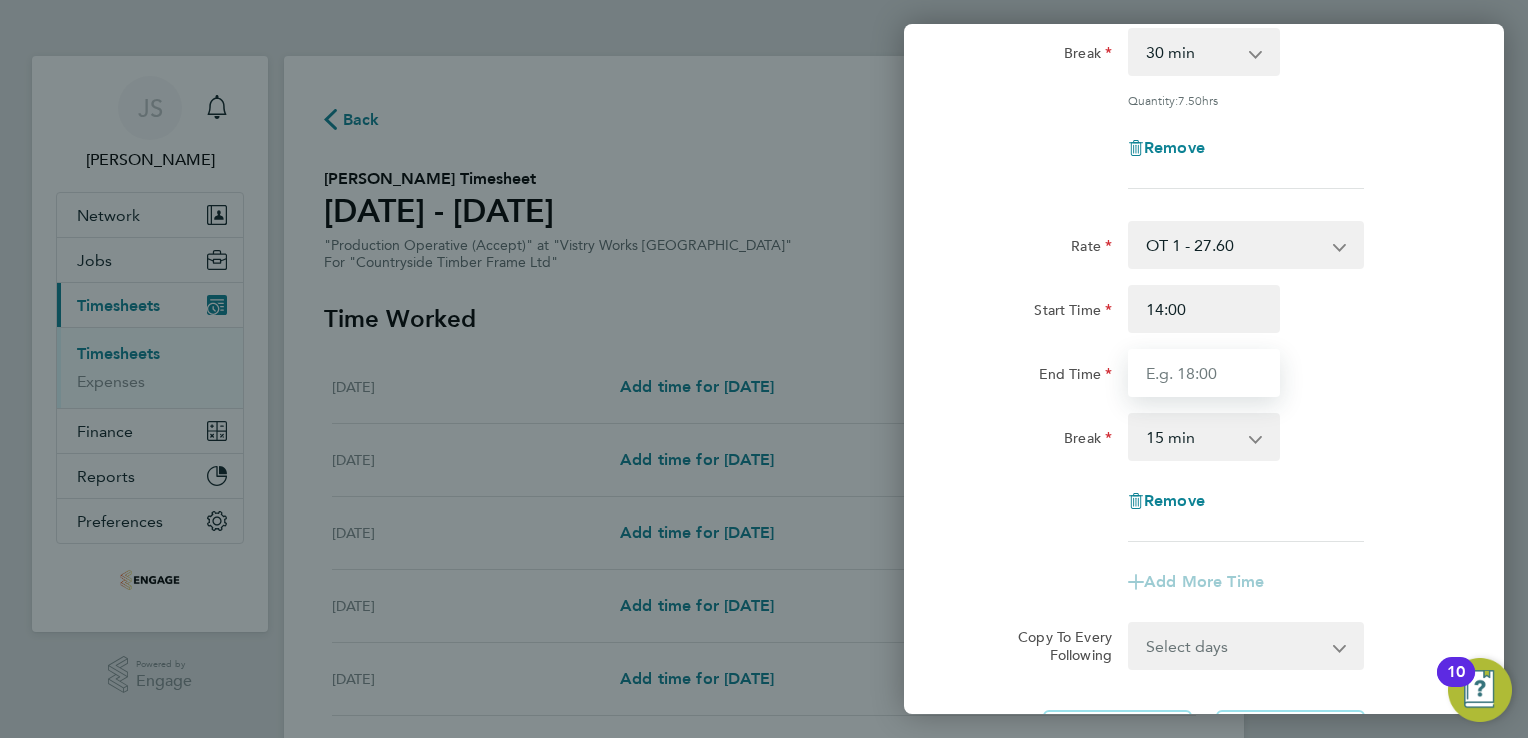 type on "16:00" 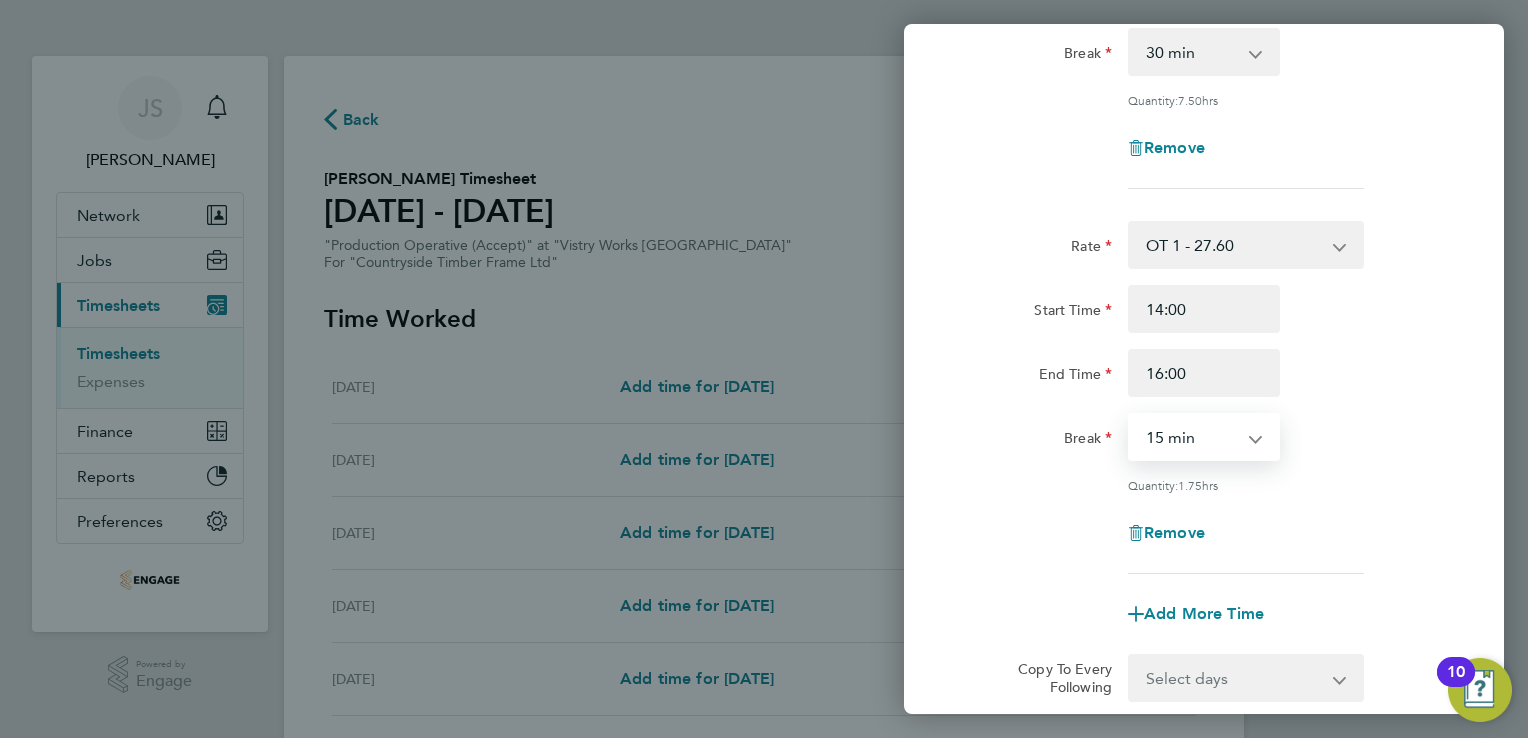 click on "0 min   15 min   30 min   45 min   60 min   75 min   90 min" at bounding box center [1192, 437] 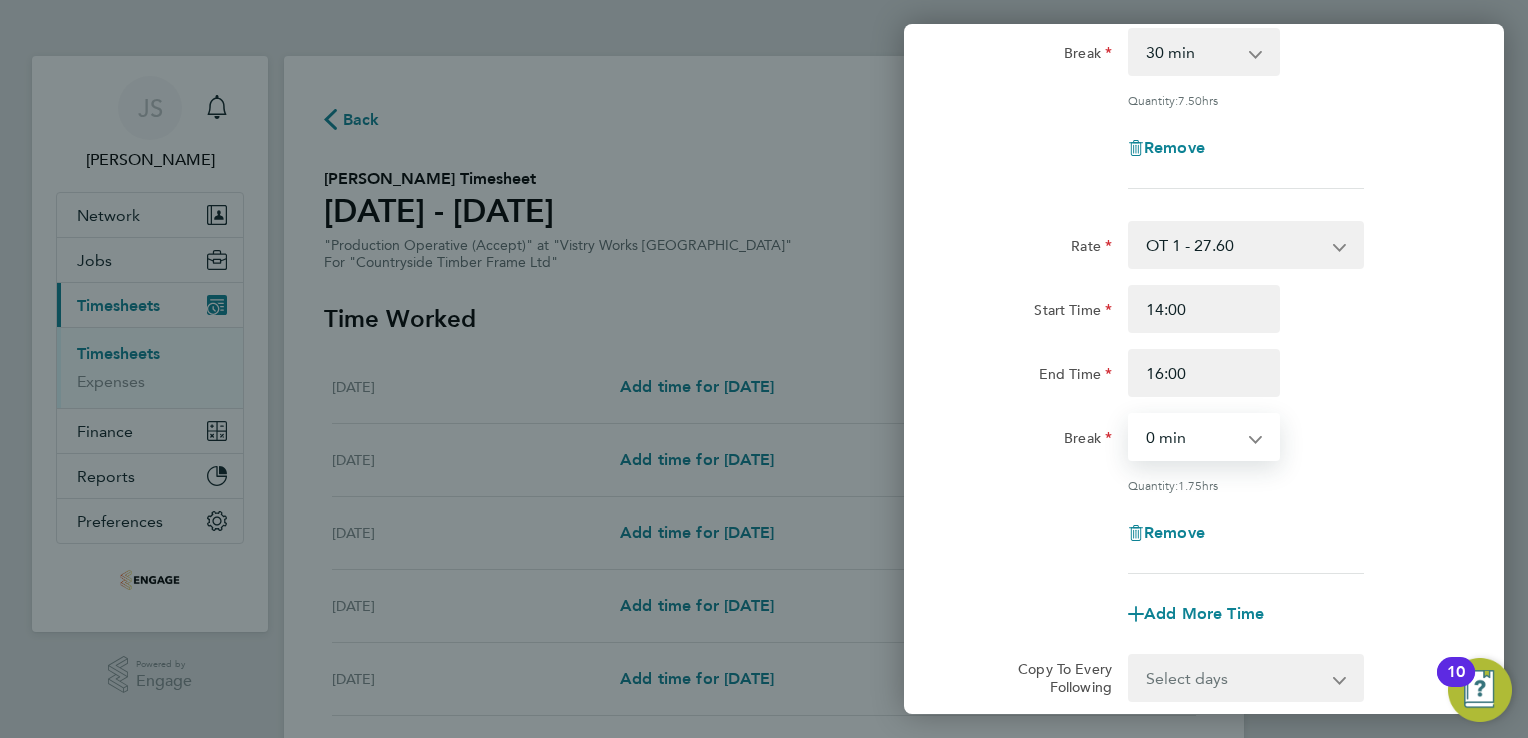 click on "0 min   15 min   30 min   45 min   60 min   75 min   90 min" at bounding box center [1192, 437] 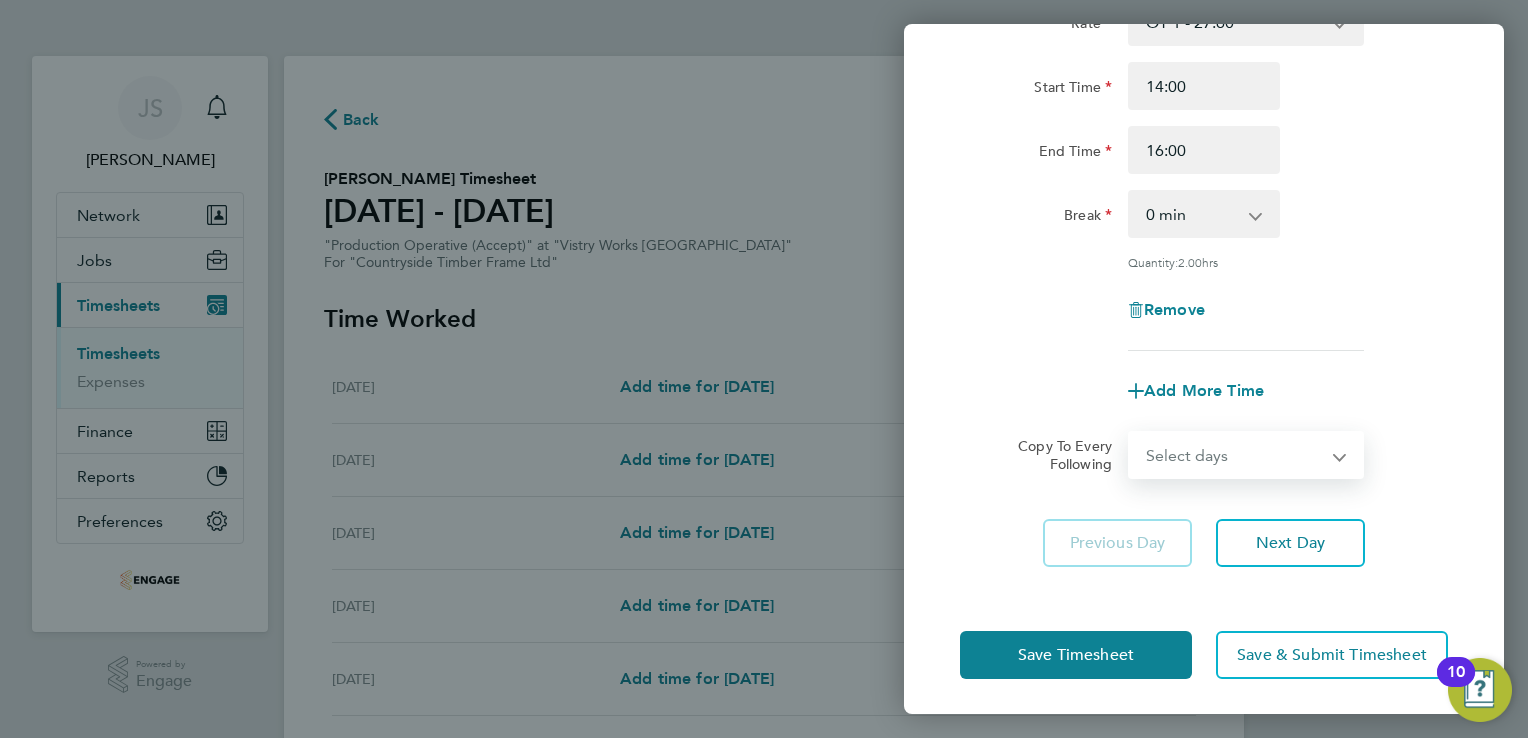 click on "Select days   Day   Weekday (Mon-Fri)   Weekend (Sat-Sun)   Tuesday   Wednesday   Thursday   Friday   Saturday   Sunday" at bounding box center [1235, 455] 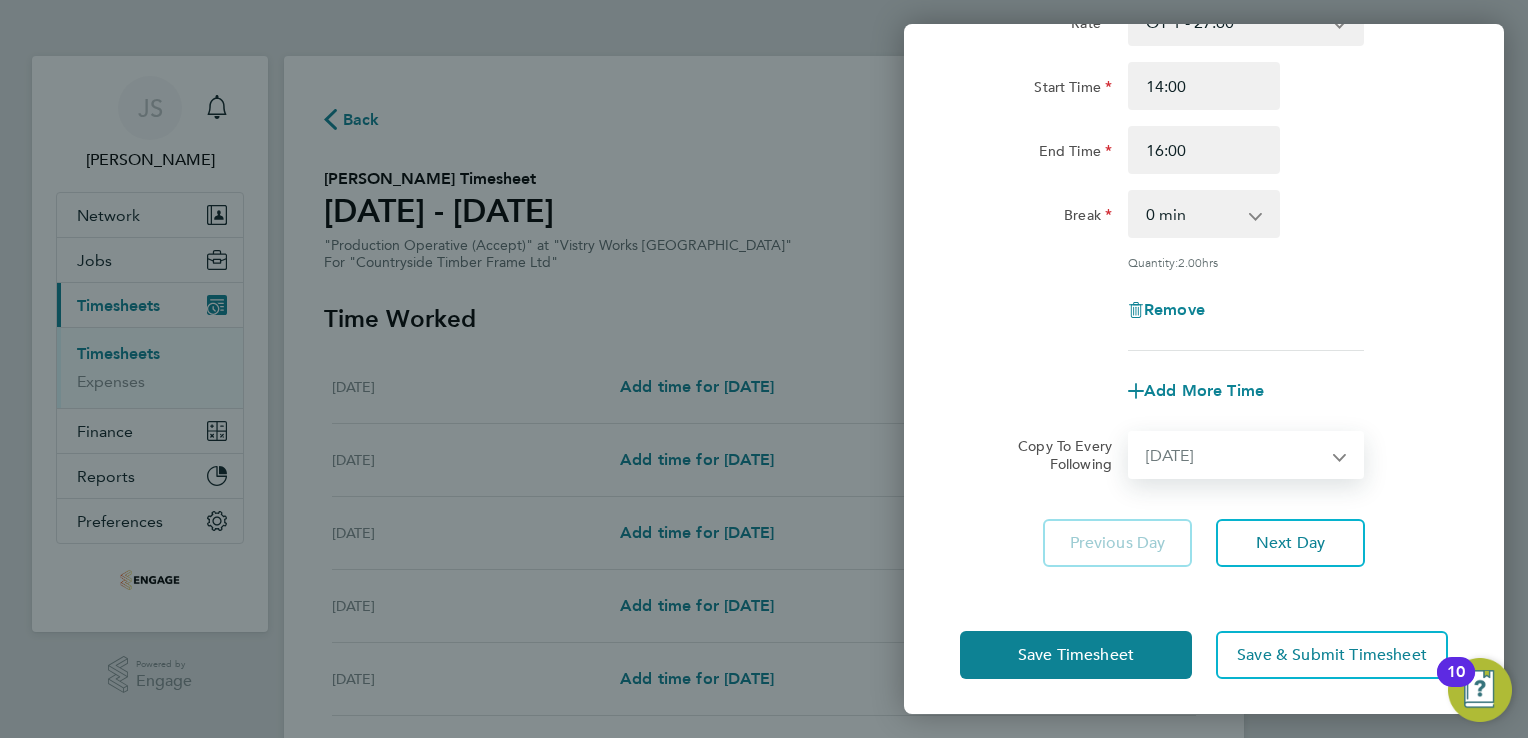 click on "Select days   Day   Weekday (Mon-Fri)   Weekend (Sat-Sun)   Tuesday   Wednesday   Thursday   Friday   Saturday   Sunday" at bounding box center [1235, 455] 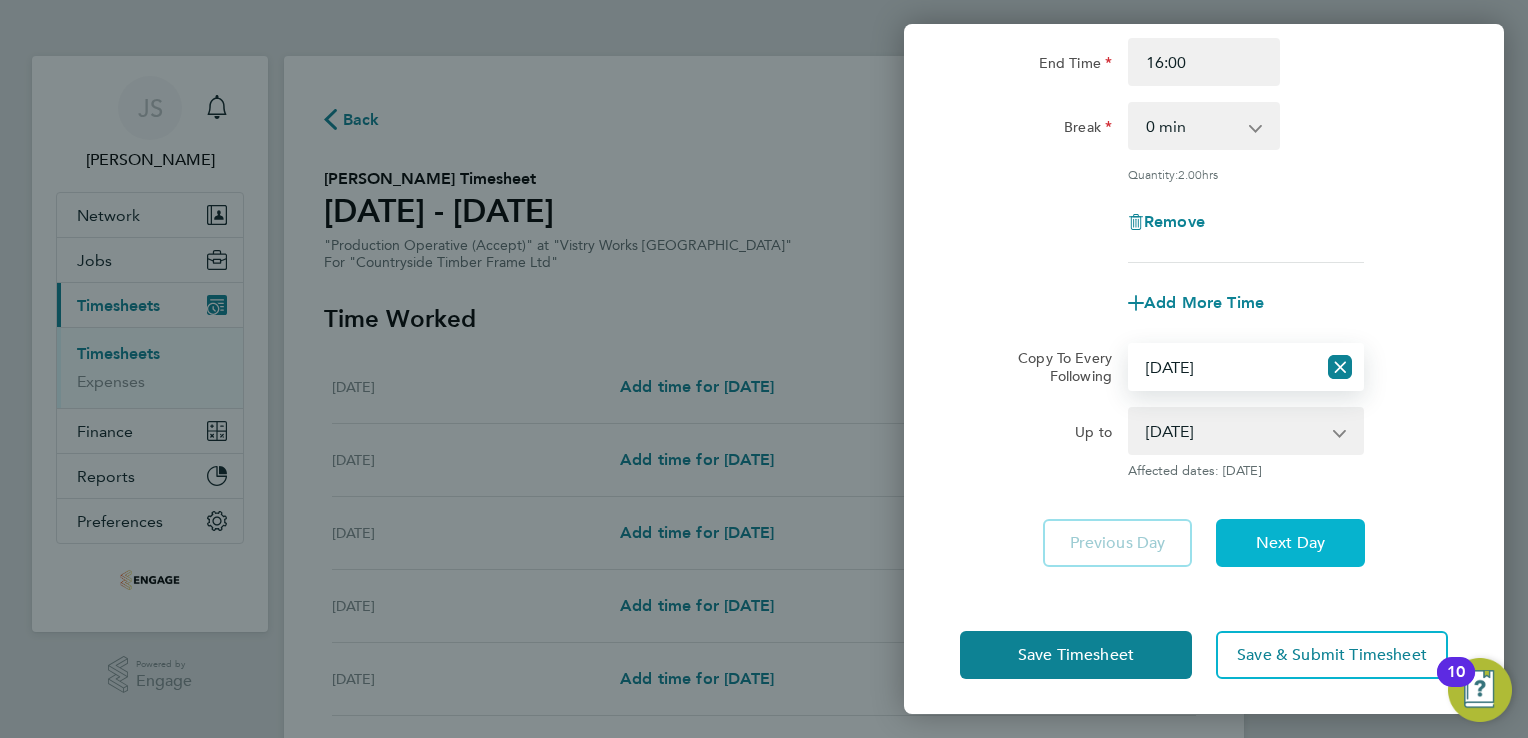 click on "Next Day" 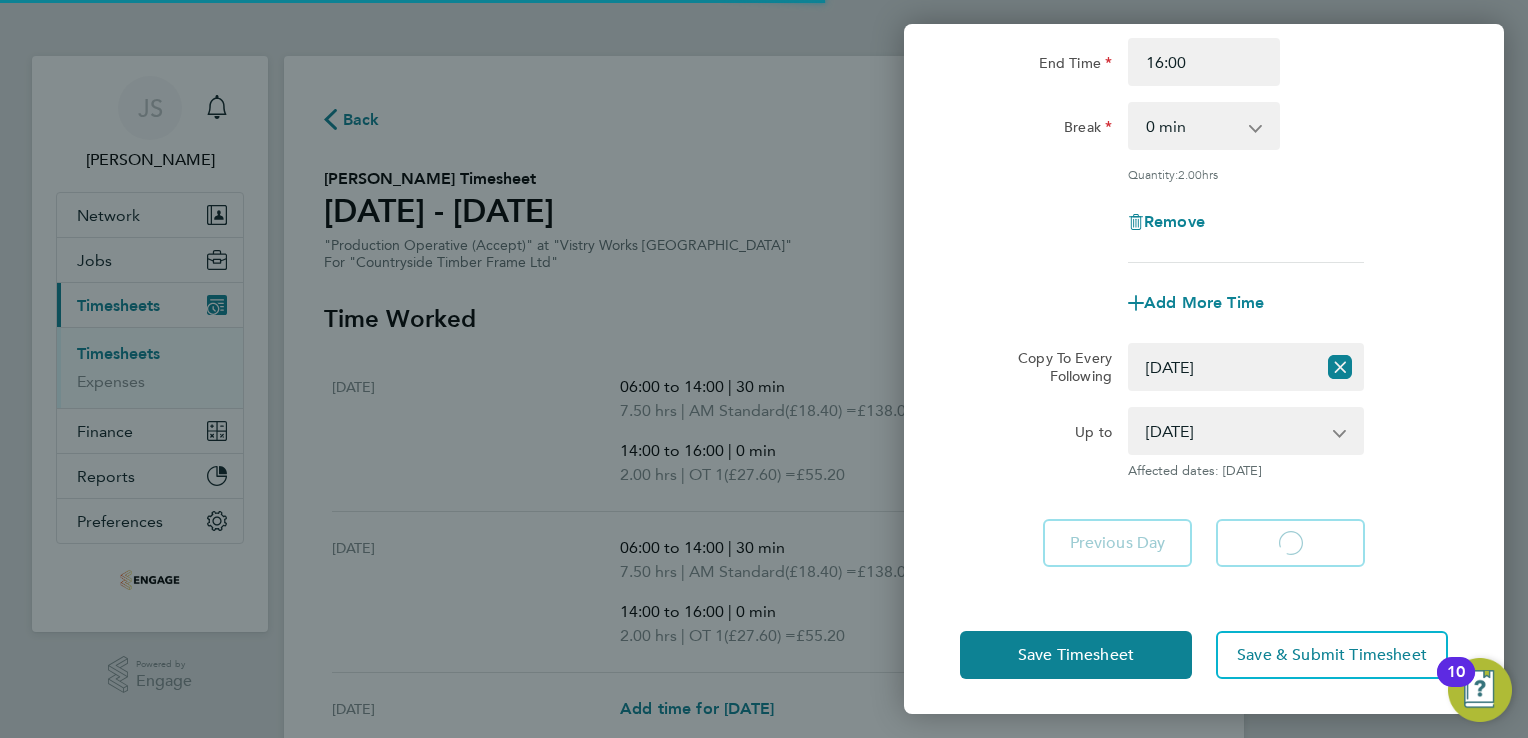 select on "30" 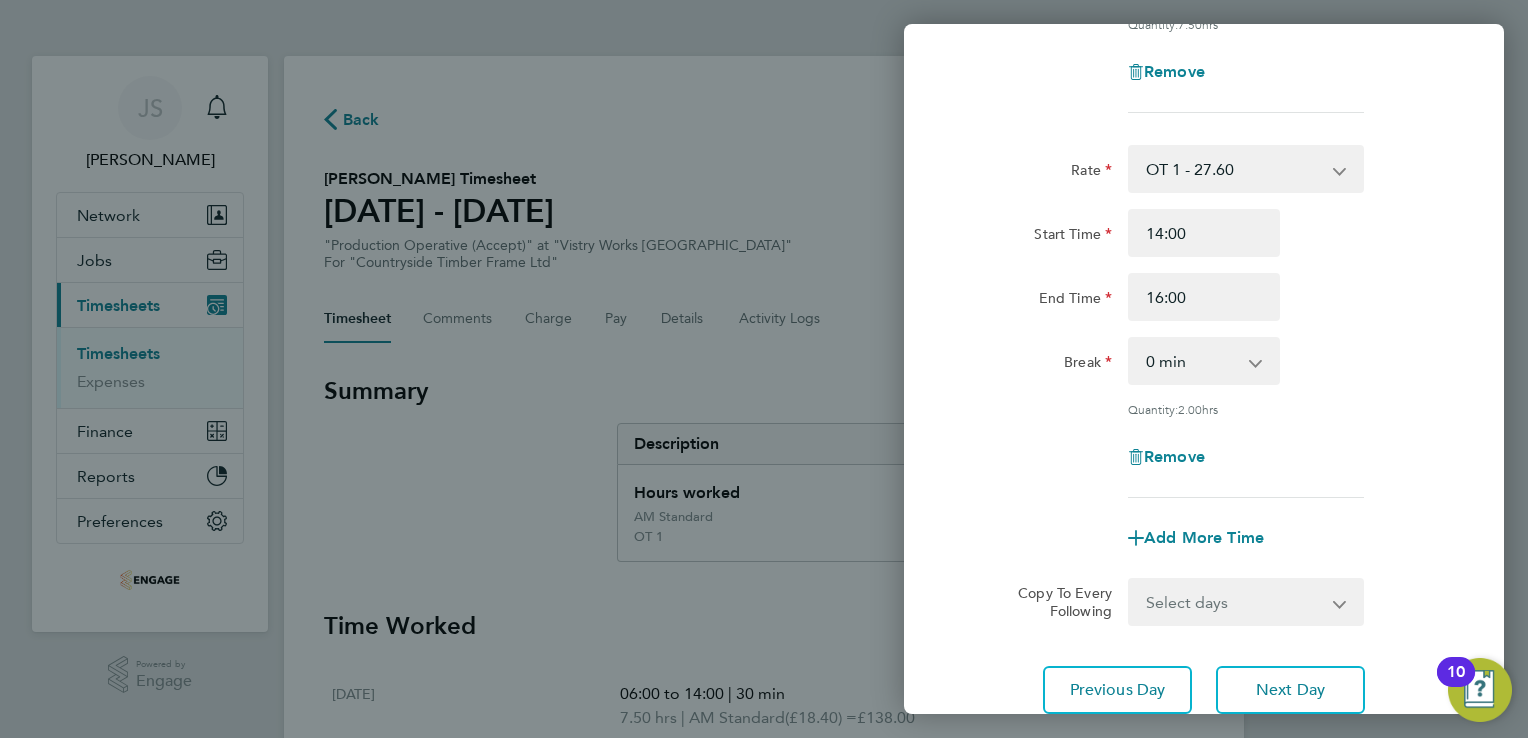 click on "Select days   Day   Weekday (Mon-Fri)   Weekend (Sat-Sun)   Wednesday   Thursday   Friday   Saturday   Sunday" at bounding box center (1235, 602) 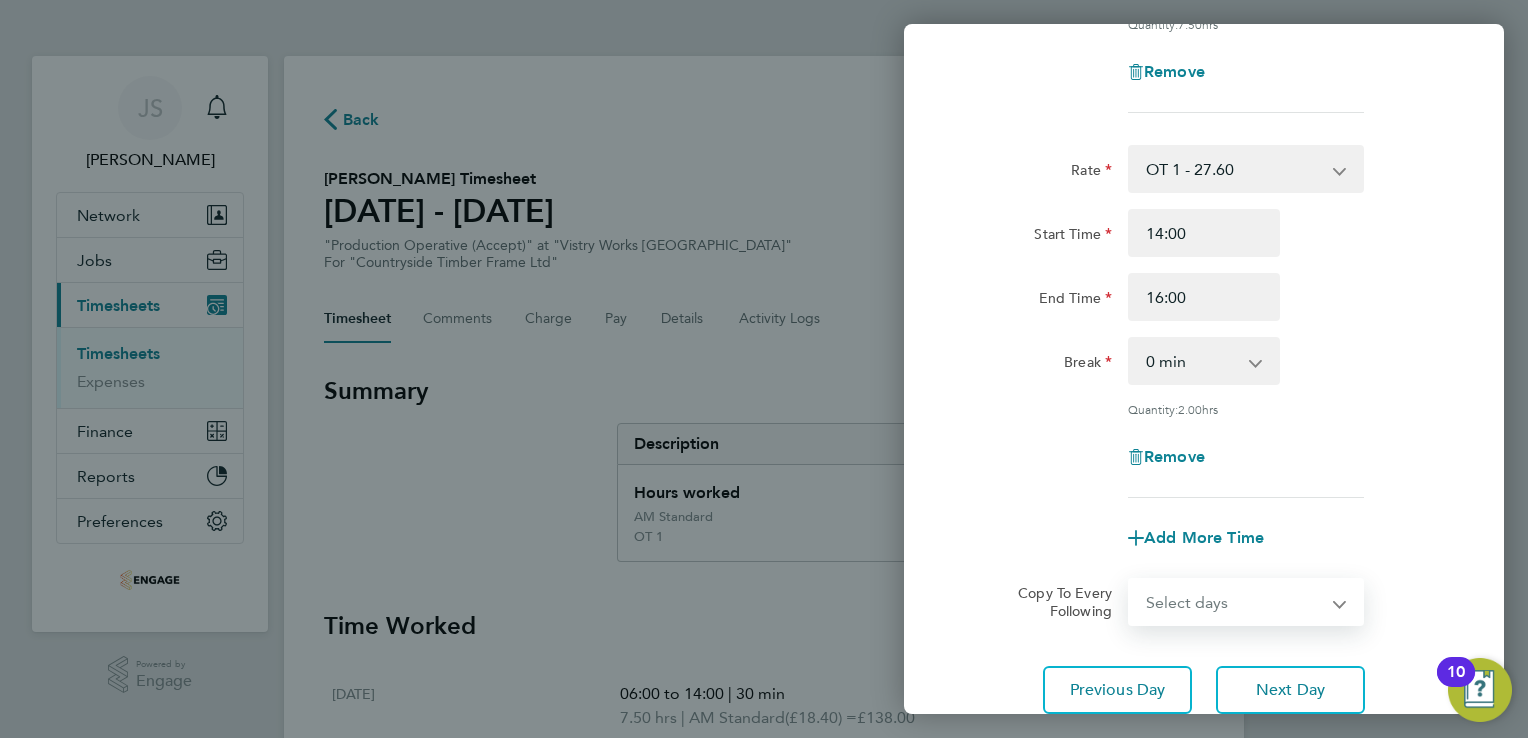 select on "FRI" 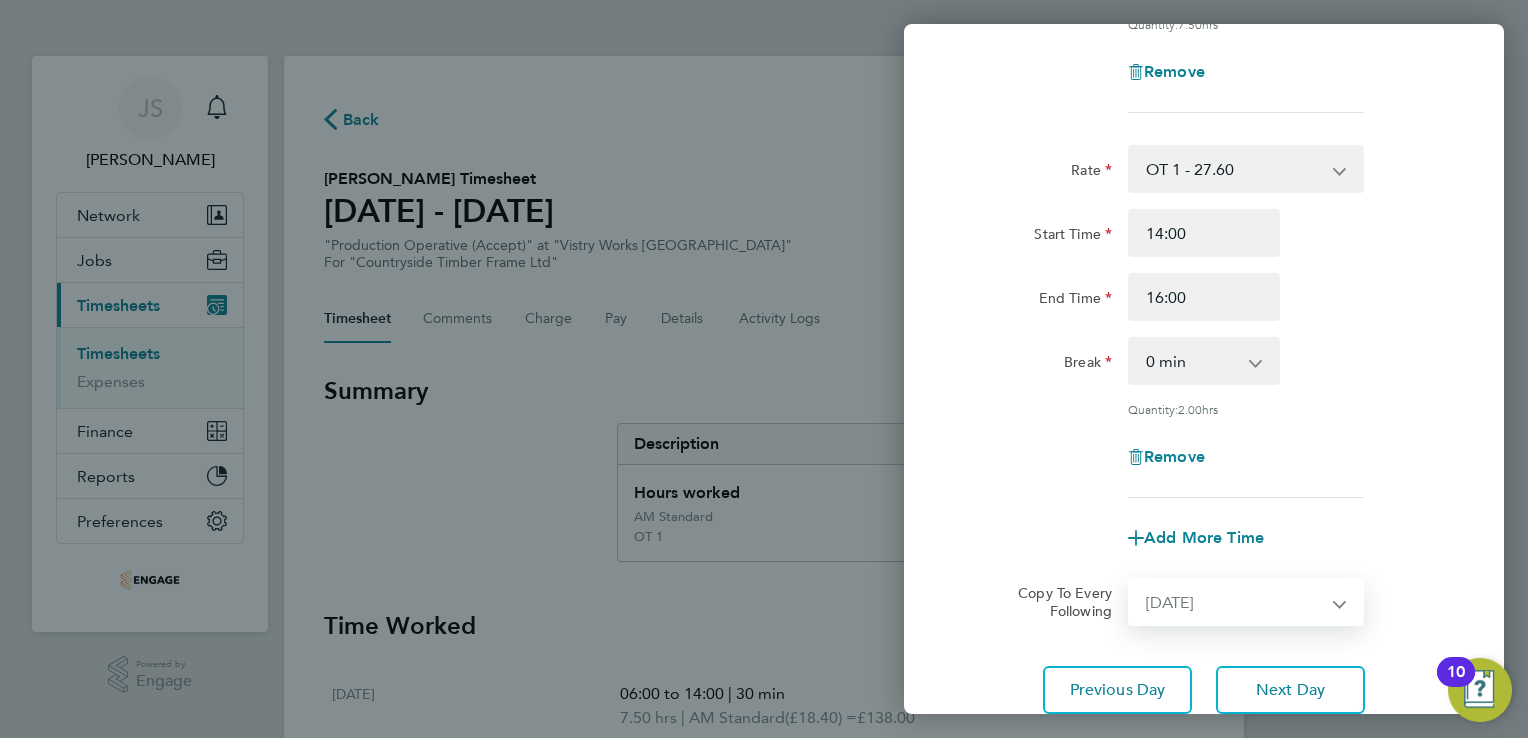click on "Select days   Day   Weekday (Mon-Fri)   Weekend (Sat-Sun)   Wednesday   Thursday   Friday   Saturday   Sunday" at bounding box center [1235, 602] 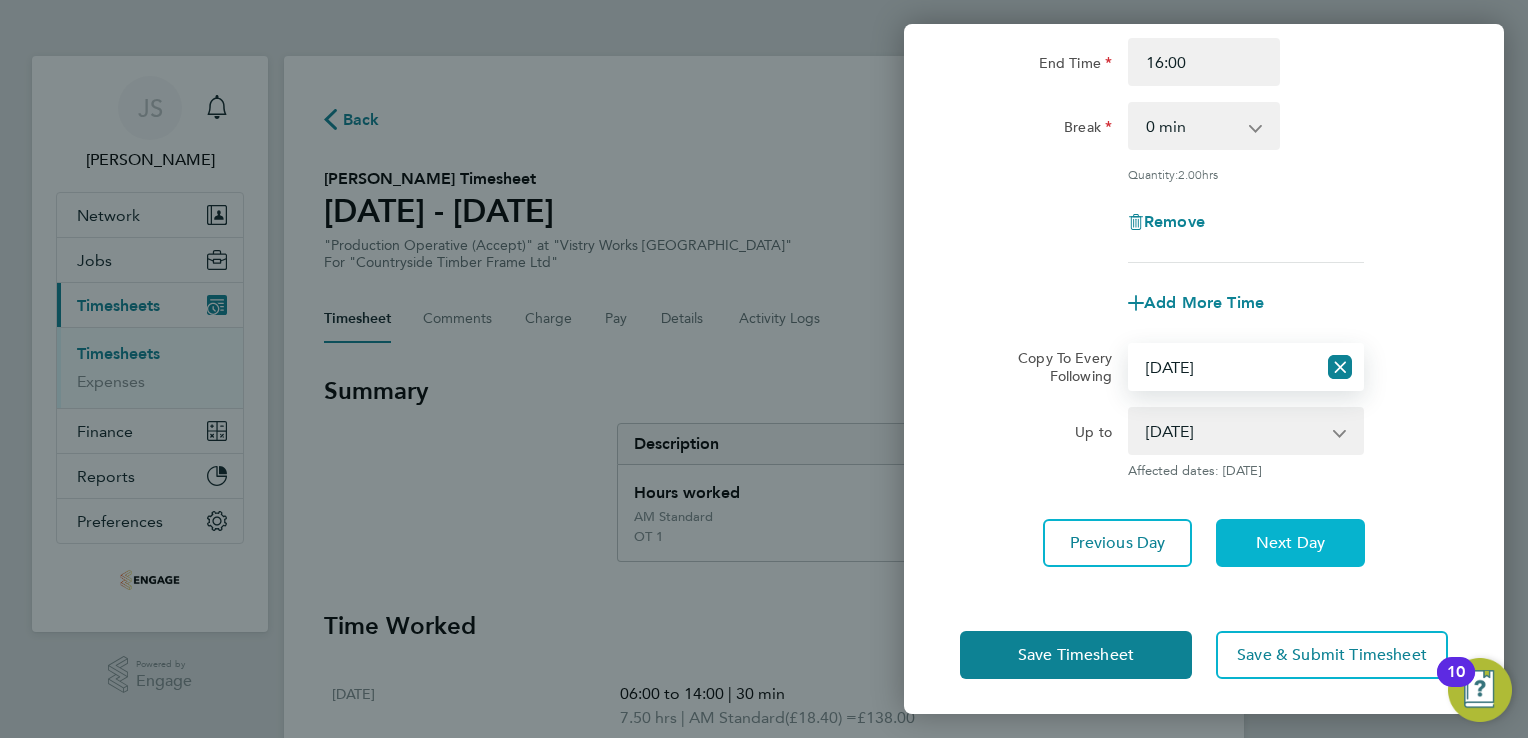 click on "Next Day" 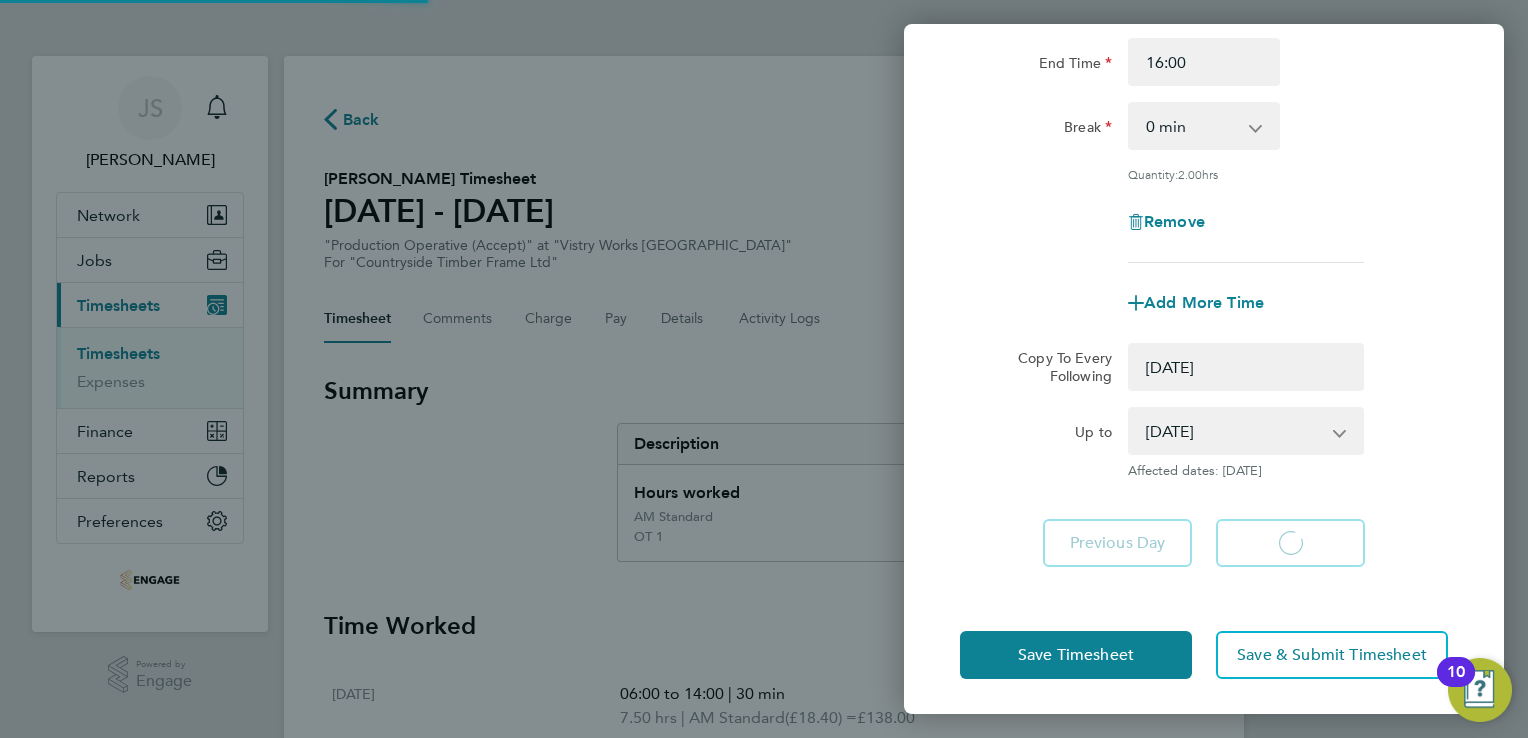 select on "0: null" 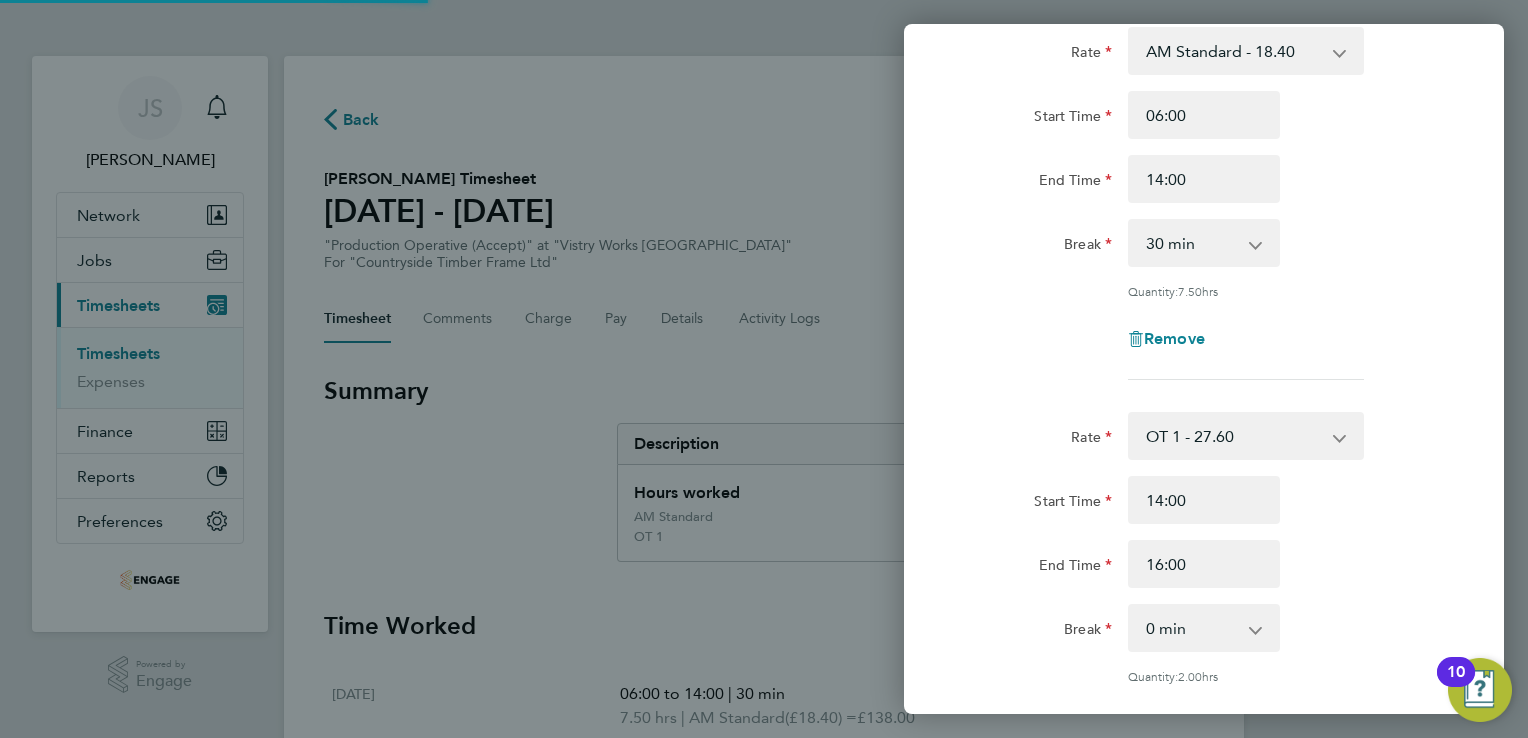 select on "15" 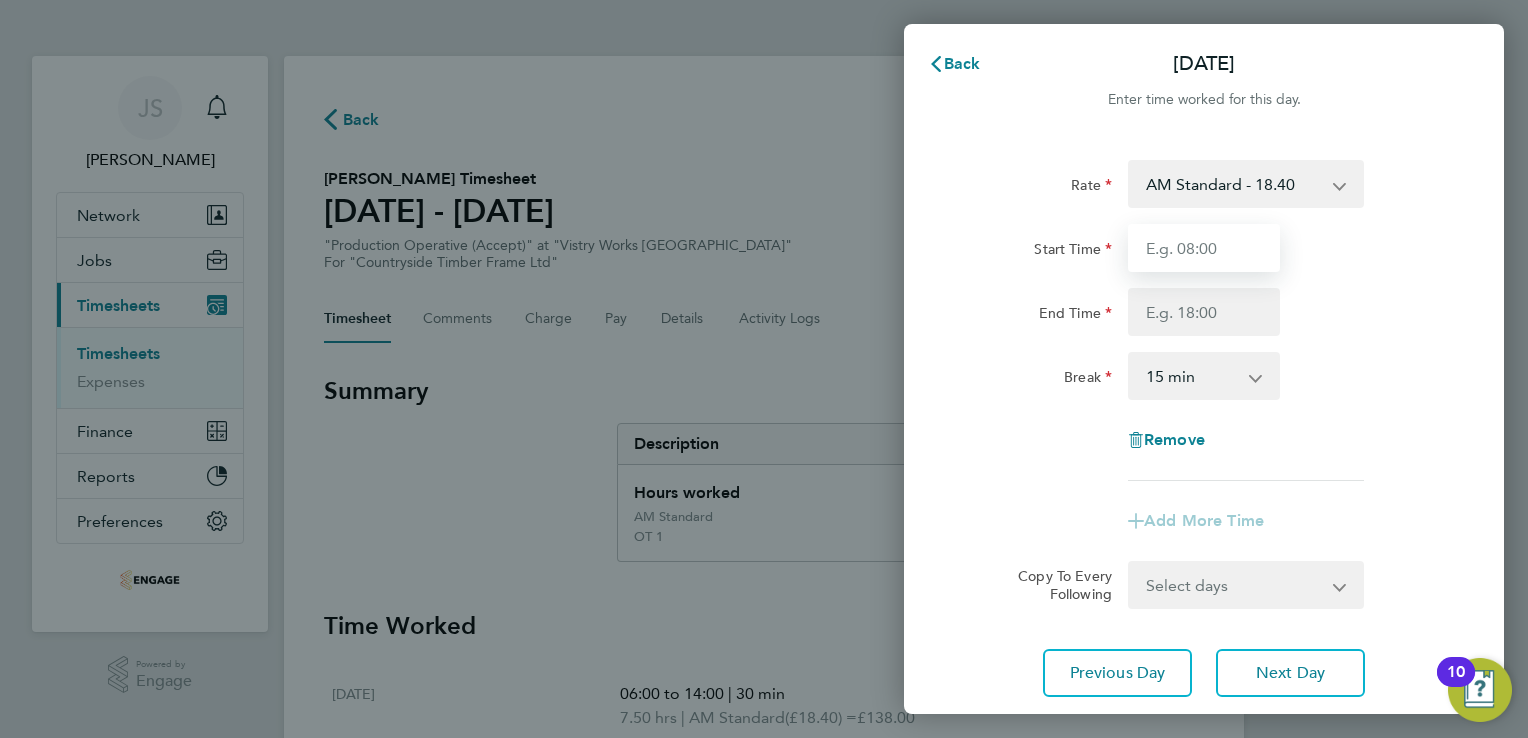 click on "Start Time" at bounding box center (1204, 248) 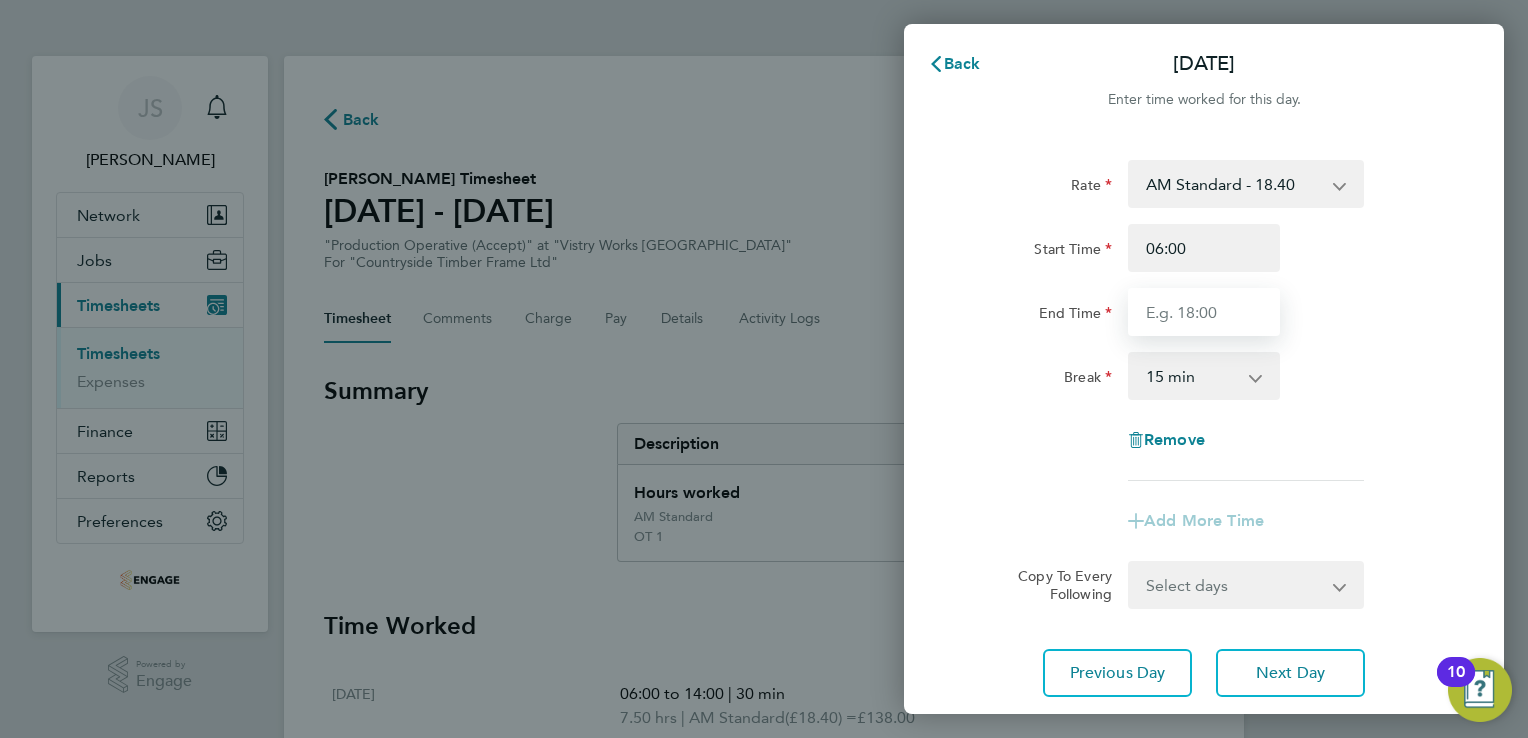 type on "14:00" 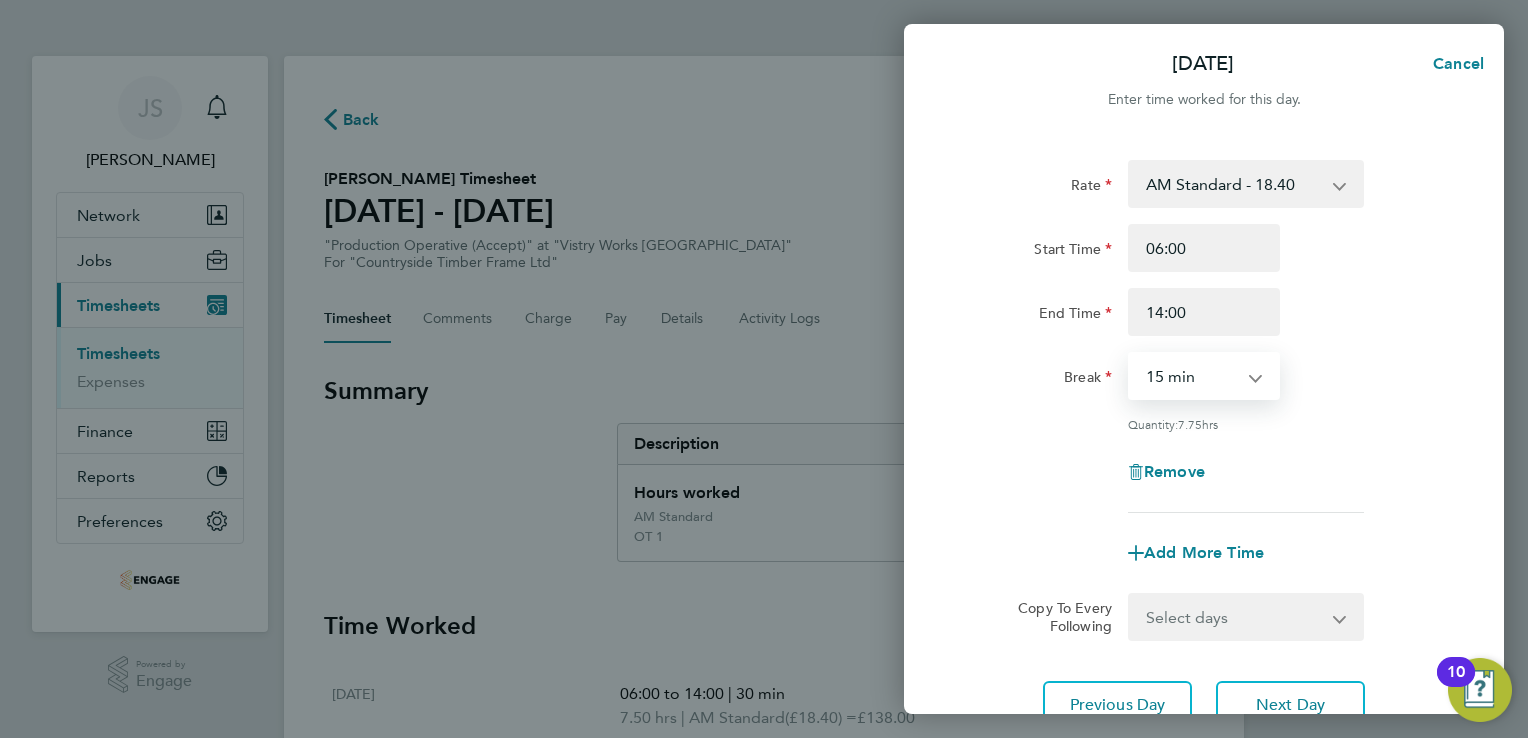 drag, startPoint x: 1171, startPoint y: 381, endPoint x: 1191, endPoint y: 439, distance: 61.351448 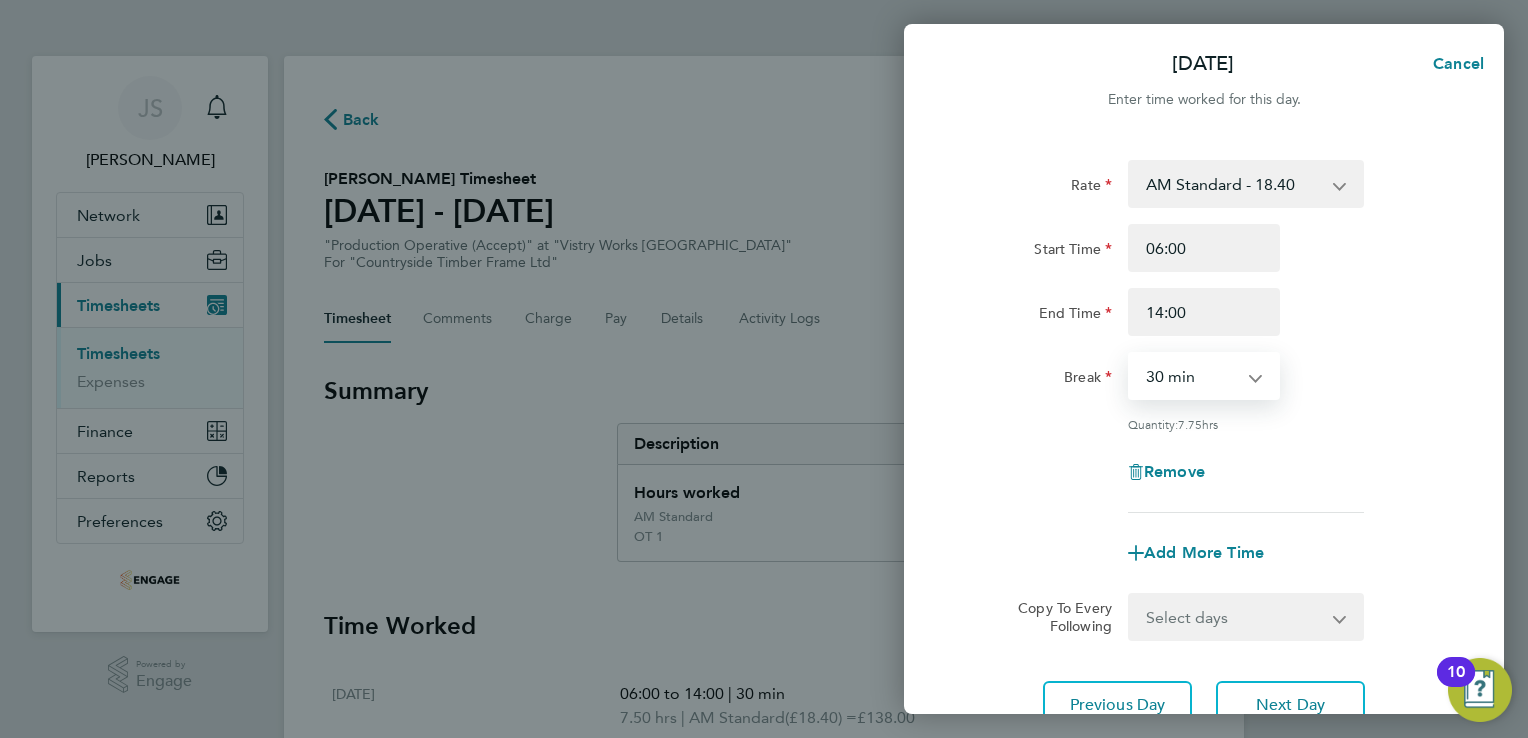 click on "0 min   15 min   30 min   45 min   60 min   75 min   90 min" at bounding box center [1192, 376] 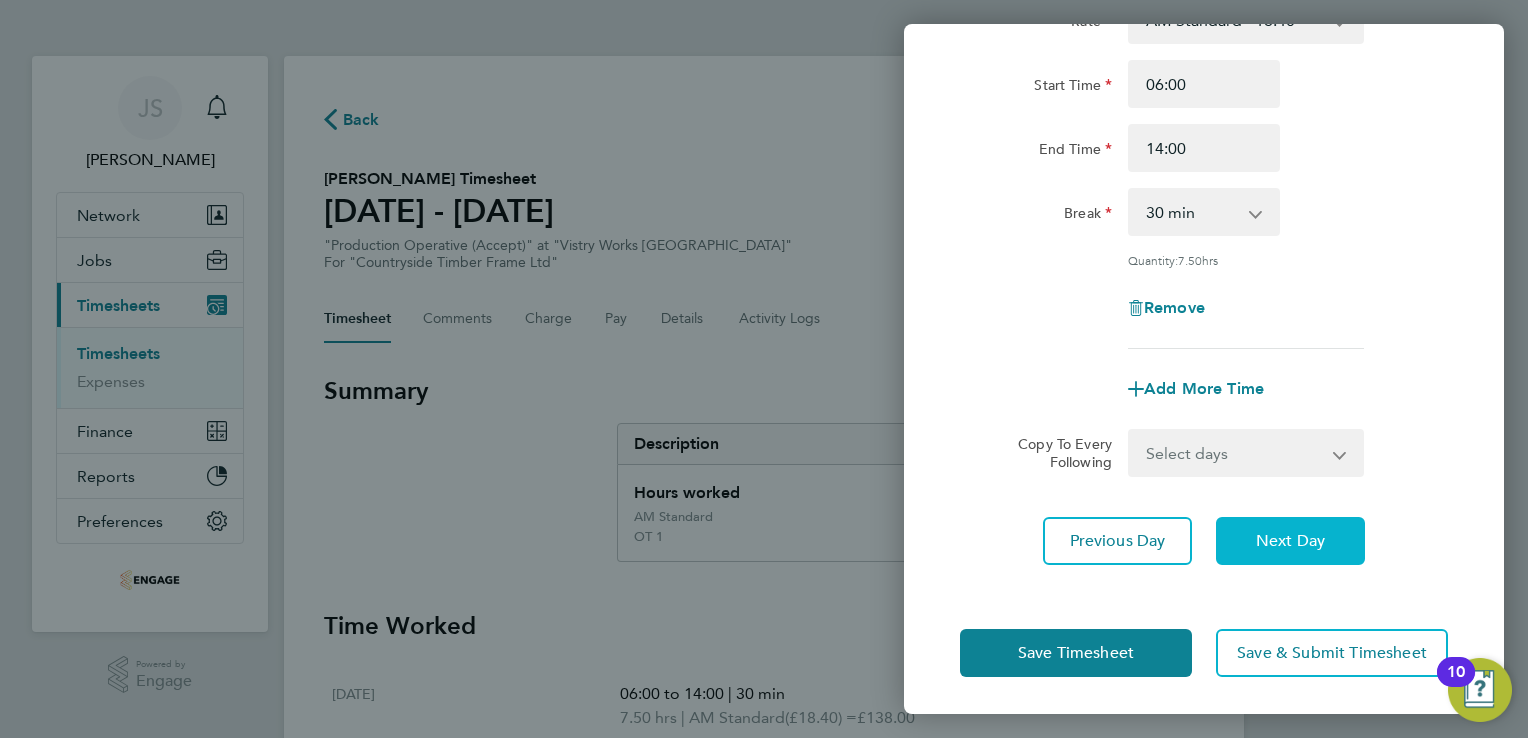 click on "Next Day" 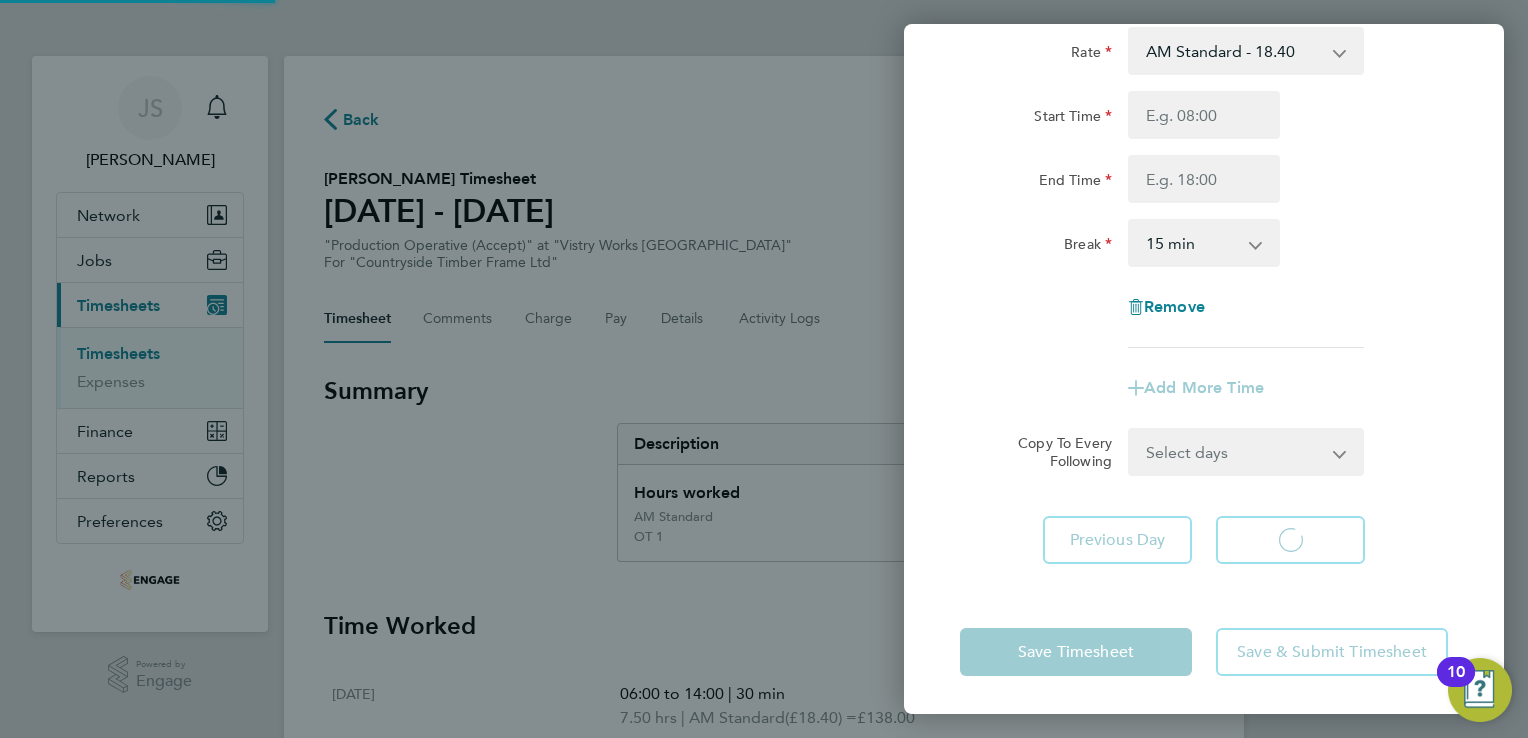 select on "15" 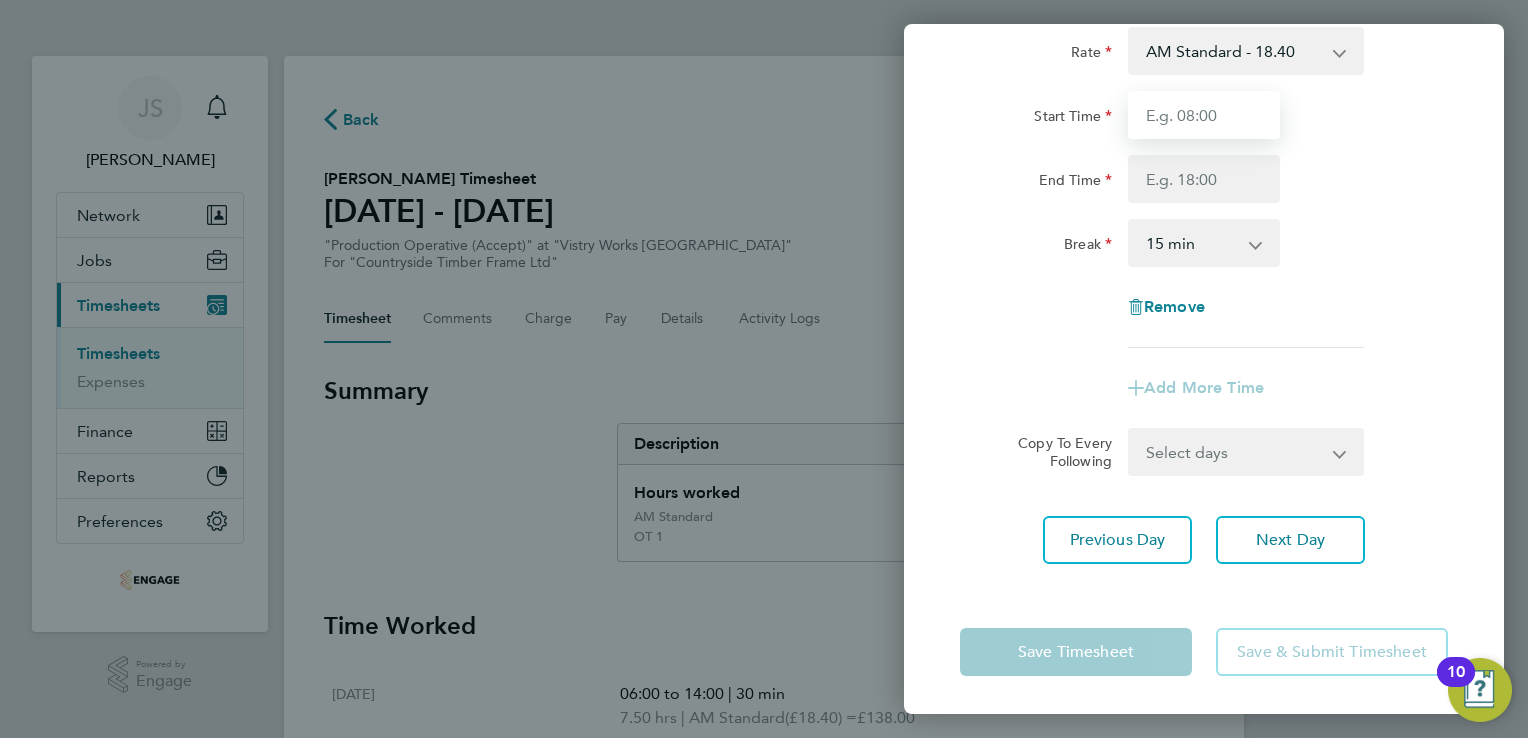 drag, startPoint x: 1168, startPoint y: 118, endPoint x: 1174, endPoint y: 129, distance: 12.529964 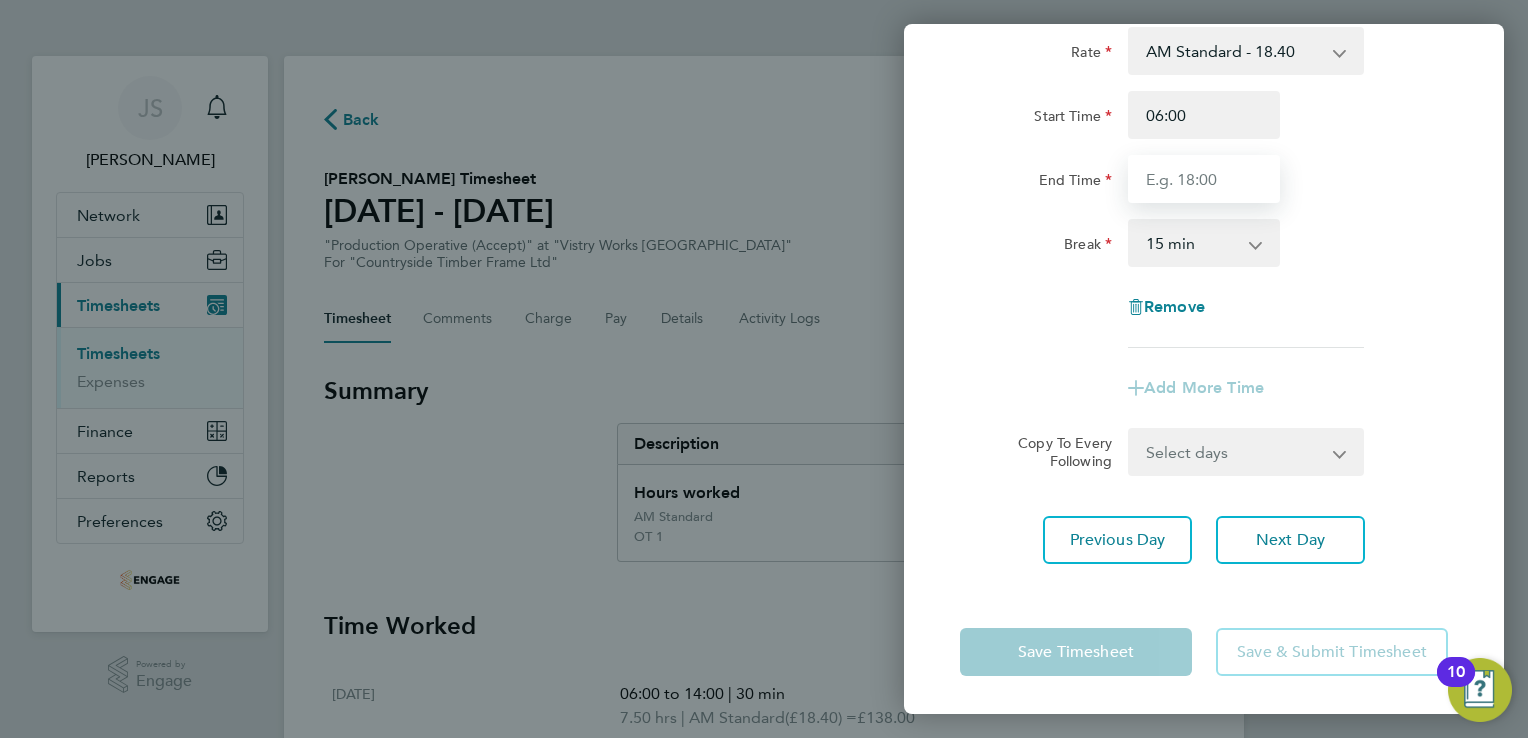 type on "14:00" 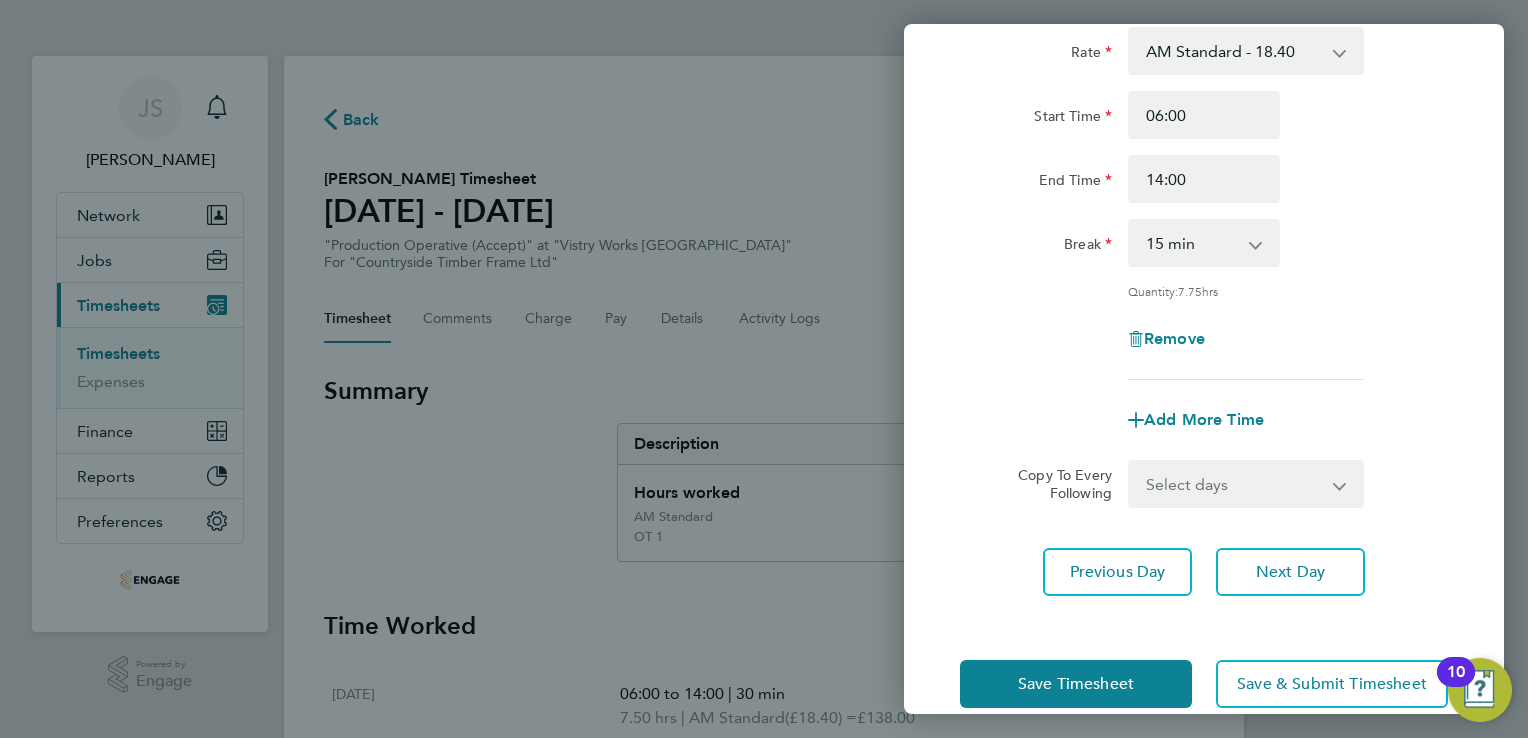 drag, startPoint x: 1178, startPoint y: 238, endPoint x: 1182, endPoint y: 249, distance: 11.7046995 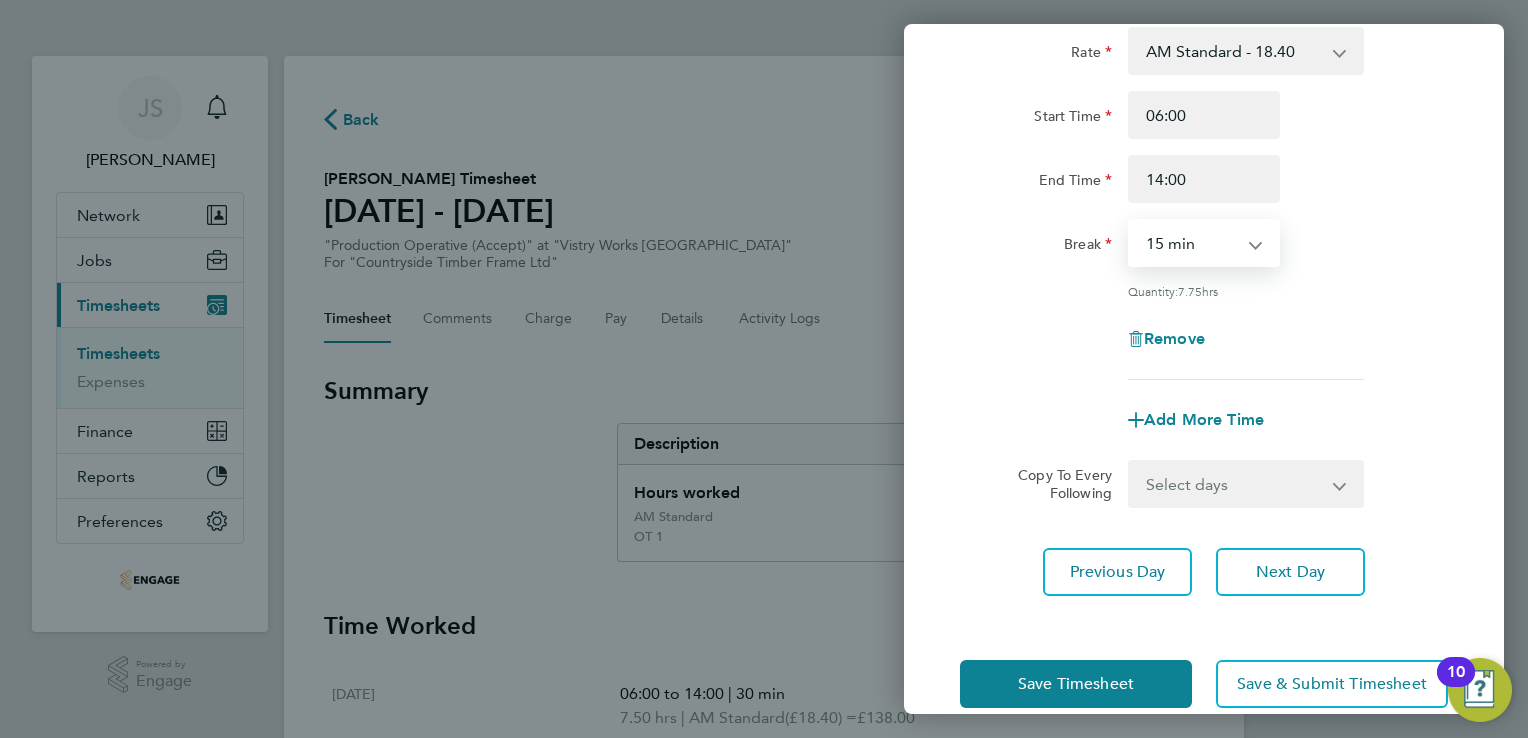 select on "30" 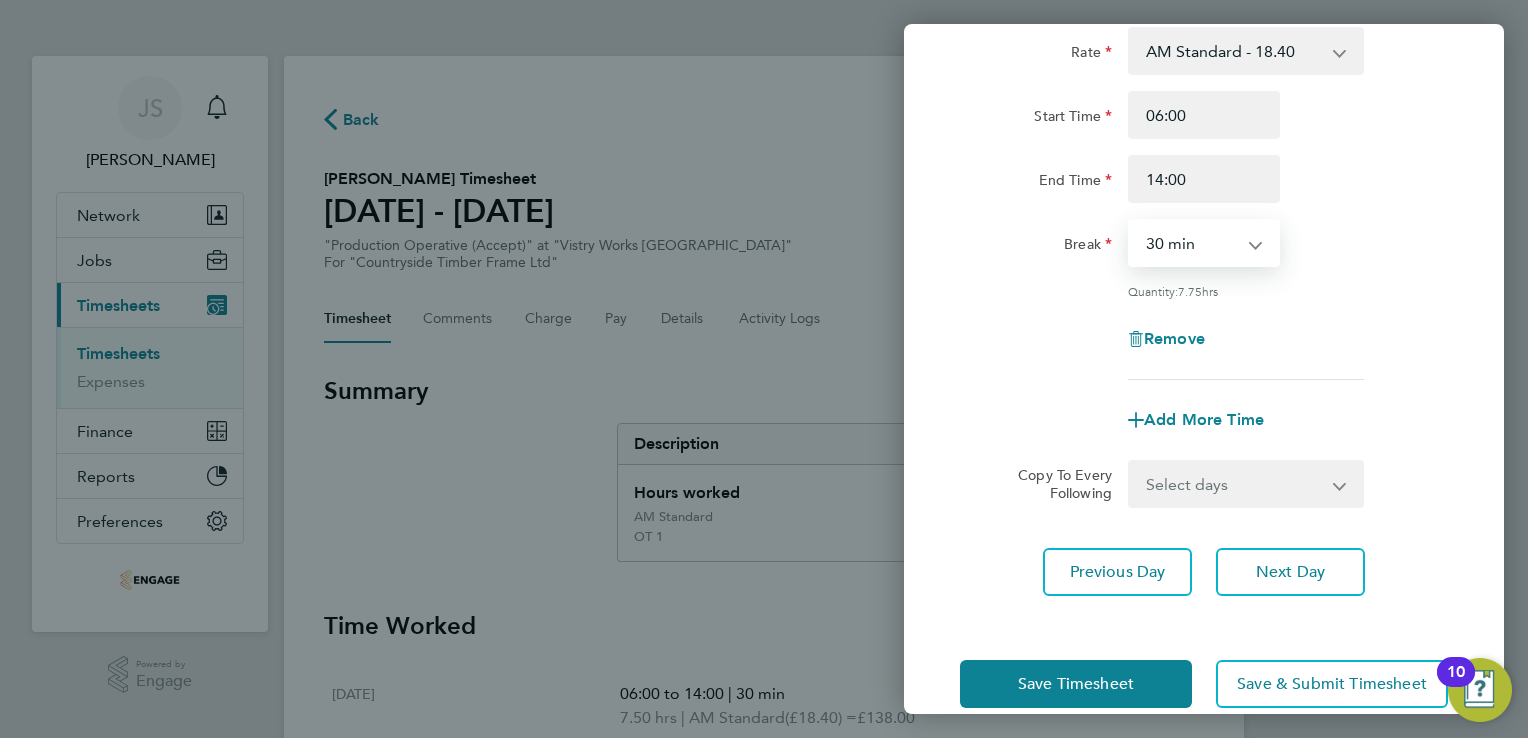 click on "0 min   15 min   30 min   45 min   60 min   75 min   90 min" at bounding box center [1192, 243] 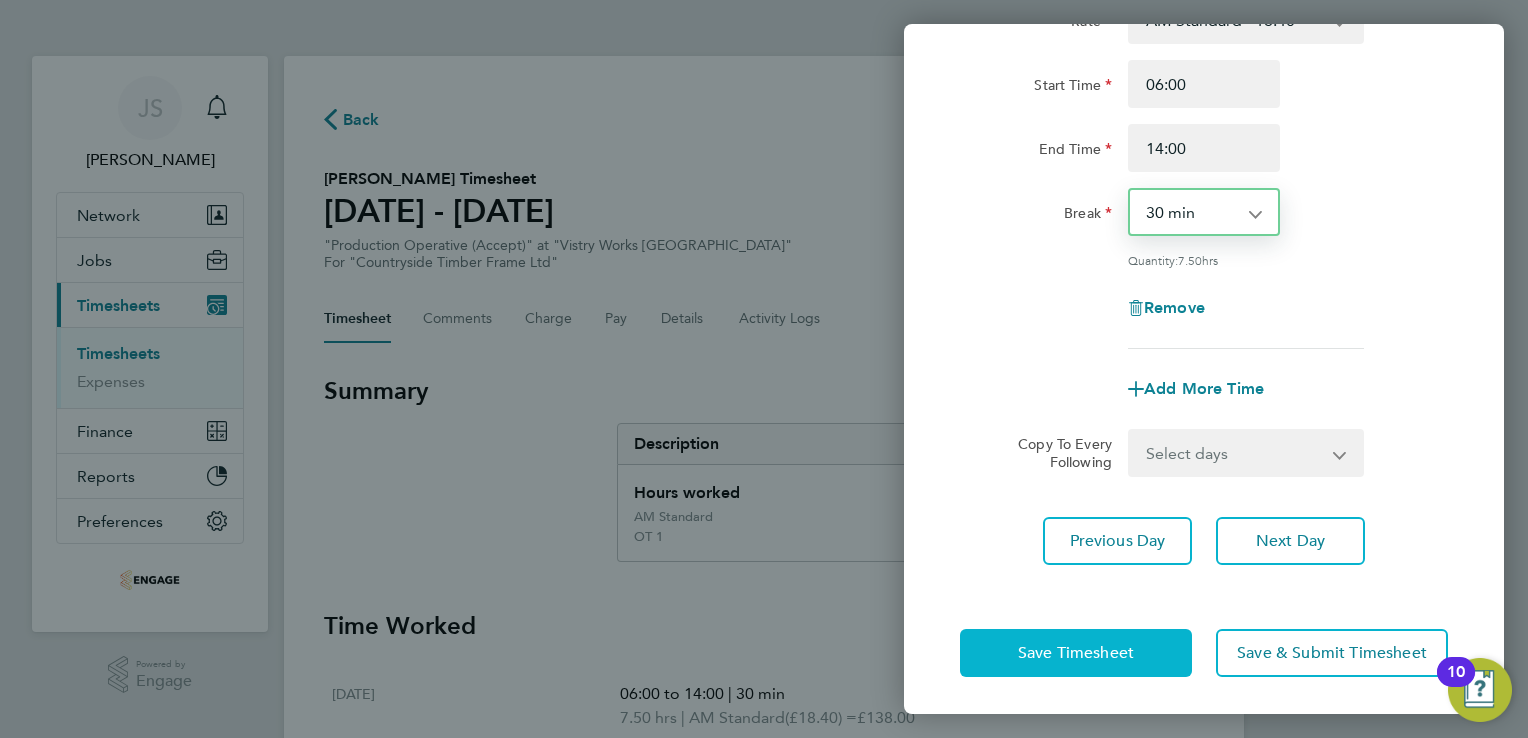click on "Save Timesheet" 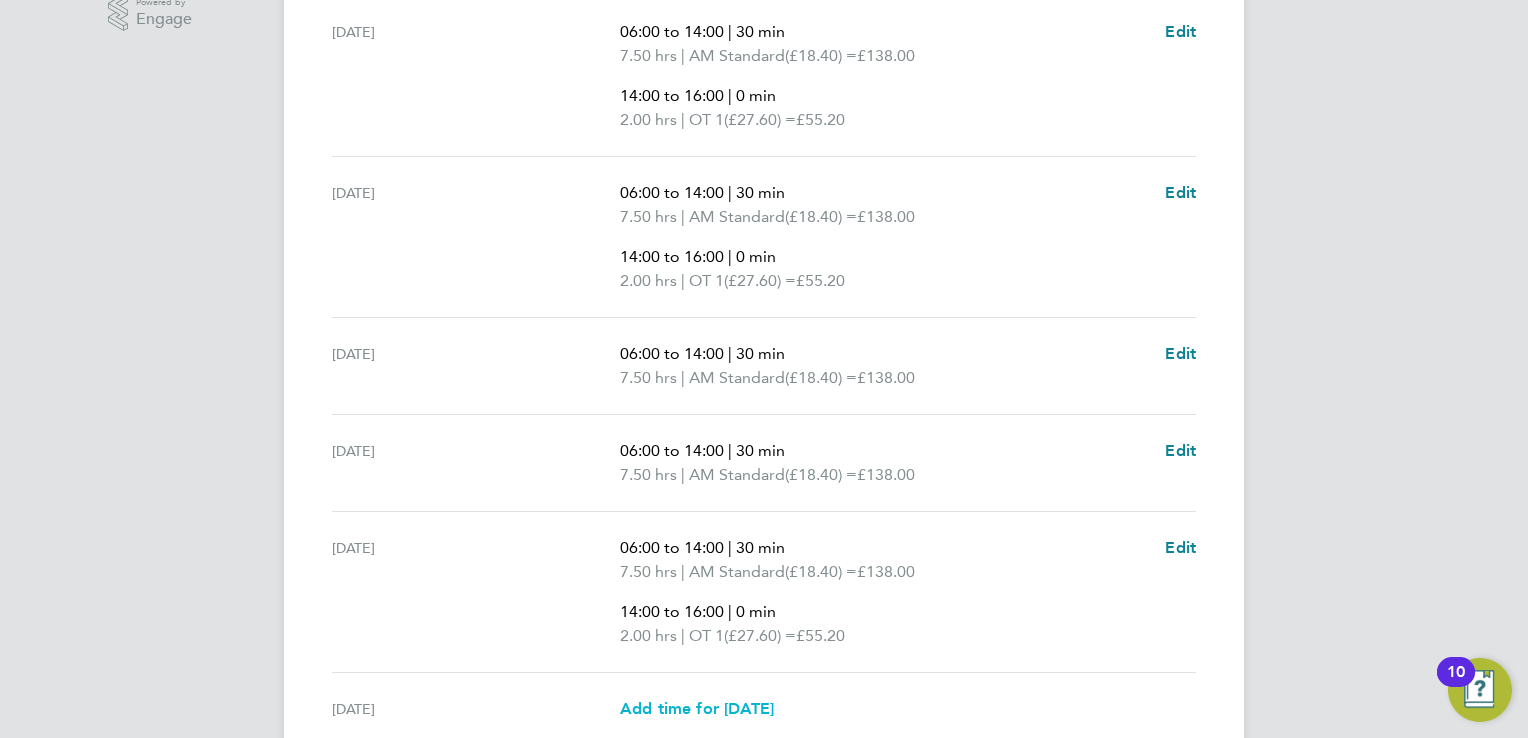 scroll, scrollTop: 900, scrollLeft: 0, axis: vertical 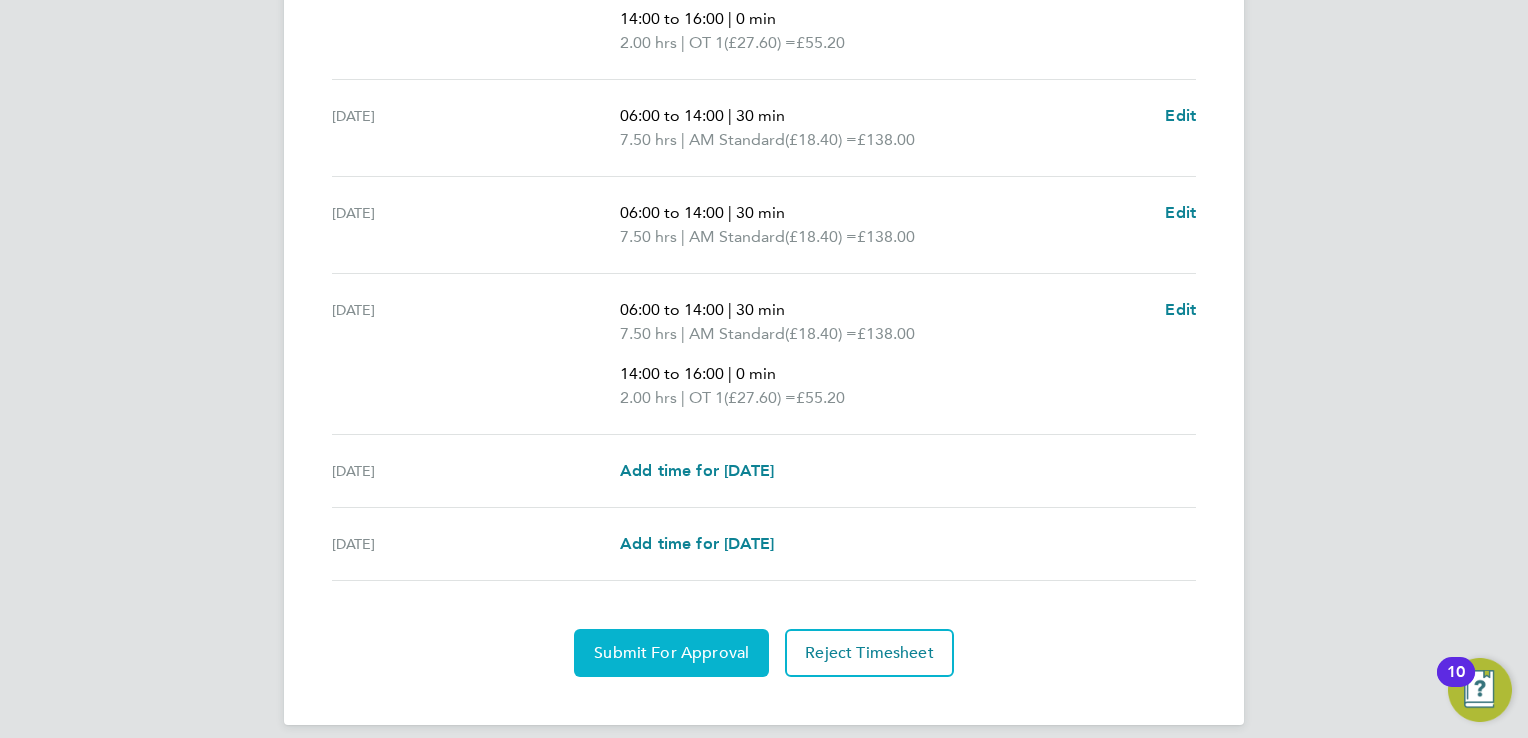 click on "Submit For Approval" 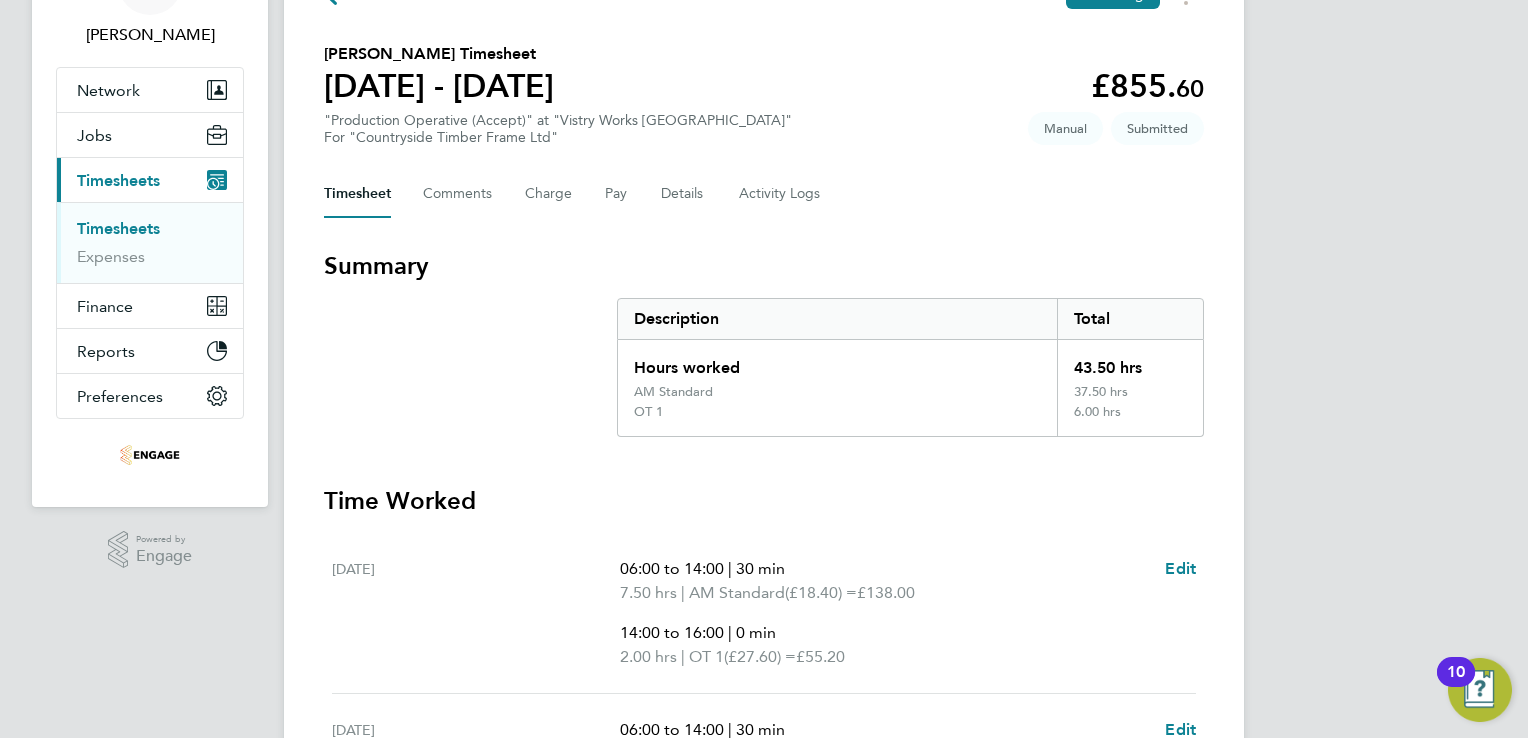 scroll, scrollTop: 0, scrollLeft: 0, axis: both 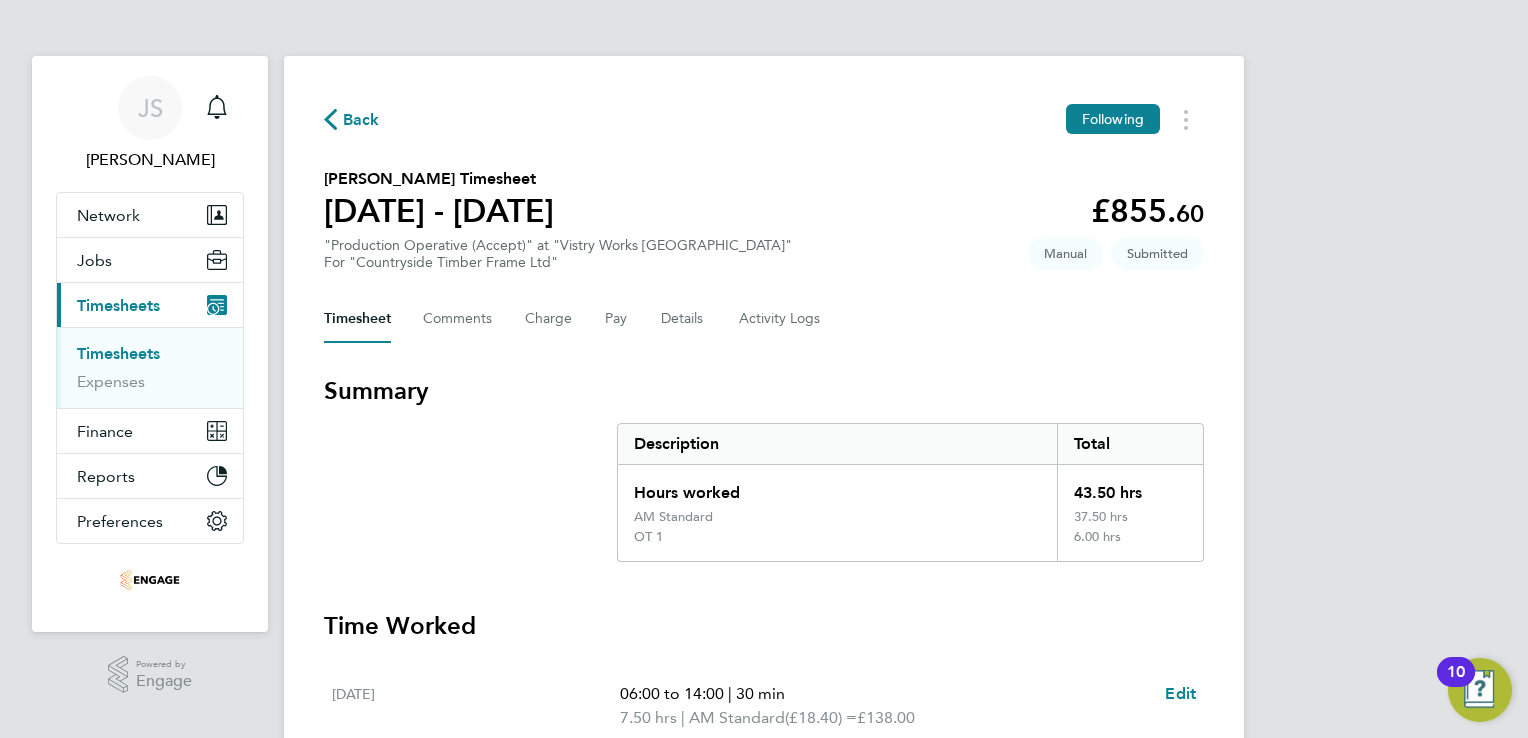 click on "Back" 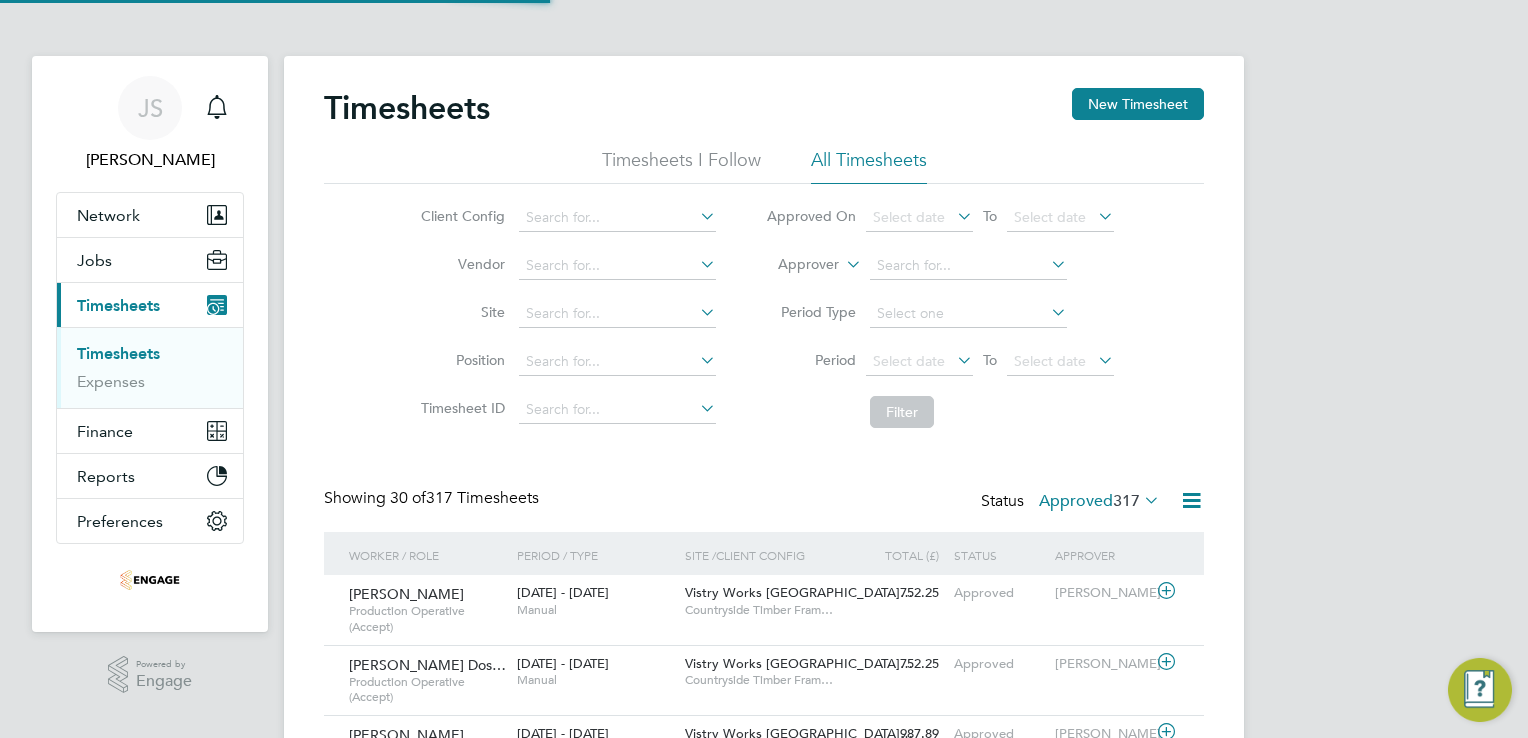 scroll, scrollTop: 9, scrollLeft: 10, axis: both 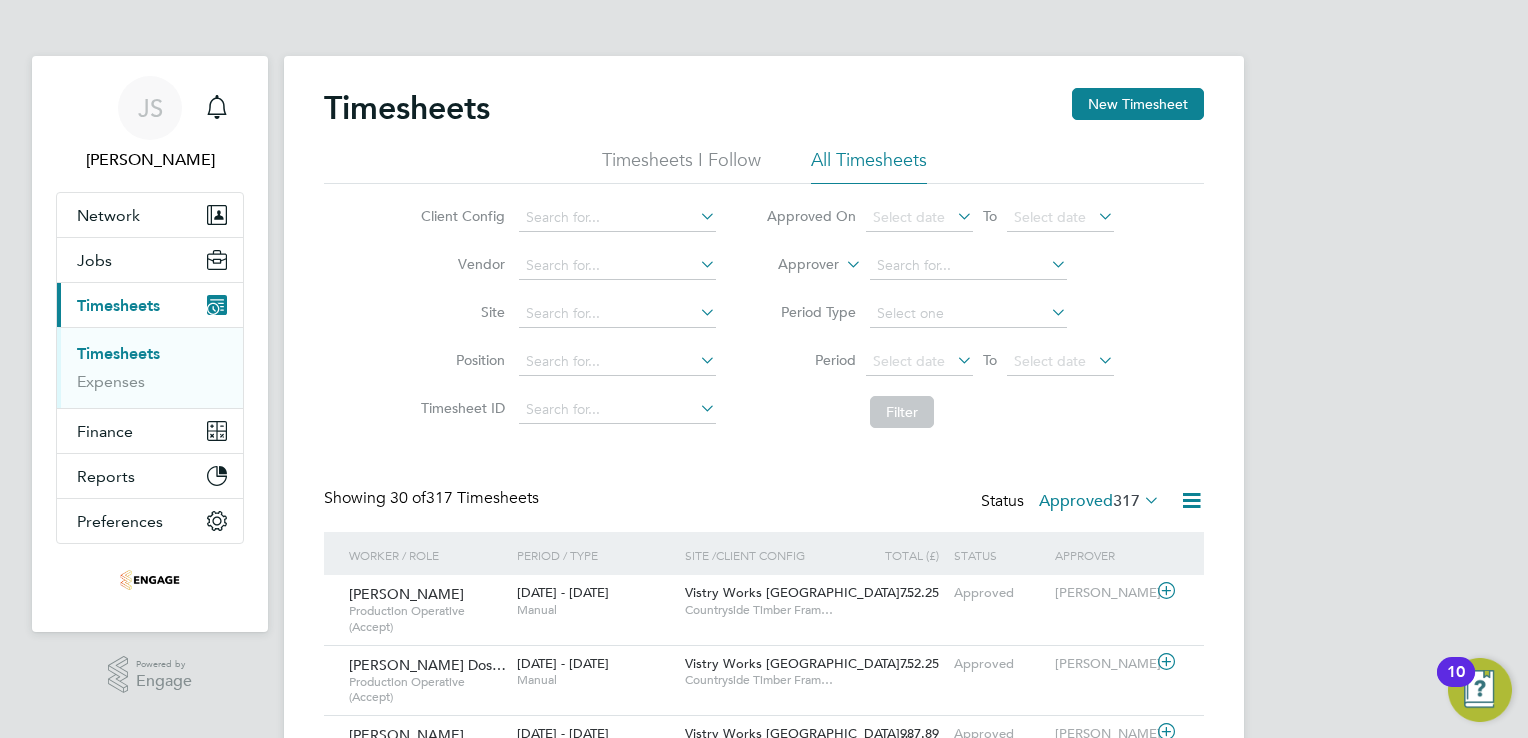 click on "Timesheets New Timesheet" 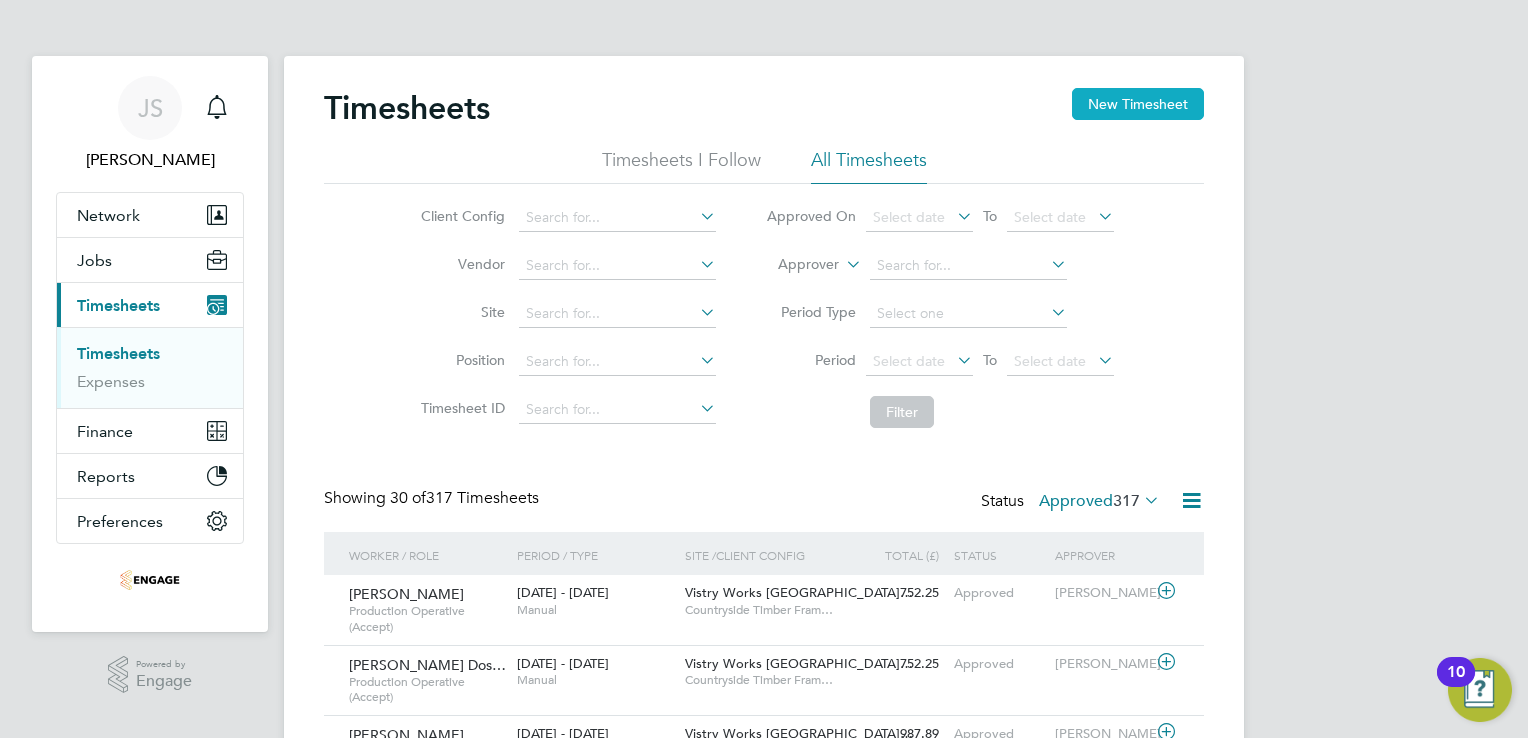 click on "New Timesheet" 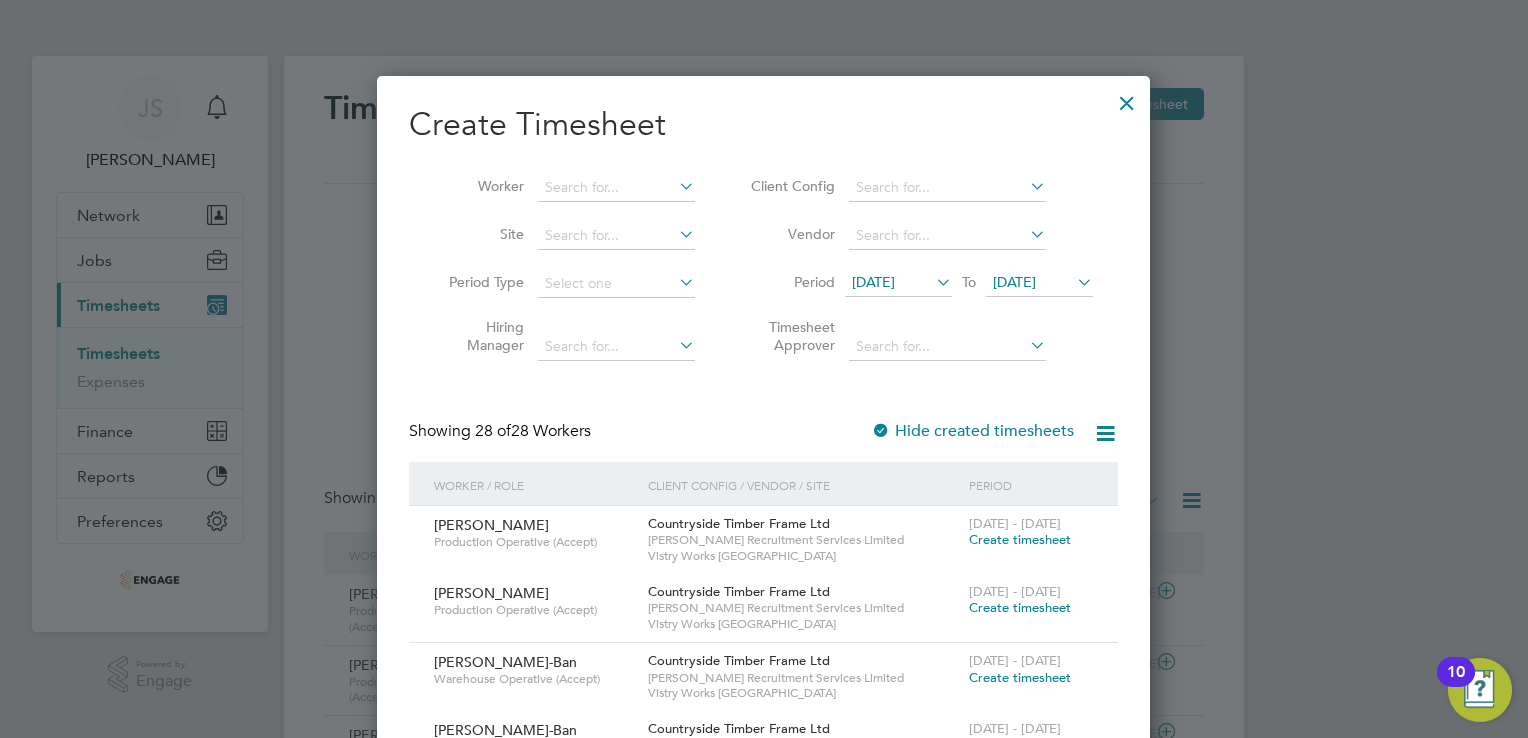 click on "[DATE]" at bounding box center (873, 282) 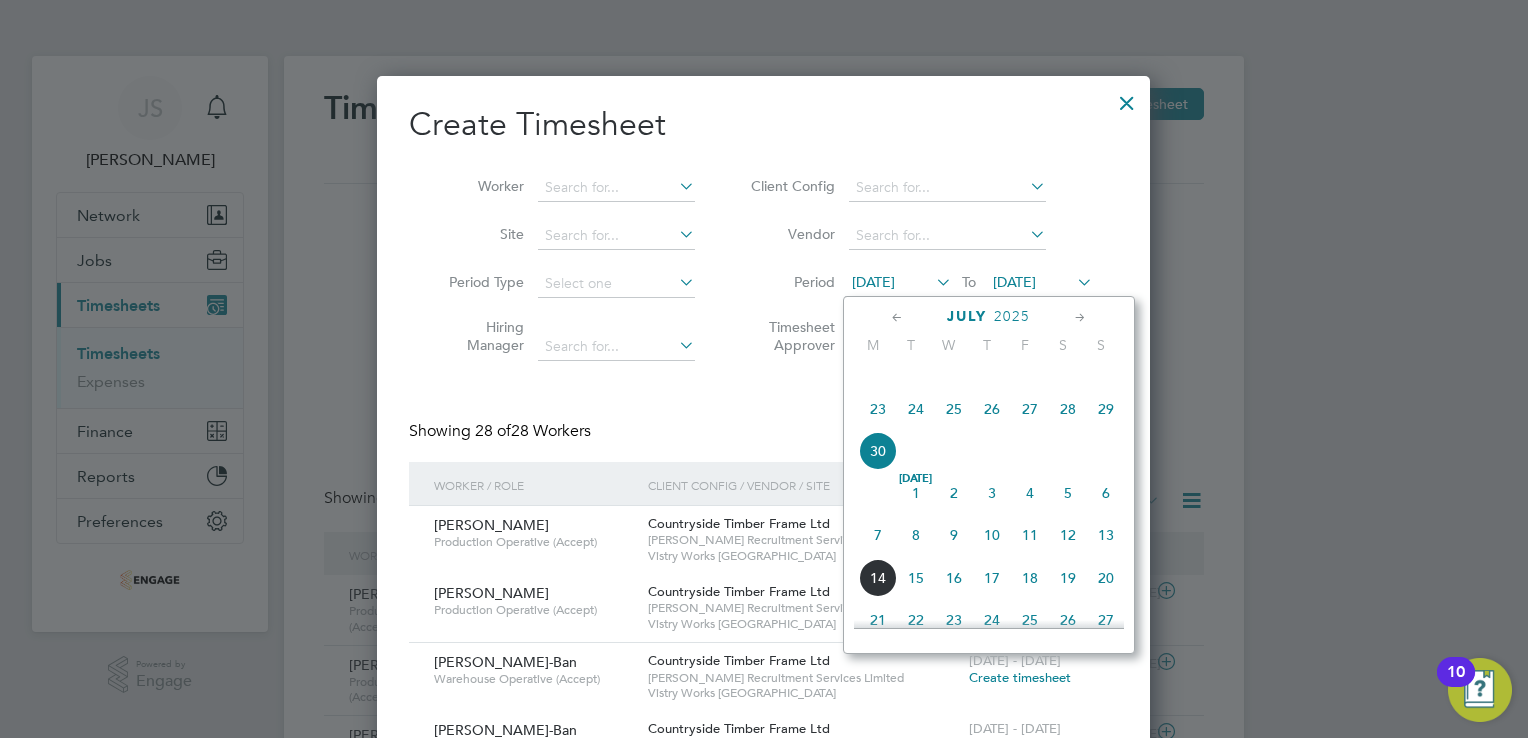 click on "7" 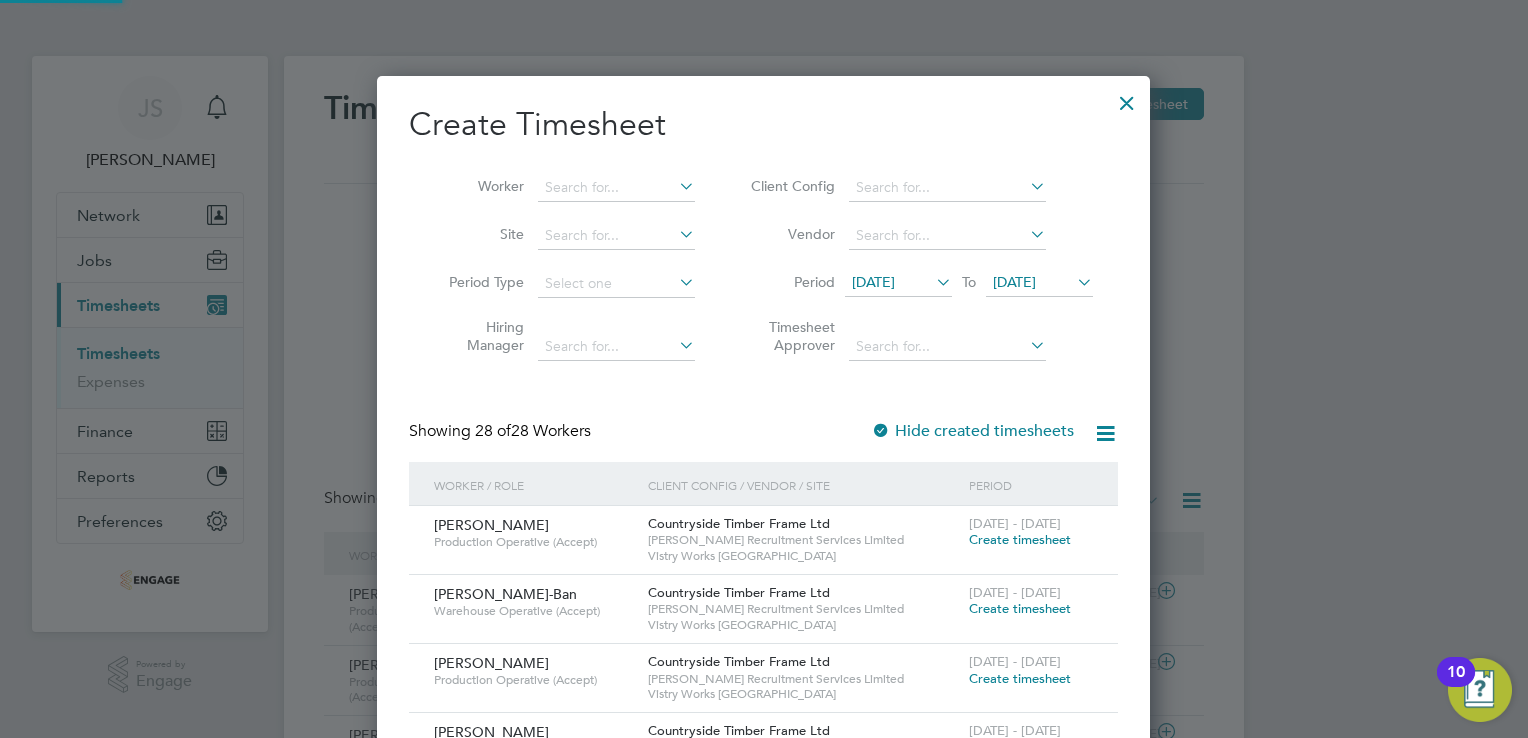click on "[DATE]" at bounding box center [1014, 282] 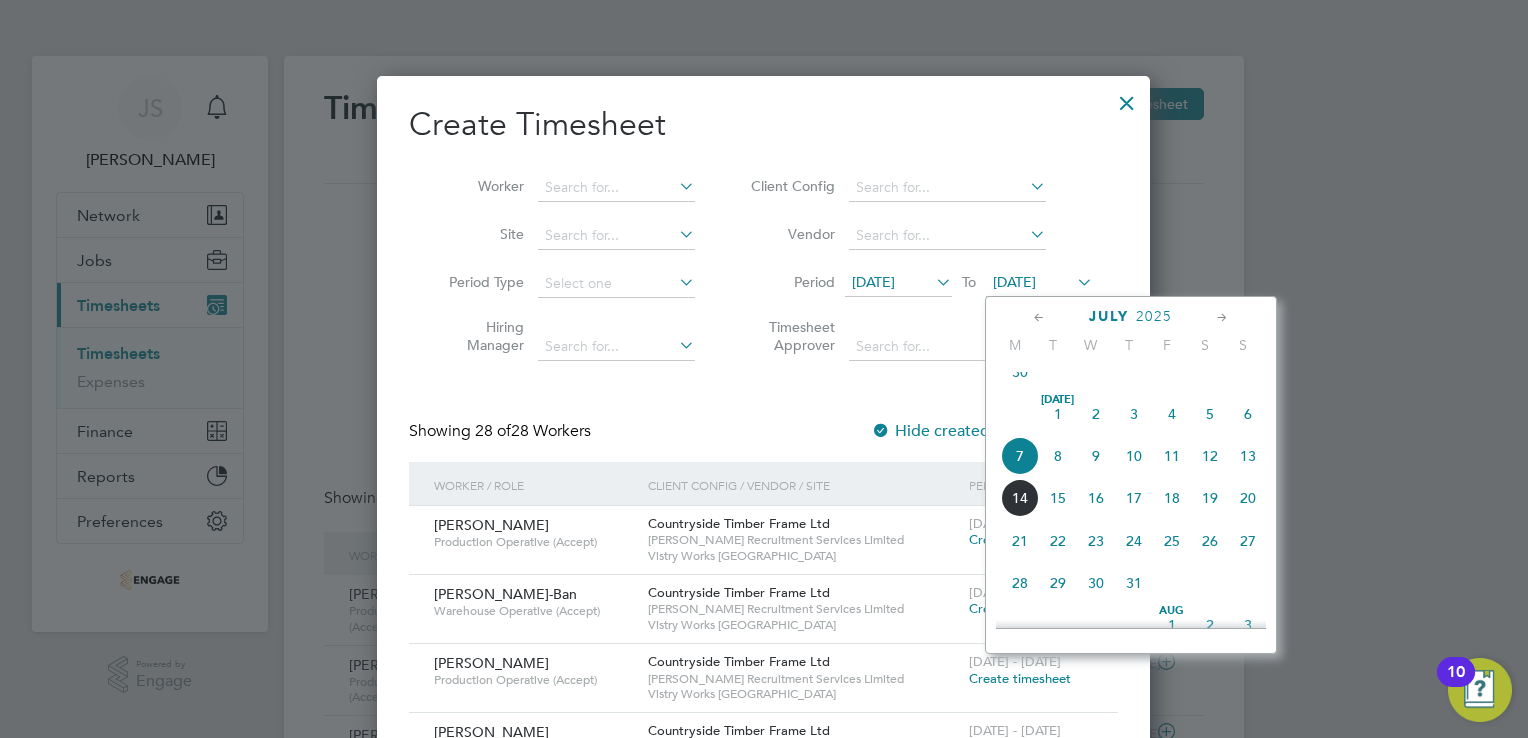 click on "13" 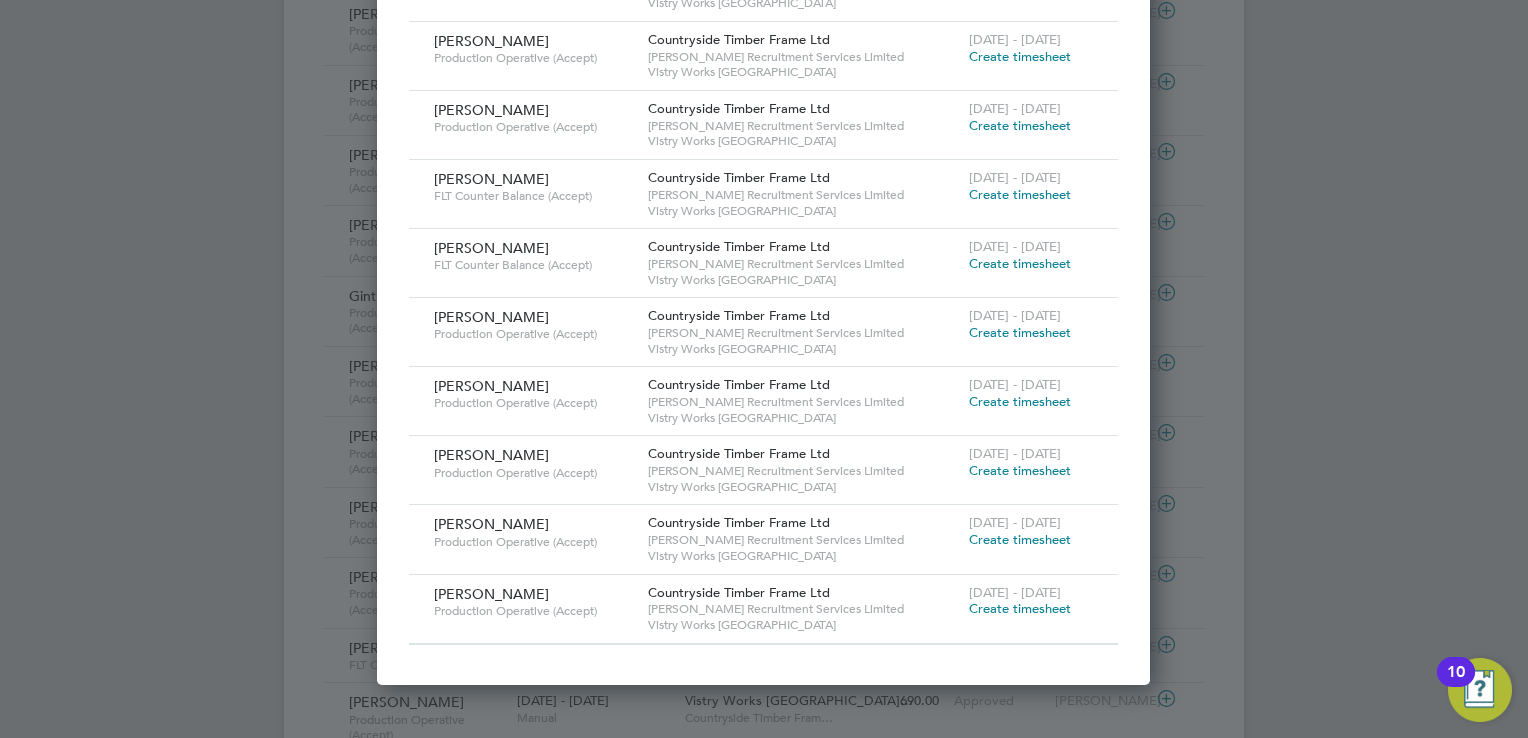 click on "Create timesheet" at bounding box center [1020, 401] 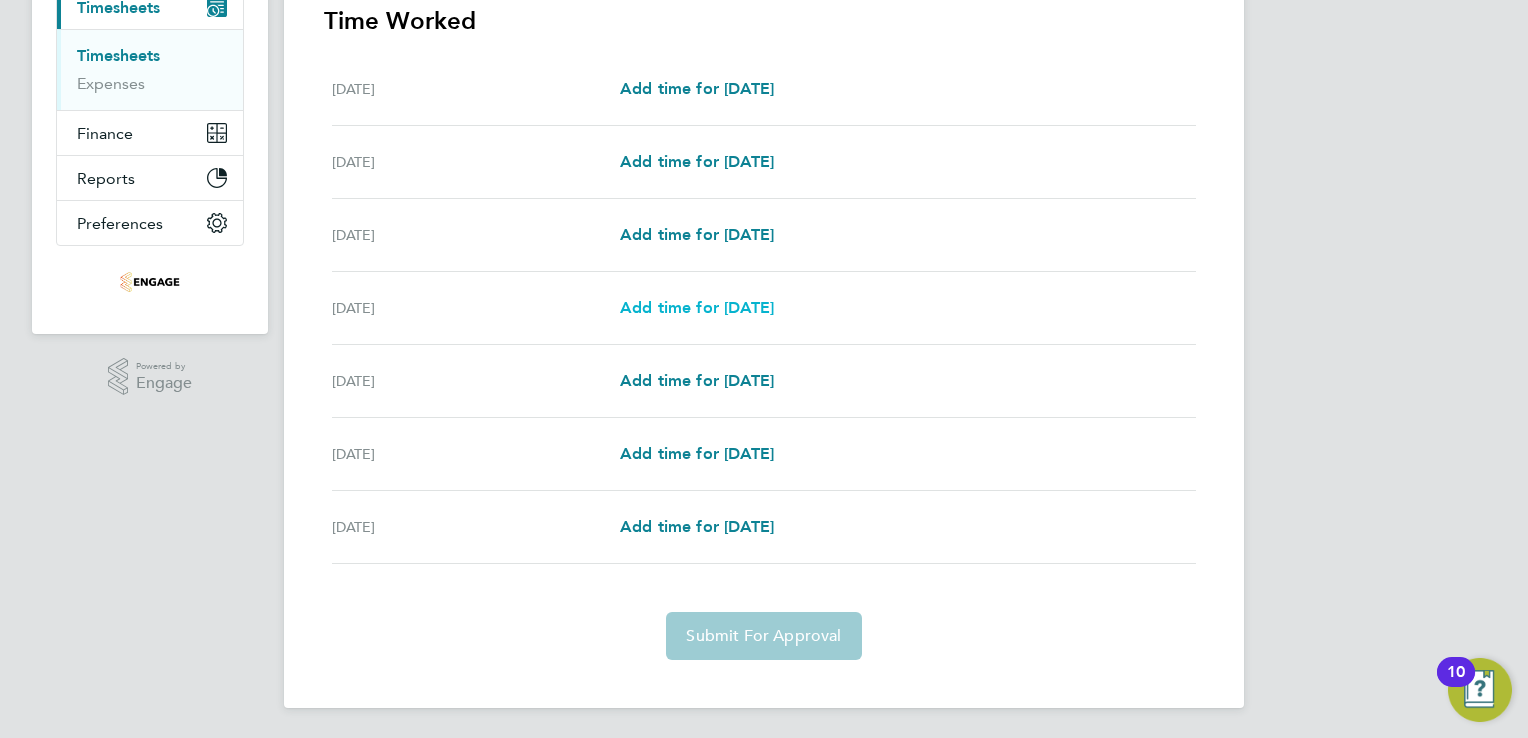 click on "Add time for [DATE]" at bounding box center (697, 307) 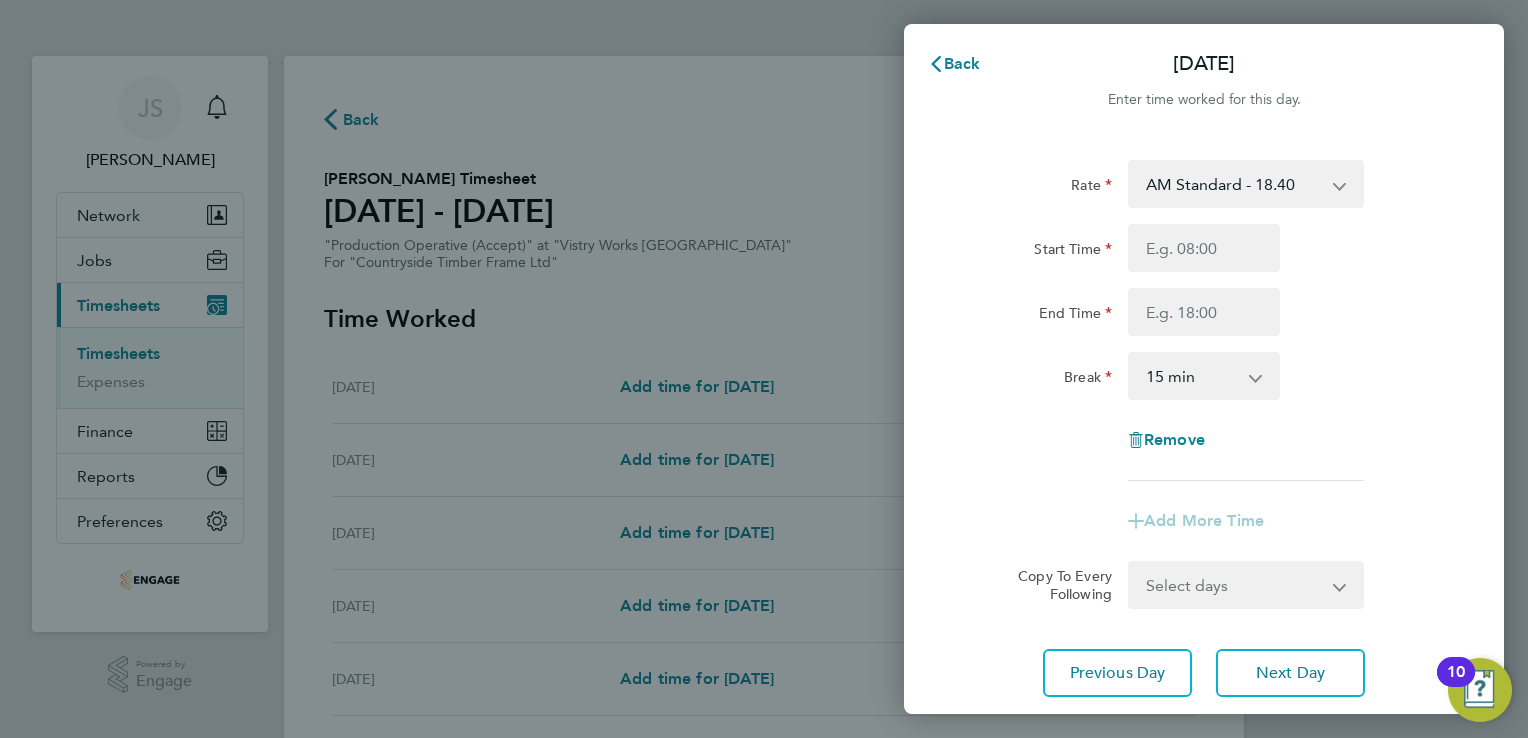 click on "AM Standard - 18.40   OT 1 - 27.60   OT2 - 36.80   PM OT 1 - 30.08   PM Standard - 20.06   PM OT2 - 40.11" at bounding box center [1234, 184] 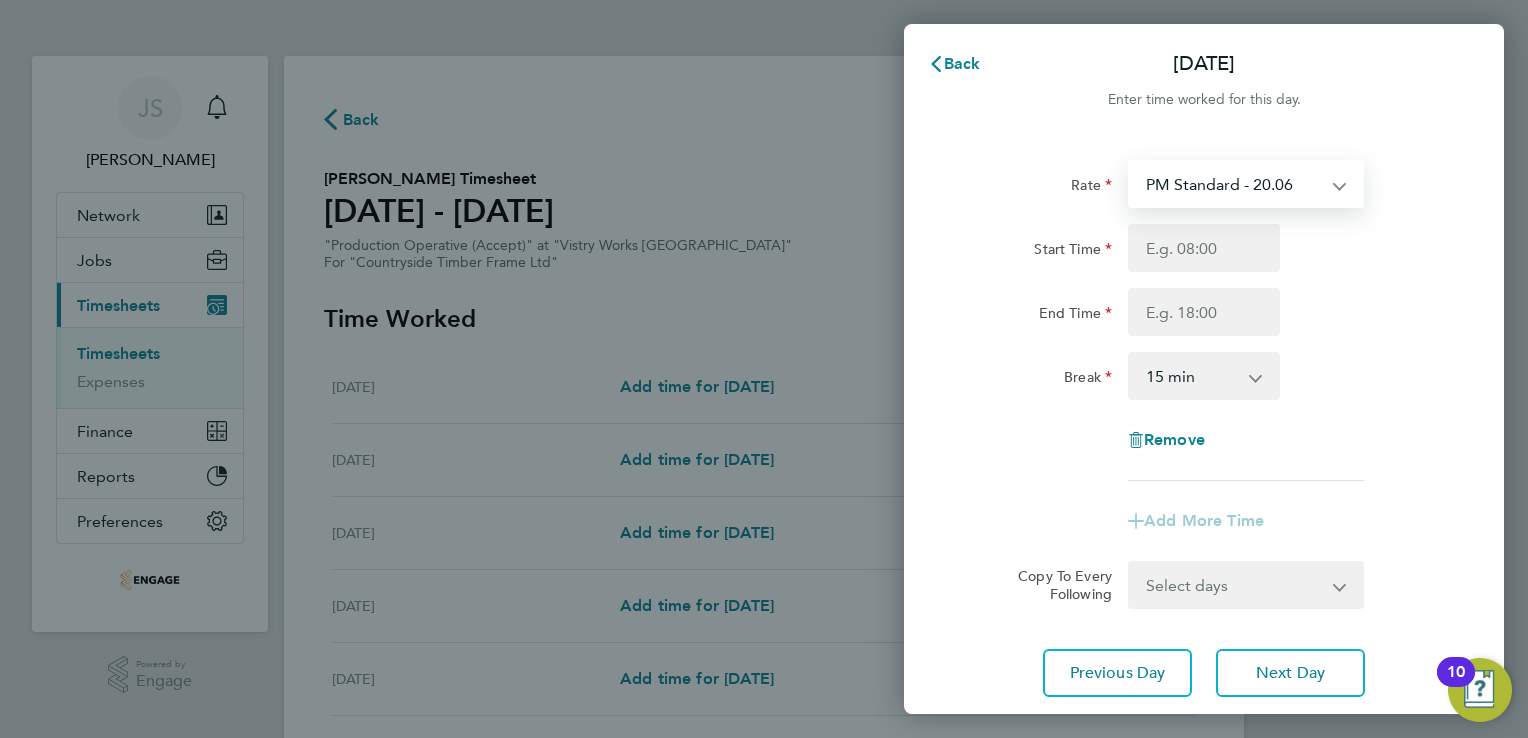 select on "15" 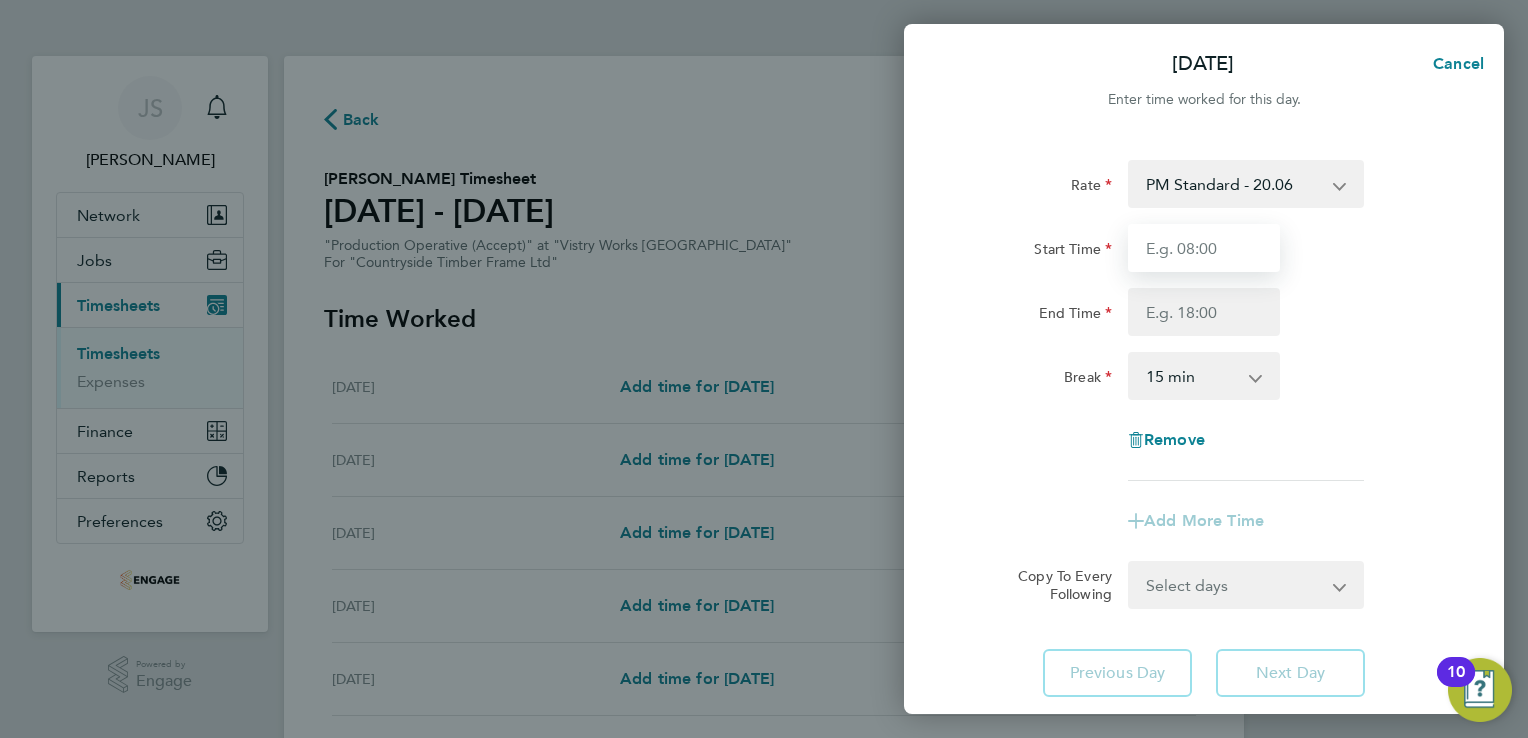 click on "Start Time" at bounding box center (1204, 248) 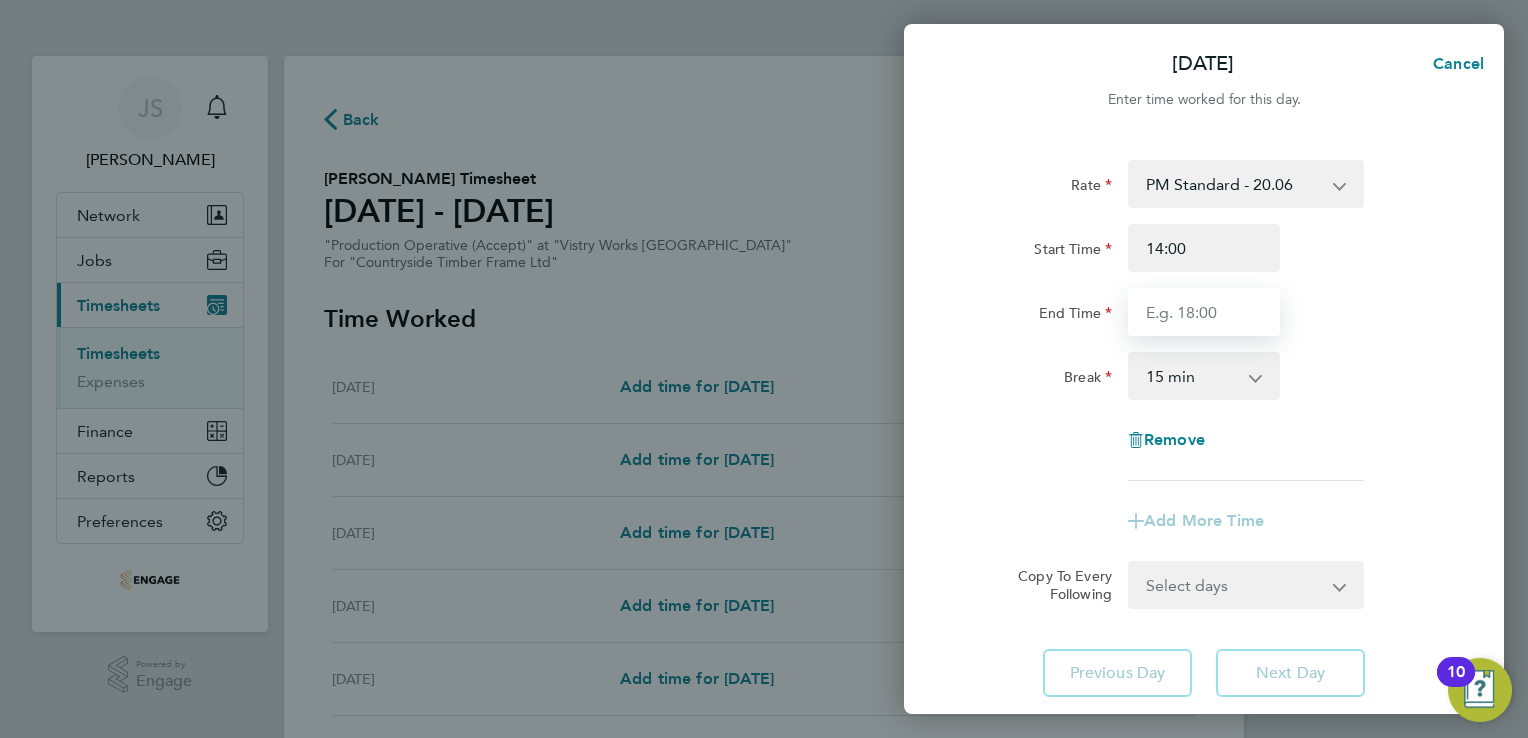 click on "End Time" at bounding box center (1204, 312) 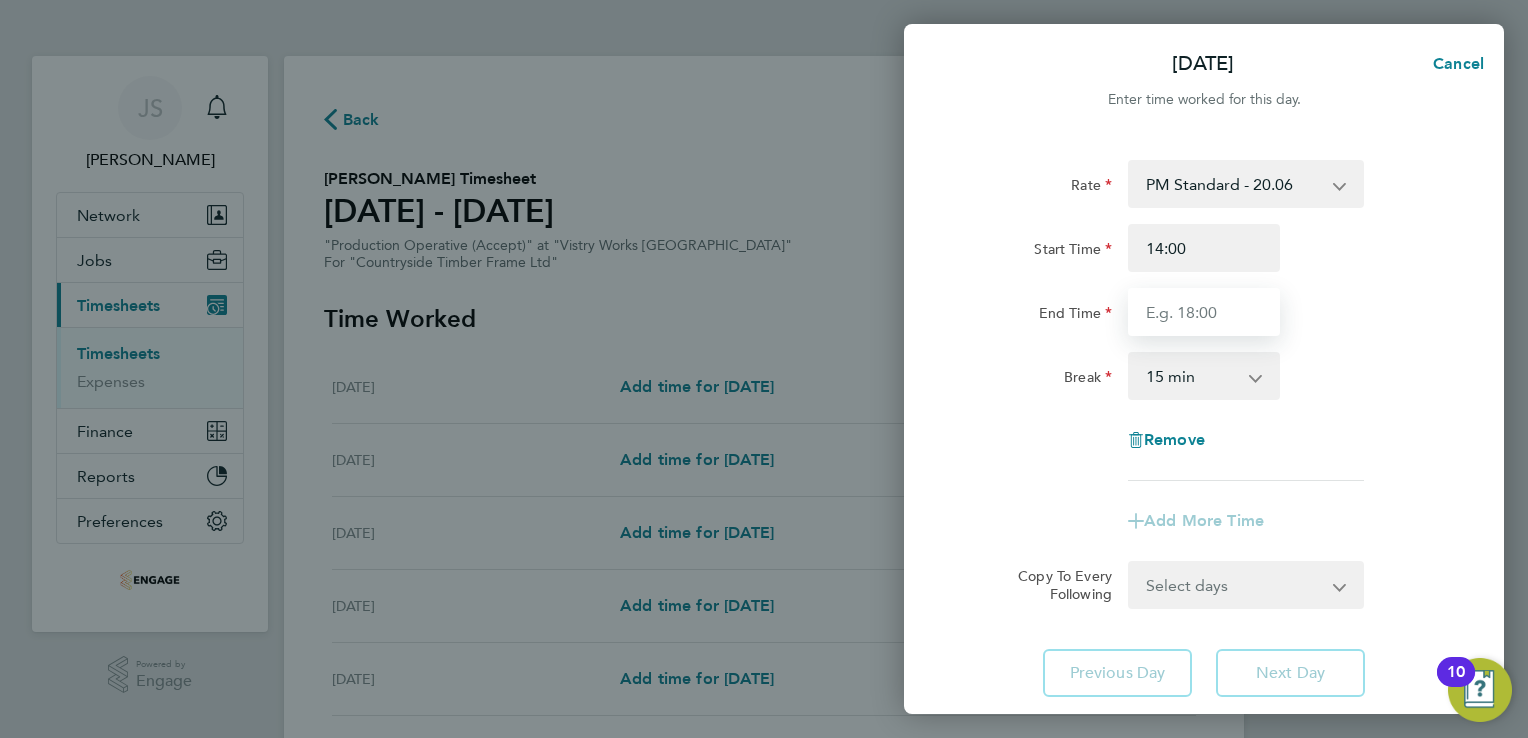type on "22:00" 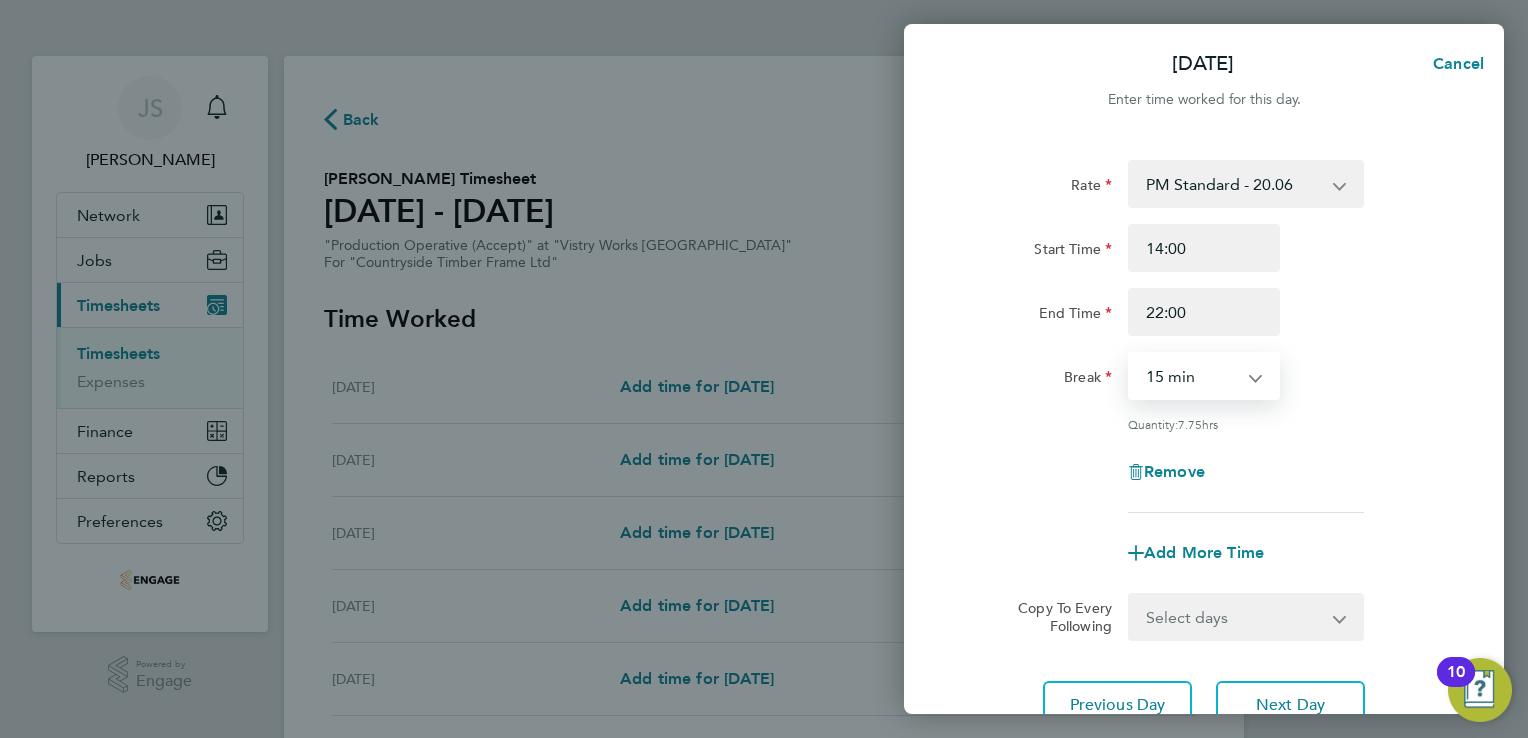 drag, startPoint x: 1163, startPoint y: 386, endPoint x: 1182, endPoint y: 401, distance: 24.207438 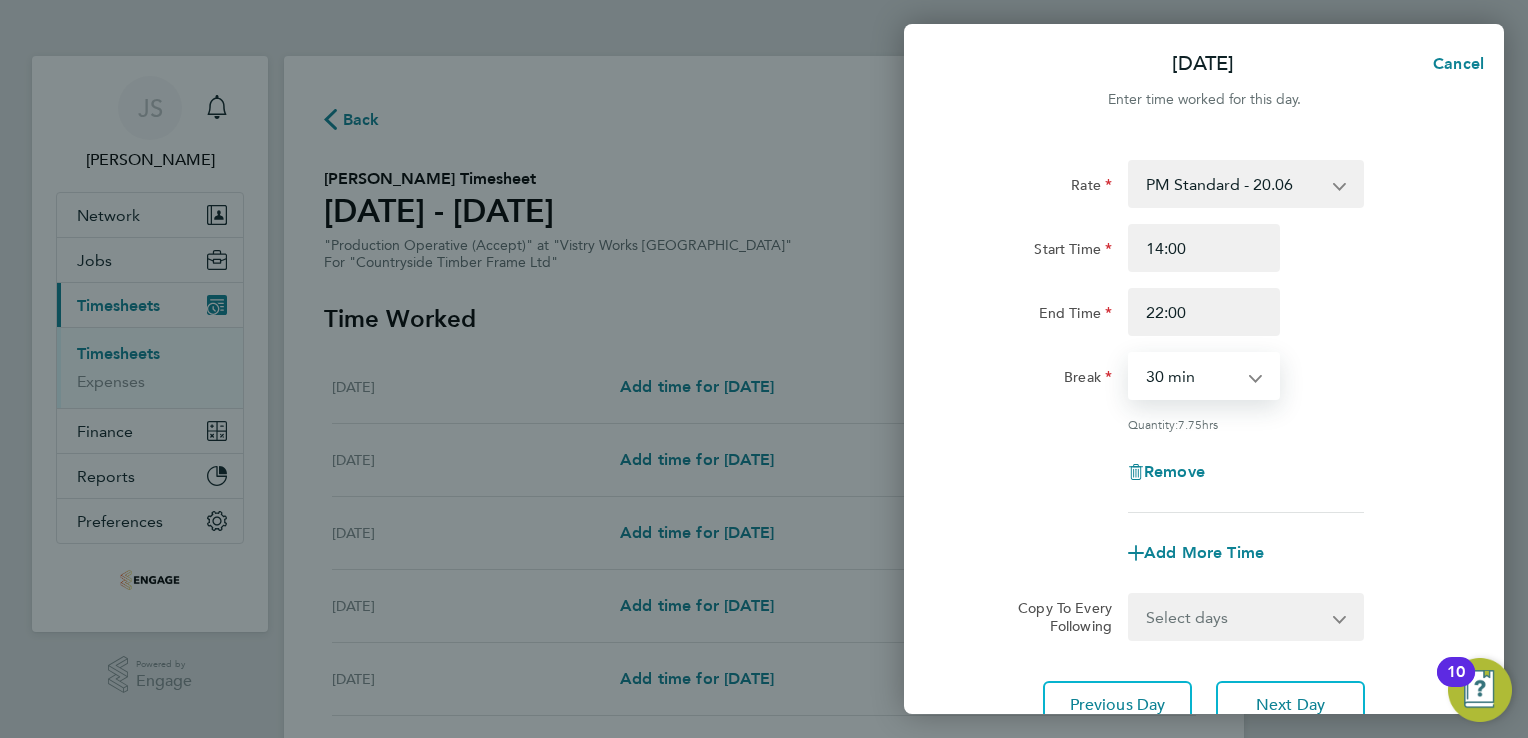 click on "0 min   15 min   30 min   45 min   60 min   75 min   90 min" at bounding box center (1192, 376) 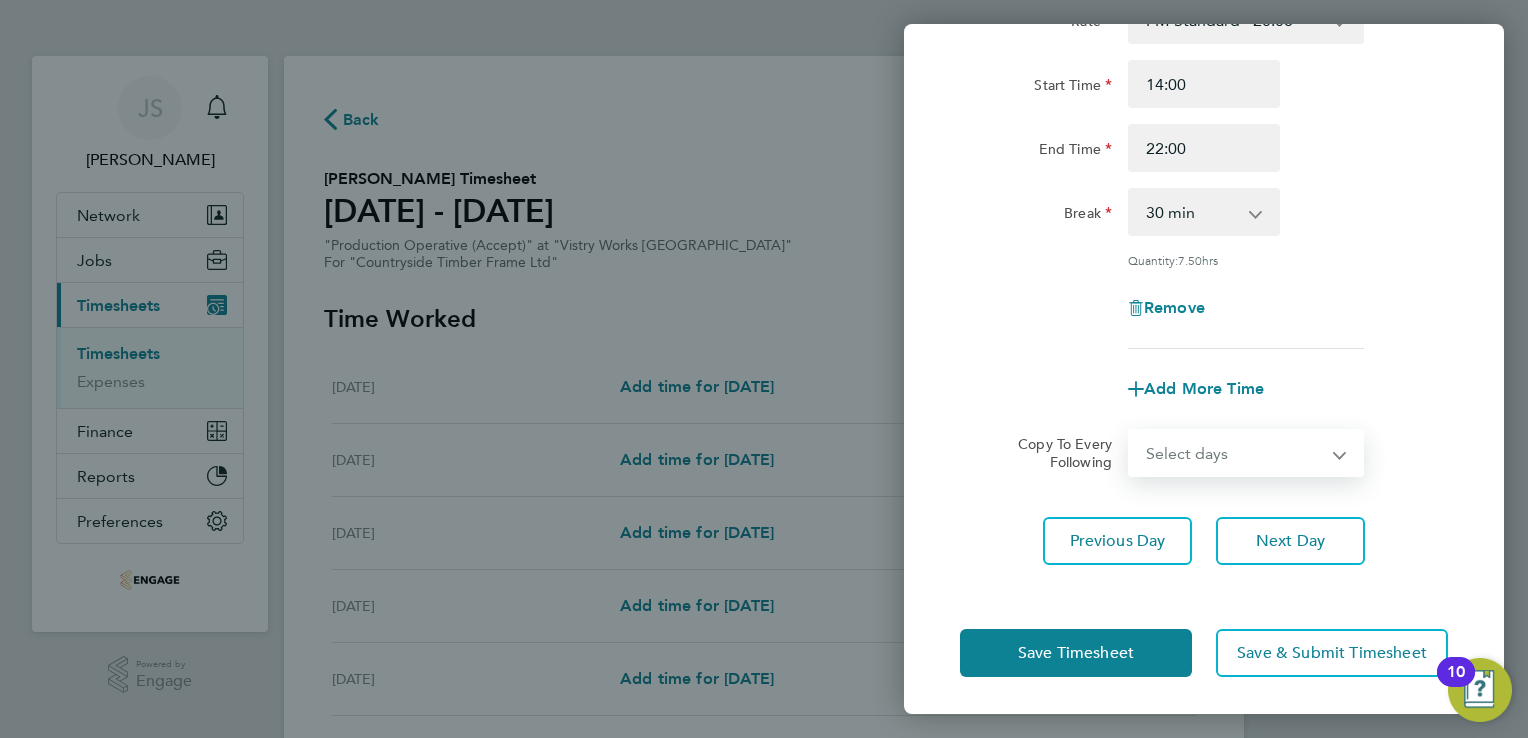 click on "Select days   Day   Weekend (Sat-Sun)   Friday   Saturday   Sunday" at bounding box center [1235, 453] 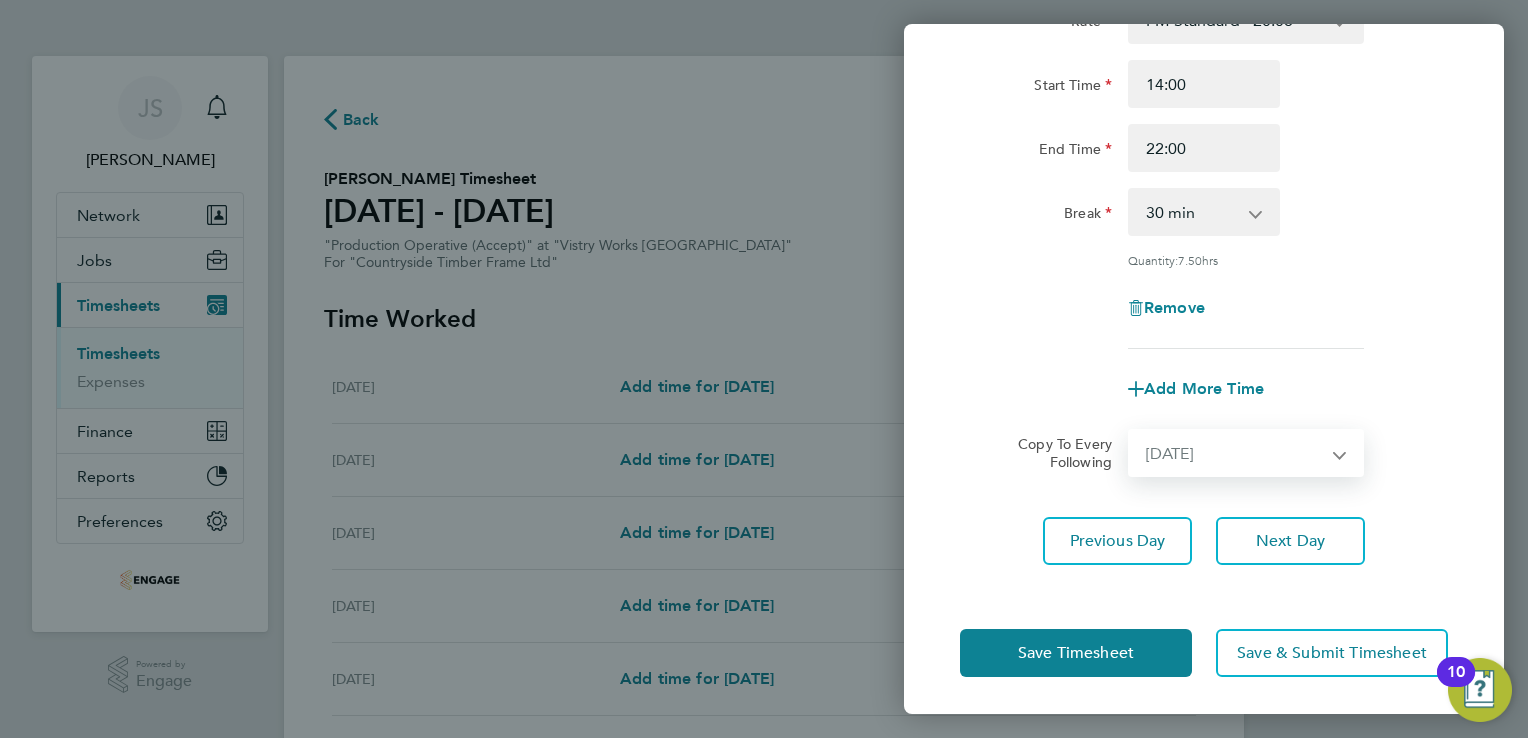 click on "Select days   Day   Weekend (Sat-Sun)   Friday   Saturday   Sunday" at bounding box center [1235, 453] 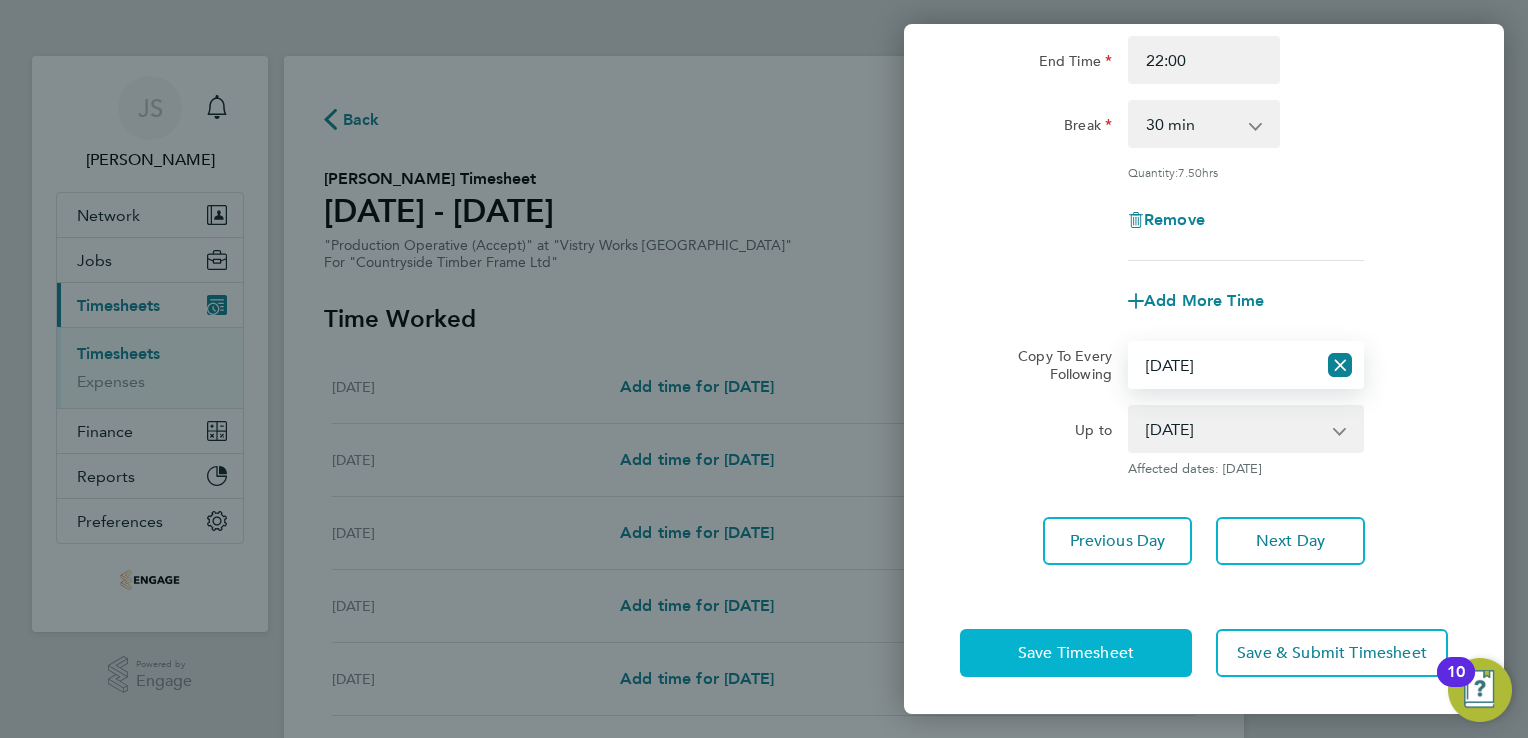 click on "Save Timesheet" 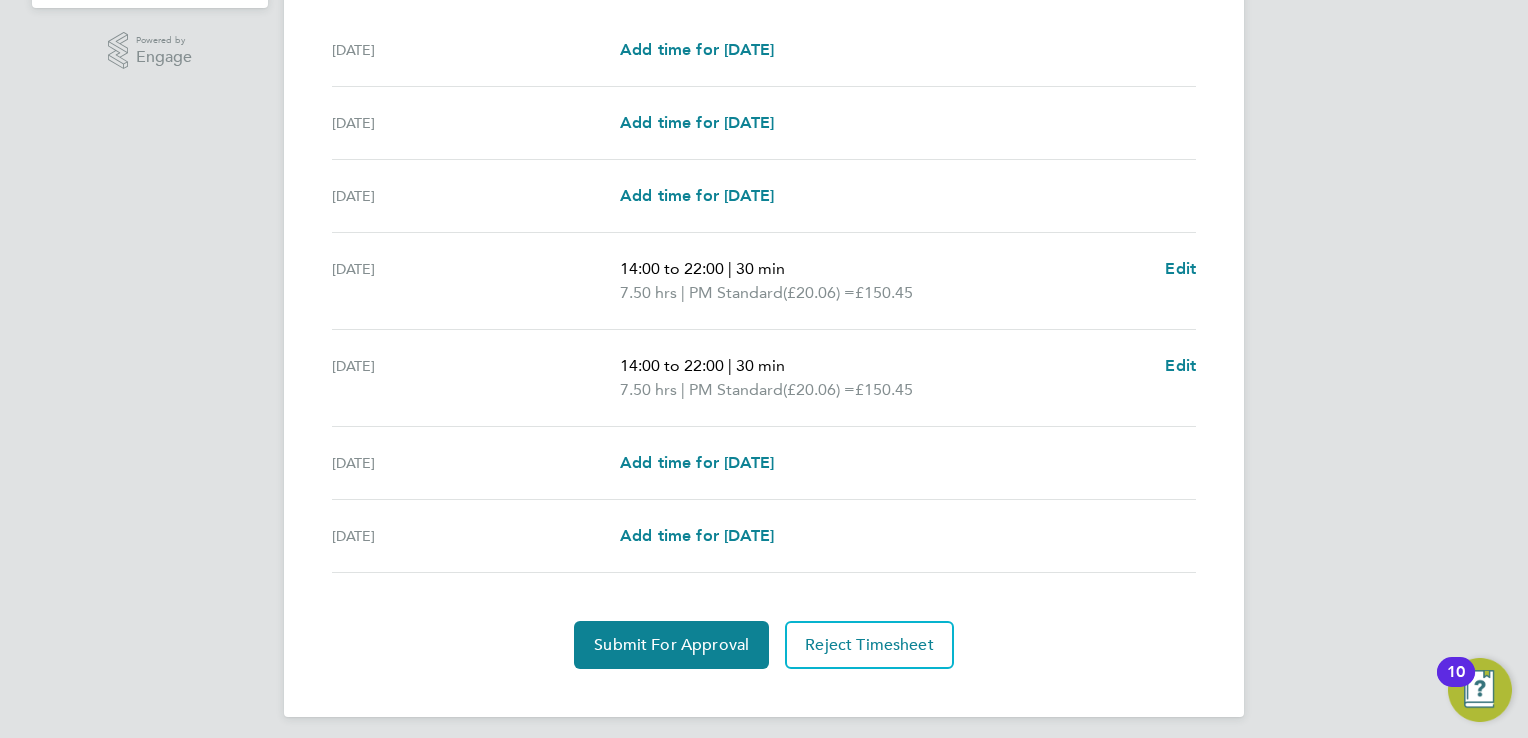 scroll, scrollTop: 632, scrollLeft: 0, axis: vertical 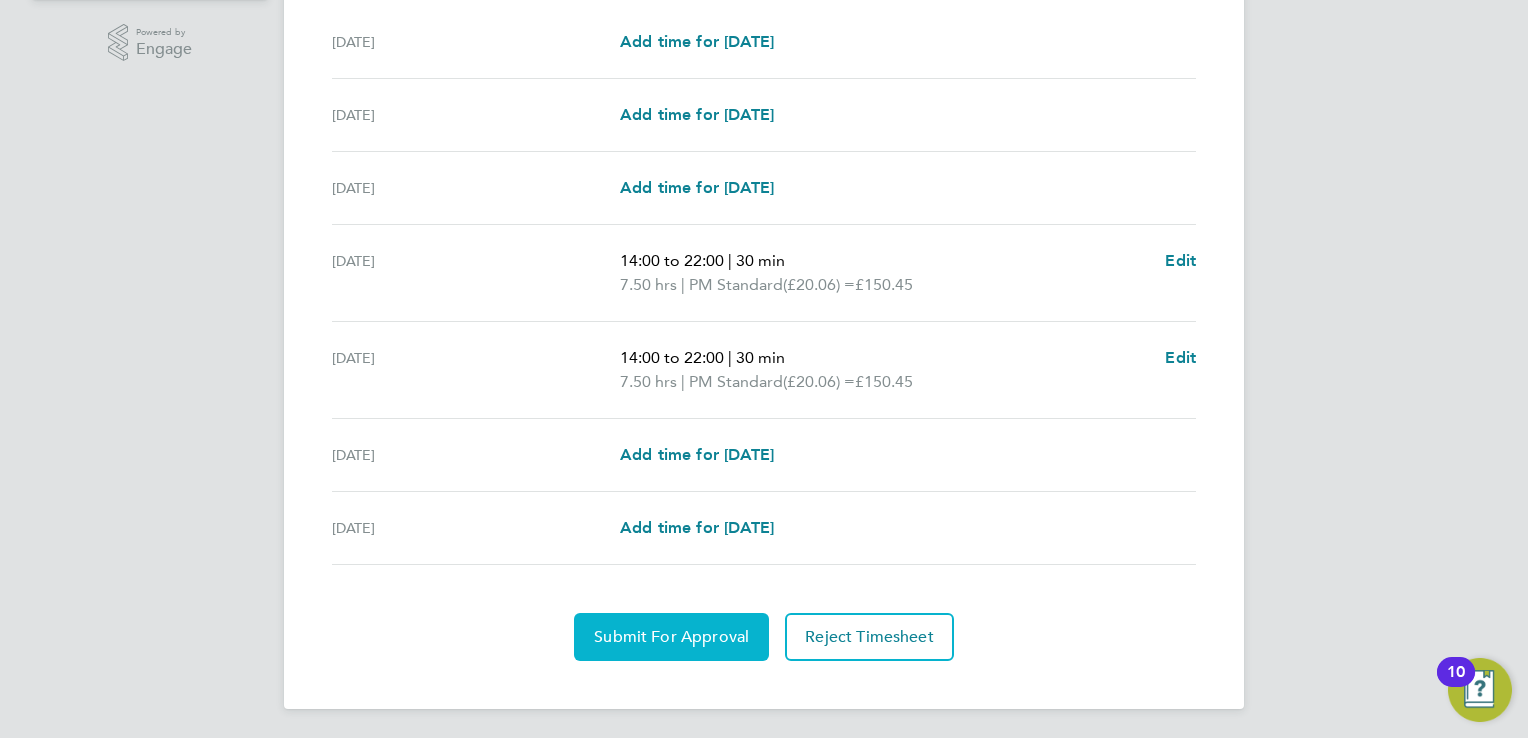 click on "Submit For Approval" 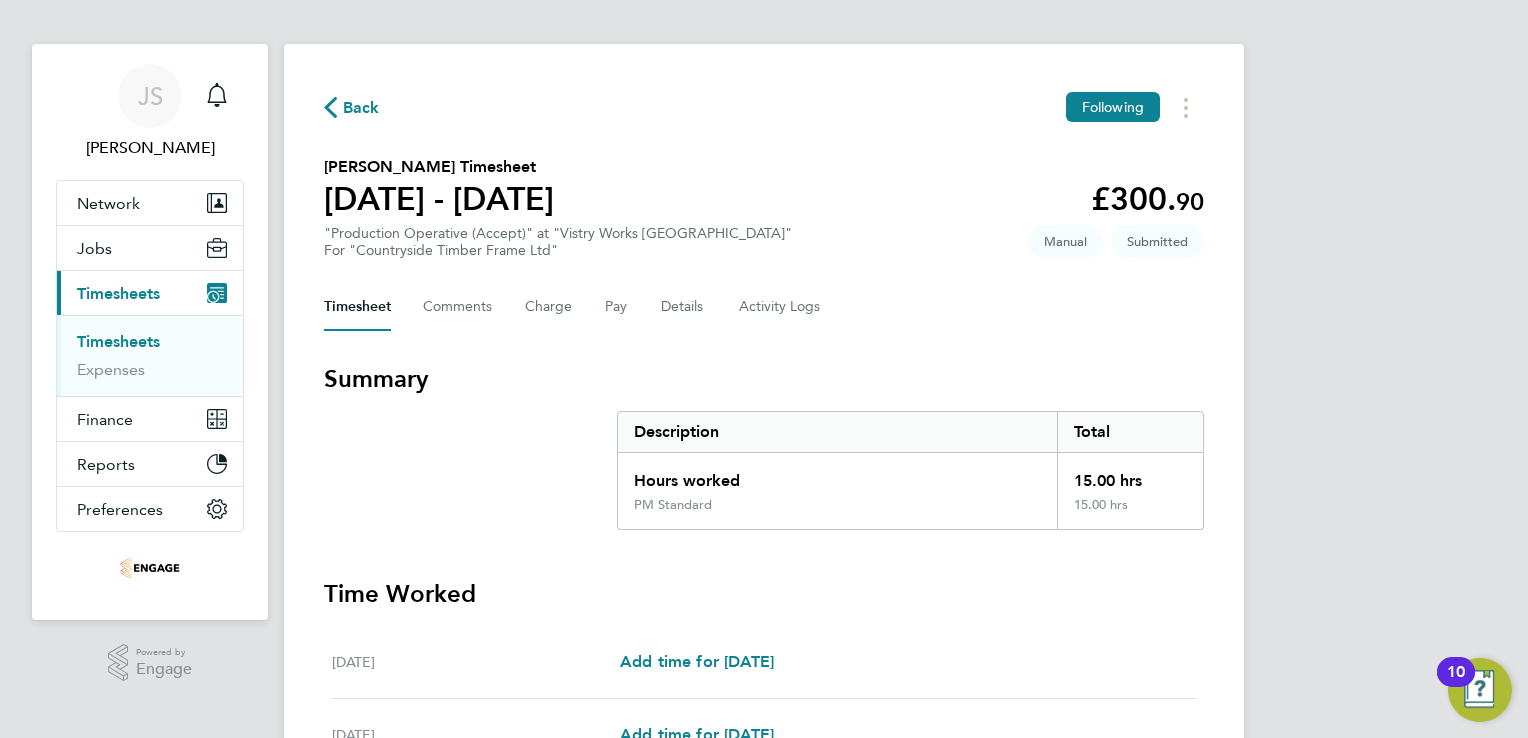 scroll, scrollTop: 0, scrollLeft: 0, axis: both 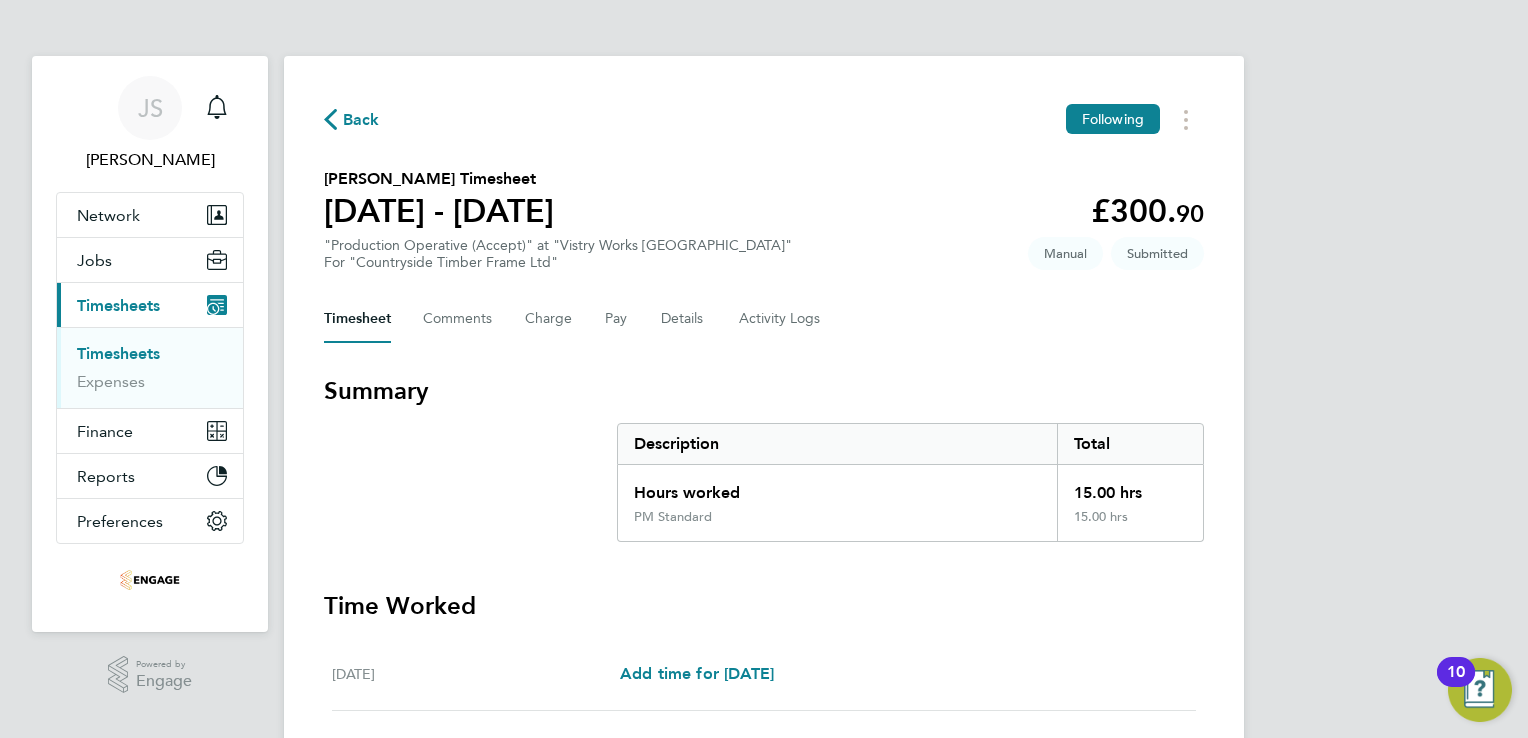 click on "Back" 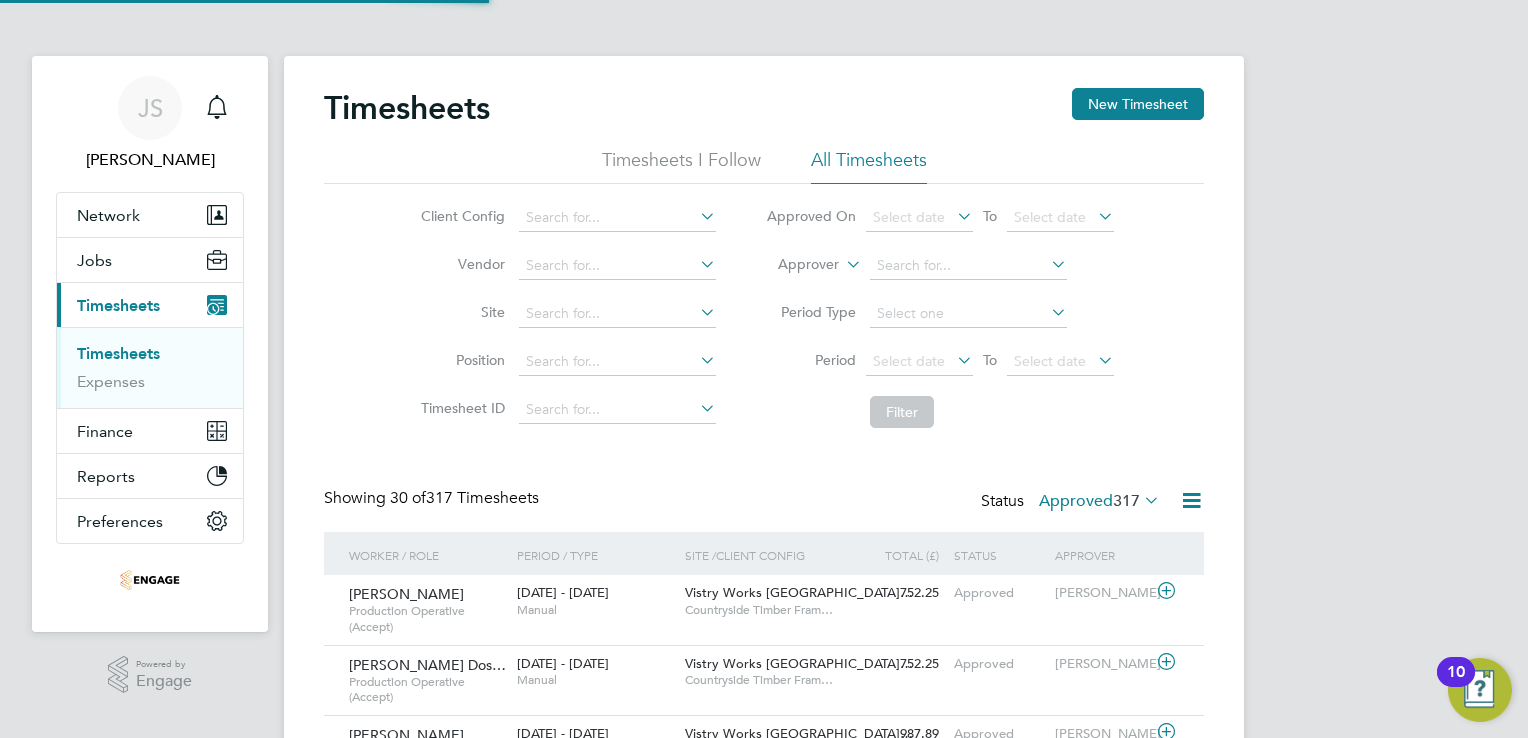 scroll, scrollTop: 9, scrollLeft: 10, axis: both 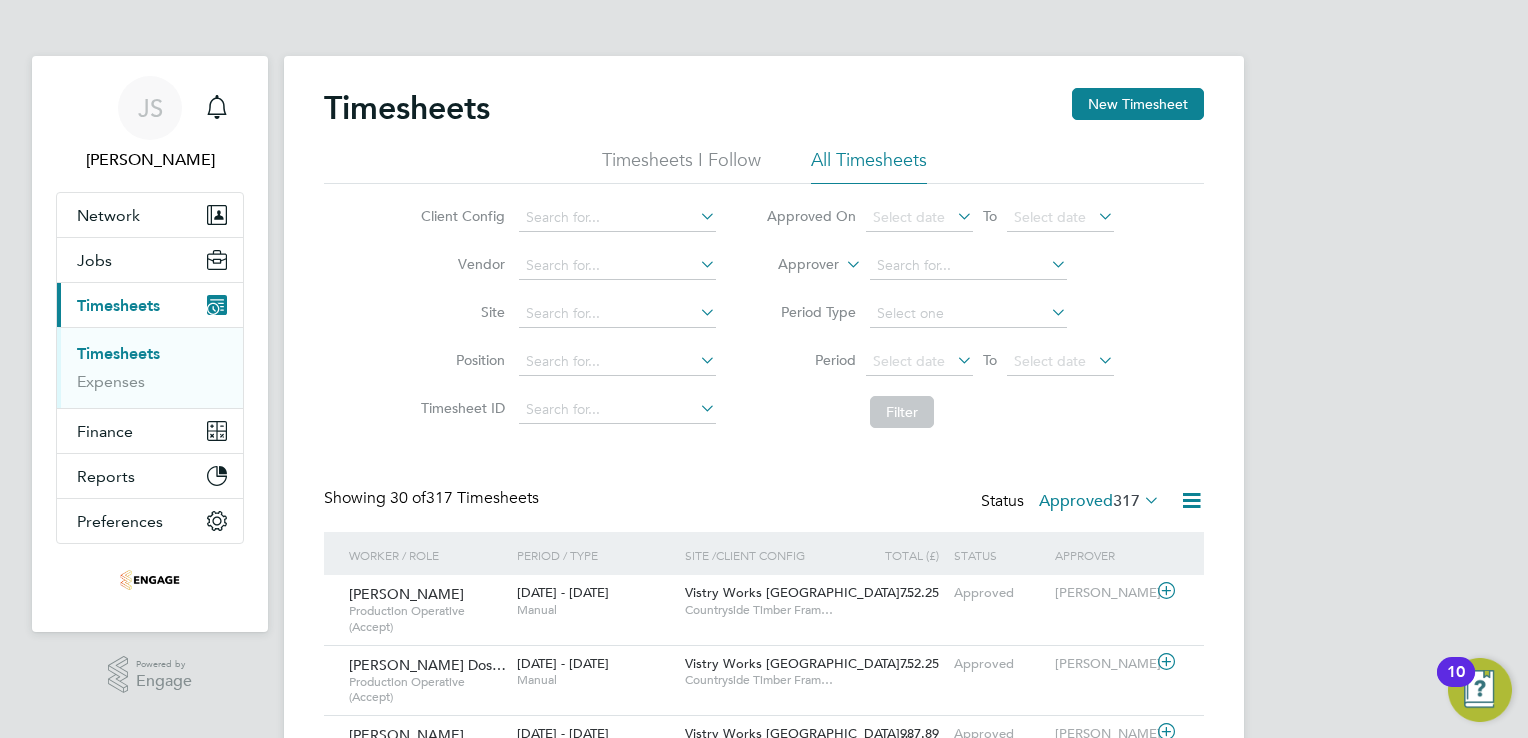 drag, startPoint x: 1107, startPoint y: 101, endPoint x: 800, endPoint y: 100, distance: 307.00162 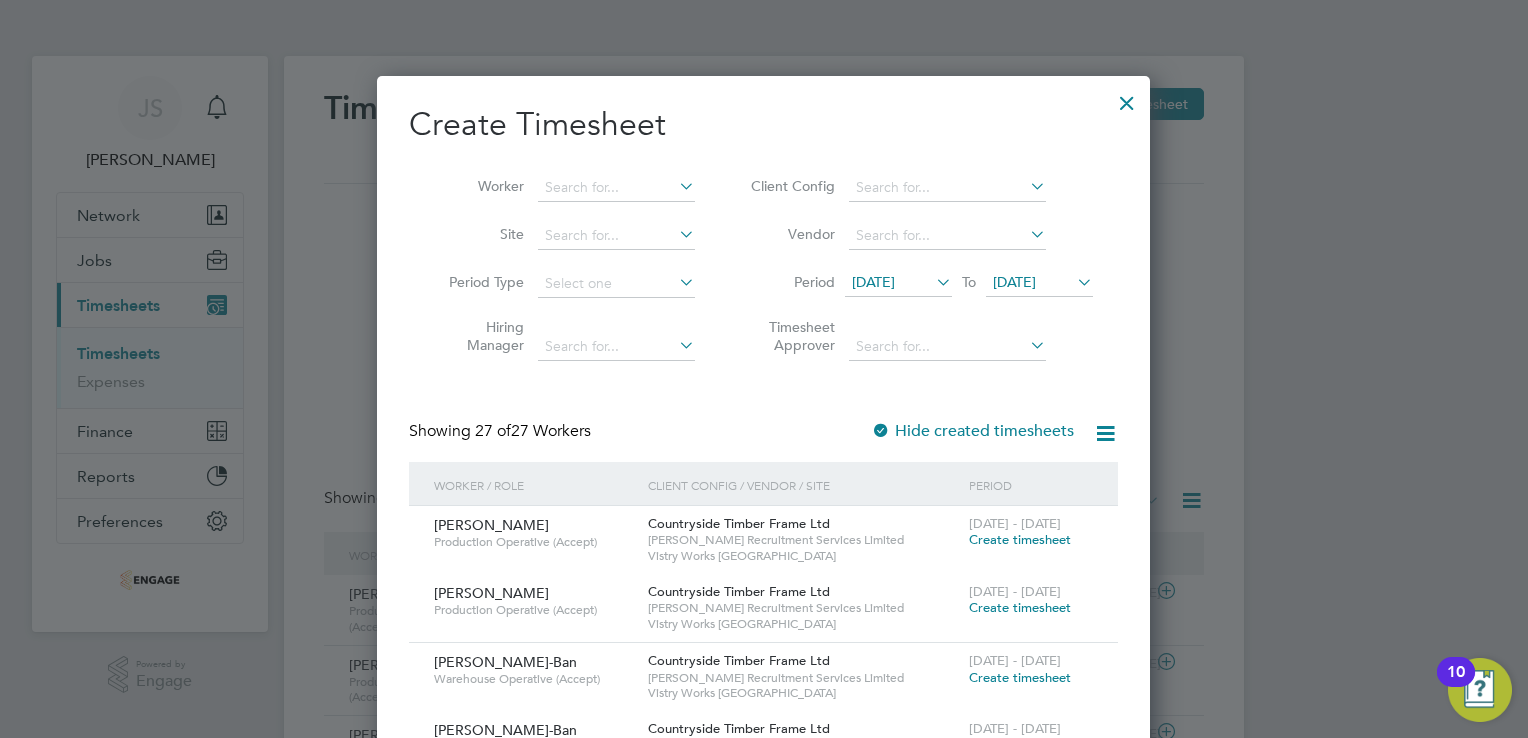 click on "[DATE]" at bounding box center [873, 282] 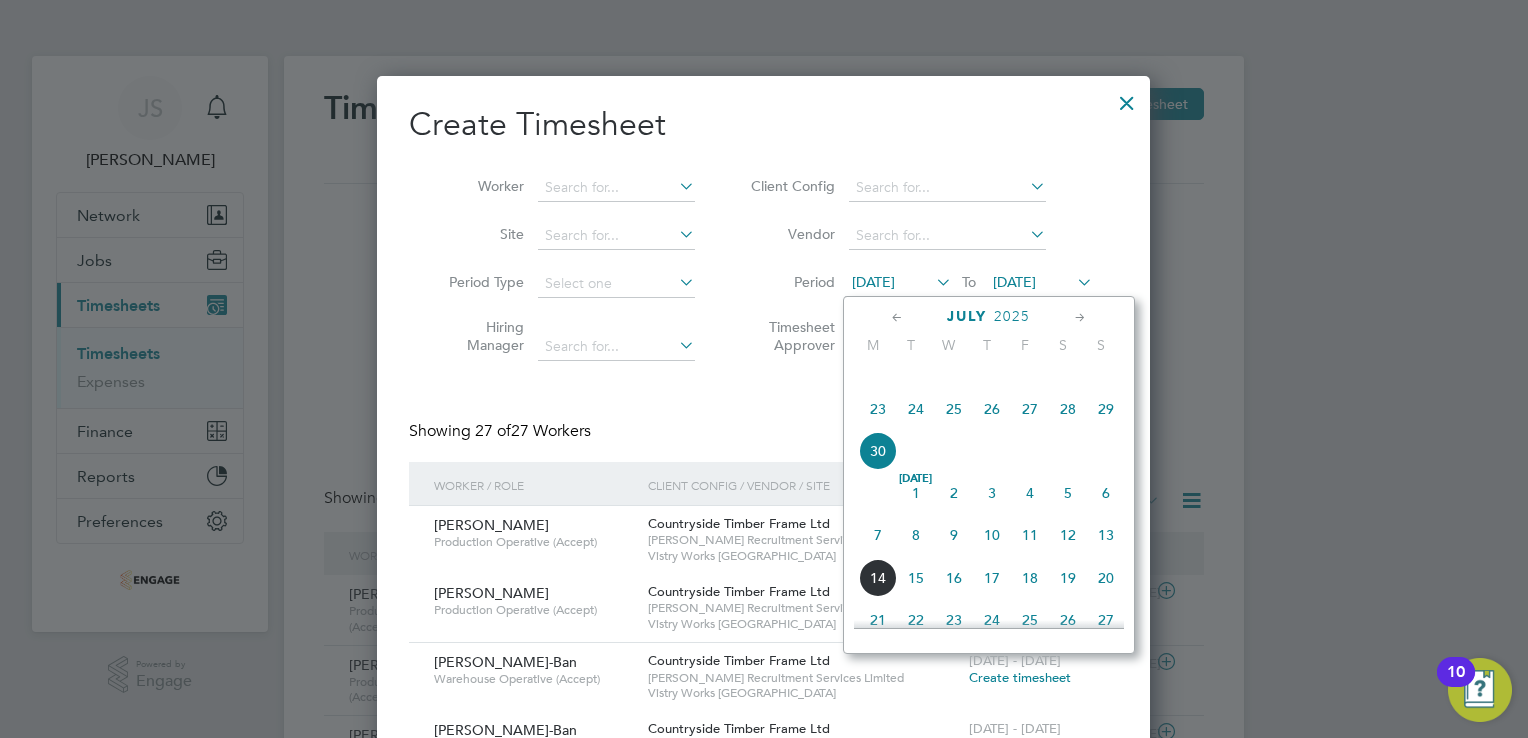 click on "7" 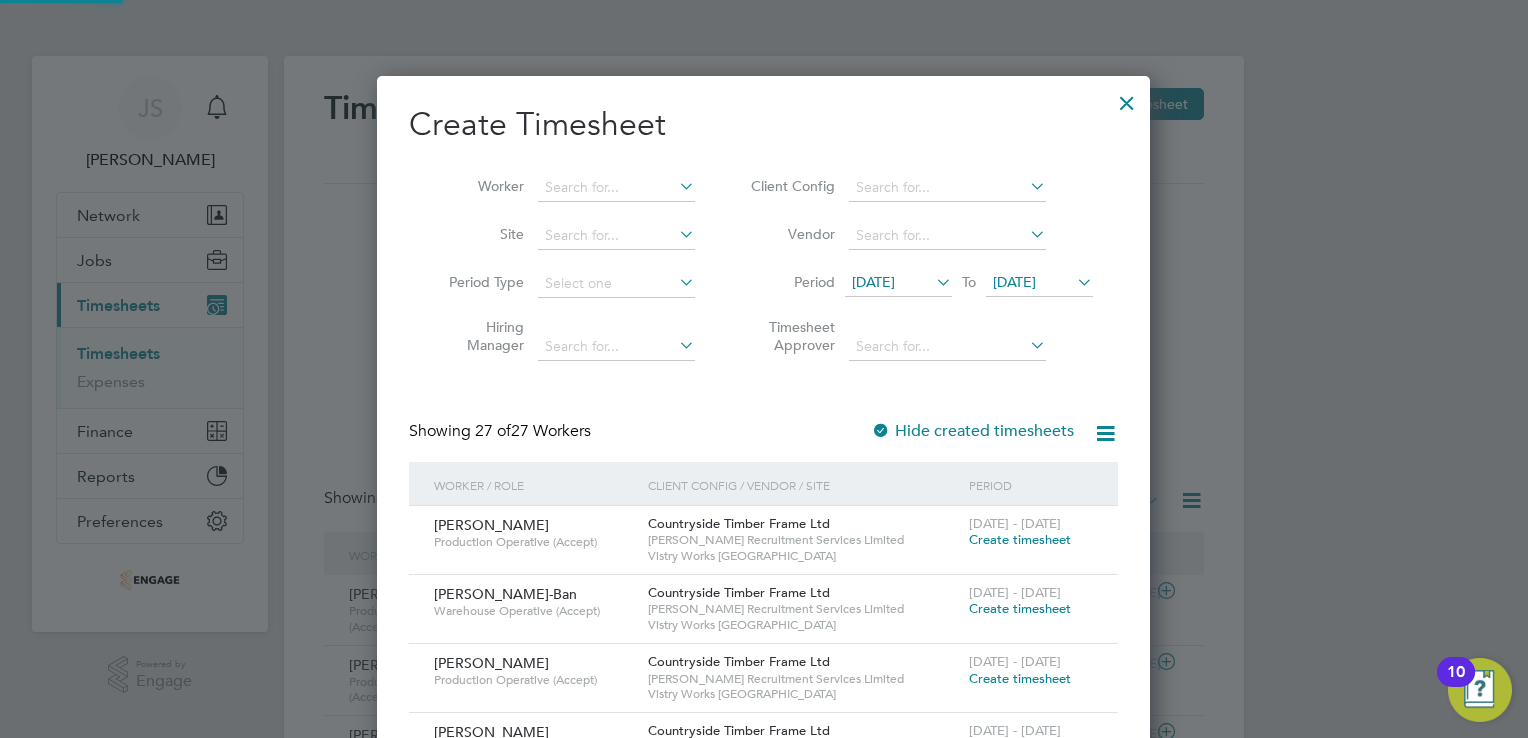 click on "[DATE]" at bounding box center (1014, 282) 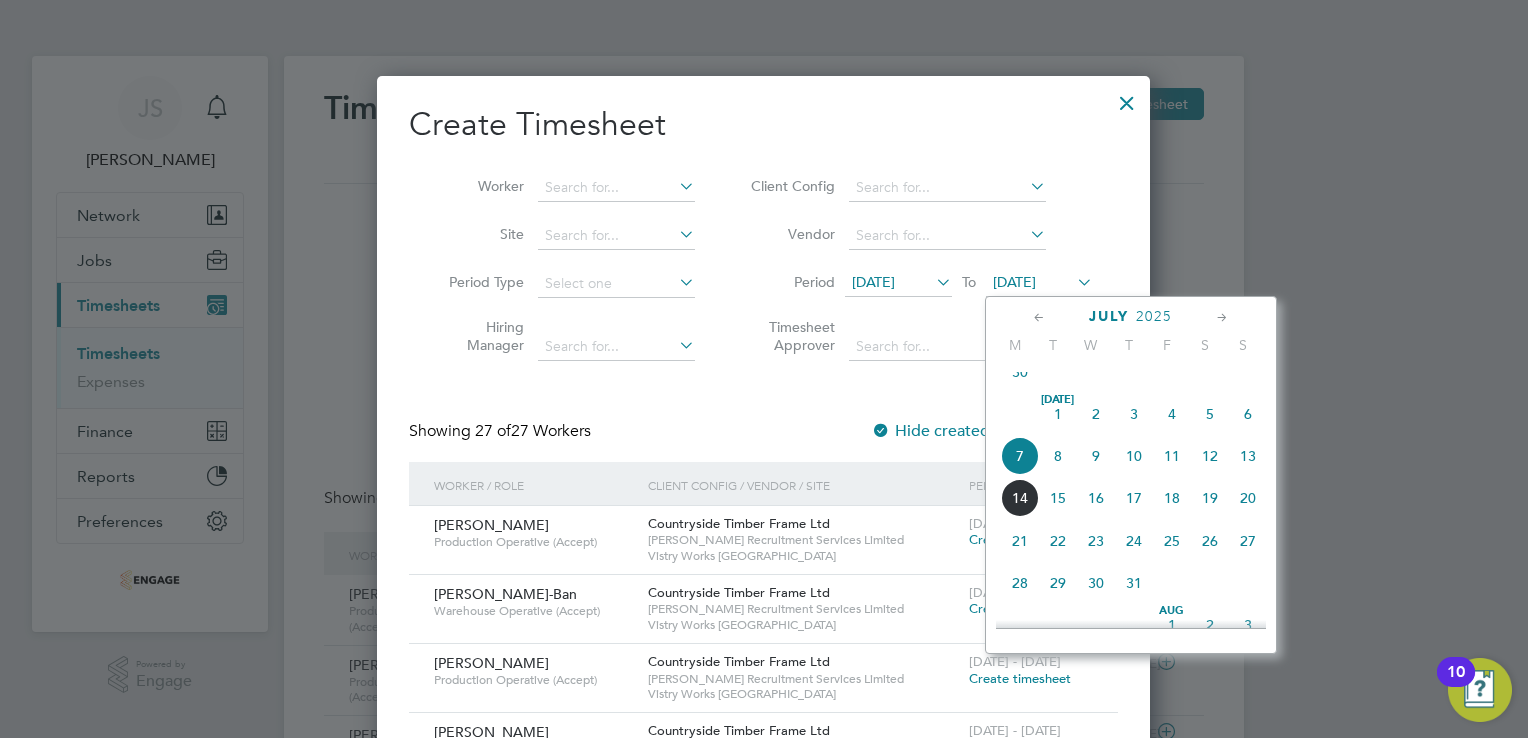 click on "13" 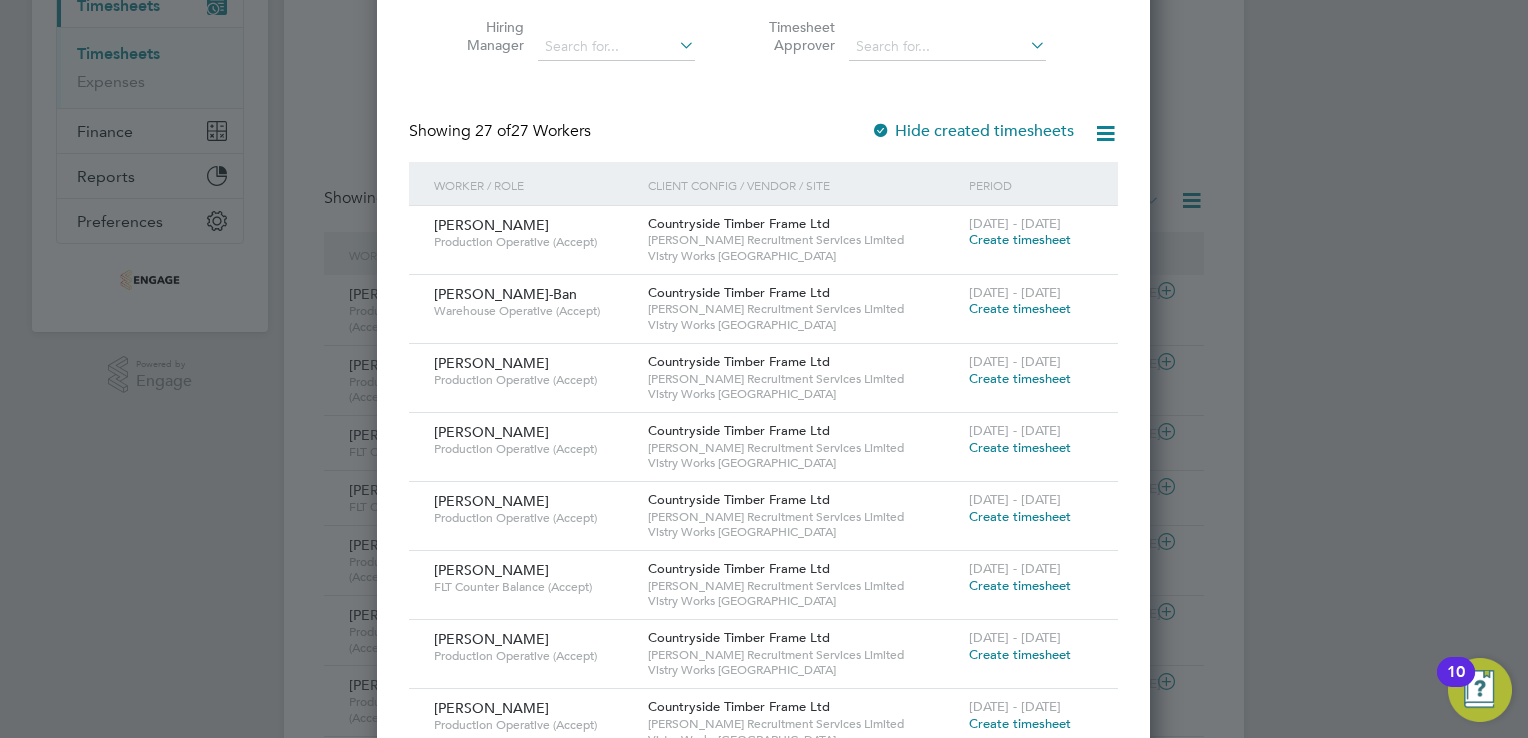 click on "Showing   27 of  27 Workers Hide created timesheets" at bounding box center [763, 141] 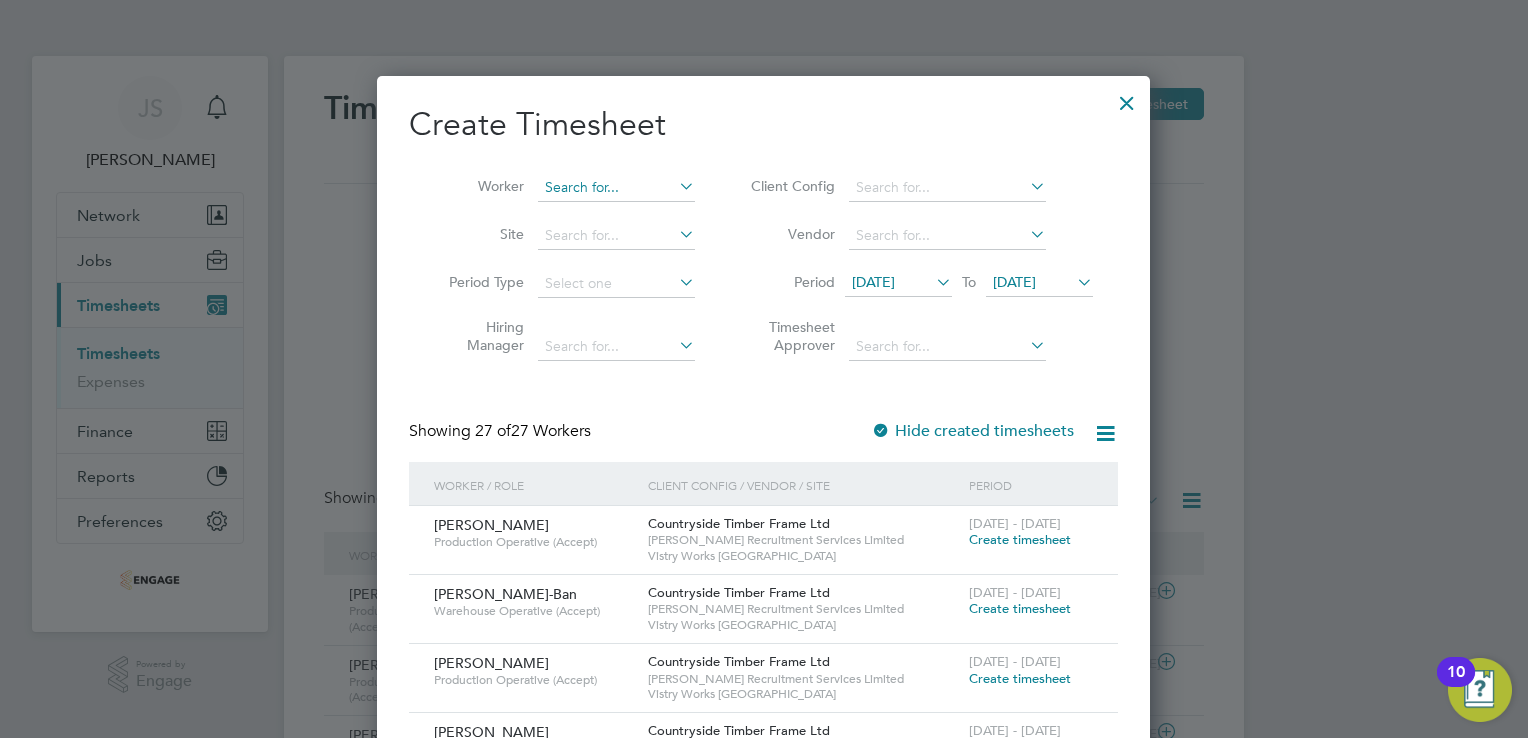 click at bounding box center [616, 188] 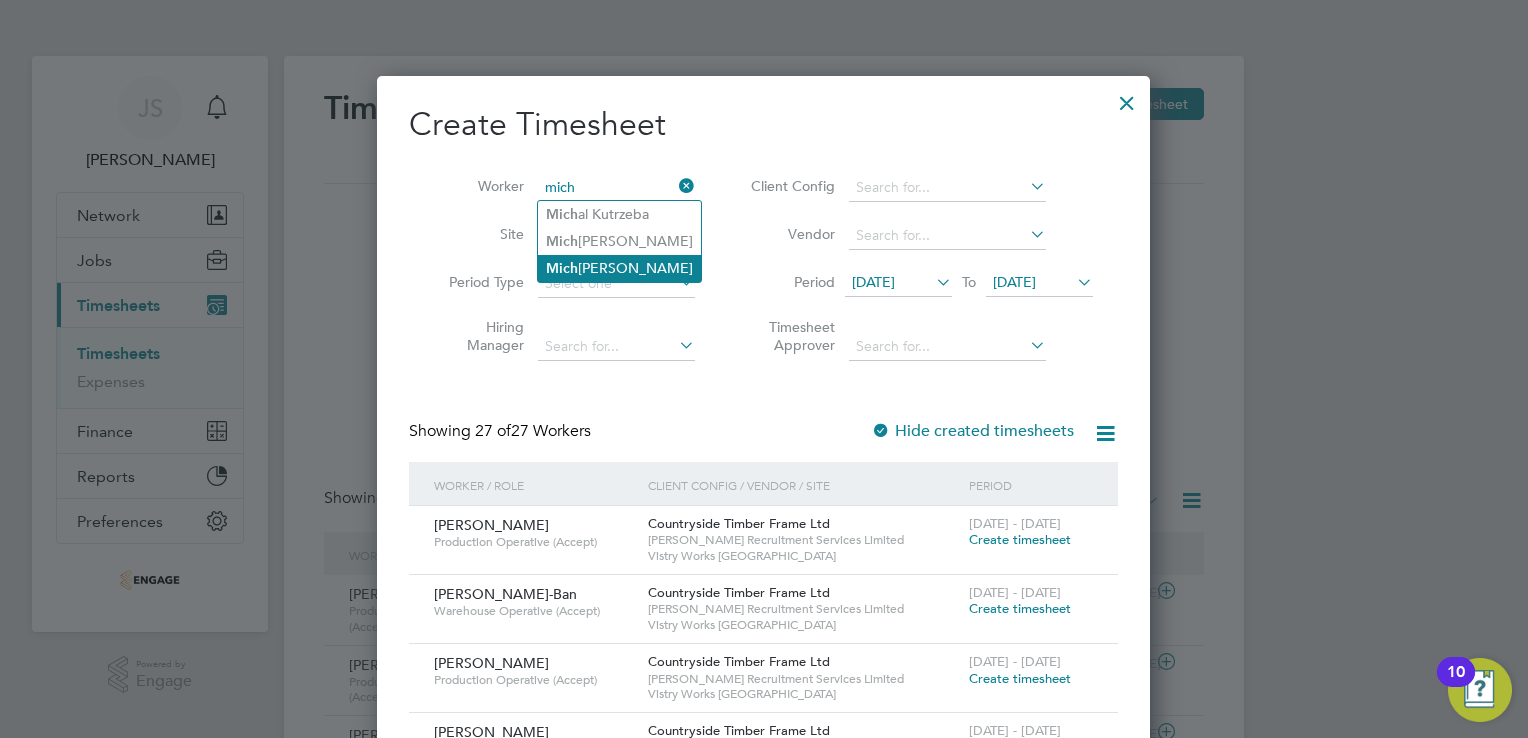 click on "Mich" 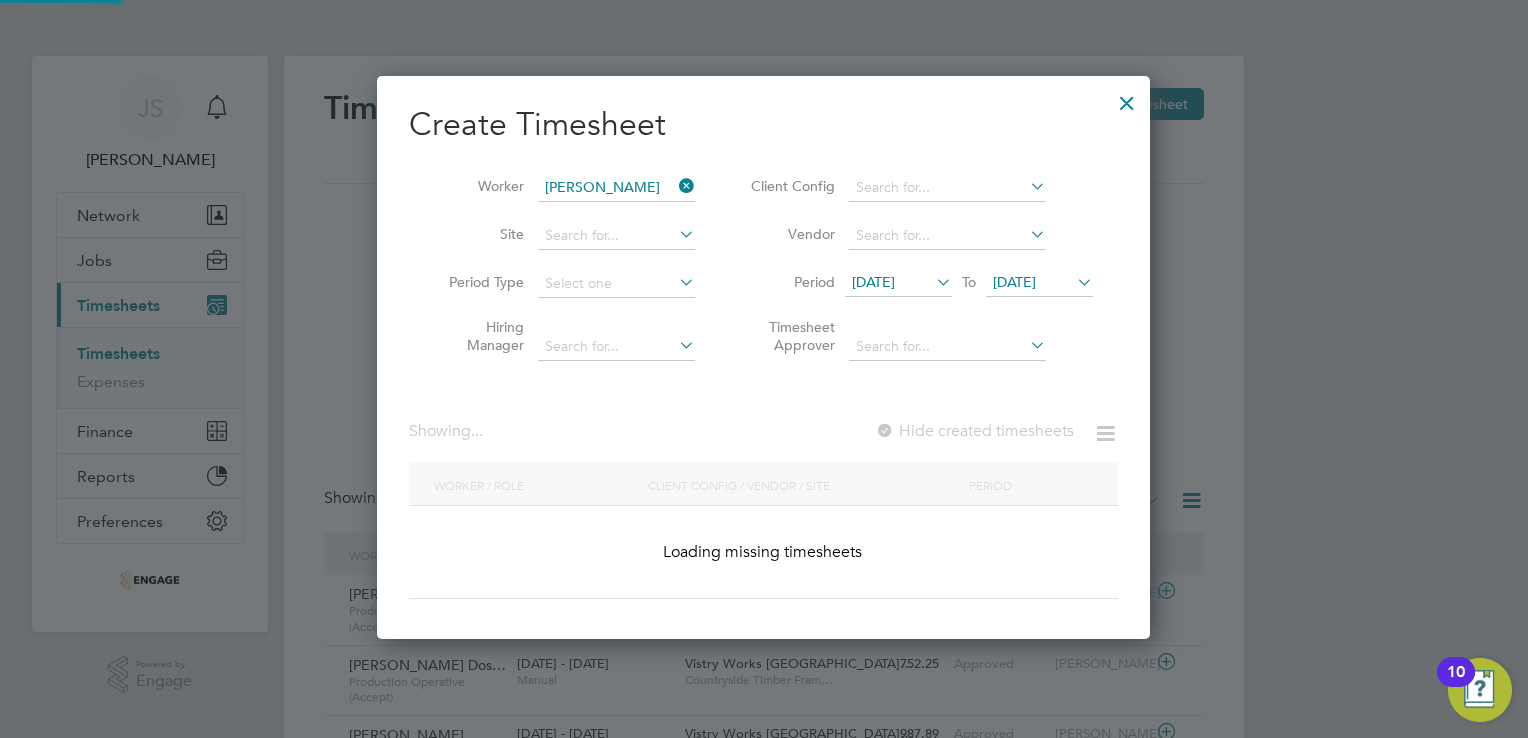 scroll, scrollTop: 10, scrollLeft: 10, axis: both 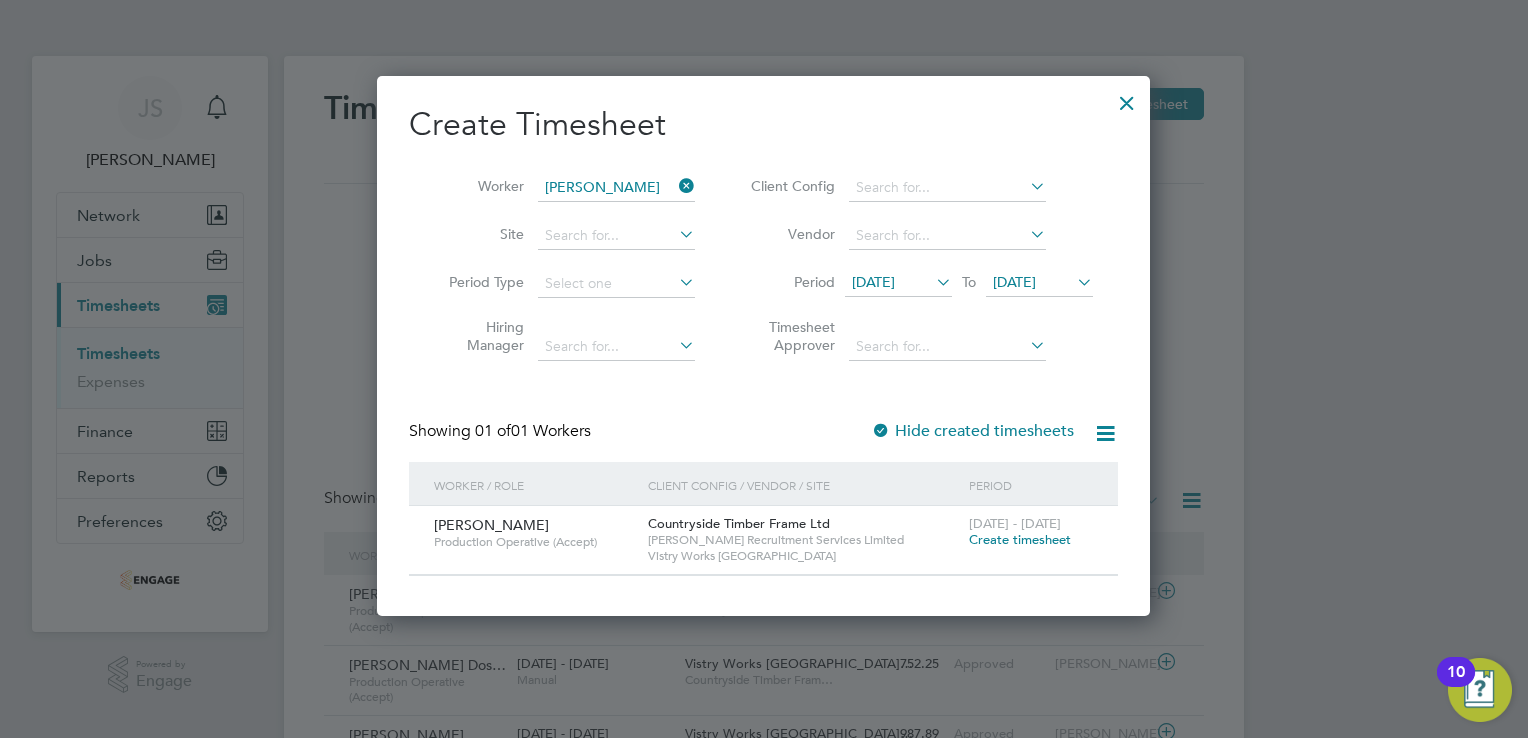 click on "Create timesheet" at bounding box center (1020, 539) 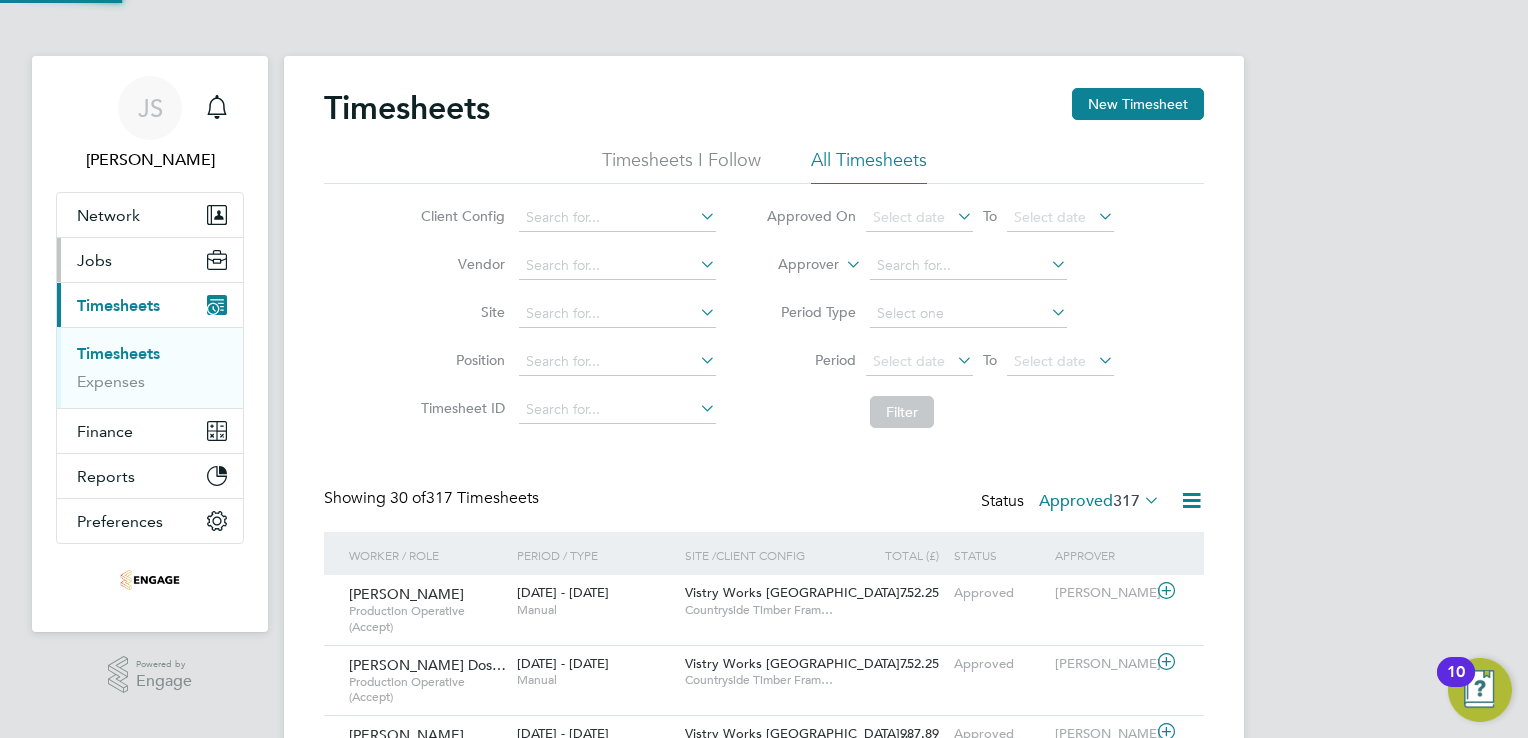 scroll, scrollTop: 9, scrollLeft: 10, axis: both 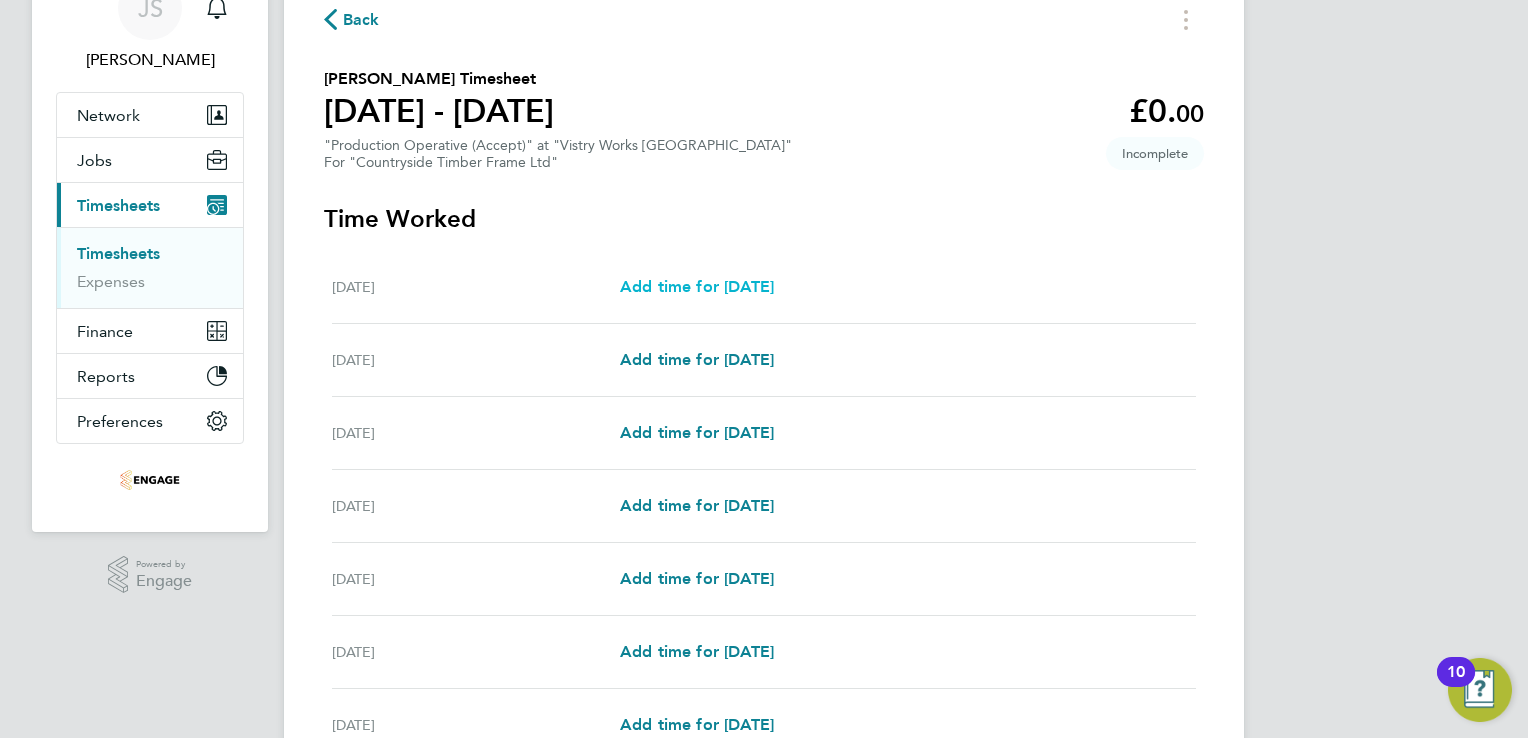 click on "Add time for Mon 07 Jul" at bounding box center (697, 286) 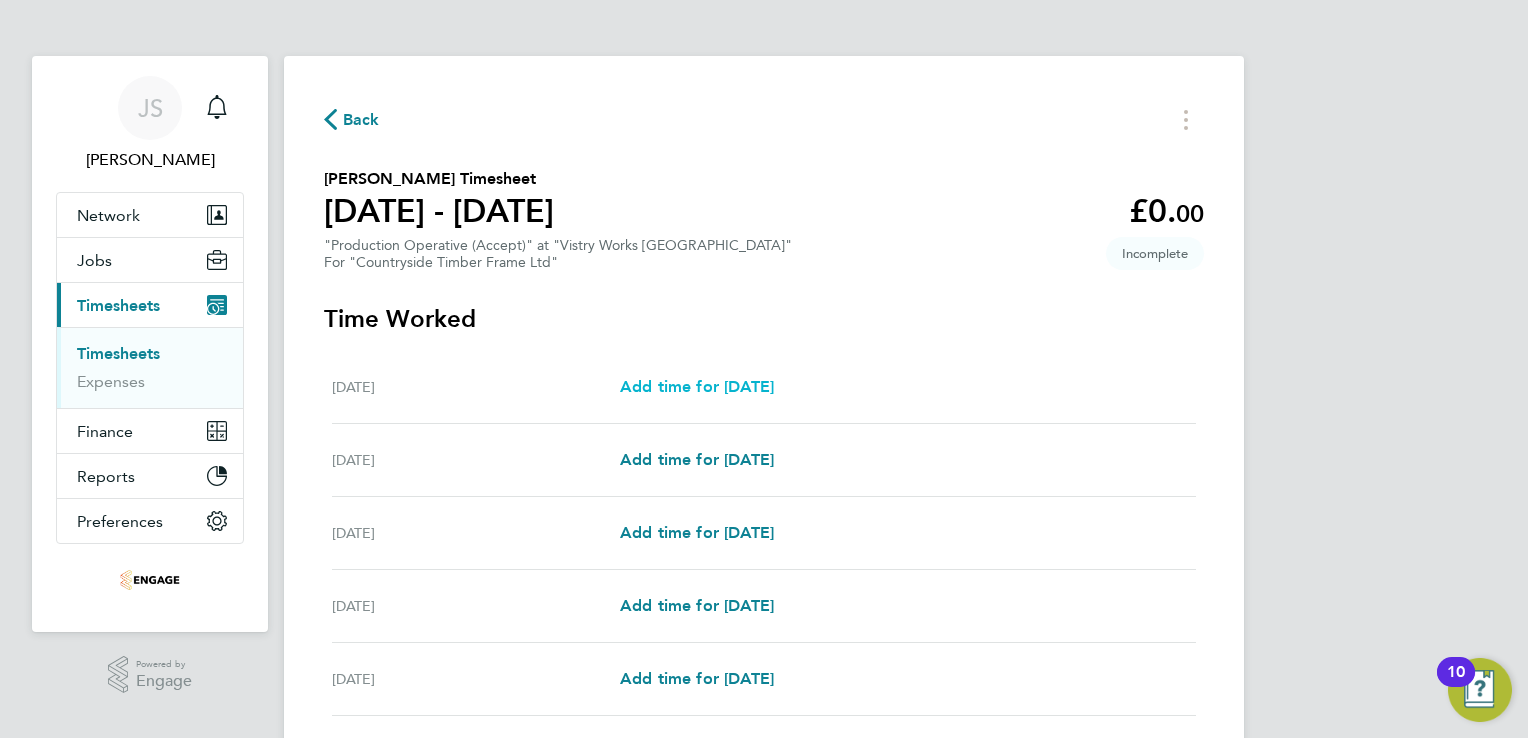 select on "15" 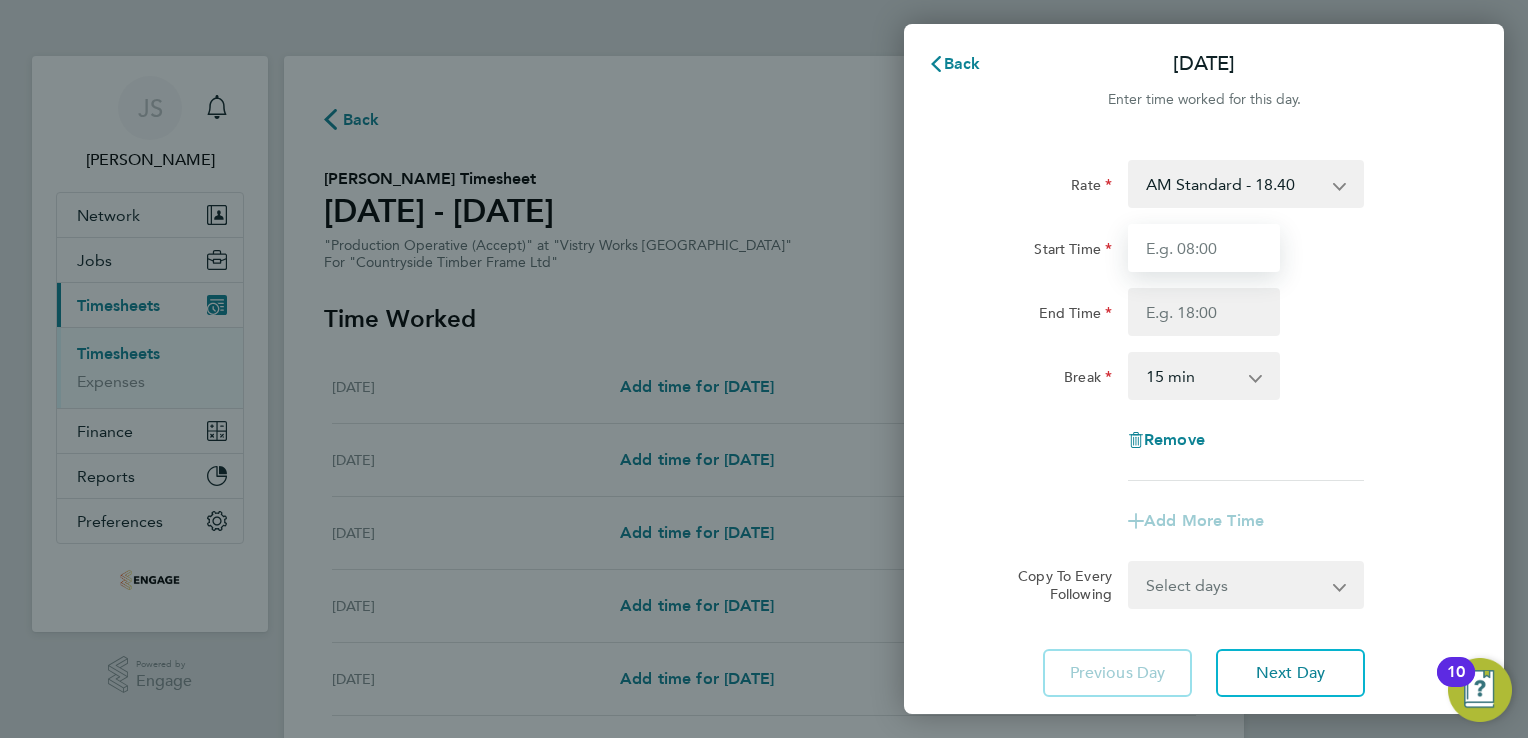 drag, startPoint x: 1188, startPoint y: 238, endPoint x: 1236, endPoint y: 262, distance: 53.66563 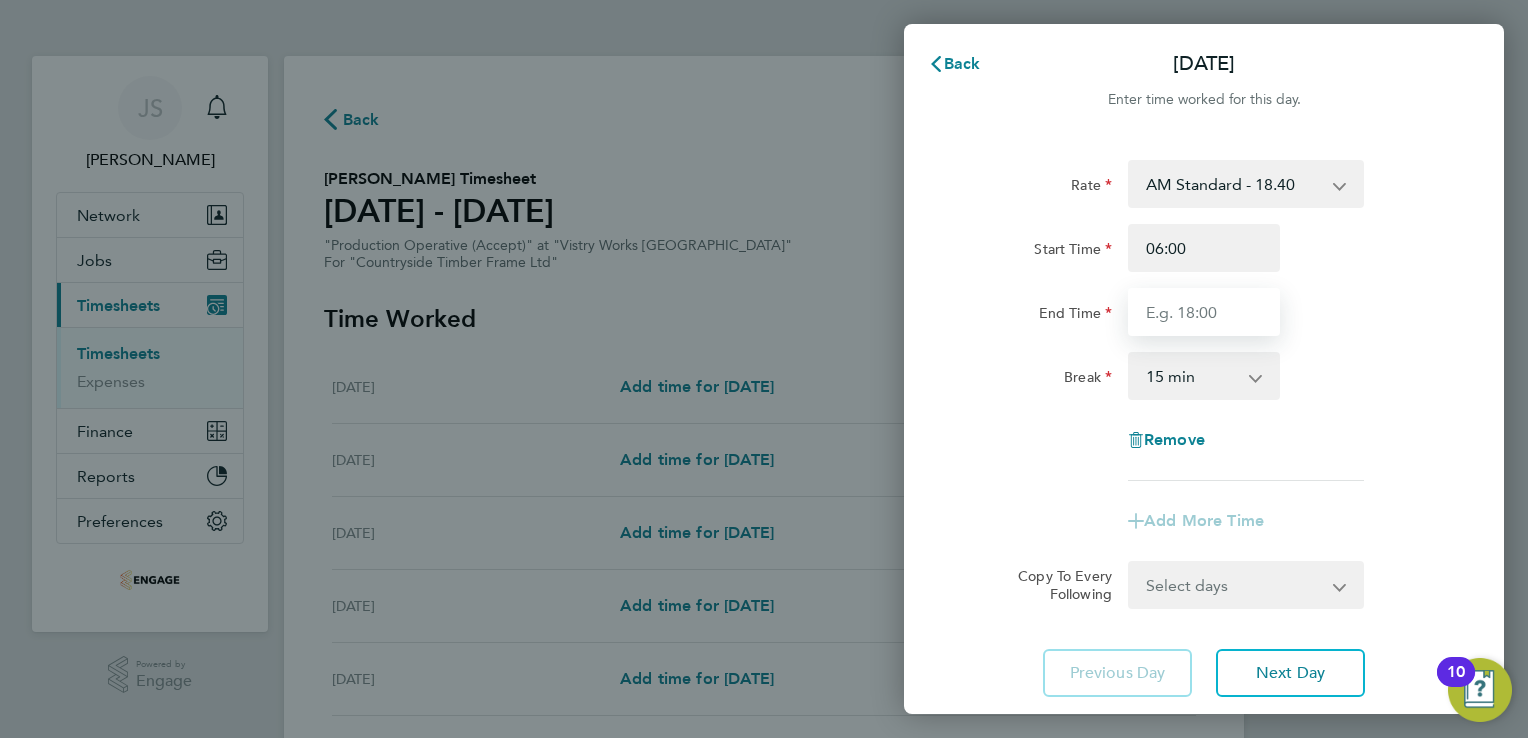 type on "14:00" 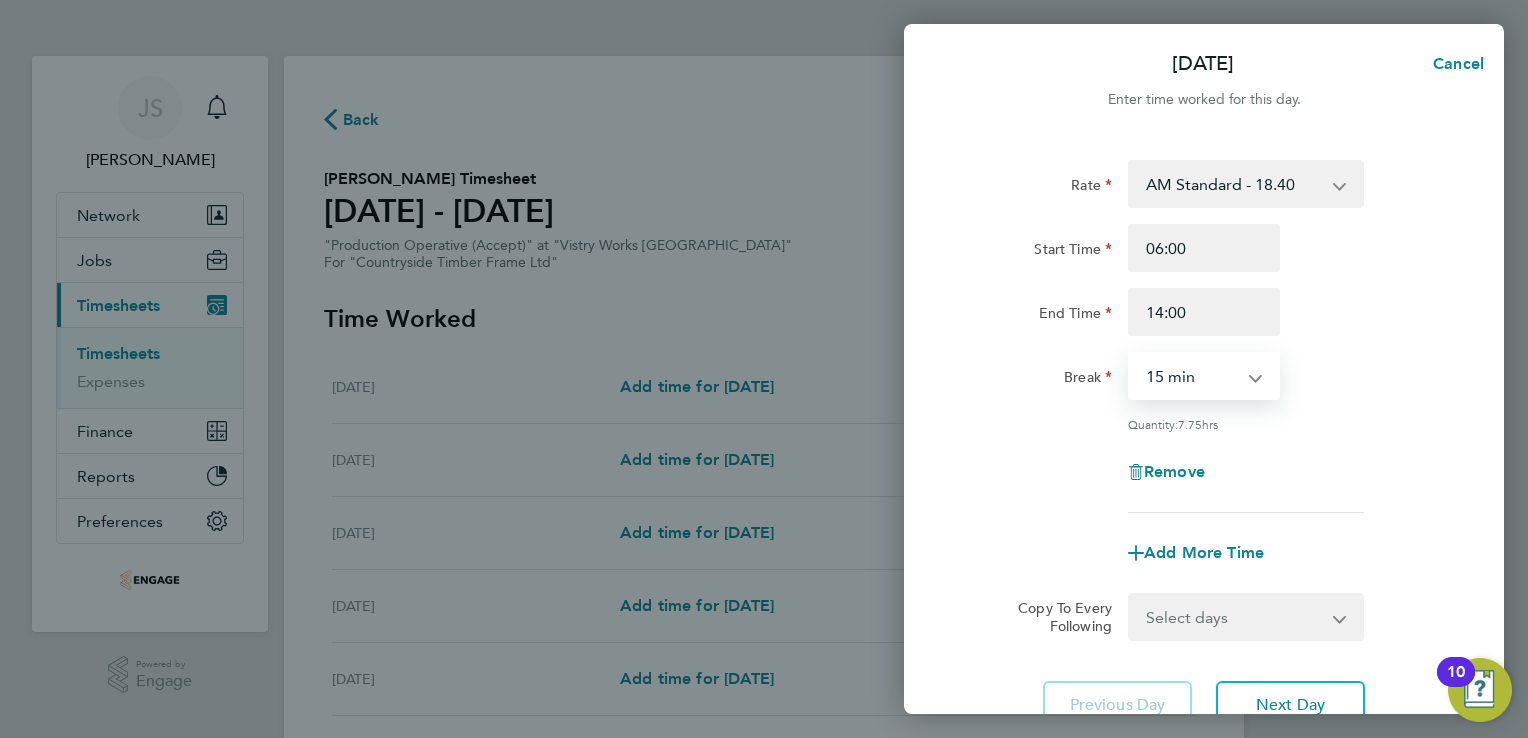 drag, startPoint x: 1156, startPoint y: 380, endPoint x: 1180, endPoint y: 401, distance: 31.890438 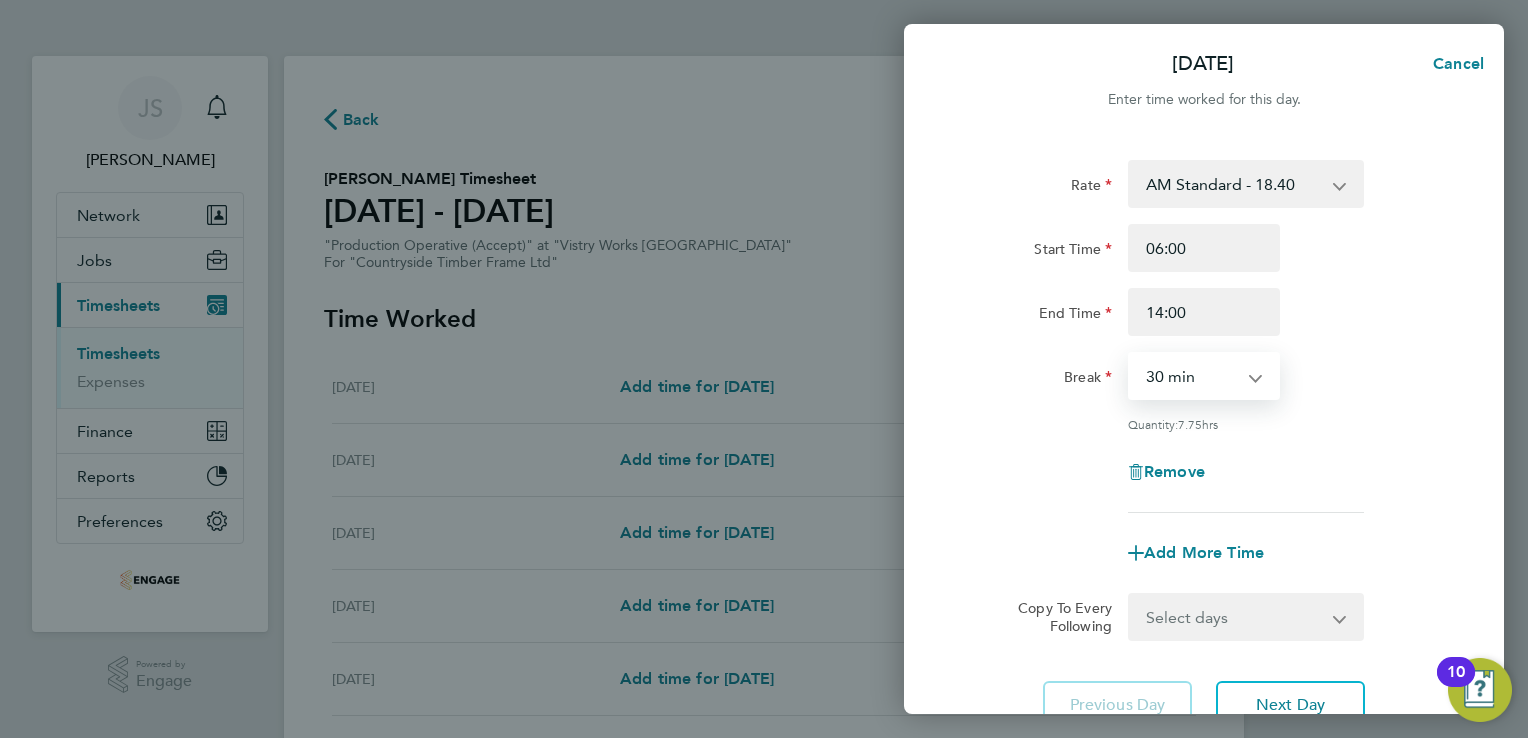 click on "0 min   15 min   30 min   45 min   60 min   75 min   90 min" at bounding box center [1192, 376] 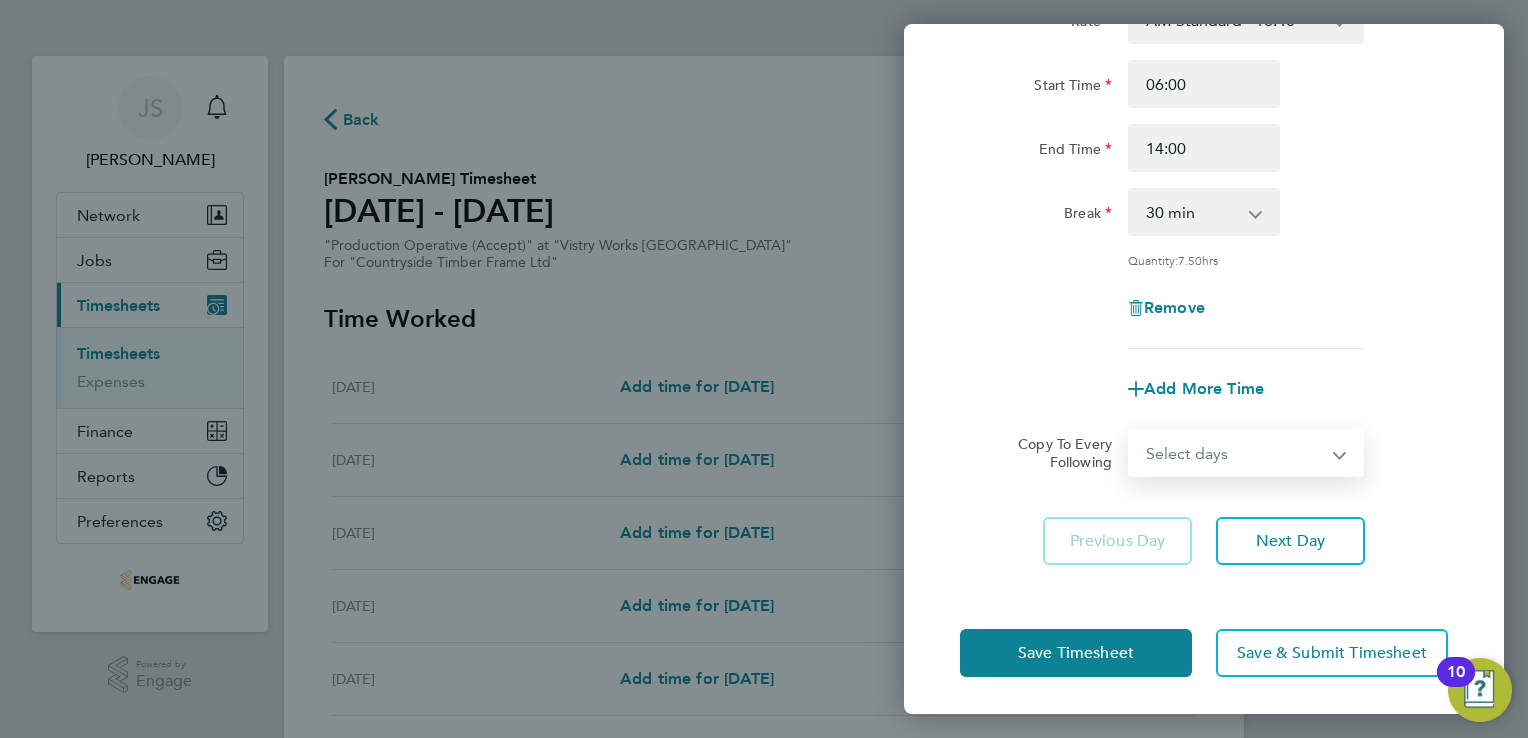 drag, startPoint x: 1228, startPoint y: 439, endPoint x: 1187, endPoint y: 446, distance: 41.59327 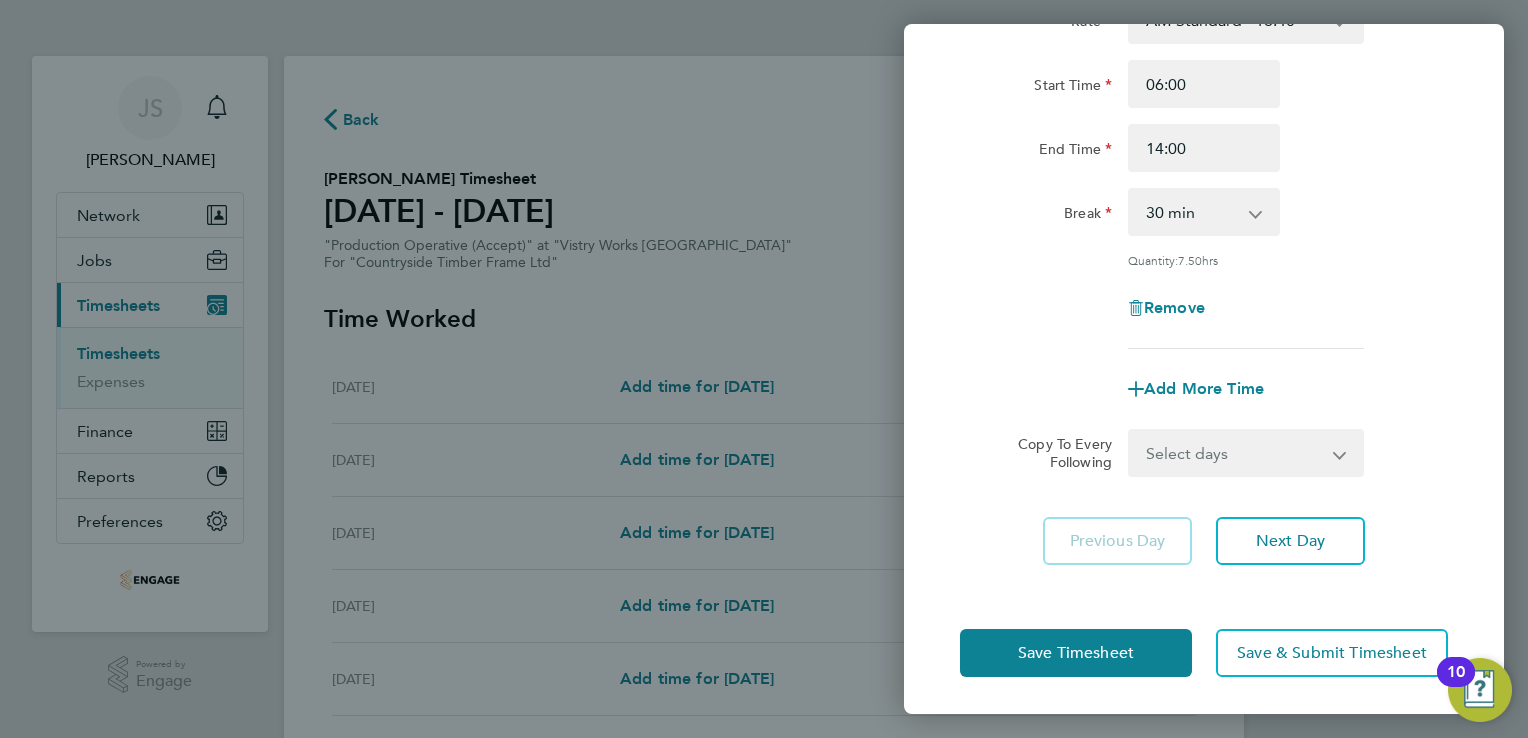 drag, startPoint x: 1236, startPoint y: 474, endPoint x: 1211, endPoint y: 463, distance: 27.313 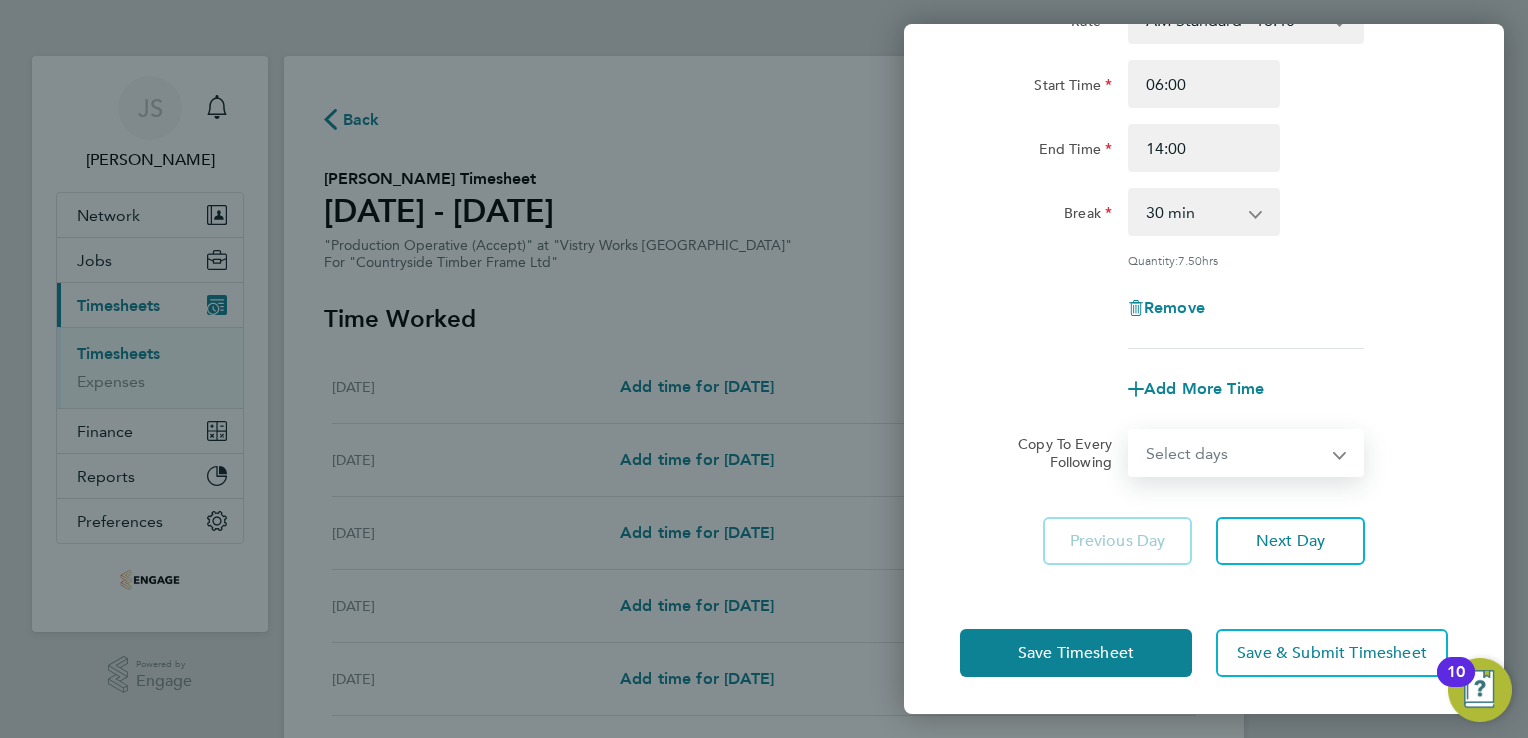 select on "WEEKDAY" 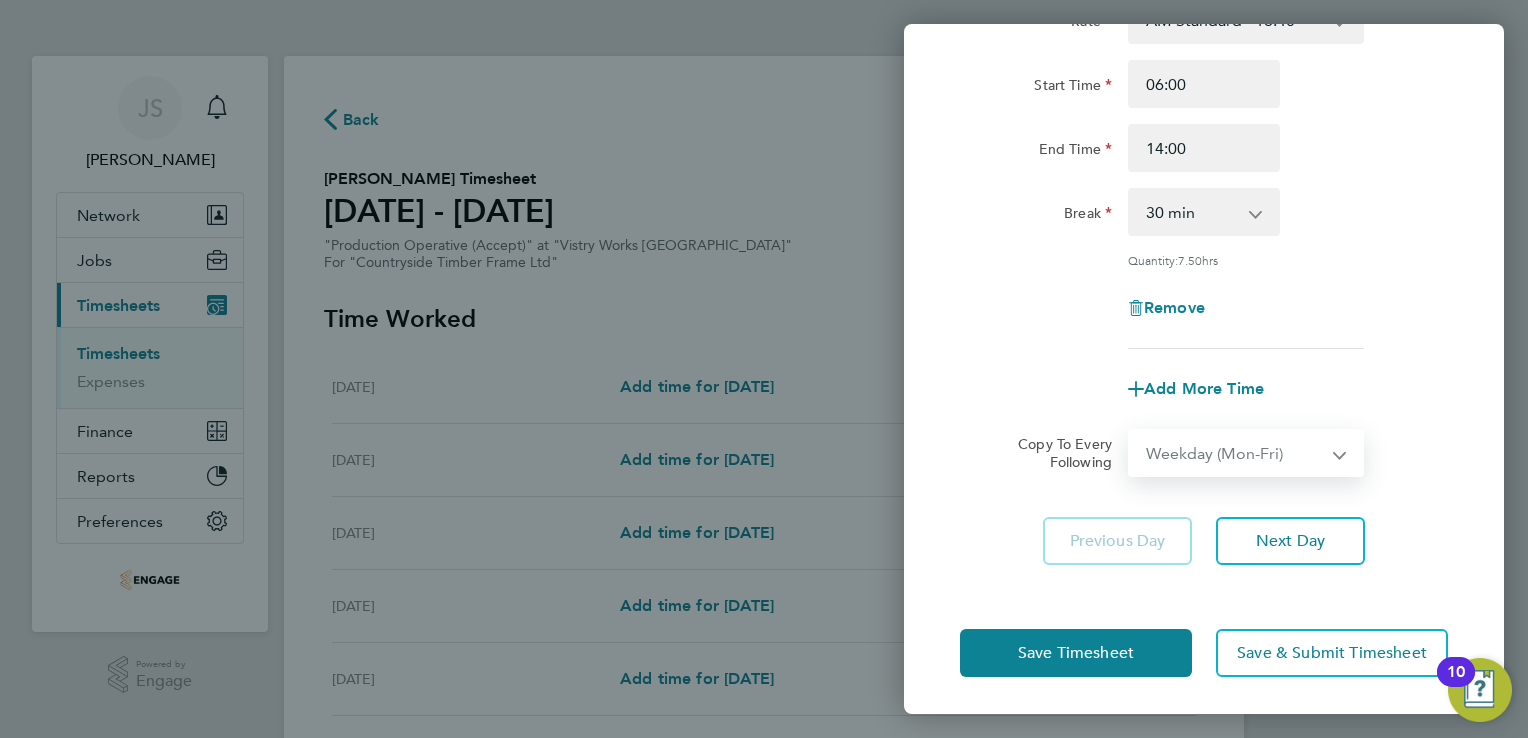 click on "Select days   Day   Weekday (Mon-Fri)   Weekend (Sat-Sun)   Tuesday   Wednesday   Thursday   Friday   Saturday   Sunday" at bounding box center [1235, 453] 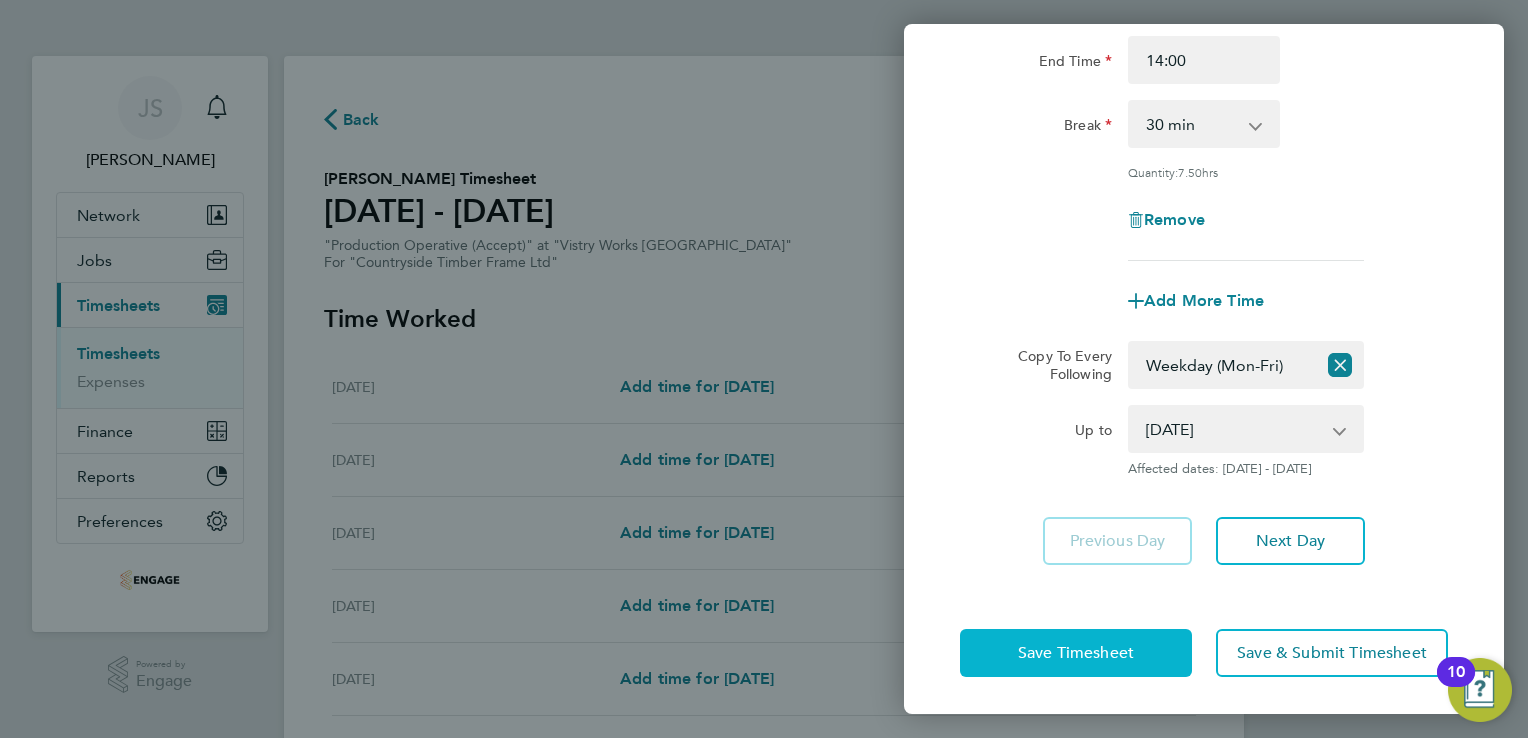 click on "Save Timesheet" 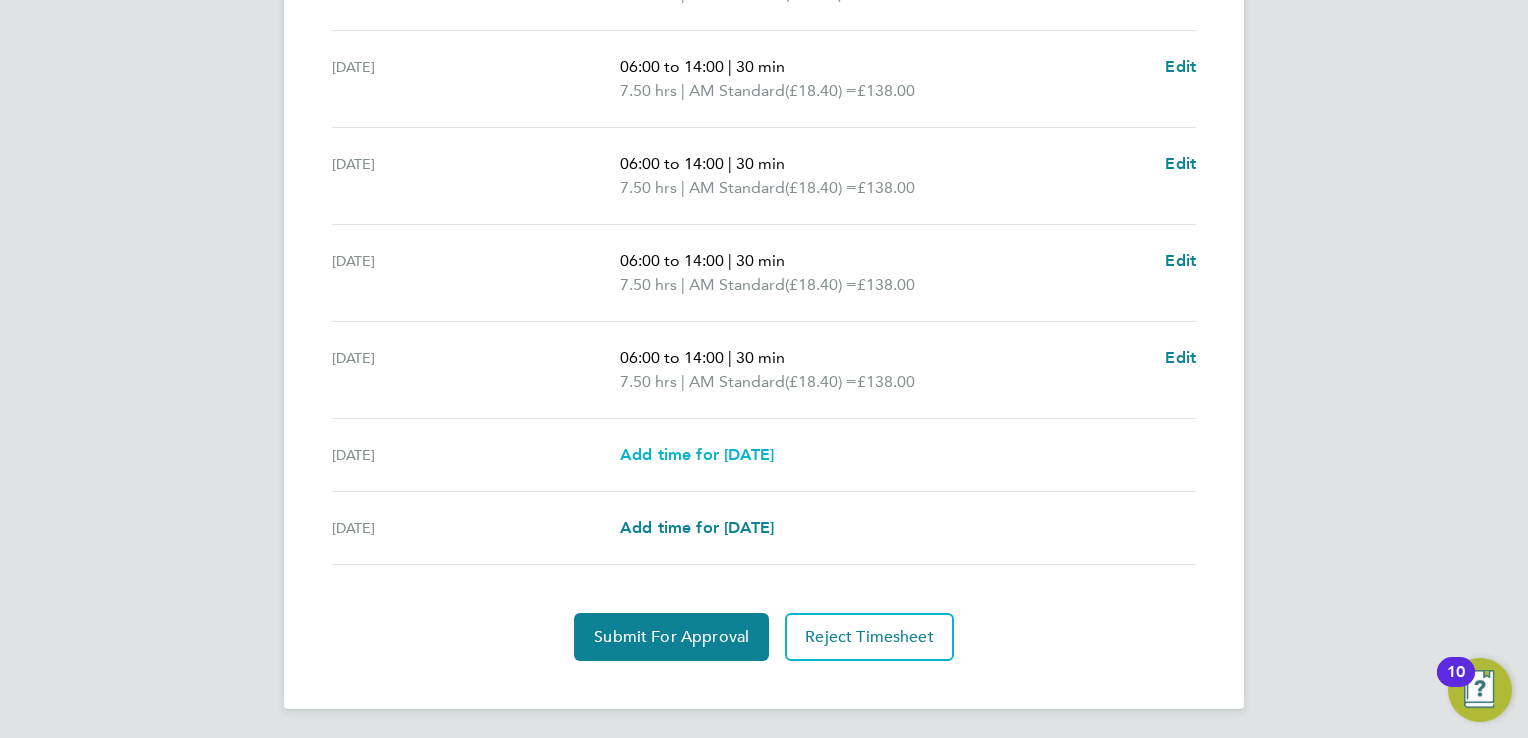 click on "Add time for Sat 12 Jul" at bounding box center (697, 454) 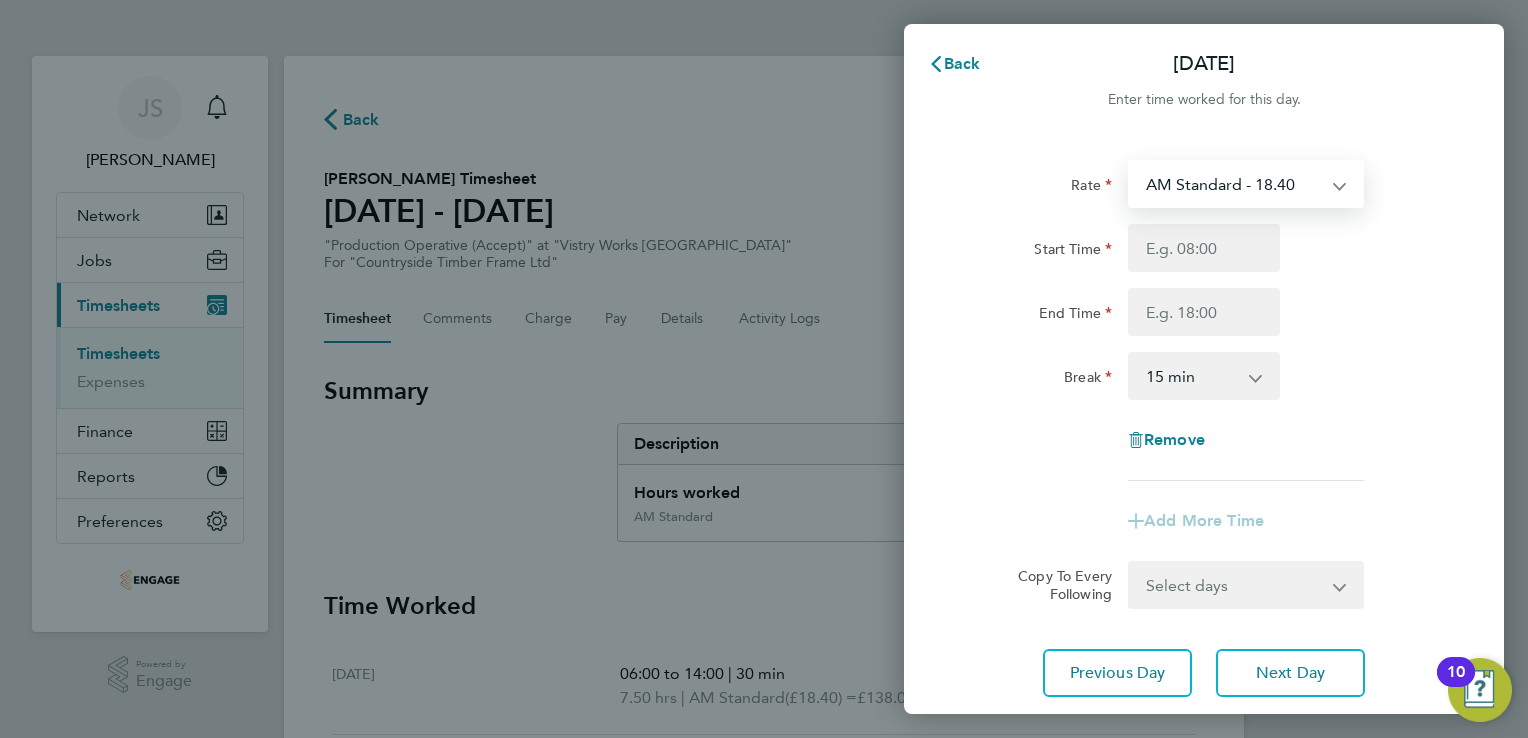 drag, startPoint x: 1215, startPoint y: 182, endPoint x: 1236, endPoint y: 198, distance: 26.400757 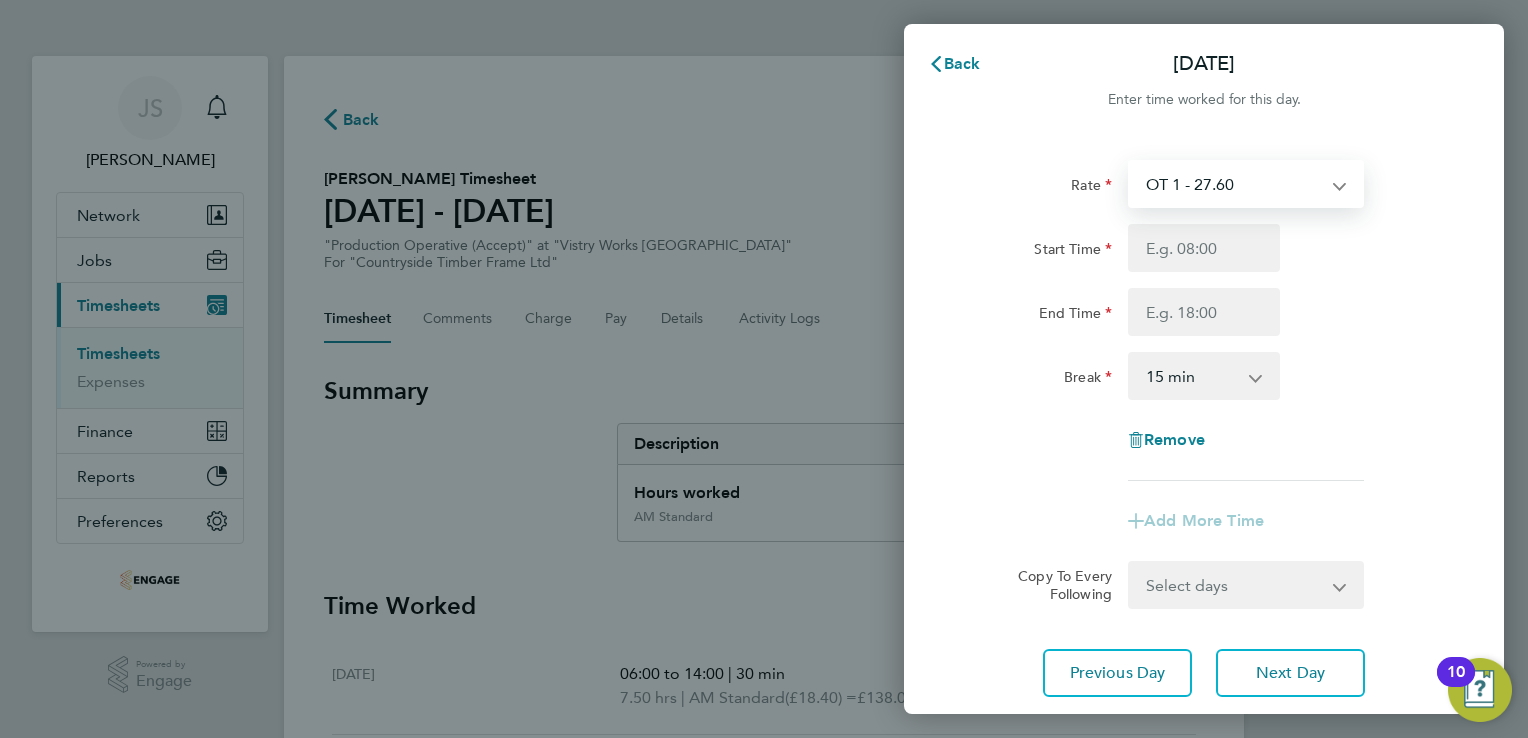 select on "15" 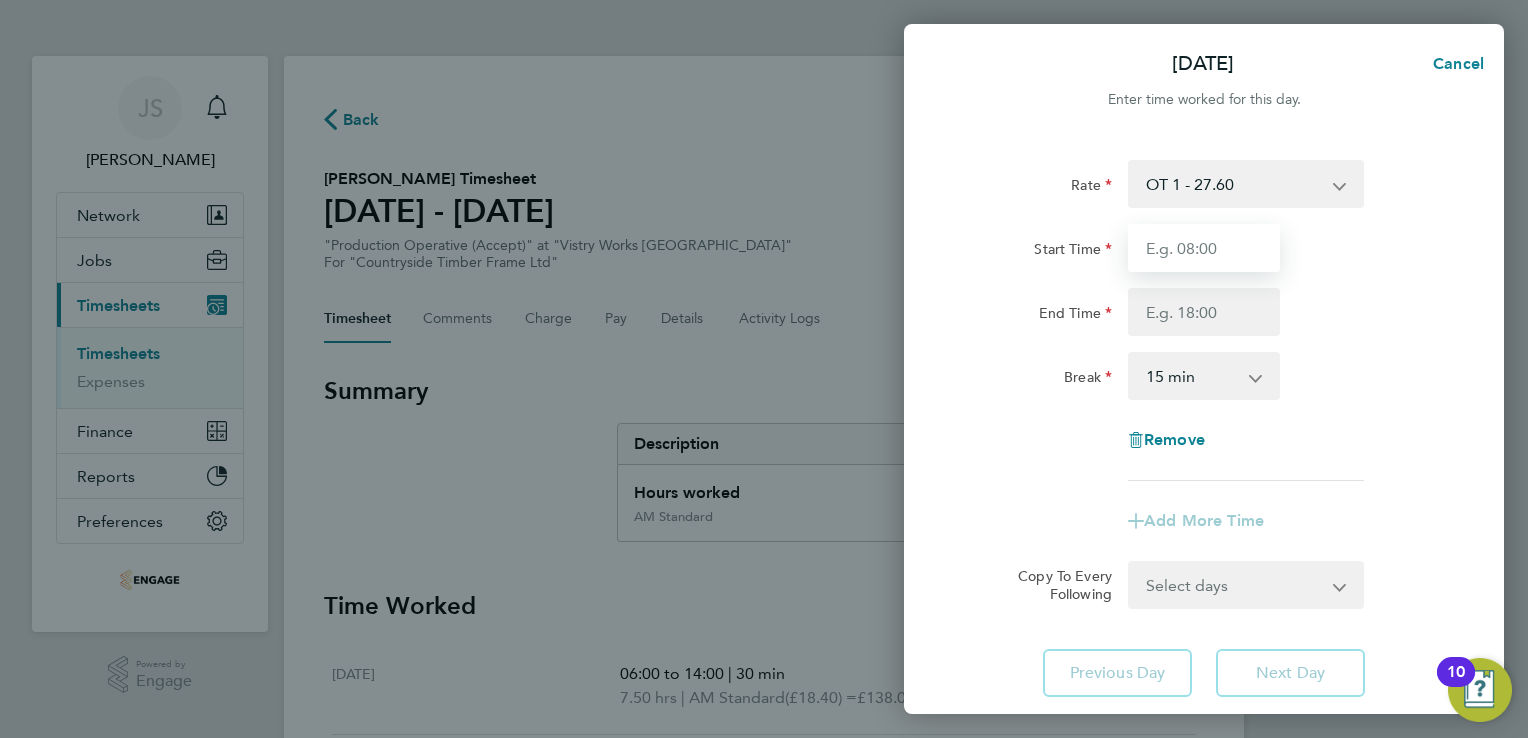 click on "Start Time" at bounding box center (1204, 248) 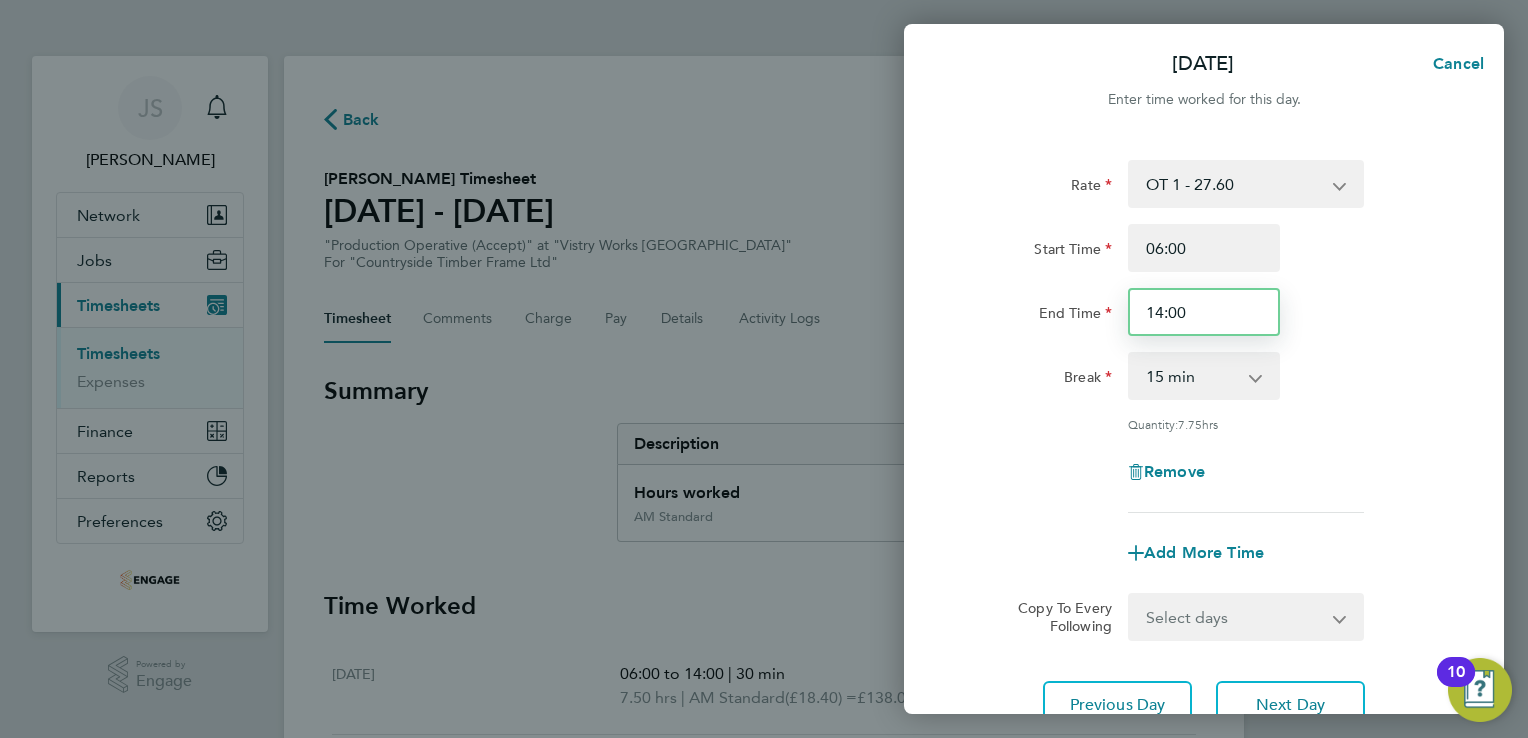 click on "14:00" at bounding box center (1204, 312) 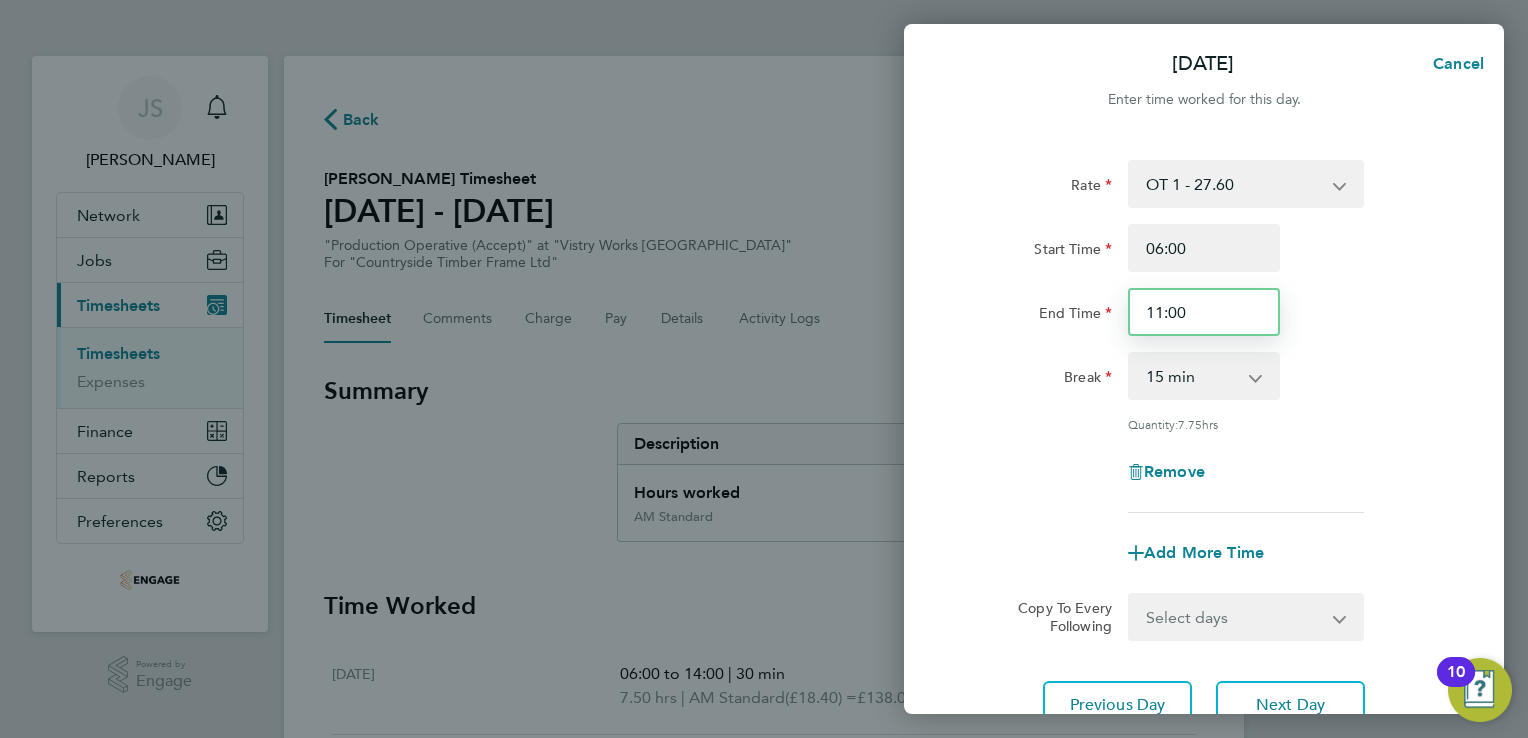 type on "11:00" 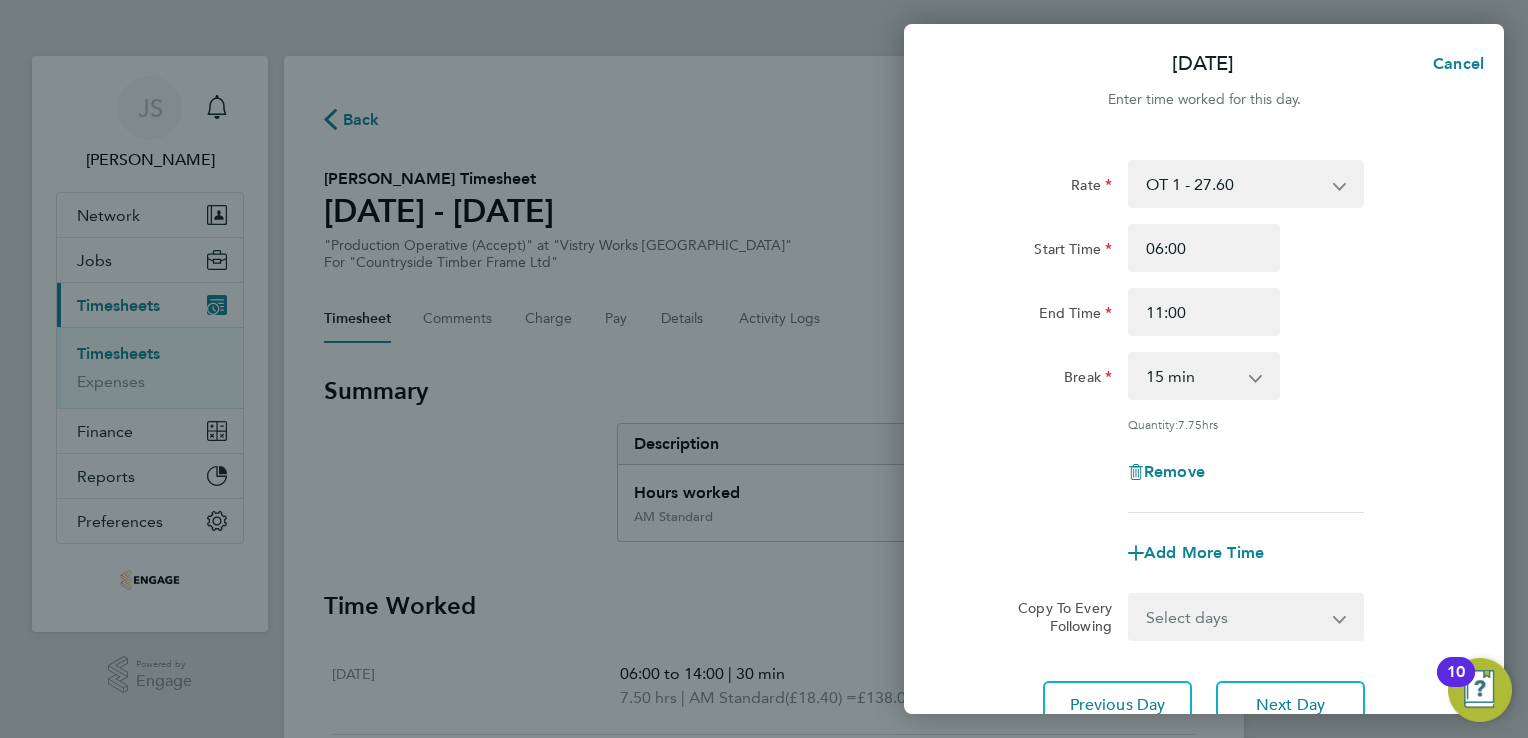 click on "0 min   15 min   30 min   45 min   60 min   75 min   90 min" at bounding box center (1192, 376) 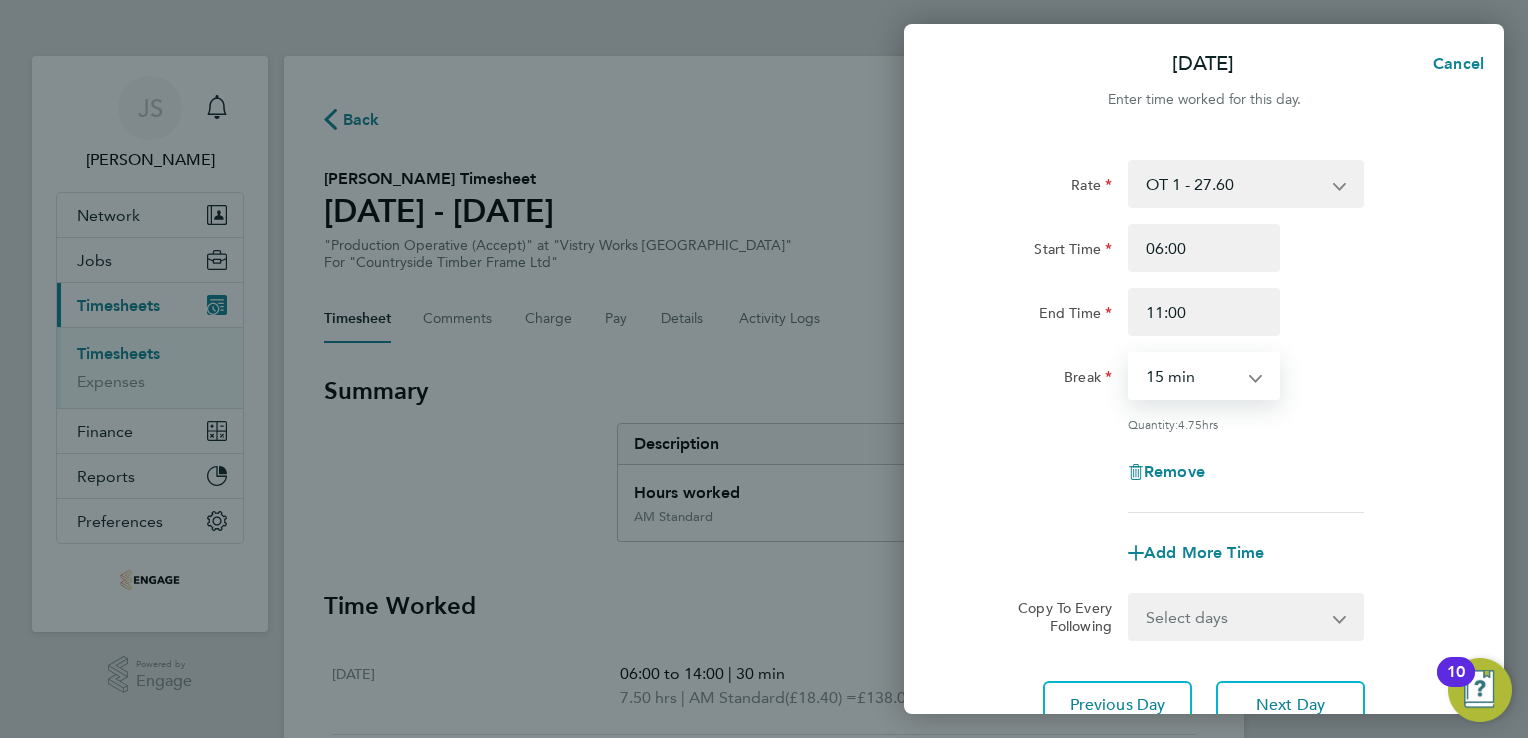 select on "0" 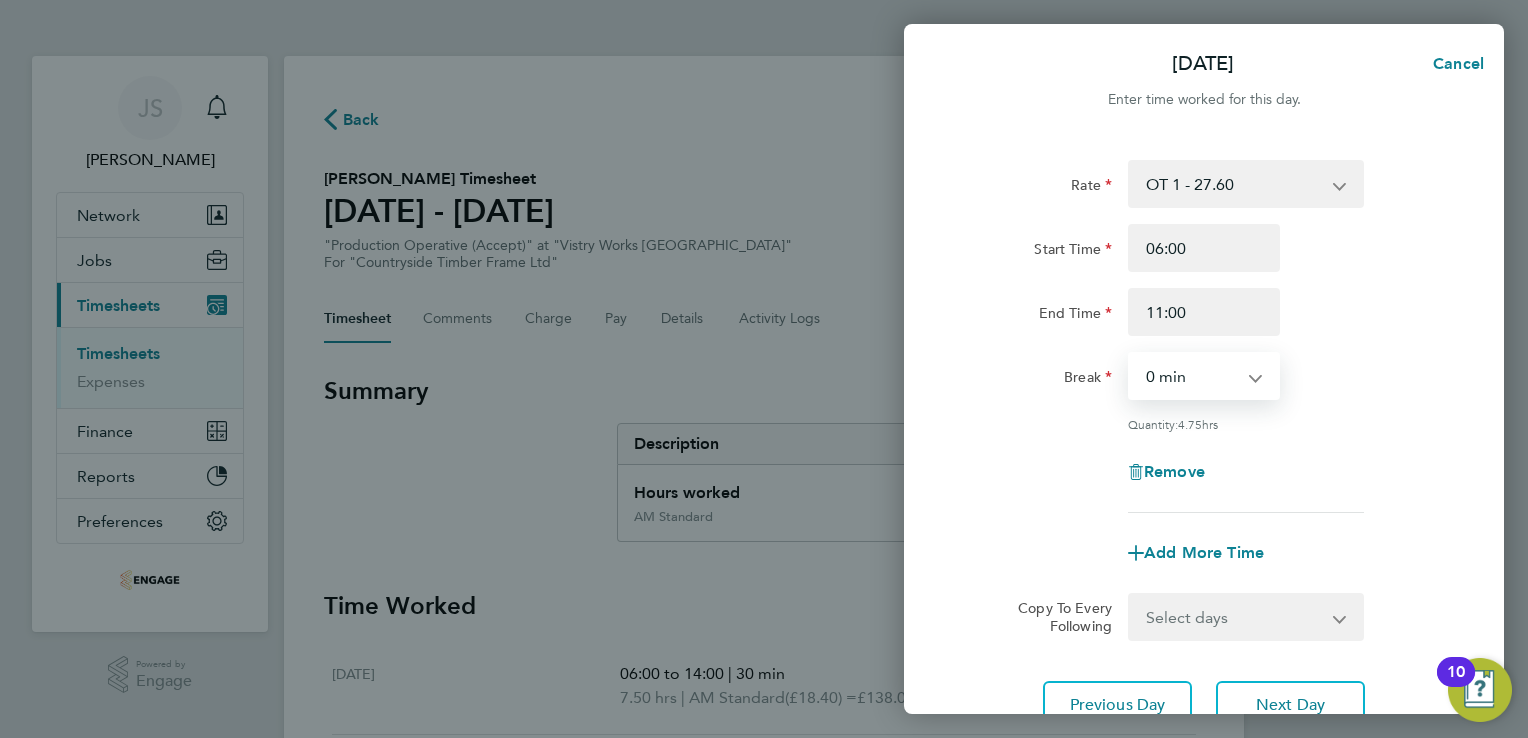 click on "0 min   15 min   30 min   45 min   60 min   75 min   90 min" at bounding box center (1192, 376) 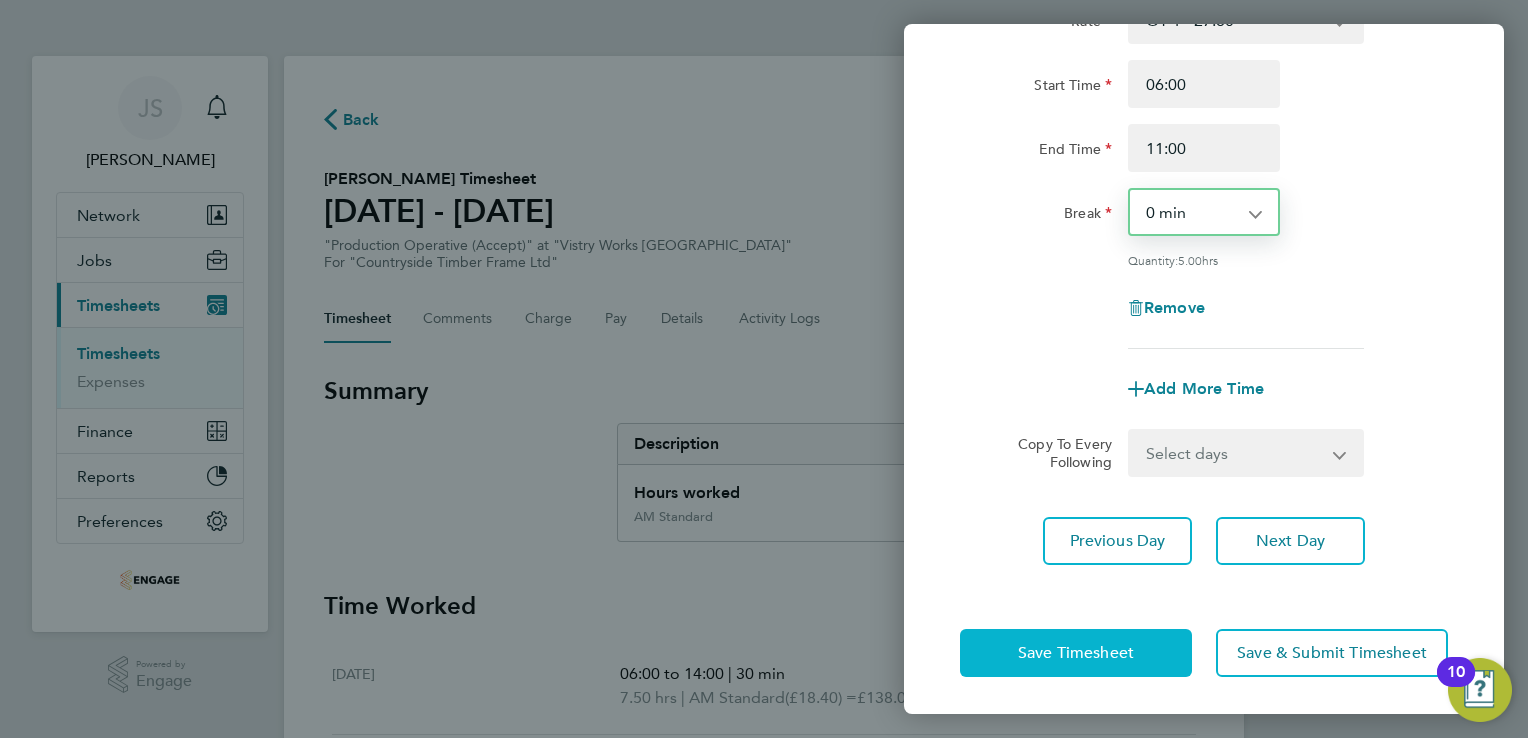 click on "Save Timesheet" 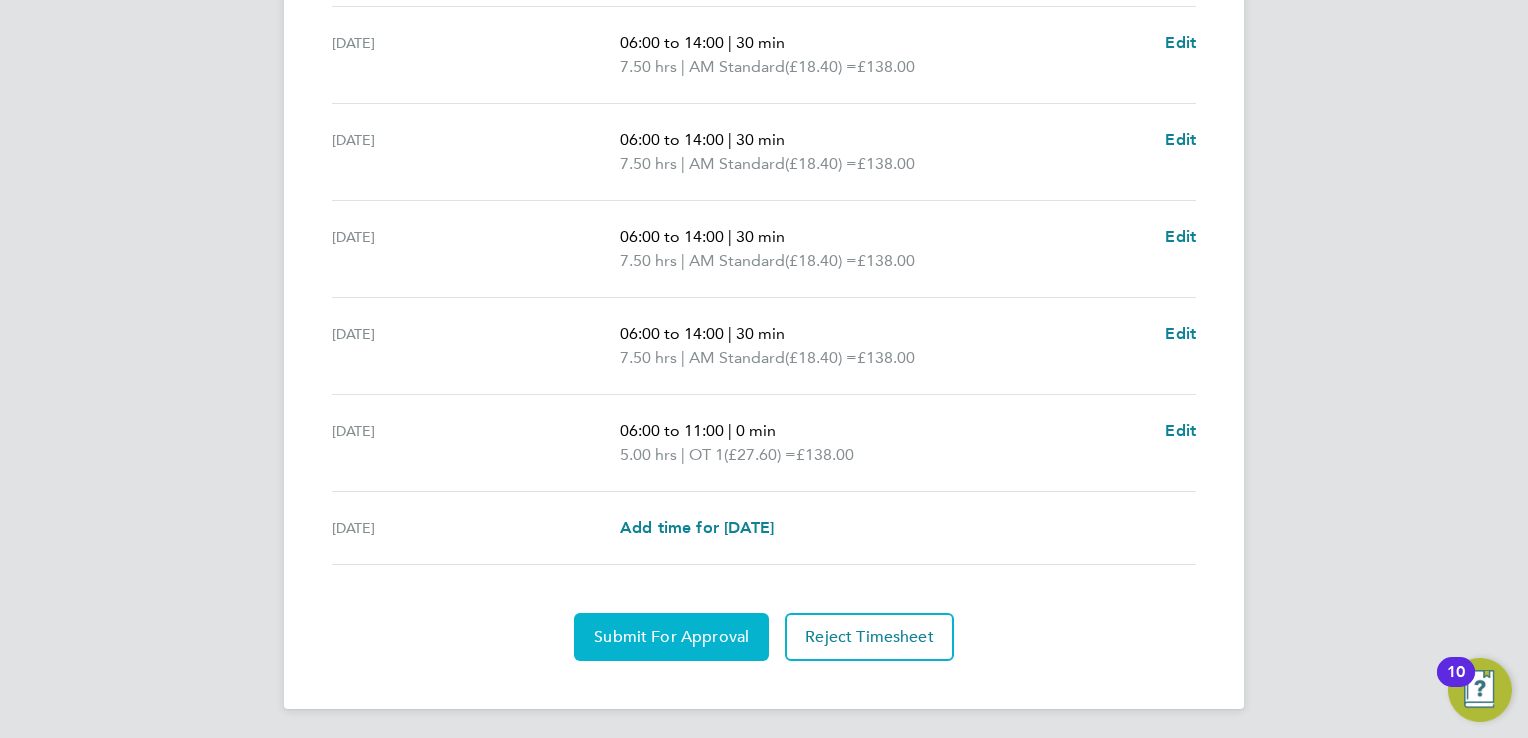 click on "Submit For Approval" 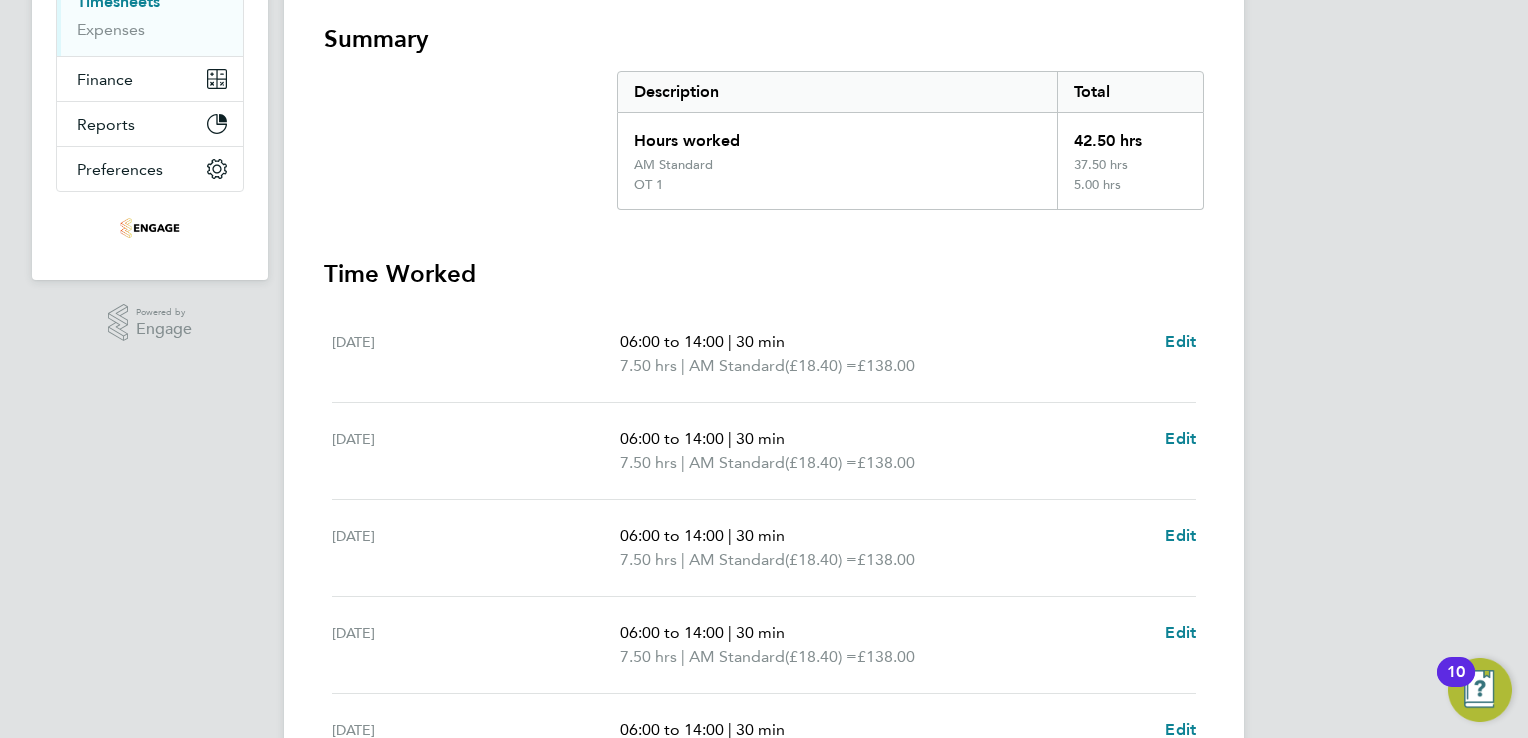 scroll, scrollTop: 47, scrollLeft: 0, axis: vertical 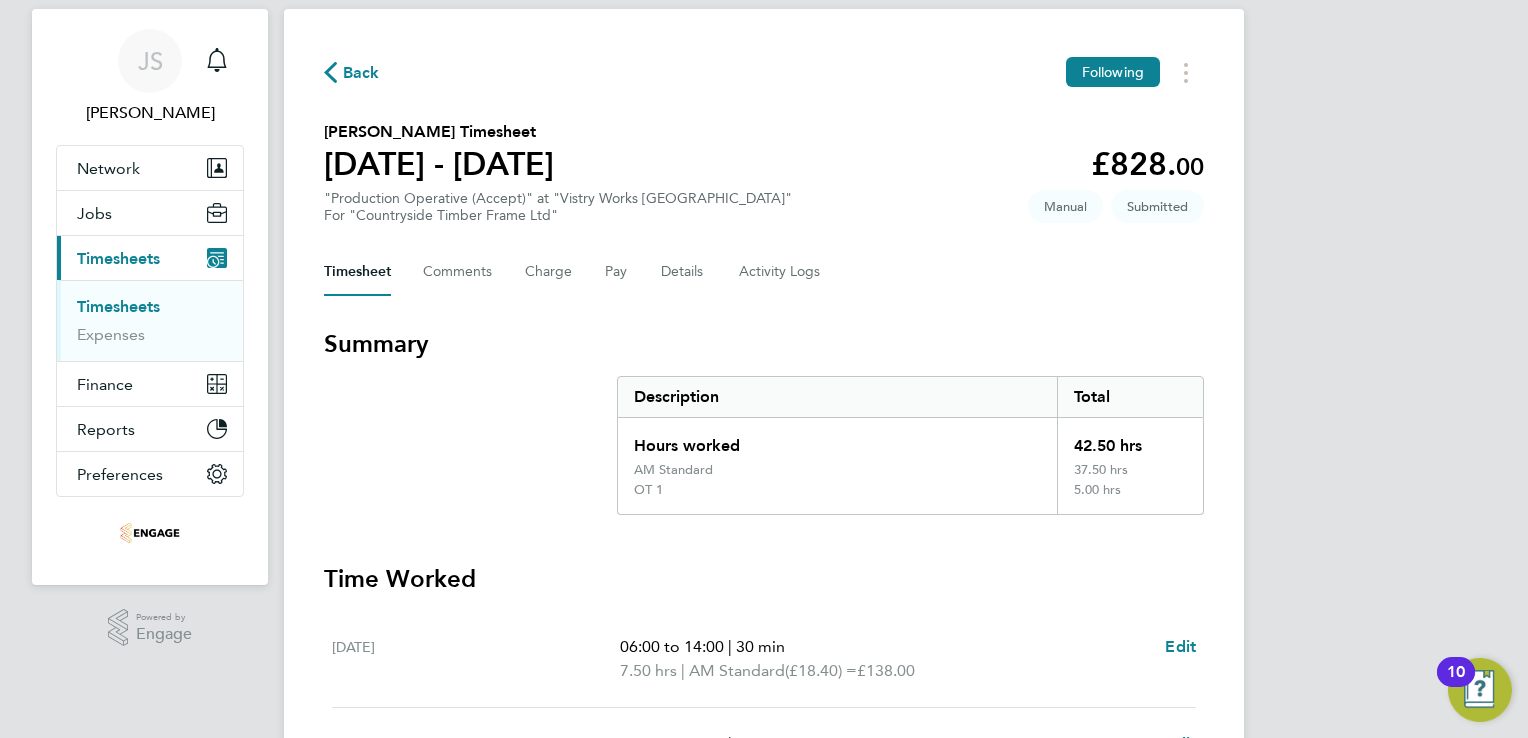 click on "Back  Following" 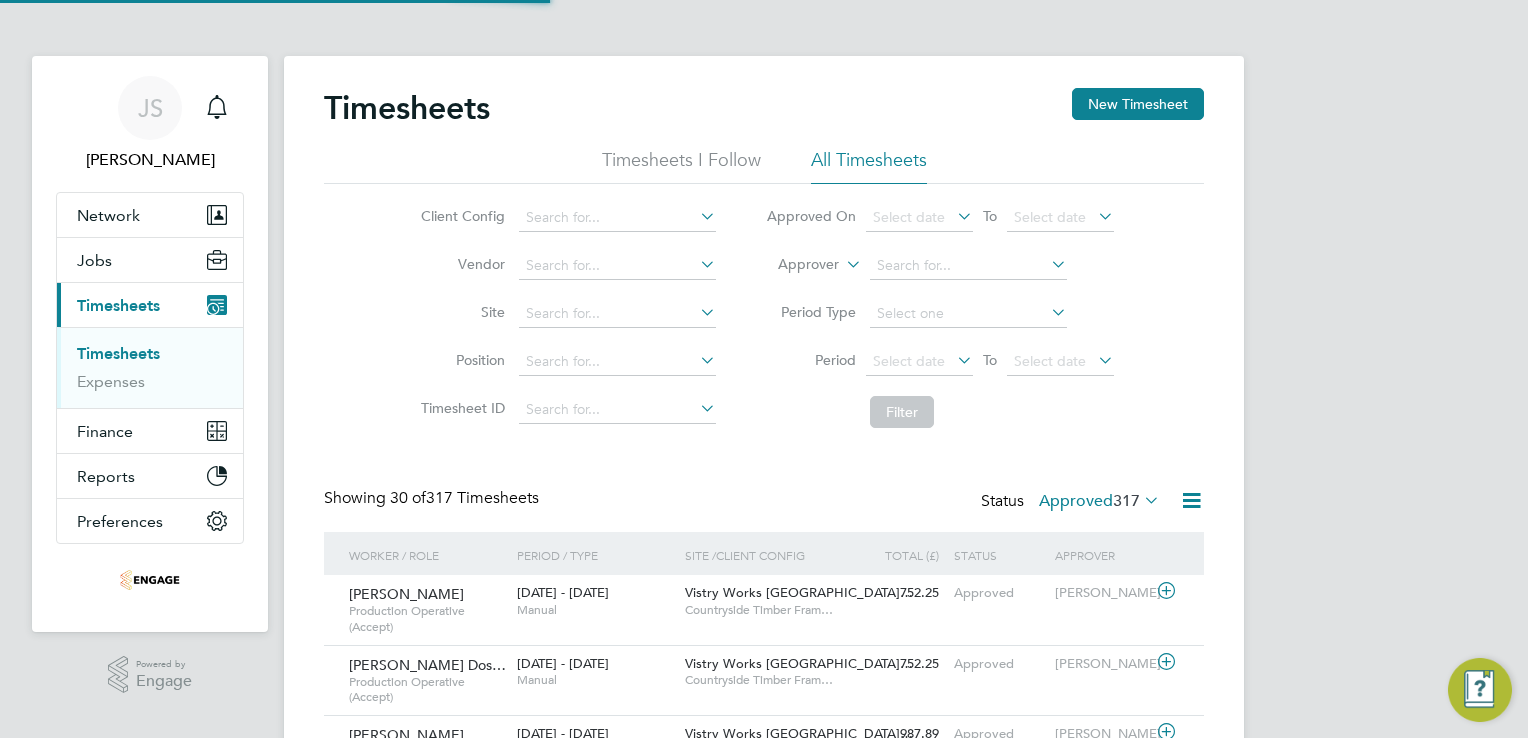 scroll, scrollTop: 9, scrollLeft: 10, axis: both 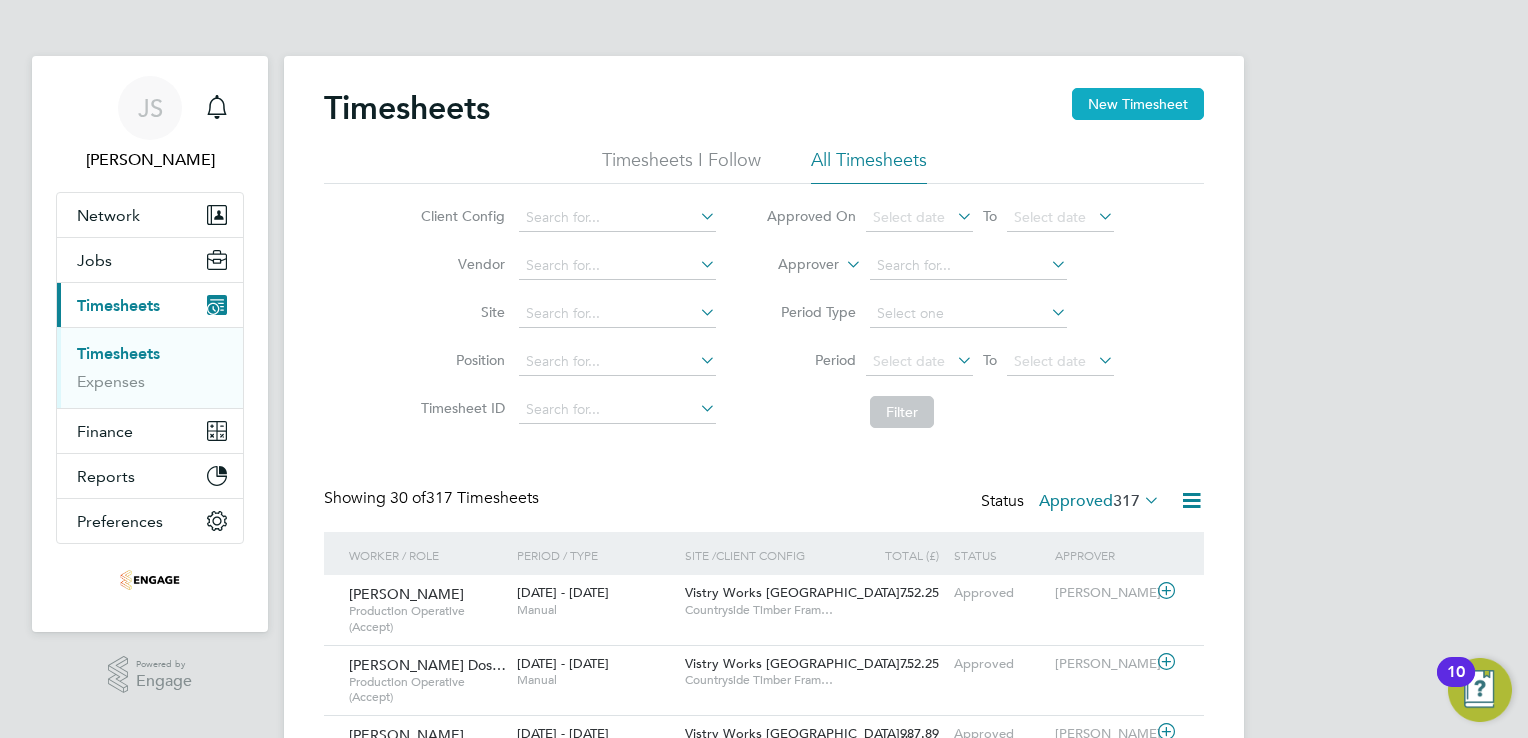 click on "New Timesheet" 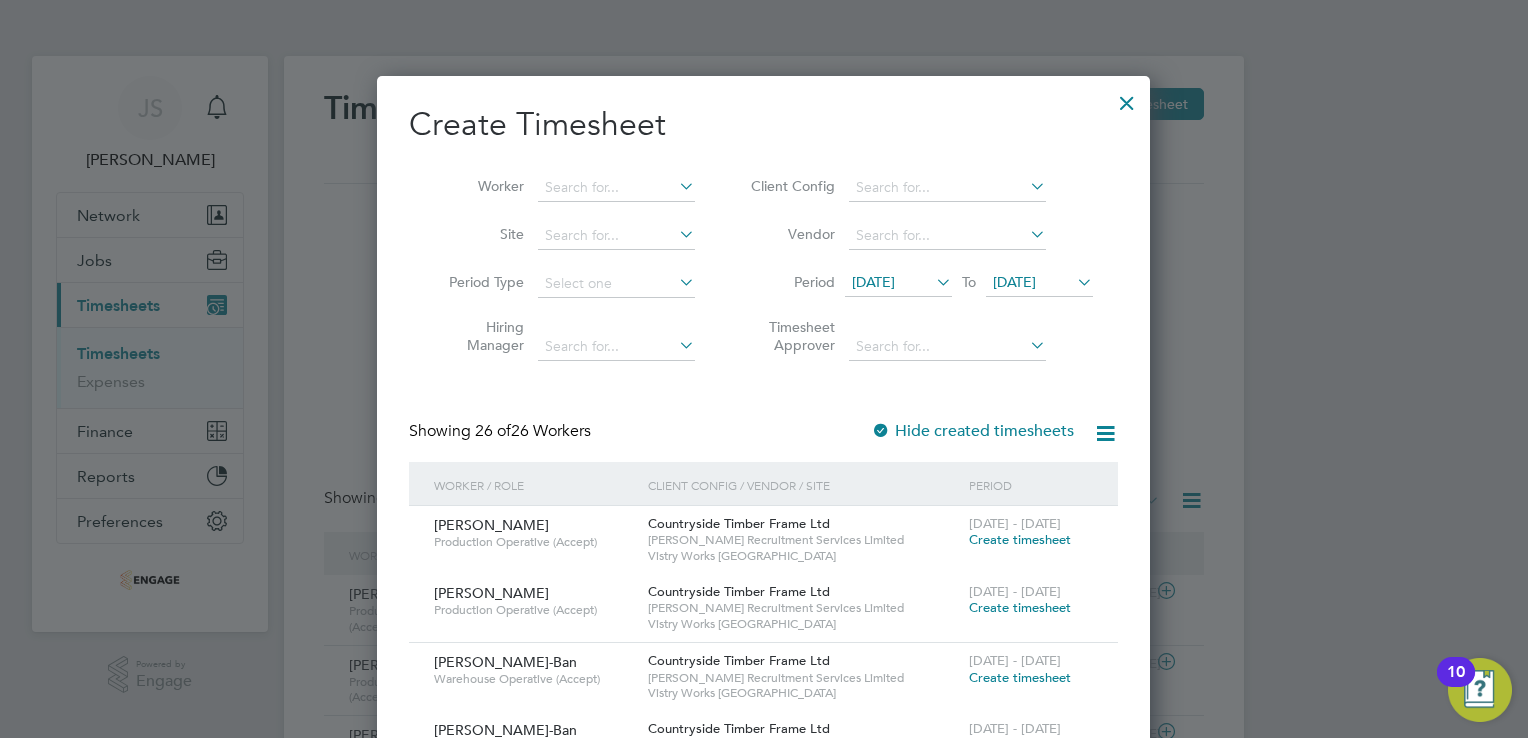 click on "[DATE]" at bounding box center (873, 282) 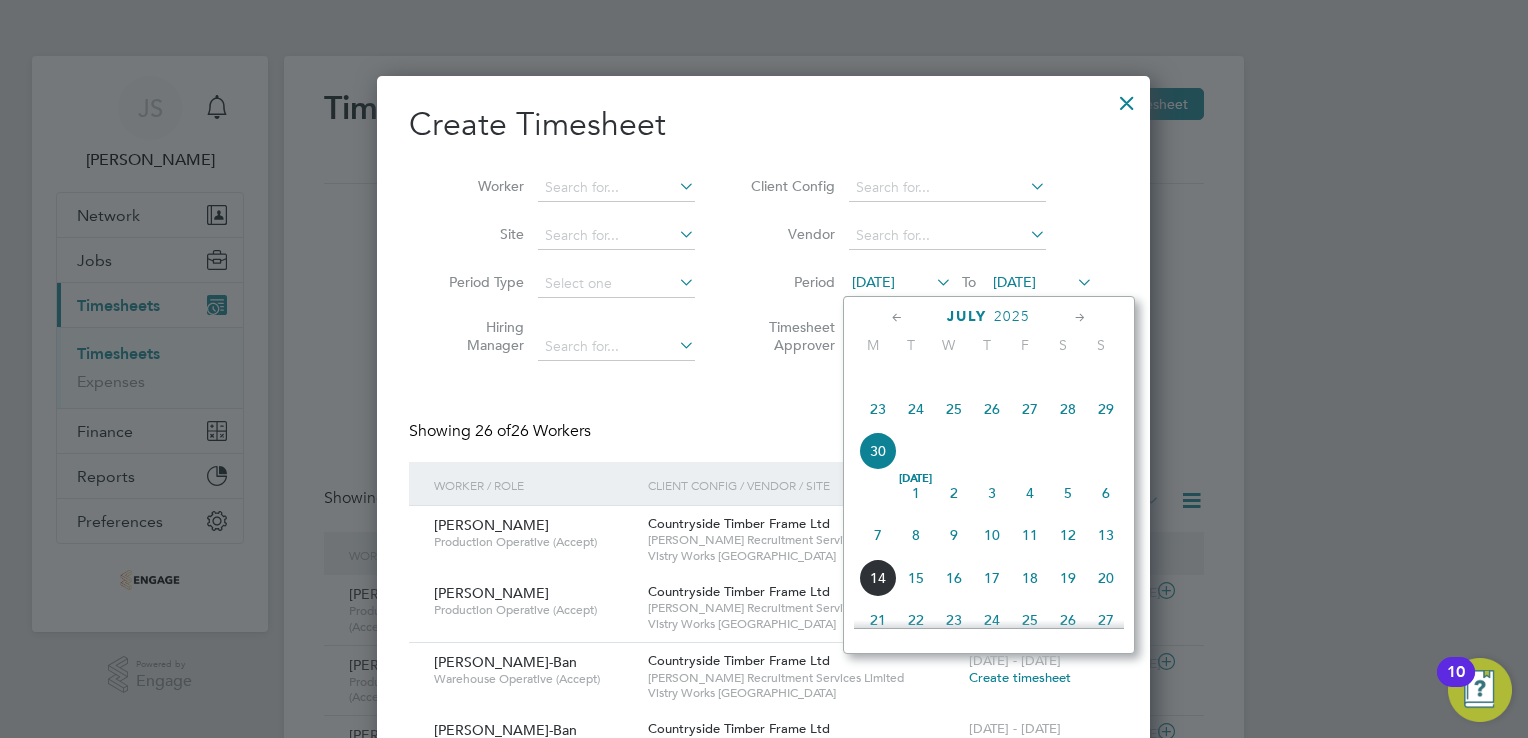 drag, startPoint x: 881, startPoint y: 565, endPoint x: 991, endPoint y: 414, distance: 186.8181 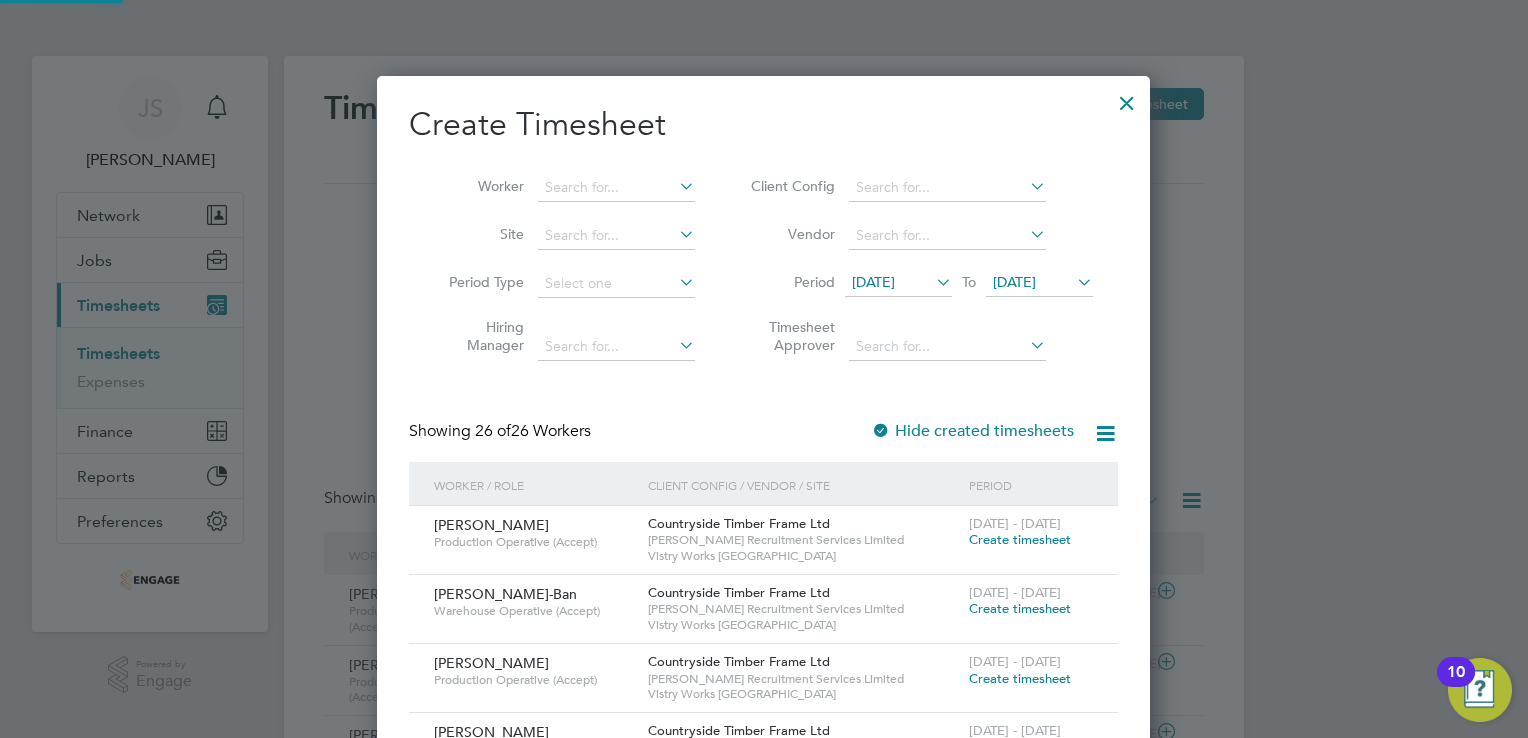 drag, startPoint x: 1040, startPoint y: 286, endPoint x: 1100, endPoint y: 334, distance: 76.837494 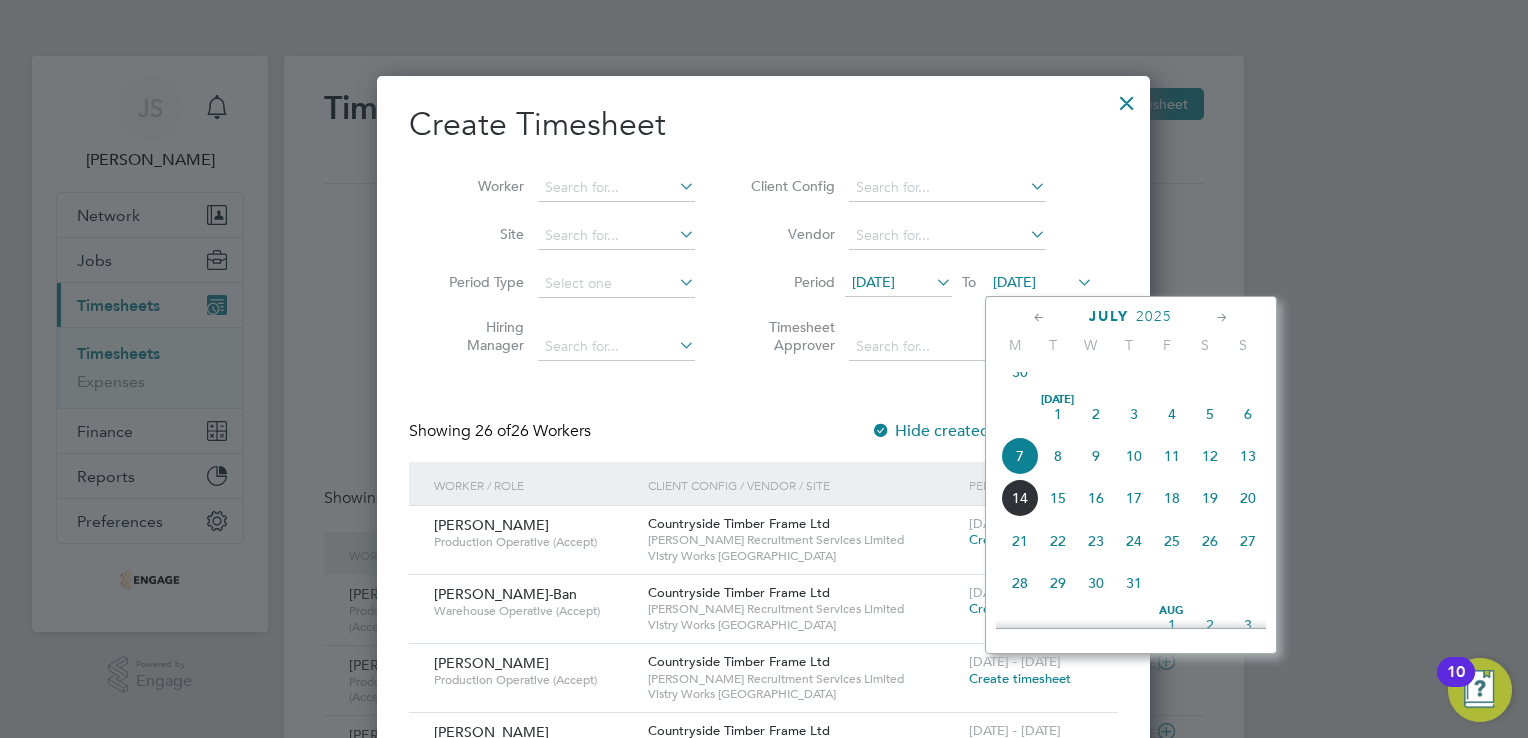 click on "13" 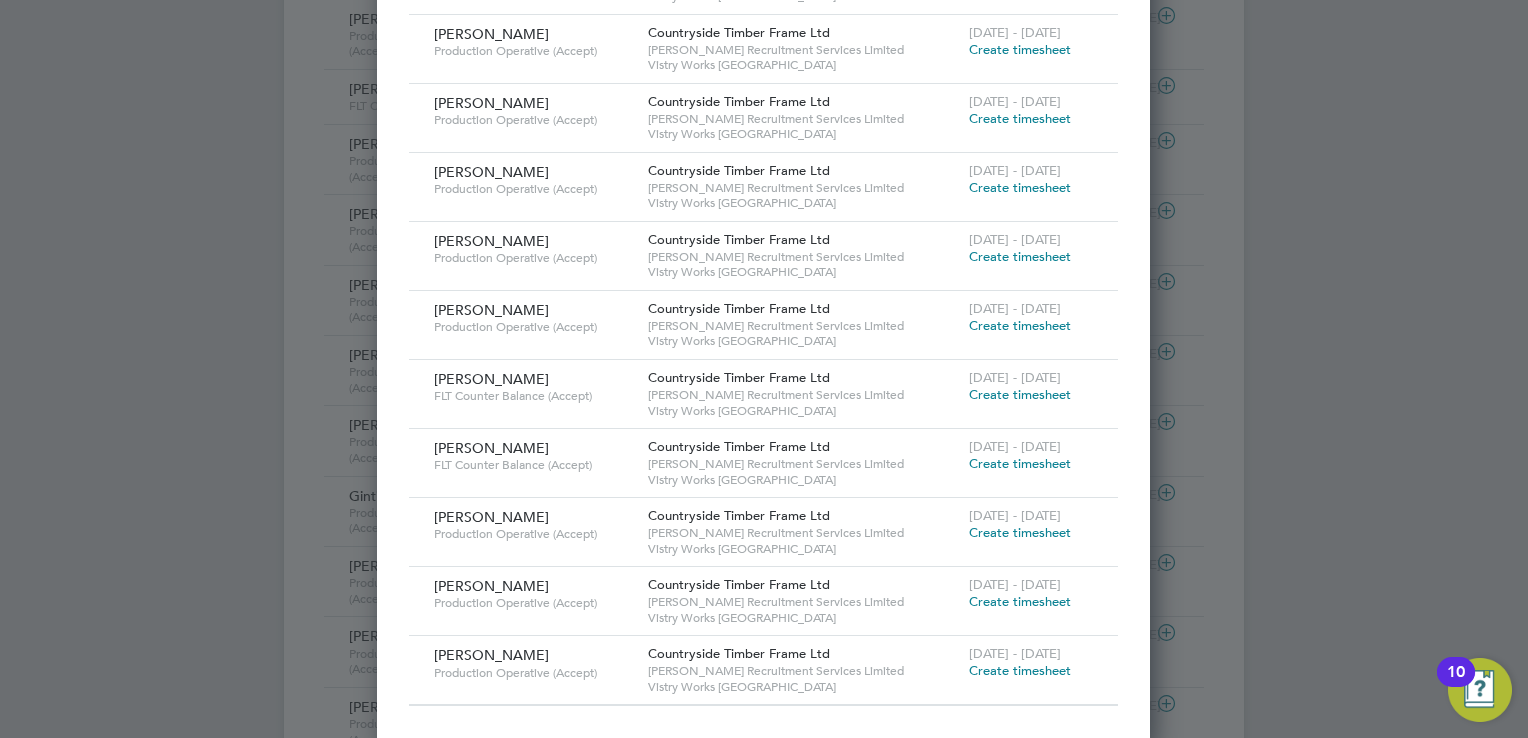 click on "Create timesheet" at bounding box center (1020, 532) 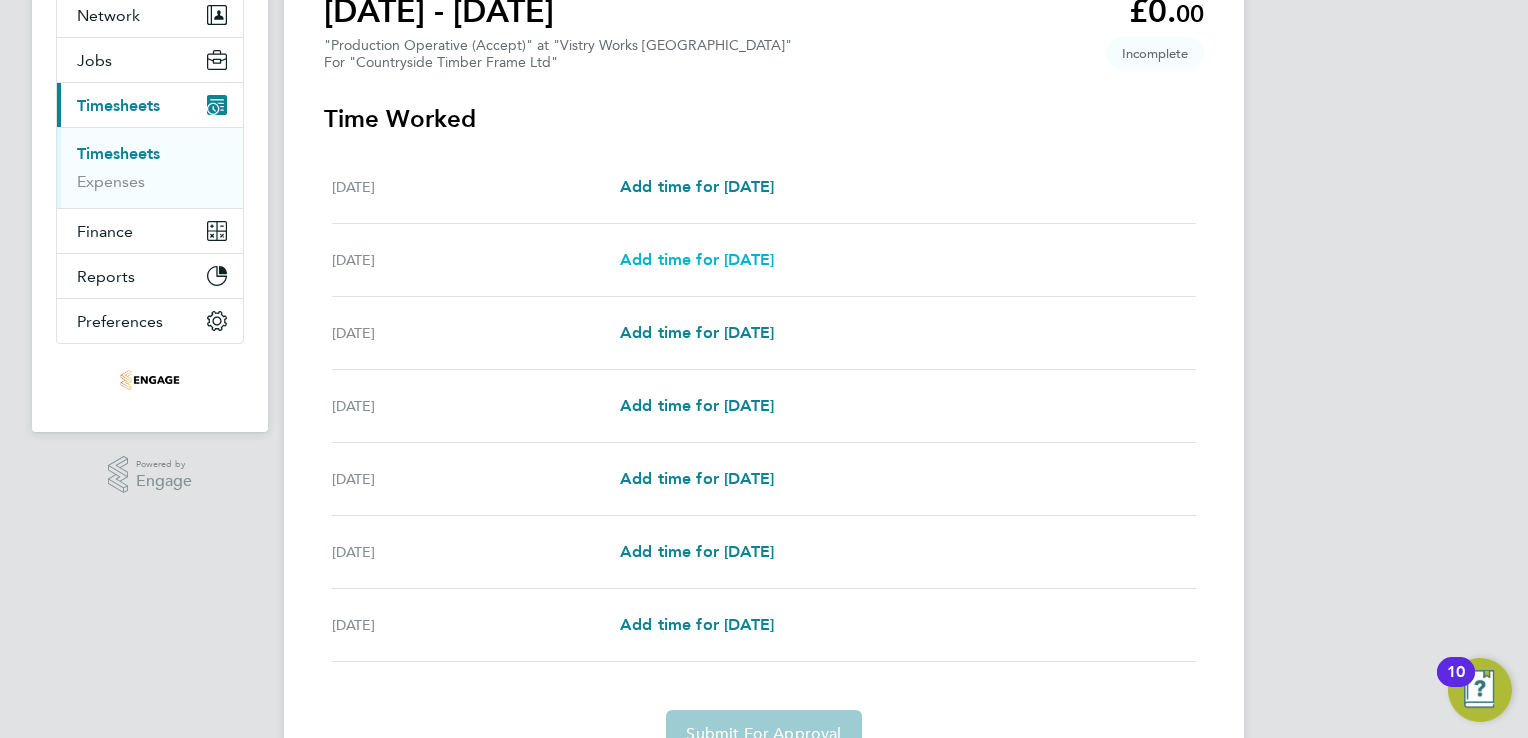 click on "Add time for [DATE]" at bounding box center (697, 259) 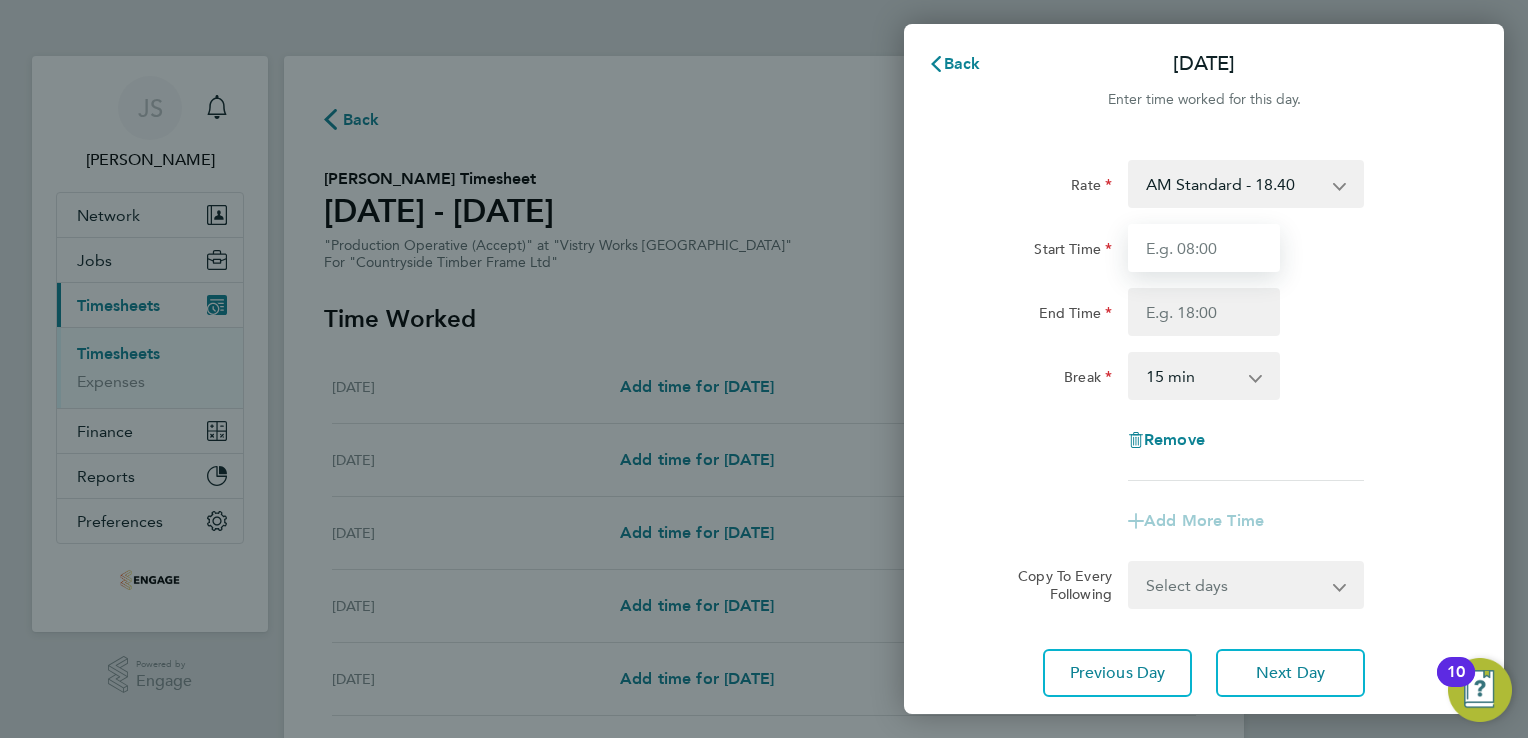 click on "Start Time" at bounding box center [1204, 248] 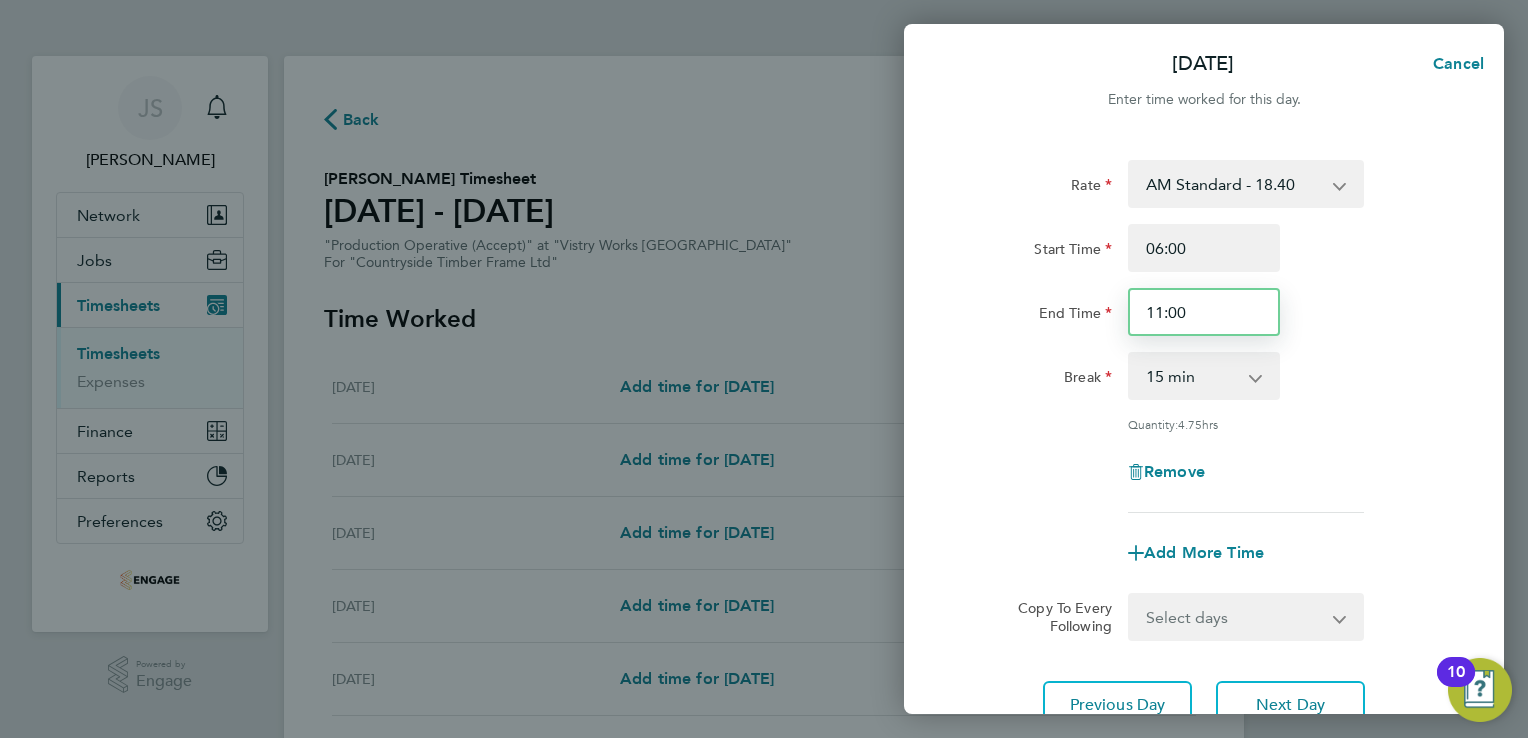 click on "11:00" at bounding box center (1204, 312) 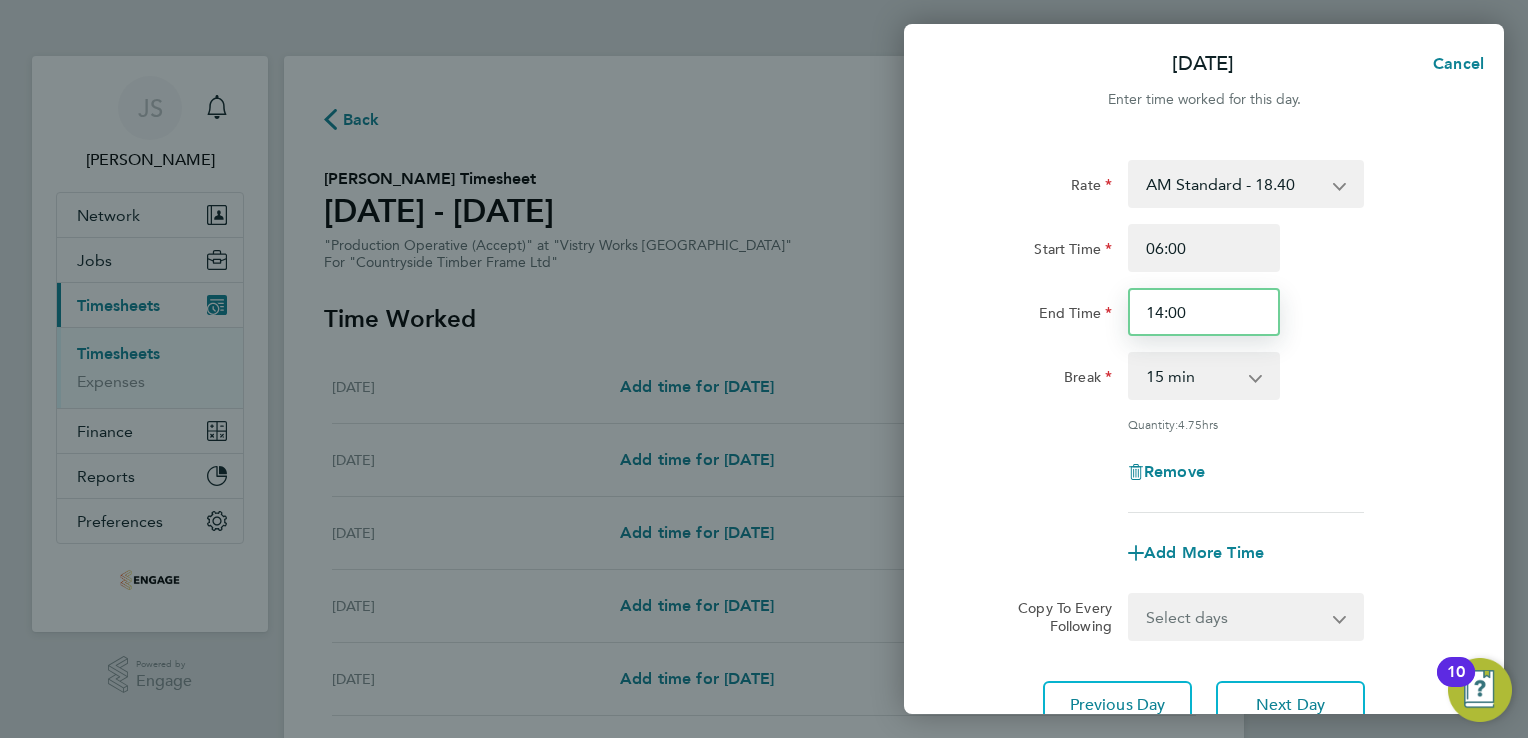 type on "14:00" 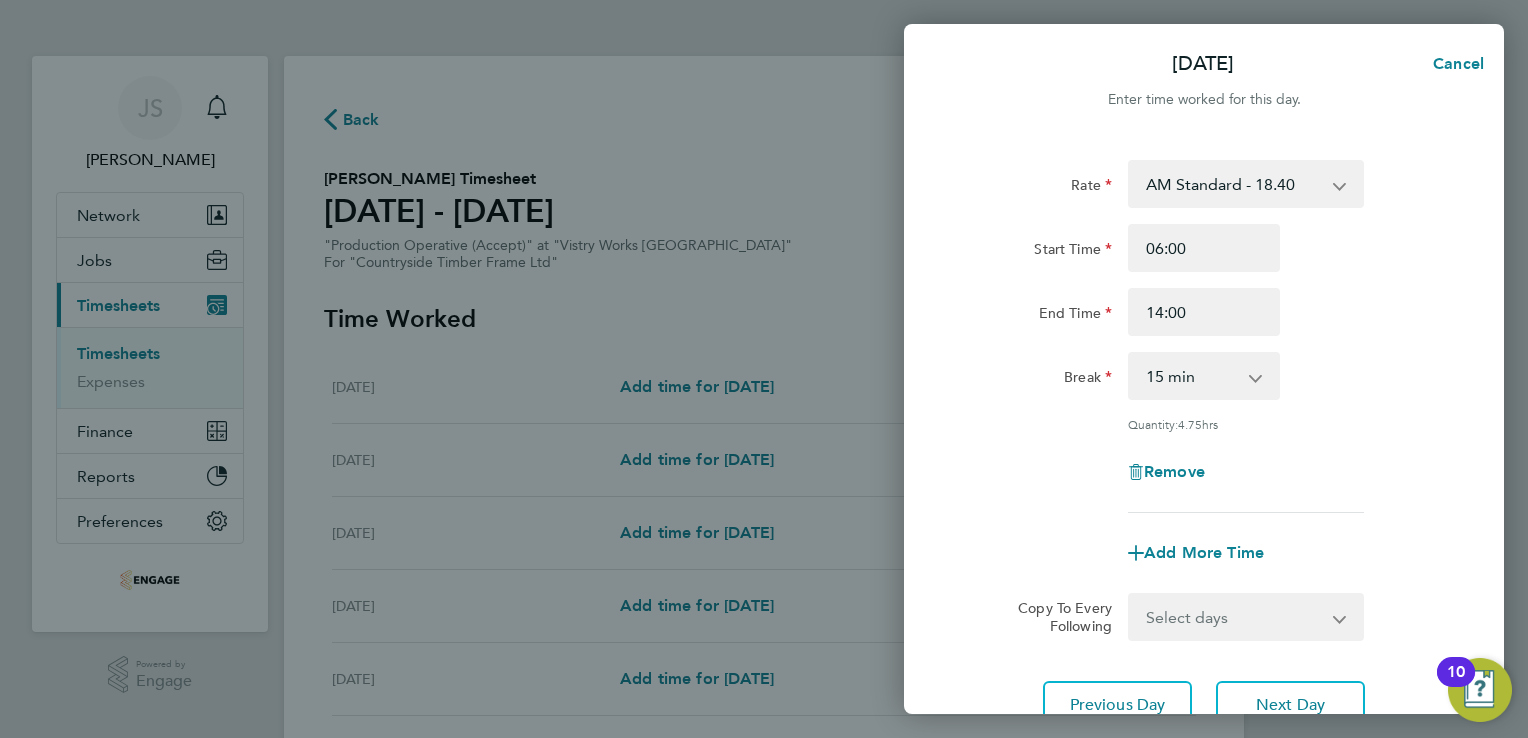click on "0 min   15 min   30 min   45 min   60 min   75 min   90 min" at bounding box center [1192, 376] 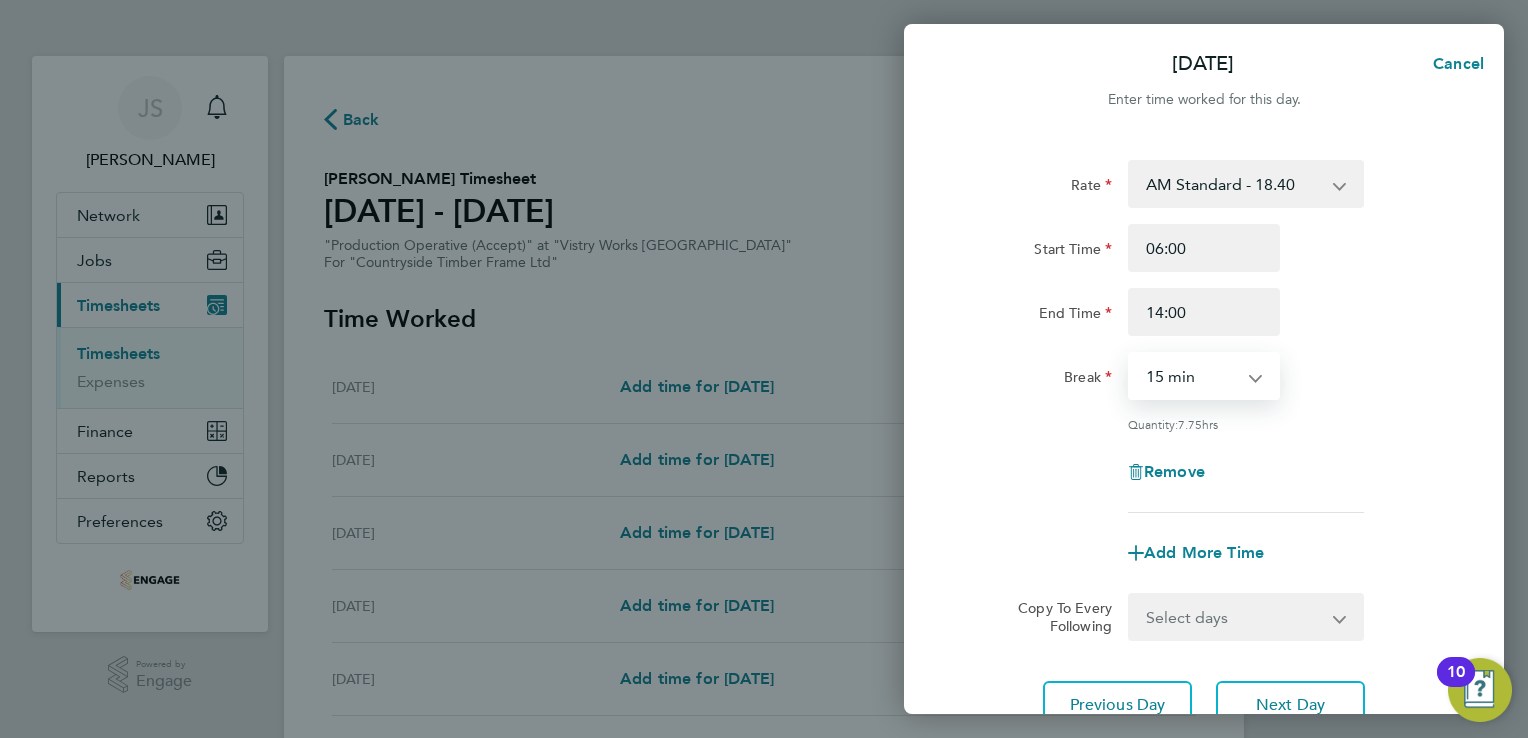 select on "30" 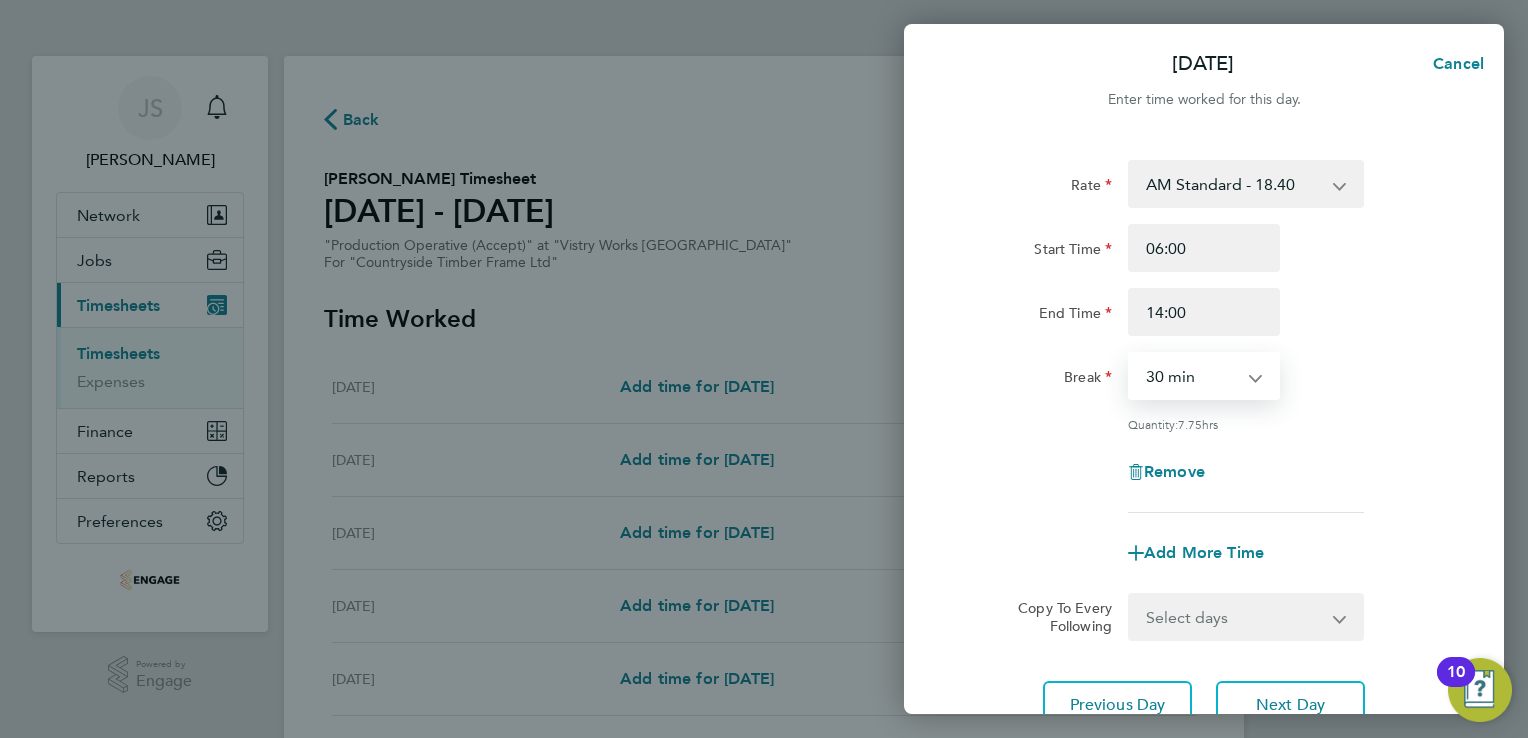 click on "0 min   15 min   30 min   45 min   60 min   75 min   90 min" at bounding box center (1192, 376) 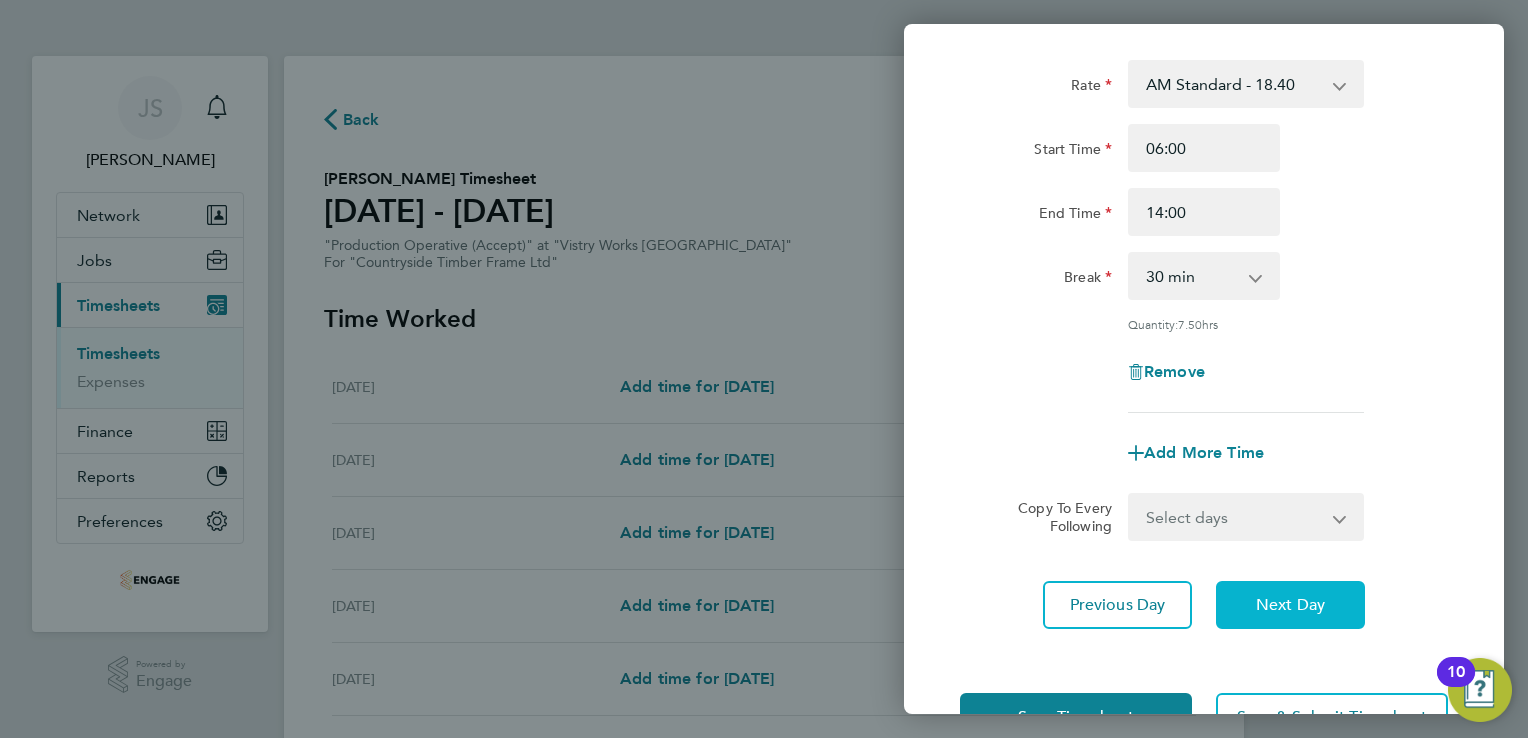 click on "Next Day" 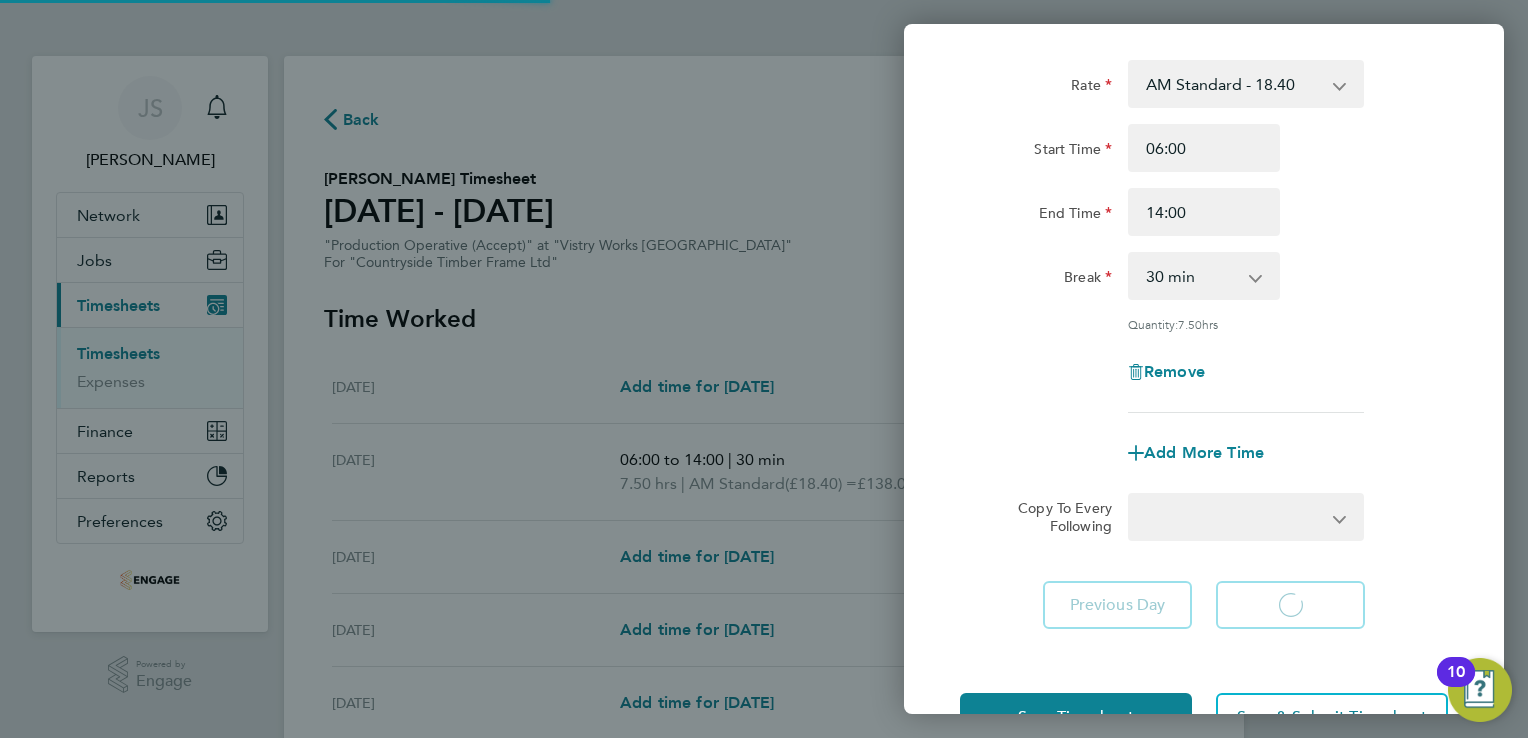 select on "15" 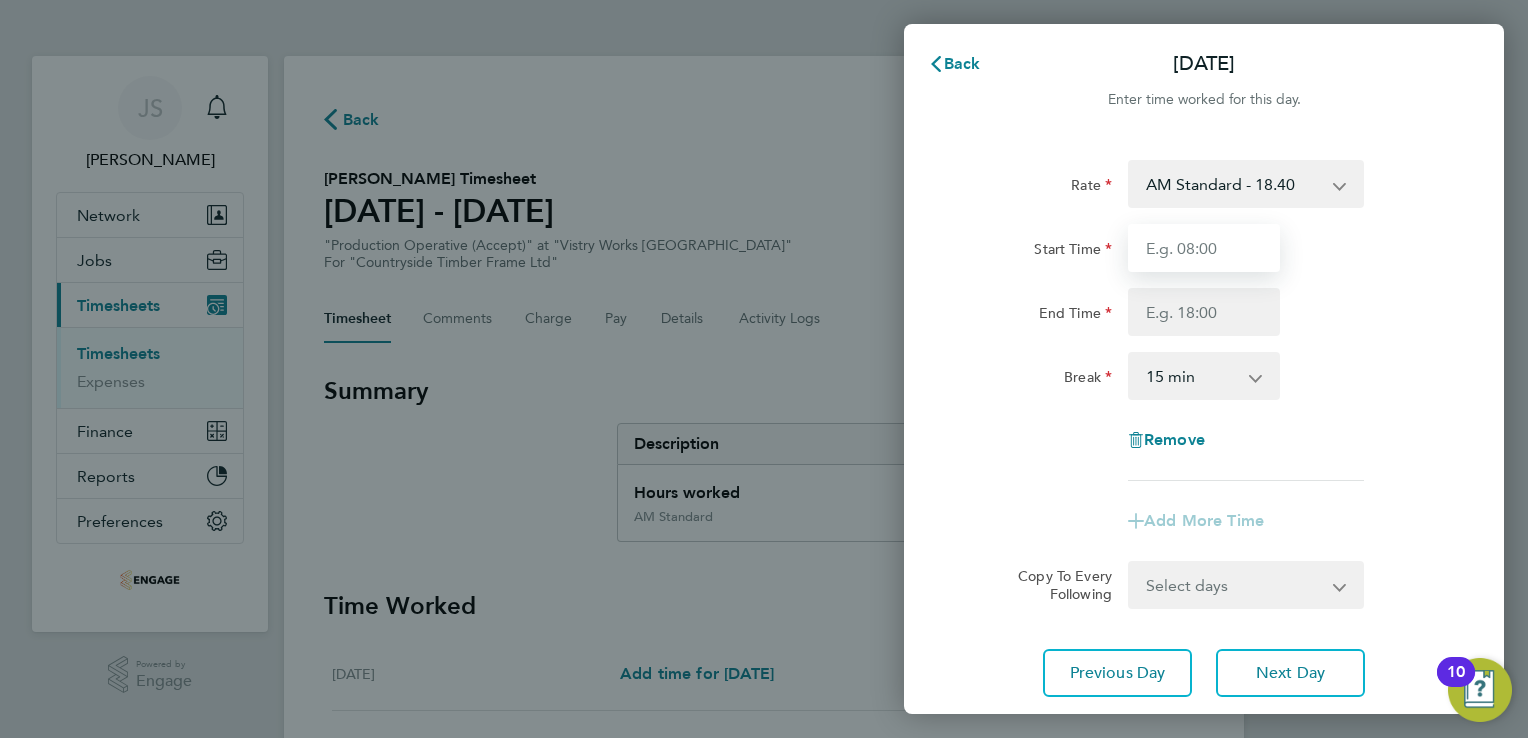 drag, startPoint x: 1152, startPoint y: 253, endPoint x: 1155, endPoint y: 241, distance: 12.369317 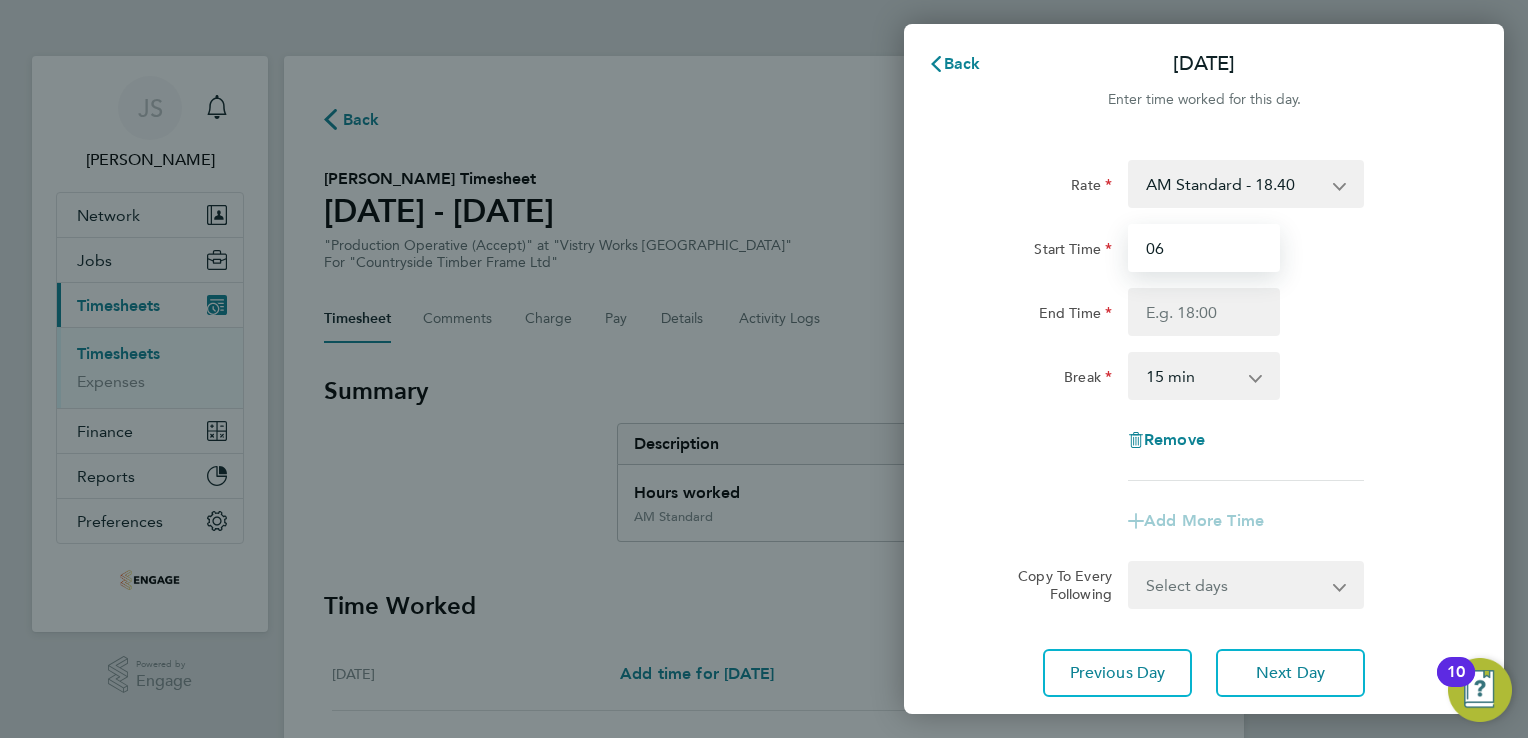 type on "06:00" 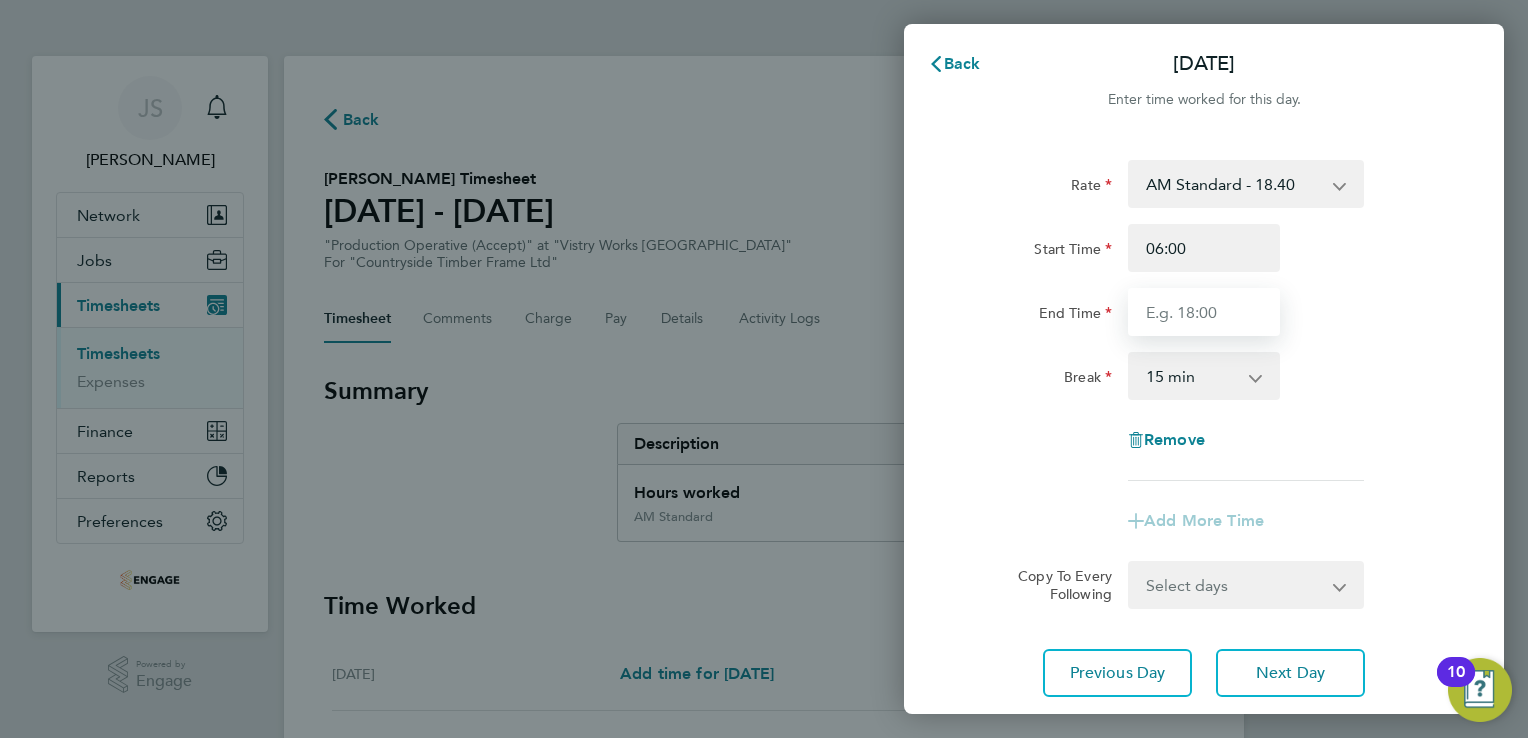 type on "14:00" 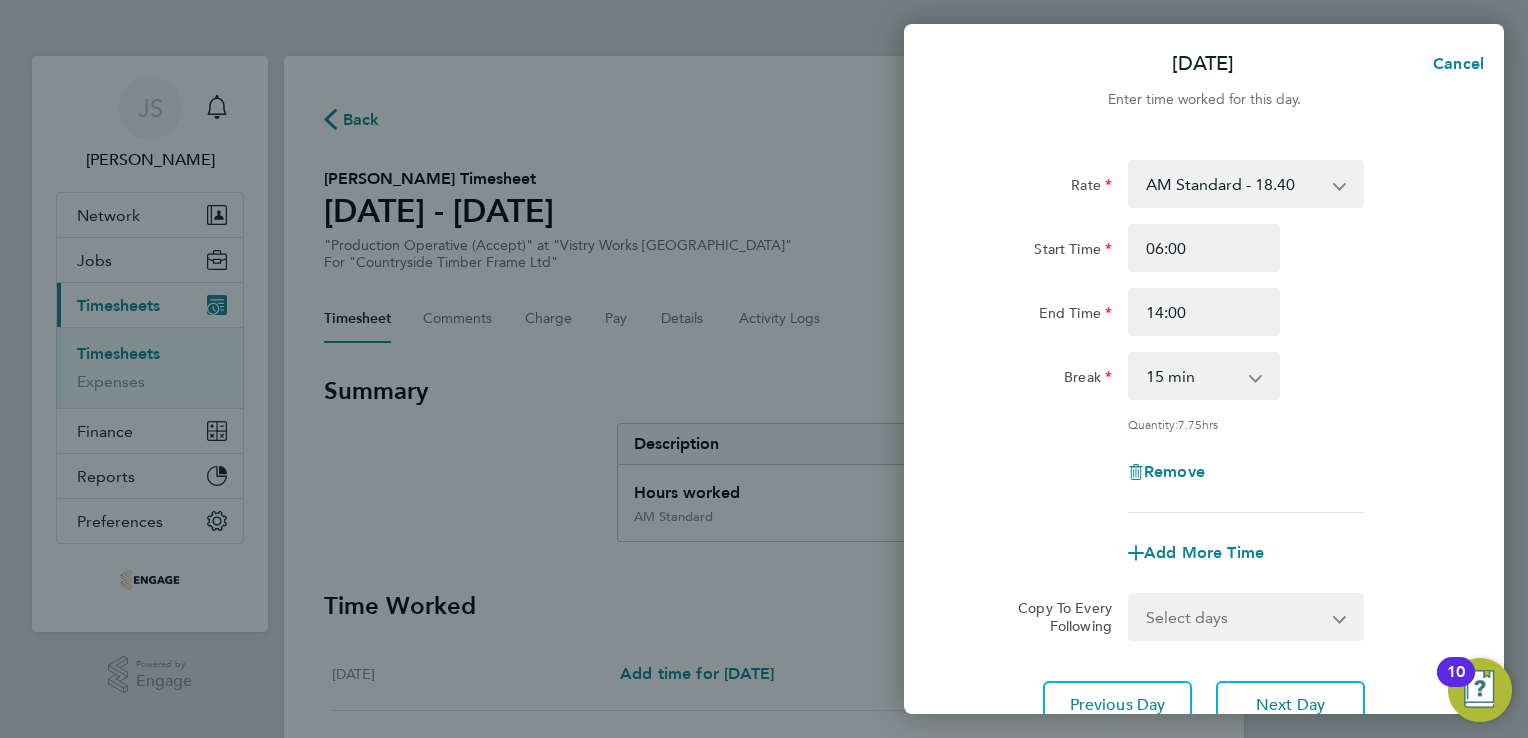 click on "0 min   15 min   30 min   45 min   60 min   75 min   90 min" at bounding box center (1192, 376) 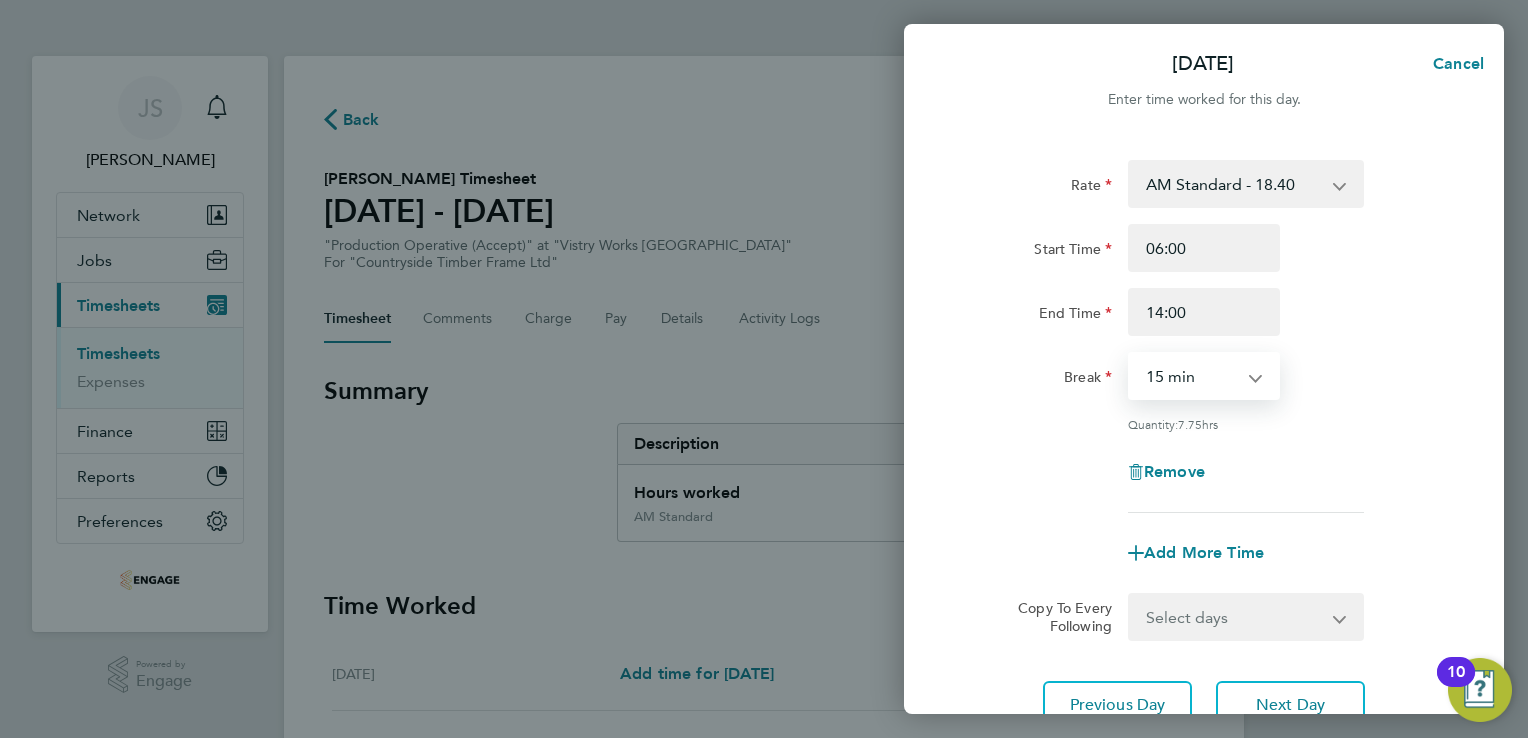 select on "30" 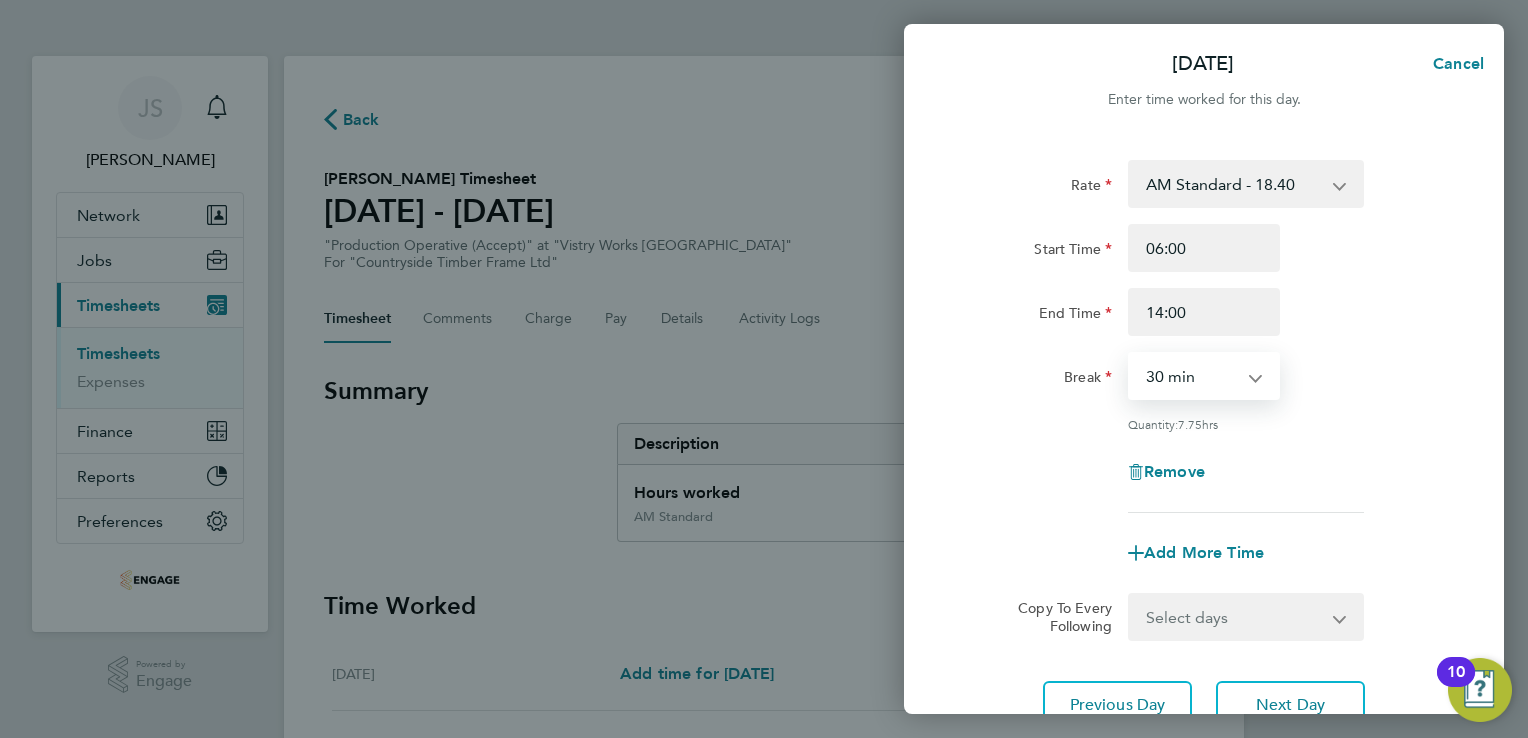 click on "0 min   15 min   30 min   45 min   60 min   75 min   90 min" at bounding box center [1192, 376] 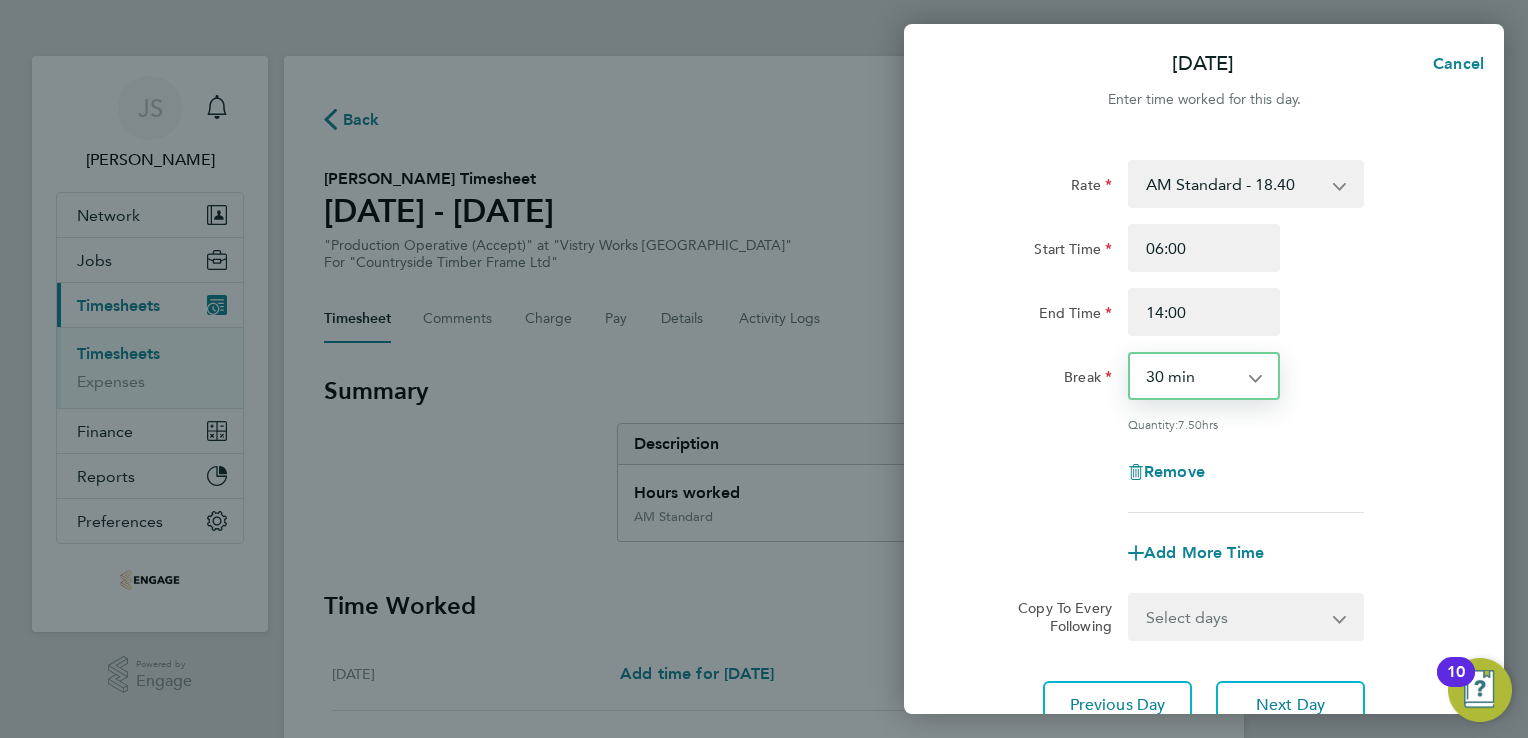 click on "Select days   Day   Weekday (Mon-Fri)   Weekend (Sat-Sun)   Thursday   Friday   Saturday   Sunday" at bounding box center [1235, 617] 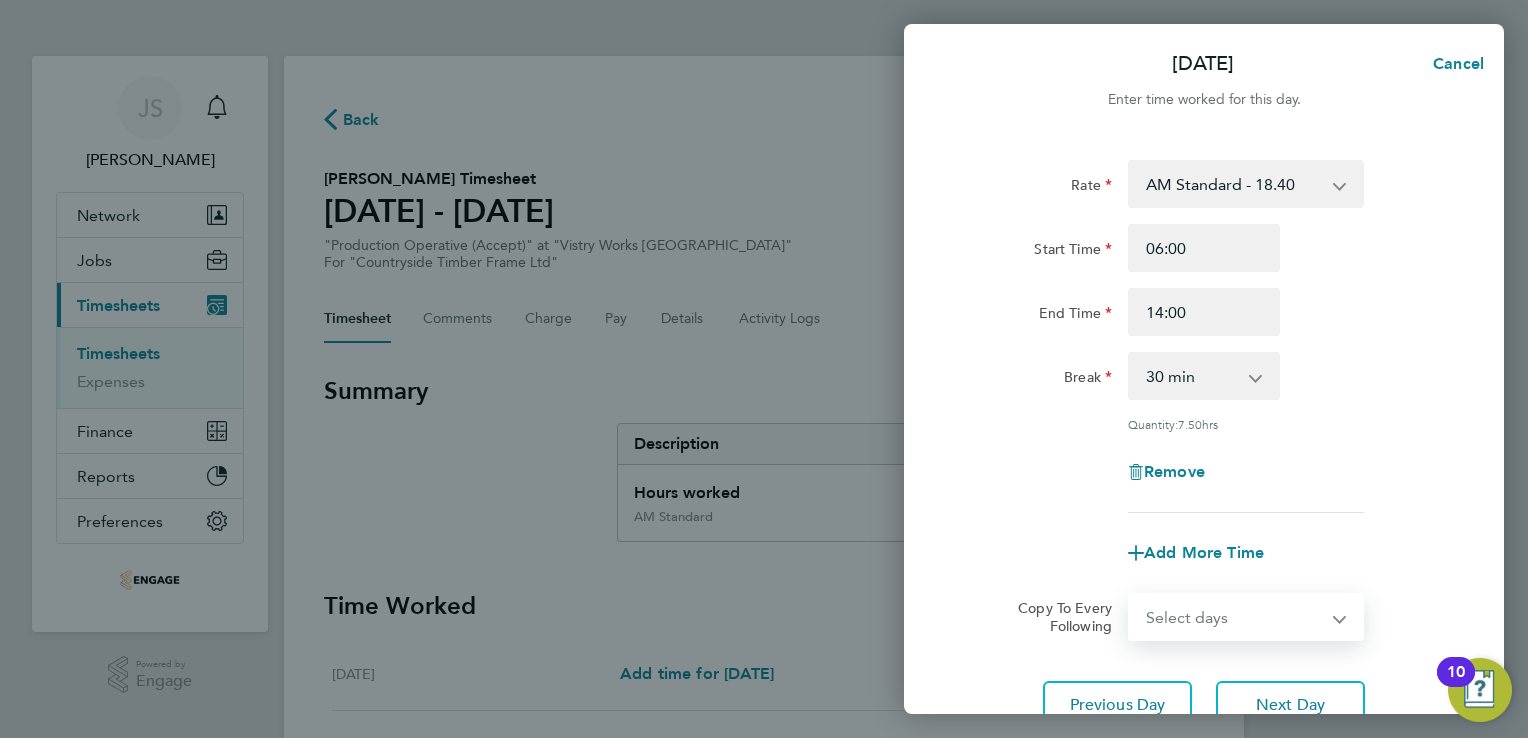 select on "THU" 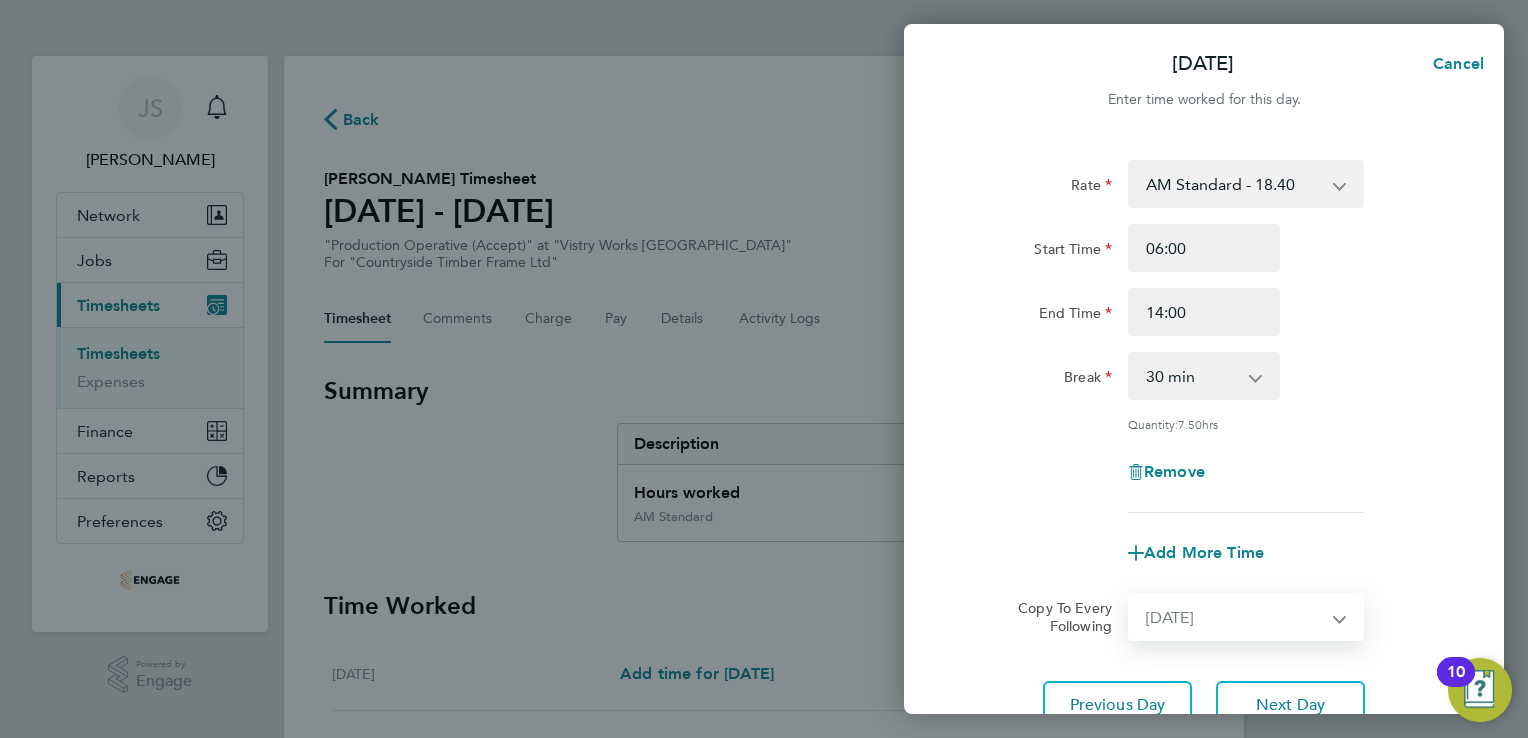 click on "Select days   Day   Weekday (Mon-Fri)   Weekend (Sat-Sun)   Thursday   Friday   Saturday   Sunday" at bounding box center [1235, 617] 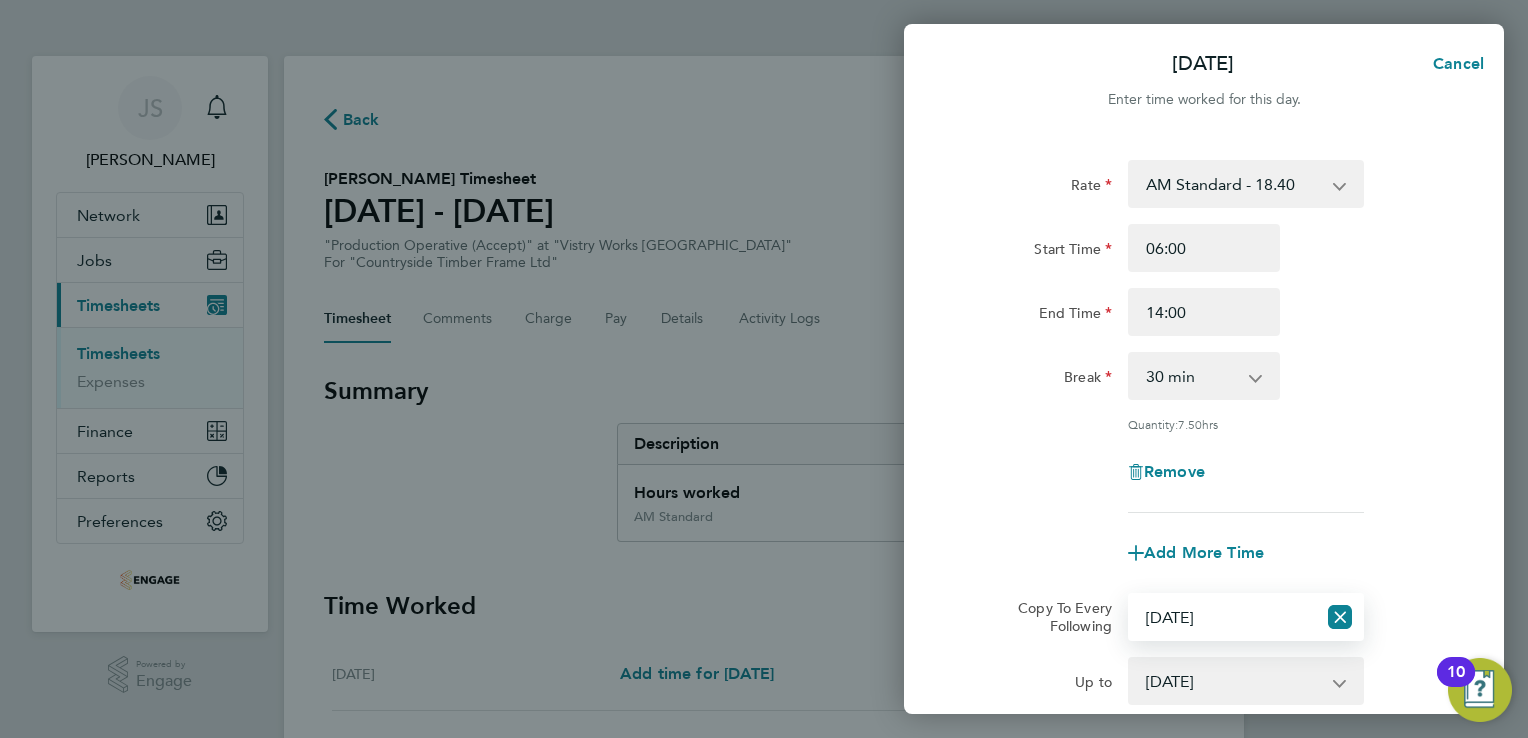 scroll, scrollTop: 252, scrollLeft: 0, axis: vertical 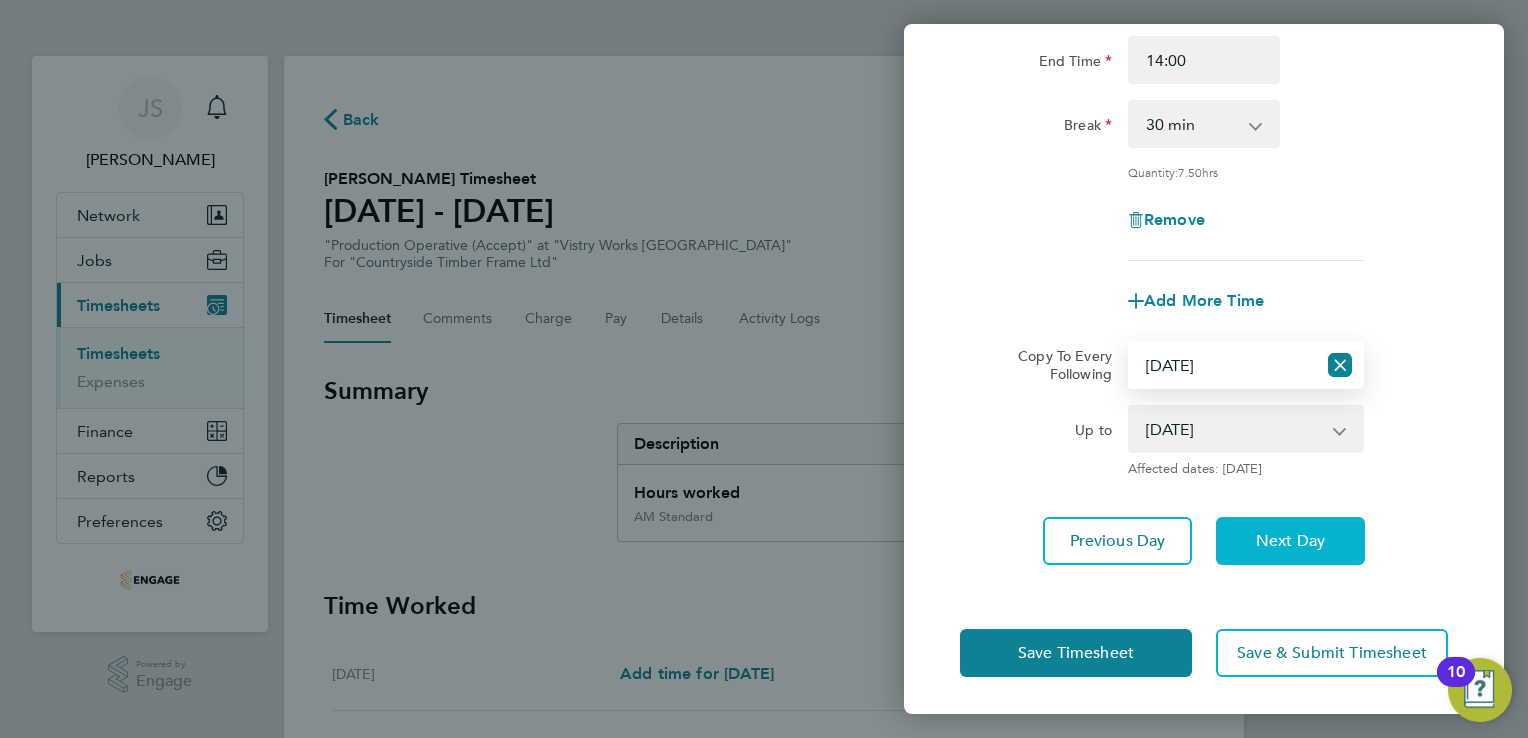 click on "Next Day" 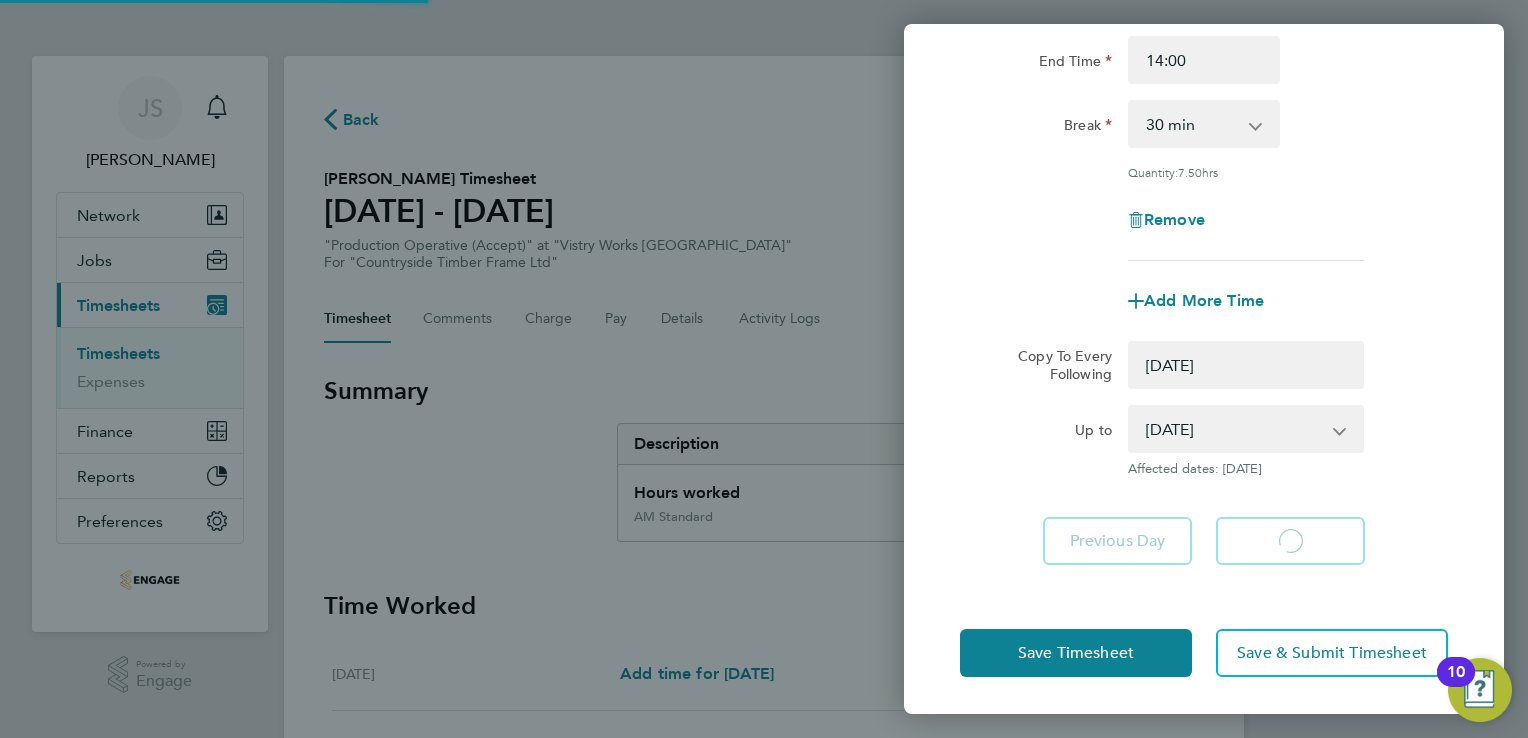 select on "0: null" 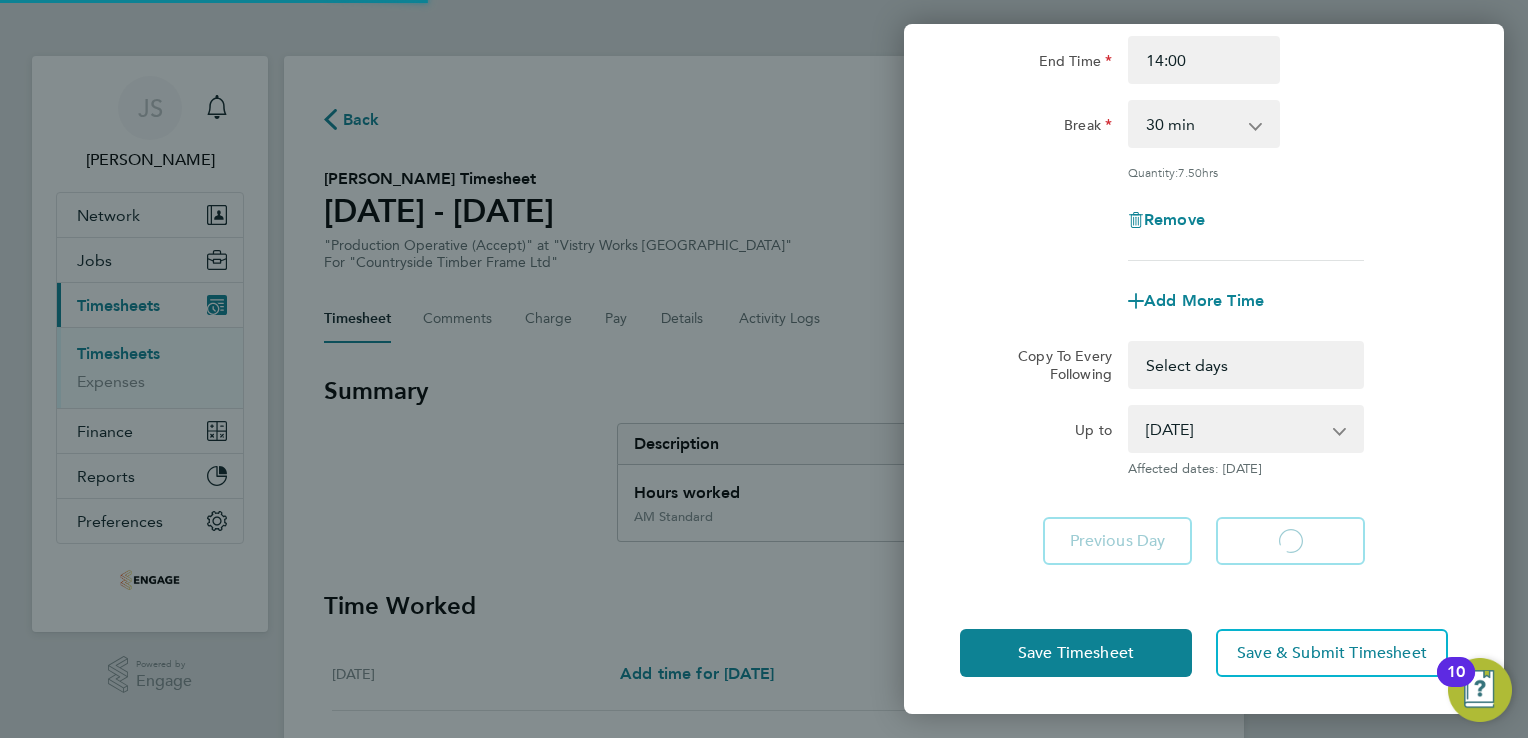 select on "30" 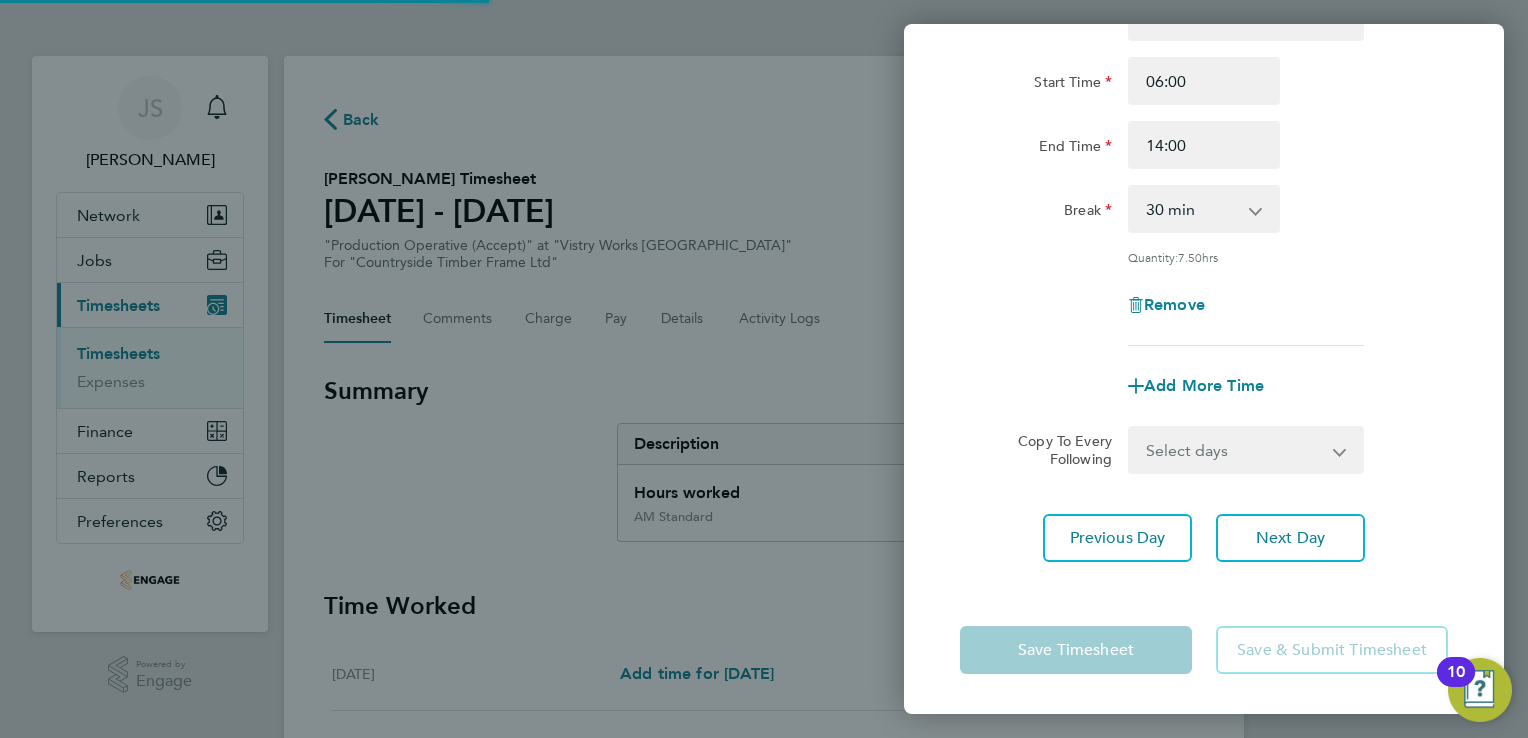 scroll, scrollTop: 164, scrollLeft: 0, axis: vertical 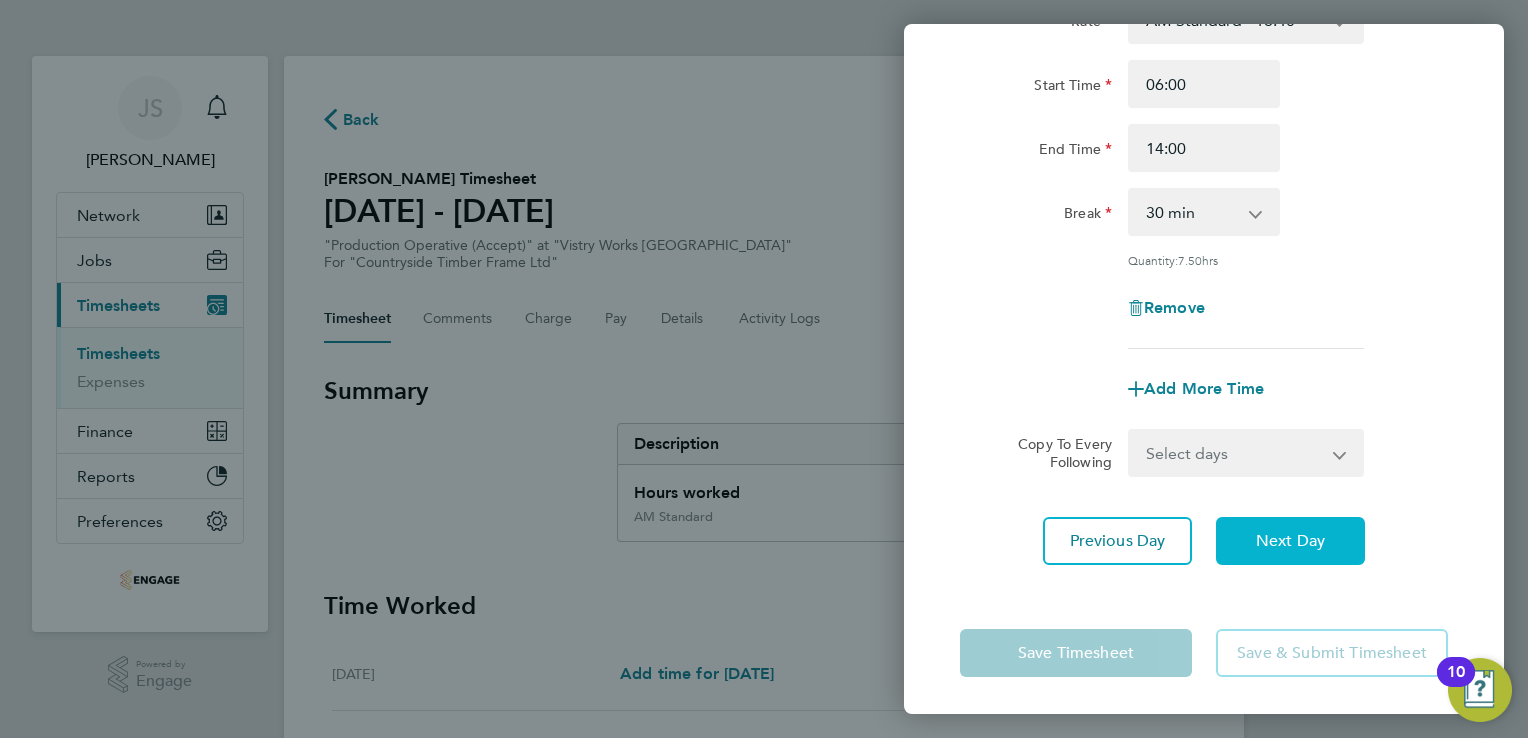 click on "Next Day" 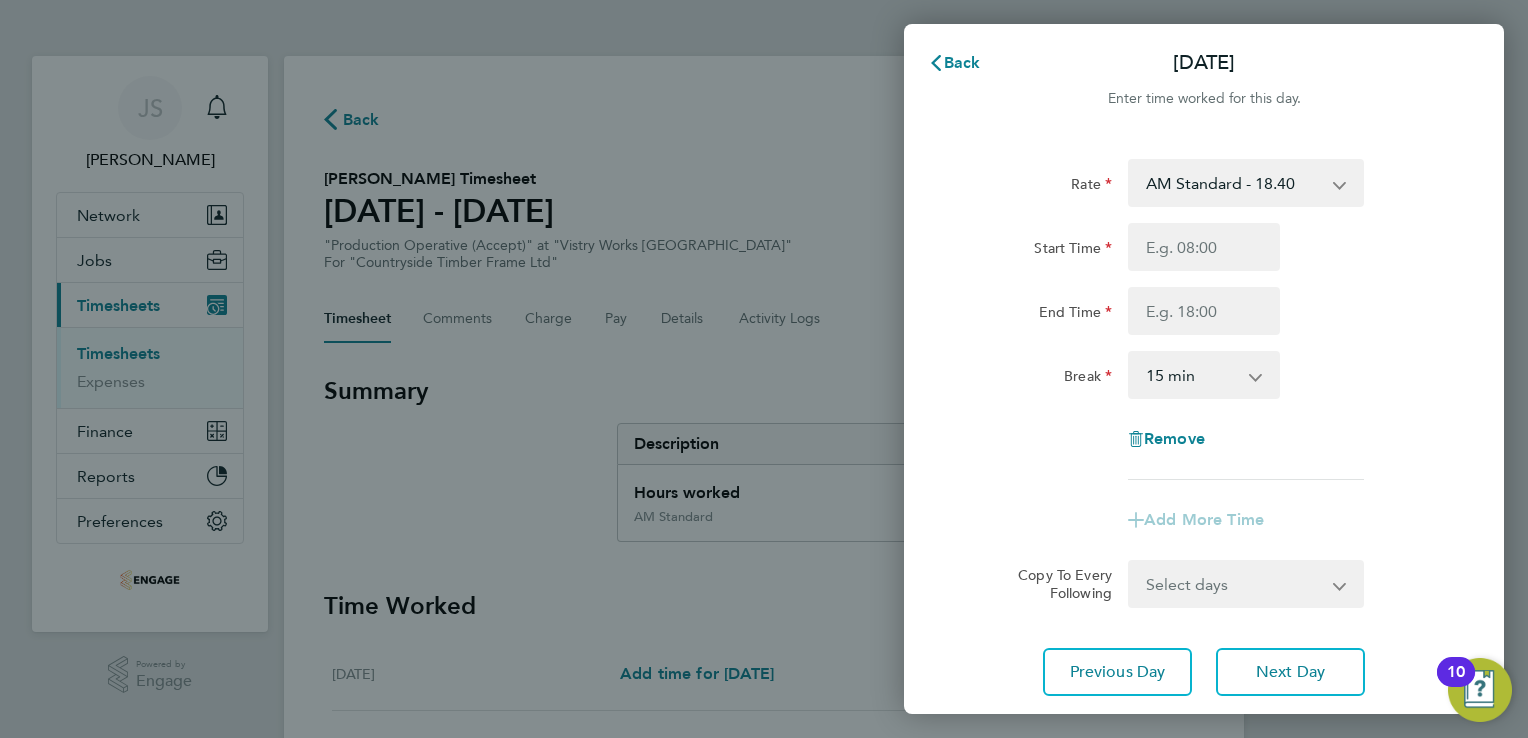 scroll, scrollTop: 0, scrollLeft: 0, axis: both 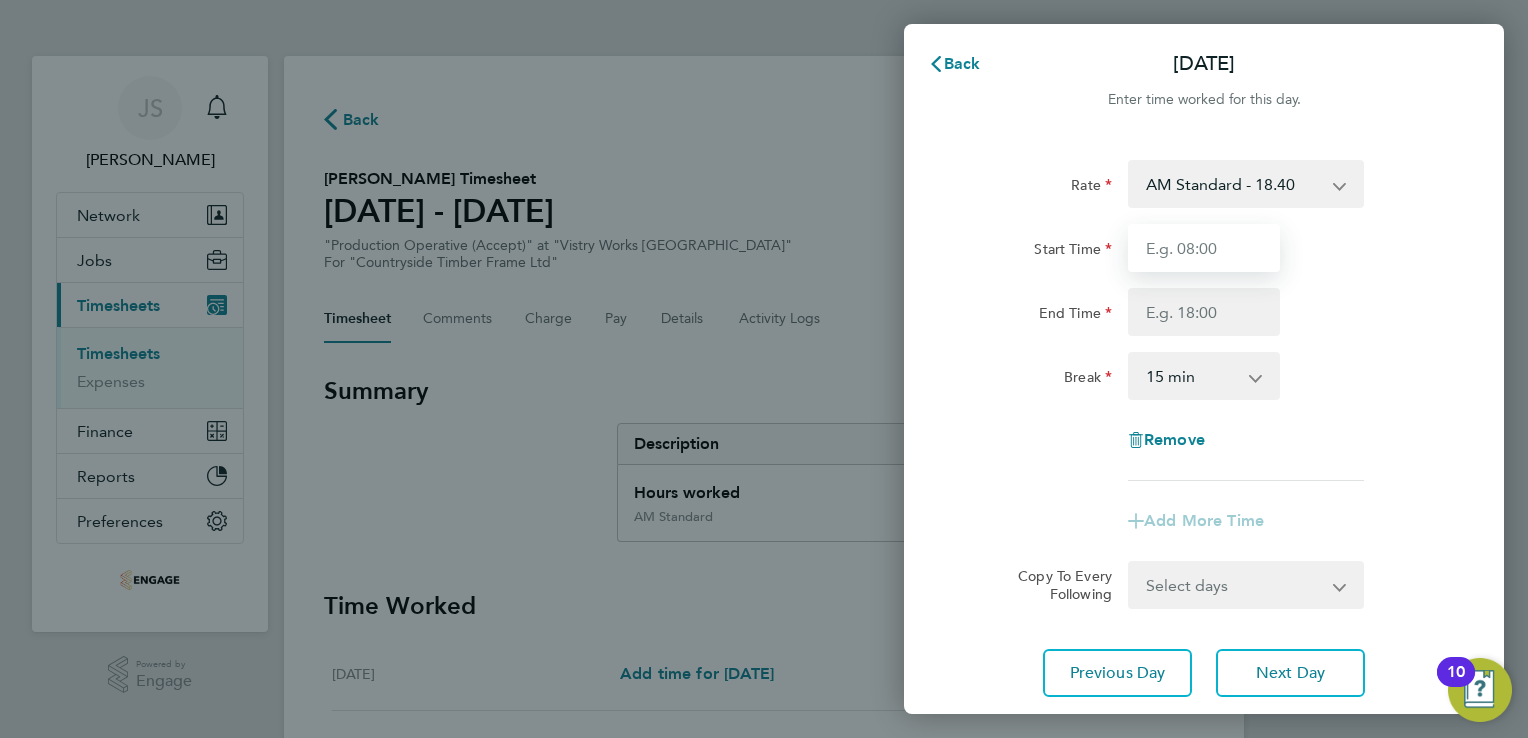click on "Start Time" at bounding box center [1204, 248] 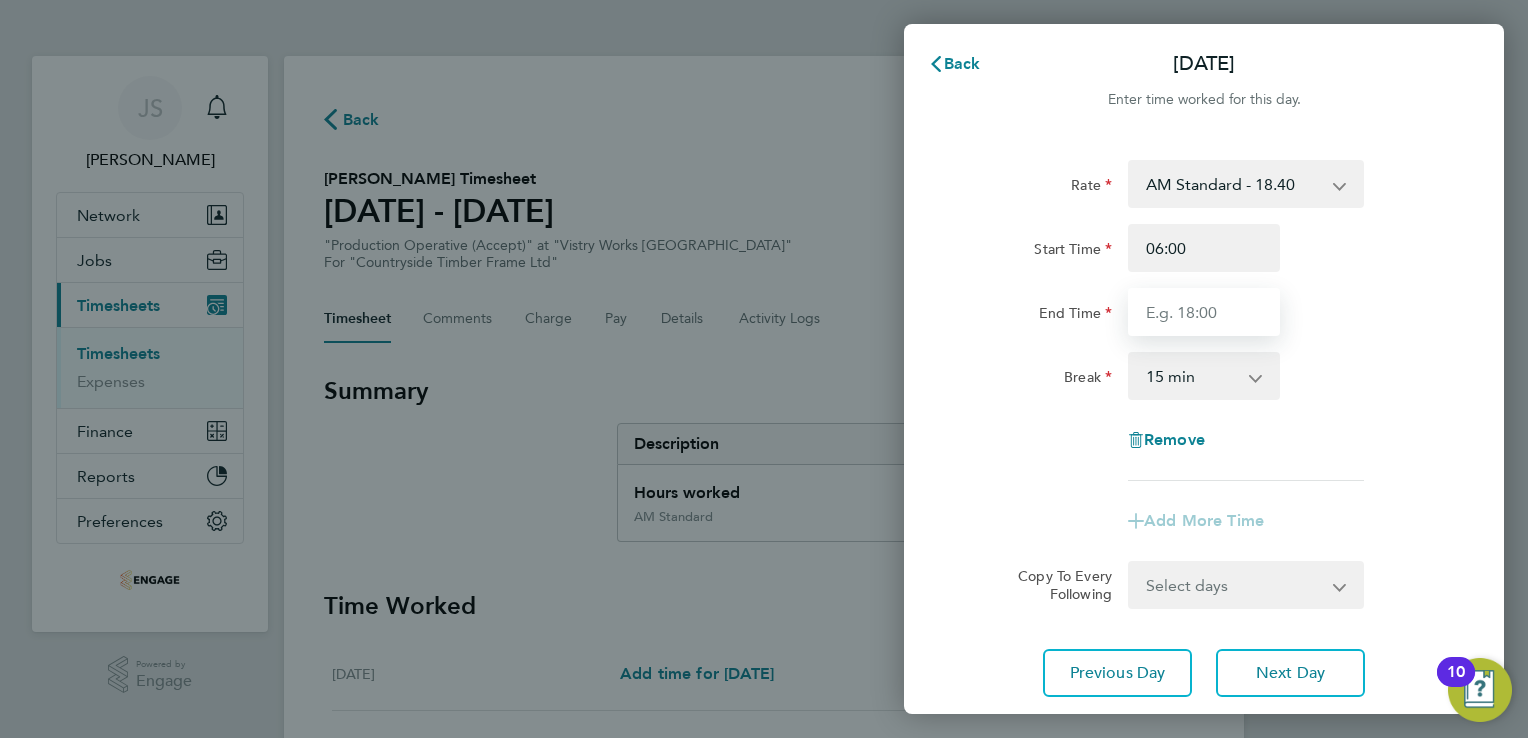 type on "14:00" 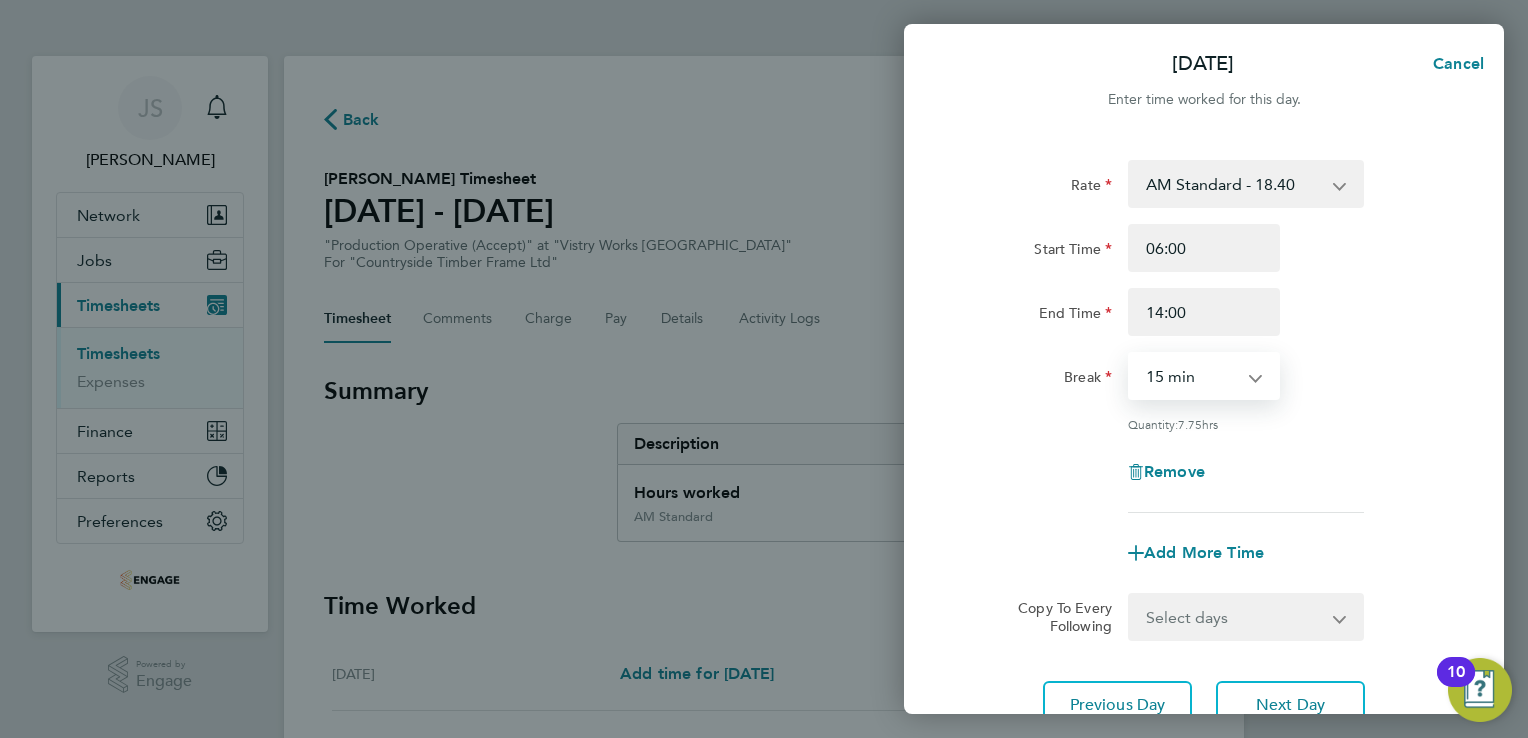 drag, startPoint x: 1177, startPoint y: 378, endPoint x: 1187, endPoint y: 391, distance: 16.40122 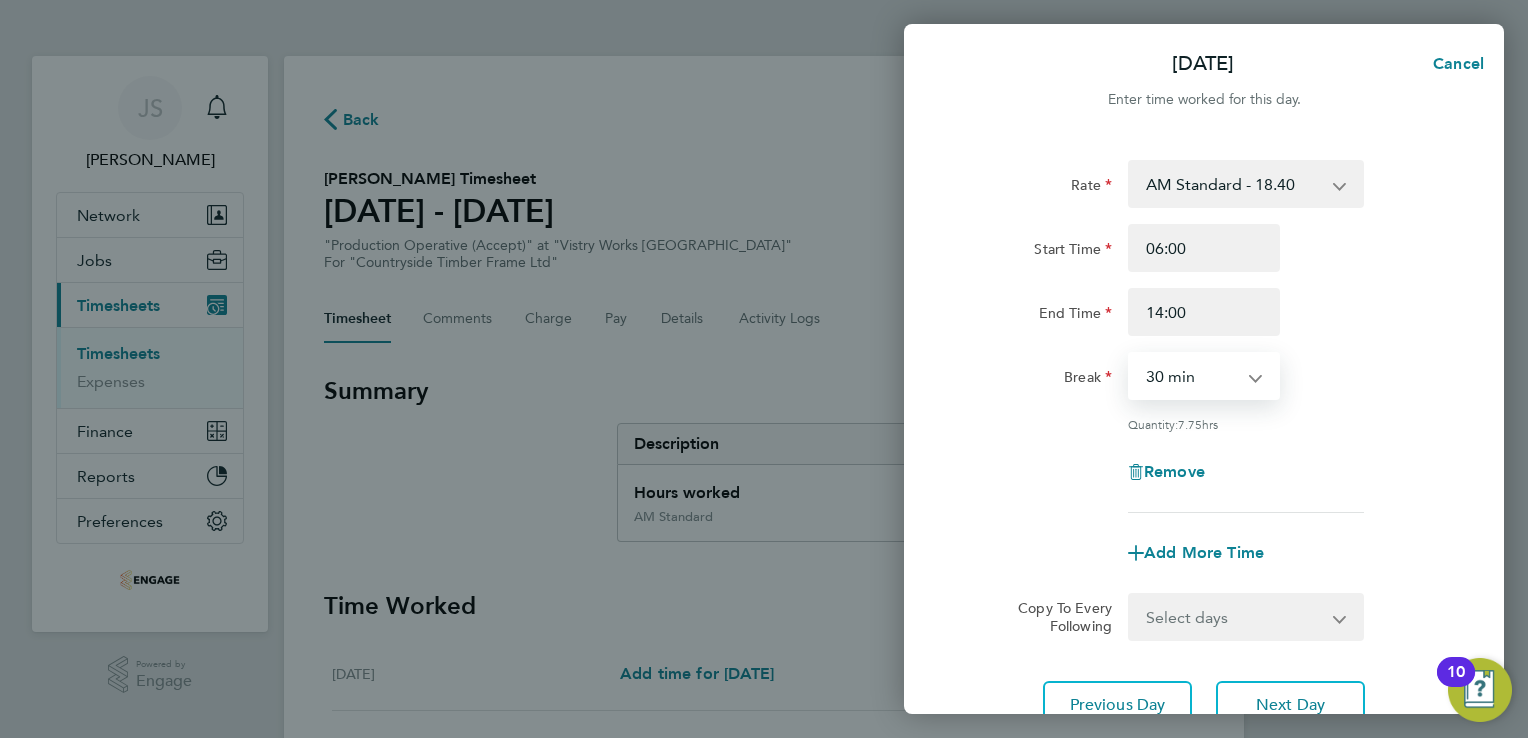 click on "0 min   15 min   30 min   45 min   60 min   75 min   90 min" at bounding box center [1192, 376] 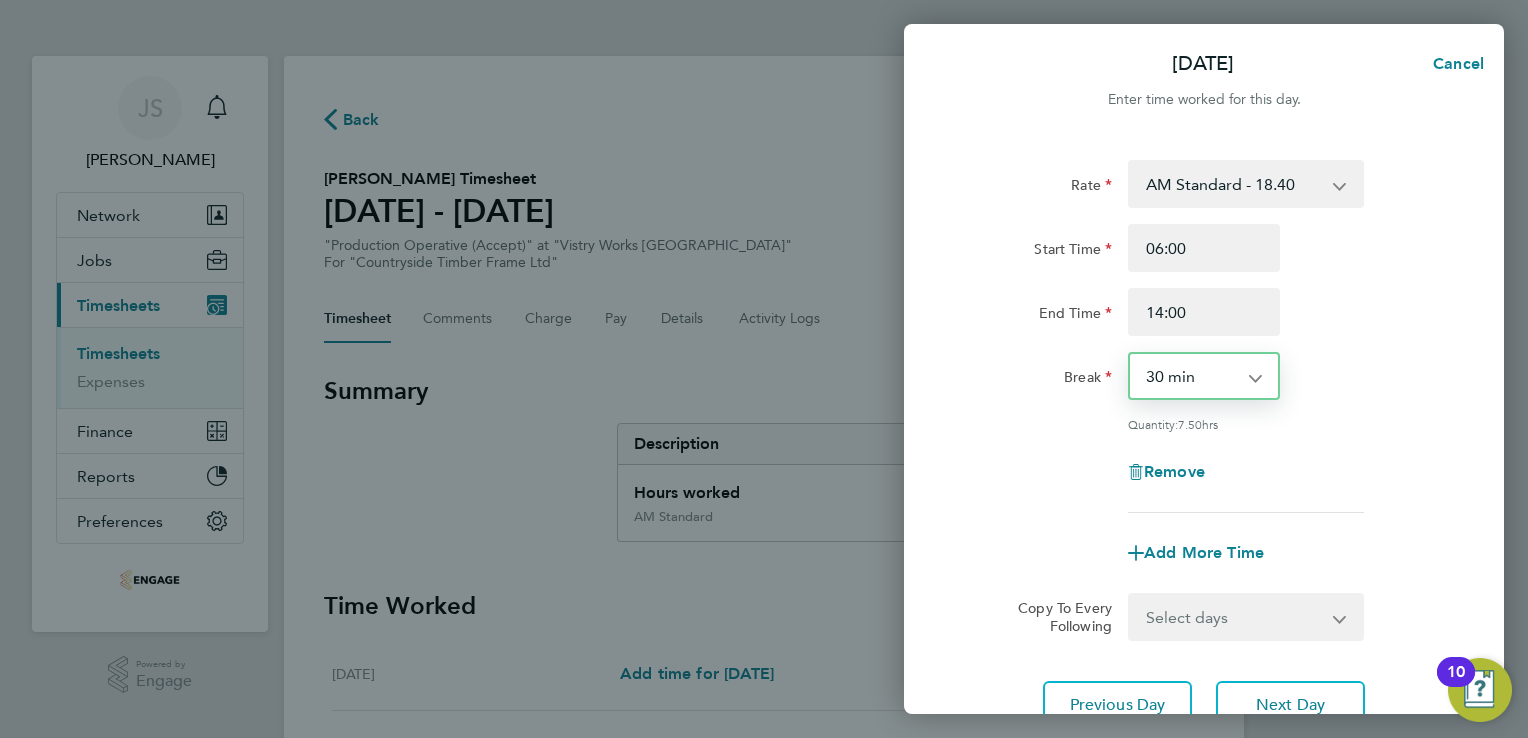 scroll, scrollTop: 164, scrollLeft: 0, axis: vertical 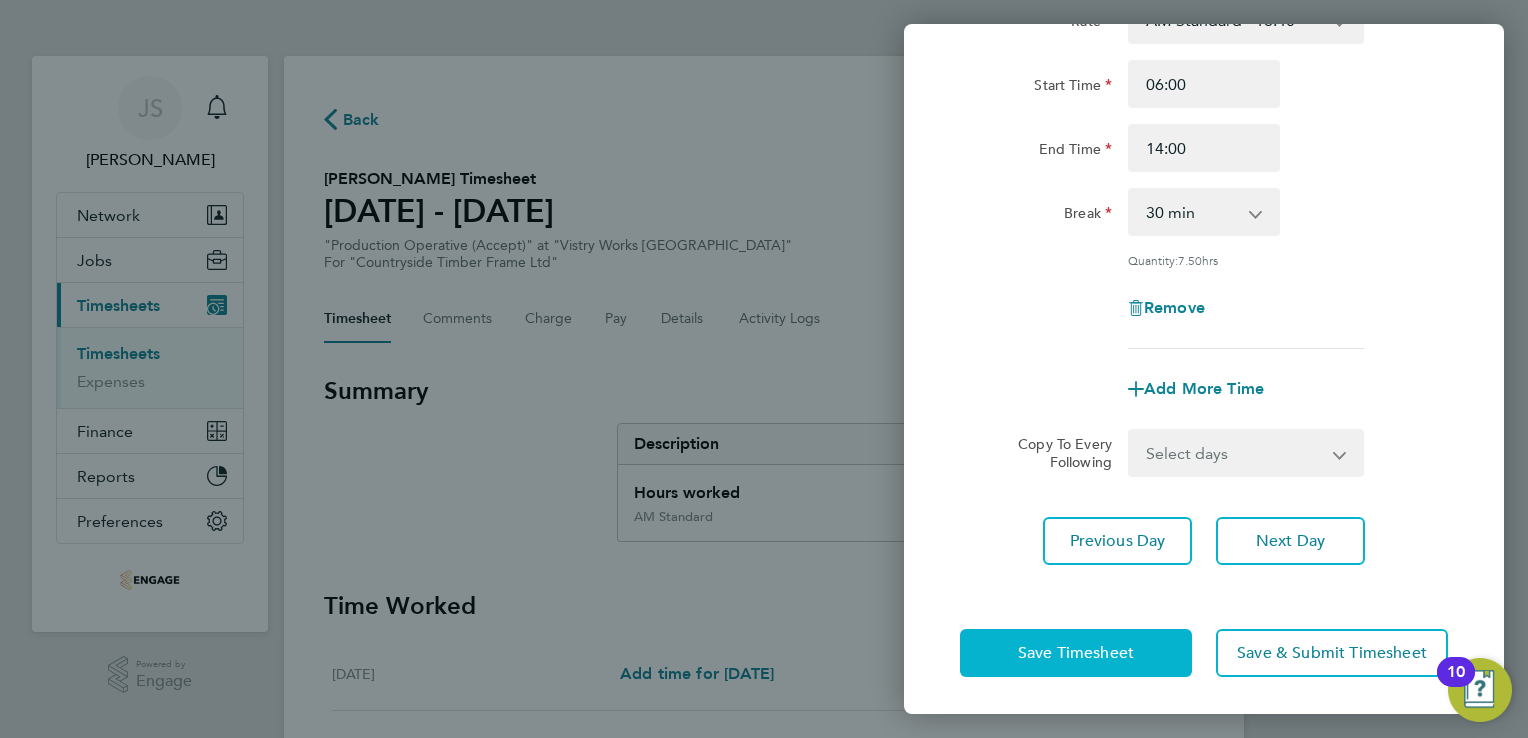 click on "Save Timesheet" 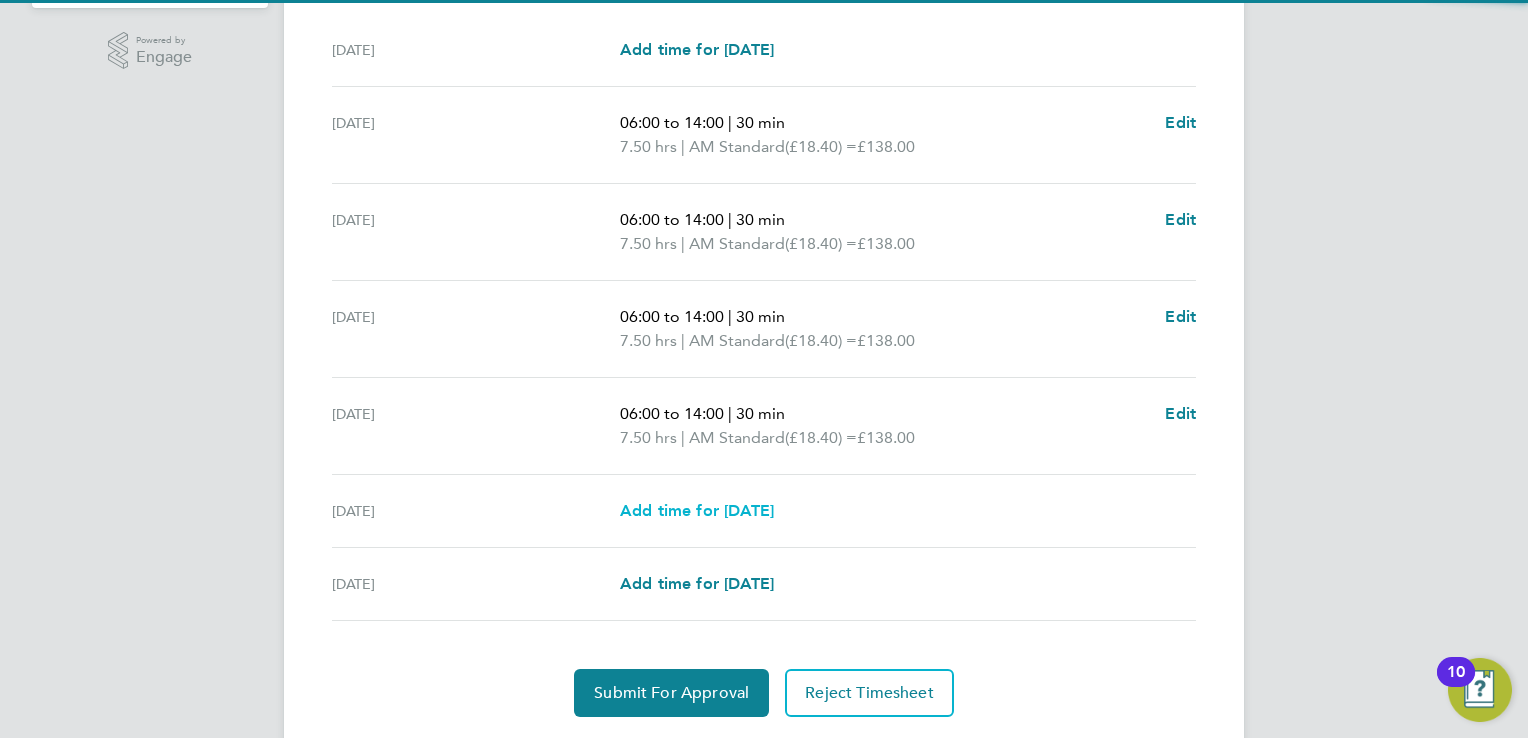 scroll, scrollTop: 680, scrollLeft: 0, axis: vertical 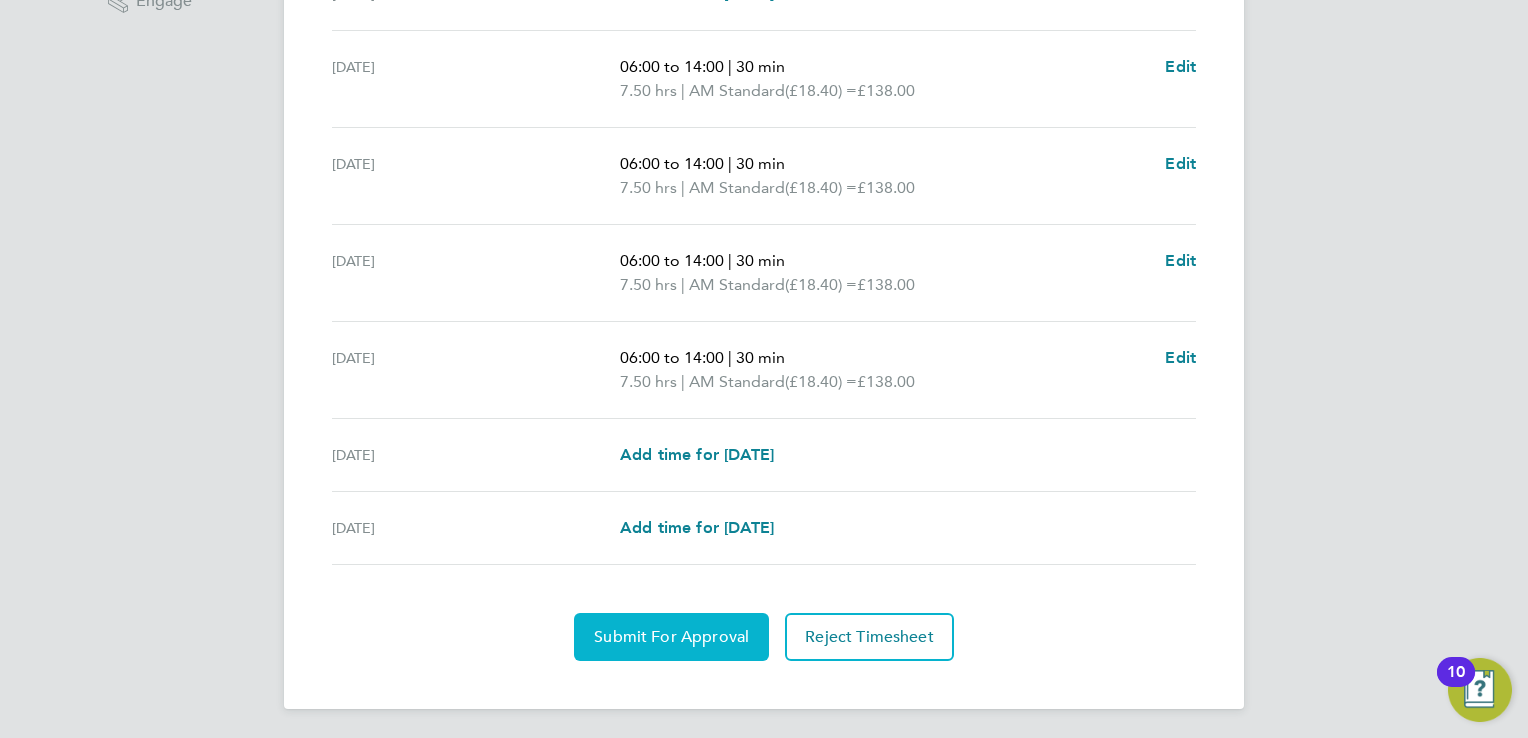 click on "Submit For Approval" 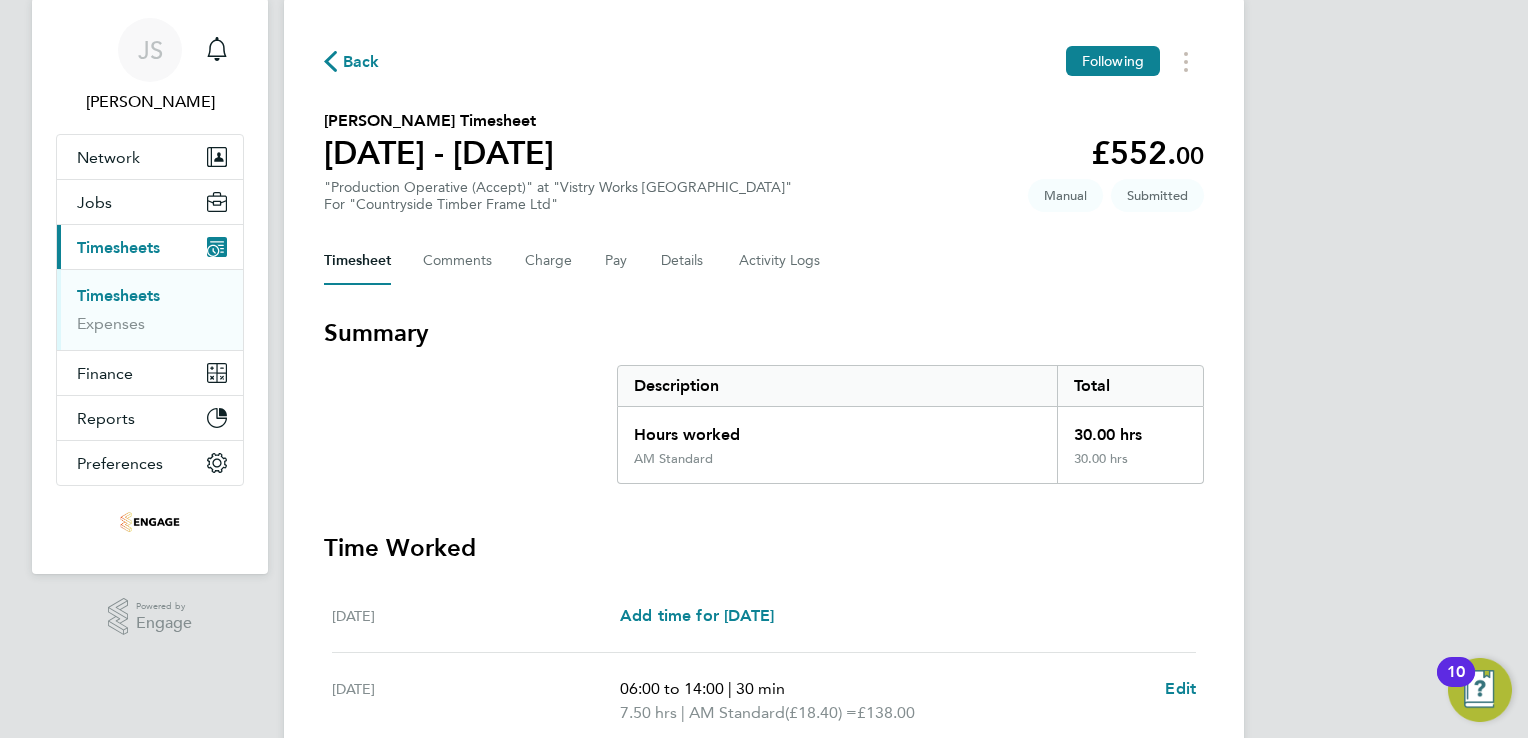 scroll, scrollTop: 0, scrollLeft: 0, axis: both 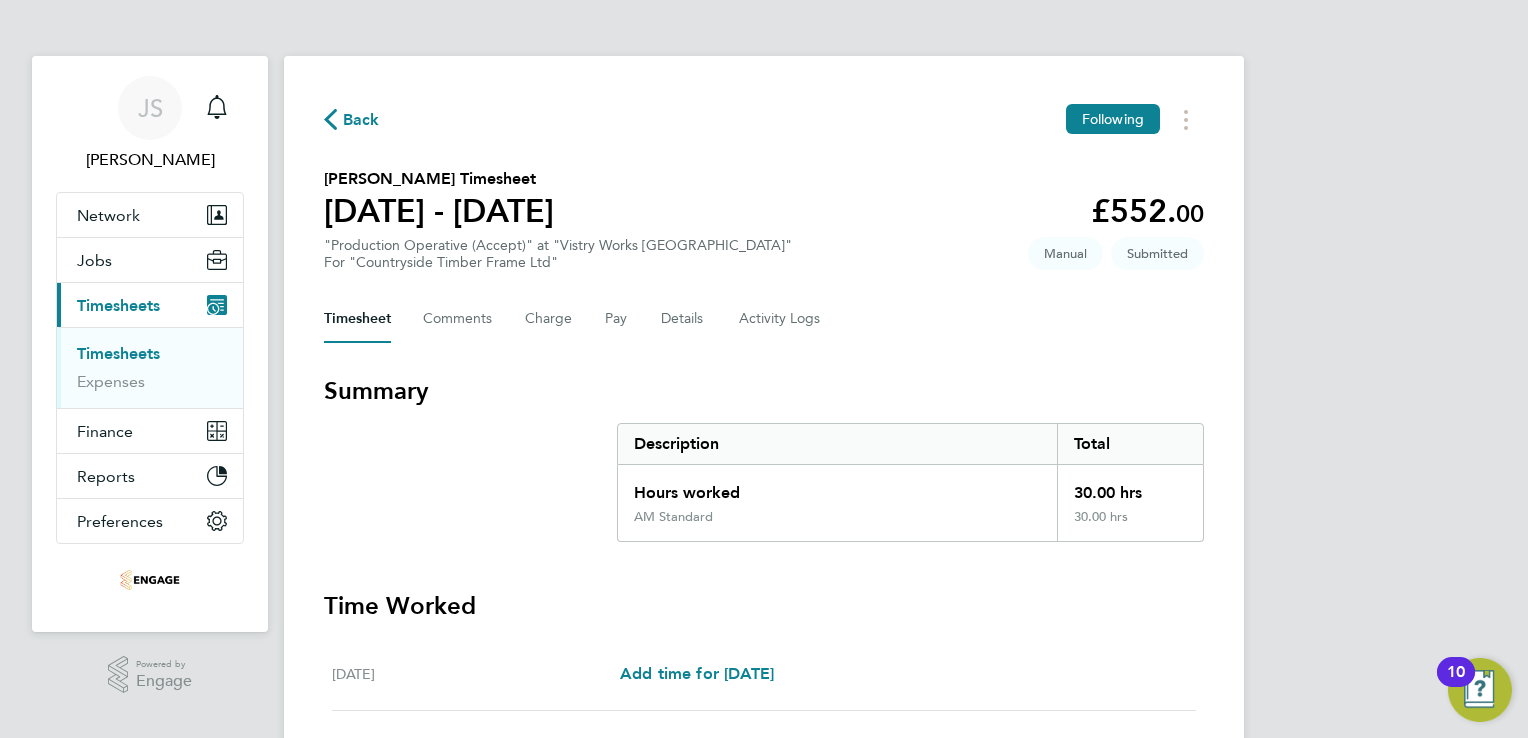 click on "Back" 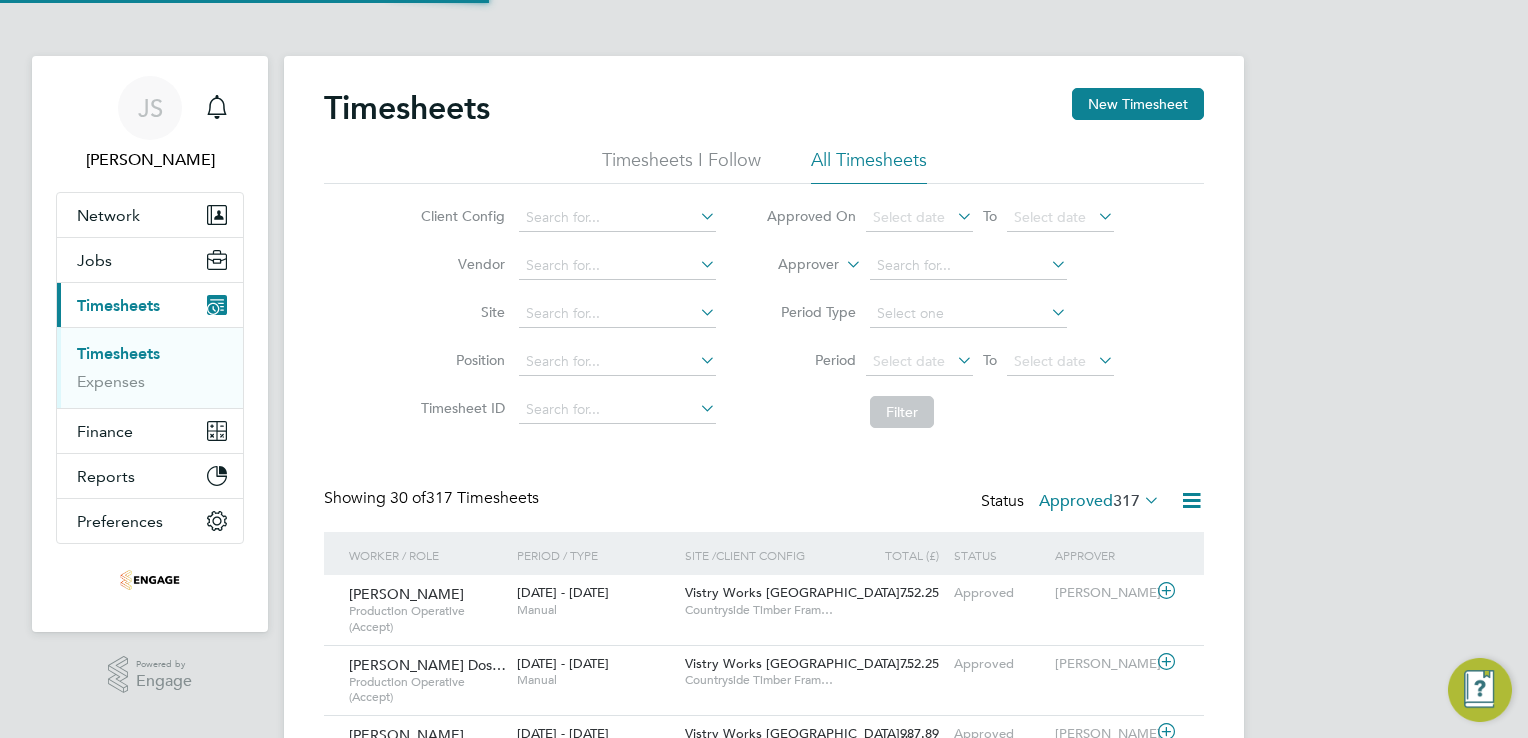 scroll, scrollTop: 9, scrollLeft: 10, axis: both 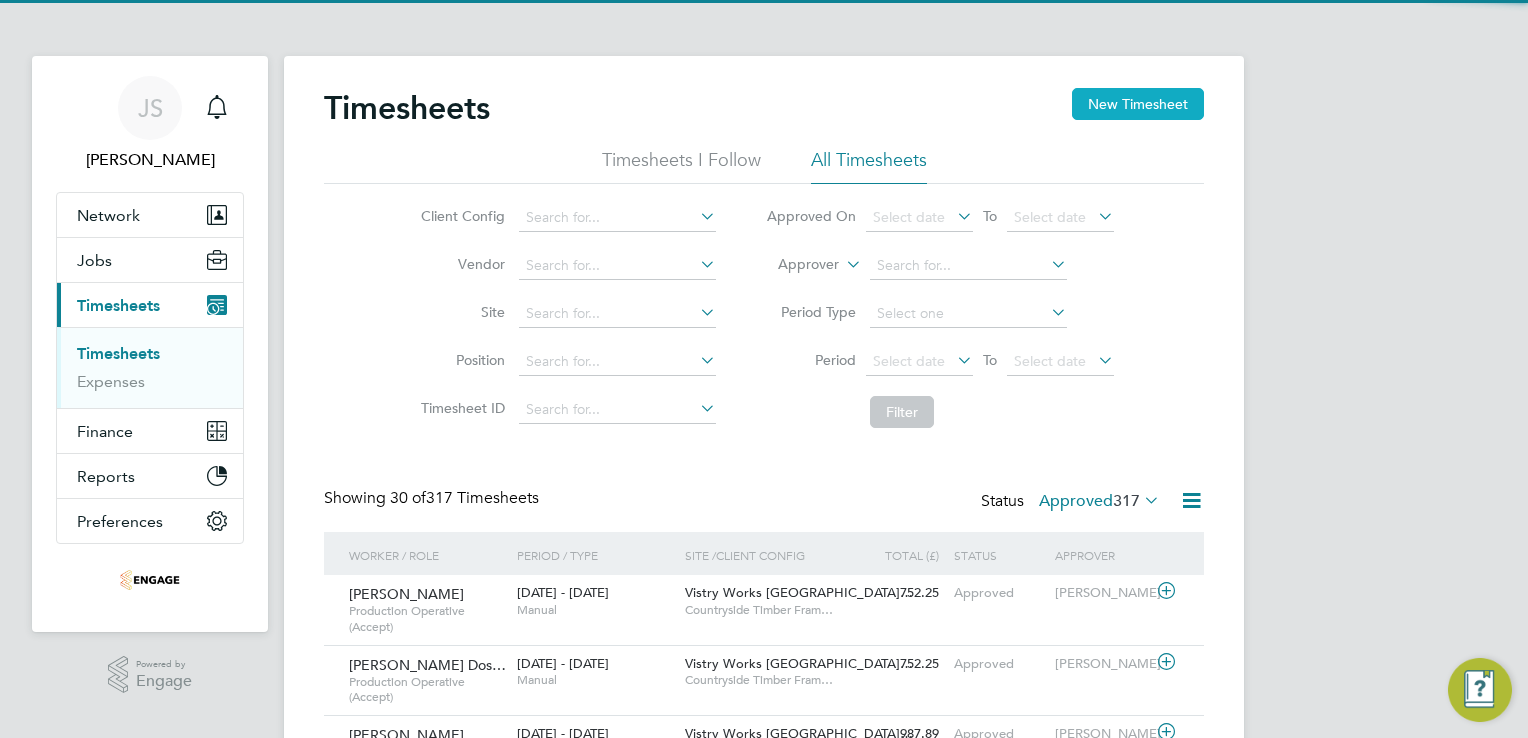 click on "New Timesheet" 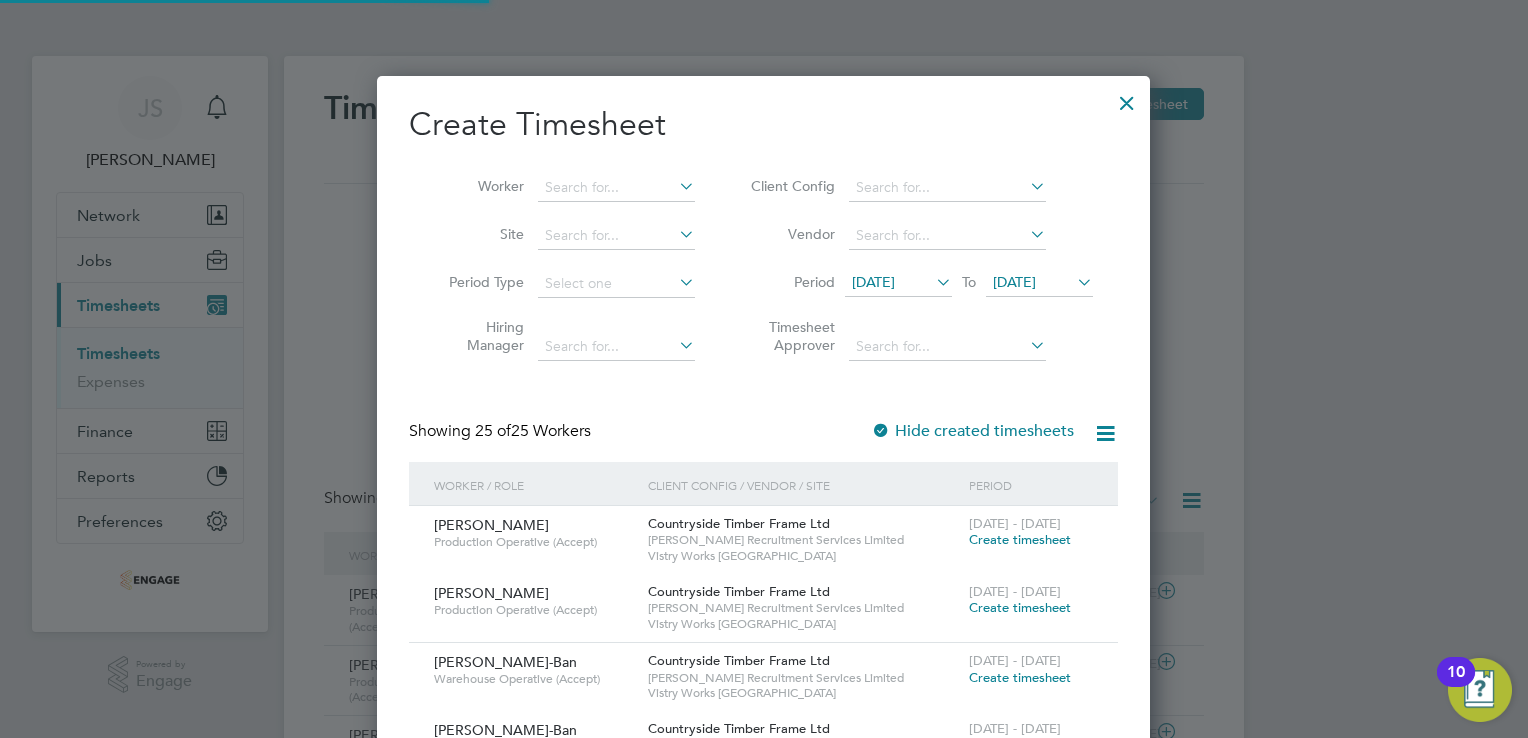 click on "[DATE]" at bounding box center (873, 282) 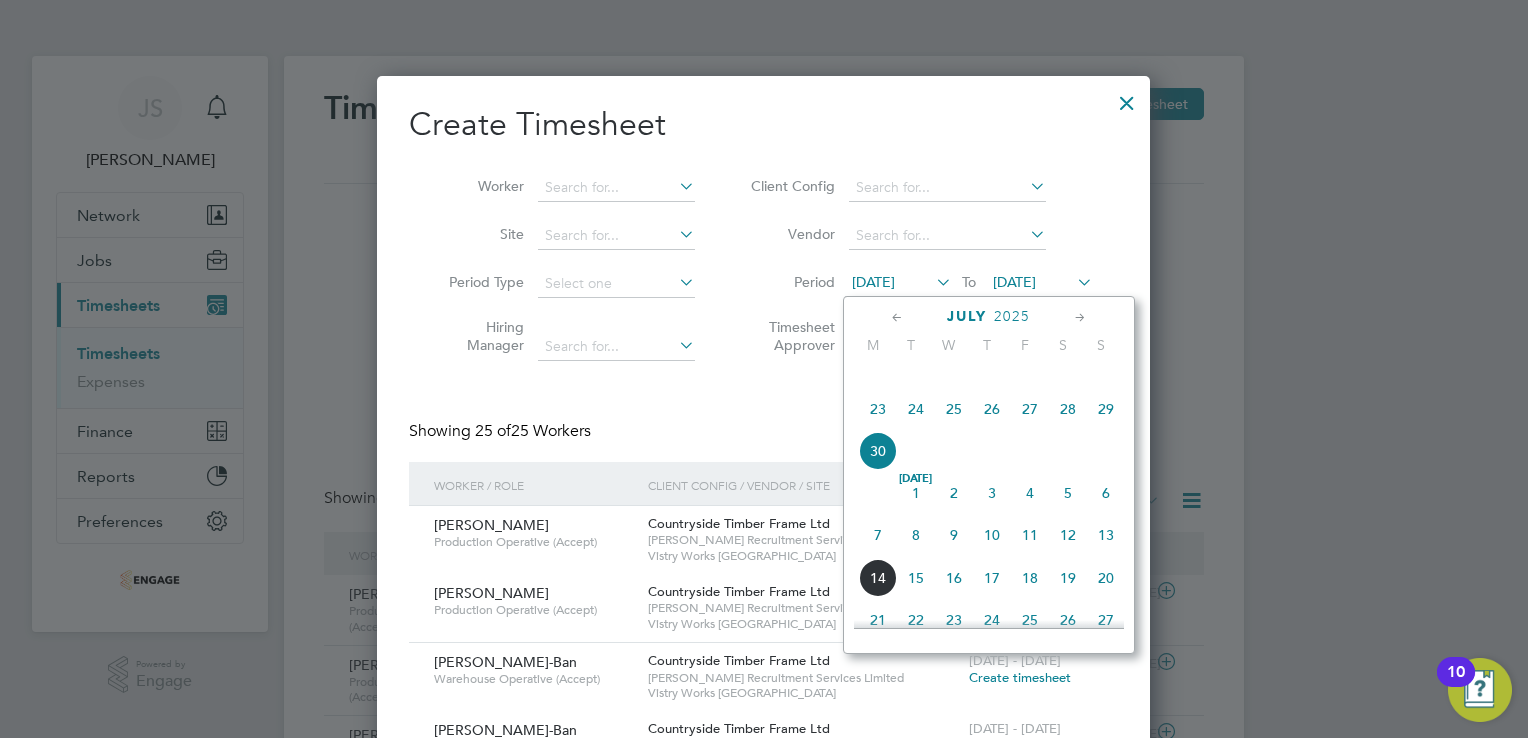 click on "7" 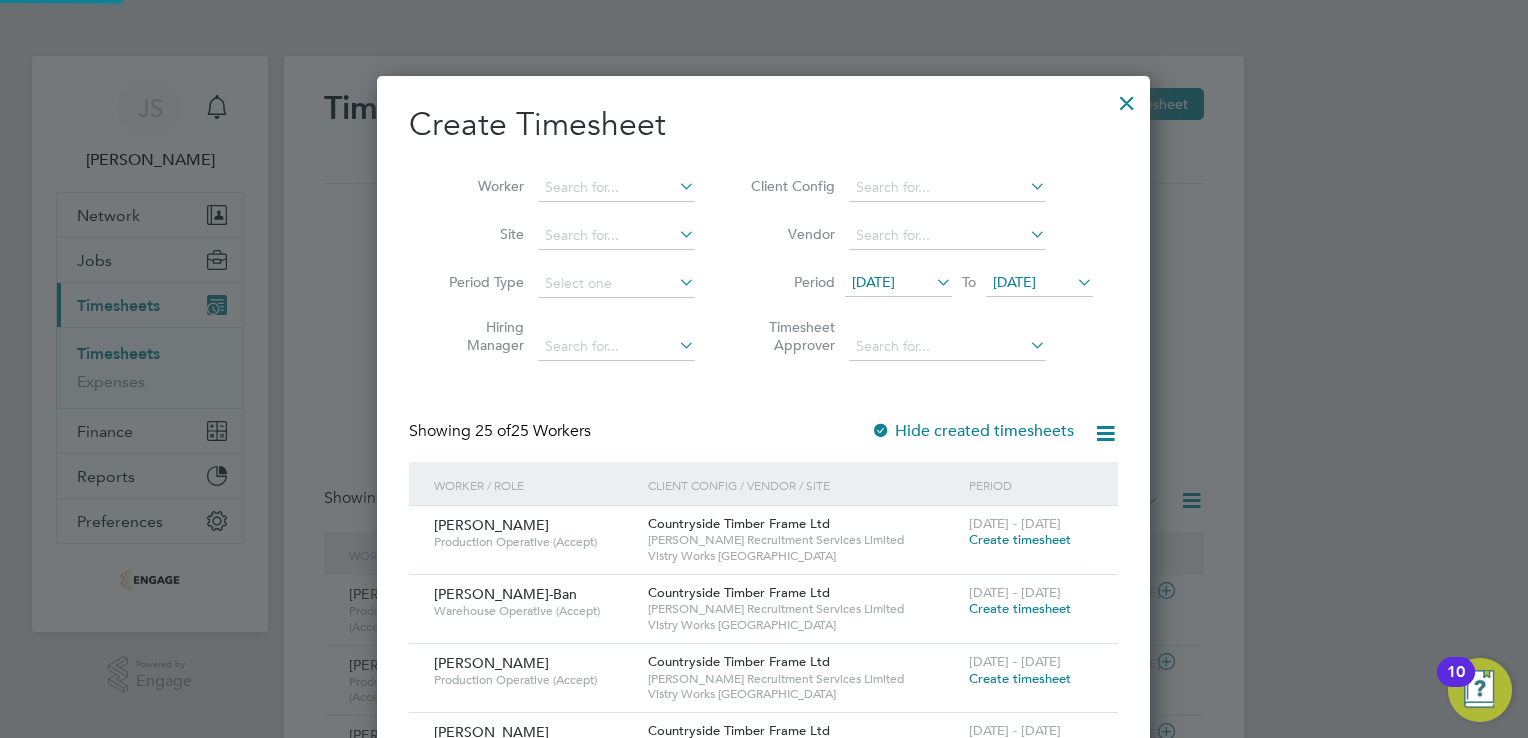 click on "[DATE]" at bounding box center (1014, 282) 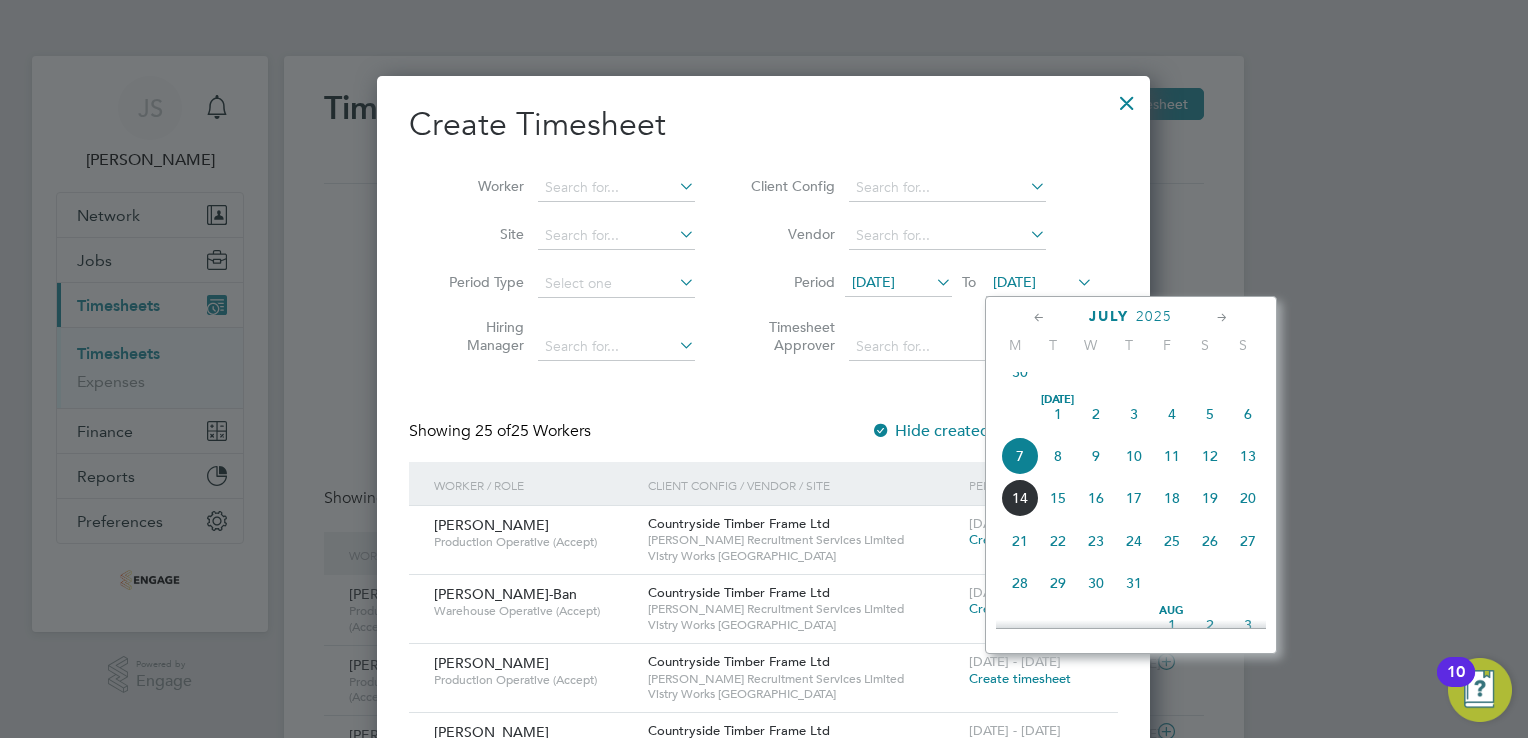 click on "13" 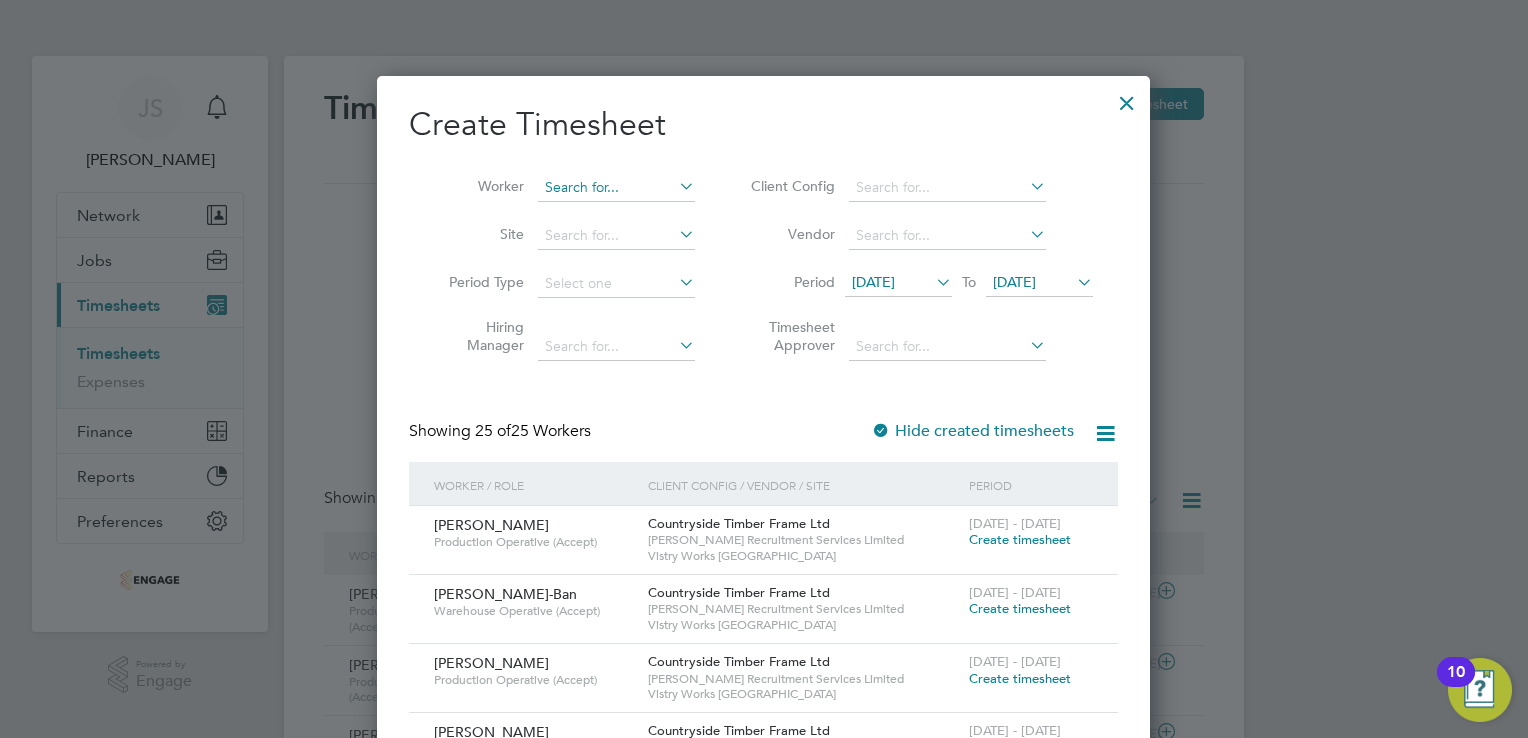 drag, startPoint x: 568, startPoint y: 186, endPoint x: 578, endPoint y: 183, distance: 10.440307 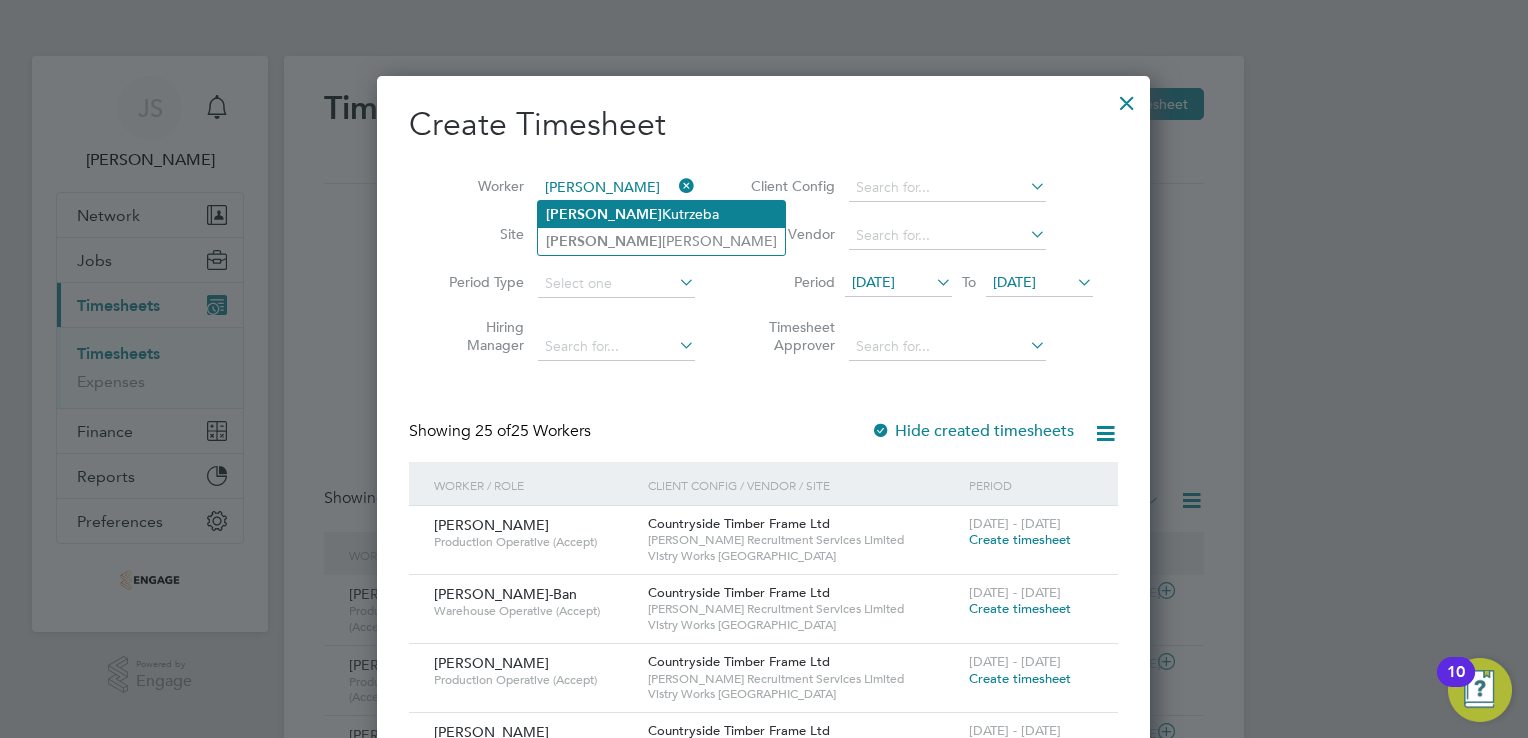 click on "Michal" 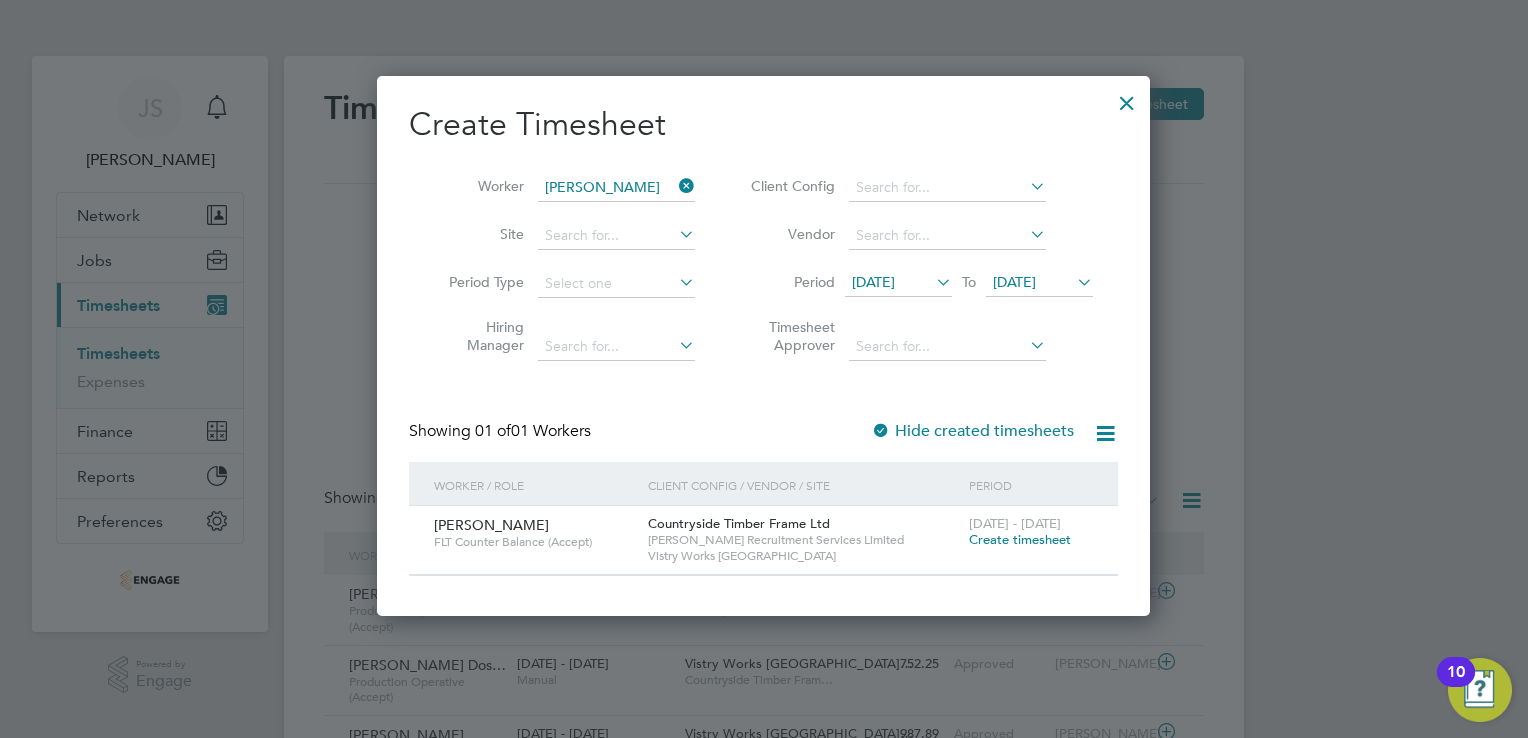 click on "Create timesheet" at bounding box center [1020, 539] 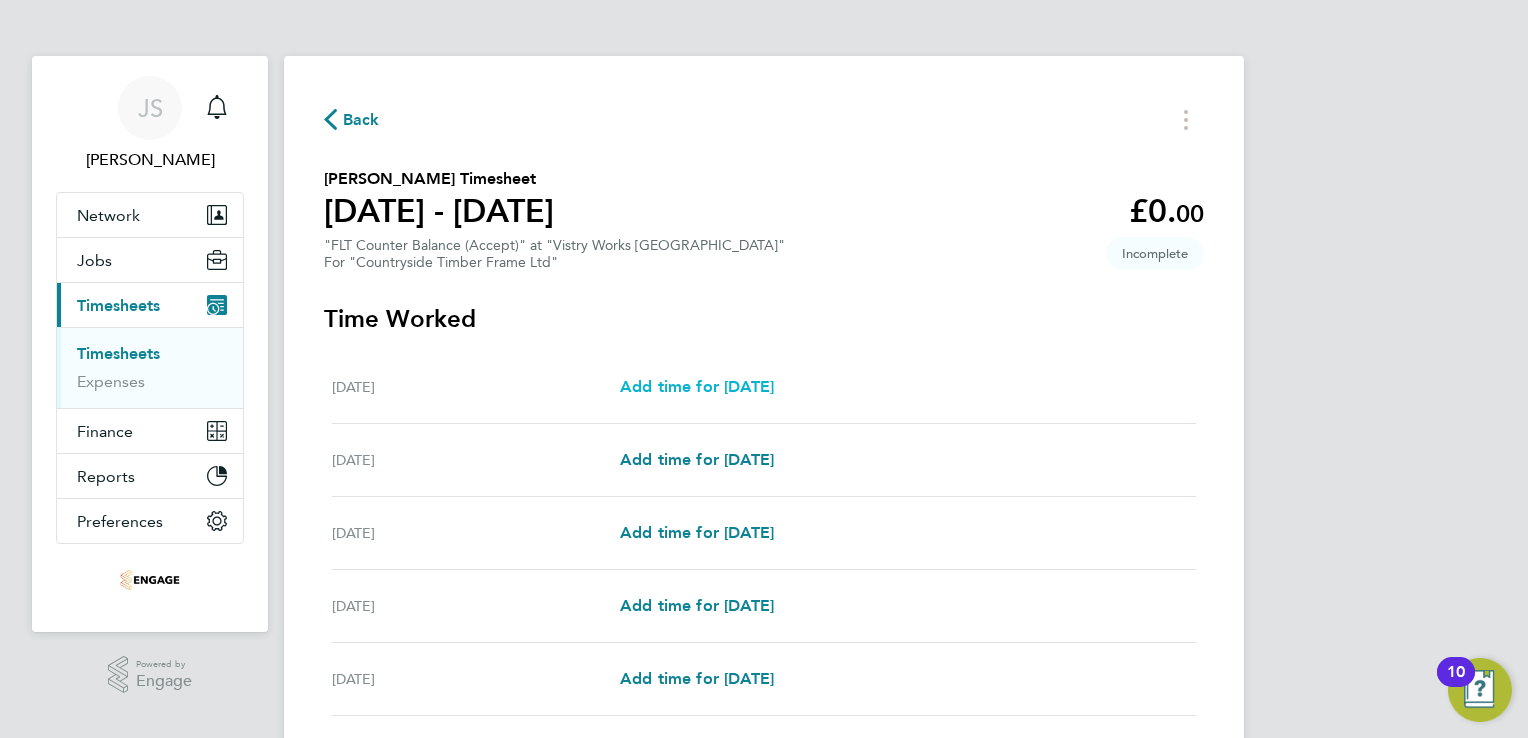 click on "Add time for [DATE]" at bounding box center [697, 386] 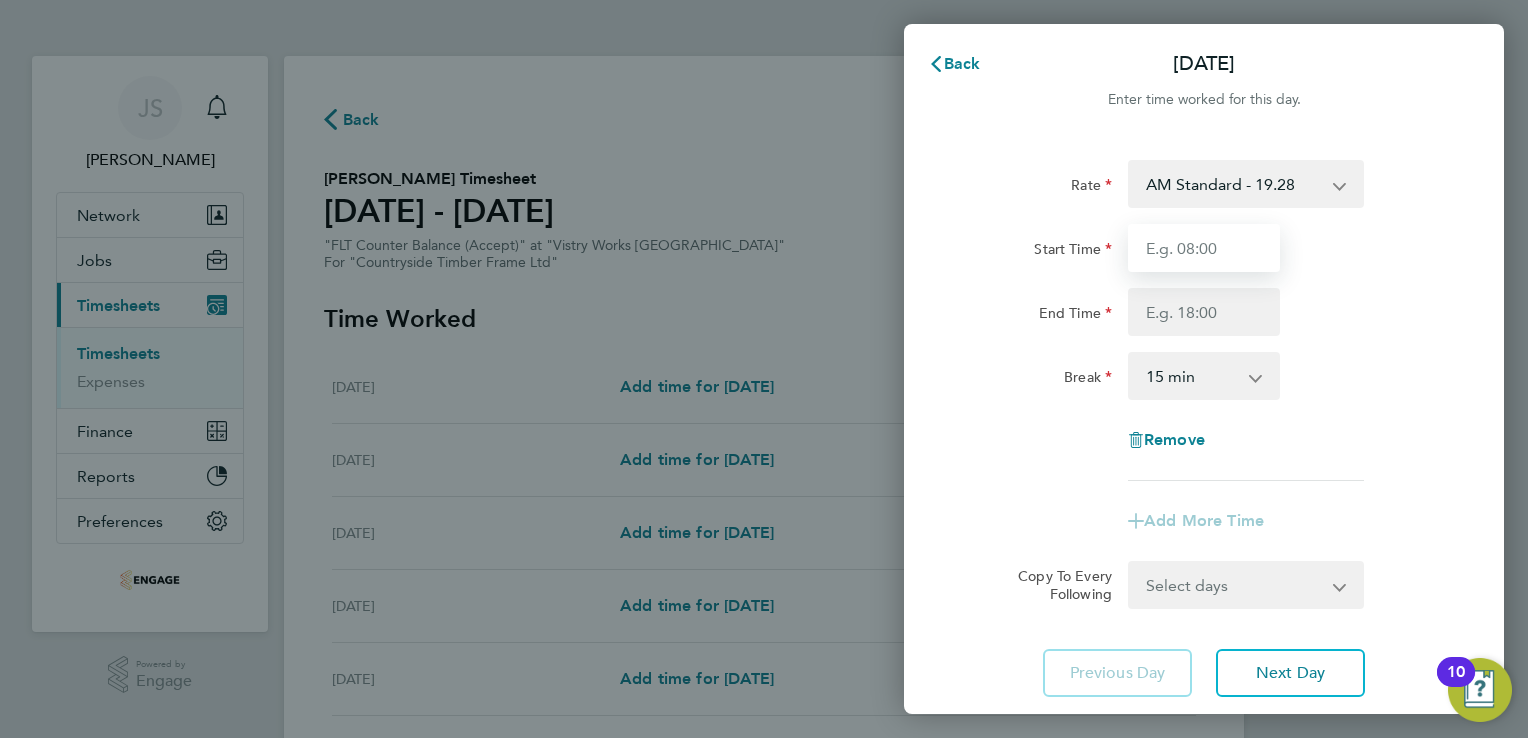 drag, startPoint x: 1203, startPoint y: 250, endPoint x: 1216, endPoint y: 263, distance: 18.384777 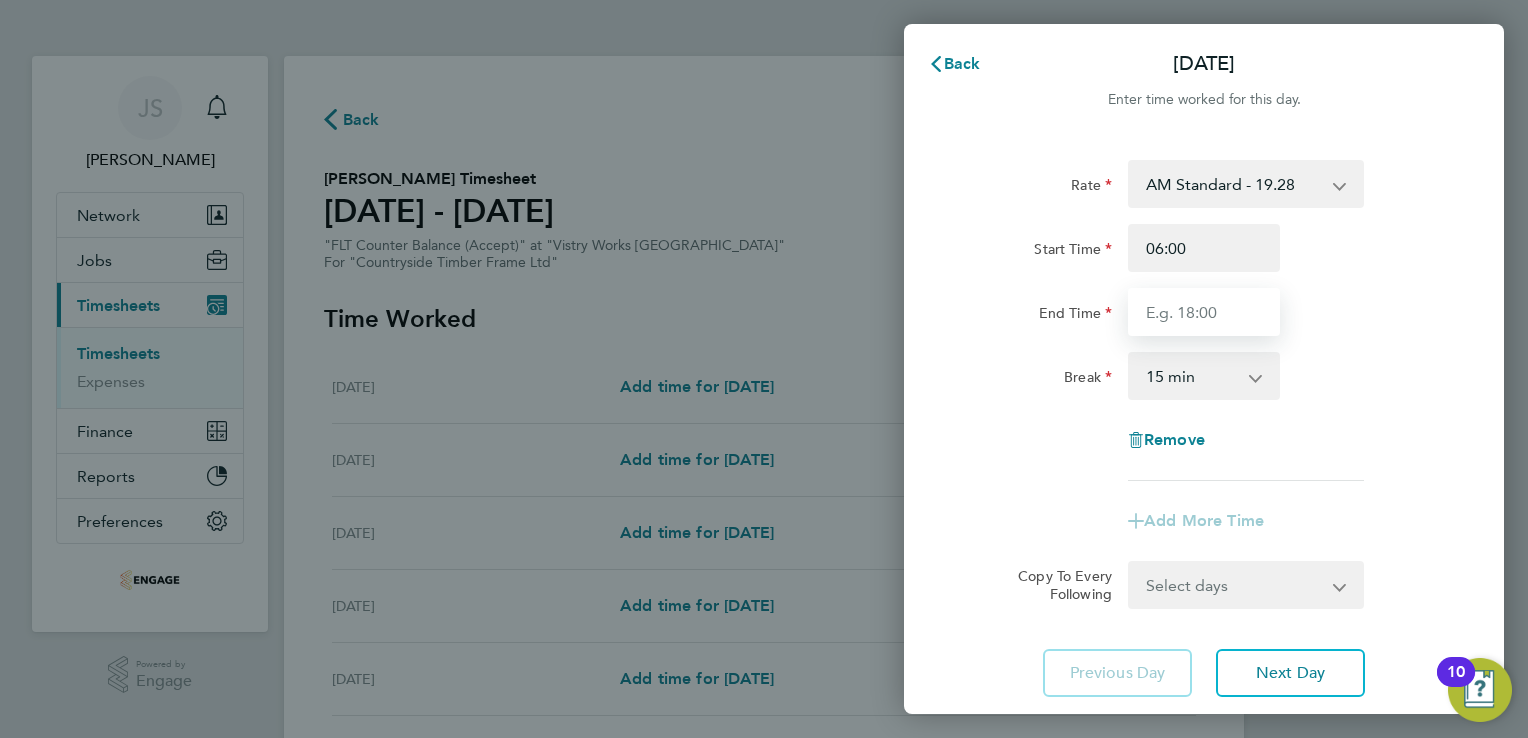 type on "14:00" 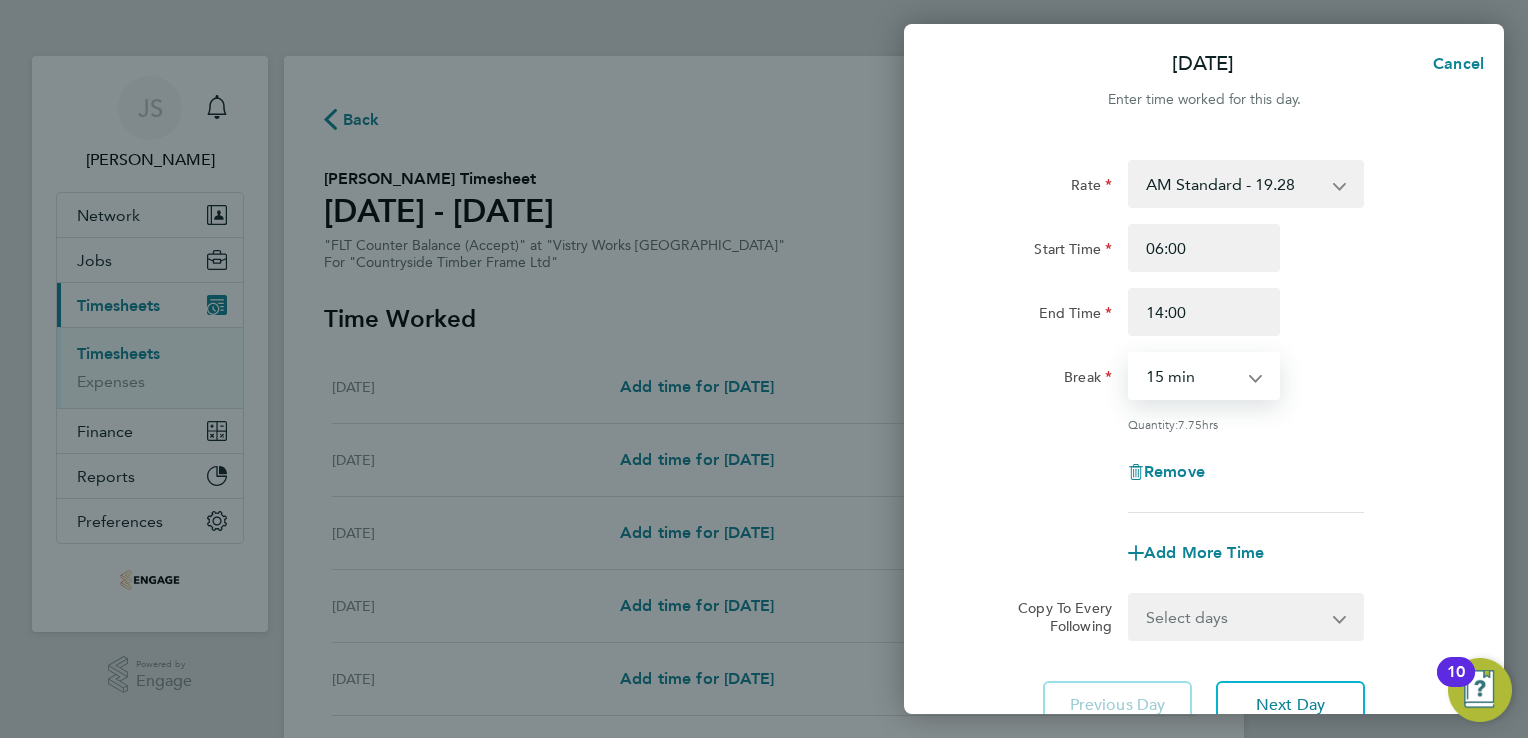 click on "0 min   15 min   30 min   45 min   60 min   75 min   90 min" at bounding box center [1192, 376] 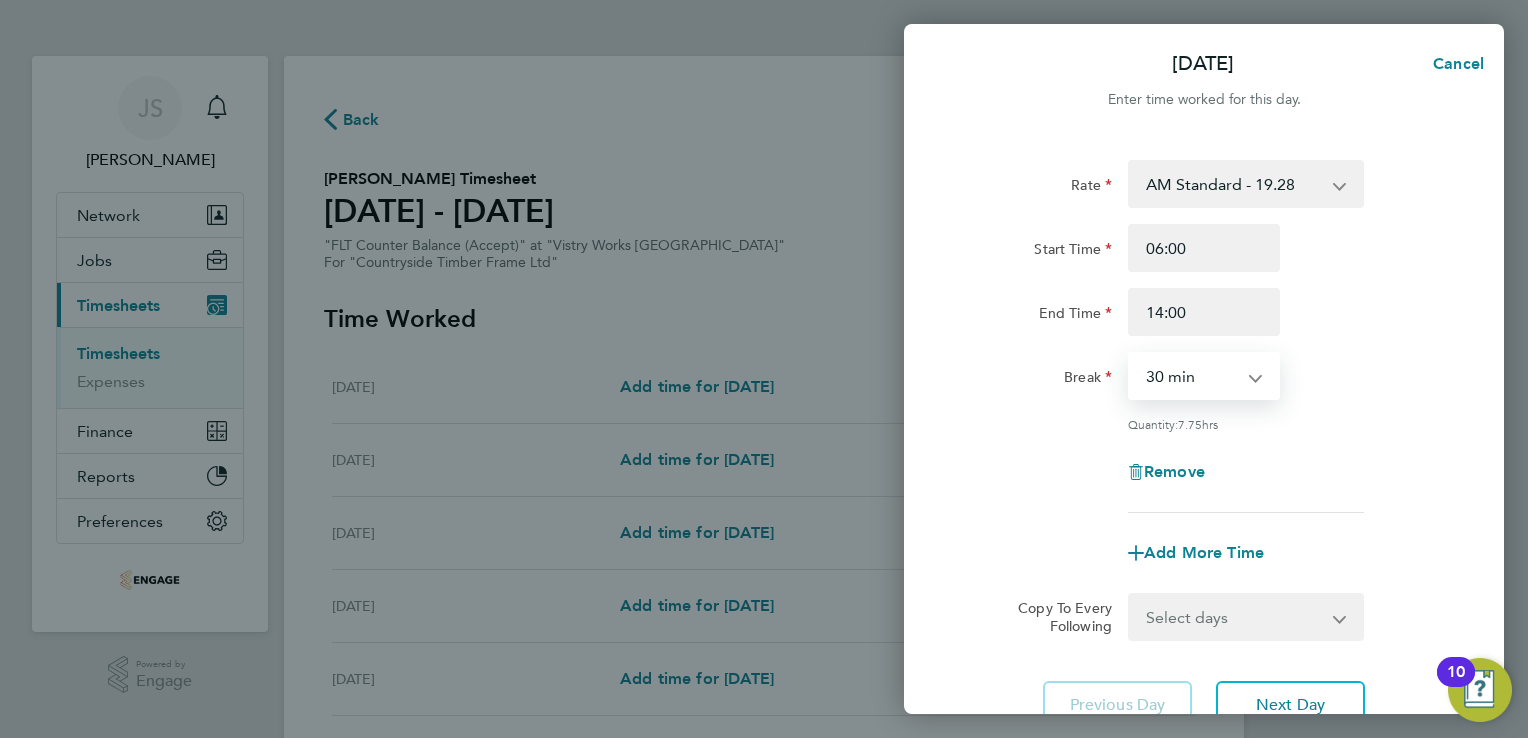 click on "0 min   15 min   30 min   45 min   60 min   75 min   90 min" at bounding box center [1192, 376] 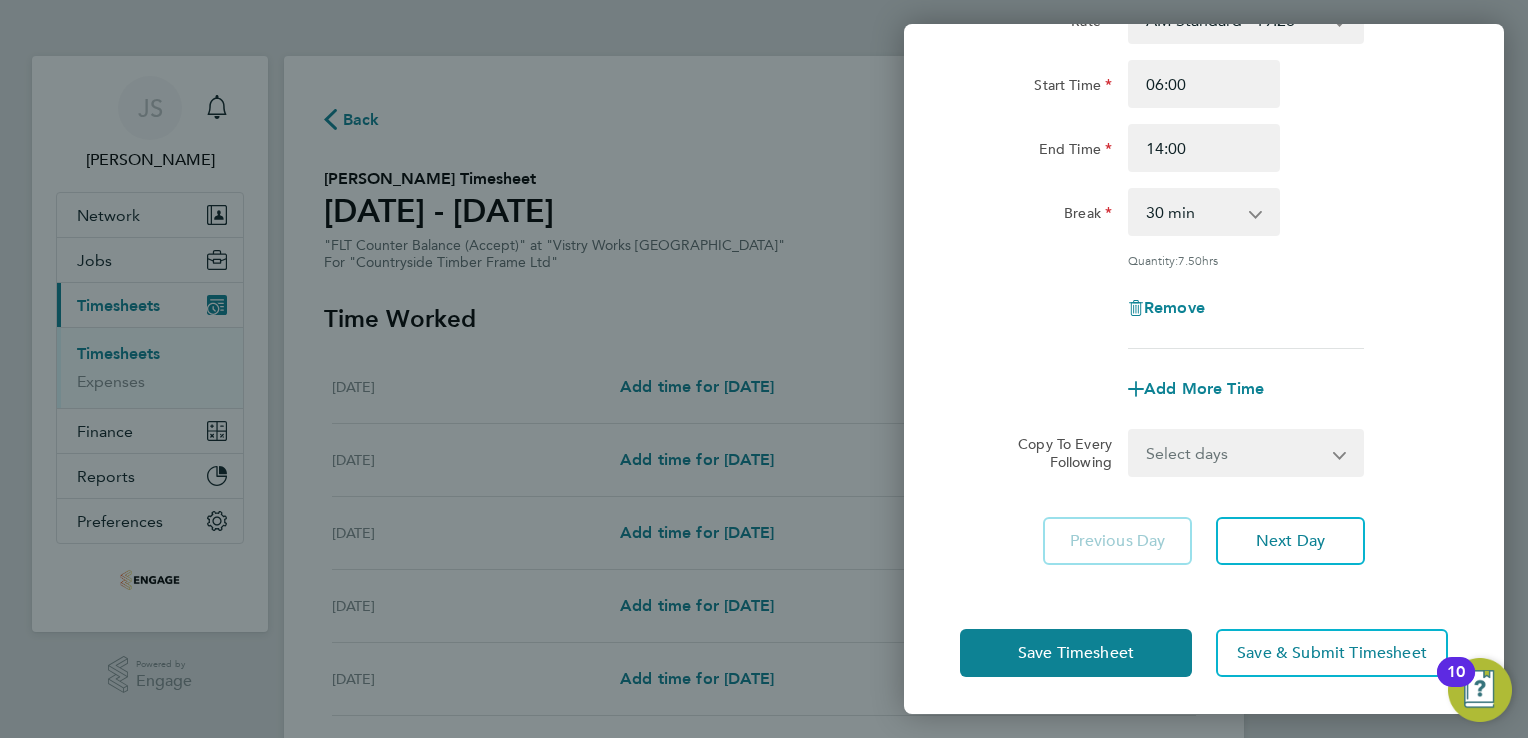 click on "Rate  AM Standard - 19.28   PM OT 2 - 42.03   OT2 AM - 38.56   PM Standard - 21.02   OT1 AM - 28.92   PM OT 1 - 31.52
Start Time 06:00 End Time 14:00 Break  0 min   15 min   30 min   45 min   60 min   75 min   90 min
Quantity:  7.50  hrs
Remove
Add More Time  Copy To Every Following  Select days   Day   Weekday (Mon-Fri)   Weekend (Sat-Sun)   Tuesday   Wednesday   Thursday   Friday   Saturday   Sunday
Previous Day   Next Day" 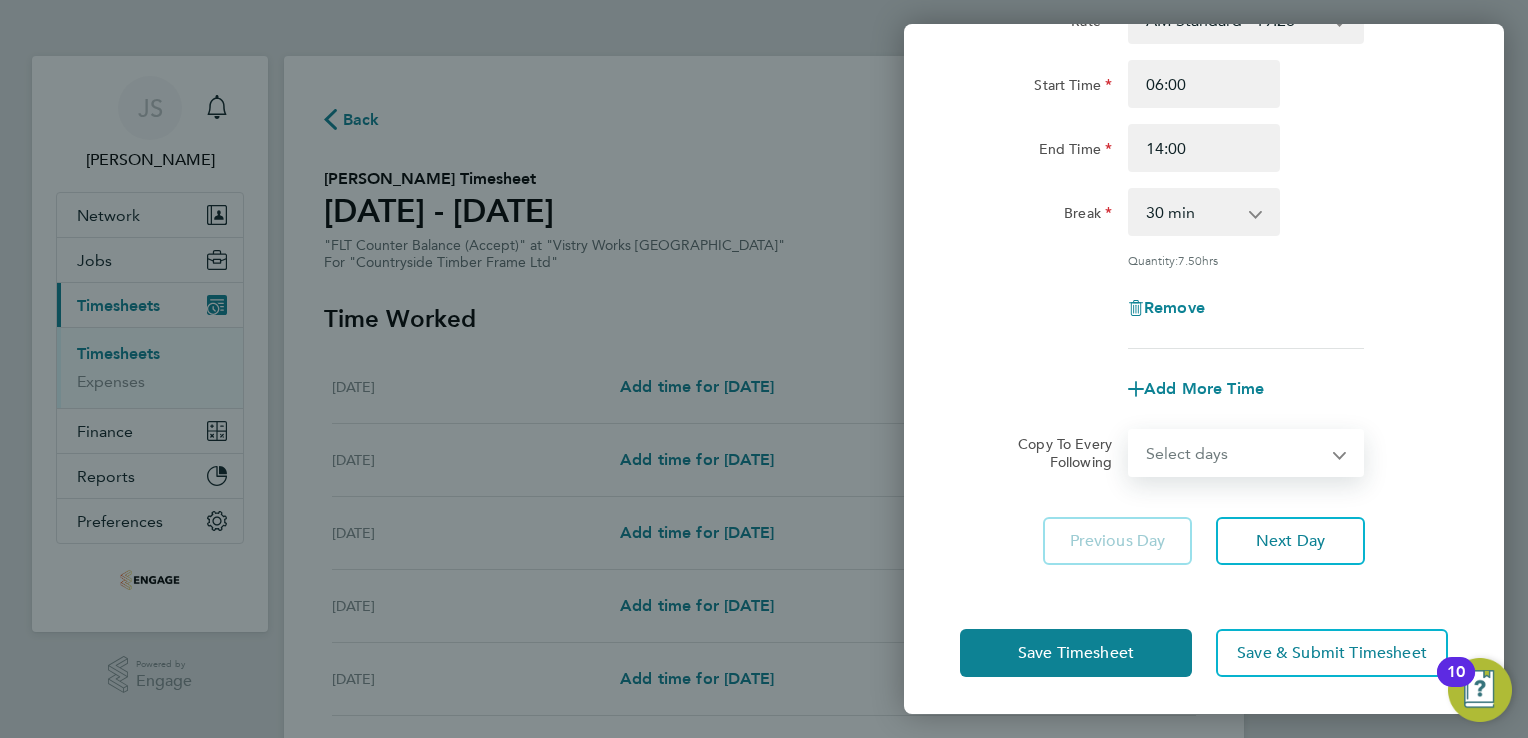 select on "WEEKDAY" 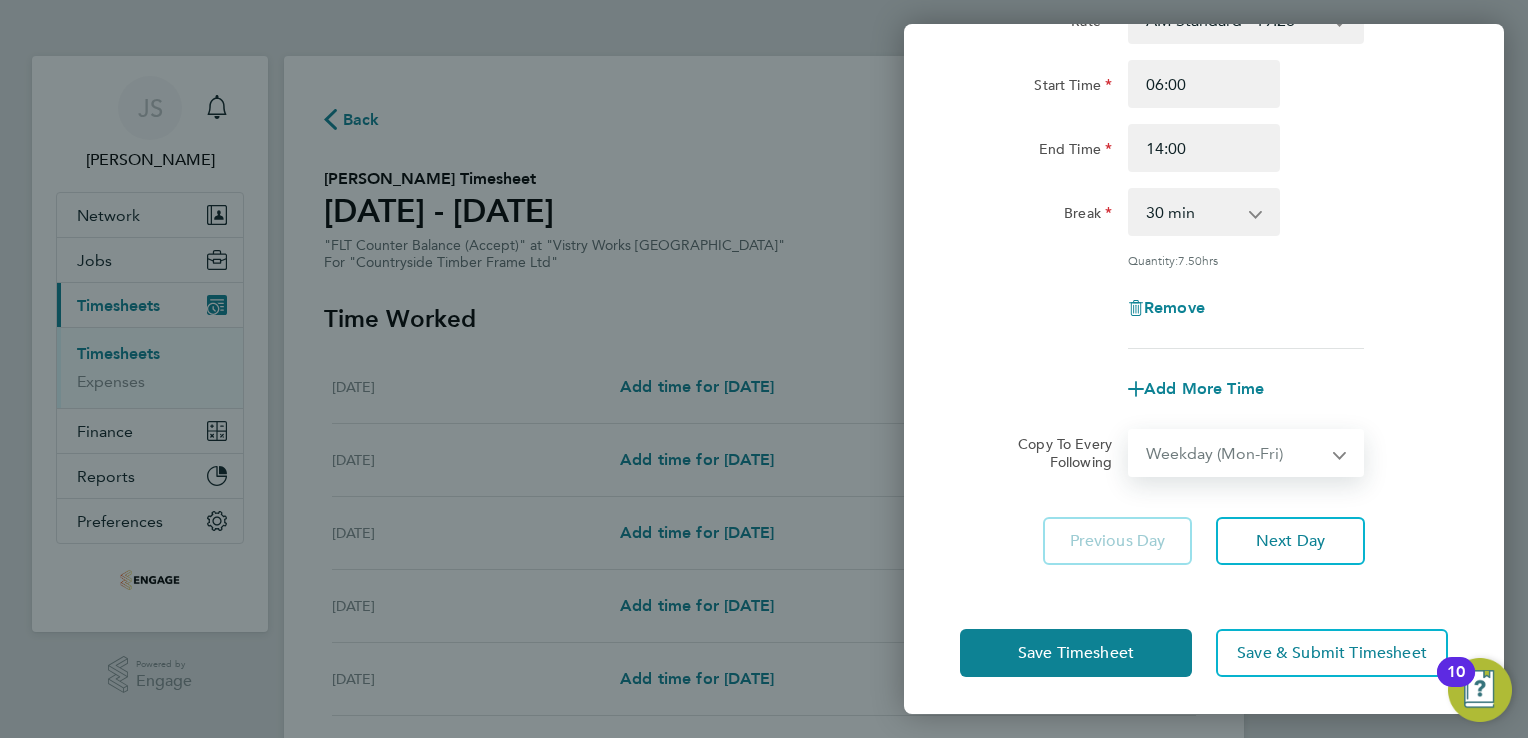 click on "Select days   Day   Weekday (Mon-Fri)   Weekend (Sat-Sun)   [DATE]   [DATE]   [DATE]   [DATE]   [DATE]   [DATE]" at bounding box center (1235, 453) 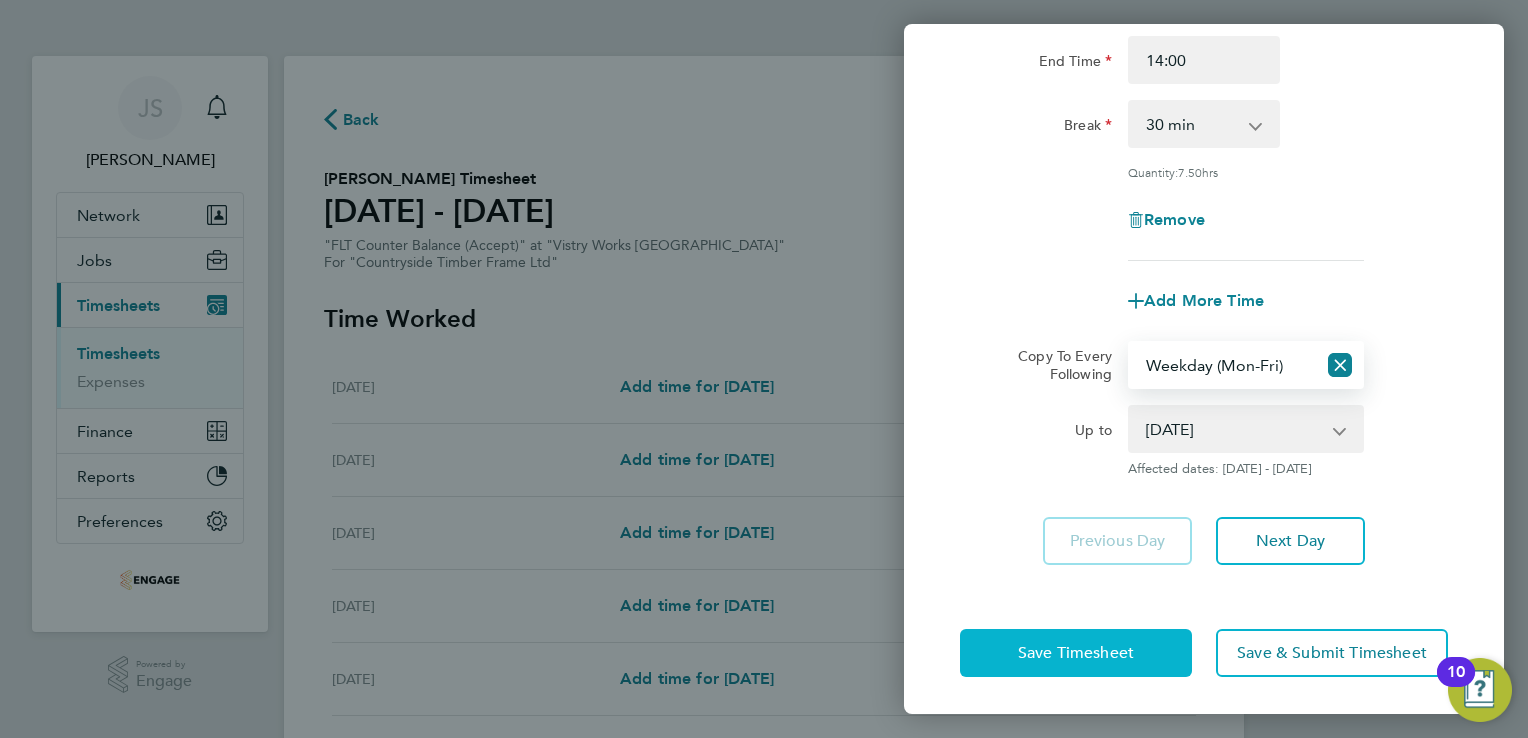 click on "Save Timesheet" 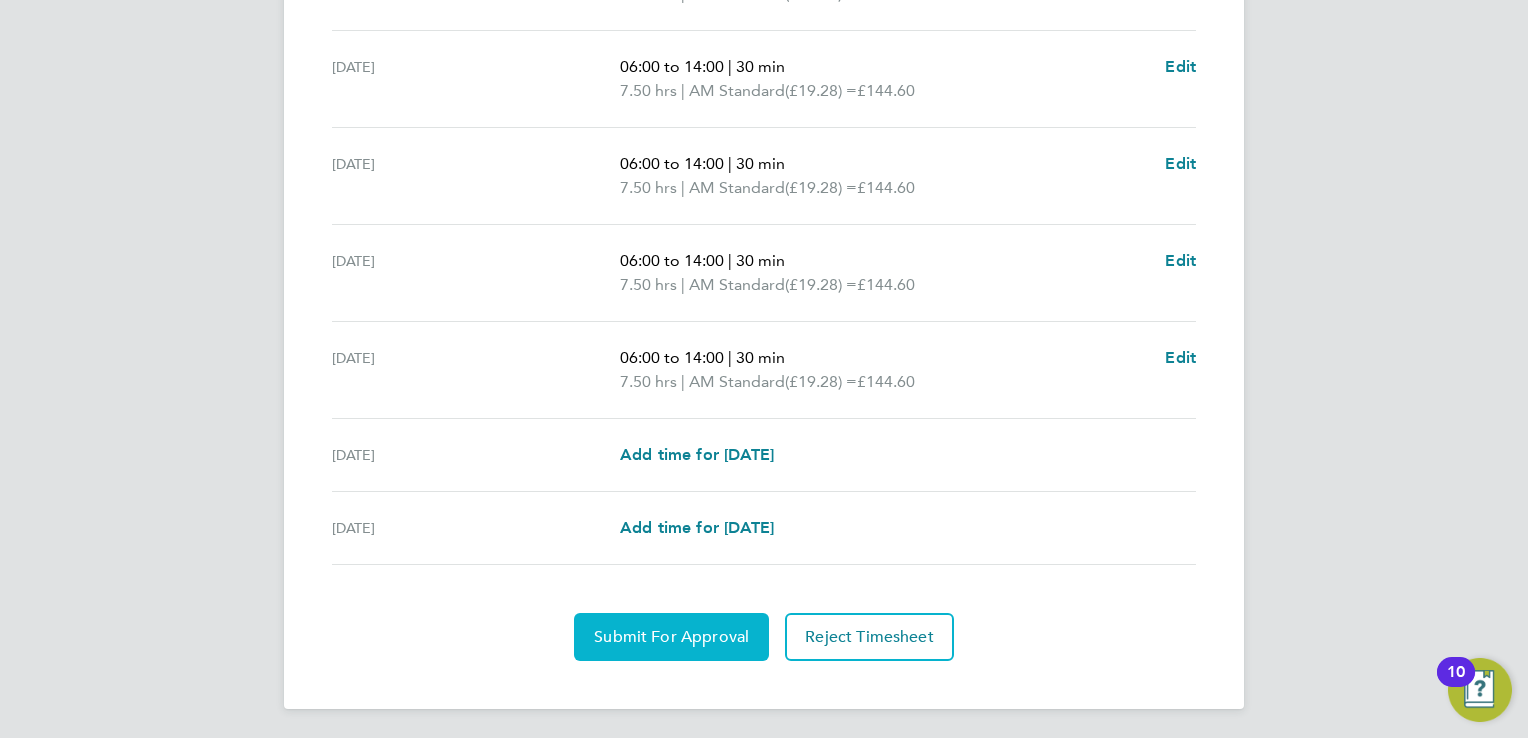 click on "Submit For Approval" 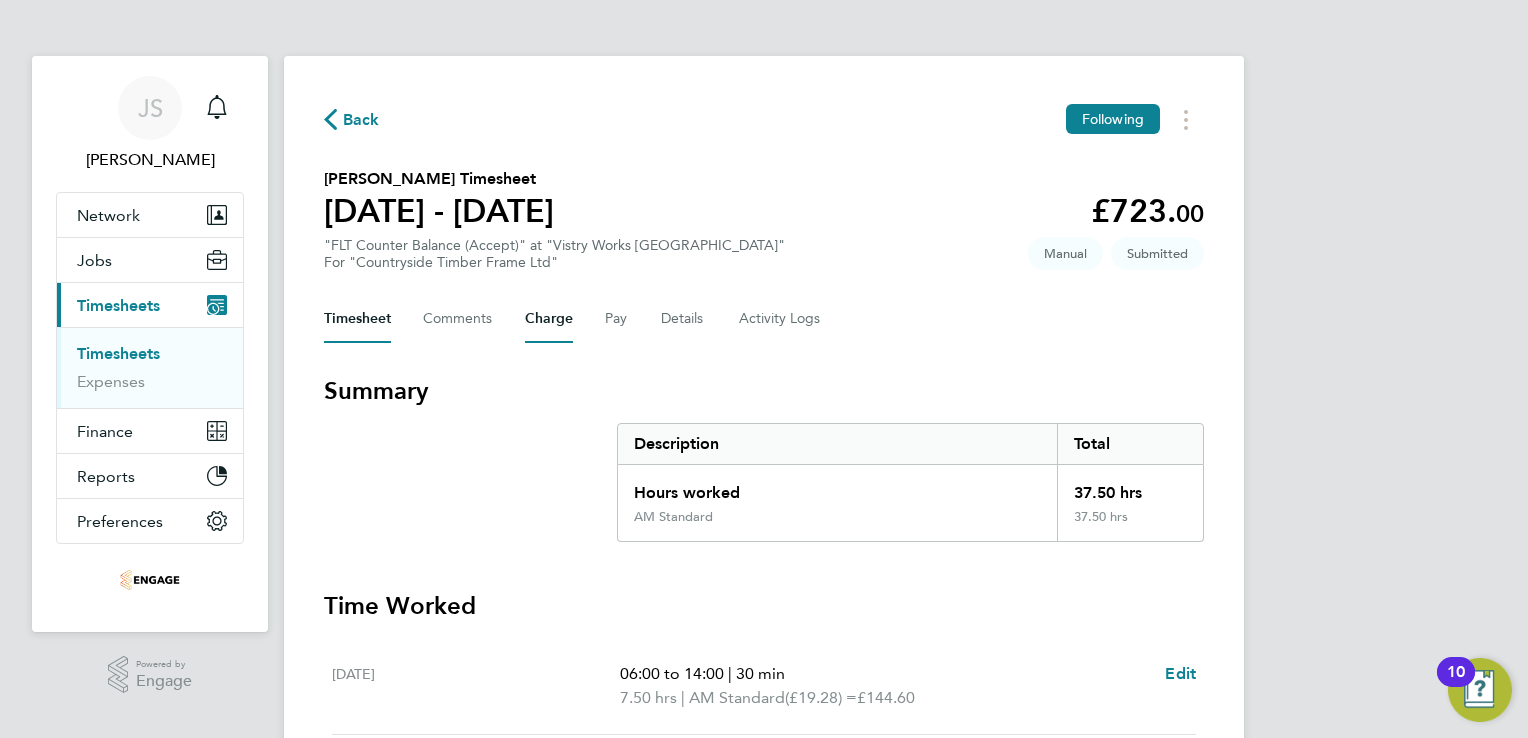 scroll, scrollTop: 0, scrollLeft: 0, axis: both 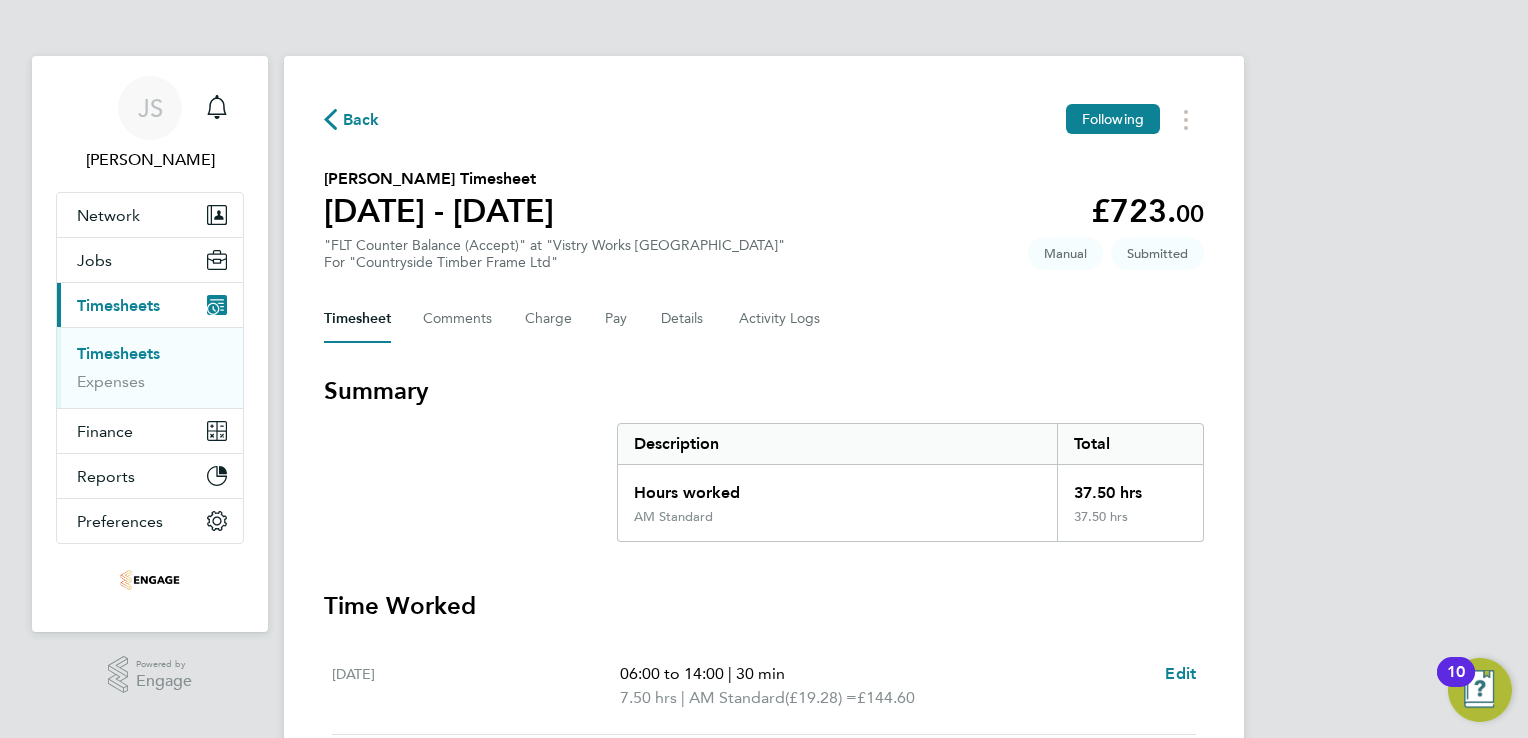 click on "Back" 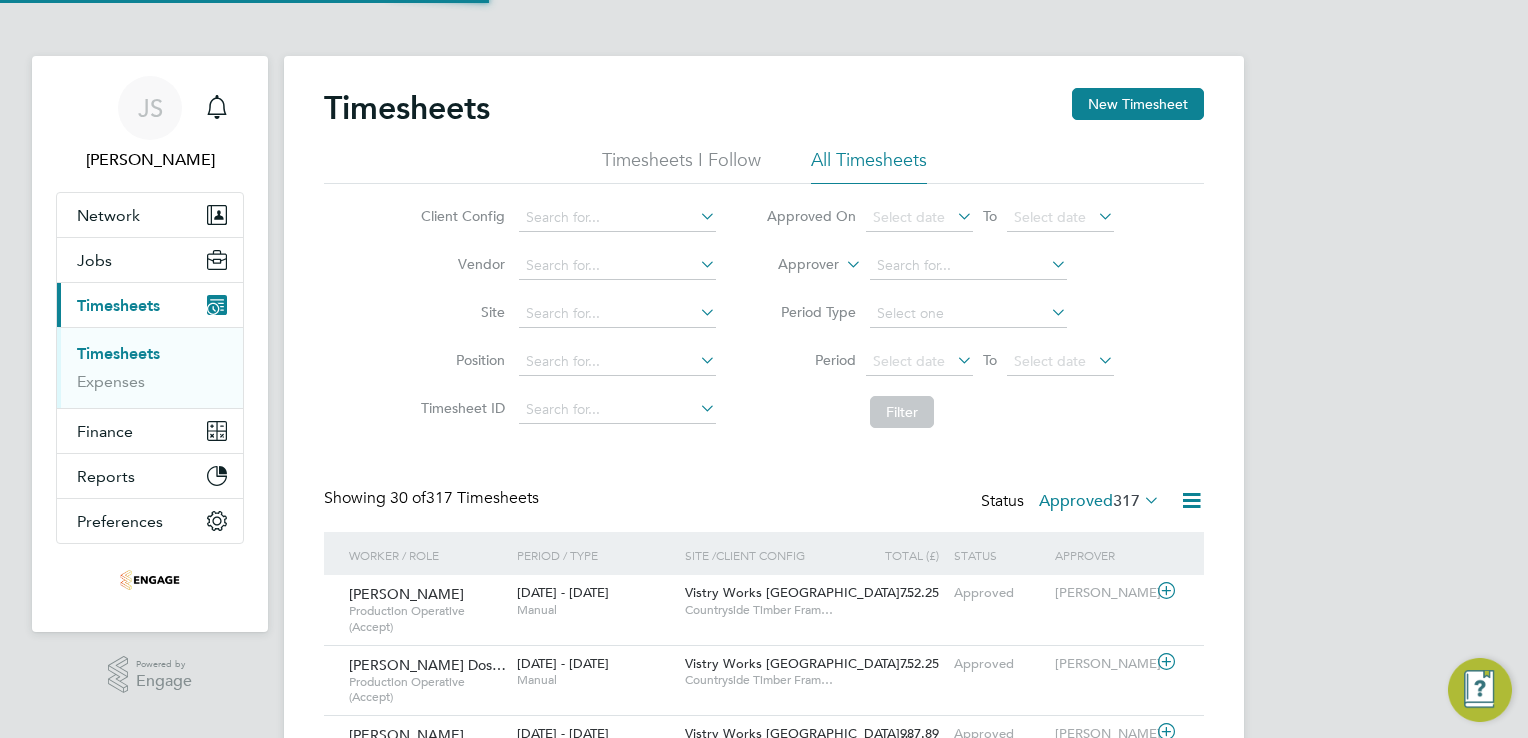 scroll, scrollTop: 9, scrollLeft: 10, axis: both 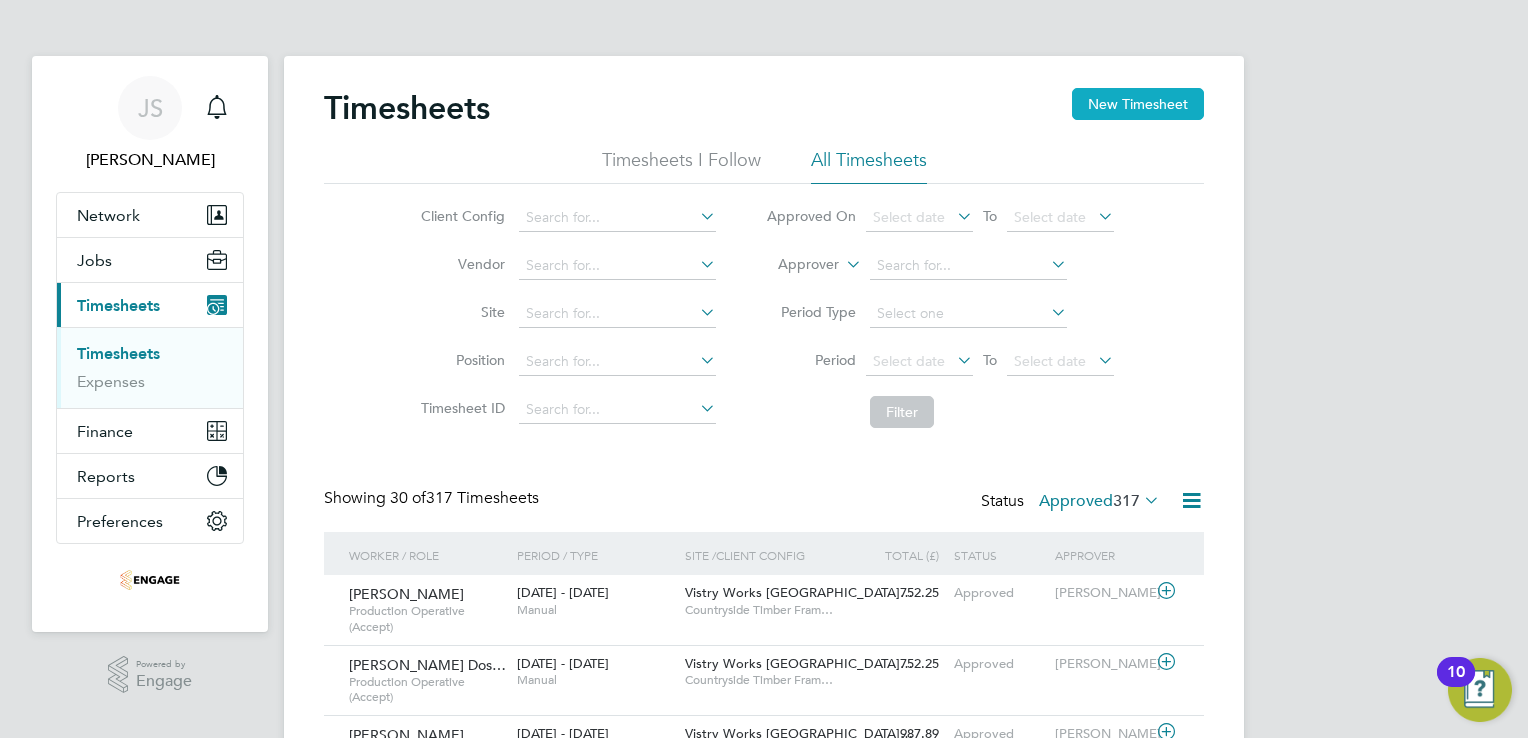 click on "New Timesheet" 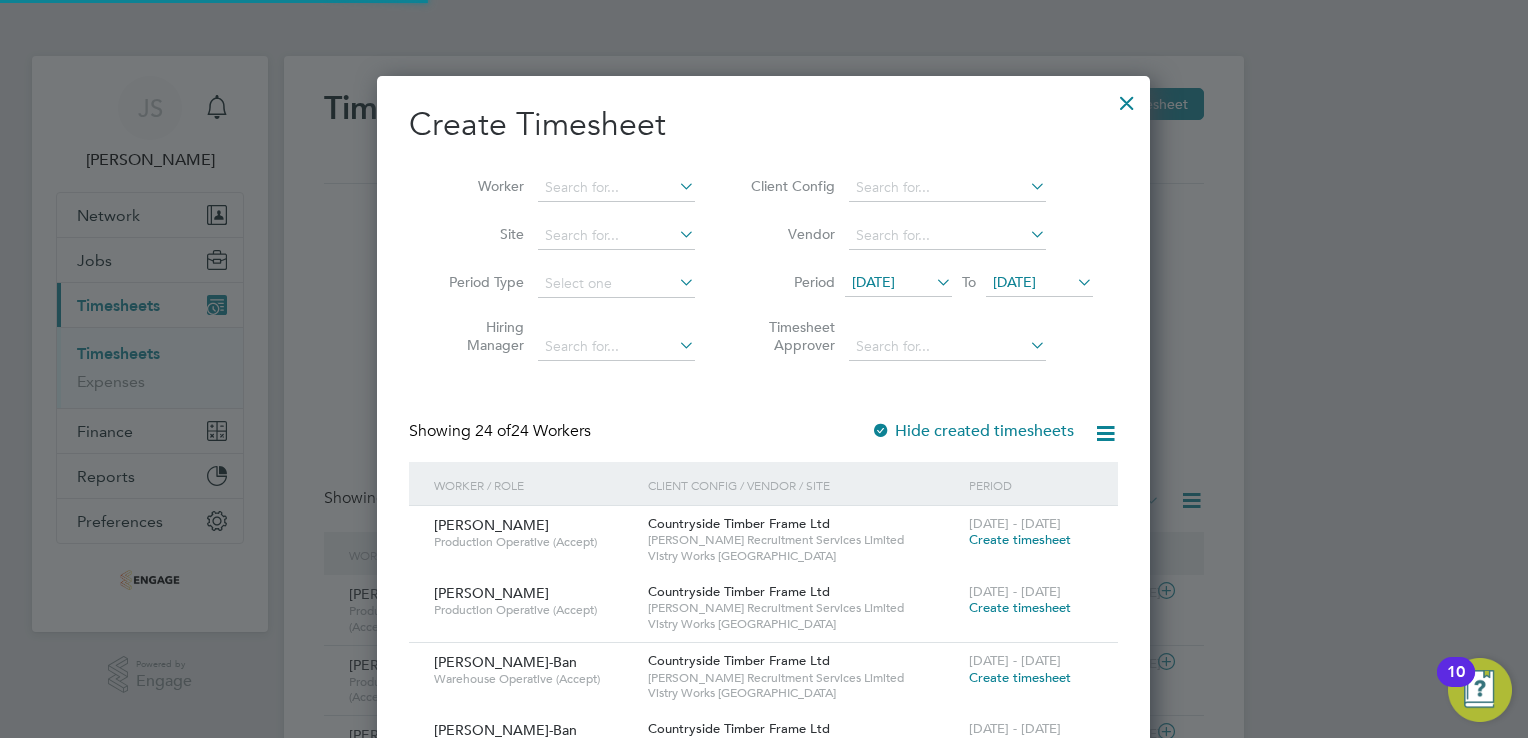 click on "[DATE]" at bounding box center [873, 282] 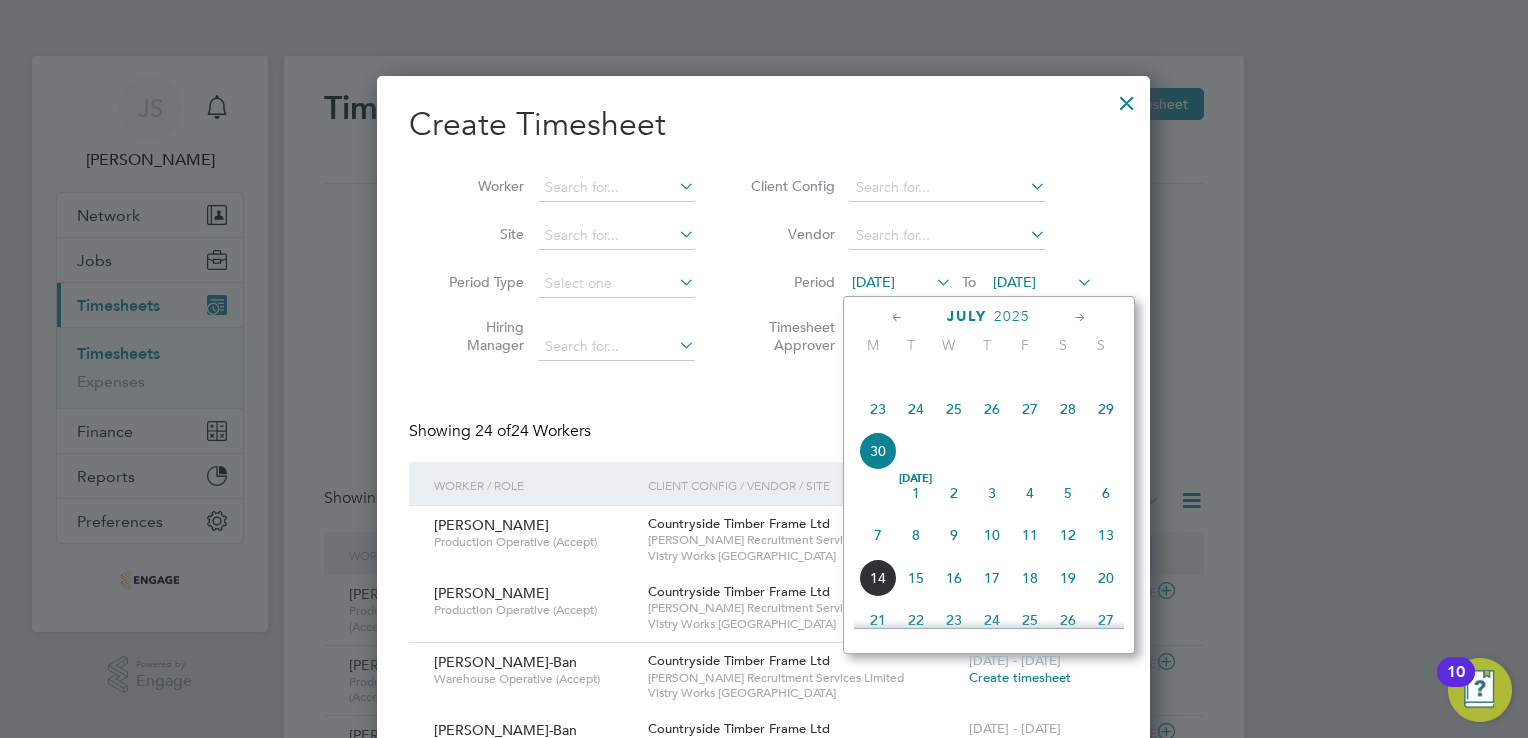 click on "7" 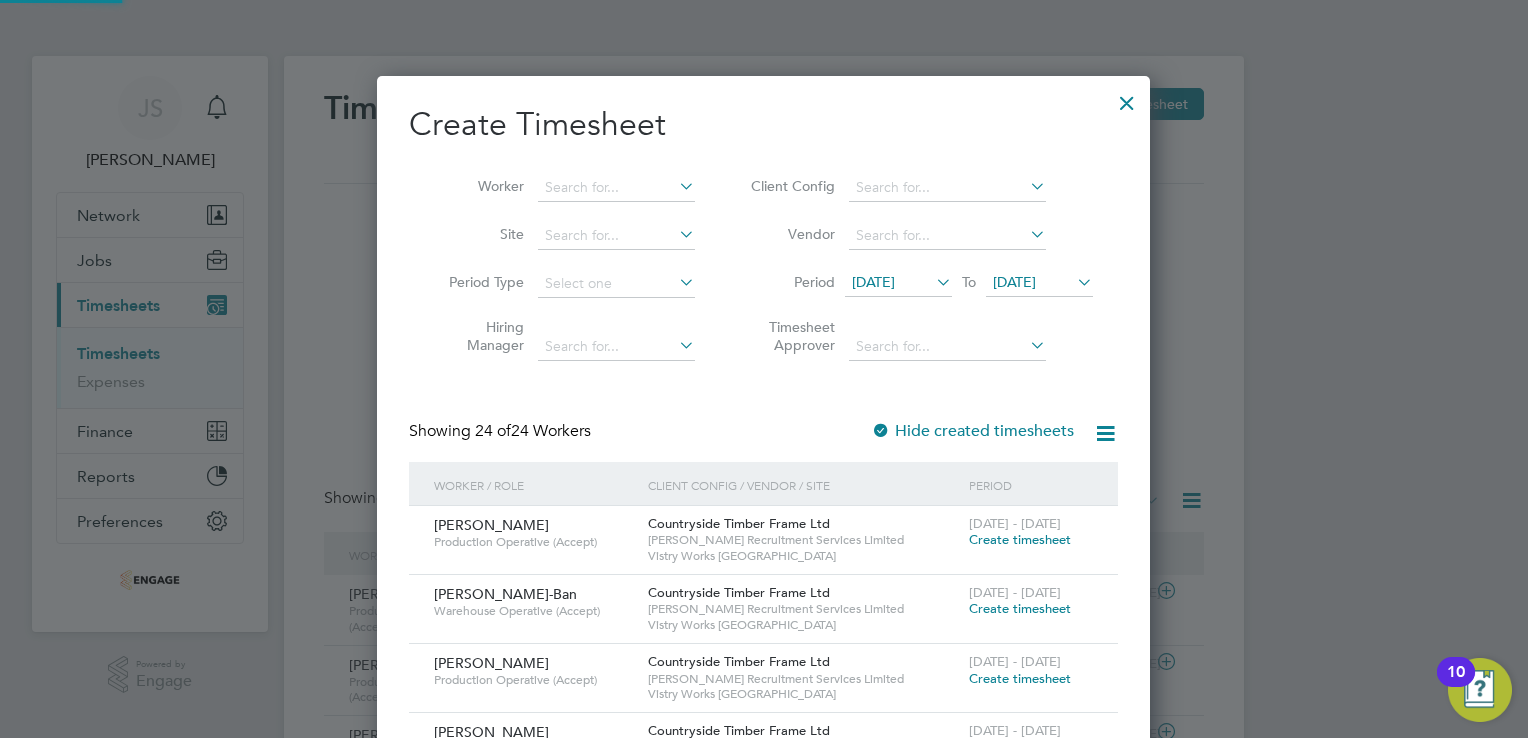 click on "[DATE]" at bounding box center (1014, 282) 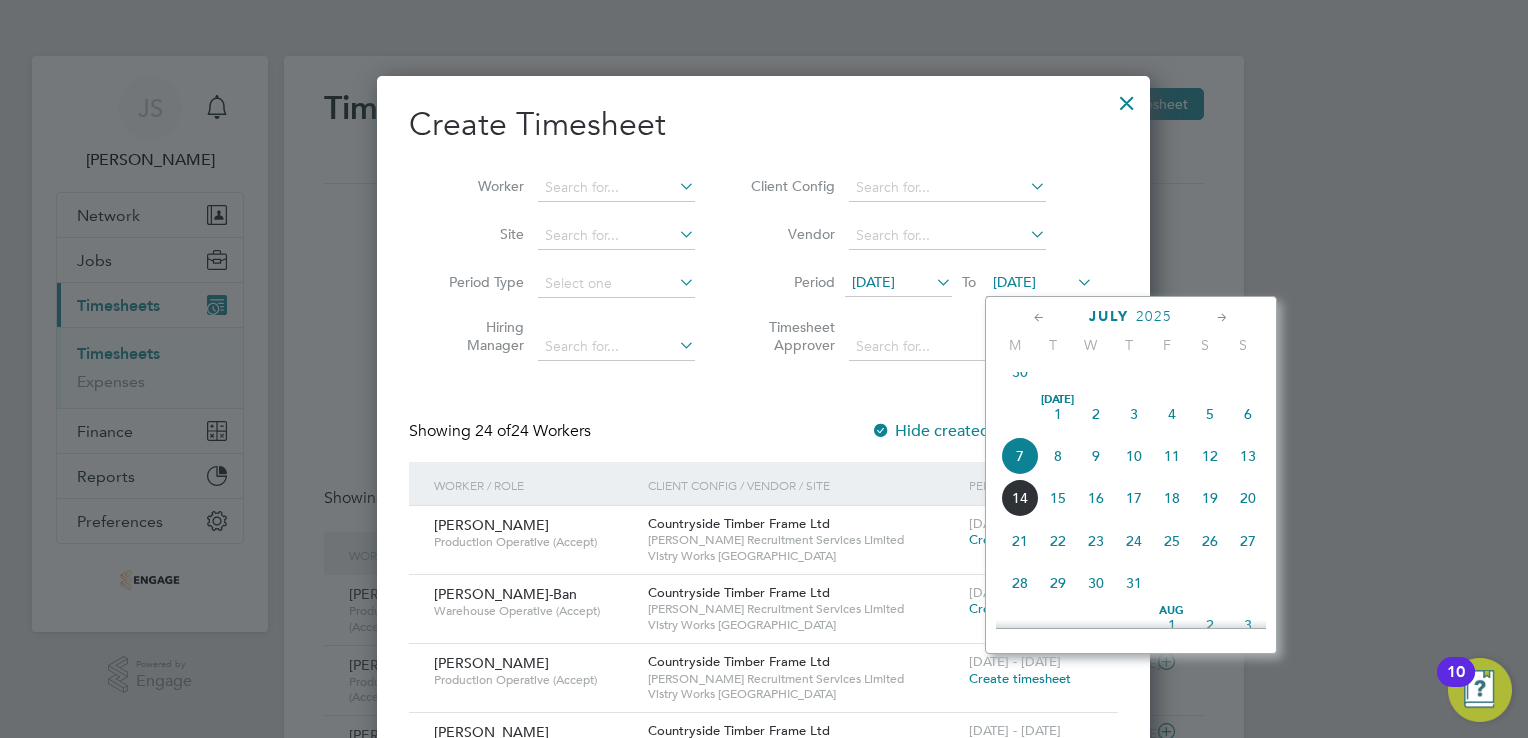 click on "13" 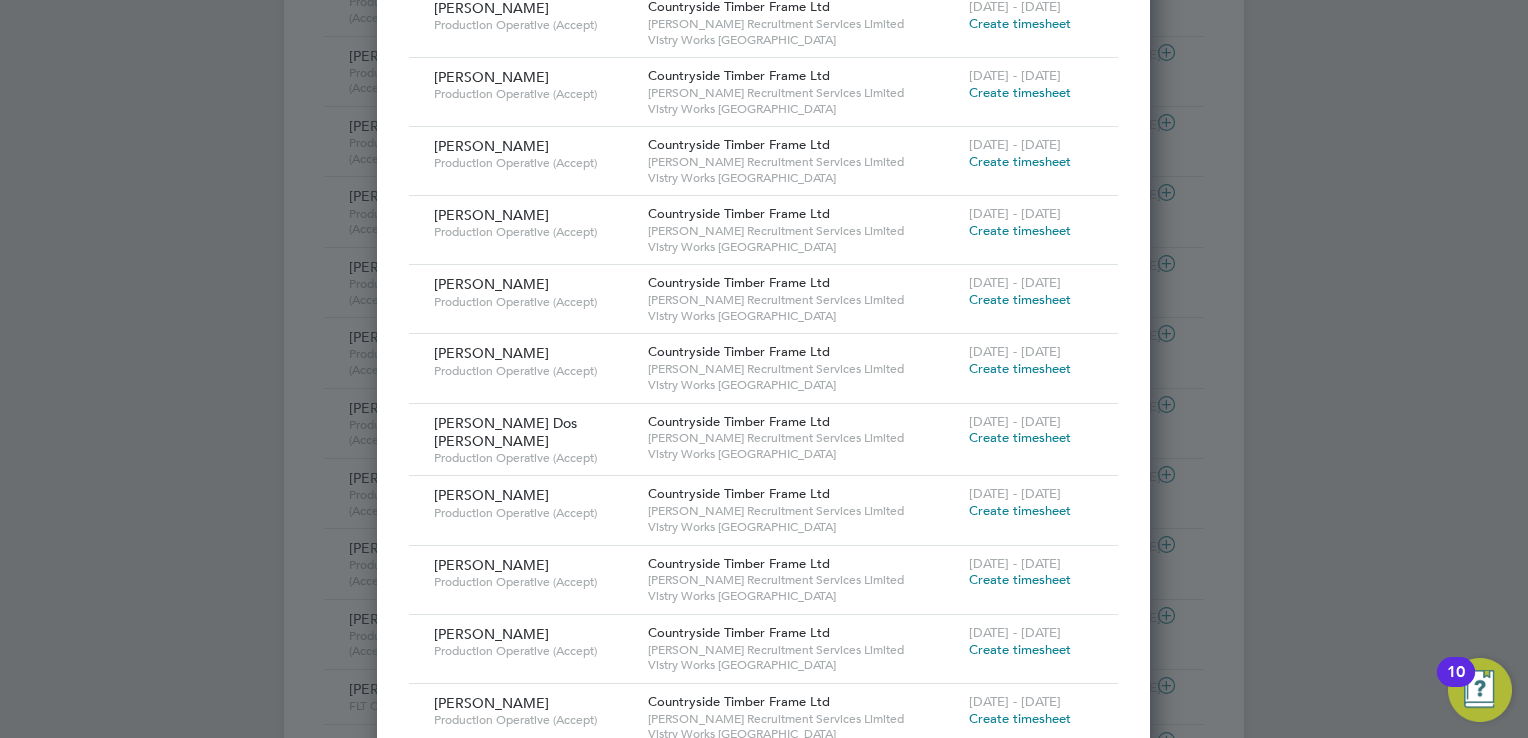 drag, startPoint x: 1019, startPoint y: 94, endPoint x: 868, endPoint y: 185, distance: 176.30087 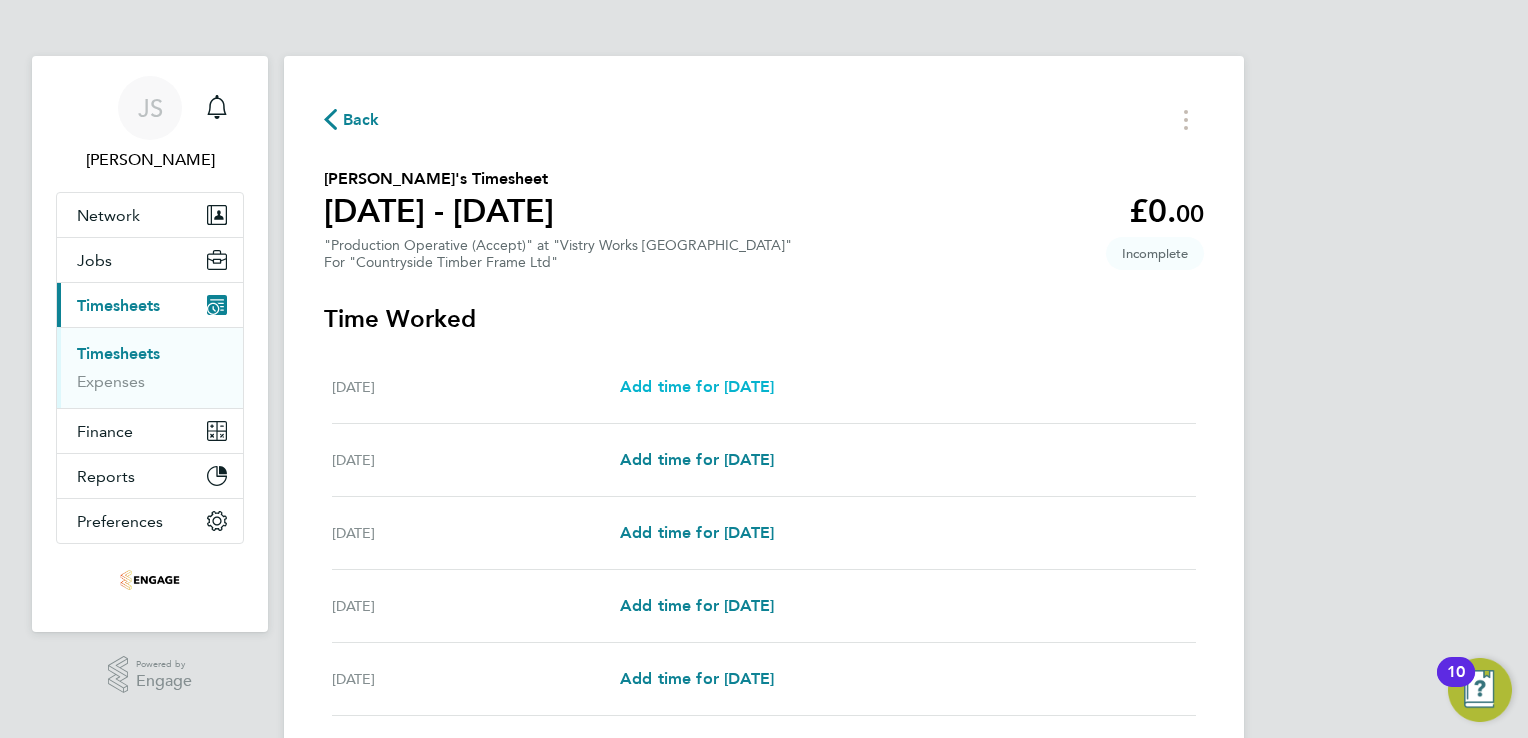 click on "Add time for [DATE]" at bounding box center [697, 386] 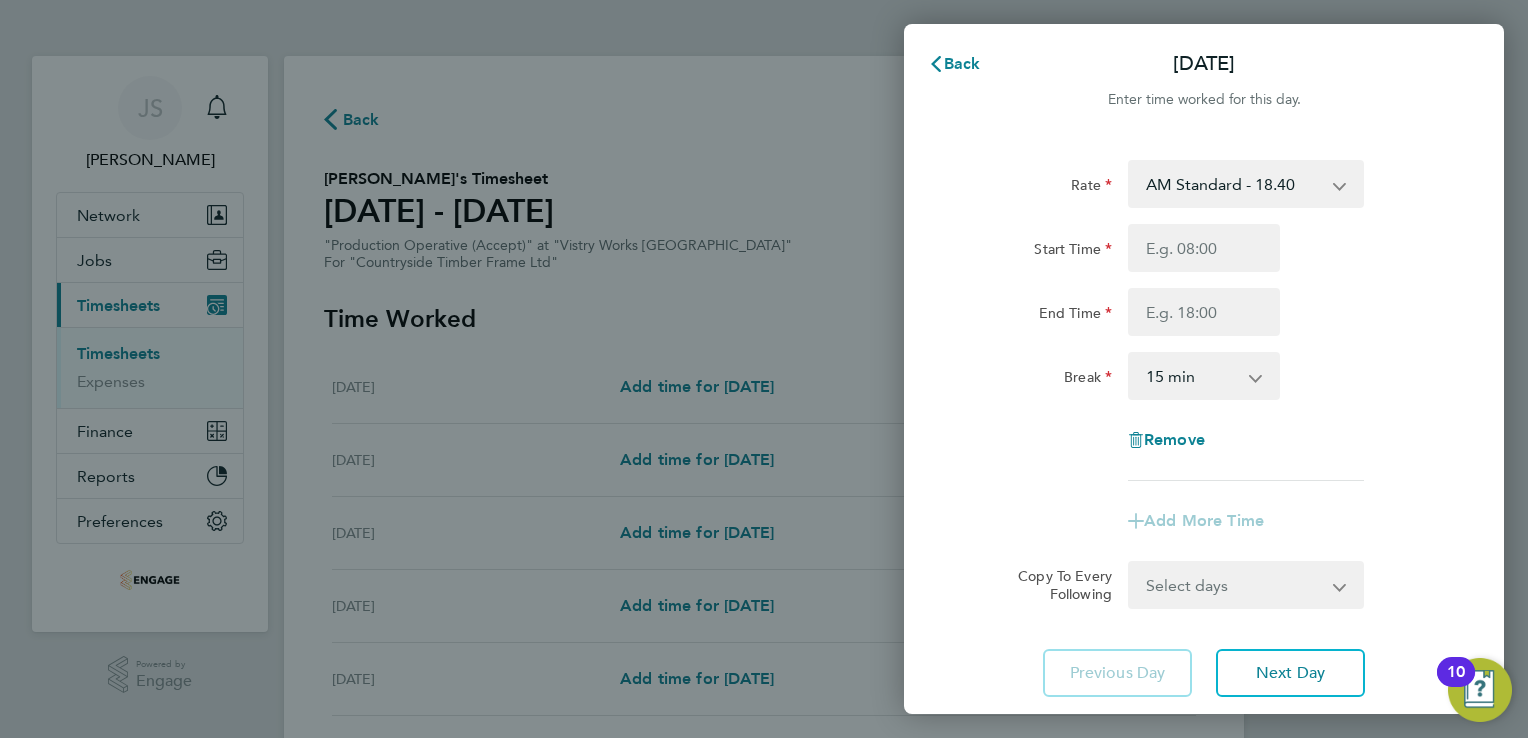 drag, startPoint x: 1244, startPoint y: 188, endPoint x: 1244, endPoint y: 207, distance: 19 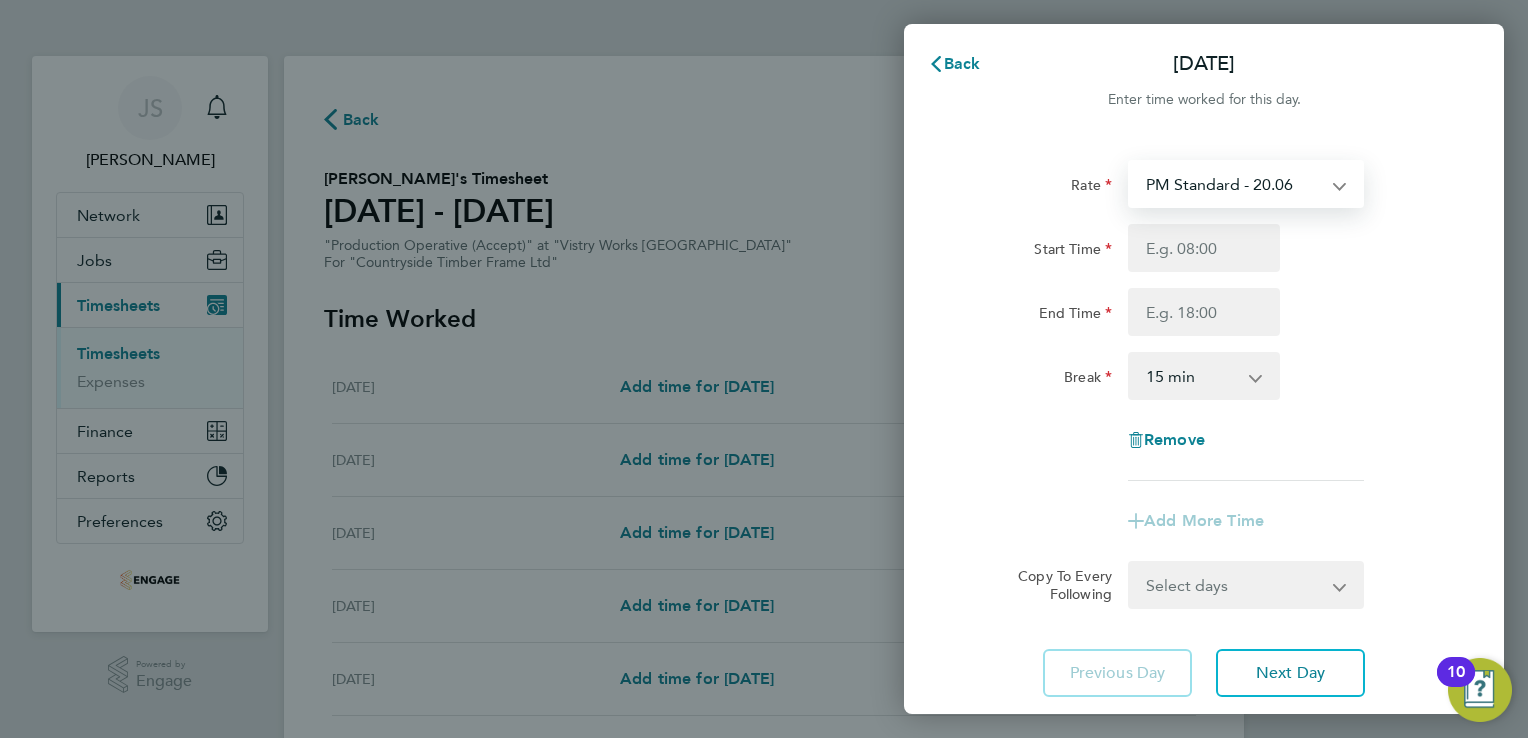 select on "15" 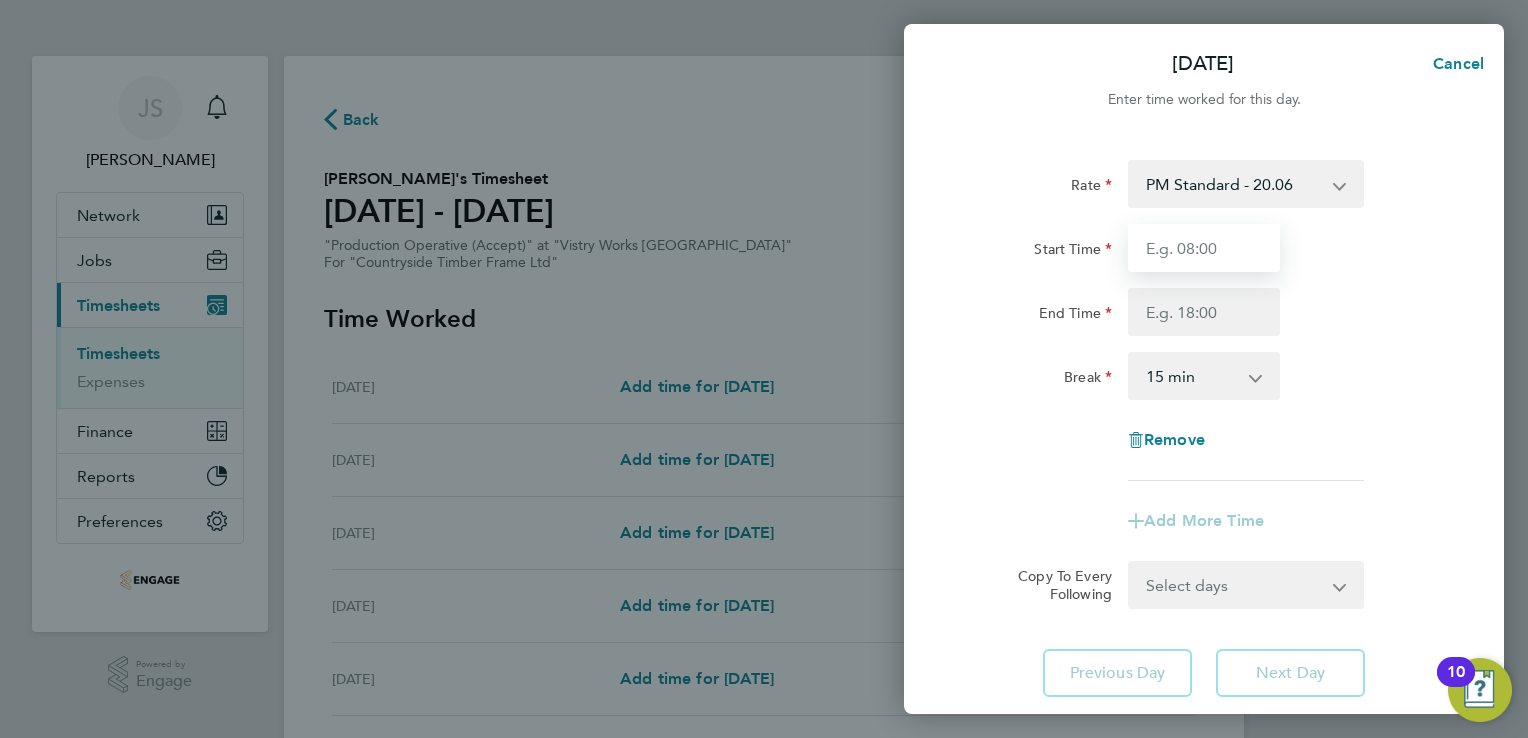 drag, startPoint x: 1170, startPoint y: 236, endPoint x: 1167, endPoint y: 250, distance: 14.3178215 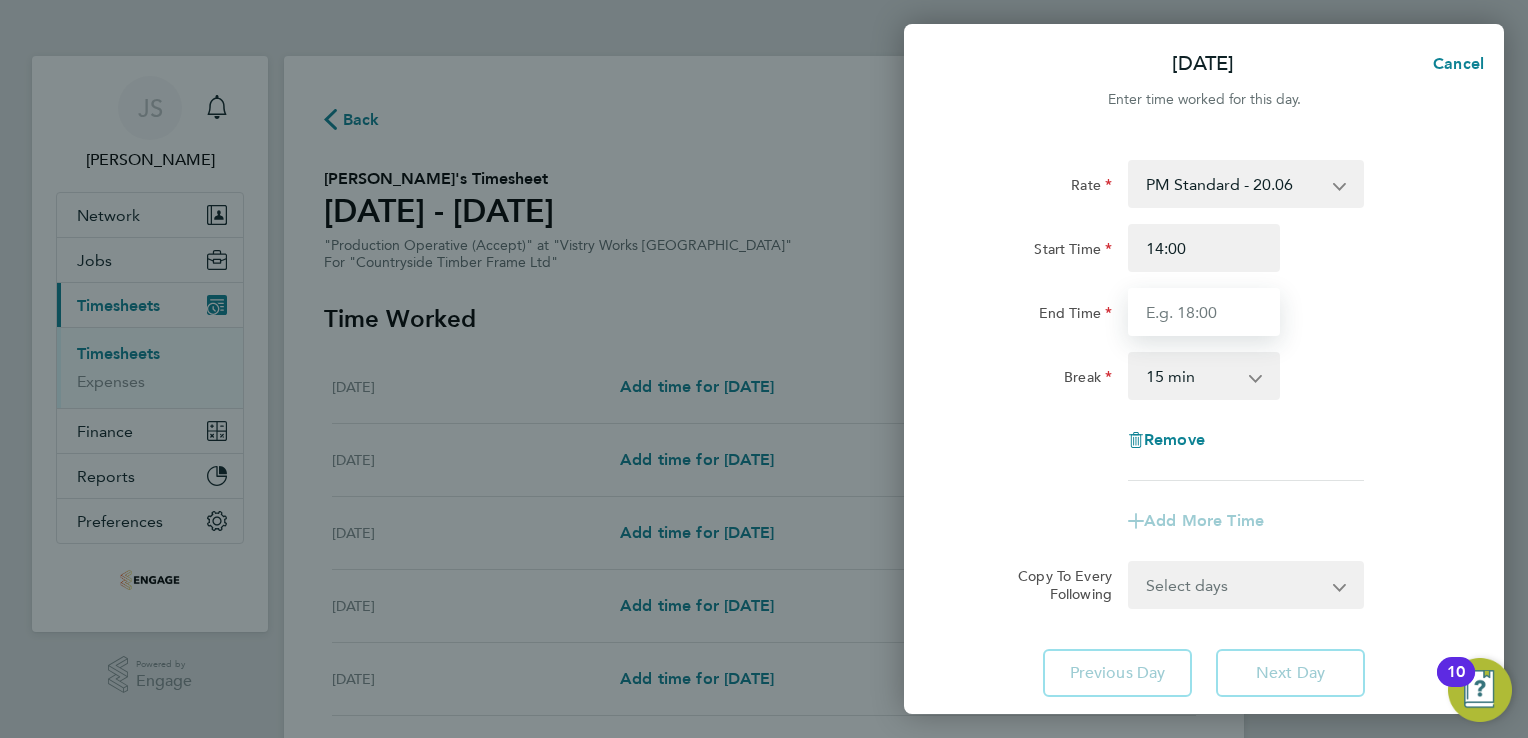 click on "End Time" at bounding box center [1204, 312] 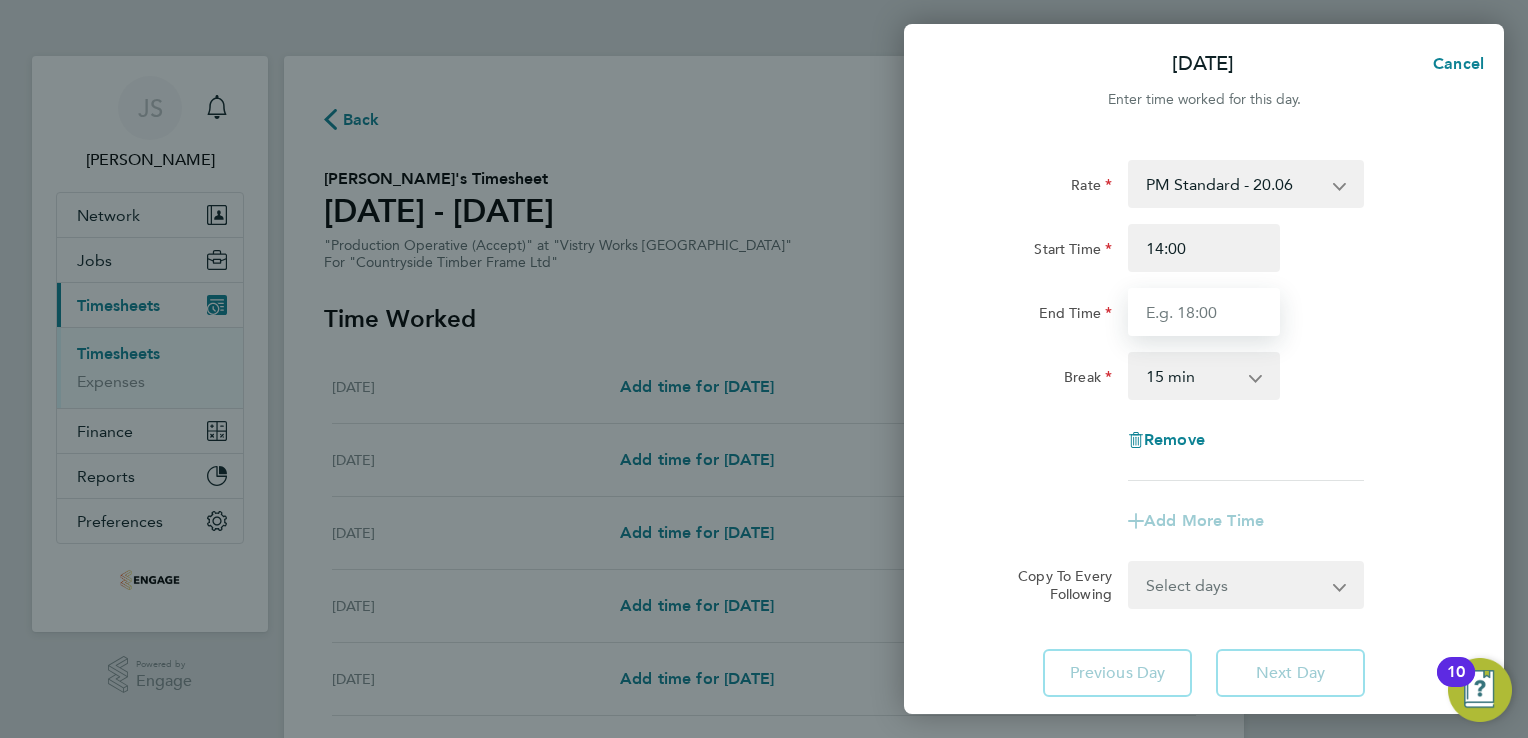 type on "22:00" 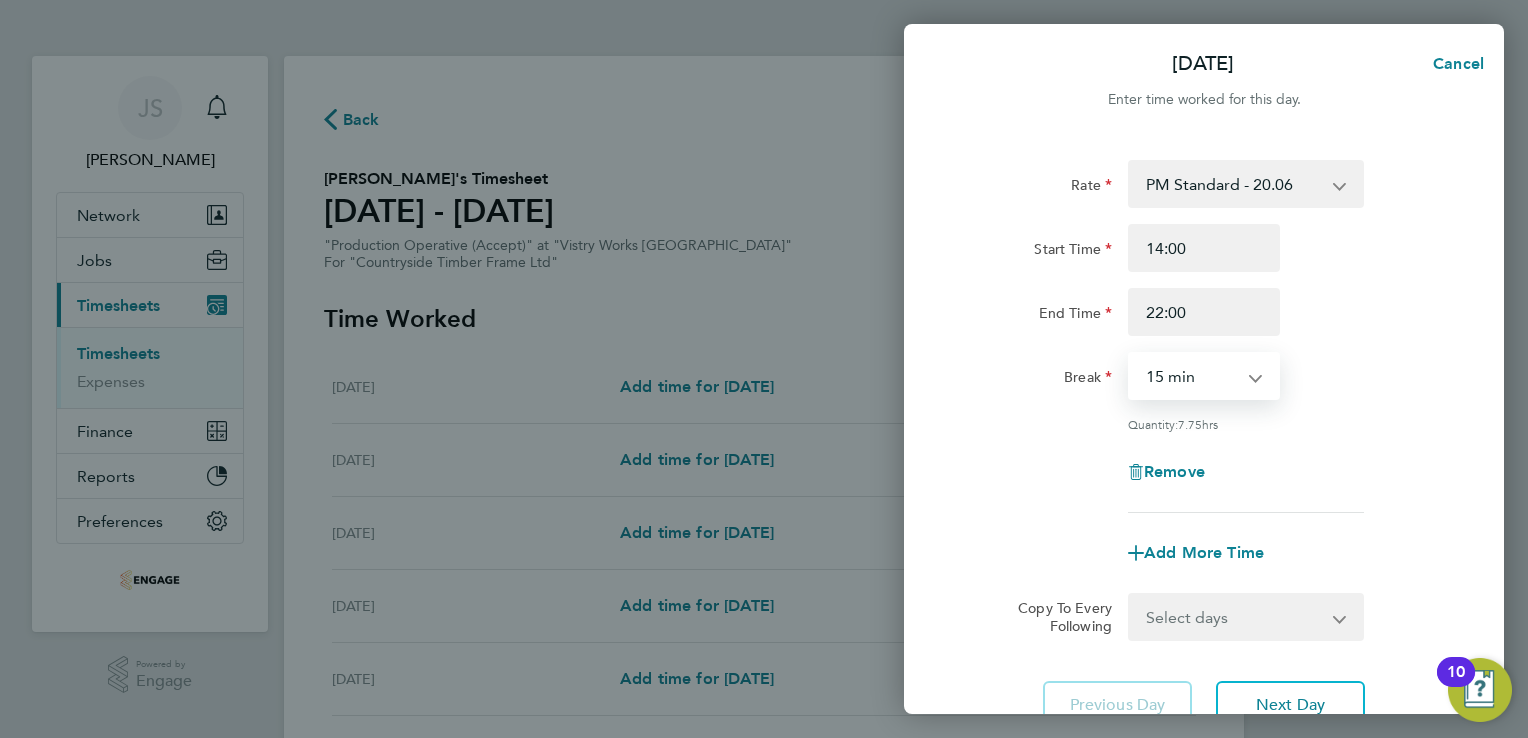 click on "0 min   15 min   30 min   45 min   60 min   75 min   90 min" at bounding box center (1192, 376) 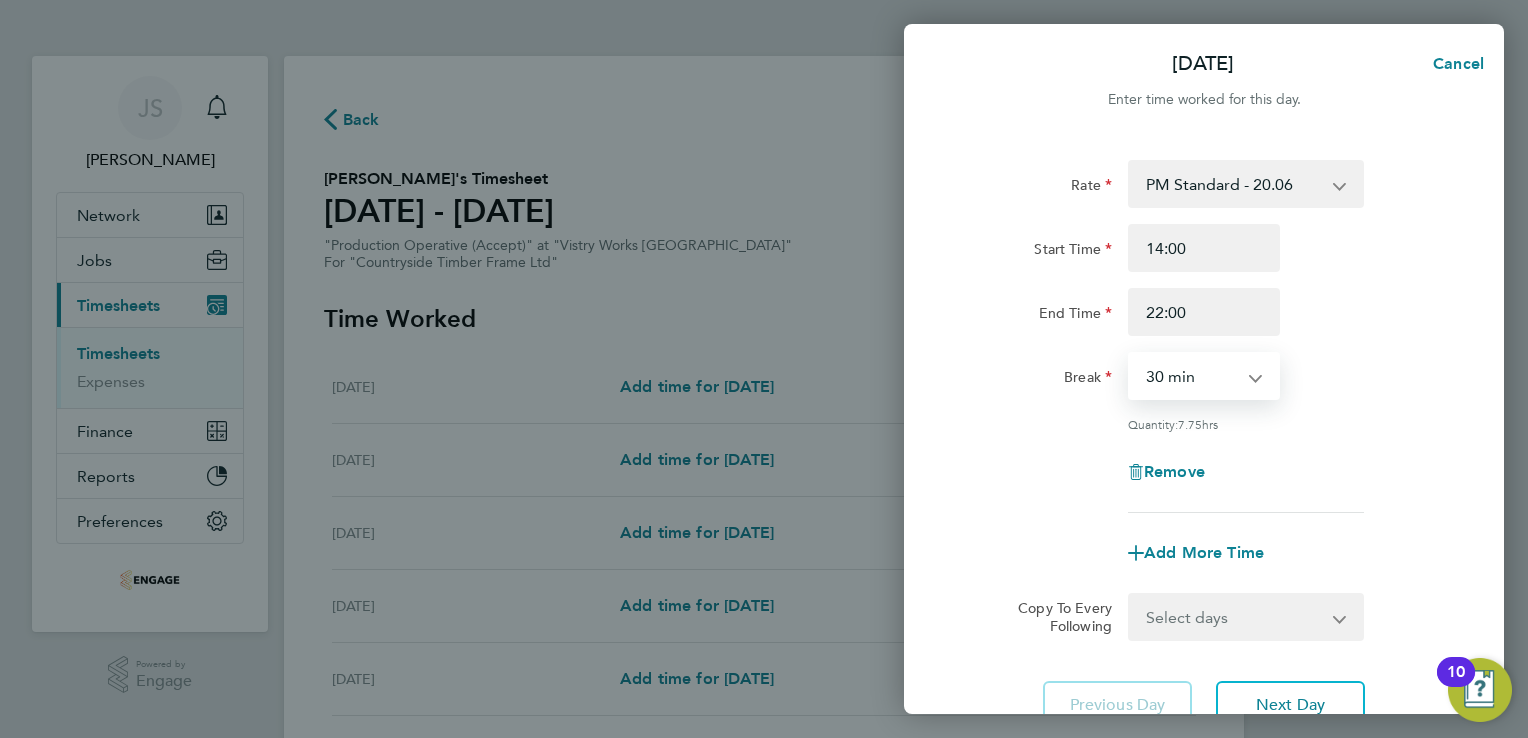 click on "0 min   15 min   30 min   45 min   60 min   75 min   90 min" at bounding box center (1192, 376) 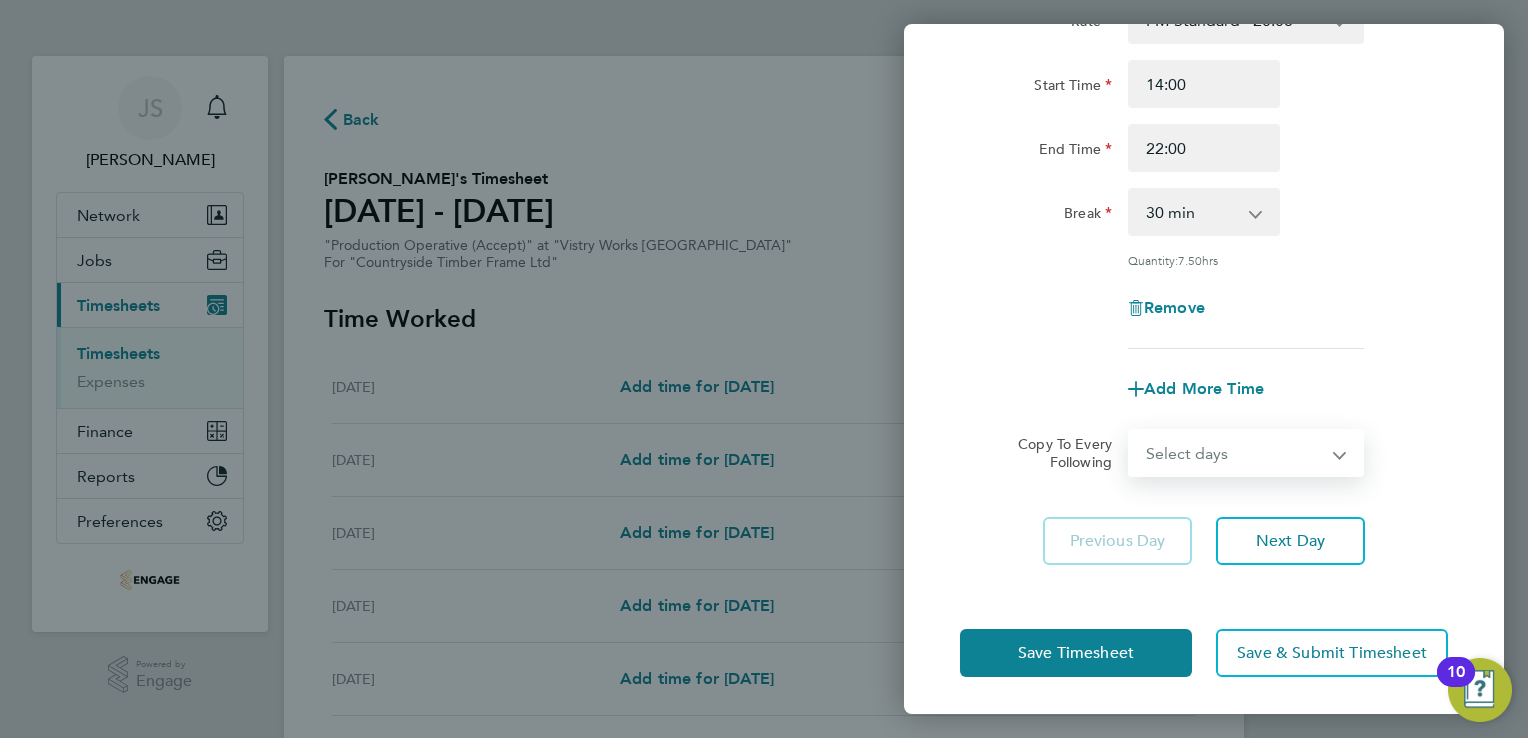 click on "Select days   Day   Weekday (Mon-Fri)   Weekend (Sat-Sun)   [DATE]   [DATE]   [DATE]   [DATE]   [DATE]   [DATE]" at bounding box center (1235, 453) 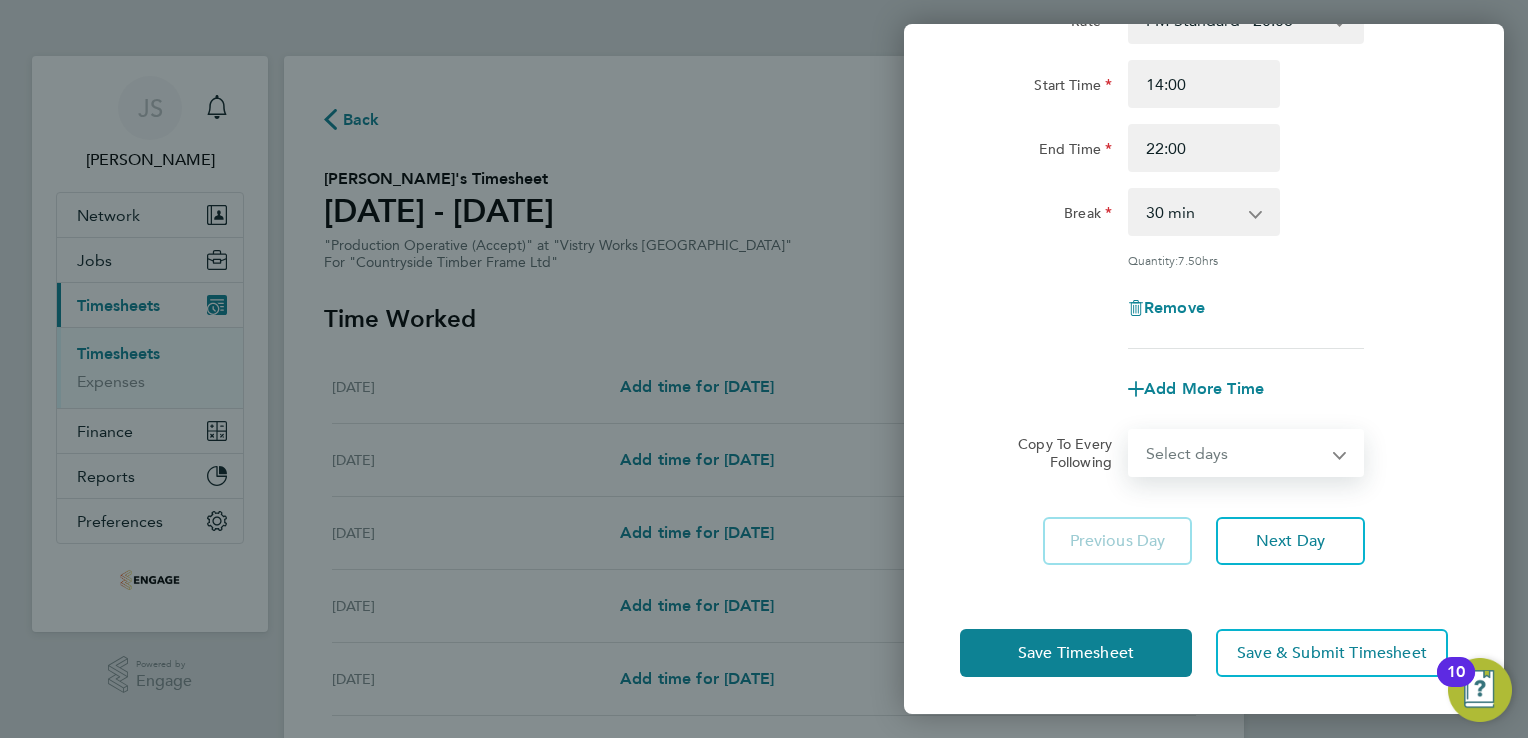 select on "WEEKDAY" 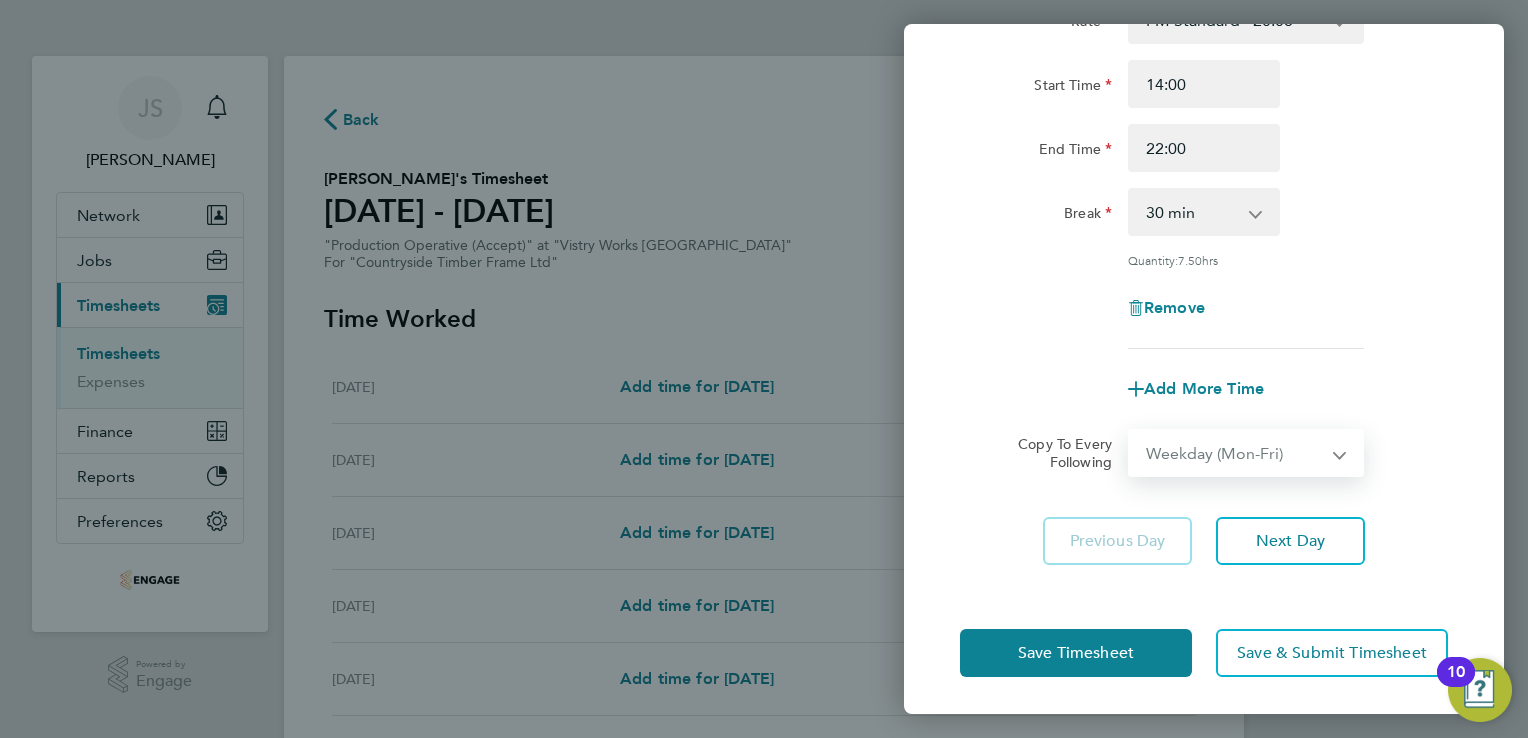 click on "Select days   Day   Weekday (Mon-Fri)   Weekend (Sat-Sun)   [DATE]   [DATE]   [DATE]   [DATE]   [DATE]   [DATE]" at bounding box center (1235, 453) 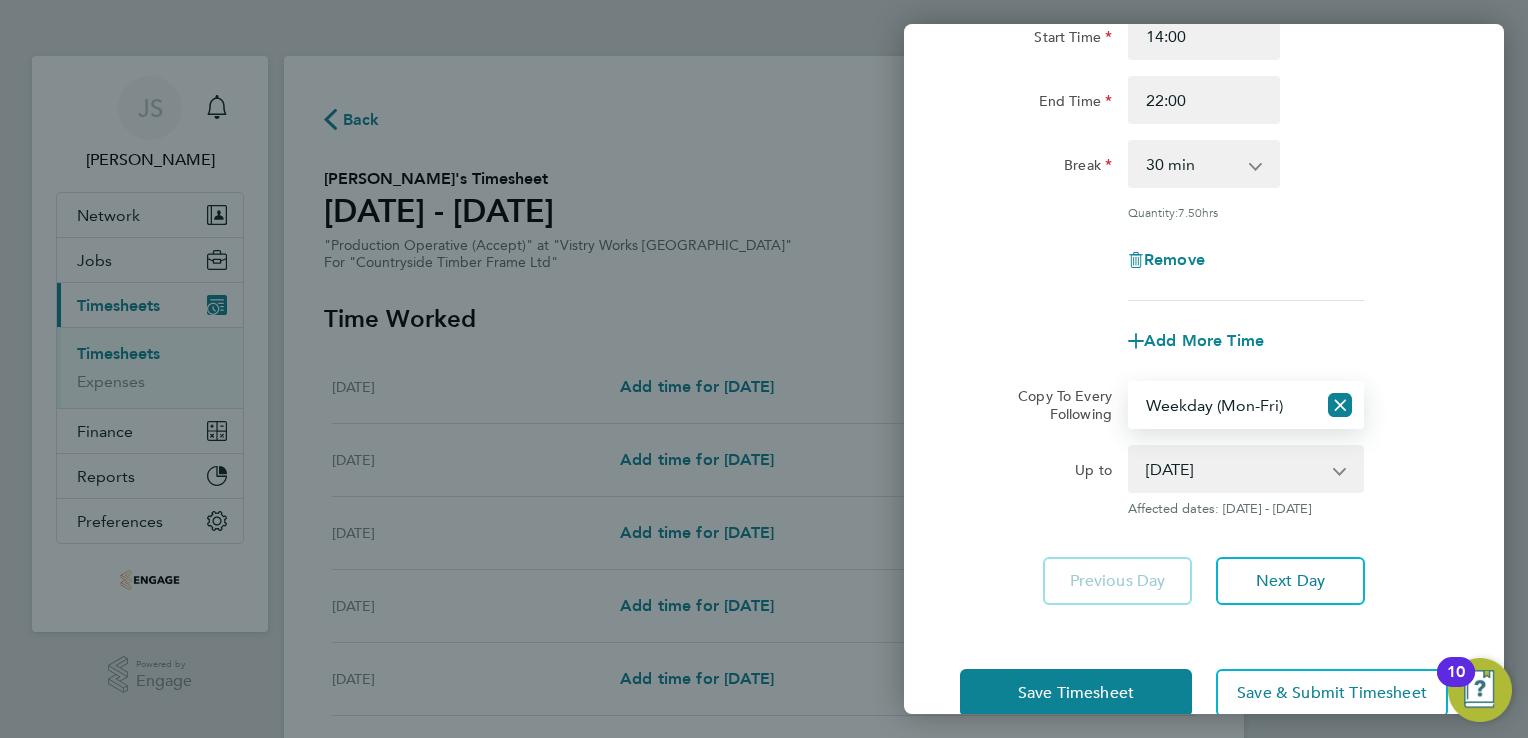 scroll, scrollTop: 252, scrollLeft: 0, axis: vertical 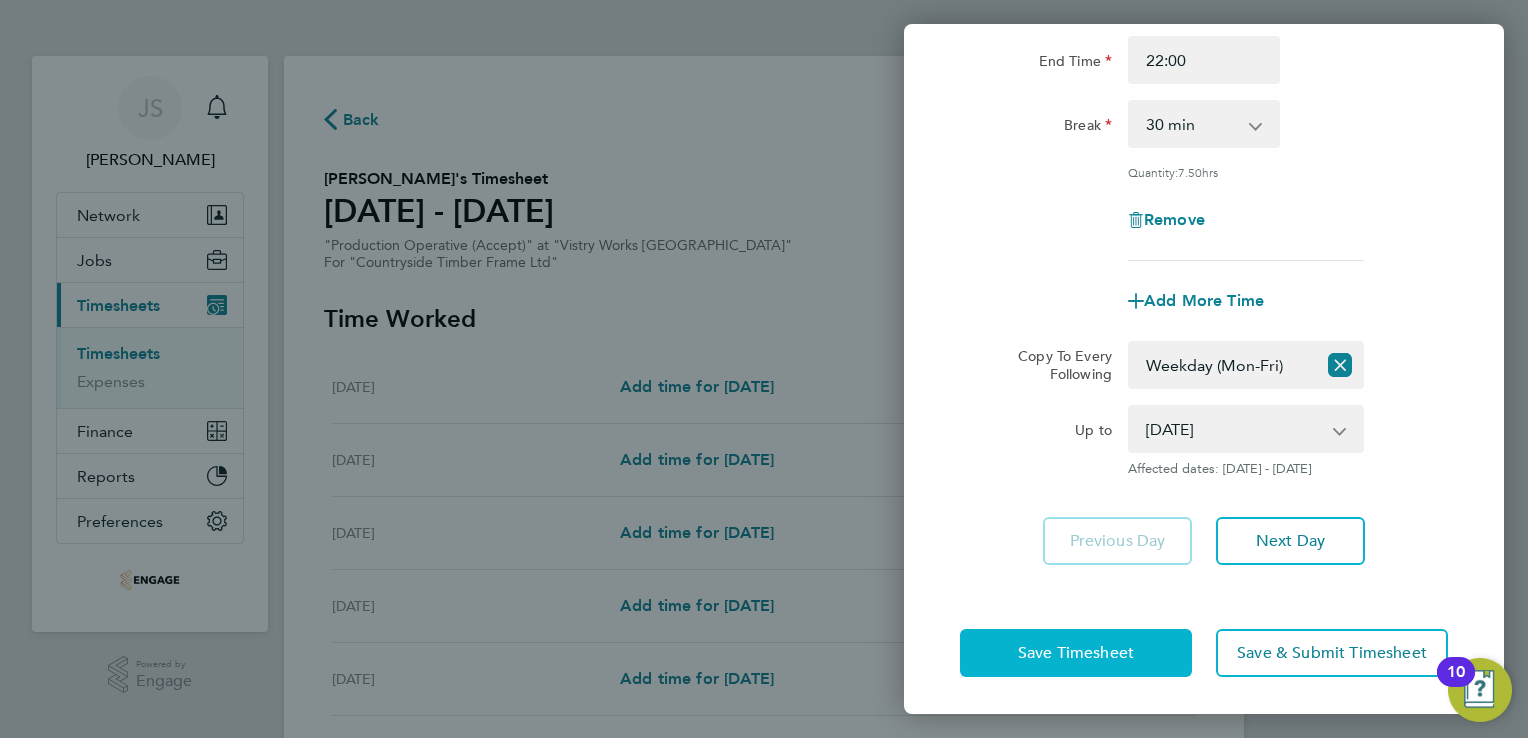 drag, startPoint x: 1117, startPoint y: 645, endPoint x: 1022, endPoint y: 642, distance: 95.047356 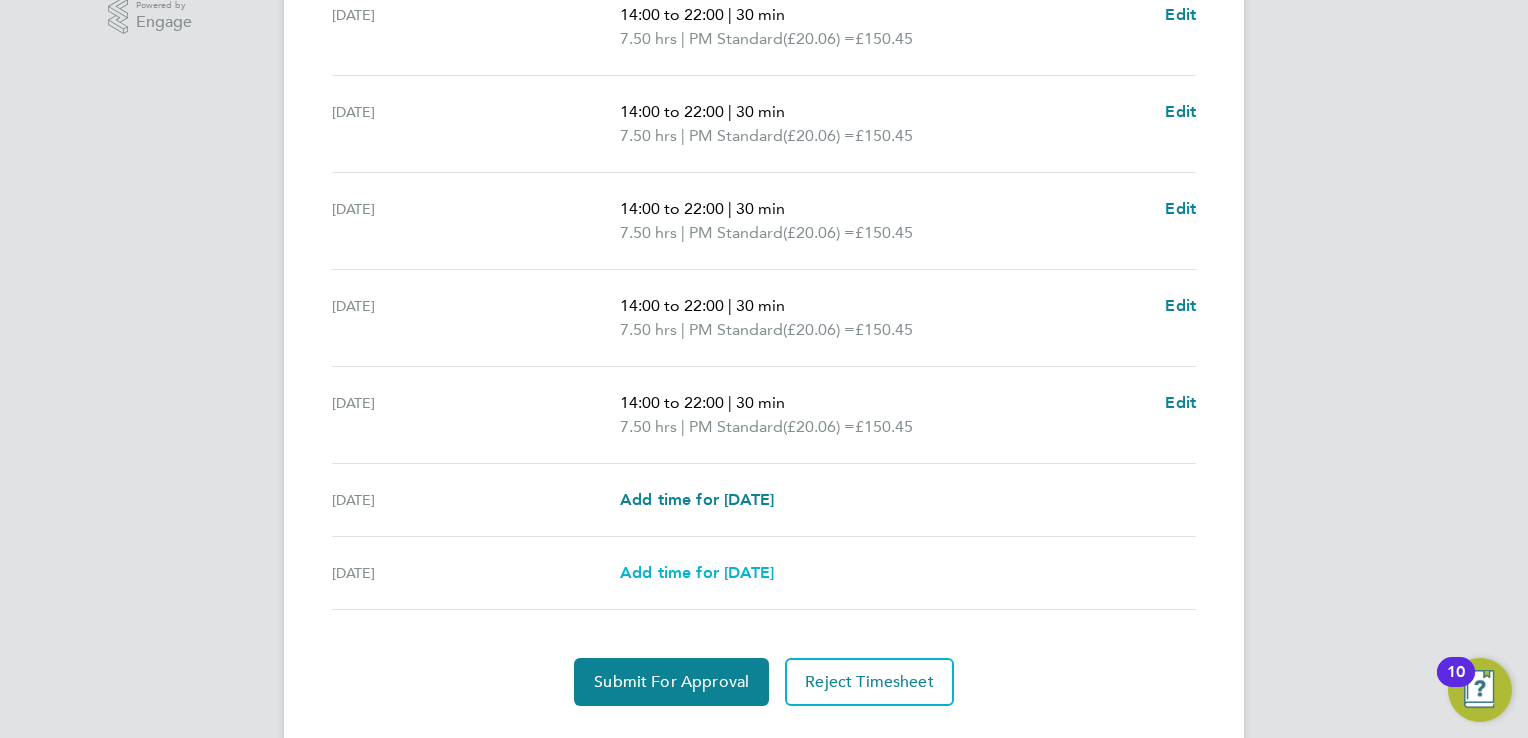 scroll, scrollTop: 704, scrollLeft: 0, axis: vertical 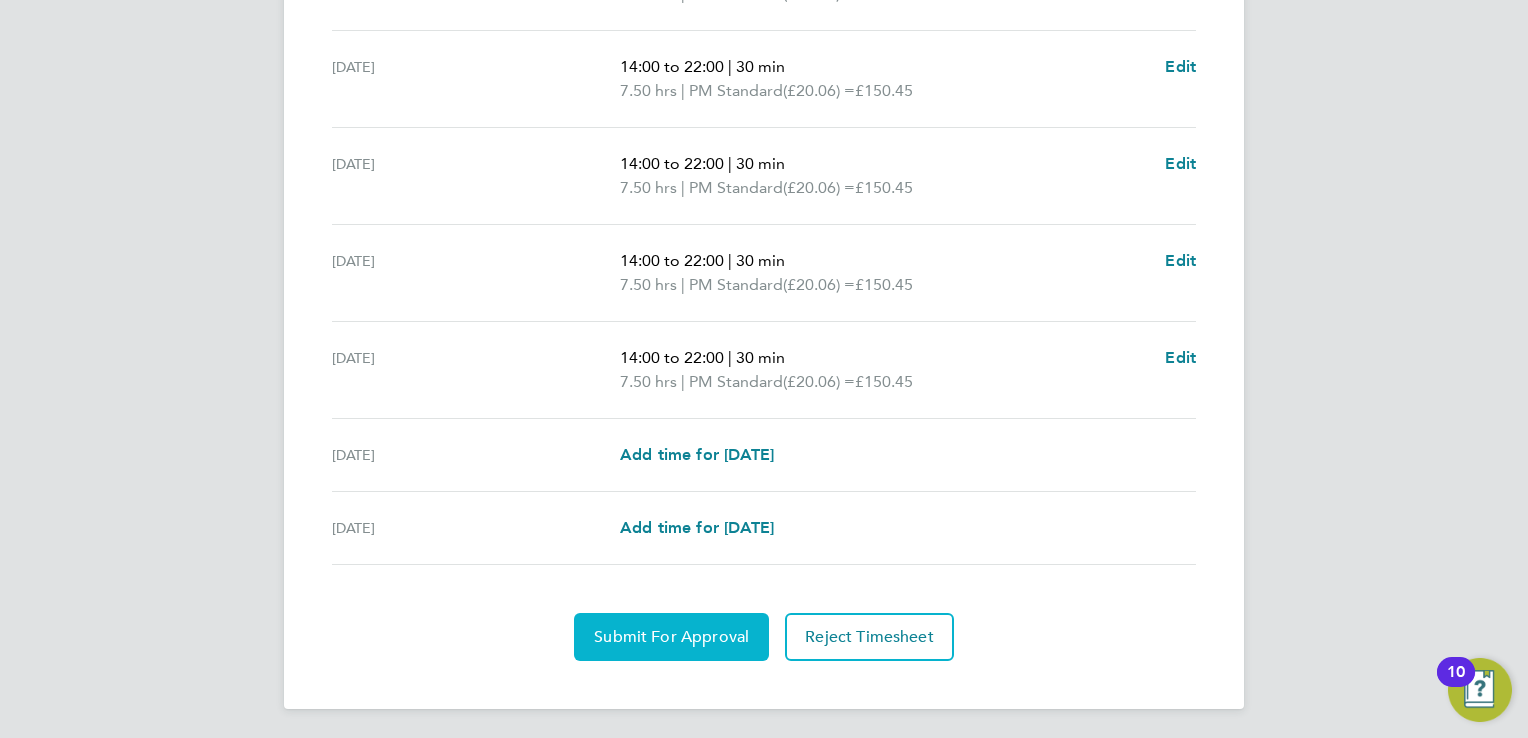 drag, startPoint x: 654, startPoint y: 630, endPoint x: 659, endPoint y: 619, distance: 12.083046 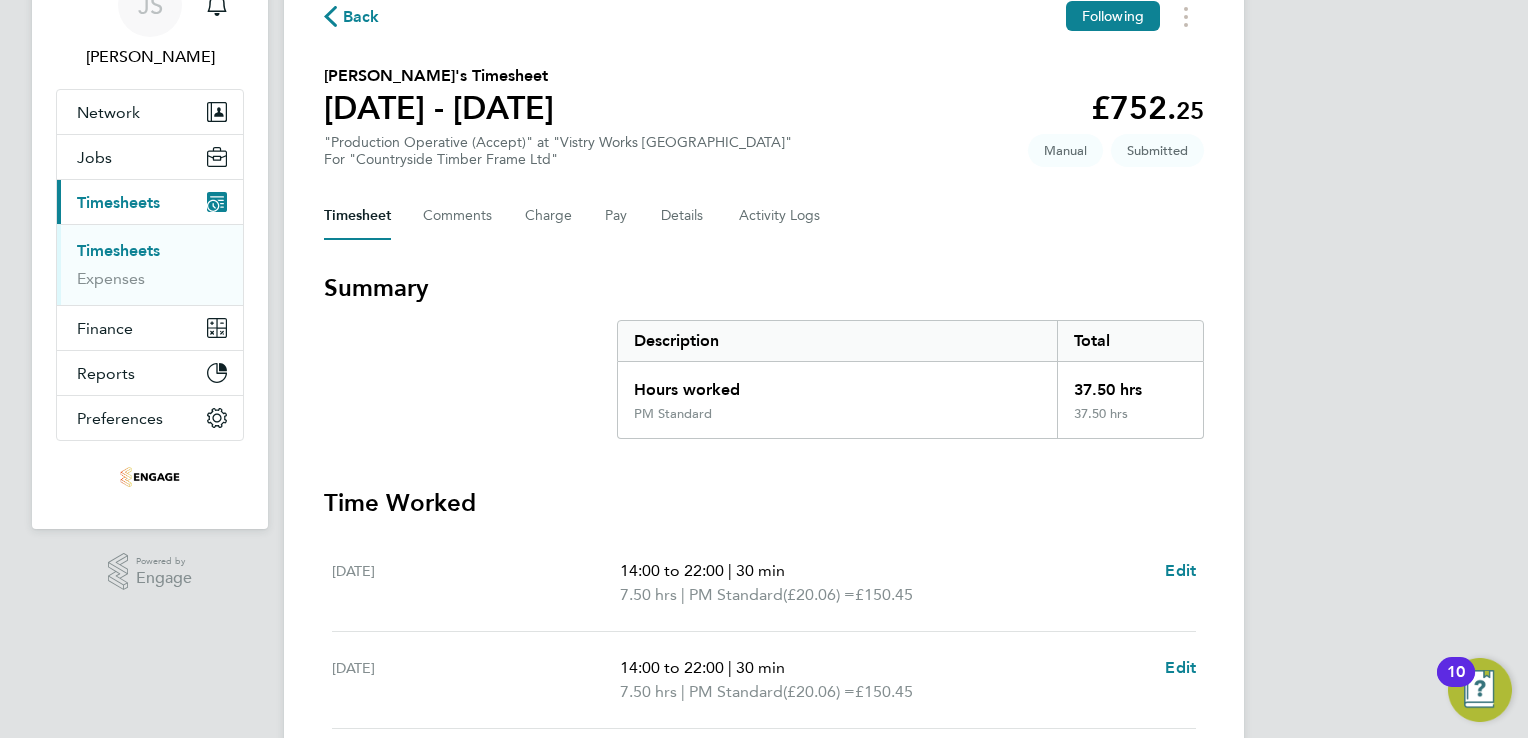 scroll, scrollTop: 0, scrollLeft: 0, axis: both 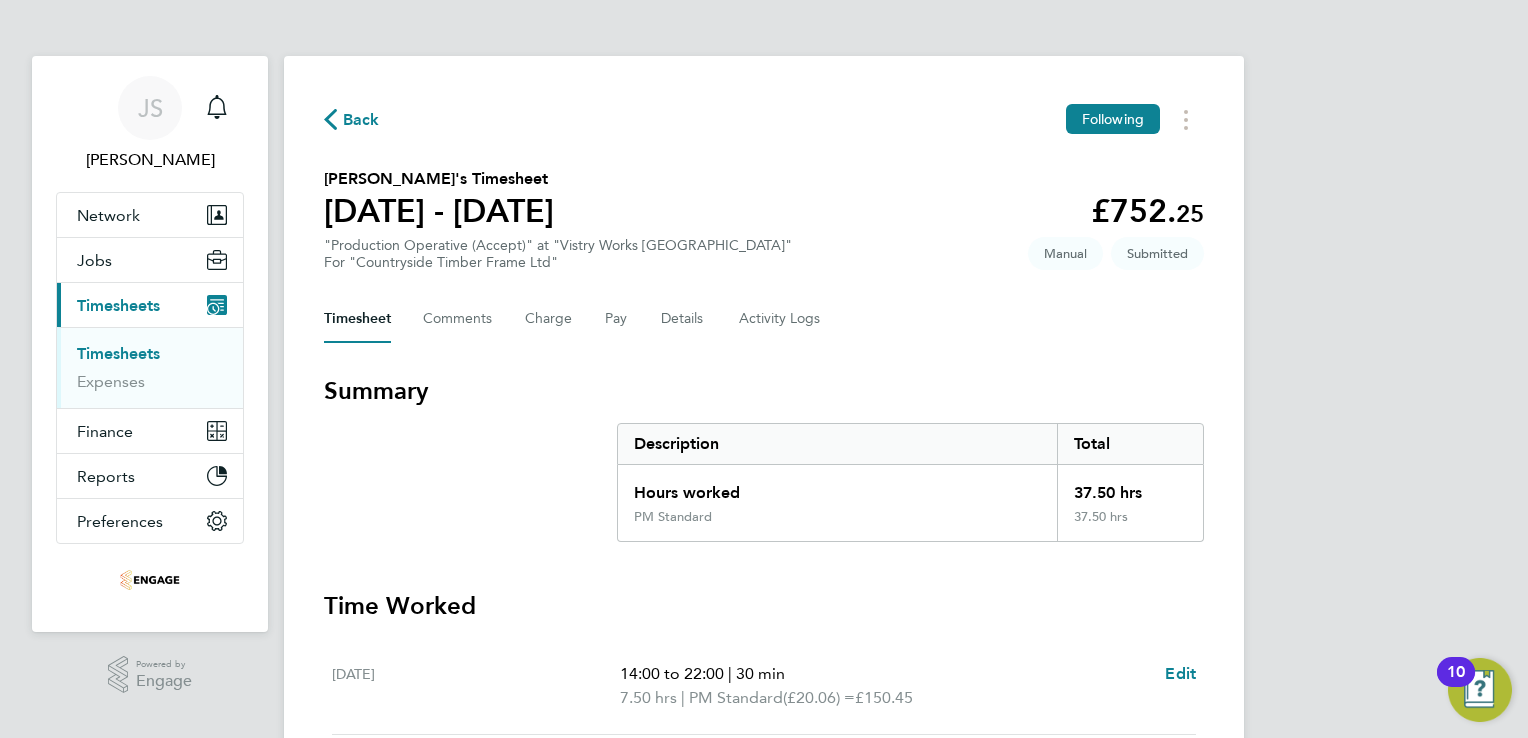 click on "Back" 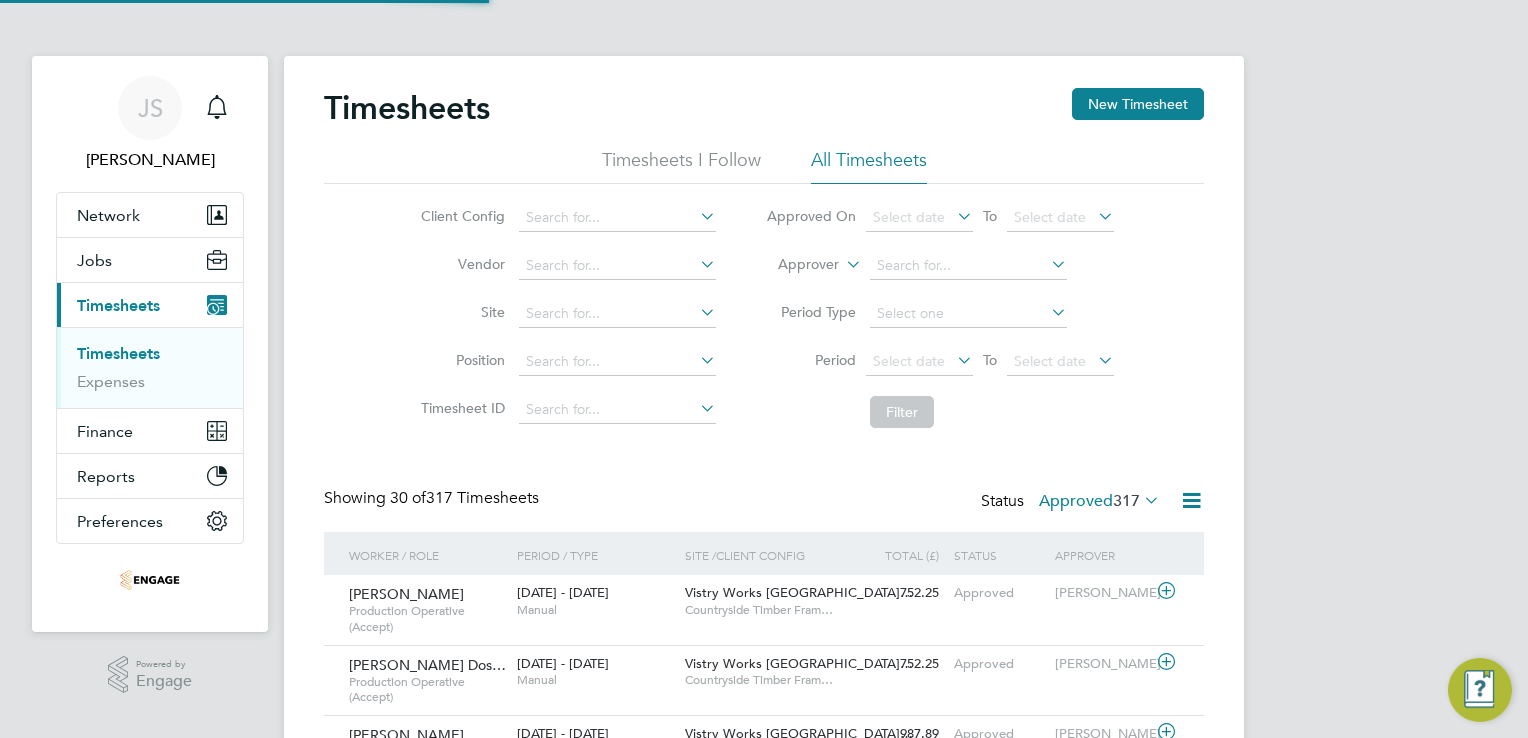 scroll, scrollTop: 9, scrollLeft: 10, axis: both 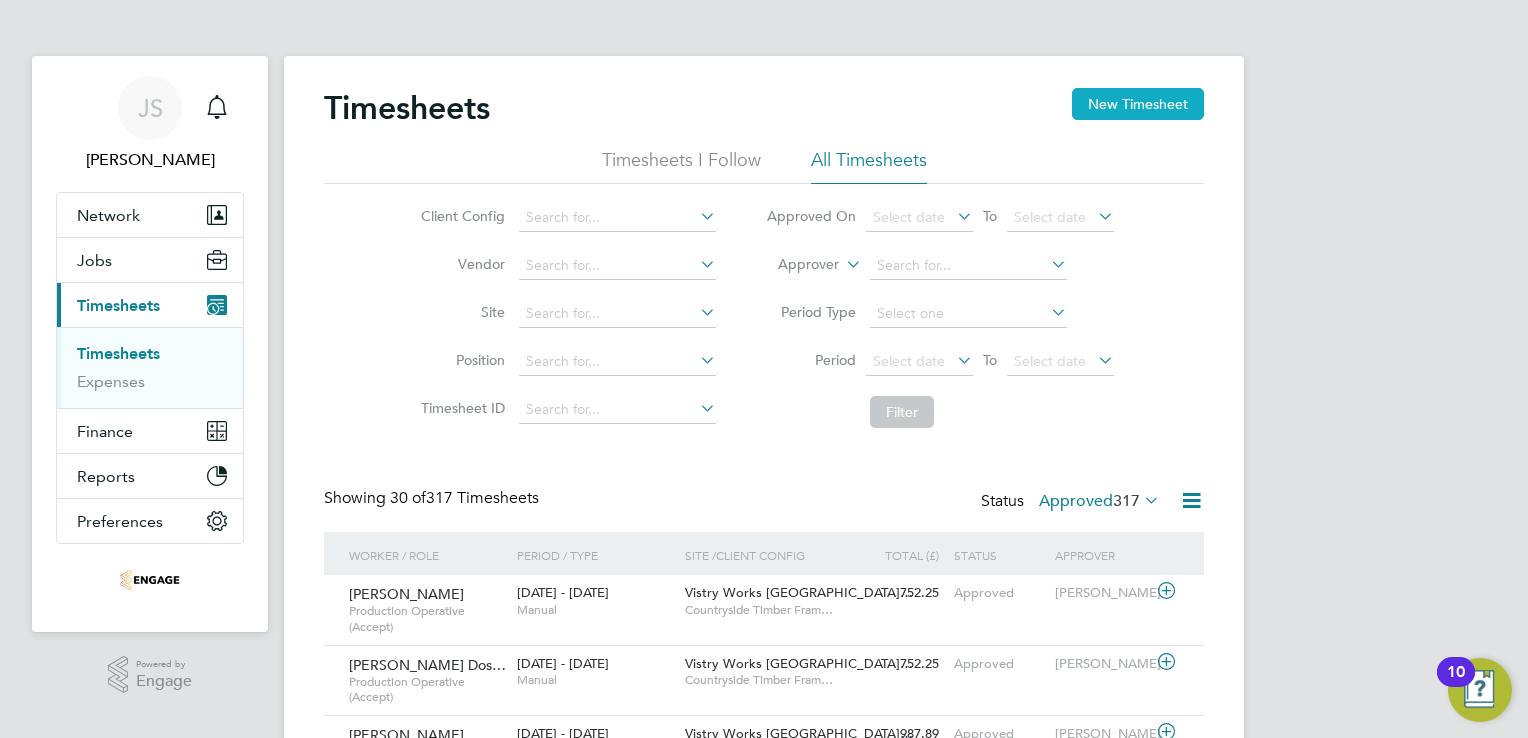 click on "New Timesheet" 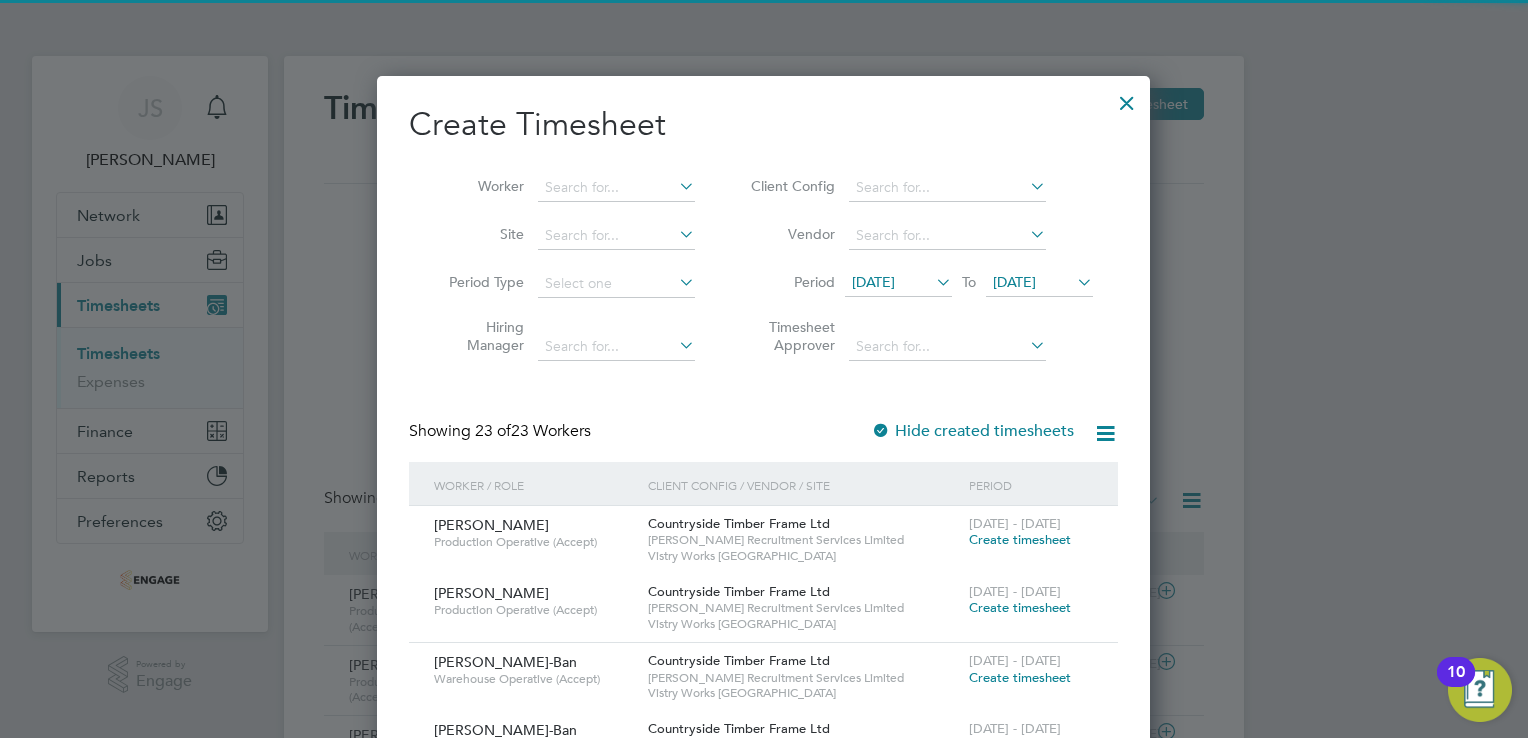 drag, startPoint x: 935, startPoint y: 286, endPoint x: 927, endPoint y: 313, distance: 28.160255 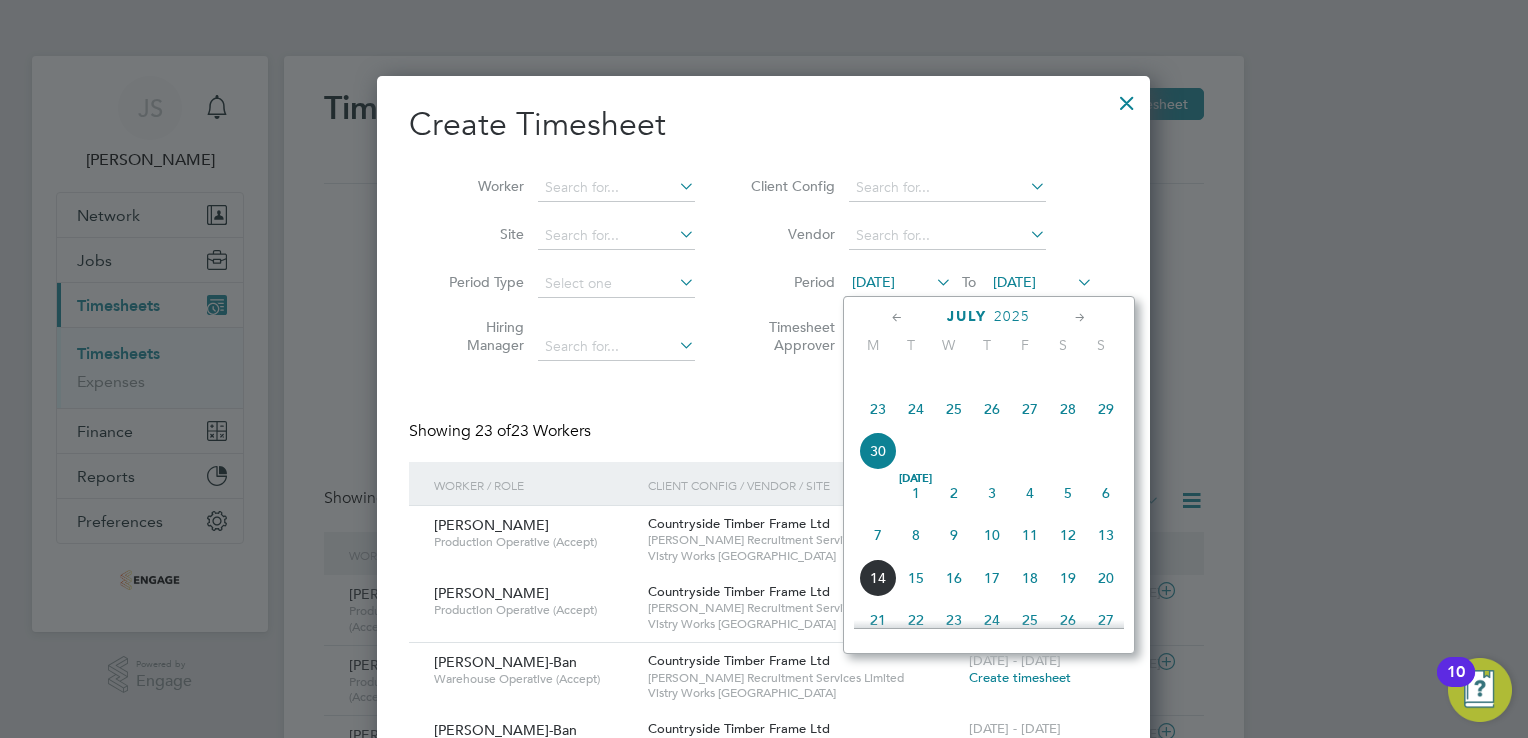 drag, startPoint x: 885, startPoint y: 564, endPoint x: 936, endPoint y: 490, distance: 89.87213 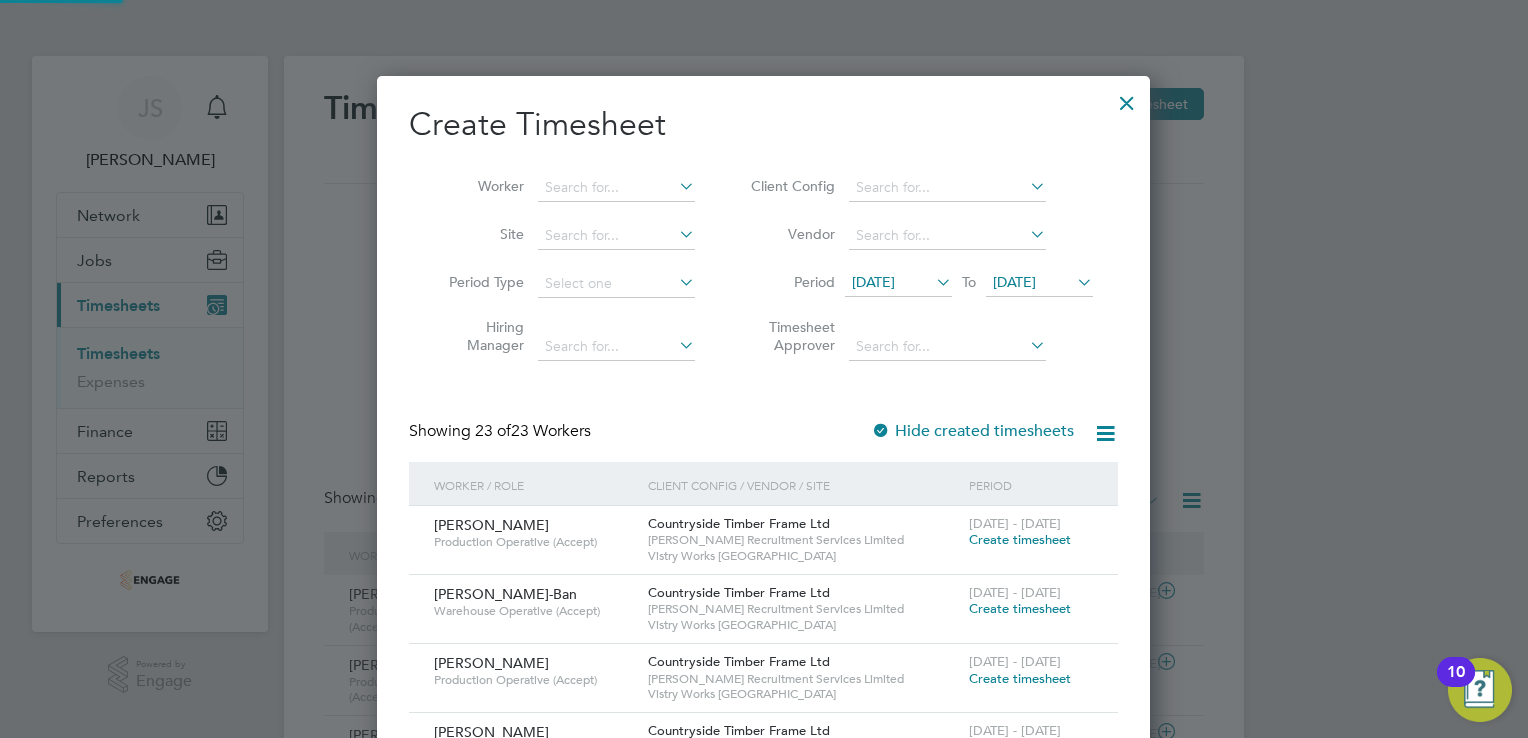 click on "[DATE]" at bounding box center [1014, 282] 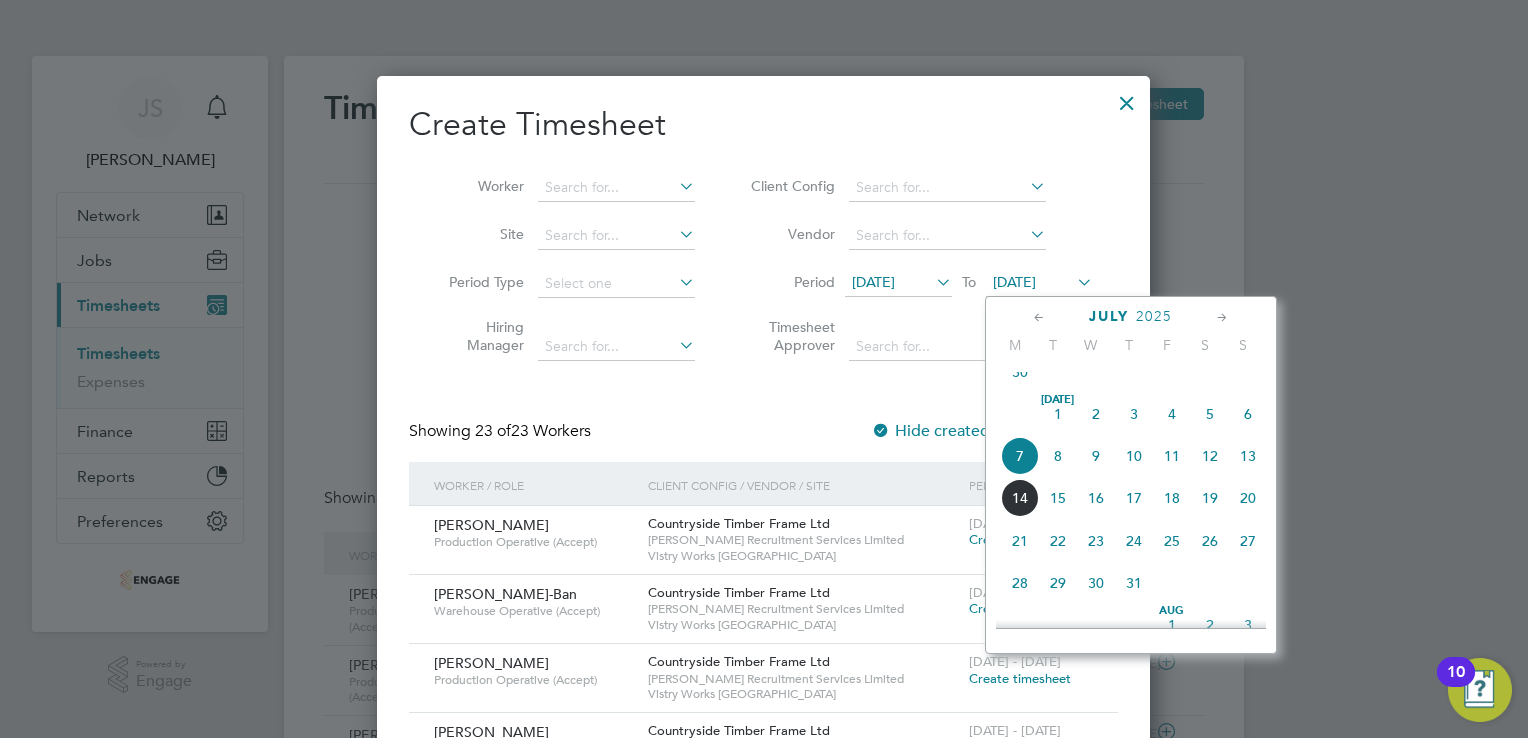 click on "13" 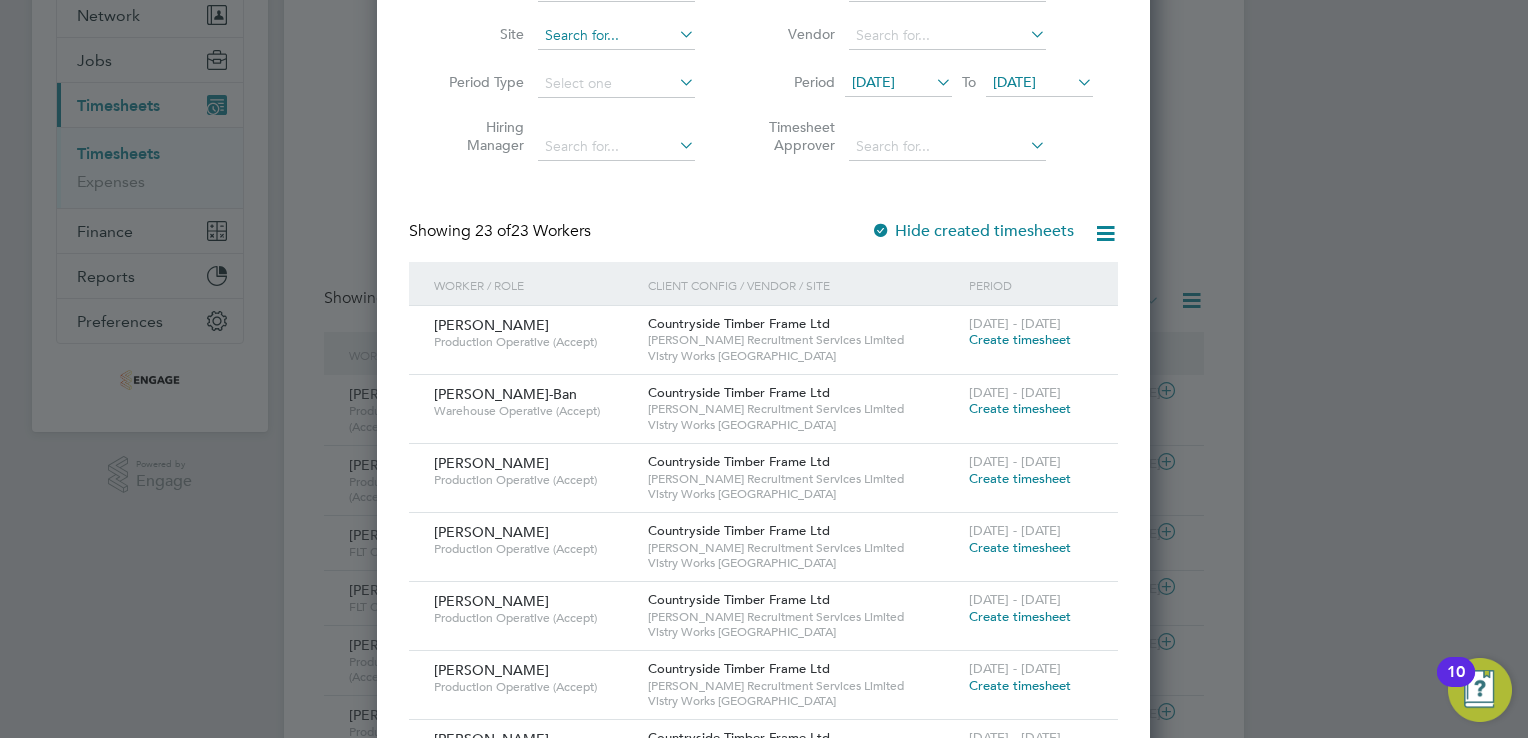 click at bounding box center (616, 36) 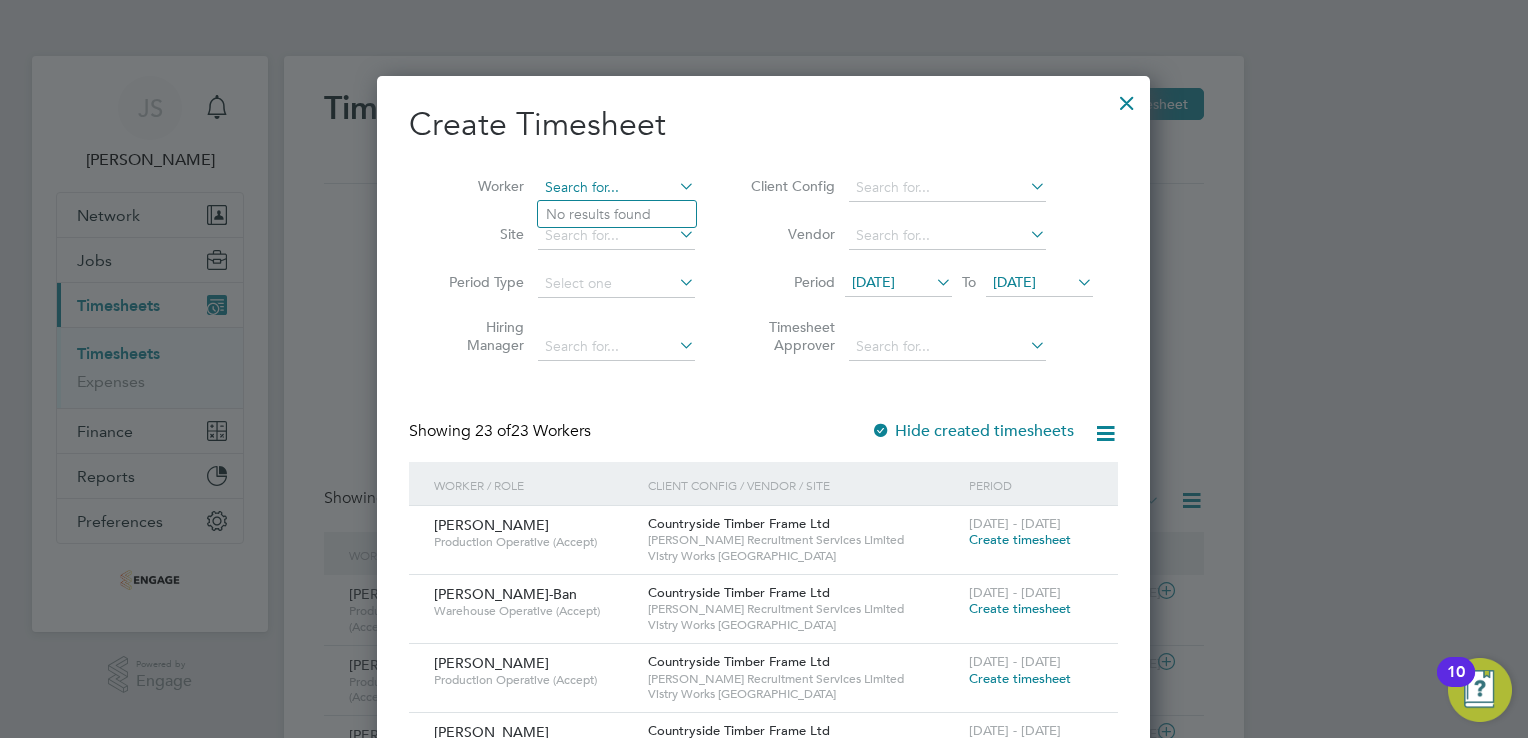 click at bounding box center (616, 188) 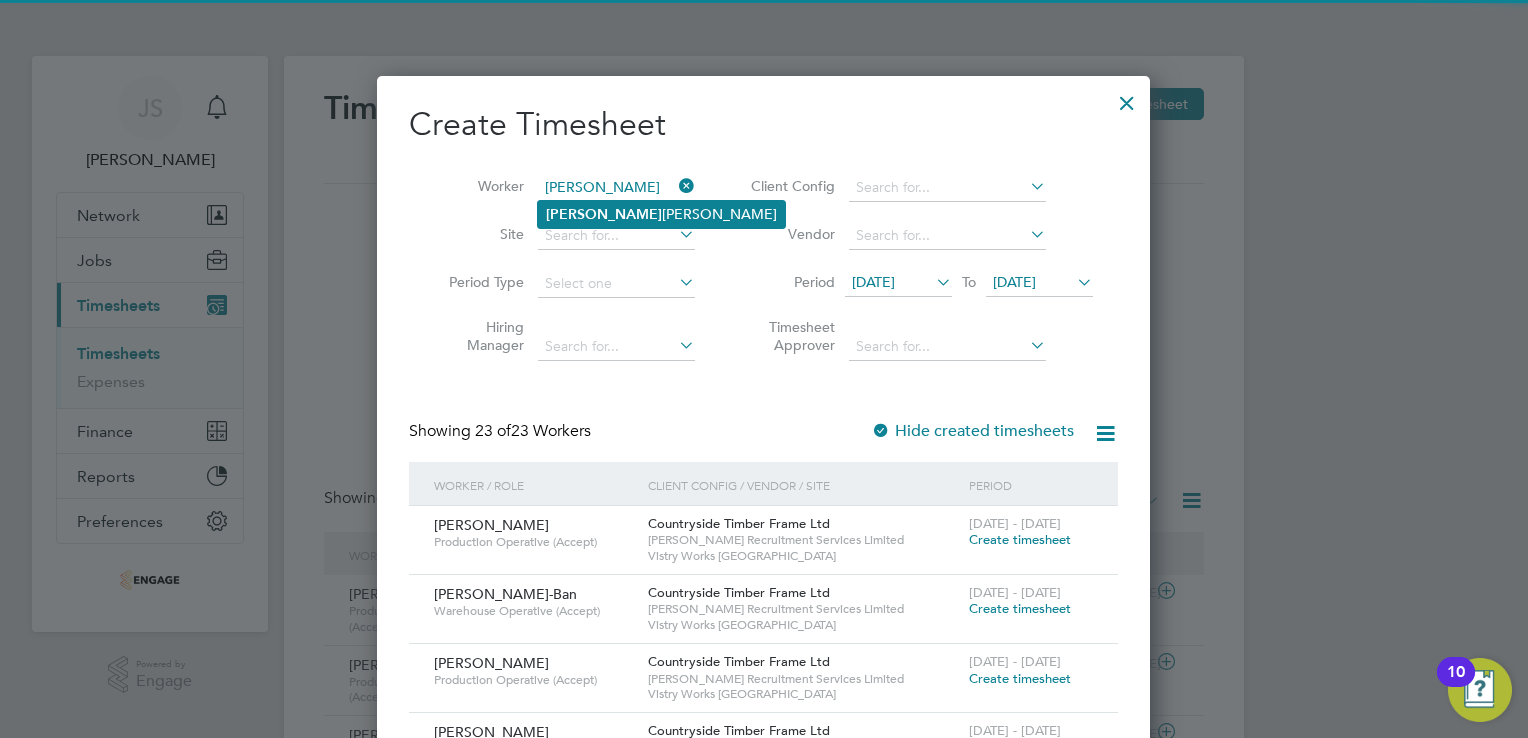 click on "Robert" 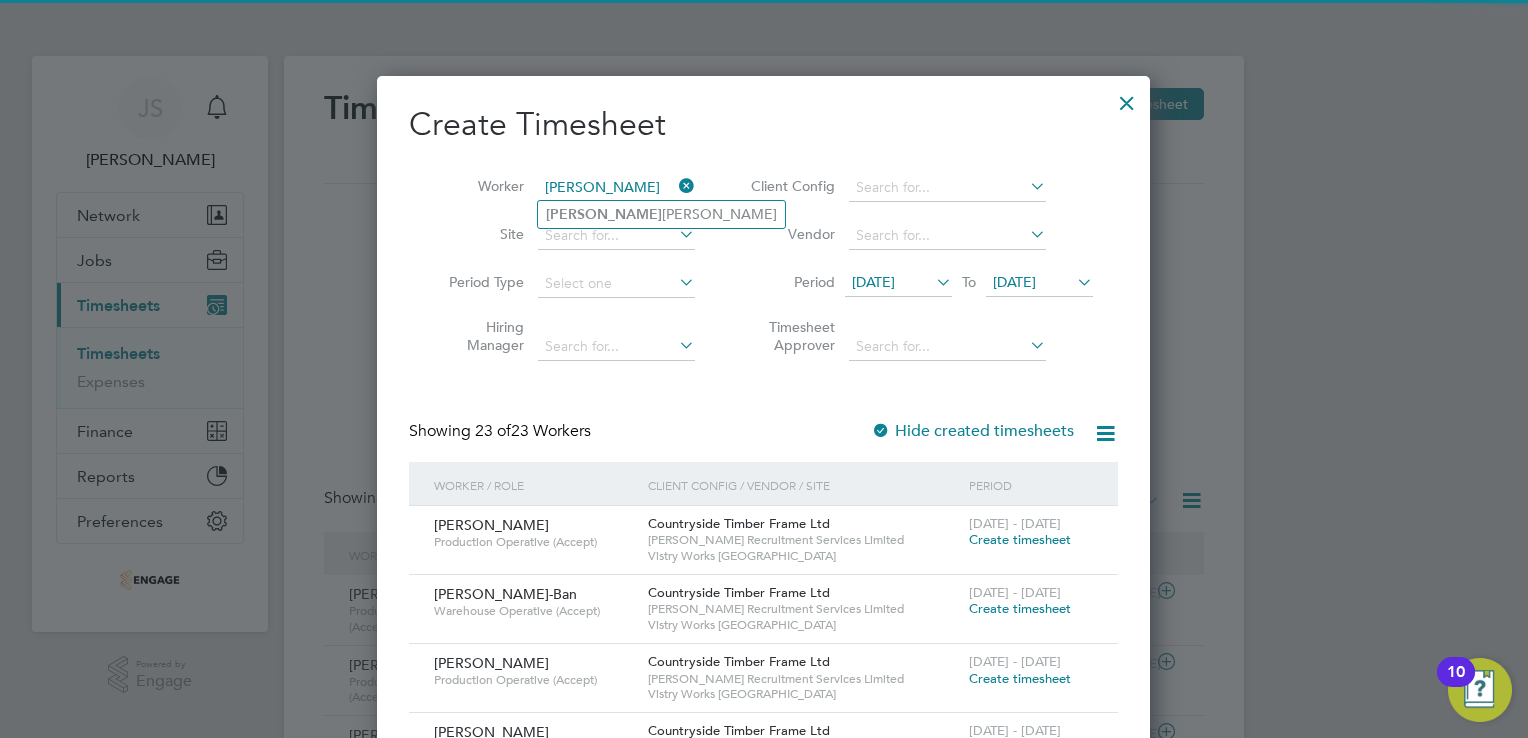 scroll, scrollTop: 11, scrollLeft: 10, axis: both 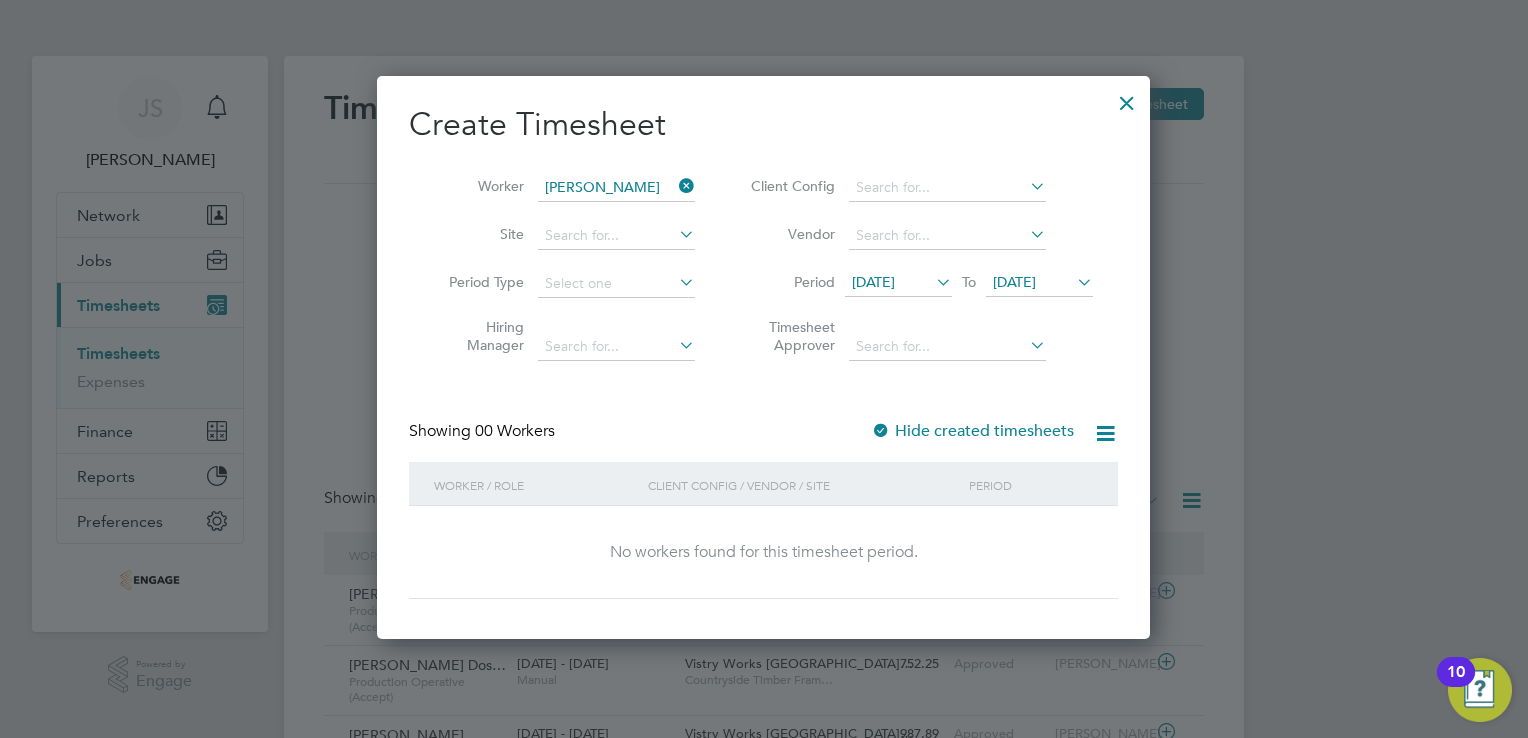 click at bounding box center [881, 432] 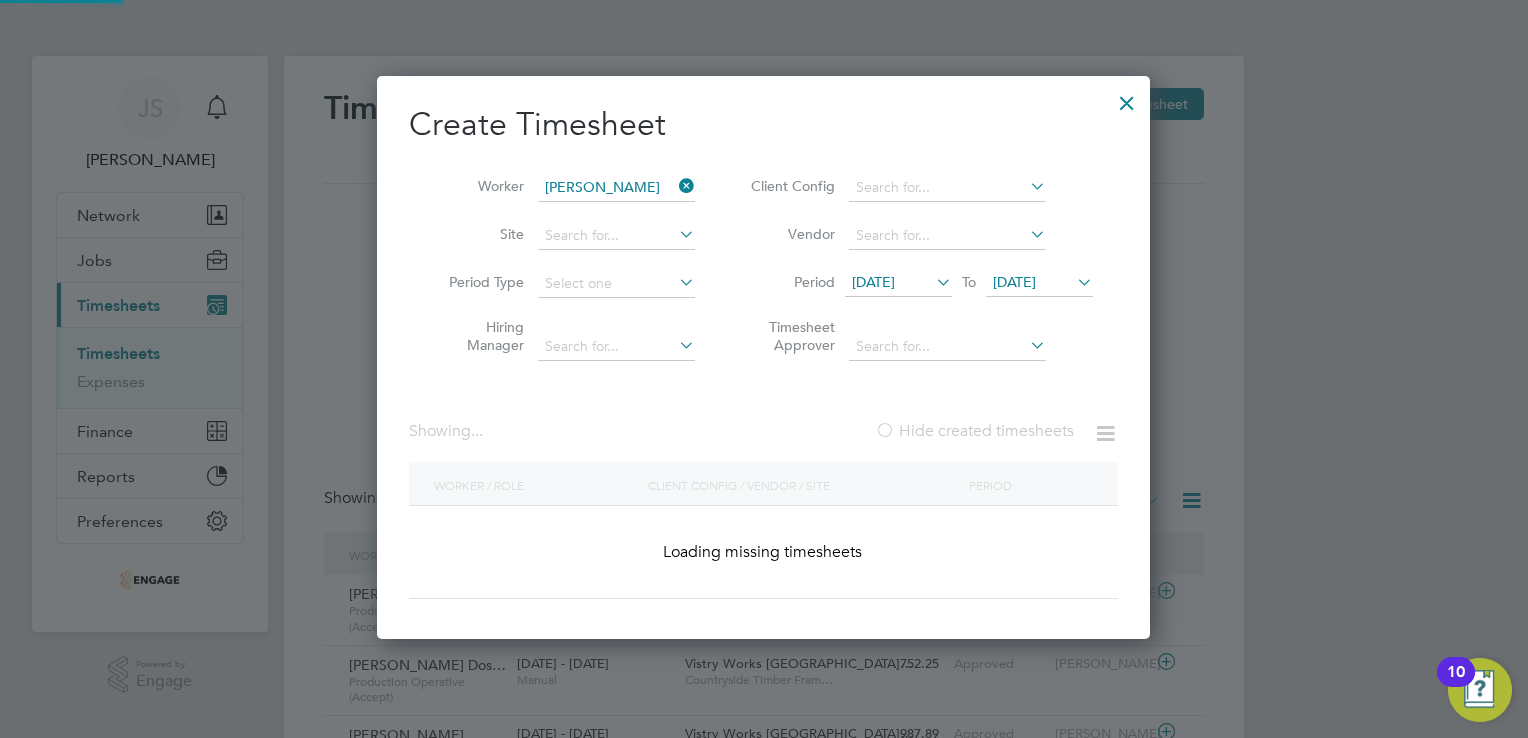 scroll, scrollTop: 10, scrollLeft: 10, axis: both 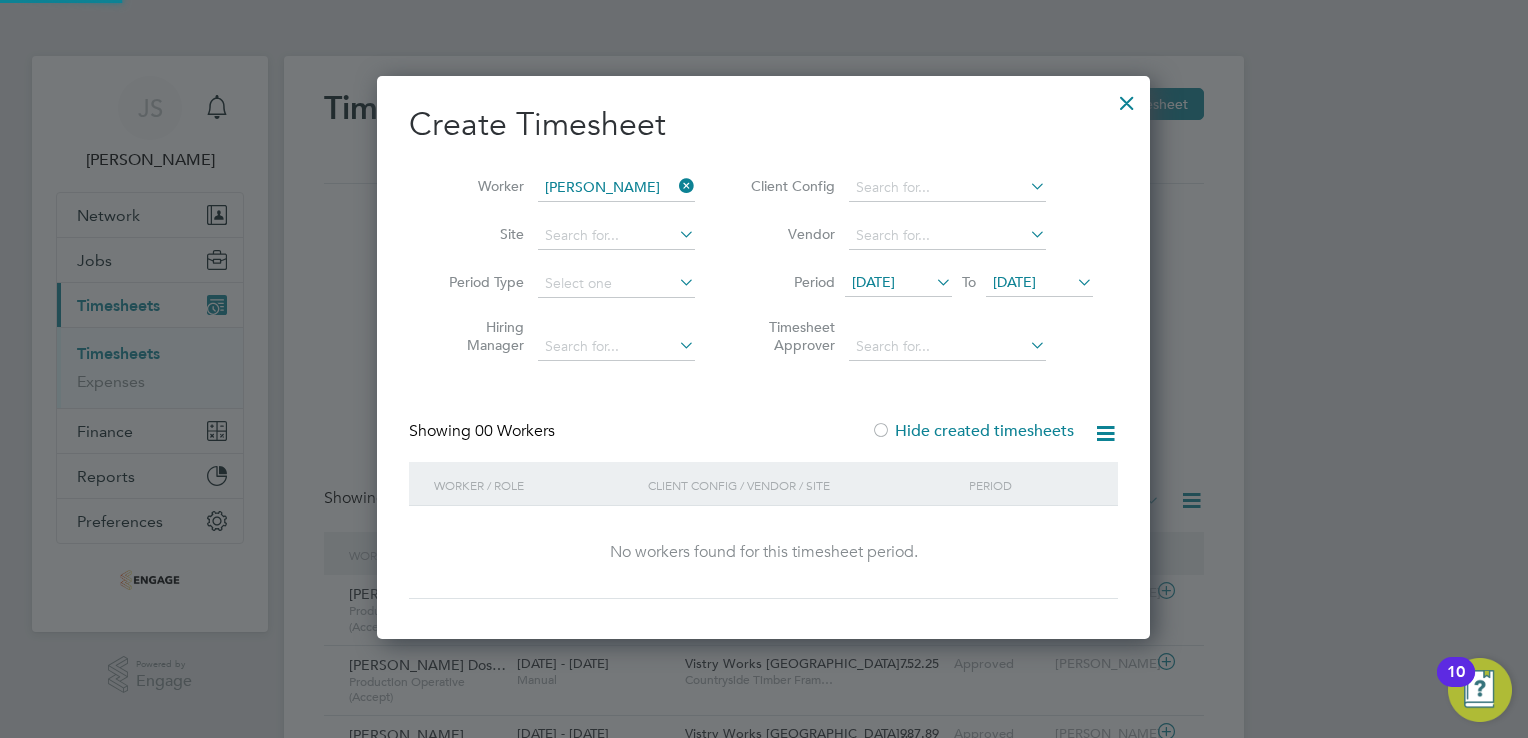 click at bounding box center [881, 432] 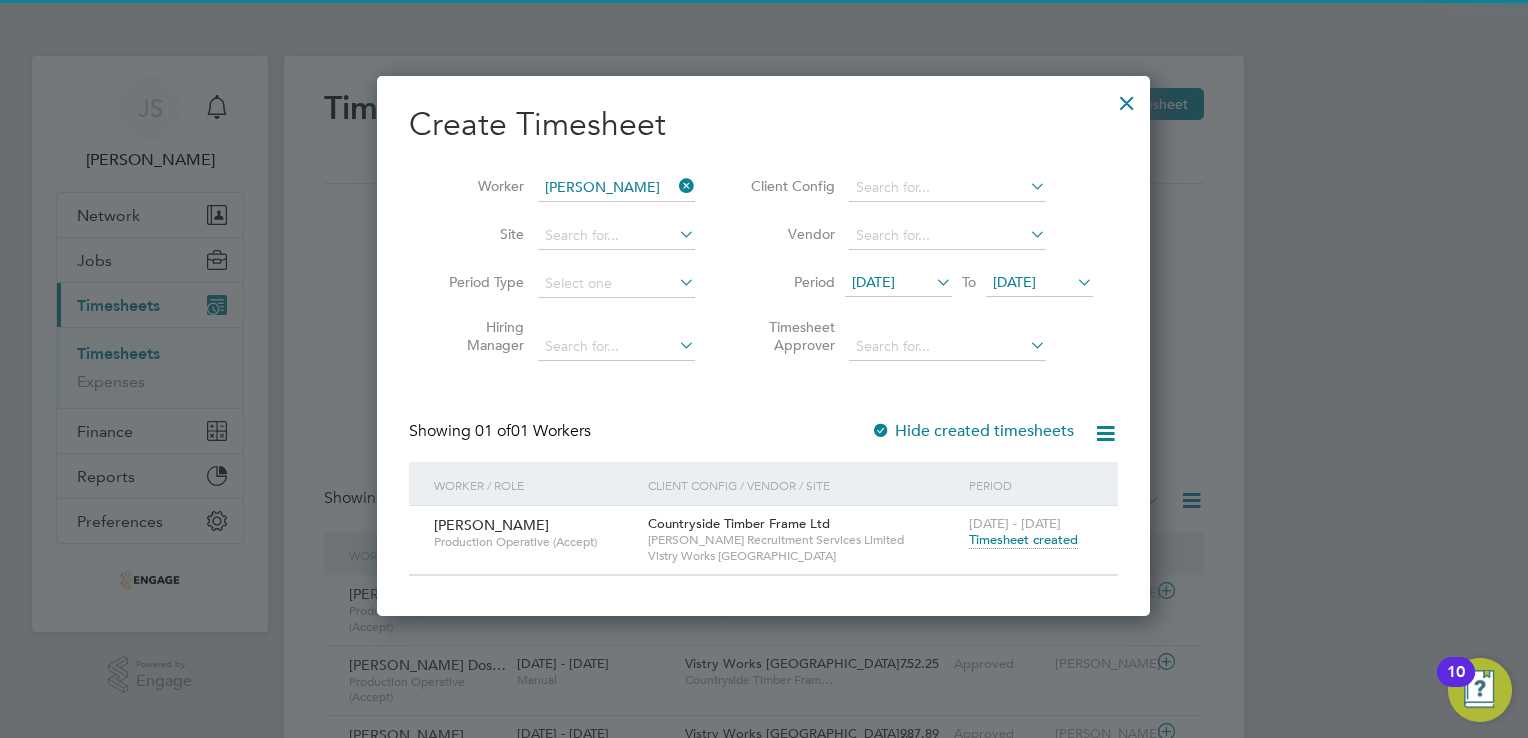 scroll, scrollTop: 9, scrollLeft: 10, axis: both 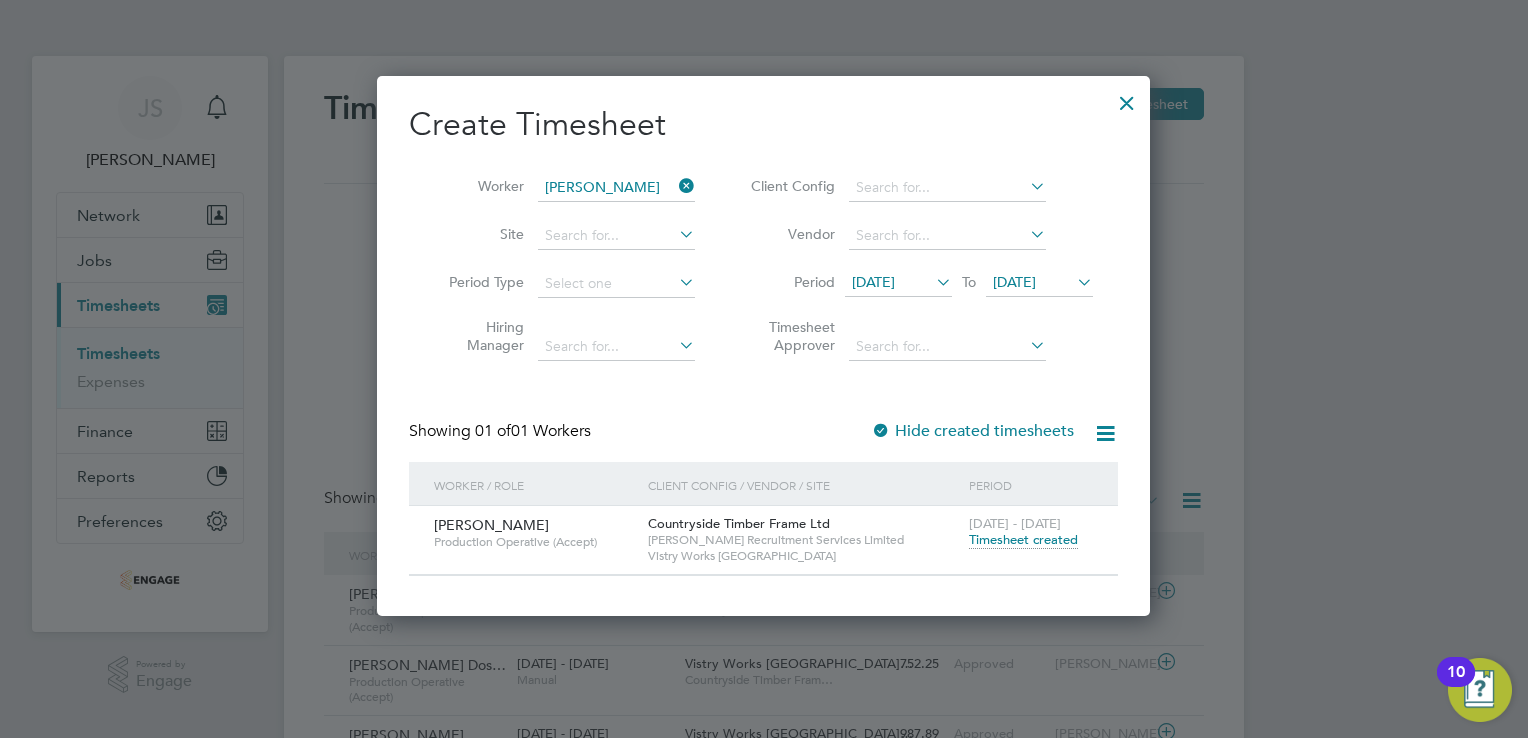 click on "Timesheet created" at bounding box center (1023, 540) 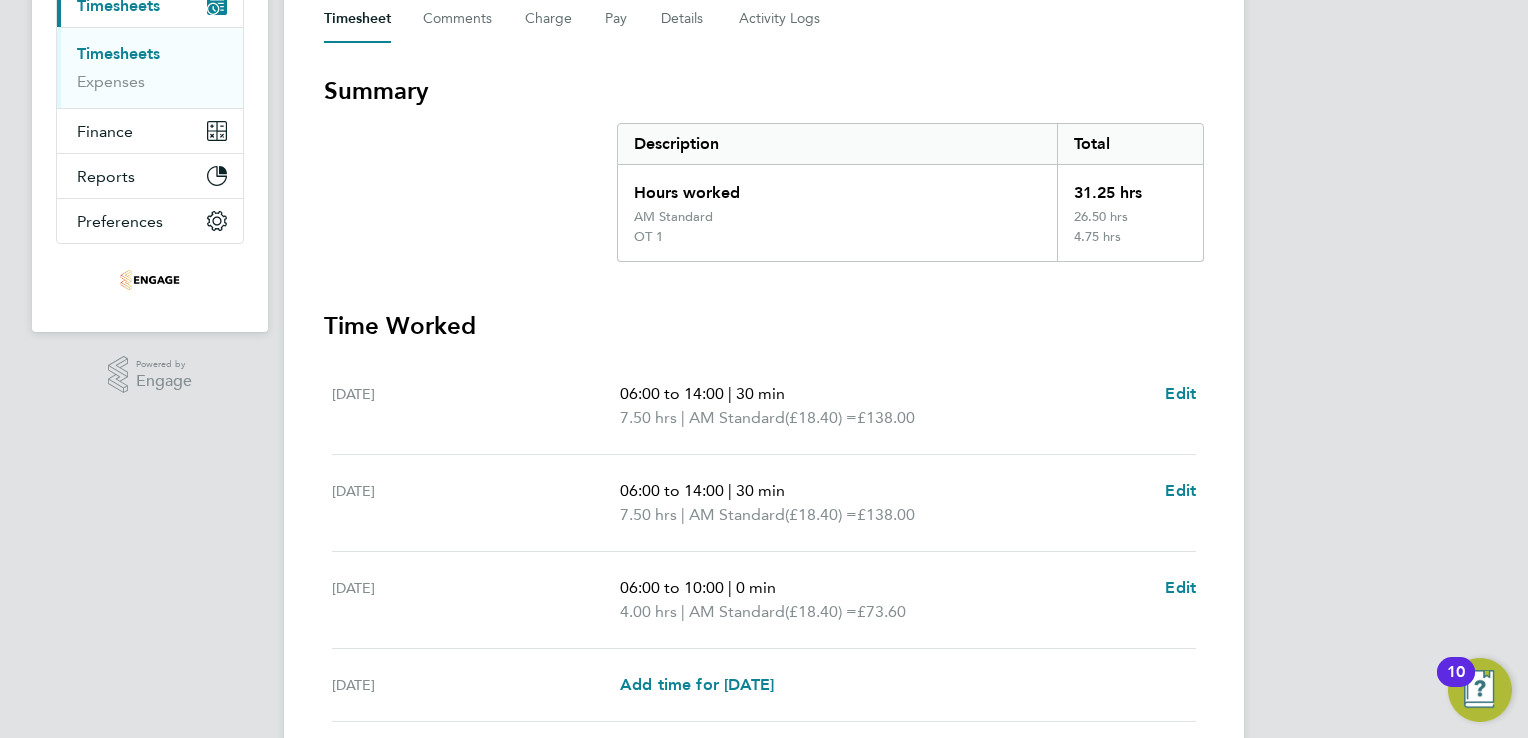 click on "Time Worked" at bounding box center [764, 326] 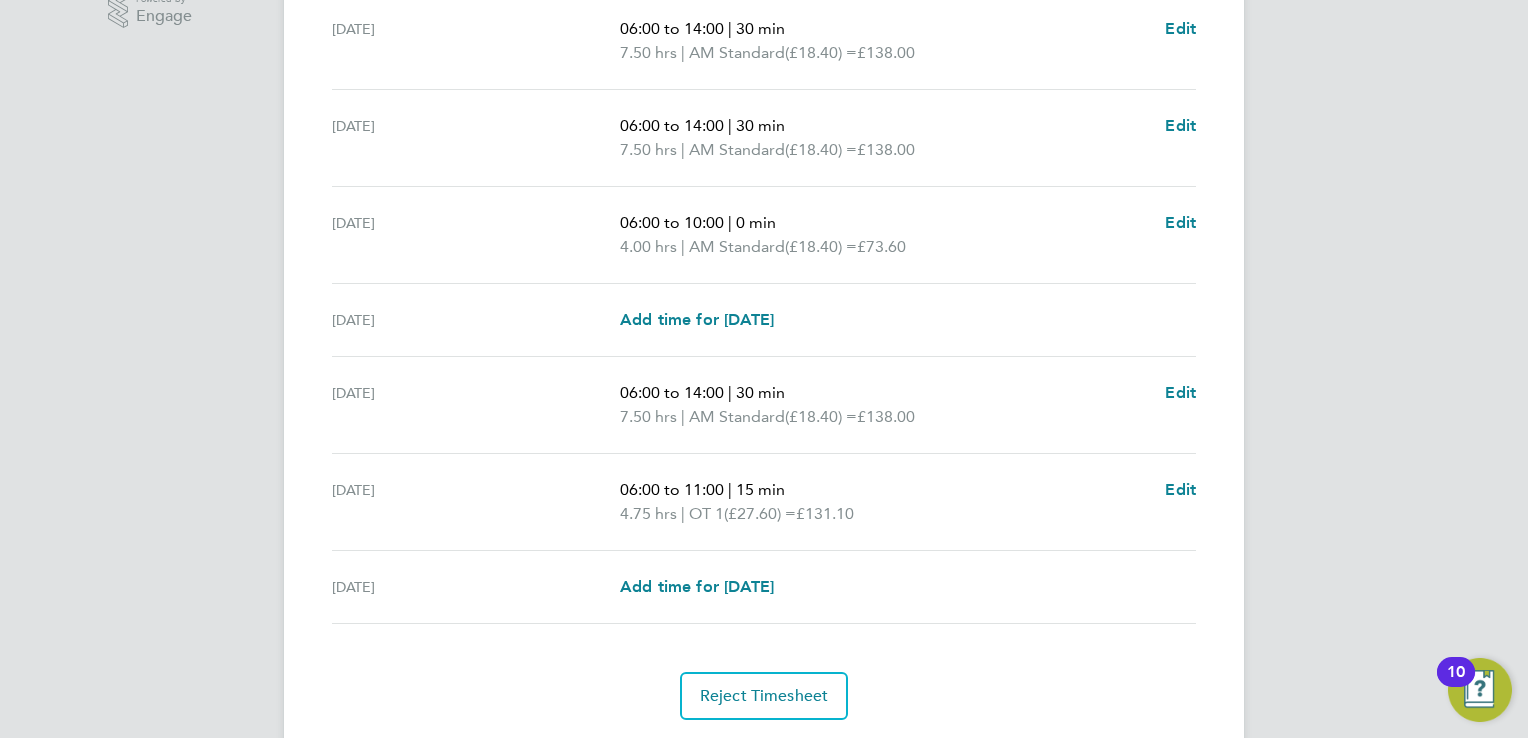scroll, scrollTop: 700, scrollLeft: 0, axis: vertical 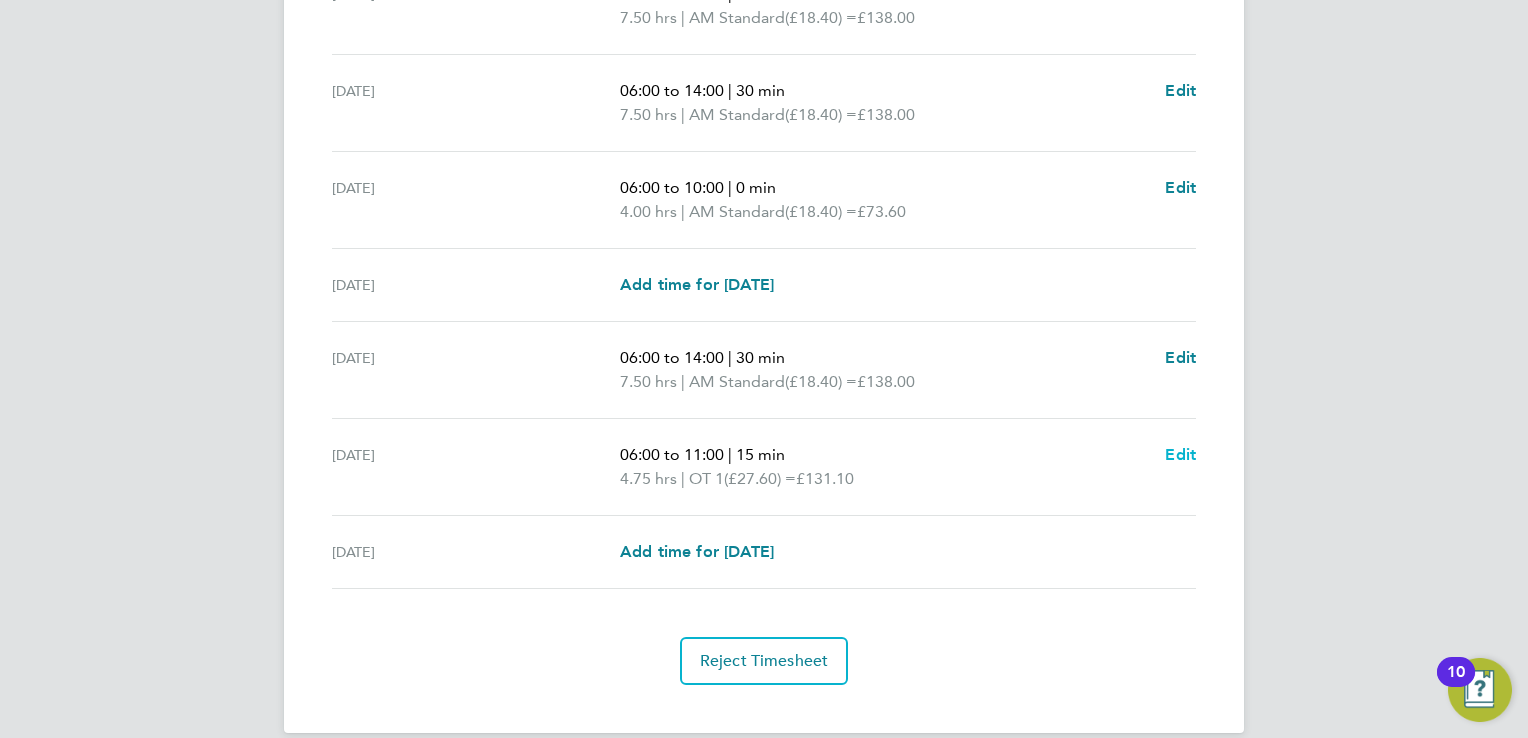 click on "Edit" at bounding box center (1180, 454) 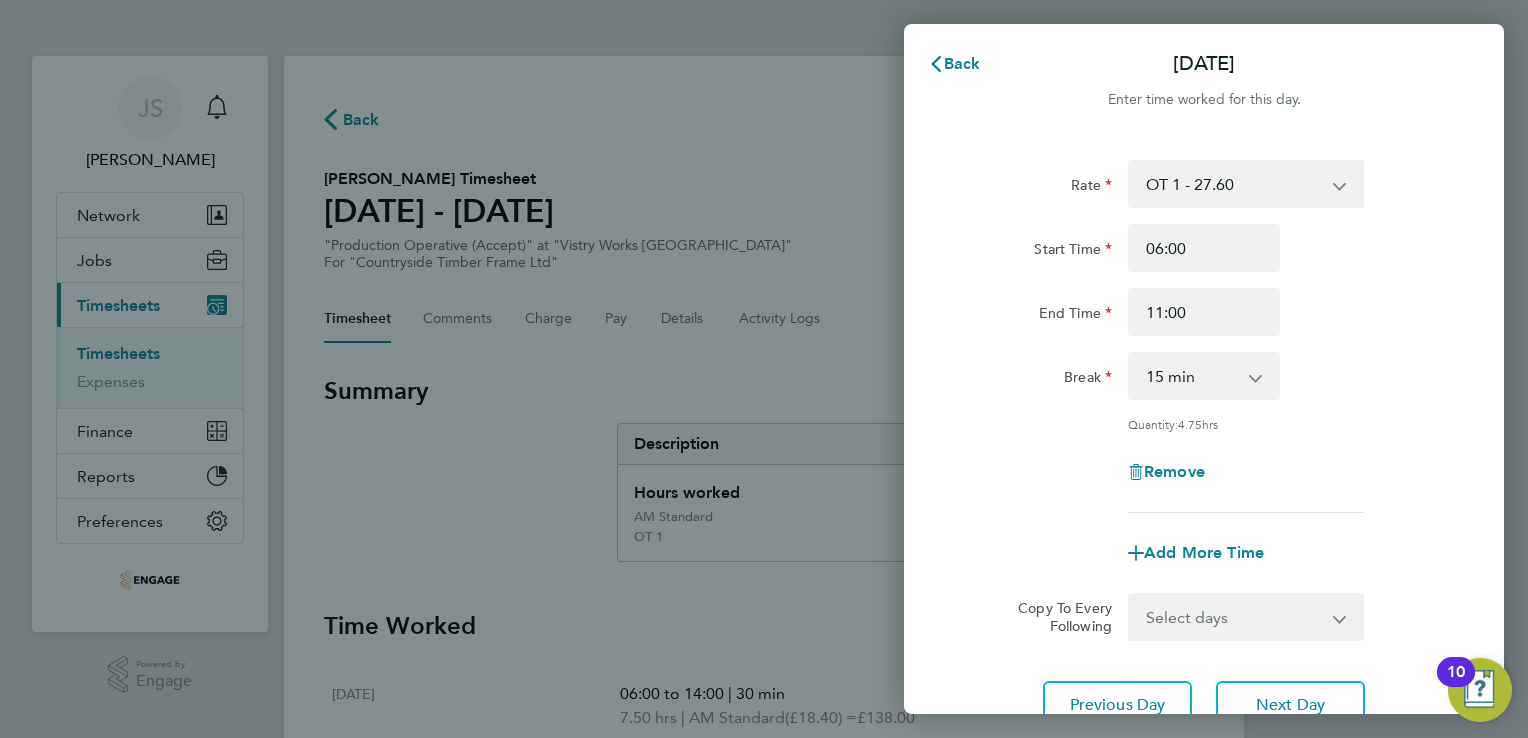 scroll, scrollTop: 0, scrollLeft: 0, axis: both 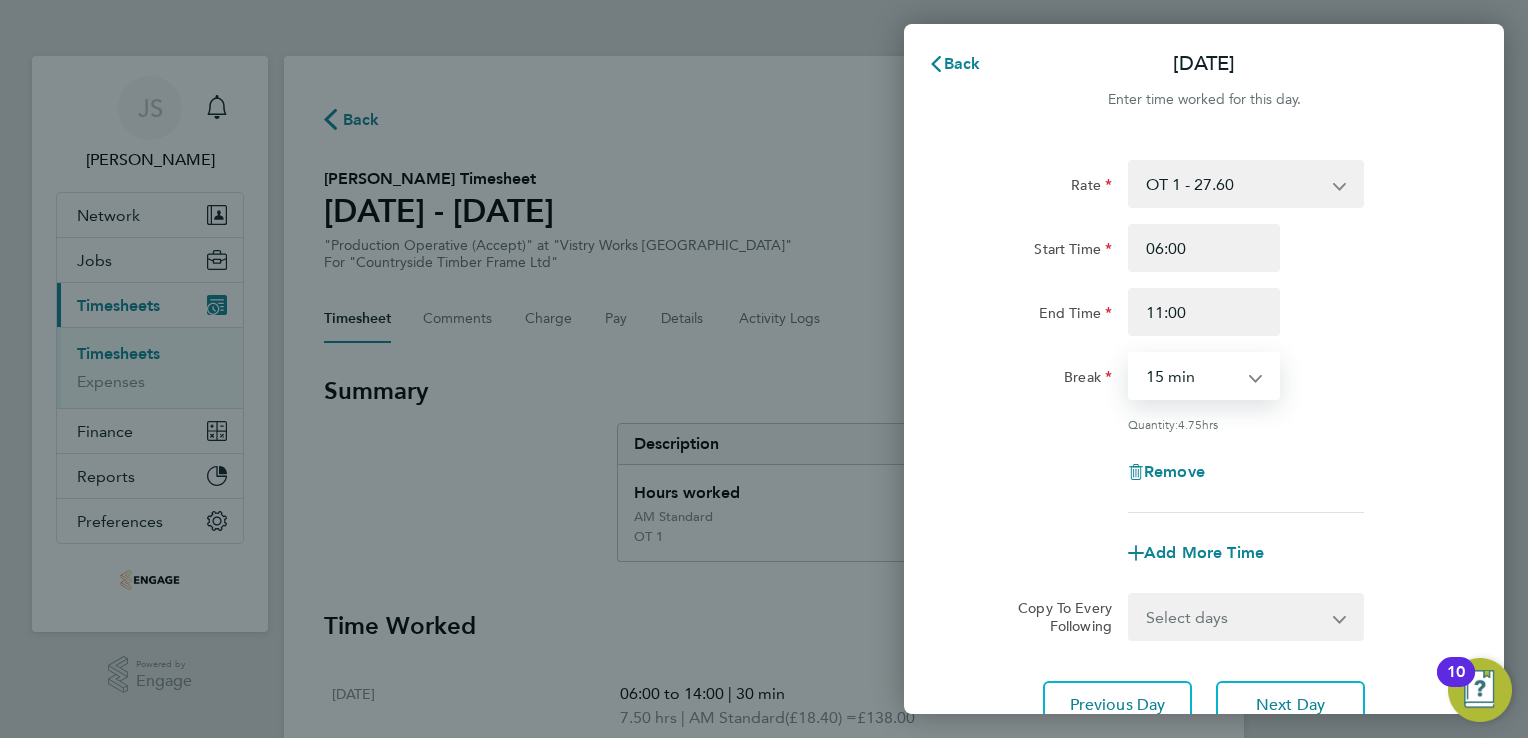 click on "0 min   15 min   30 min   45 min   60 min   75 min   90 min" at bounding box center (1192, 376) 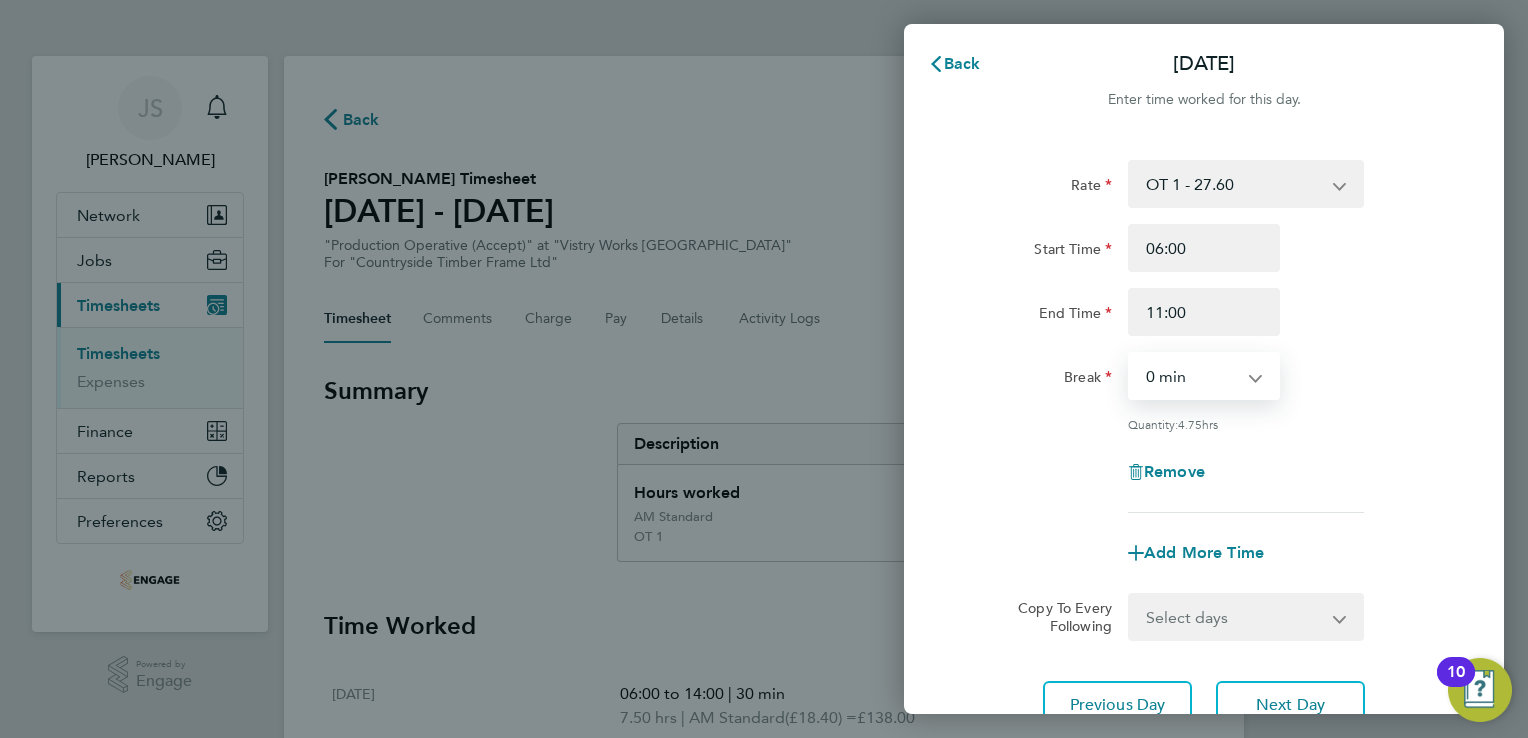 click on "0 min   15 min   30 min   45 min   60 min   75 min   90 min" at bounding box center (1192, 376) 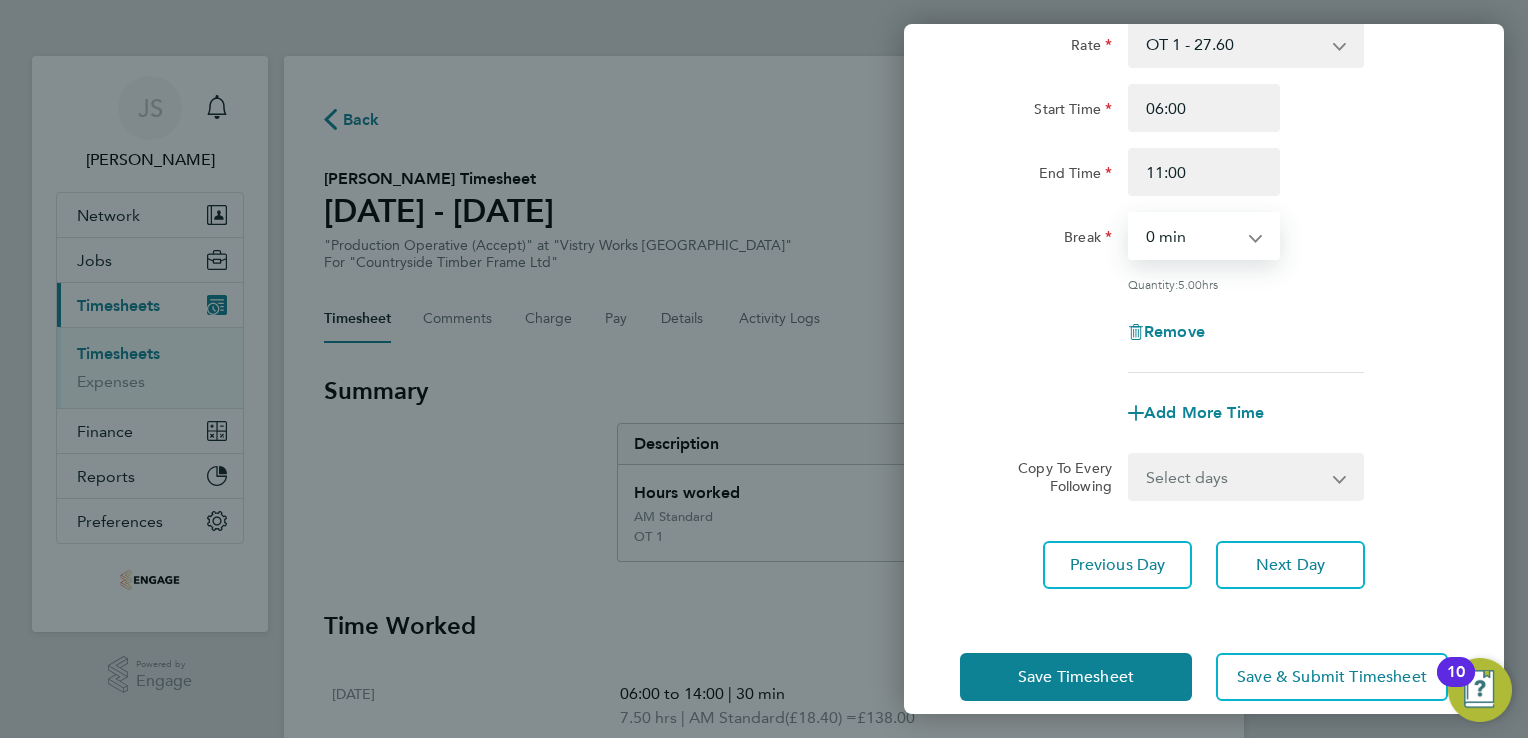 scroll, scrollTop: 164, scrollLeft: 0, axis: vertical 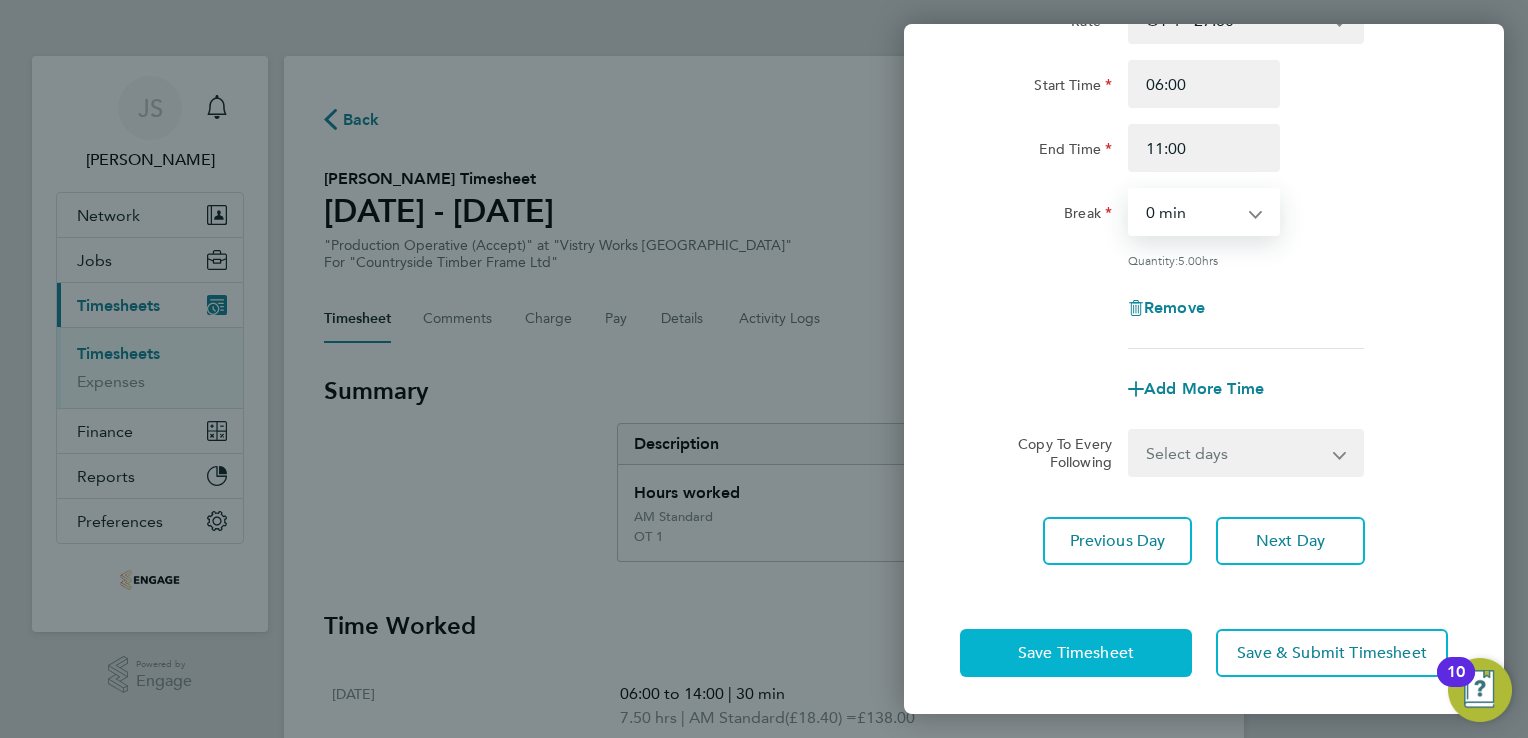 click on "Save Timesheet" 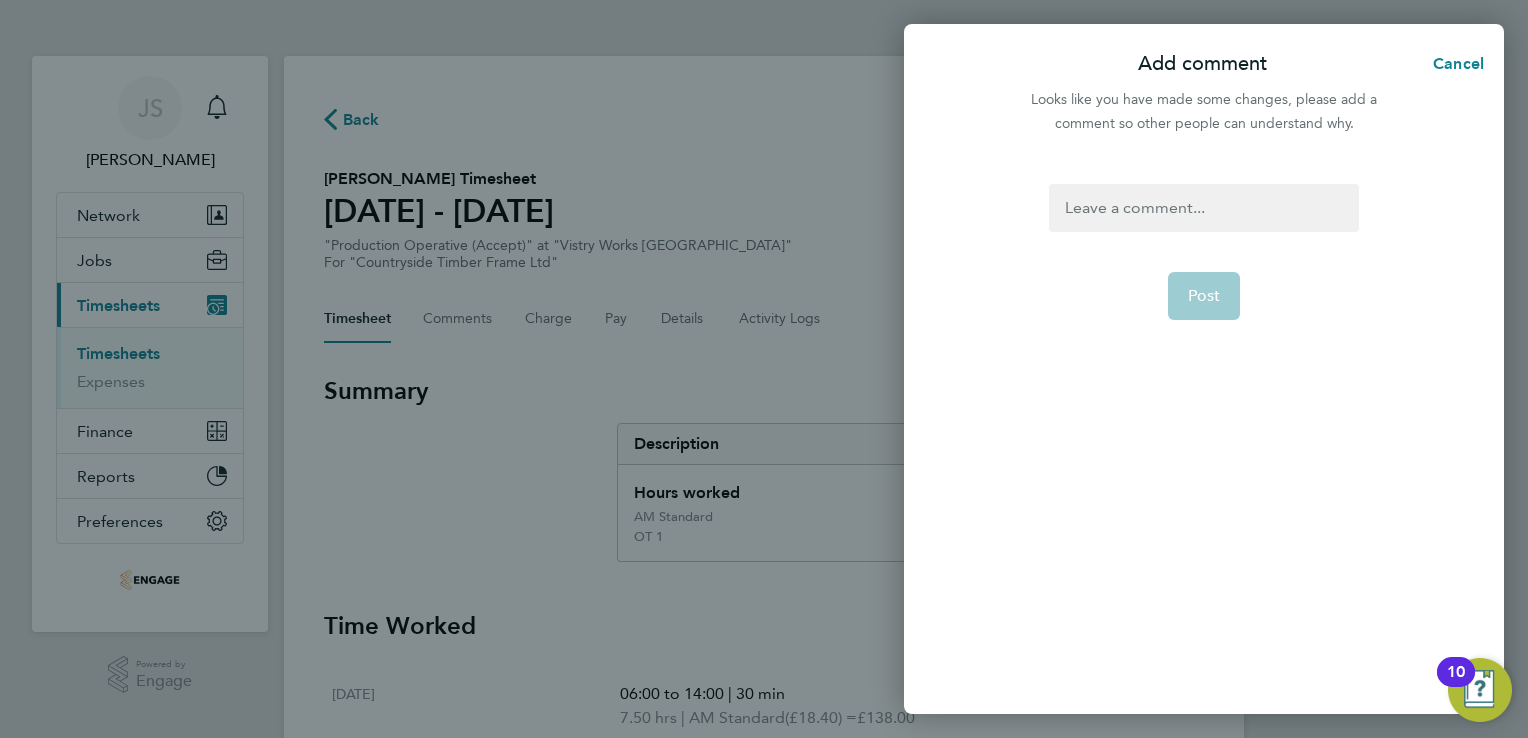 click at bounding box center (1203, 208) 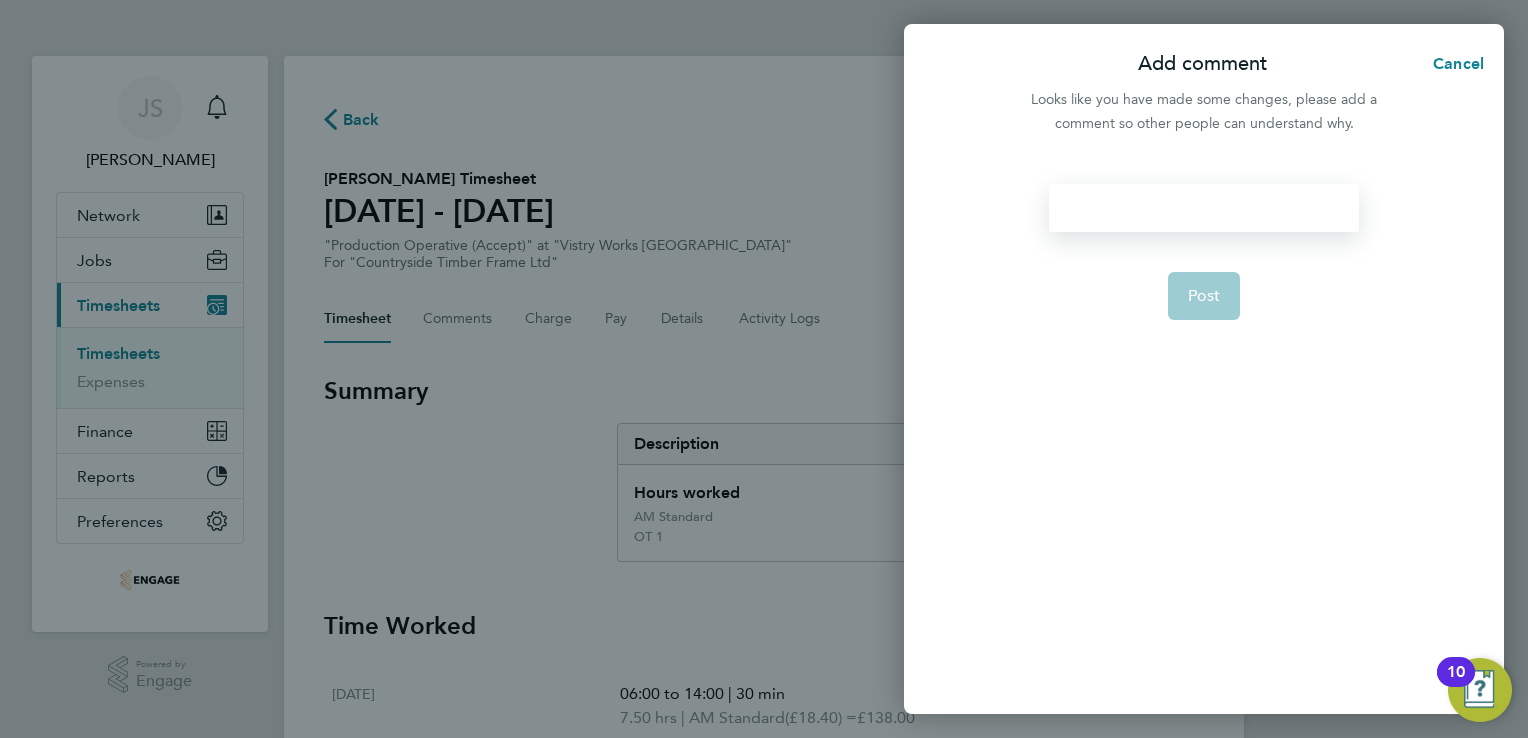 click at bounding box center [1203, 208] 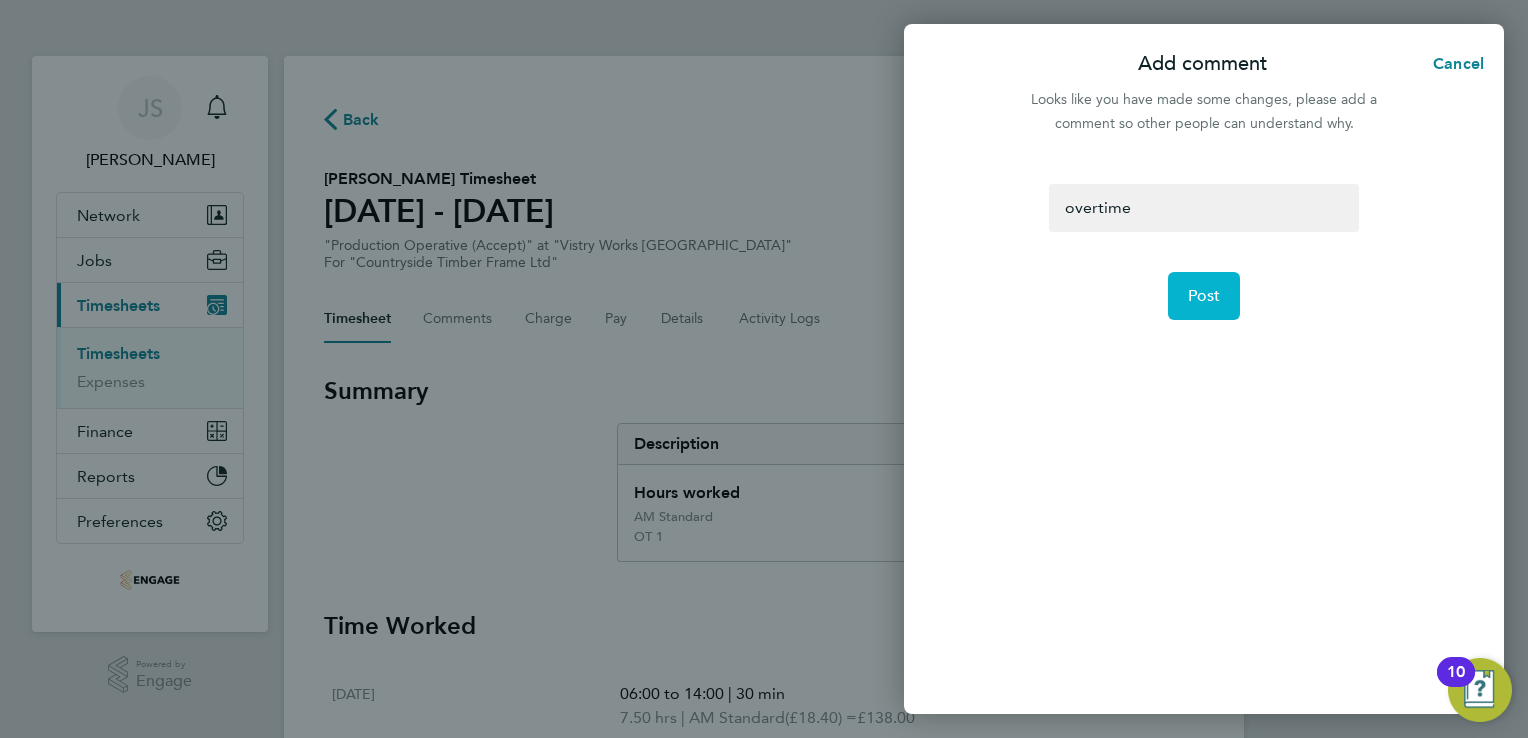 click on "Post" 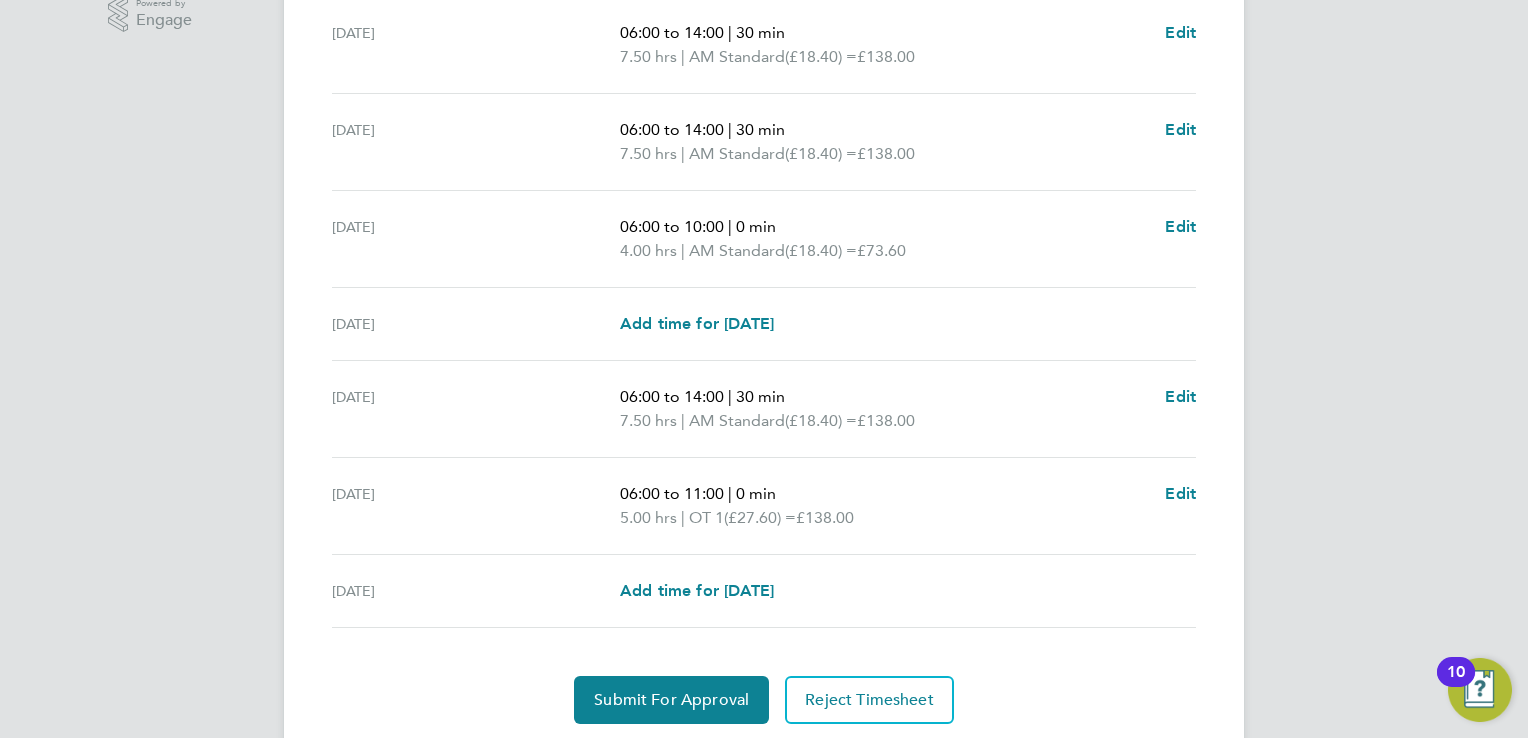 scroll, scrollTop: 724, scrollLeft: 0, axis: vertical 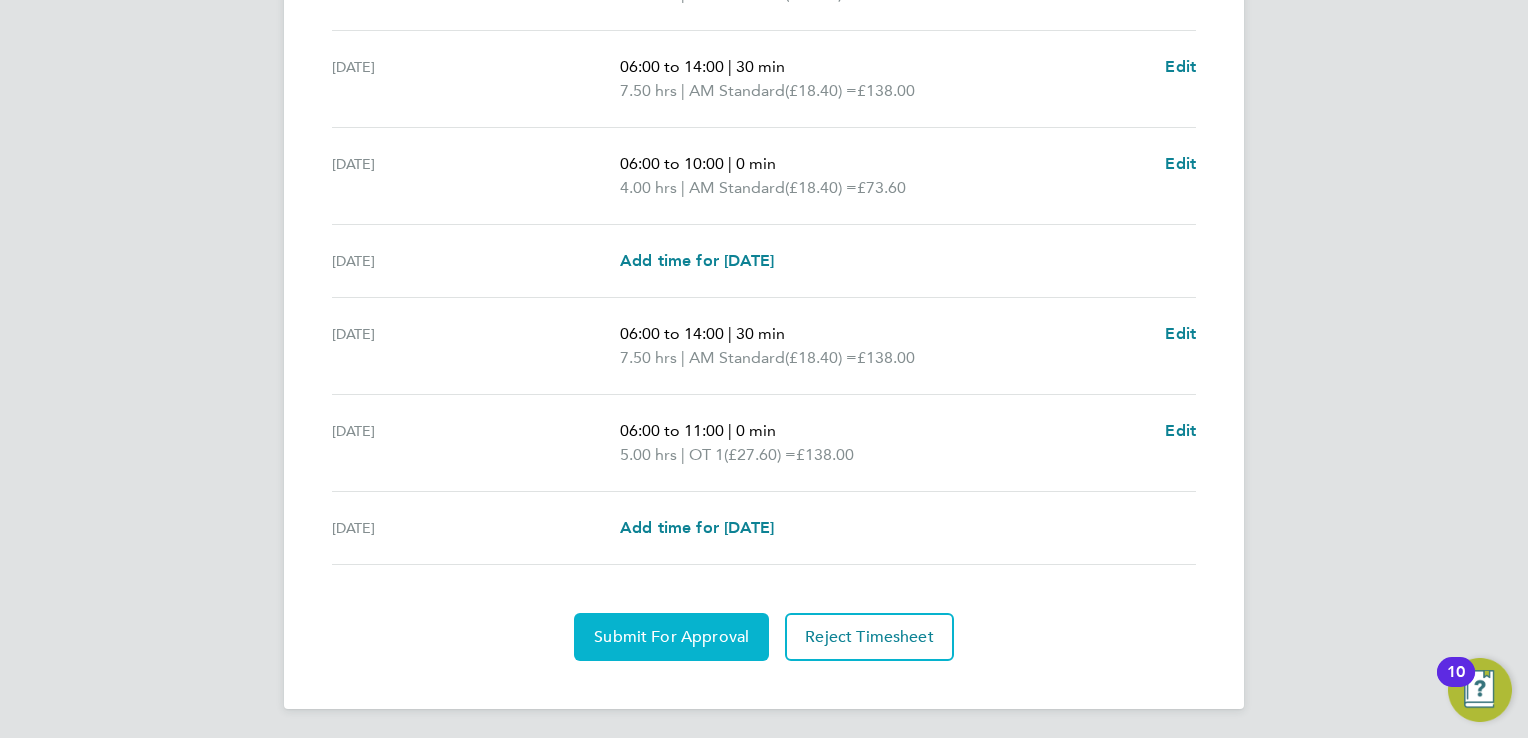click on "Submit For Approval" 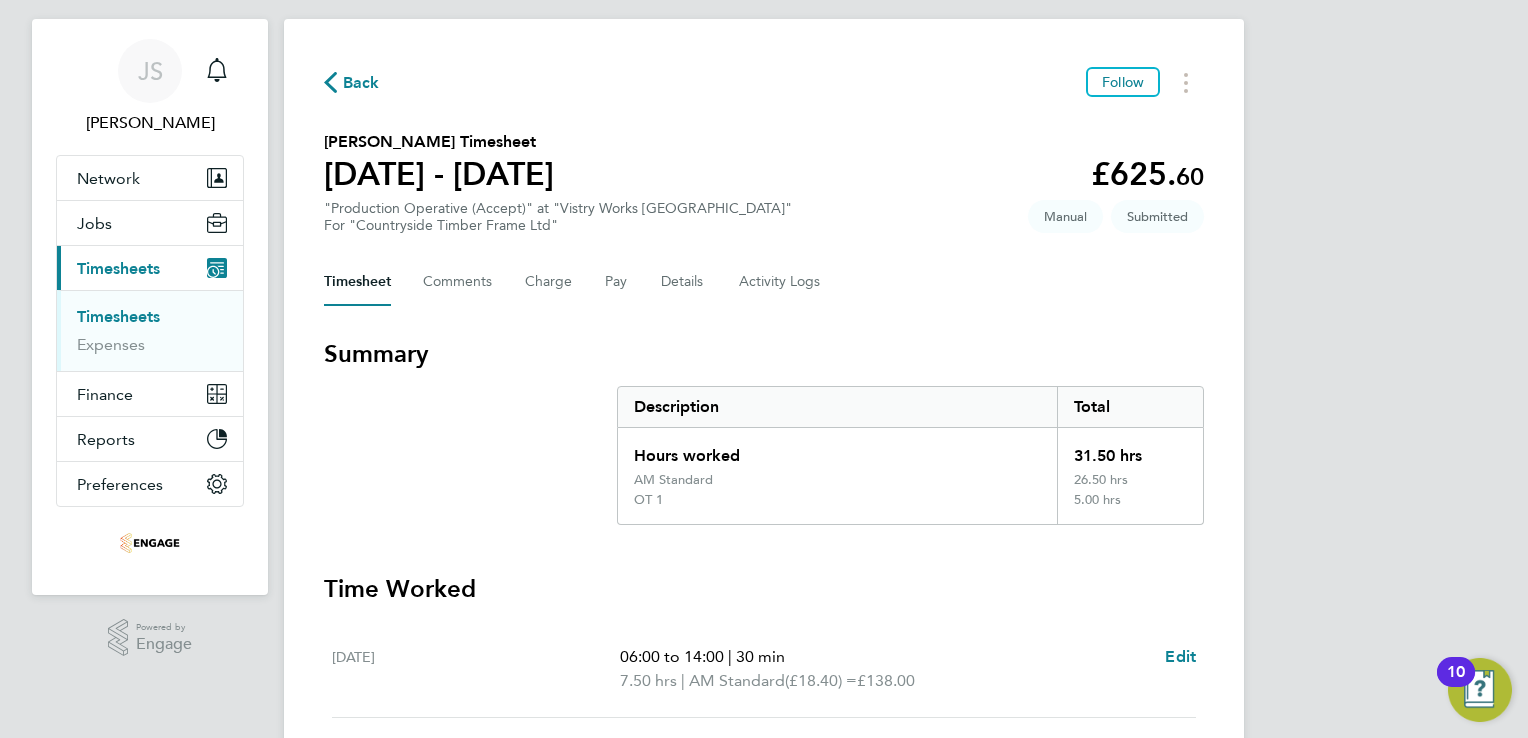 scroll, scrollTop: 0, scrollLeft: 0, axis: both 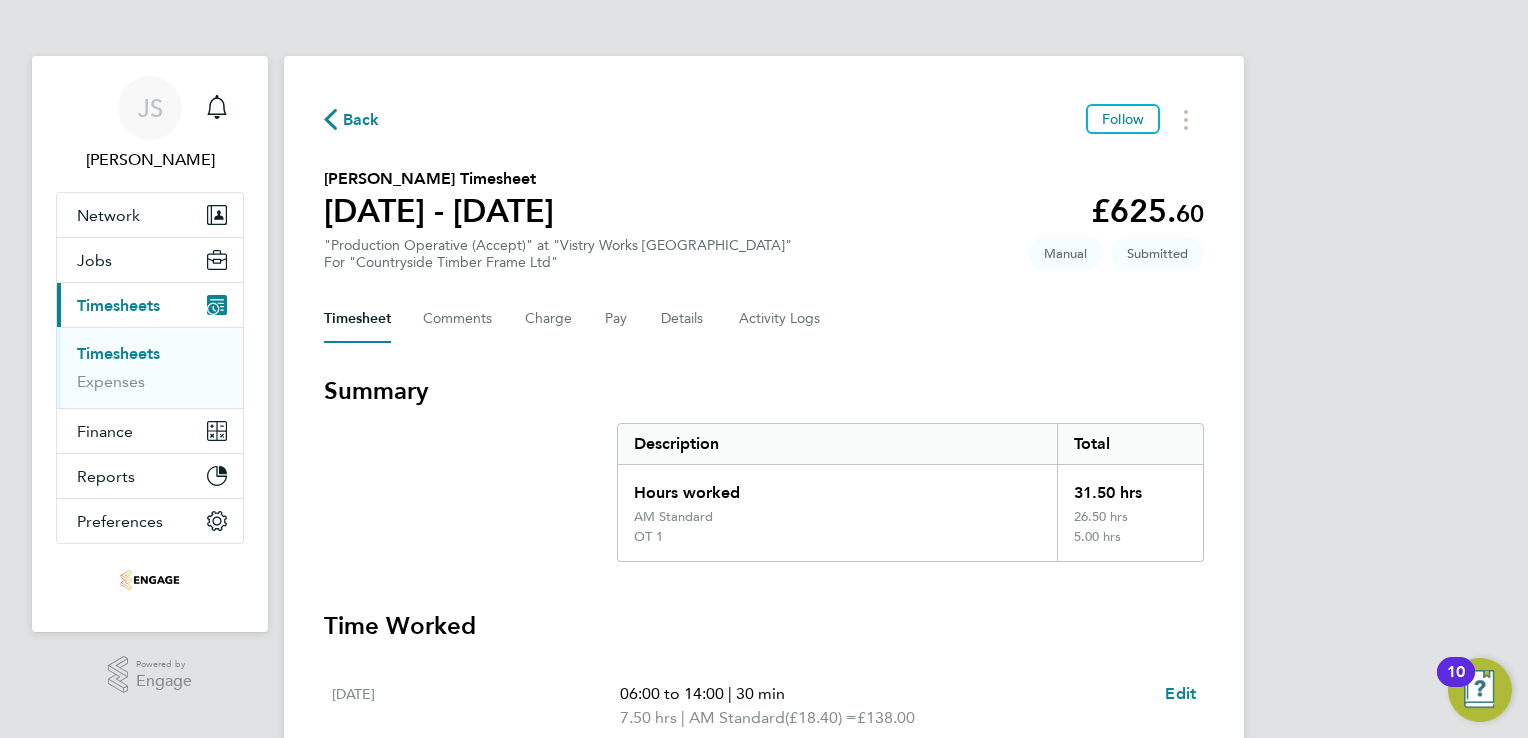 click on "Back" 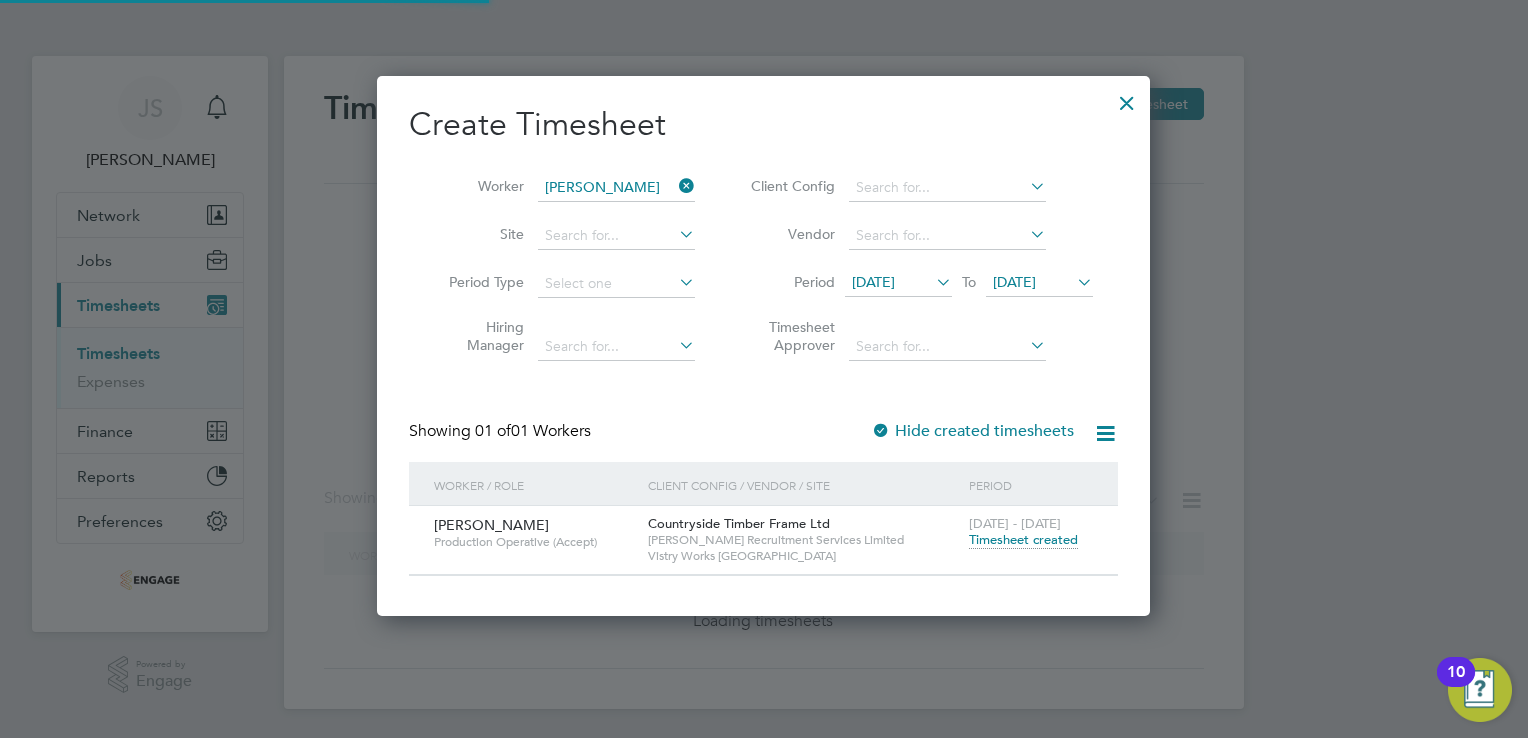 scroll, scrollTop: 538, scrollLeft: 774, axis: both 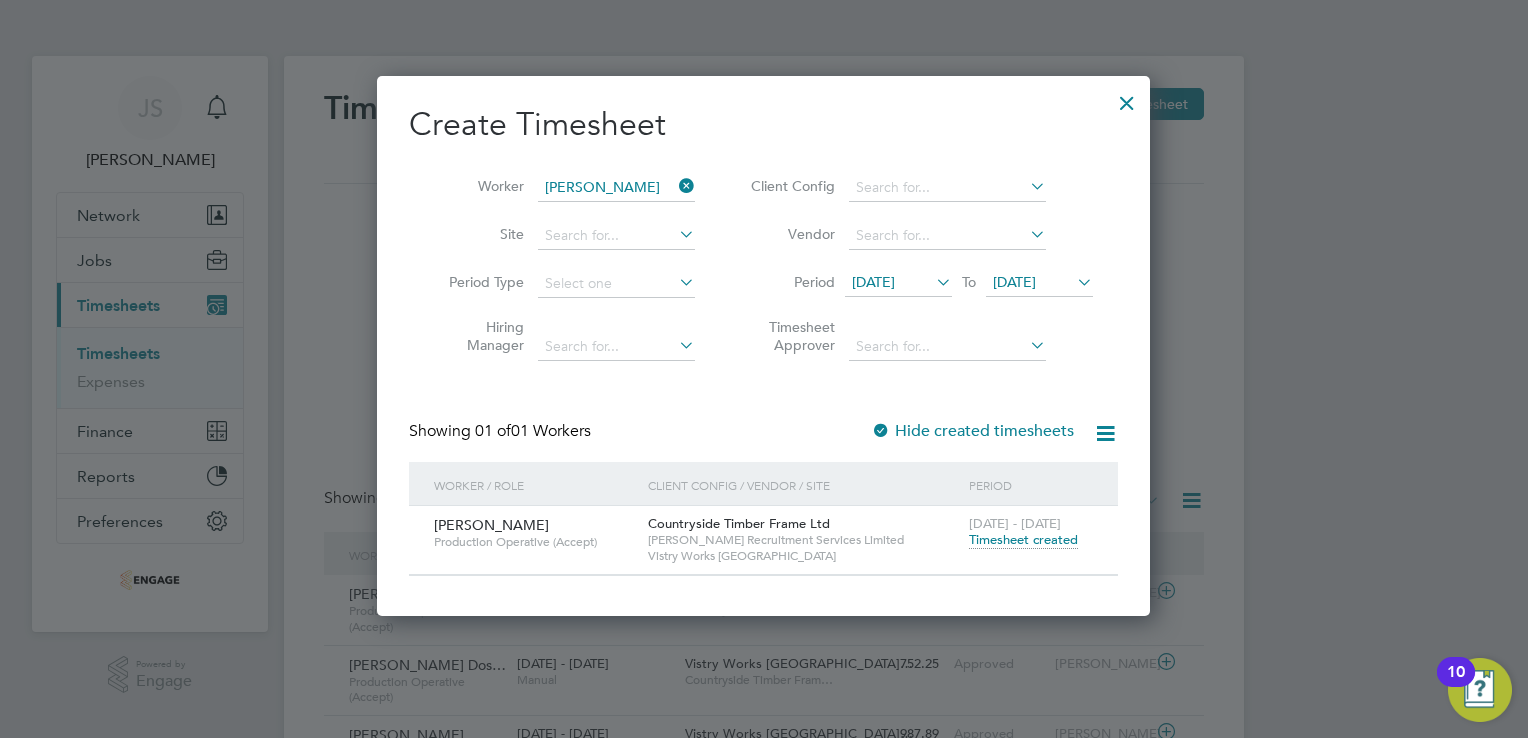 click at bounding box center (675, 186) 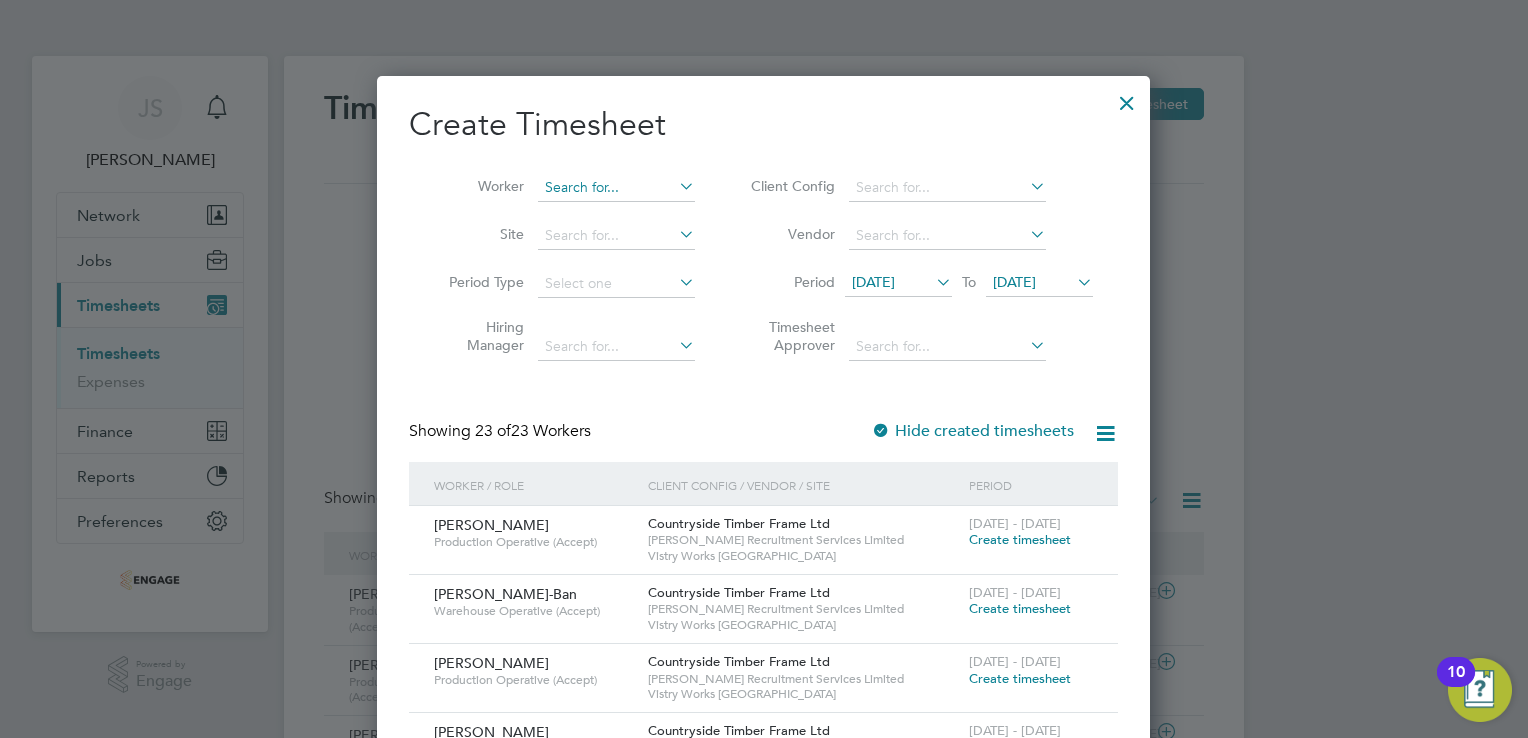 click at bounding box center (616, 188) 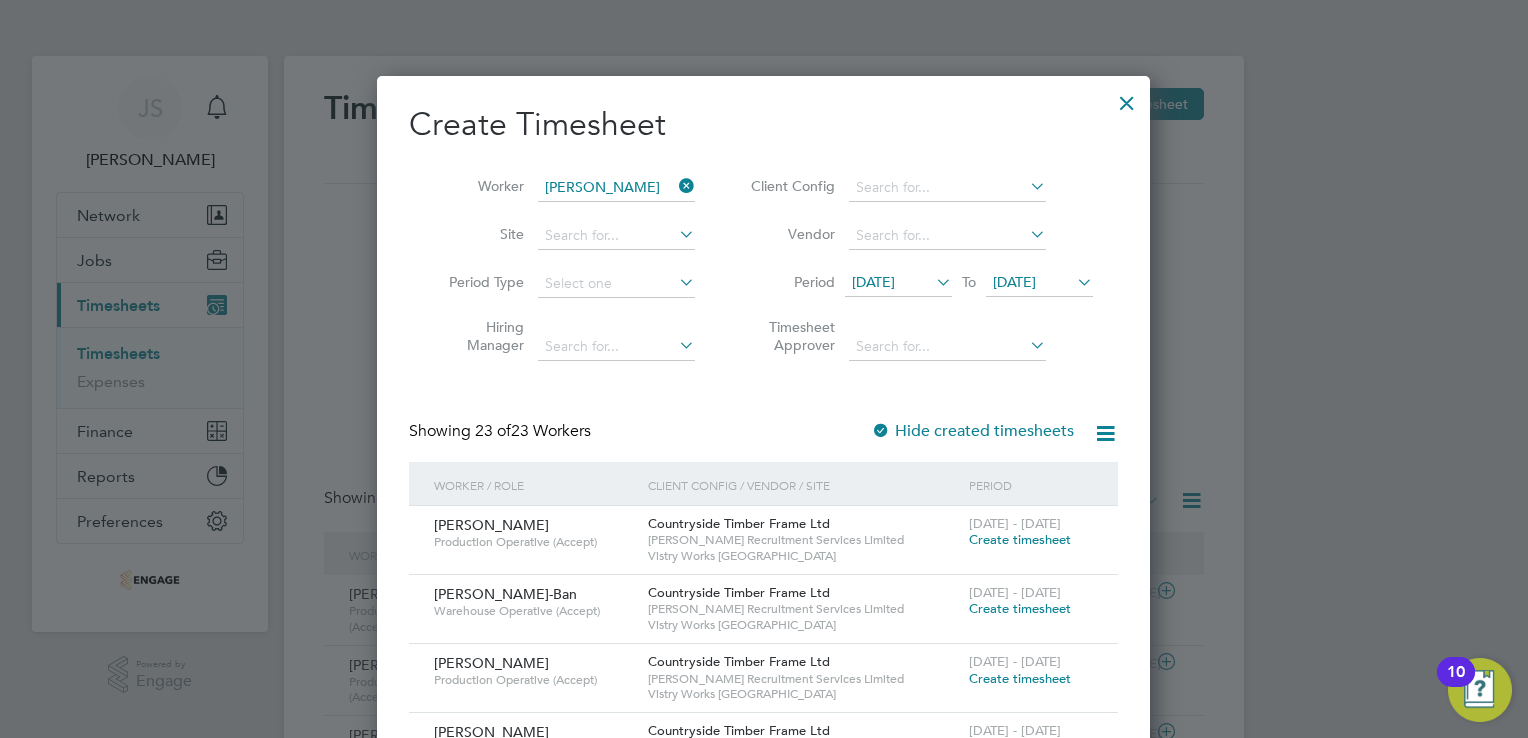 click on "Adrian  Kaczowka" 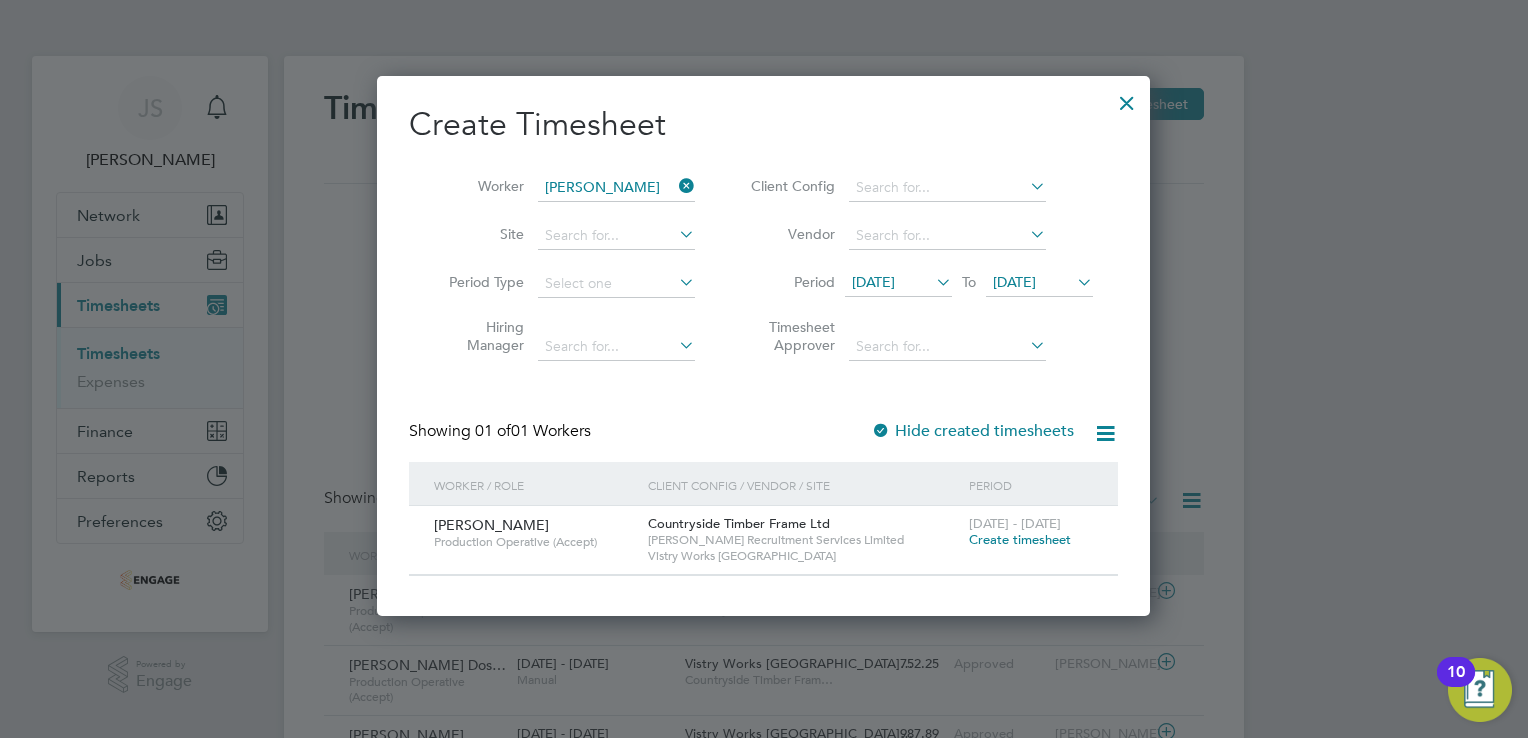 click on "Create timesheet" at bounding box center [1020, 539] 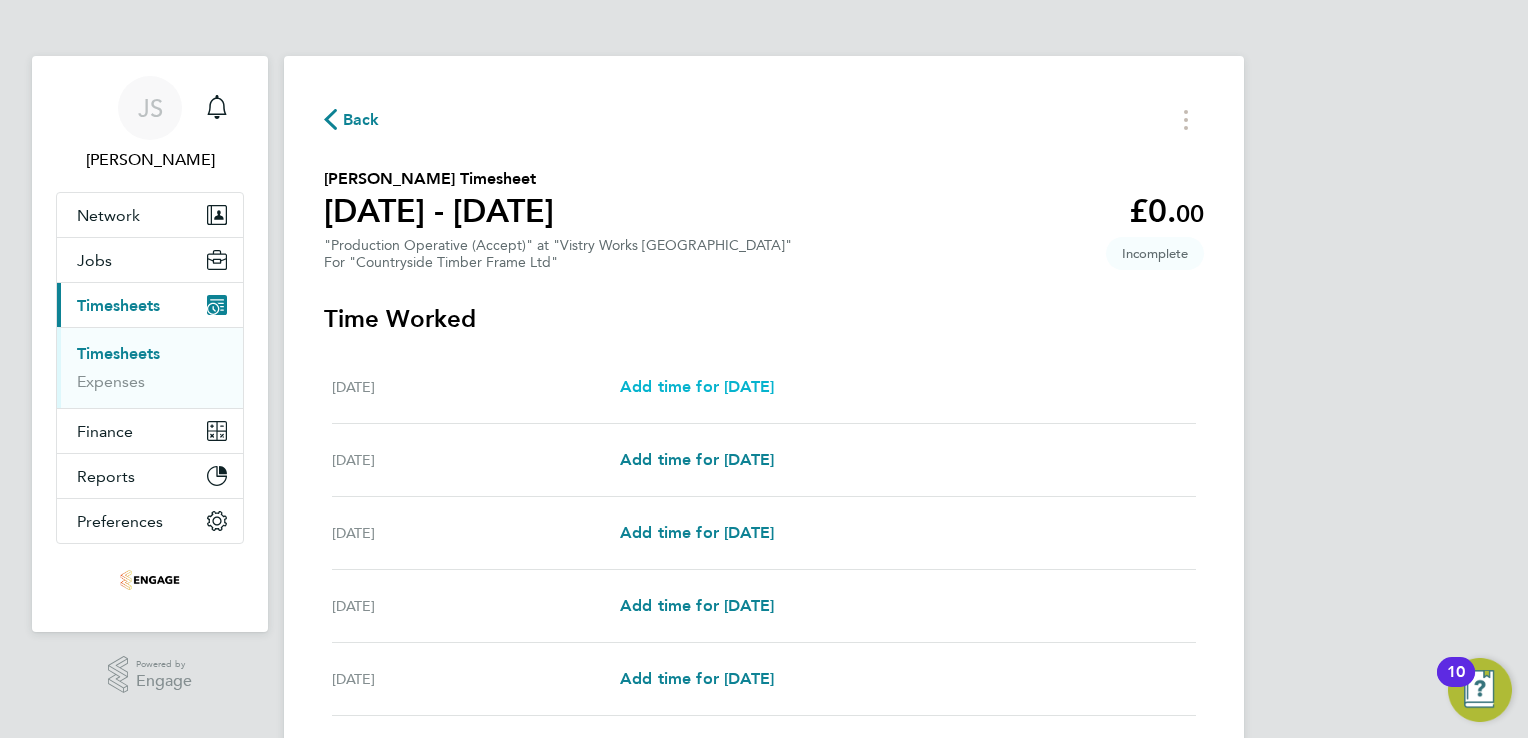 click on "Add time for [DATE]" at bounding box center [697, 386] 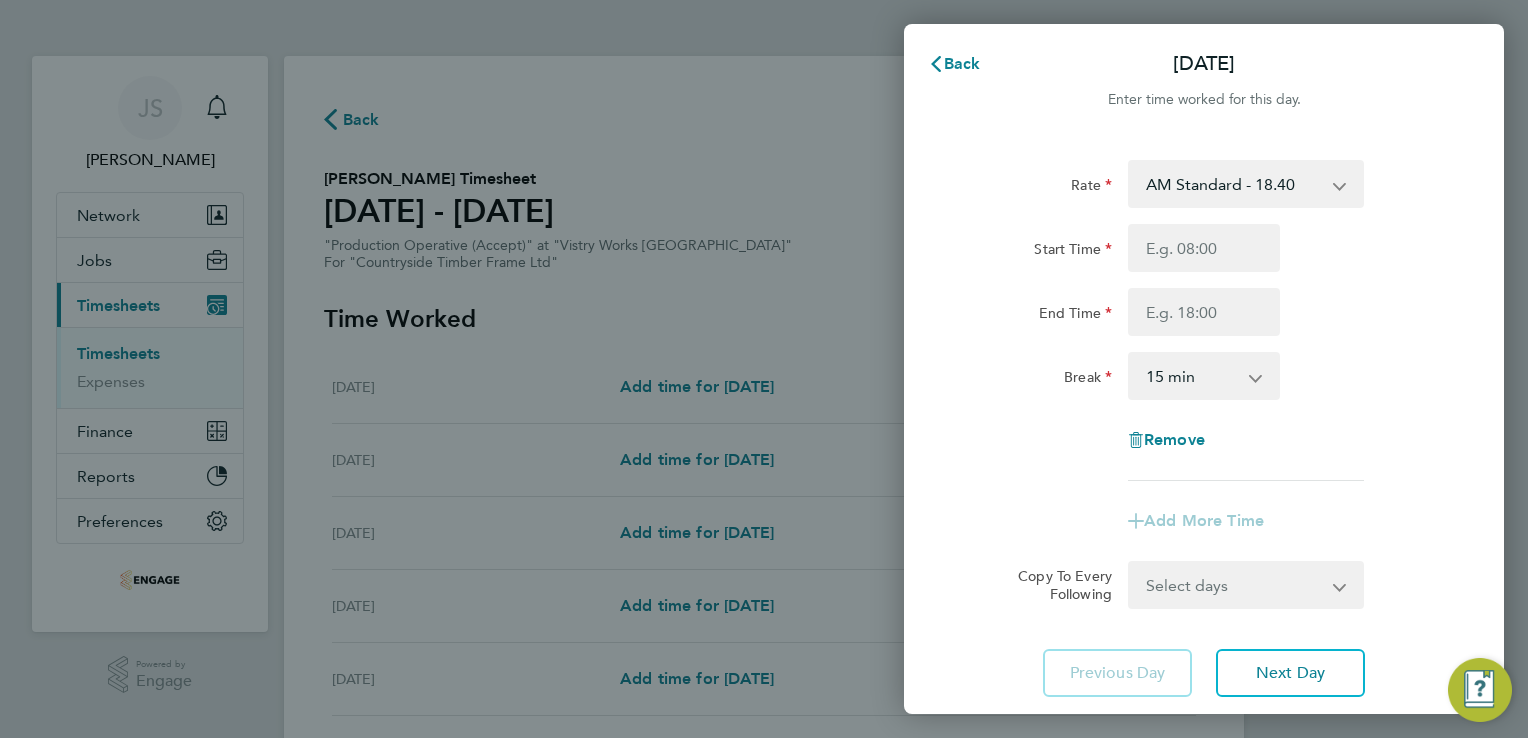 drag, startPoint x: 1172, startPoint y: 187, endPoint x: 1174, endPoint y: 209, distance: 22.090721 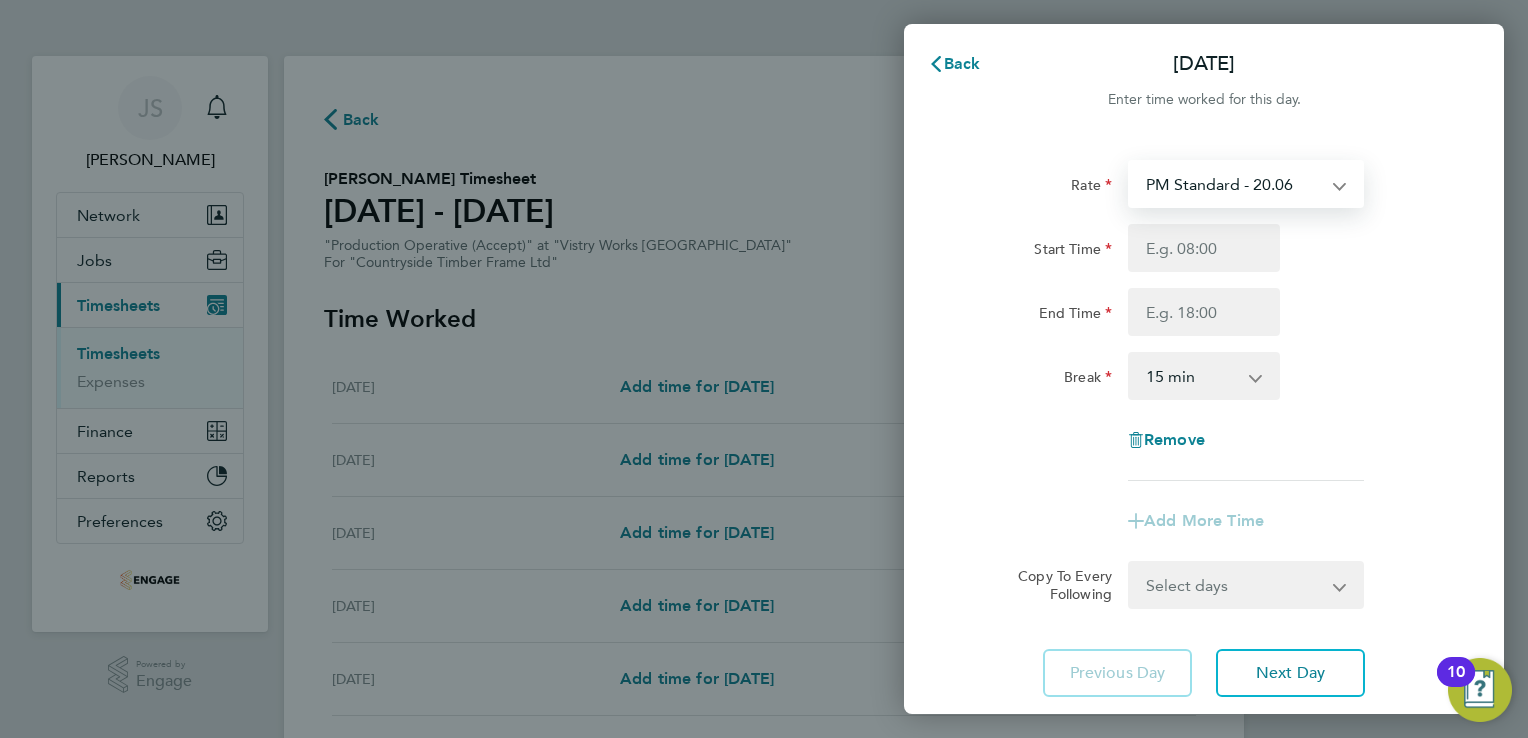 select on "15" 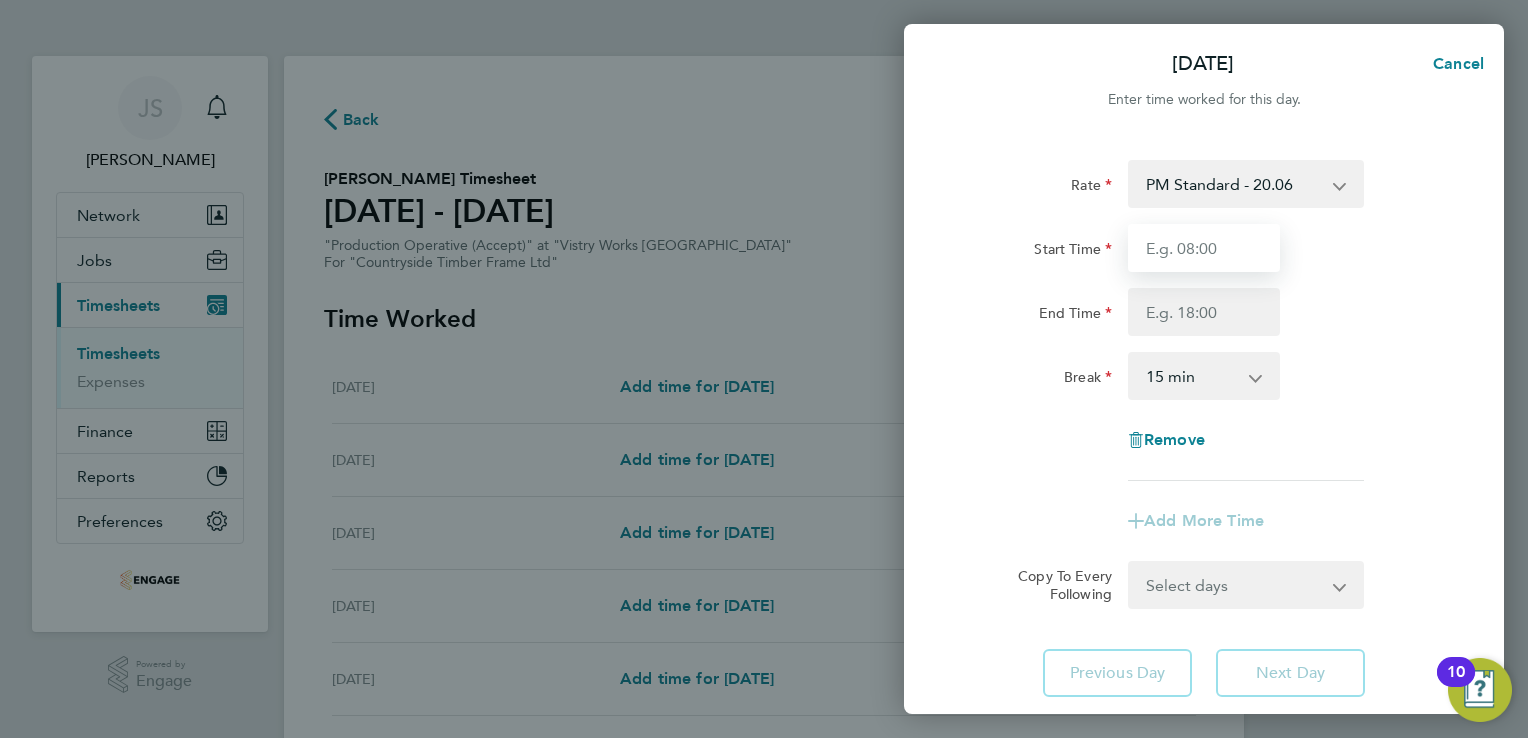 drag, startPoint x: 1178, startPoint y: 245, endPoint x: 1200, endPoint y: 262, distance: 27.802877 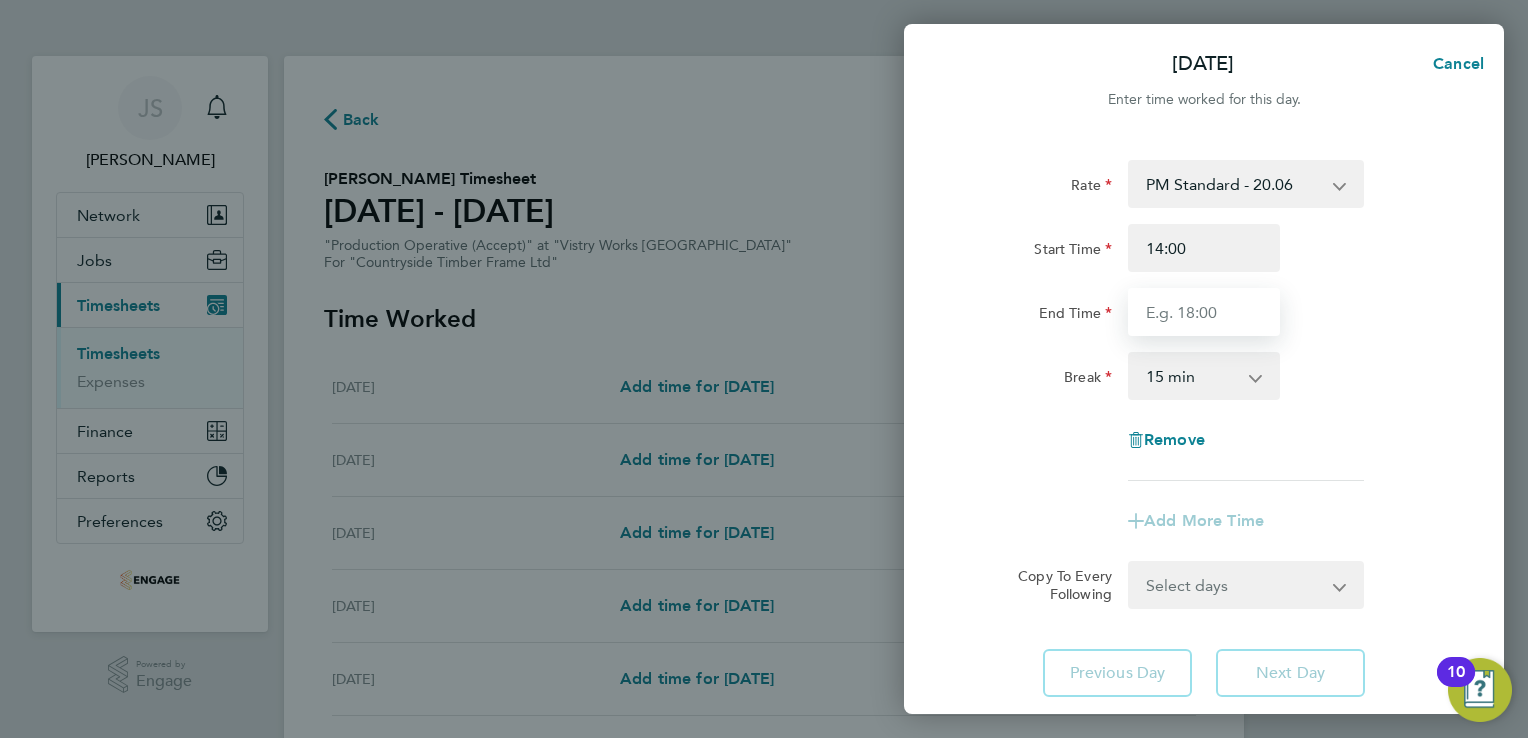 drag, startPoint x: 1153, startPoint y: 291, endPoint x: 1190, endPoint y: 306, distance: 39.92493 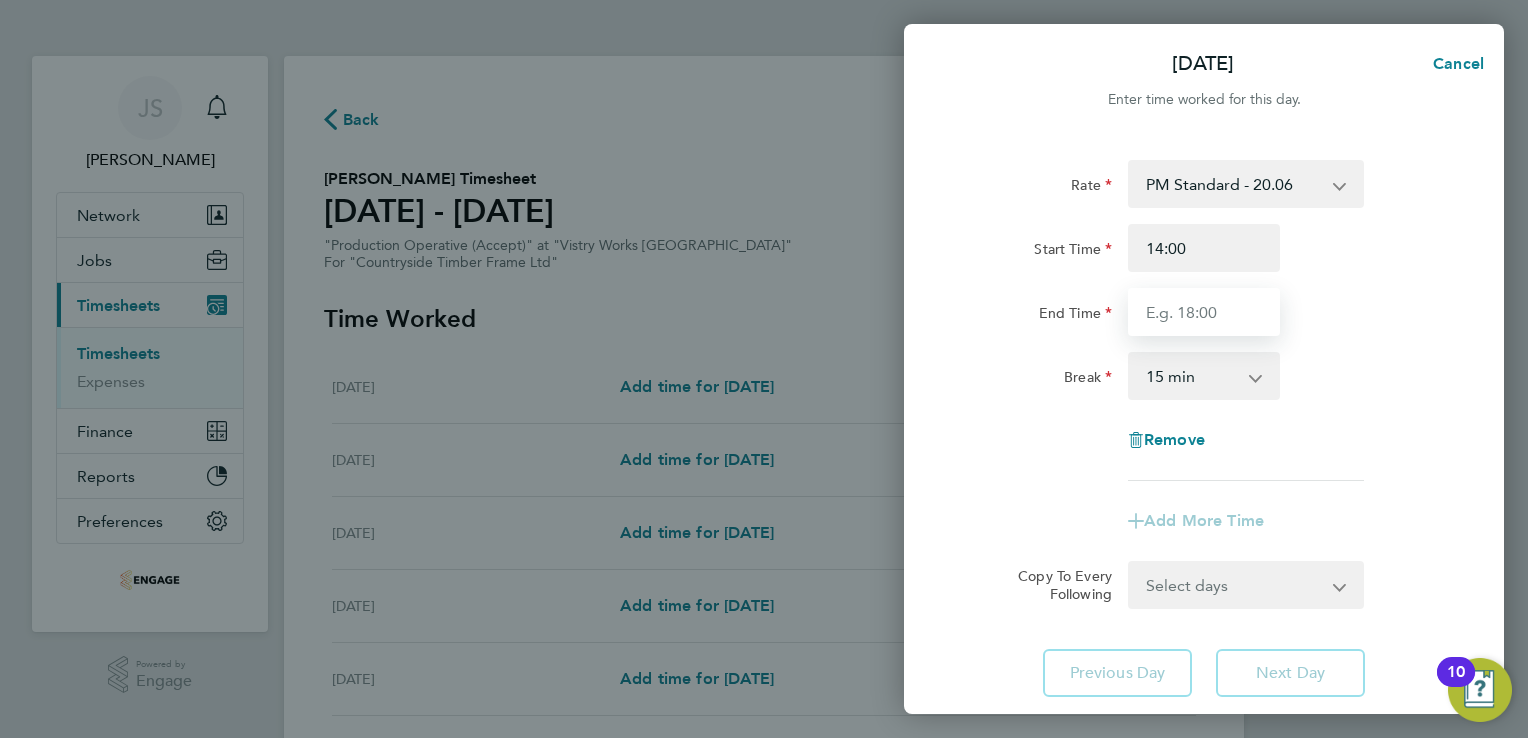 type on "22:00" 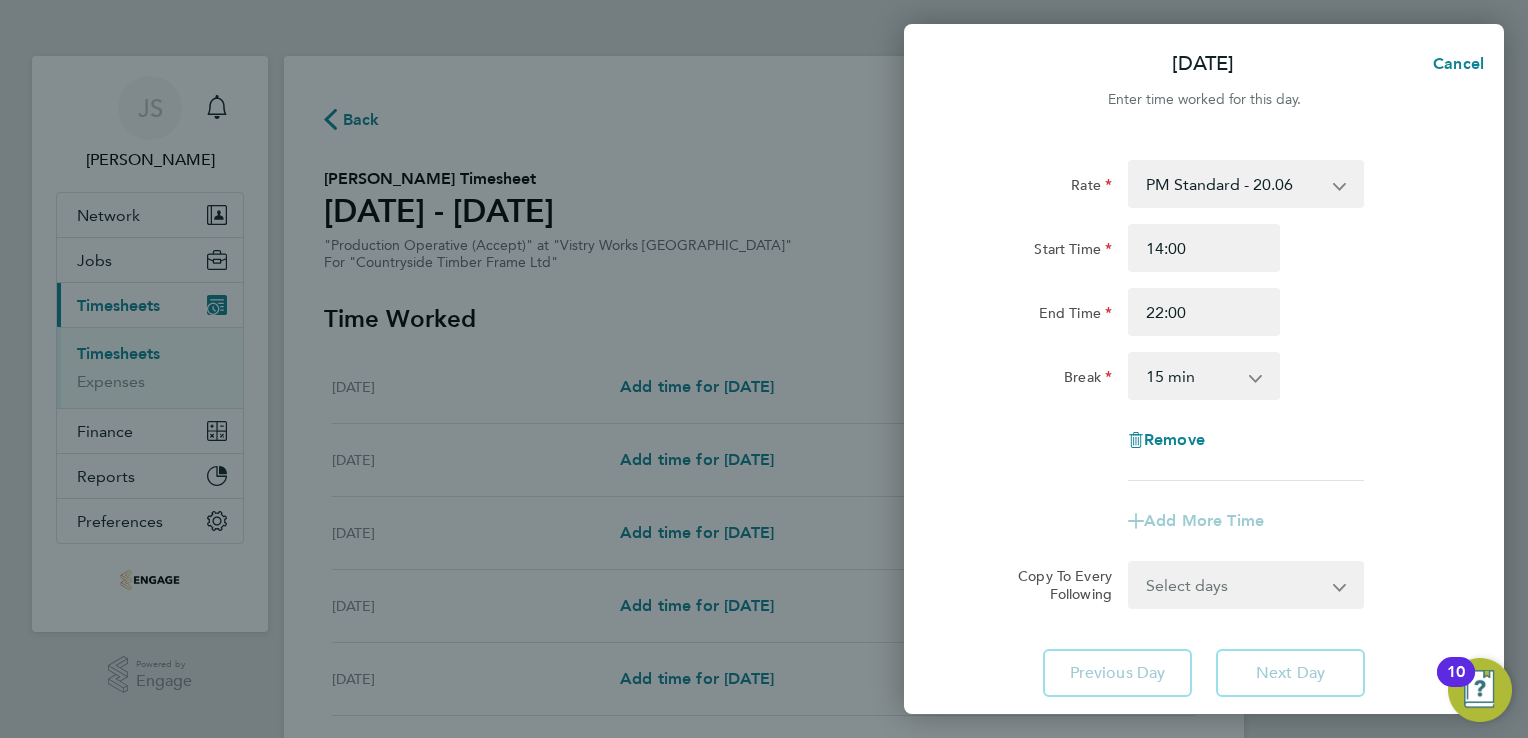 drag, startPoint x: 1146, startPoint y: 370, endPoint x: 1175, endPoint y: 376, distance: 29.614185 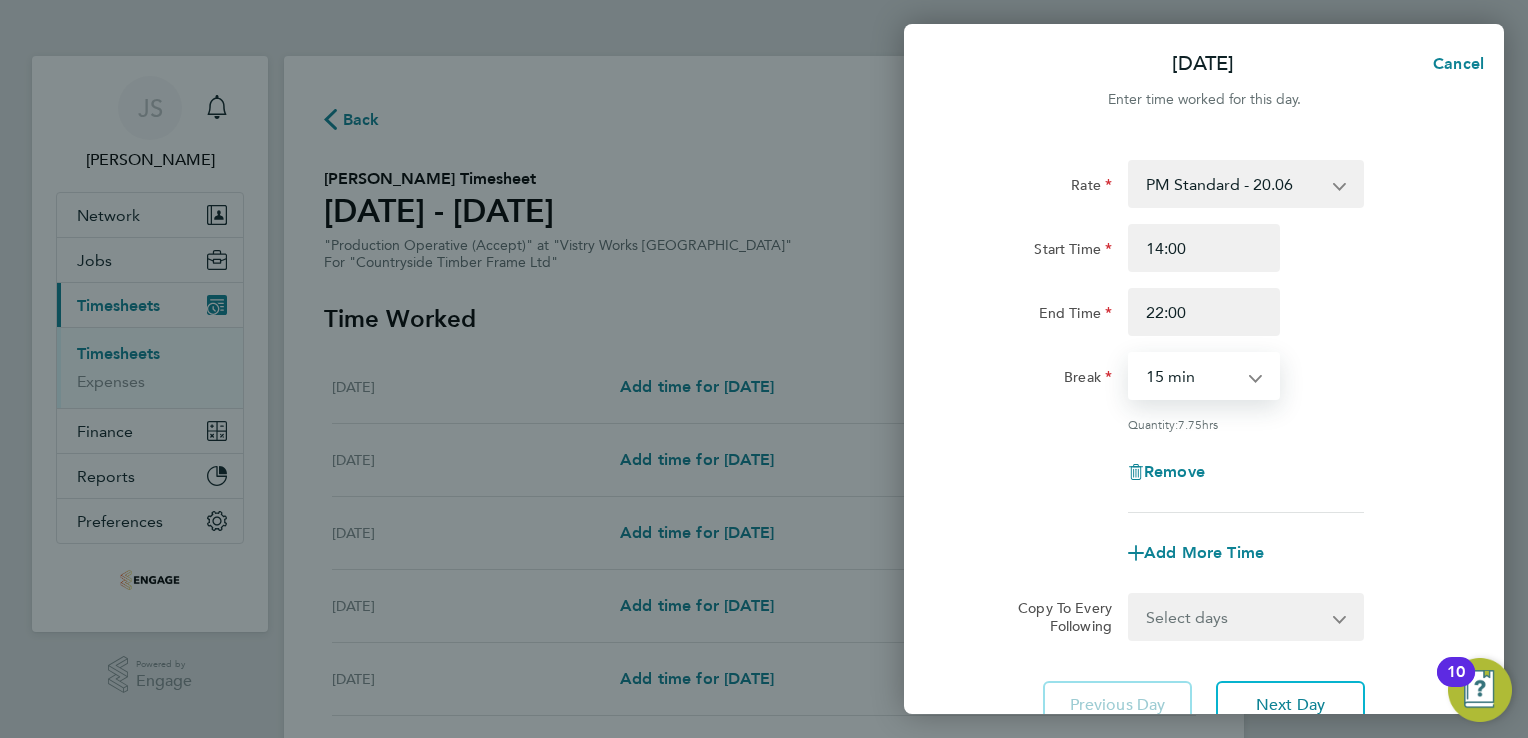 select on "30" 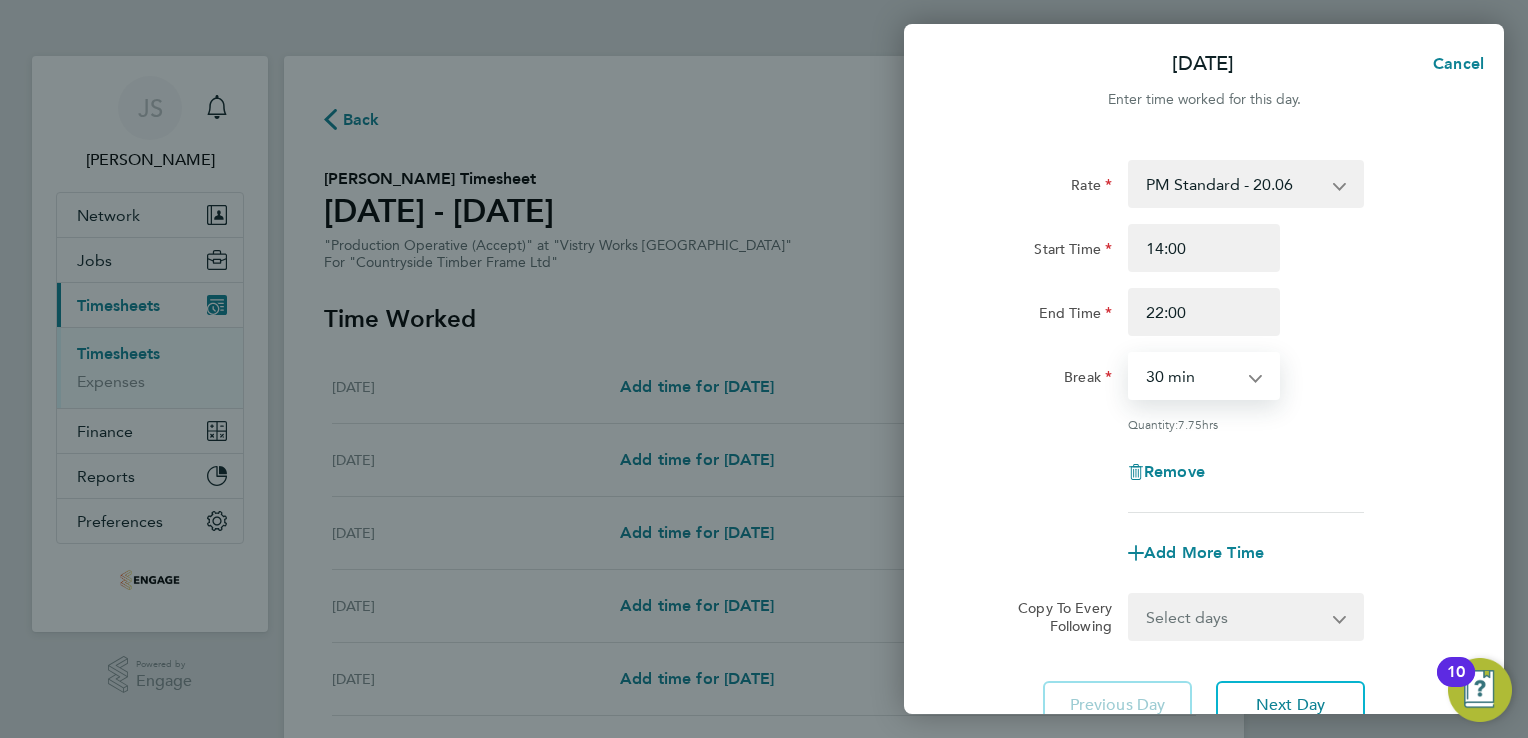 click on "0 min   15 min   30 min   45 min   60 min   75 min   90 min" at bounding box center (1192, 376) 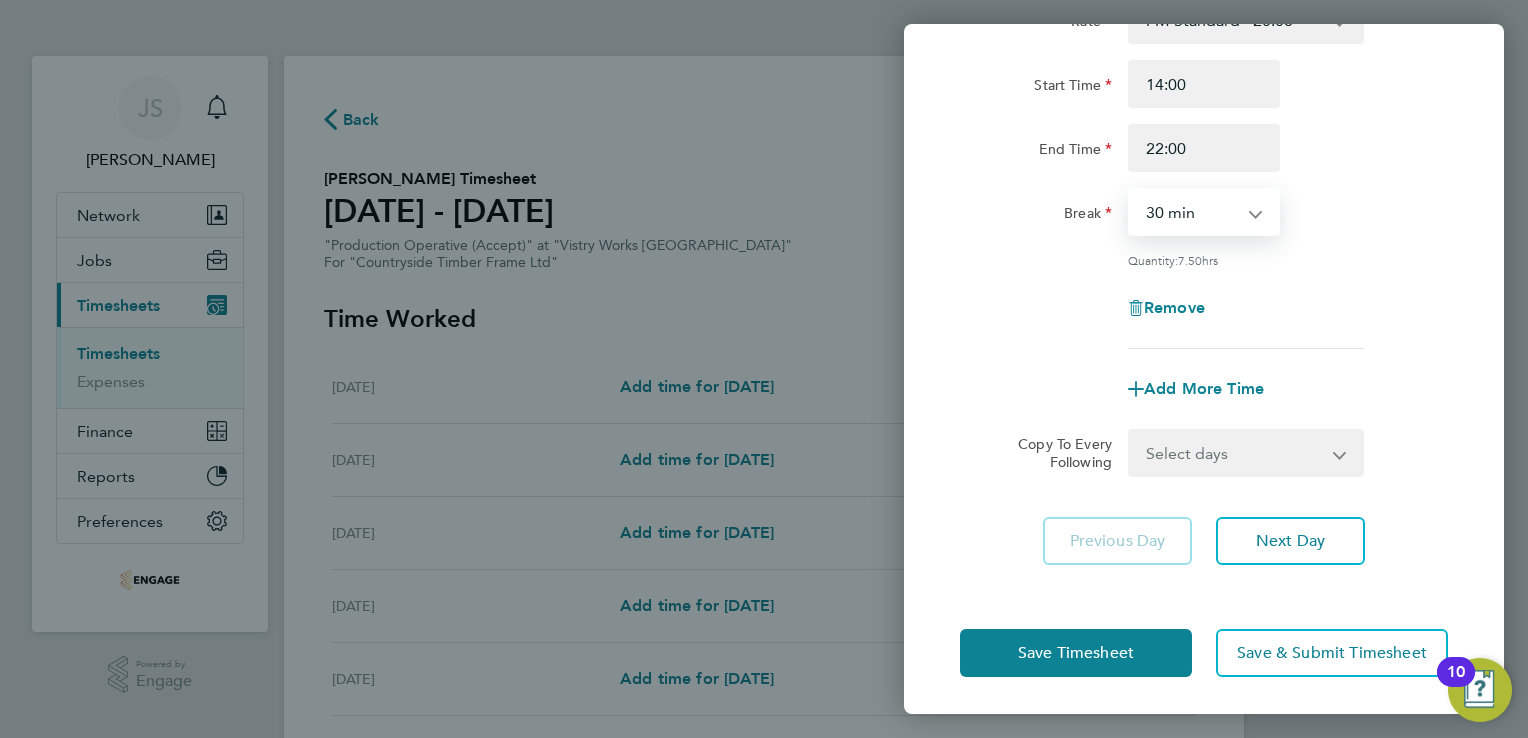 click on "Select days   Day   Weekday (Mon-Fri)   Weekend (Sat-Sun)   [DATE]   [DATE]   [DATE]   [DATE]   [DATE]   [DATE]" at bounding box center [1235, 453] 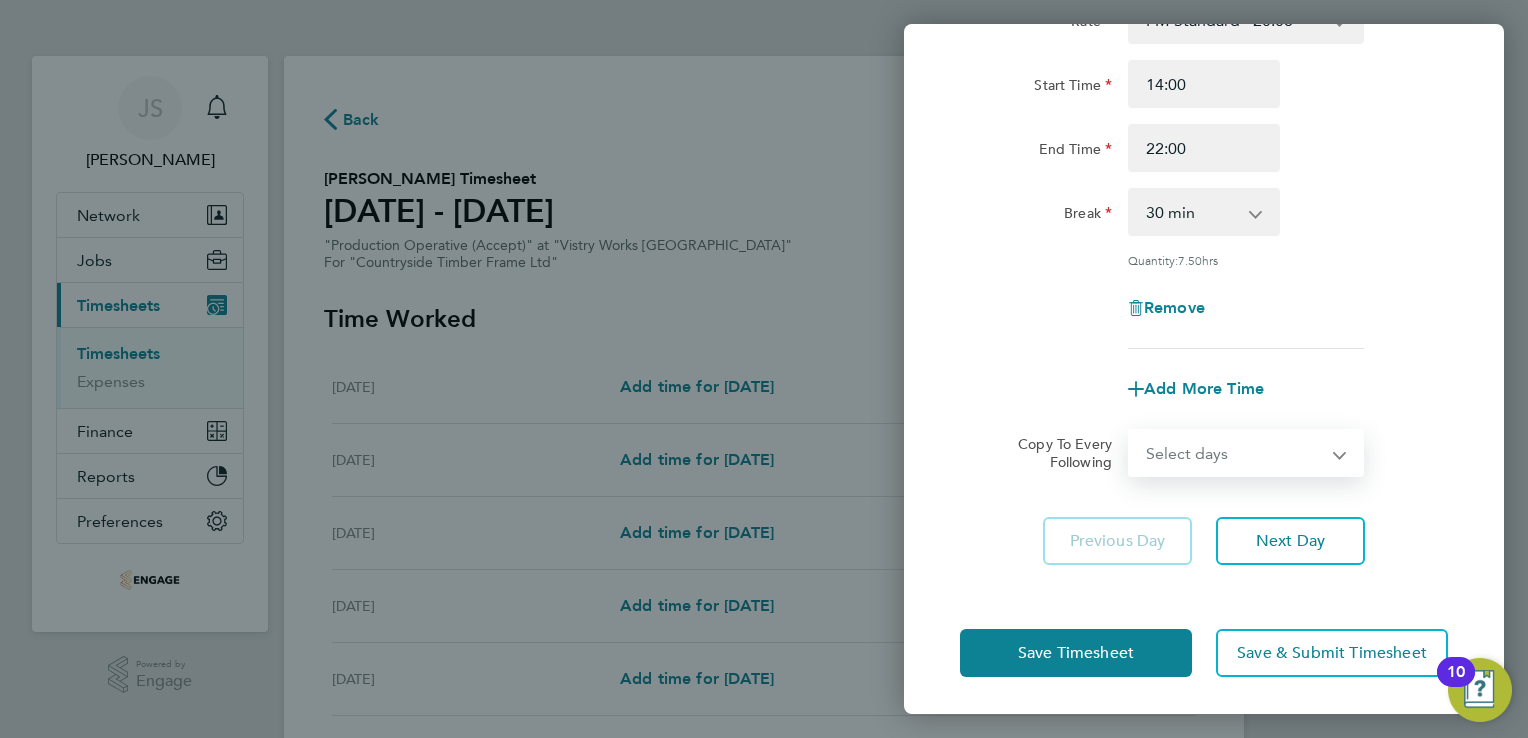 select on "WEEKDAY" 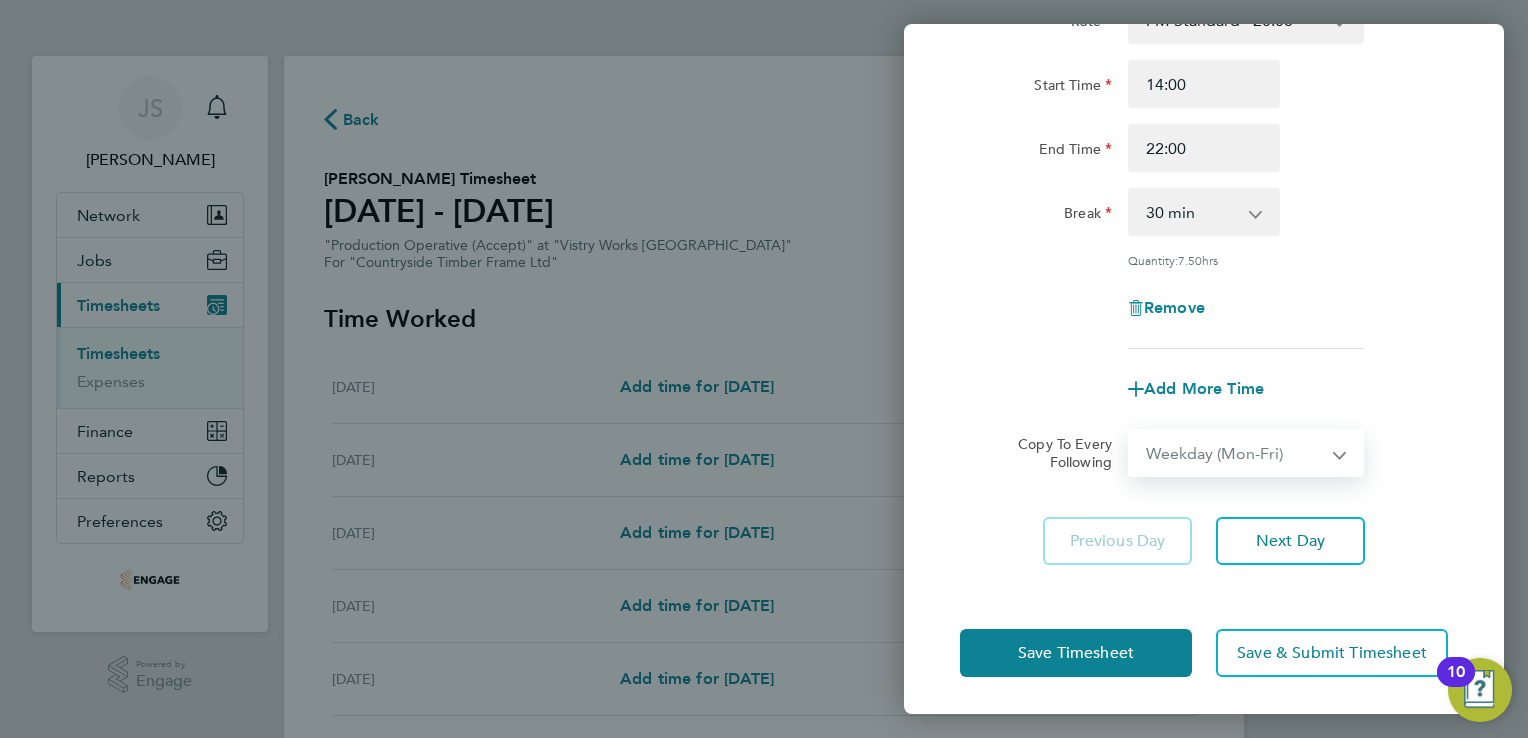click on "Select days   Day   Weekday (Mon-Fri)   Weekend (Sat-Sun)   [DATE]   [DATE]   [DATE]   [DATE]   [DATE]   [DATE]" at bounding box center [1235, 453] 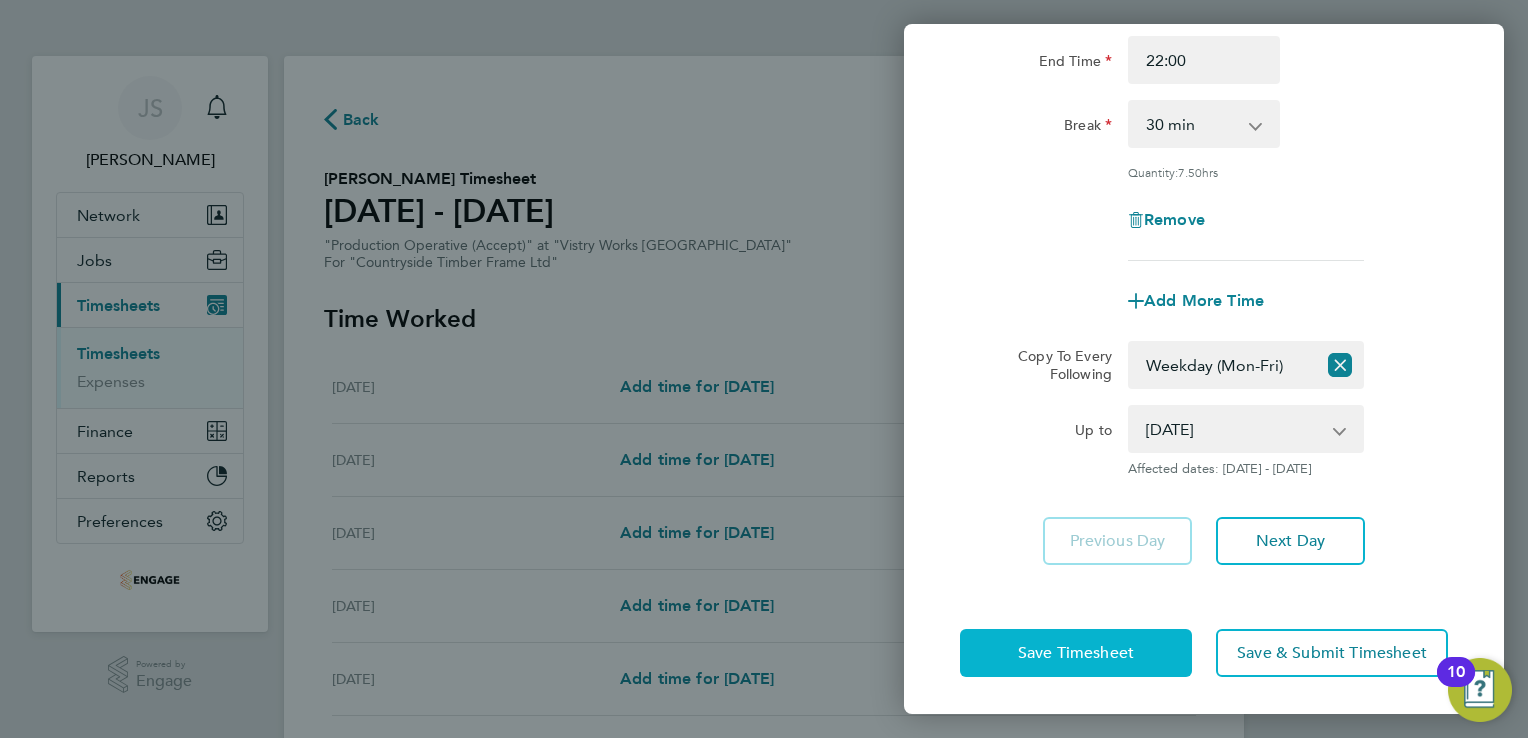 click on "Save Timesheet" 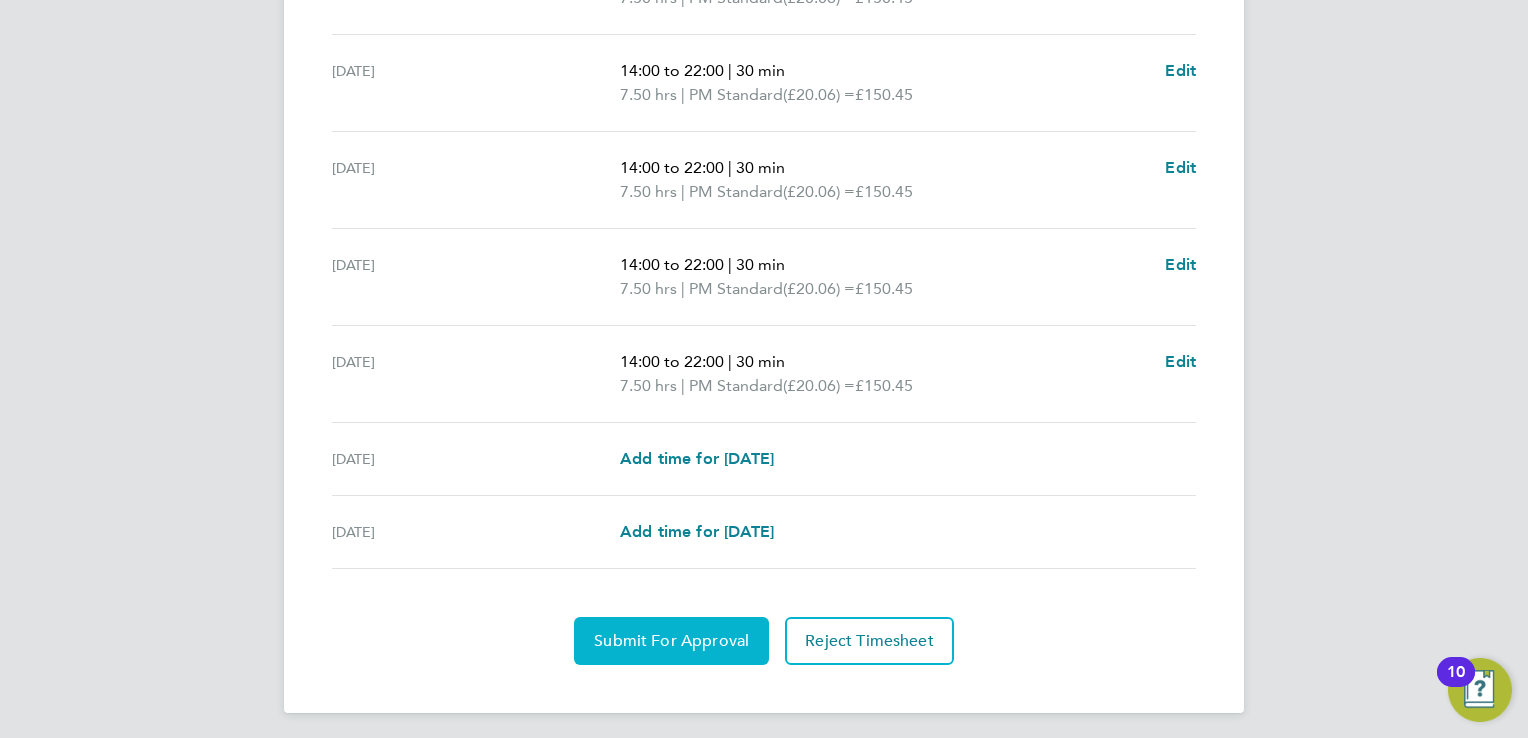 click on "Submit For Approval" 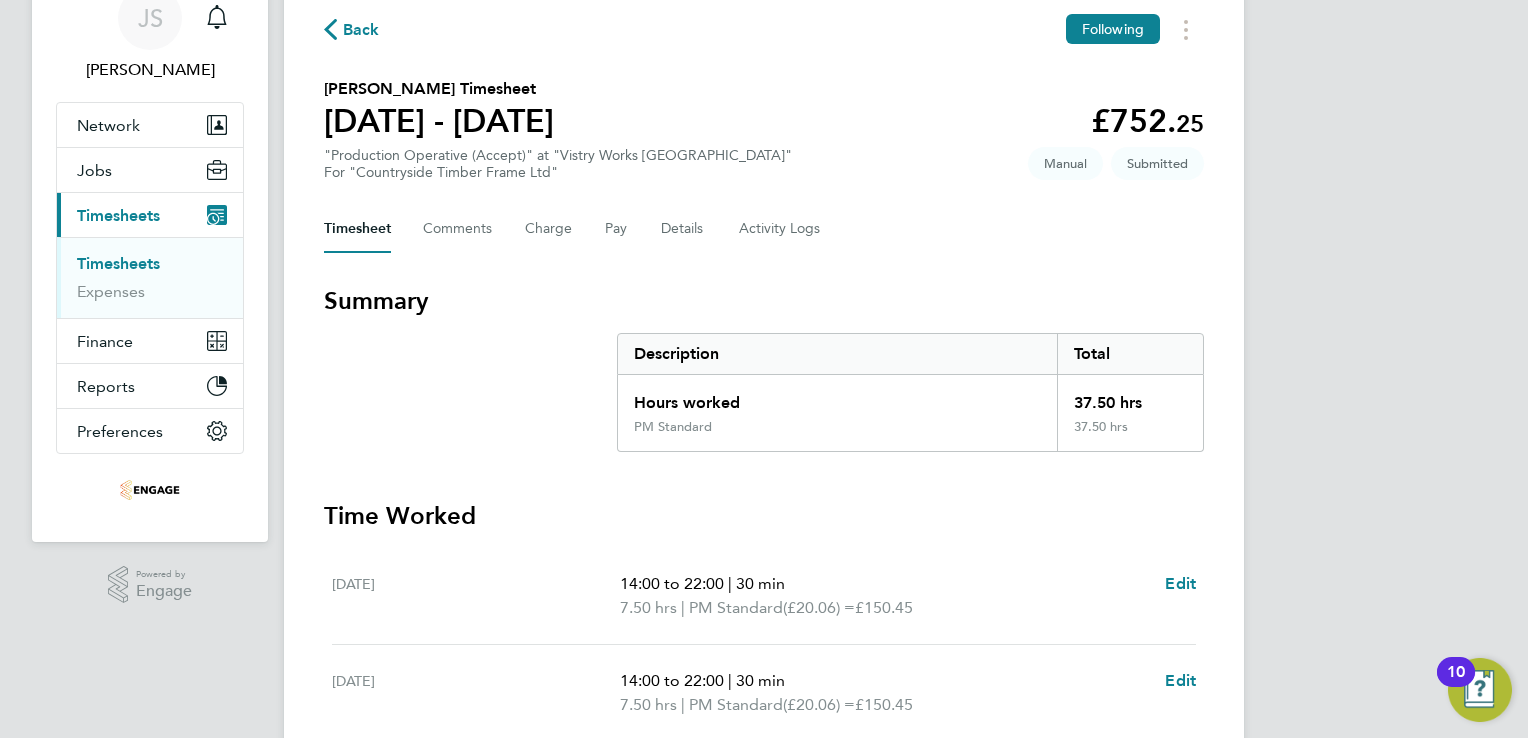 scroll, scrollTop: 0, scrollLeft: 0, axis: both 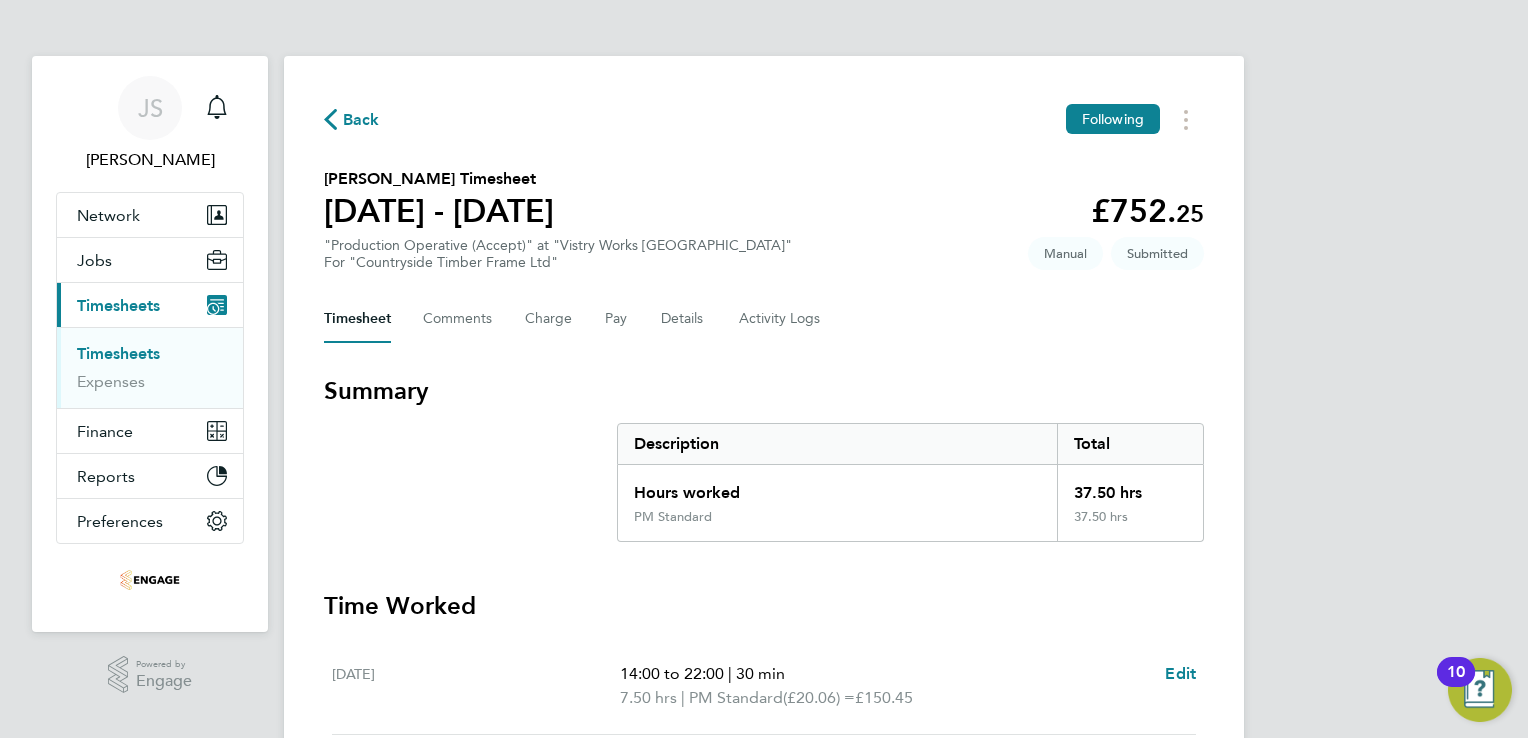 click on "Back" 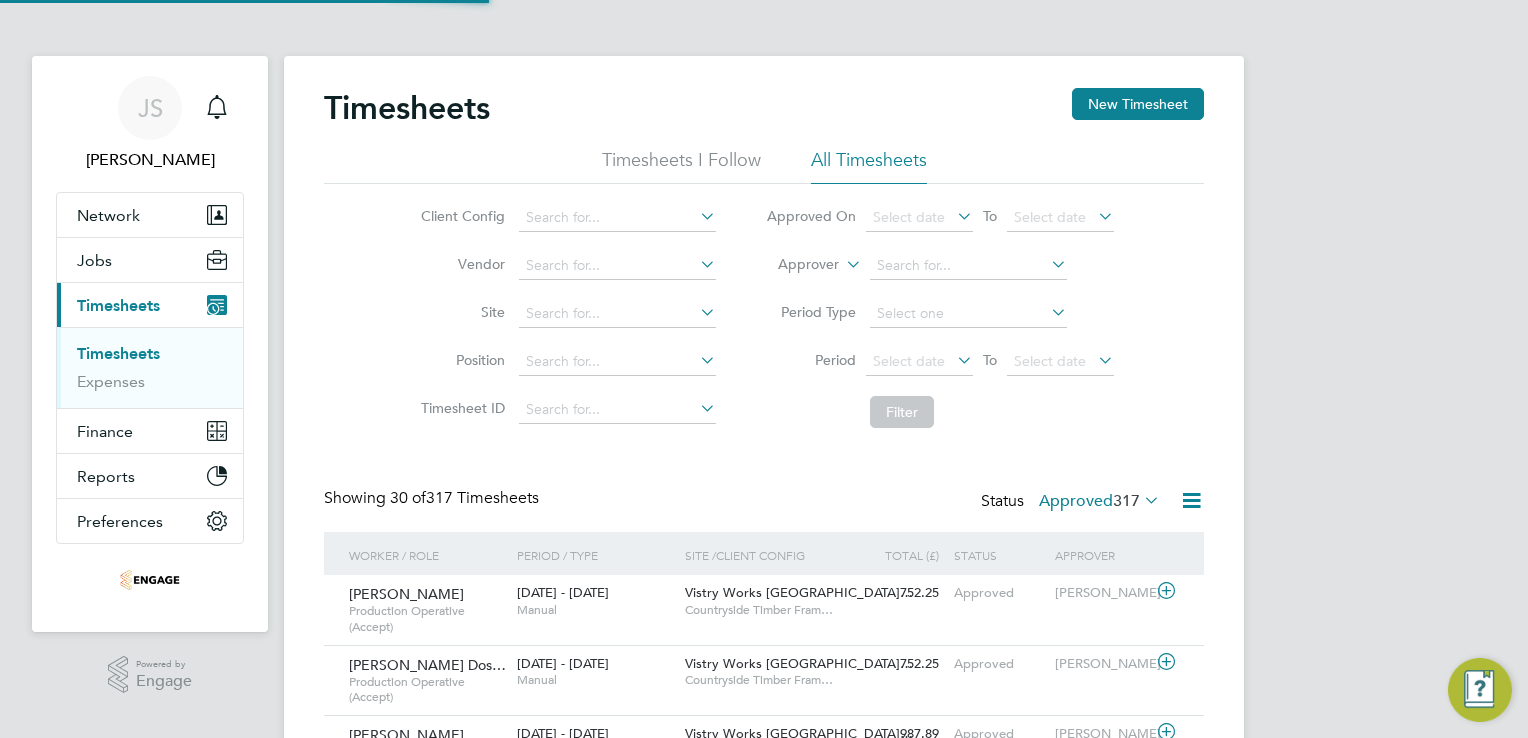 scroll, scrollTop: 9, scrollLeft: 10, axis: both 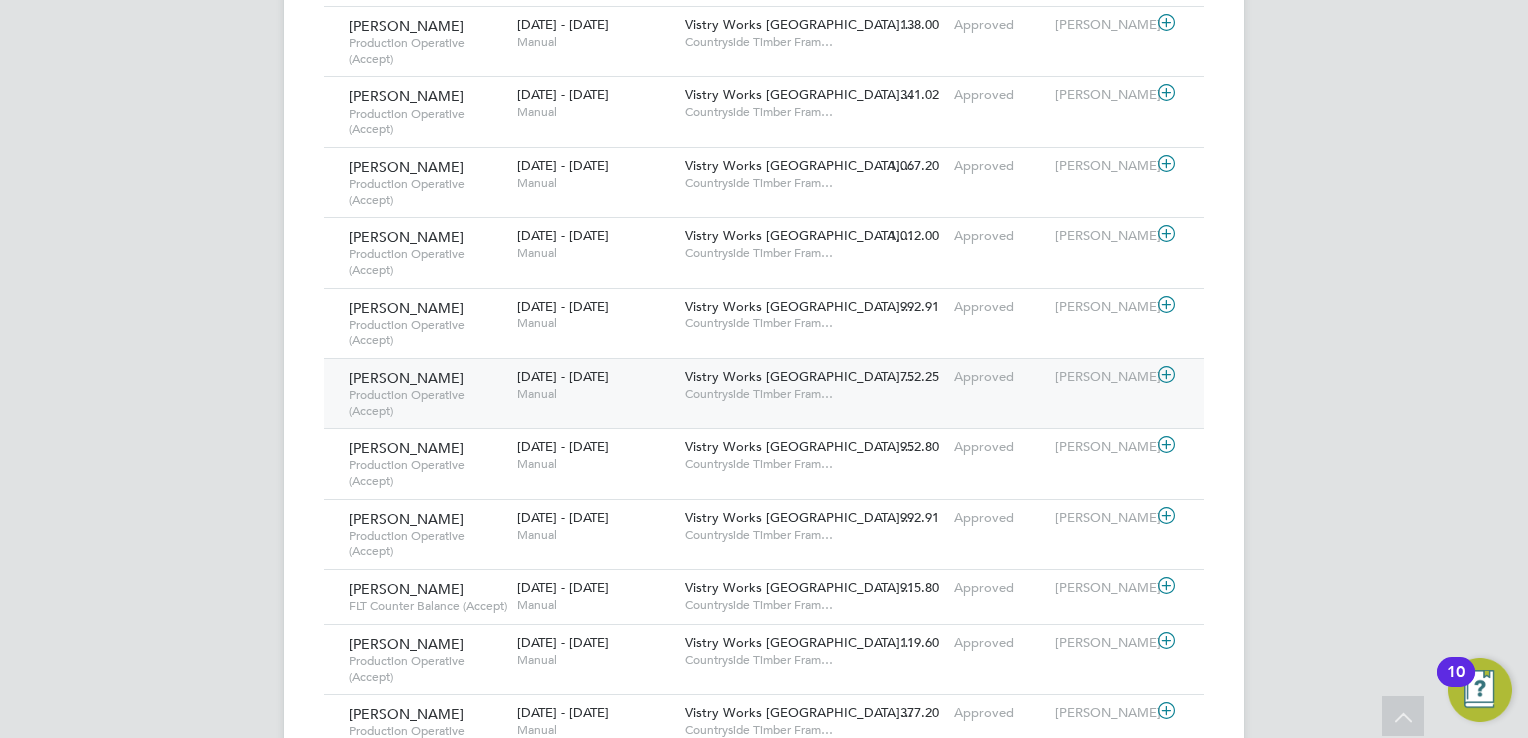 click on "[PERSON_NAME]" 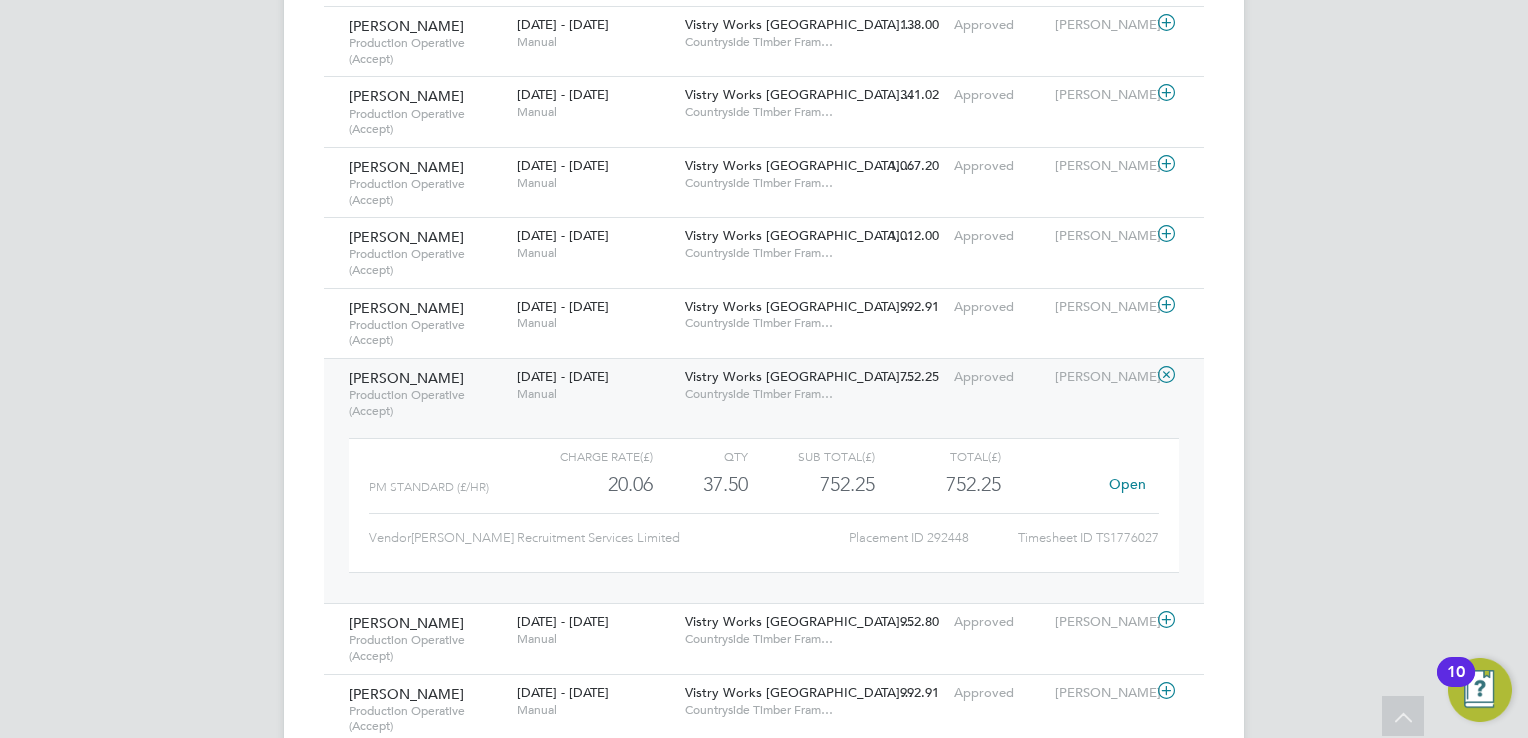 click on "JS   Joanna Sobierajska   Notifications
Applications:   Network
Team Members   Businesses   Sites   Workers   Contacts   Jobs
Positions   Vacancies   Placements   Current page:   Timesheets
Timesheets   Expenses   Finance
Invoices & Credit Notes   Reports
Margin Report   CIS Reports   Report Downloads   Preferences
My Business   Doc. Requirements   Notifications   VMS Configurations   Activity Logs
.st0{fill:#C0C1C2;}
Powered by Engage Timesheets New Timesheet Timesheets I Follow All Timesheets Client Config   Vendor   Site   Position   Timesheet ID   Approved On
Select date
To
Select date
Approver     Period Type   Period
Select date
To
Select date
Filter Showing   30 of  317 Timesheets" at bounding box center (764, 365) 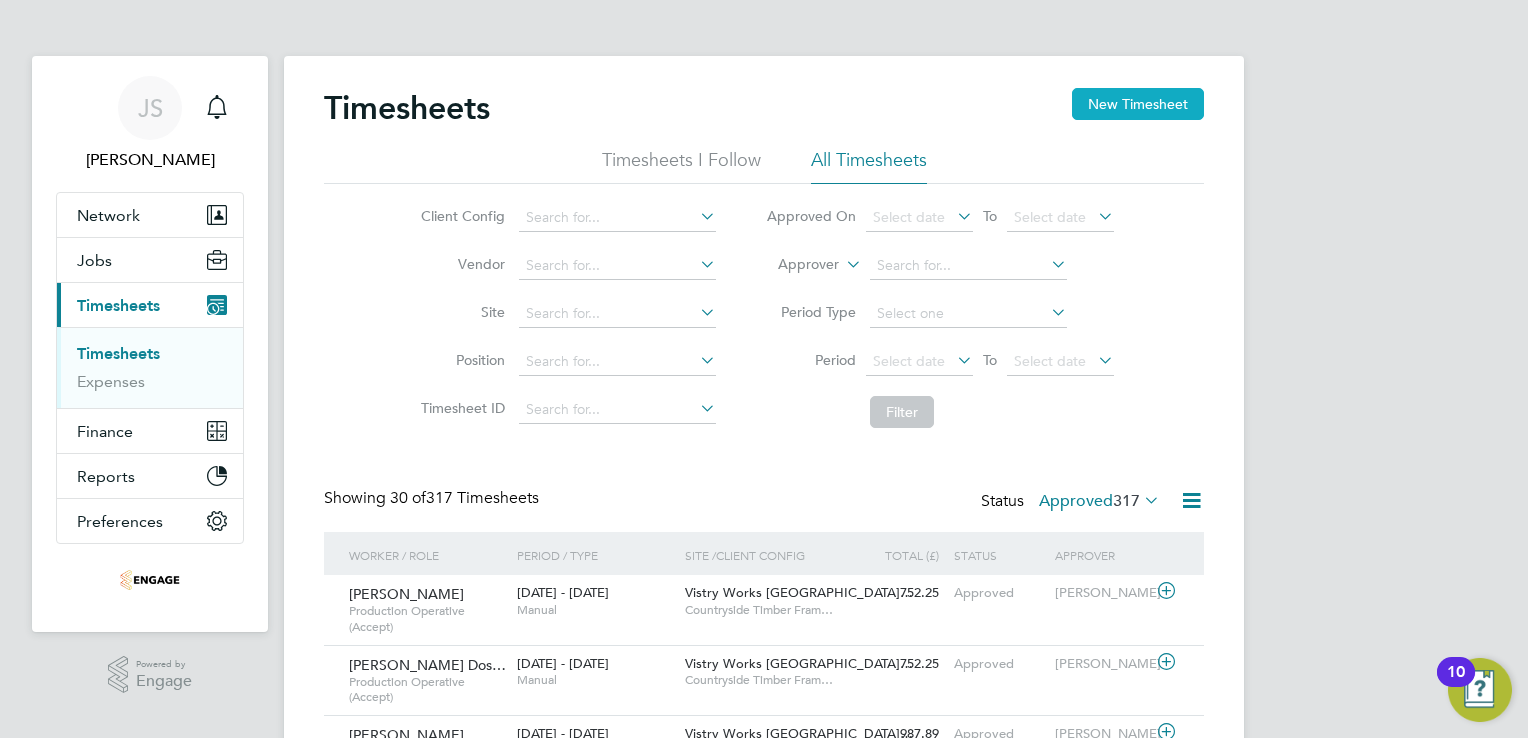 click on "New Timesheet" 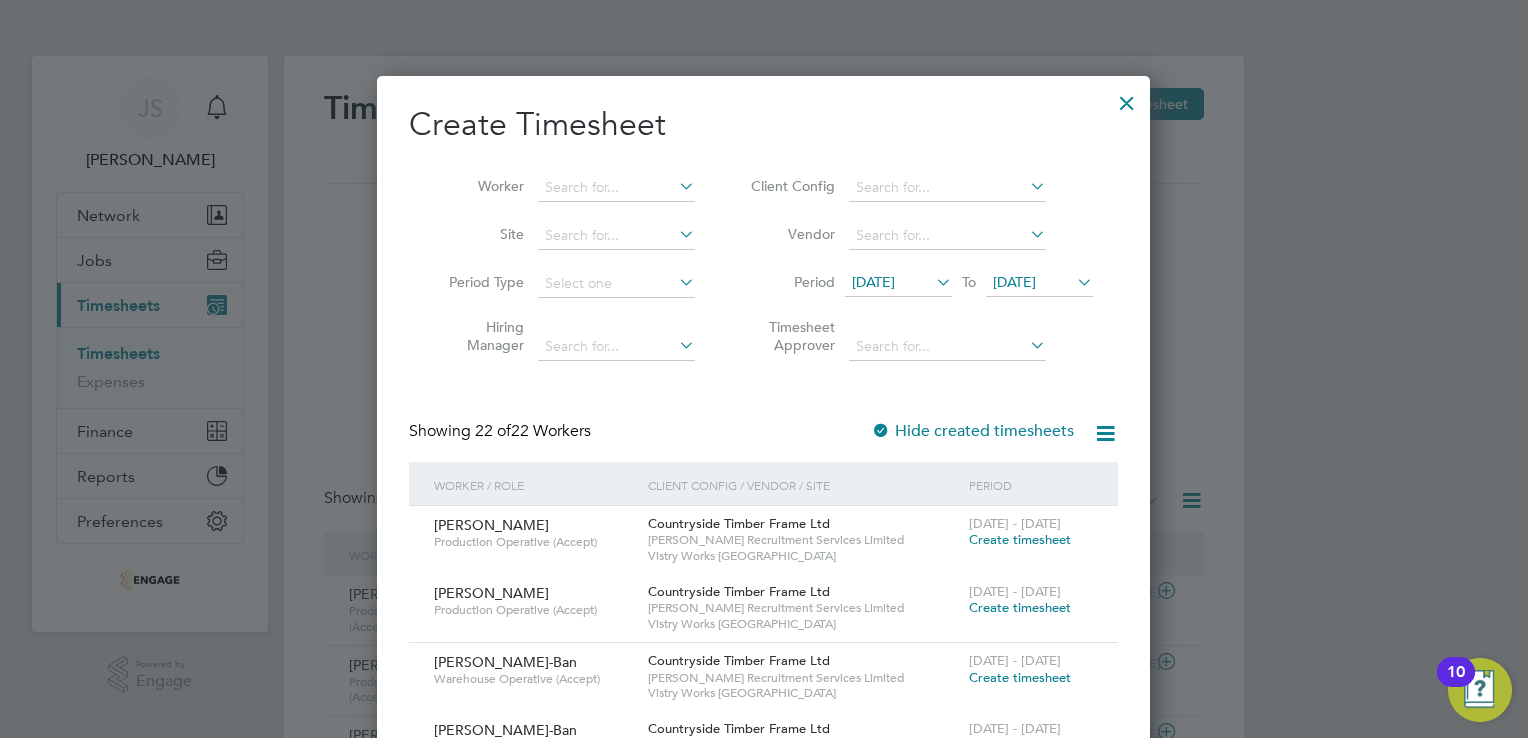 click on "[DATE]" at bounding box center (898, 283) 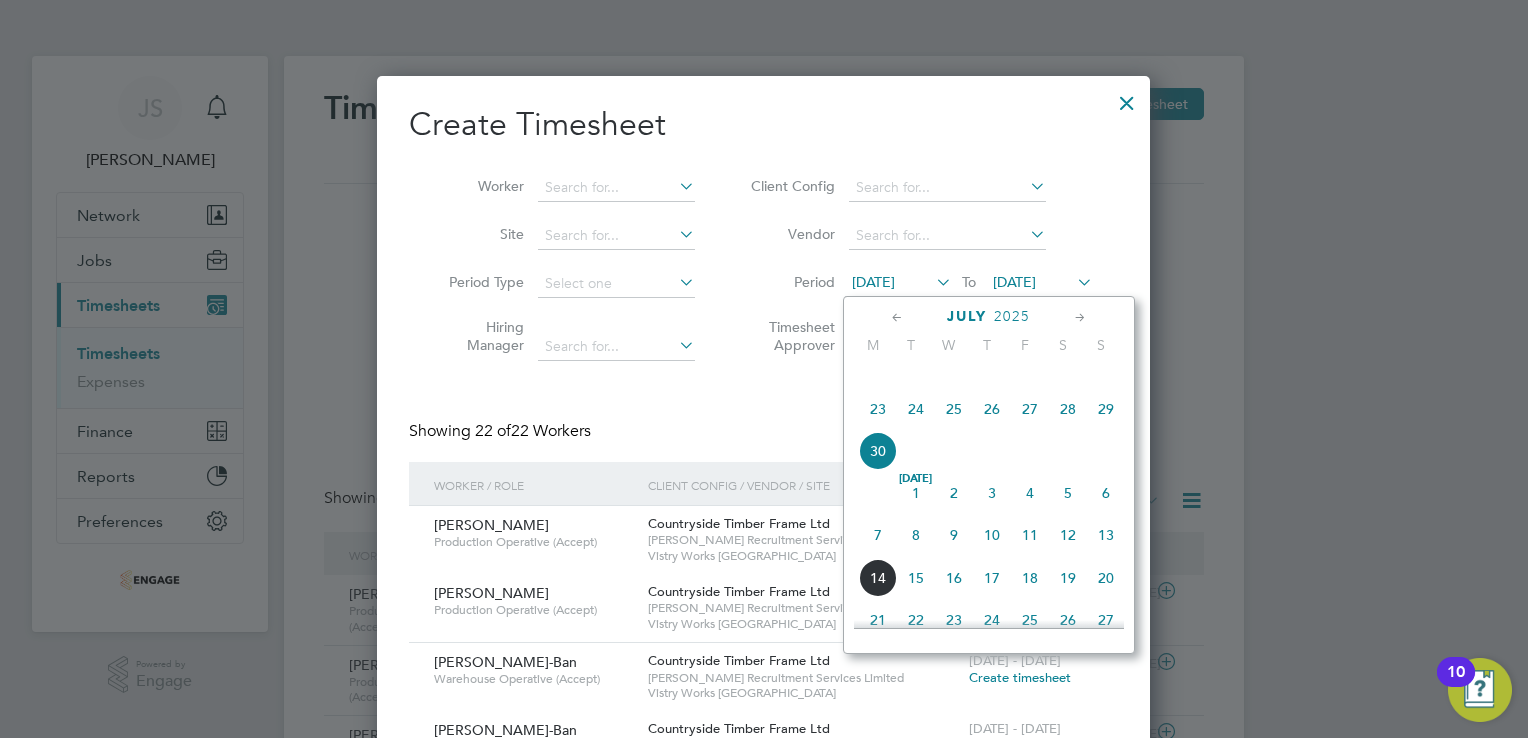 click on "7" 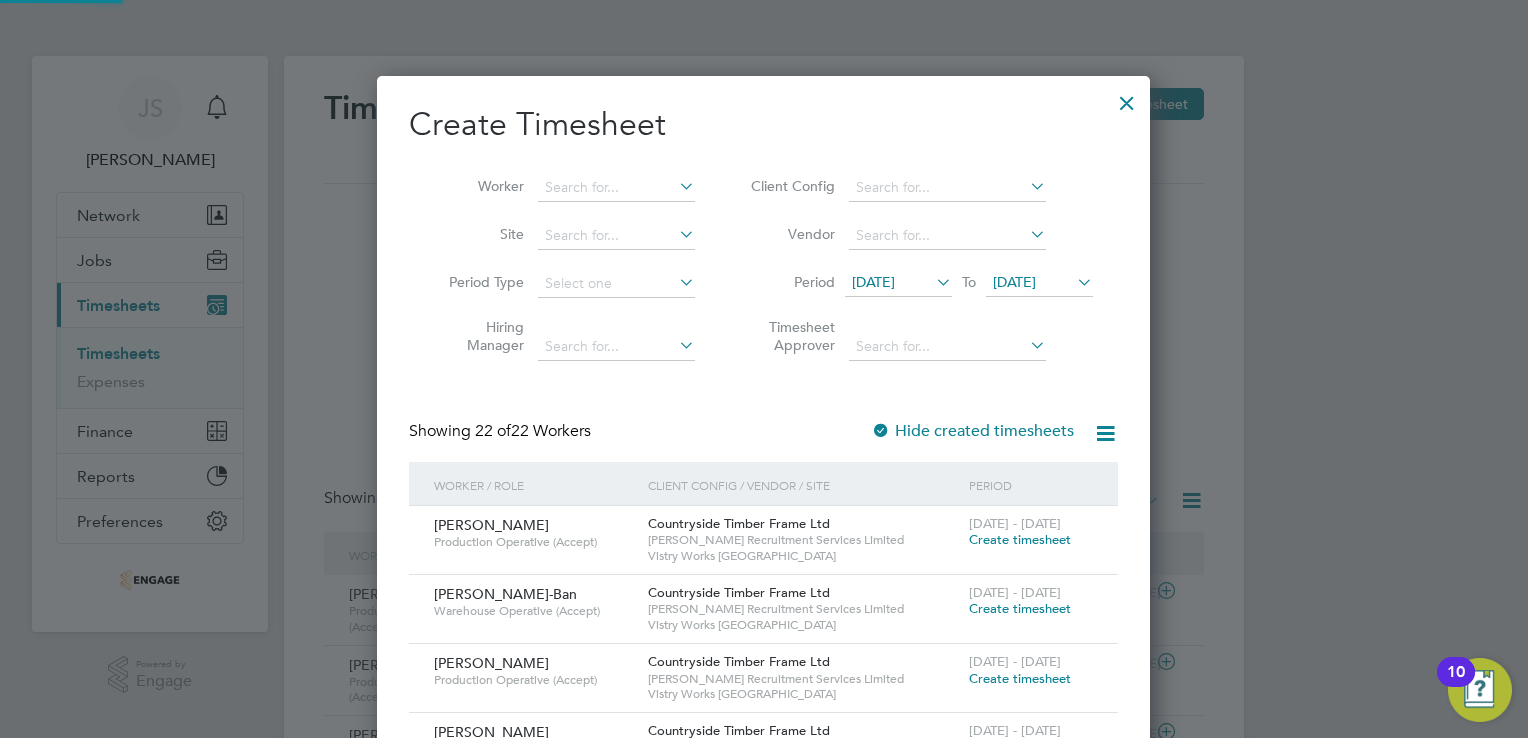 click on "[DATE]" at bounding box center (1014, 282) 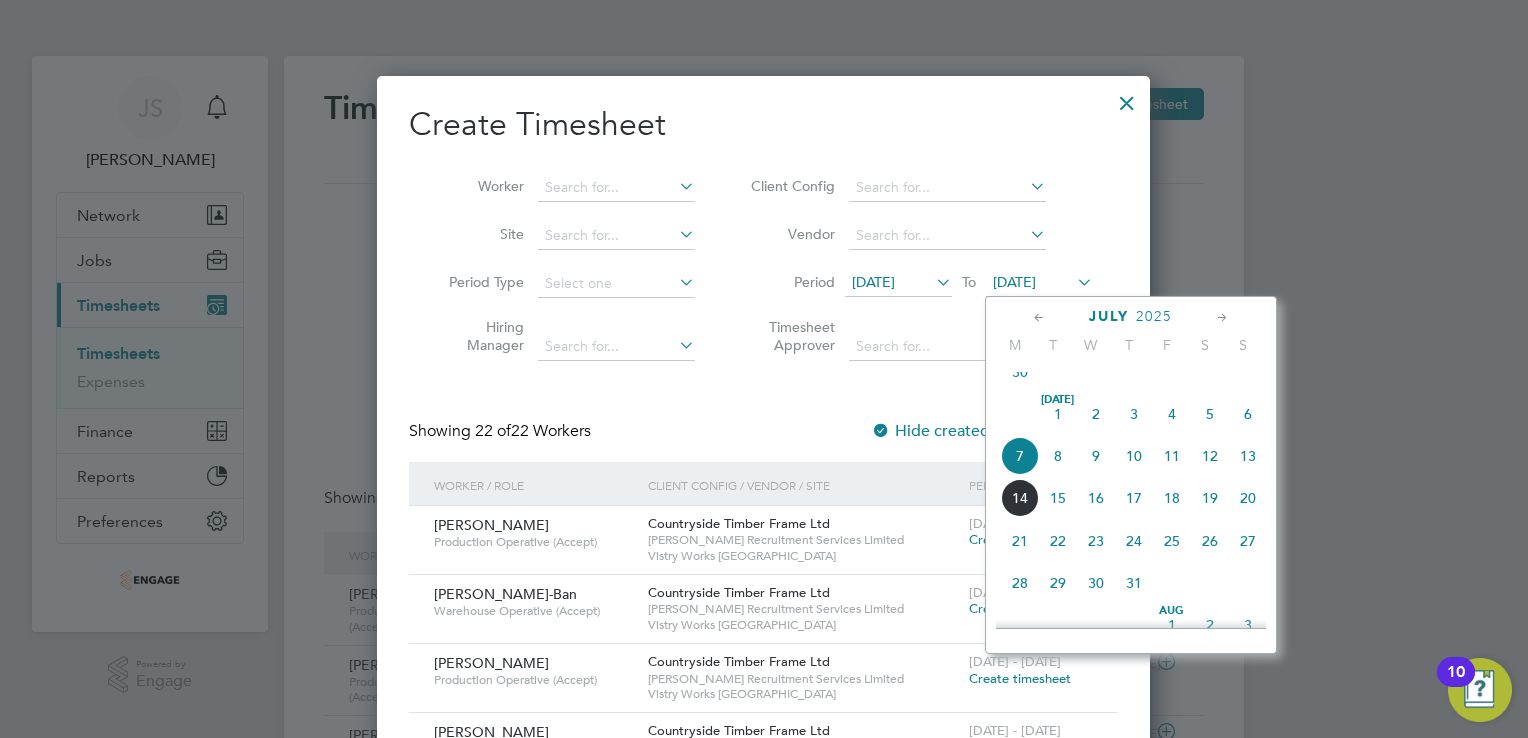 click on "13" 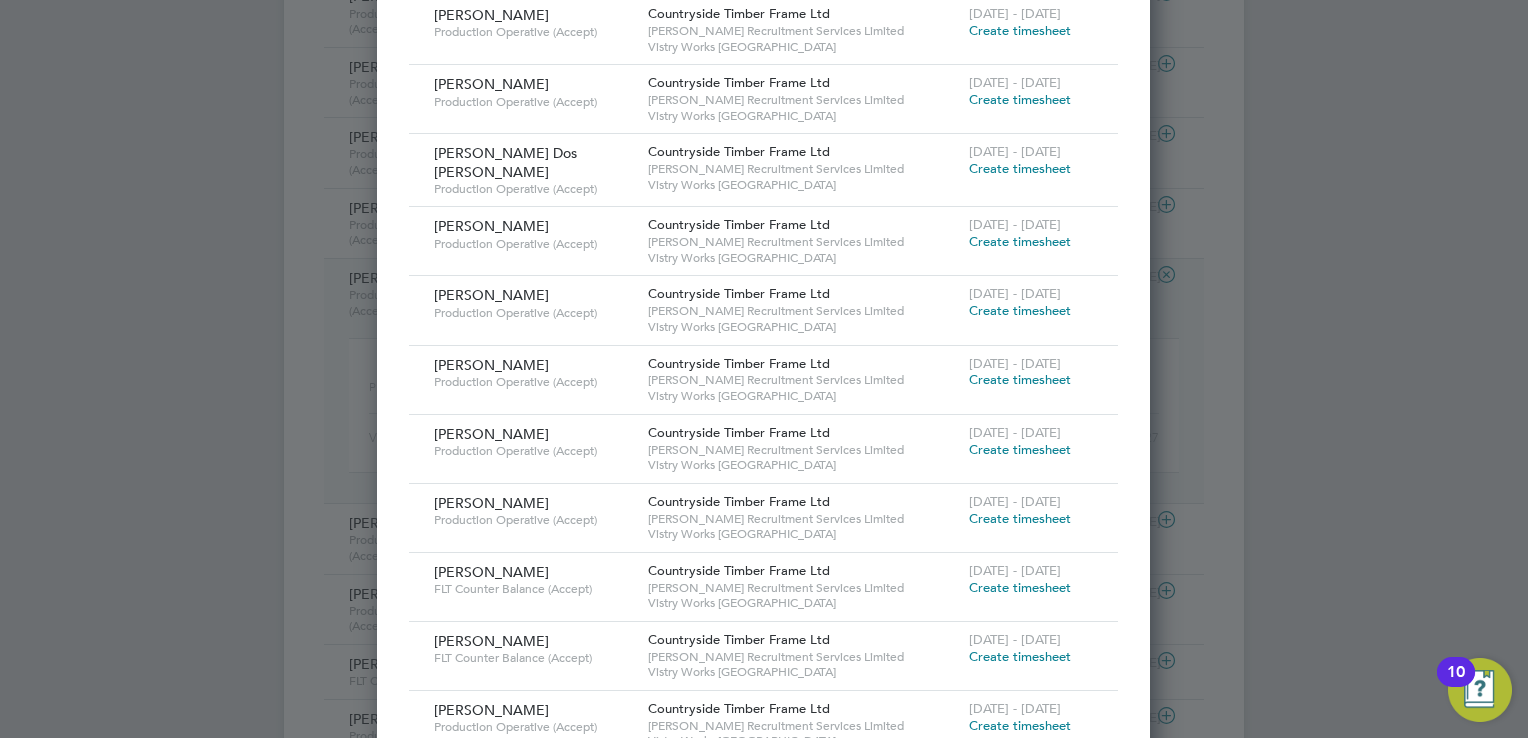 click on "Create timesheet" at bounding box center [1020, 310] 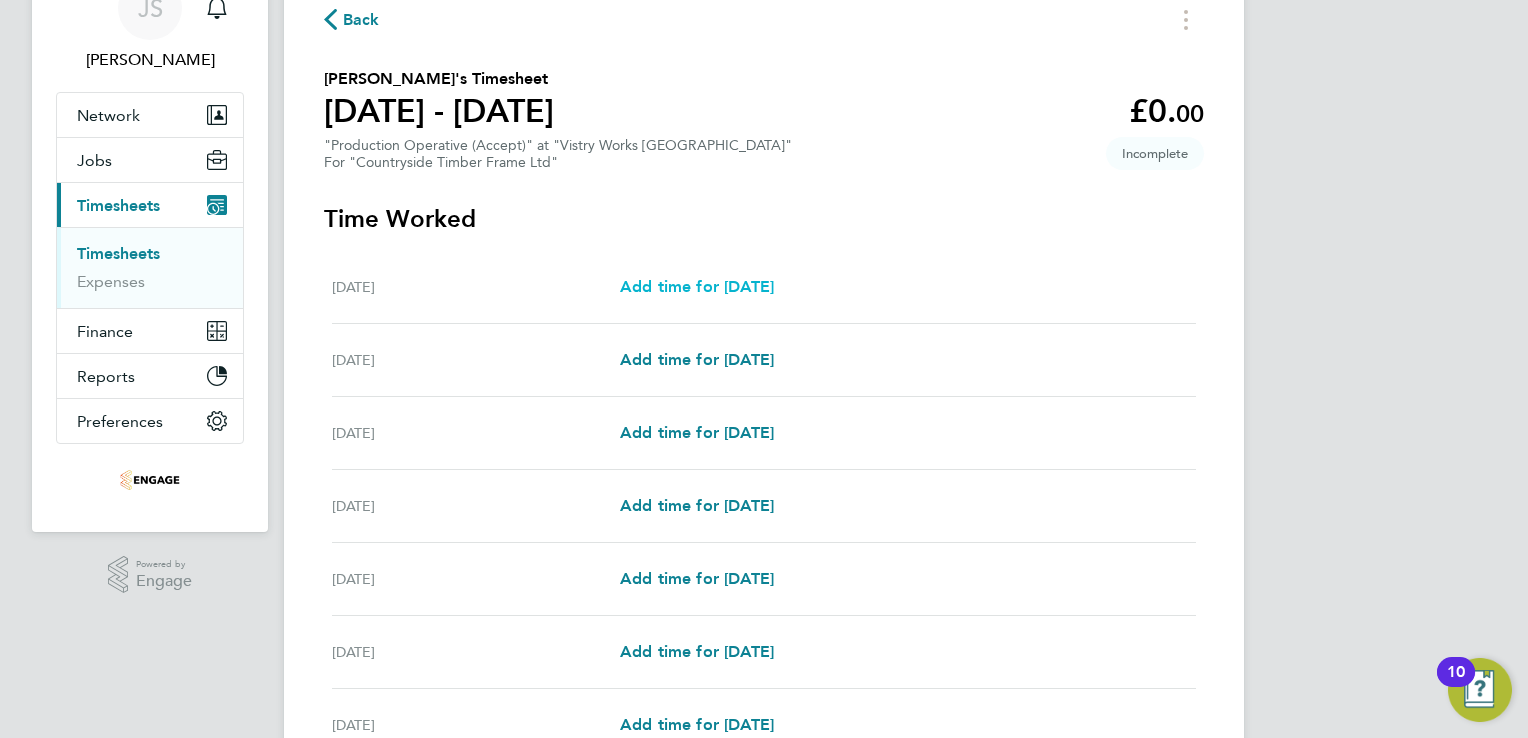 click on "Add time for [DATE]" at bounding box center [697, 286] 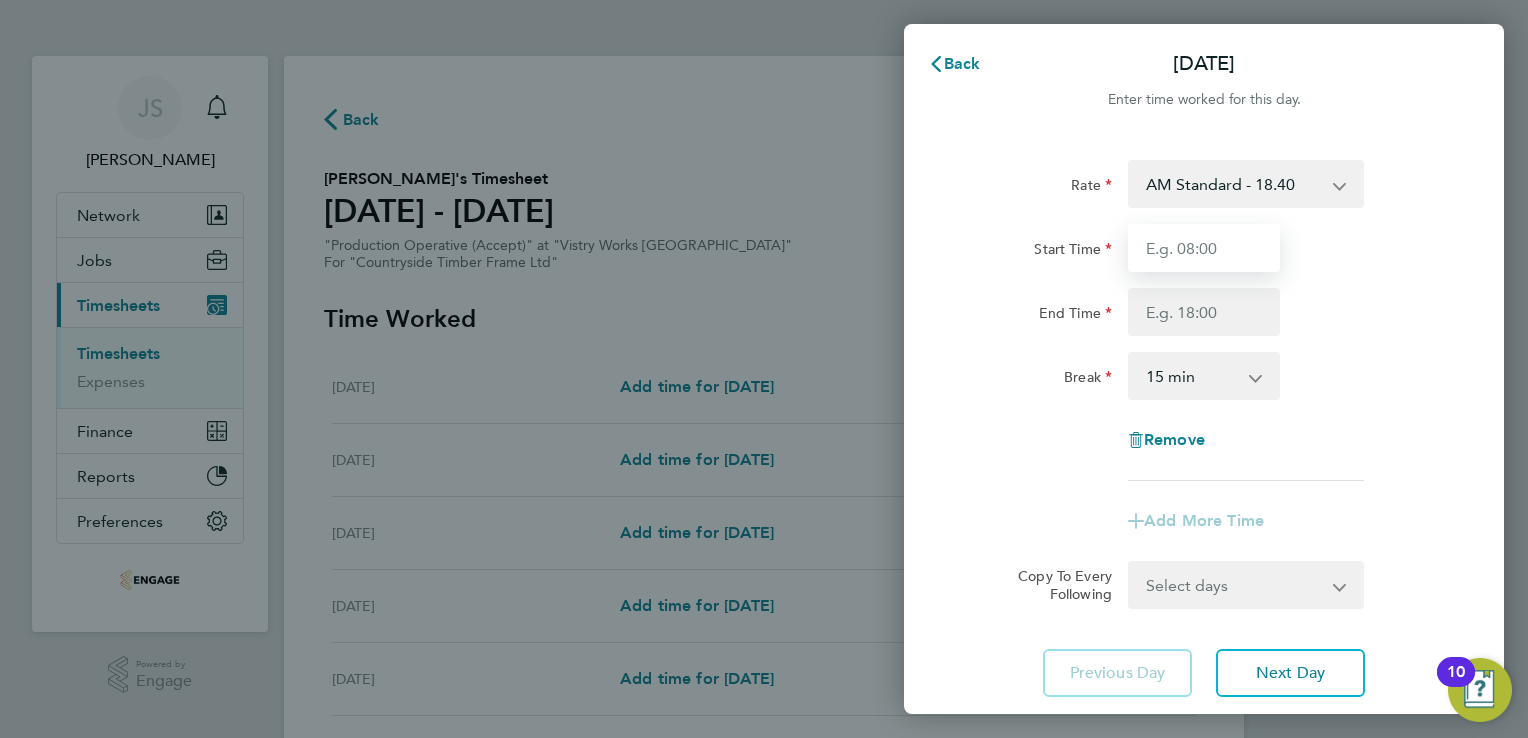 click on "Start Time" at bounding box center (1204, 248) 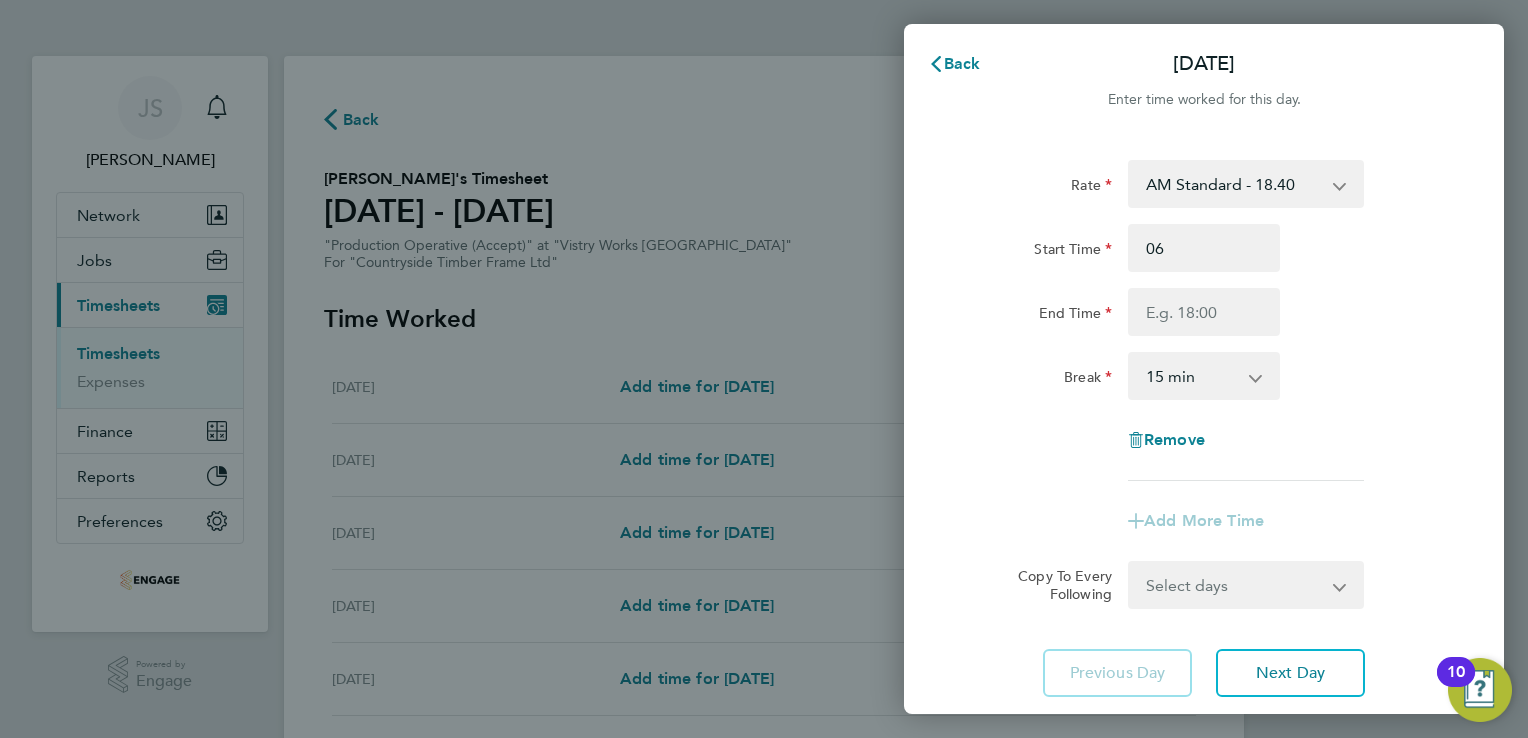 type on "06:00" 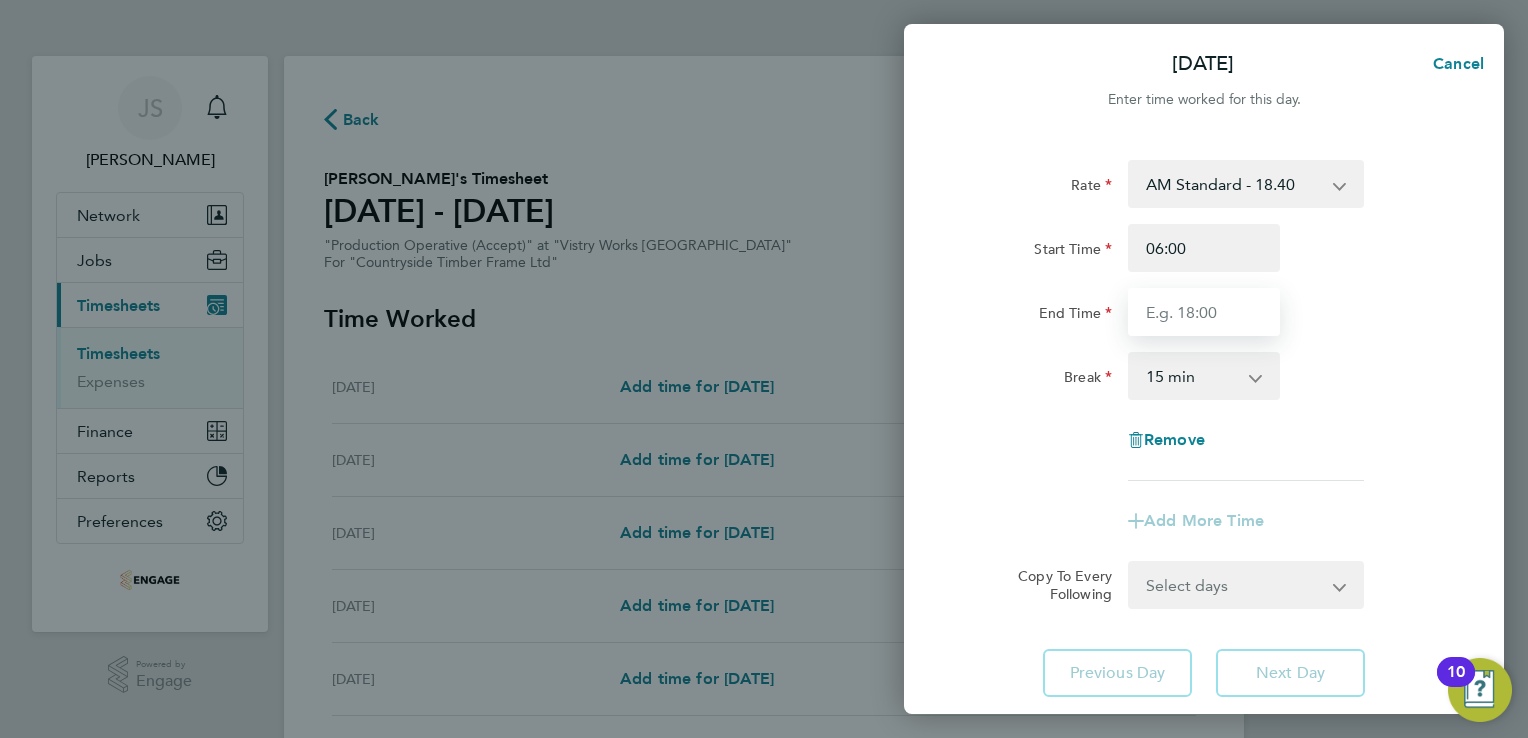 drag, startPoint x: 1162, startPoint y: 306, endPoint x: 1179, endPoint y: 310, distance: 17.464249 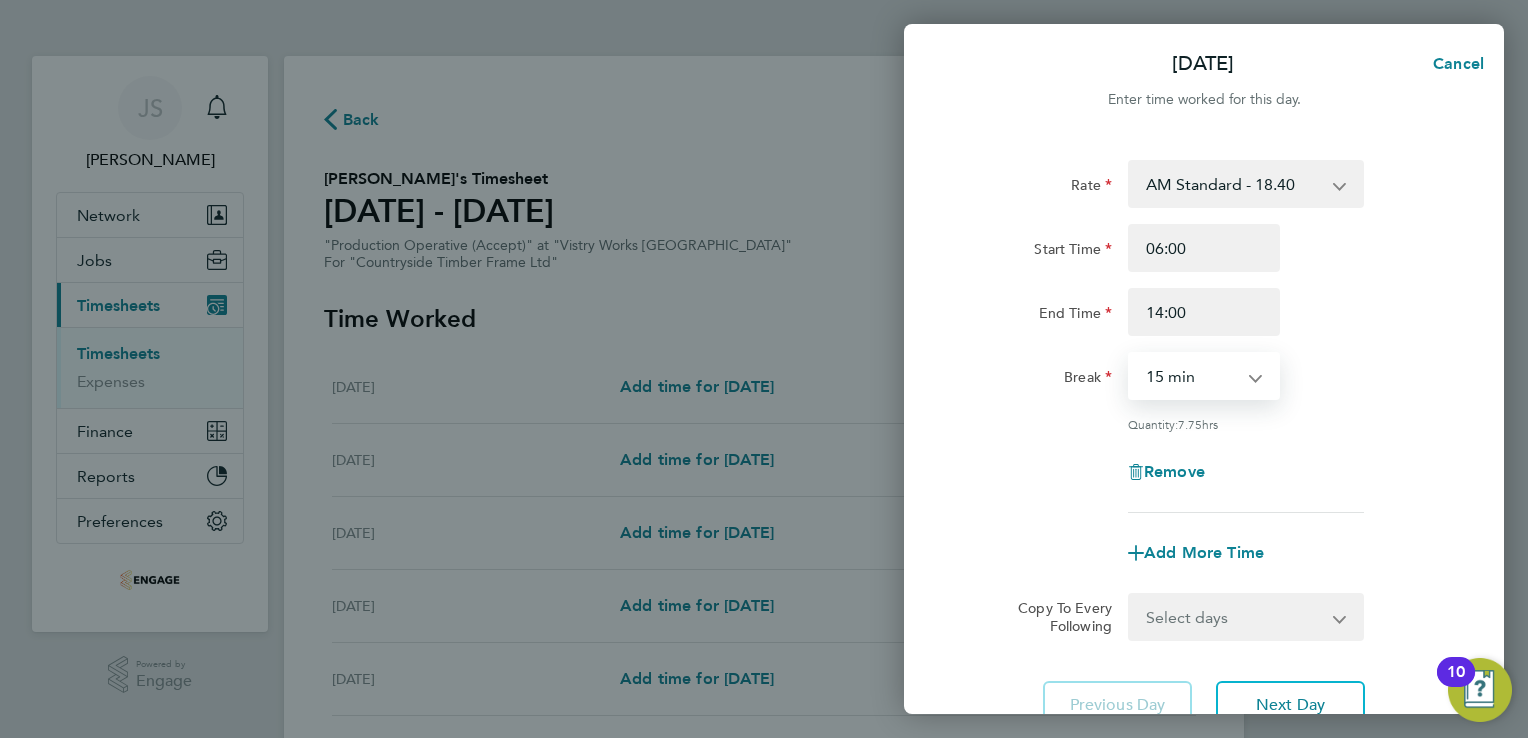 drag, startPoint x: 1168, startPoint y: 377, endPoint x: 1180, endPoint y: 394, distance: 20.808653 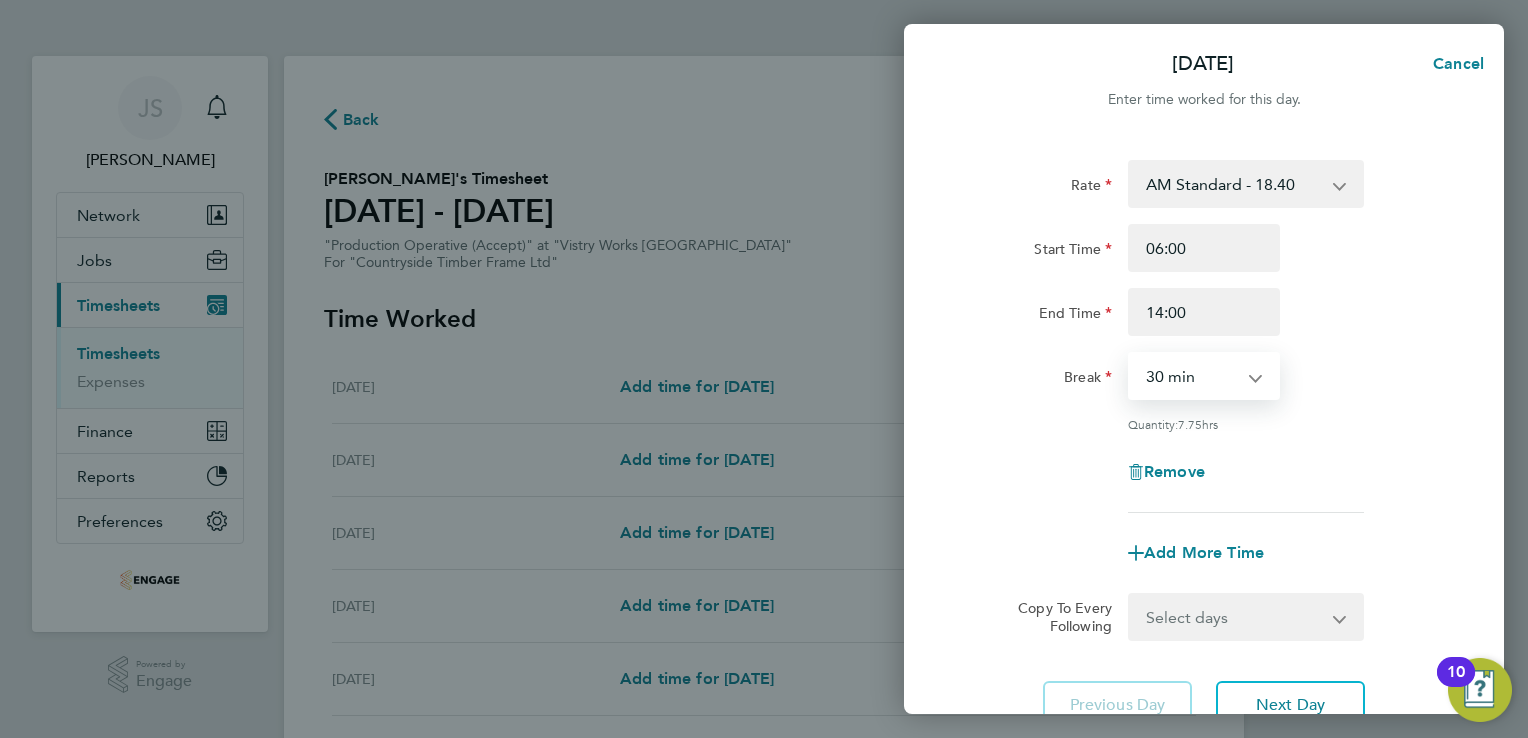 click on "0 min   15 min   30 min   45 min   60 min   75 min   90 min" at bounding box center (1192, 376) 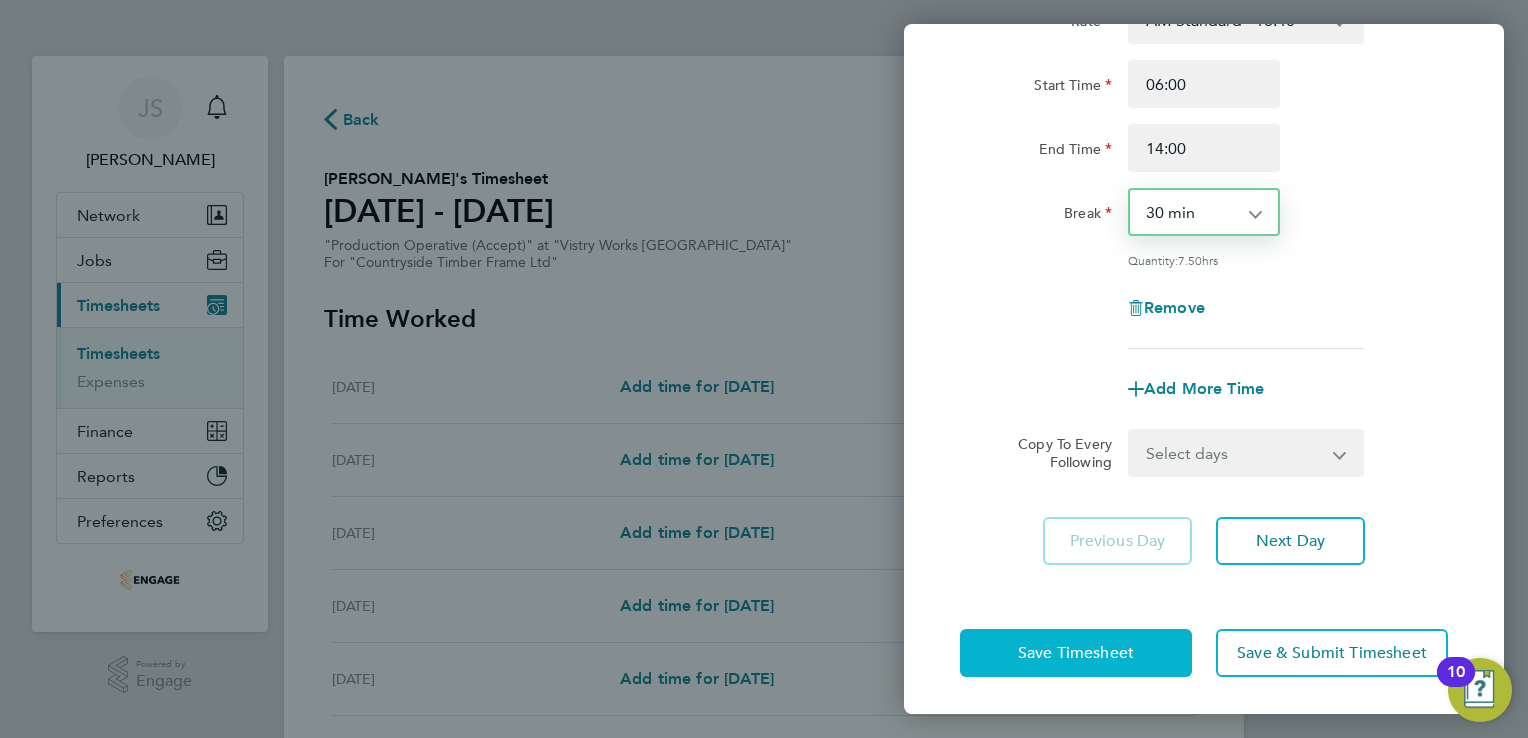 click on "Save Timesheet" 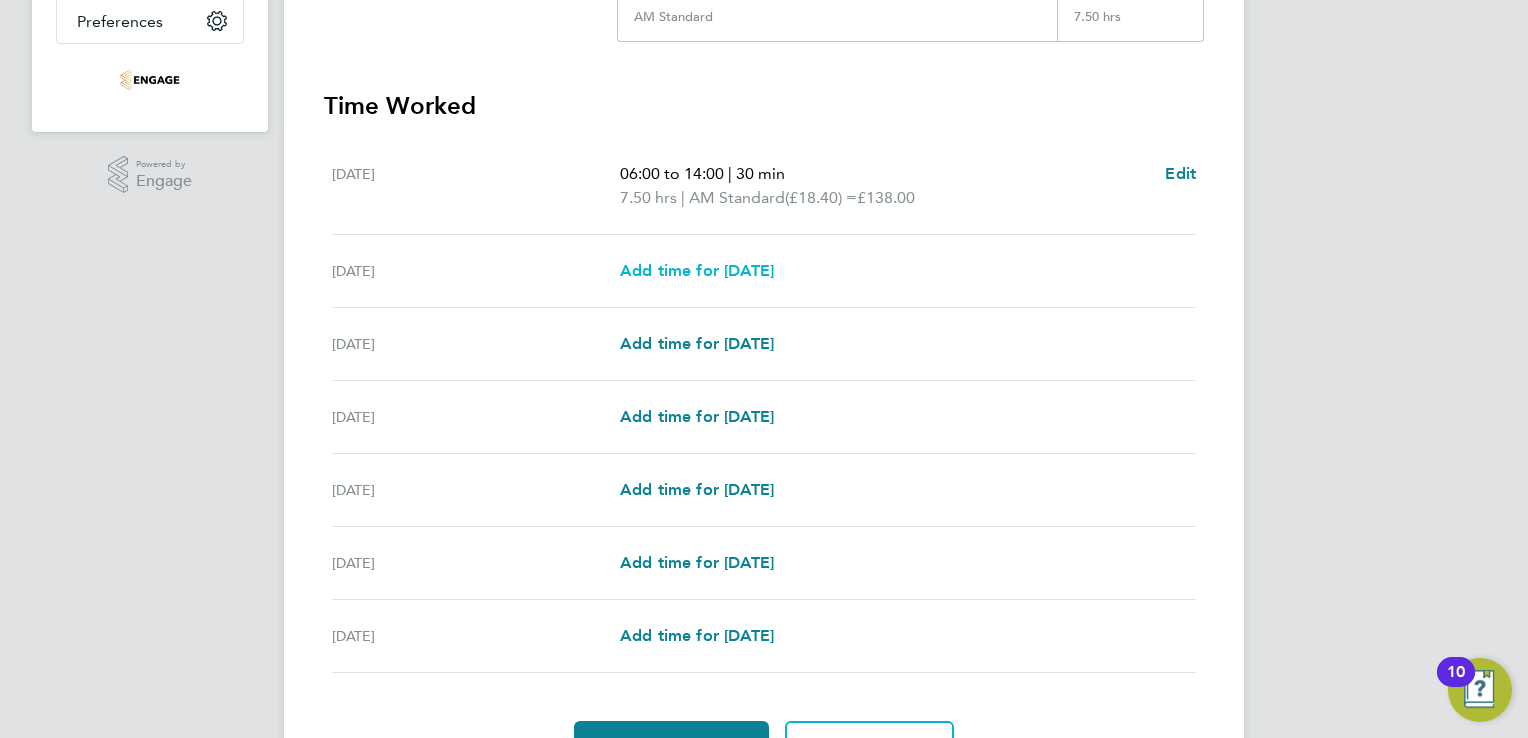 click on "Add time for [DATE]" at bounding box center [697, 270] 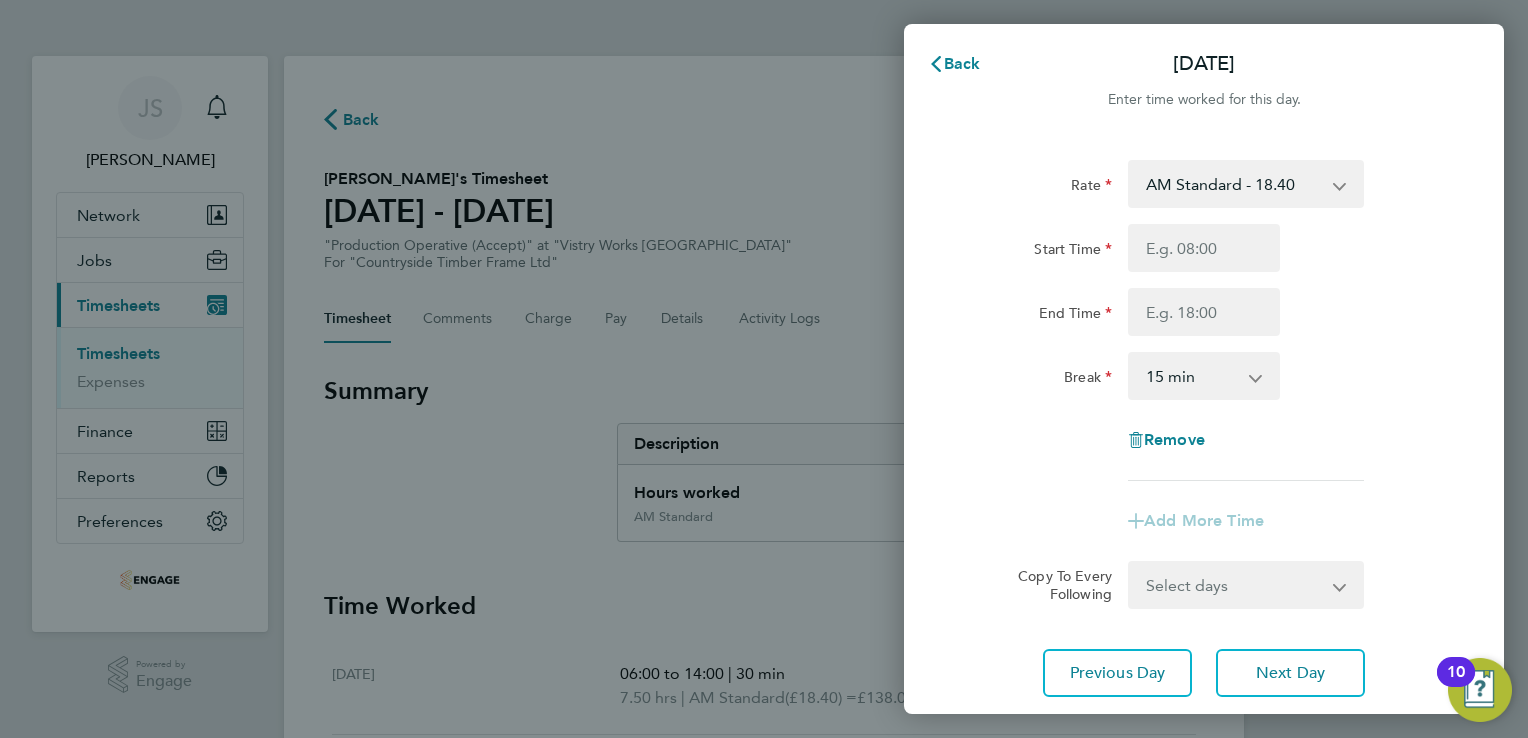 click on "AM Standard - 18.40   PM OT2 - 40.11   PM OT 1 - 30.08   OT2 - 36.80   PM Standard - 20.06   OT 1 - 27.60" at bounding box center (1234, 184) 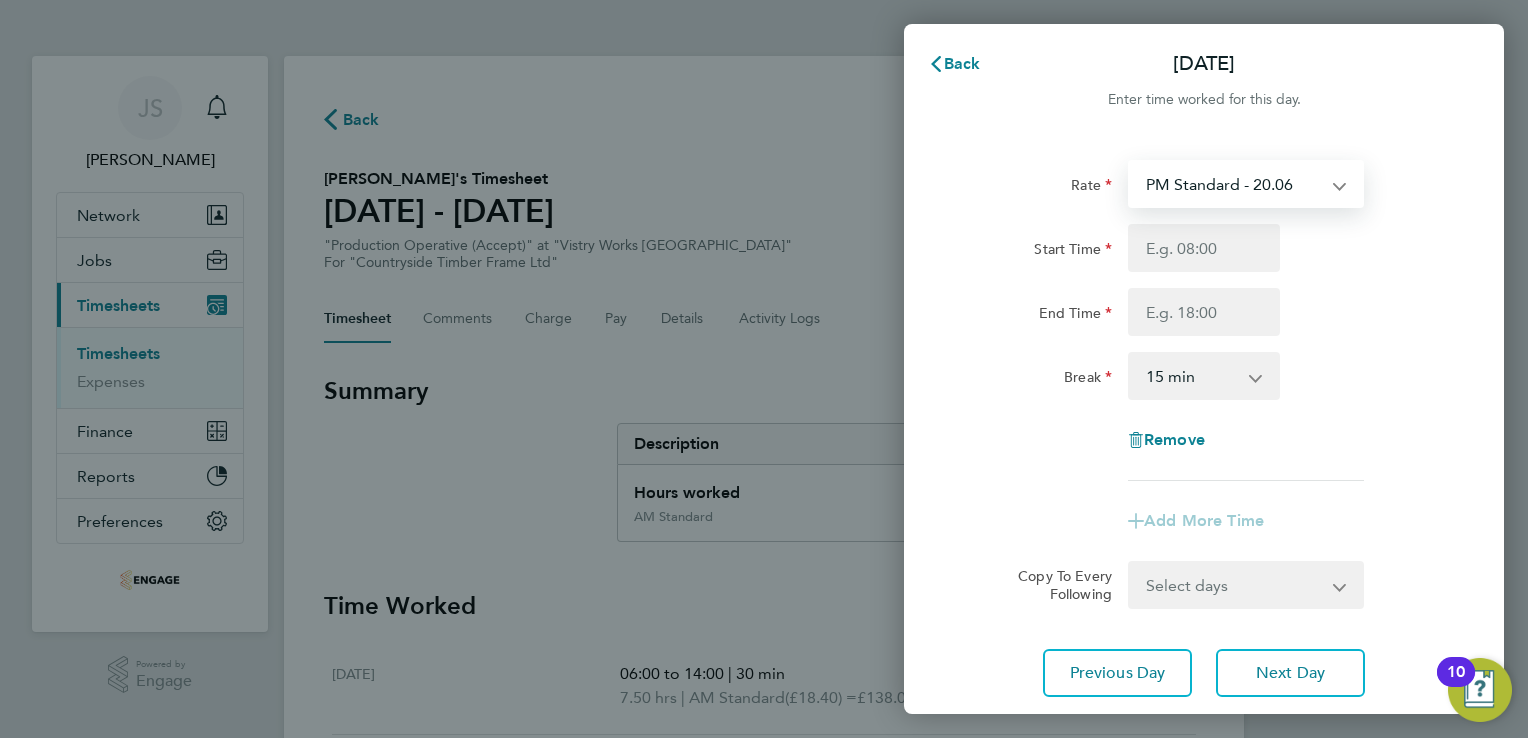 select on "15" 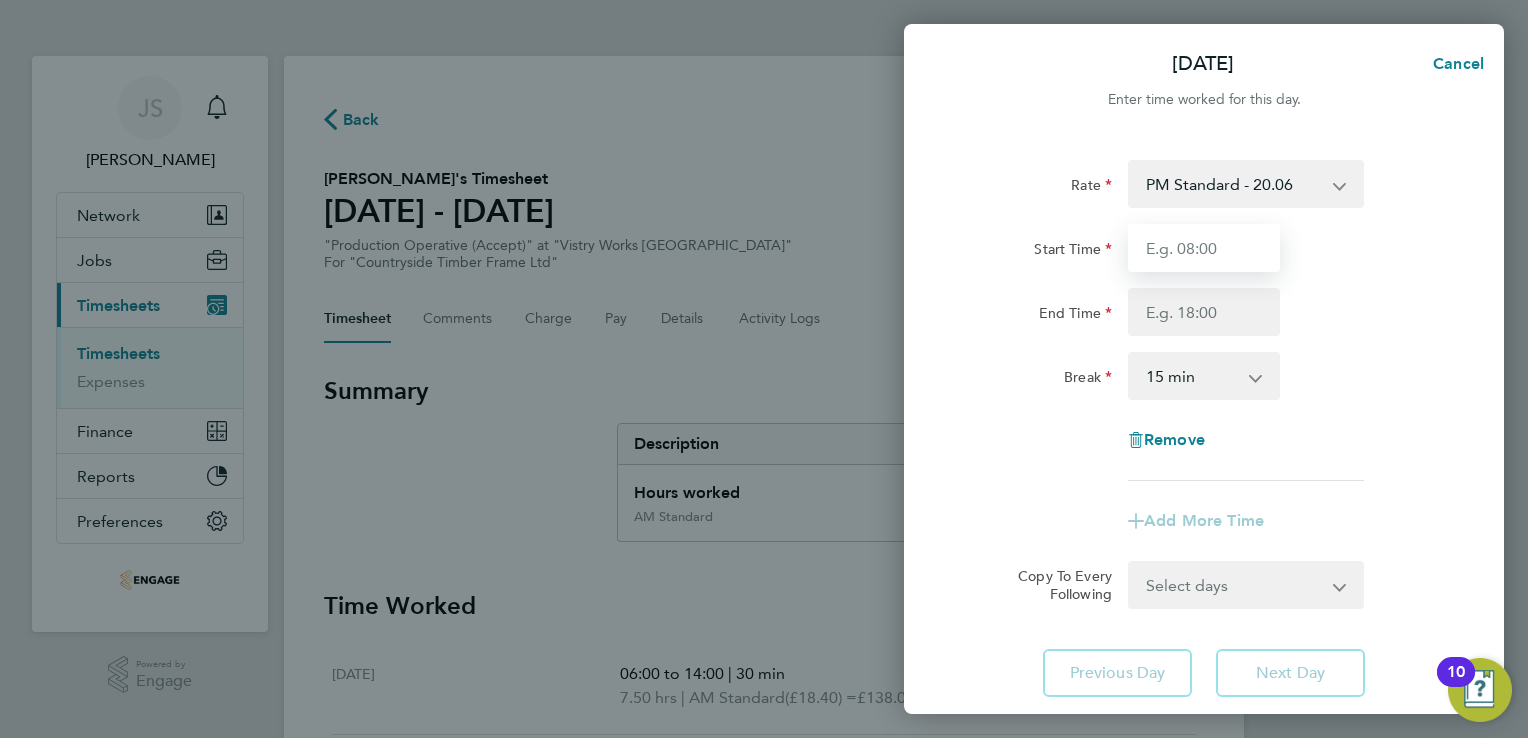 drag, startPoint x: 1155, startPoint y: 242, endPoint x: 1169, endPoint y: 261, distance: 23.600847 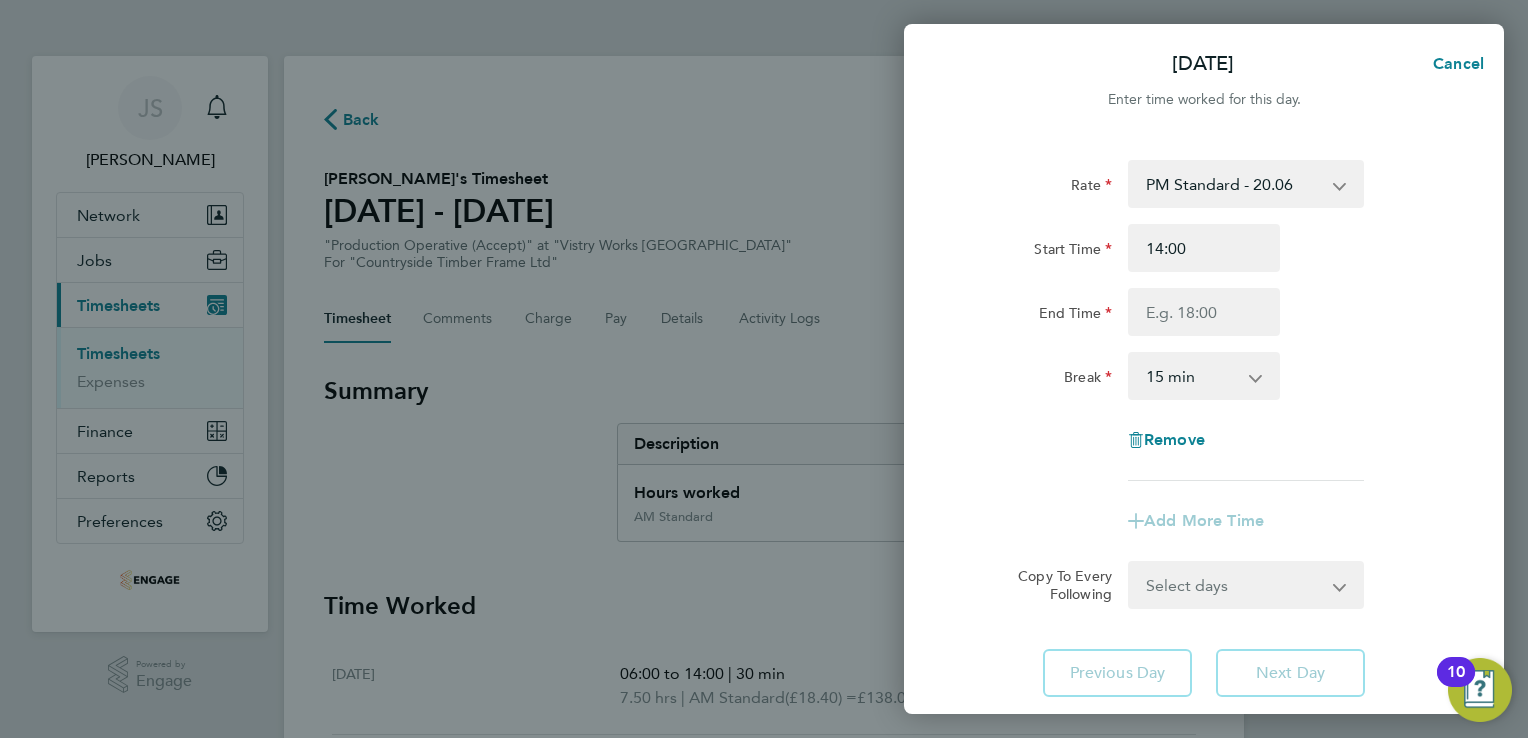 click on "Start Time 14:00 End Time" 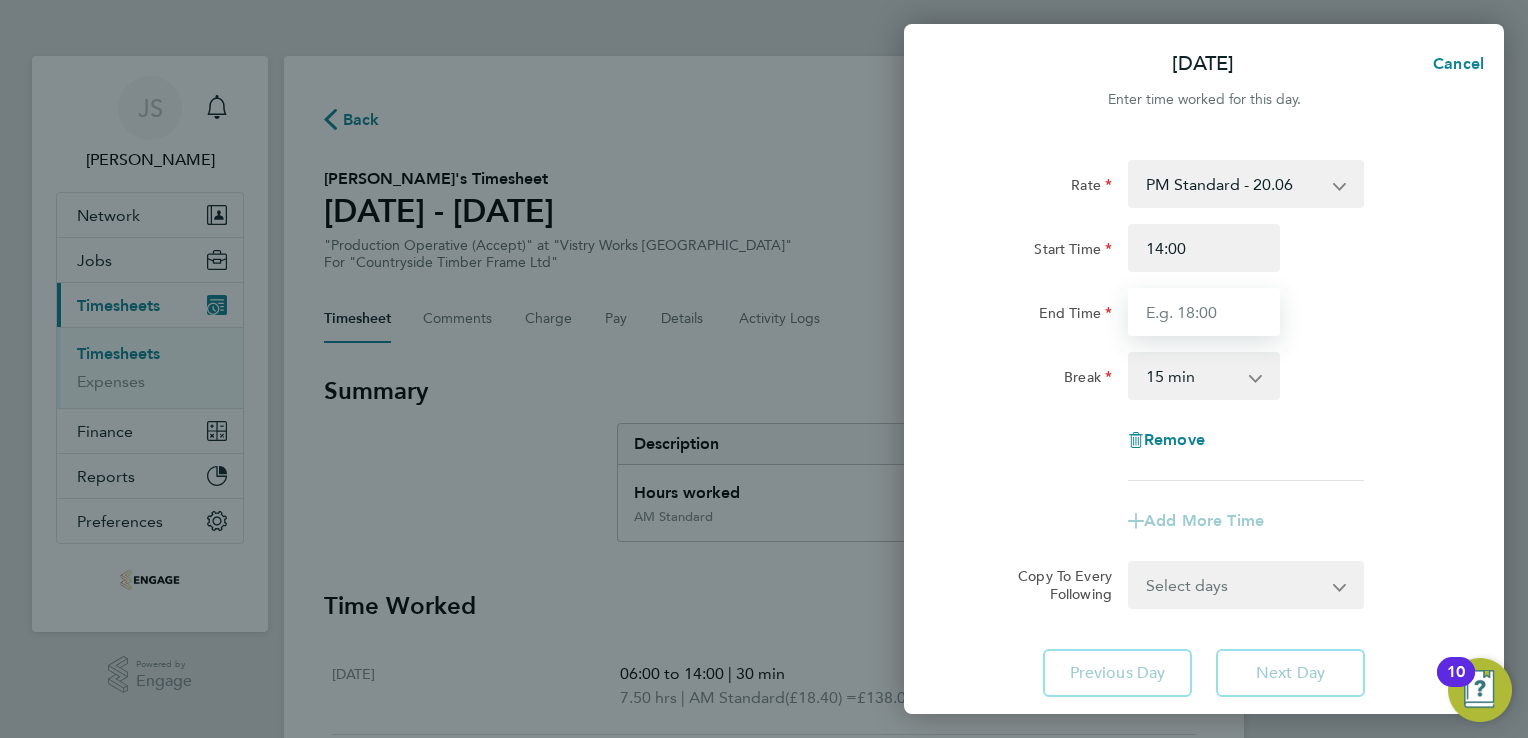 drag, startPoint x: 1159, startPoint y: 315, endPoint x: 1200, endPoint y: 327, distance: 42.72002 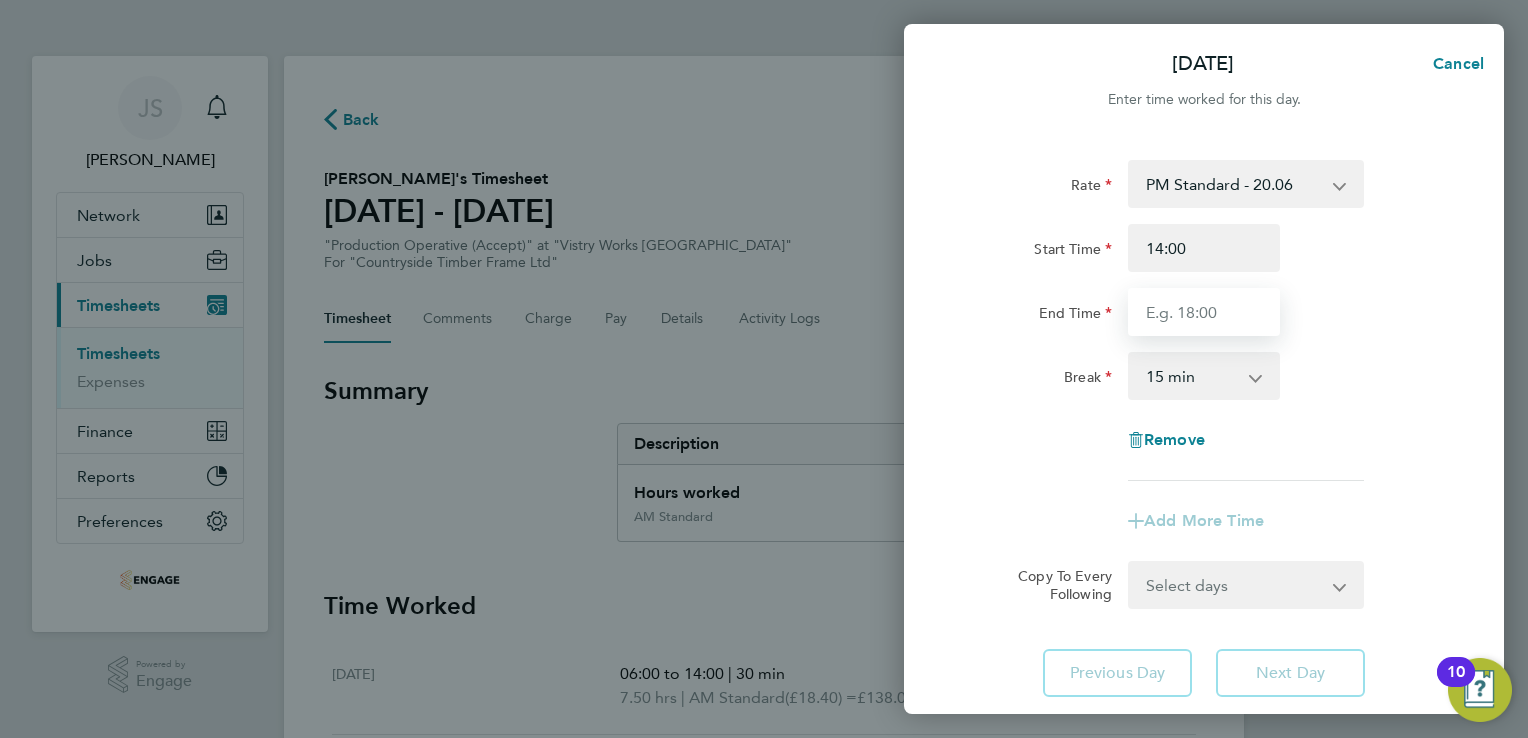 type on "22:00" 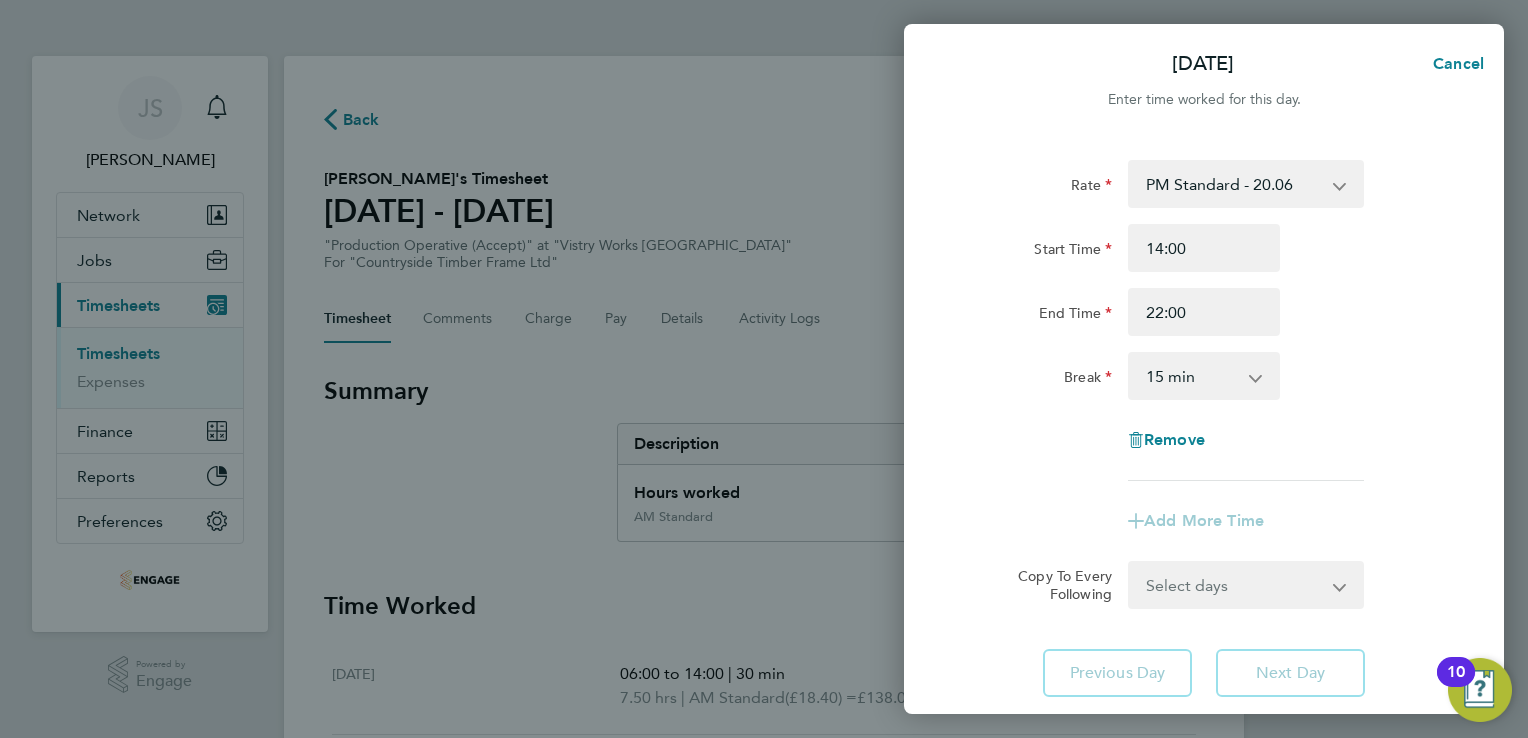 drag, startPoint x: 1183, startPoint y: 375, endPoint x: 1222, endPoint y: 394, distance: 43.382023 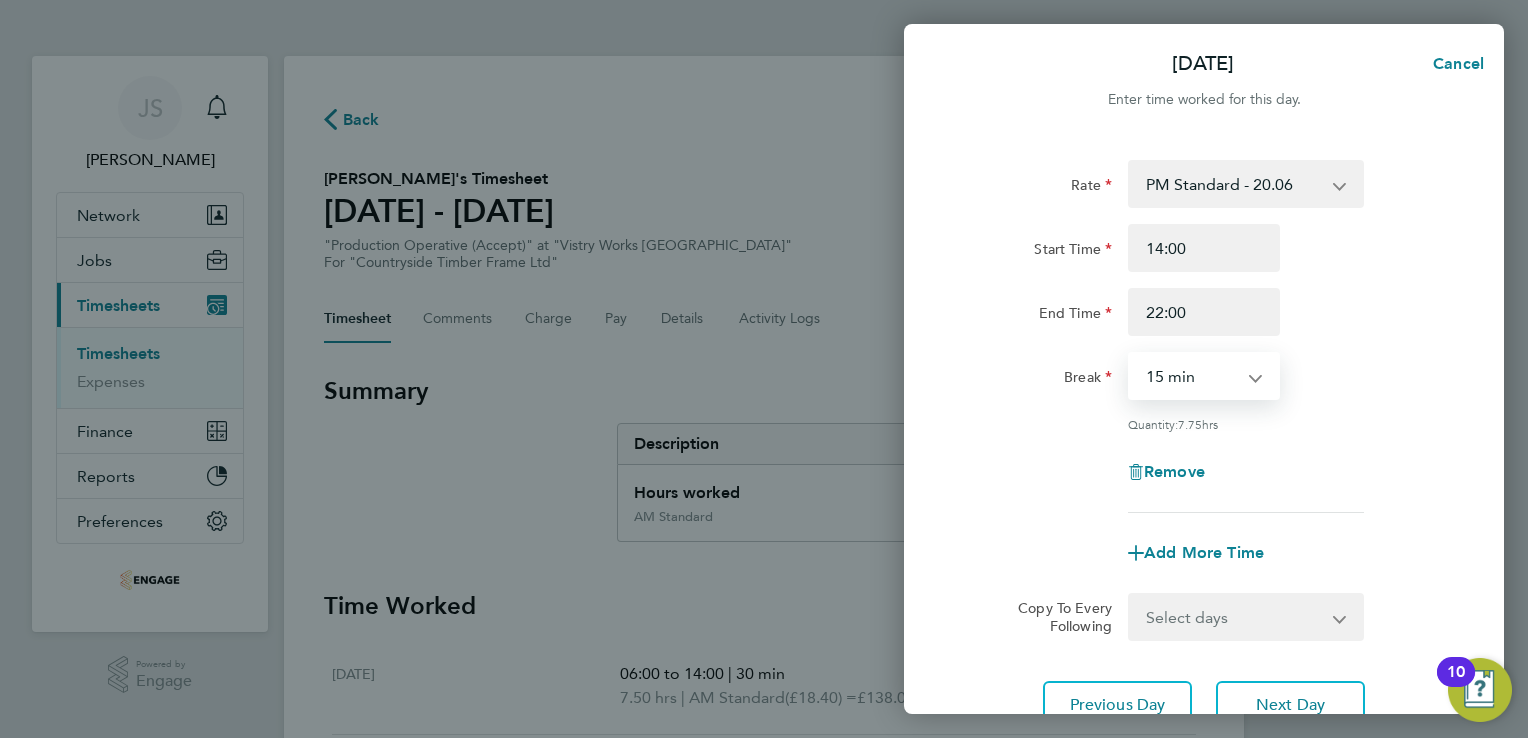 select on "30" 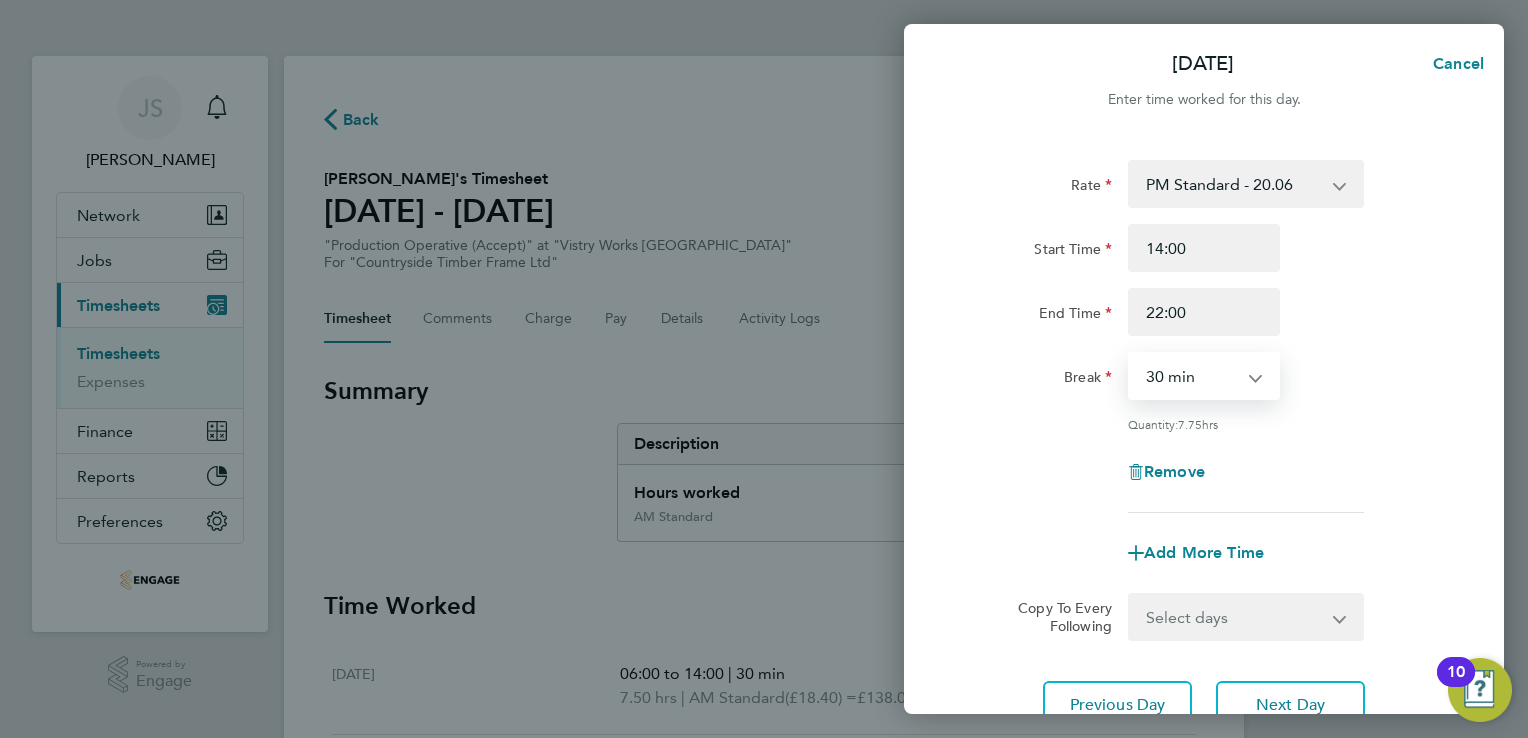 click on "0 min   15 min   30 min   45 min   60 min   75 min   90 min" at bounding box center [1192, 376] 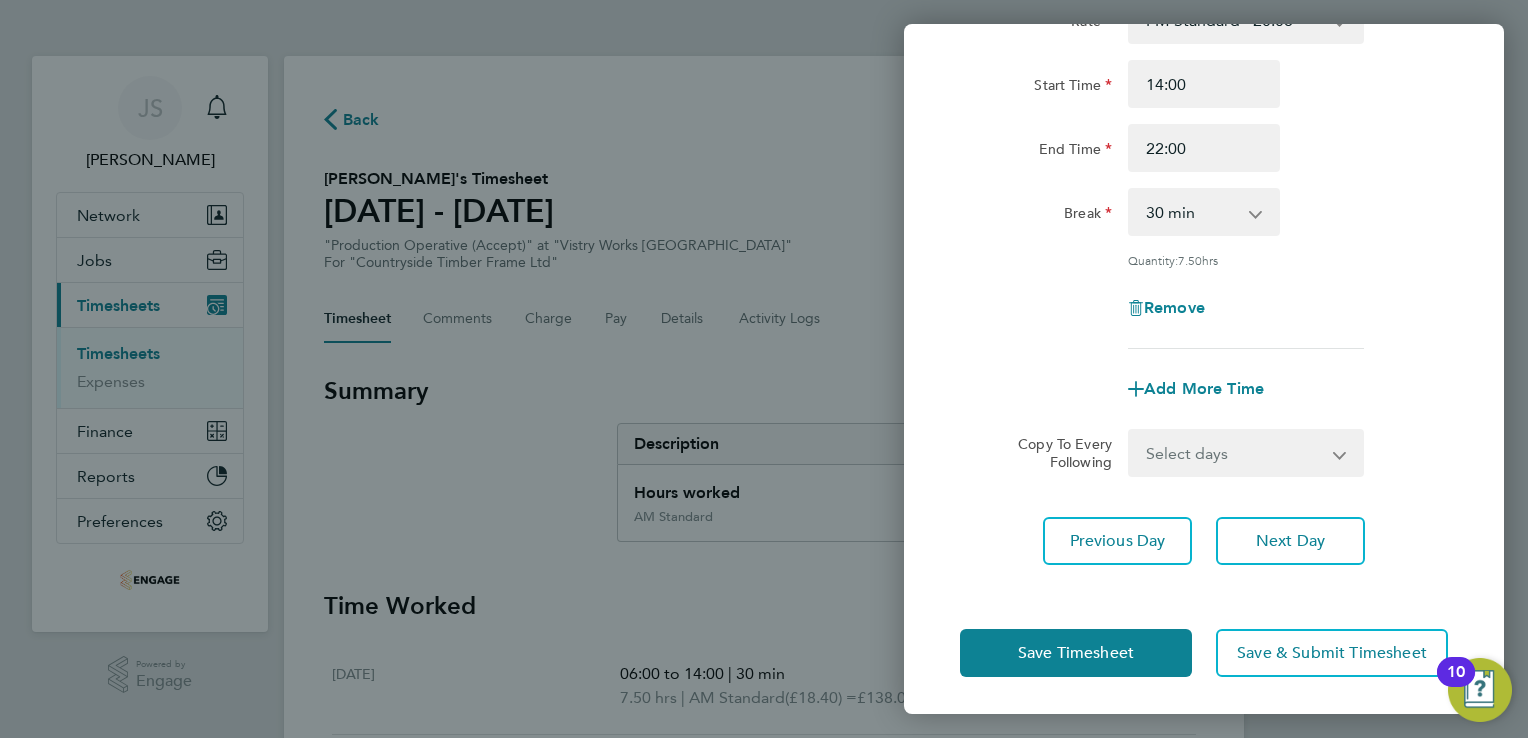 click 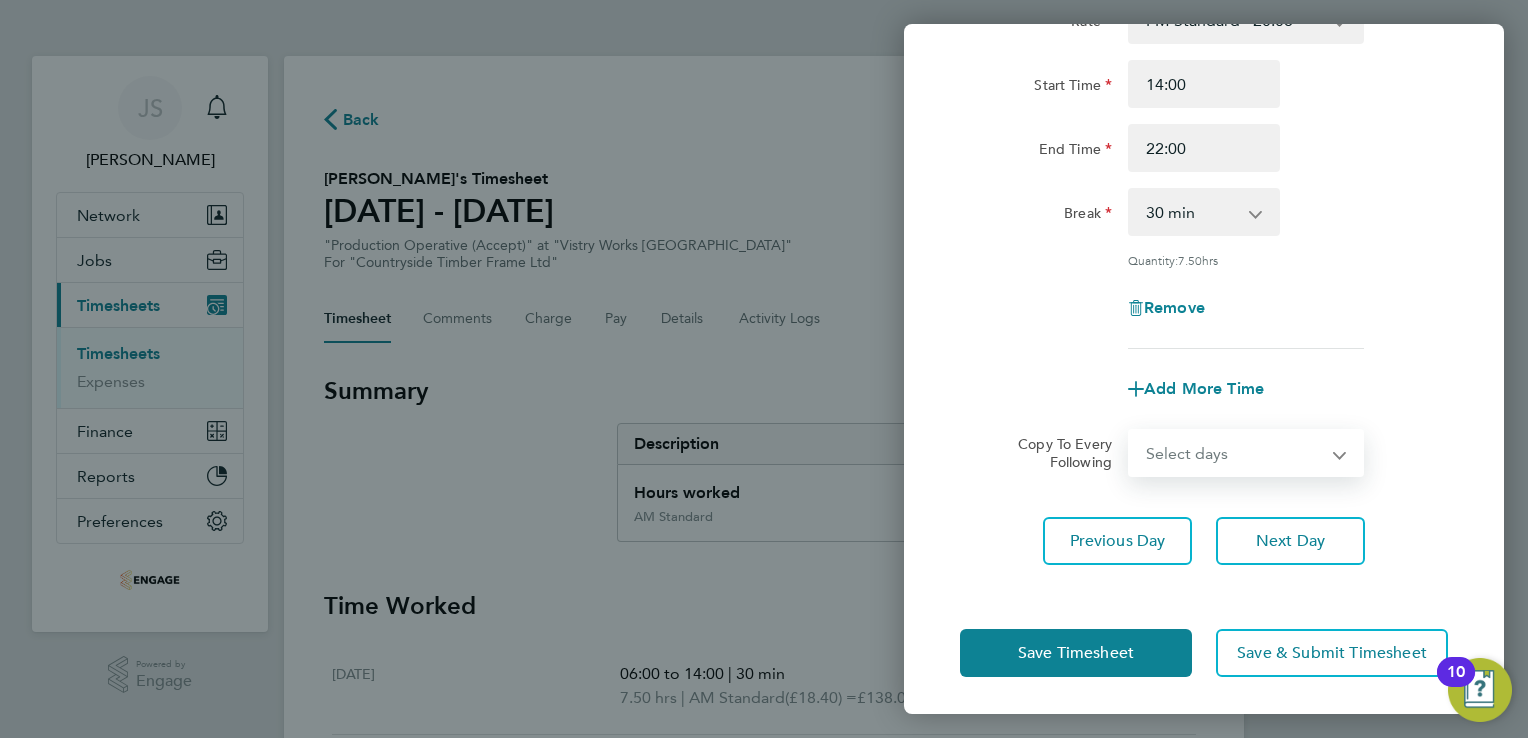 click on "Select days   Day   Weekday (Mon-Fri)   Weekend (Sat-Sun)   [DATE]   [DATE]   [DATE]   [DATE]   [DATE]" at bounding box center [1235, 453] 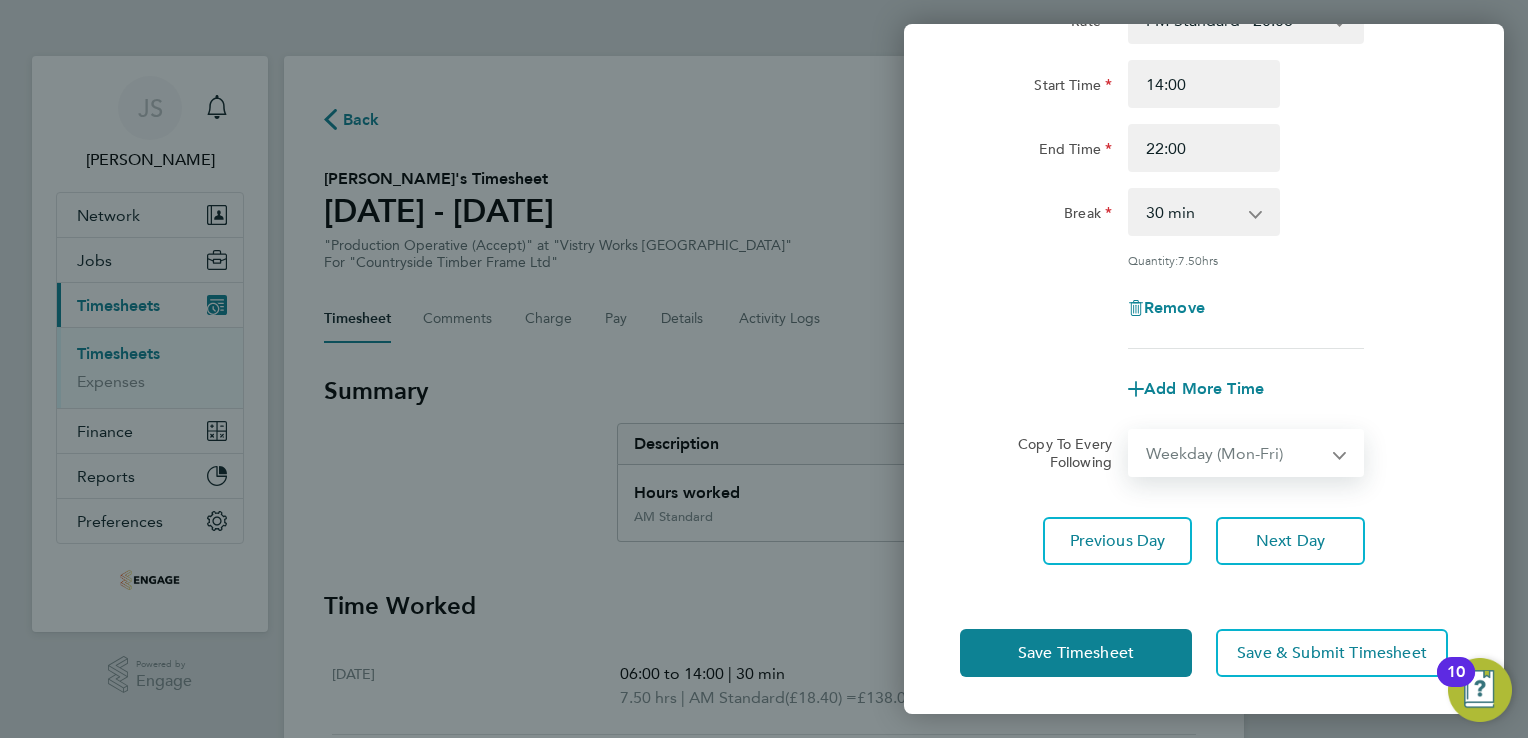 click on "Select days   Day   Weekday (Mon-Fri)   Weekend (Sat-Sun)   [DATE]   [DATE]   [DATE]   [DATE]   [DATE]" at bounding box center [1235, 453] 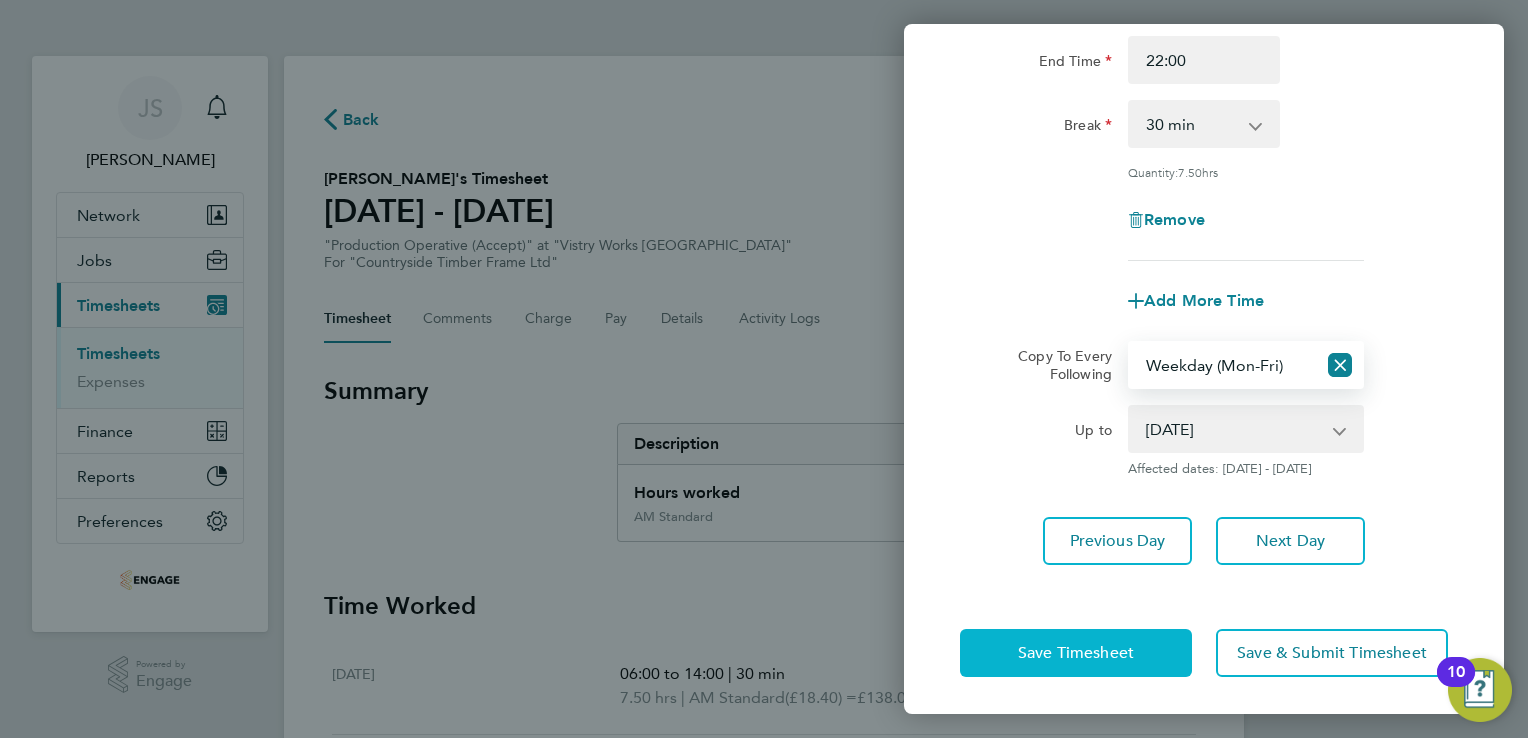 click on "Save Timesheet" 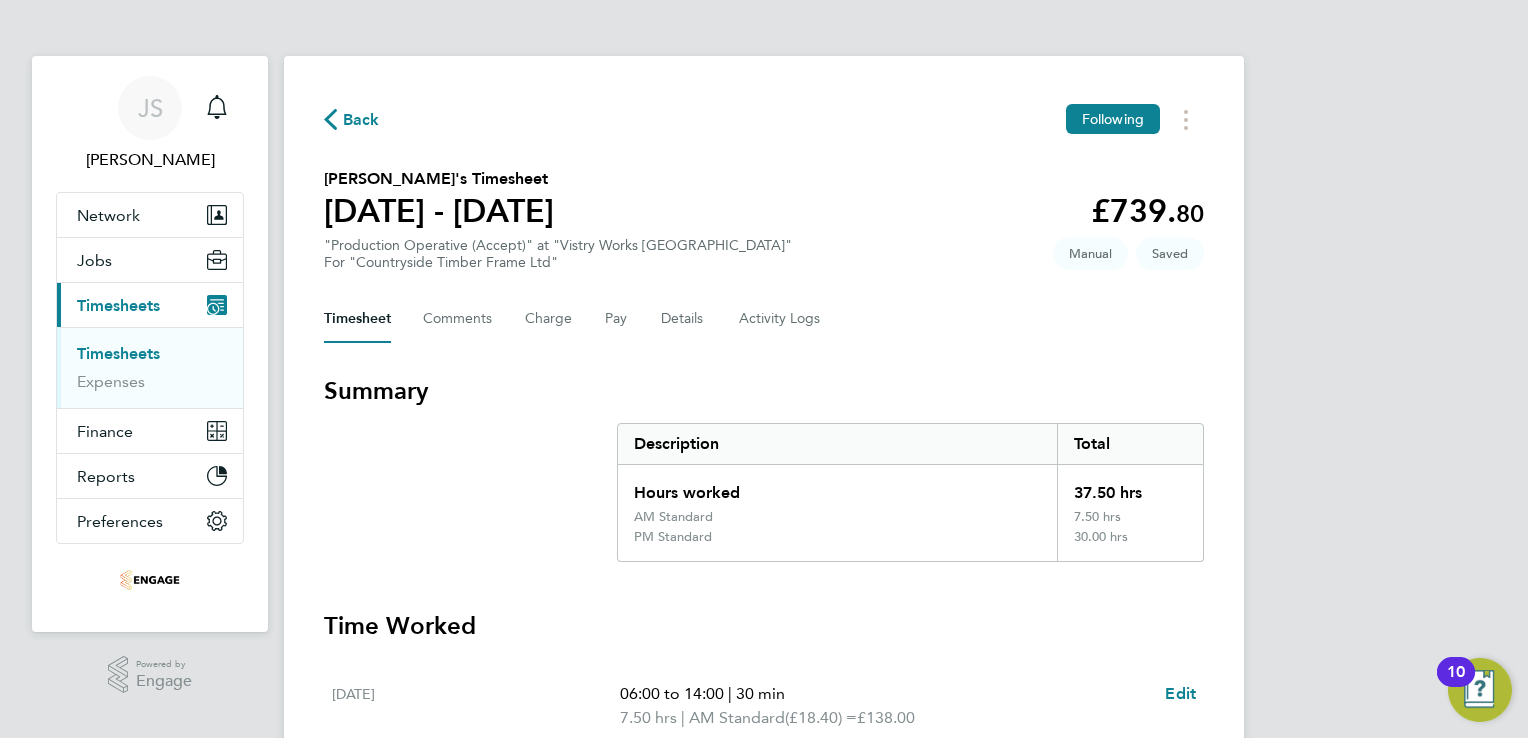 click on "Back  Following
Grzegorz Byszkin's Timesheet   07 - 13 Jul 2025   £739. 80  "Production Operative (Accept)" at "Vistry Works East Midlands"  For "Countryside Timber Frame Ltd"  Saved   Manual   Timesheet   Comments   Charge   Pay   Details   Activity Logs   Summary   Description   Total   Hours worked   37.50 hrs   AM Standard   7.50 hrs   PM Standard   30.00 hrs   Time Worked   Mon 07 Jul   06:00 to 14:00   |   30 min   7.50 hrs   |   AM Standard   (£18.40) =   £138.00   Edit   Tue 08 Jul   14:00 to 22:00   |   30 min   7.50 hrs   |   PM Standard   (£20.06) =   £150.45   Edit   Wed 09 Jul   14:00 to 22:00   |   30 min   7.50 hrs   |   PM Standard   (£20.06) =   £150.45   Edit   Thu 10 Jul   14:00 to 22:00   |   30 min   7.50 hrs   |   PM Standard   (£20.06) =   £150.45   Edit   Fri 11 Jul   14:00 to 22:00   |   30 min   7.50 hrs   |   PM Standard   (£20.06) =   £150.45   Edit   Sat 12 Jul   Add time for Sat 12 Jul   Add time for Sat 12 Jul   Sun 13 Jul   Add time for Sun 13 Jul" 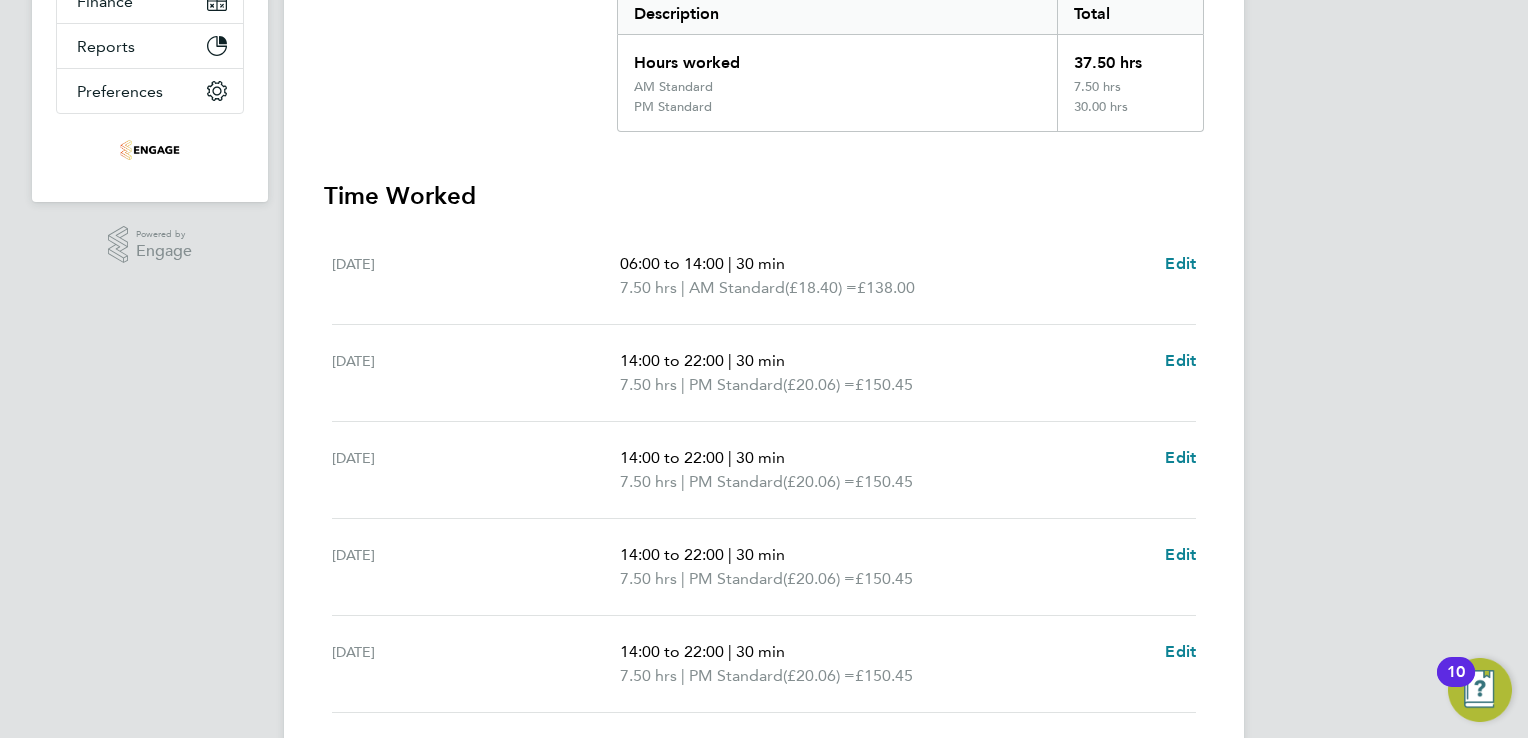 scroll, scrollTop: 700, scrollLeft: 0, axis: vertical 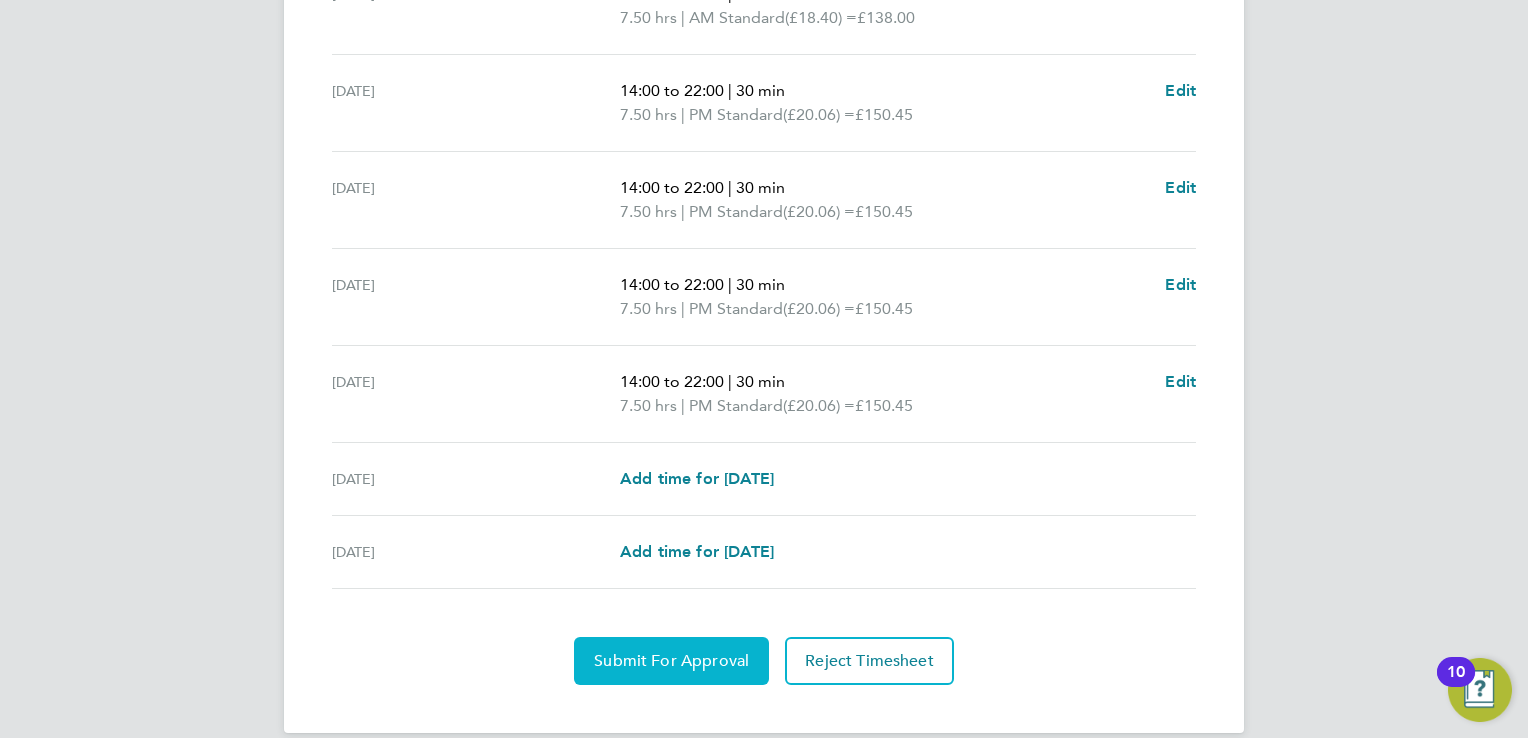 click on "Submit For Approval" 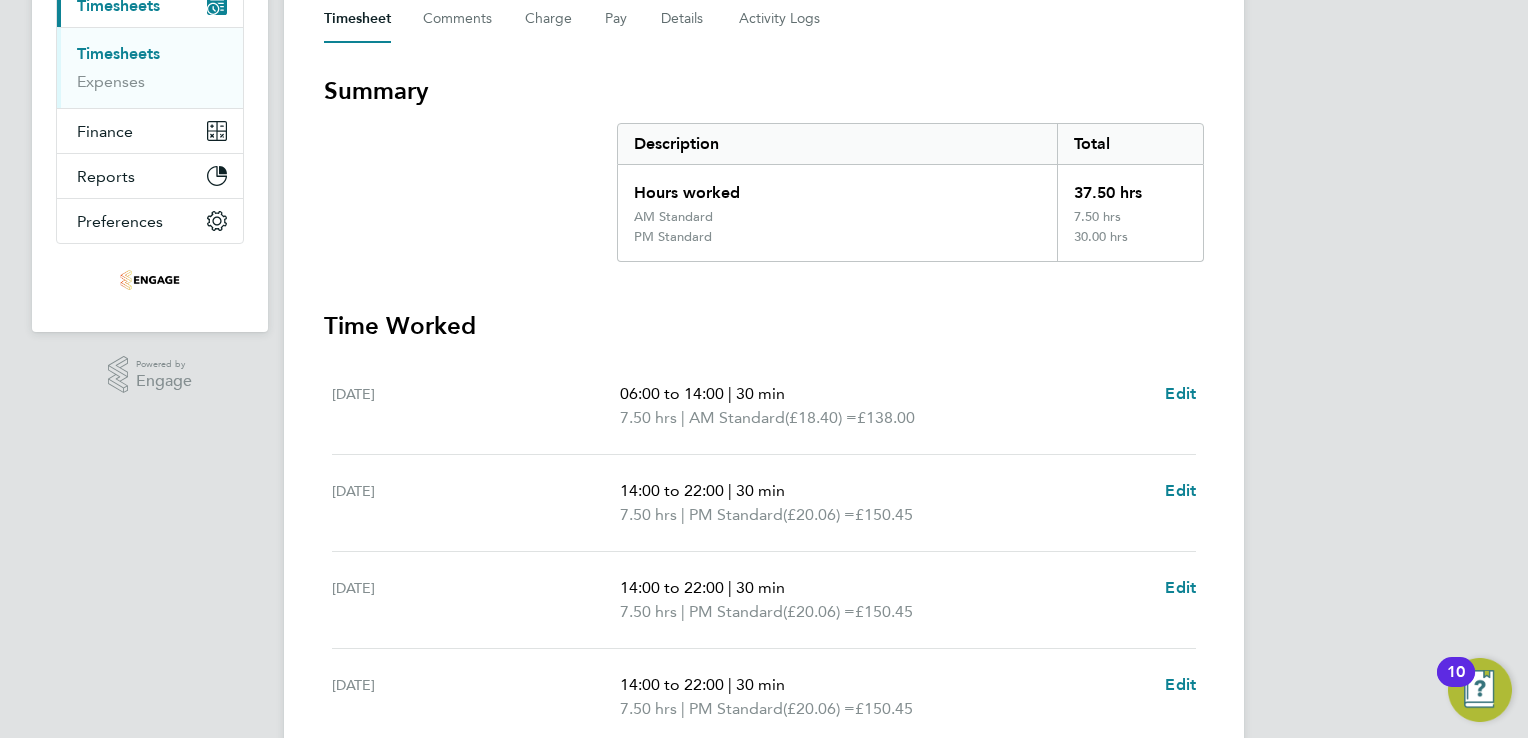 scroll, scrollTop: 0, scrollLeft: 0, axis: both 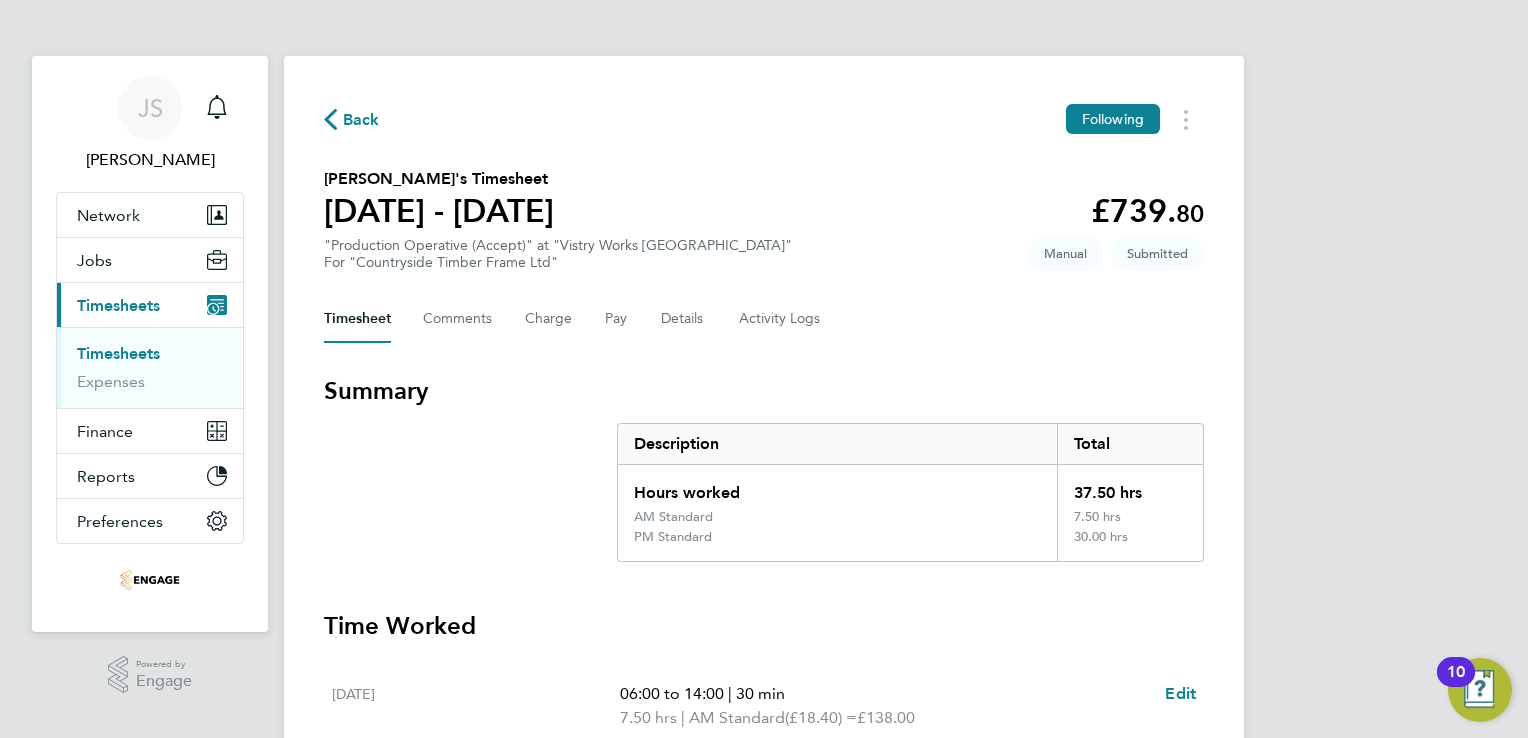 click on "Back" 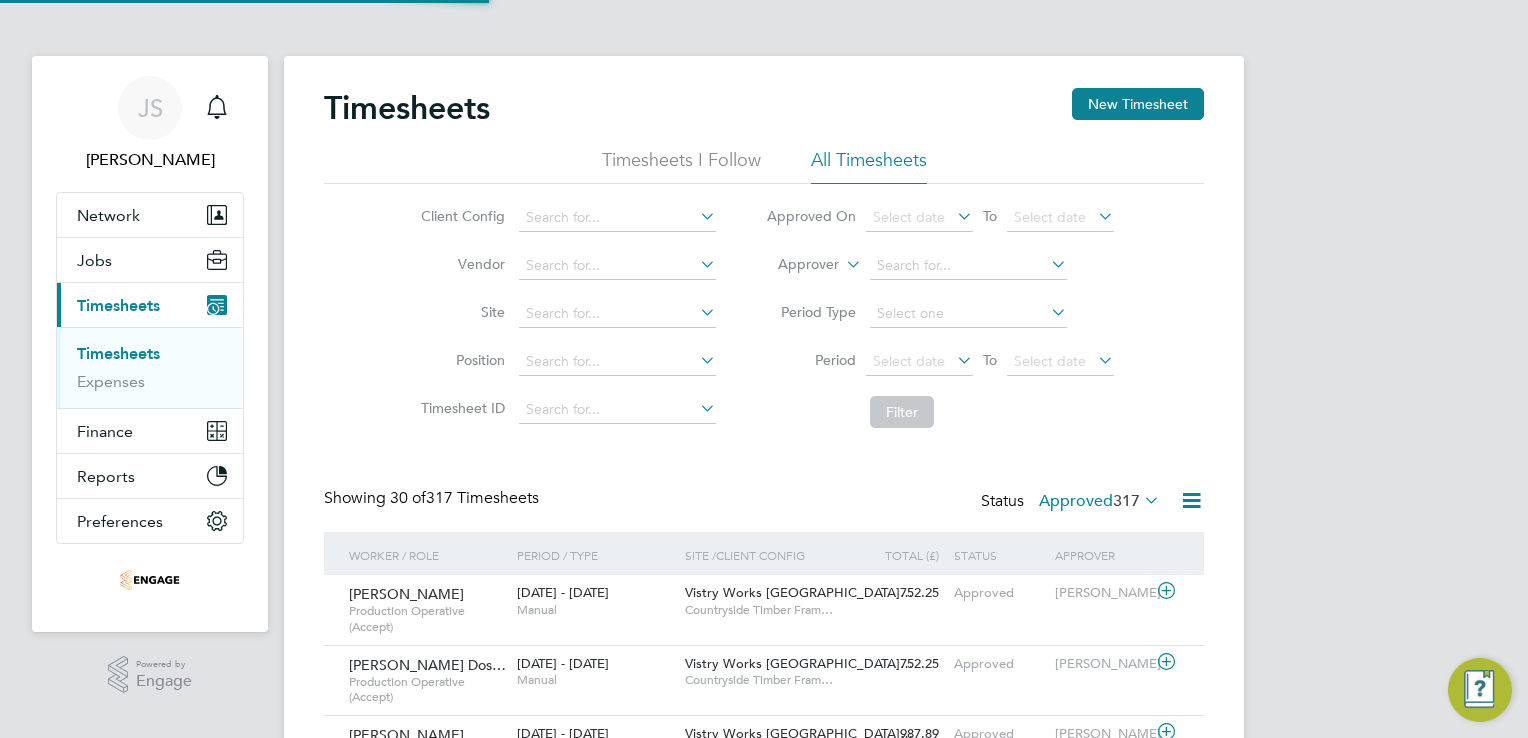 scroll, scrollTop: 9, scrollLeft: 10, axis: both 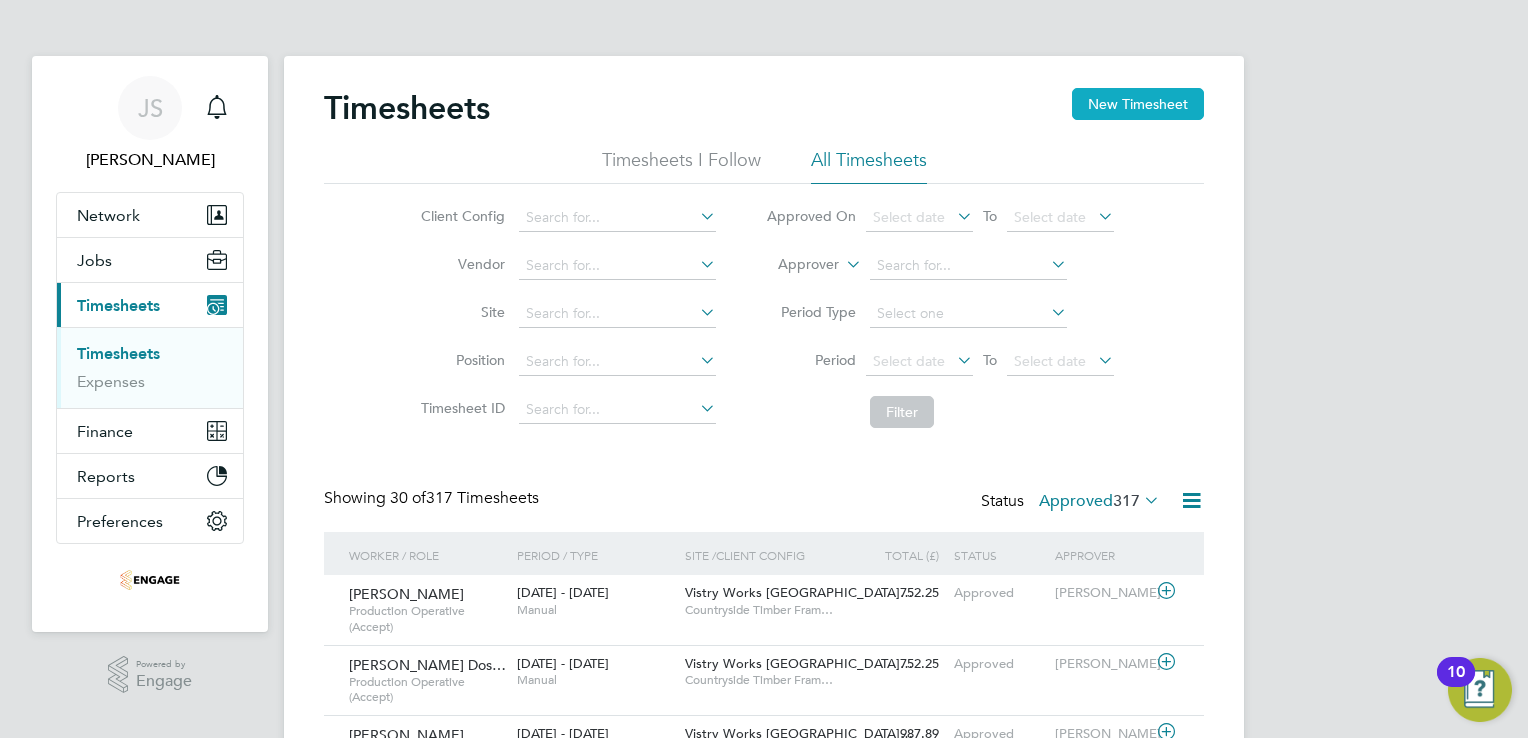 click on "New Timesheet" 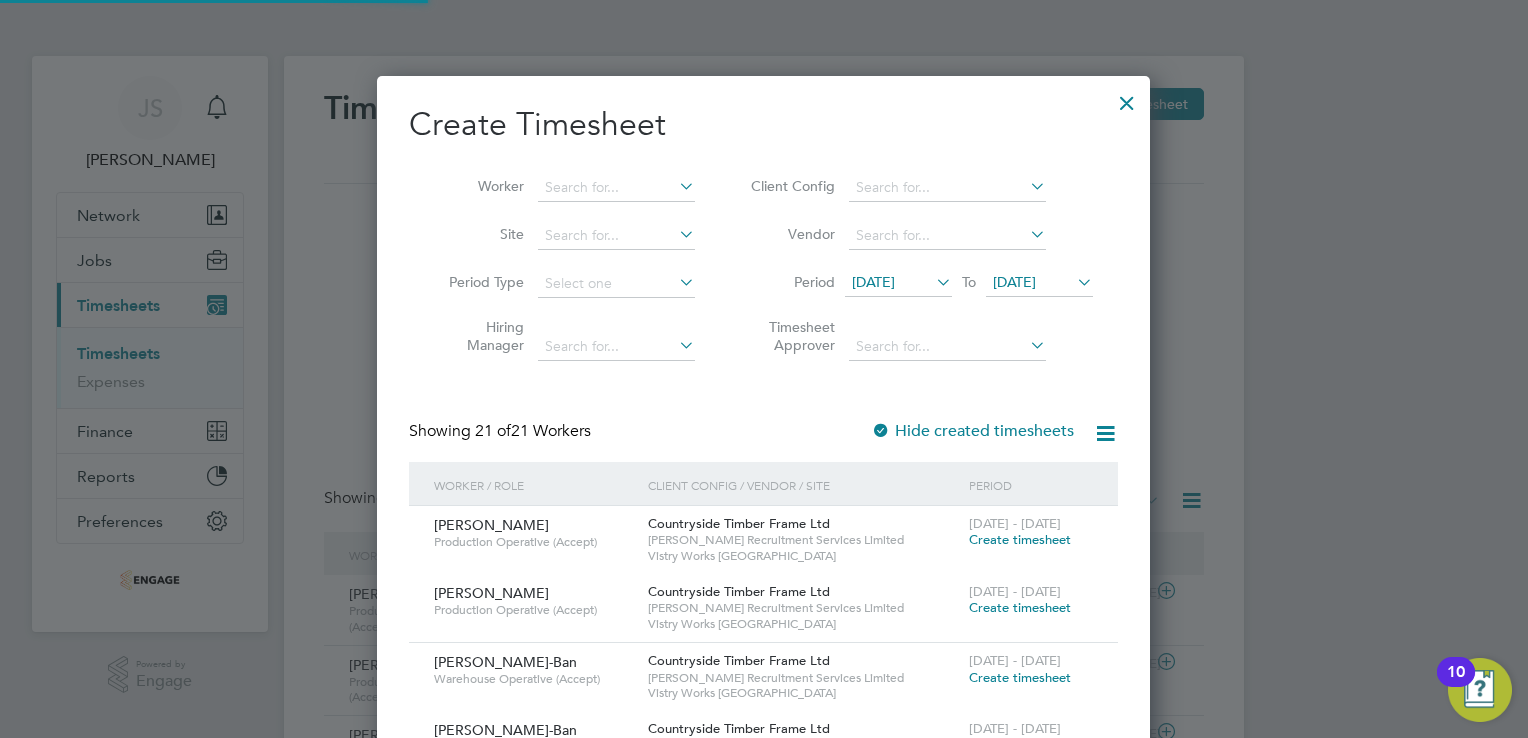 click on "[DATE]" at bounding box center (873, 282) 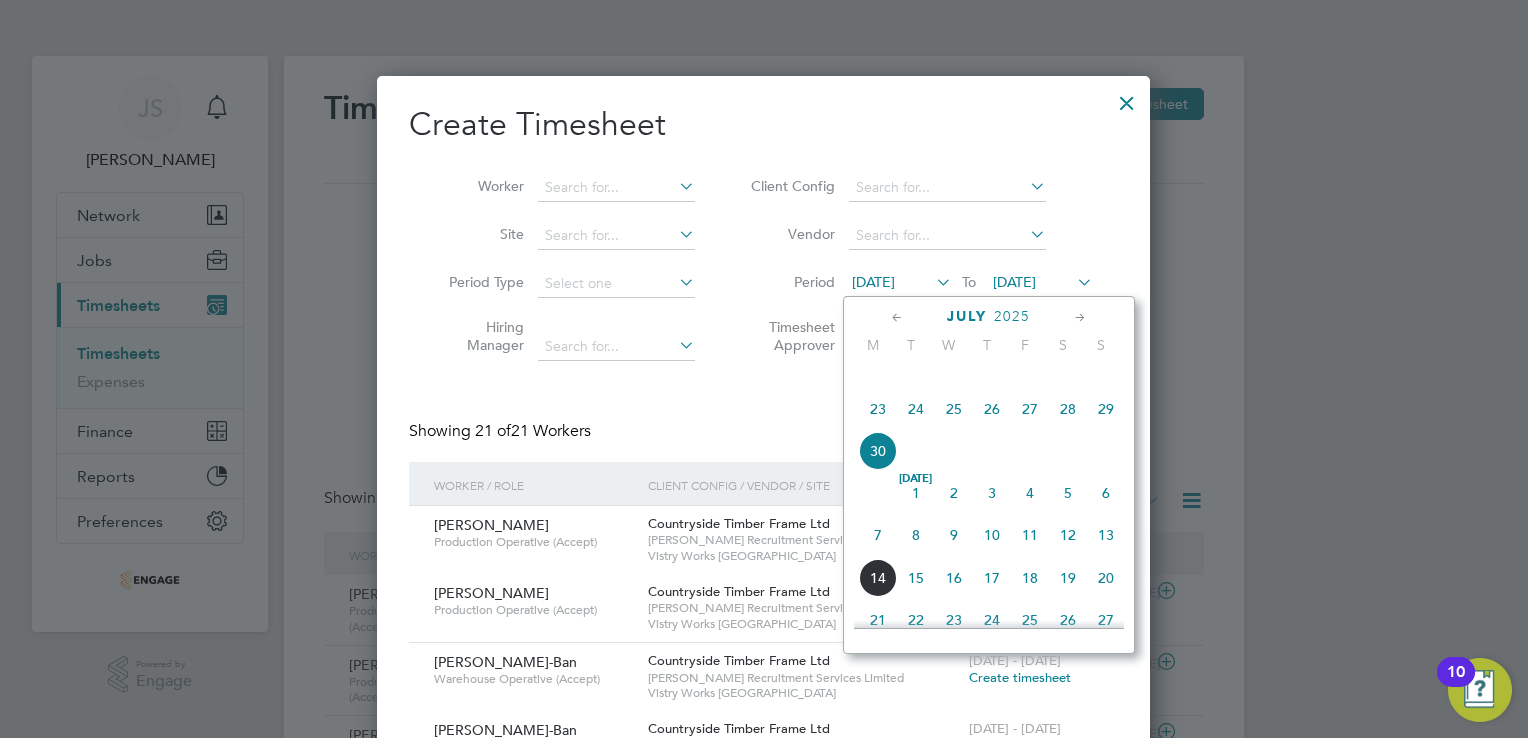 click on "7" 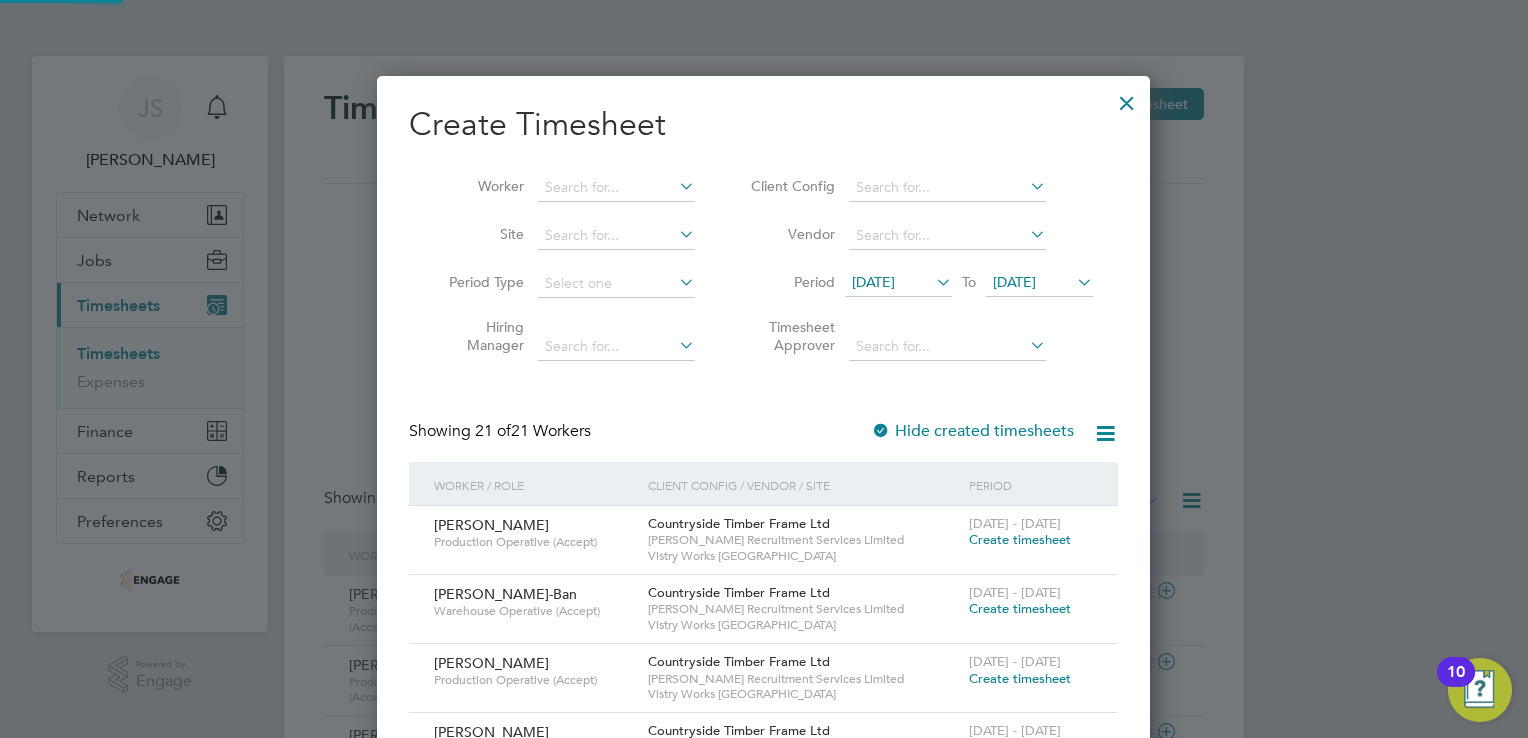 click on "[DATE]" at bounding box center (1014, 282) 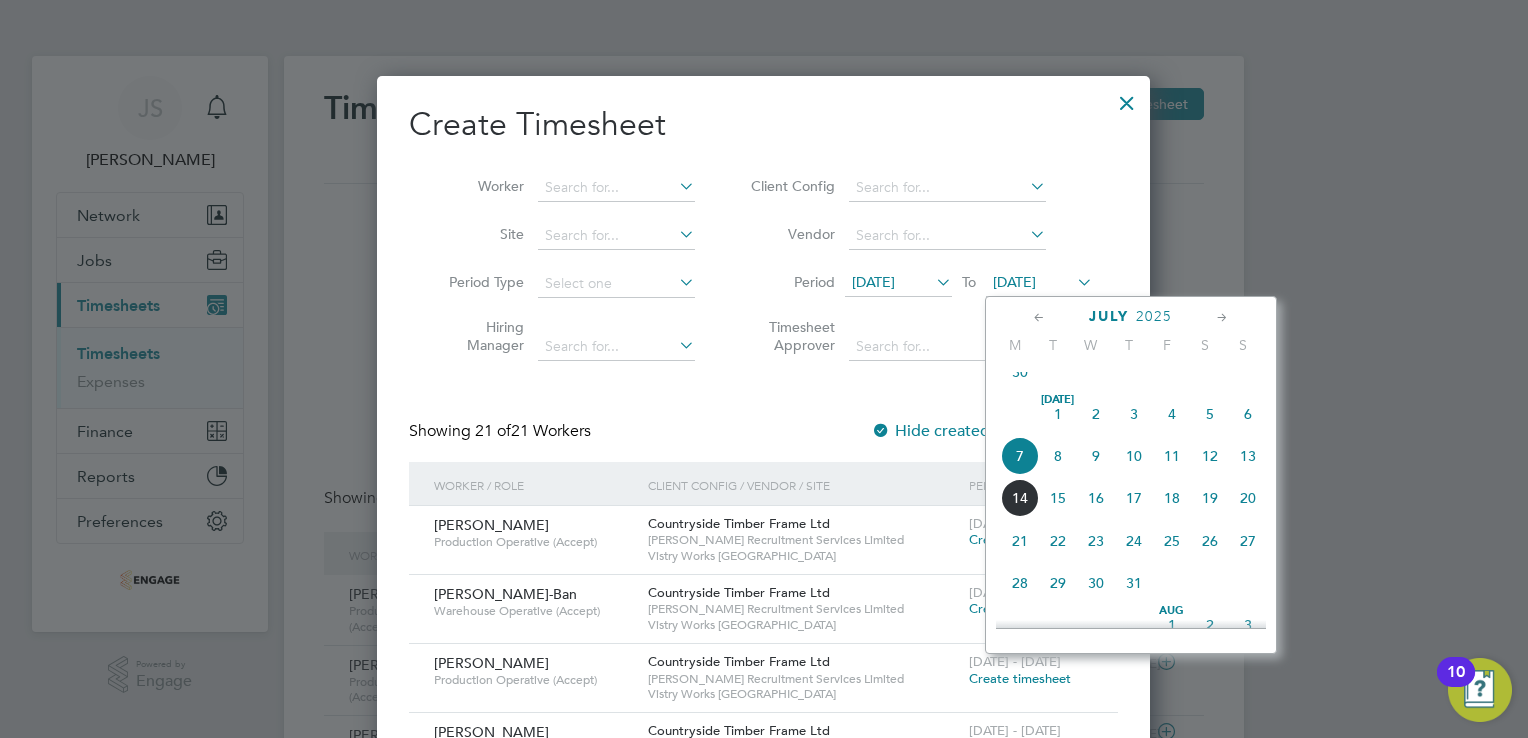 click on "13" 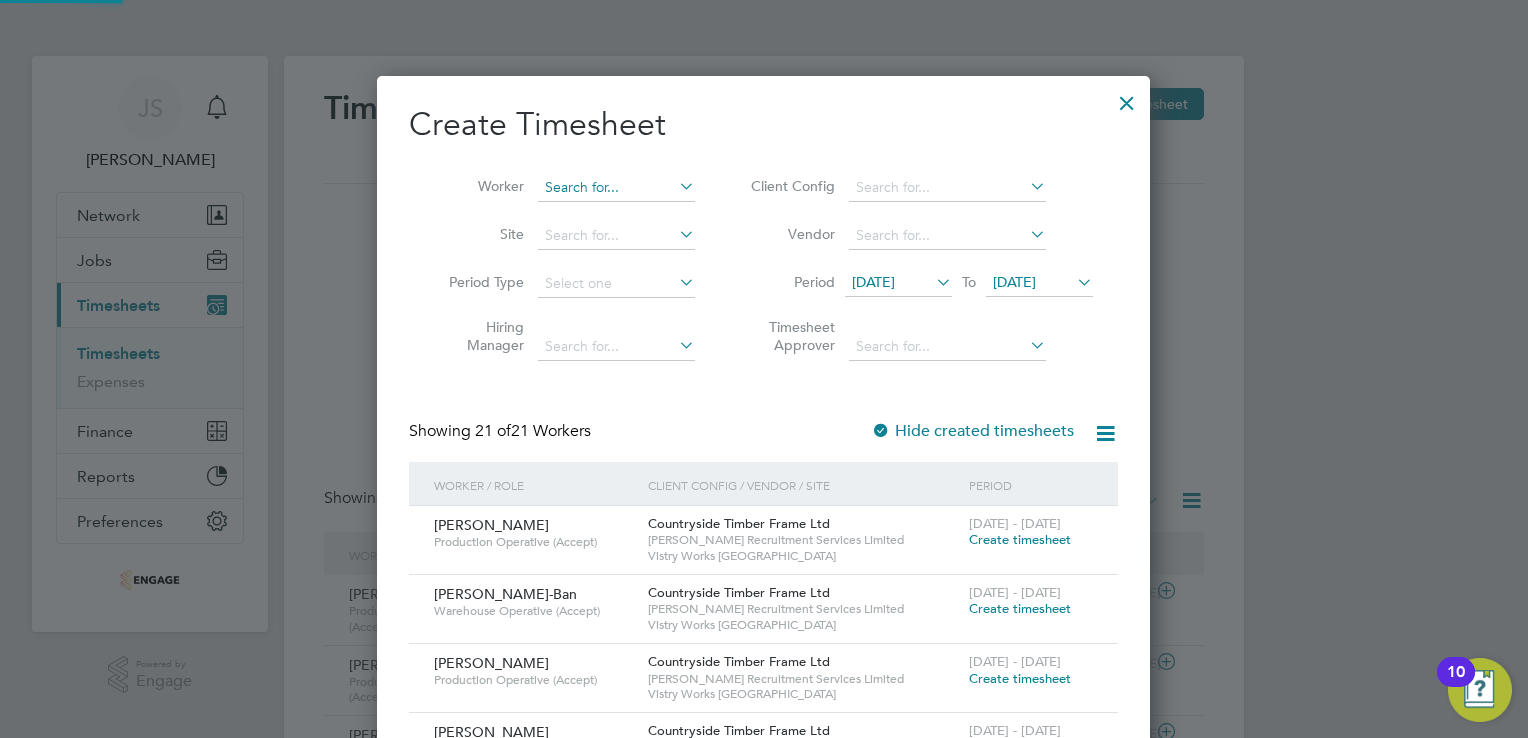click at bounding box center [616, 188] 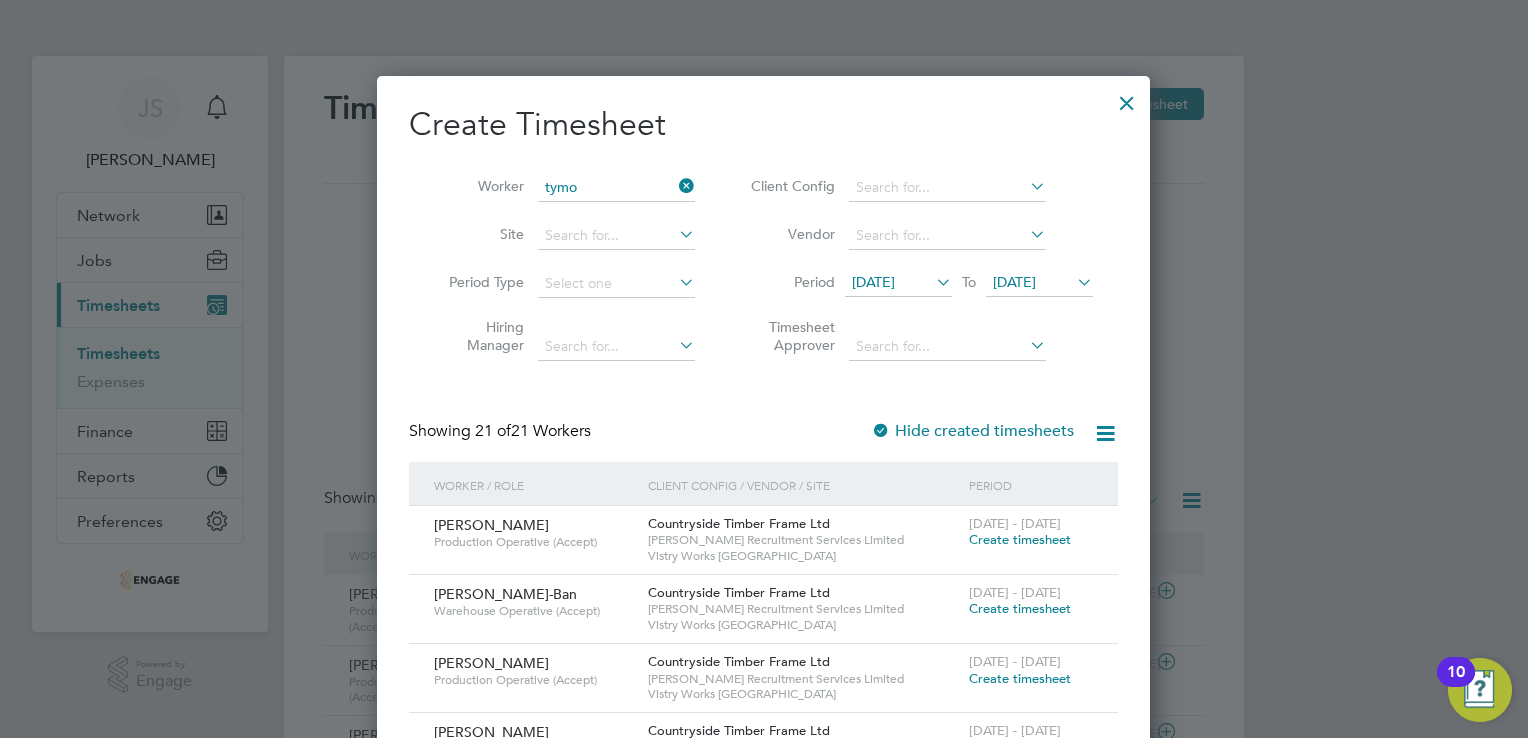 click on "Tymo teusz Miniszewski" 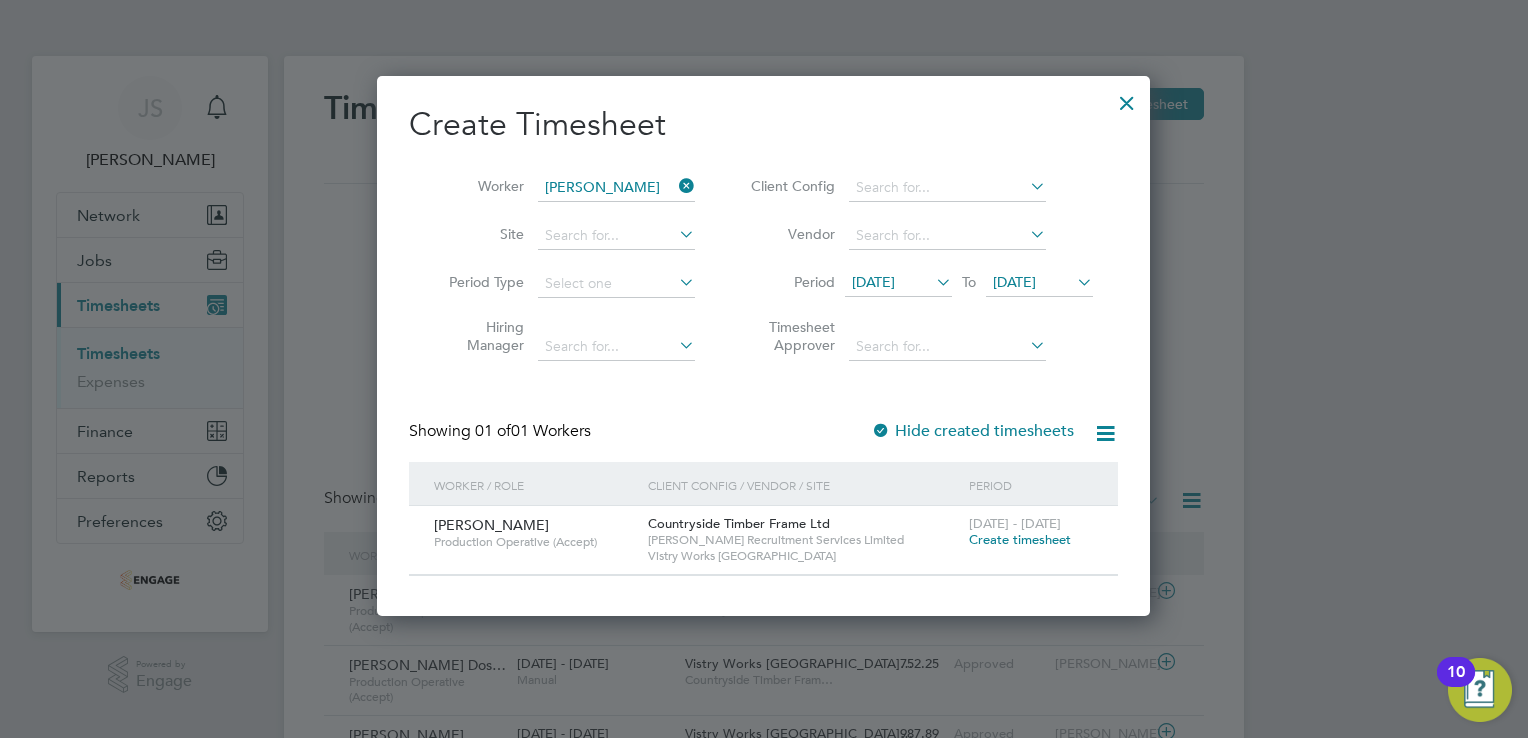 click on "Create timesheet" at bounding box center (1020, 539) 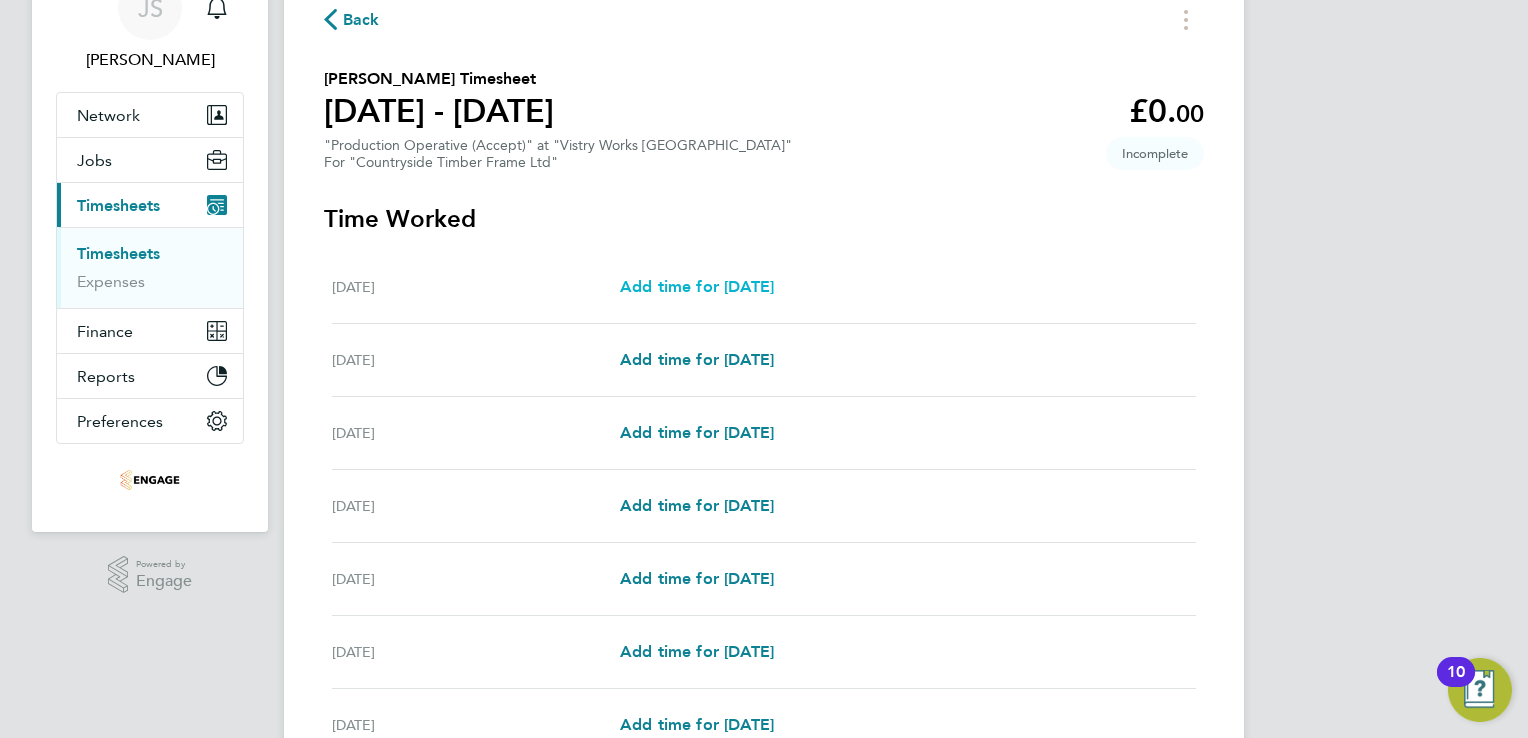 click on "Add time for [DATE]" at bounding box center (697, 286) 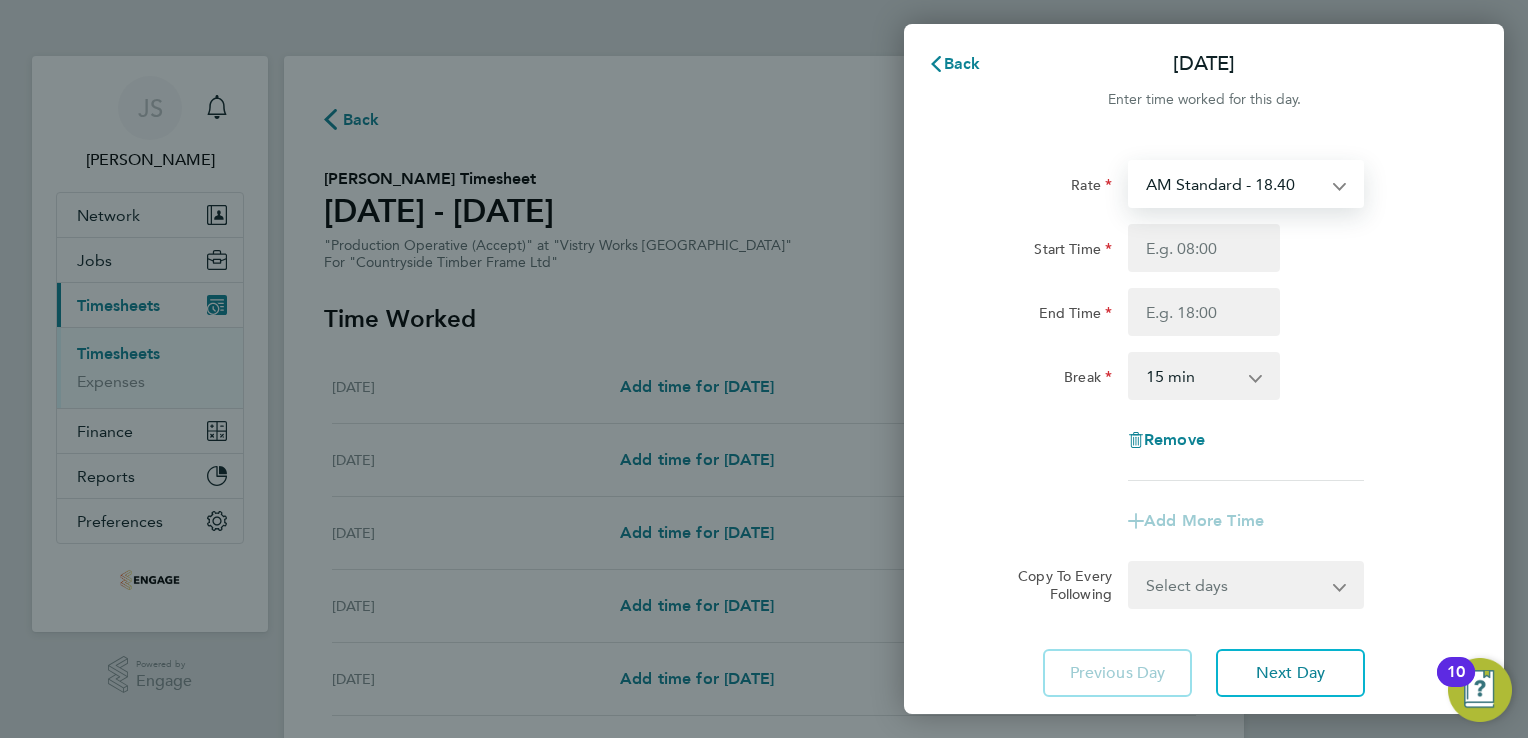 click on "AM Standard - 18.40   OT 1 - 27.60   PM Standard - 20.06   PM OT2 - 40.11   OT2 - 36.80   PM OT 1 - 30.08" at bounding box center [1234, 184] 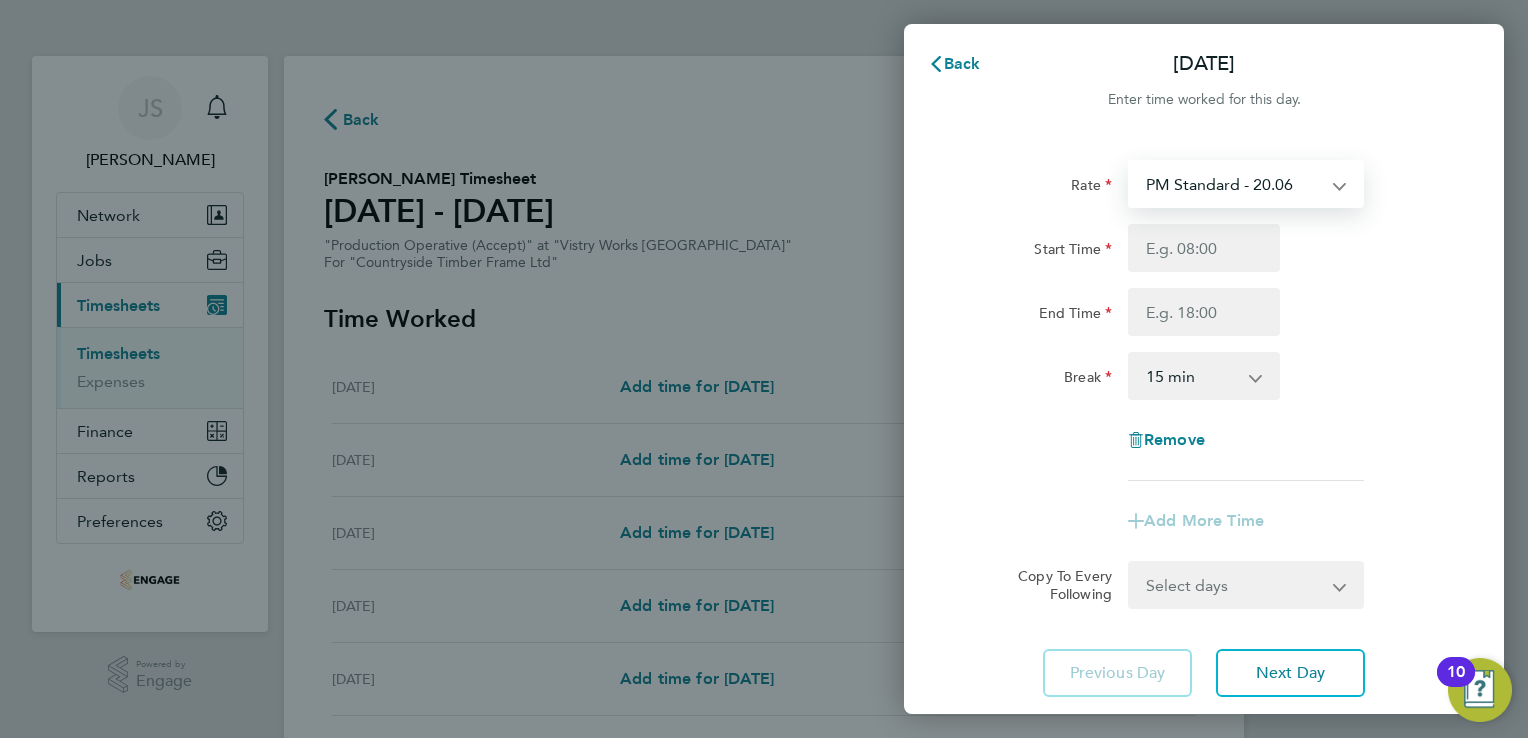 select on "15" 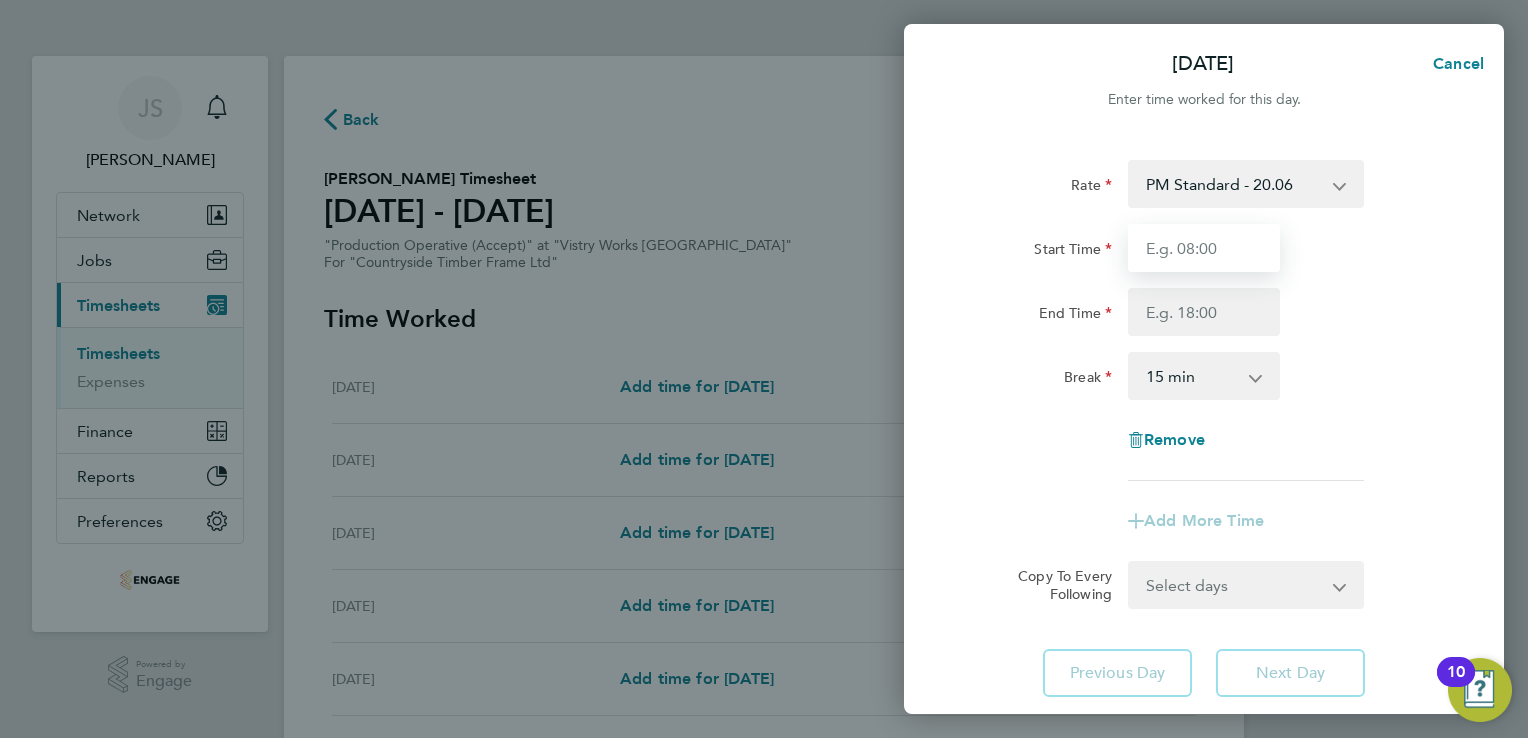 drag, startPoint x: 1164, startPoint y: 246, endPoint x: 1190, endPoint y: 260, distance: 29.529646 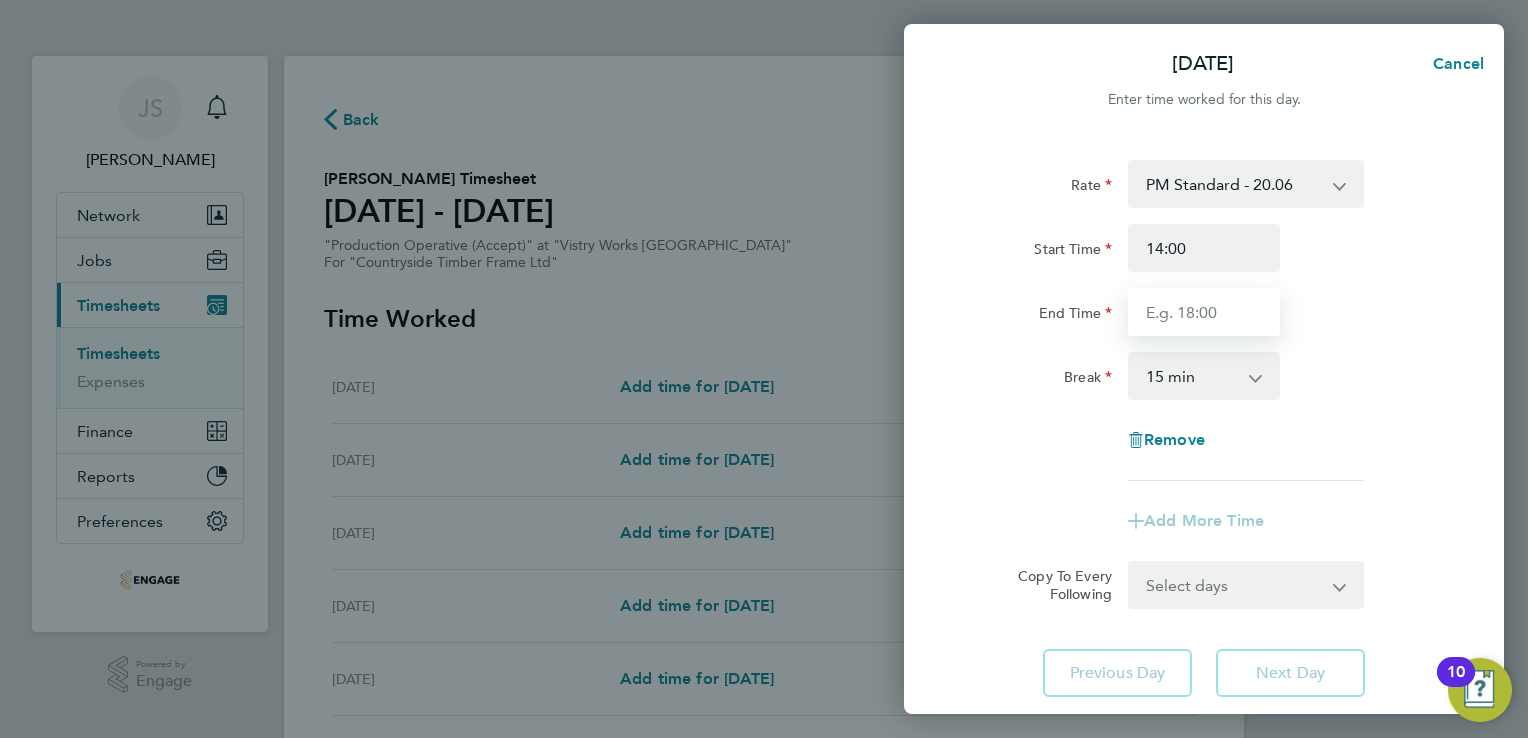 click on "End Time" at bounding box center (1204, 312) 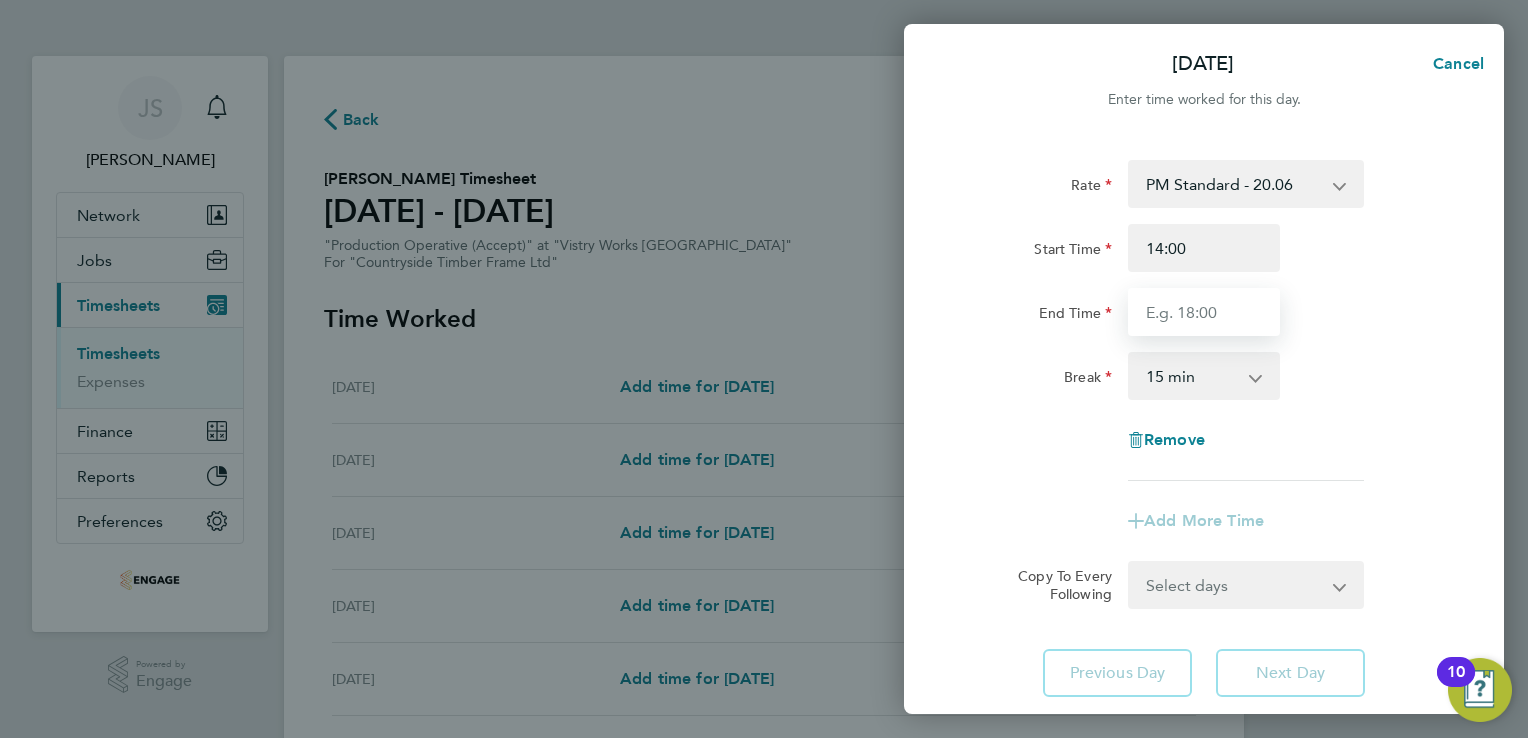 type on "12:00" 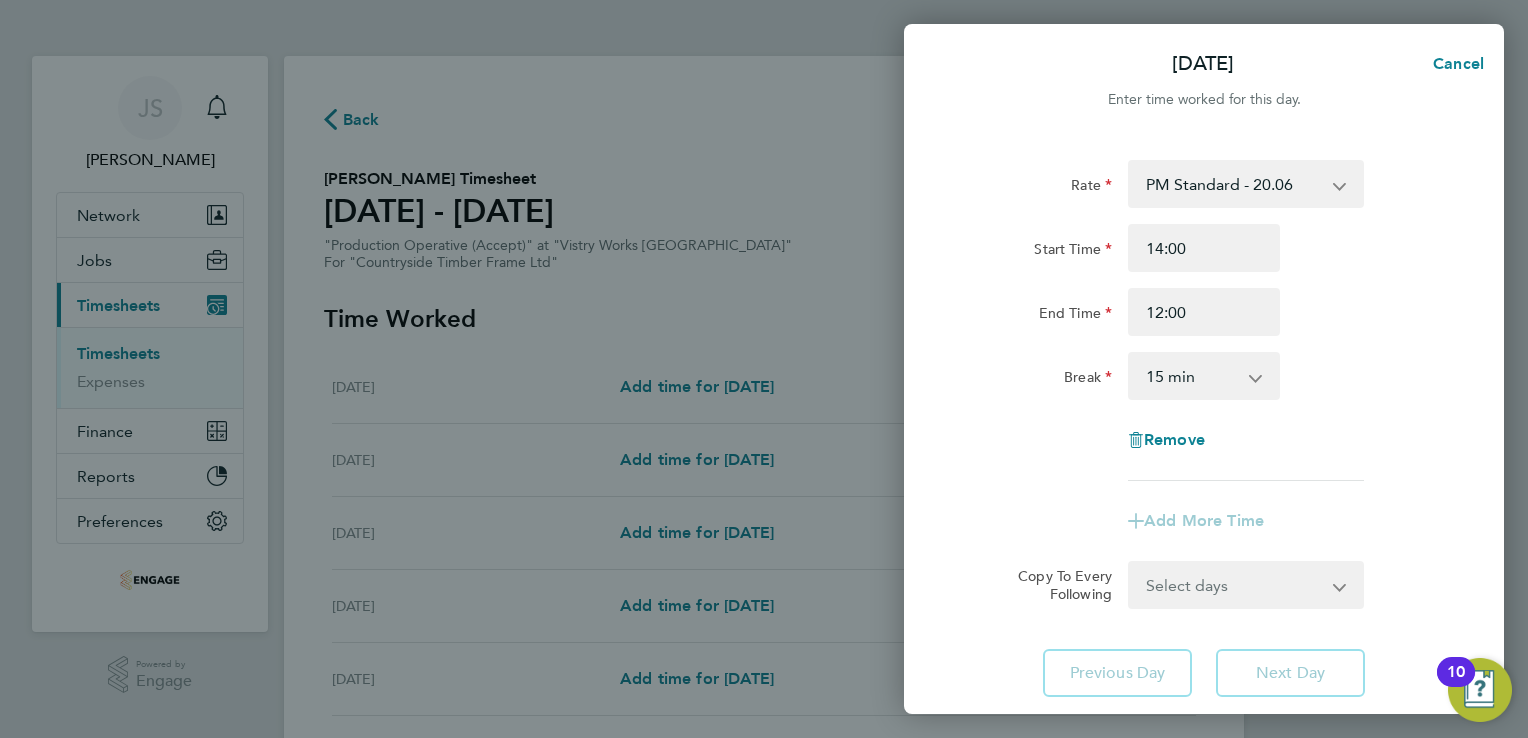 click on "0 min   15 min   30 min   45 min   60 min   75 min   90 min" at bounding box center (1192, 376) 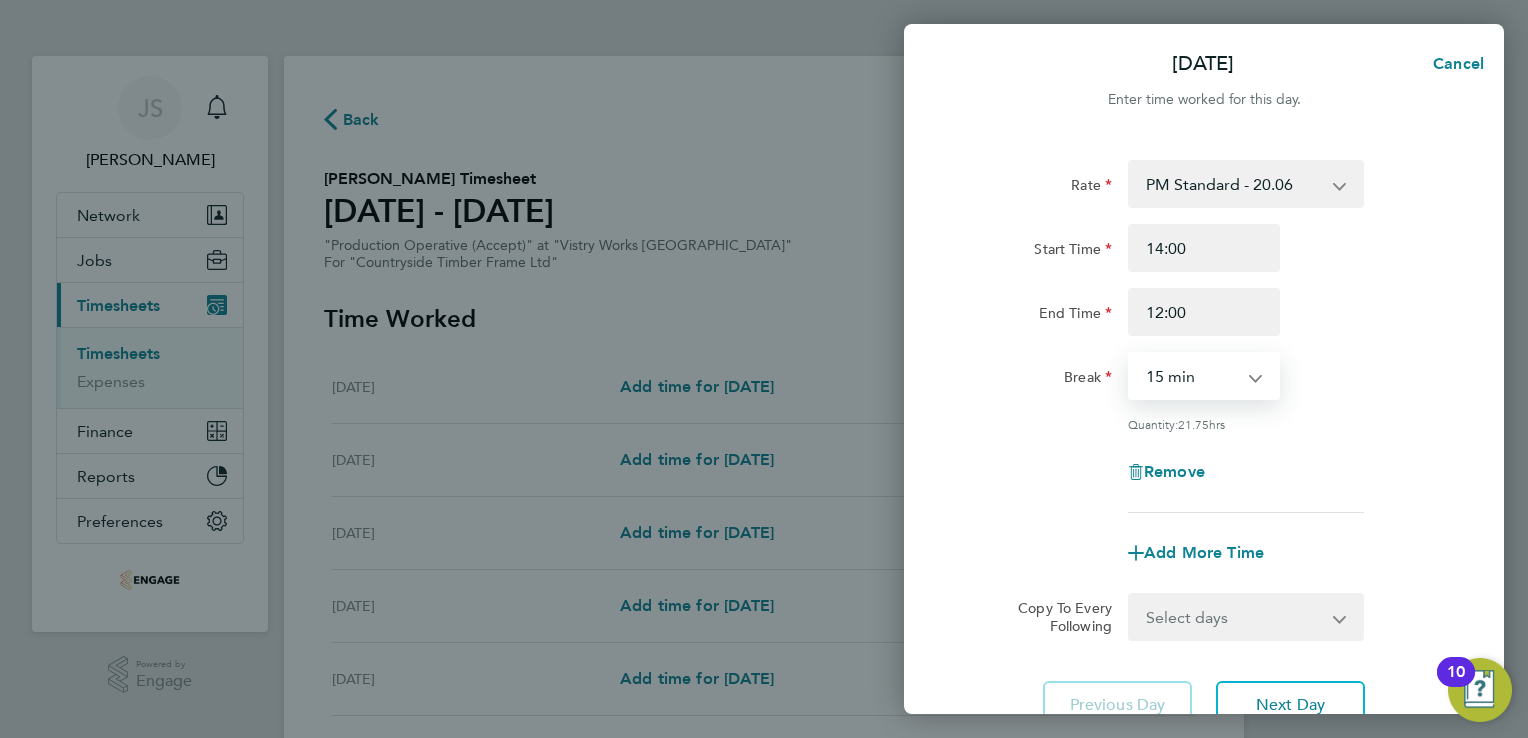 select on "30" 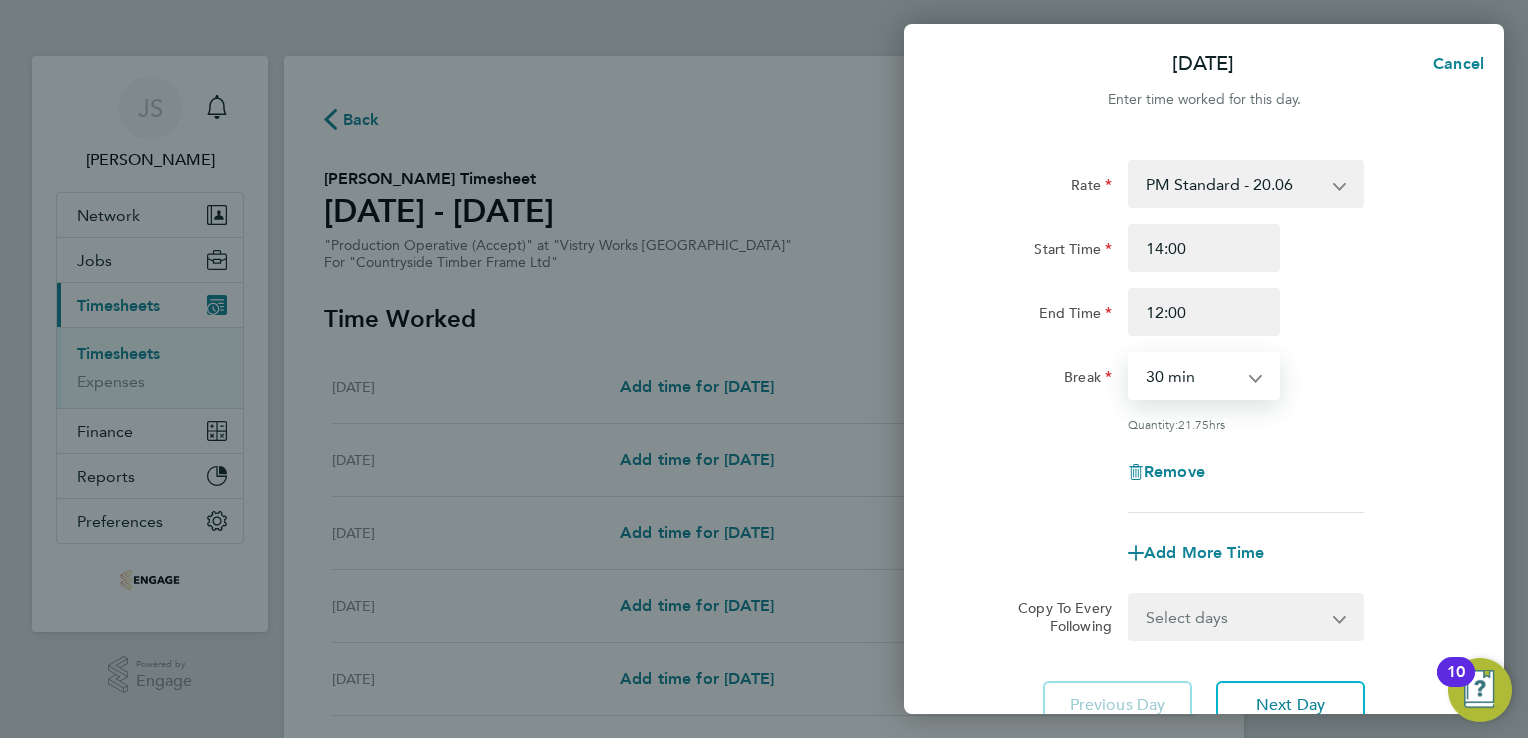 click on "0 min   15 min   30 min   45 min   60 min   75 min   90 min" at bounding box center (1192, 376) 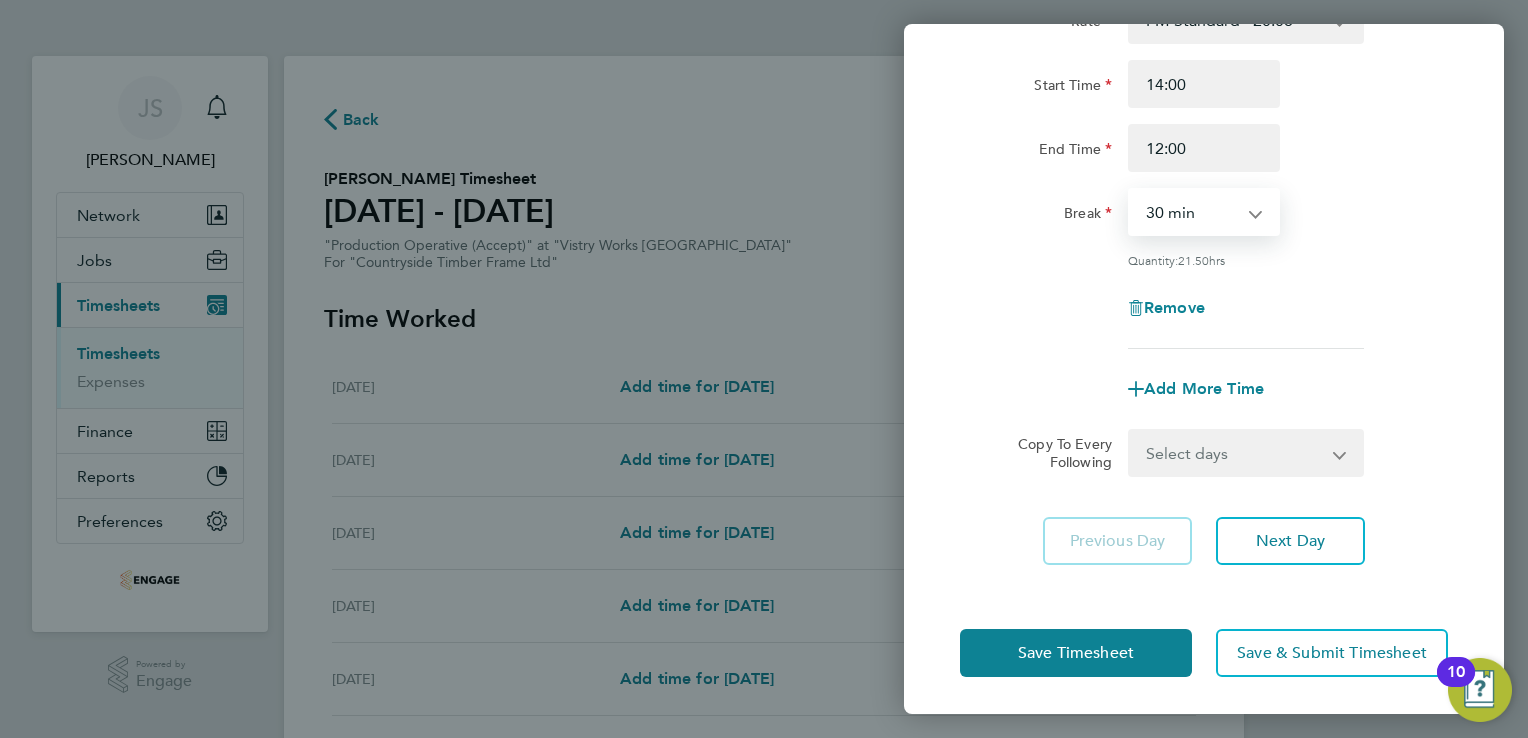click on "Select days   Day   Weekday (Mon-Fri)   Weekend (Sat-Sun)   [DATE]   [DATE]   [DATE]   [DATE]   [DATE]   [DATE]" at bounding box center [1235, 453] 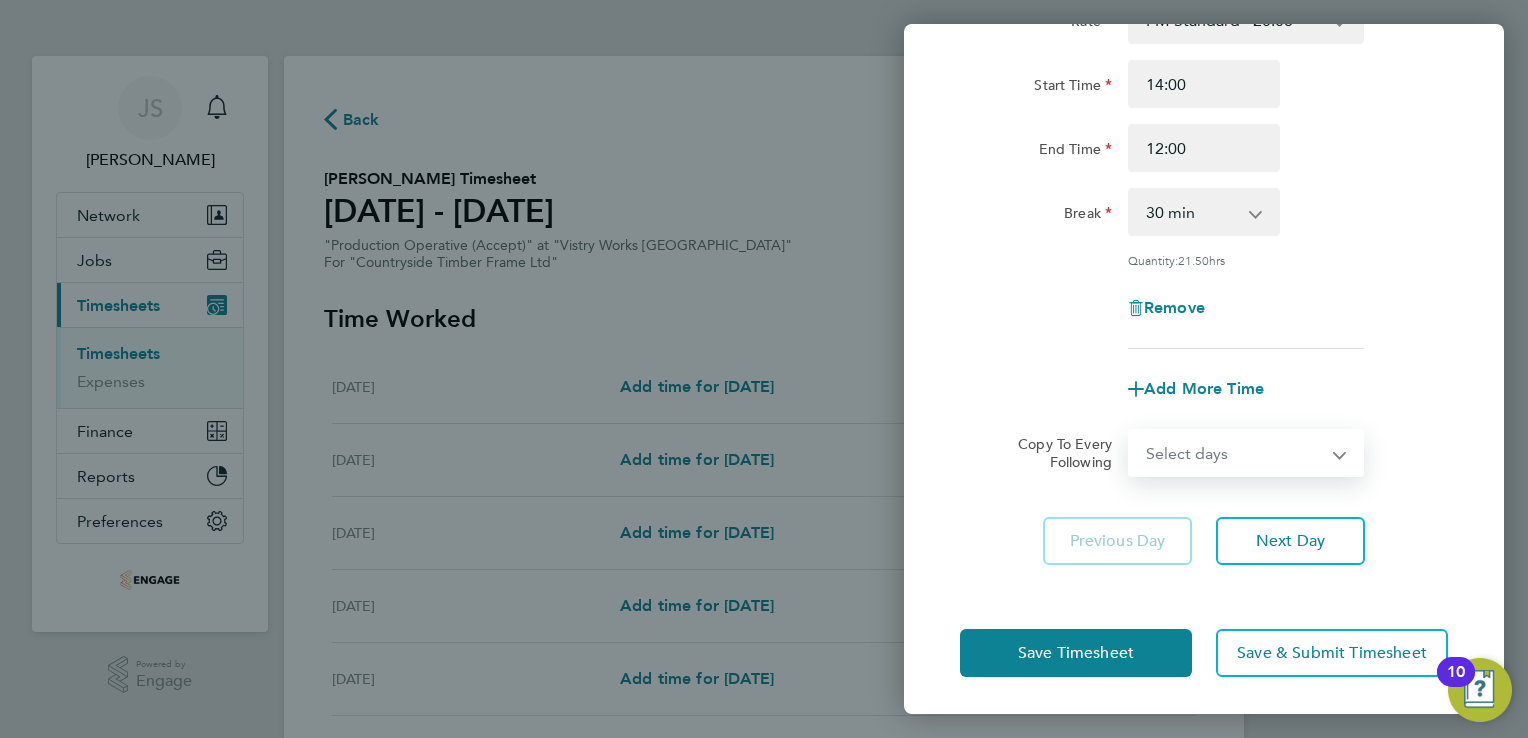 click on "Select days   Day   Weekday (Mon-Fri)   Weekend (Sat-Sun)   [DATE]   [DATE]   [DATE]   [DATE]   [DATE]   [DATE]" at bounding box center (1235, 453) 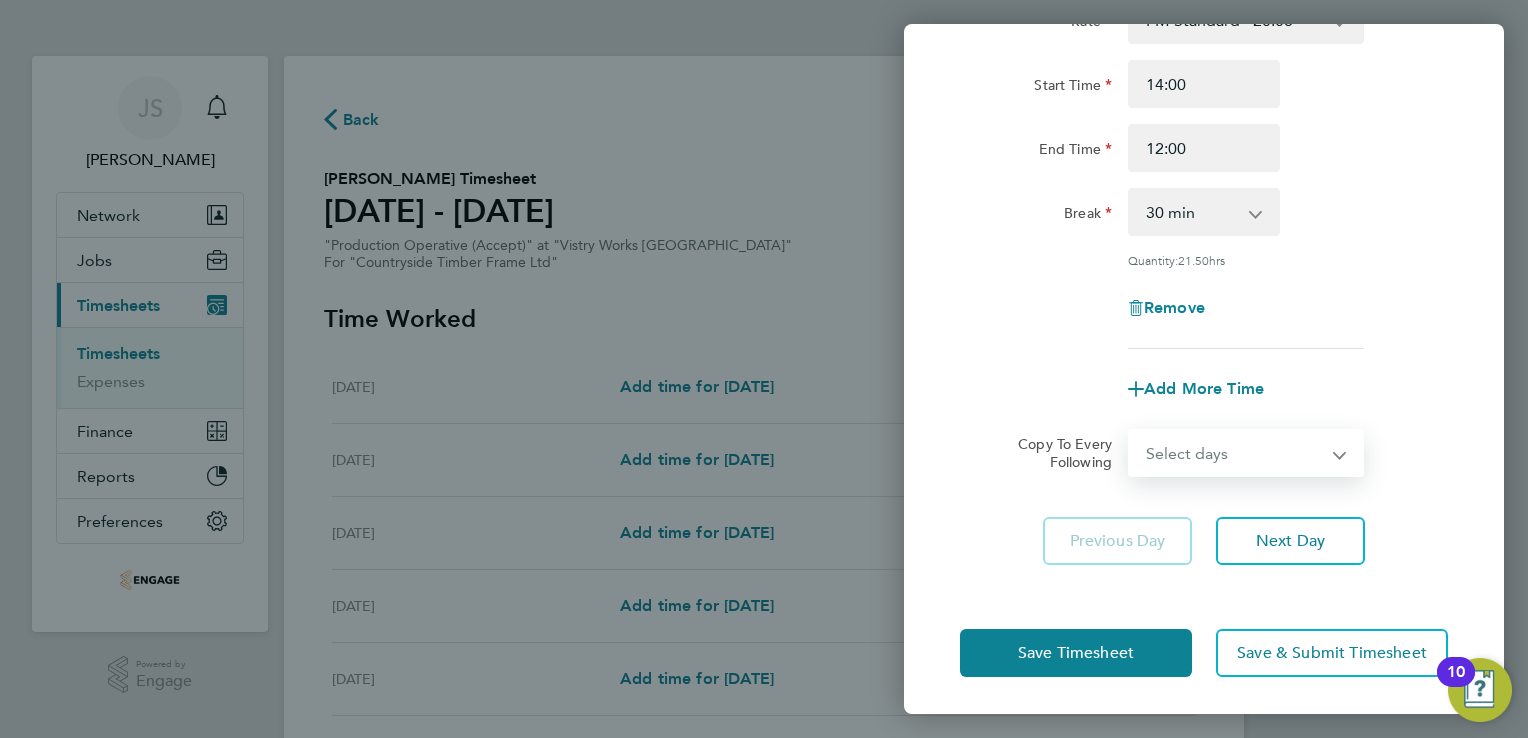 select on "WEEKDAY" 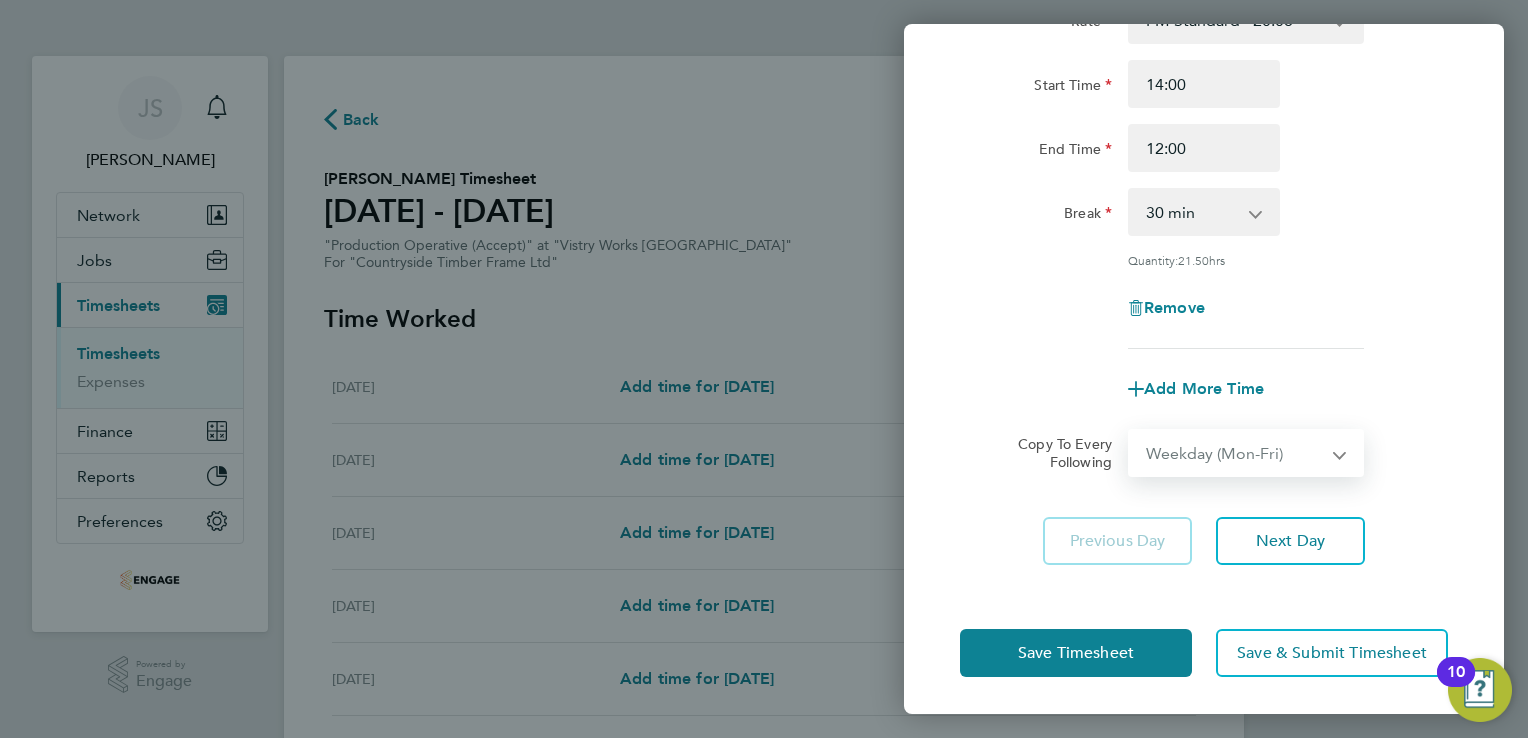 click on "Select days   Day   Weekday (Mon-Fri)   Weekend (Sat-Sun)   [DATE]   [DATE]   [DATE]   [DATE]   [DATE]   [DATE]" at bounding box center (1235, 453) 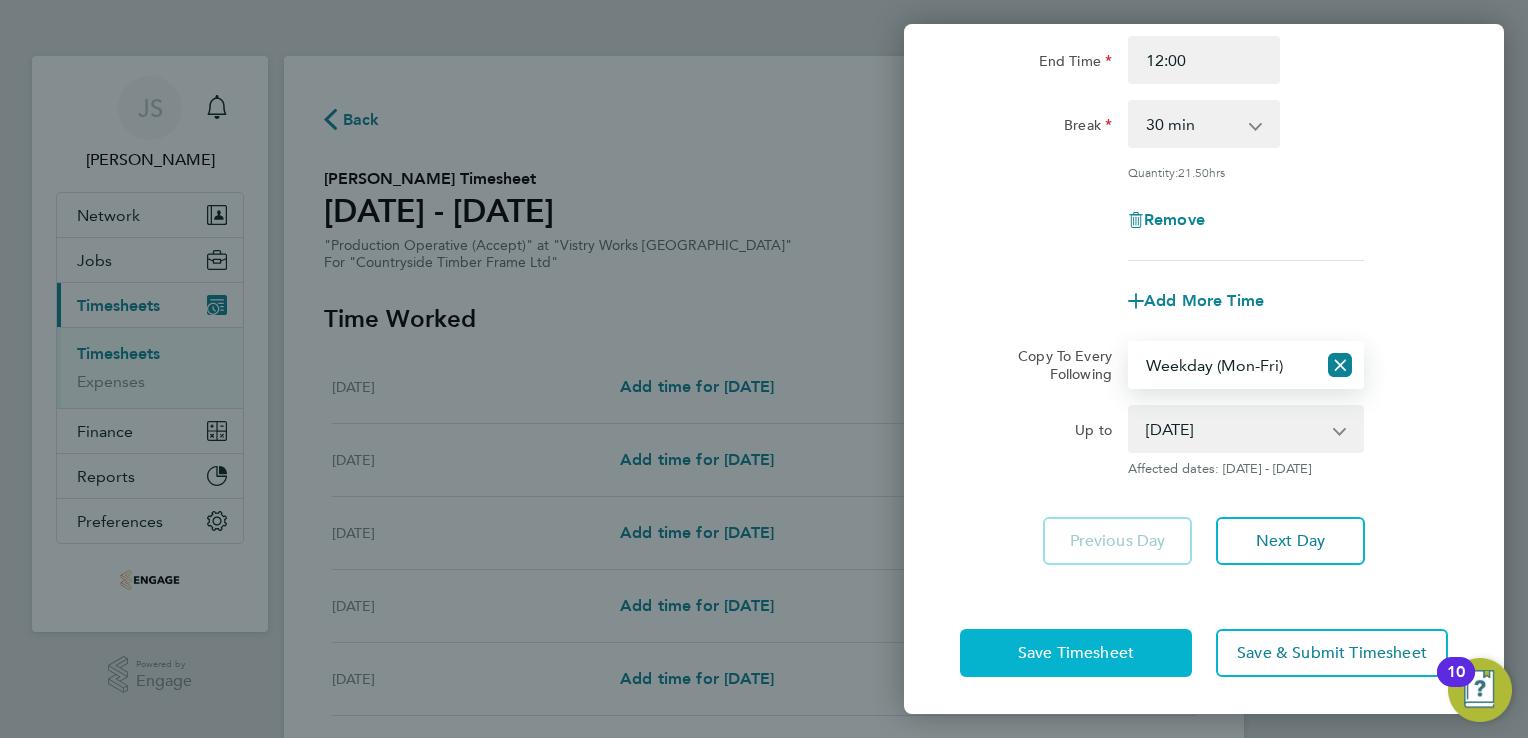 click on "Save Timesheet" 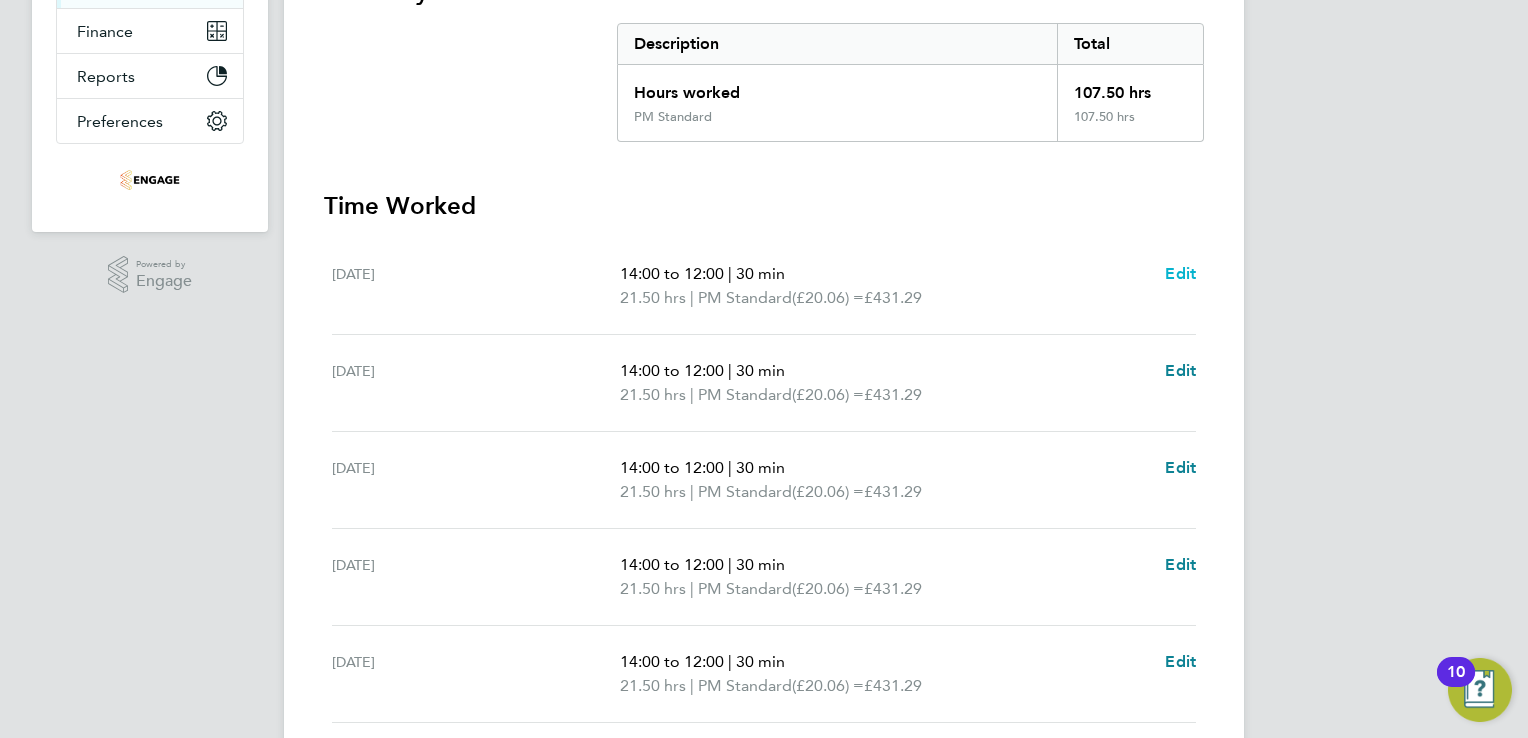 click on "Edit" at bounding box center (1180, 273) 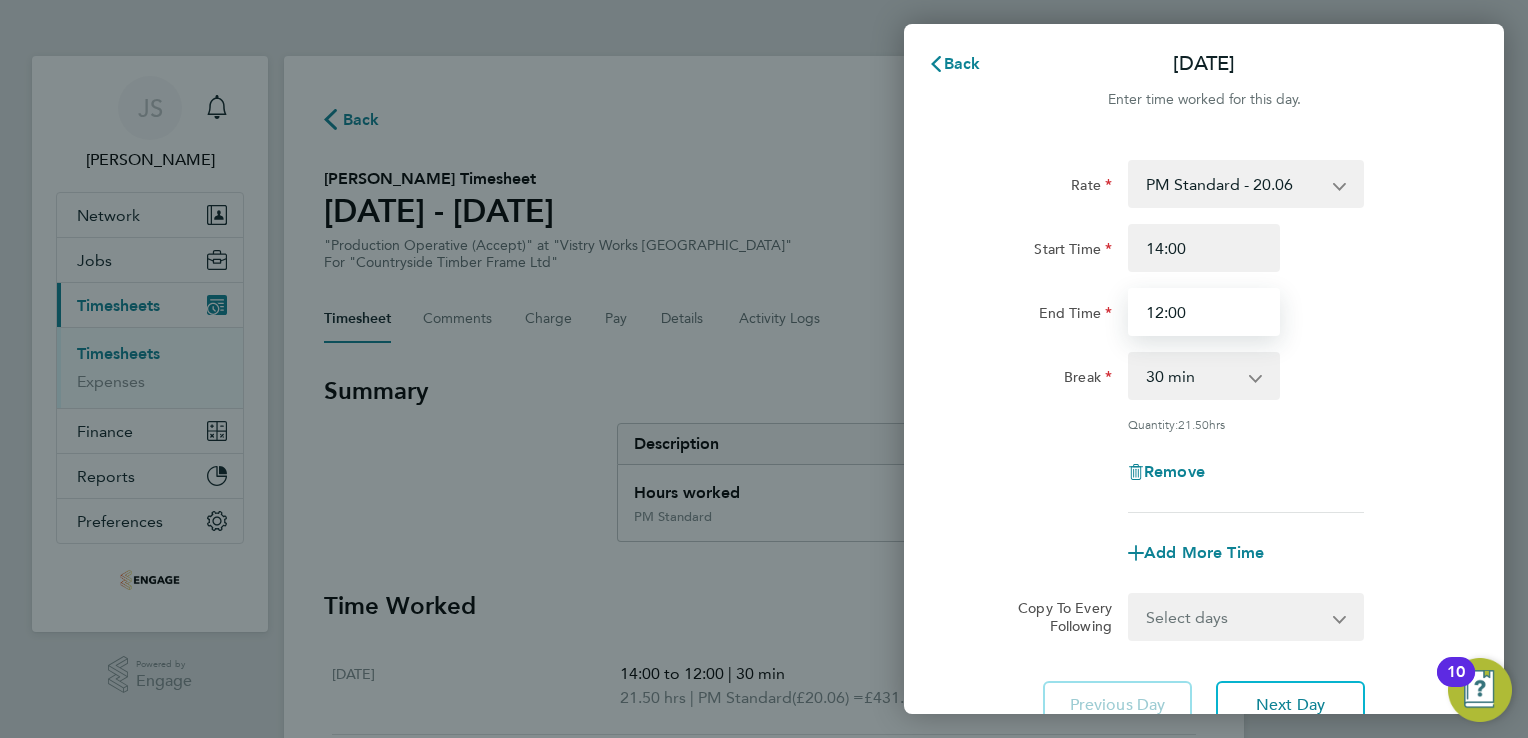 click on "12:00" at bounding box center (1204, 312) 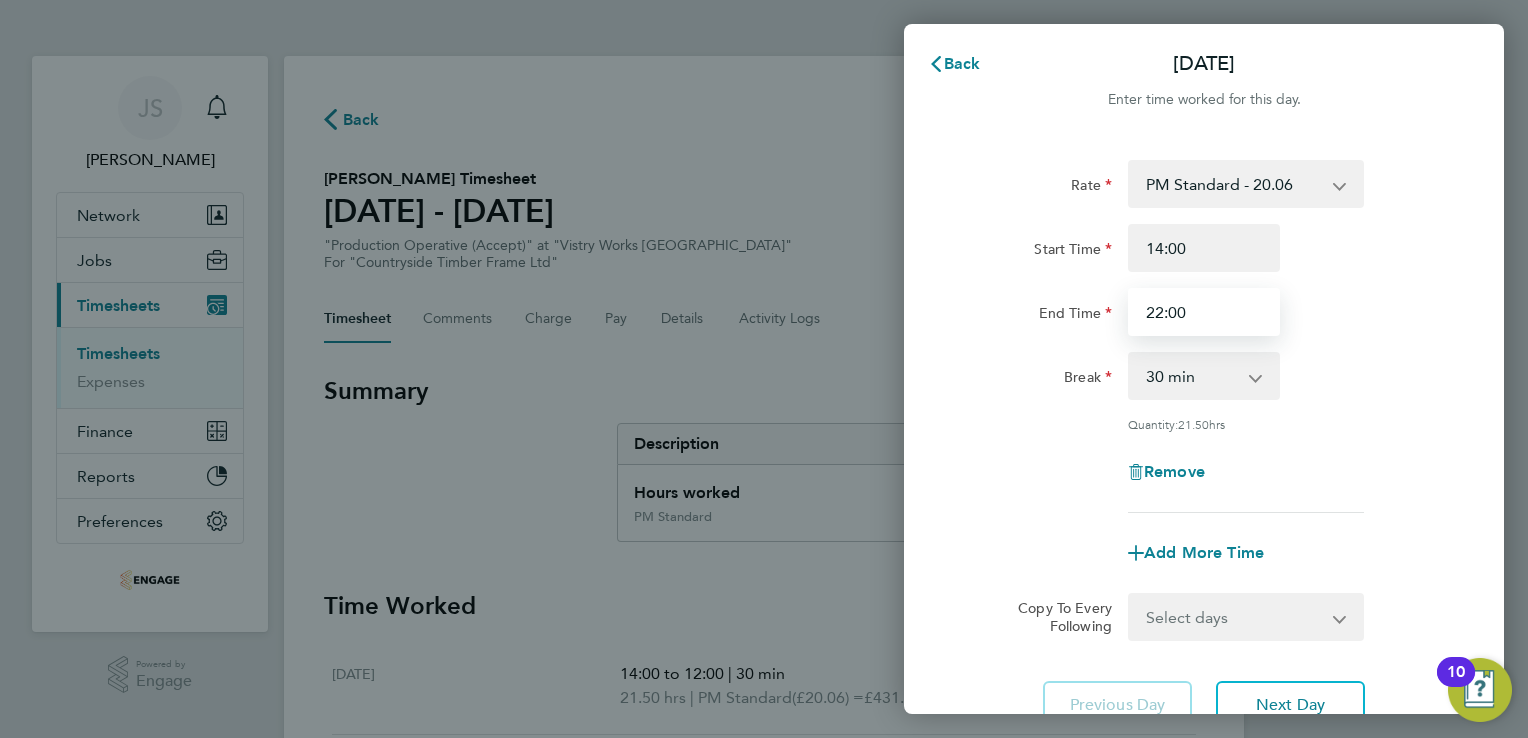 type on "22:00" 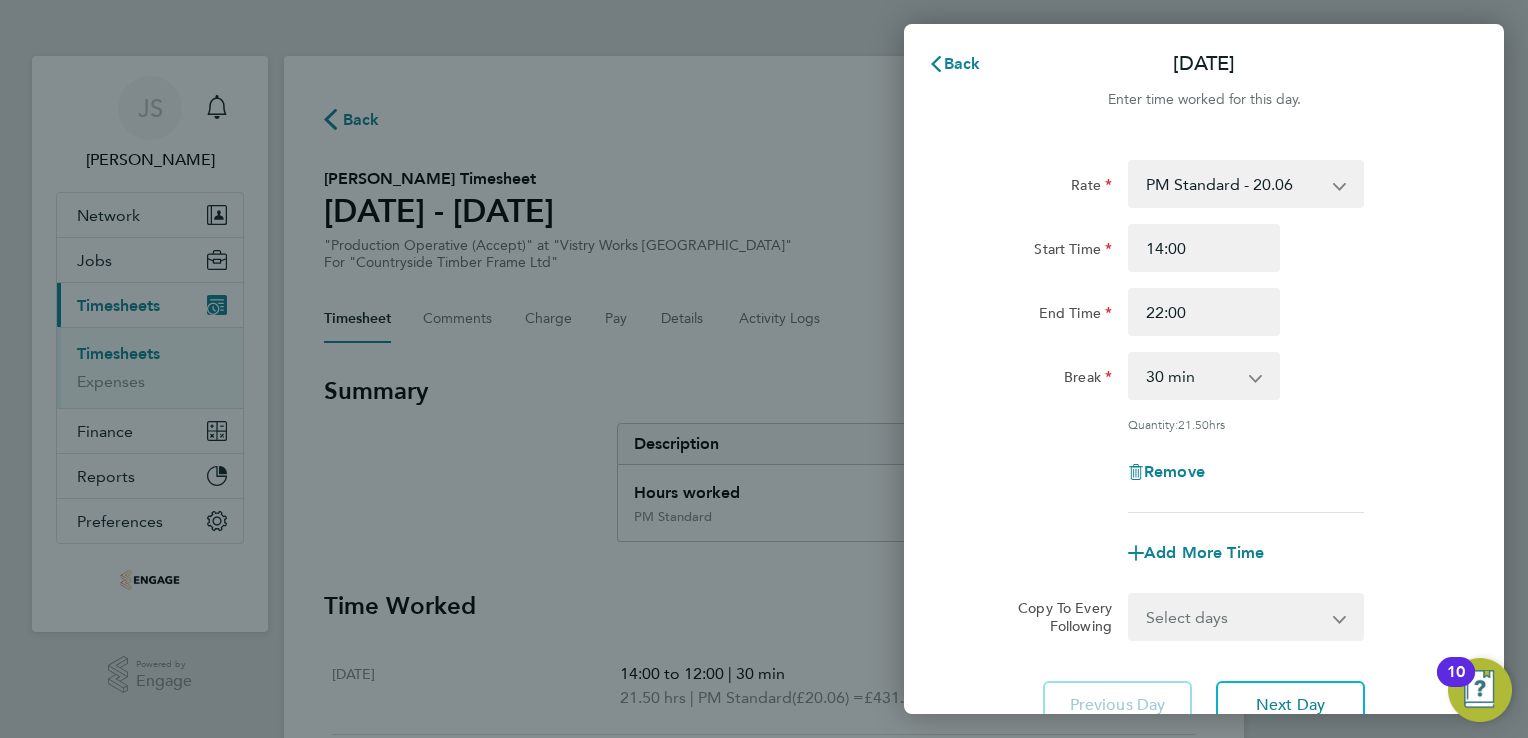click on "0 min   15 min   30 min   45 min   60 min   75 min   90 min" at bounding box center (1192, 376) 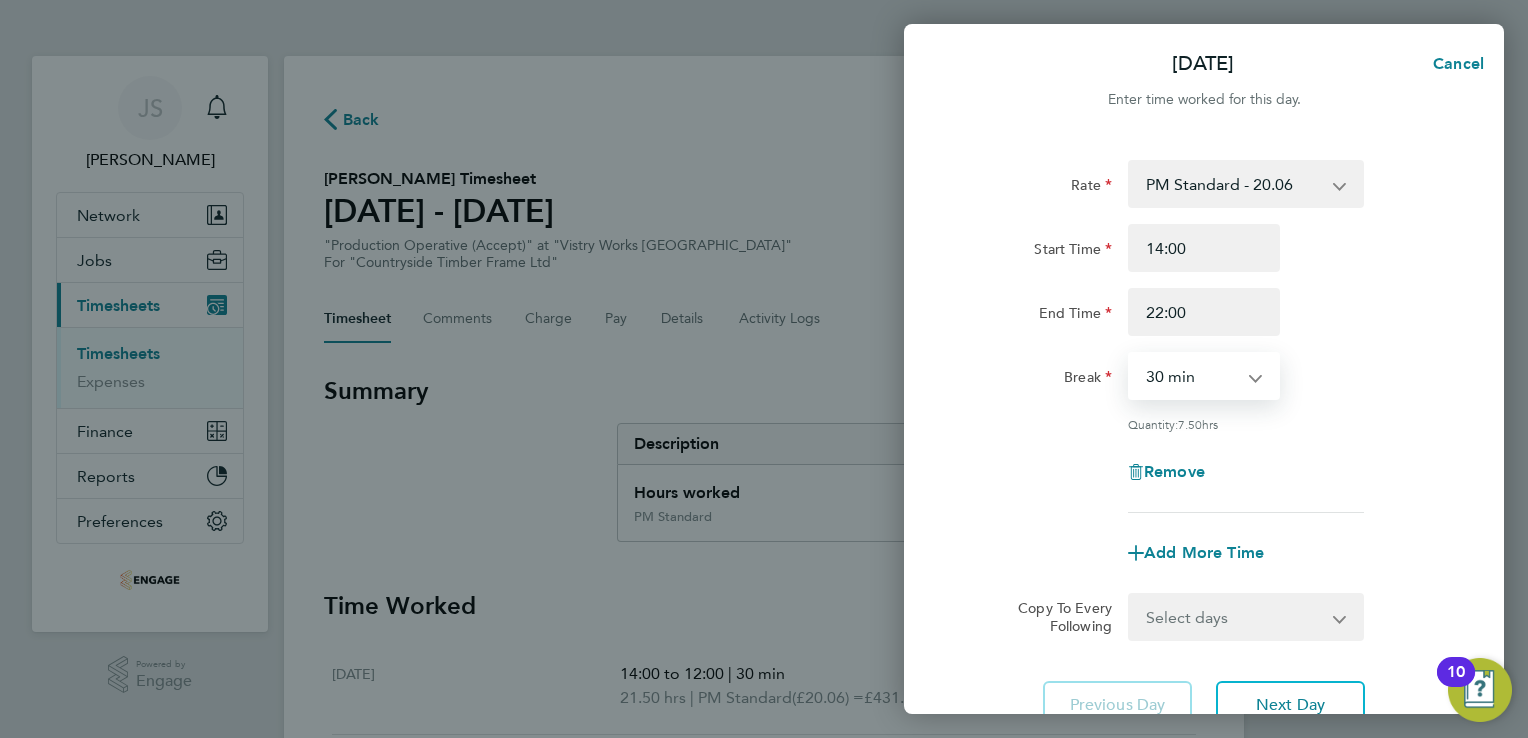 click on "0 min   15 min   30 min   45 min   60 min   75 min   90 min" at bounding box center [1192, 376] 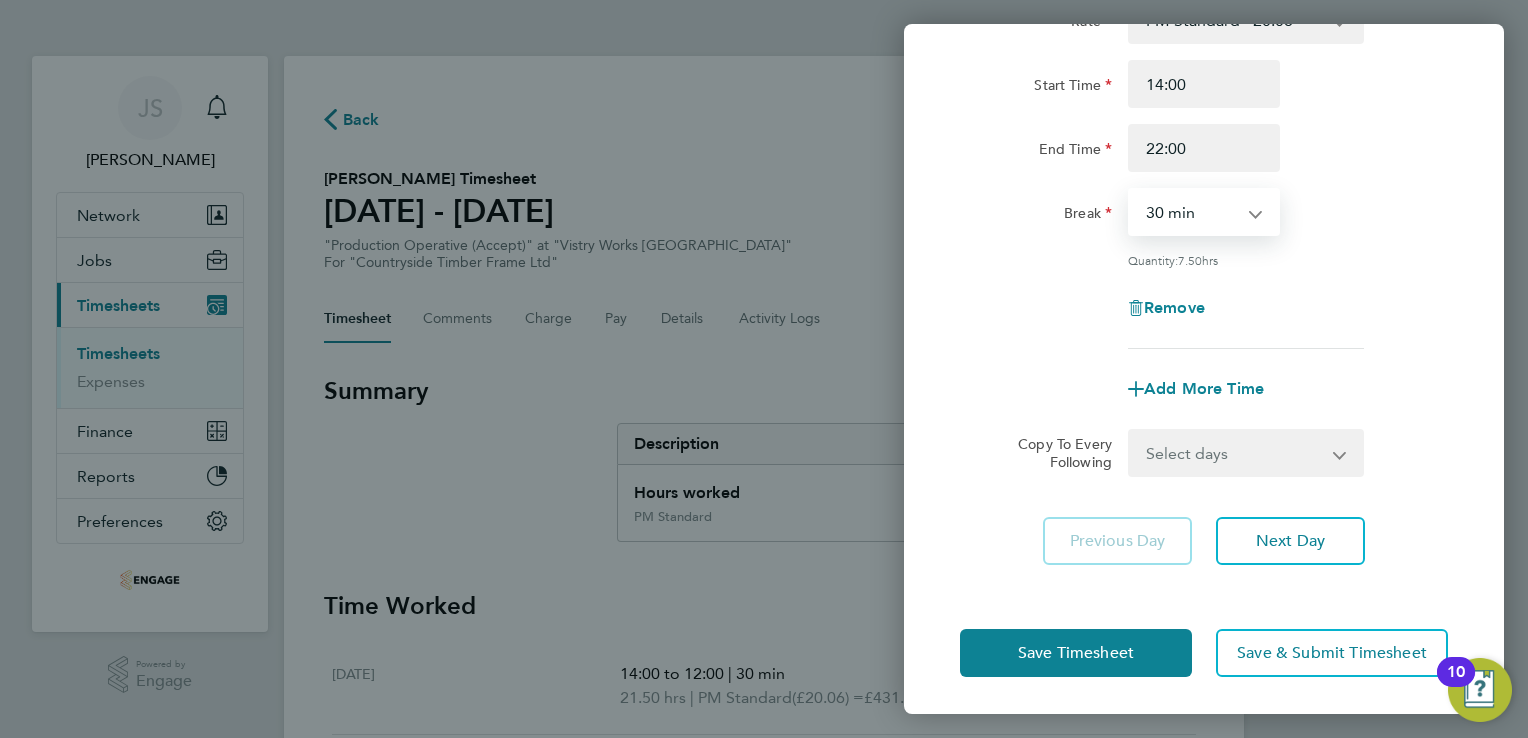 click on "Select days   Day   Weekday (Mon-Fri)   Weekend (Sat-Sun)   [DATE]   [DATE]   [DATE]   [DATE]   [DATE]   [DATE]" at bounding box center [1235, 453] 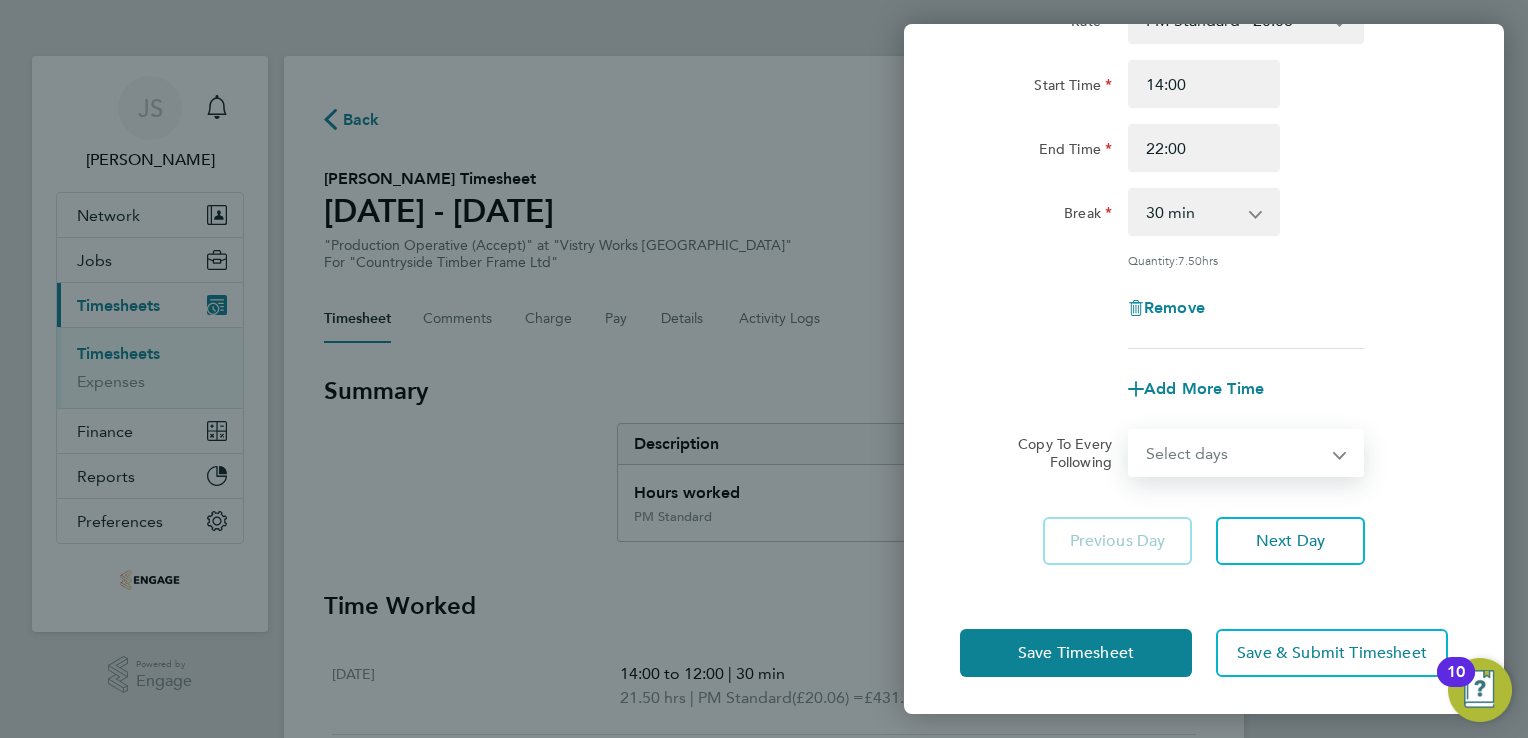 select on "WEEKDAY" 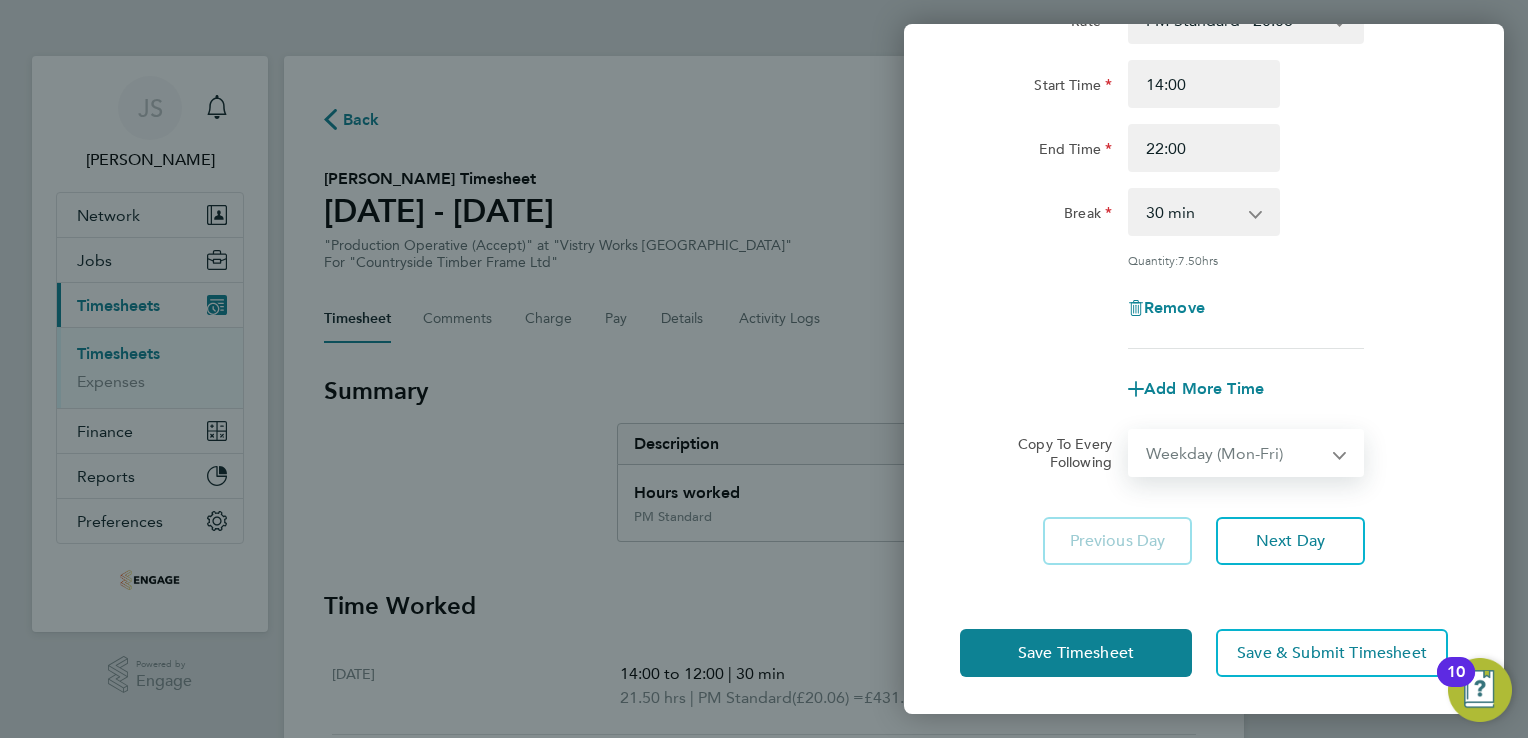 click on "Select days   Day   Weekday (Mon-Fri)   Weekend (Sat-Sun)   [DATE]   [DATE]   [DATE]   [DATE]   [DATE]   [DATE]" at bounding box center (1235, 453) 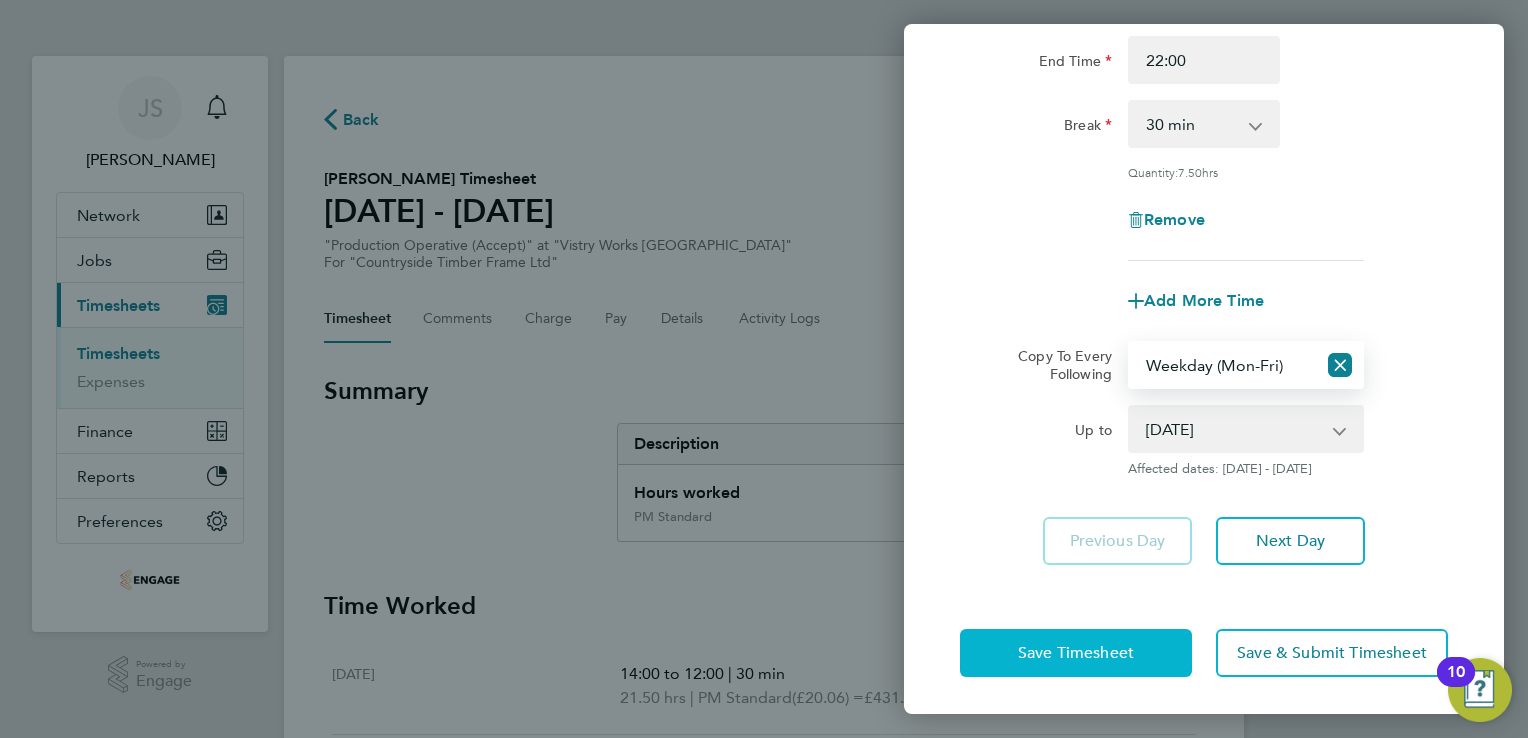 click on "Save Timesheet" 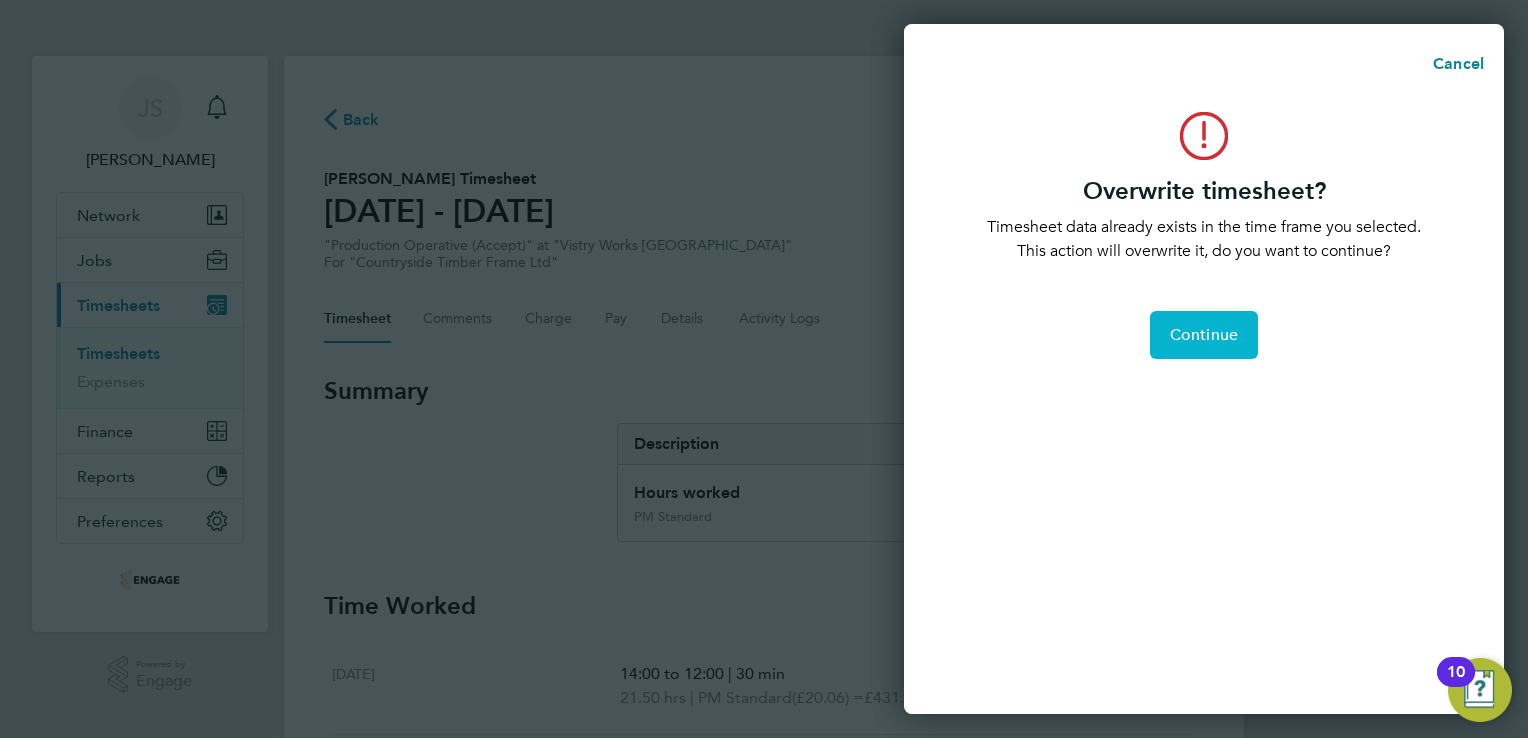 click on "Continue" 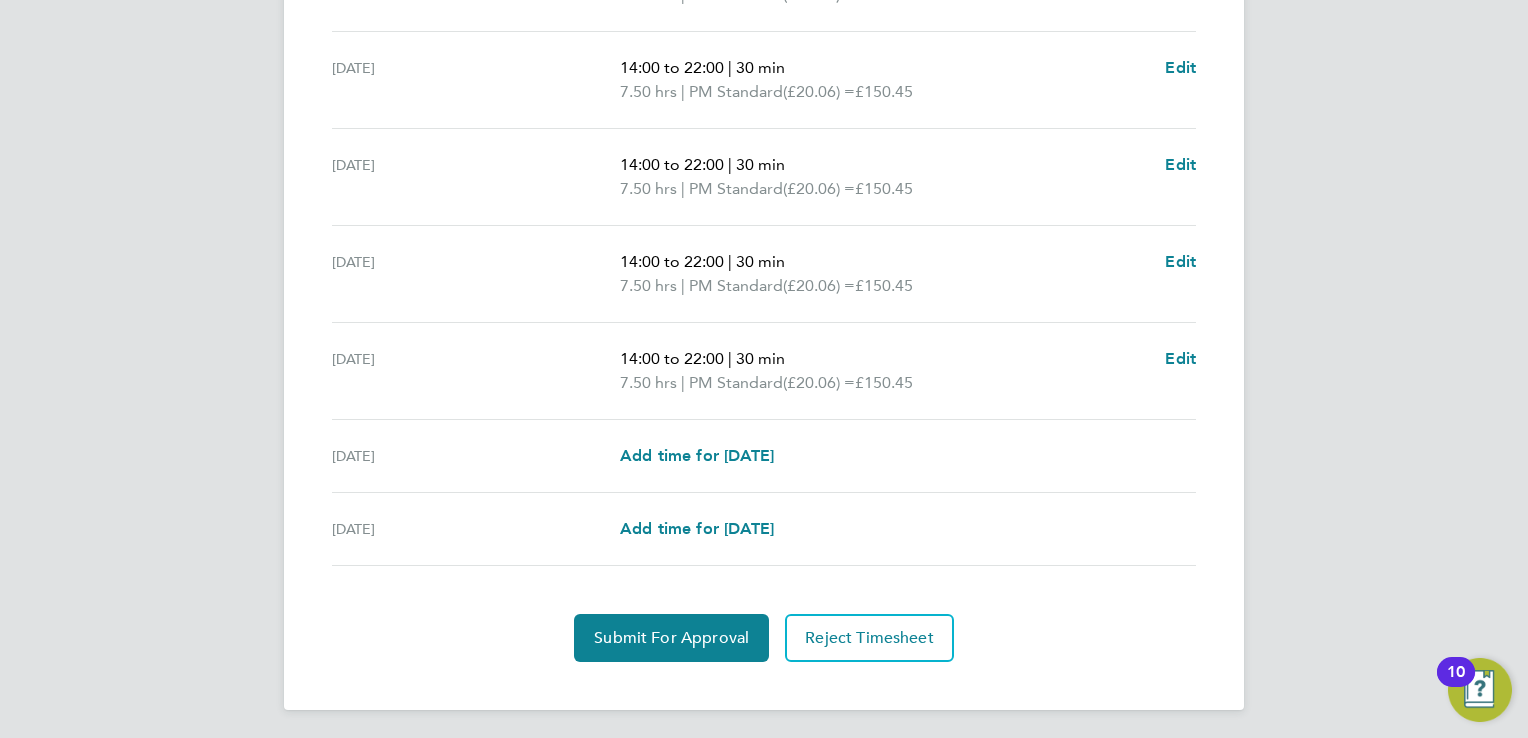 scroll, scrollTop: 704, scrollLeft: 0, axis: vertical 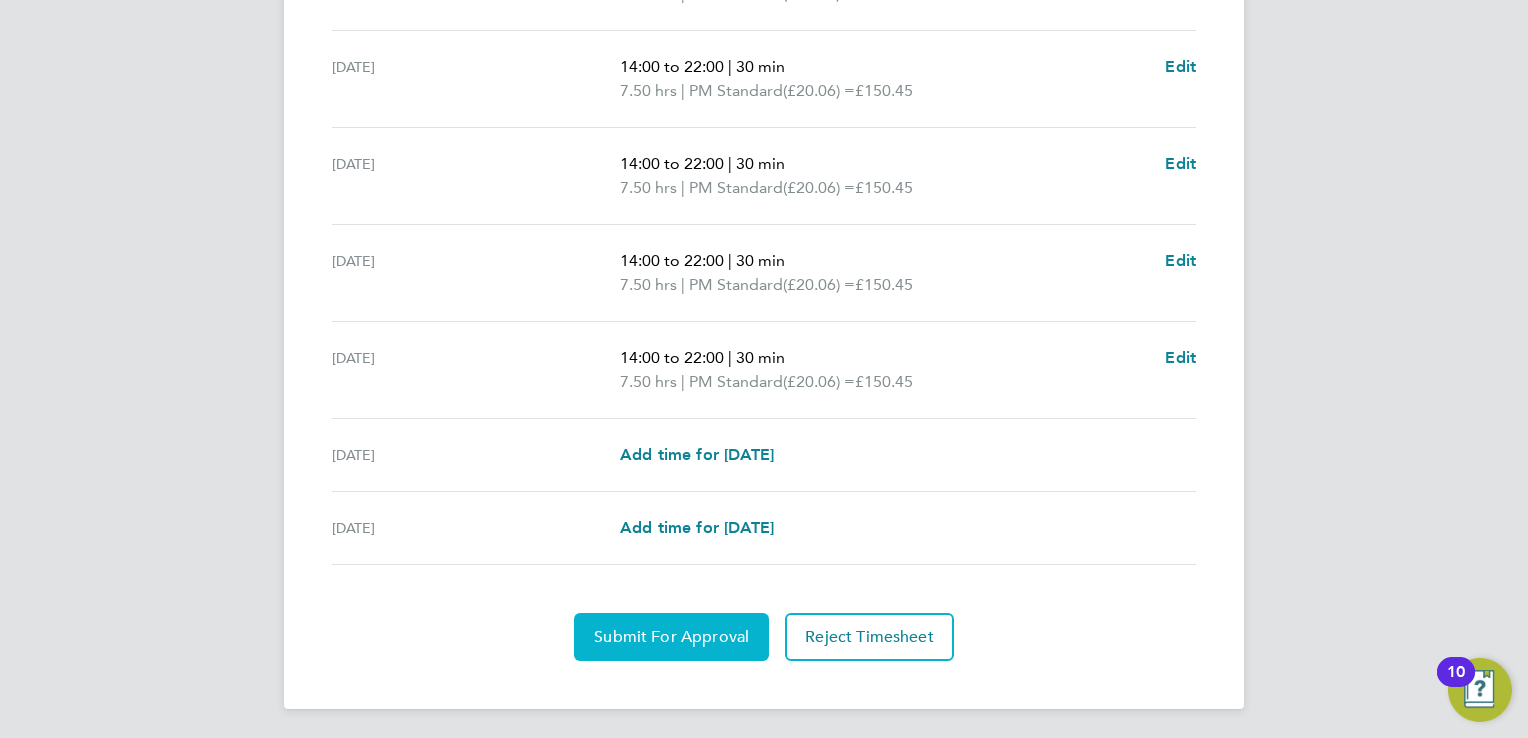 drag, startPoint x: 644, startPoint y: 642, endPoint x: 606, endPoint y: 633, distance: 39.051247 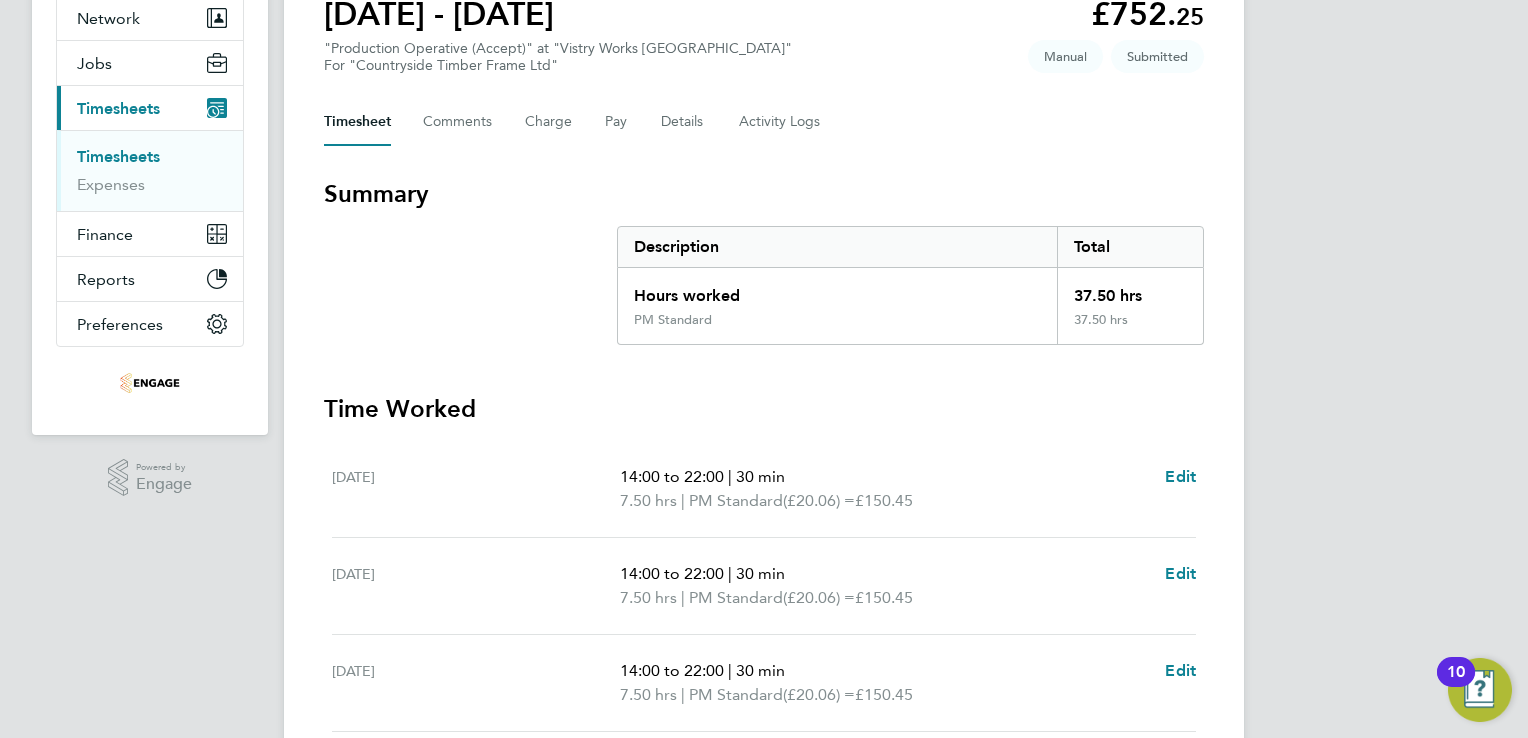 scroll, scrollTop: 0, scrollLeft: 0, axis: both 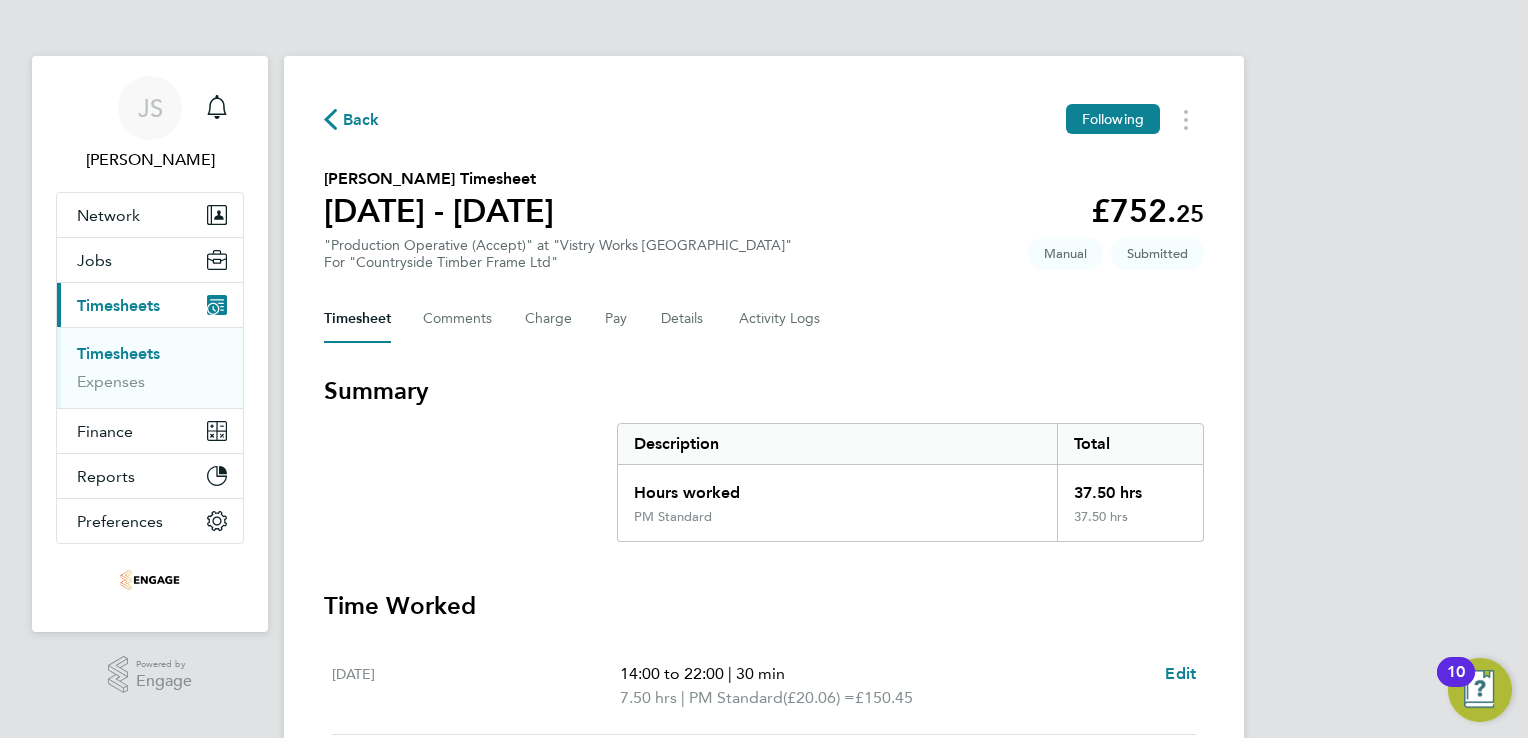 click 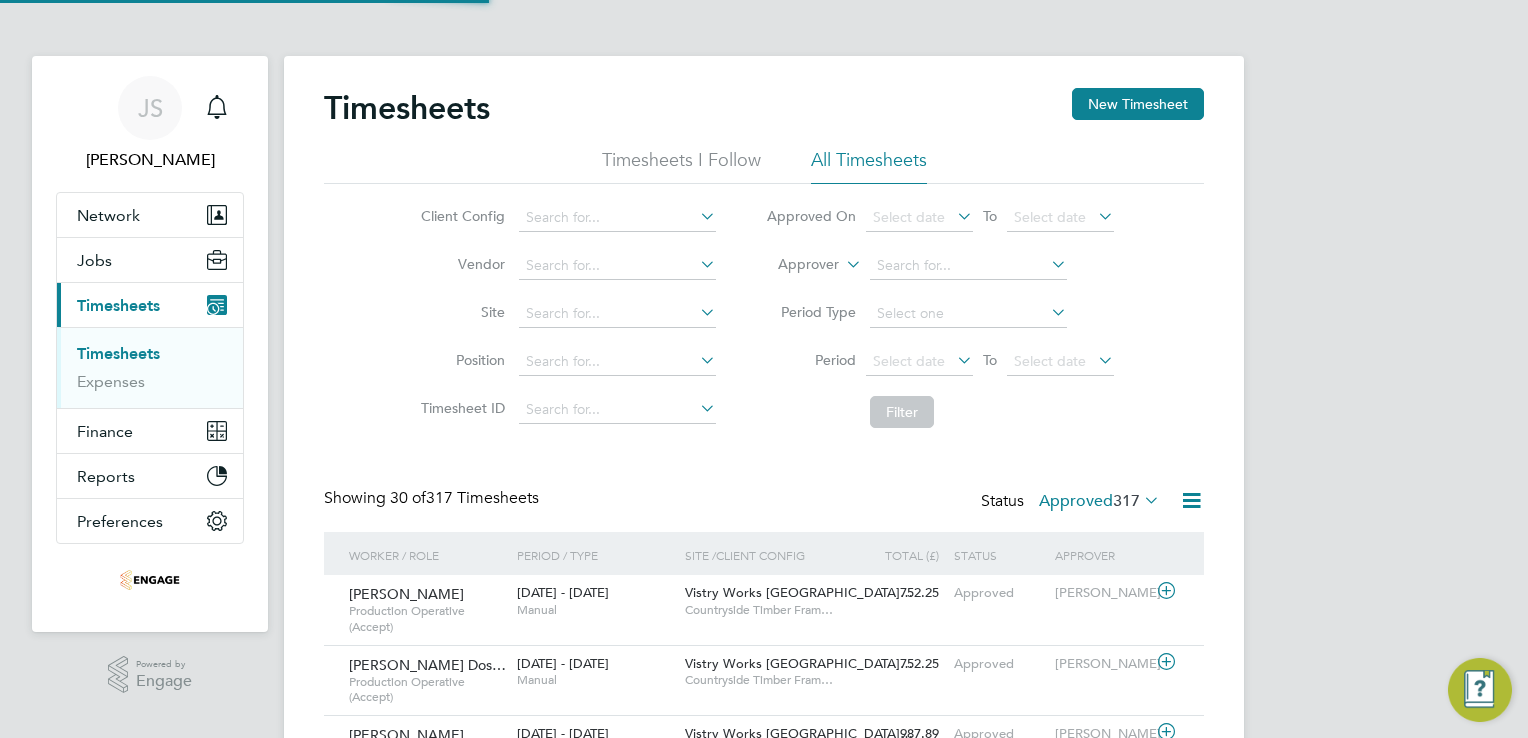scroll, scrollTop: 9, scrollLeft: 10, axis: both 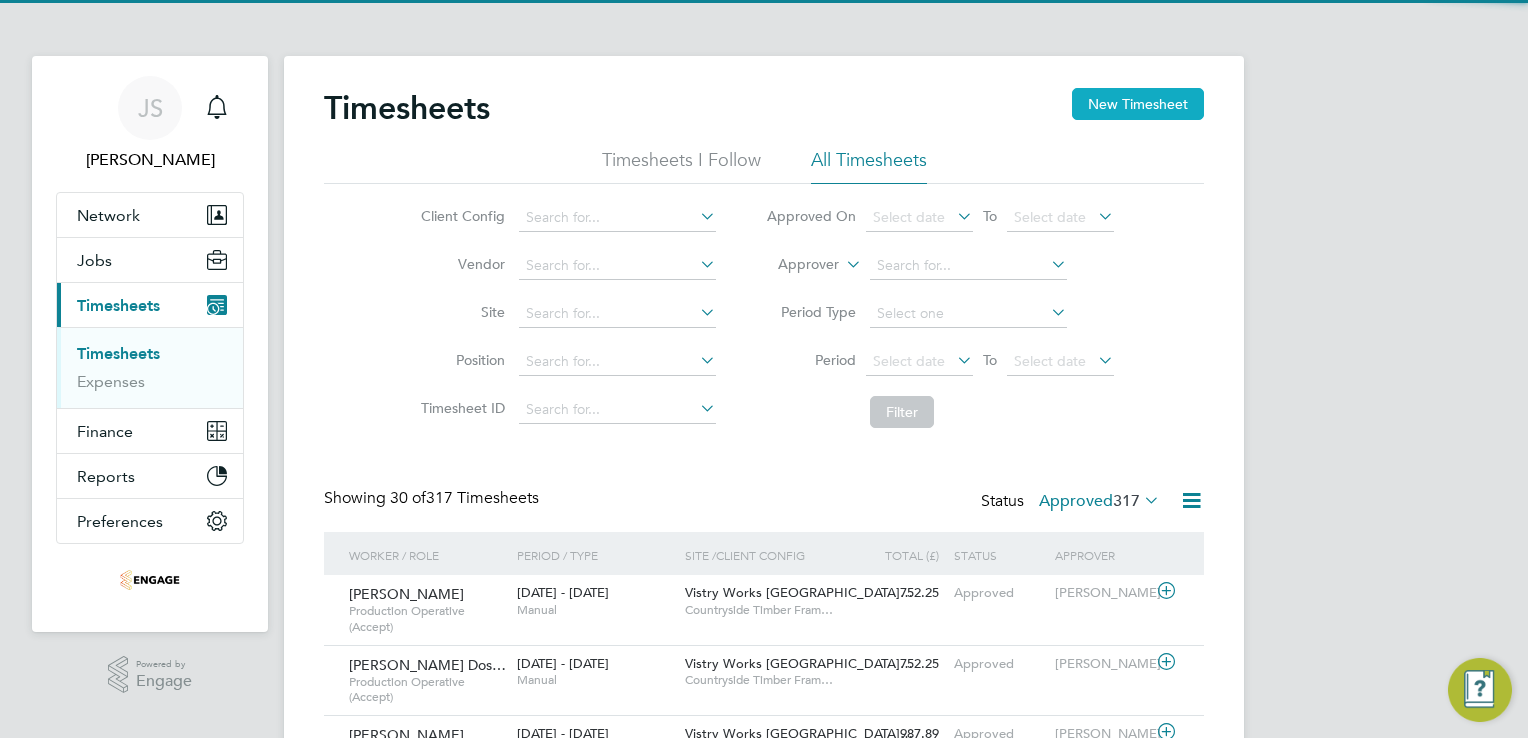 click on "New Timesheet" 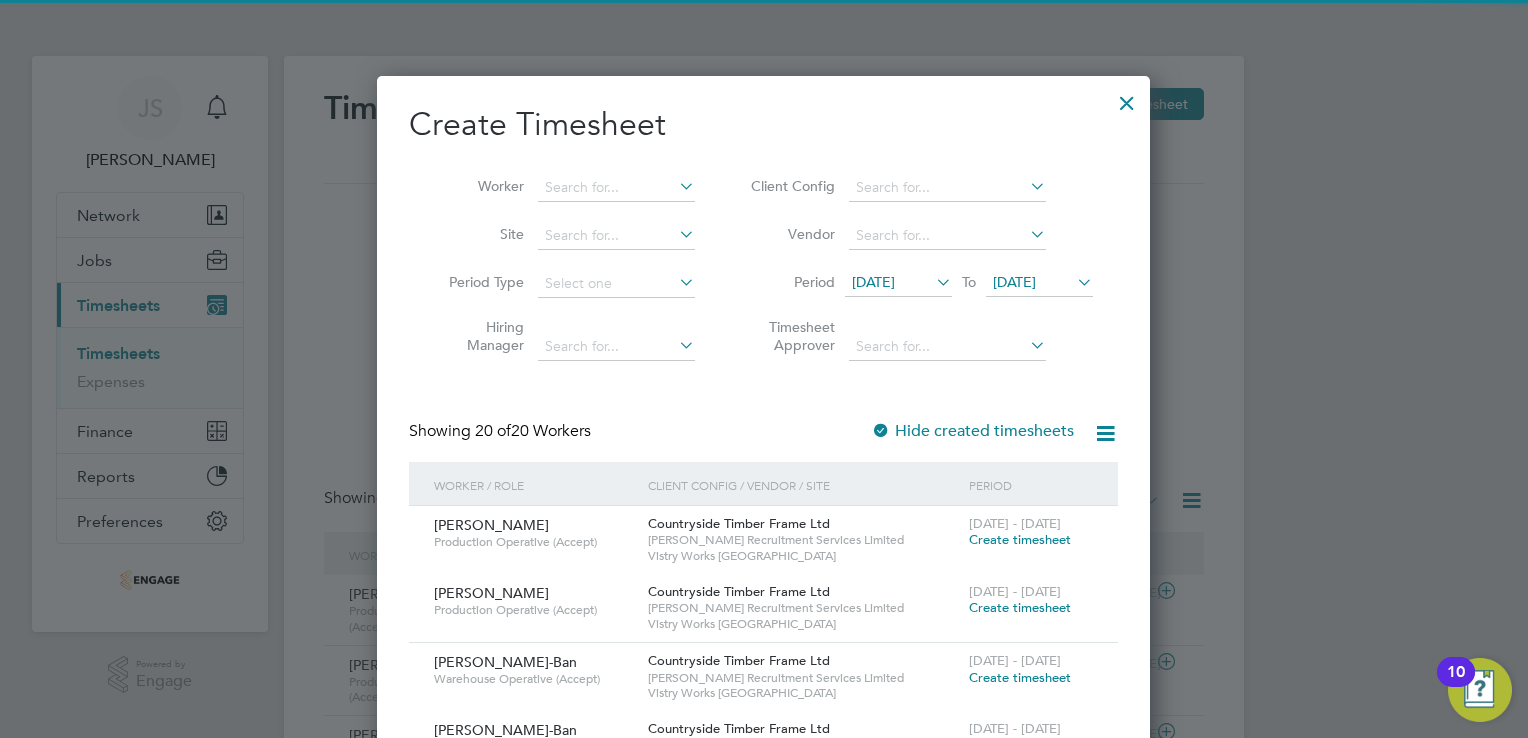 click on "[DATE]" at bounding box center (873, 282) 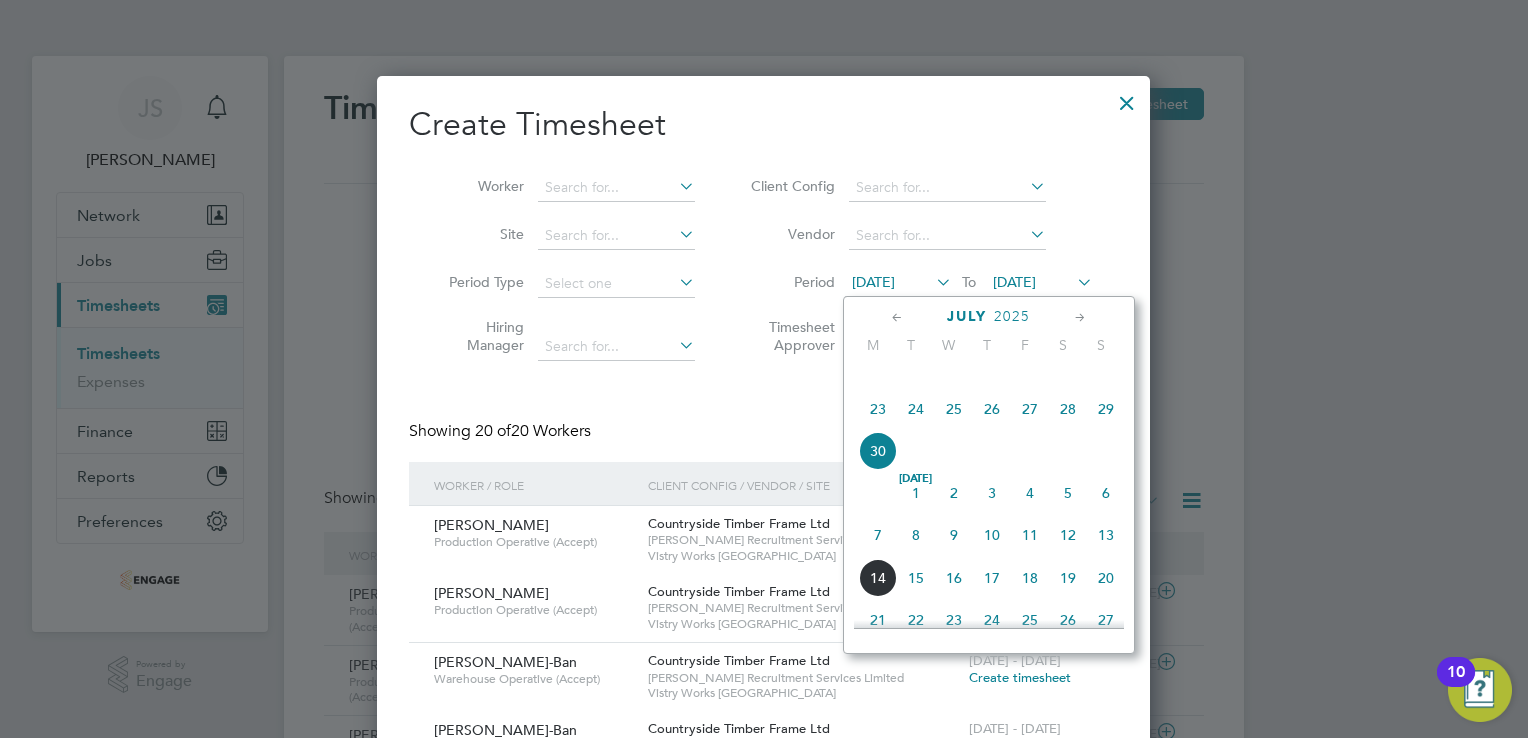 click on "7" 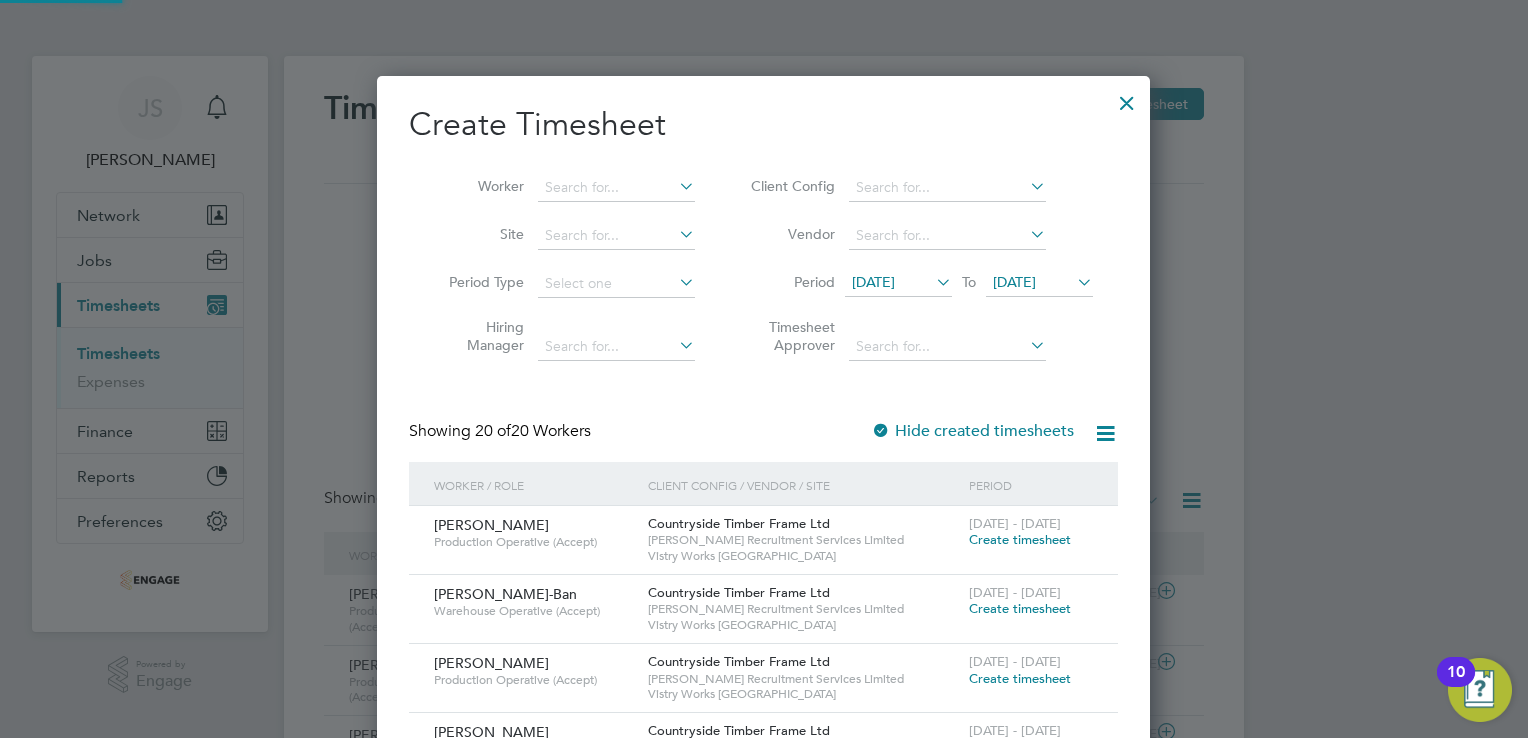 click on "[DATE]" at bounding box center (1014, 282) 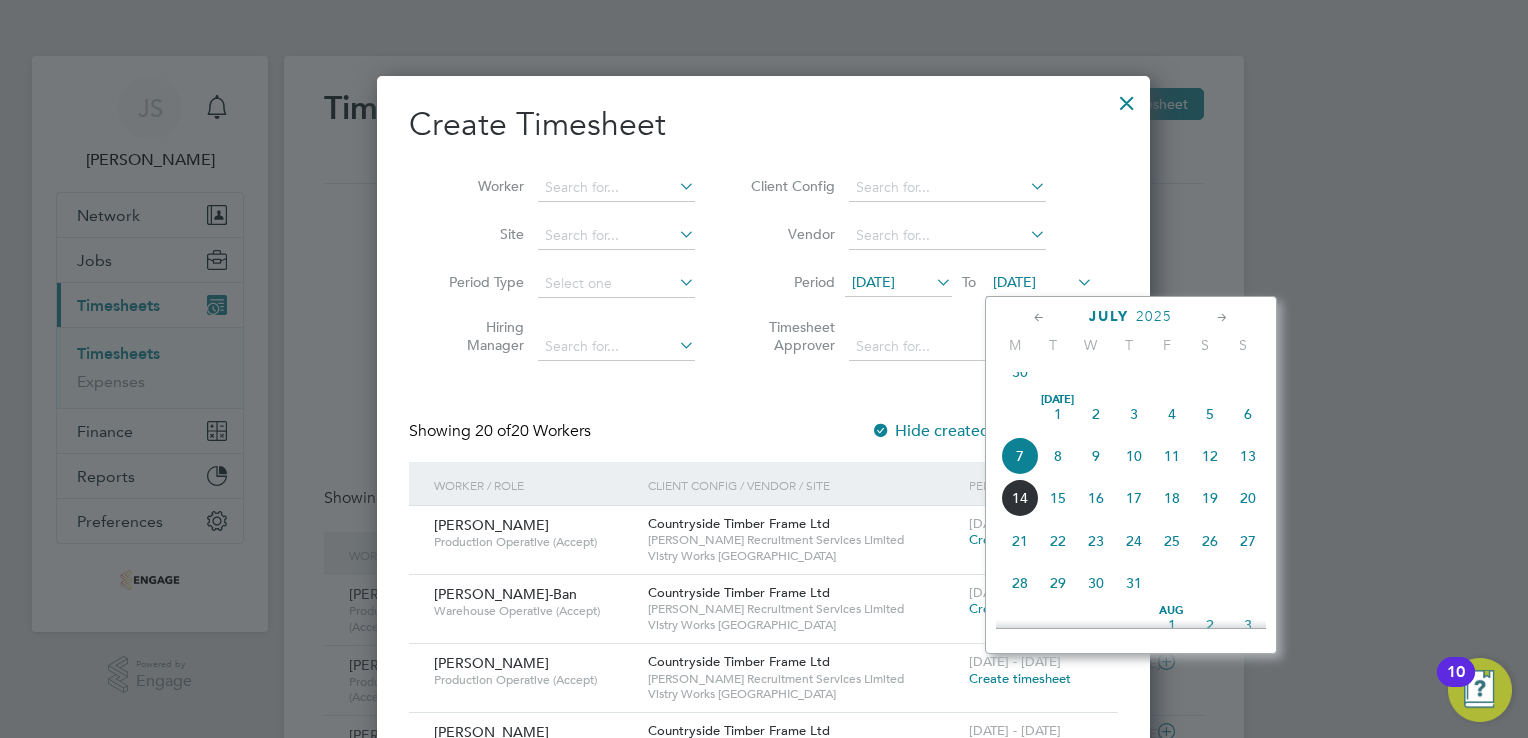 click on "13" 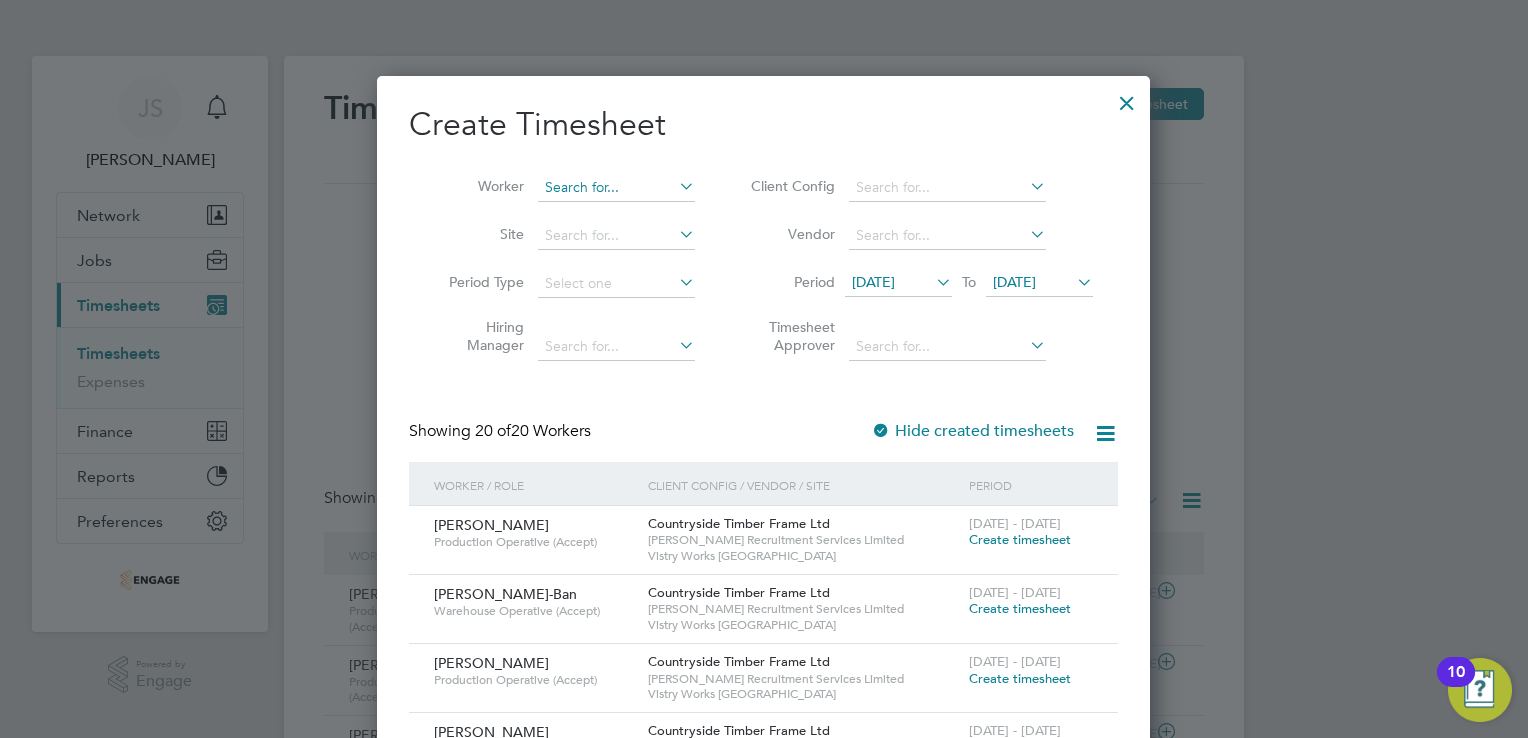 click at bounding box center [616, 188] 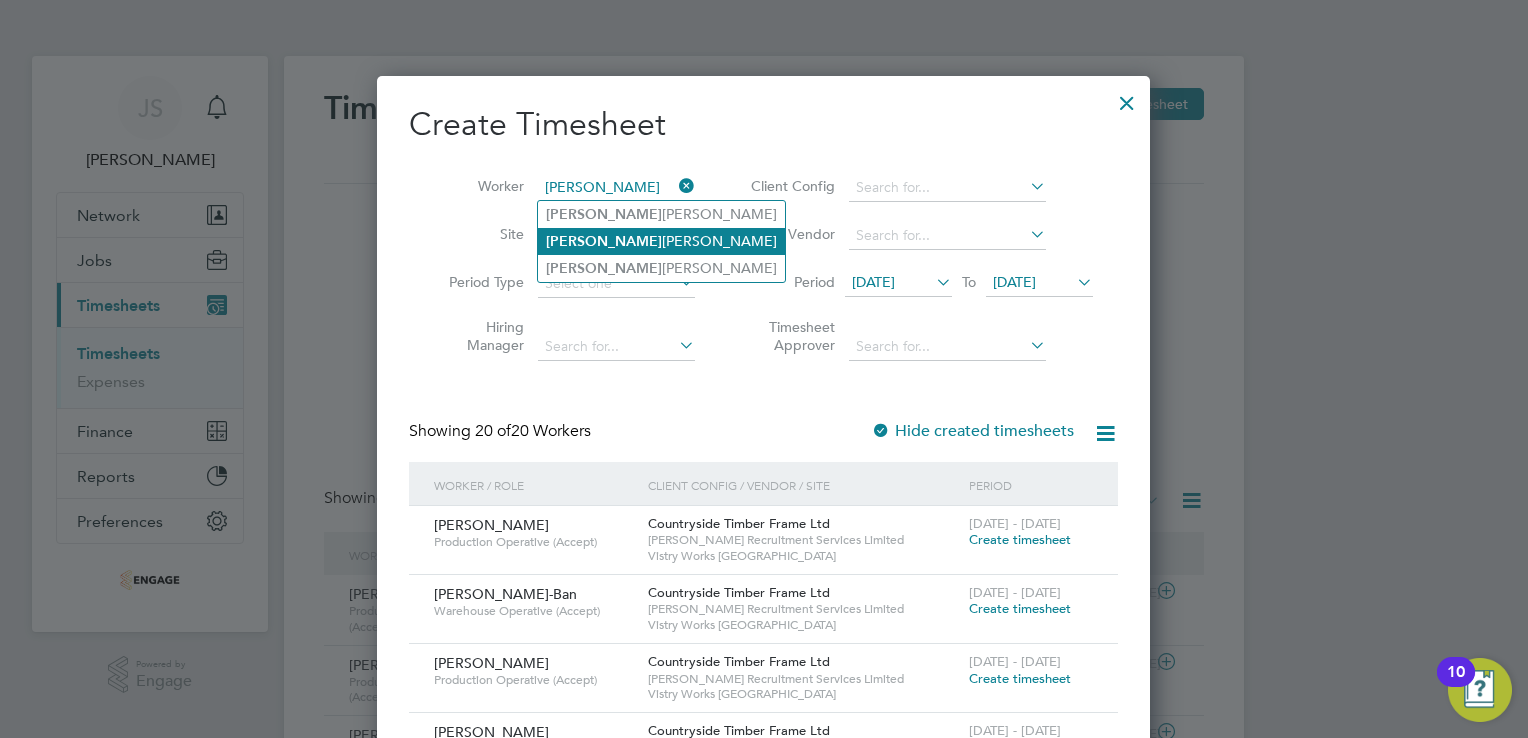 click on "Daniel  Wroblewski" 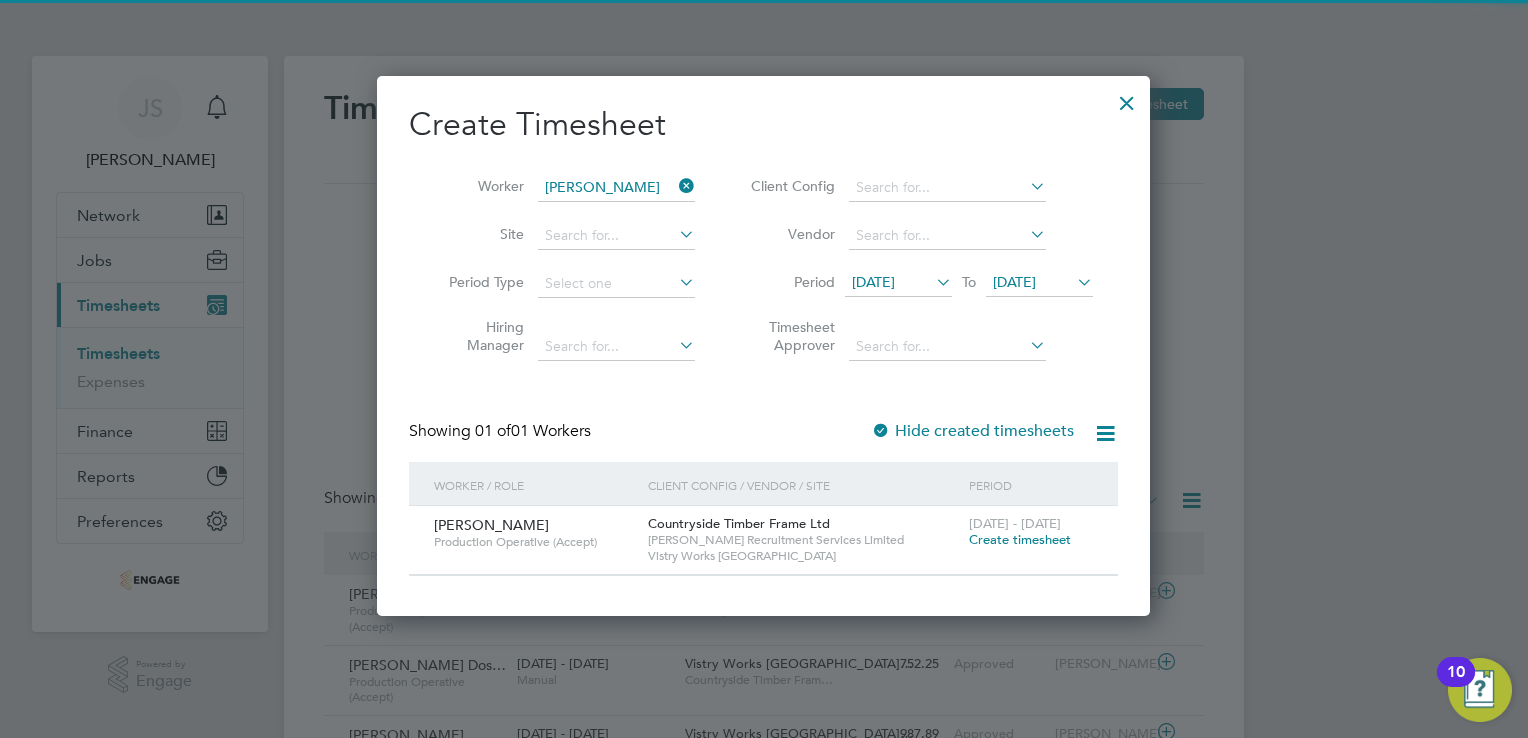 click on "Create timesheet" at bounding box center (1020, 539) 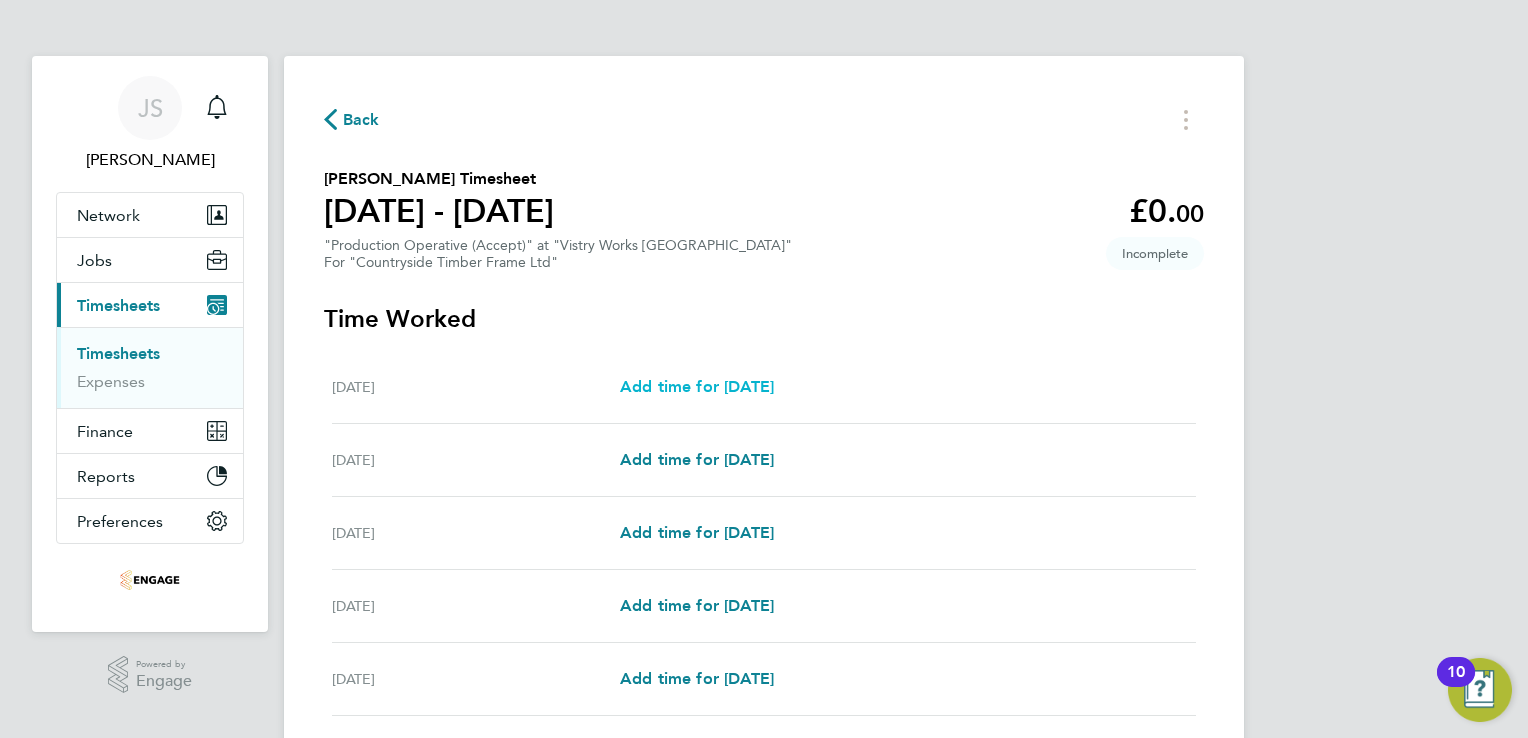 click on "Add time for [DATE]" at bounding box center (697, 386) 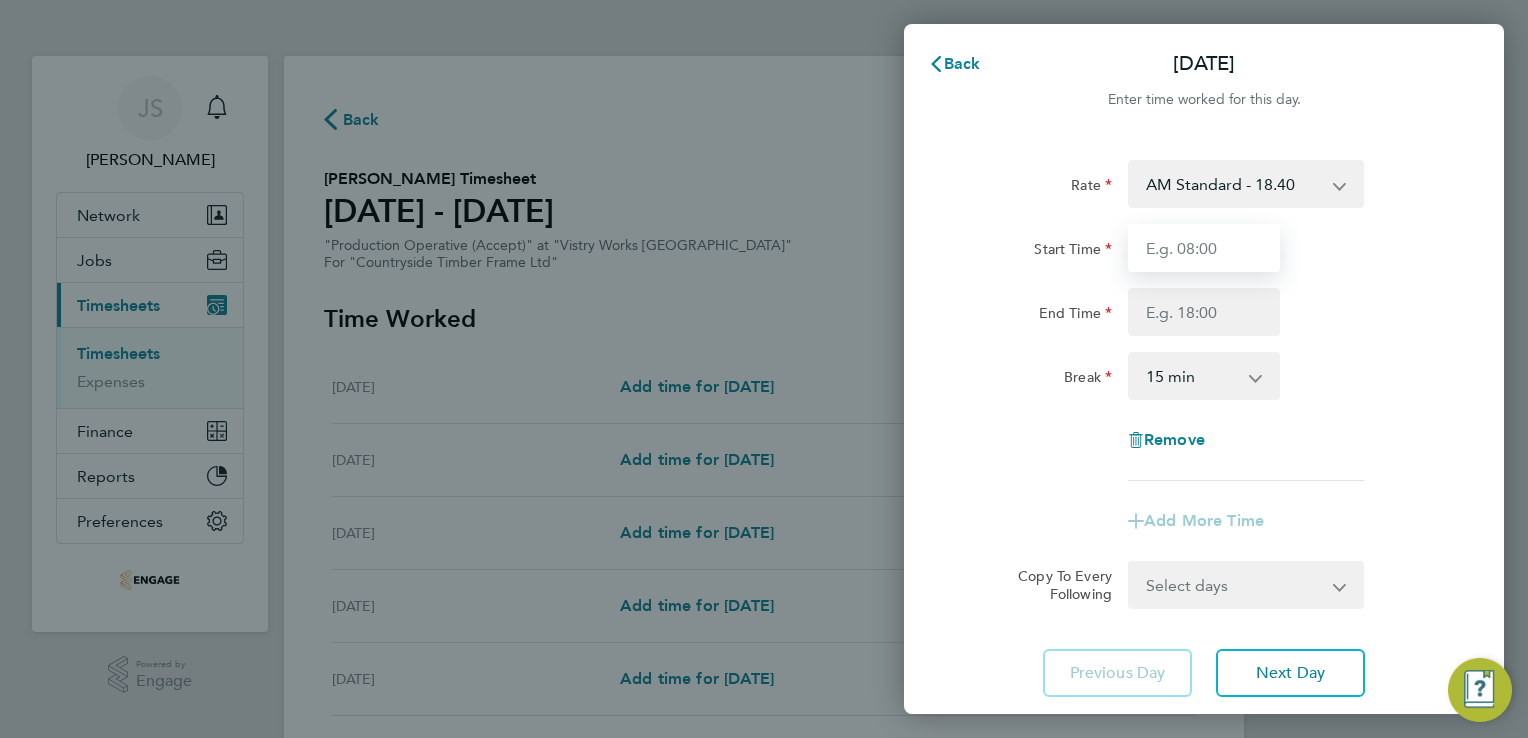 drag, startPoint x: 1240, startPoint y: 252, endPoint x: 1244, endPoint y: 262, distance: 10.770329 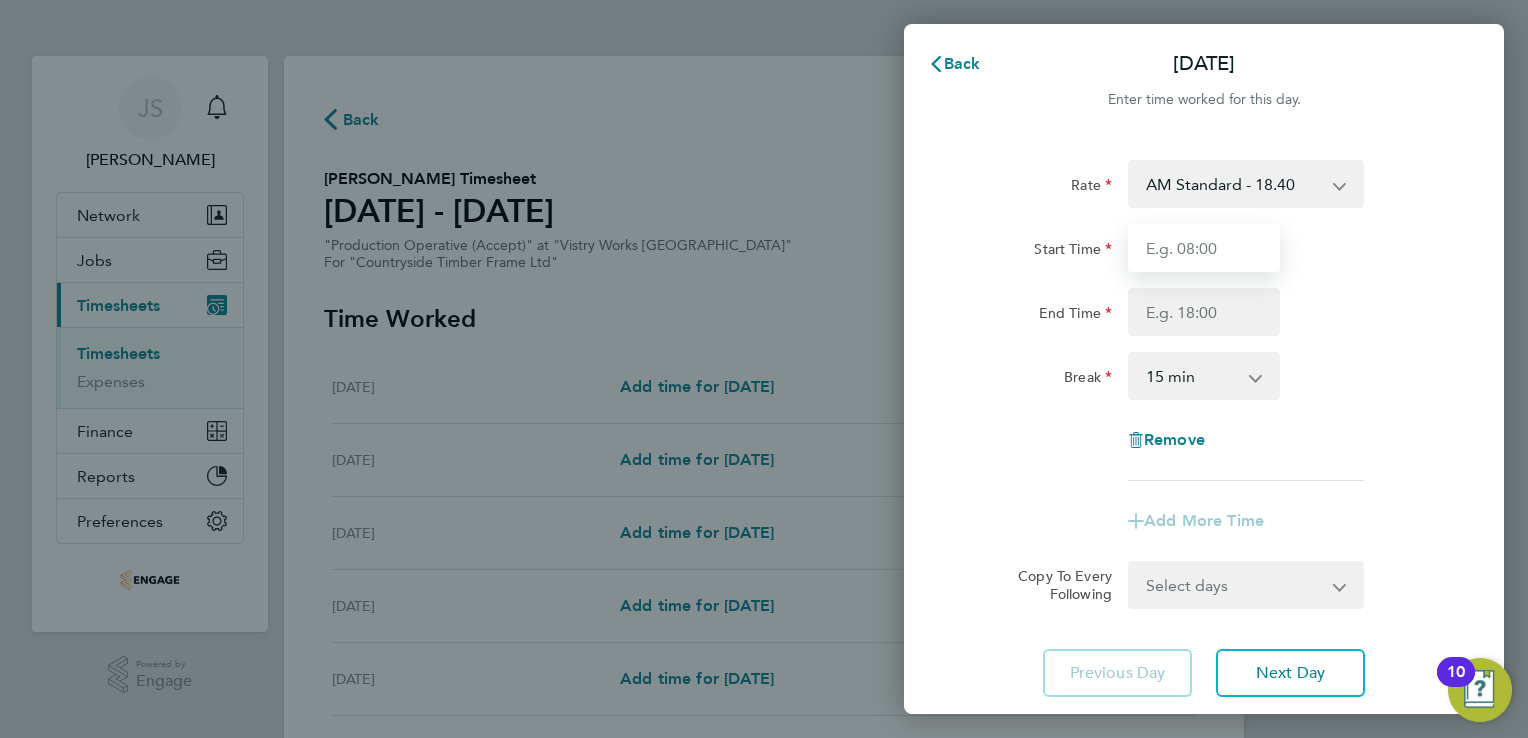 type on "06:00" 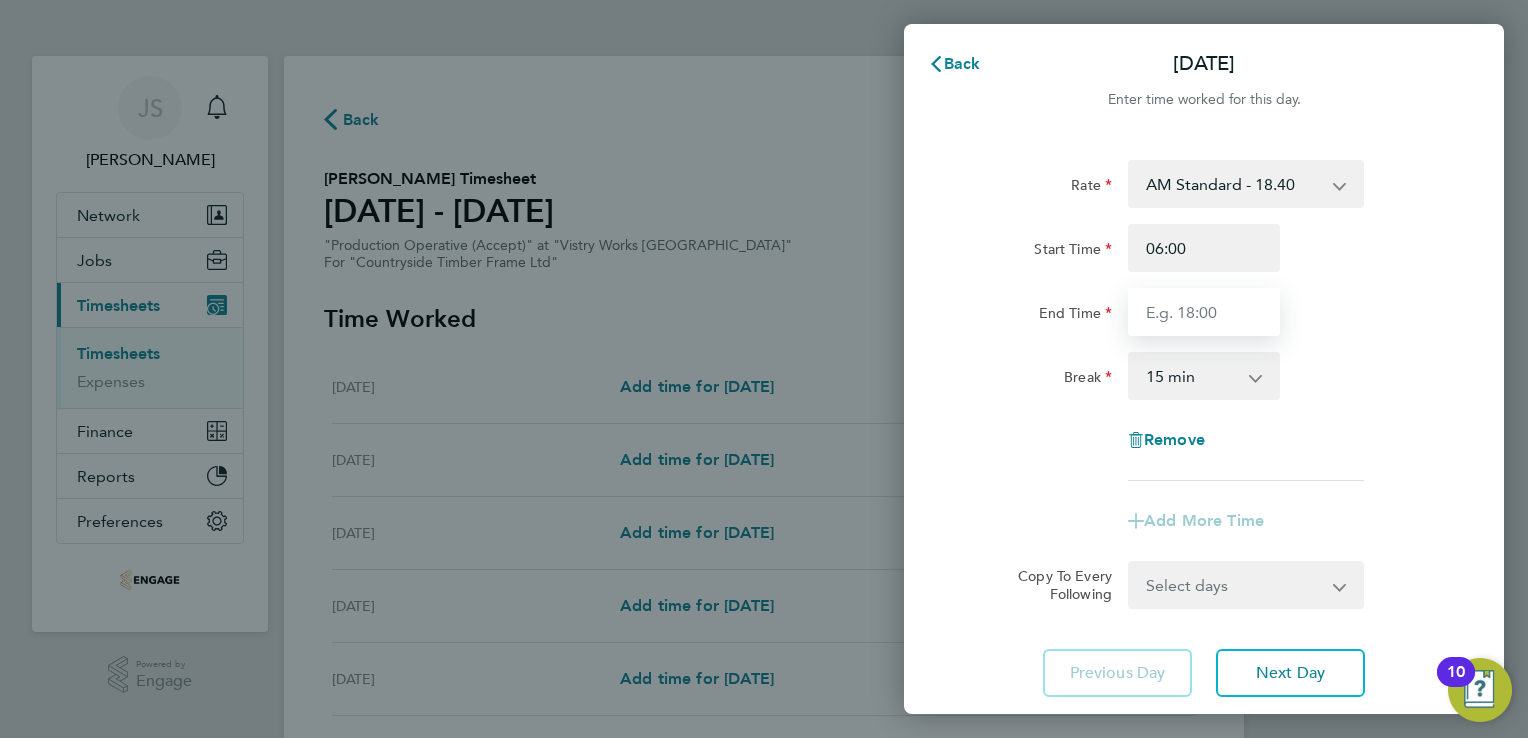 type on "14:00" 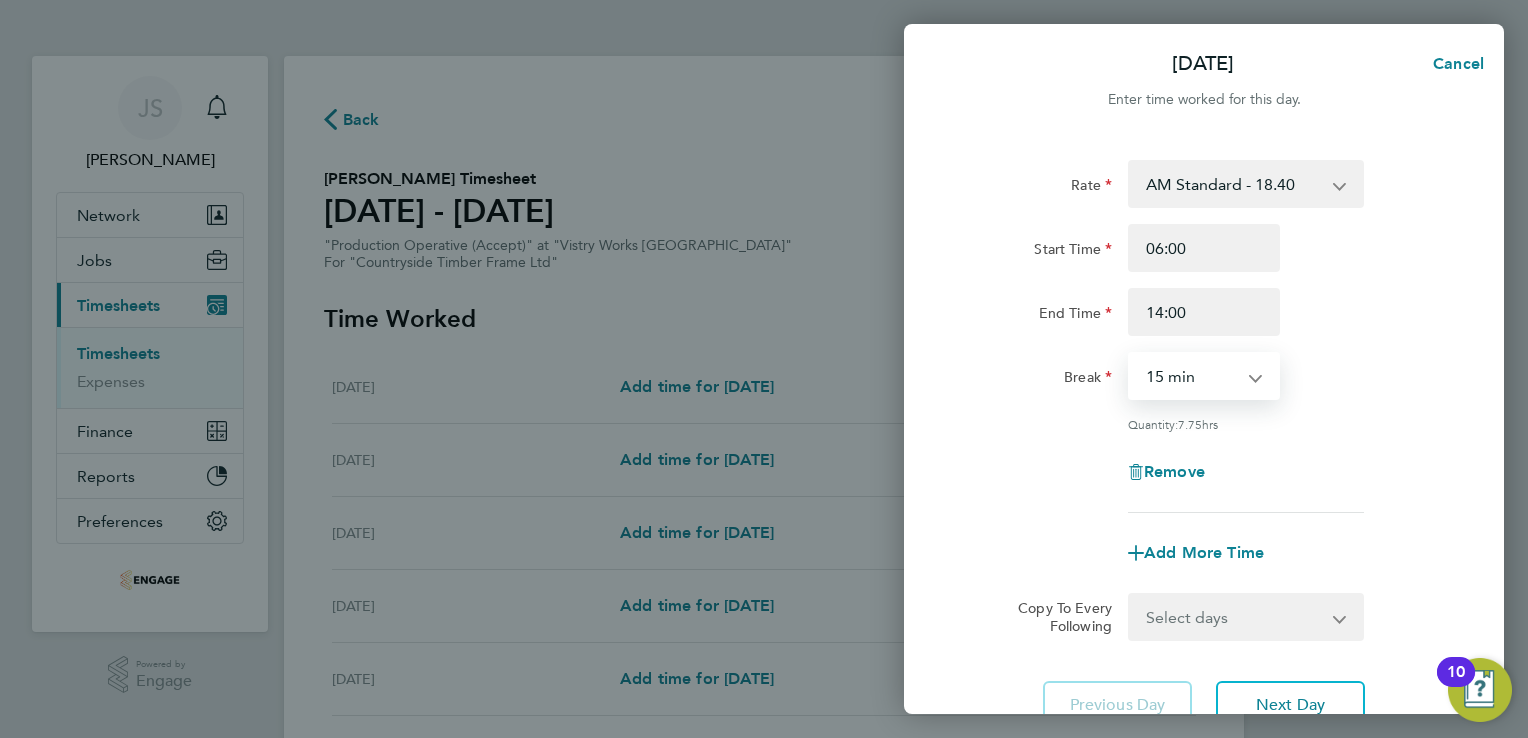 drag, startPoint x: 1176, startPoint y: 381, endPoint x: 1181, endPoint y: 401, distance: 20.615528 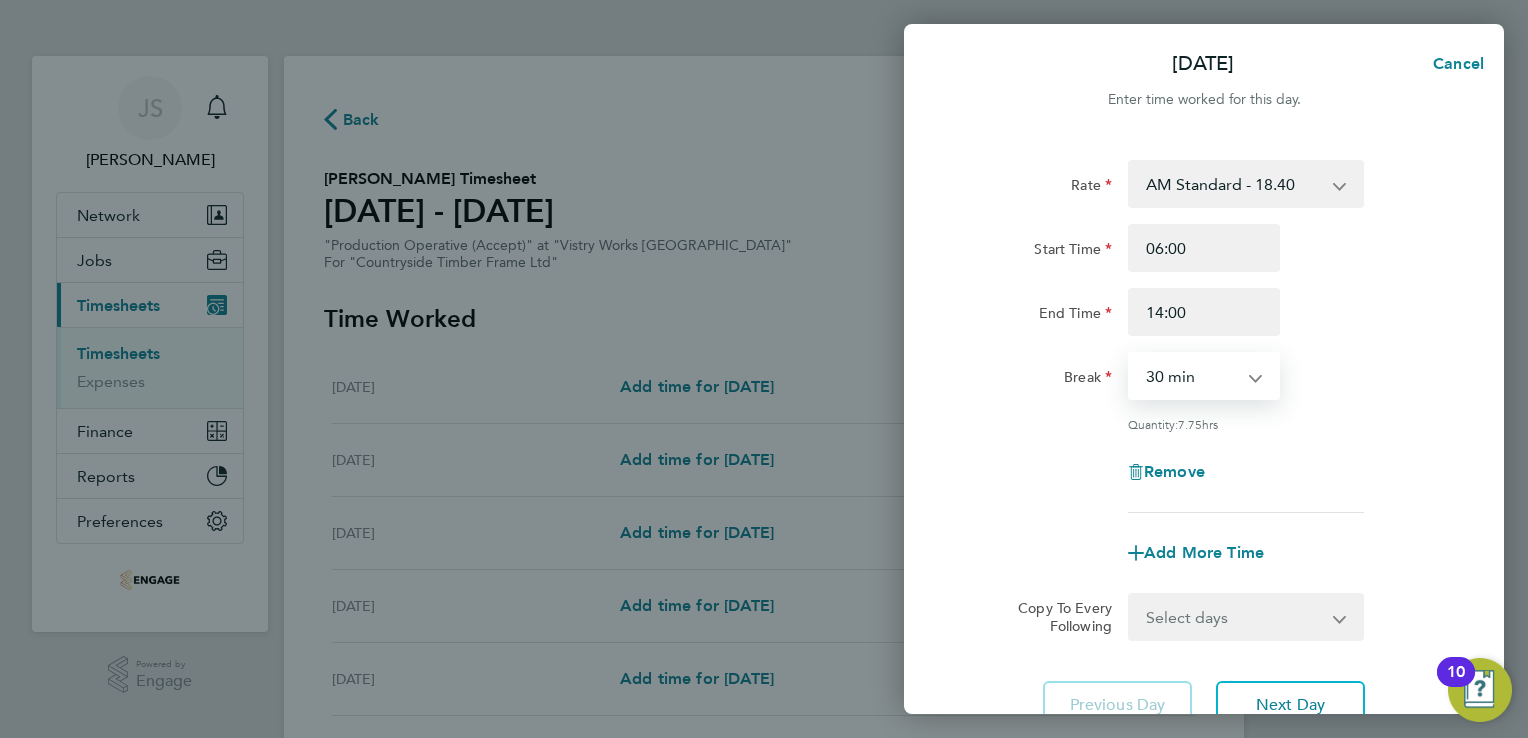 click on "0 min   15 min   30 min   45 min   60 min   75 min   90 min" at bounding box center [1192, 376] 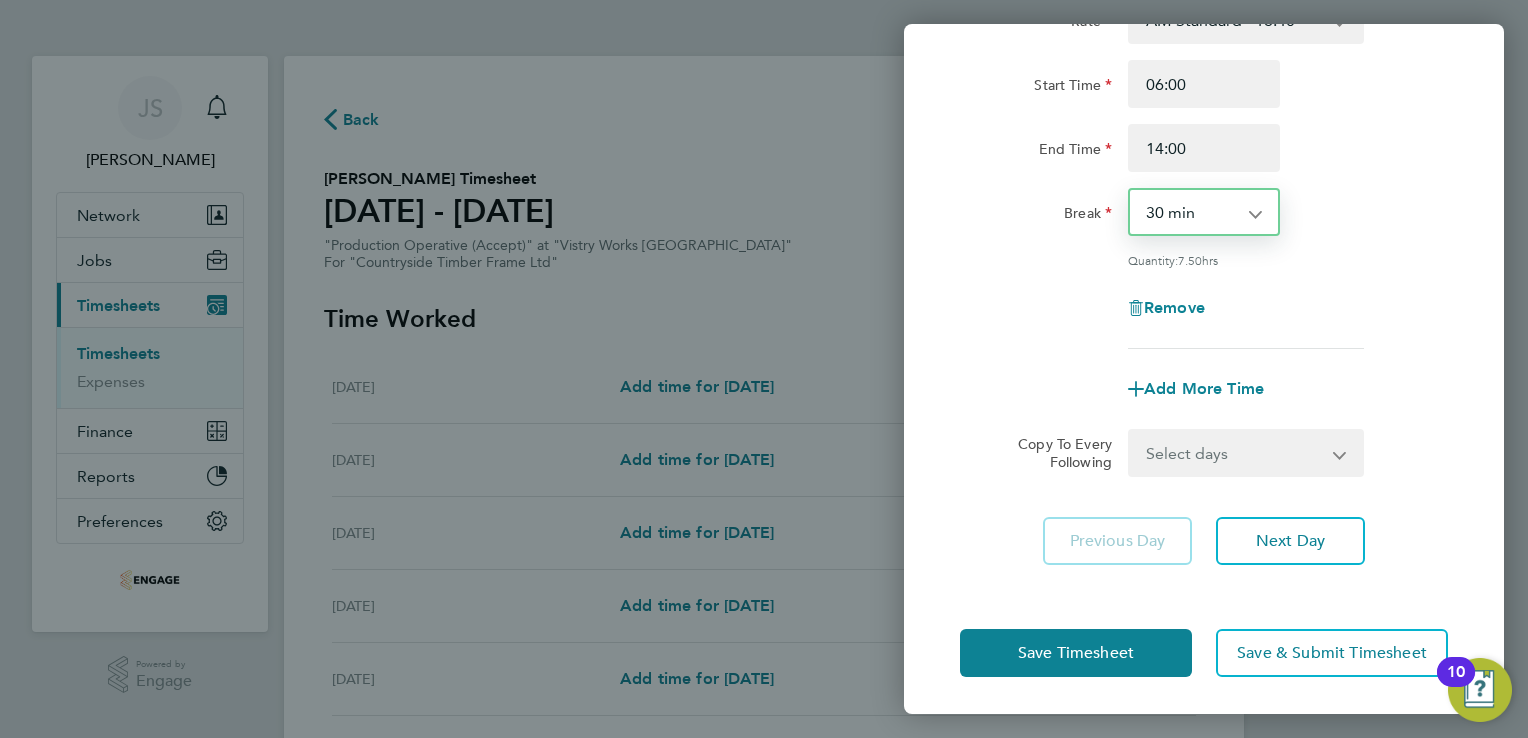 click on "Select days   Day   Weekday (Mon-Fri)   Weekend (Sat-Sun)   [DATE]   [DATE]   [DATE]   [DATE]   [DATE]   [DATE]" at bounding box center [1235, 453] 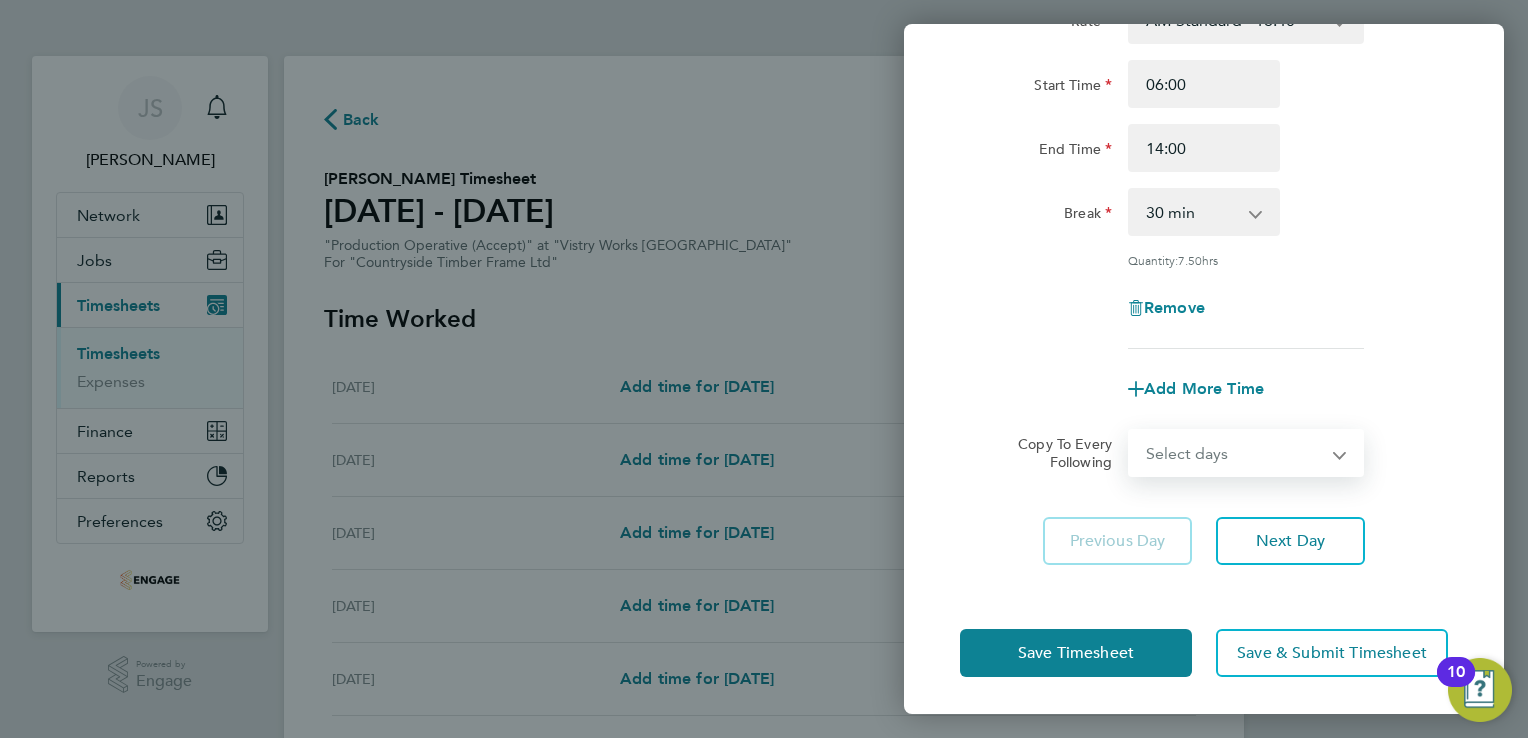 select on "WEEKDAY" 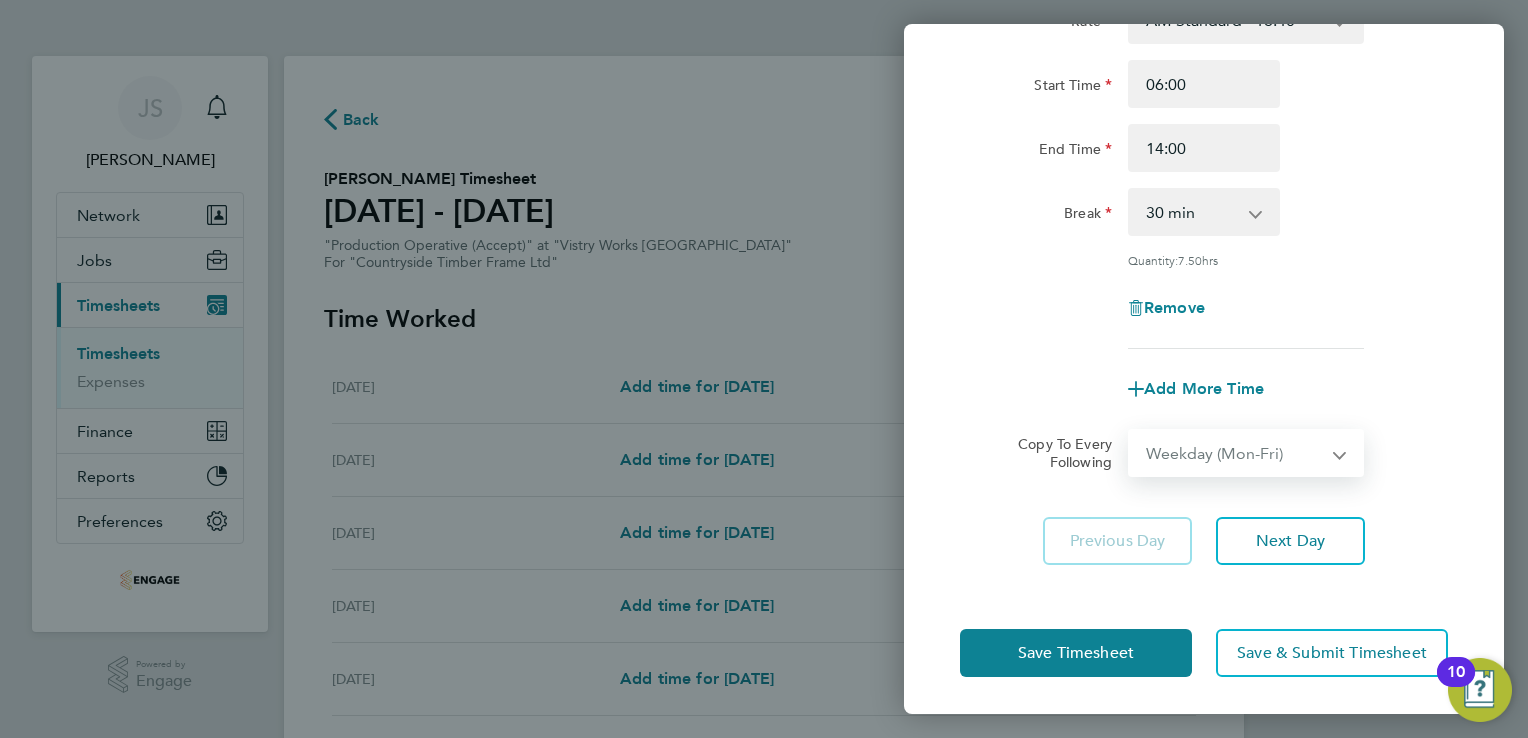 click on "Select days   Day   Weekday (Mon-Fri)   Weekend (Sat-Sun)   [DATE]   [DATE]   [DATE]   [DATE]   [DATE]   [DATE]" at bounding box center [1235, 453] 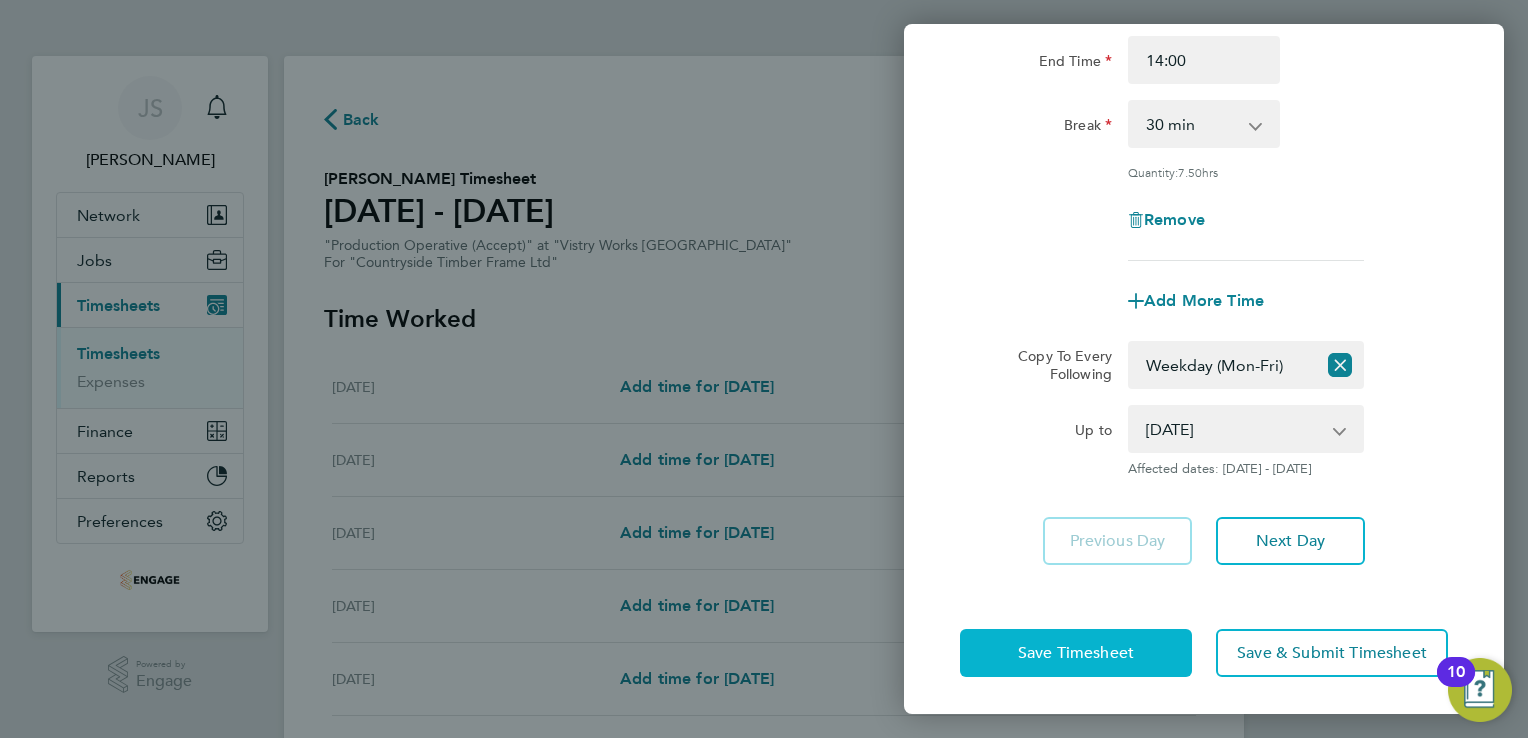 click on "Save Timesheet" 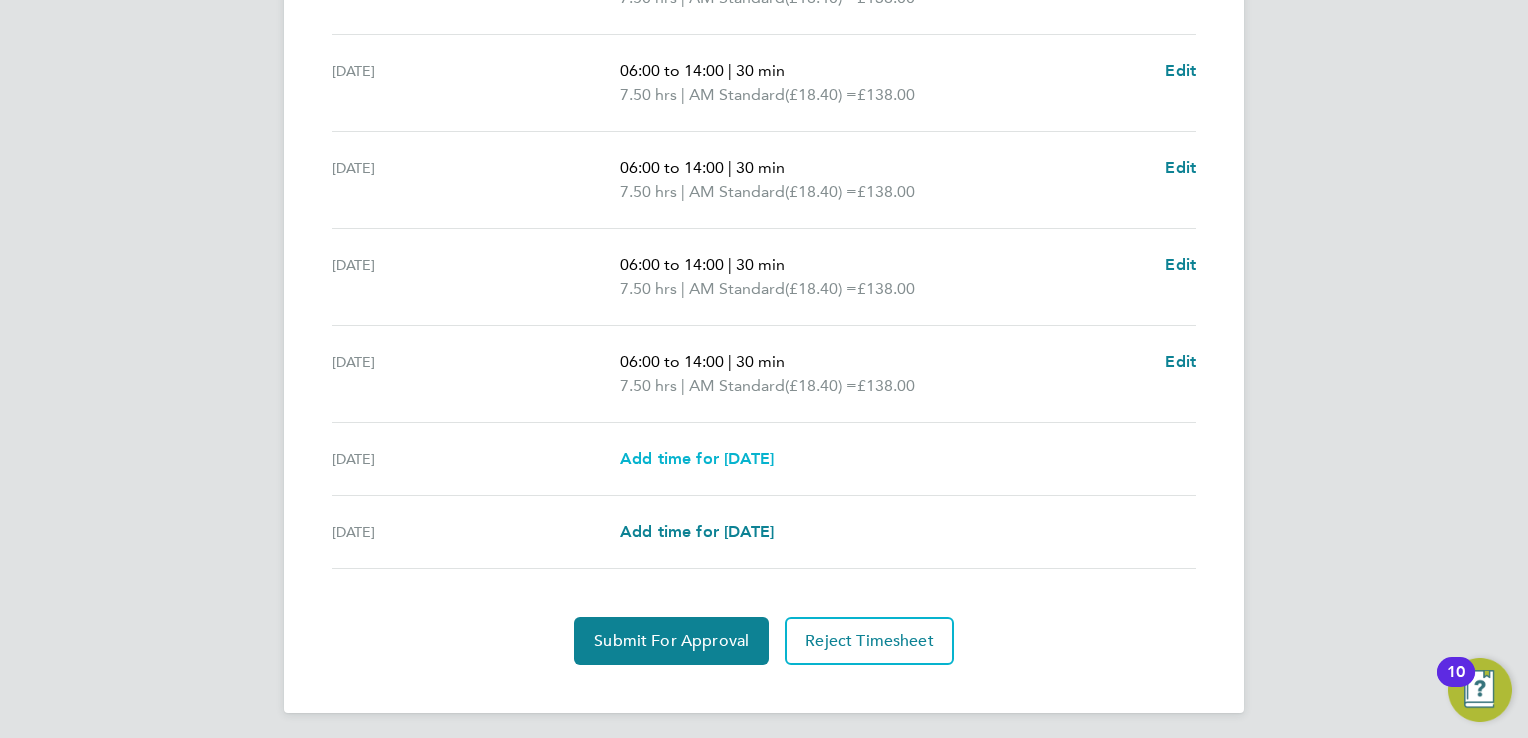 click on "Add time for [DATE]" at bounding box center (697, 458) 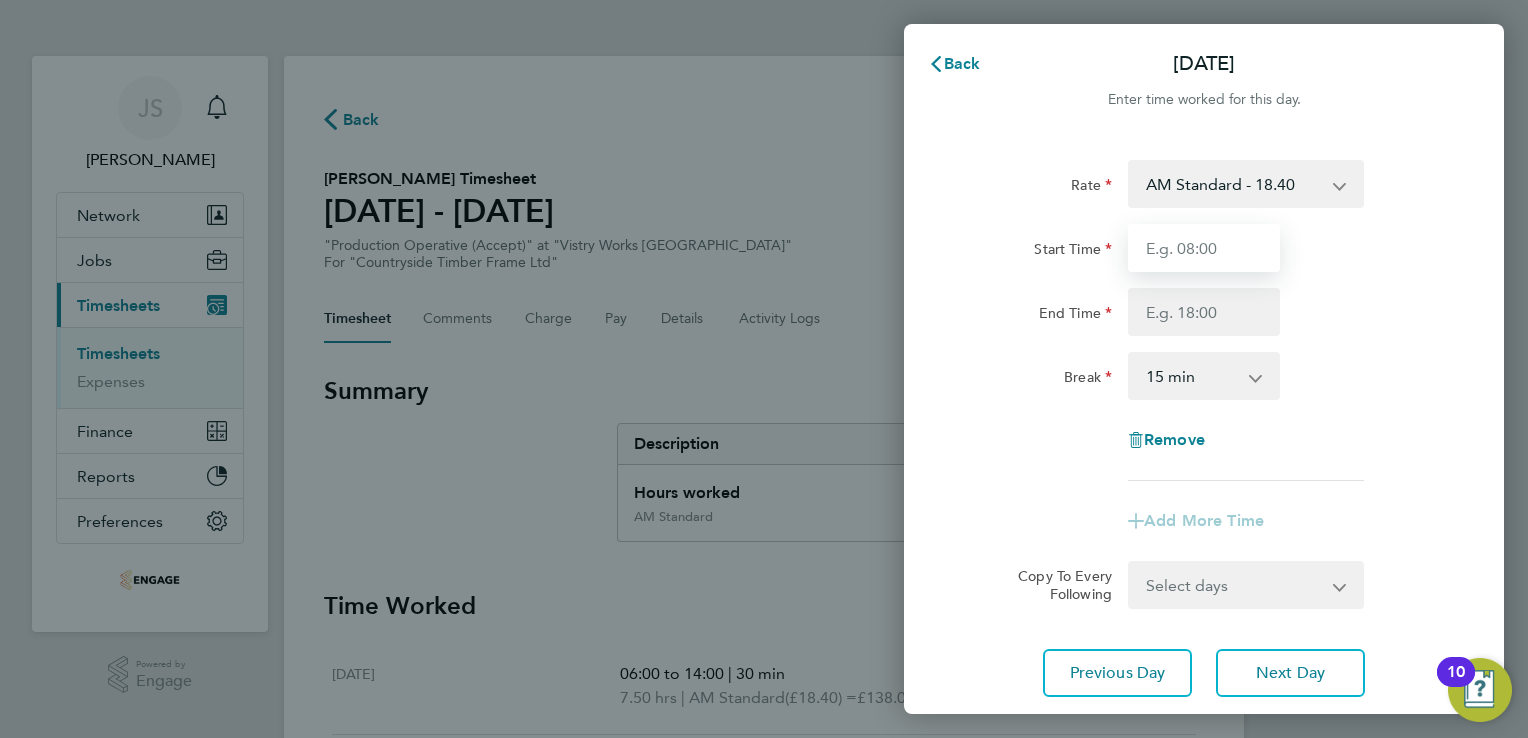click on "Start Time" at bounding box center [1204, 248] 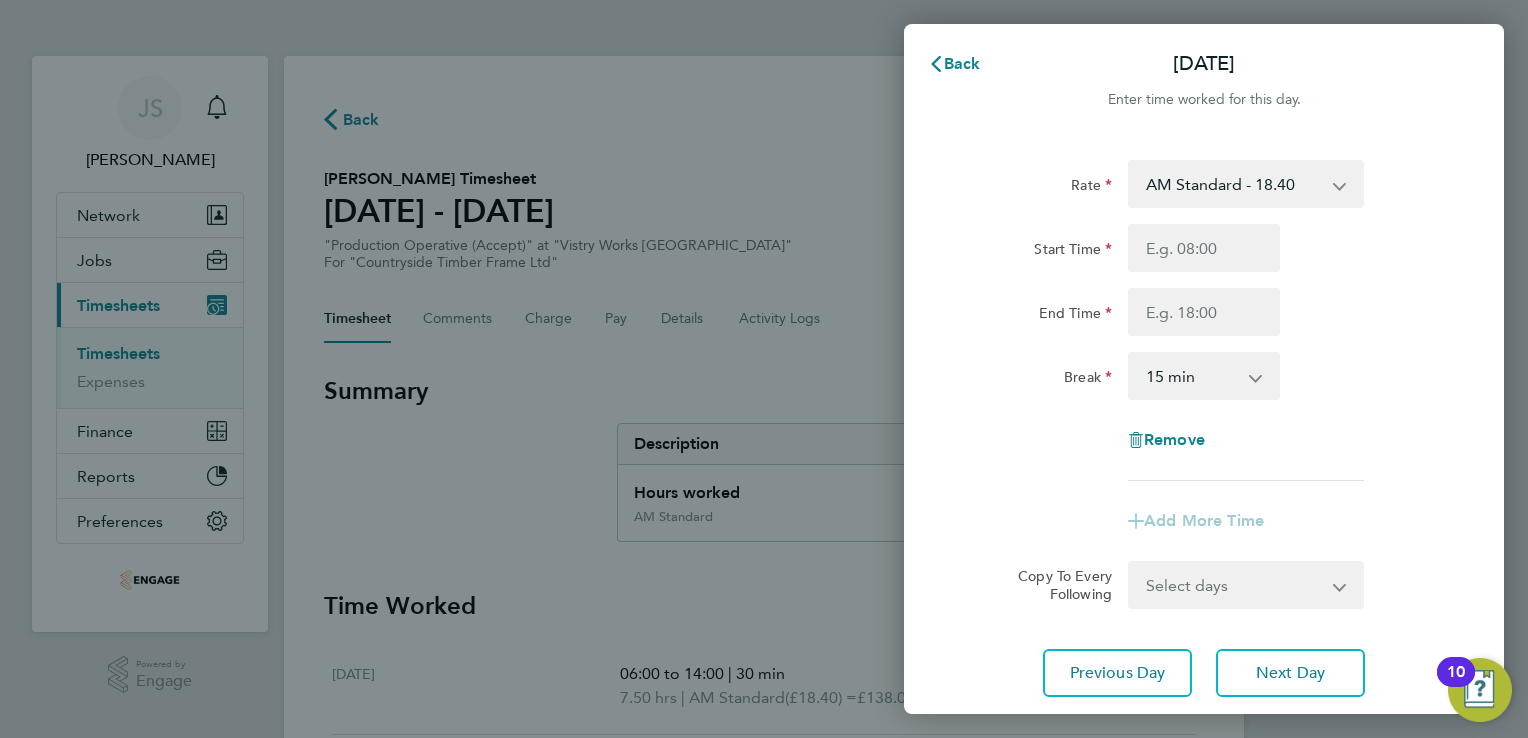 click on "AM Standard - 18.40   PM OT2 - 40.11   OT 1 - 27.60   PM Standard - 20.06   PM OT 1 - 30.08   OT2 - 36.80" at bounding box center (1234, 184) 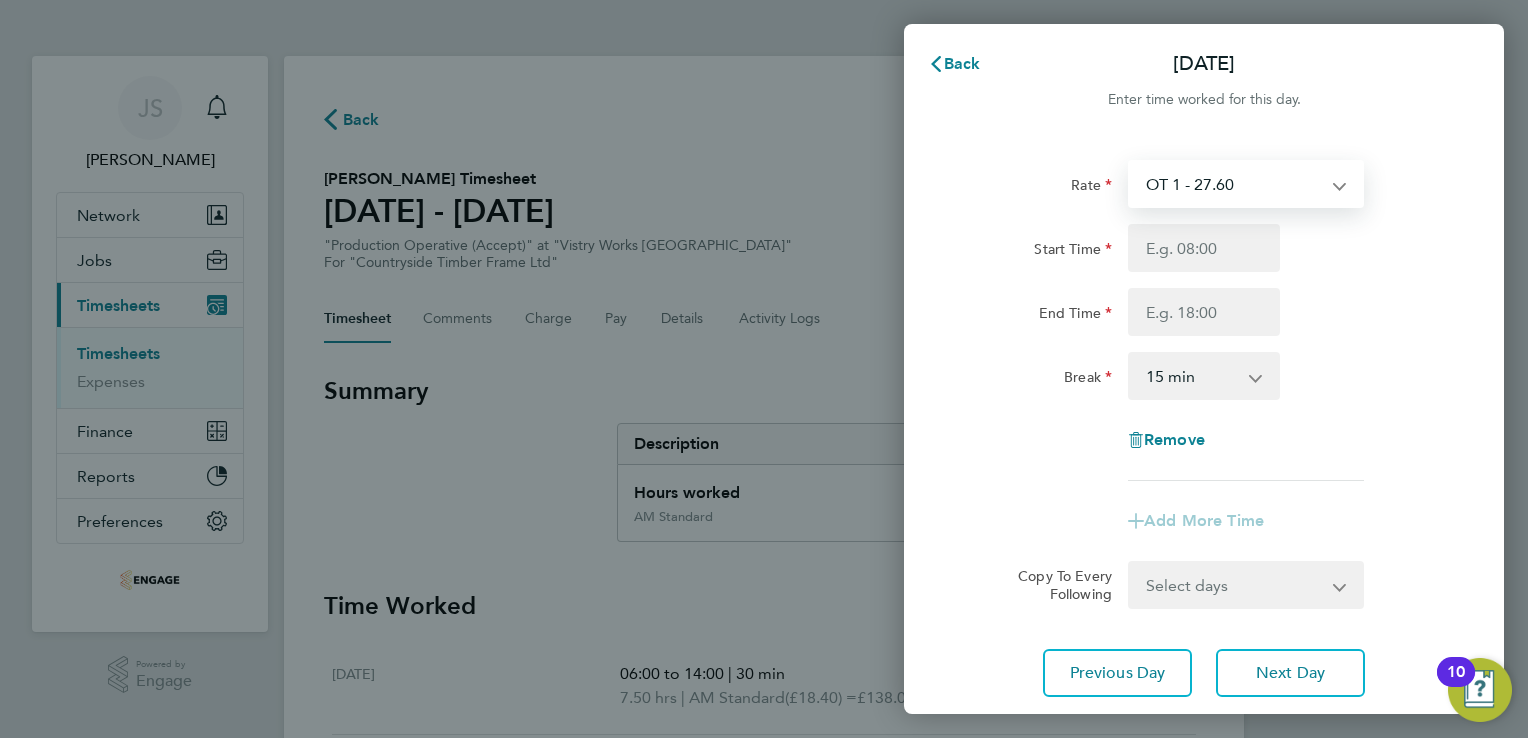 select on "15" 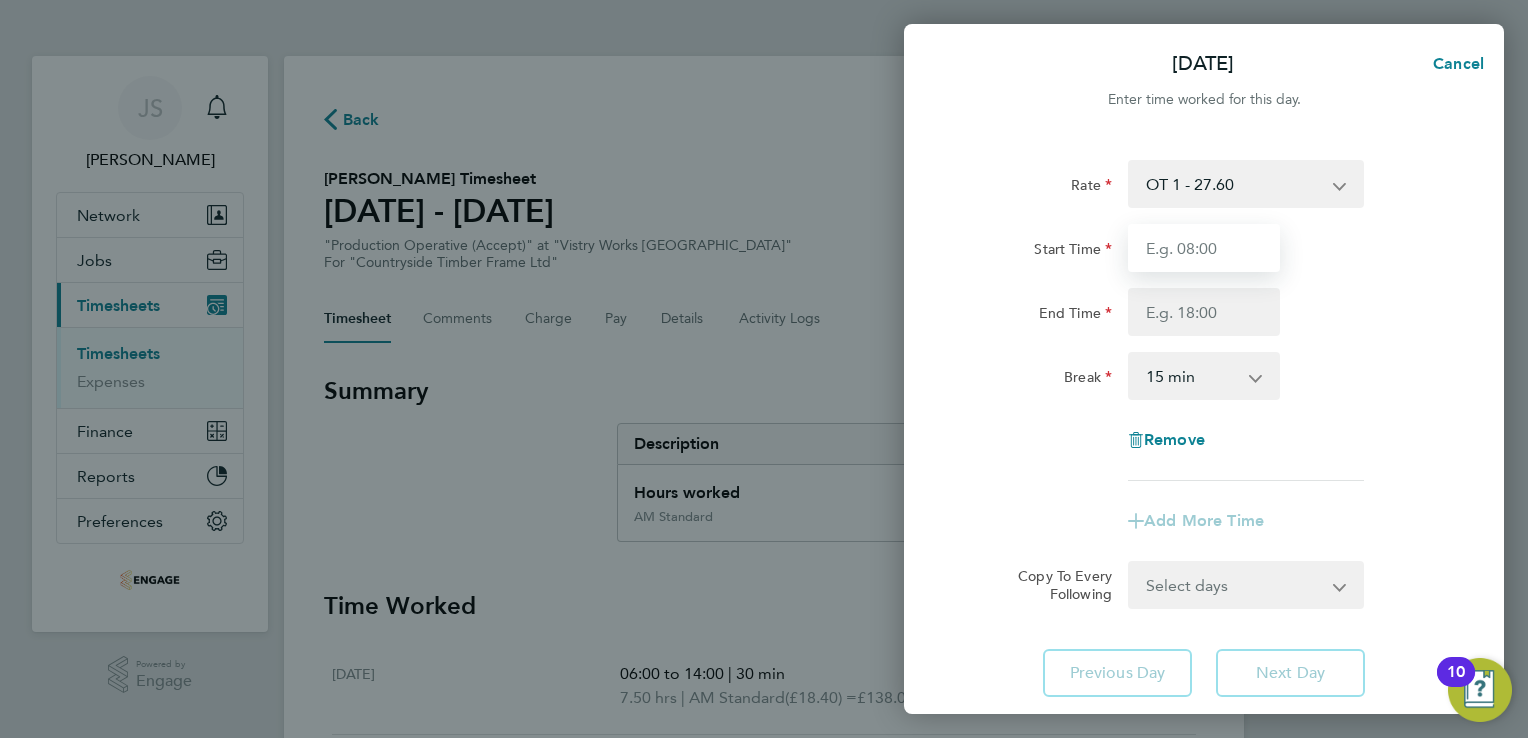 drag, startPoint x: 1179, startPoint y: 246, endPoint x: 1195, endPoint y: 259, distance: 20.615528 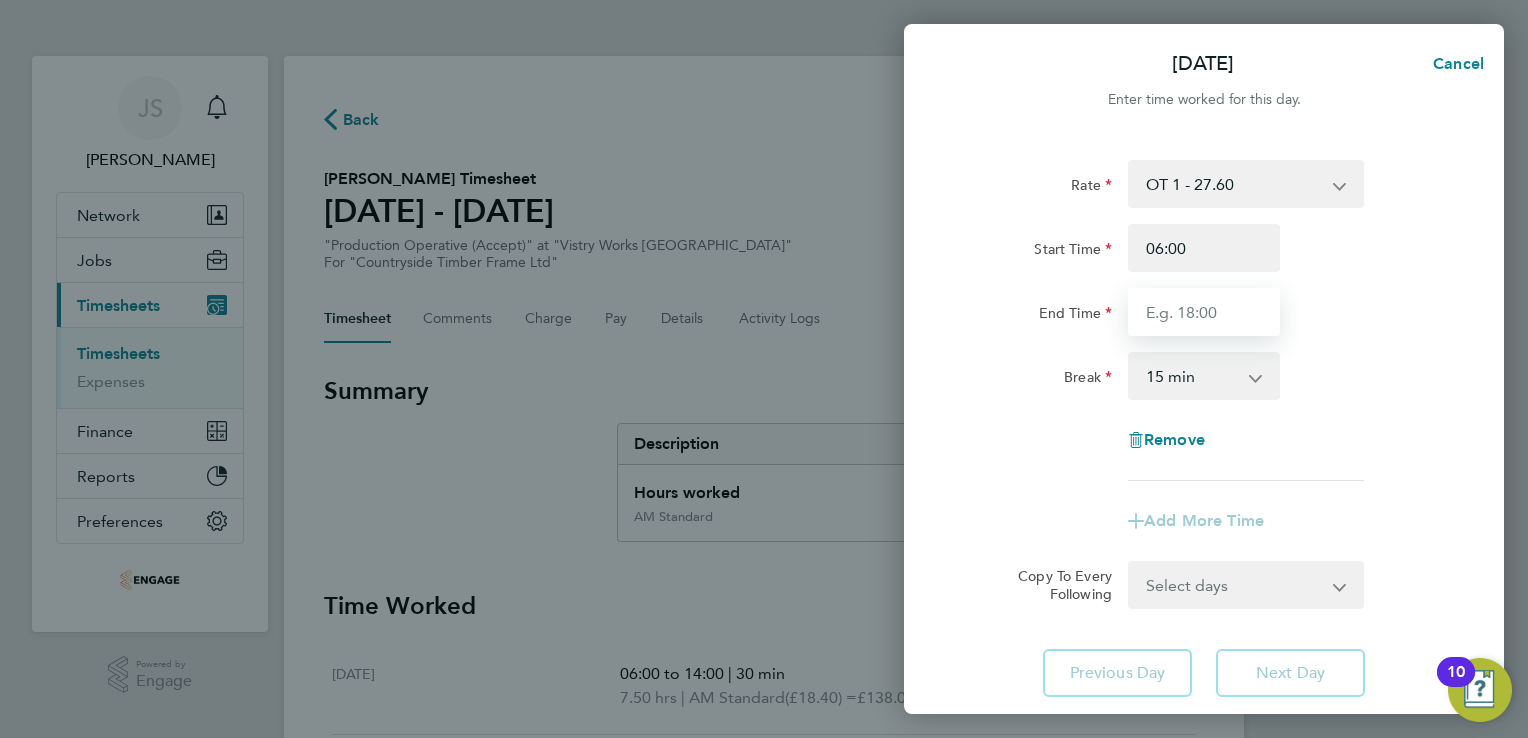type on "14:00" 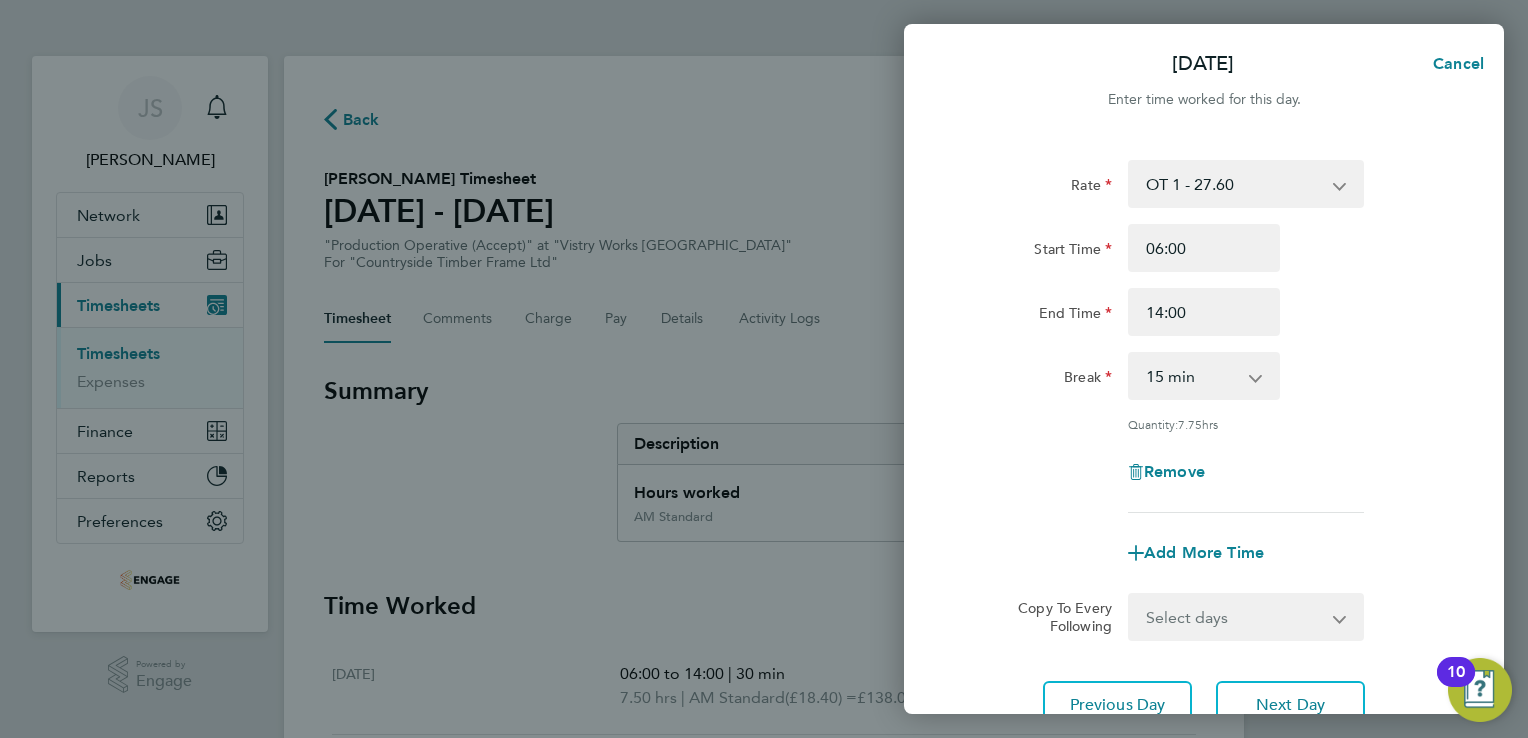 click on "0 min   15 min   30 min   45 min   60 min   75 min   90 min" at bounding box center (1192, 376) 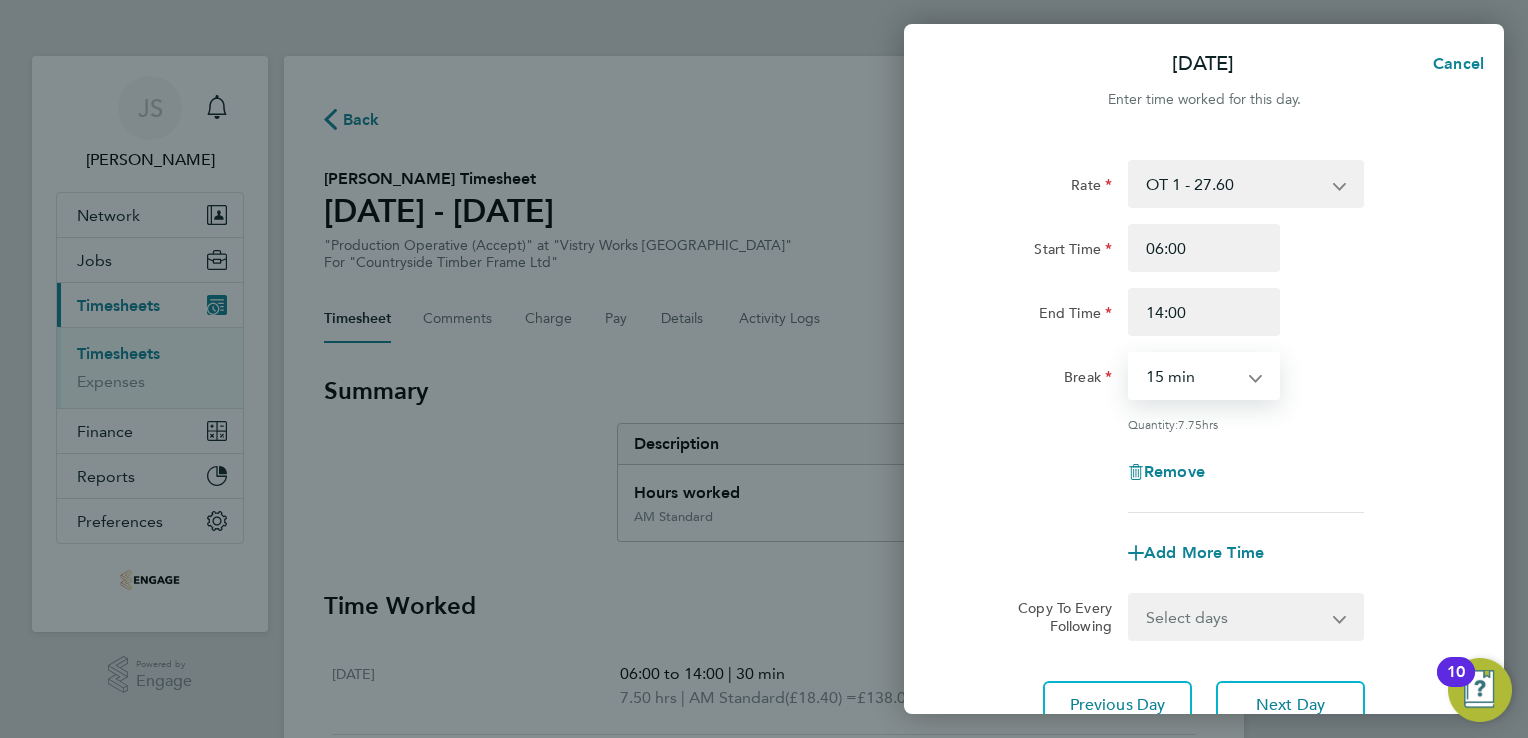 select on "30" 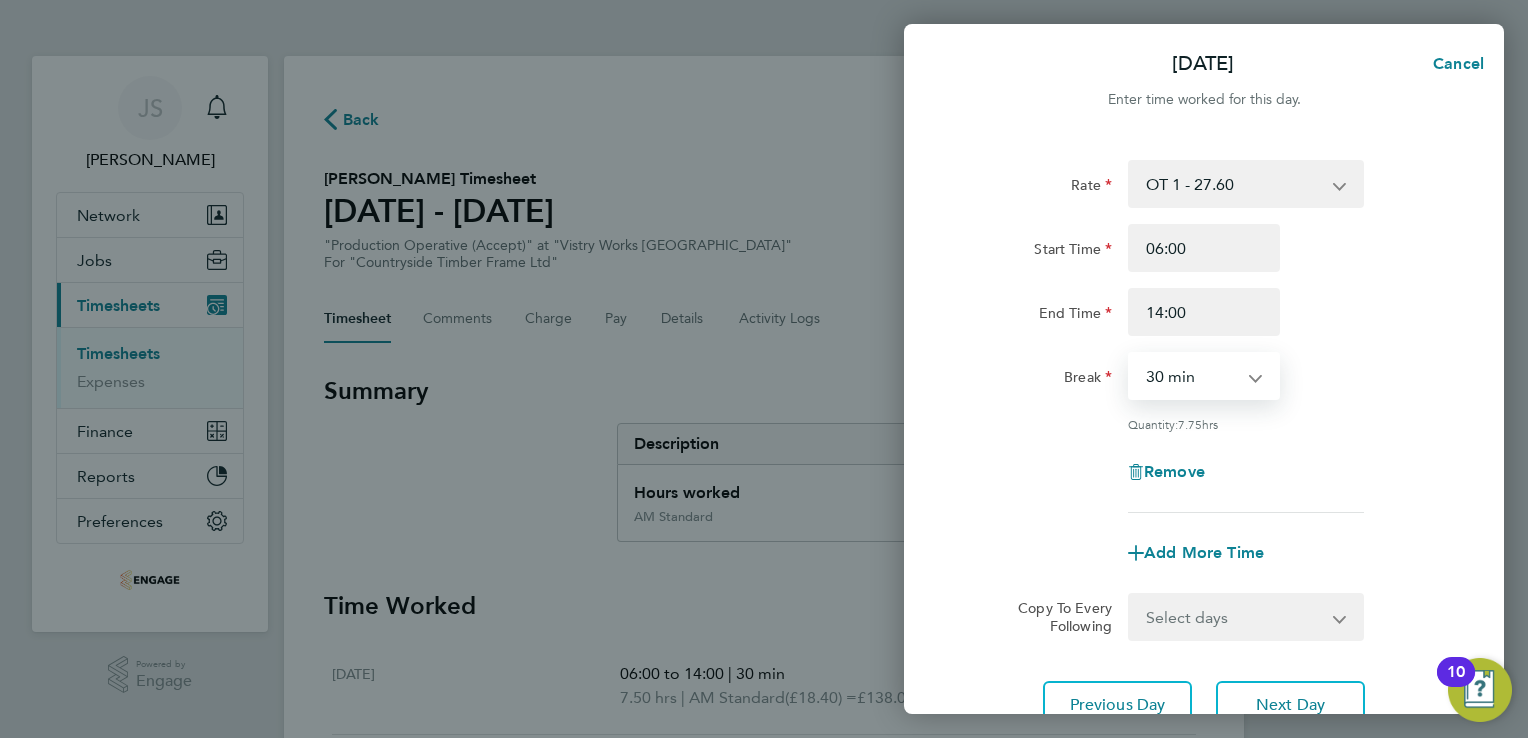 click on "0 min   15 min   30 min   45 min   60 min   75 min   90 min" at bounding box center [1192, 376] 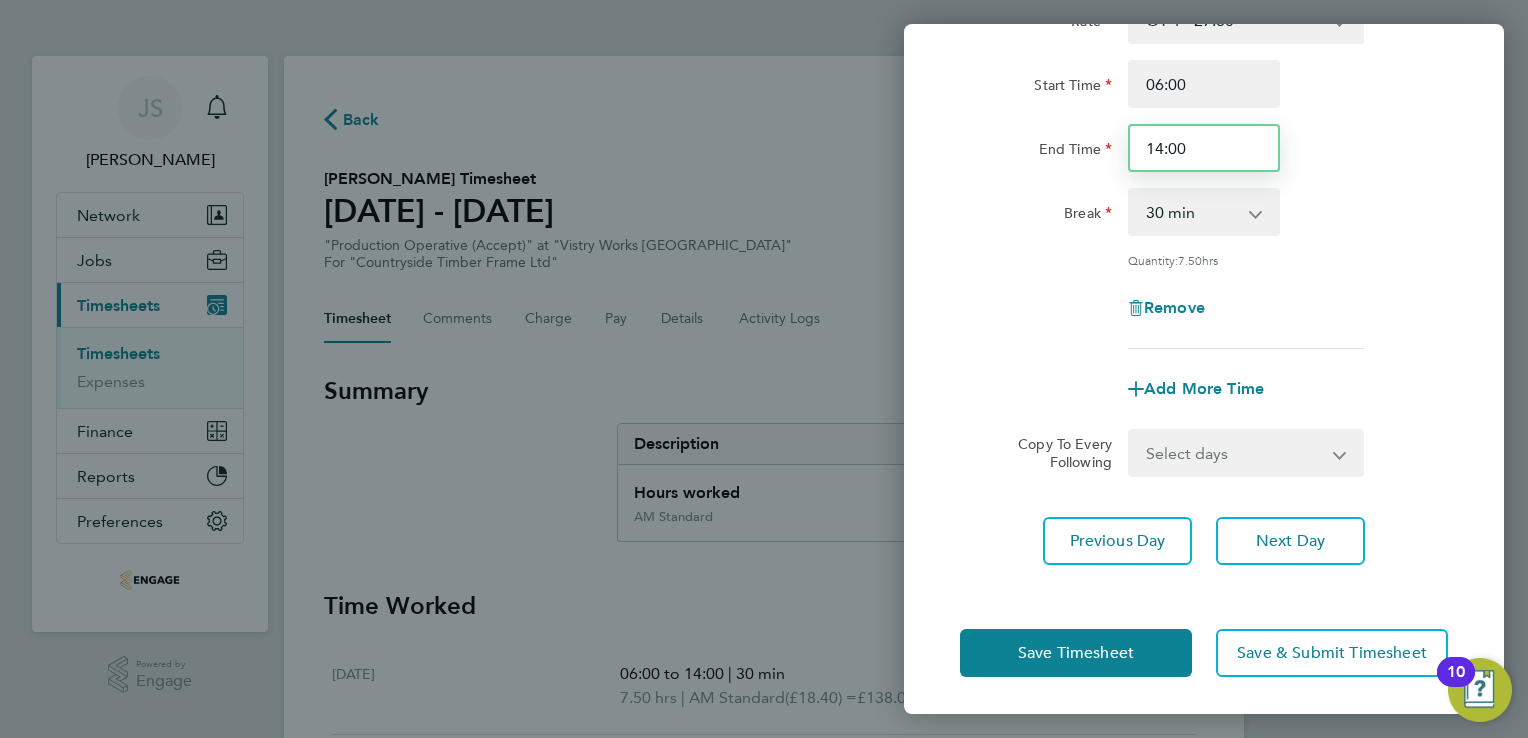 click on "14:00" at bounding box center (1204, 148) 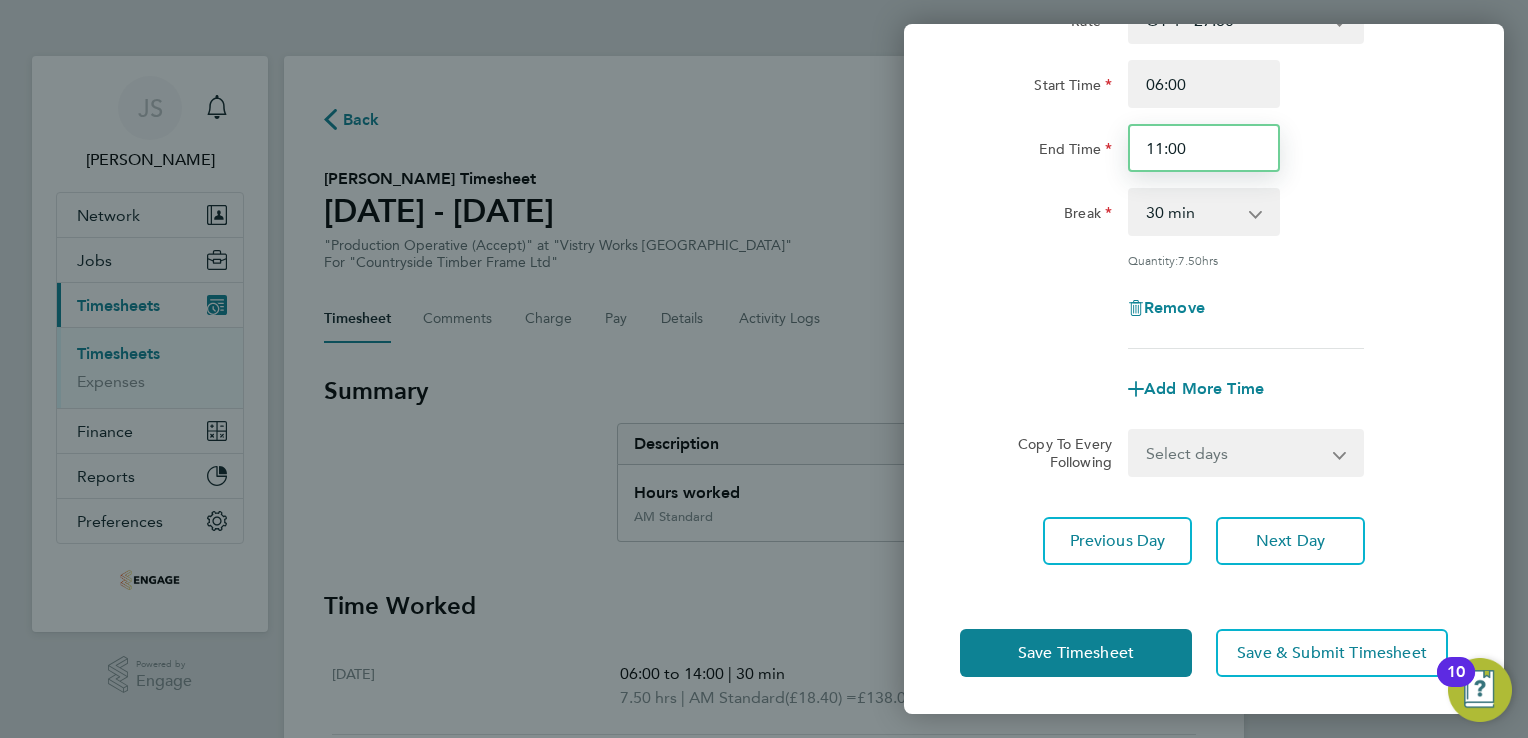 type on "11:00" 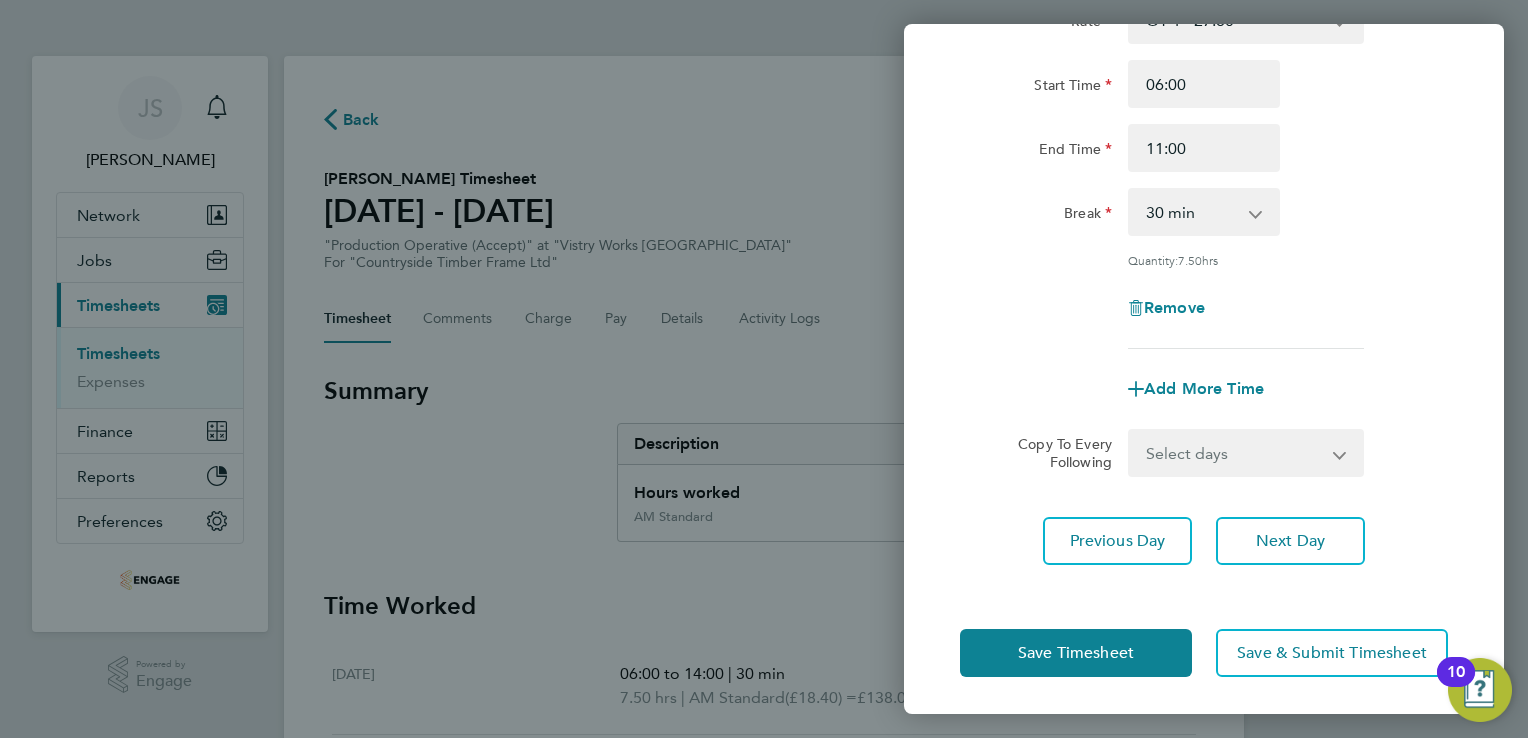 drag, startPoint x: 1178, startPoint y: 215, endPoint x: 1204, endPoint y: 215, distance: 26 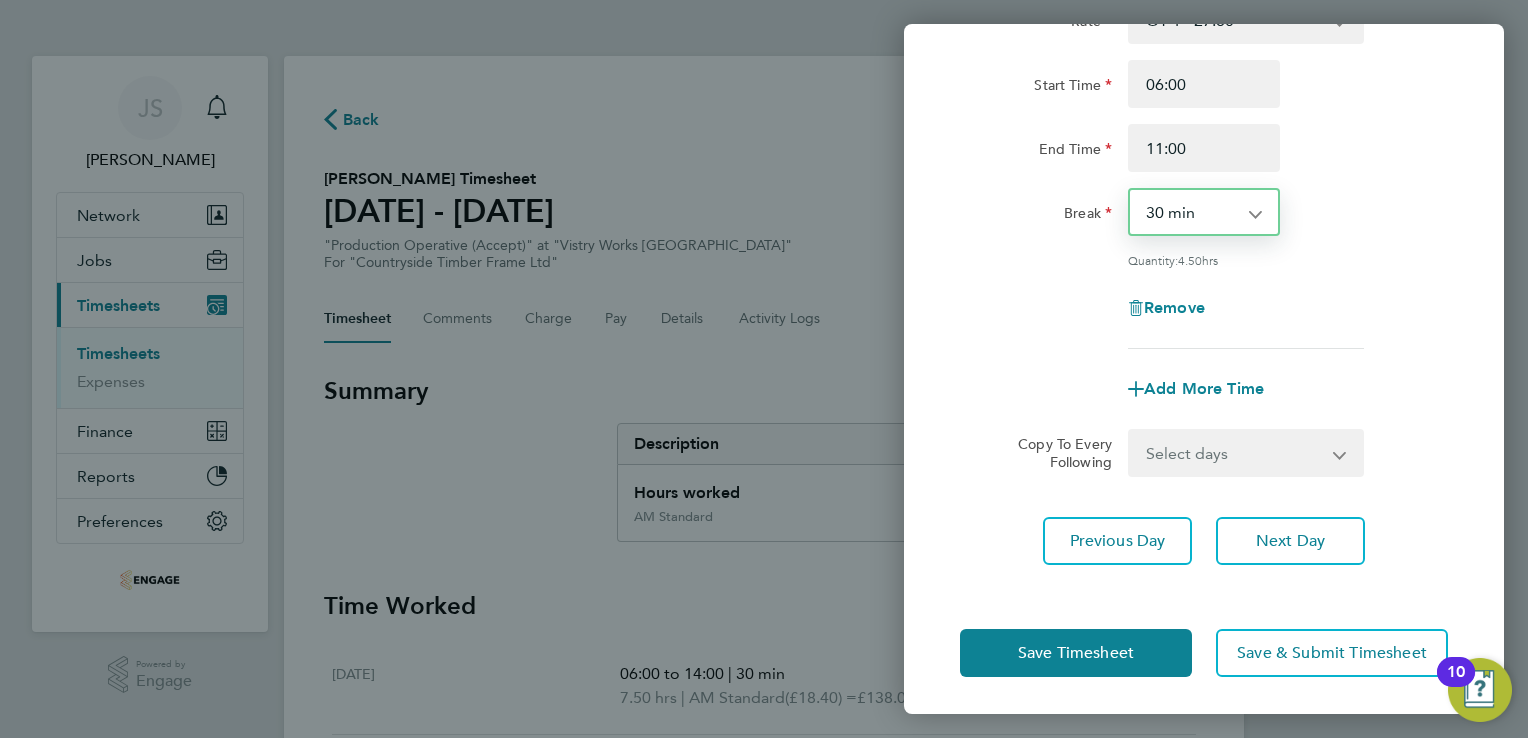 select on "0" 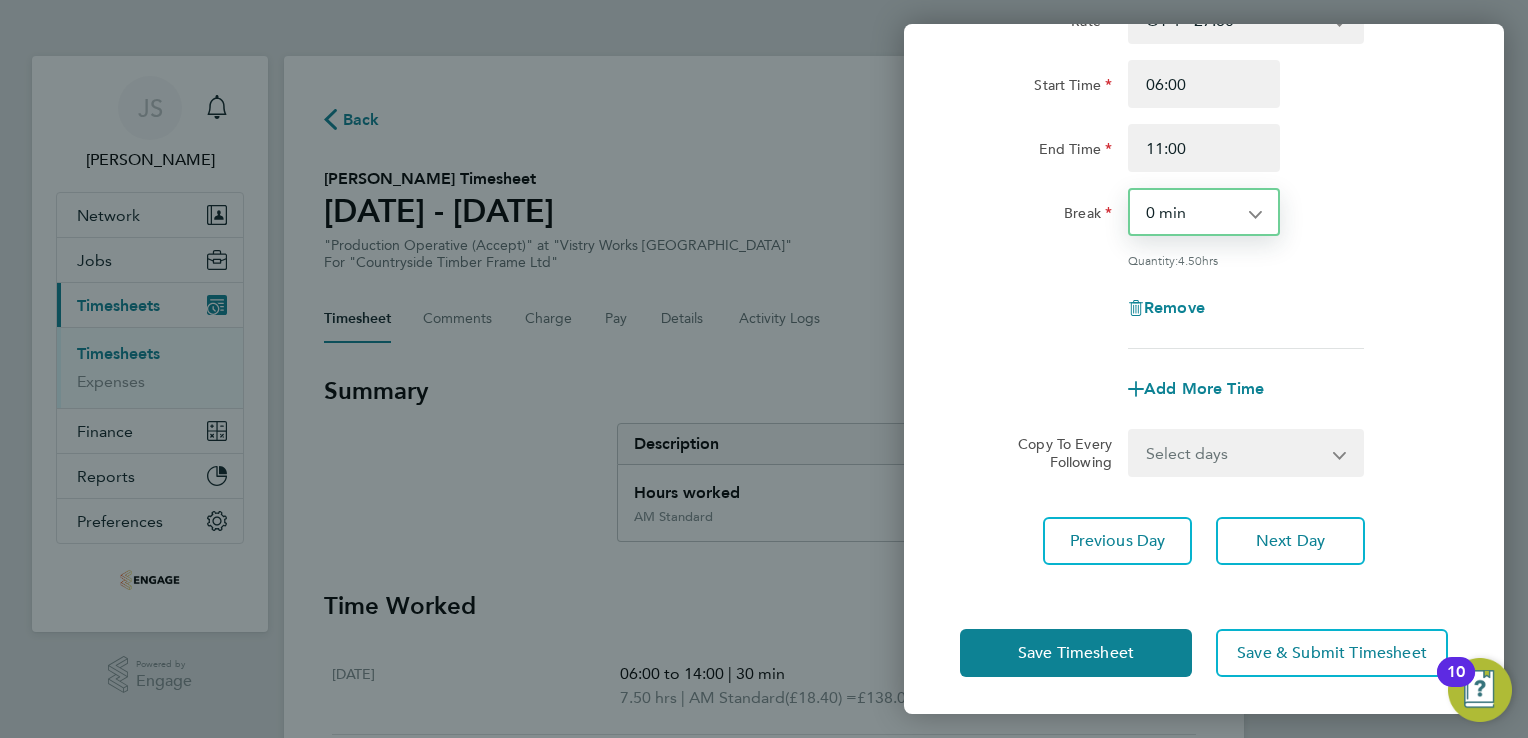 click on "0 min   15 min   30 min   45 min   60 min   75 min   90 min" at bounding box center (1192, 212) 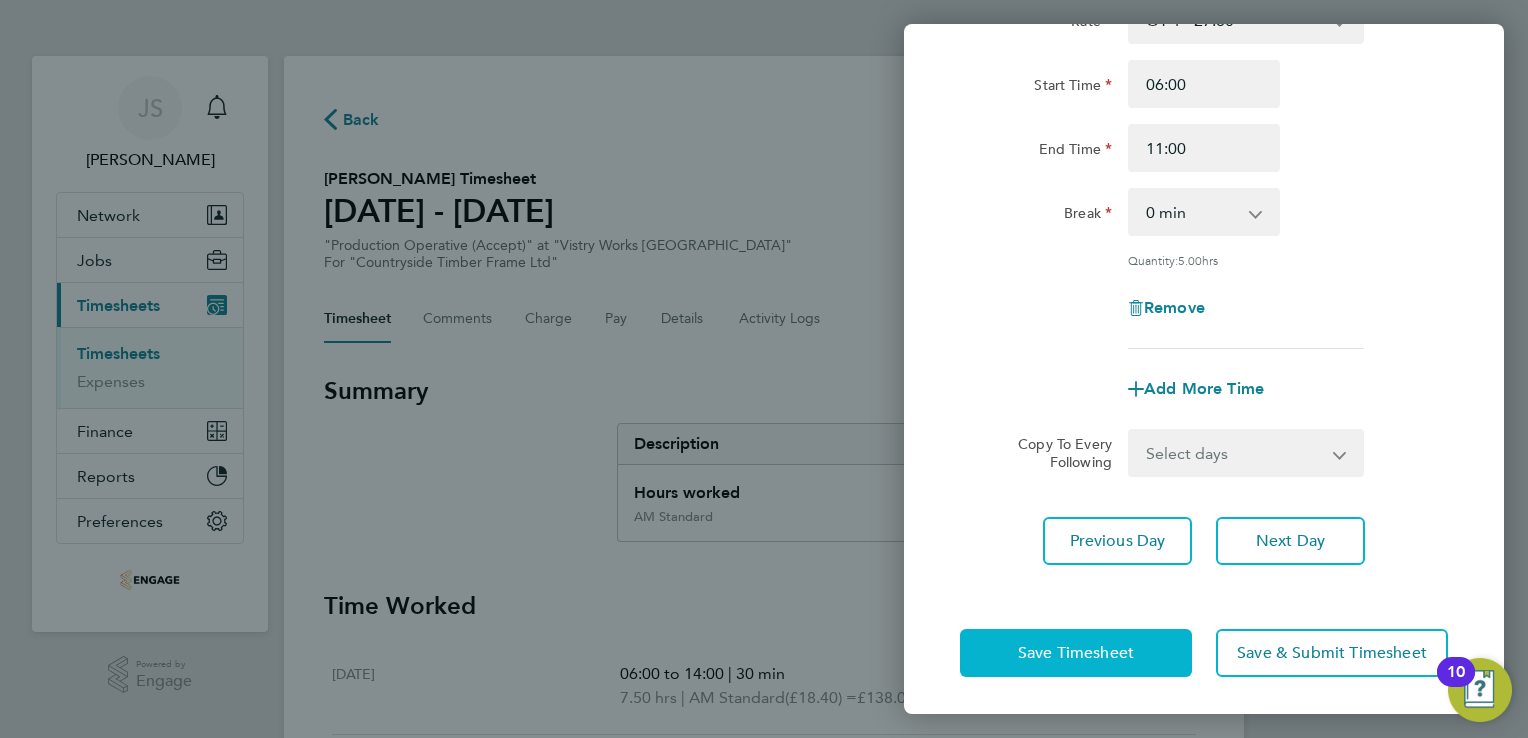 click on "Save Timesheet" 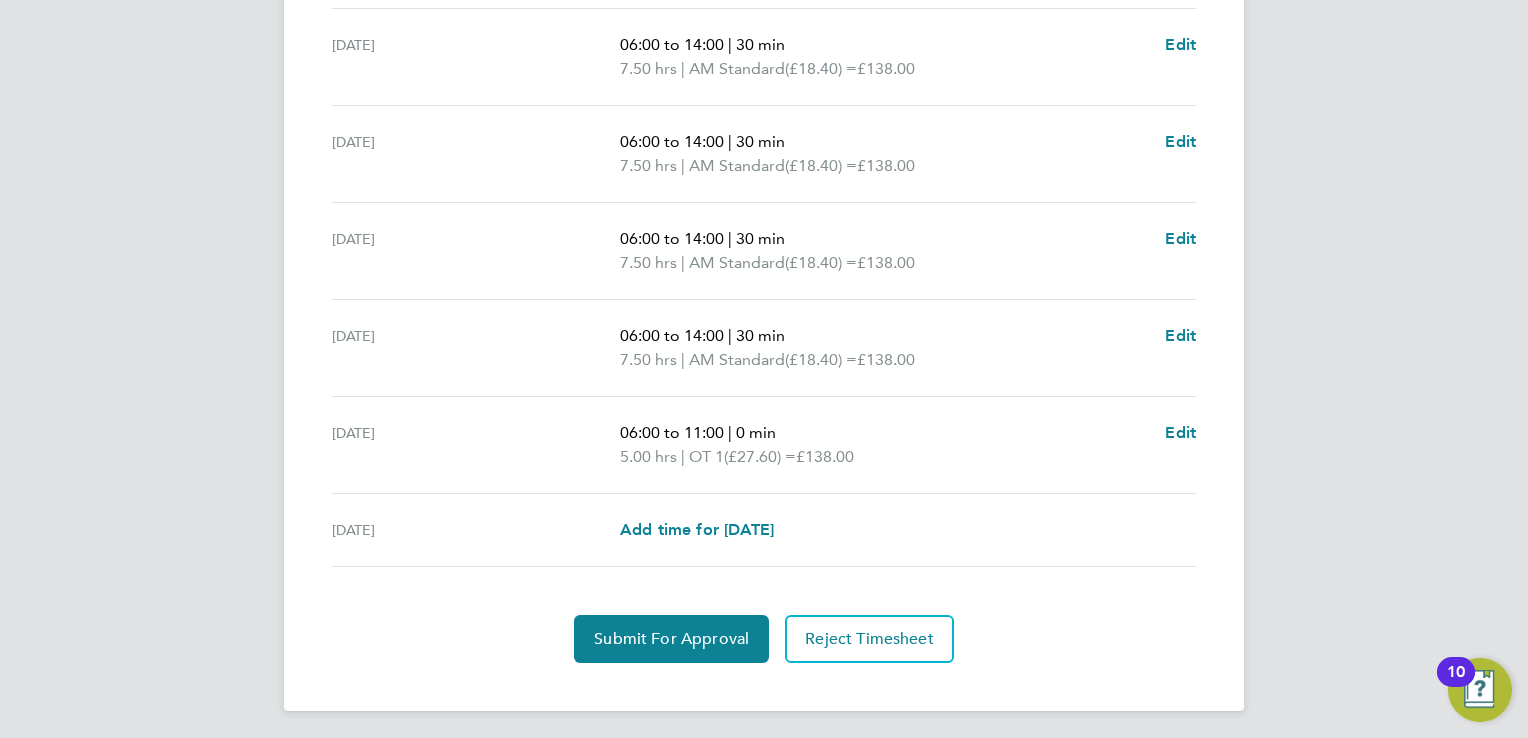scroll, scrollTop: 748, scrollLeft: 0, axis: vertical 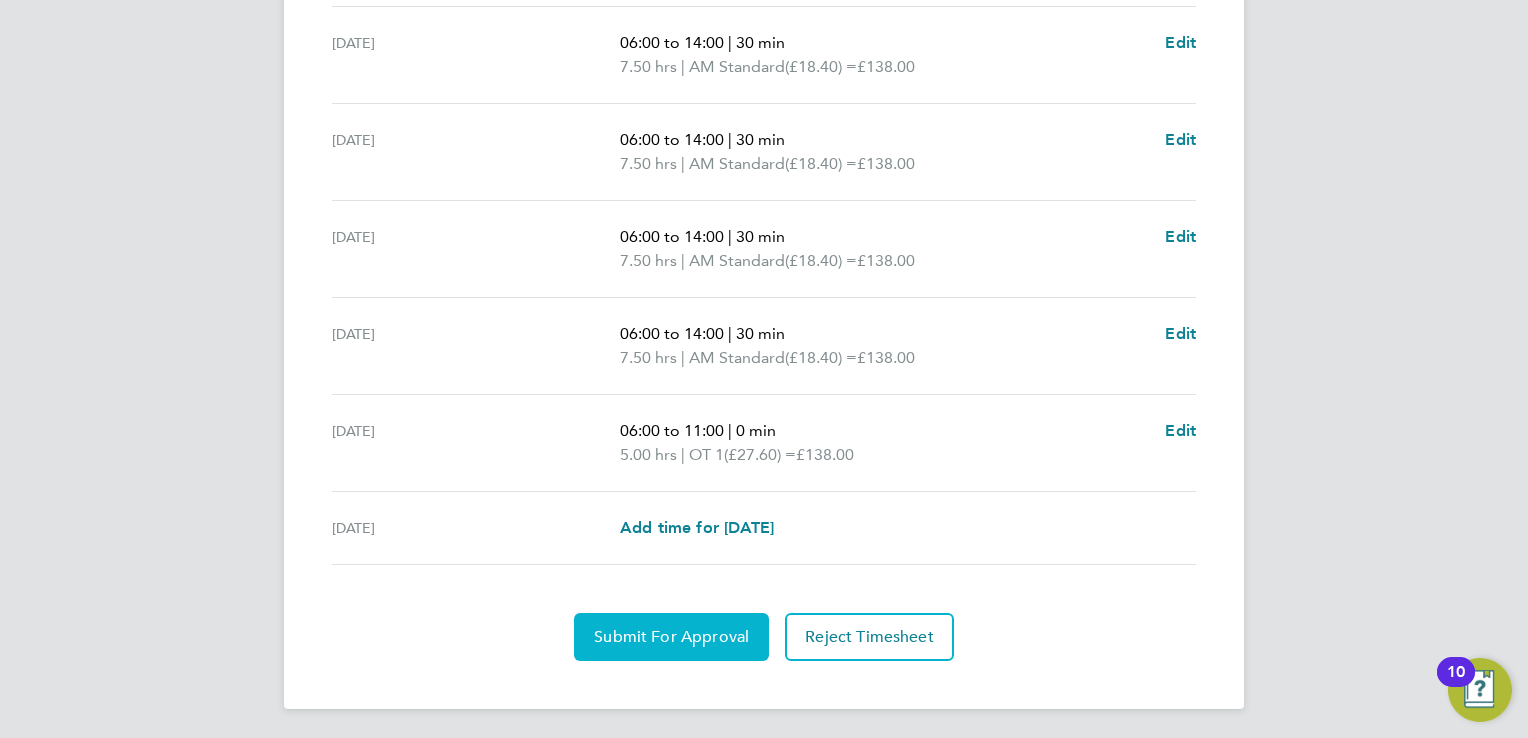 click on "Submit For Approval" 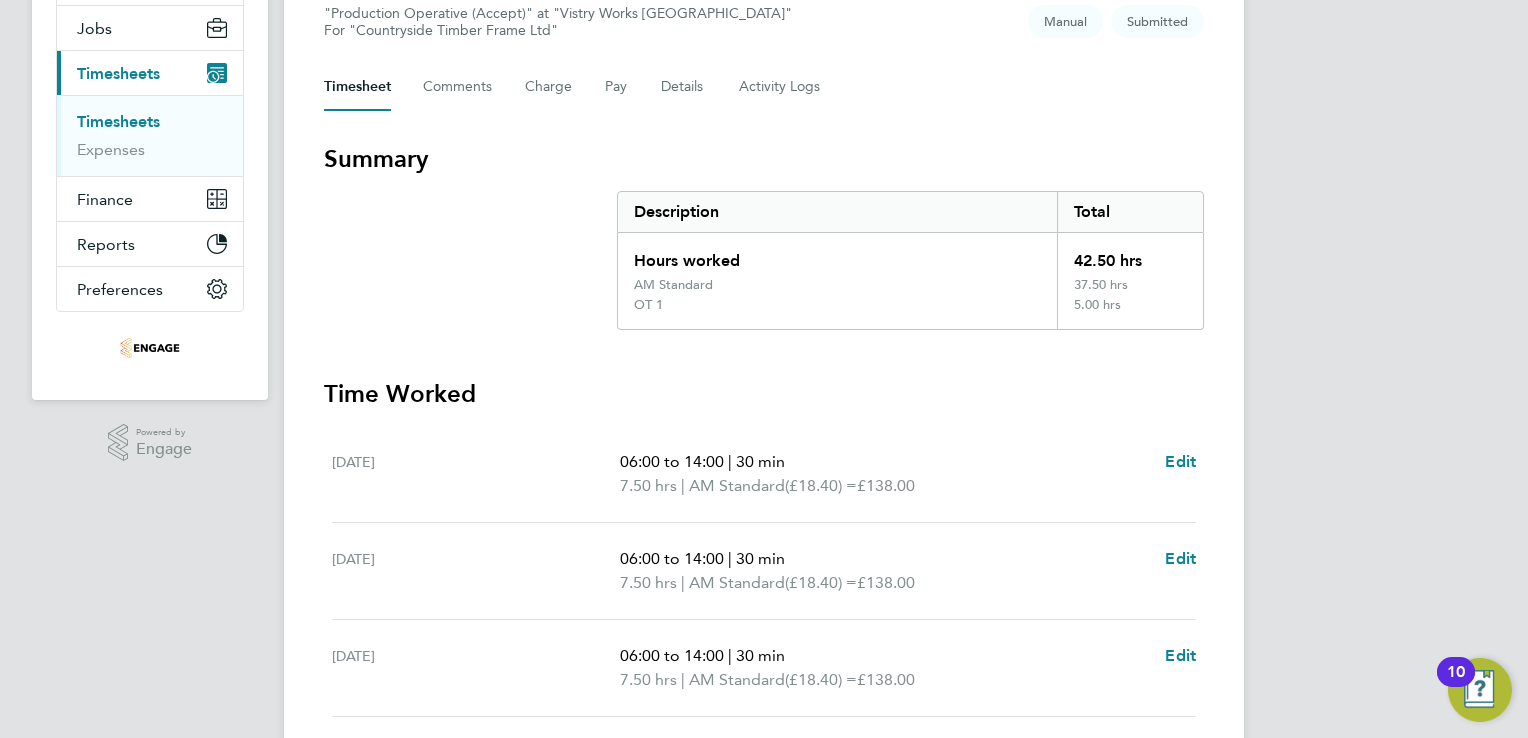 scroll, scrollTop: 0, scrollLeft: 0, axis: both 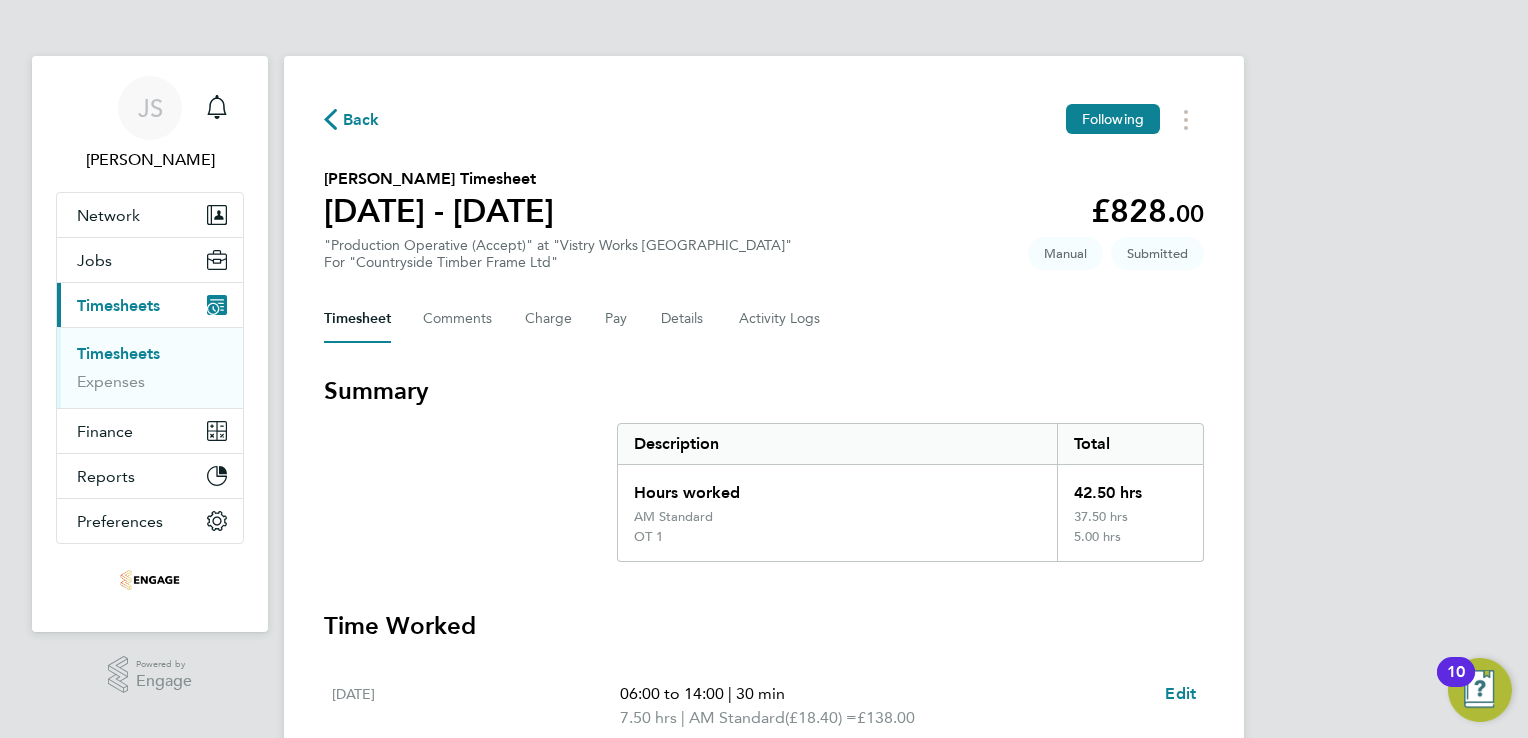 click on "Back" 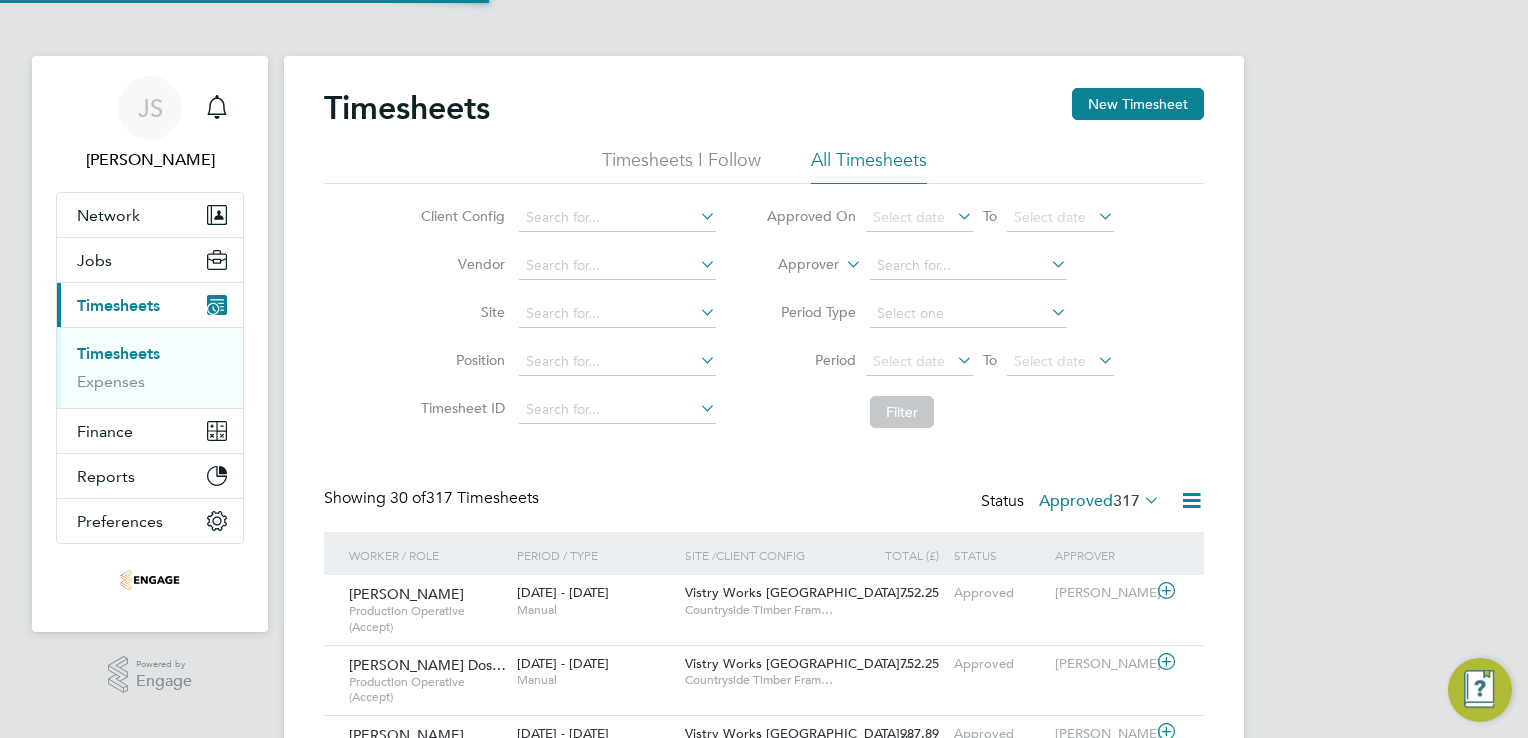 scroll, scrollTop: 9, scrollLeft: 10, axis: both 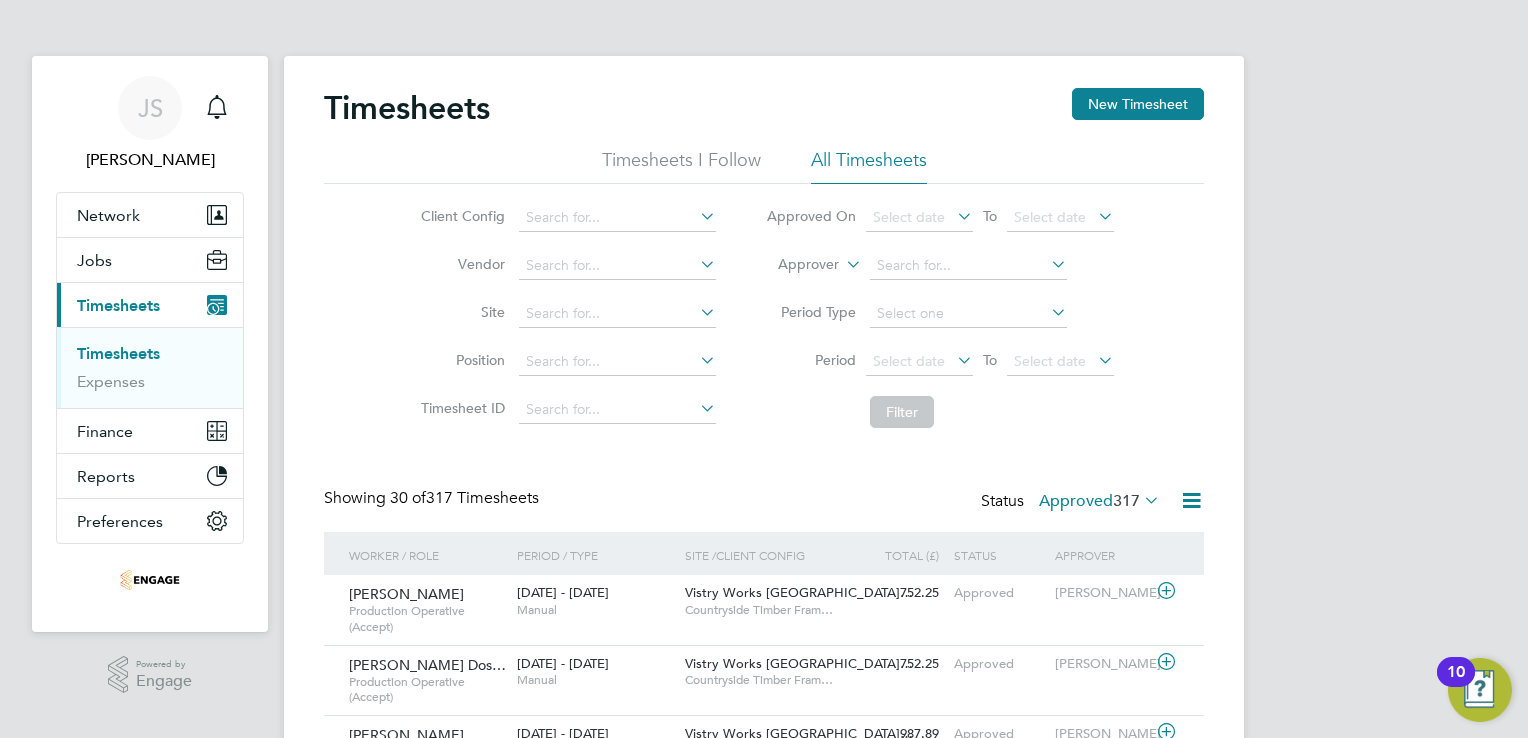 drag, startPoint x: 1156, startPoint y: 98, endPoint x: 1044, endPoint y: 166, distance: 131.02672 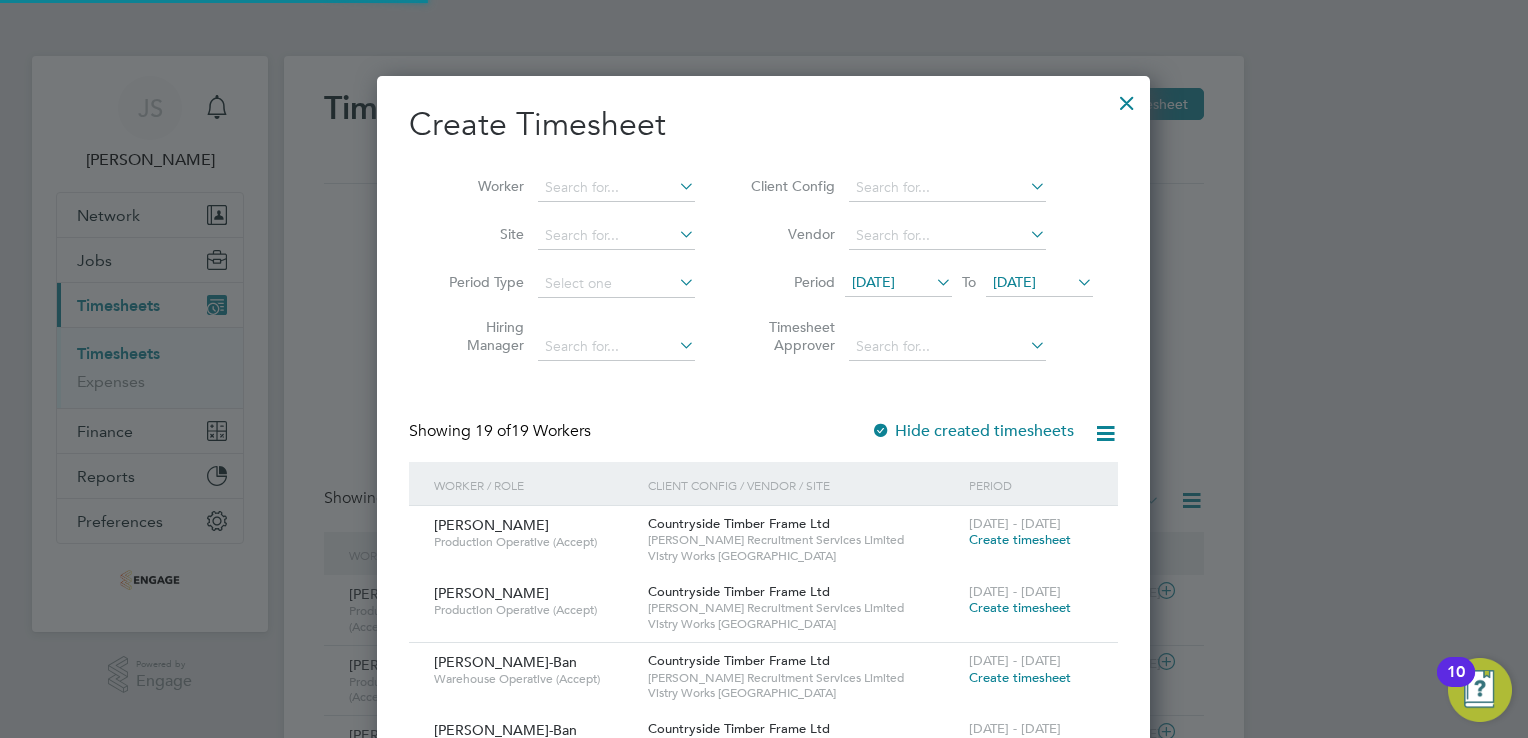 click on "[DATE]" at bounding box center [873, 282] 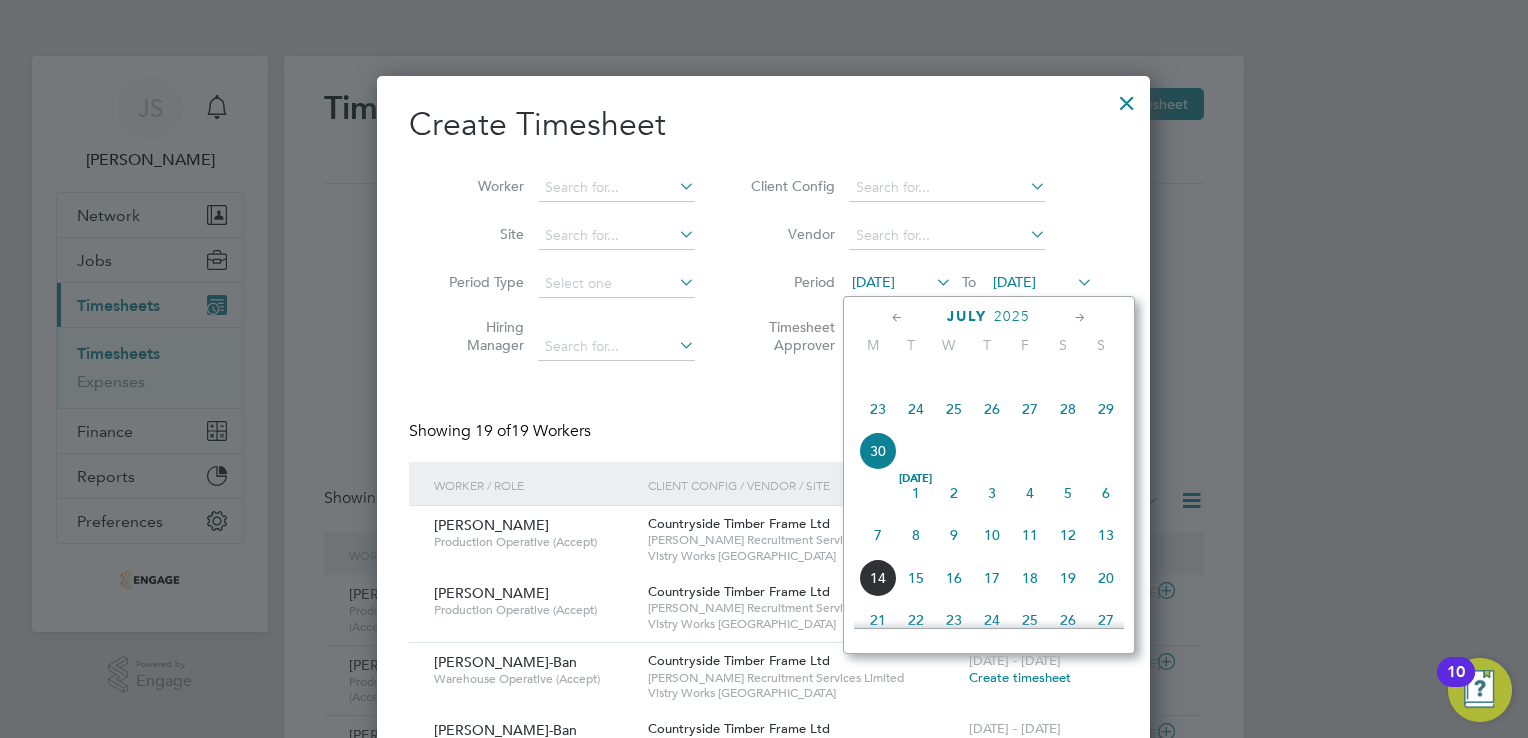 click on "7" 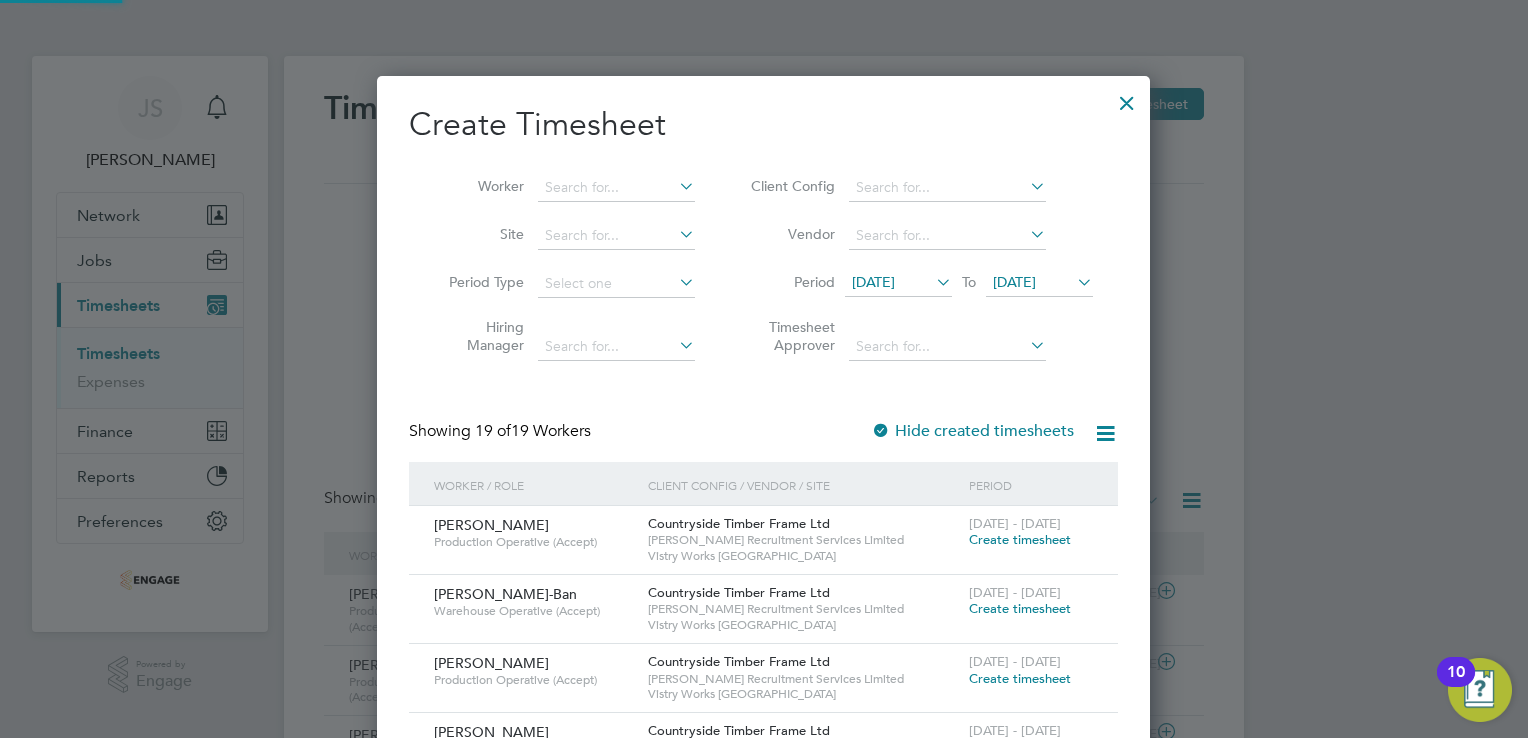 click on "[DATE]" at bounding box center [1014, 282] 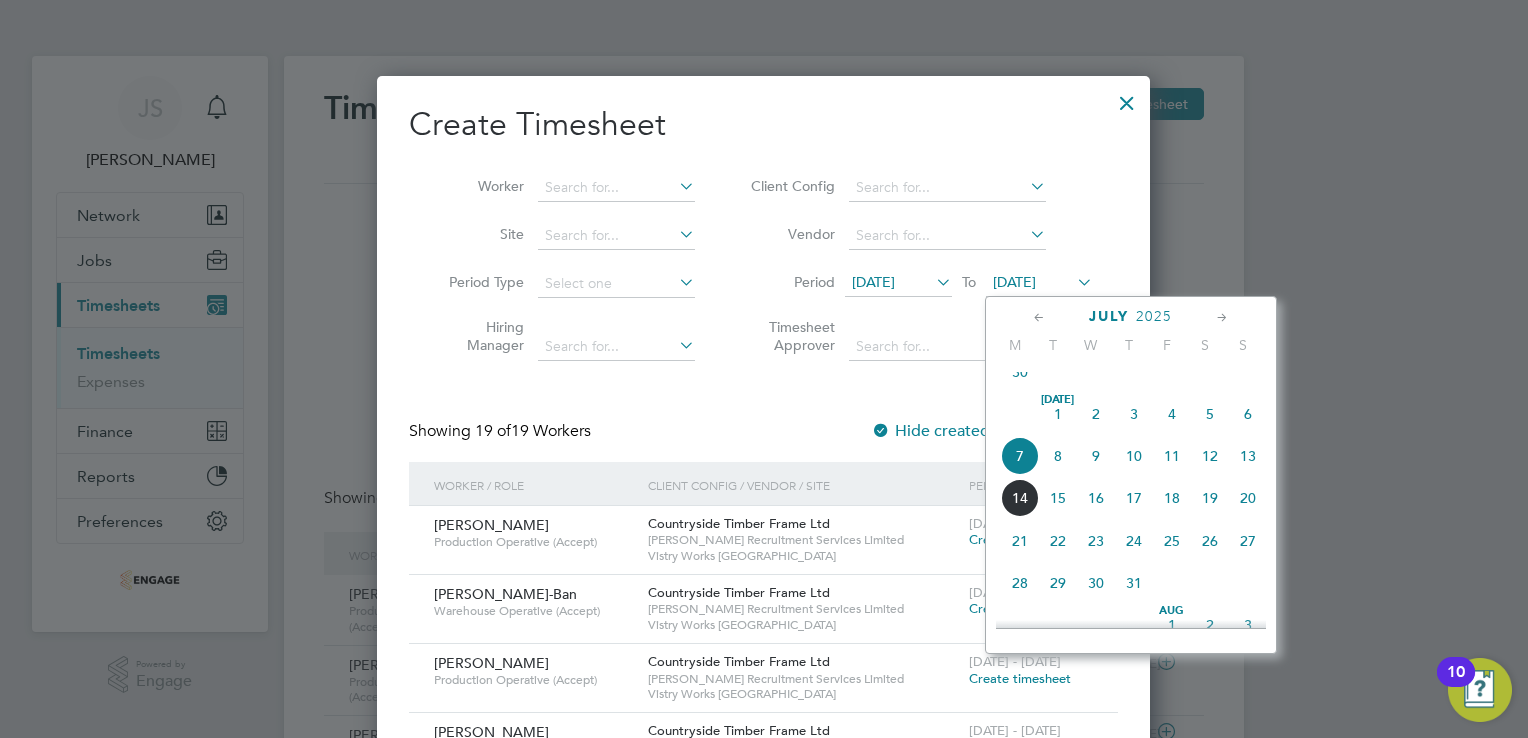 click on "13" 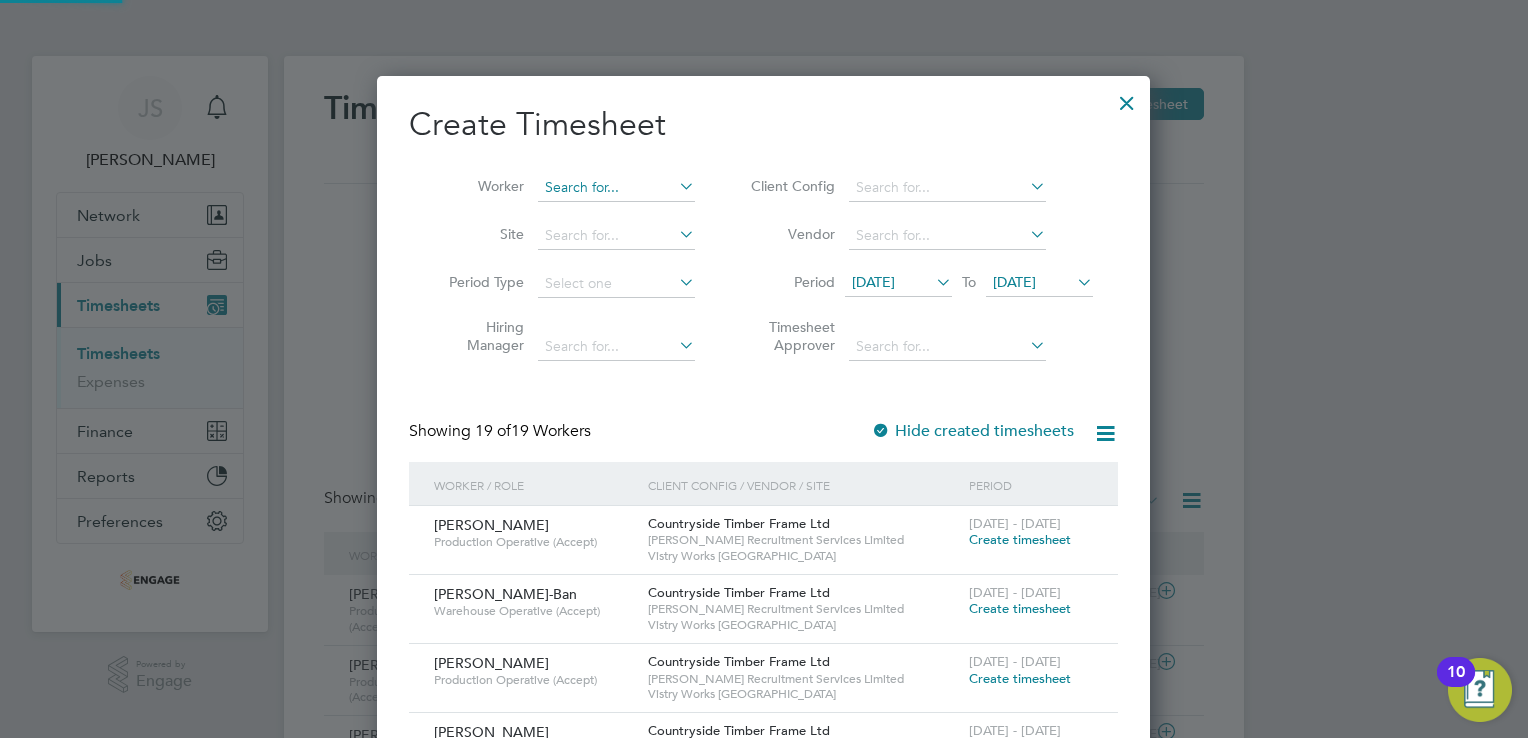 click at bounding box center [616, 188] 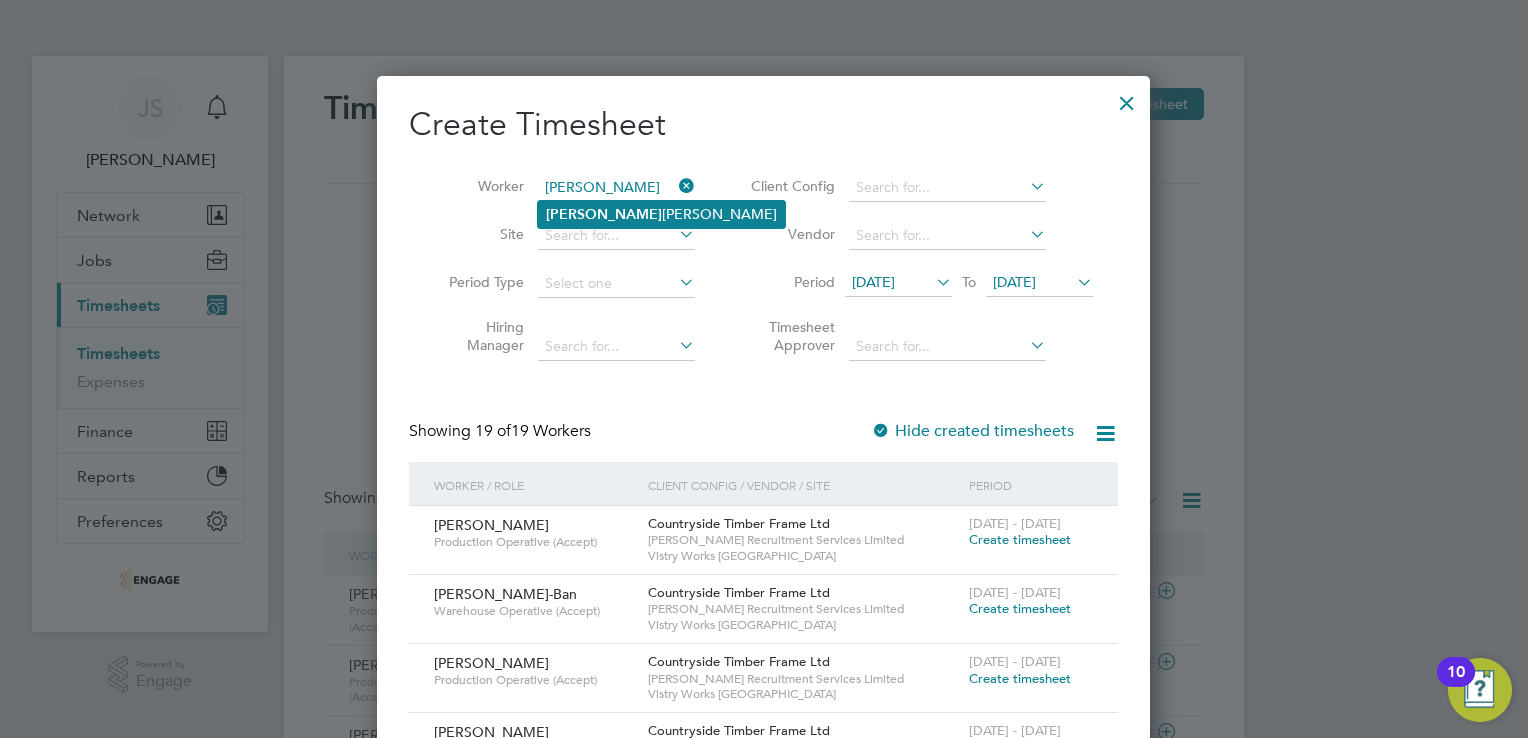 click on "Jakub  Koczur" 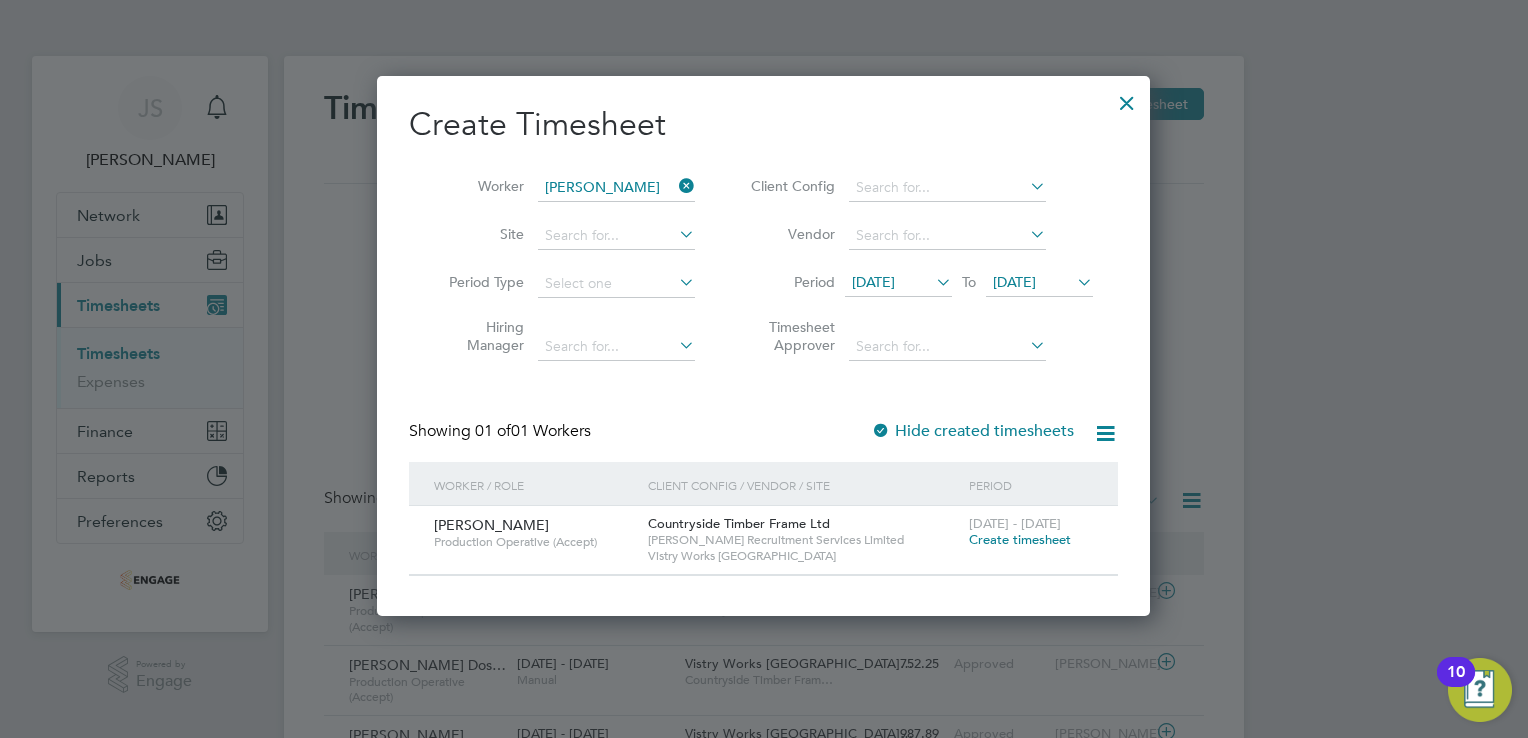 click on "7 - 13 Jul 2025   Create timesheet" at bounding box center [1031, 533] 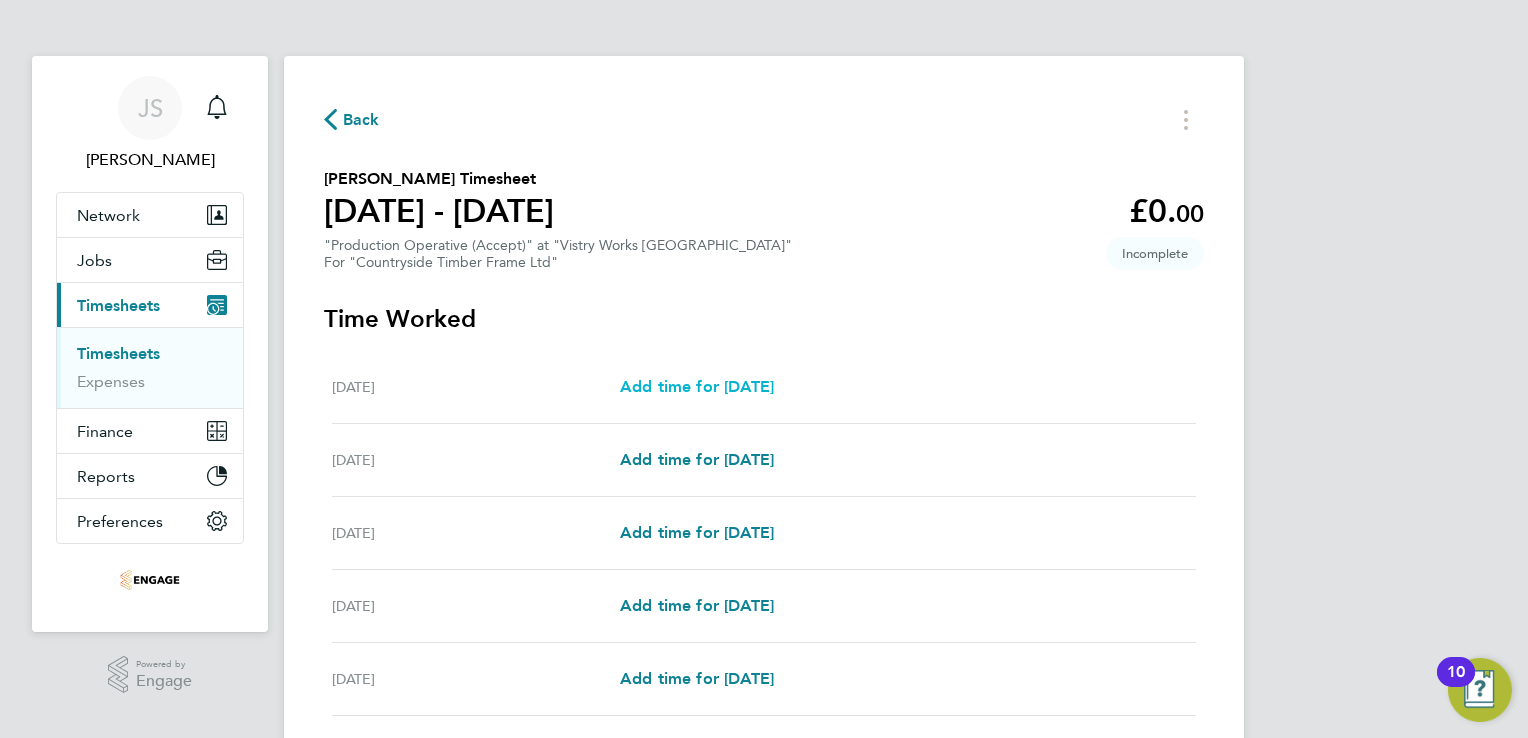 click on "Add time for [DATE]" at bounding box center [697, 386] 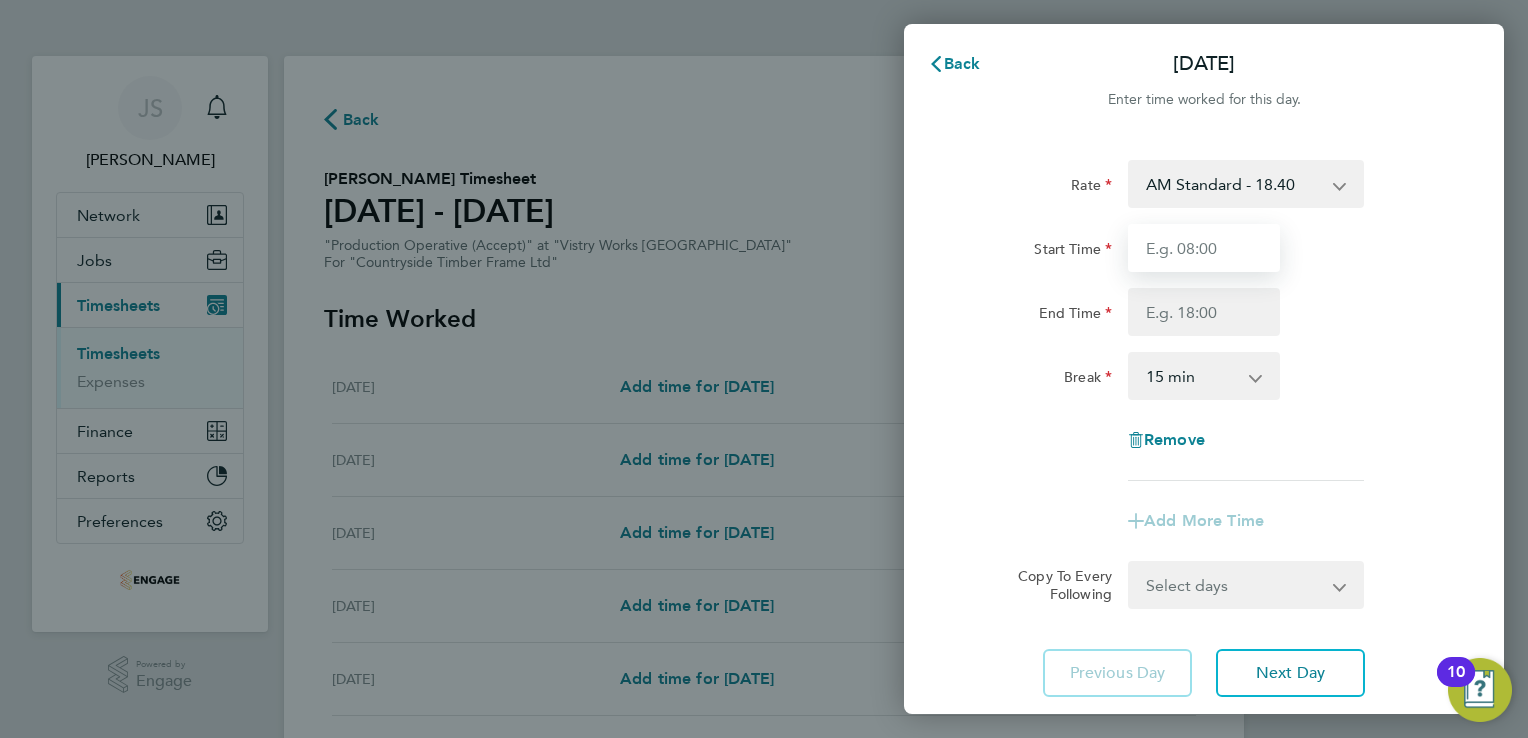 drag, startPoint x: 1206, startPoint y: 232, endPoint x: 1228, endPoint y: 260, distance: 35.608986 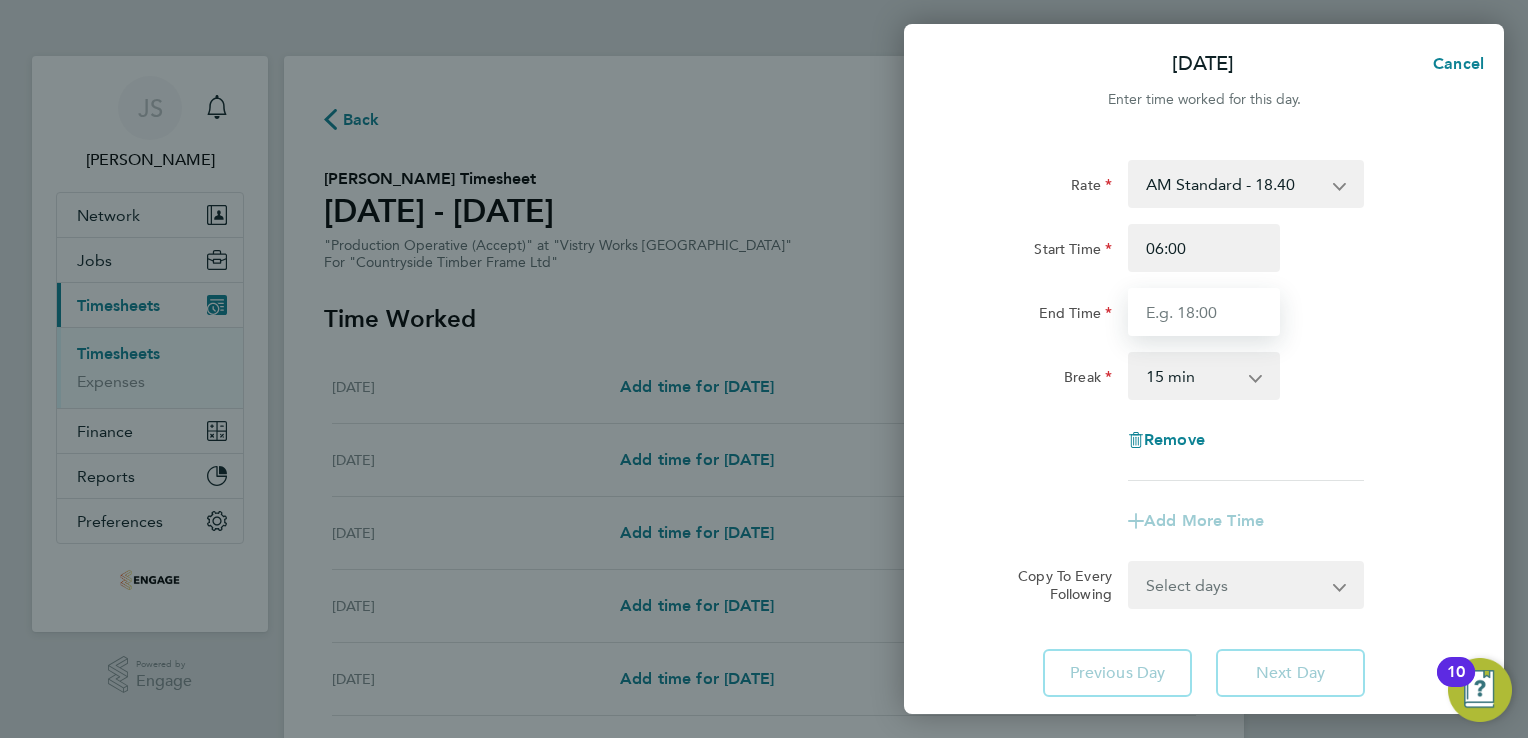 click on "End Time" at bounding box center [1204, 312] 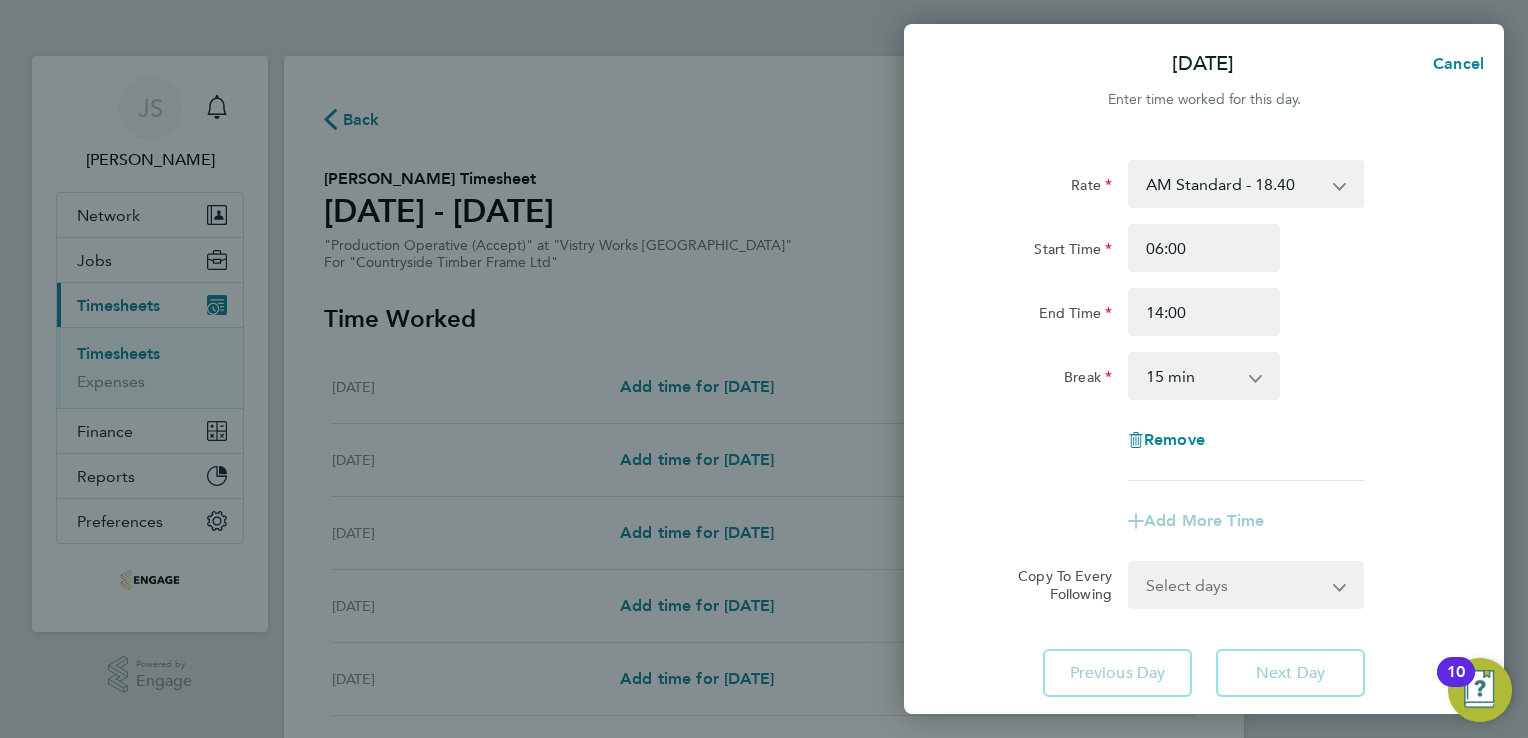 click on "0 min   15 min   30 min   45 min   60 min   75 min   90 min" at bounding box center (1192, 376) 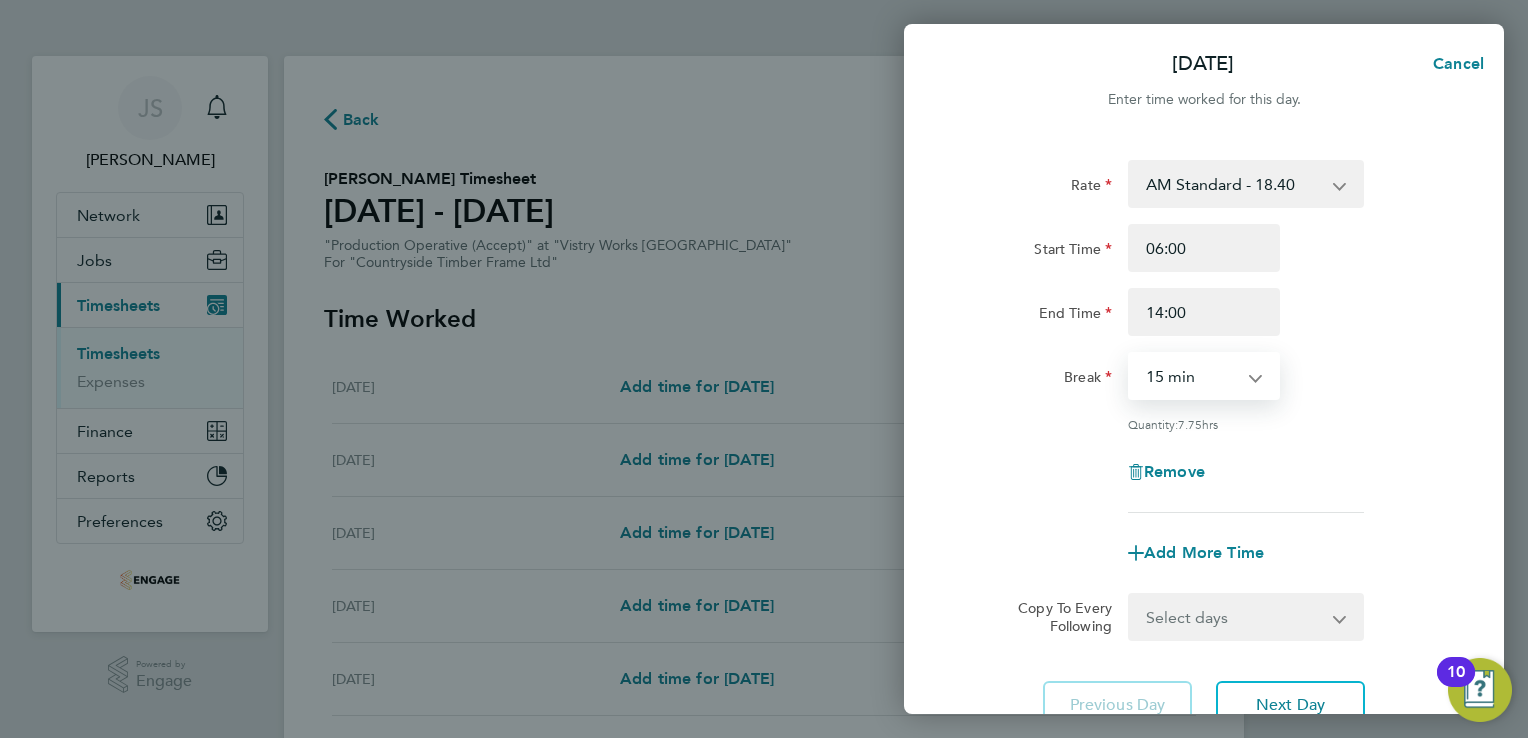 select on "30" 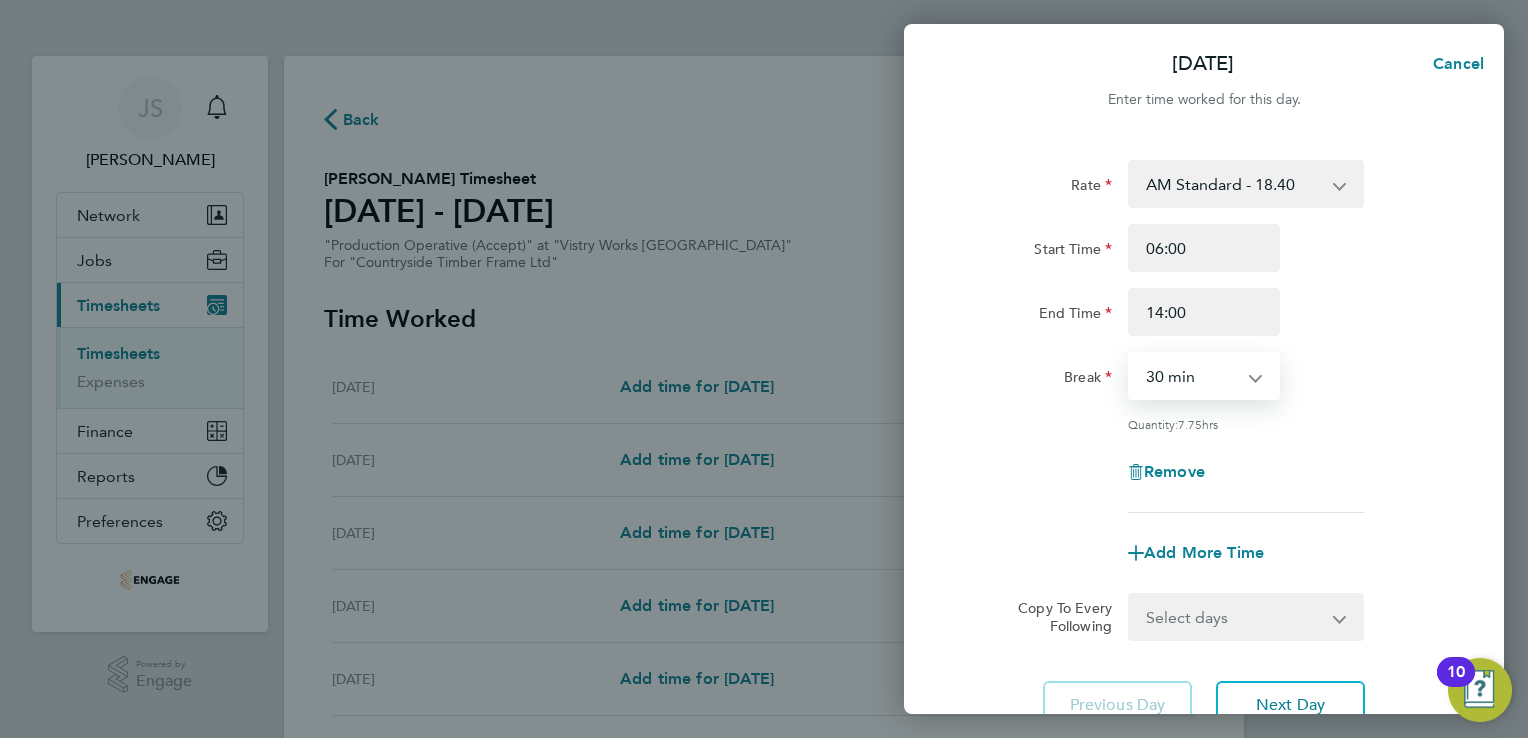 click on "0 min   15 min   30 min   45 min   60 min   75 min   90 min" at bounding box center [1192, 376] 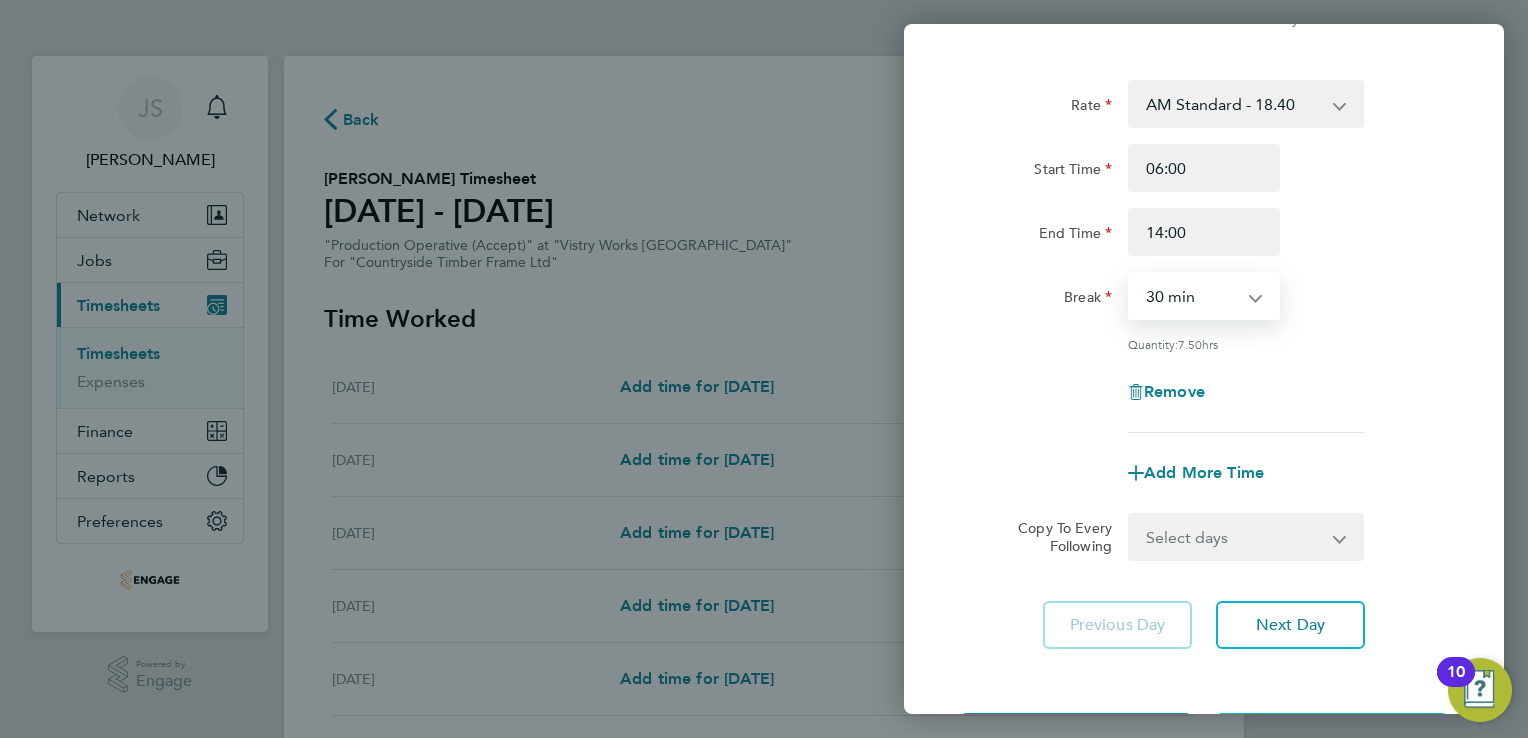 scroll, scrollTop: 164, scrollLeft: 0, axis: vertical 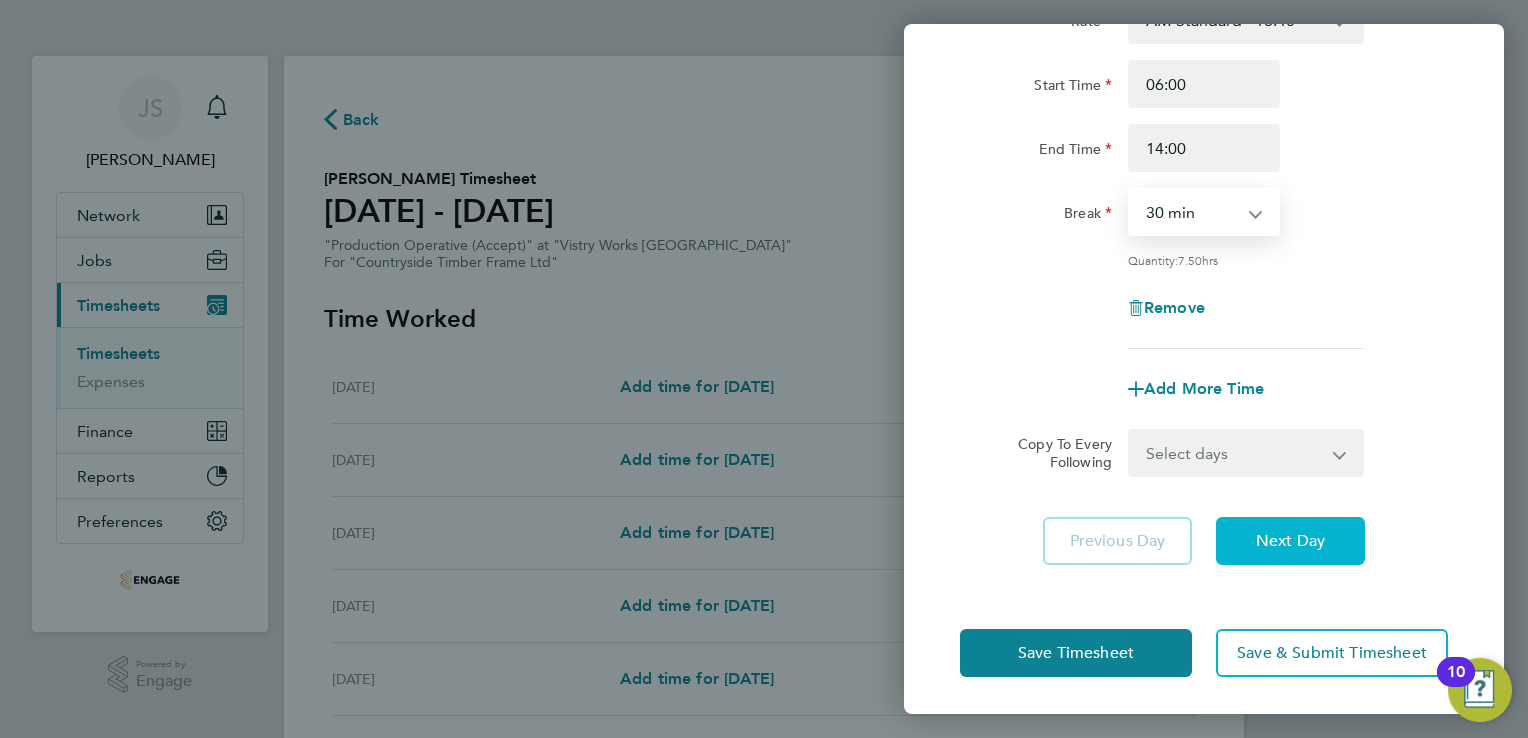click on "Next Day" 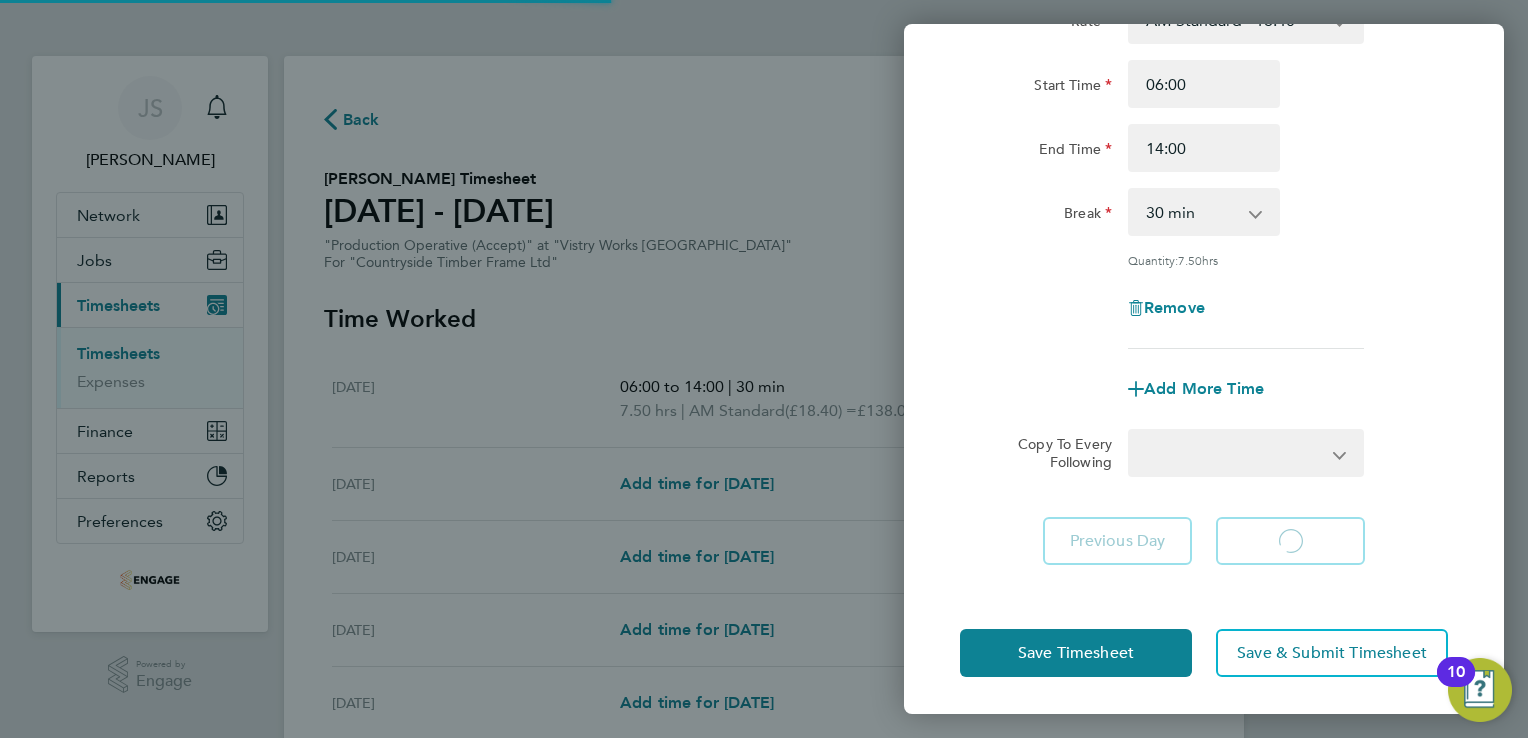select on "15" 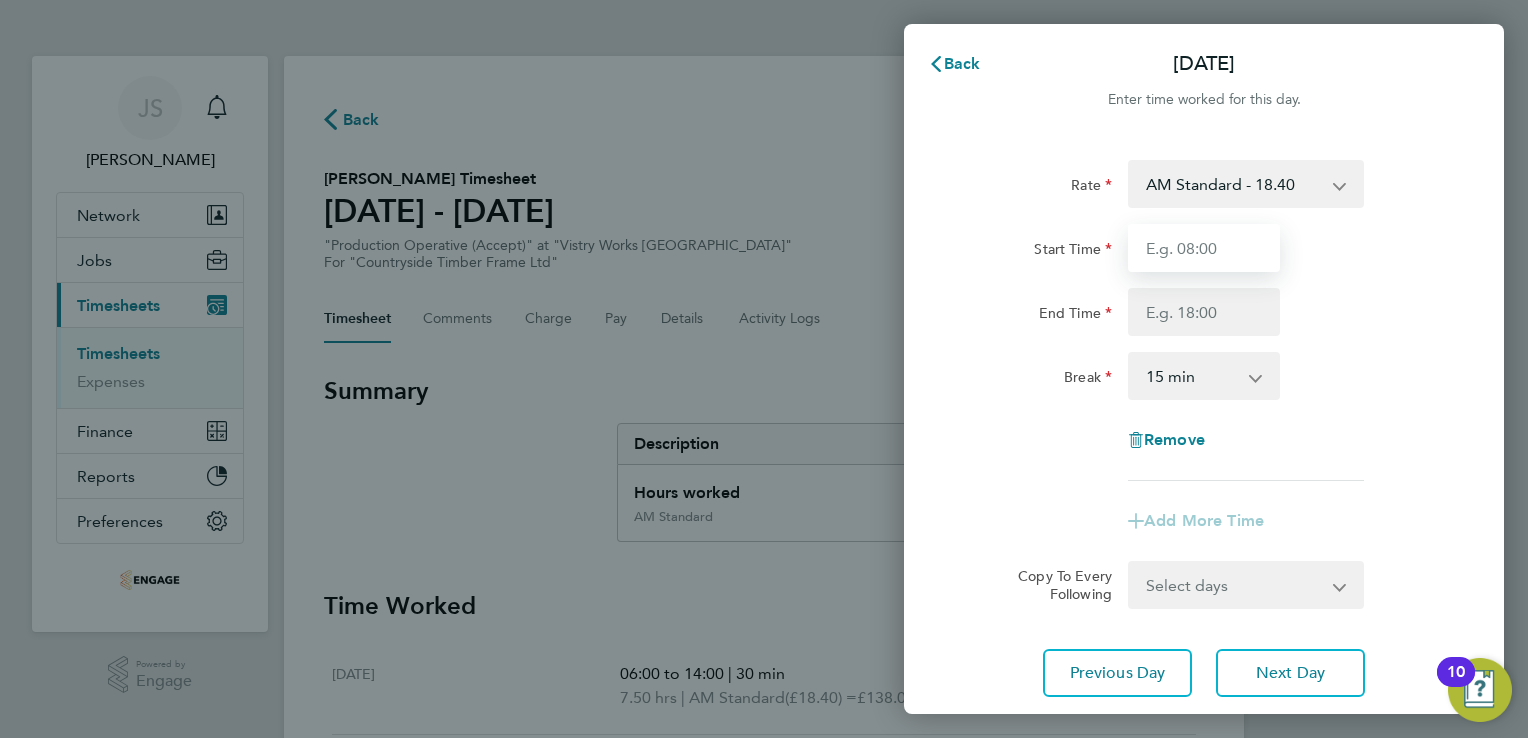 click on "Start Time" at bounding box center (1204, 248) 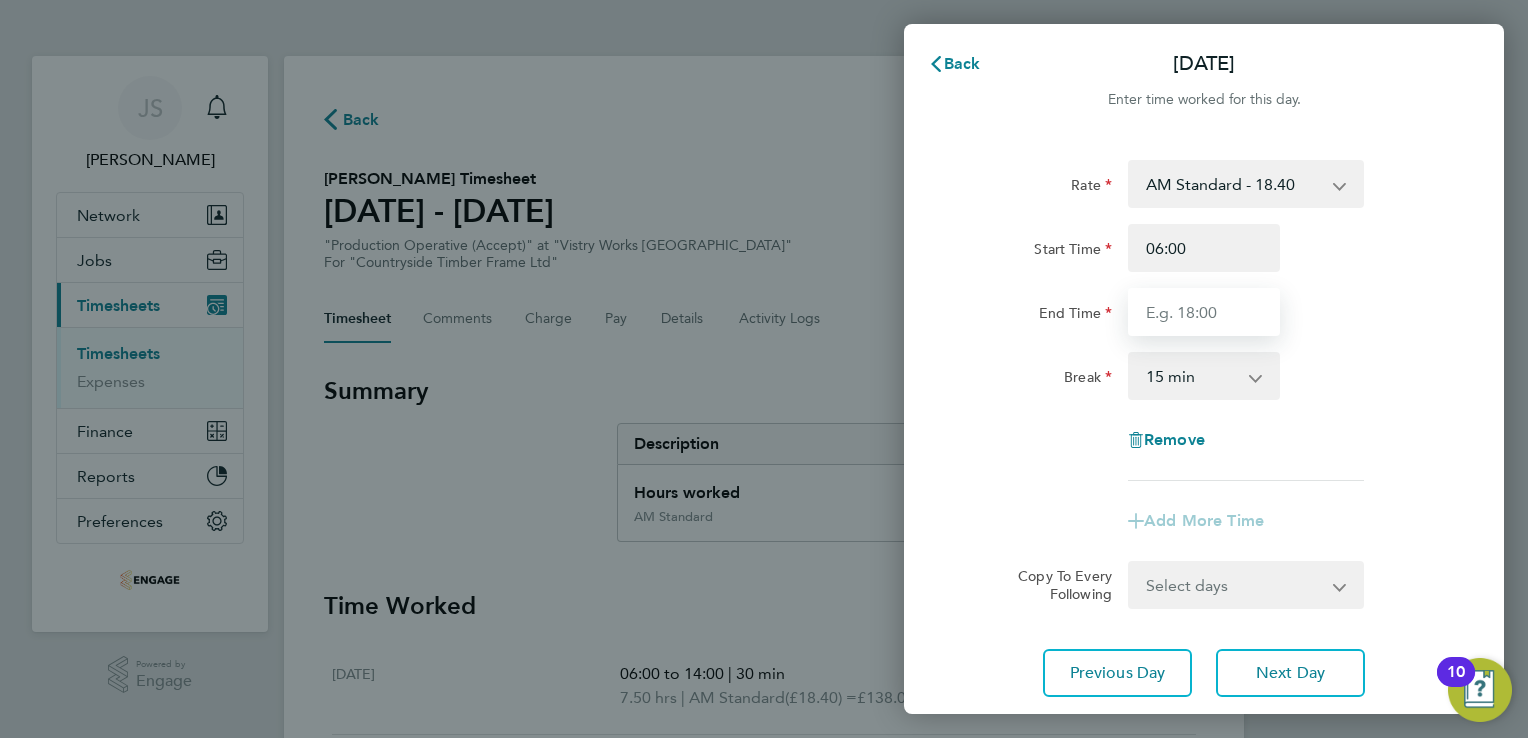 type on "14:00" 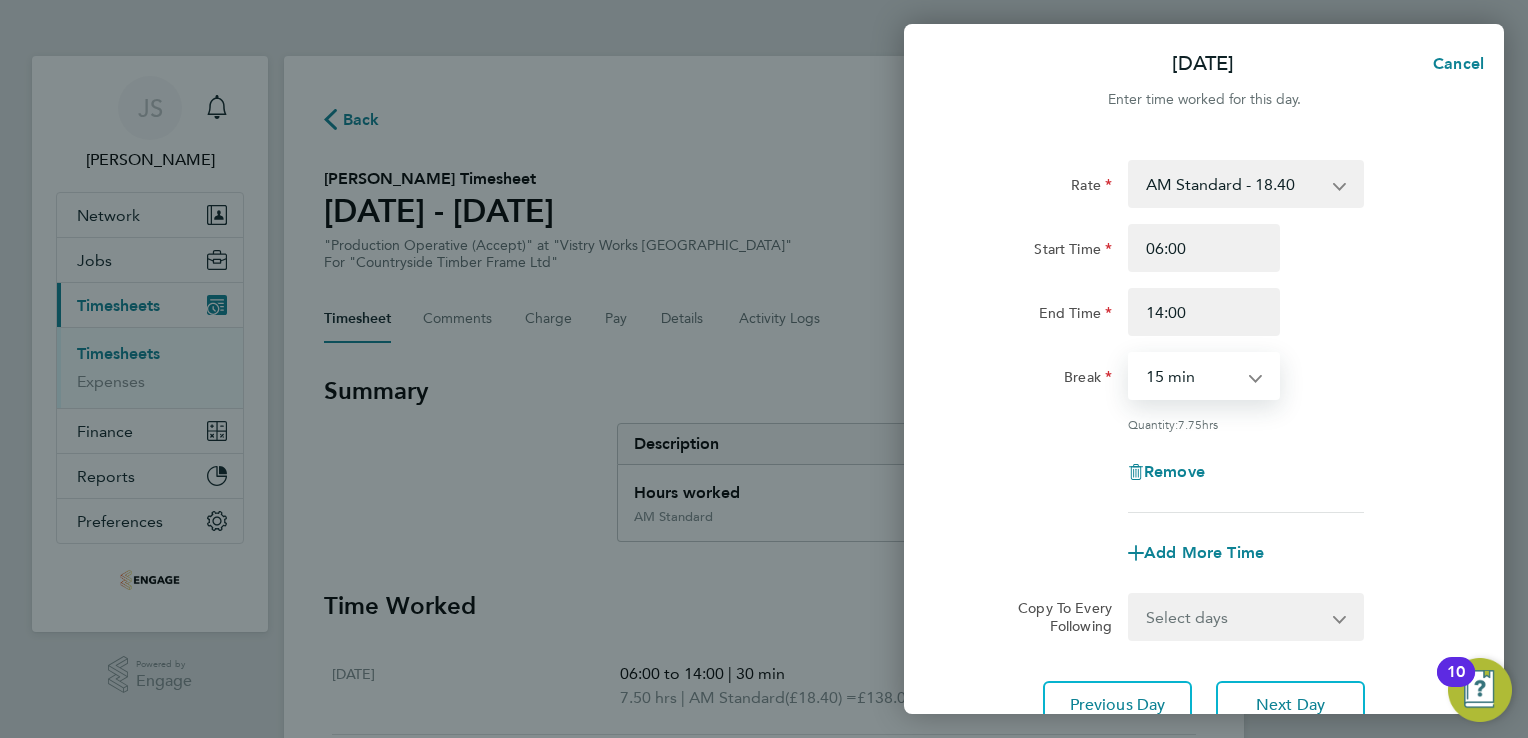 drag, startPoint x: 1163, startPoint y: 378, endPoint x: 1189, endPoint y: 399, distance: 33.42155 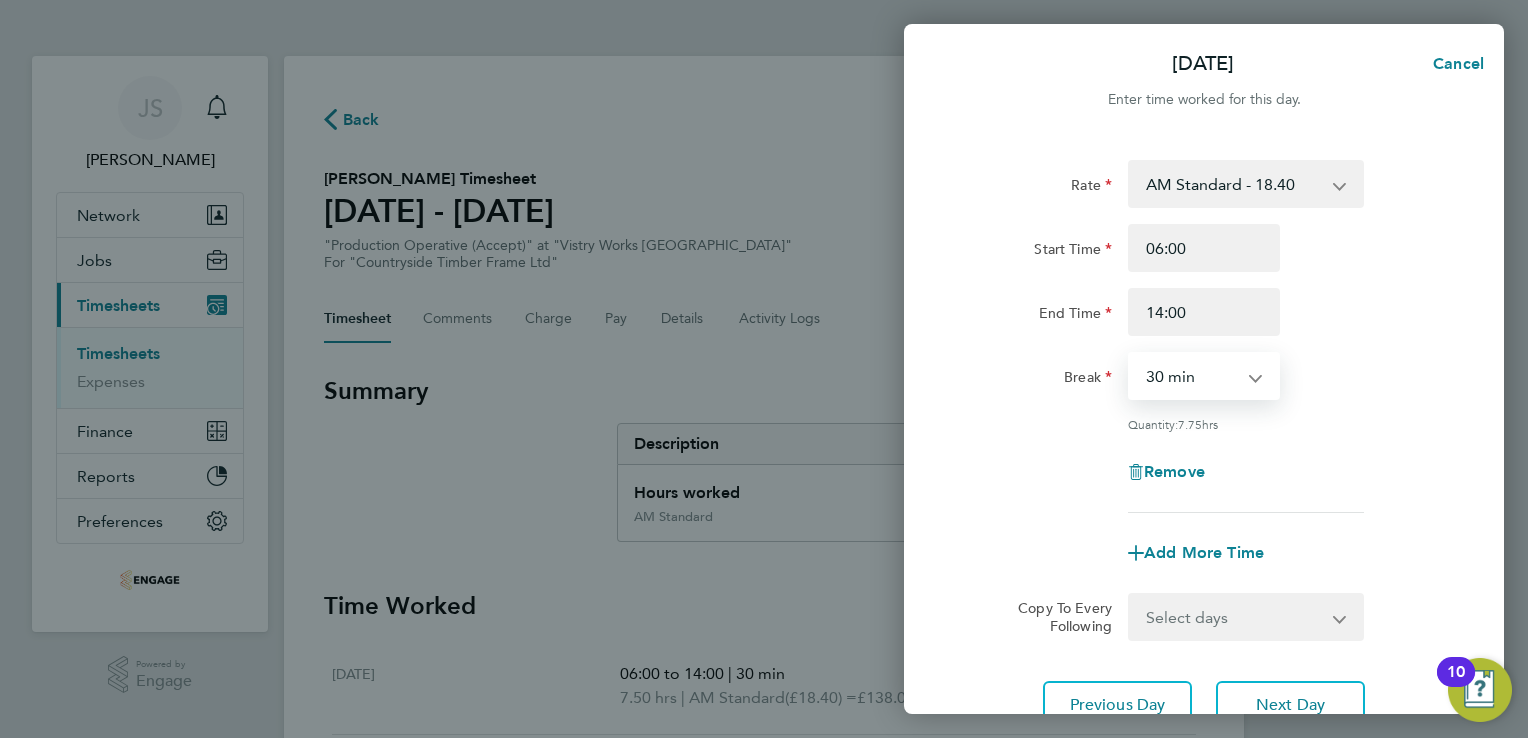 click on "0 min   15 min   30 min   45 min   60 min   75 min   90 min" at bounding box center [1192, 376] 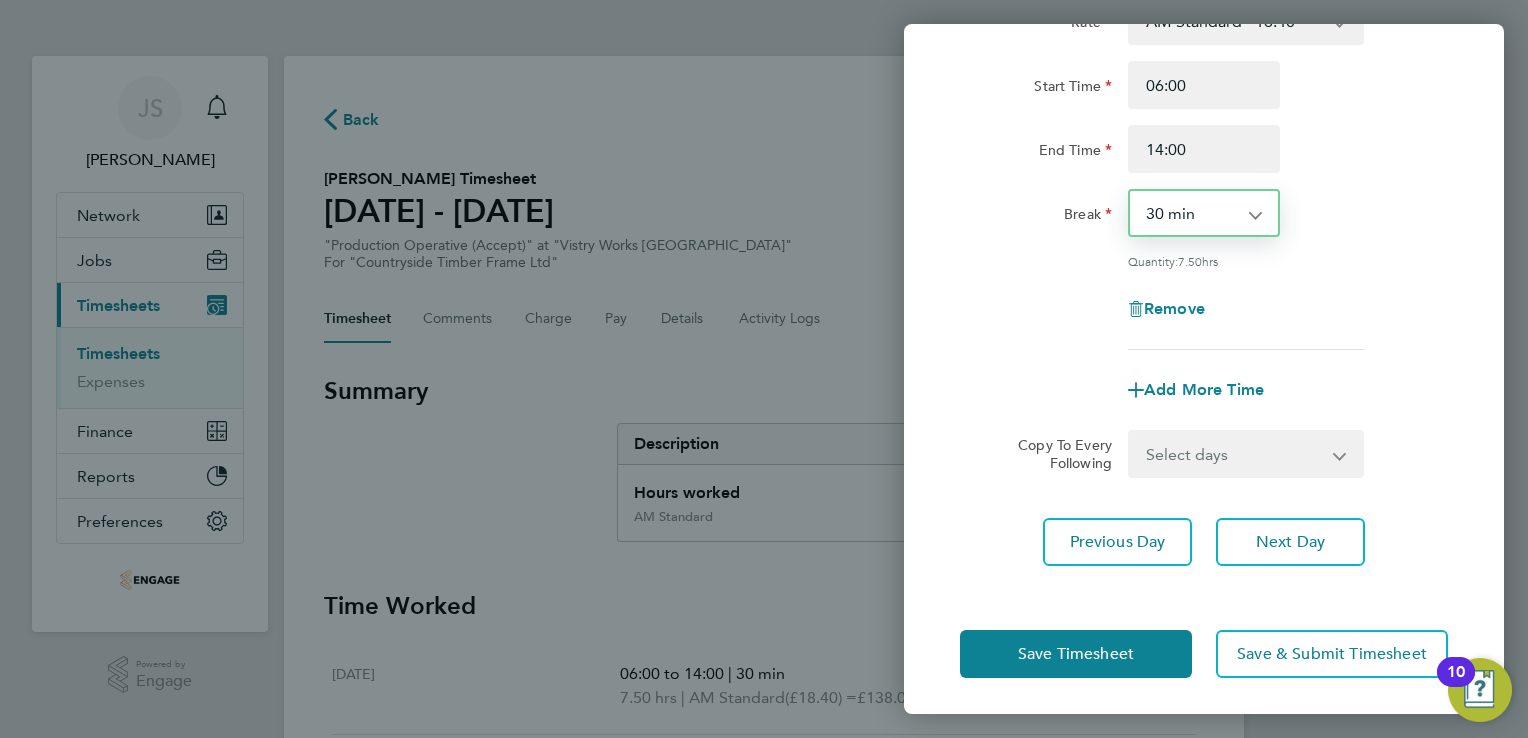 scroll, scrollTop: 164, scrollLeft: 0, axis: vertical 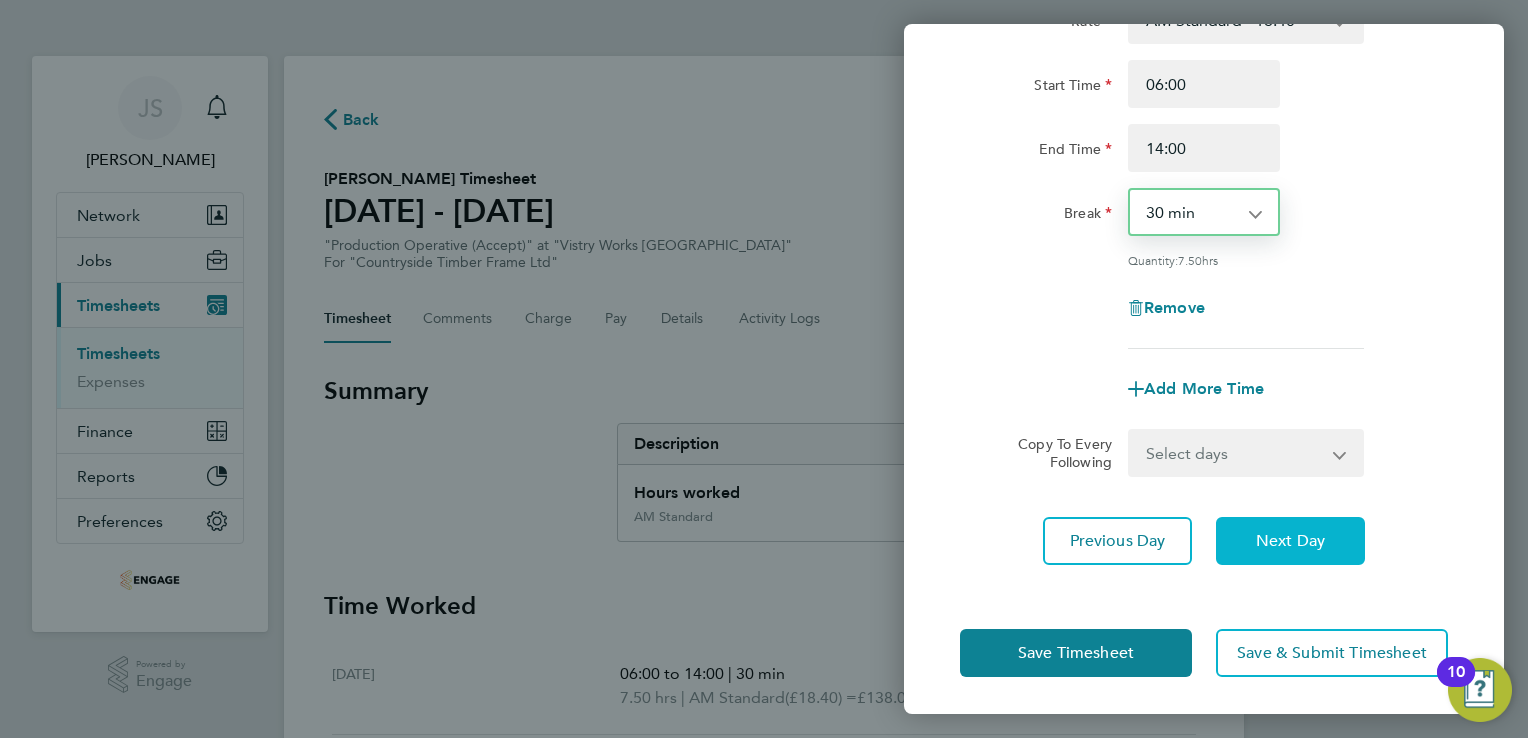 click on "Next Day" 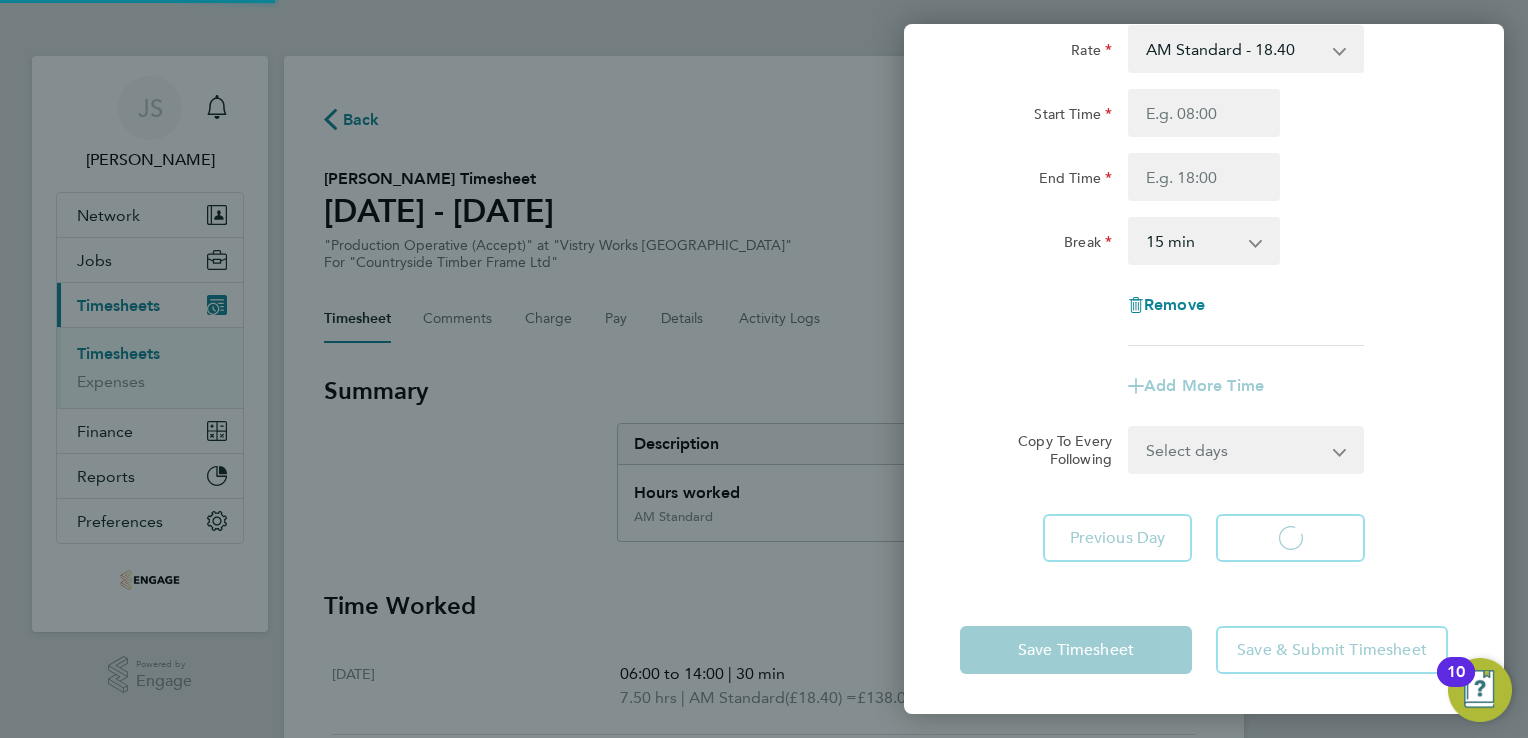scroll, scrollTop: 133, scrollLeft: 0, axis: vertical 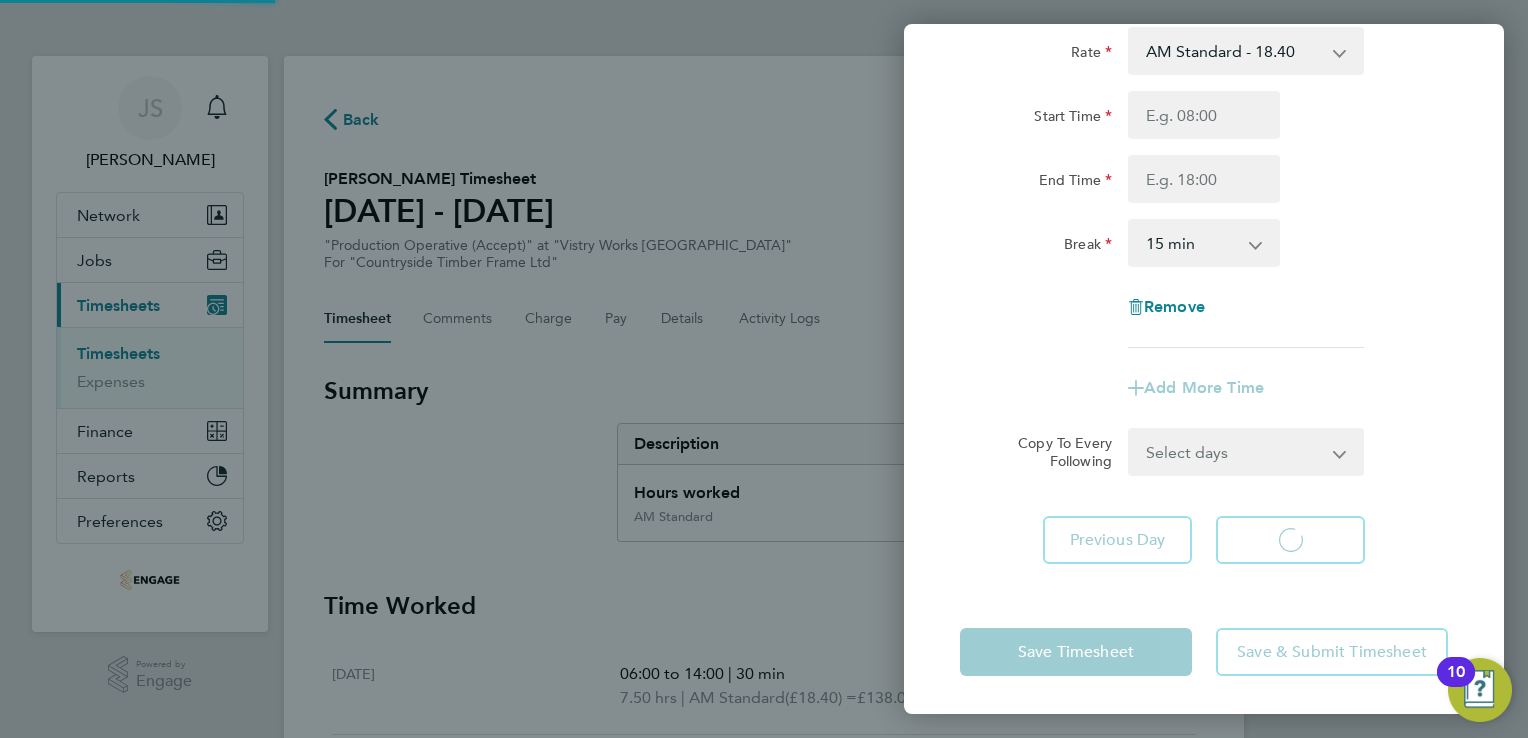 select on "15" 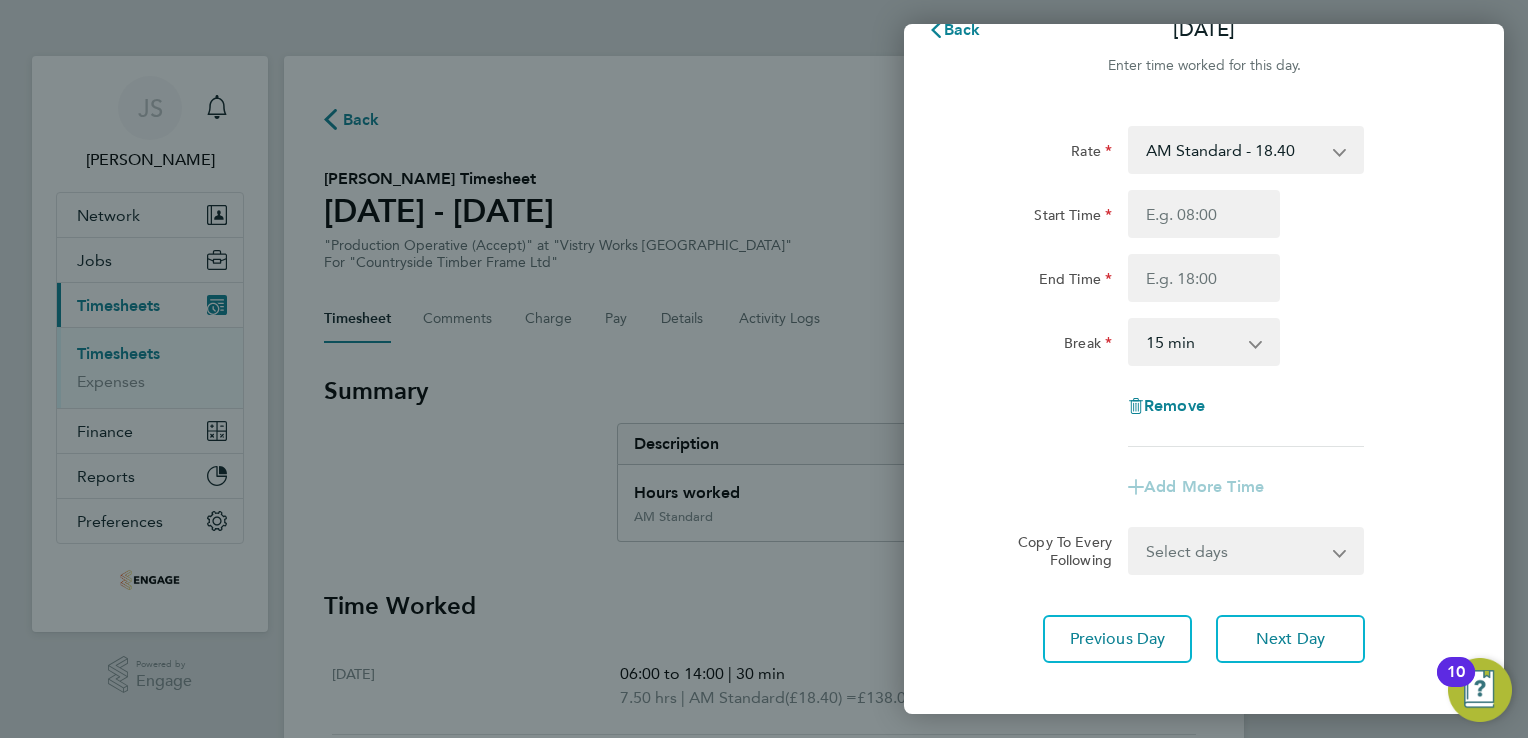 scroll, scrollTop: 33, scrollLeft: 0, axis: vertical 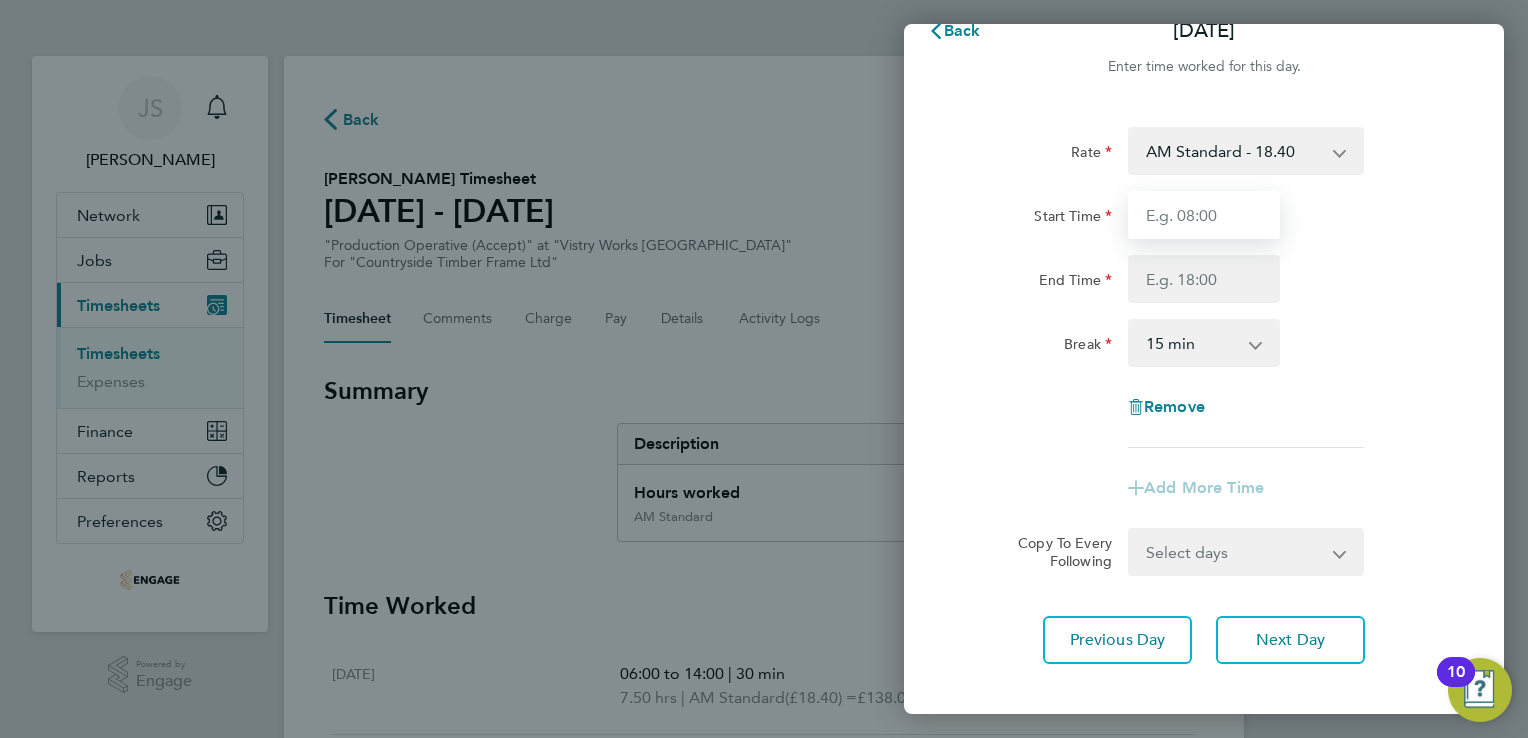 click on "Start Time" at bounding box center (1204, 215) 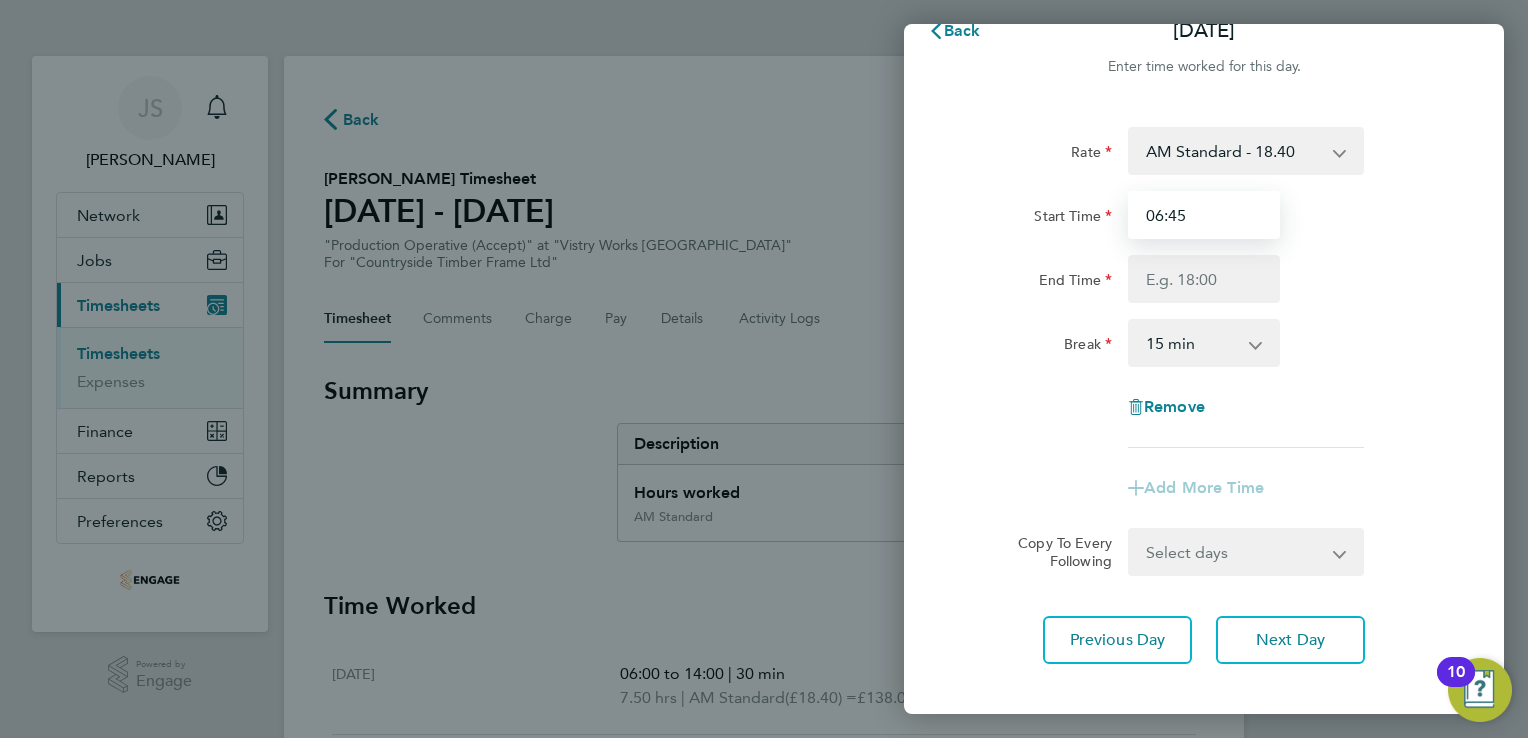 type on "06:45" 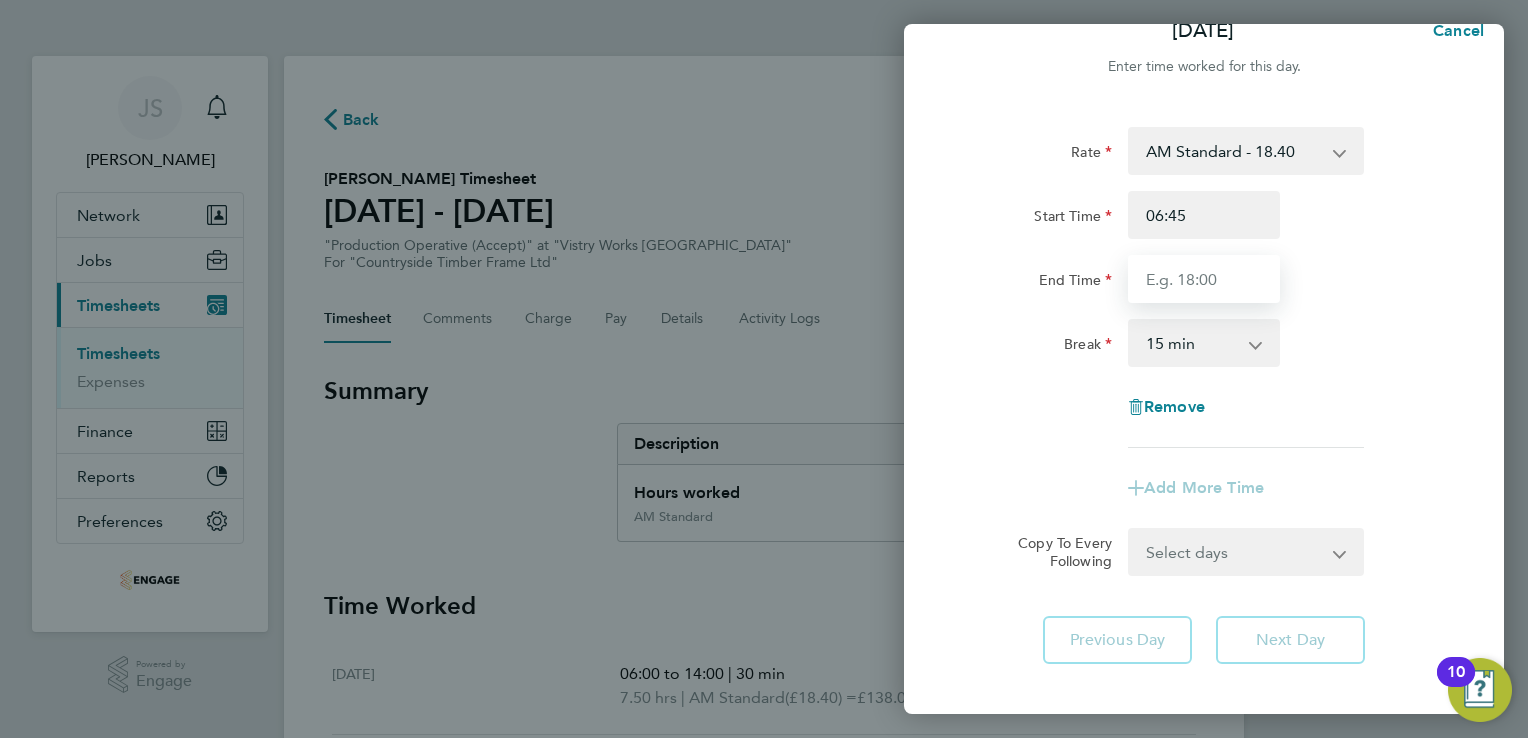 click on "End Time" at bounding box center [1204, 279] 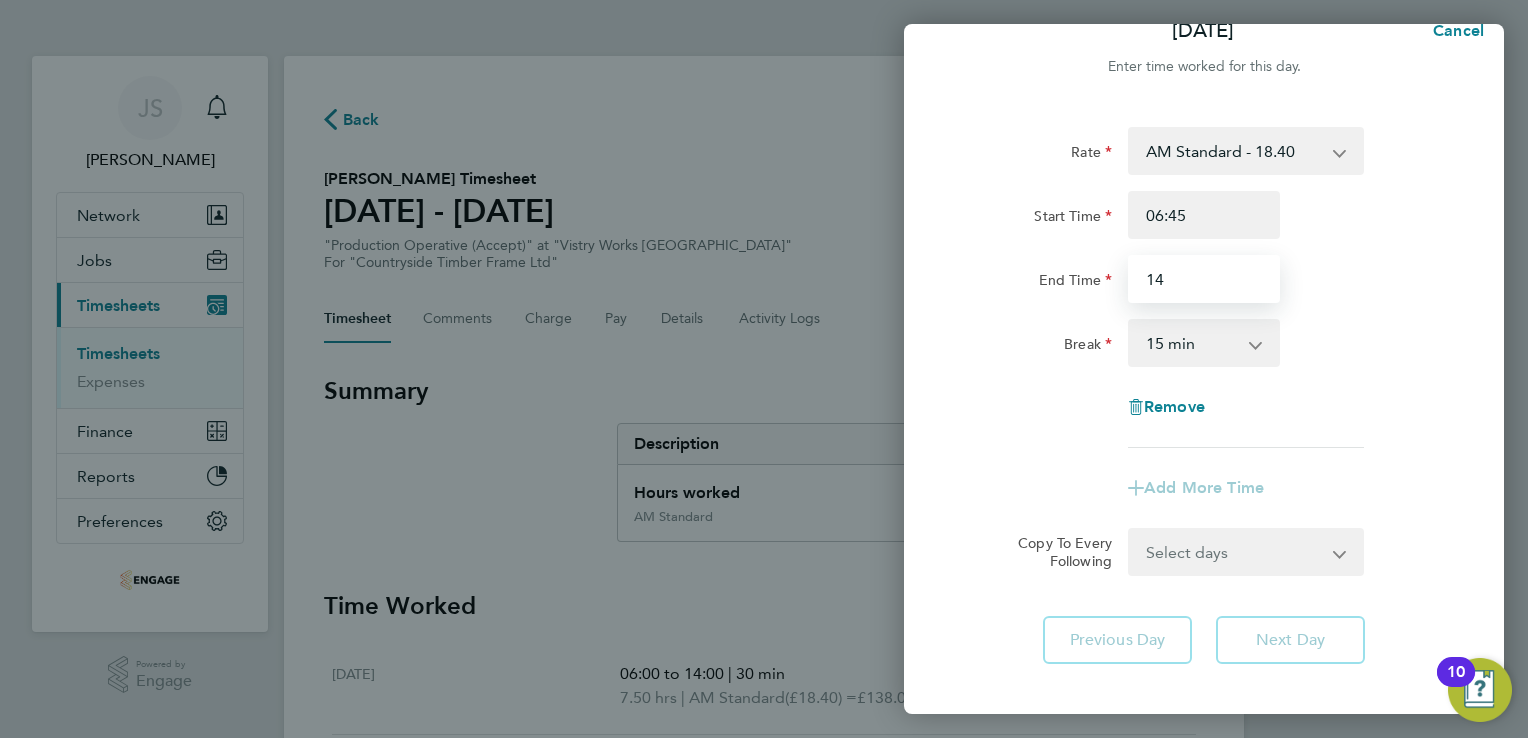 type on "14:00" 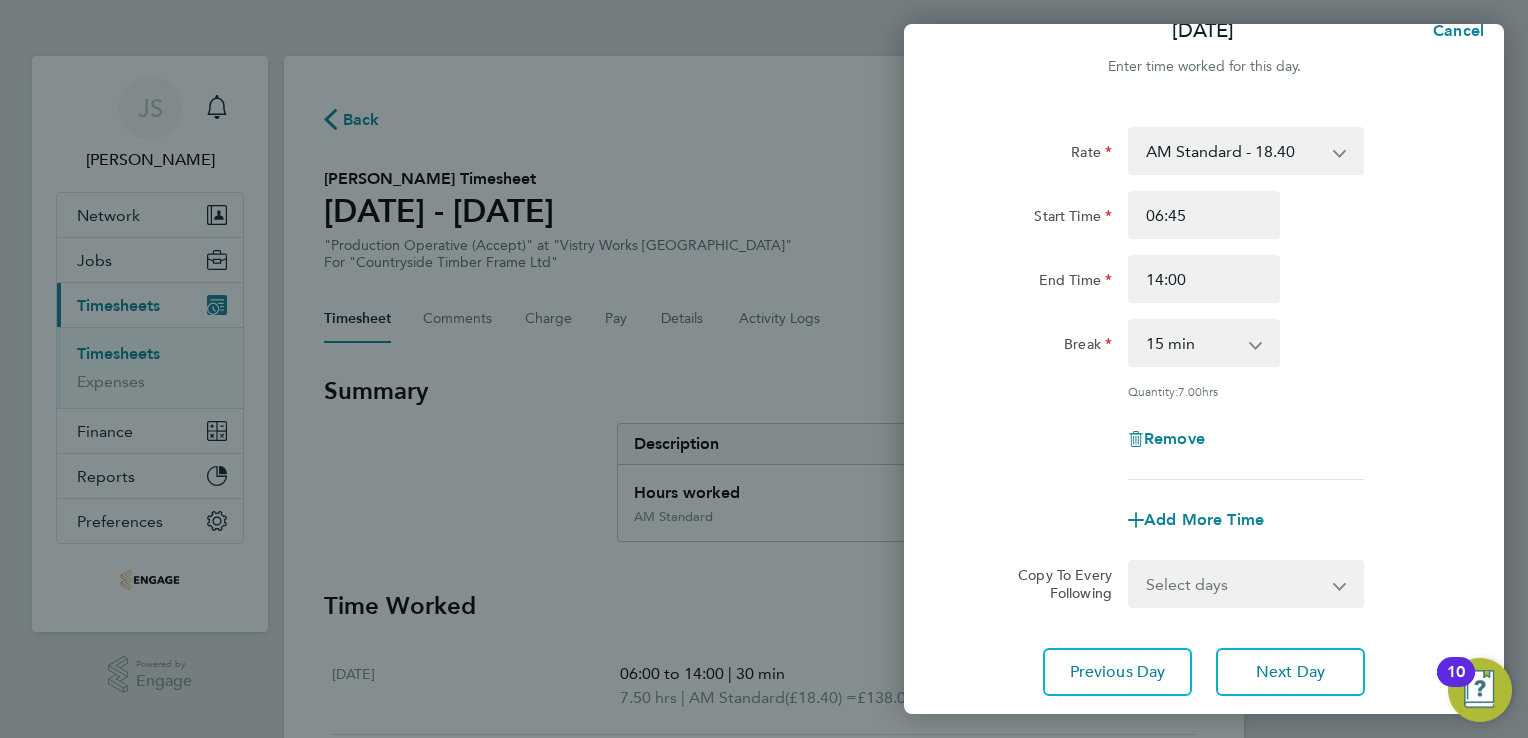 drag, startPoint x: 1176, startPoint y: 354, endPoint x: 1173, endPoint y: 365, distance: 11.401754 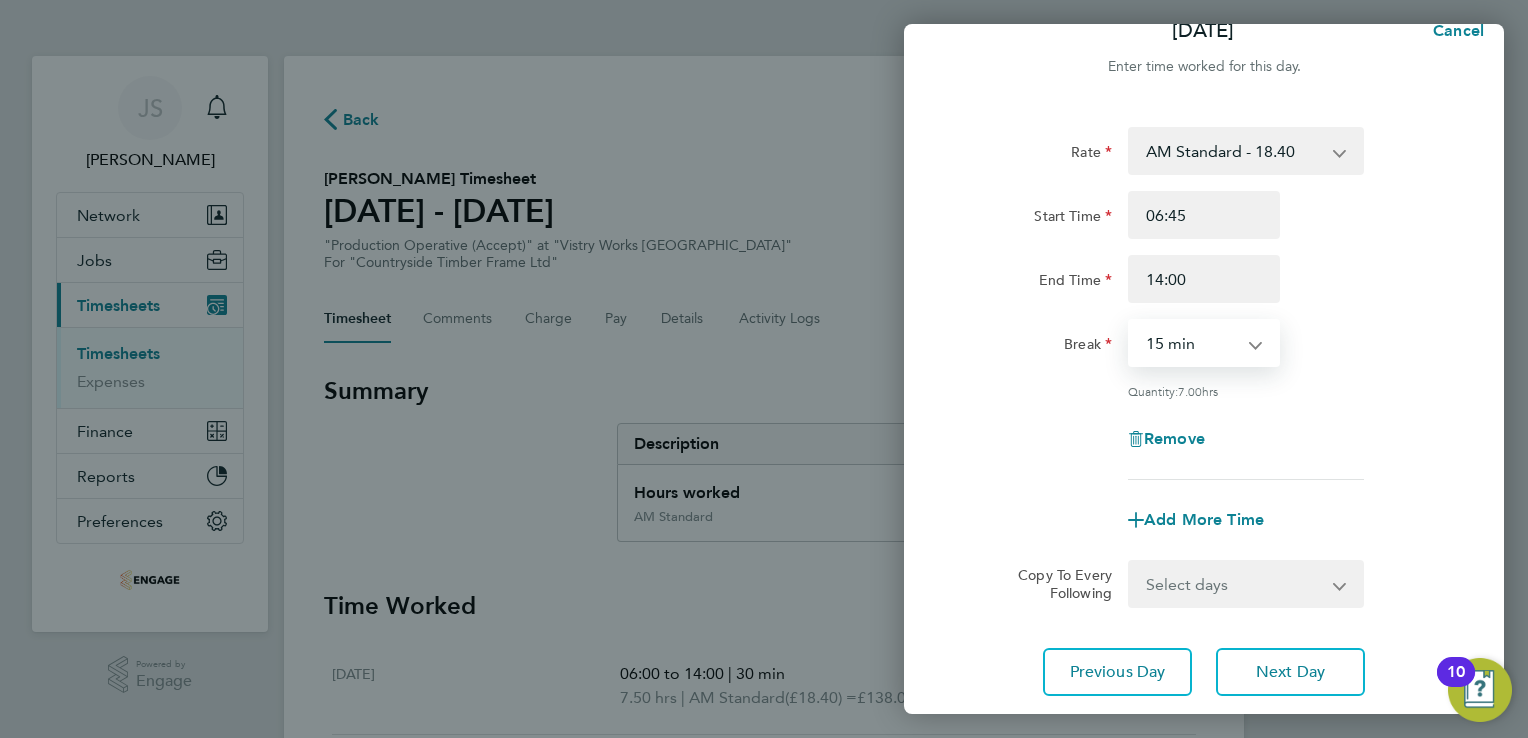 select on "30" 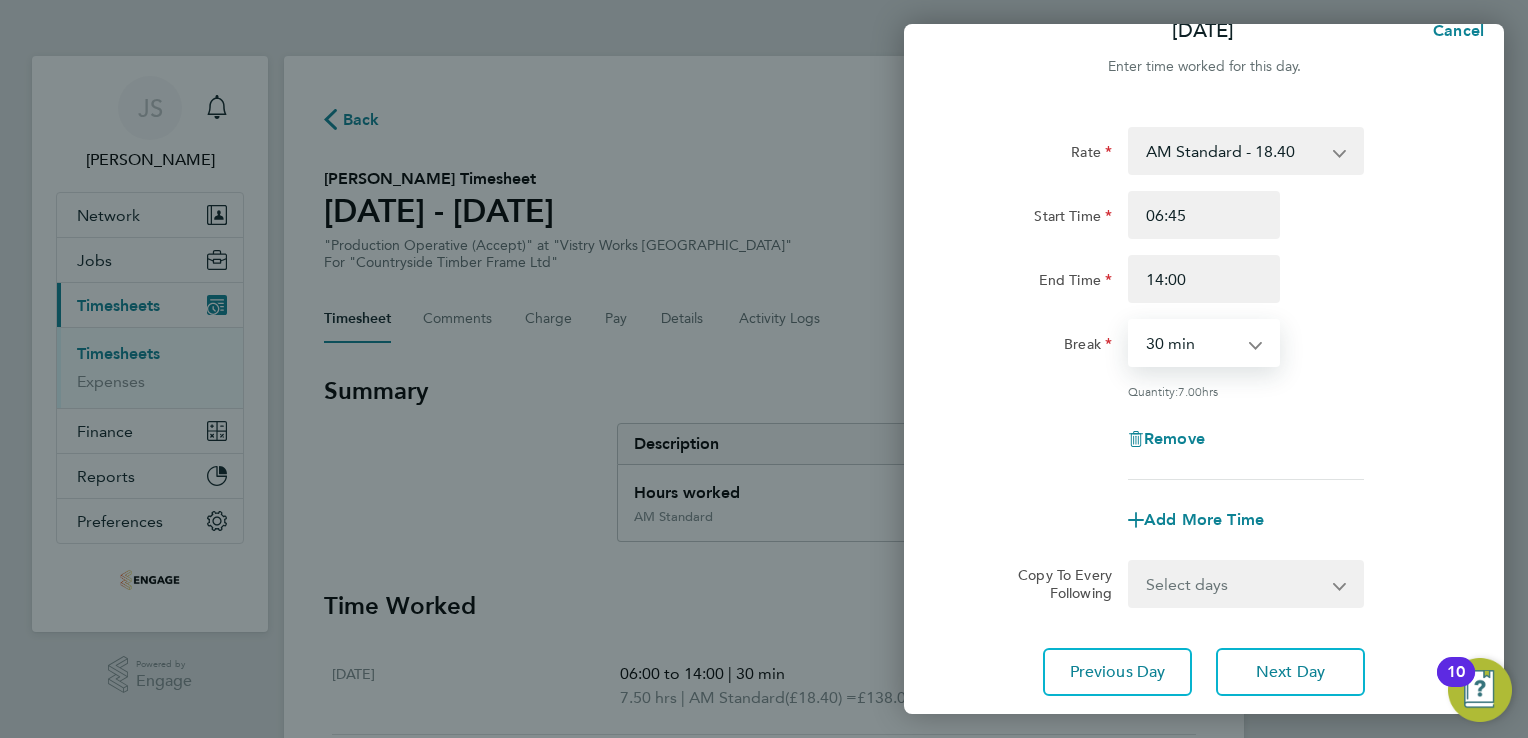 click on "0 min   15 min   30 min   45 min   60 min   75 min   90 min" at bounding box center (1192, 343) 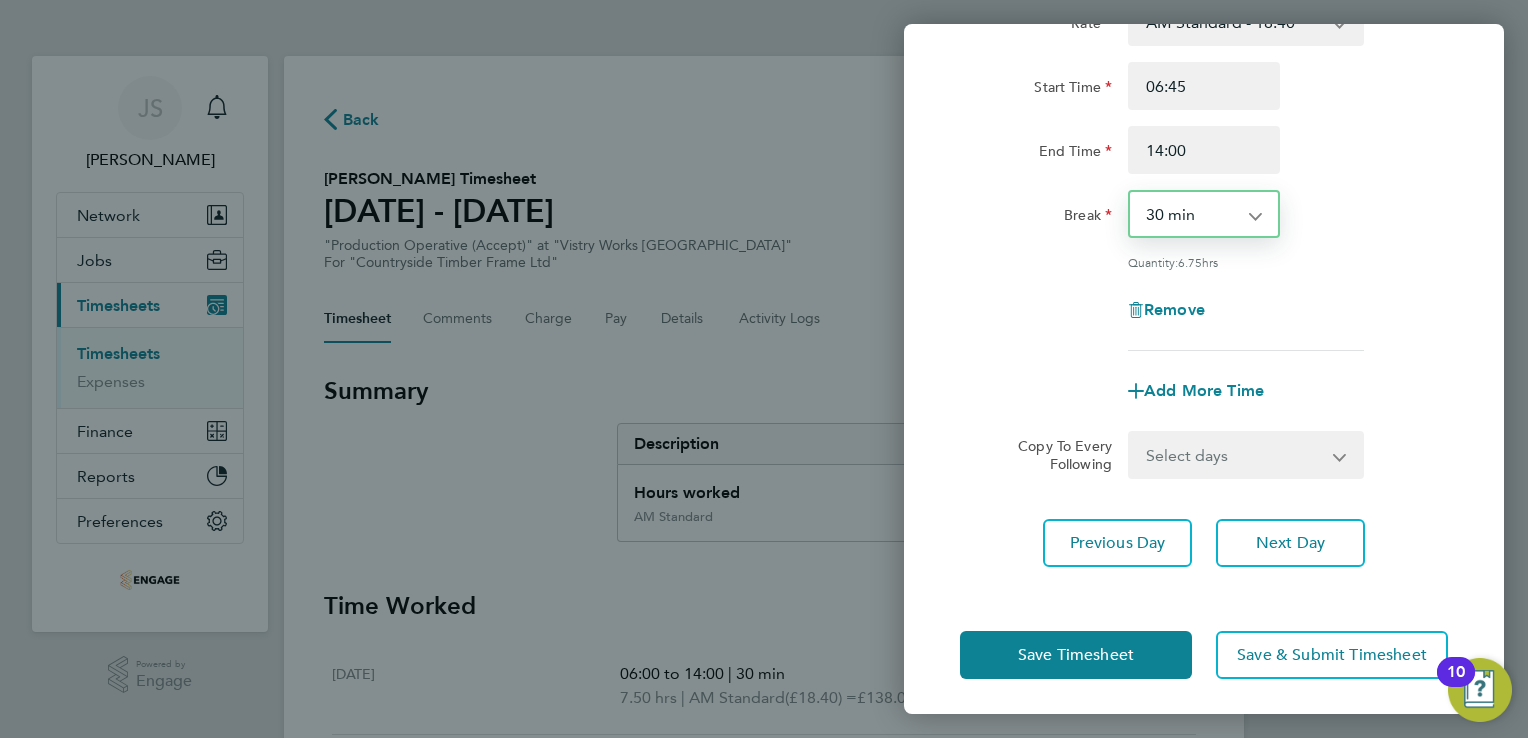 scroll, scrollTop: 164, scrollLeft: 0, axis: vertical 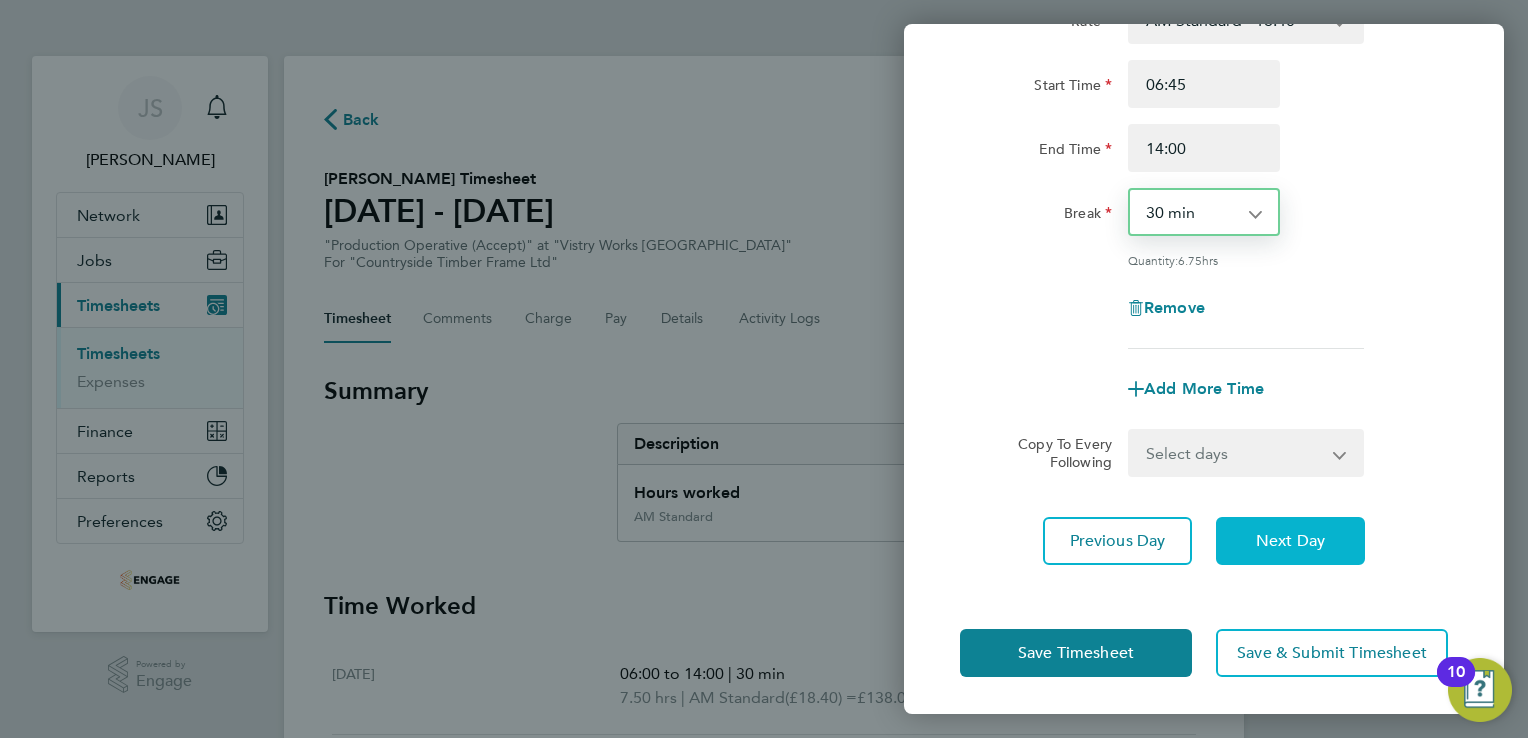 click on "Next Day" 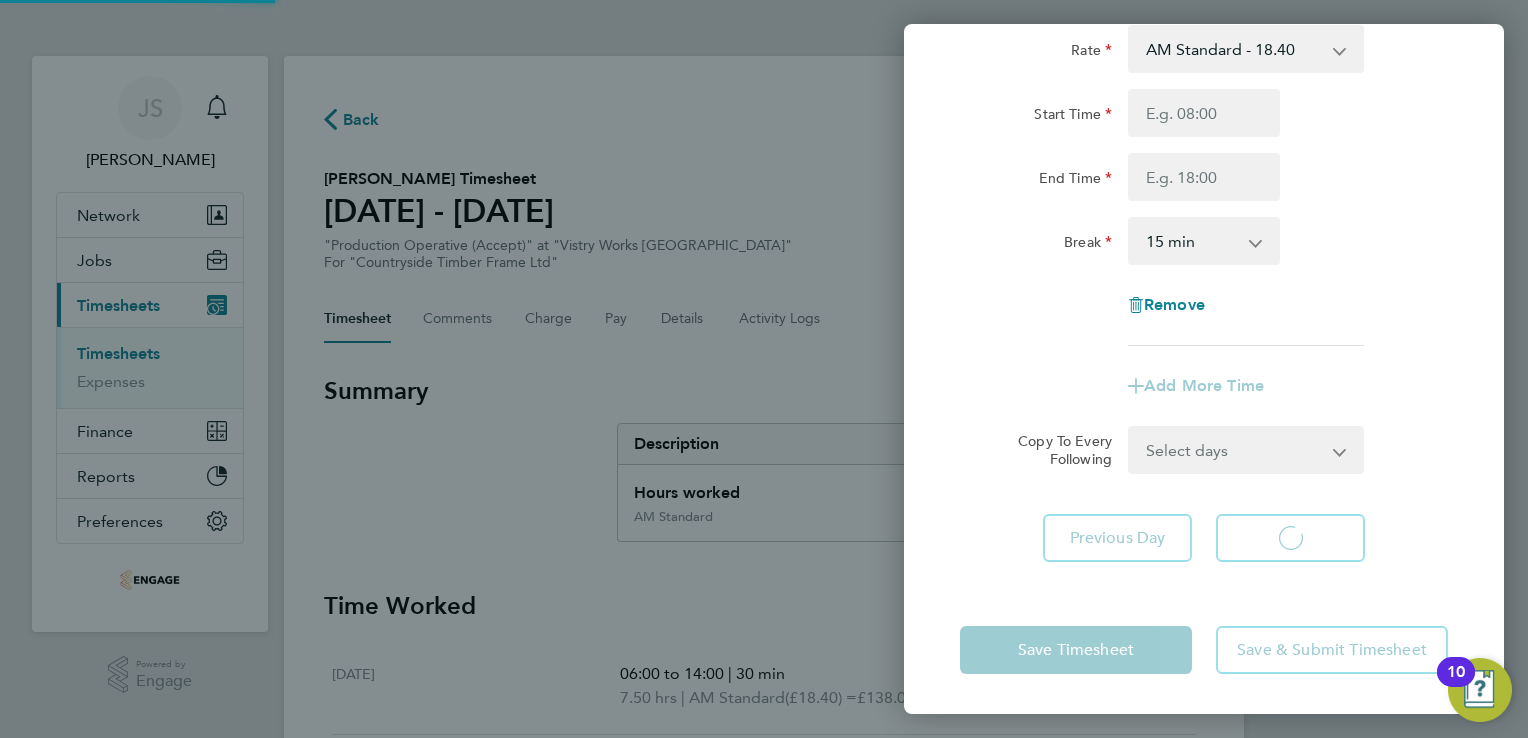 scroll, scrollTop: 133, scrollLeft: 0, axis: vertical 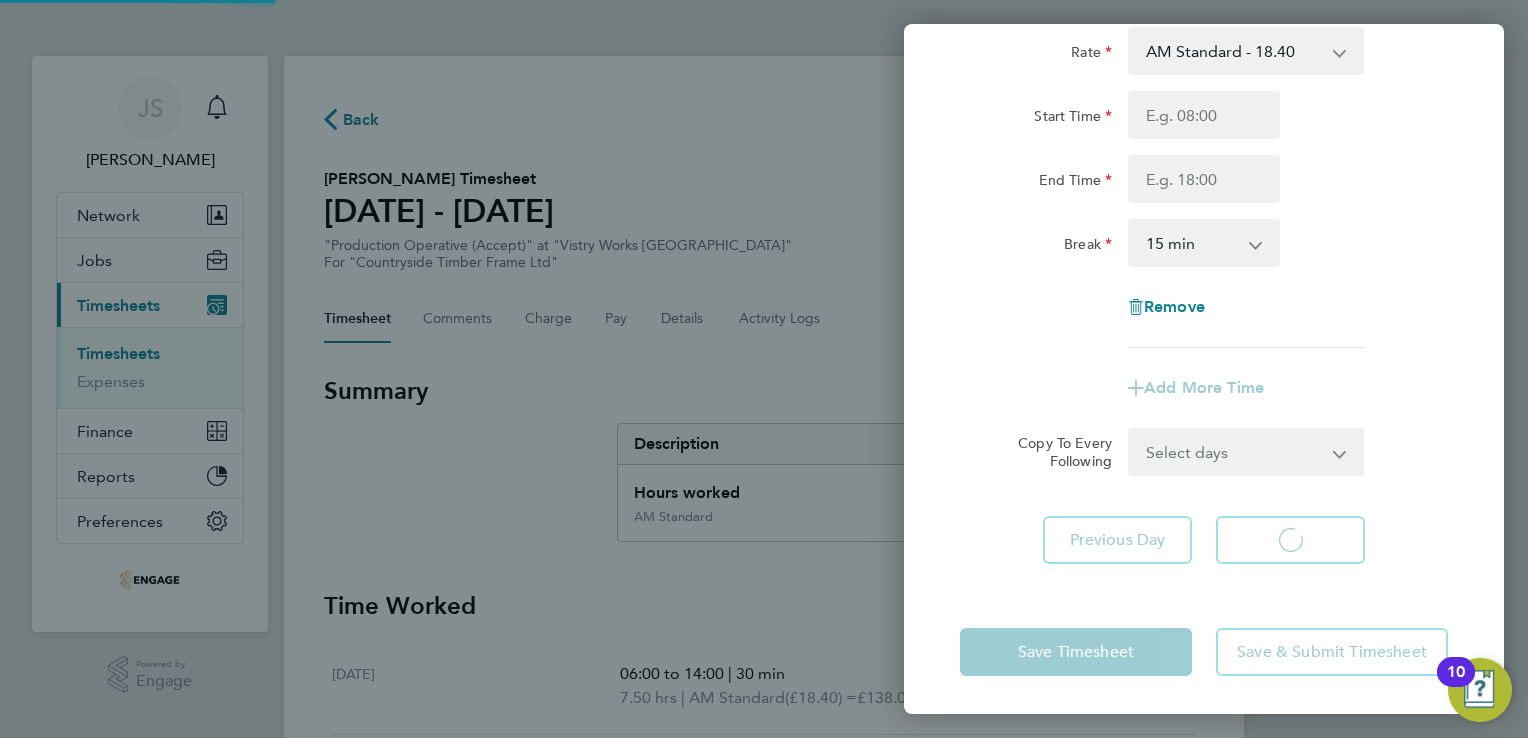 select on "15" 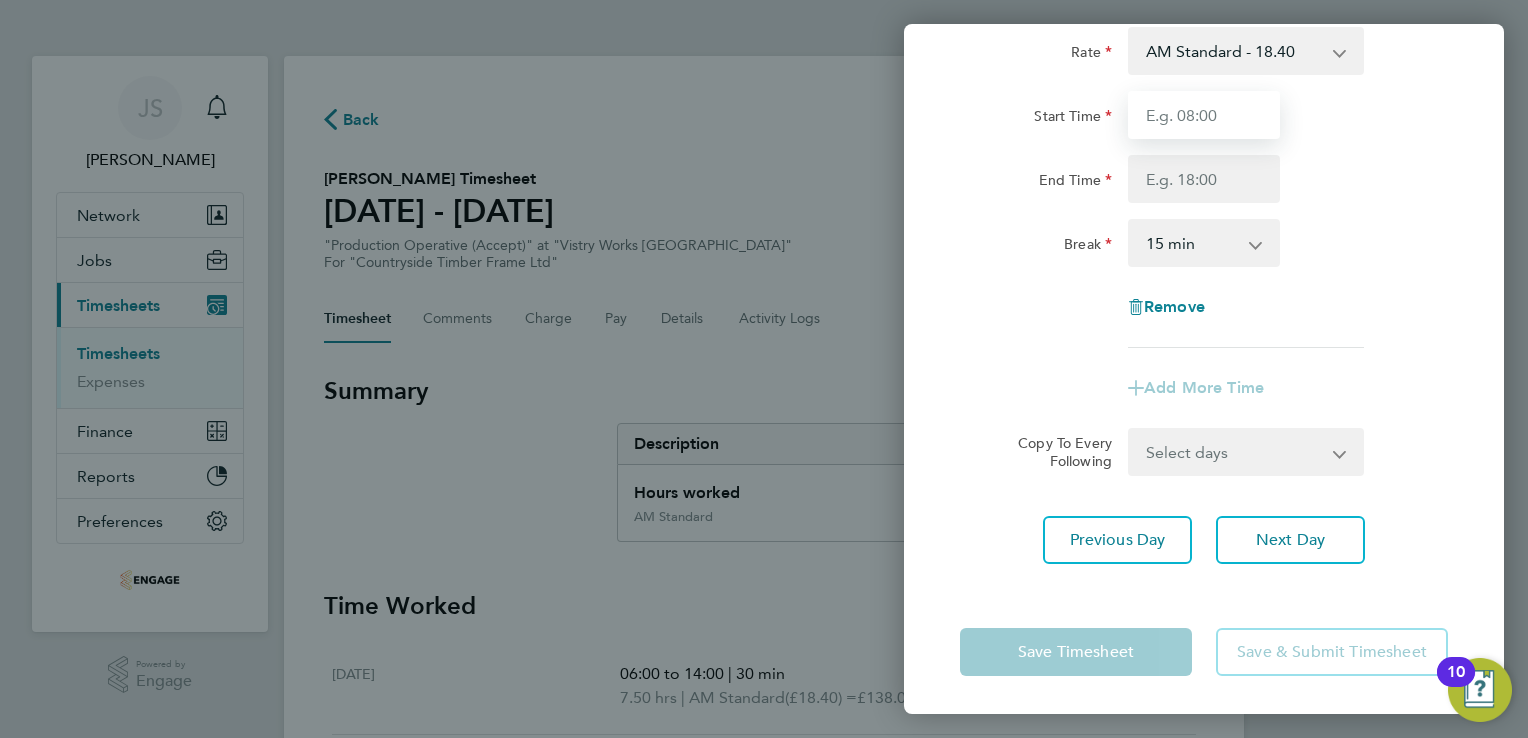 drag, startPoint x: 1173, startPoint y: 118, endPoint x: 1177, endPoint y: 130, distance: 12.649111 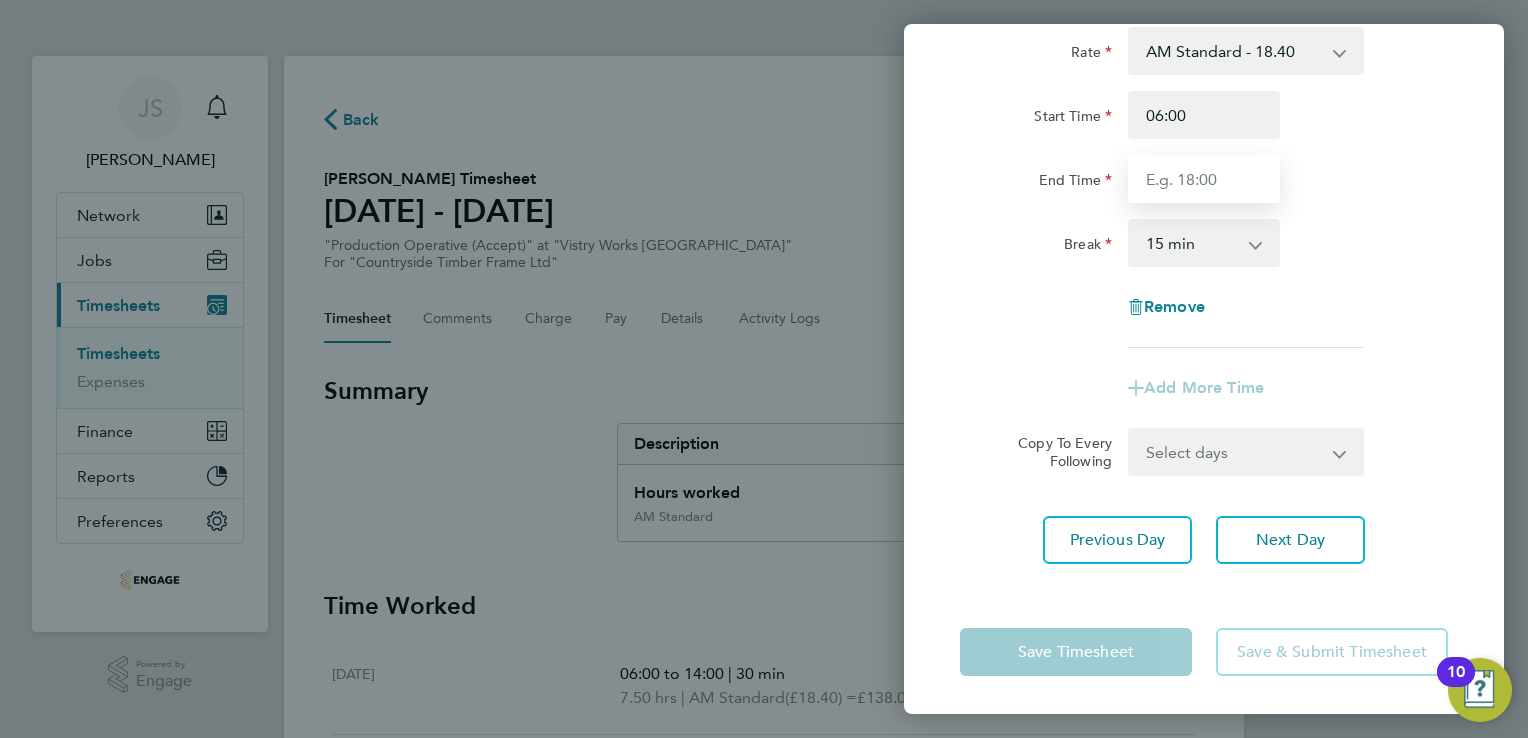 type on "14:00" 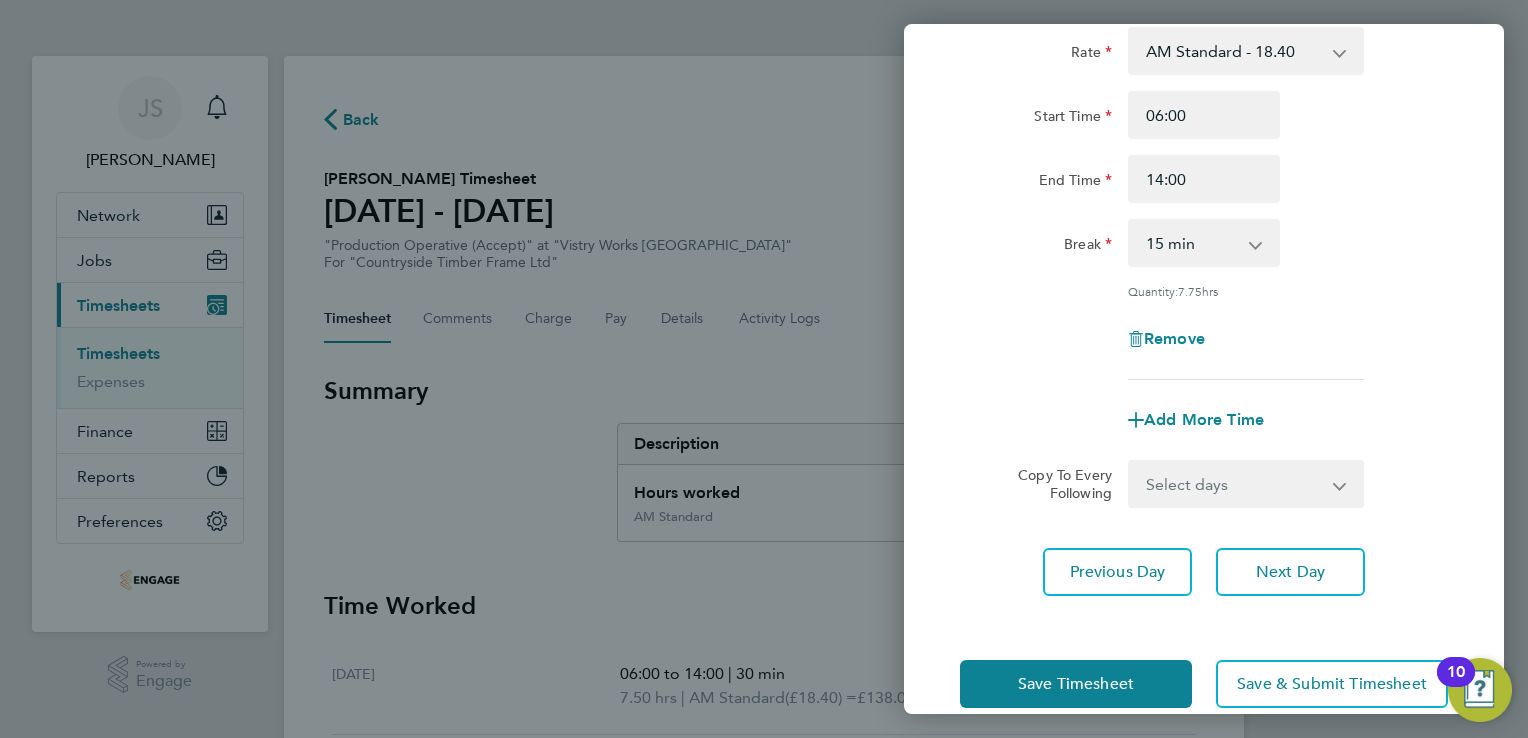drag, startPoint x: 1172, startPoint y: 236, endPoint x: 1198, endPoint y: 253, distance: 31.06445 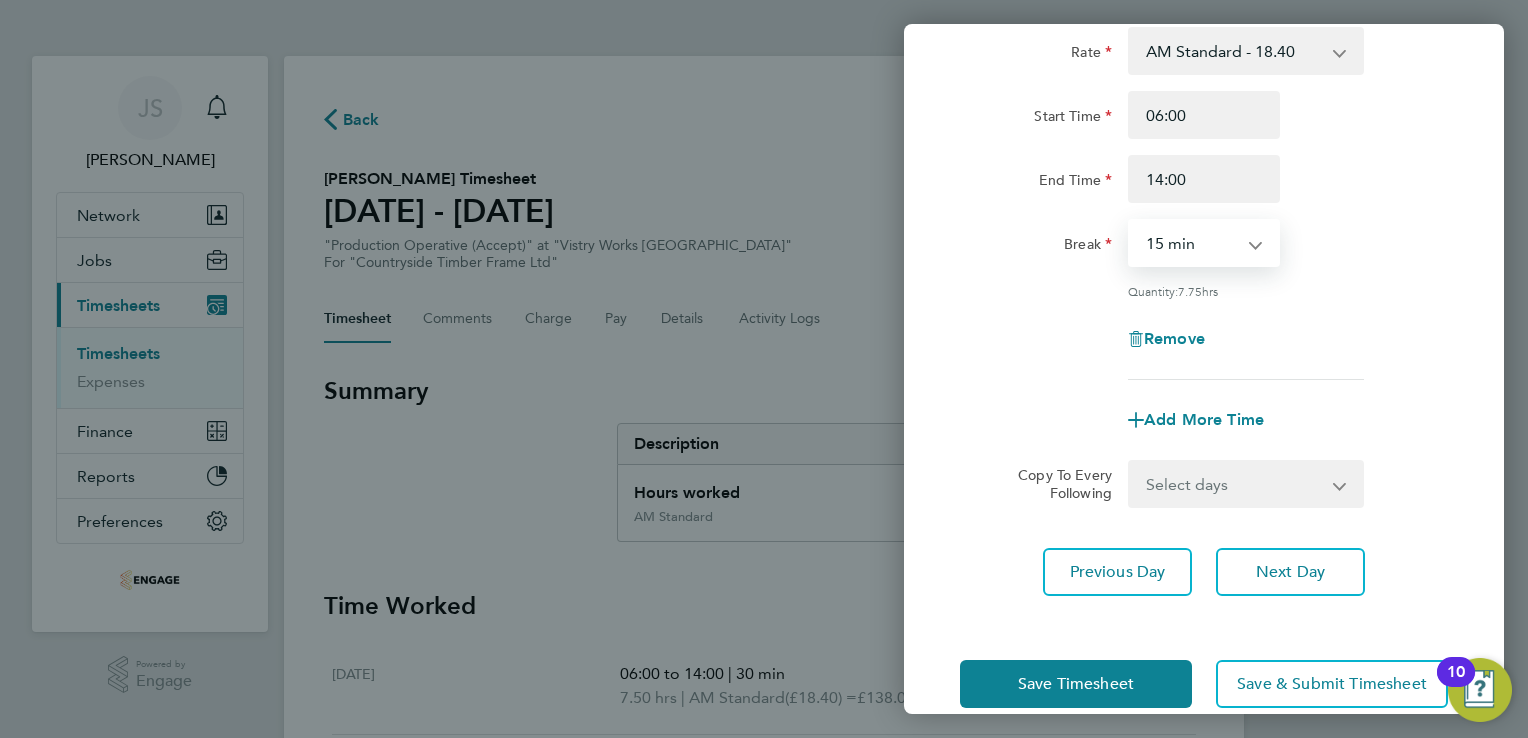 select on "30" 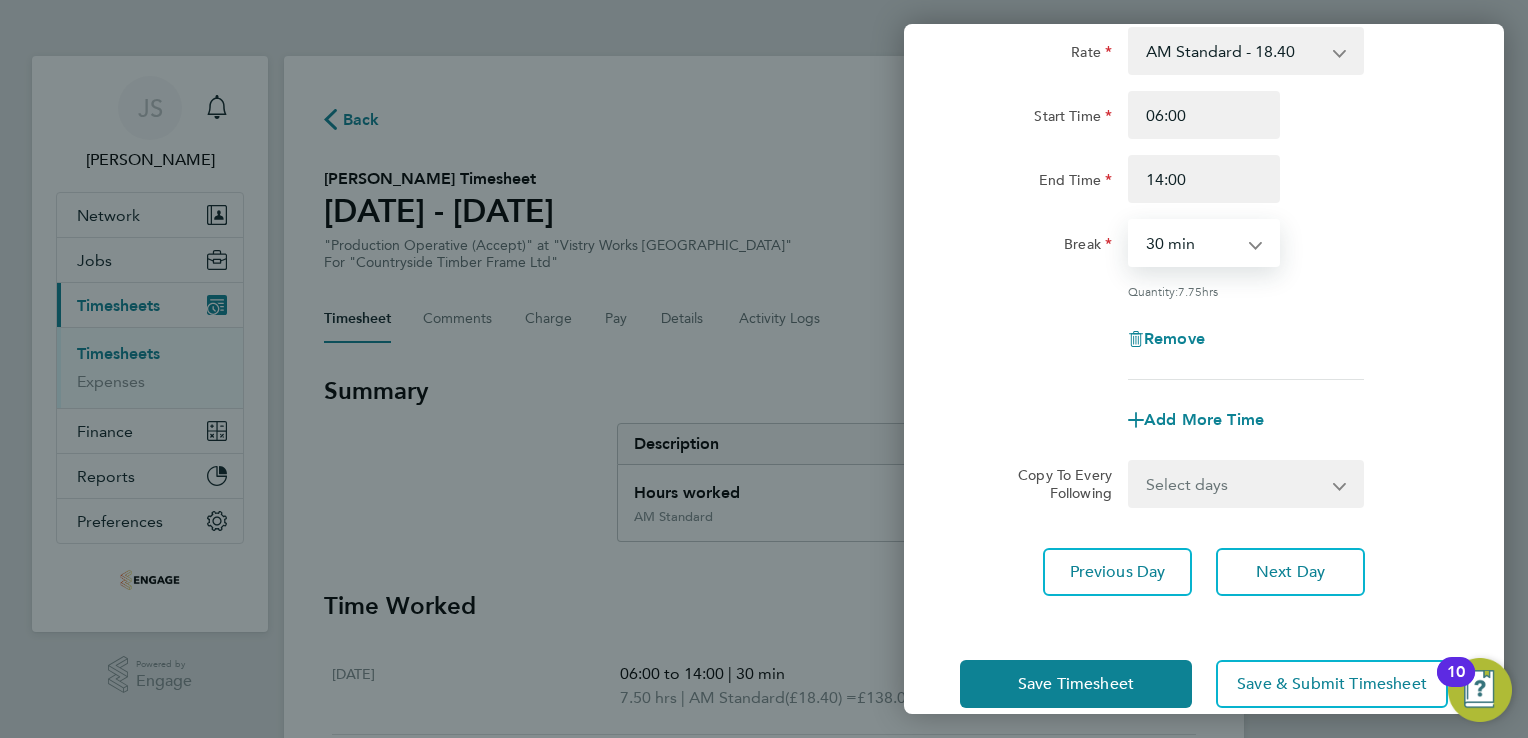 click on "0 min   15 min   30 min   45 min   60 min   75 min   90 min" at bounding box center (1192, 243) 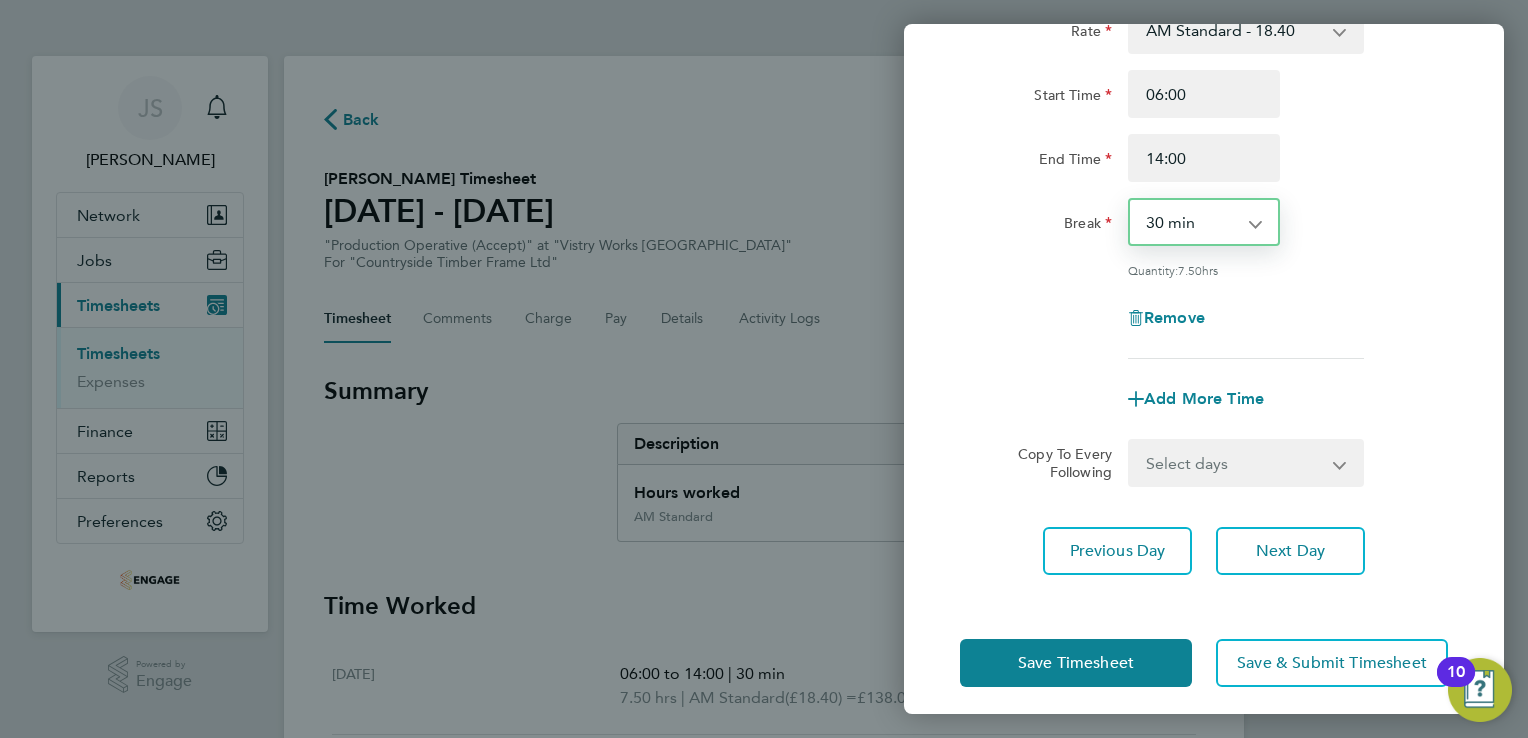 scroll, scrollTop: 164, scrollLeft: 0, axis: vertical 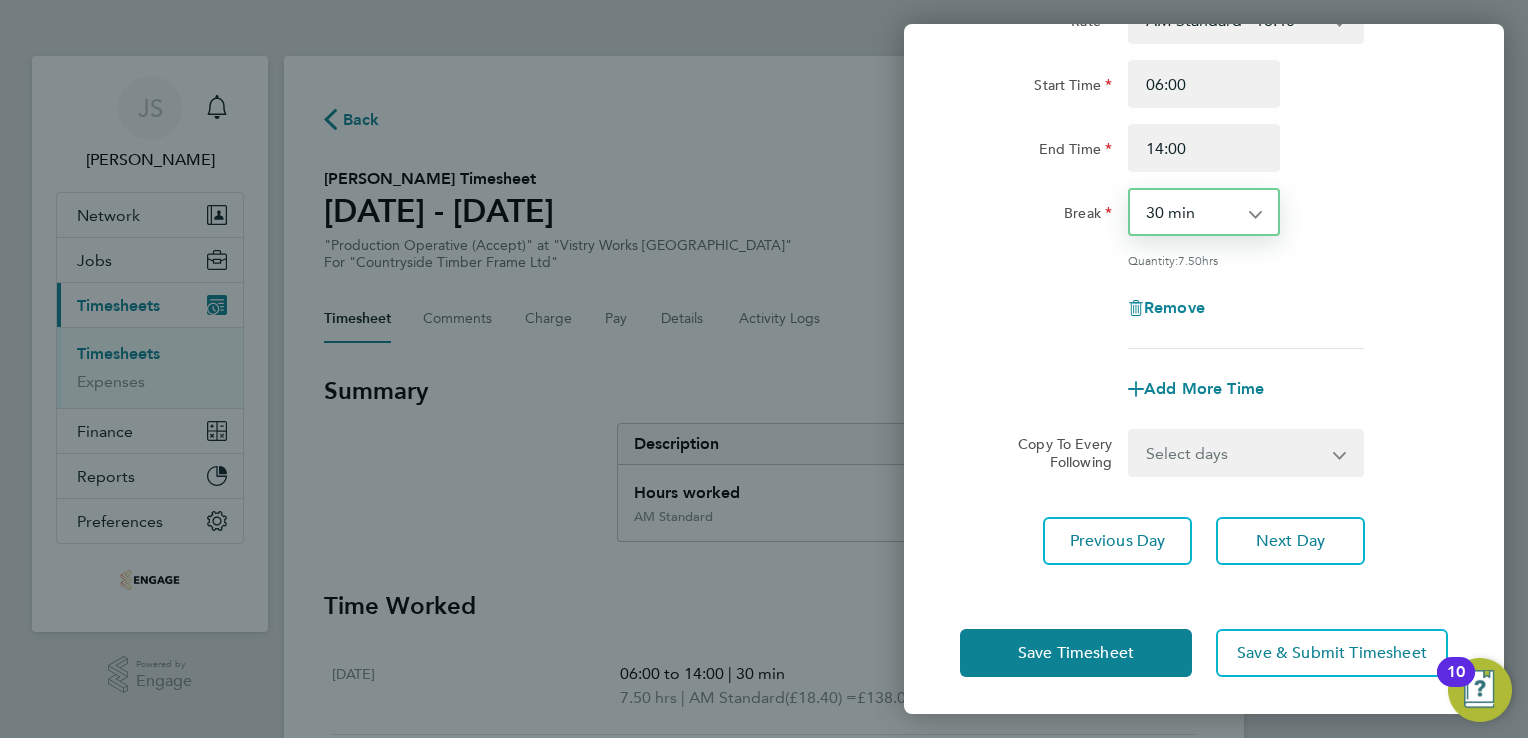 click on "Select days   Day   Weekend (Sat-Sun)   [DATE]   [DATE]   [DATE]" at bounding box center [1235, 453] 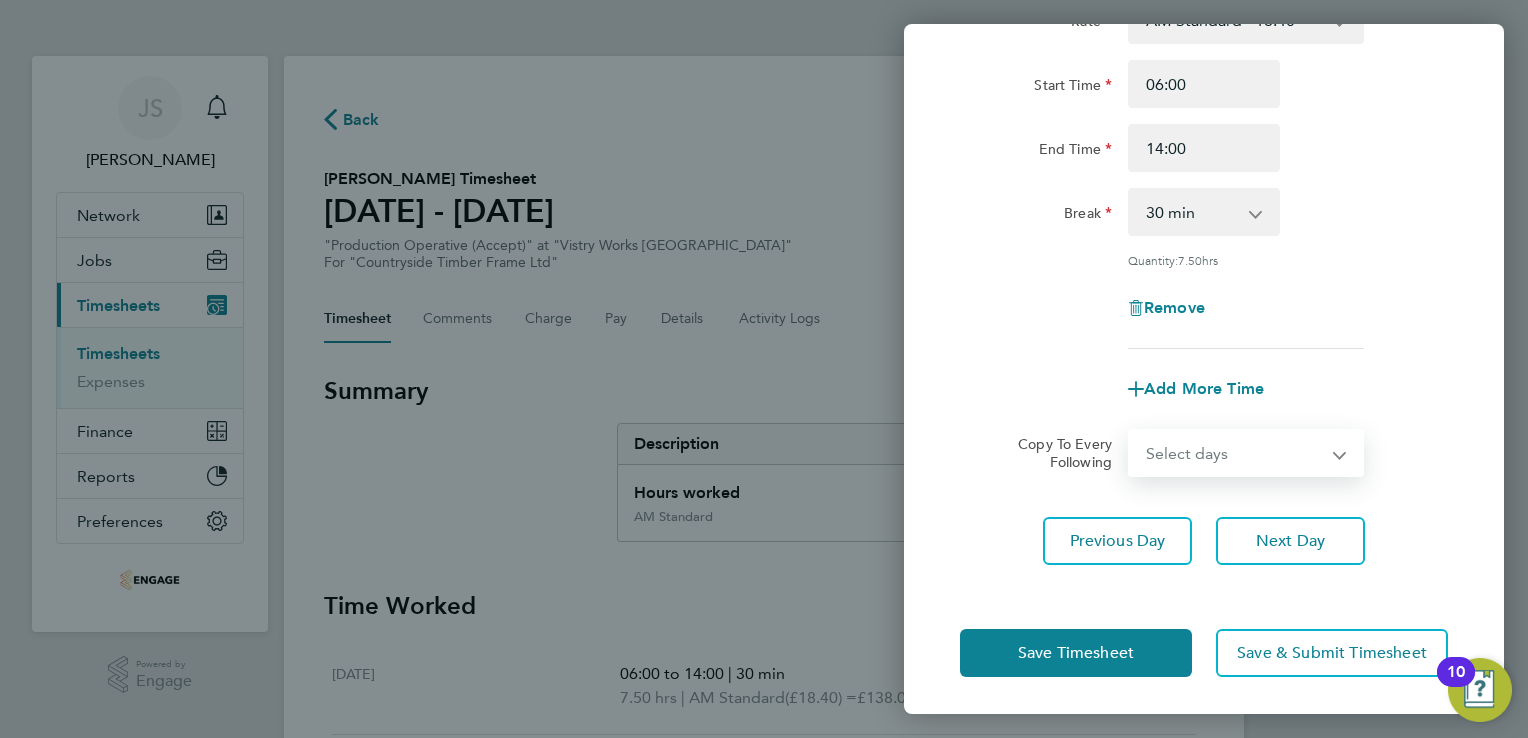 select on "FRI" 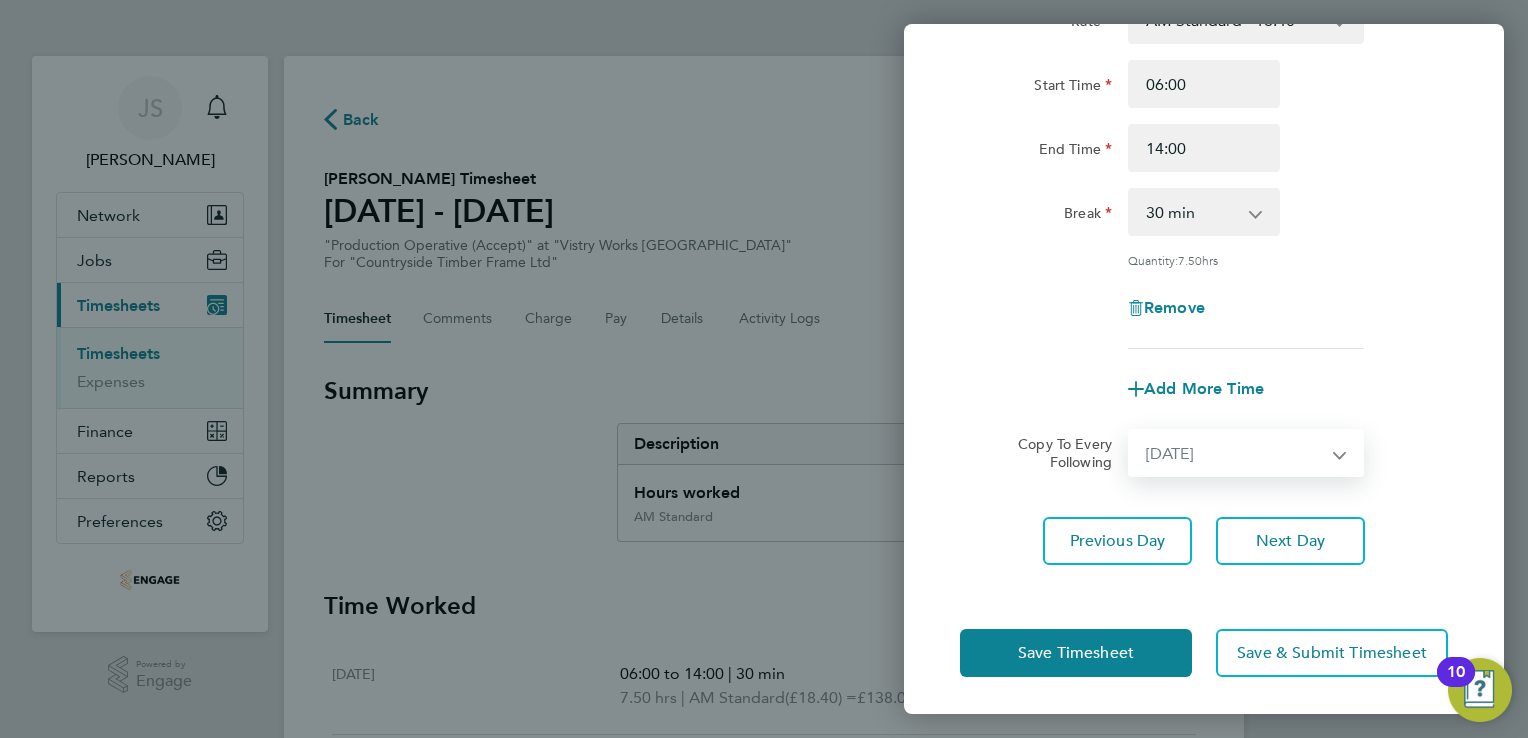 click on "Select days   Day   Weekend (Sat-Sun)   [DATE]   [DATE]   [DATE]" at bounding box center [1235, 453] 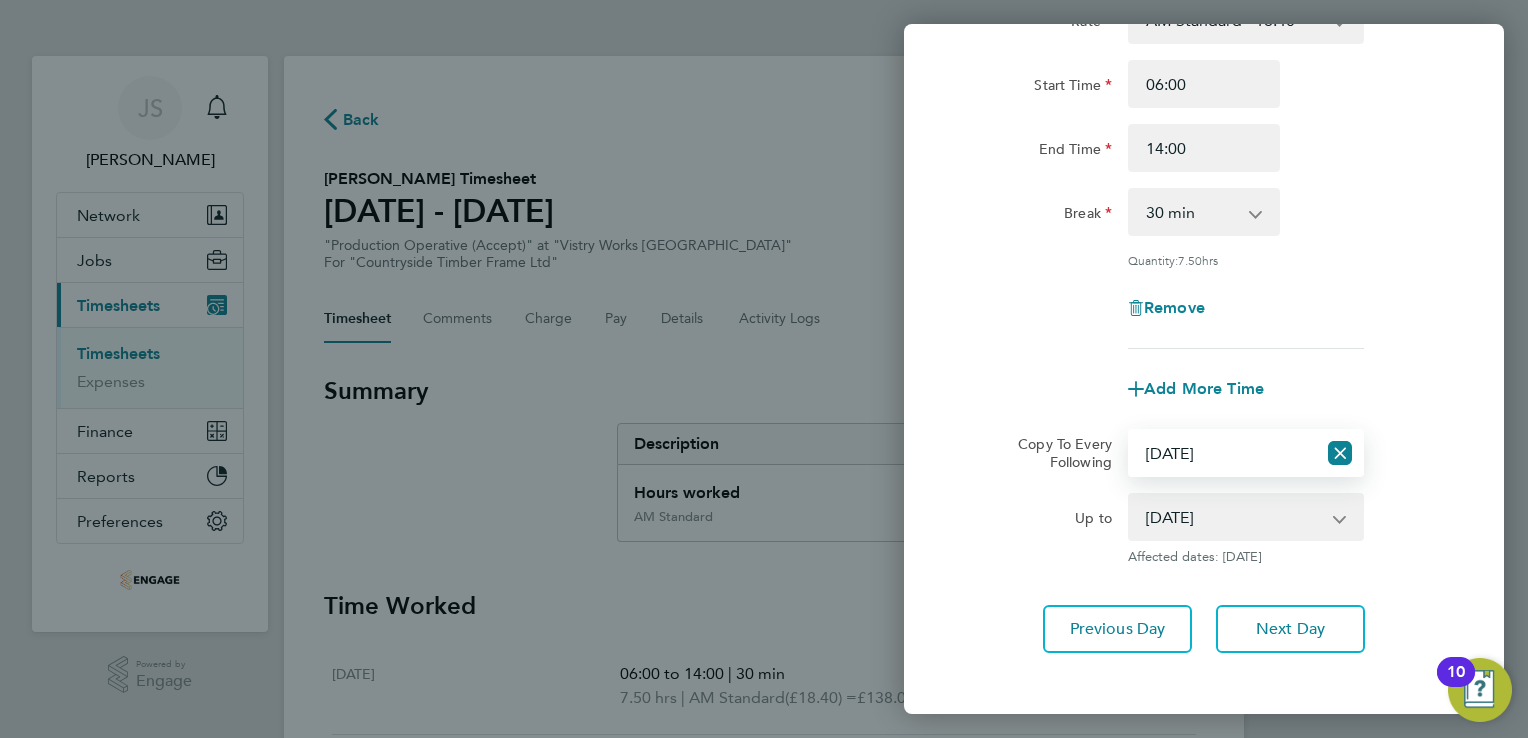 scroll, scrollTop: 252, scrollLeft: 0, axis: vertical 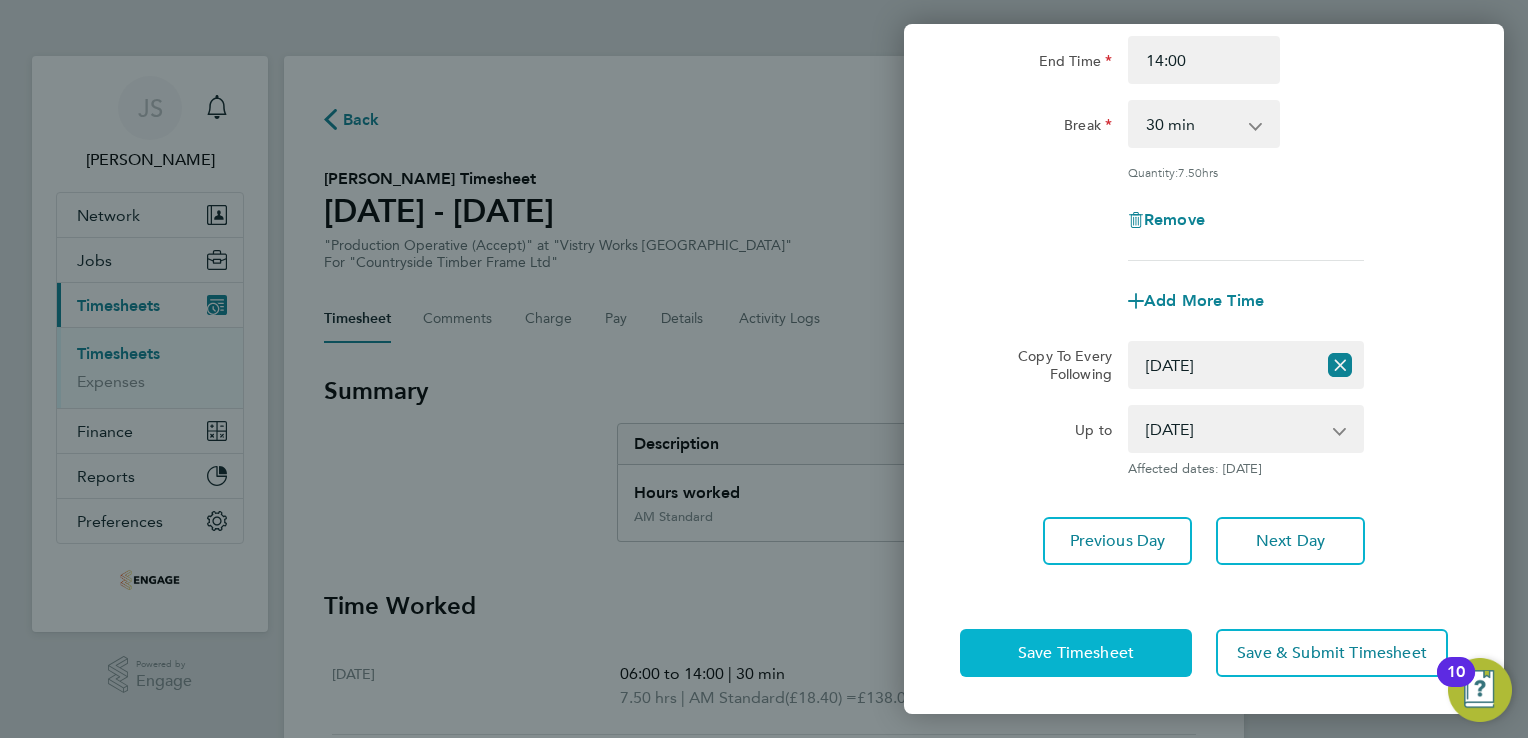 drag, startPoint x: 1088, startPoint y: 651, endPoint x: 1064, endPoint y: 636, distance: 28.301943 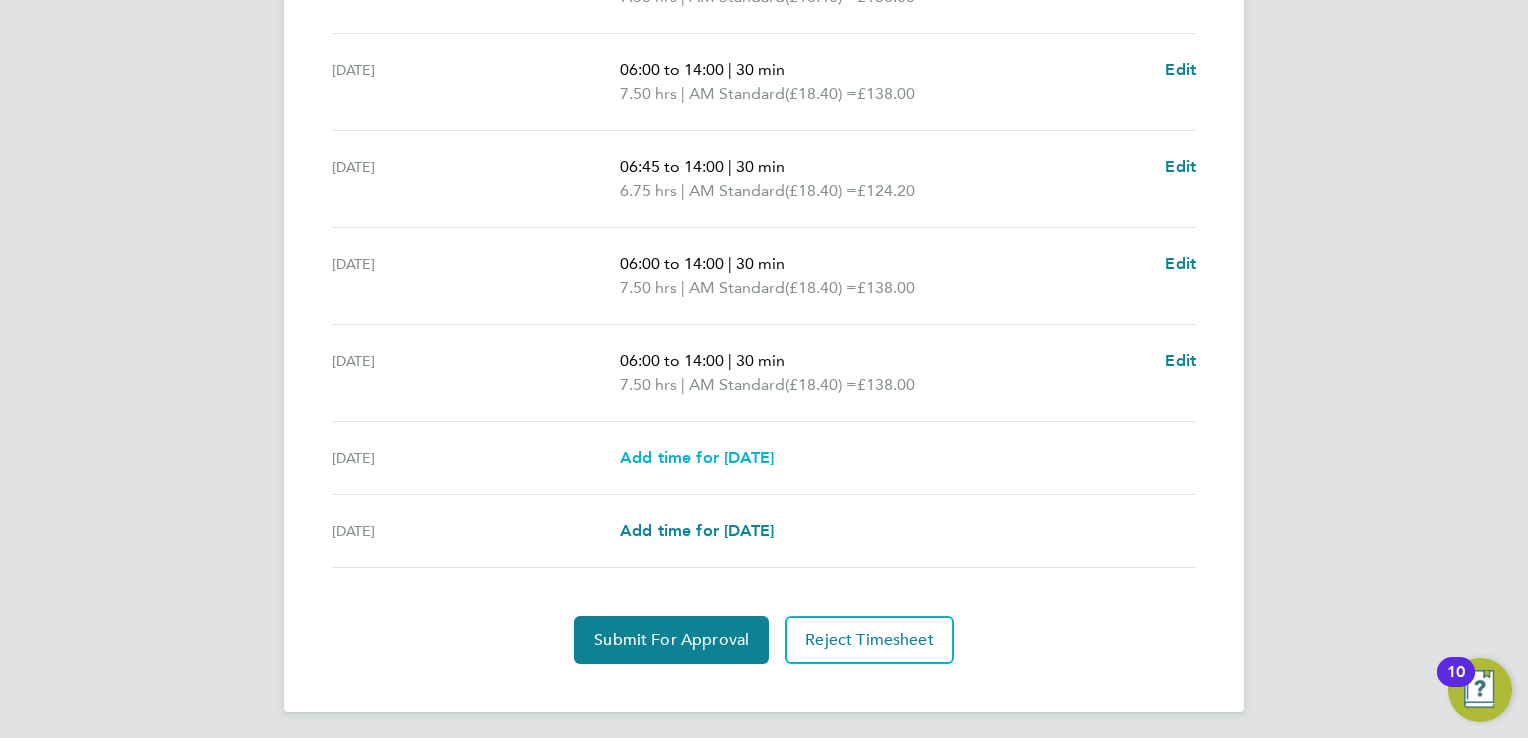 scroll, scrollTop: 704, scrollLeft: 0, axis: vertical 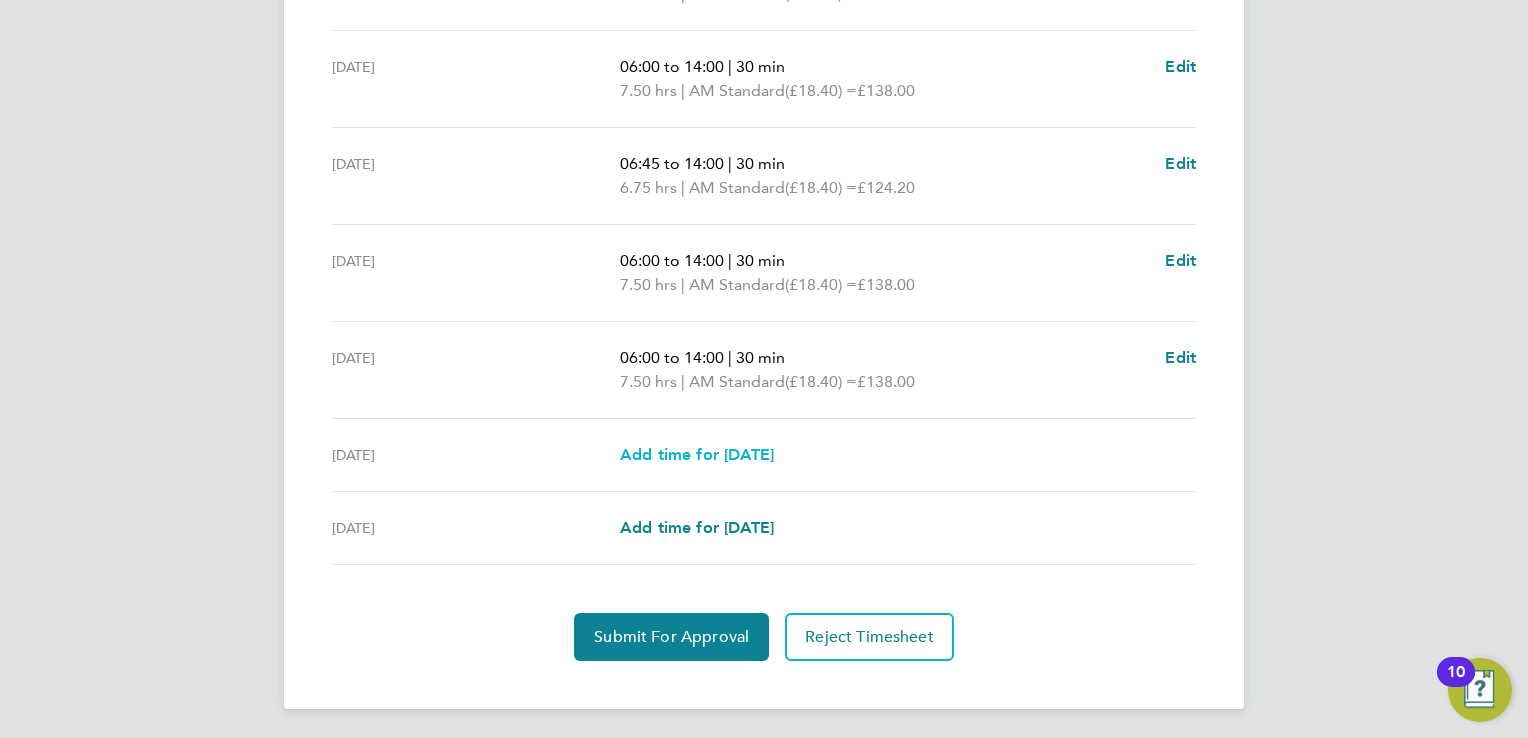 click on "Add time for [DATE]" at bounding box center [697, 454] 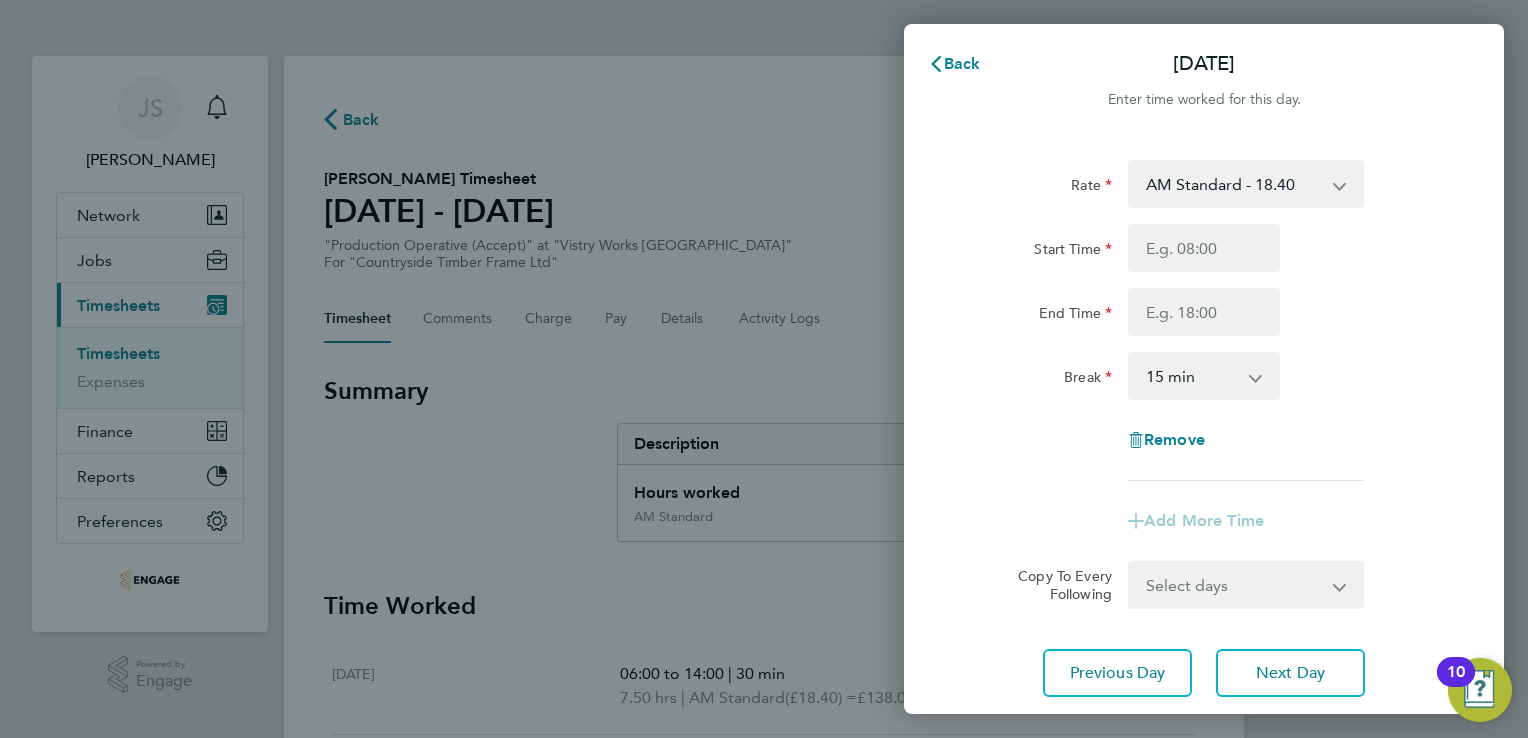 scroll, scrollTop: 0, scrollLeft: 0, axis: both 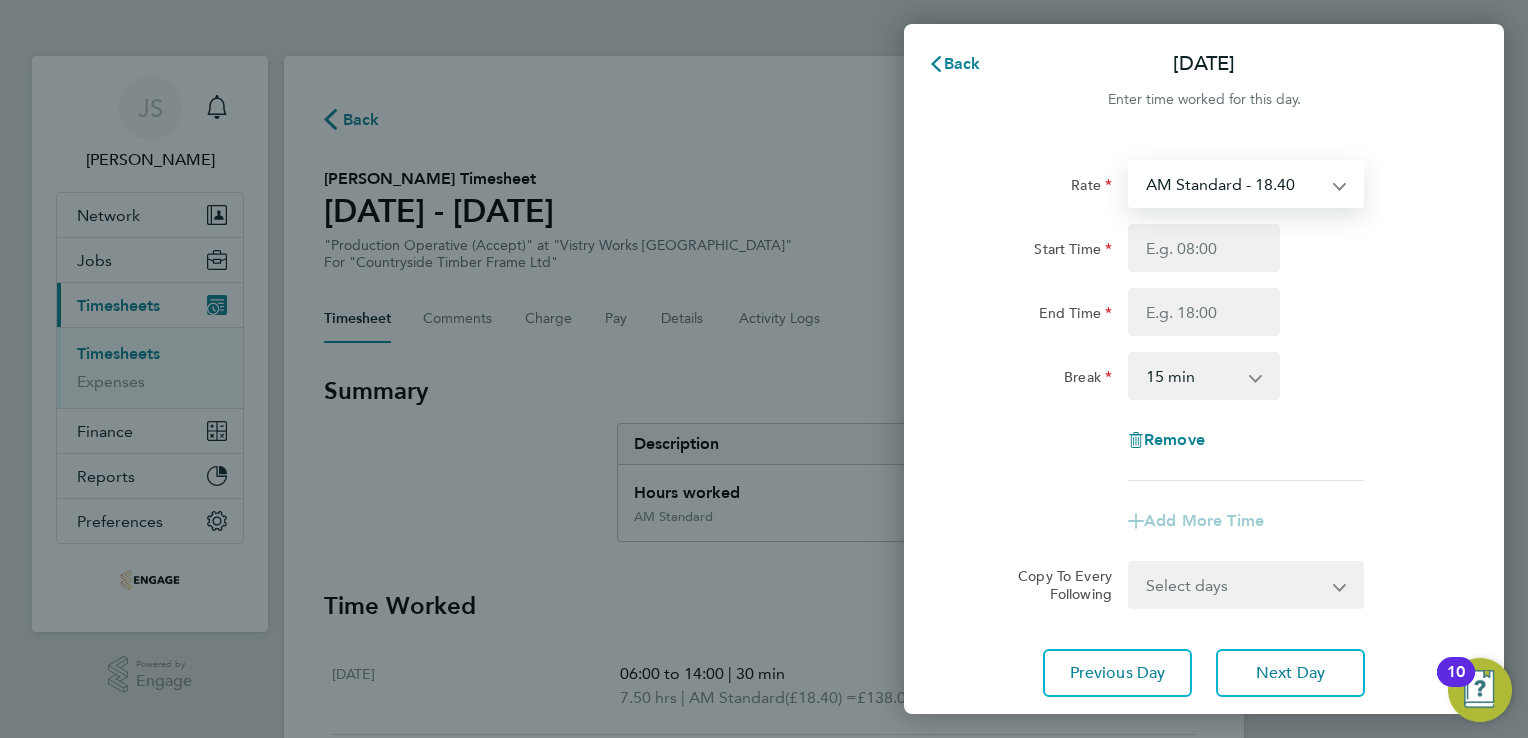 click on "Start Time End Time" 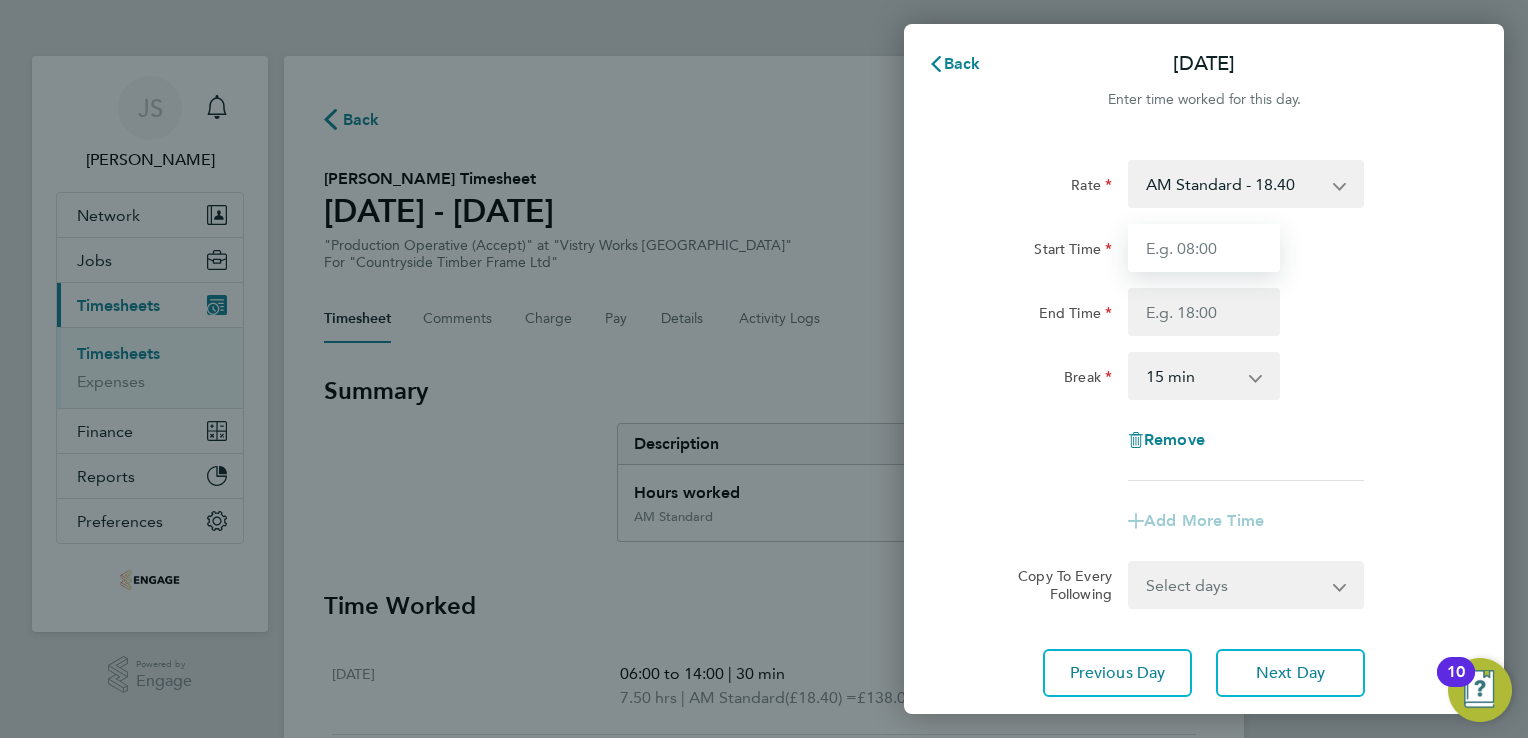 click on "Start Time" at bounding box center [1204, 248] 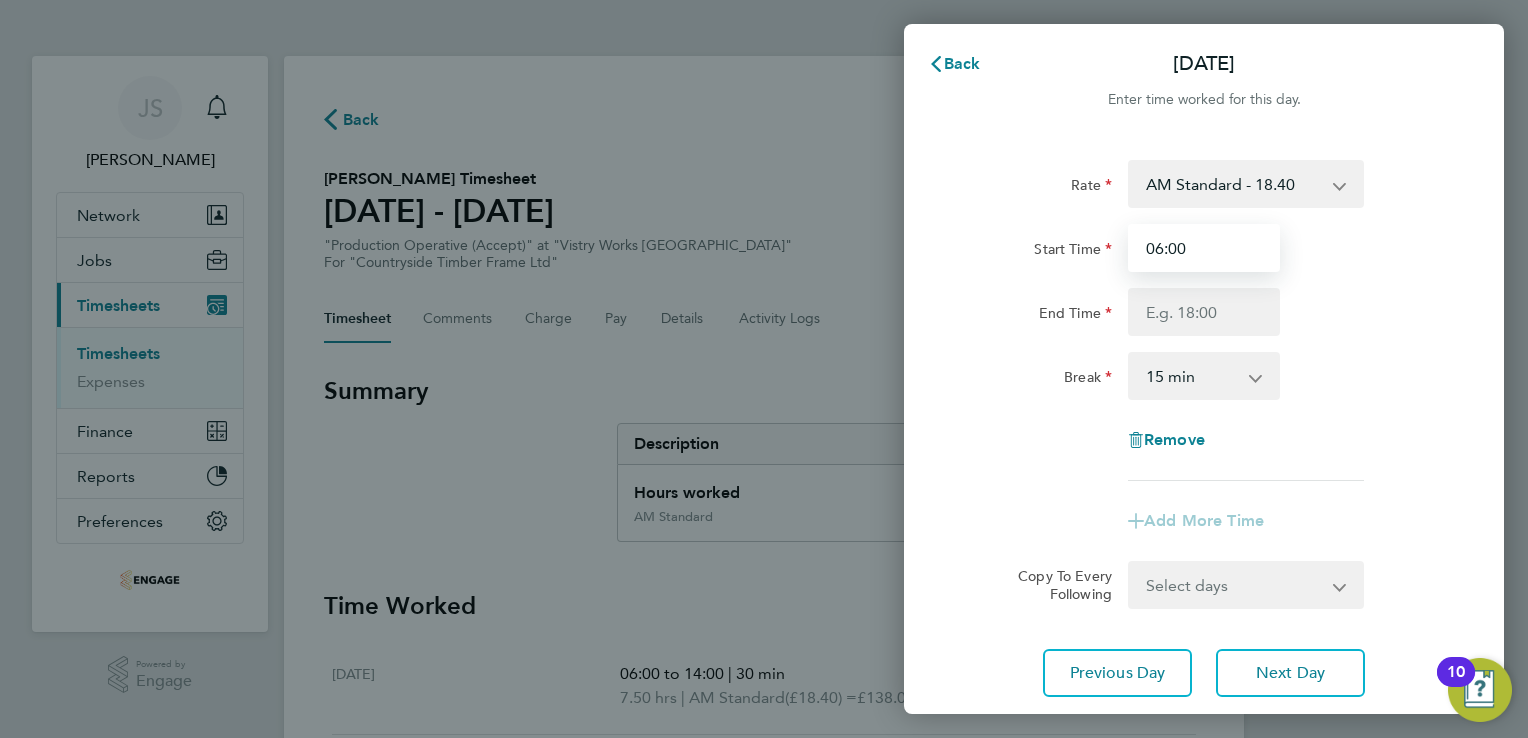 type on "06:00" 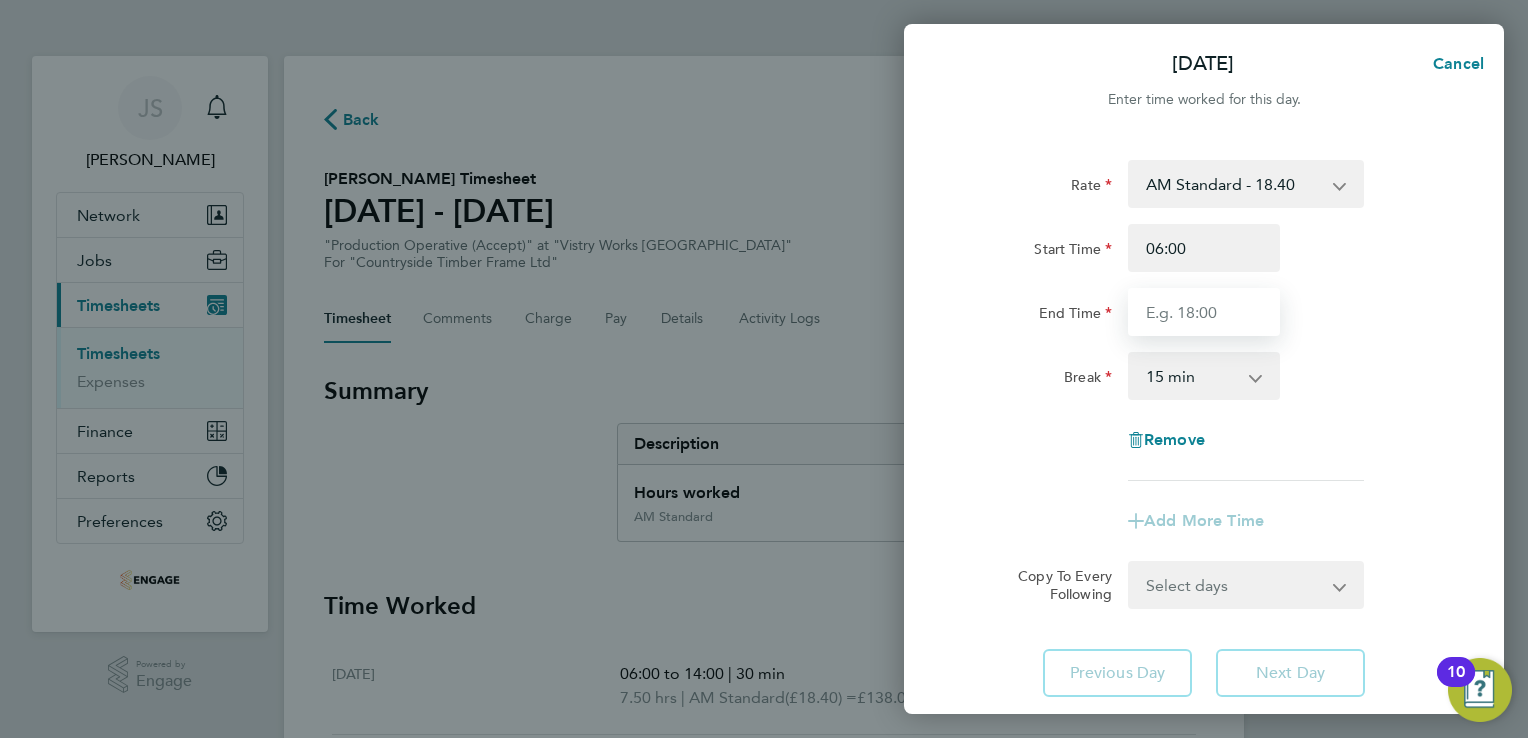 click on "End Time" at bounding box center (1204, 312) 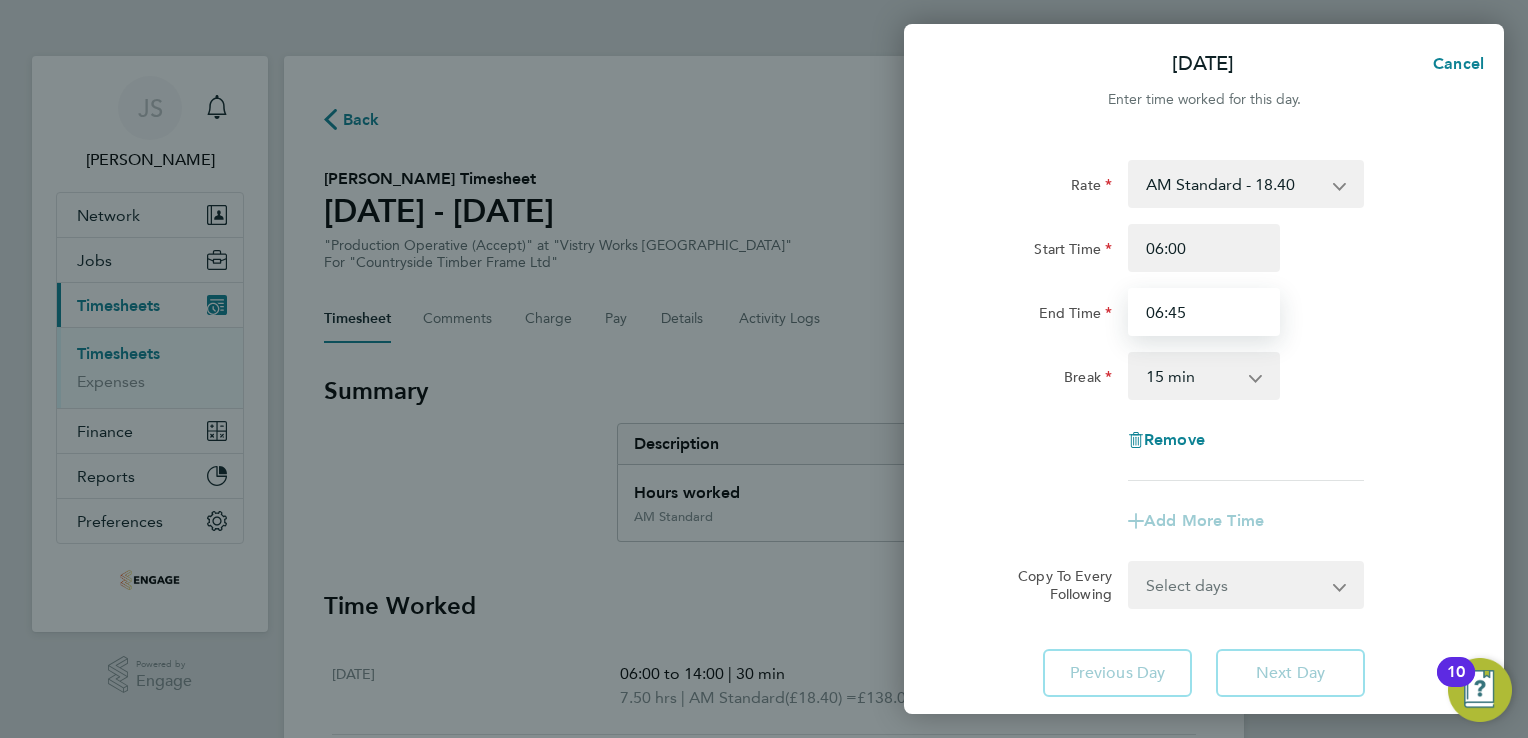 type on "06:45" 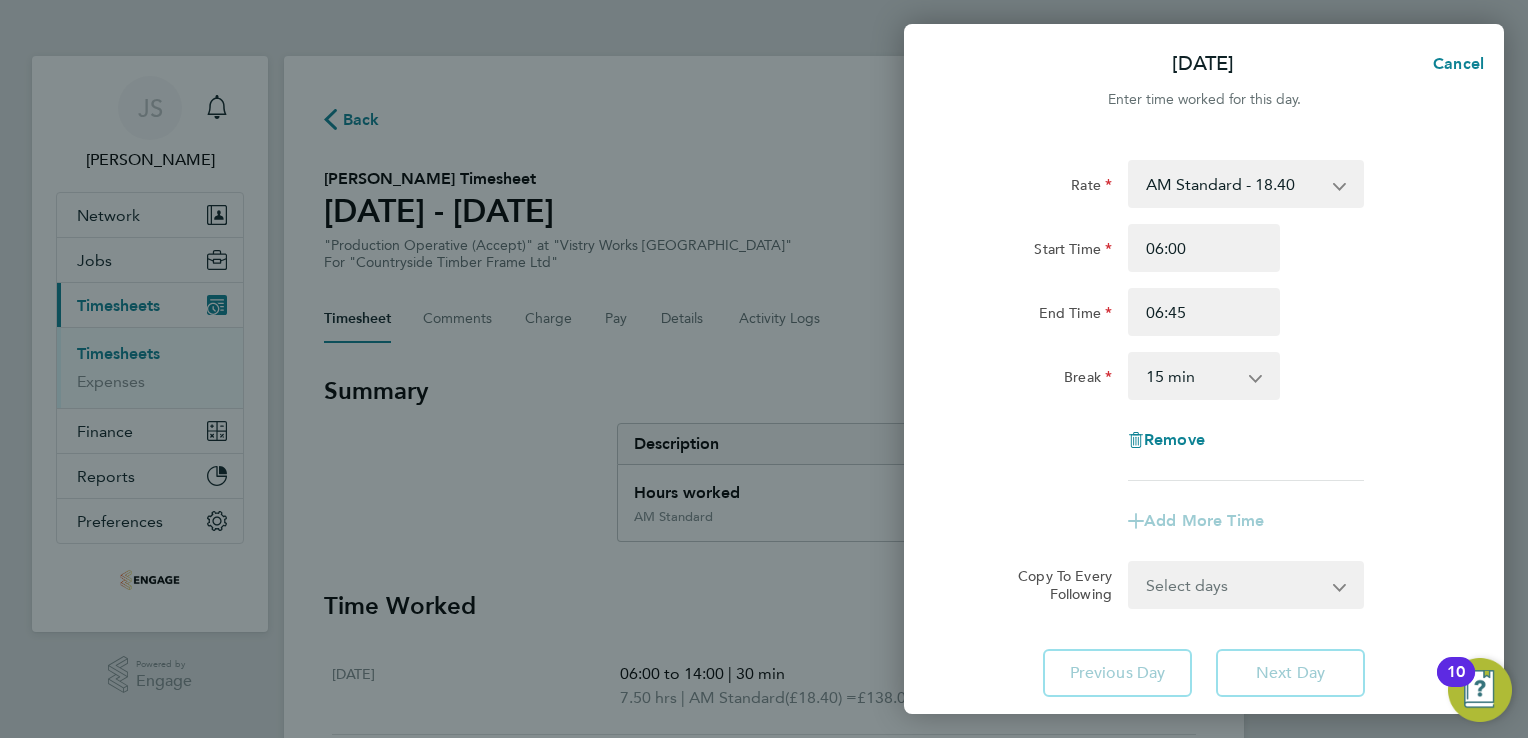 click on "0 min   15 min   30 min   45 min   60 min   75 min   90 min" at bounding box center [1192, 376] 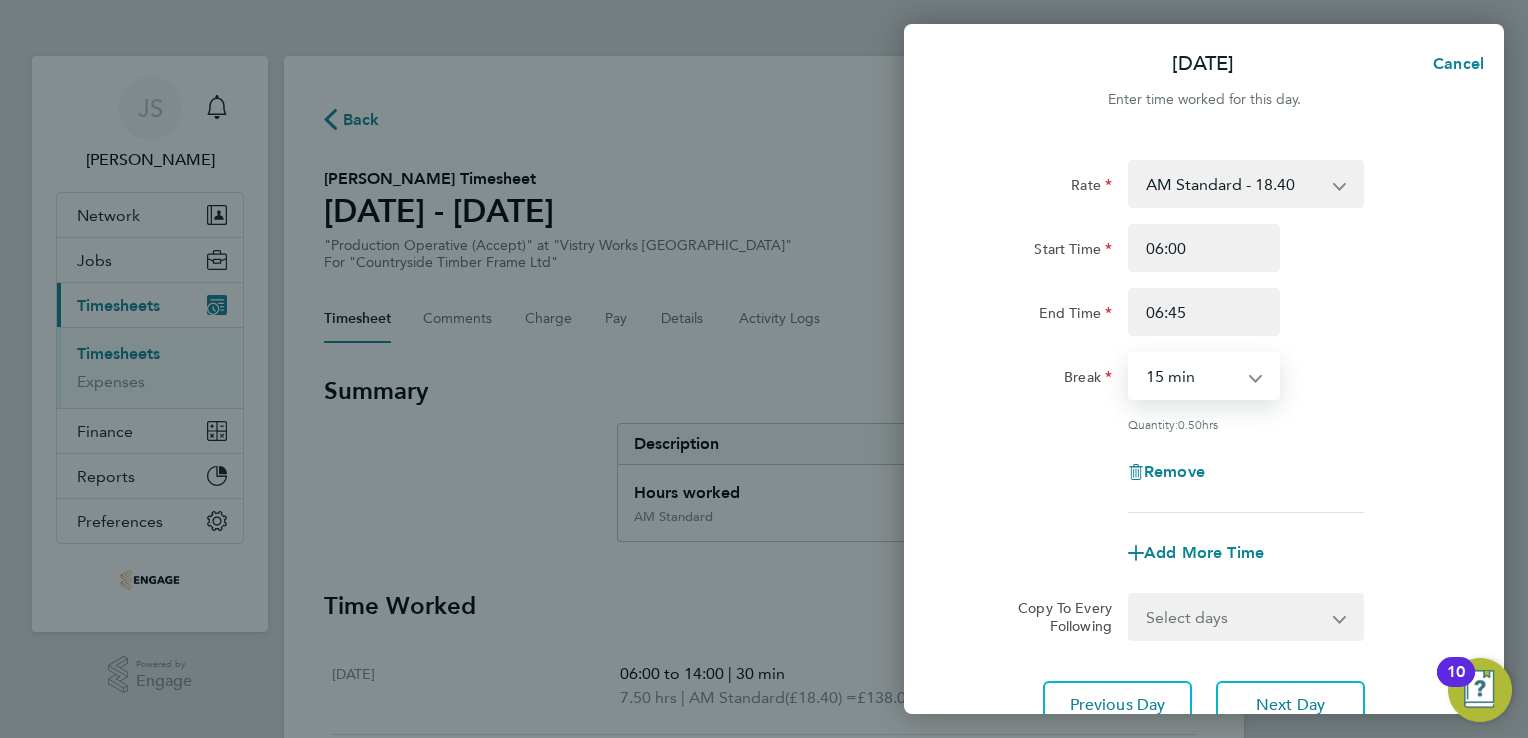 select on "0" 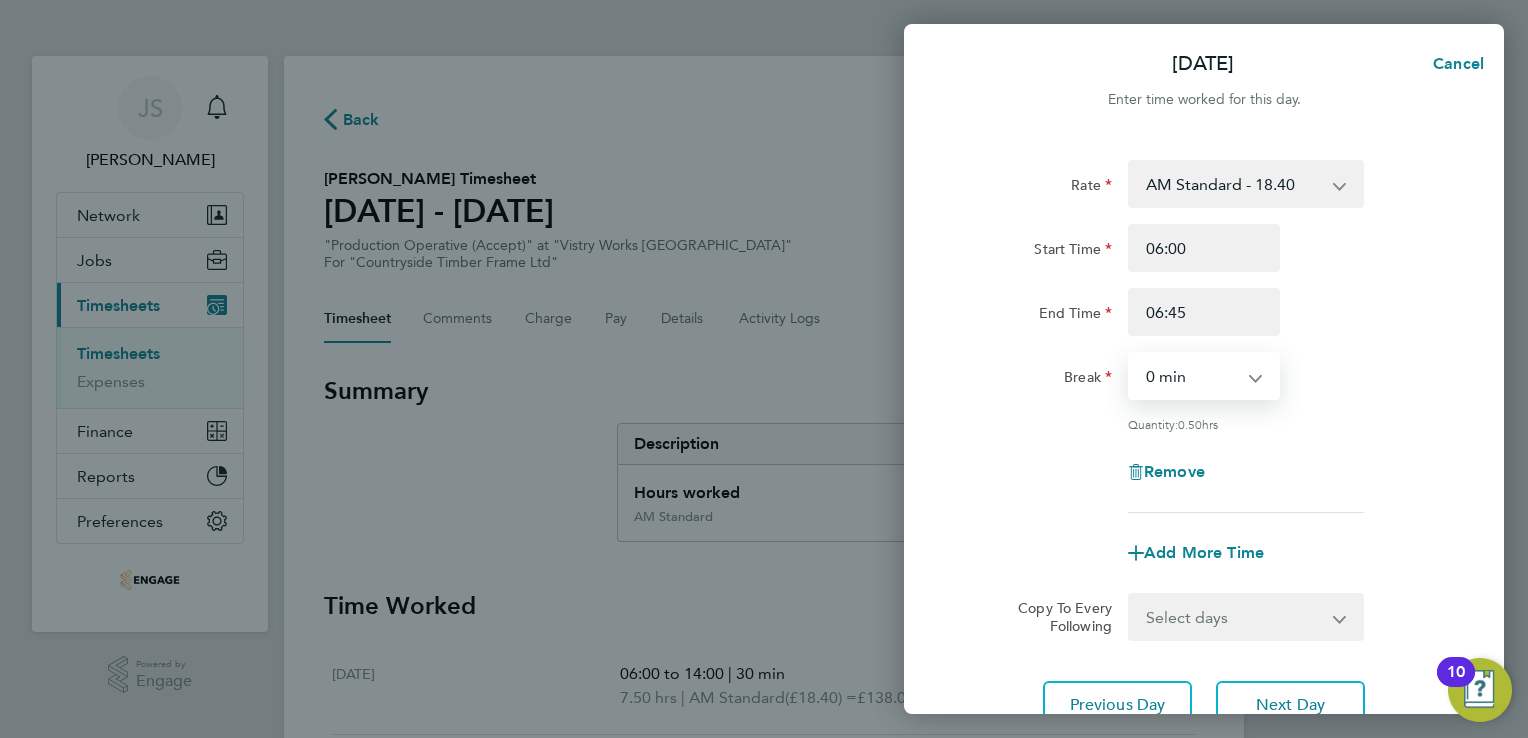 click on "0 min   15 min   30 min" at bounding box center [1192, 376] 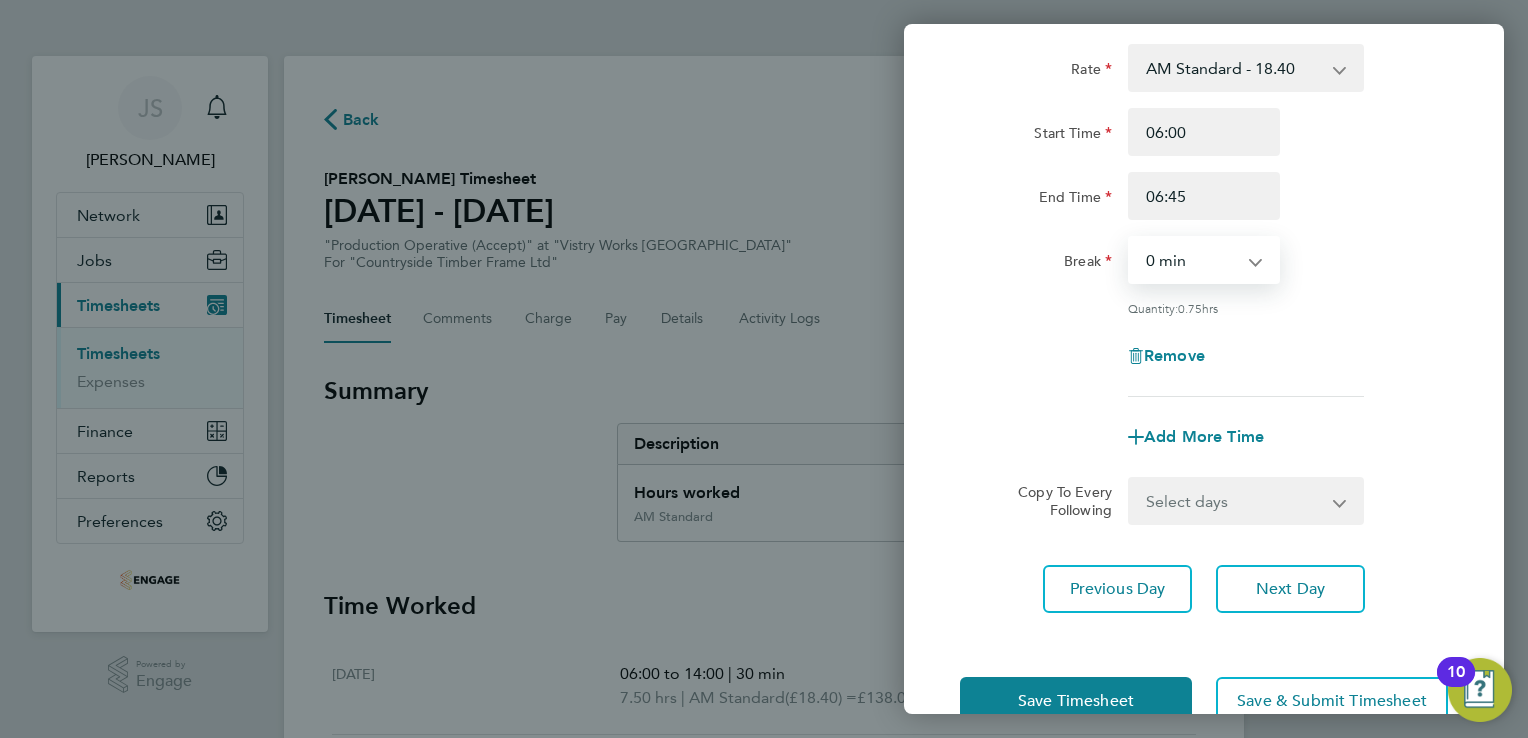 scroll, scrollTop: 164, scrollLeft: 0, axis: vertical 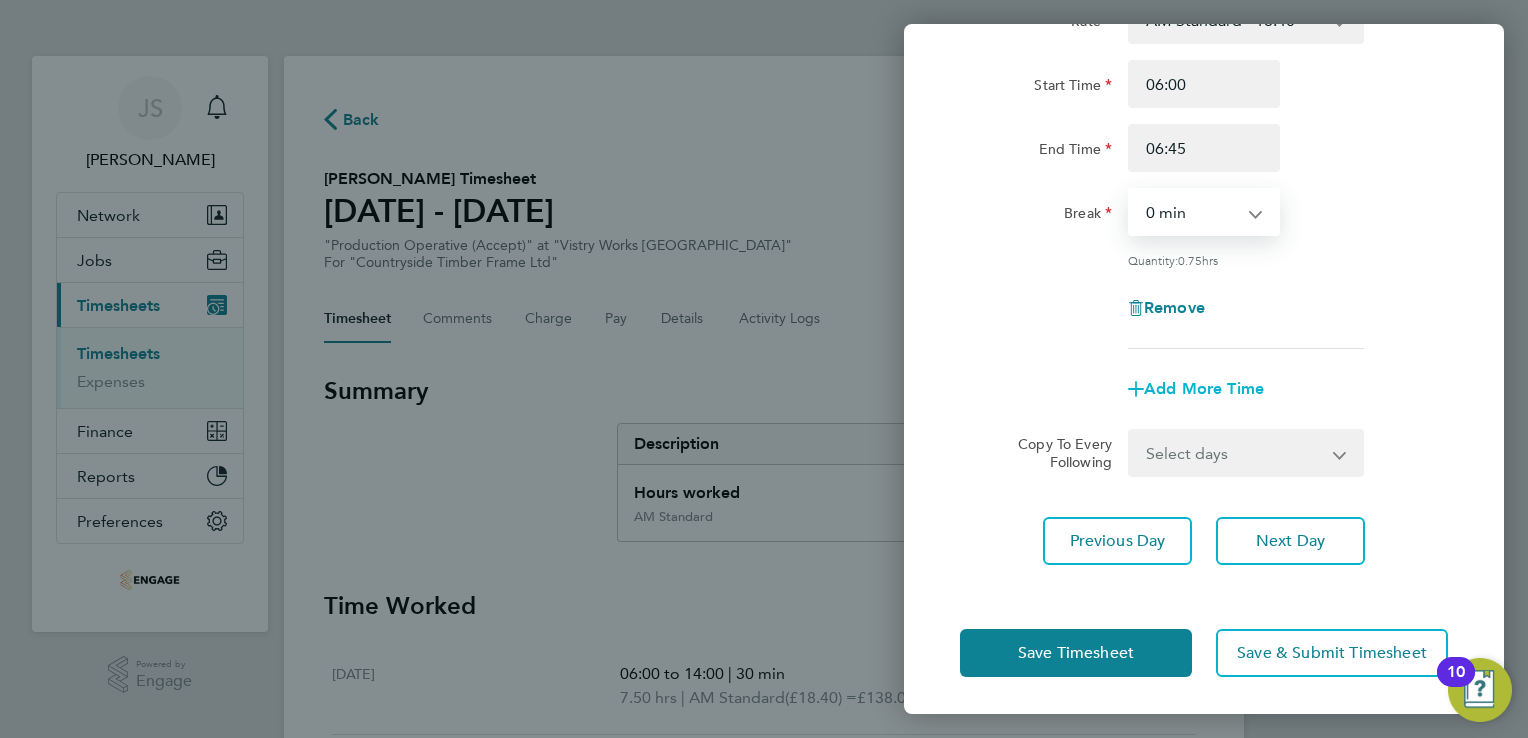 click on "Add More Time" 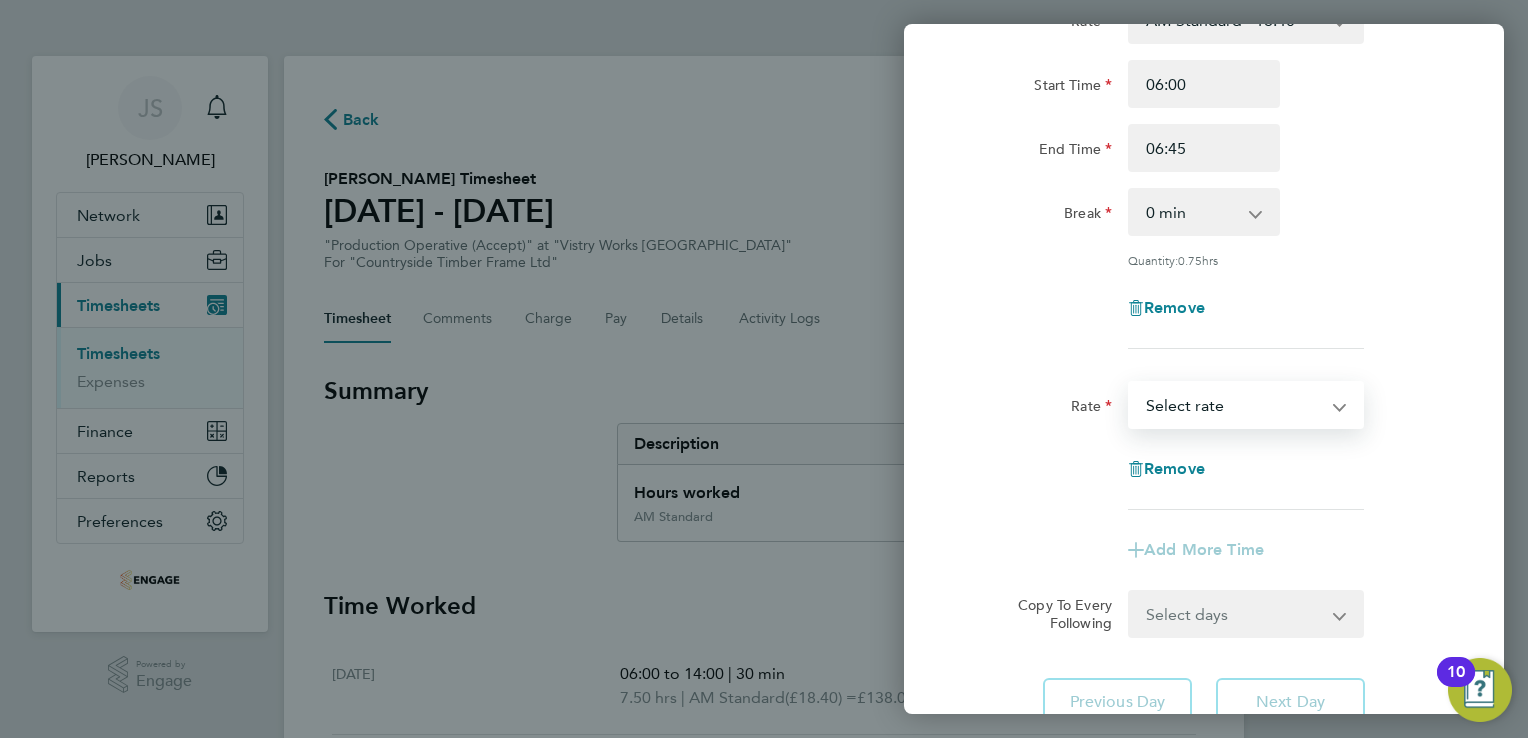 drag, startPoint x: 1184, startPoint y: 402, endPoint x: 1208, endPoint y: 407, distance: 24.5153 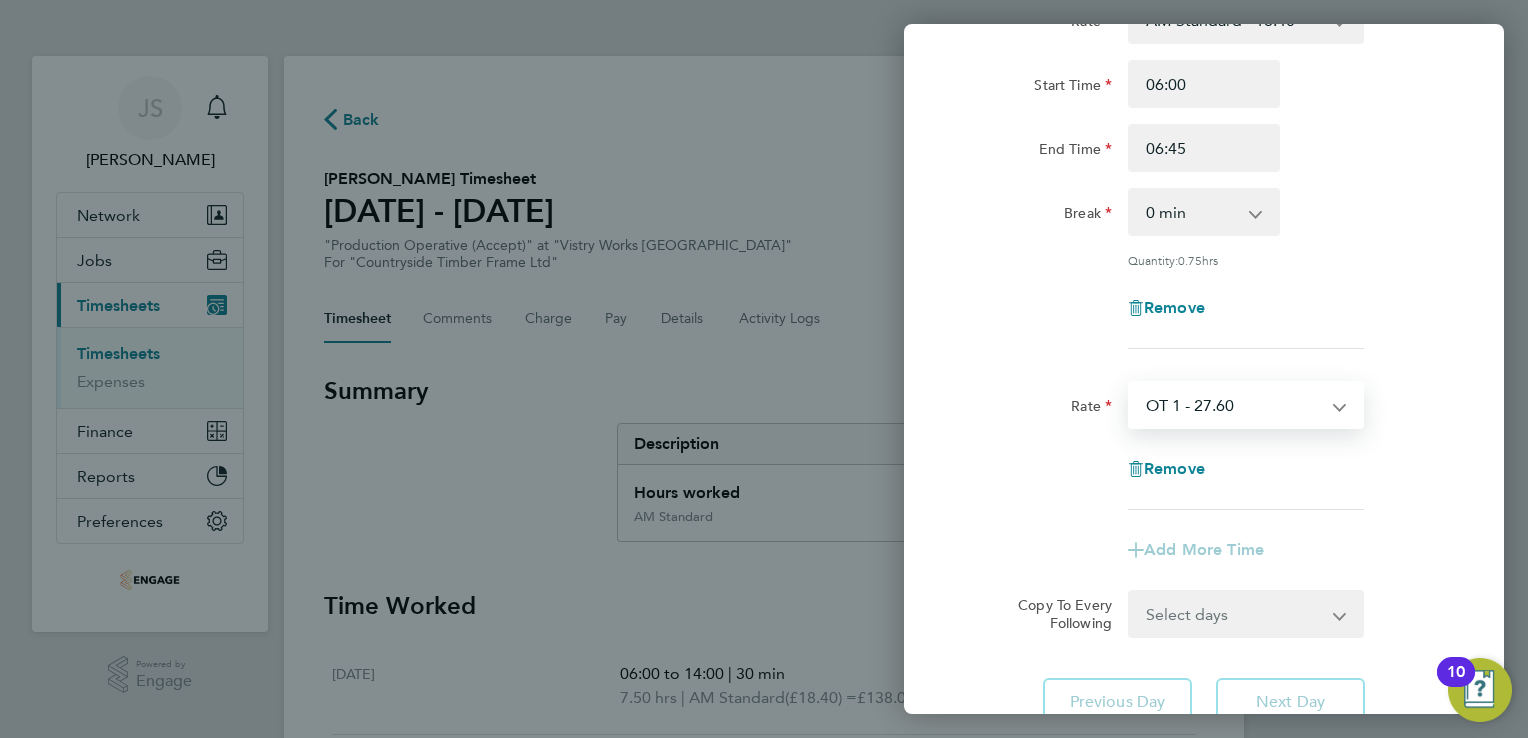 select on "15" 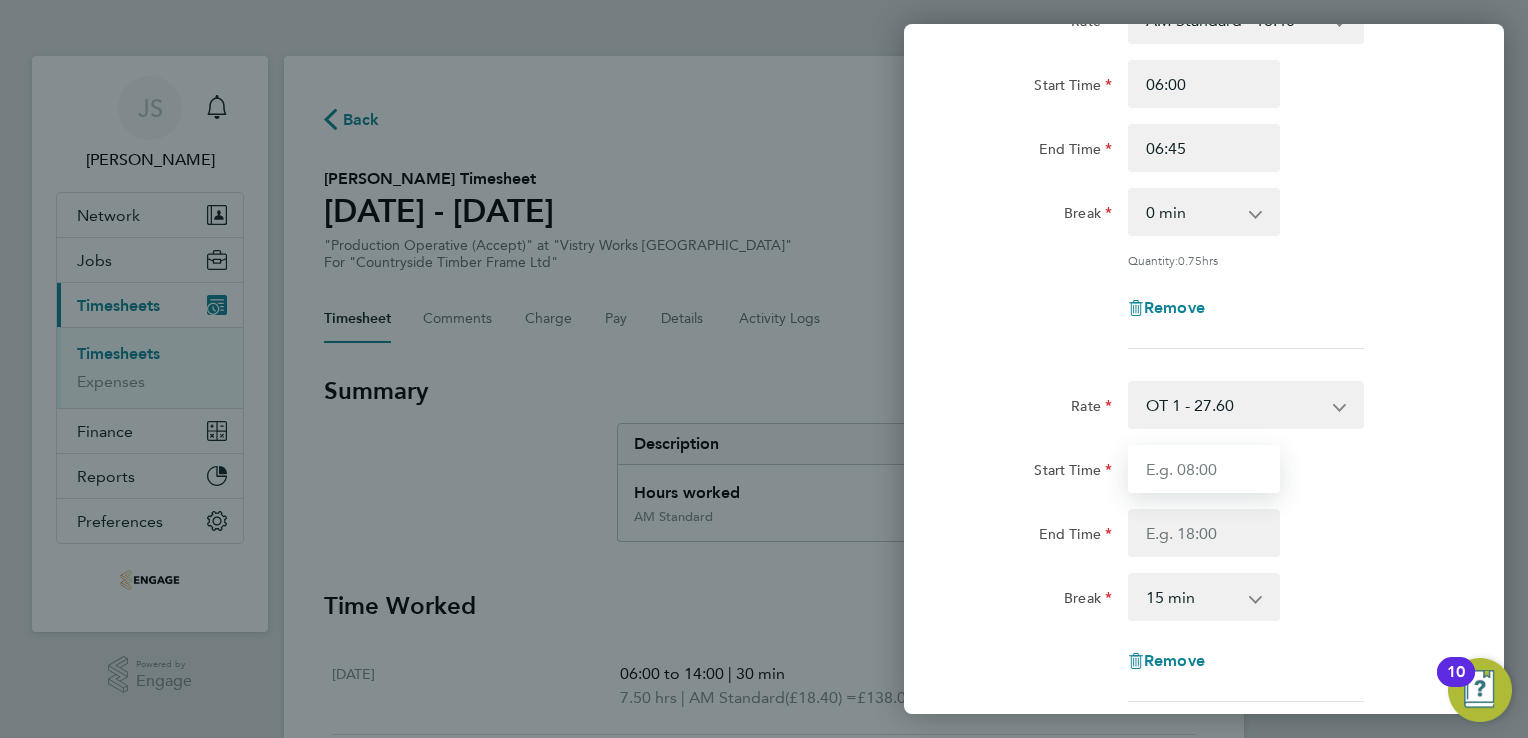 drag, startPoint x: 1156, startPoint y: 477, endPoint x: 1153, endPoint y: 448, distance: 29.15476 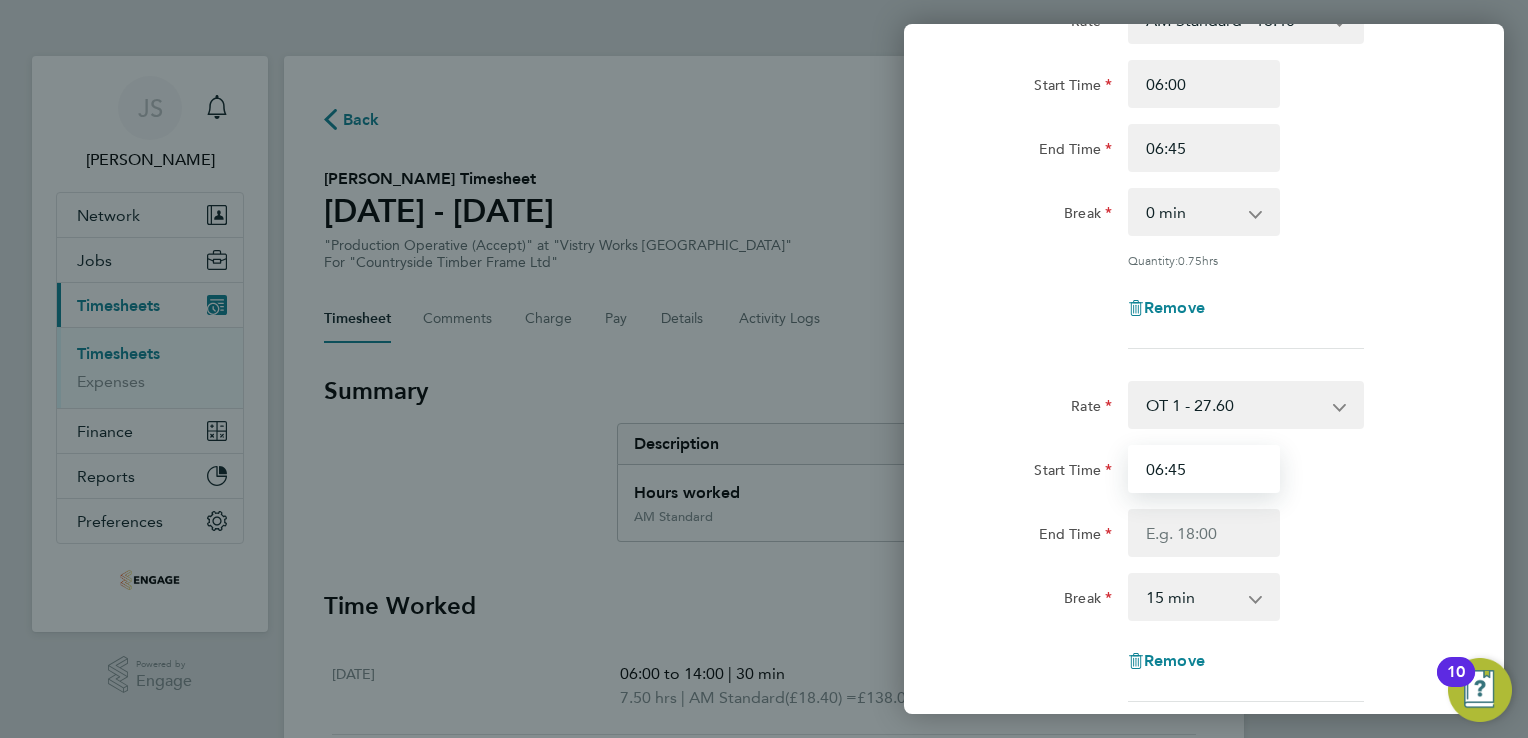 type on "06:45" 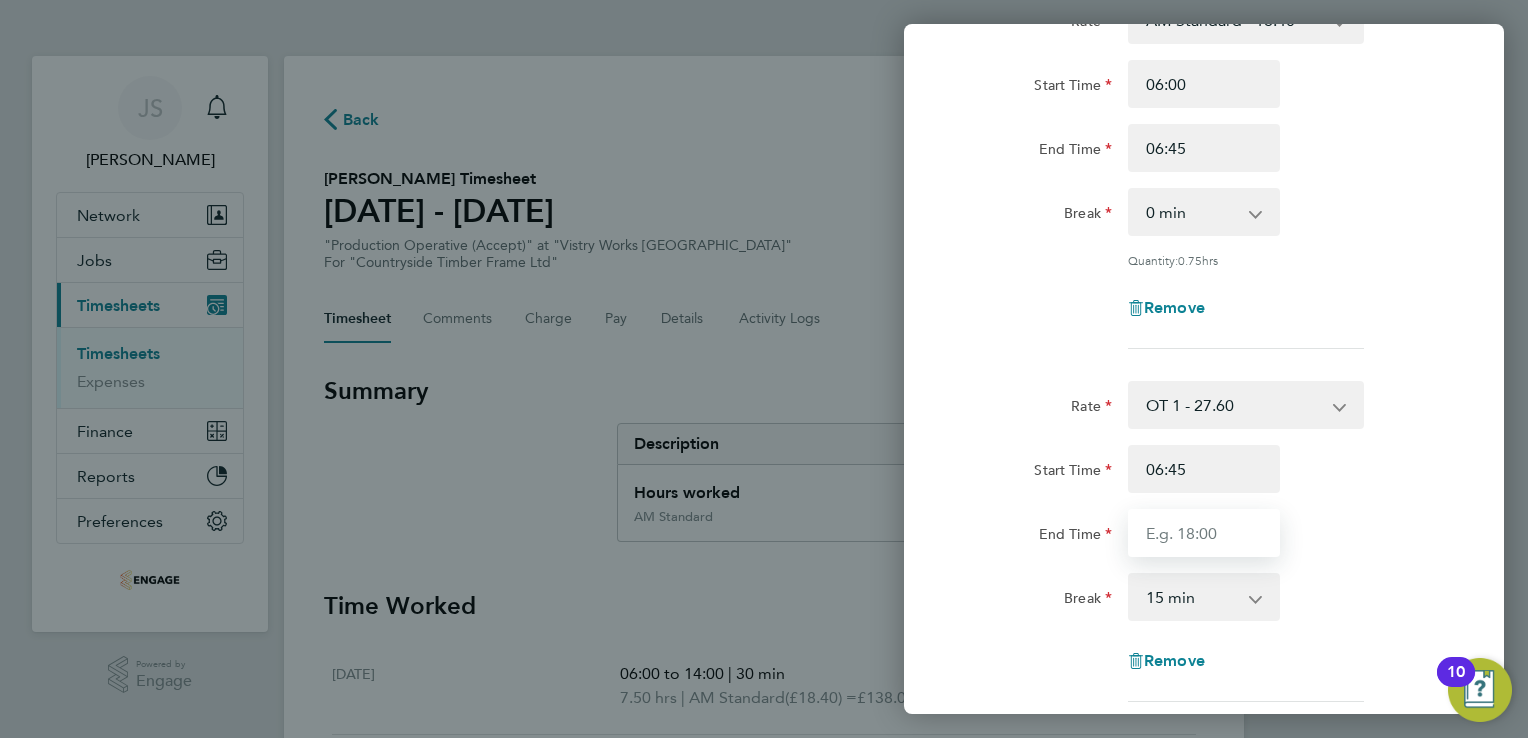 click on "End Time" at bounding box center [1204, 533] 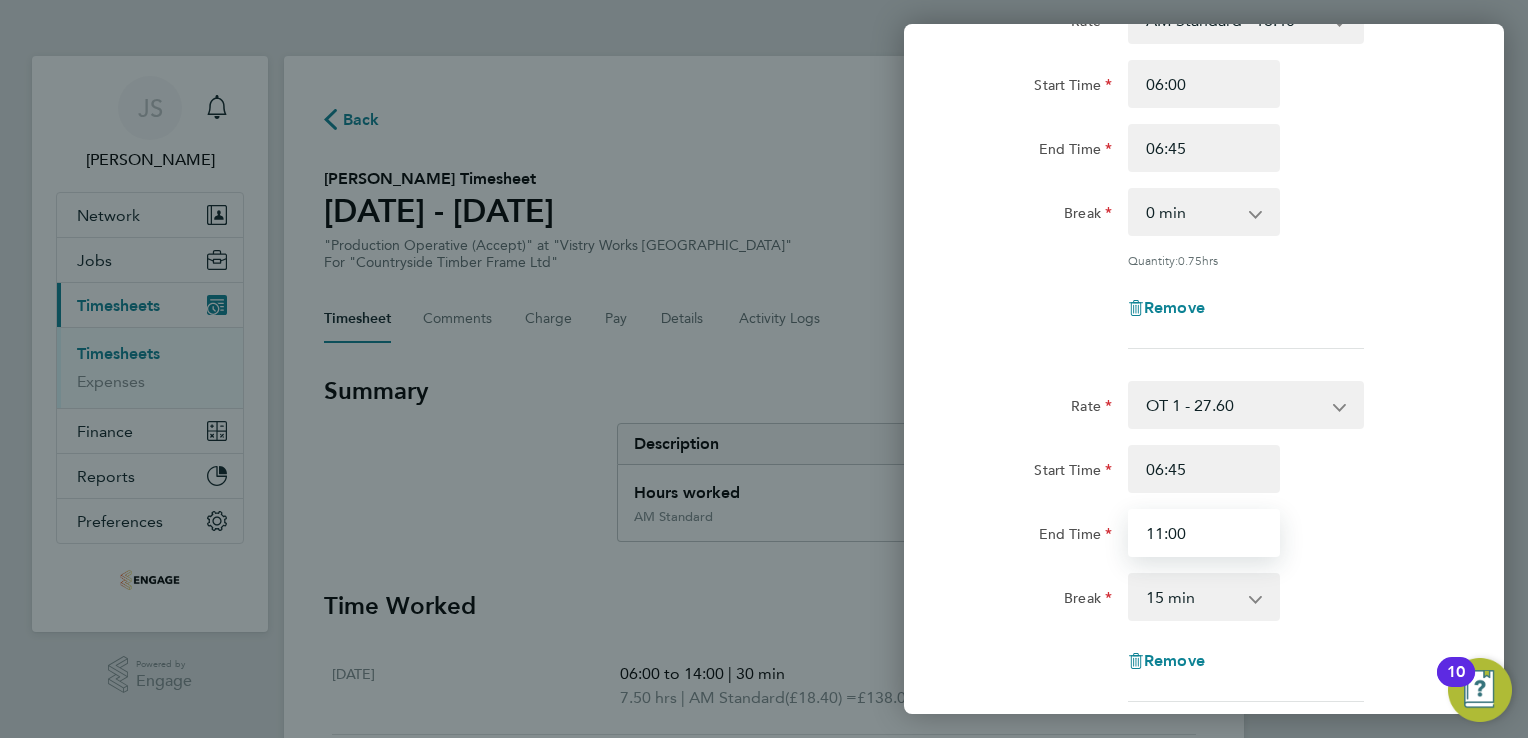 type on "11:00" 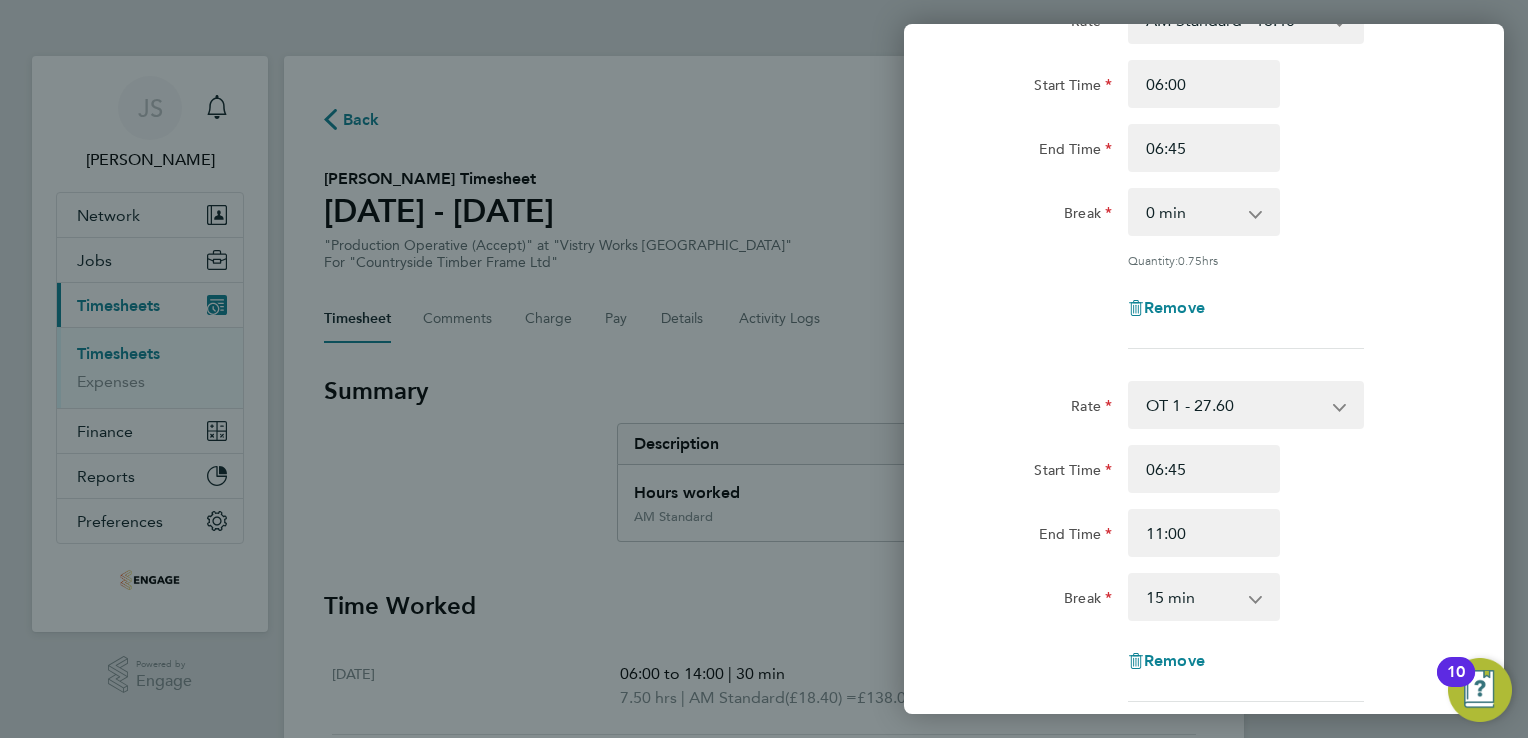 click on "0 min   15 min   30 min   45 min   60 min   75 min   90 min" at bounding box center [1192, 597] 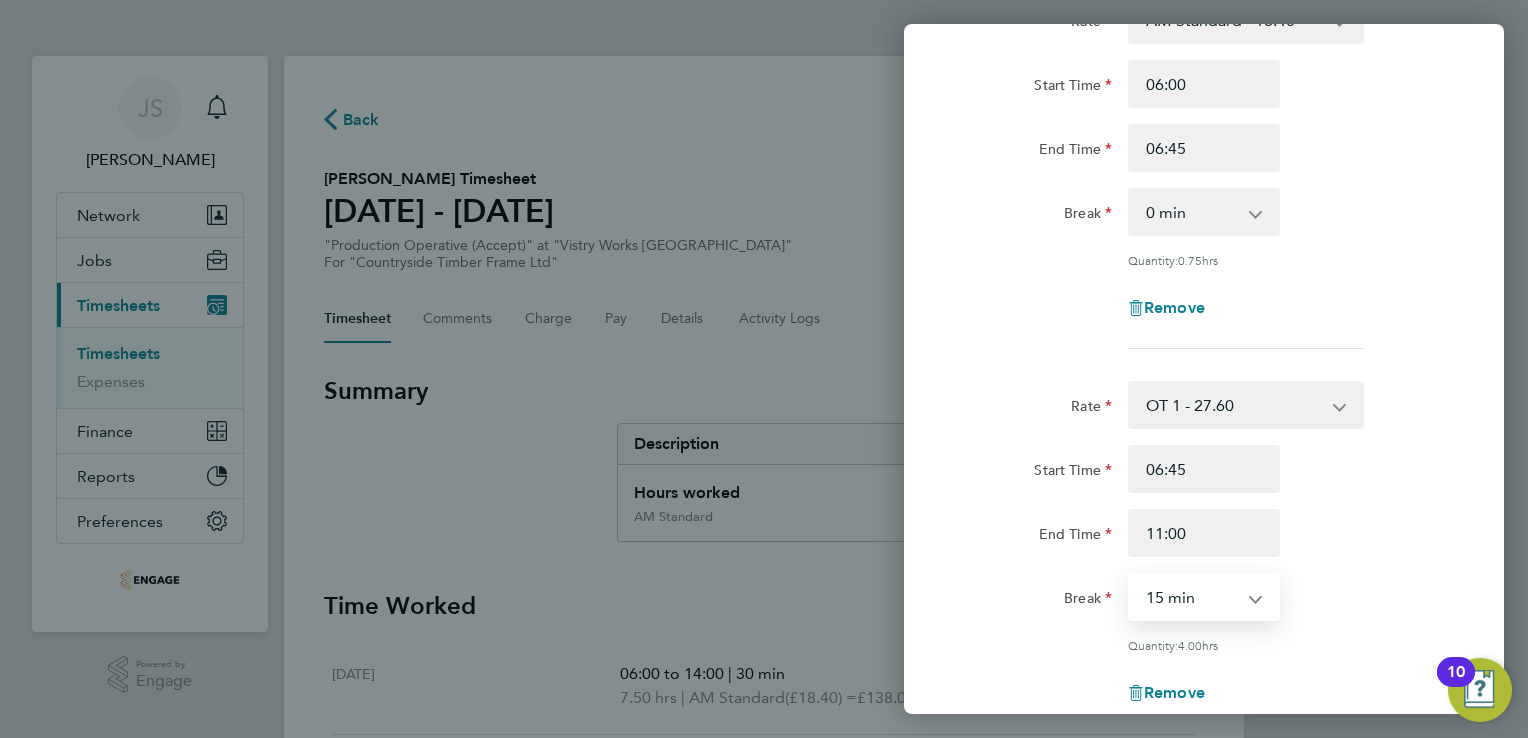 select on "0" 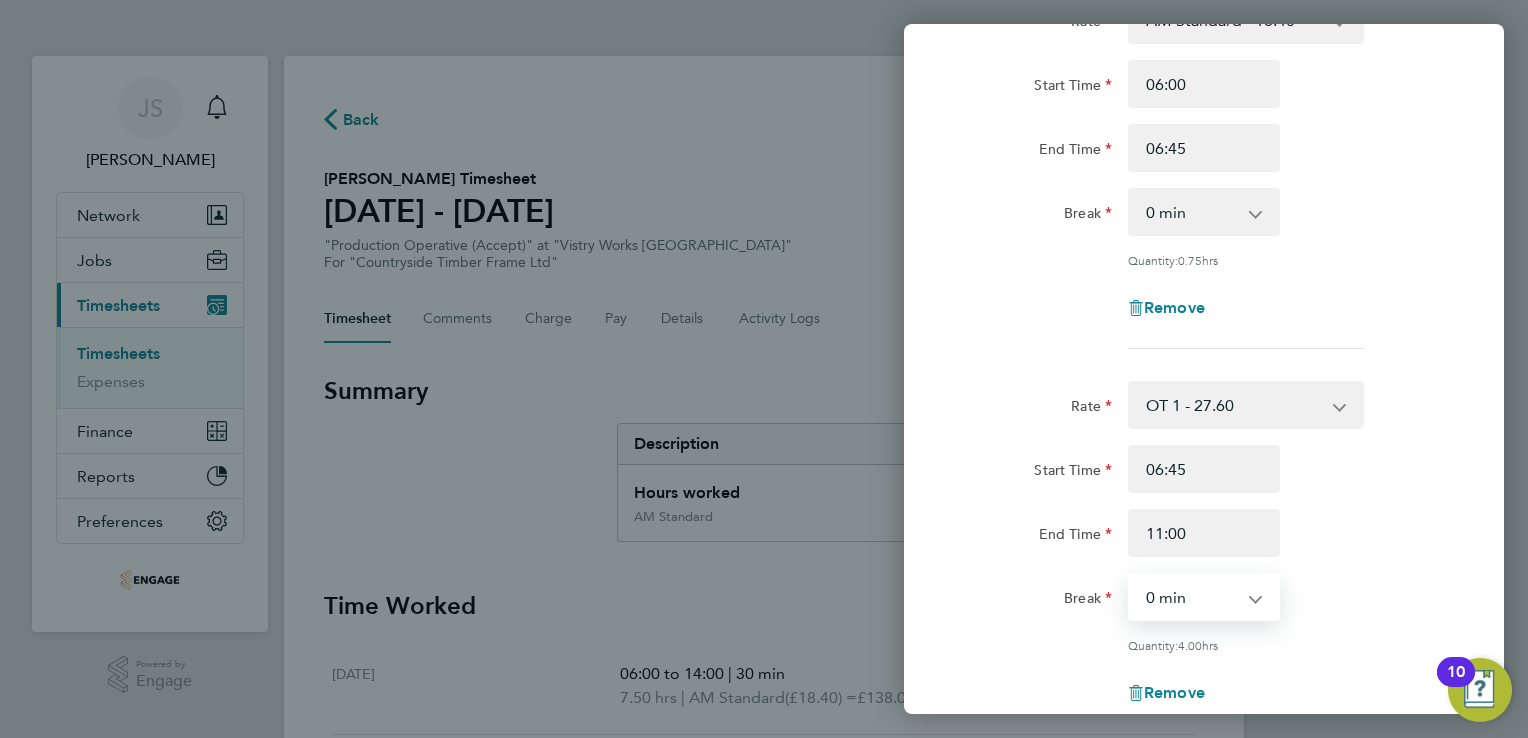 click on "0 min   15 min   30 min   45 min   60 min   75 min   90 min" at bounding box center (1192, 597) 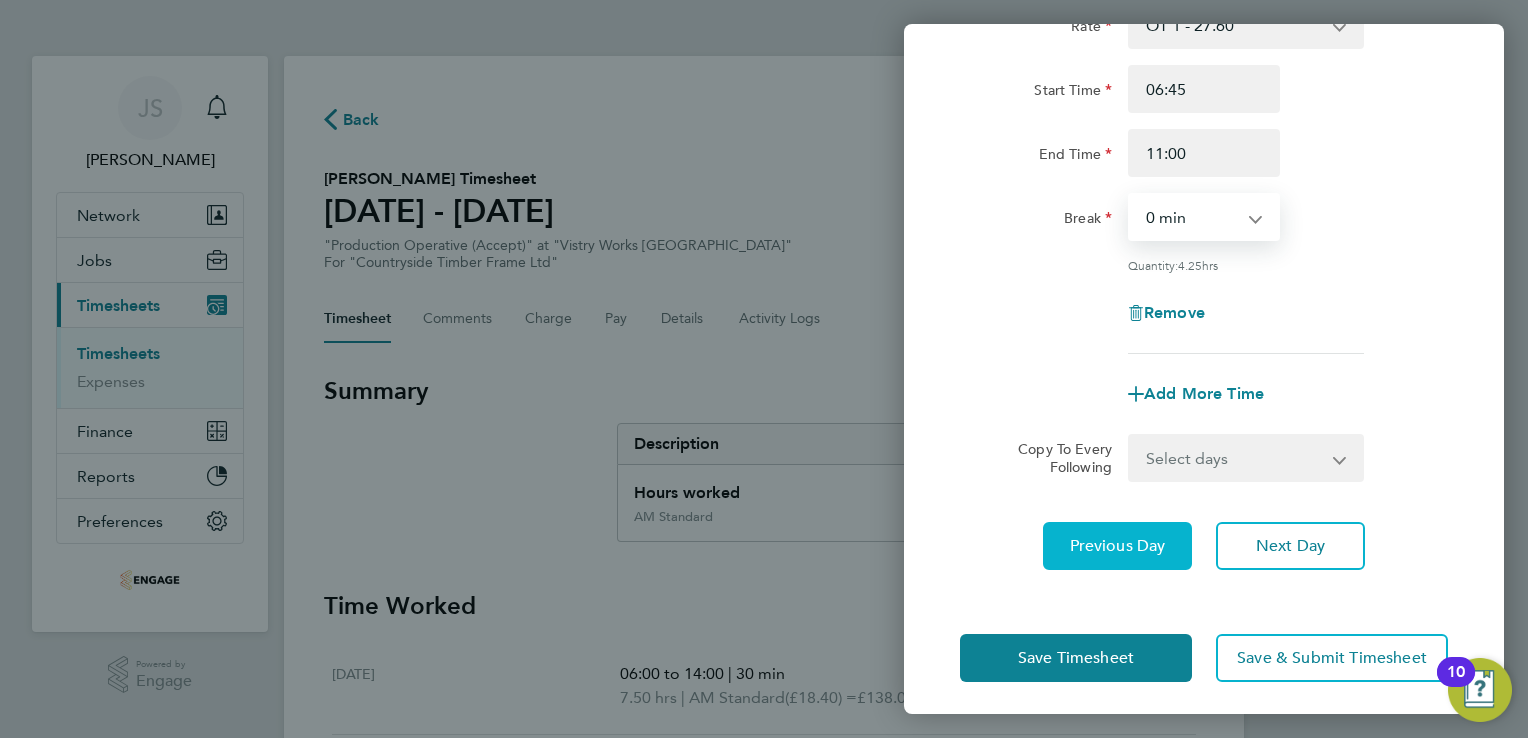 scroll, scrollTop: 547, scrollLeft: 0, axis: vertical 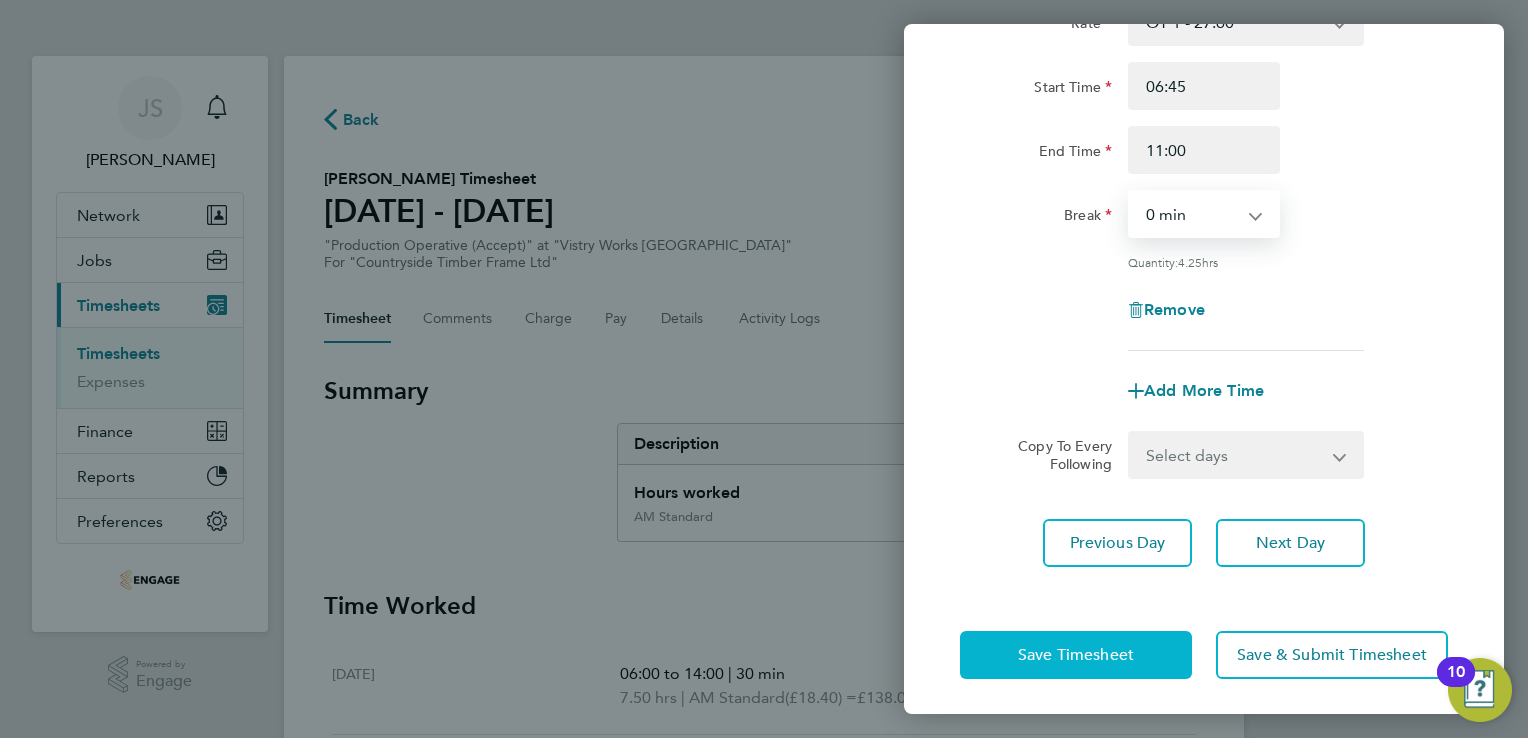 click on "Save Timesheet" 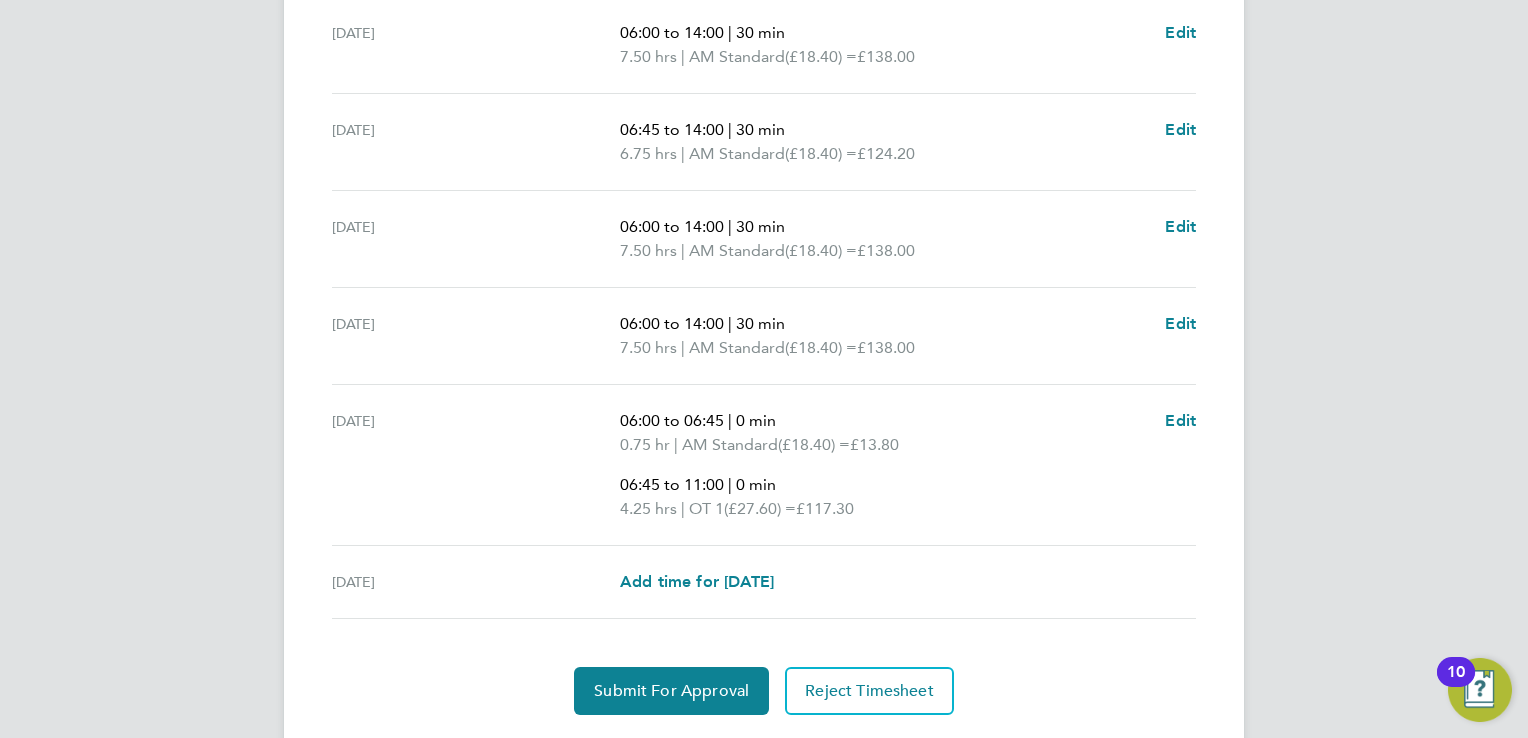 scroll, scrollTop: 812, scrollLeft: 0, axis: vertical 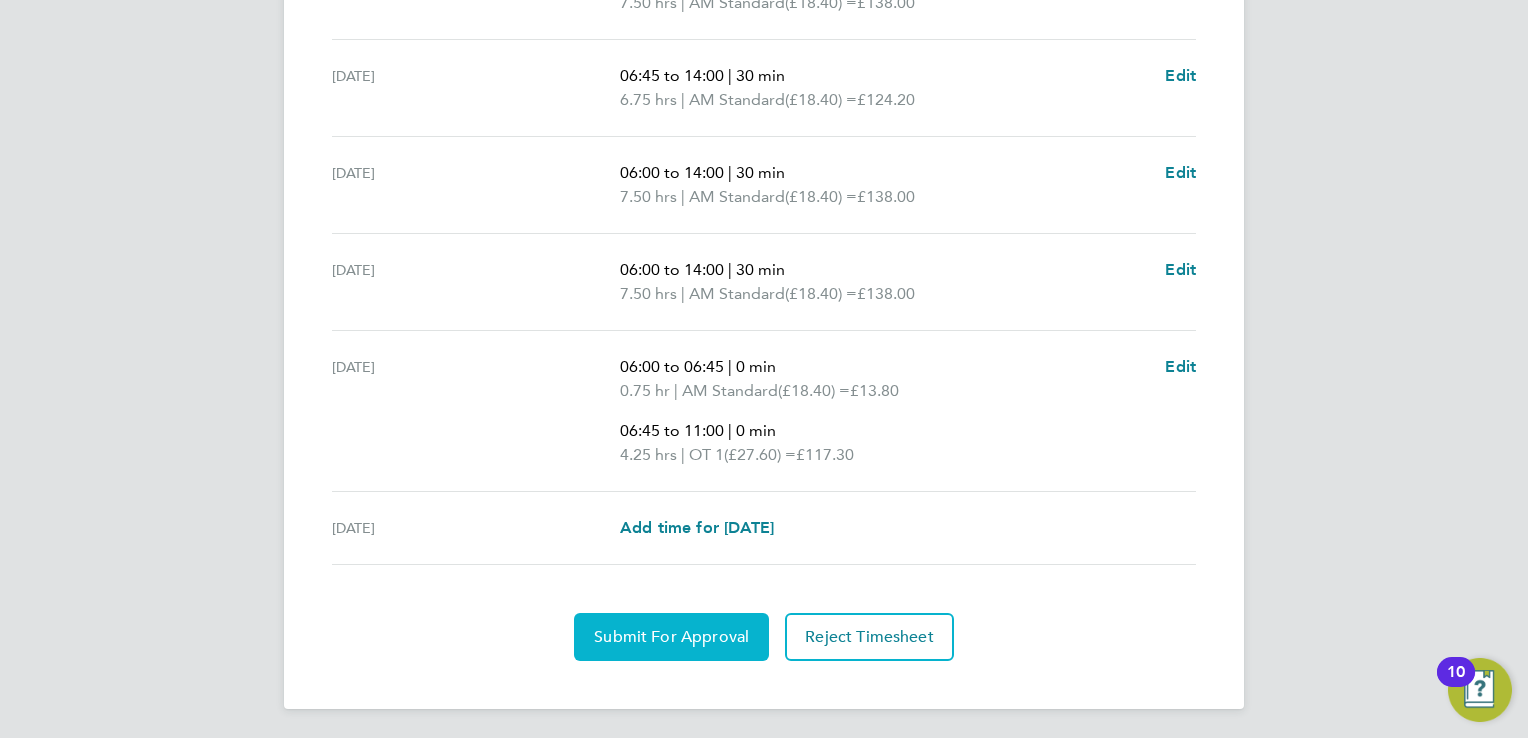 click on "Submit For Approval" 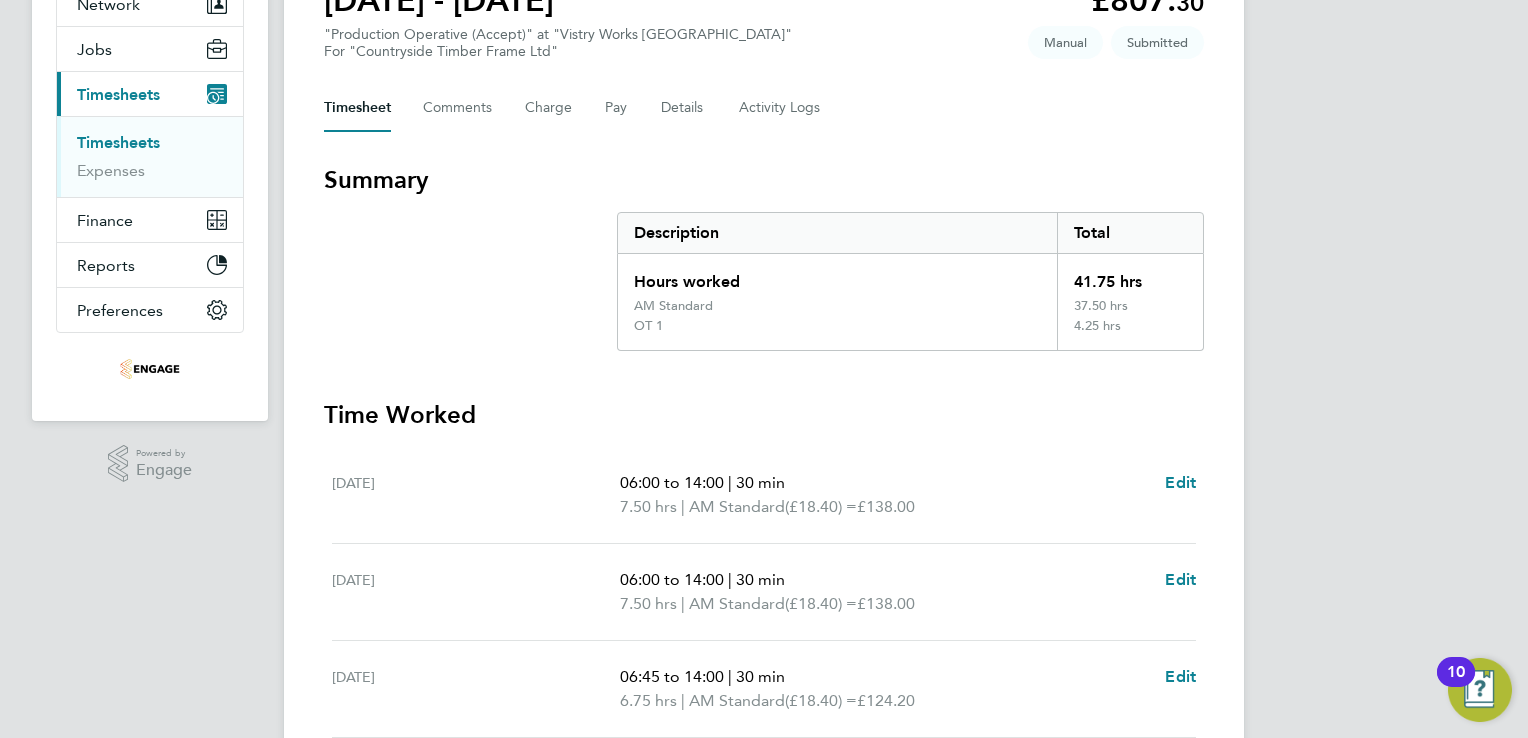 scroll, scrollTop: 11, scrollLeft: 0, axis: vertical 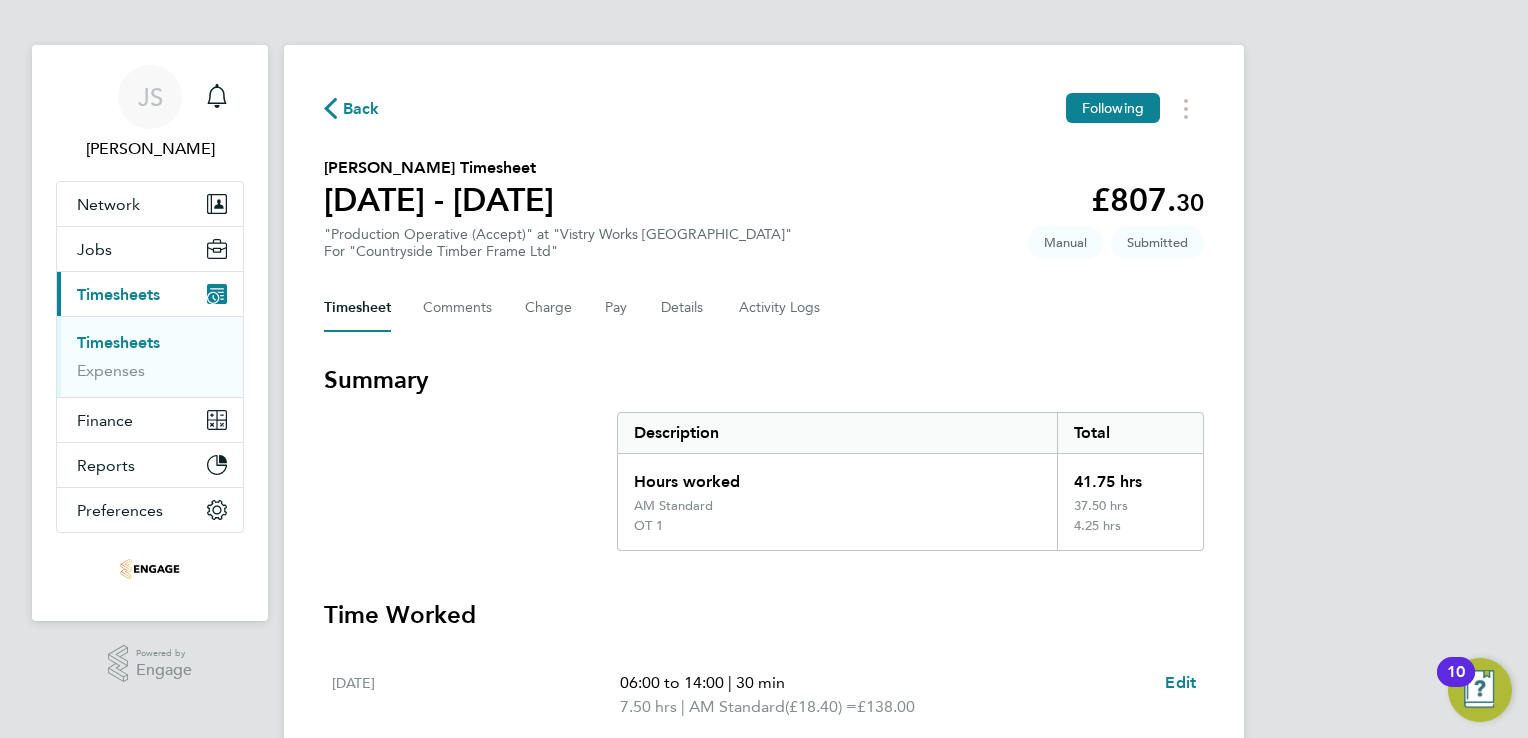 click on "Back" 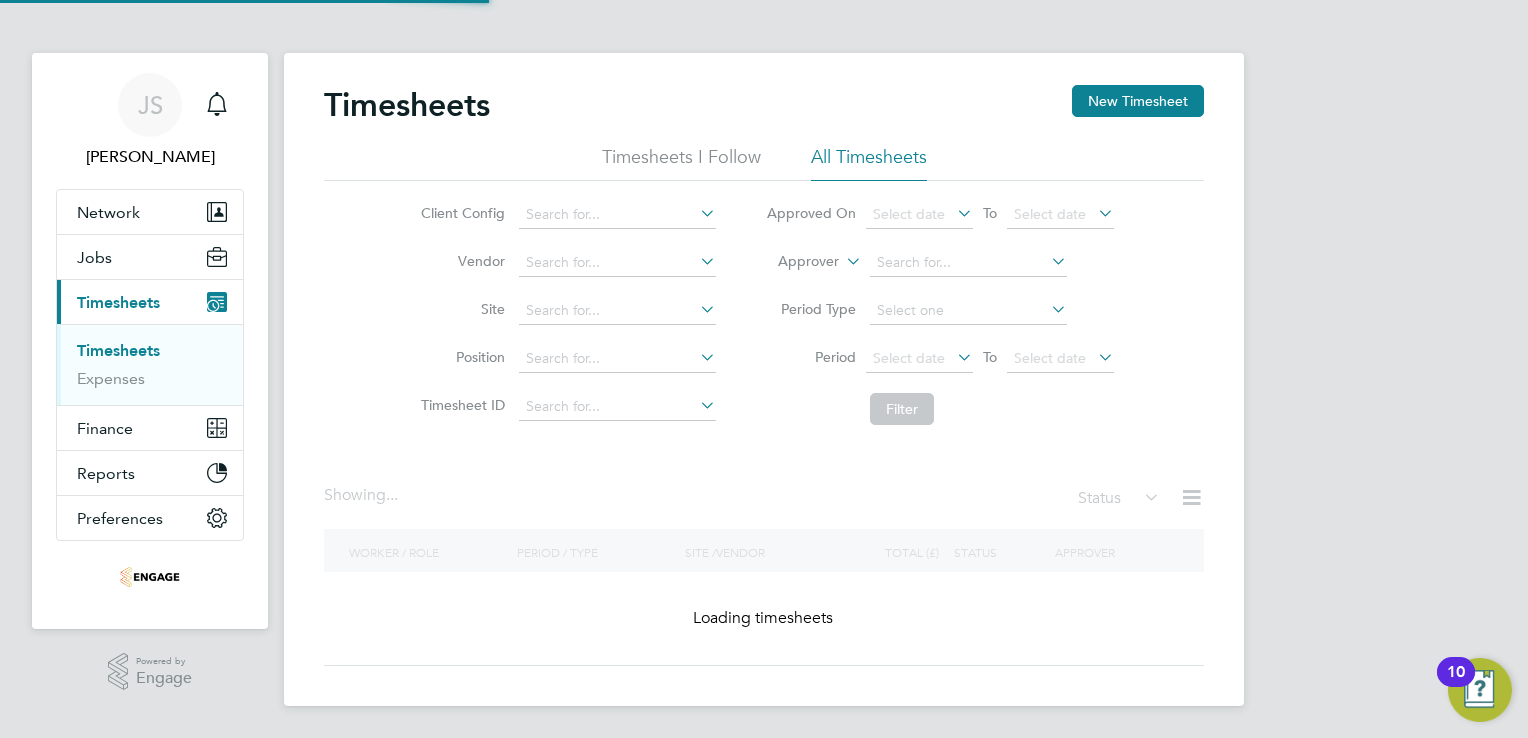 scroll, scrollTop: 0, scrollLeft: 0, axis: both 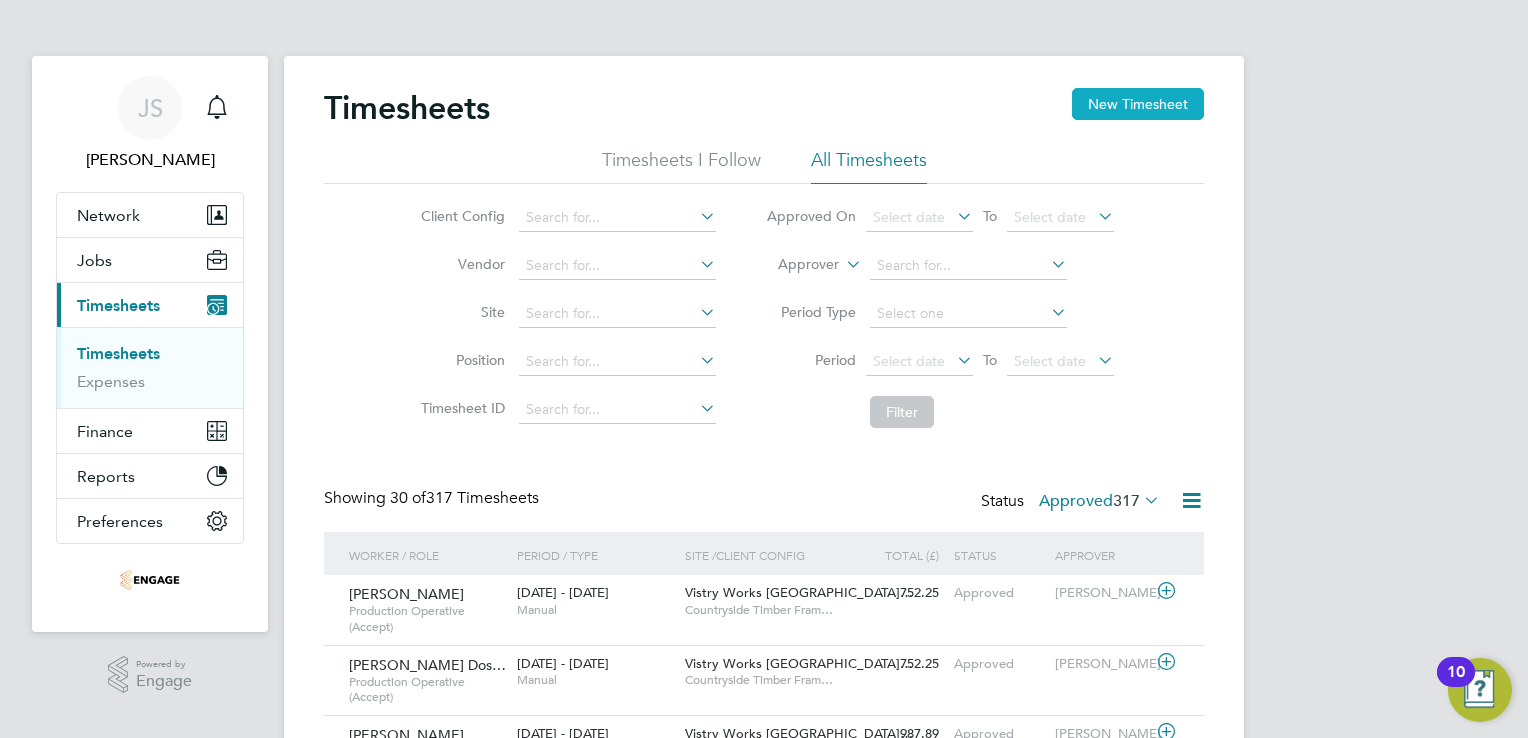 click on "New Timesheet" 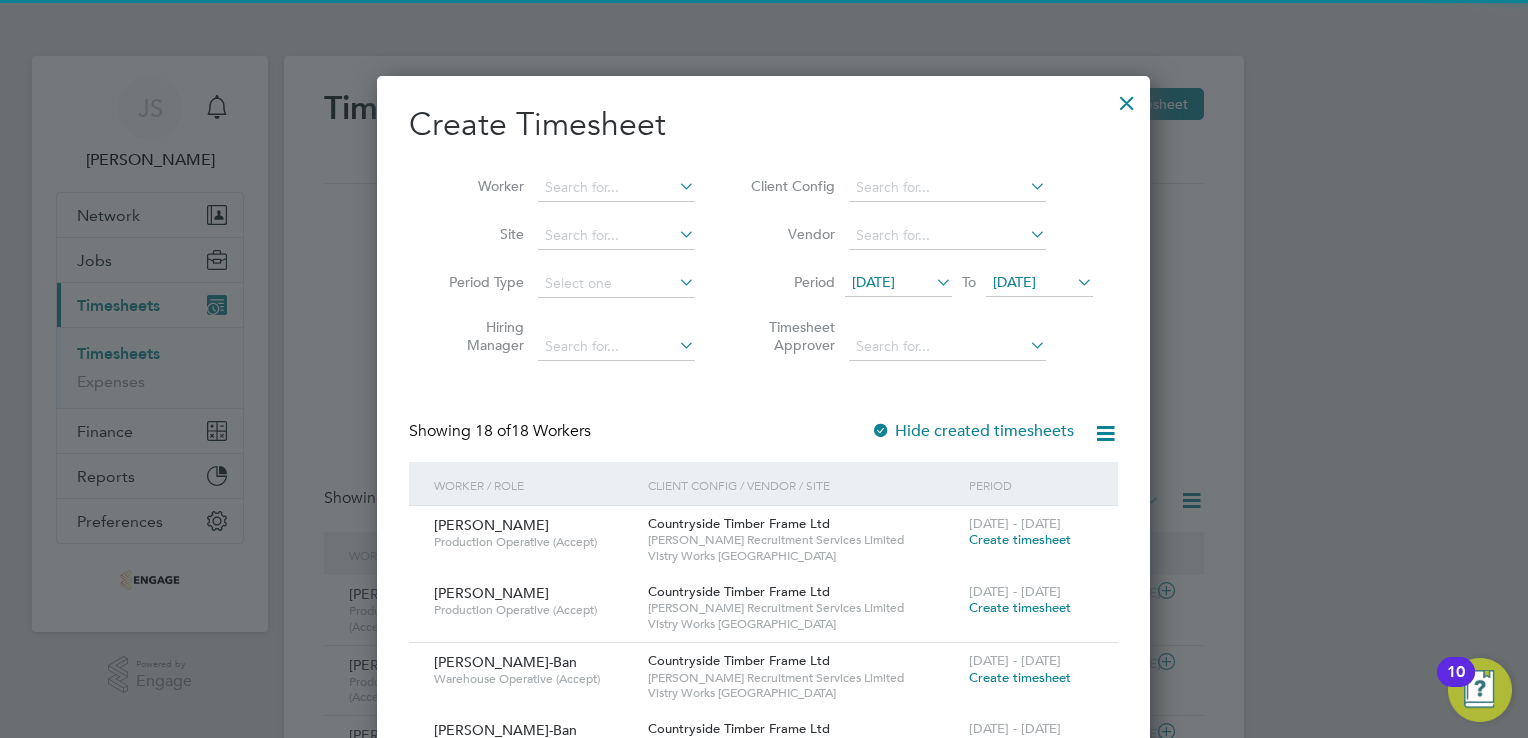 drag, startPoint x: 869, startPoint y: 282, endPoint x: 911, endPoint y: 369, distance: 96.60745 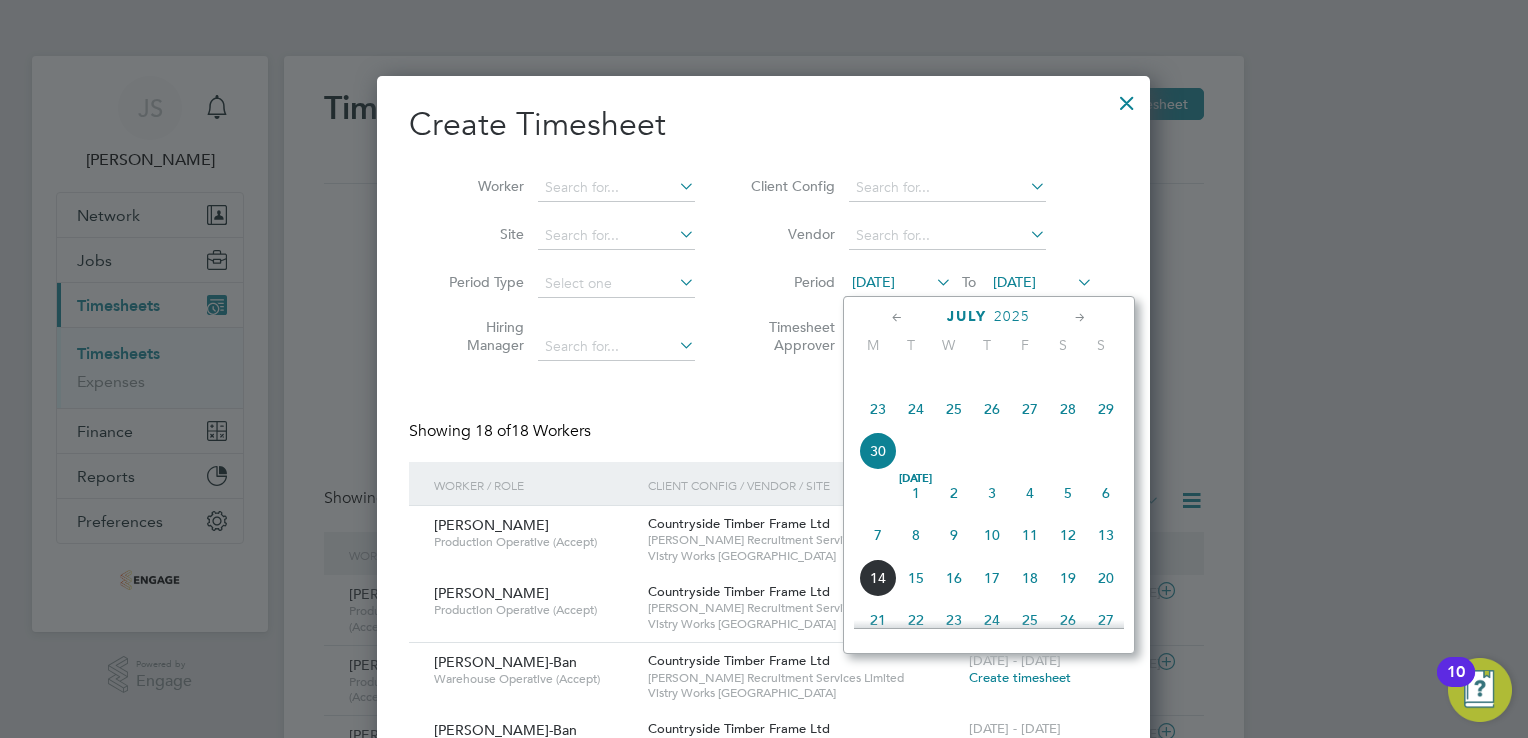 click on "7" 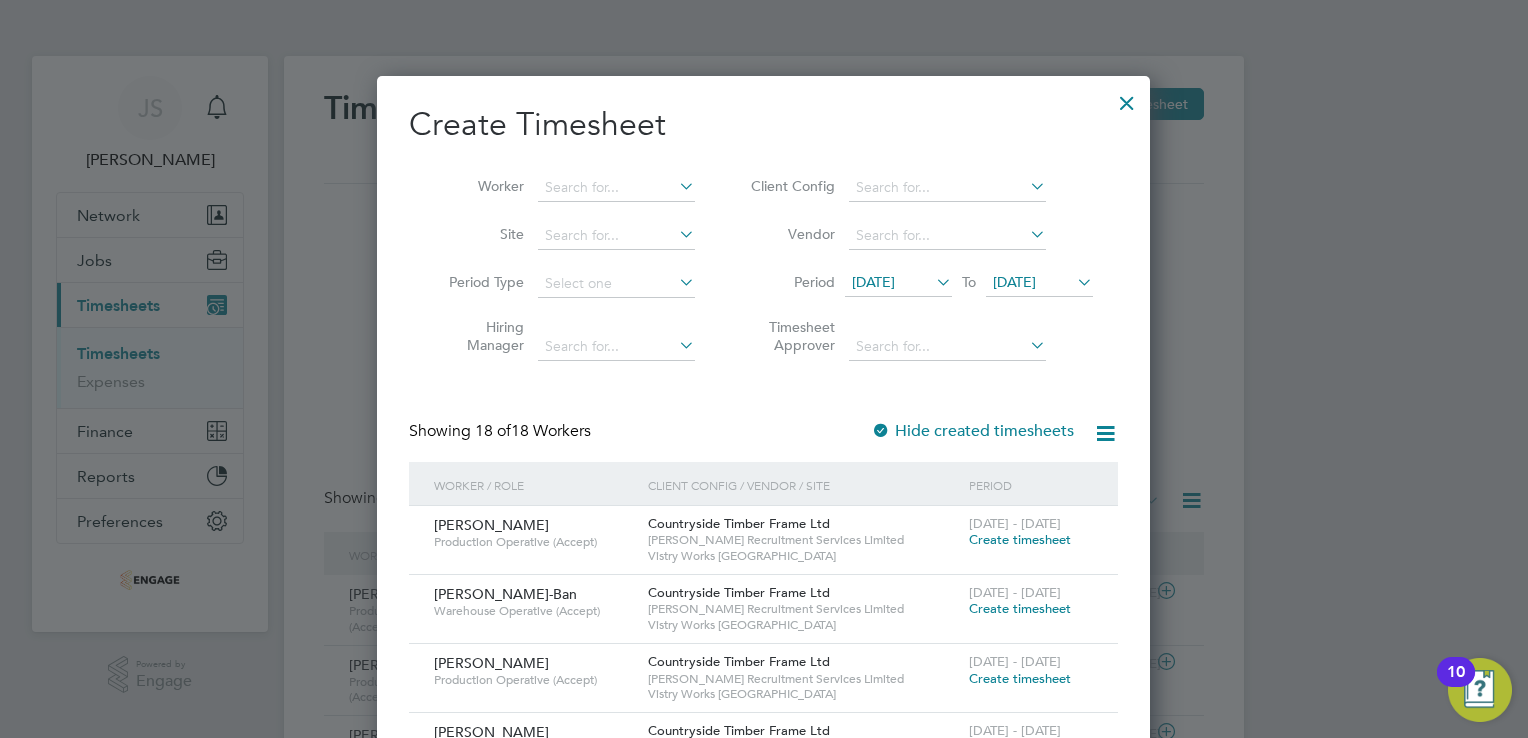 drag, startPoint x: 1050, startPoint y: 270, endPoint x: 1023, endPoint y: 370, distance: 103.58089 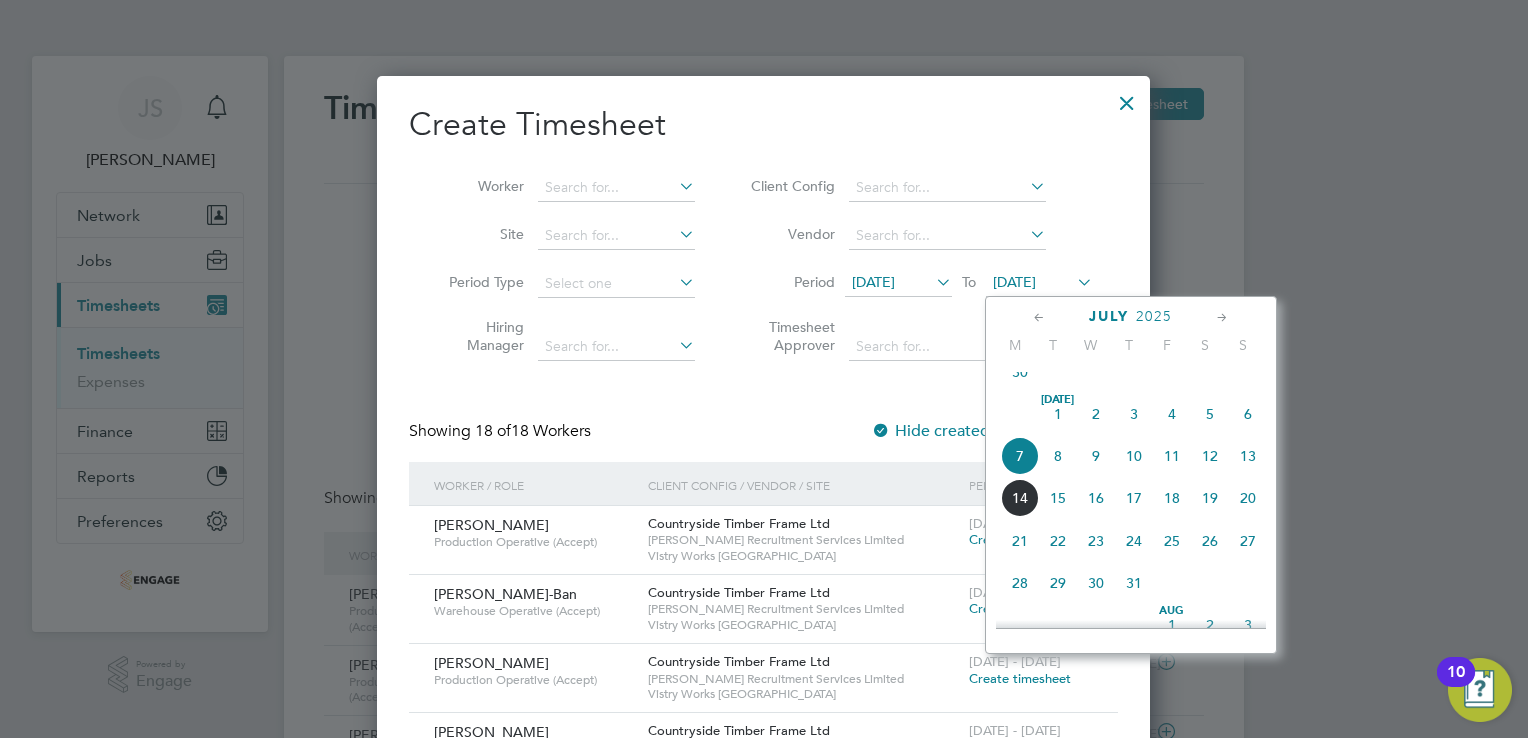 click on "13" 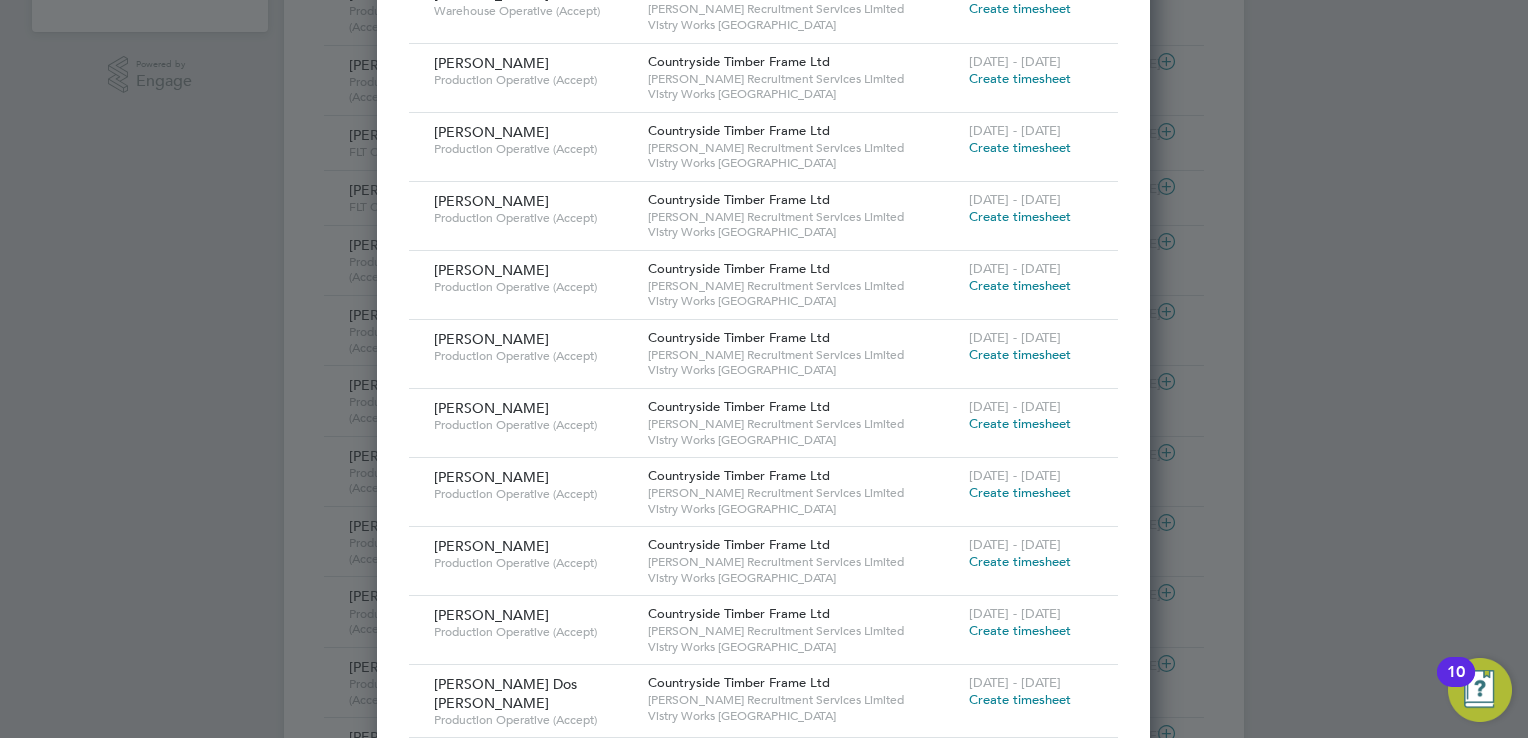 click on "Create timesheet" at bounding box center (1020, 423) 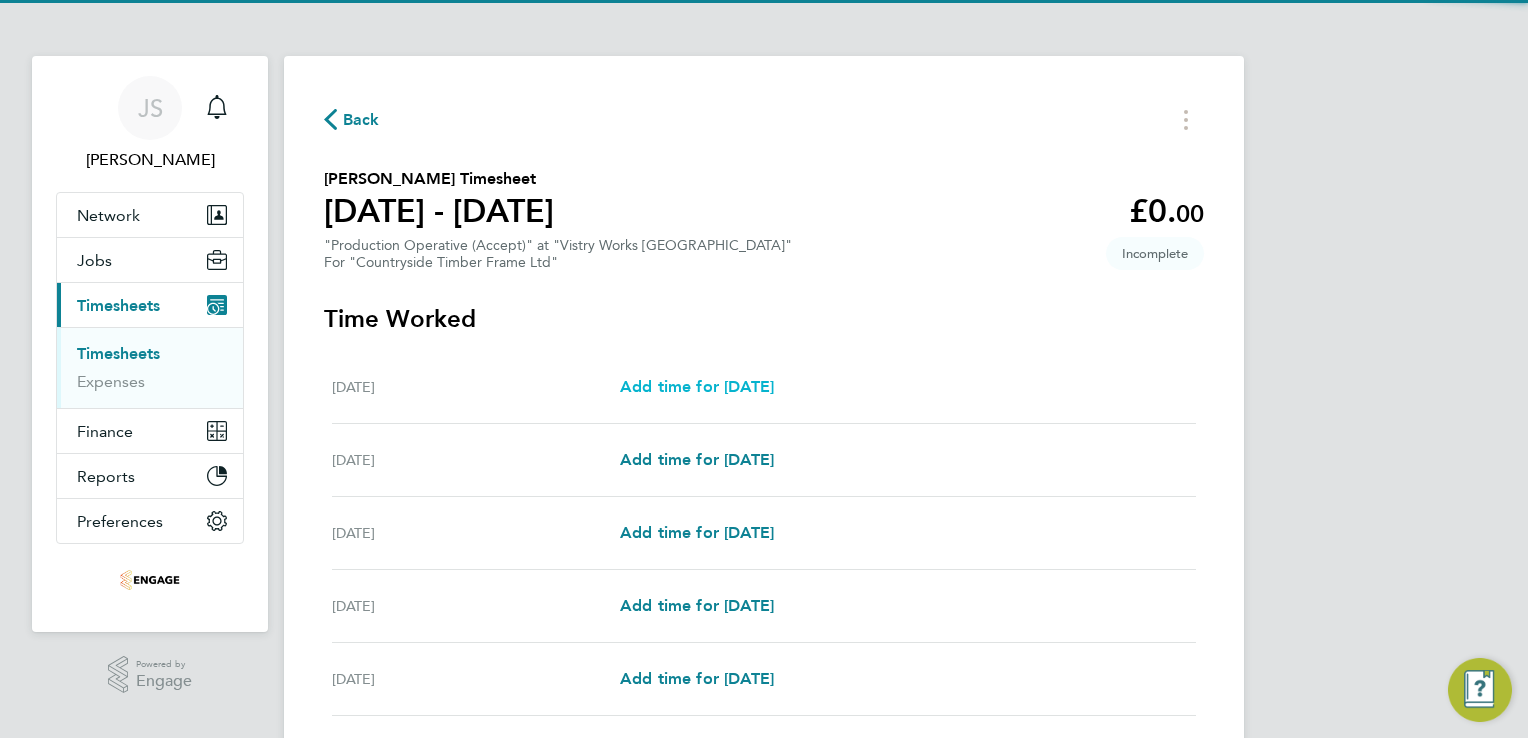 click on "Add time for [DATE]" at bounding box center [697, 386] 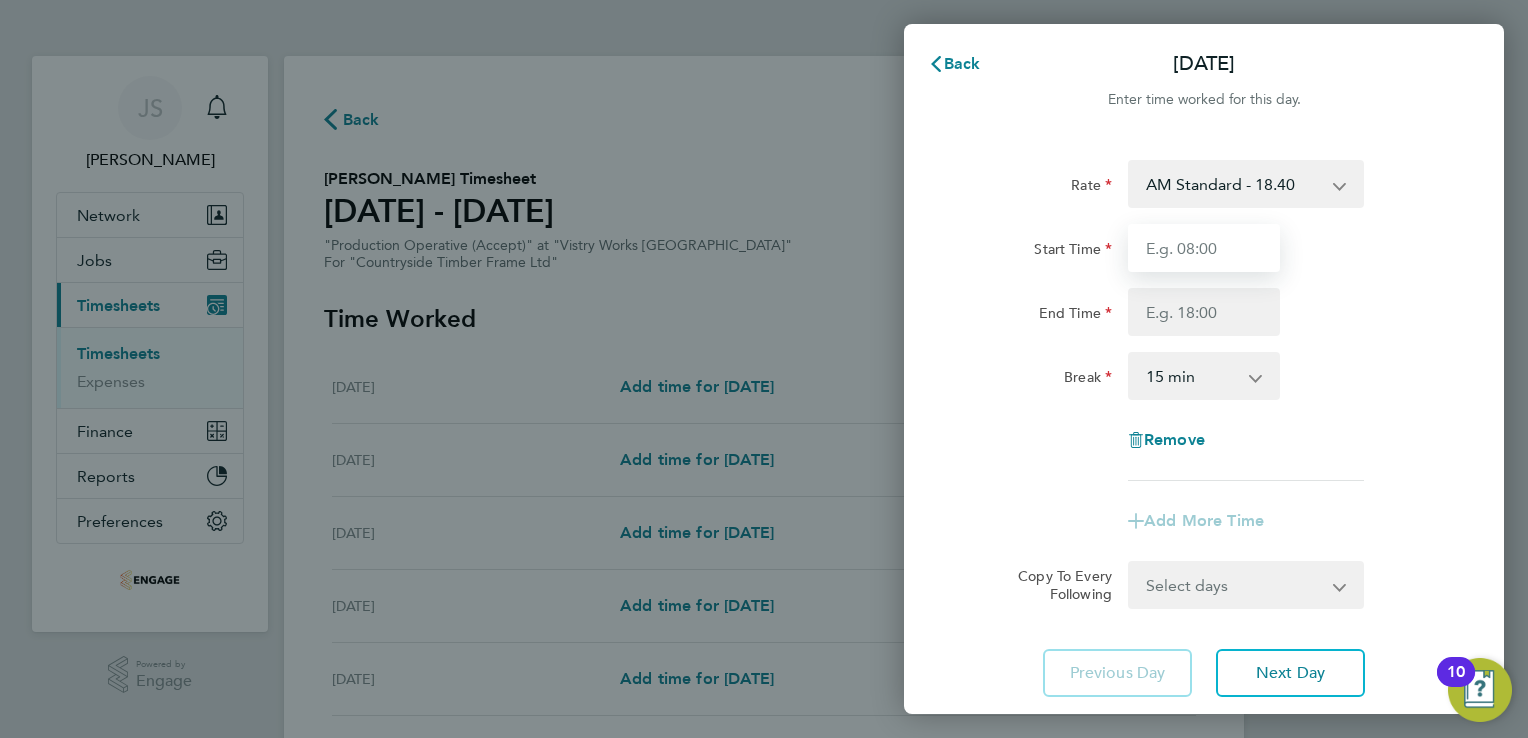 click on "Start Time" at bounding box center [1204, 248] 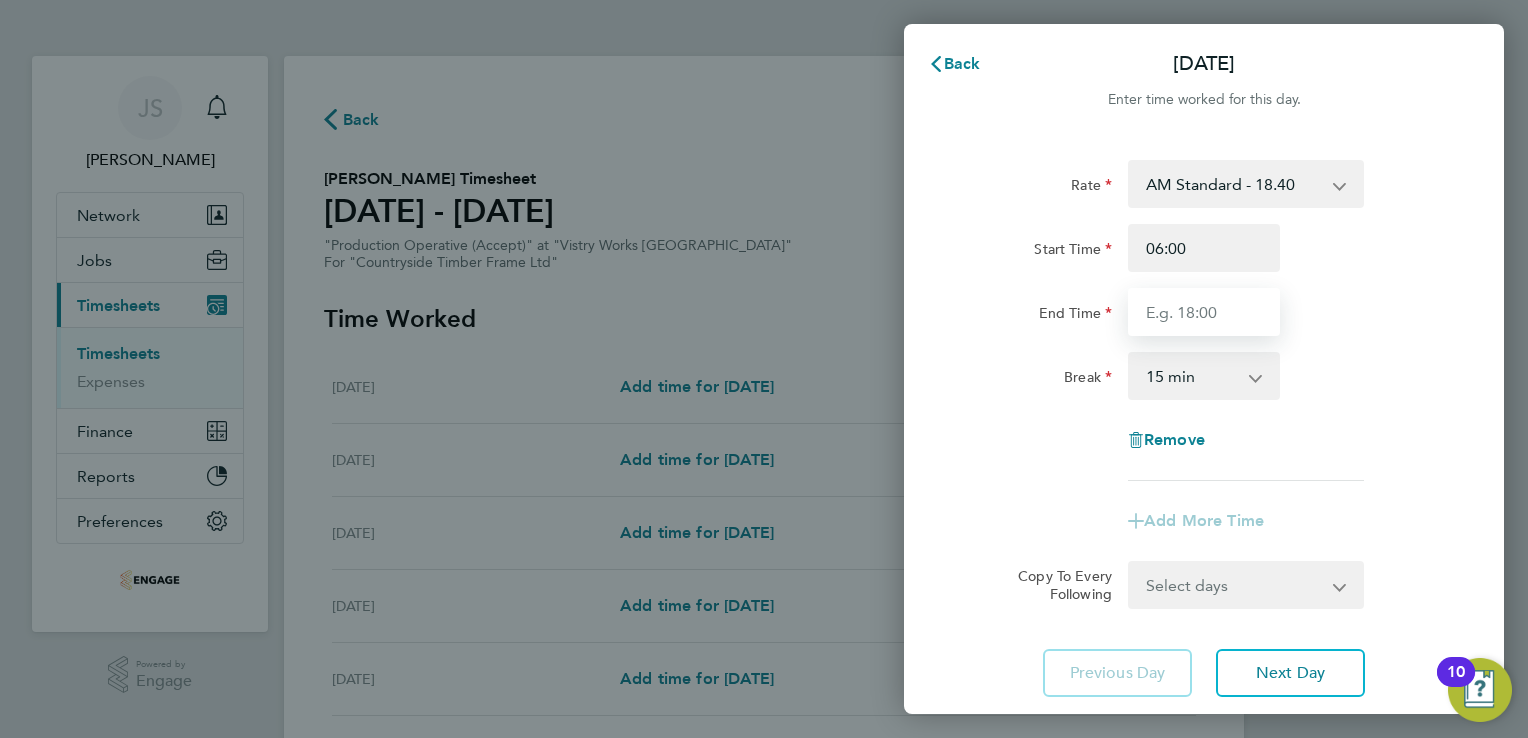 click on "End Time" at bounding box center (1204, 312) 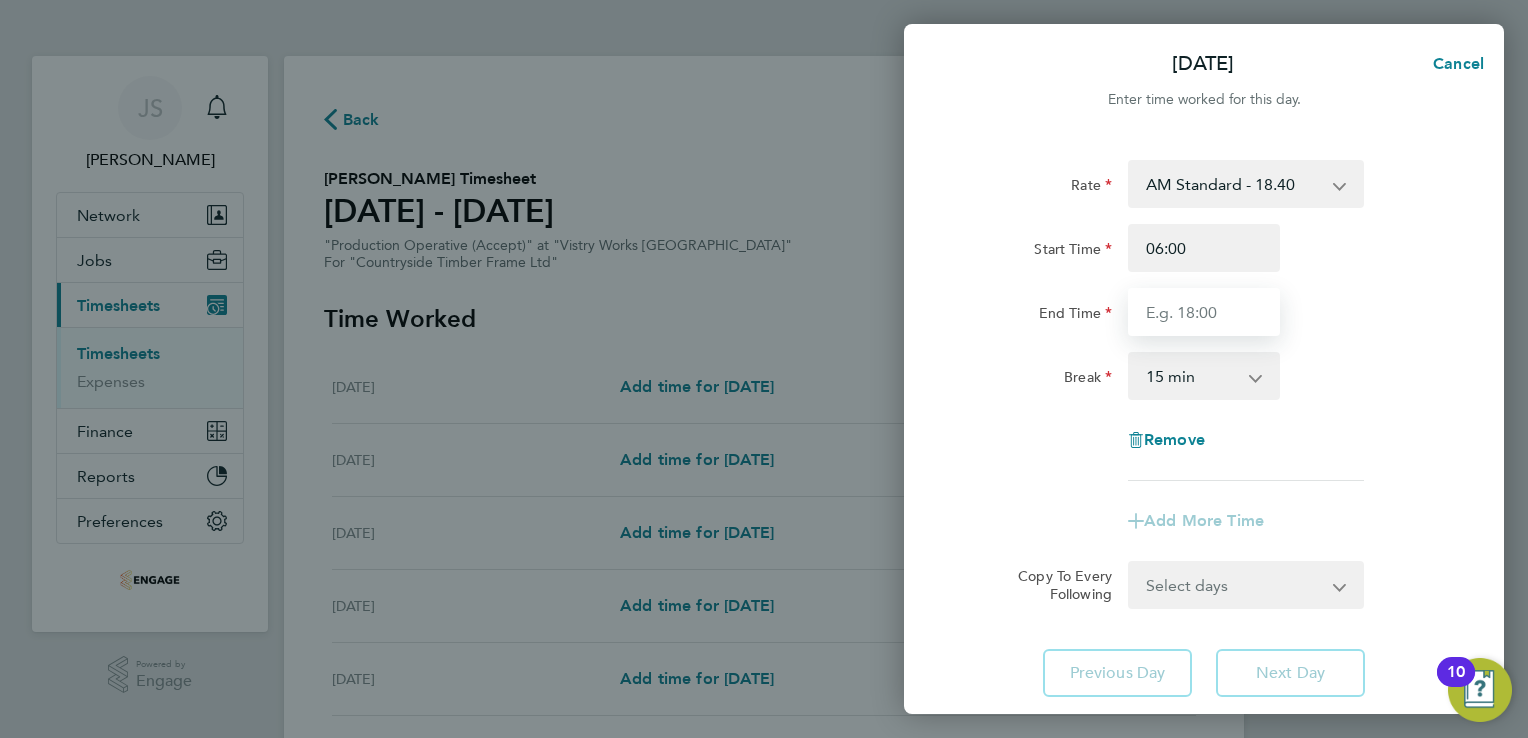 type on "14:00" 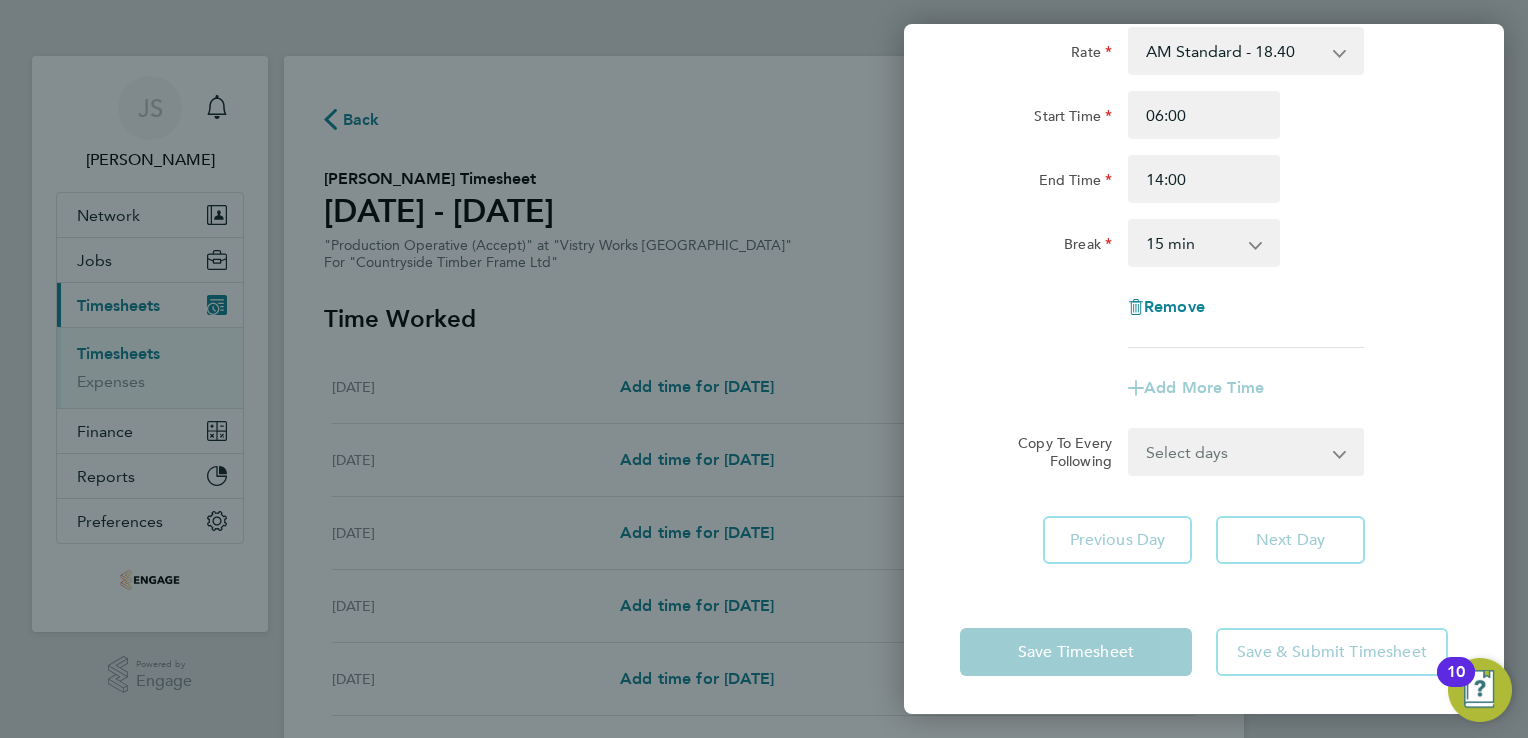 drag, startPoint x: 1183, startPoint y: 254, endPoint x: 1185, endPoint y: 264, distance: 10.198039 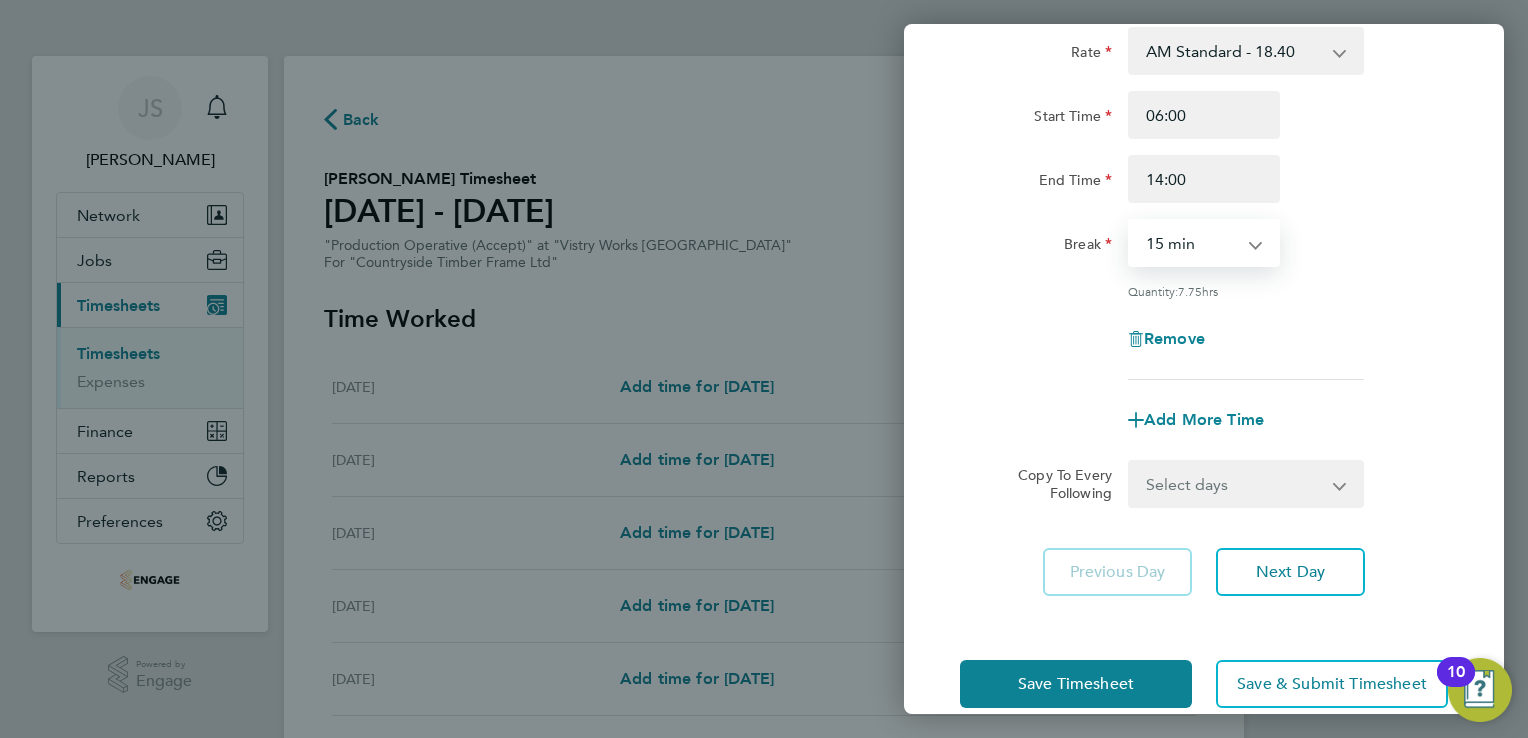 select on "30" 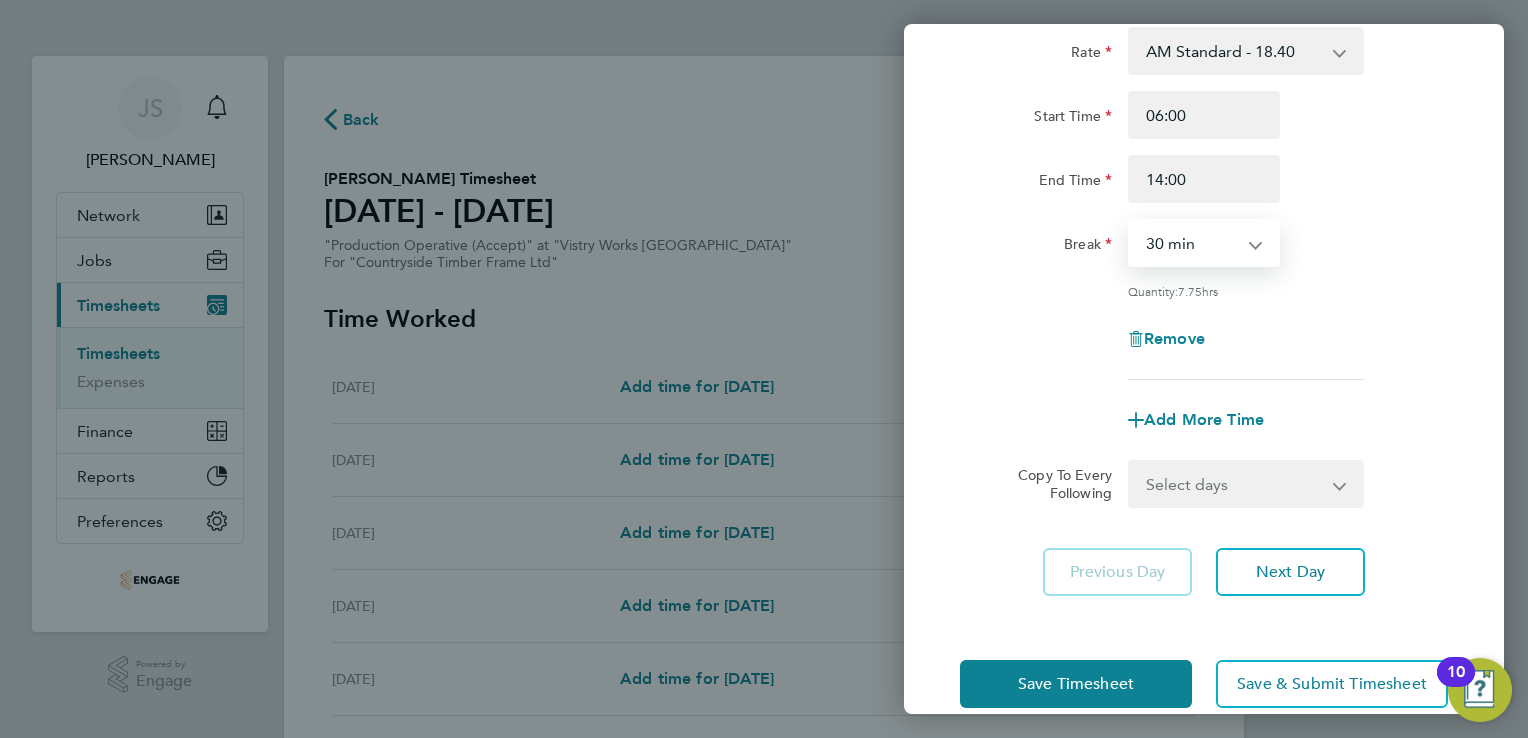 click on "0 min   15 min   30 min   45 min   60 min   75 min   90 min" at bounding box center (1192, 243) 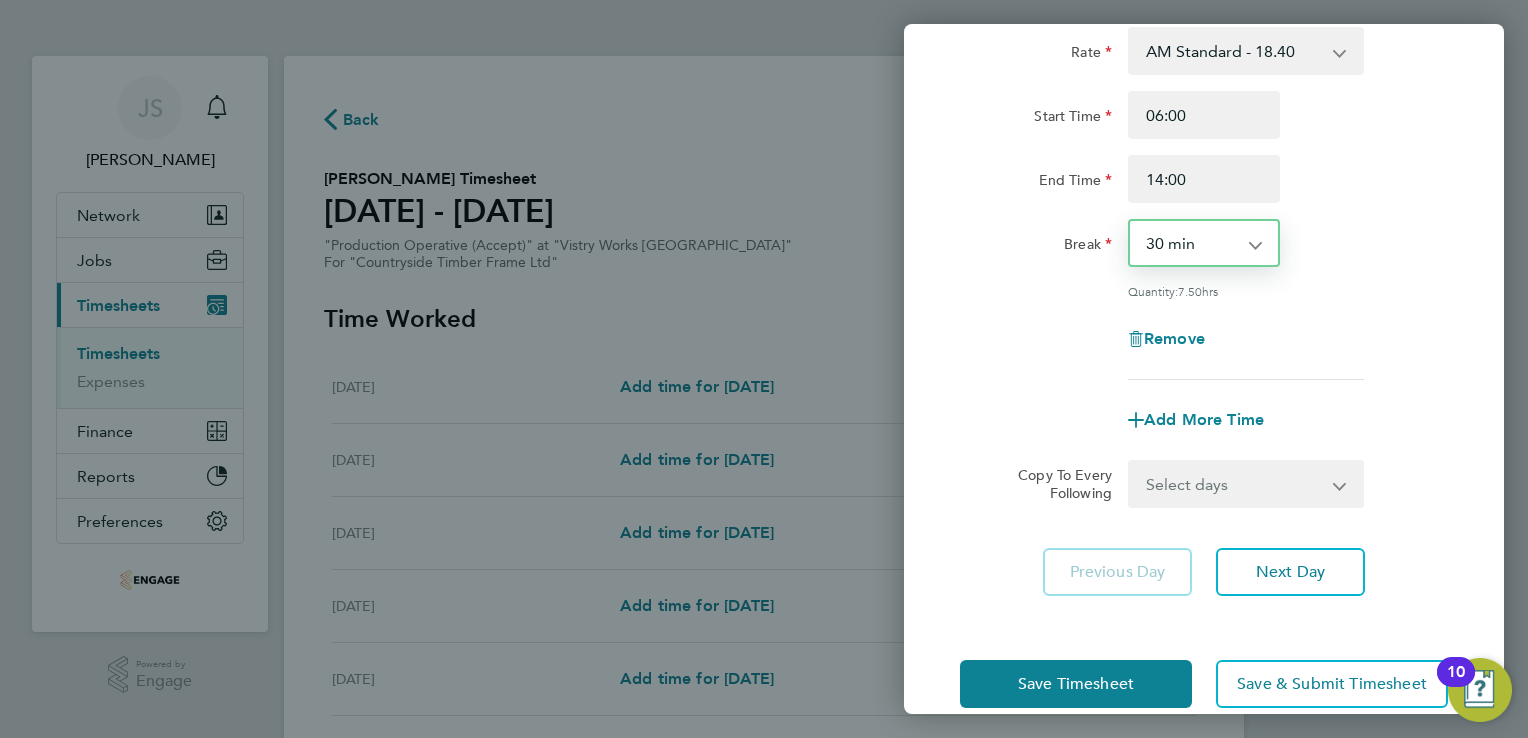 drag, startPoint x: 1223, startPoint y: 484, endPoint x: 1233, endPoint y: 487, distance: 10.440307 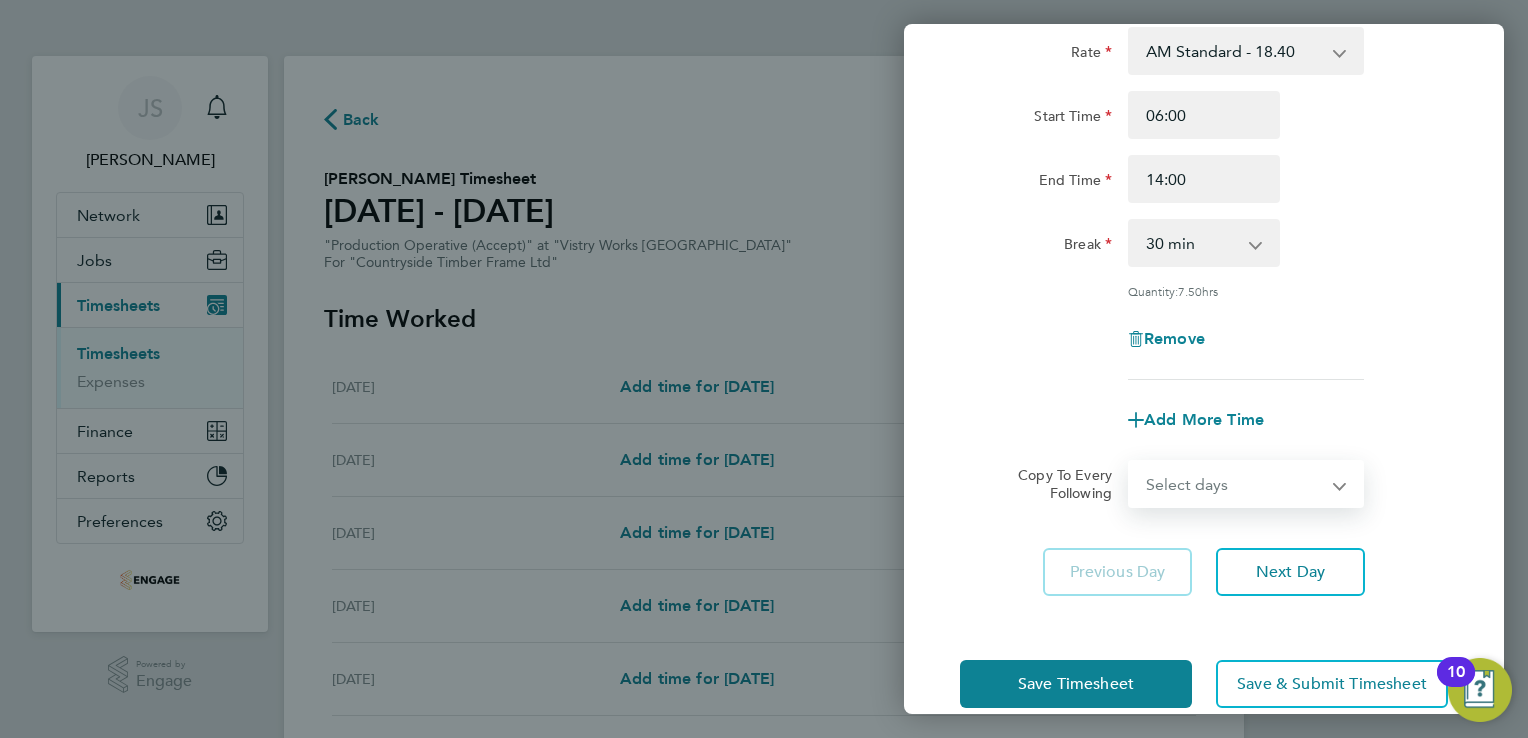 select on "TUE" 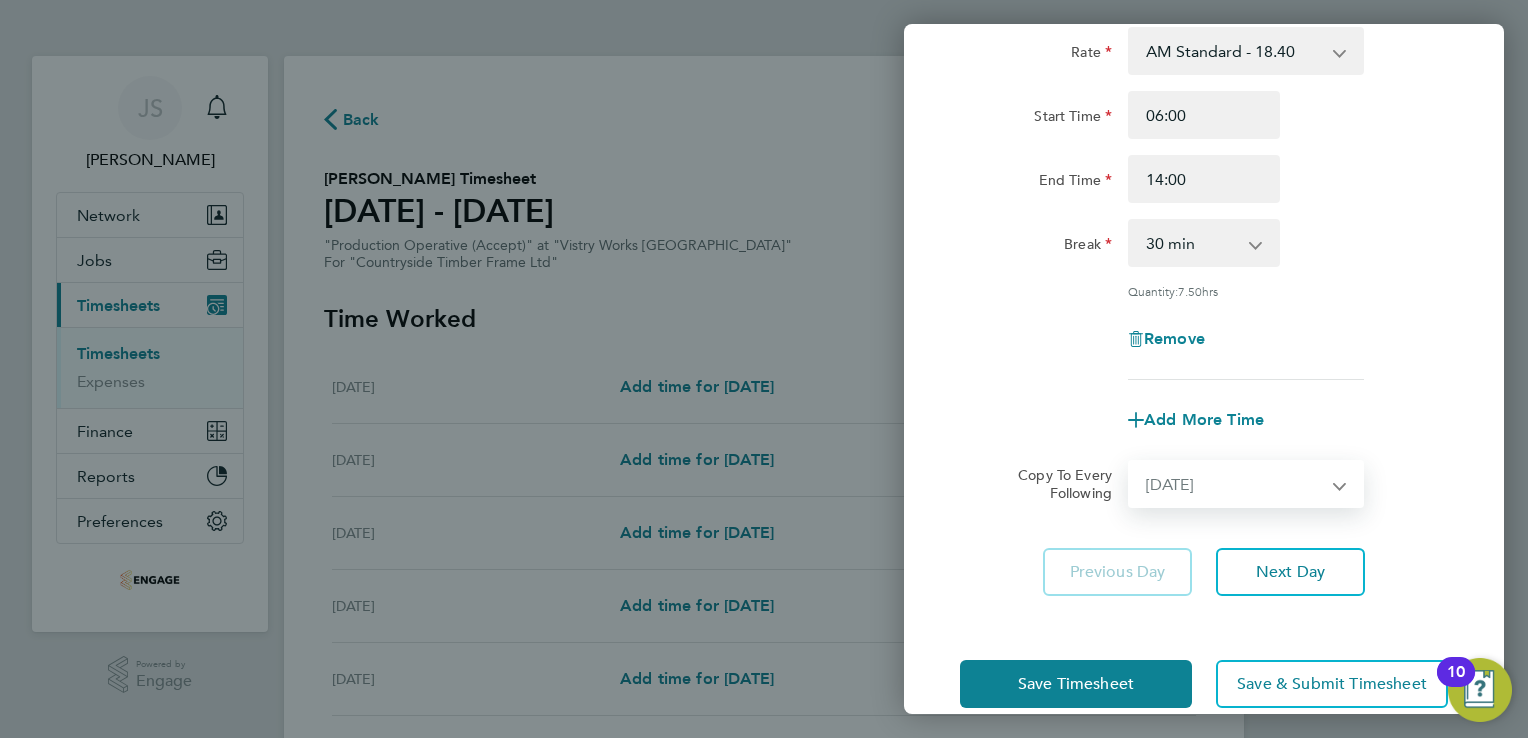 click on "Select days   Day   Weekday (Mon-Fri)   Weekend (Sat-Sun)   [DATE]   [DATE]   [DATE]   [DATE]   [DATE]   [DATE]" at bounding box center [1235, 484] 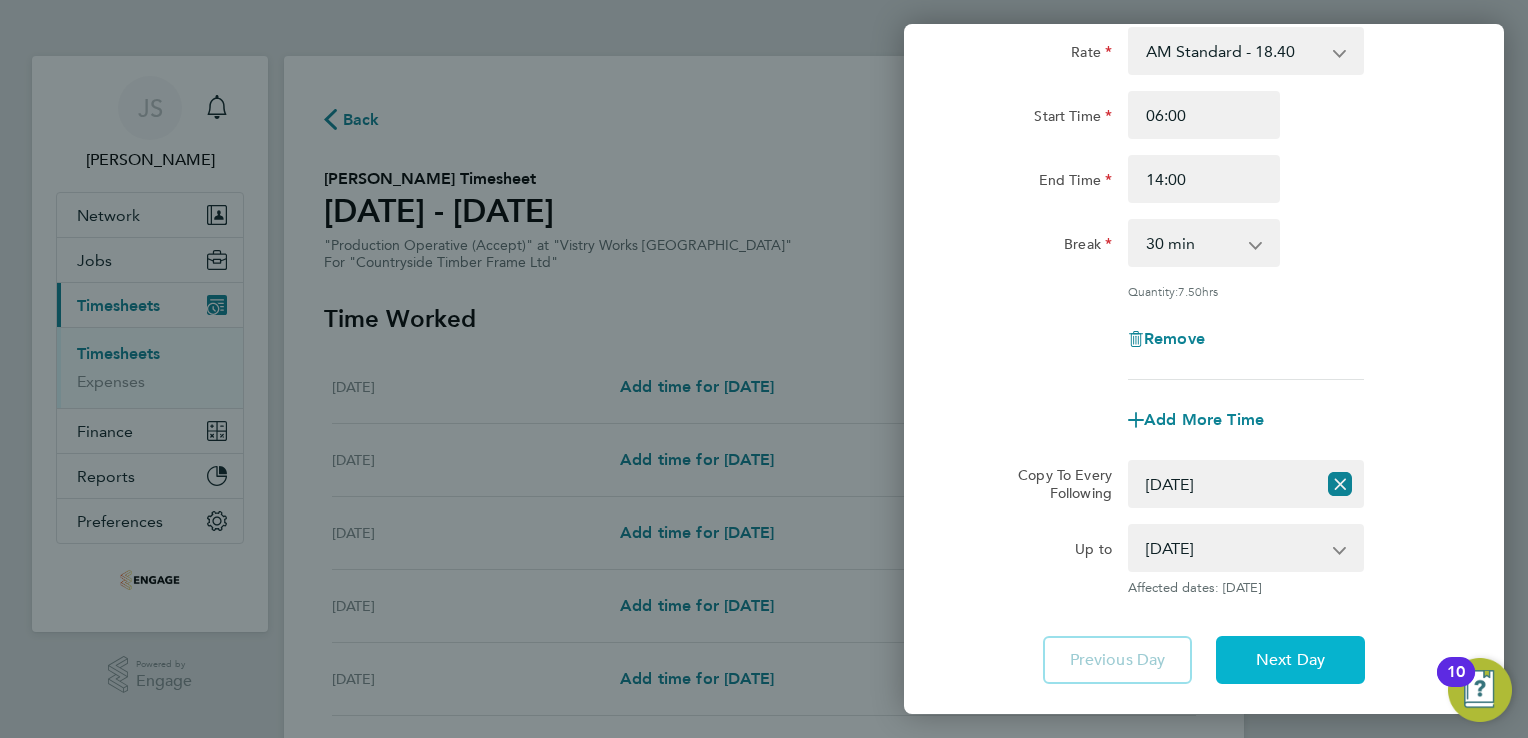 click on "Next Day" 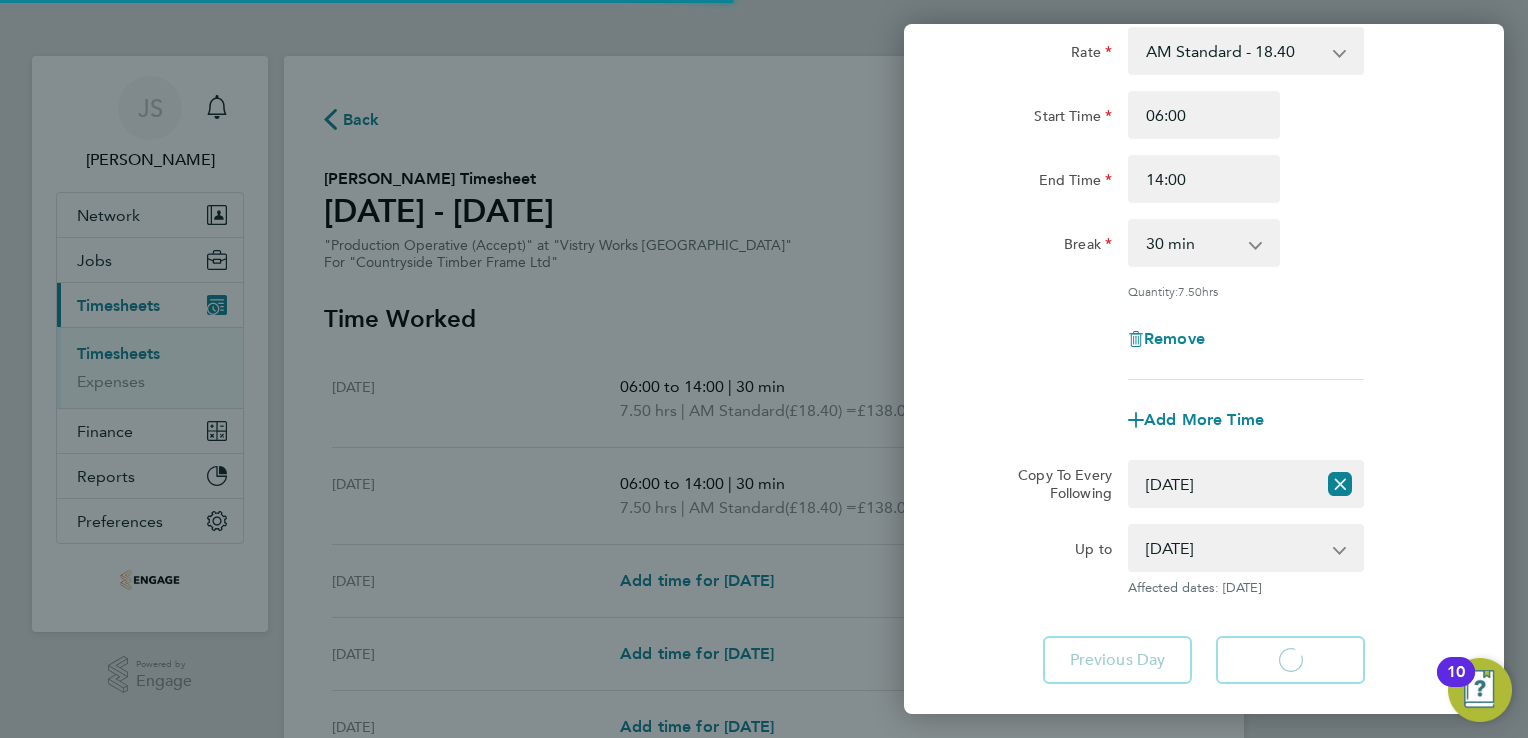 select on "30" 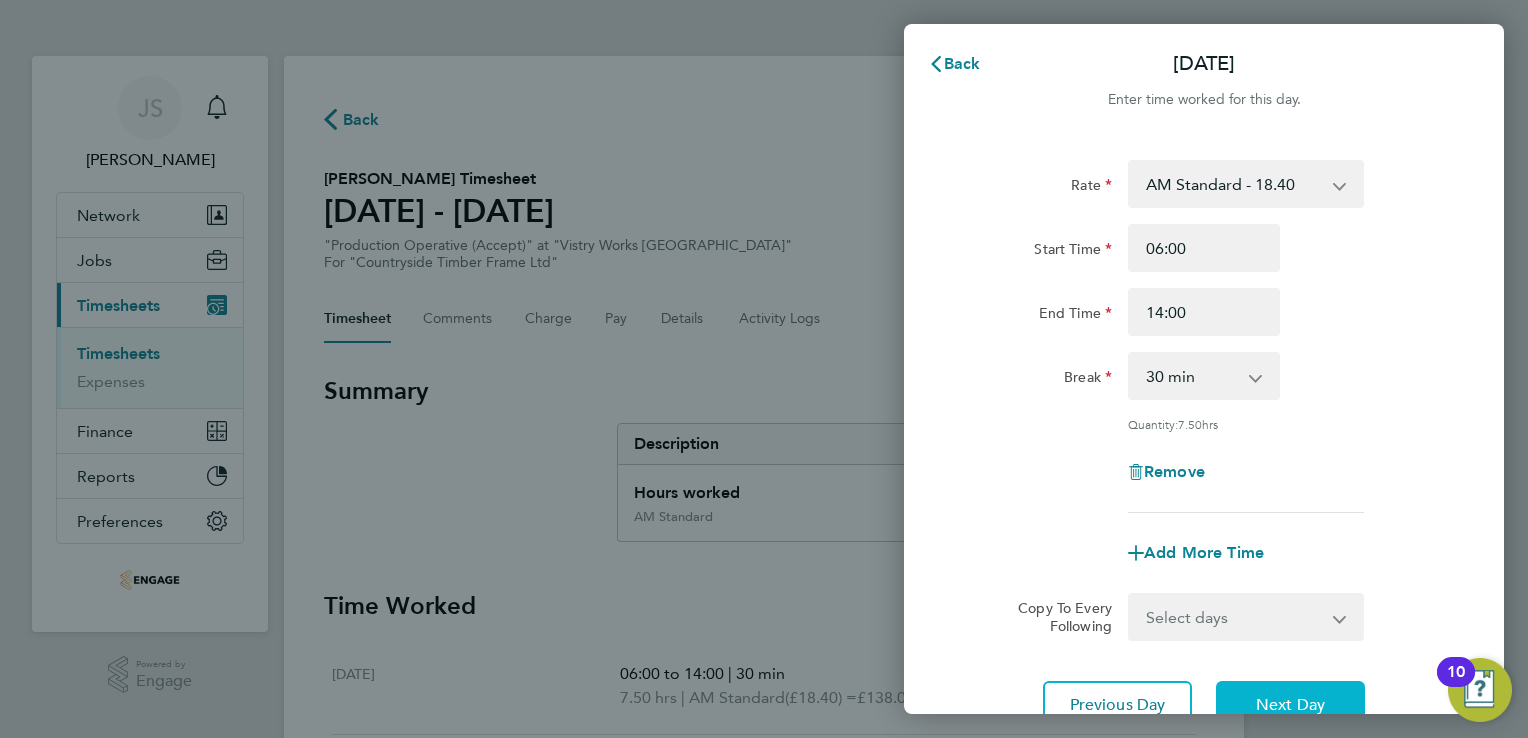 click on "Next Day" 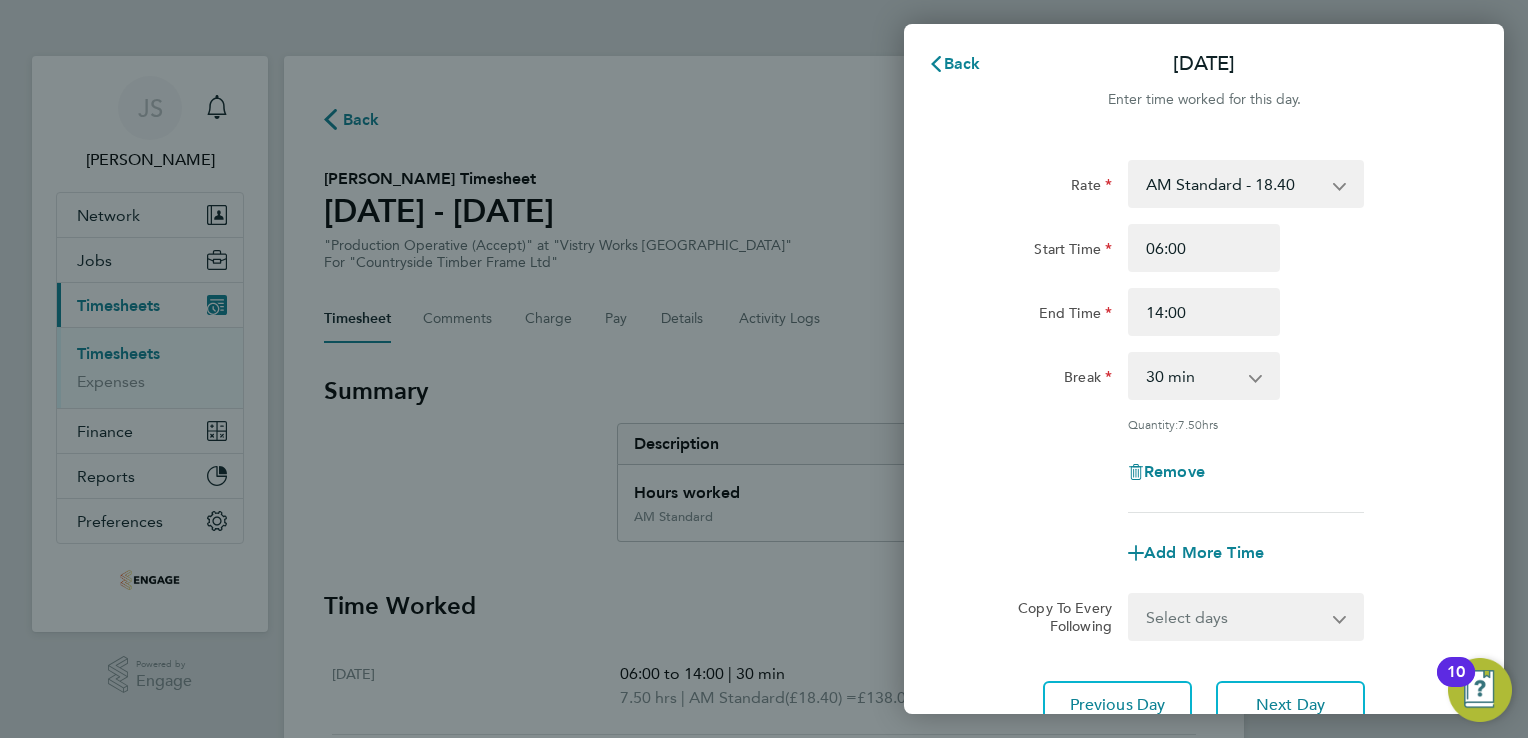 select on "15" 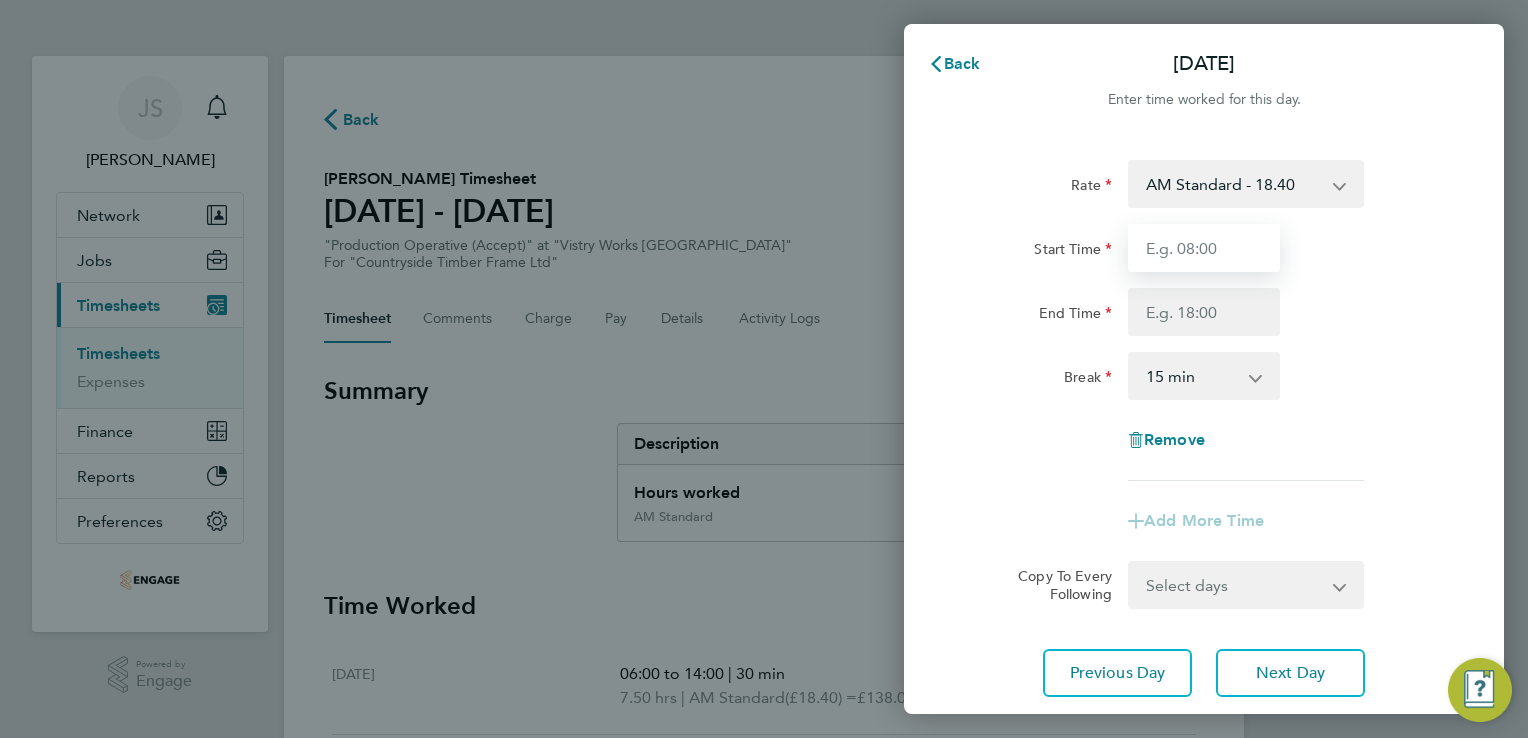click on "Start Time" at bounding box center (1204, 248) 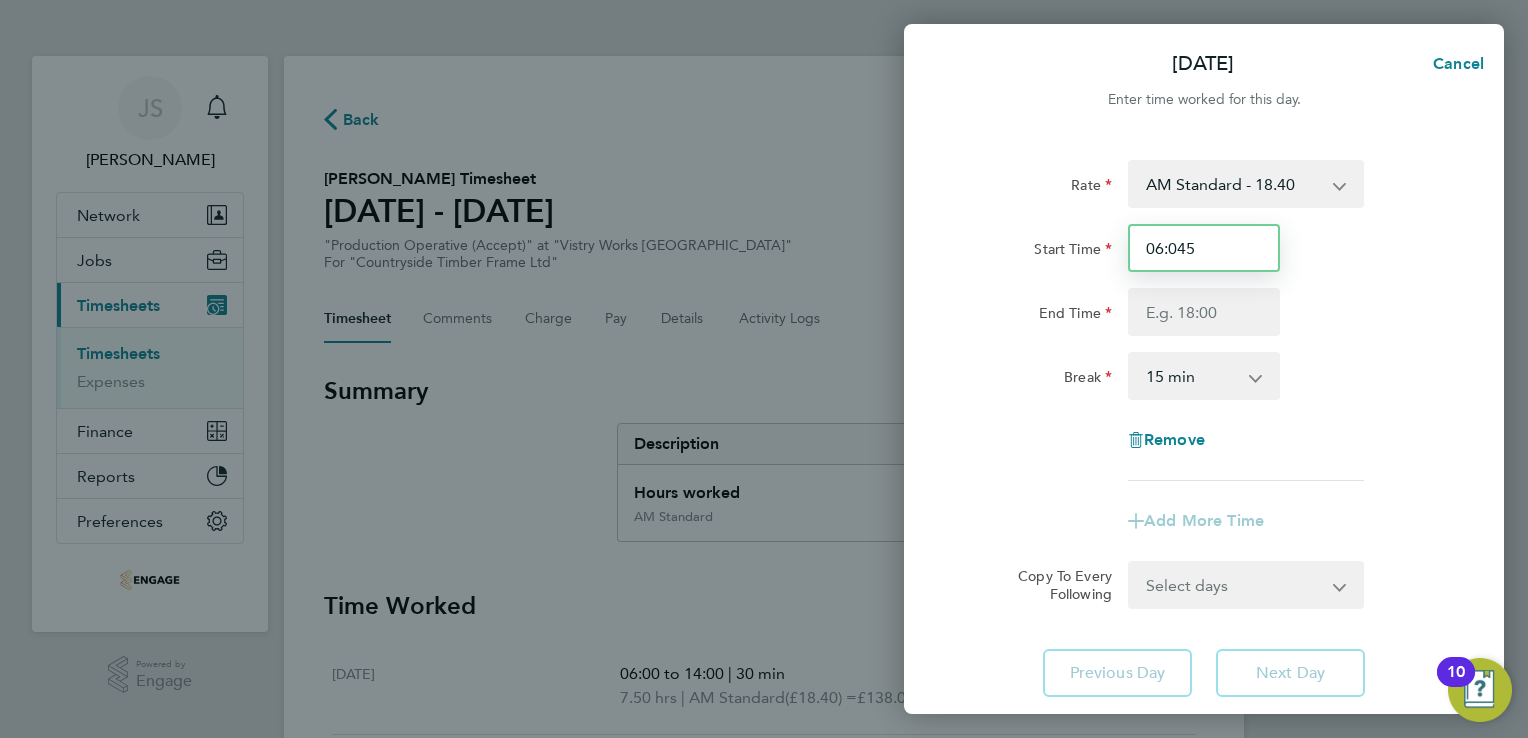 click on "06:045" at bounding box center (1204, 248) 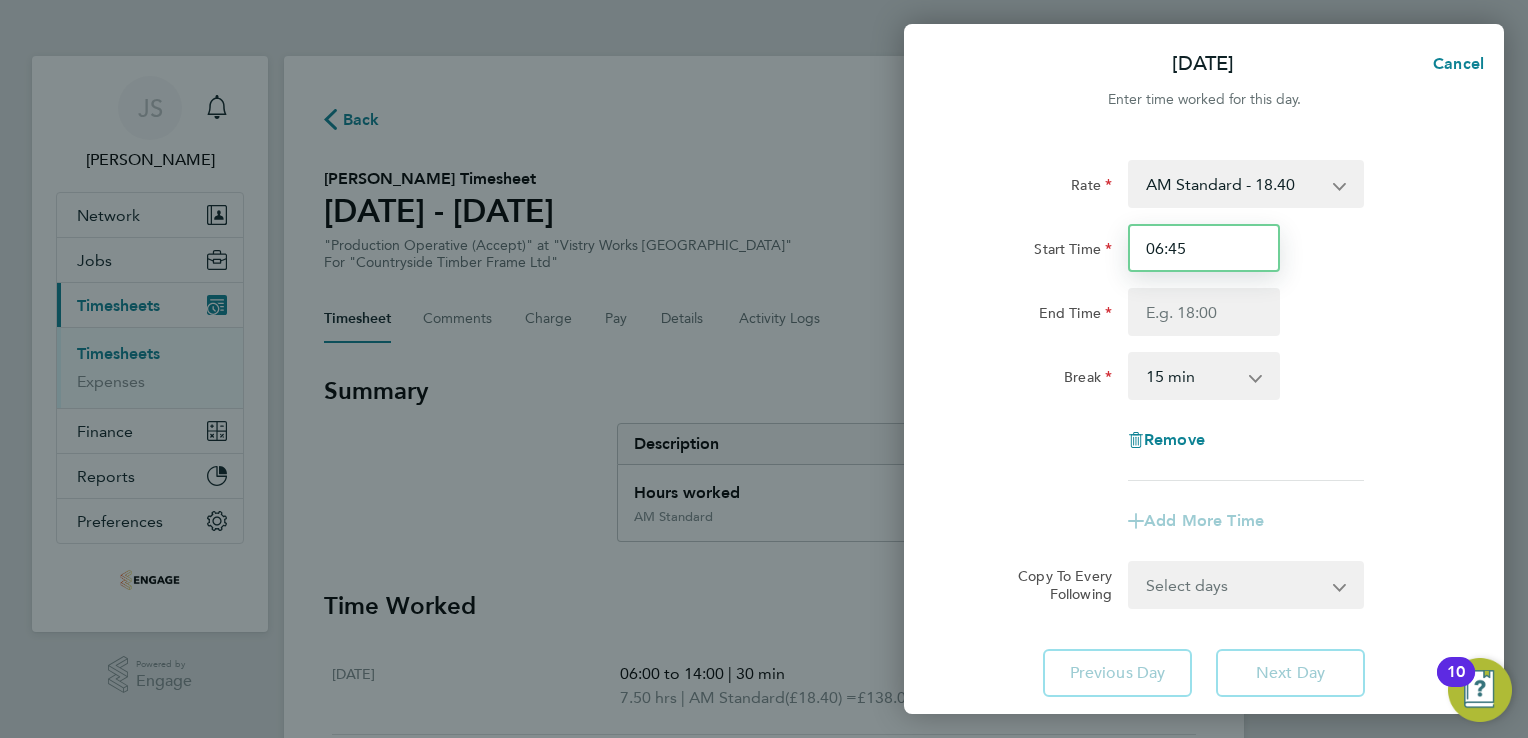 type on "06:45" 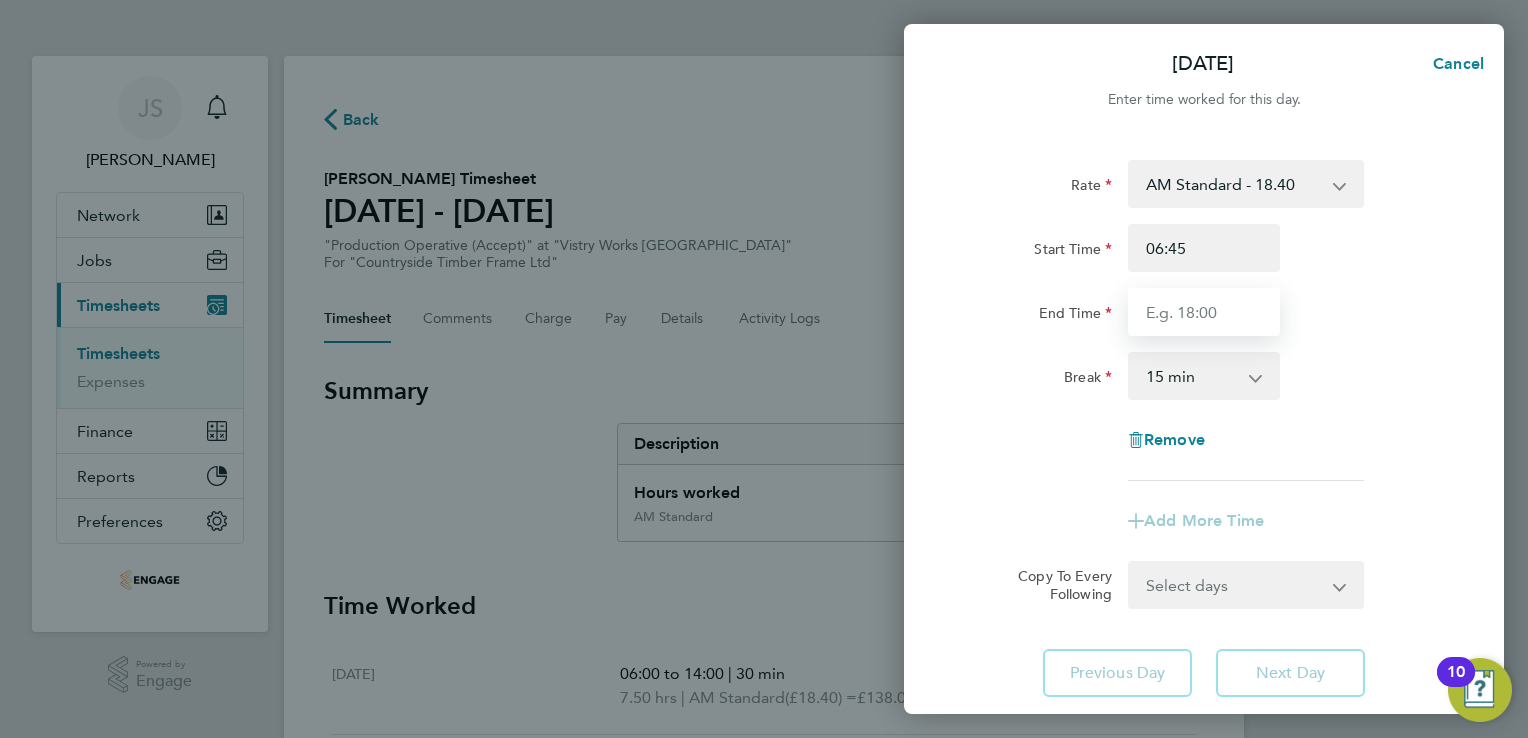 drag, startPoint x: 1188, startPoint y: 307, endPoint x: 1199, endPoint y: 326, distance: 21.954498 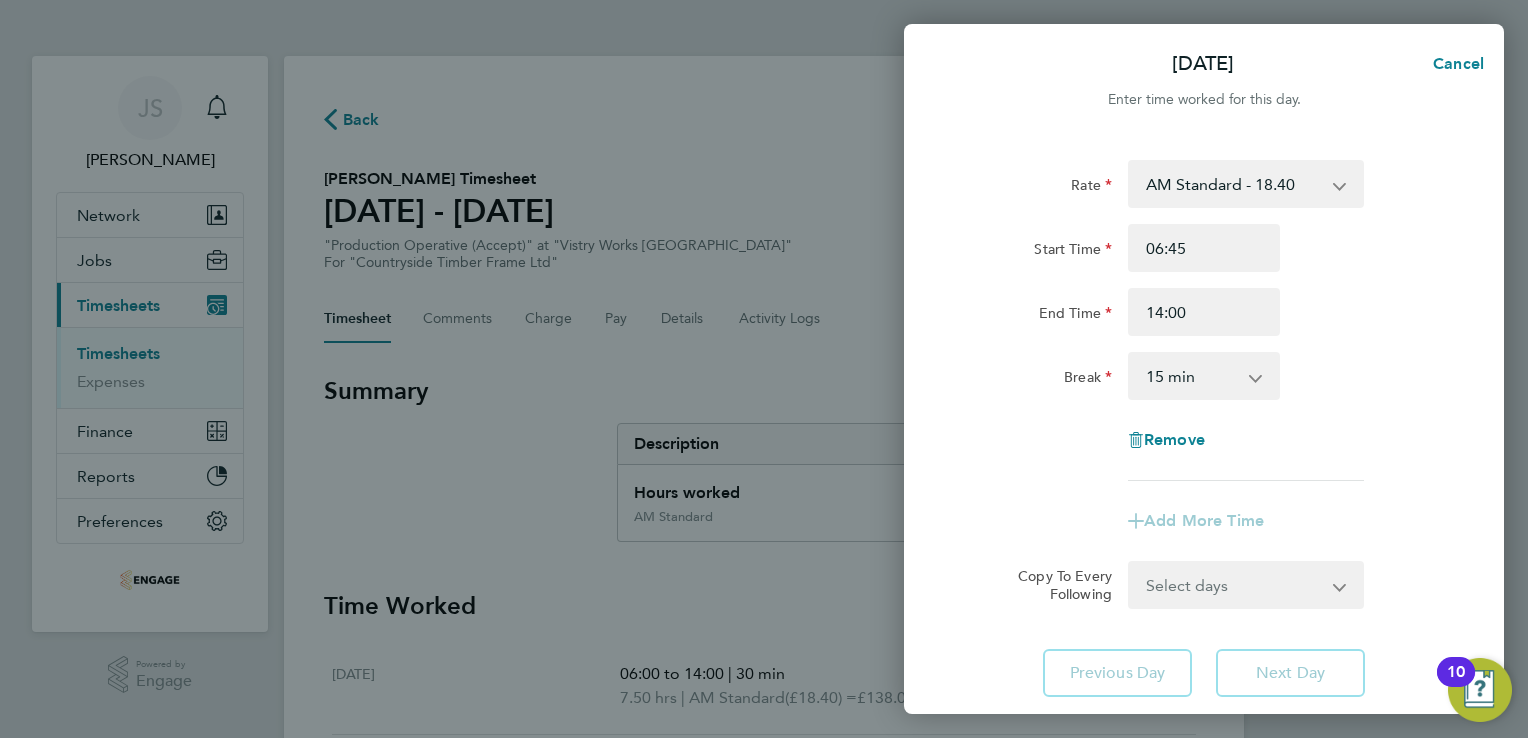 drag, startPoint x: 1180, startPoint y: 389, endPoint x: 1195, endPoint y: 400, distance: 18.601076 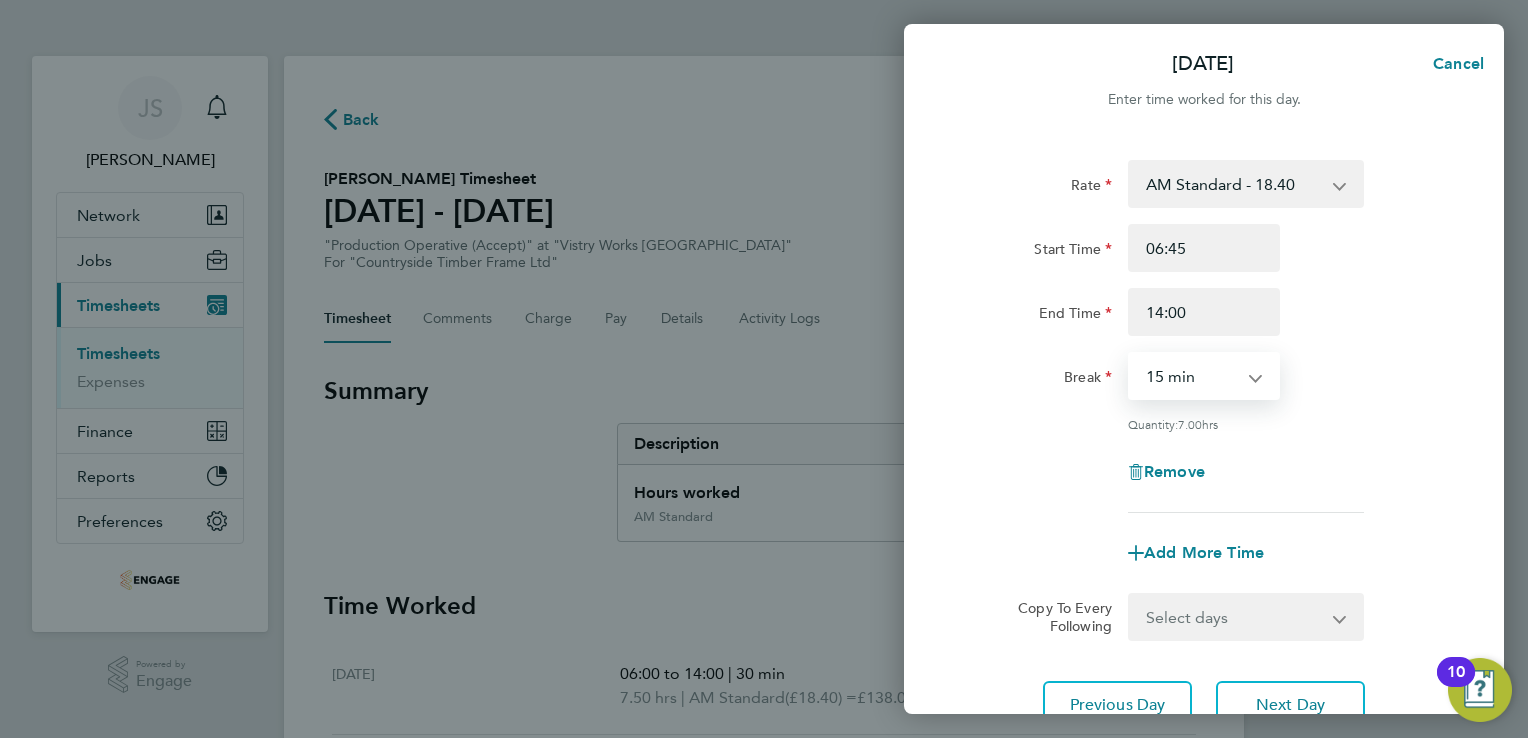 select on "30" 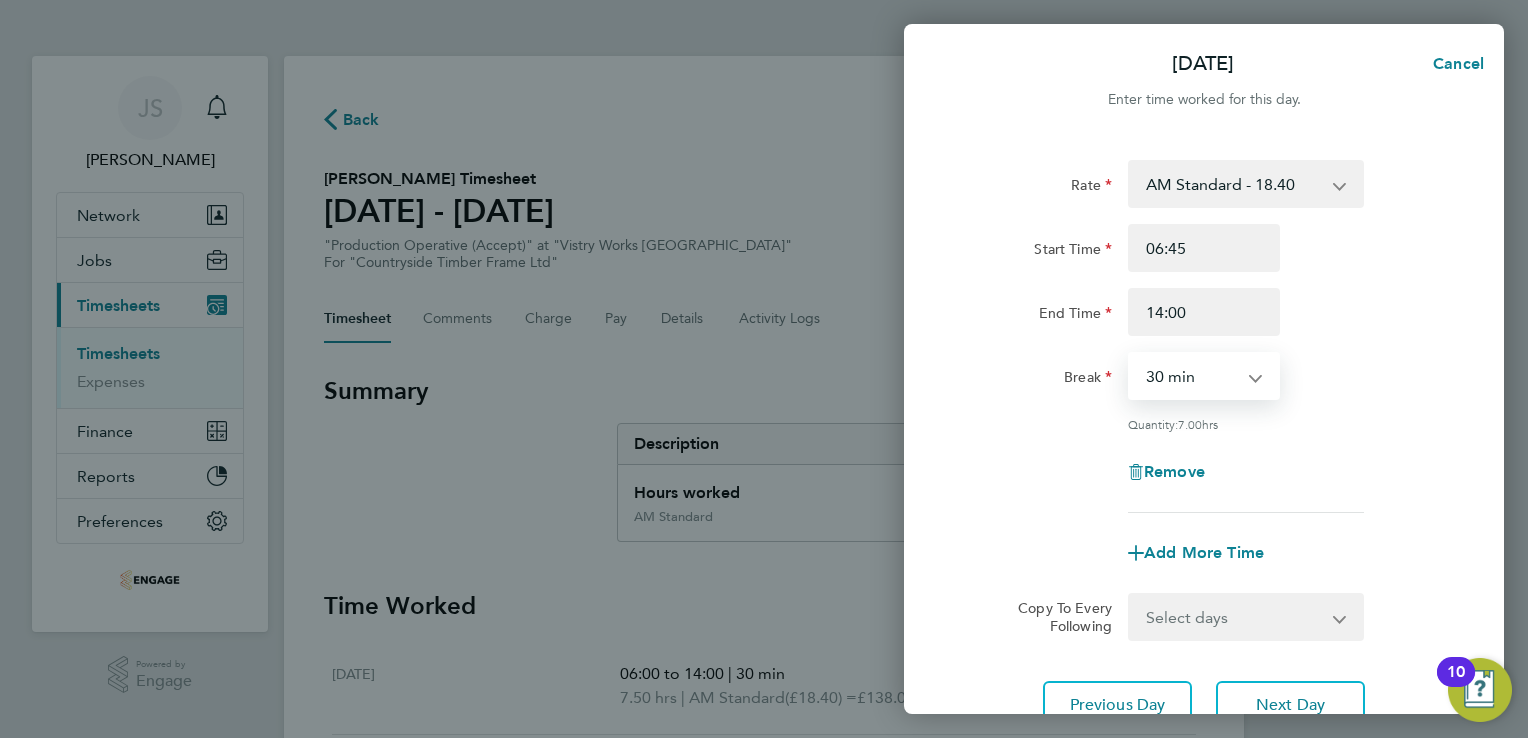 click on "0 min   15 min   30 min   45 min   60 min   75 min   90 min" at bounding box center [1192, 376] 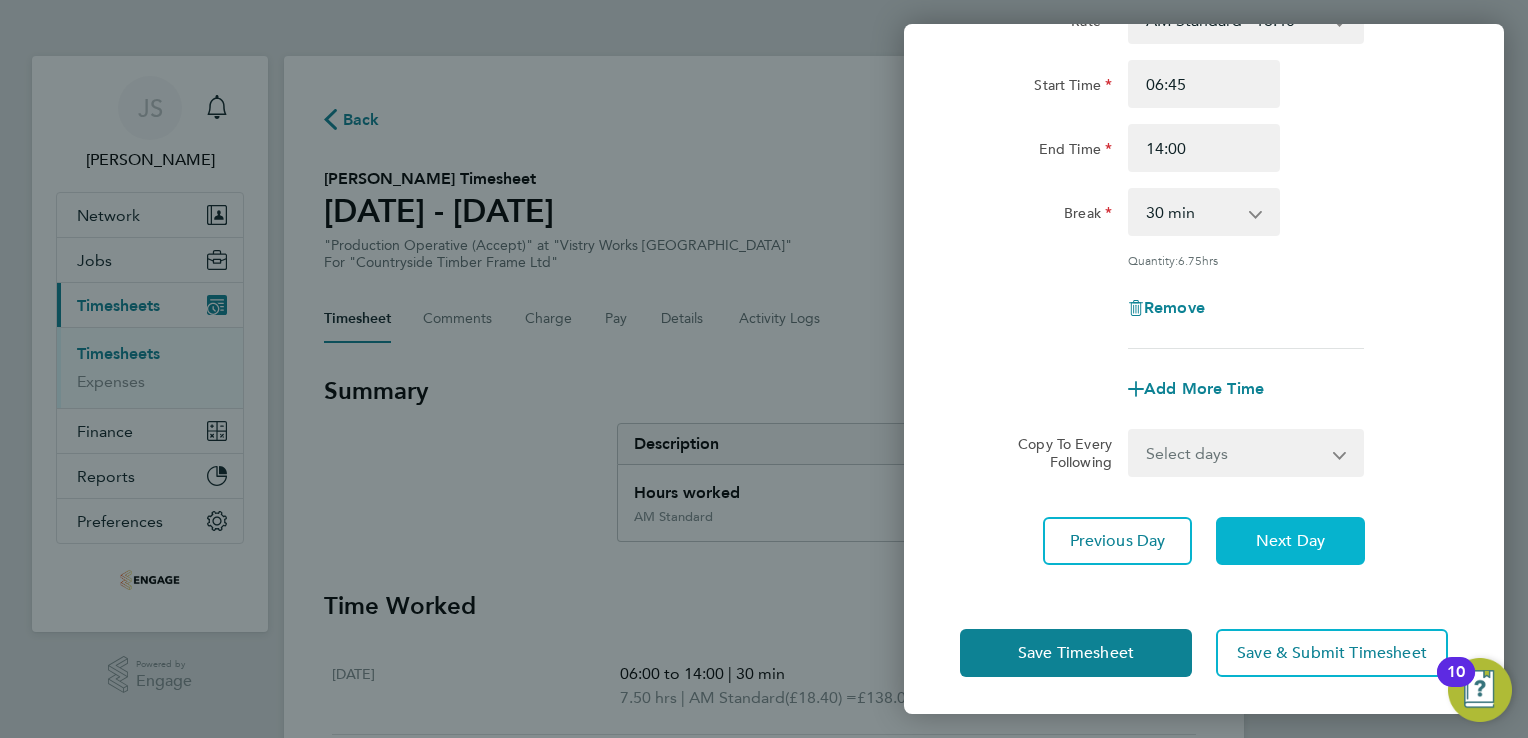click on "Next Day" 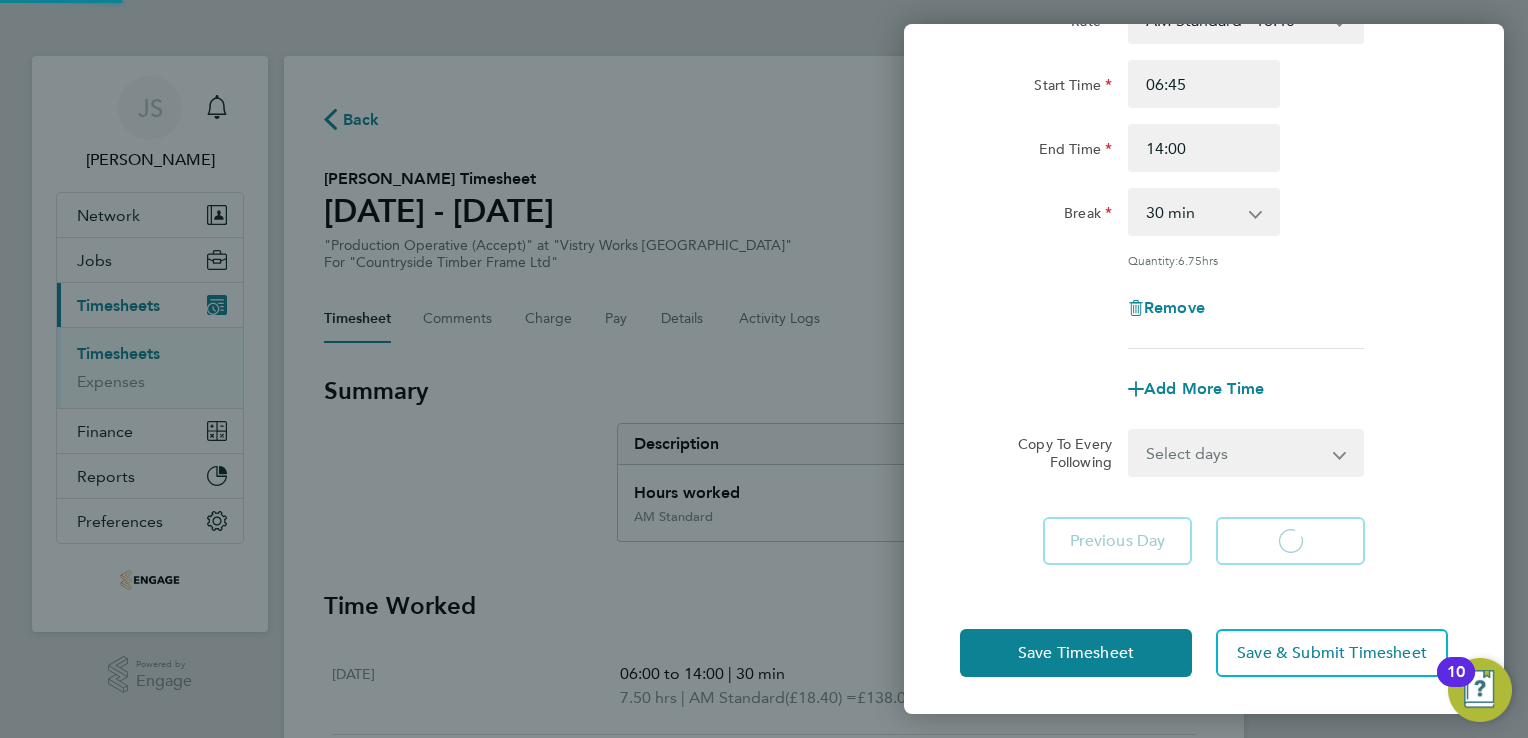 select on "15" 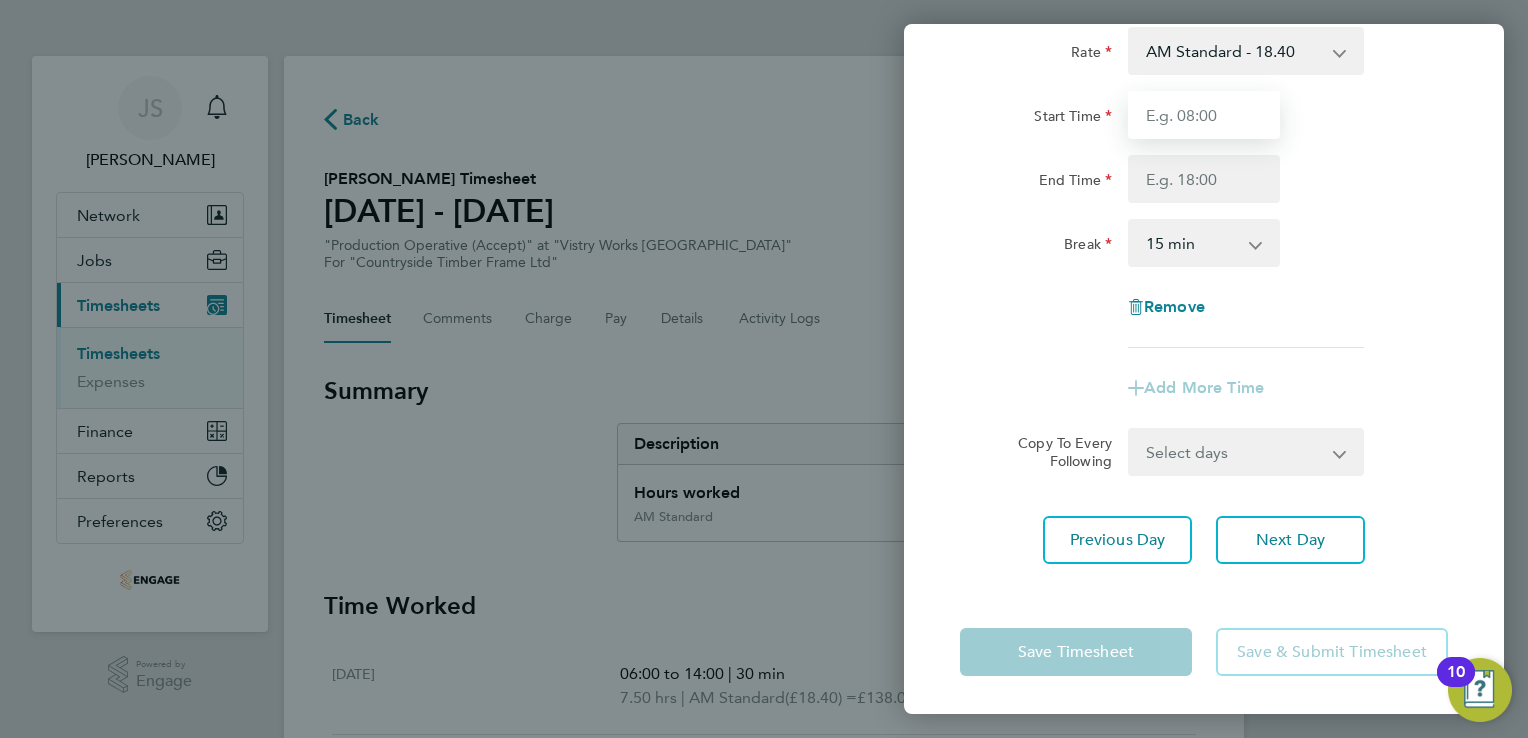 click on "Start Time" at bounding box center [1204, 115] 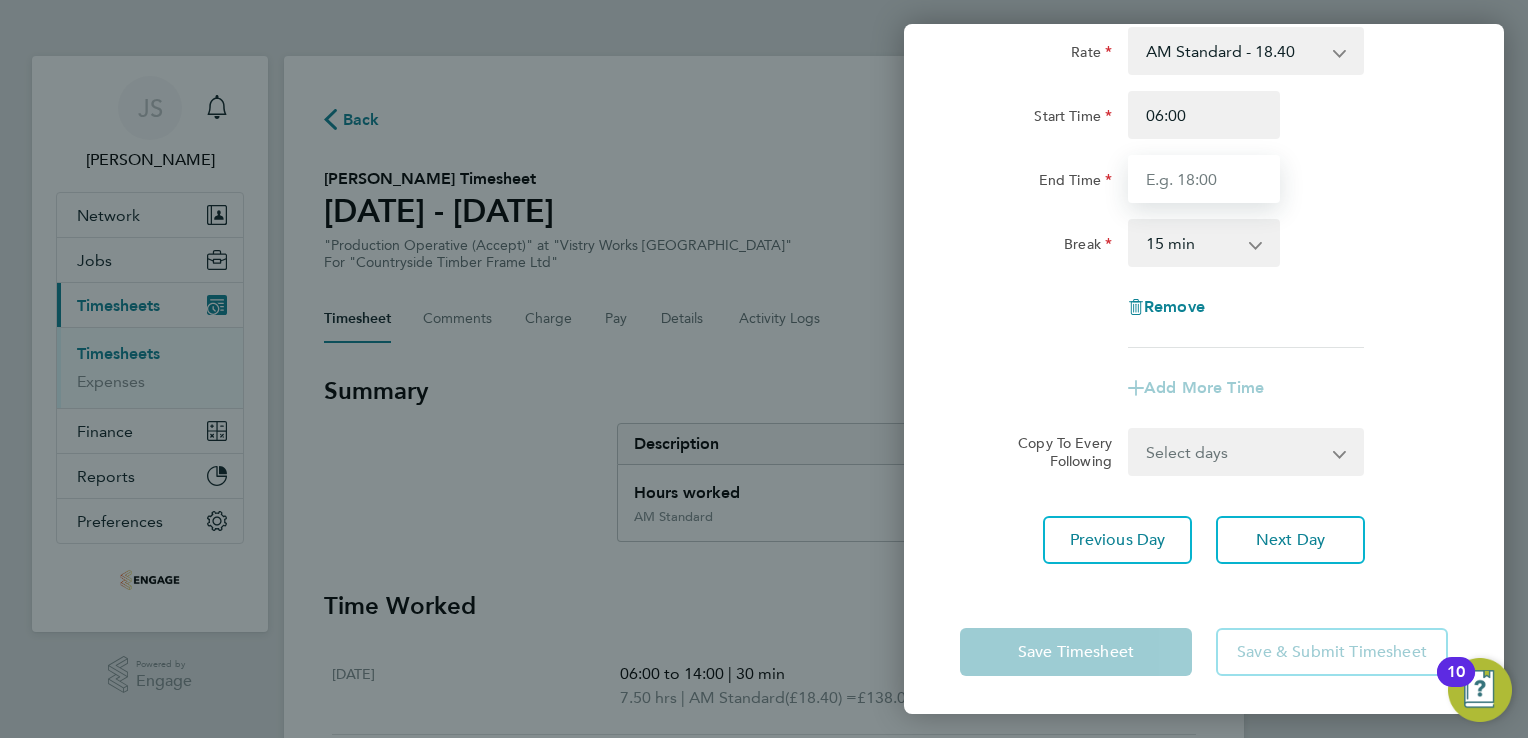 click on "End Time" at bounding box center (1204, 179) 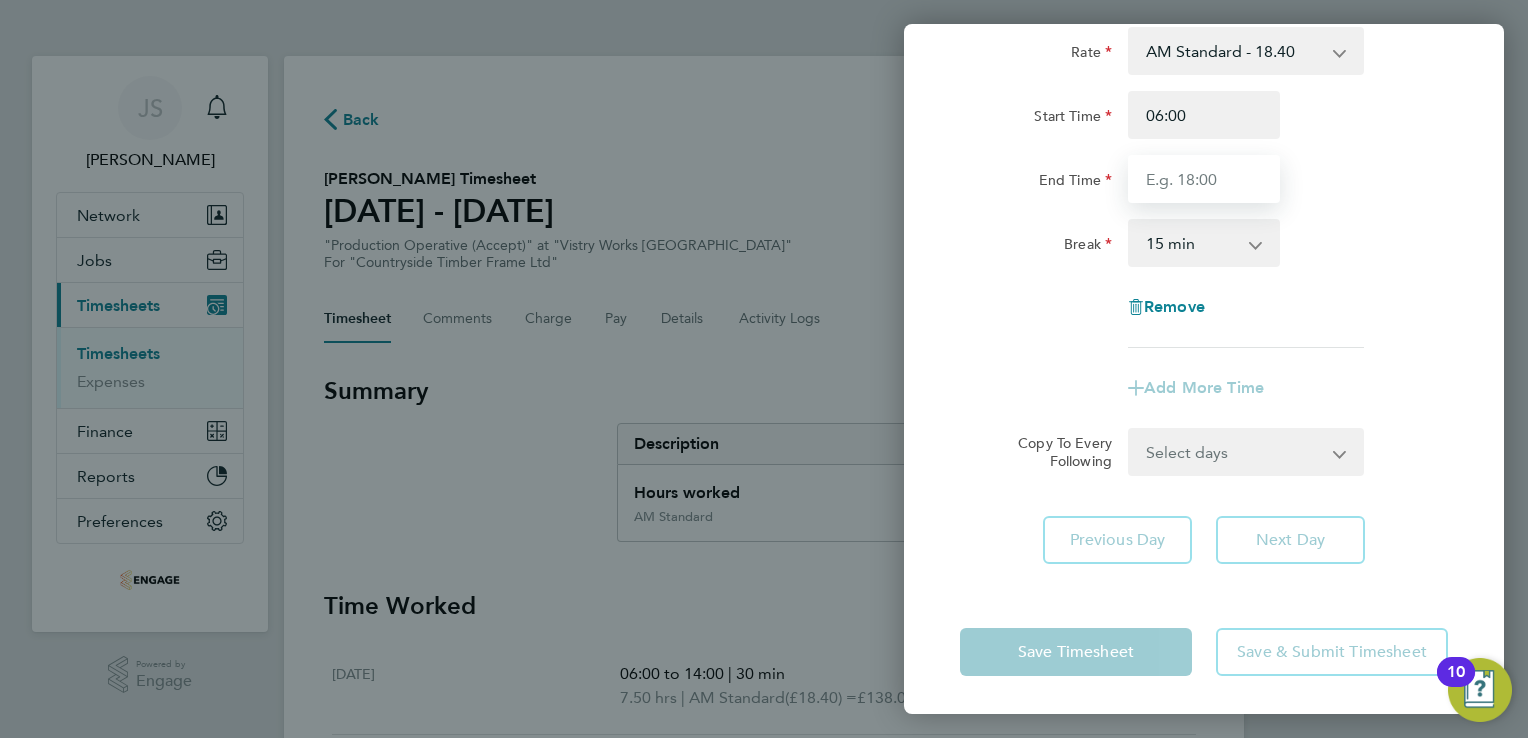 type on "14:00" 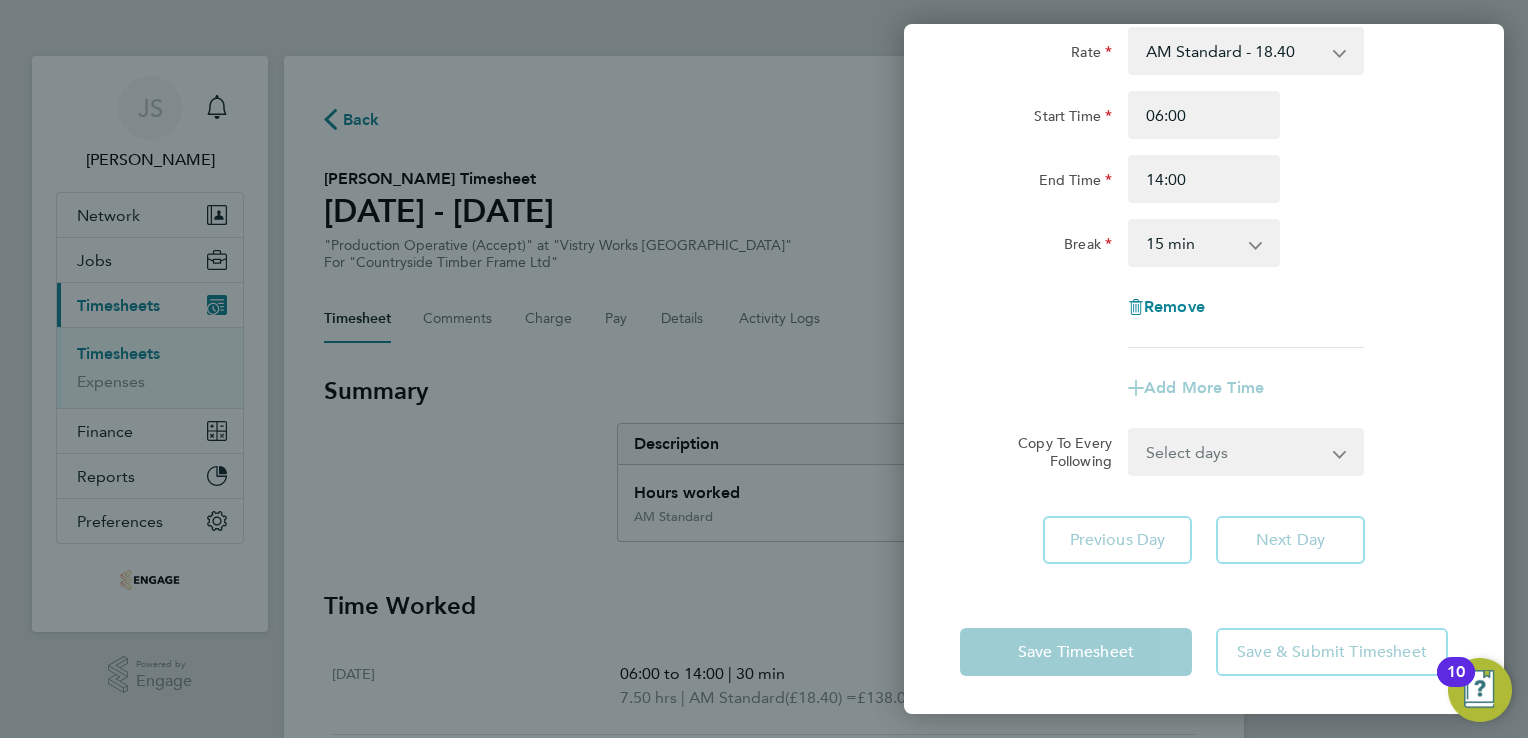 click on "0 min   15 min   30 min   45 min   60 min   75 min   90 min" at bounding box center [1192, 243] 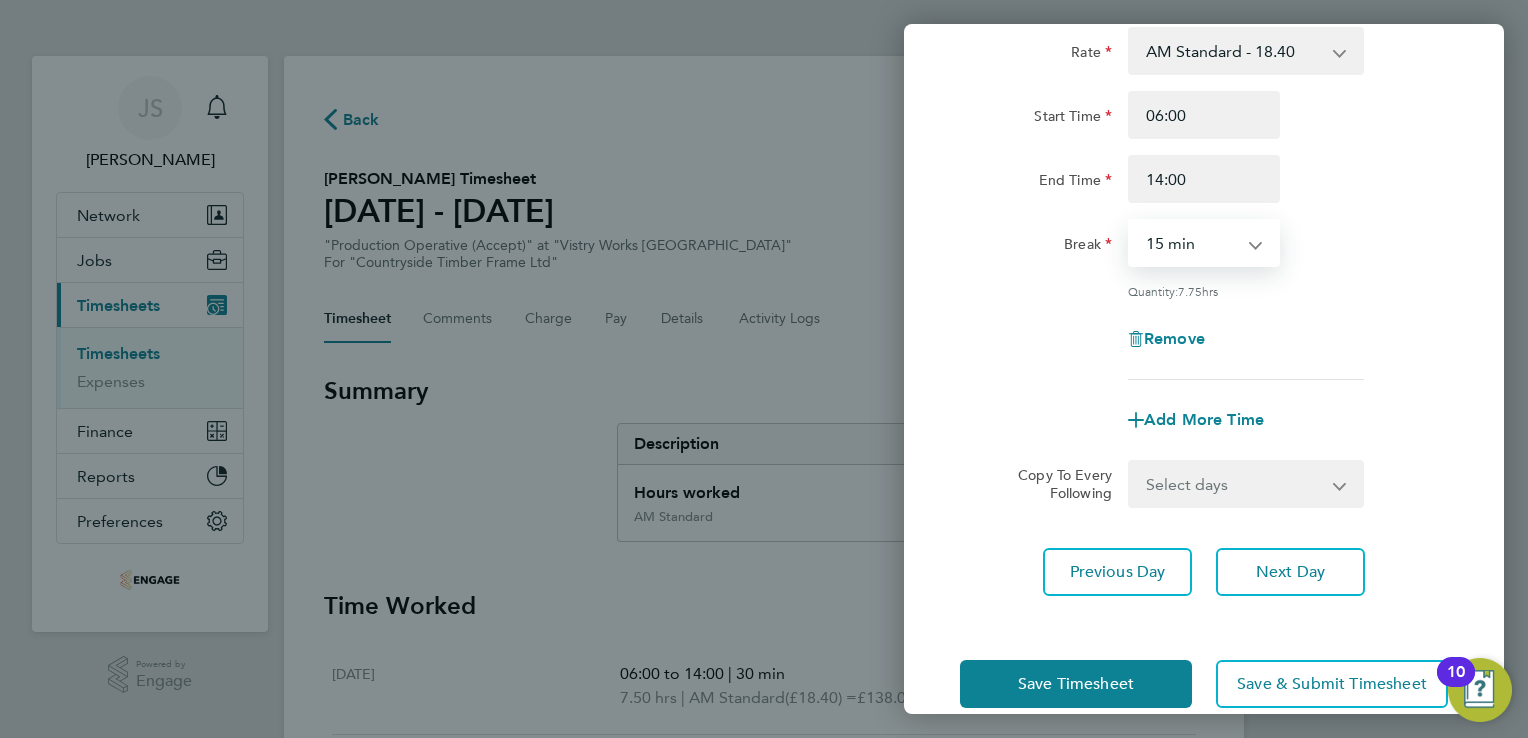 select on "30" 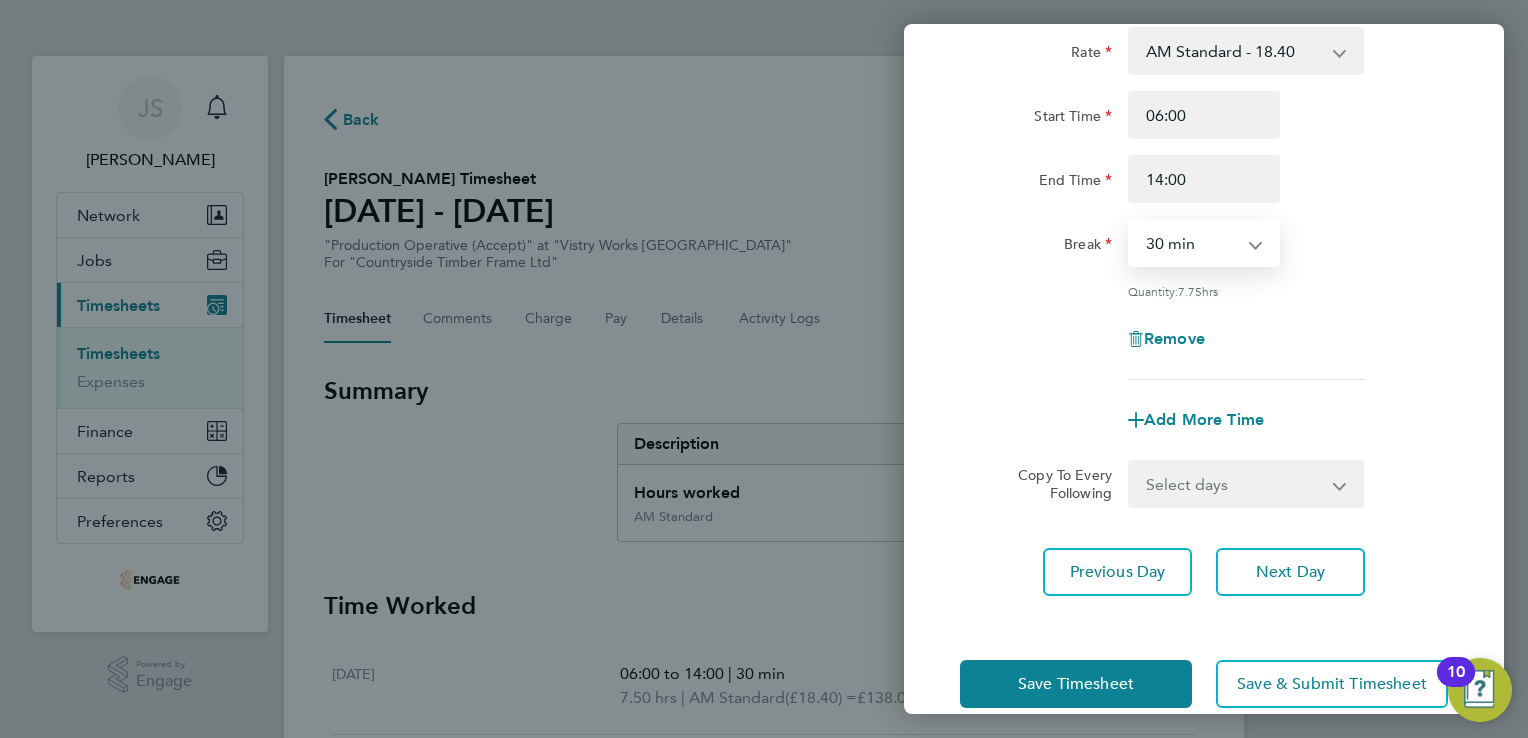 click on "0 min   15 min   30 min   45 min   60 min   75 min   90 min" at bounding box center (1192, 243) 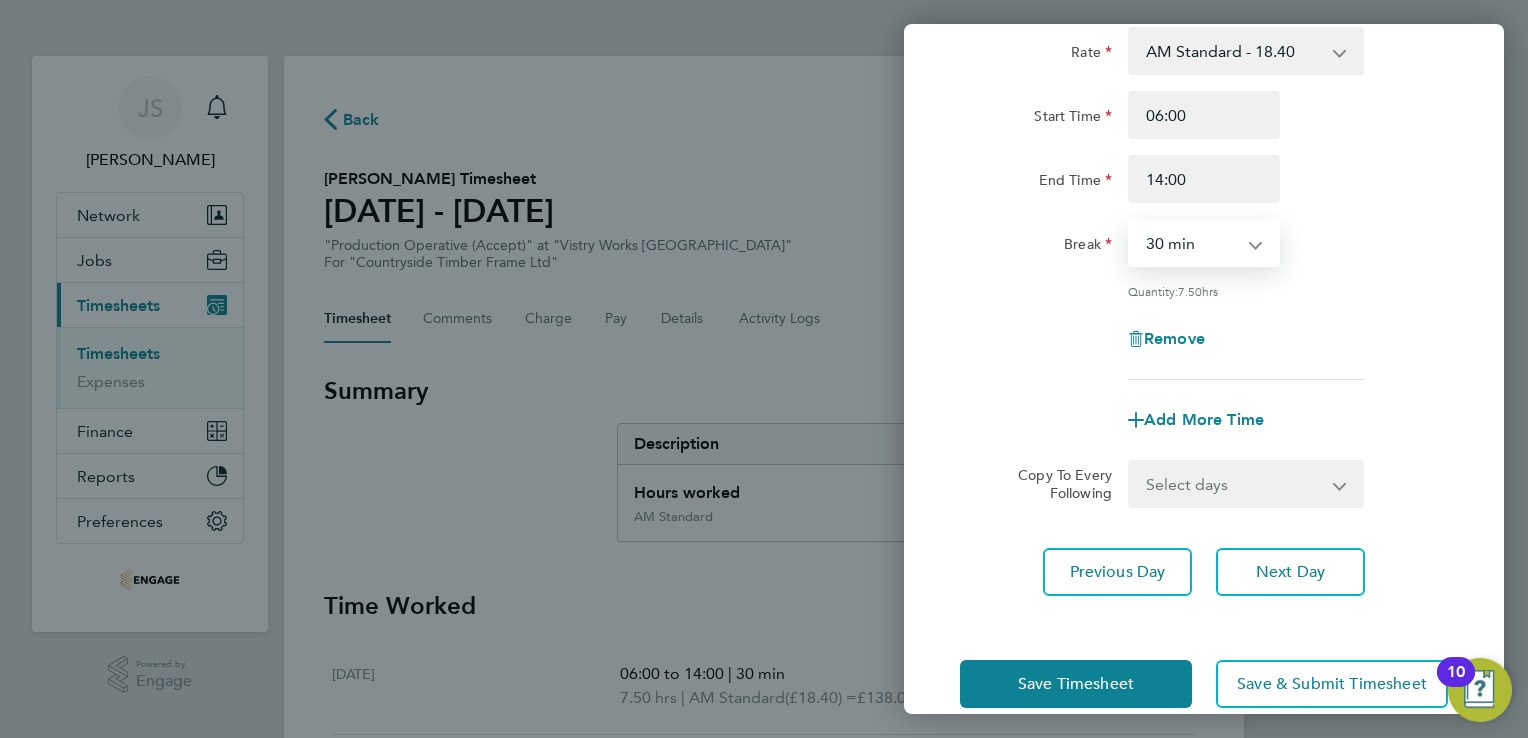 drag, startPoint x: 1248, startPoint y: 490, endPoint x: 1236, endPoint y: 495, distance: 13 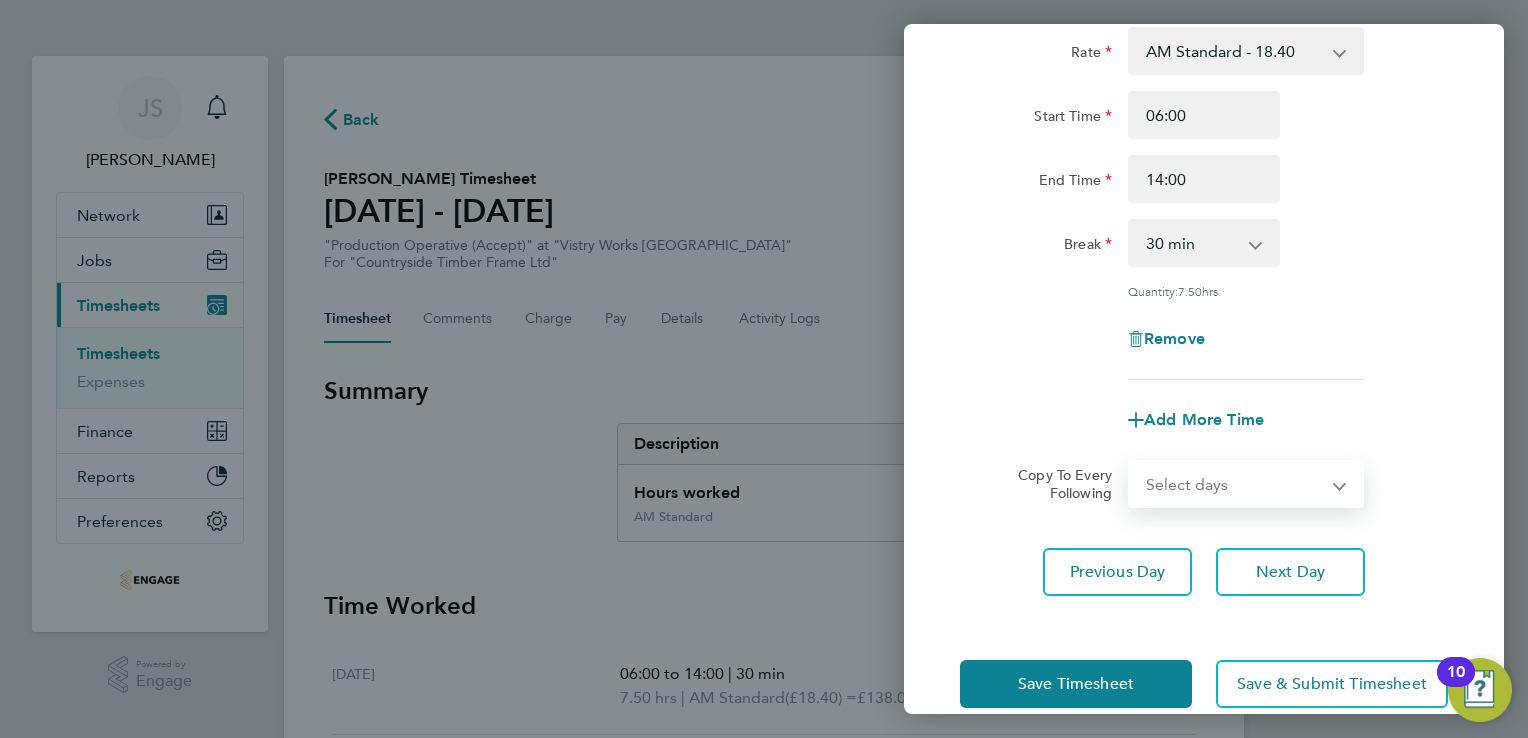 select on "FRI" 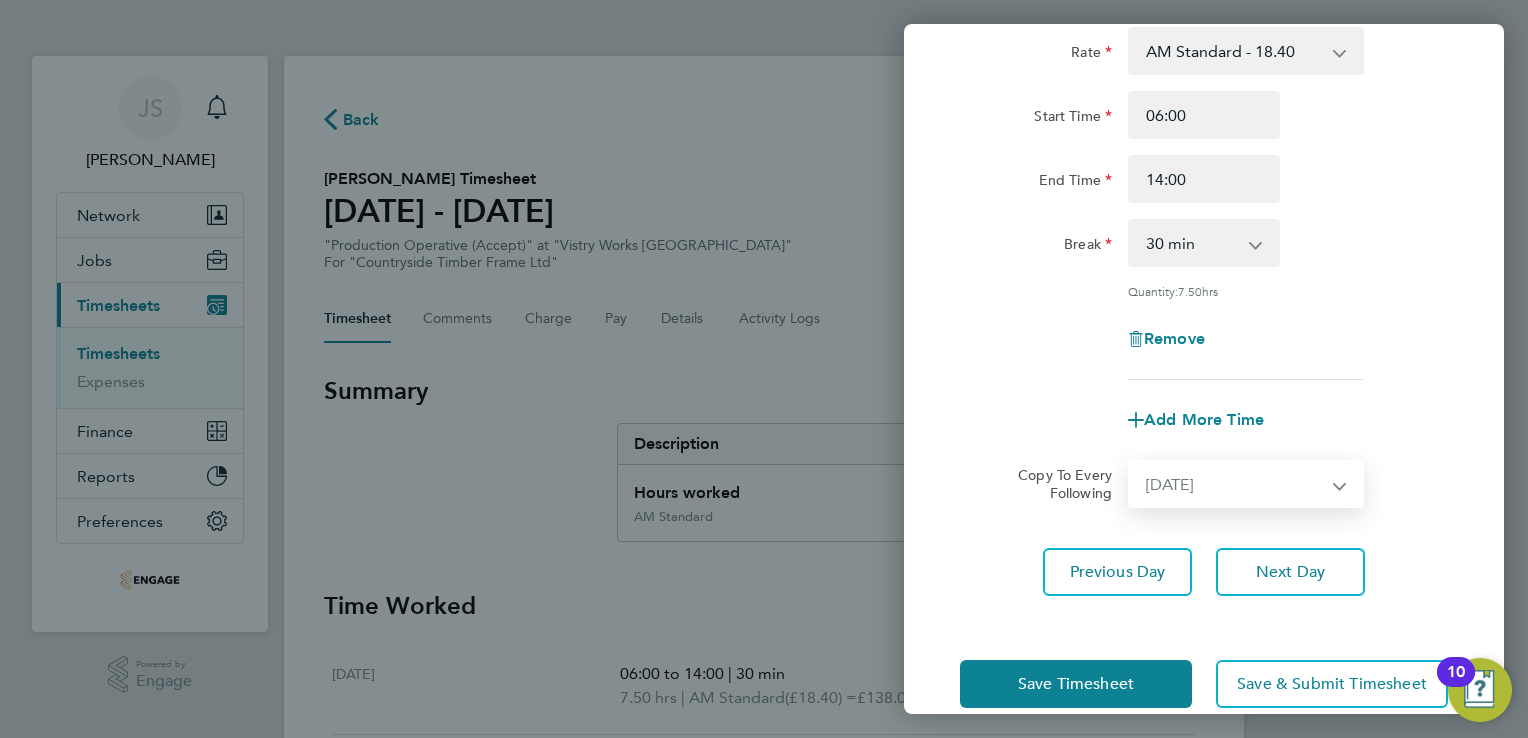 click on "Select days   Day   Weekend (Sat-Sun)   [DATE]   [DATE]   [DATE]" at bounding box center (1235, 484) 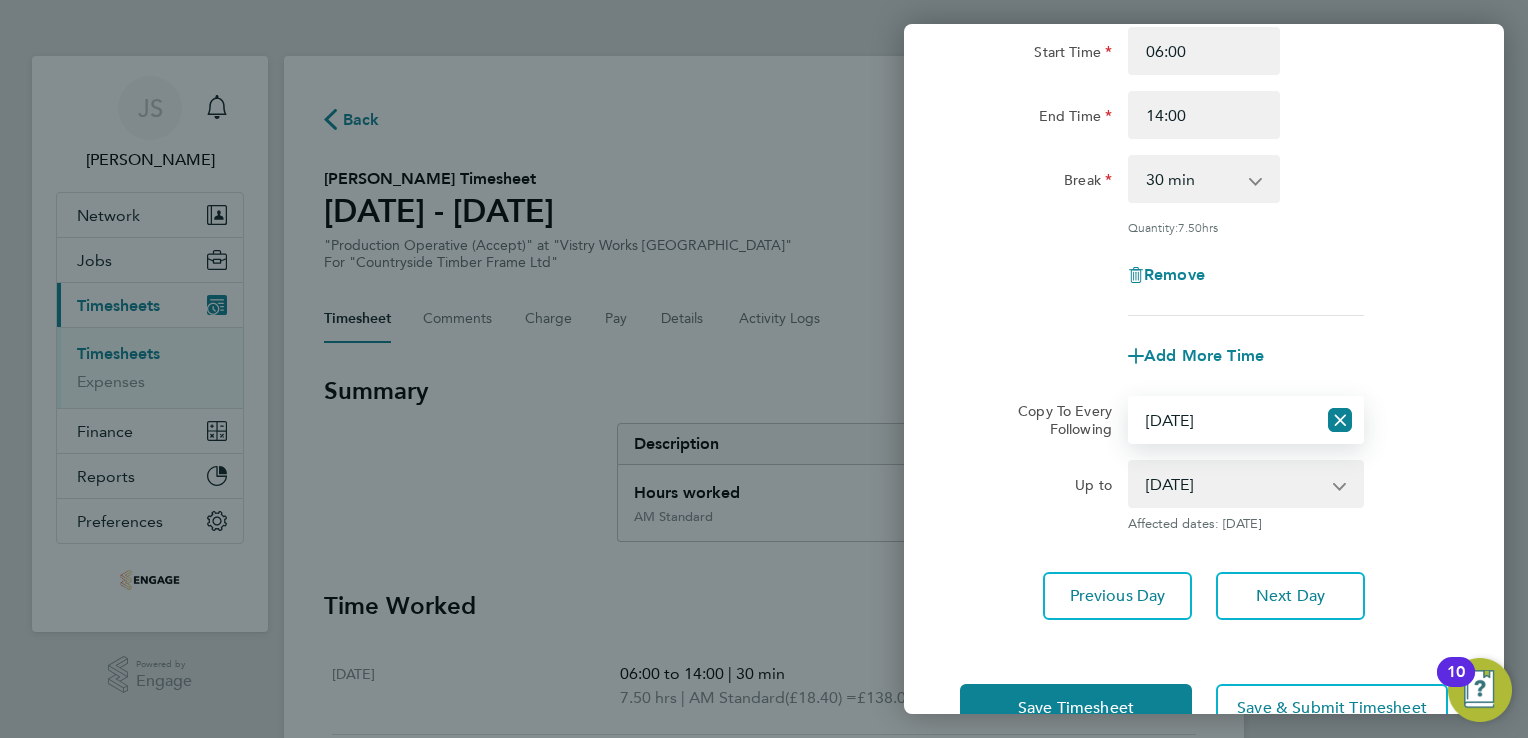 scroll, scrollTop: 252, scrollLeft: 0, axis: vertical 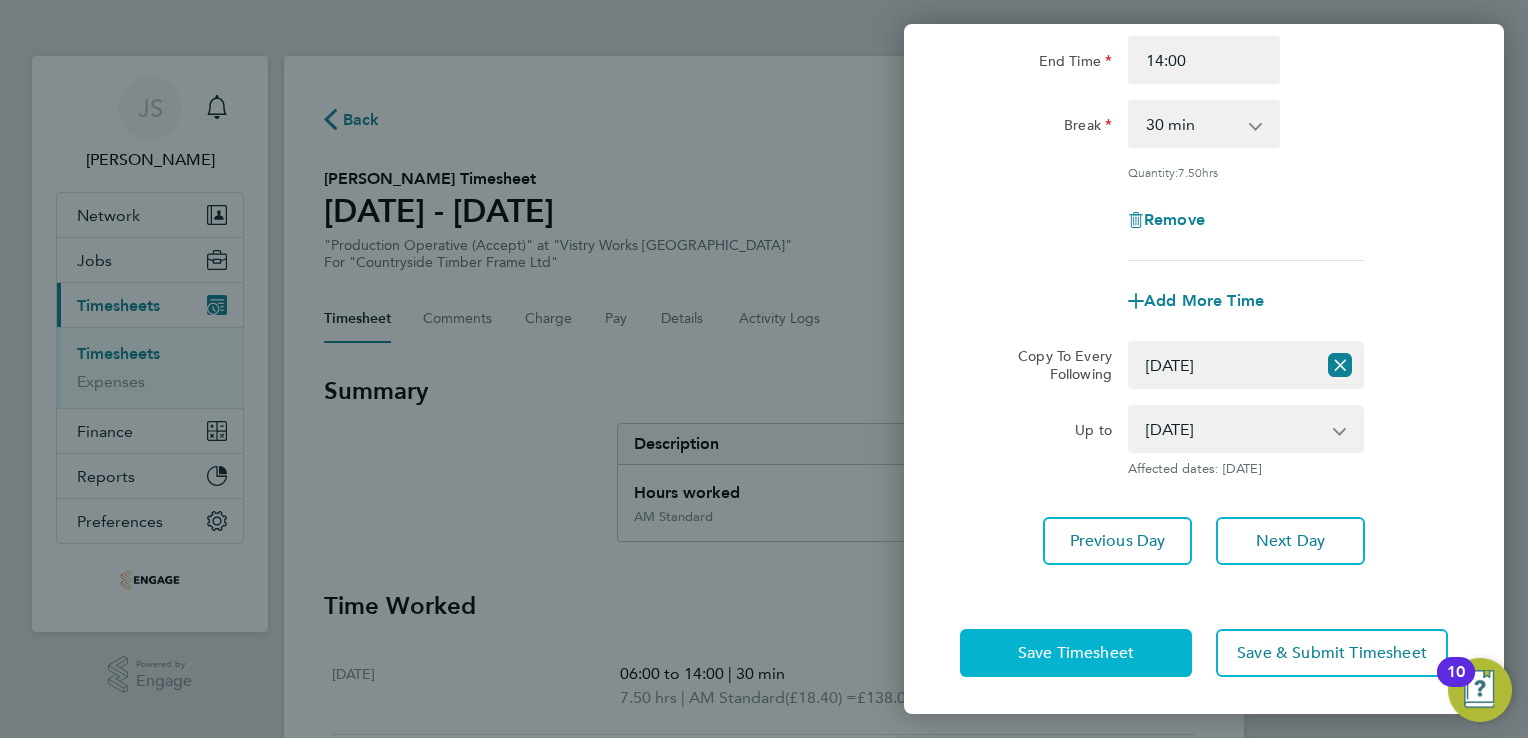 click on "Save Timesheet" 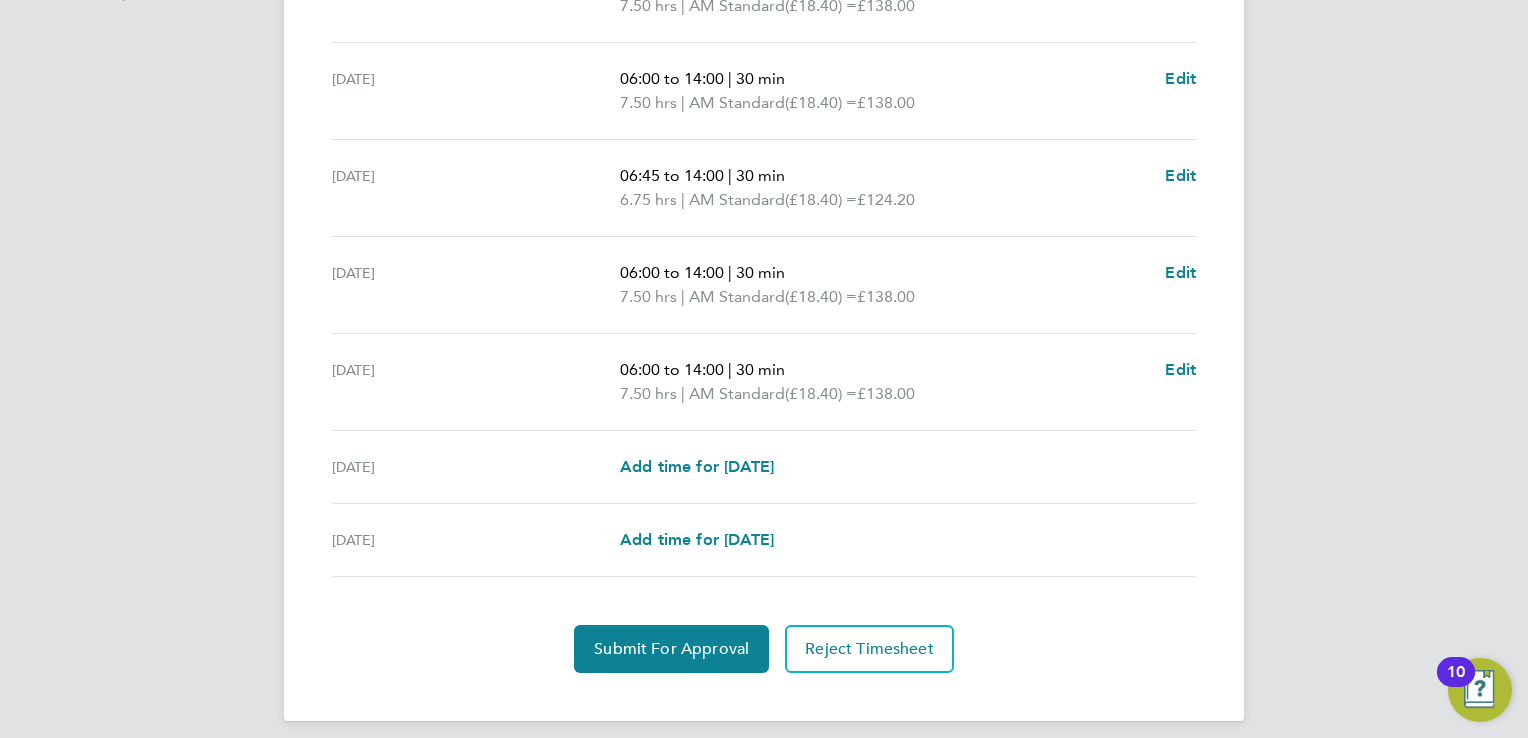 scroll, scrollTop: 700, scrollLeft: 0, axis: vertical 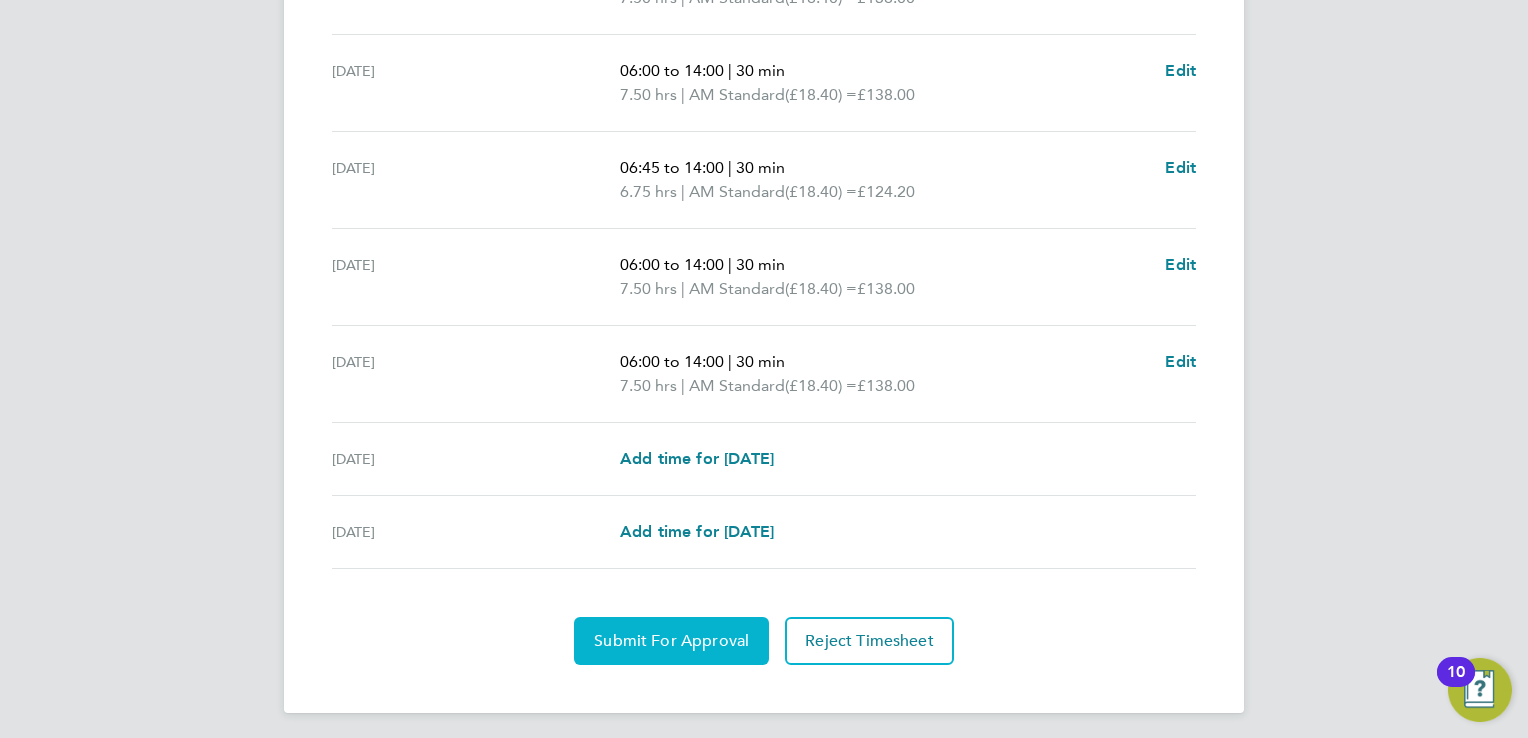 drag, startPoint x: 636, startPoint y: 642, endPoint x: 551, endPoint y: 563, distance: 116.0431 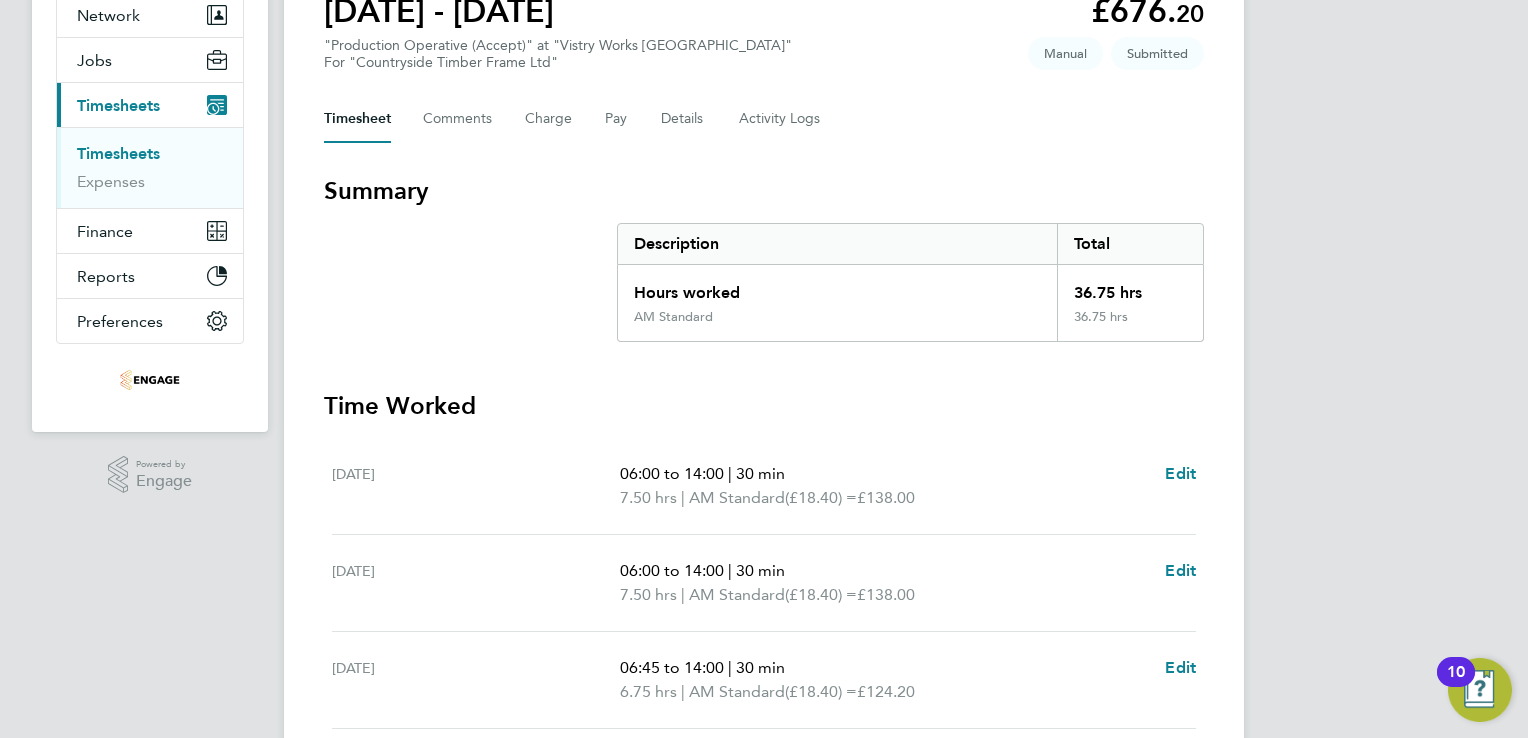 scroll, scrollTop: 0, scrollLeft: 0, axis: both 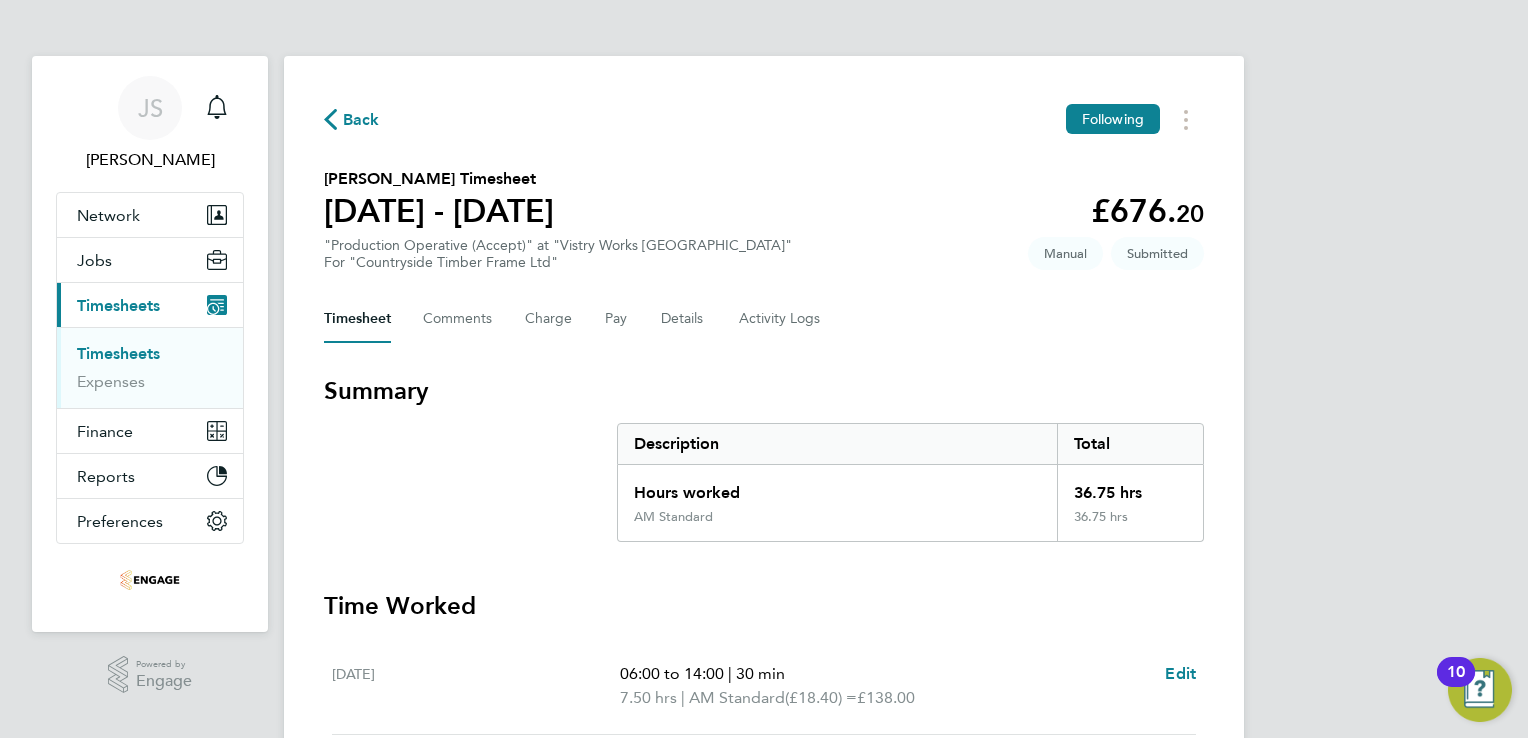 click on "Back" 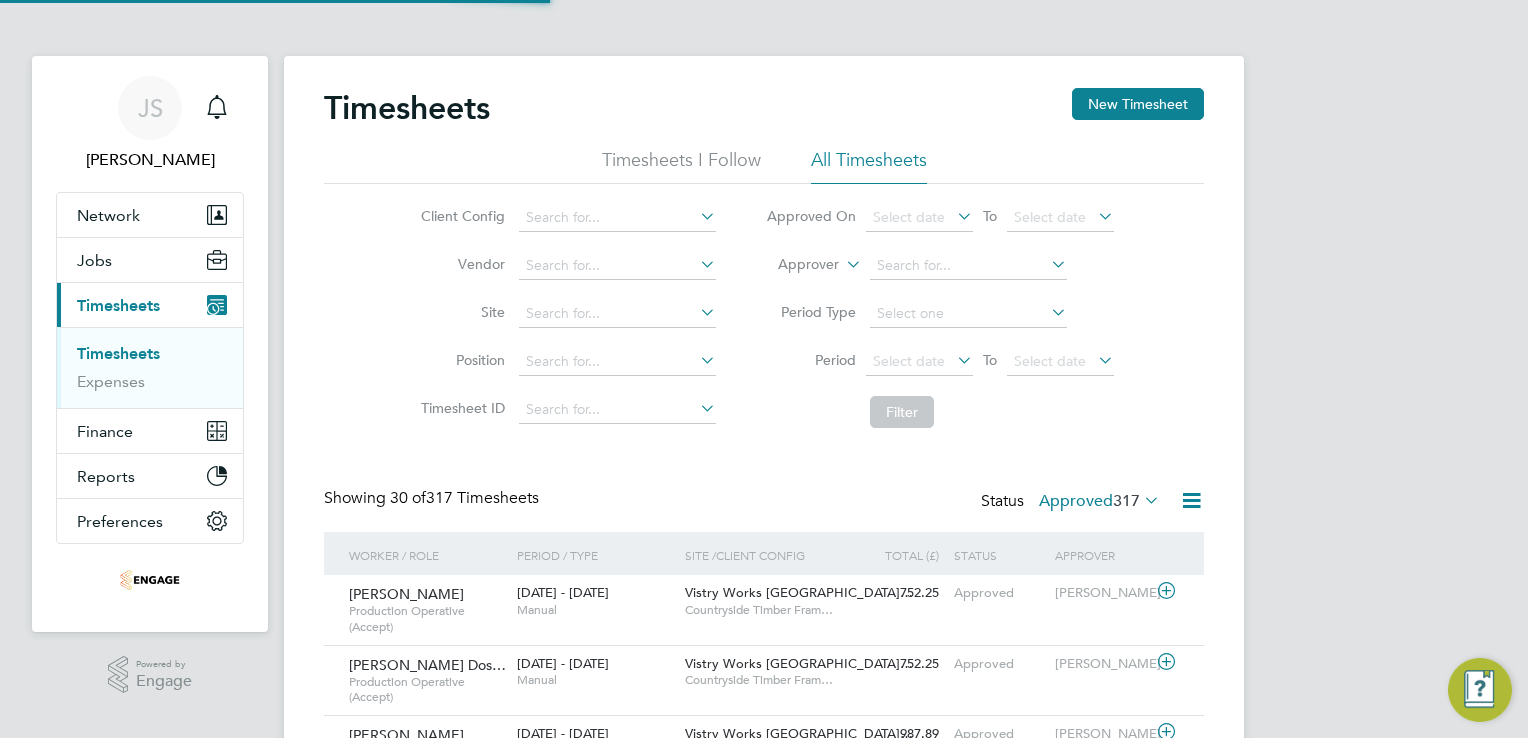 scroll, scrollTop: 9, scrollLeft: 10, axis: both 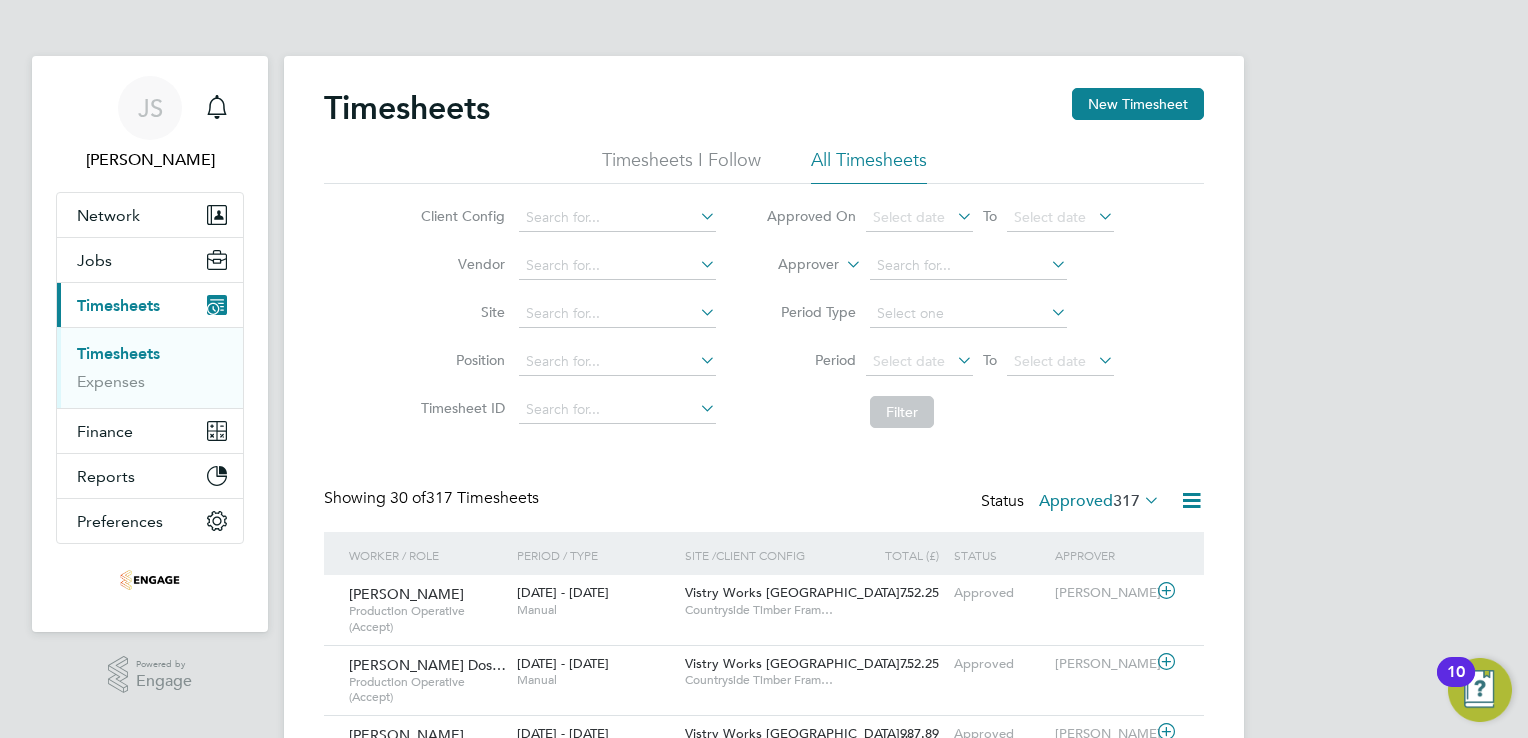 click on "Timesheets New Timesheet" 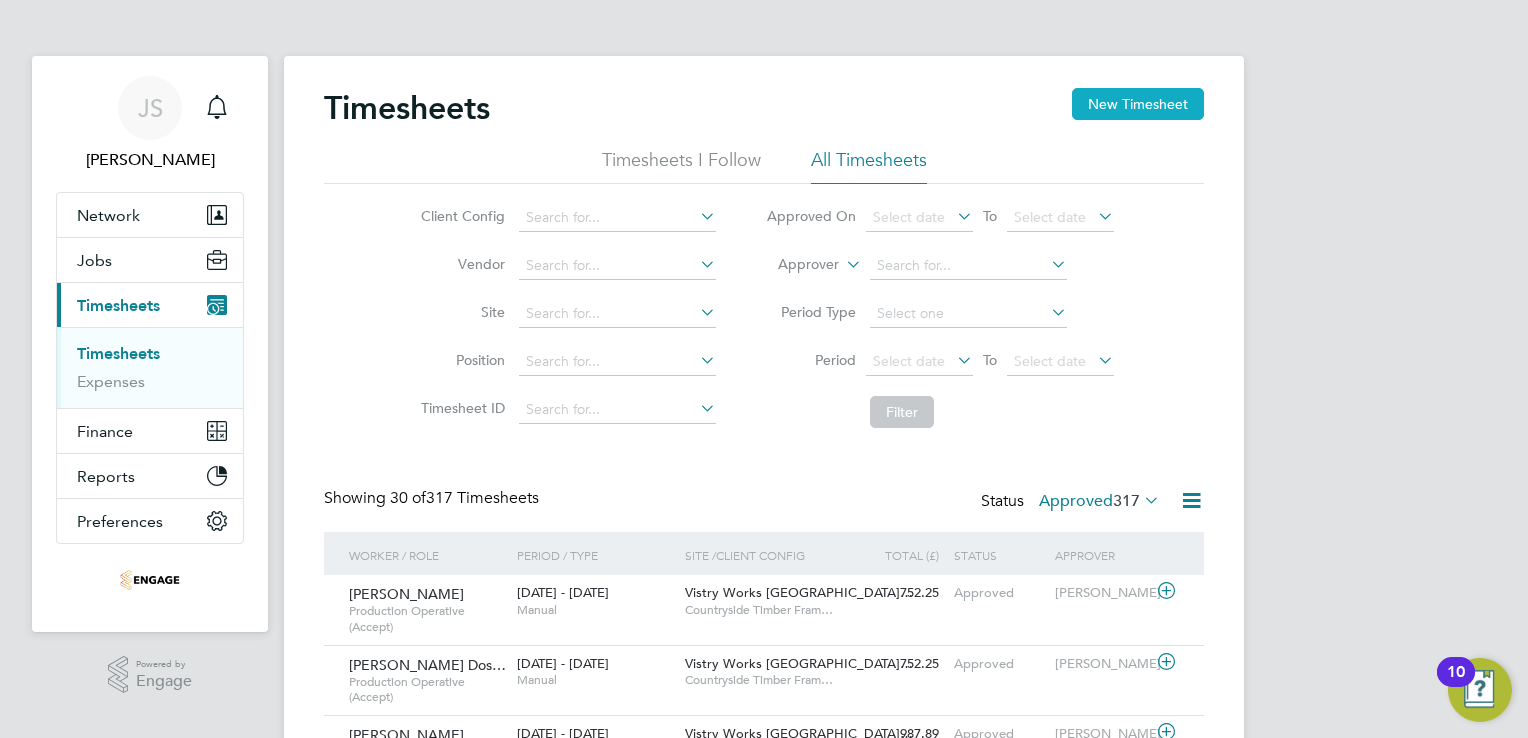click on "New Timesheet" 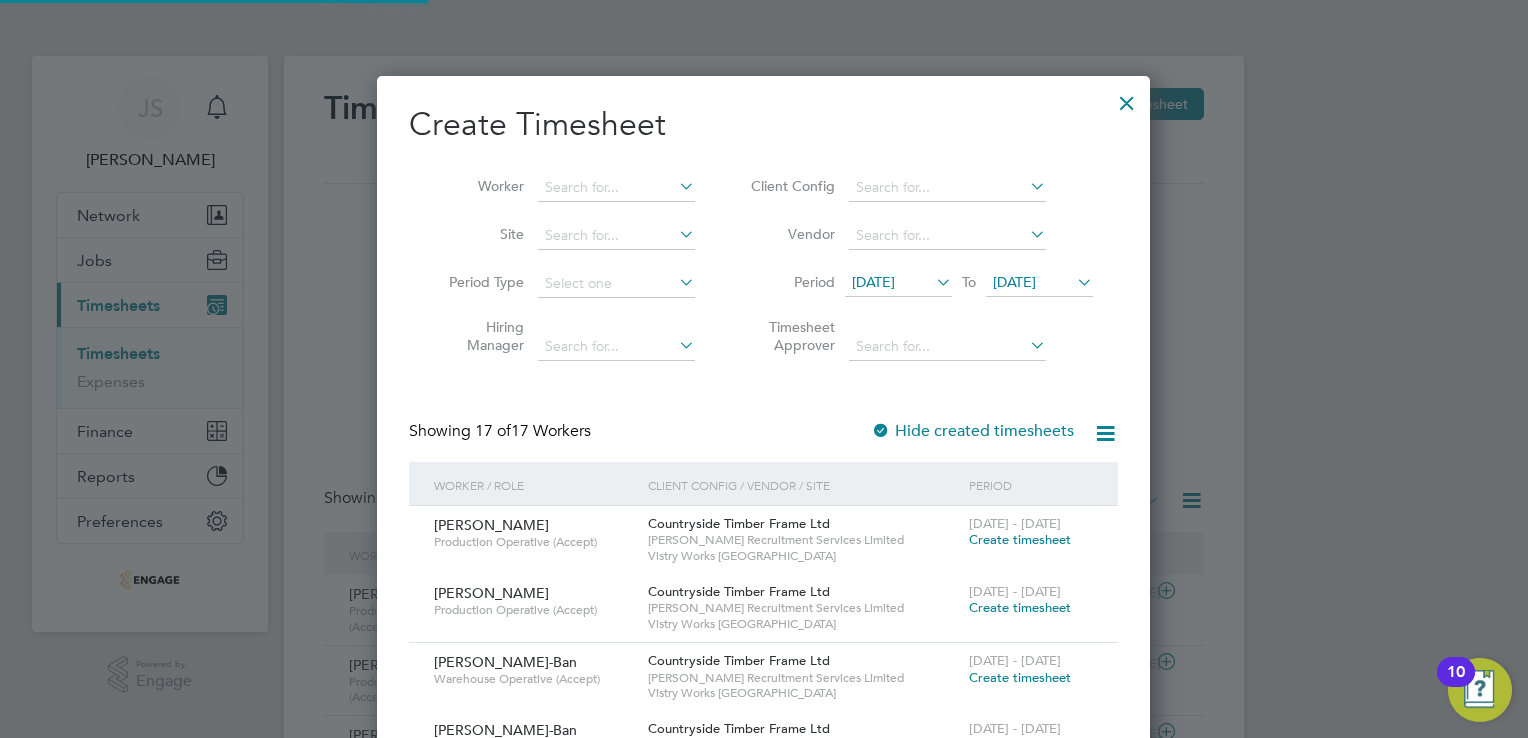 click on "[DATE]" at bounding box center (873, 282) 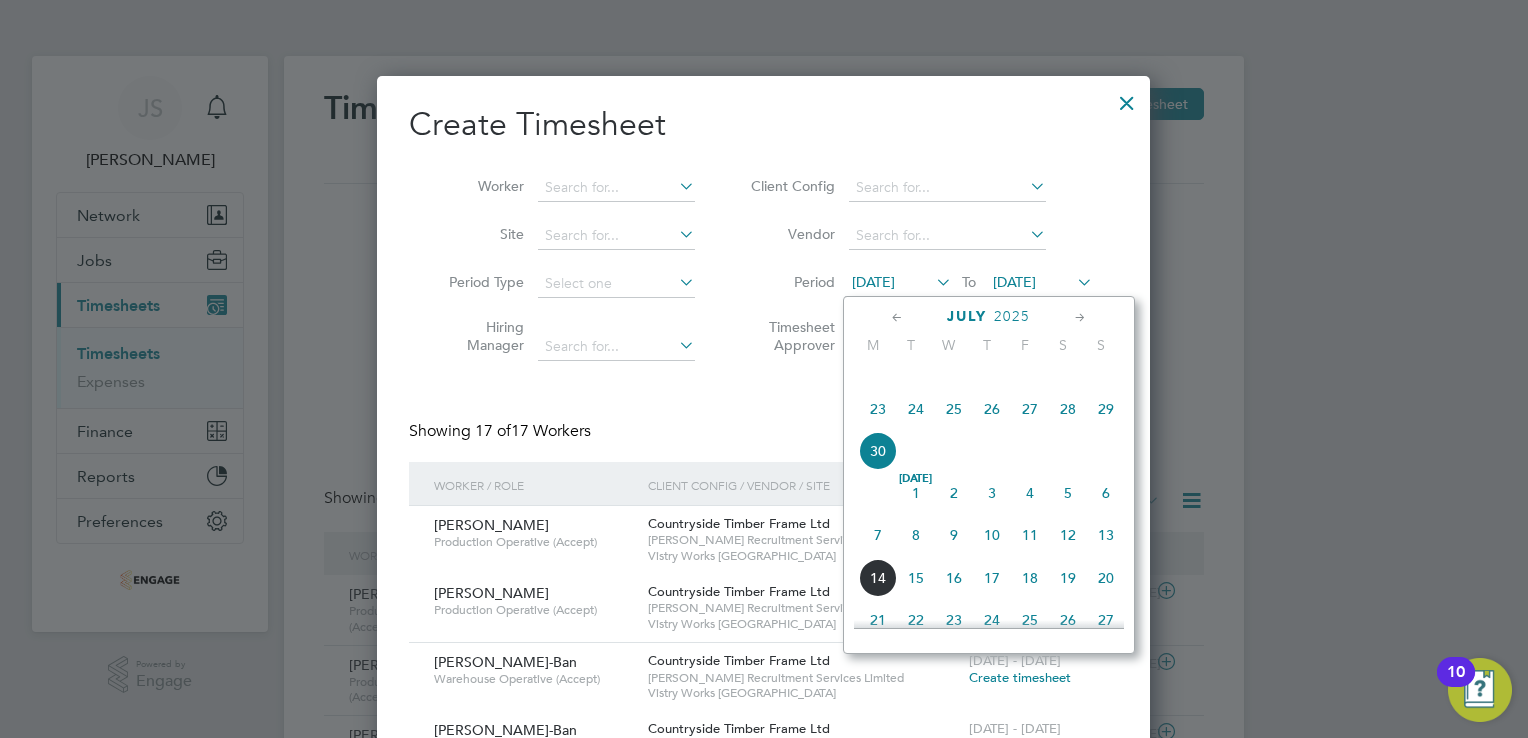click on "7" 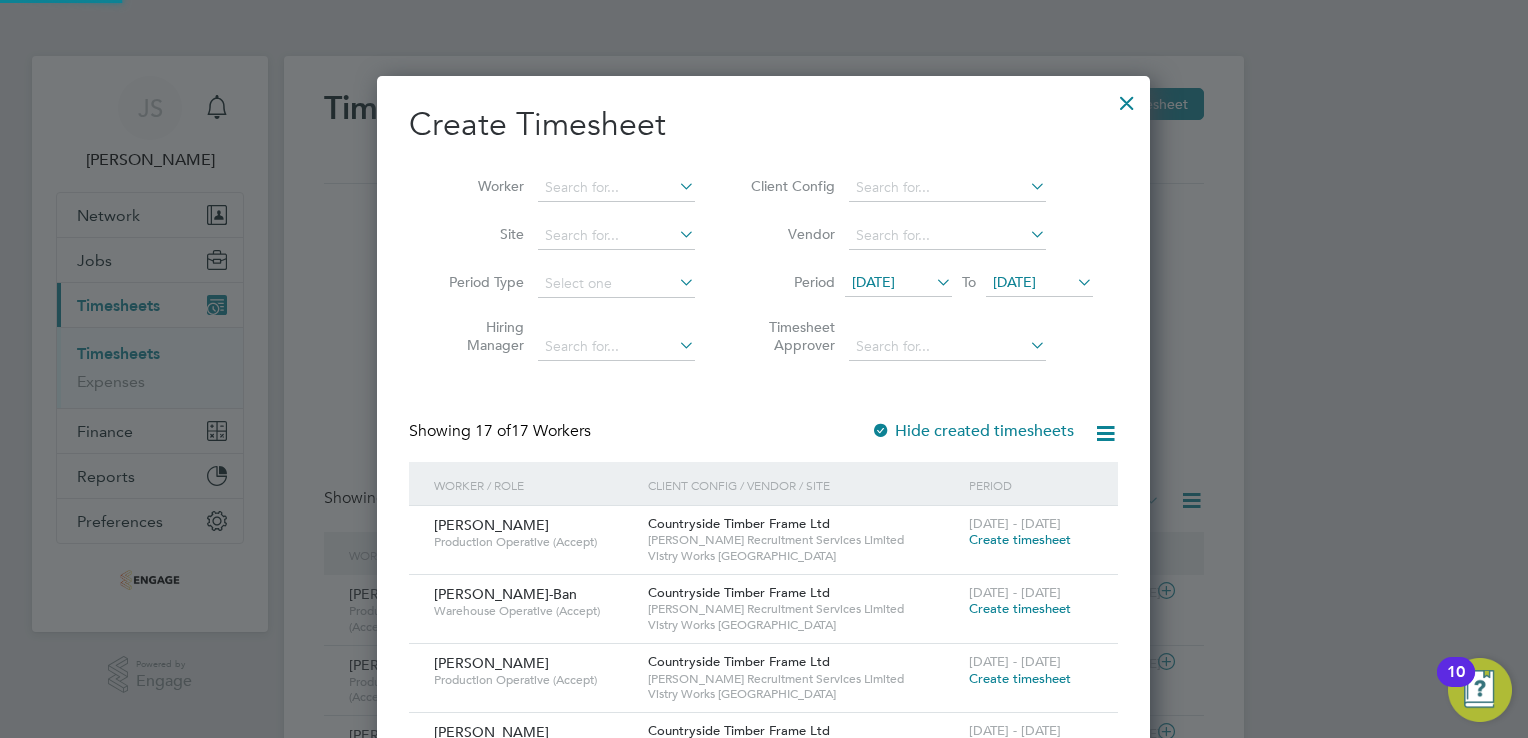 click on "[DATE]" at bounding box center [1014, 282] 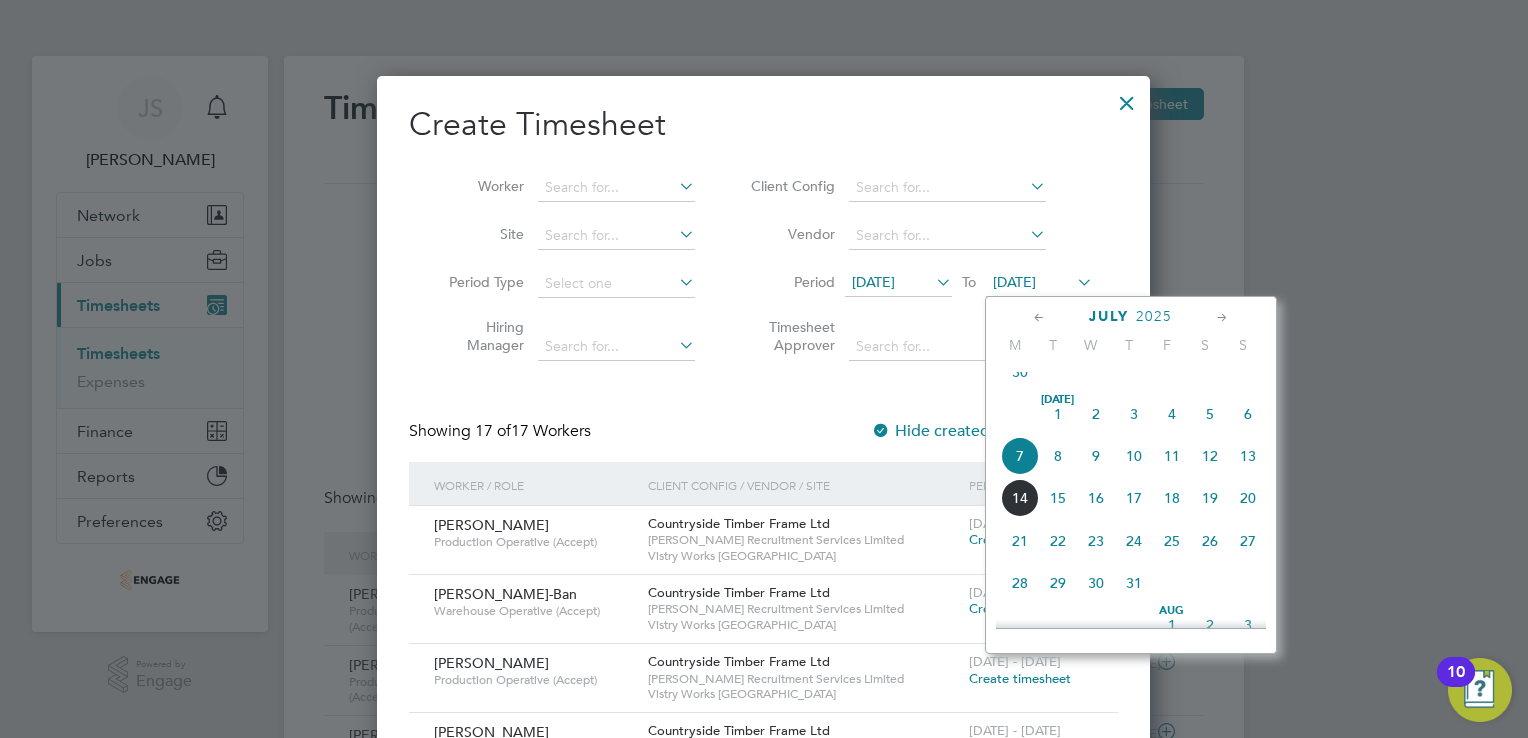click on "13" 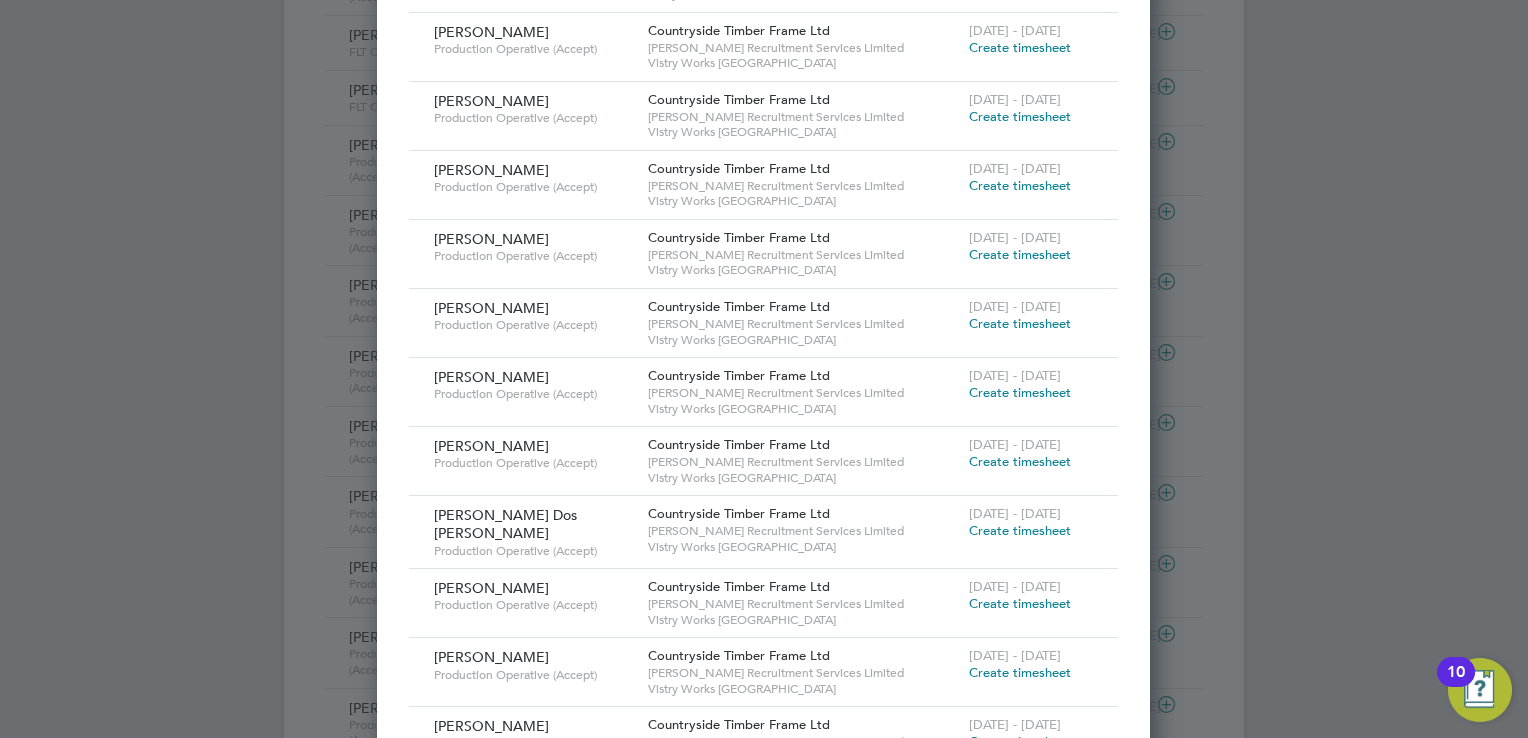 click on "Create timesheet" at bounding box center [1020, 254] 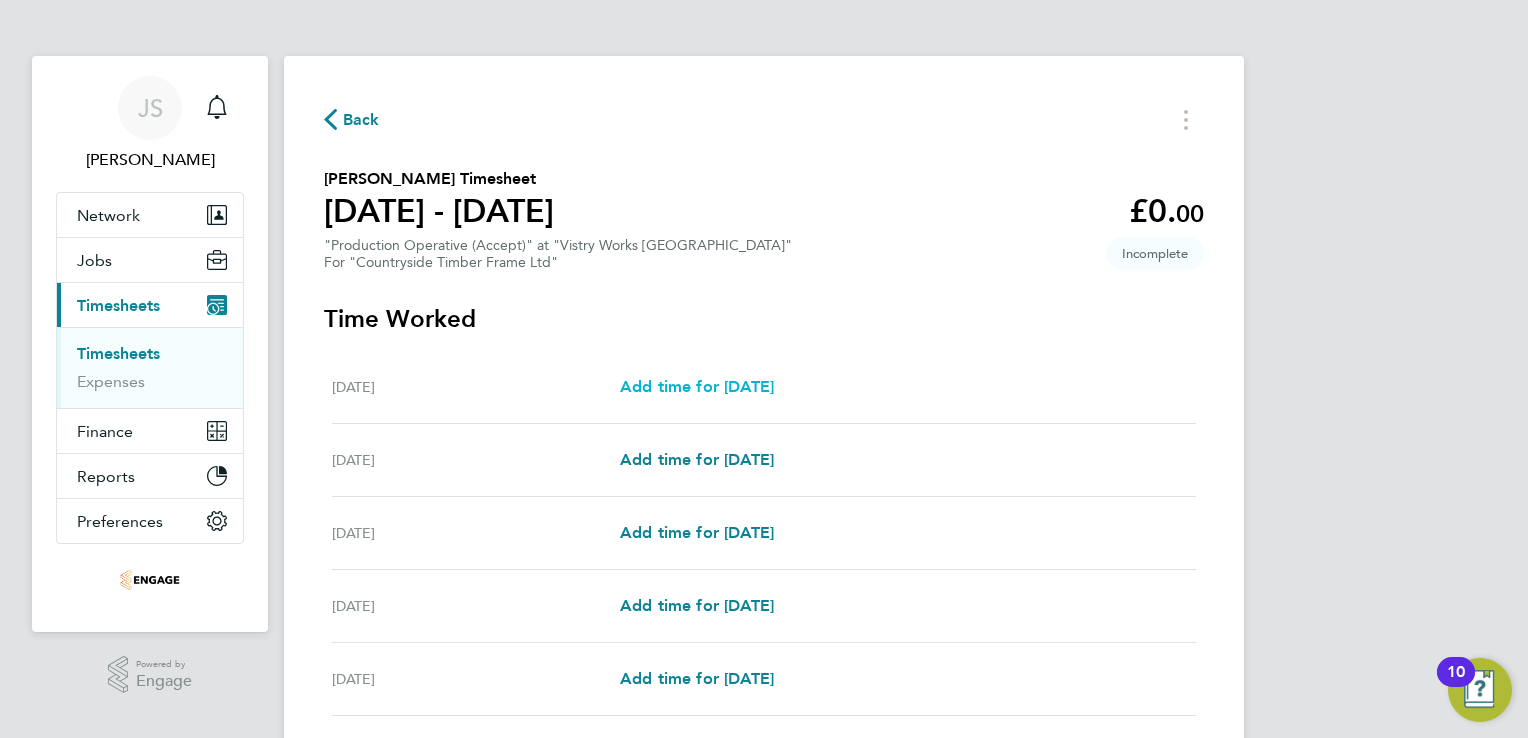 click on "Add time for [DATE]" at bounding box center [697, 386] 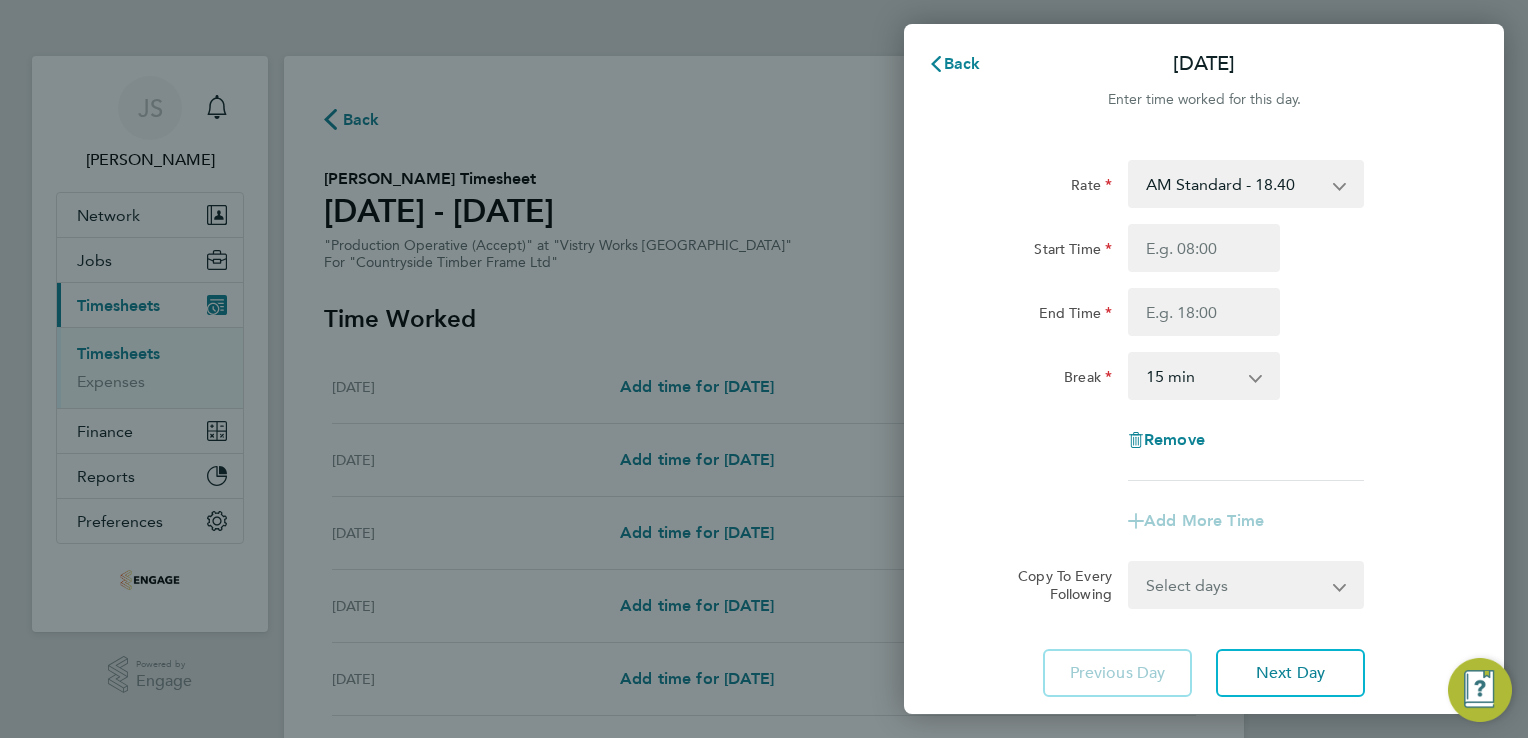 drag, startPoint x: 1163, startPoint y: 197, endPoint x: 1176, endPoint y: 208, distance: 17.029387 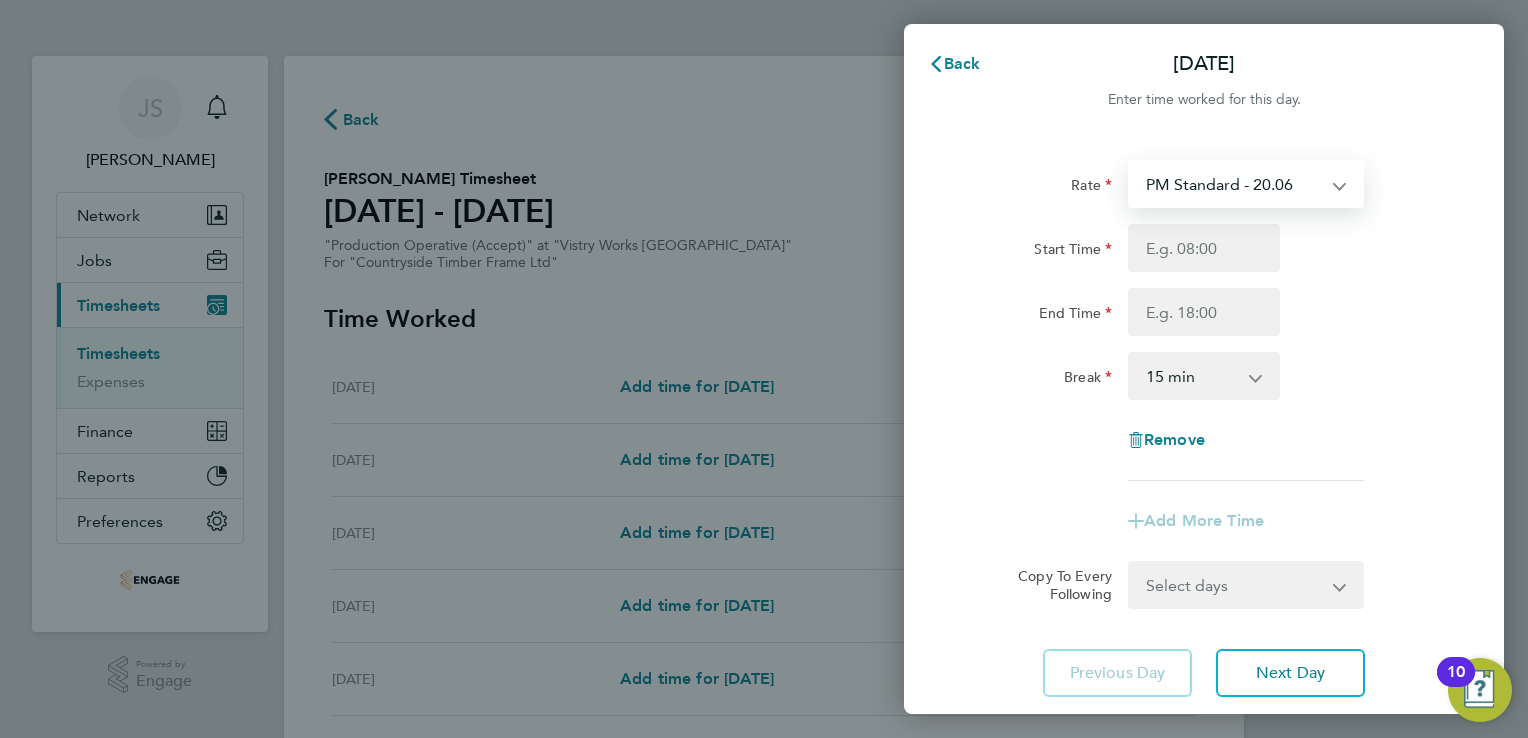 select on "15" 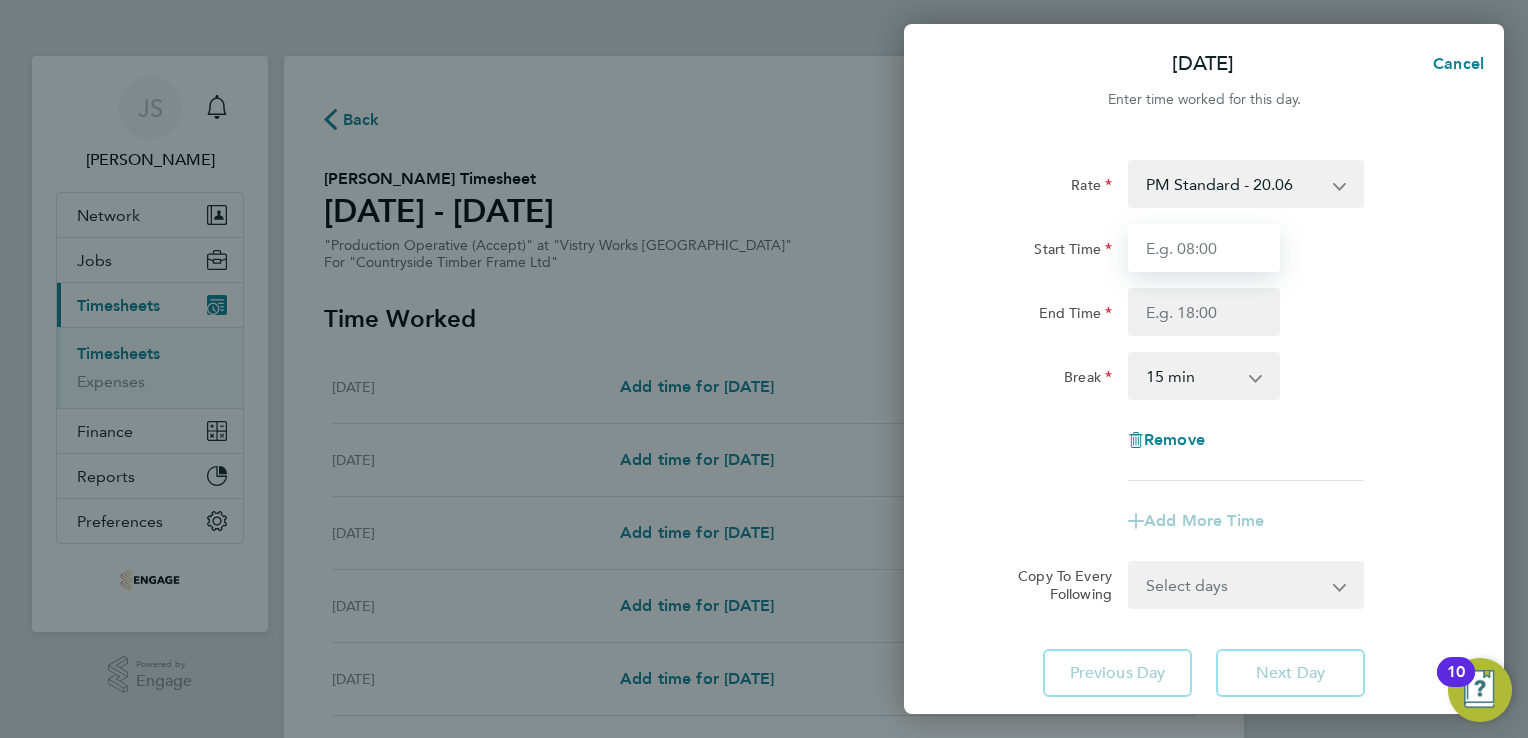 drag, startPoint x: 1152, startPoint y: 254, endPoint x: 1162, endPoint y: 260, distance: 11.661903 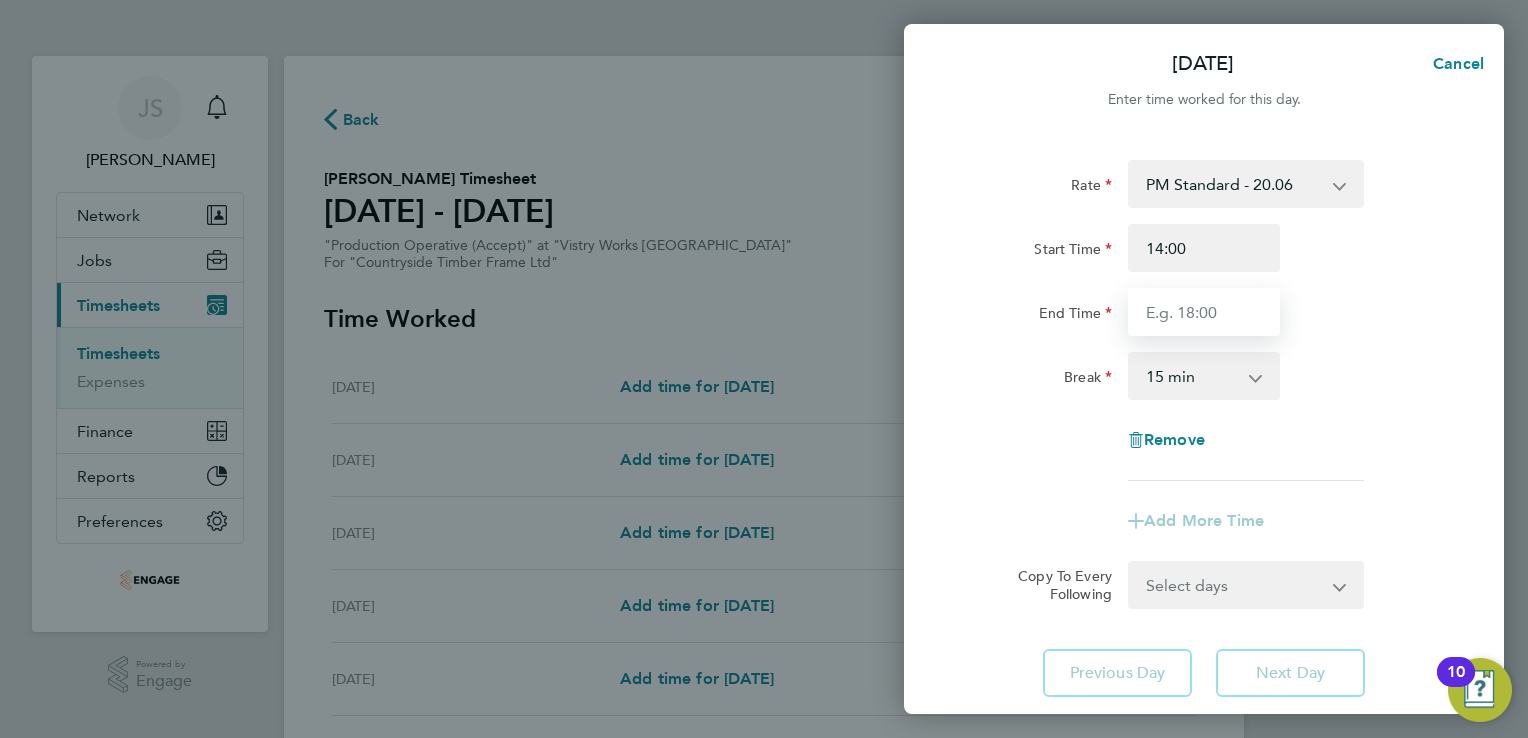 click on "End Time" at bounding box center (1204, 312) 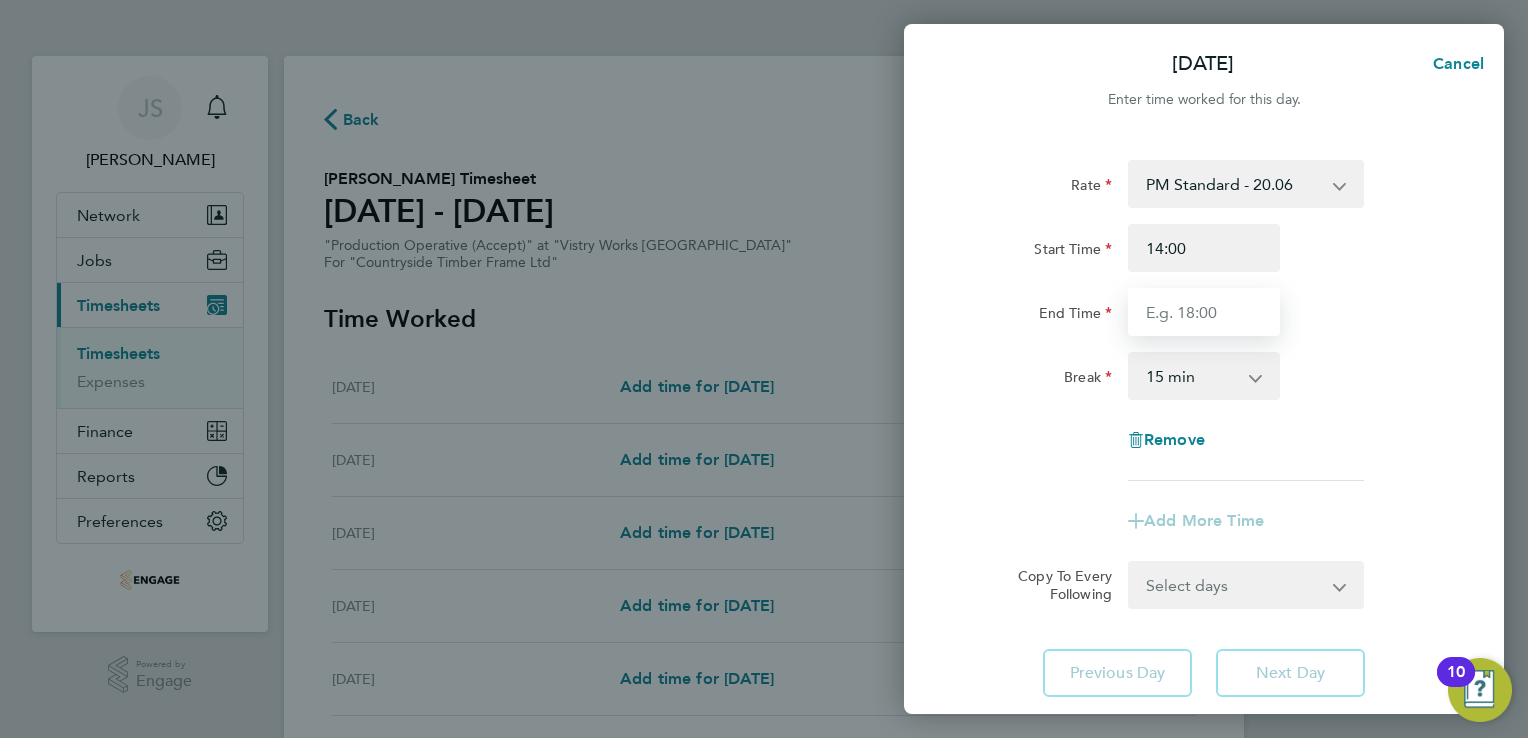 type on "22:00" 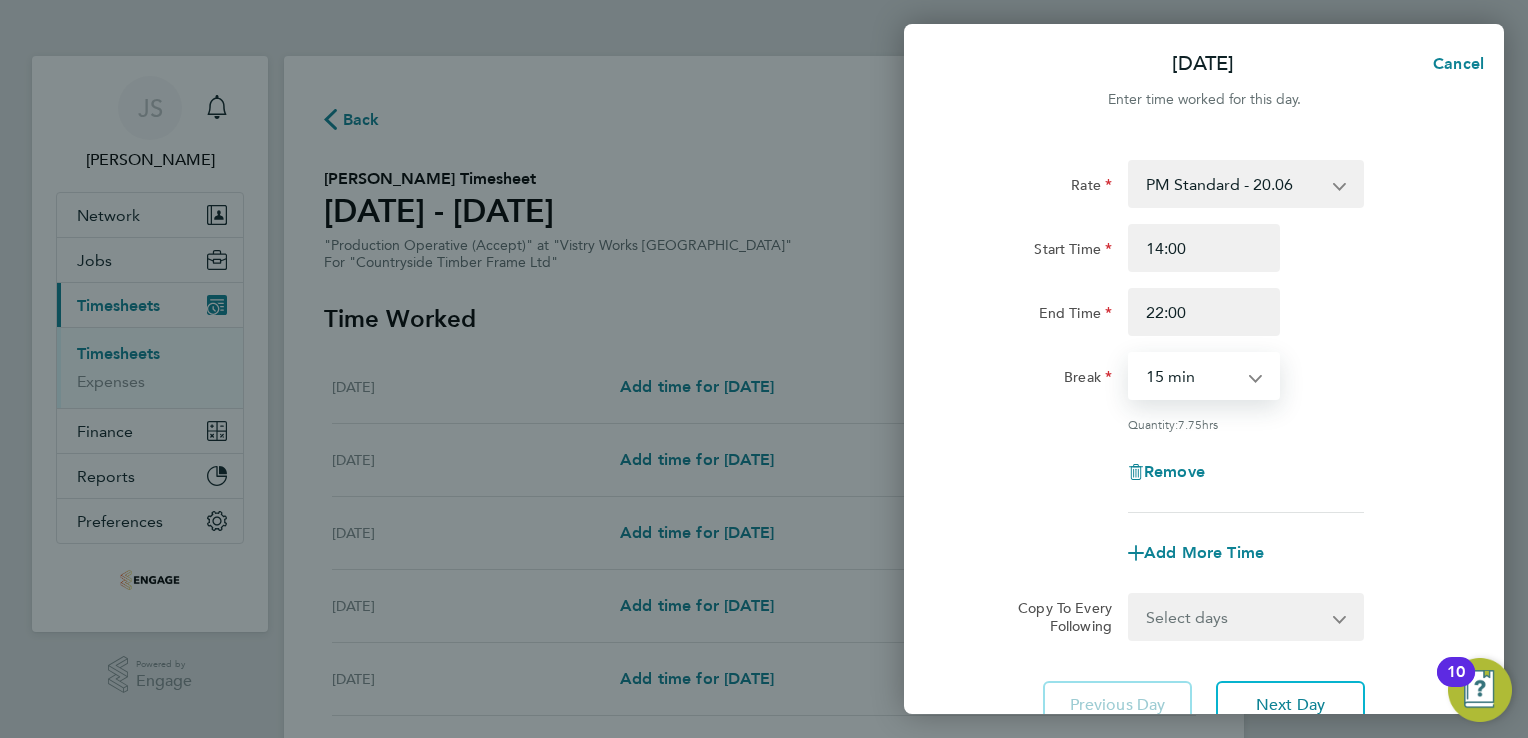 drag, startPoint x: 1180, startPoint y: 367, endPoint x: 1241, endPoint y: 399, distance: 68.88396 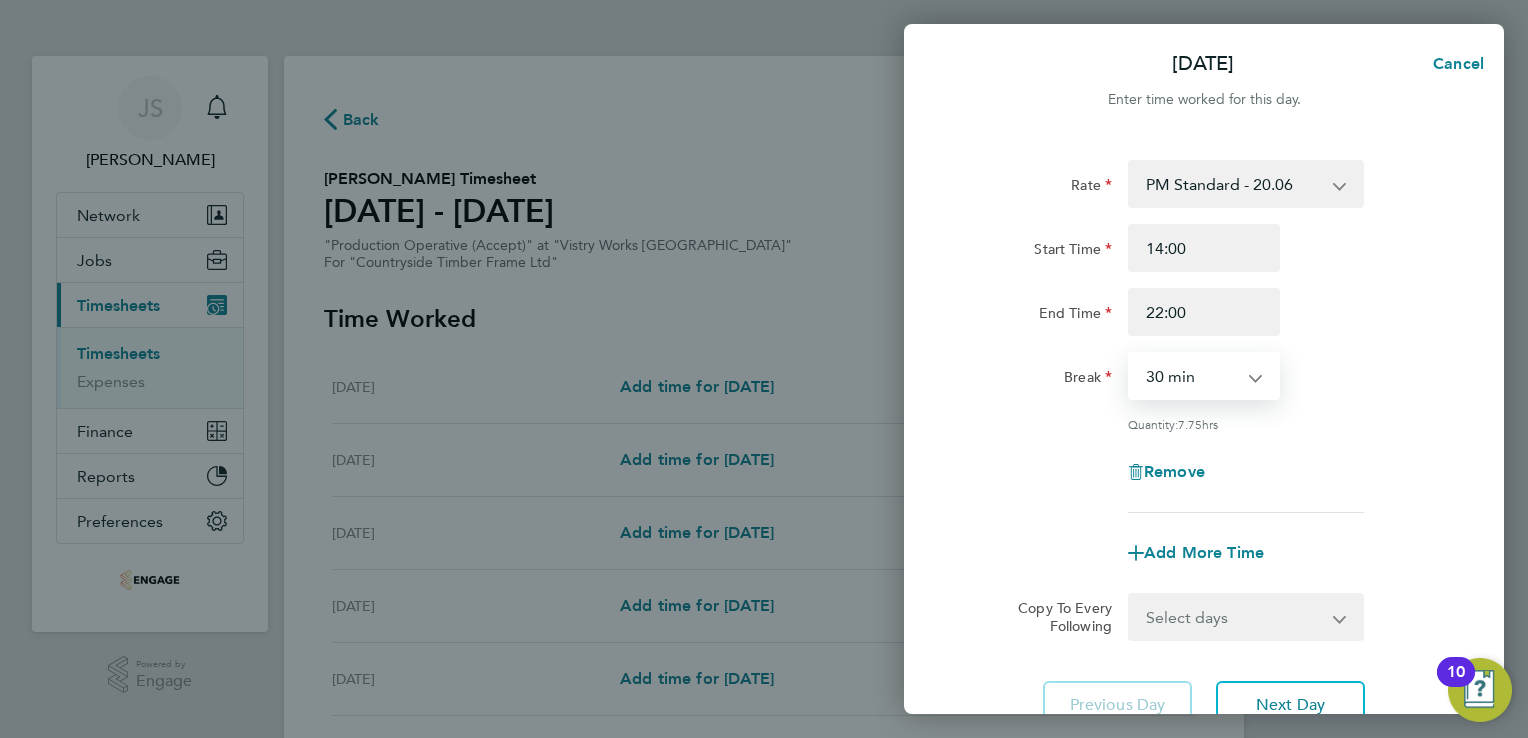 click on "0 min   15 min   30 min   45 min   60 min   75 min   90 min" at bounding box center [1192, 376] 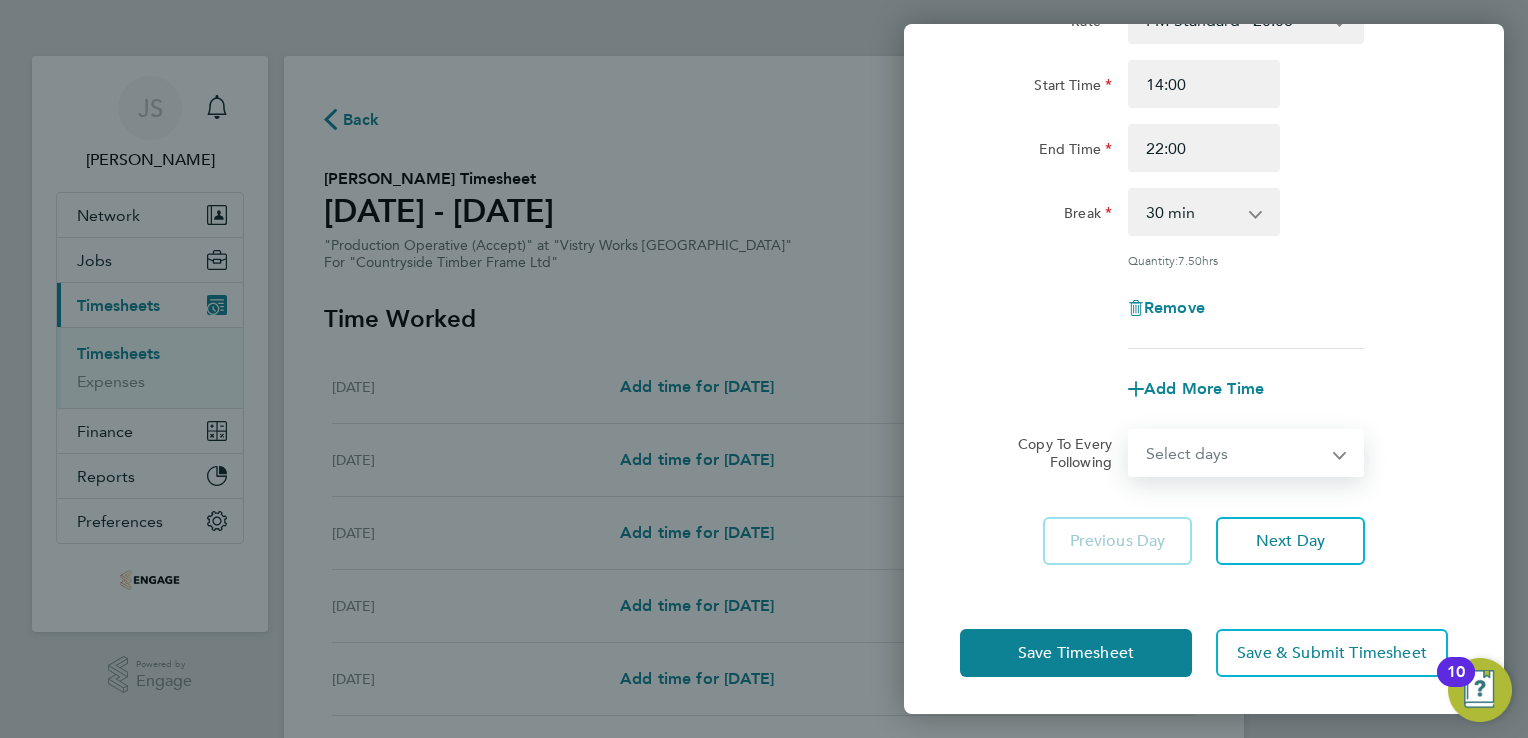 drag, startPoint x: 1236, startPoint y: 441, endPoint x: 1217, endPoint y: 438, distance: 19.235384 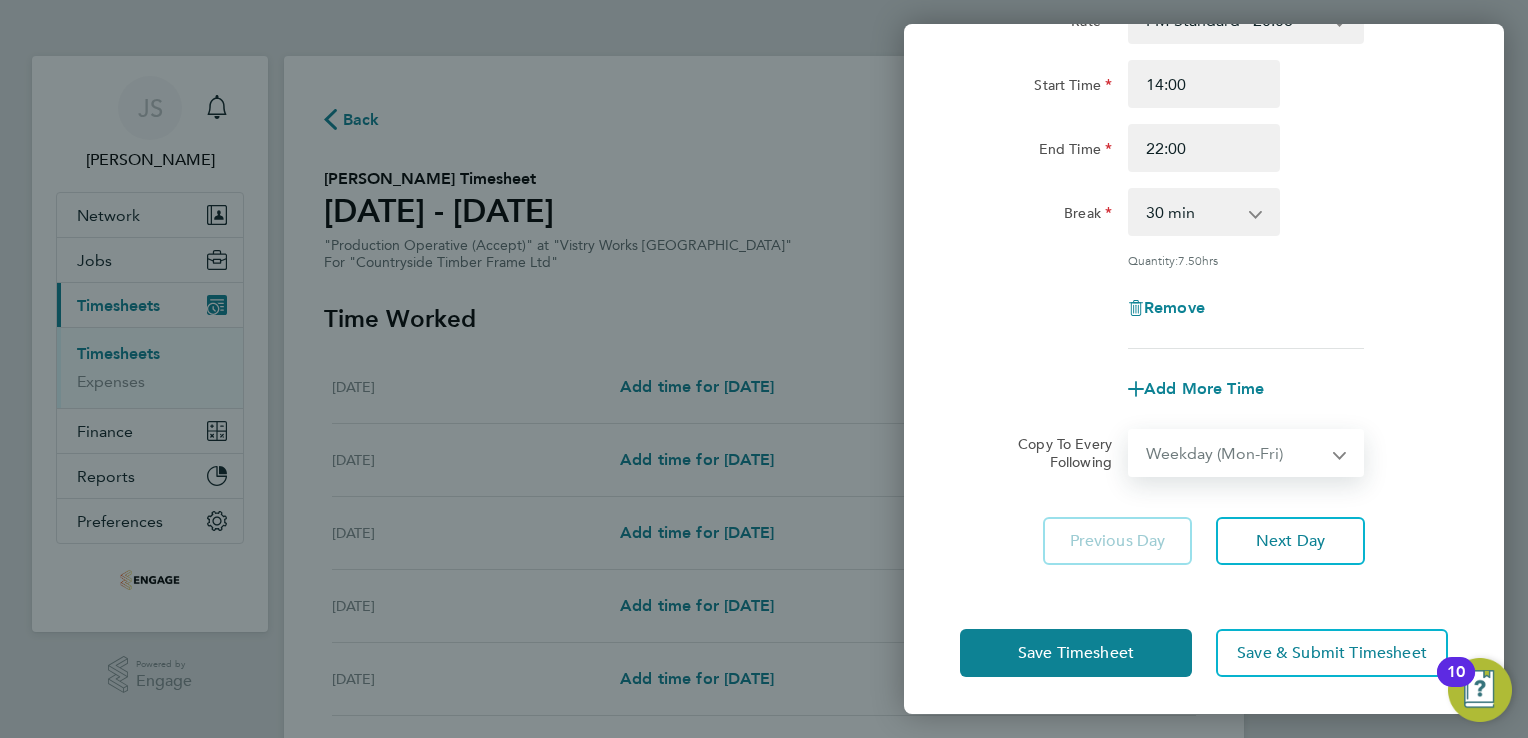 click on "Select days   Day   Weekday (Mon-Fri)   Weekend (Sat-Sun)   [DATE]   [DATE]   [DATE]   [DATE]   [DATE]   [DATE]" at bounding box center (1235, 453) 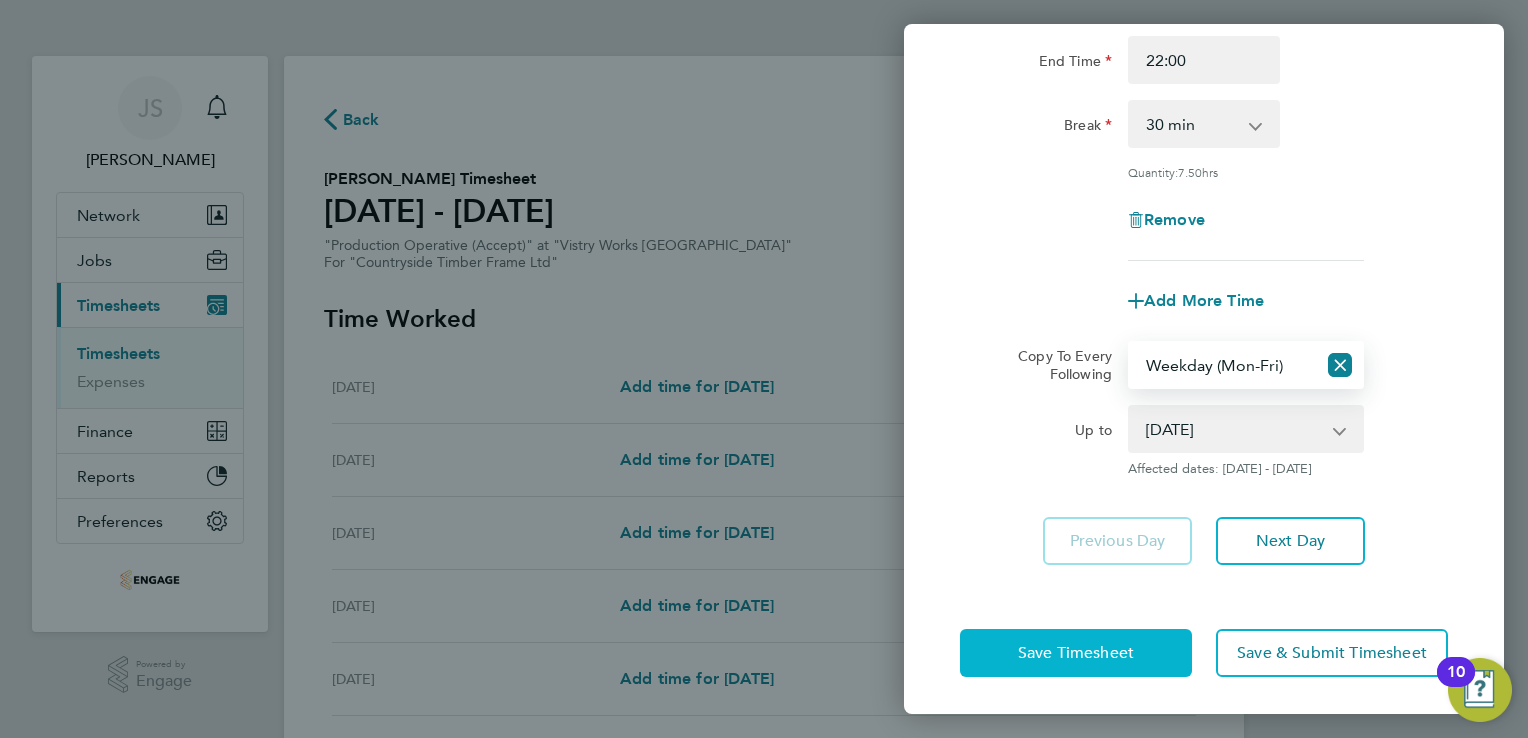 click on "Save Timesheet" 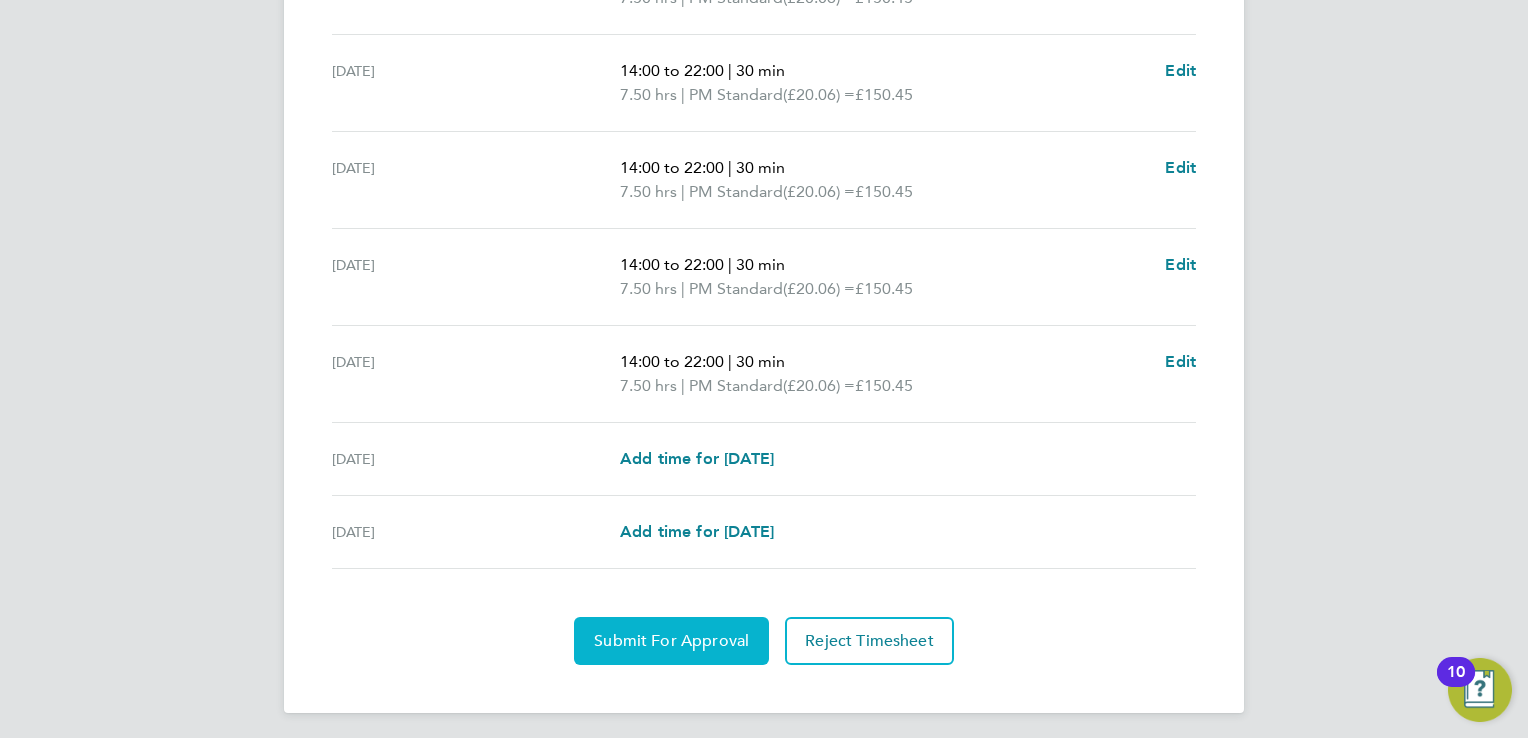 click on "Submit For Approval" 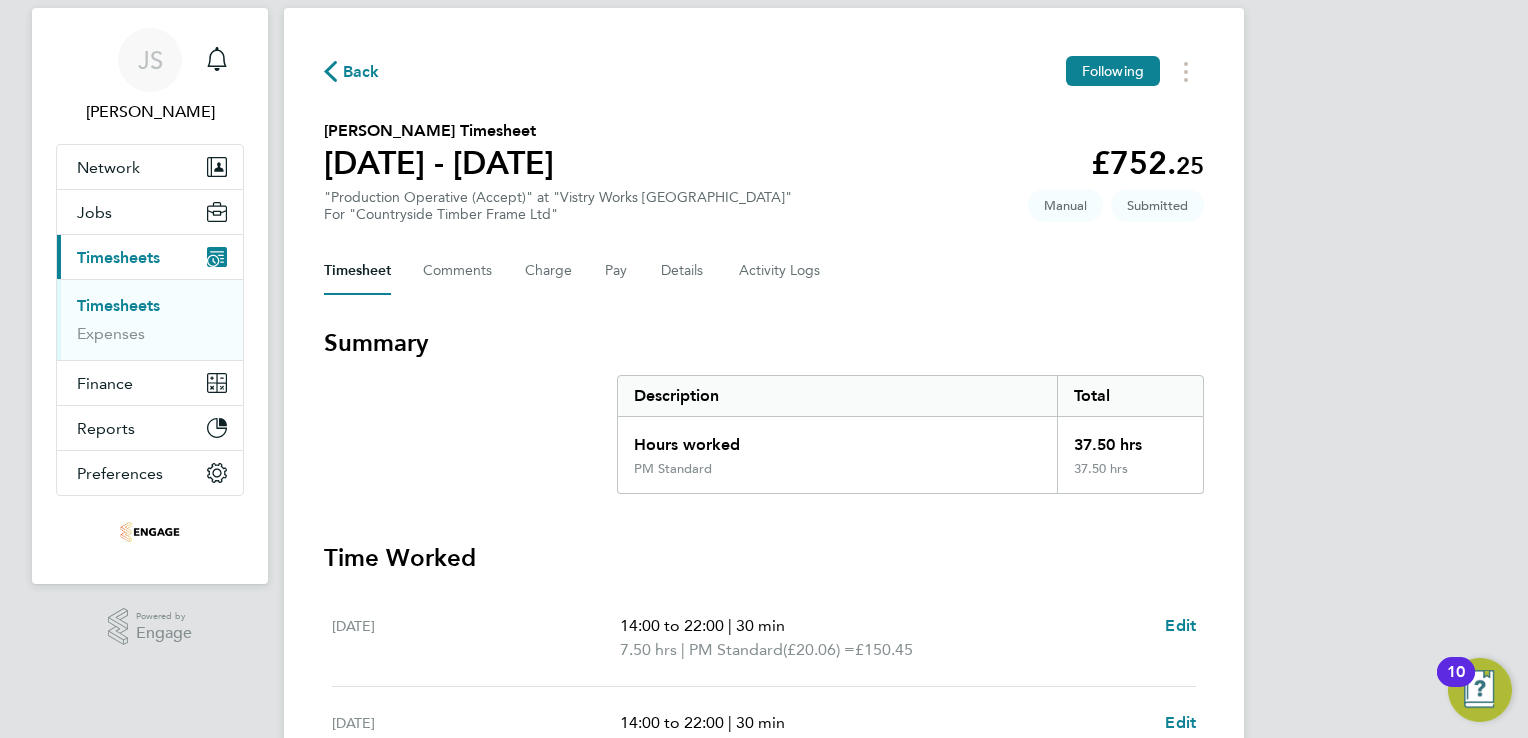 scroll, scrollTop: 0, scrollLeft: 0, axis: both 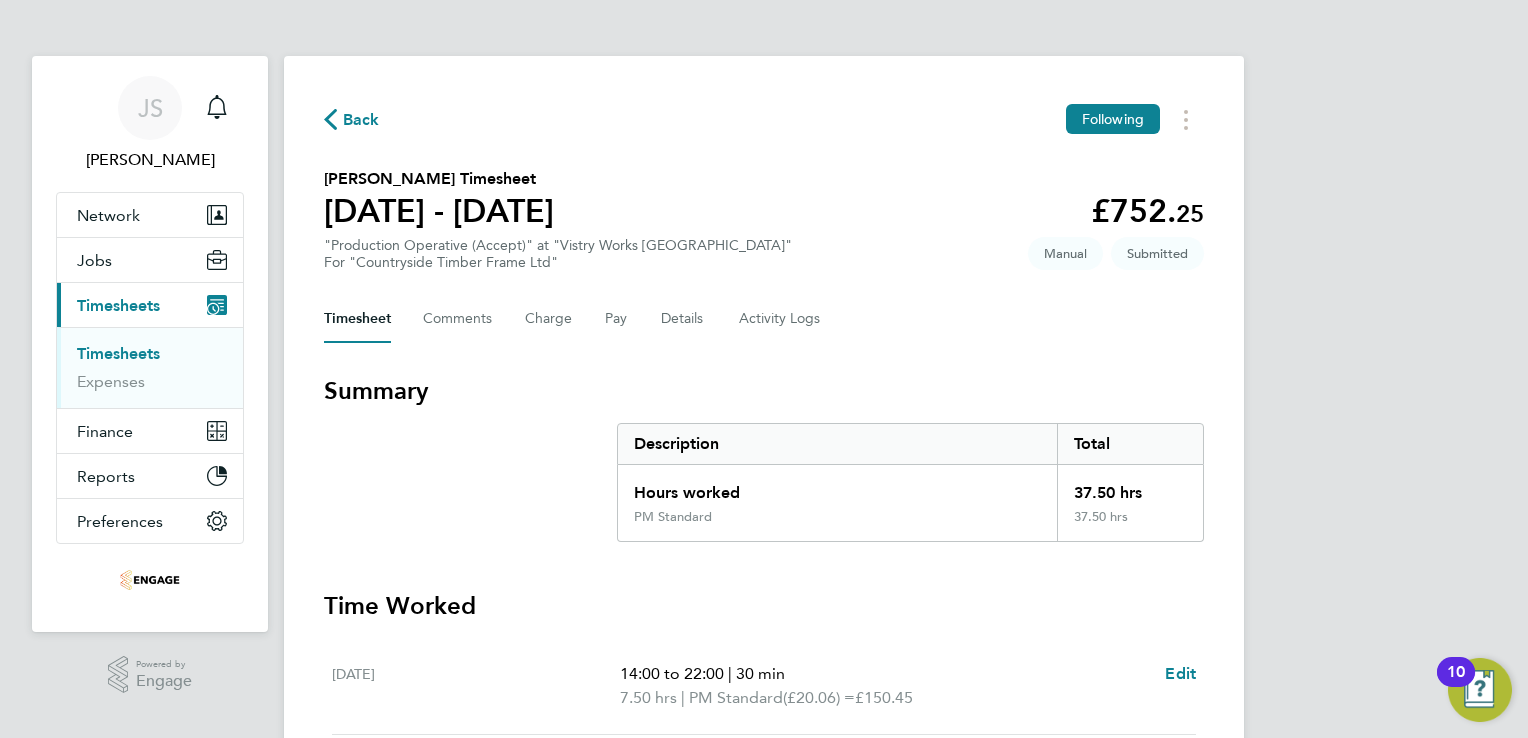 click on "Back" 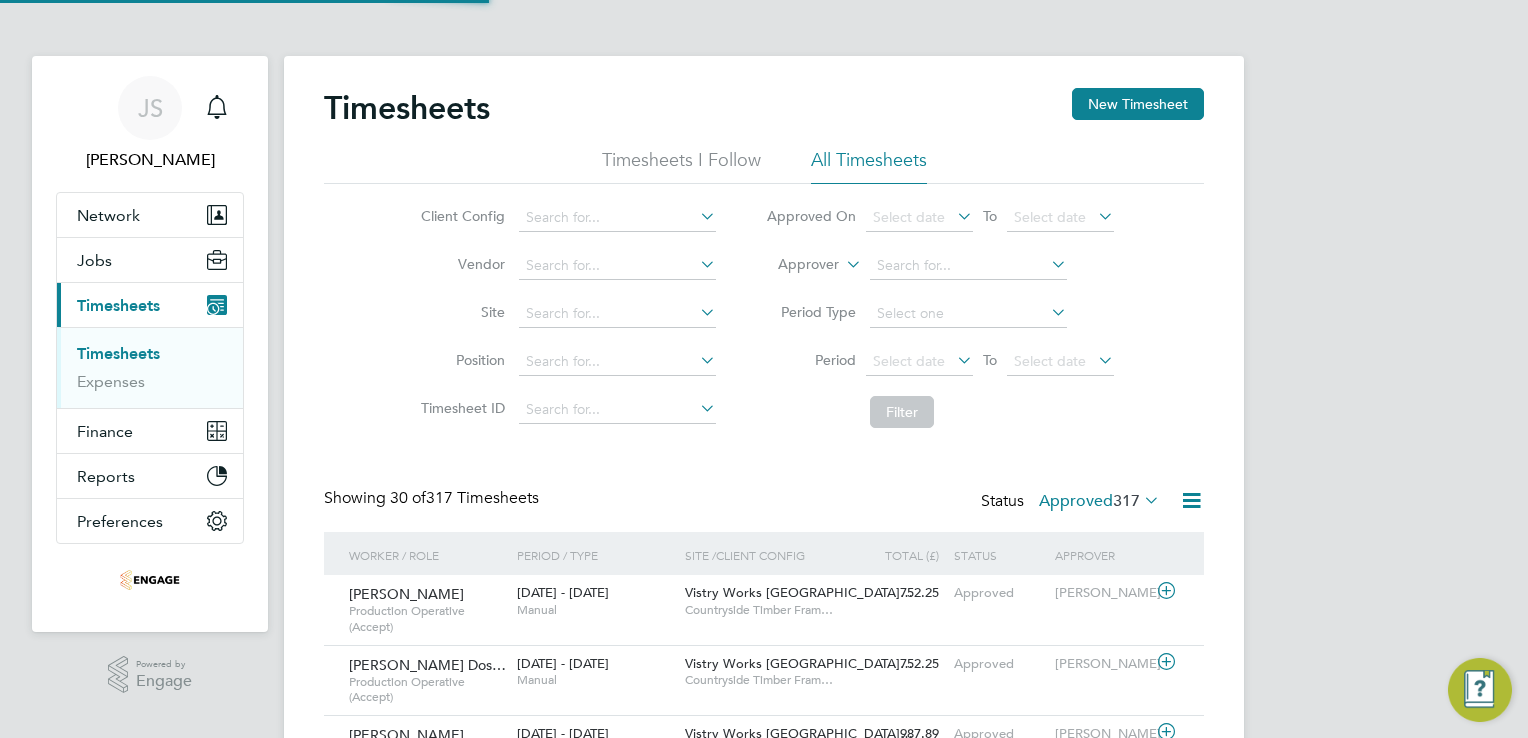 scroll, scrollTop: 9, scrollLeft: 10, axis: both 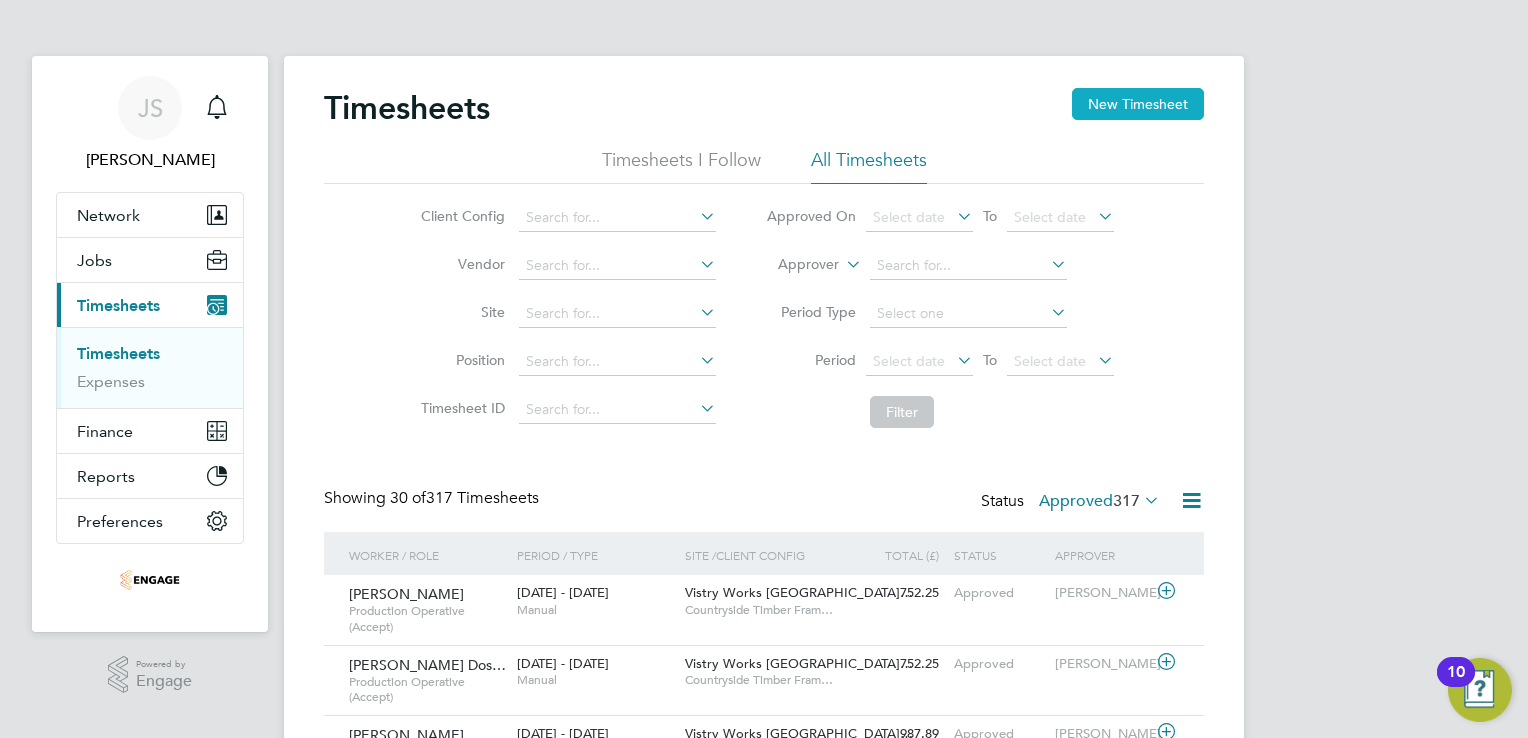click on "New Timesheet" 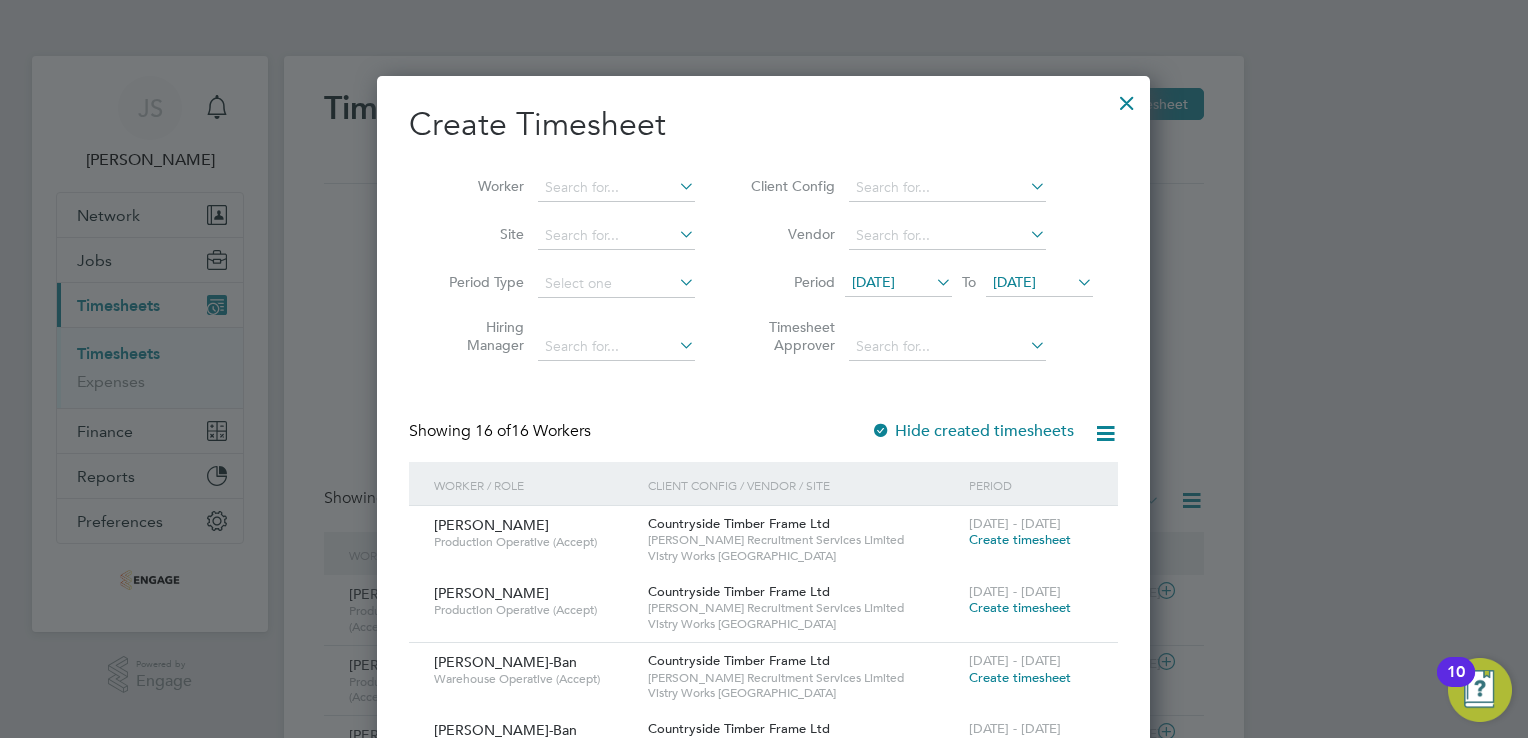click on "[DATE]" at bounding box center (873, 282) 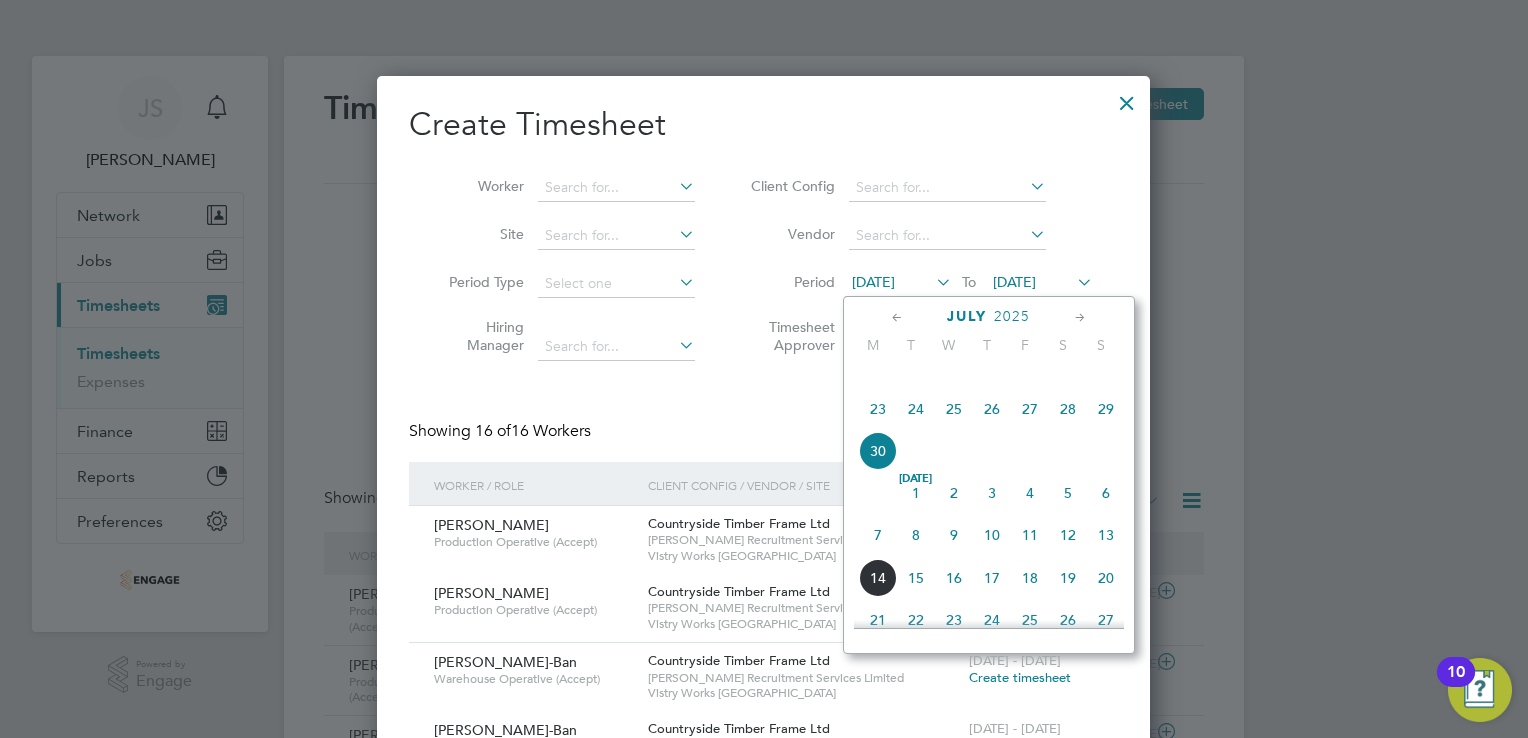 click on "7" 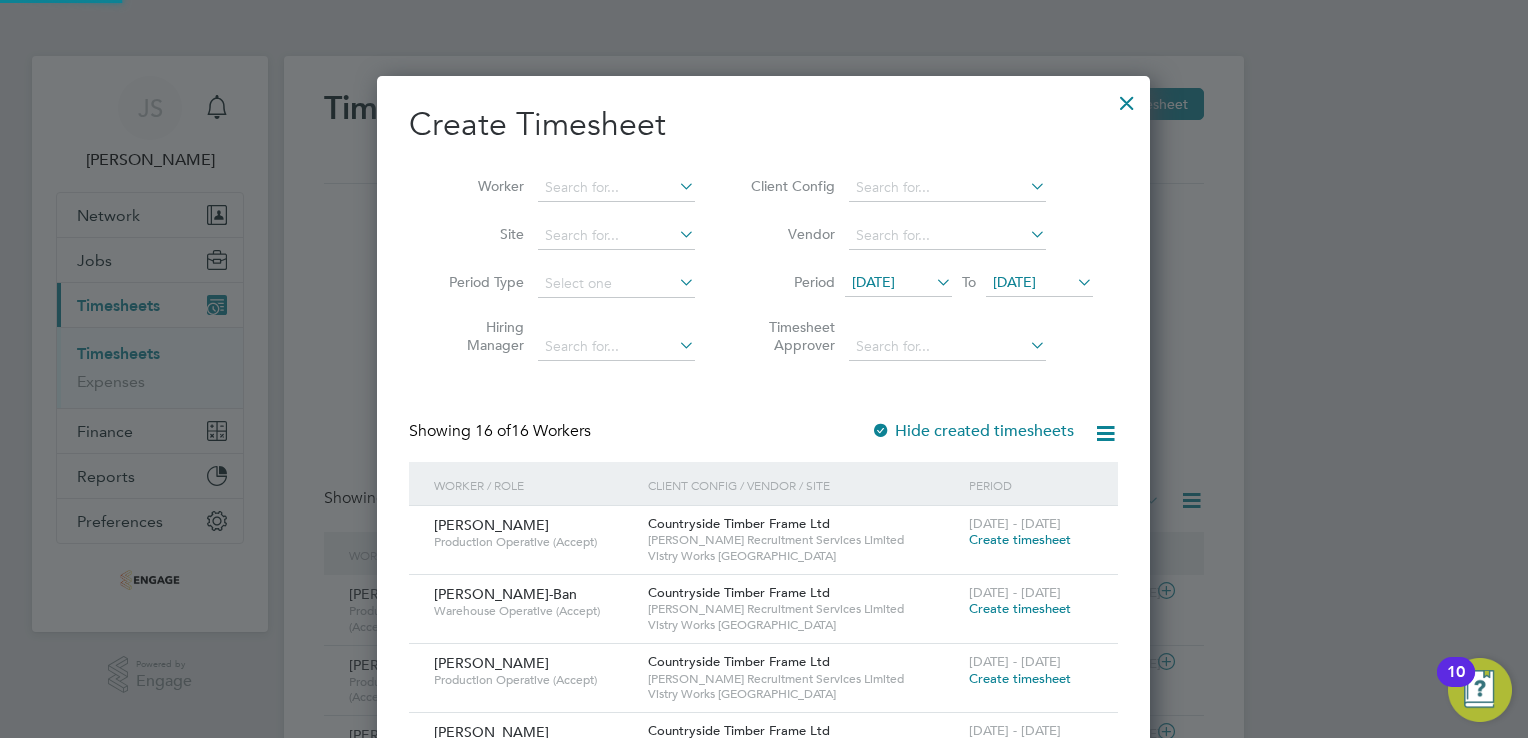 click on "Period
07 Jul 2025
To
07 Jul 2025" at bounding box center (919, 284) 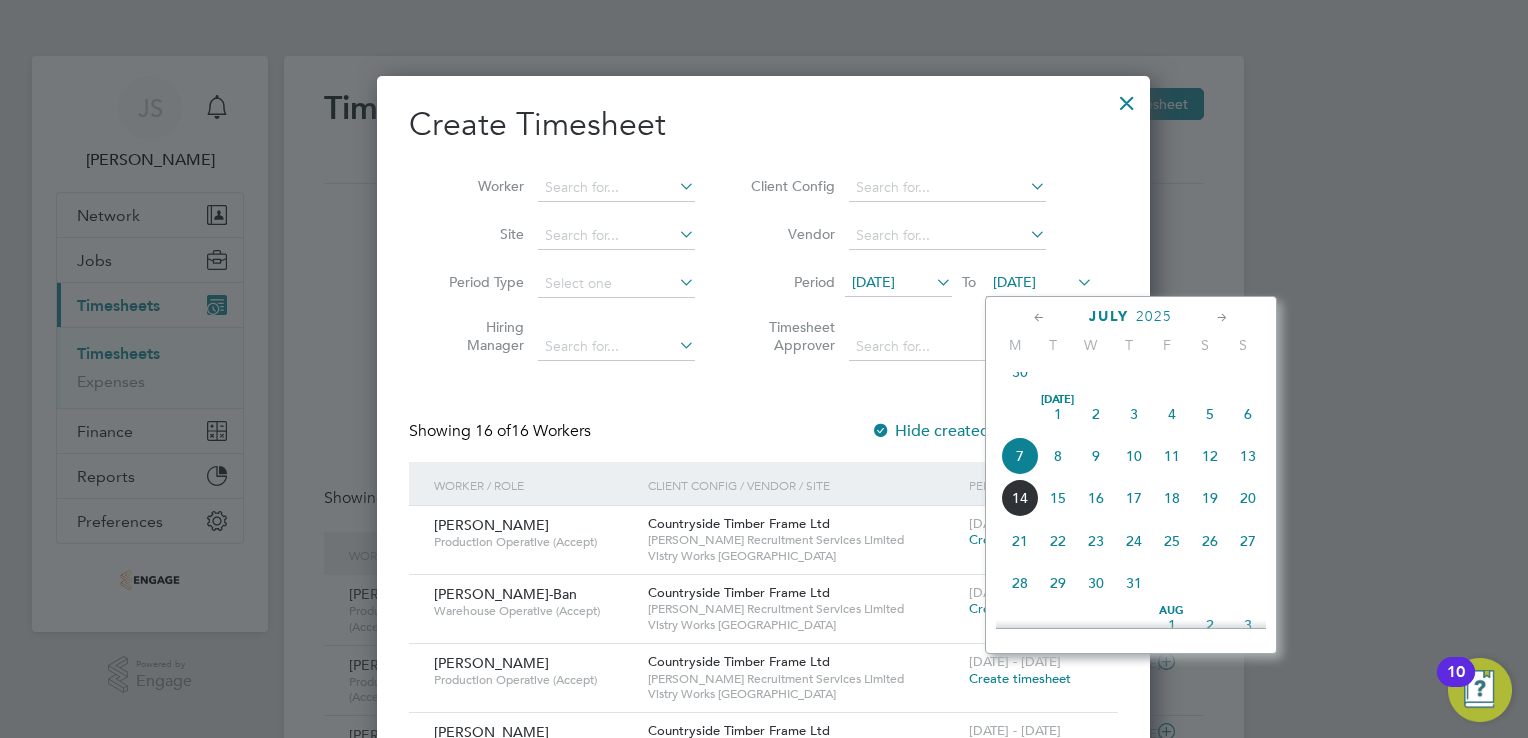 click on "13" 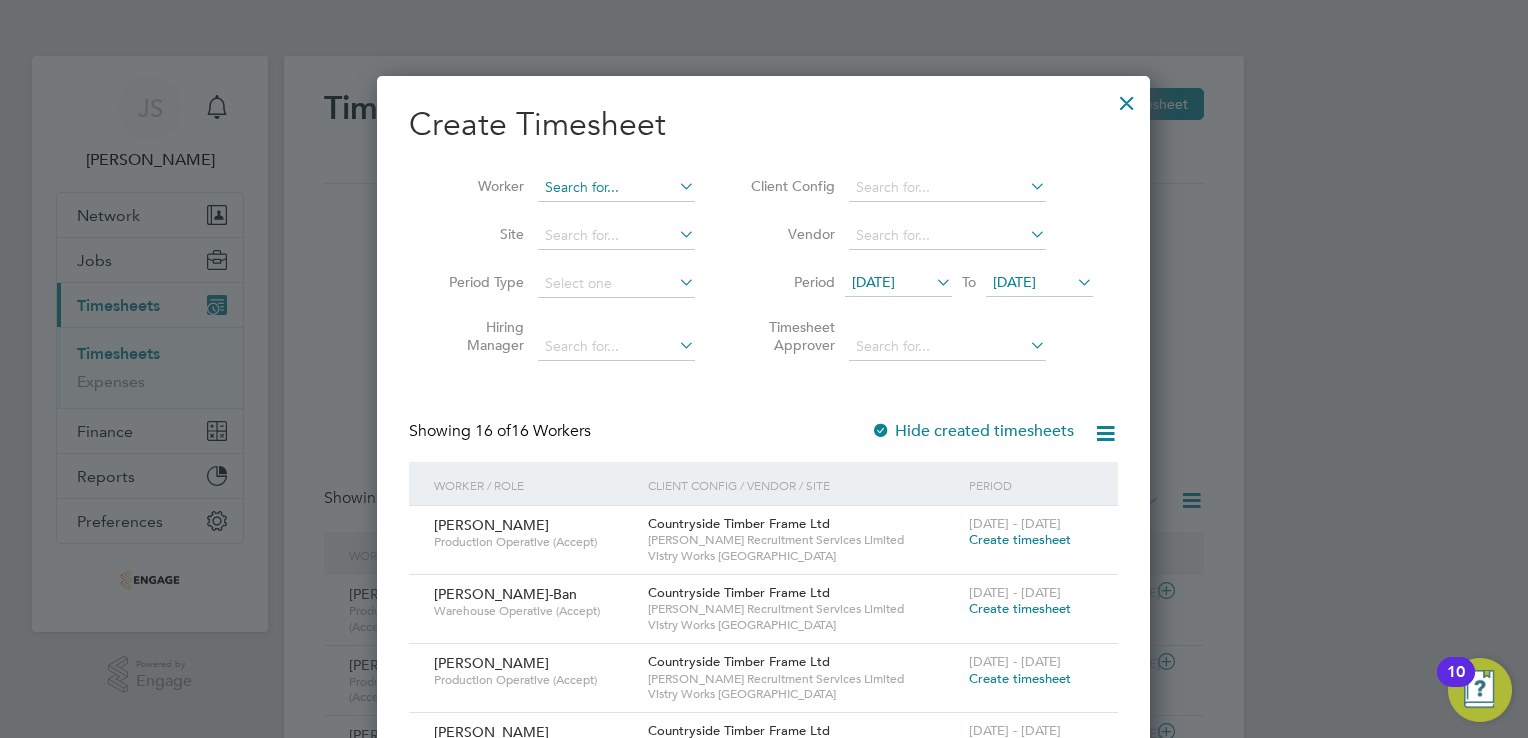 click at bounding box center (616, 188) 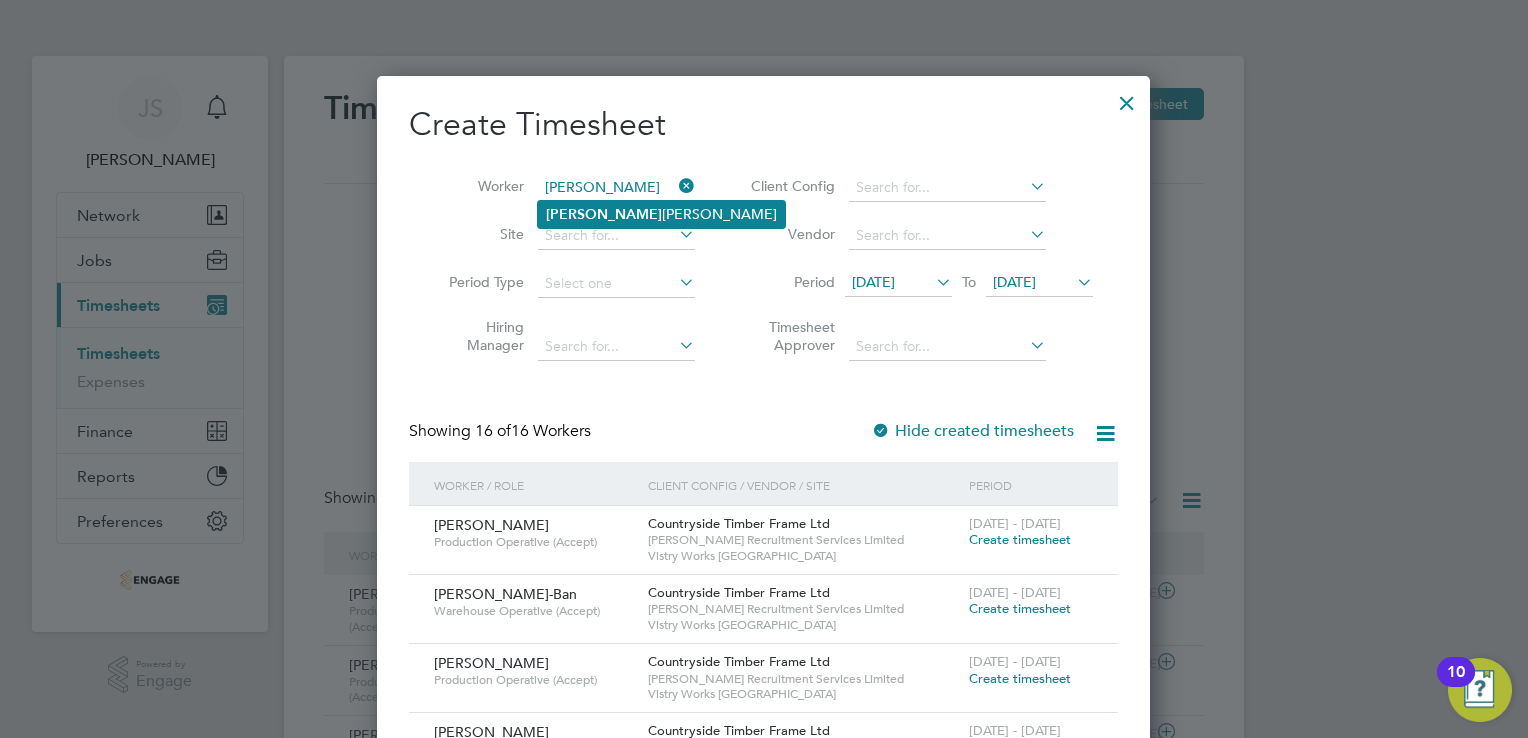 click on "Sam  Allen" 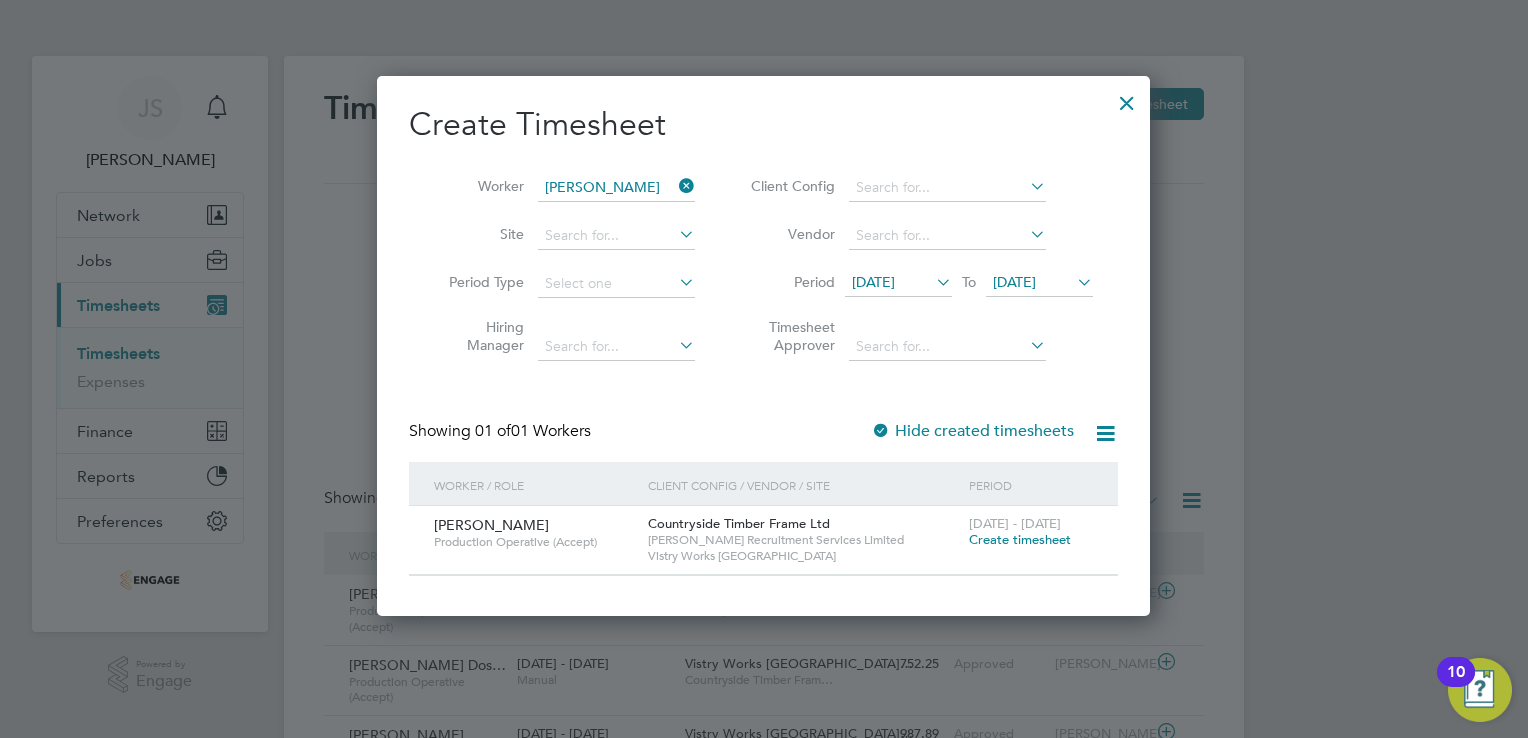 click on "Create timesheet" at bounding box center [1020, 539] 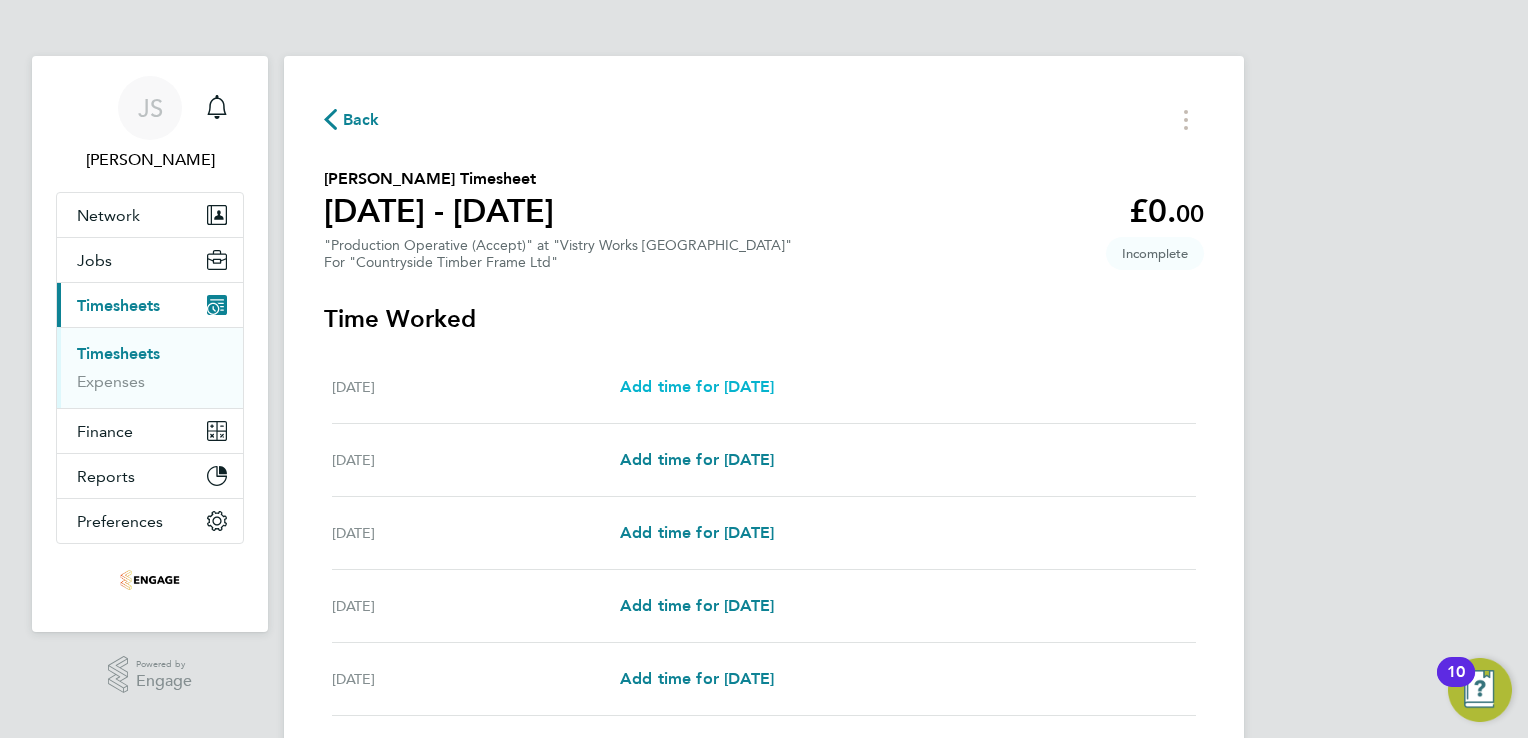 click on "Add time for [DATE]" at bounding box center [697, 386] 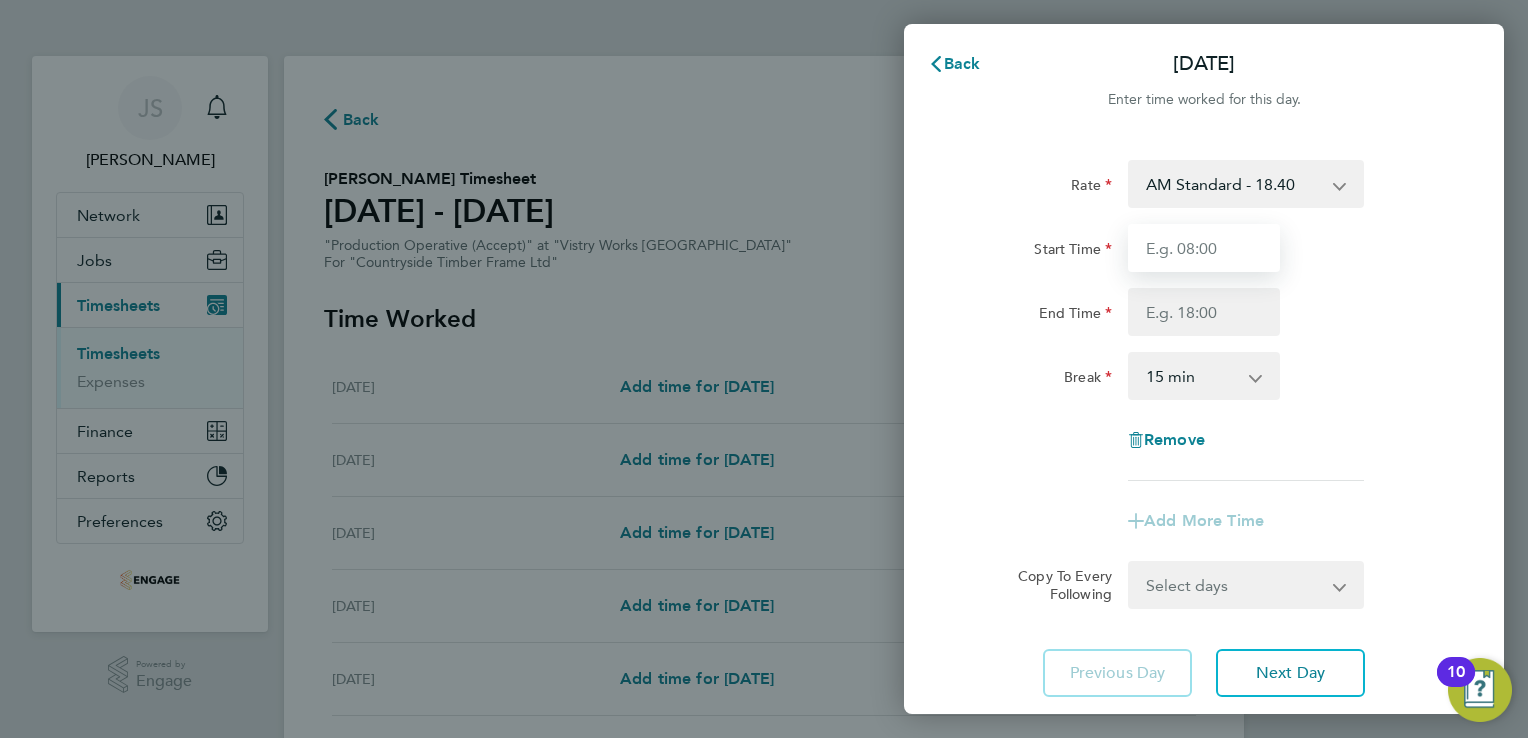 click on "Start Time" at bounding box center (1204, 248) 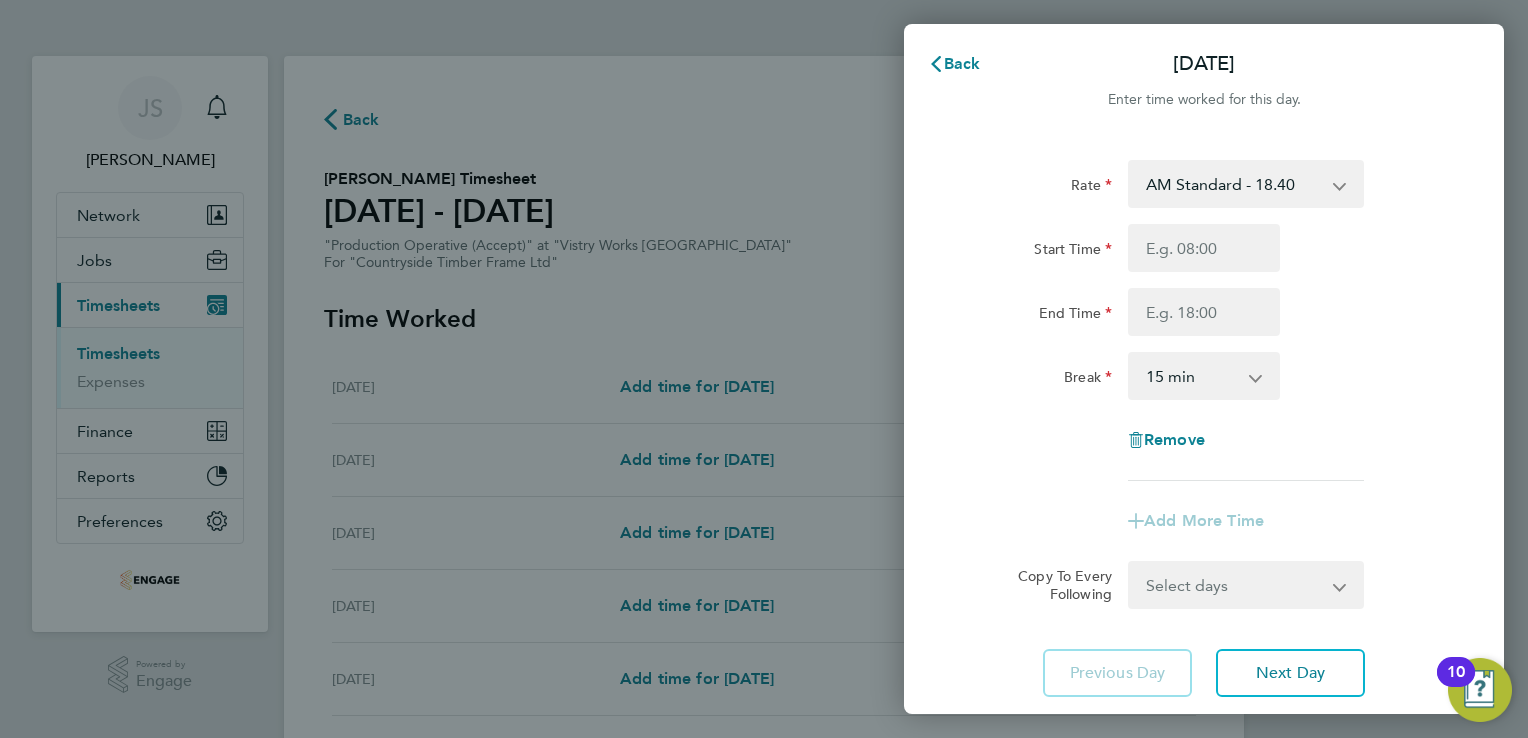 click on "AM Standard - 18.40   OT2 - 36.80   PM Standard - 20.06   PM OT2 - 40.11   OT 1 - 27.60   PM OT 1 - 30.08" at bounding box center [1234, 184] 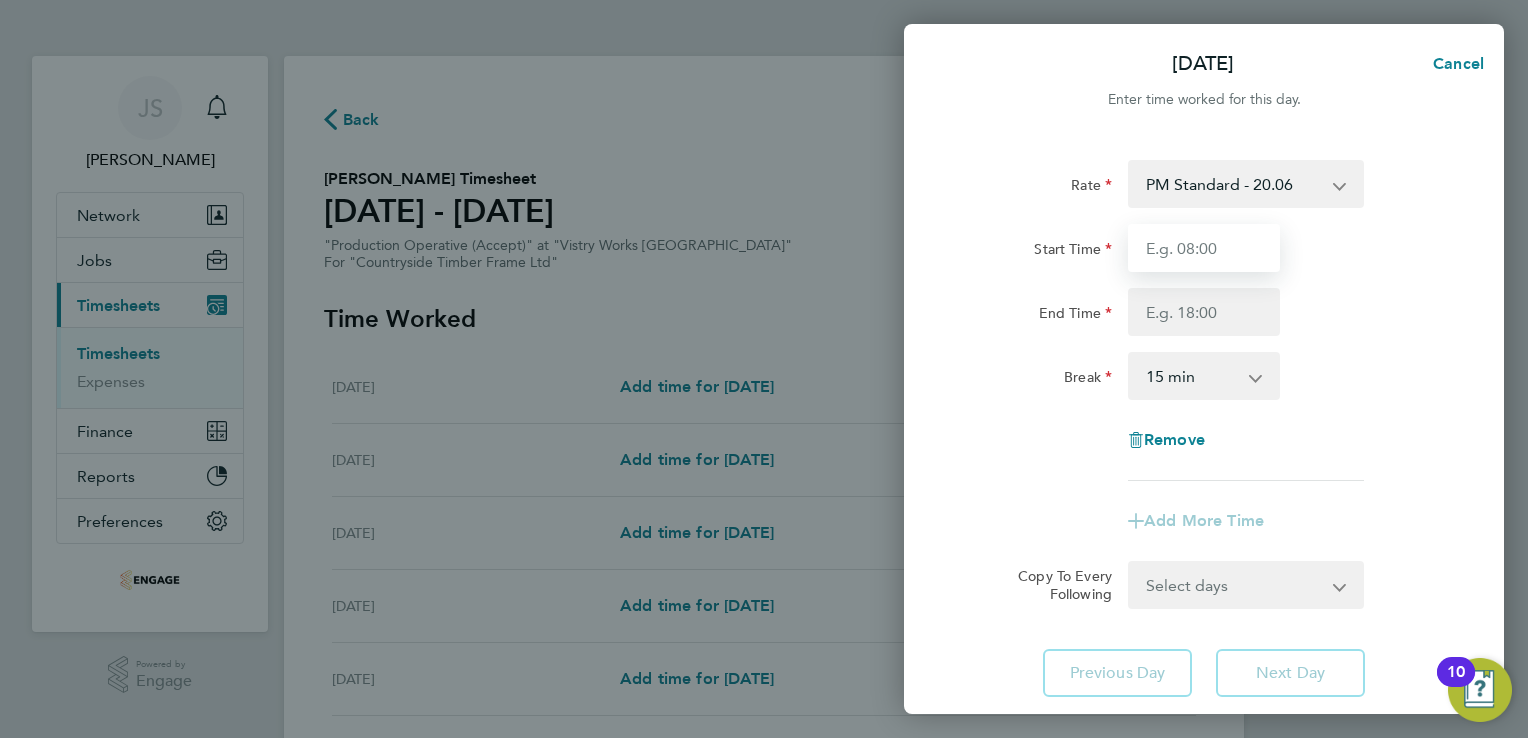 drag, startPoint x: 1145, startPoint y: 242, endPoint x: 1168, endPoint y: 252, distance: 25.079872 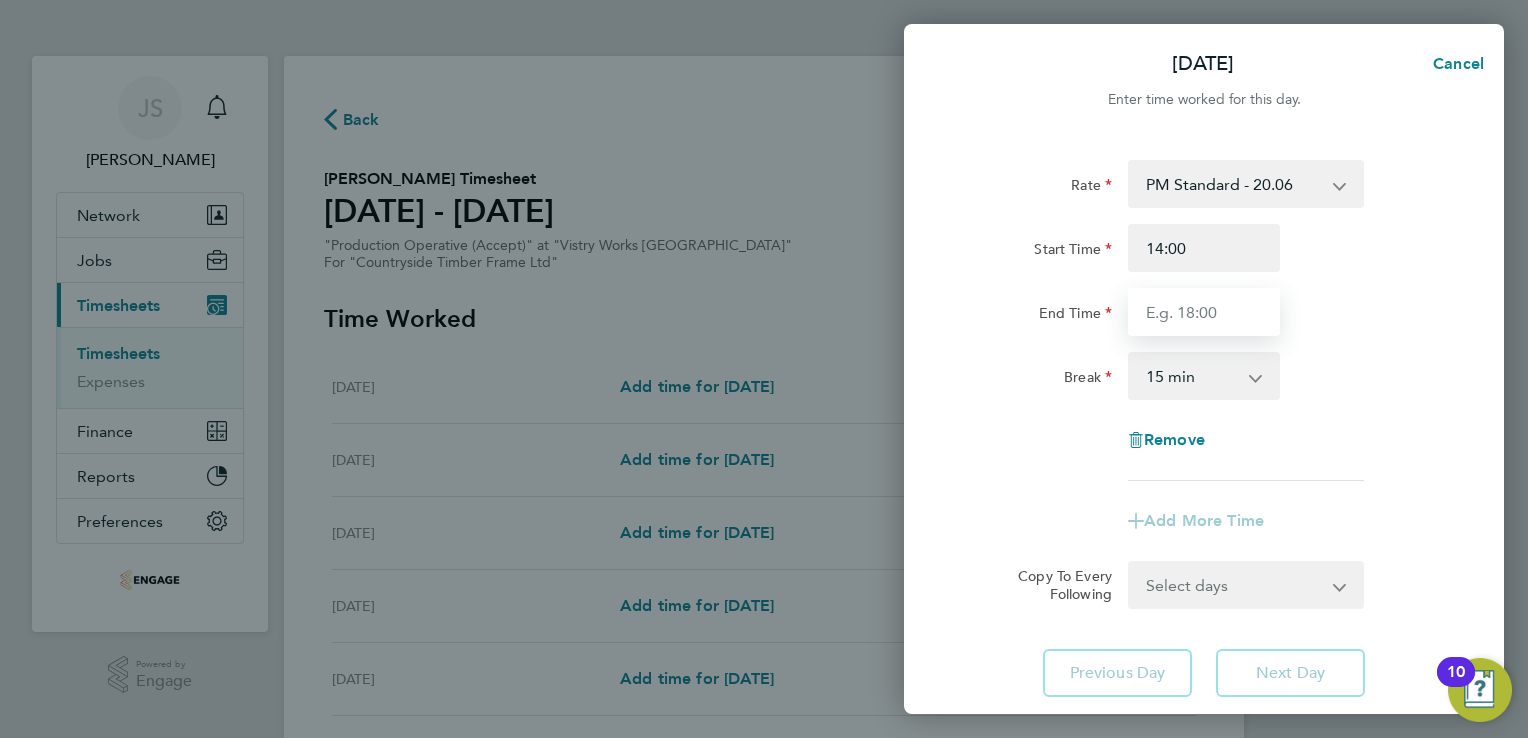 click on "End Time" at bounding box center (1204, 312) 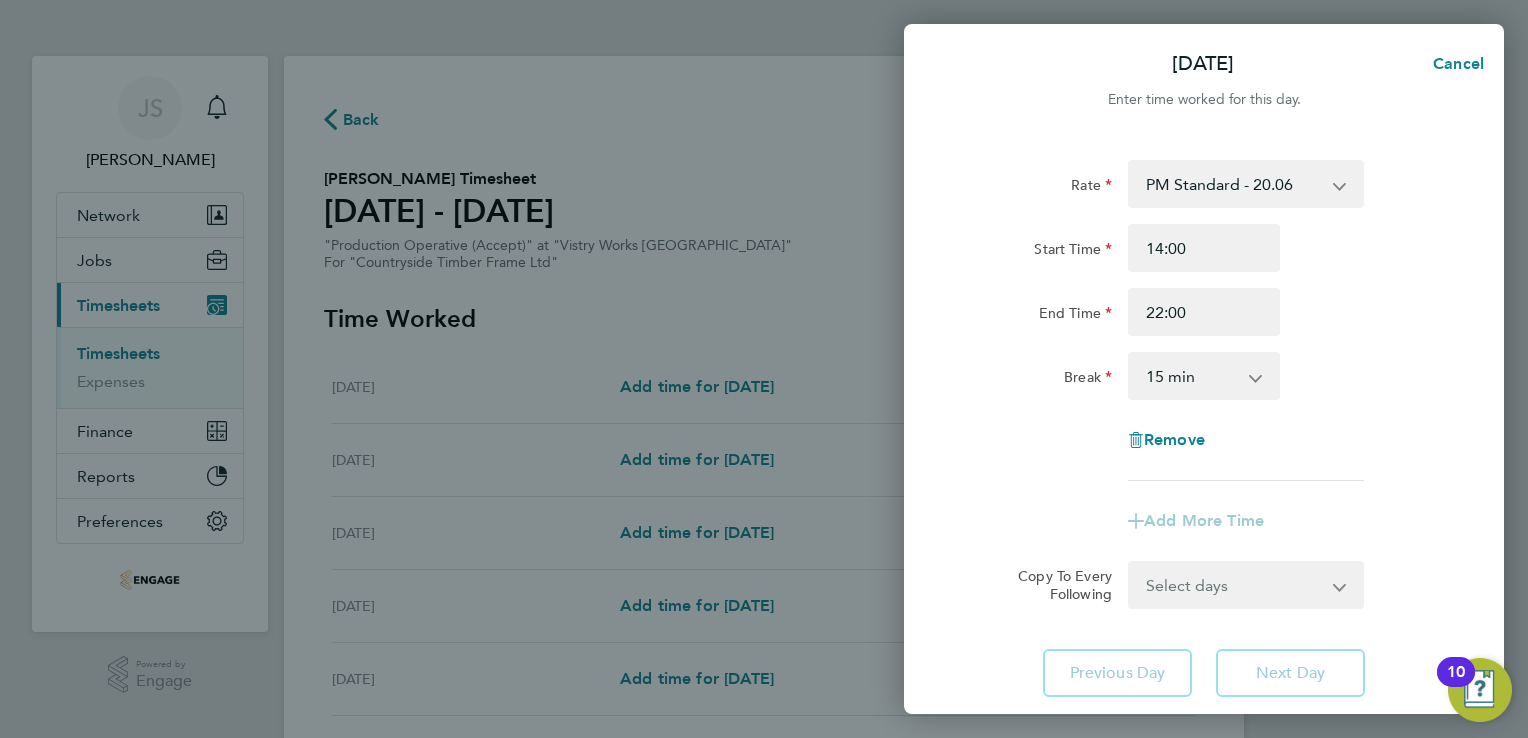 drag, startPoint x: 1175, startPoint y: 392, endPoint x: 1199, endPoint y: 401, distance: 25.632011 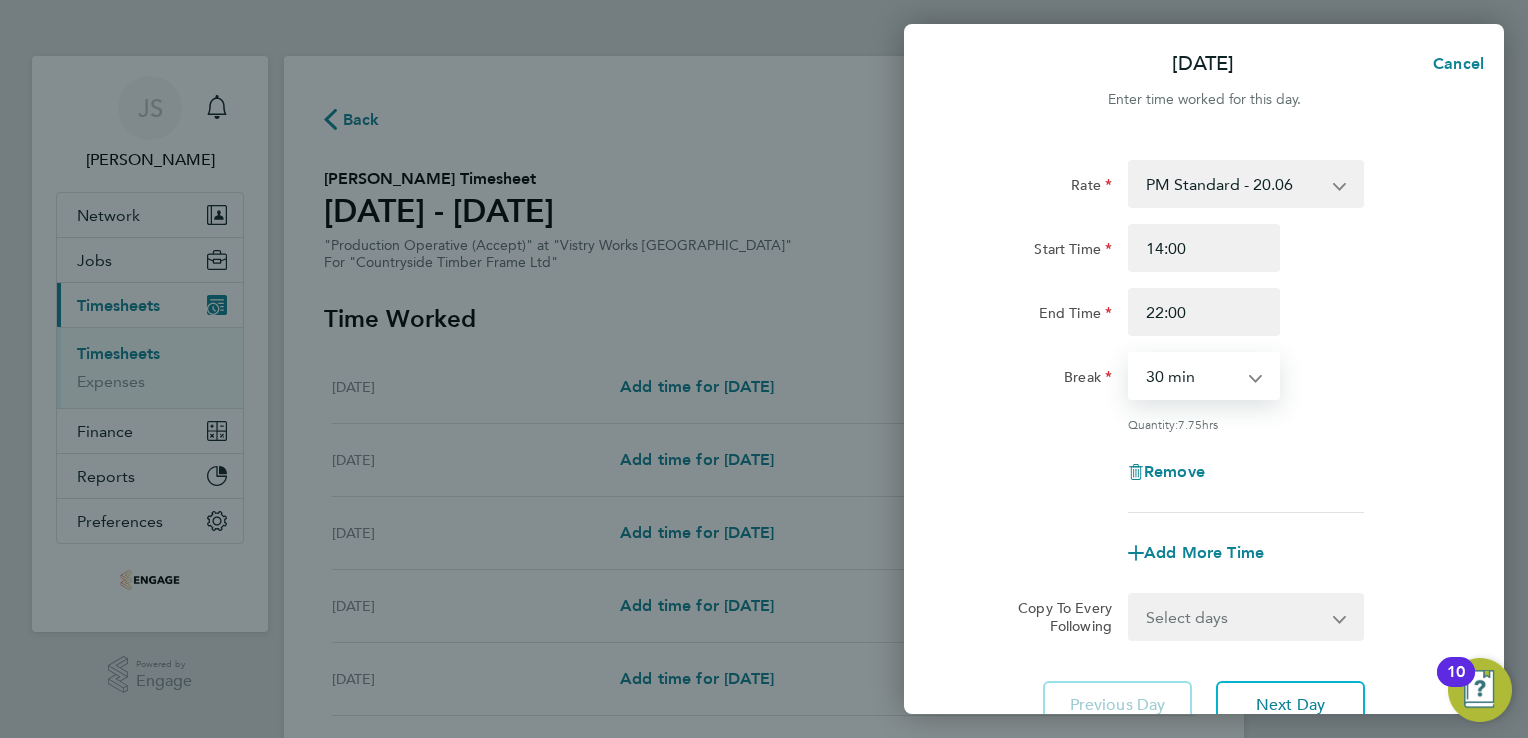 click on "0 min   15 min   30 min   45 min   60 min   75 min   90 min" at bounding box center [1192, 376] 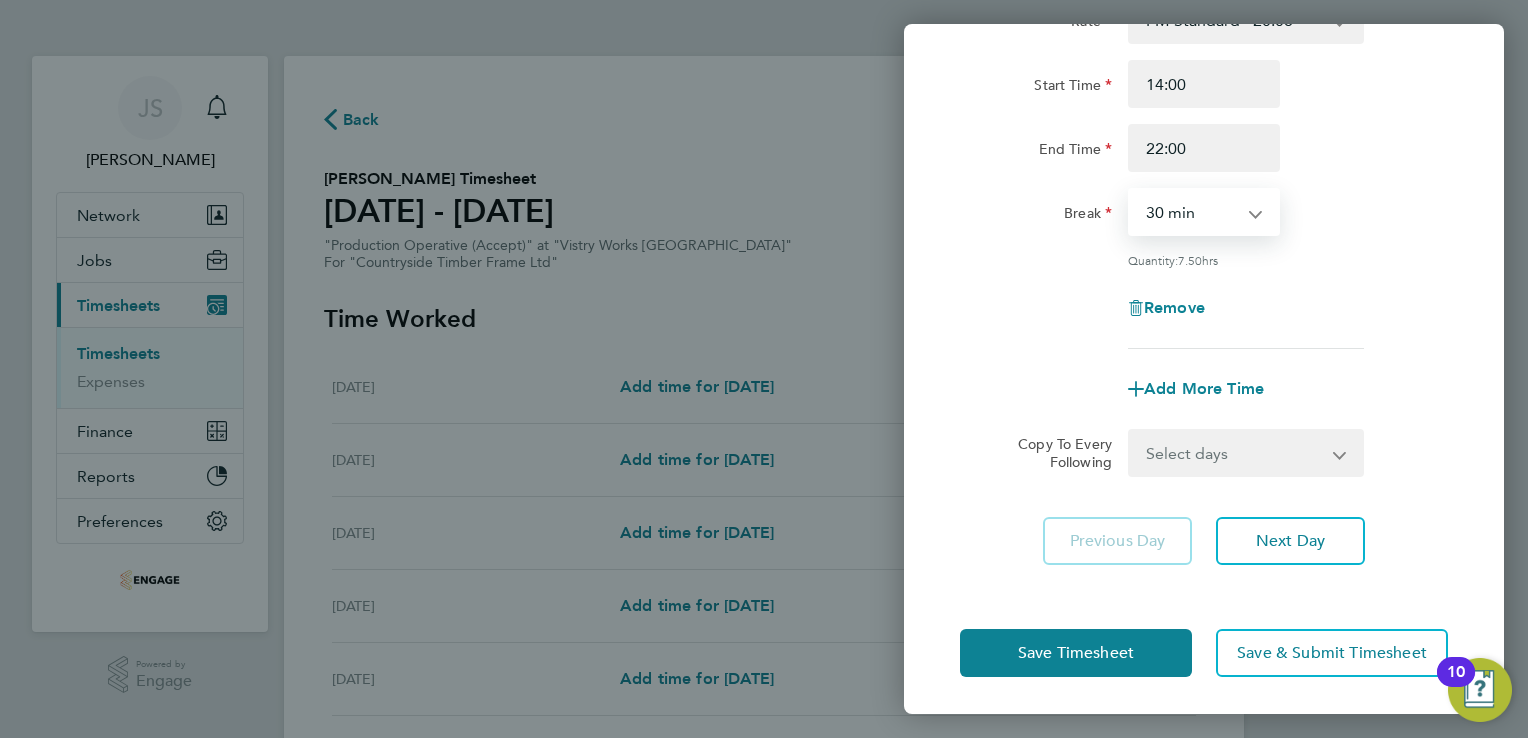 click on "Select days   Day   Weekday (Mon-Fri)   Weekend (Sat-Sun)   [DATE]   [DATE]   [DATE]   [DATE]   [DATE]   [DATE]" at bounding box center (1235, 453) 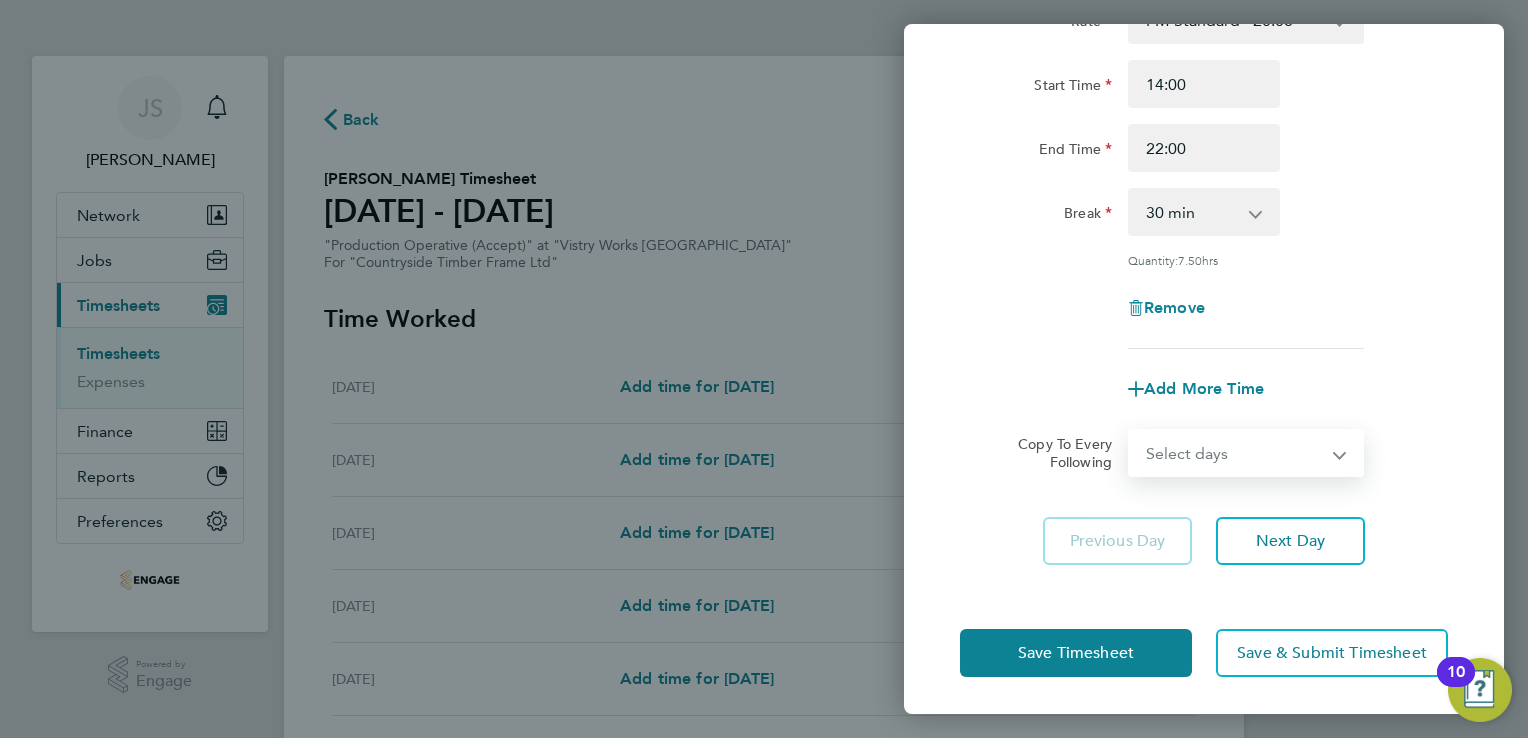 drag, startPoint x: 1201, startPoint y: 463, endPoint x: 1183, endPoint y: 429, distance: 38.470768 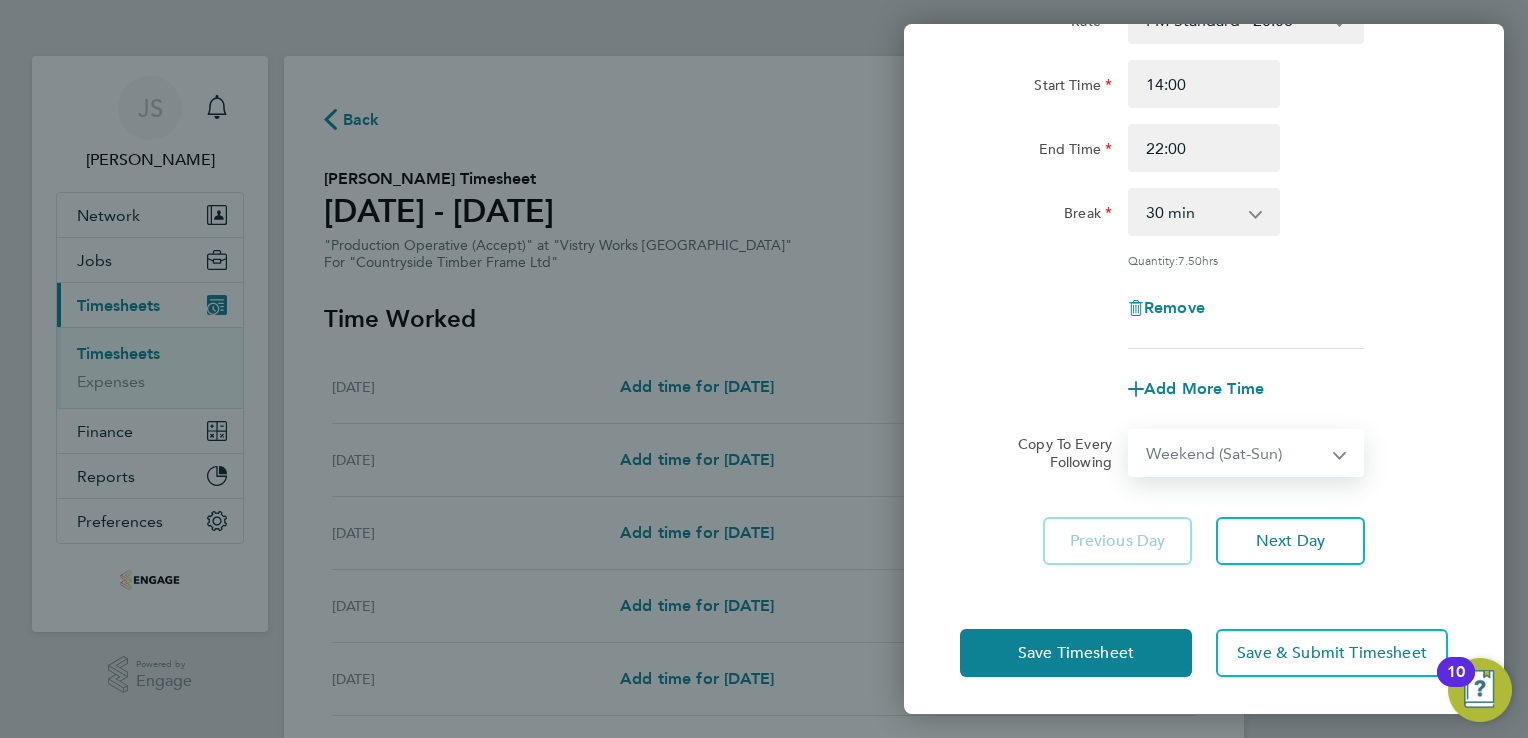 click on "Select days   Day   Weekday (Mon-Fri)   Weekend (Sat-Sun)   [DATE]   [DATE]   [DATE]   [DATE]   [DATE]   [DATE]" at bounding box center (1235, 453) 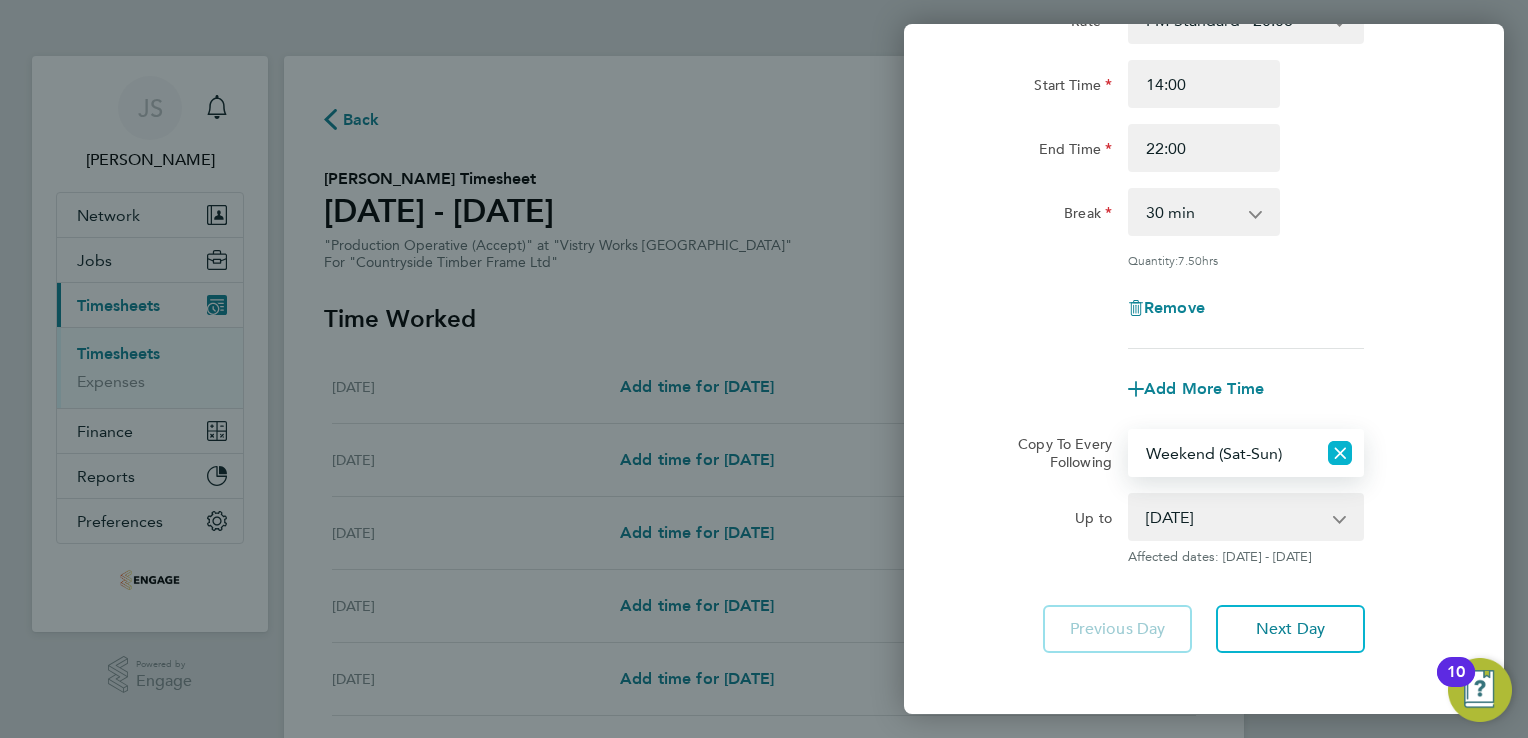 click 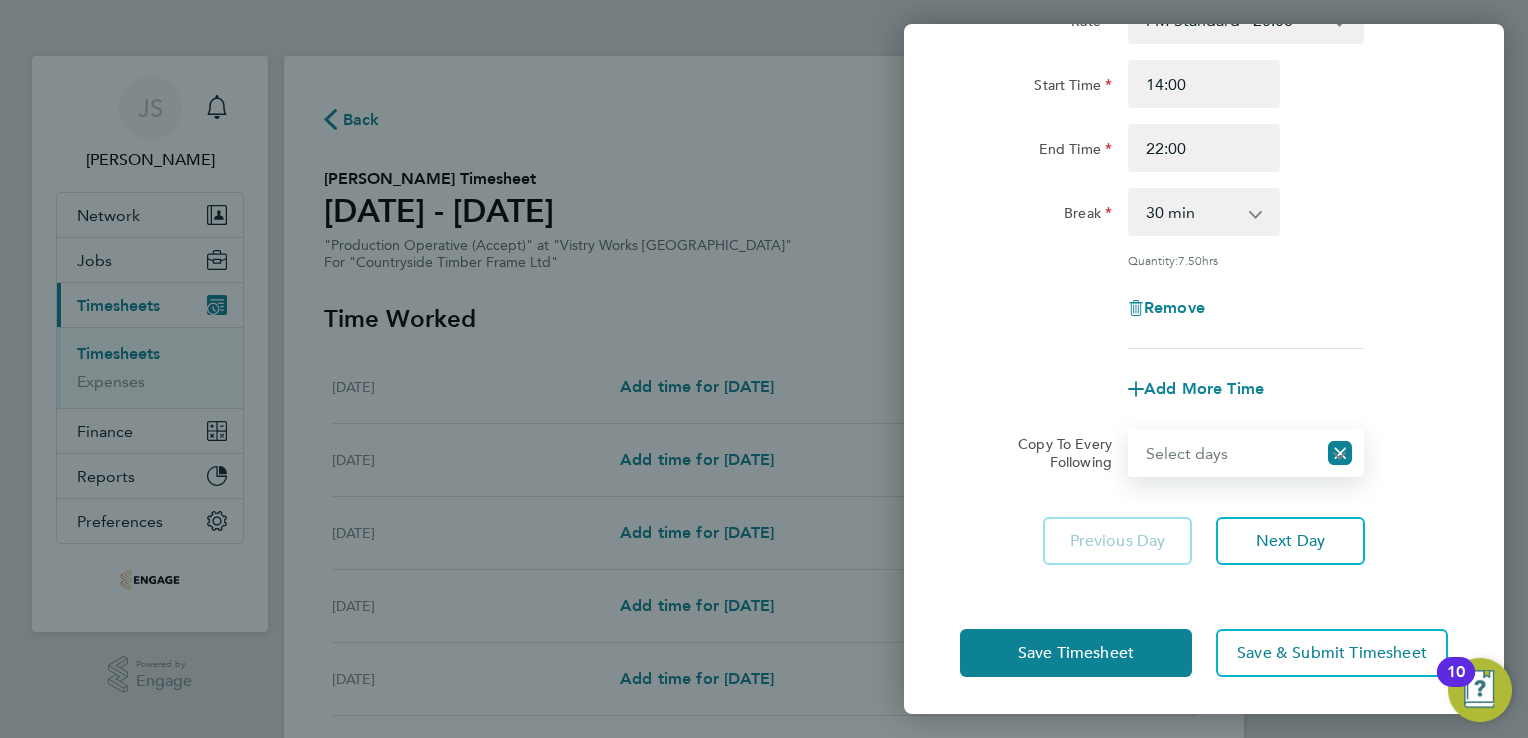 click on "Select days   Day   Weekday (Mon-Fri)   Weekend (Sat-Sun)   [DATE]   [DATE]   [DATE]   [DATE]   [DATE]   [DATE]" at bounding box center (1223, 453) 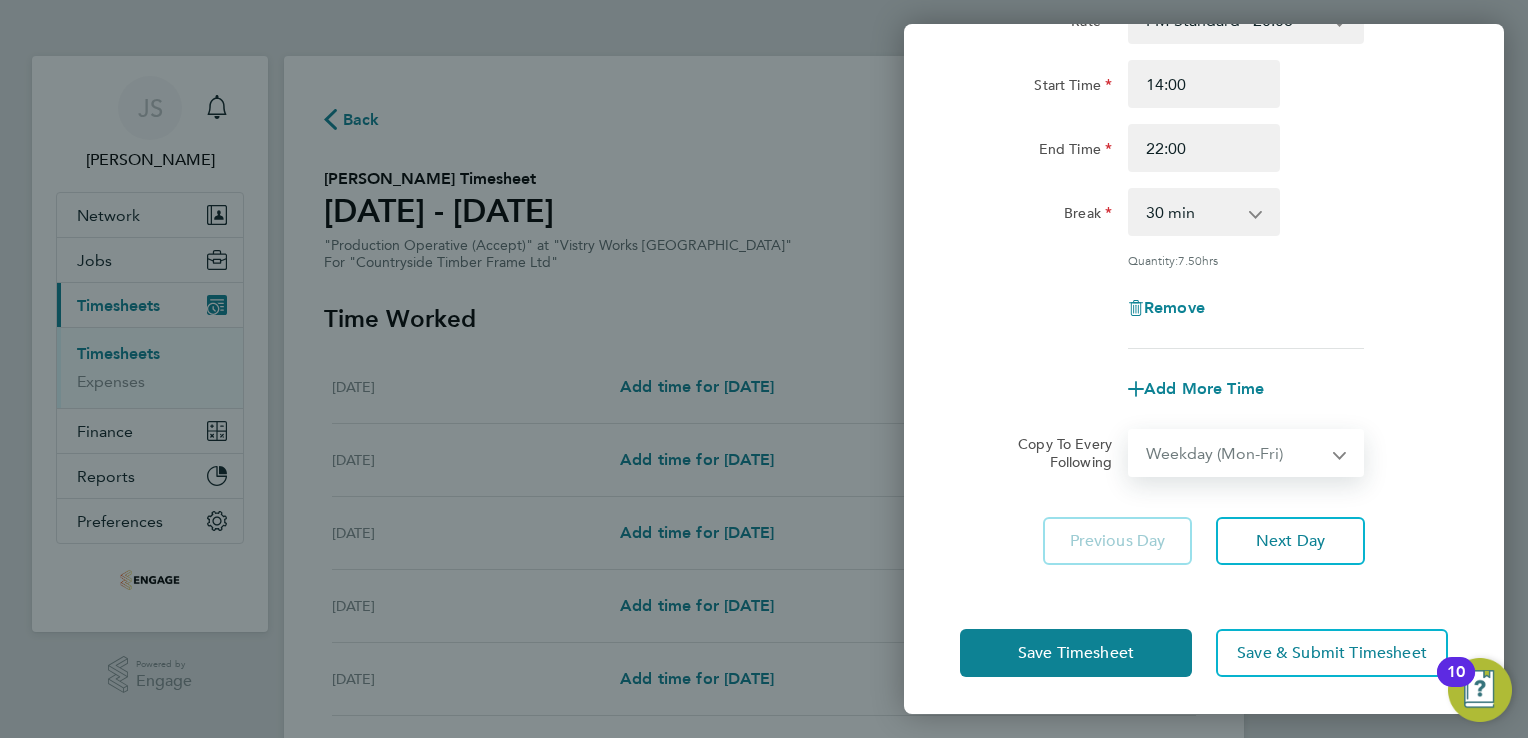 click on "Select days   Day   Weekday (Mon-Fri)   Weekend (Sat-Sun)   [DATE]   [DATE]   [DATE]   [DATE]   [DATE]   [DATE]" at bounding box center (1235, 453) 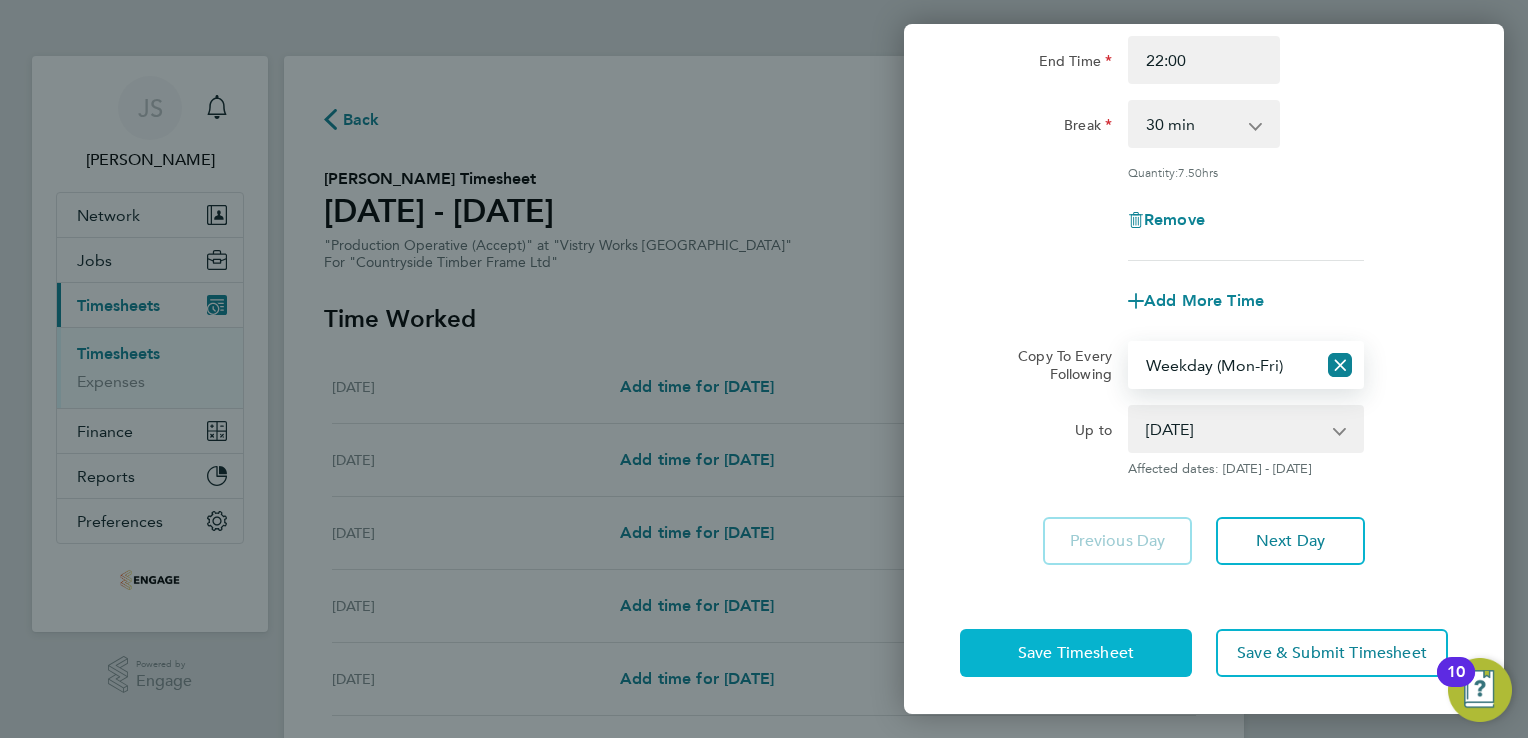click on "Save Timesheet" 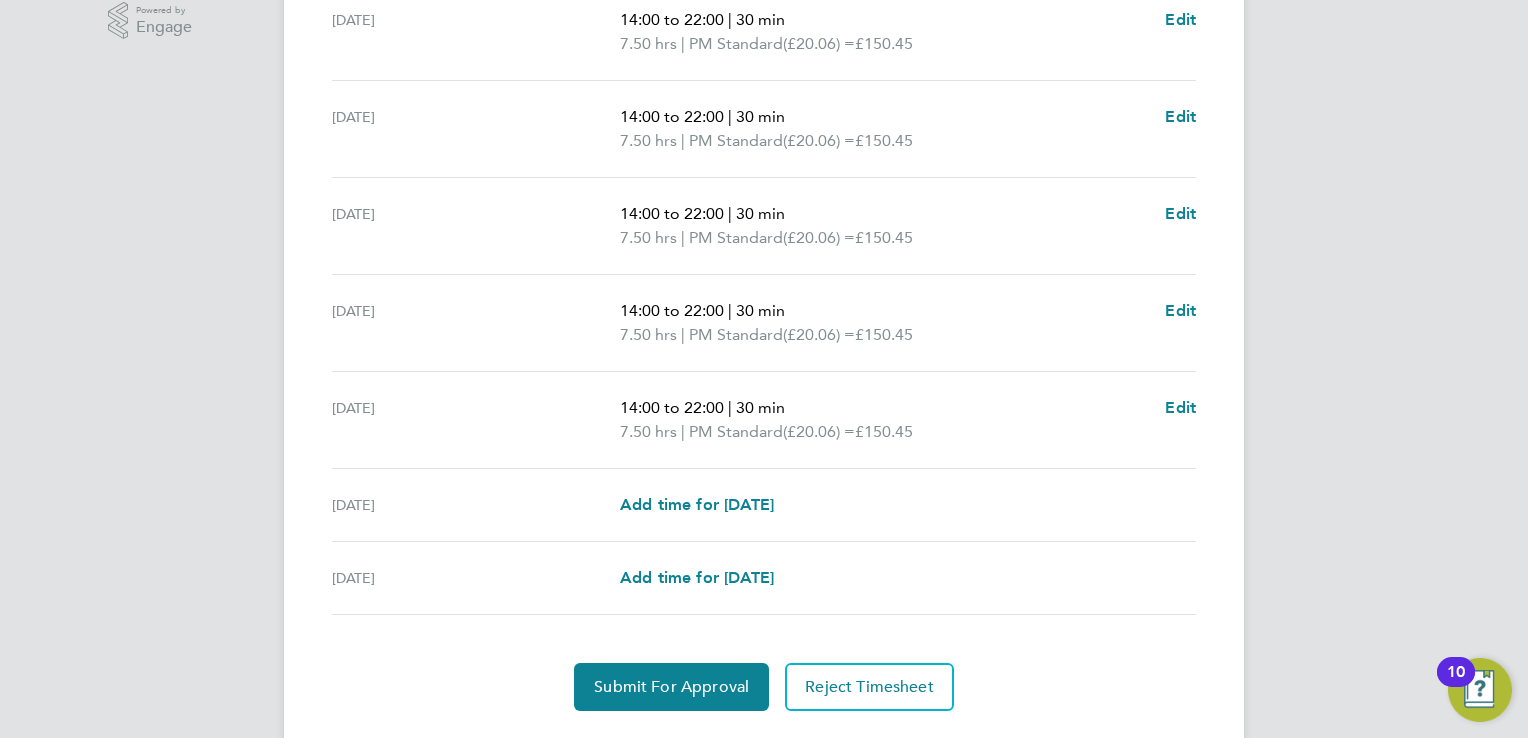 scroll, scrollTop: 704, scrollLeft: 0, axis: vertical 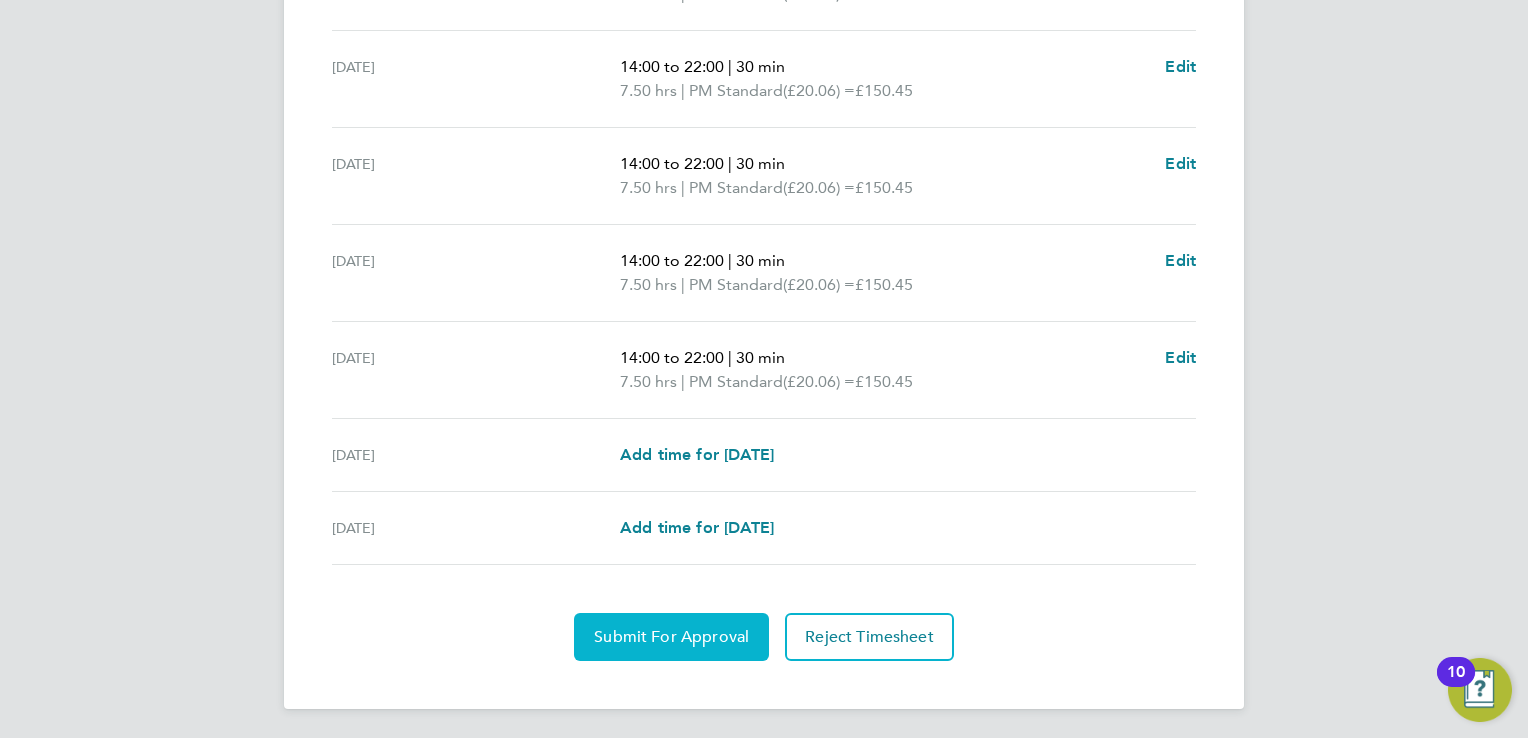 click on "Submit For Approval" 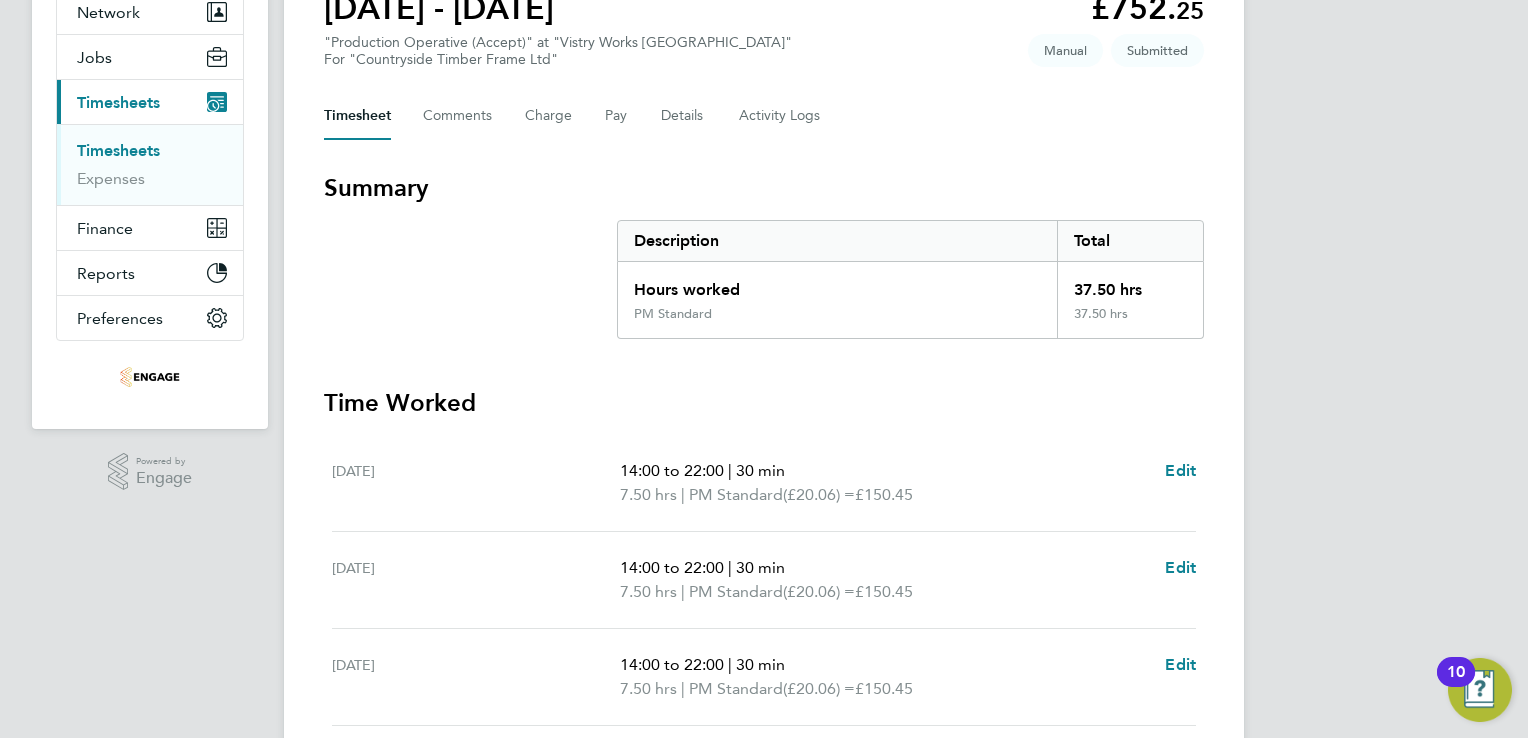 scroll, scrollTop: 0, scrollLeft: 0, axis: both 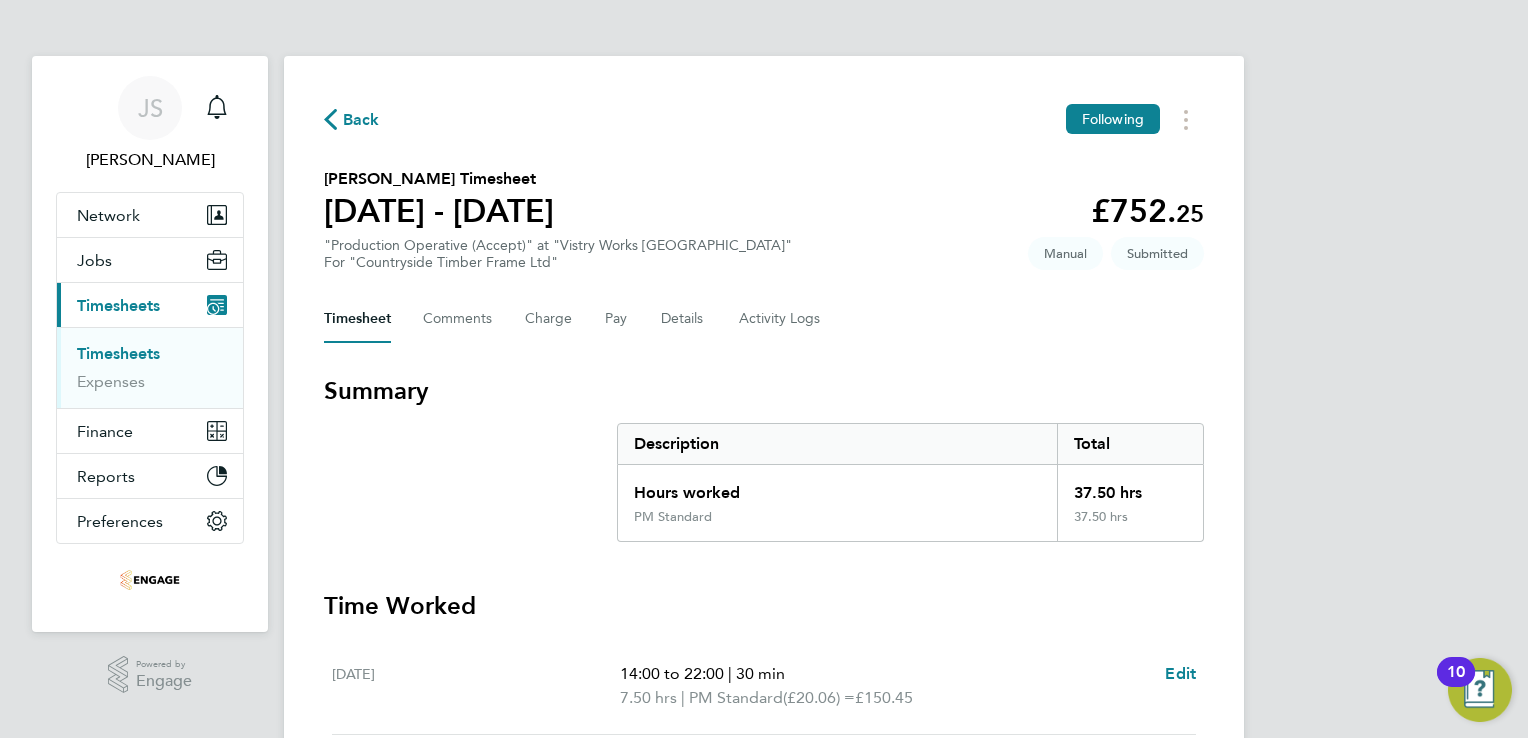 click on "Back" 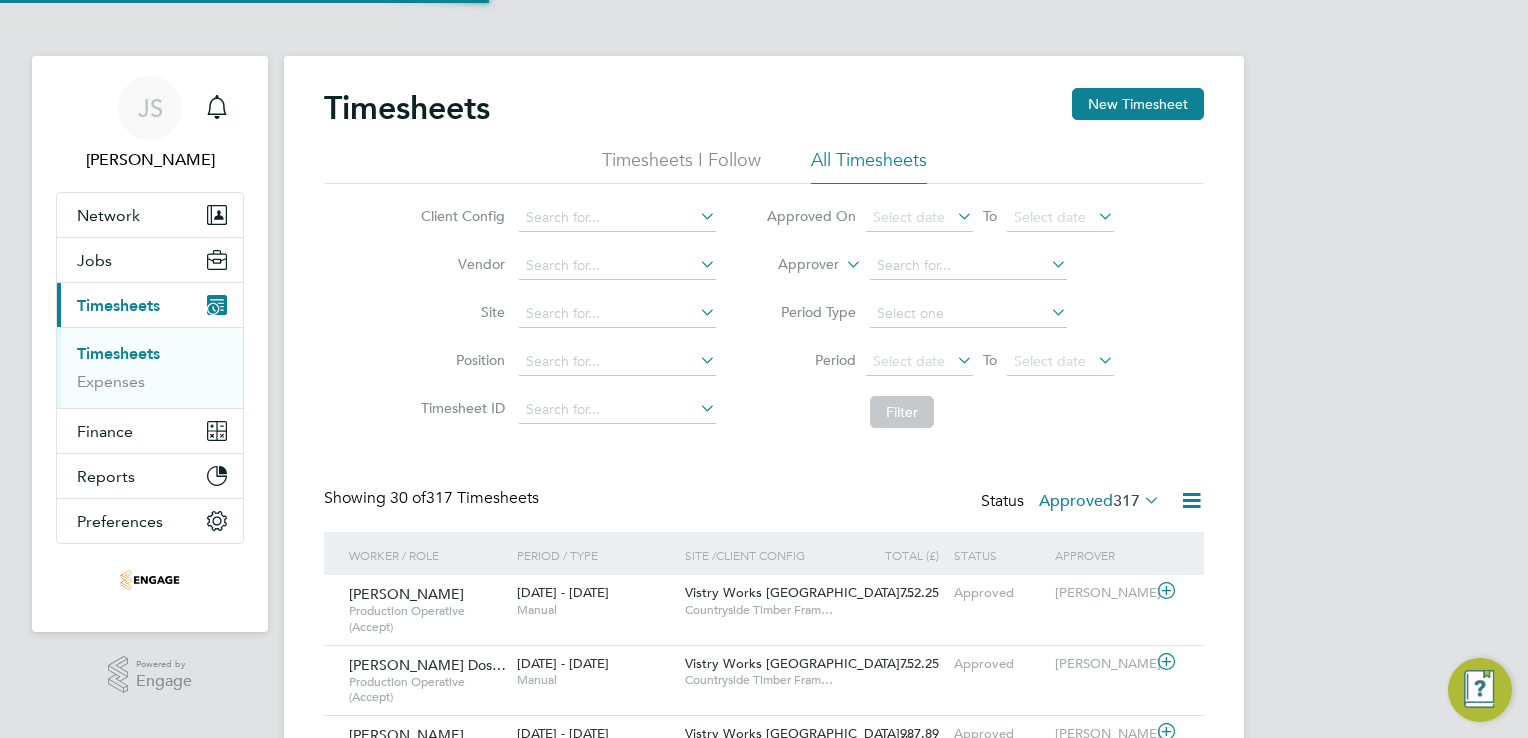 scroll, scrollTop: 9, scrollLeft: 10, axis: both 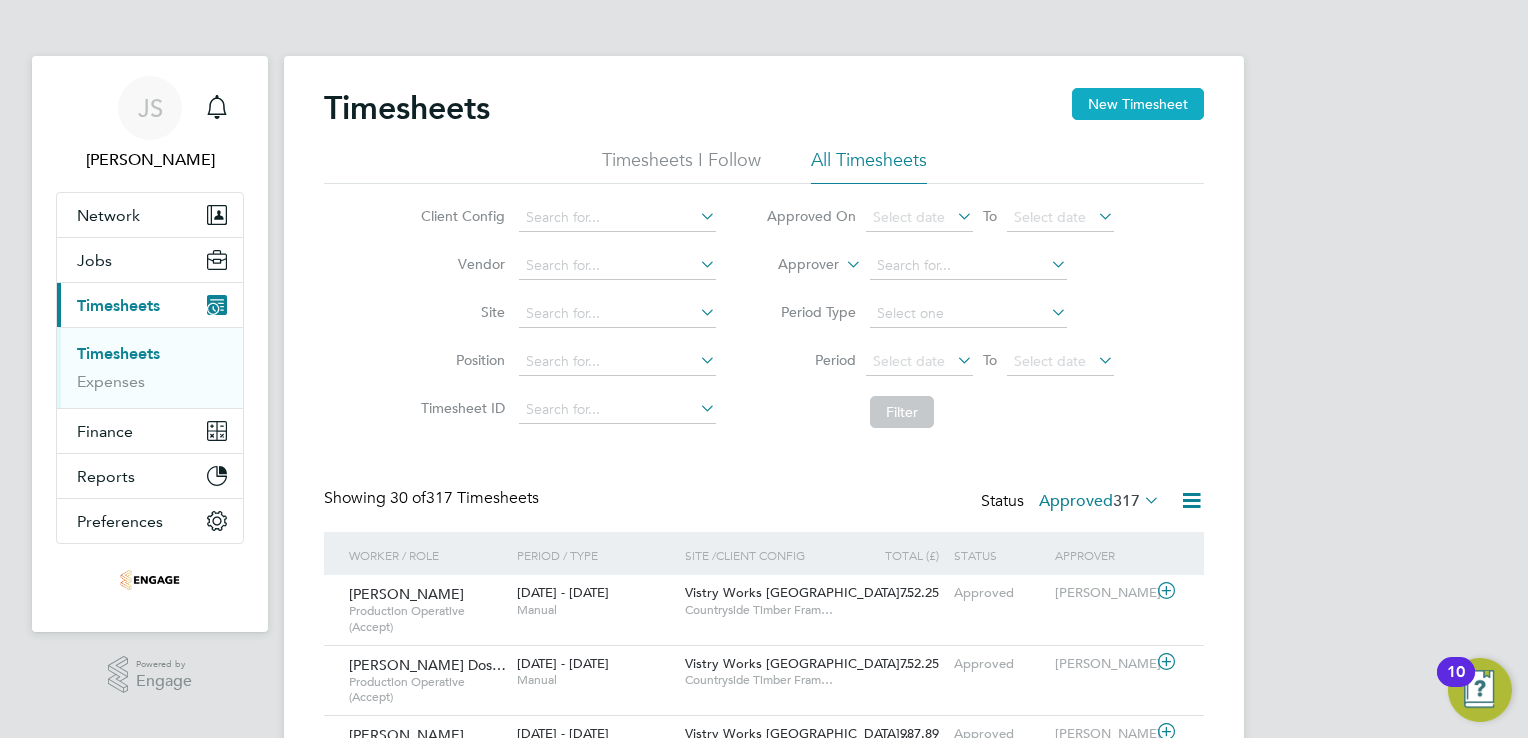 click on "New Timesheet" 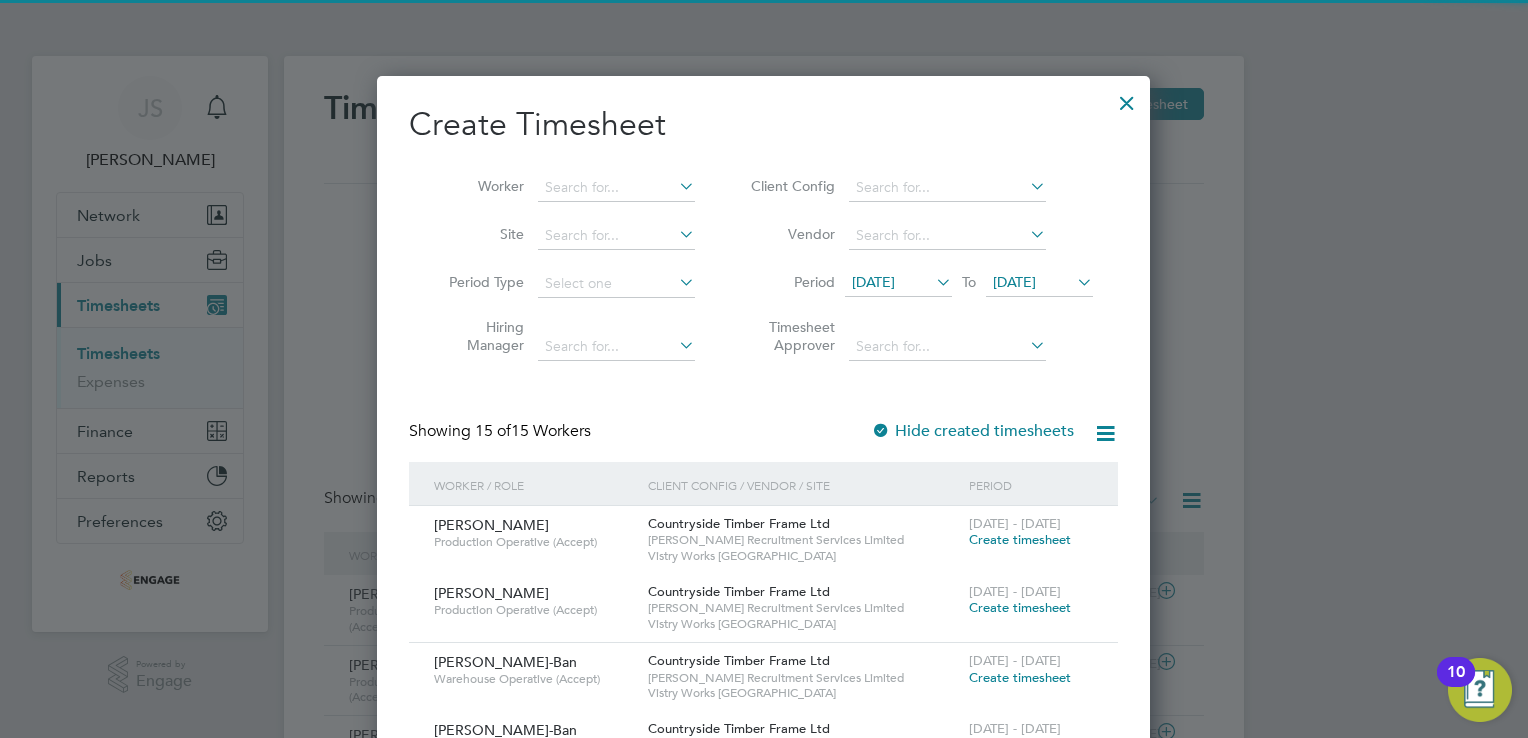click on "[DATE]" at bounding box center (898, 283) 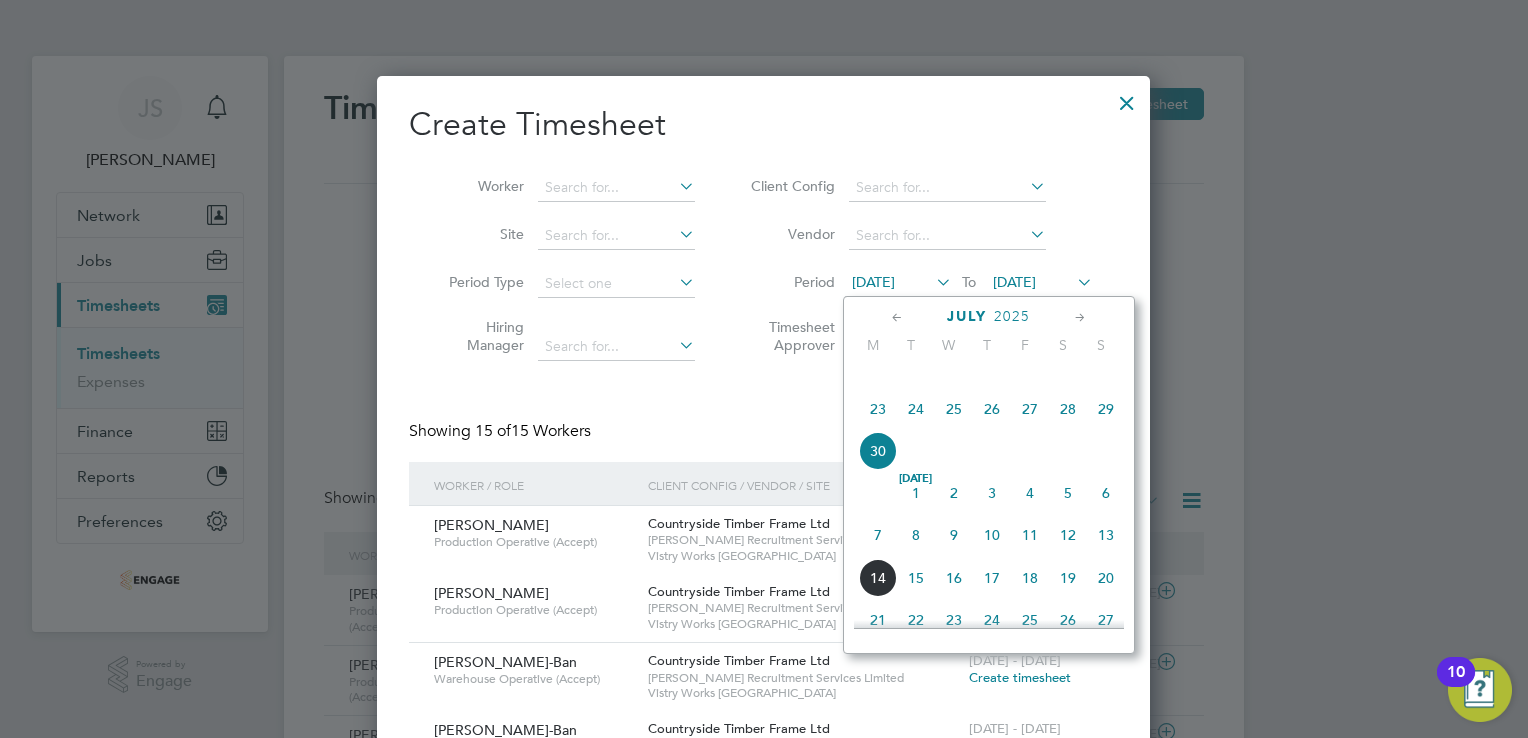 drag, startPoint x: 882, startPoint y: 567, endPoint x: 1043, endPoint y: 321, distance: 294.0017 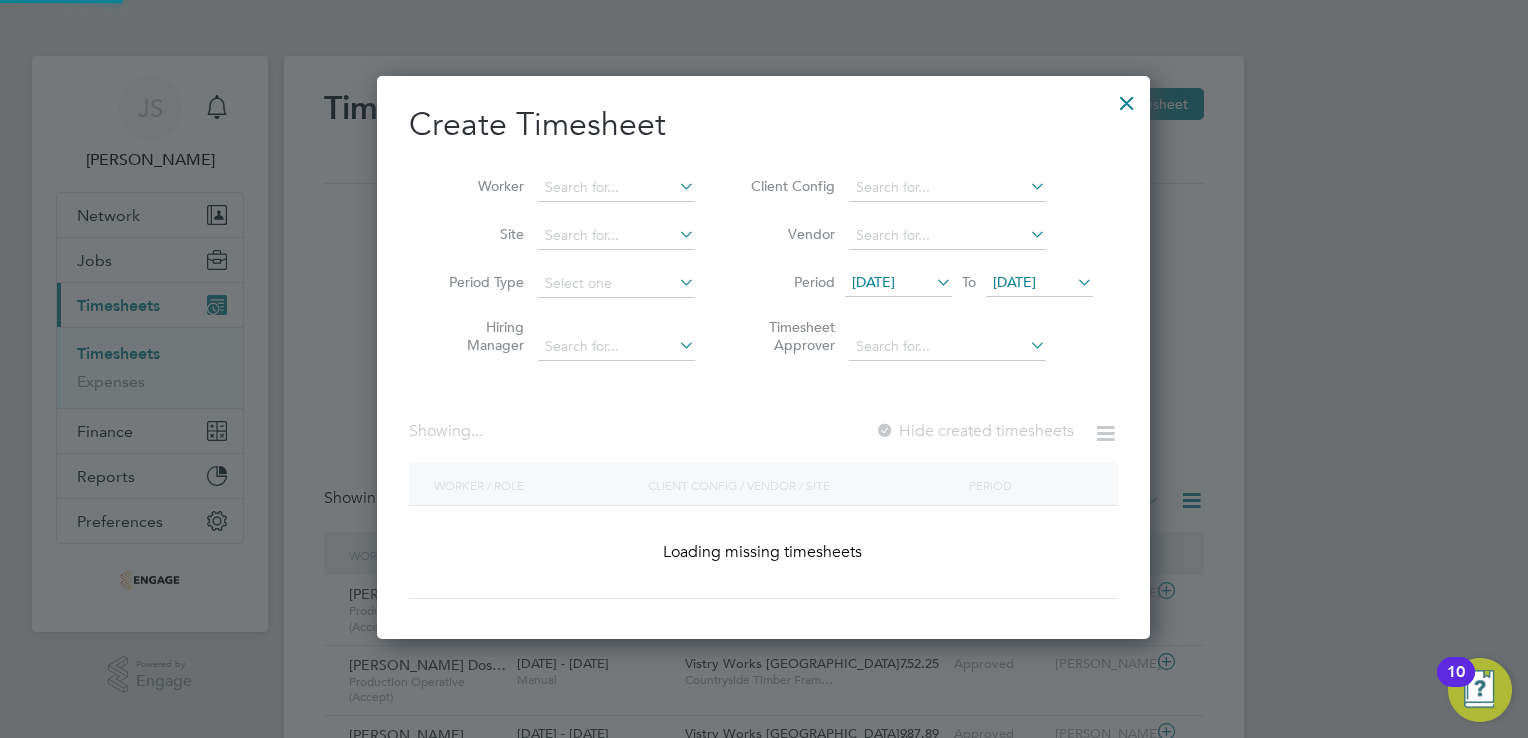 click on "[DATE]" at bounding box center (1014, 282) 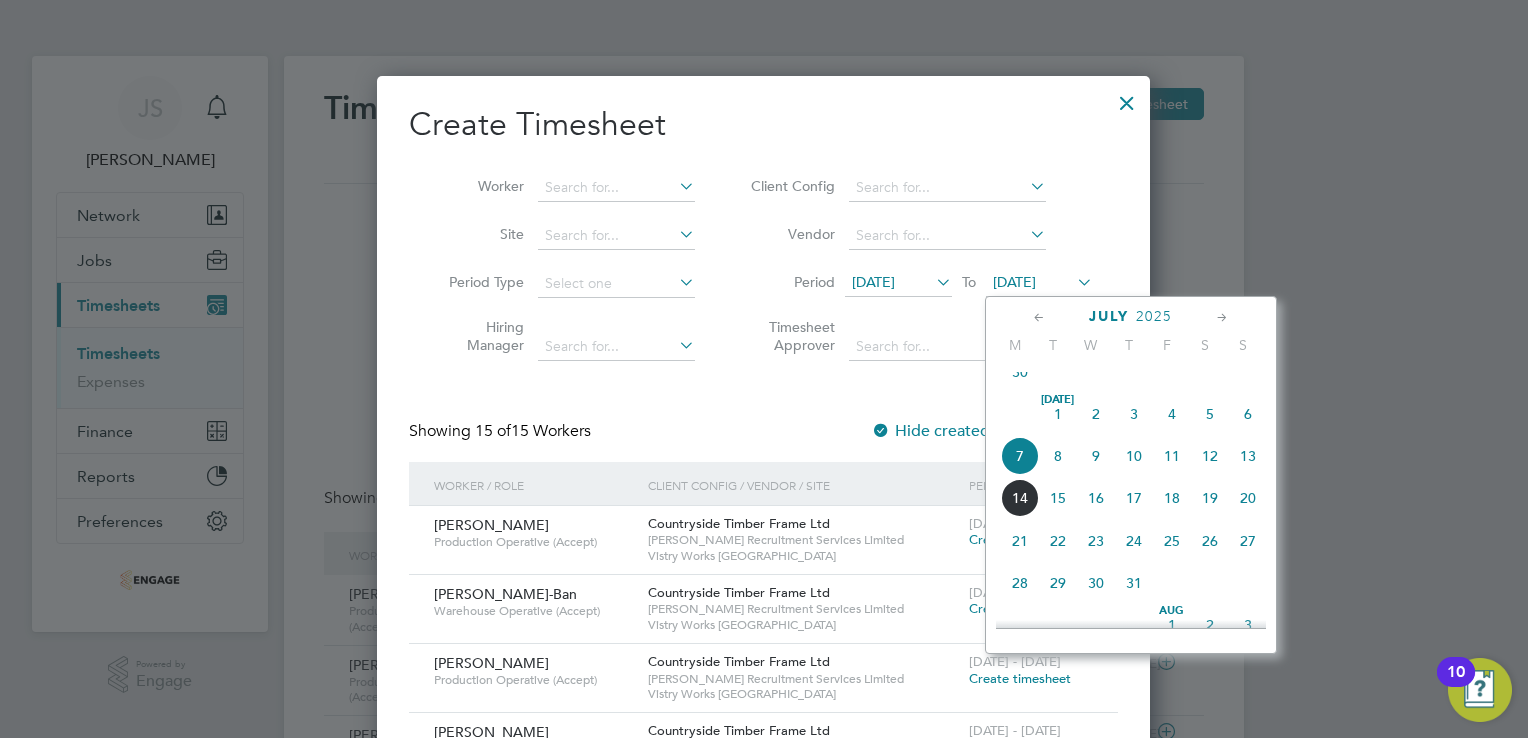 drag, startPoint x: 1245, startPoint y: 479, endPoint x: 1116, endPoint y: 466, distance: 129.65338 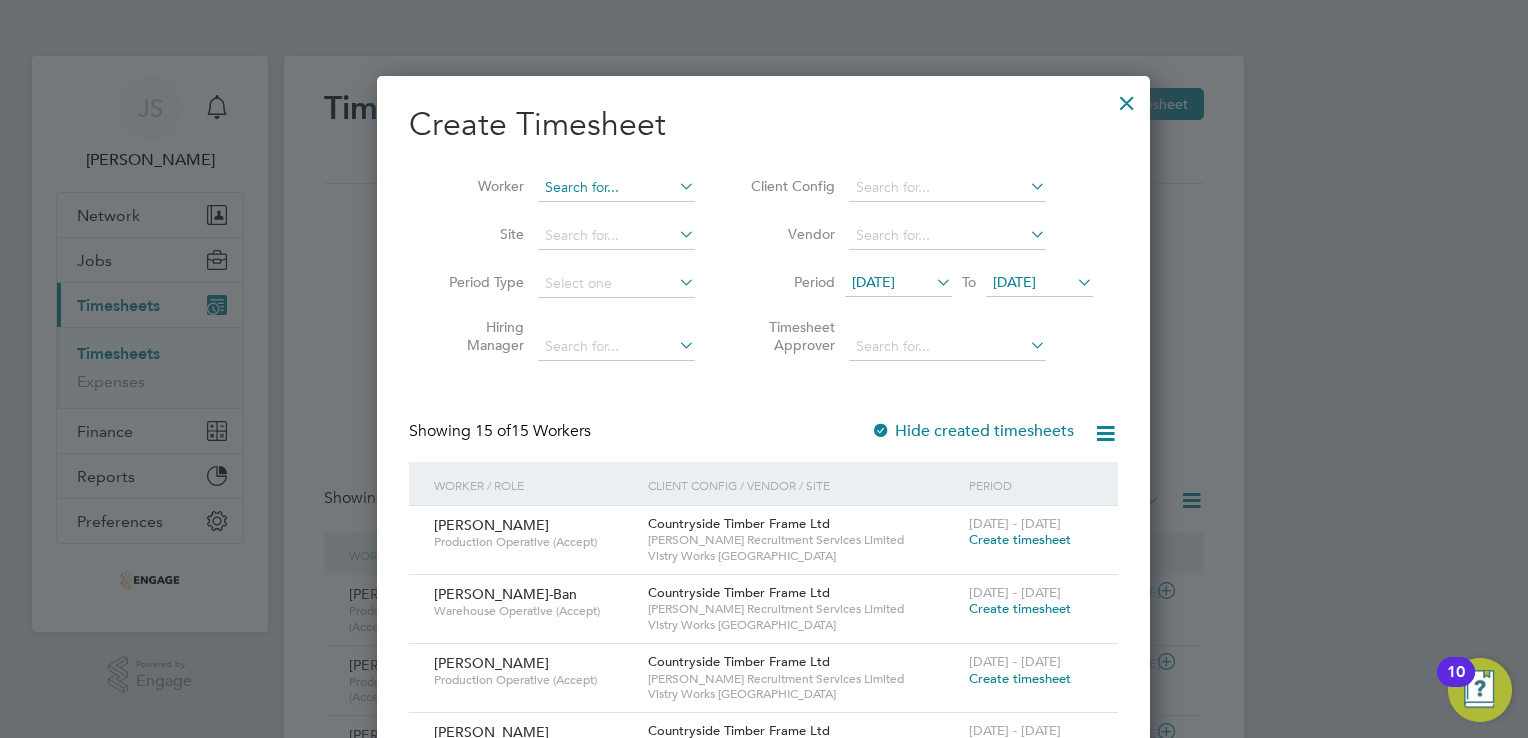 click at bounding box center (616, 188) 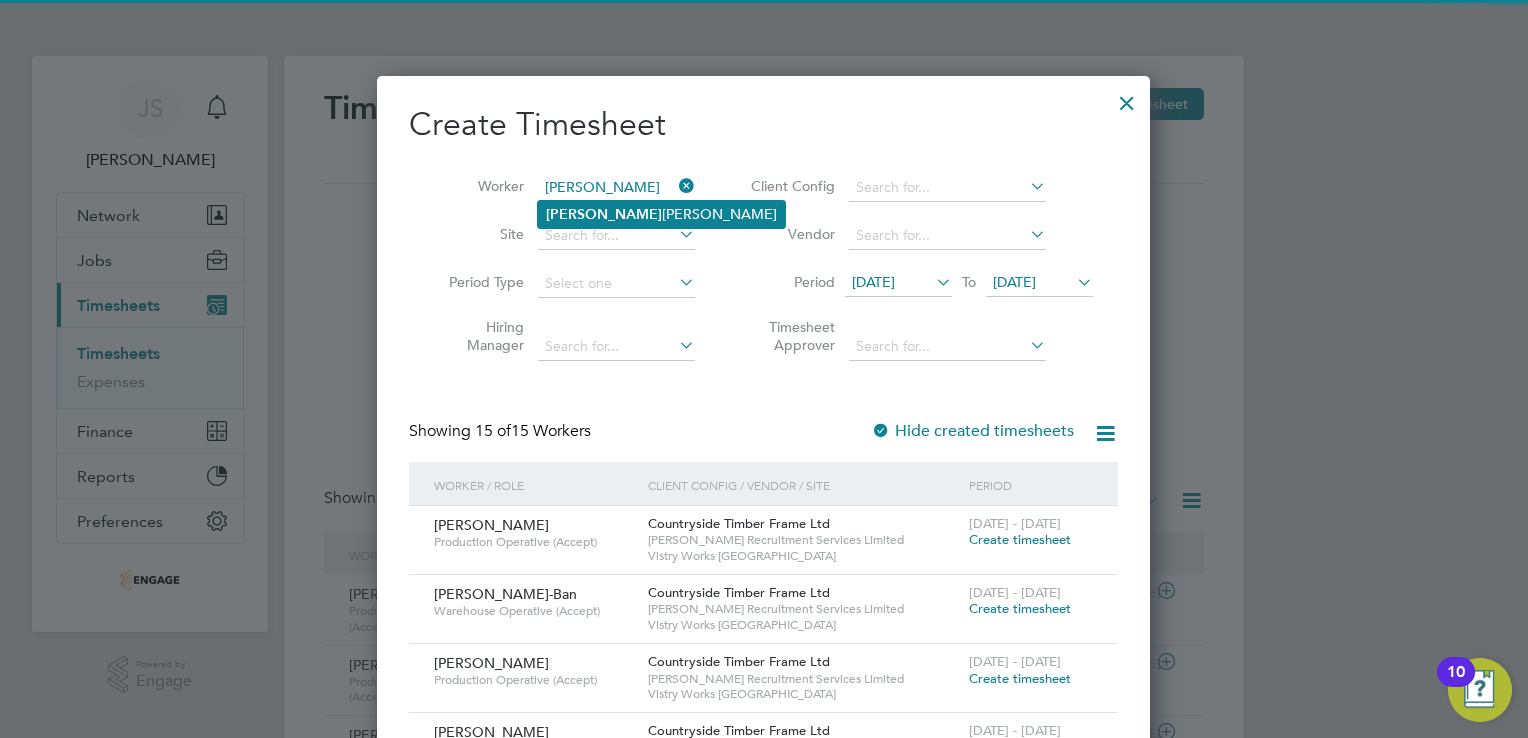 click on "Glynn  Siddons" 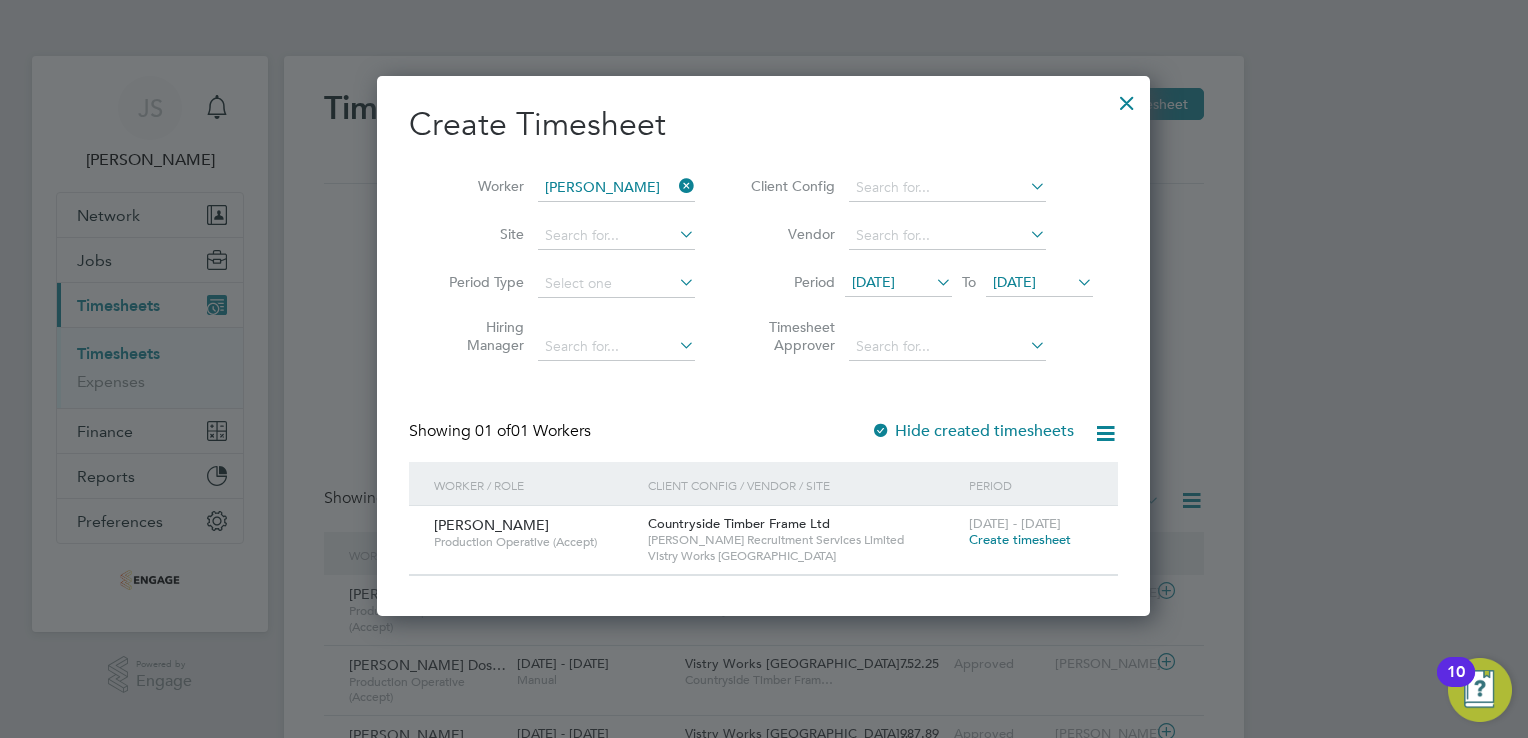 click on "Create timesheet" at bounding box center (1020, 539) 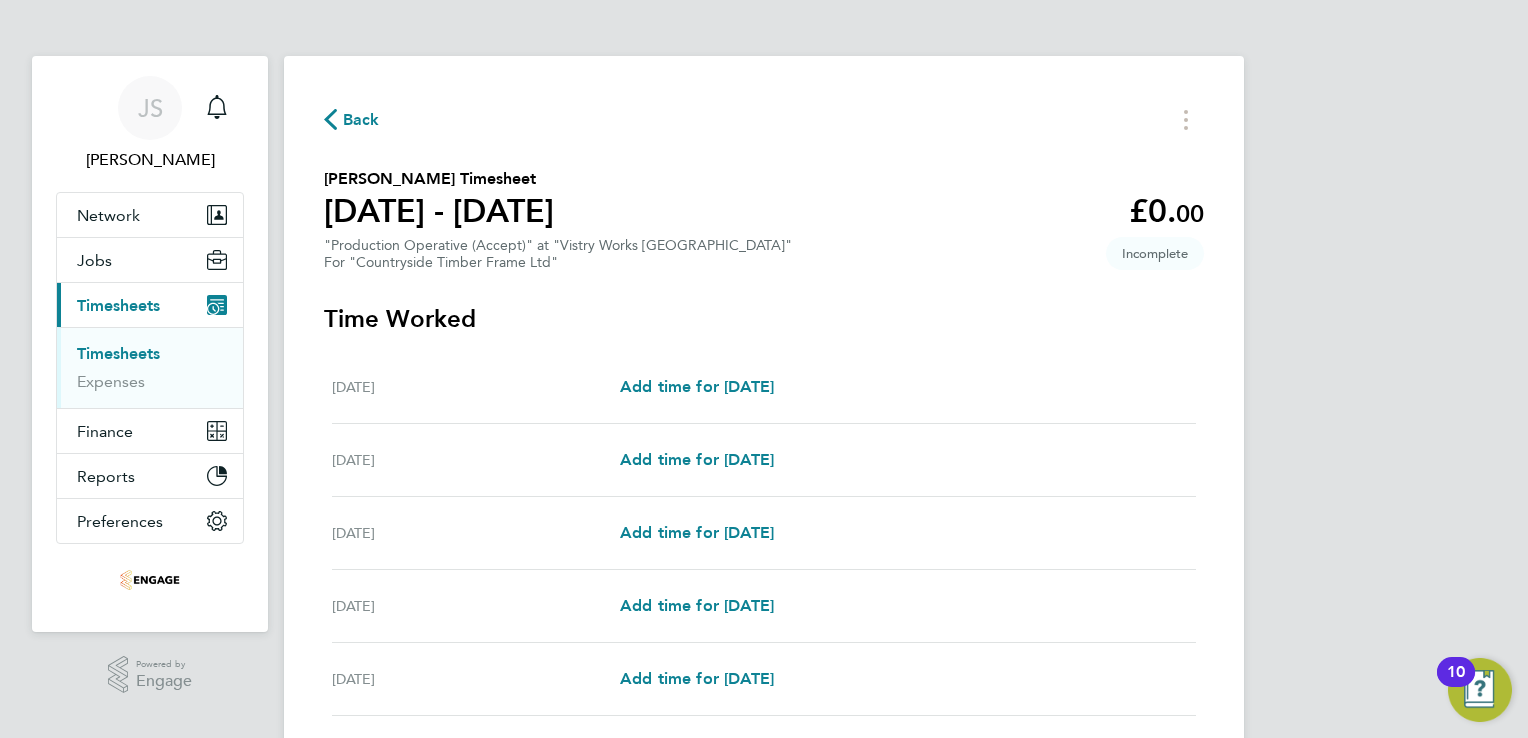 click on "Back" 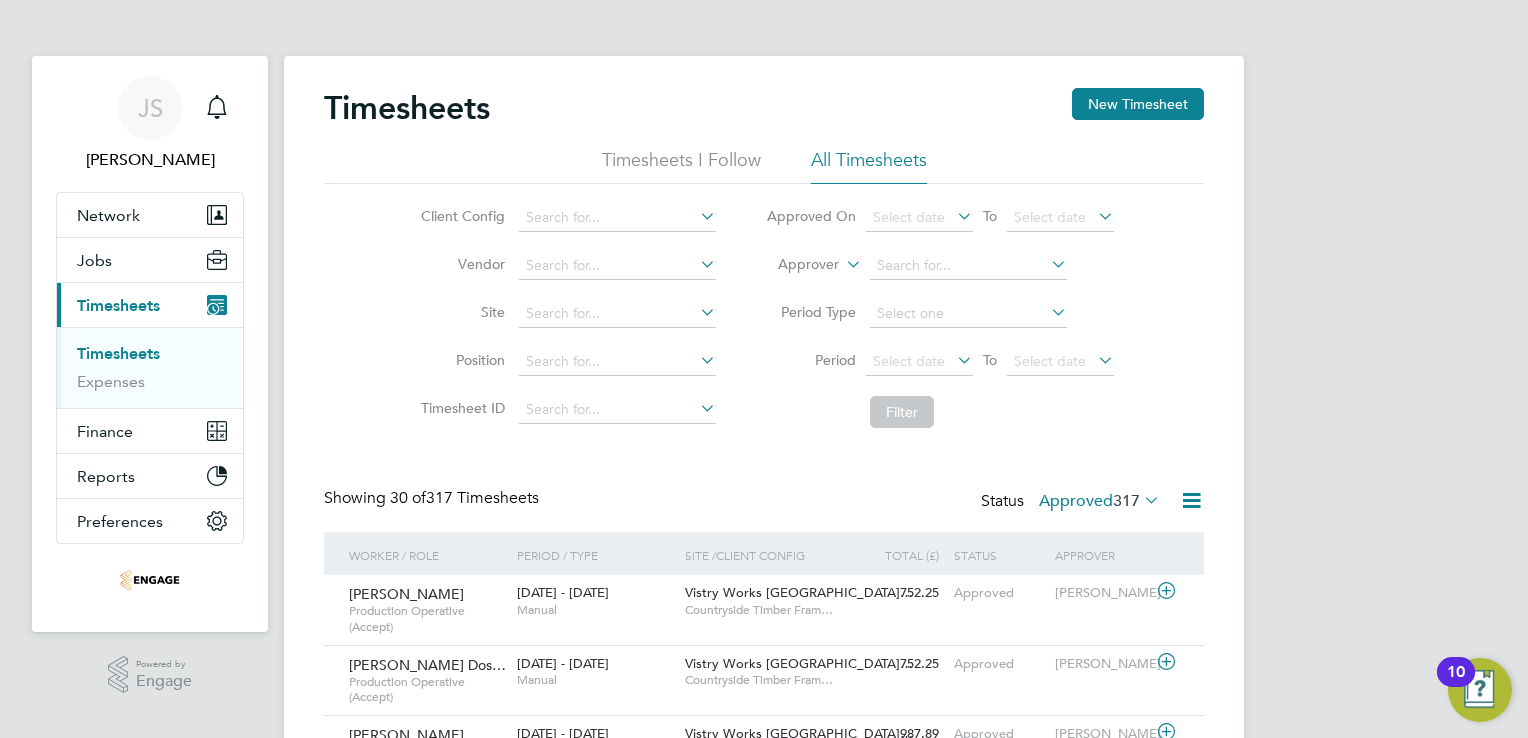 drag, startPoint x: 1188, startPoint y: 97, endPoint x: 1114, endPoint y: 244, distance: 164.57521 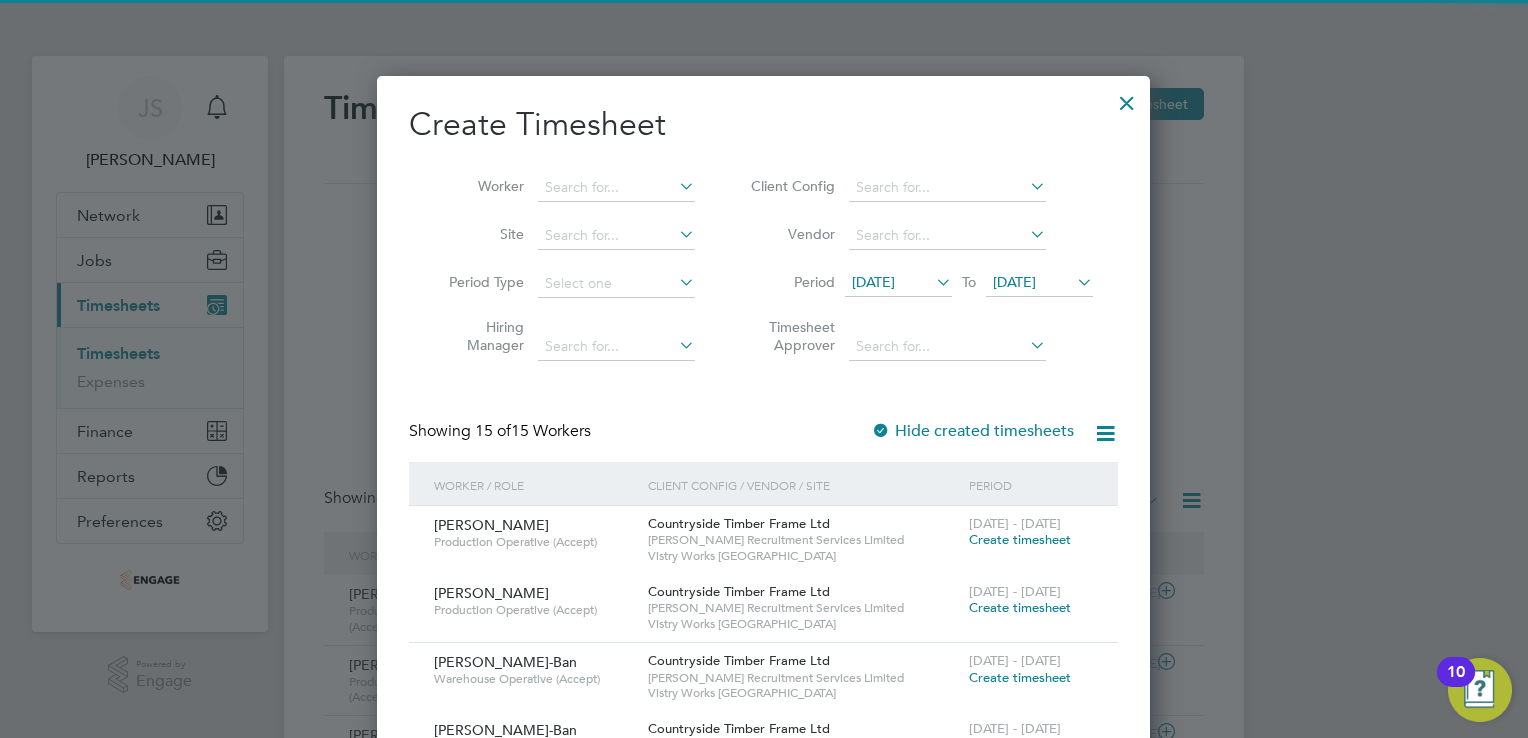 click on "[DATE]" at bounding box center (873, 282) 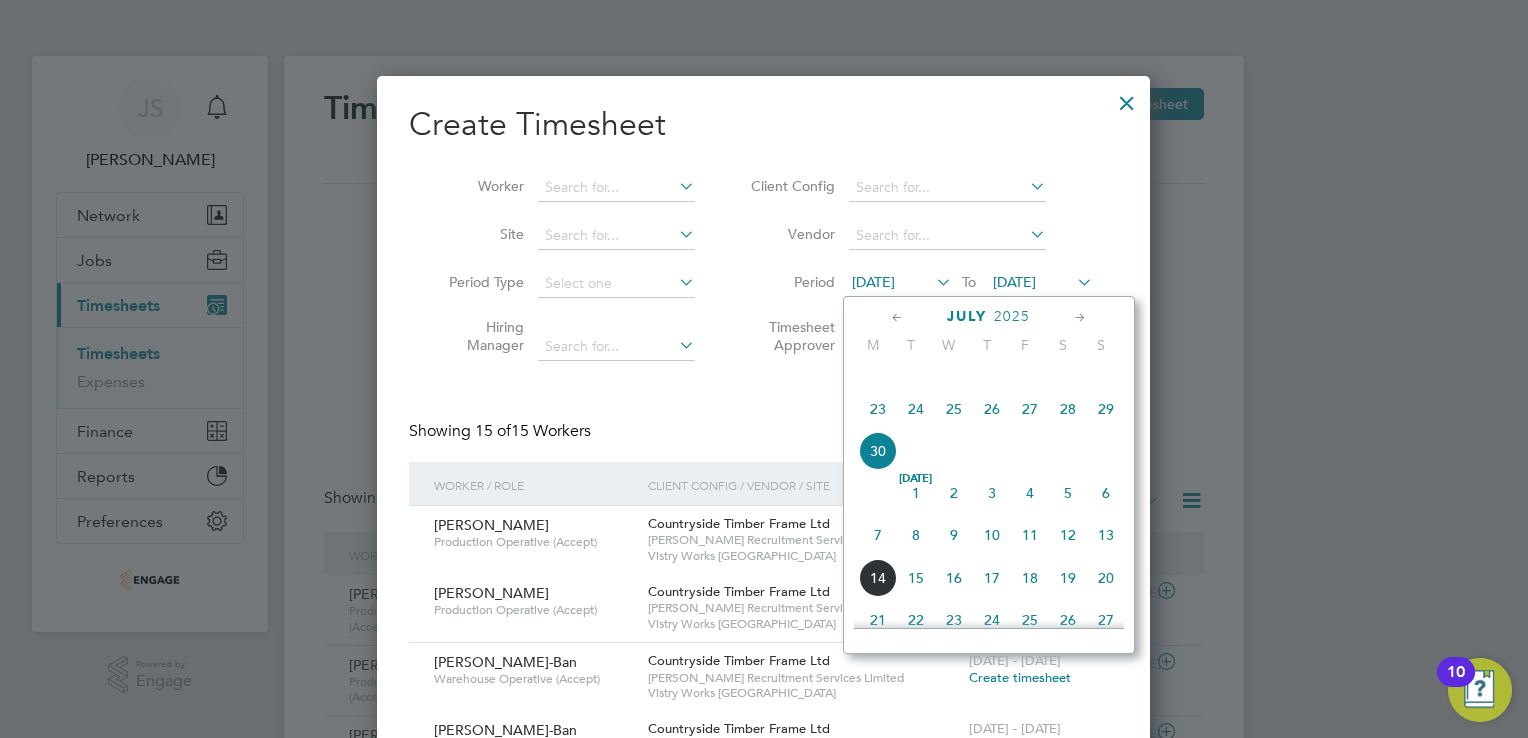 click on "7" 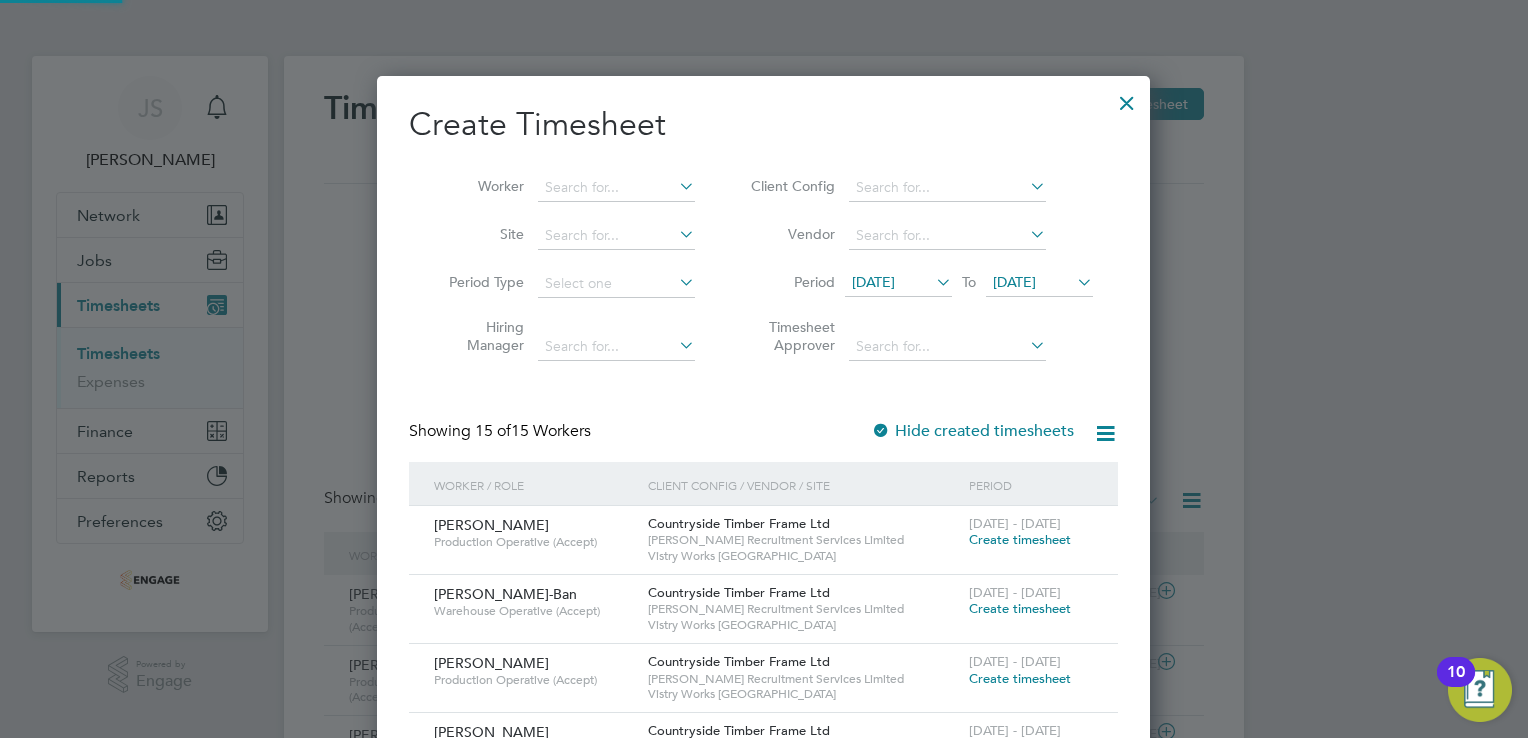 click on "Period
07 Jul 2025
To
07 Jul 2025" at bounding box center (919, 284) 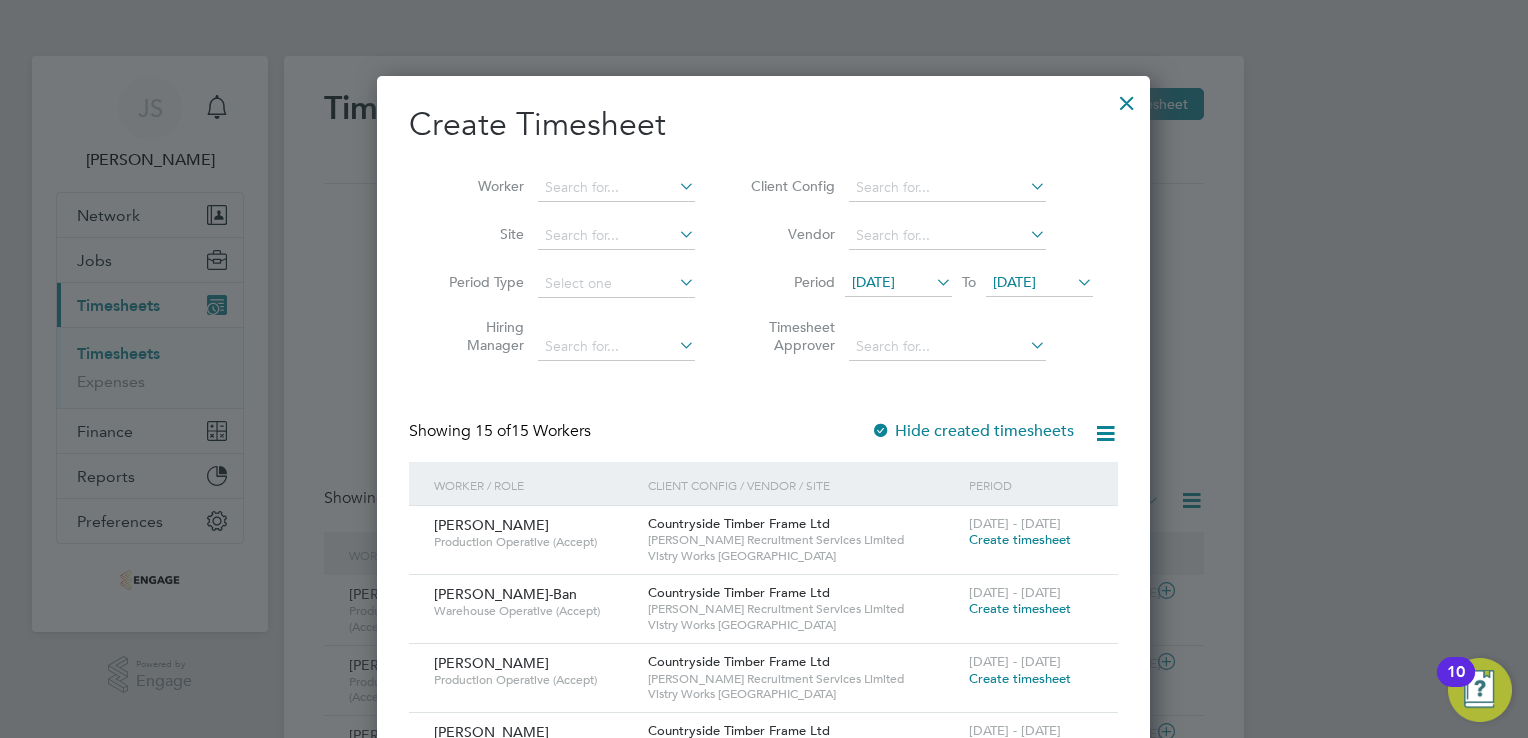 click on "[DATE]" at bounding box center [1014, 282] 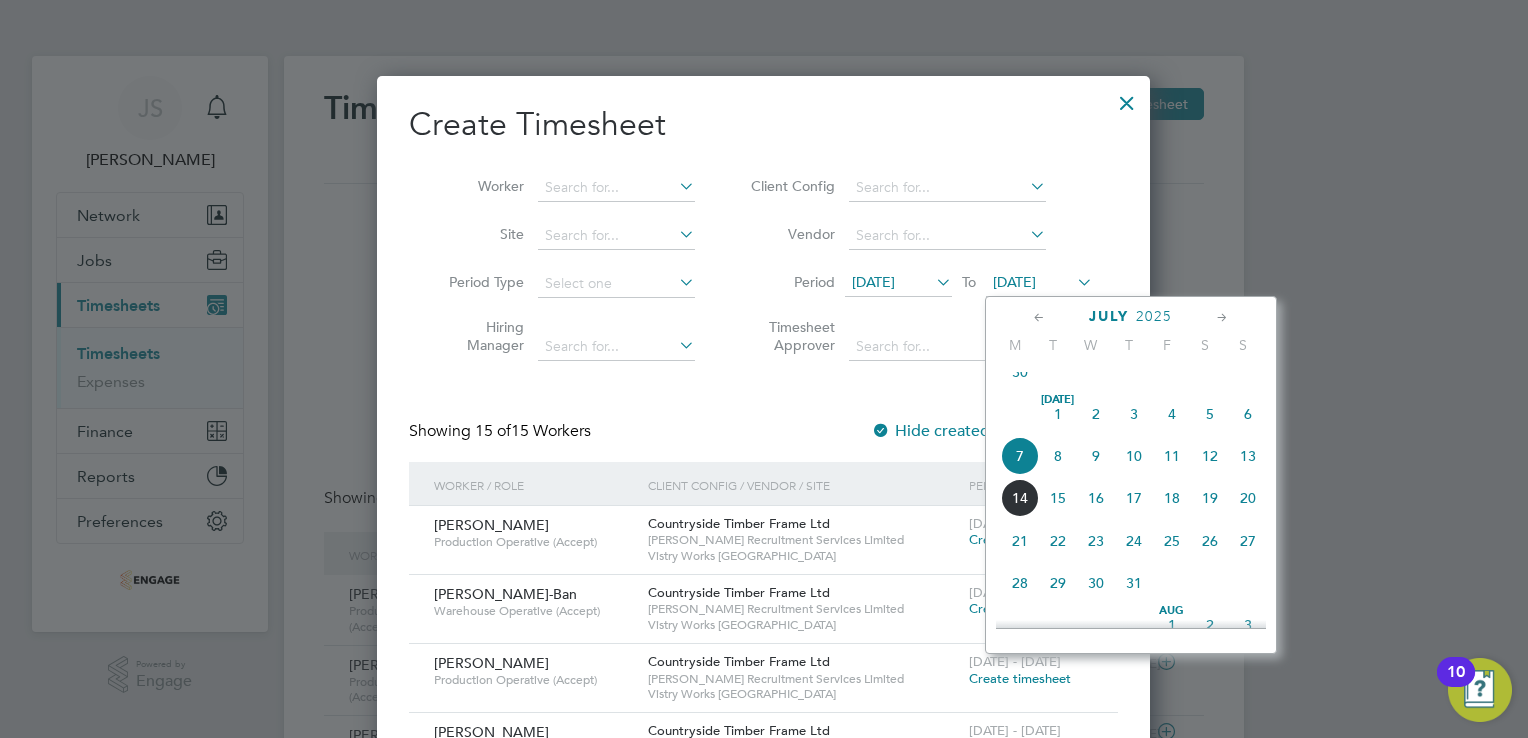 click on "13" 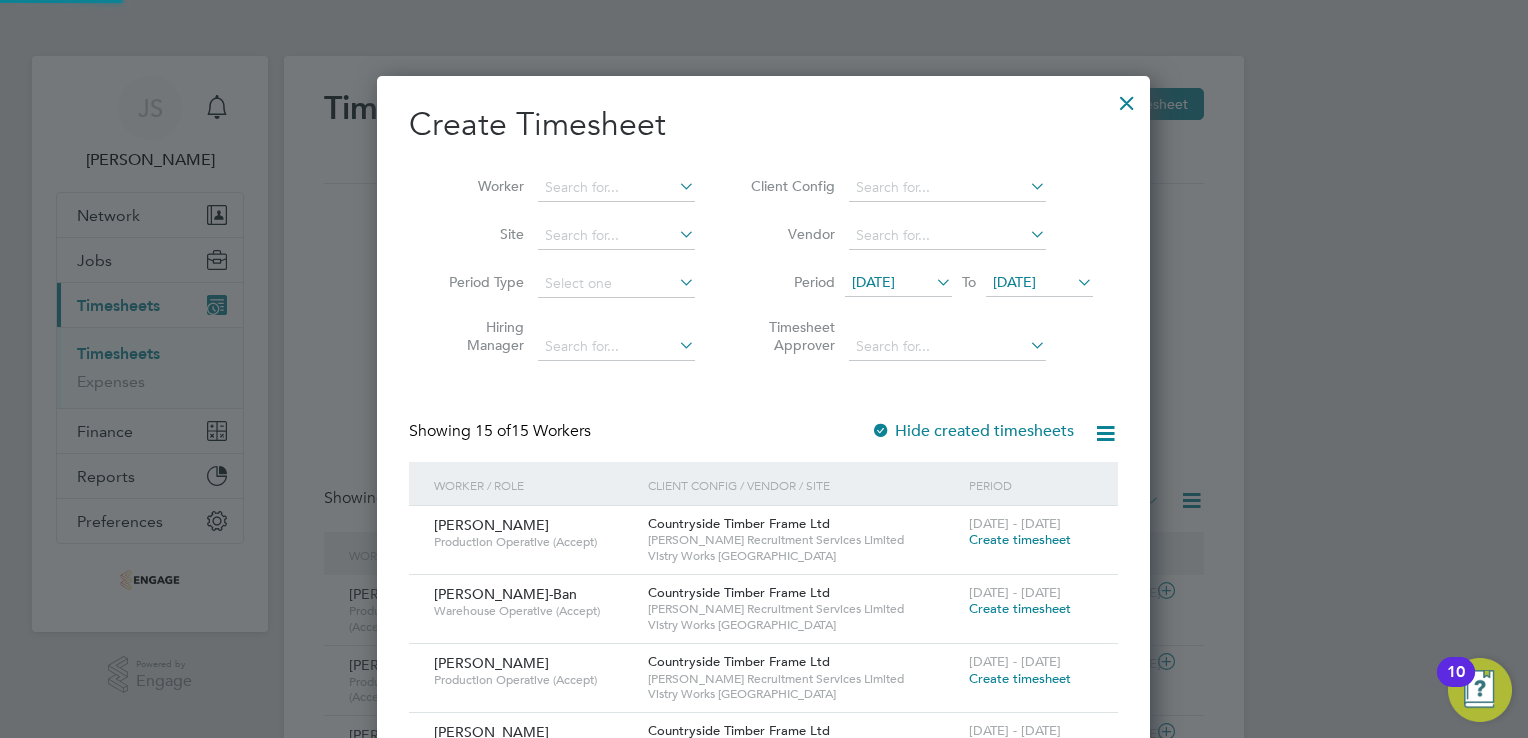 scroll, scrollTop: 300, scrollLeft: 0, axis: vertical 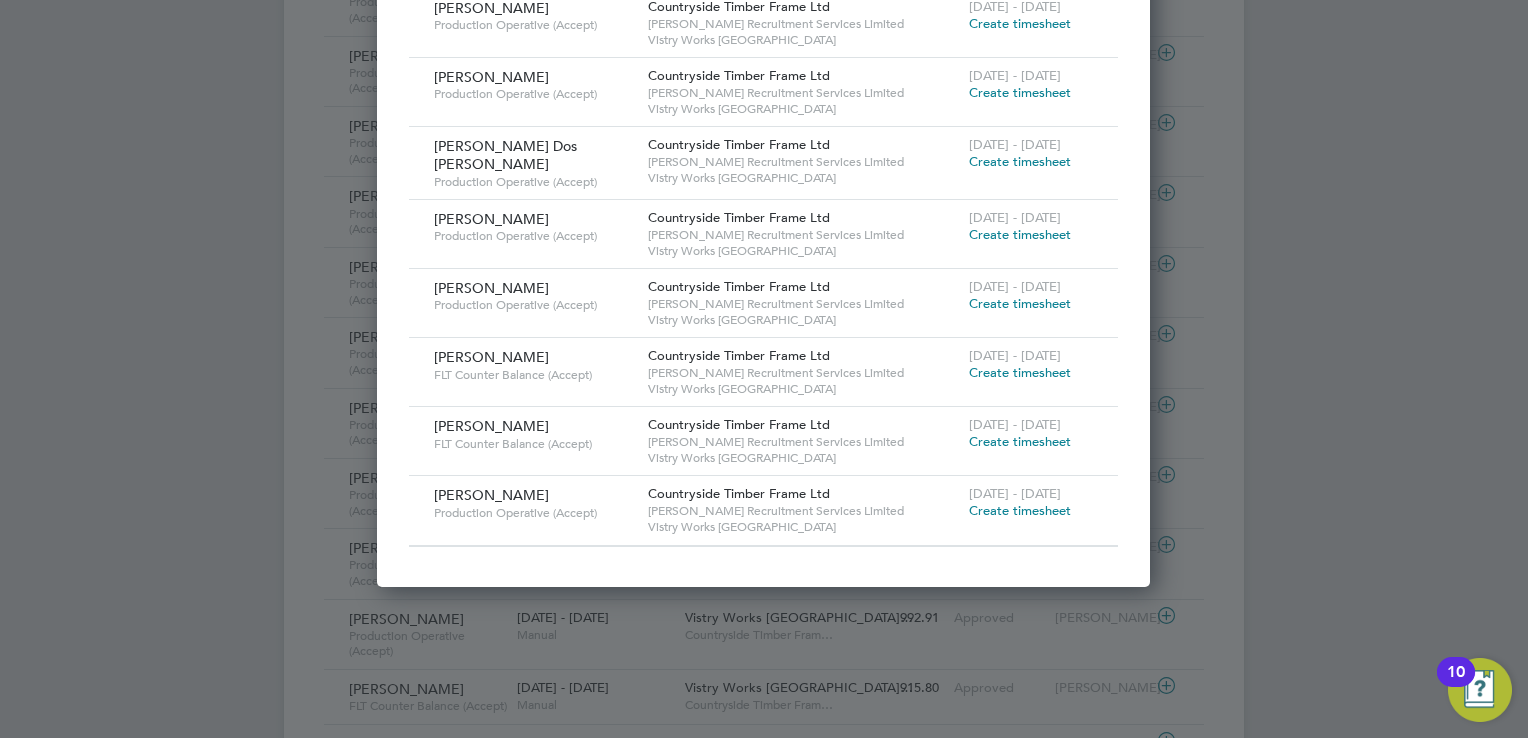 click on "Create timesheet" at bounding box center (1020, 510) 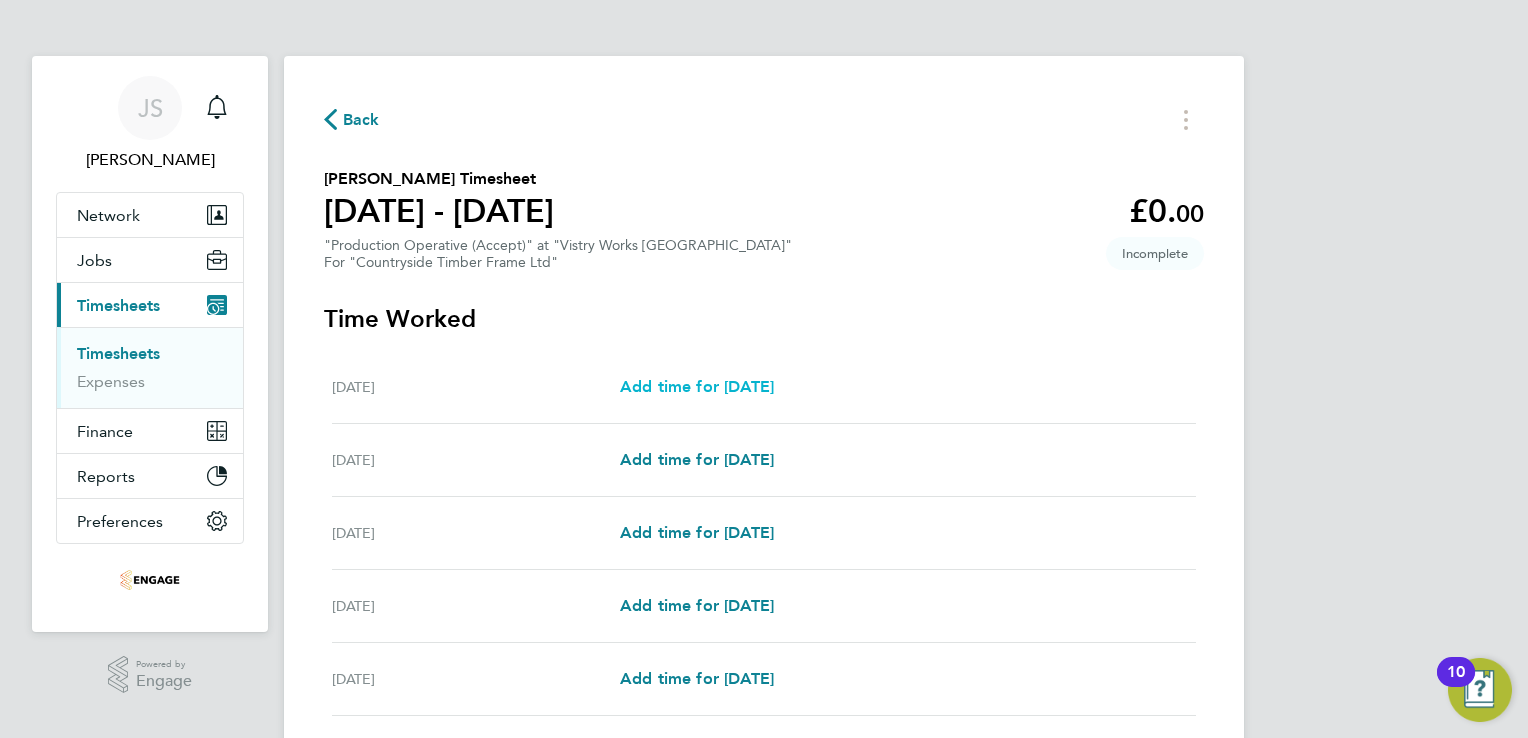 click on "Add time for [DATE]" at bounding box center (697, 386) 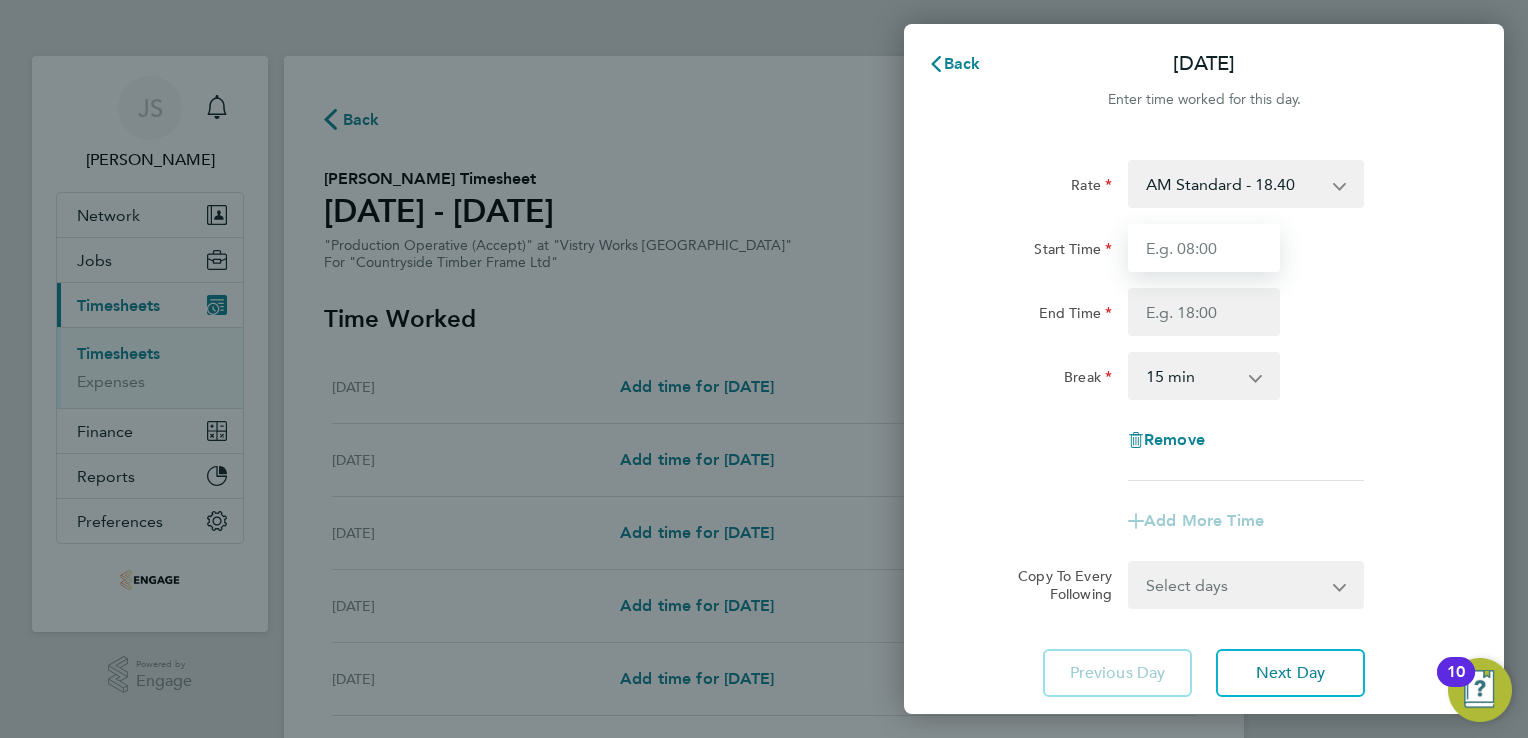 click on "Start Time" at bounding box center [1204, 248] 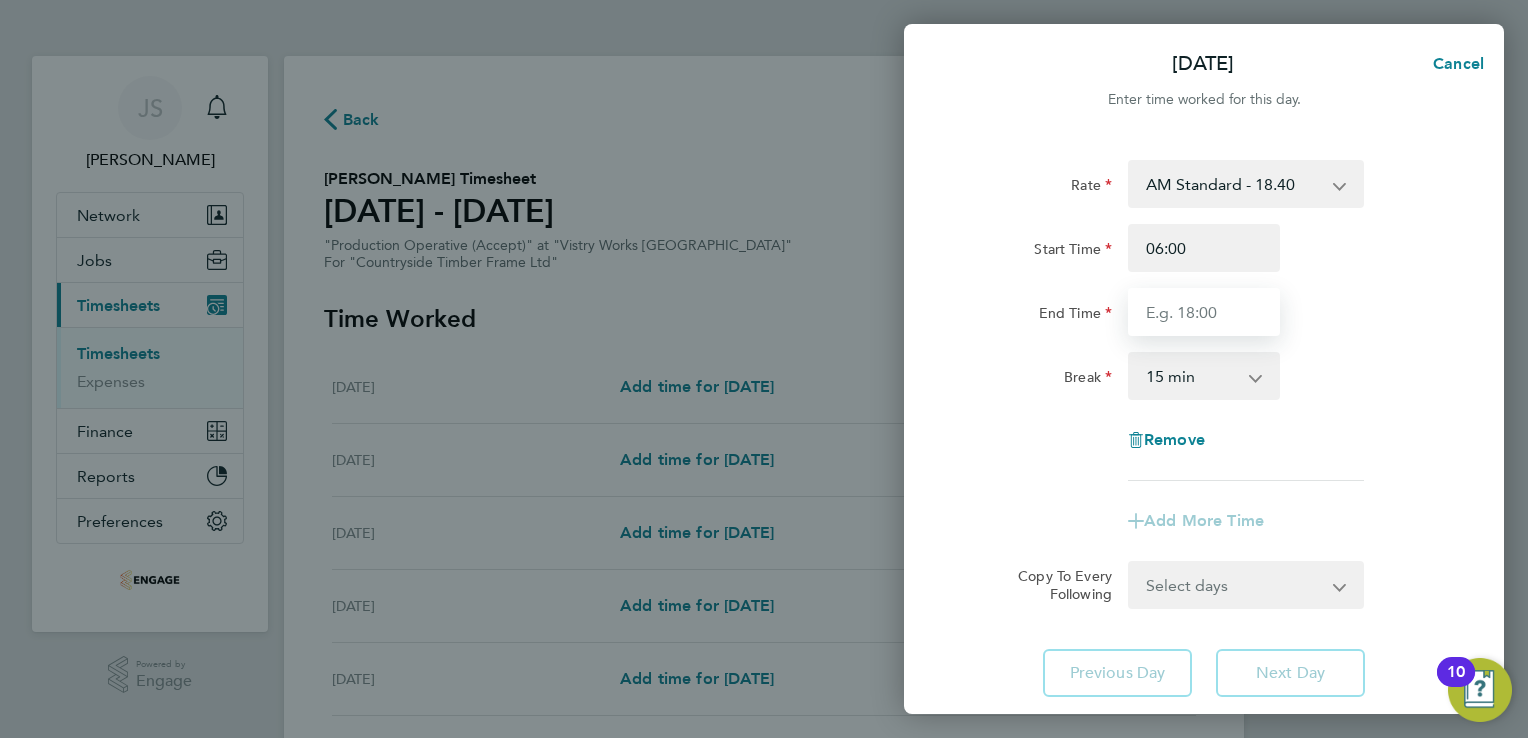 click on "End Time" at bounding box center [1204, 312] 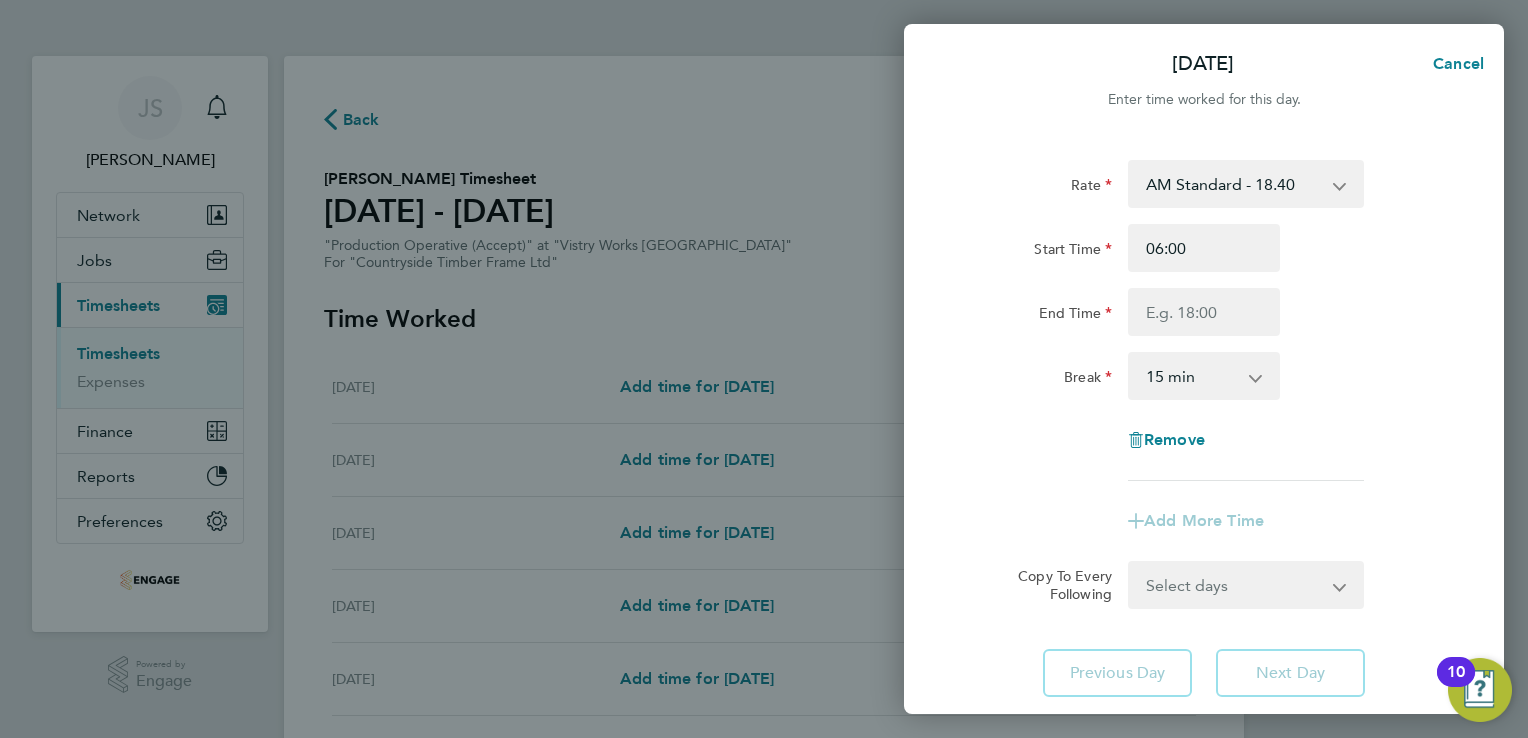 click on "AM Standard - 18.40   PM Standard - 20.06   PM OT2 - 40.11   OT 1 - 27.60   OT2 - 36.80   PM OT 1 - 30.08" at bounding box center [1234, 184] 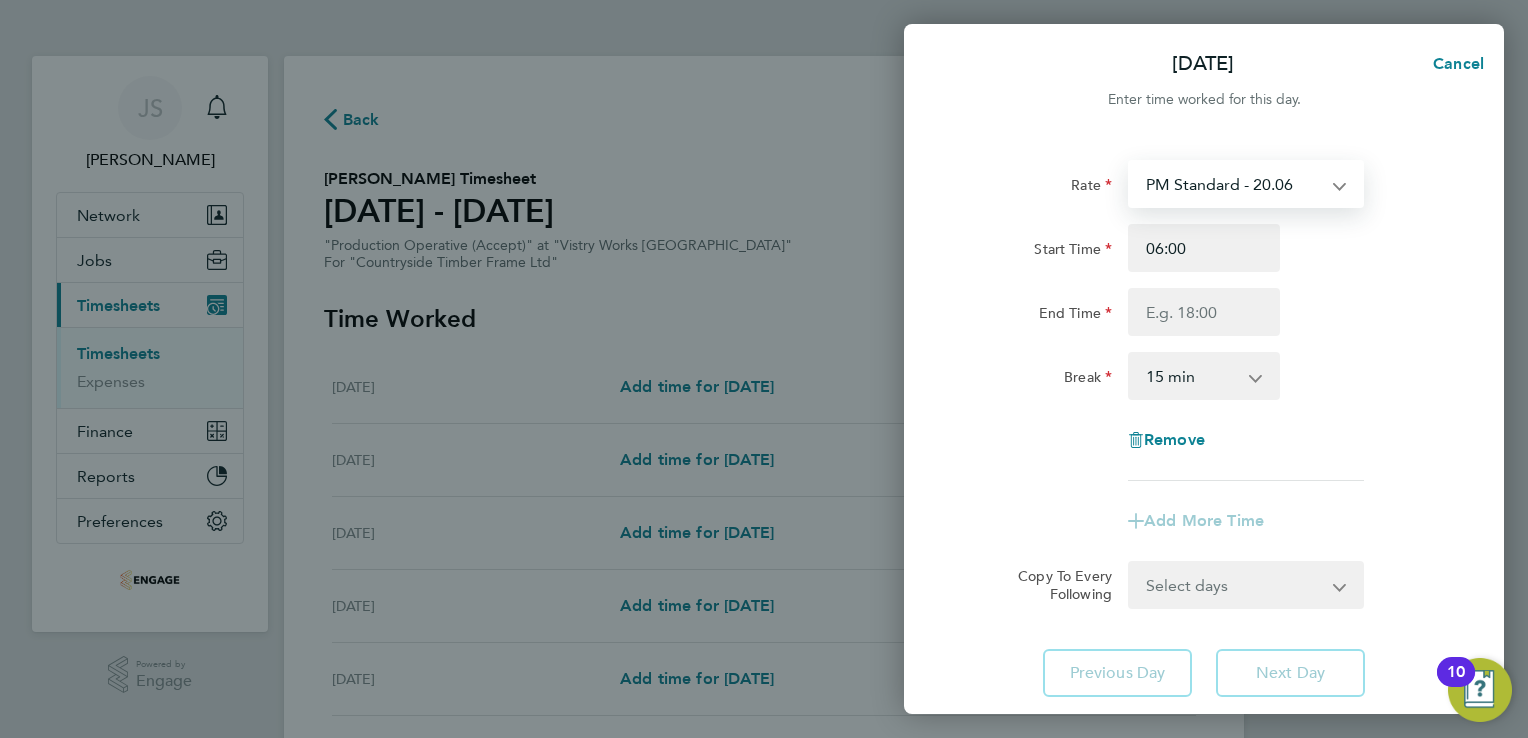 select on "15" 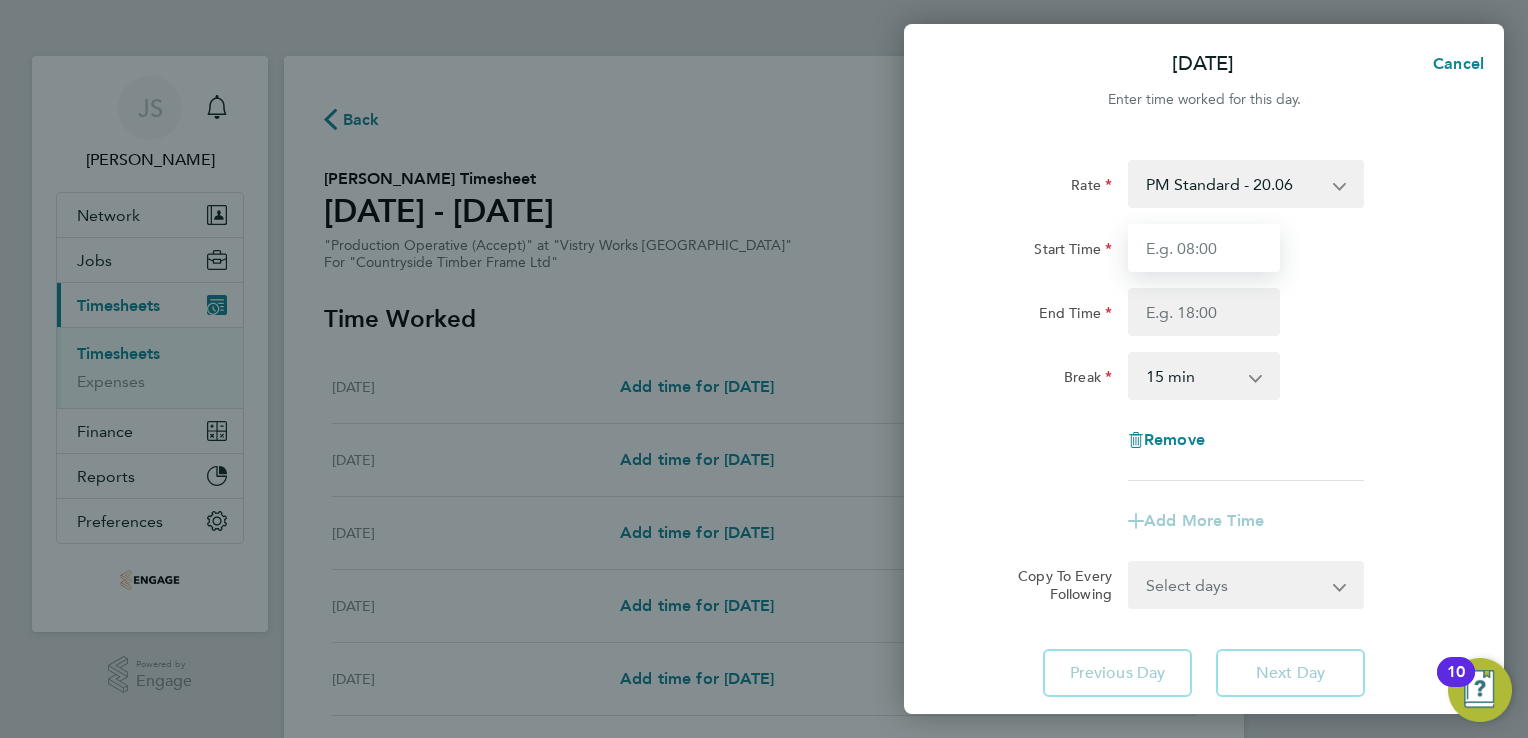 click on "Start Time" at bounding box center [1204, 248] 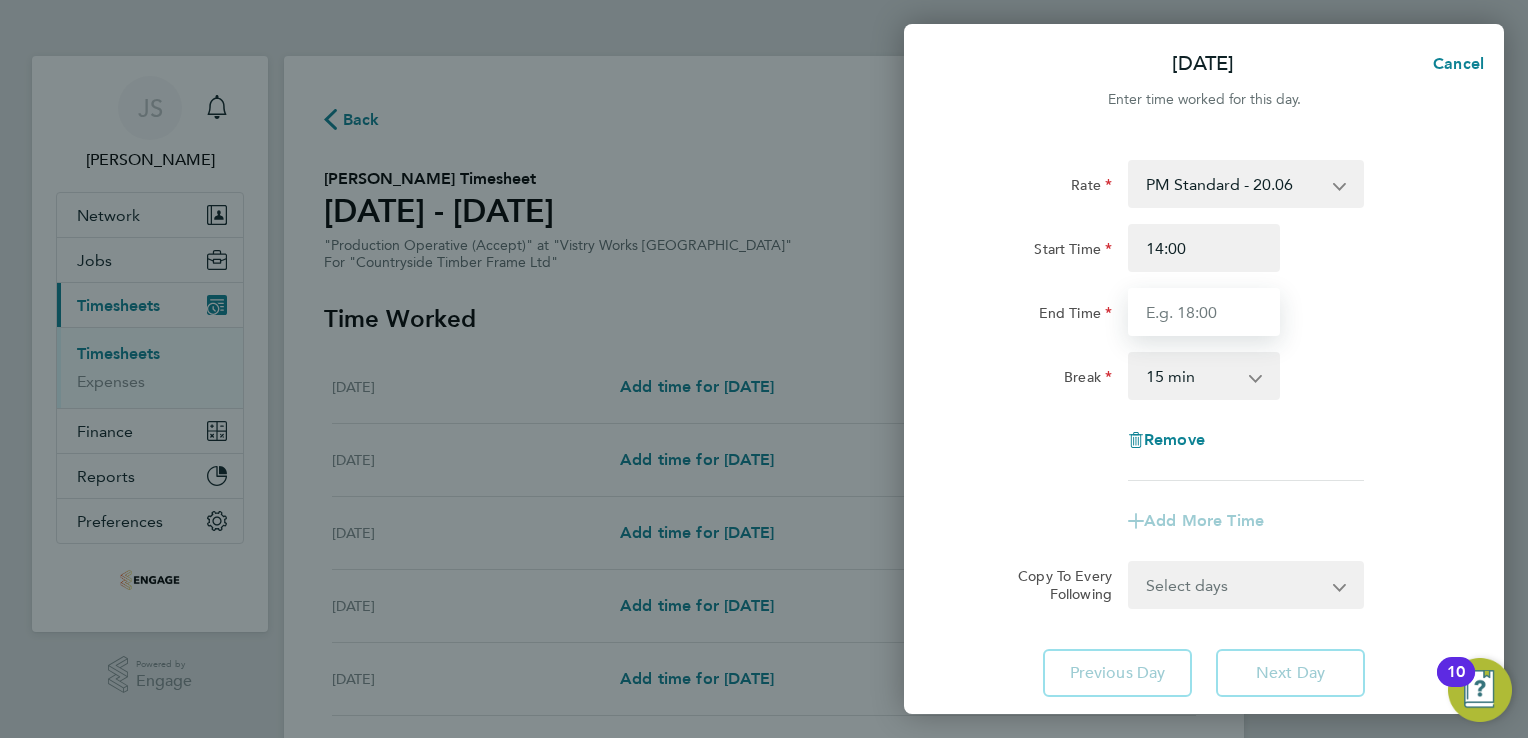 drag, startPoint x: 1147, startPoint y: 326, endPoint x: 1162, endPoint y: 337, distance: 18.601076 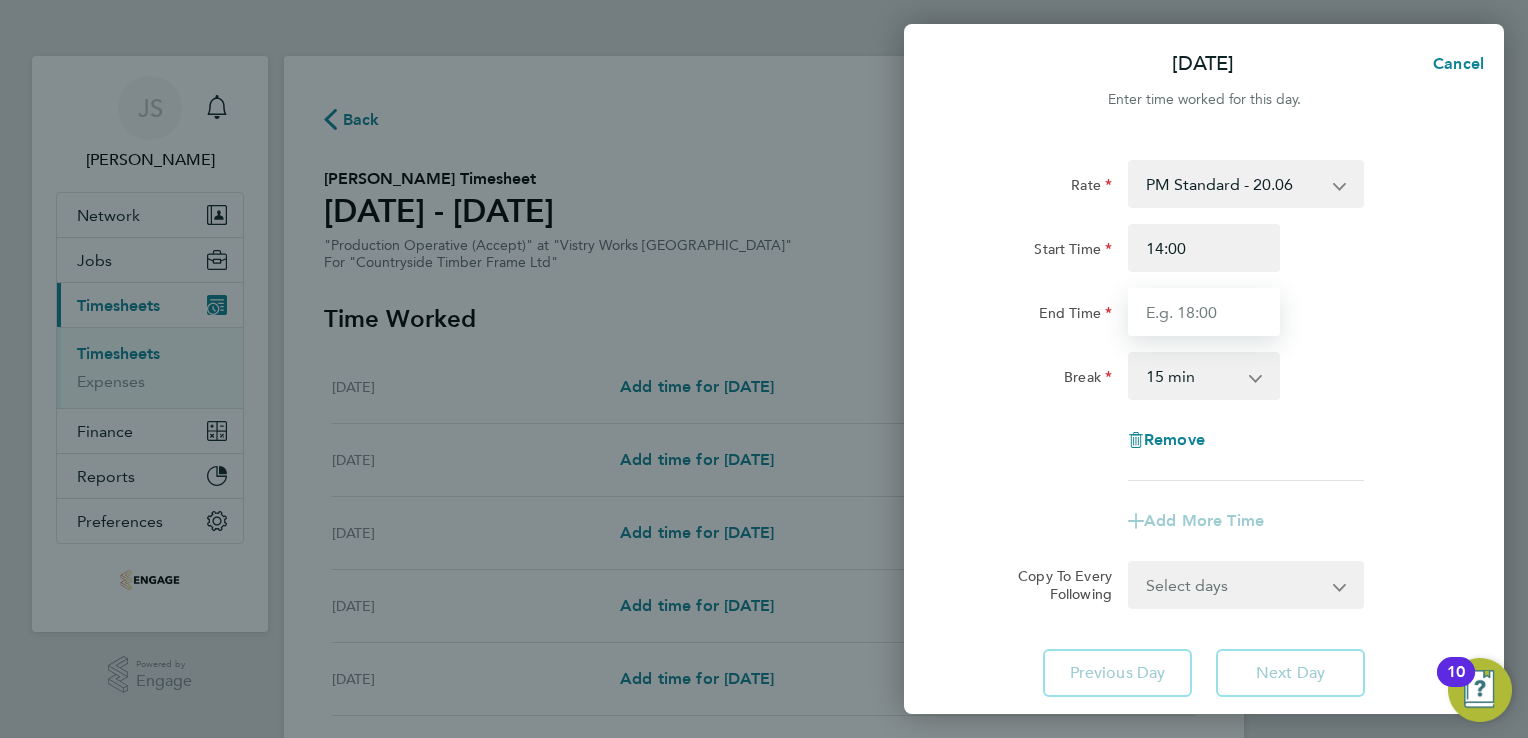 type on "22:00" 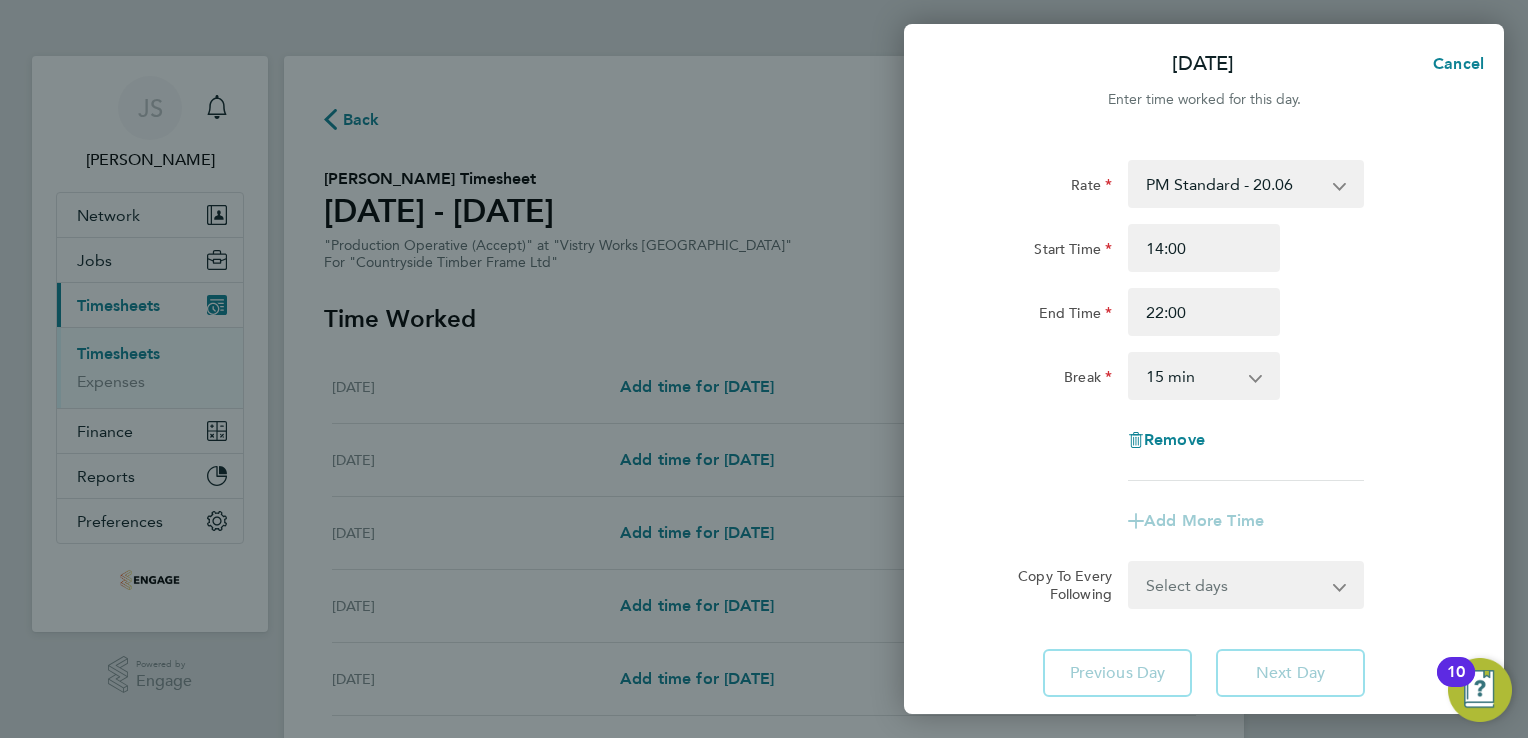 drag, startPoint x: 1168, startPoint y: 362, endPoint x: 1199, endPoint y: 378, distance: 34.88553 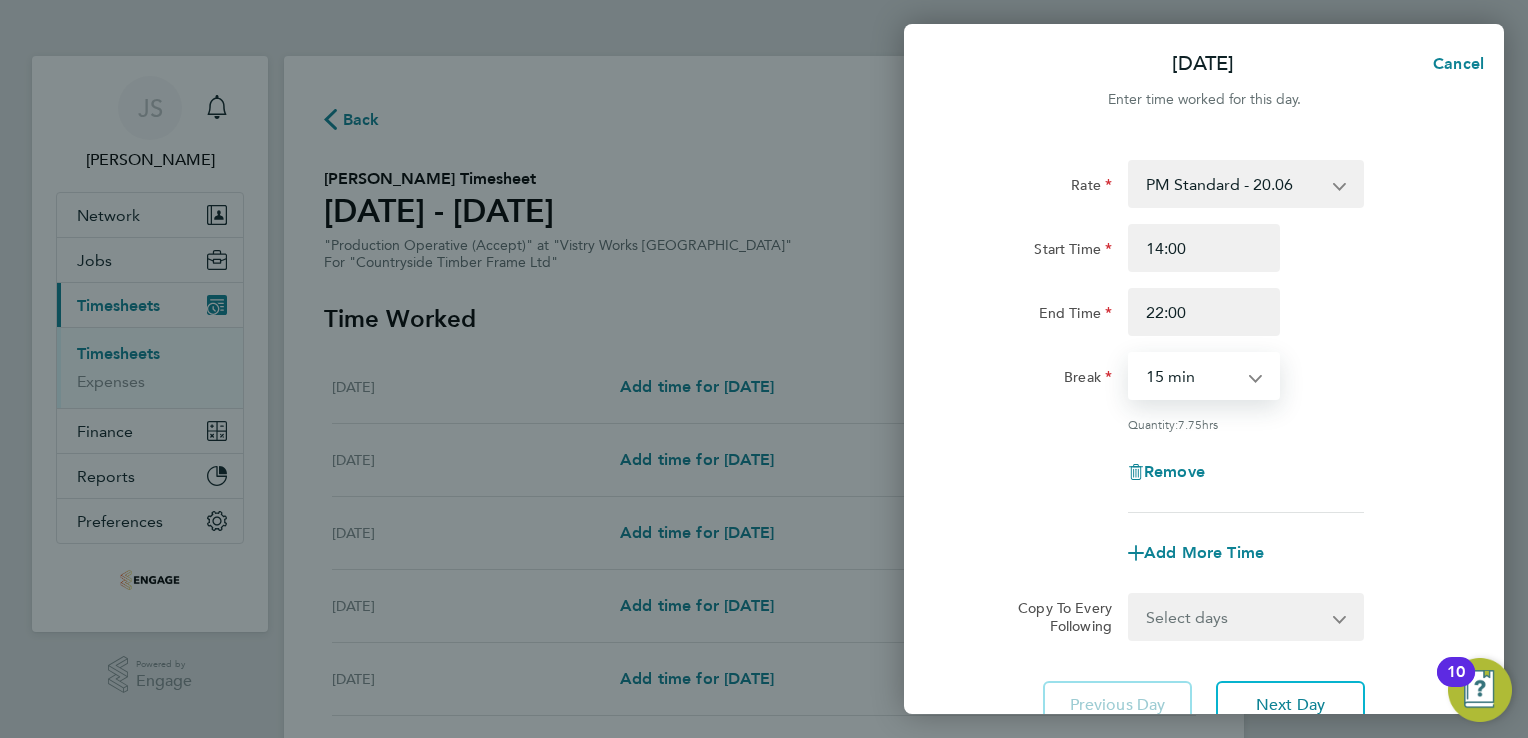 select on "30" 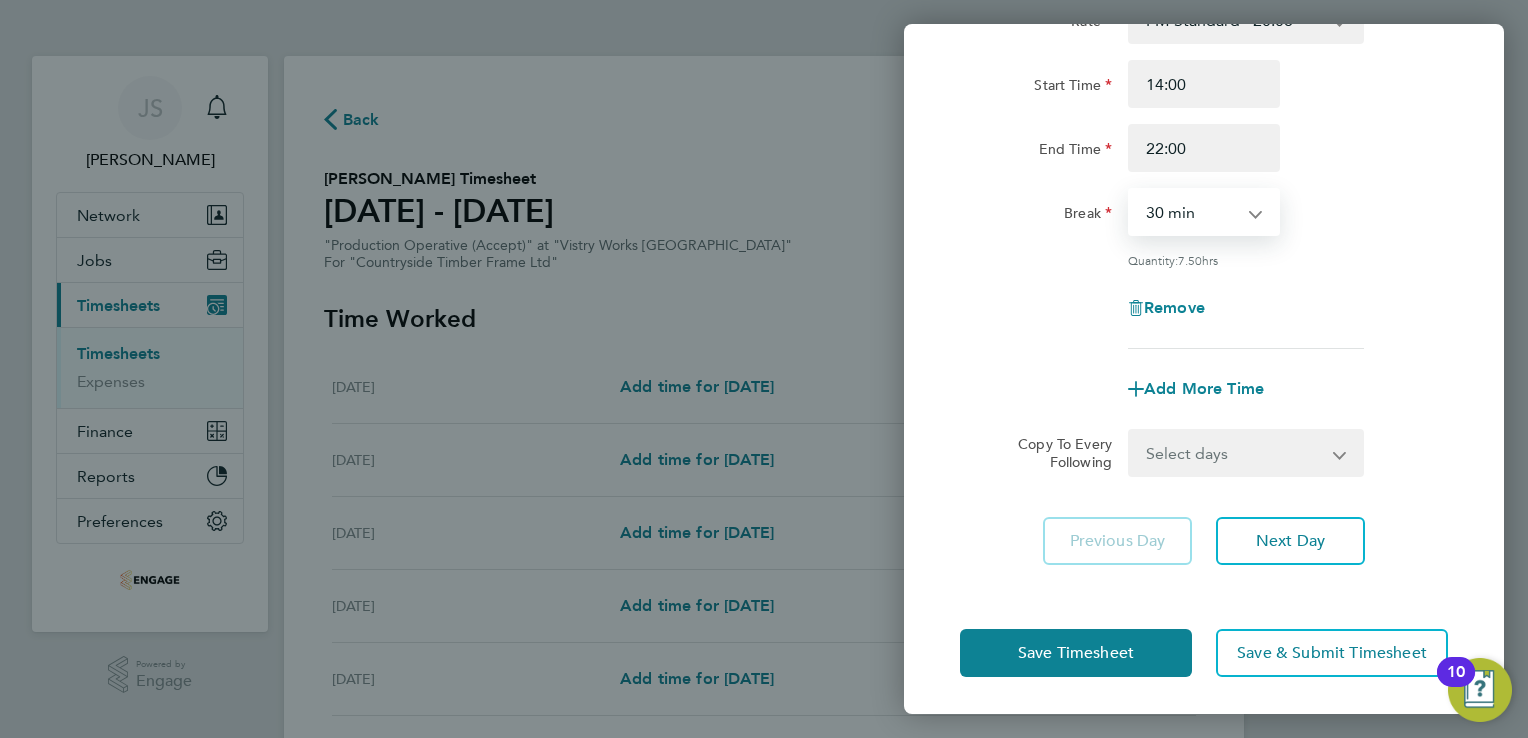 click on "Select days   Day   Weekday (Mon-Fri)   Weekend (Sat-Sun)   [DATE]   [DATE]   [DATE]   [DATE]   [DATE]   [DATE]" at bounding box center [1235, 453] 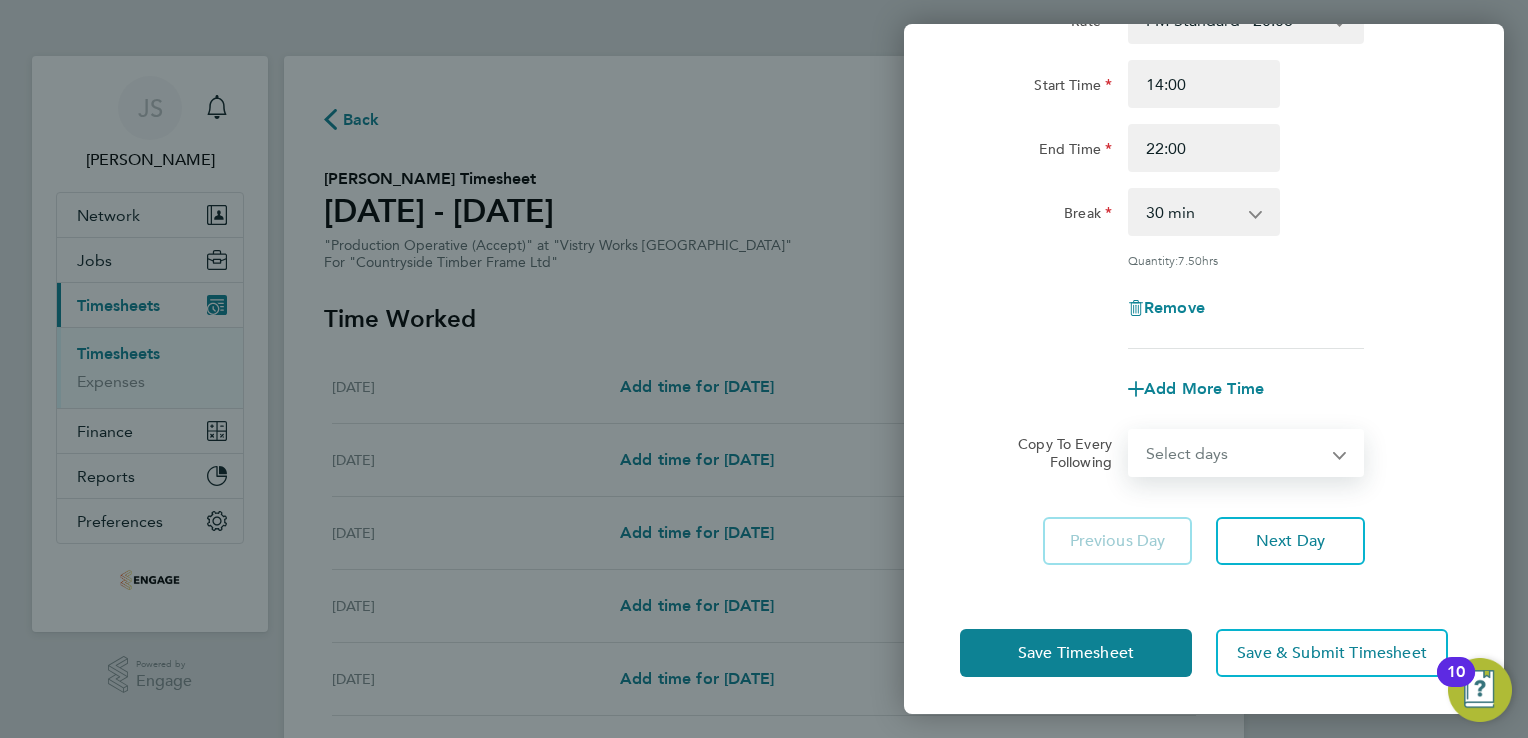 select on "TUE" 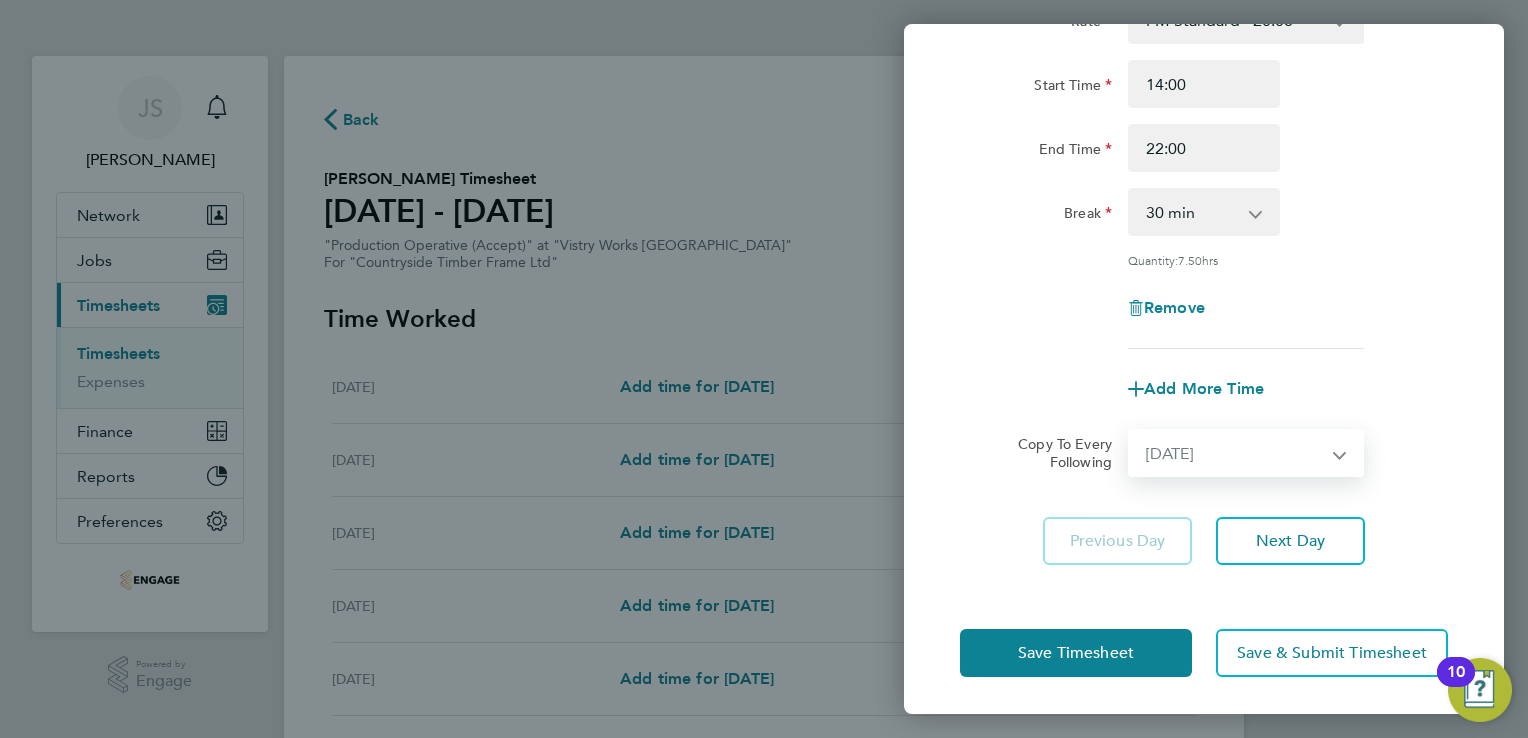 click on "Select days   Day   Weekday (Mon-Fri)   Weekend (Sat-Sun)   [DATE]   [DATE]   [DATE]   [DATE]   [DATE]   [DATE]" at bounding box center (1235, 453) 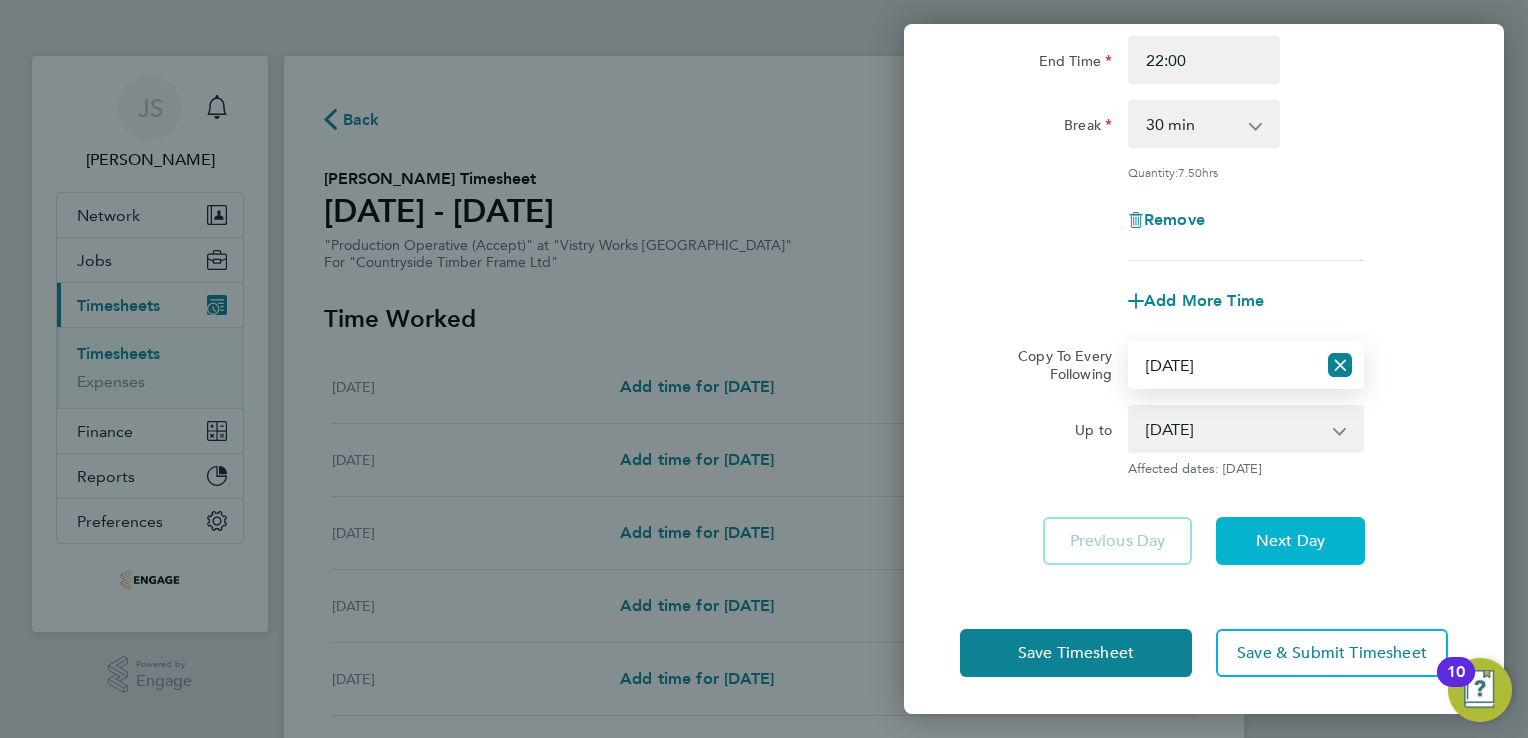 click on "Next Day" 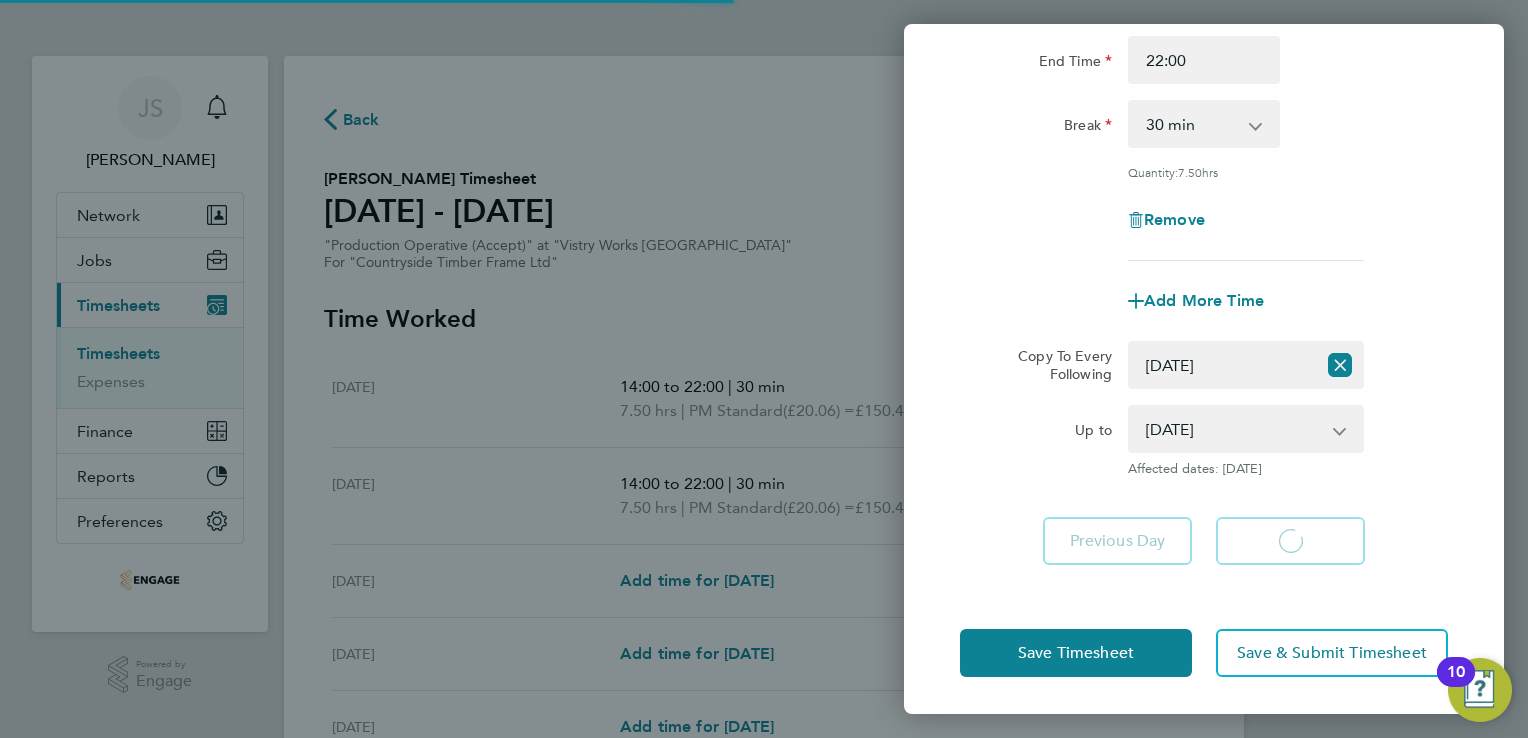 select on "30" 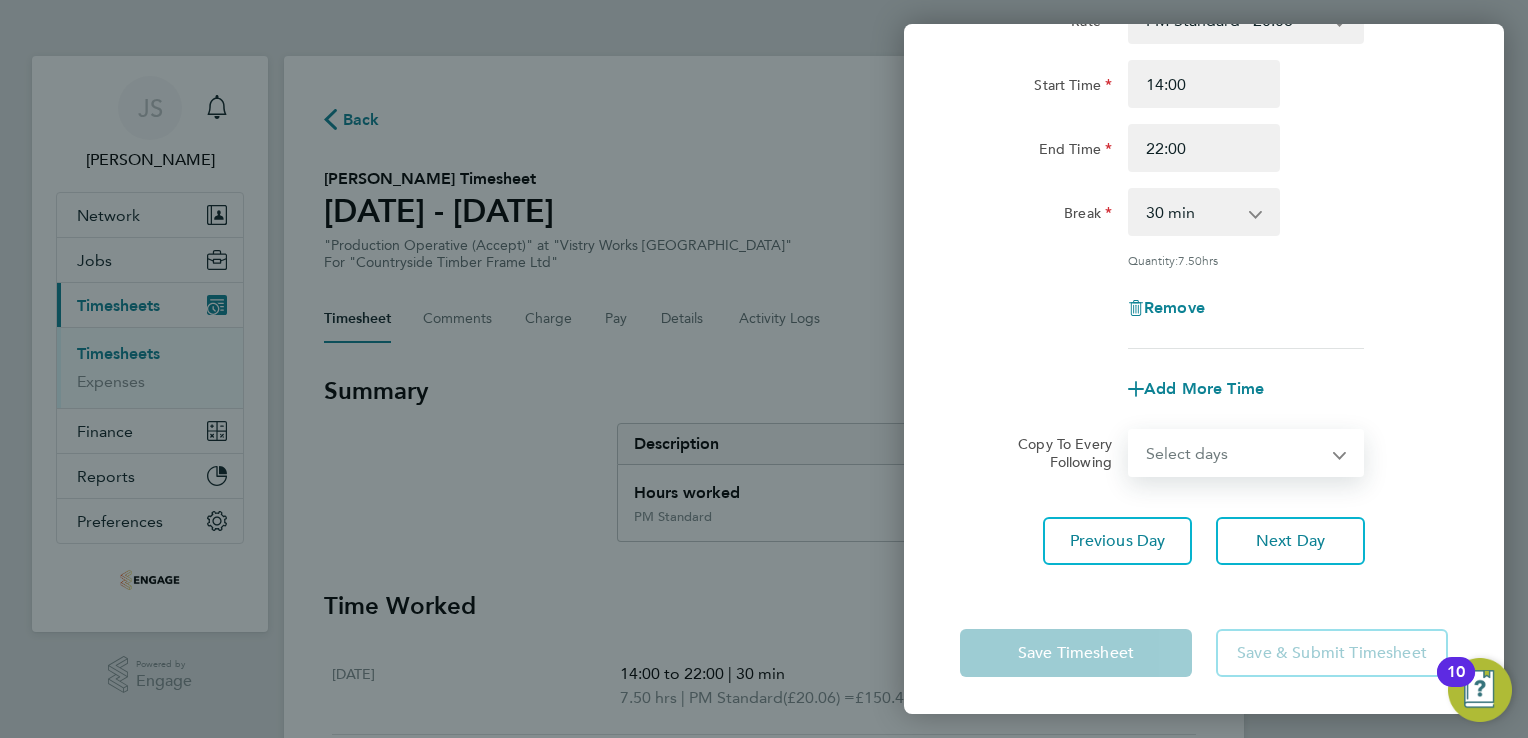 click on "Select days   Day   Weekday (Mon-Fri)   Weekend (Sat-Sun)   [DATE]   [DATE]   [DATE]   [DATE]   [DATE]" at bounding box center (1235, 453) 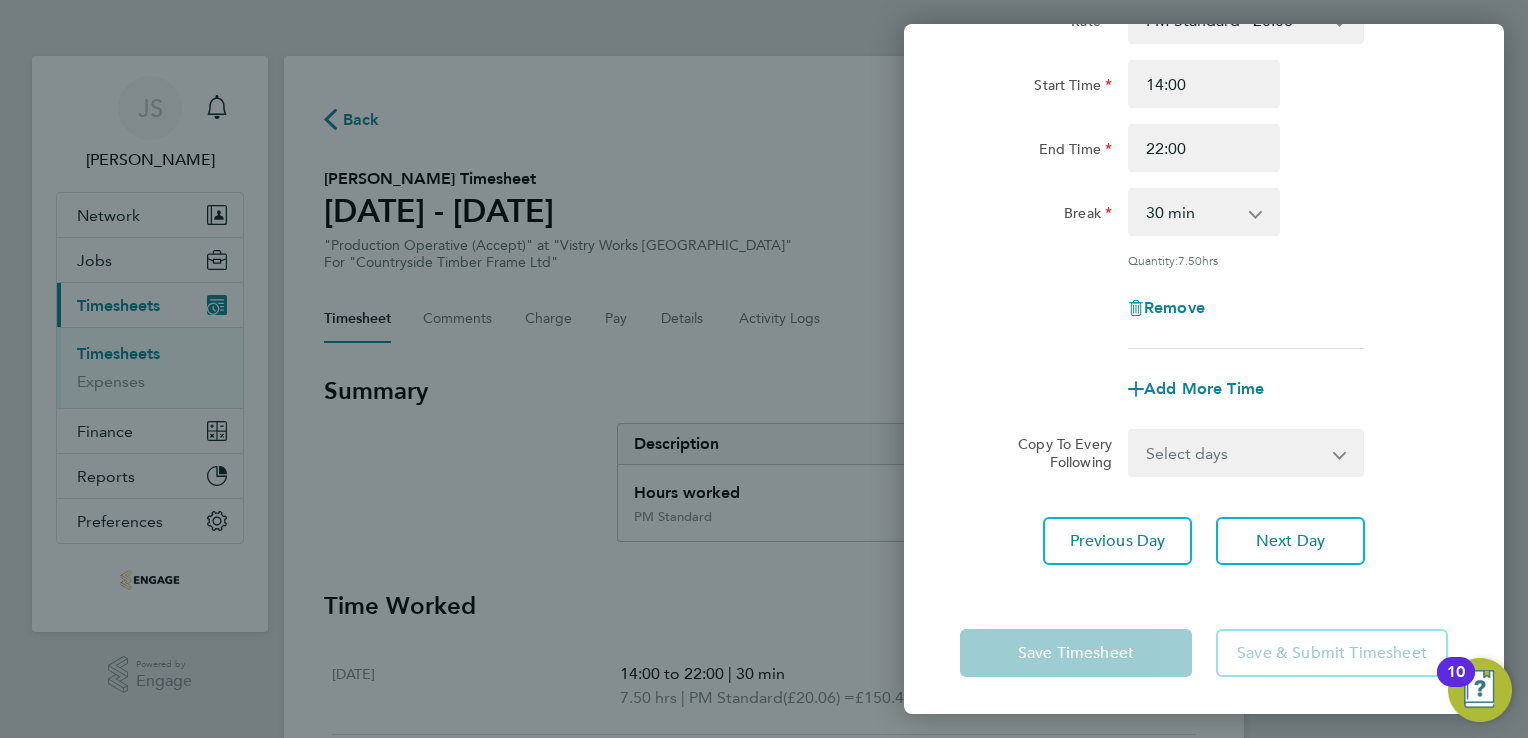click on "Rate  PM Standard - 20.06   AM Standard - 18.40   PM OT2 - 40.11   OT 1 - 27.60   OT2 - 36.80   PM OT 1 - 30.08
Start Time 14:00 End Time 22:00 Break  0 min   15 min   30 min   45 min   60 min   75 min   90 min
Quantity:  7.50  hrs
Remove" 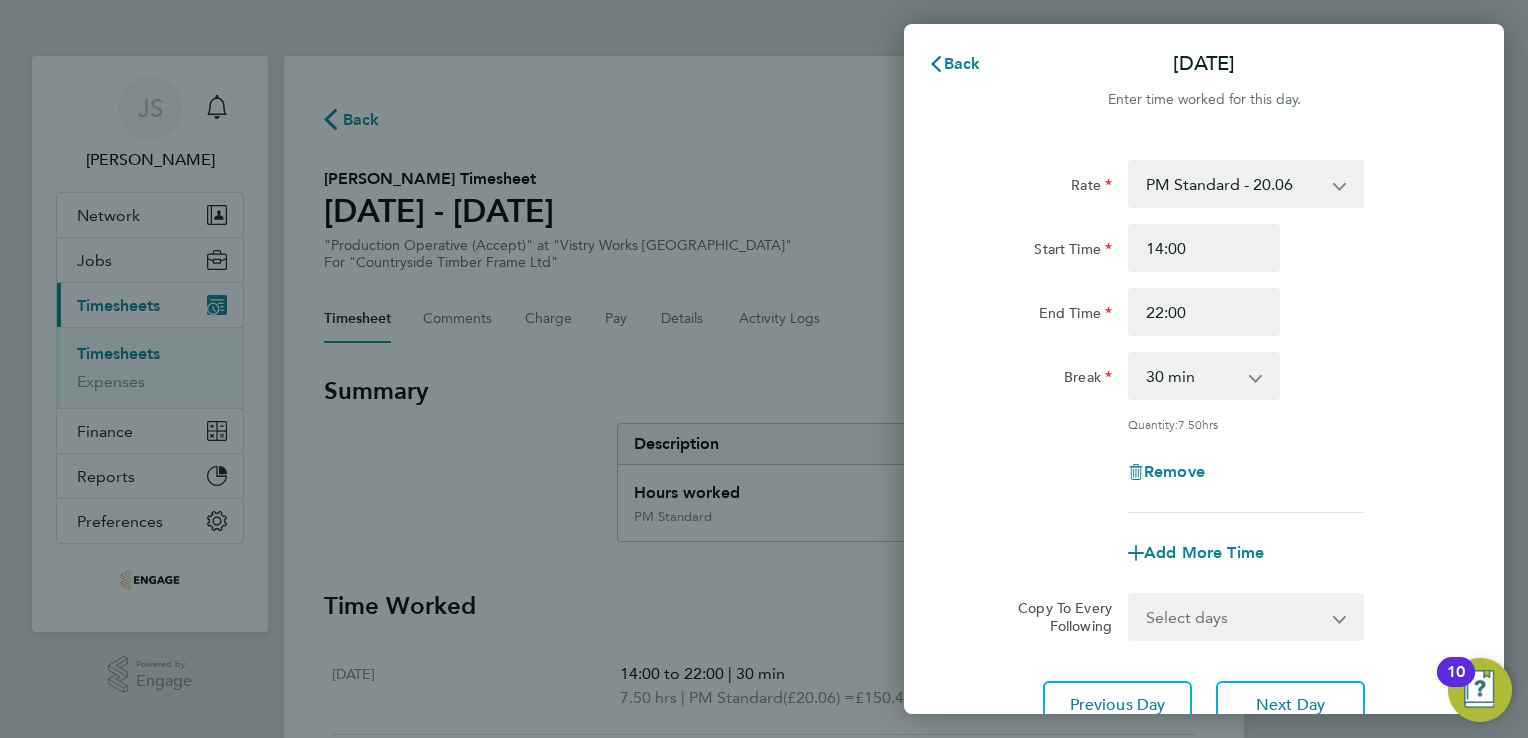 click on "Remove" 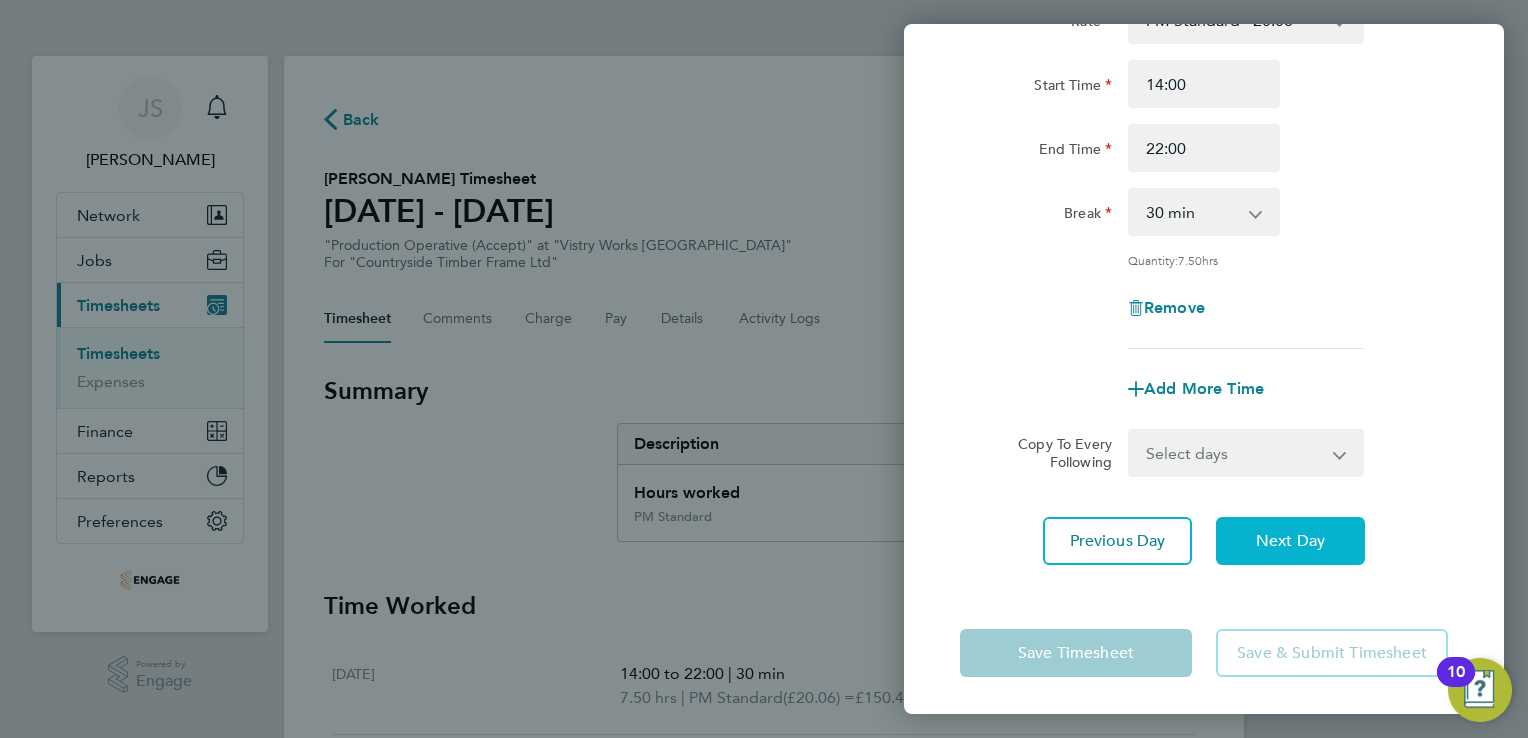 click on "Next Day" 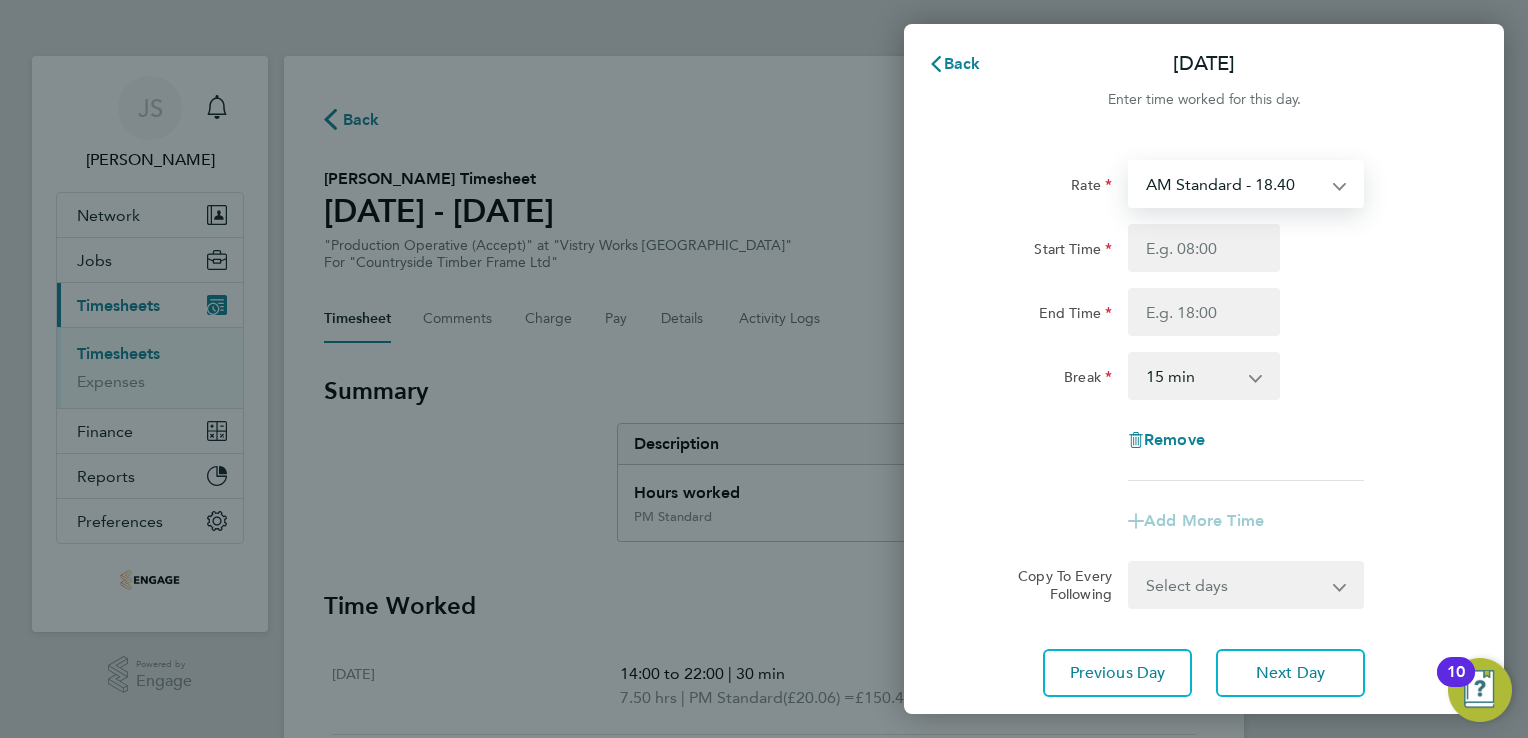 click on "AM Standard - 18.40   PM Standard - 20.06   PM OT2 - 40.11   OT 1 - 27.60   OT2 - 36.80   PM OT 1 - 30.08" at bounding box center [1234, 184] 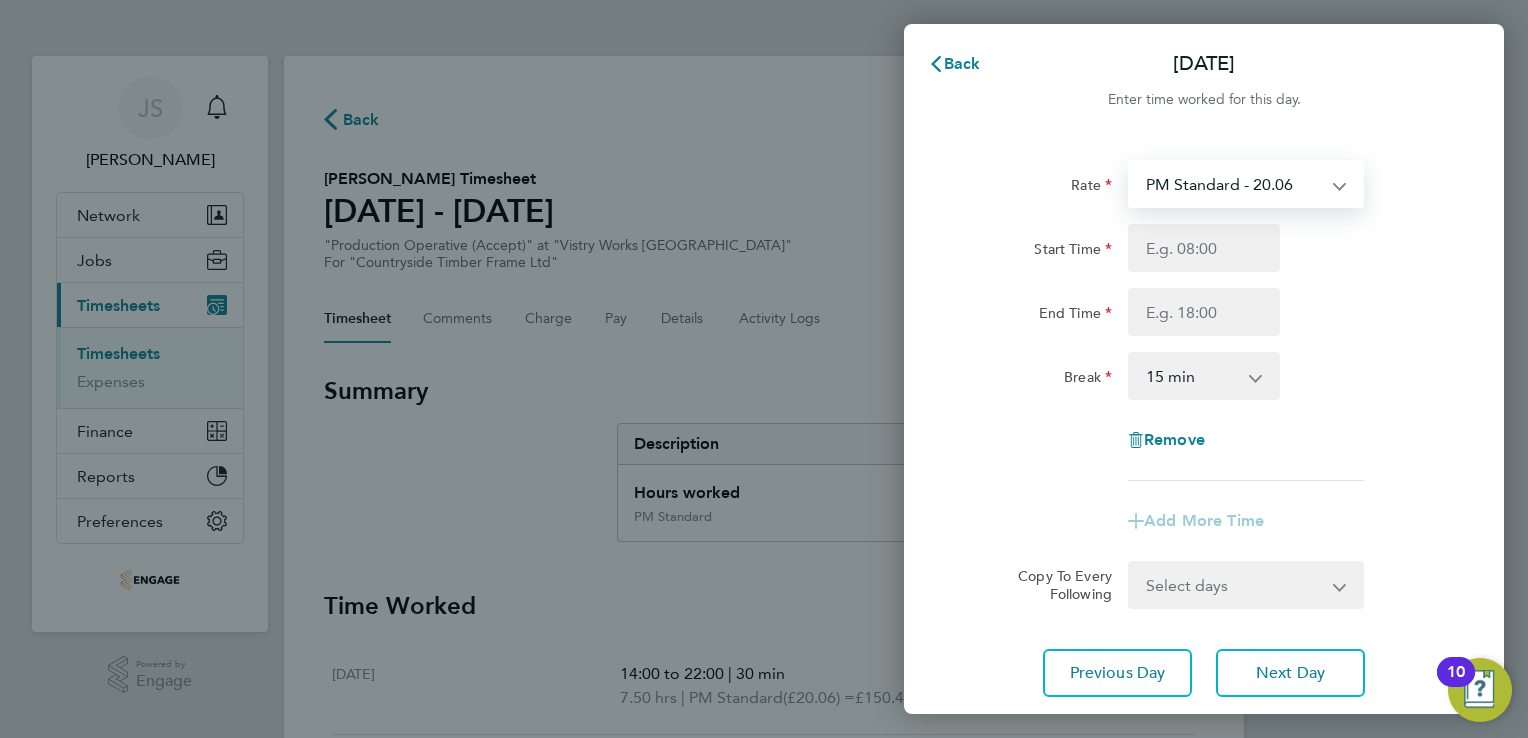 select on "15" 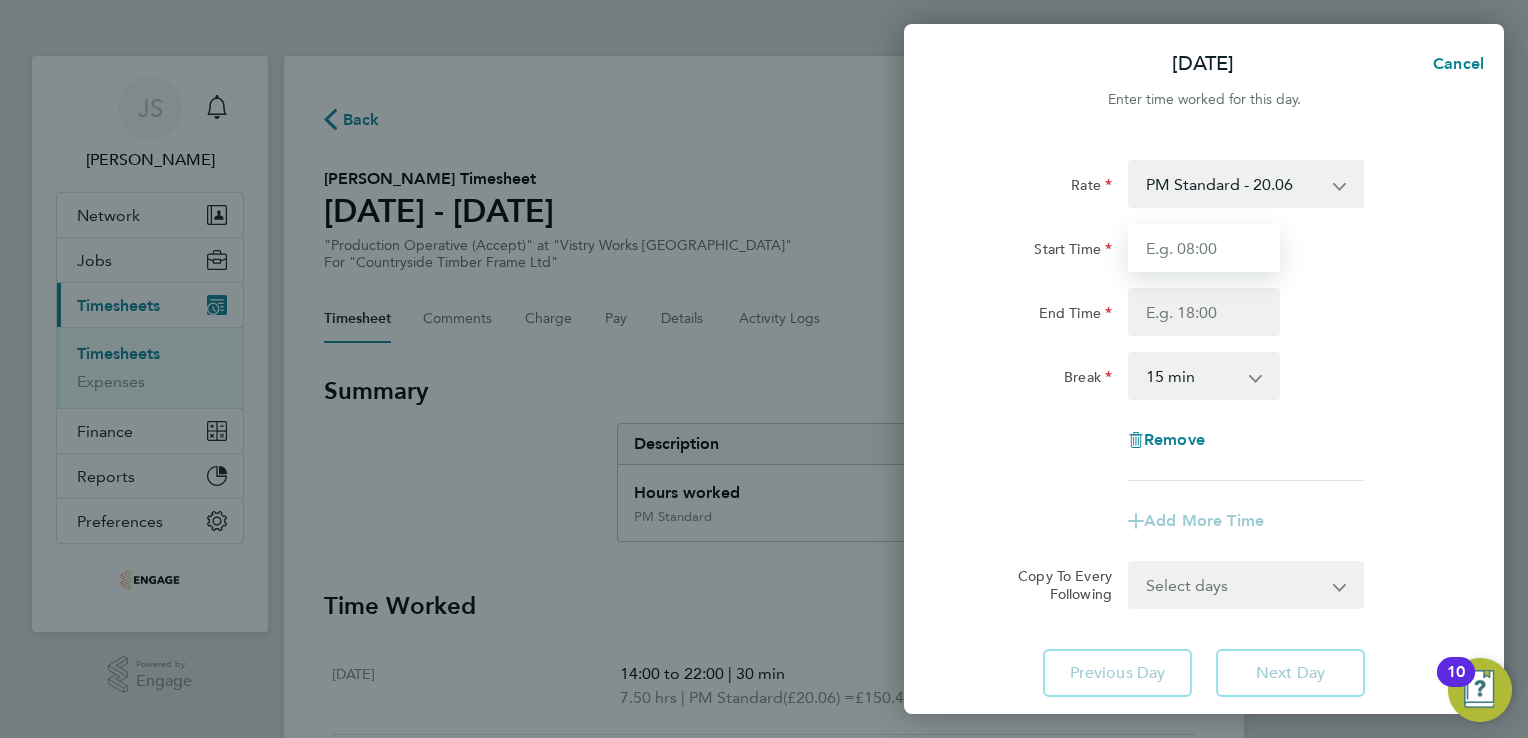 click on "Start Time" at bounding box center (1204, 248) 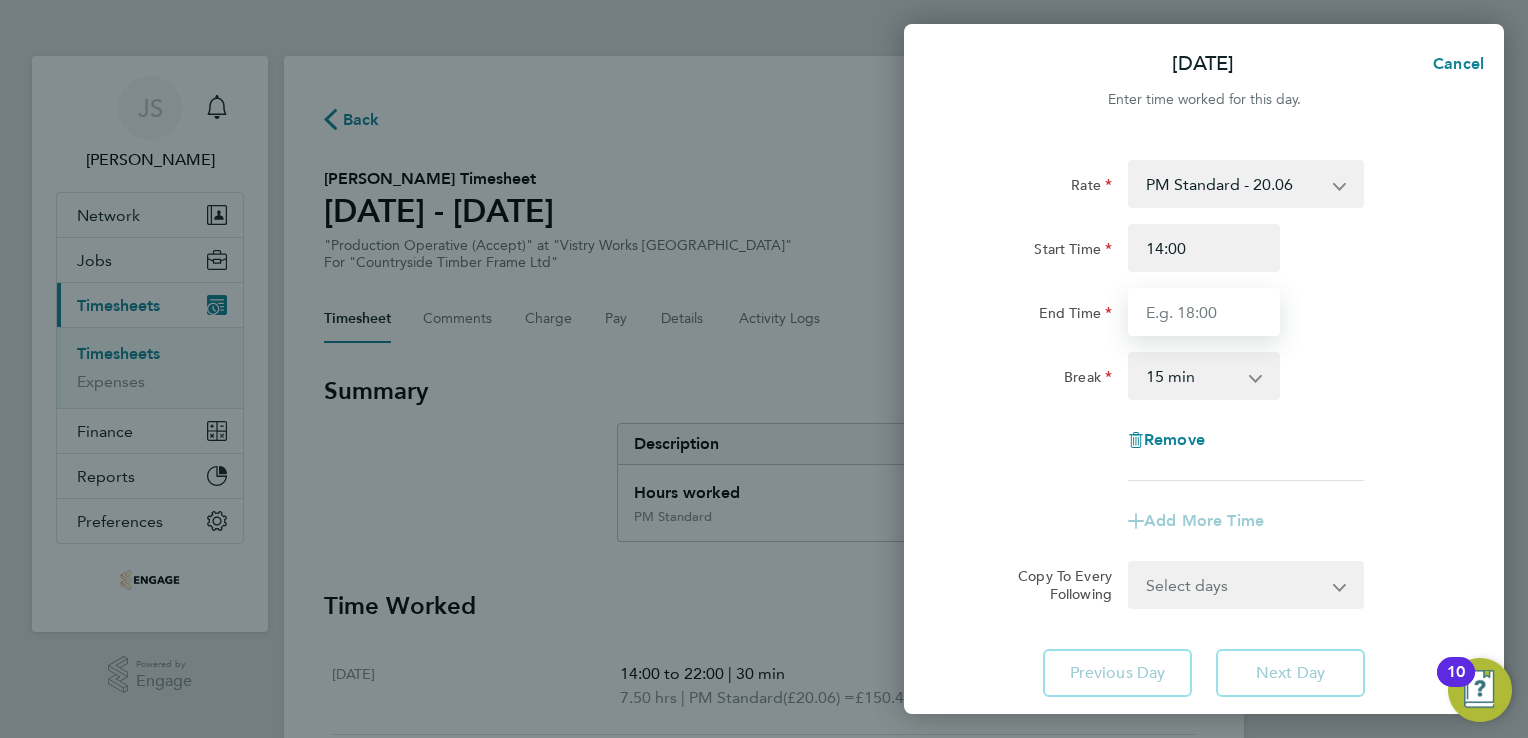 drag, startPoint x: 1155, startPoint y: 314, endPoint x: 1192, endPoint y: 322, distance: 37.85499 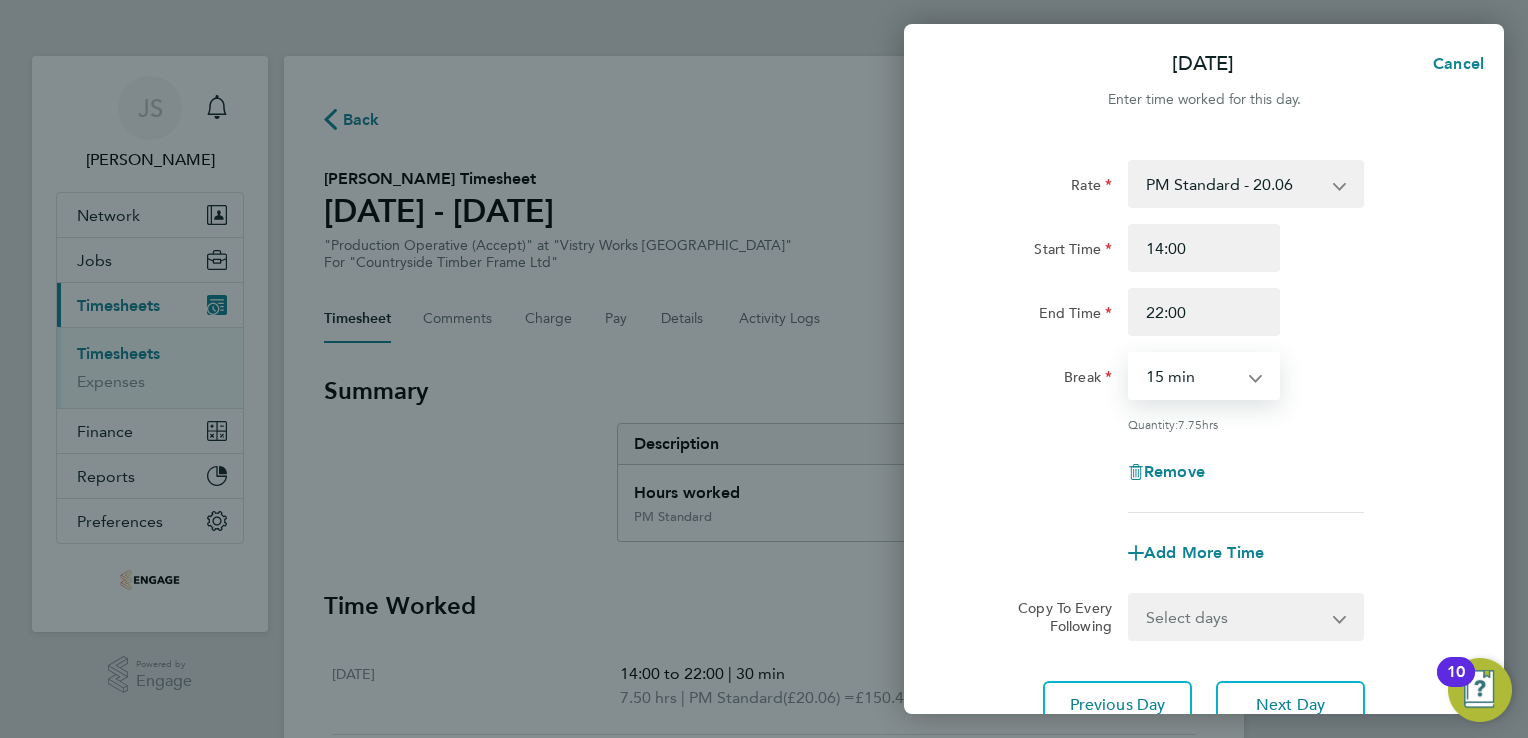 click on "0 min   15 min   30 min   45 min   60 min   75 min   90 min" at bounding box center (1192, 376) 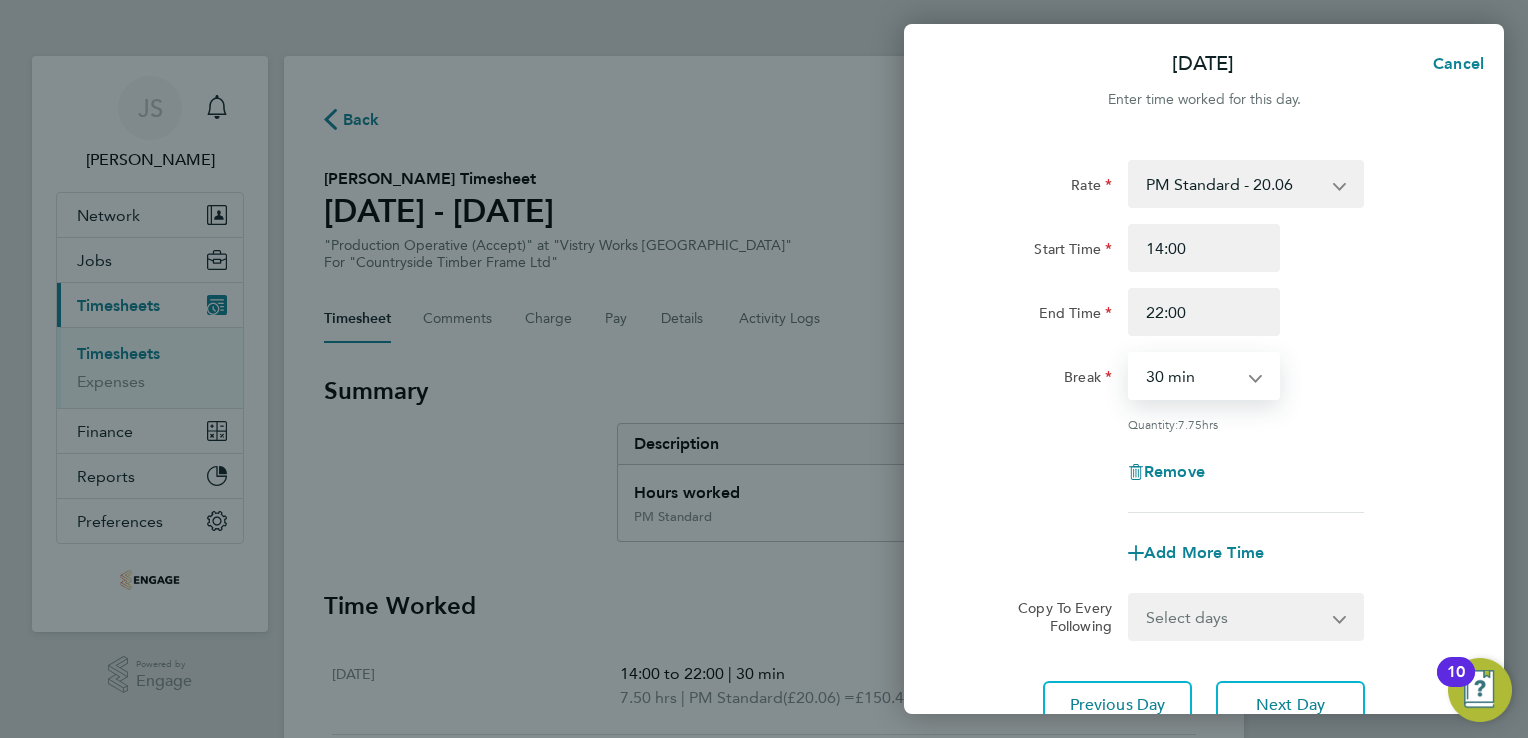 click on "0 min   15 min   30 min   45 min   60 min   75 min   90 min" at bounding box center (1192, 376) 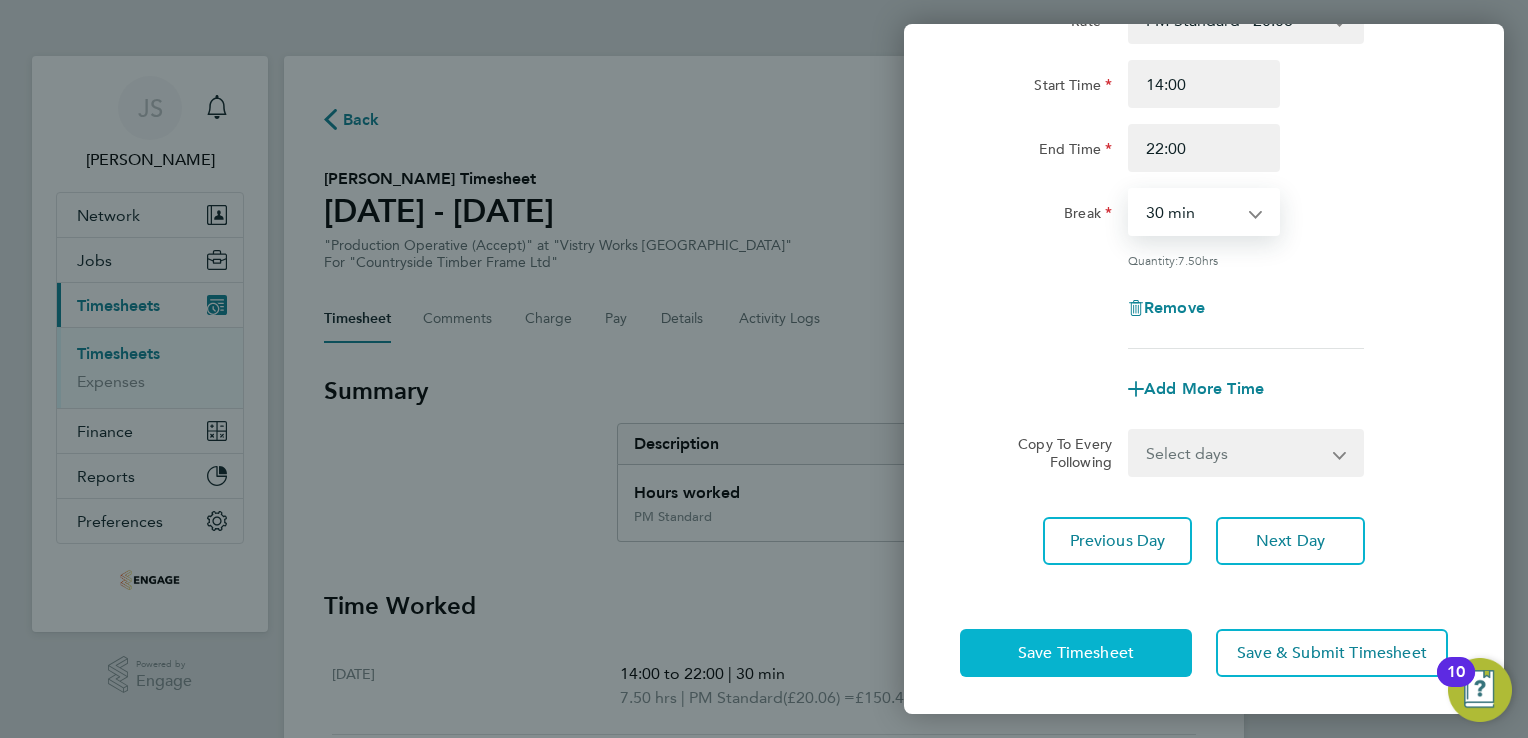 click on "Save Timesheet" 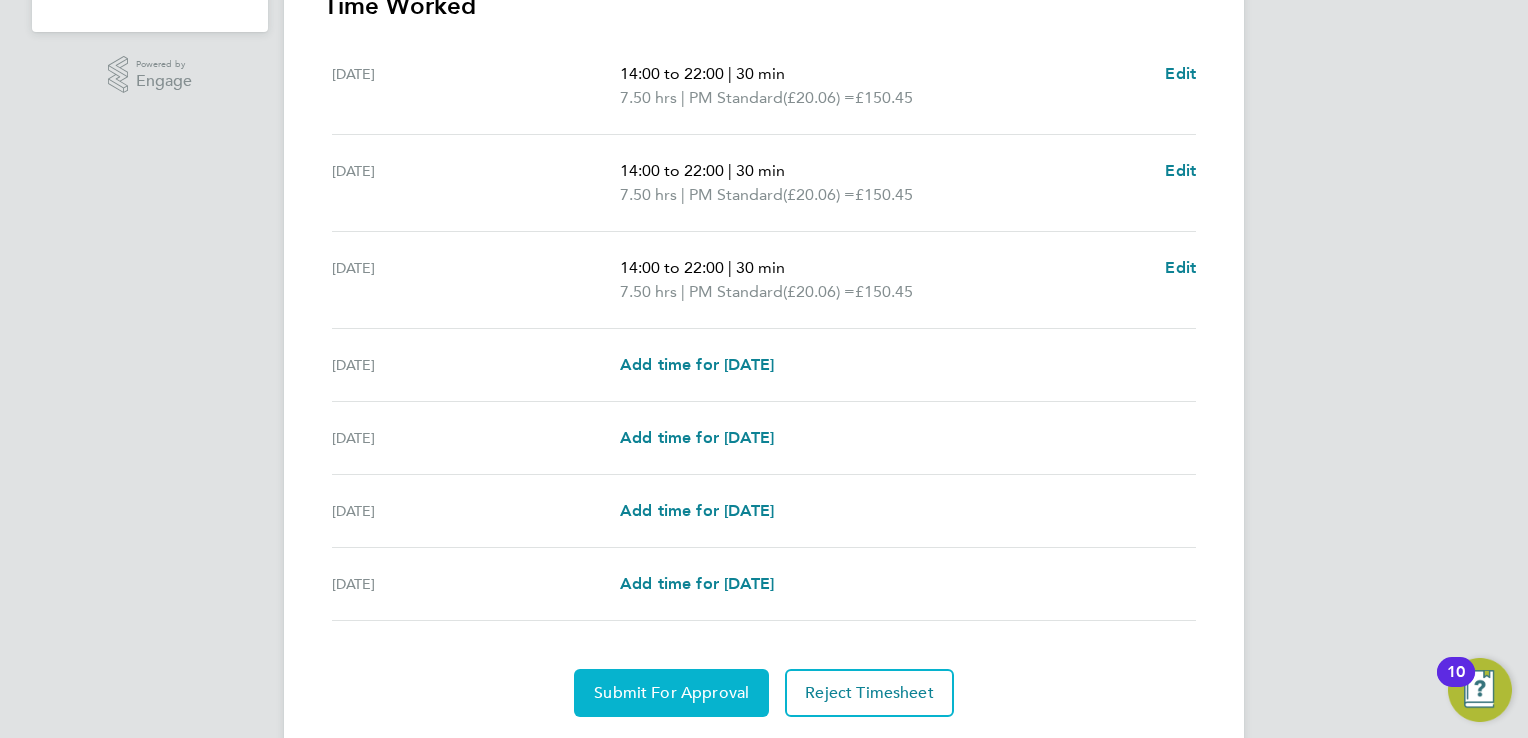 click on "Submit For Approval" 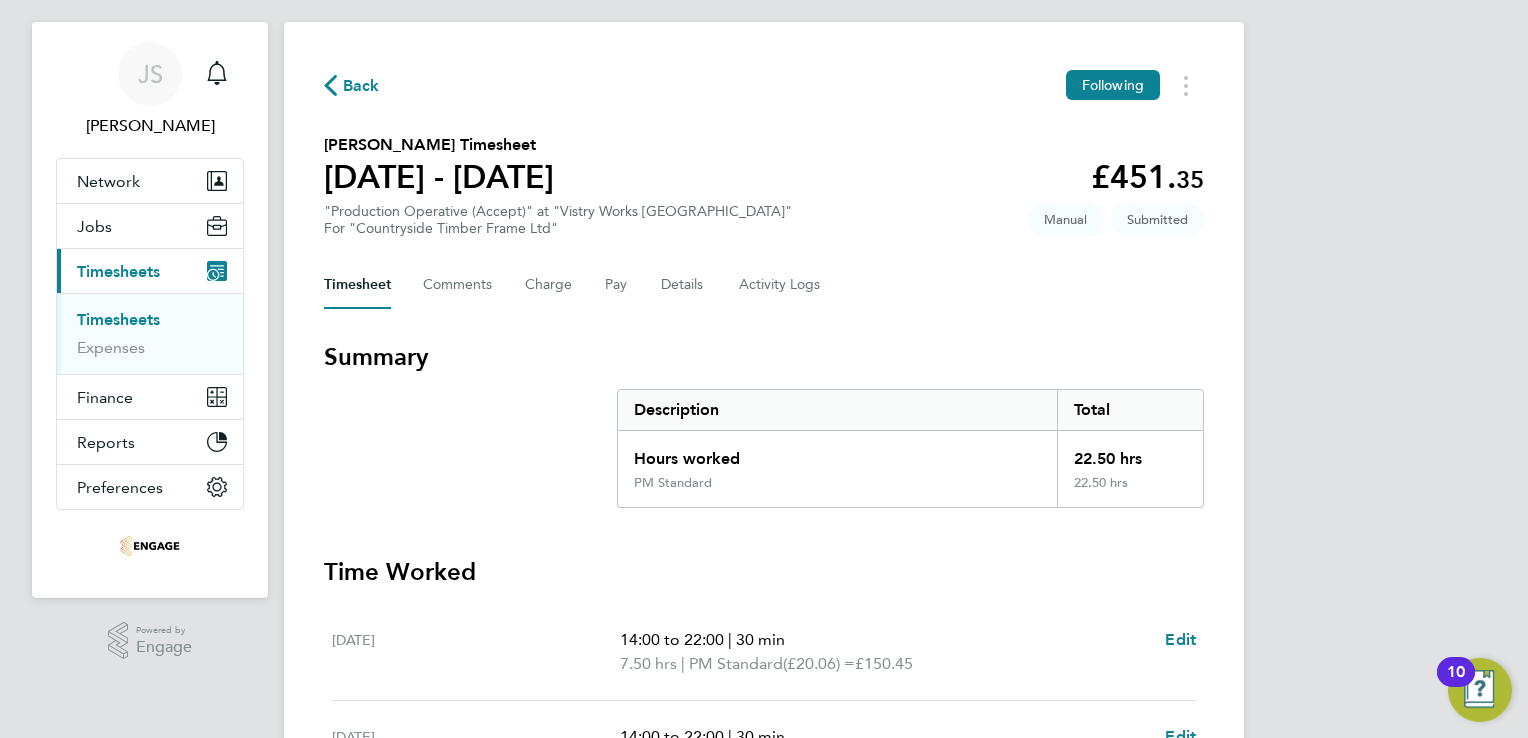 scroll, scrollTop: 0, scrollLeft: 0, axis: both 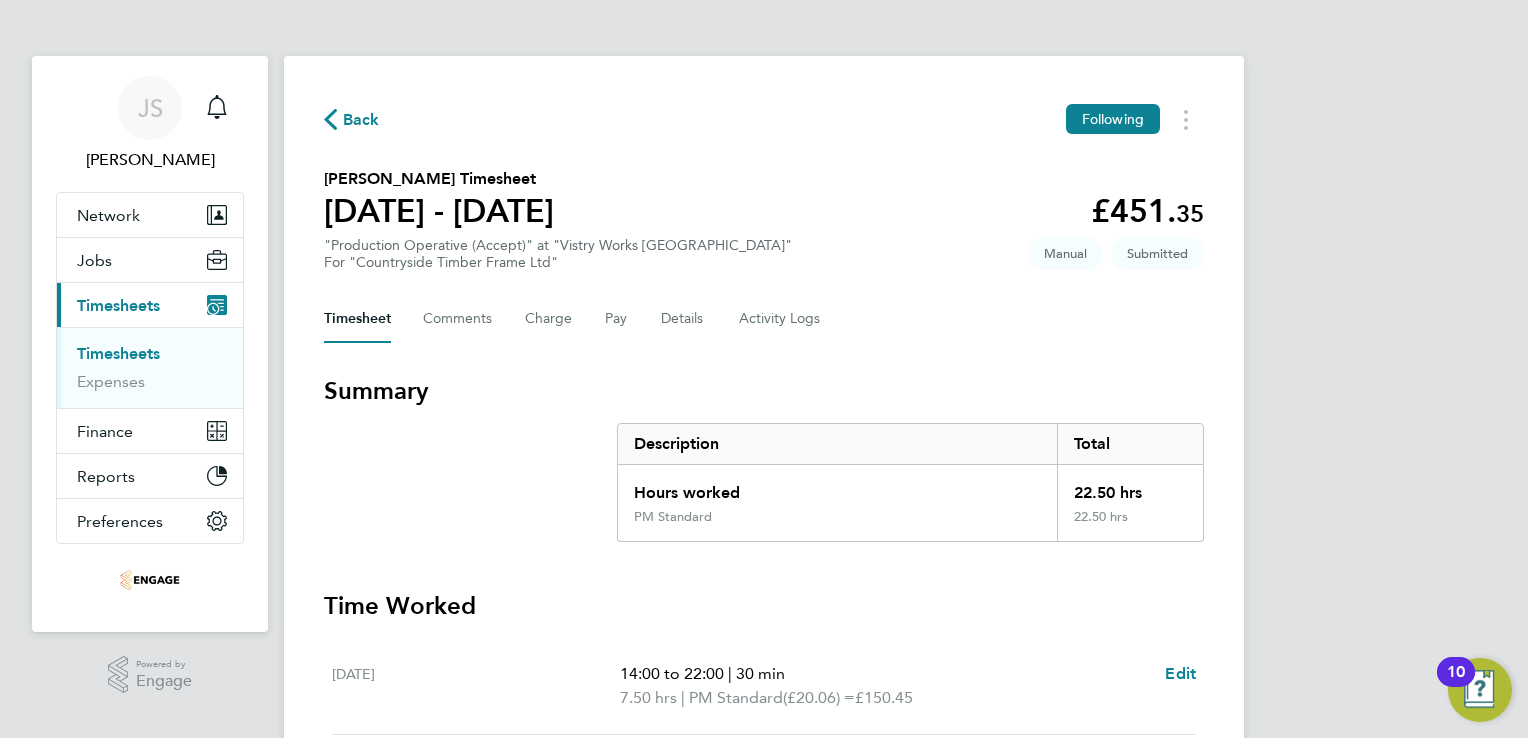 click on "Back" 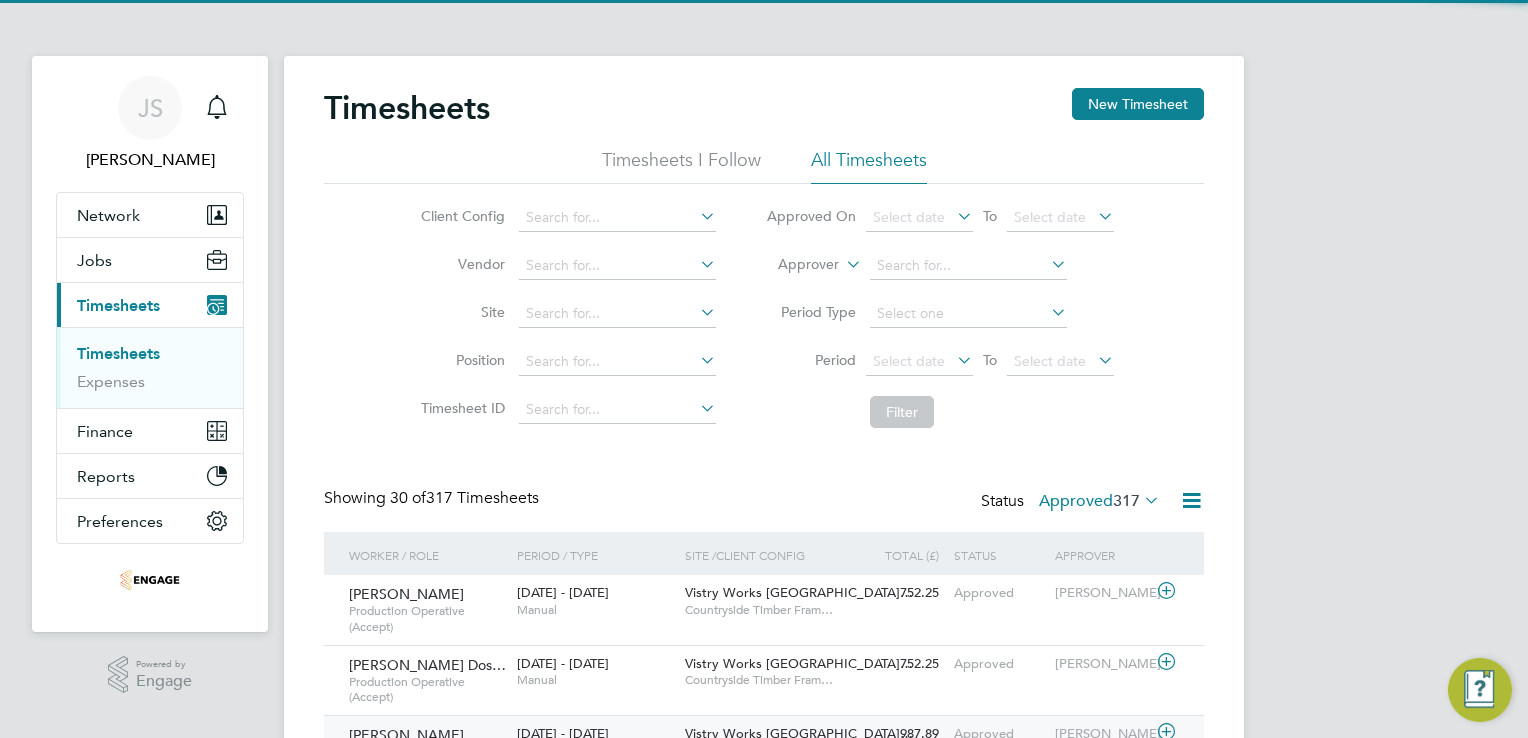 scroll, scrollTop: 9, scrollLeft: 10, axis: both 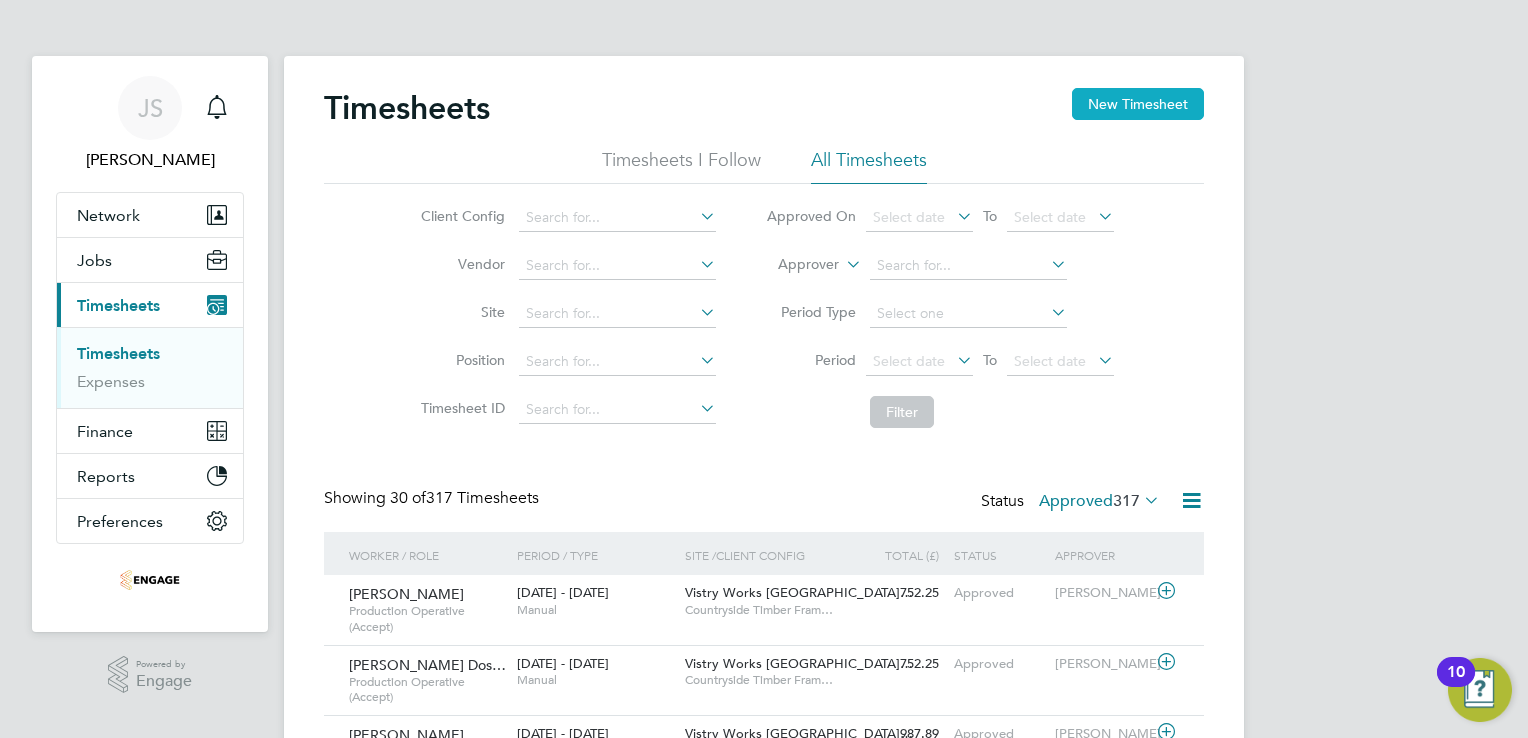 click on "New Timesheet" 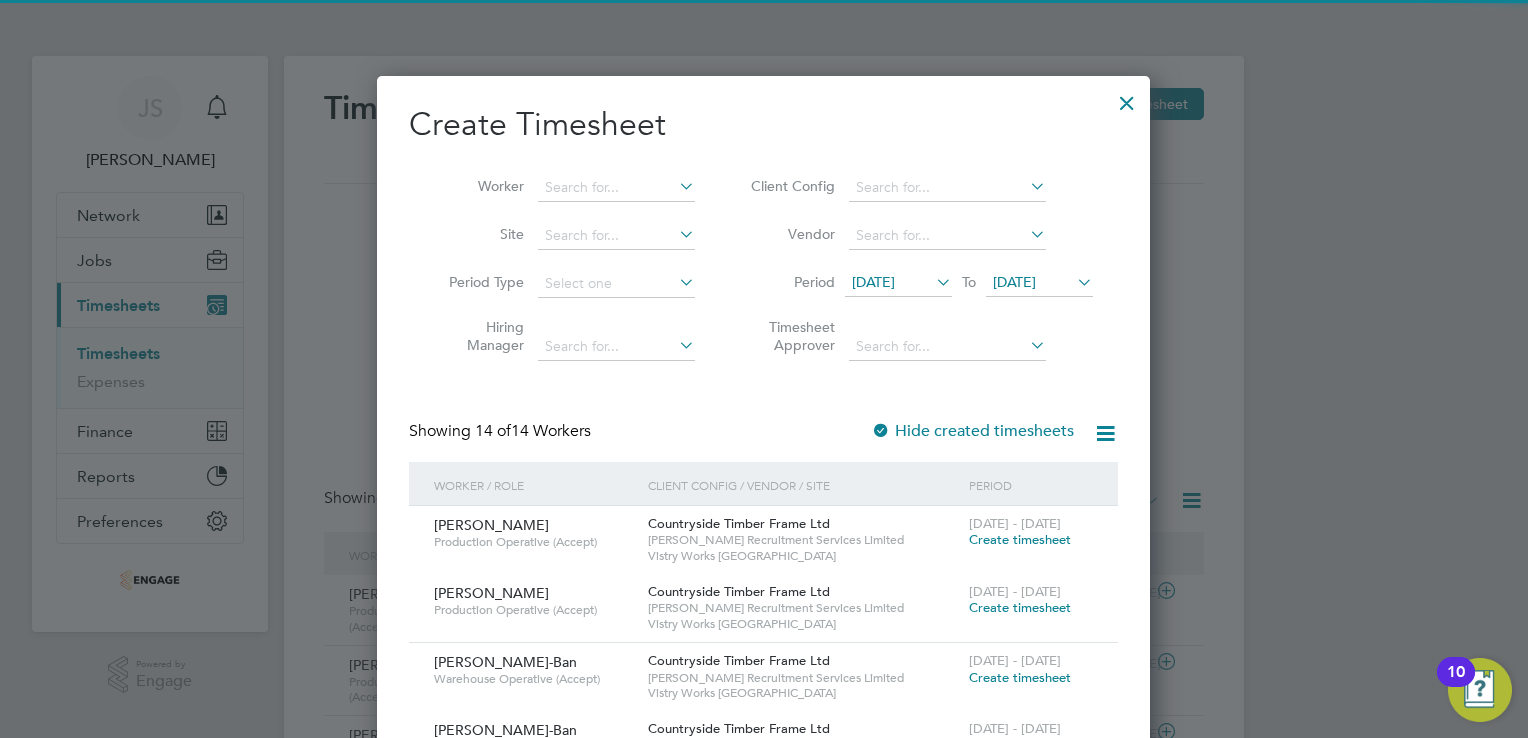click on "[DATE]" at bounding box center (873, 282) 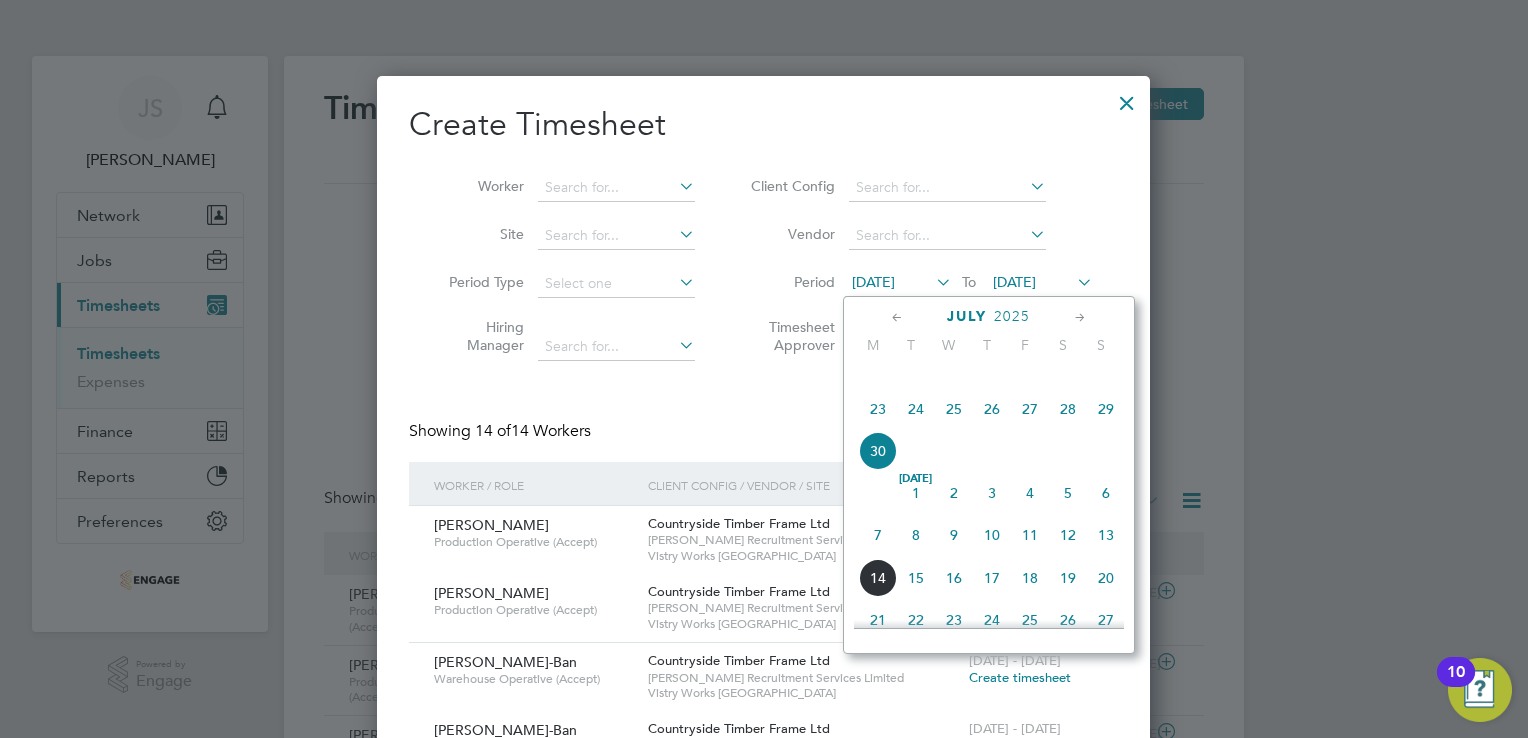 click on "7" 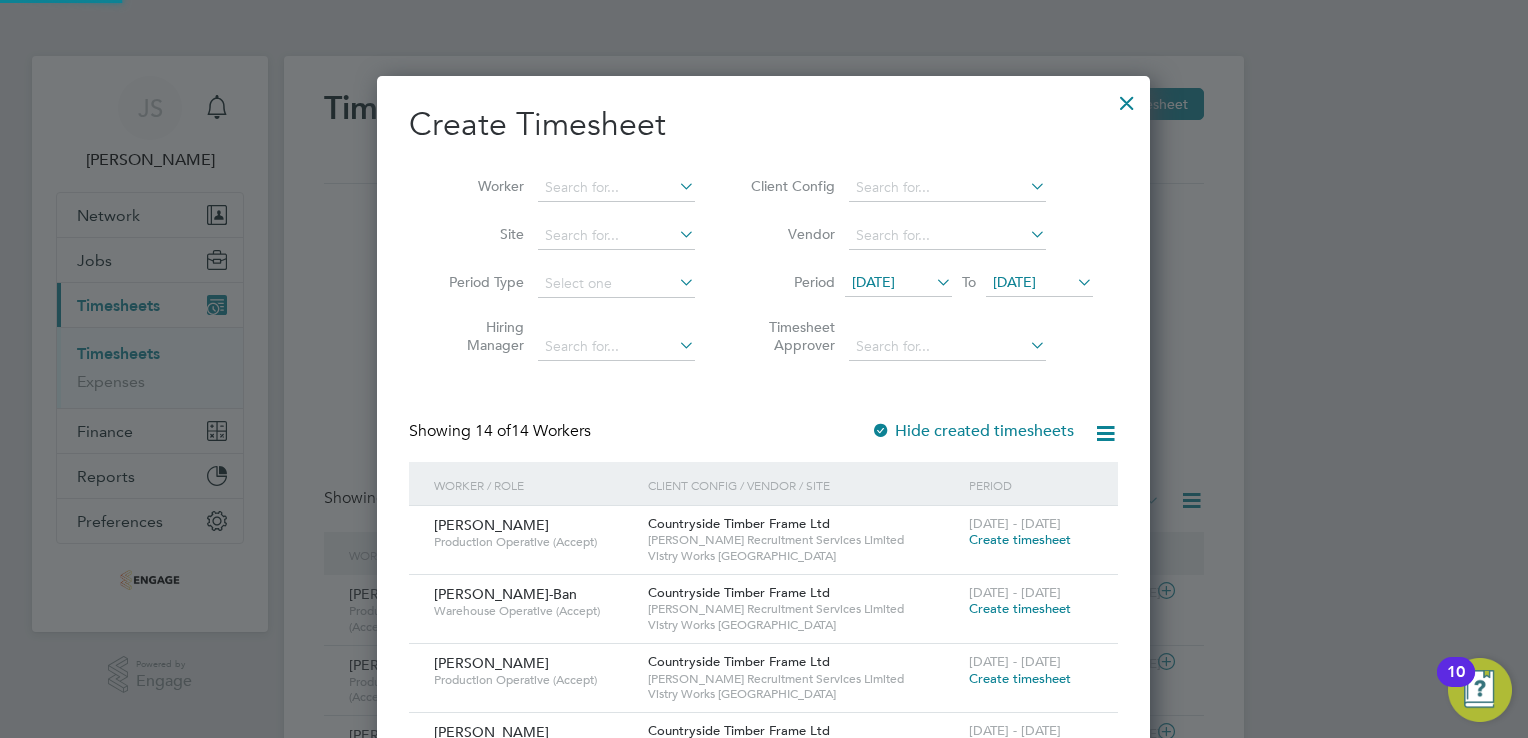 click on "[DATE]" at bounding box center [1014, 282] 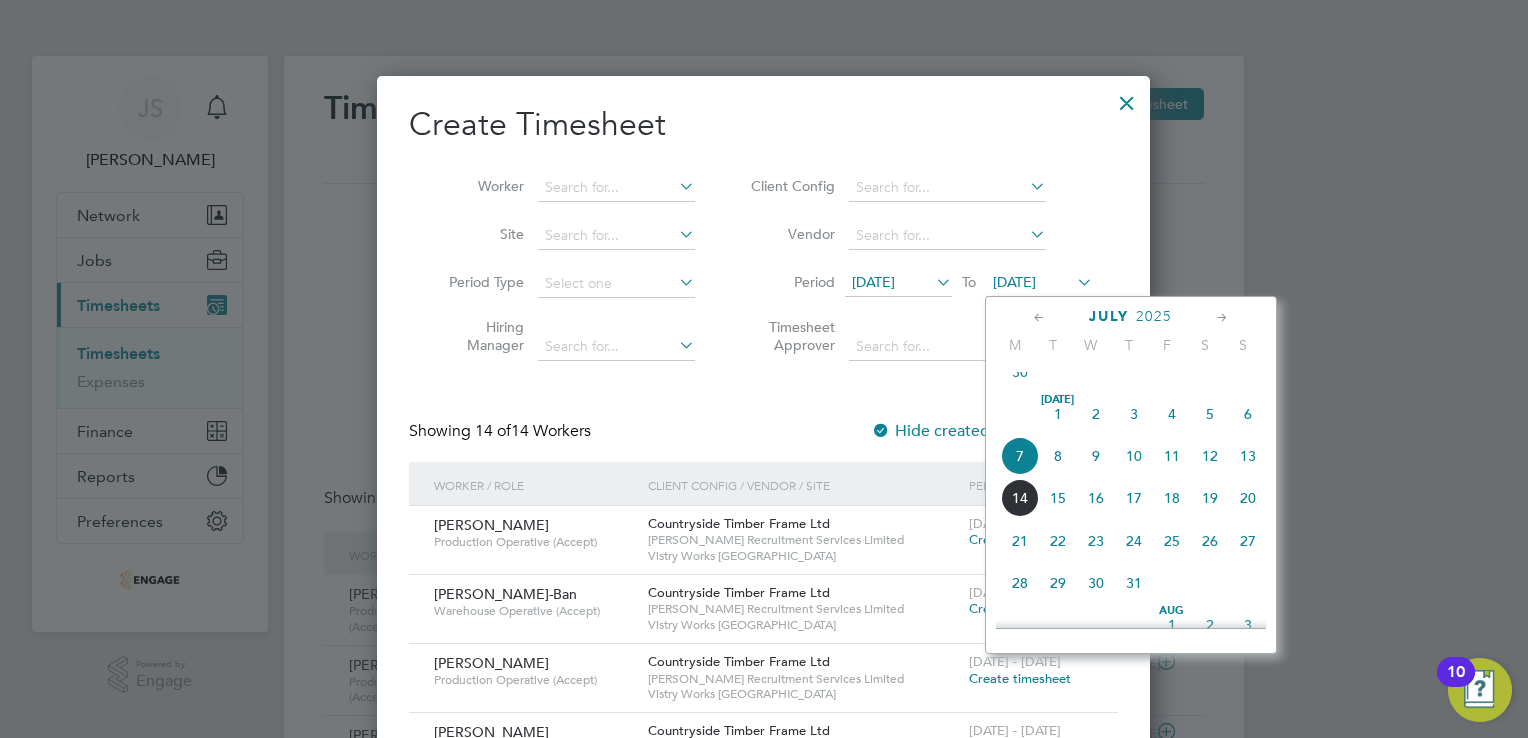 click on "13" 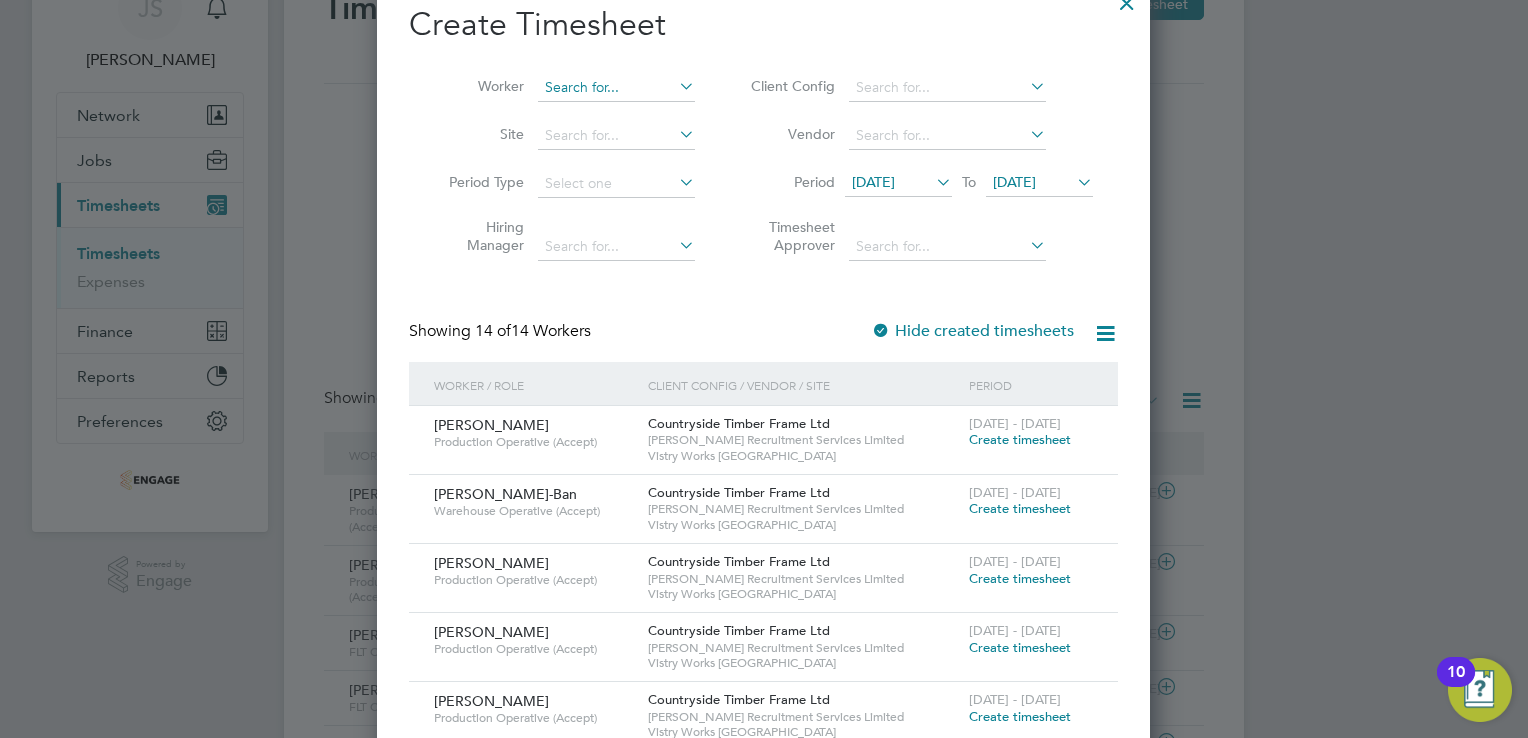 click at bounding box center (616, 88) 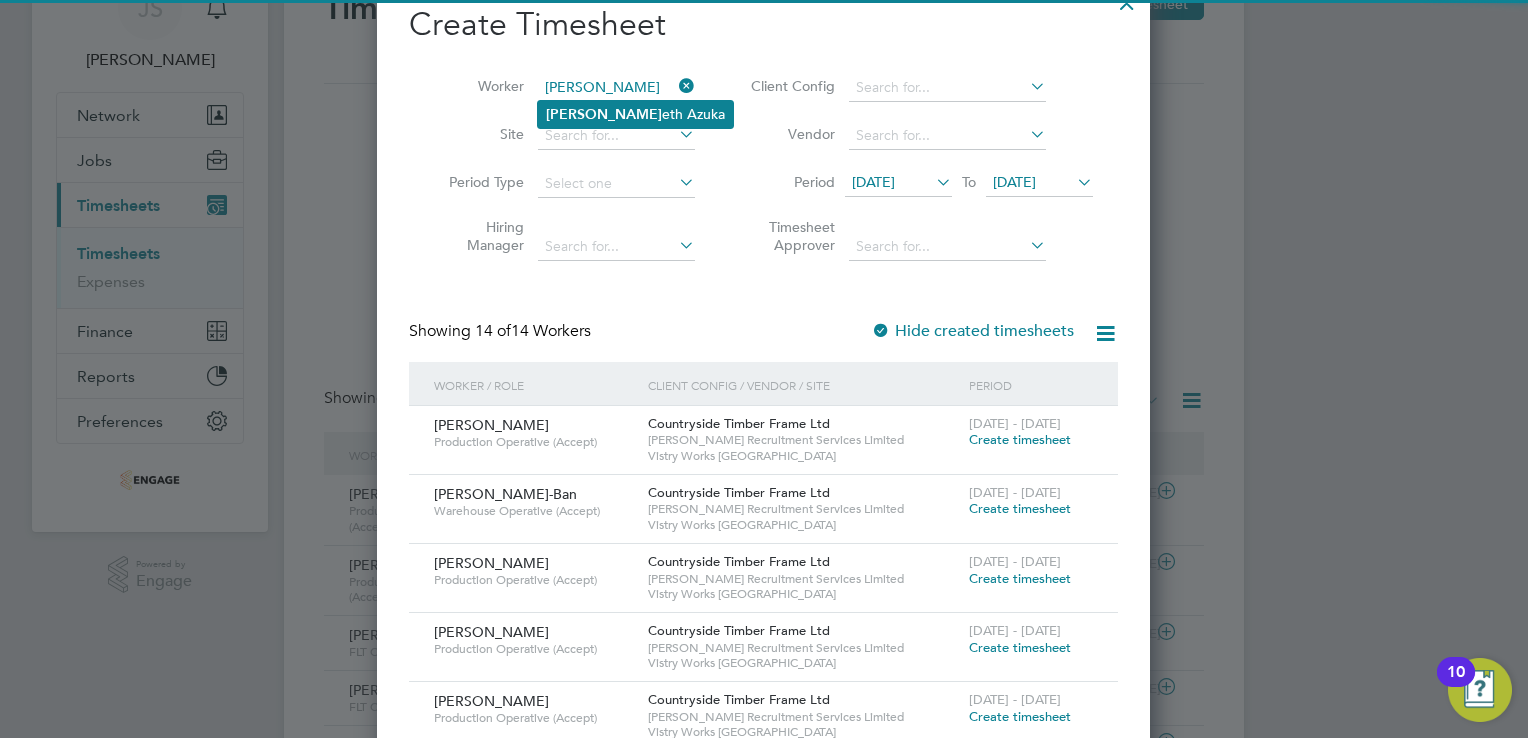click on "[PERSON_NAME] eth Azuka" 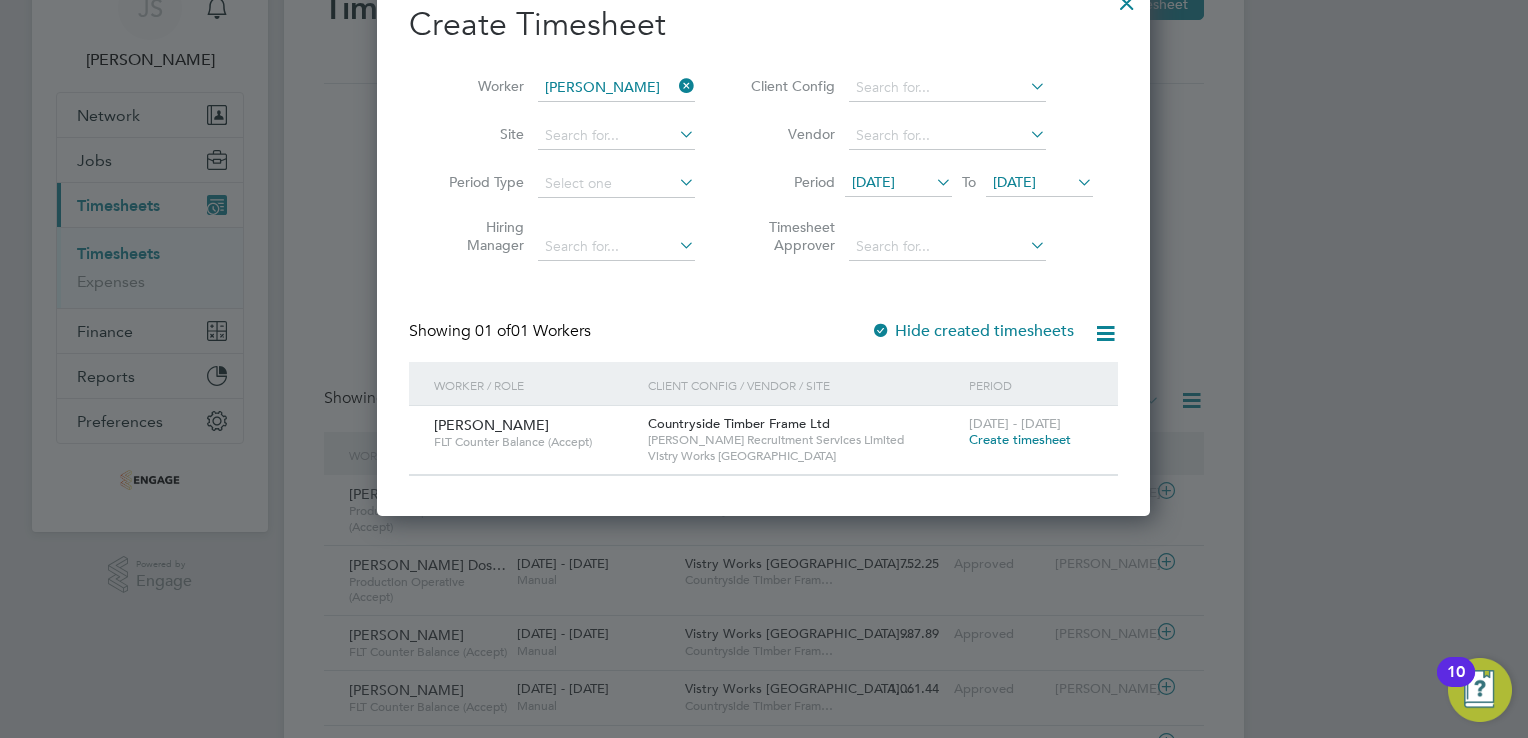click on "Create timesheet" at bounding box center [1020, 439] 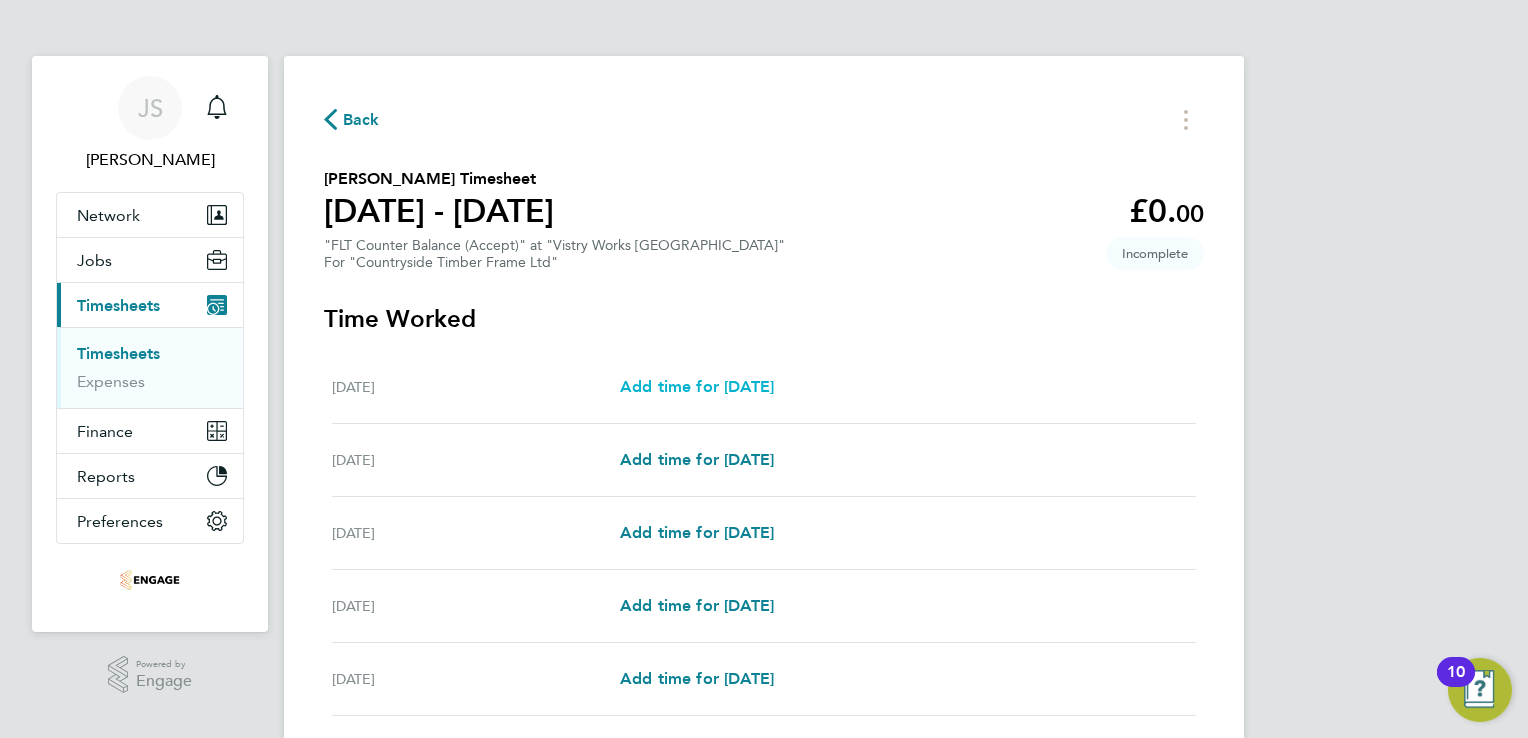 click on "Add time for Mon 07 Jul" at bounding box center [697, 386] 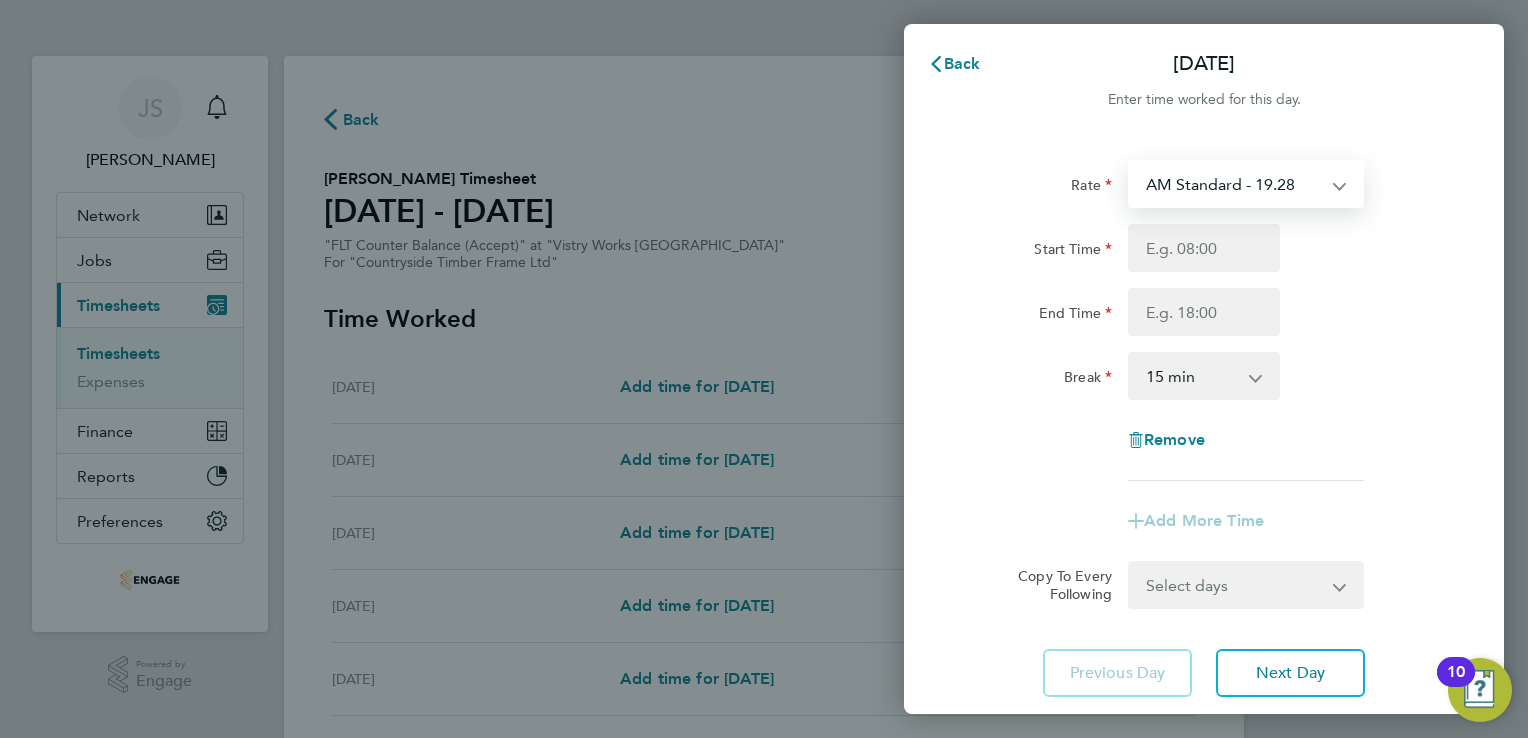 click on "AM Standard - 19.28   PM OT 1 - 31.52   PM Standard - 21.02   PM OT 2 - 42.03   OT1 AM - 28.92   OT2 AM - 38.56" at bounding box center [1234, 184] 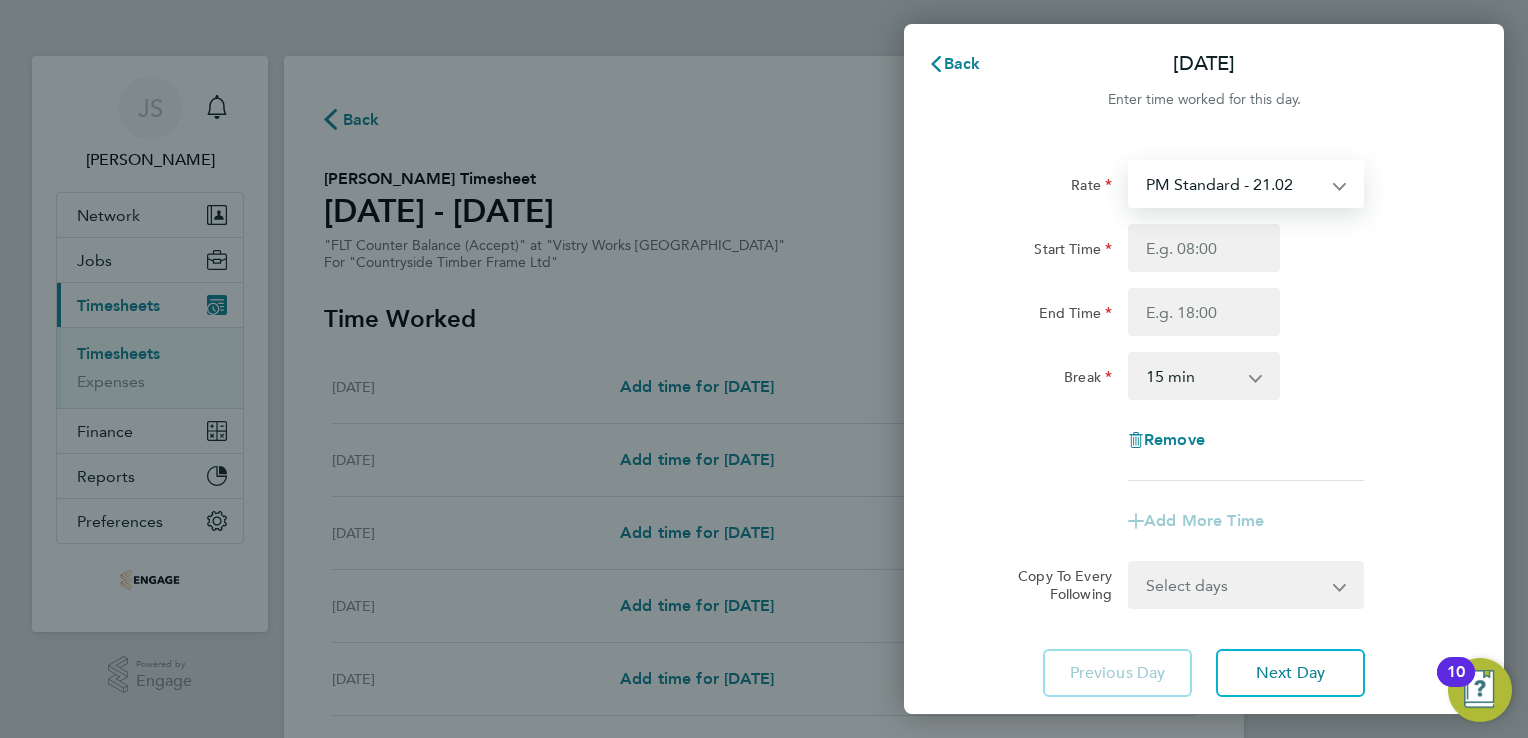 select on "15" 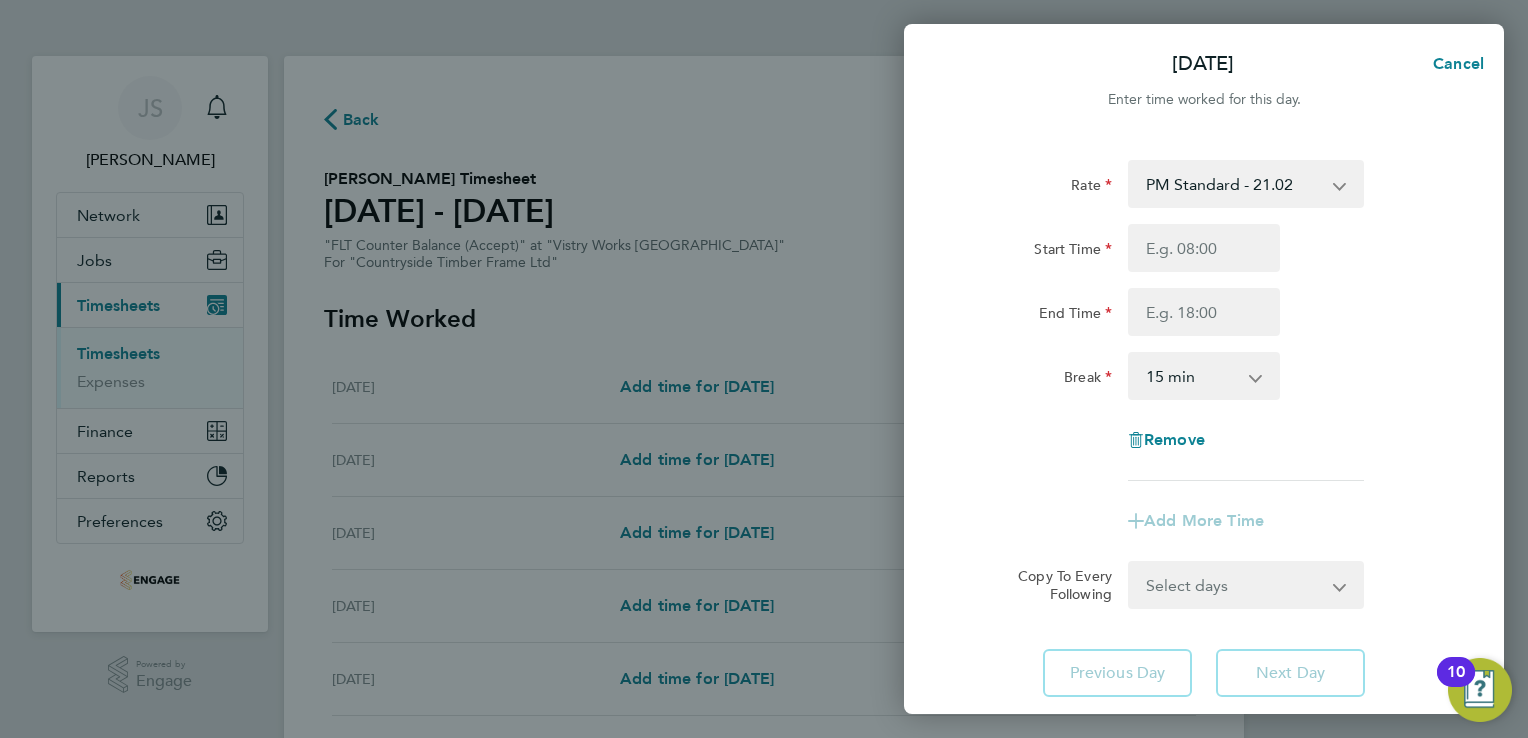 click on "Start Time End Time" 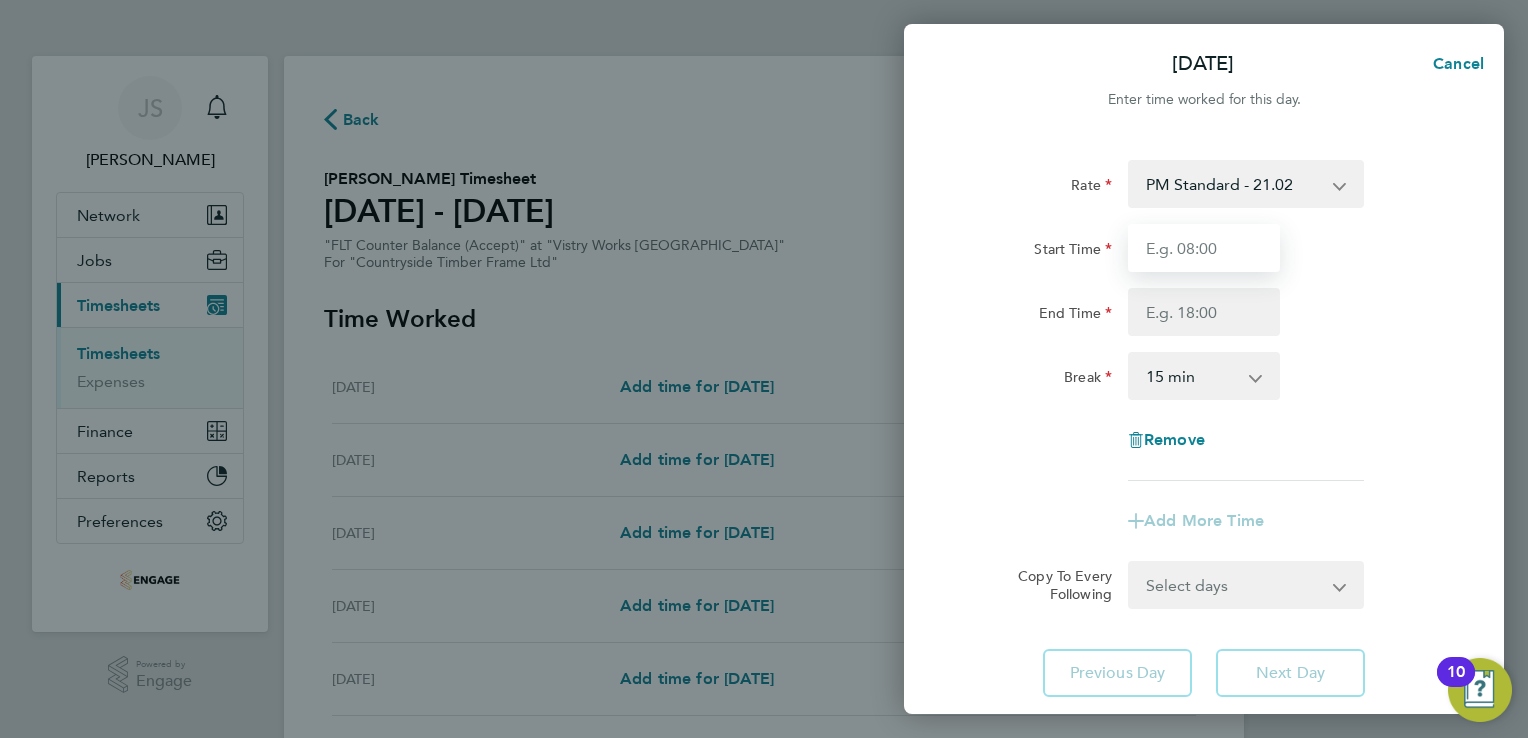 click on "Start Time" at bounding box center [1204, 248] 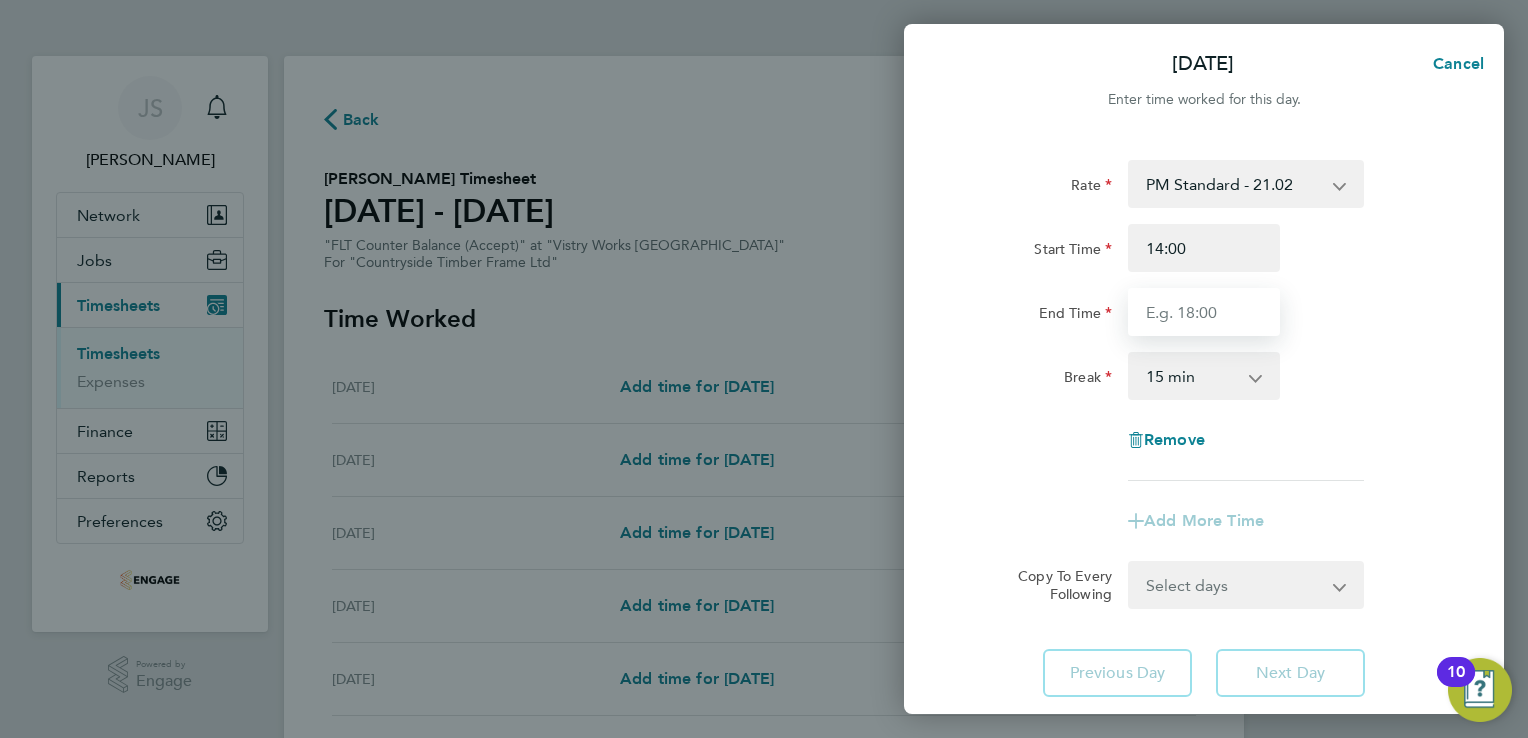 click on "End Time" at bounding box center [1204, 312] 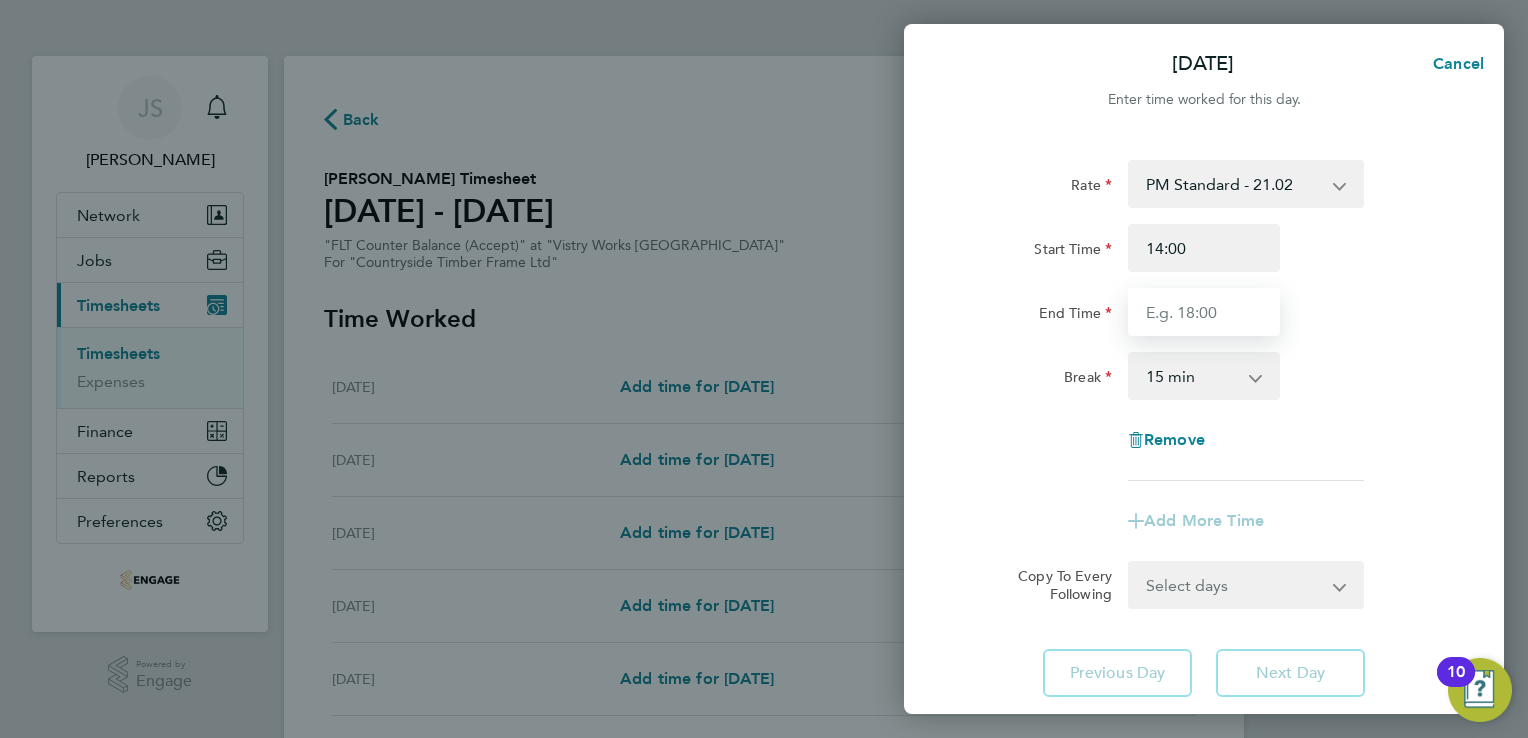 type on "22:00" 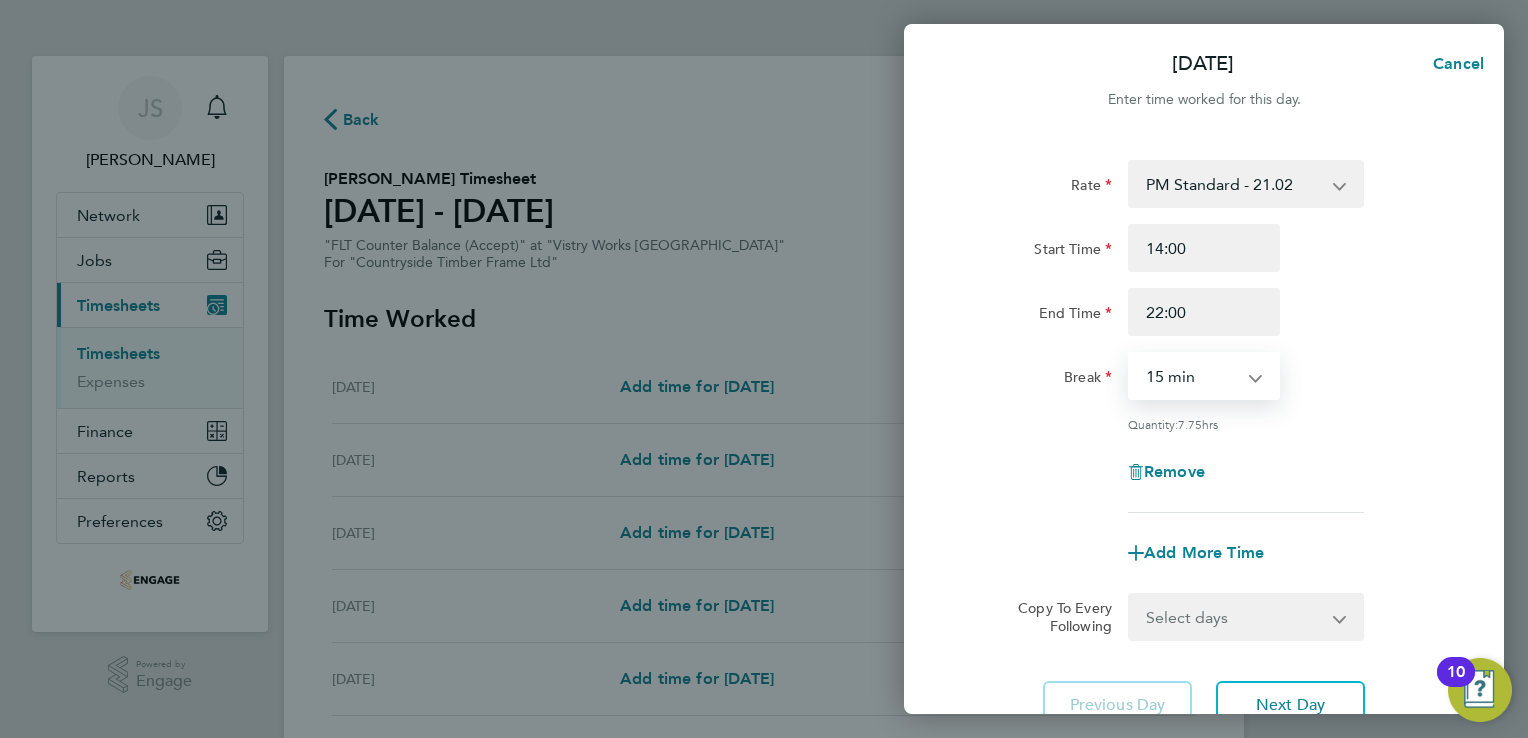 drag, startPoint x: 1188, startPoint y: 382, endPoint x: 1223, endPoint y: 399, distance: 38.910152 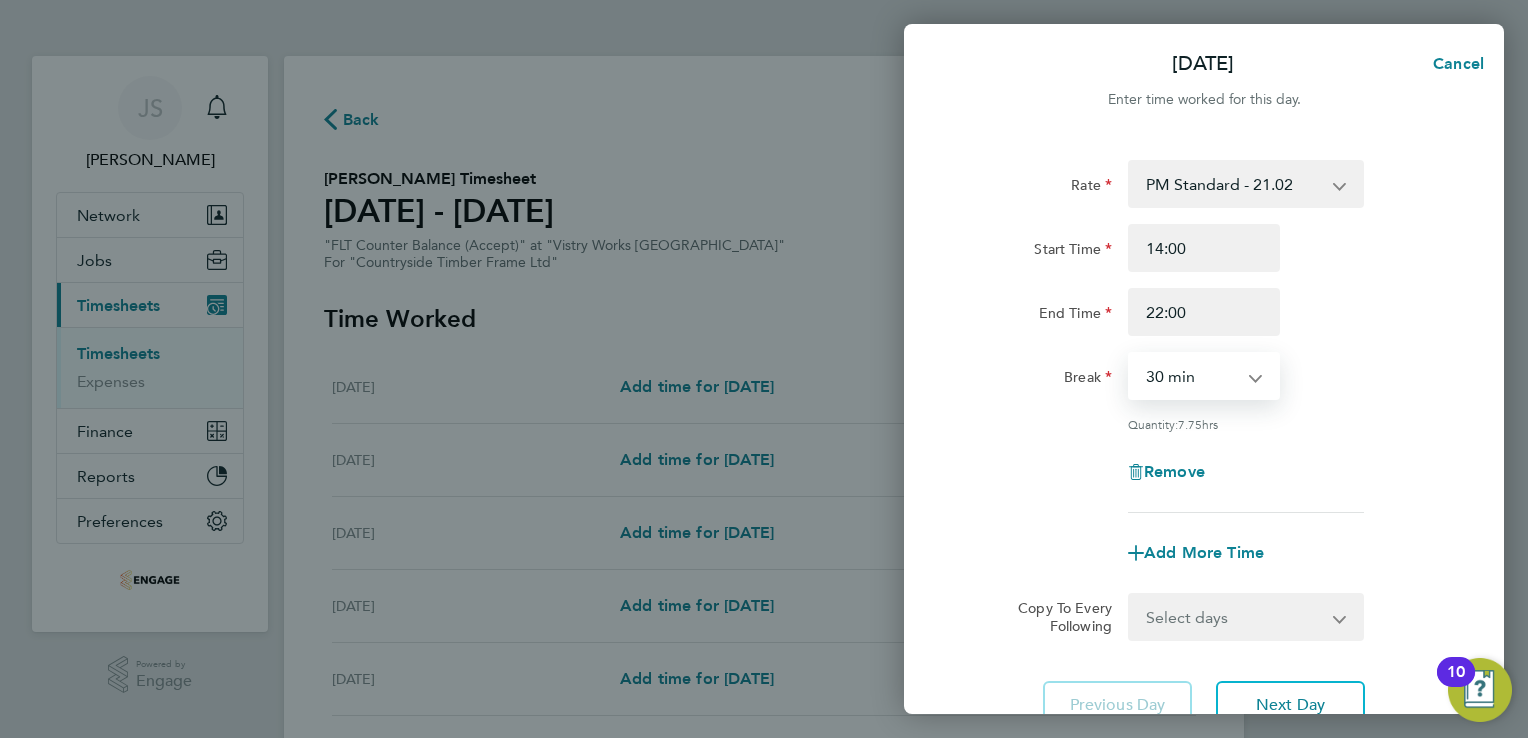 click on "0 min   15 min   30 min   45 min   60 min   75 min   90 min" at bounding box center [1192, 376] 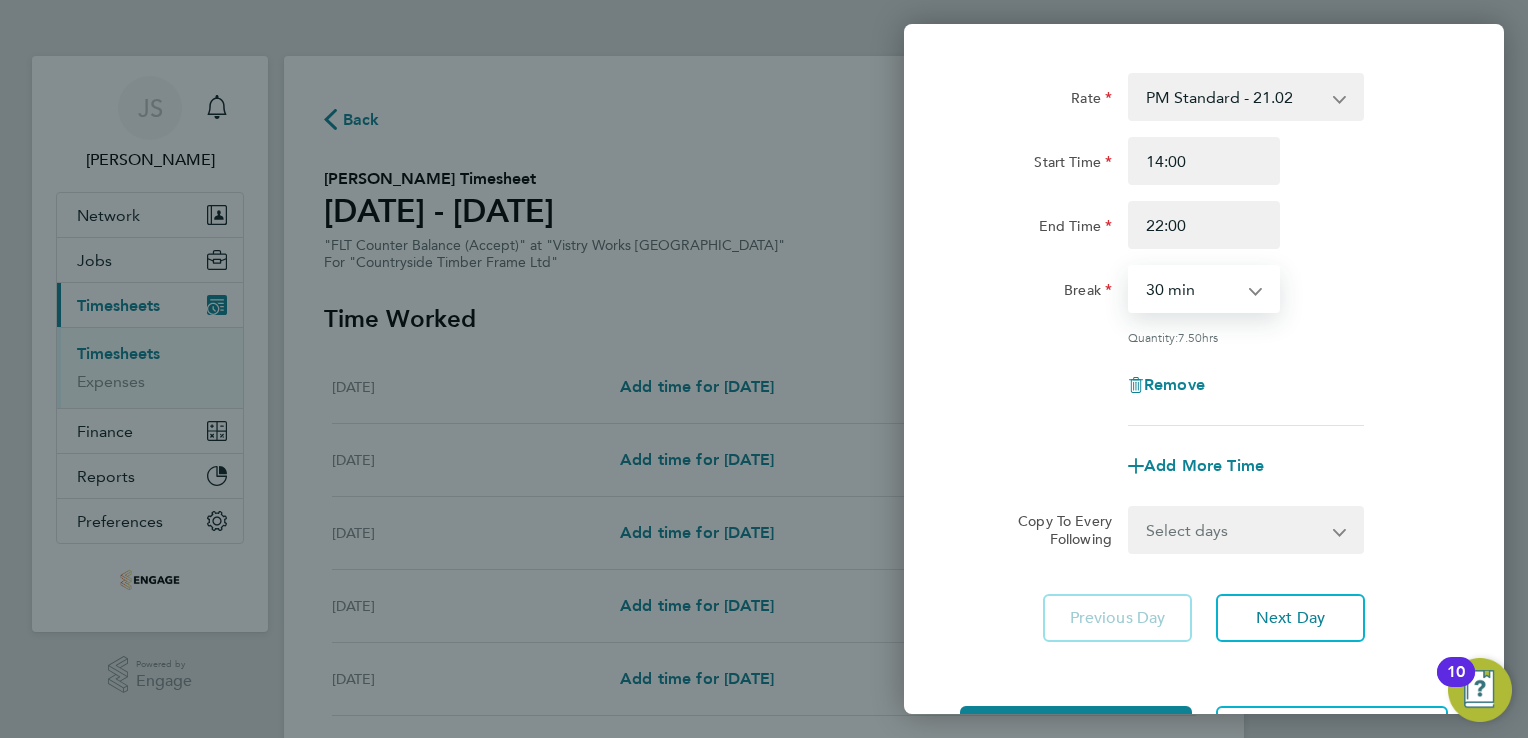 scroll, scrollTop: 164, scrollLeft: 0, axis: vertical 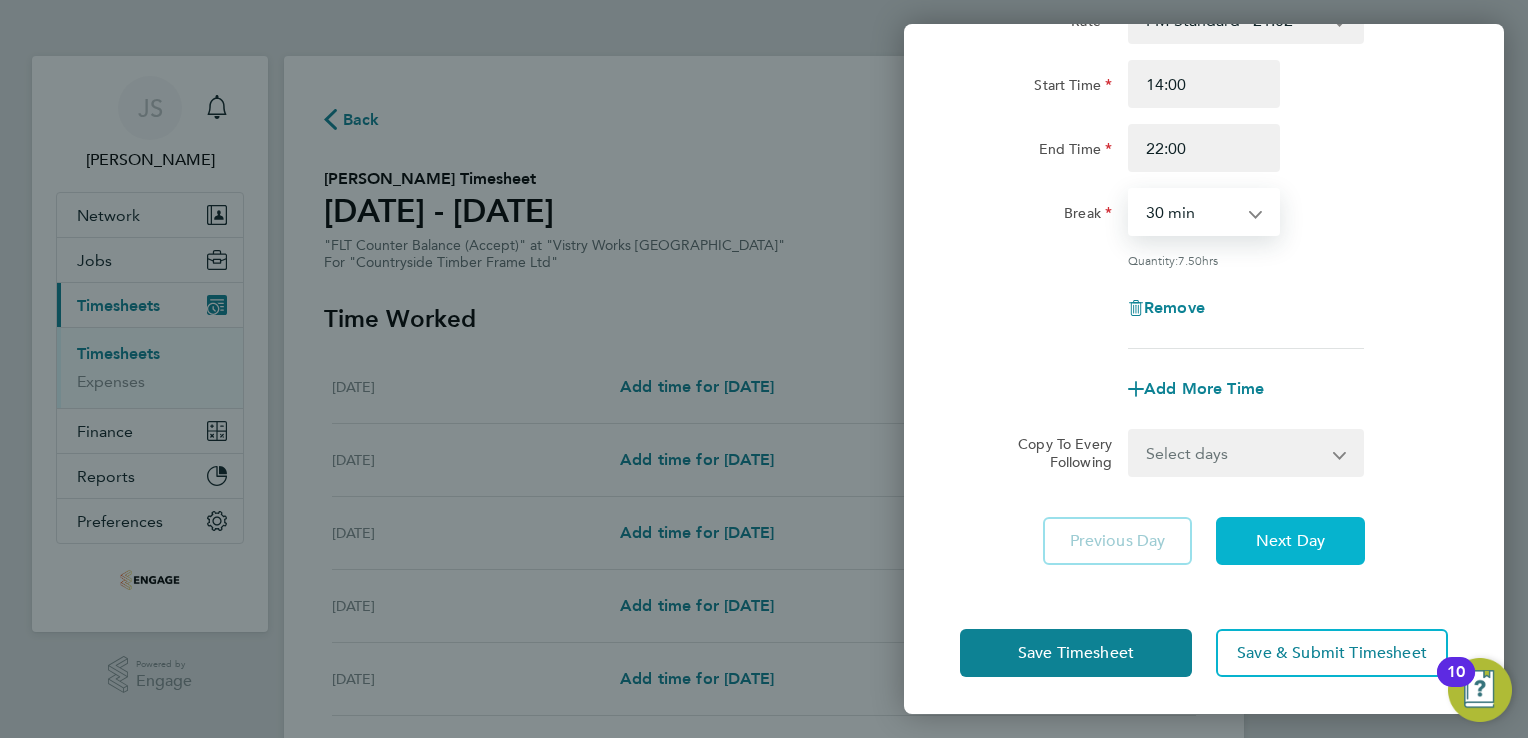 click on "Next Day" 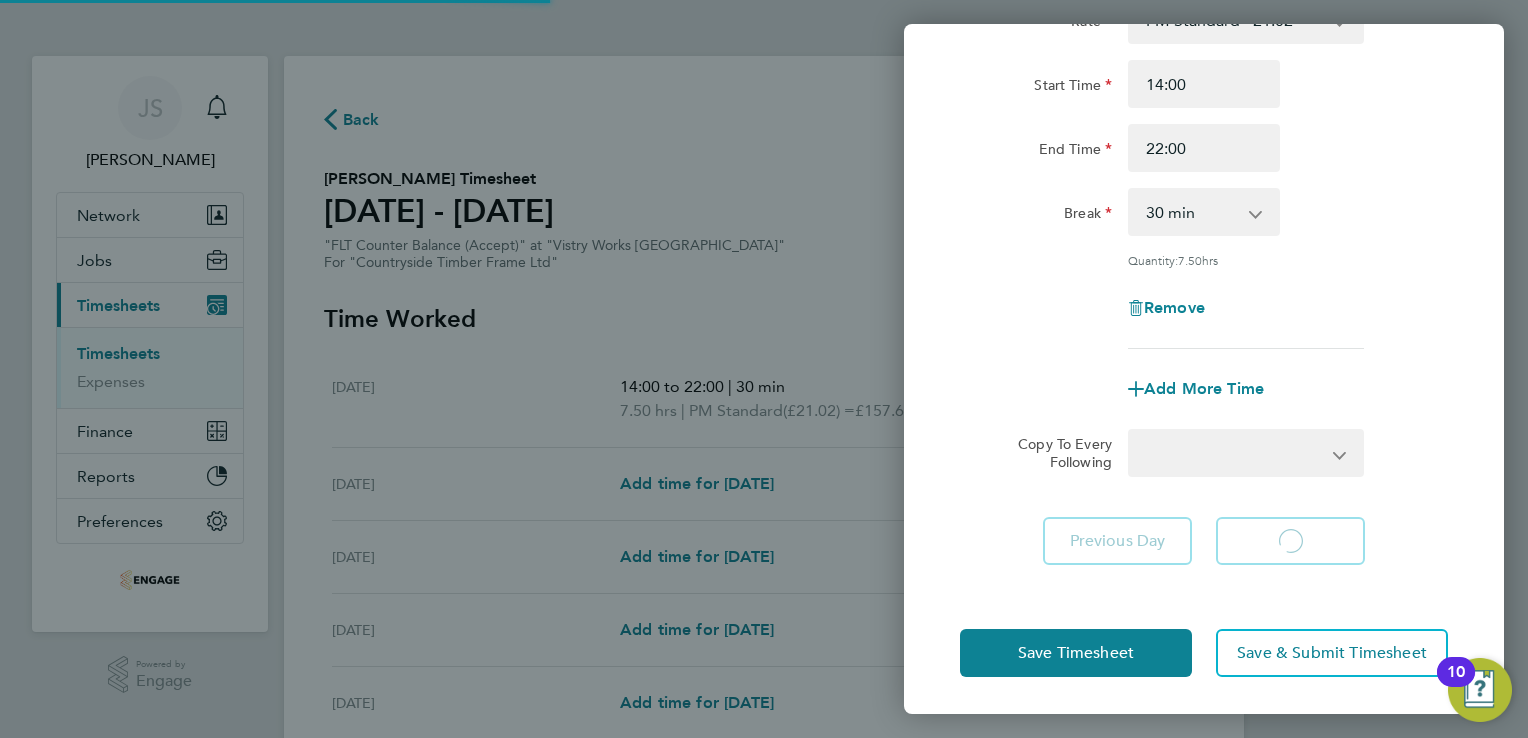 select on "15" 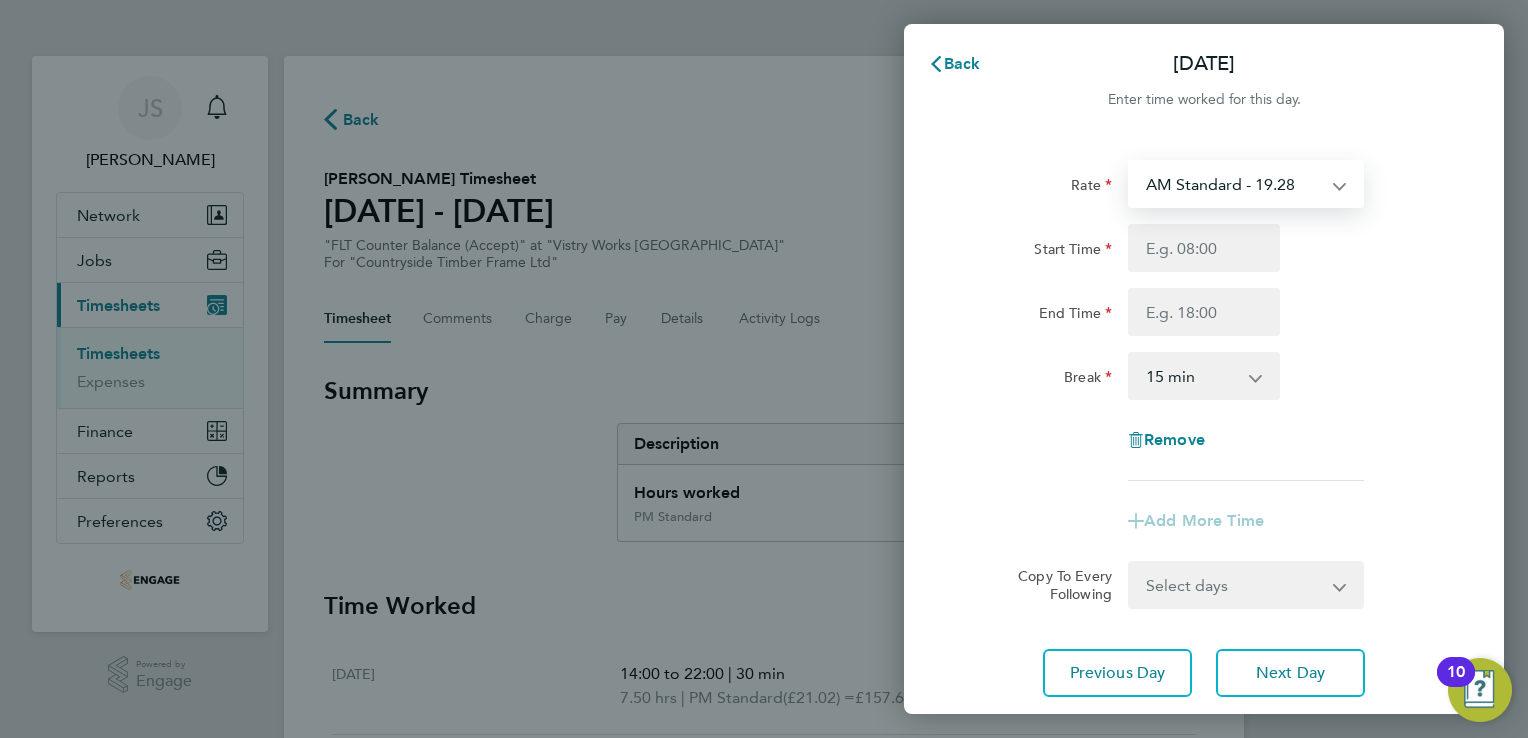 click on "AM Standard - 19.28   PM OT 1 - 31.52   PM Standard - 21.02   PM OT 2 - 42.03   OT1 AM - 28.92   OT2 AM - 38.56" at bounding box center (1234, 184) 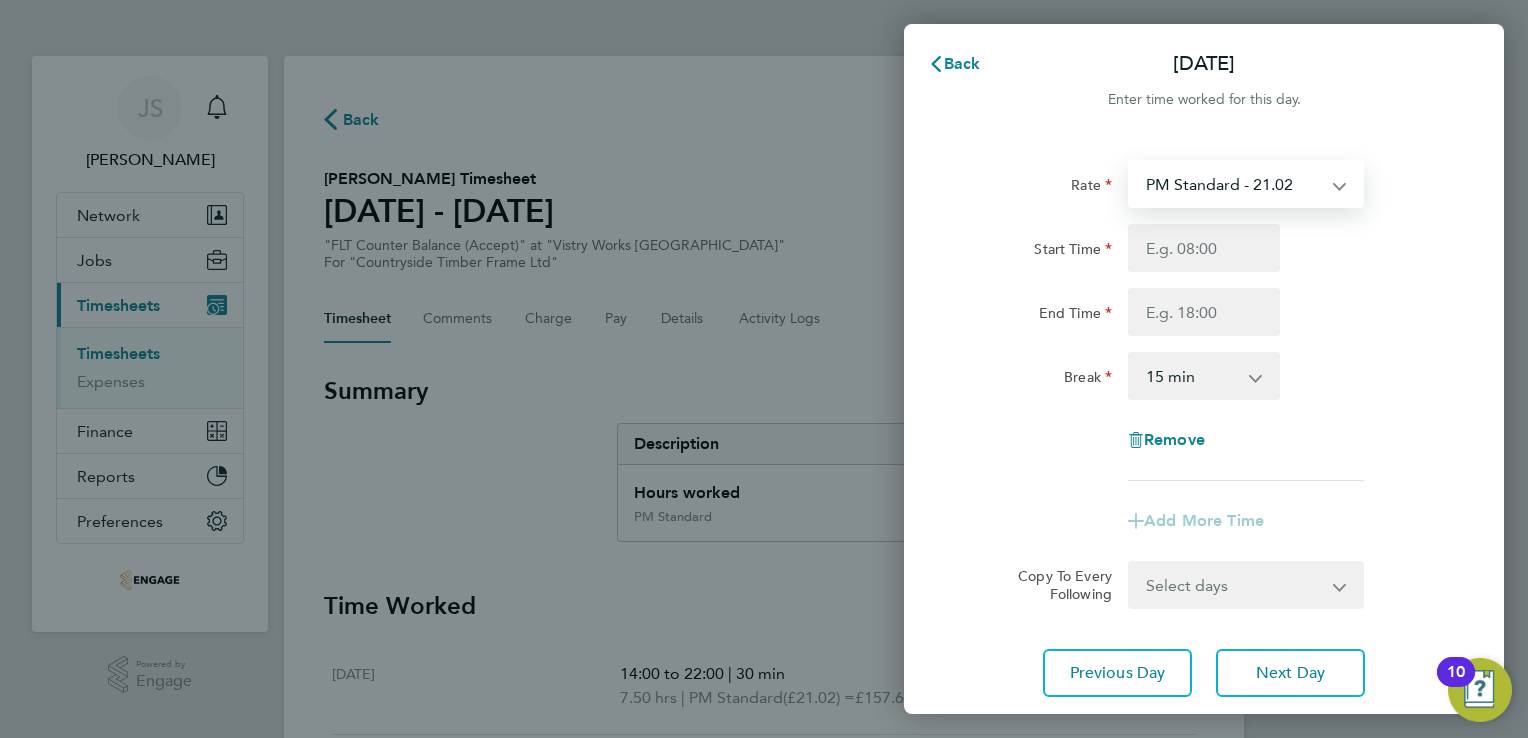 select on "15" 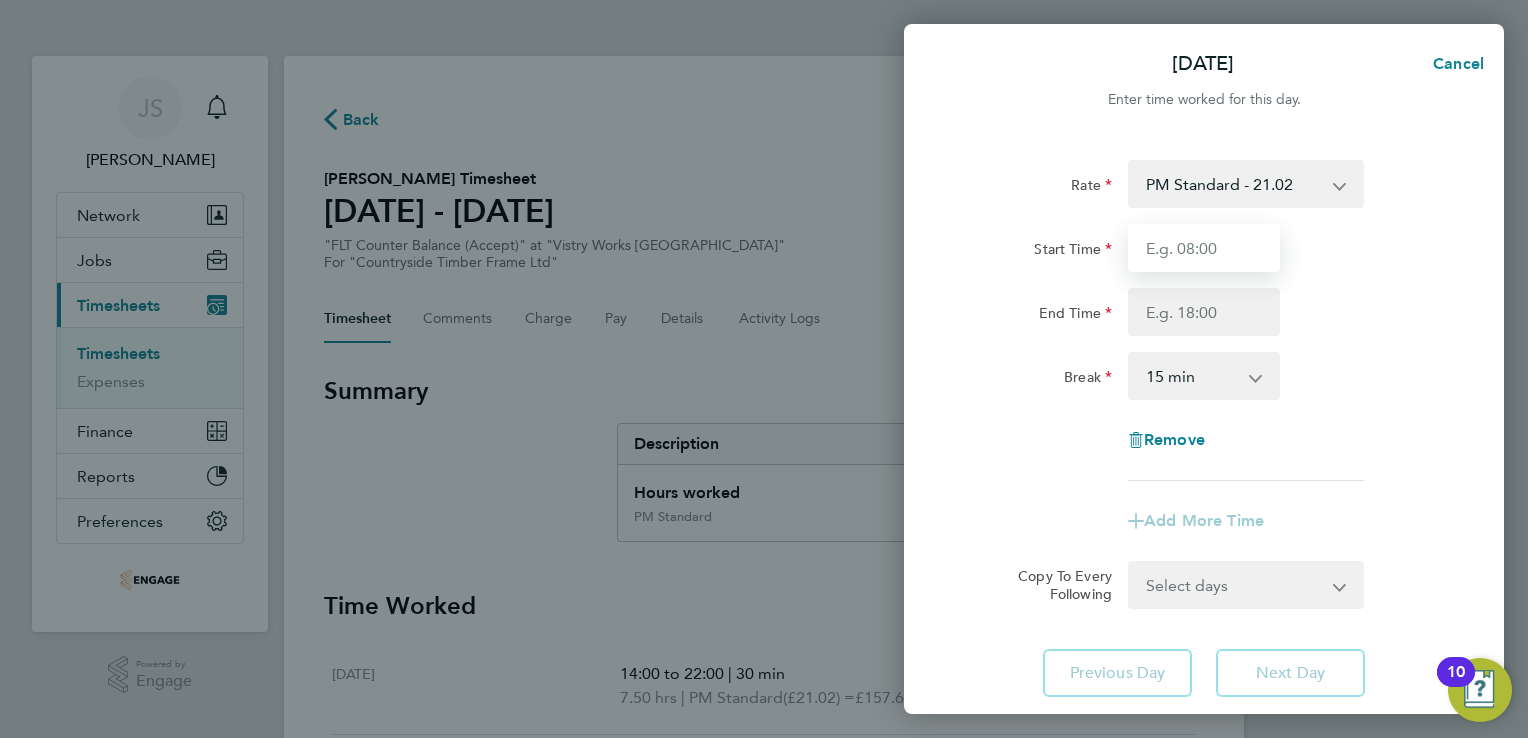 drag, startPoint x: 1160, startPoint y: 252, endPoint x: 1176, endPoint y: 262, distance: 18.867962 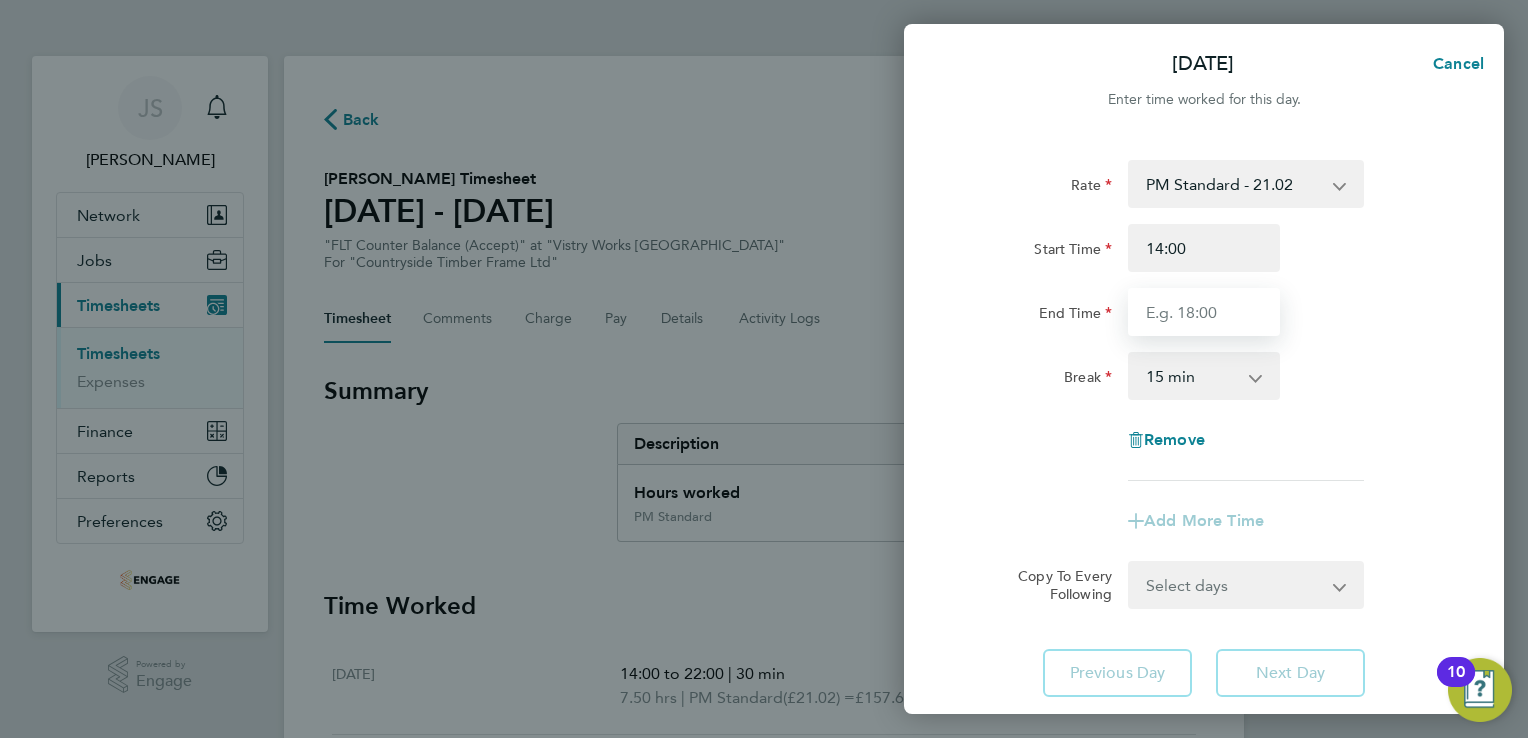type on "22:00" 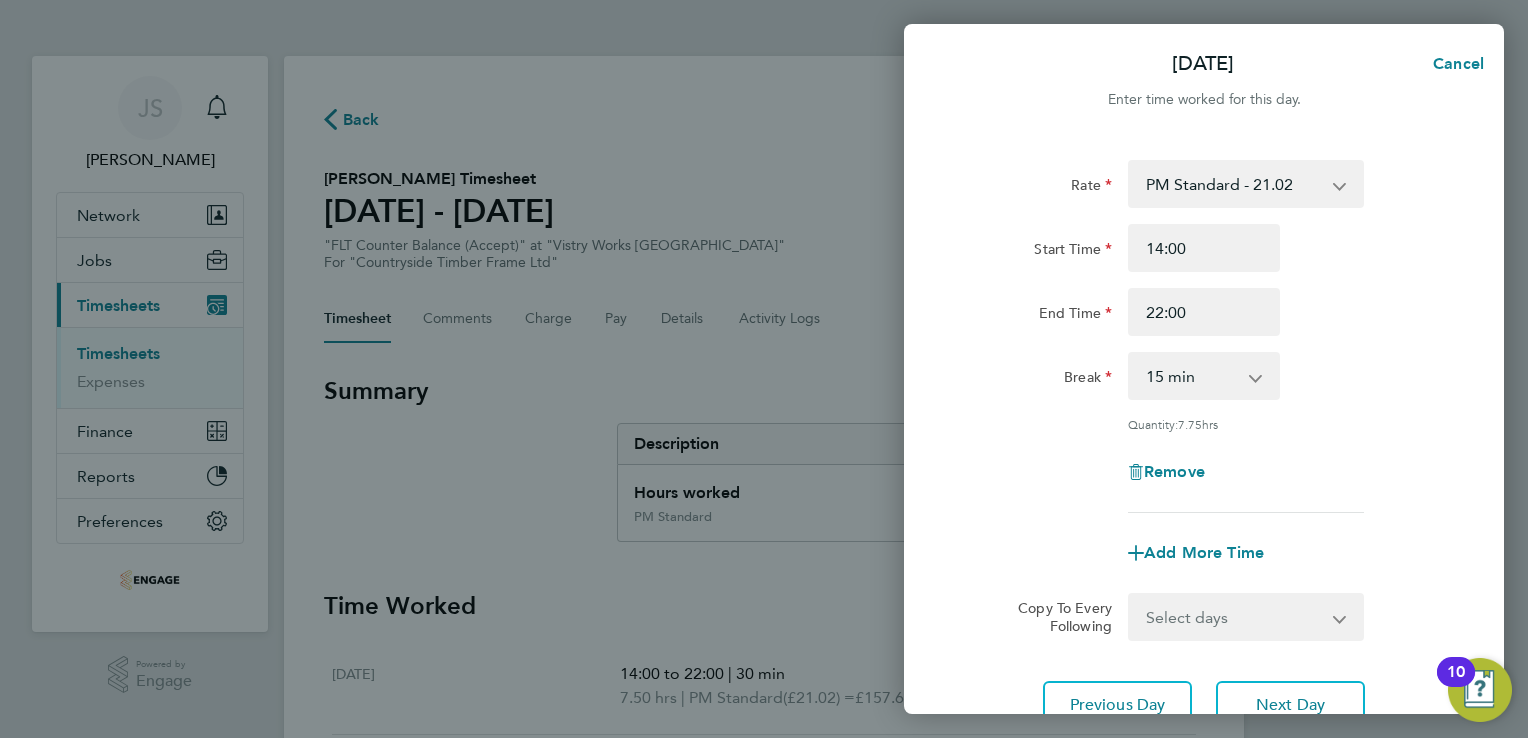 click on "0 min   15 min   30 min   45 min   60 min   75 min   90 min" at bounding box center (1192, 376) 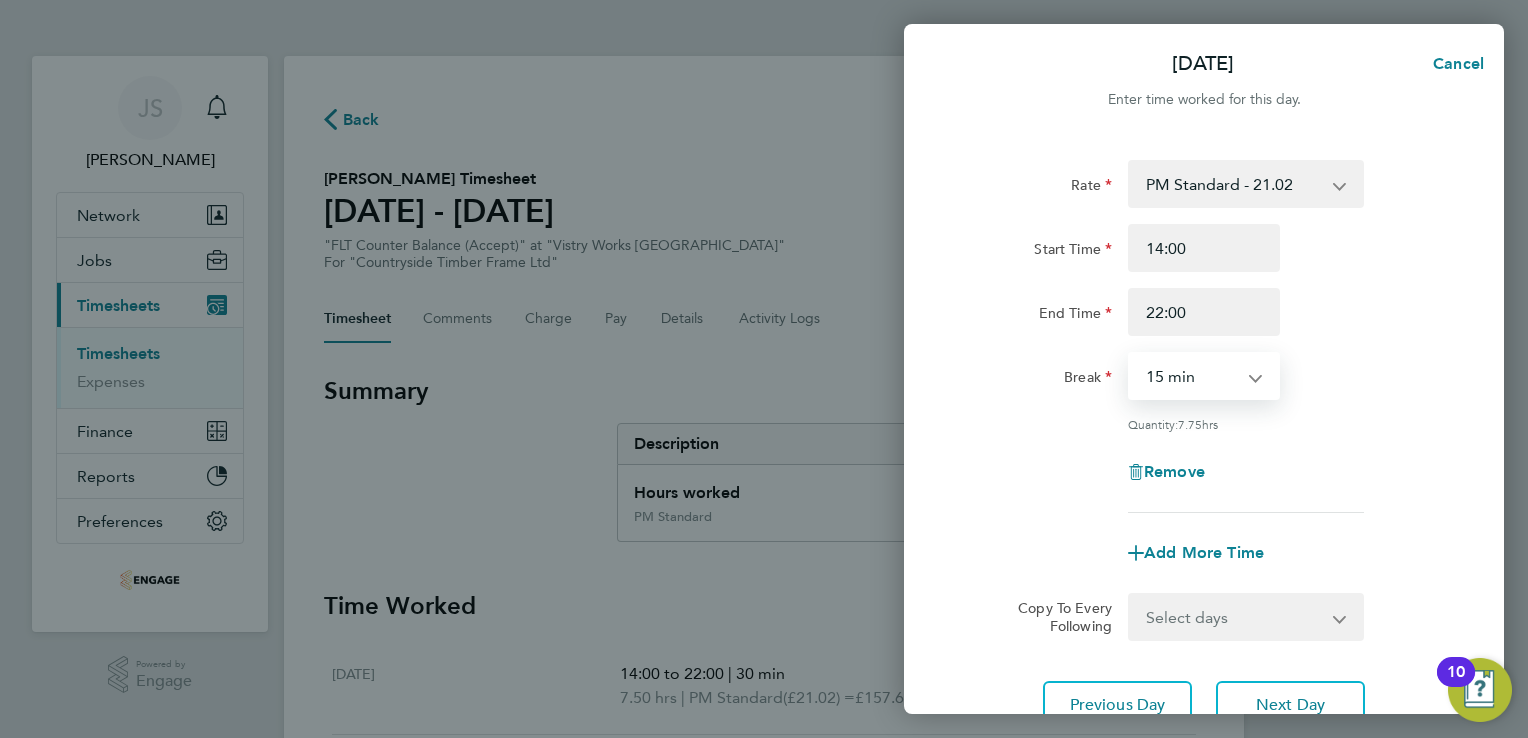 select on "30" 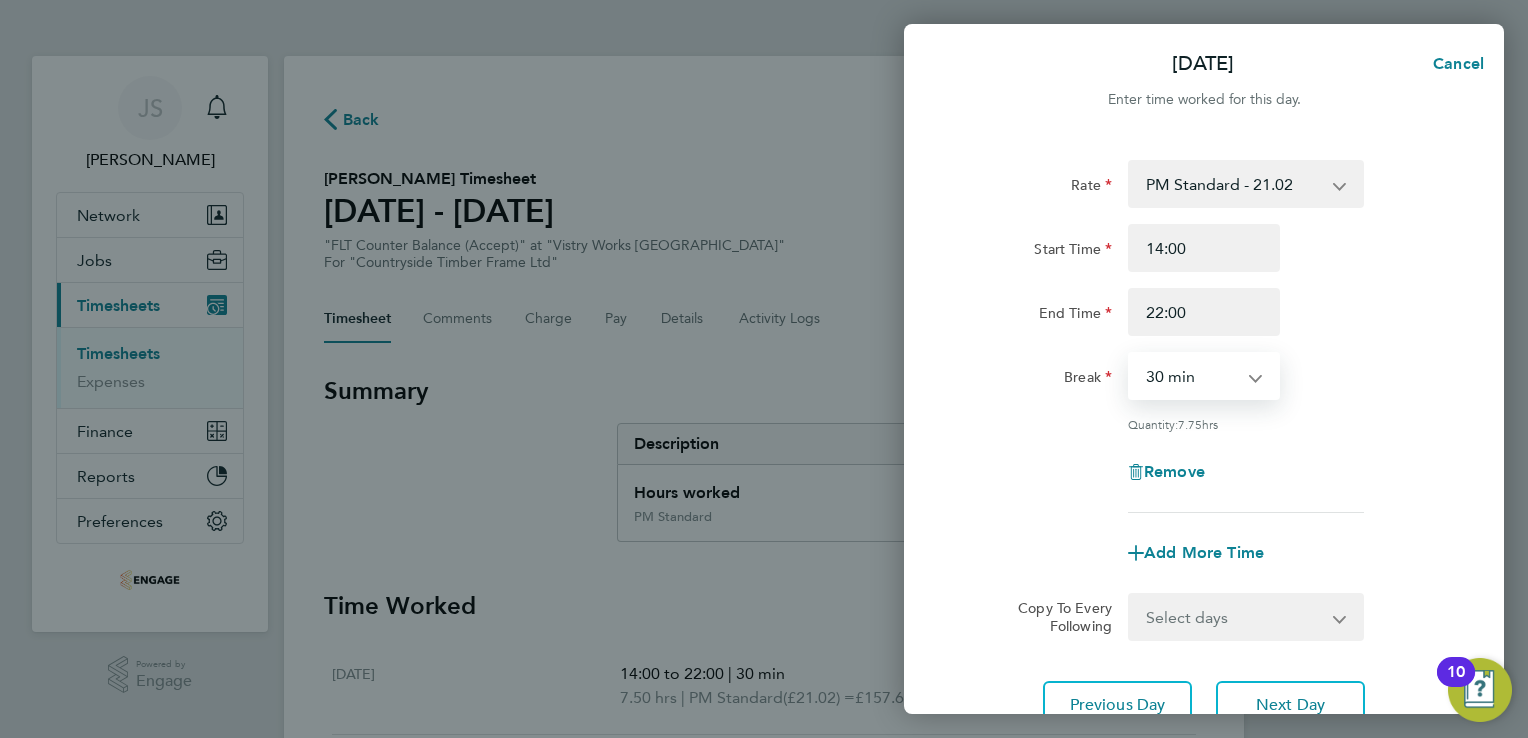 click on "0 min   15 min   30 min   45 min   60 min   75 min   90 min" at bounding box center [1192, 376] 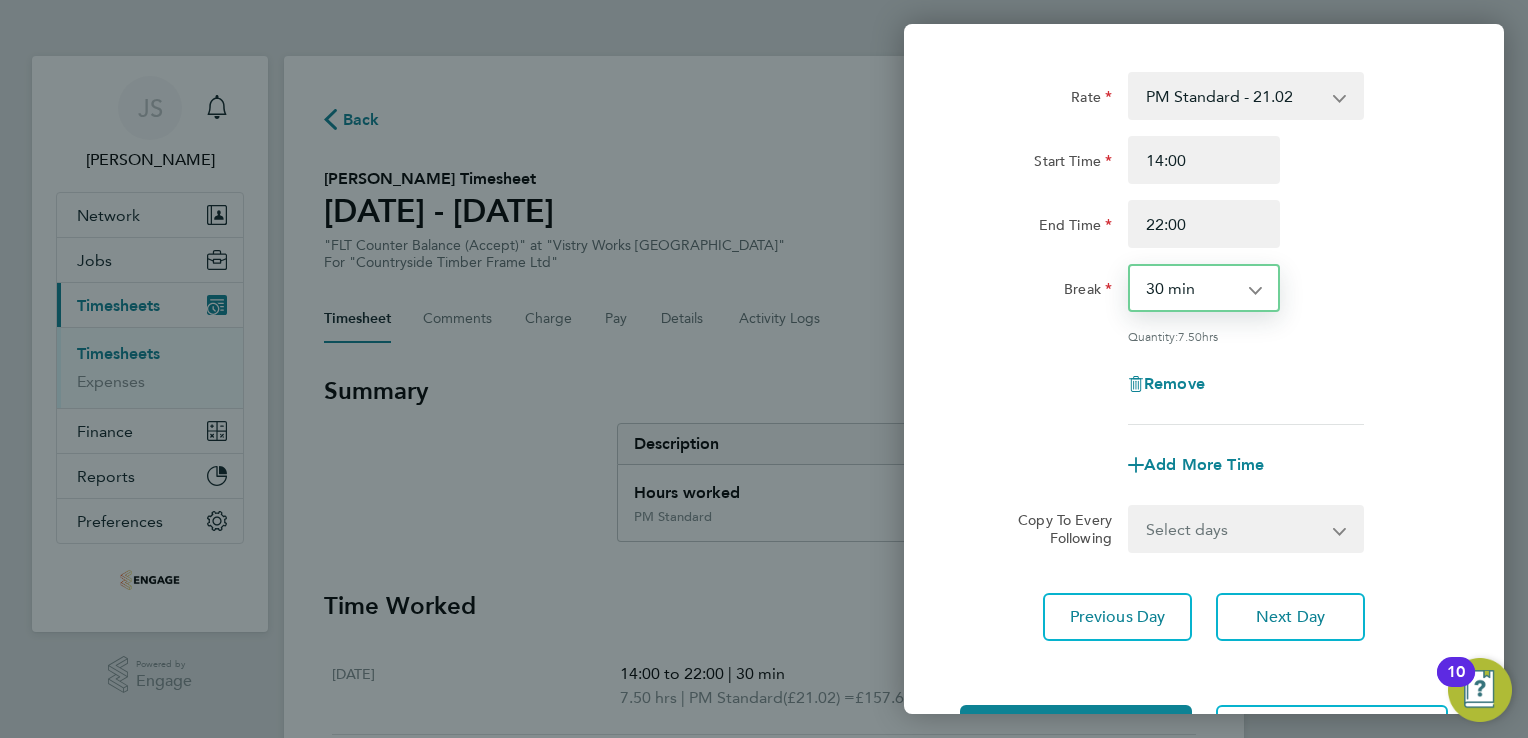 scroll, scrollTop: 164, scrollLeft: 0, axis: vertical 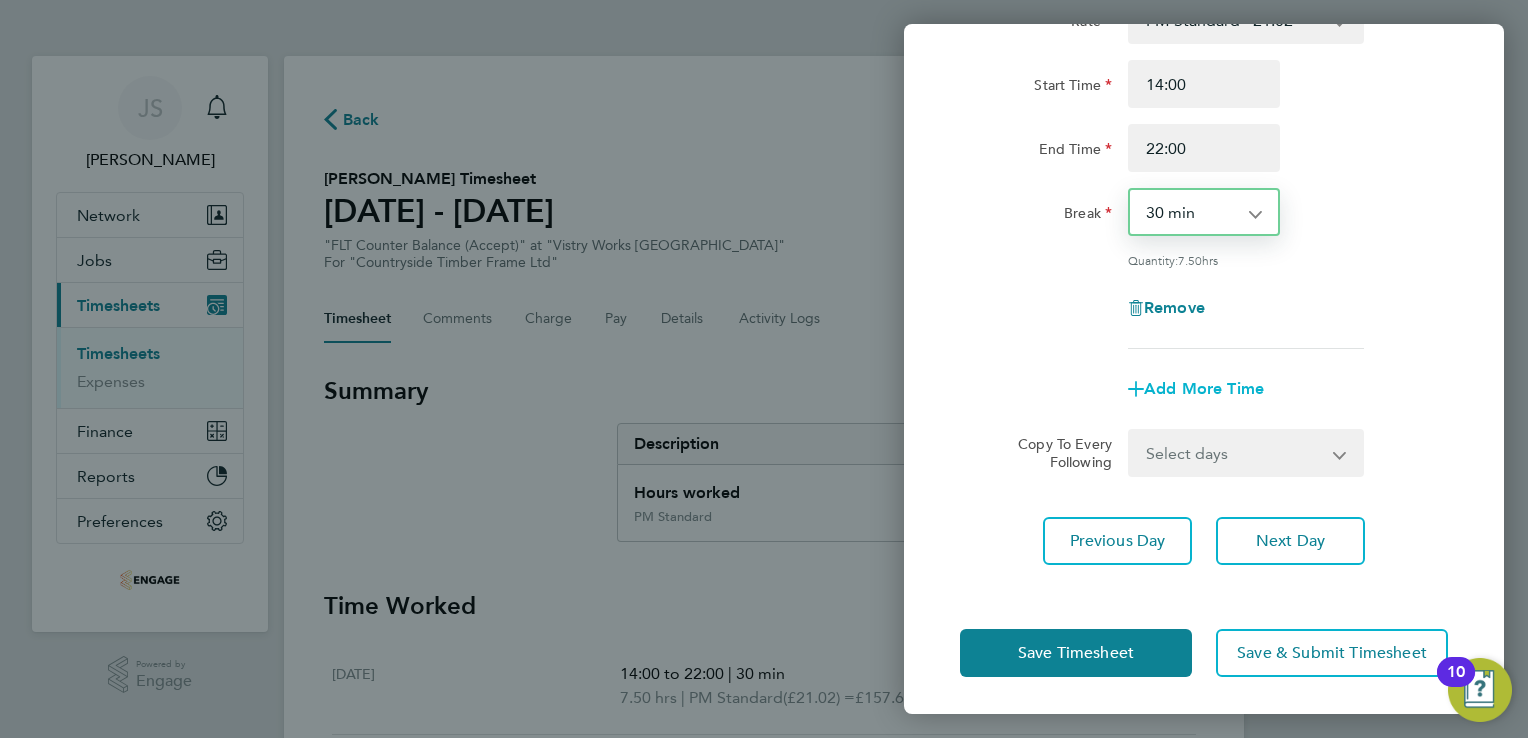 click on "Add More Time" 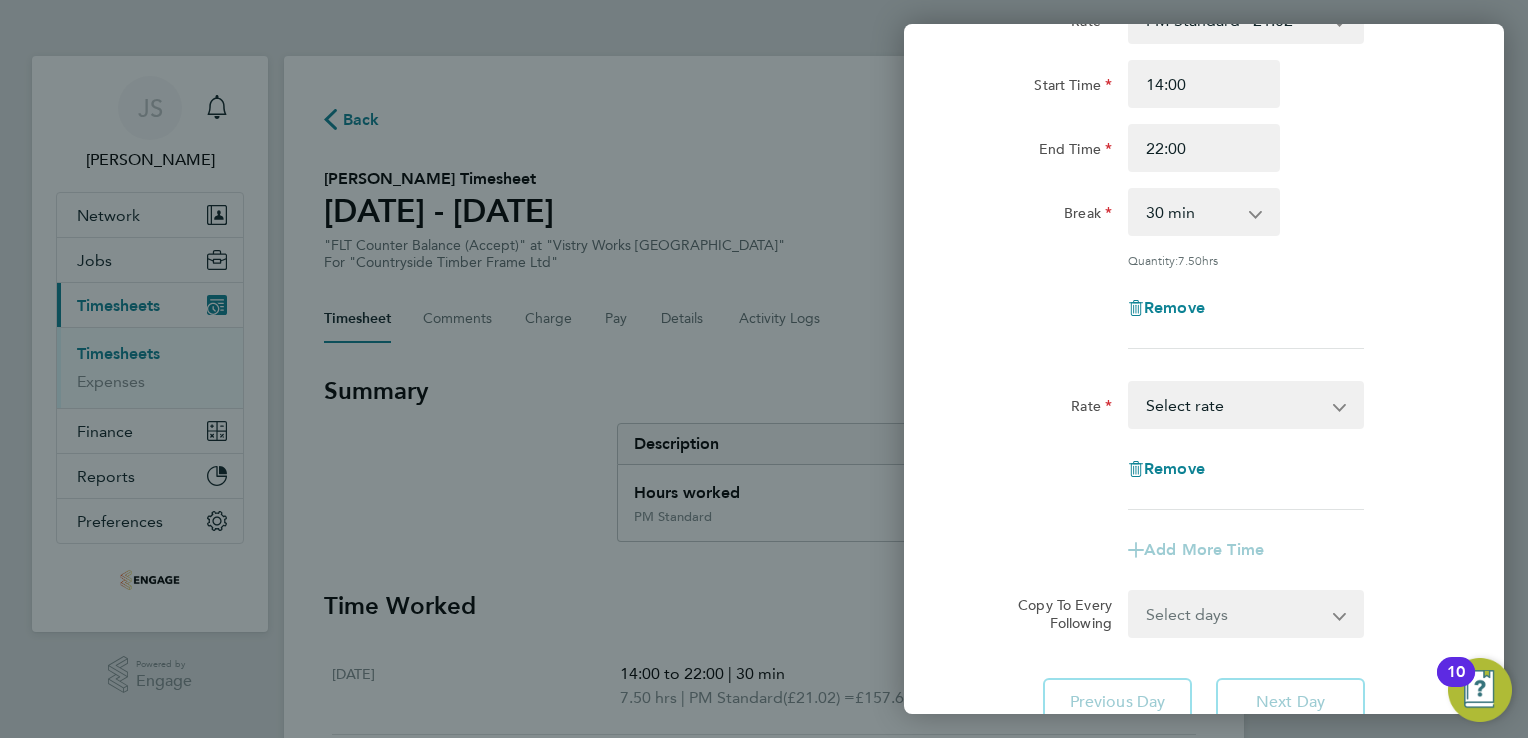 click on "AM Standard - 19.28   PM OT 1 - 31.52   PM Standard - 21.02   PM OT 2 - 42.03   OT1 AM - 28.92   OT2 AM - 38.56   Select rate" at bounding box center [1234, 405] 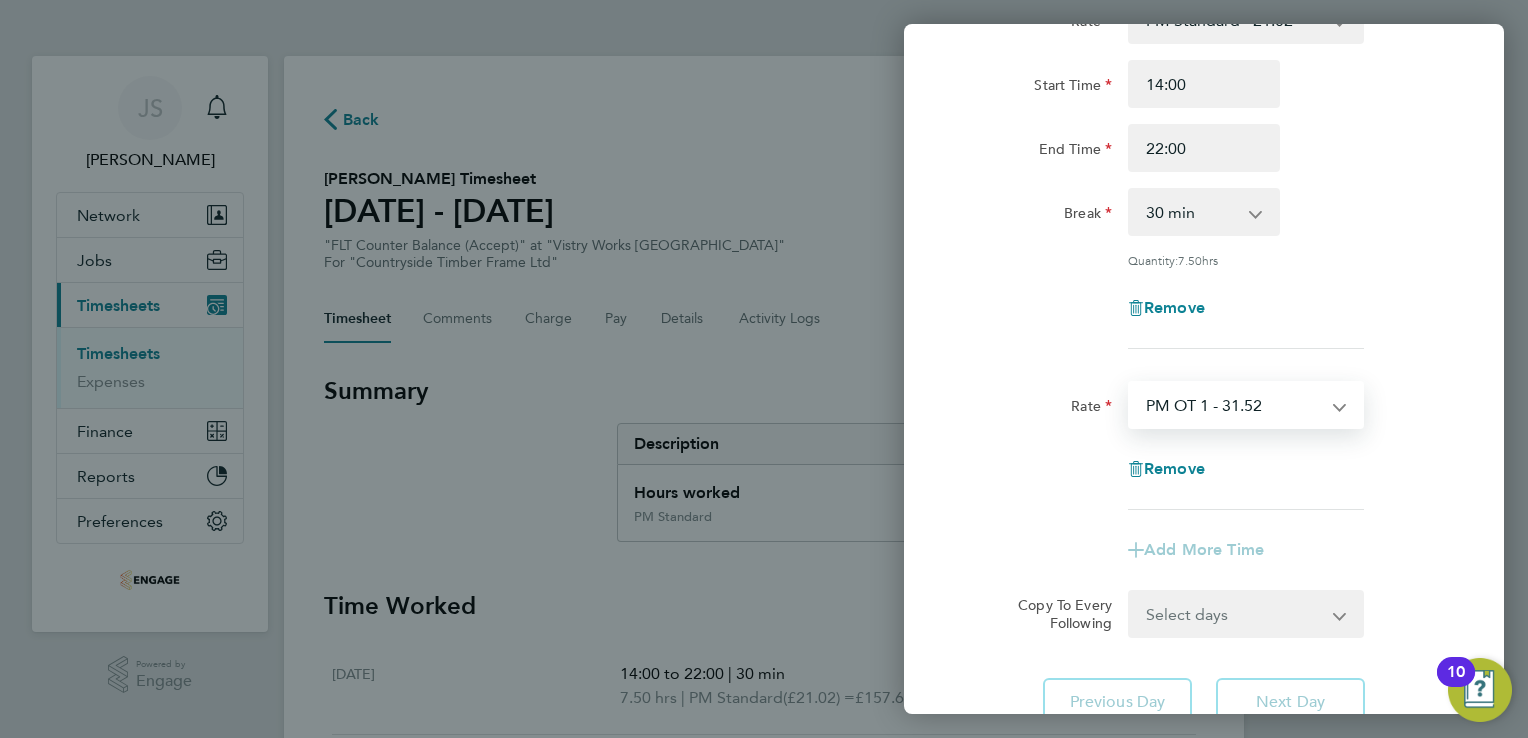 select on "15" 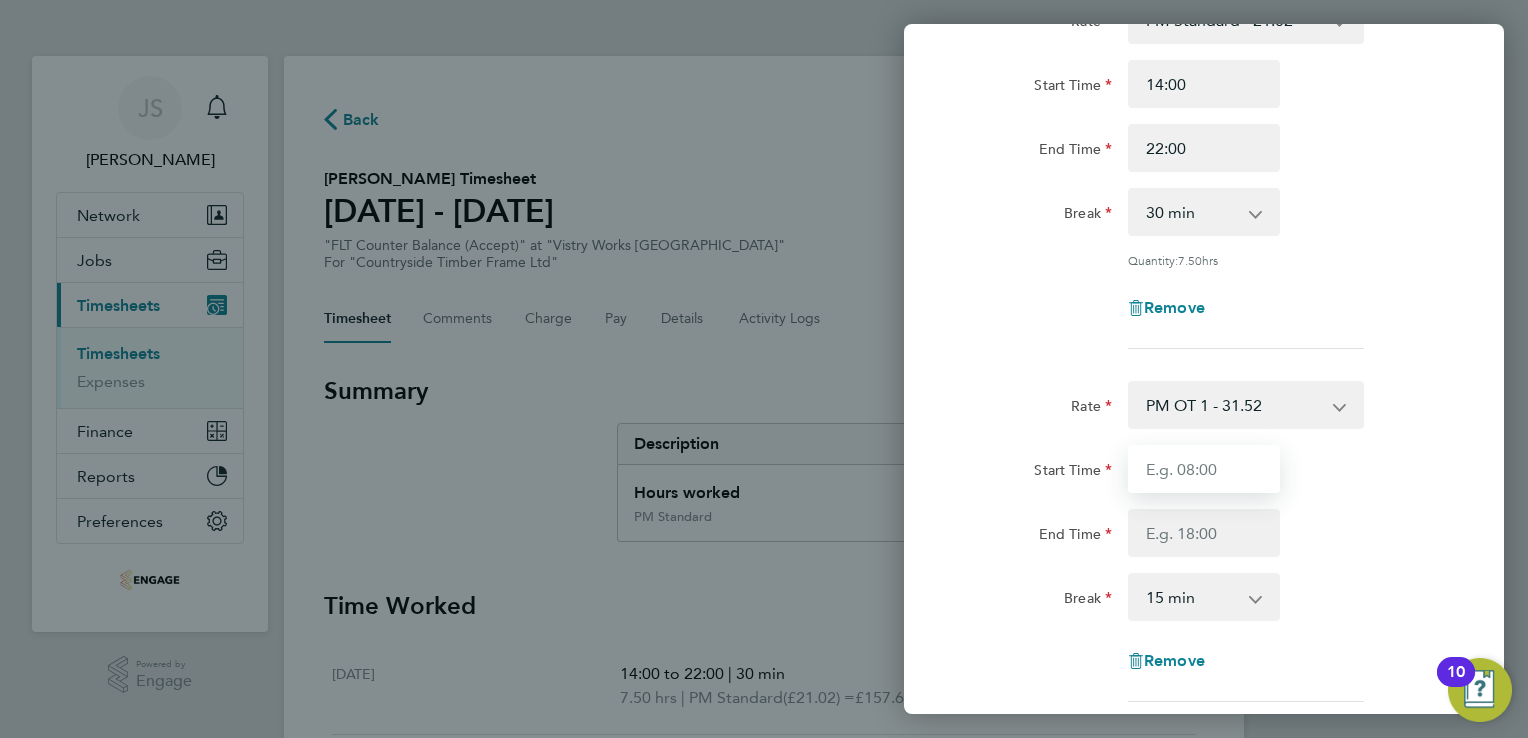 click on "Start Time" at bounding box center [1204, 469] 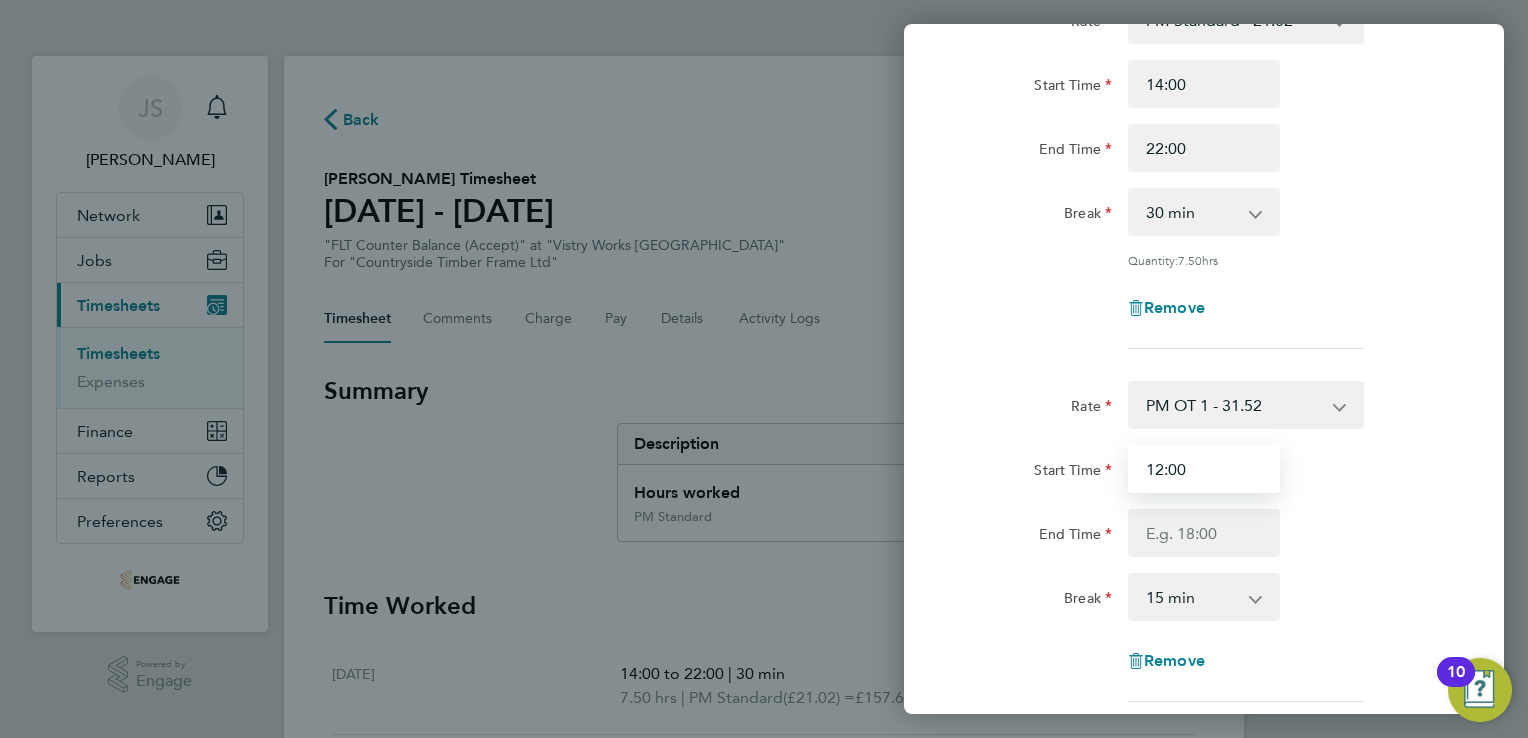 type on "12:00" 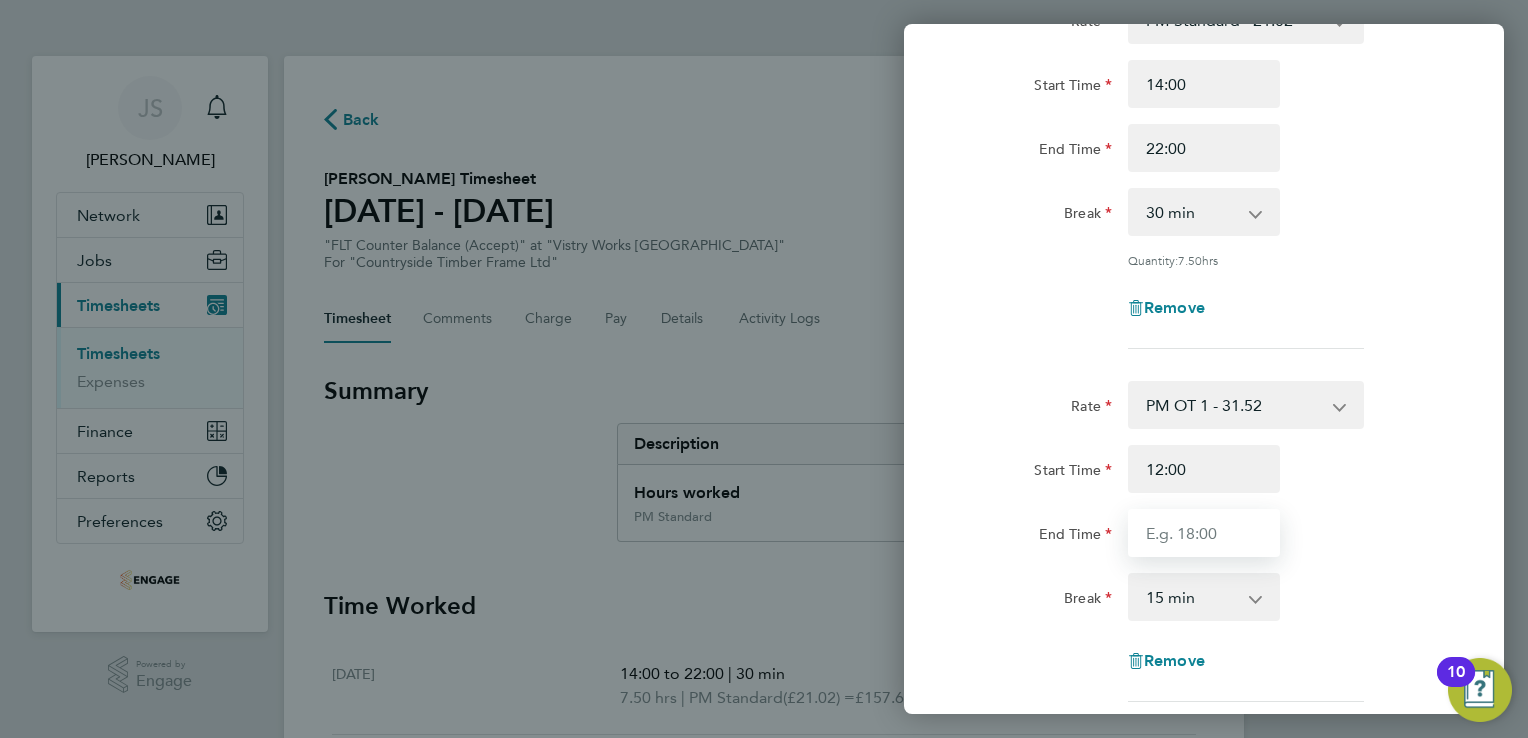 drag, startPoint x: 1159, startPoint y: 527, endPoint x: 1176, endPoint y: 527, distance: 17 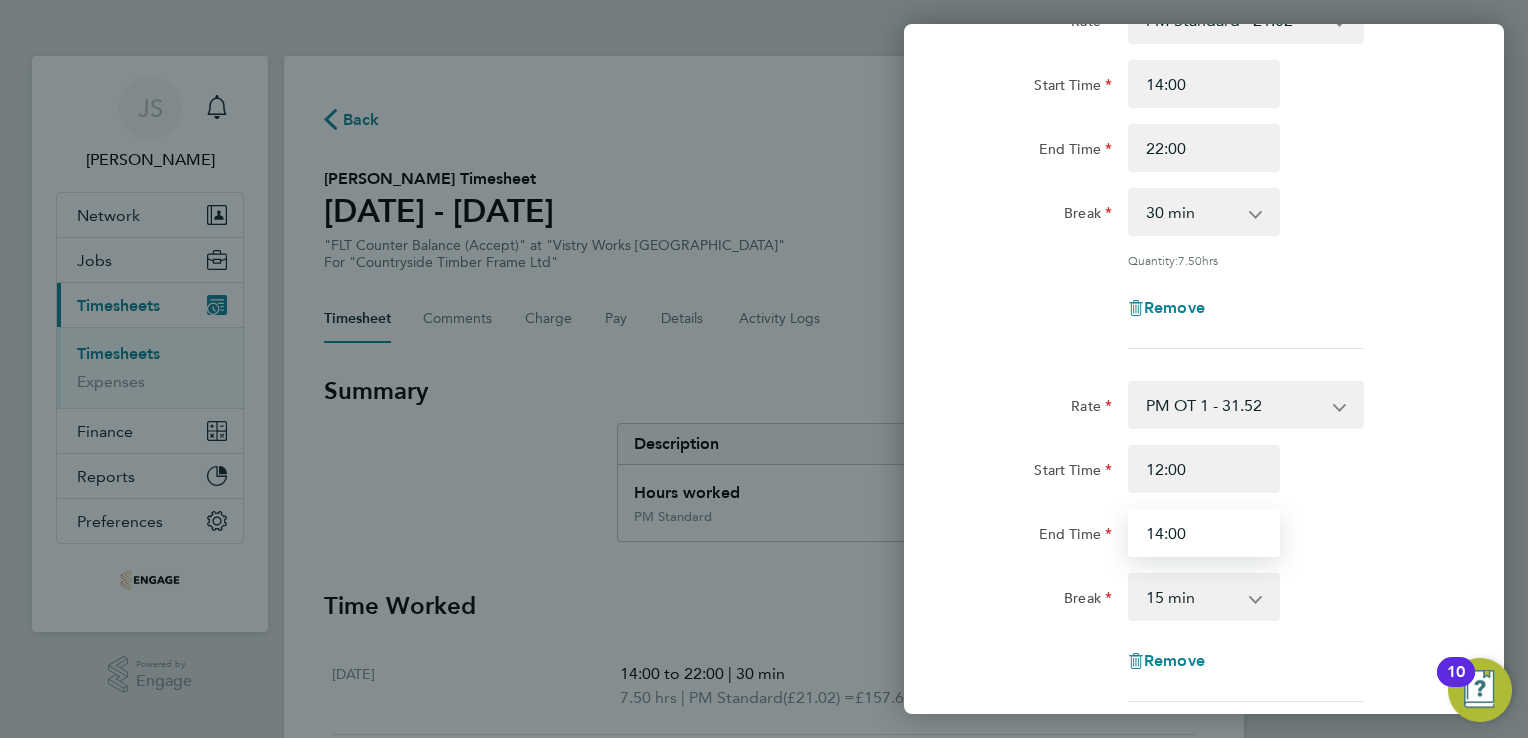 type on "14:00" 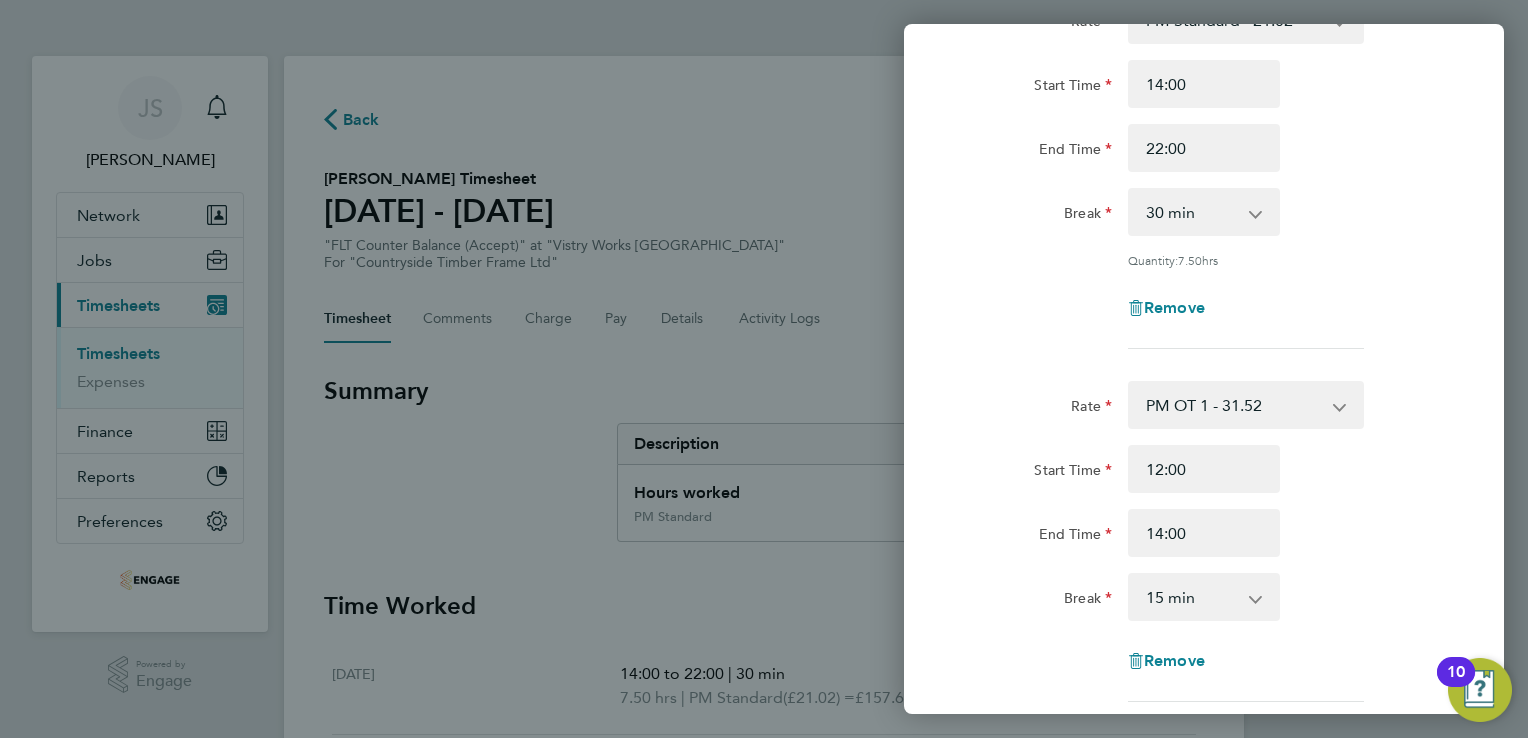 drag, startPoint x: 1189, startPoint y: 606, endPoint x: 1203, endPoint y: 576, distance: 33.105892 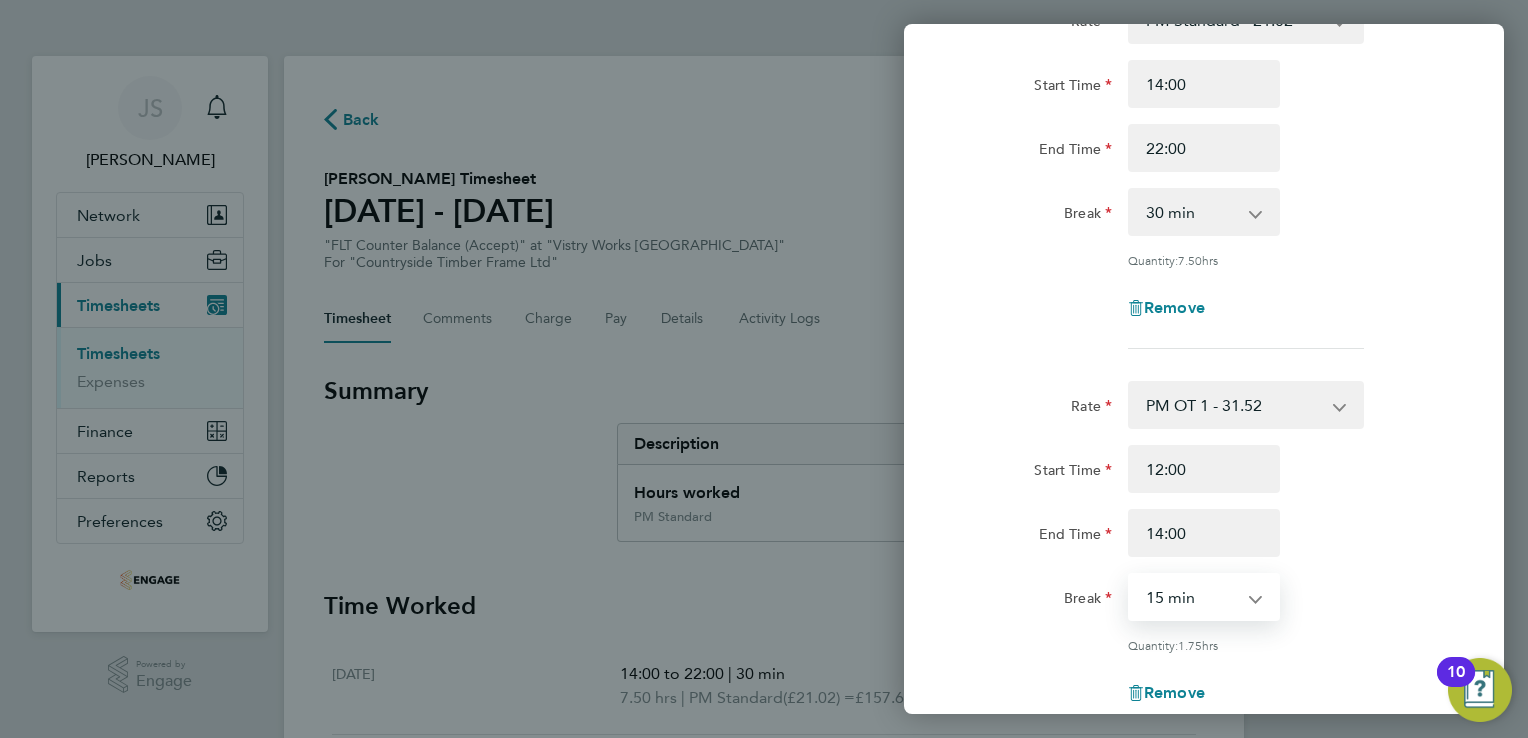 select on "0" 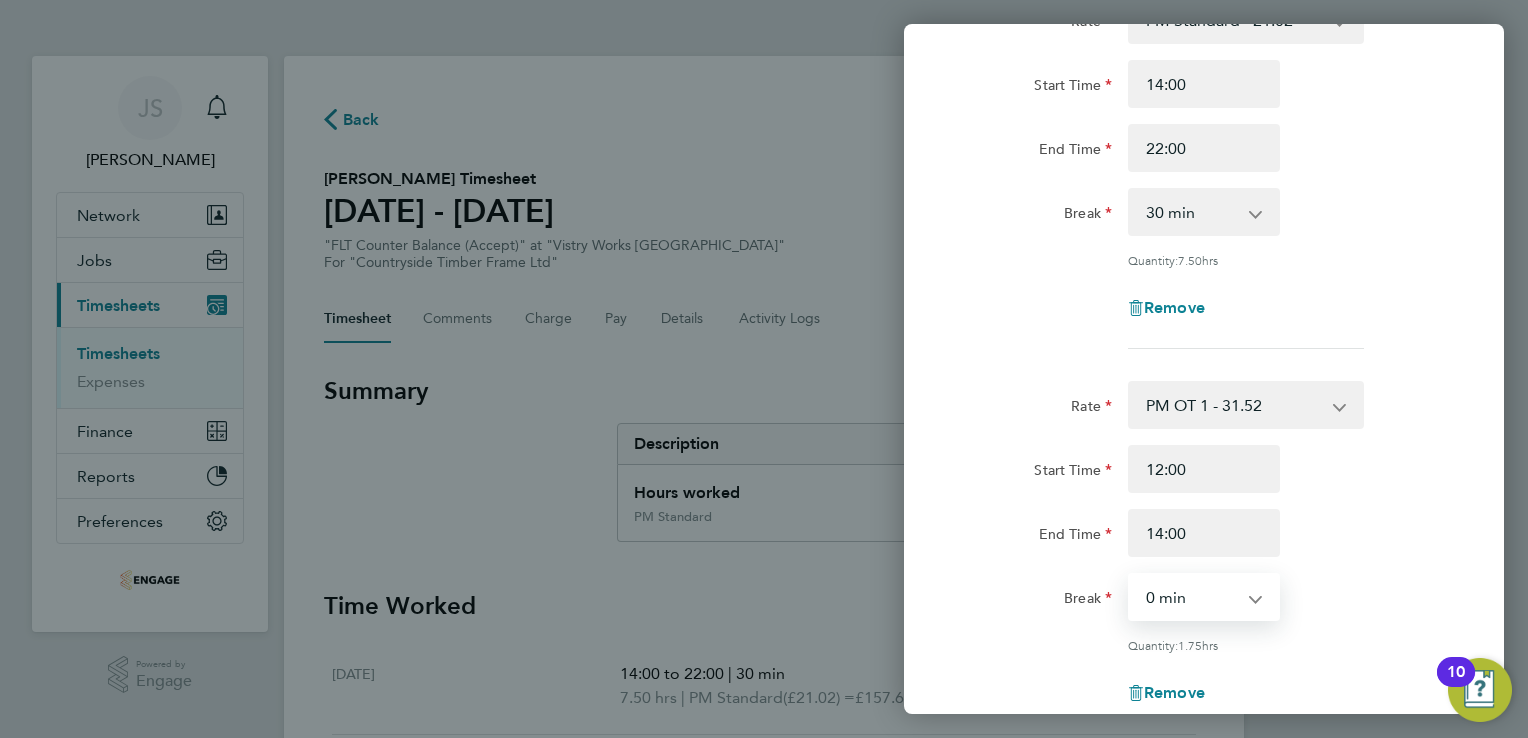 click on "0 min   15 min   30 min   45 min   60 min   75 min   90 min" at bounding box center [1192, 597] 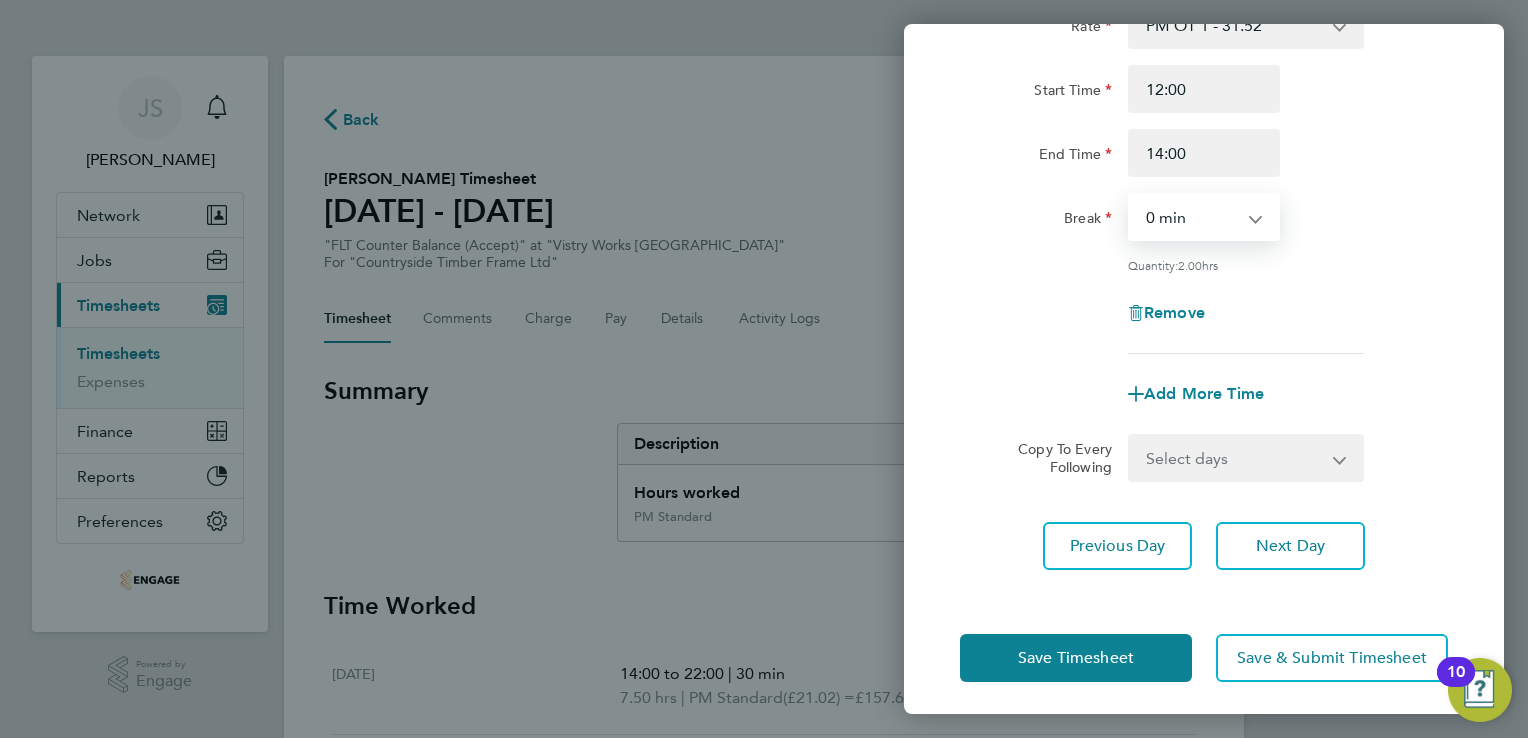 scroll, scrollTop: 547, scrollLeft: 0, axis: vertical 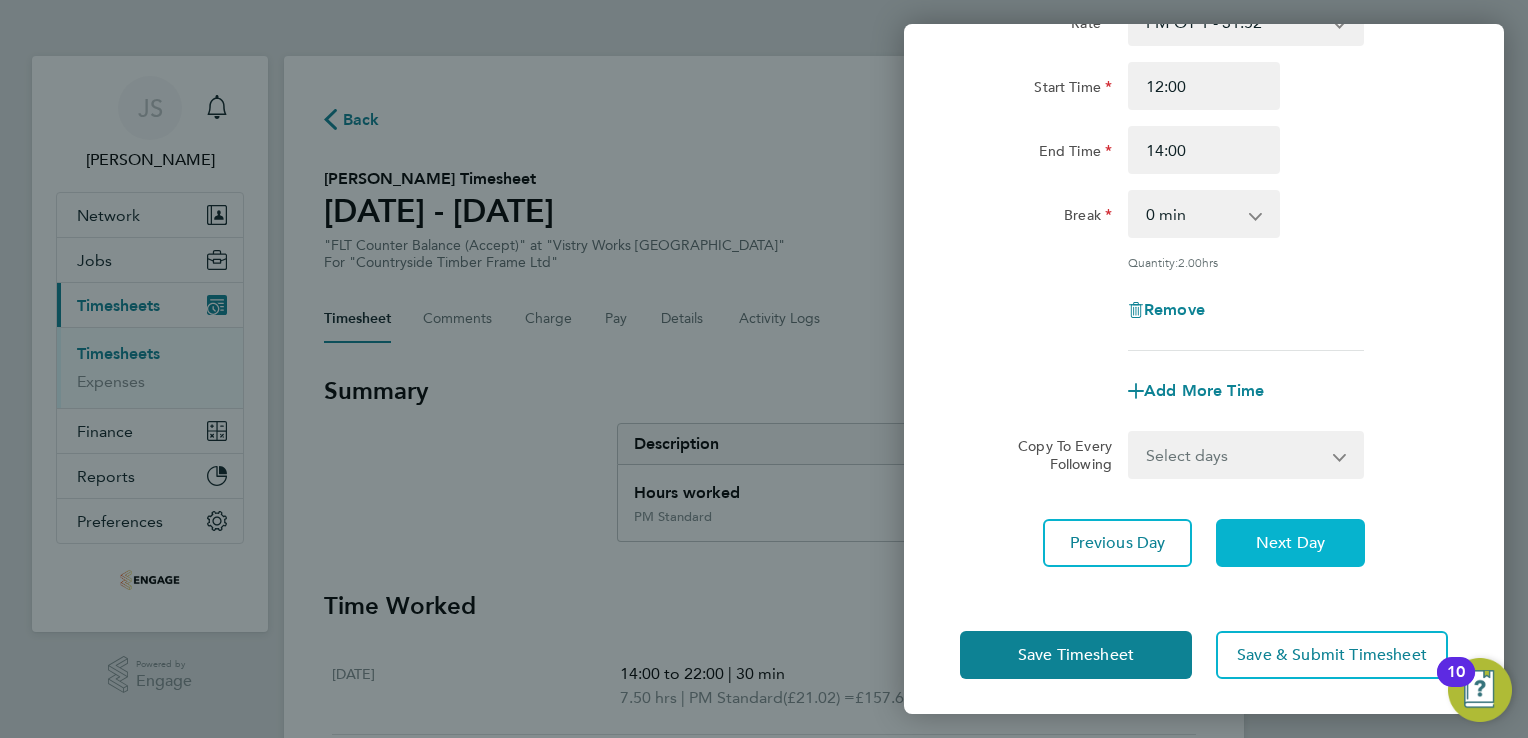 click on "Next Day" 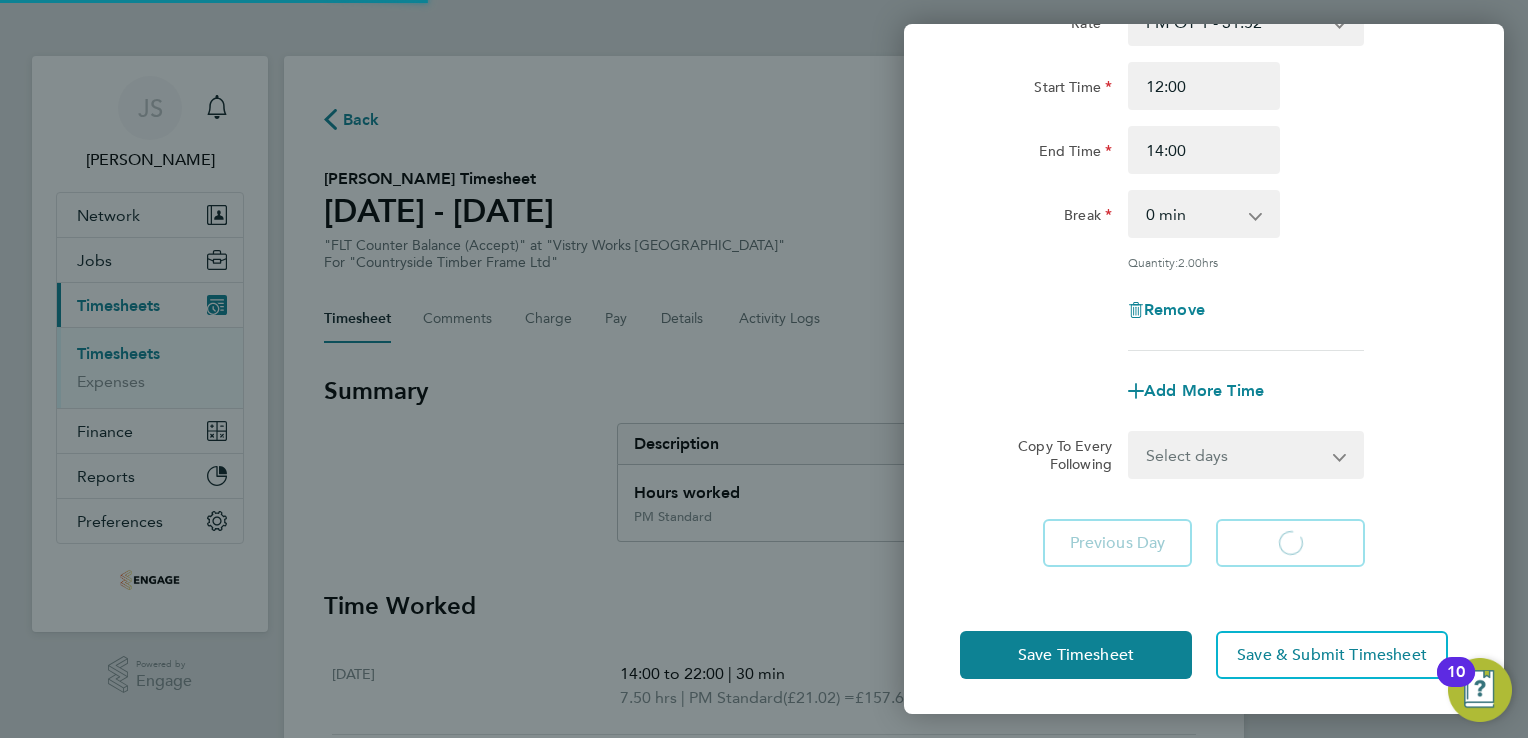select on "15" 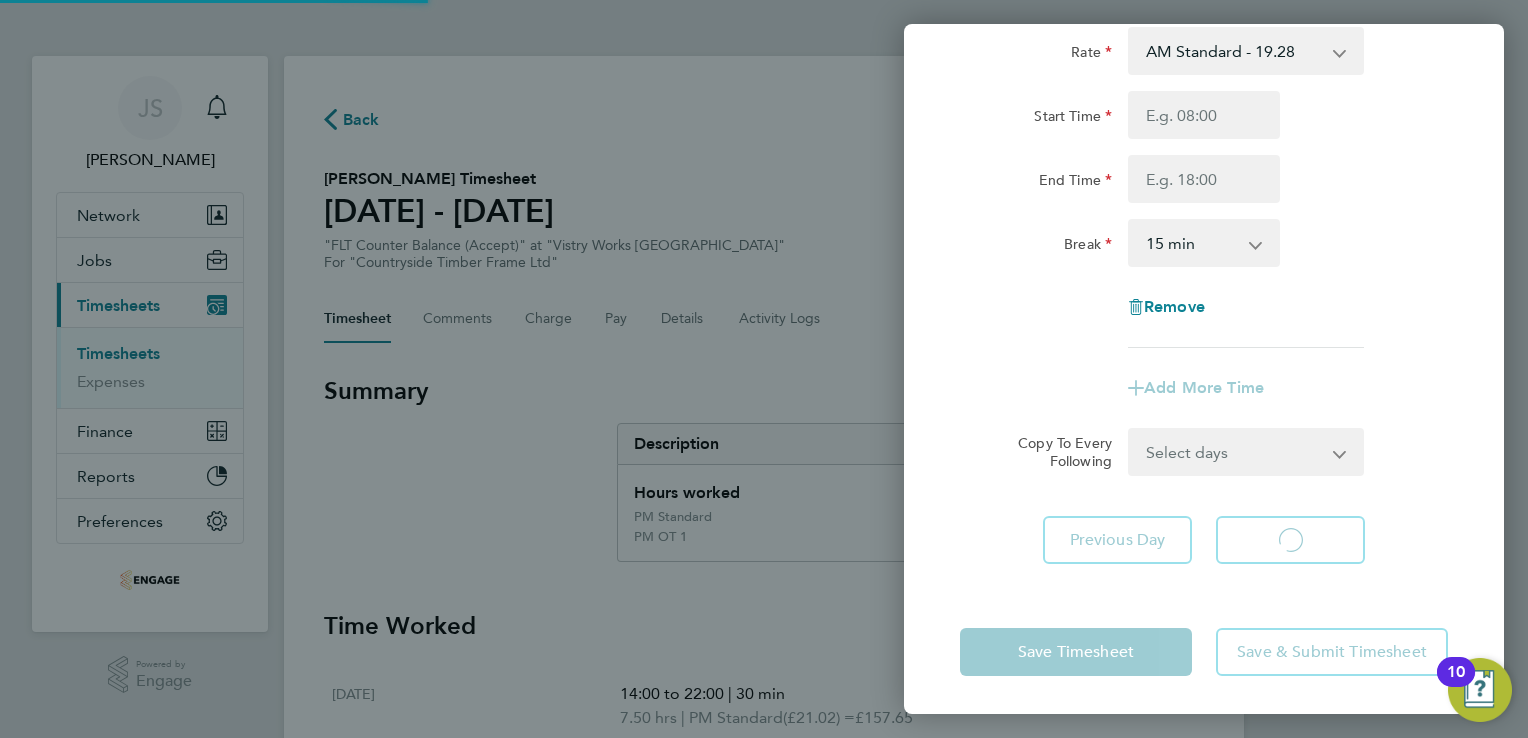select on "15" 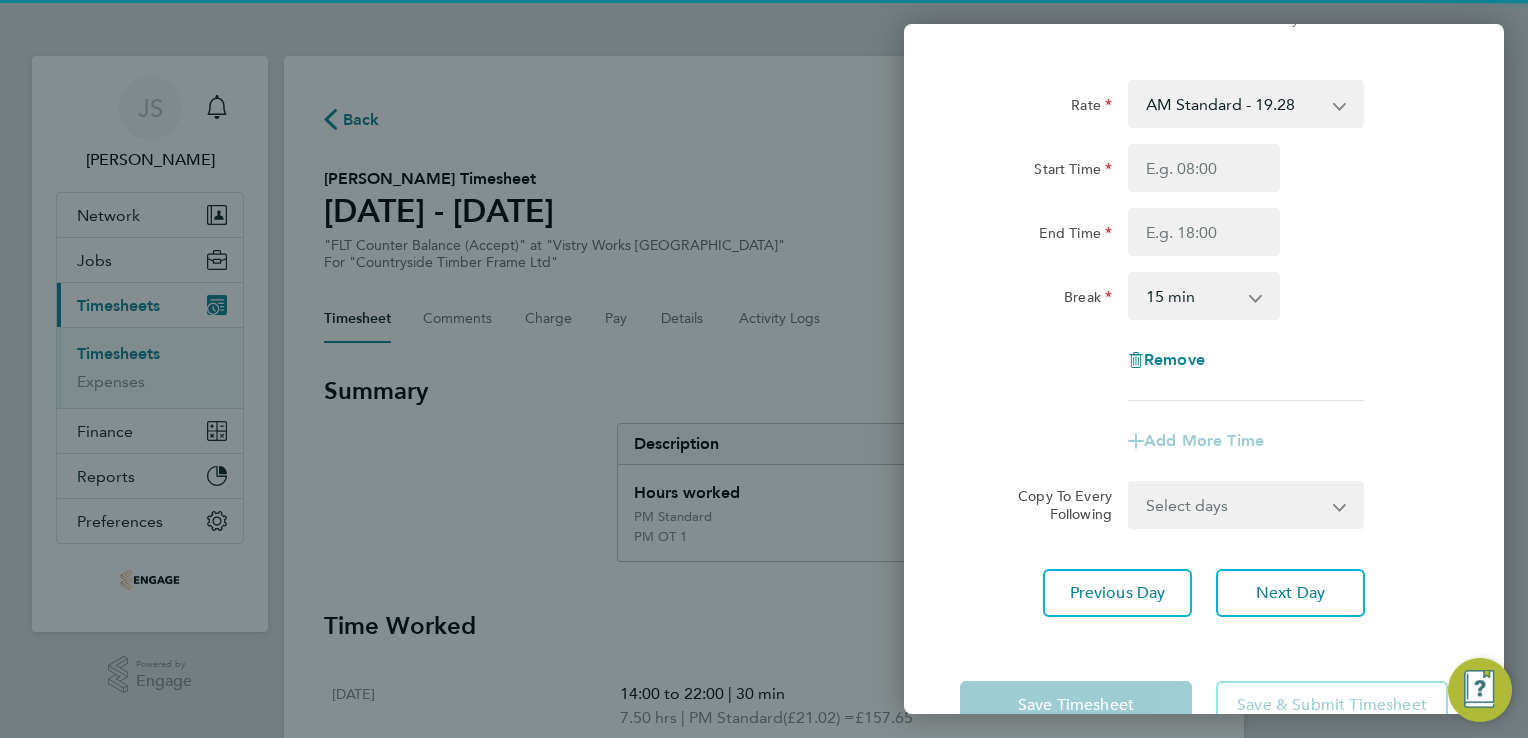 scroll, scrollTop: 0, scrollLeft: 0, axis: both 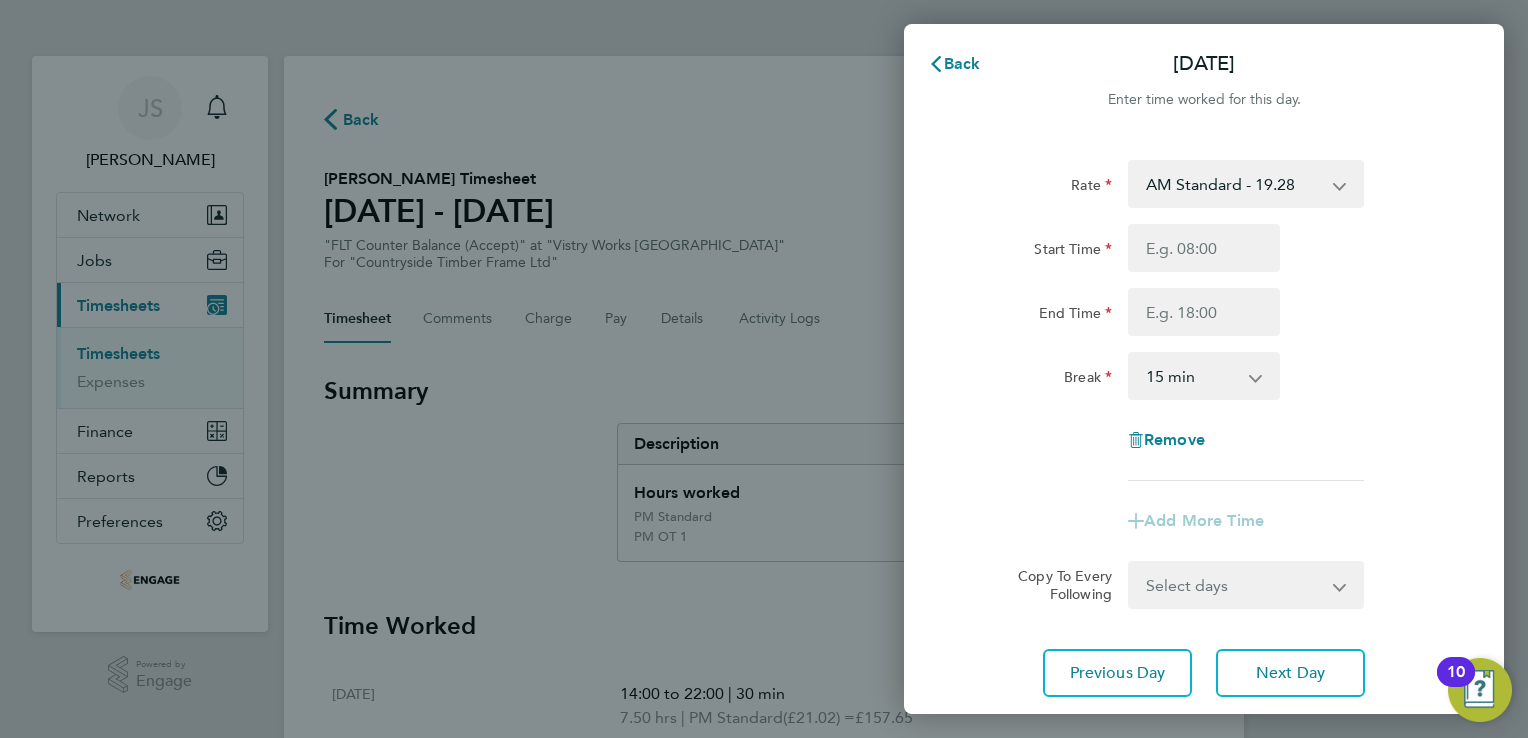 drag, startPoint x: 1219, startPoint y: 173, endPoint x: 1250, endPoint y: 208, distance: 46.75468 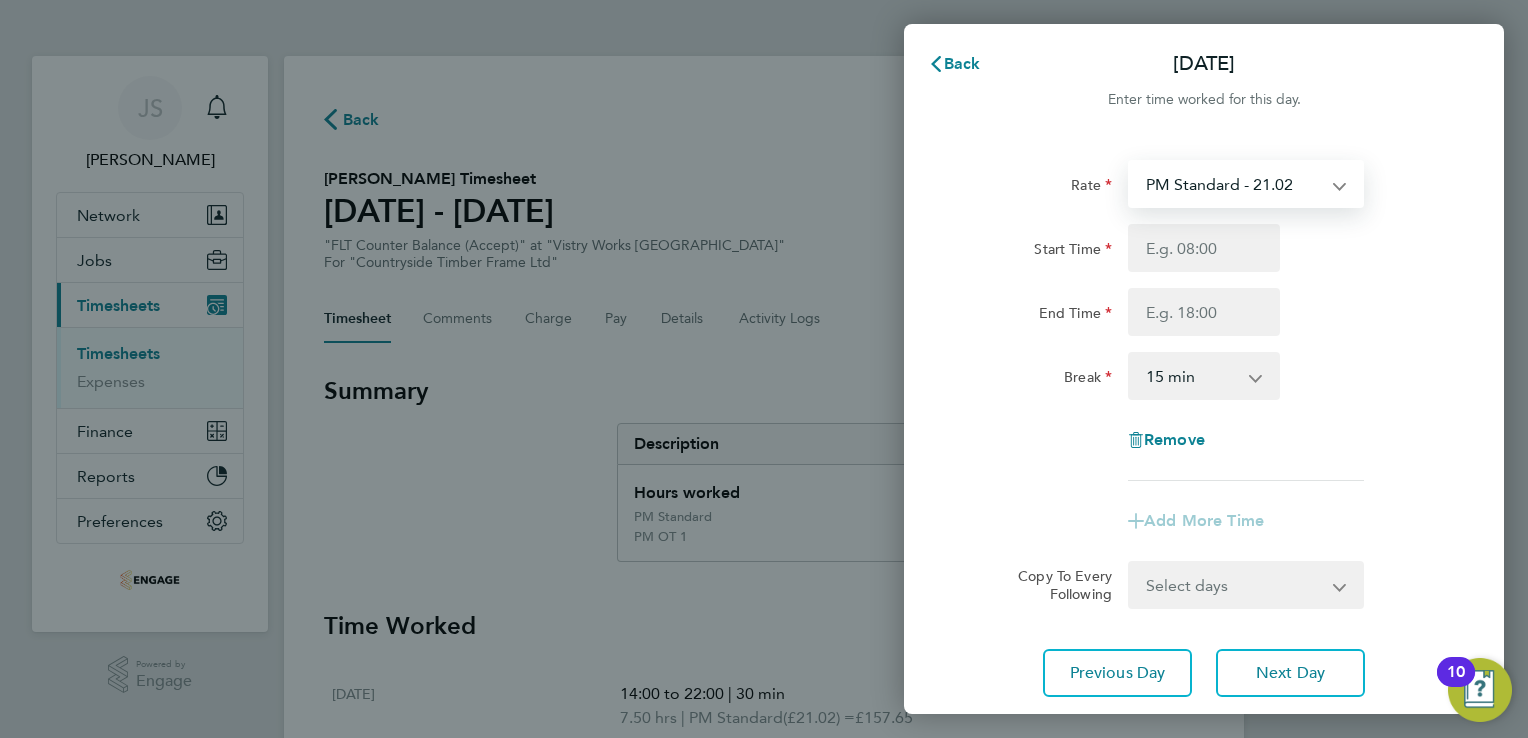 select on "15" 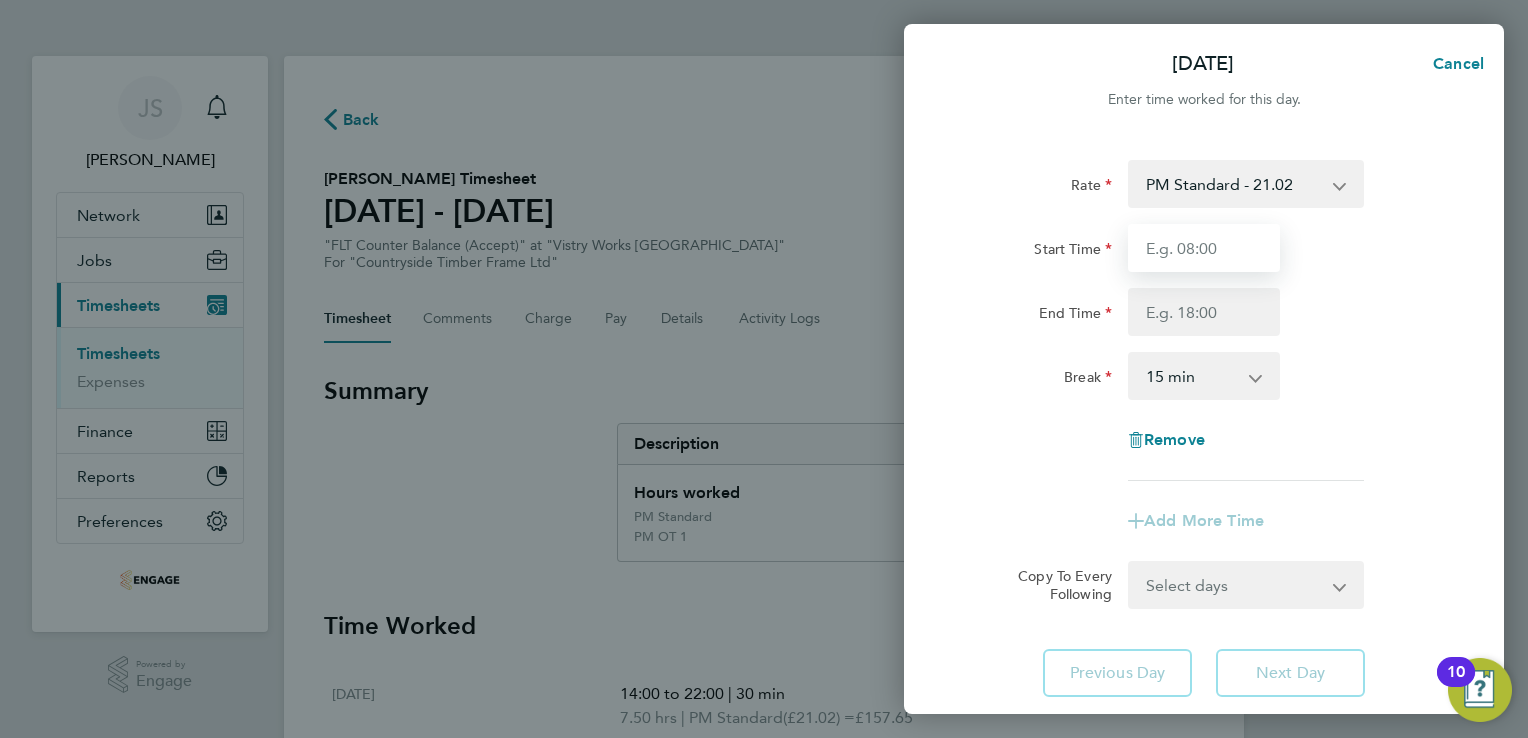 drag, startPoint x: 1140, startPoint y: 251, endPoint x: 1188, endPoint y: 263, distance: 49.47727 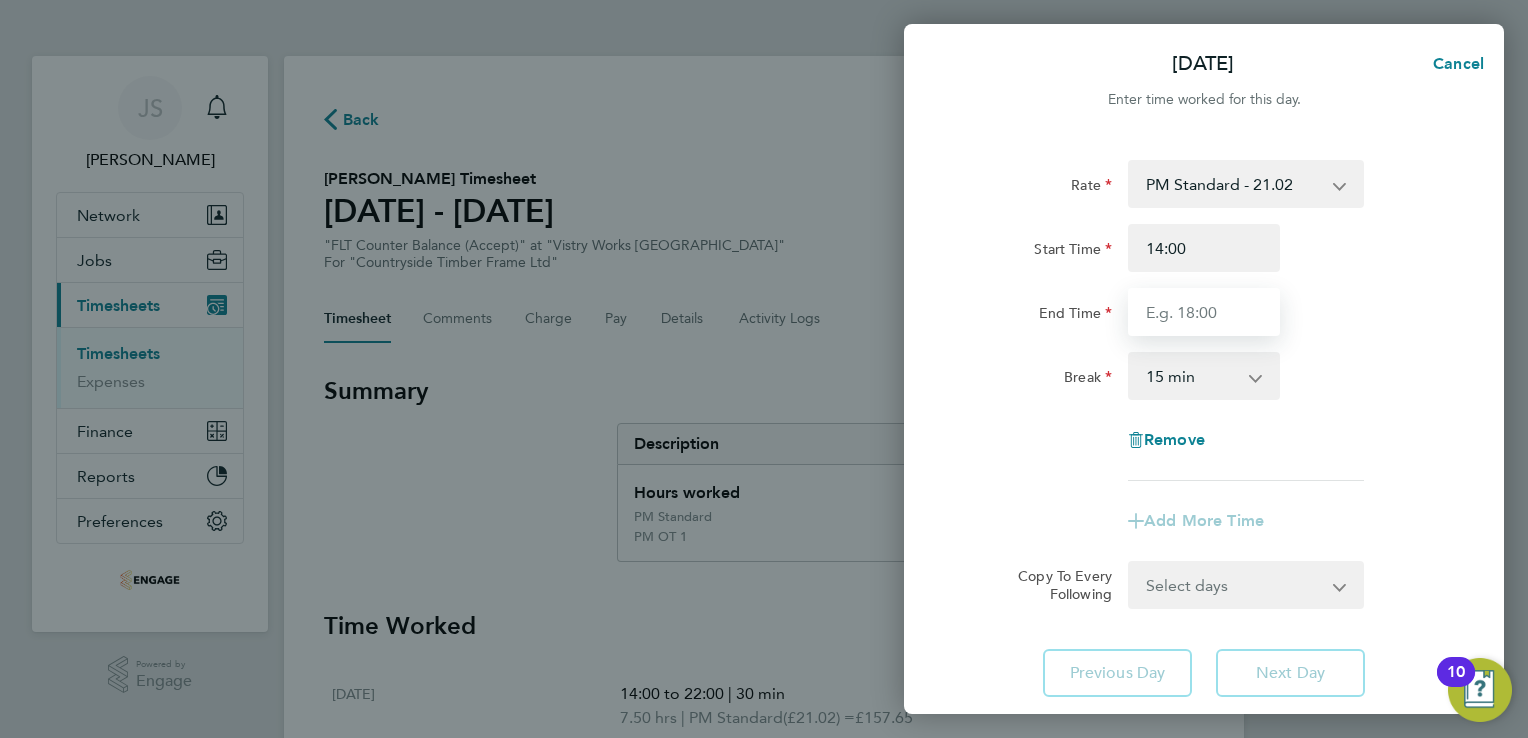 type on "22:00" 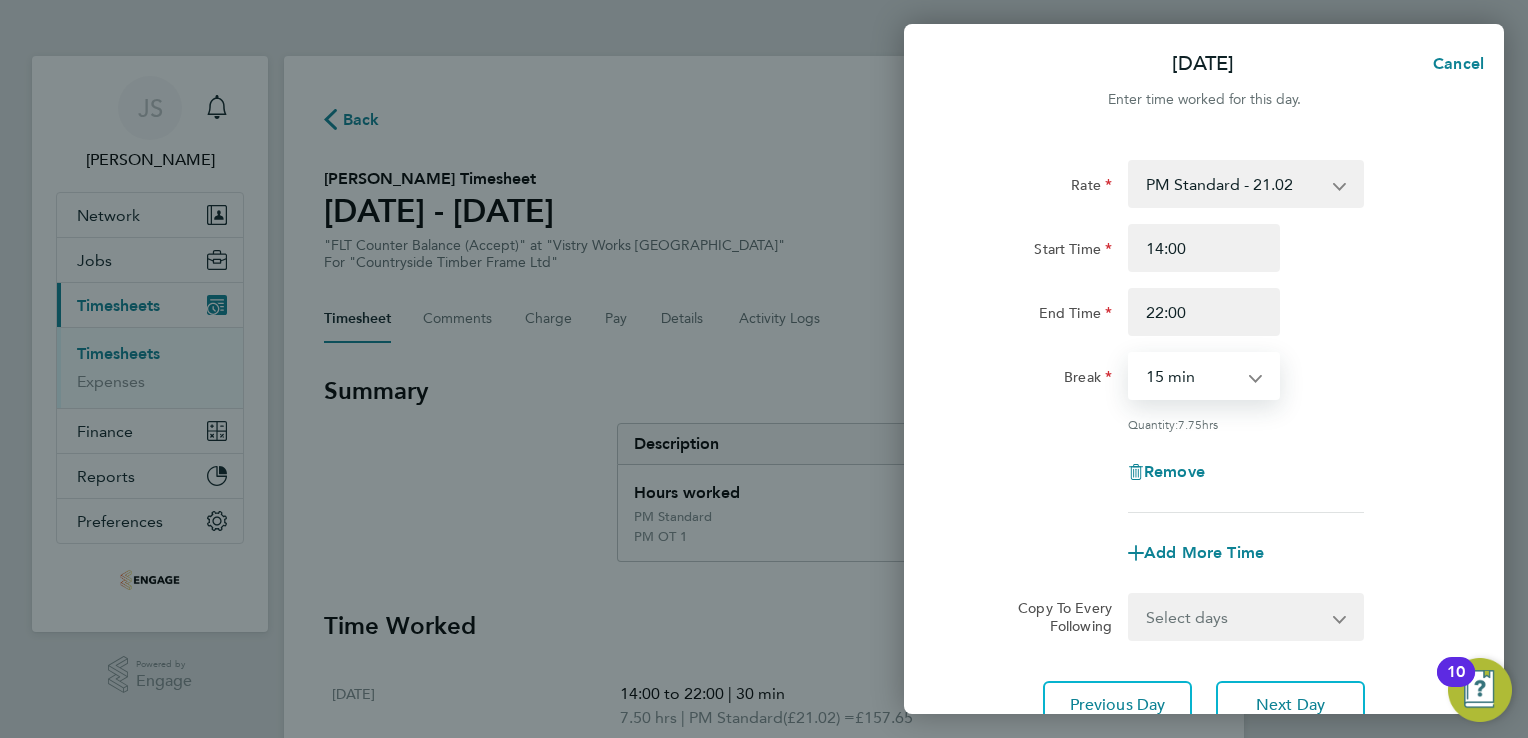 drag, startPoint x: 1163, startPoint y: 378, endPoint x: 1177, endPoint y: 401, distance: 26.925823 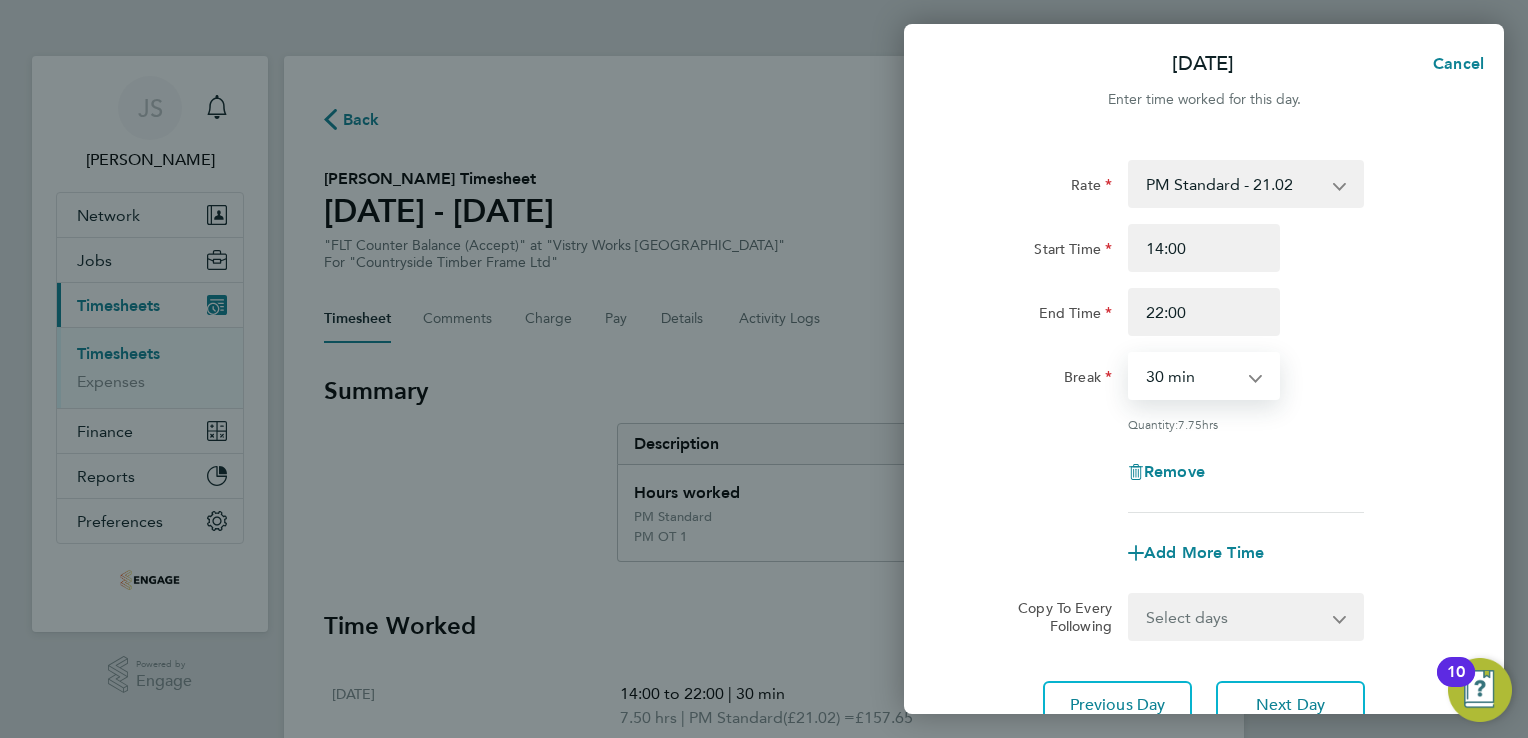 click on "0 min   15 min   30 min   45 min   60 min   75 min   90 min" at bounding box center (1192, 376) 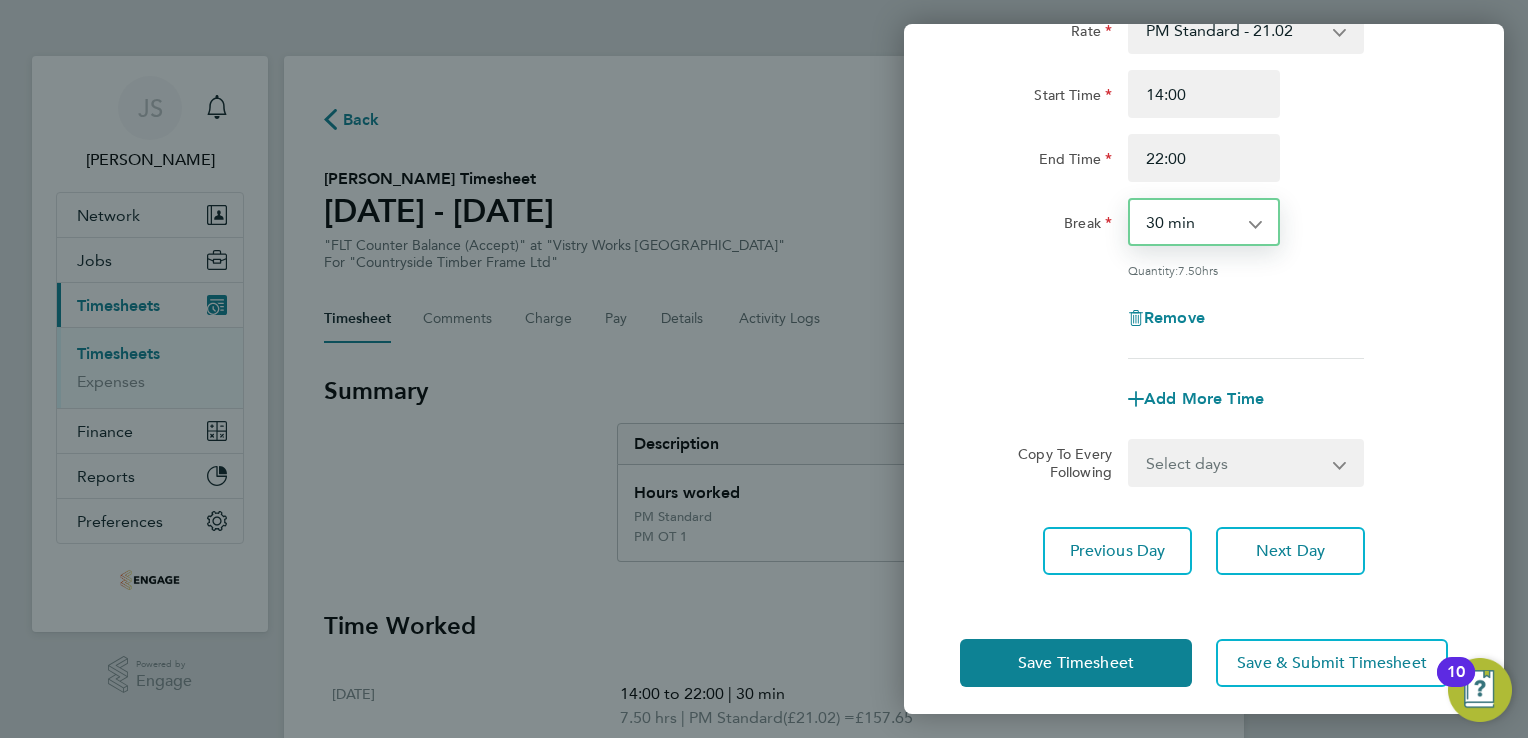 scroll, scrollTop: 164, scrollLeft: 0, axis: vertical 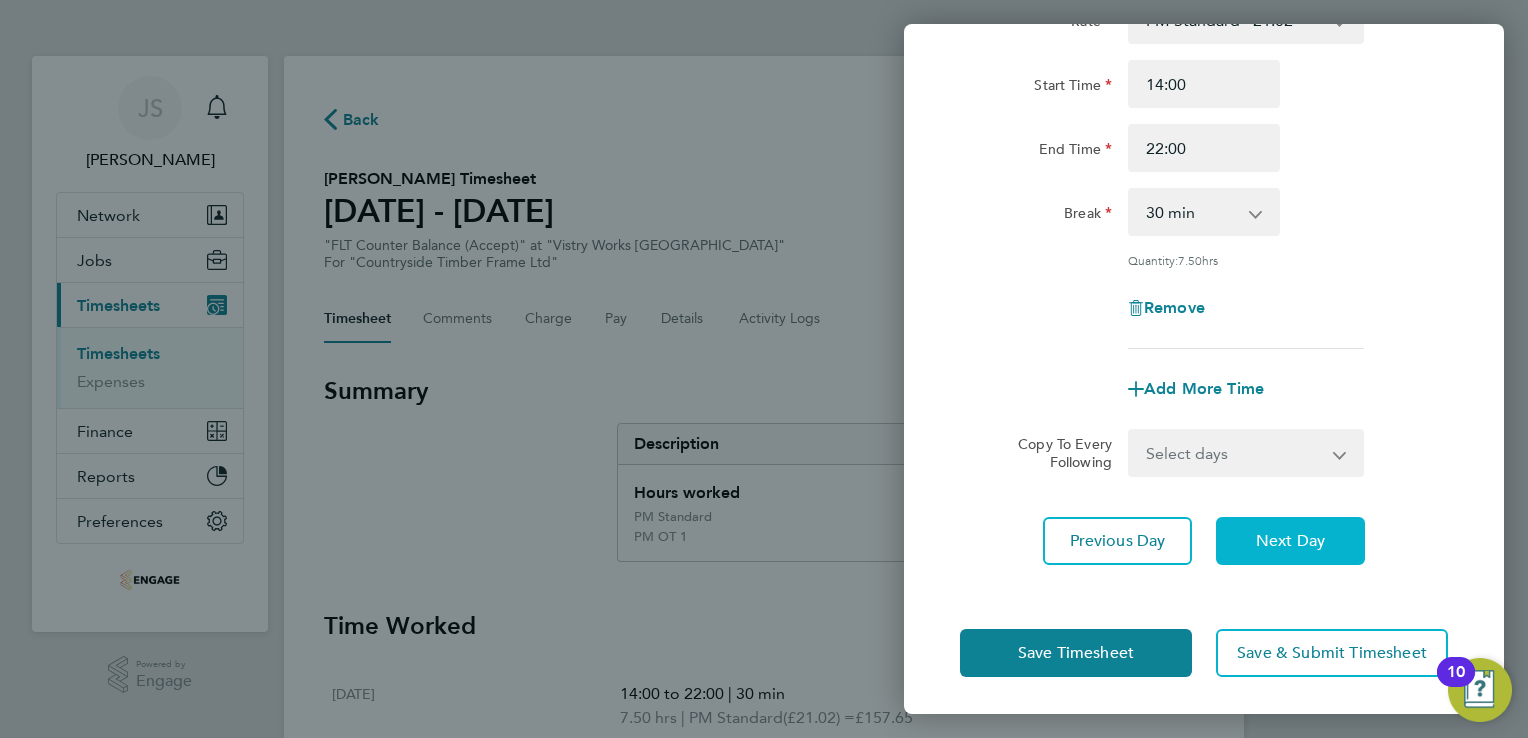 click on "Next Day" 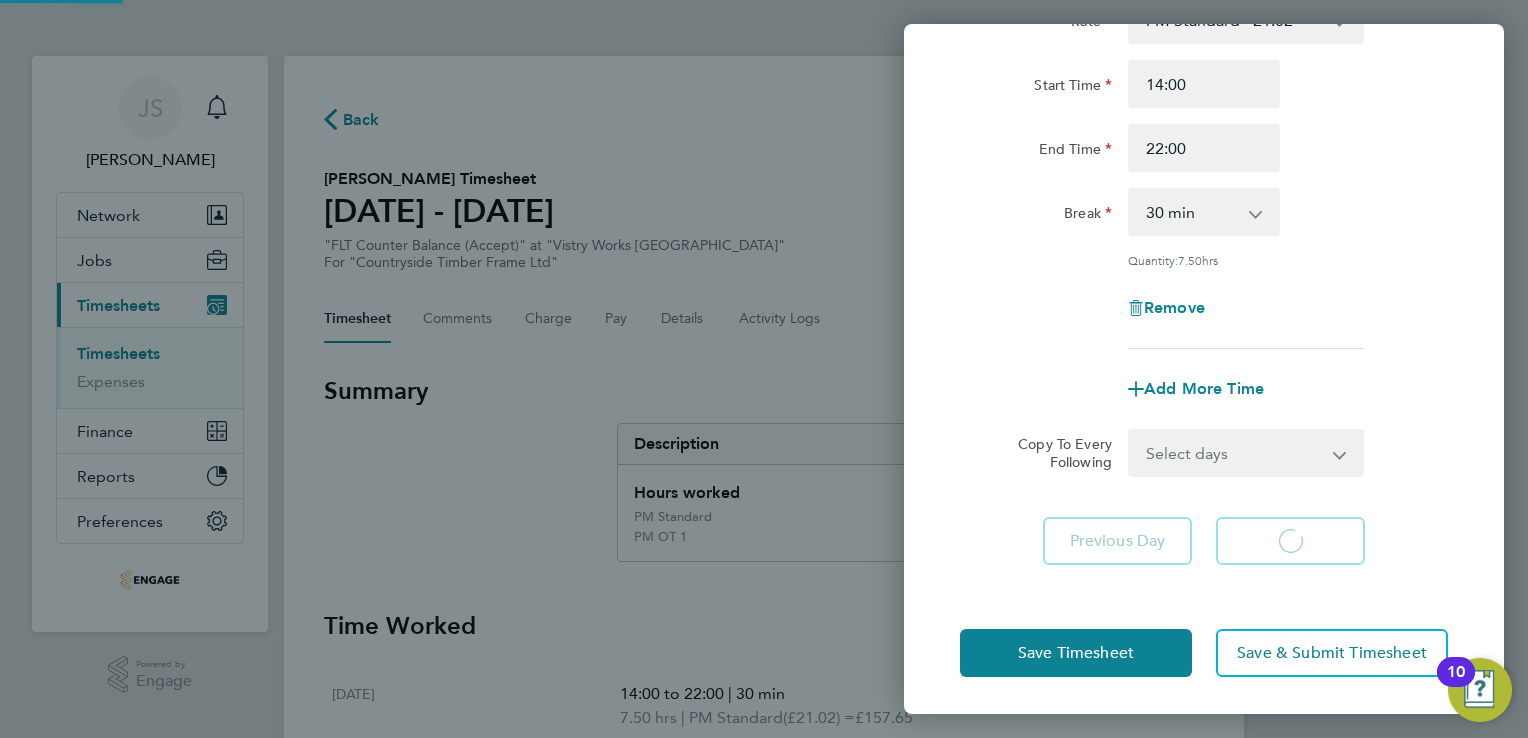 select on "15" 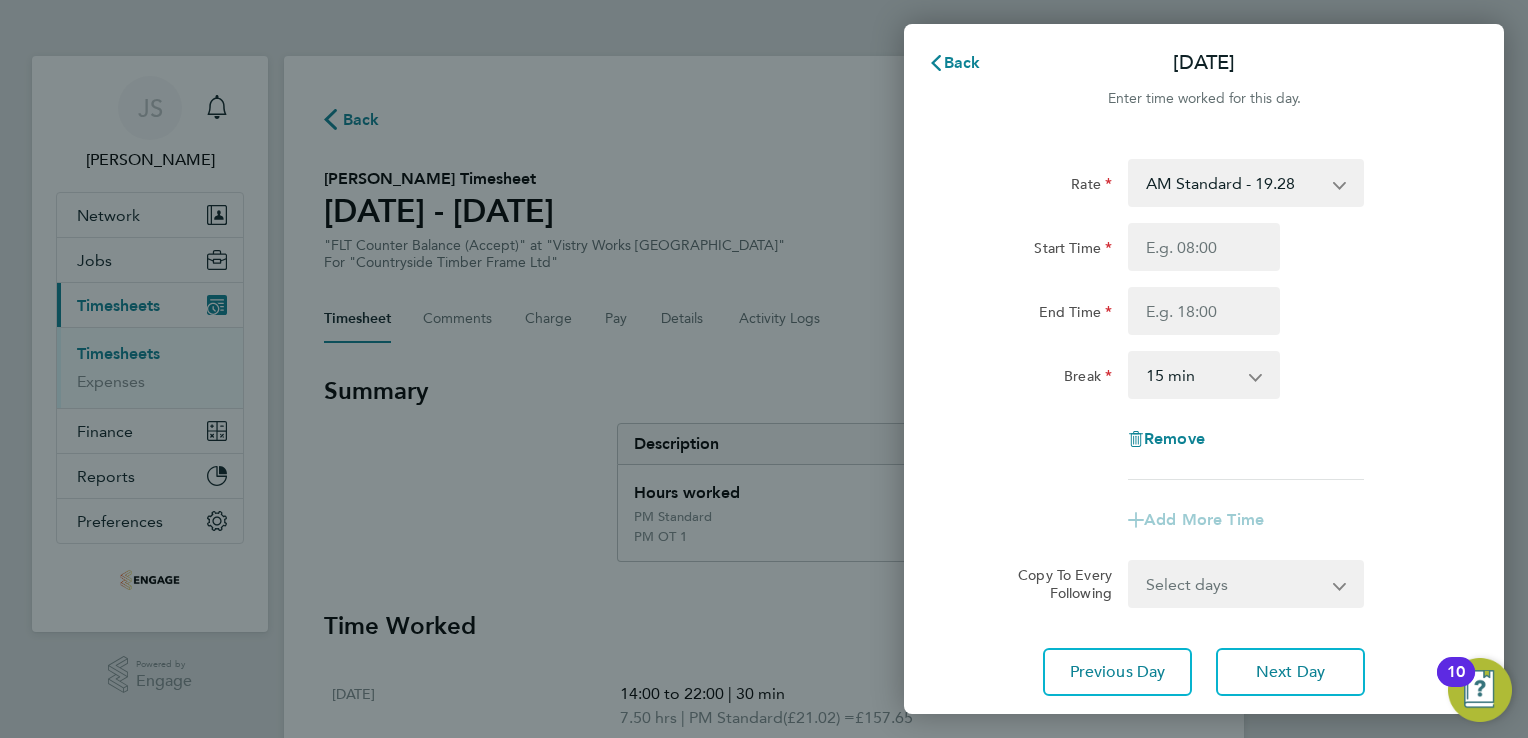 scroll, scrollTop: 0, scrollLeft: 0, axis: both 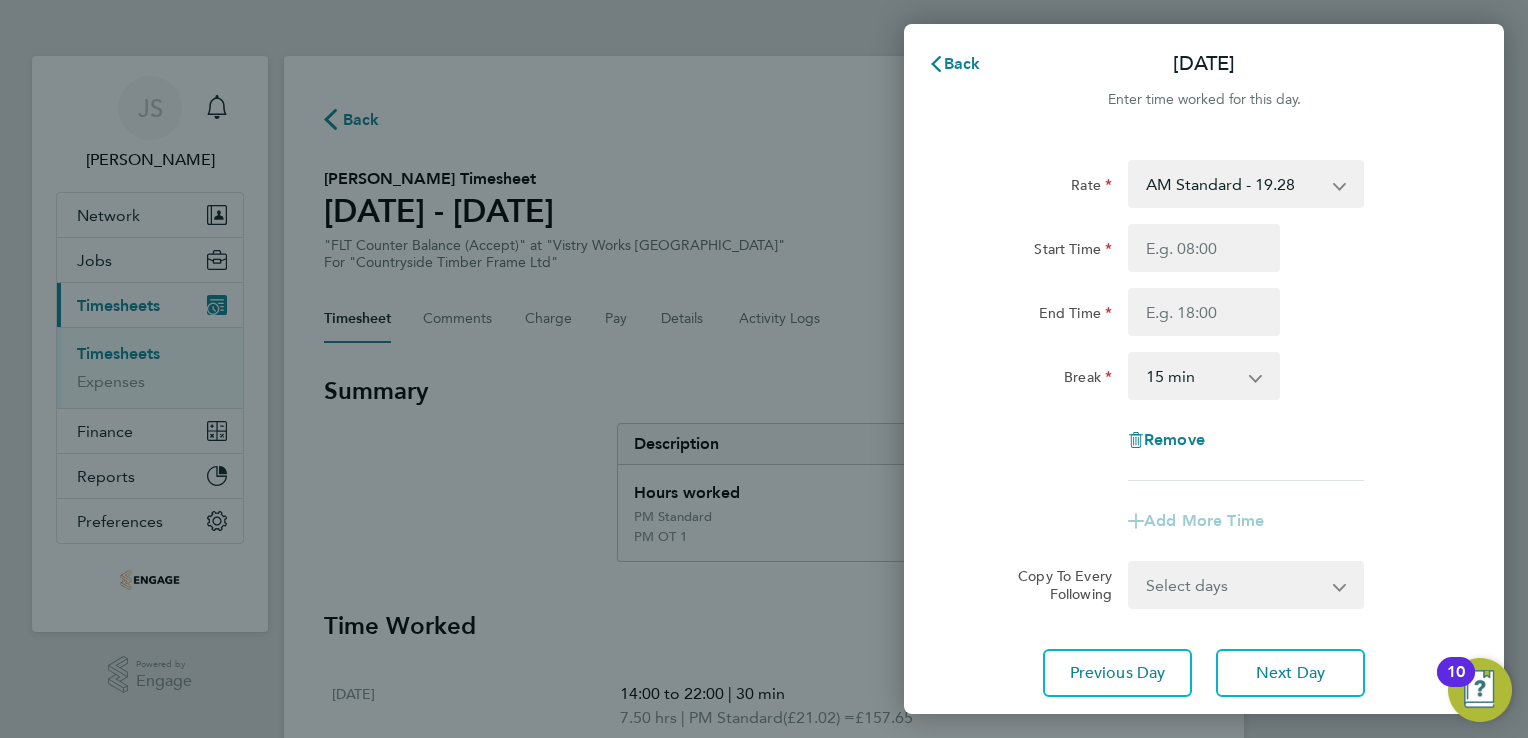 drag, startPoint x: 1185, startPoint y: 187, endPoint x: 1214, endPoint y: 205, distance: 34.132095 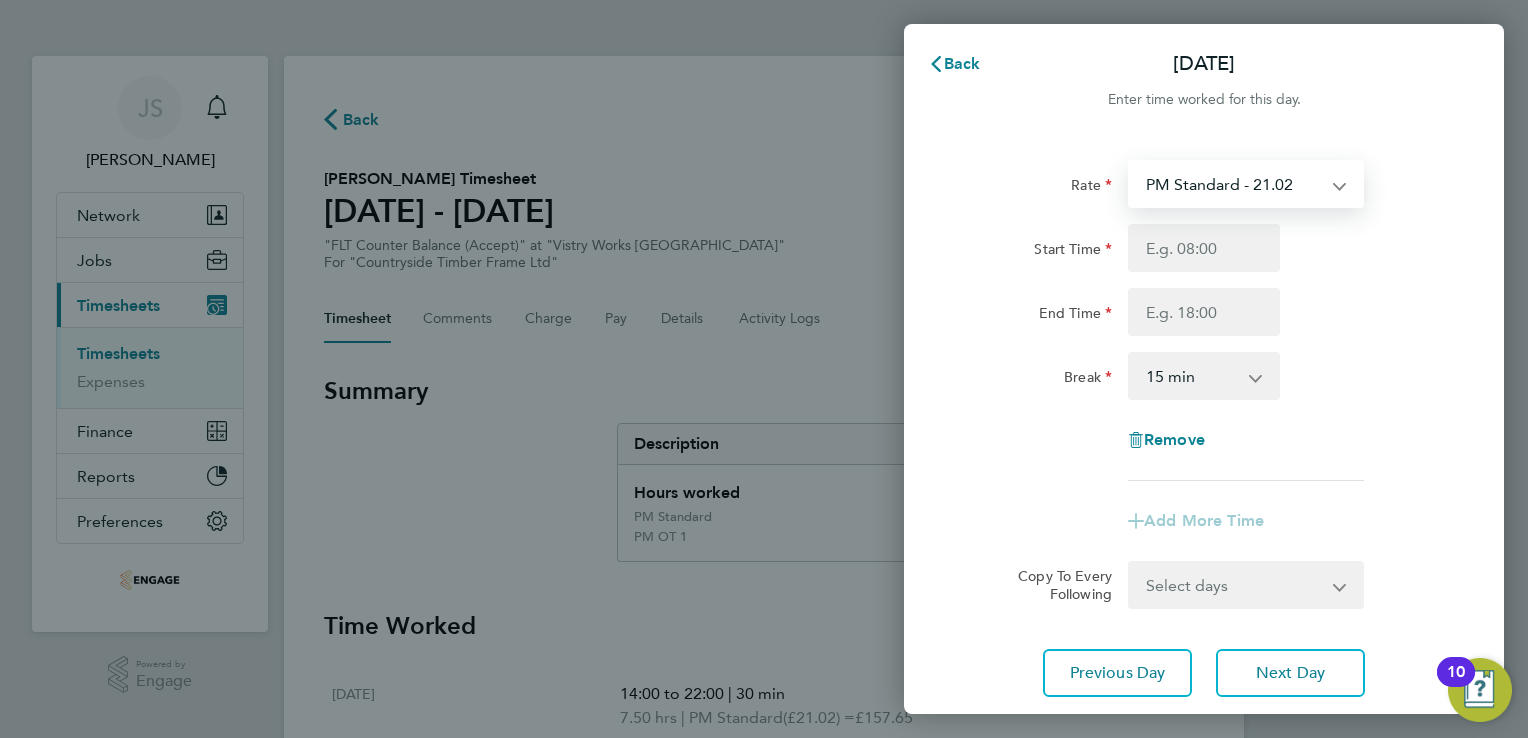 select on "15" 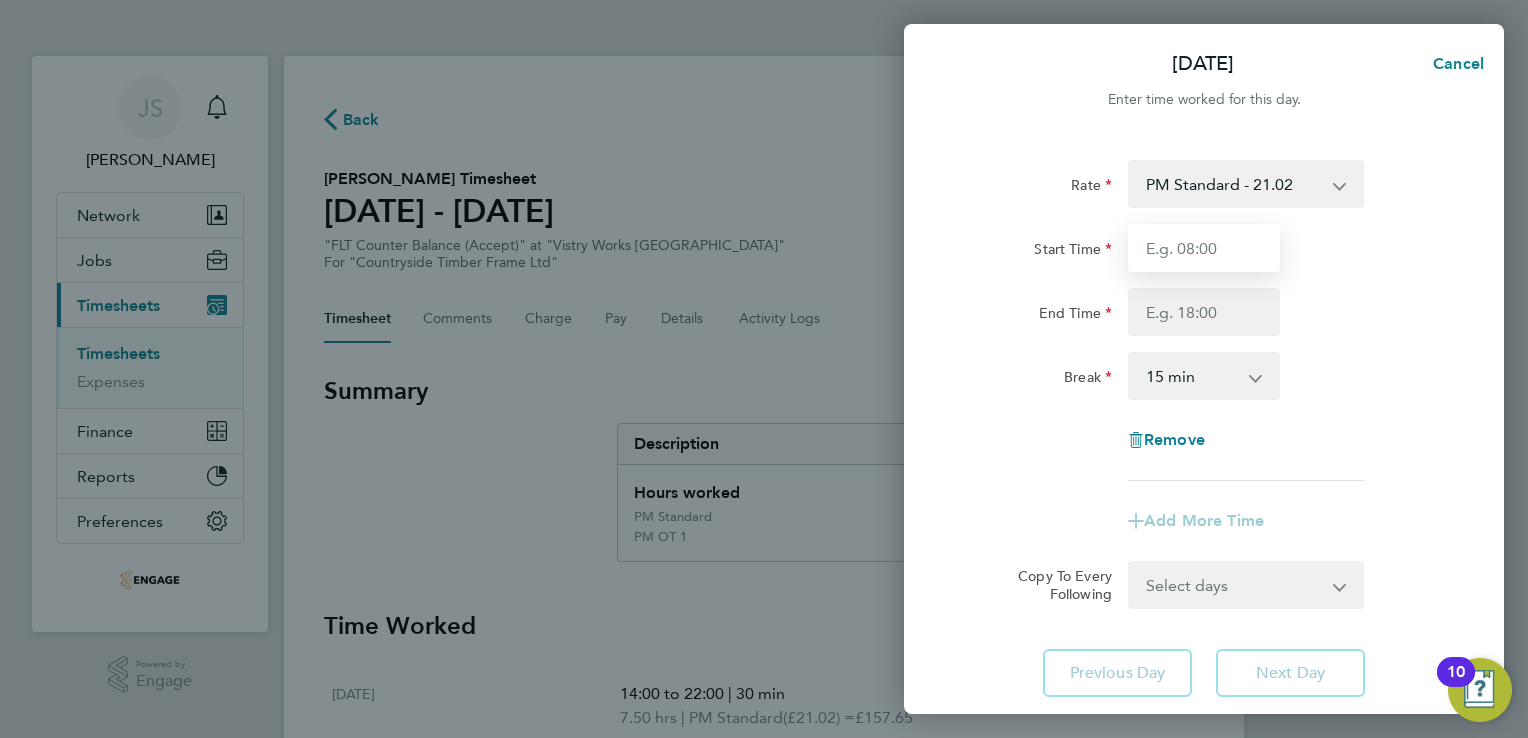 drag, startPoint x: 1146, startPoint y: 250, endPoint x: 1215, endPoint y: 263, distance: 70.21396 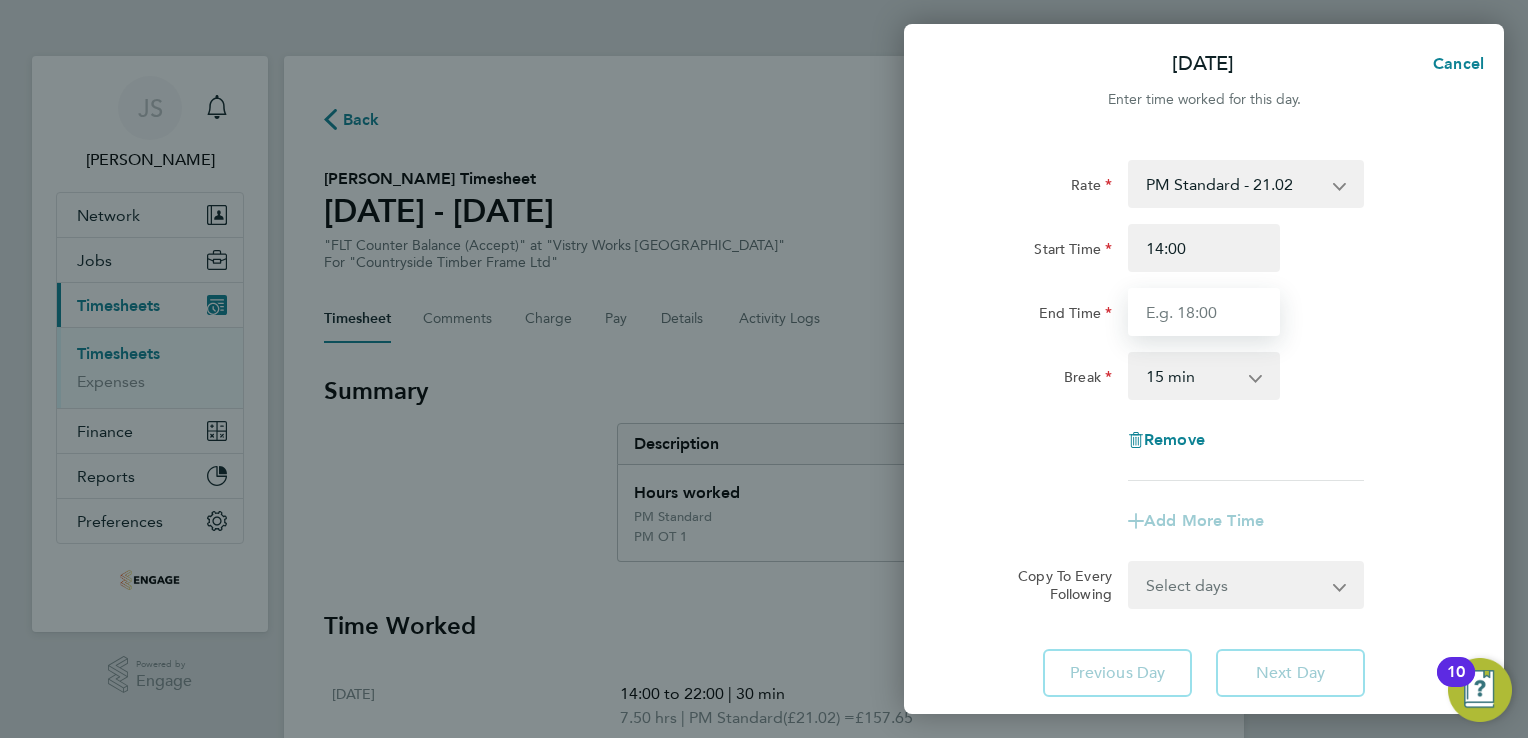 type on "22:00" 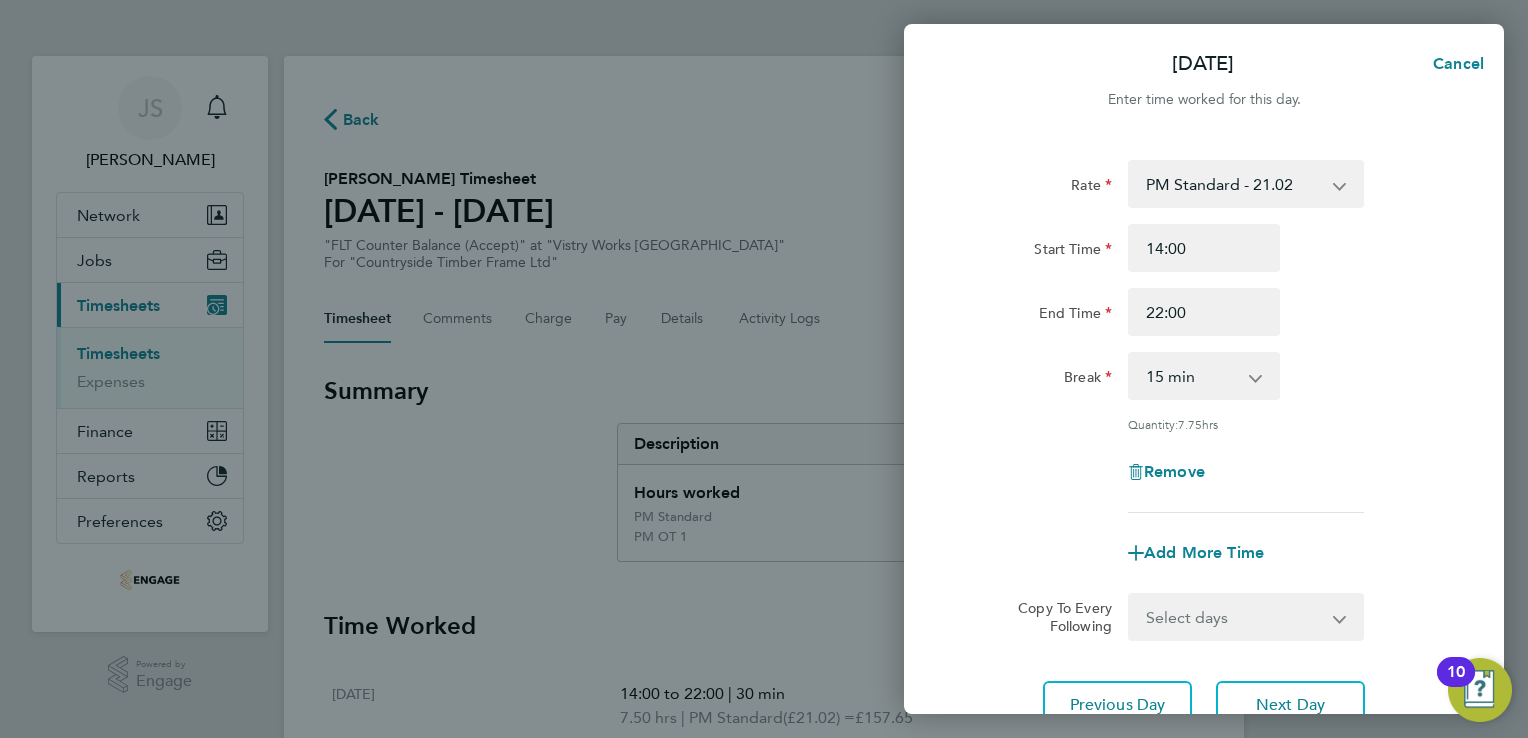 drag, startPoint x: 1163, startPoint y: 378, endPoint x: 1180, endPoint y: 398, distance: 26.24881 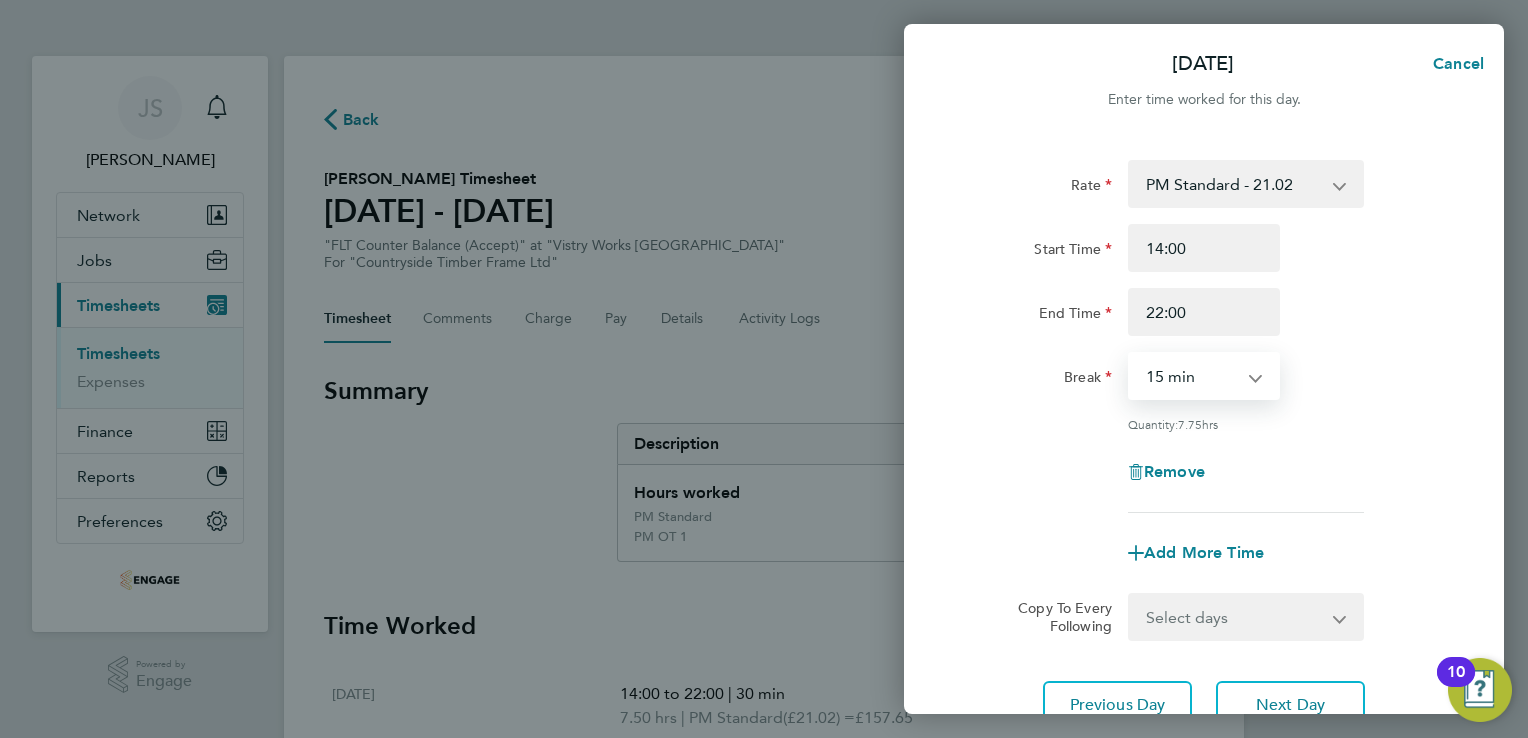 select on "30" 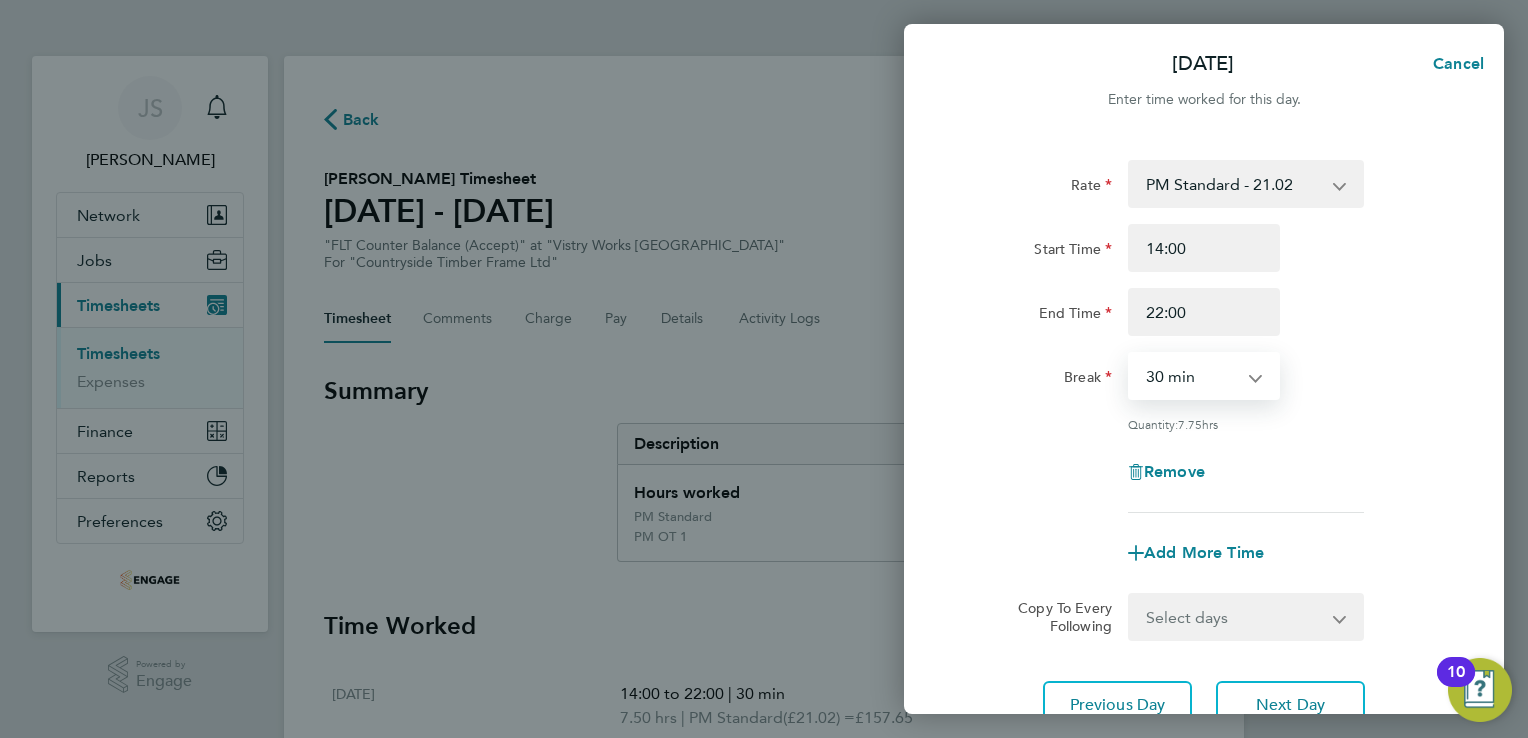 click on "0 min   15 min   30 min   45 min   60 min   75 min   90 min" at bounding box center (1192, 376) 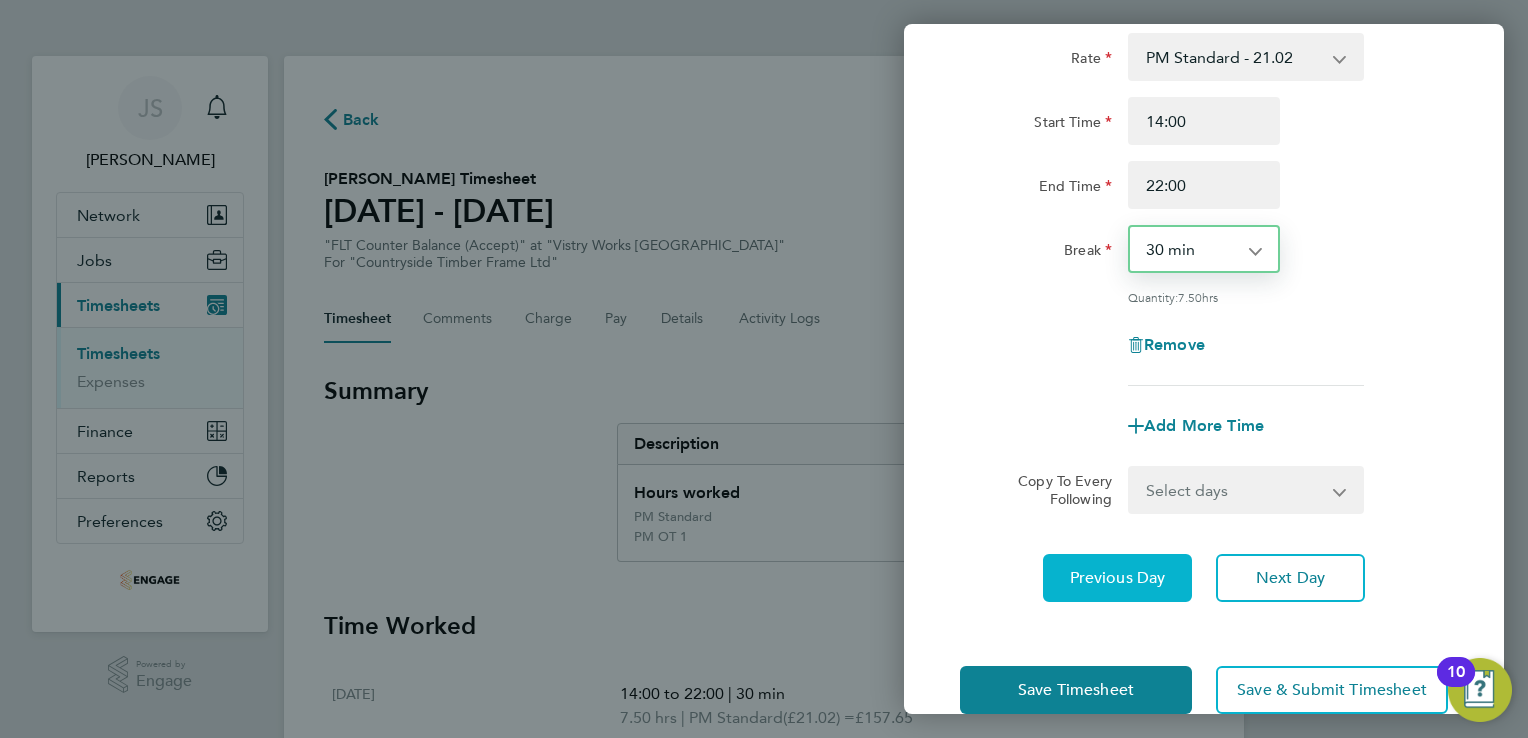 scroll, scrollTop: 164, scrollLeft: 0, axis: vertical 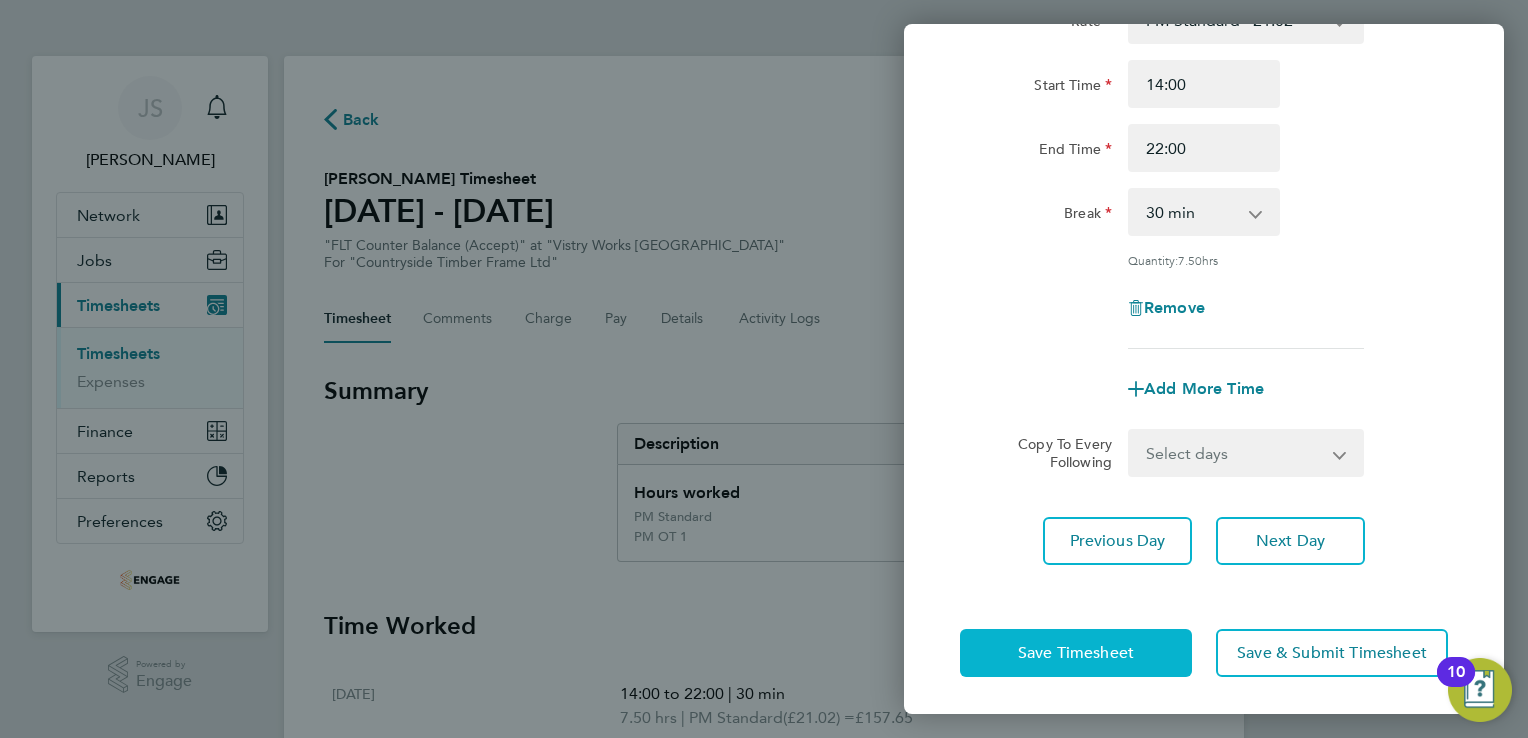 click on "Save Timesheet" 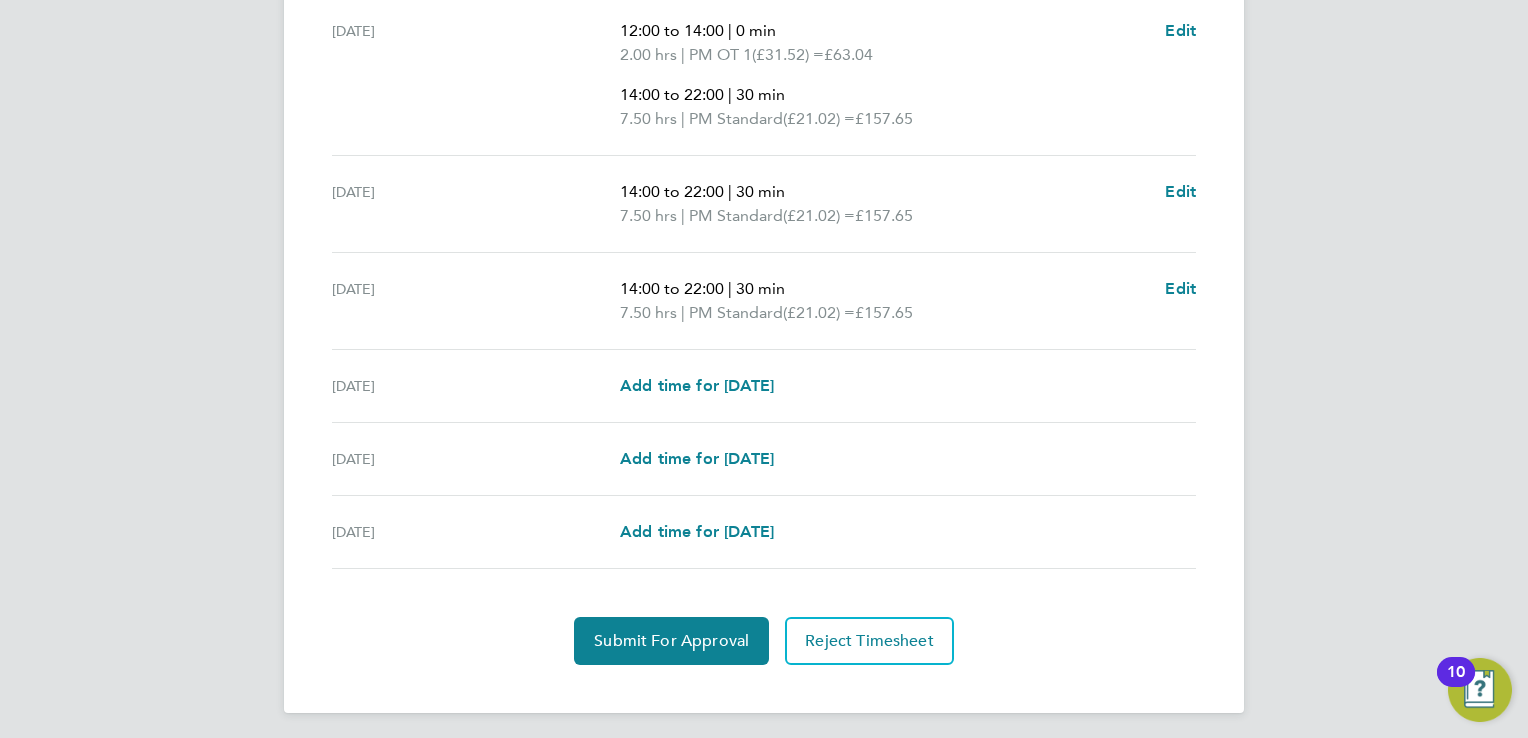 scroll, scrollTop: 764, scrollLeft: 0, axis: vertical 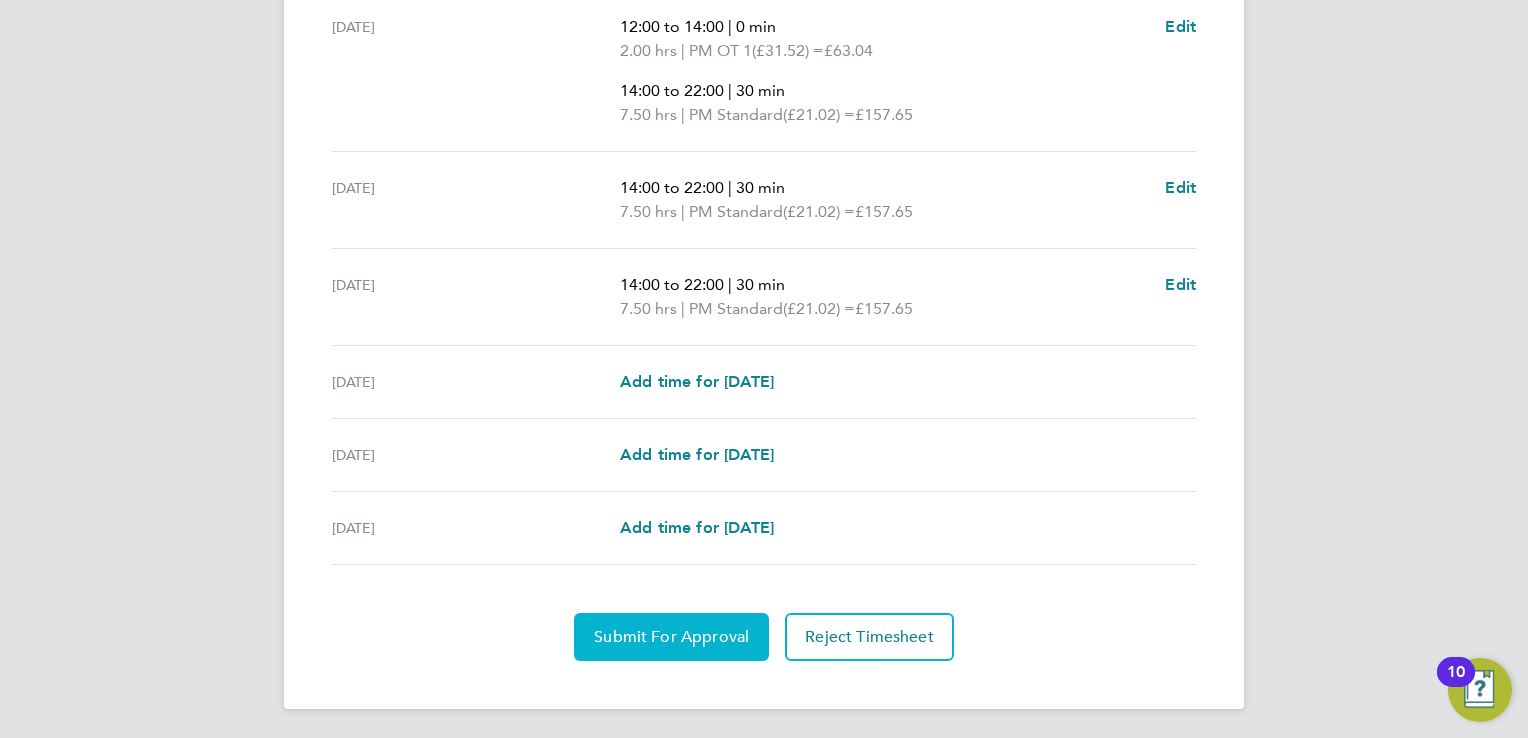 click on "Submit For Approval" 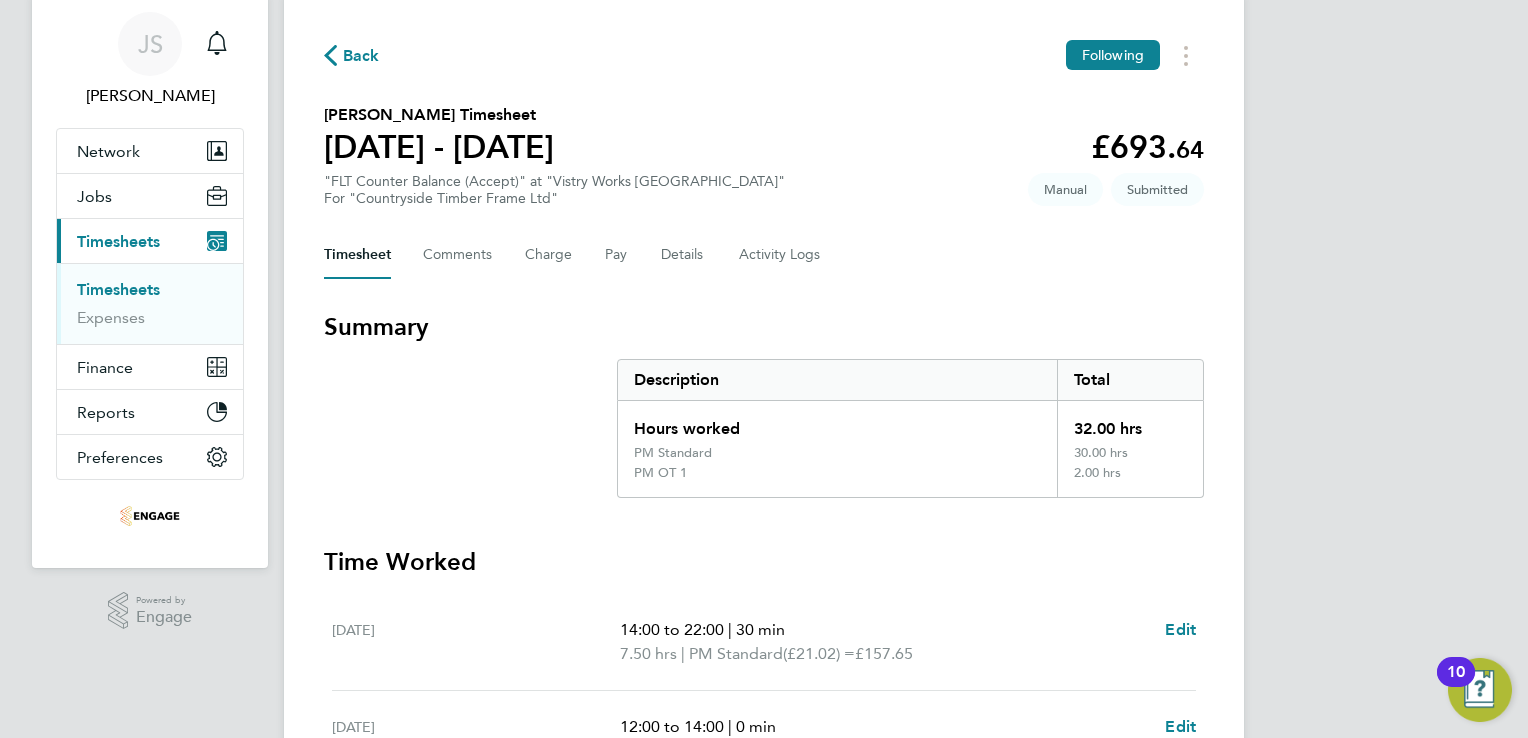 scroll, scrollTop: 0, scrollLeft: 0, axis: both 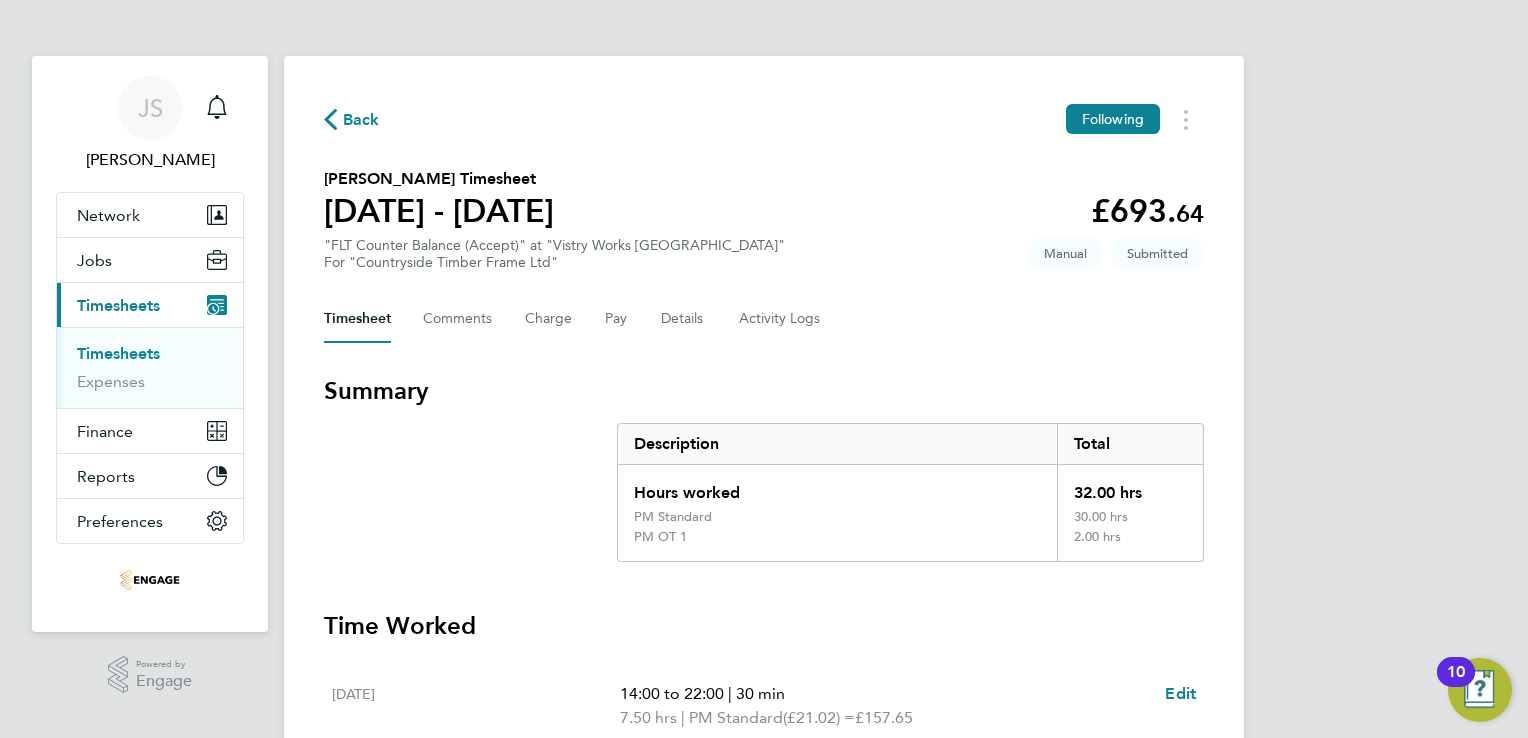 click on "Back" 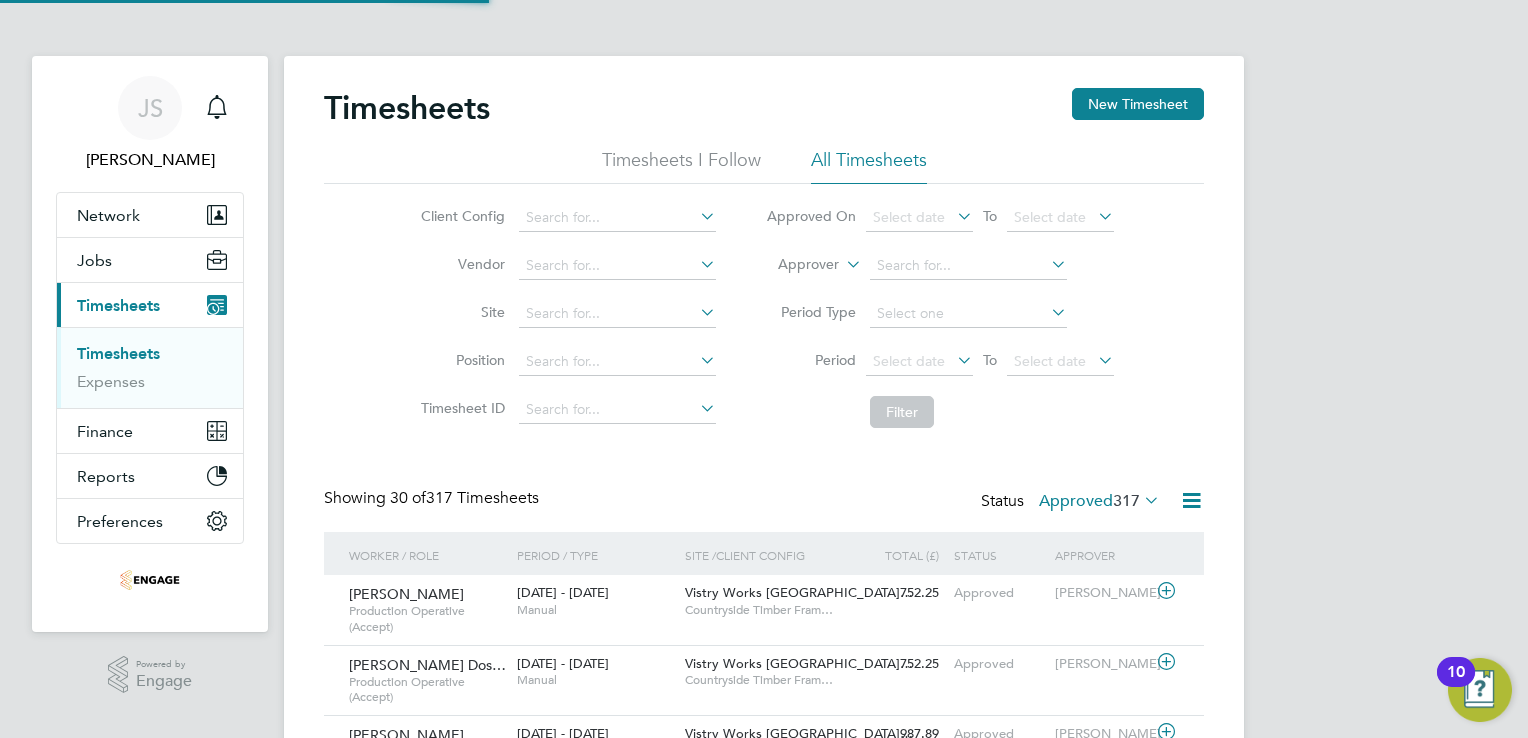 scroll, scrollTop: 9, scrollLeft: 10, axis: both 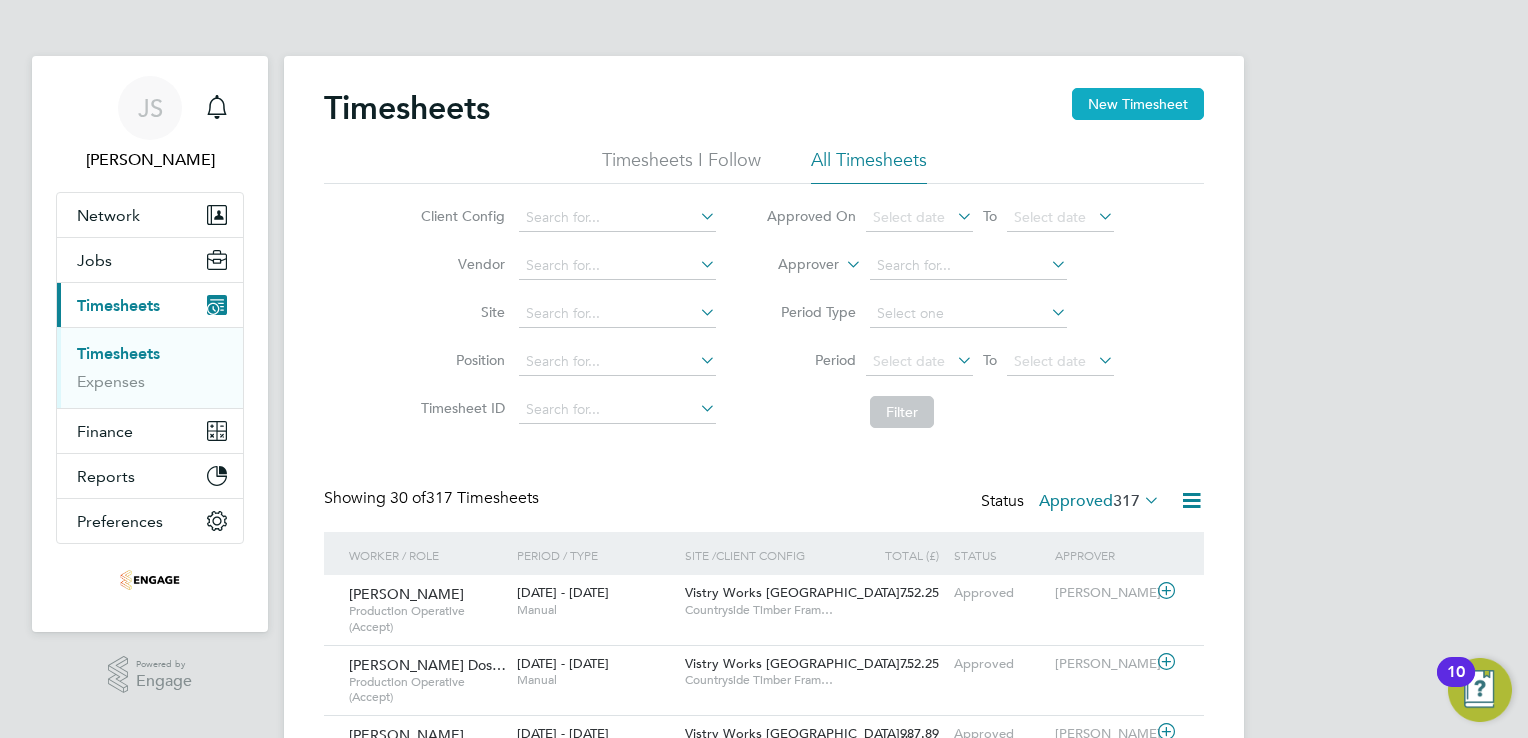 click on "New Timesheet" 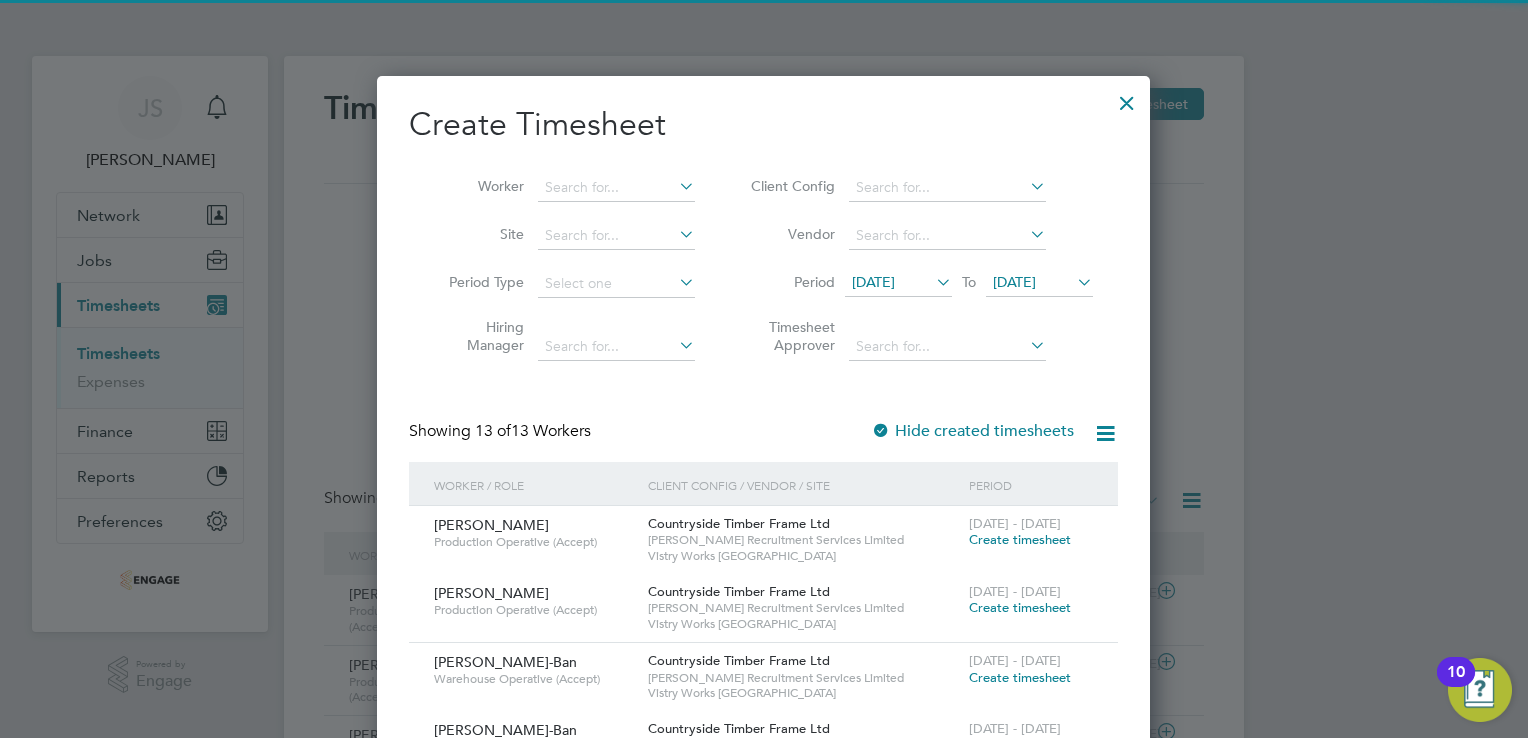 drag, startPoint x: 905, startPoint y: 284, endPoint x: 900, endPoint y: 334, distance: 50.24938 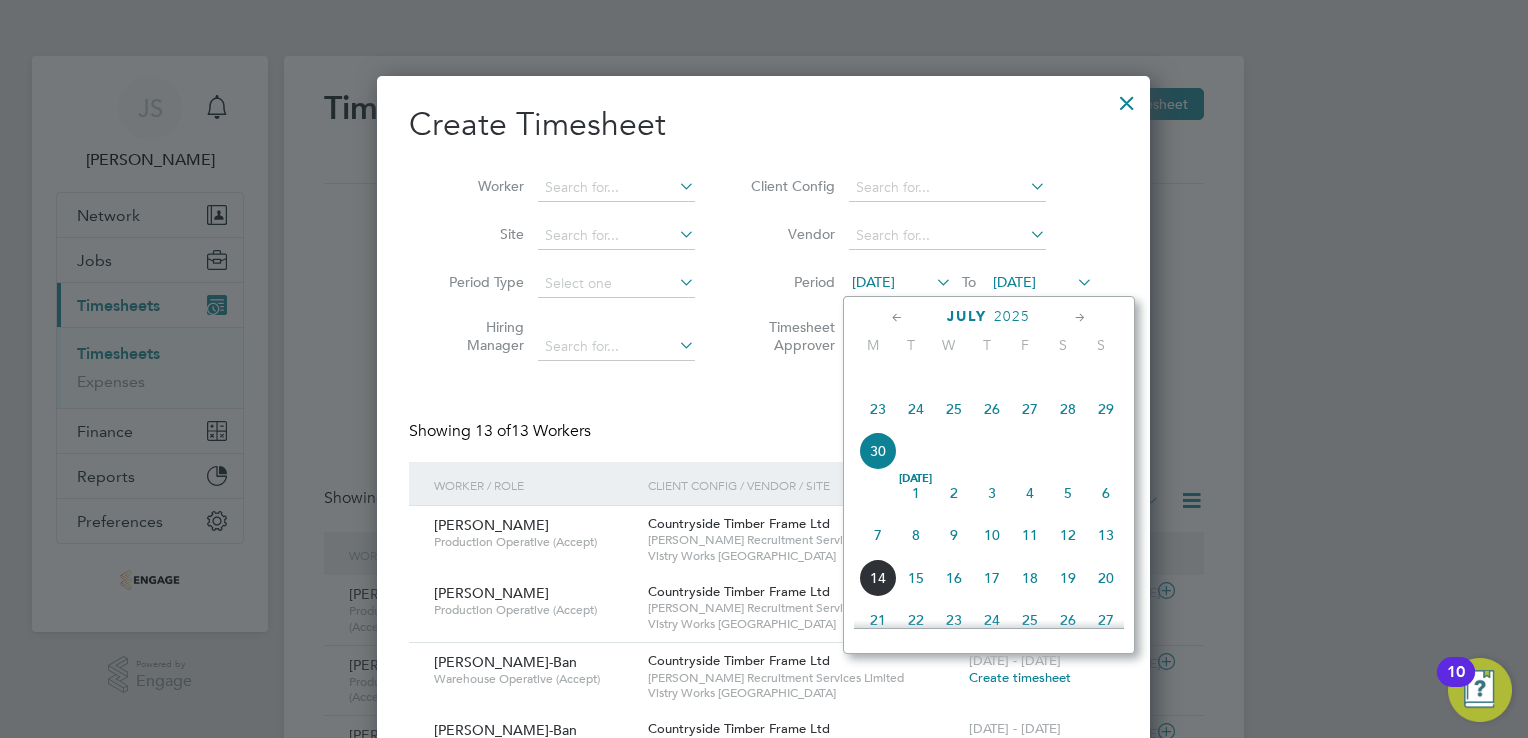 click on "7" 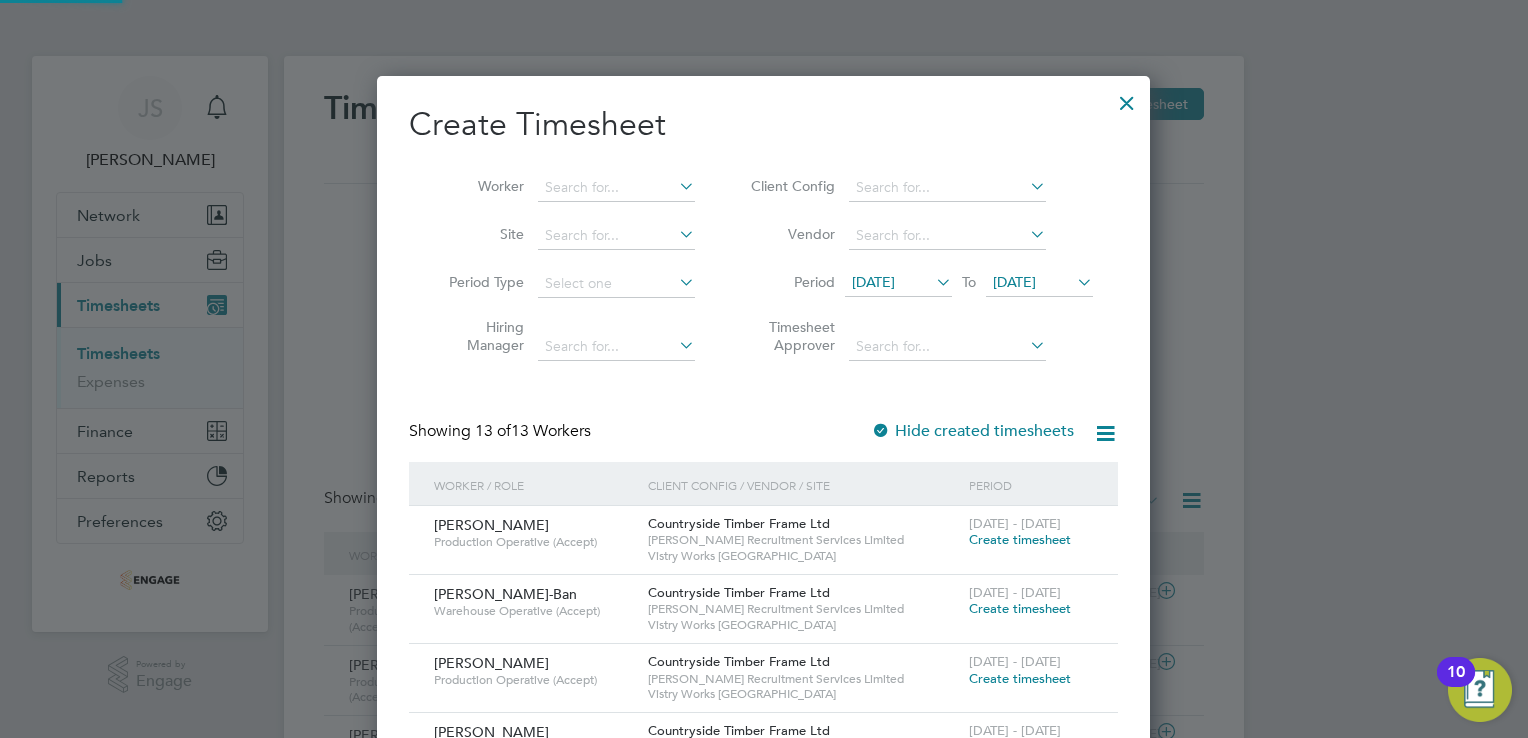 click on "[DATE]" at bounding box center (1014, 282) 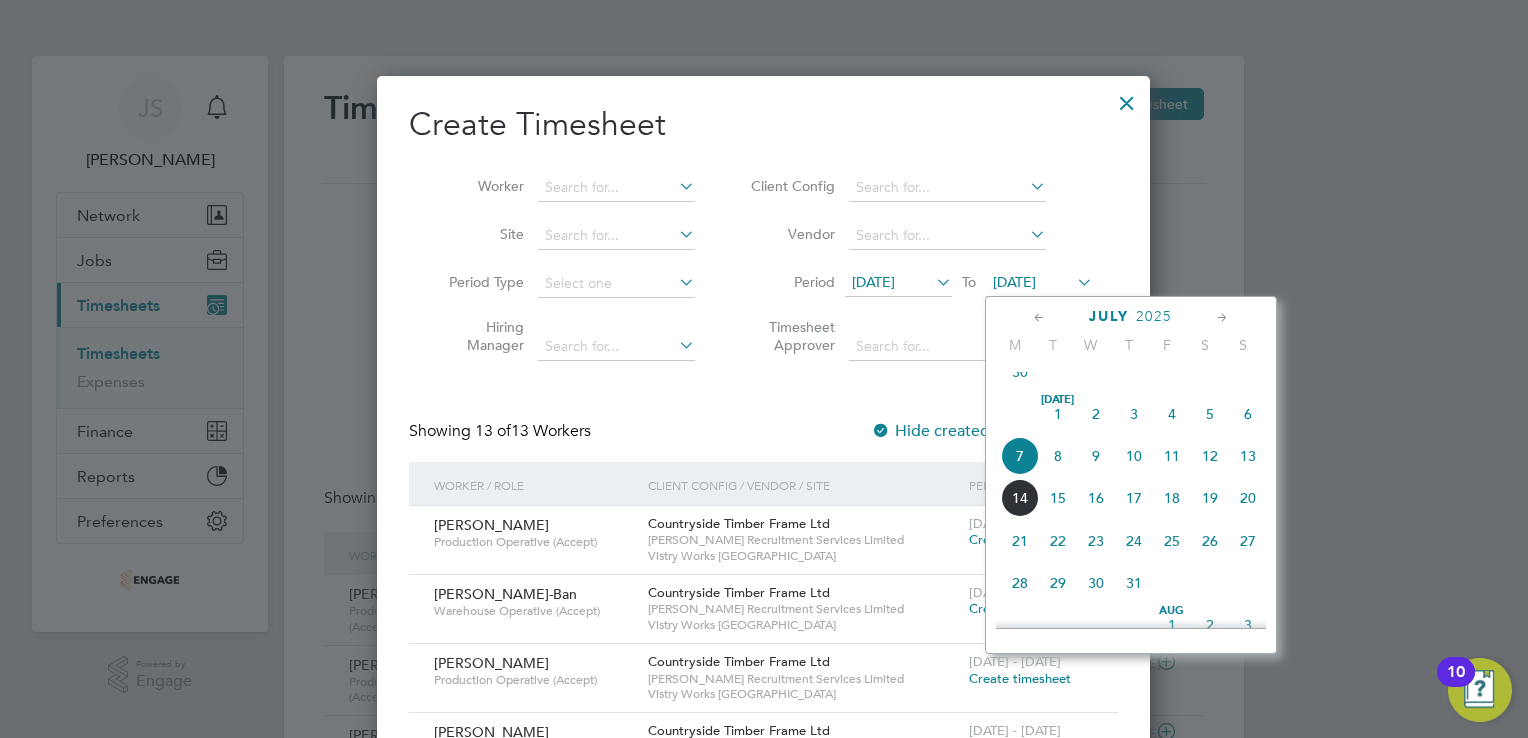click on "13" 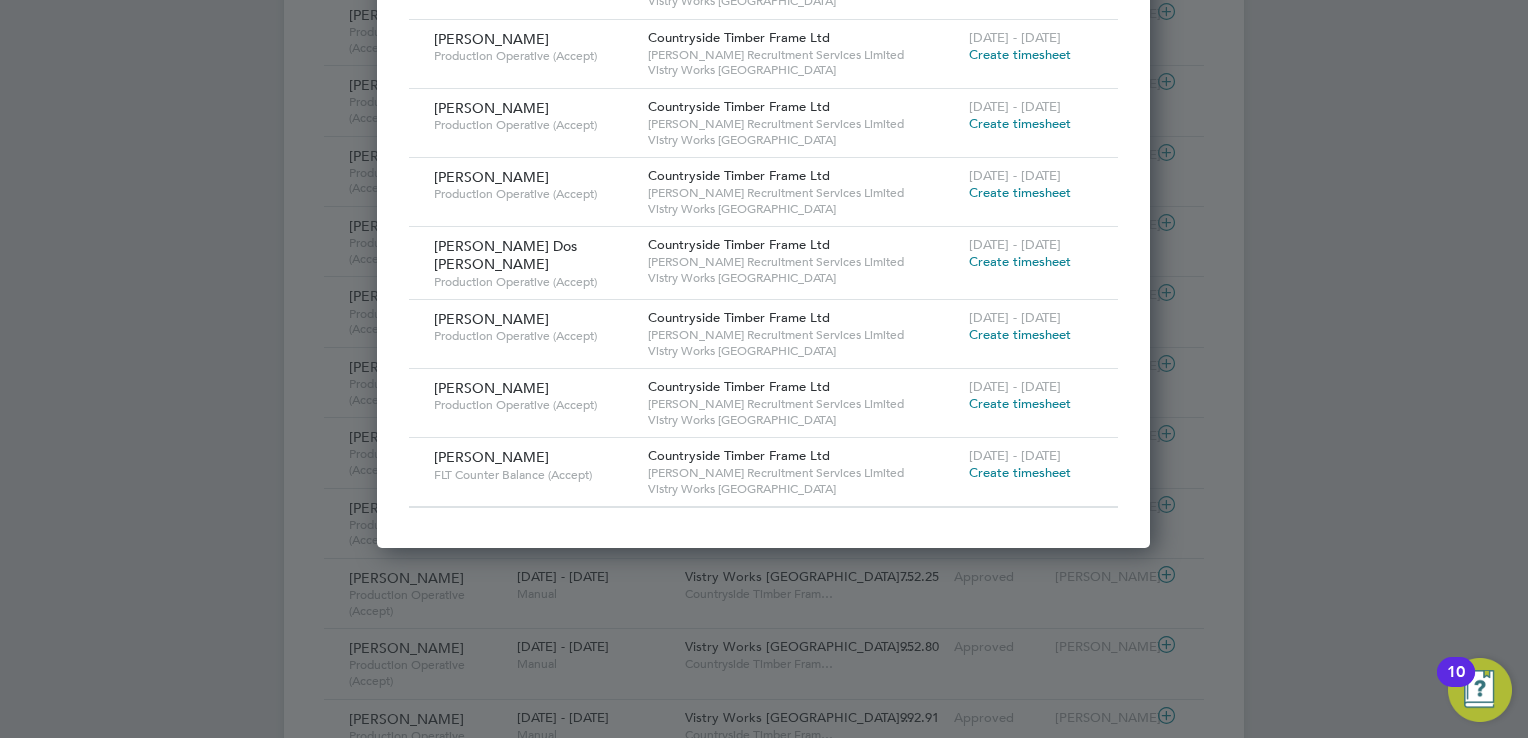 click on "Create timesheet" at bounding box center [1020, 472] 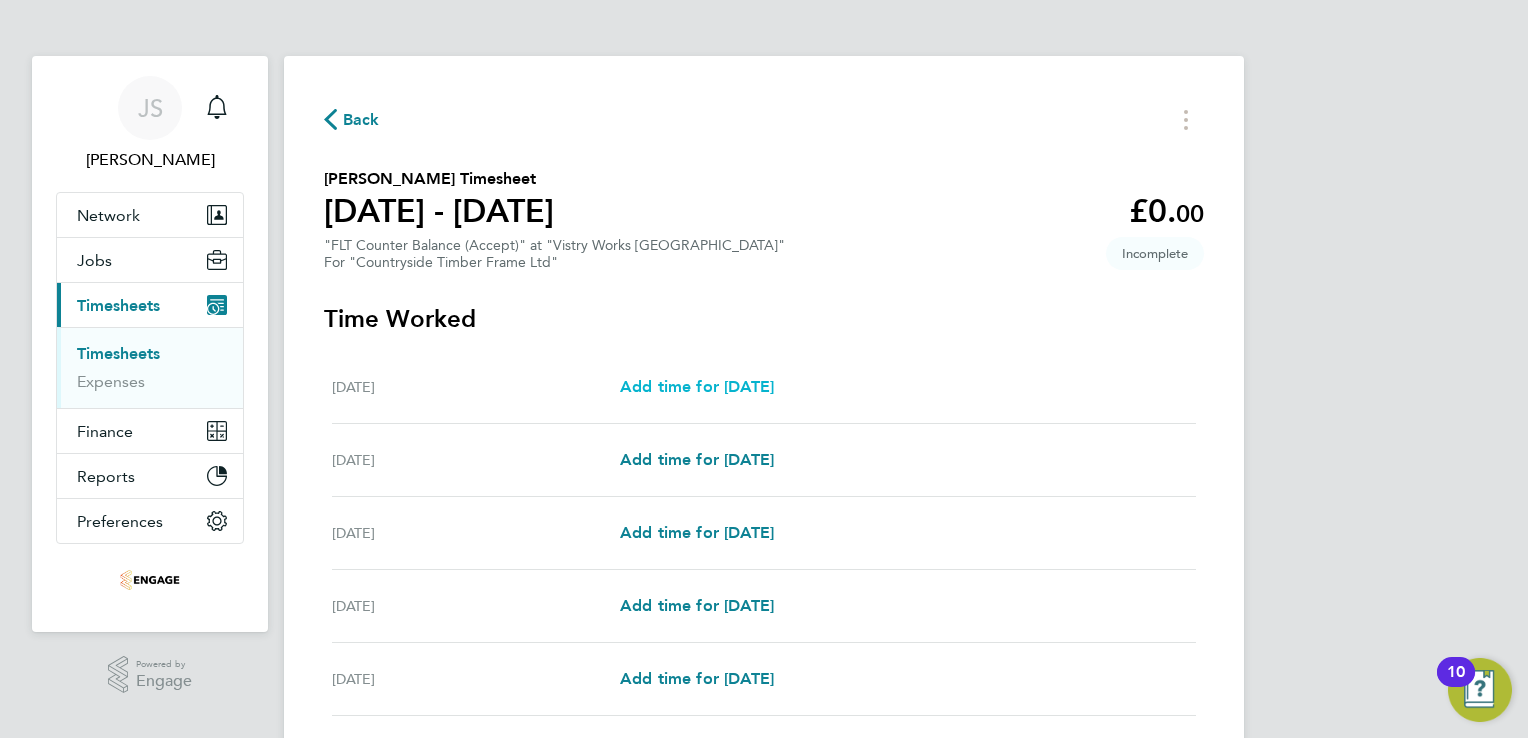 click on "Add time for Mon 07 Jul" at bounding box center [697, 386] 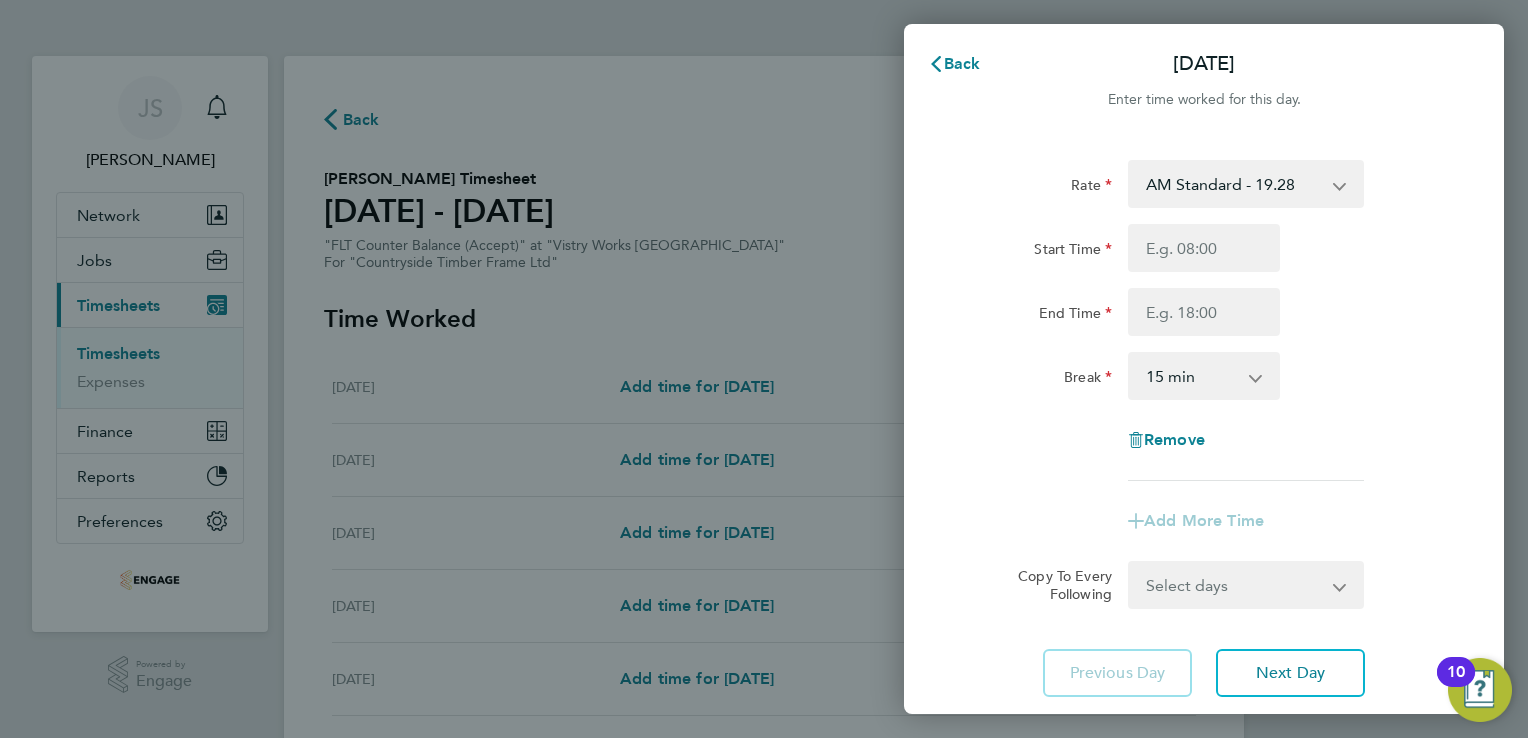 click on "AM Standard - 19.28   OT1 AM - 28.92   PM OT 1 - 31.52   PM Standard - 21.02   PM OT 2 - 42.03   OT2 AM - 38.56" at bounding box center (1234, 184) 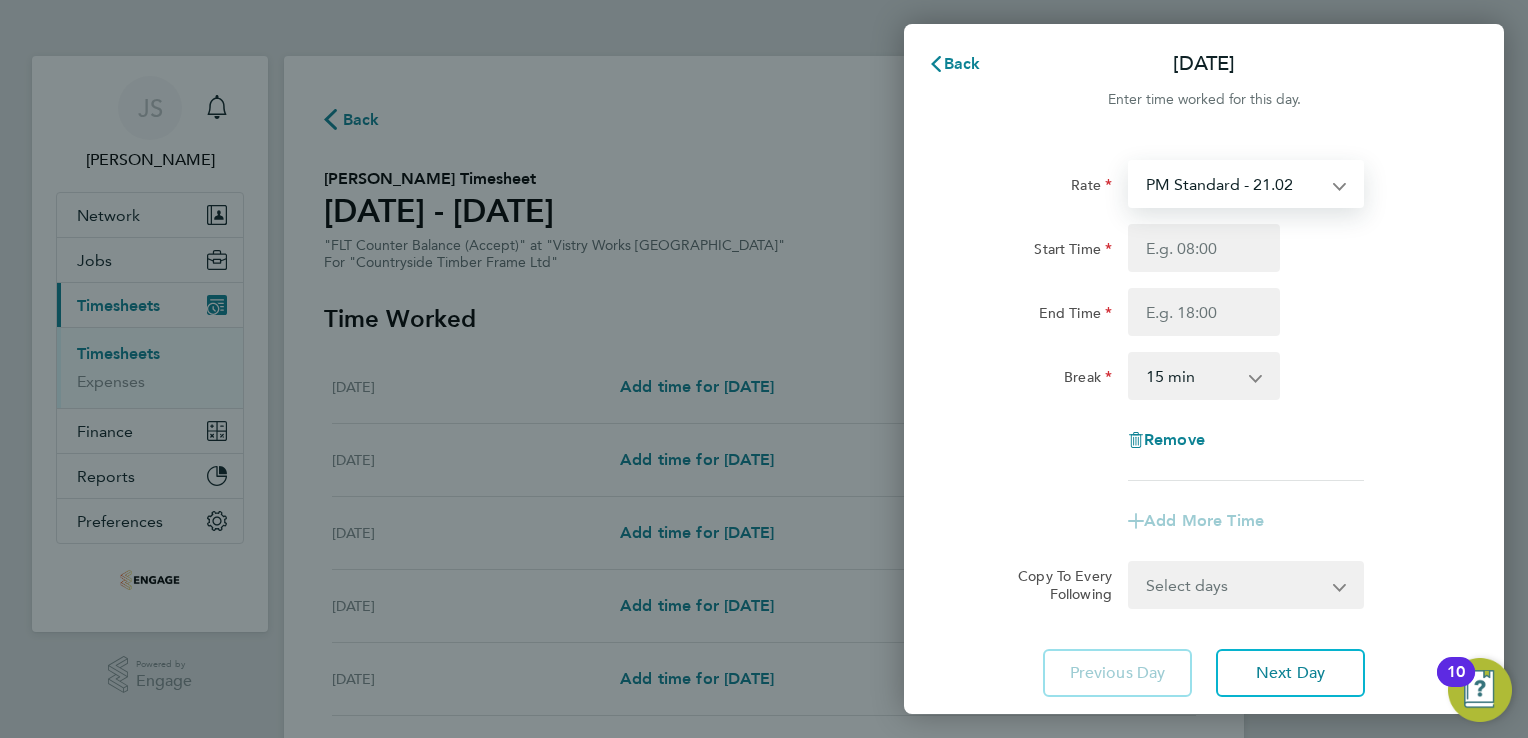 select on "15" 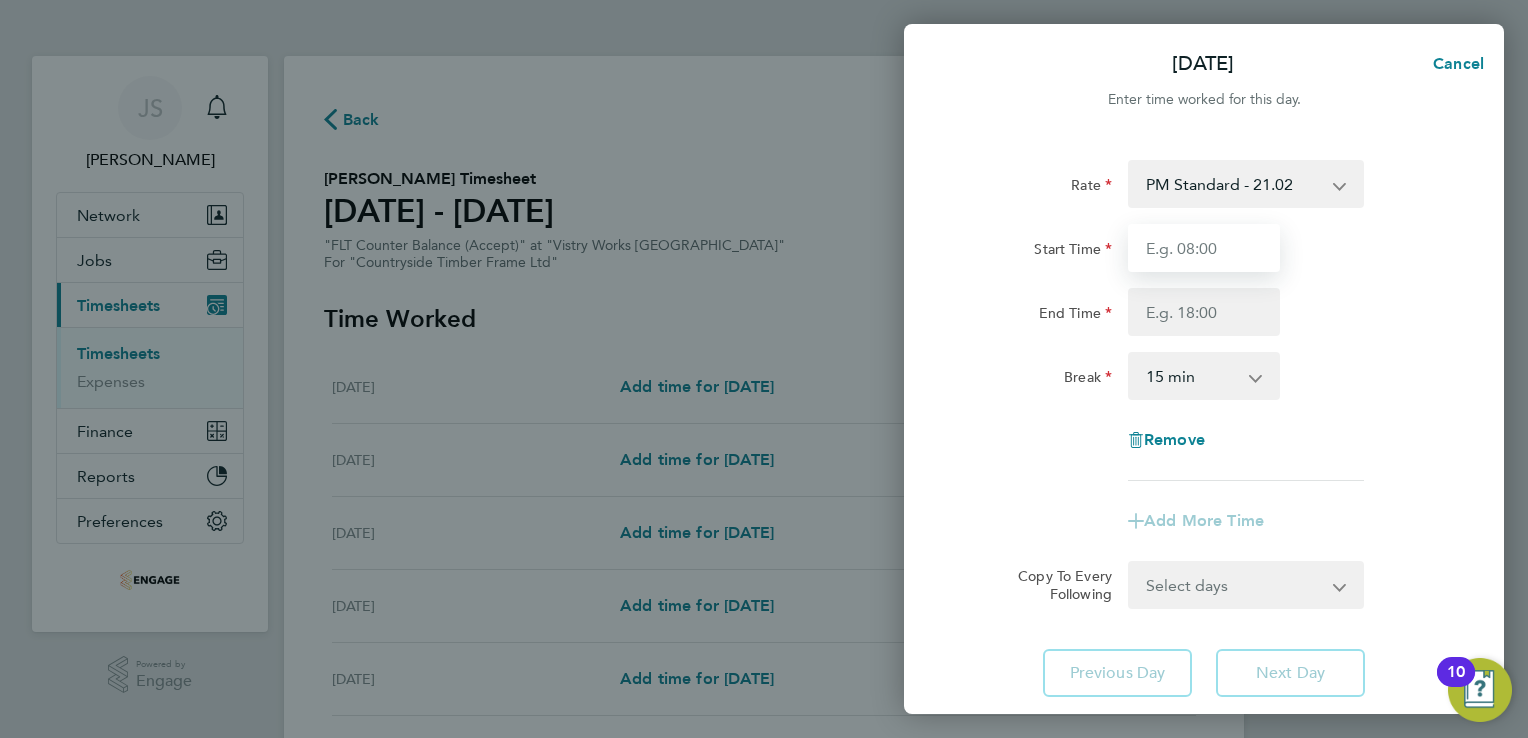drag, startPoint x: 1165, startPoint y: 248, endPoint x: 1170, endPoint y: 258, distance: 11.18034 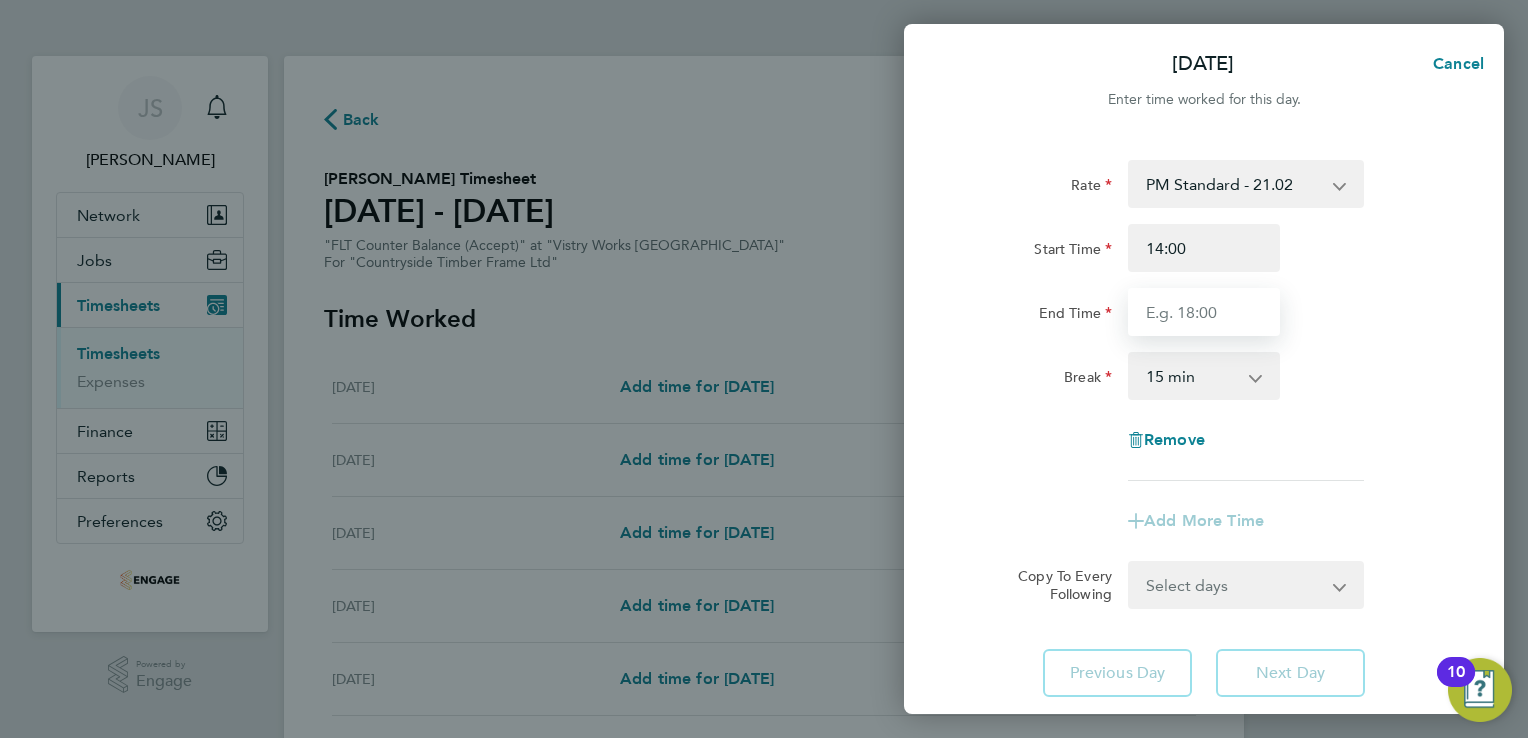 type on "22:00" 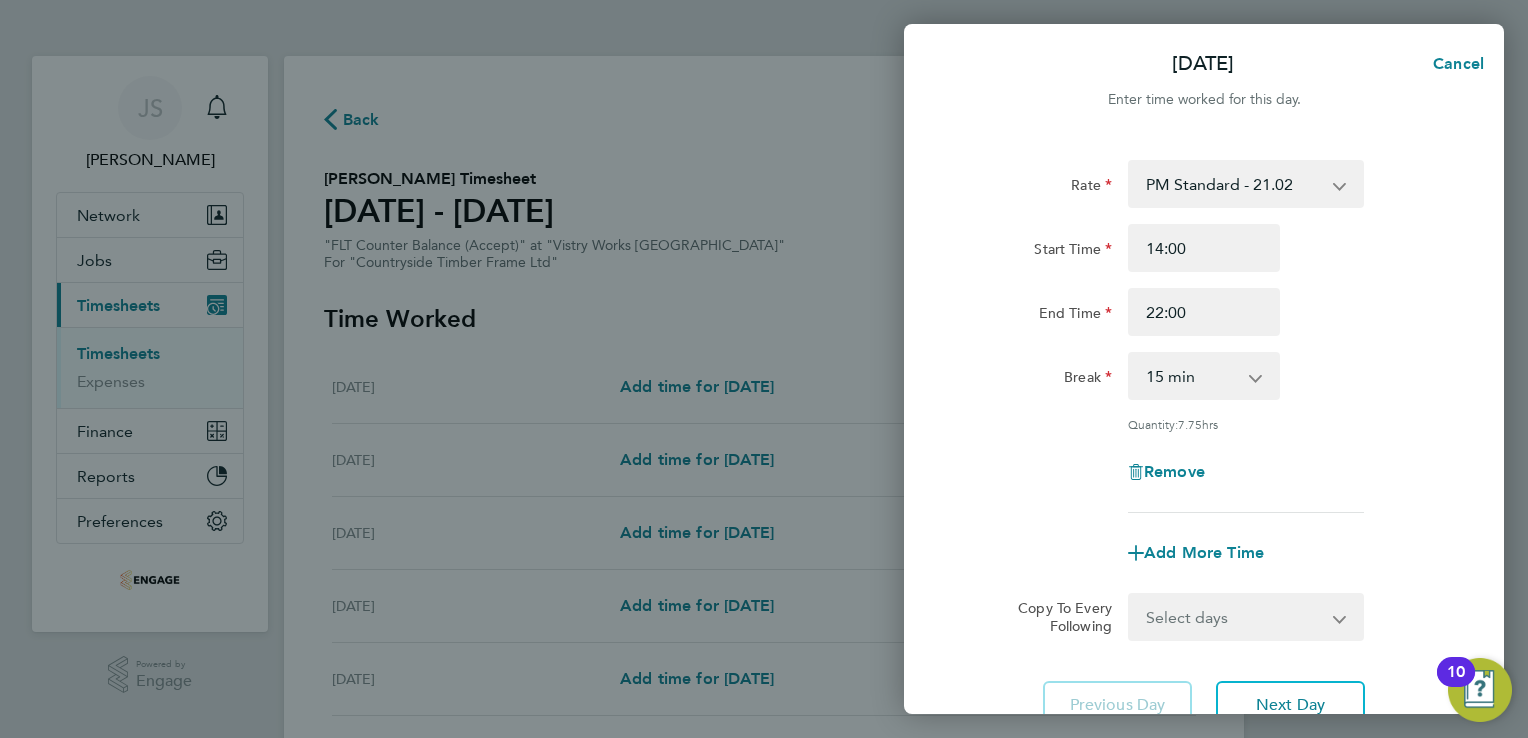 click on "0 min   15 min   30 min   45 min   60 min   75 min   90 min" at bounding box center [1192, 376] 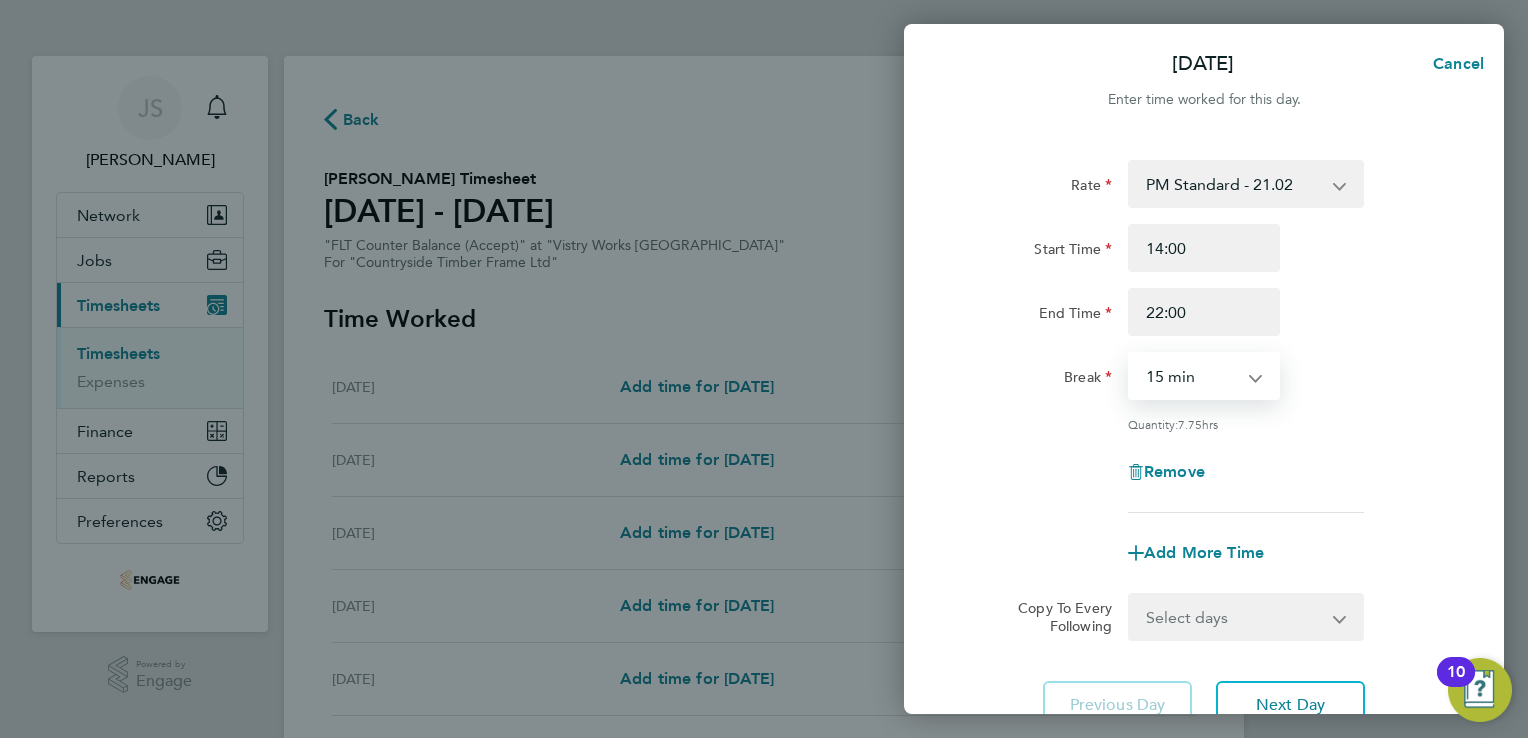 select on "30" 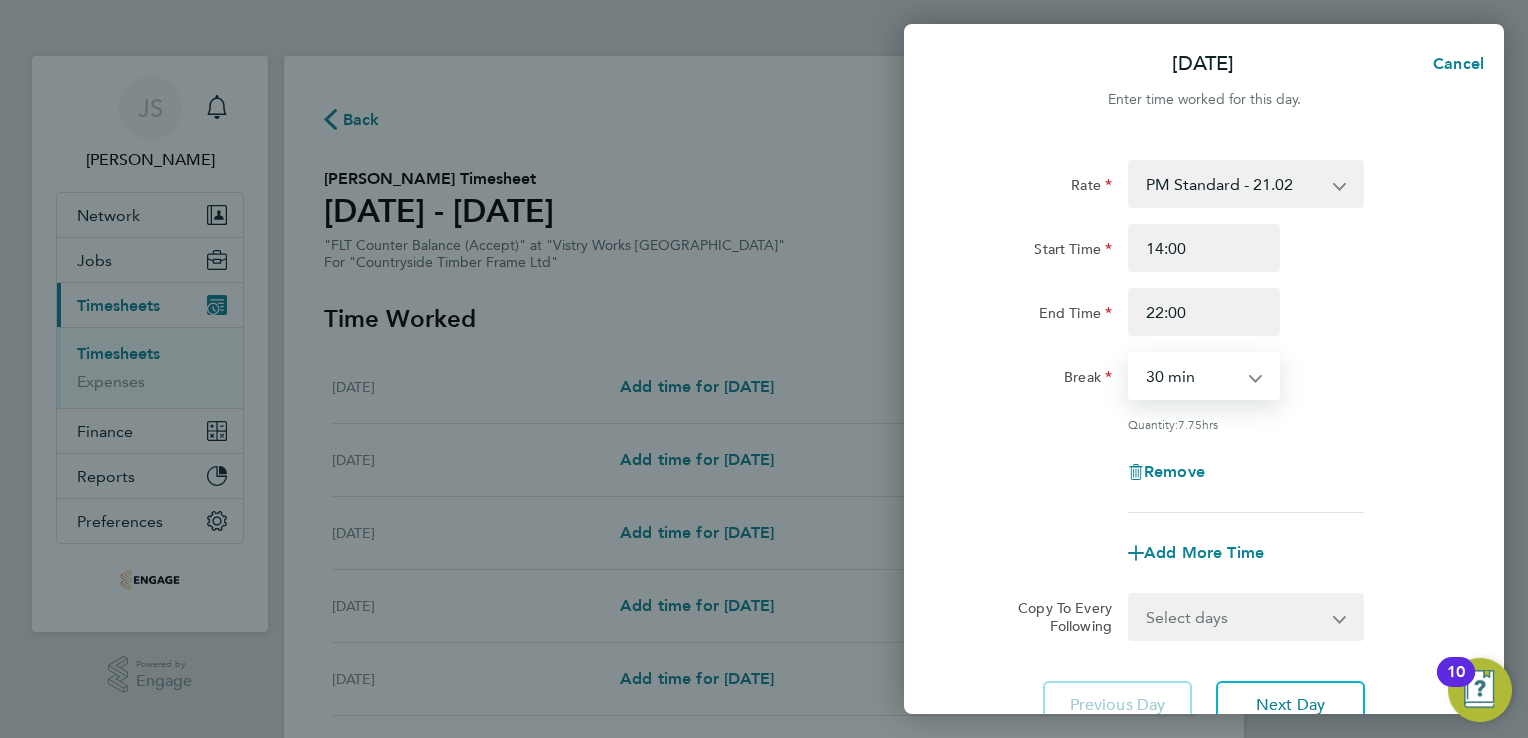 click on "0 min   15 min   30 min   45 min   60 min   75 min   90 min" at bounding box center (1192, 376) 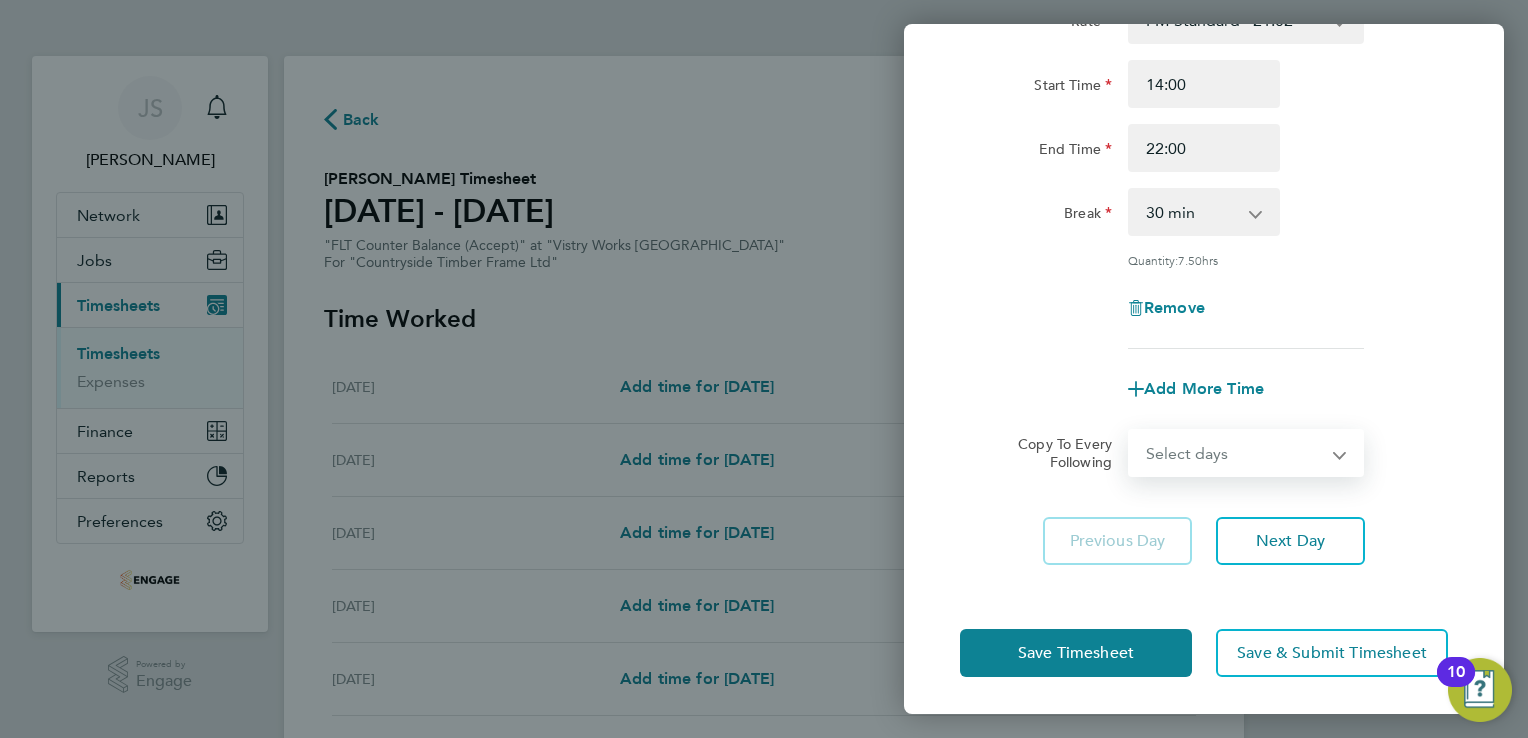 click on "Select days   Day   Weekday (Mon-Fri)   Weekend (Sat-Sun)   Tuesday   Wednesday   Thursday   Friday   Saturday   Sunday" at bounding box center [1235, 453] 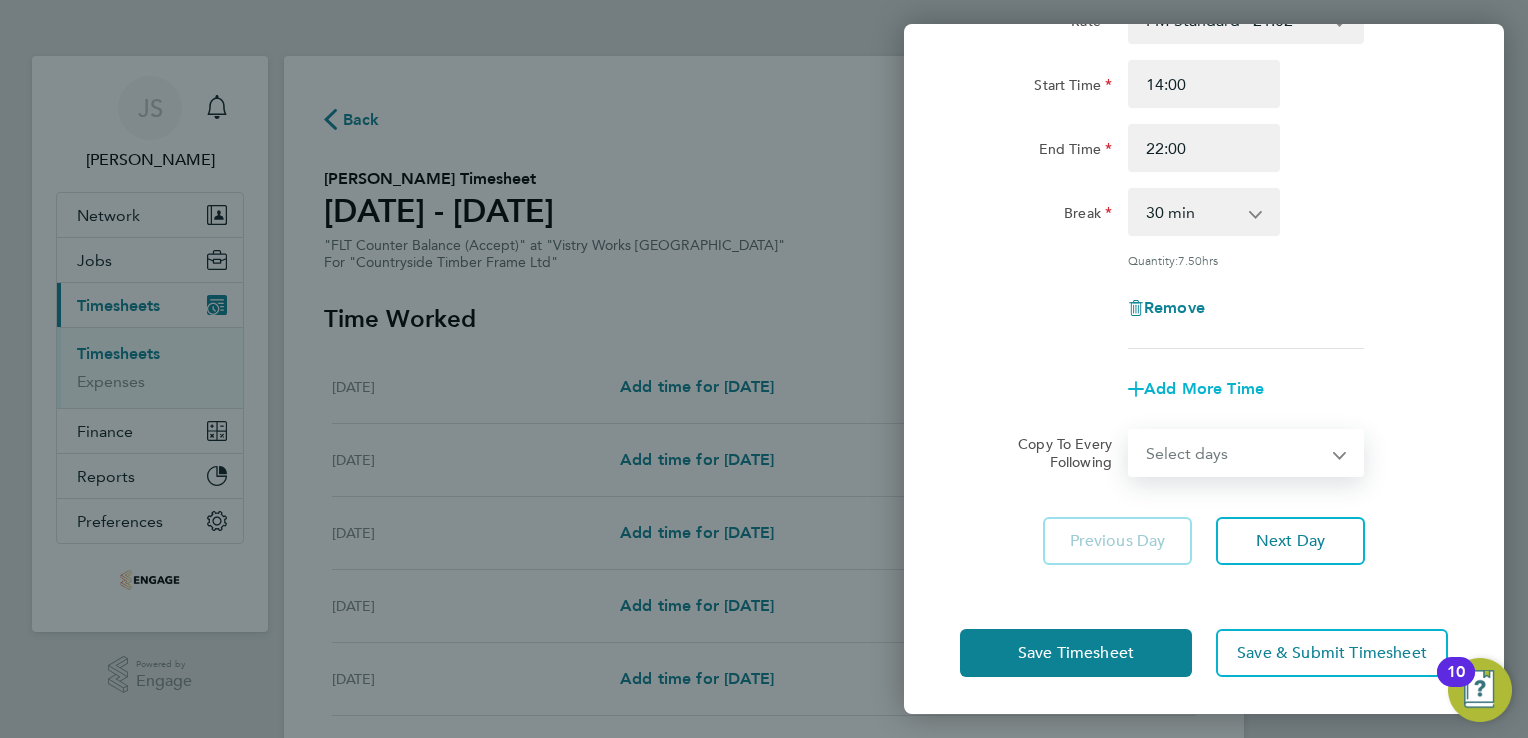 click on "Add More Time" 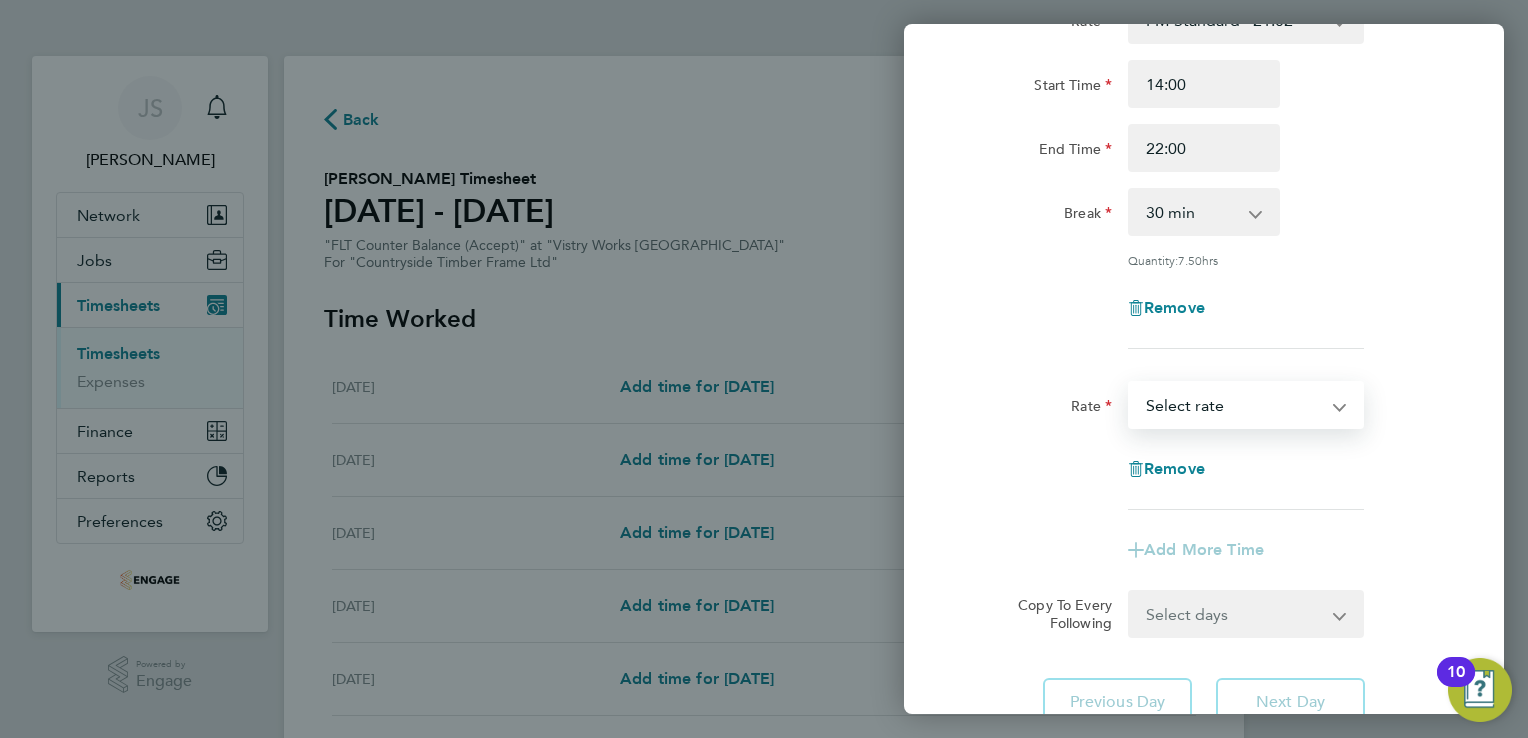 drag, startPoint x: 1239, startPoint y: 415, endPoint x: 1257, endPoint y: 419, distance: 18.439089 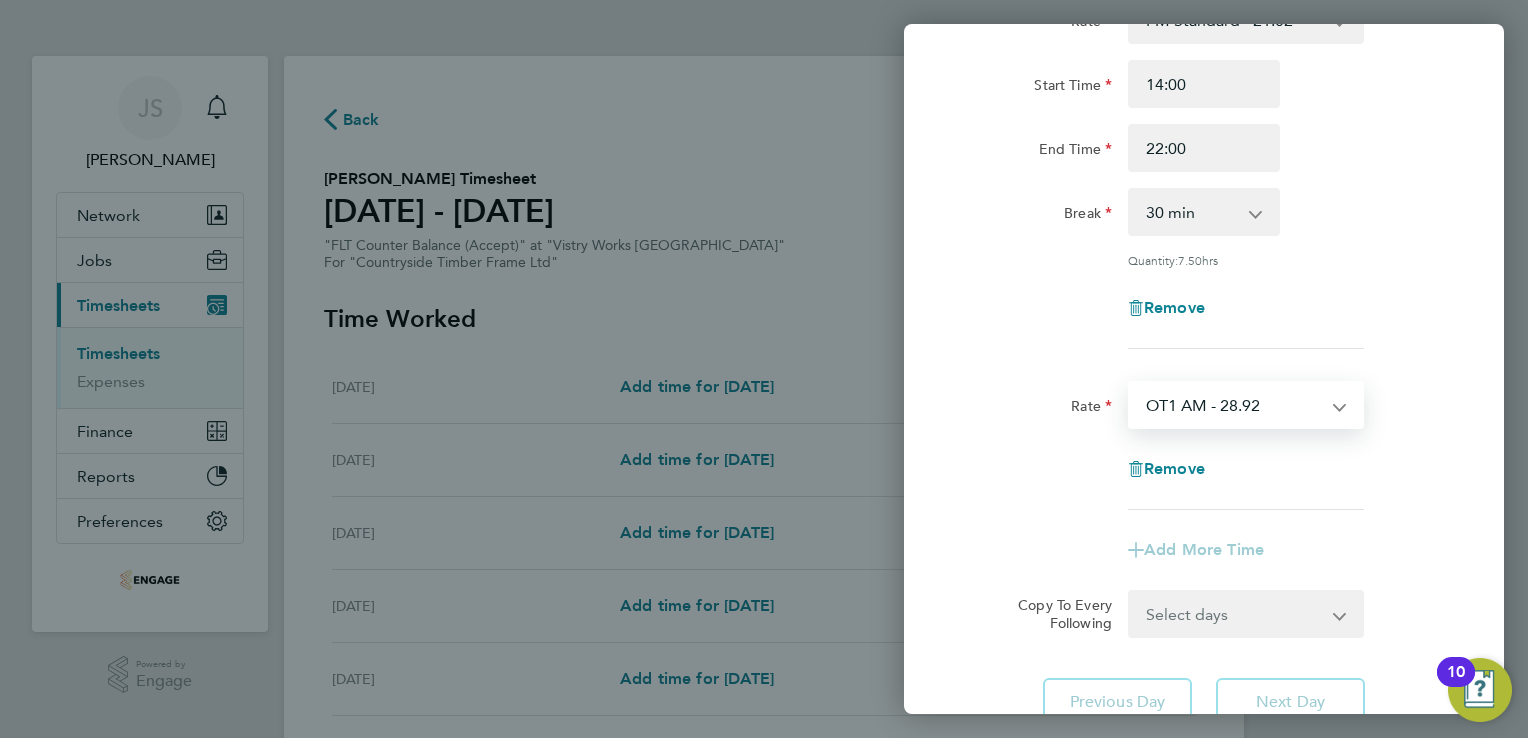 select on "15" 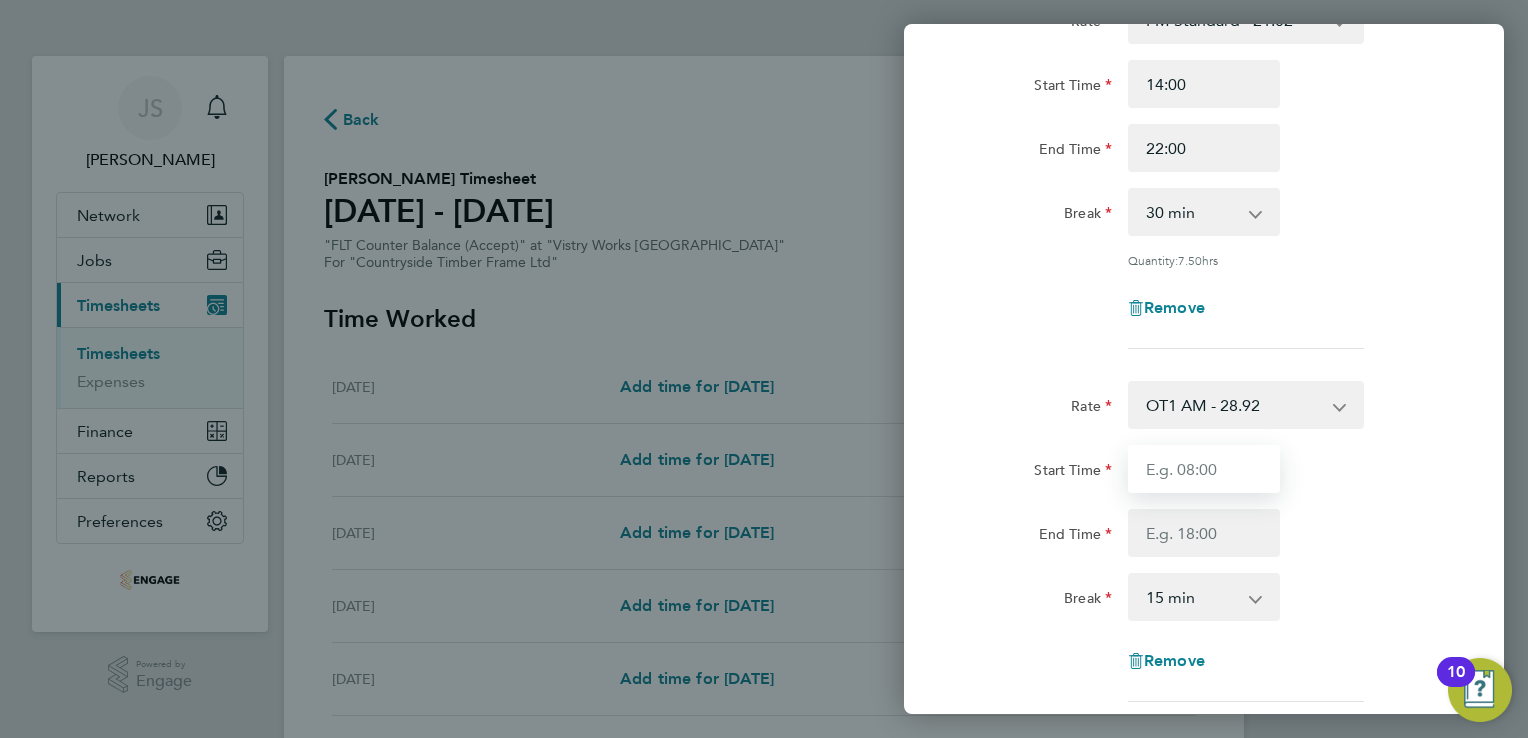 click on "Start Time" at bounding box center (1204, 469) 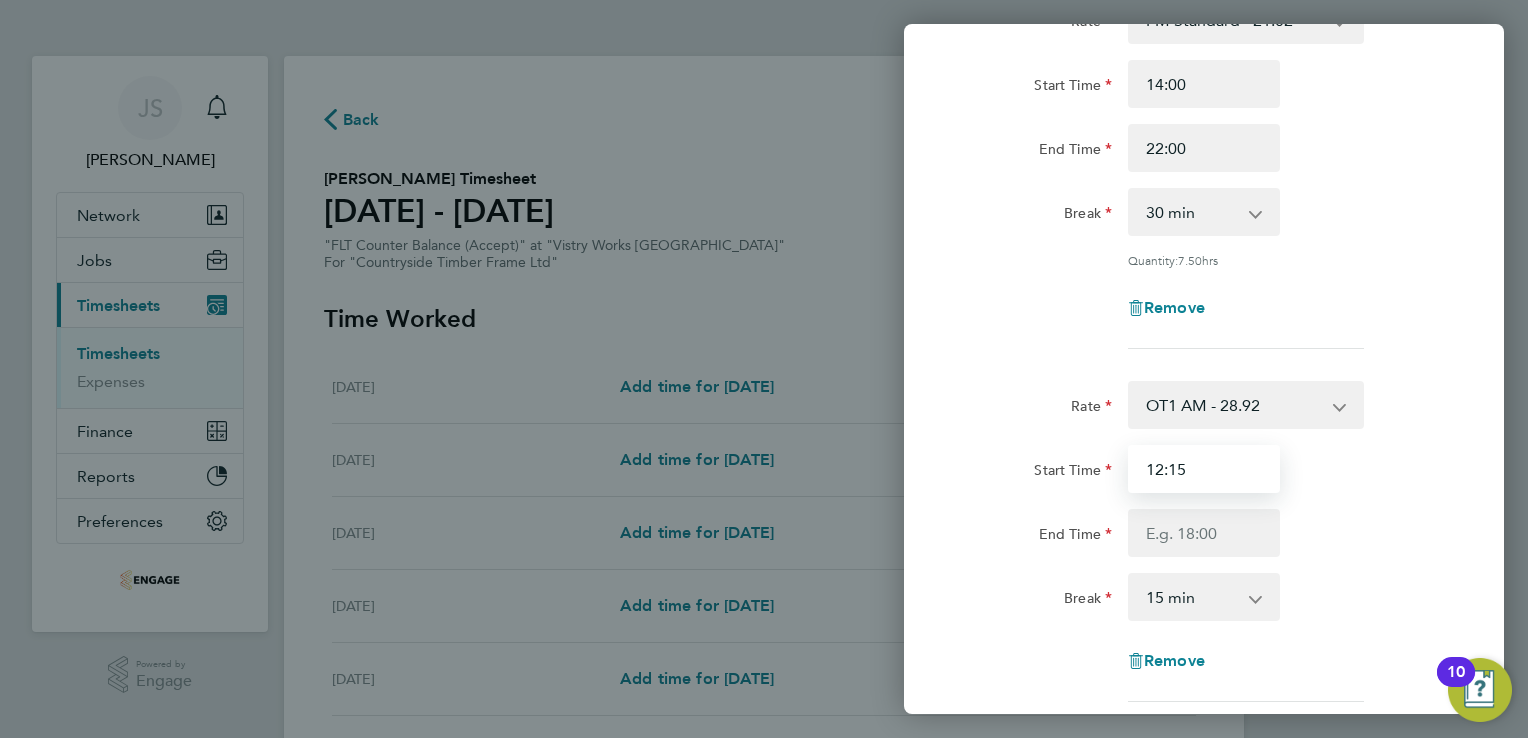 type on "12:15" 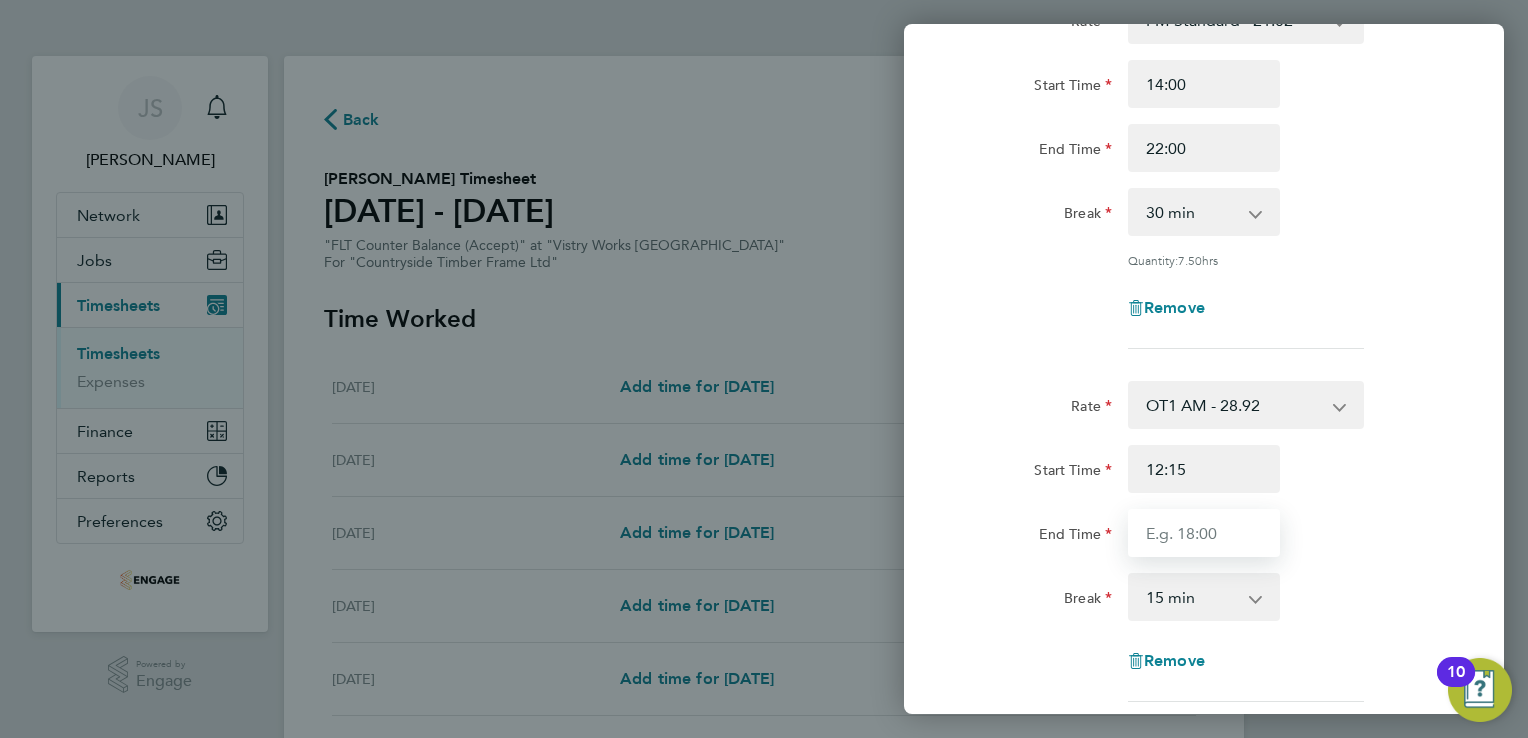 click on "End Time" at bounding box center [1204, 533] 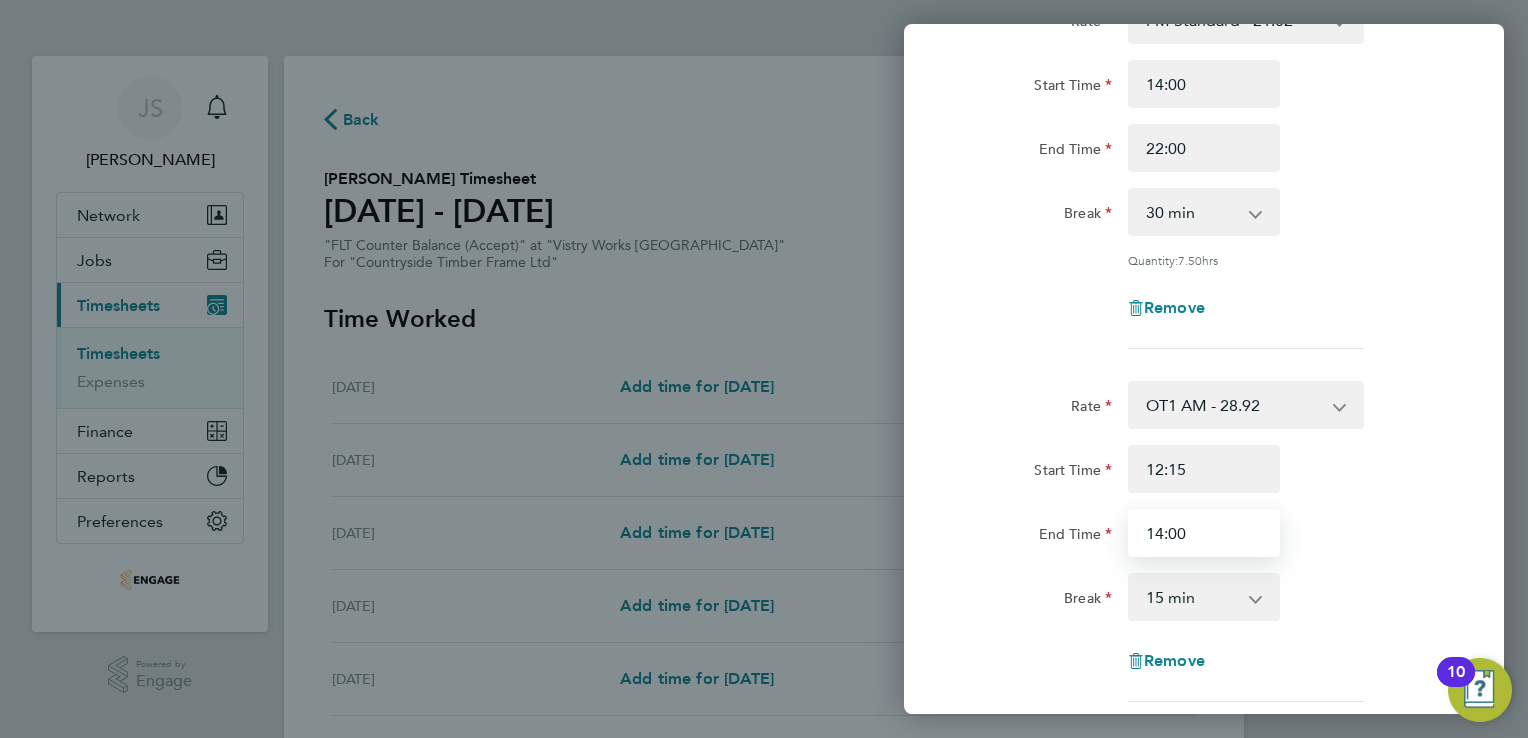 type on "14:00" 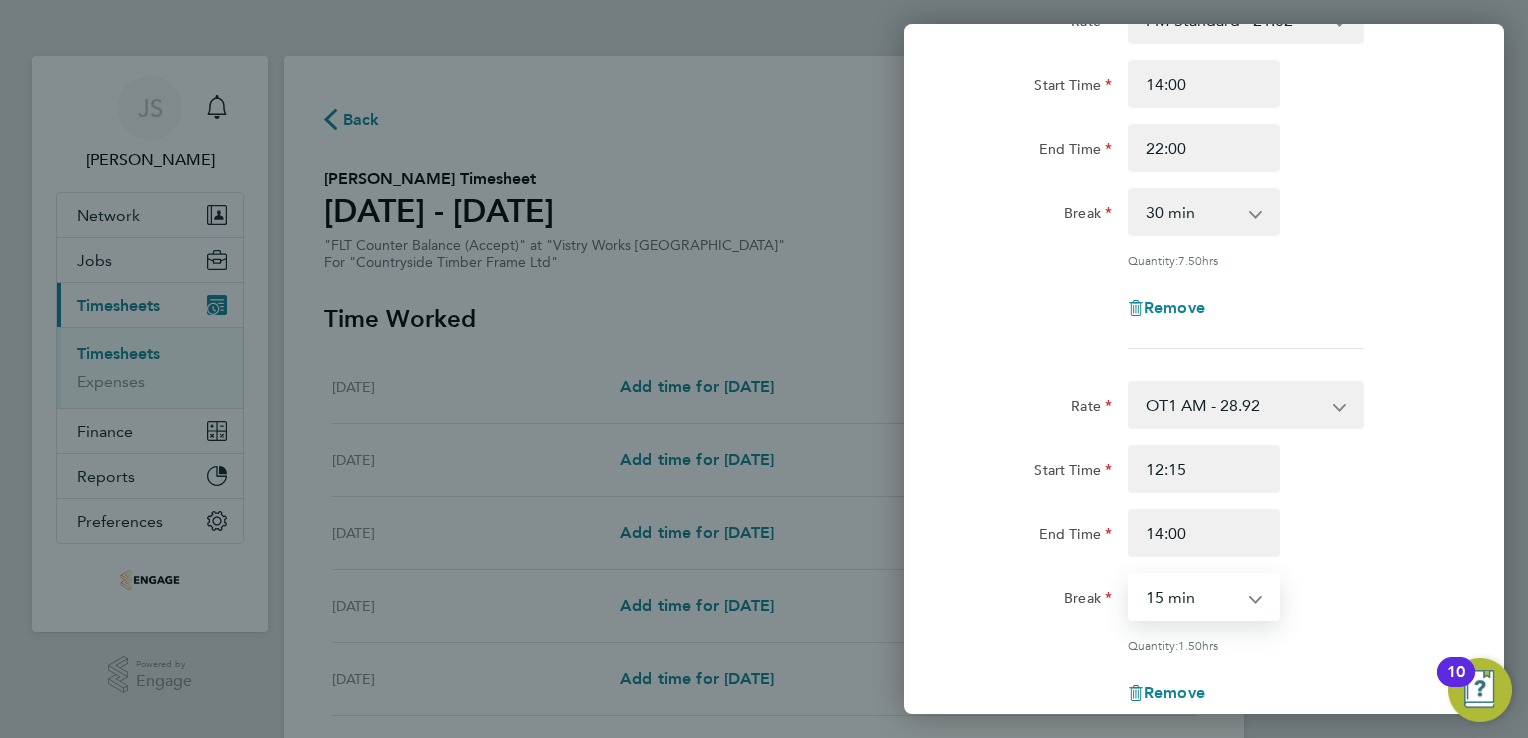 click on "0 min   15 min   30 min   45 min   60 min   75 min   90 min" at bounding box center [1192, 597] 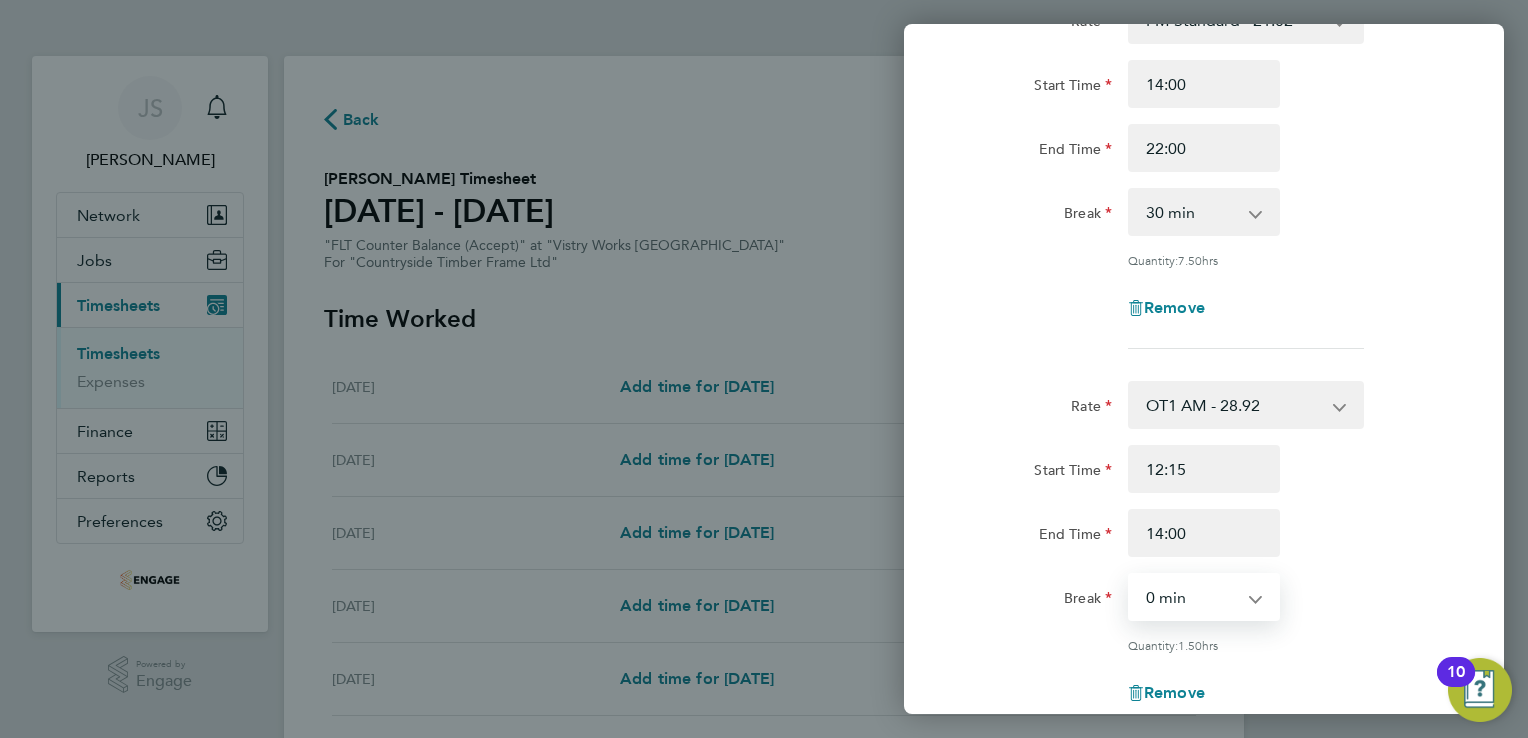 click on "0 min   15 min   30 min   45 min   60 min   75 min   90 min" at bounding box center (1192, 597) 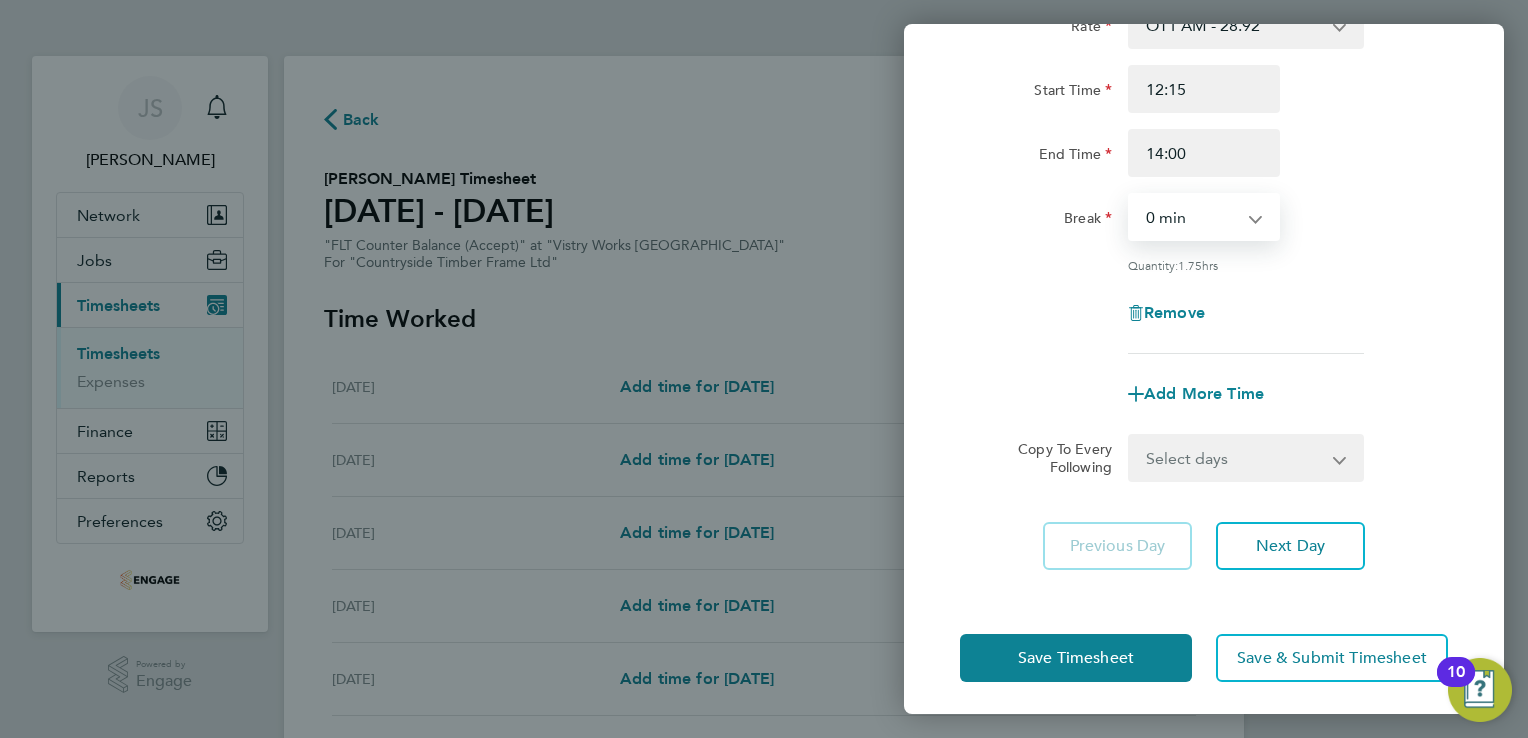 scroll, scrollTop: 547, scrollLeft: 0, axis: vertical 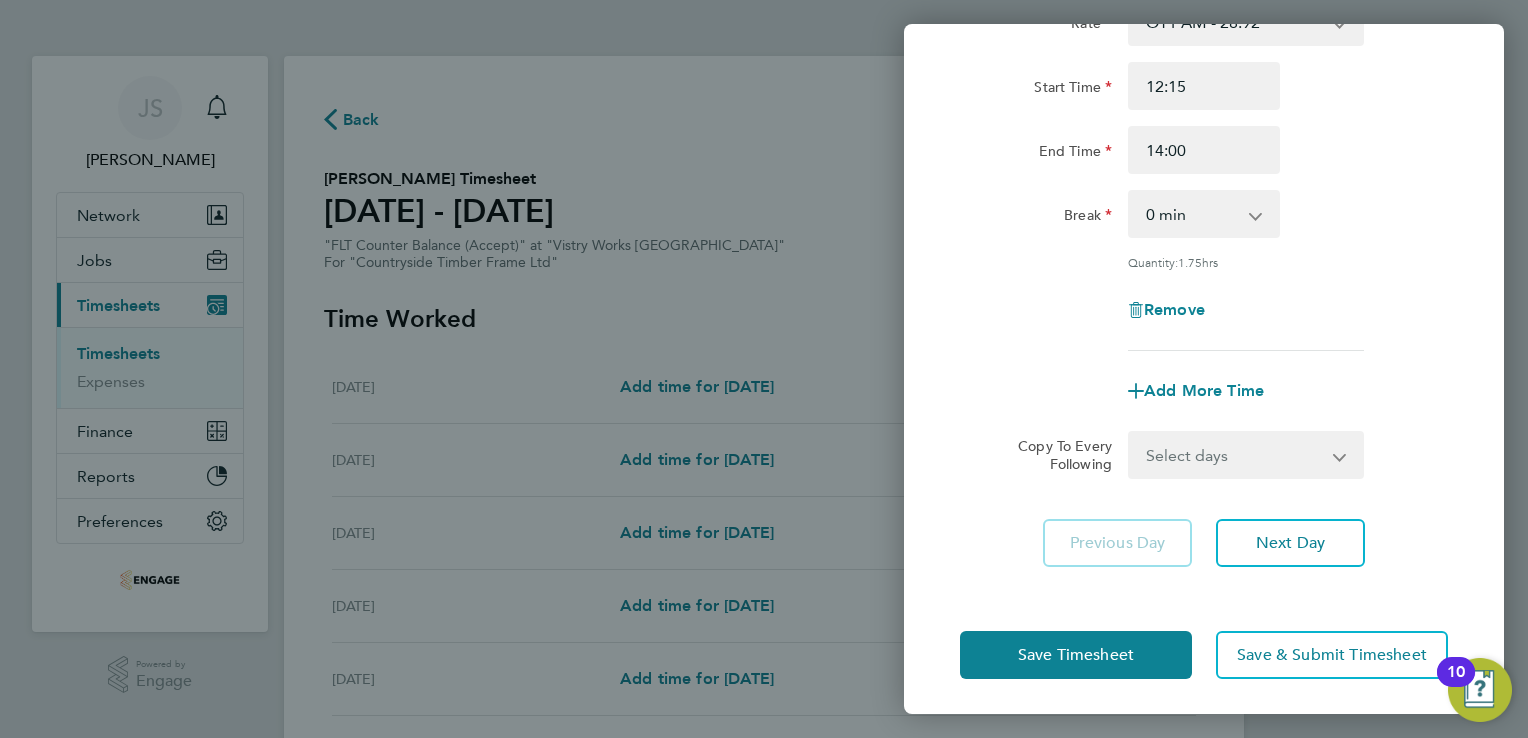 drag, startPoint x: 1384, startPoint y: 326, endPoint x: 1369, endPoint y: 355, distance: 32.649654 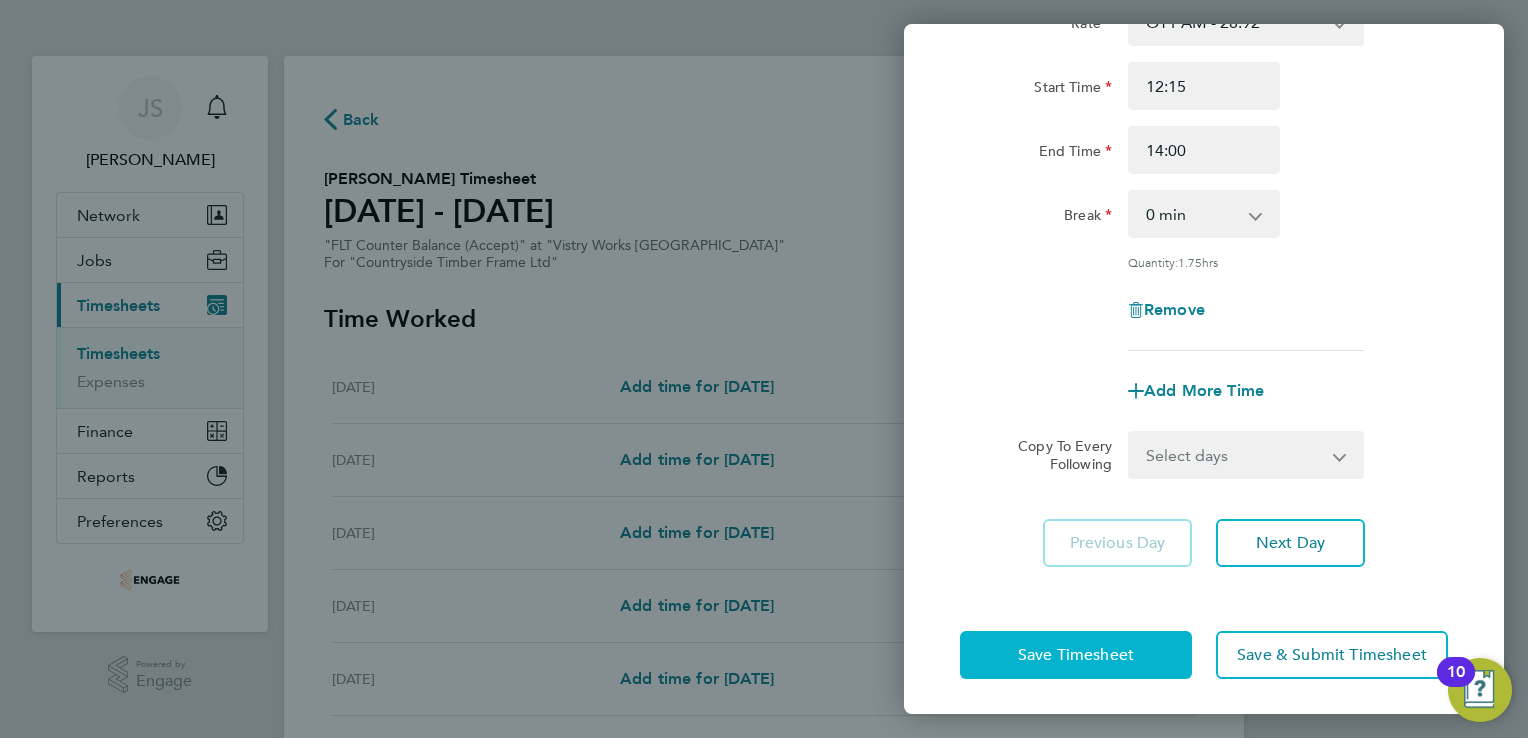 click on "Save Timesheet" 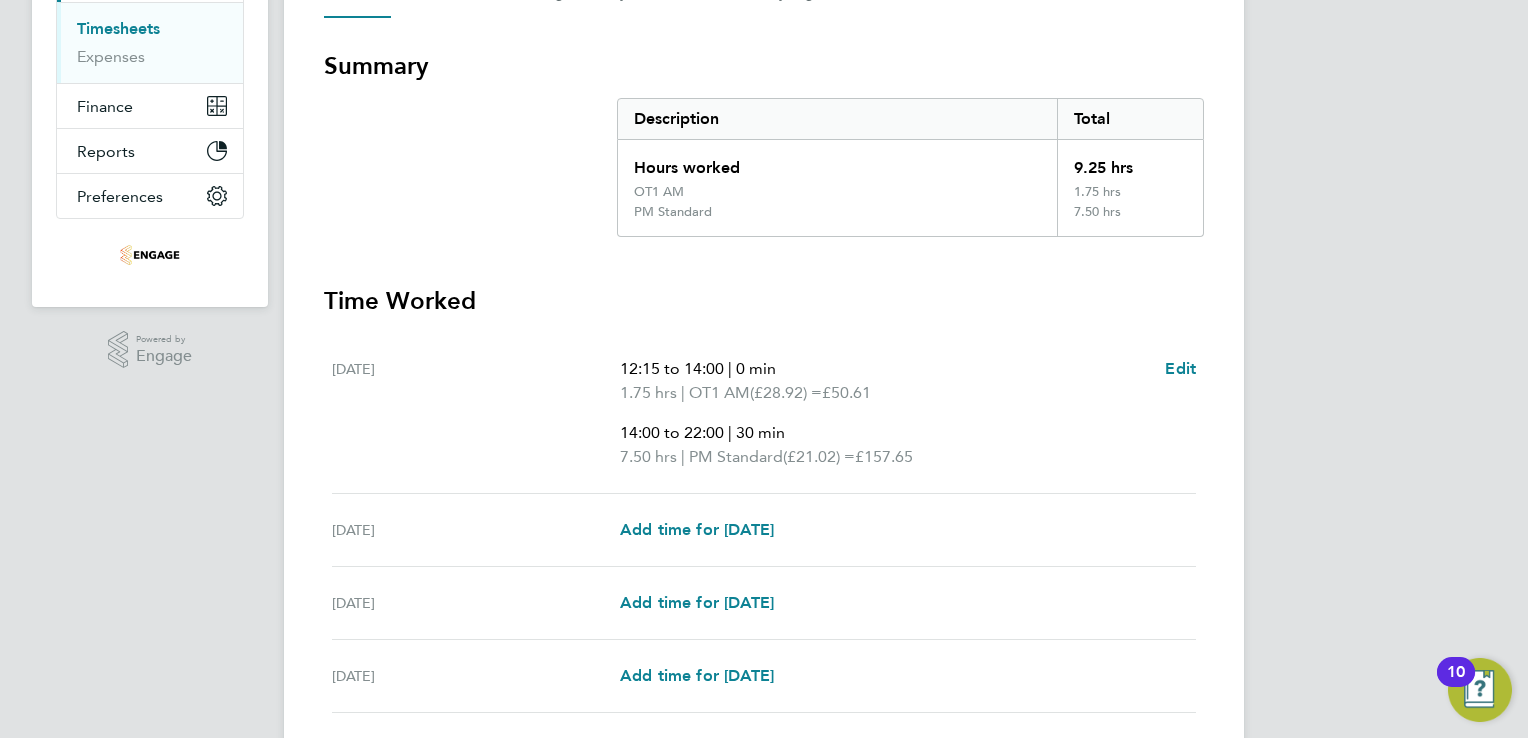 scroll, scrollTop: 600, scrollLeft: 0, axis: vertical 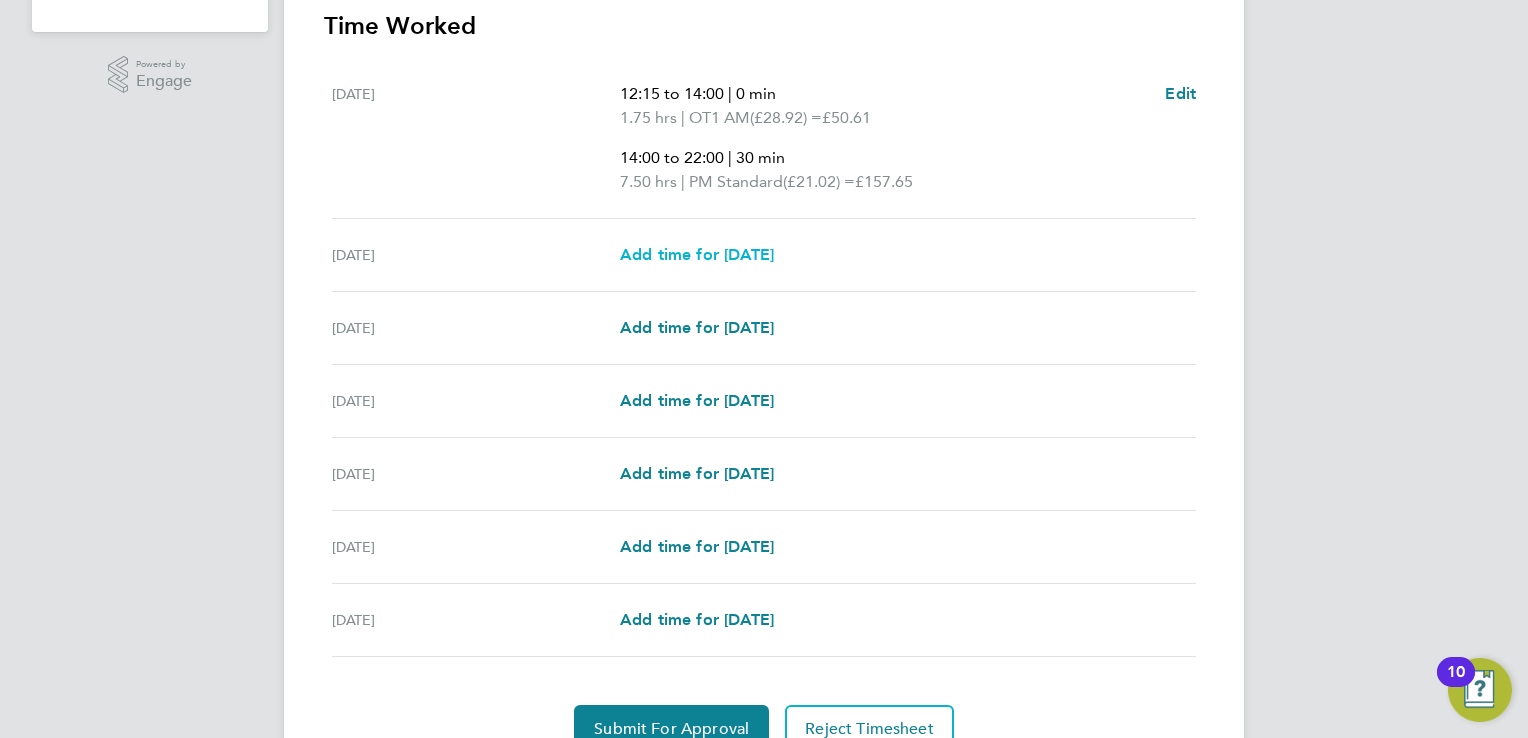 click on "Add time for Tue 08 Jul" at bounding box center [697, 254] 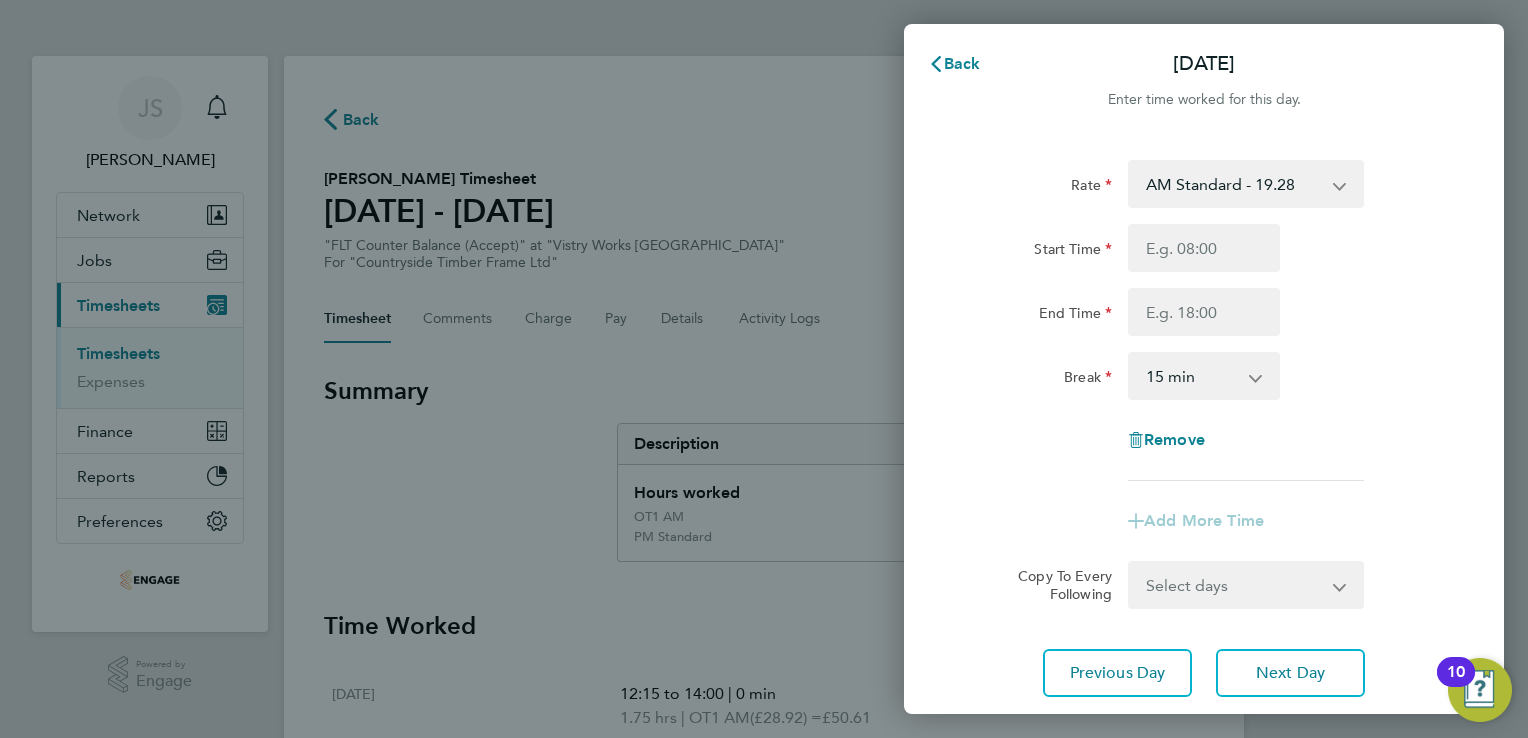 scroll, scrollTop: 0, scrollLeft: 0, axis: both 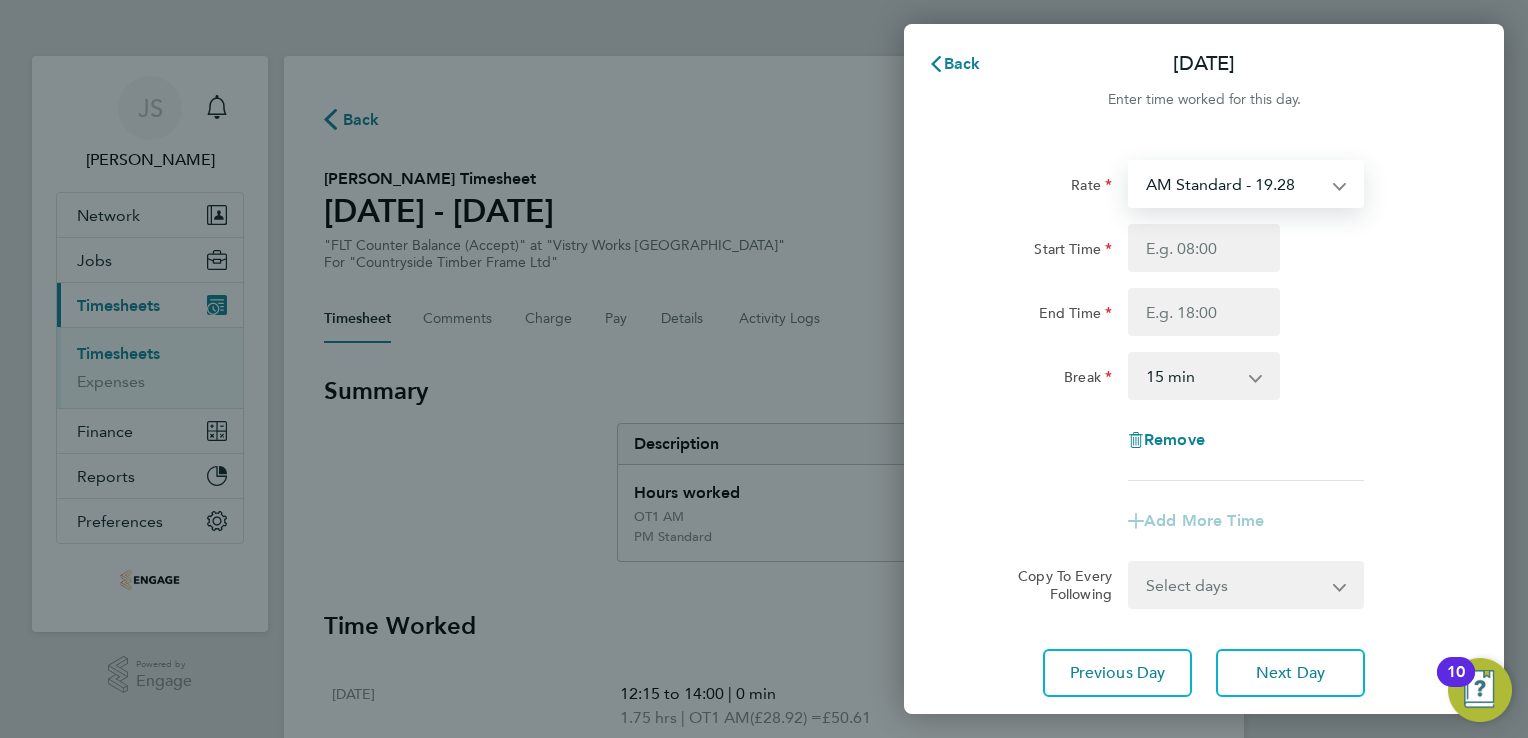 click on "AM Standard - 19.28   OT1 AM - 28.92   PM OT 1 - 31.52   PM Standard - 21.02   PM OT 2 - 42.03   OT2 AM - 38.56" at bounding box center [1234, 184] 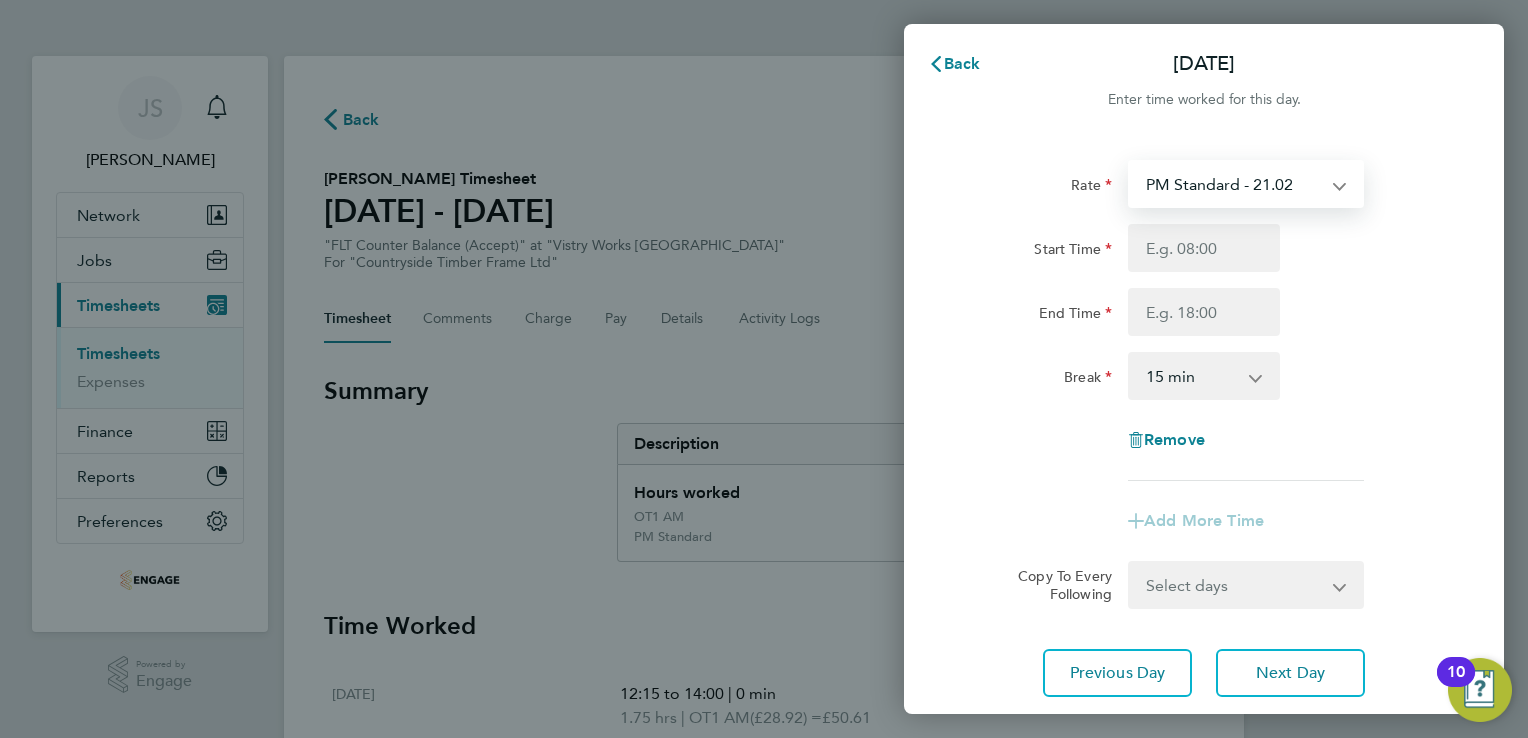 select on "15" 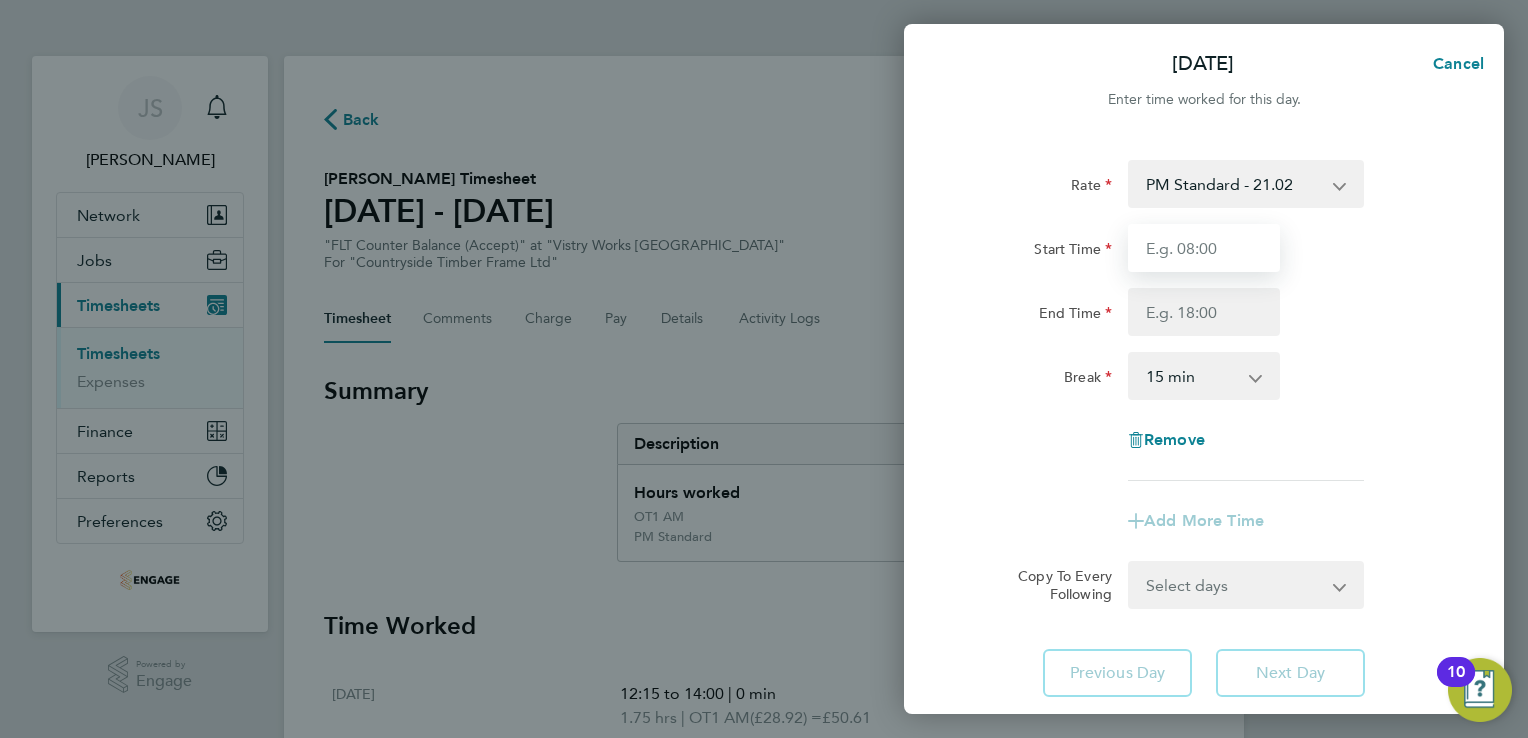 drag, startPoint x: 1170, startPoint y: 248, endPoint x: 1192, endPoint y: 257, distance: 23.769728 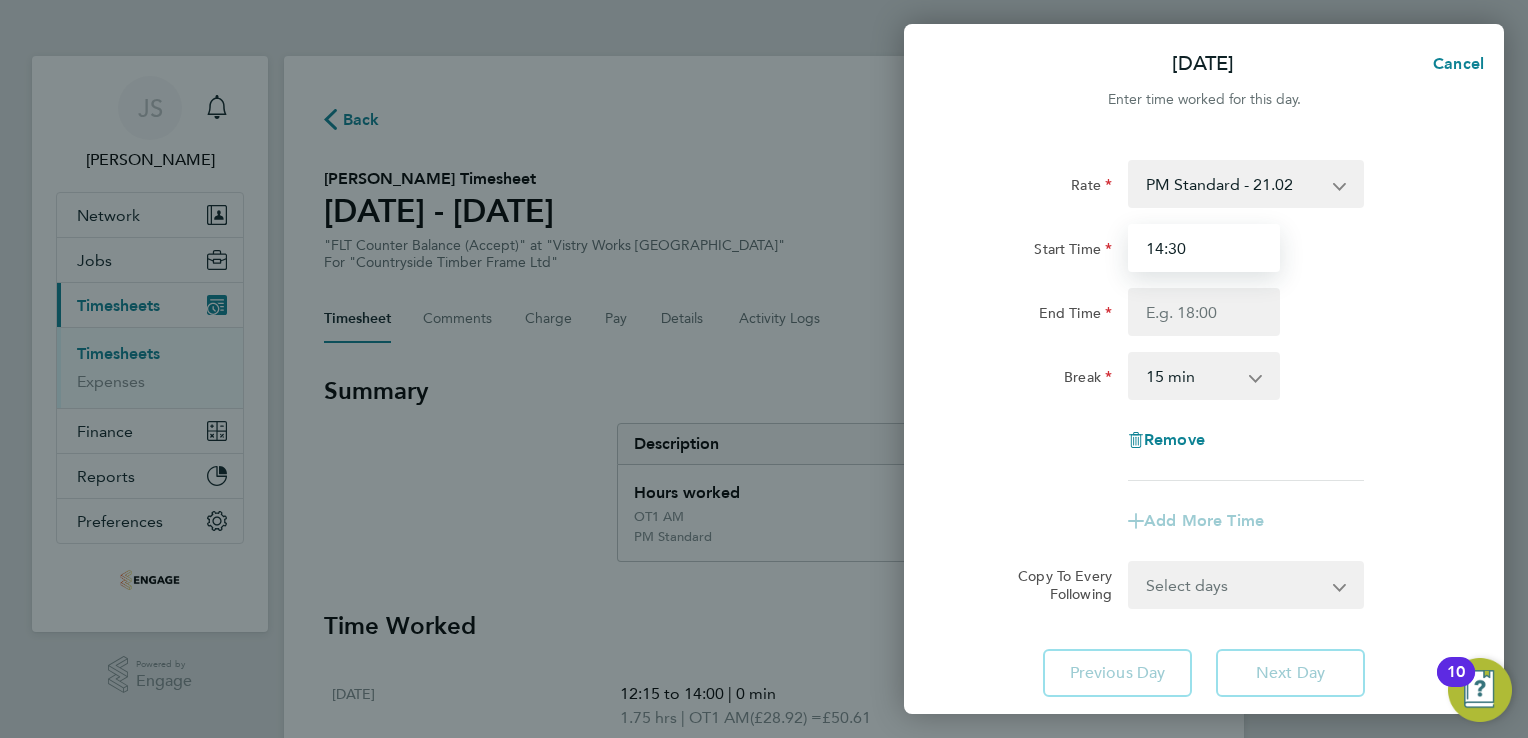 type on "14:30" 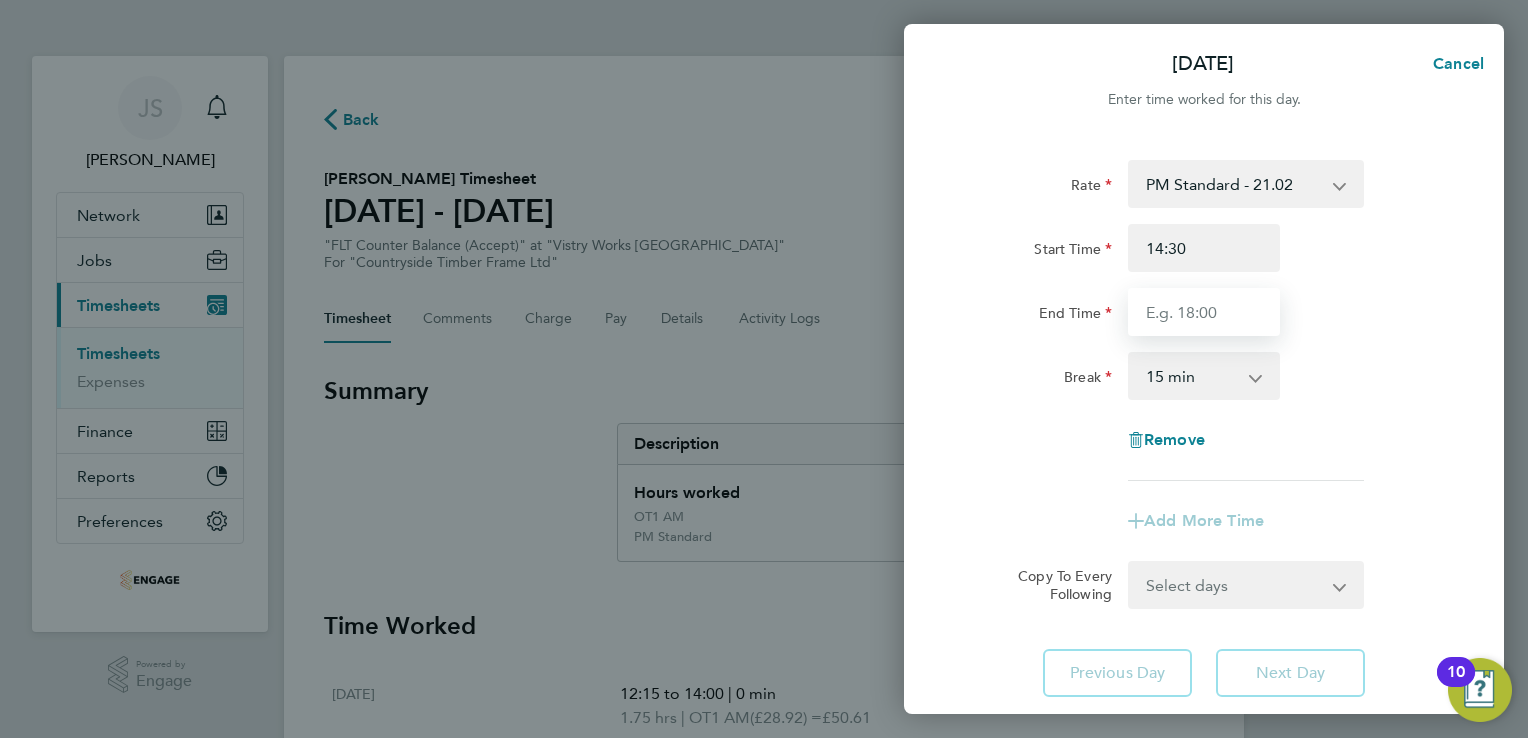 drag, startPoint x: 1185, startPoint y: 301, endPoint x: 1196, endPoint y: 322, distance: 23.70654 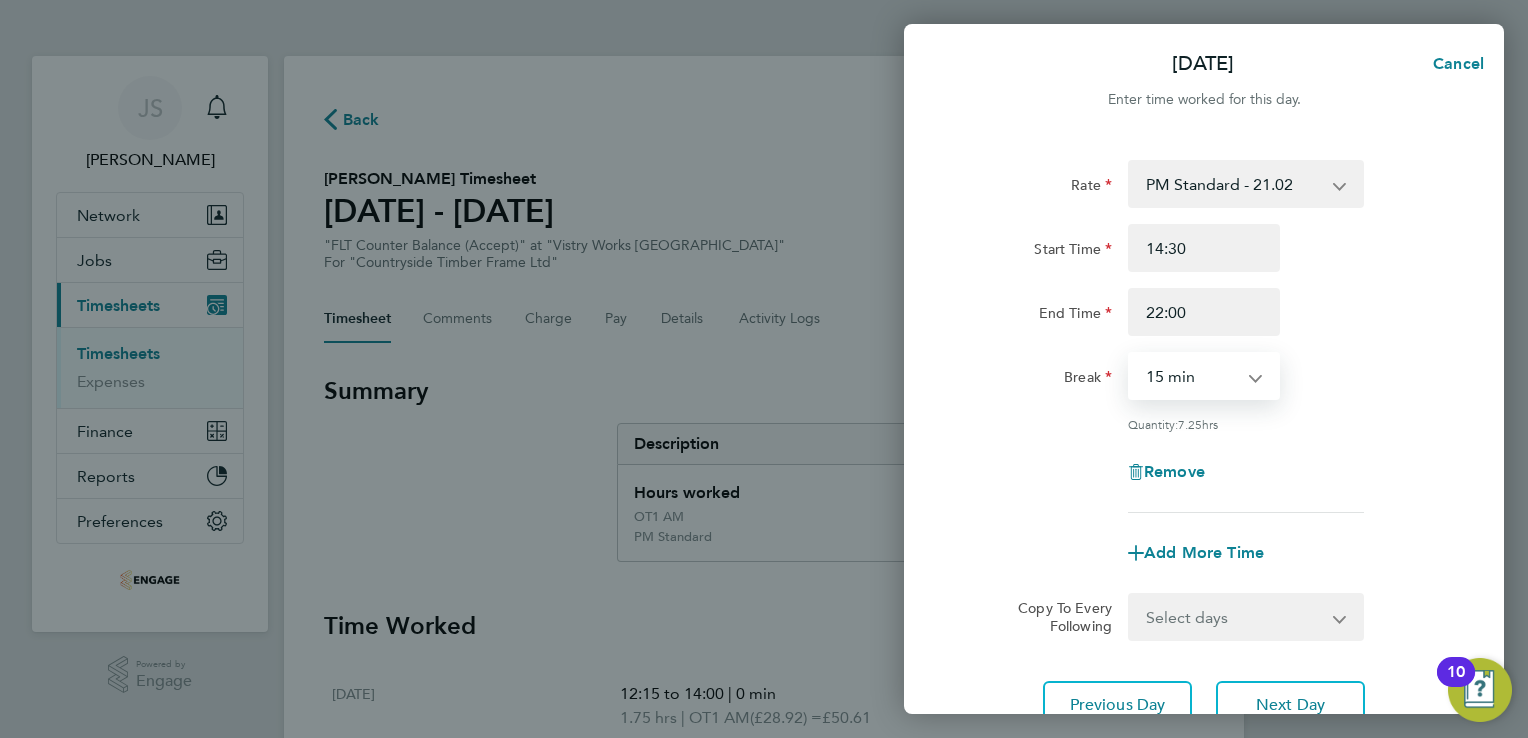 drag, startPoint x: 1174, startPoint y: 377, endPoint x: 1220, endPoint y: 398, distance: 50.566788 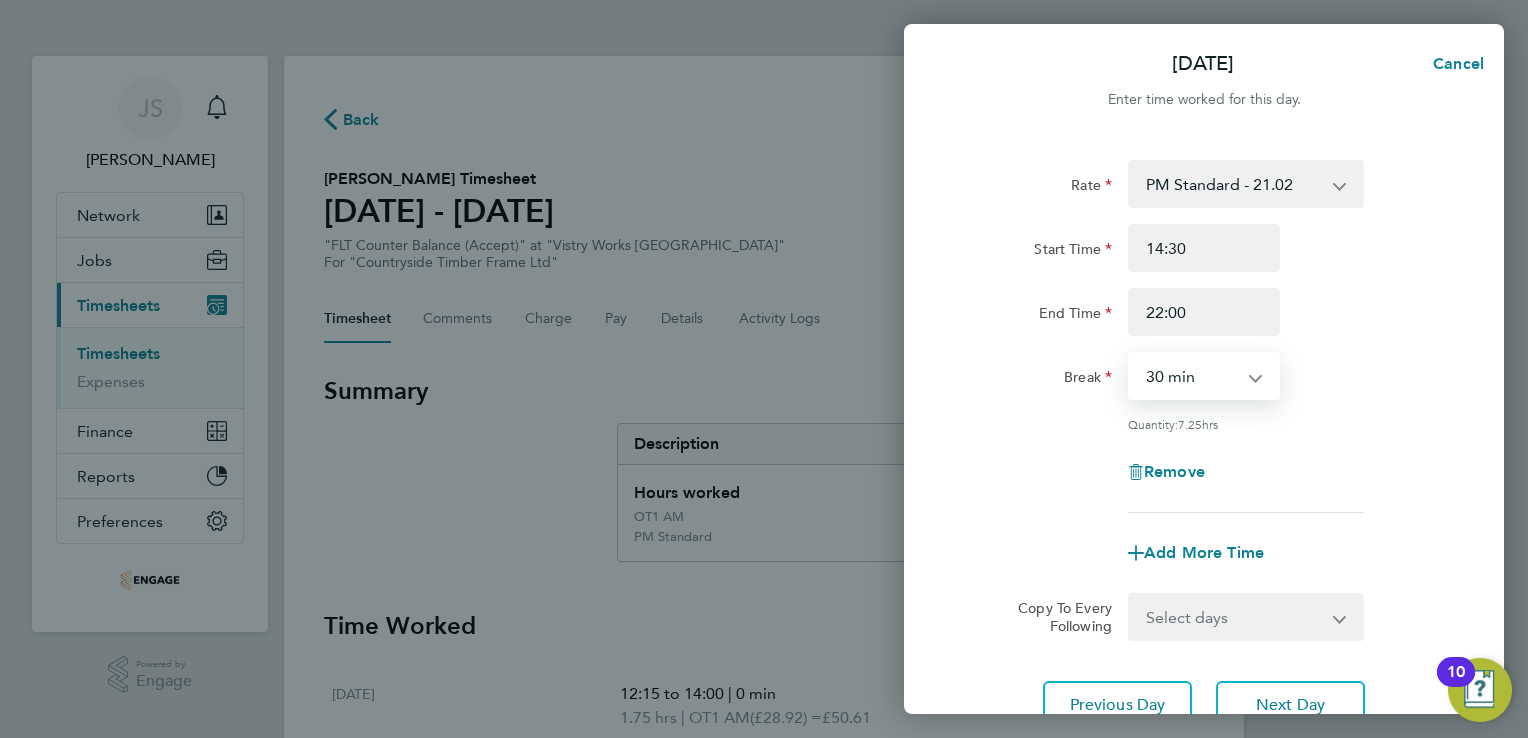 click on "0 min   15 min   30 min   45 min   60 min   75 min   90 min" at bounding box center [1192, 376] 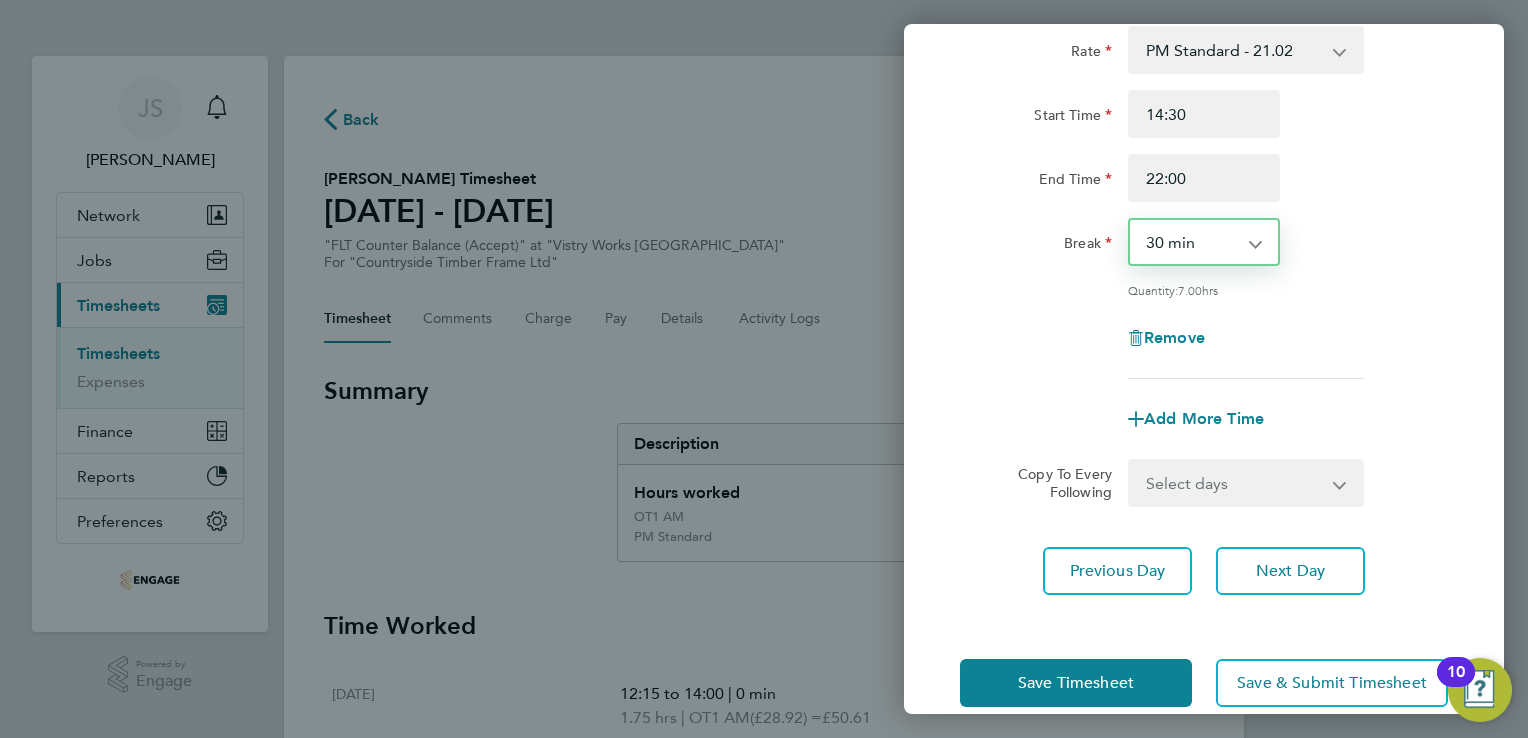 scroll, scrollTop: 164, scrollLeft: 0, axis: vertical 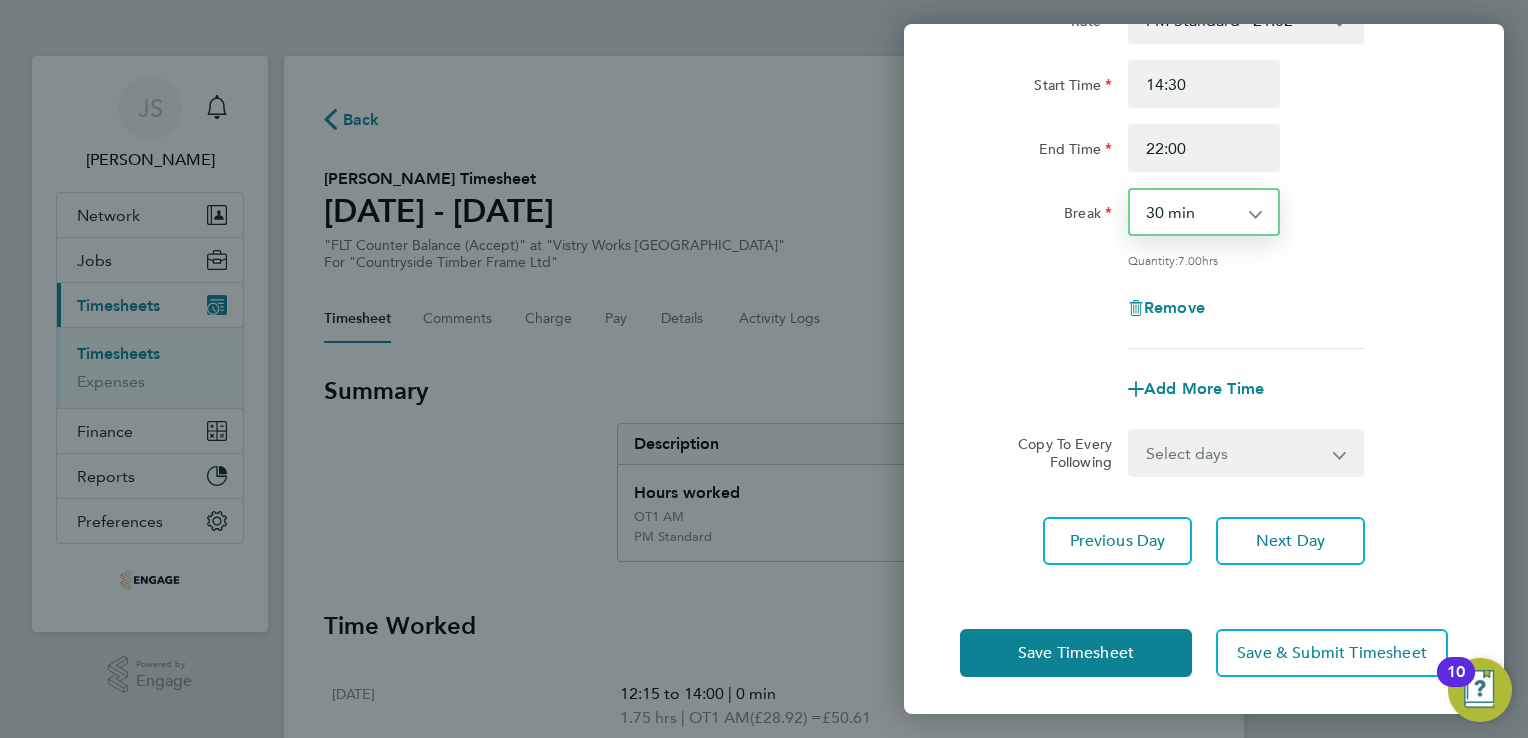 click on "Select days   Day   Weekday (Mon-Fri)   Weekend (Sat-Sun)   Wednesday   Thursday   Friday   Saturday   Sunday" at bounding box center (1235, 453) 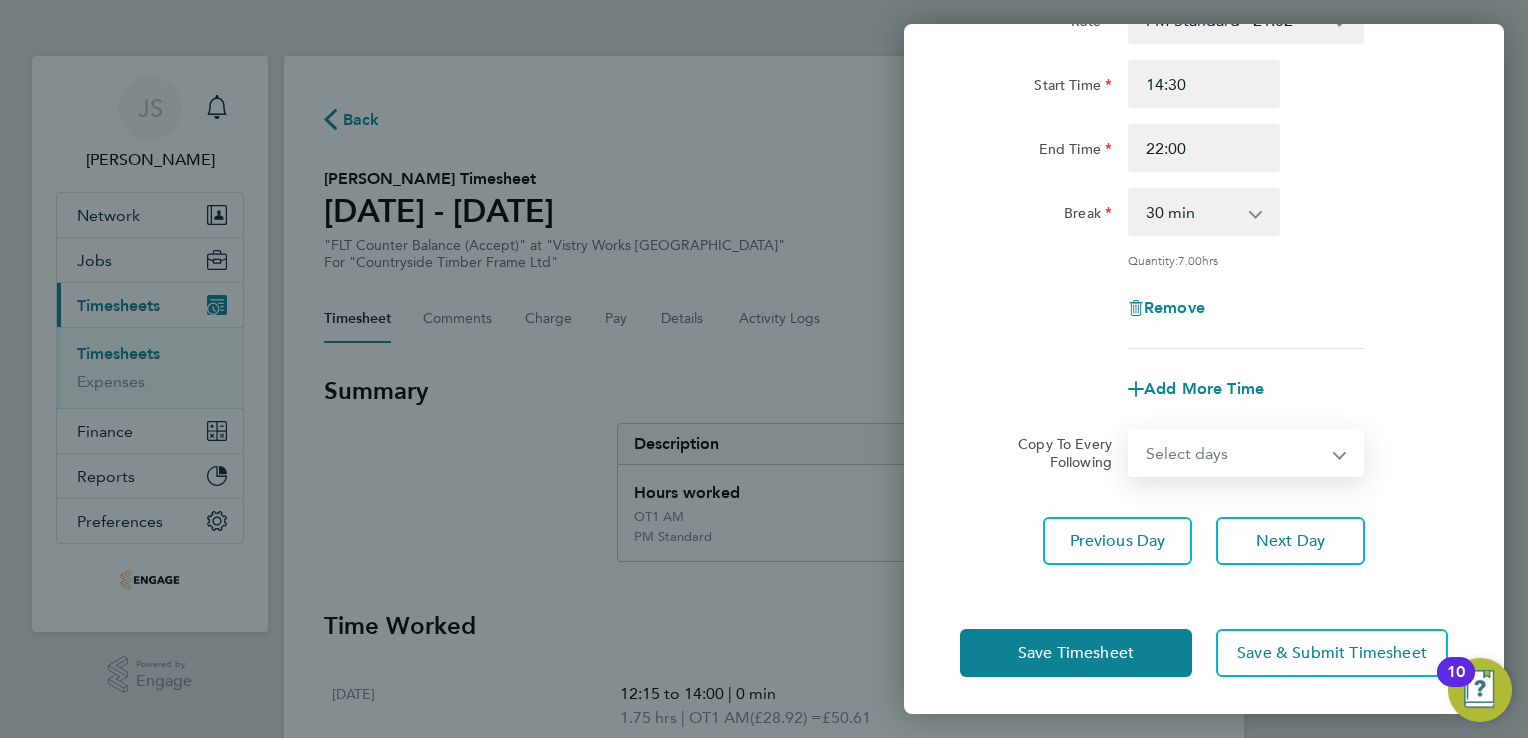 drag, startPoint x: 1020, startPoint y: 375, endPoint x: 1199, endPoint y: 493, distance: 214.3945 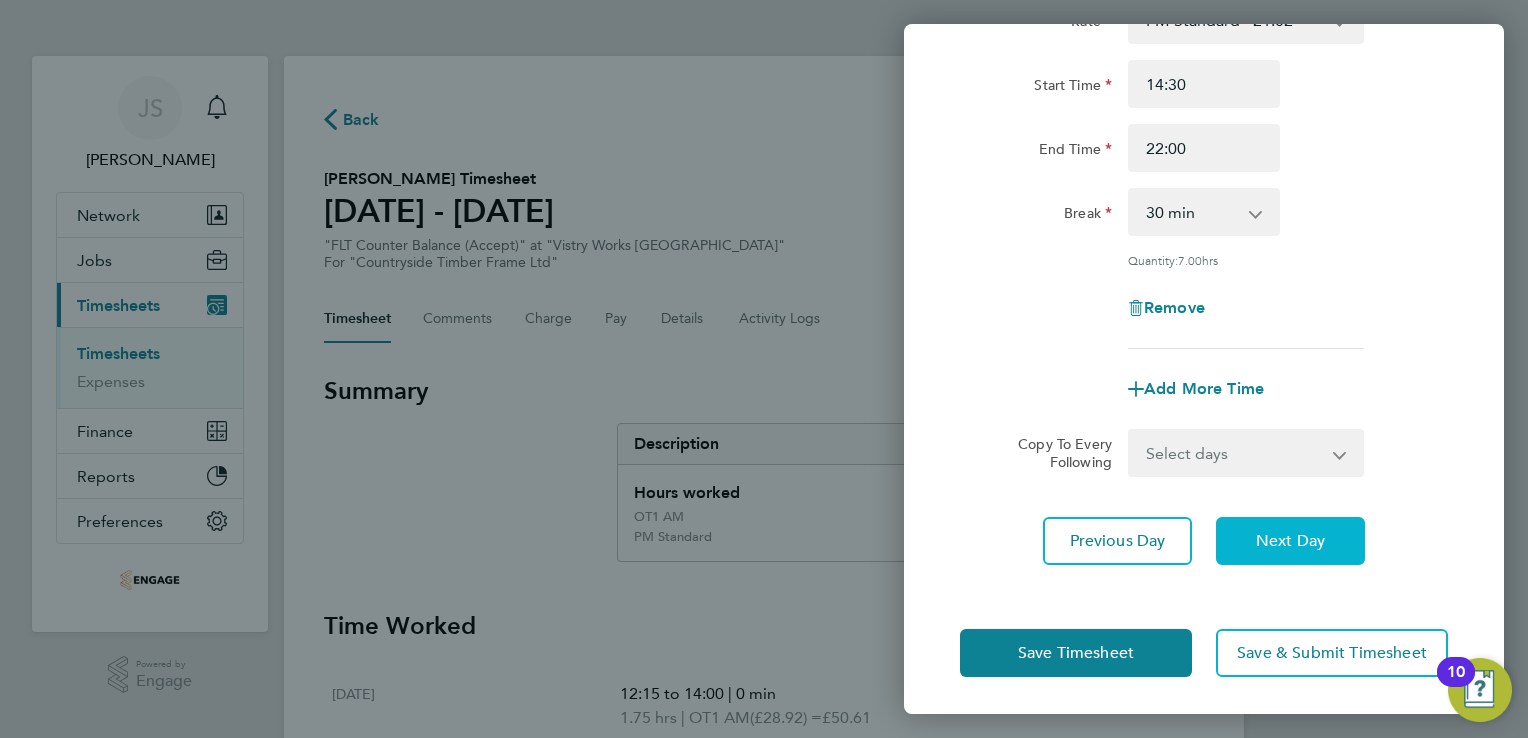 click on "Next Day" 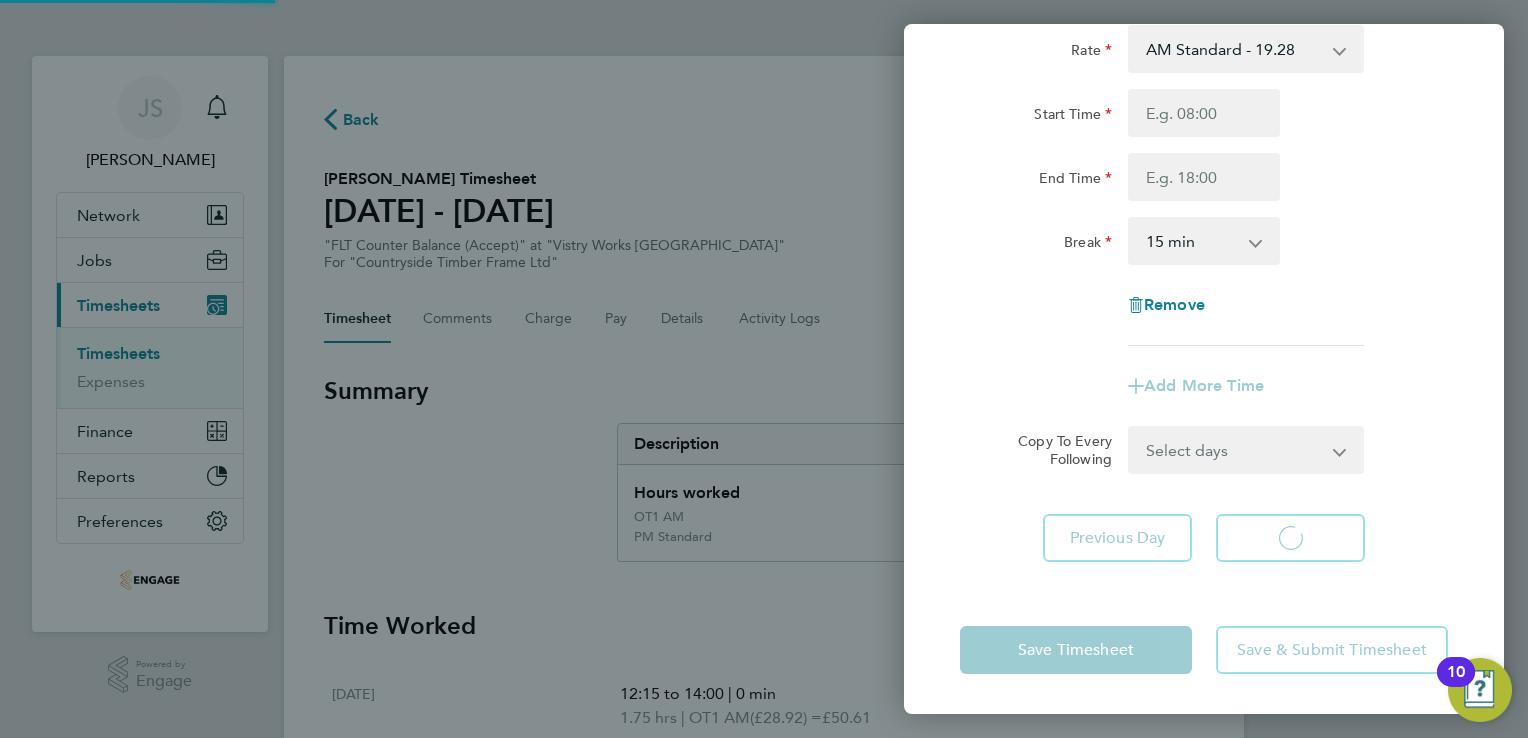 scroll, scrollTop: 133, scrollLeft: 0, axis: vertical 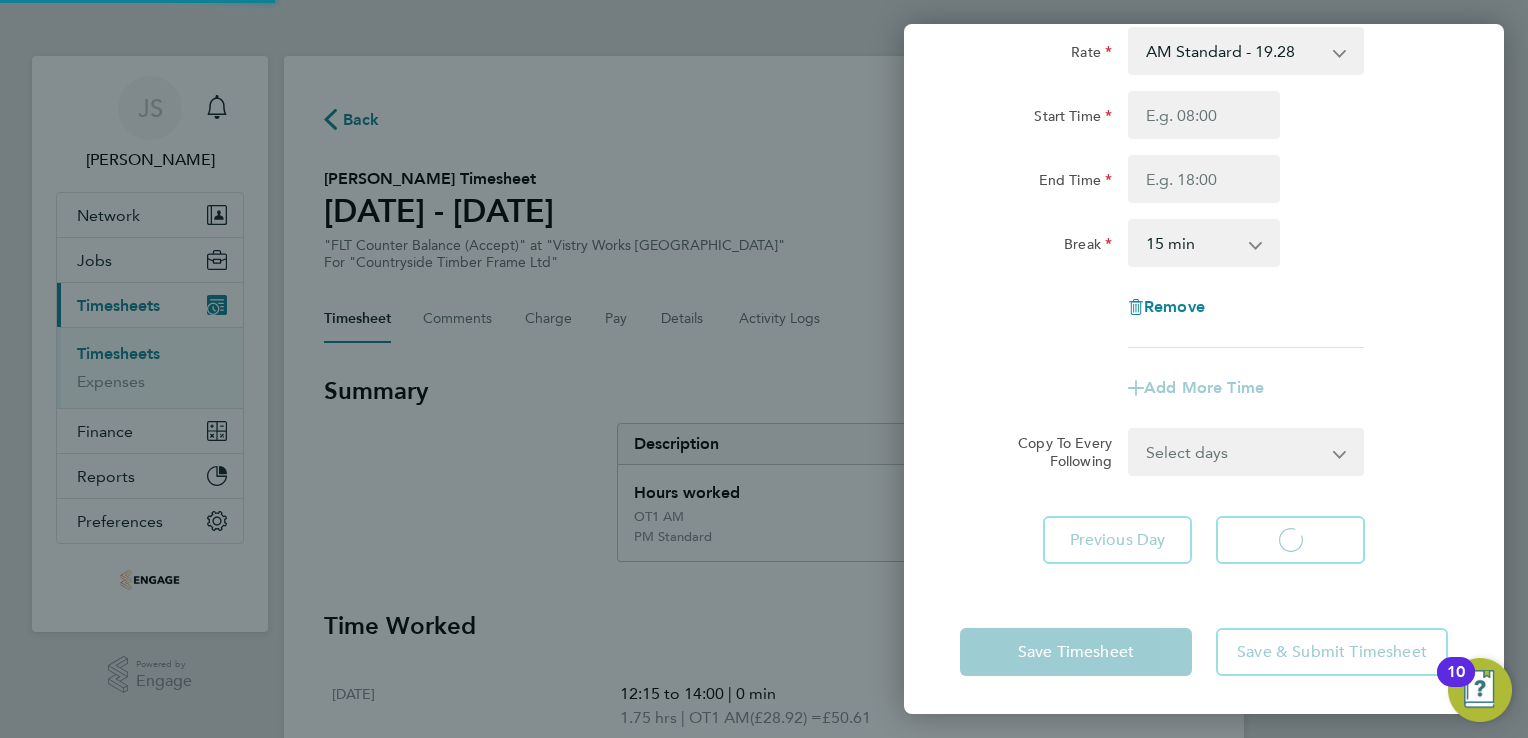 select on "15" 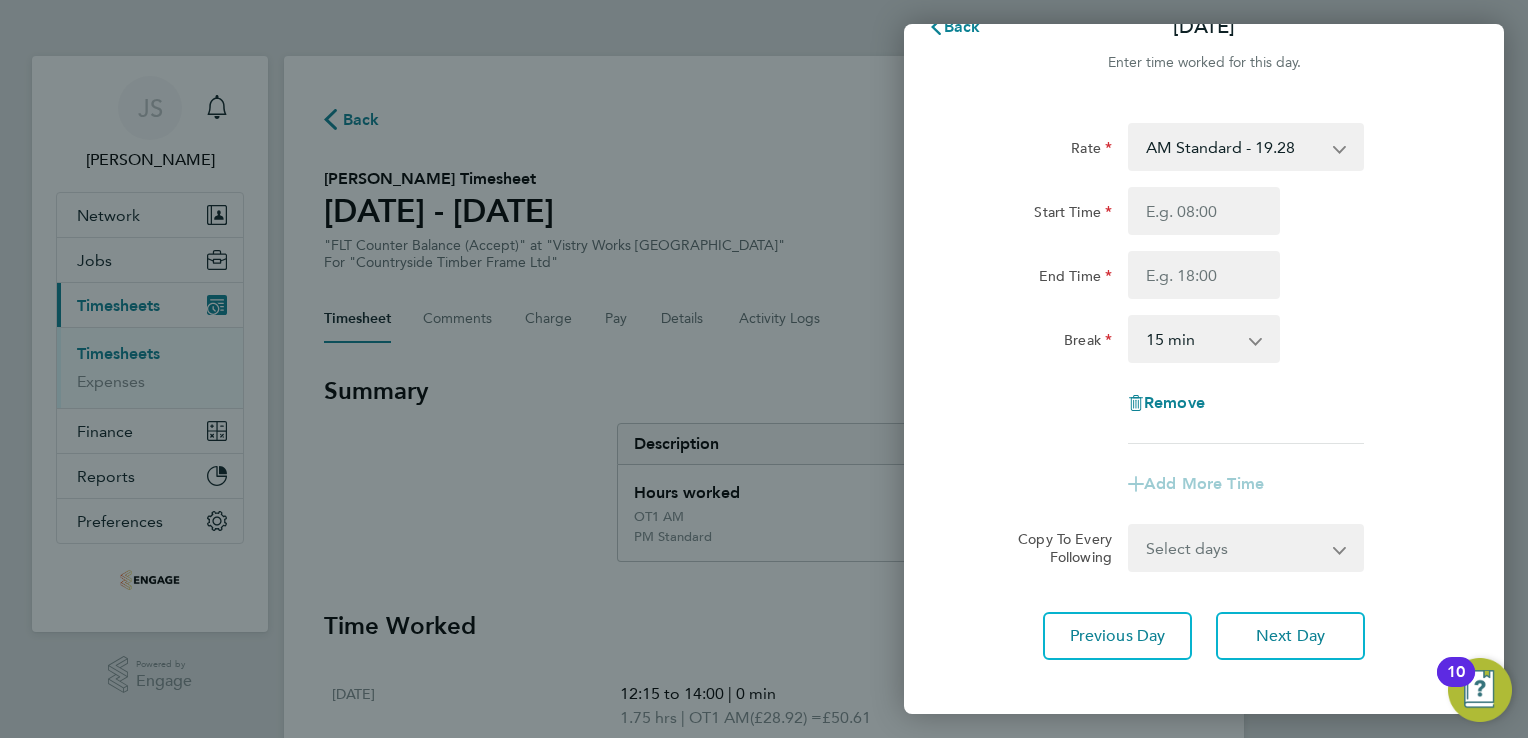 scroll, scrollTop: 0, scrollLeft: 0, axis: both 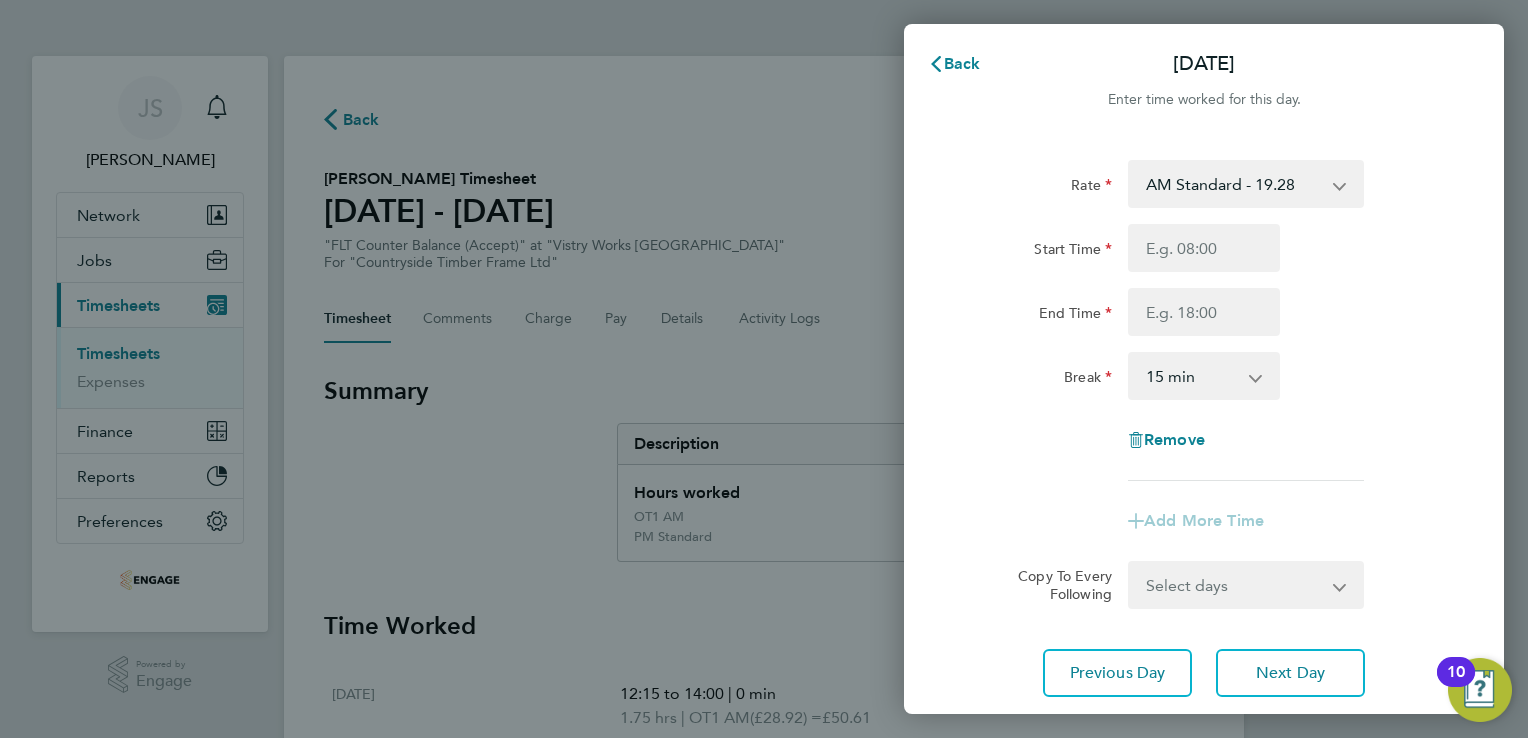 click on "AM Standard - 19.28   OT1 AM - 28.92   PM OT 1 - 31.52   PM Standard - 21.02   PM OT 2 - 42.03   OT2 AM - 38.56" at bounding box center [1234, 184] 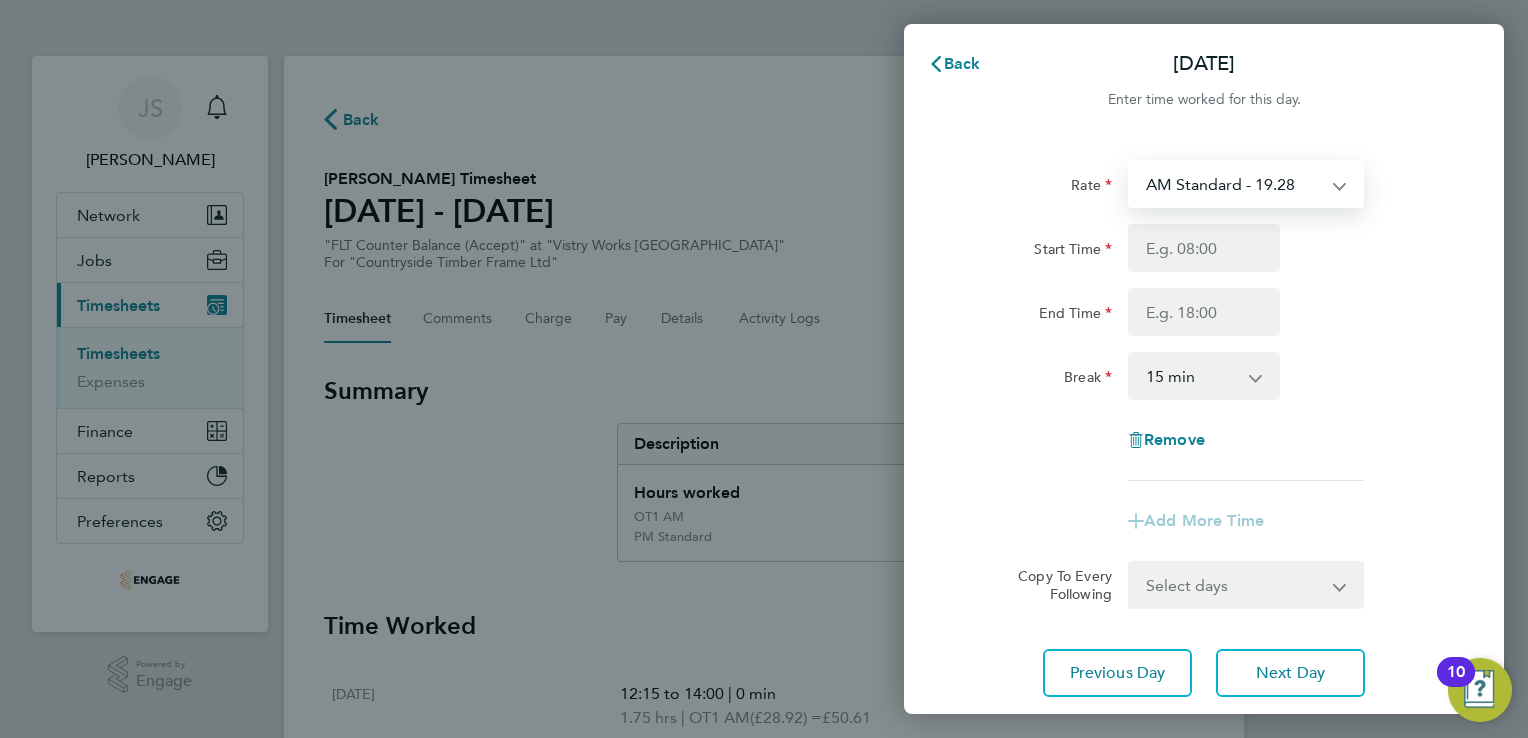 click on "AM Standard - 19.28   OT1 AM - 28.92   PM OT 1 - 31.52   PM Standard - 21.02   PM OT 2 - 42.03   OT2 AM - 38.56" at bounding box center (1234, 184) 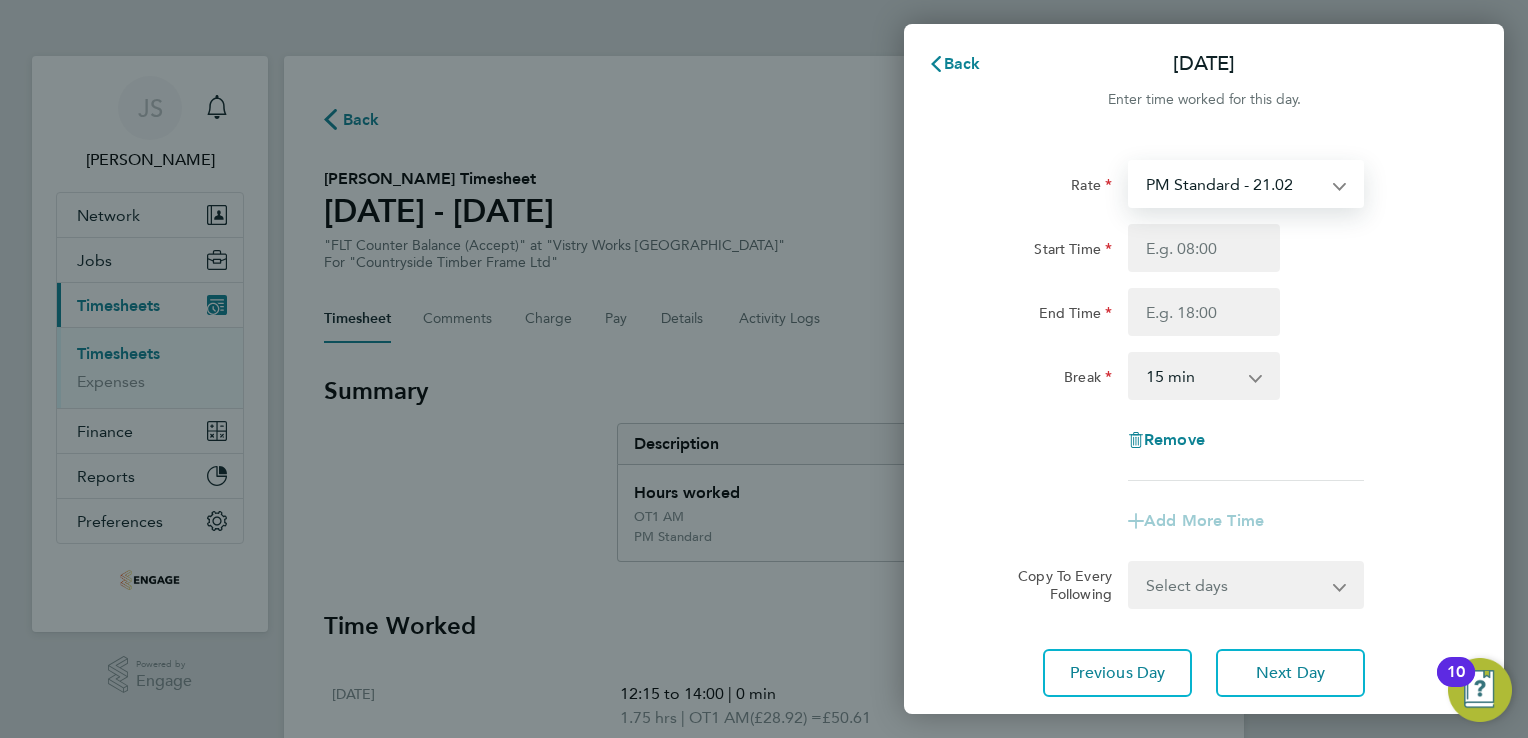 select on "15" 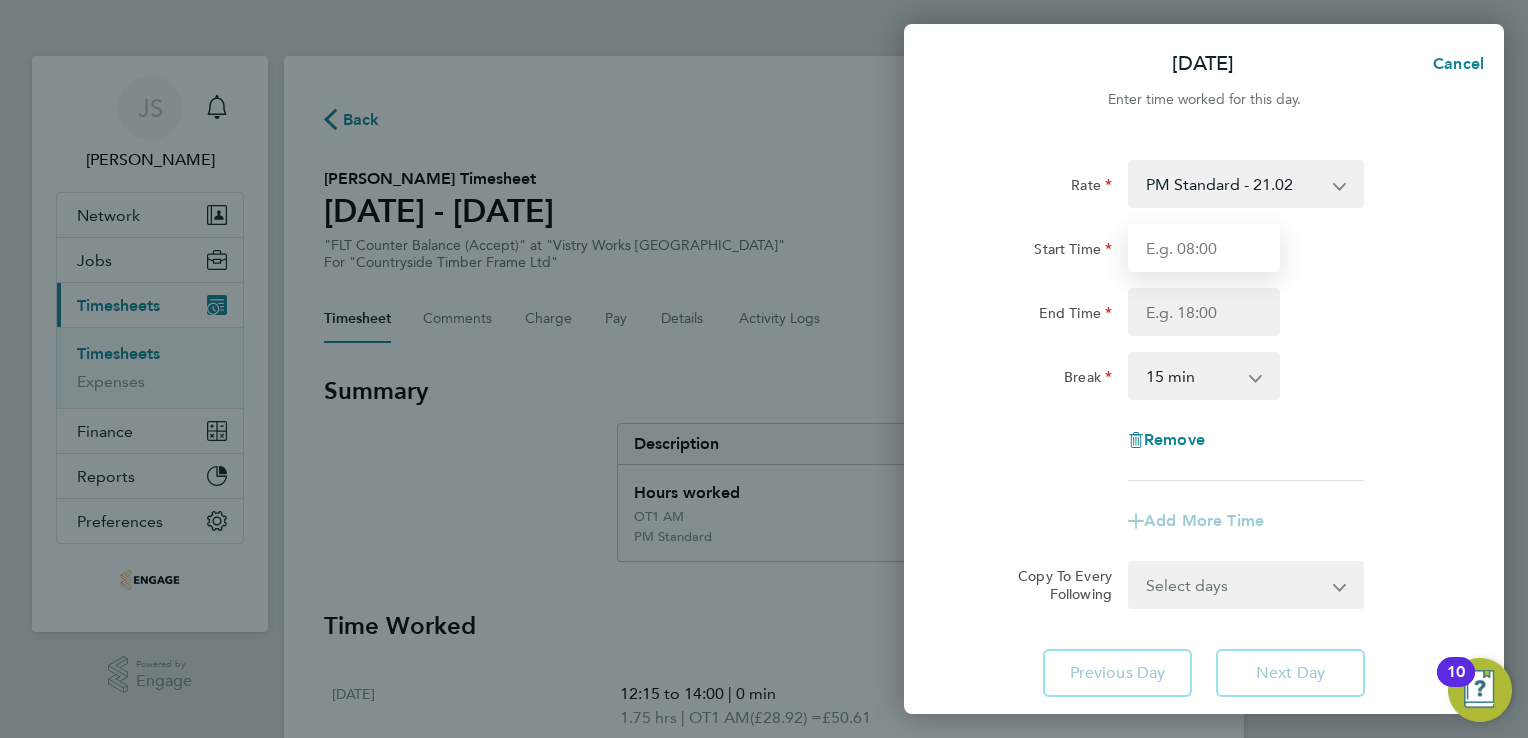 drag, startPoint x: 1168, startPoint y: 251, endPoint x: 1180, endPoint y: 262, distance: 16.27882 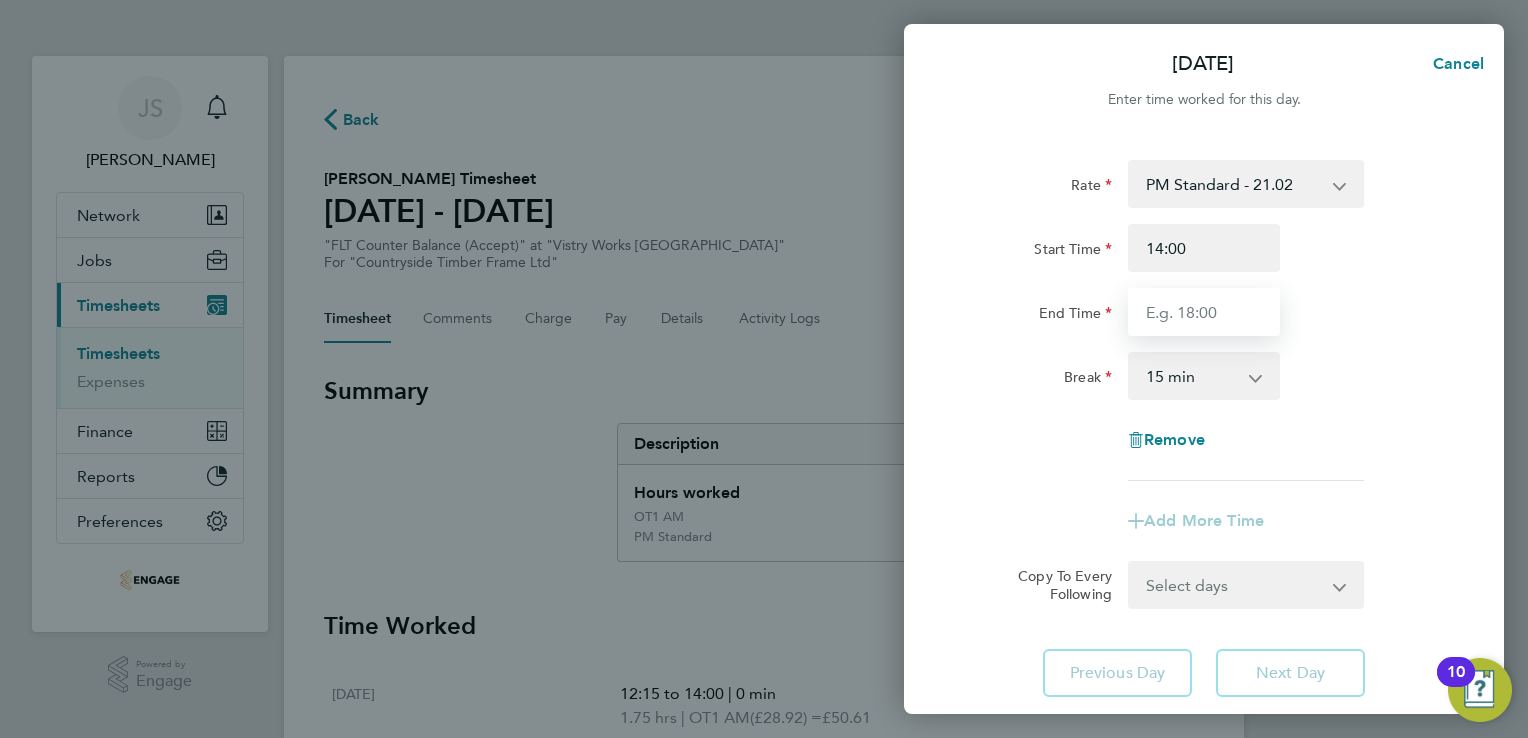type on "22:00" 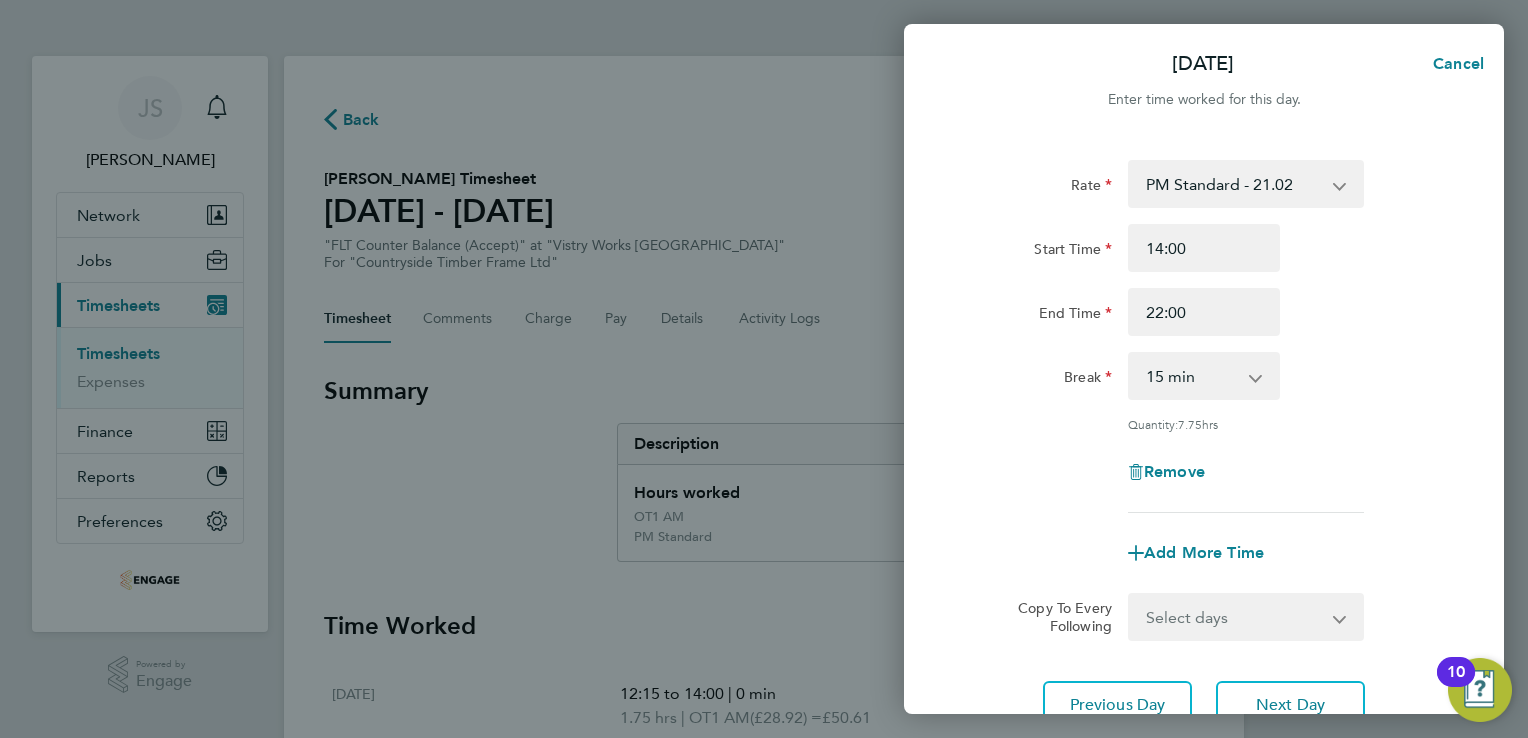 click on "0 min   15 min   30 min   45 min   60 min   75 min   90 min" at bounding box center (1192, 376) 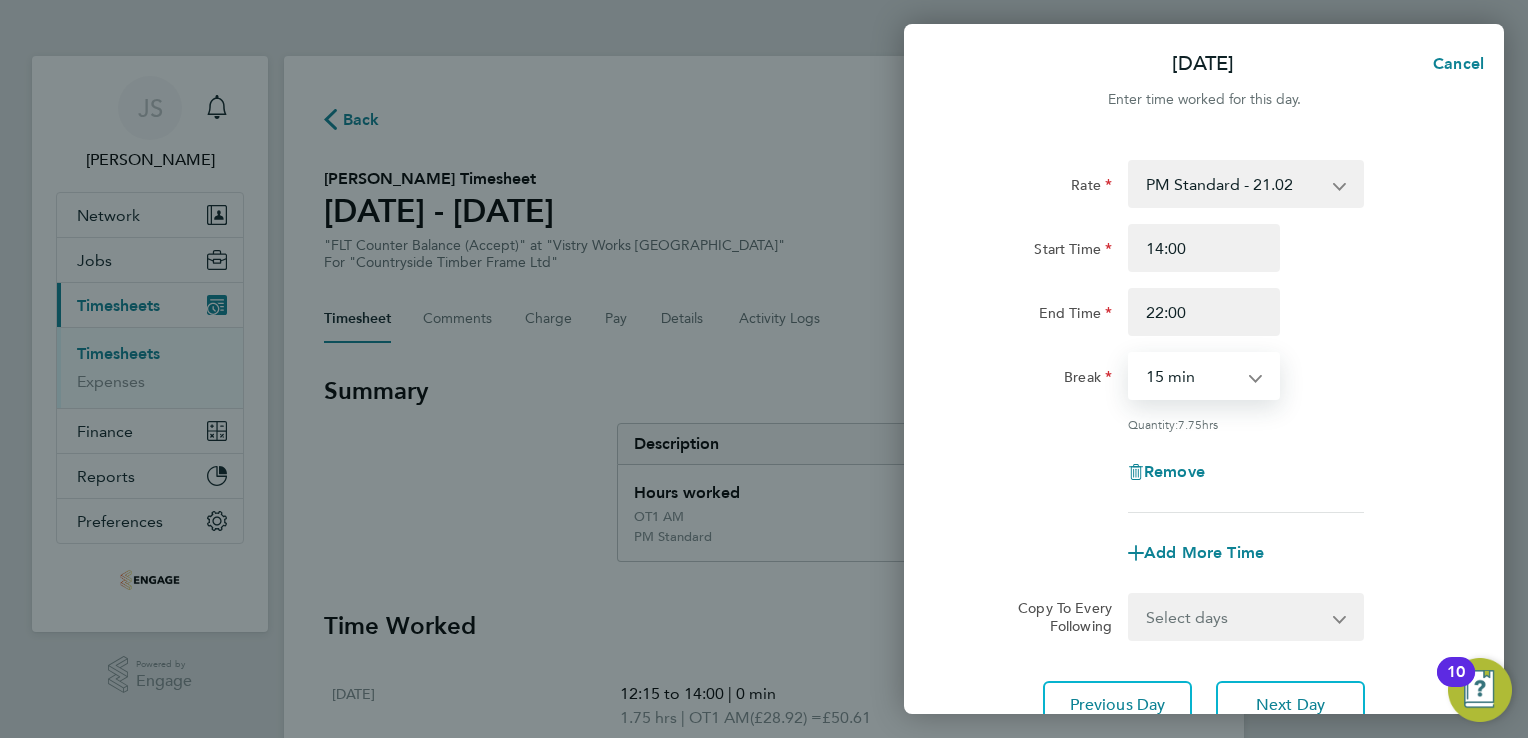 select on "30" 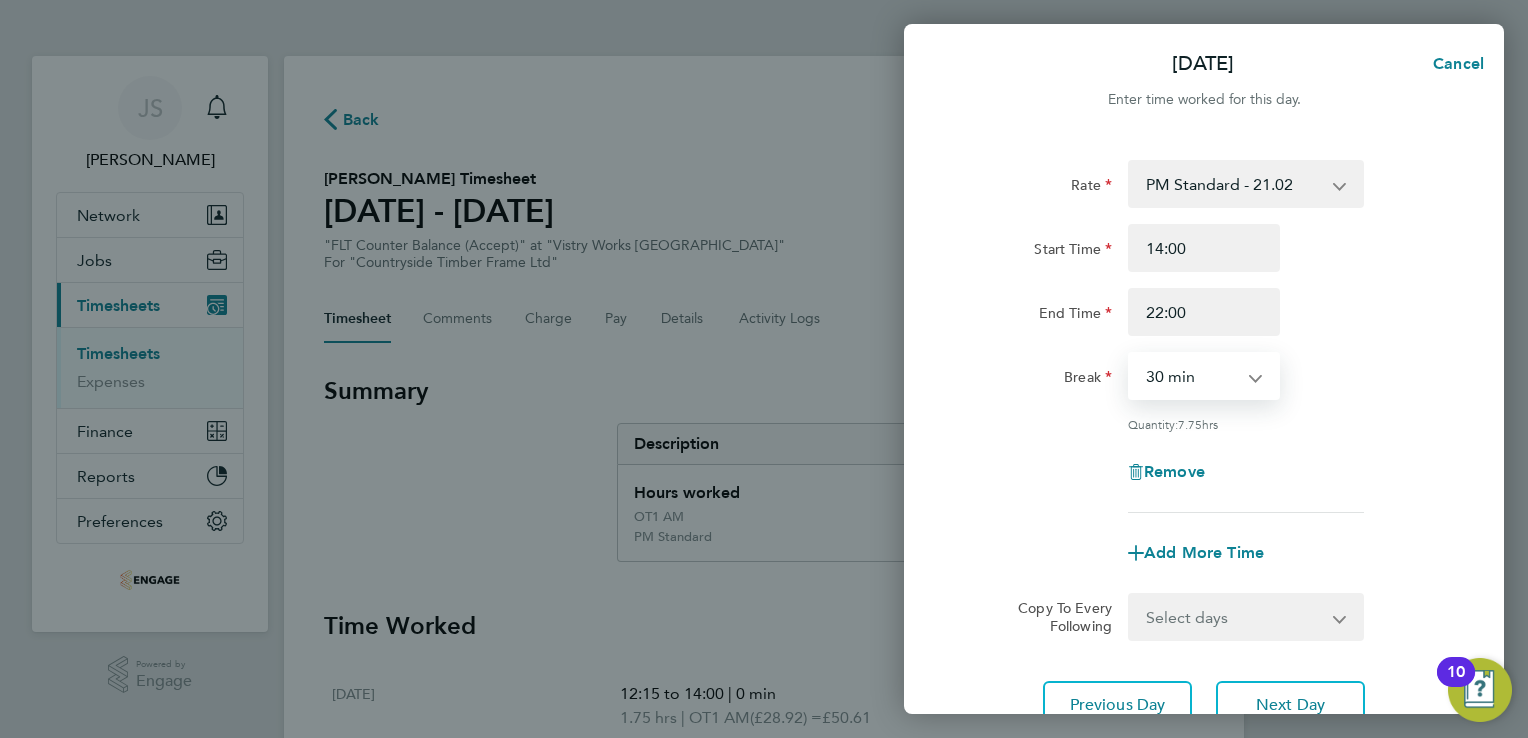 click on "0 min   15 min   30 min   45 min   60 min   75 min   90 min" at bounding box center (1192, 376) 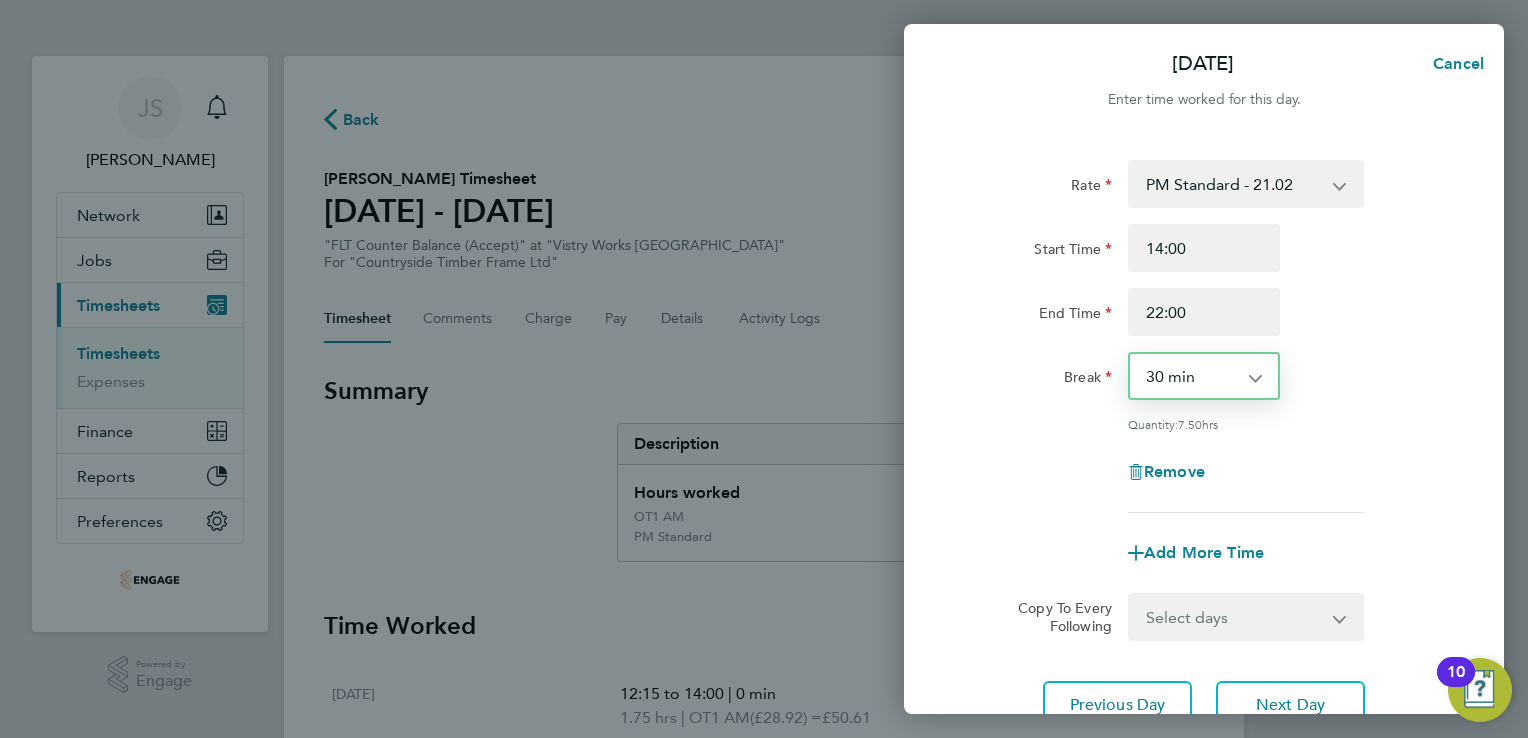 scroll, scrollTop: 164, scrollLeft: 0, axis: vertical 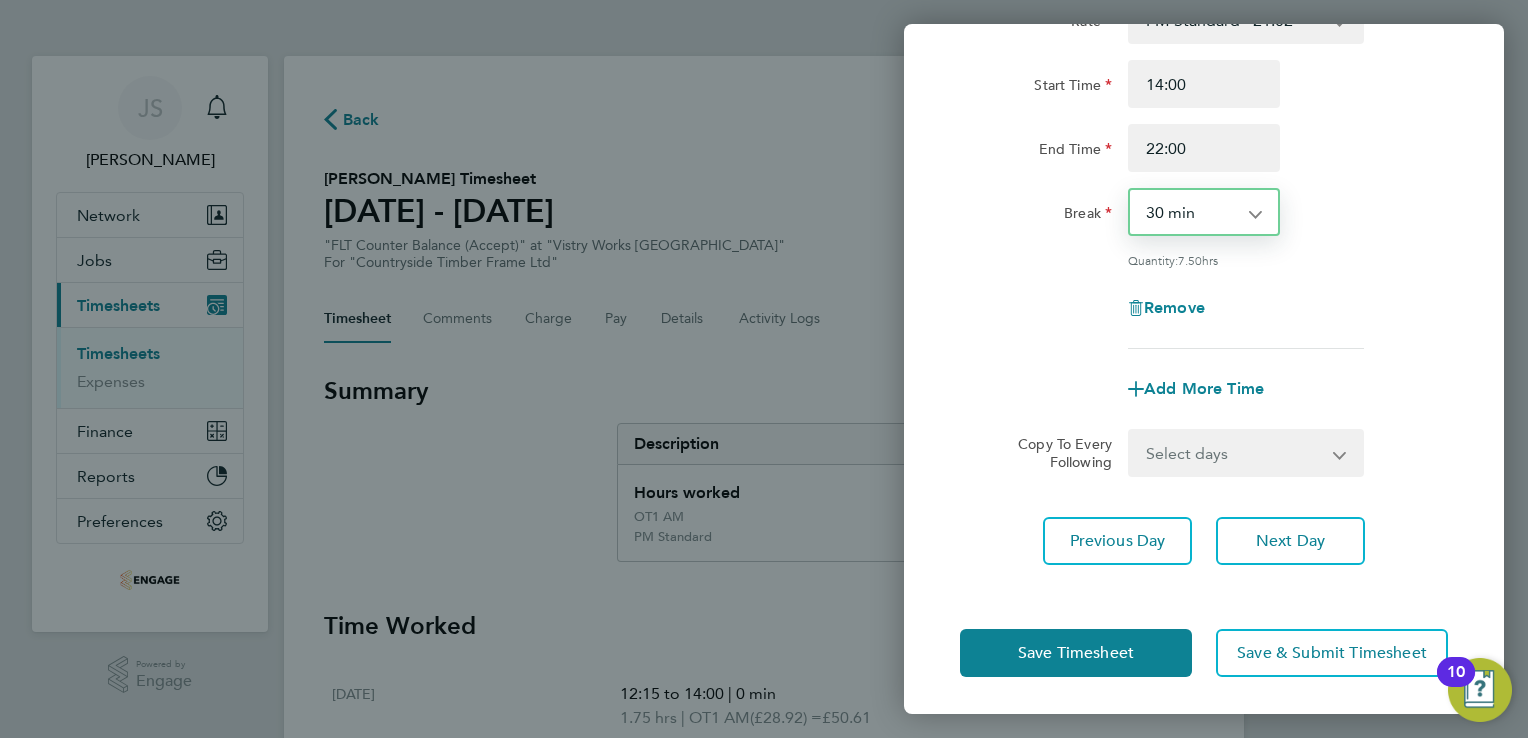 click on "Select days   Day   Weekday (Mon-Fri)   Weekend (Sat-Sun)   Thursday   Friday   Saturday   Sunday" at bounding box center (1235, 453) 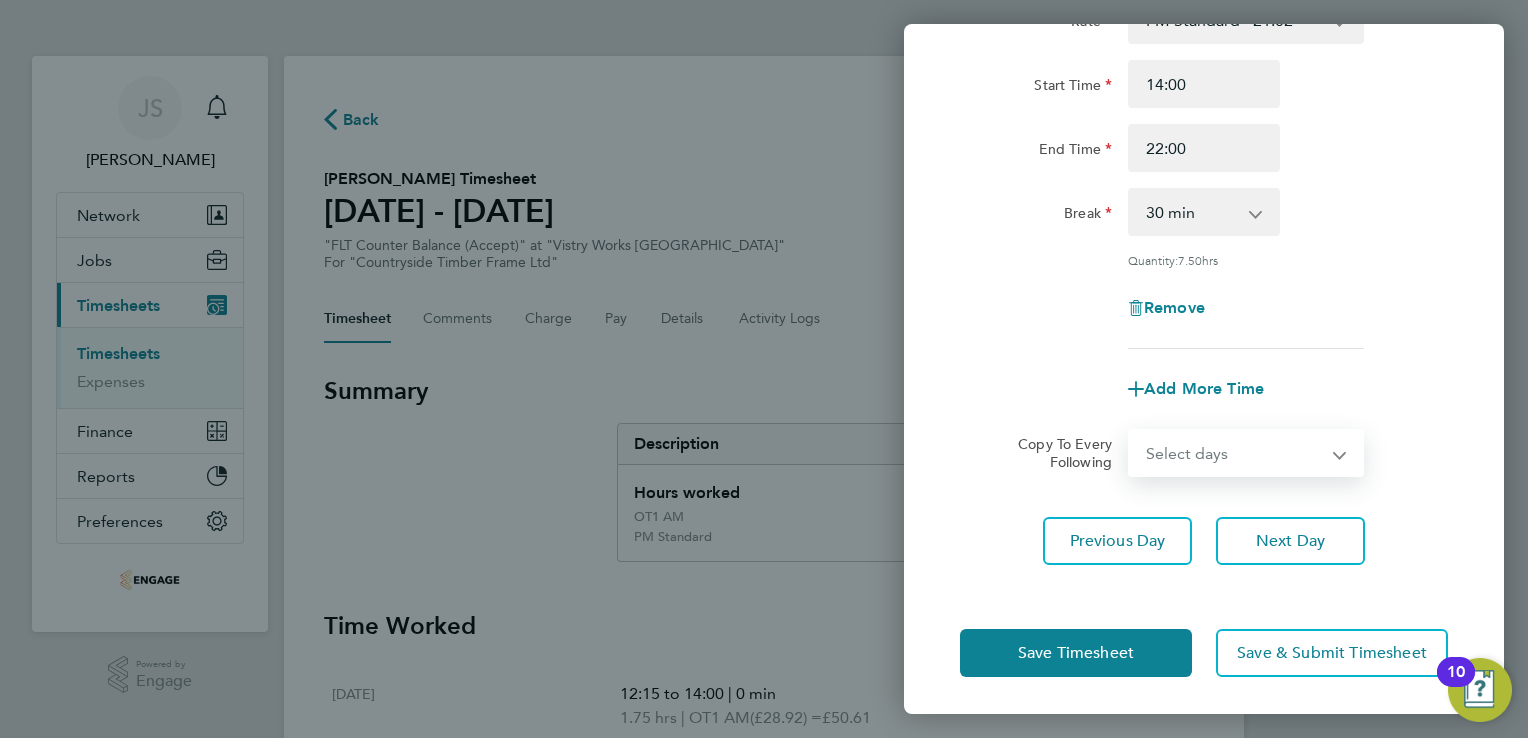 select on "WEEKDAY" 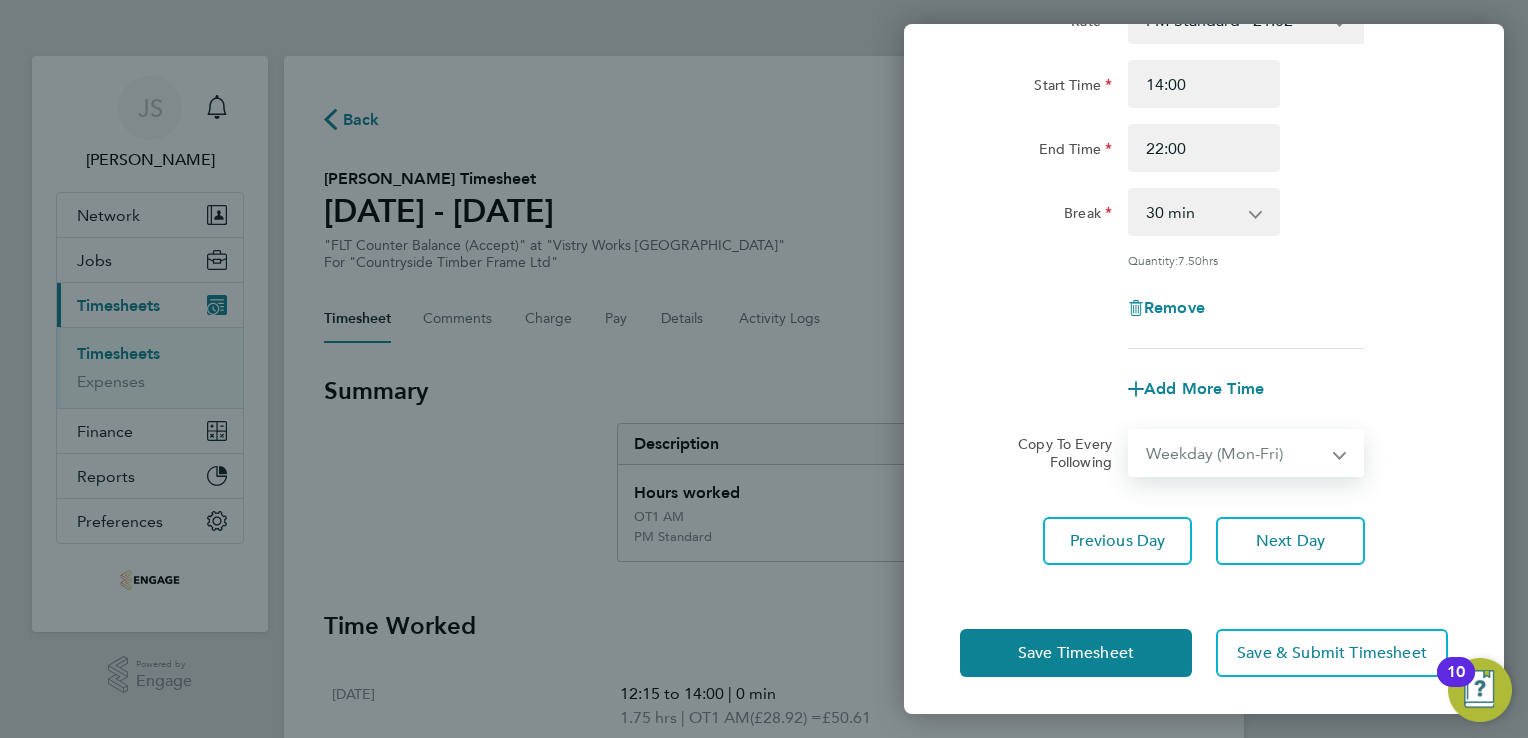 click on "Select days   Day   Weekday (Mon-Fri)   Weekend (Sat-Sun)   Thursday   Friday   Saturday   Sunday" at bounding box center [1235, 453] 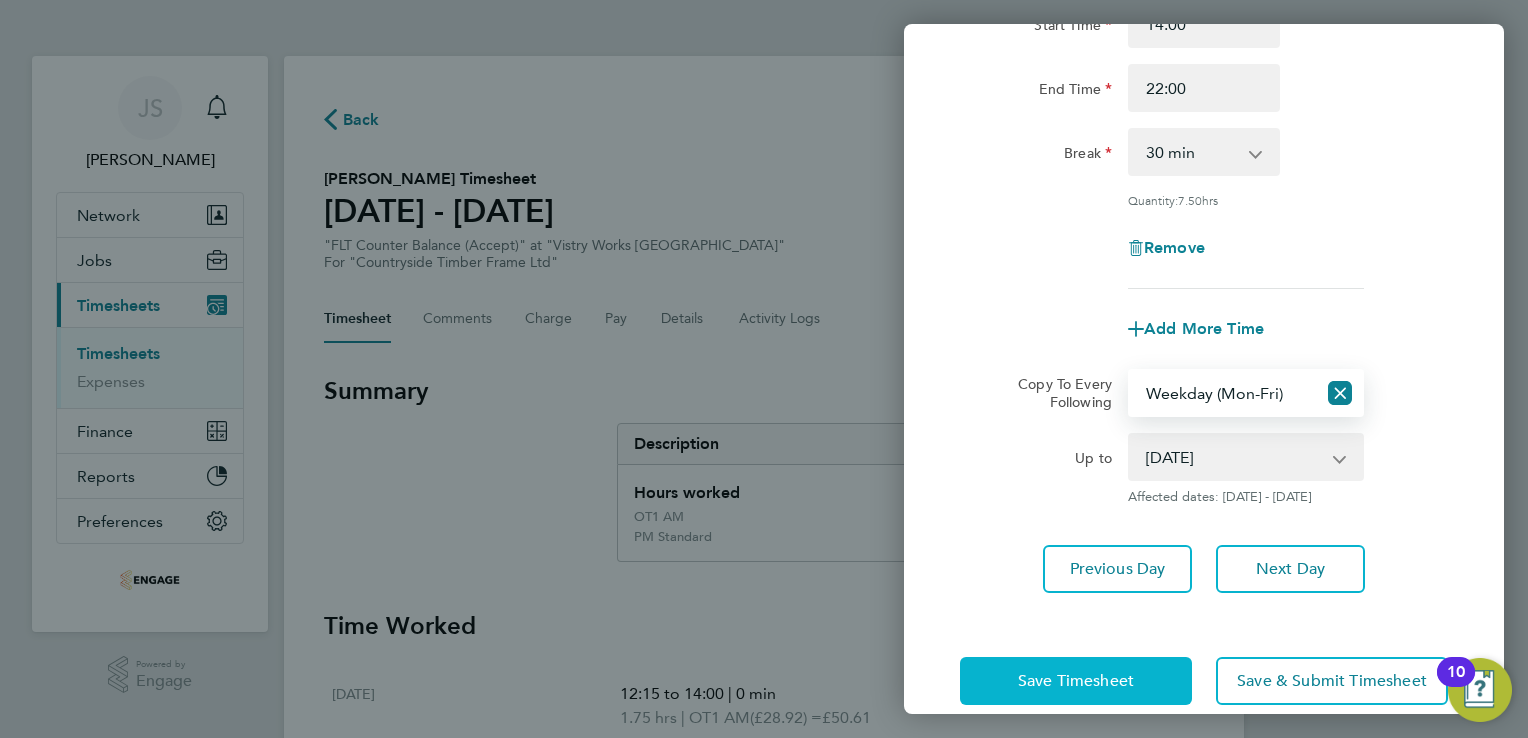 scroll, scrollTop: 252, scrollLeft: 0, axis: vertical 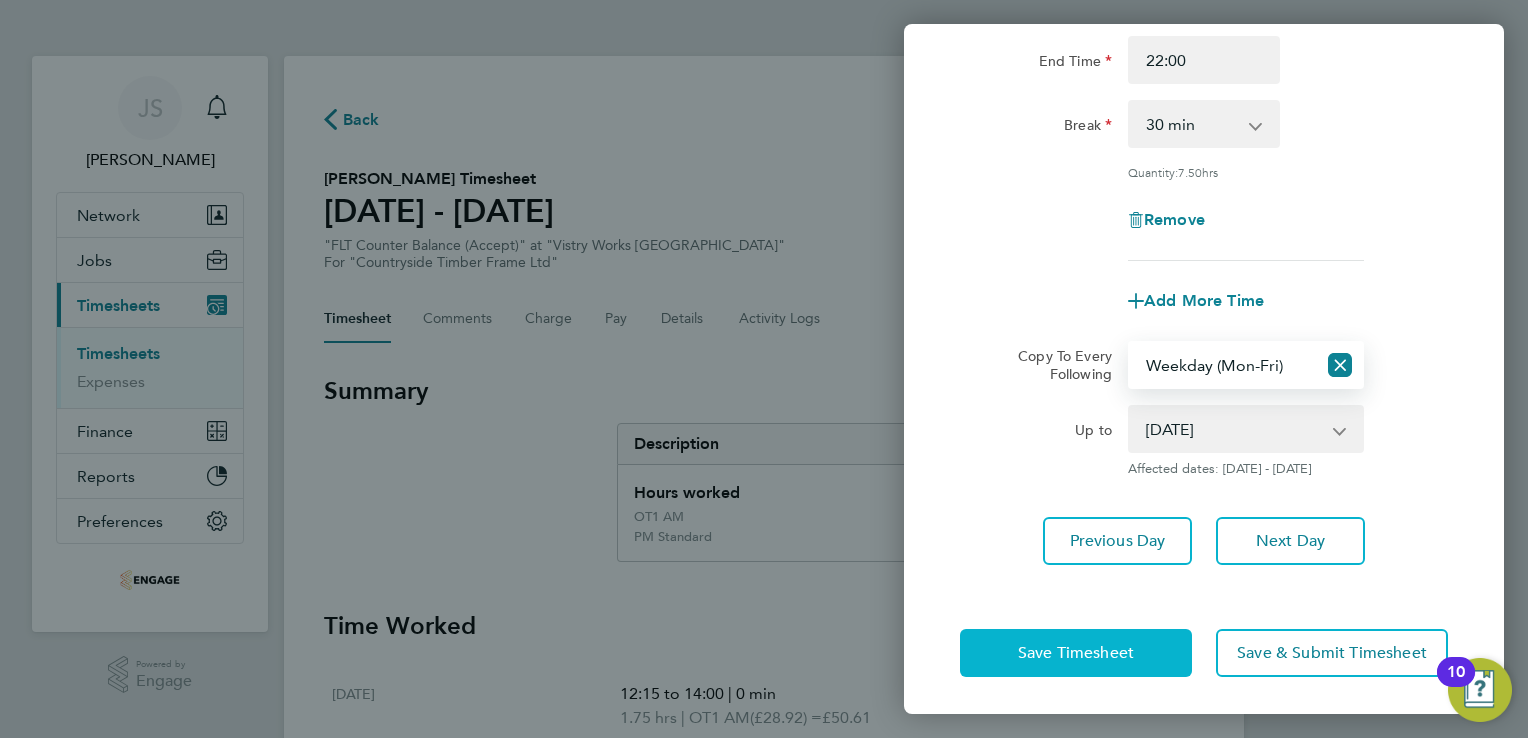 click on "Save Timesheet" 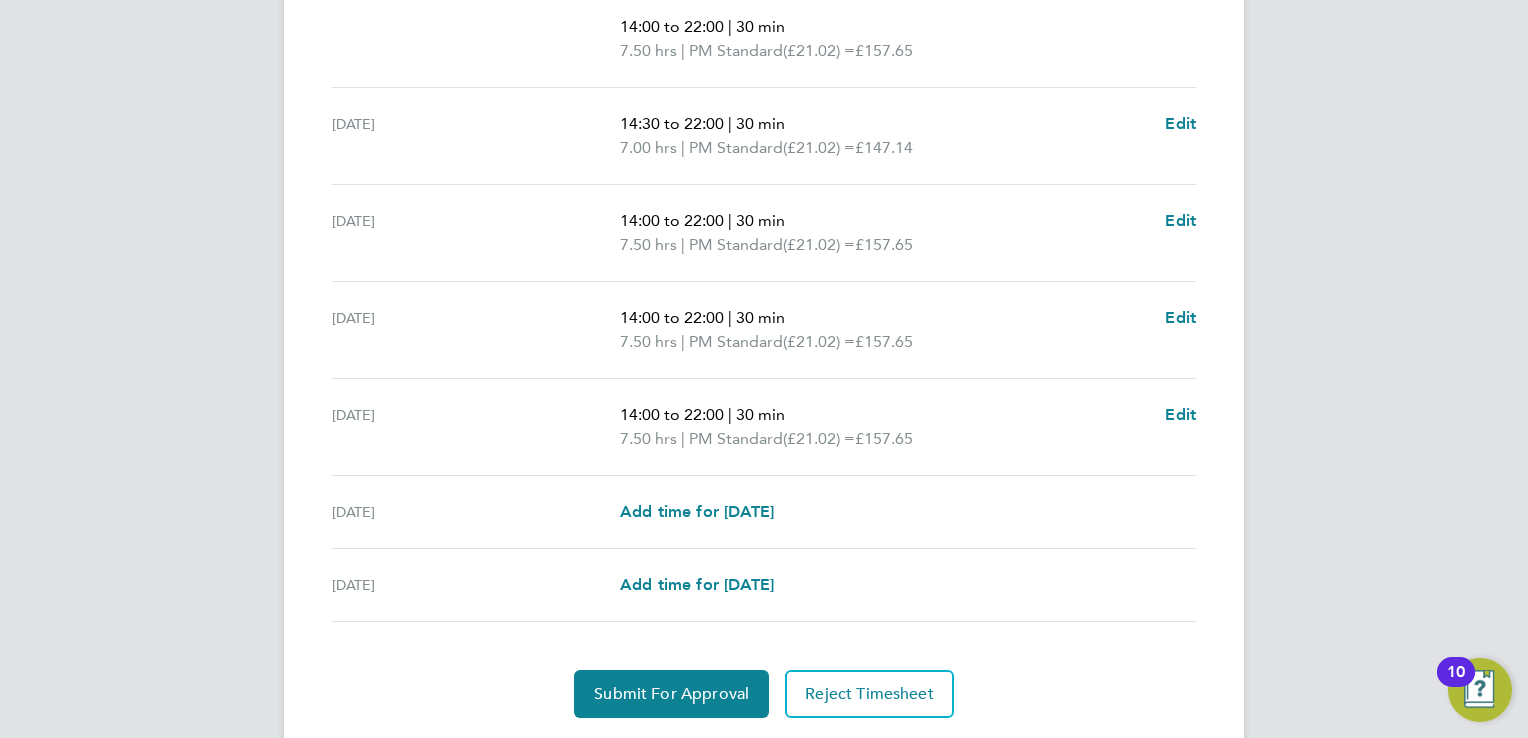 scroll, scrollTop: 788, scrollLeft: 0, axis: vertical 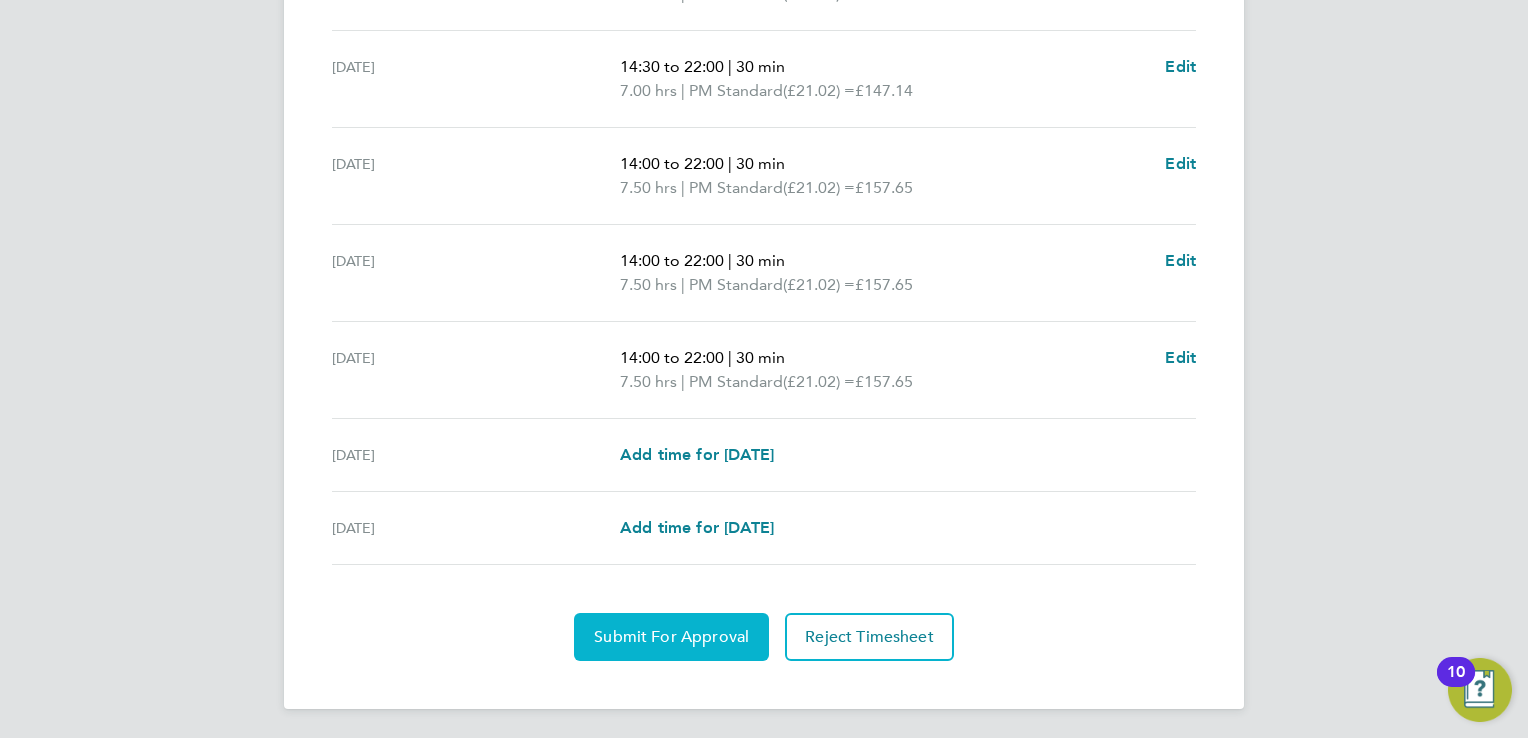 click on "Submit For Approval" 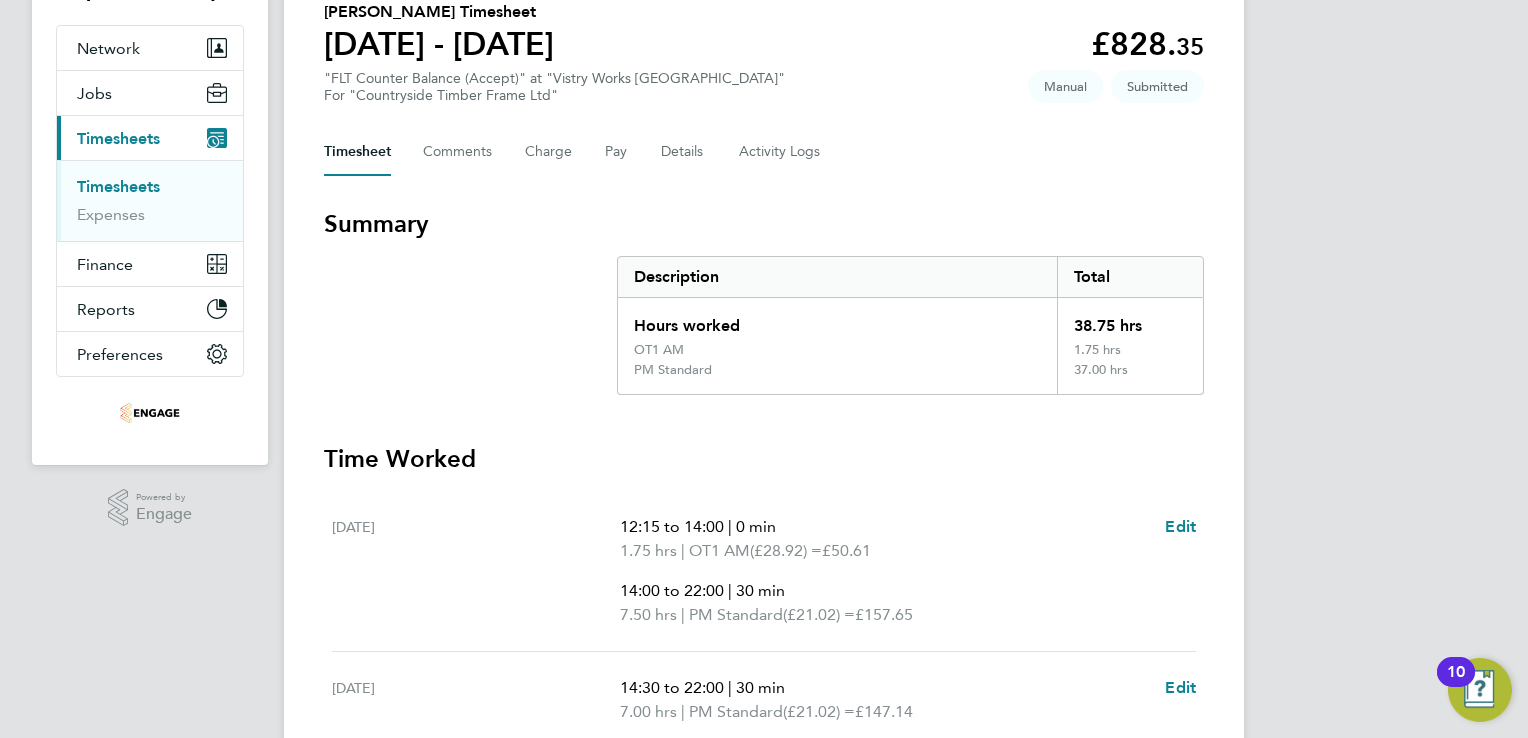 scroll, scrollTop: 0, scrollLeft: 0, axis: both 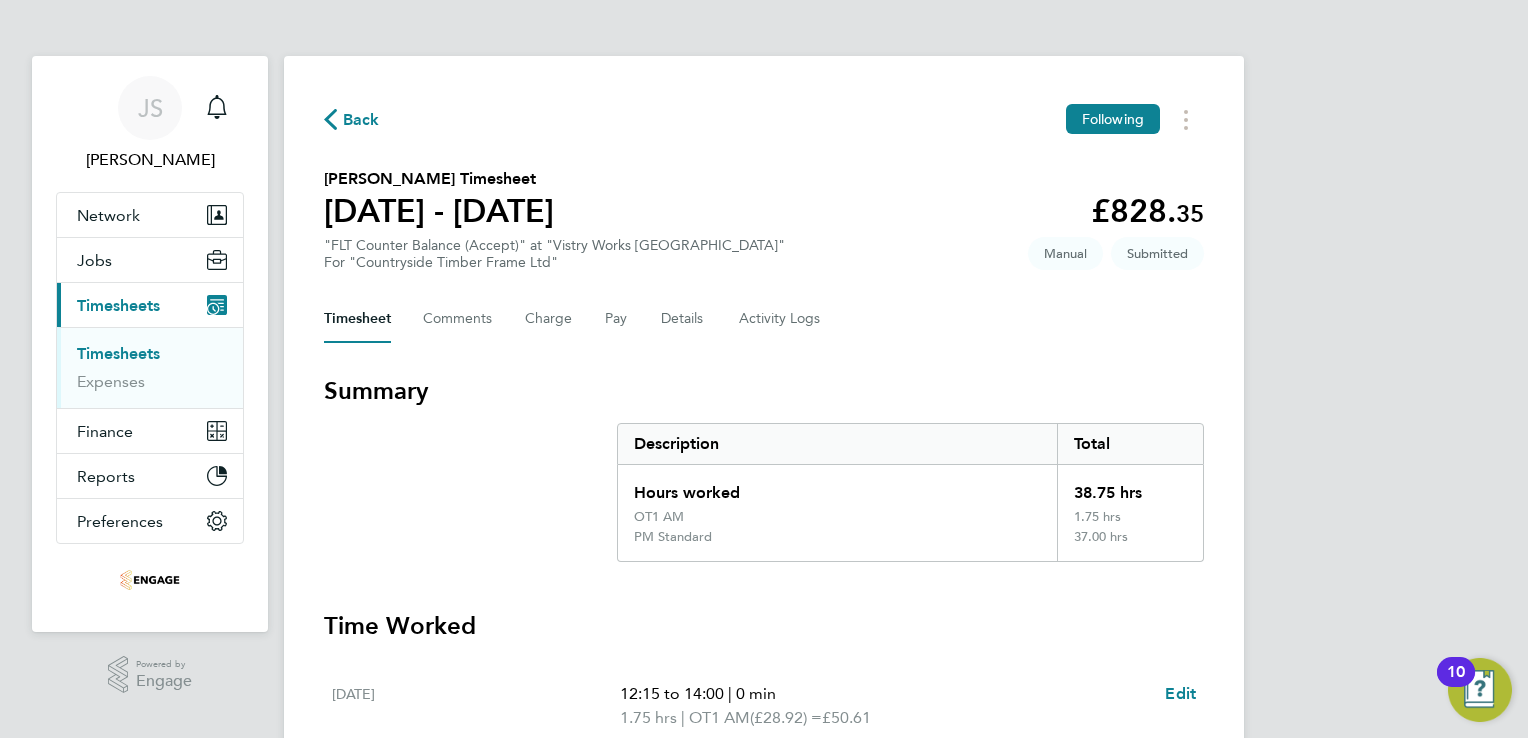 click on "Back  Following" 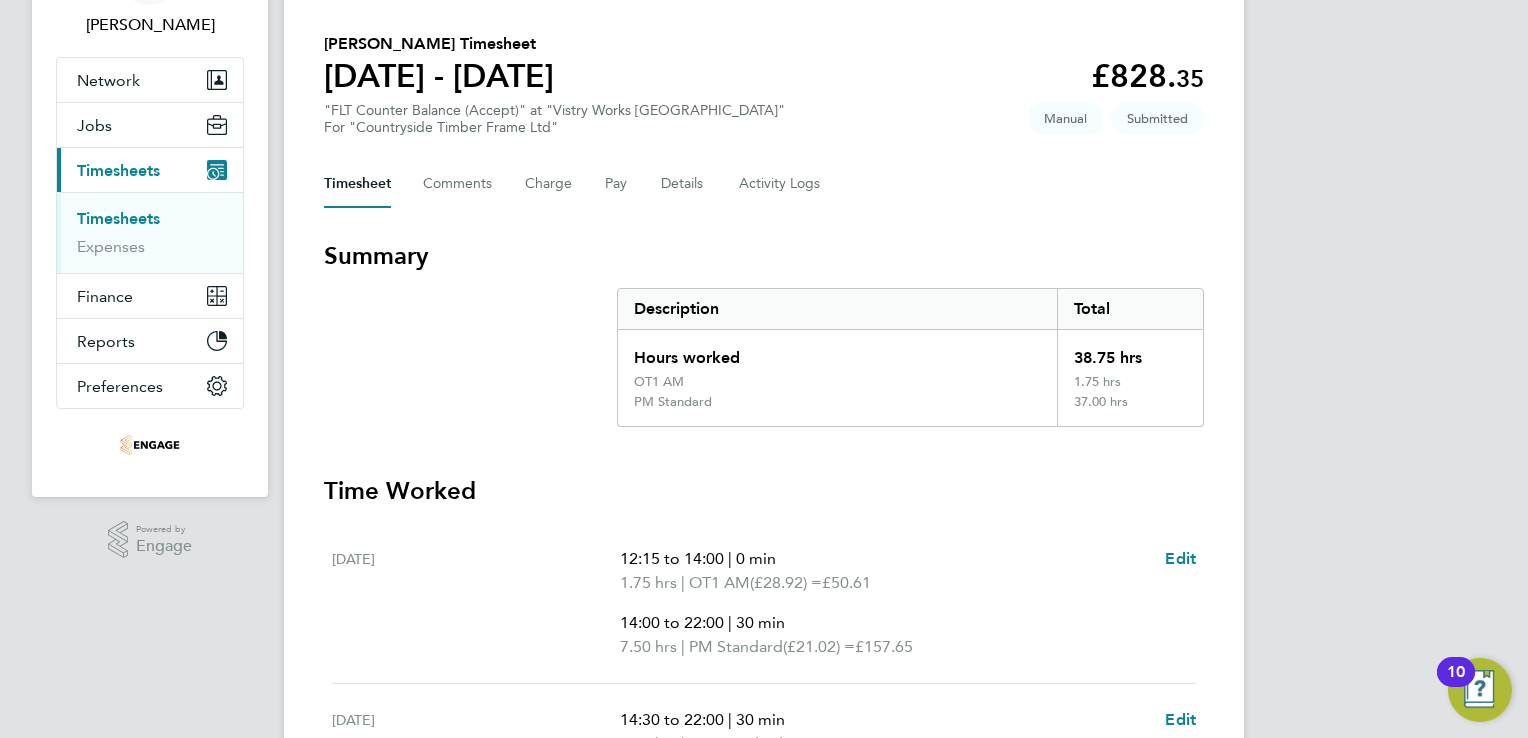 scroll, scrollTop: 0, scrollLeft: 0, axis: both 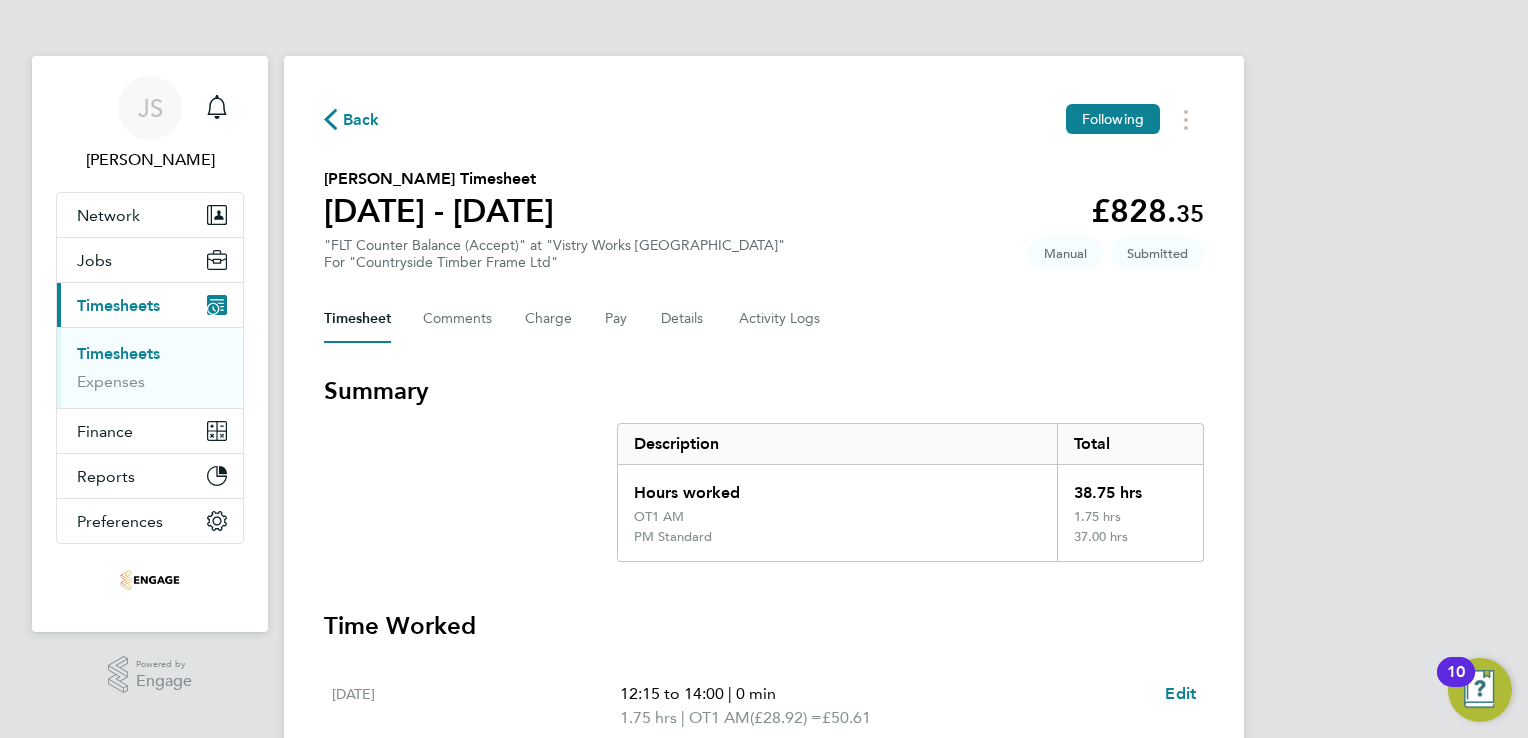 click on "Back" 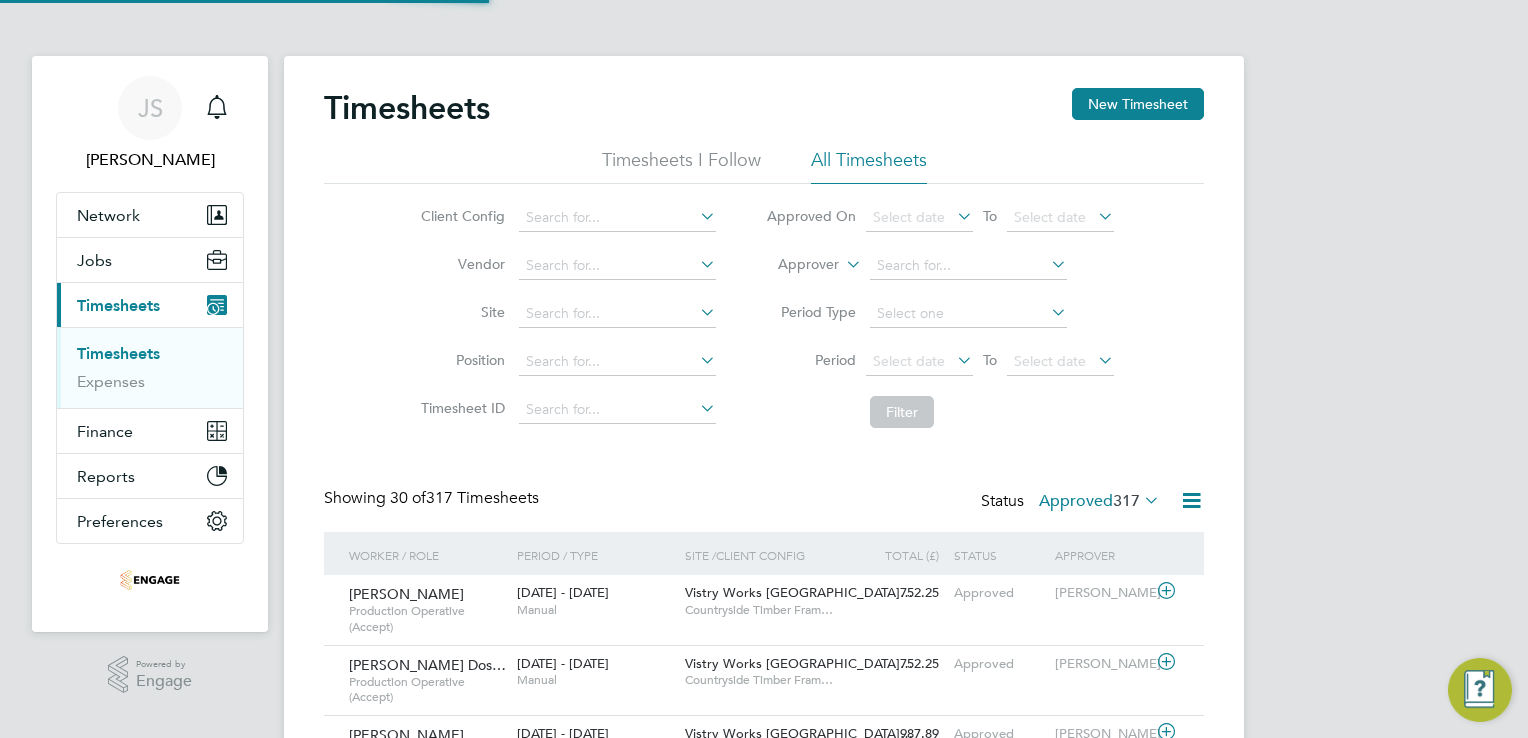 scroll, scrollTop: 9, scrollLeft: 10, axis: both 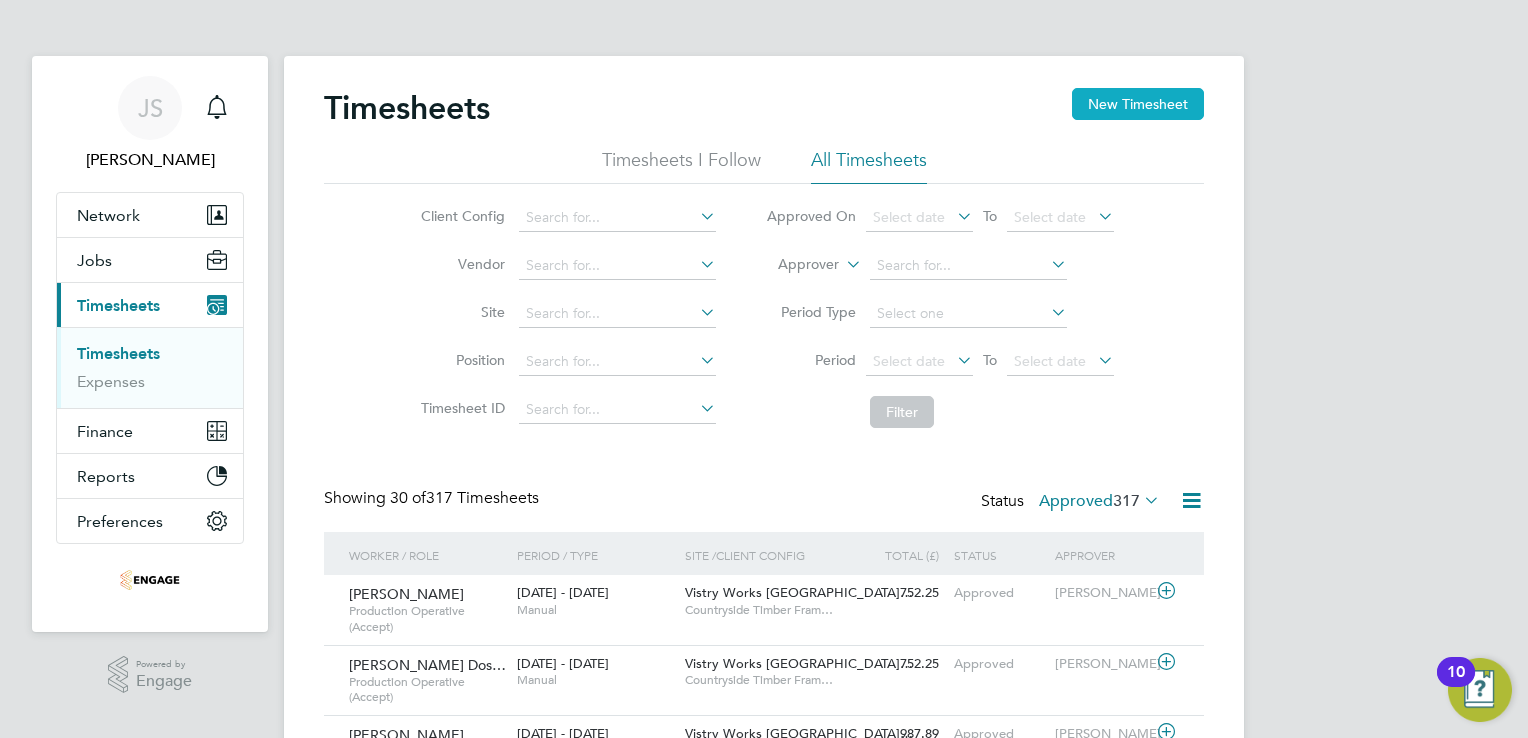 click on "New Timesheet" 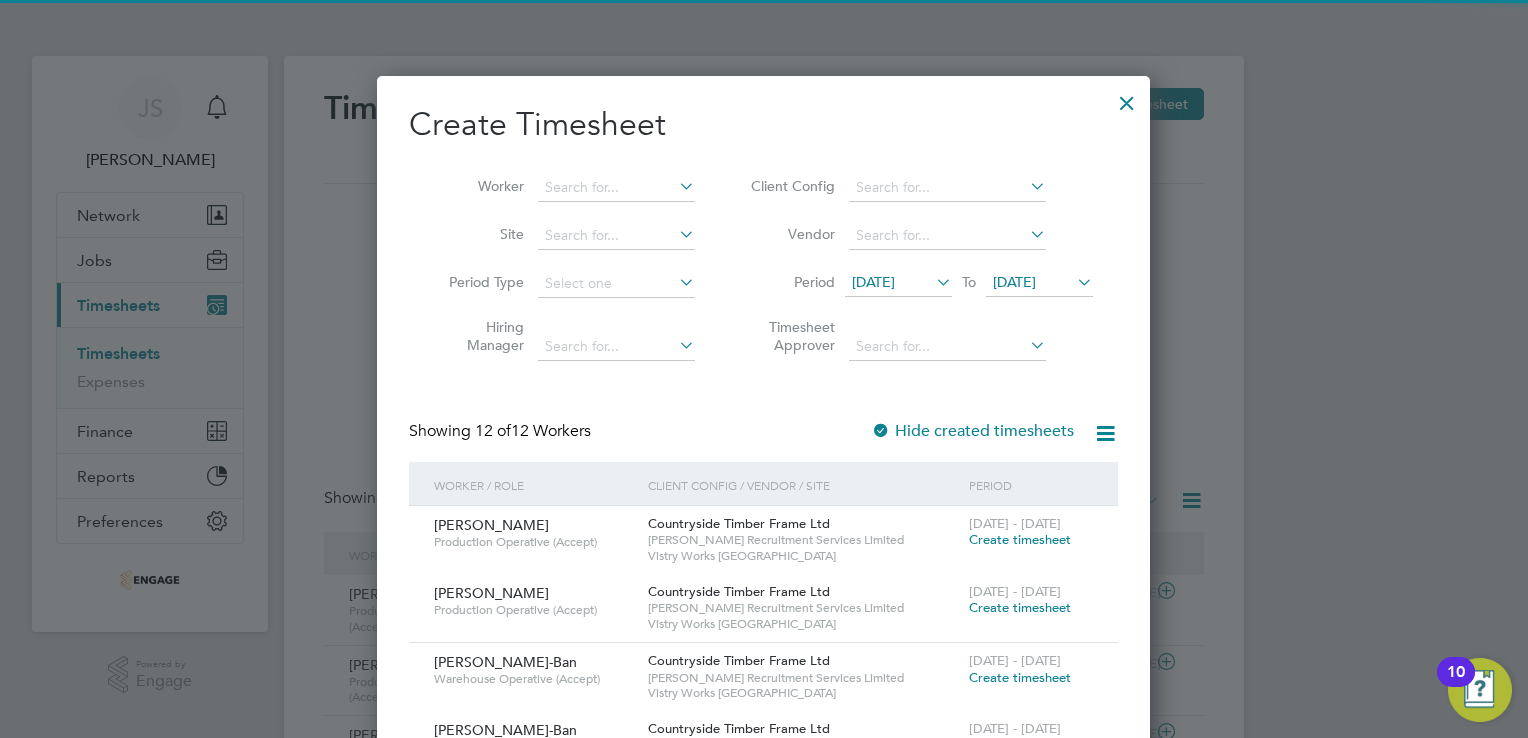 drag, startPoint x: 909, startPoint y: 284, endPoint x: 920, endPoint y: 298, distance: 17.804493 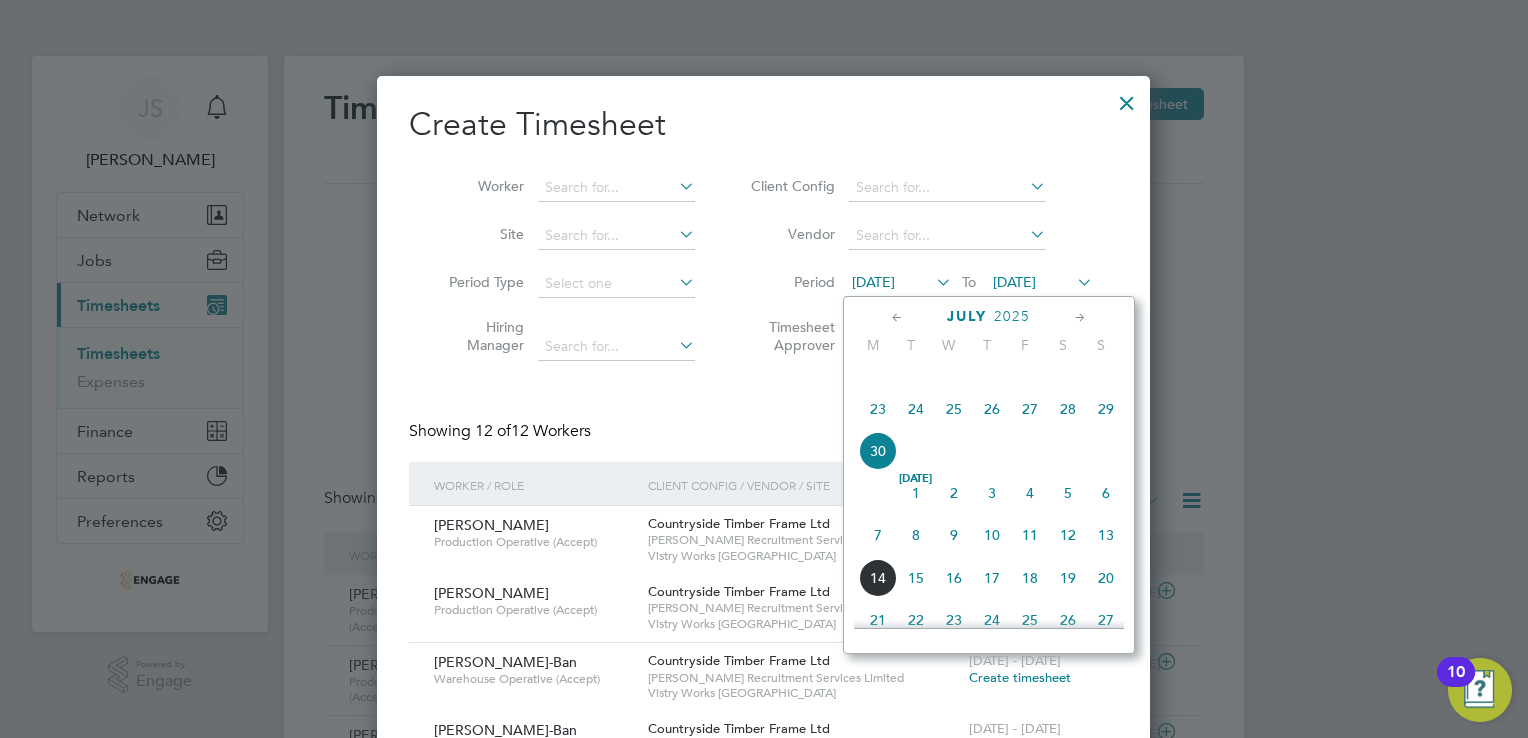 drag, startPoint x: 871, startPoint y: 563, endPoint x: 1044, endPoint y: 348, distance: 275.96014 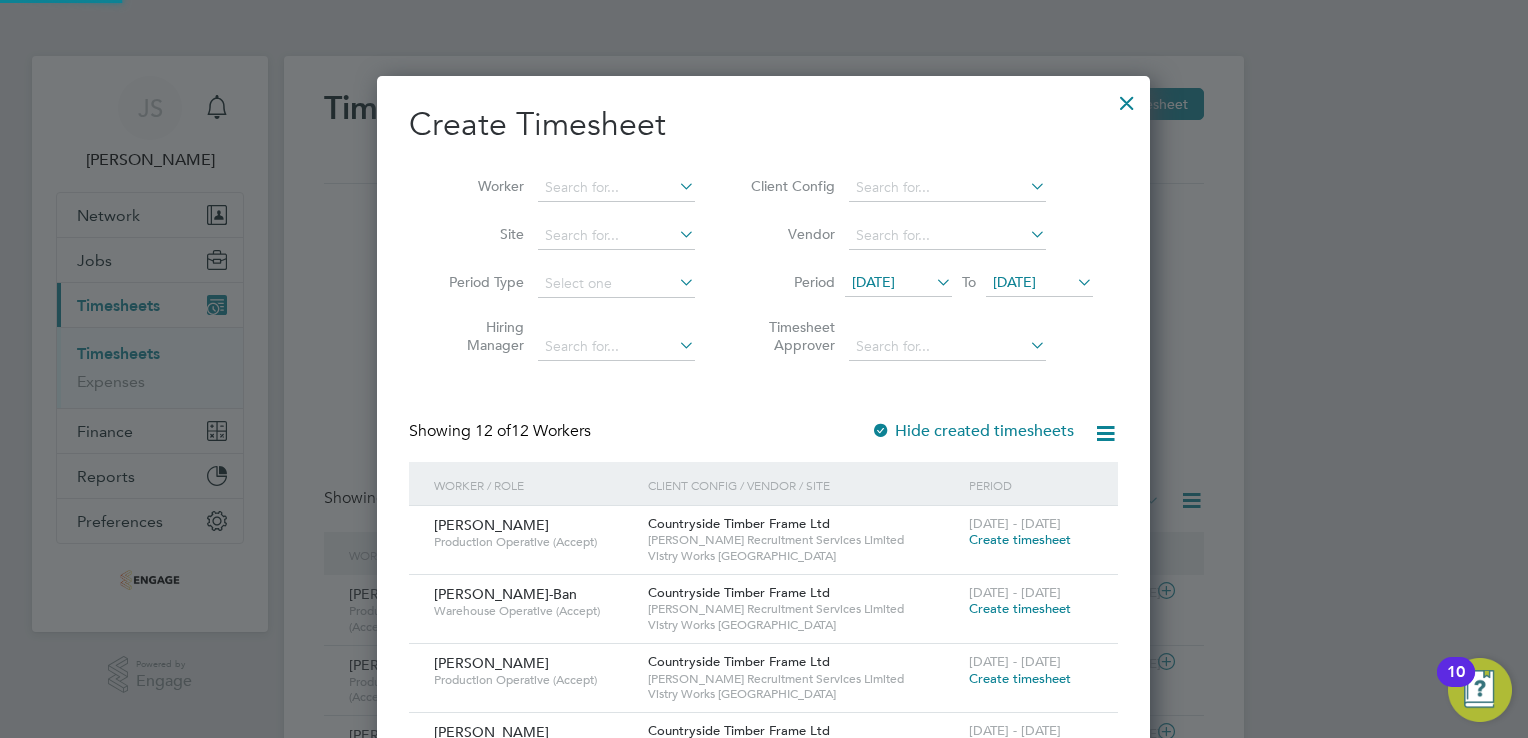 click on "[DATE]" at bounding box center (1014, 282) 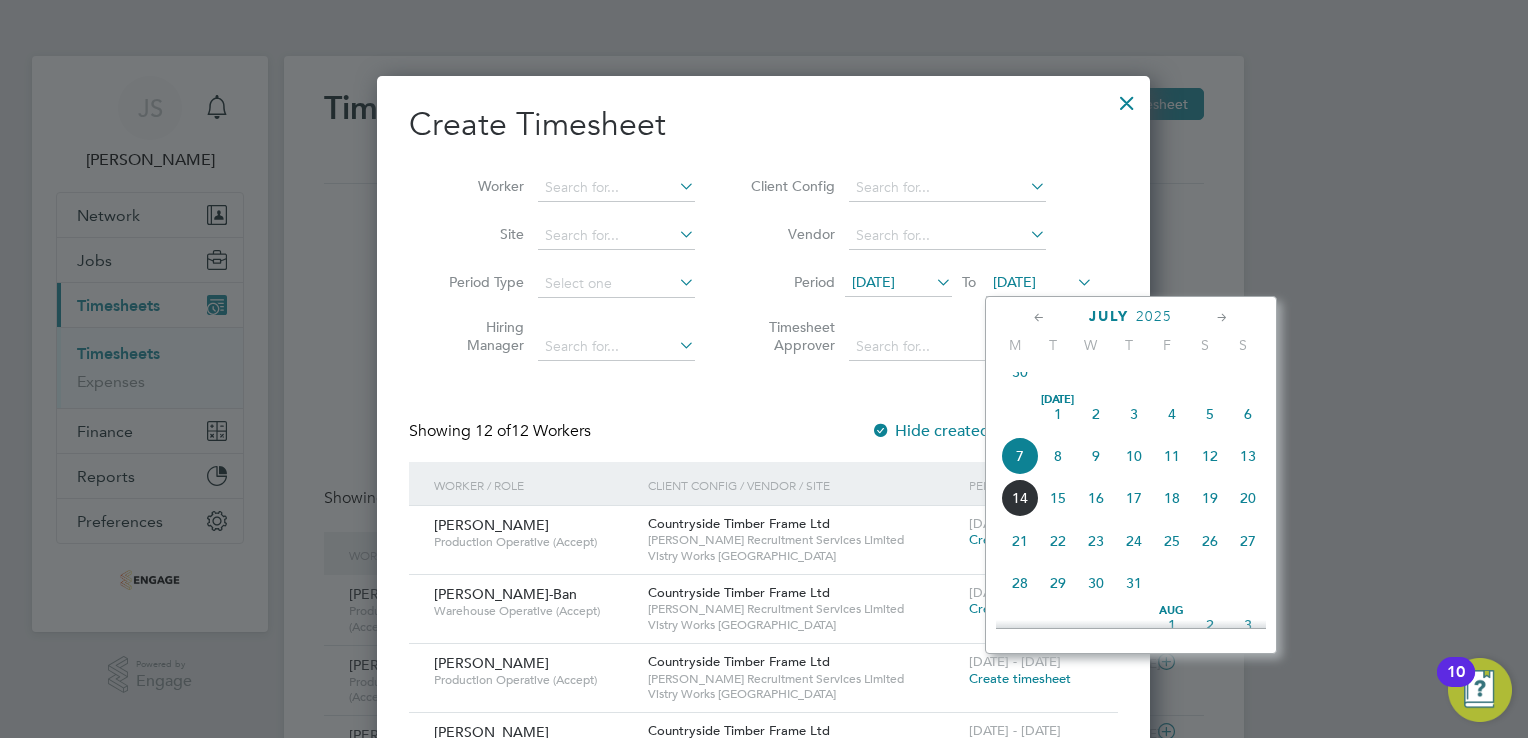 click on "13" 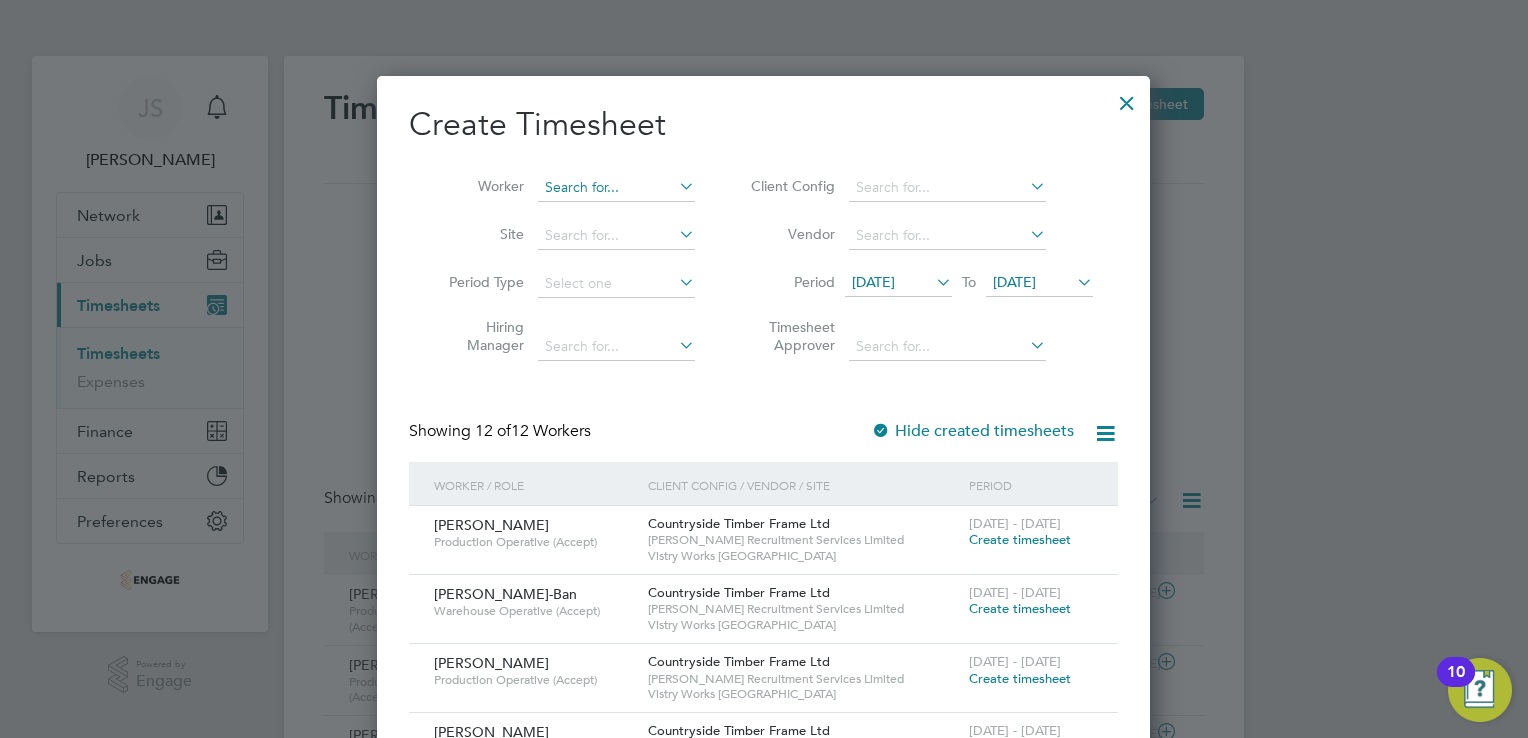 click at bounding box center (616, 188) 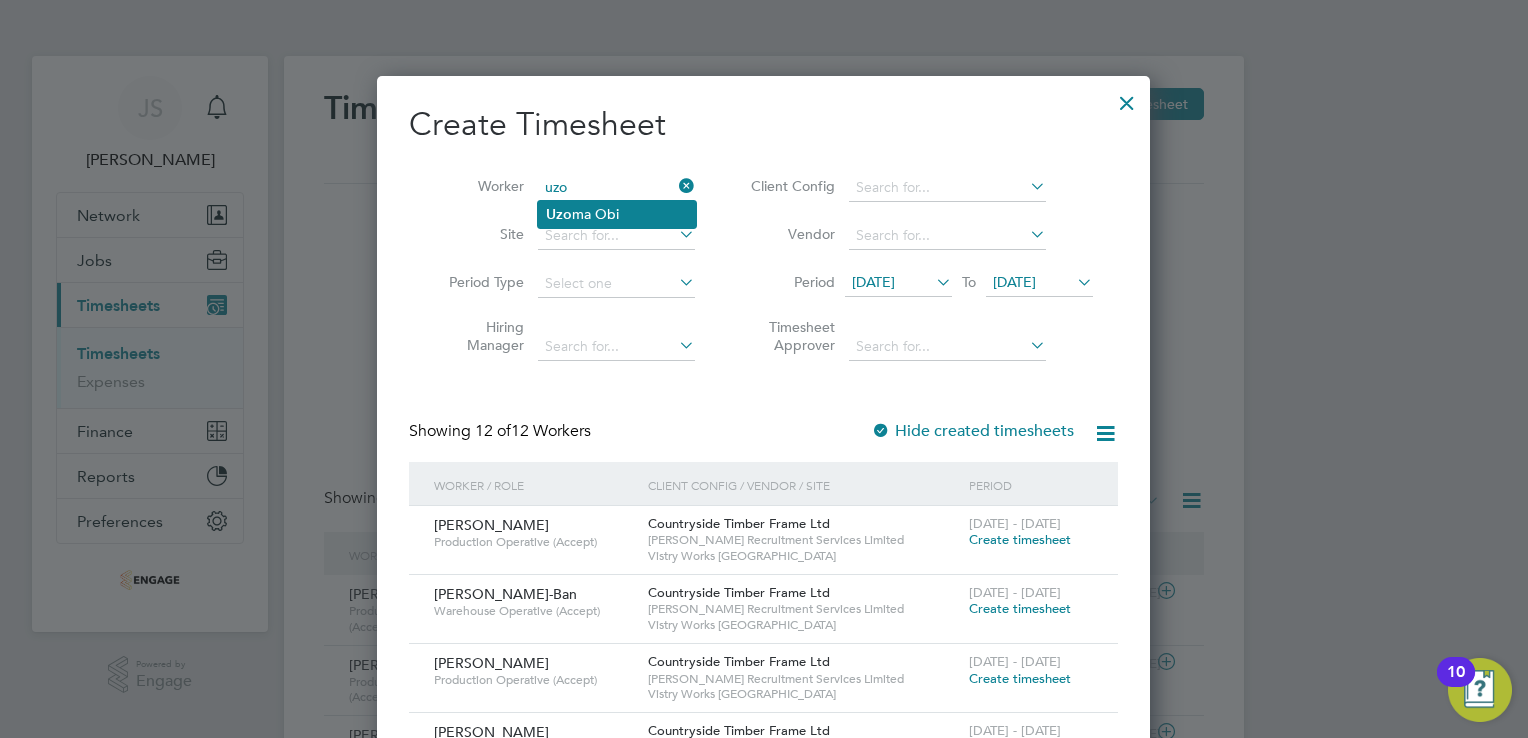 click on "Uzo ma Obi" 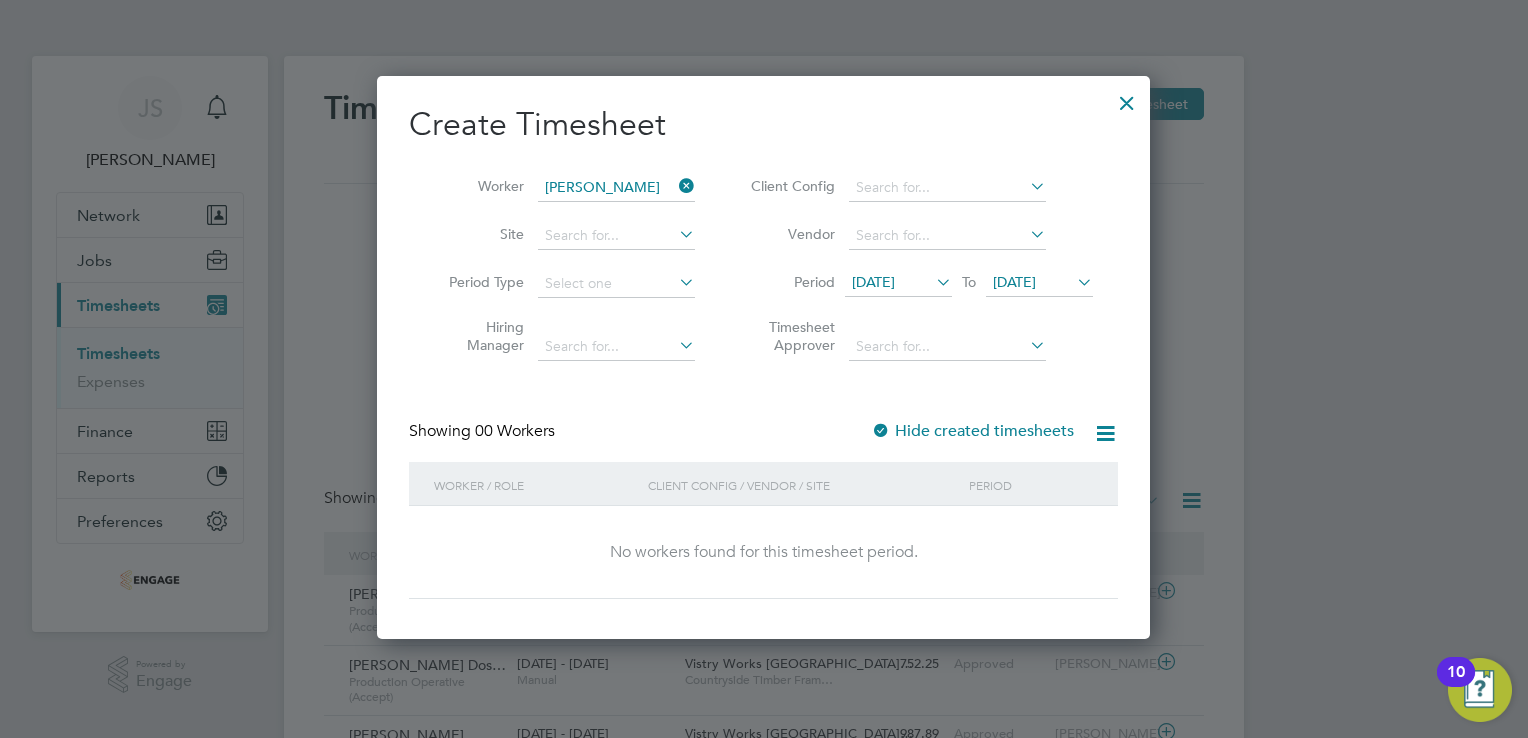 click at bounding box center [881, 432] 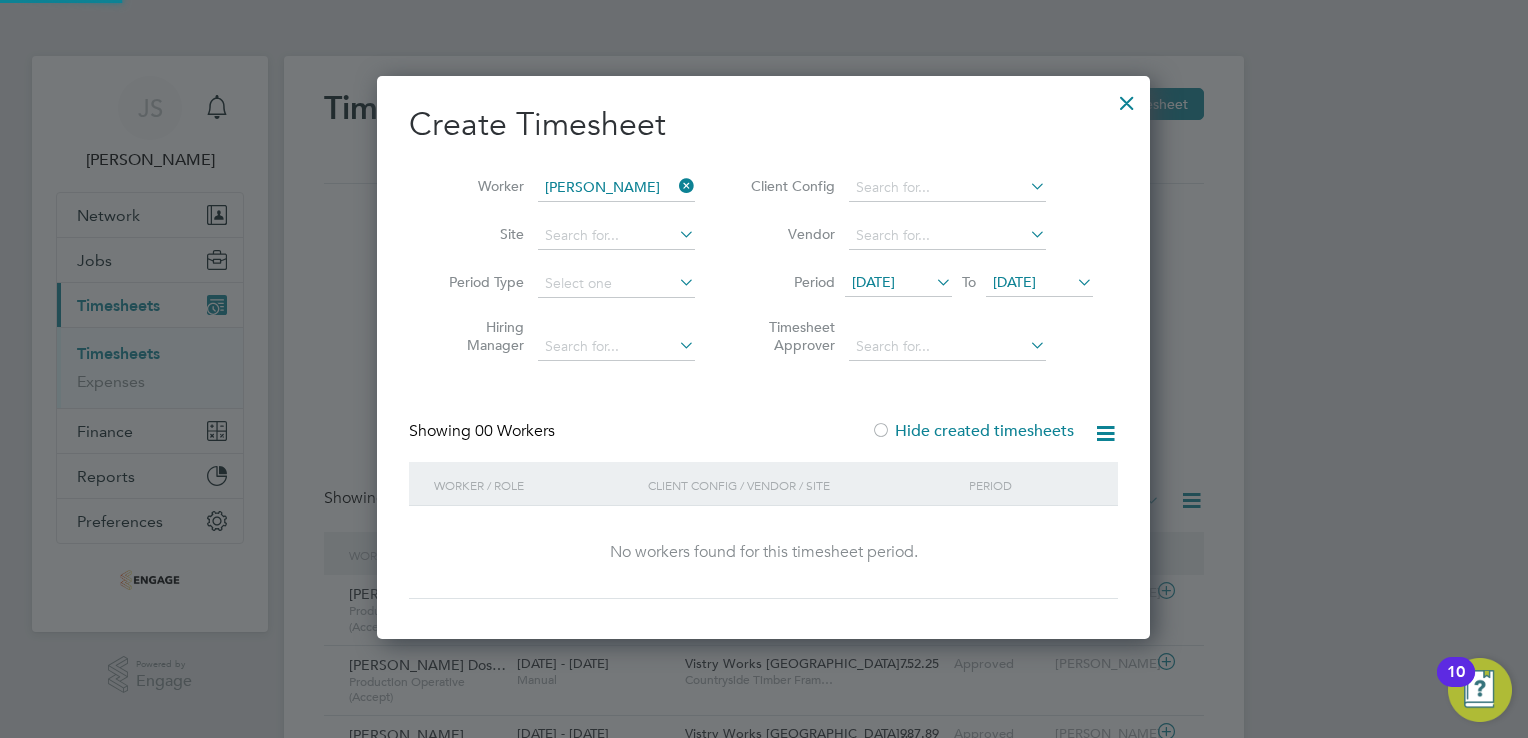 drag, startPoint x: 888, startPoint y: 430, endPoint x: 988, endPoint y: 477, distance: 110.49435 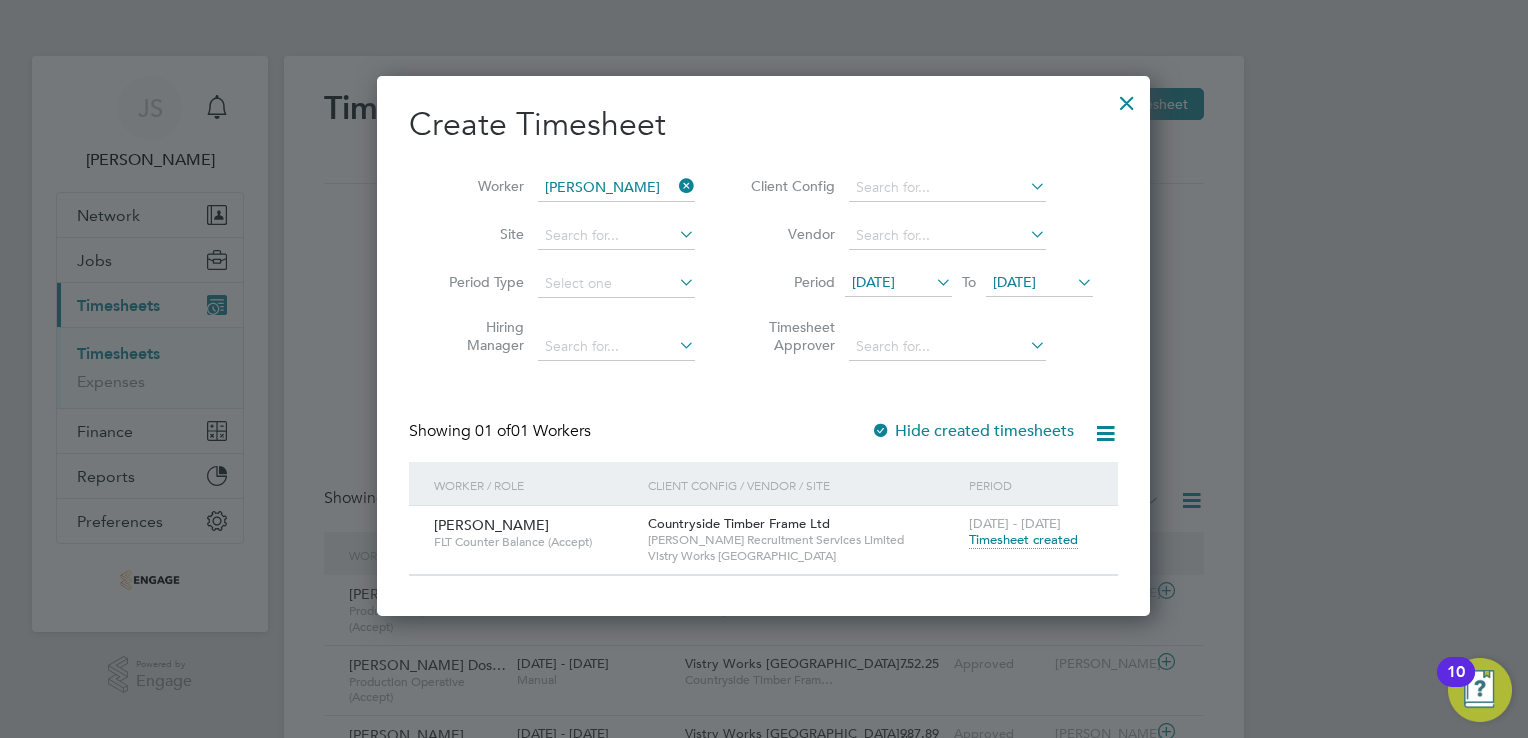 click on "Timesheet created" at bounding box center (1023, 540) 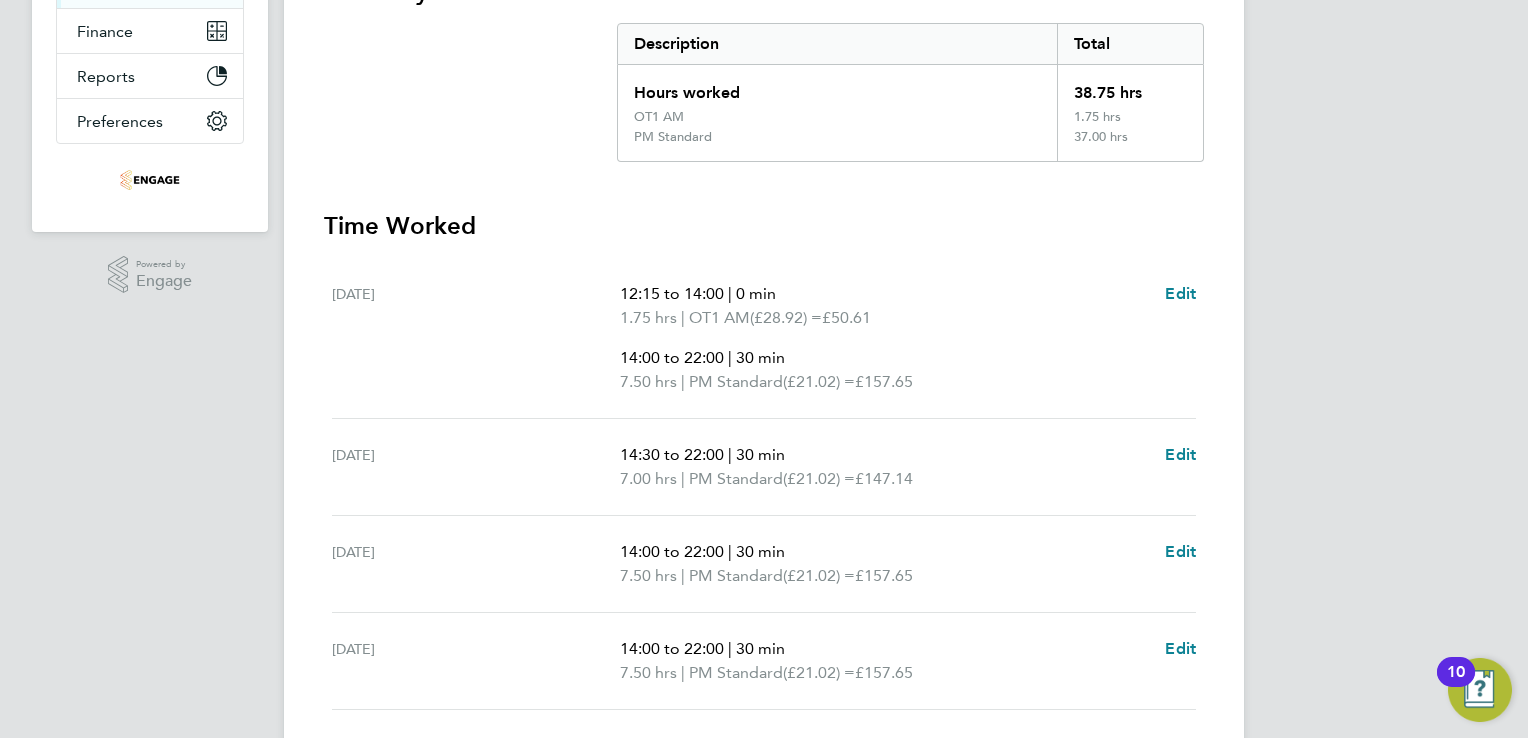 scroll, scrollTop: 0, scrollLeft: 0, axis: both 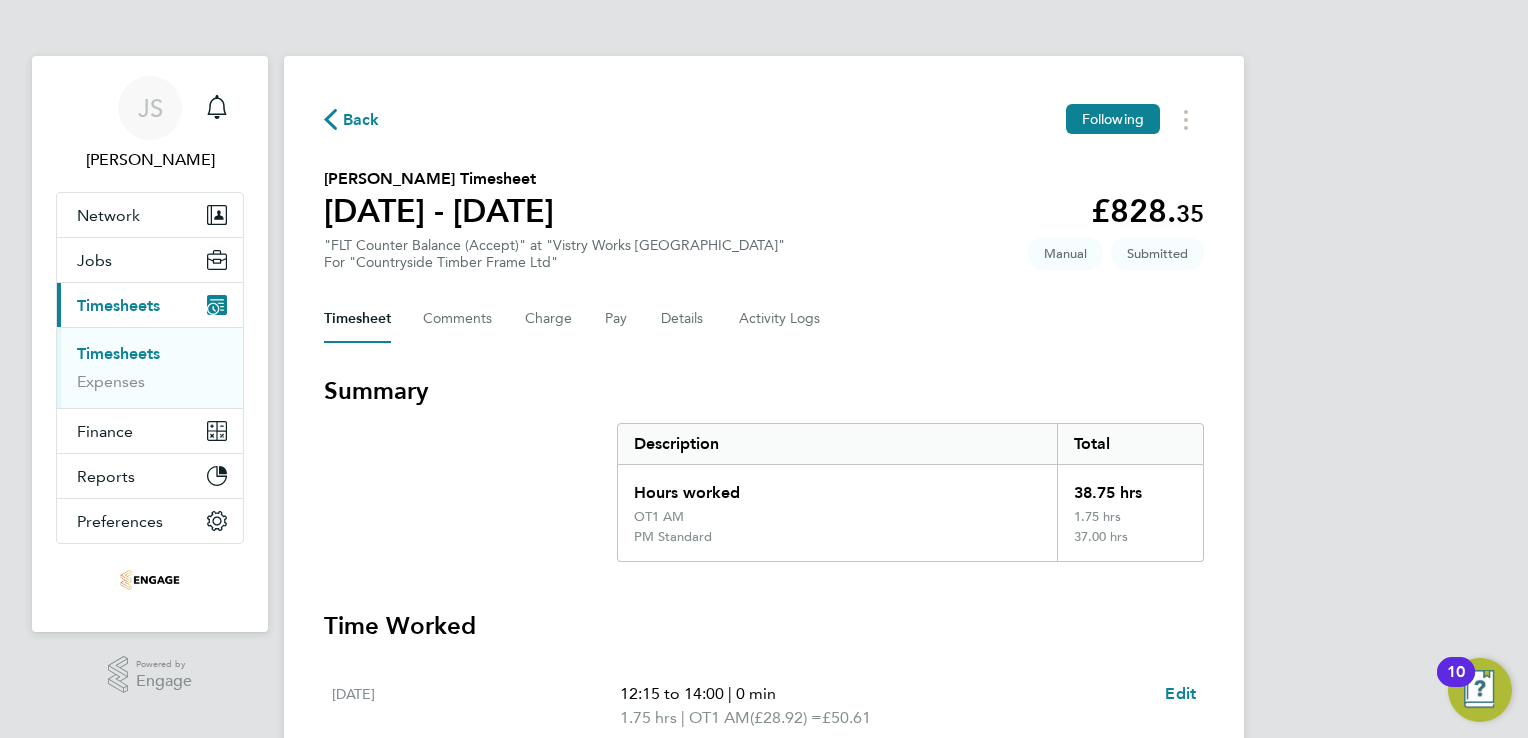 click on "Summary   Description   Total   Hours worked   38.75 hrs   OT1 AM   1.75 hrs   PM Standard   37.00 hrs" at bounding box center (764, 468) 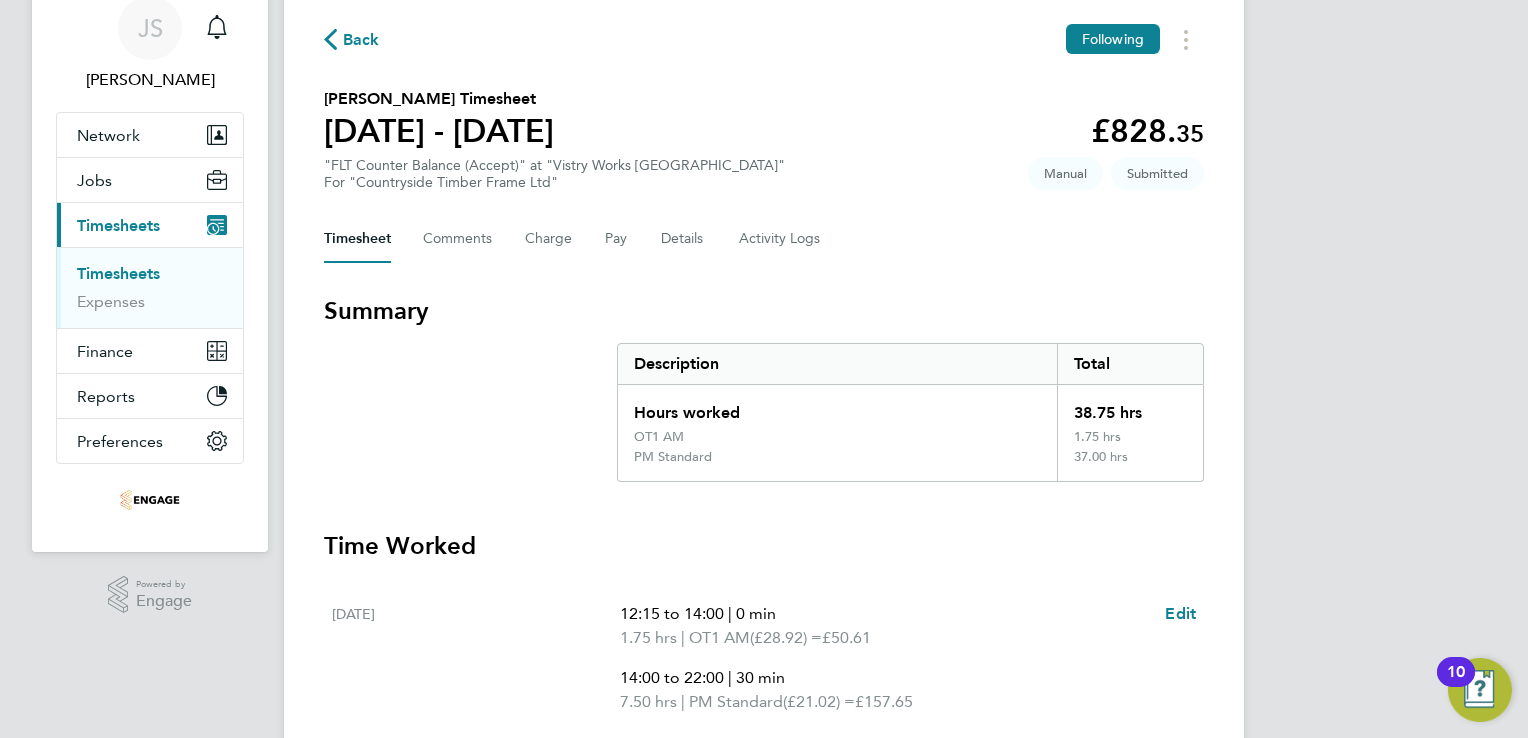 scroll, scrollTop: 0, scrollLeft: 0, axis: both 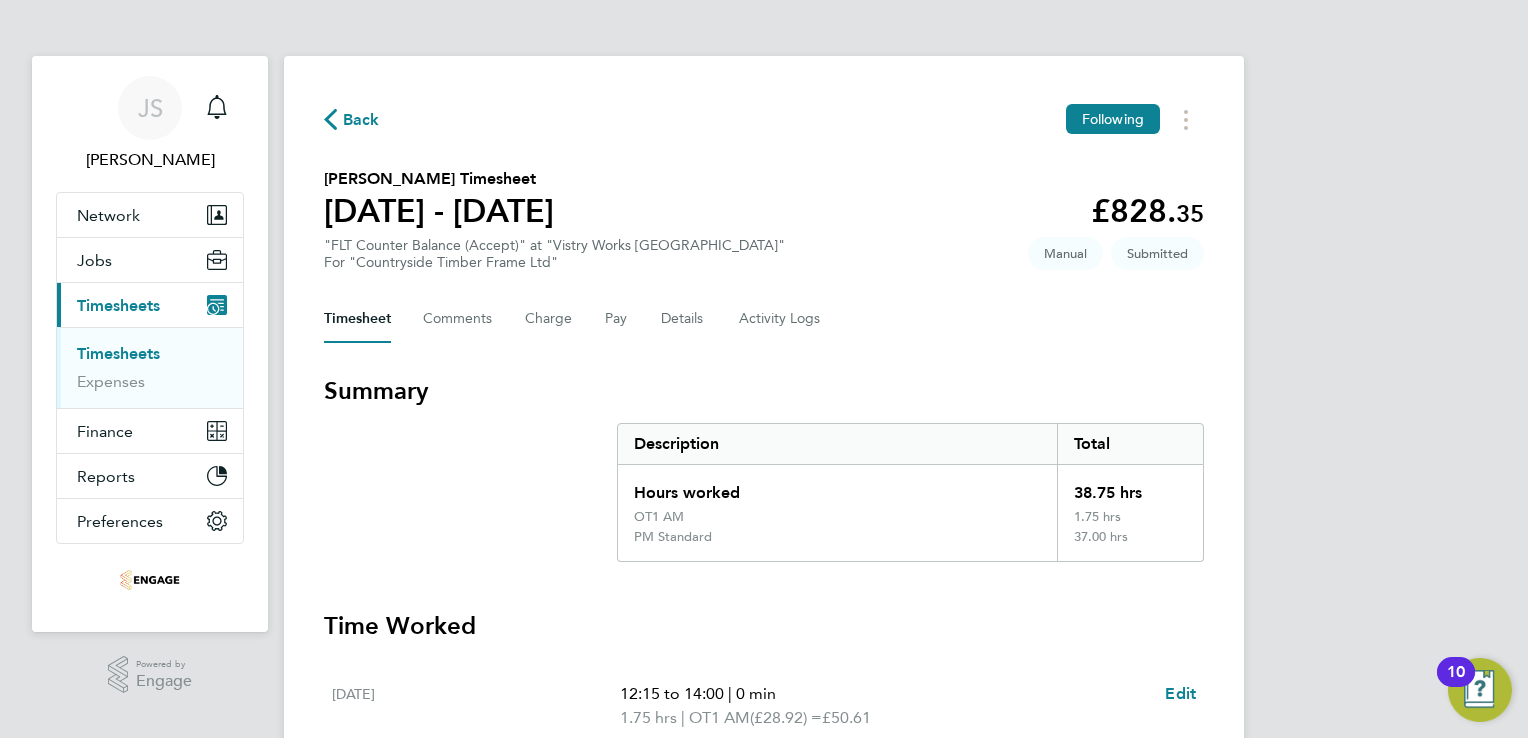 click on "Back" 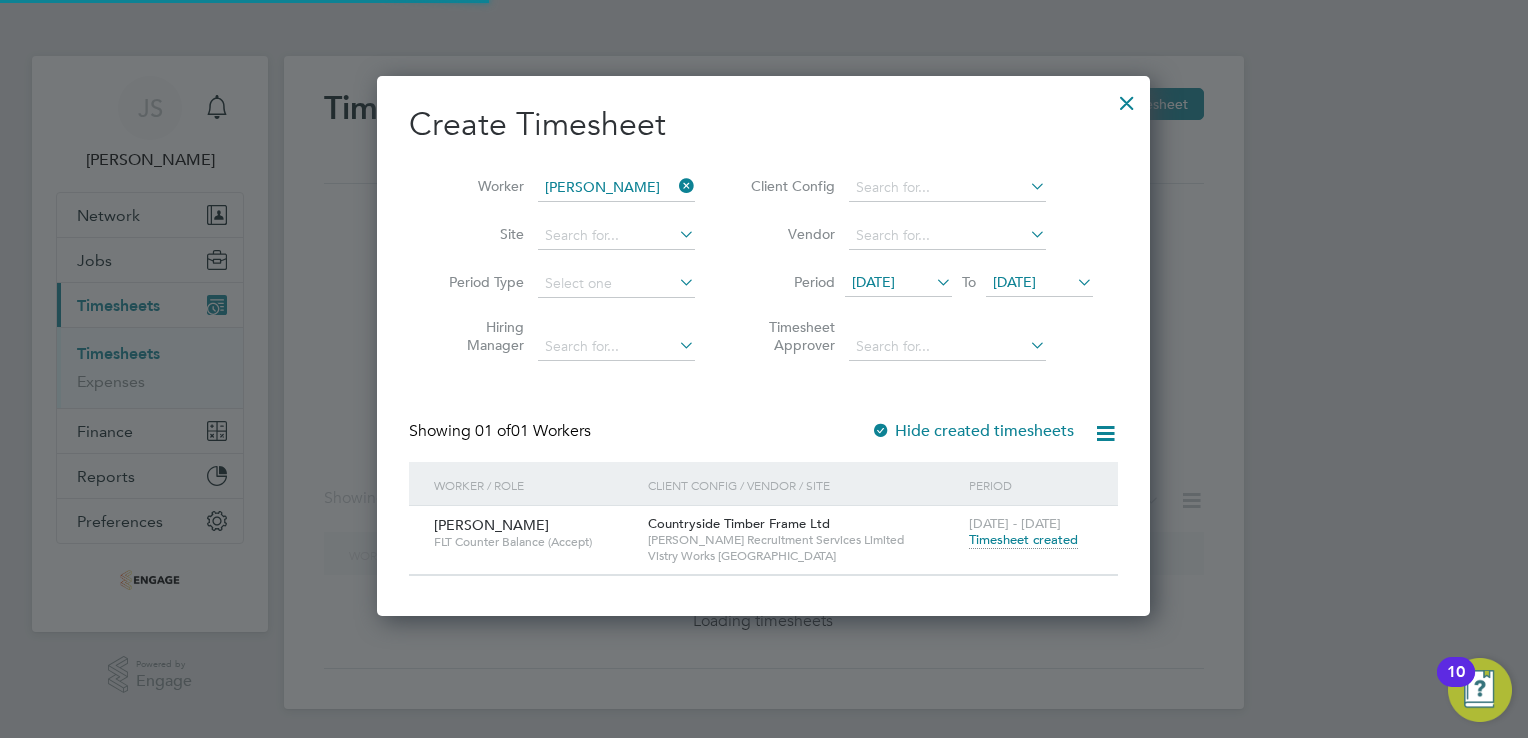 scroll, scrollTop: 538, scrollLeft: 774, axis: both 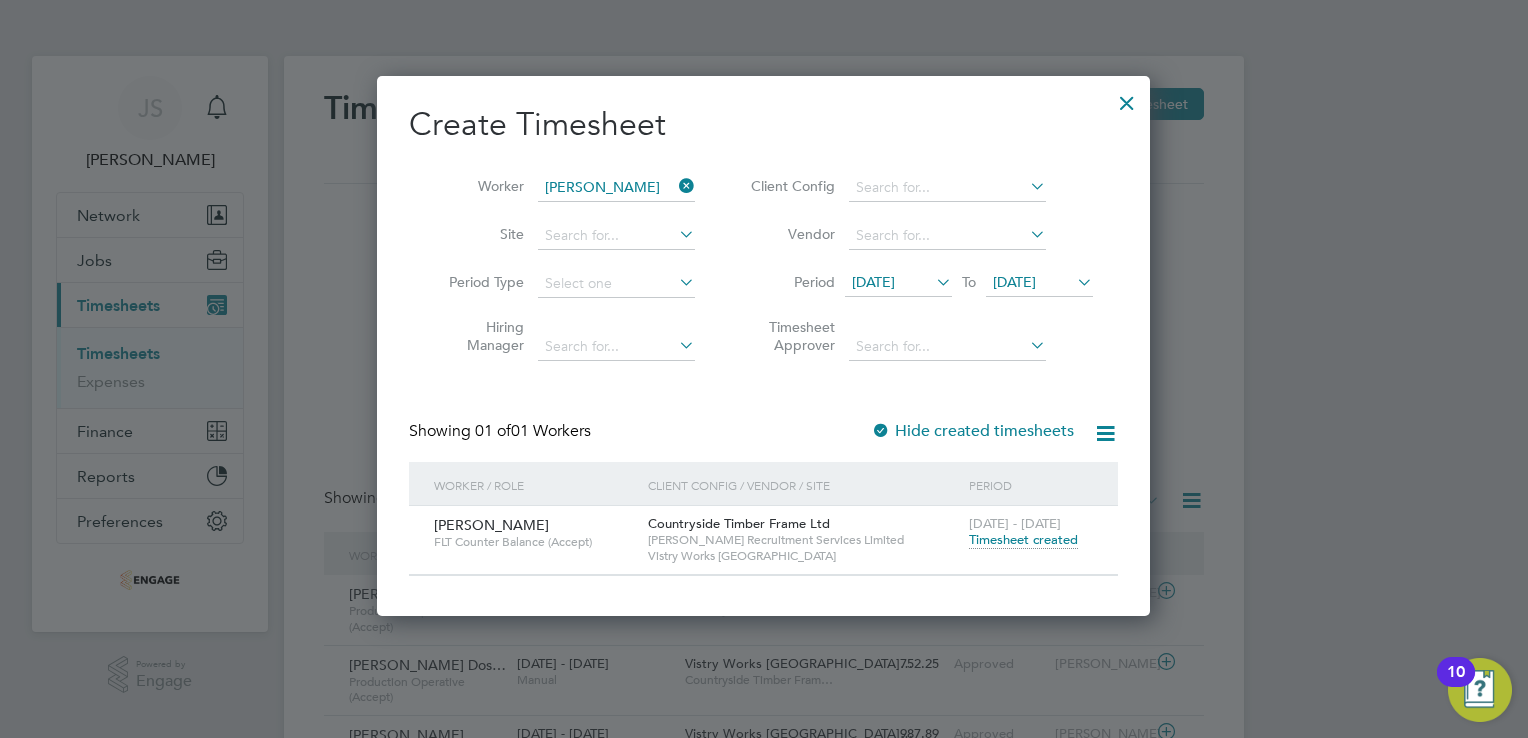 drag, startPoint x: 684, startPoint y: 187, endPoint x: 320, endPoint y: 154, distance: 365.49283 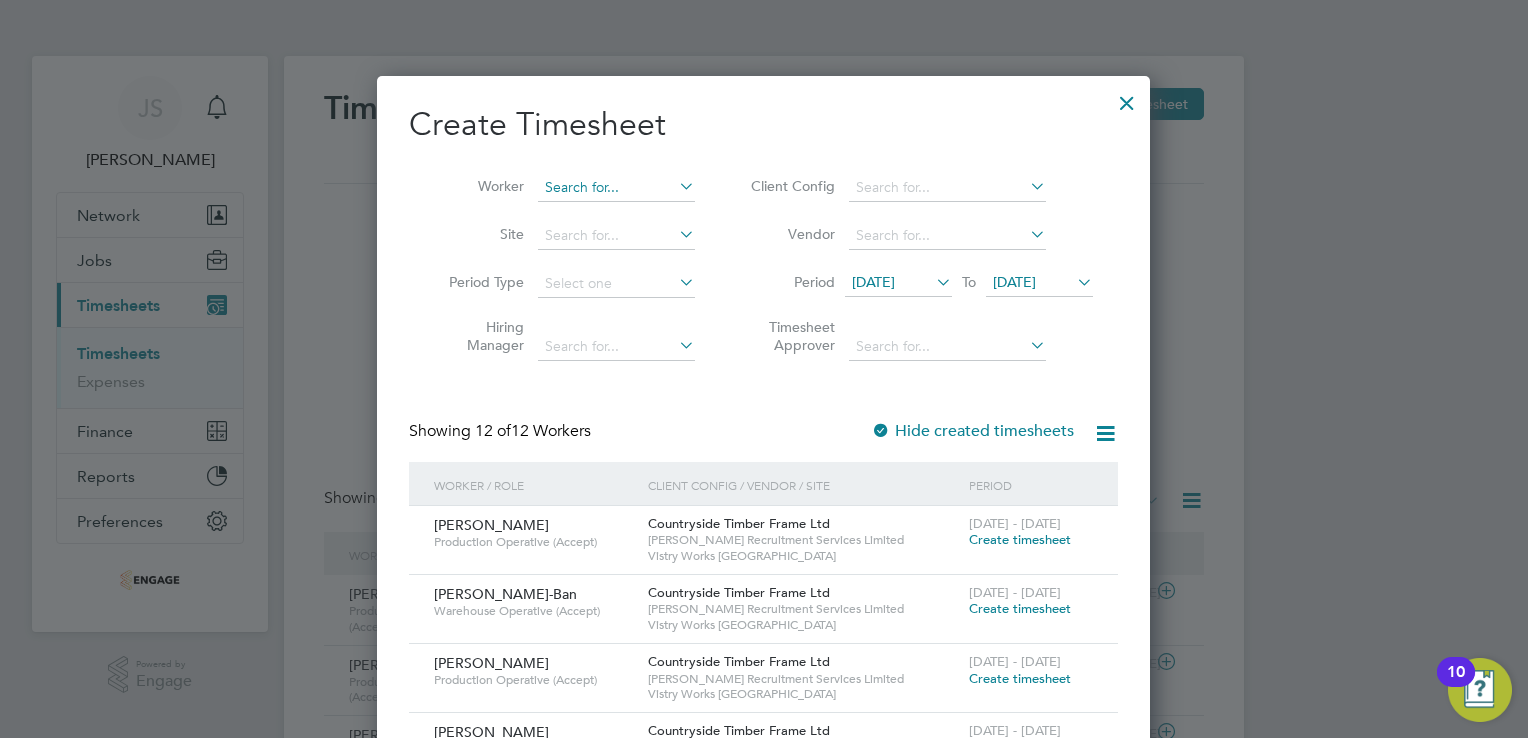 click at bounding box center (616, 188) 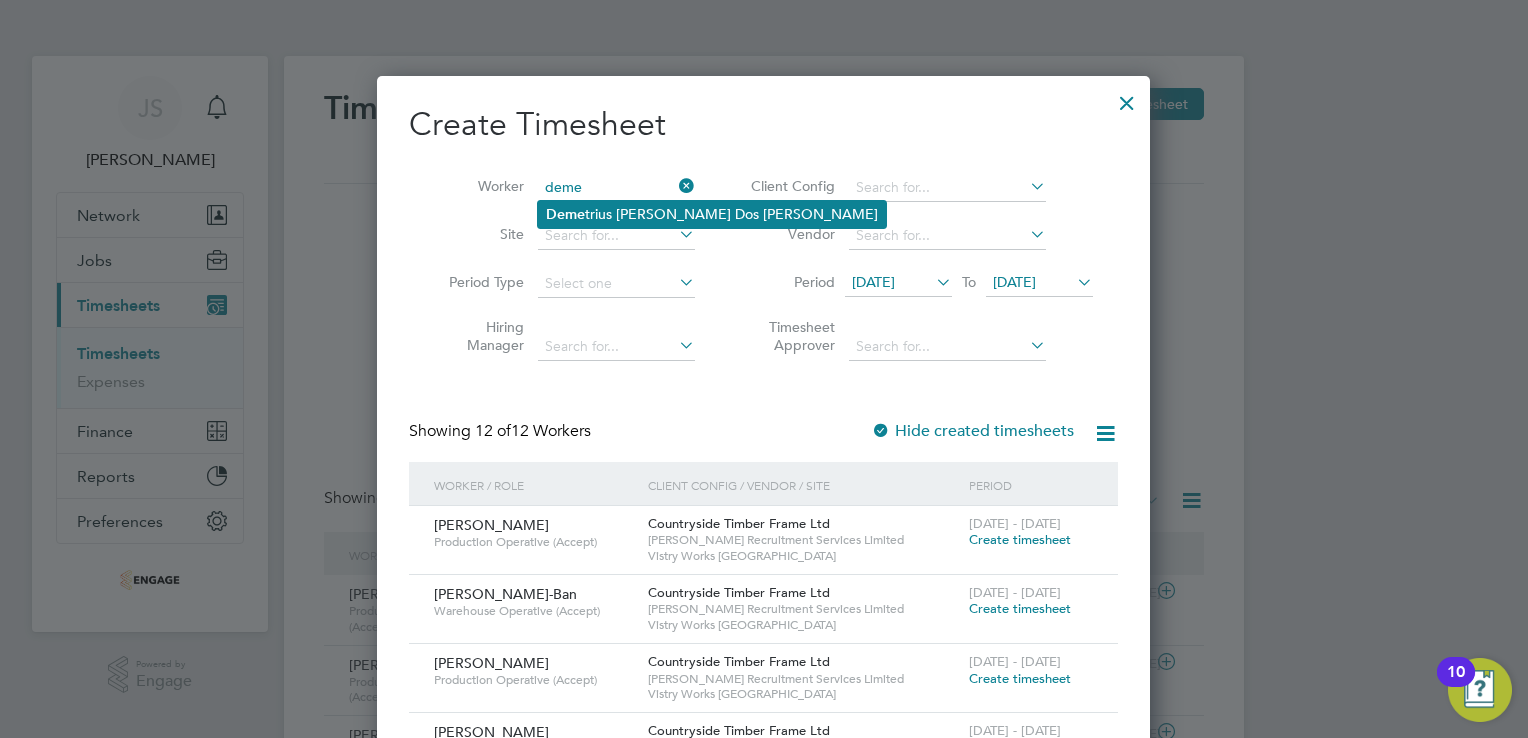 click on "Deme trius Alves Dos Santos" 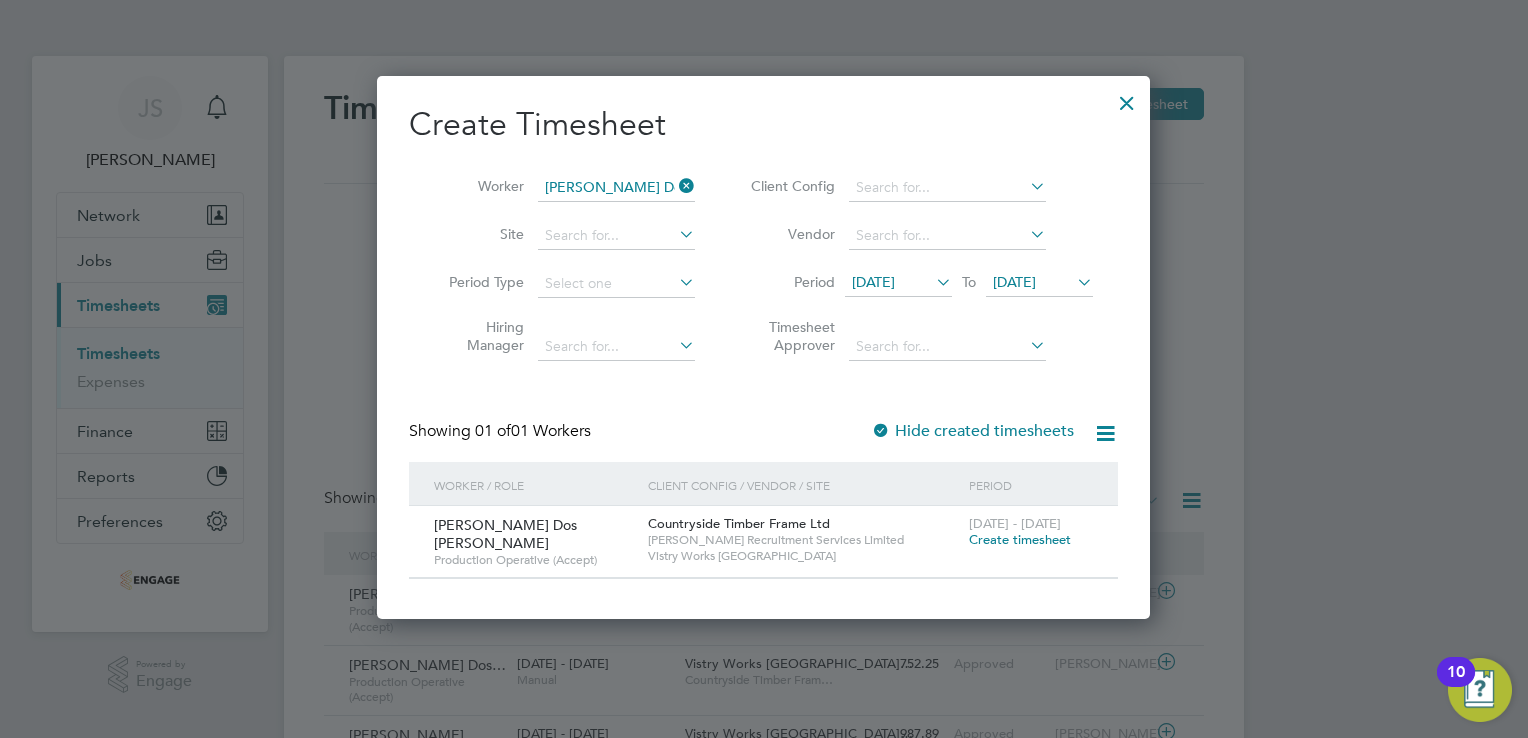 click on "Create timesheet" at bounding box center (1020, 539) 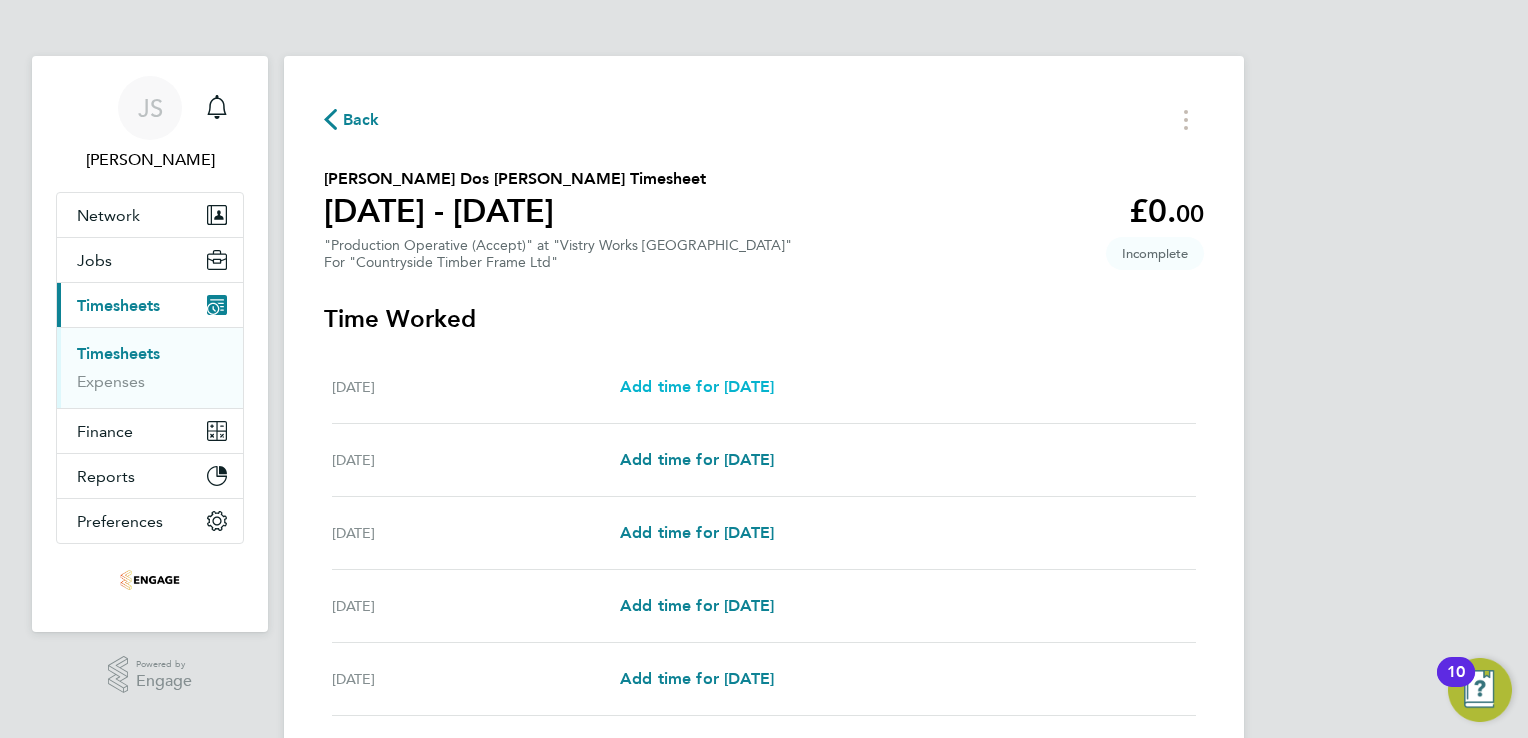 click on "Add time for Mon 07 Jul" at bounding box center (697, 386) 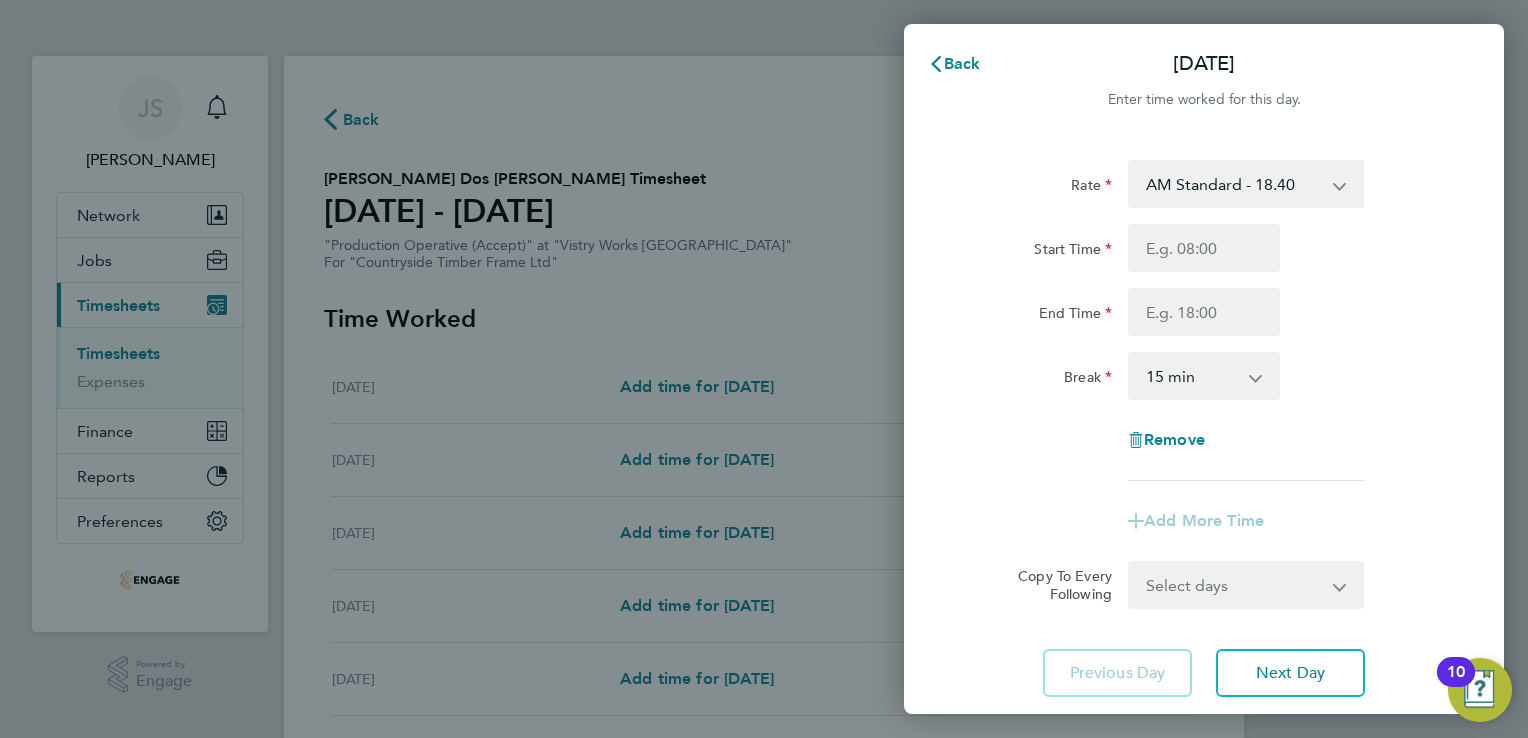 drag, startPoint x: 1296, startPoint y: 186, endPoint x: 1287, endPoint y: 200, distance: 16.643316 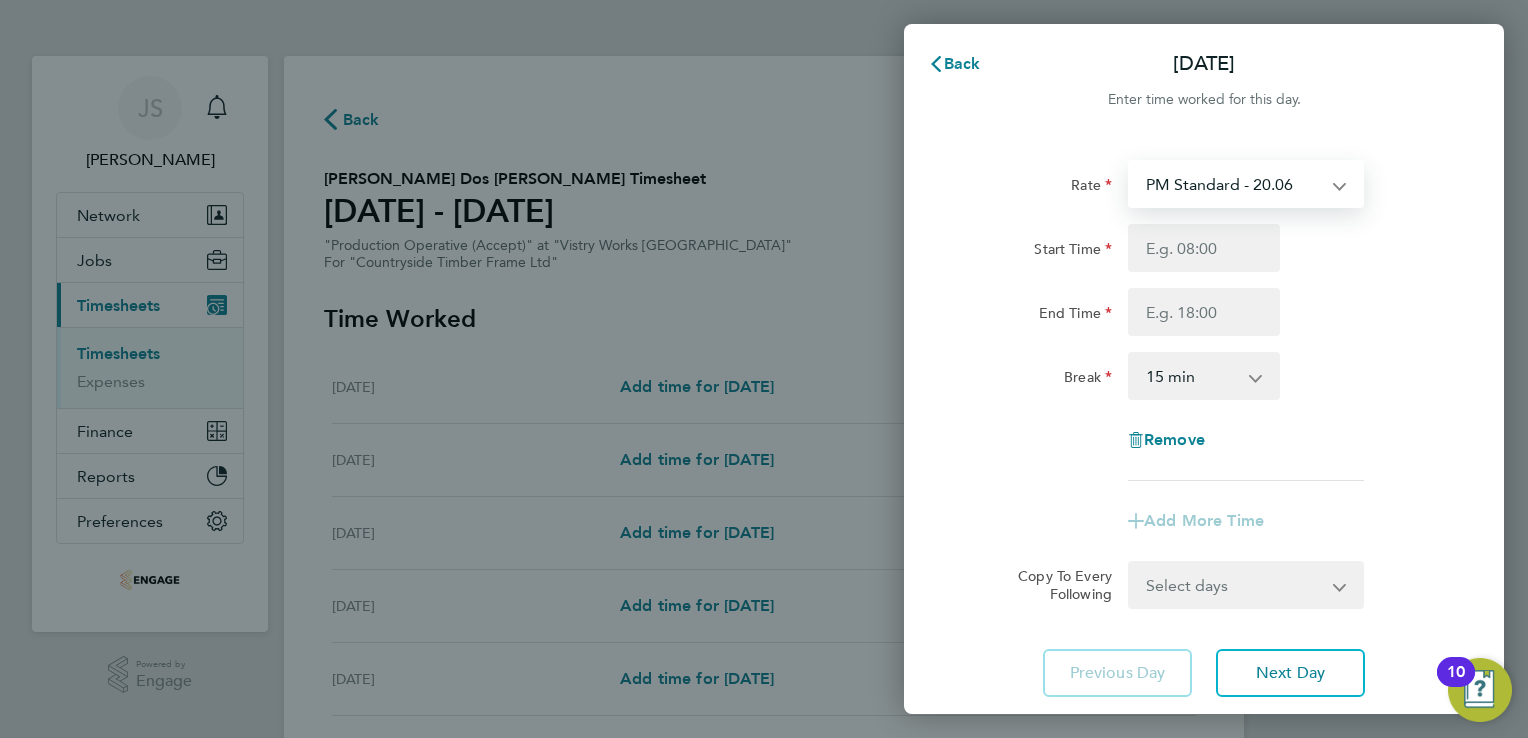select on "15" 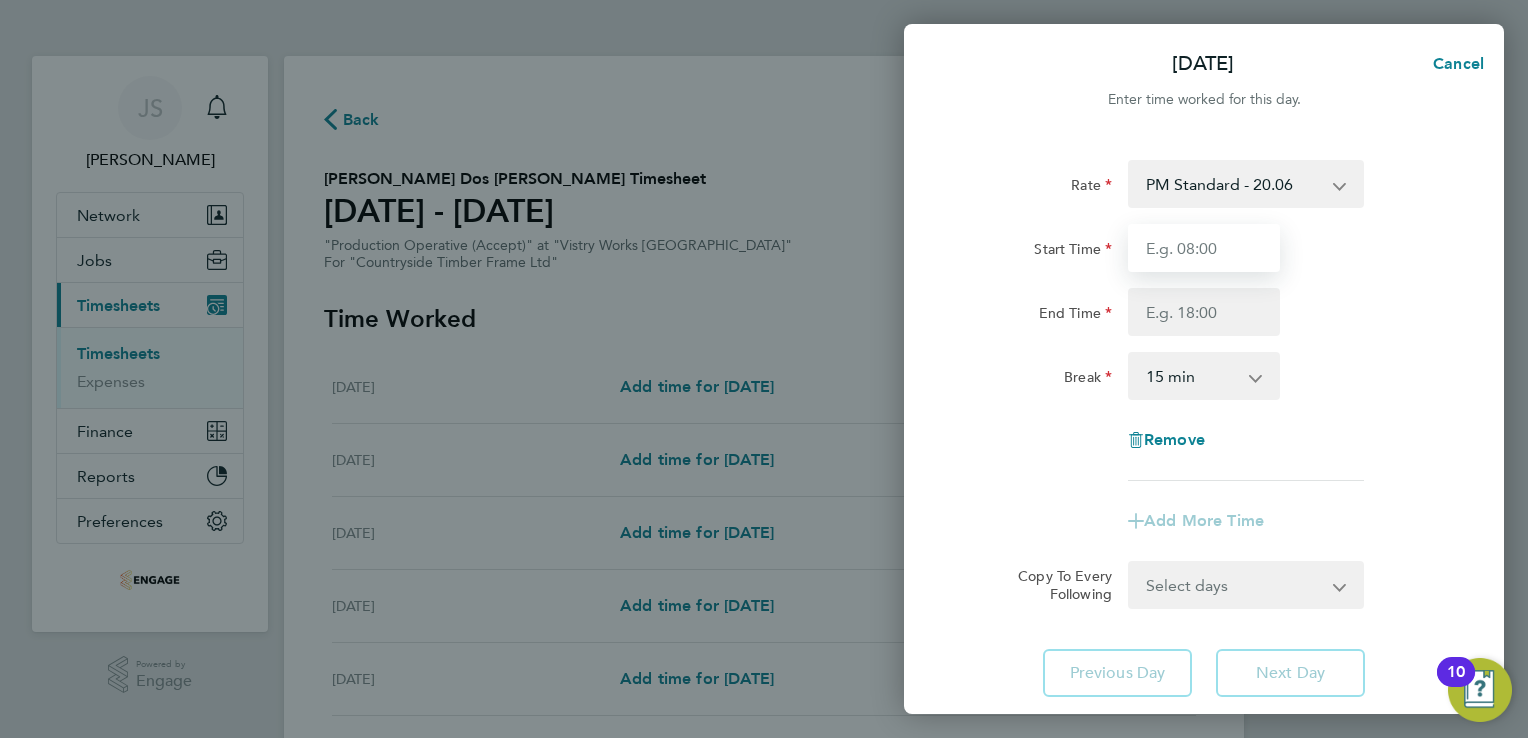 click on "Start Time" at bounding box center [1204, 248] 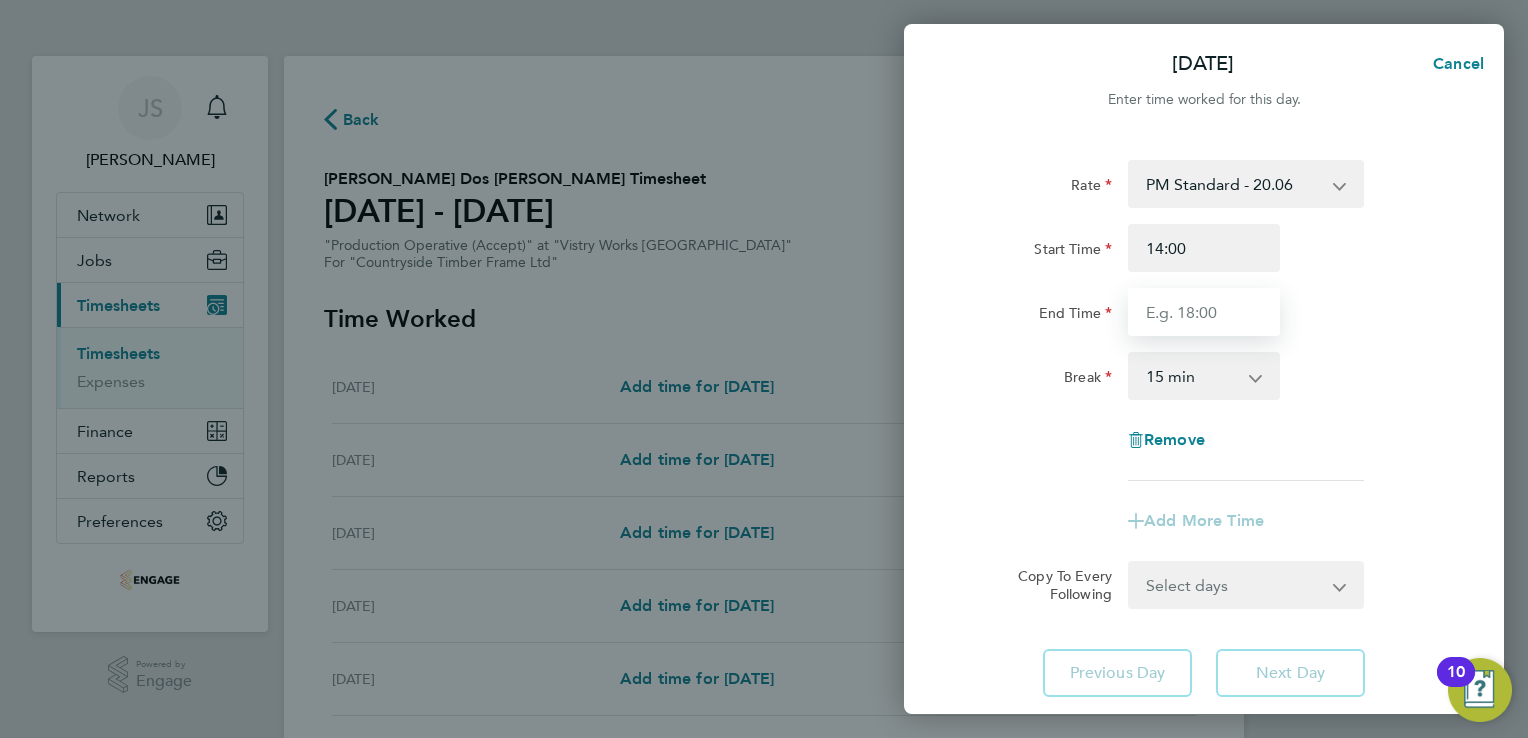 type on "22:00" 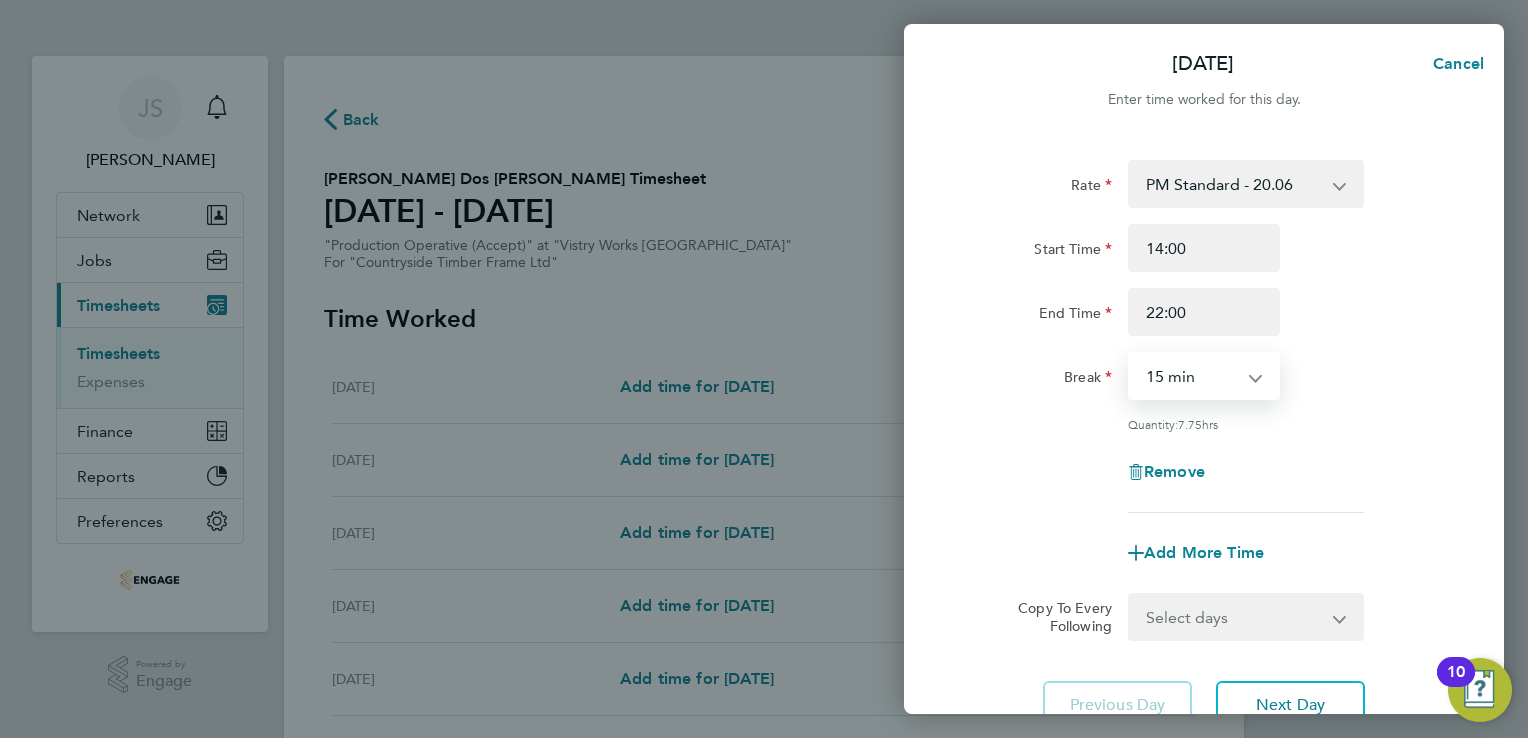 drag, startPoint x: 1176, startPoint y: 372, endPoint x: 1180, endPoint y: 399, distance: 27.294687 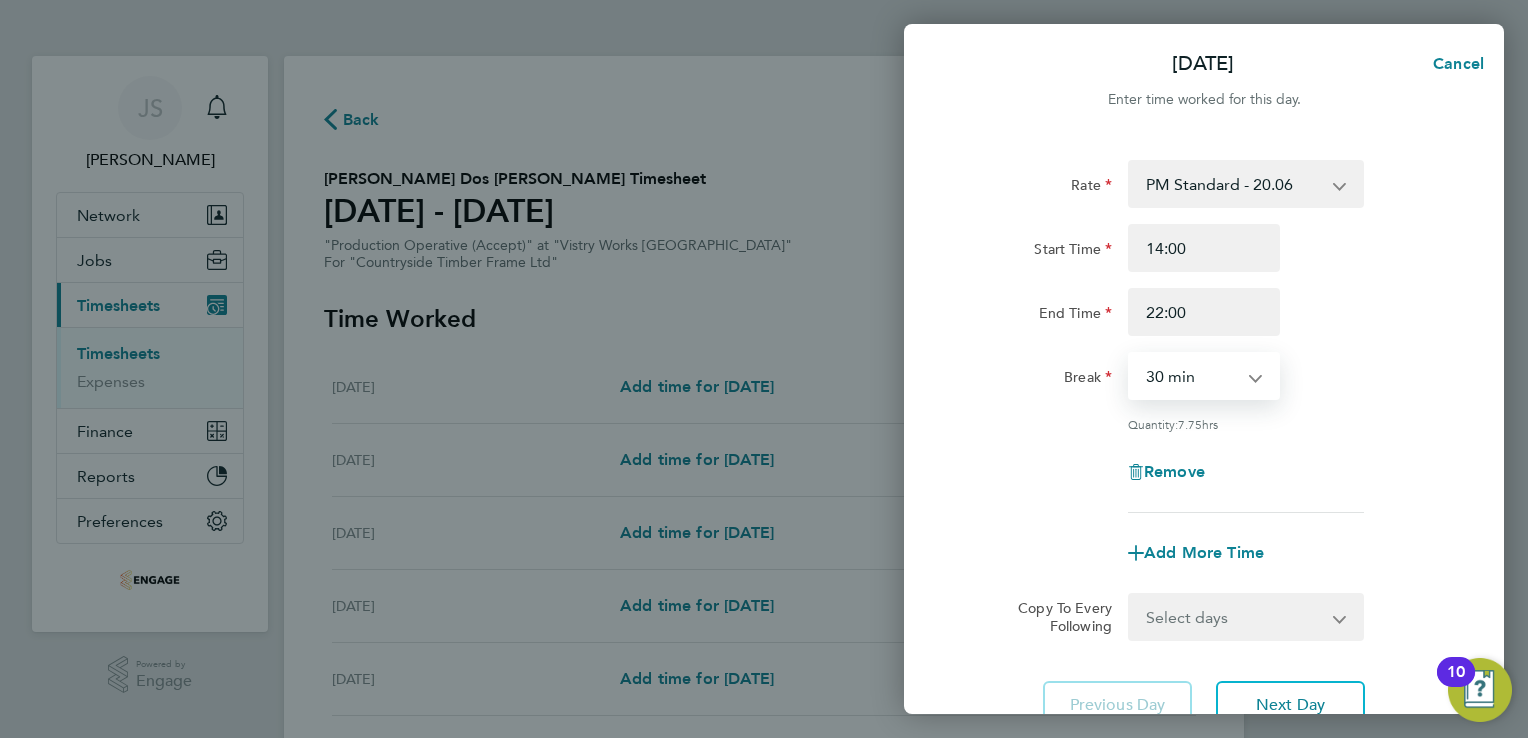 click on "0 min   15 min   30 min   45 min   60 min   75 min   90 min" at bounding box center [1192, 376] 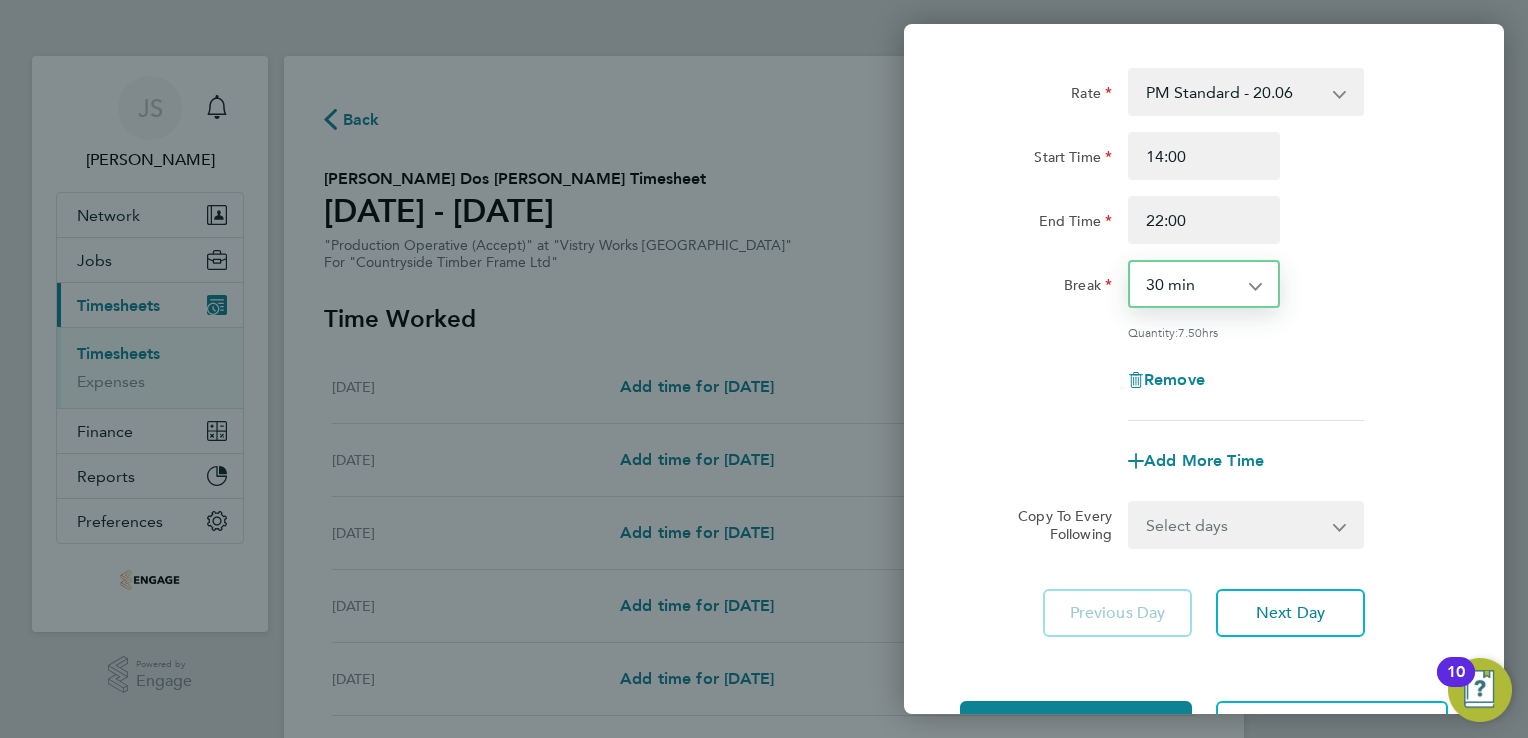 scroll, scrollTop: 164, scrollLeft: 0, axis: vertical 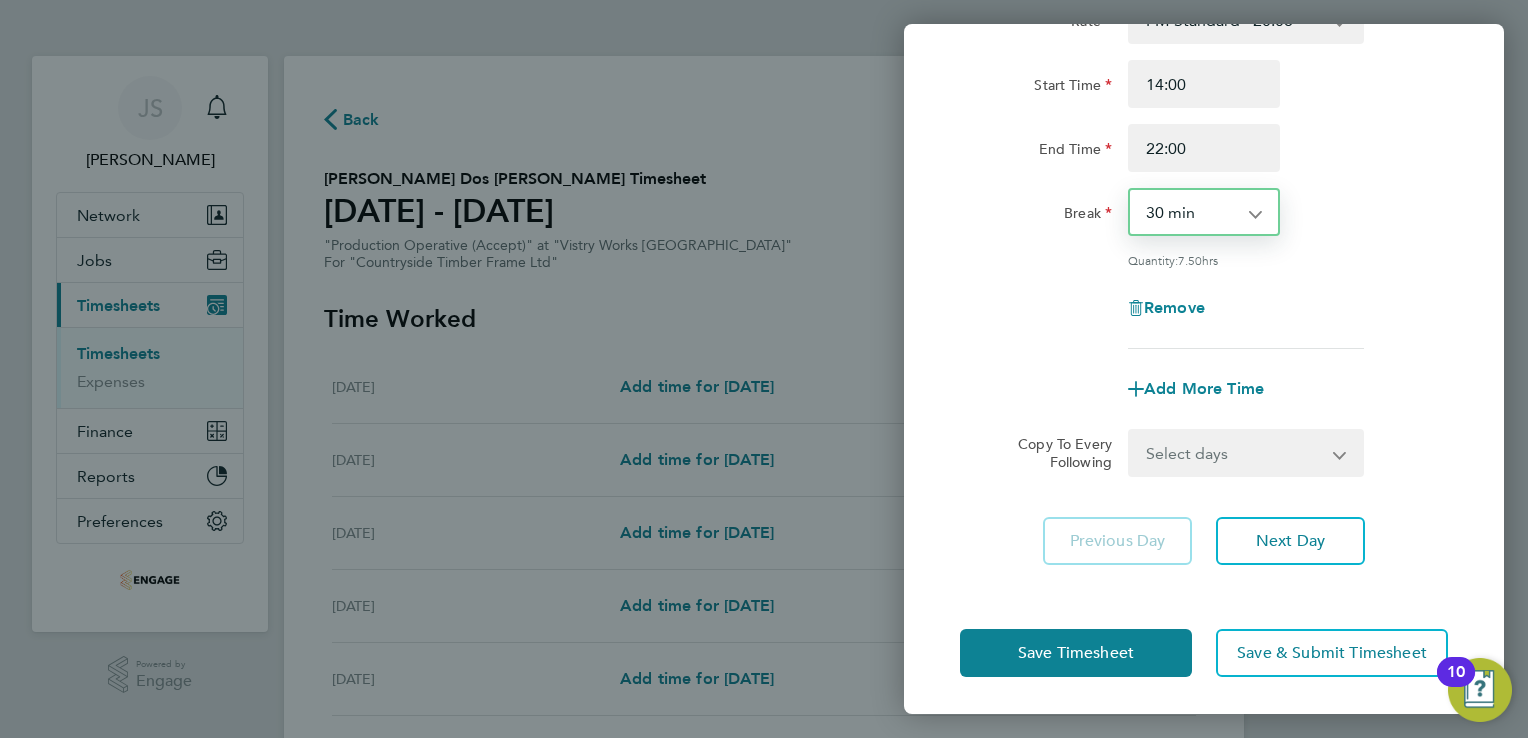 drag, startPoint x: 1225, startPoint y: 463, endPoint x: 1250, endPoint y: 464, distance: 25.019993 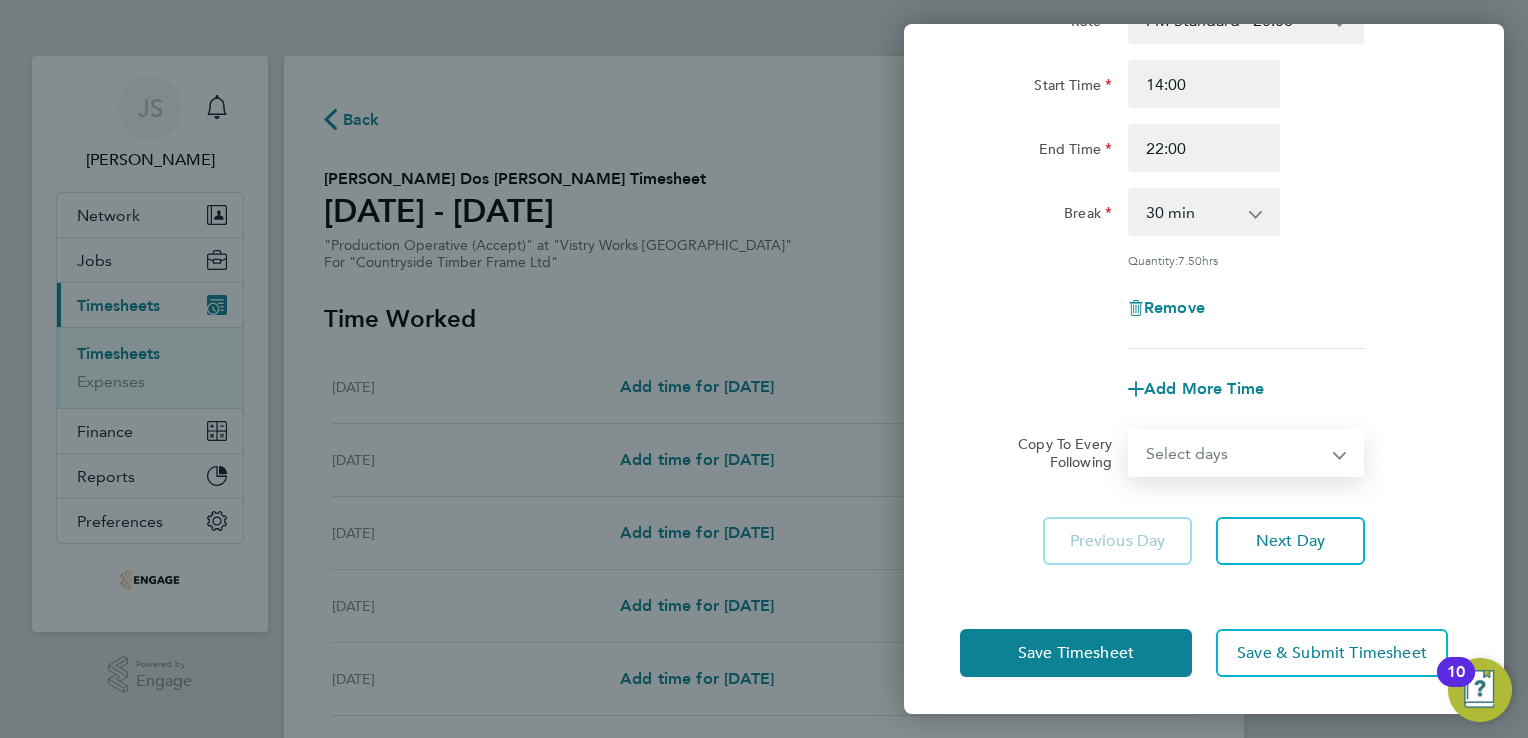 select on "WEEKDAY" 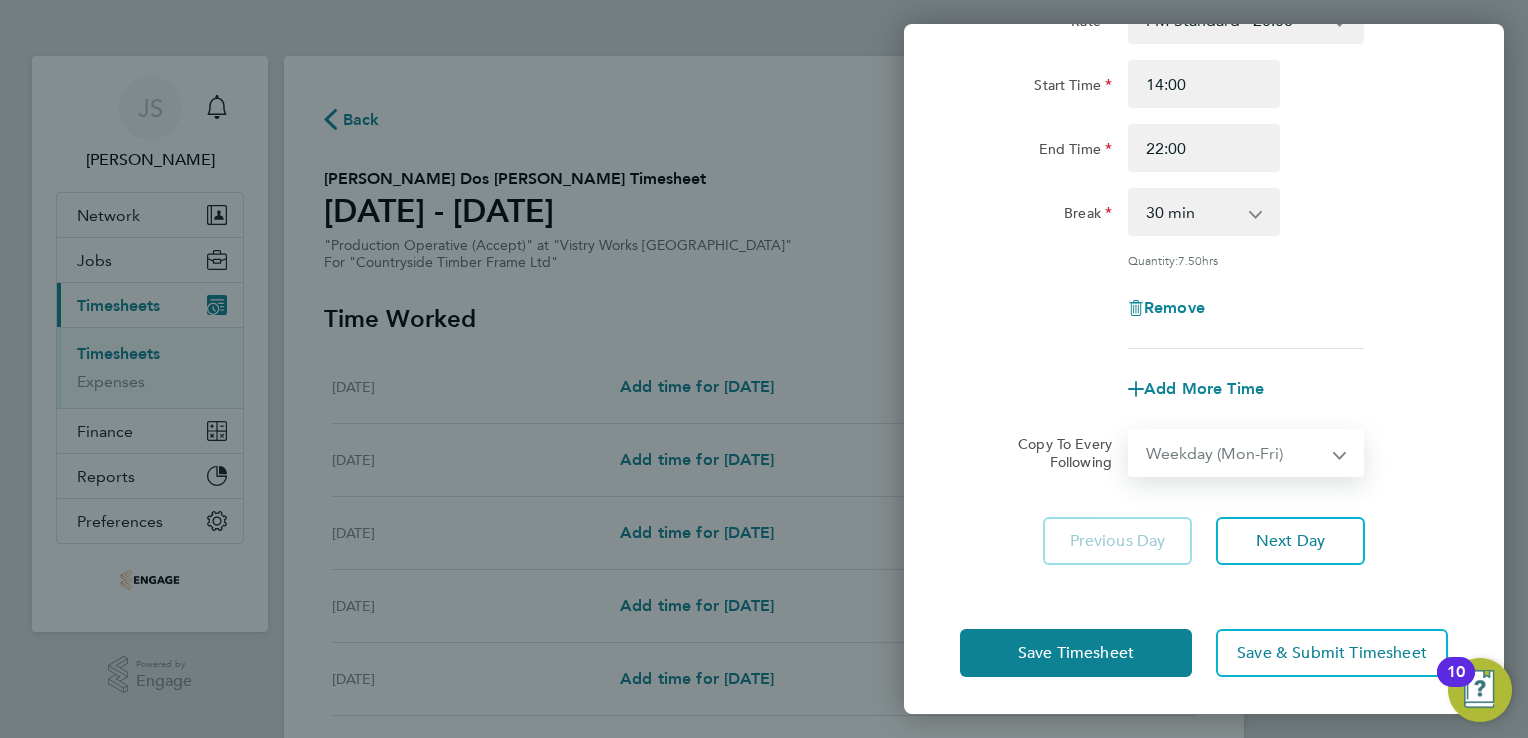 click on "Select days   Day   Weekday (Mon-Fri)   Weekend (Sat-Sun)   Tuesday   Wednesday   Thursday   Friday   Saturday   Sunday" at bounding box center [1235, 453] 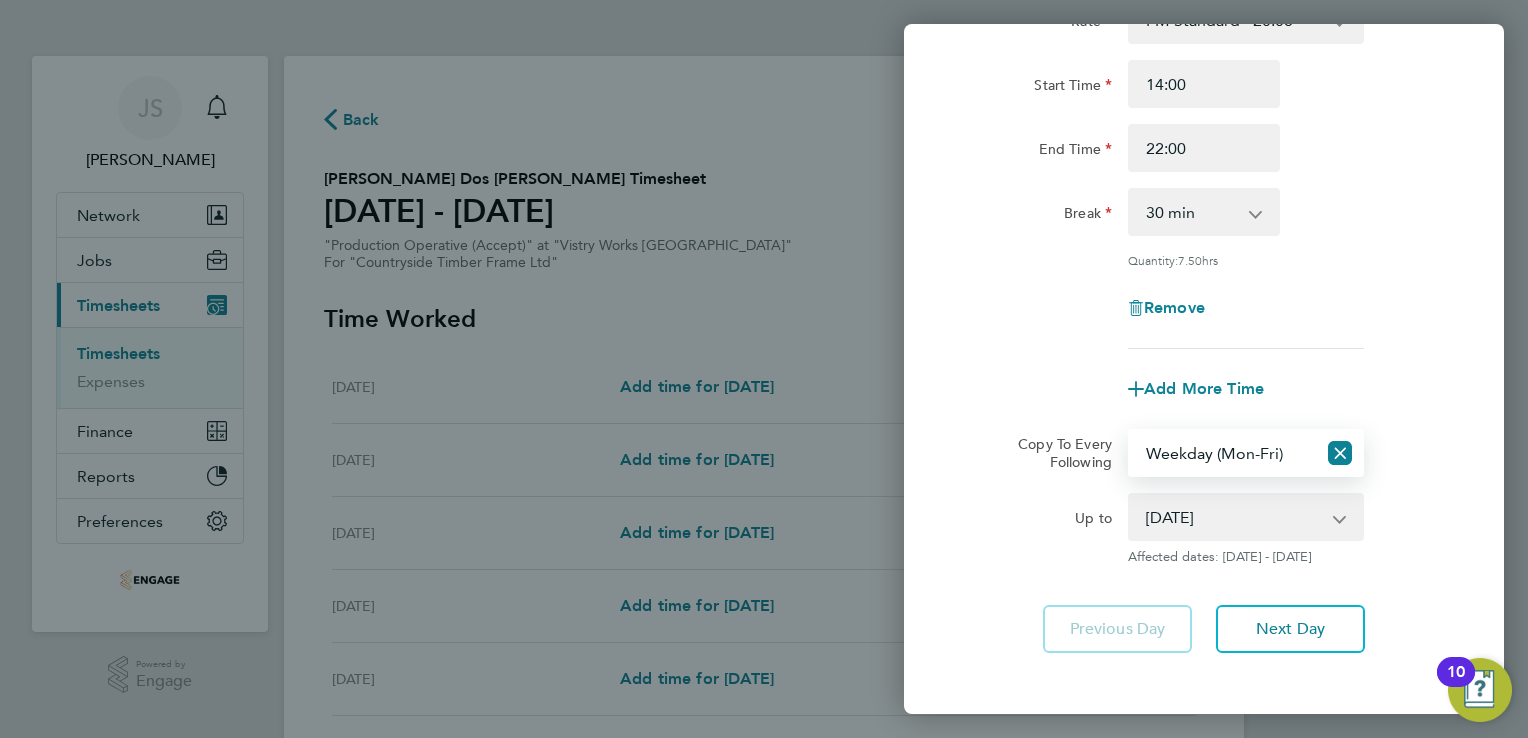 scroll, scrollTop: 252, scrollLeft: 0, axis: vertical 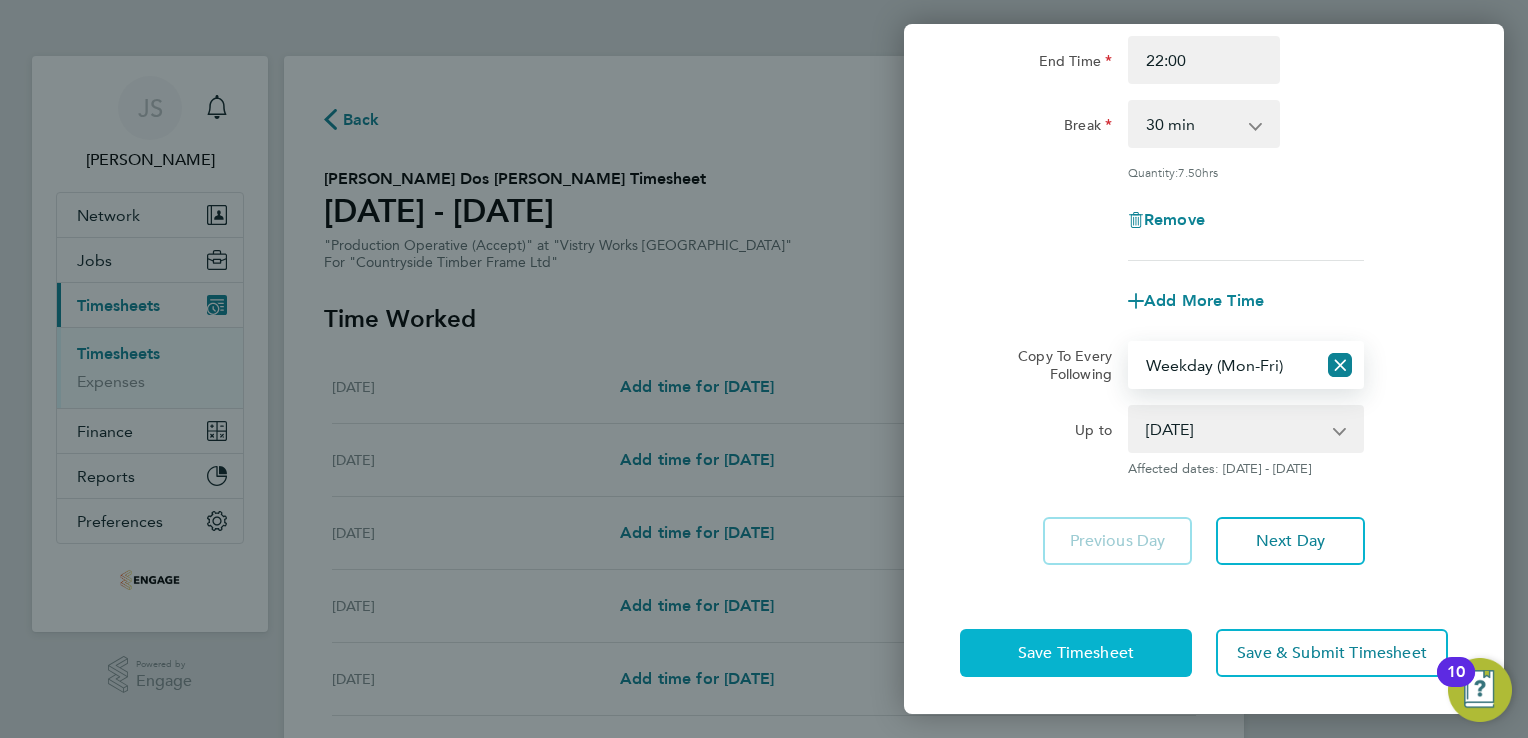 click on "Save Timesheet" 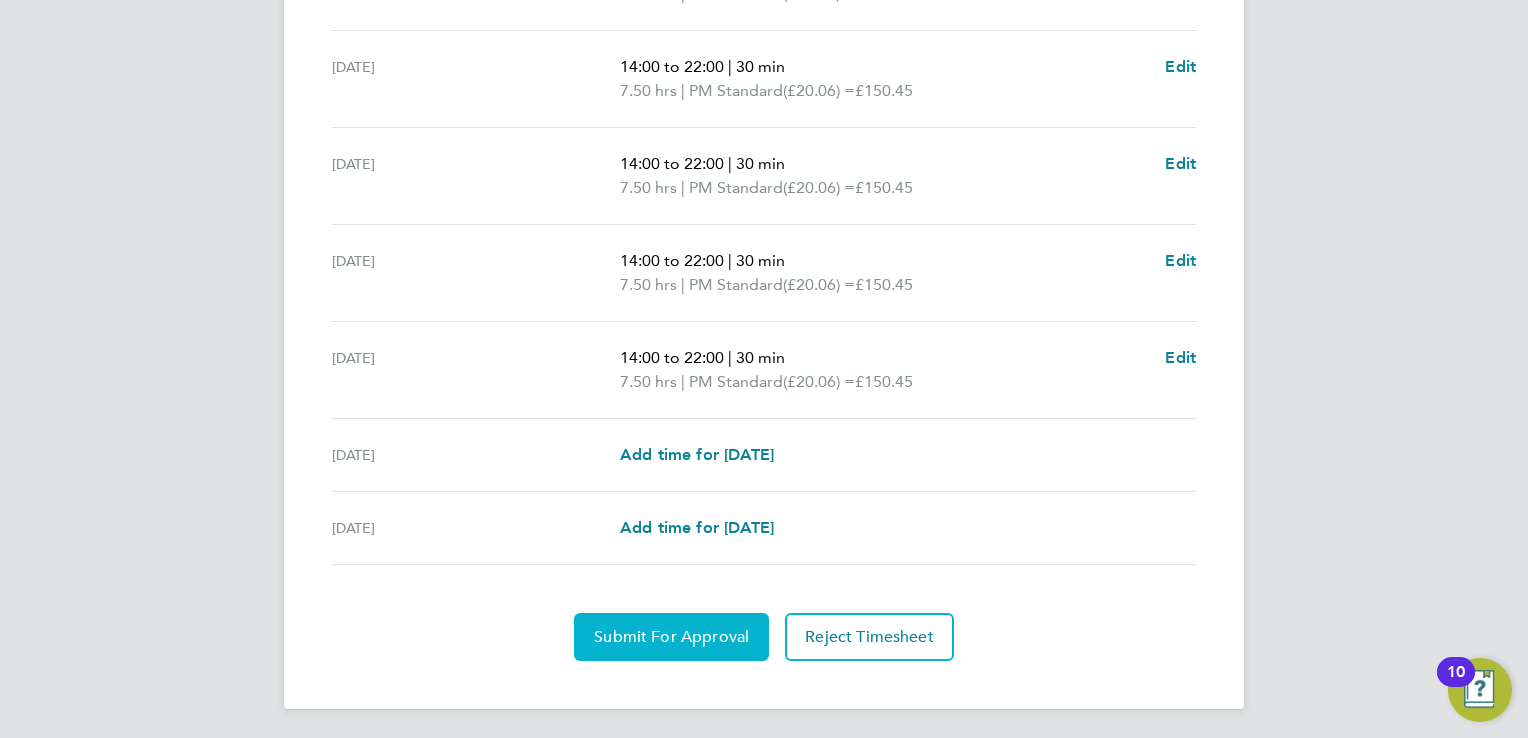 click on "Submit For Approval" 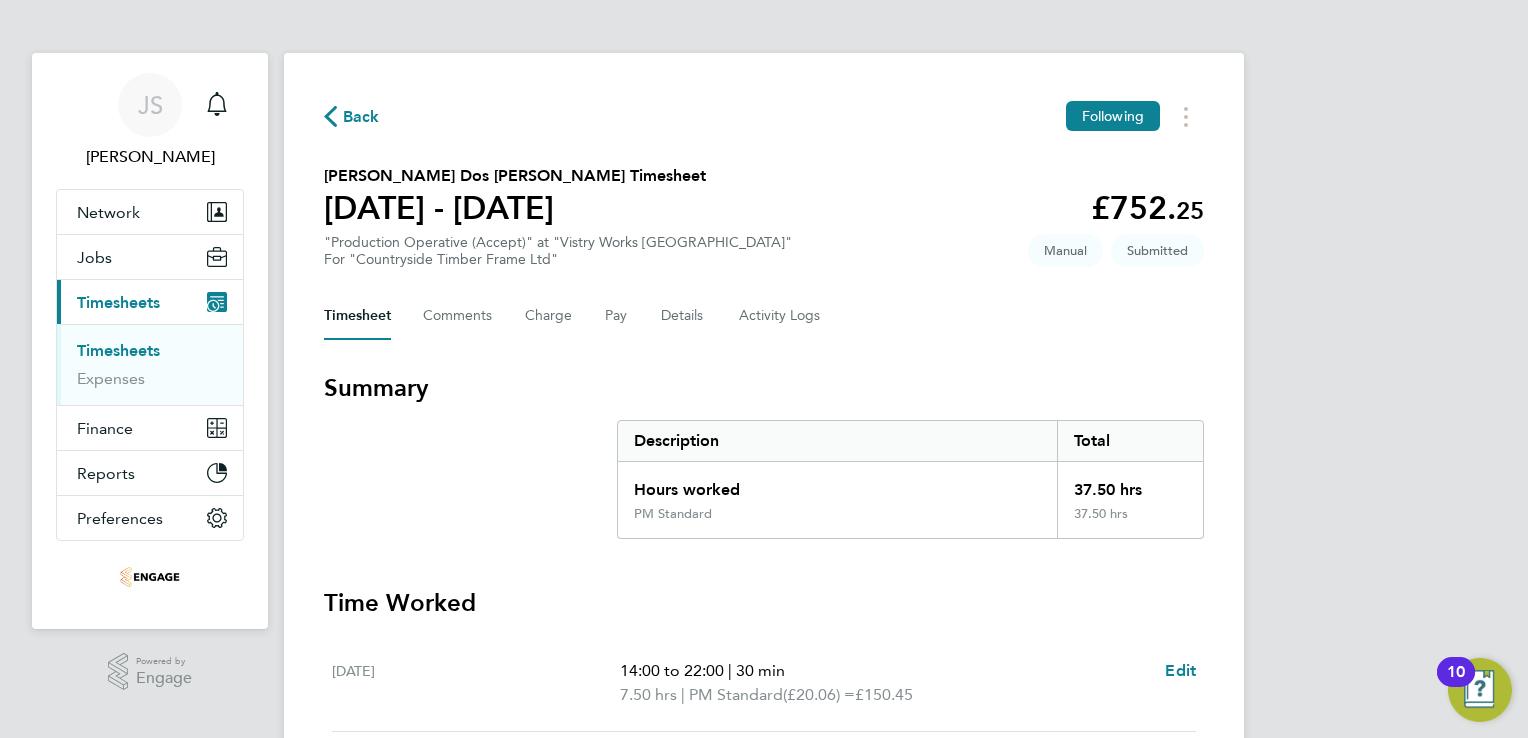 scroll, scrollTop: 0, scrollLeft: 0, axis: both 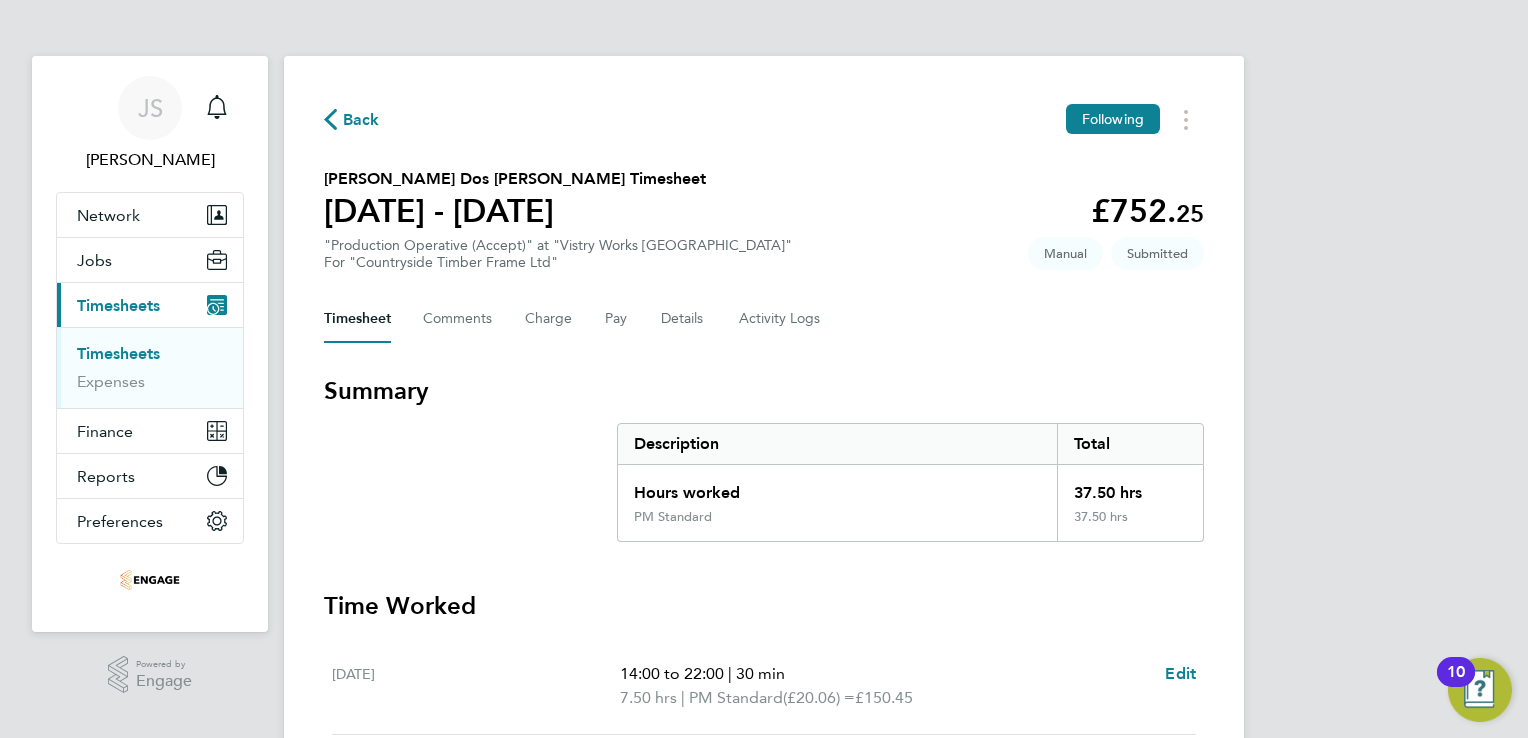 click on "Back" 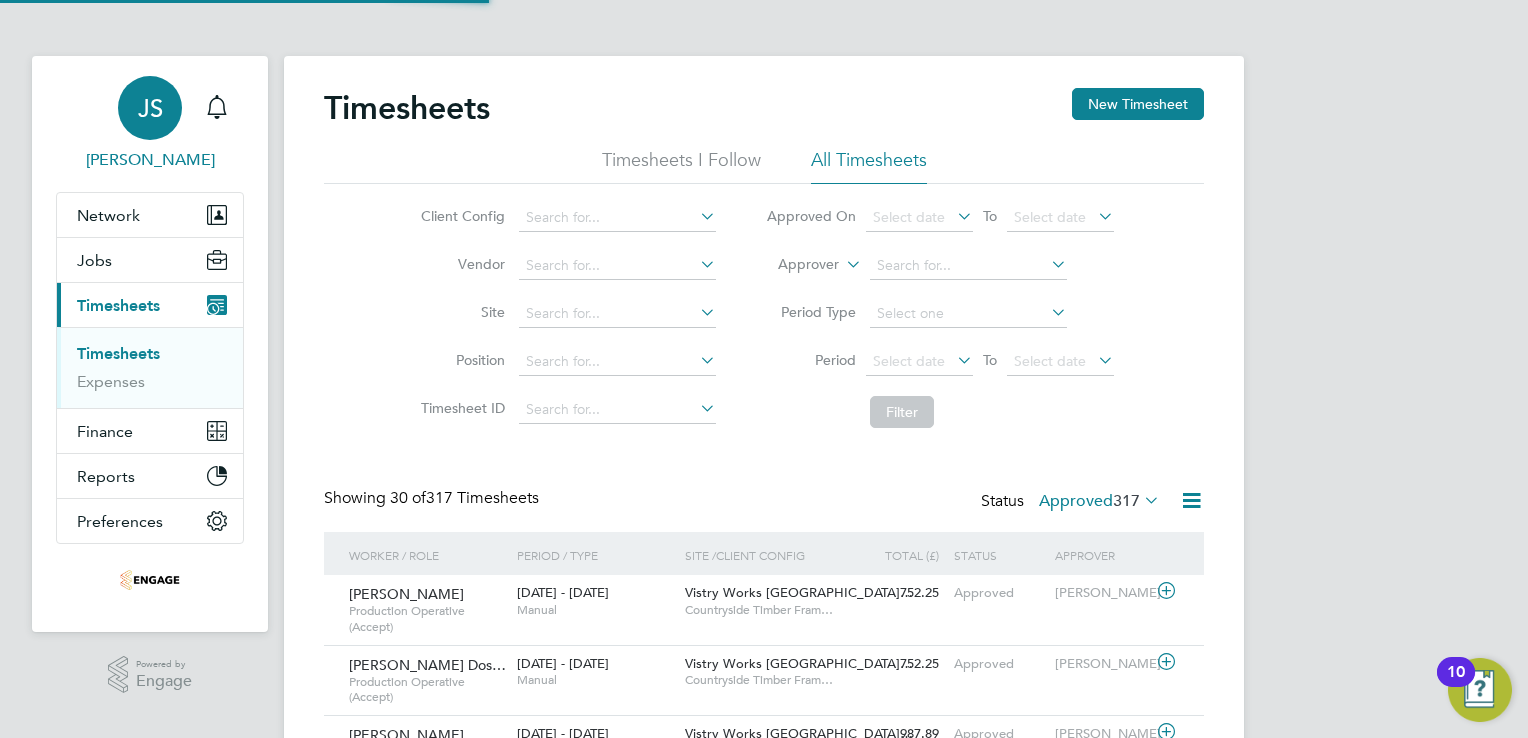 scroll, scrollTop: 9, scrollLeft: 10, axis: both 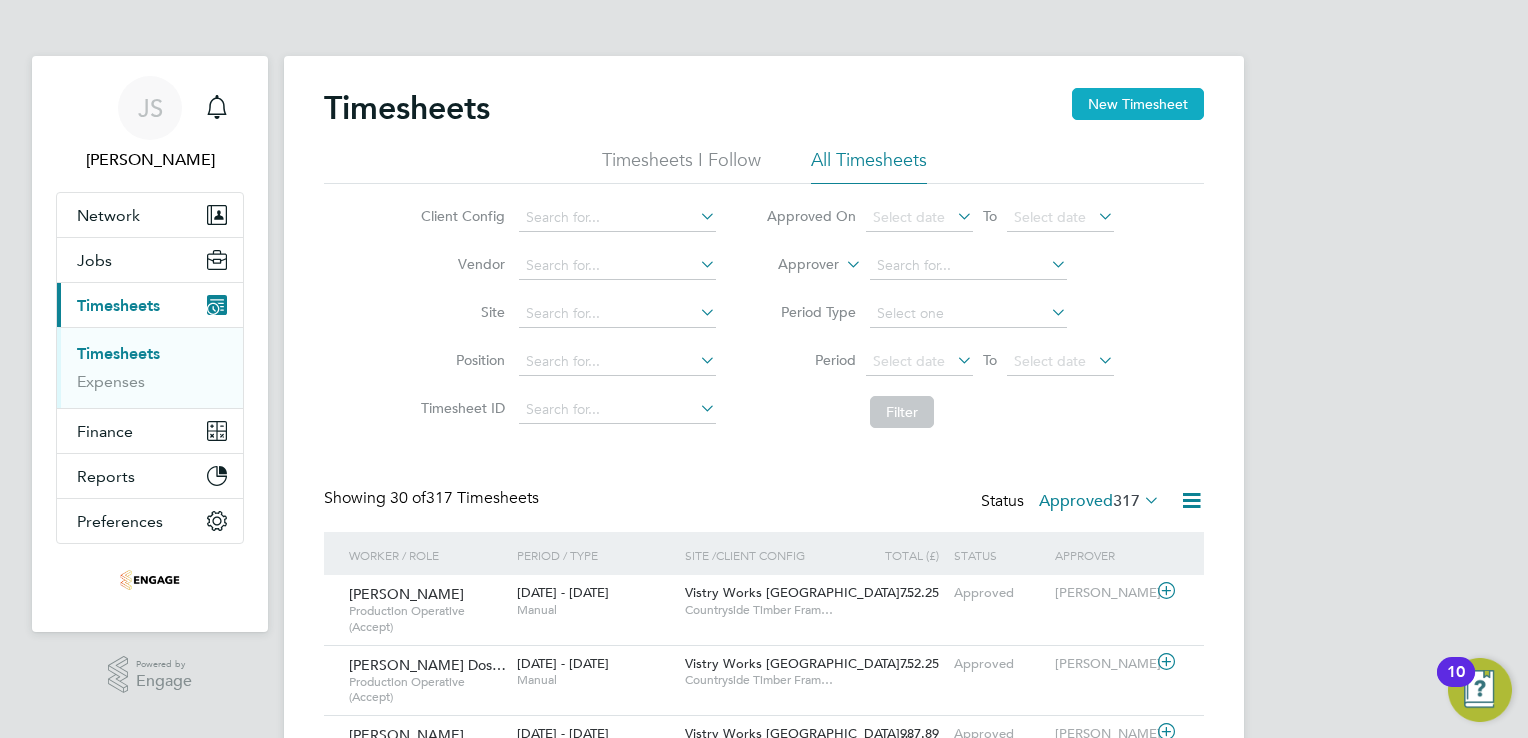 click on "New Timesheet" 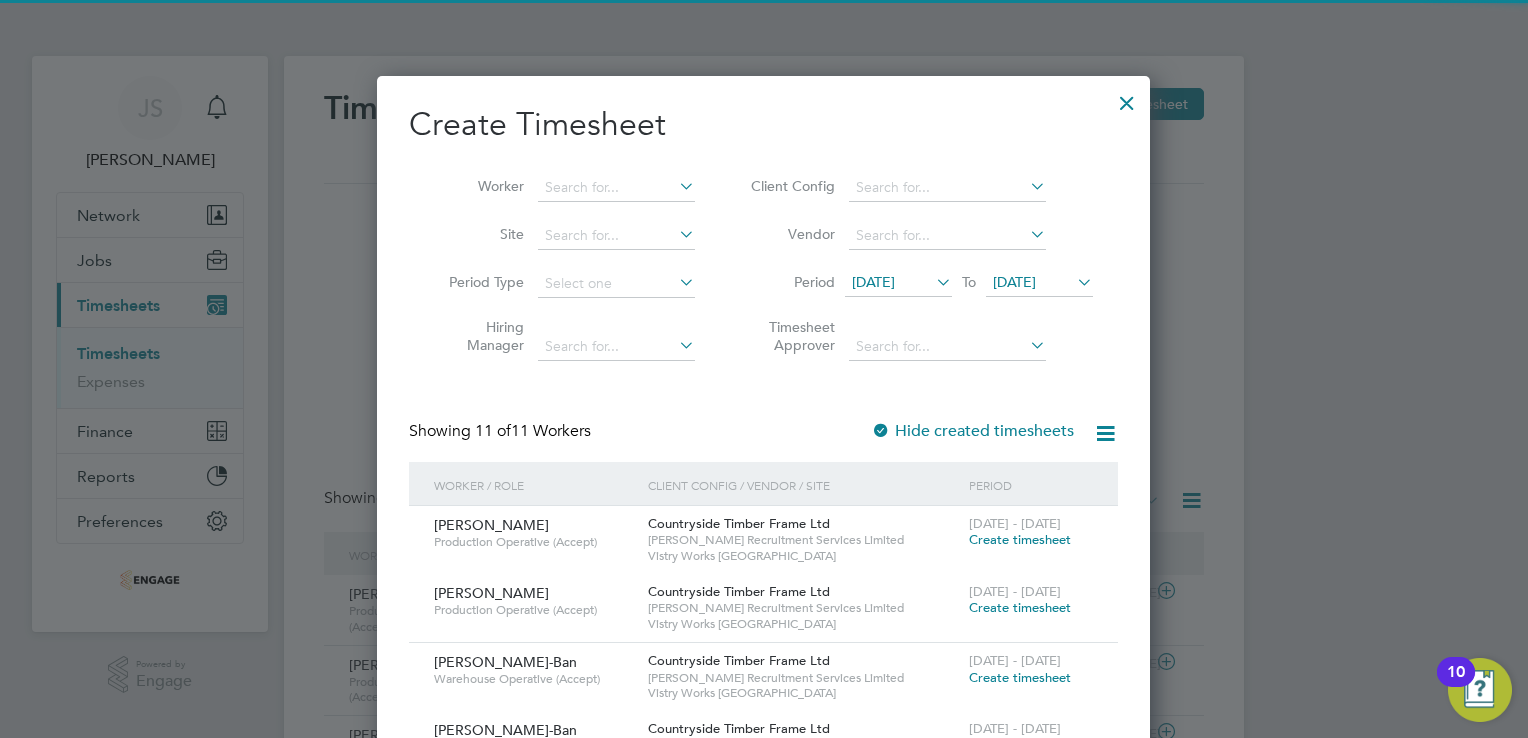 click on "30 Jun 2025" at bounding box center (898, 283) 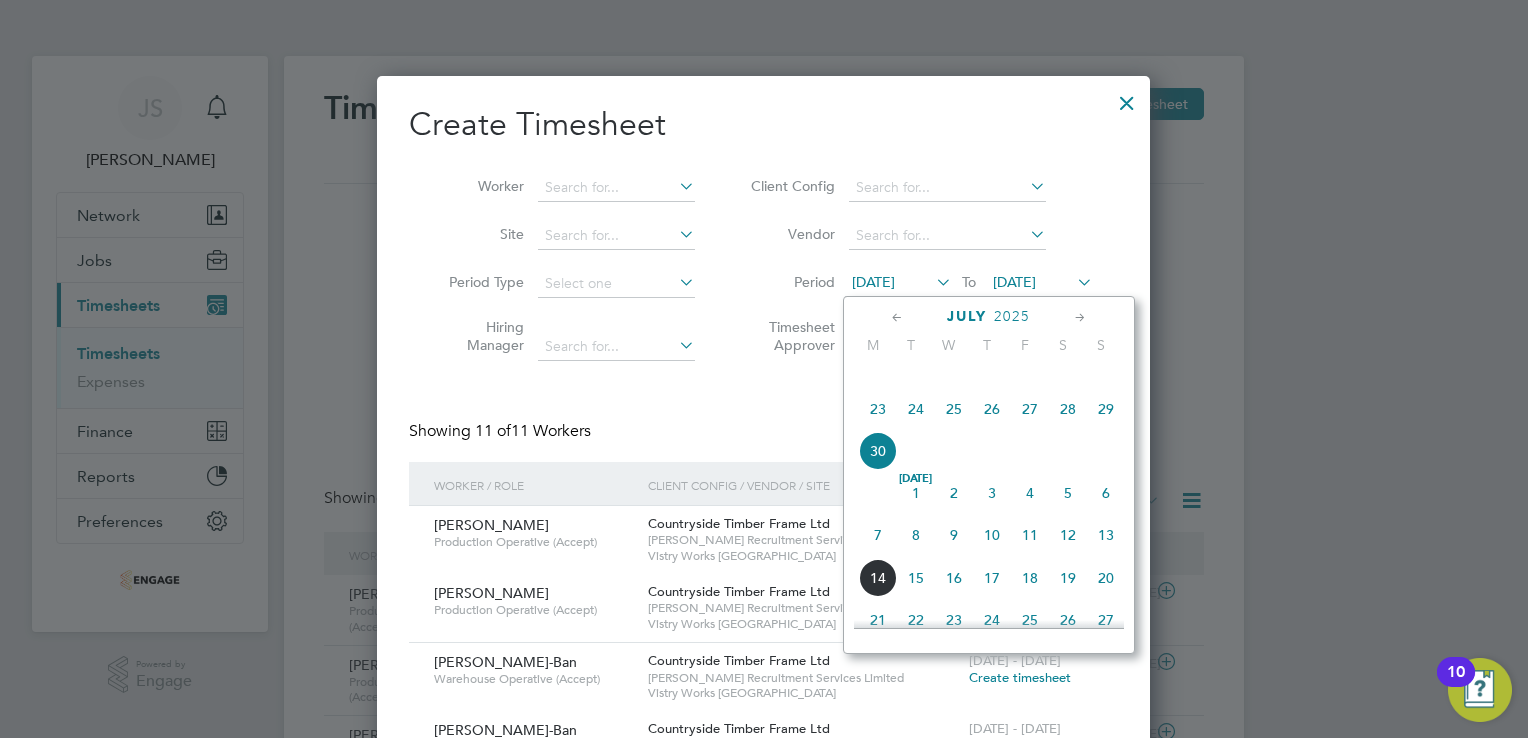 click on "7" 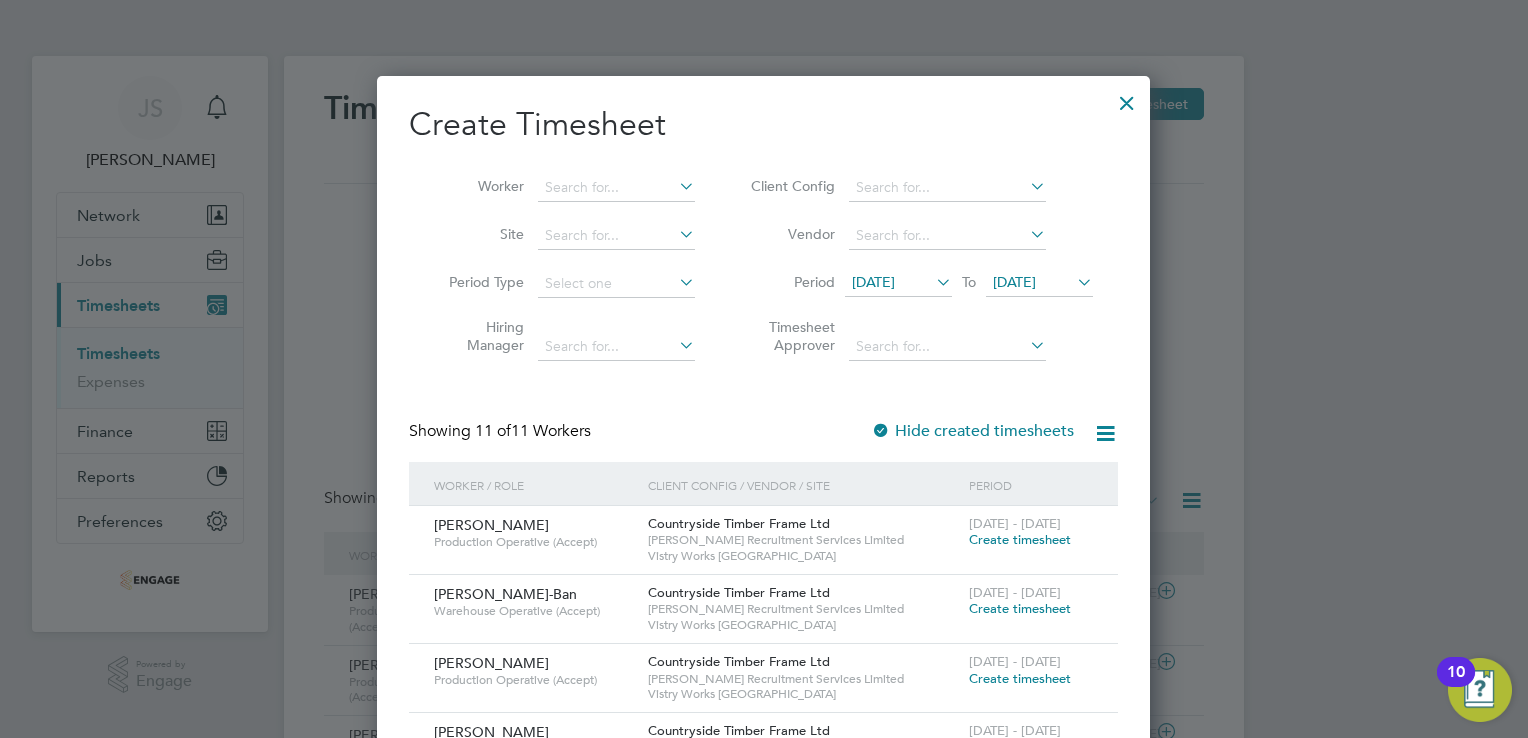 click on "[DATE]" at bounding box center (1014, 282) 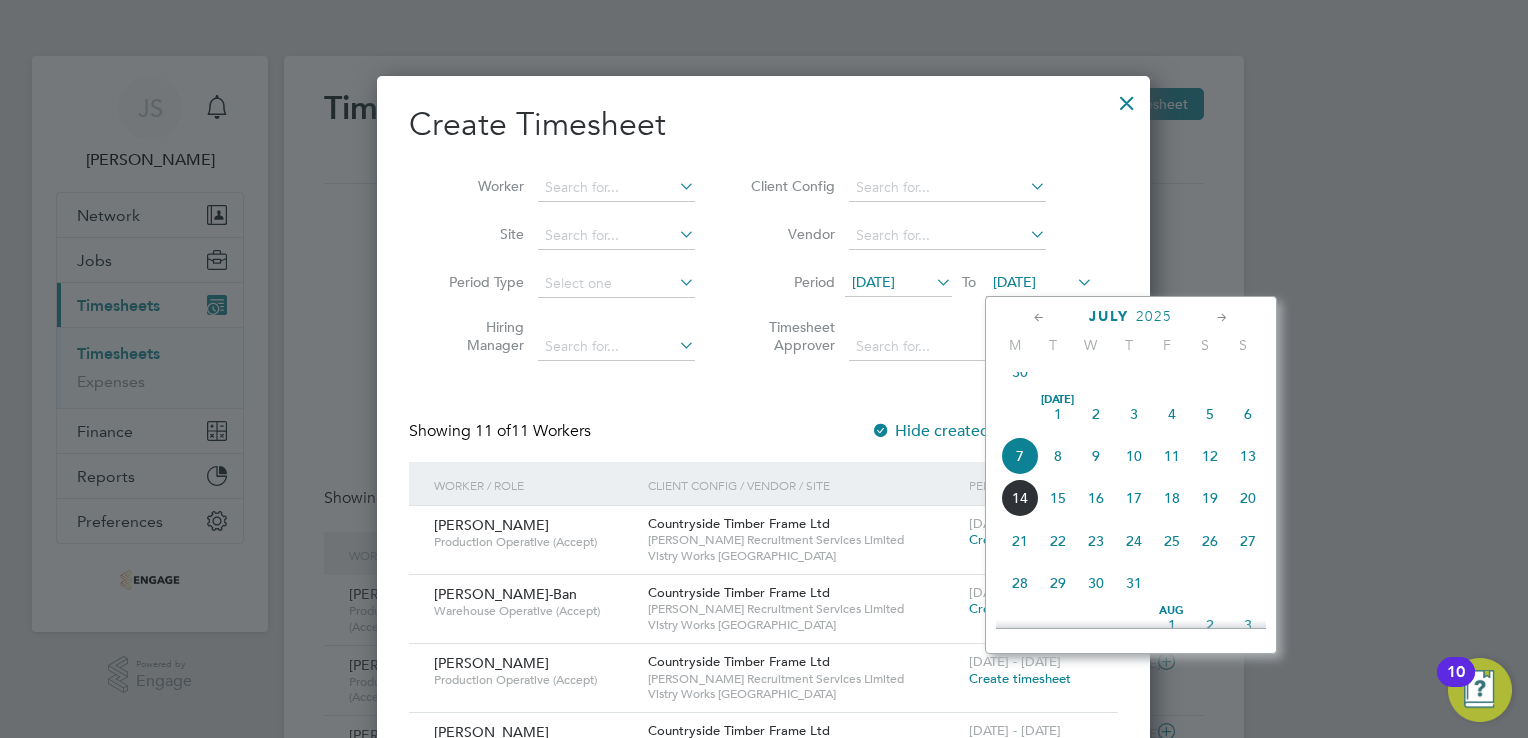 click on "13" 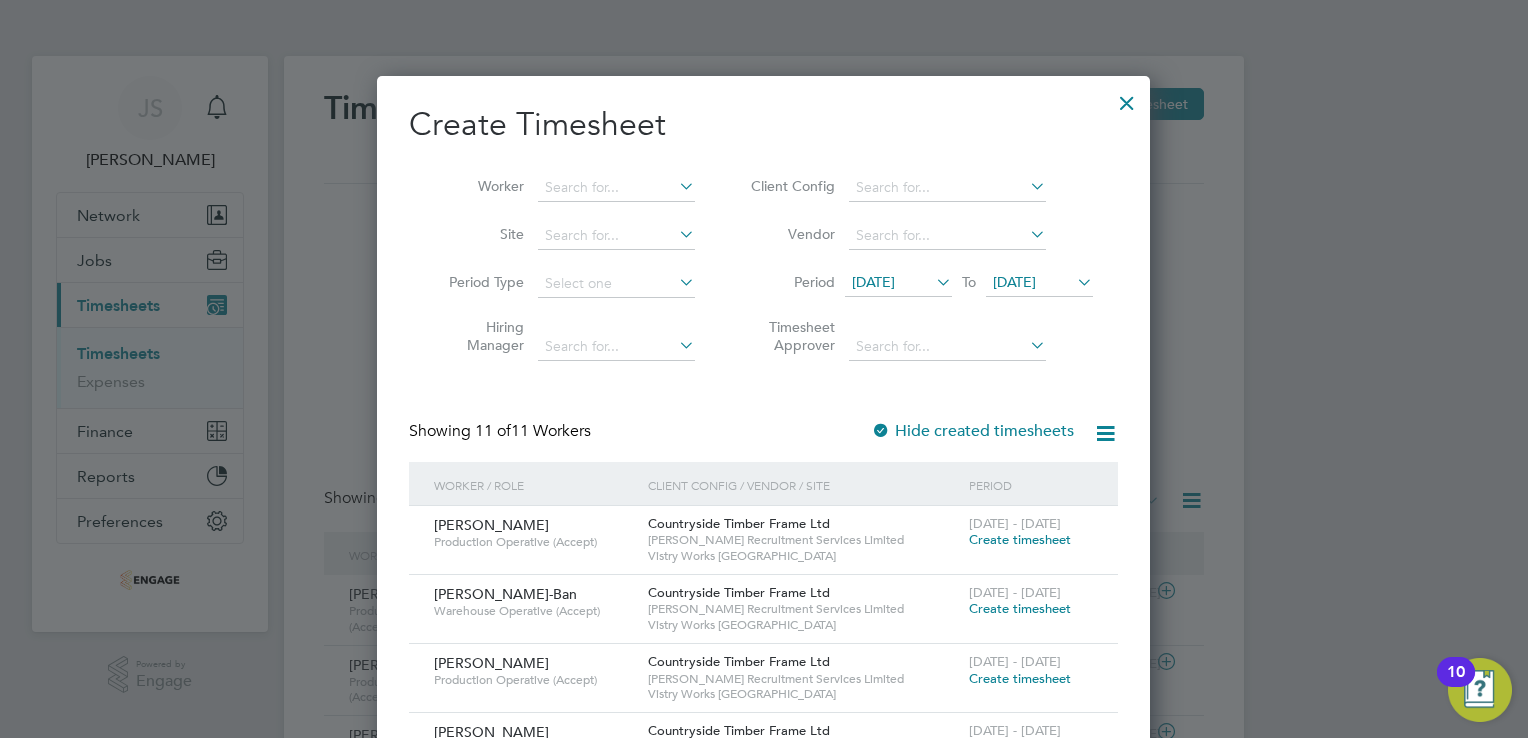 click at bounding box center [1127, 98] 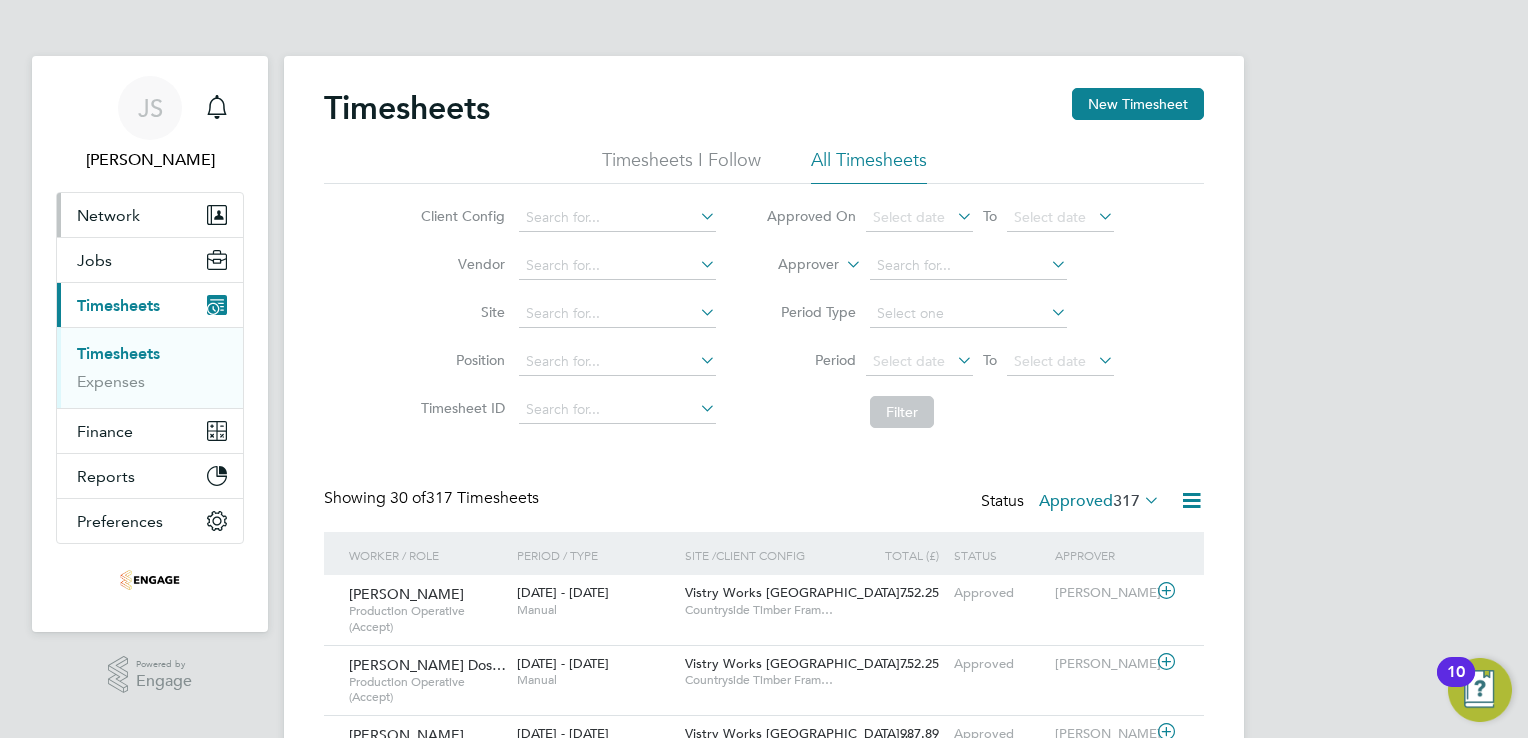 click on "Network" at bounding box center (108, 215) 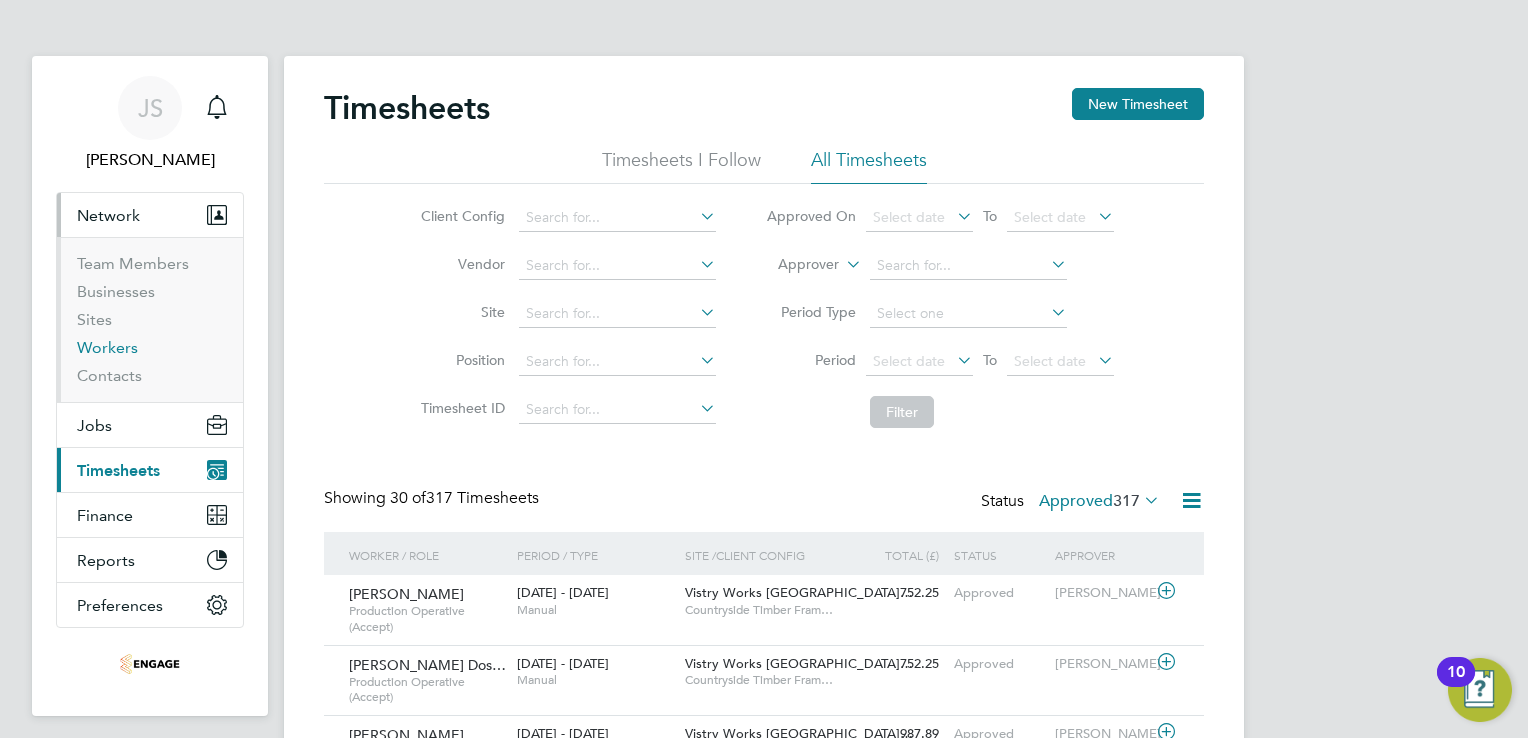 click on "Workers" at bounding box center (107, 347) 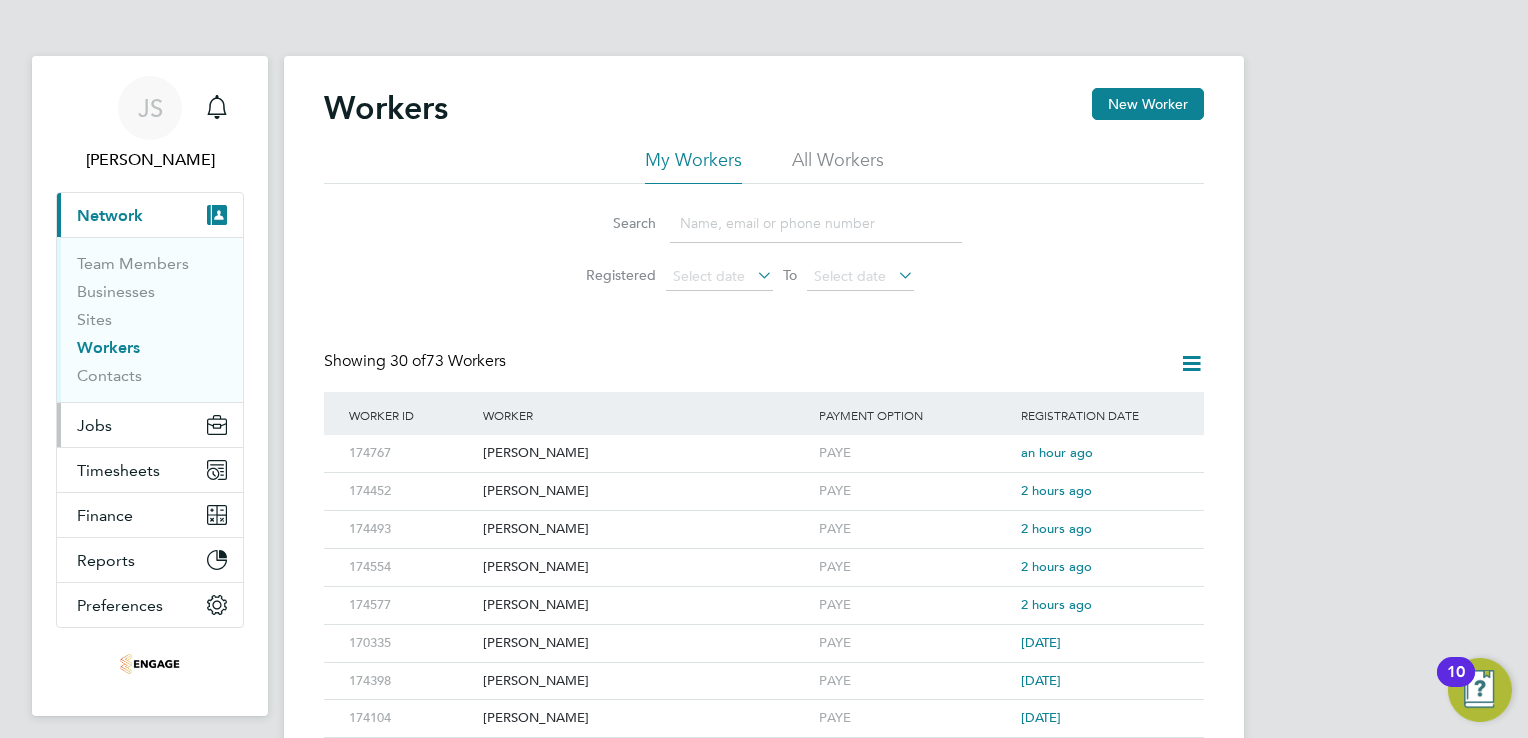 click on "Jobs" at bounding box center (94, 425) 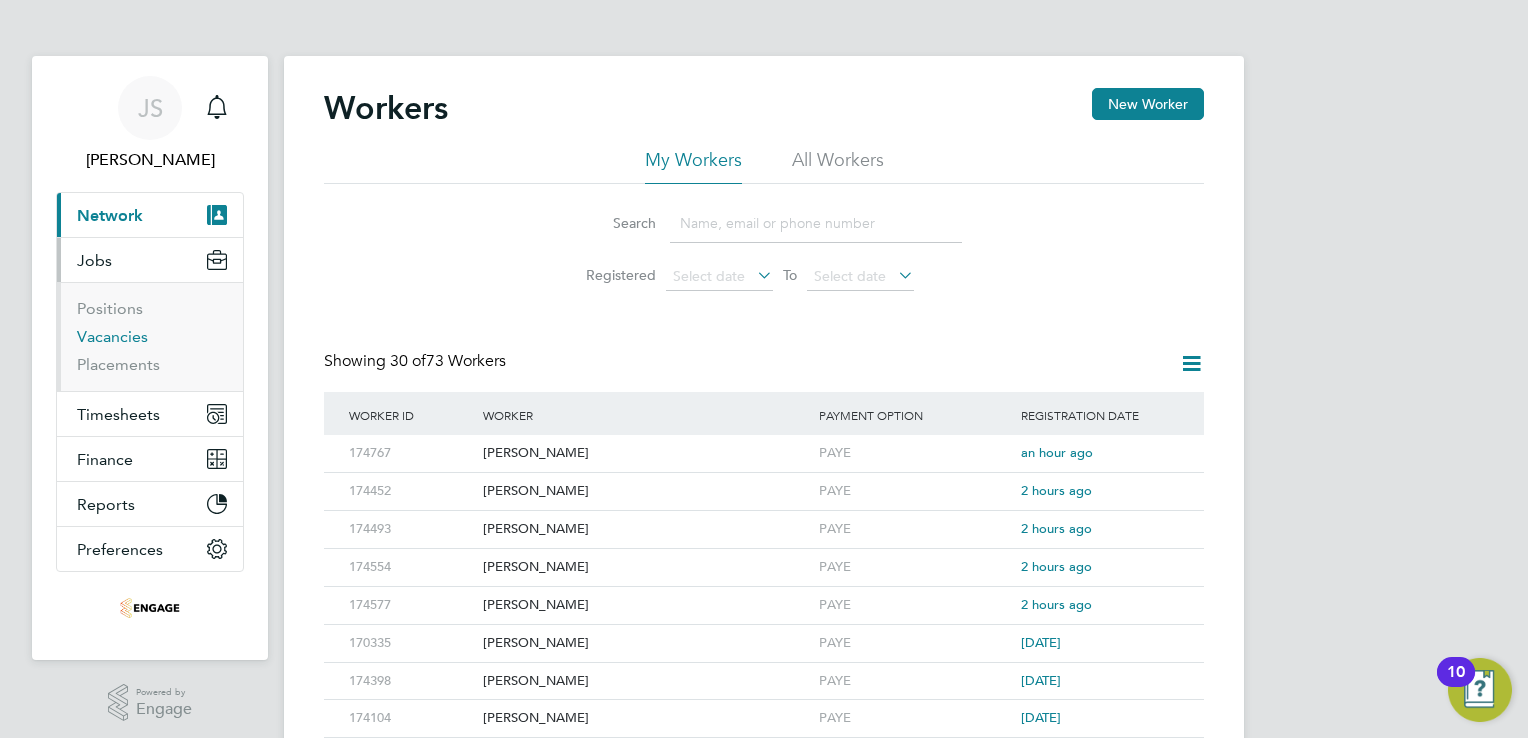 click on "Vacancies" at bounding box center (112, 336) 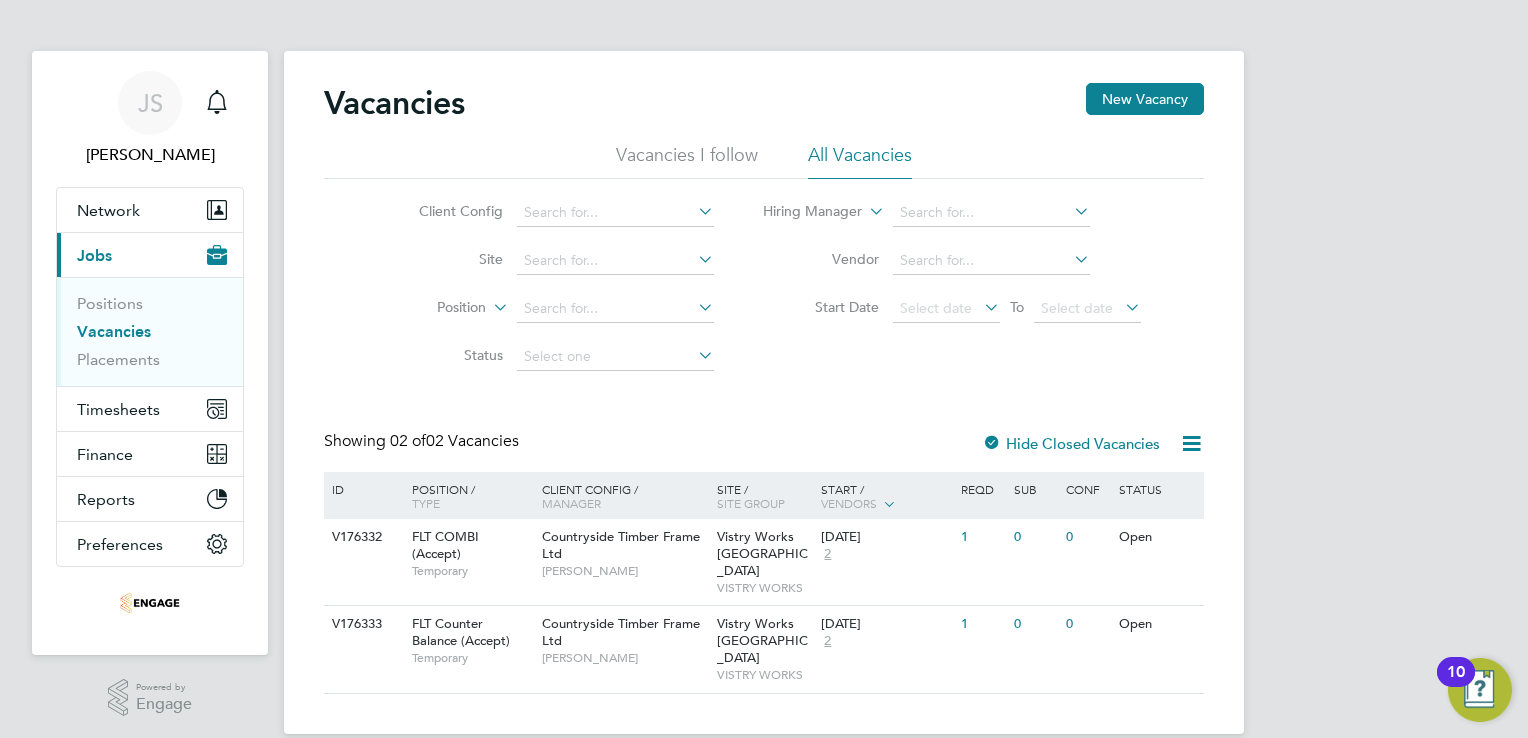 drag, startPoint x: 1507, startPoint y: 450, endPoint x: 1323, endPoint y: 463, distance: 184.45866 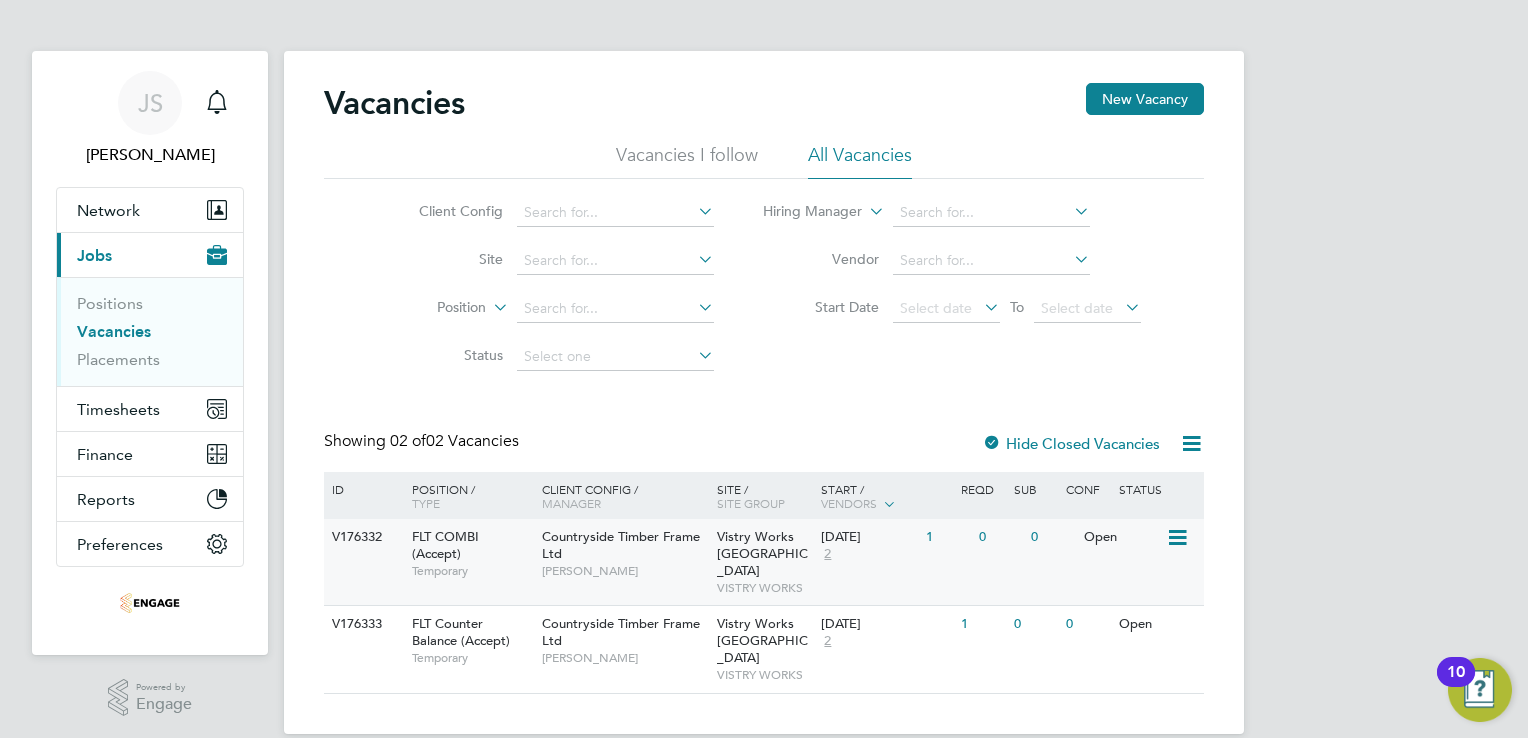 click 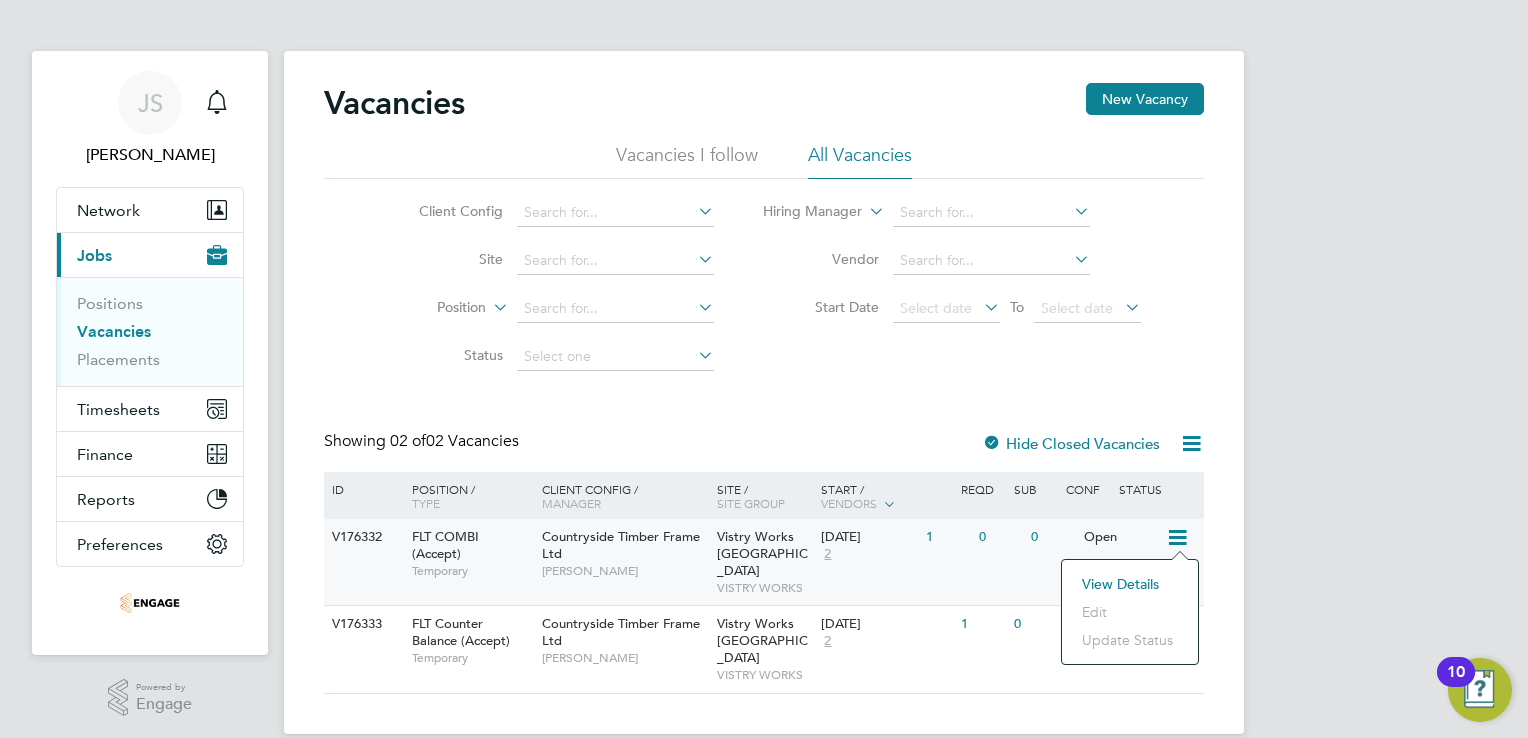 click on "JS   Joanna Sobierajska   Notifications
Applications:   Network
Team Members   Businesses   Sites   Workers   Contacts   Current page:   Jobs
Positions   Vacancies   Placements   Timesheets
Timesheets   Expenses   Finance
Invoices & Credit Notes   Reports
Margin Report   CIS Reports   Report Downloads   Preferences
My Business   Doc. Requirements   Notifications   VMS Configurations   Activity Logs
.st0{fill:#C0C1C2;}
Powered by Engage Vacancies New Vacancy Vacancies I follow All Vacancies Client Config     Site     Position     Status   Hiring Manager     Vendor   Start Date
Select date
To
Select date
Showing   02 of  02 Vacancies Hide Closed Vacancies ID  Position / Type   Client Config / Manager Site /" at bounding box center [764, 380] 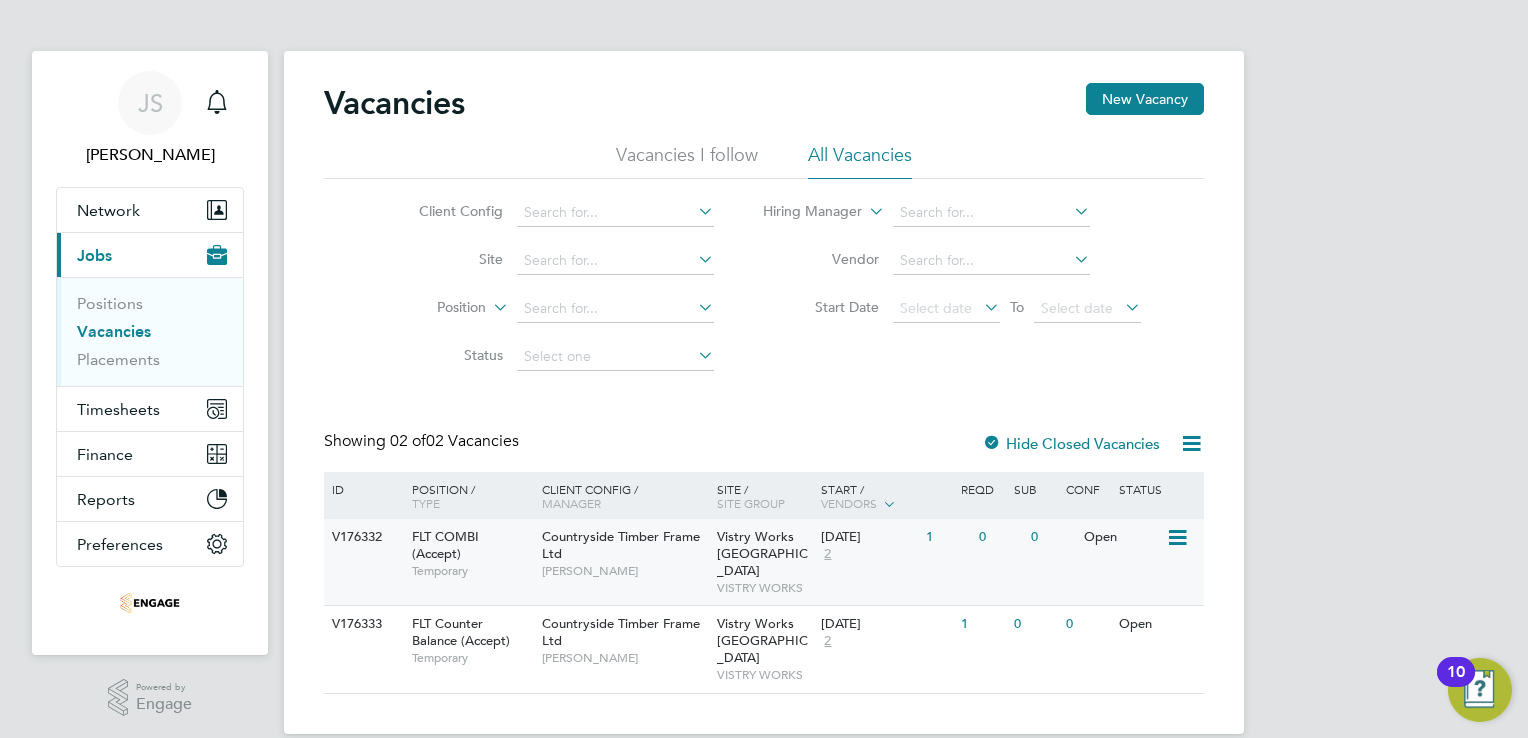 click on "Countryside Timber Frame Ltd" 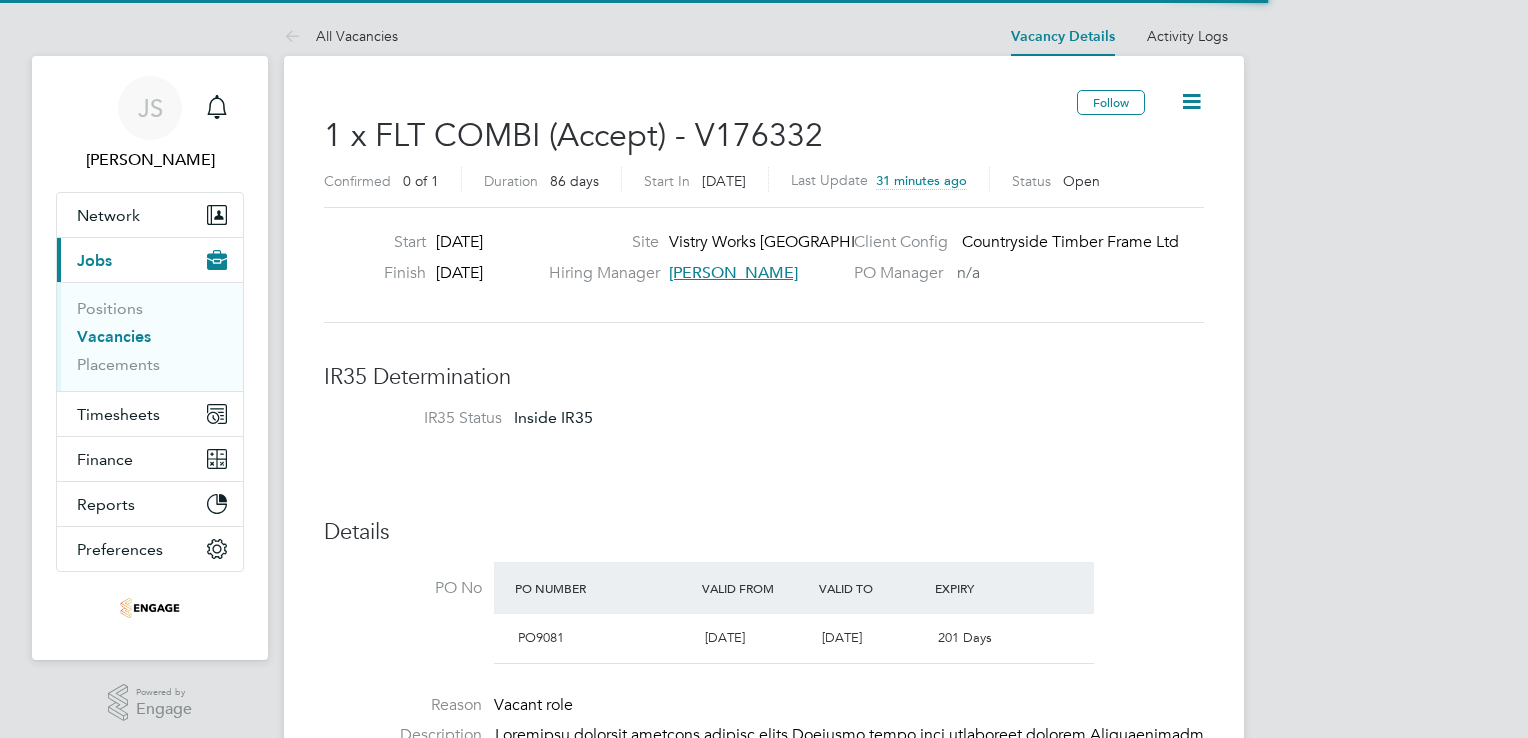 scroll, scrollTop: 240, scrollLeft: 0, axis: vertical 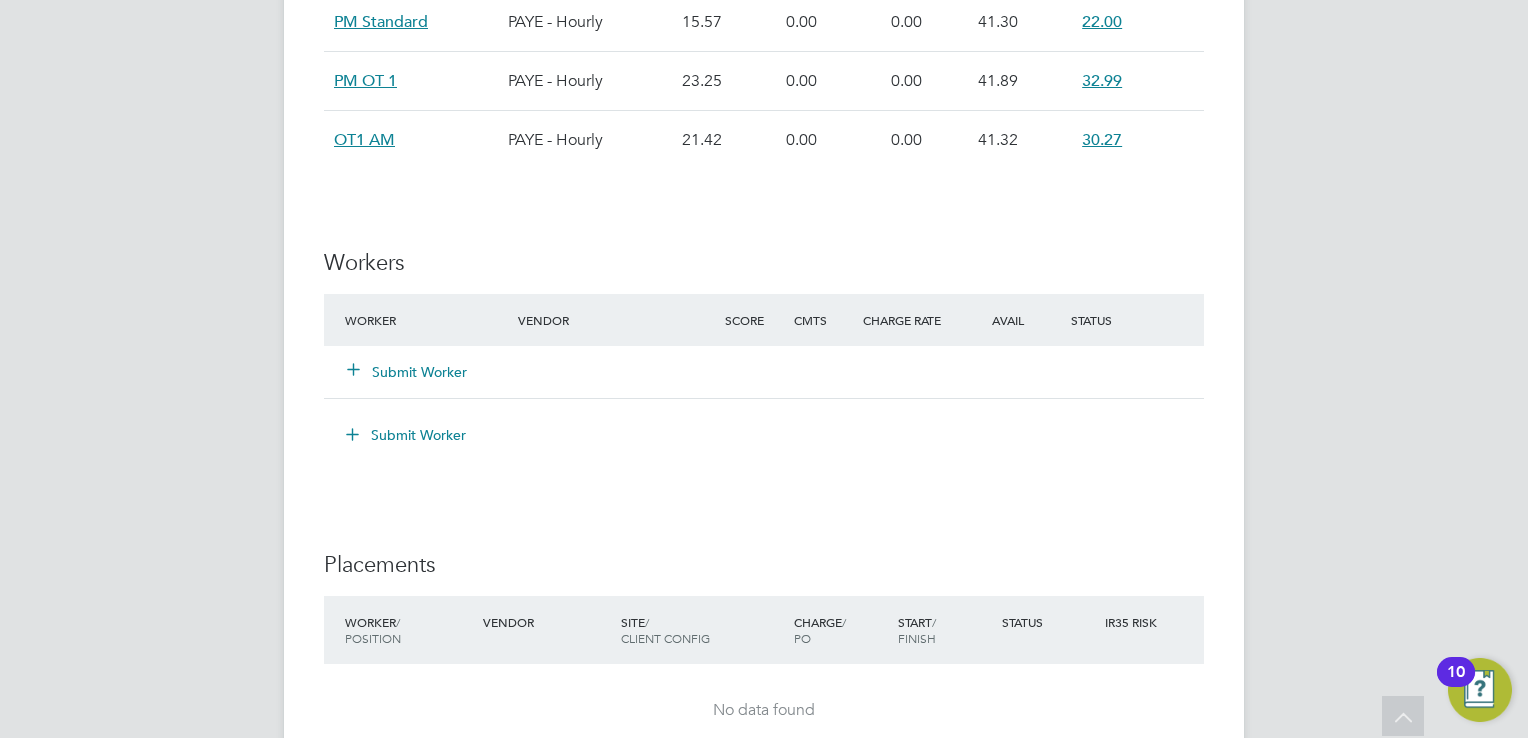 click on "Submit Worker" 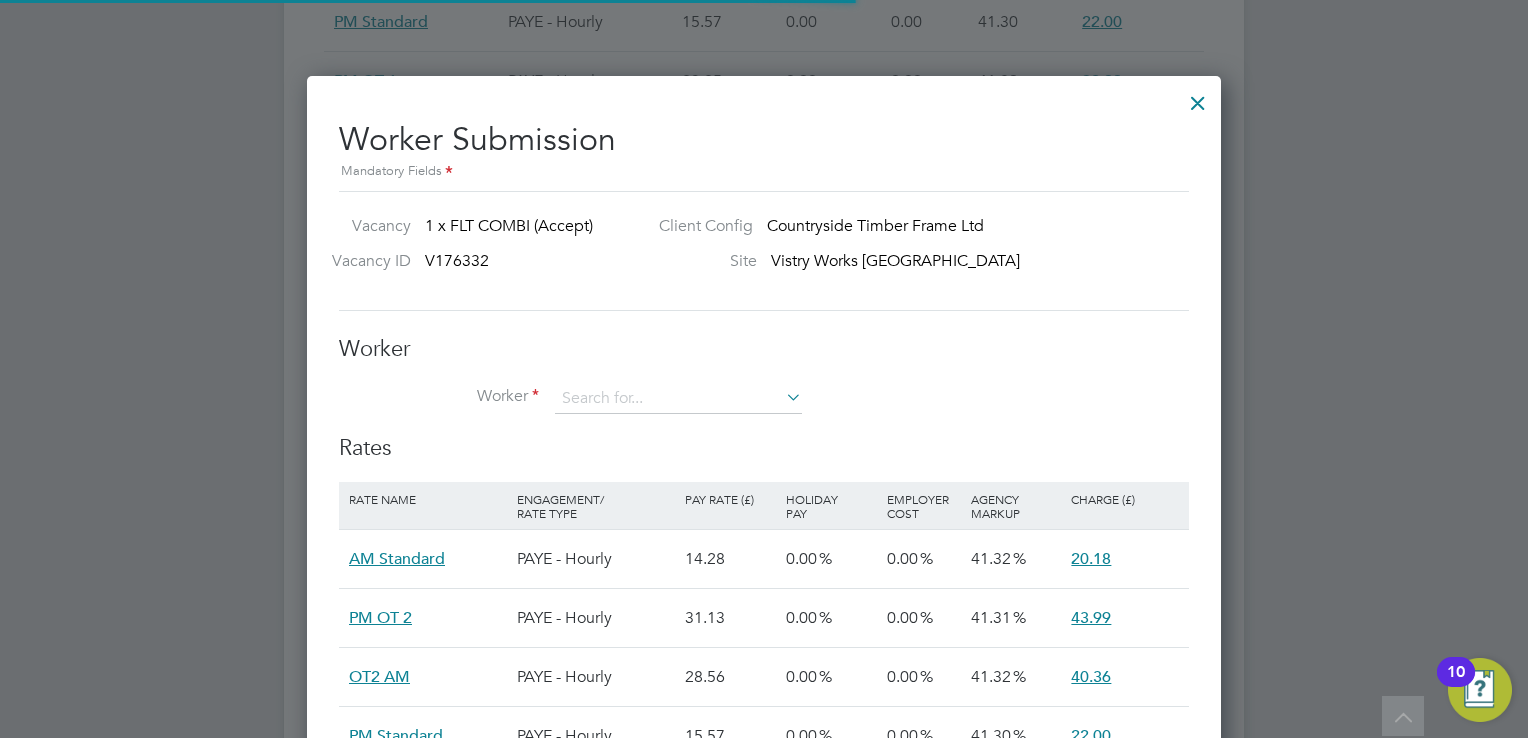 scroll, scrollTop: 10, scrollLeft: 10, axis: both 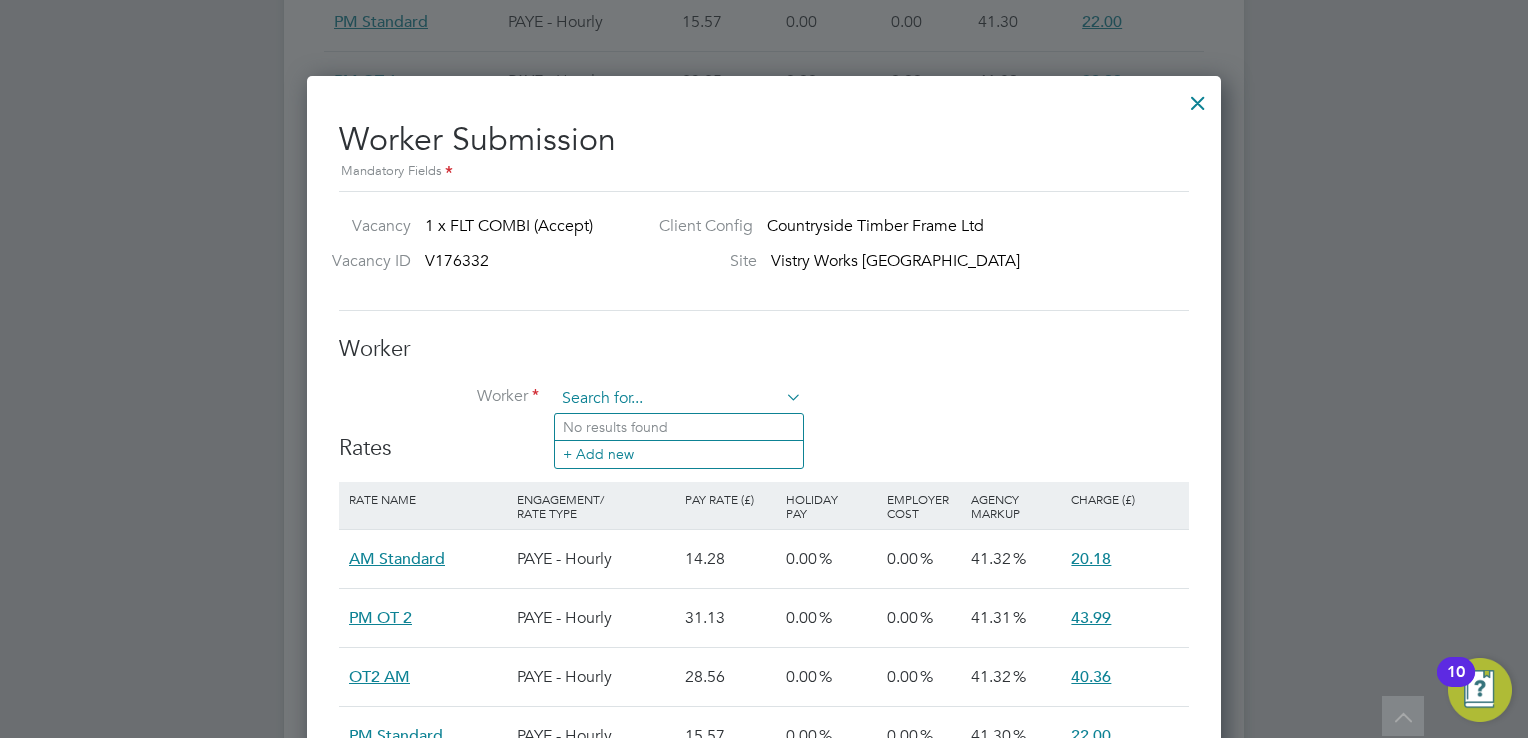 click at bounding box center (678, 399) 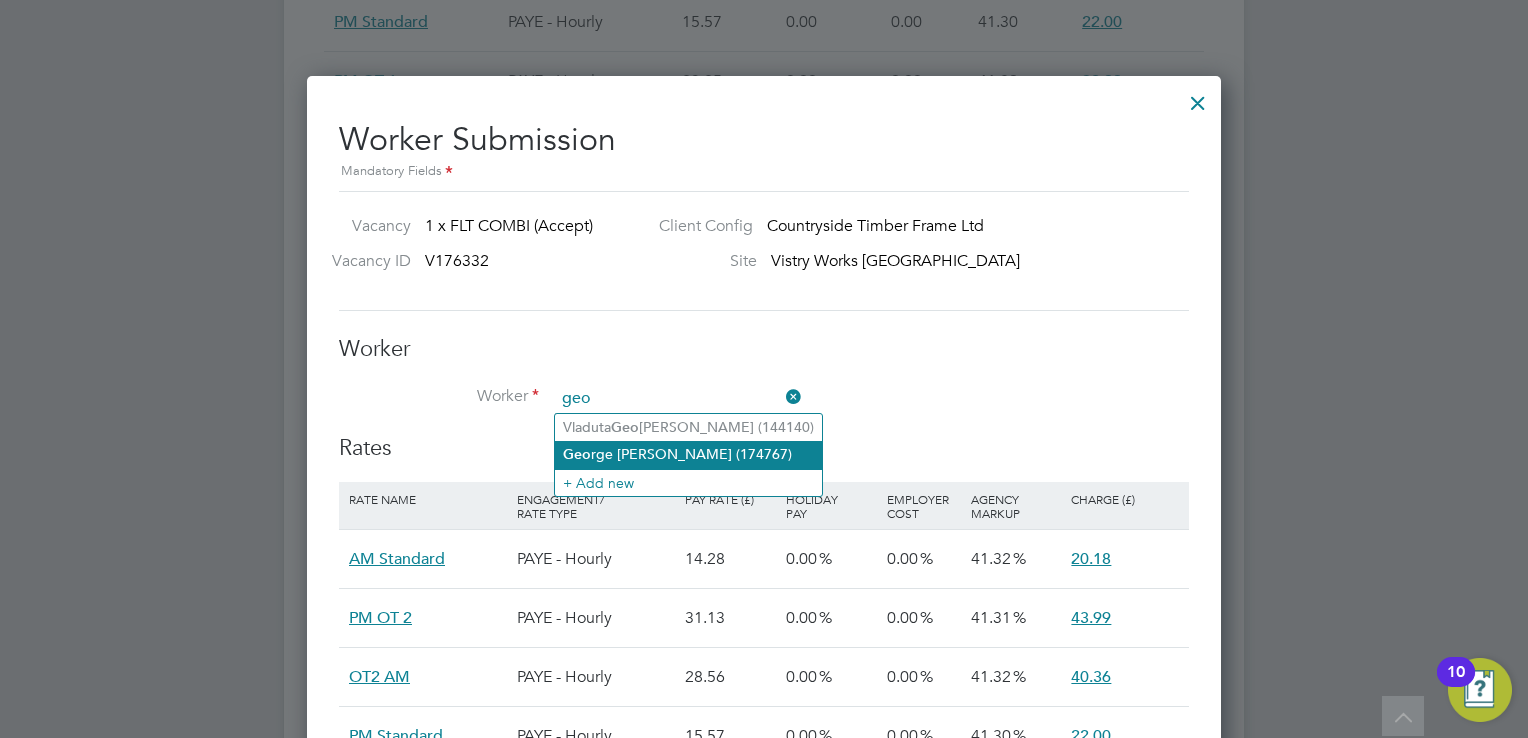 click on "Geo" 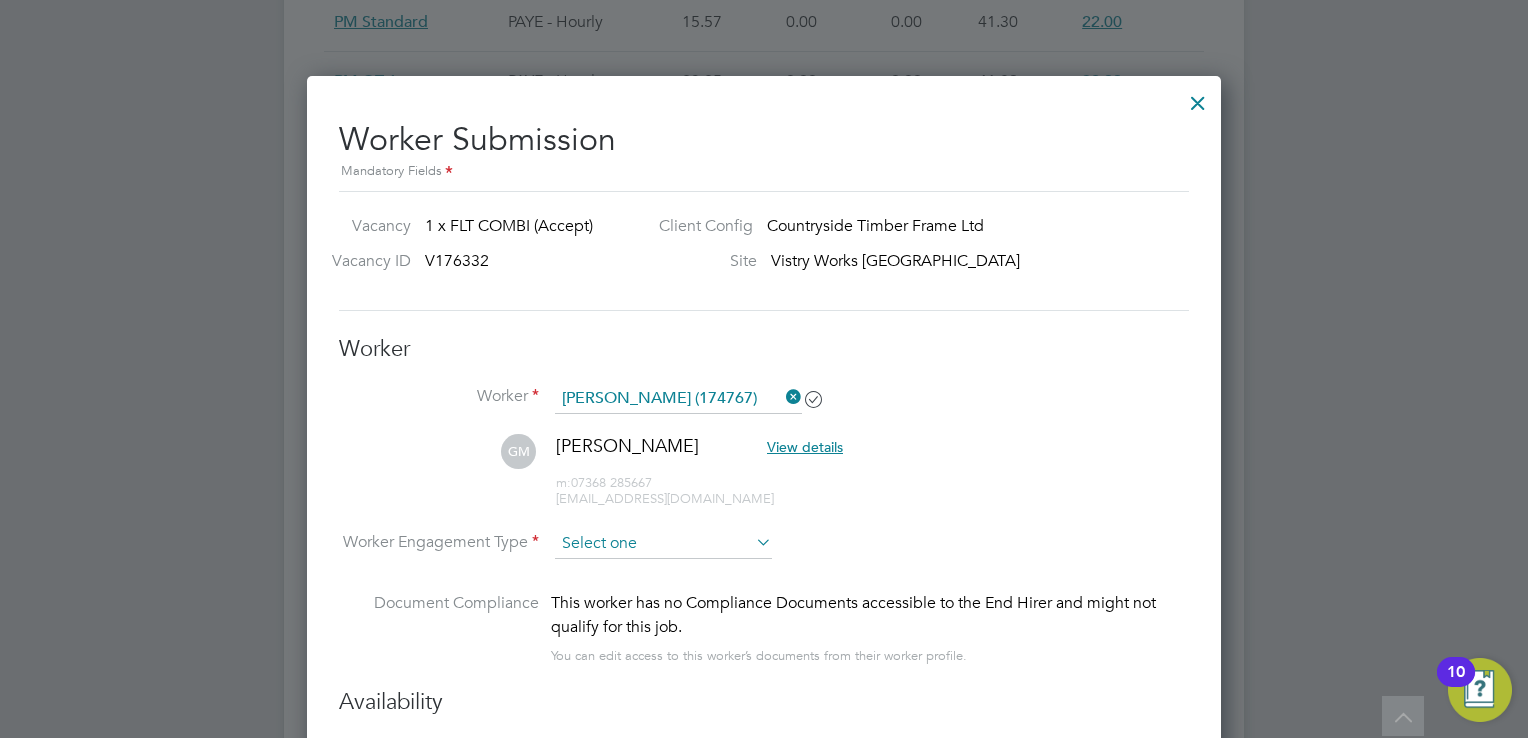 click at bounding box center (663, 544) 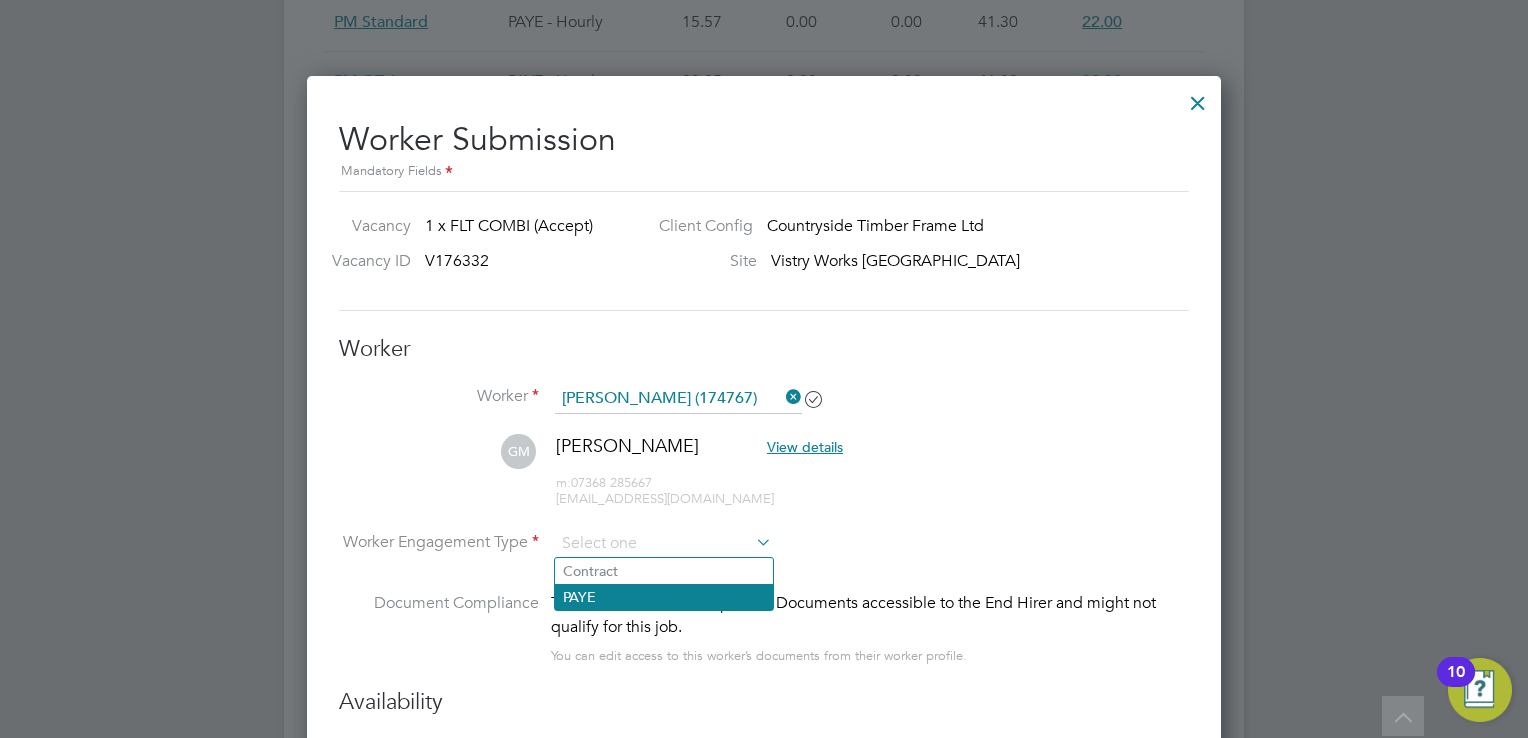 click on "PAYE" 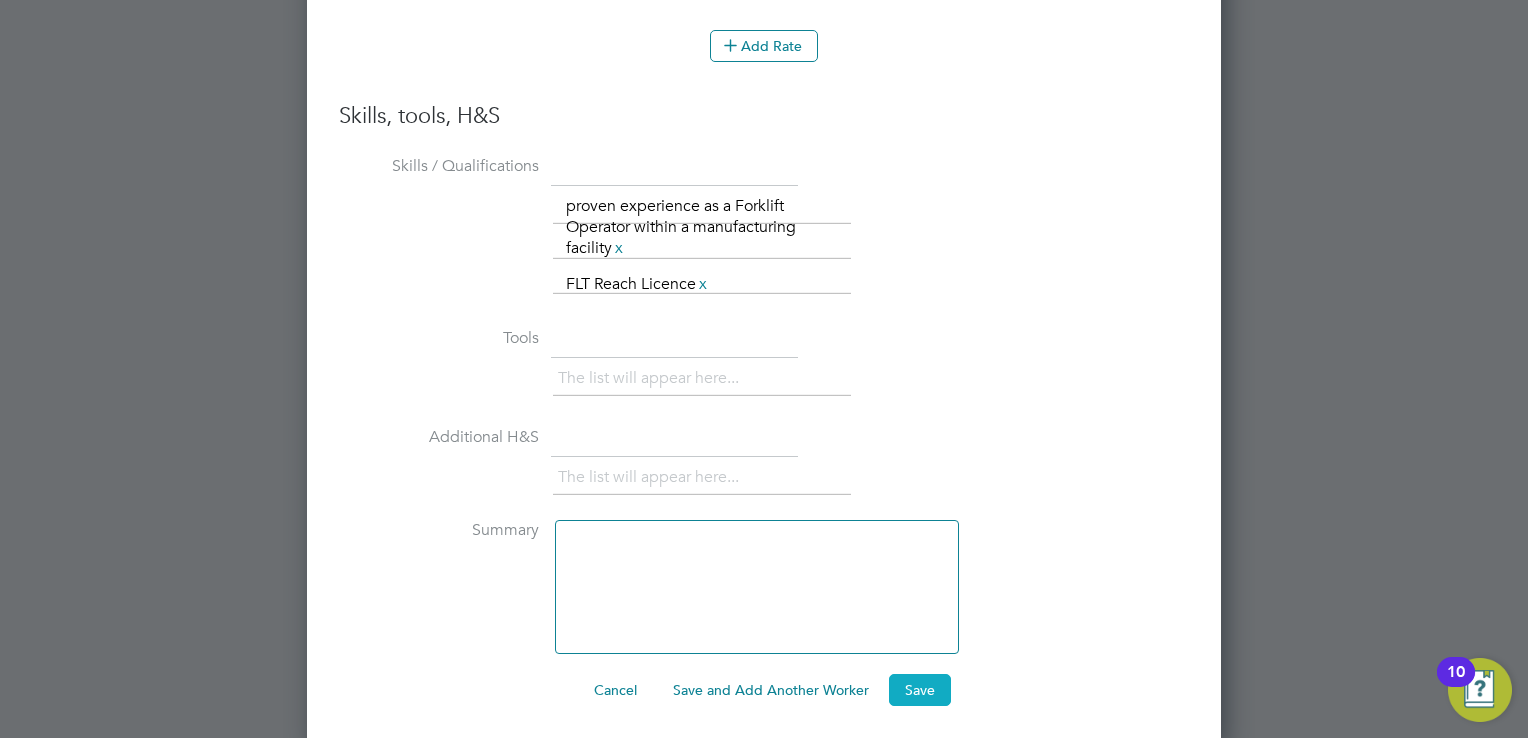 click on "Save" at bounding box center [920, 690] 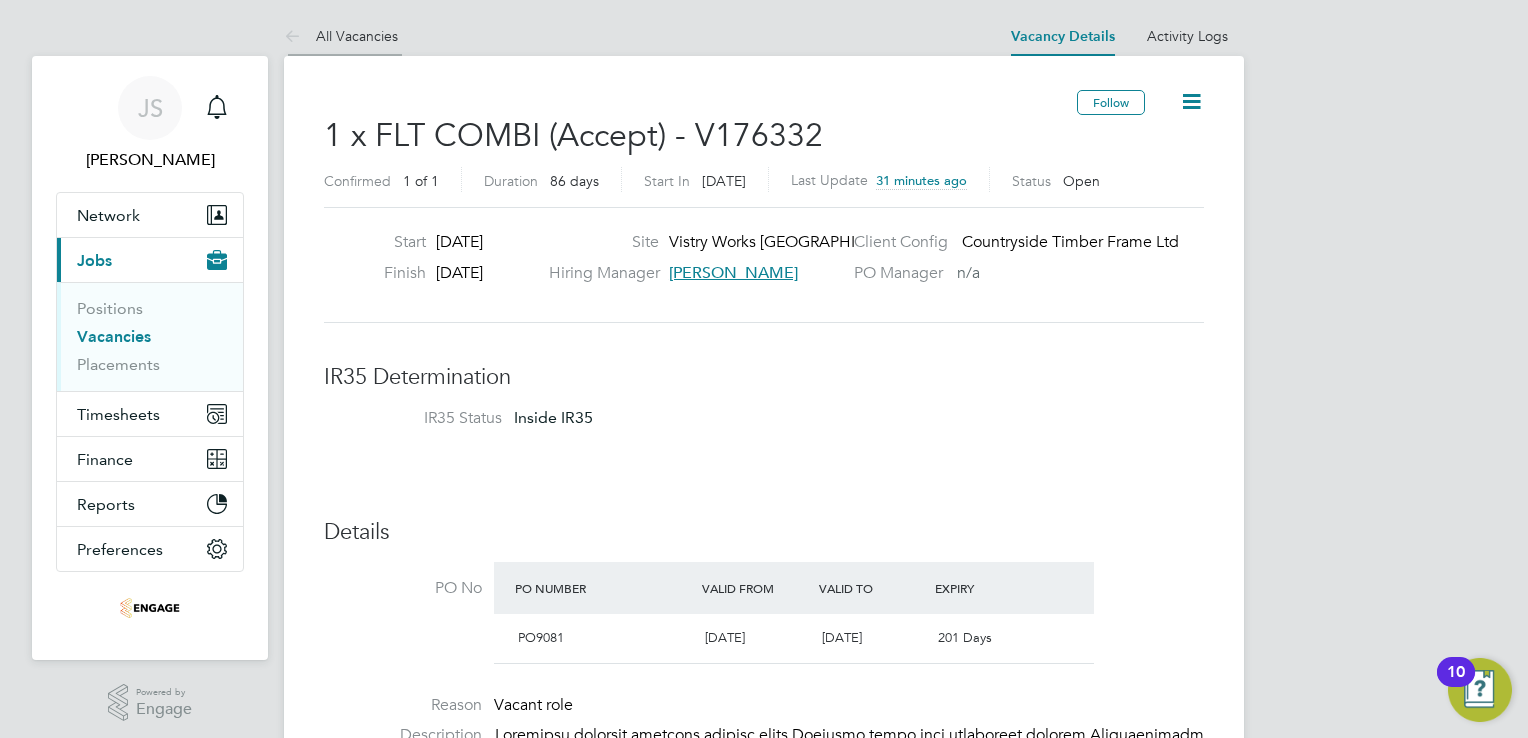 click on "All Vacancies" at bounding box center (341, 36) 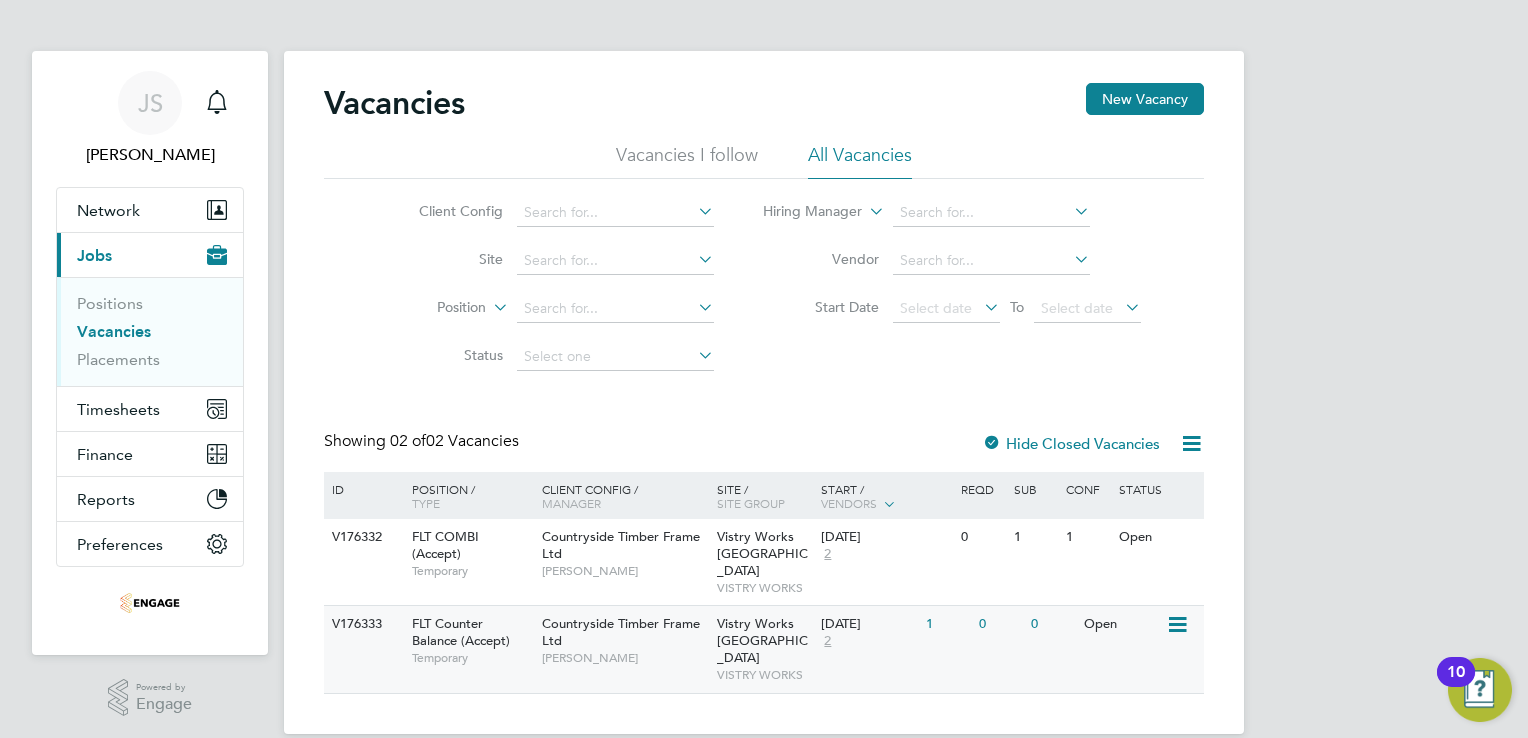 click on "Open" 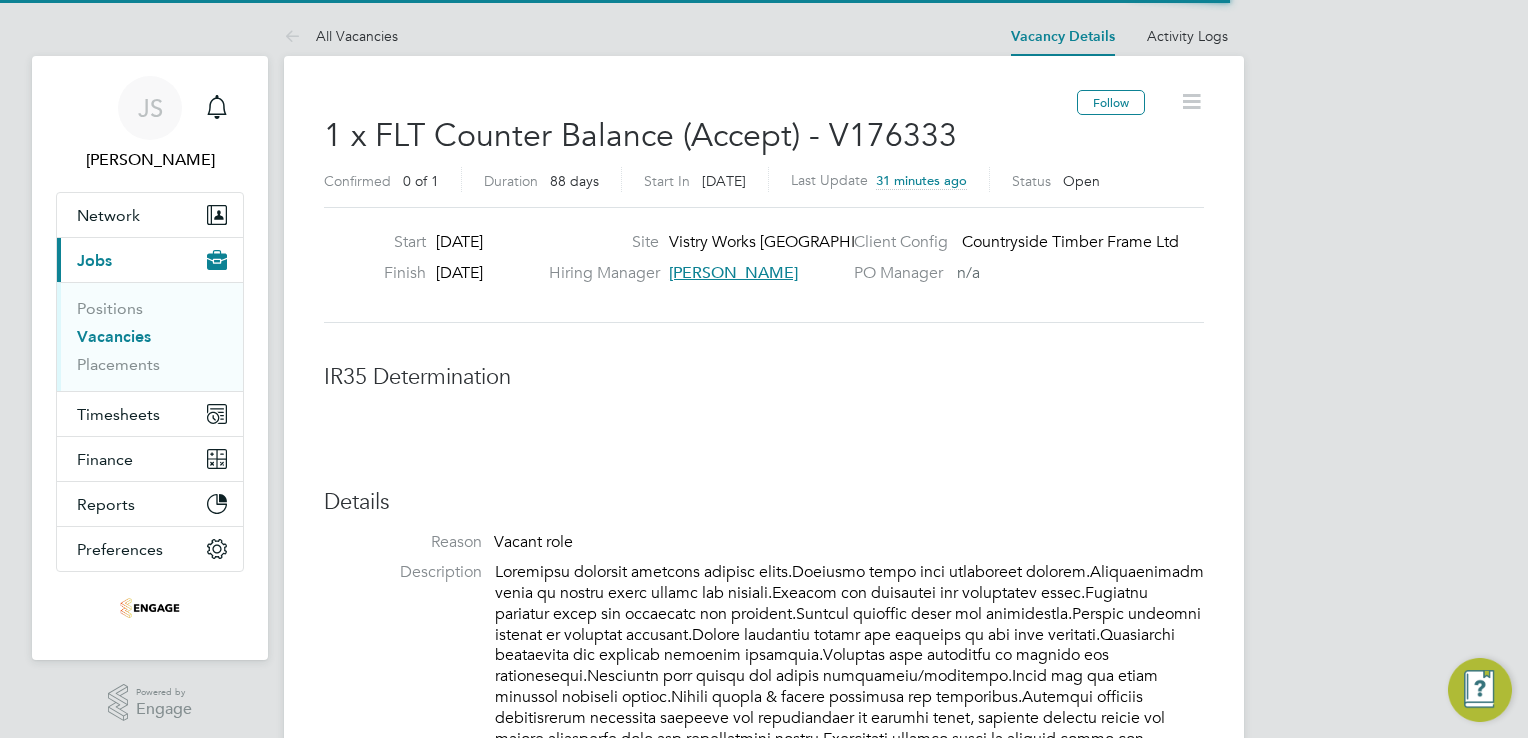 scroll, scrollTop: 0, scrollLeft: 0, axis: both 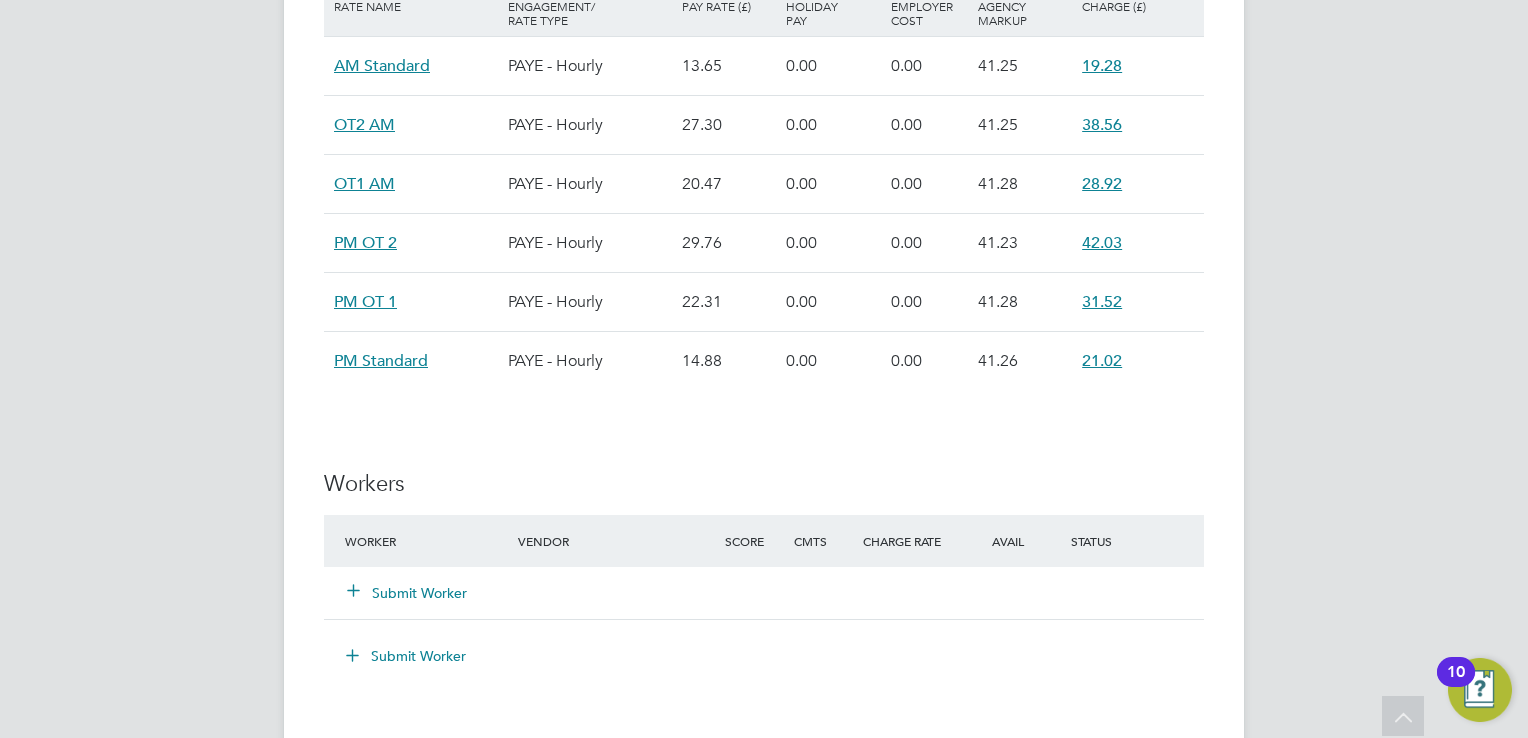 click on "Submit Worker" 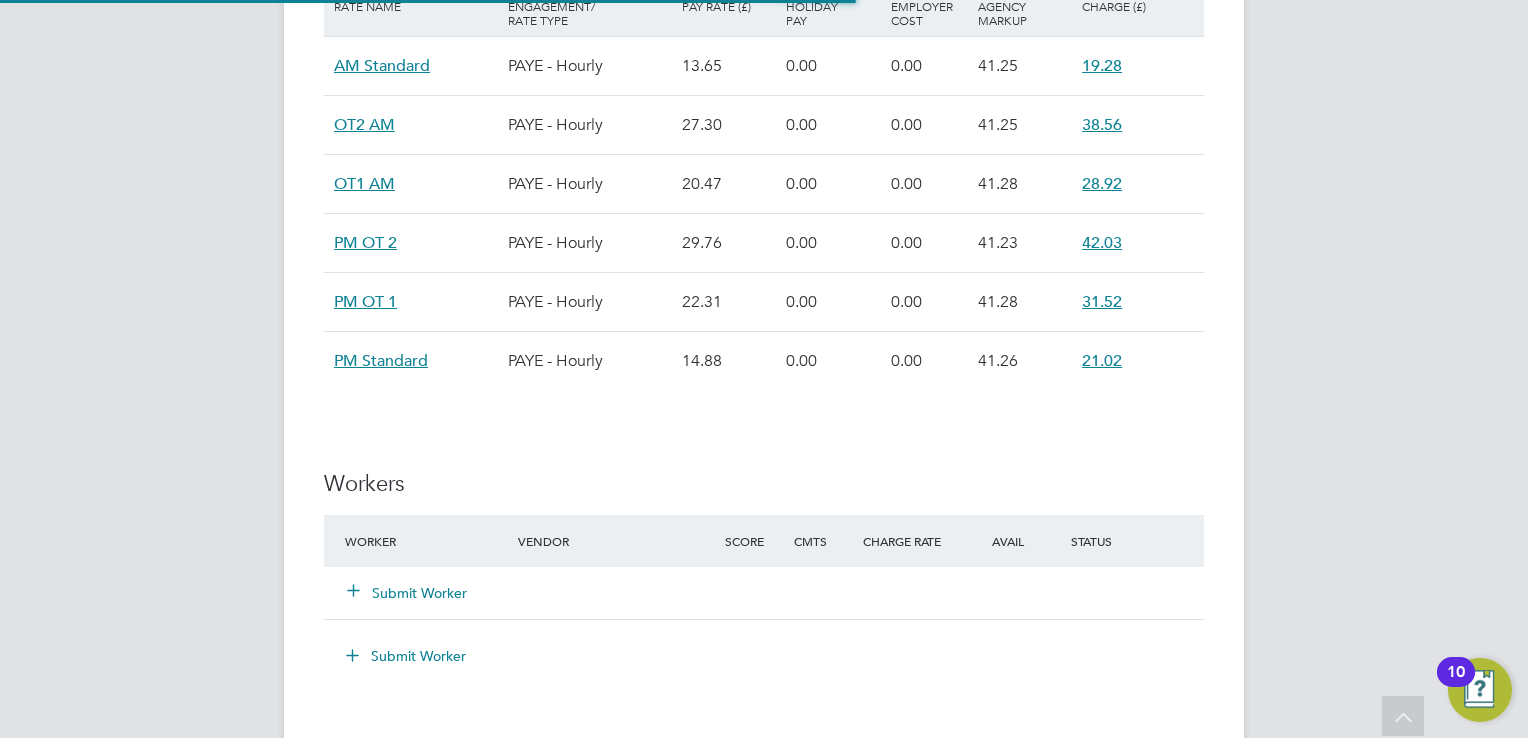 scroll, scrollTop: 10, scrollLeft: 10, axis: both 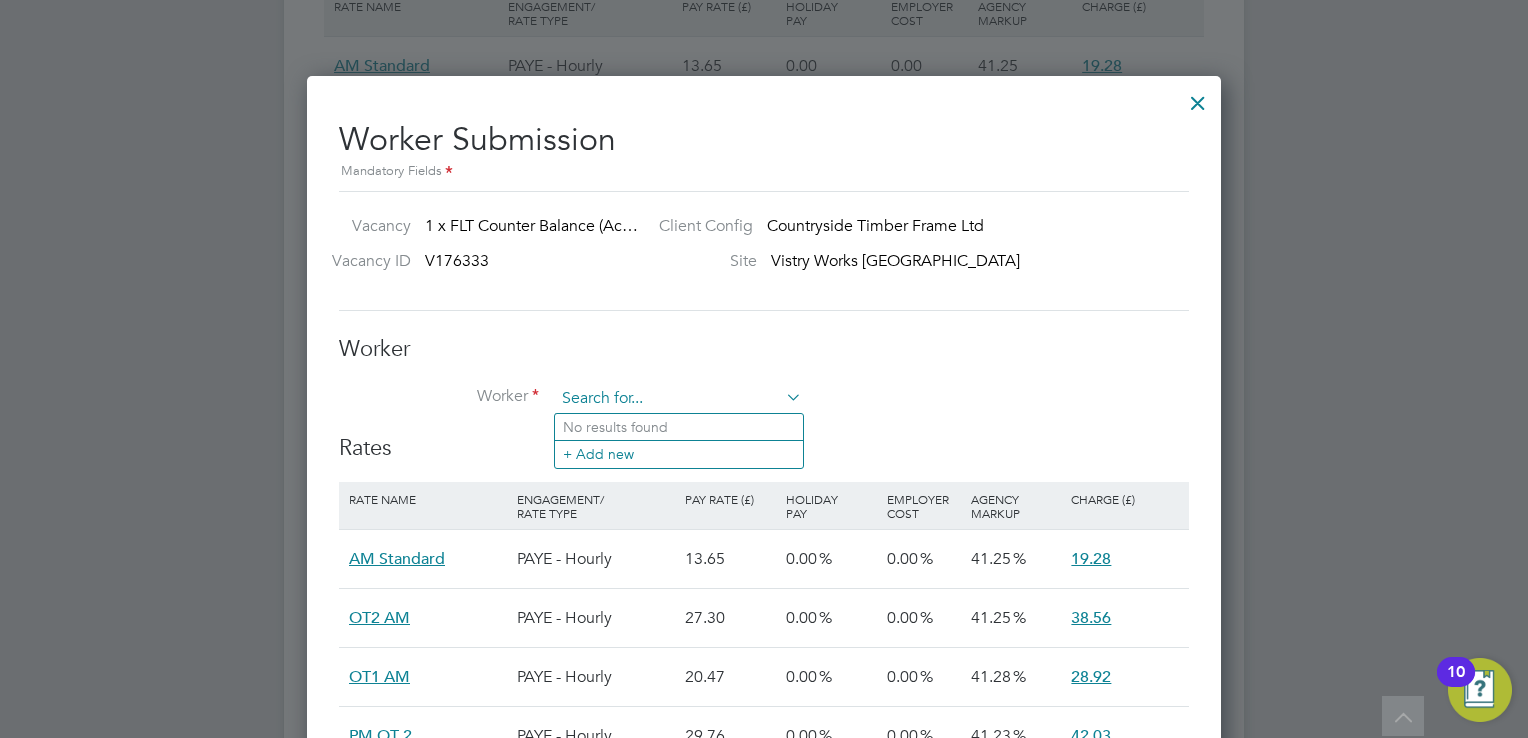 click at bounding box center [678, 399] 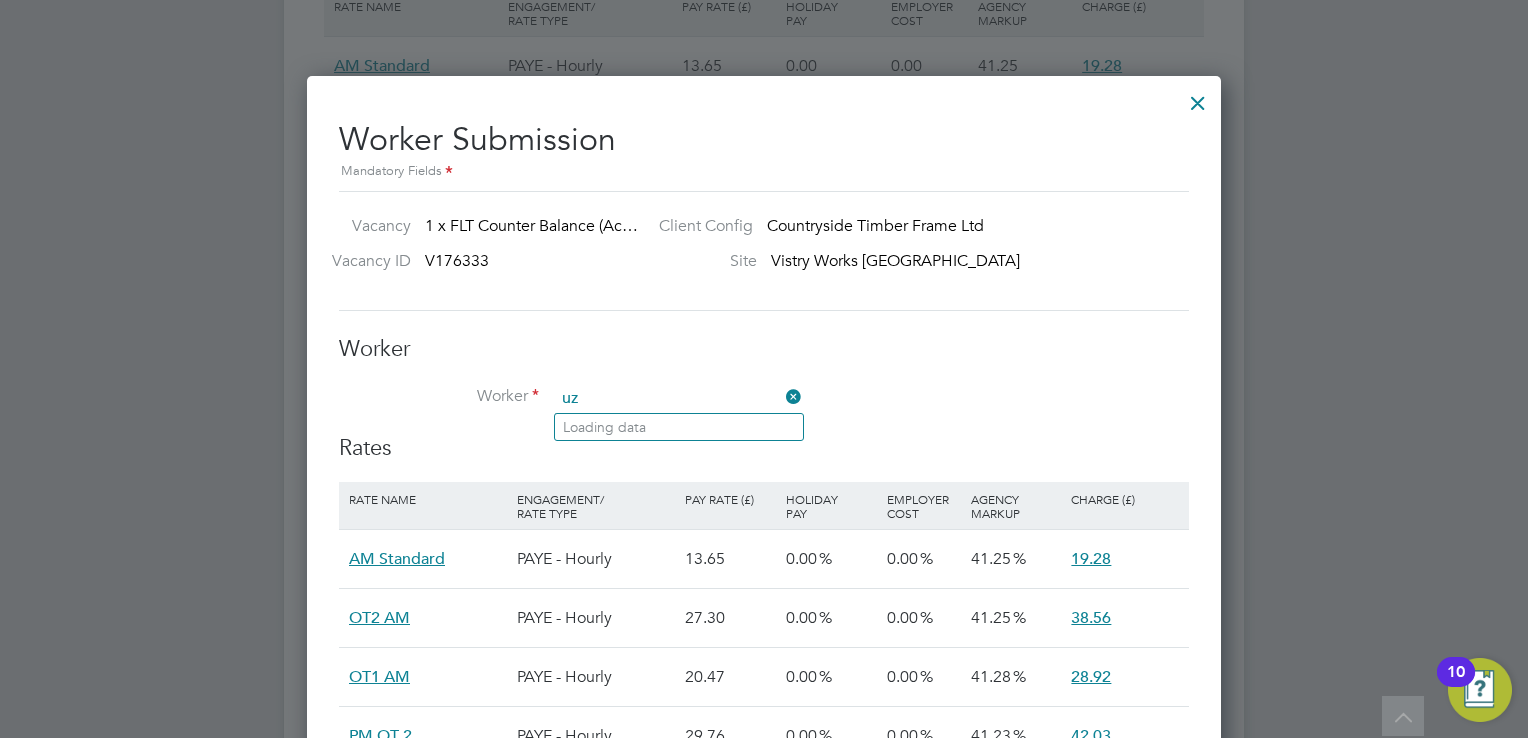 type on "uzo" 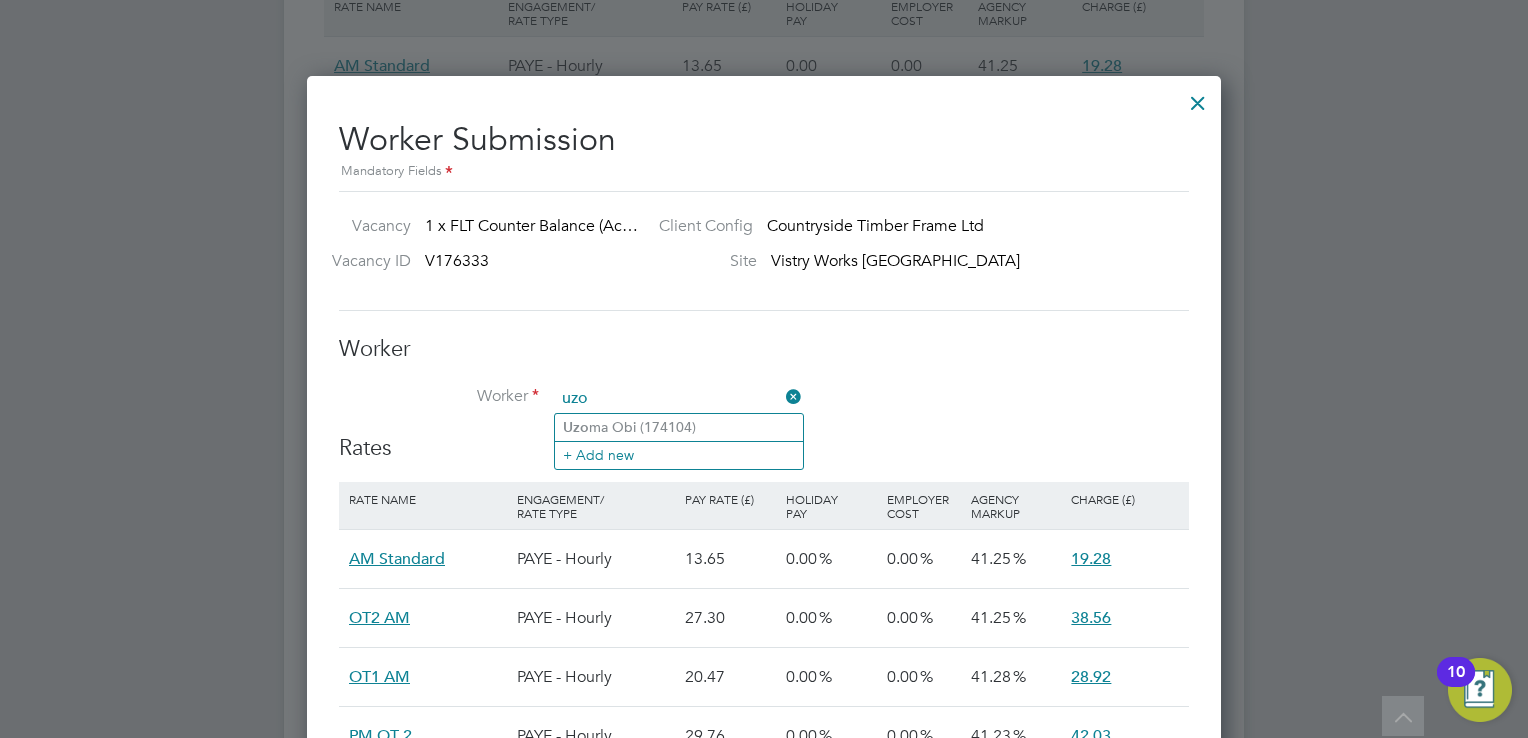 drag, startPoint x: 600, startPoint y: 398, endPoint x: 539, endPoint y: 397, distance: 61.008198 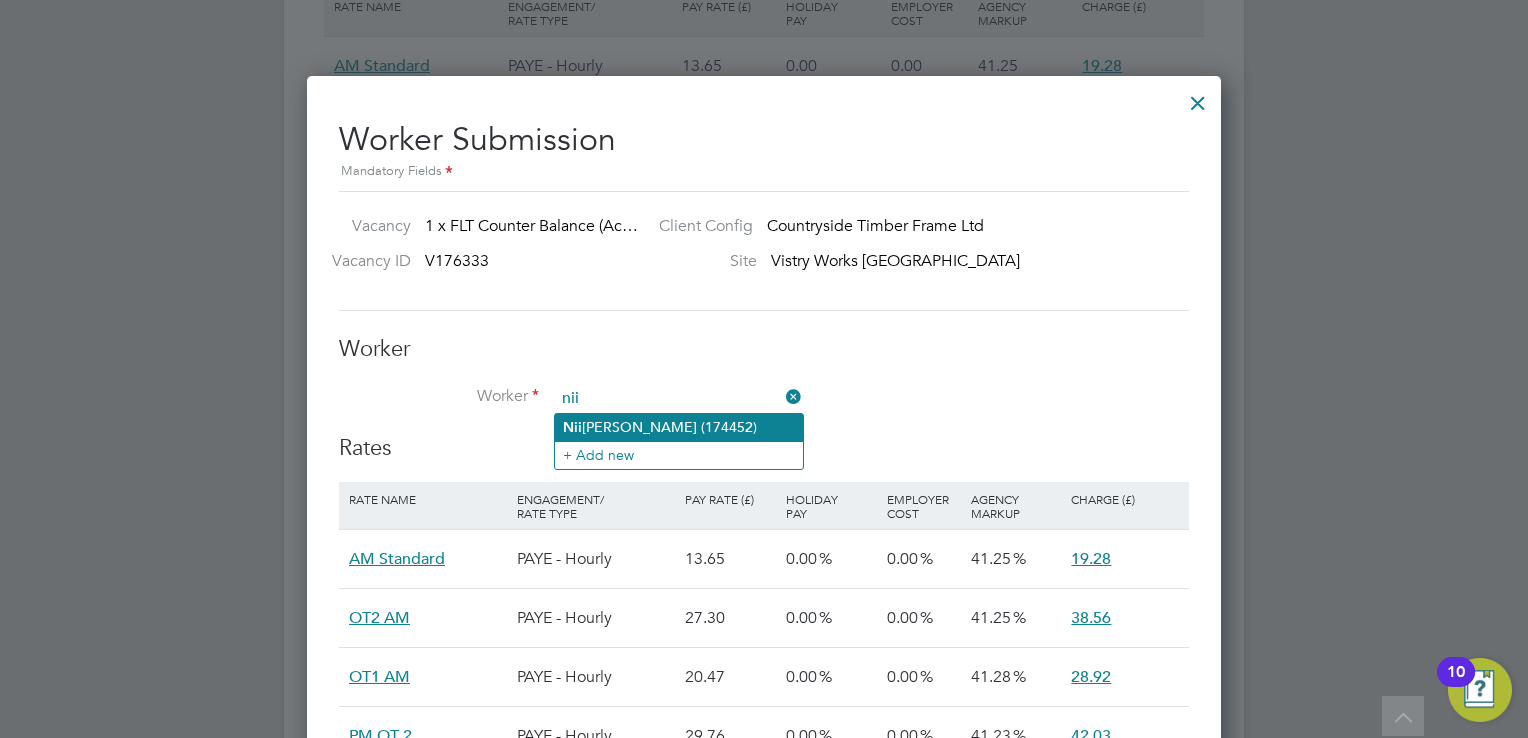 click on "[PERSON_NAME] (174452)" 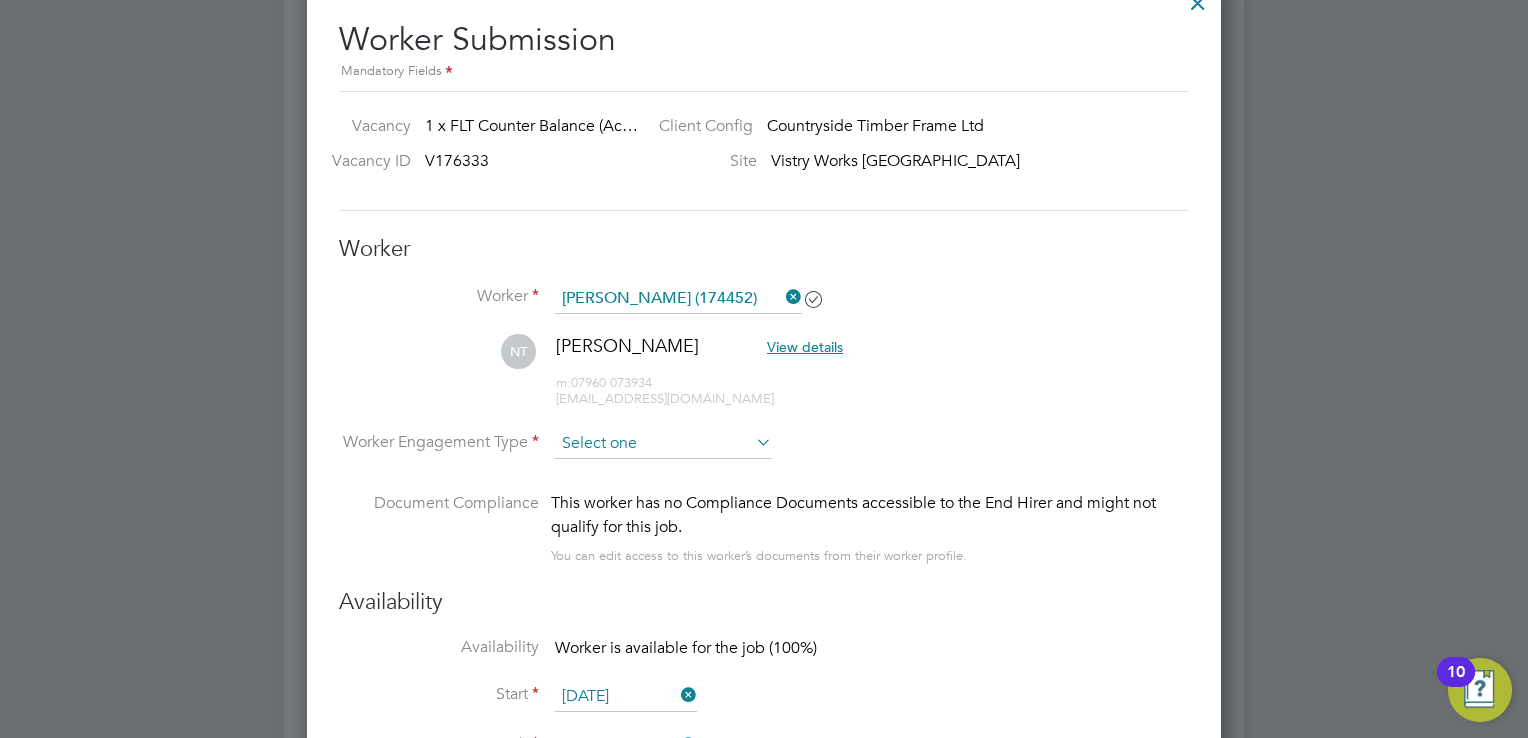 click at bounding box center (663, 444) 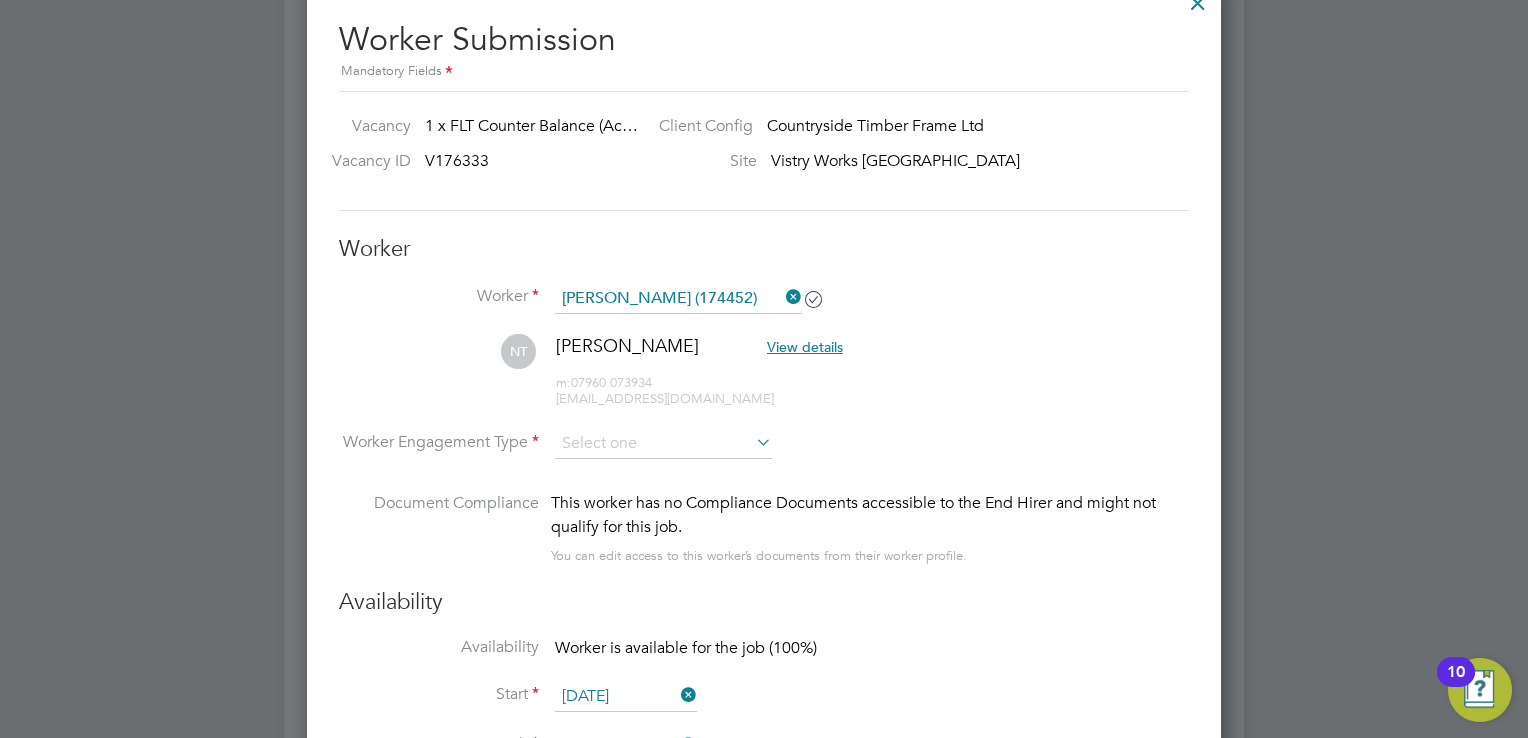 click on "PAYE" 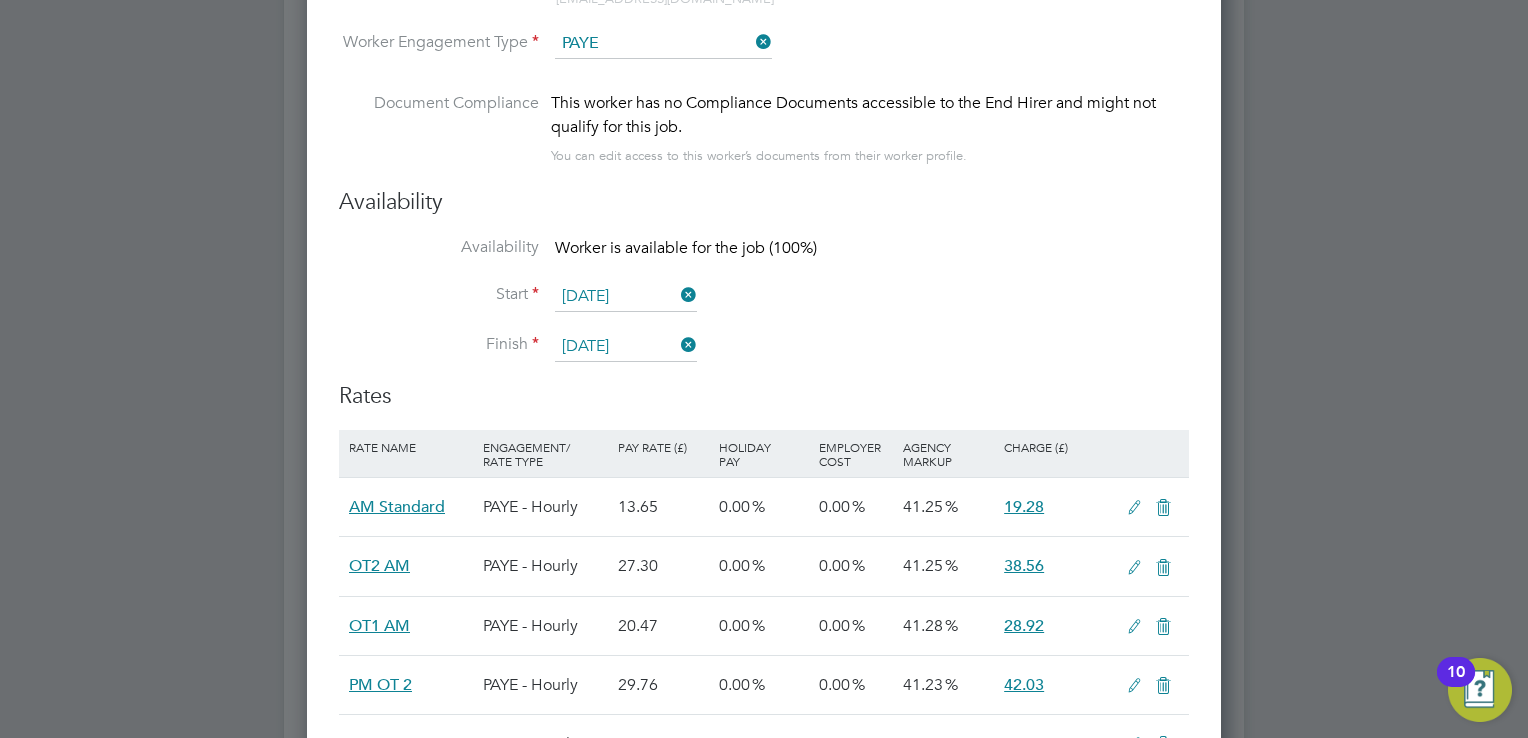 click on "[DATE]" at bounding box center [626, 297] 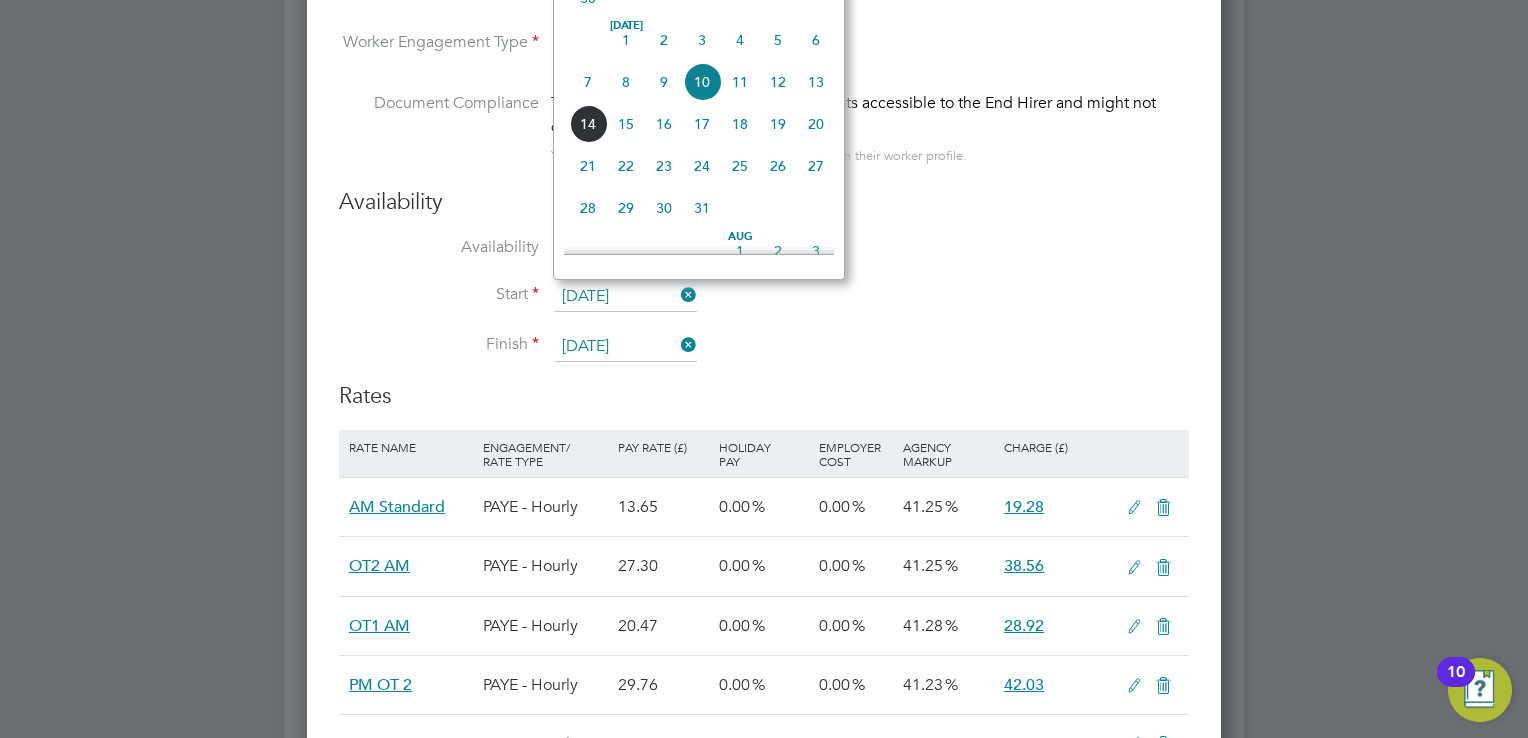 click on "7" 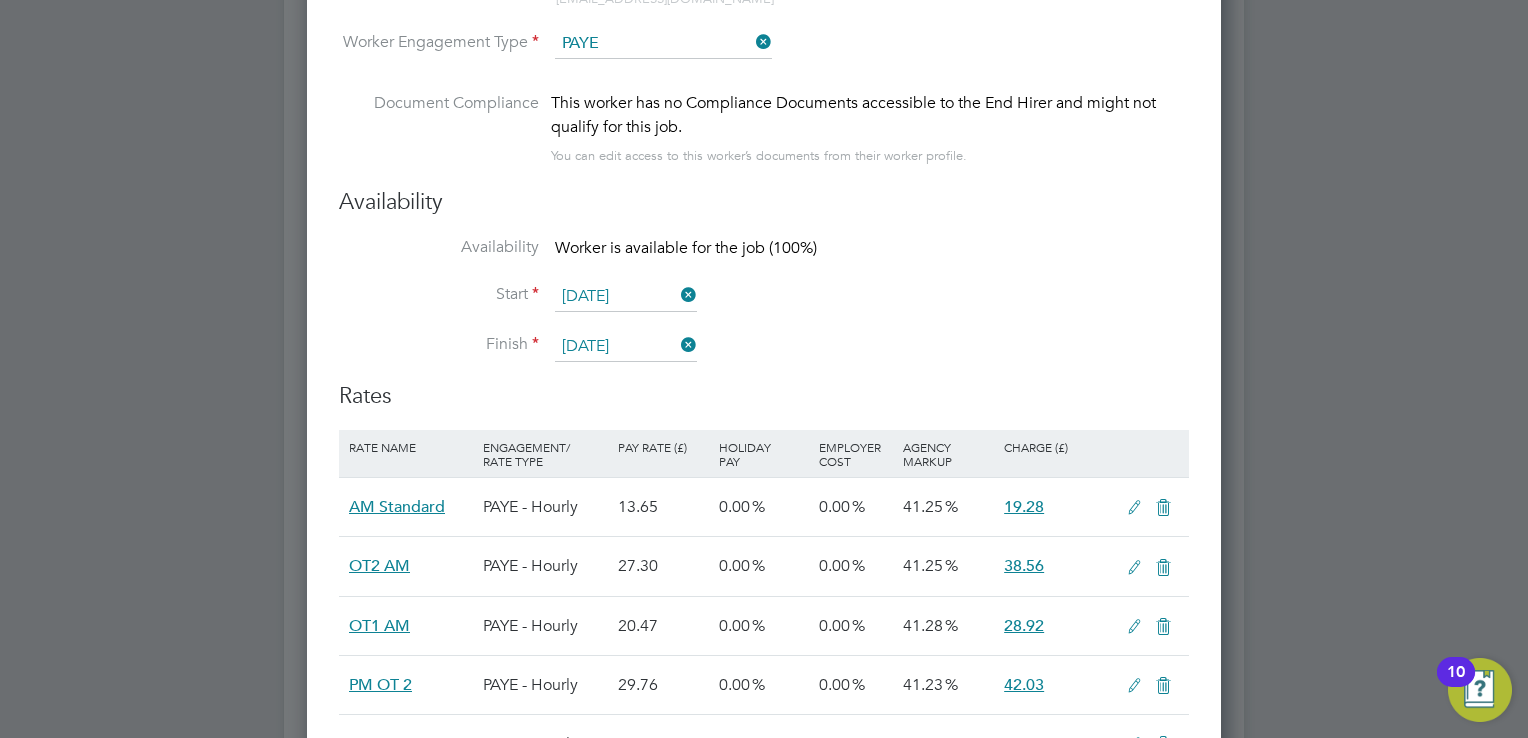 click on "[DATE]" at bounding box center [626, 297] 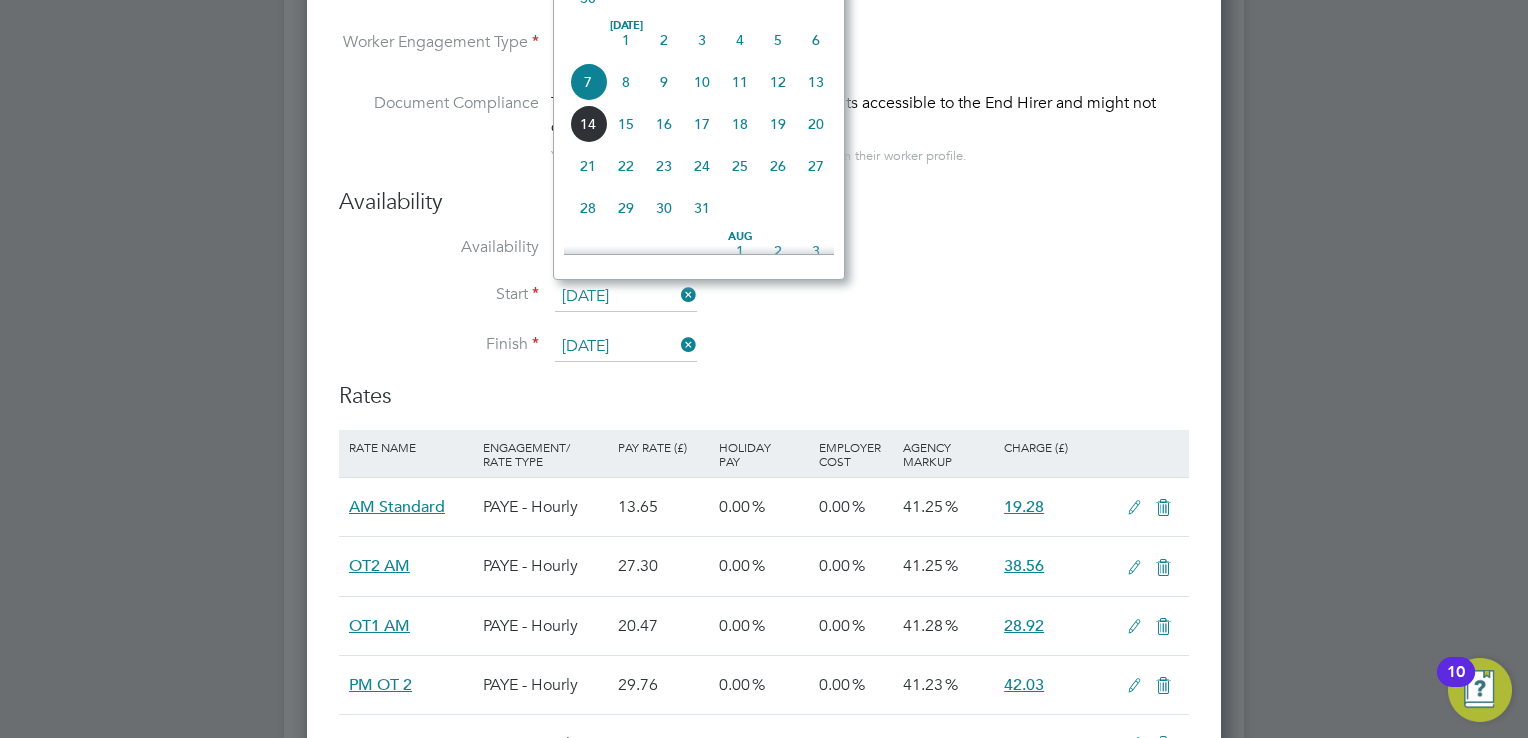 click on "10" 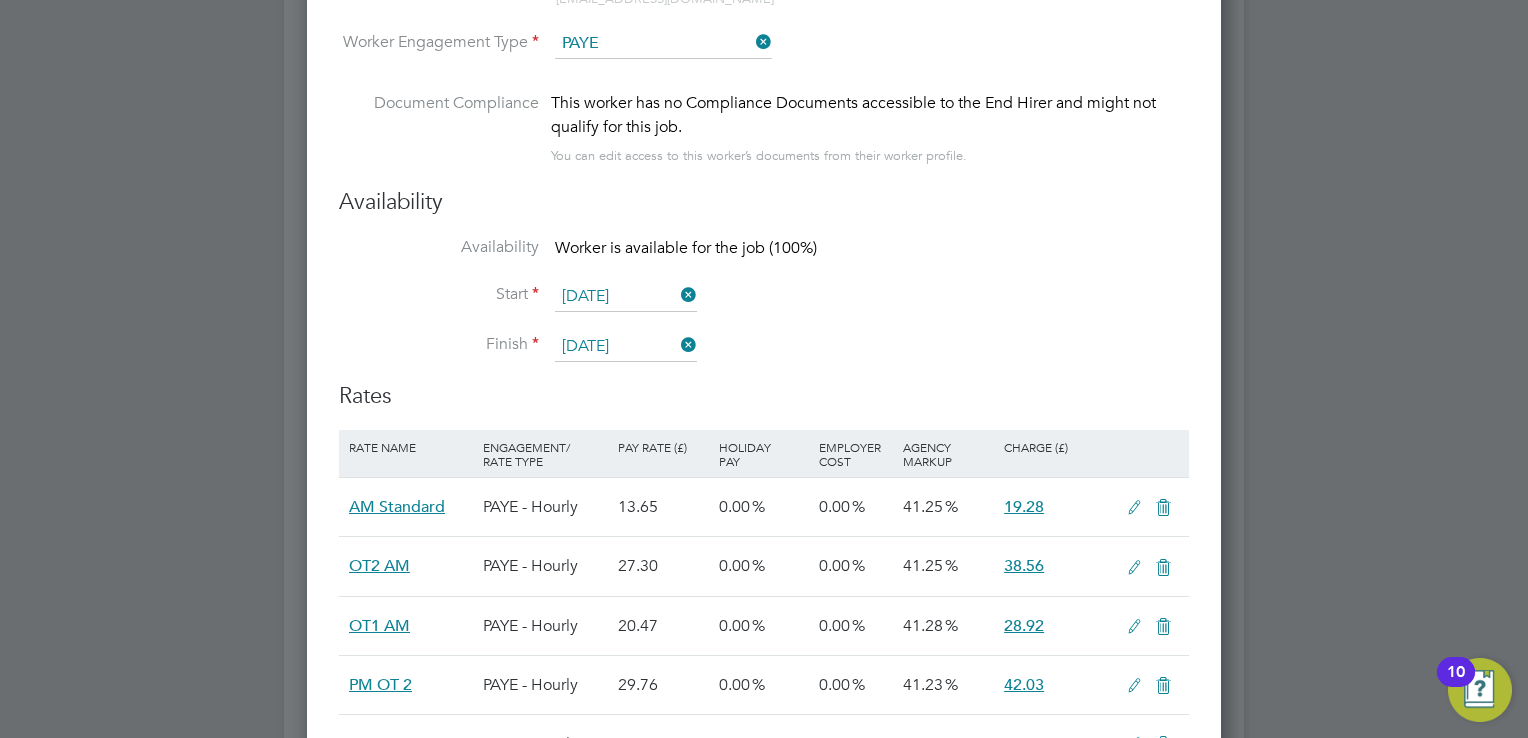 click on "Finish   [DATE]" at bounding box center (764, 357) 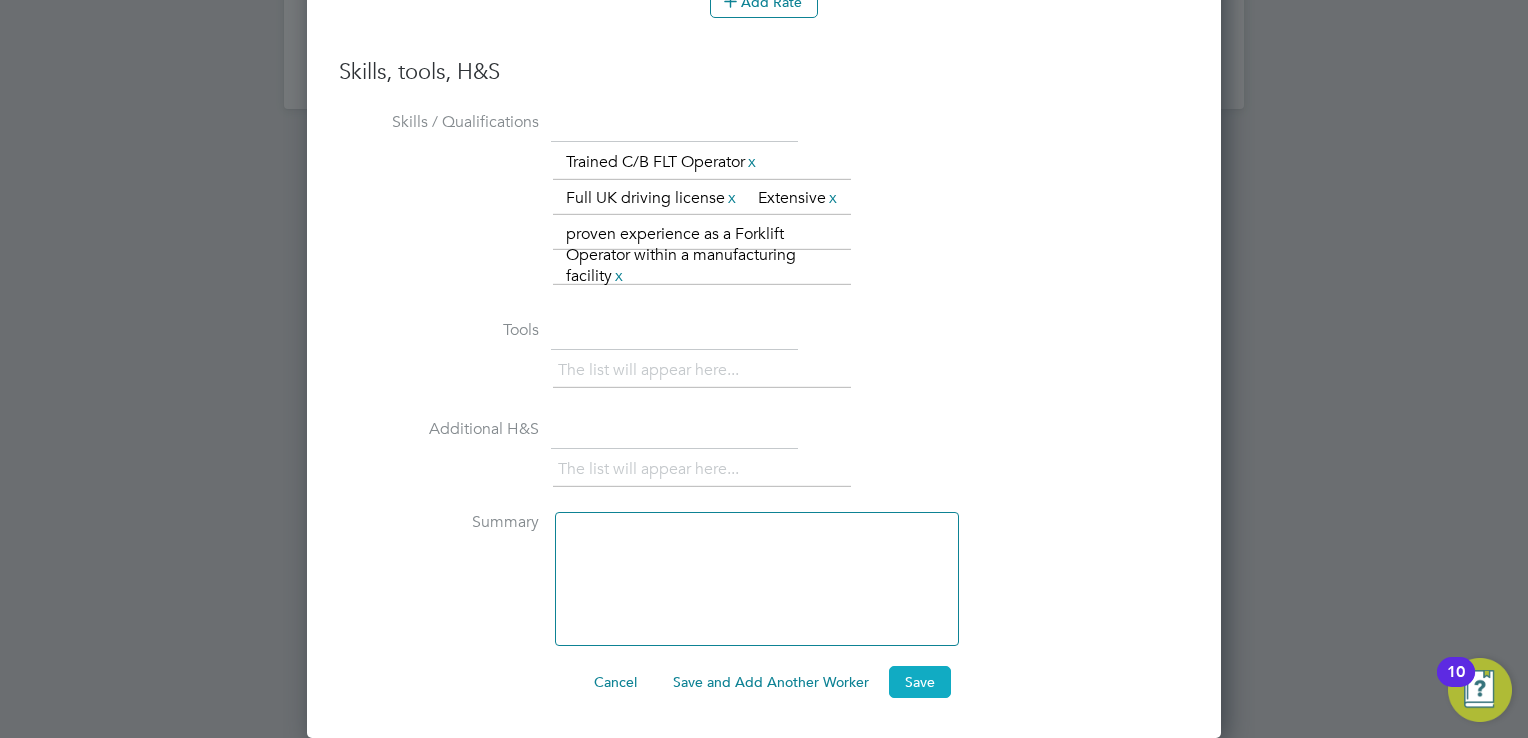 click on "Save" at bounding box center (920, 682) 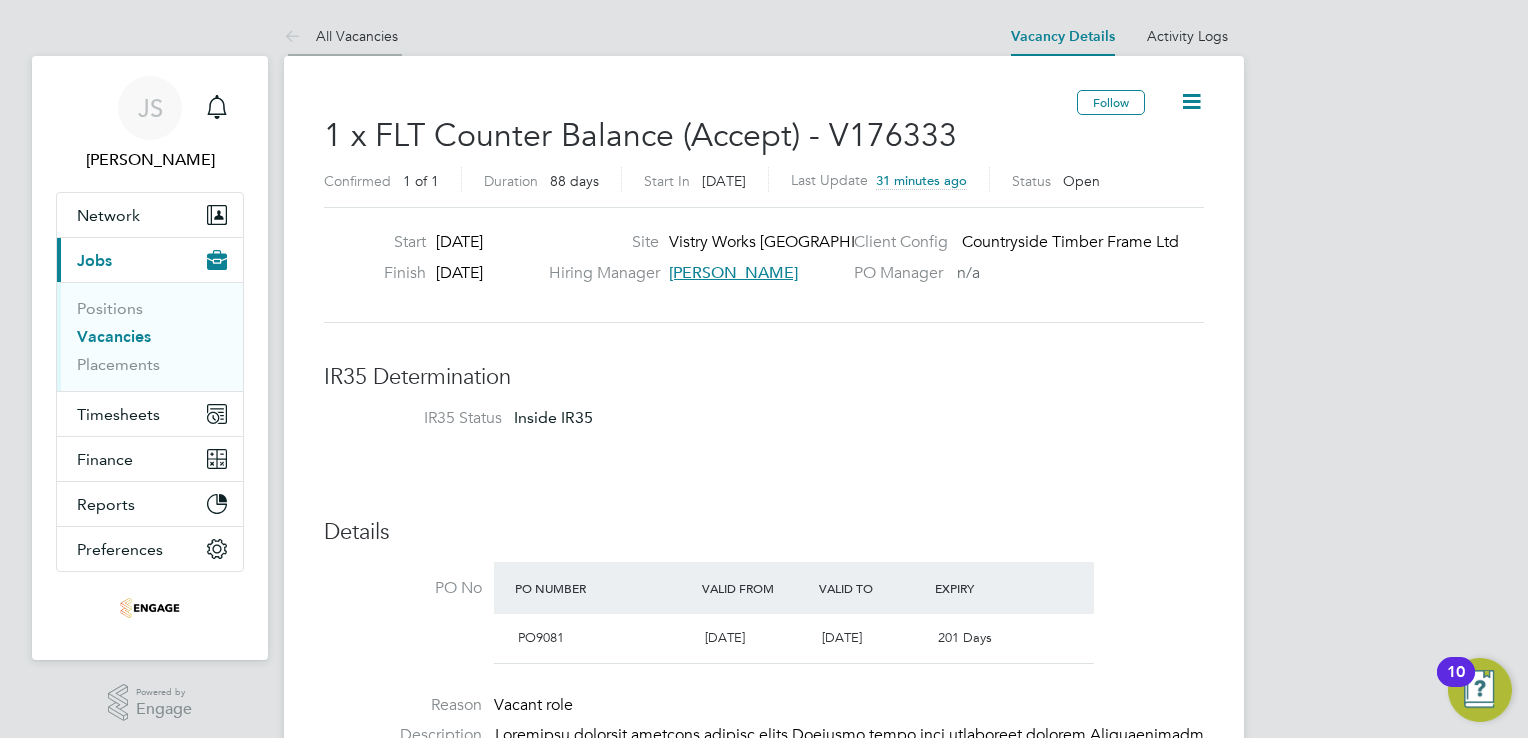 click on "All Vacancies" at bounding box center [341, 36] 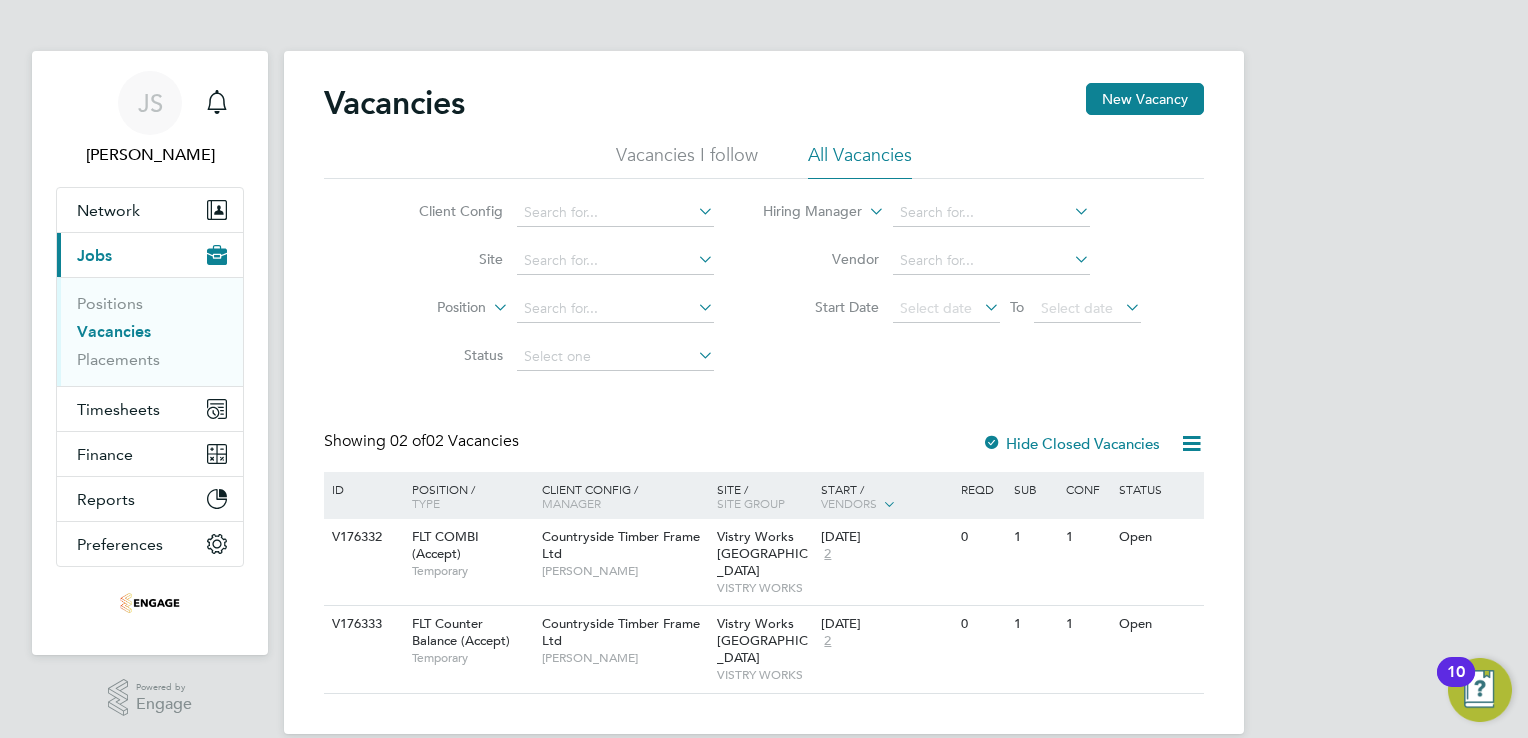 click 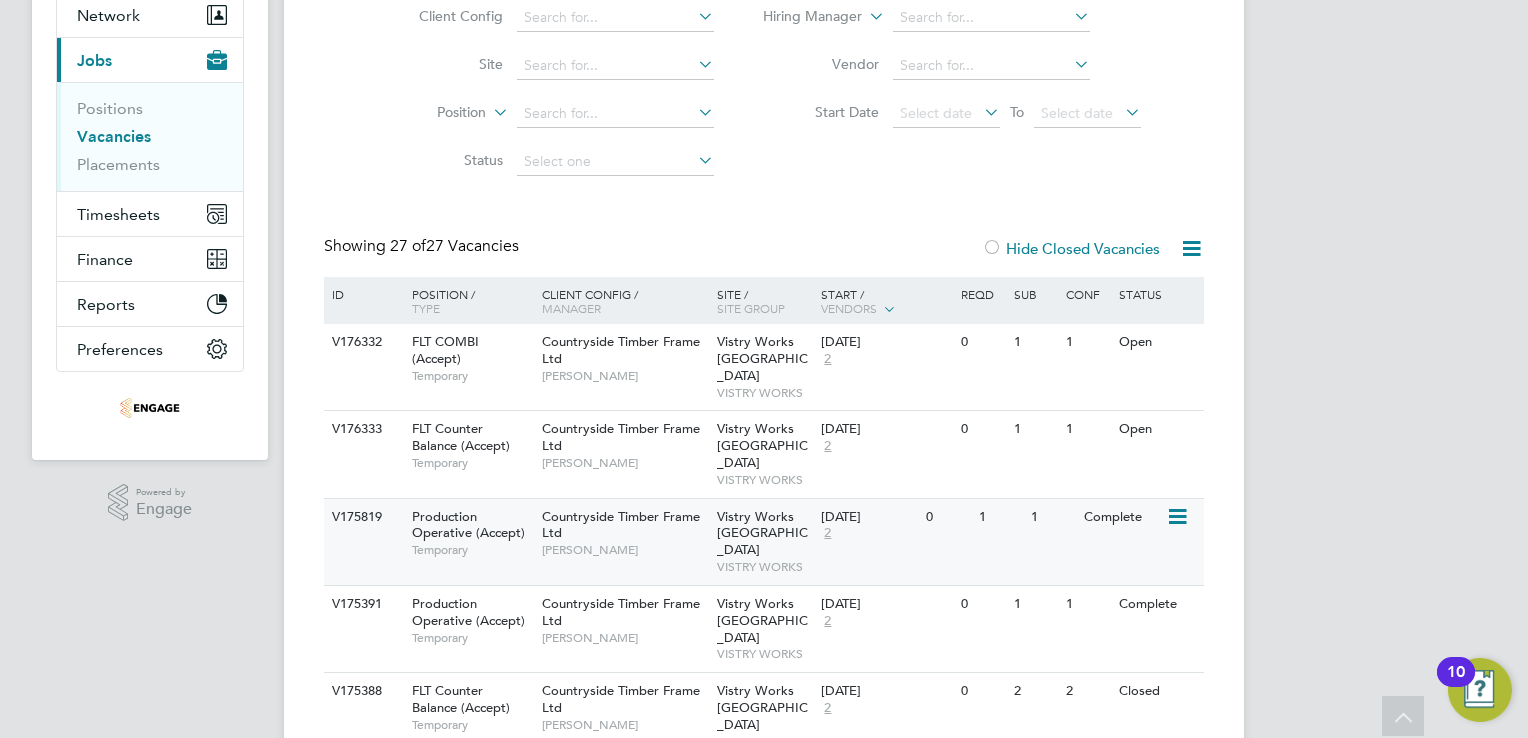 click on "Complete" 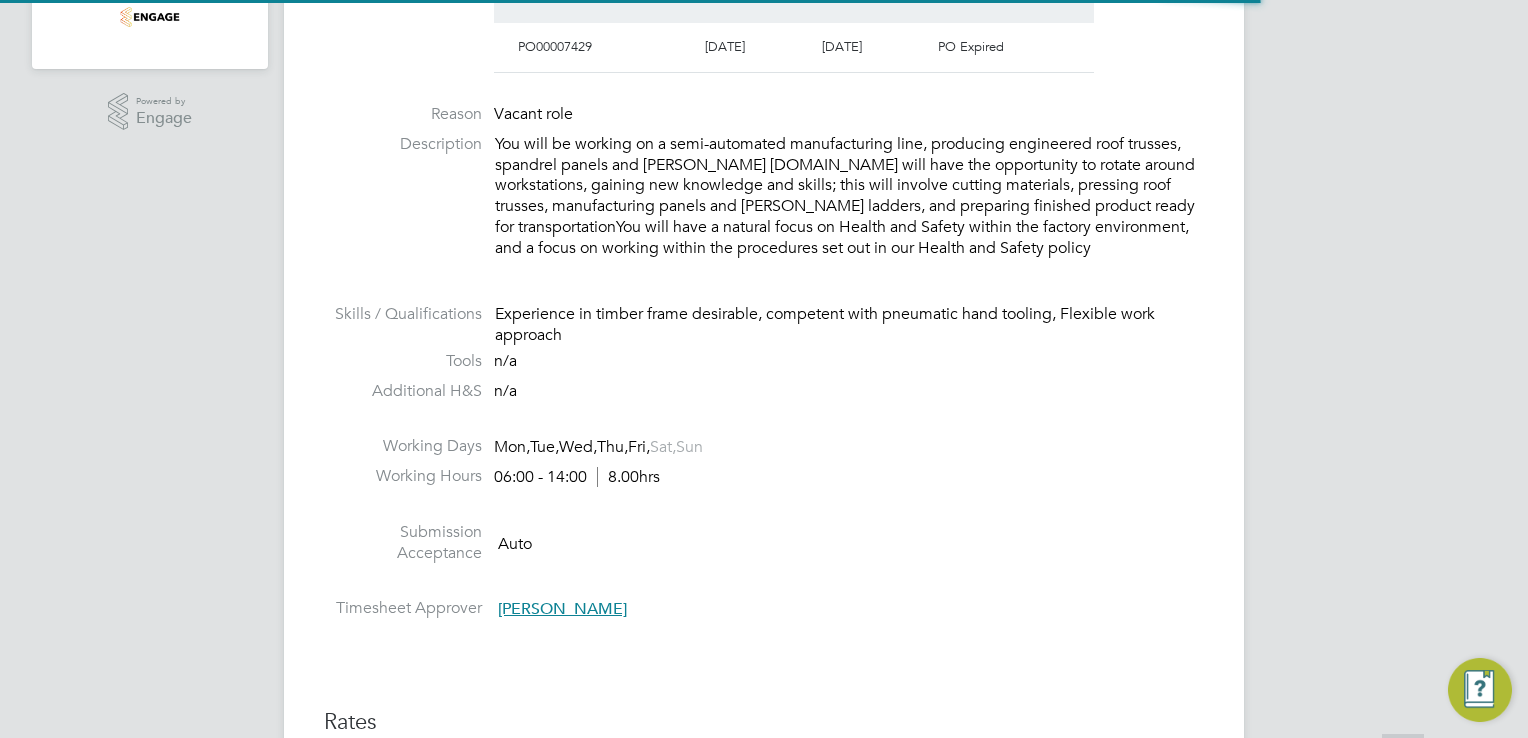 scroll, scrollTop: 700, scrollLeft: 0, axis: vertical 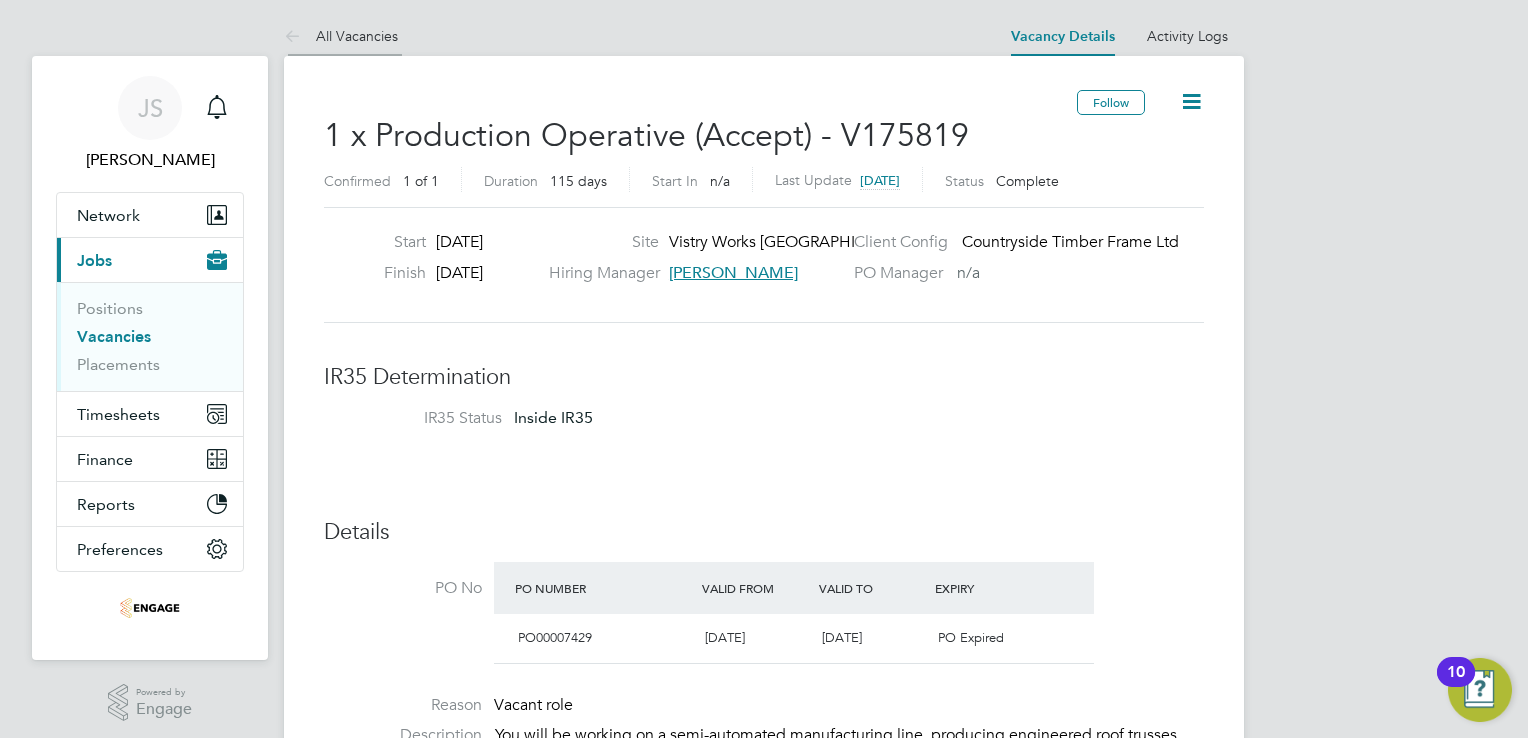 click on "All Vacancies" at bounding box center [341, 36] 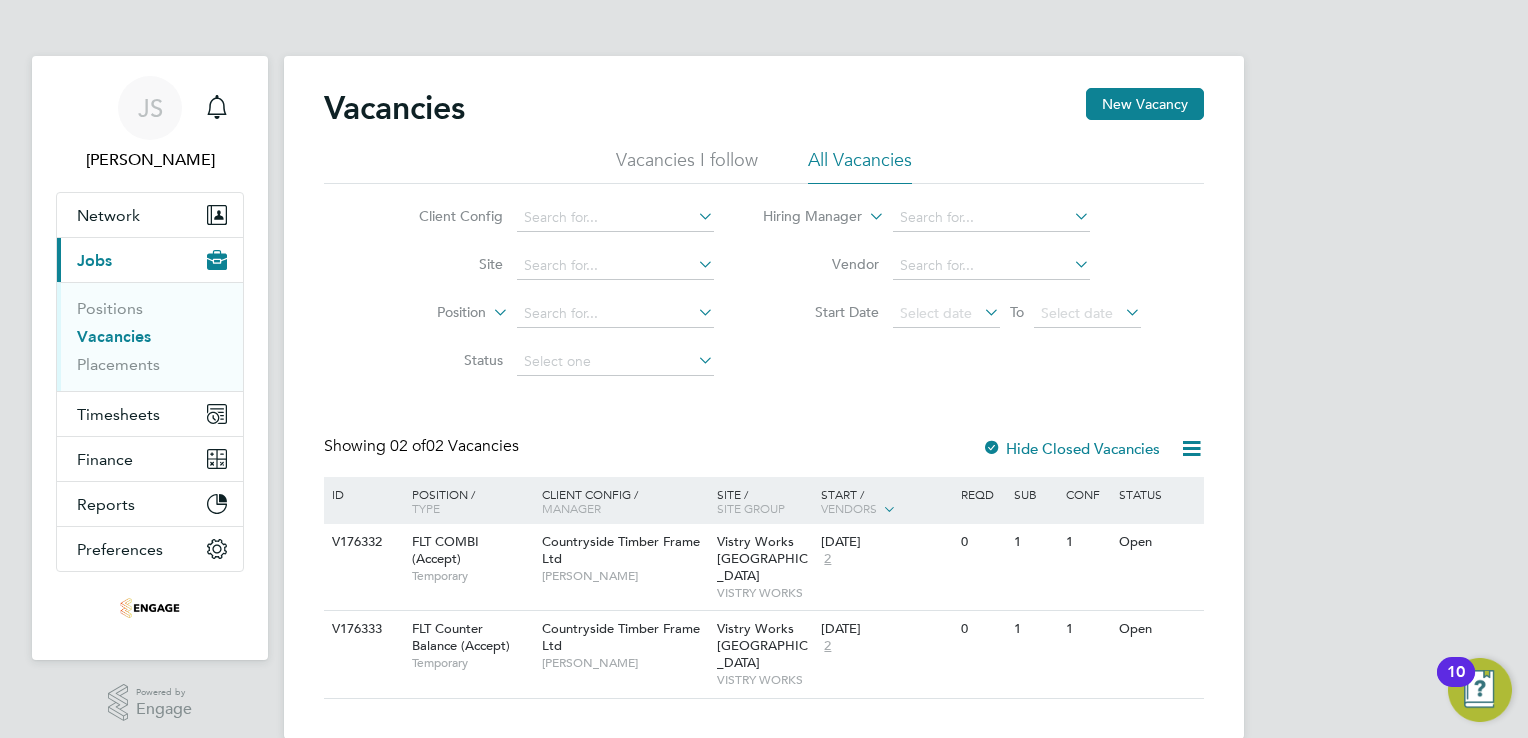 click on "Hide Closed Vacancies" 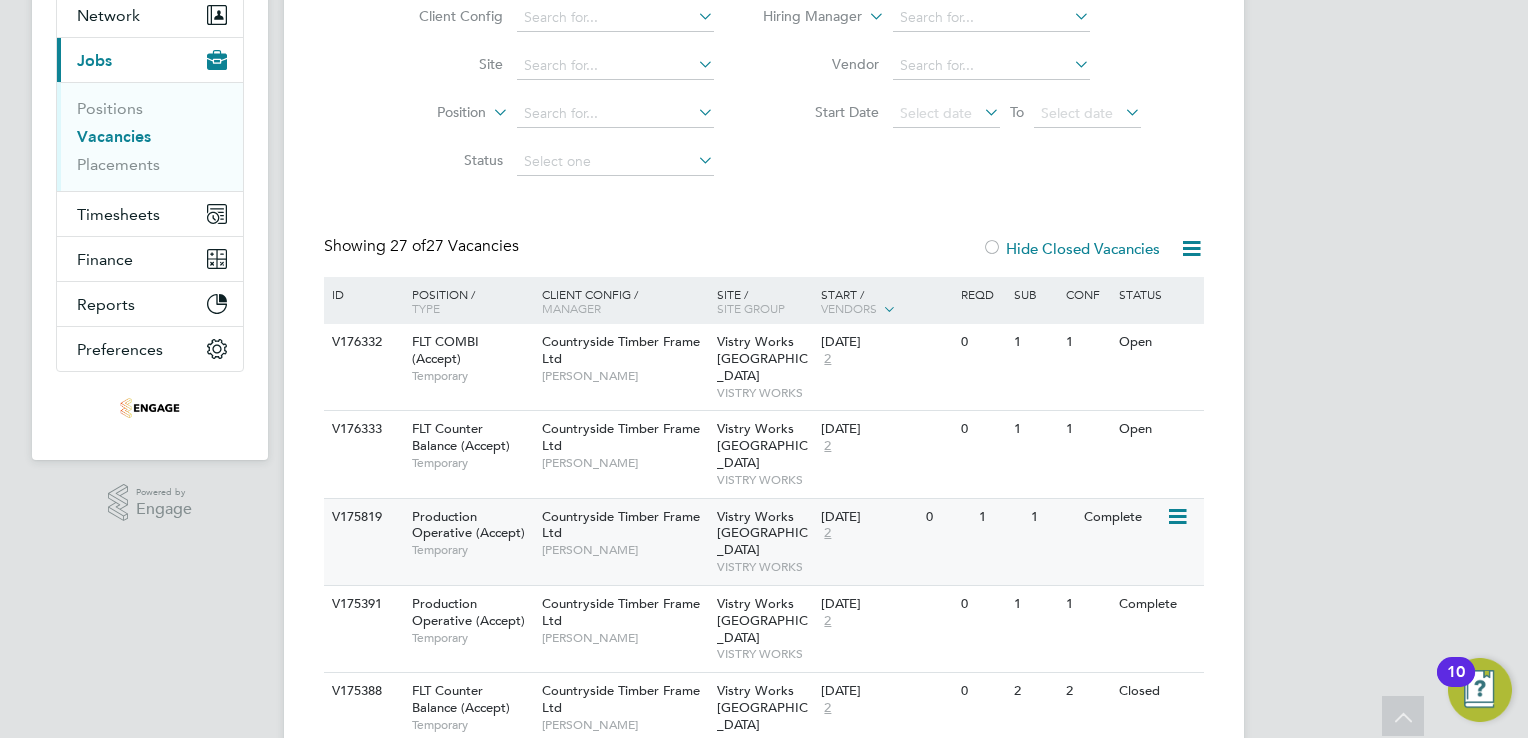 click on "Production Operative (Accept)" 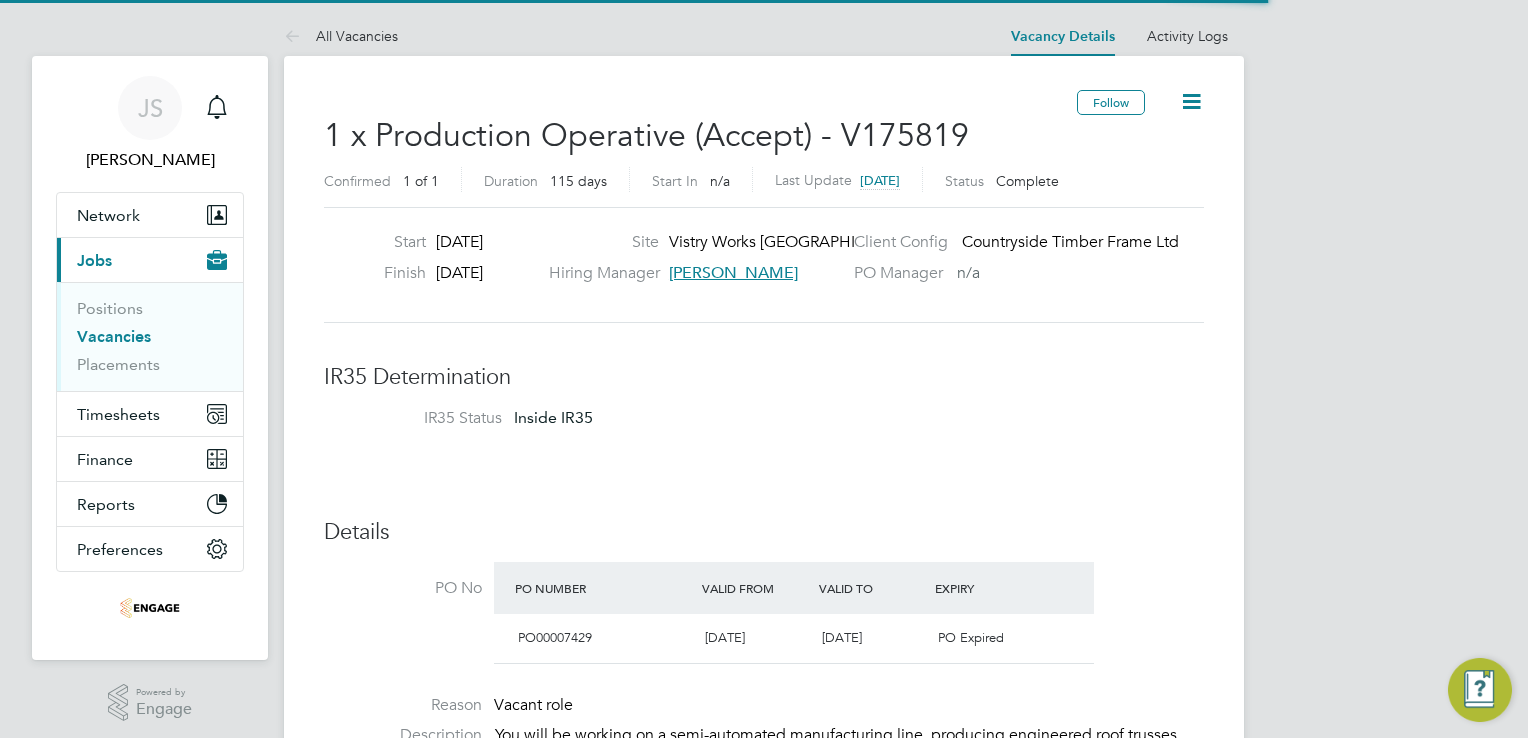 scroll, scrollTop: 500, scrollLeft: 0, axis: vertical 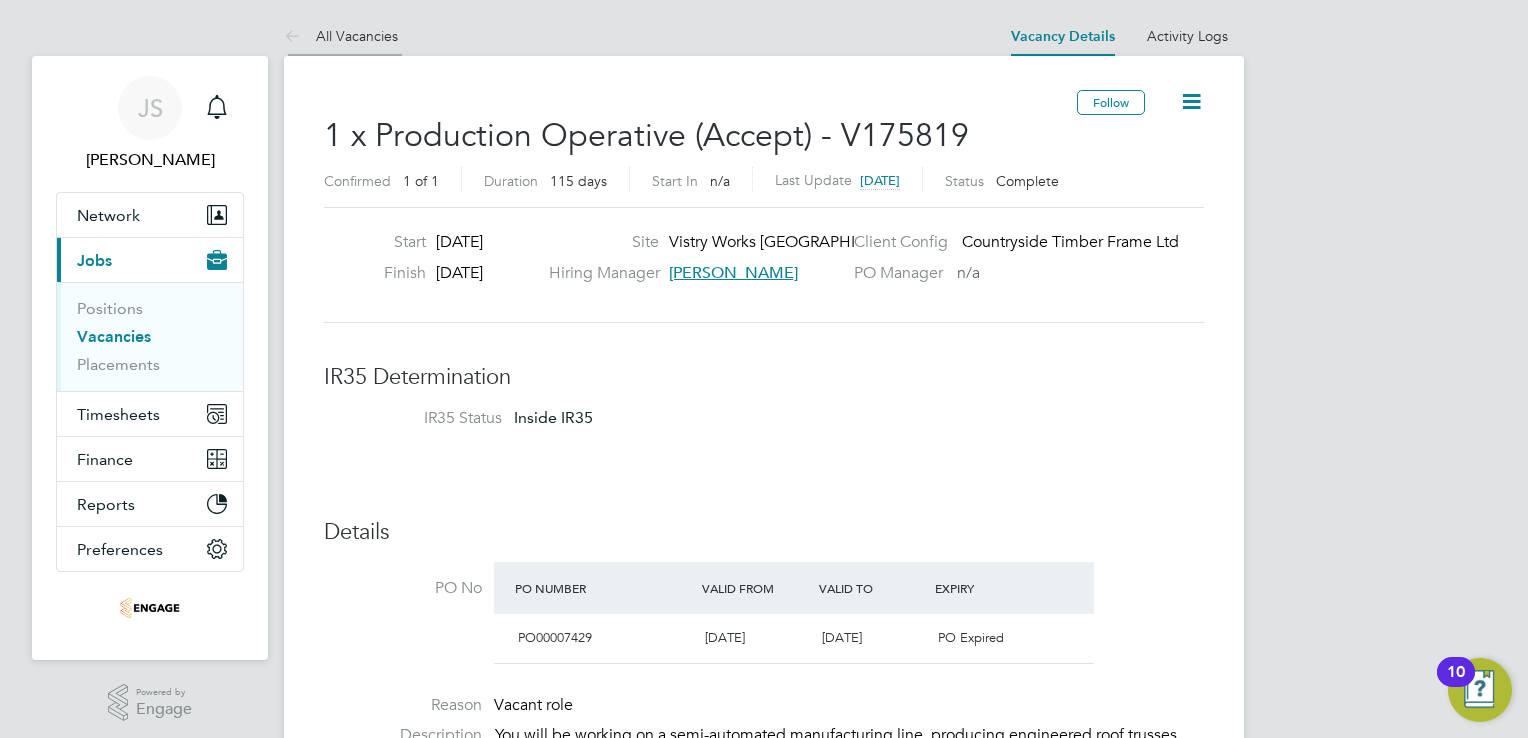 click on "All Vacancies" at bounding box center (341, 36) 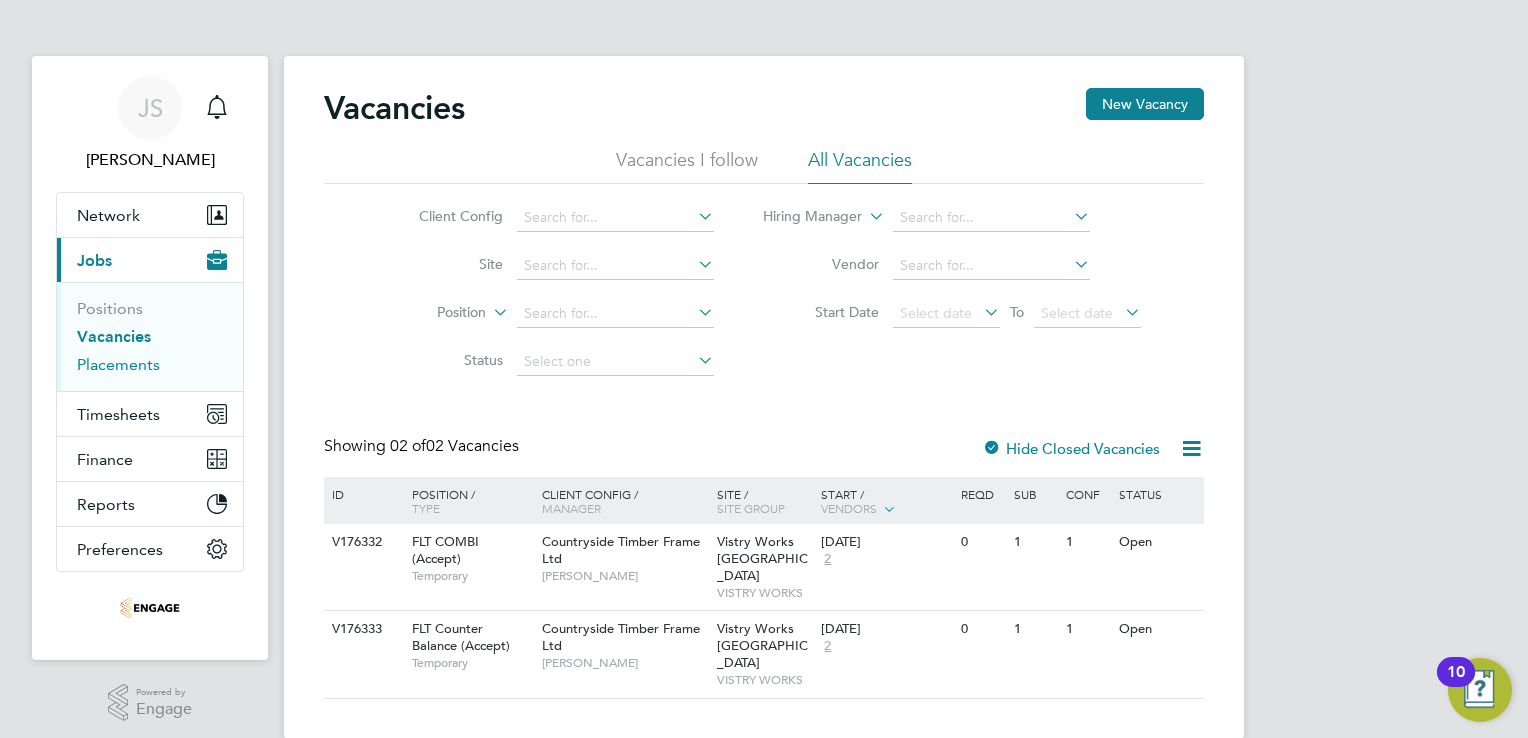 click on "Placements" at bounding box center (118, 364) 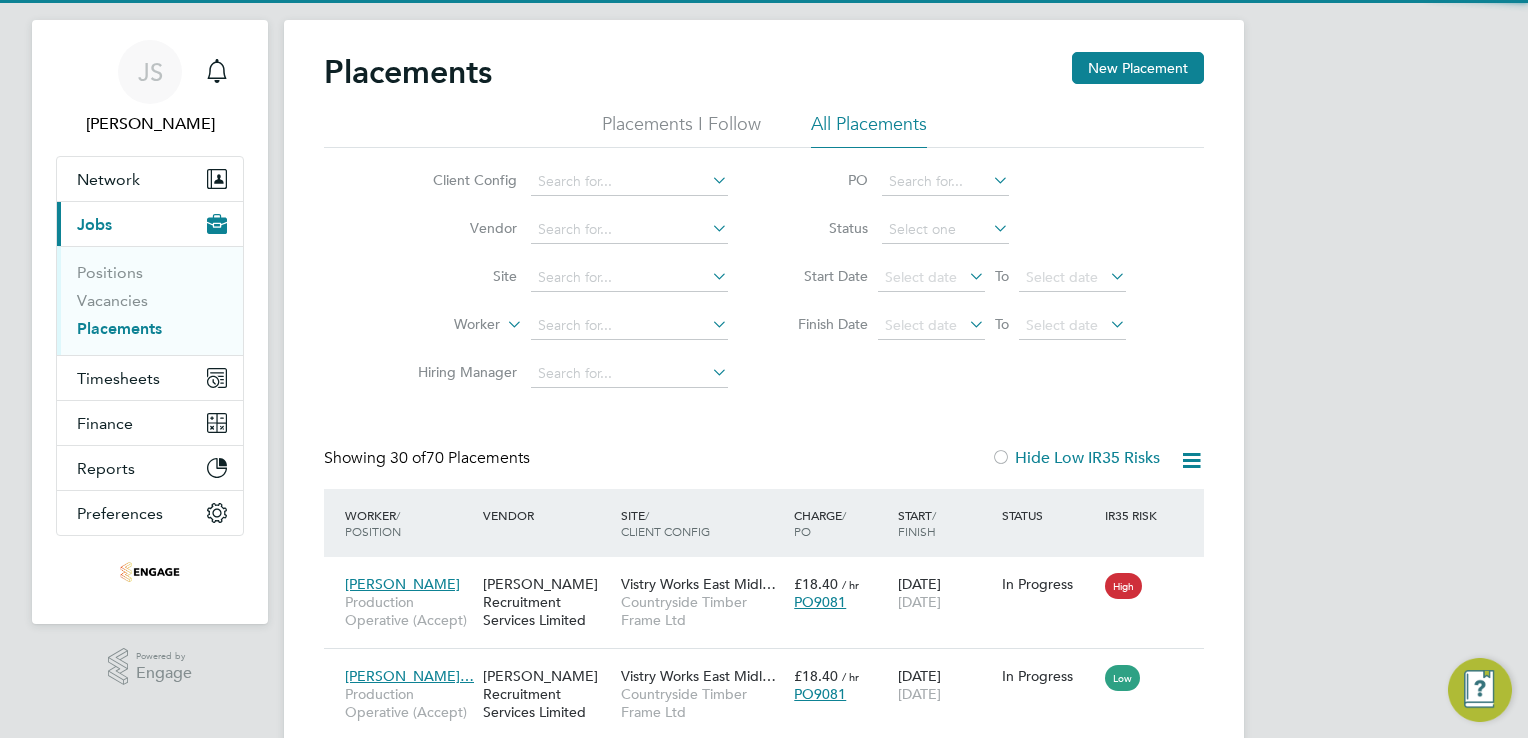 scroll, scrollTop: 78, scrollLeft: 0, axis: vertical 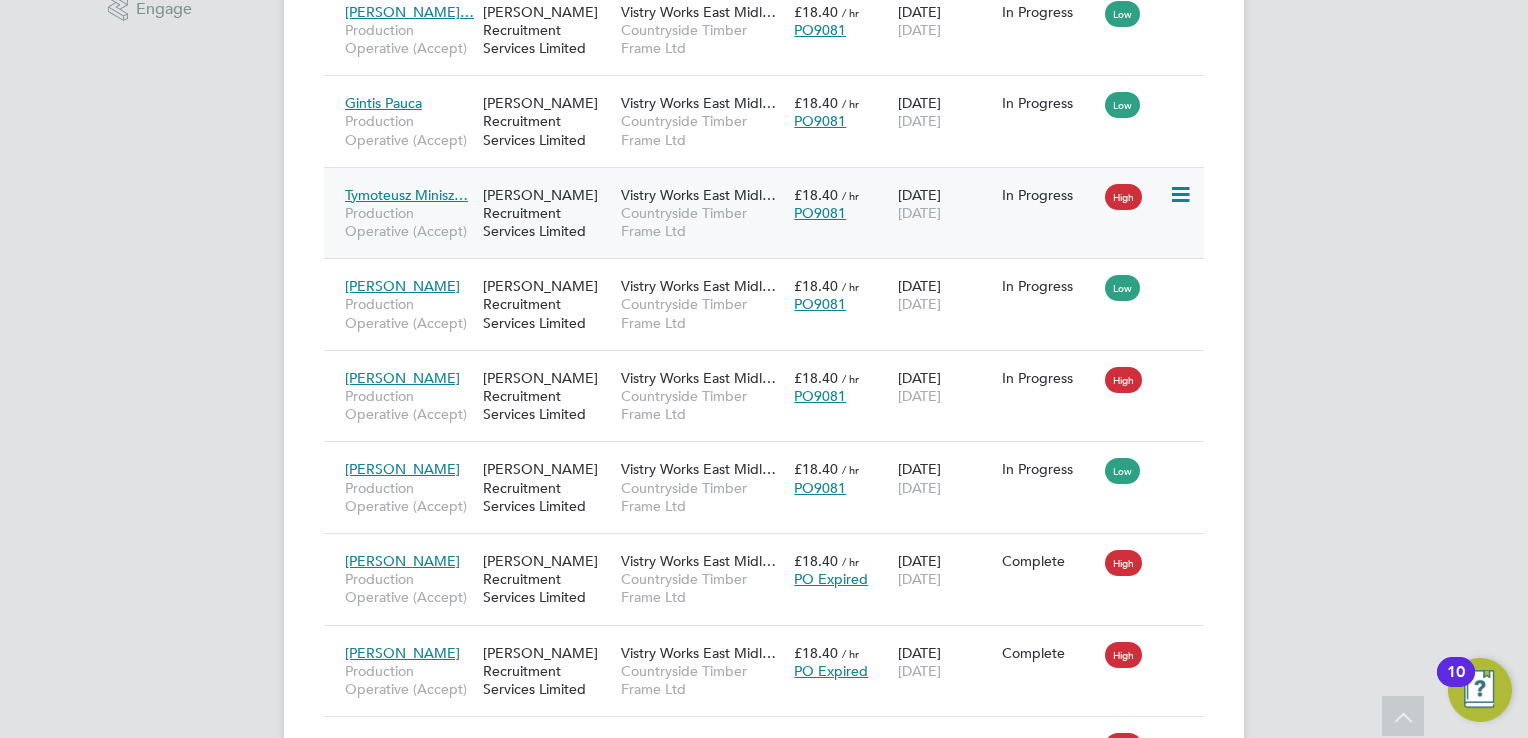 click on "Tymoteusz Minisz…" 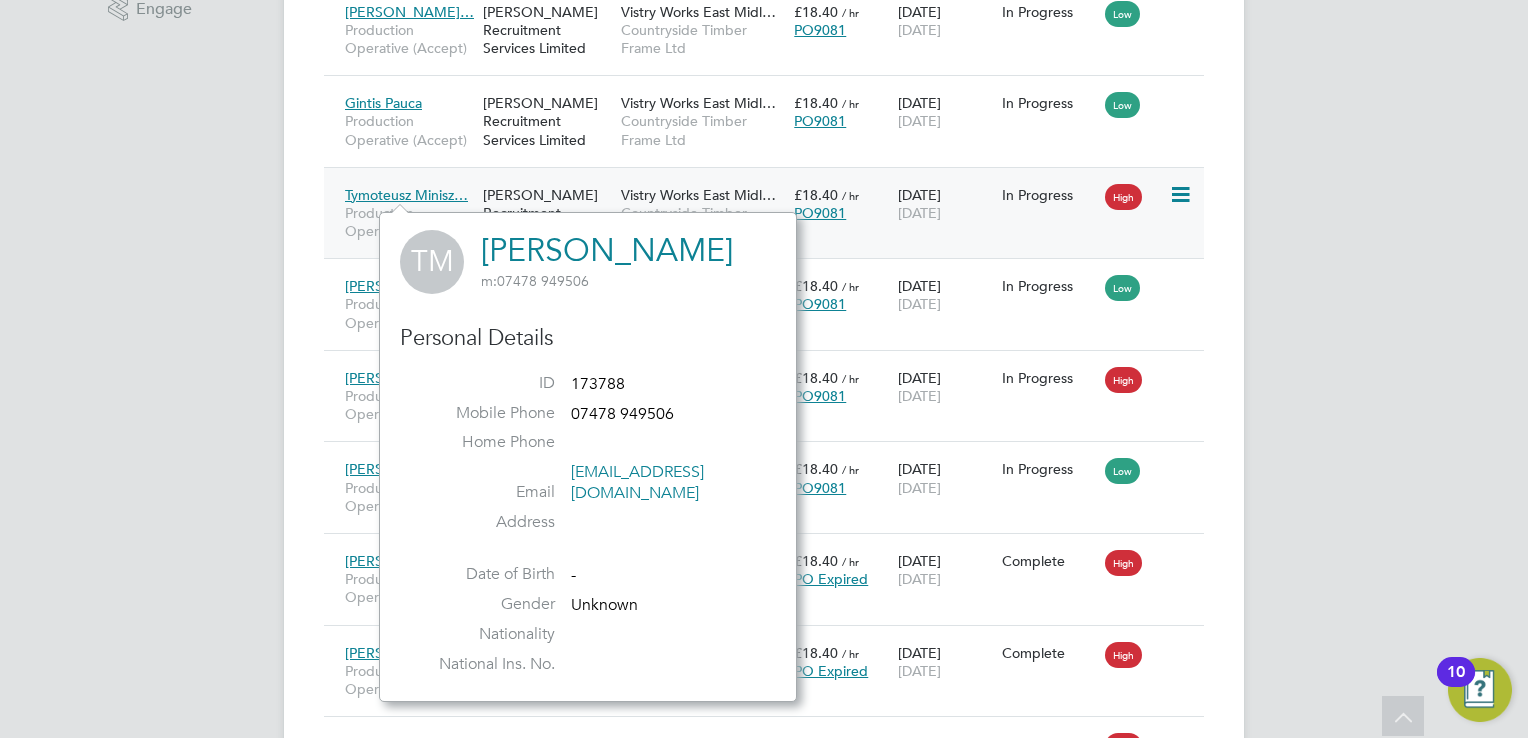 click 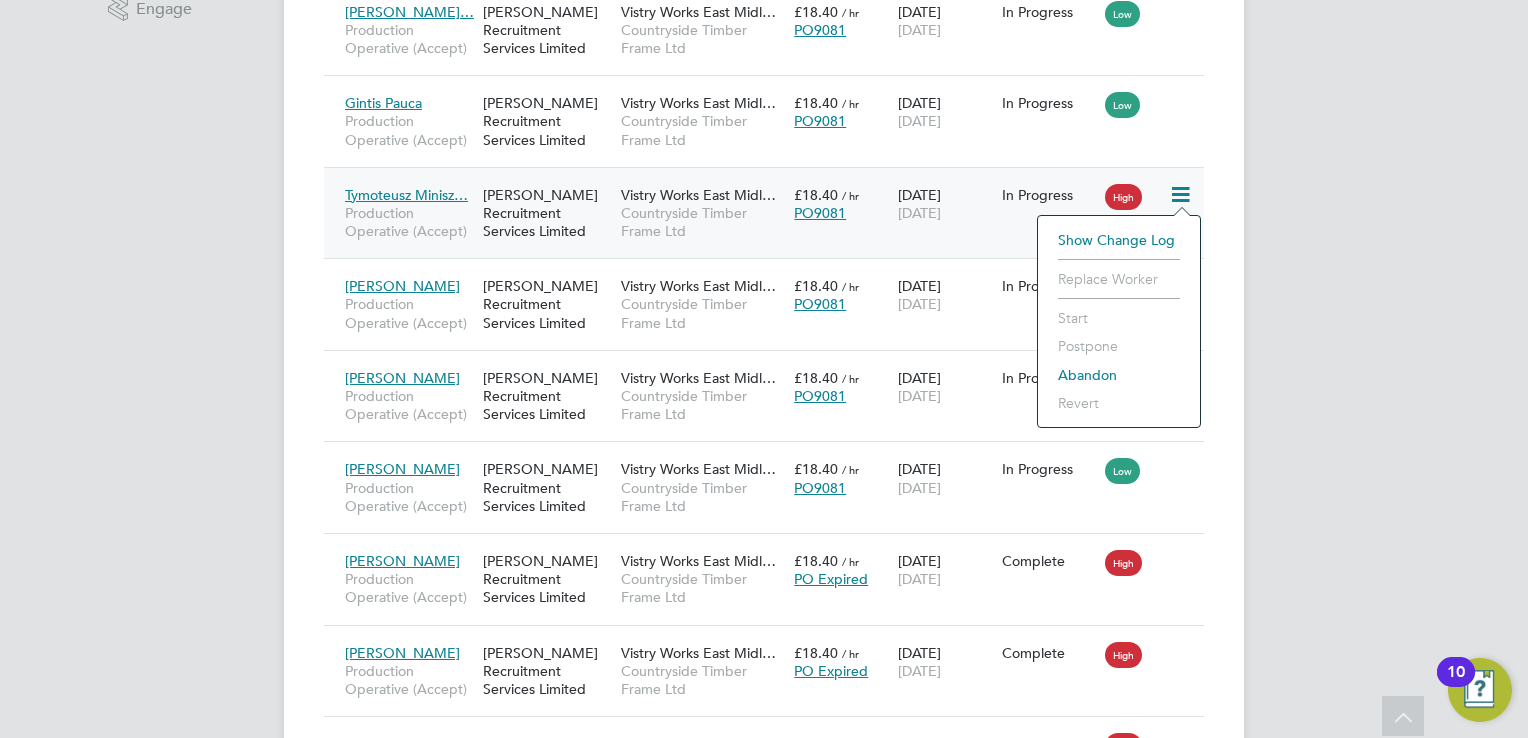 click on "Tymoteusz Minisz…" 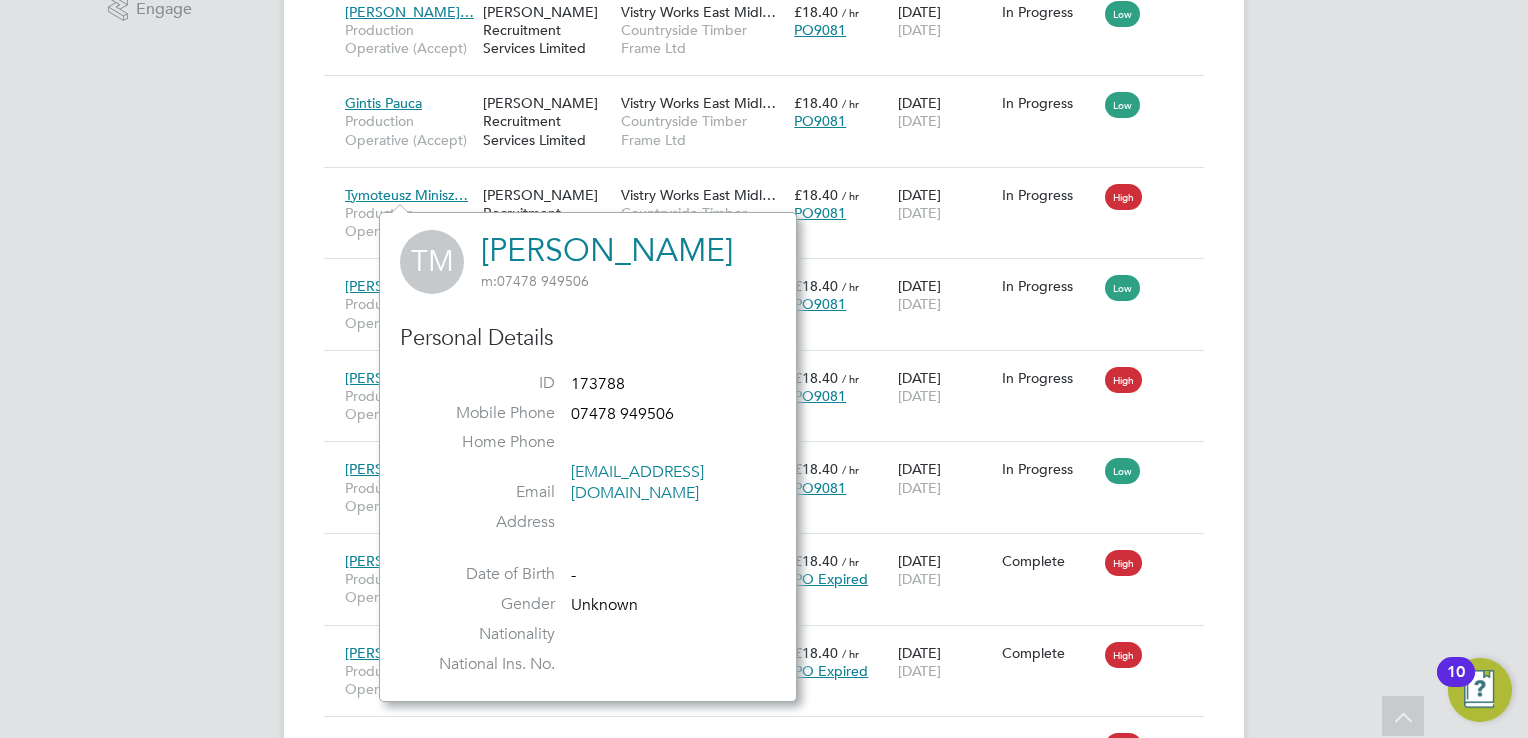 click on "[PERSON_NAME]" 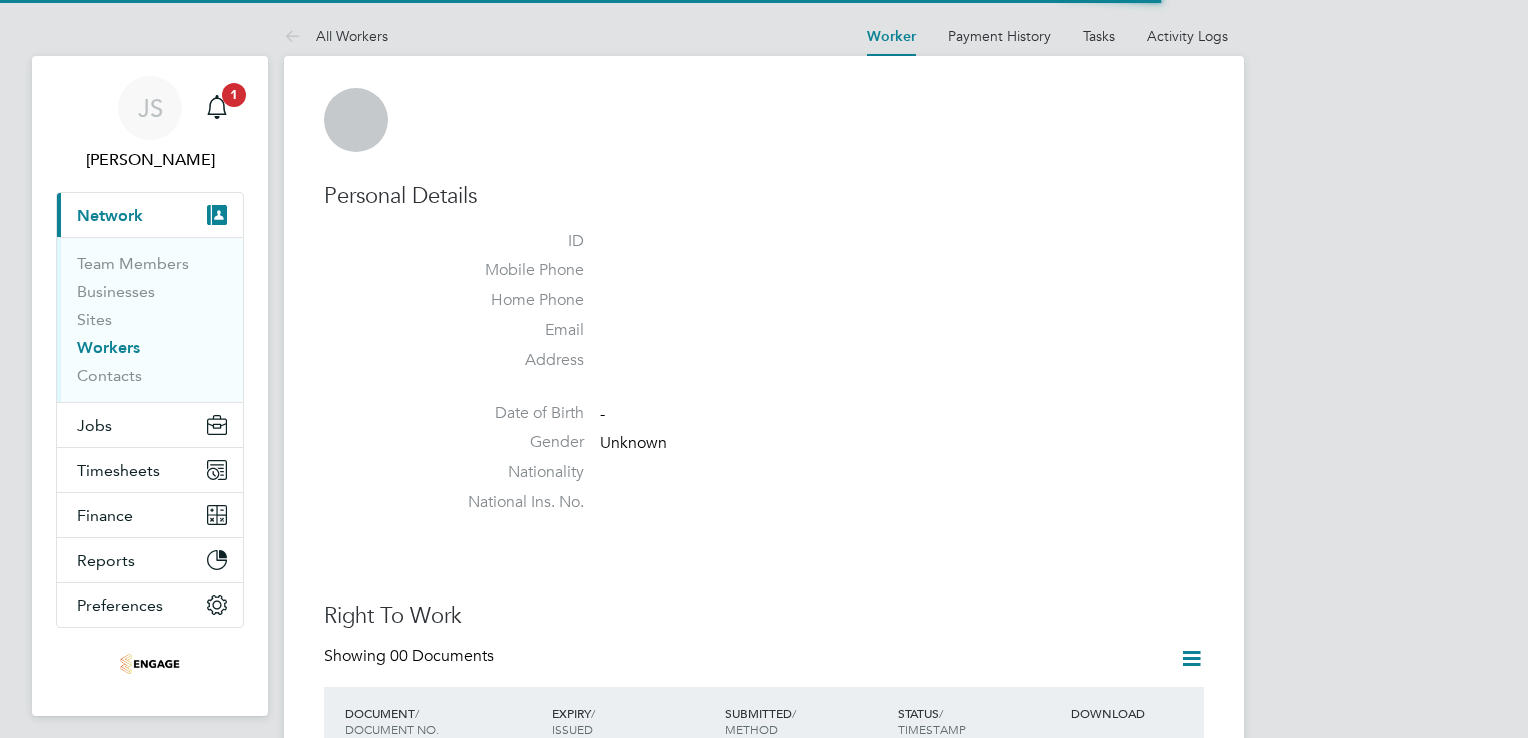 scroll, scrollTop: 0, scrollLeft: 0, axis: both 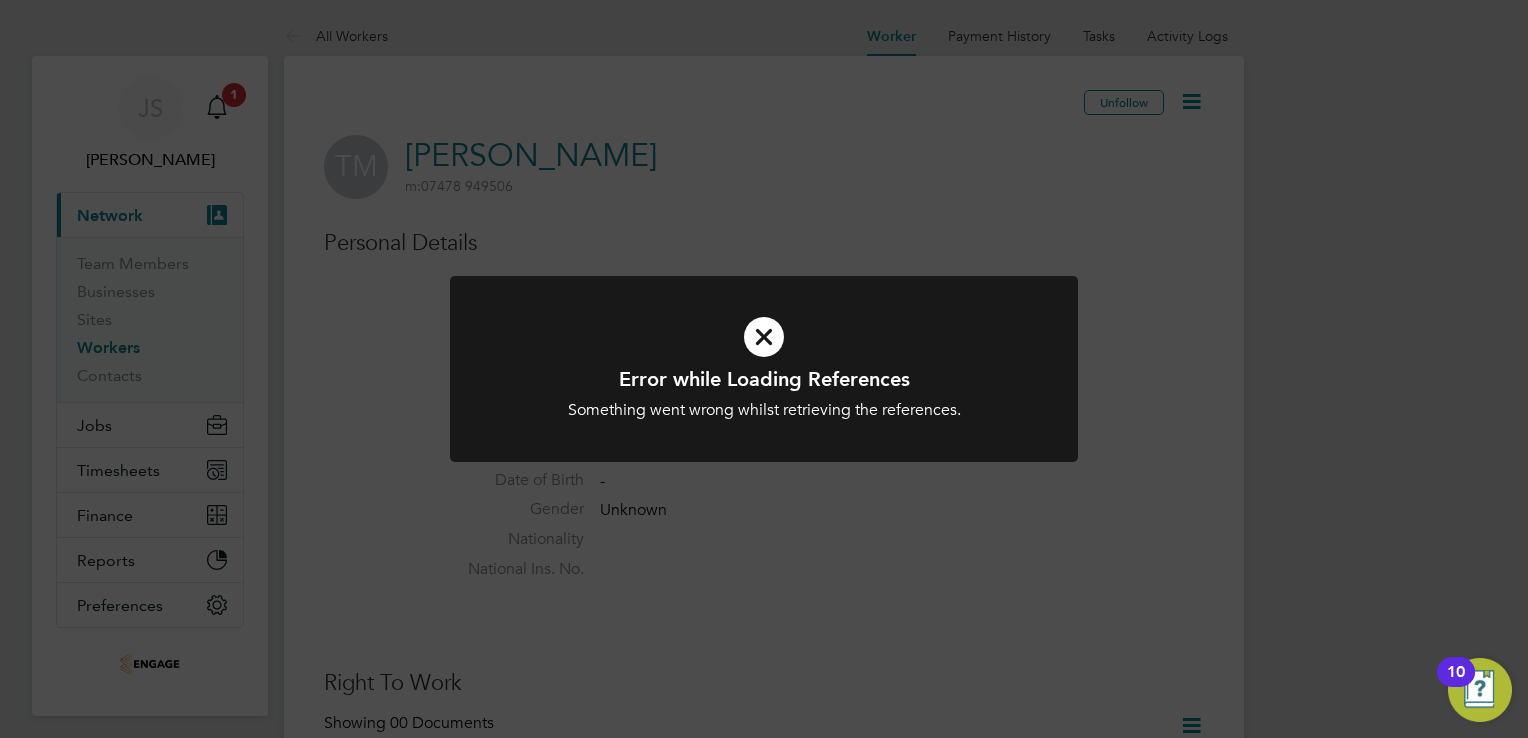 click at bounding box center [764, 337] 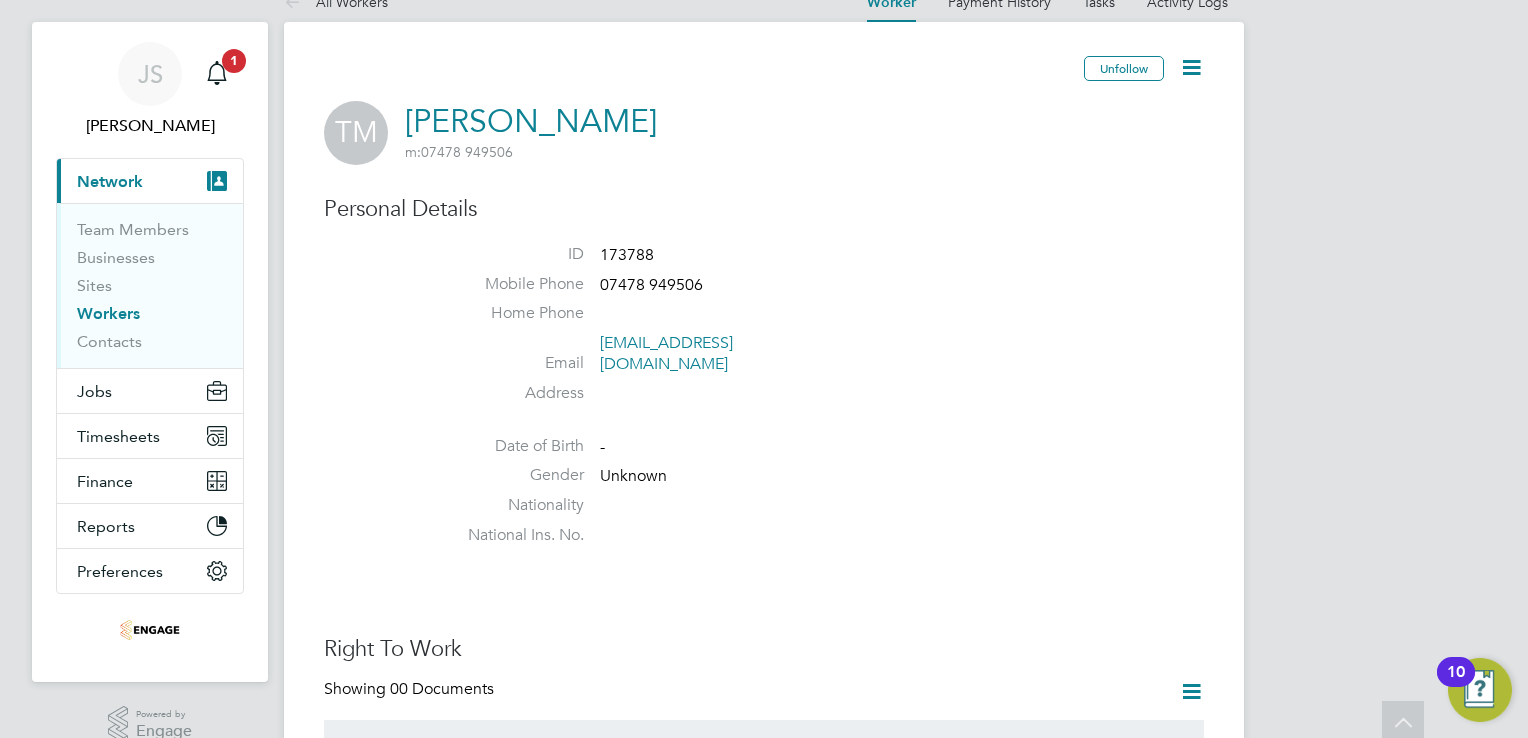 scroll, scrollTop: 0, scrollLeft: 0, axis: both 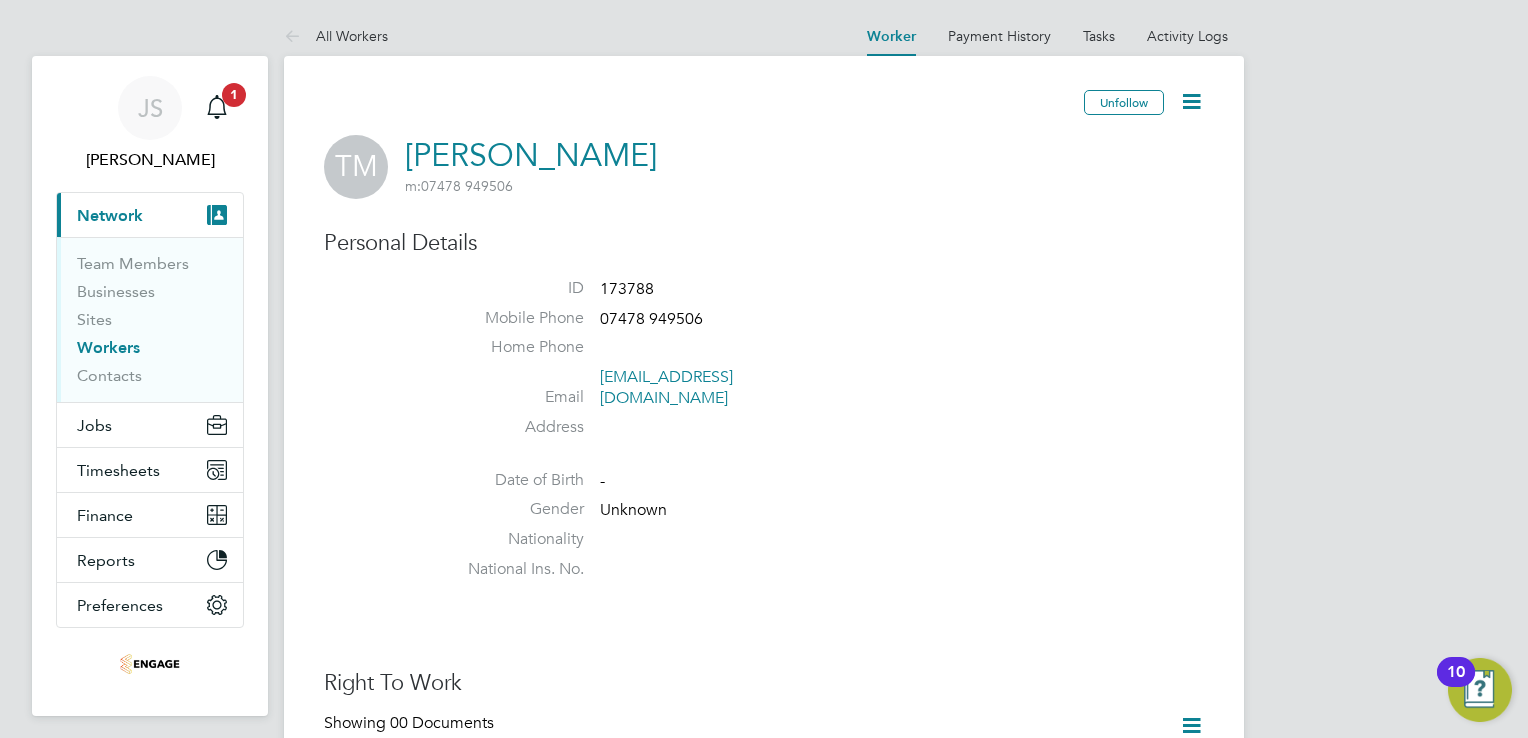 click 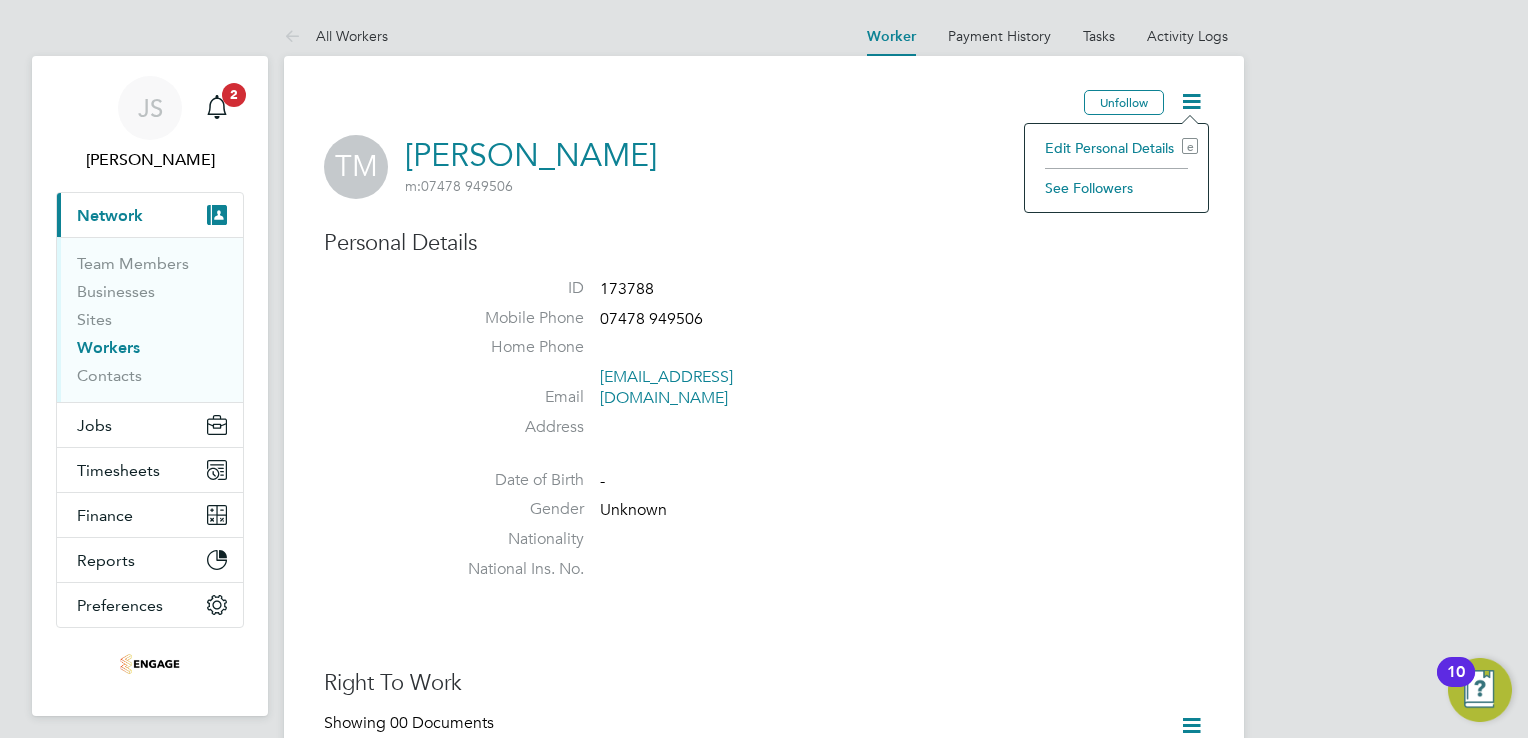 scroll, scrollTop: 0, scrollLeft: 8, axis: horizontal 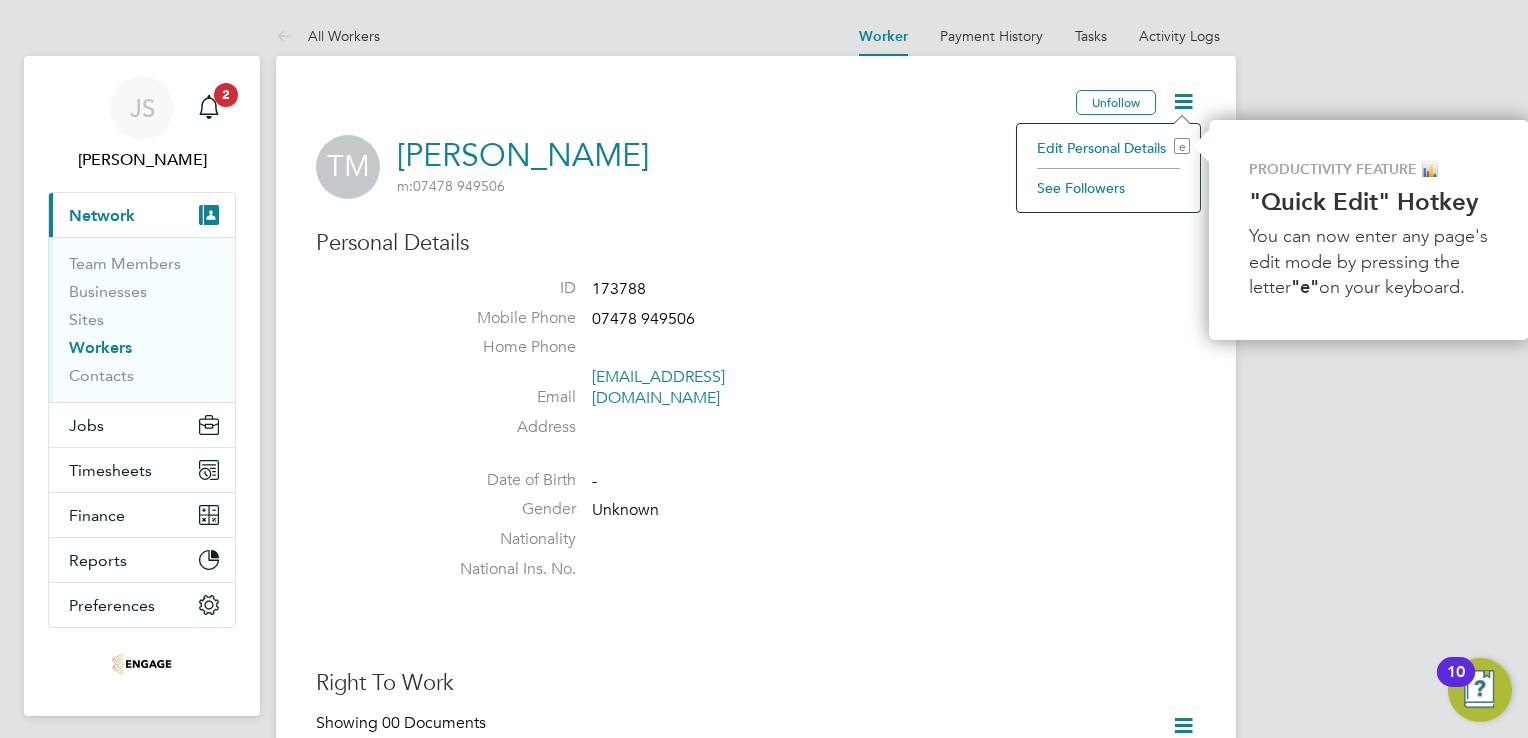click on "Unfollow TM [PERSON_NAME]     m:  07478 949506   Personal Details ID     173788 Mobile Phone   [PHONE_NUMBER] Home Phone   Email   [EMAIL_ADDRESS][DOMAIN_NAME] Address Date of Birth   - Gender   Unknown Nationality   National Ins. No.   Right To Work Showing   00 Documents DOCUMENT  / DOCUMENT NO. EXPIRY  / ISSUED SUBMITTED  / METHOD STATUS  / TIMESTAMP DOWNLOAD This worker needs to supply evidence for their Right To Work. Compliance Documents Showing   00 Documents DOCUMENT  / DOC. SETTINGS EXPIRY  / ISSUED SUBMITTED  / METHOD STATUS  / TIMESTAMP ACCESS This worker does not need to supply additional documents.  Create New Document Engagement Type Engagement Type PAYE Direct / PAYE Start Date [DATE] End Date - Status Current Industry   - Payment Details P45 Certificate   Don't know Tax Code   0T Week 1 / Month 1       Yes, it applies Bank Details Bank Name   - Account Name - Sort Code   - Account No   - Account Reference   - Comments  (0) JS You  say: Attachments are not supported Post" 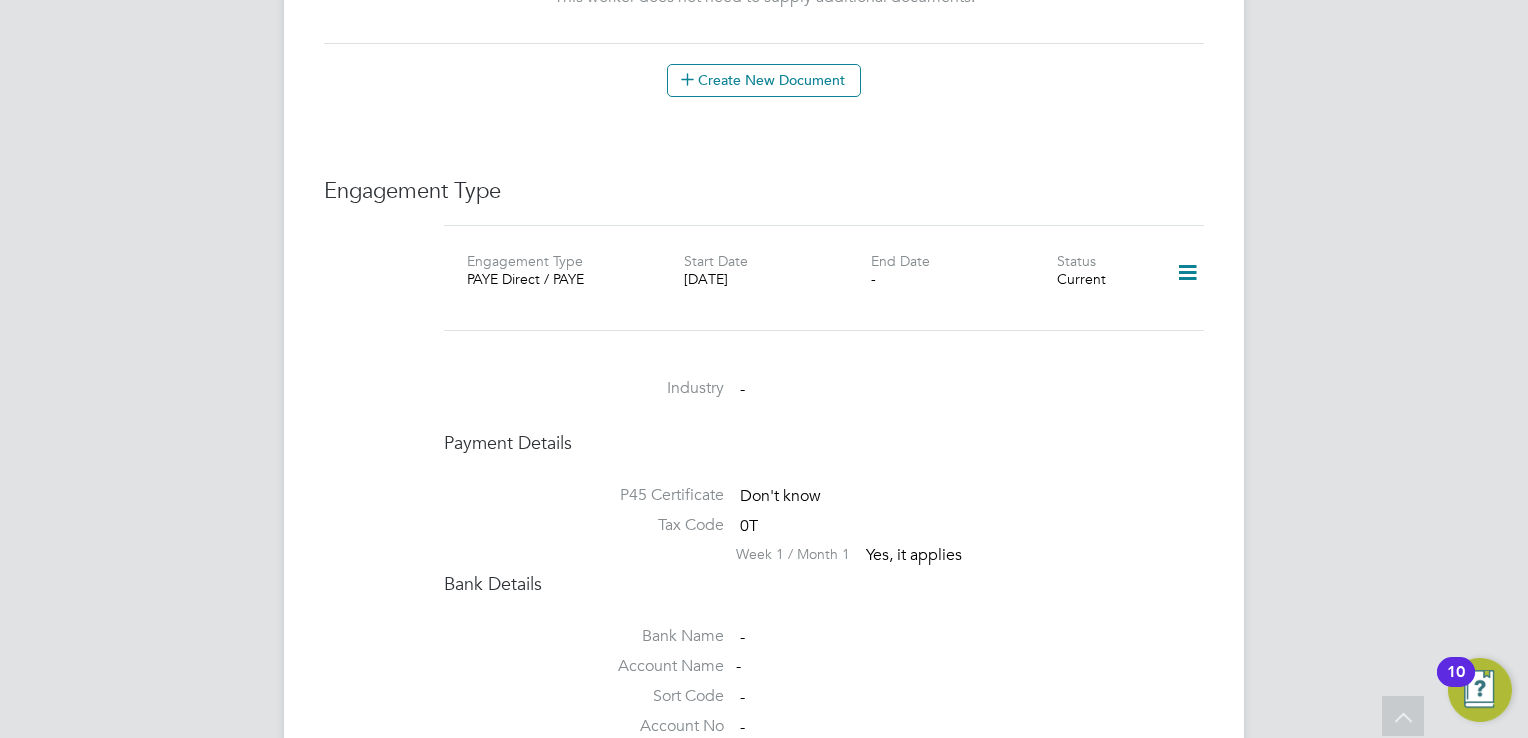 scroll, scrollTop: 1200, scrollLeft: 0, axis: vertical 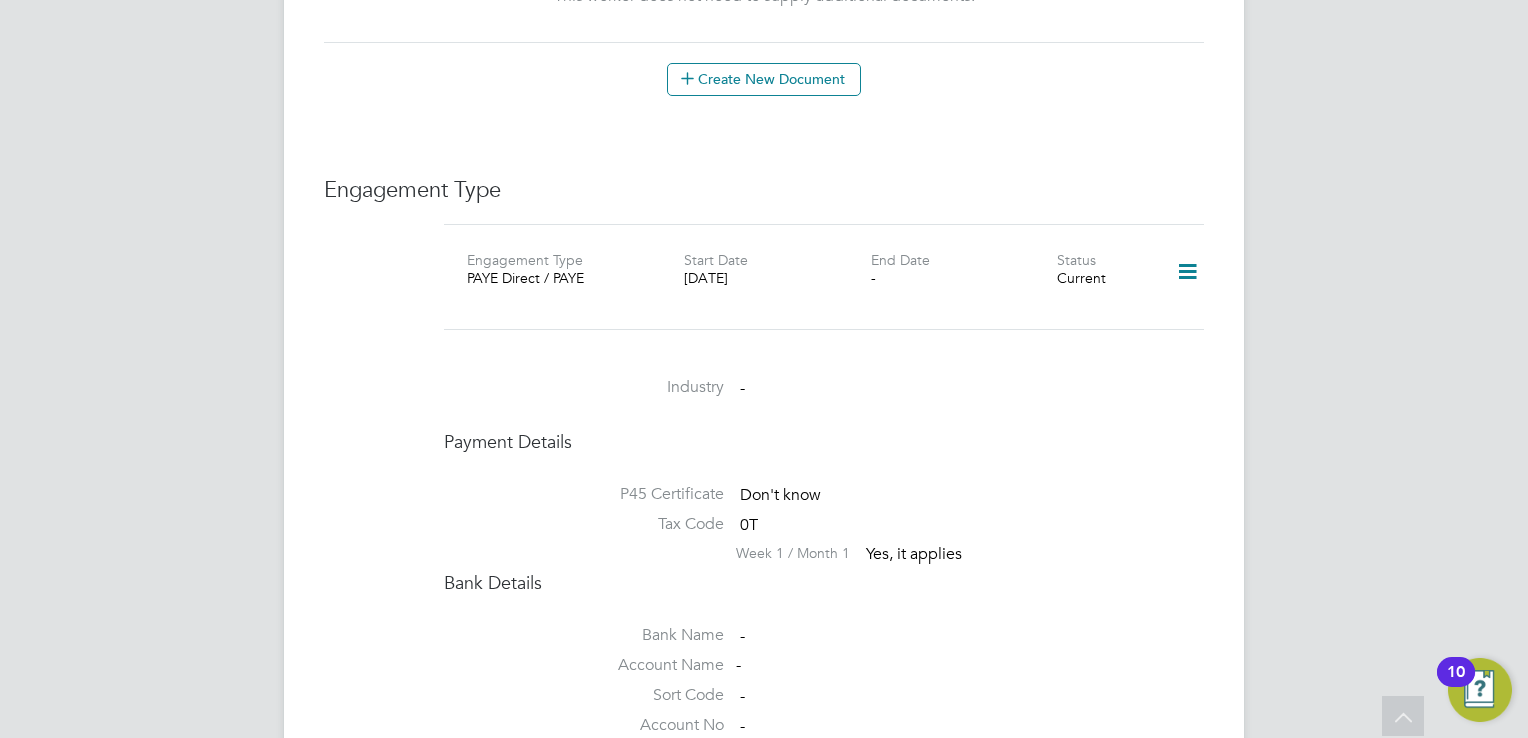 click 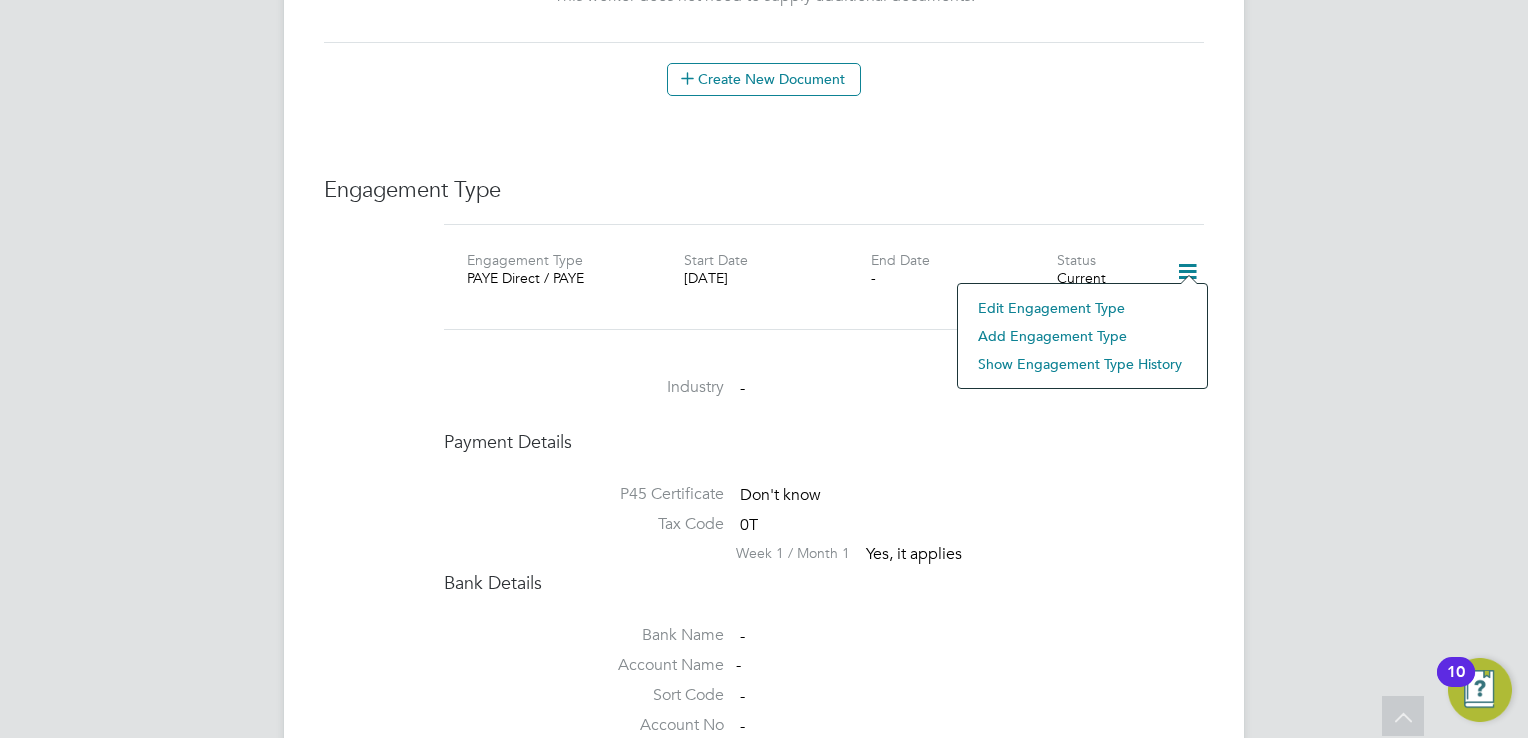 click on "Edit Engagement Type" 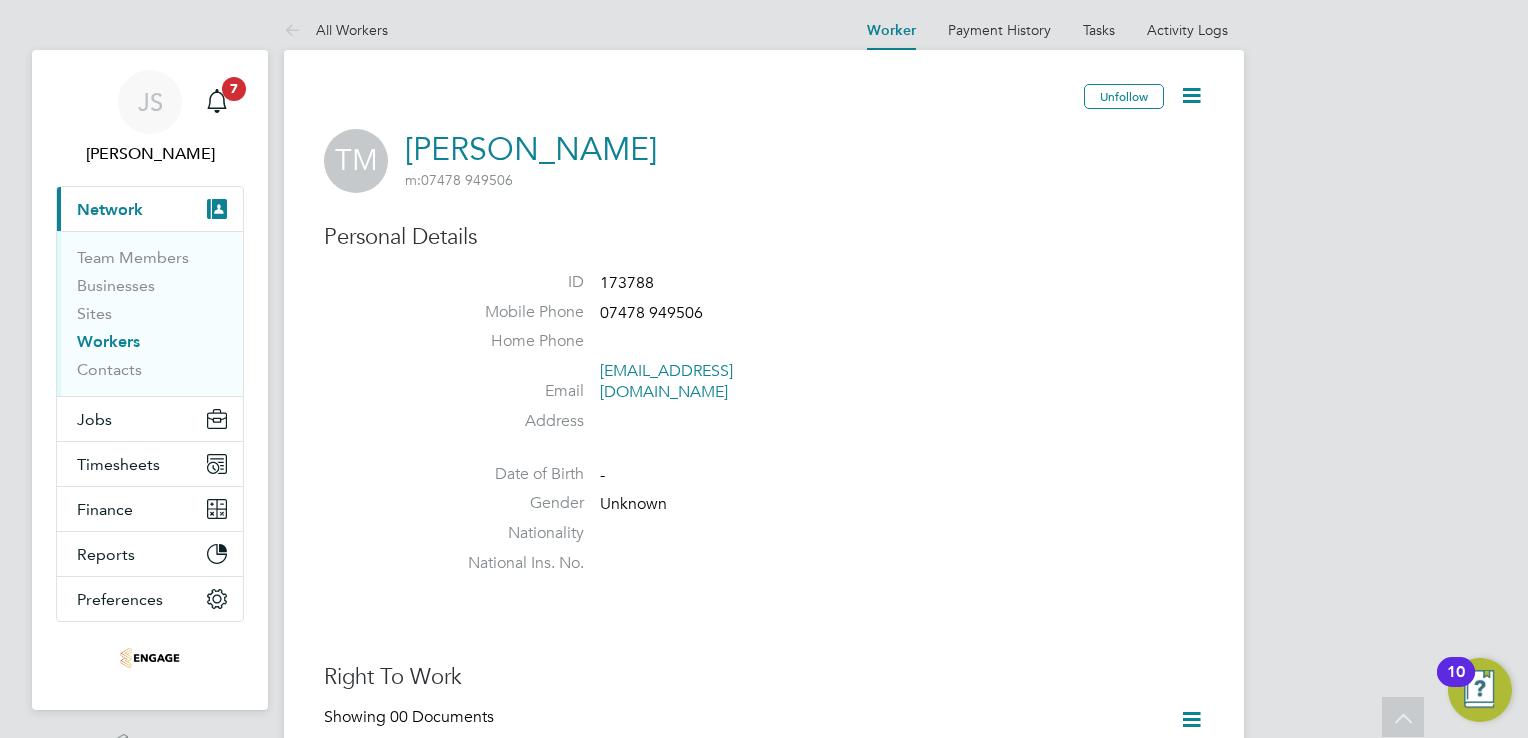scroll, scrollTop: 0, scrollLeft: 0, axis: both 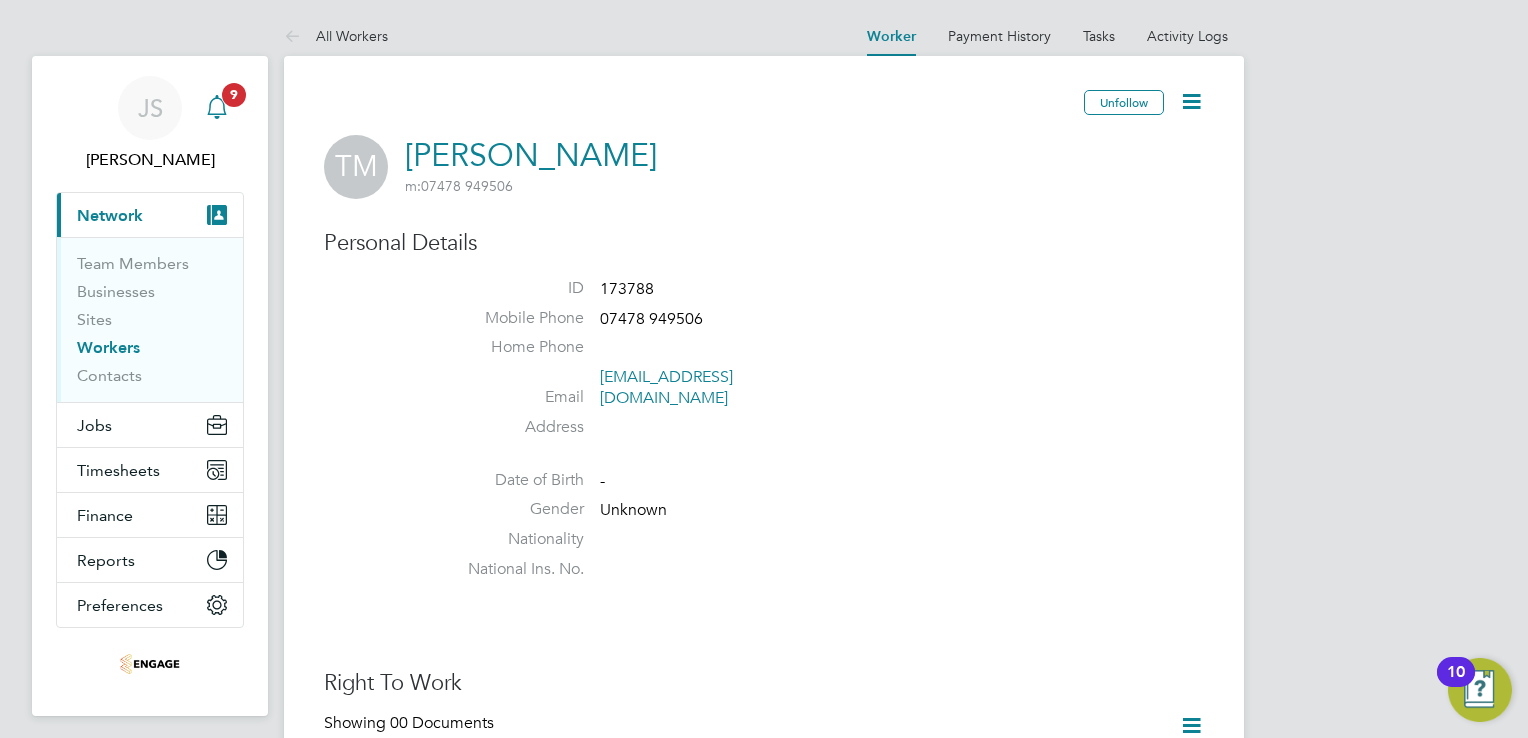 click on "9" at bounding box center (234, 95) 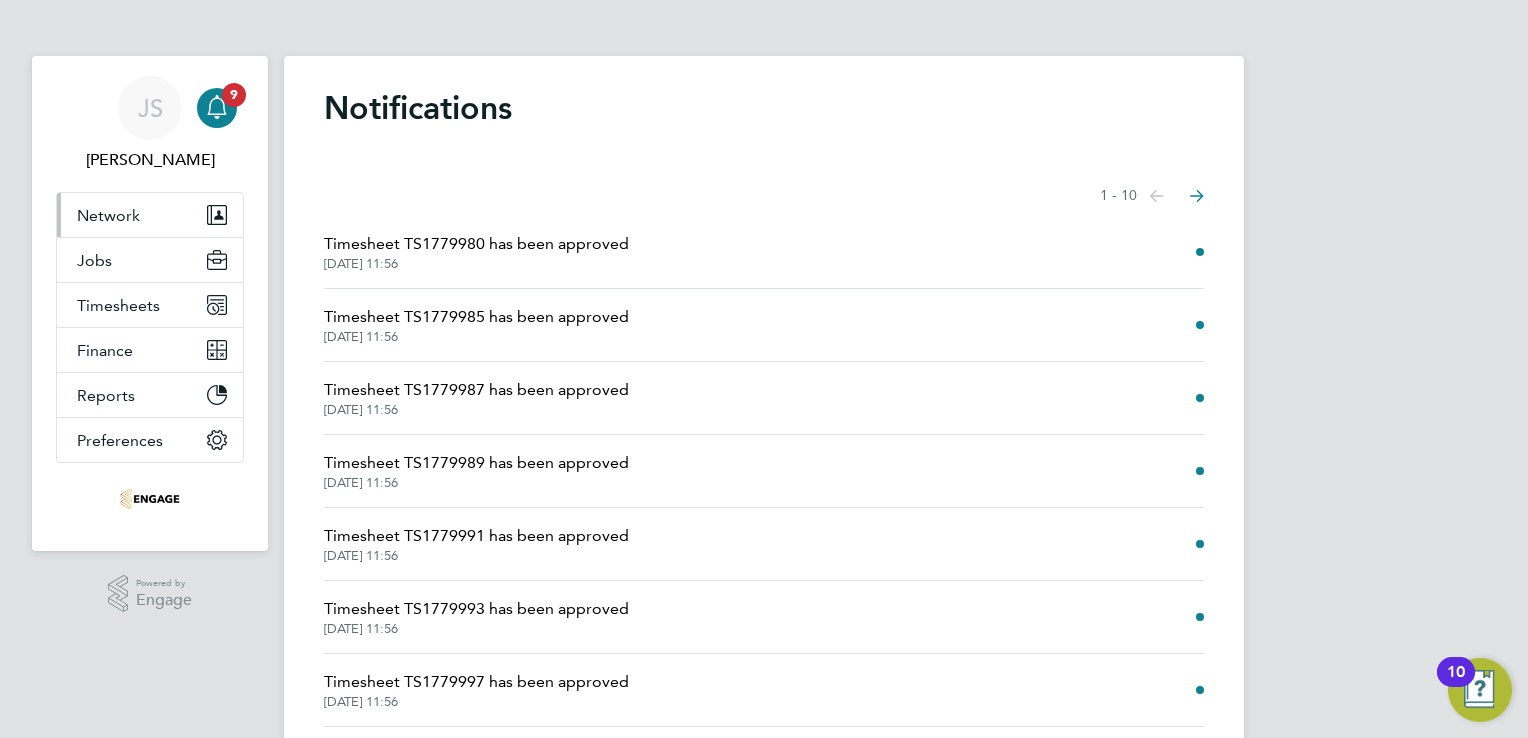 click on "Network" at bounding box center (108, 215) 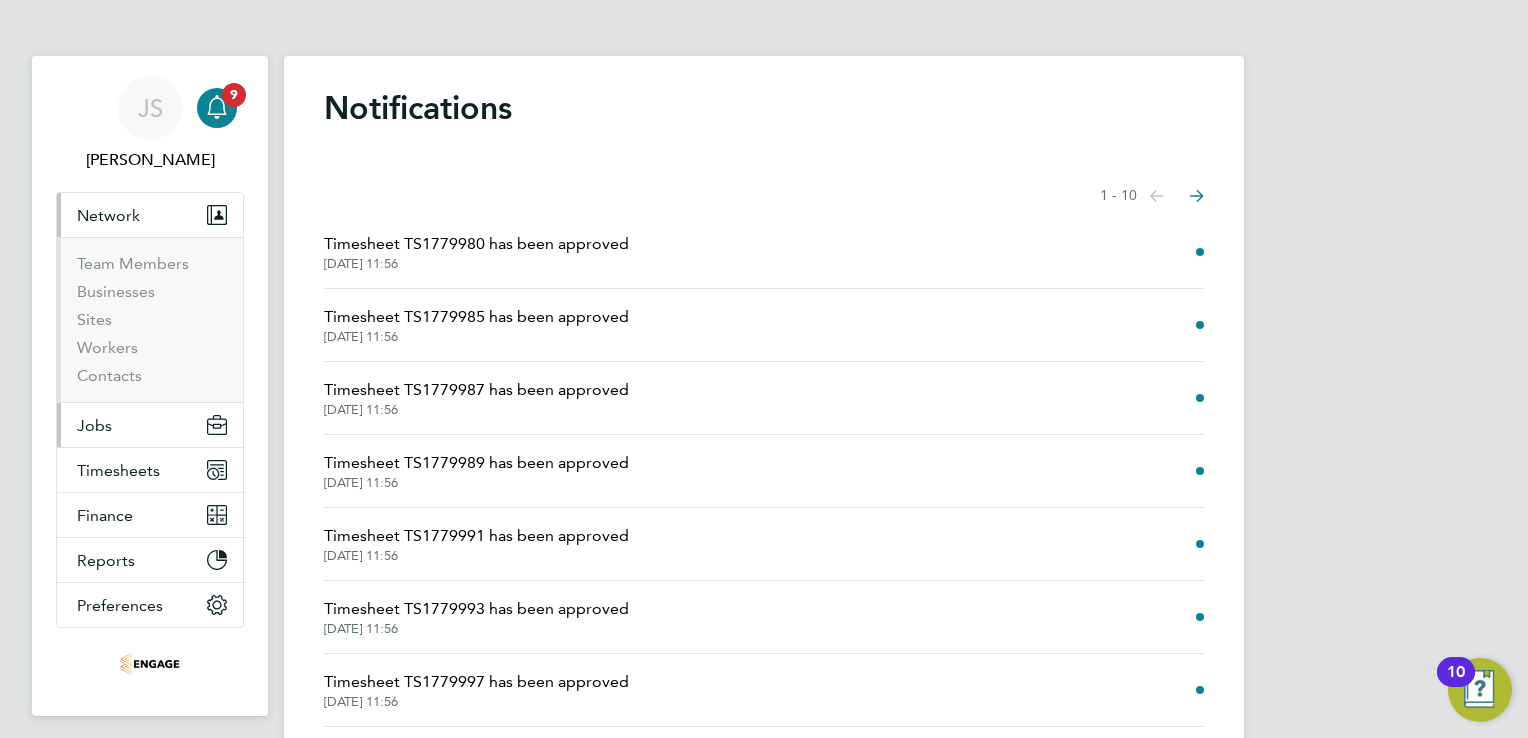 click on "Jobs" at bounding box center (150, 425) 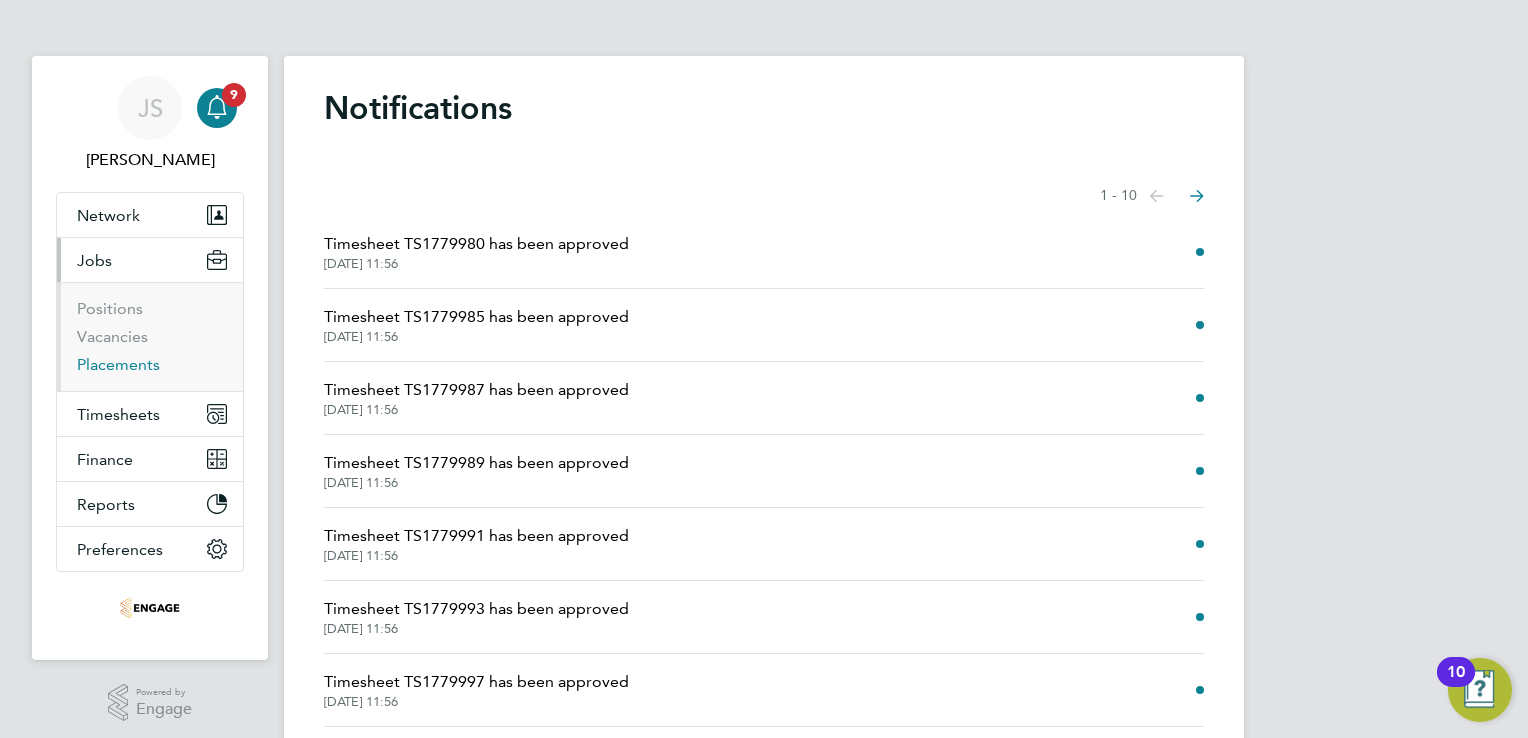 click on "Placements" at bounding box center (118, 364) 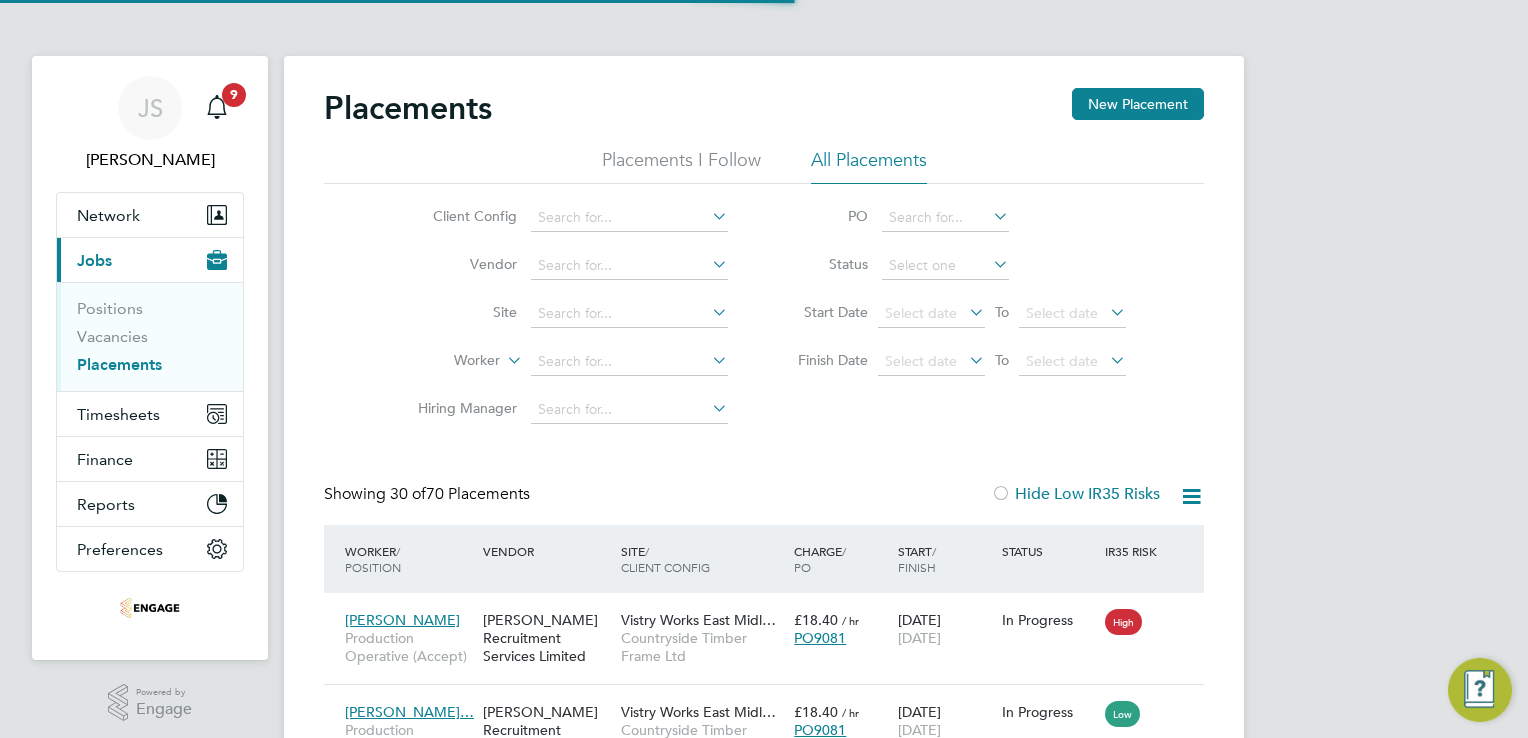 scroll, scrollTop: 940, scrollLeft: 0, axis: vertical 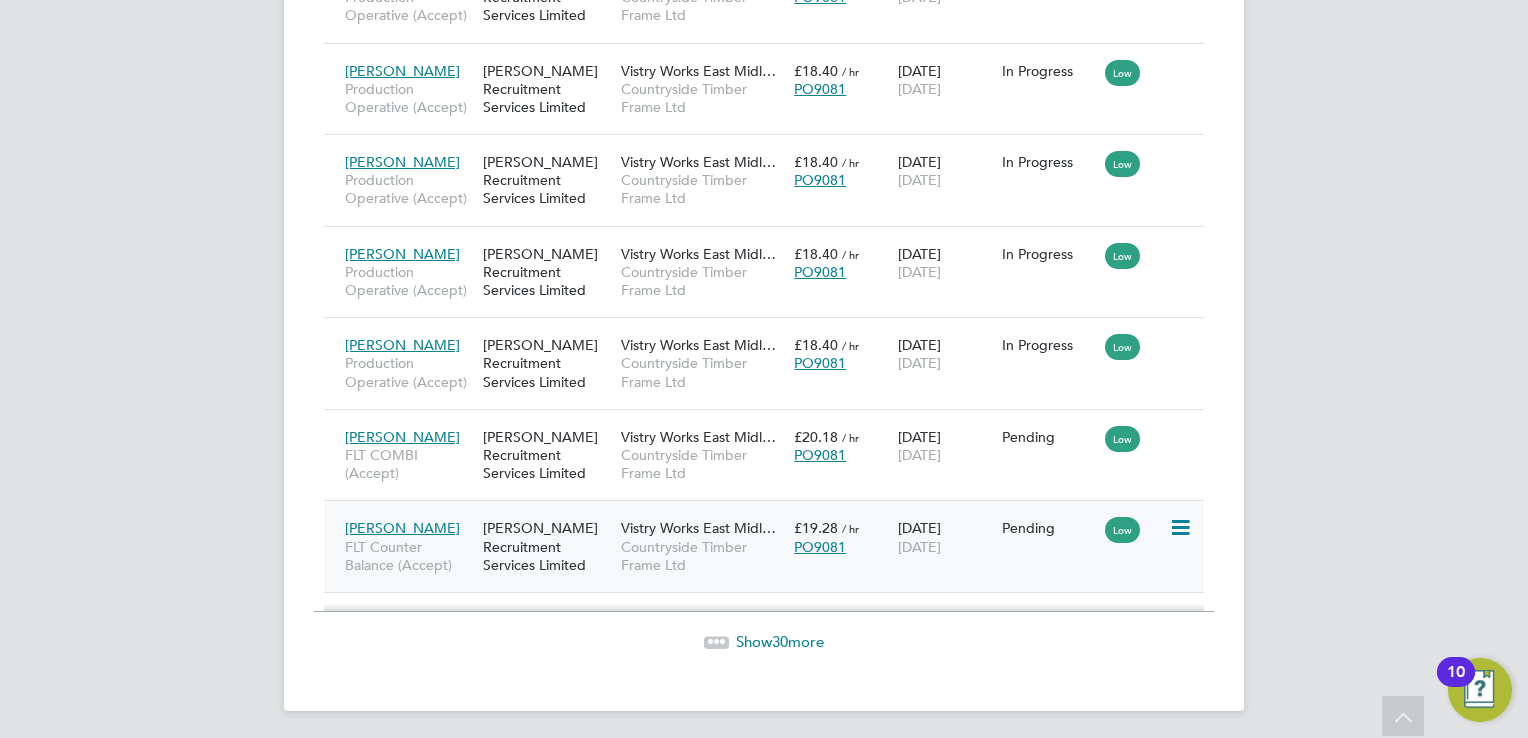click 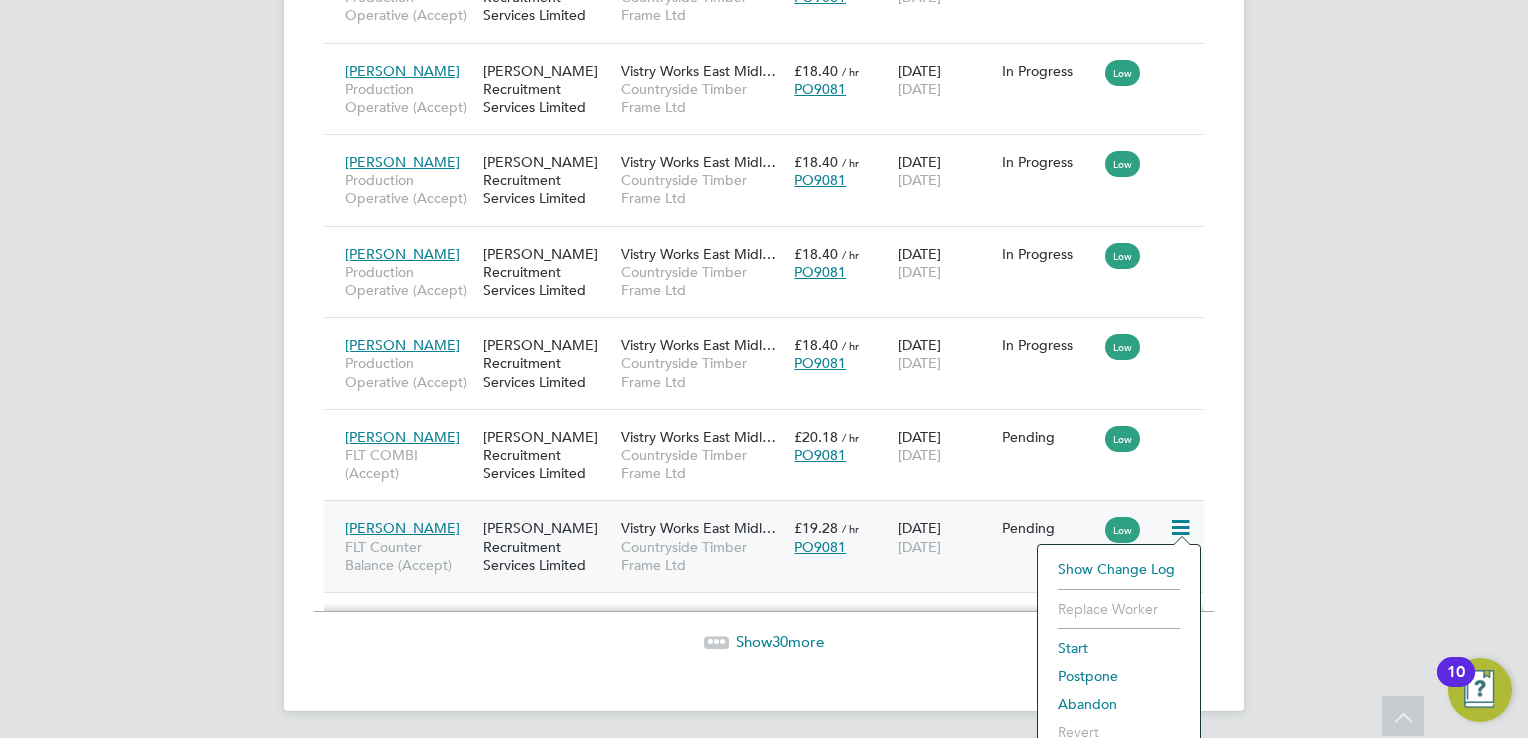 click on "Start" 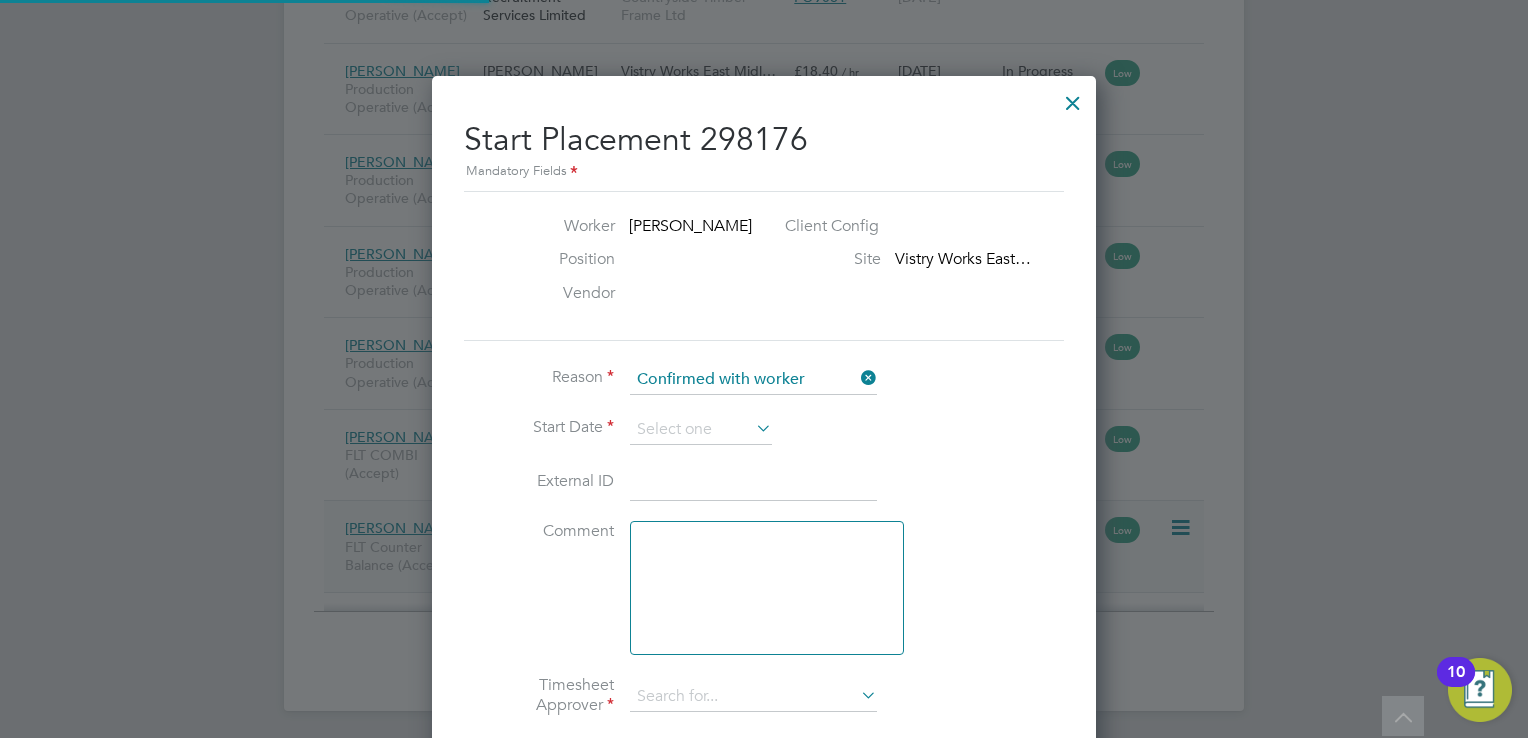 type on "[PERSON_NAME]" 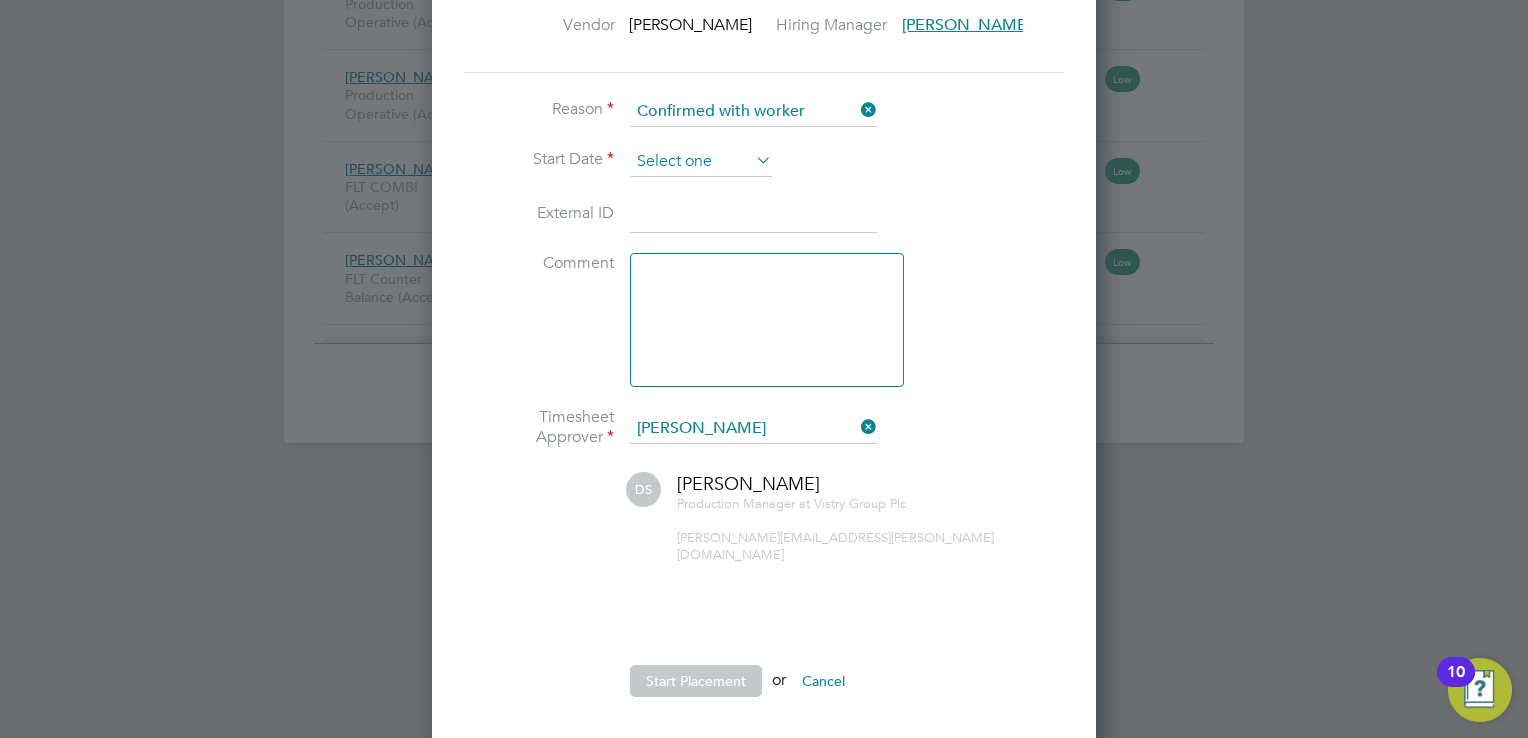 click 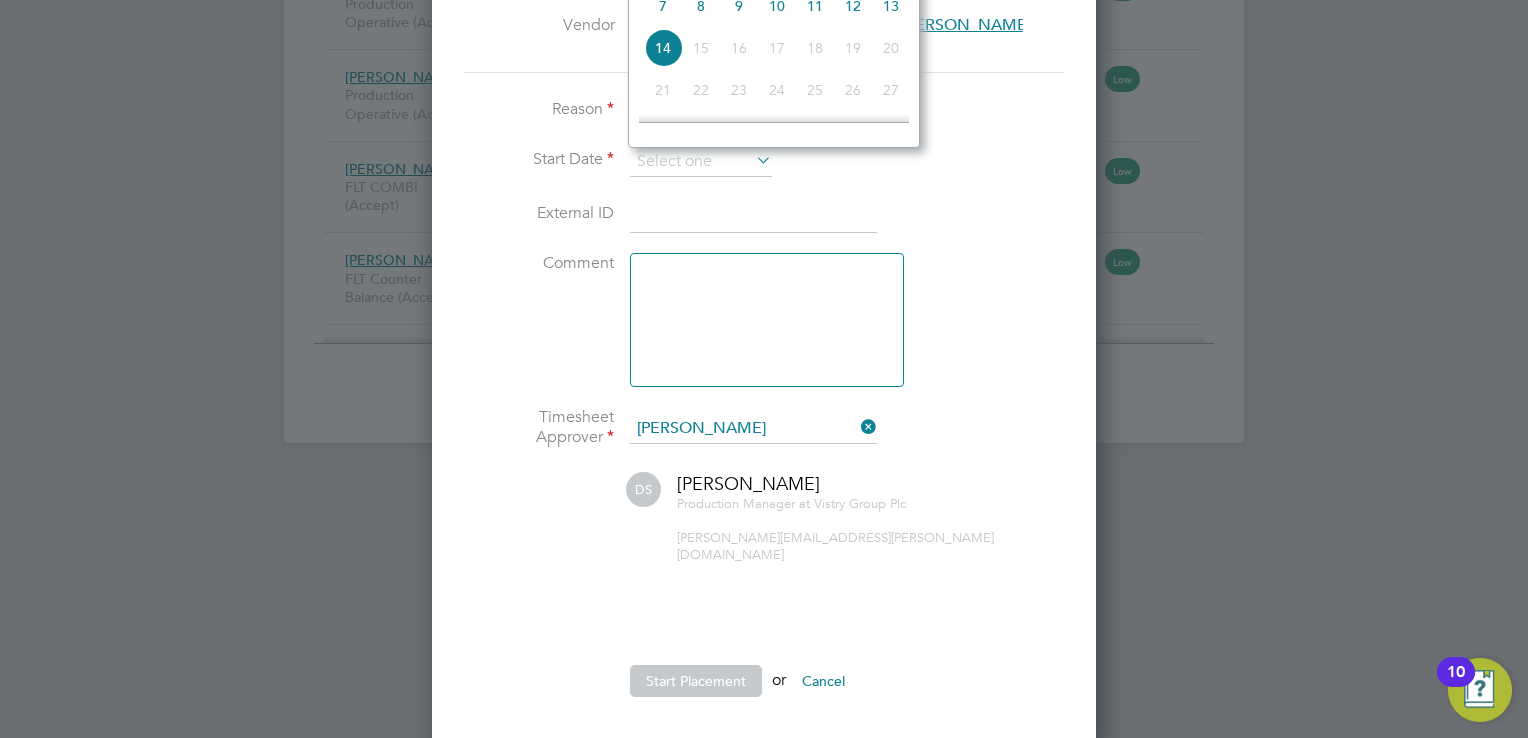 click on "10" 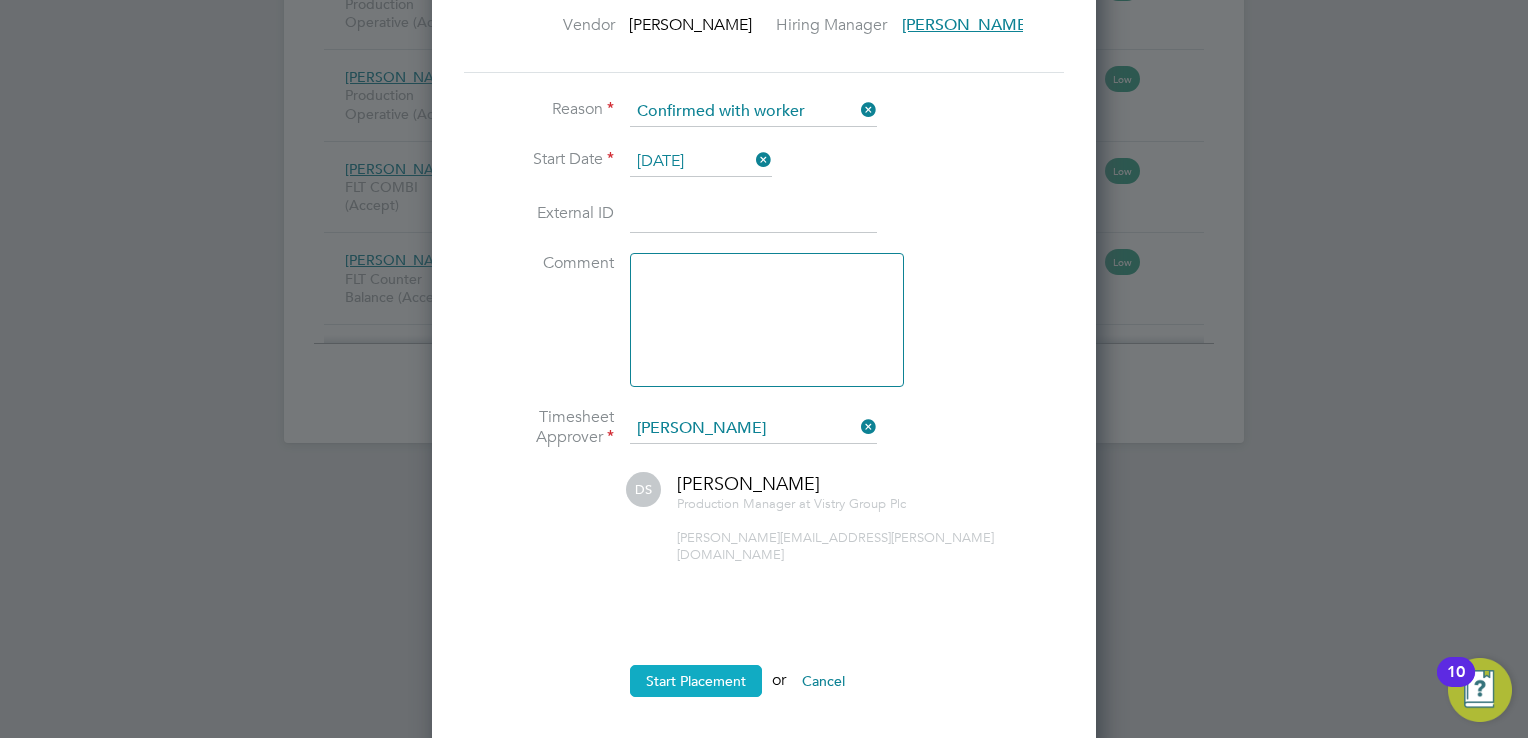 click on "Start Placement" 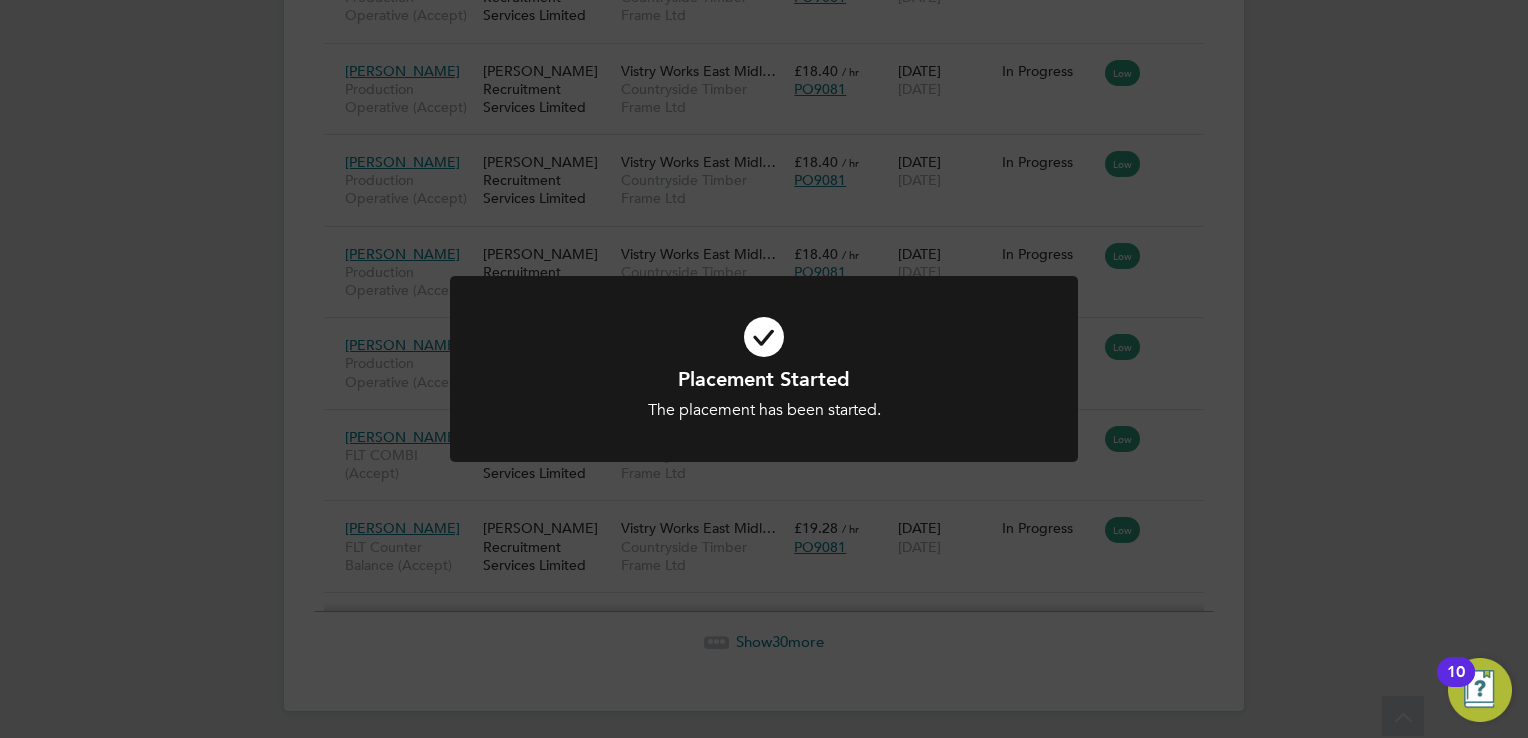 click on "Placement Started The placement has been started. Cancel Okay" 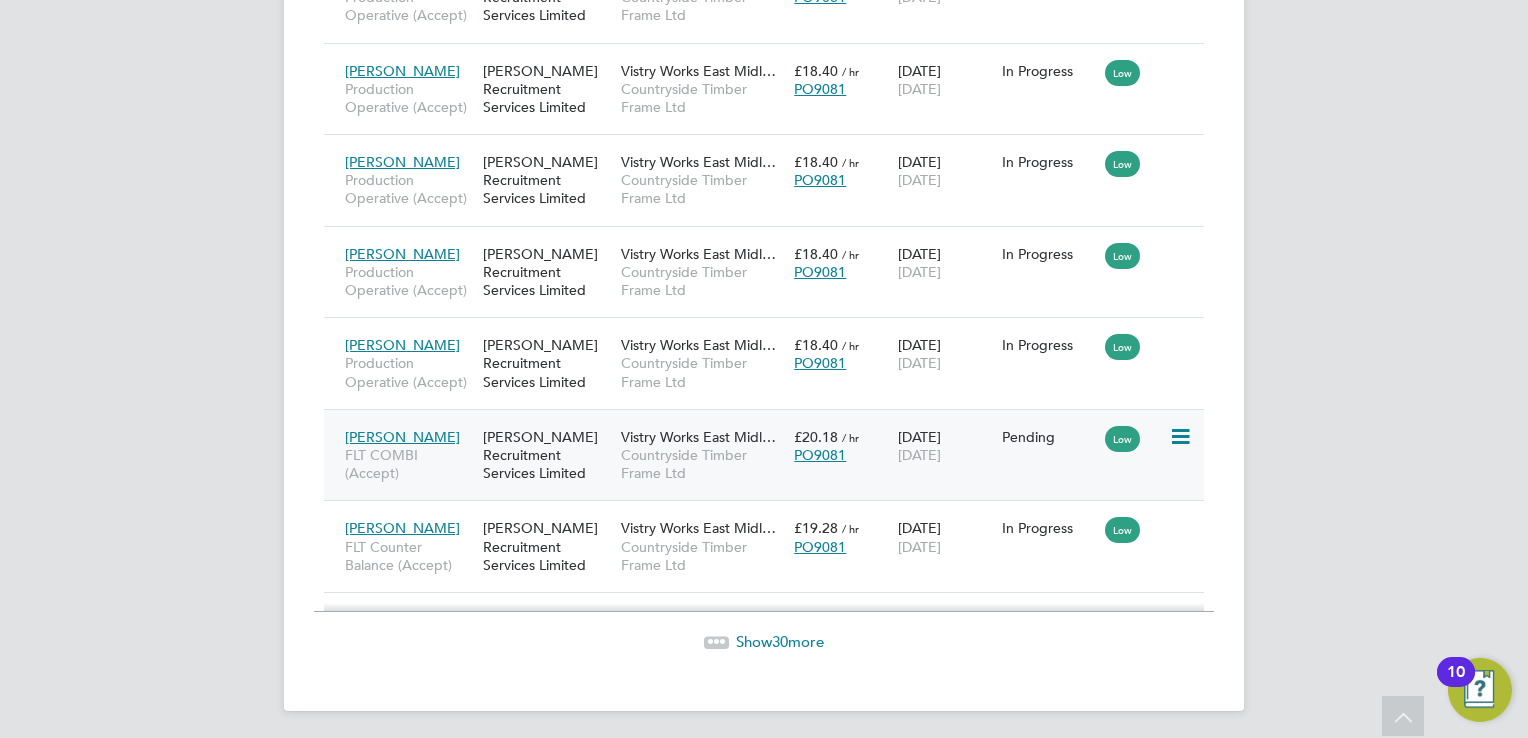 click 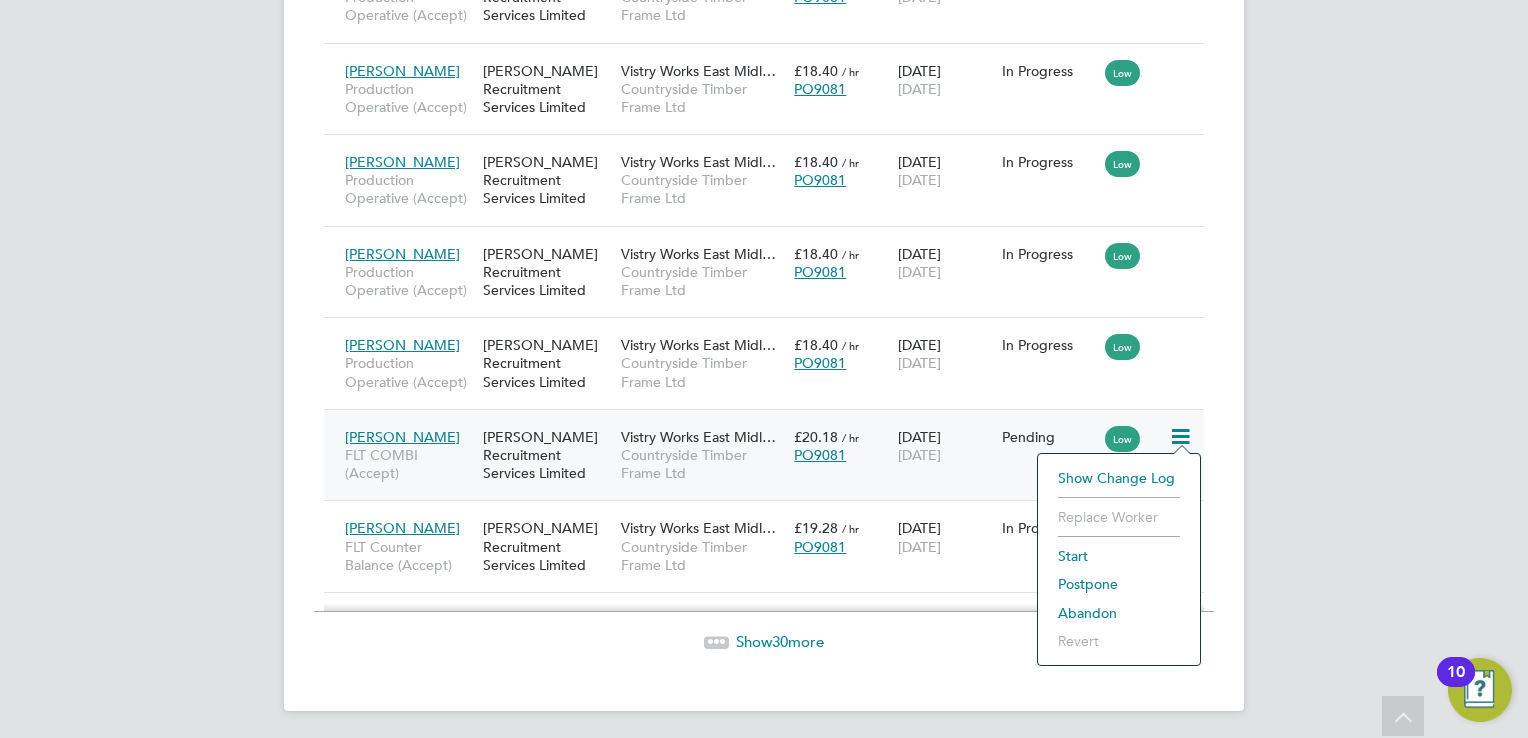 click on "Start" 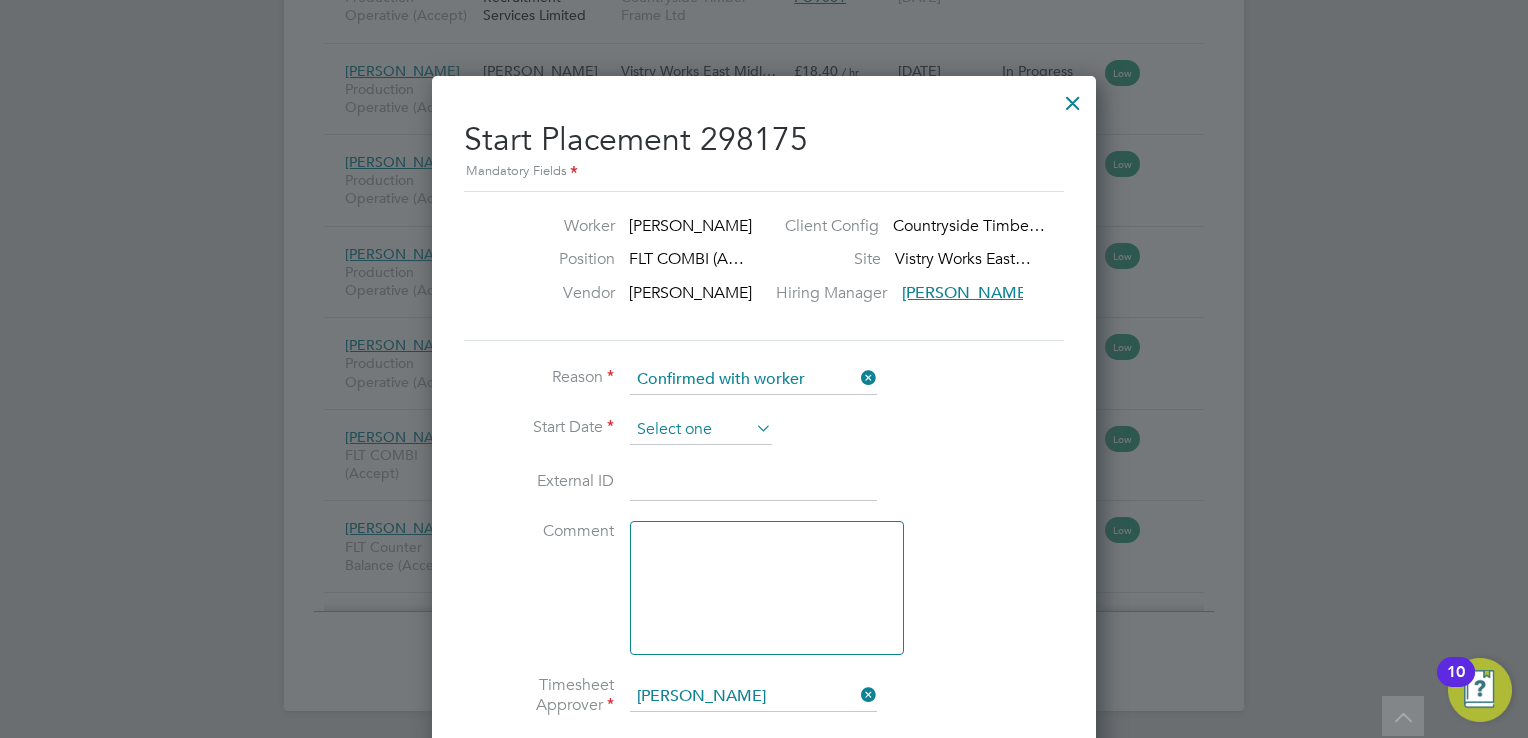 click 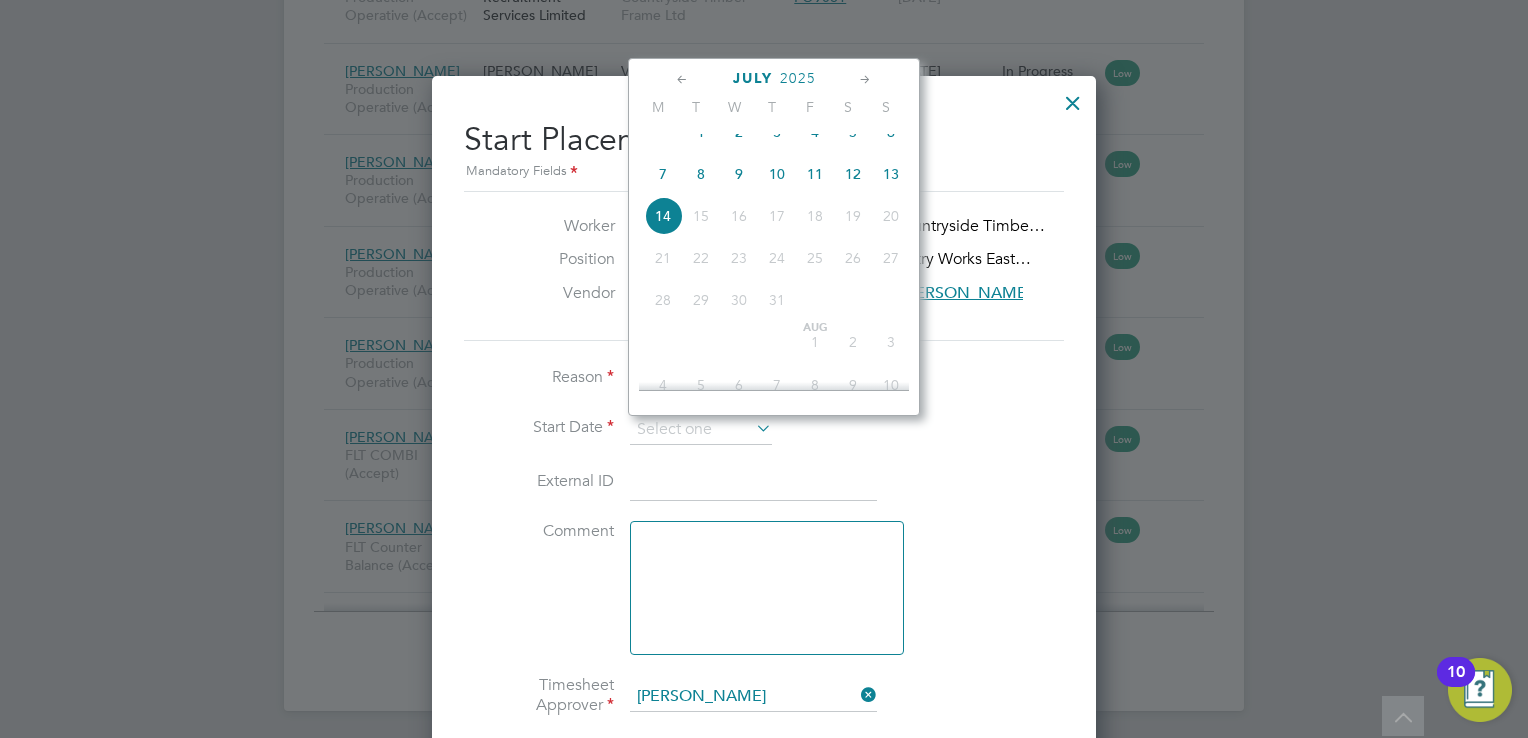 click on "Start Date" 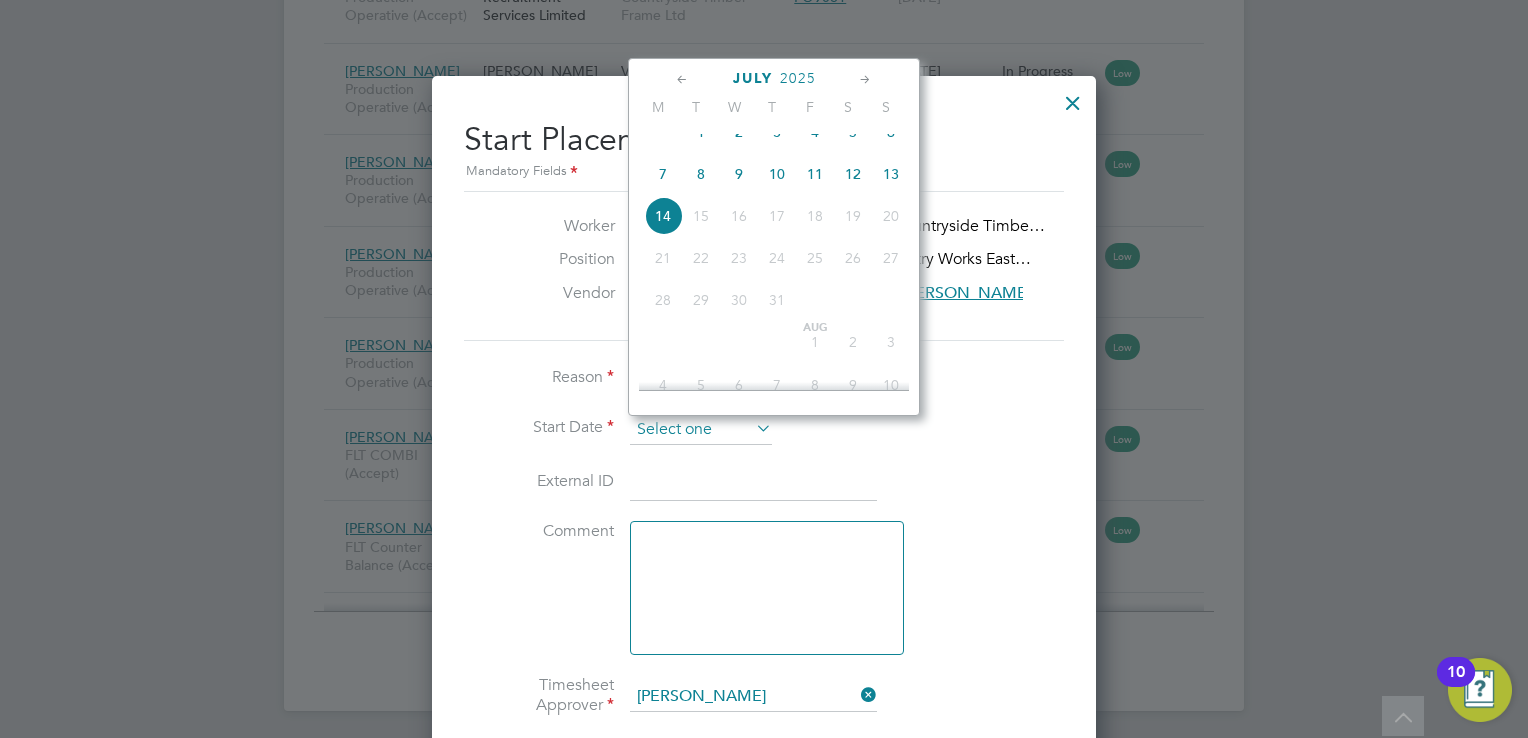 click 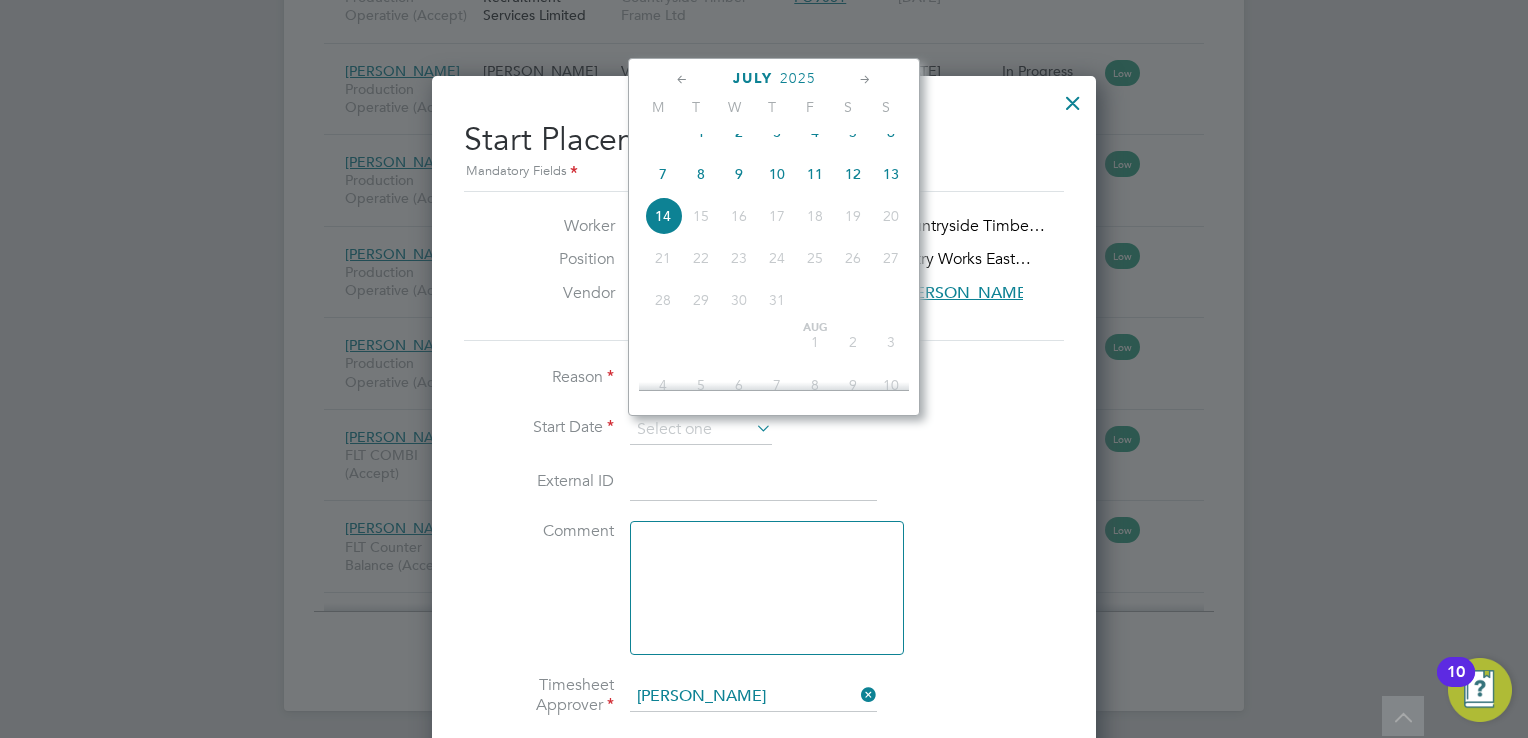 click on "12" 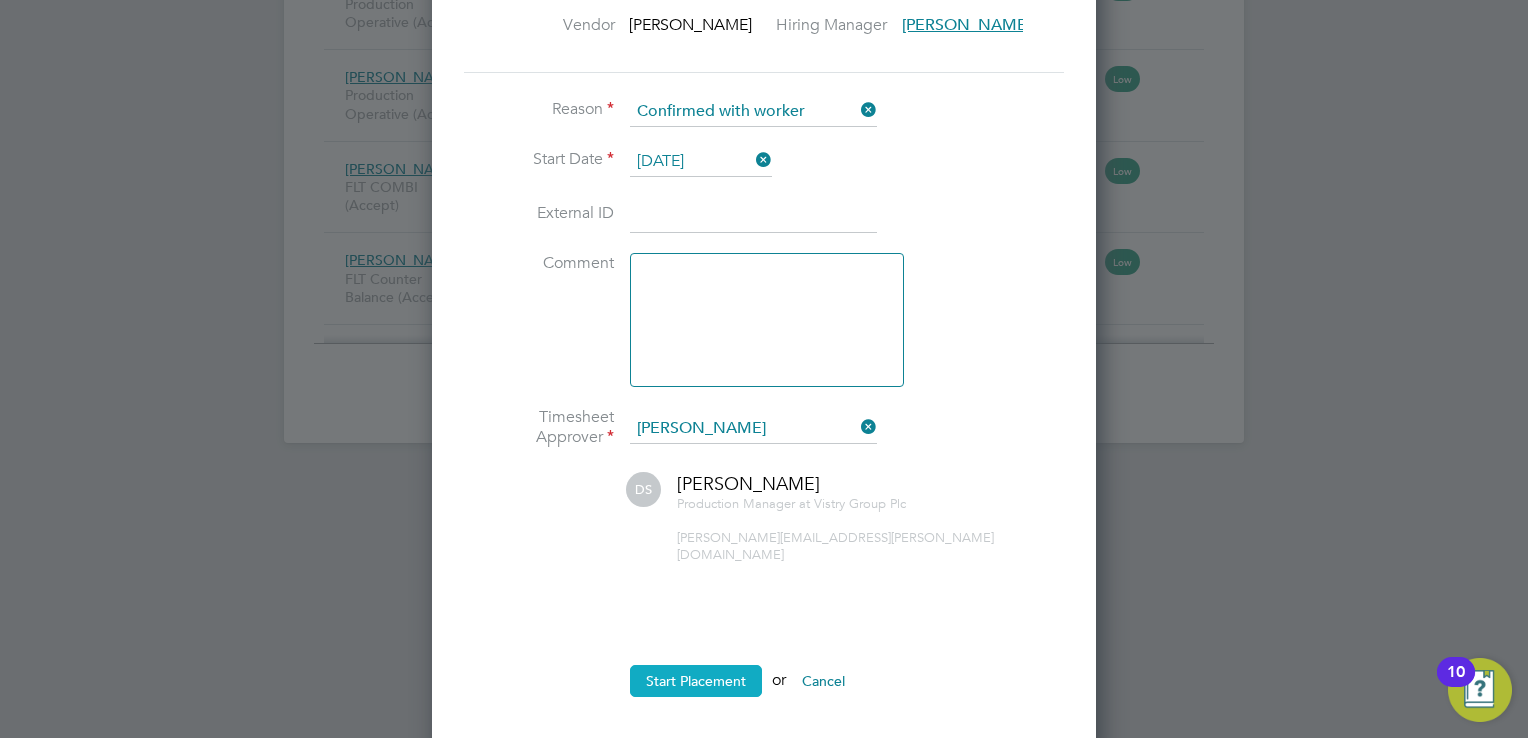 click on "Start Placement" 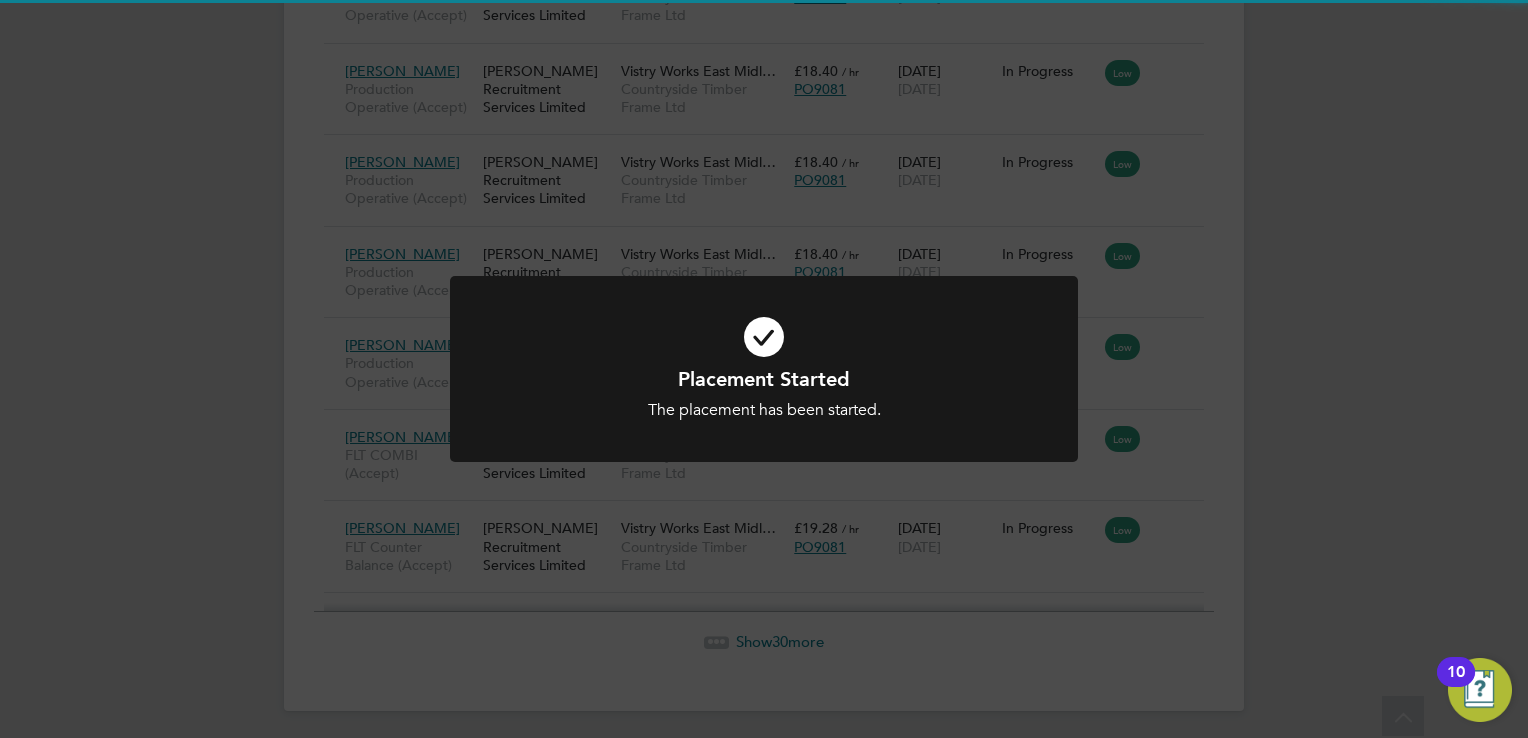 click on "Placement Started The placement has been started. Cancel Okay" 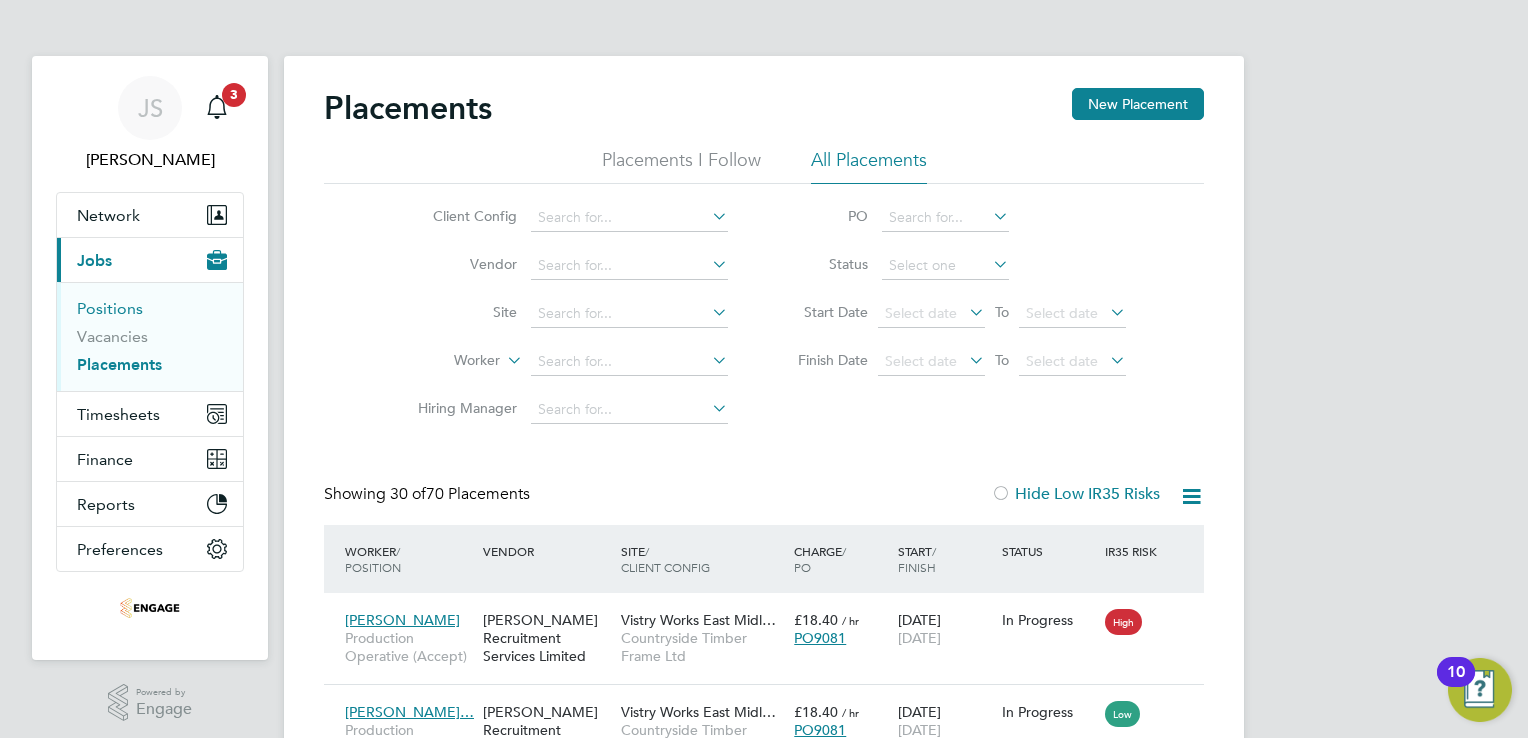 click on "Positions" at bounding box center (110, 308) 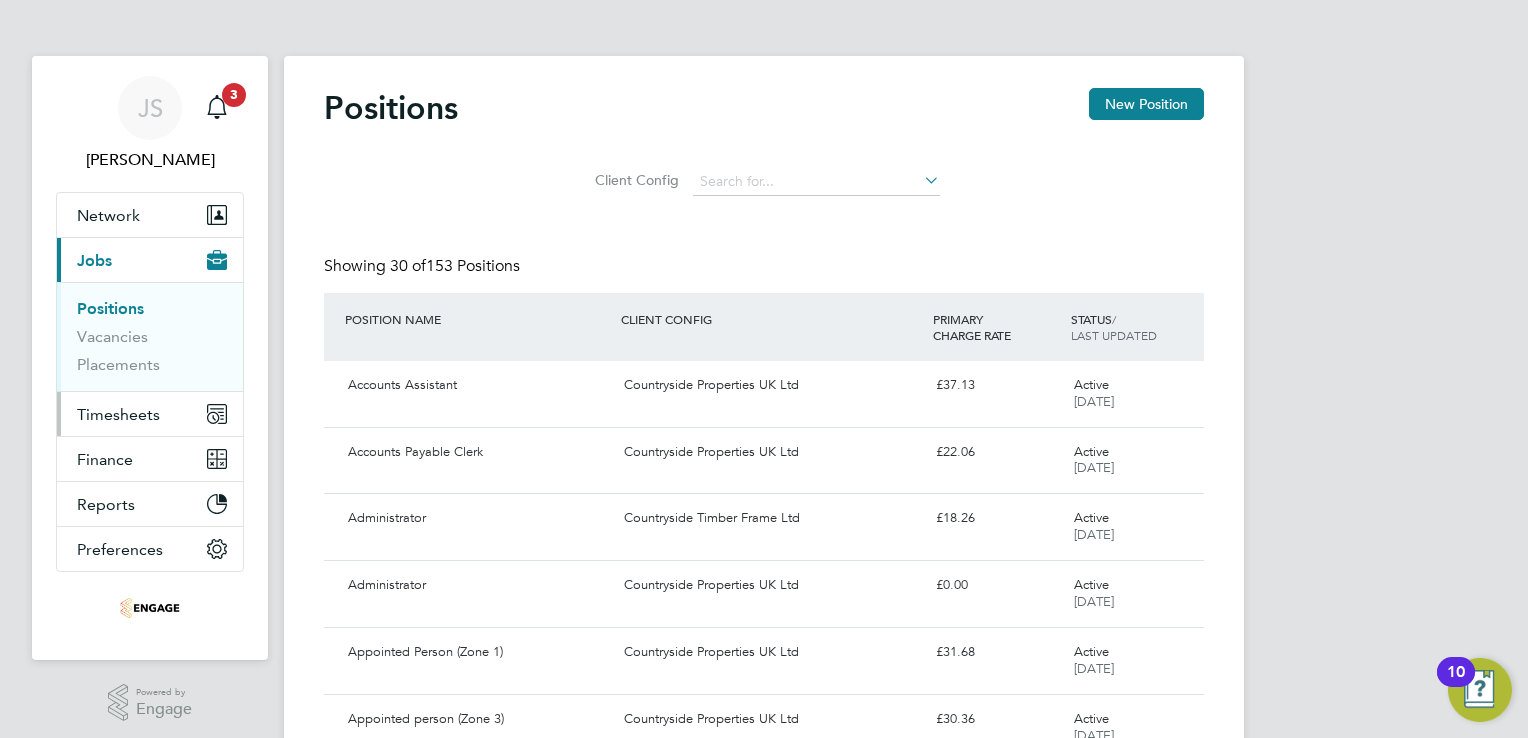 click on "Timesheets" at bounding box center (118, 414) 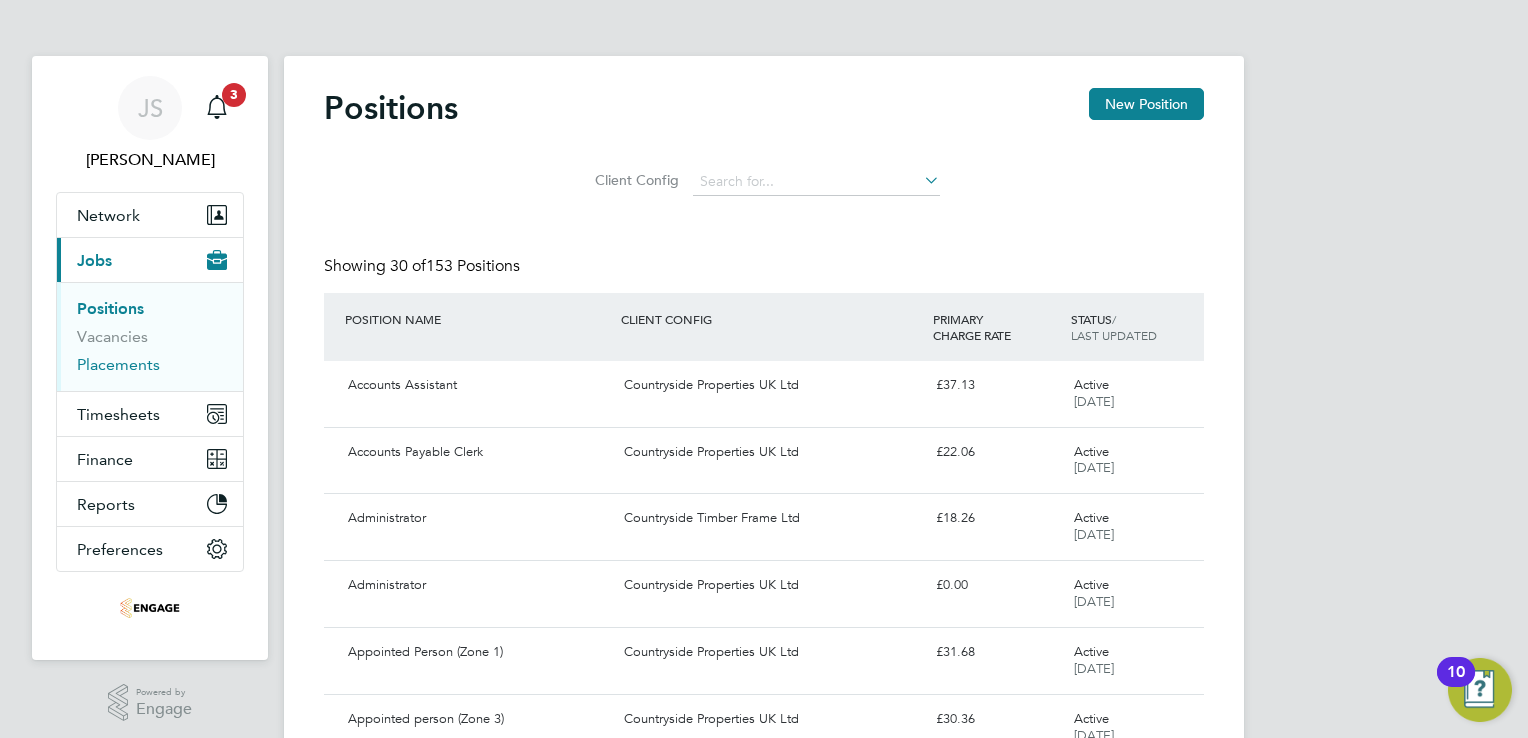 click on "Placements" at bounding box center [118, 364] 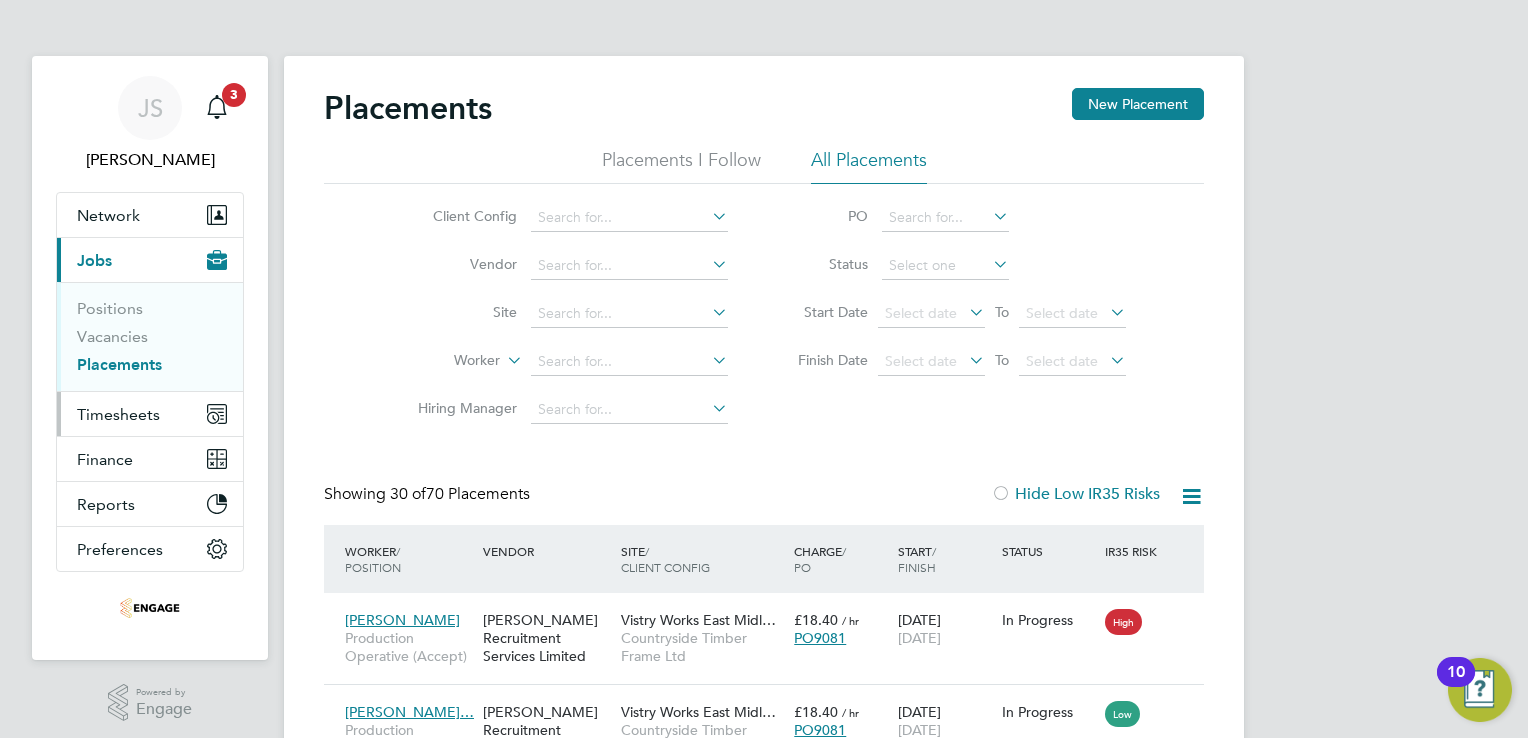 click on "Timesheets" at bounding box center [118, 414] 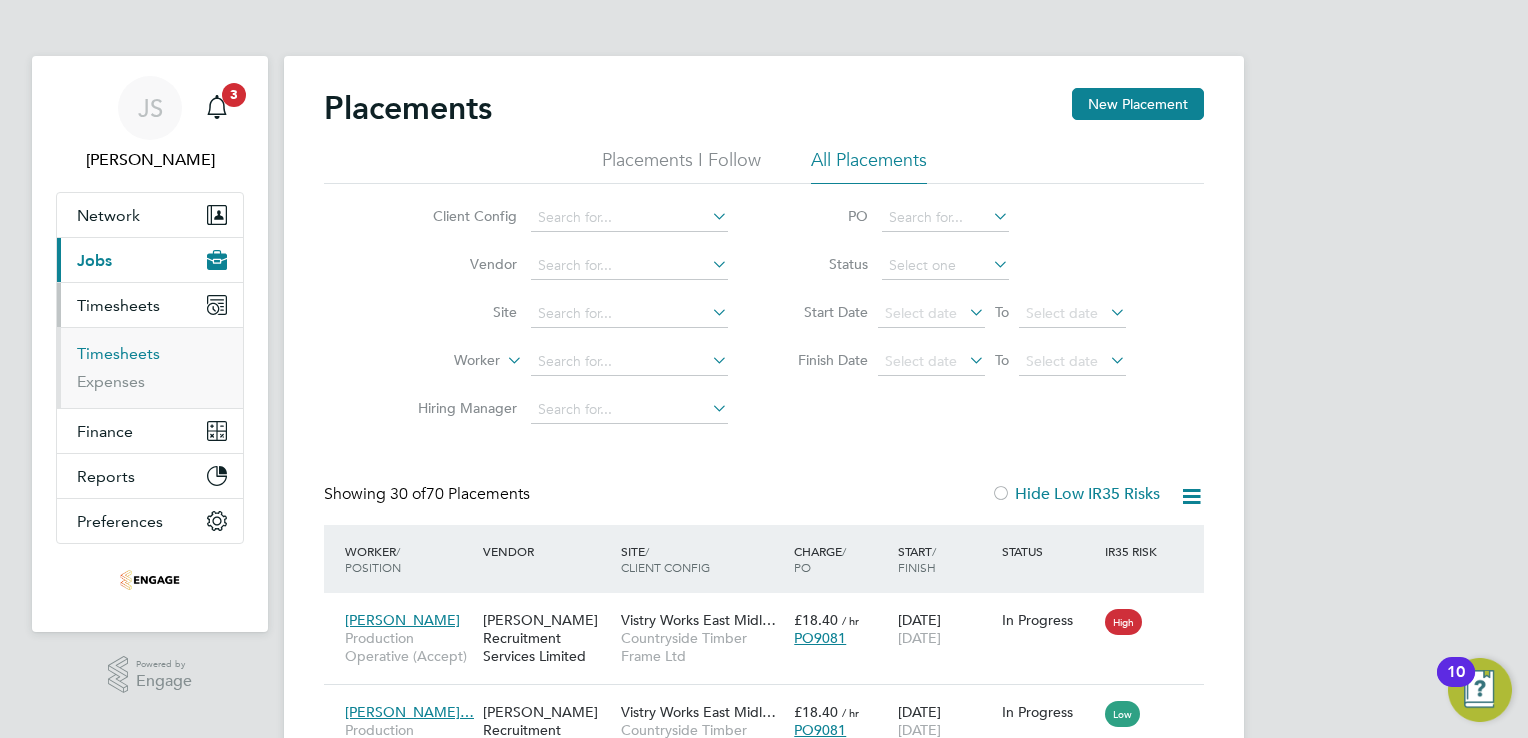drag, startPoint x: 124, startPoint y: 350, endPoint x: 167, endPoint y: 339, distance: 44.38468 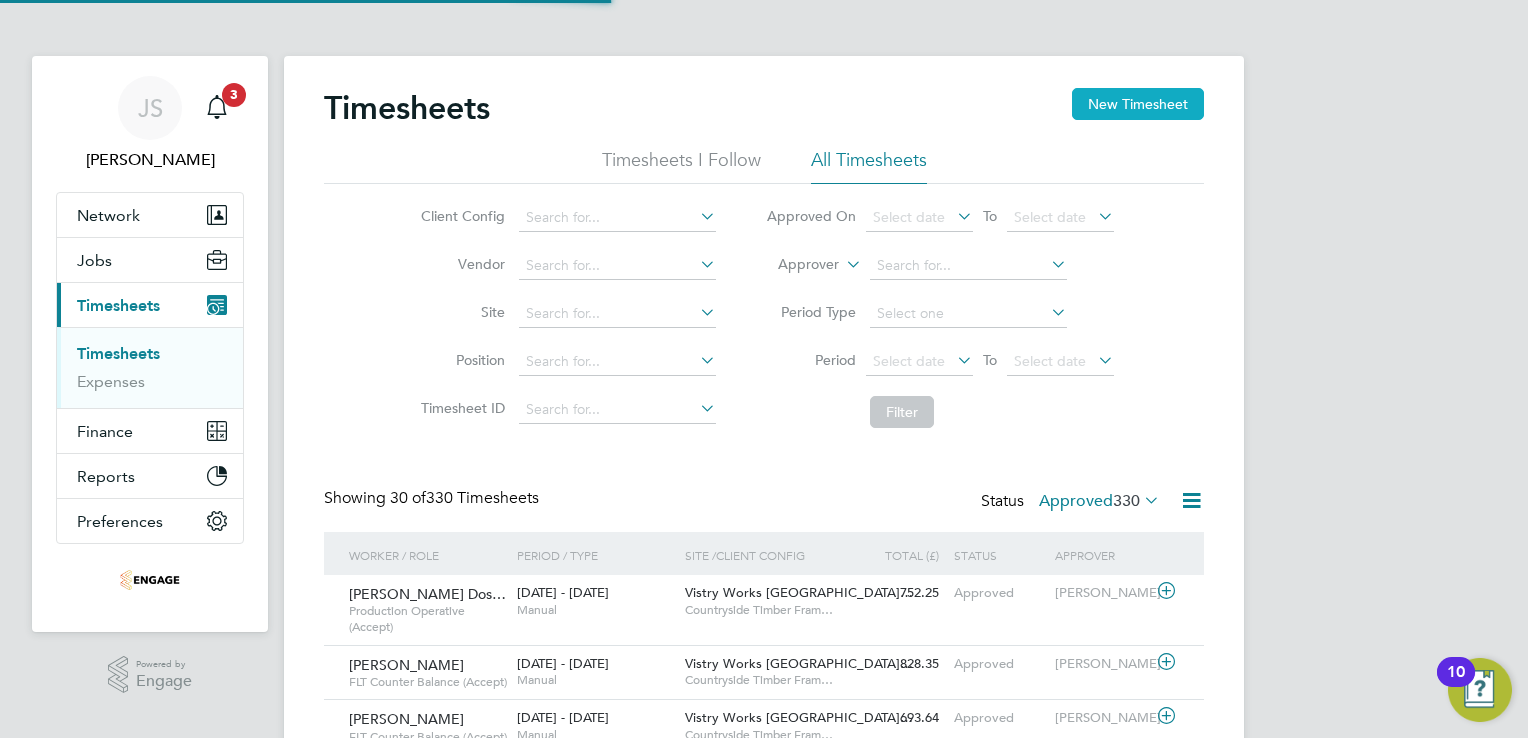 click on "New Timesheet" 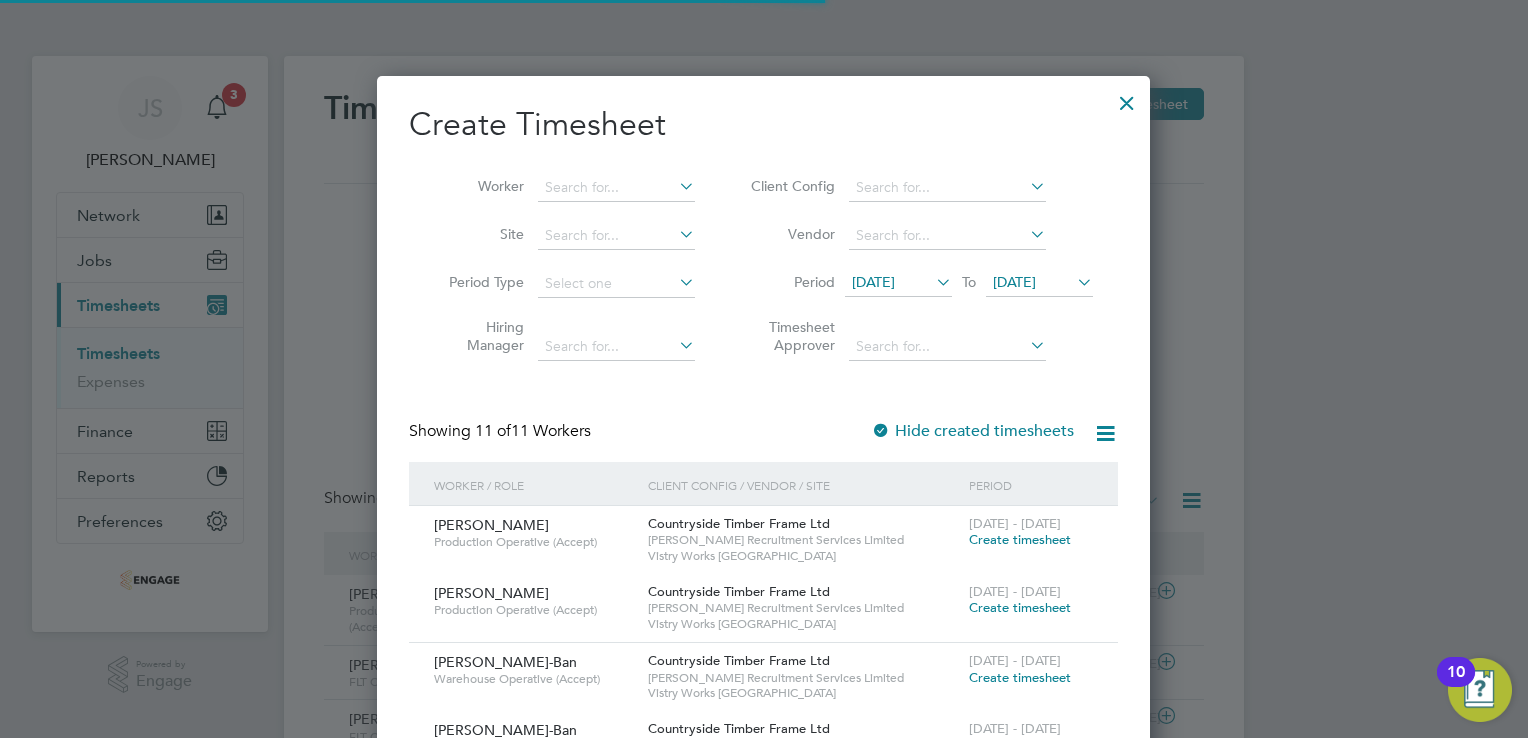 click on "[DATE]" at bounding box center (873, 282) 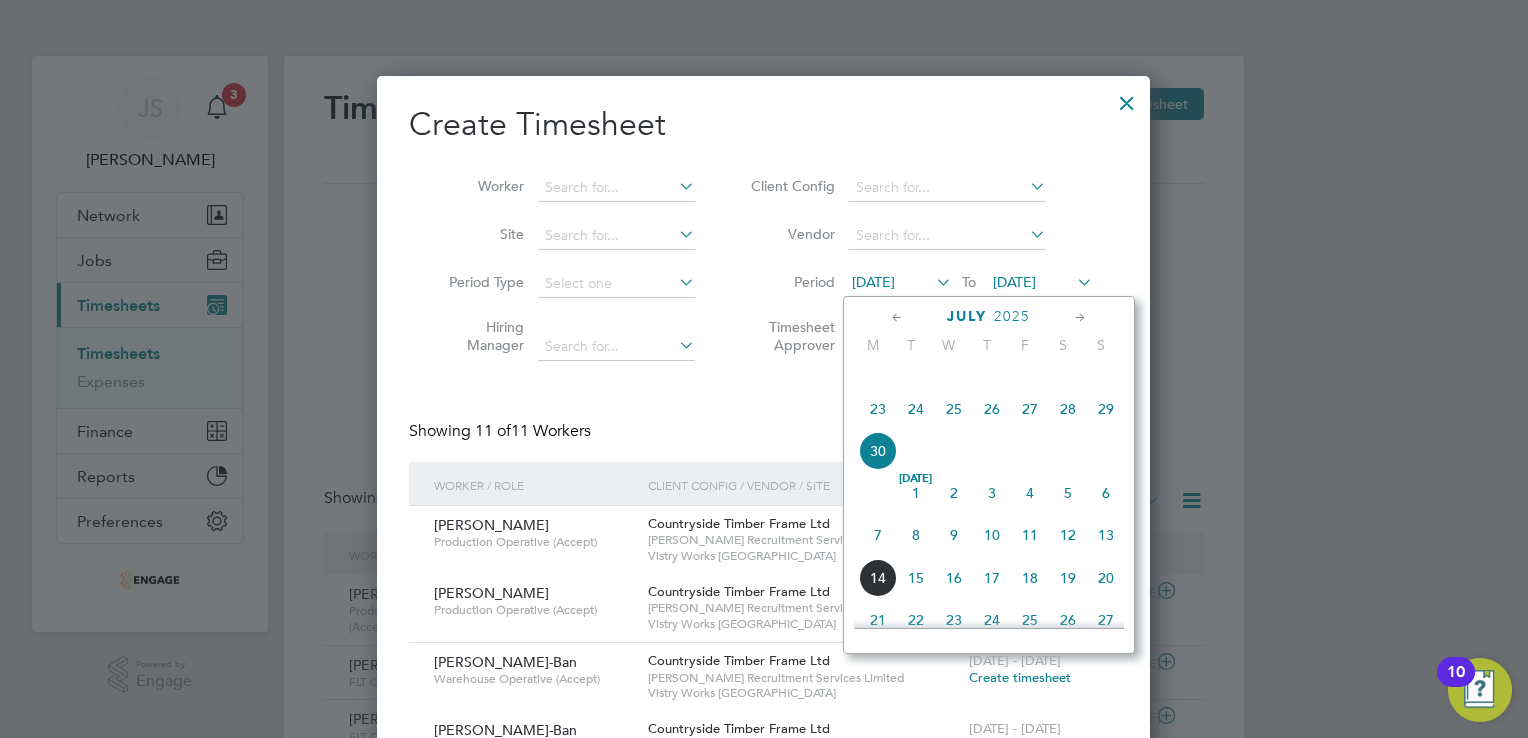 click on "7" 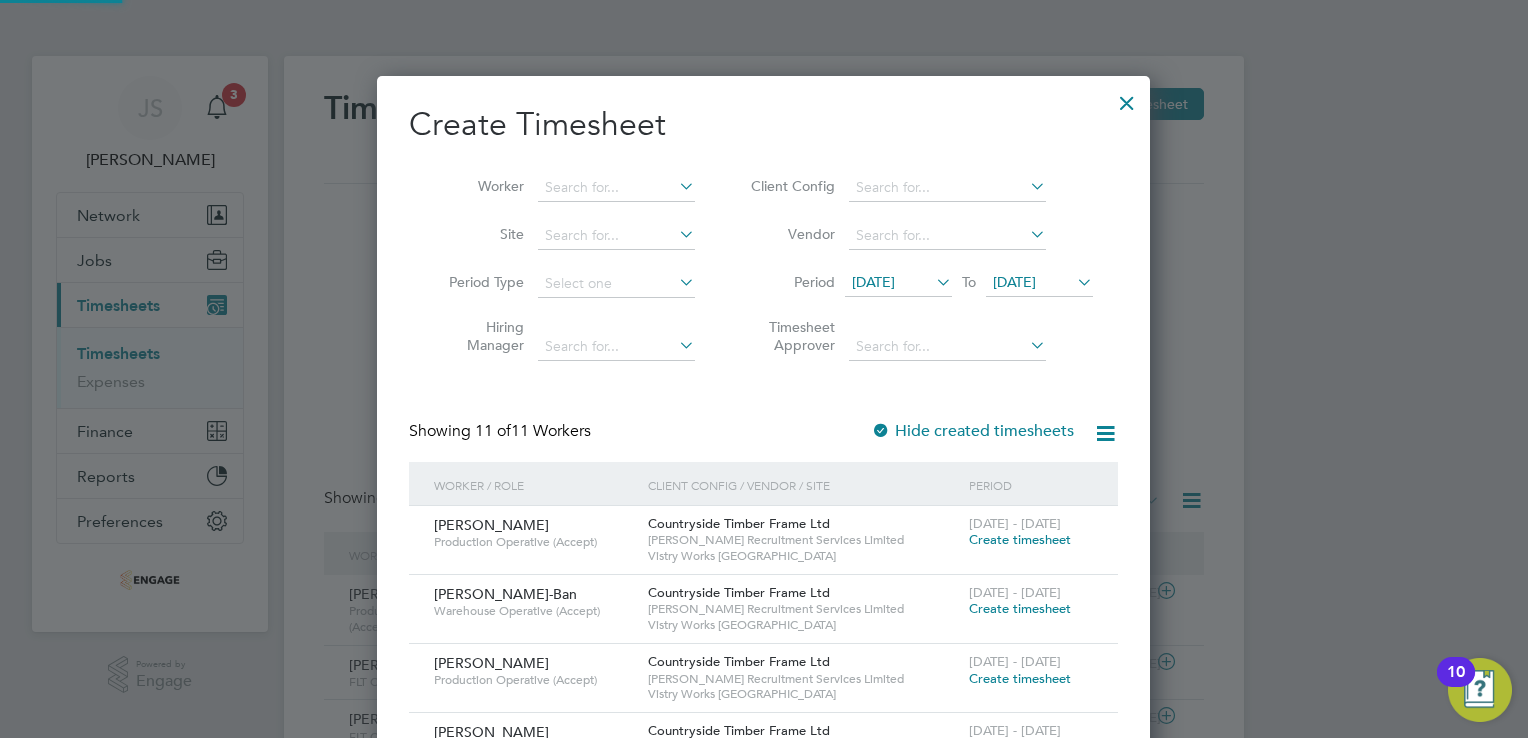 click on "[DATE]" at bounding box center [1014, 282] 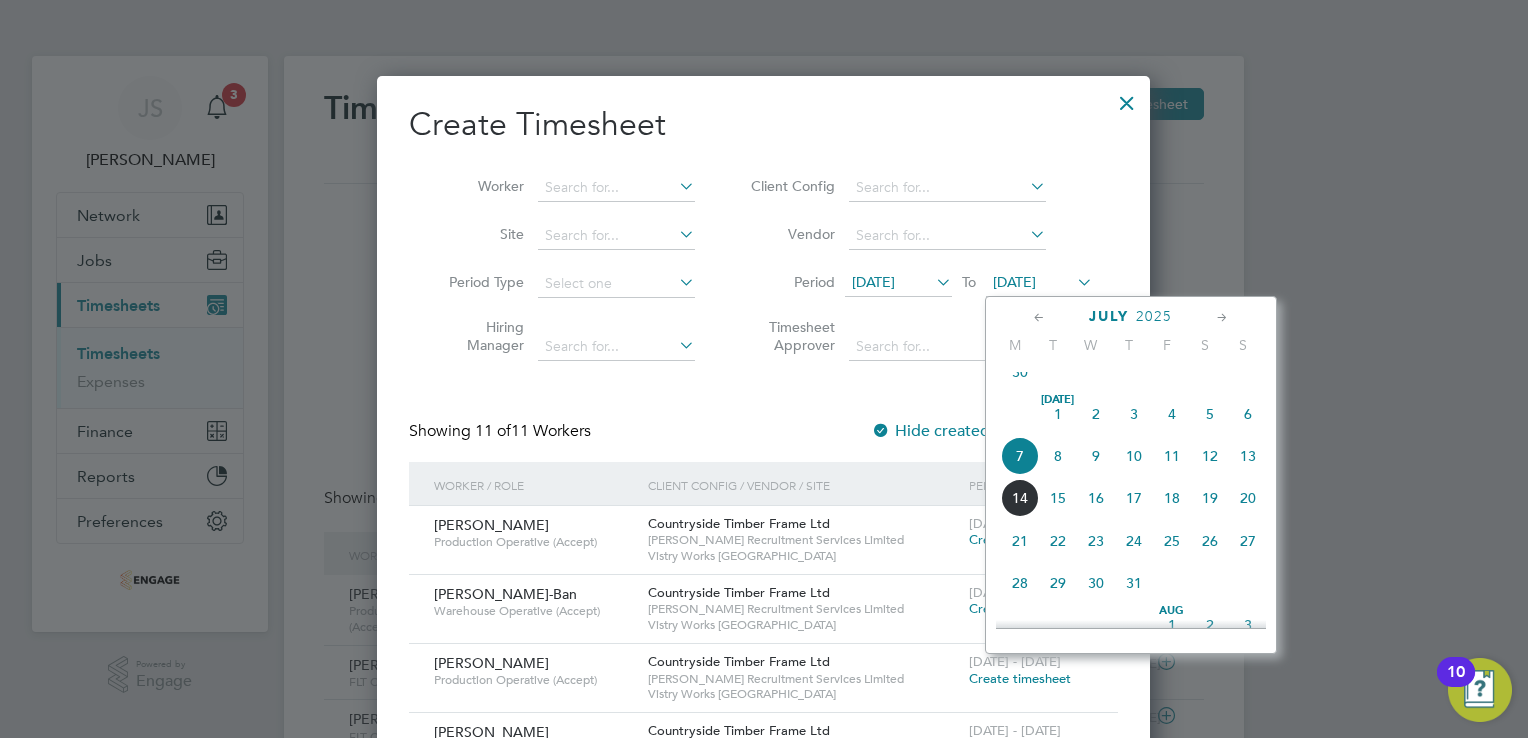 click on "13" 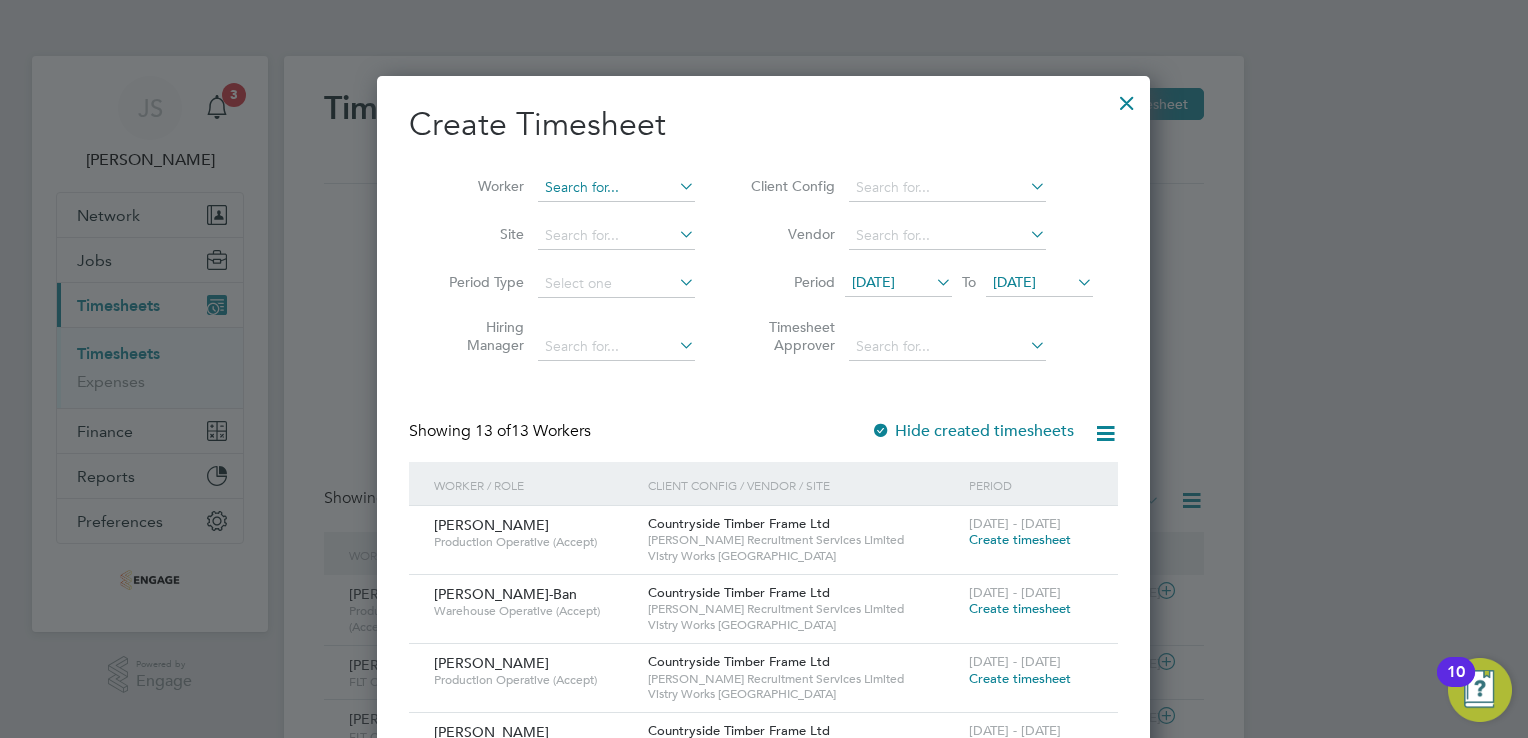 click at bounding box center [616, 188] 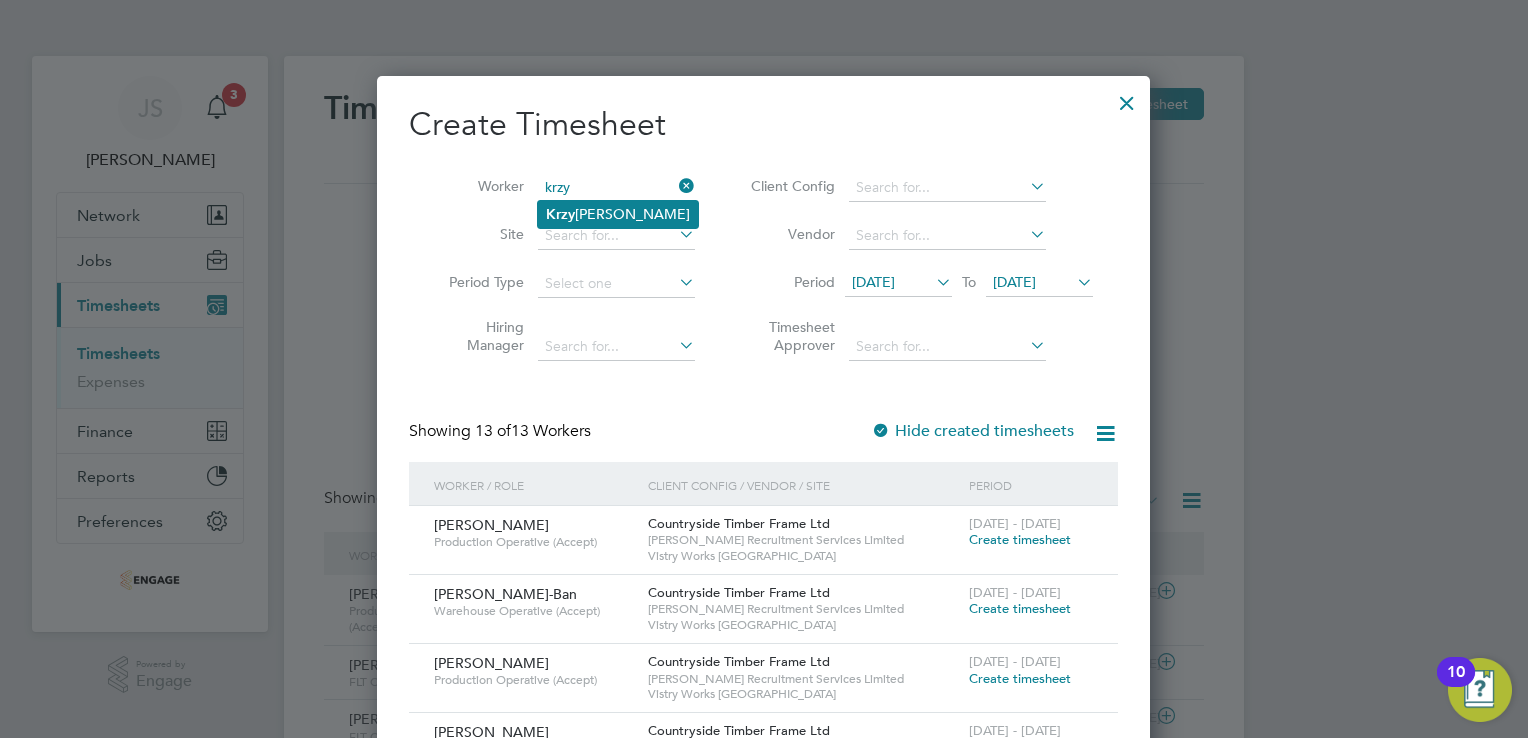 click on "Krzy" 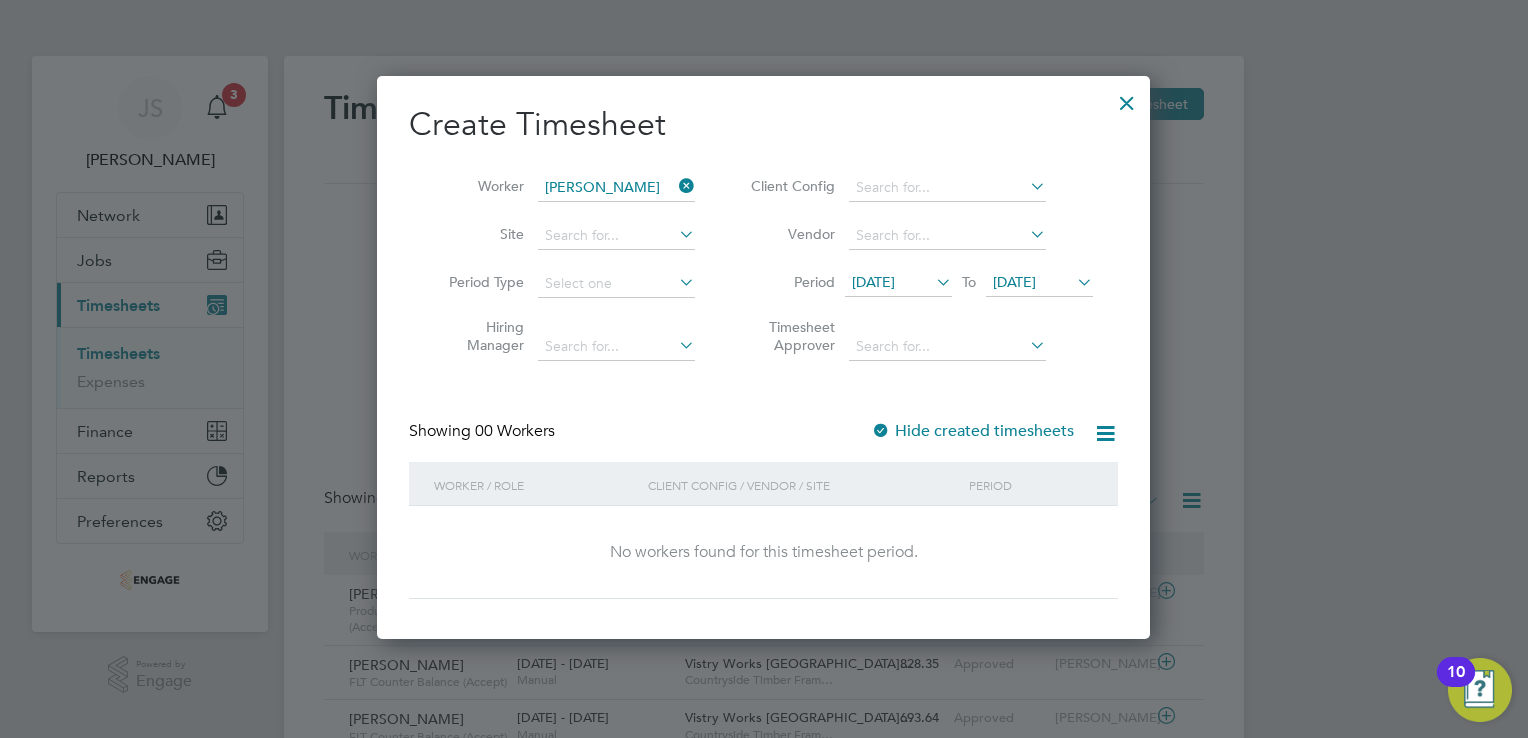 click at bounding box center [881, 432] 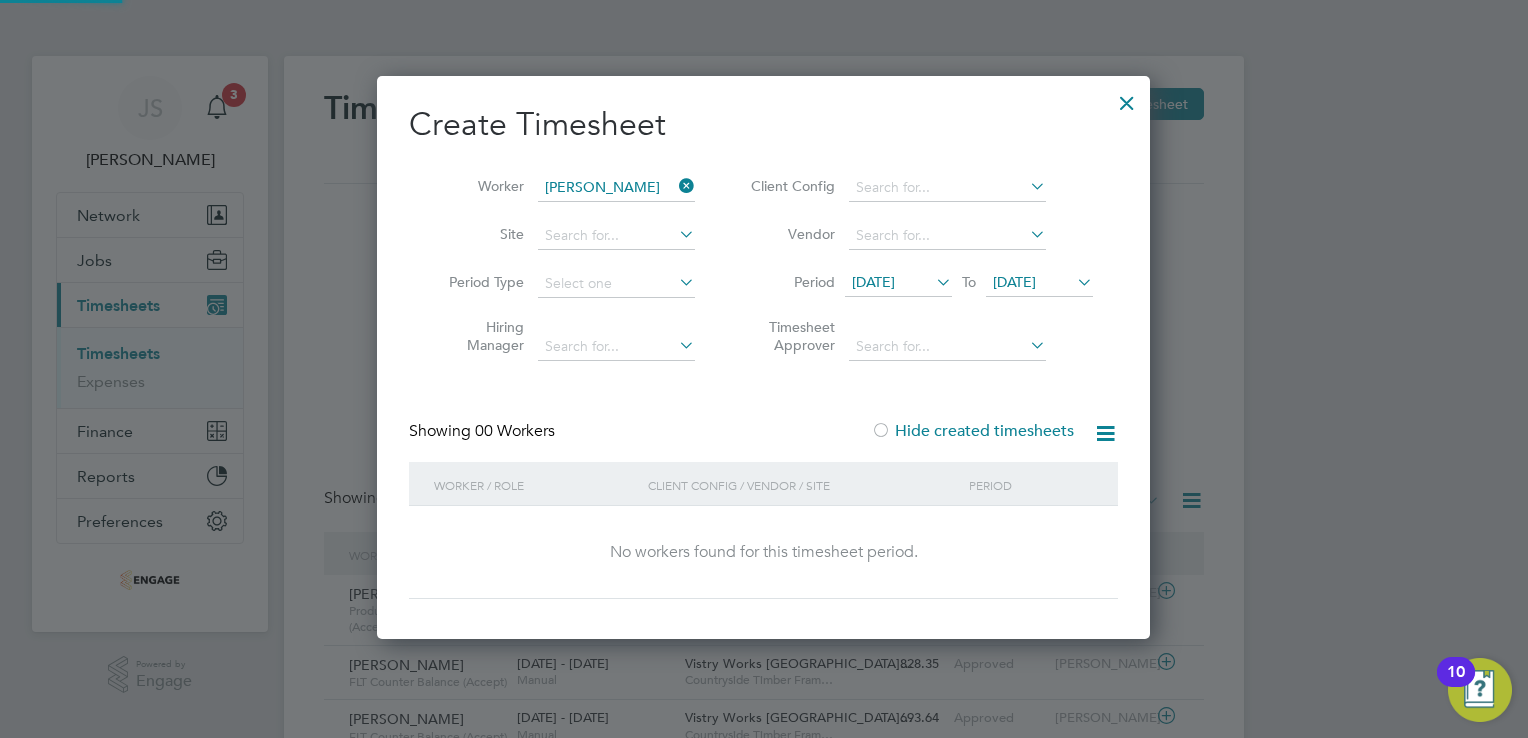 click at bounding box center (881, 432) 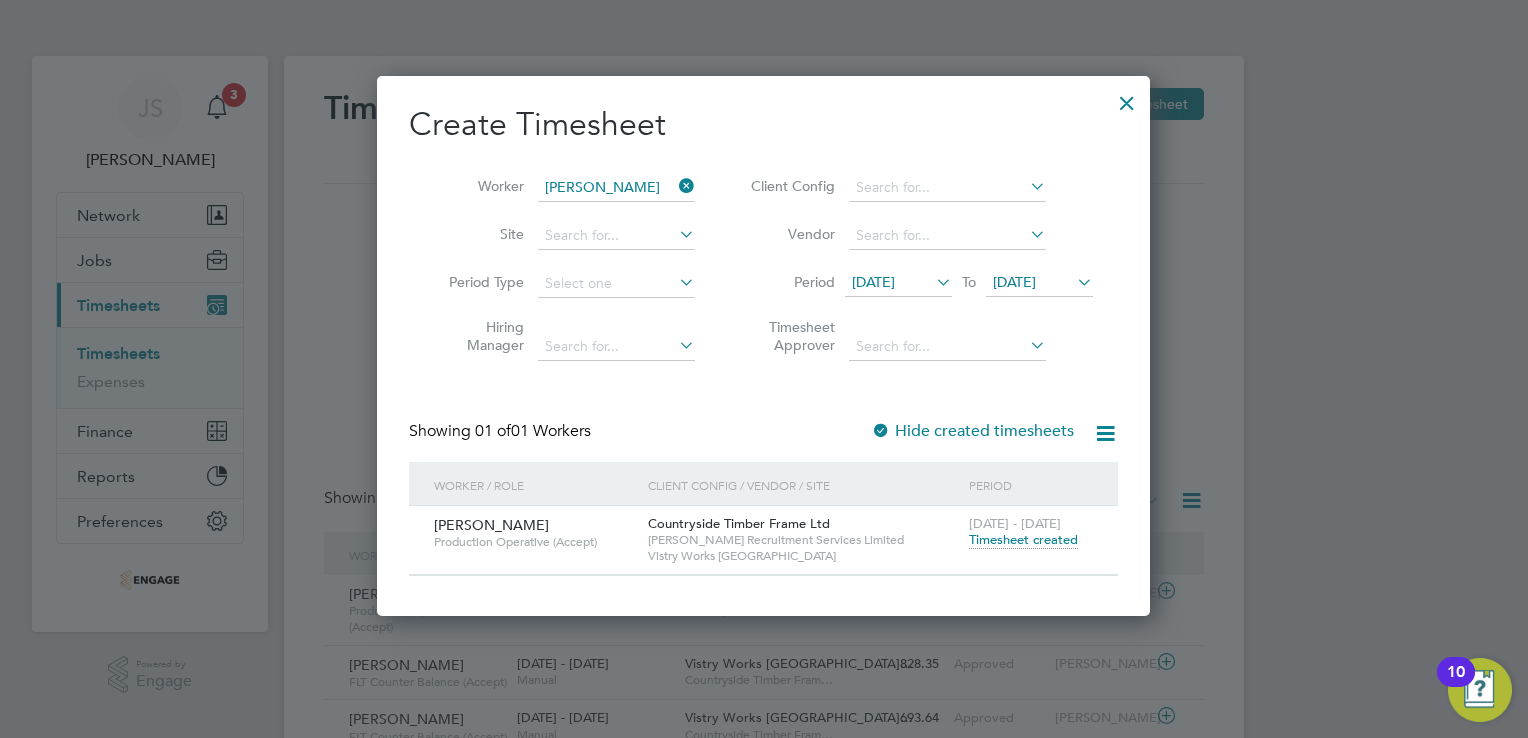 click on "Timesheet created" at bounding box center [1023, 540] 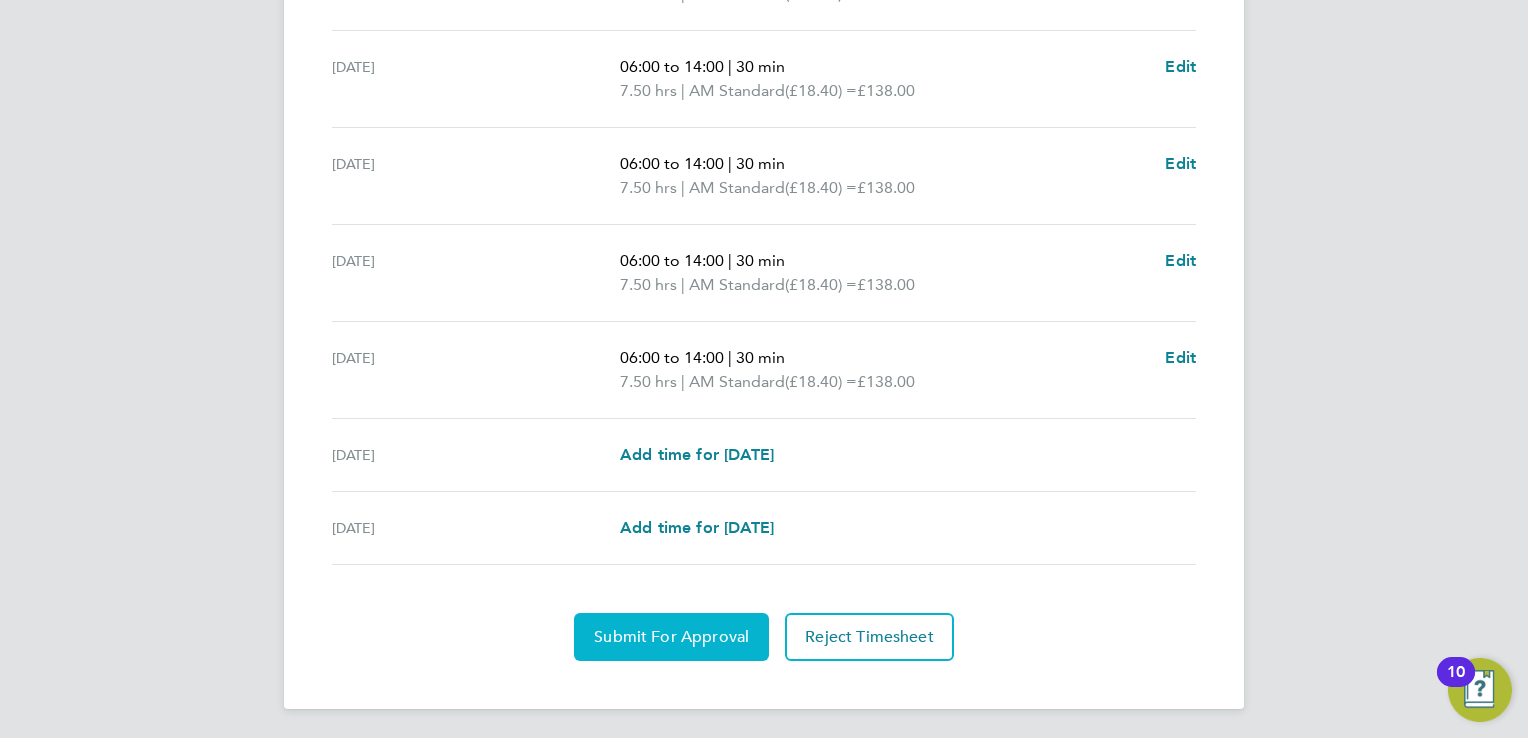 click on "Submit For Approval" 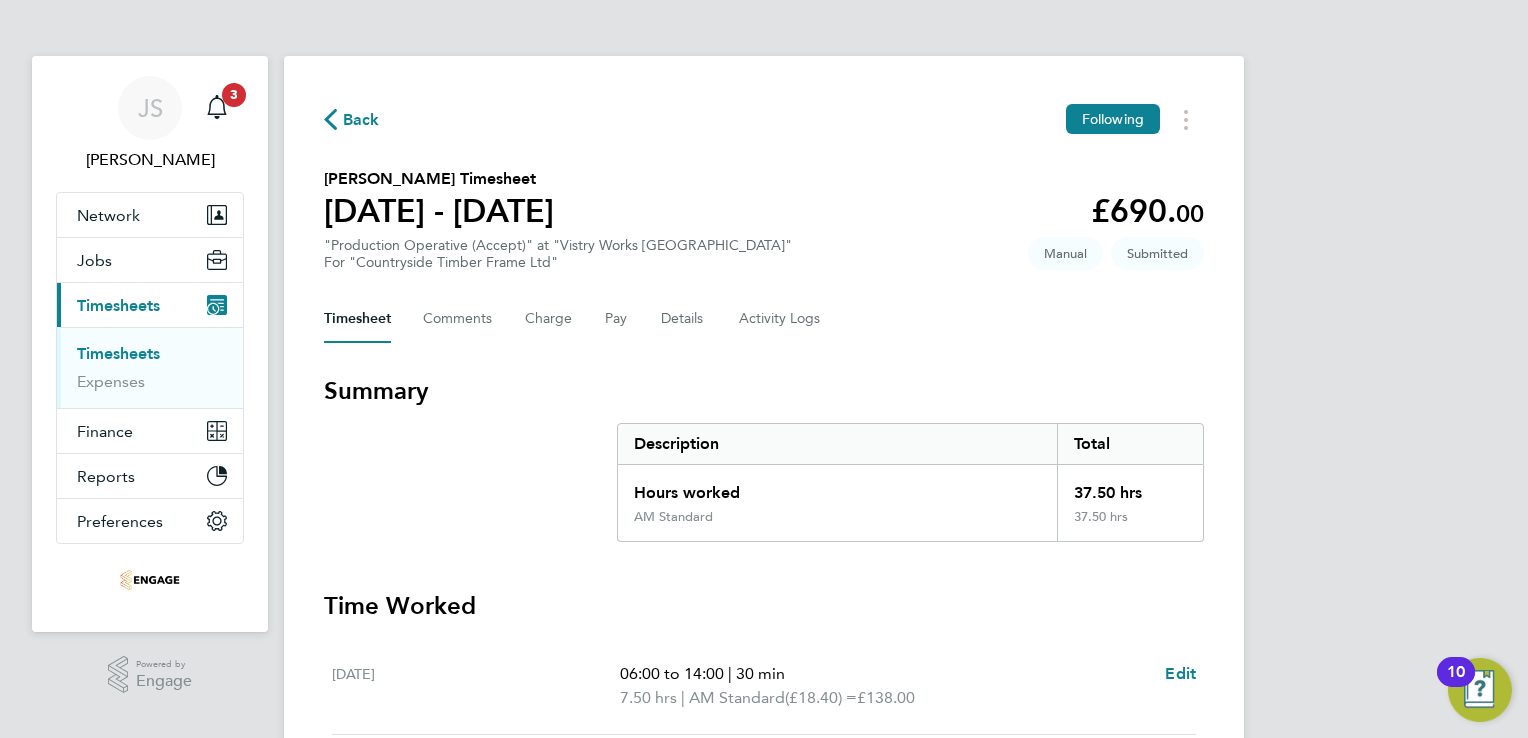 click on "Back" 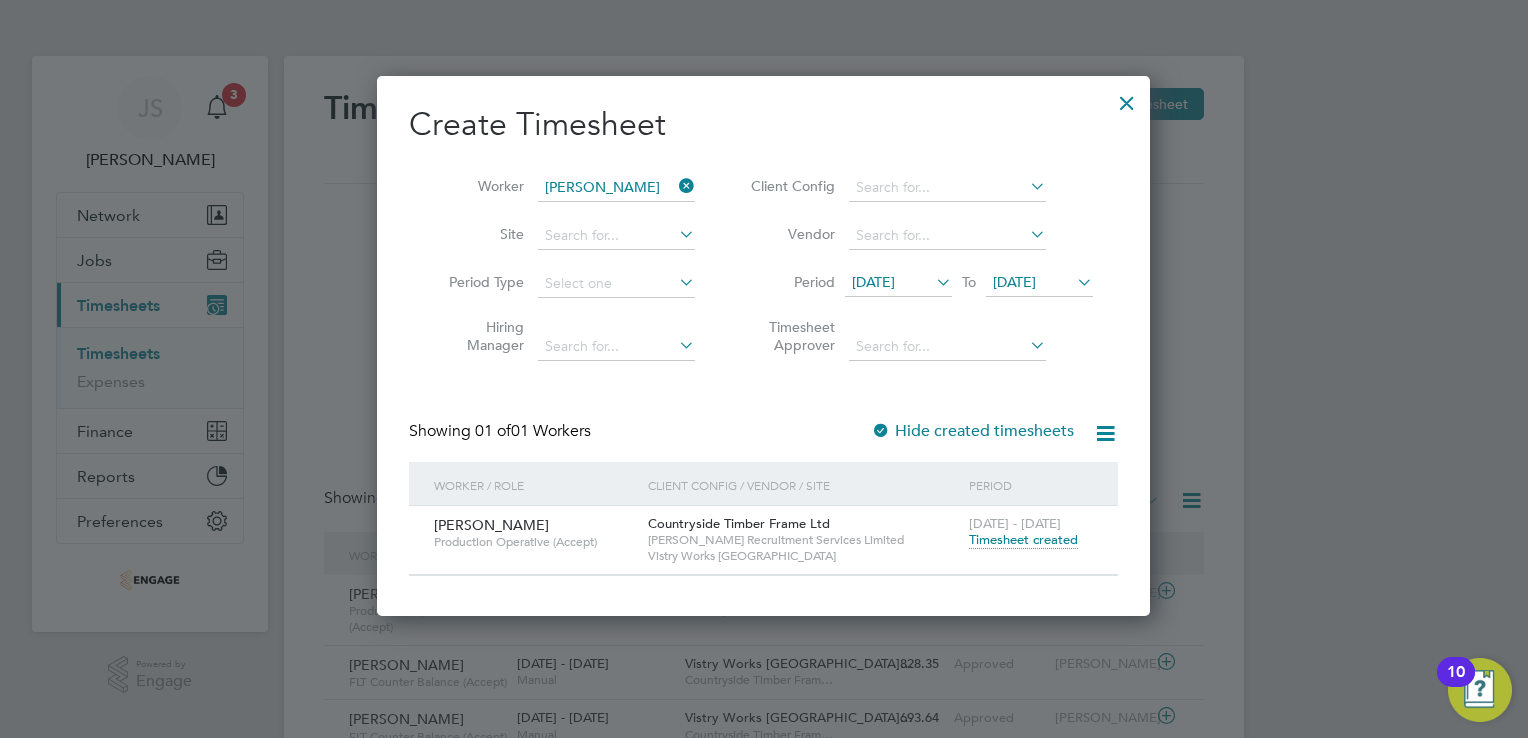 click at bounding box center (675, 186) 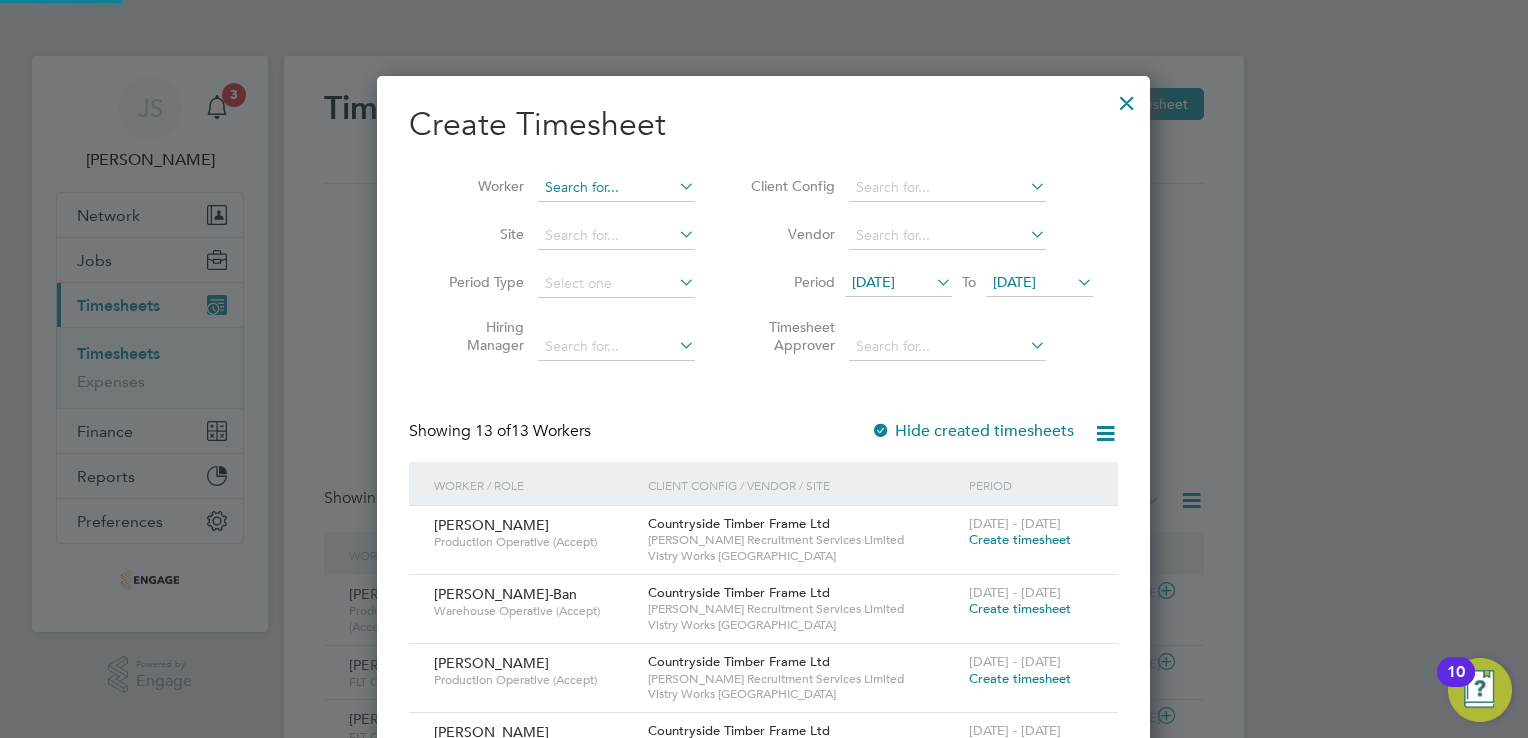 click at bounding box center [616, 188] 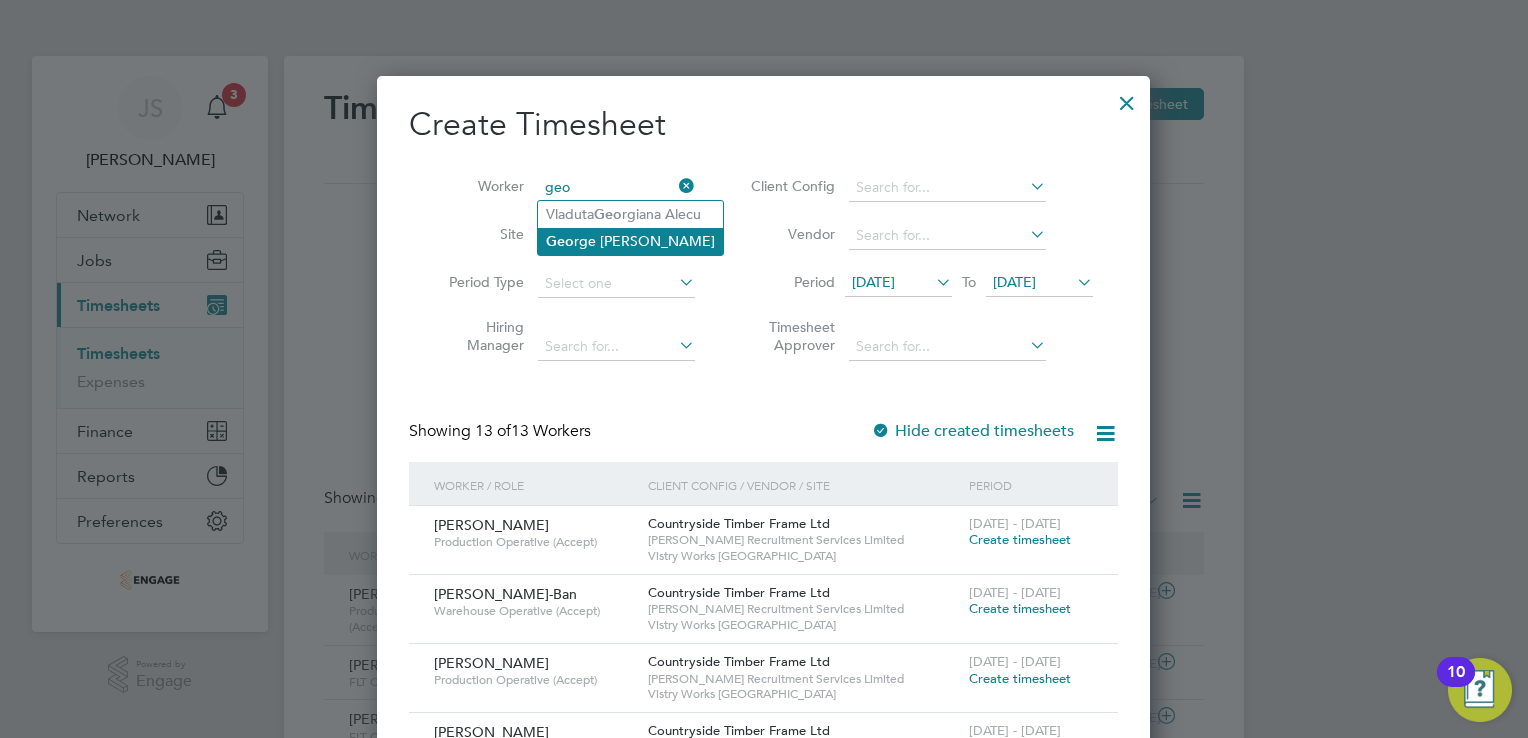 click on "Geo rge [PERSON_NAME]" 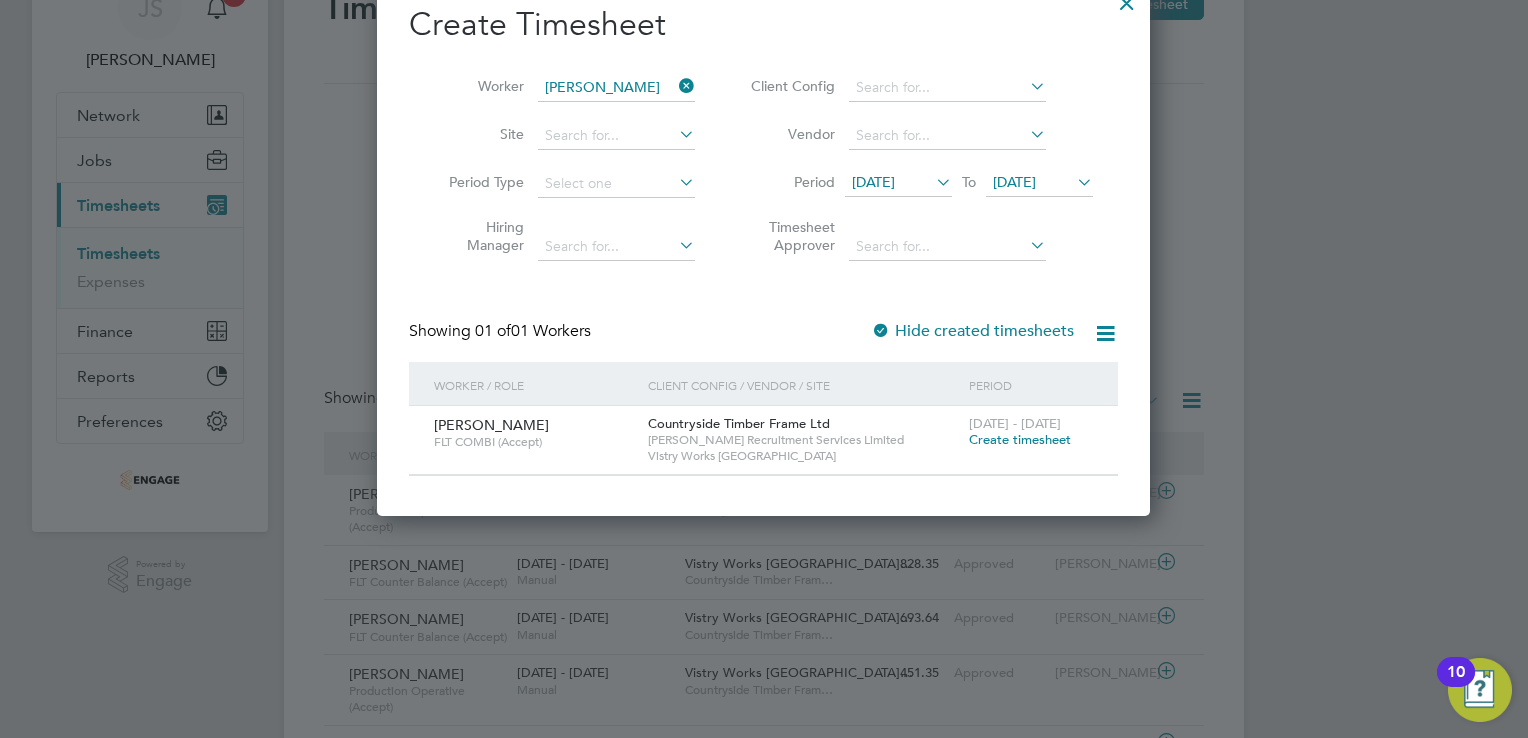 click on "Create timesheet" at bounding box center (1020, 439) 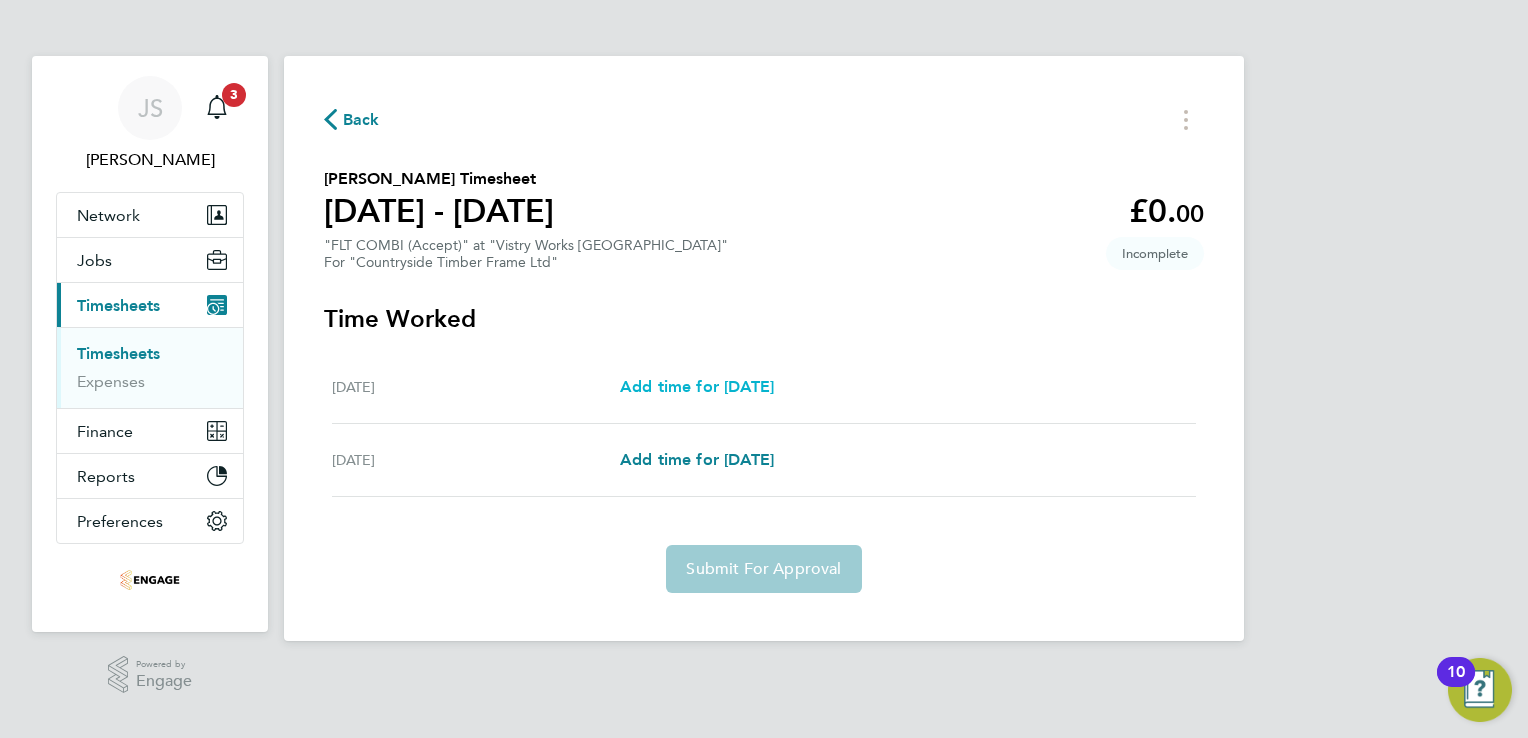 click on "Add time for [DATE]" at bounding box center (697, 386) 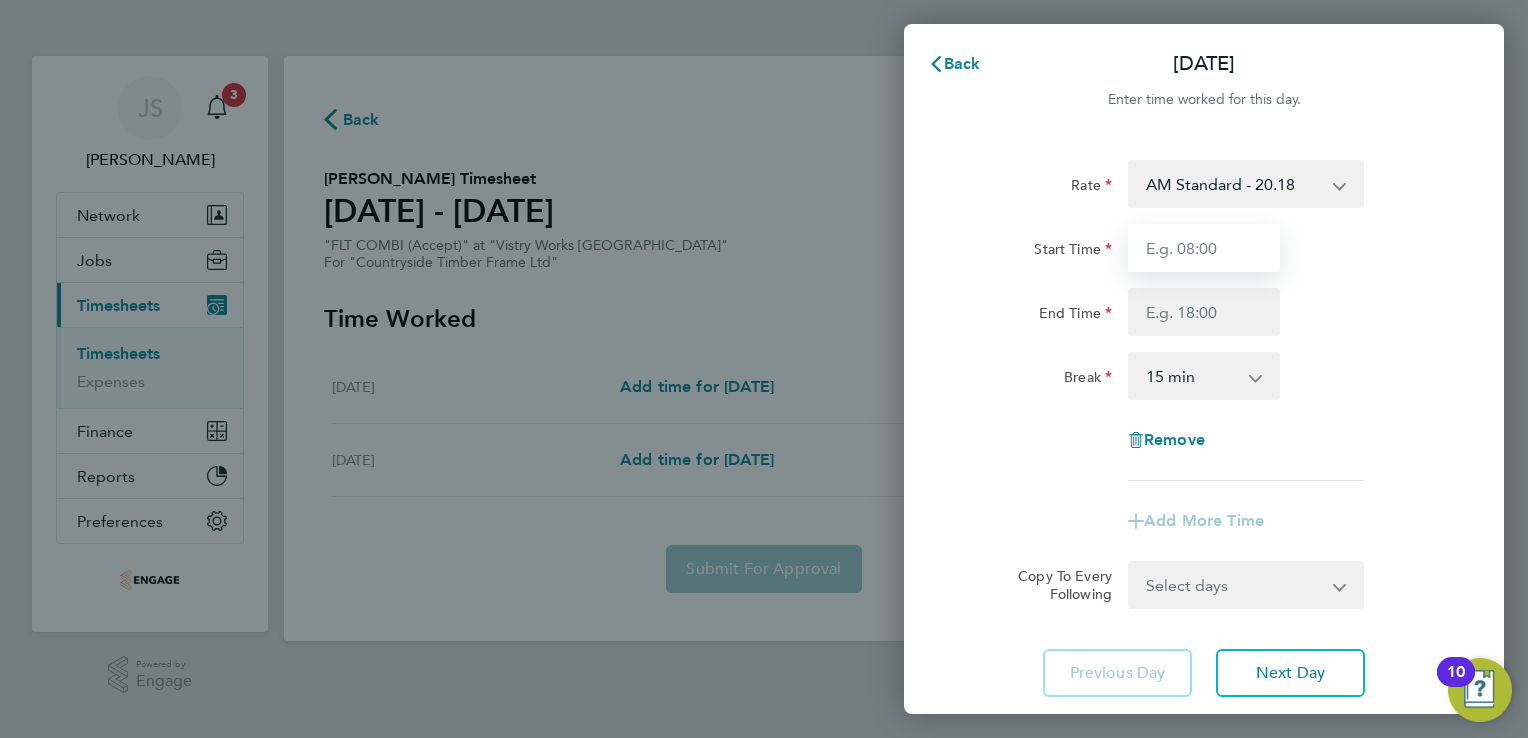 click on "Start Time" at bounding box center [1204, 248] 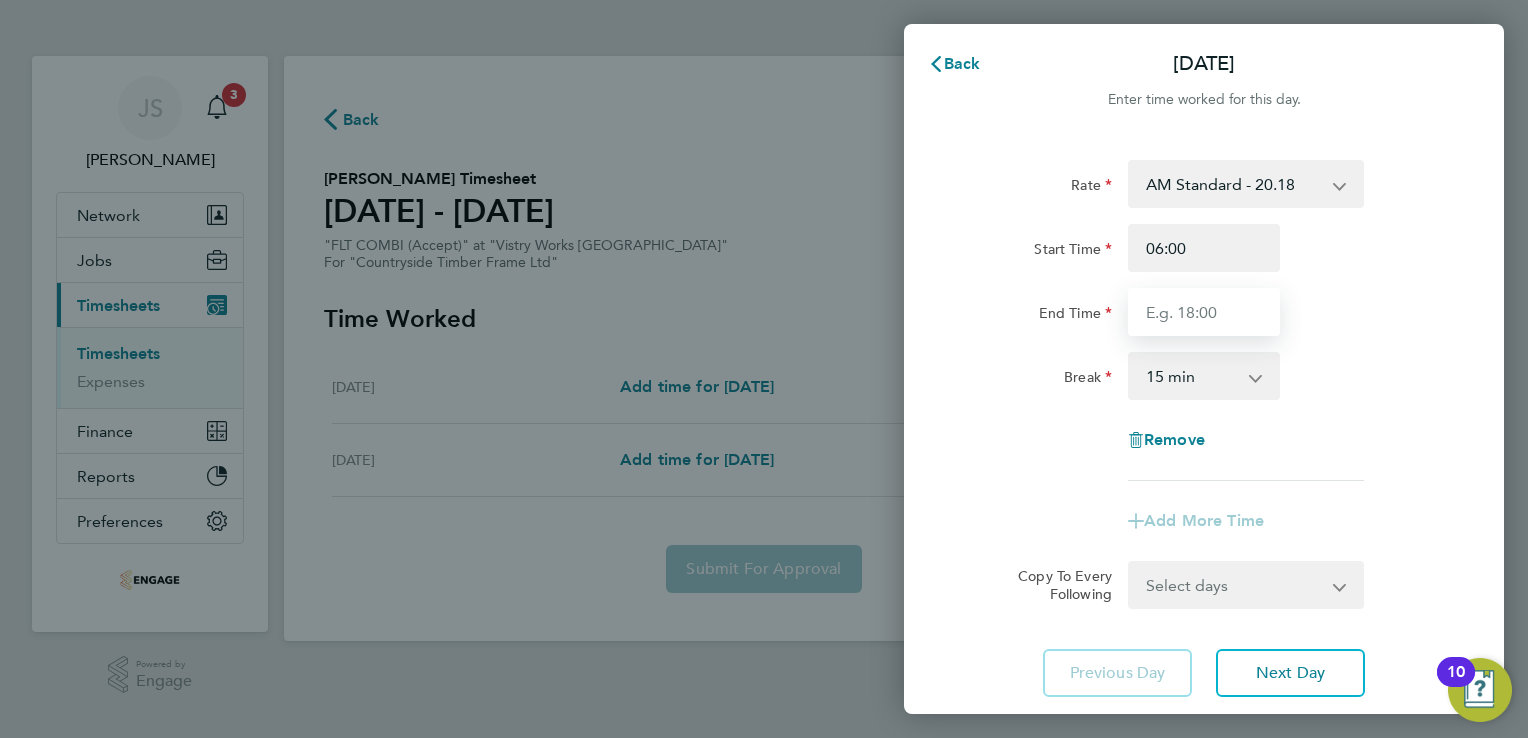 click on "End Time" at bounding box center (1204, 312) 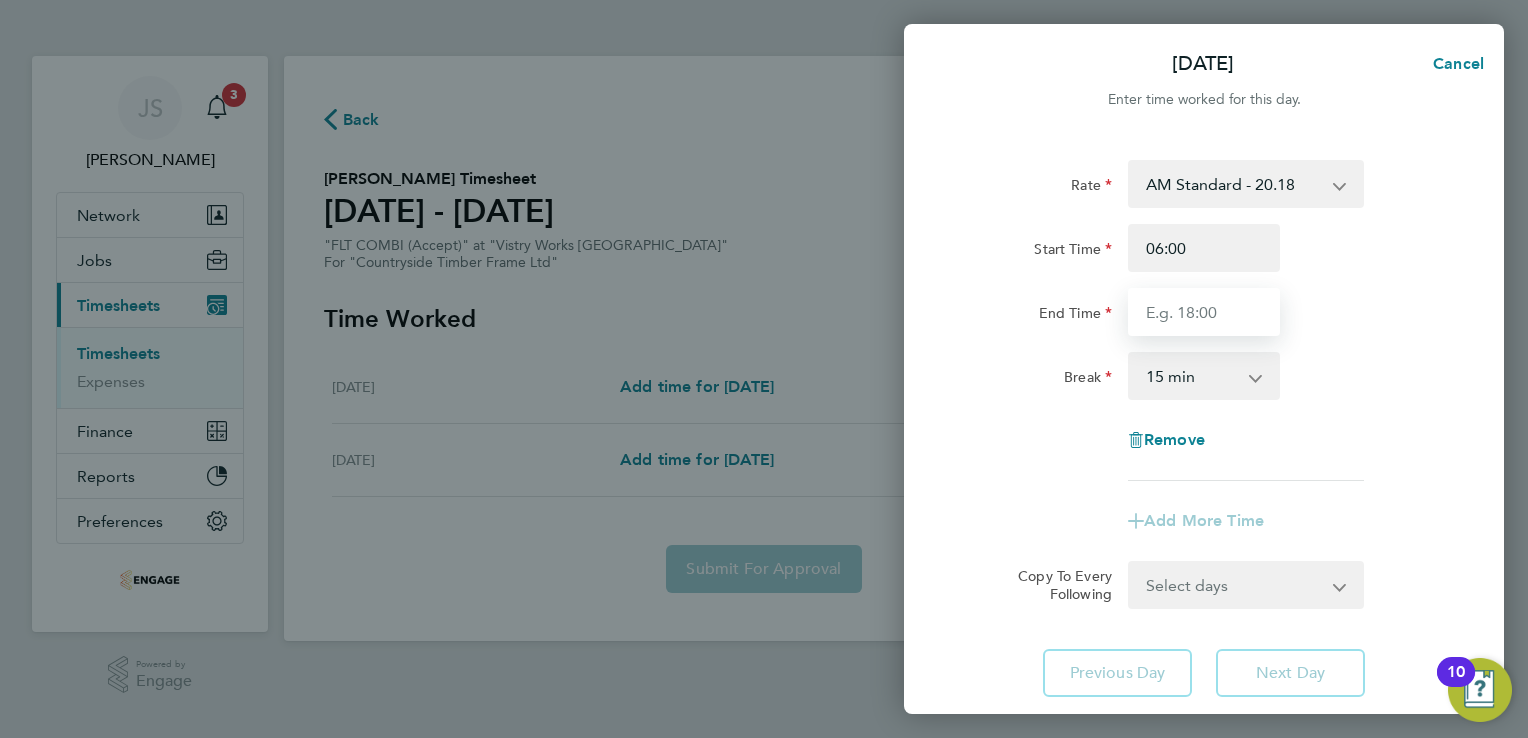 type on "11:00" 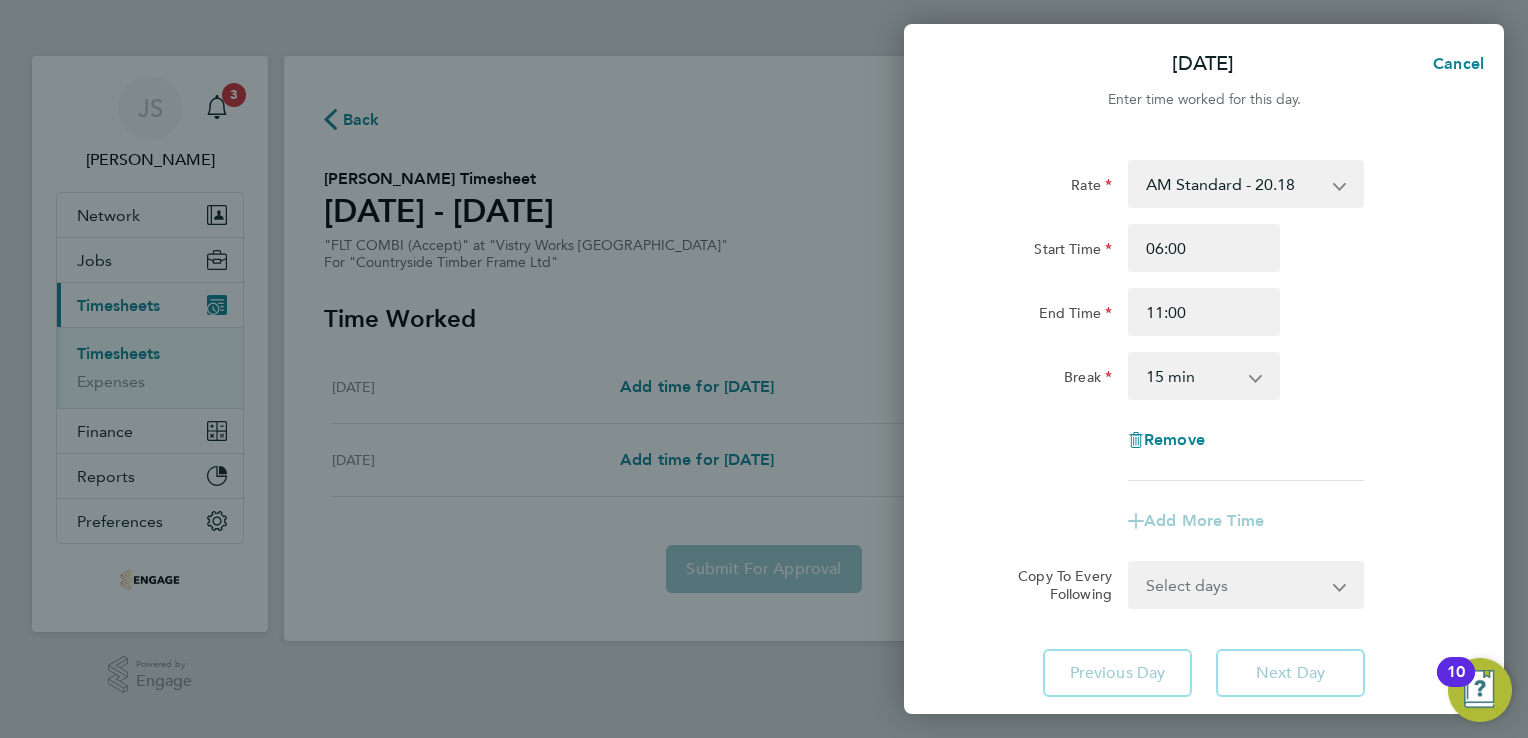 drag, startPoint x: 1154, startPoint y: 382, endPoint x: 1173, endPoint y: 393, distance: 21.954498 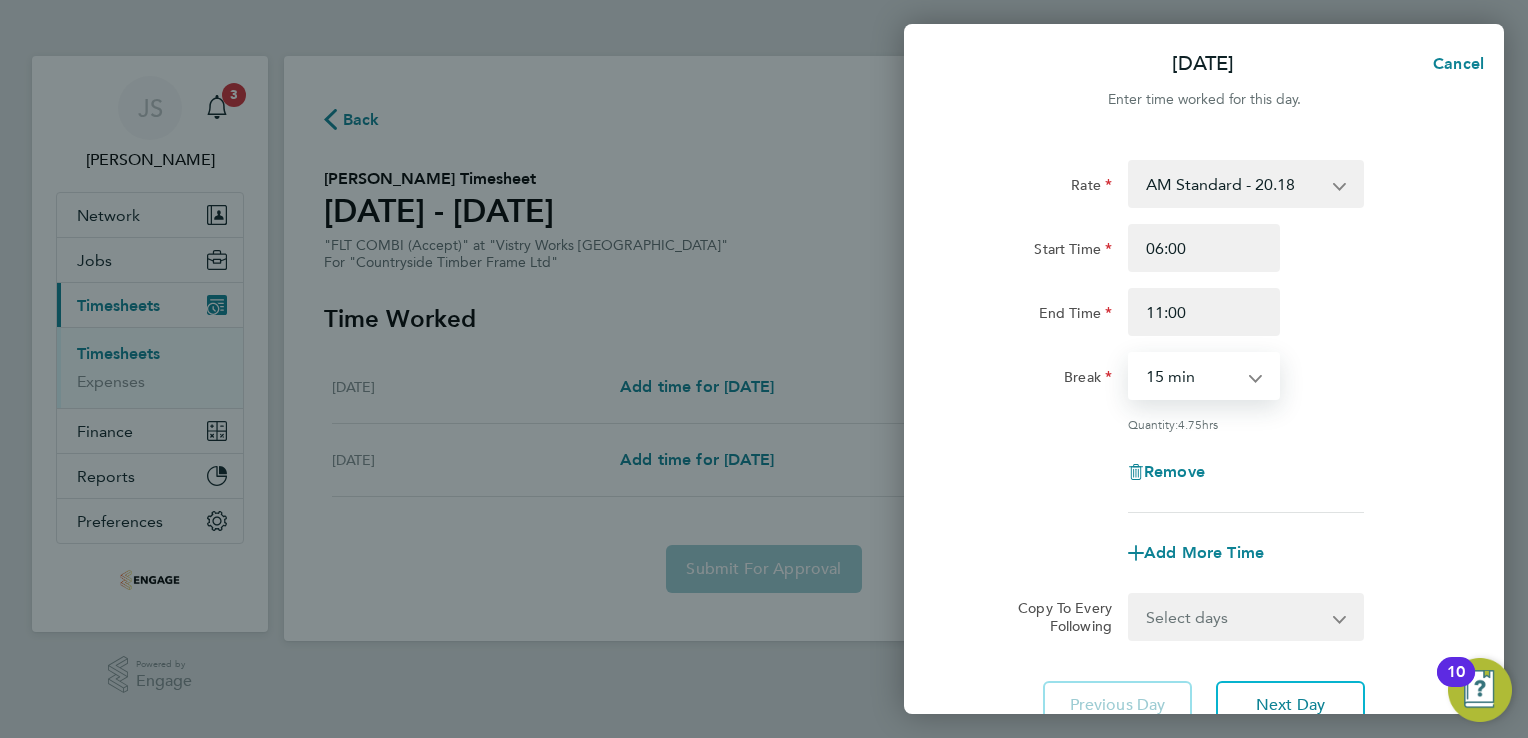 select on "0" 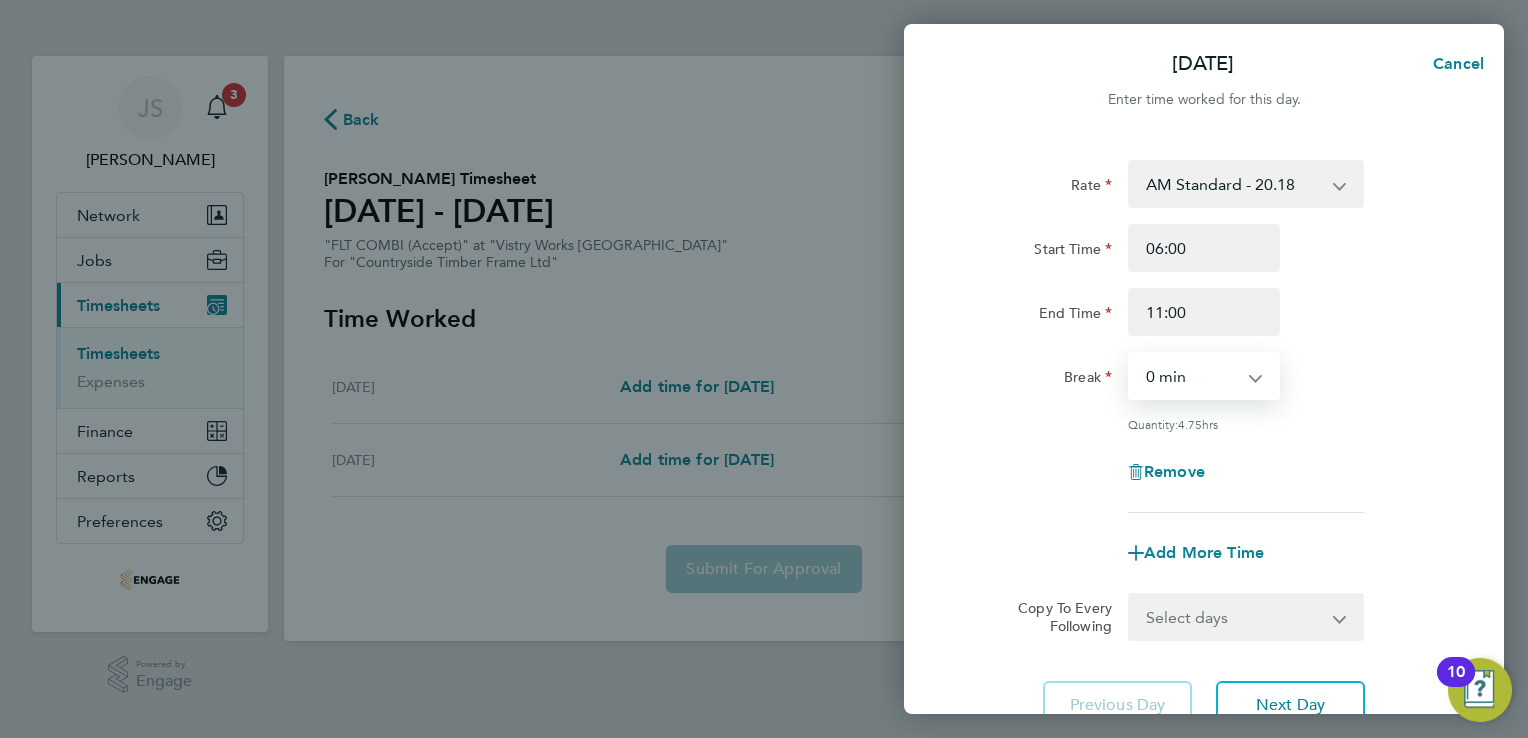 click on "0 min   15 min   30 min   45 min   60 min   75 min   90 min" at bounding box center [1192, 376] 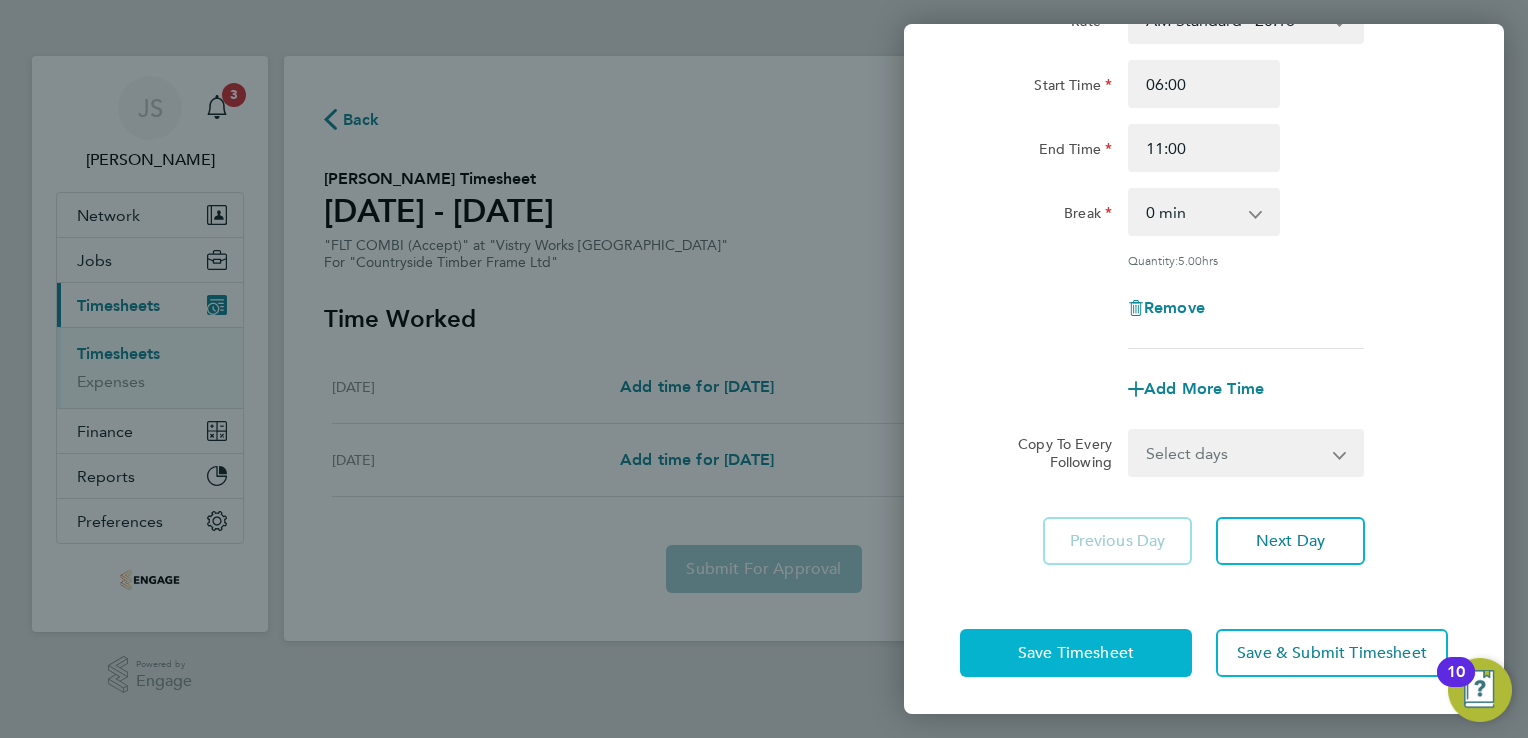 click on "Save Timesheet" 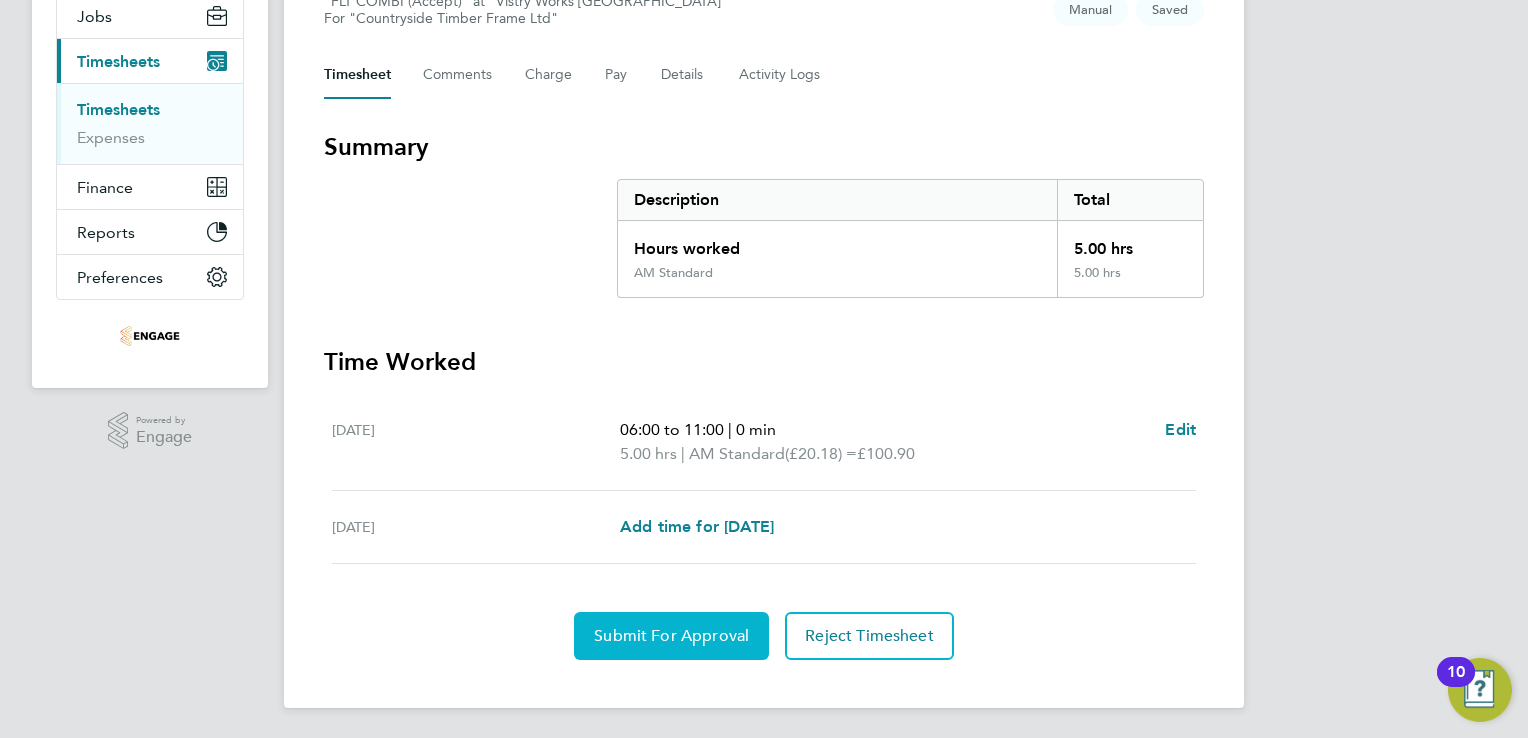 click on "Submit For Approval" 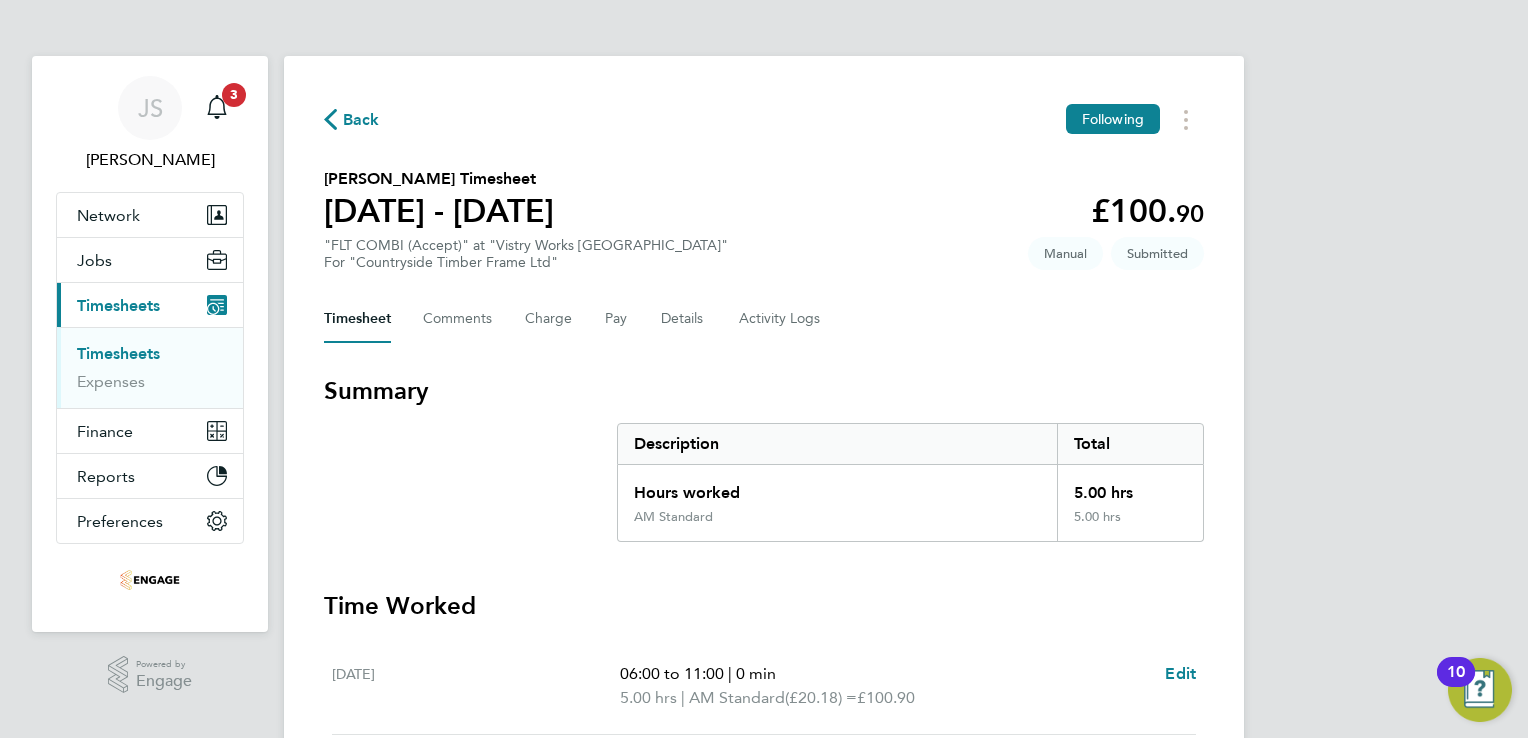 click on "Back" 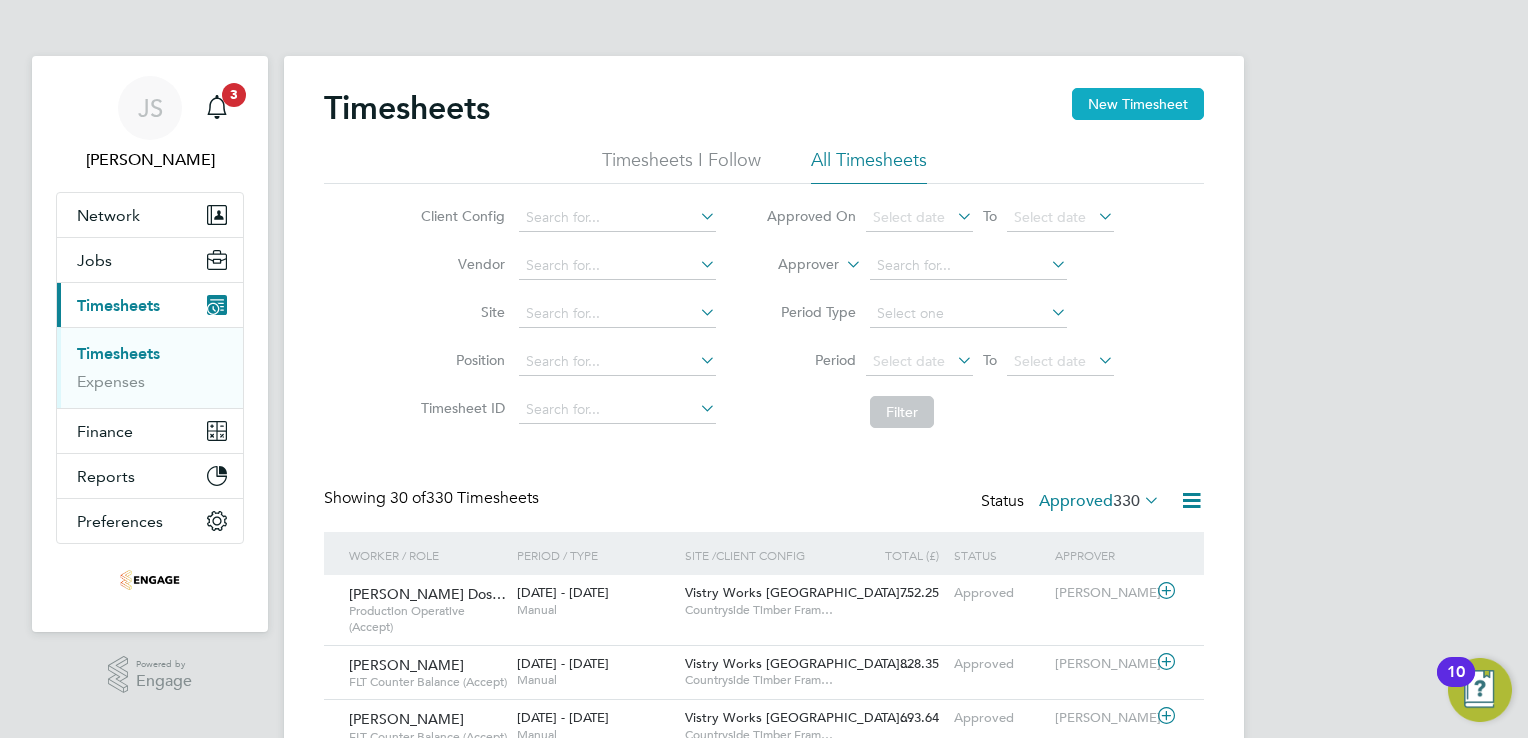 click on "New Timesheet" 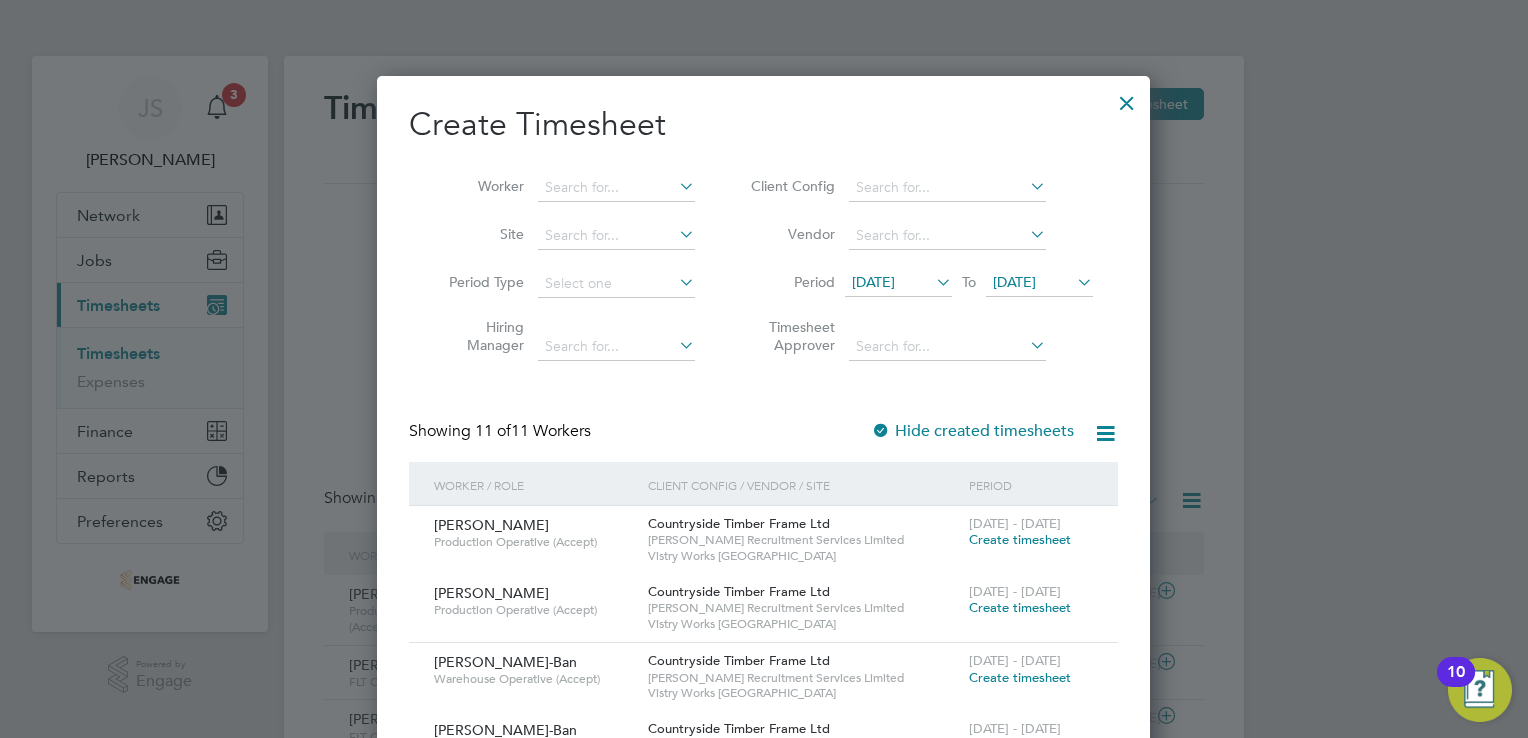 click on "[DATE]" at bounding box center [873, 282] 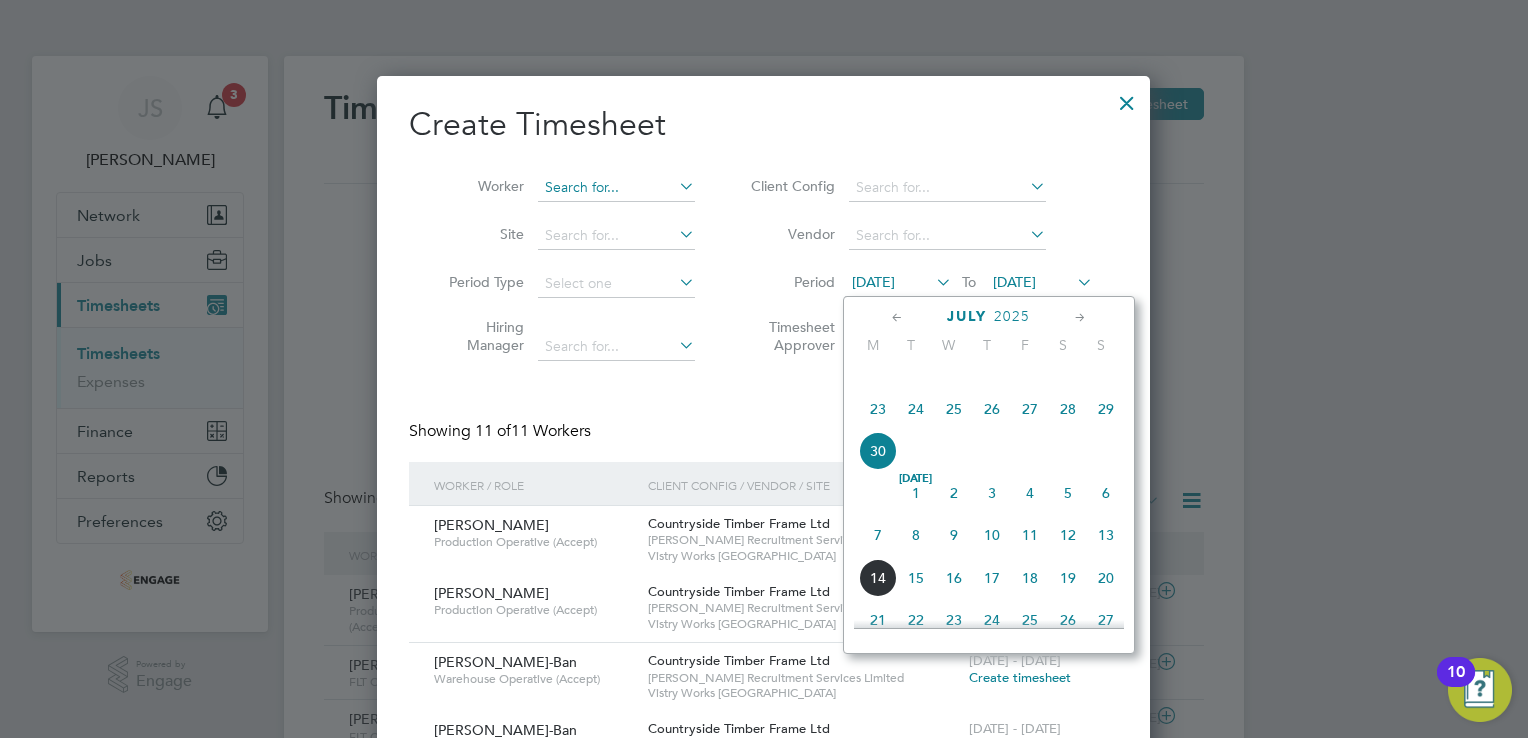 click at bounding box center (616, 188) 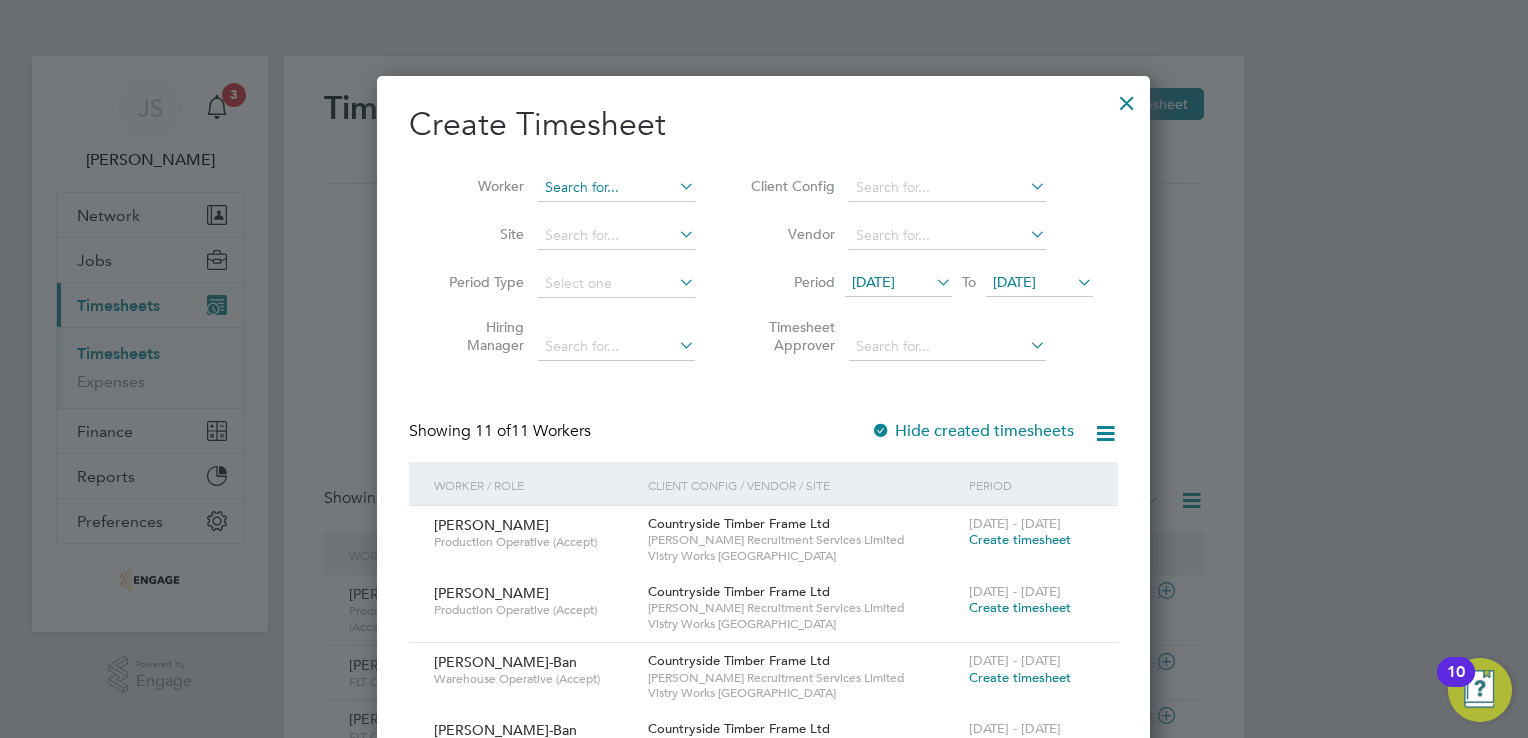 click at bounding box center [616, 188] 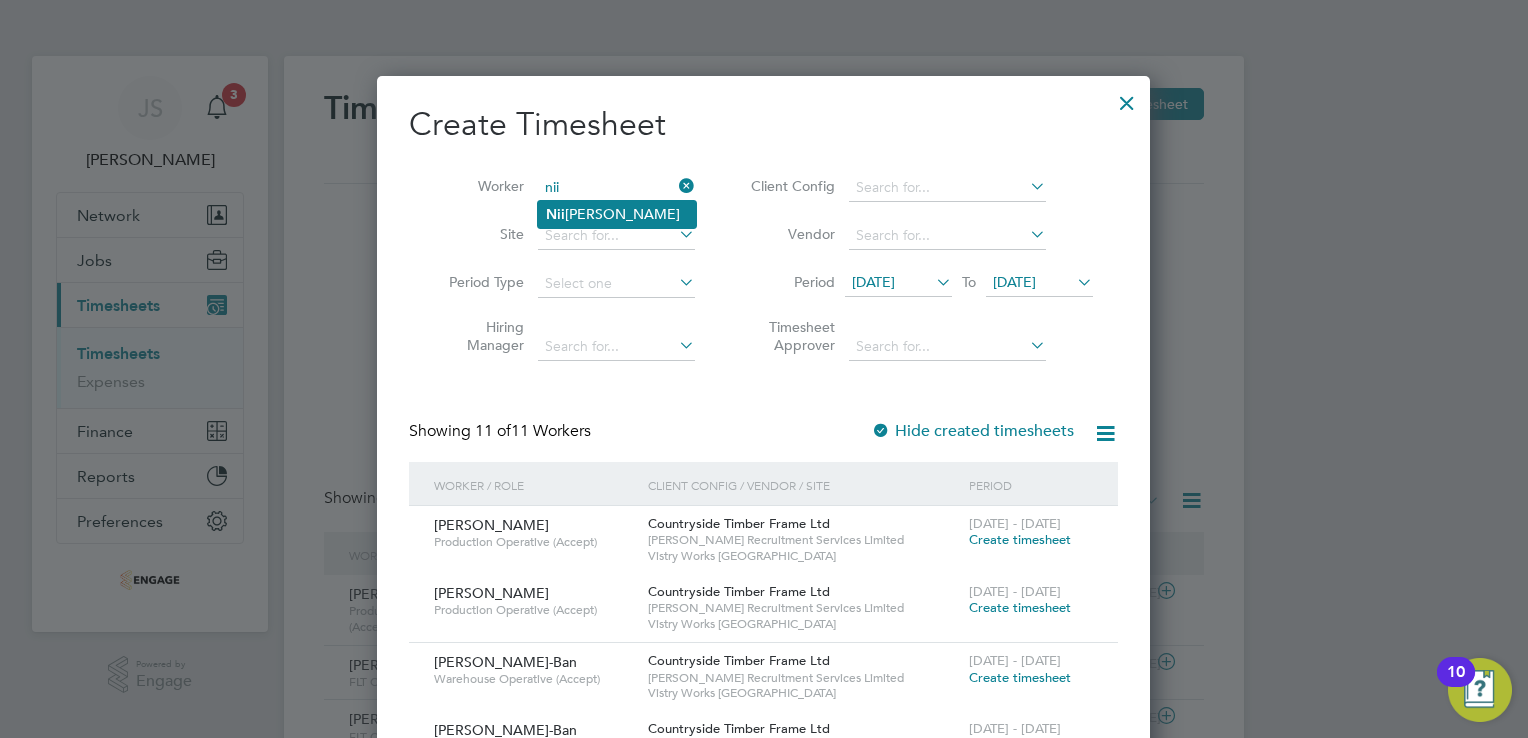 click on "[PERSON_NAME]" 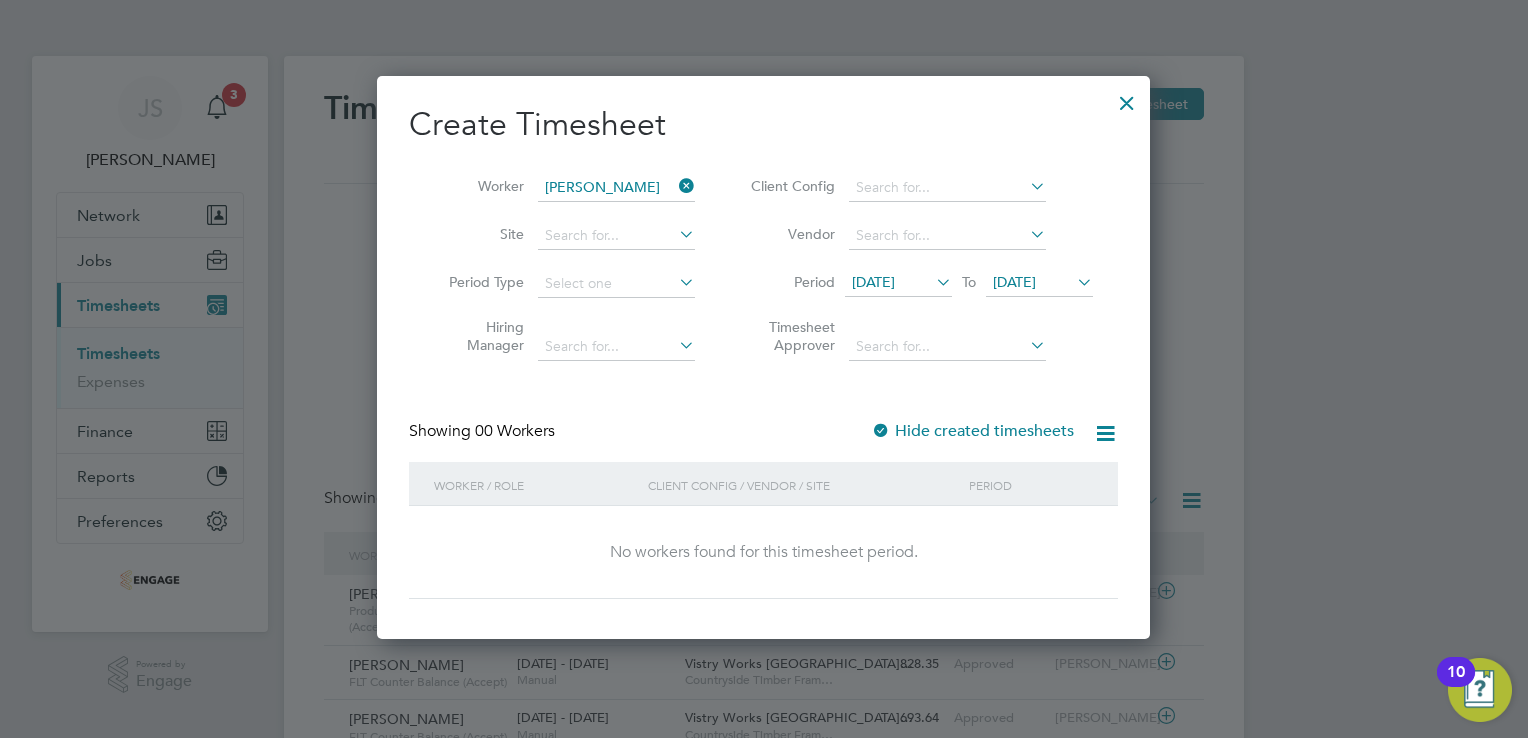 click at bounding box center [881, 432] 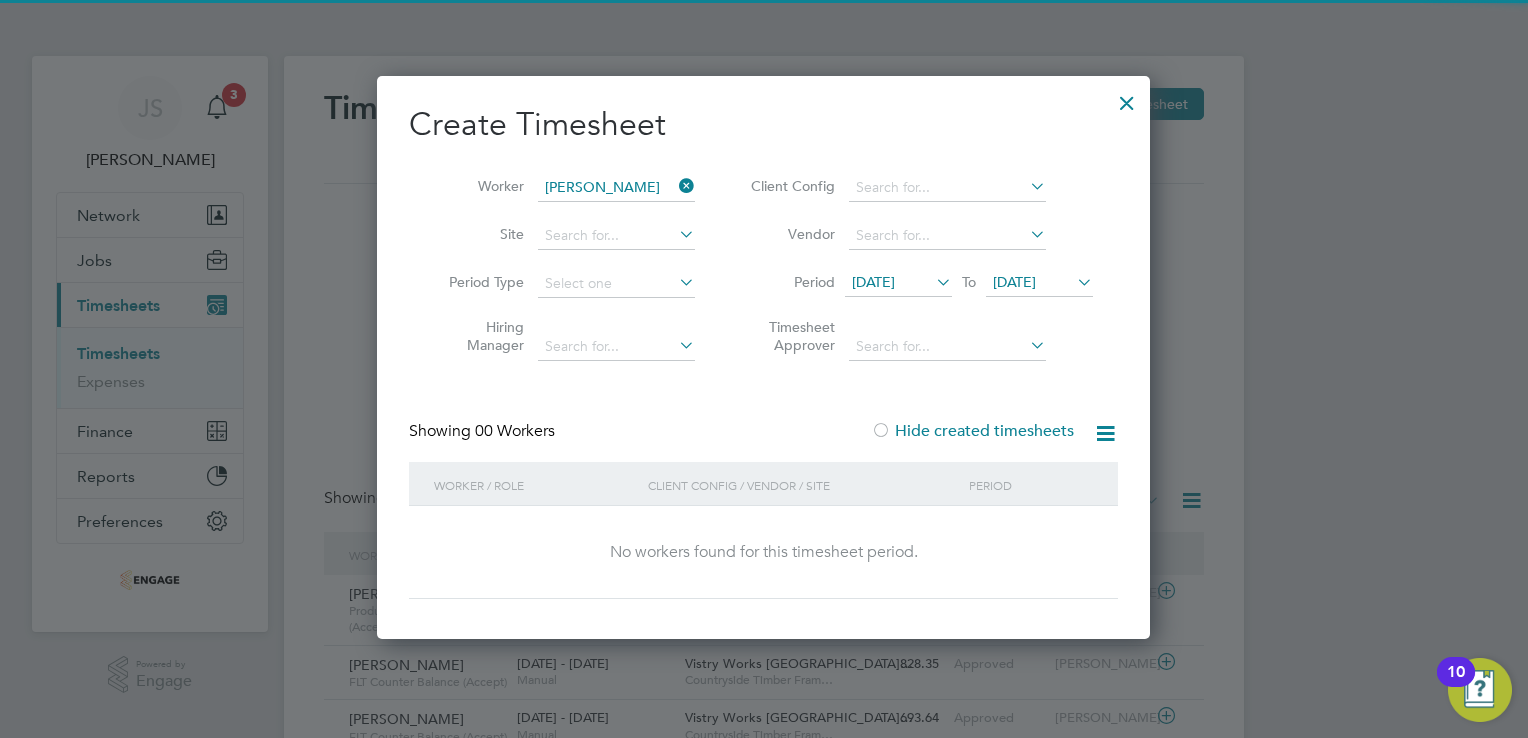 click at bounding box center [881, 432] 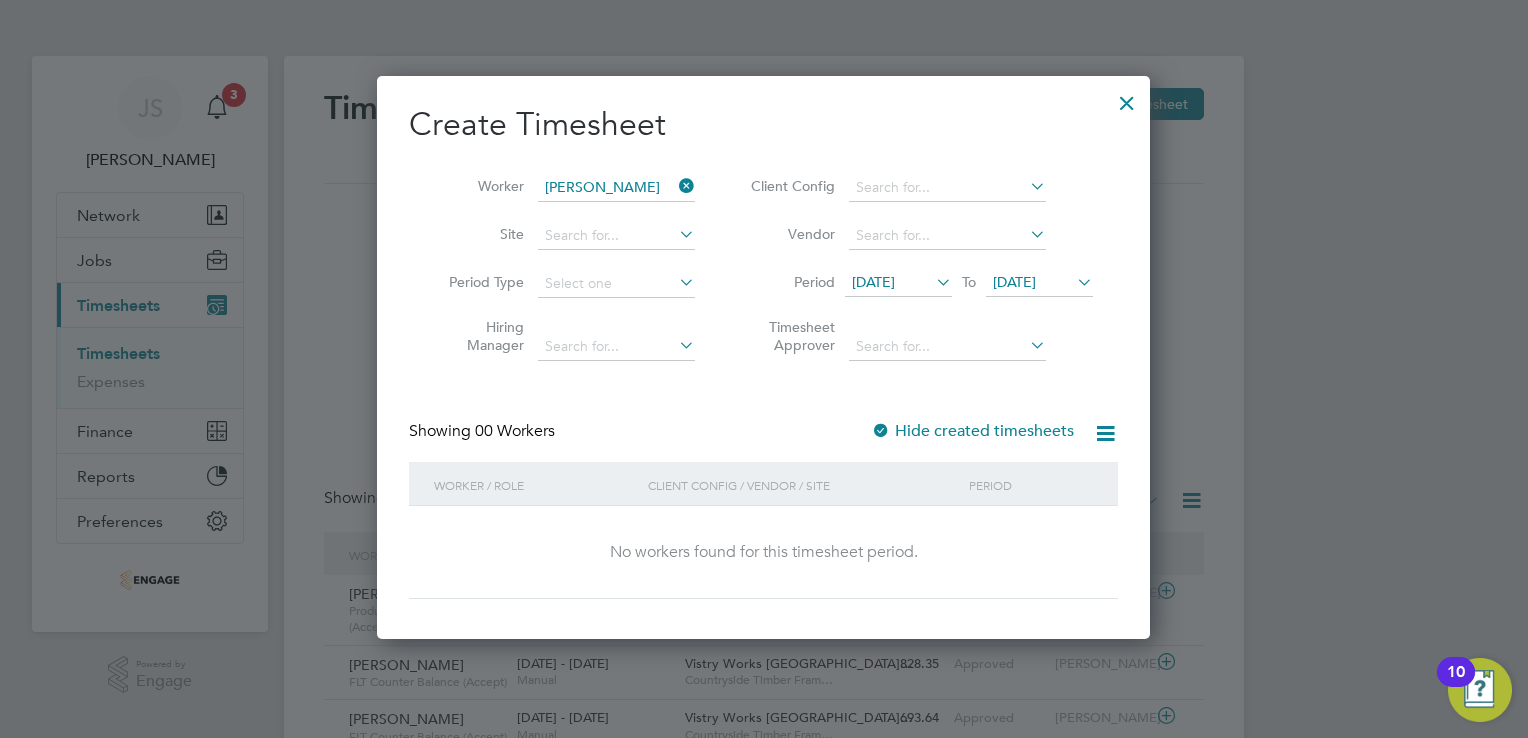 click on "[DATE]" at bounding box center [873, 282] 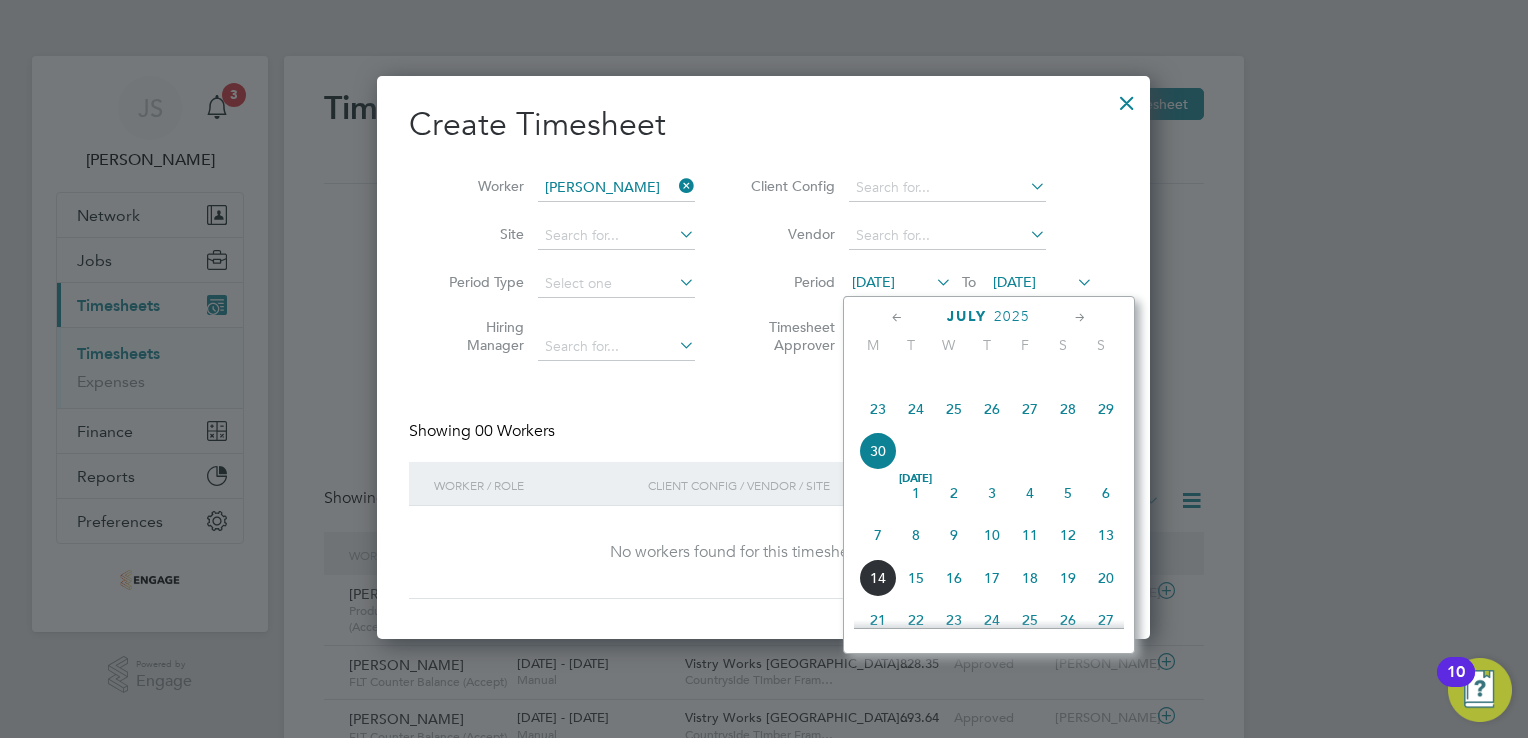 click on "7" 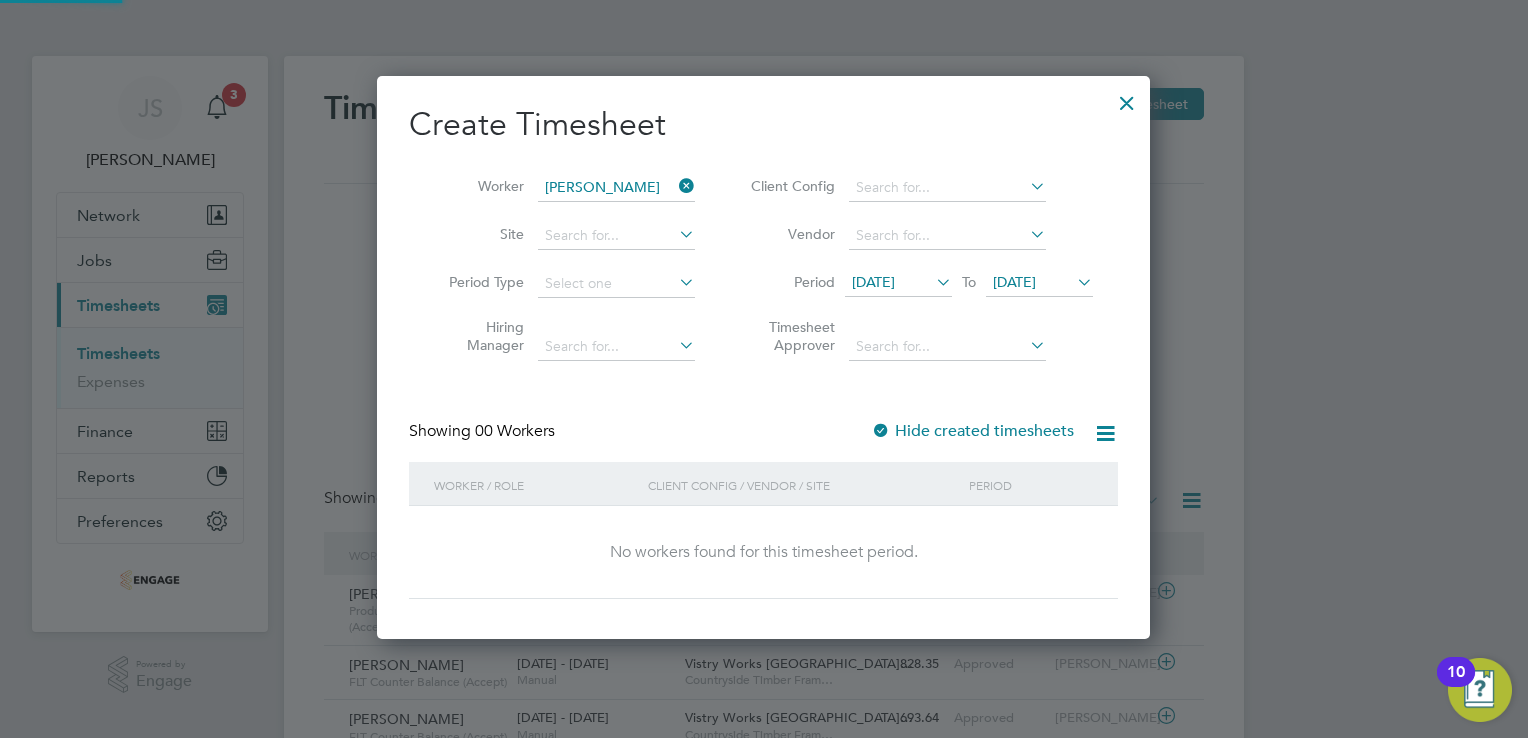 click on "[DATE]" at bounding box center [1014, 282] 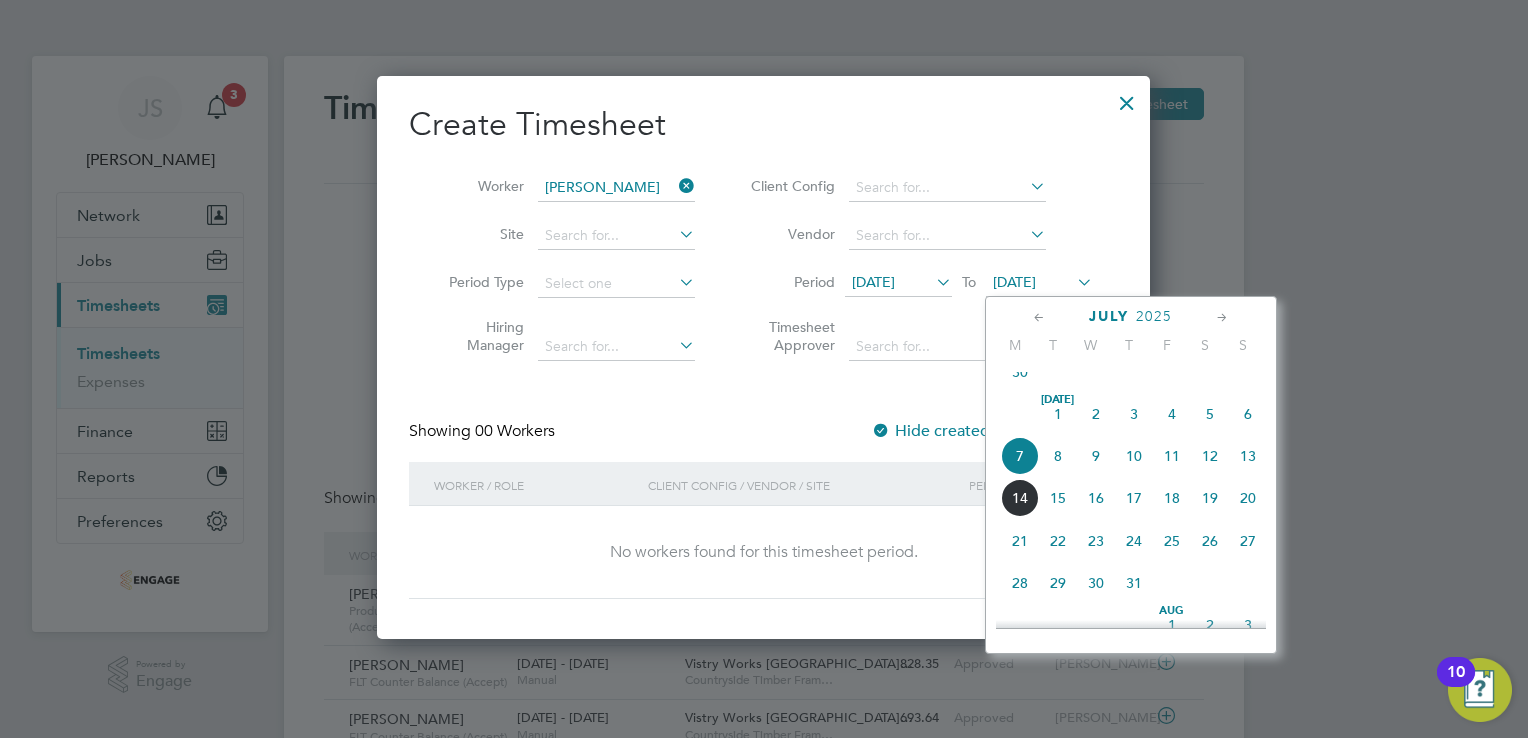 click on "13" 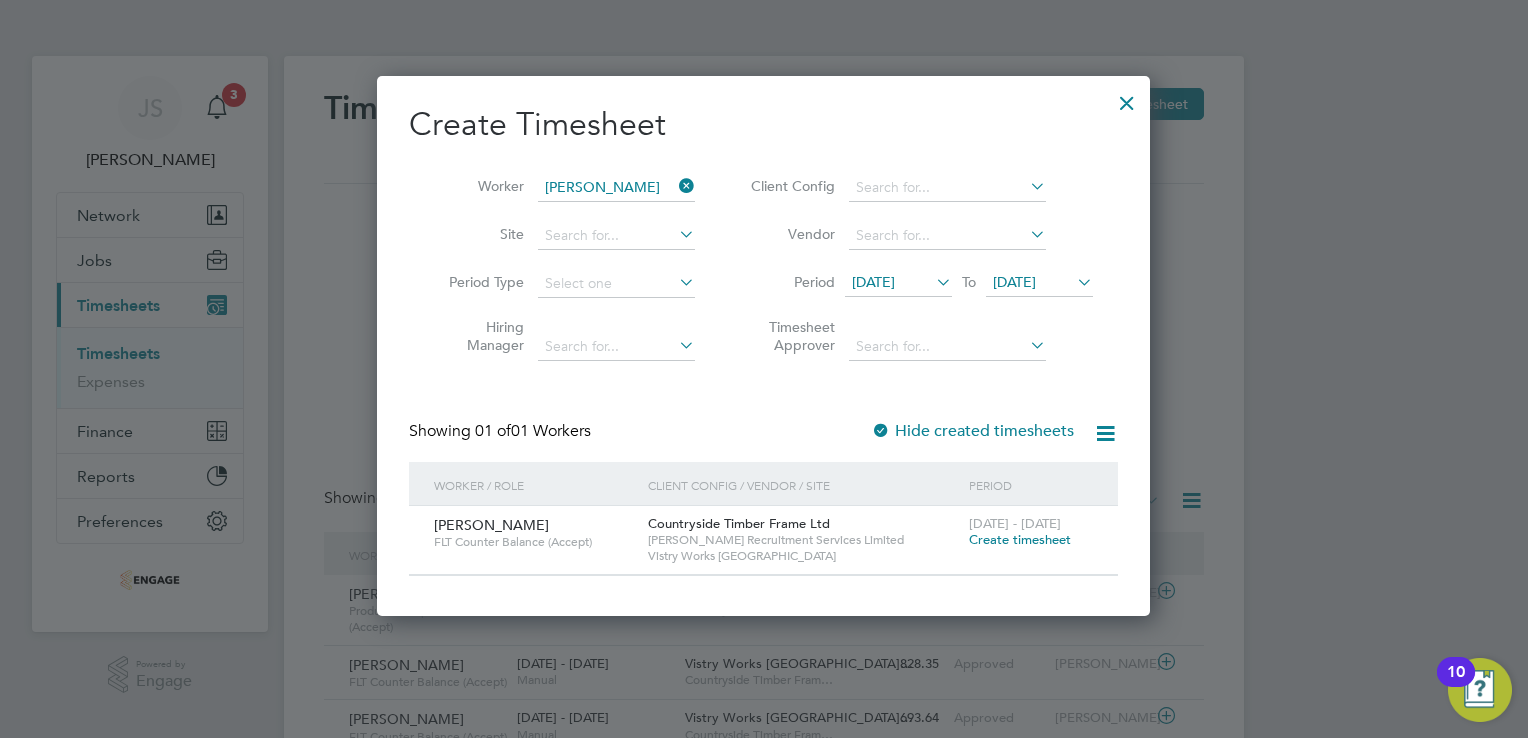 click on "Create timesheet" at bounding box center [1020, 539] 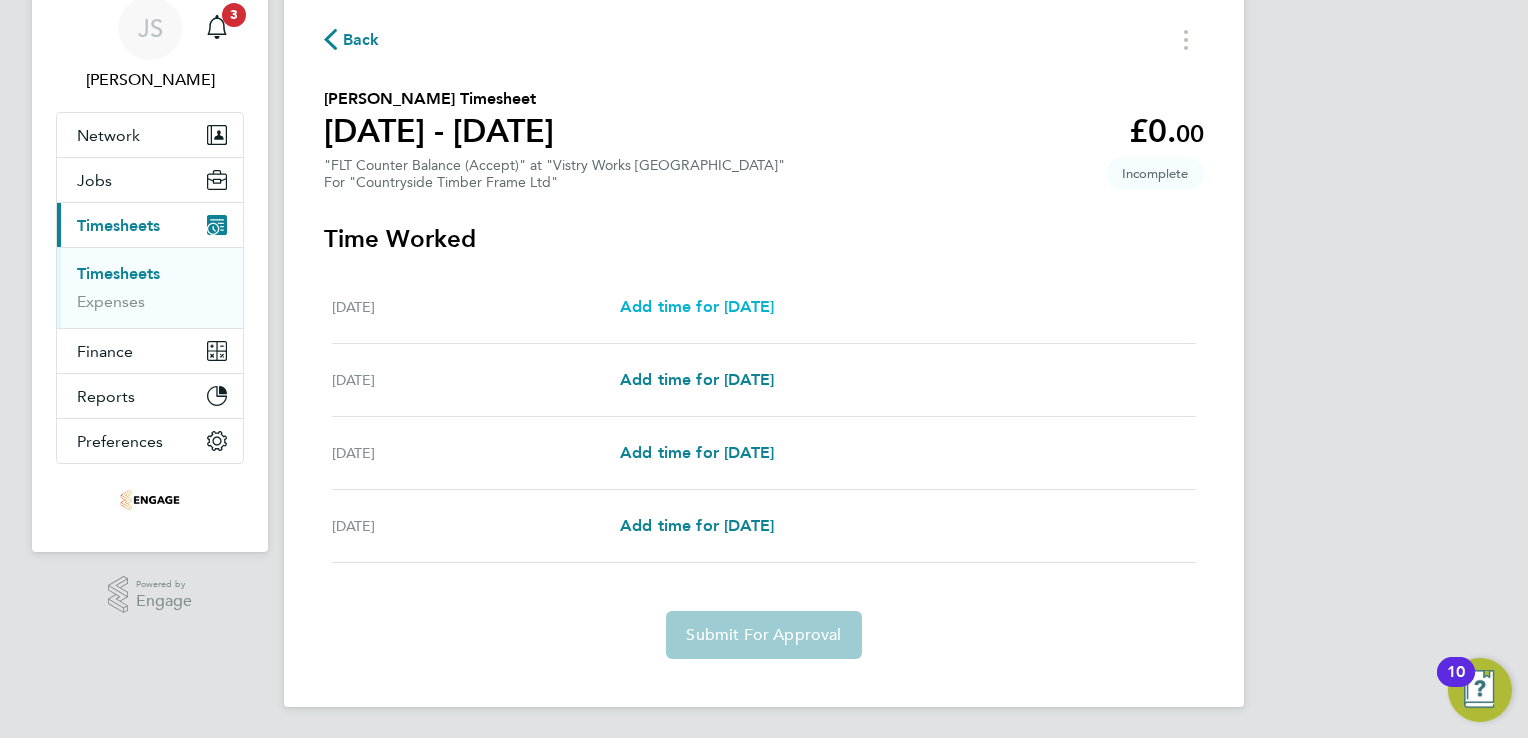 click on "Add time for [DATE]" at bounding box center (697, 306) 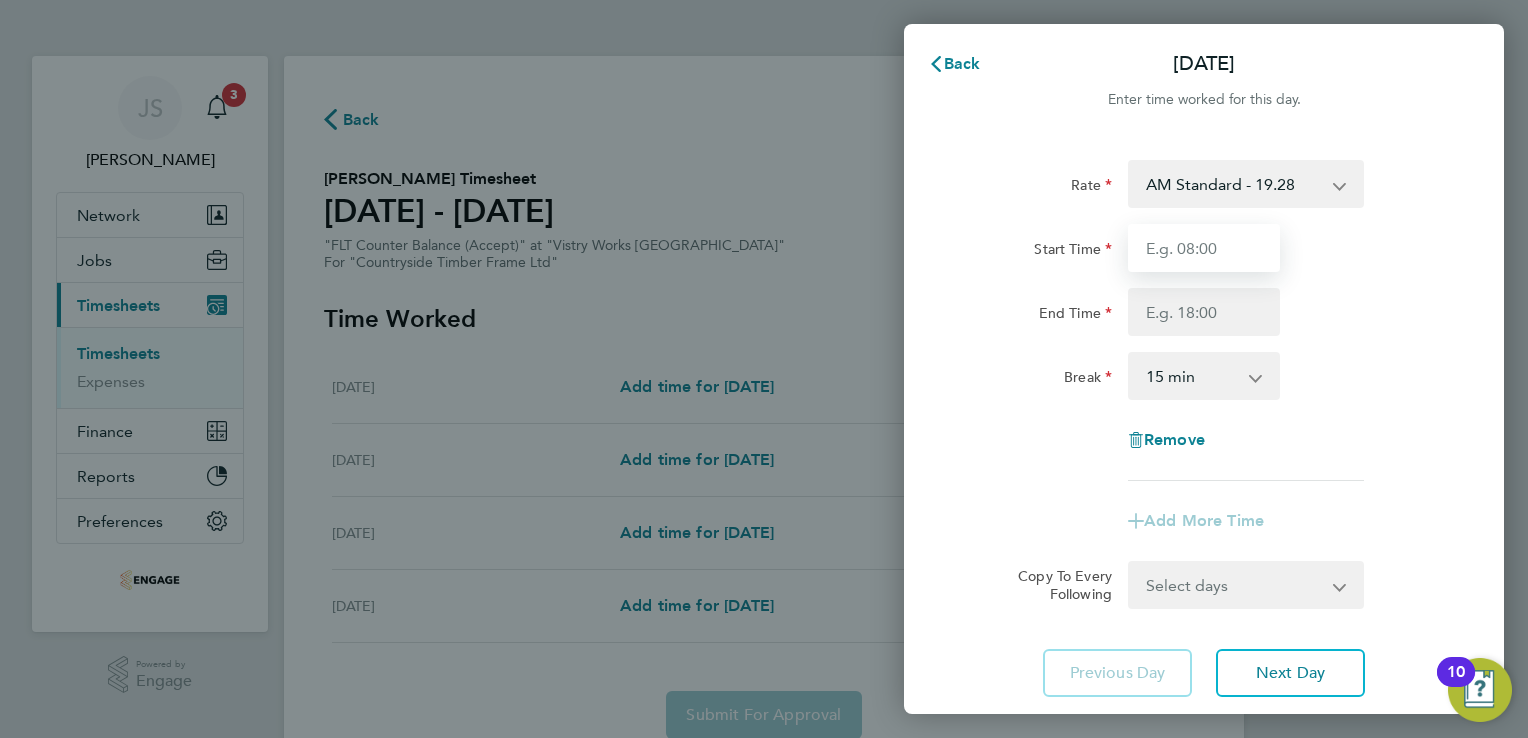 drag, startPoint x: 1199, startPoint y: 236, endPoint x: 1201, endPoint y: 247, distance: 11.18034 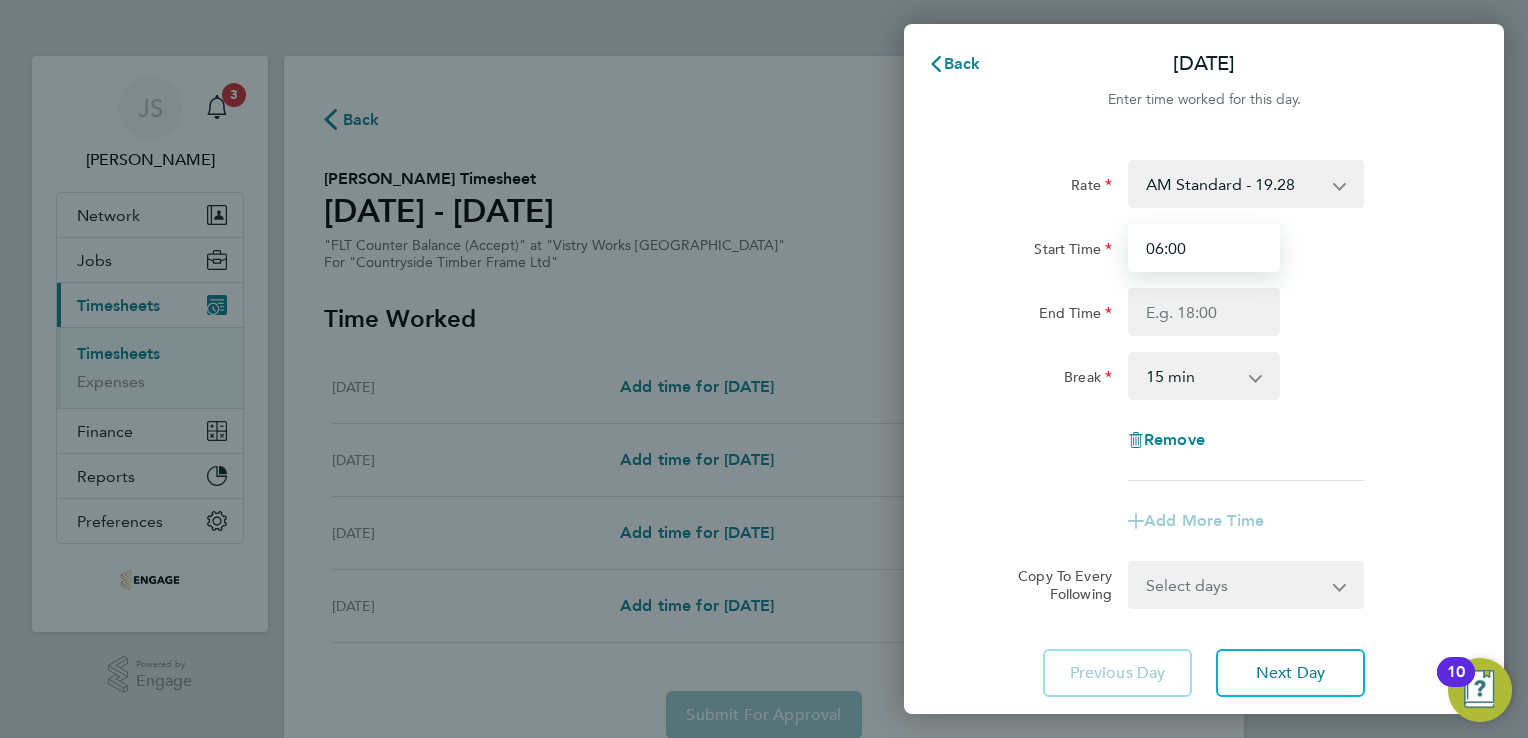 click on "06:00" at bounding box center [1204, 248] 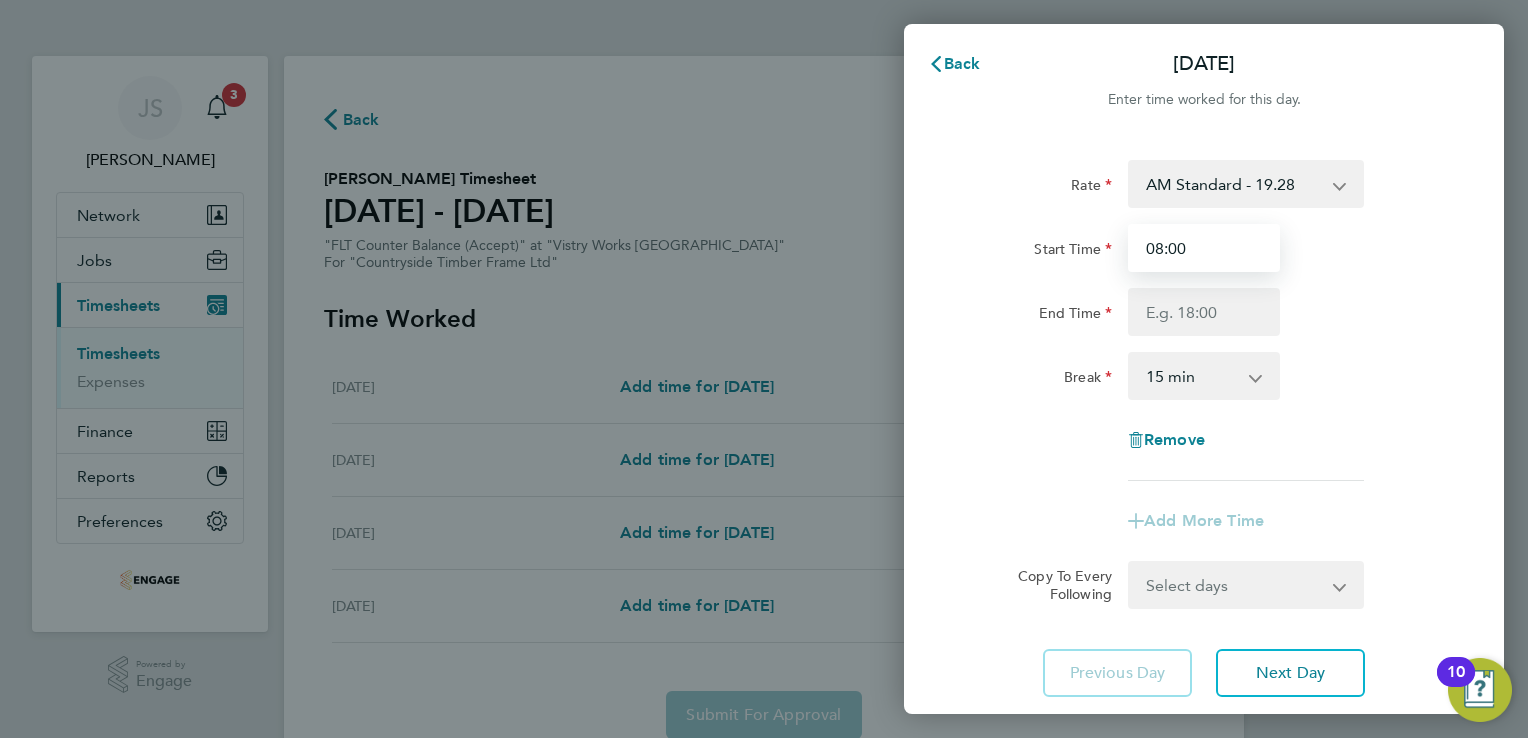 type on "08:00" 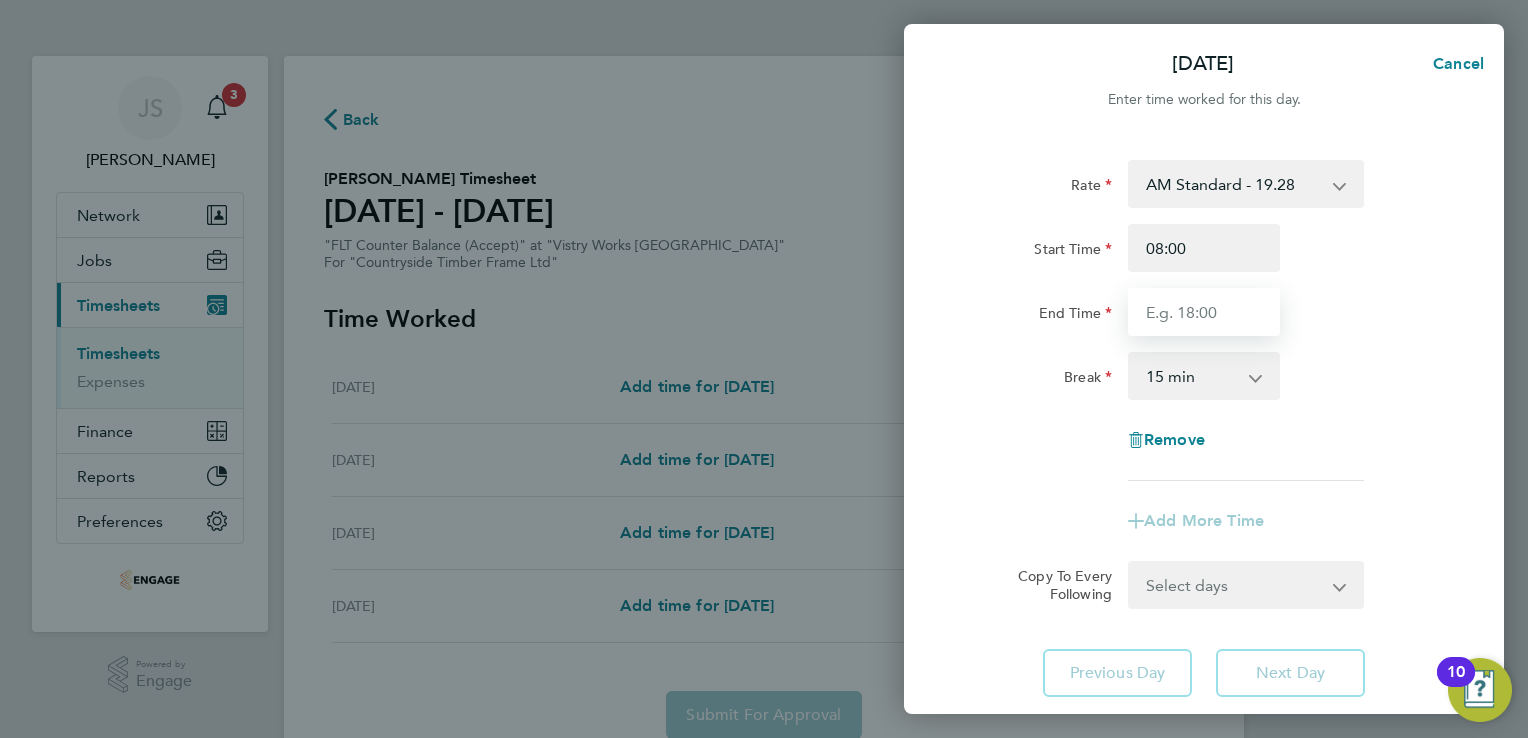 click on "End Time" at bounding box center (1204, 312) 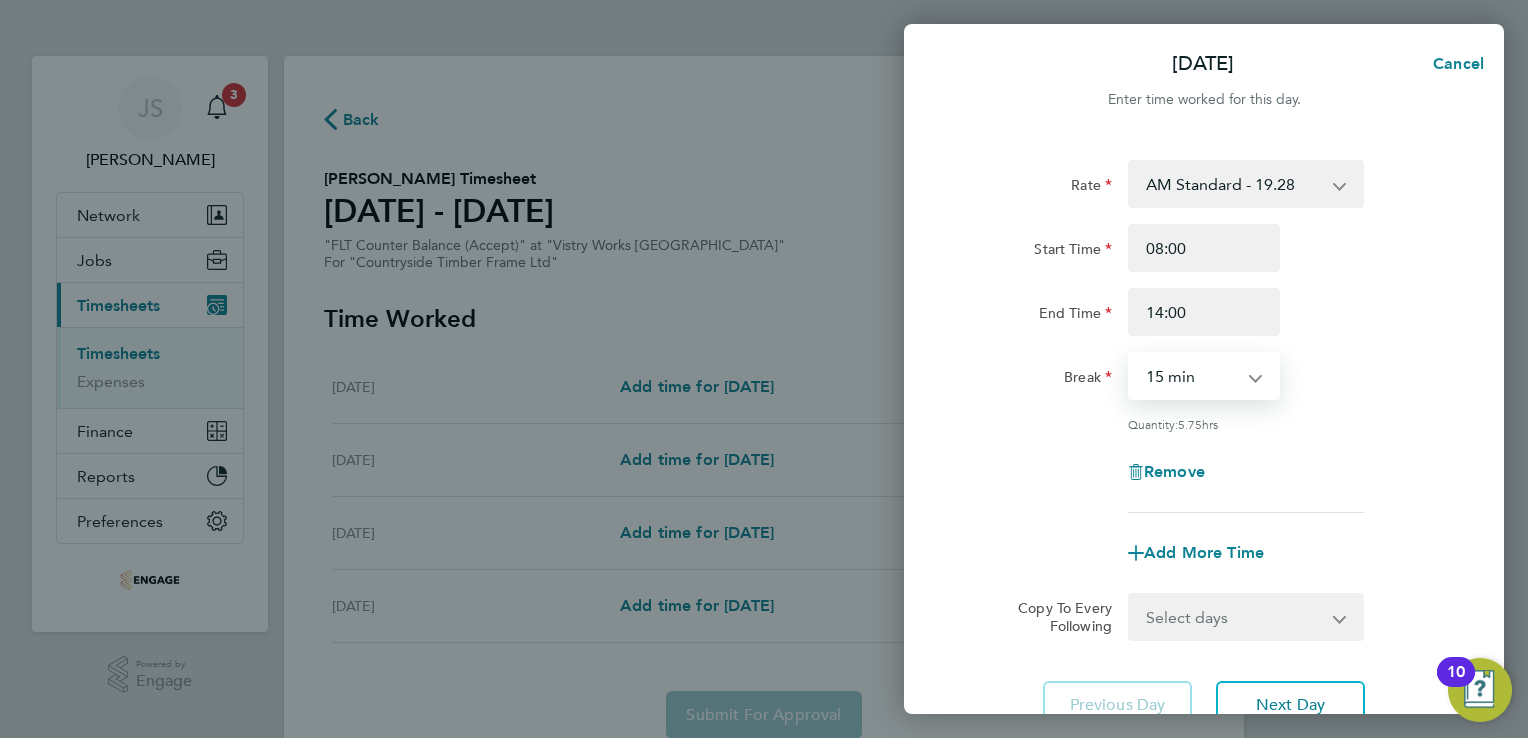 drag, startPoint x: 1172, startPoint y: 366, endPoint x: 1180, endPoint y: 389, distance: 24.351591 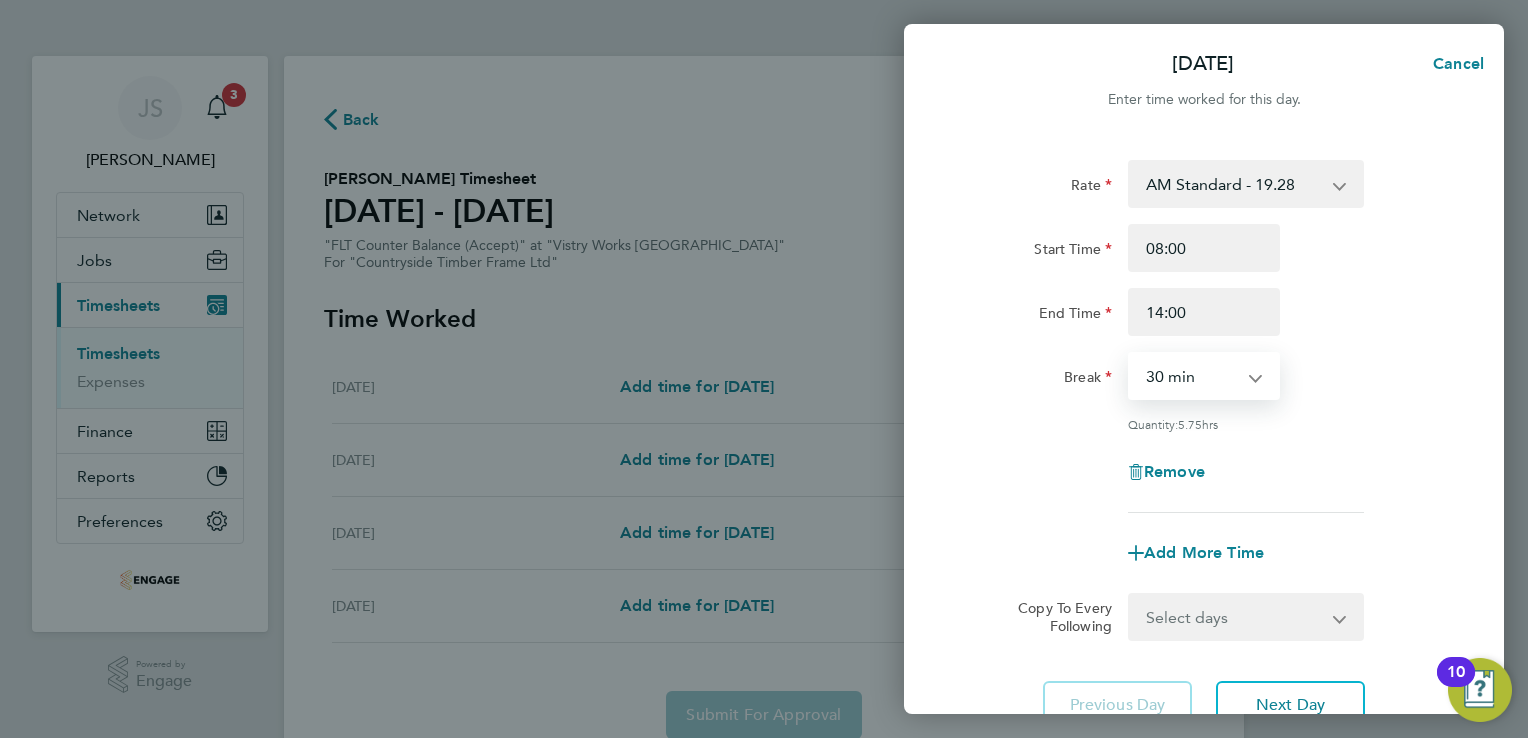 click on "0 min   15 min   30 min   45 min   60 min   75 min   90 min" at bounding box center (1192, 376) 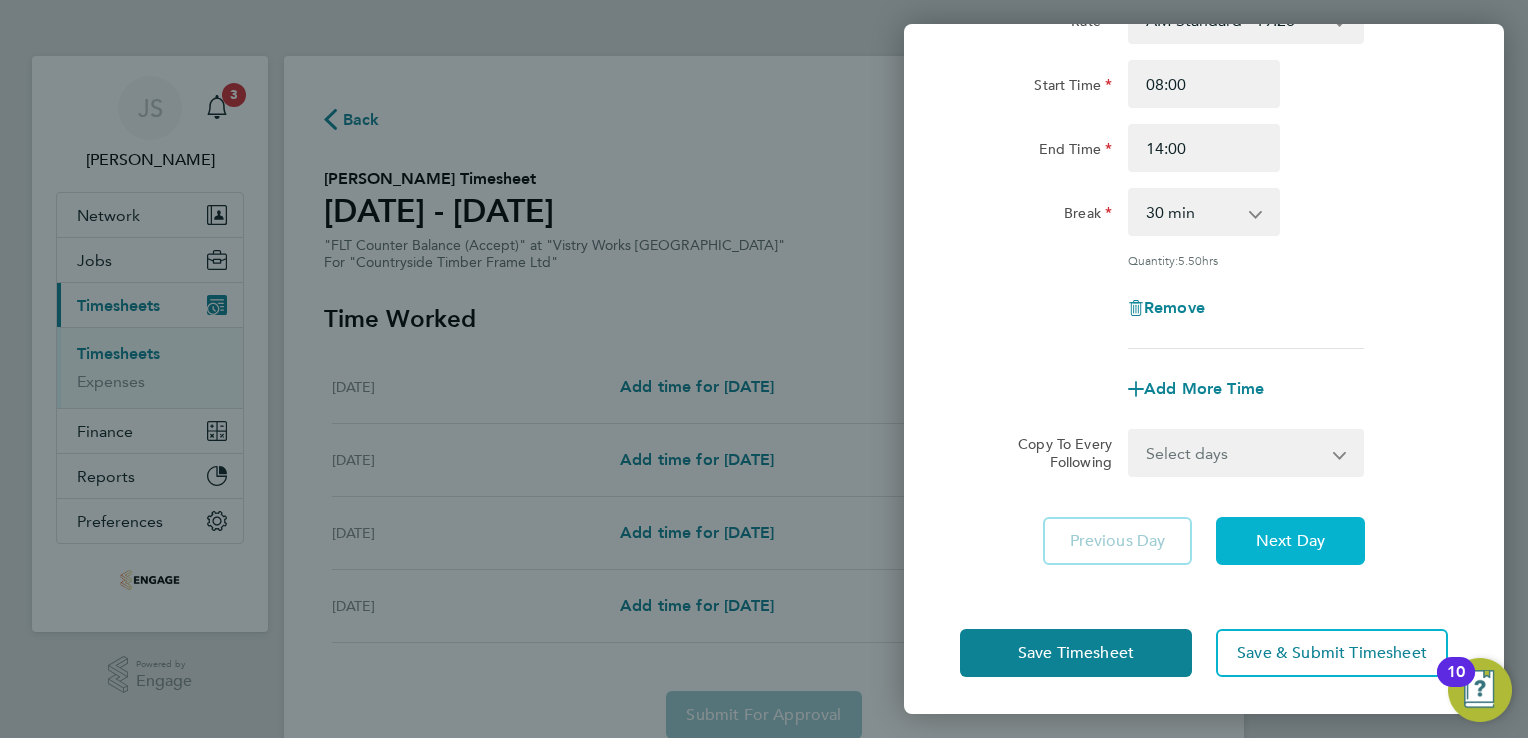 click on "Next Day" 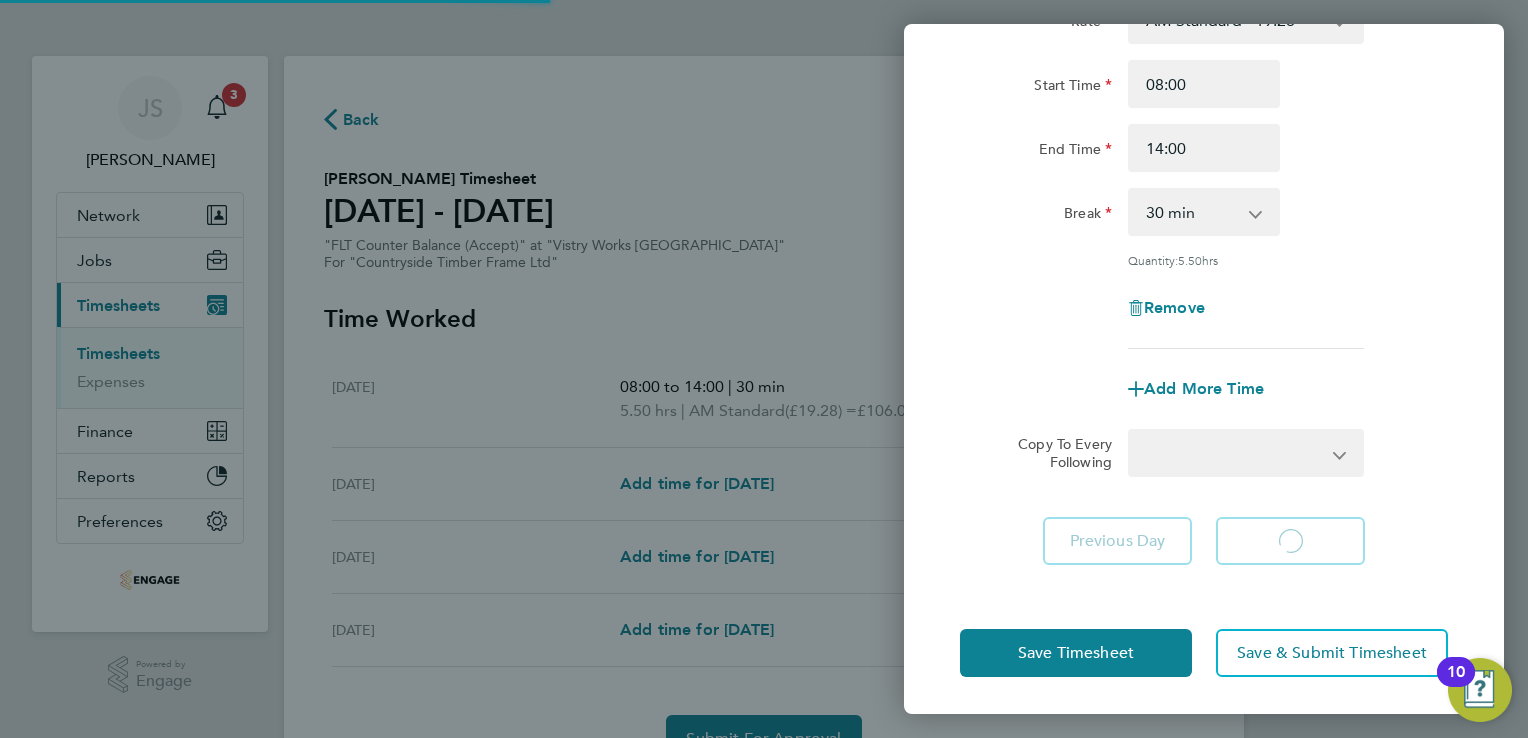 select on "15" 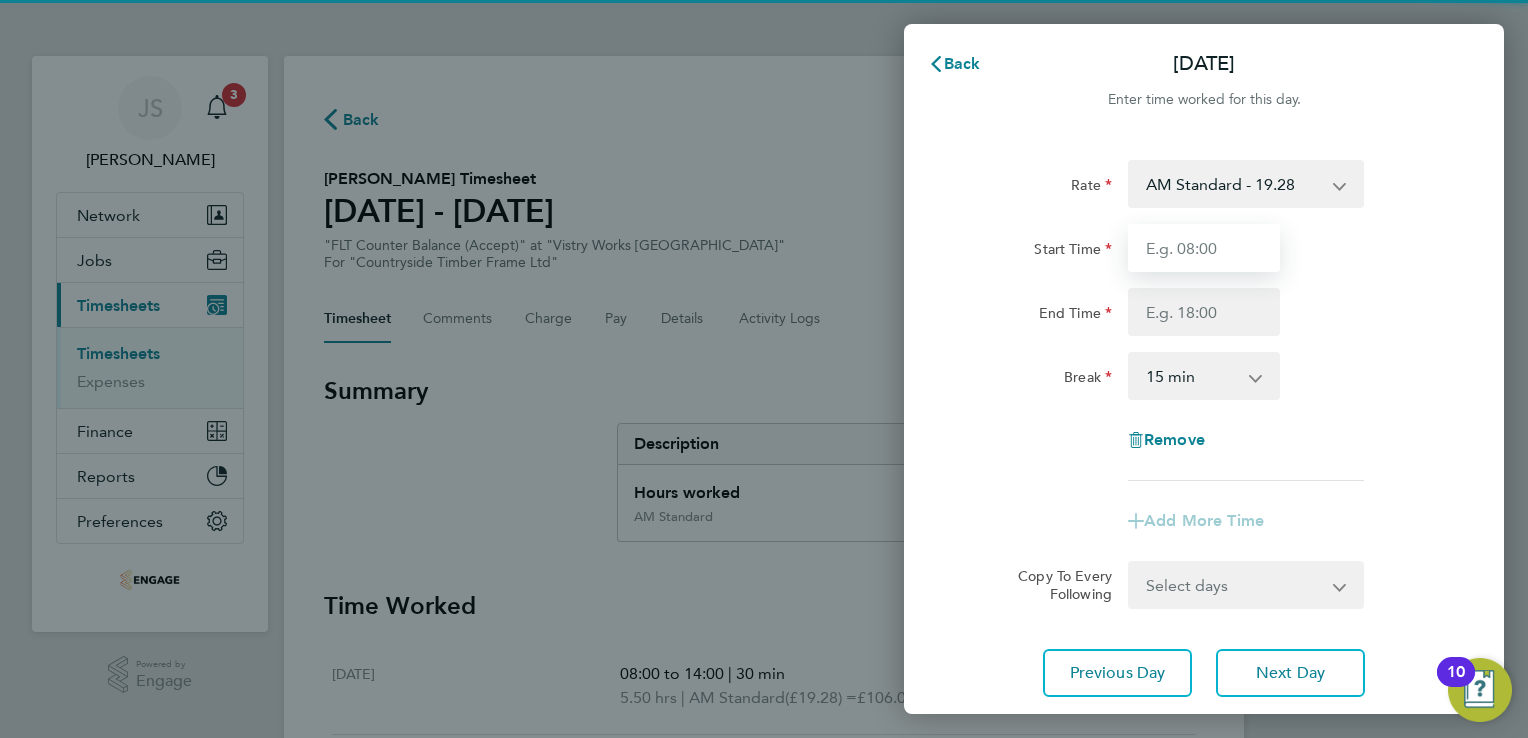 click on "Start Time" at bounding box center [1204, 248] 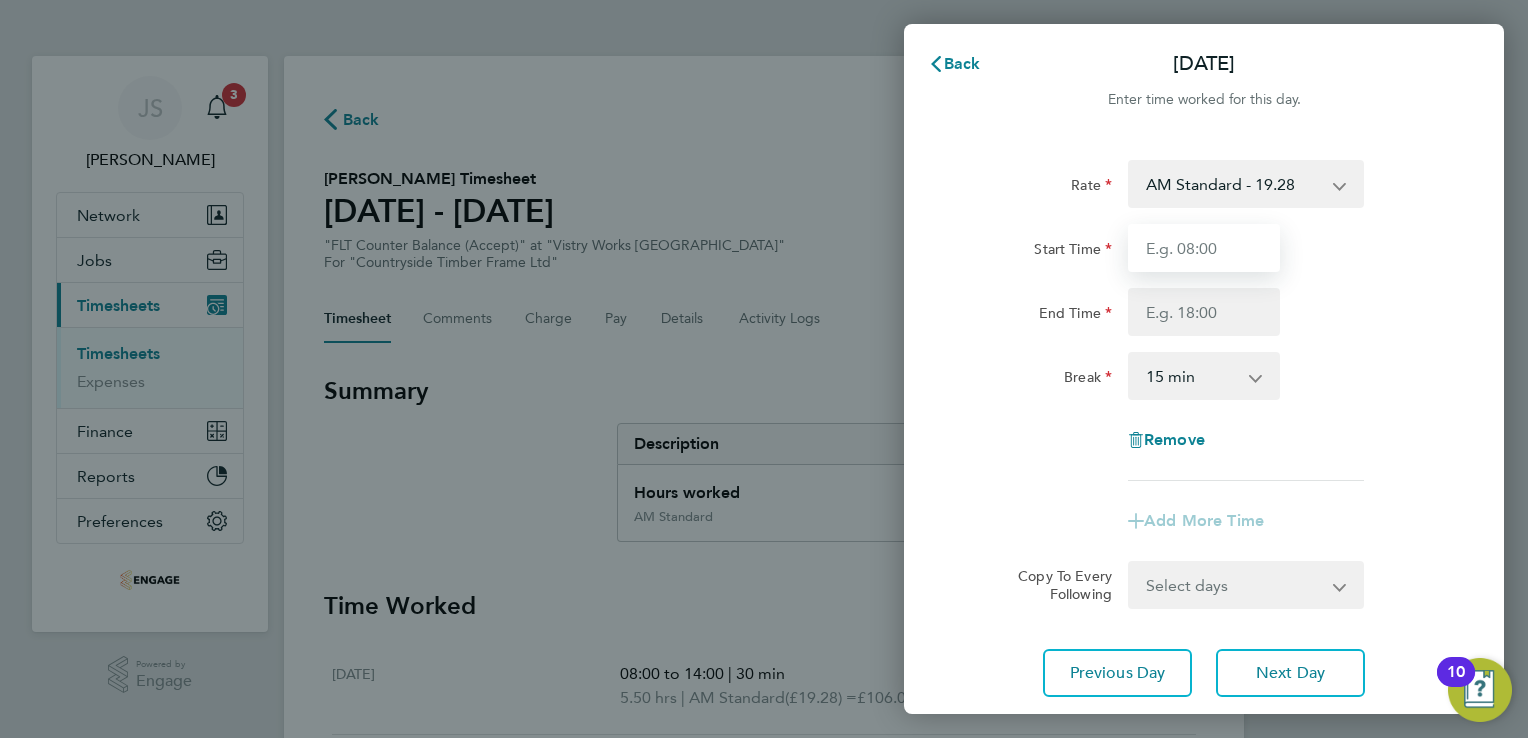 type on "06:00" 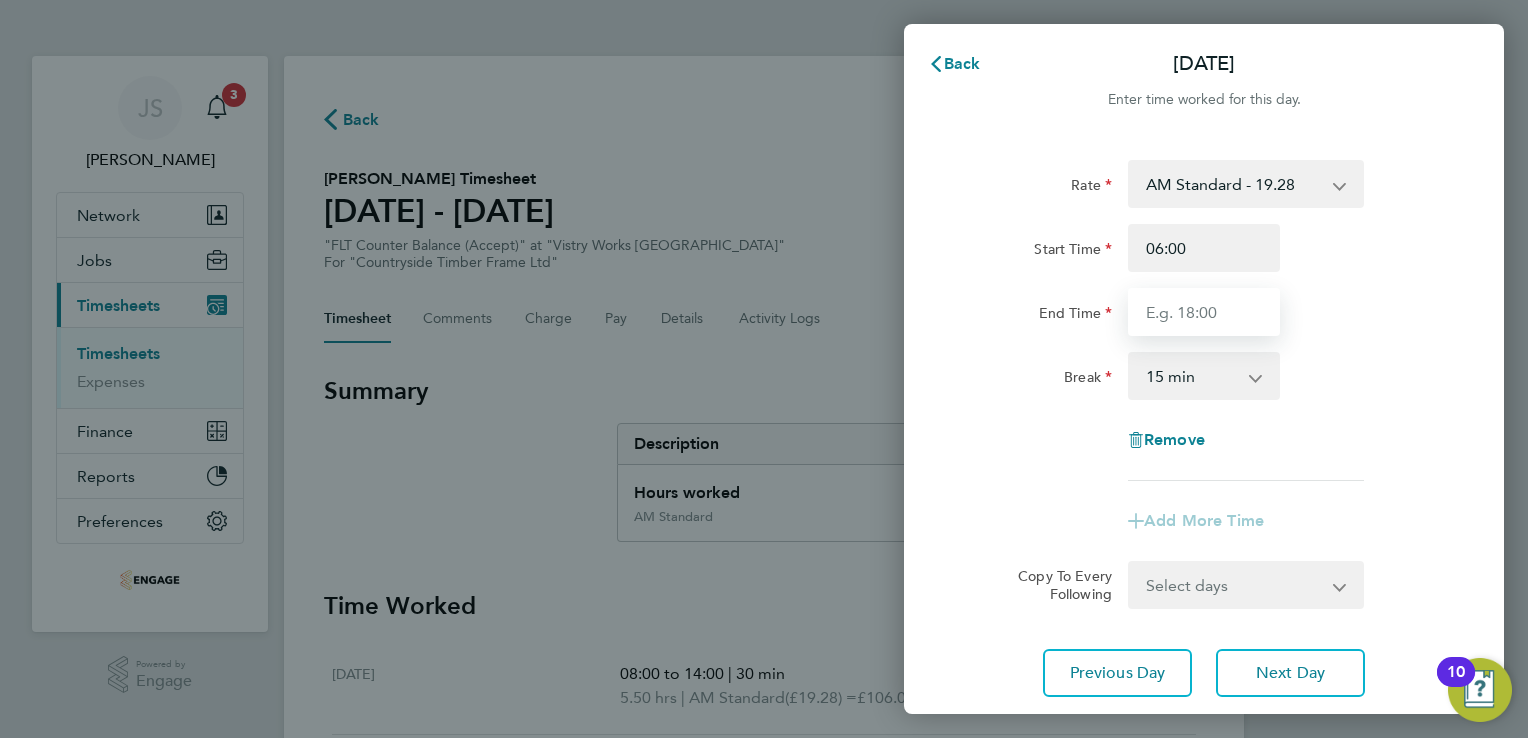 drag, startPoint x: 1180, startPoint y: 310, endPoint x: 1180, endPoint y: 326, distance: 16 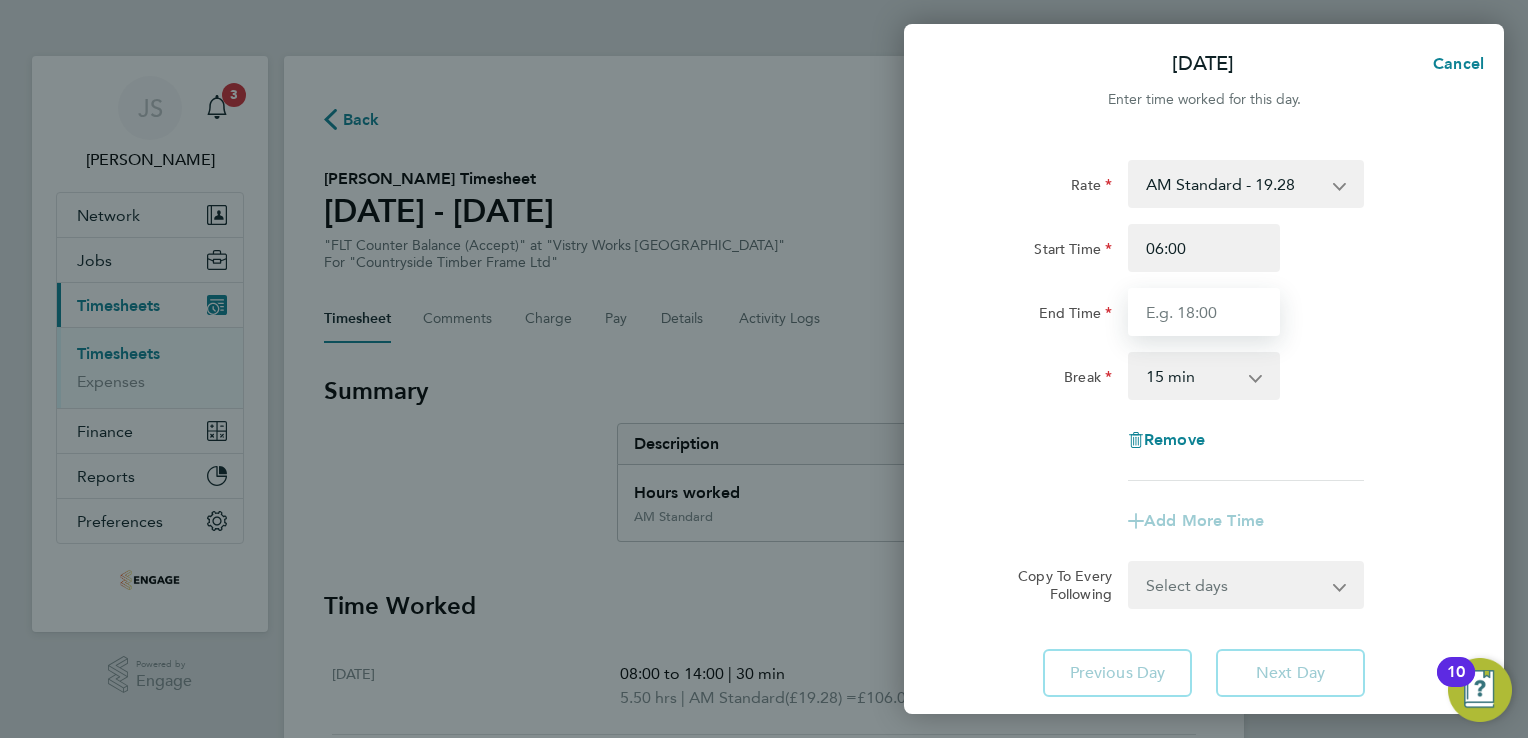 type on "14:00" 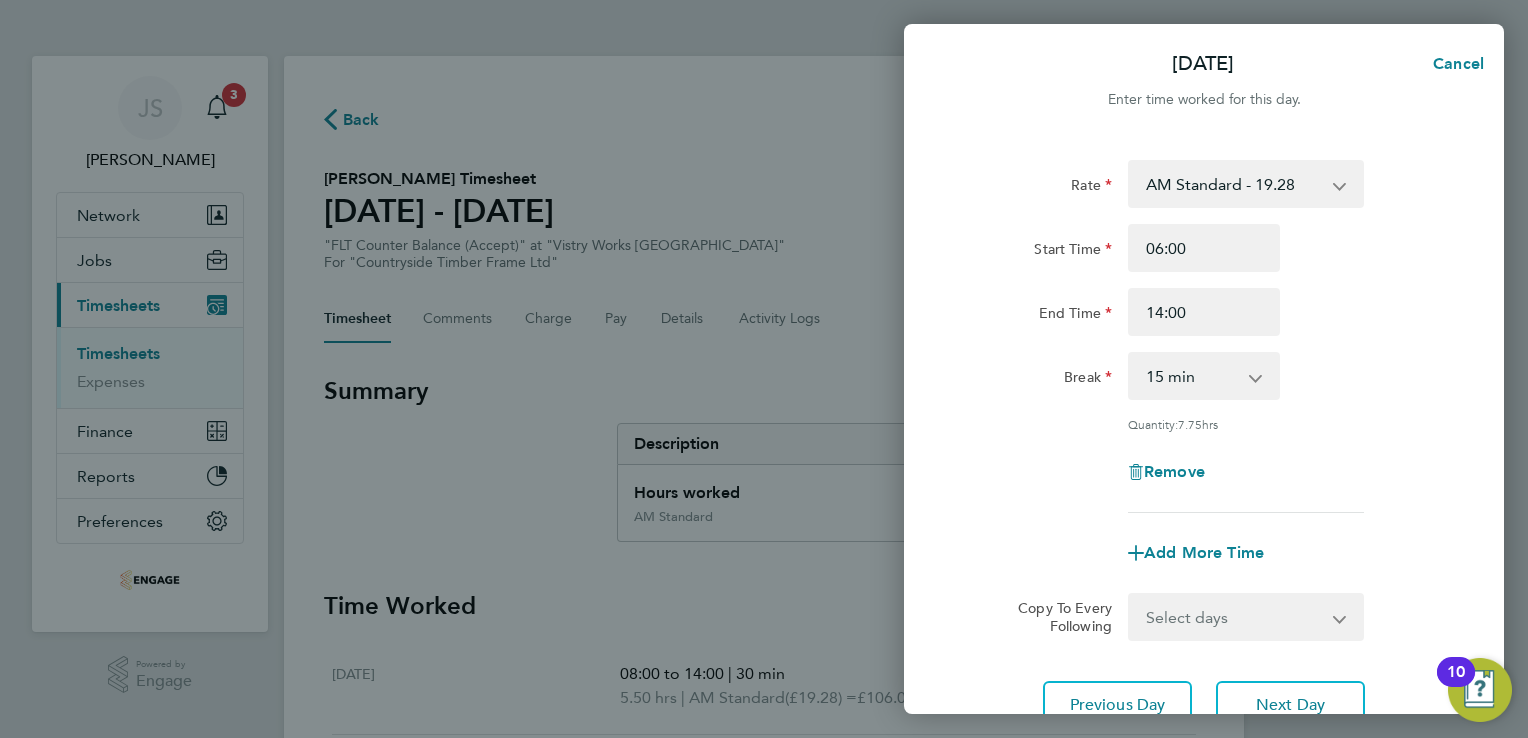 click on "0 min   15 min   30 min   45 min   60 min   75 min   90 min" at bounding box center [1192, 376] 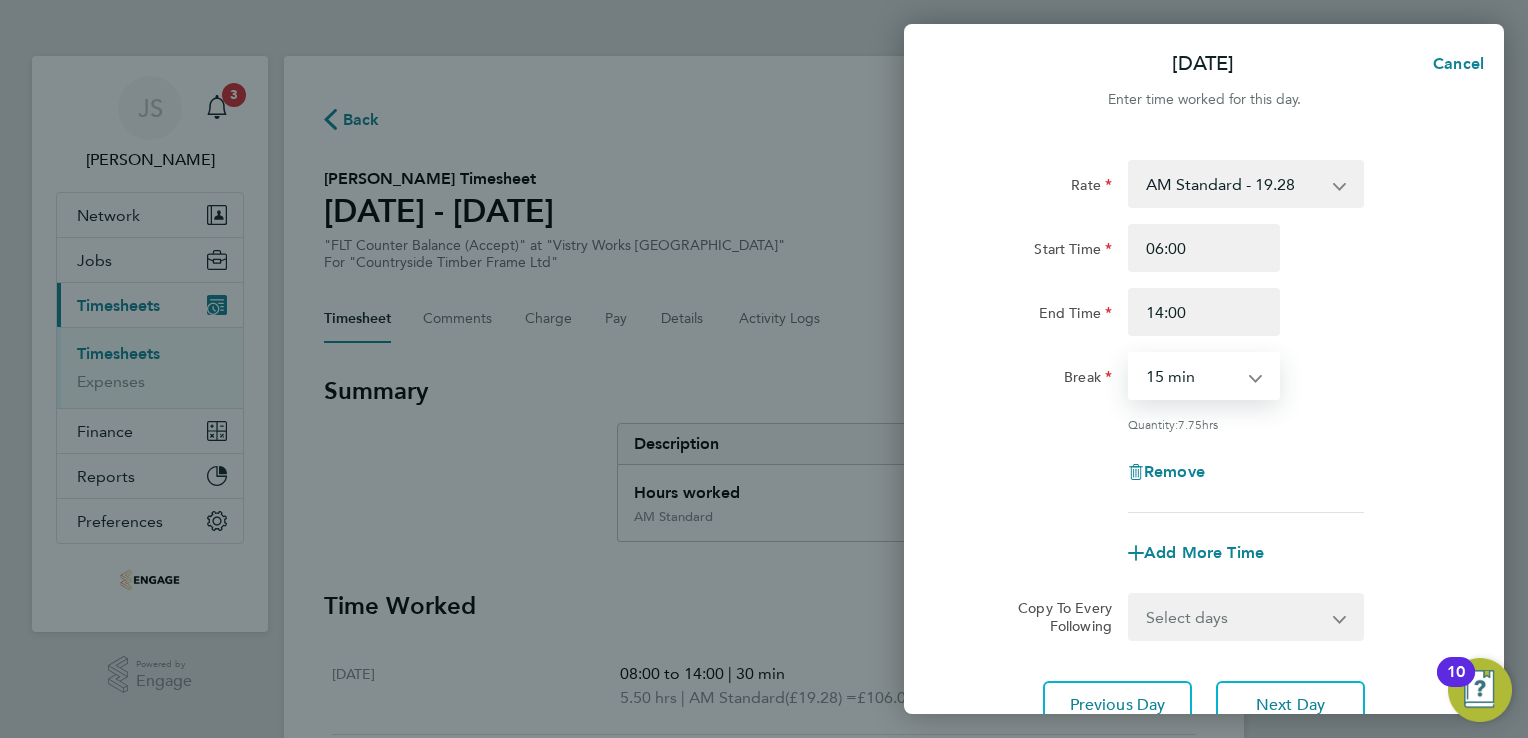select on "30" 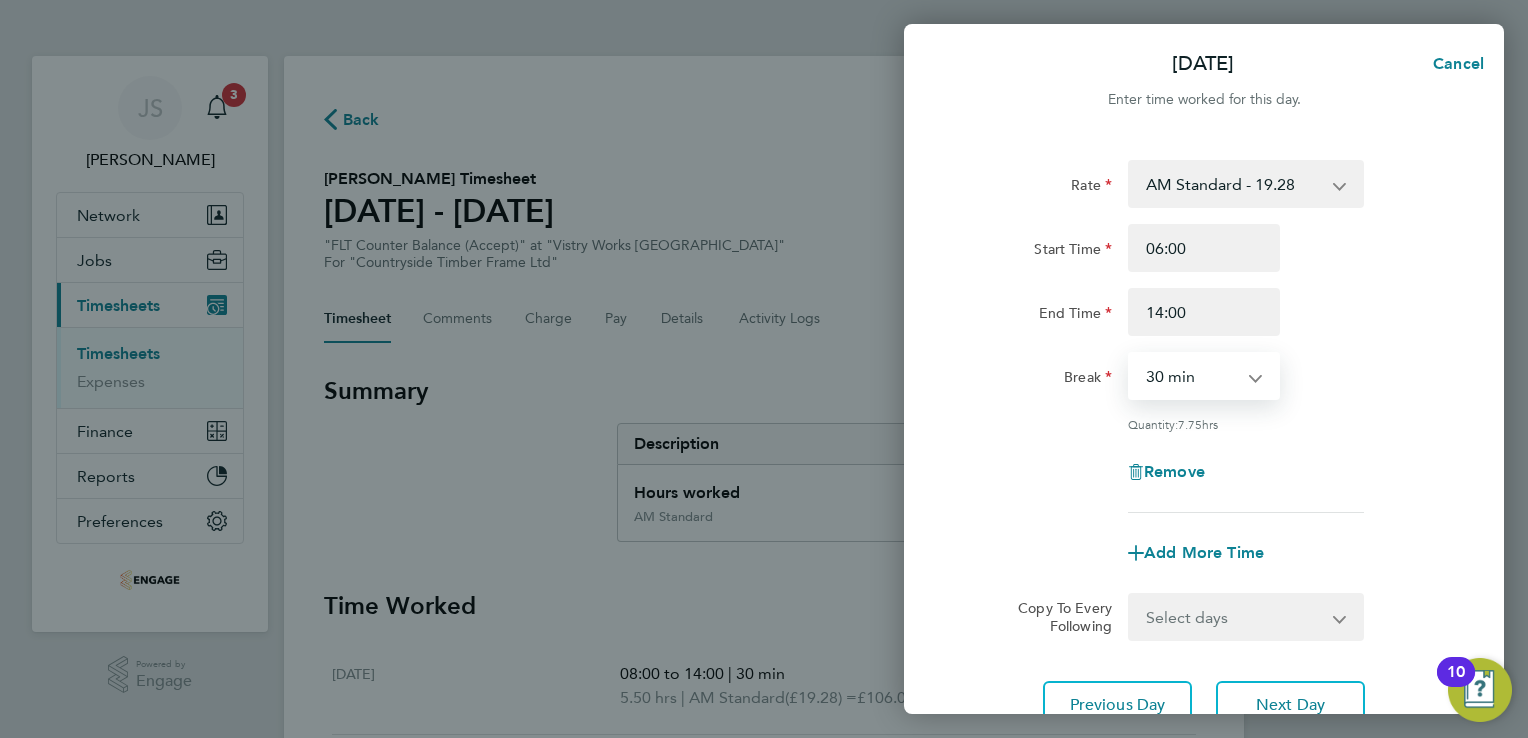 click on "0 min   15 min   30 min   45 min   60 min   75 min   90 min" at bounding box center [1192, 376] 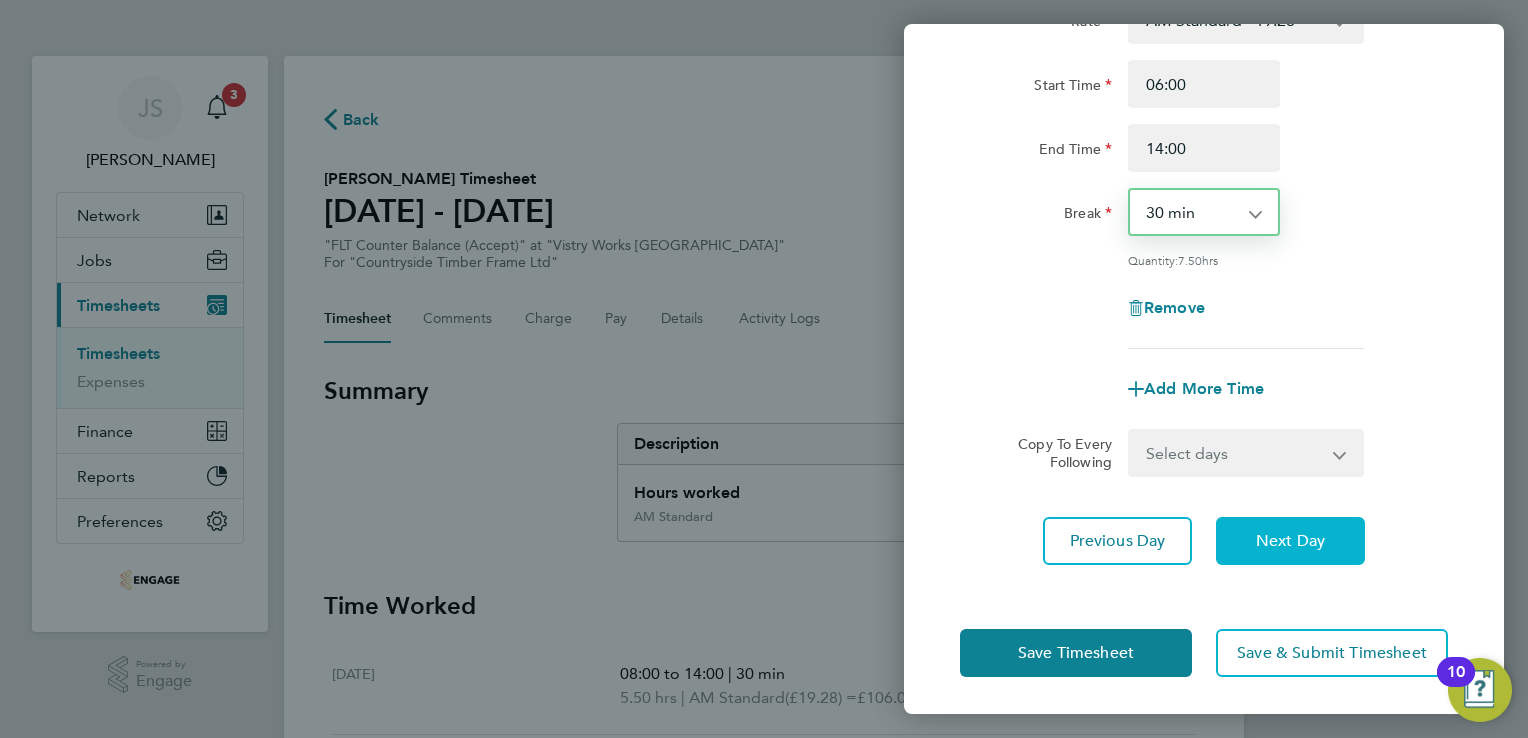 click on "Next Day" 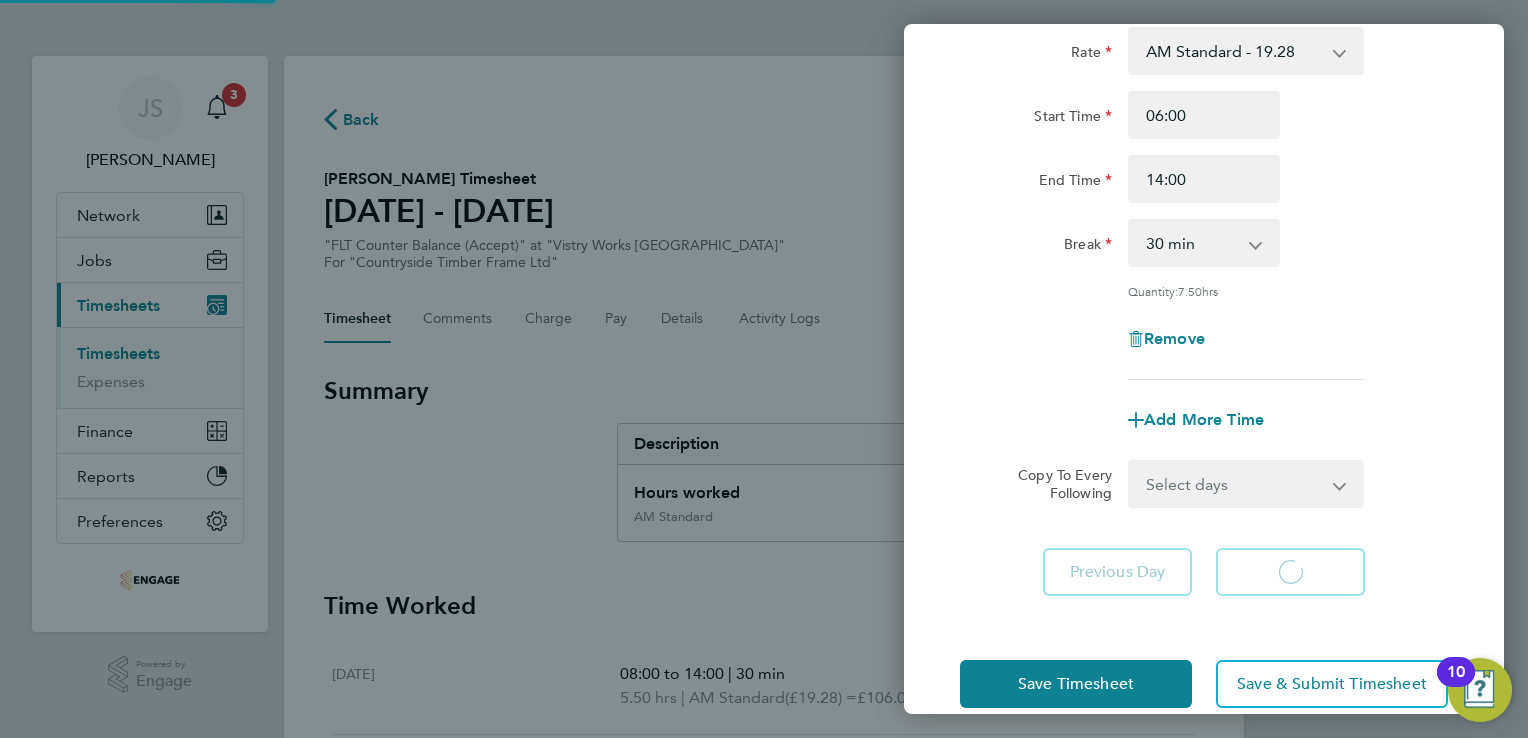 select on "15" 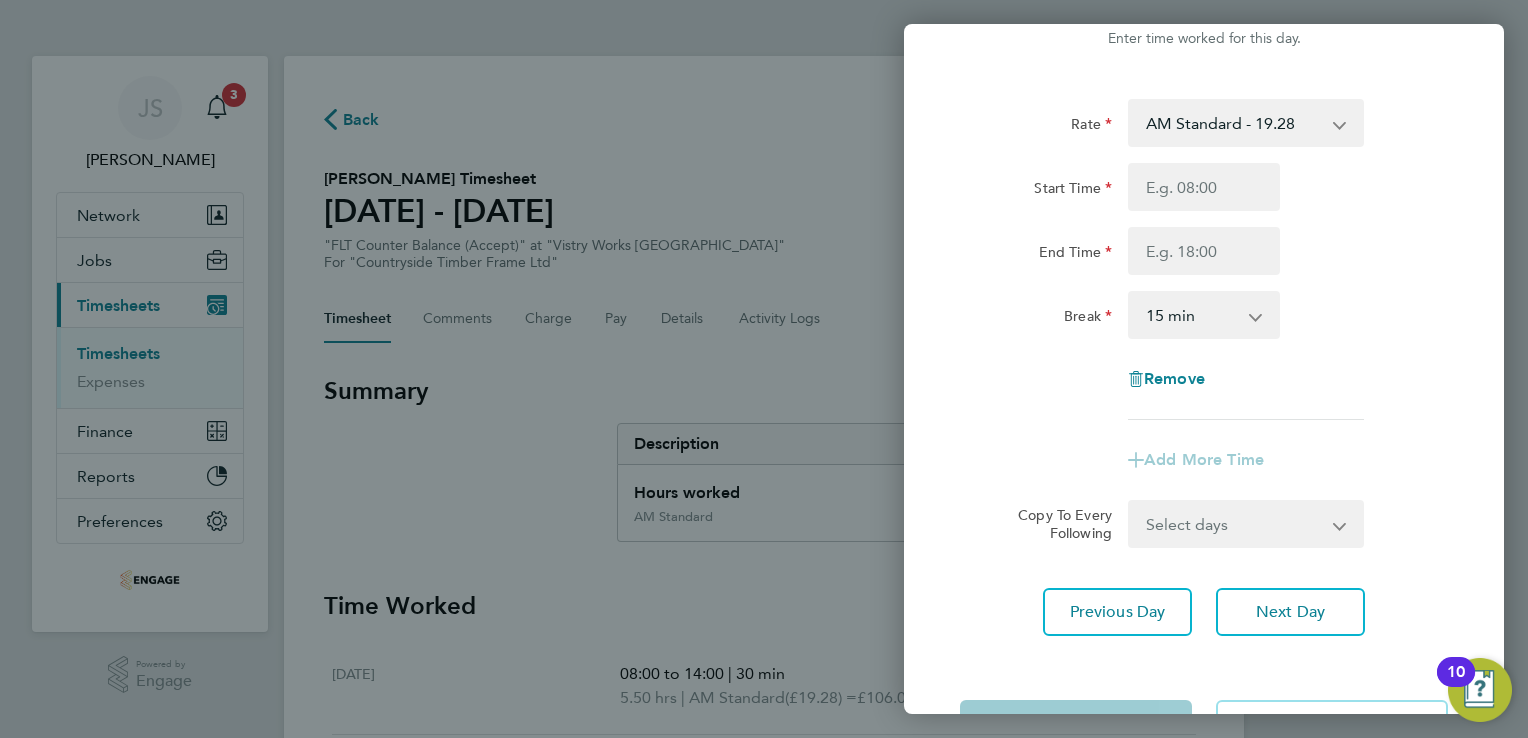 scroll, scrollTop: 0, scrollLeft: 0, axis: both 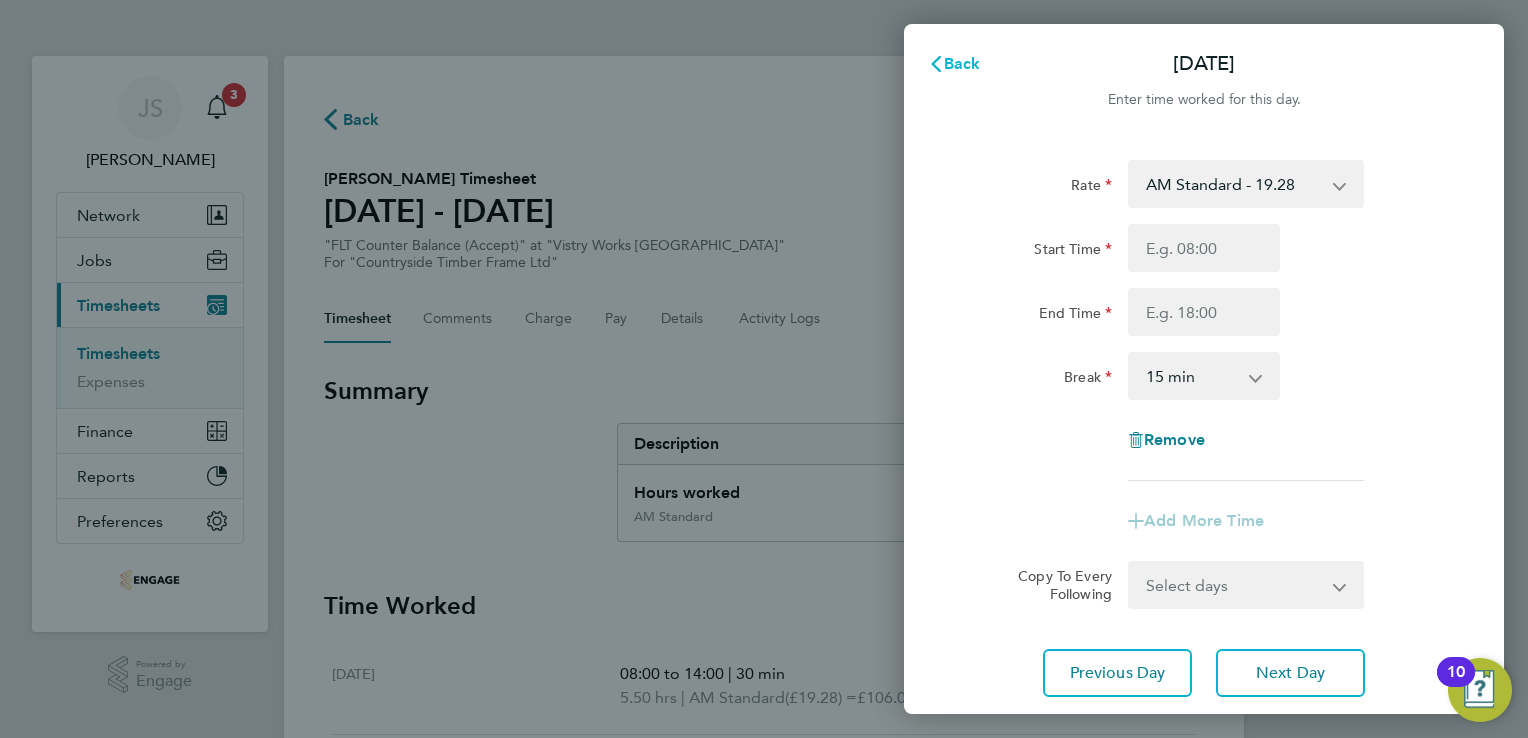 click on "Back" 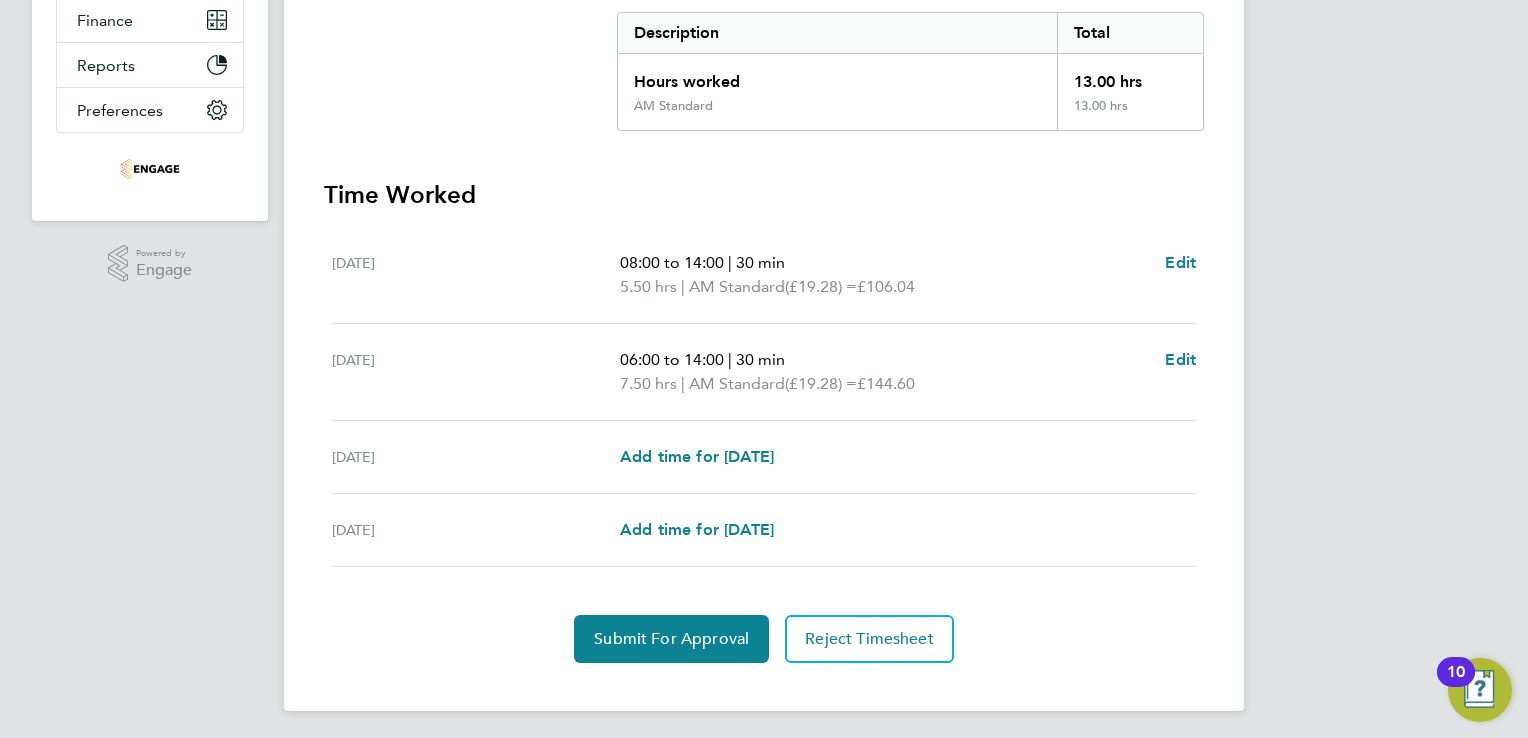 scroll, scrollTop: 413, scrollLeft: 0, axis: vertical 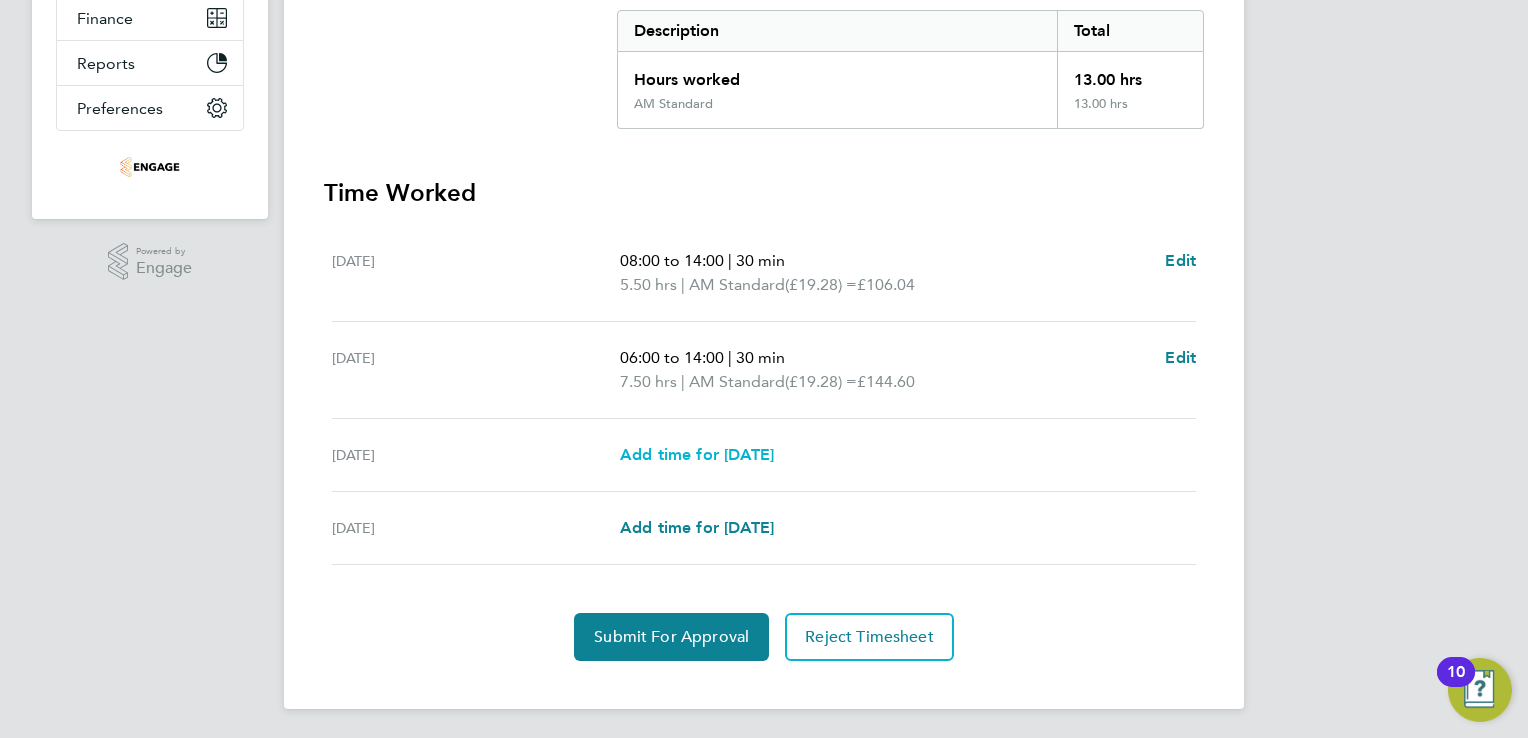 click on "Add time for [DATE]" at bounding box center (697, 454) 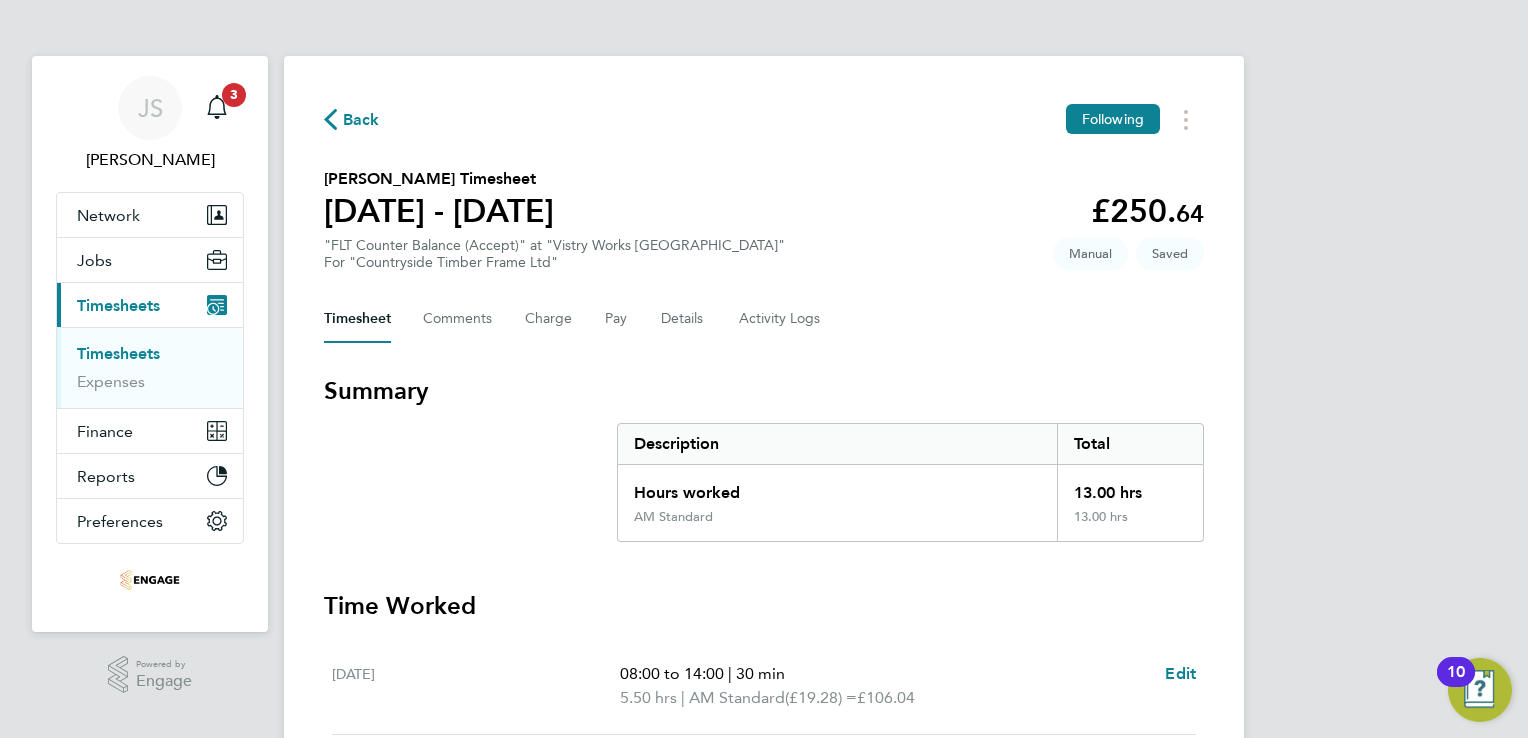 select on "15" 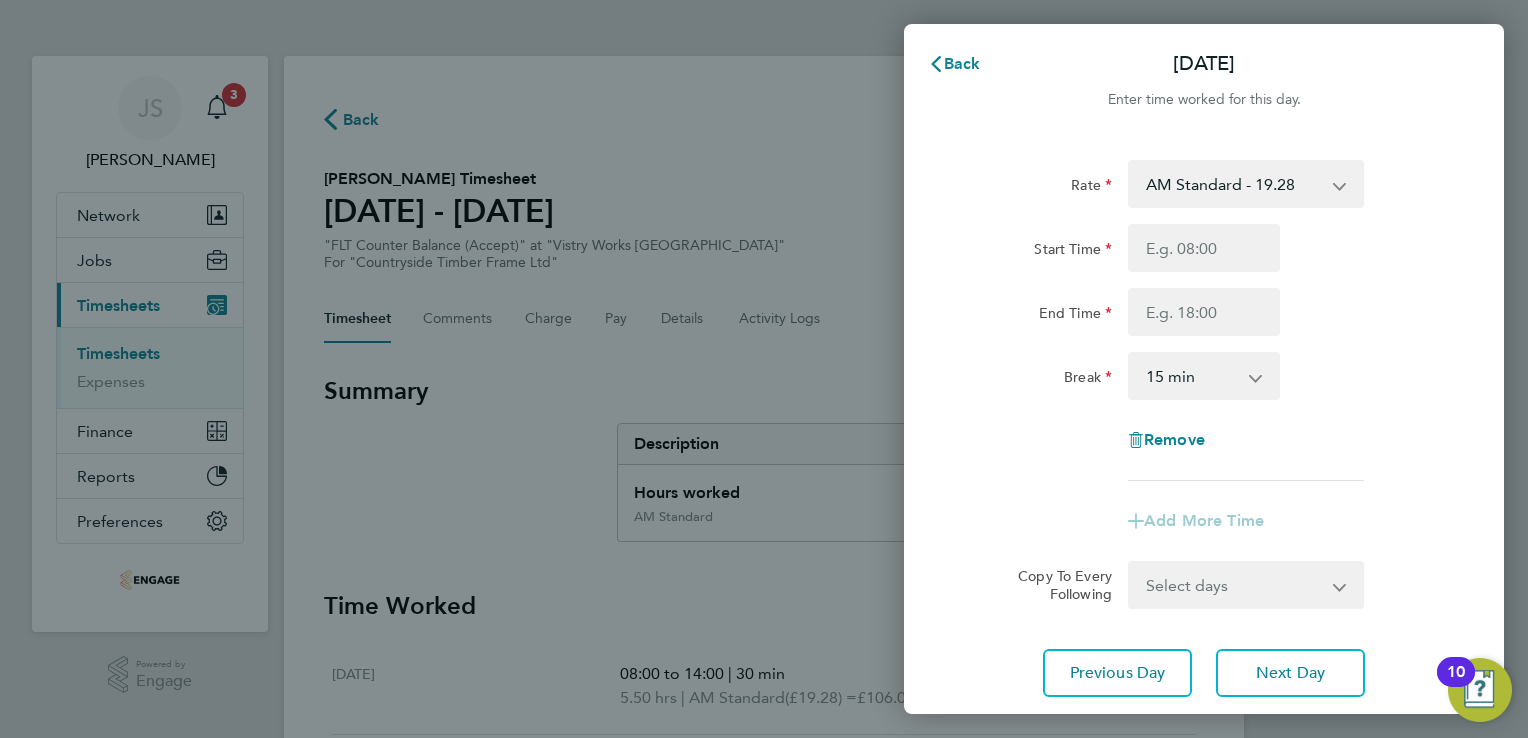 click on "AM Standard - 19.28   OT1 AM - 28.92   OT2 AM - 38.56   PM OT 2 - 42.03   PM Standard - 21.02   PM OT 1 - 31.52" at bounding box center [1234, 184] 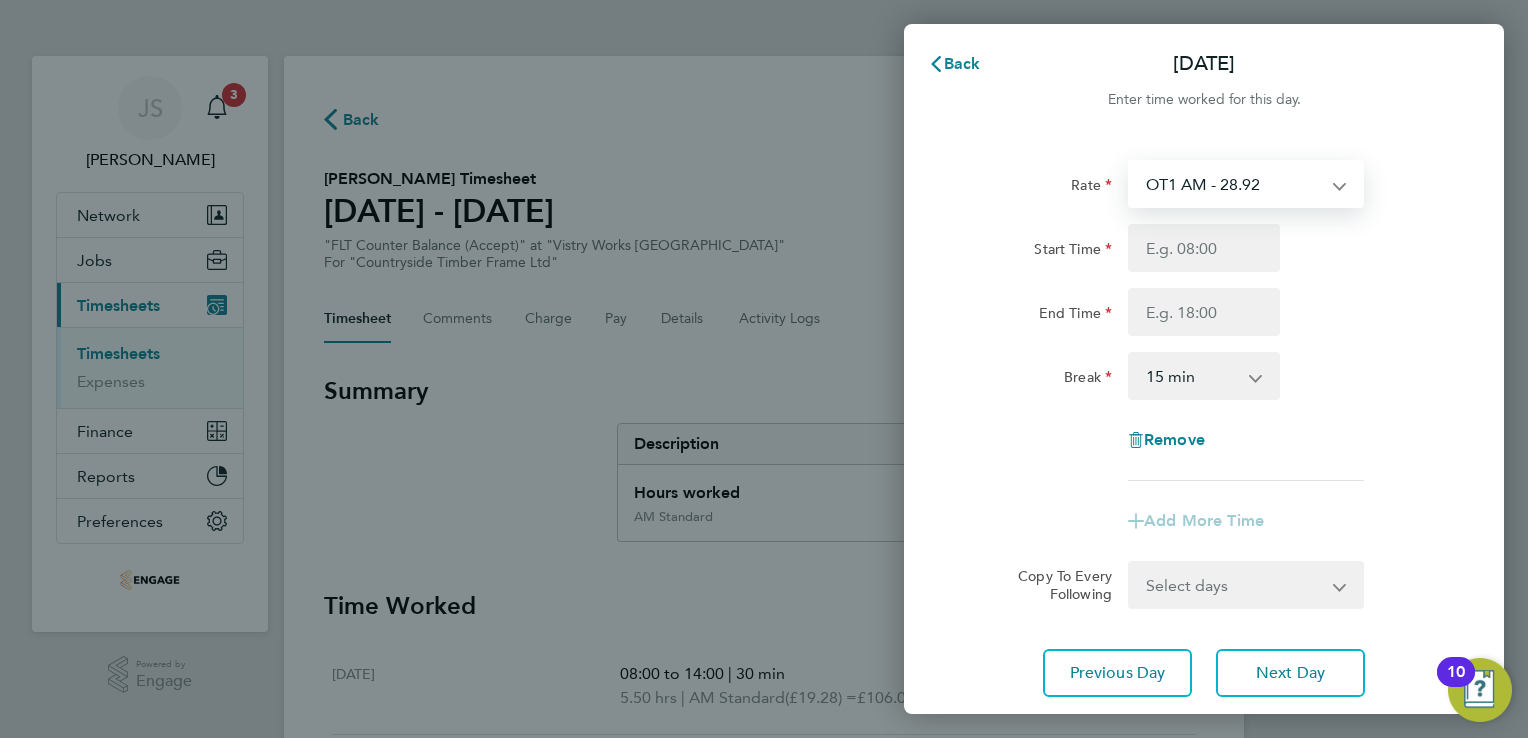 select on "15" 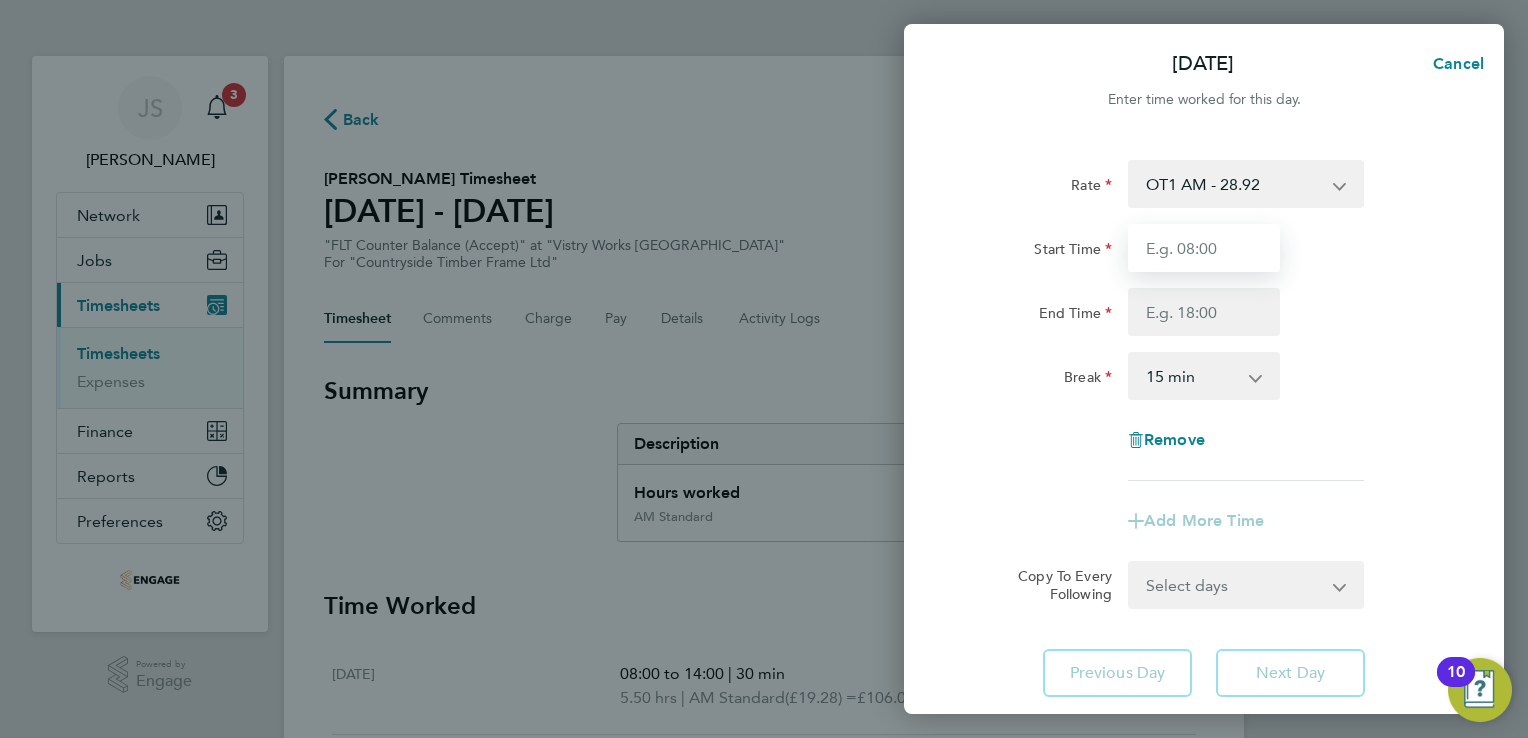 drag, startPoint x: 1163, startPoint y: 249, endPoint x: 1174, endPoint y: 263, distance: 17.804493 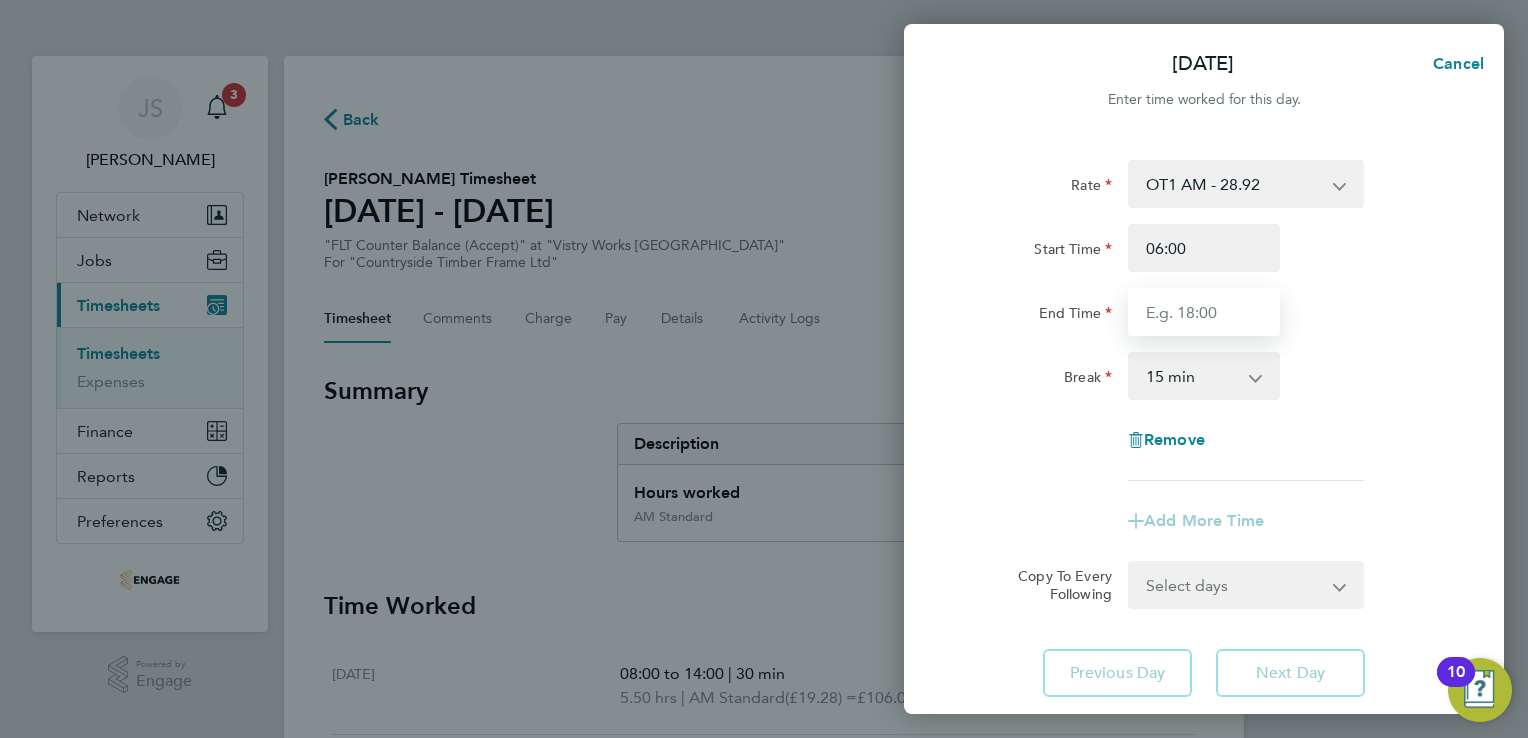 click on "End Time" at bounding box center [1204, 312] 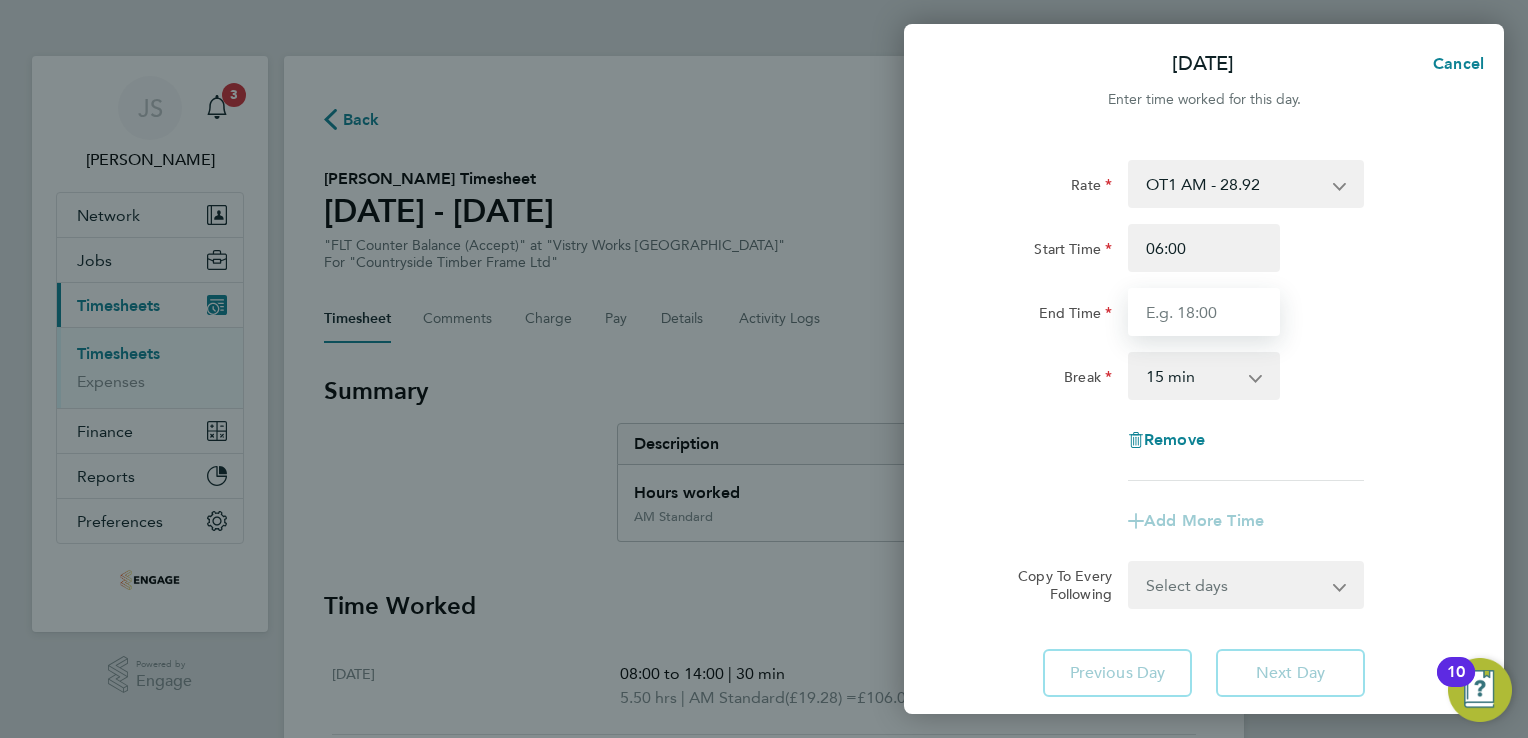 type on "11:00" 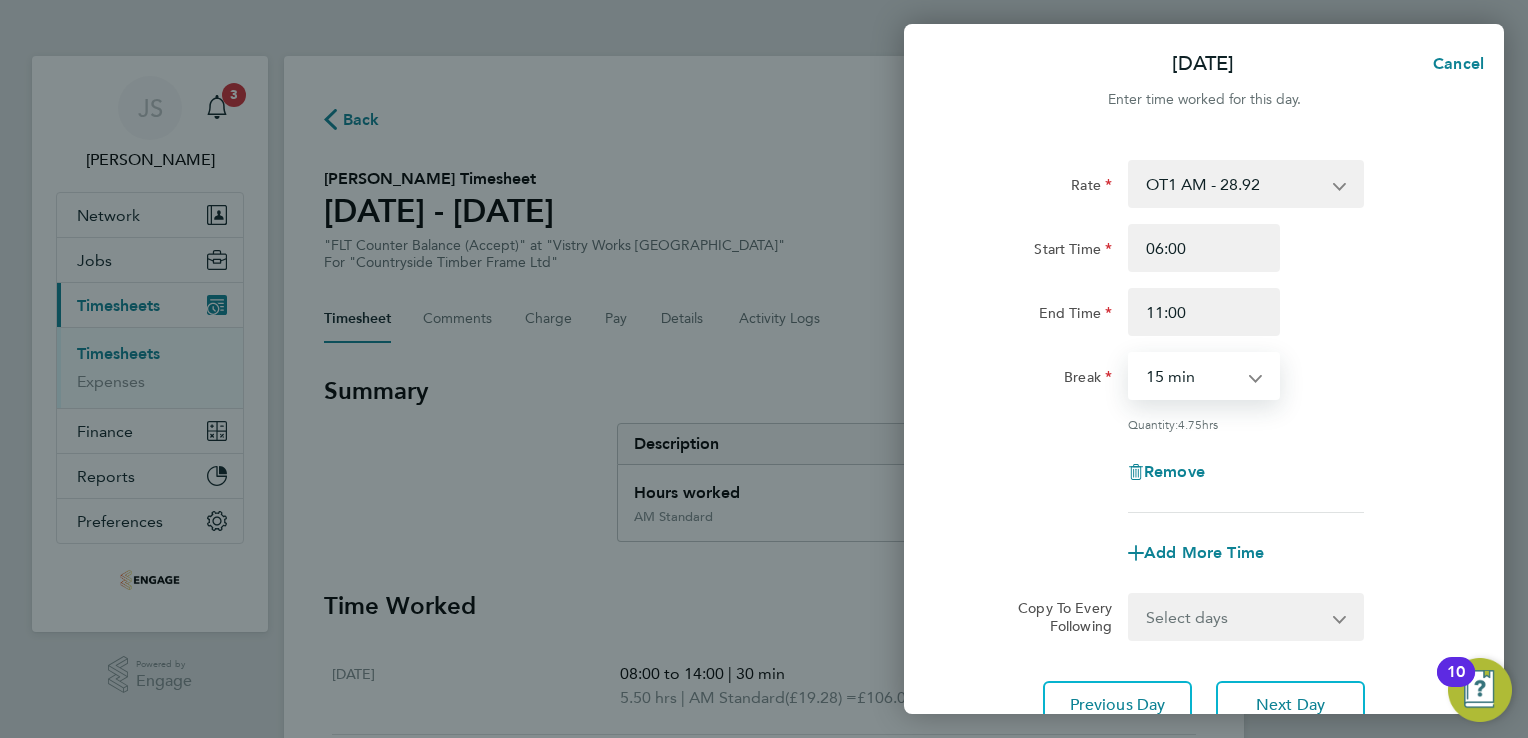 drag, startPoint x: 1159, startPoint y: 389, endPoint x: 1167, endPoint y: 398, distance: 12.0415945 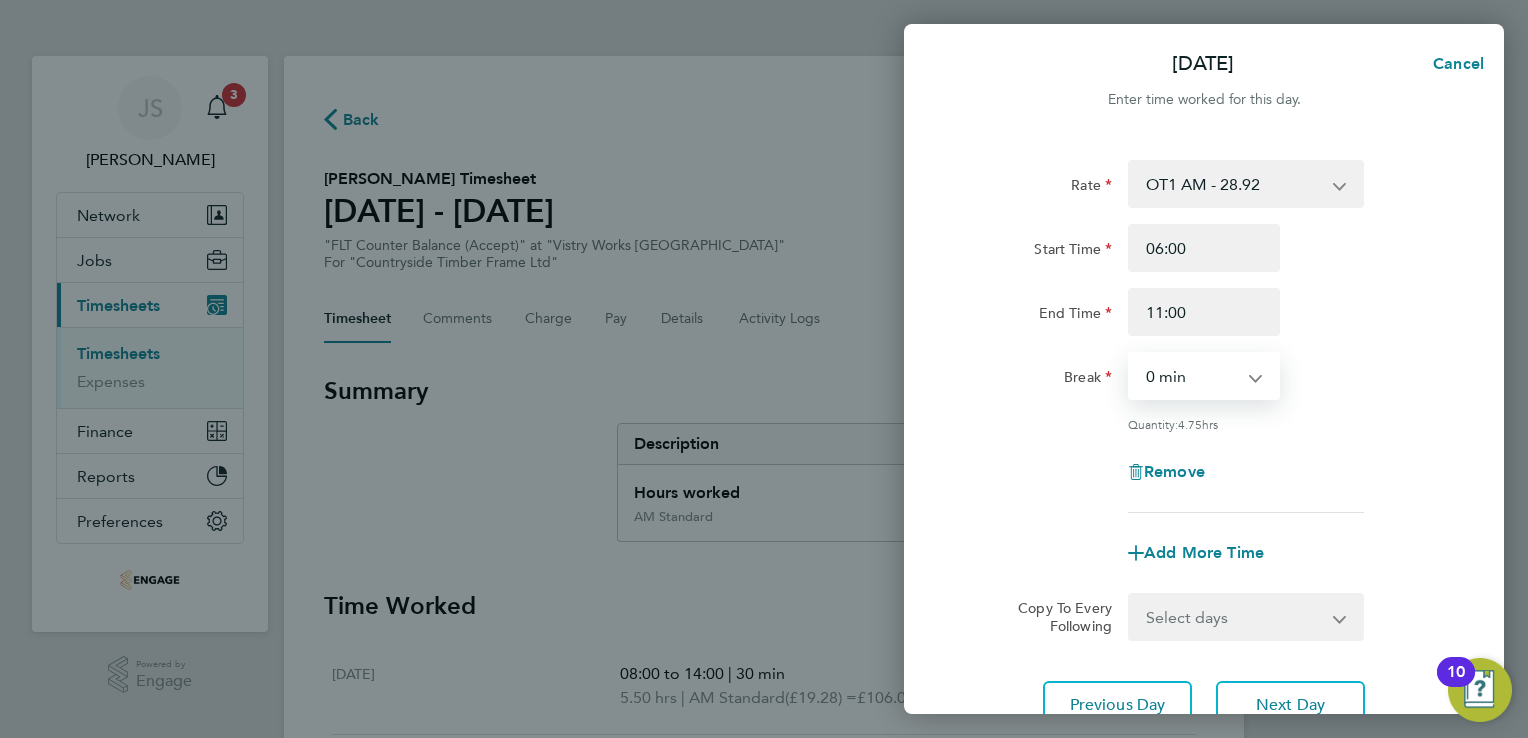click on "0 min   15 min   30 min   45 min   60 min   75 min   90 min" at bounding box center (1192, 376) 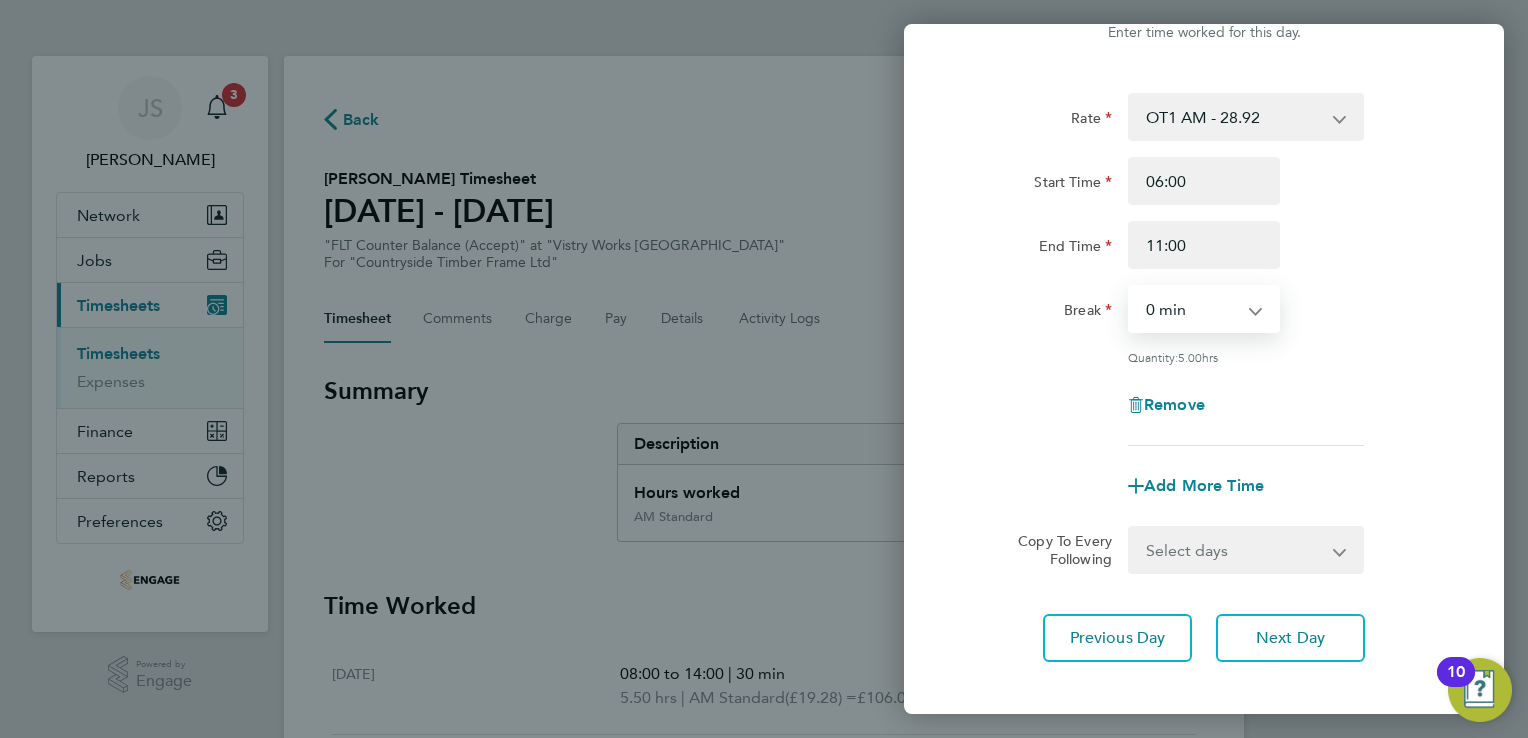 scroll, scrollTop: 164, scrollLeft: 0, axis: vertical 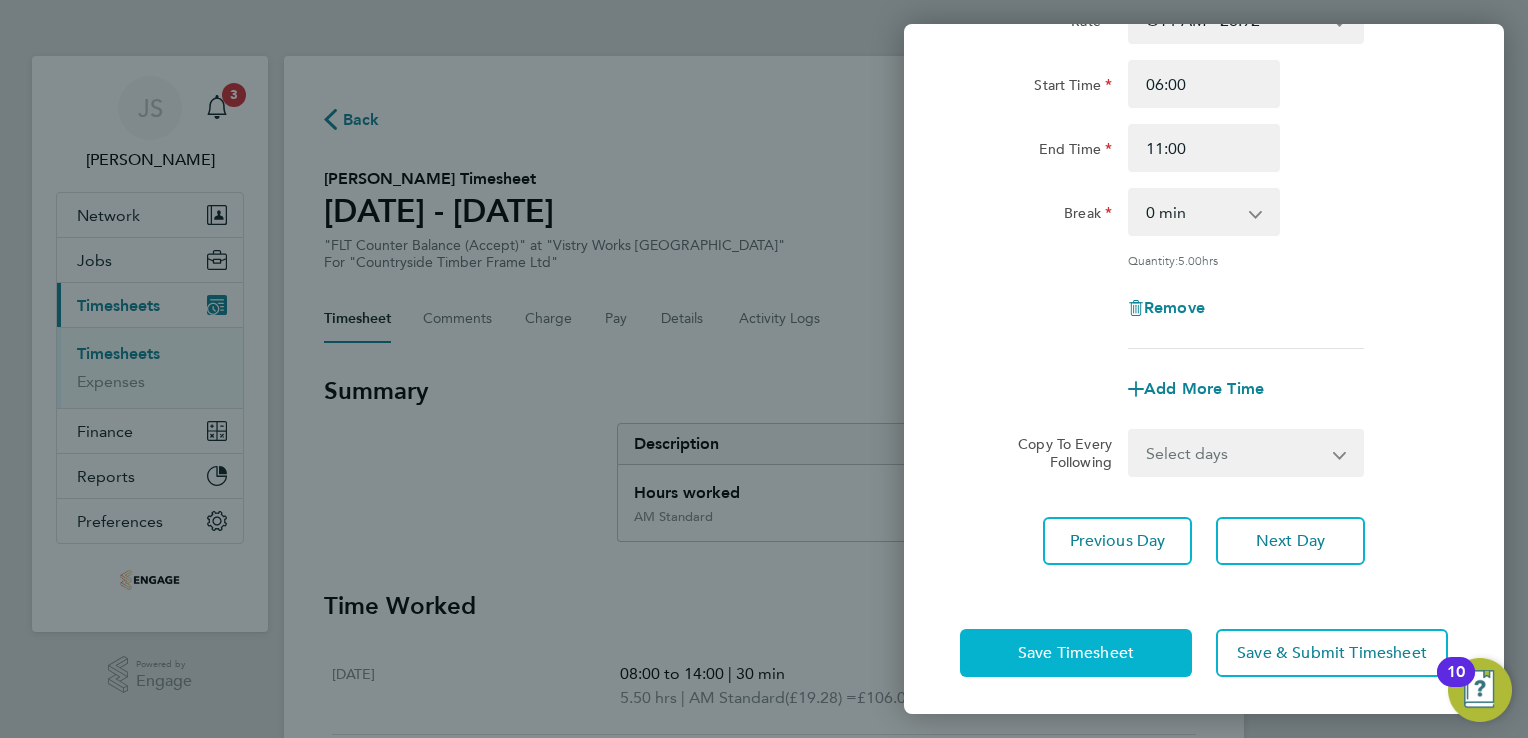 click on "Save Timesheet" 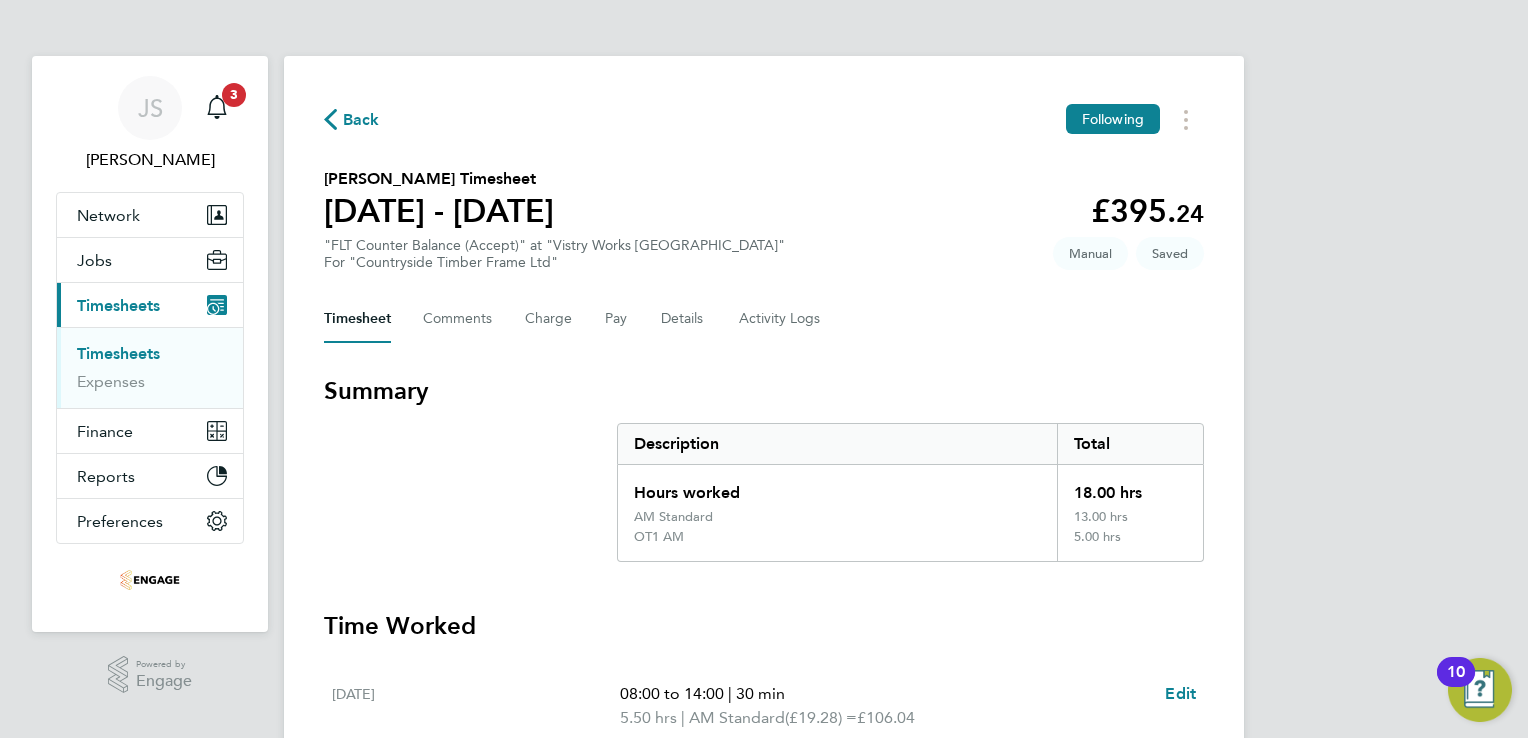 click on "JS   [PERSON_NAME]   Notifications
3   Applications:   Network
Team Members   Businesses   Sites   Workers   Contacts   Jobs
Positions   Vacancies   Placements   Current page:   Timesheets
Timesheets   Expenses   Finance
Invoices & Credit Notes   Reports
Margin Report   CIS Reports   Report Downloads   Preferences
My Business   Doc. Requirements   Notifications   VMS Configurations   Activity Logs
.st0{fill:#C0C1C2;}
Powered by Engage
Back  Following
Nii [PERSON_NAME] Timesheet   [DATE] - [DATE]   £395. 24  "FLT Counter Balance (Accept)" at "Vistry Works [GEOGRAPHIC_DATA]"  For "Countryside Timber Frame Ltd"  Saved   Manual   Timesheet   Comments   Charge   Pay   Details   Activity Logs   Summary   Description" at bounding box center [764, 599] 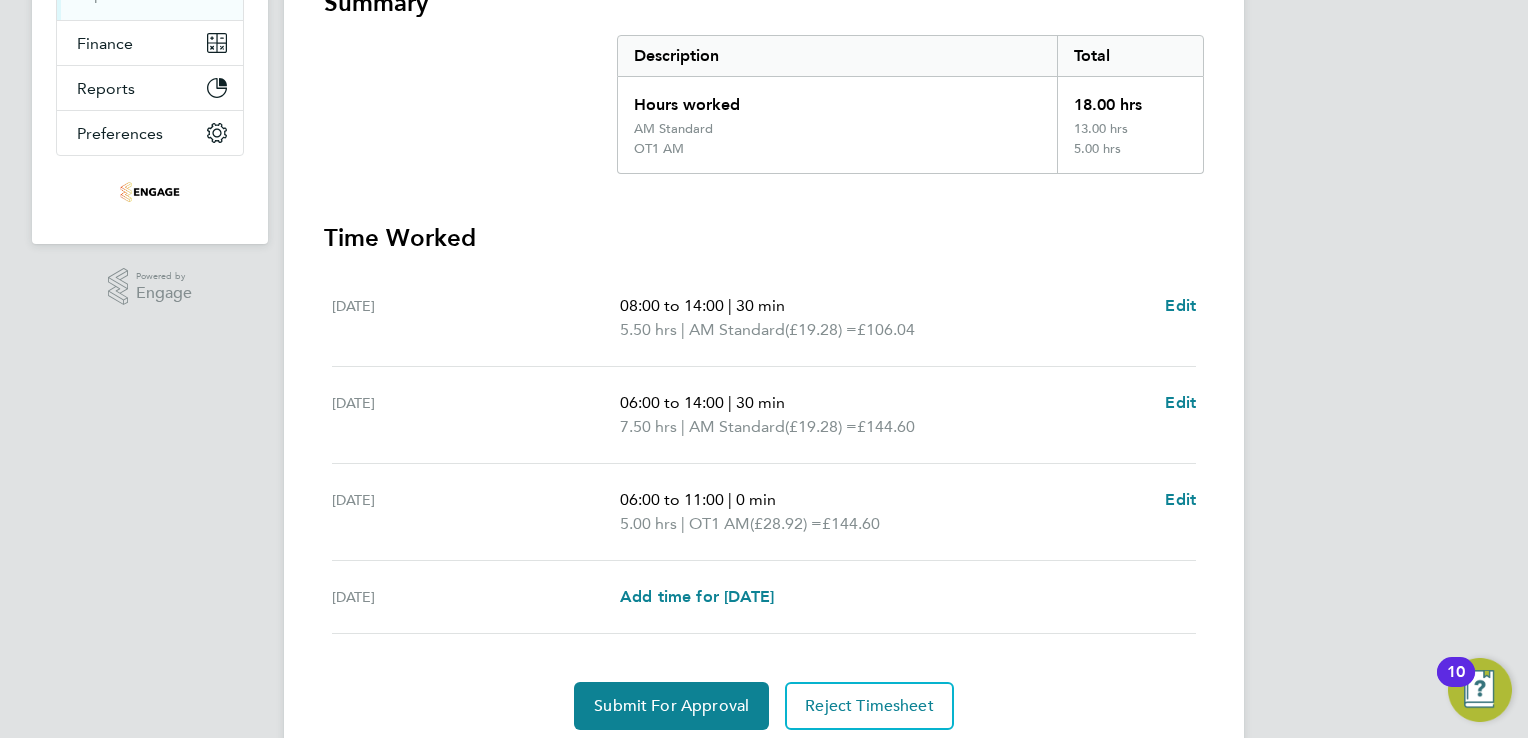 scroll, scrollTop: 457, scrollLeft: 0, axis: vertical 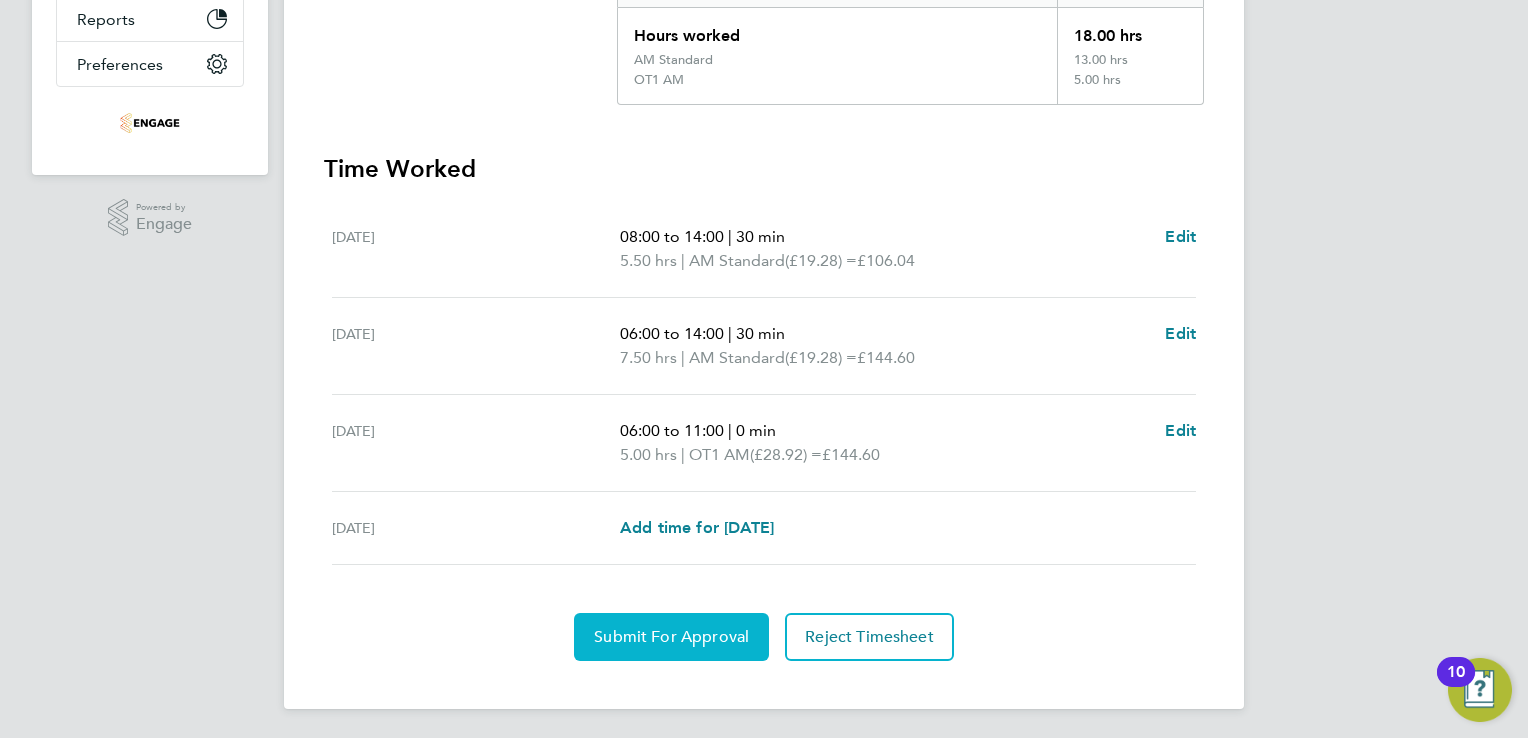 click on "Submit For Approval" 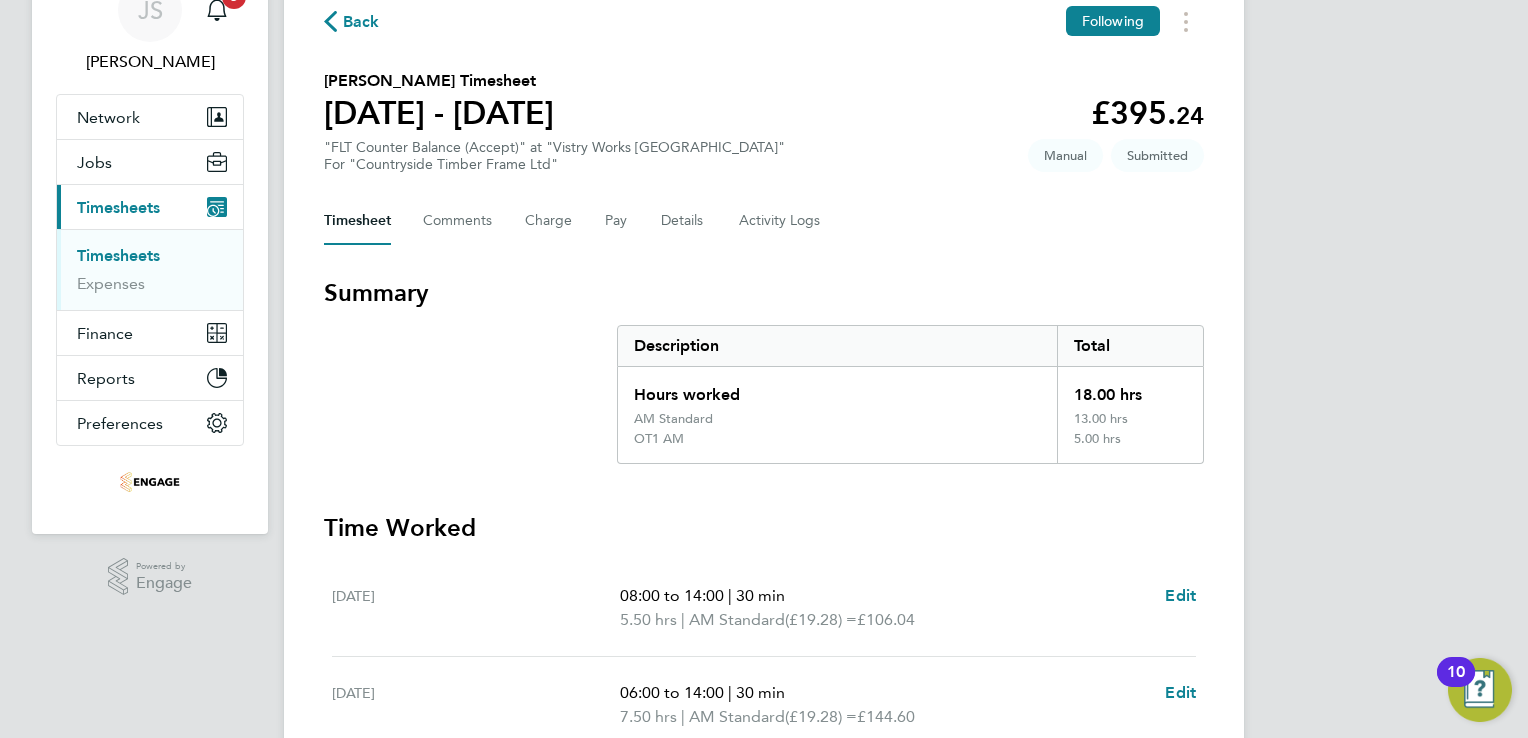 scroll, scrollTop: 0, scrollLeft: 0, axis: both 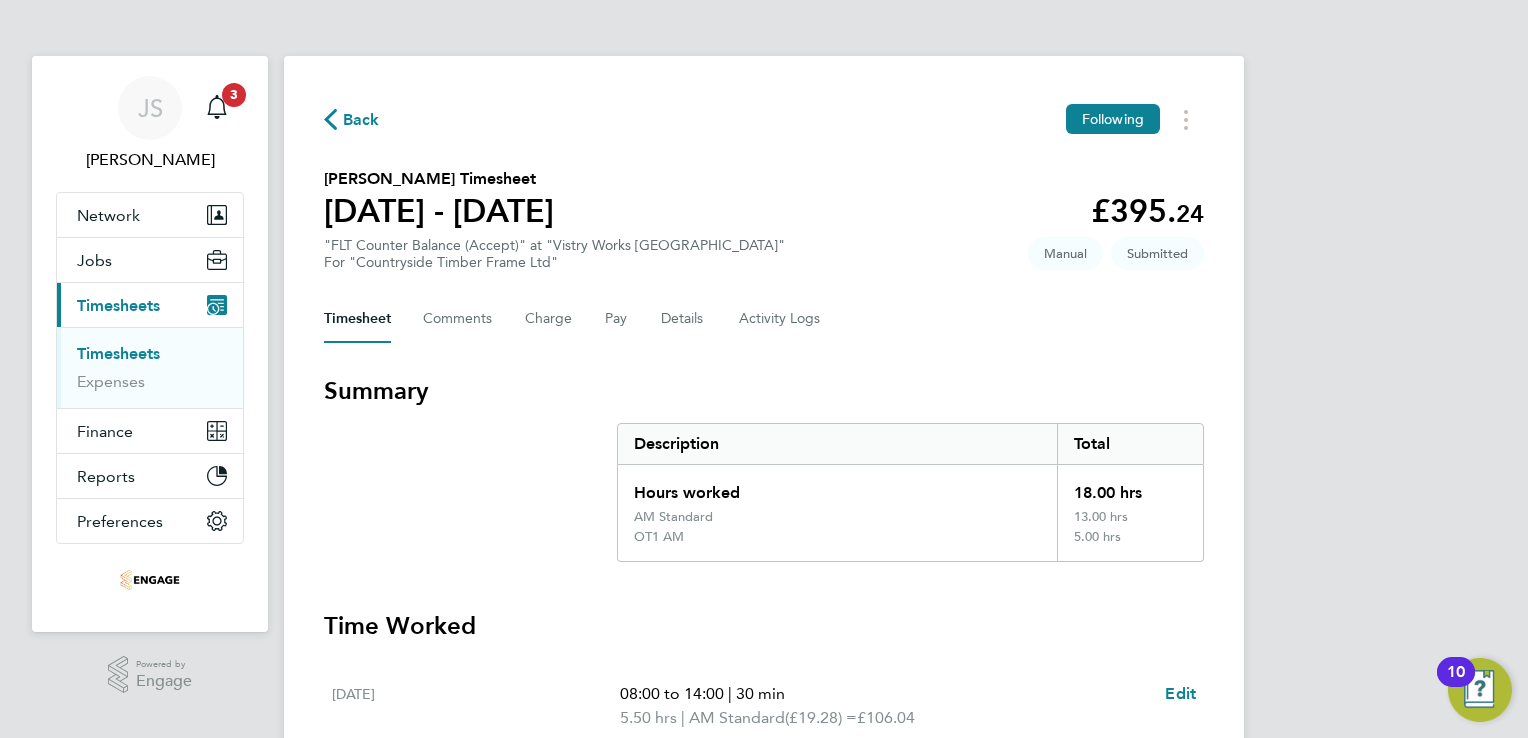 click on "Back" 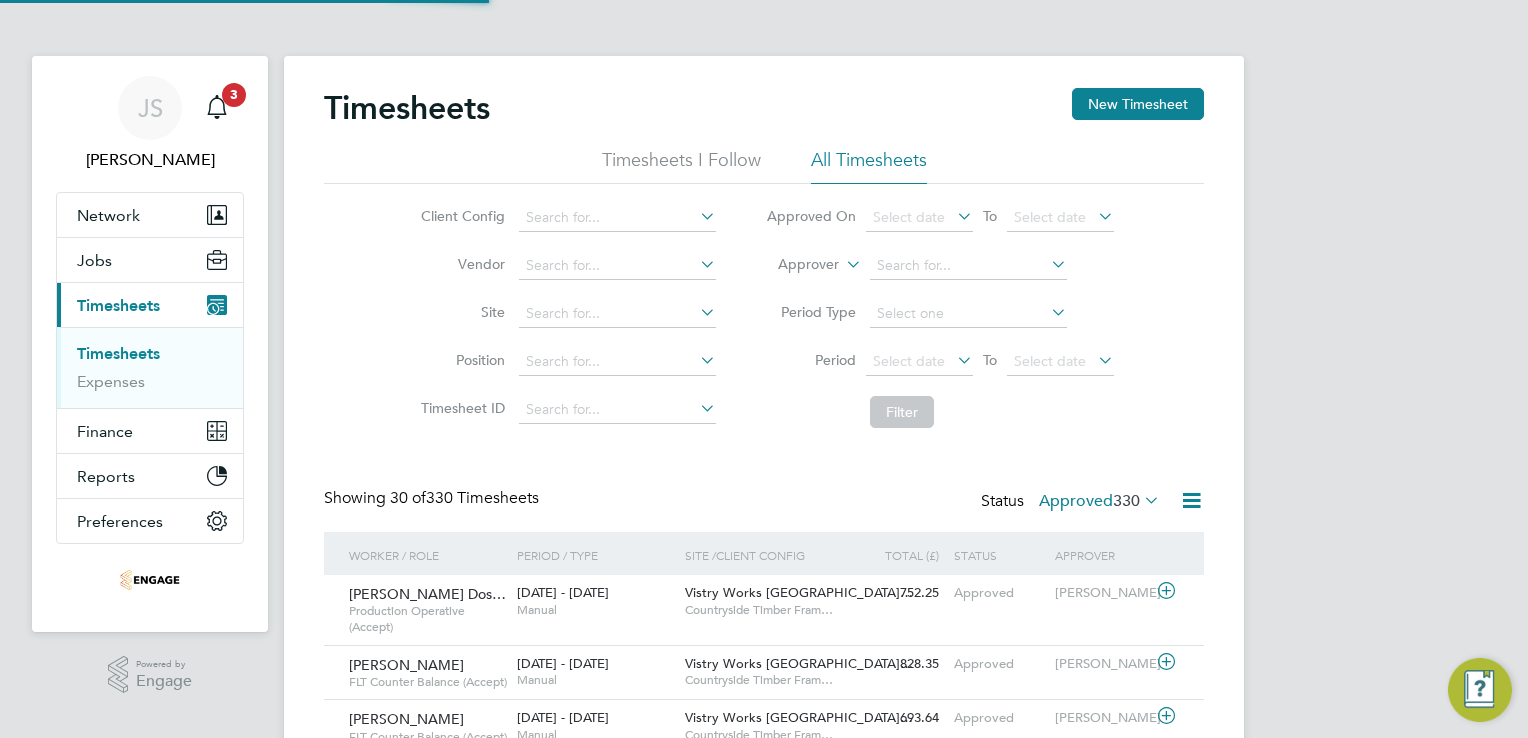scroll, scrollTop: 9, scrollLeft: 10, axis: both 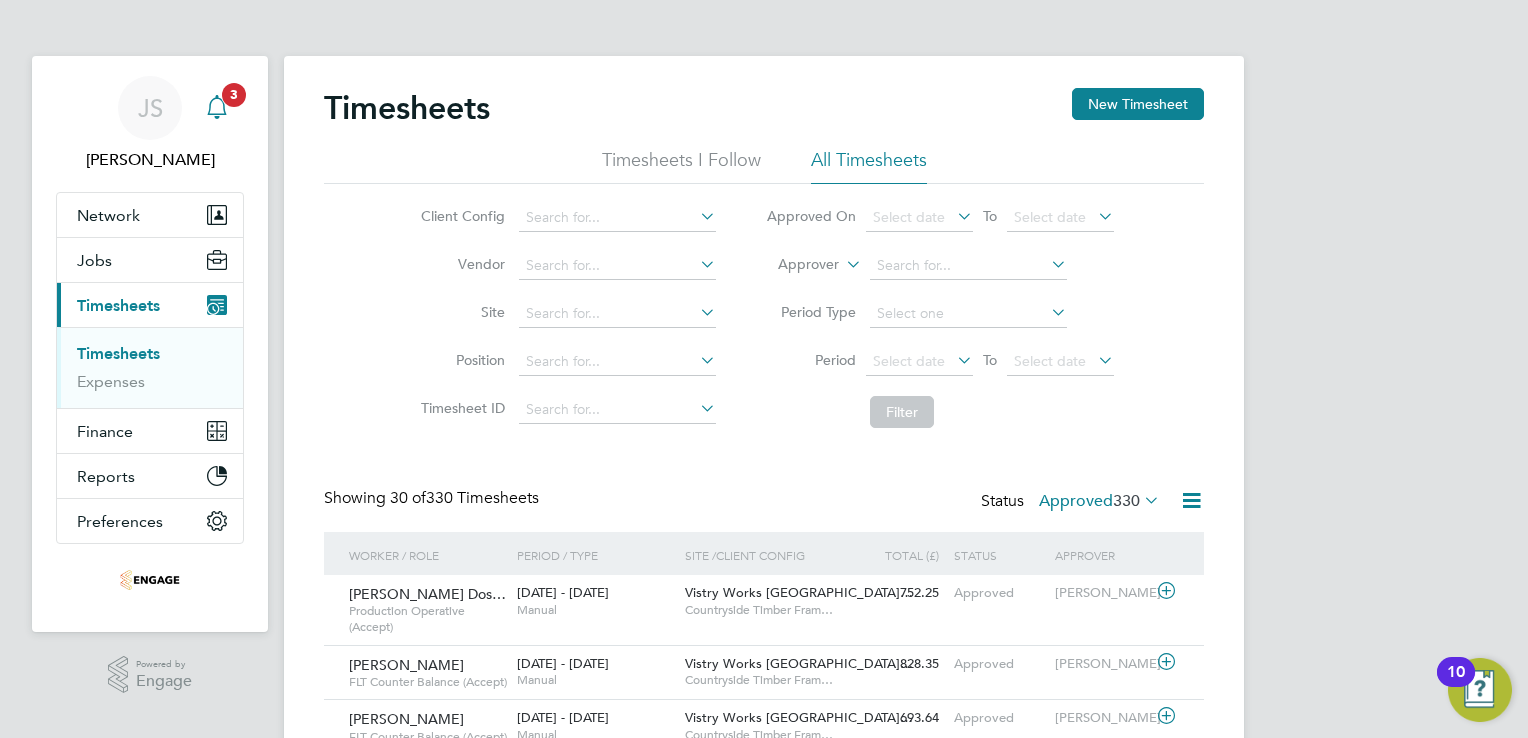 click 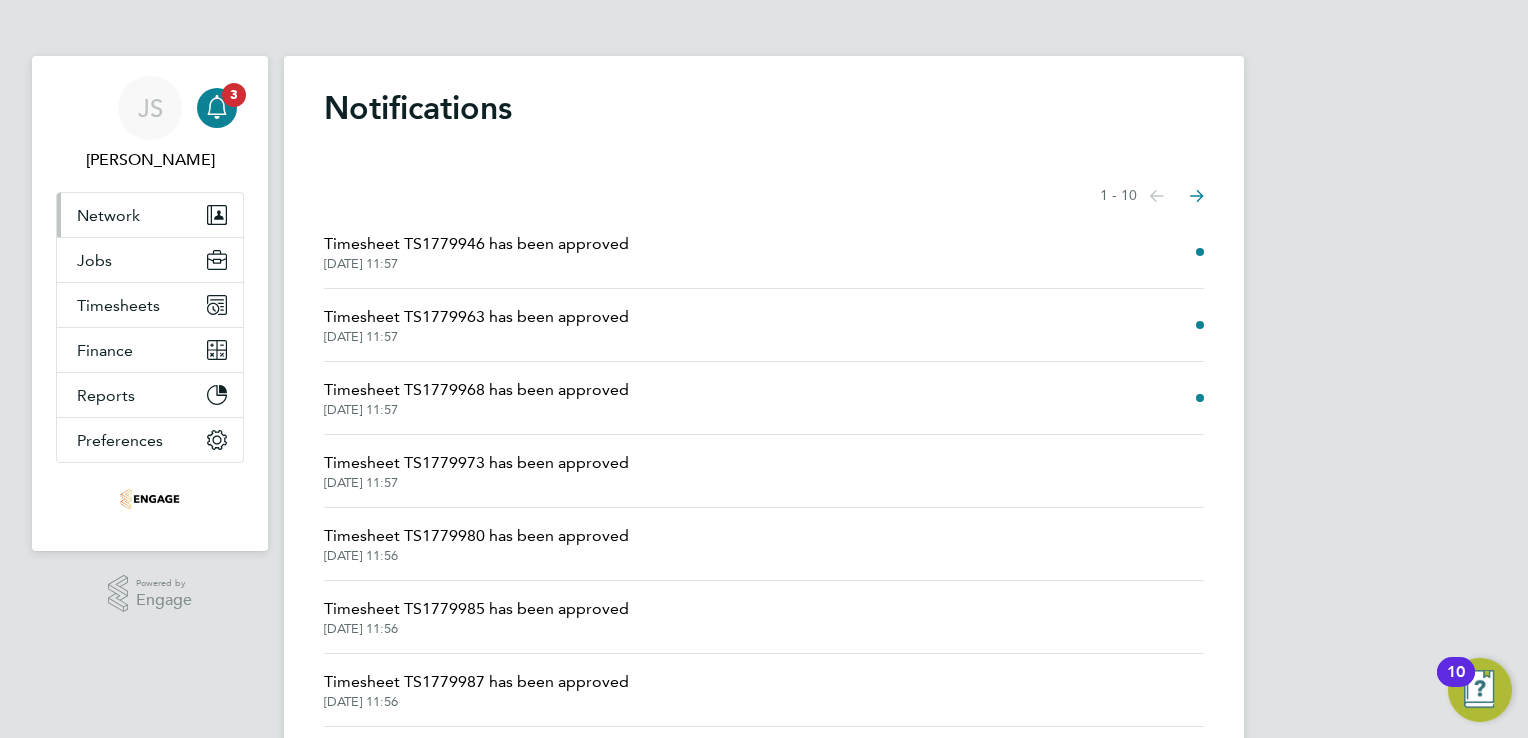 click on "Network" at bounding box center [150, 215] 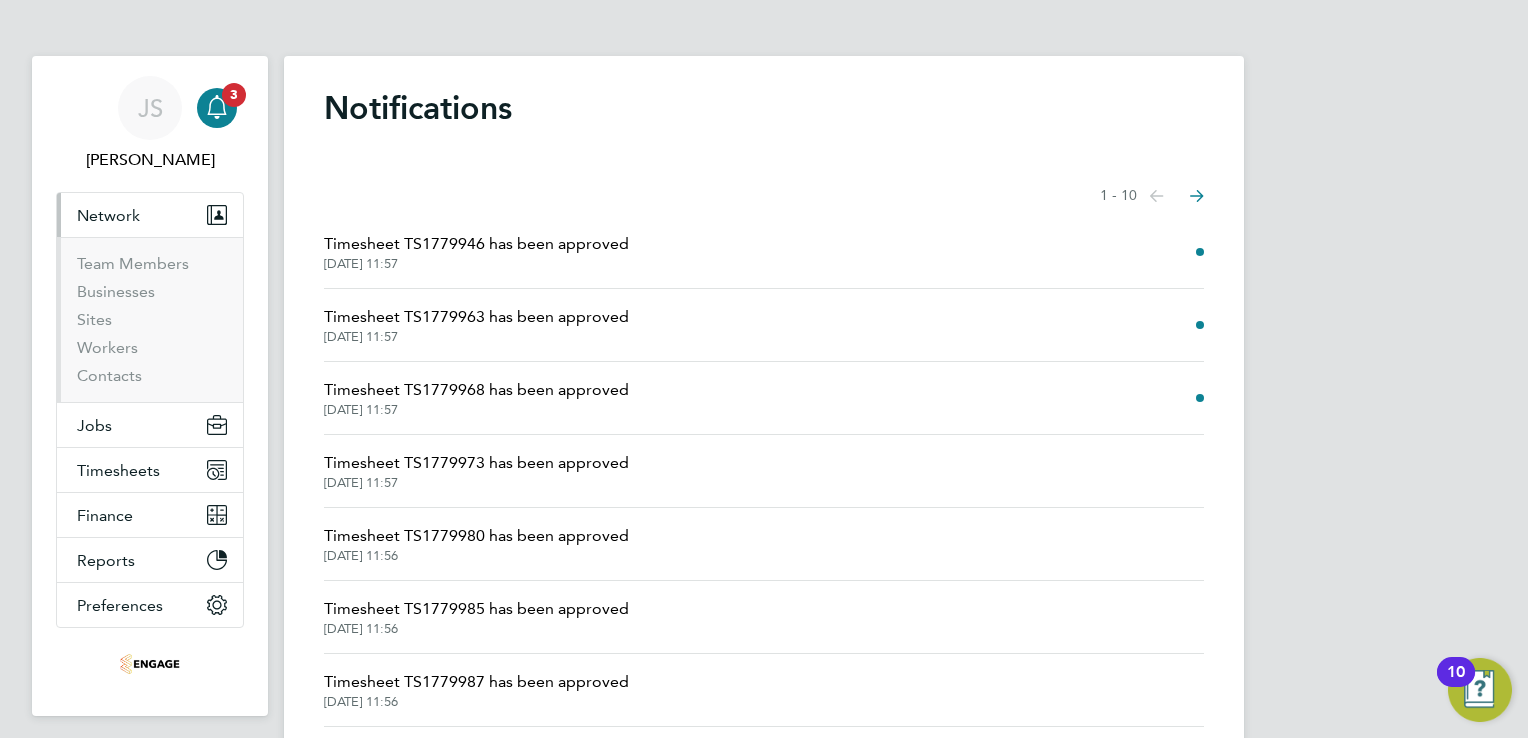 click on "Network" at bounding box center (108, 215) 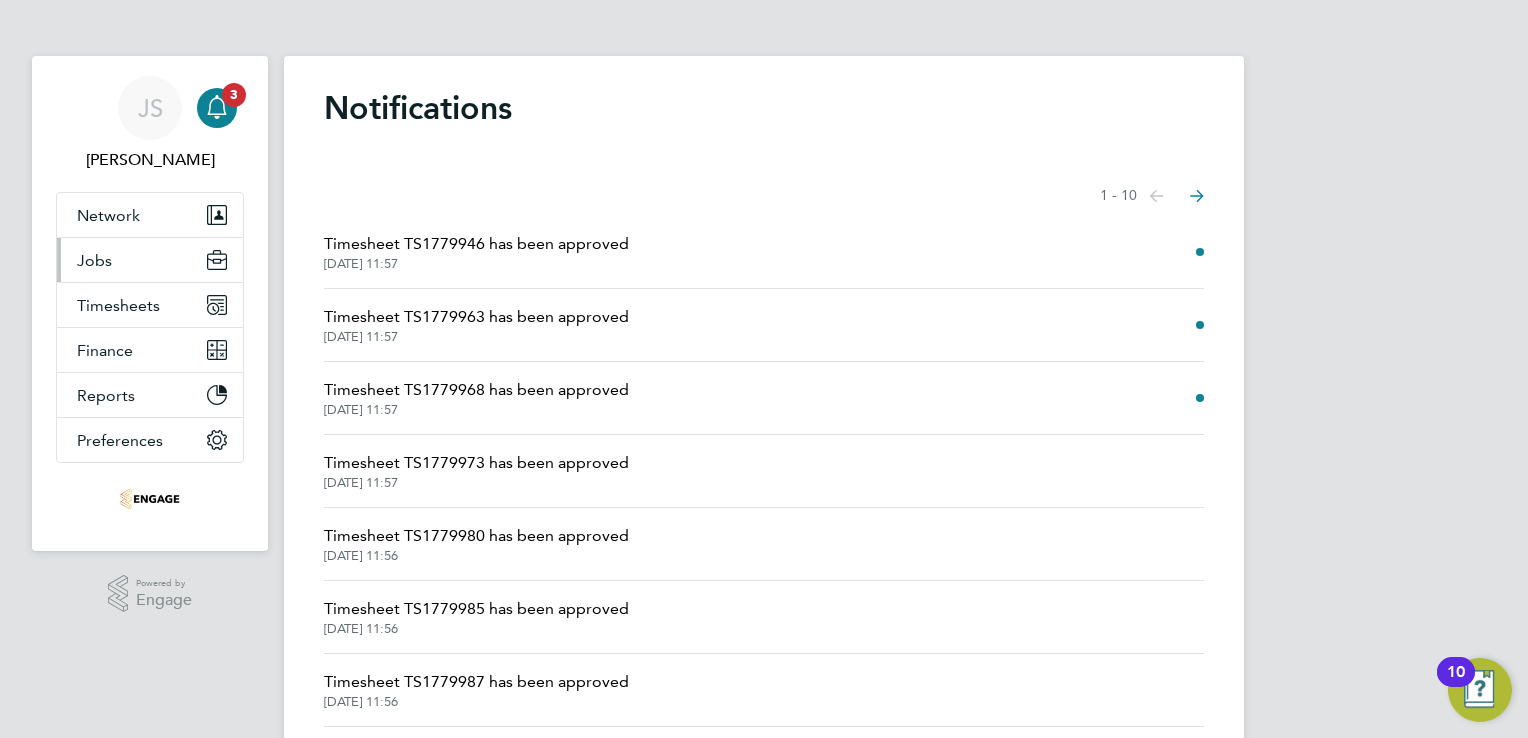 click on "Jobs" at bounding box center [94, 260] 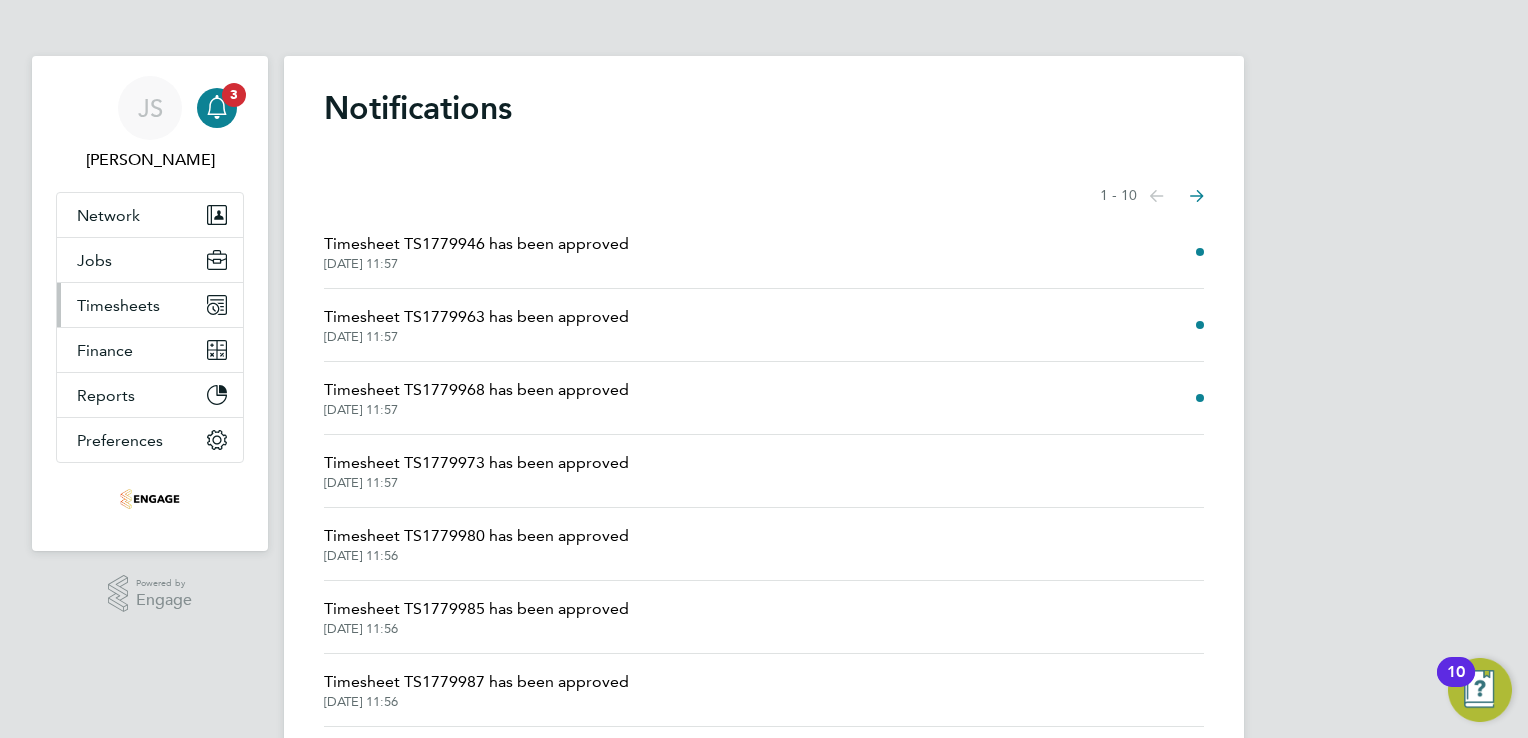 click on "Timesheets" at bounding box center [118, 305] 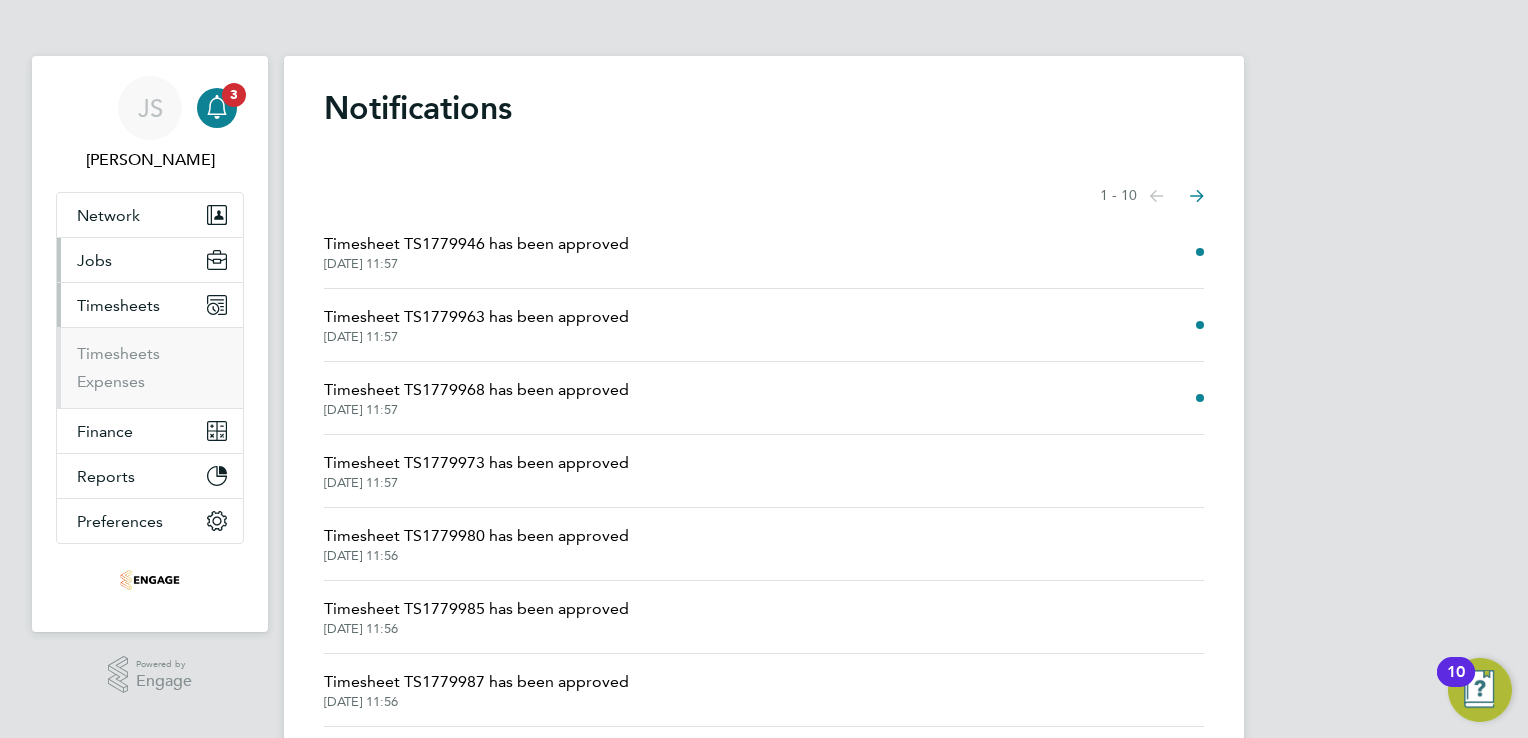 click on "Jobs" at bounding box center (150, 260) 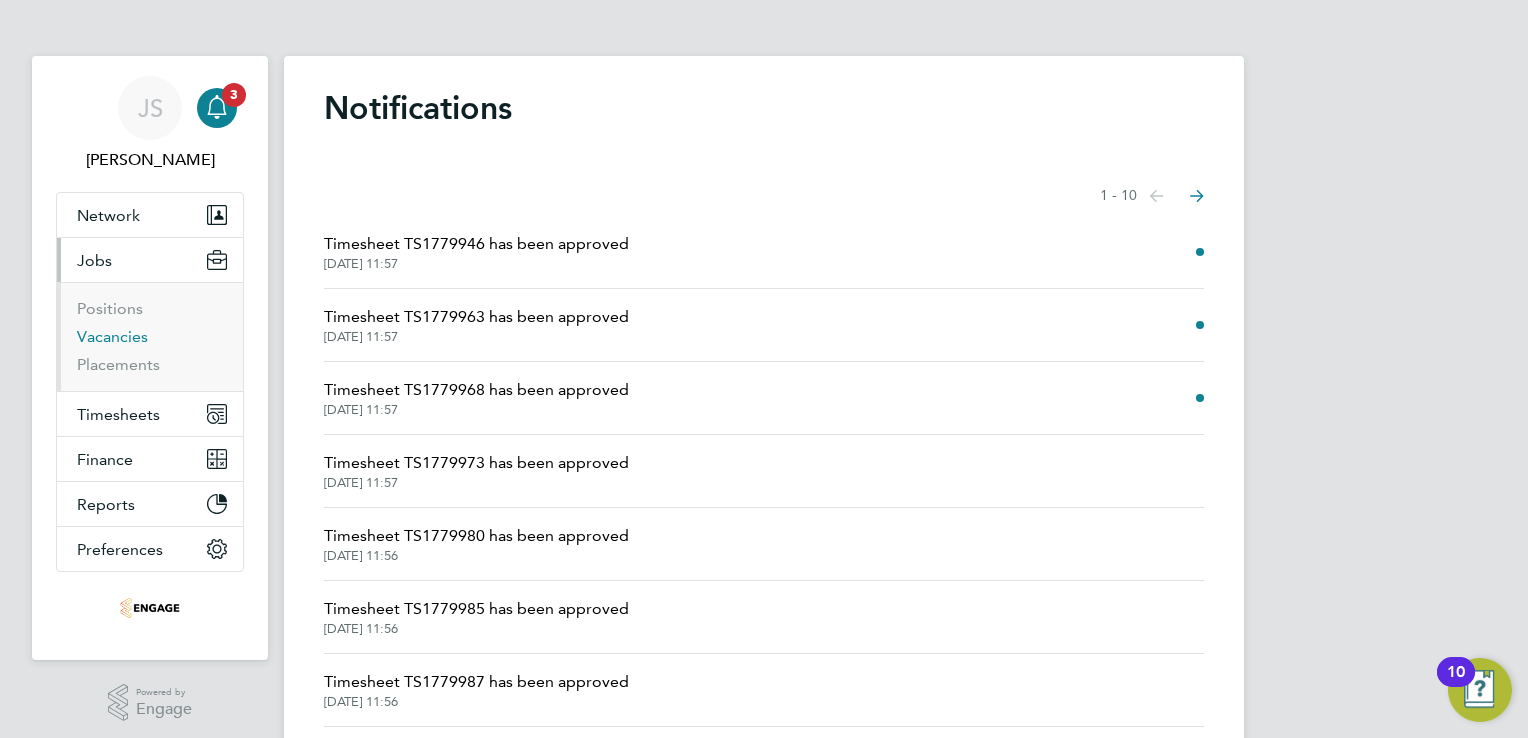 click on "Vacancies" at bounding box center (112, 336) 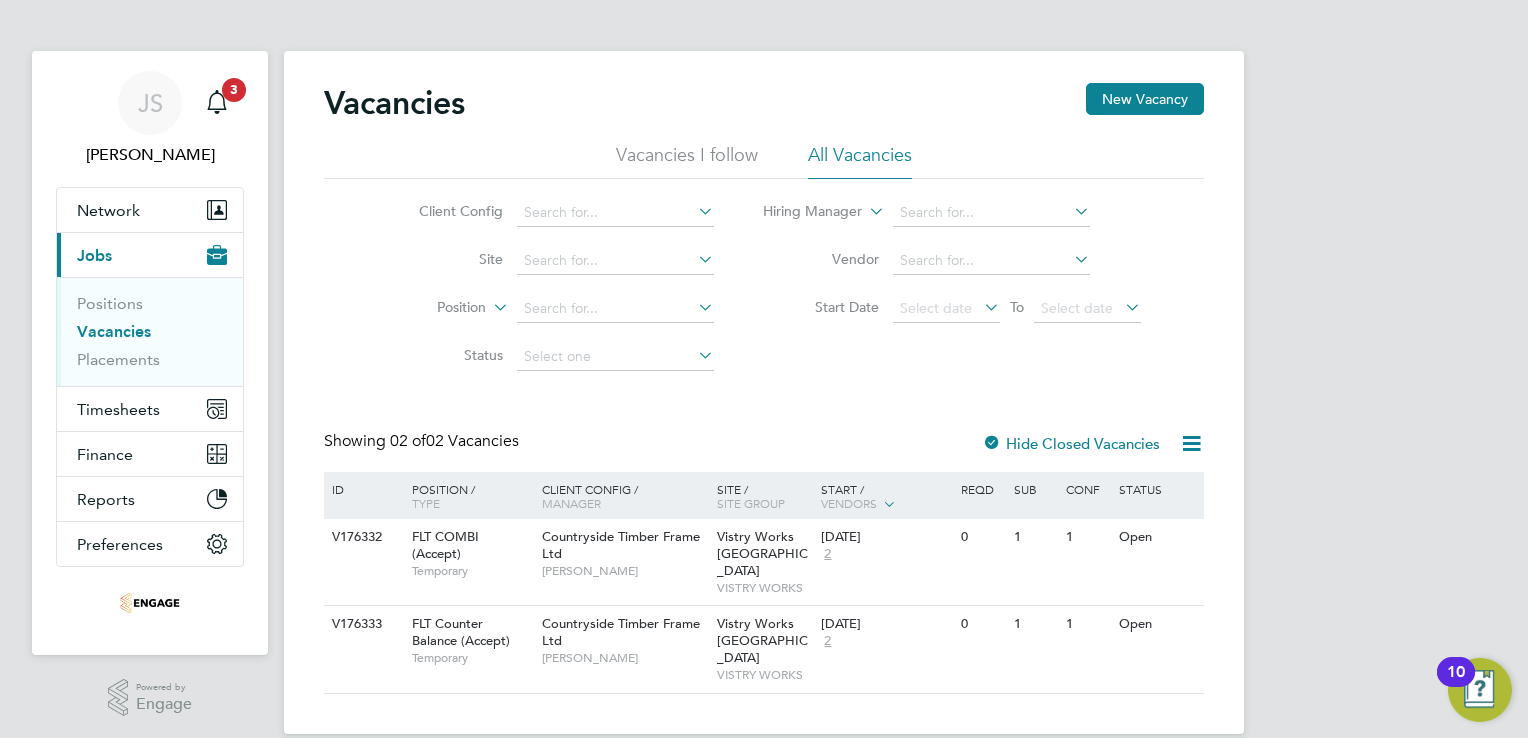 click 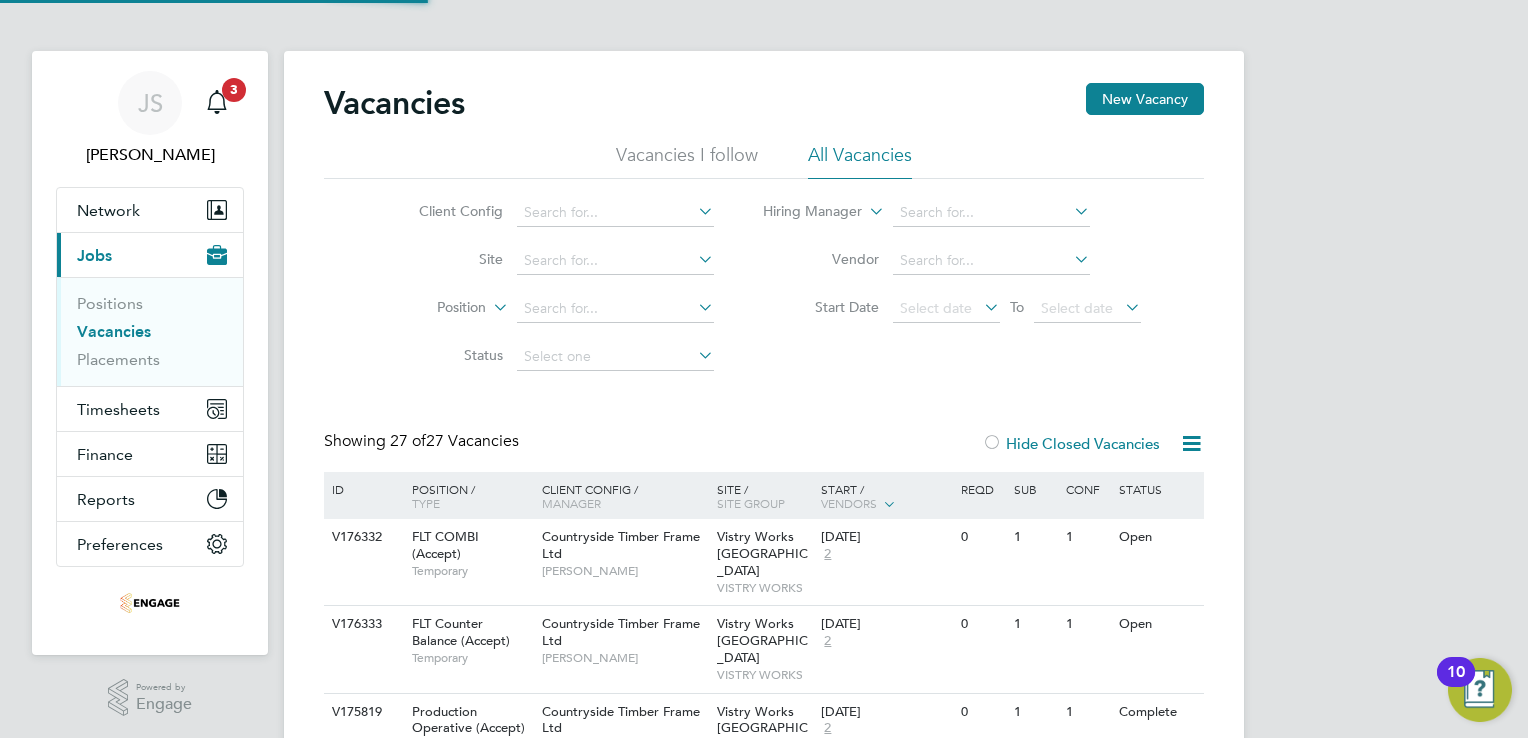 click 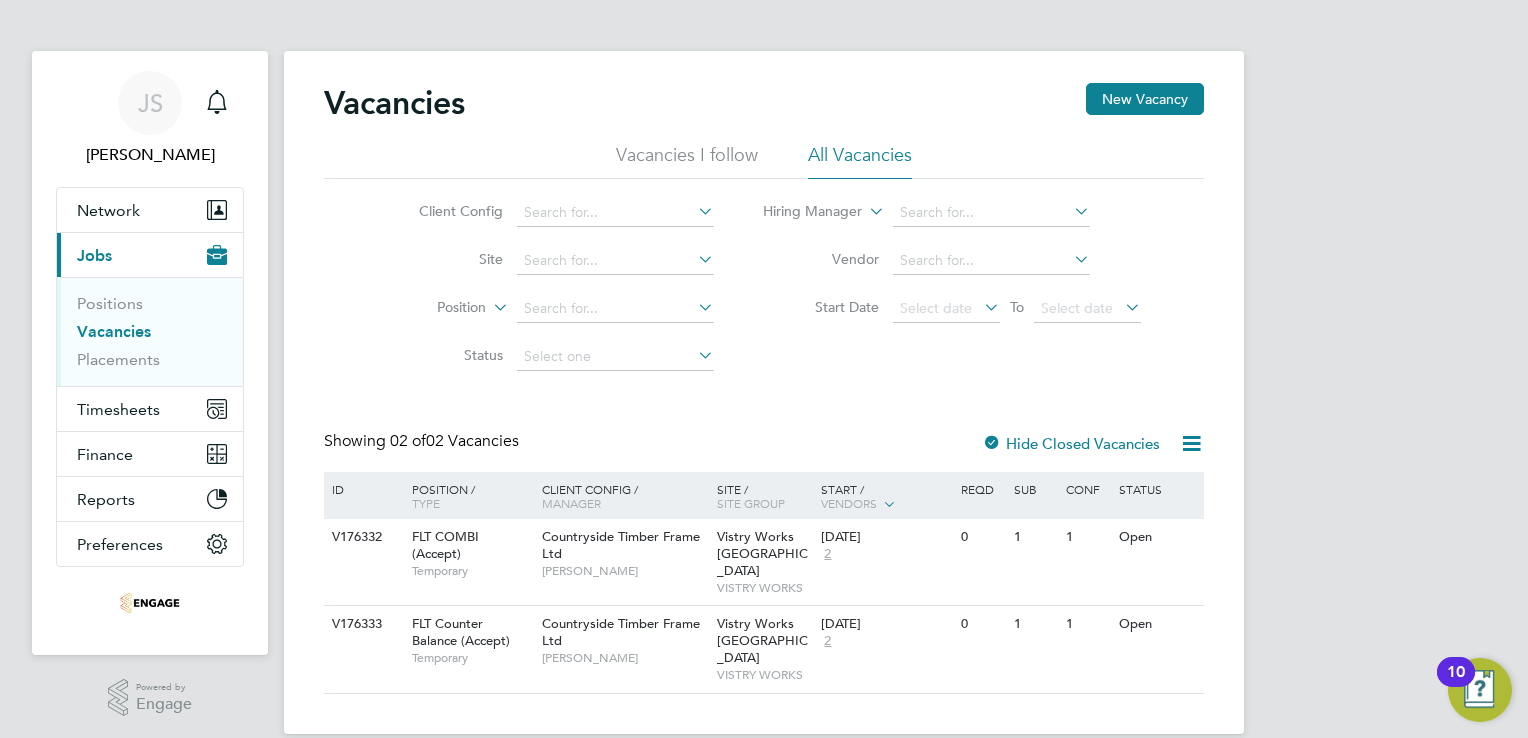 click on "Vacancies I follow" 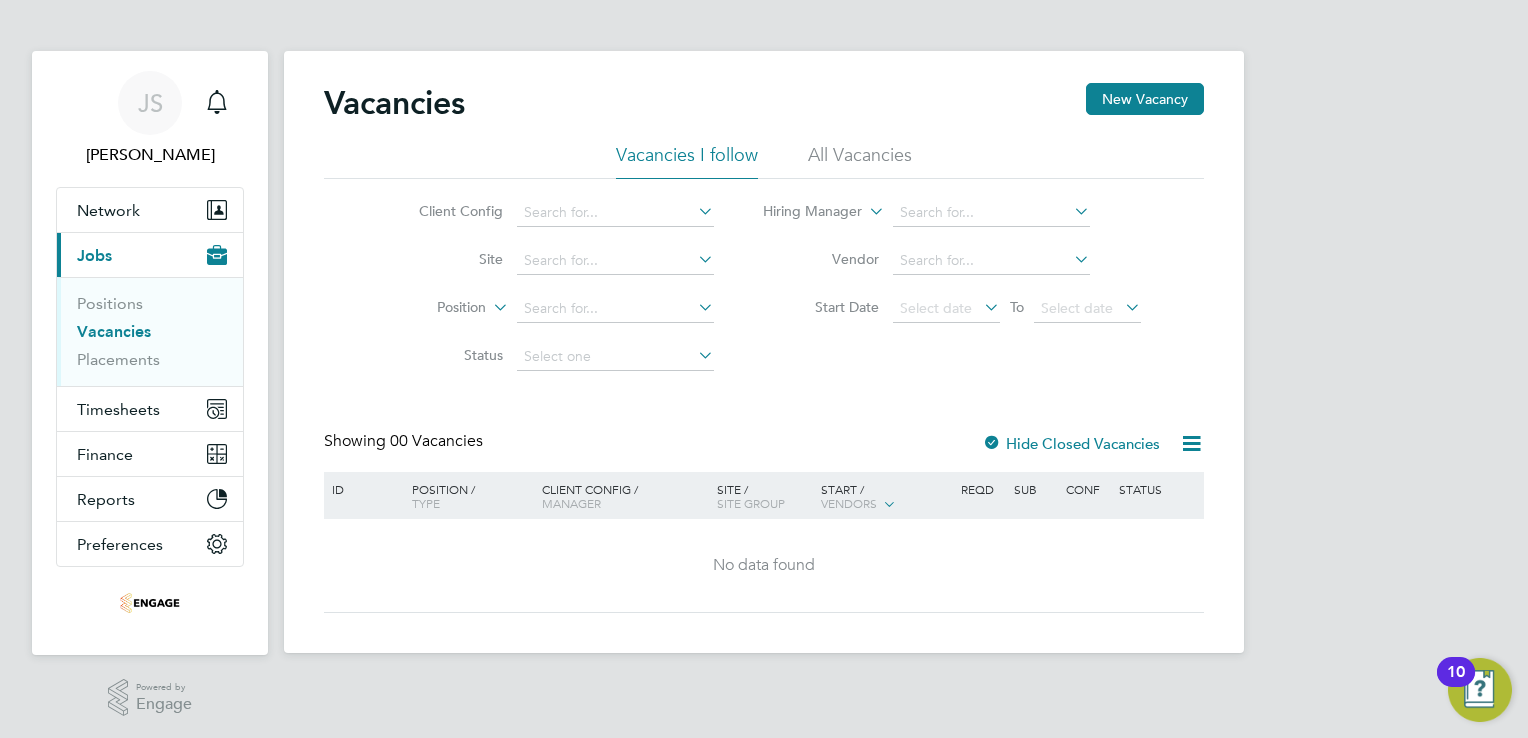 click on "All Vacancies" 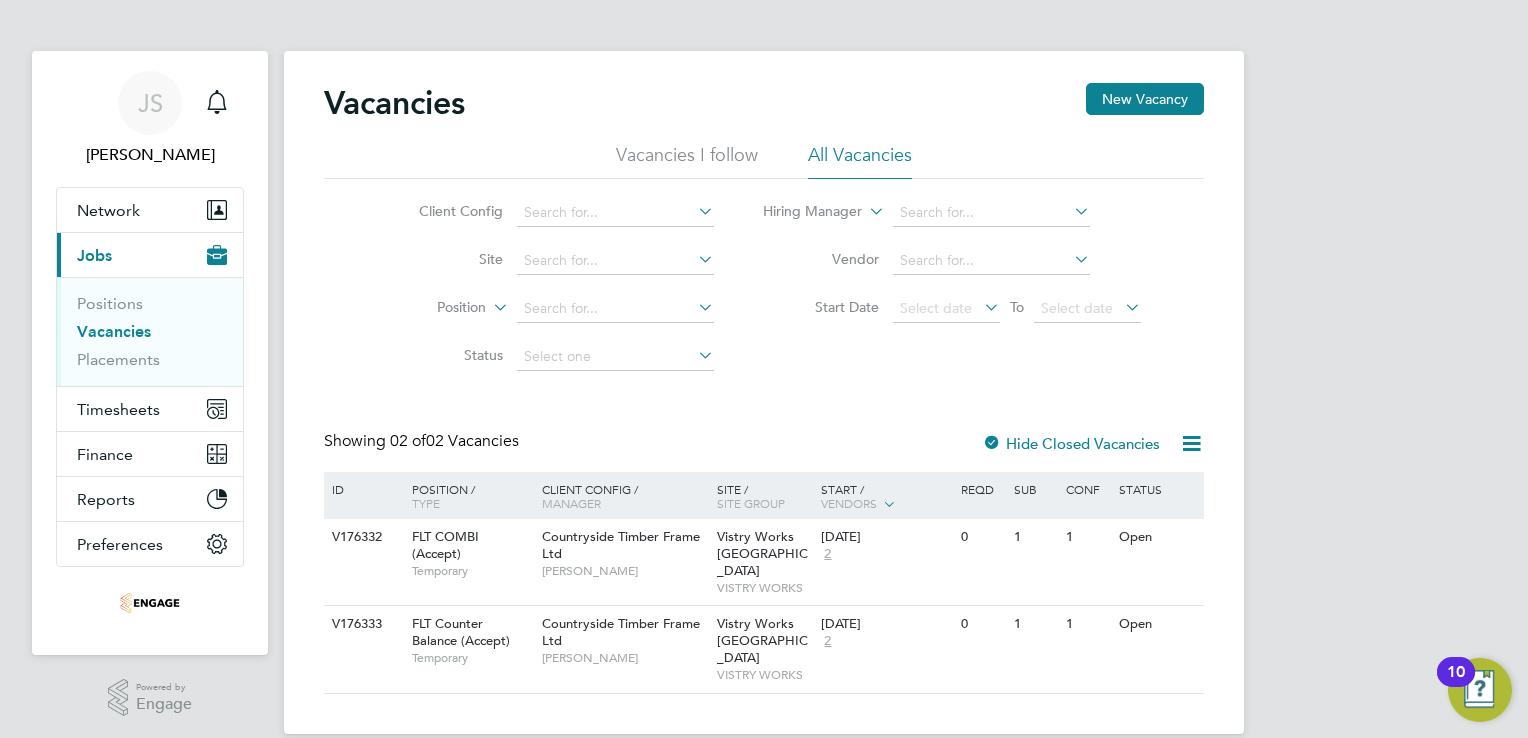 click 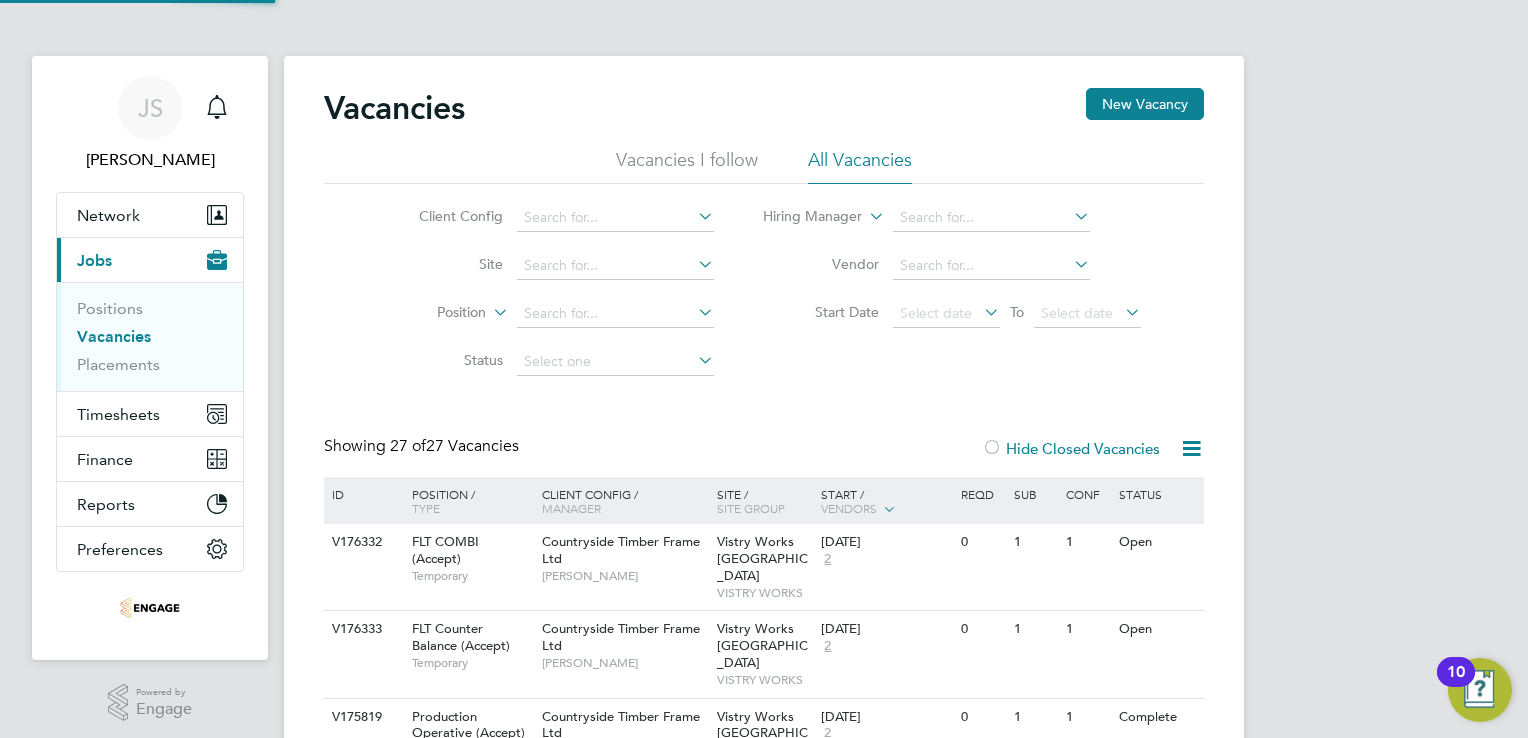 click 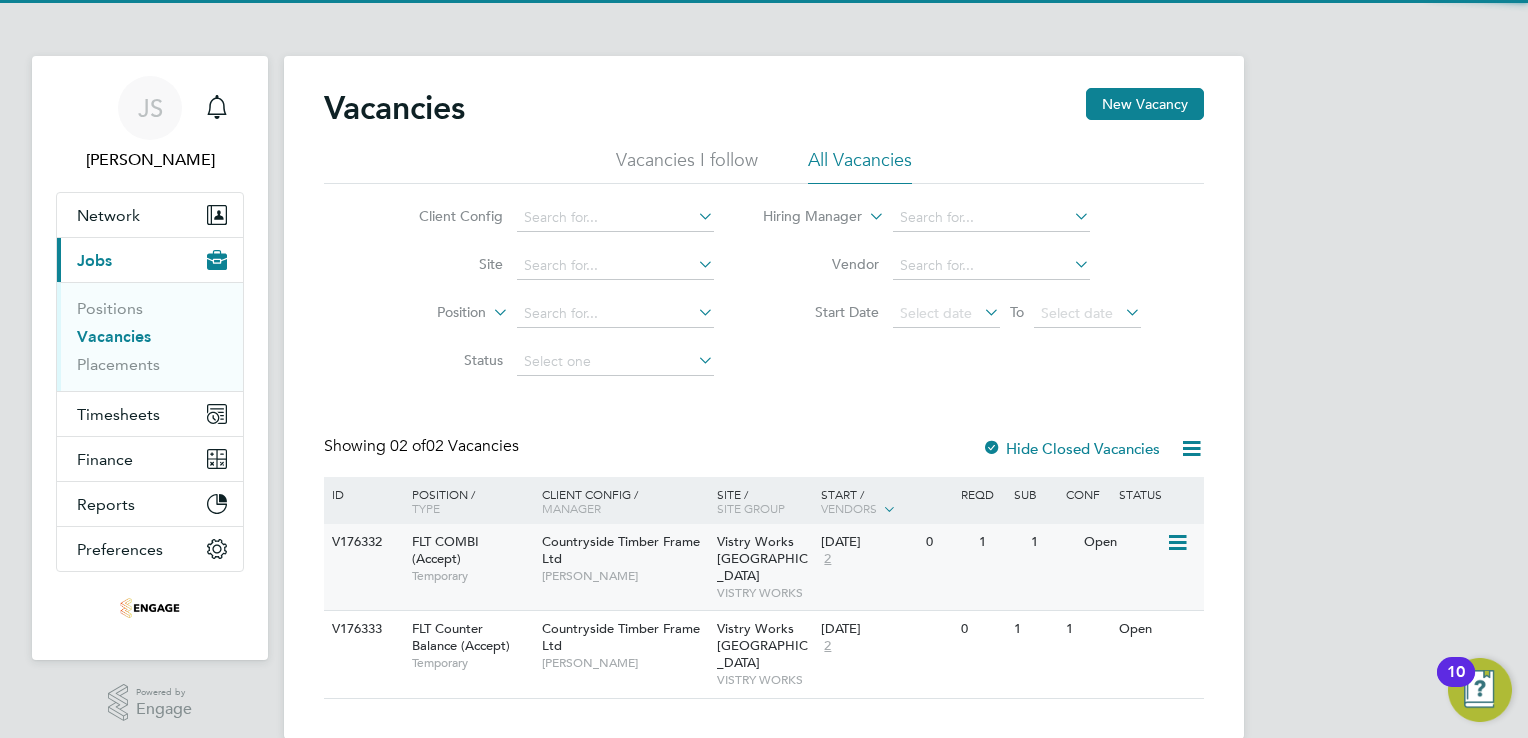 scroll, scrollTop: 5, scrollLeft: 0, axis: vertical 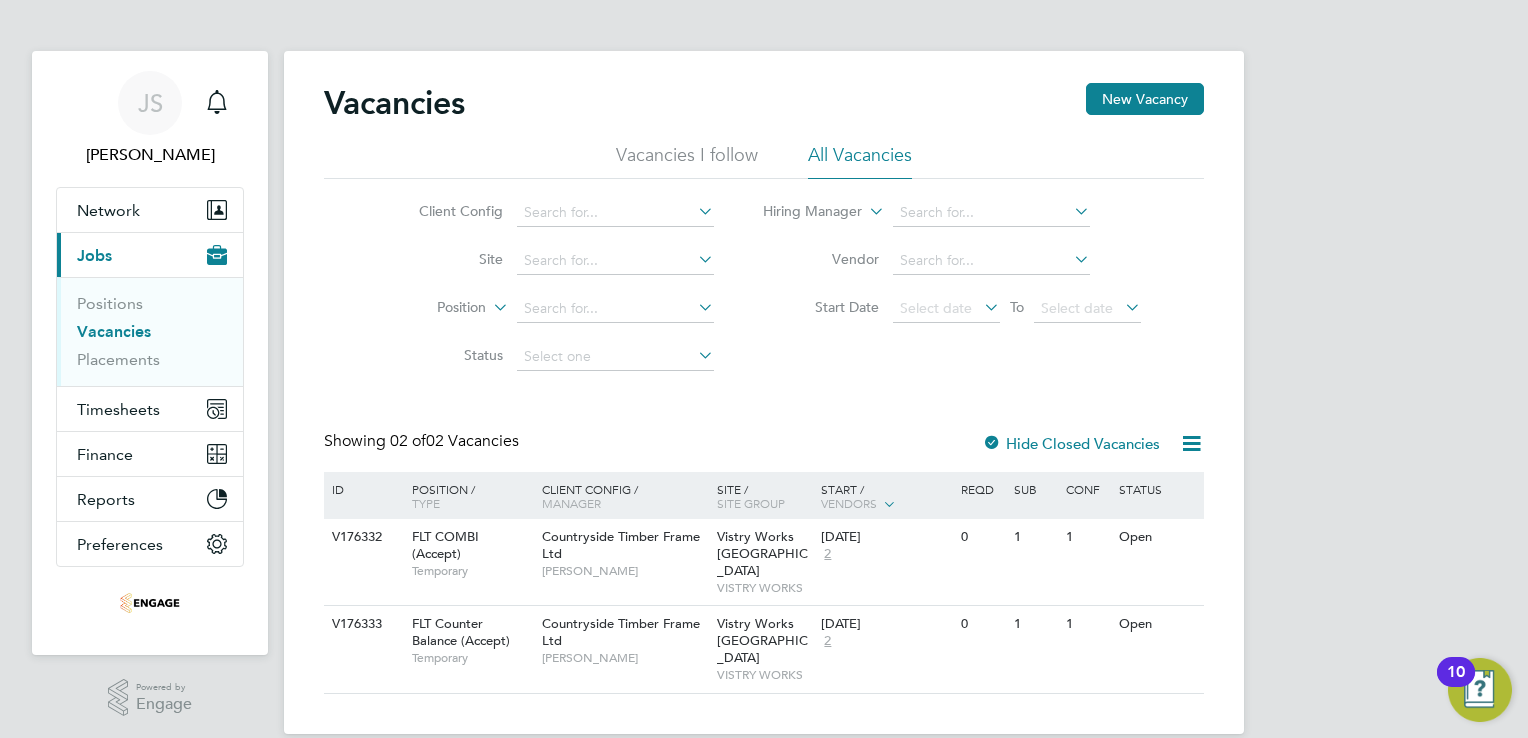 click on "Hide Closed Vacancies" 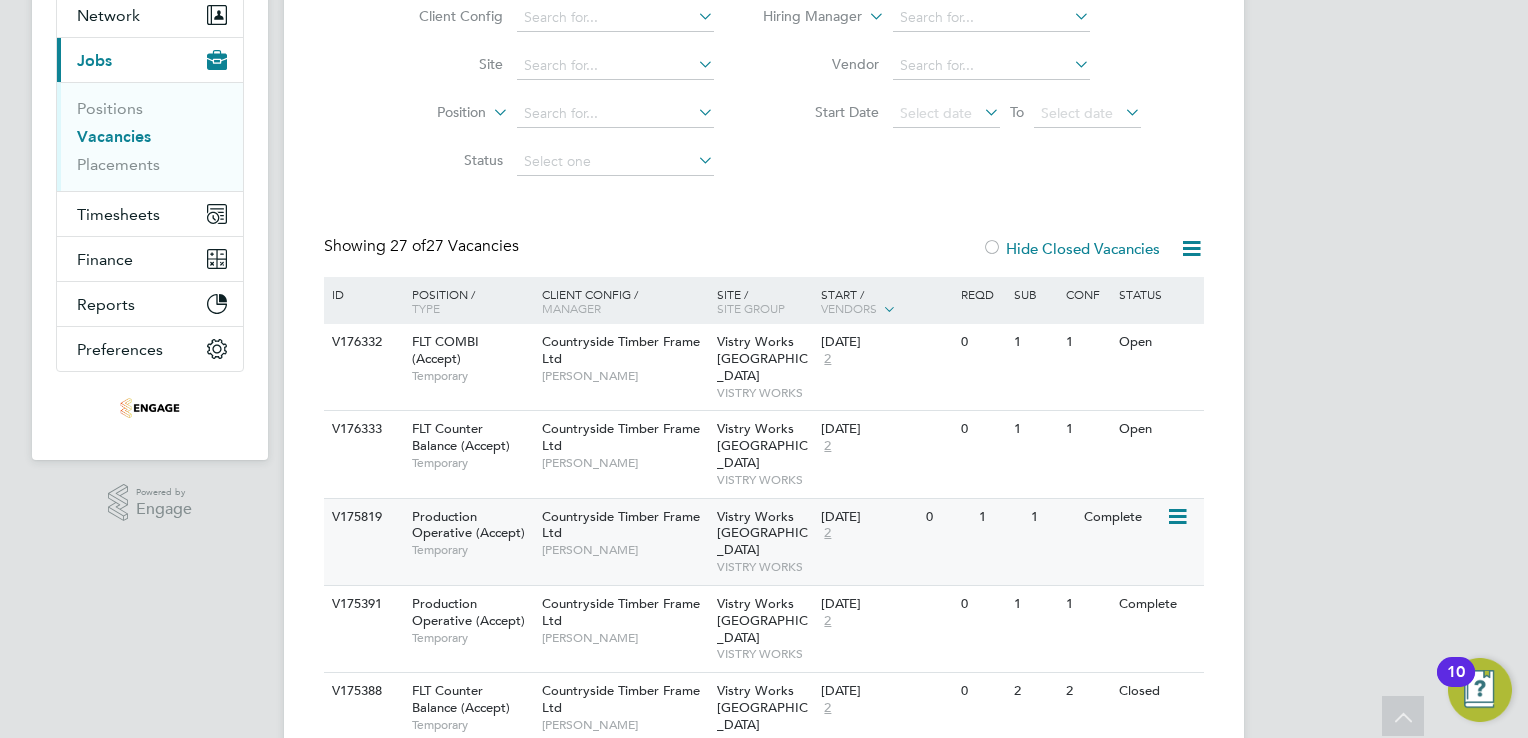 scroll, scrollTop: 300, scrollLeft: 0, axis: vertical 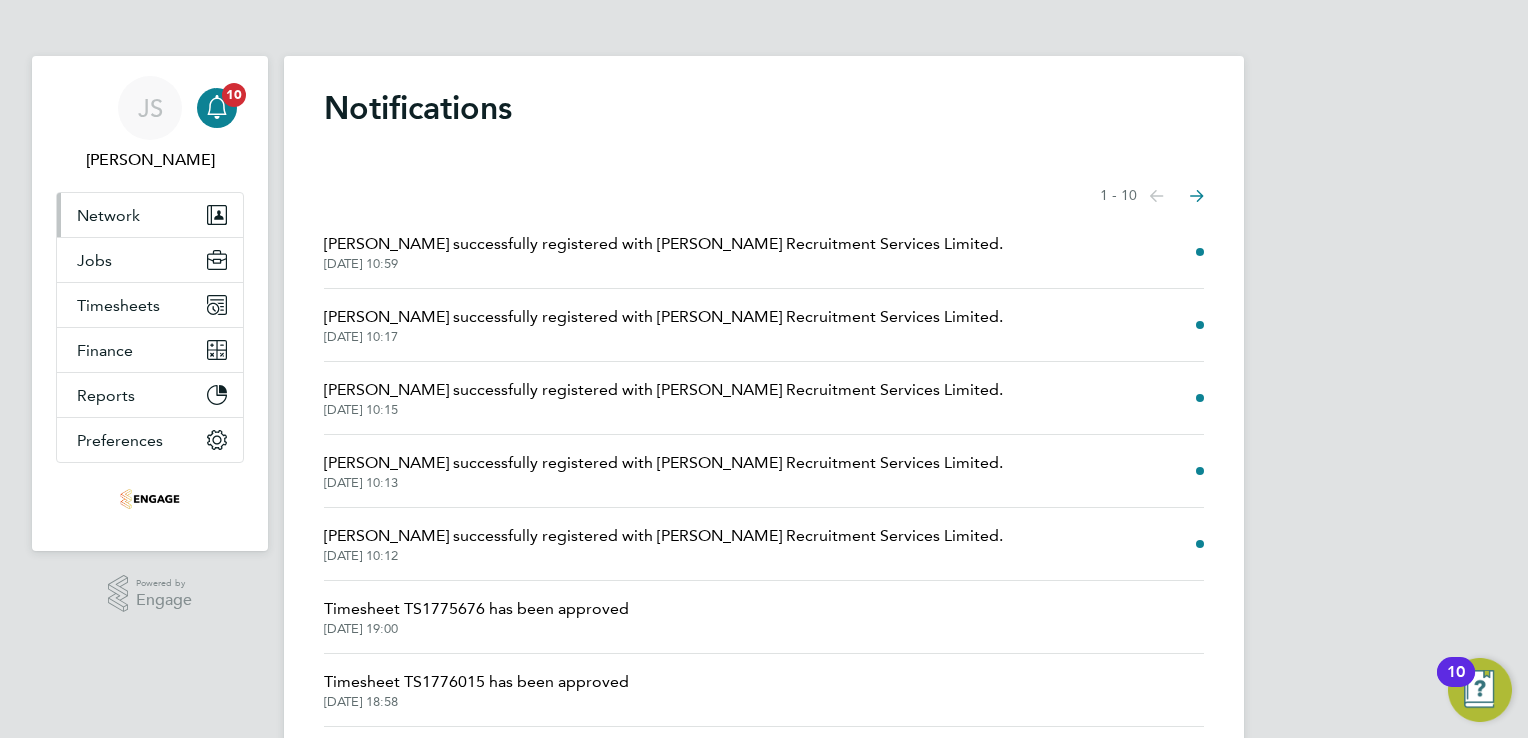 click on "Network" at bounding box center [150, 215] 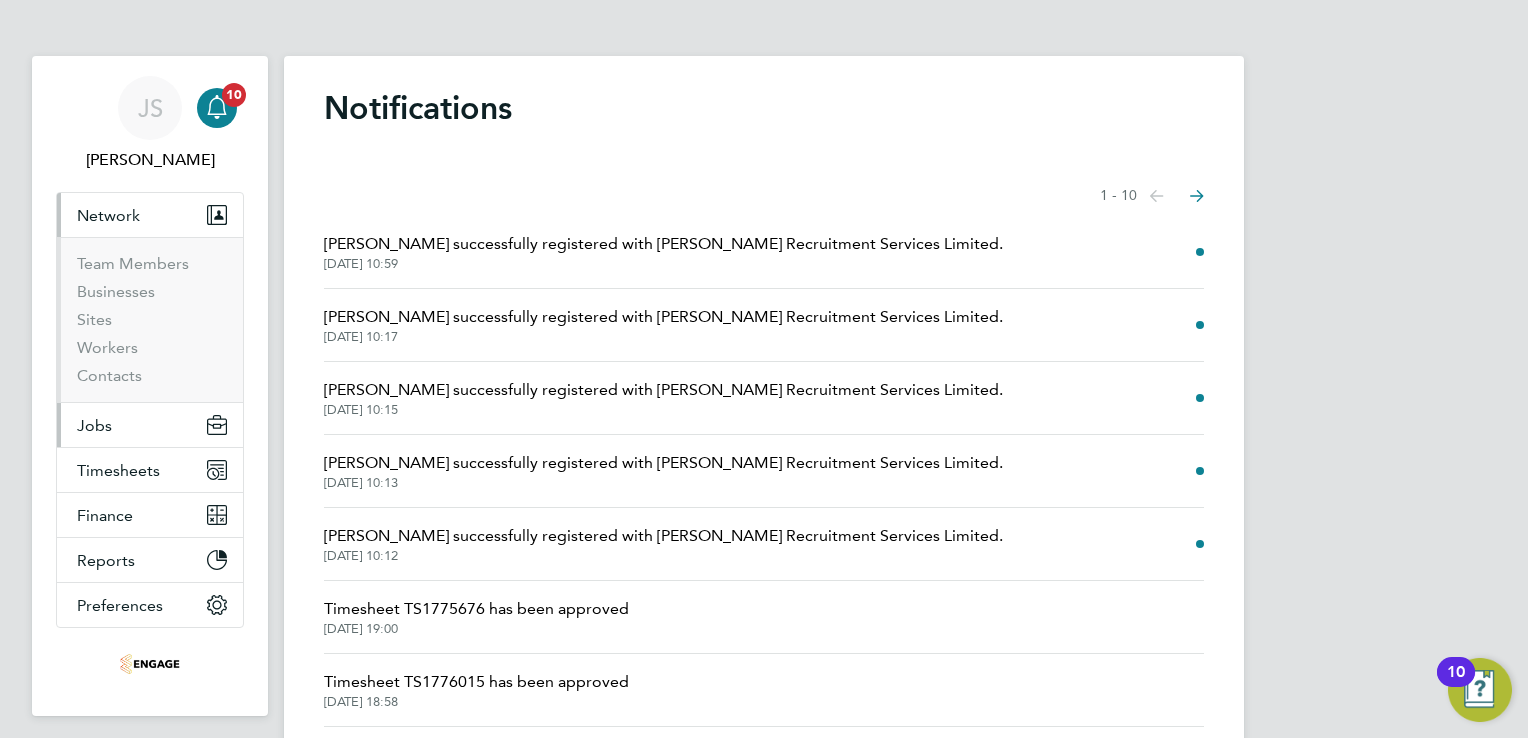 click on "Jobs" at bounding box center (94, 425) 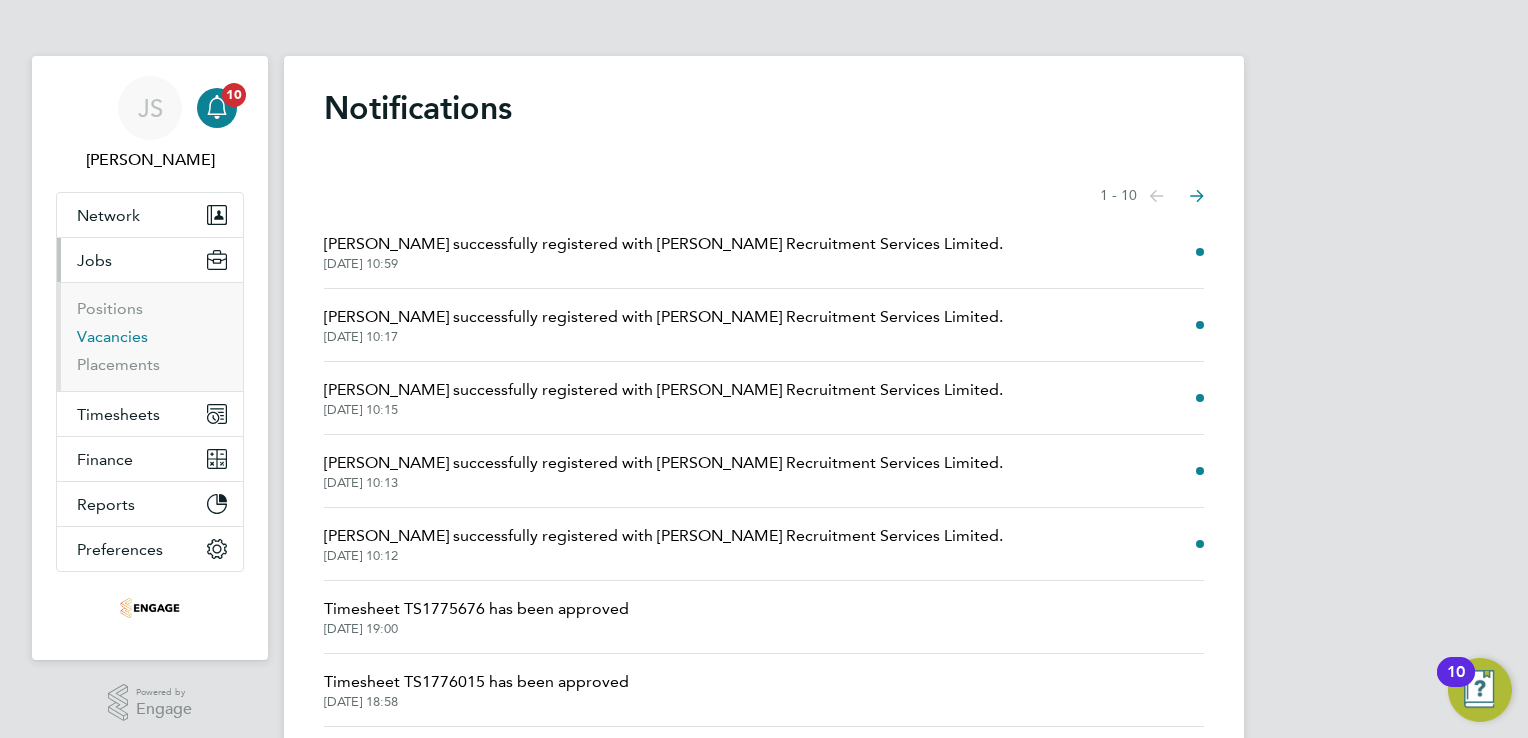 click on "Vacancies" at bounding box center (112, 336) 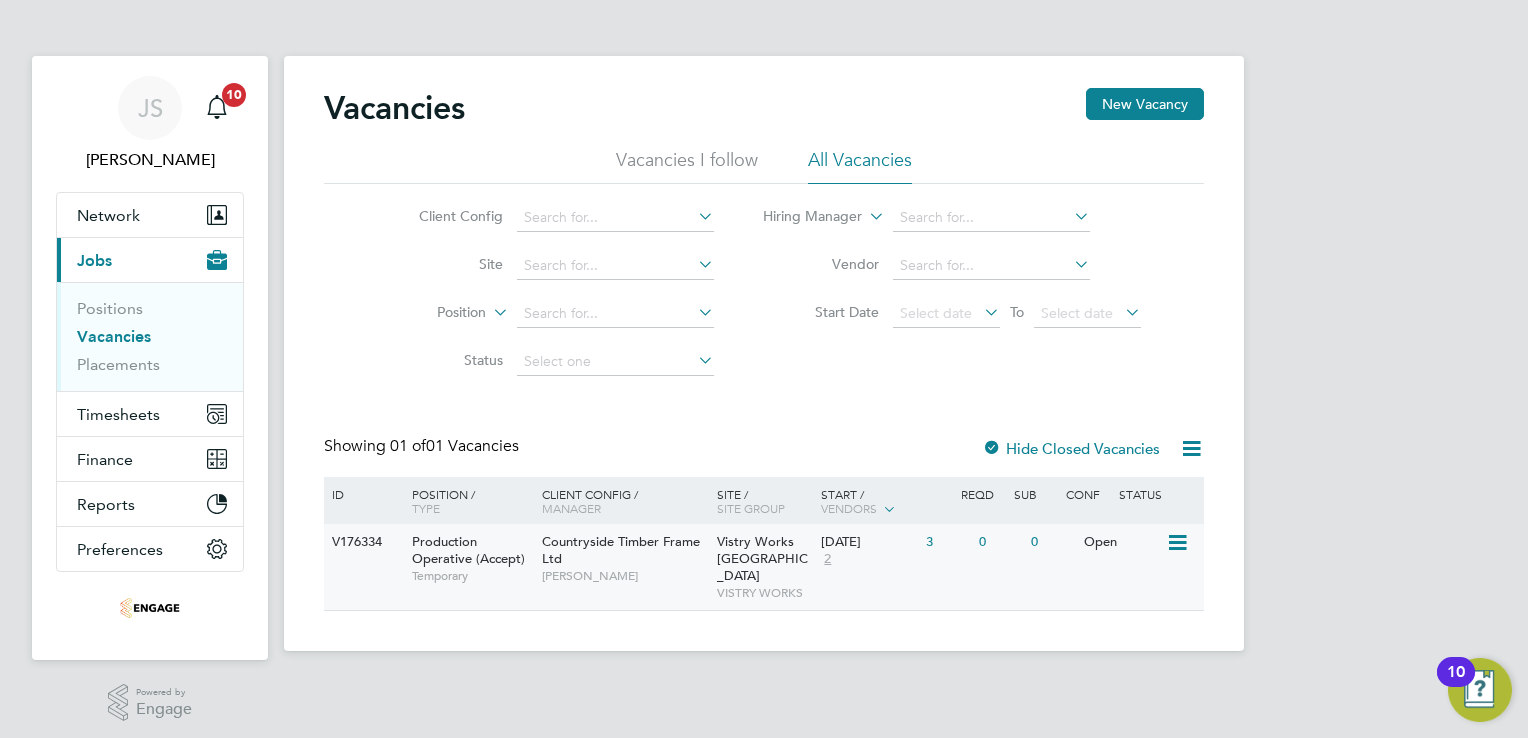 click 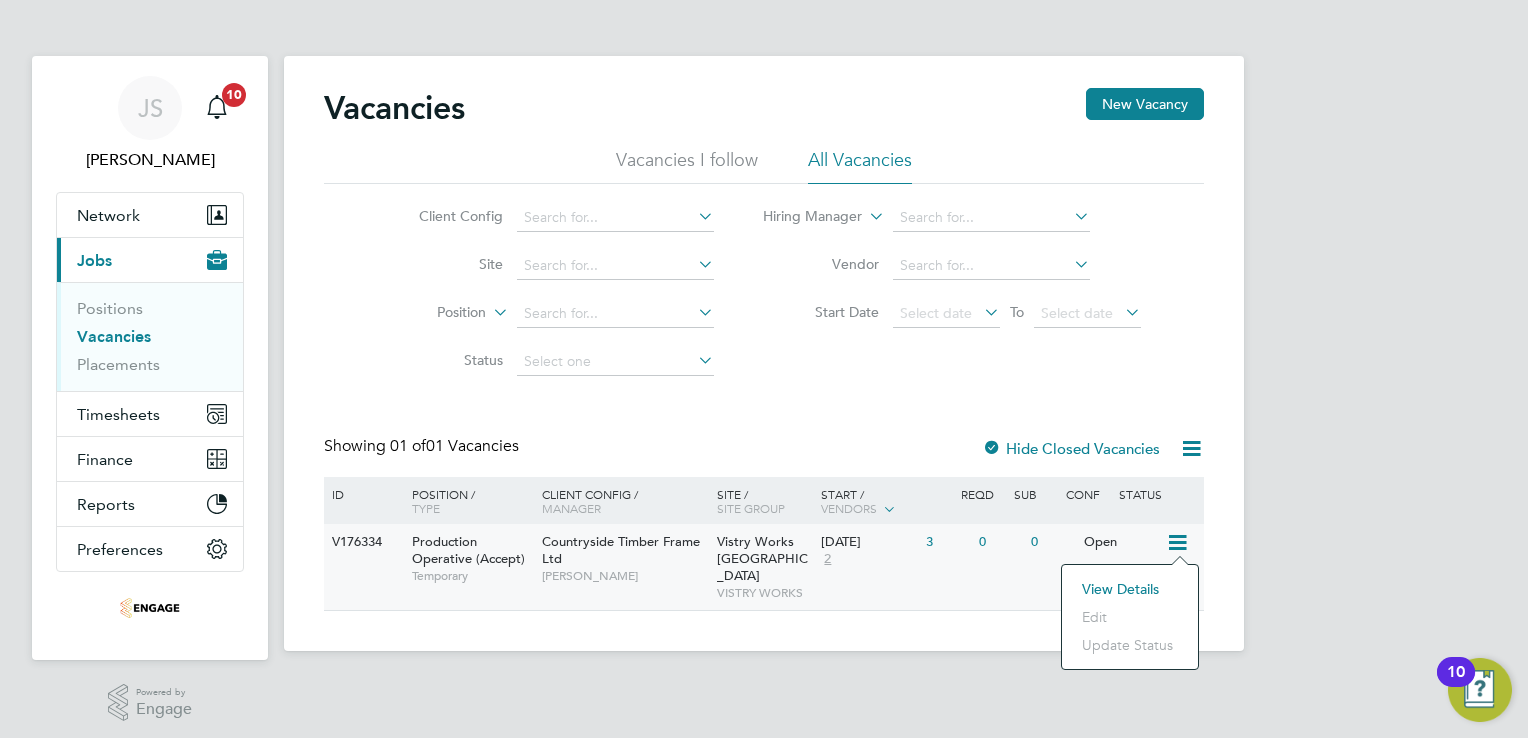 click on "3" 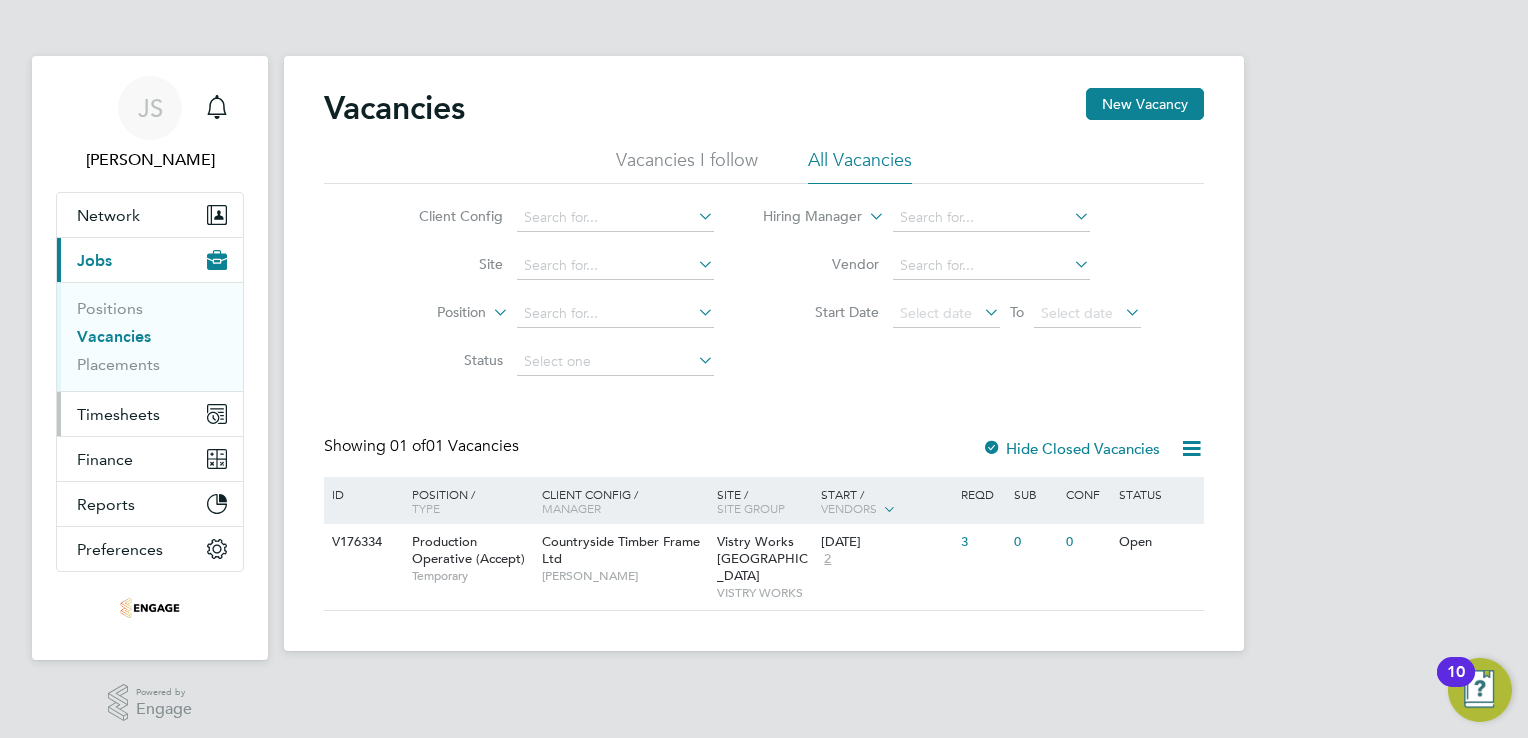 click on "Timesheets" at bounding box center [118, 414] 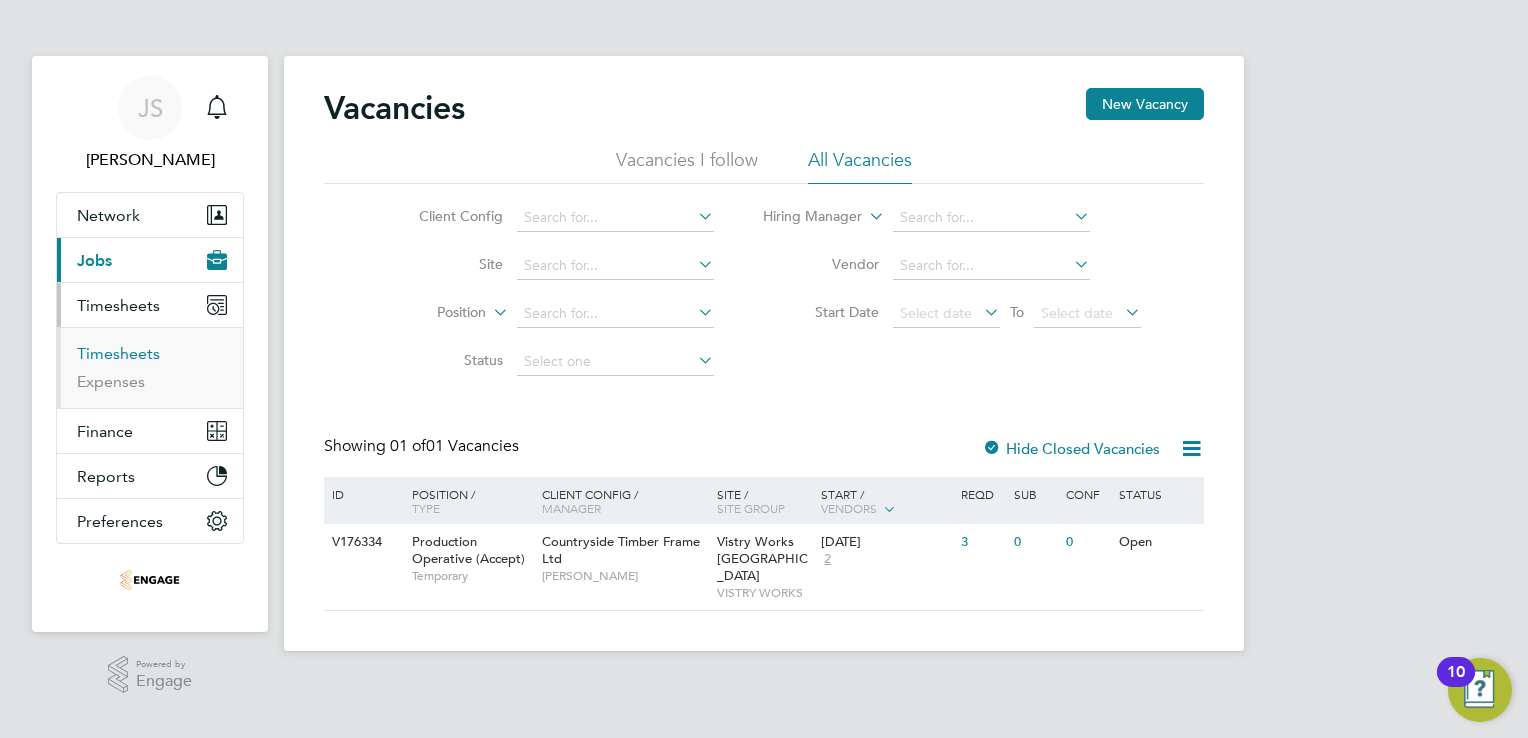 click on "Timesheets" at bounding box center (118, 353) 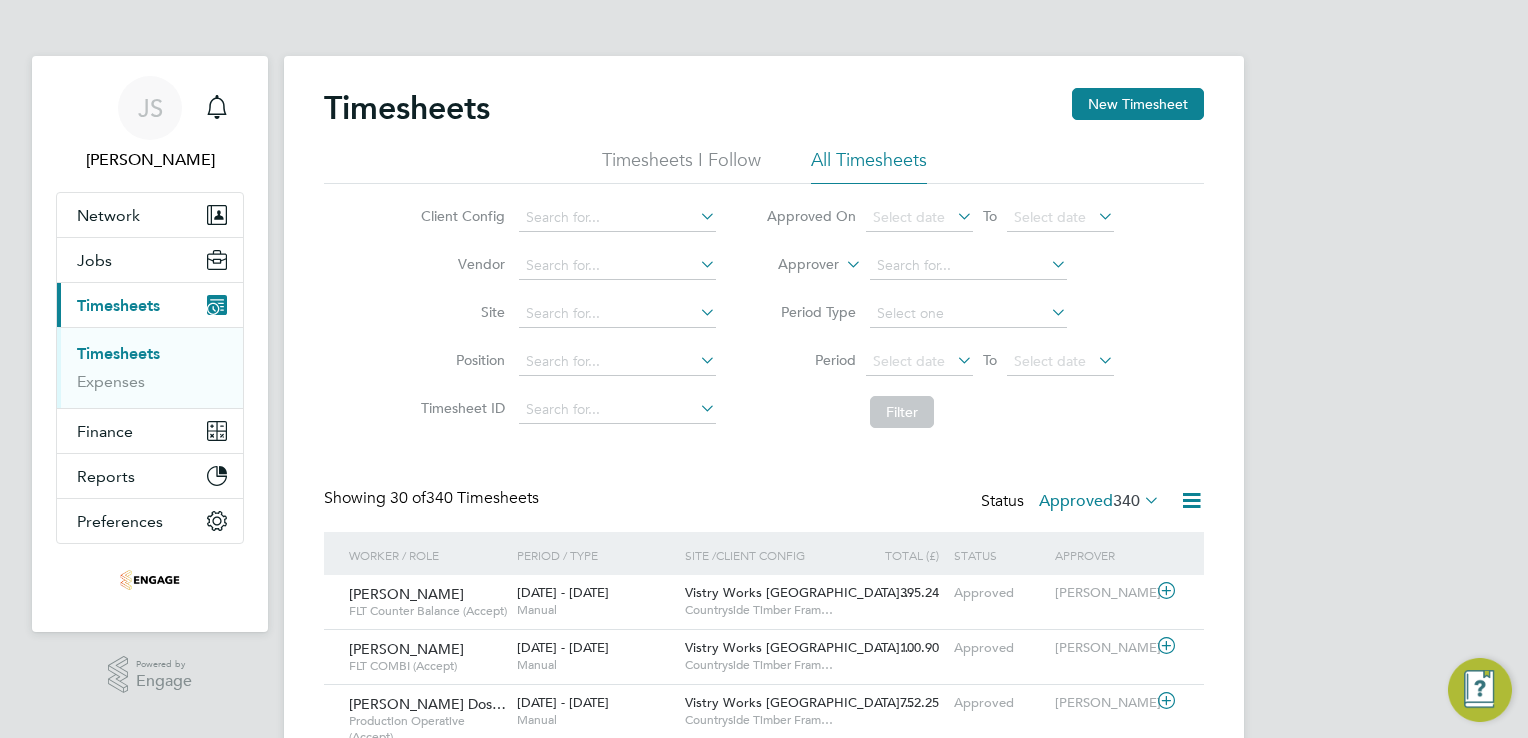 scroll, scrollTop: 9, scrollLeft: 10, axis: both 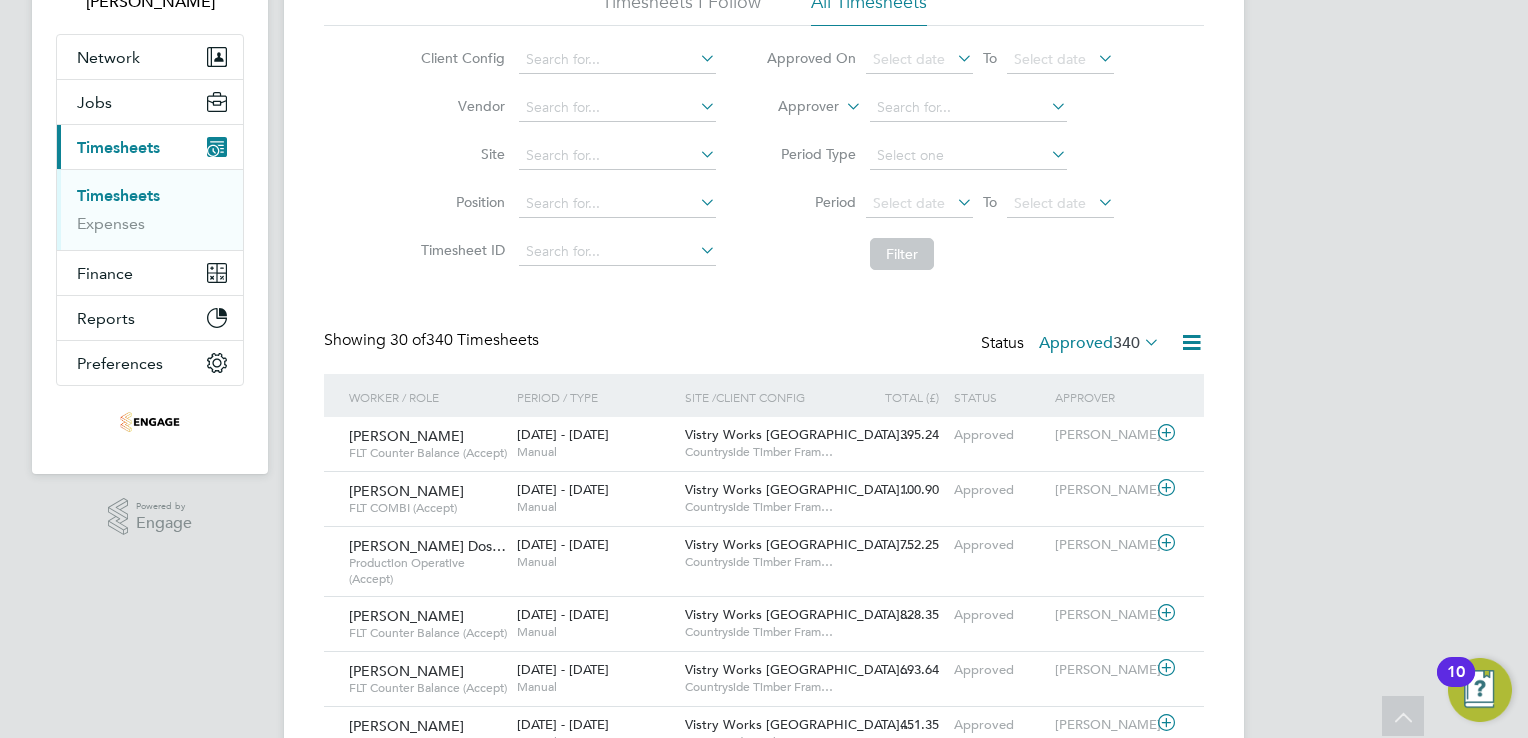 click on "Client Config   Vendor   Site   Position   Timesheet ID   Approved On
Select date
To
Select date
Approver     Period Type   Period
Select date
To
Select date
Filter" 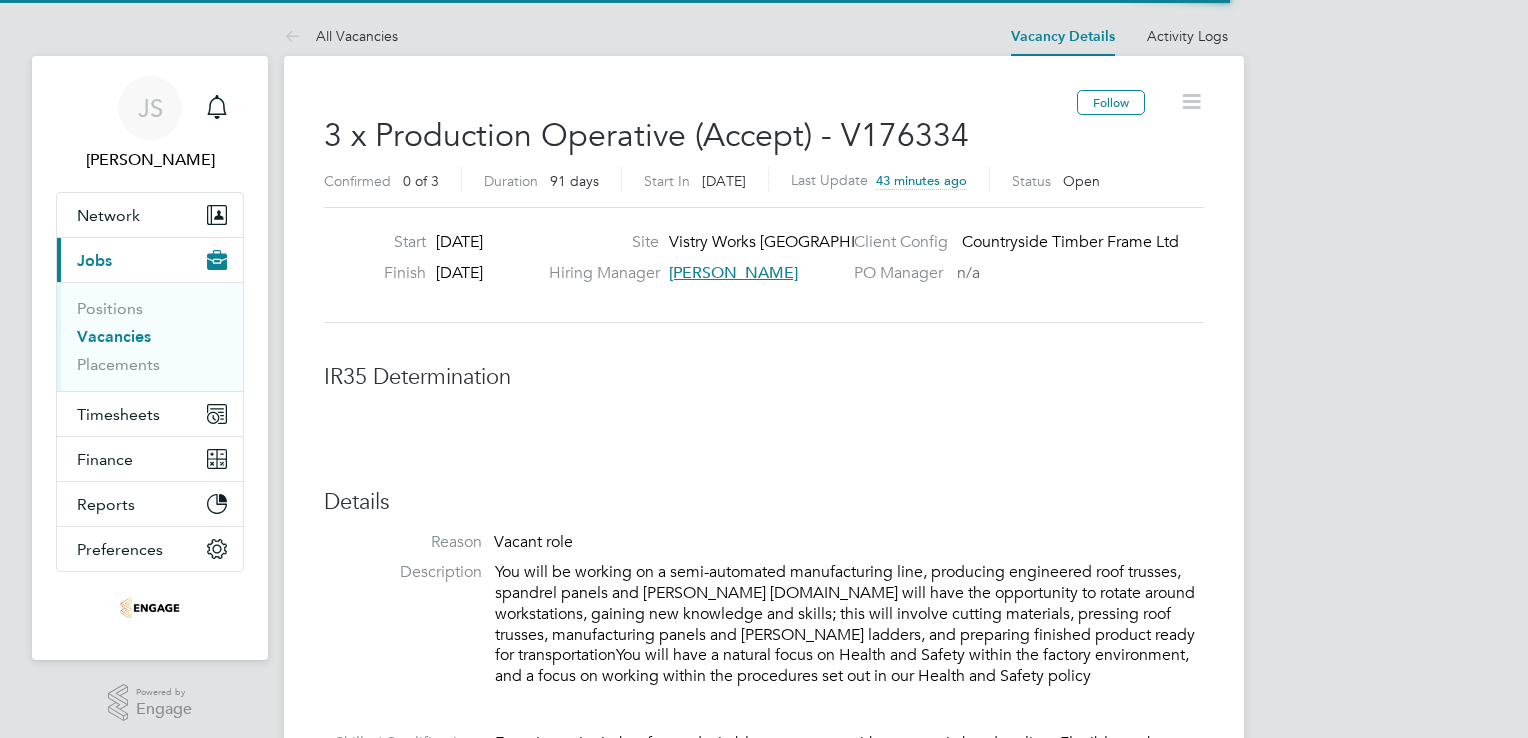 scroll, scrollTop: 0, scrollLeft: 0, axis: both 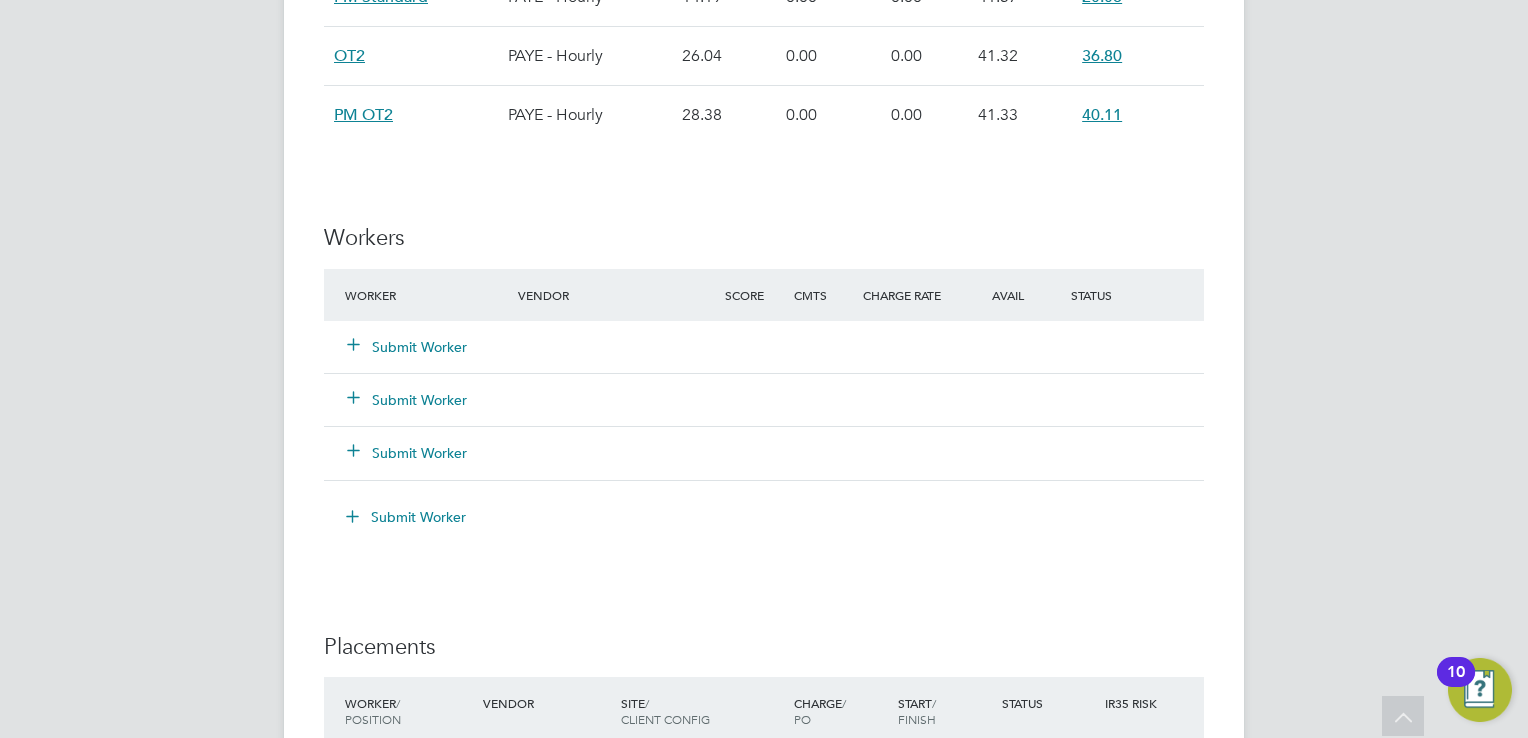 click on "Submit Worker" 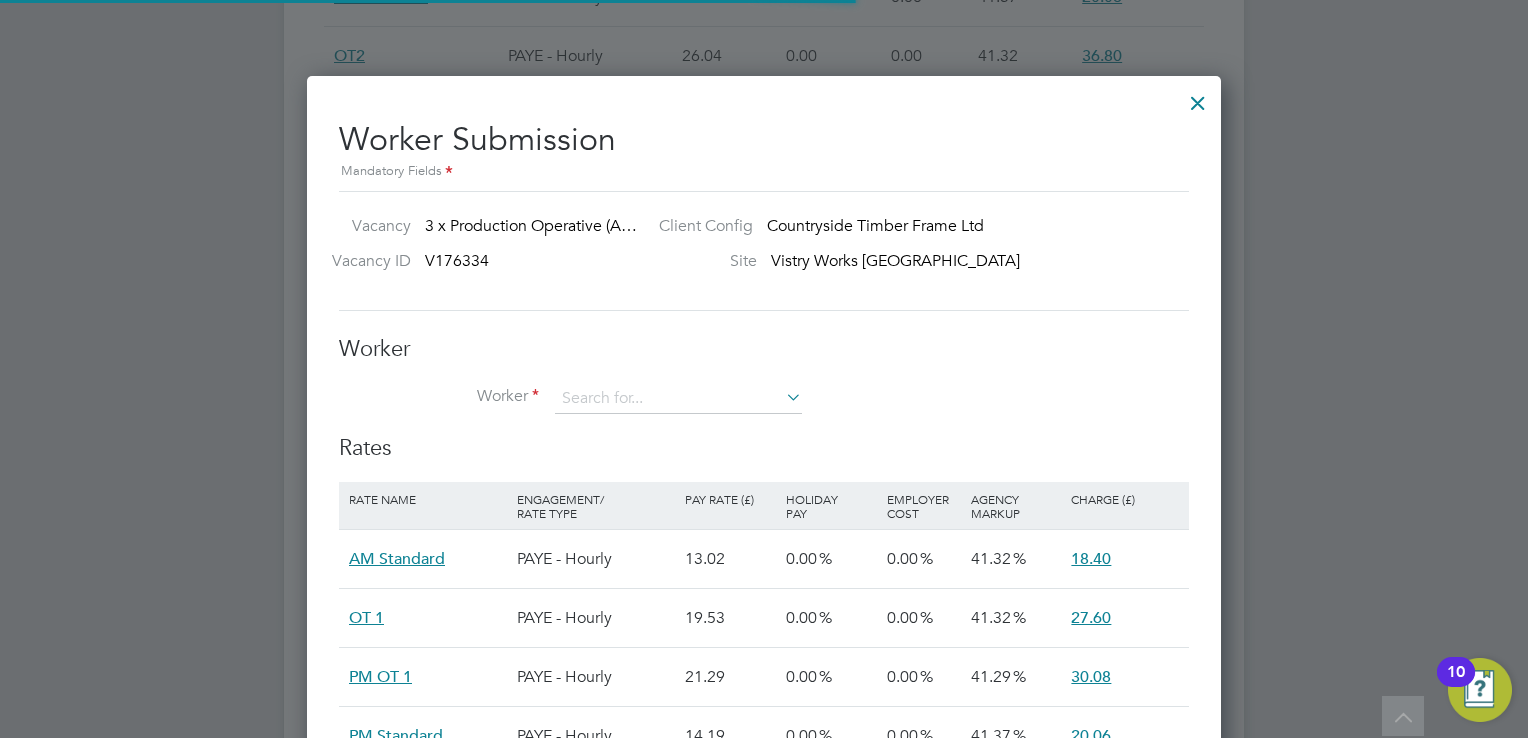 scroll, scrollTop: 10, scrollLeft: 10, axis: both 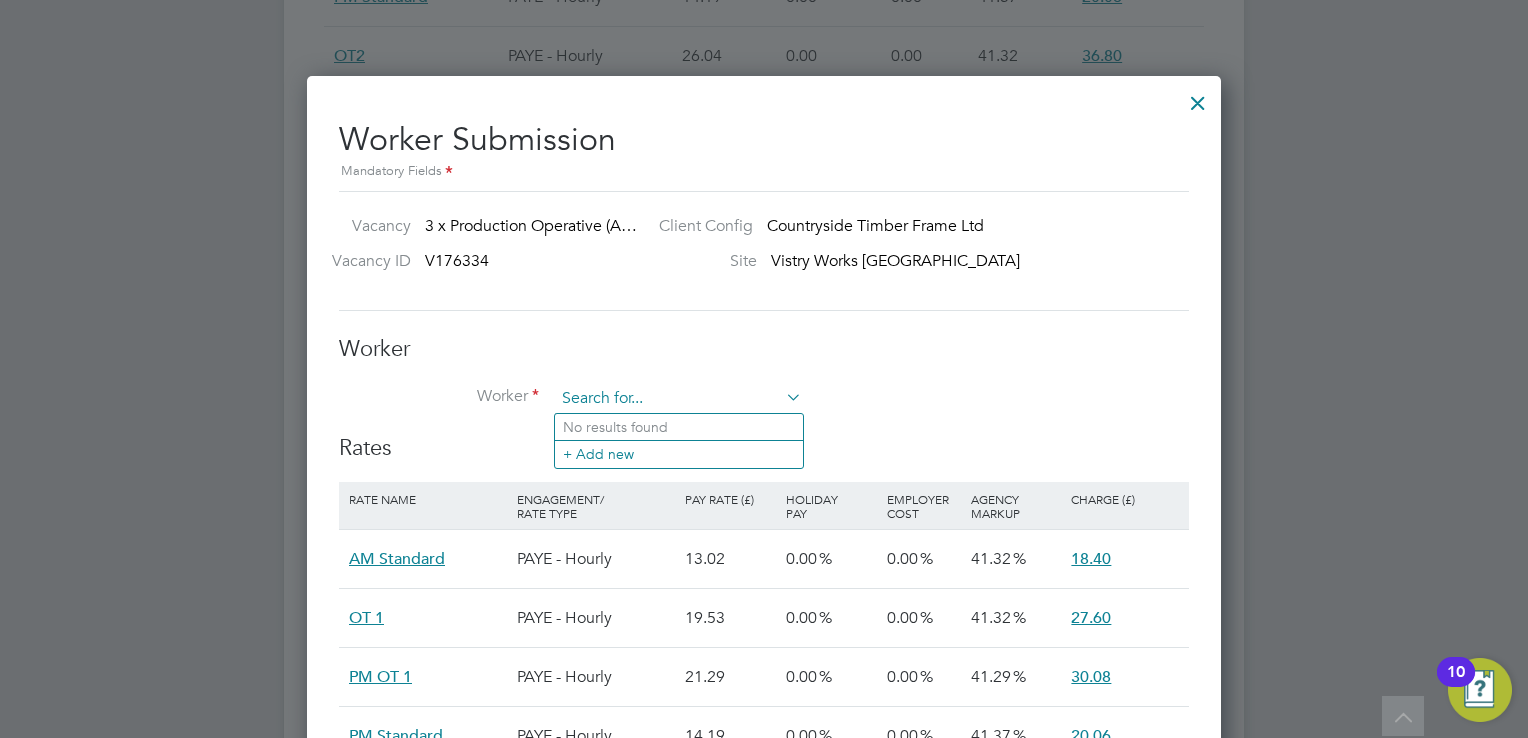 click at bounding box center (678, 399) 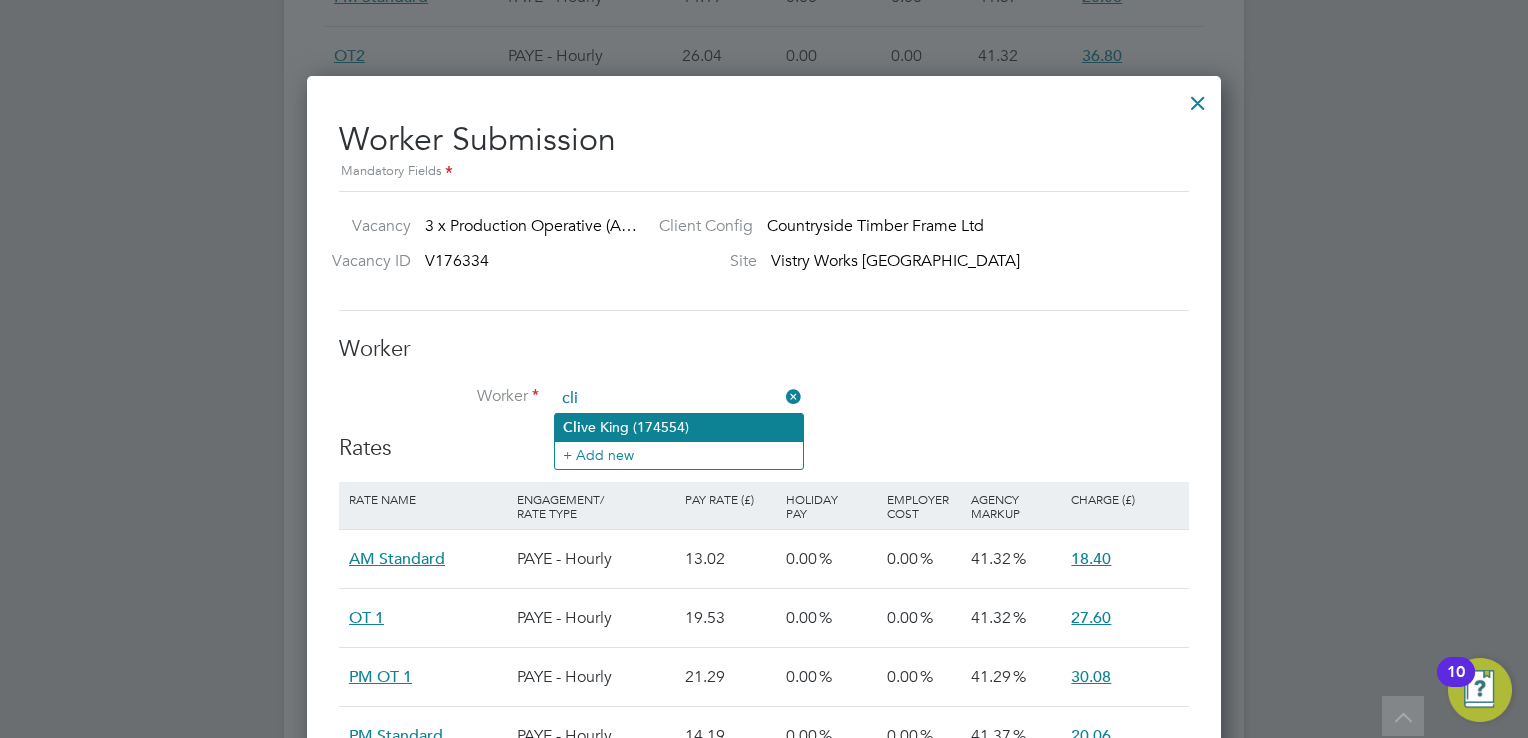 click on "Cli ve King (174554)" 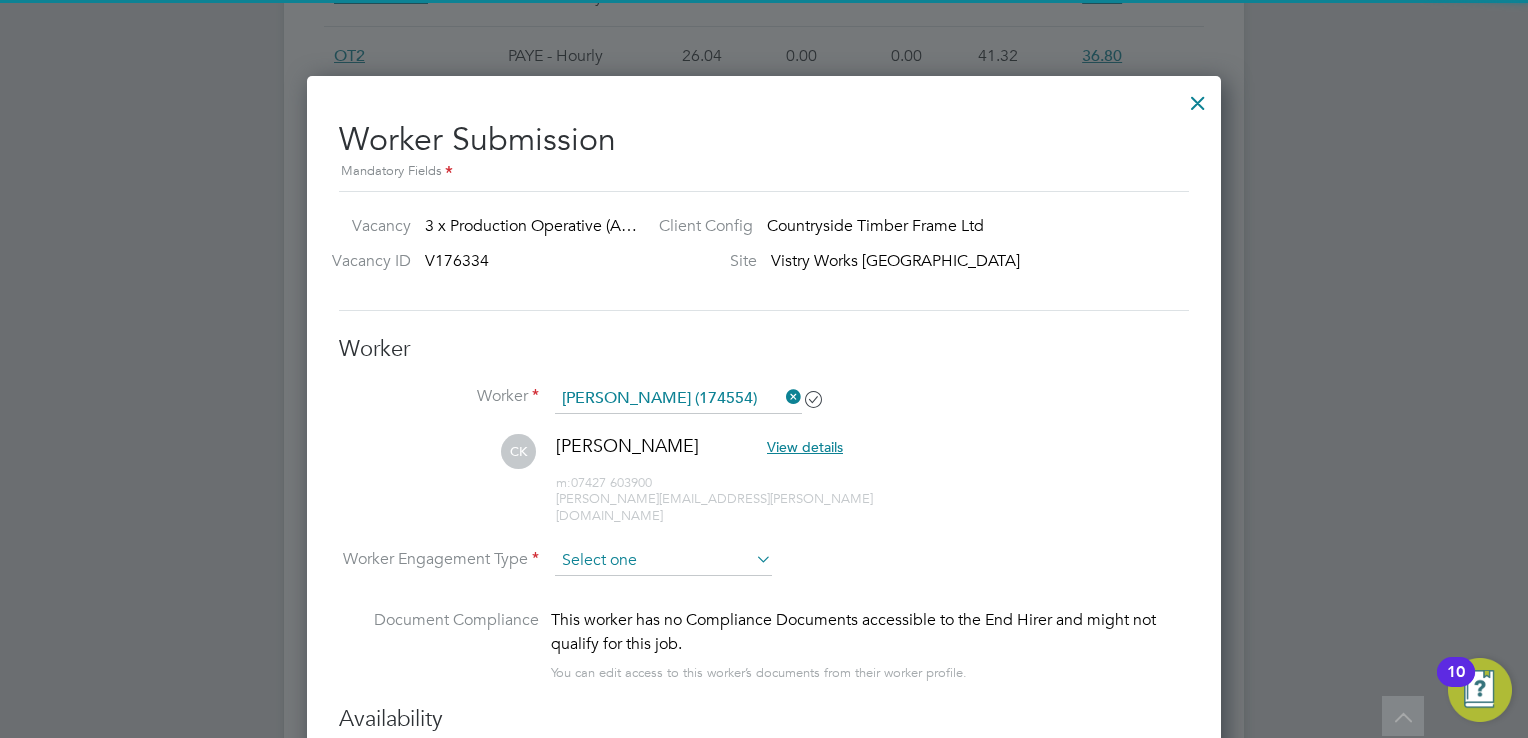 click at bounding box center [663, 561] 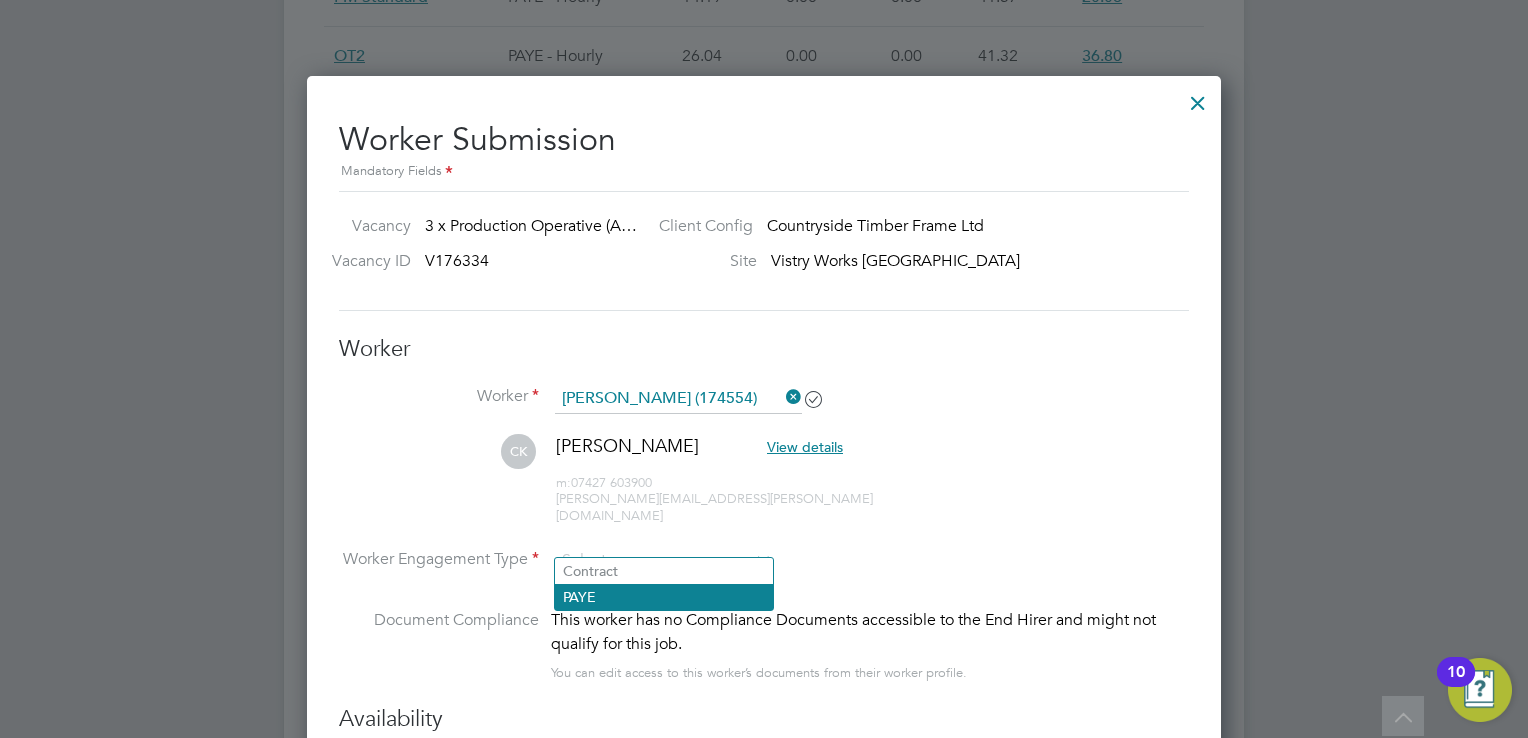 click on "PAYE" 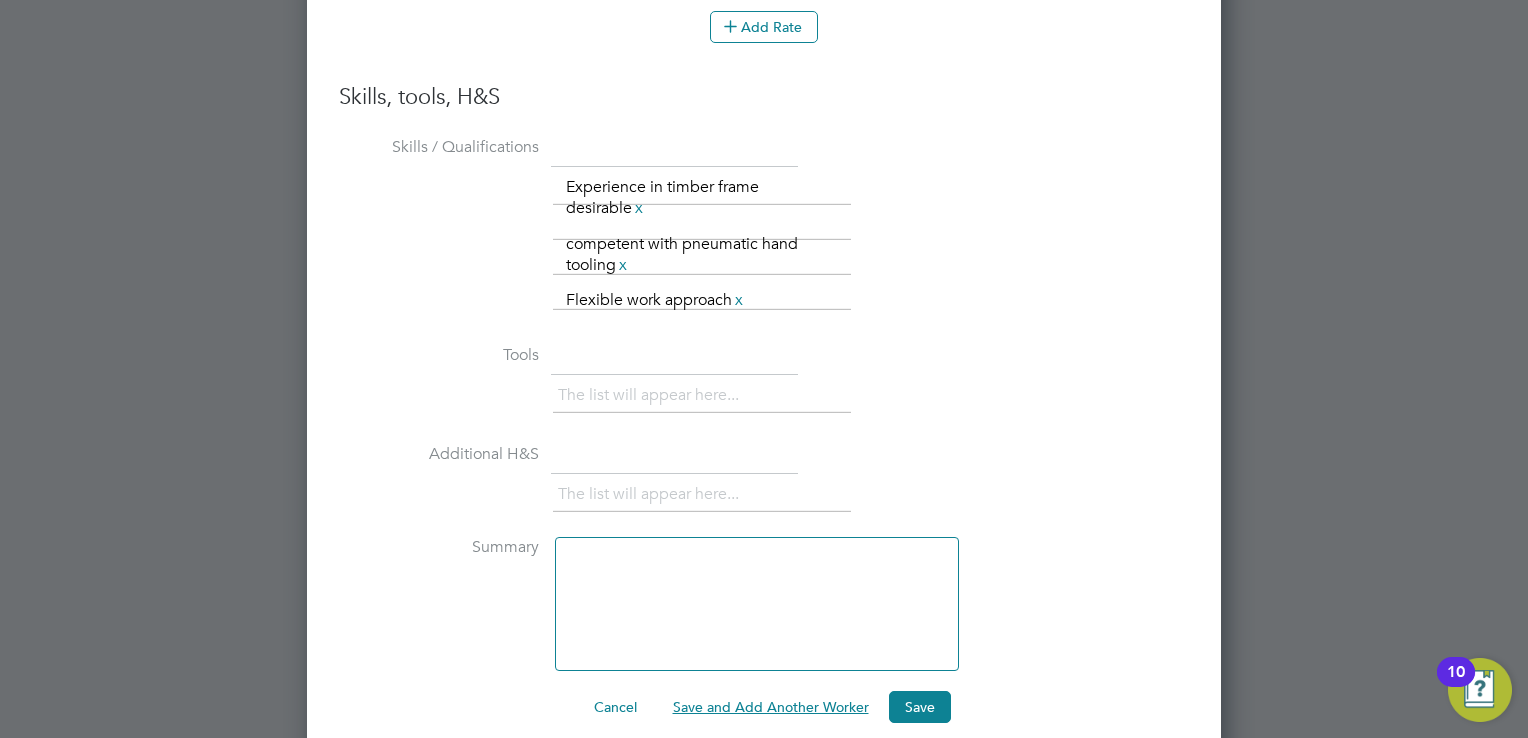 click on "Save and Add Another Worker" at bounding box center [771, 707] 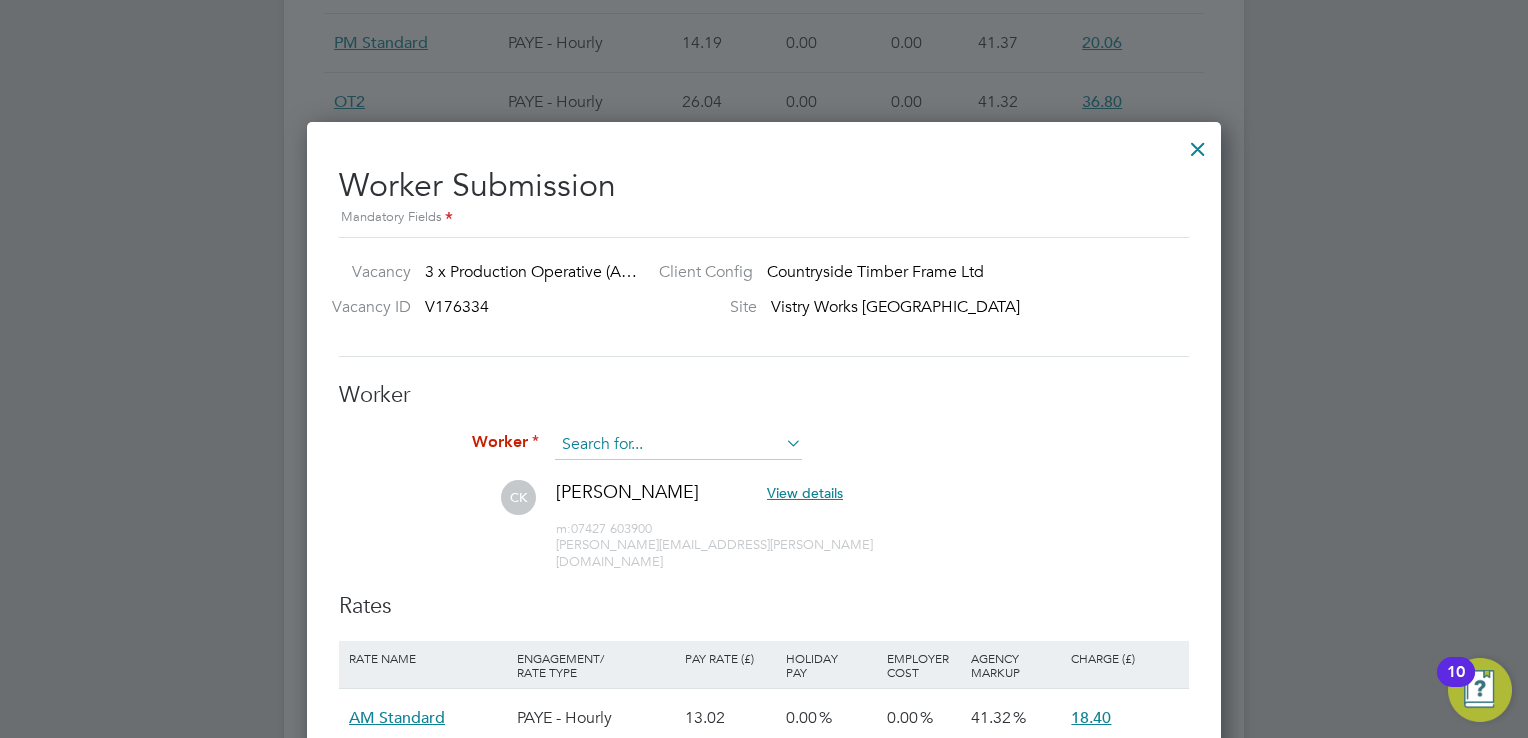 click at bounding box center (678, 445) 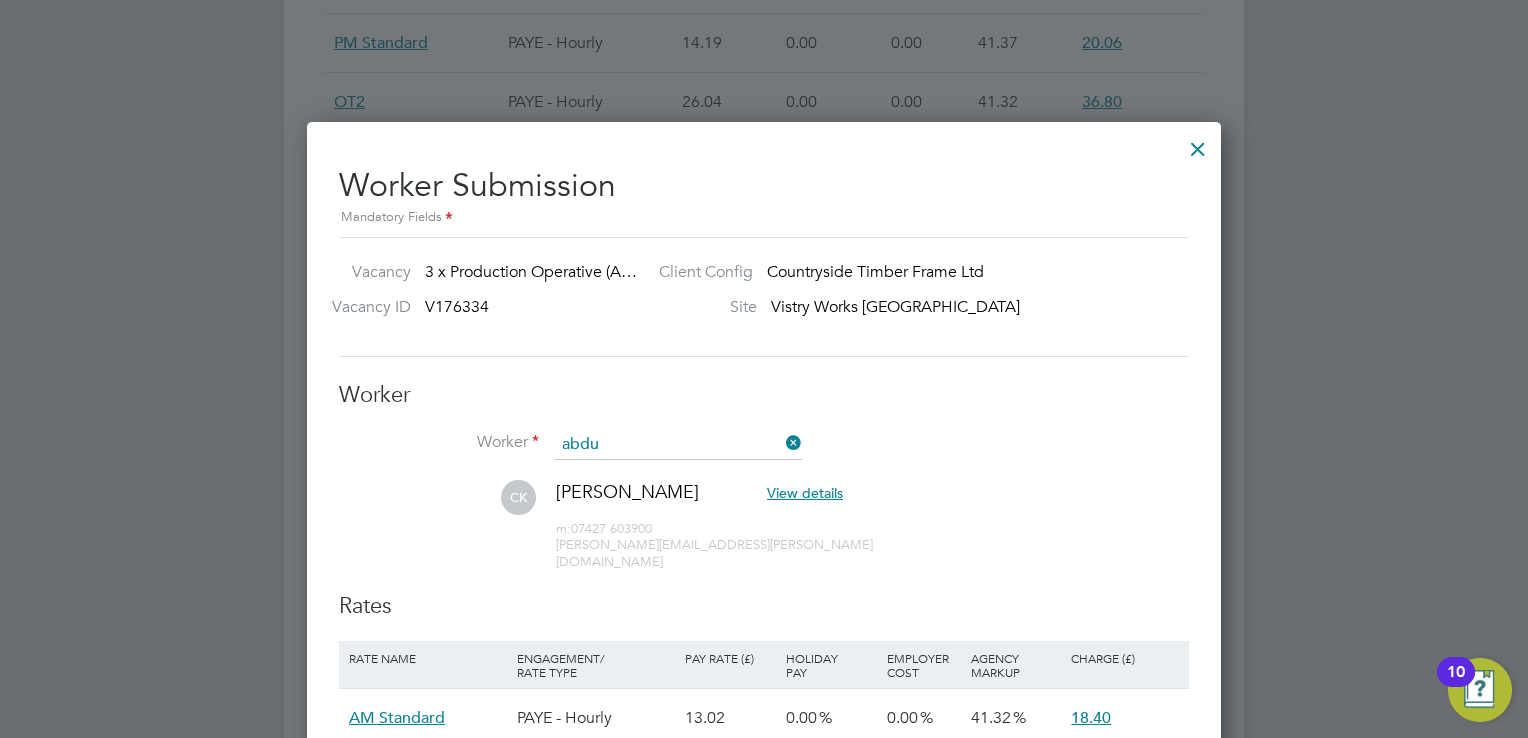 click on "[PERSON_NAME] (174577)" 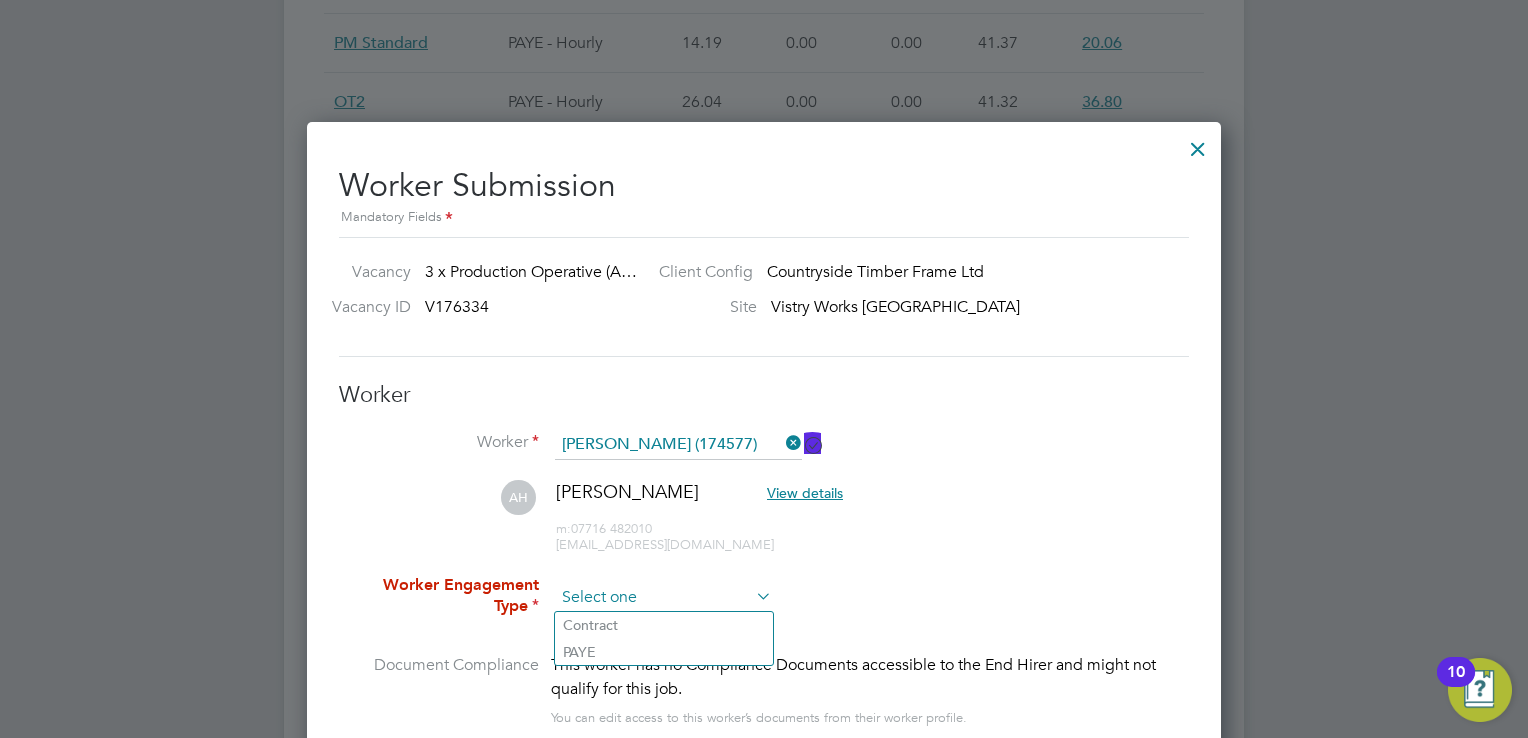click at bounding box center (663, 598) 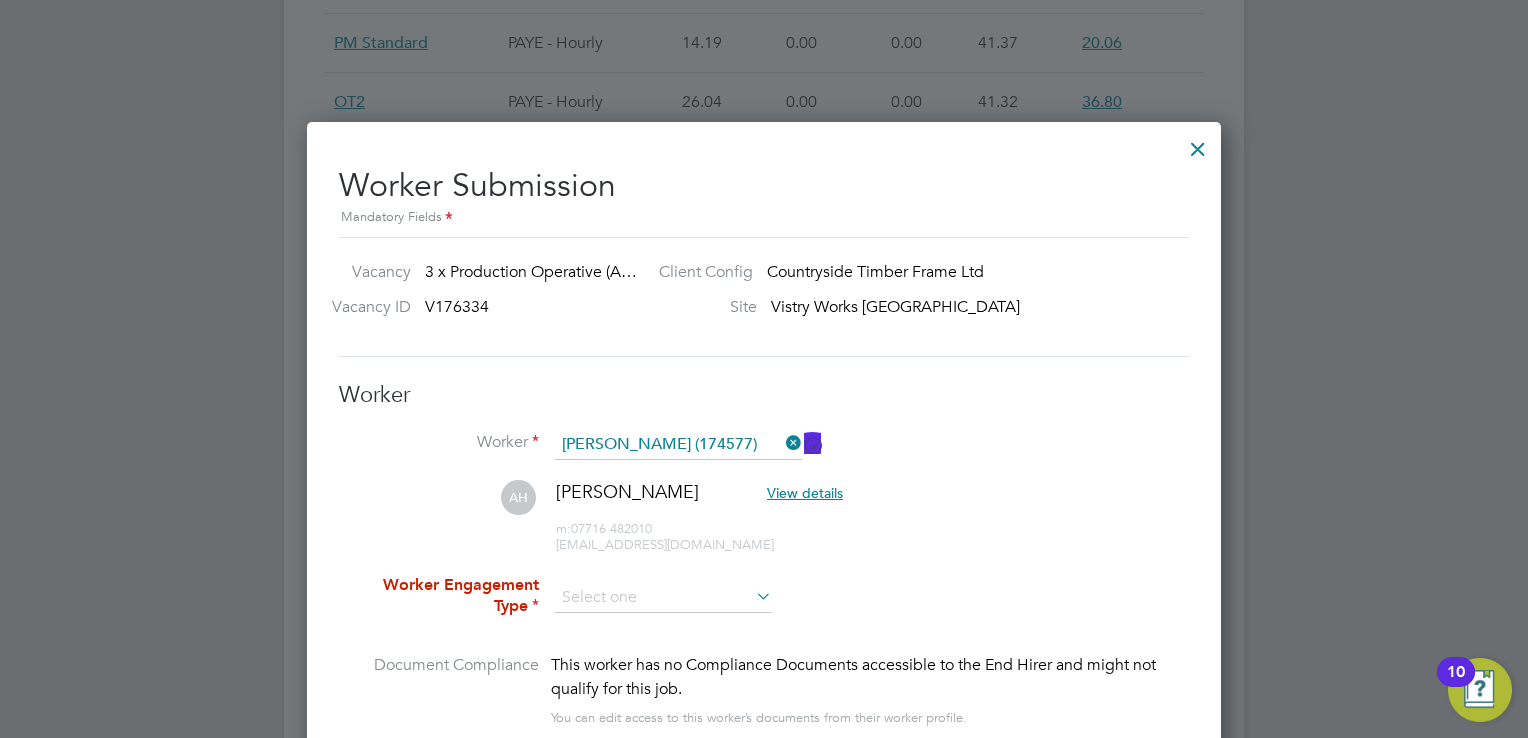 drag, startPoint x: 576, startPoint y: 649, endPoint x: 578, endPoint y: 639, distance: 10.198039 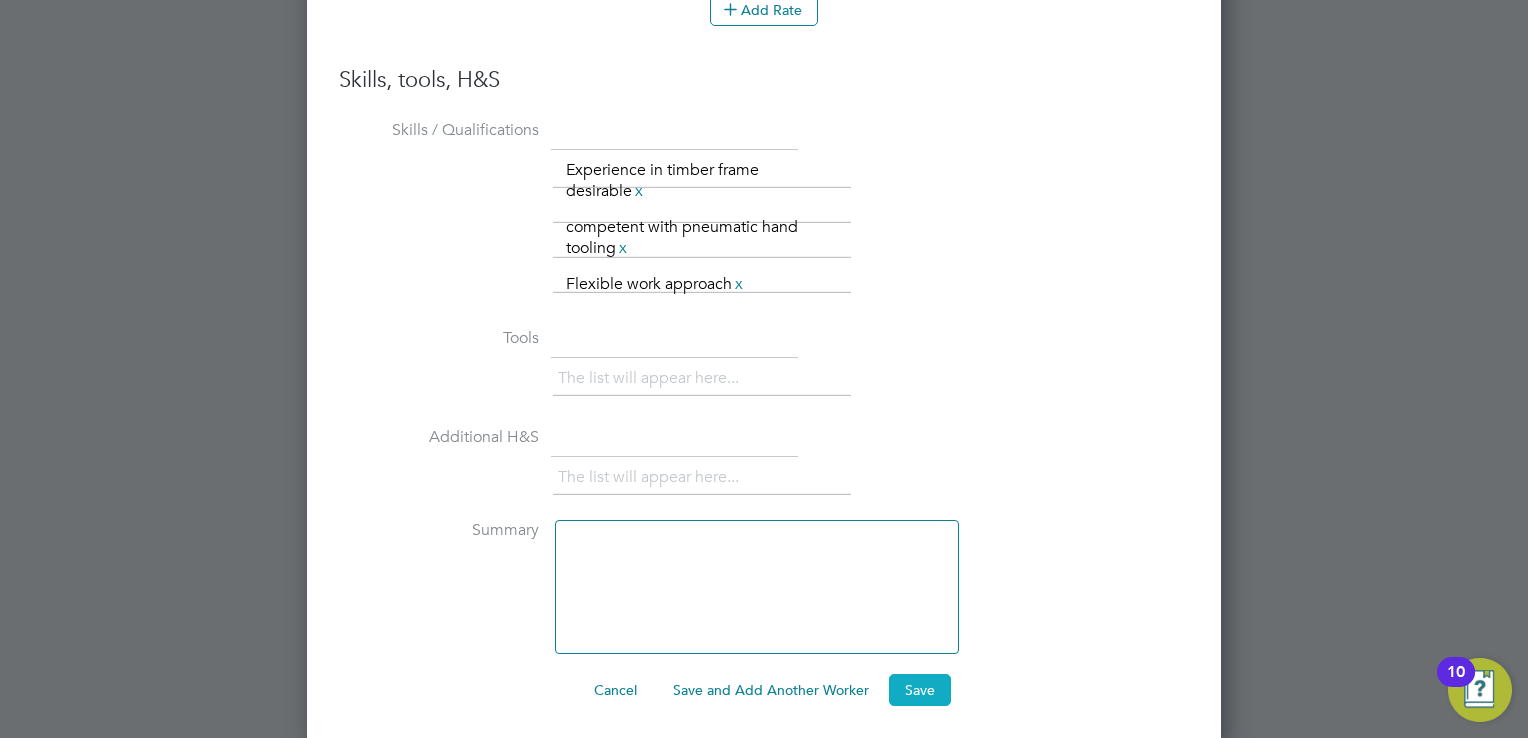 click on "Save" at bounding box center (920, 690) 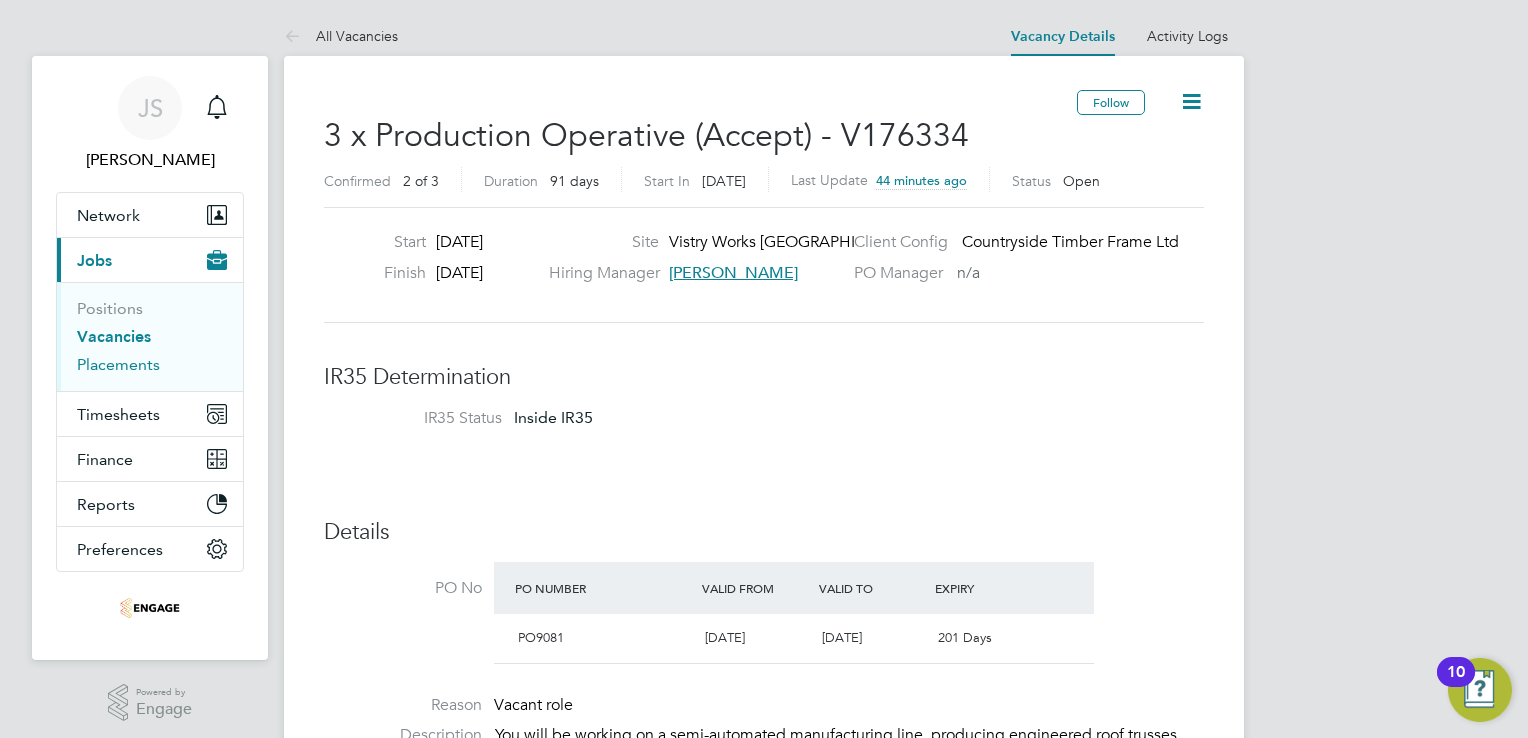 click on "Placements" at bounding box center [118, 364] 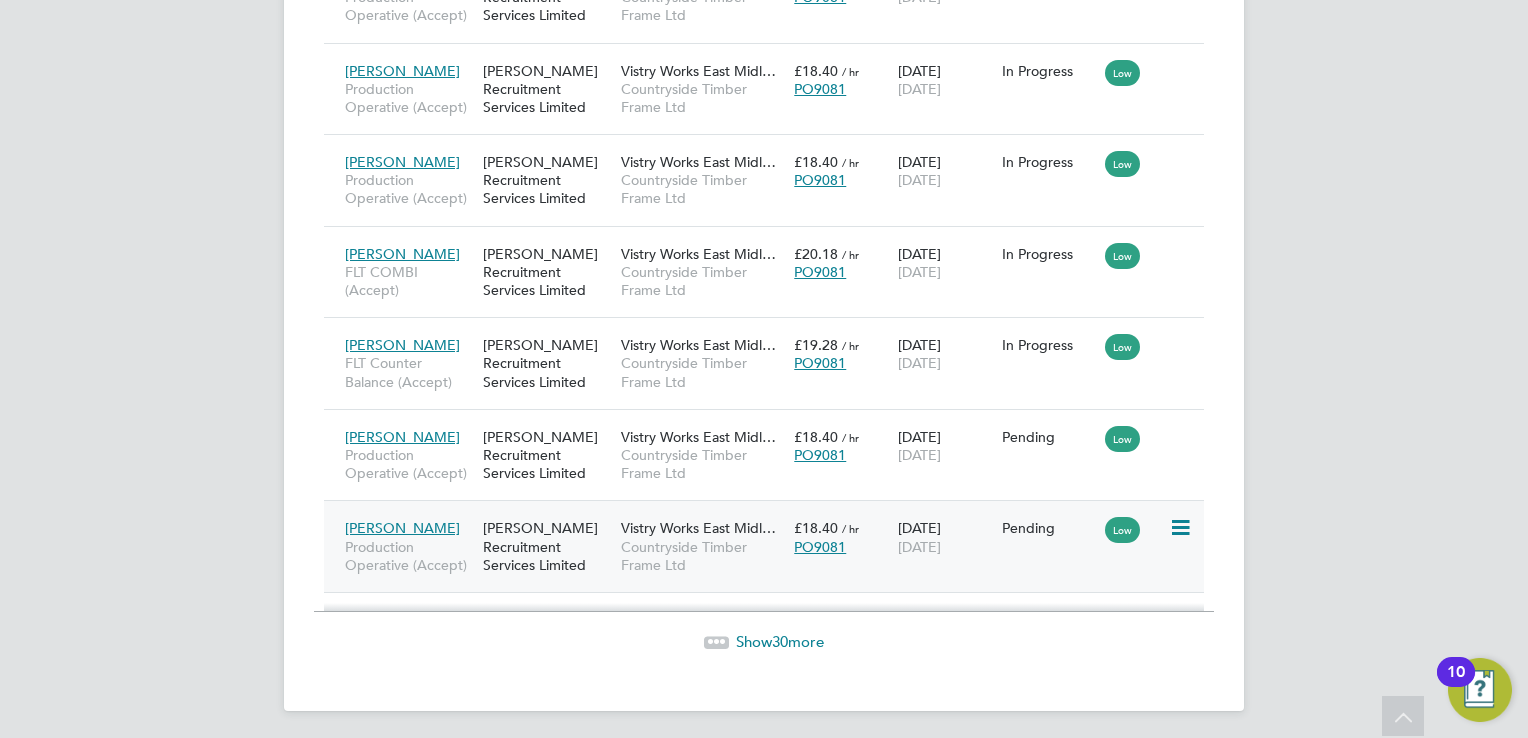 click 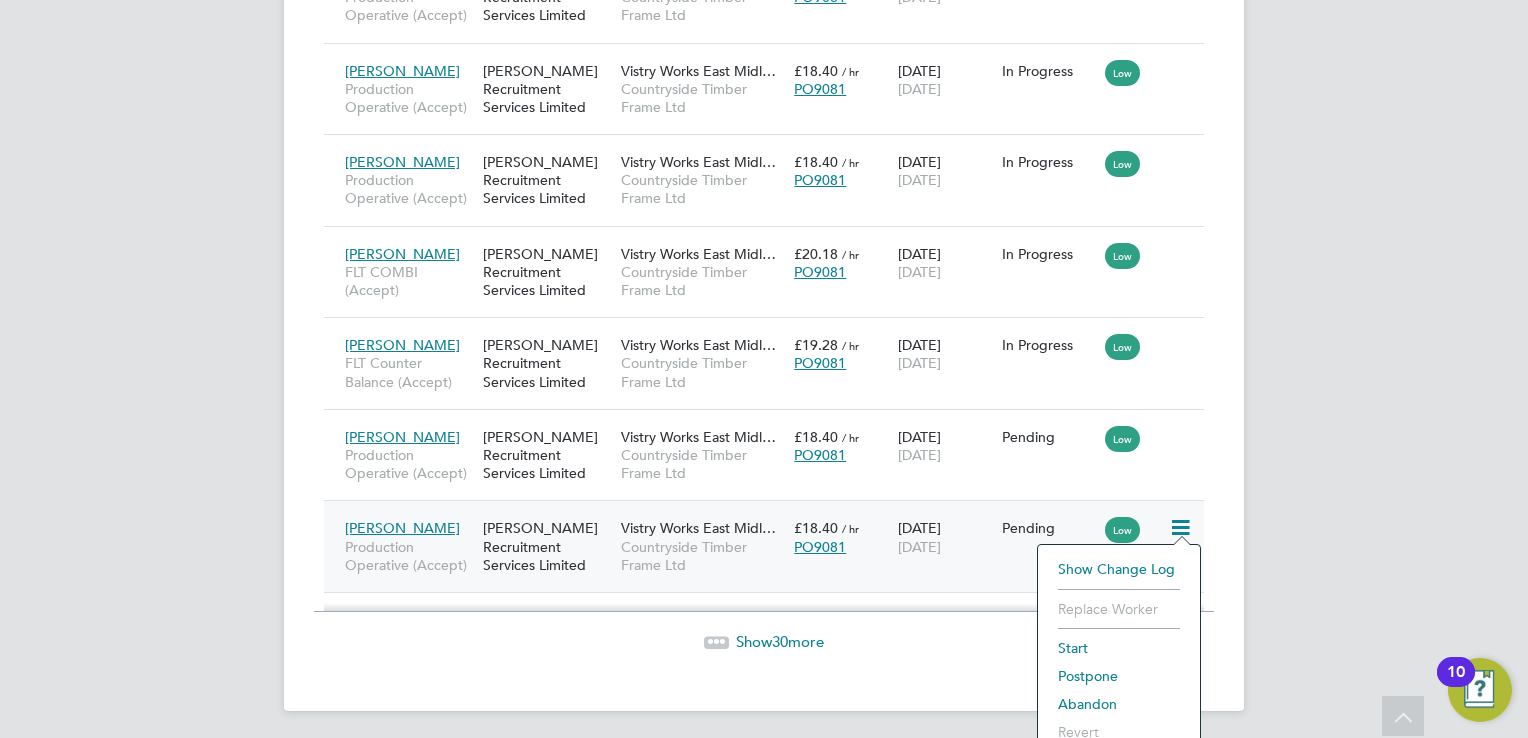 click on "Start" 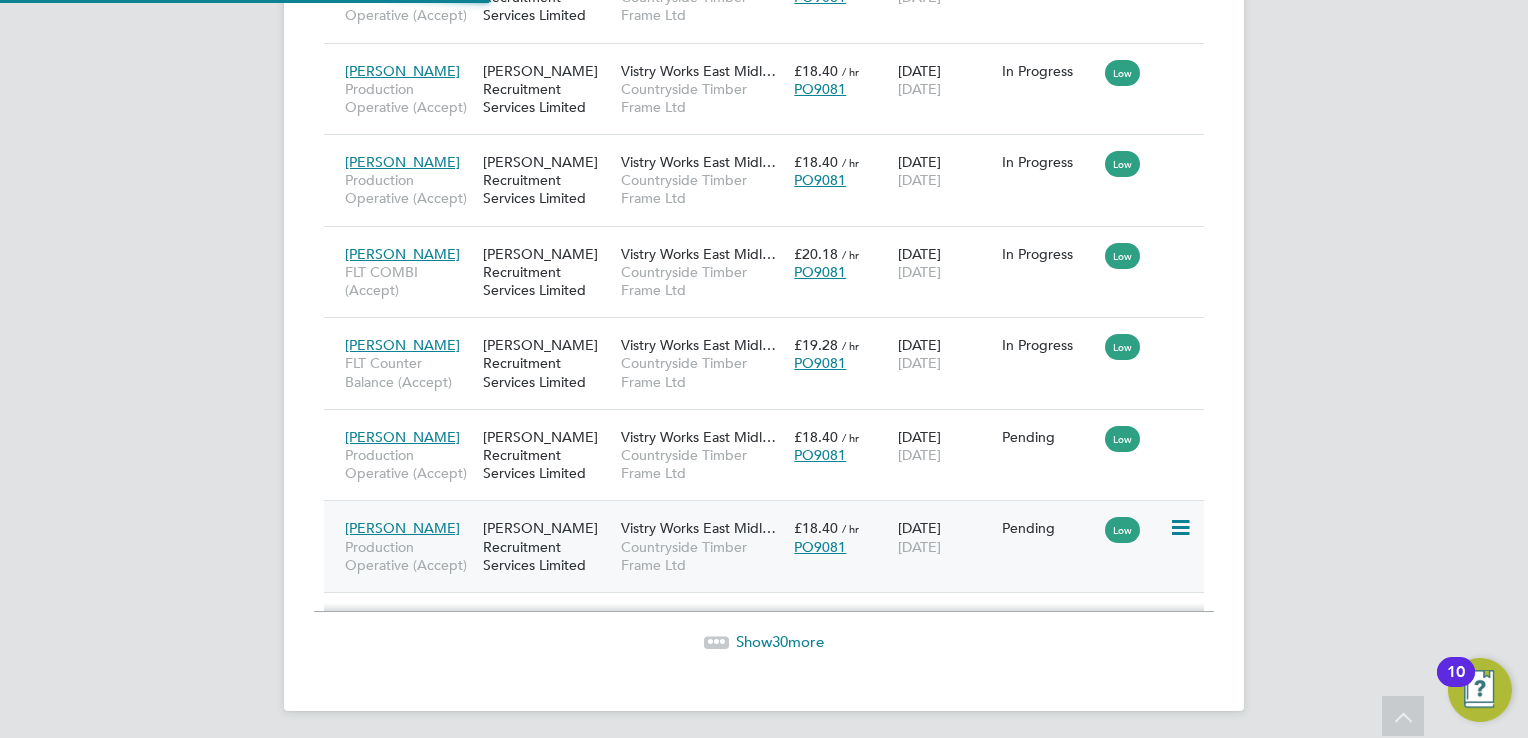 type on "[PERSON_NAME]" 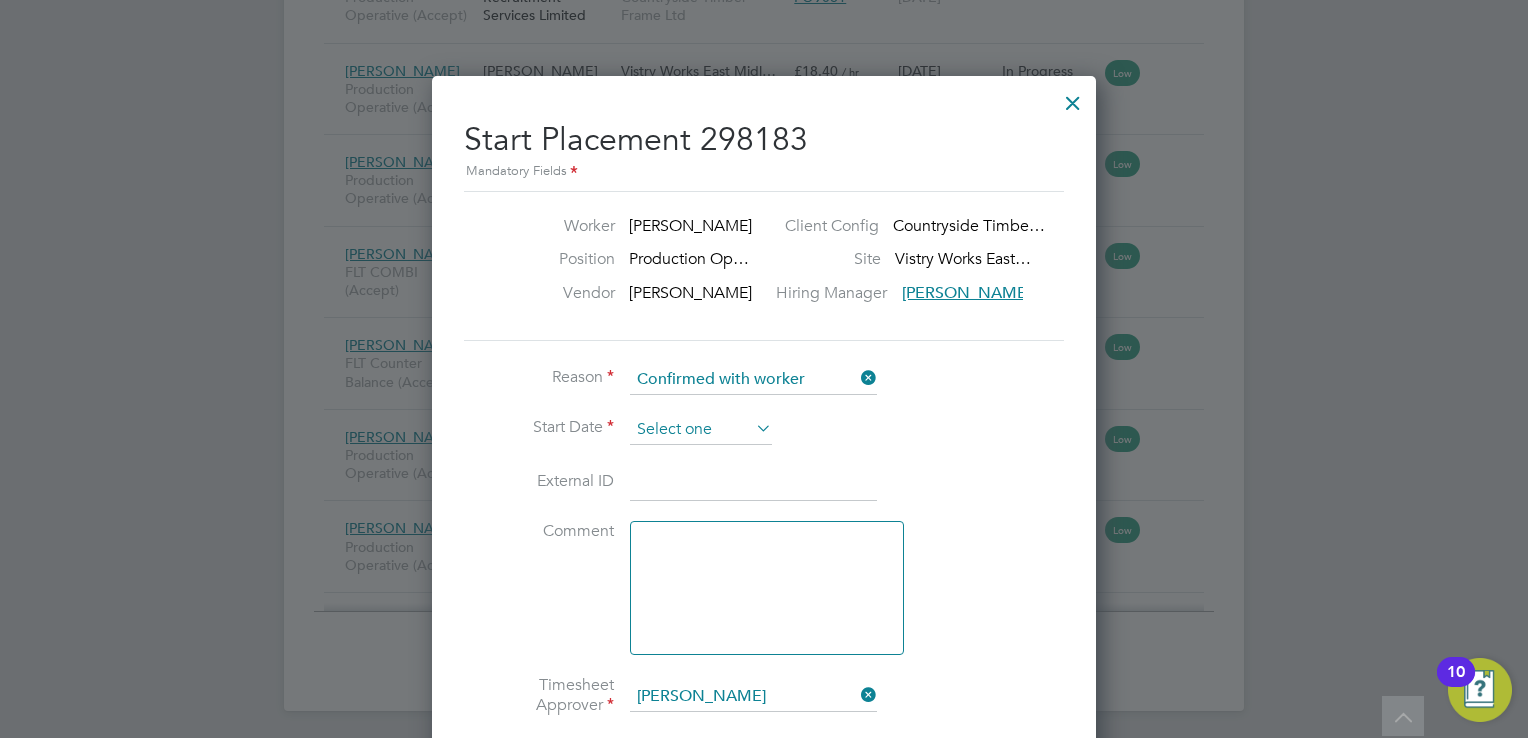 click 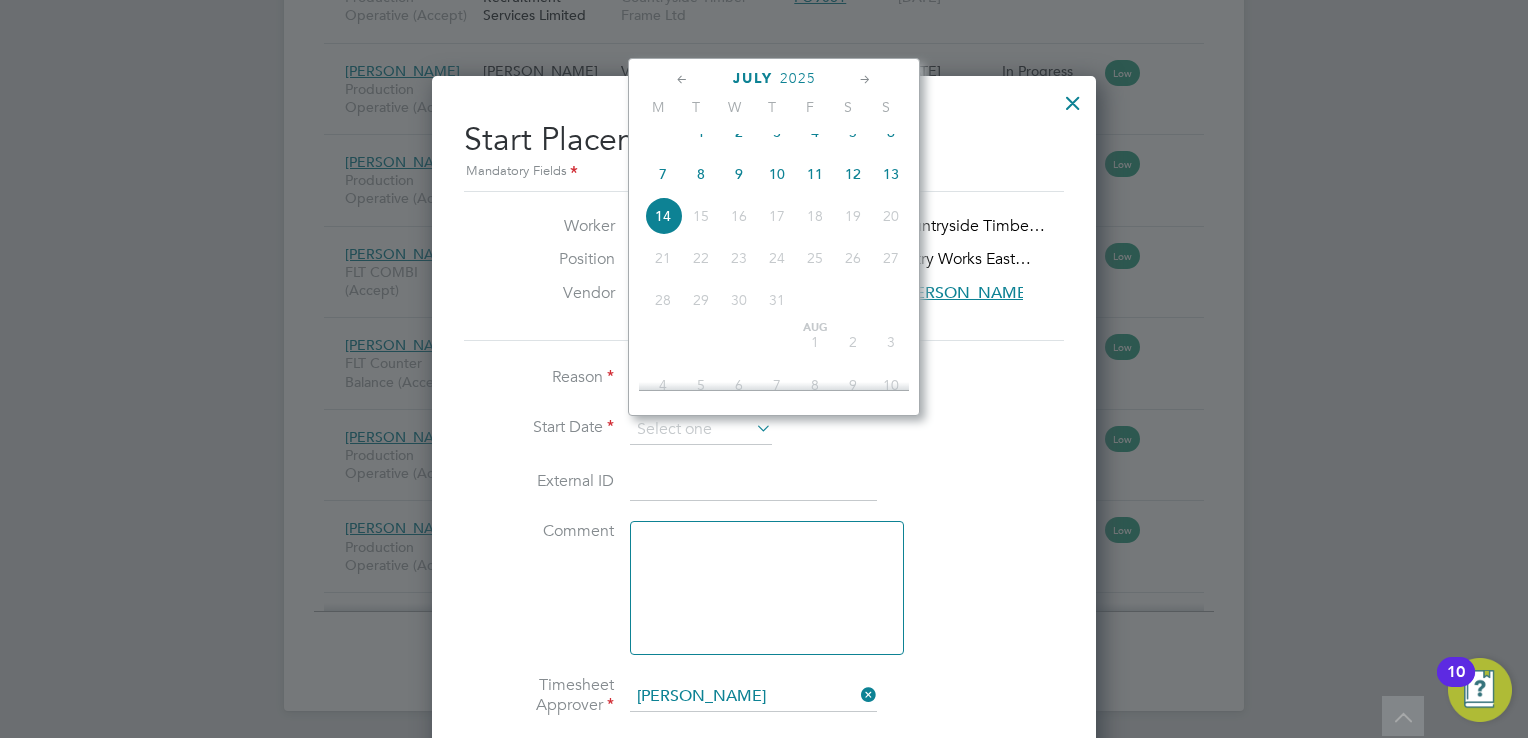 click on "7" 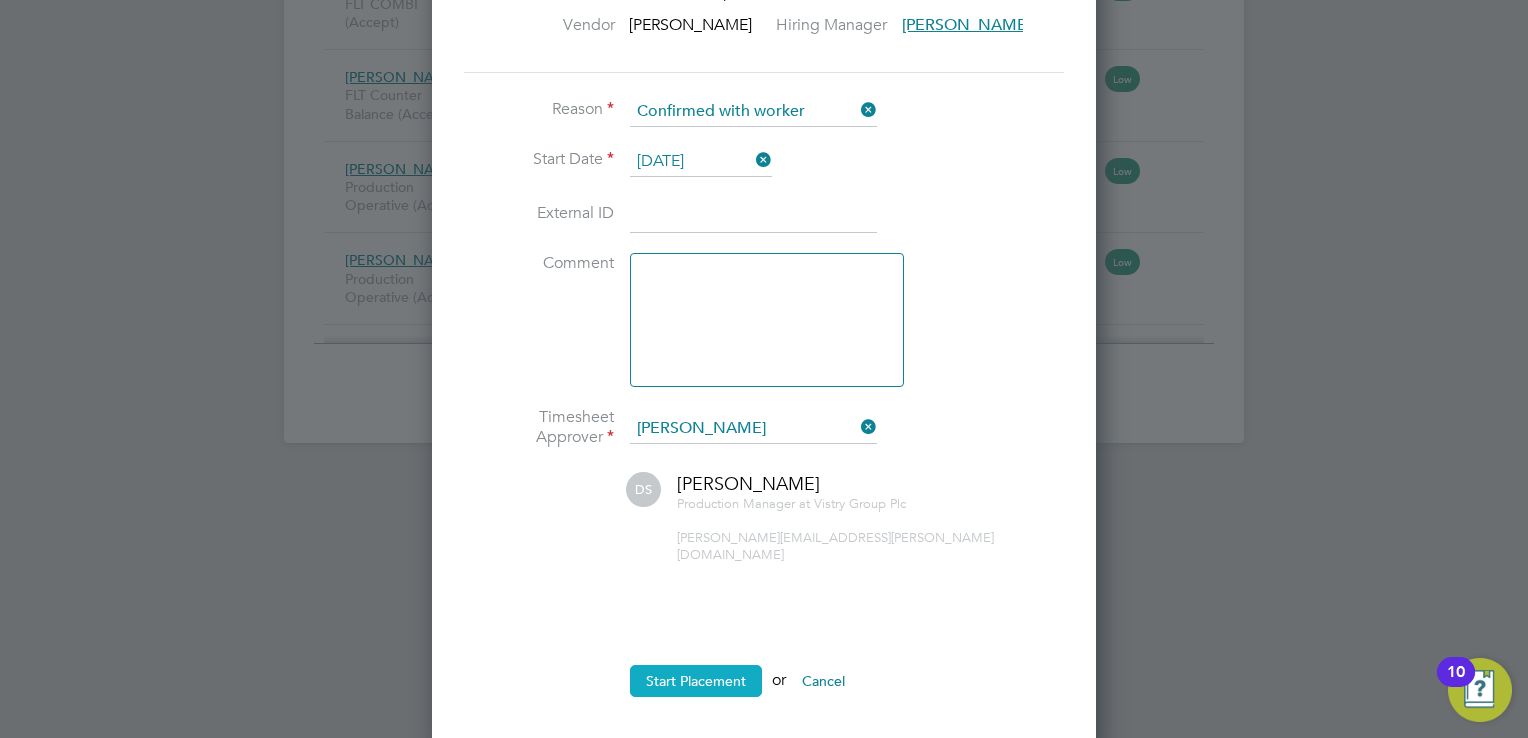 click on "Start Placement" 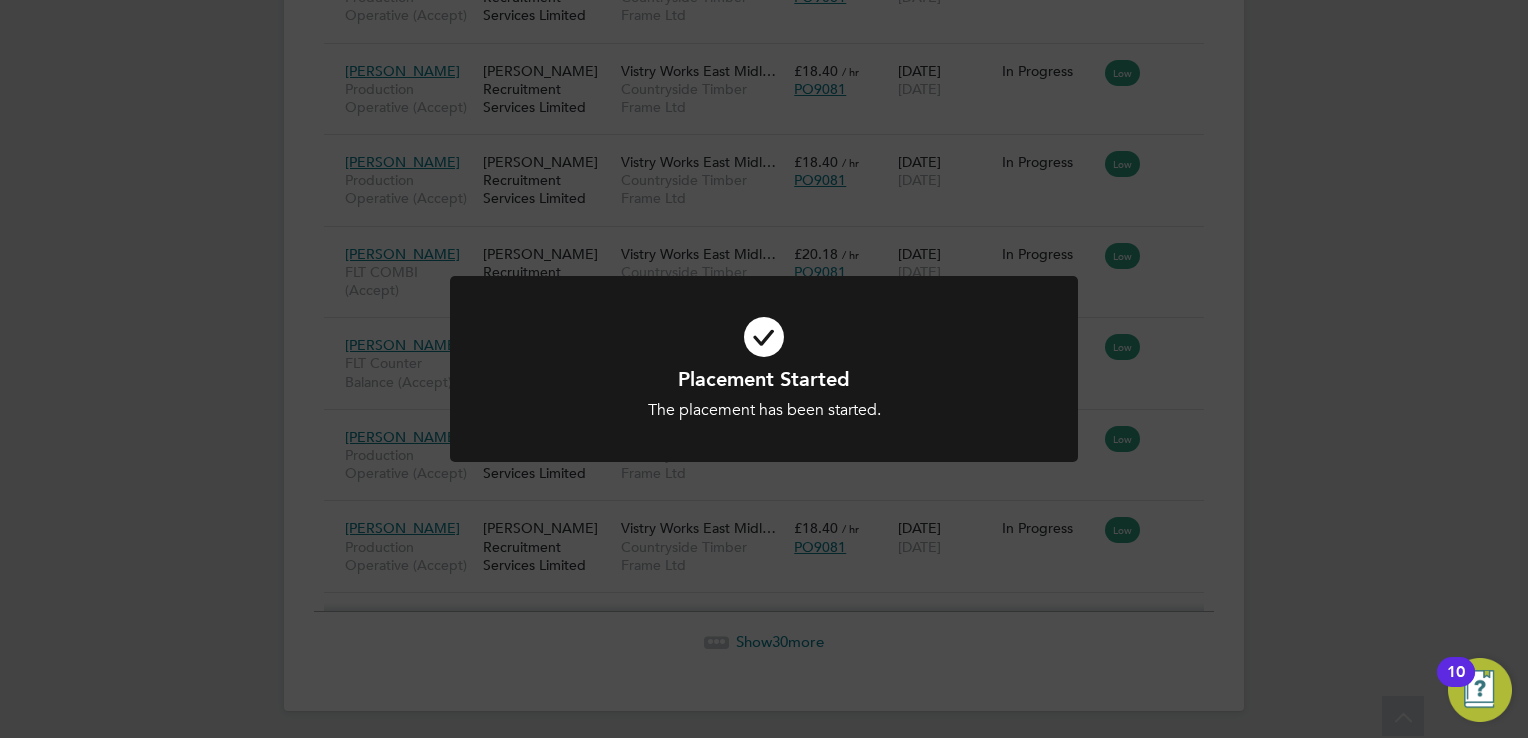 click on "Placement Started The placement has been started. Cancel Okay" 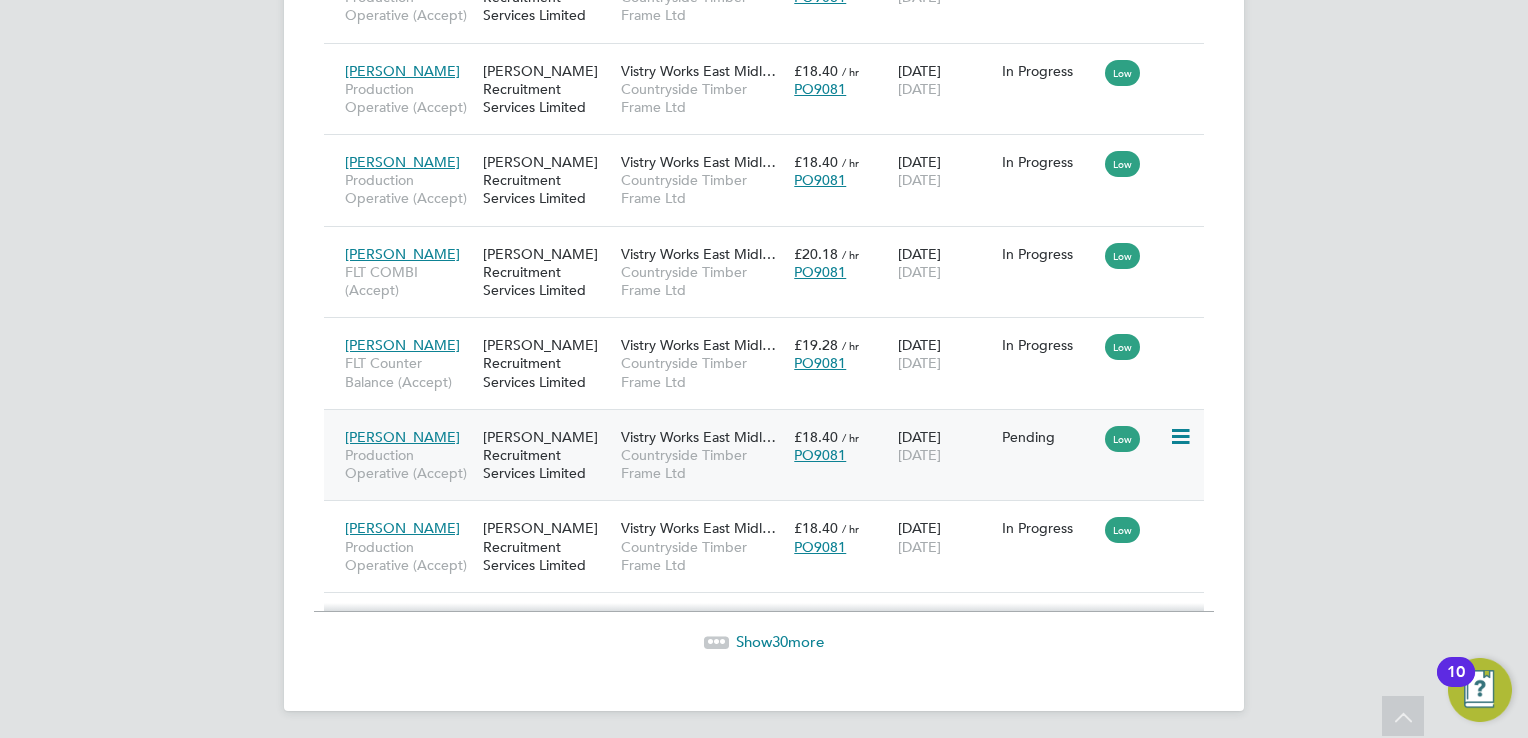 click 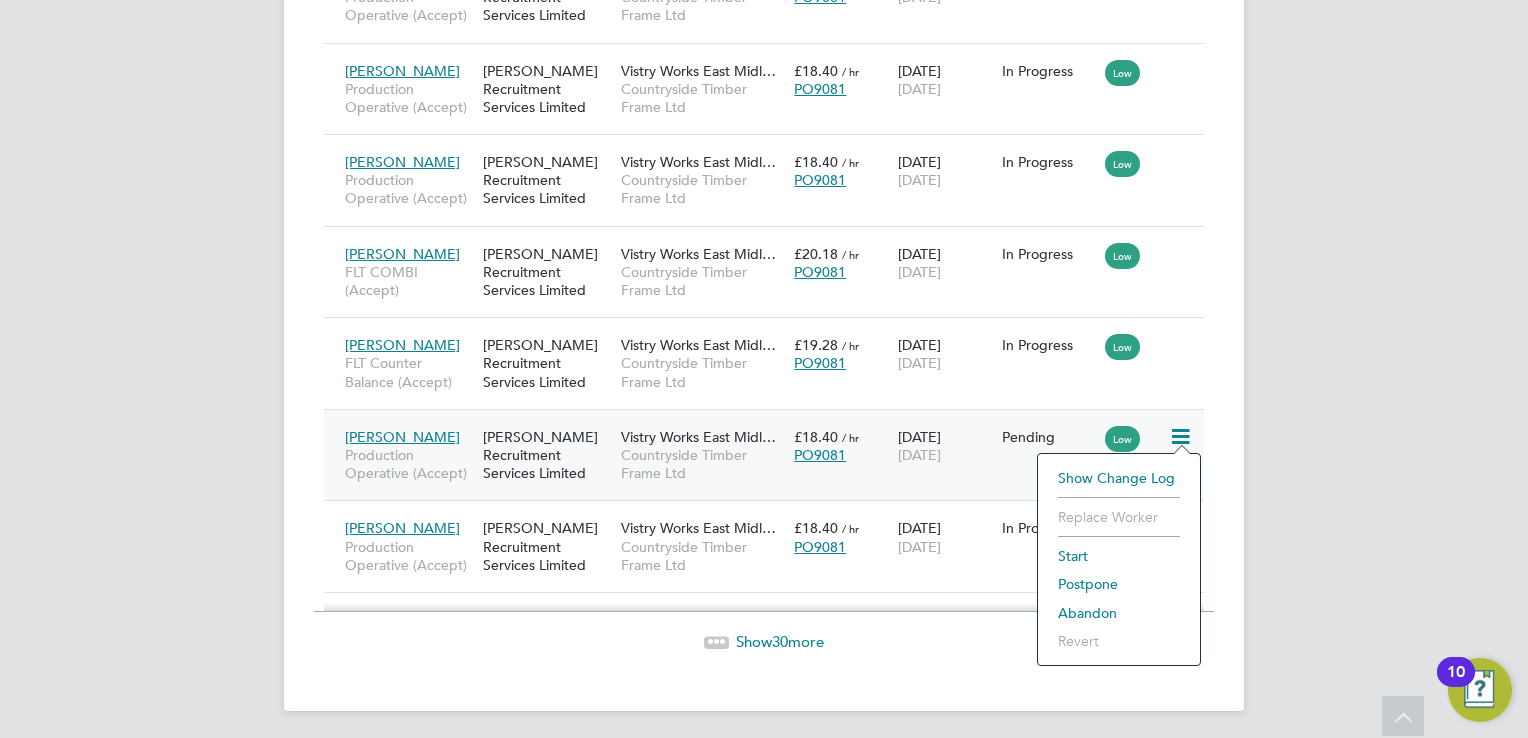 click on "Start" 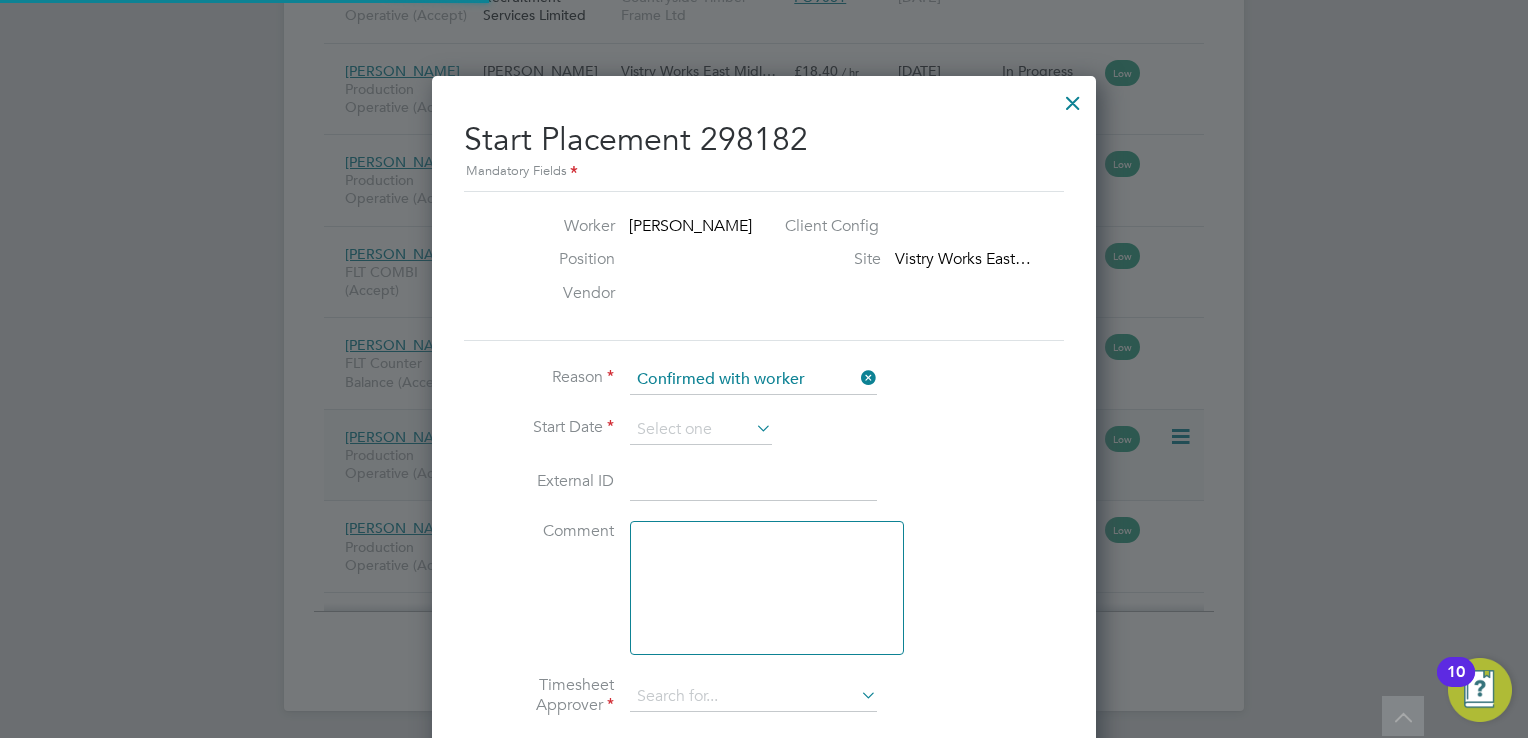 type on "[PERSON_NAME]" 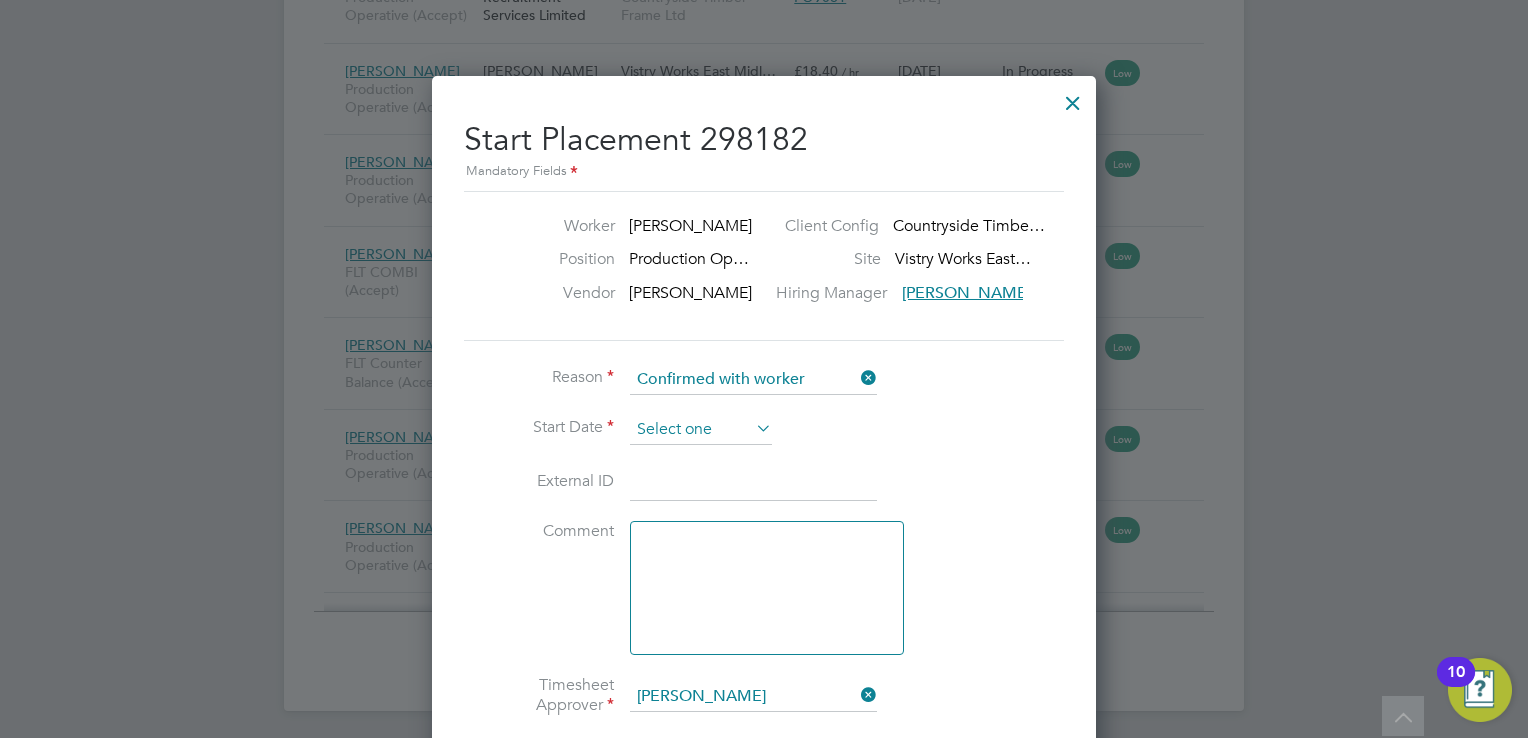 click 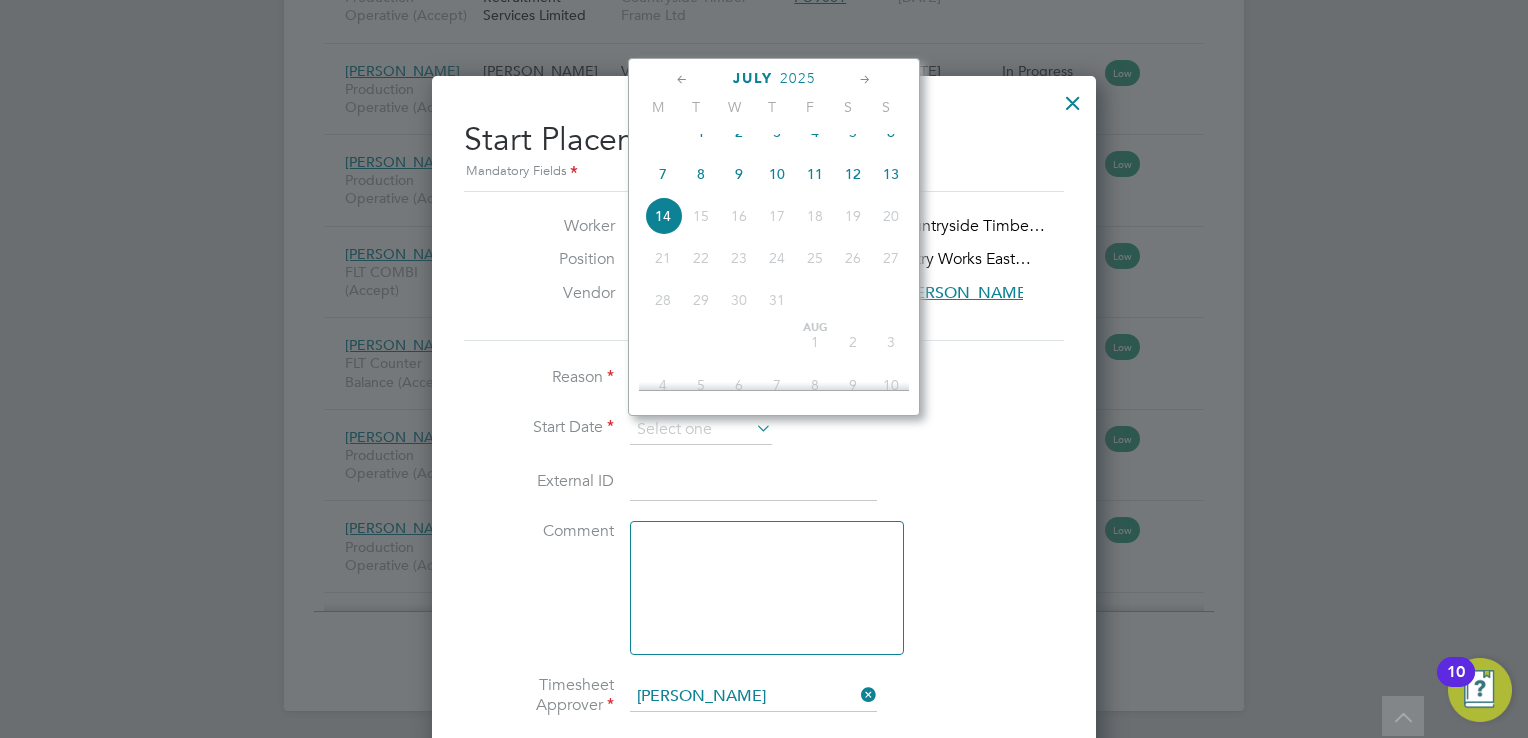 click on "7" 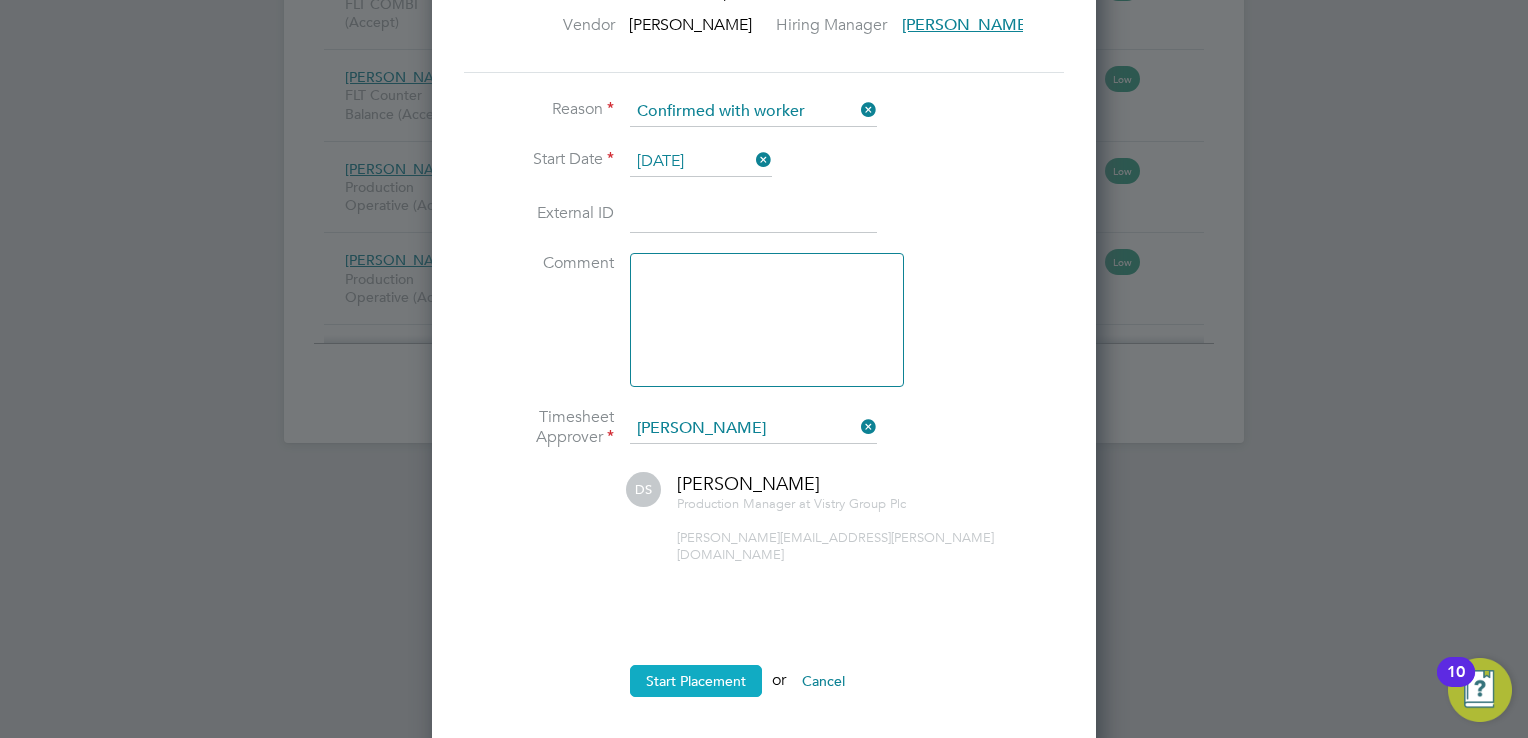 click on "Start Placement" 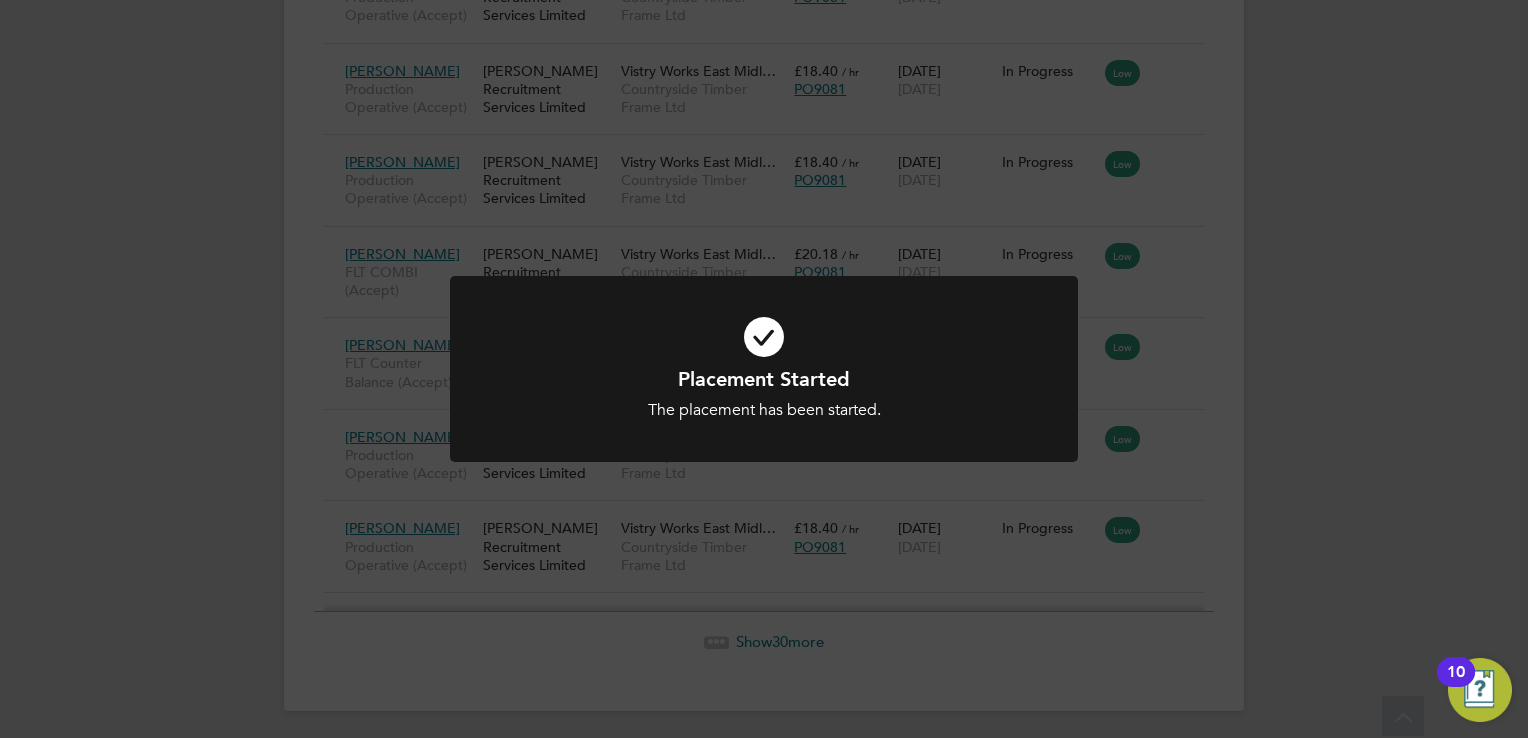 click on "Placement Started The placement has been started. Cancel Okay" 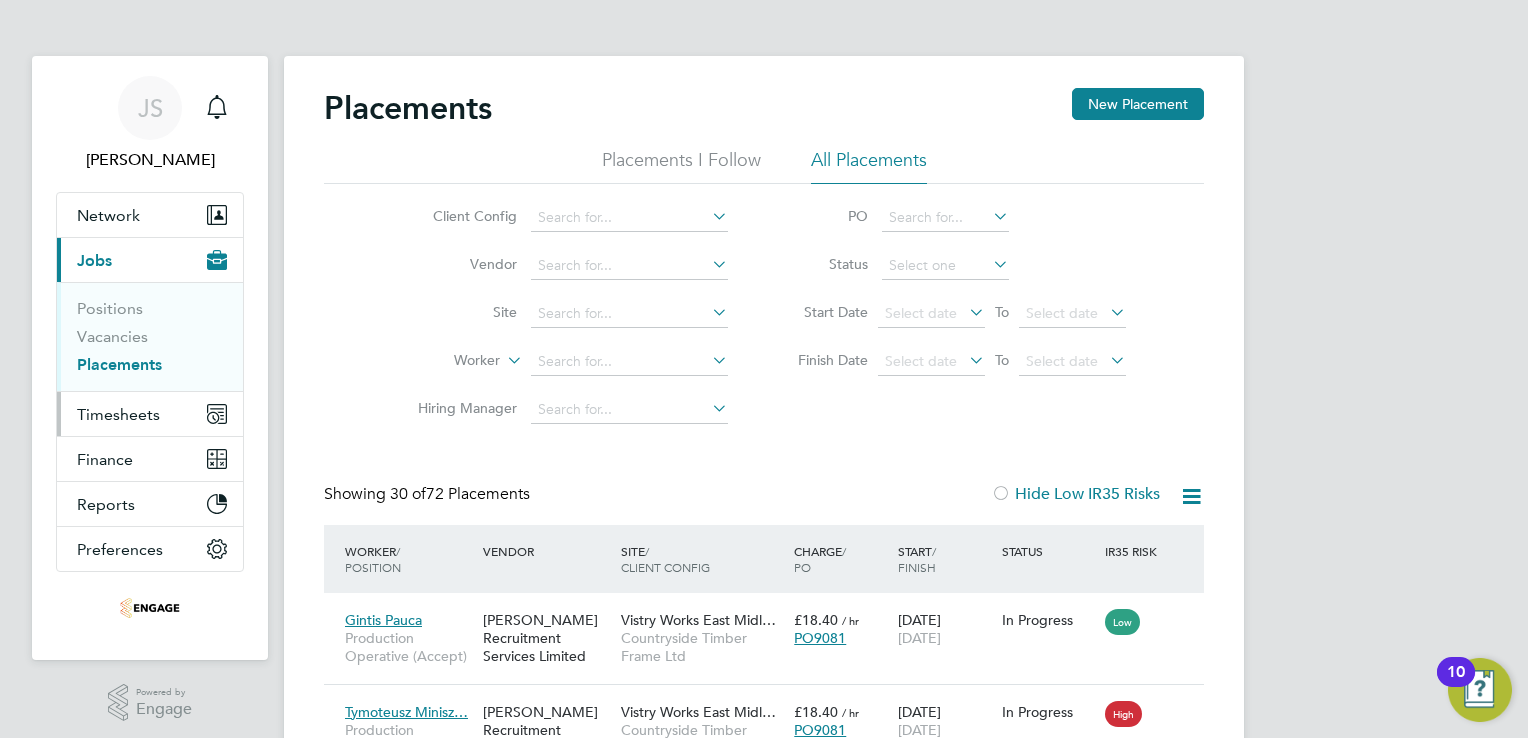 click on "Timesheets" at bounding box center [118, 414] 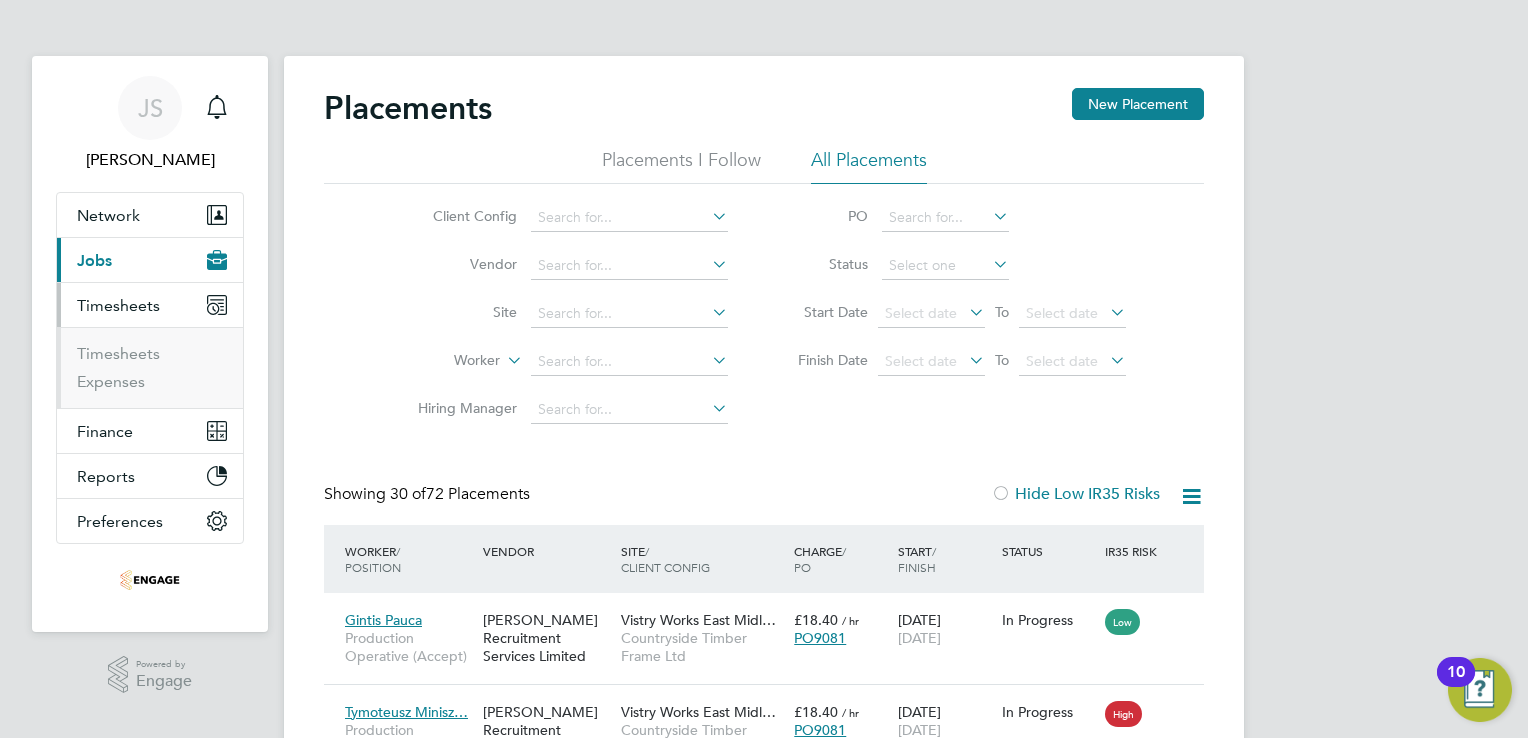 click on "Timesheets   Expenses" at bounding box center (150, 367) 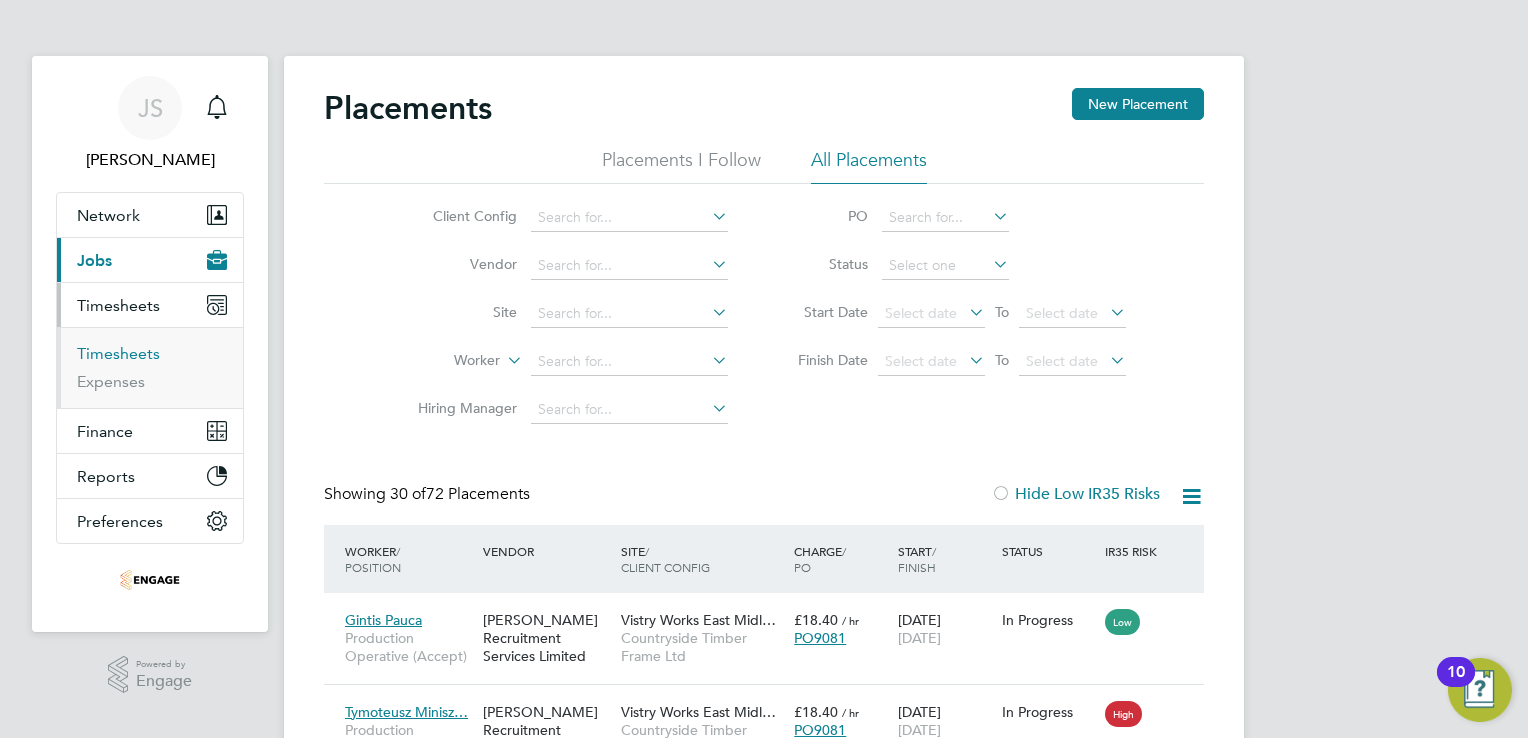 click on "Timesheets" at bounding box center (118, 353) 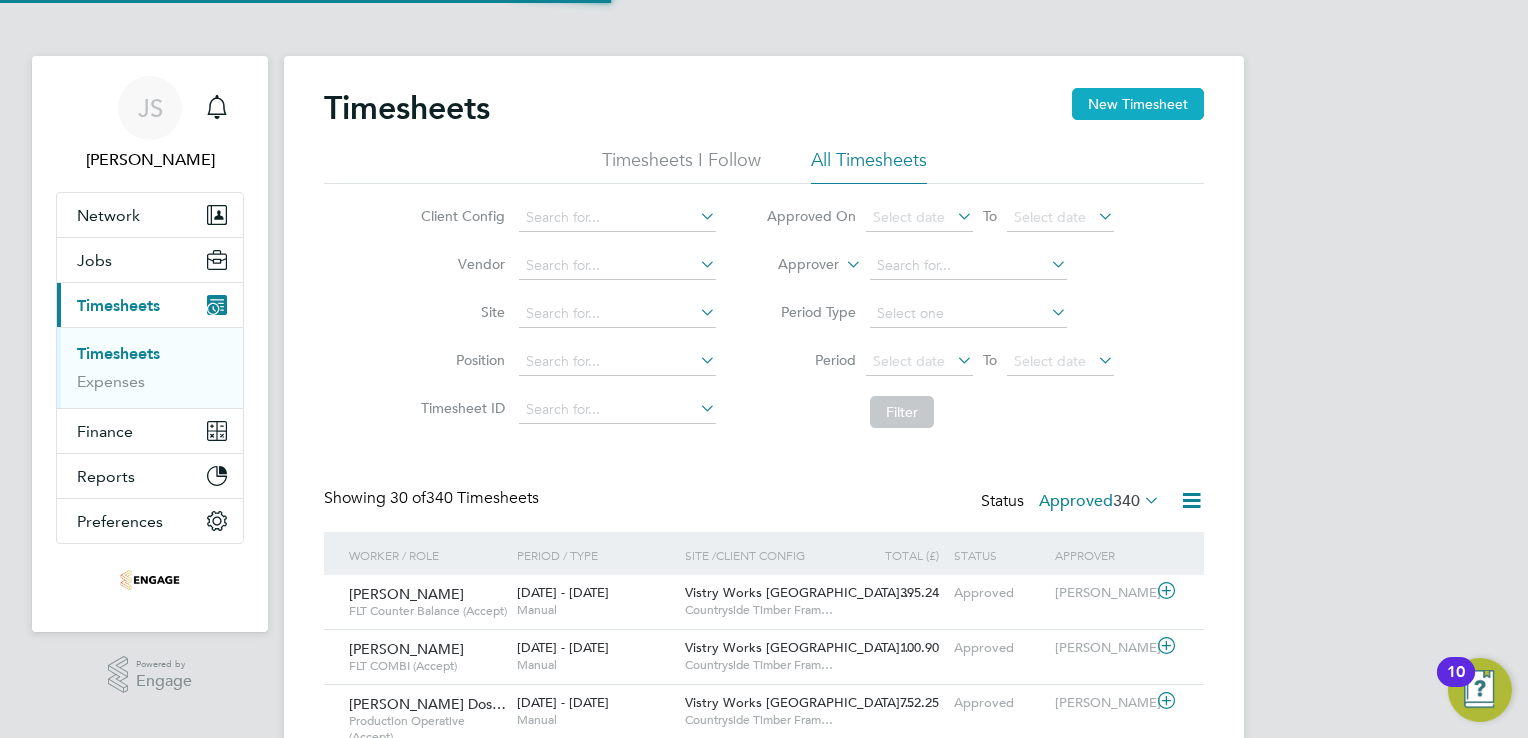 click on "New Timesheet" 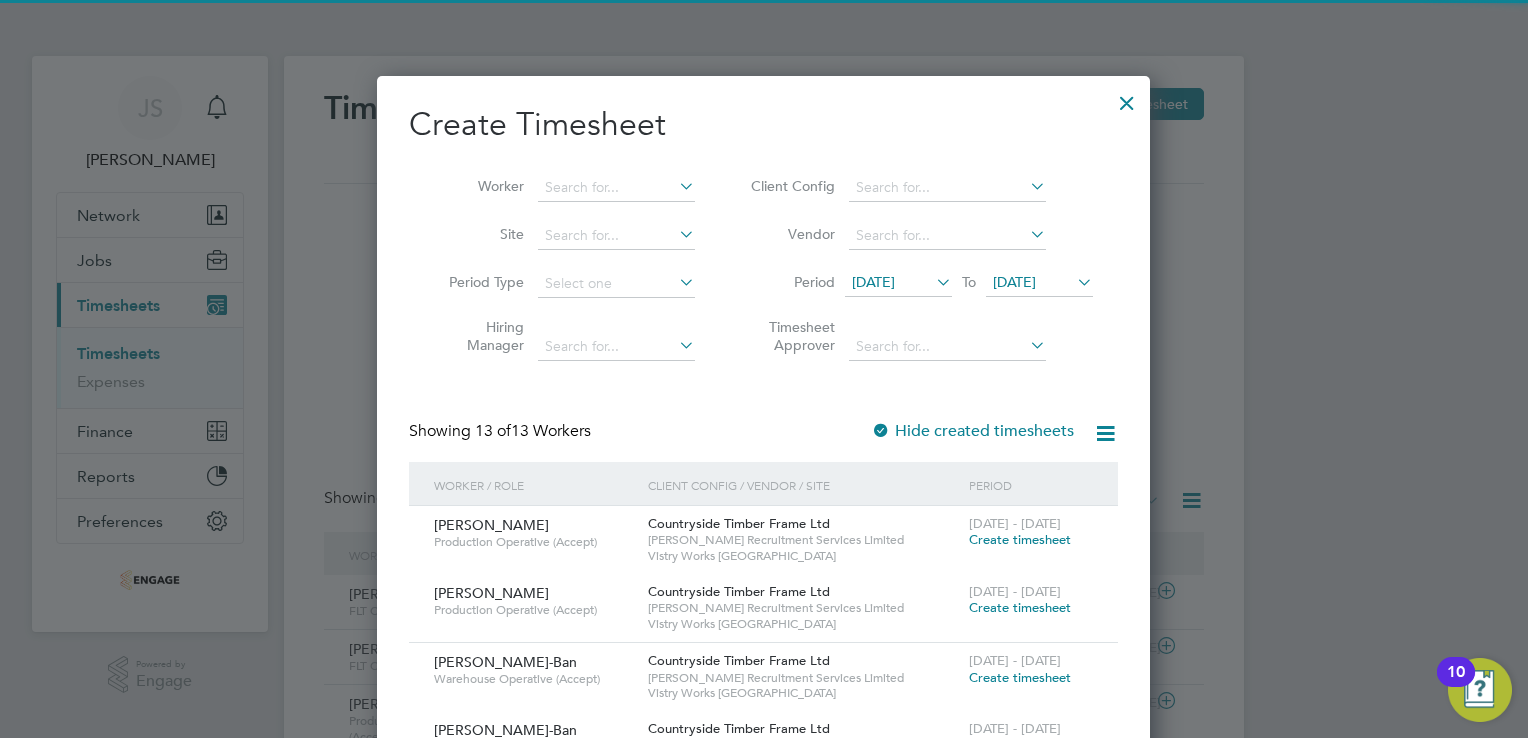 click on "[DATE]" at bounding box center (873, 282) 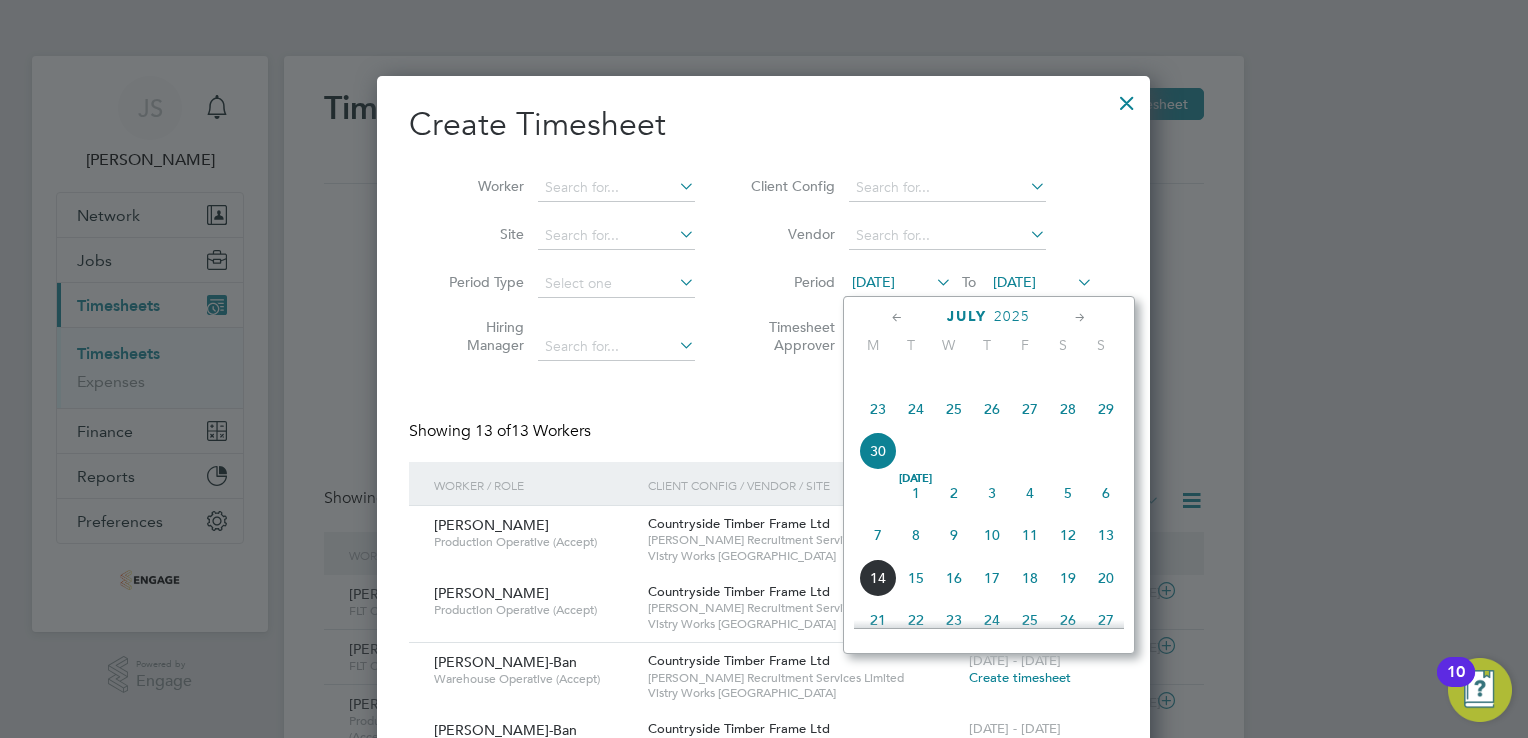 drag, startPoint x: 878, startPoint y: 560, endPoint x: 924, endPoint y: 522, distance: 59.665737 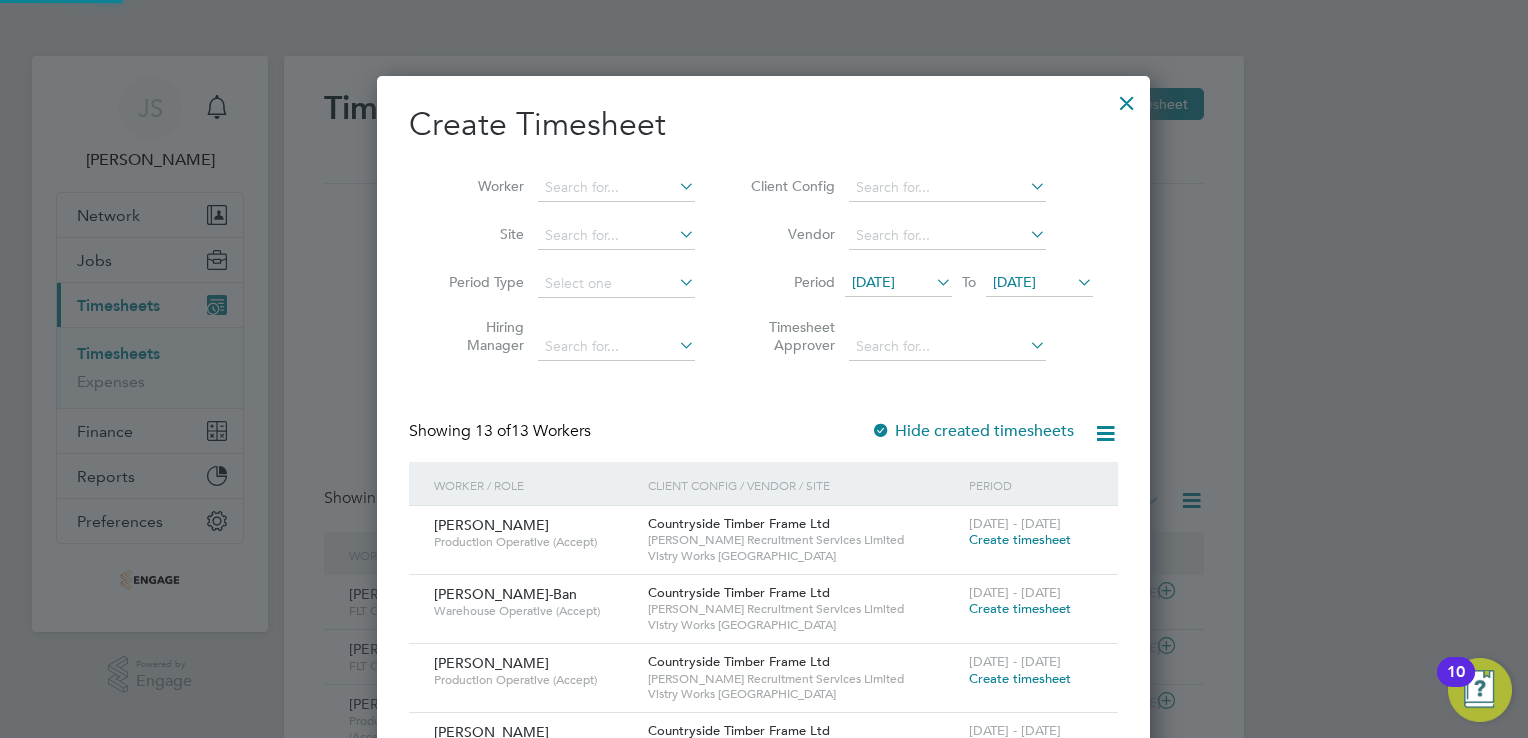 click on "[DATE]" at bounding box center [1014, 282] 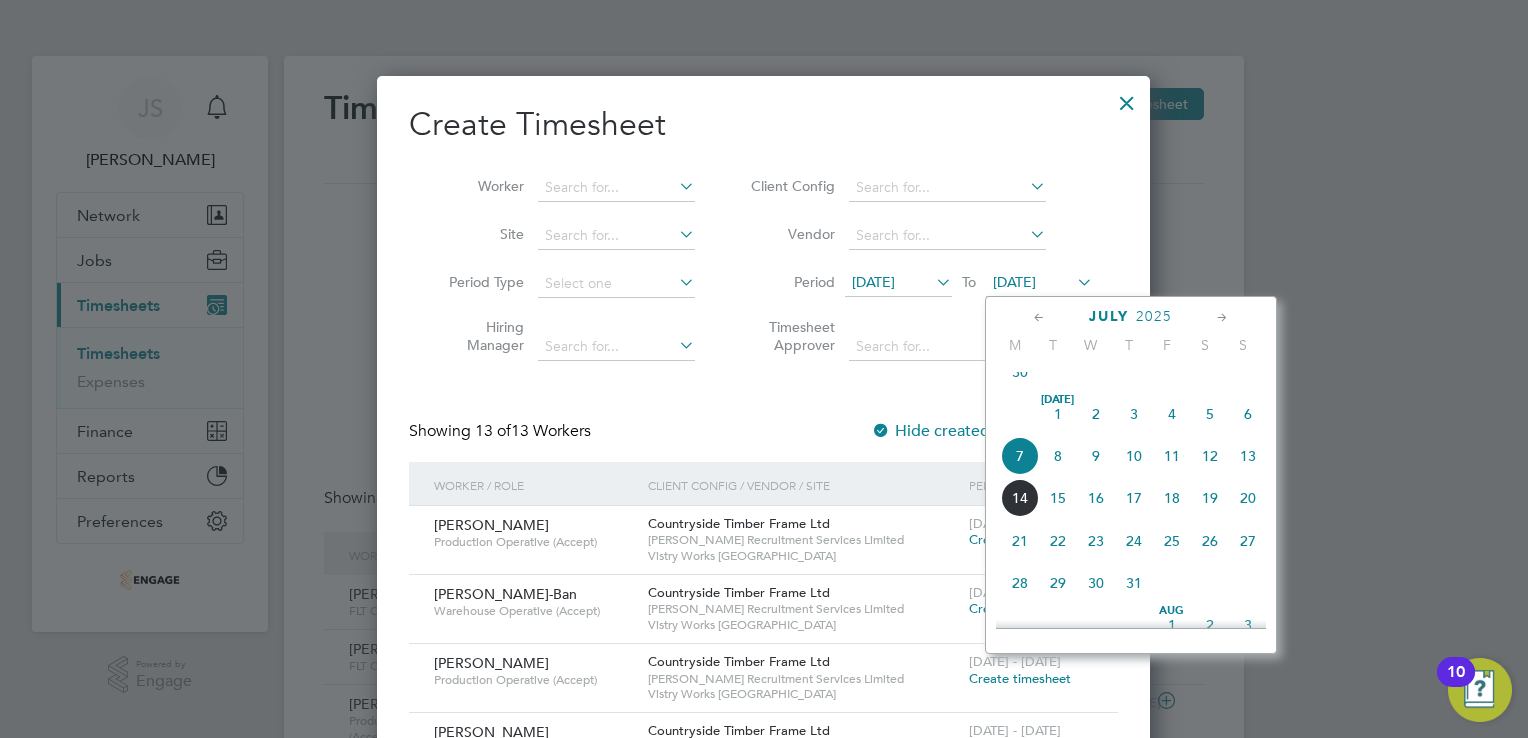 click on "13" 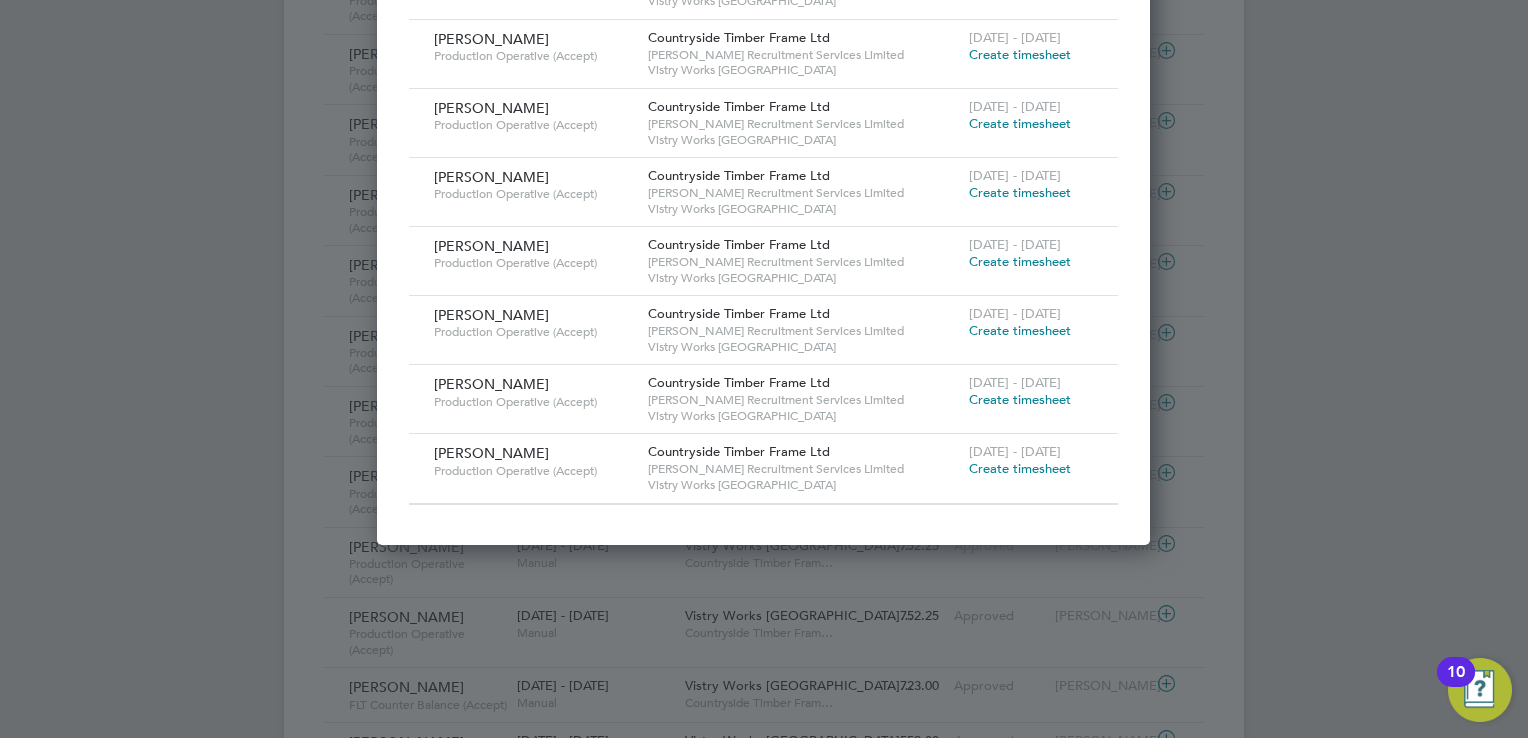 drag, startPoint x: 564, startPoint y: 388, endPoint x: 594, endPoint y: 387, distance: 30.016663 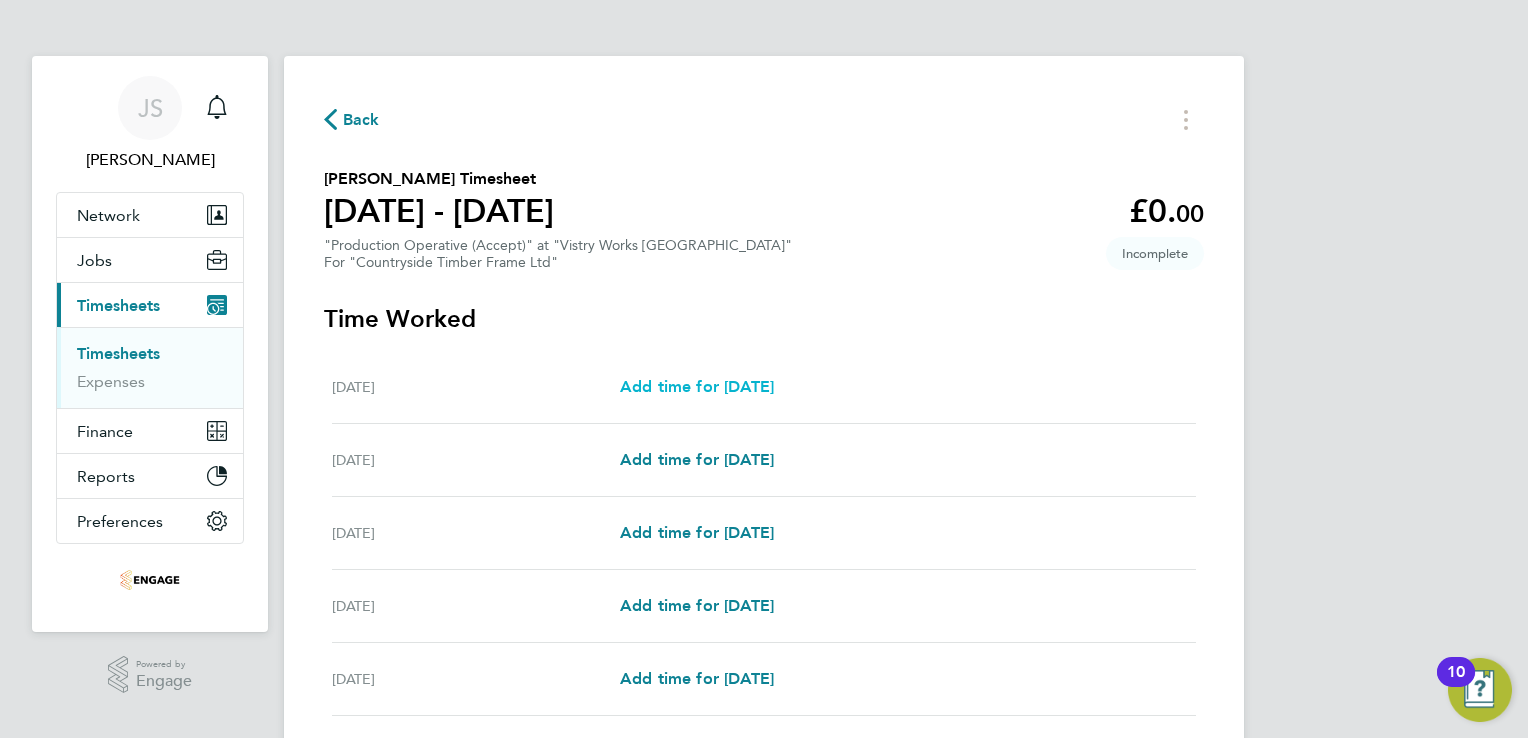 click on "Add time for [DATE]" at bounding box center (697, 386) 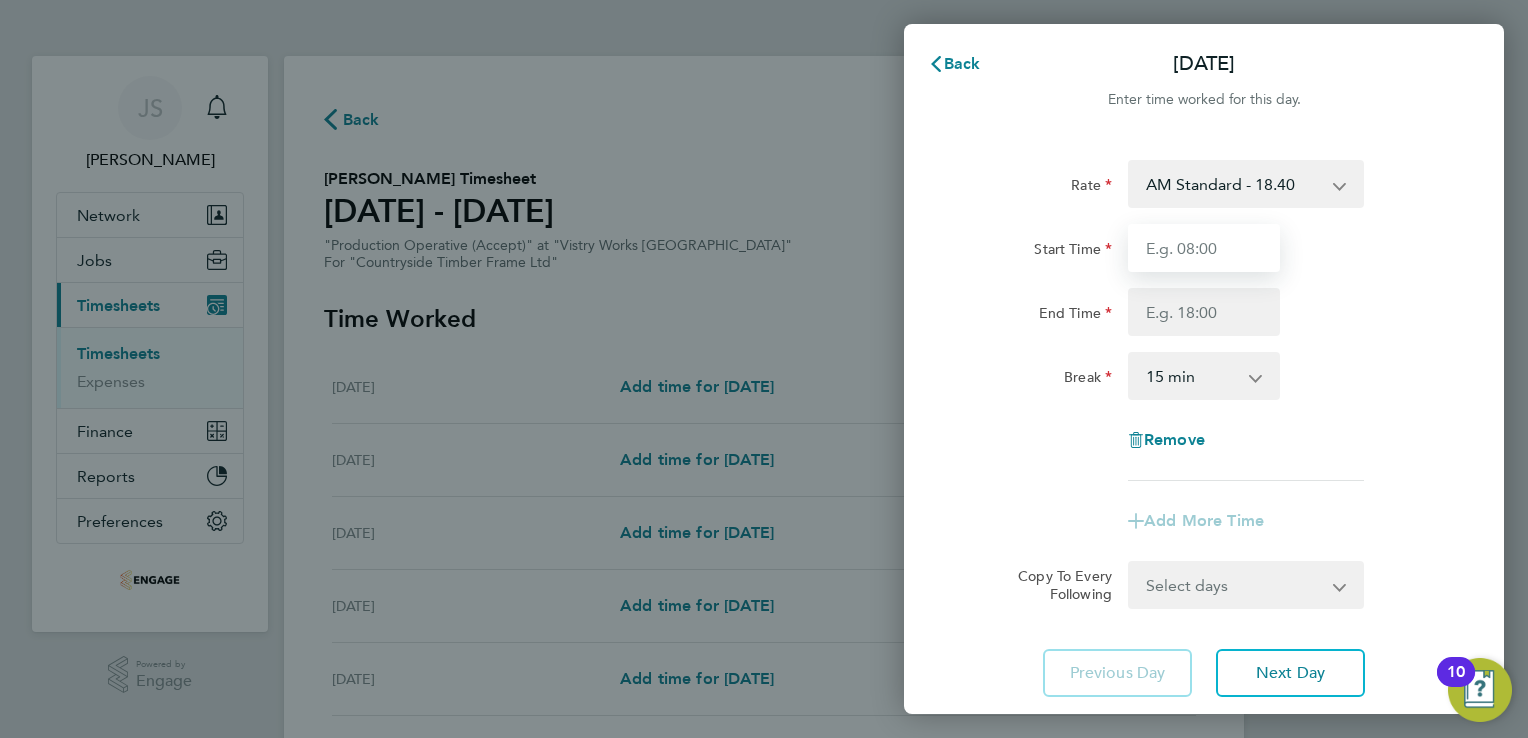 click on "Start Time" at bounding box center [1204, 248] 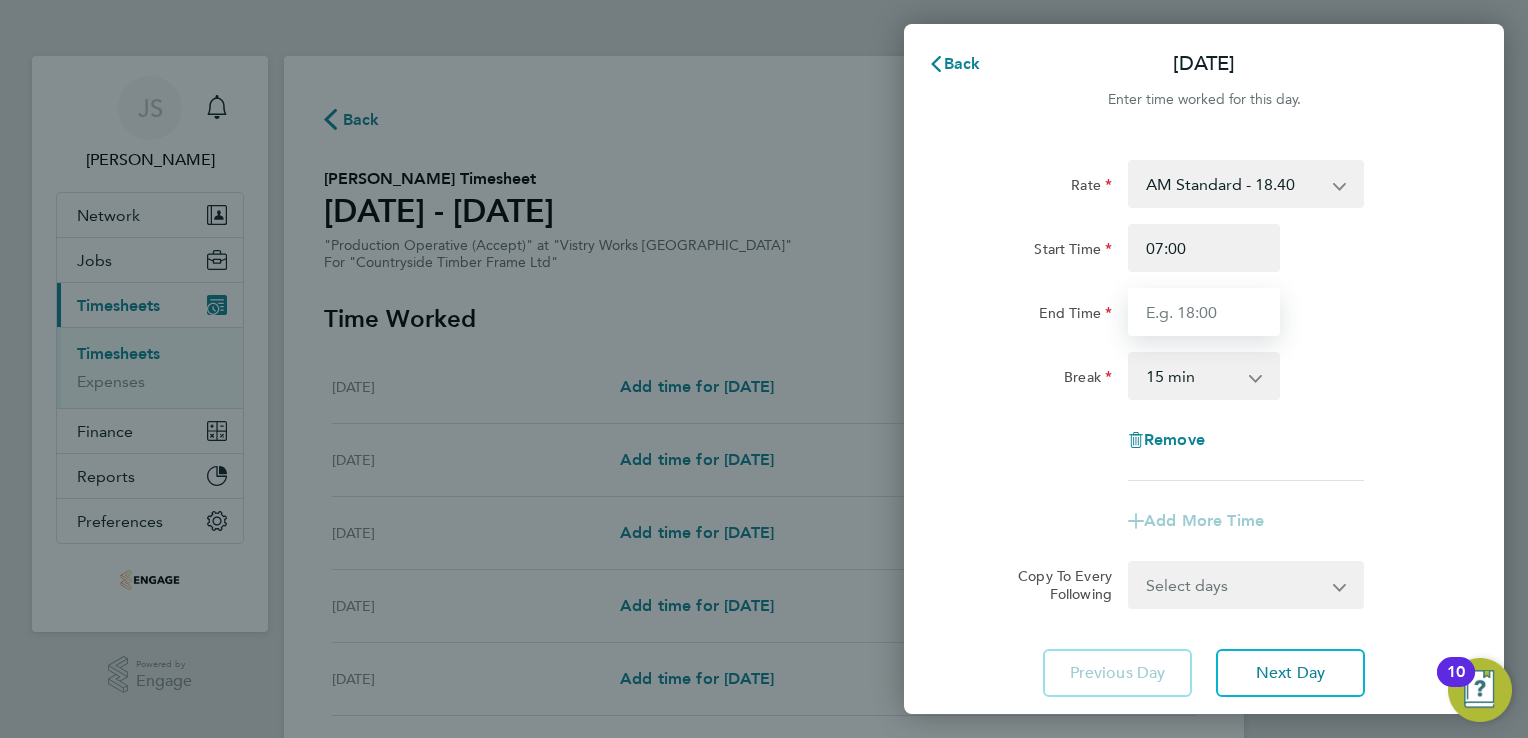 click on "End Time" at bounding box center [1204, 312] 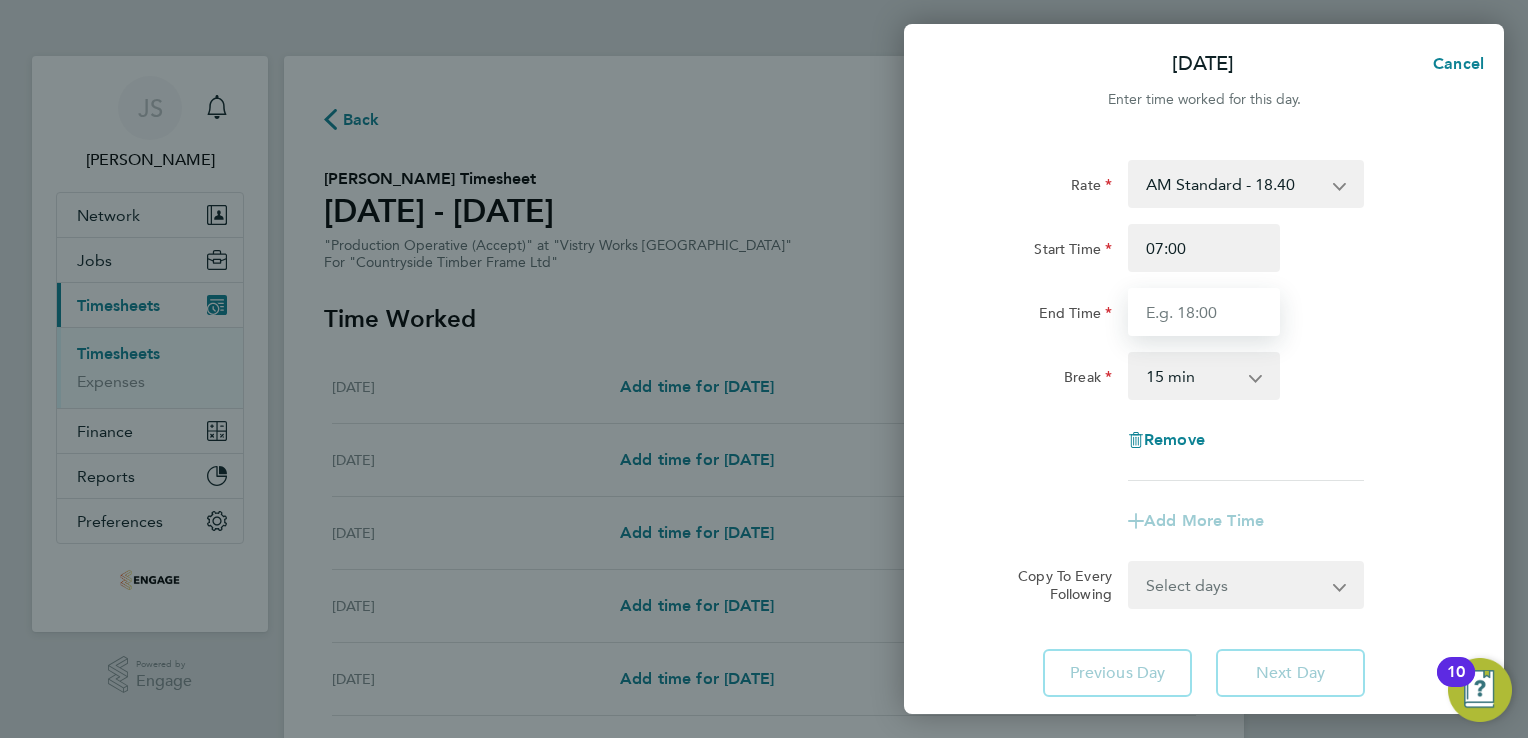 type on "14:00" 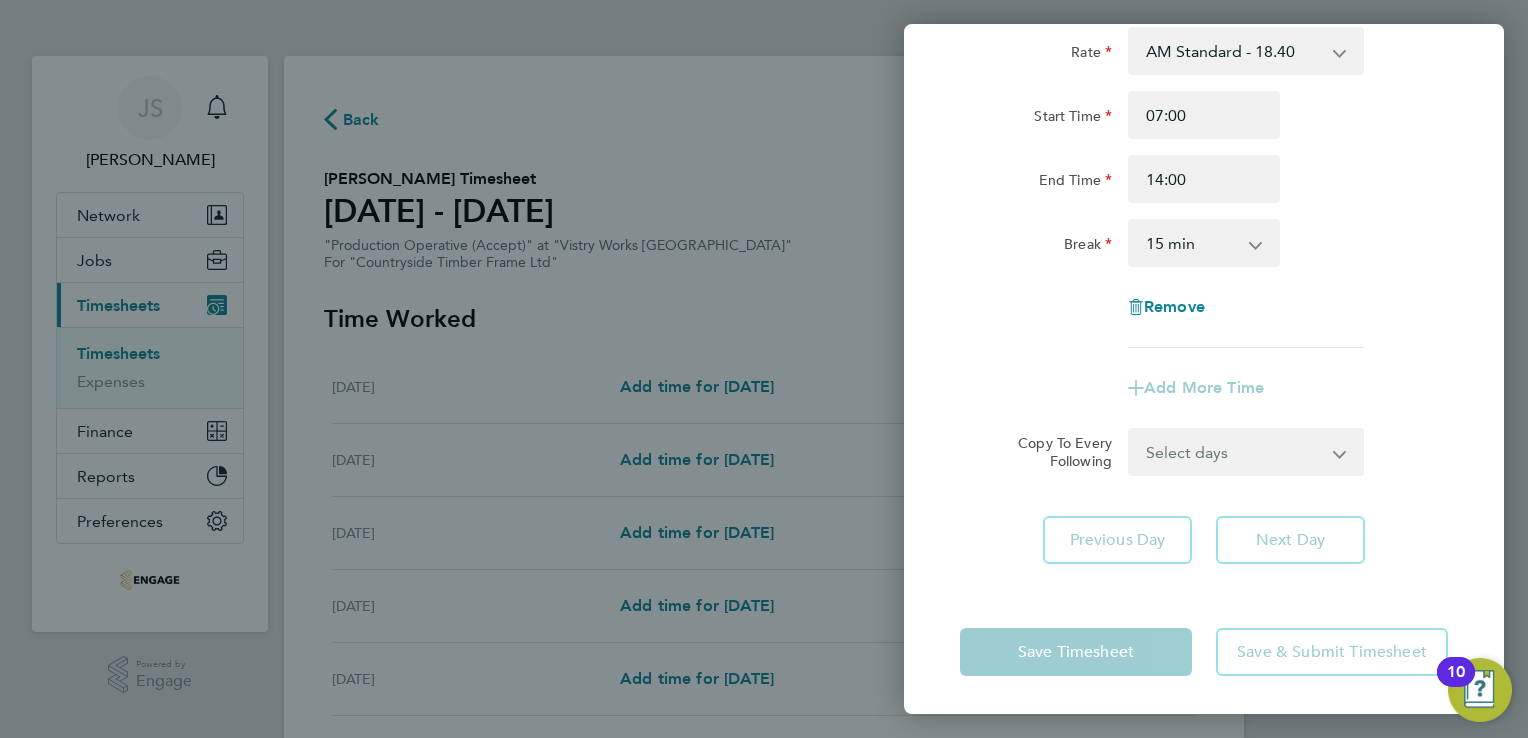 click on "0 min   15 min   30 min   45 min   60 min   75 min   90 min" at bounding box center (1192, 243) 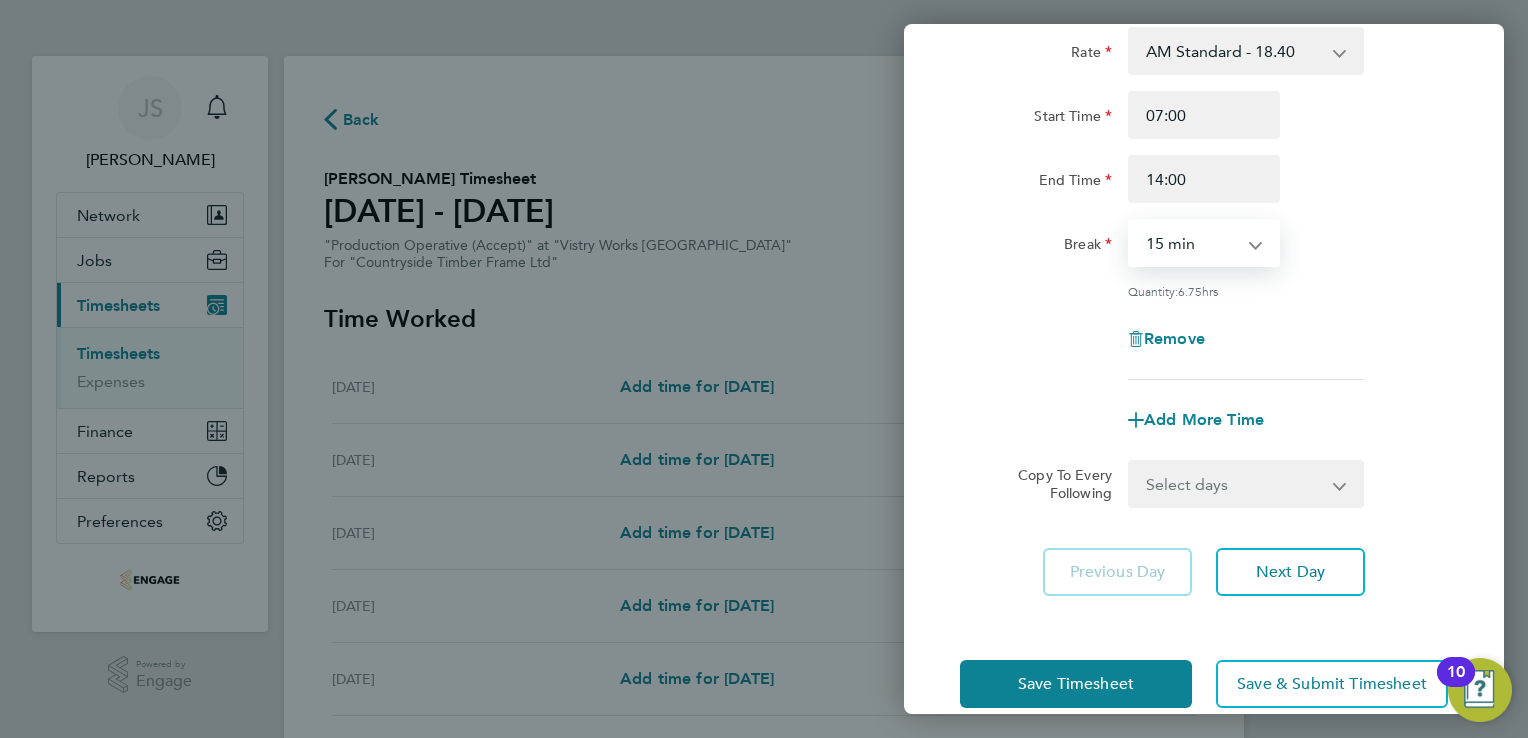 select on "30" 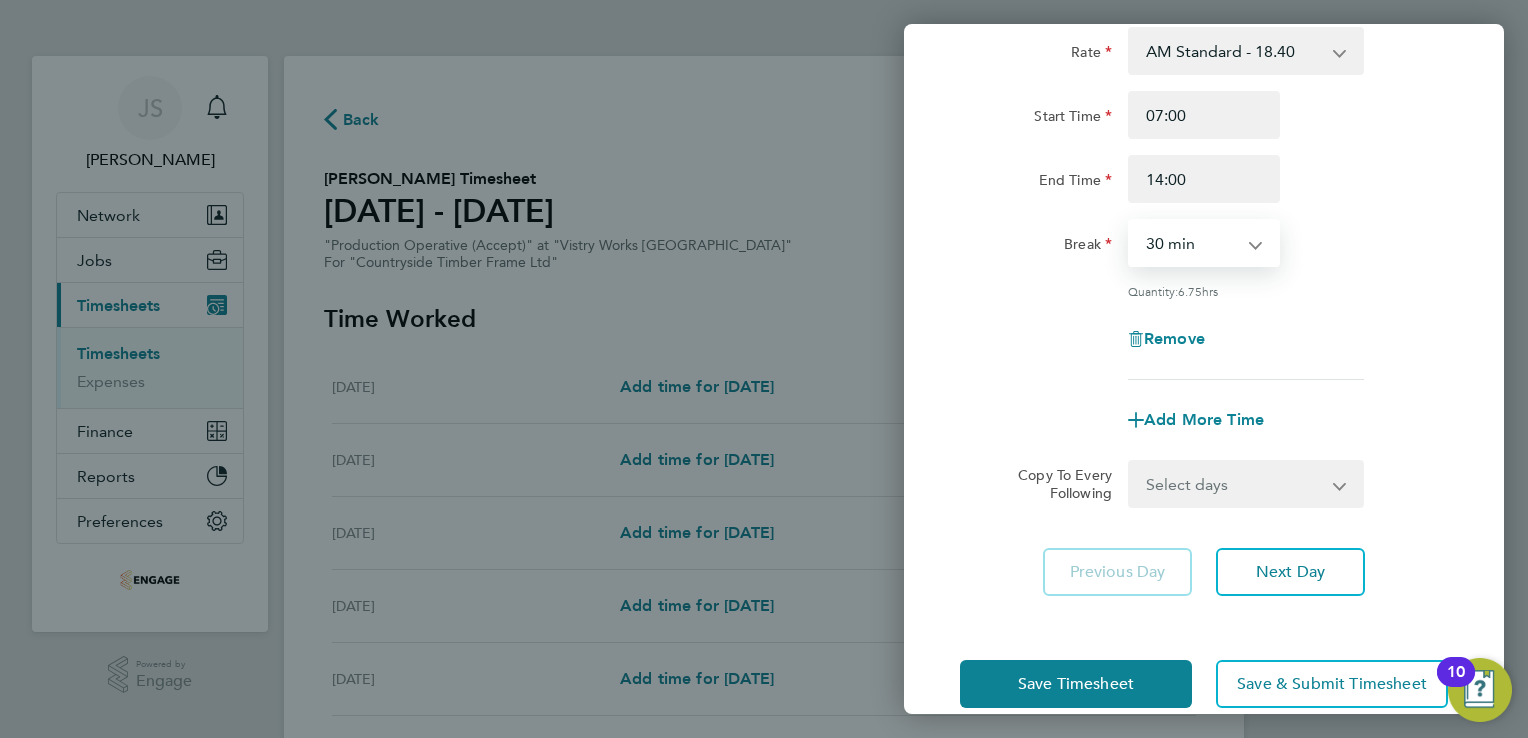 click on "0 min   15 min   30 min   45 min   60 min   75 min   90 min" at bounding box center [1192, 243] 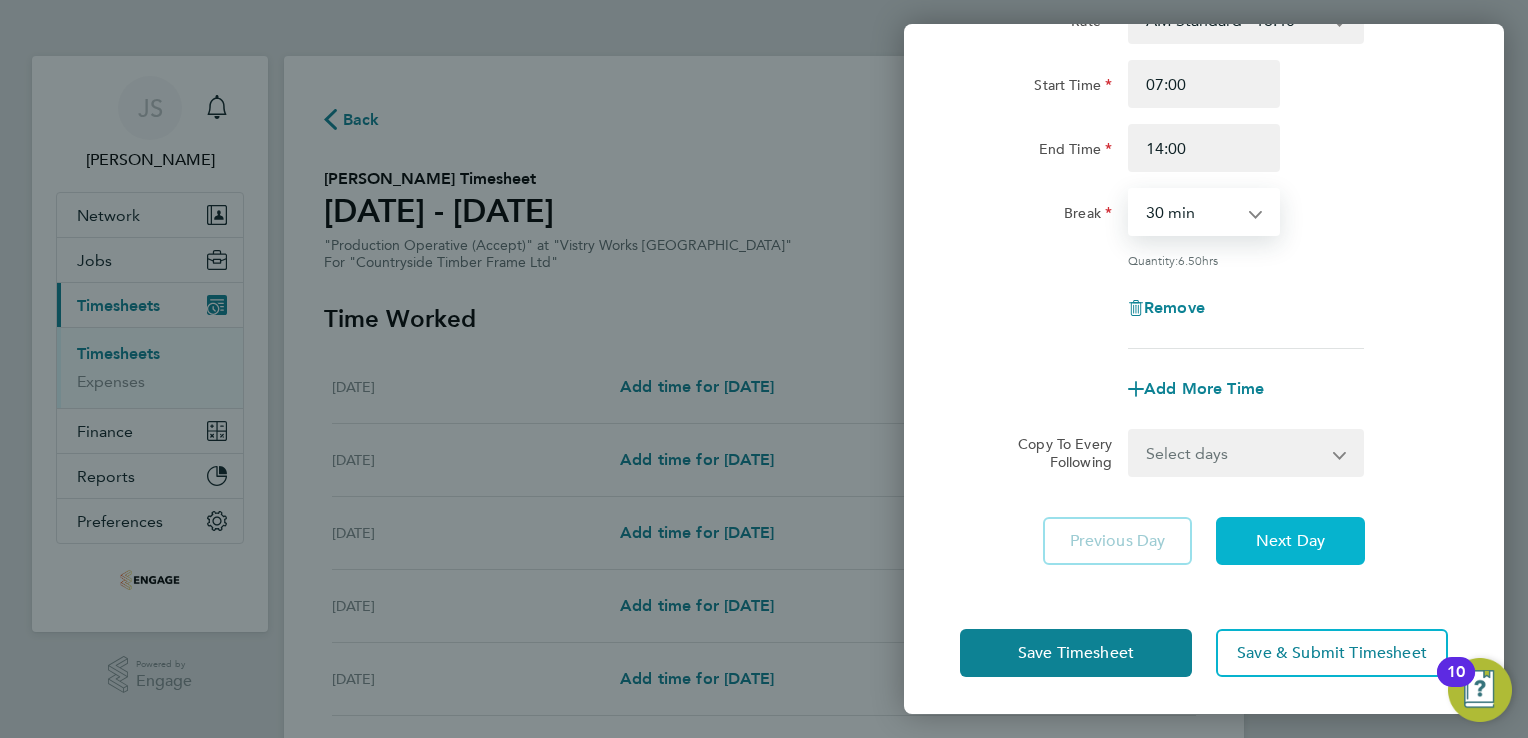 click on "Next Day" 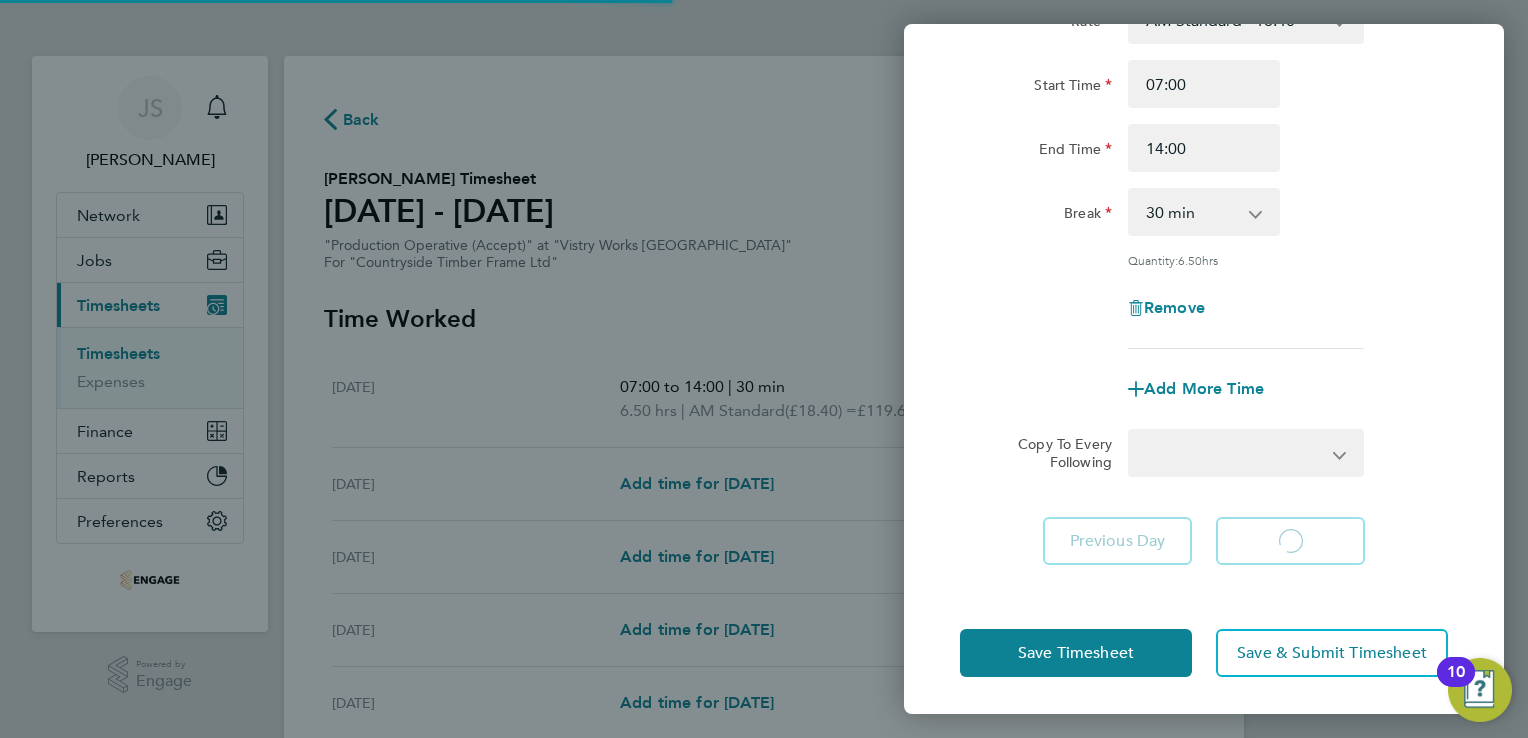 select on "15" 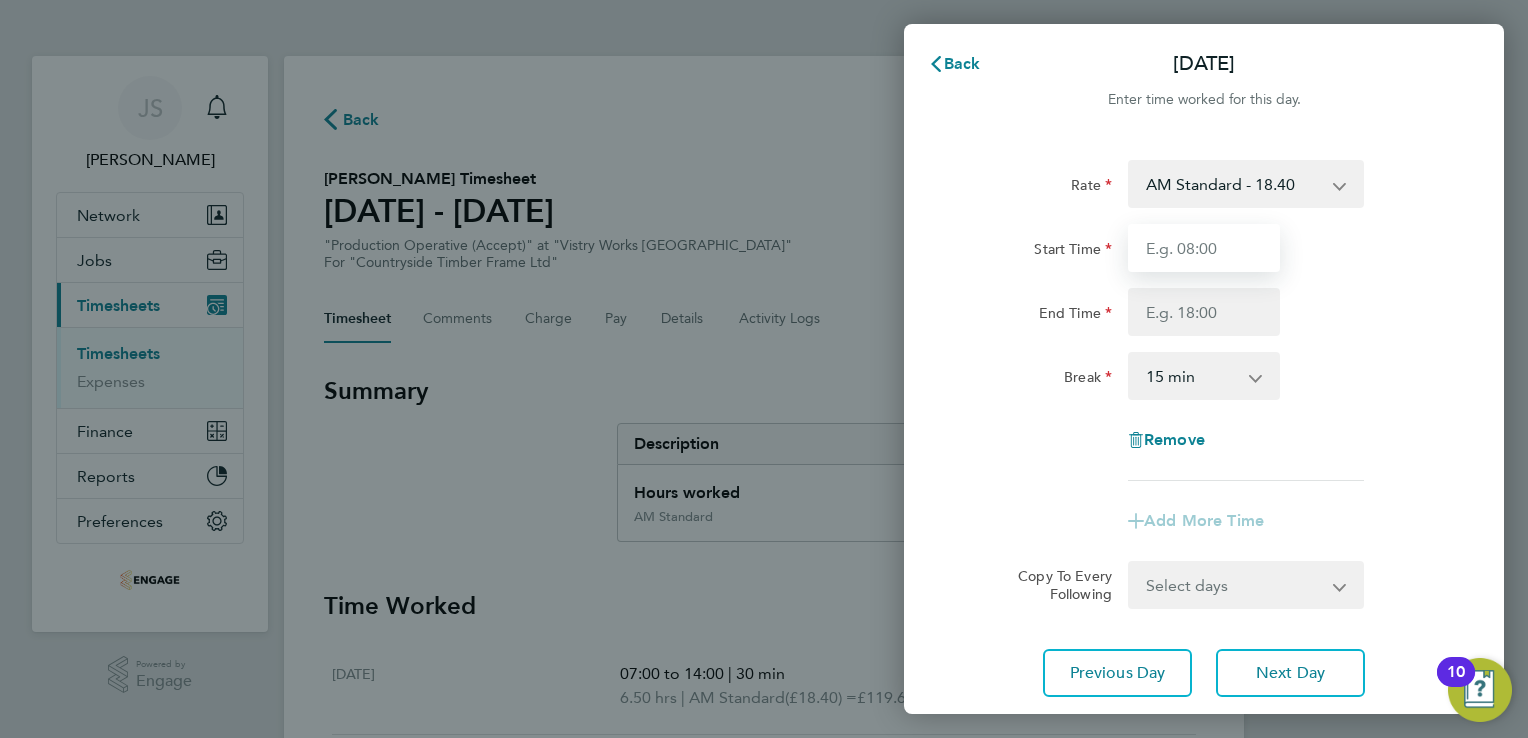 click on "Start Time" at bounding box center (1204, 248) 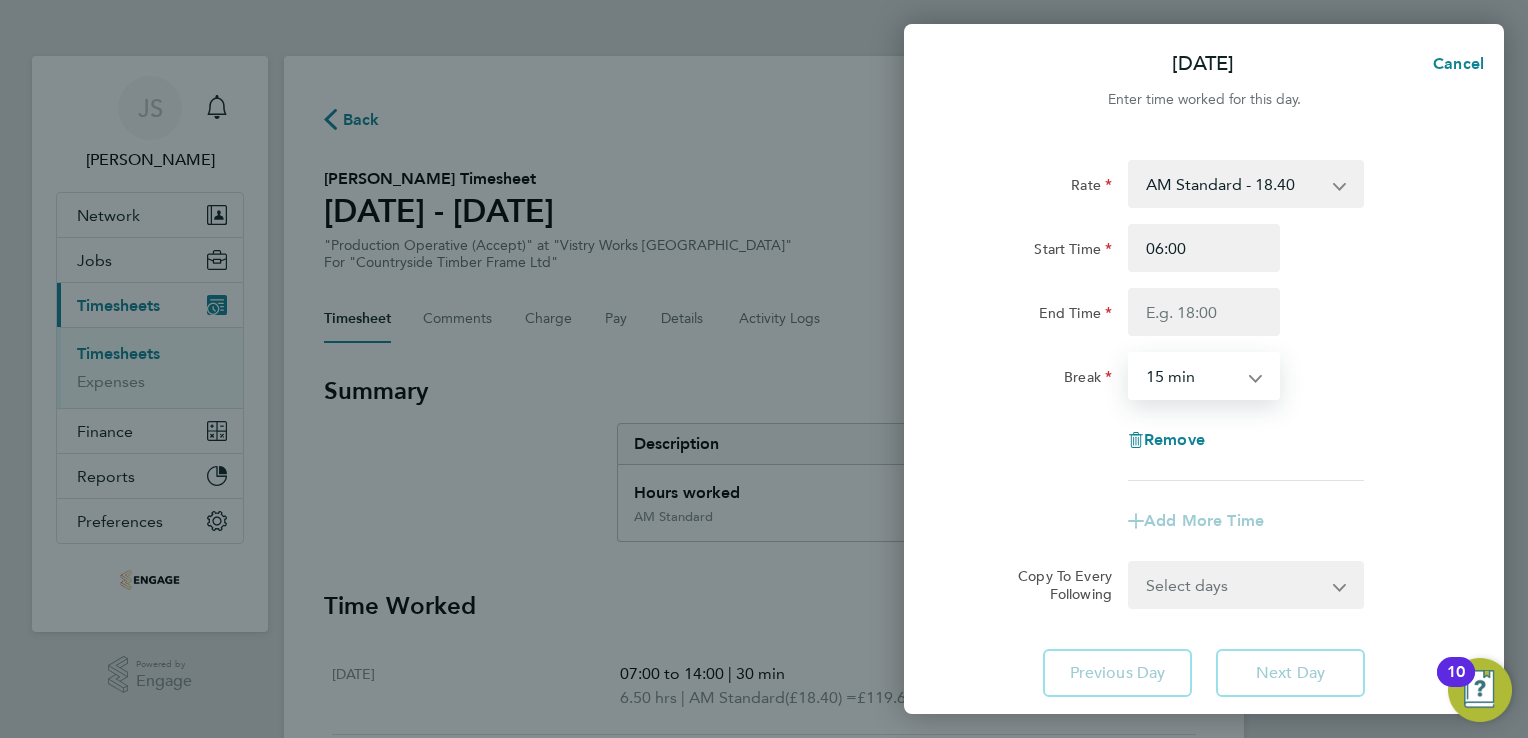 click on "0 min   15 min   30 min   45 min   60 min   75 min   90 min" at bounding box center (1192, 376) 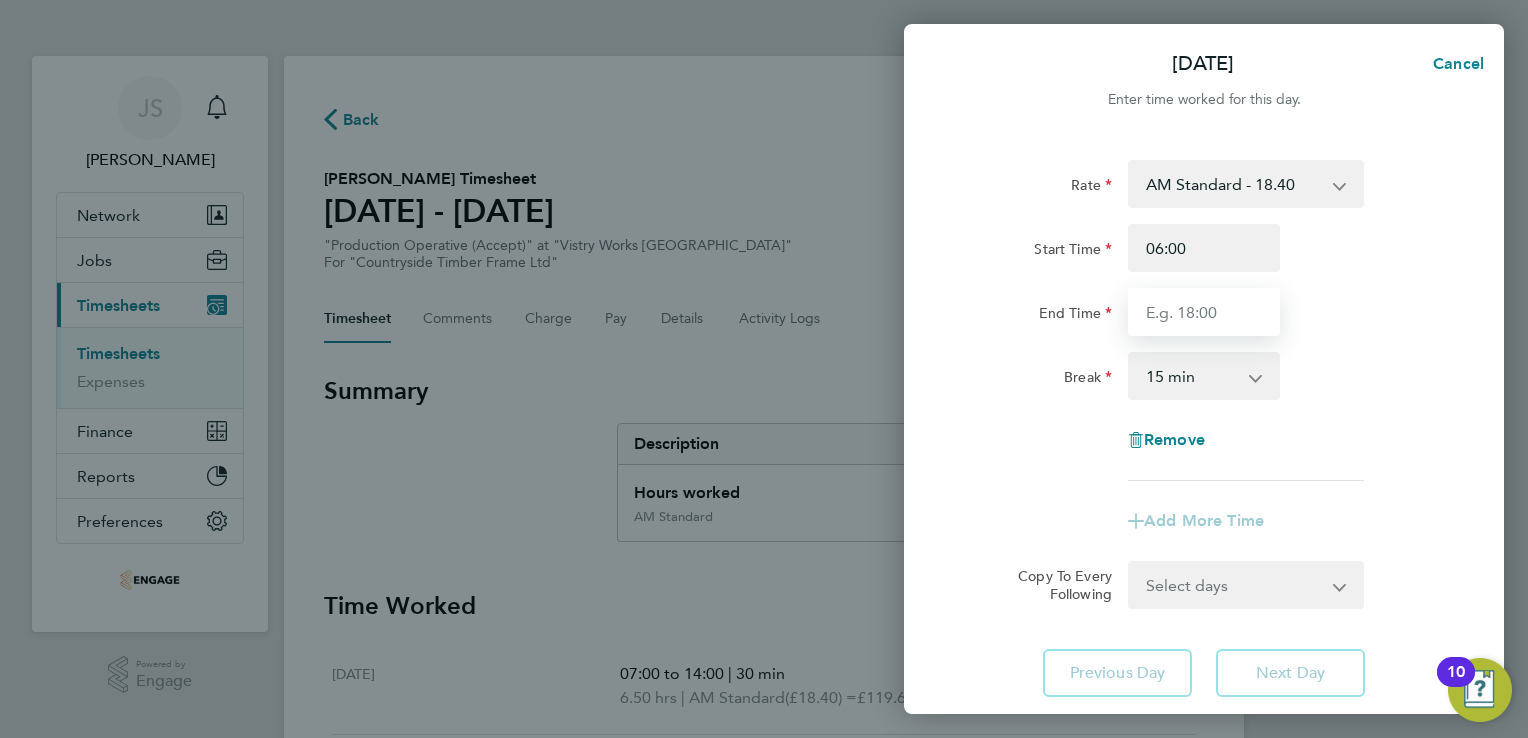 drag, startPoint x: 1155, startPoint y: 322, endPoint x: 1188, endPoint y: 327, distance: 33.37664 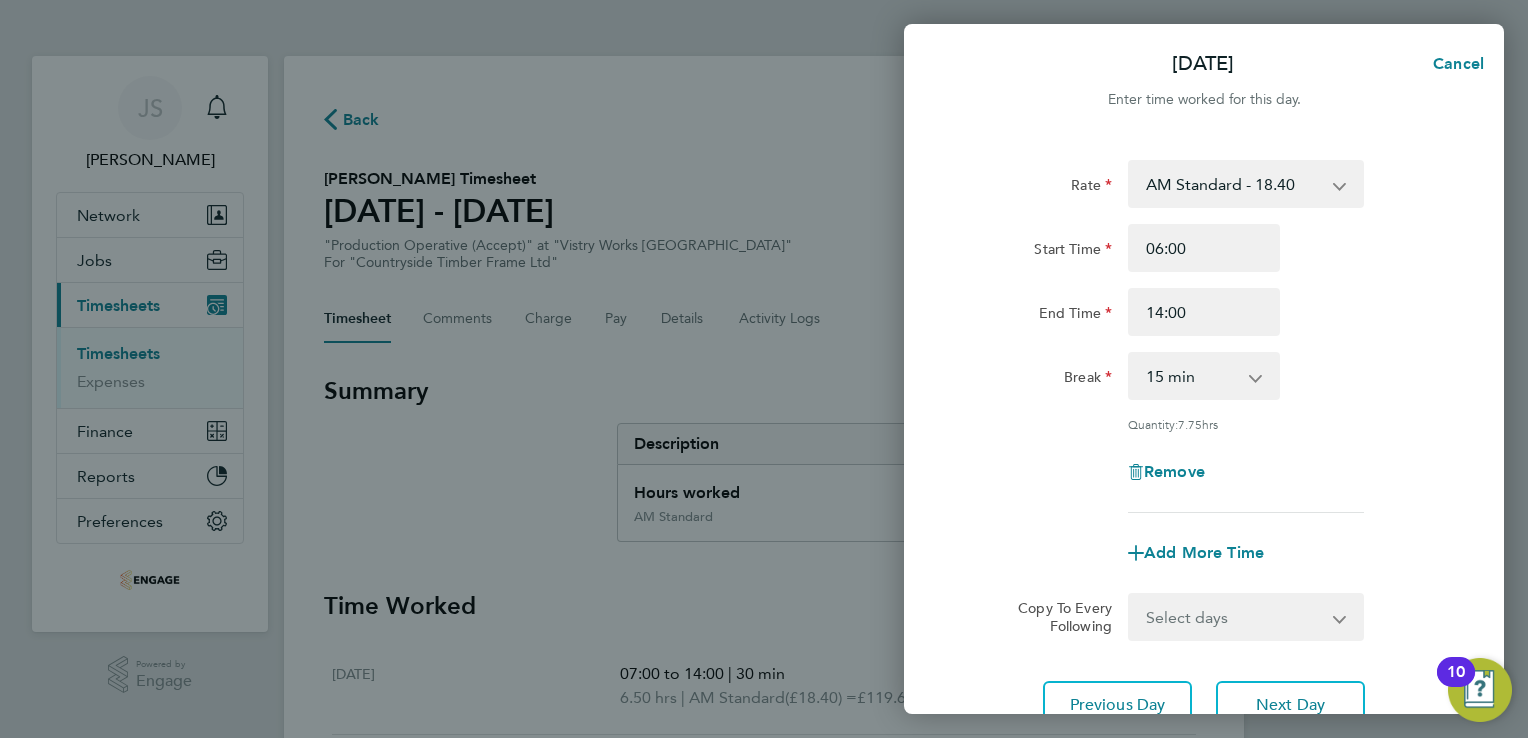 drag, startPoint x: 1188, startPoint y: 327, endPoint x: 1176, endPoint y: 378, distance: 52.392746 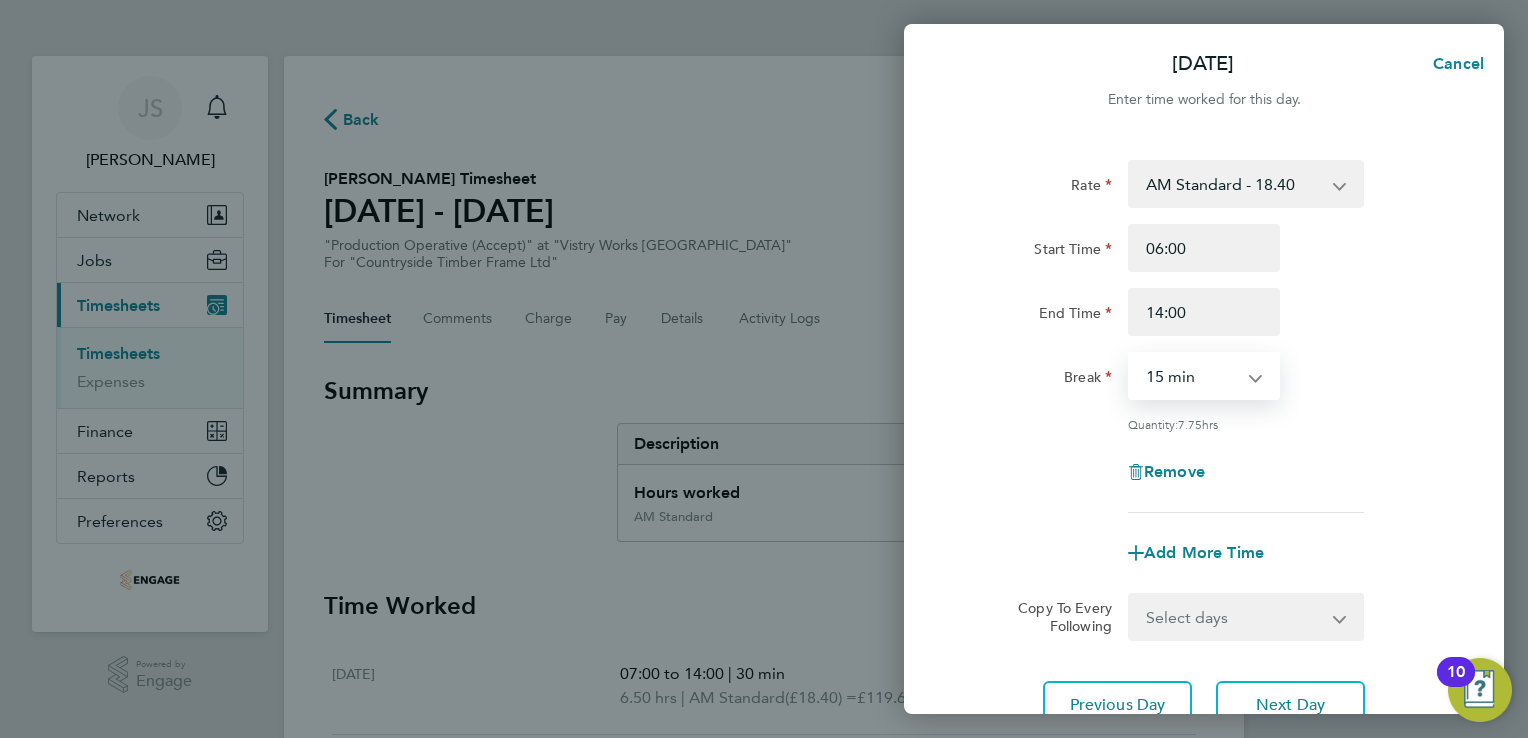 drag, startPoint x: 1188, startPoint y: 376, endPoint x: 1219, endPoint y: 390, distance: 34.0147 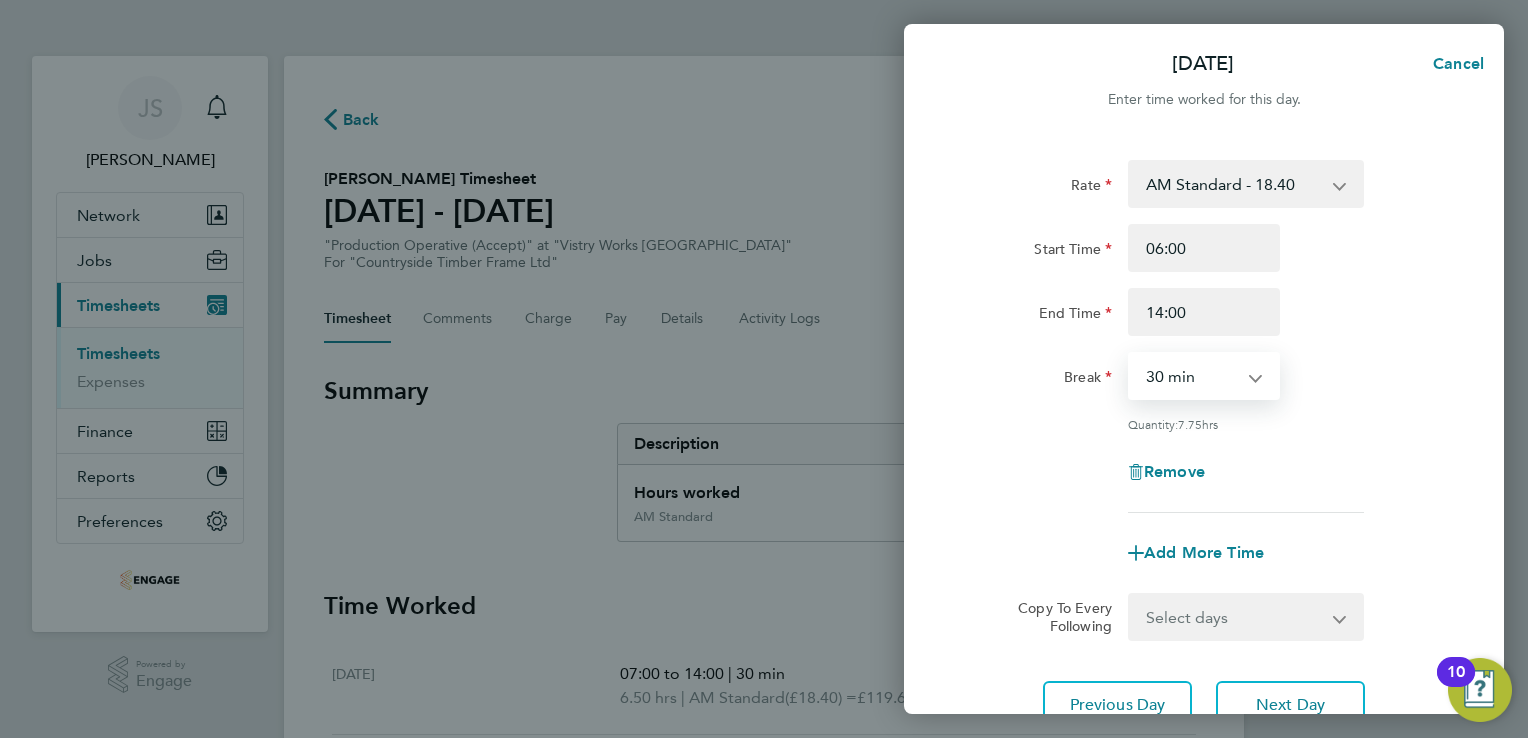 click on "0 min   15 min   30 min   45 min   60 min   75 min   90 min" at bounding box center [1192, 376] 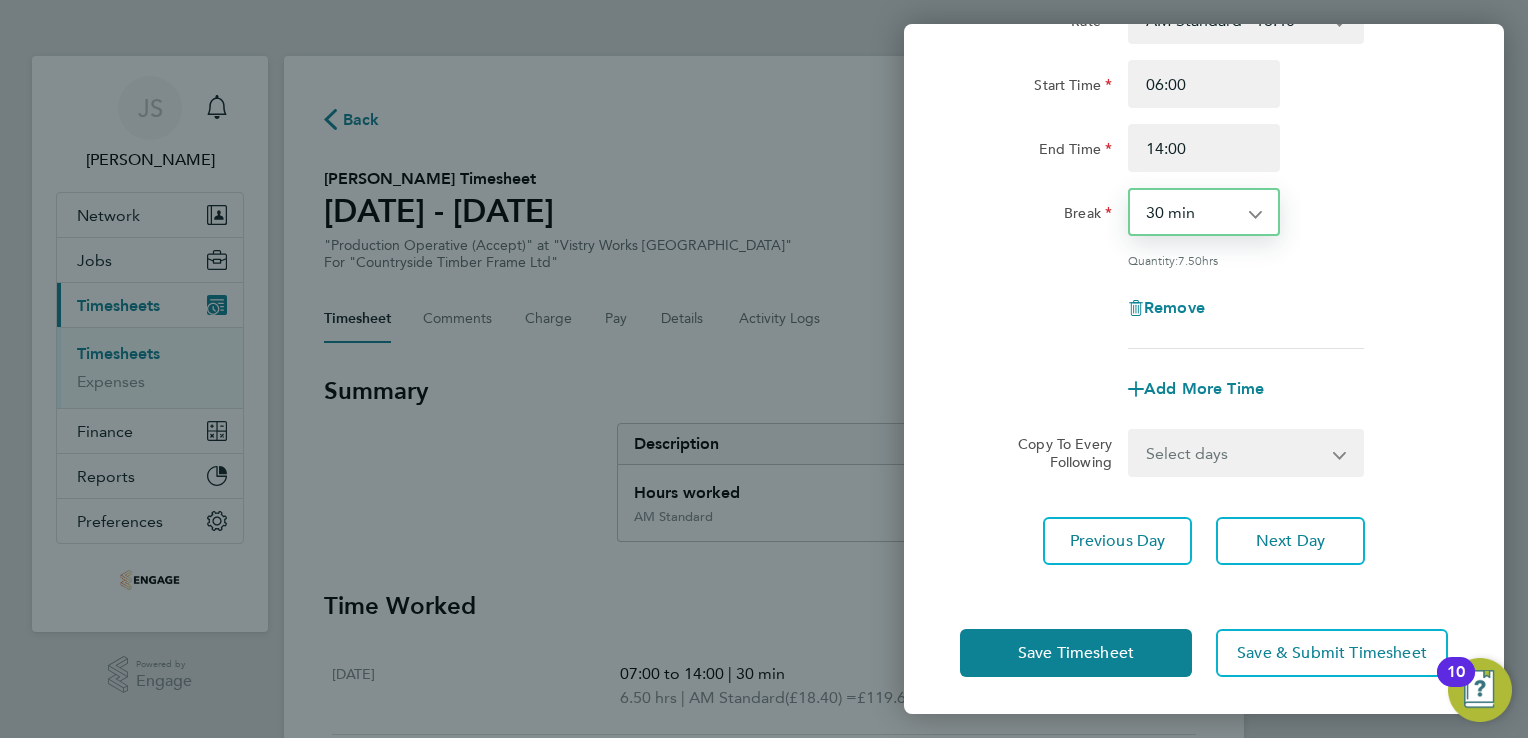 click on "Select days   Day   Weekday (Mon-Fri)   Weekend (Sat-Sun)   [DATE]   [DATE]   [DATE]   [DATE]   [DATE]" at bounding box center [1235, 453] 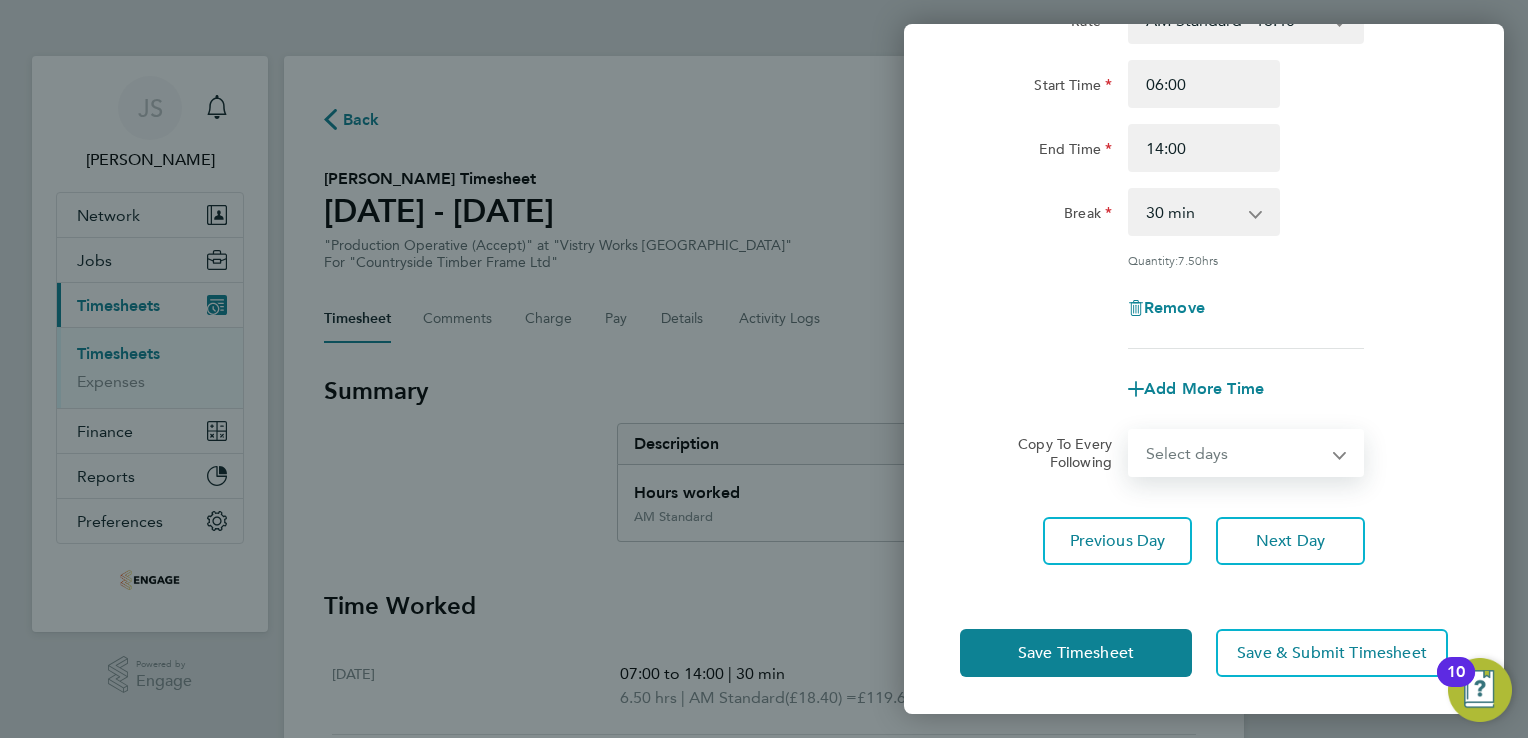 drag, startPoint x: 1203, startPoint y: 459, endPoint x: 1210, endPoint y: 471, distance: 13.892444 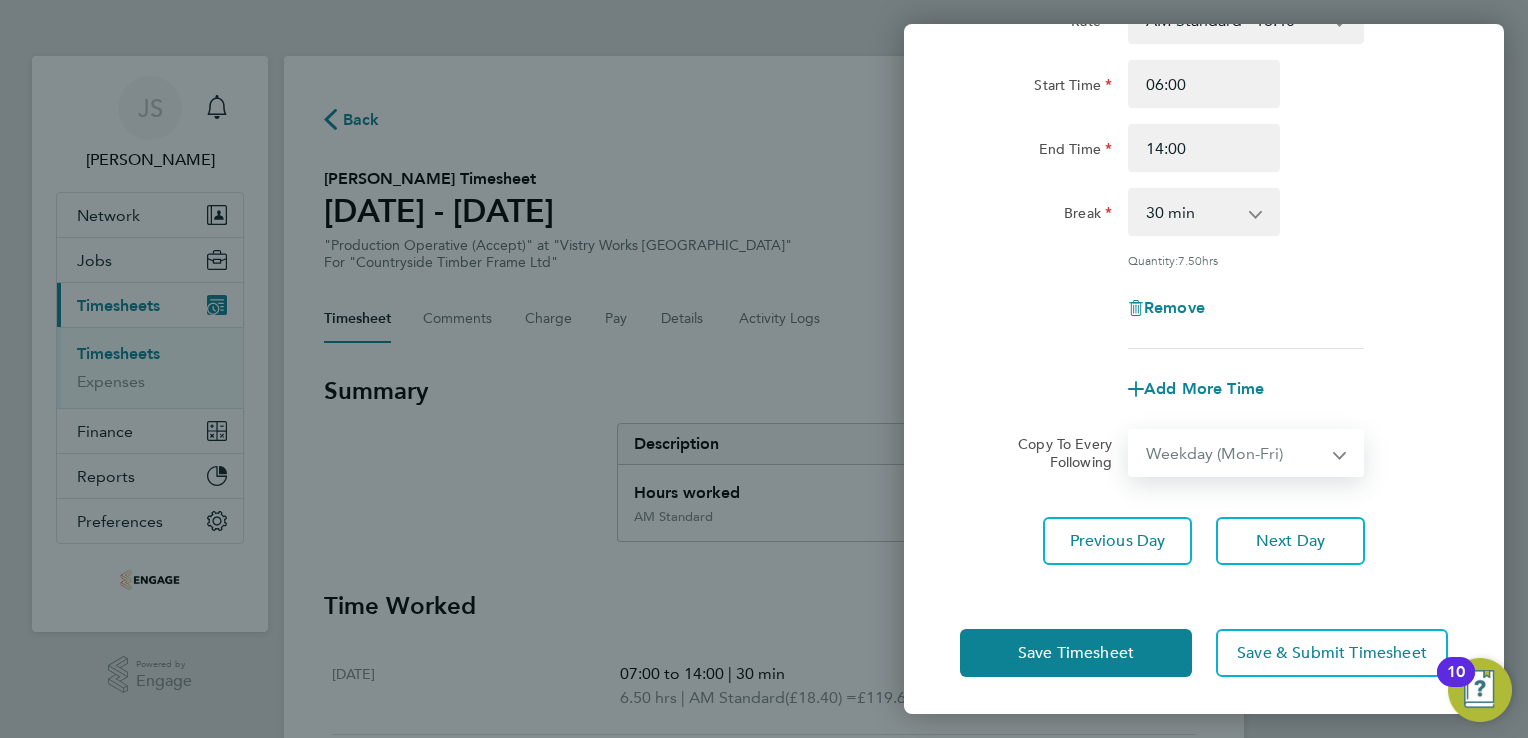 click on "Select days   Day   Weekday (Mon-Fri)   Weekend (Sat-Sun)   [DATE]   [DATE]   [DATE]   [DATE]   [DATE]" at bounding box center (1235, 453) 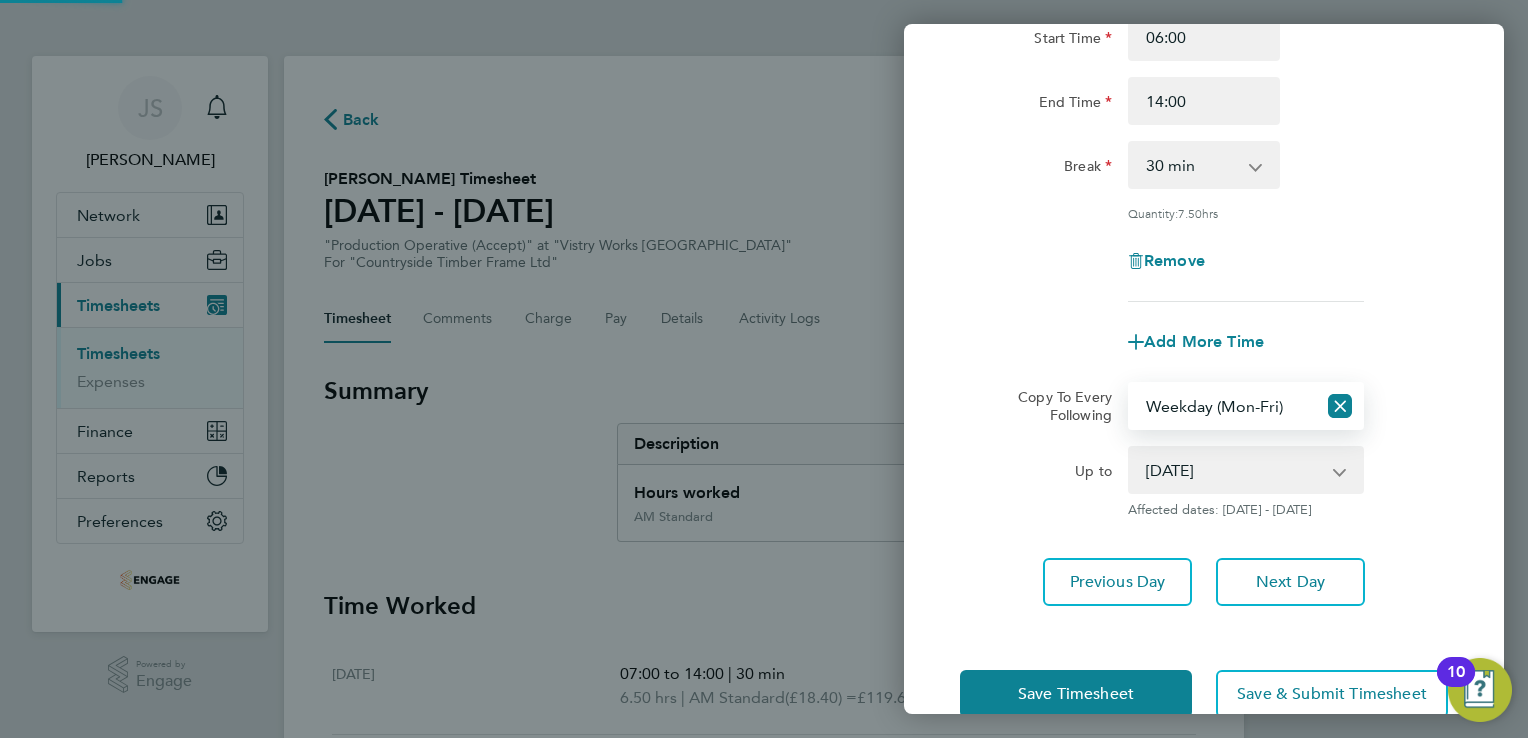 scroll, scrollTop: 252, scrollLeft: 0, axis: vertical 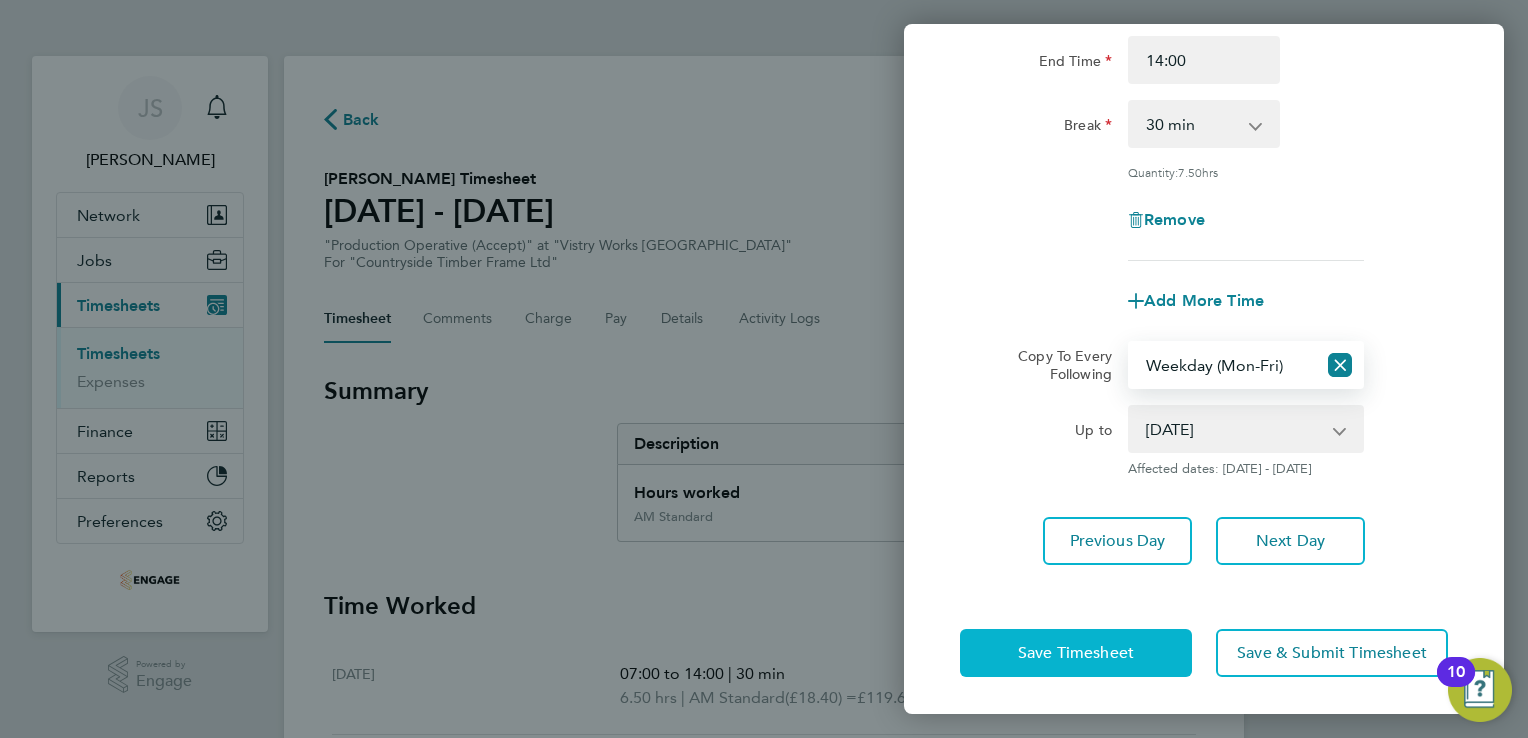 click on "Save Timesheet" 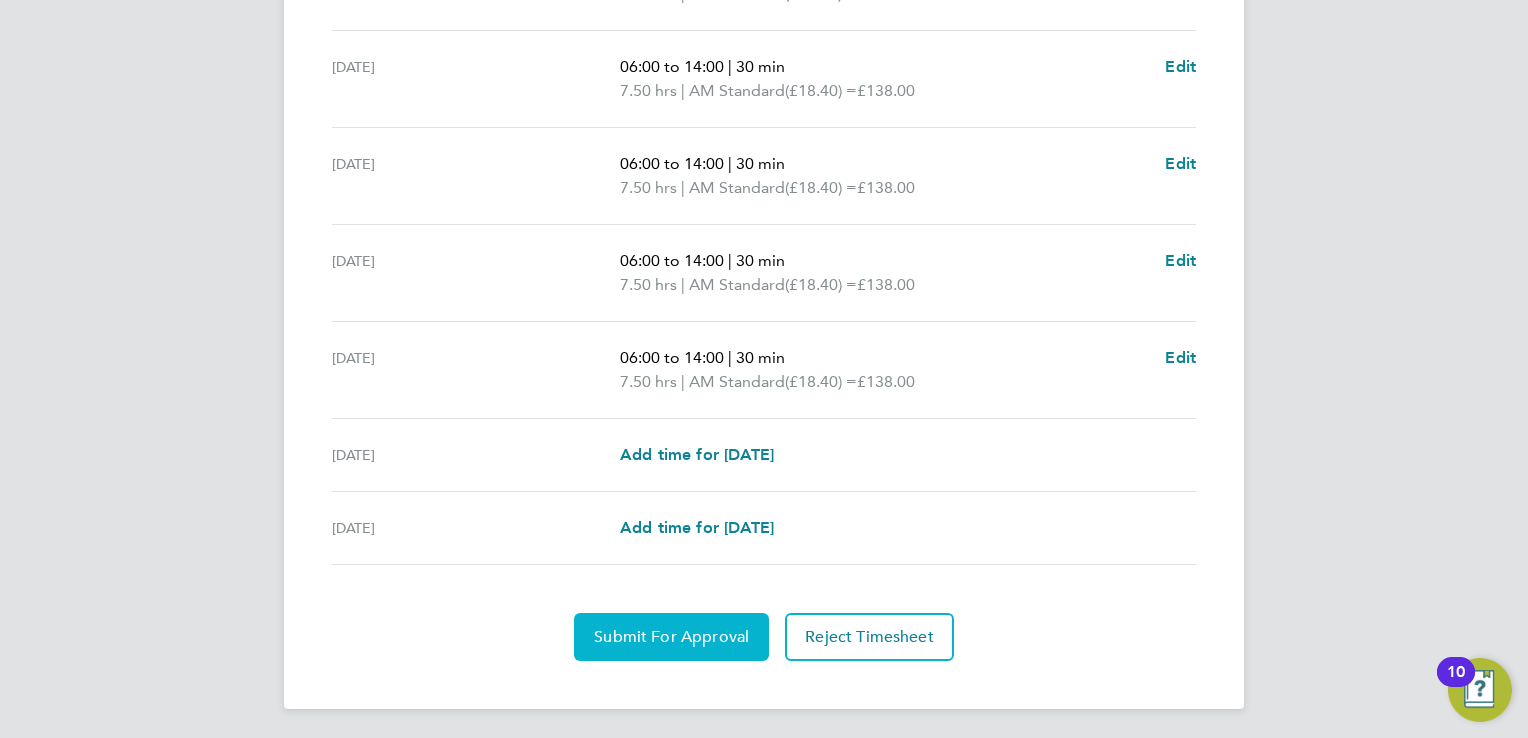 click on "Submit For Approval" 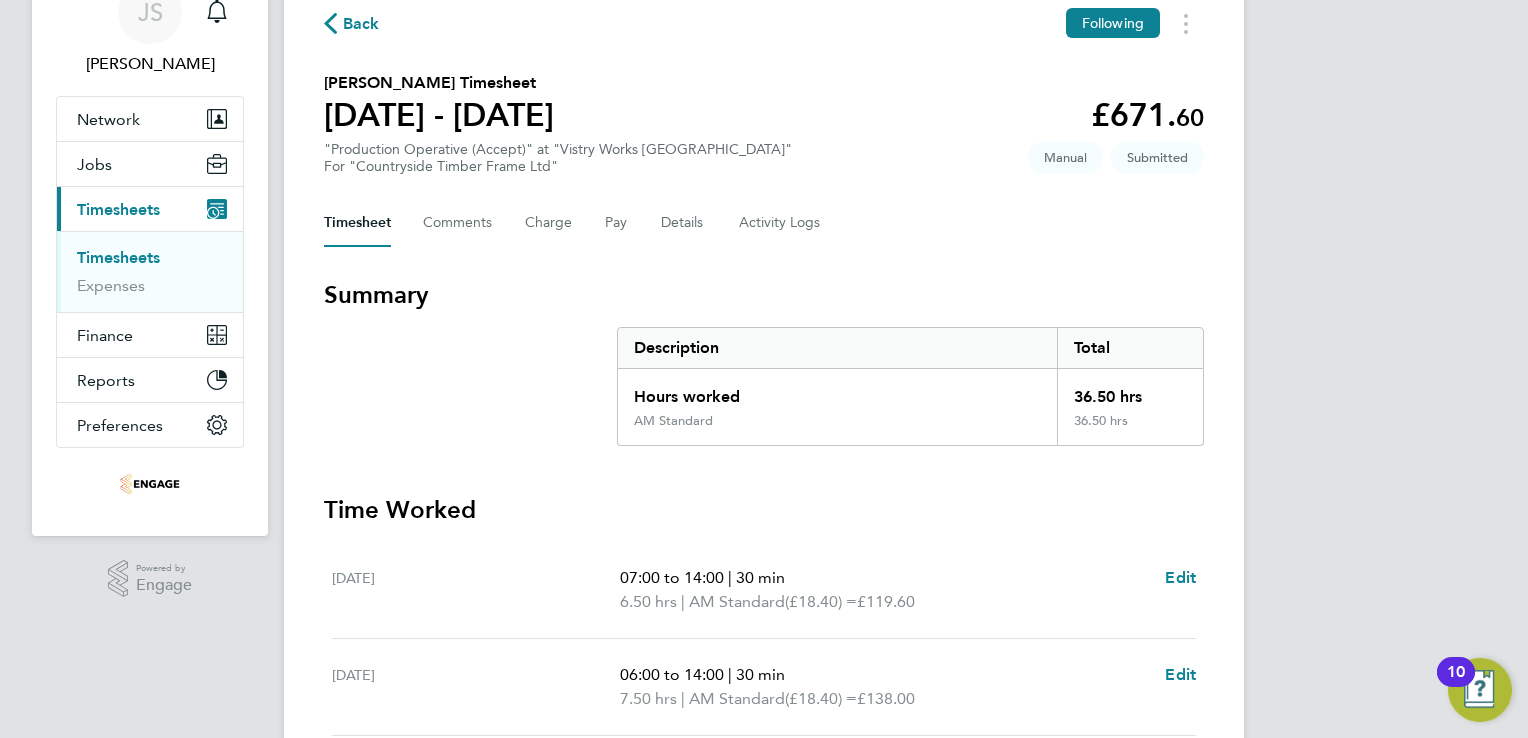 scroll, scrollTop: 0, scrollLeft: 0, axis: both 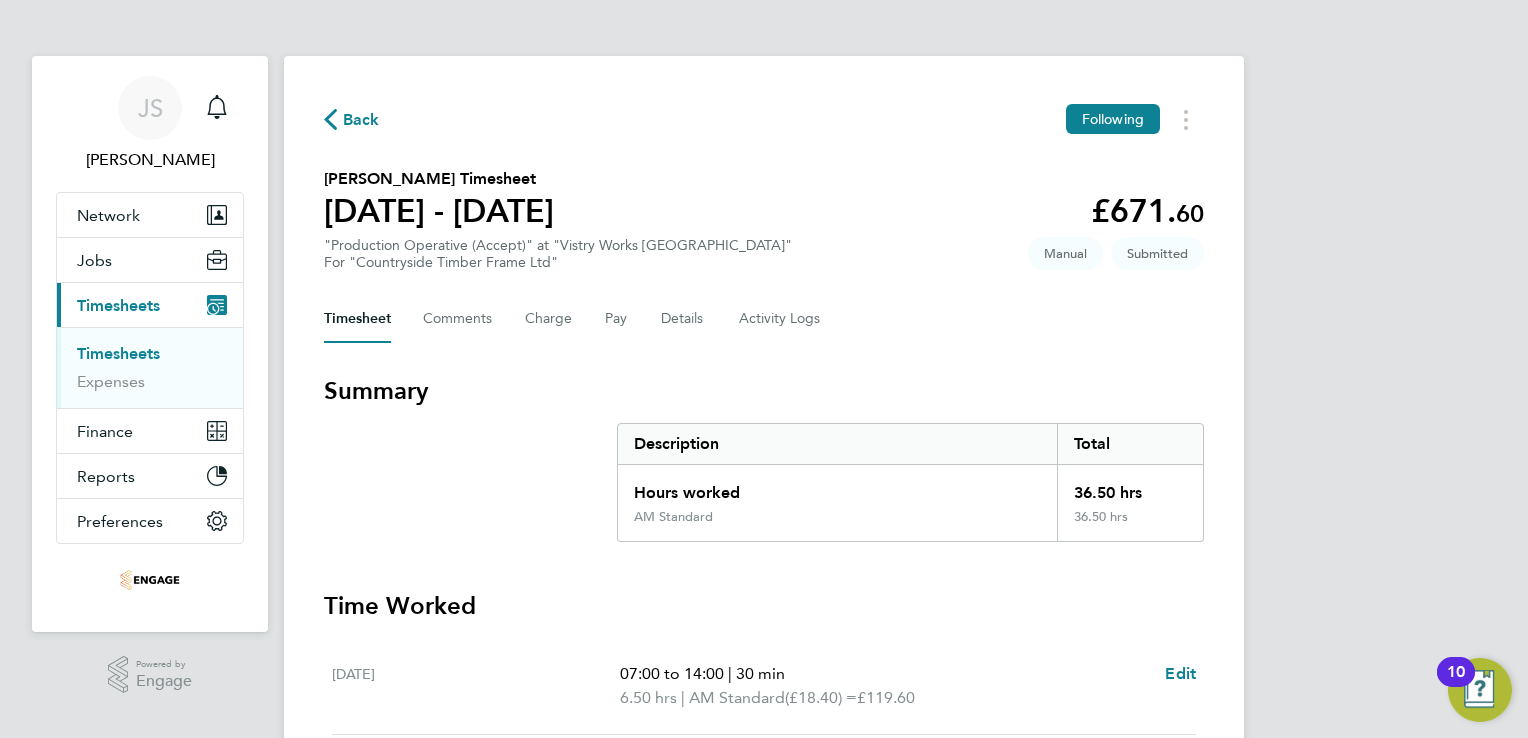 click 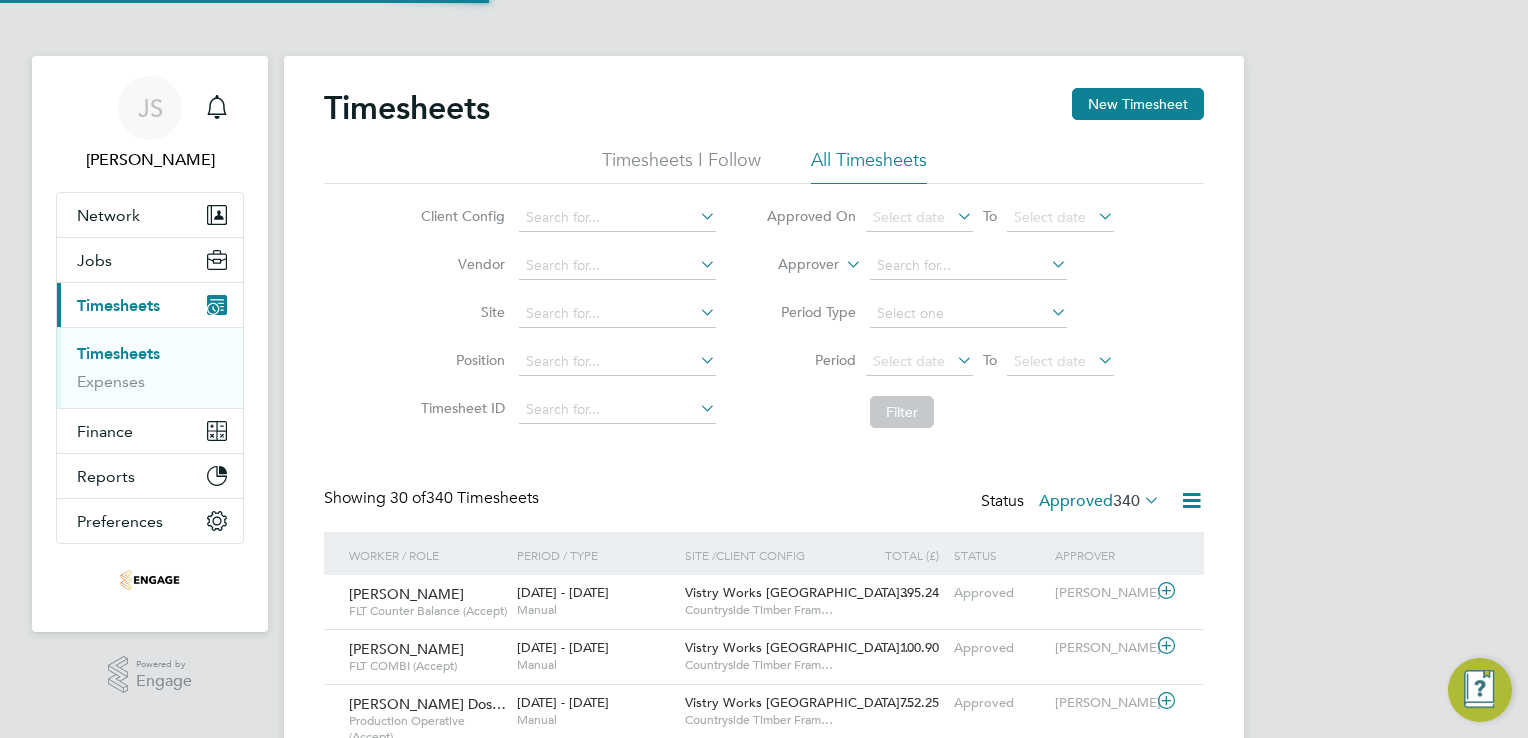 scroll, scrollTop: 9, scrollLeft: 10, axis: both 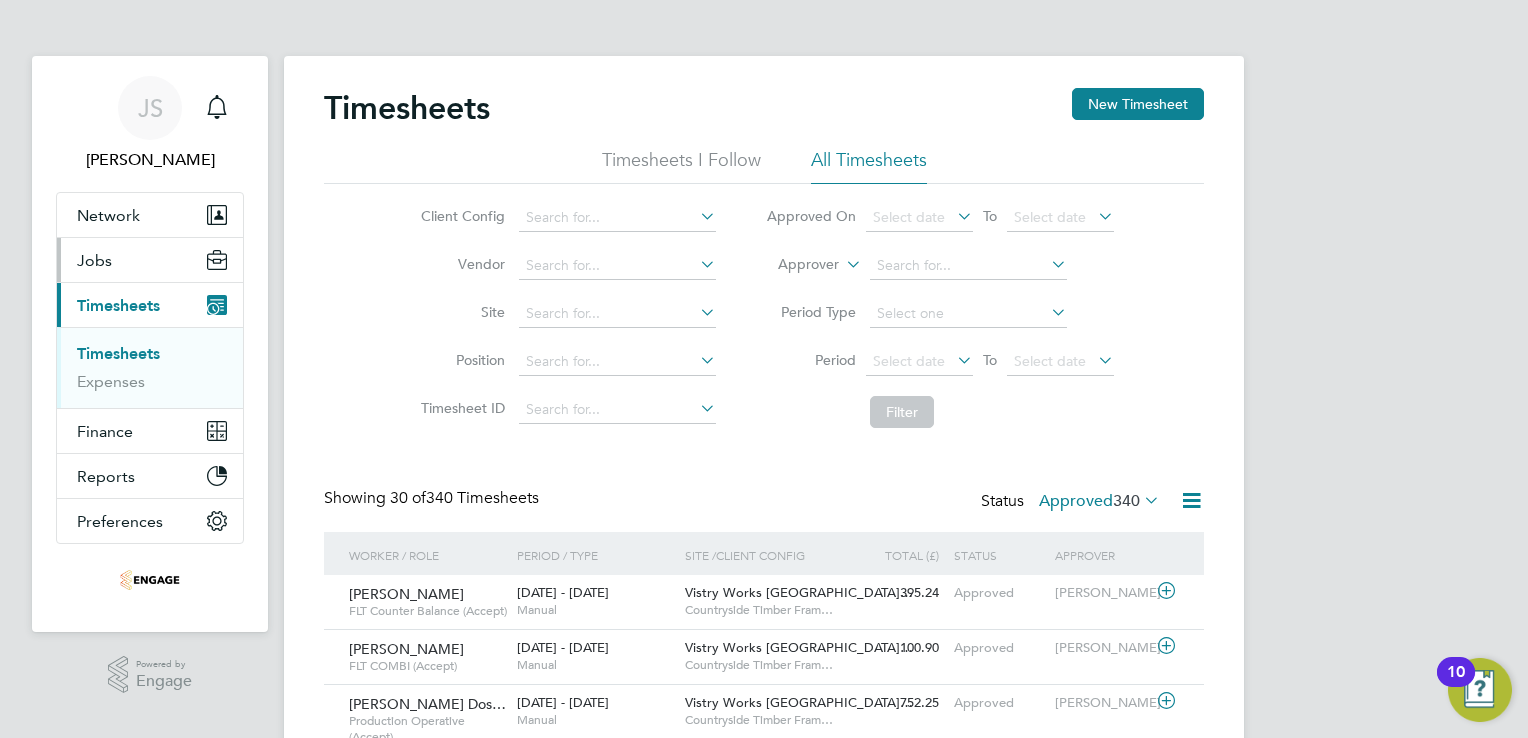 click on "Jobs" at bounding box center (150, 260) 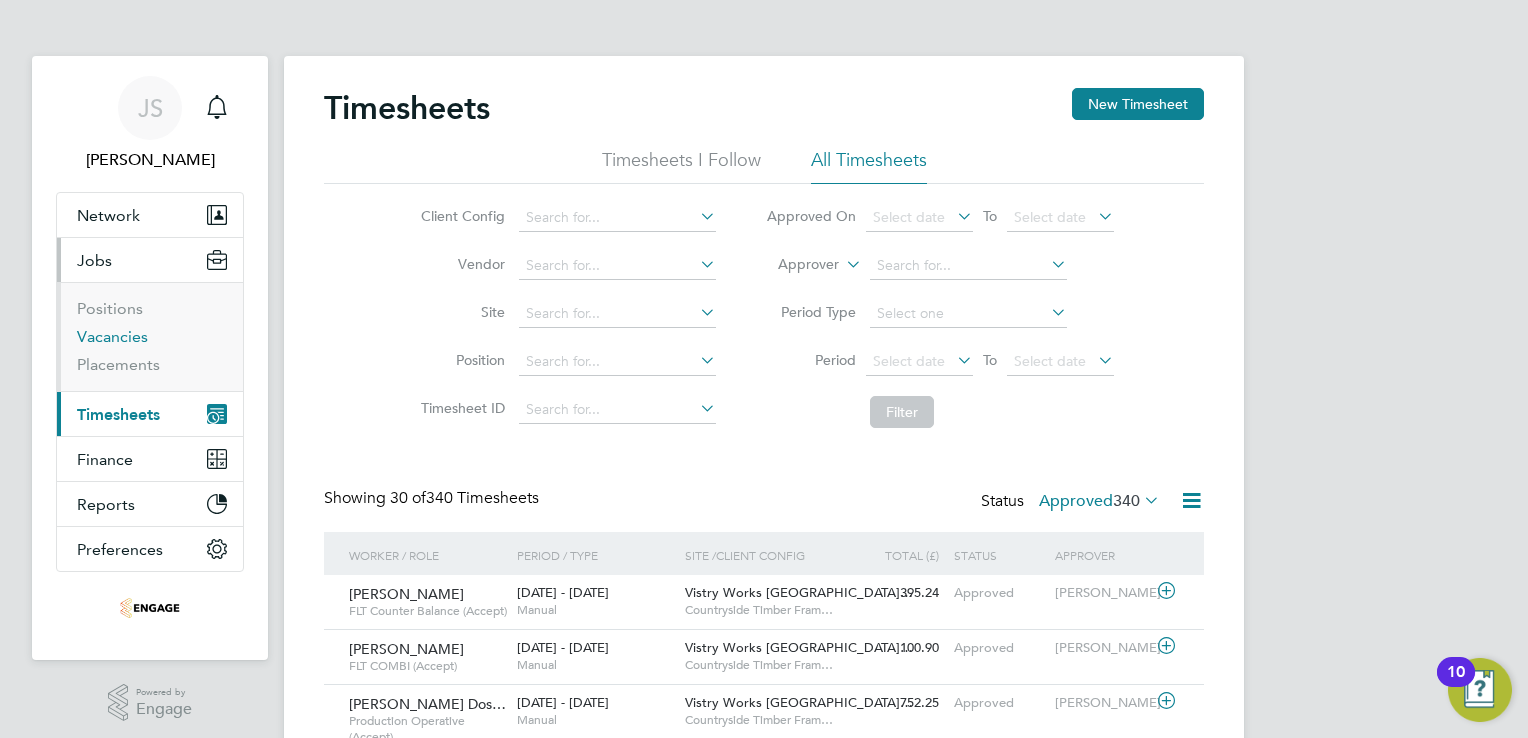 click on "Vacancies" at bounding box center [112, 336] 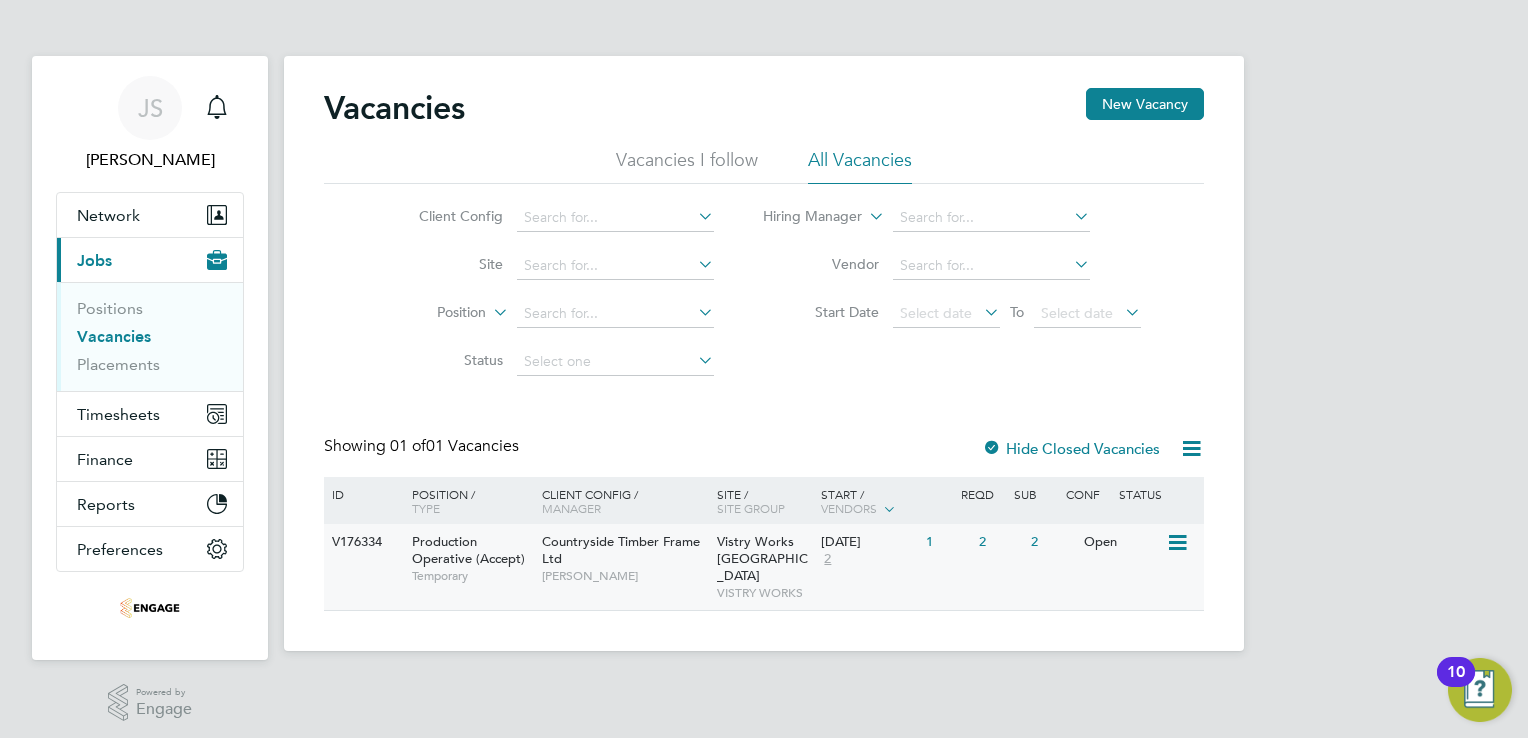 click on "Countryside Timber Frame Ltd" 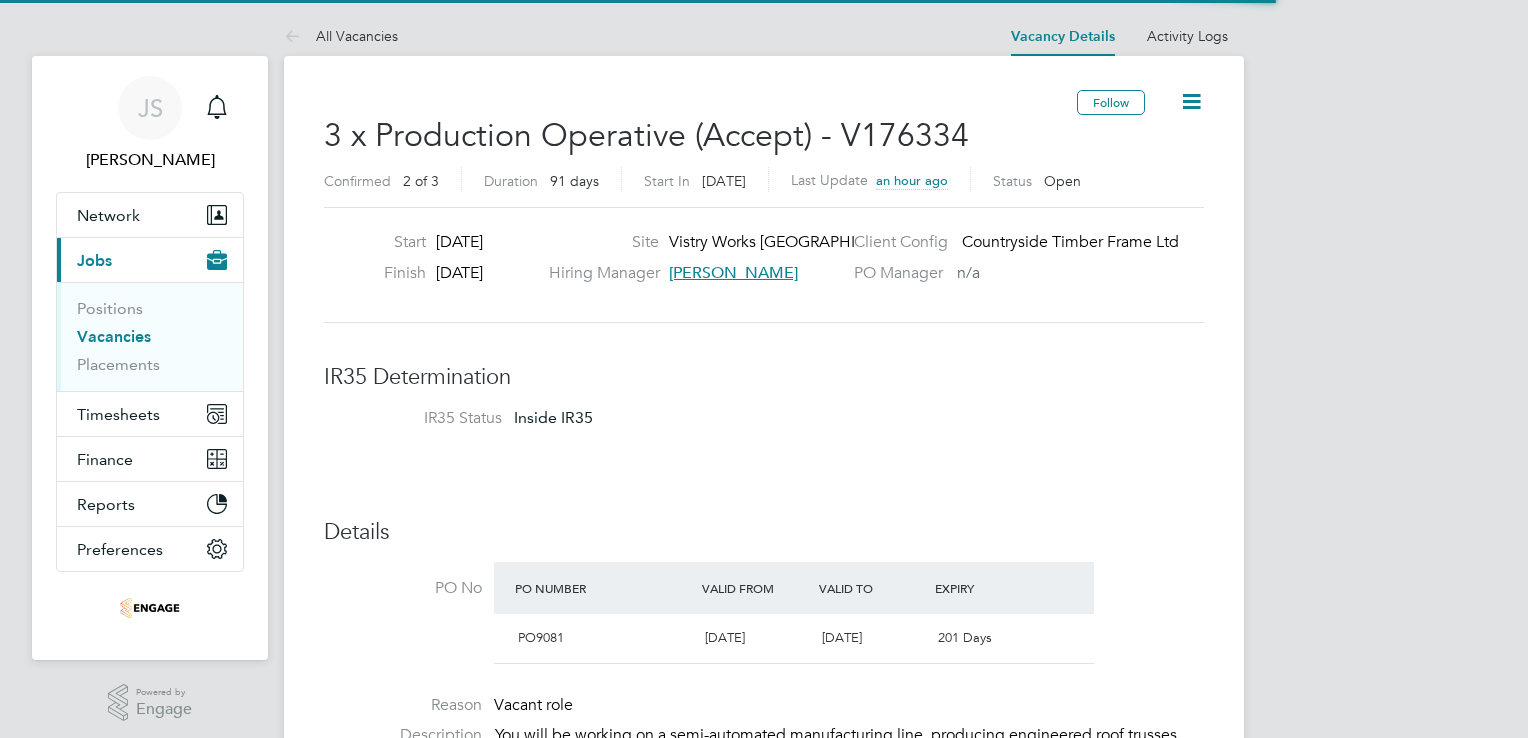 scroll, scrollTop: 284, scrollLeft: 0, axis: vertical 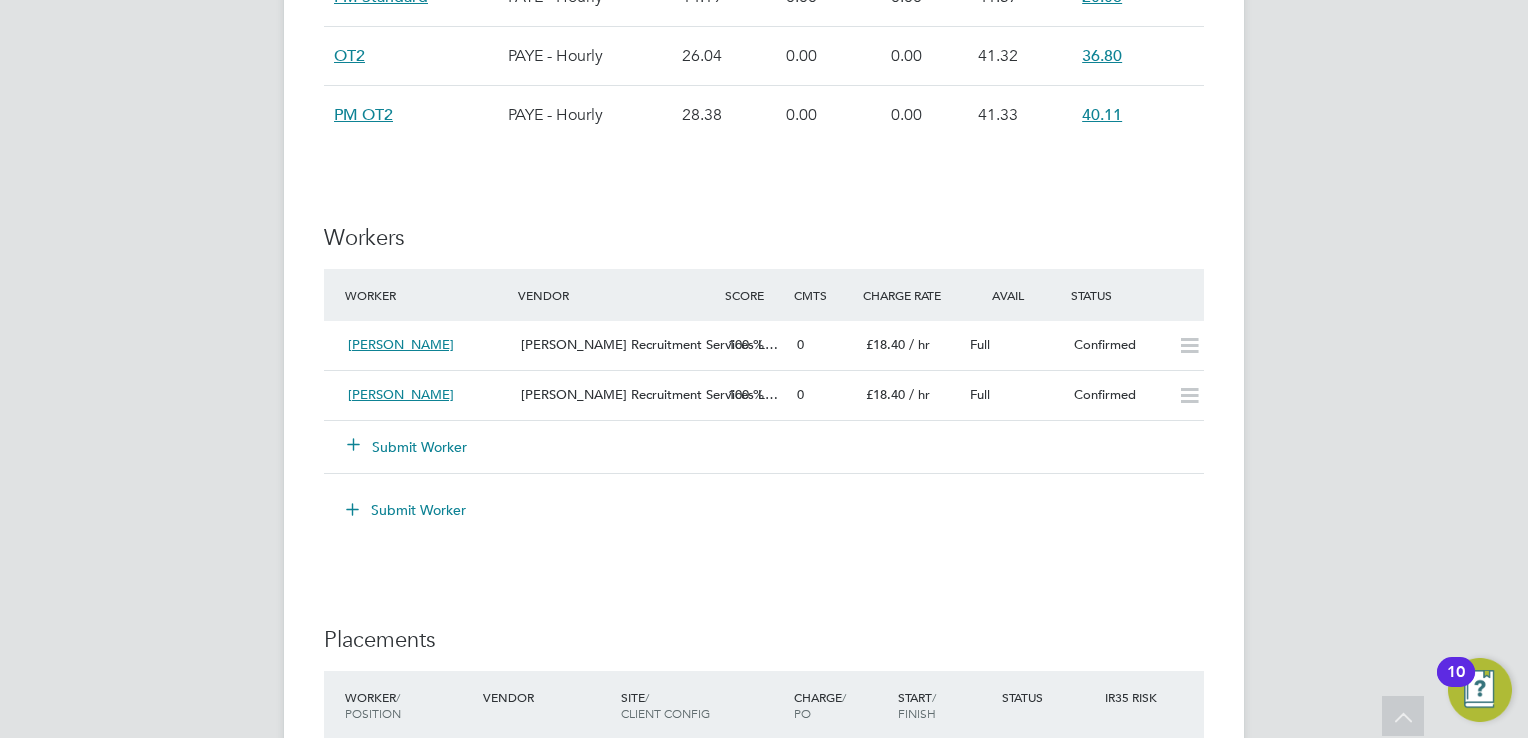 click on "Submit Worker" 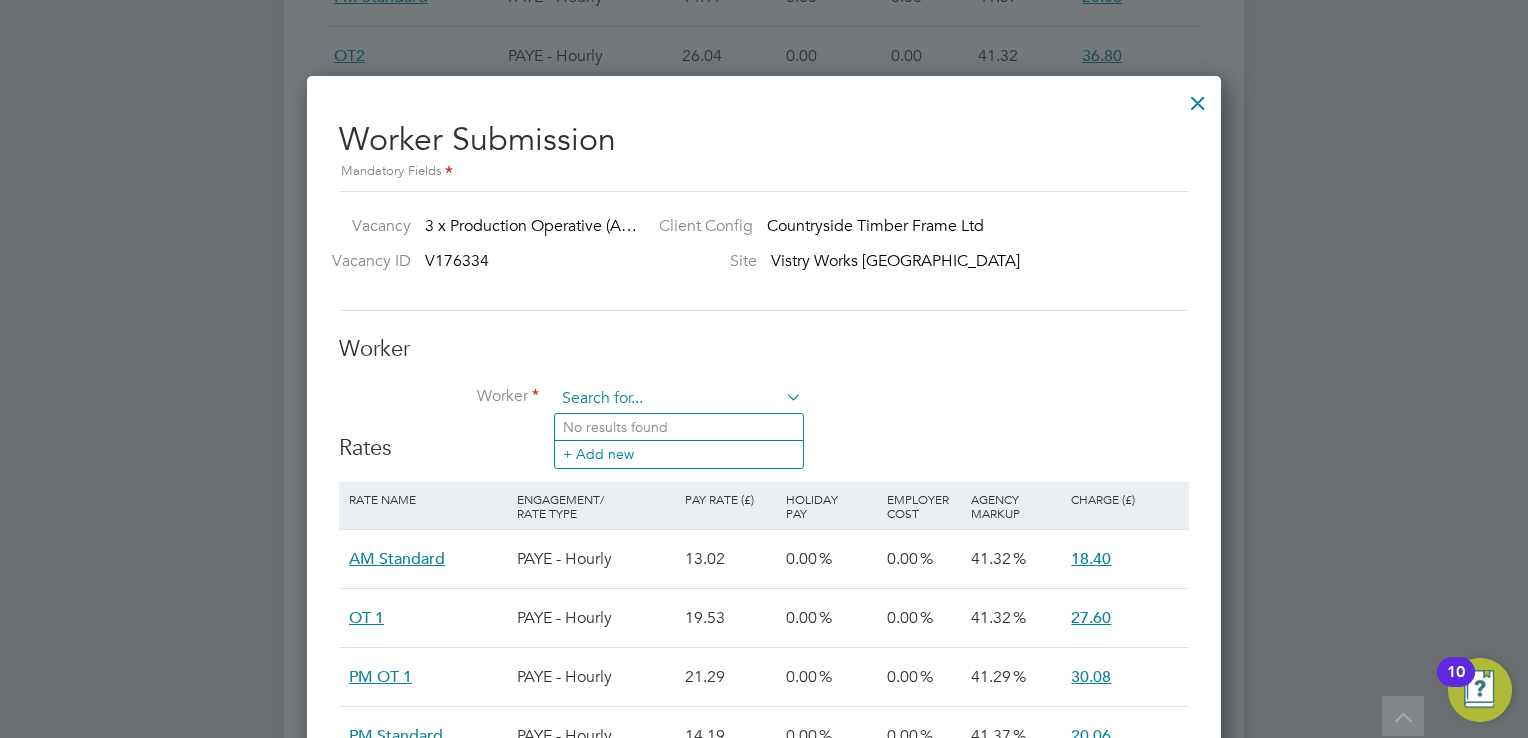 click at bounding box center (678, 399) 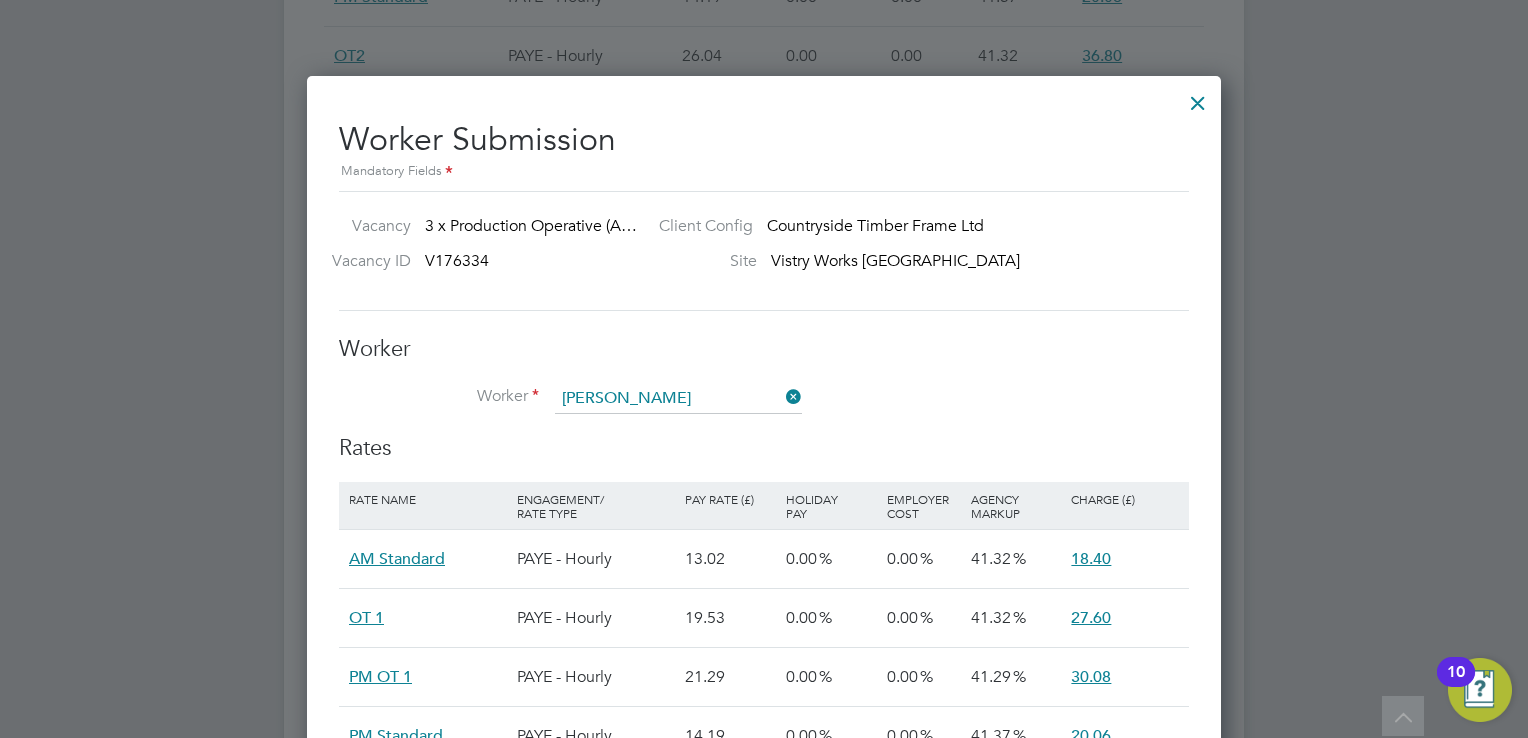 click on "[PERSON_NAME] [PERSON_NAME] (174493)" 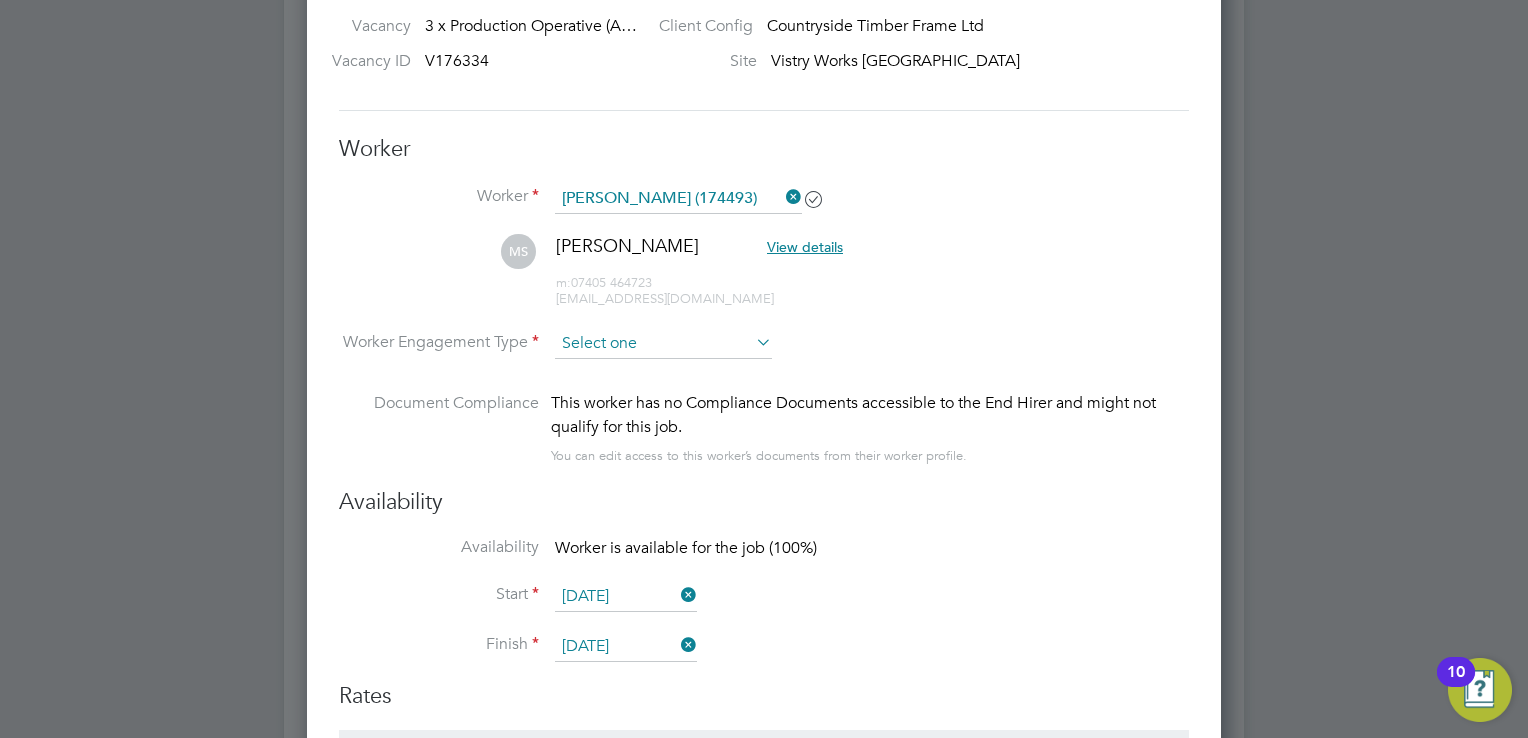 click at bounding box center [663, 344] 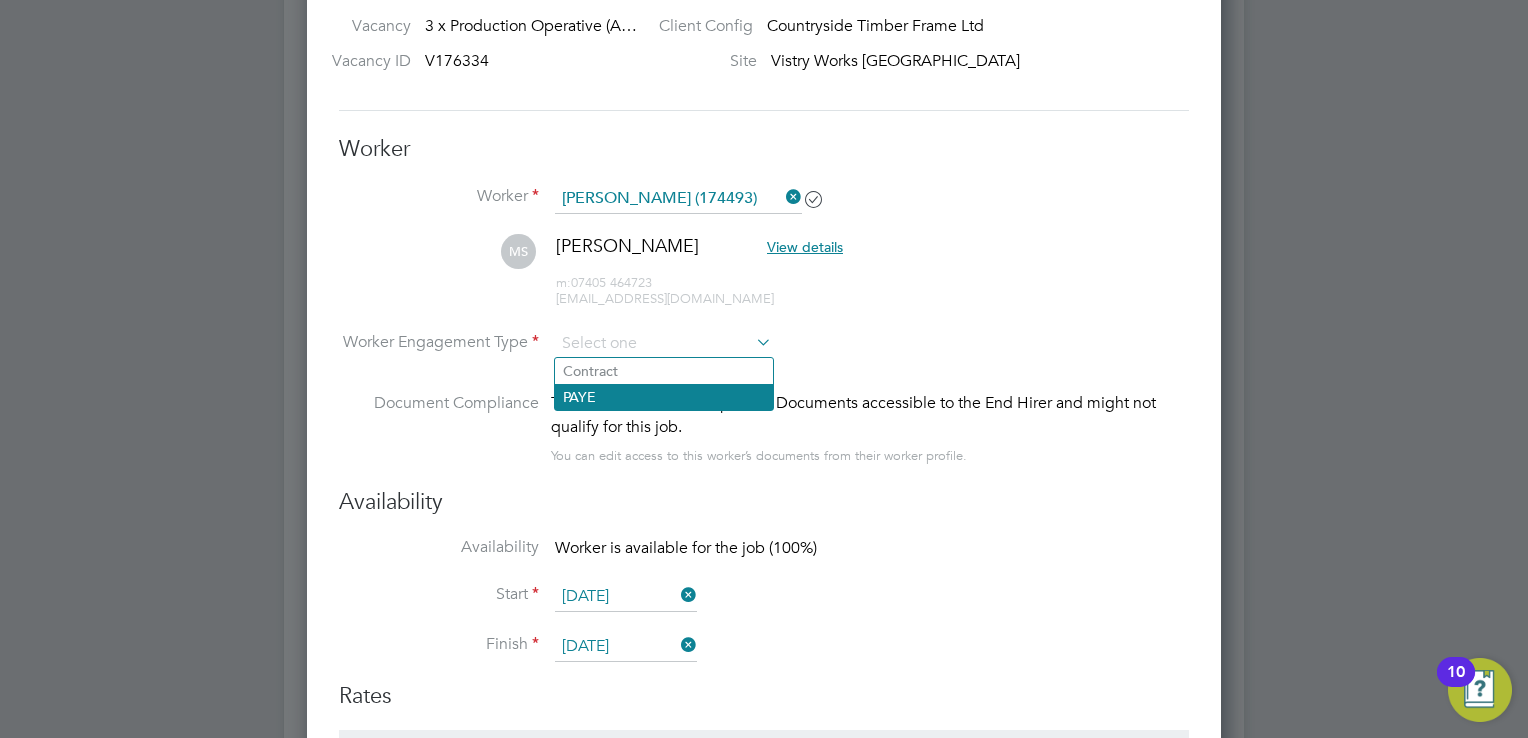 click on "PAYE" 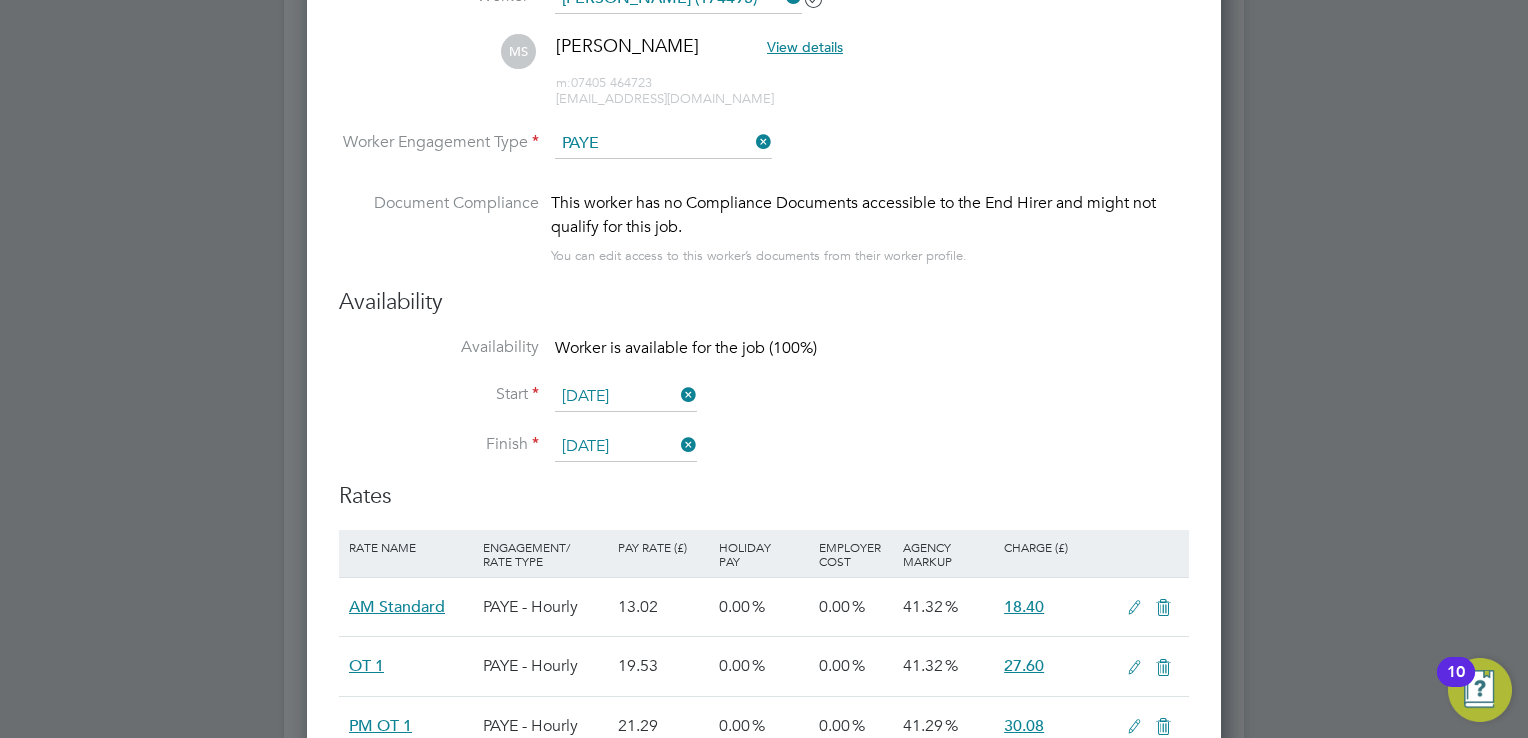 click on "[DATE]" at bounding box center (626, 397) 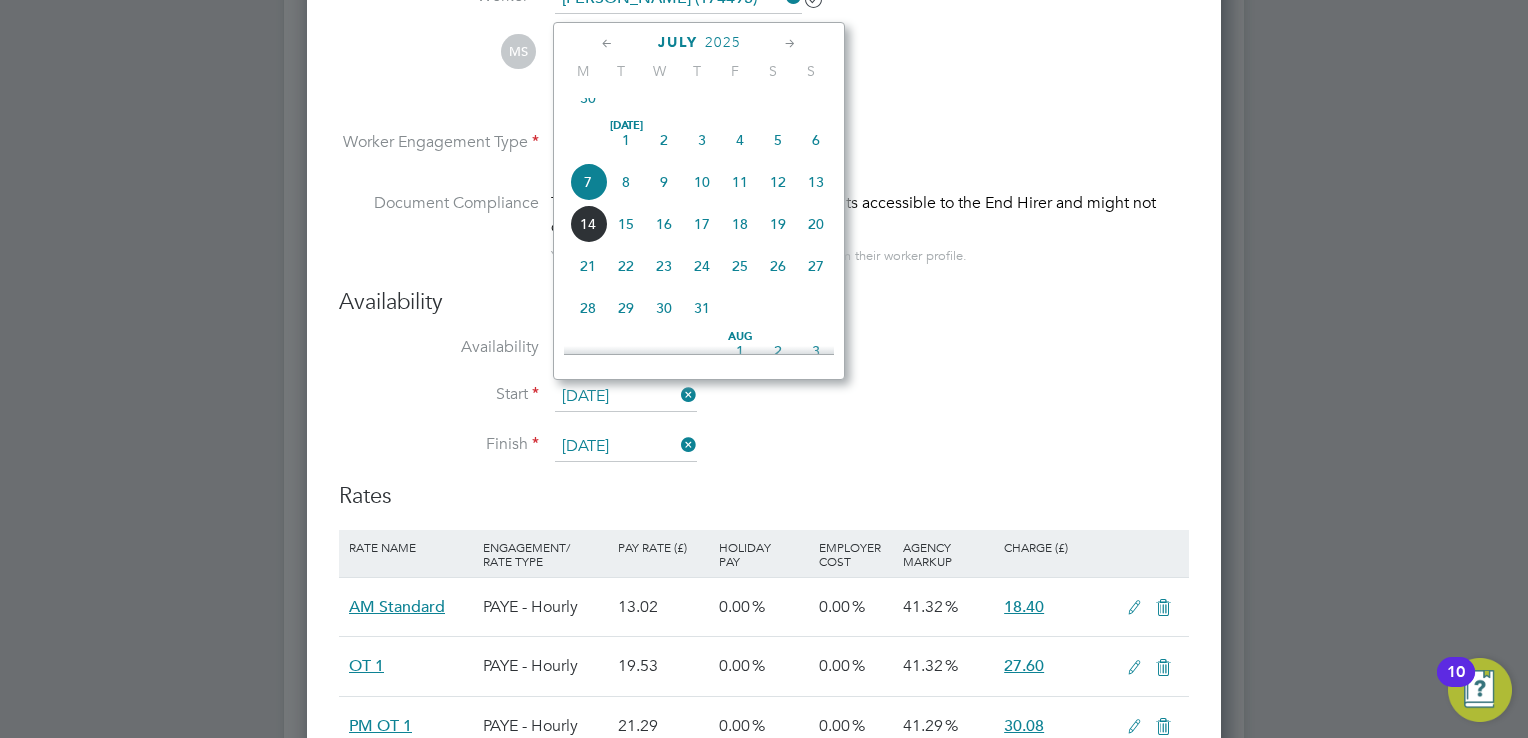click on "10" 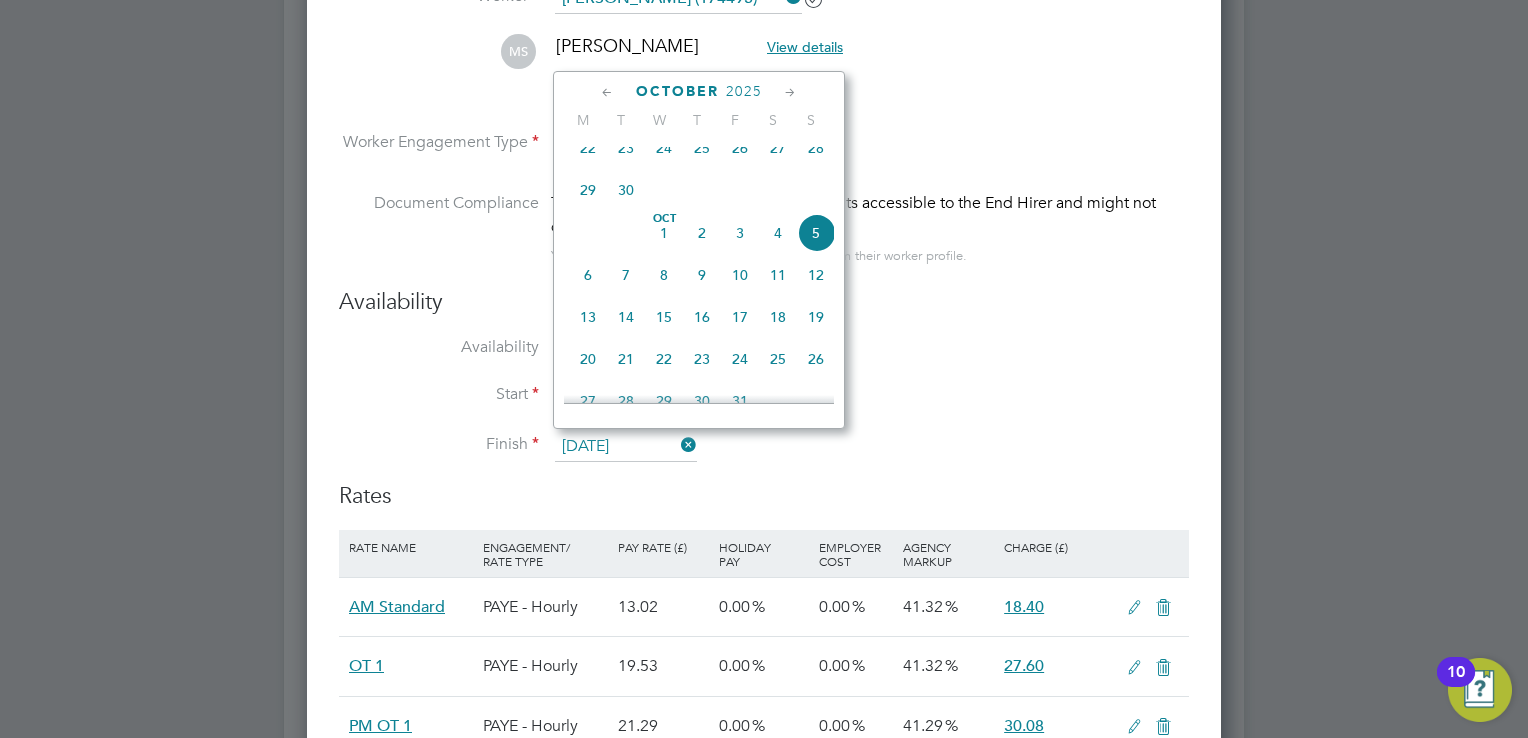click on "[DATE]" at bounding box center [626, 447] 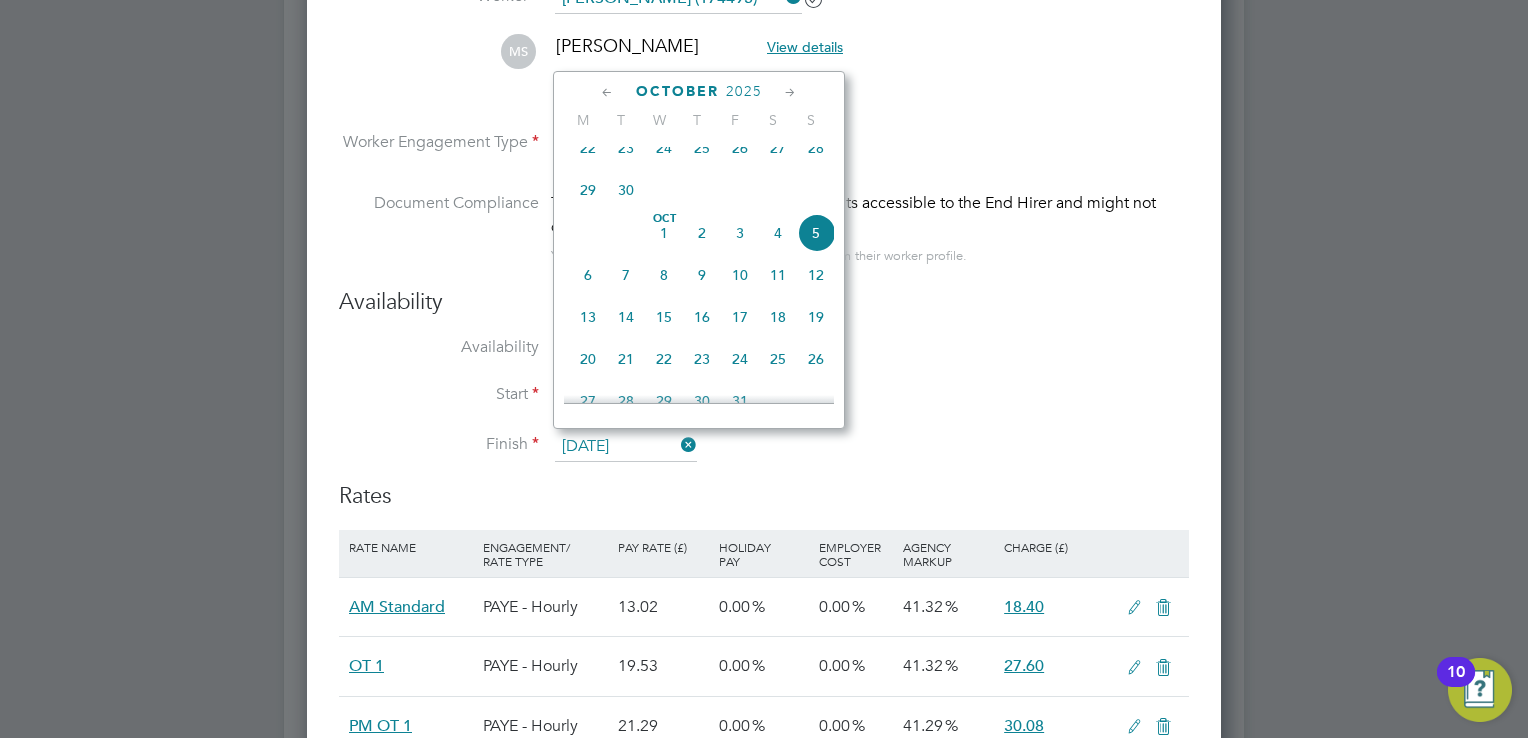 click on "8" 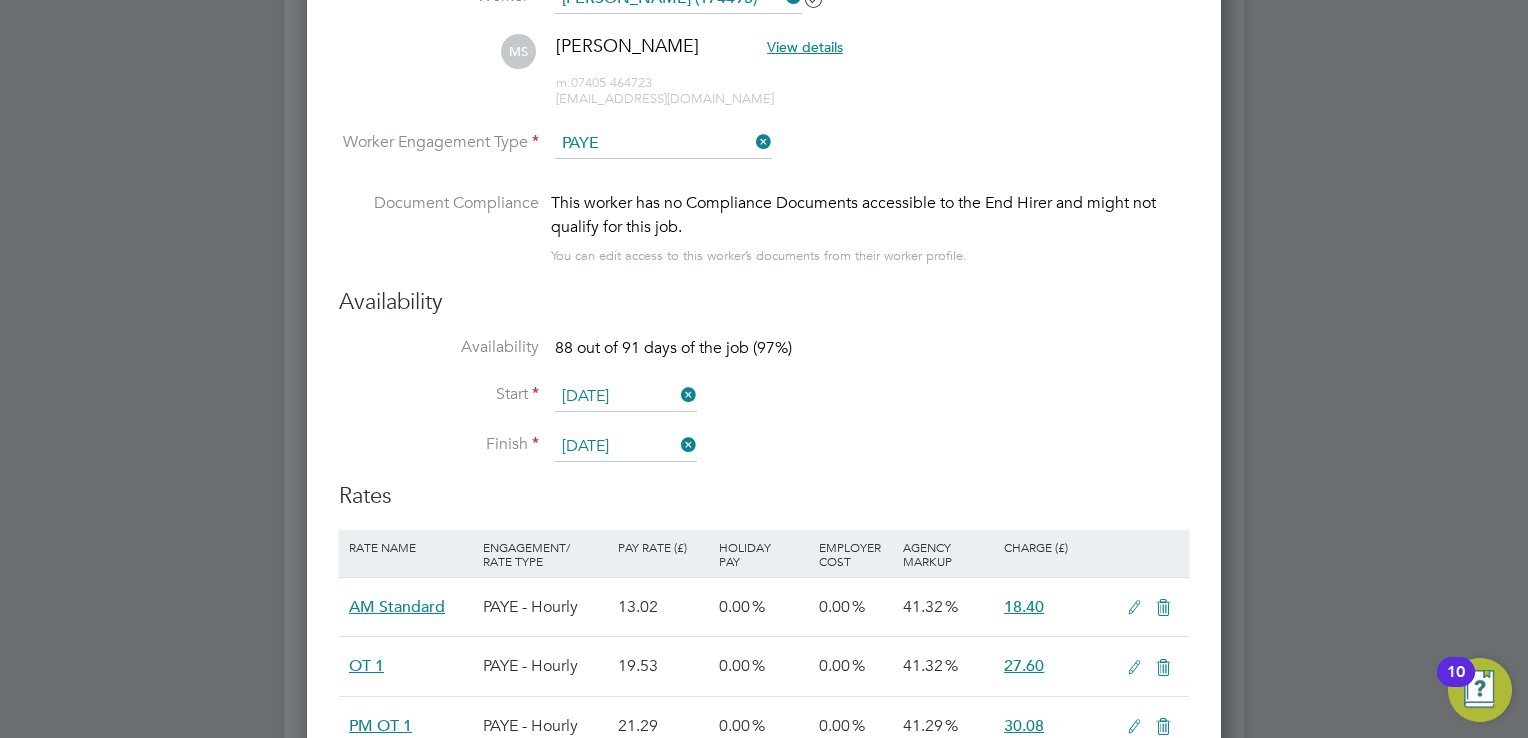 click on "Start   [DATE]" at bounding box center (764, 407) 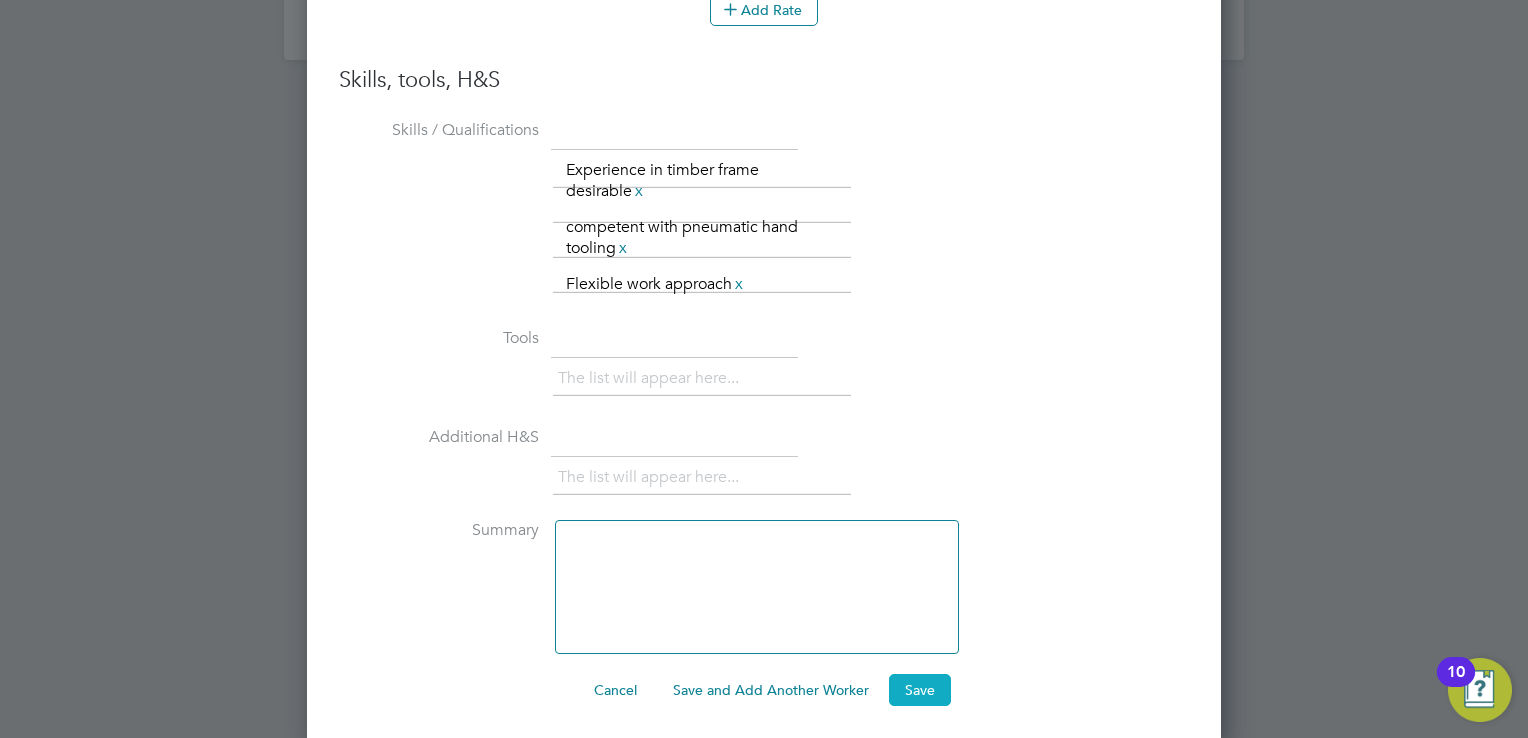 click on "Save" at bounding box center [920, 690] 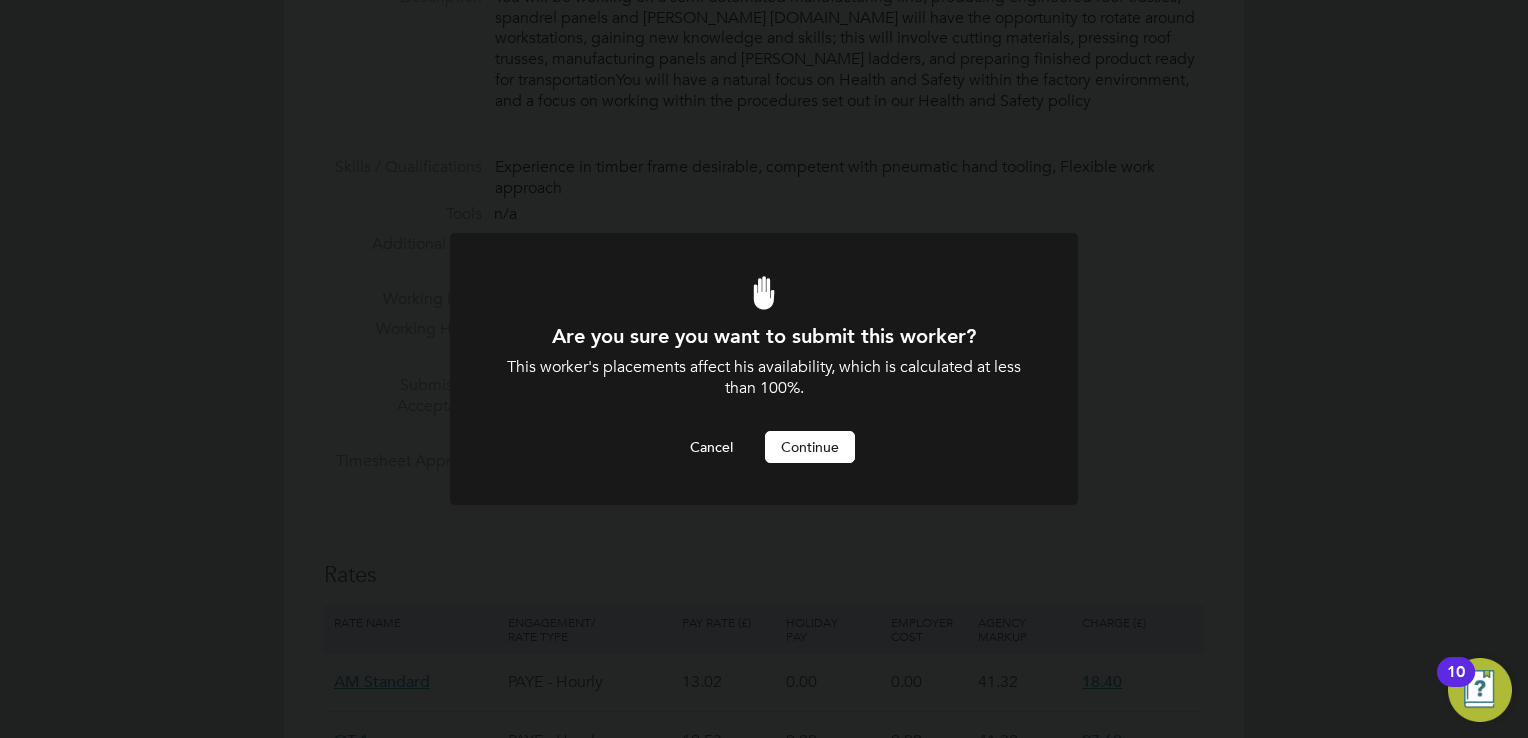 click on "Continue" at bounding box center (810, 447) 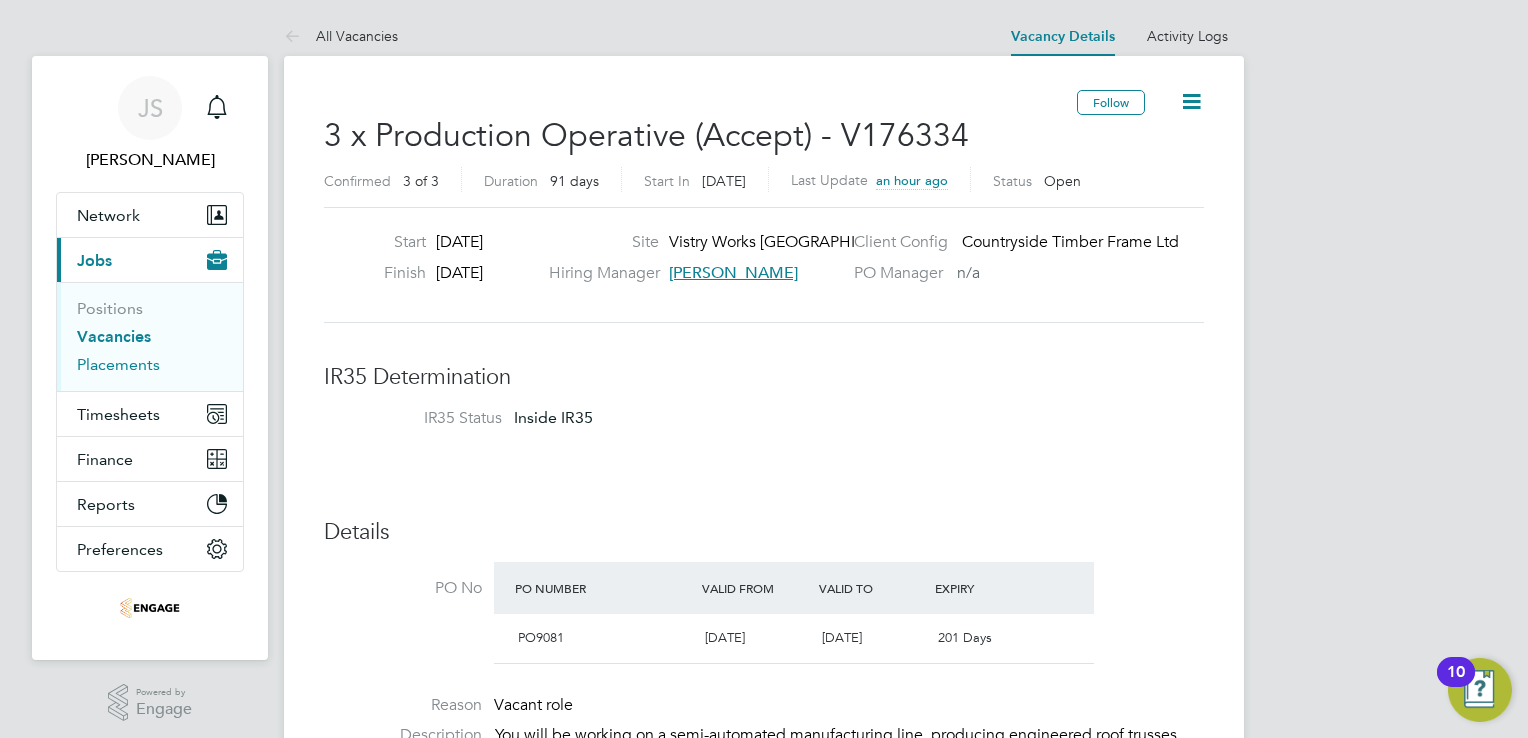click on "Placements" at bounding box center [118, 364] 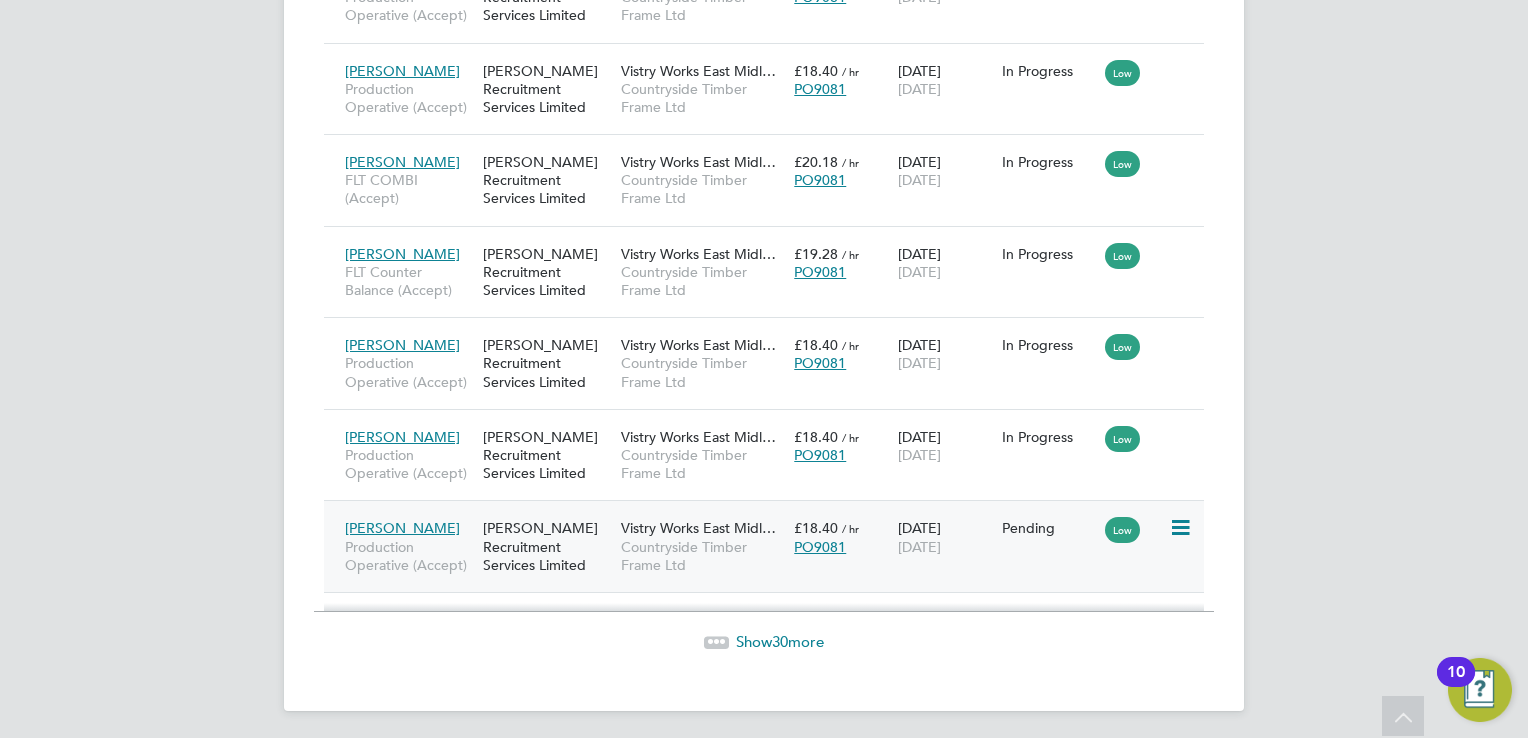 click 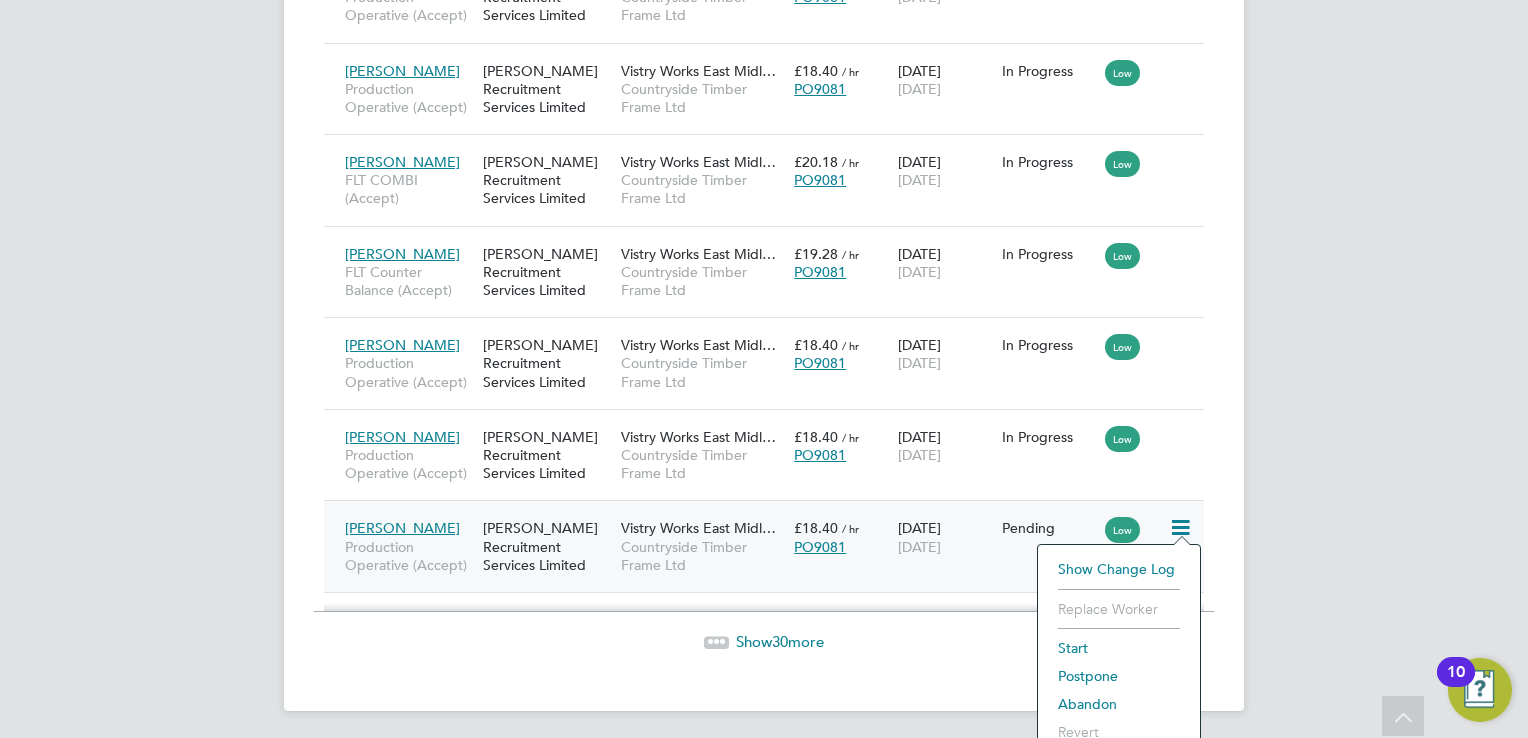 click on "Start" 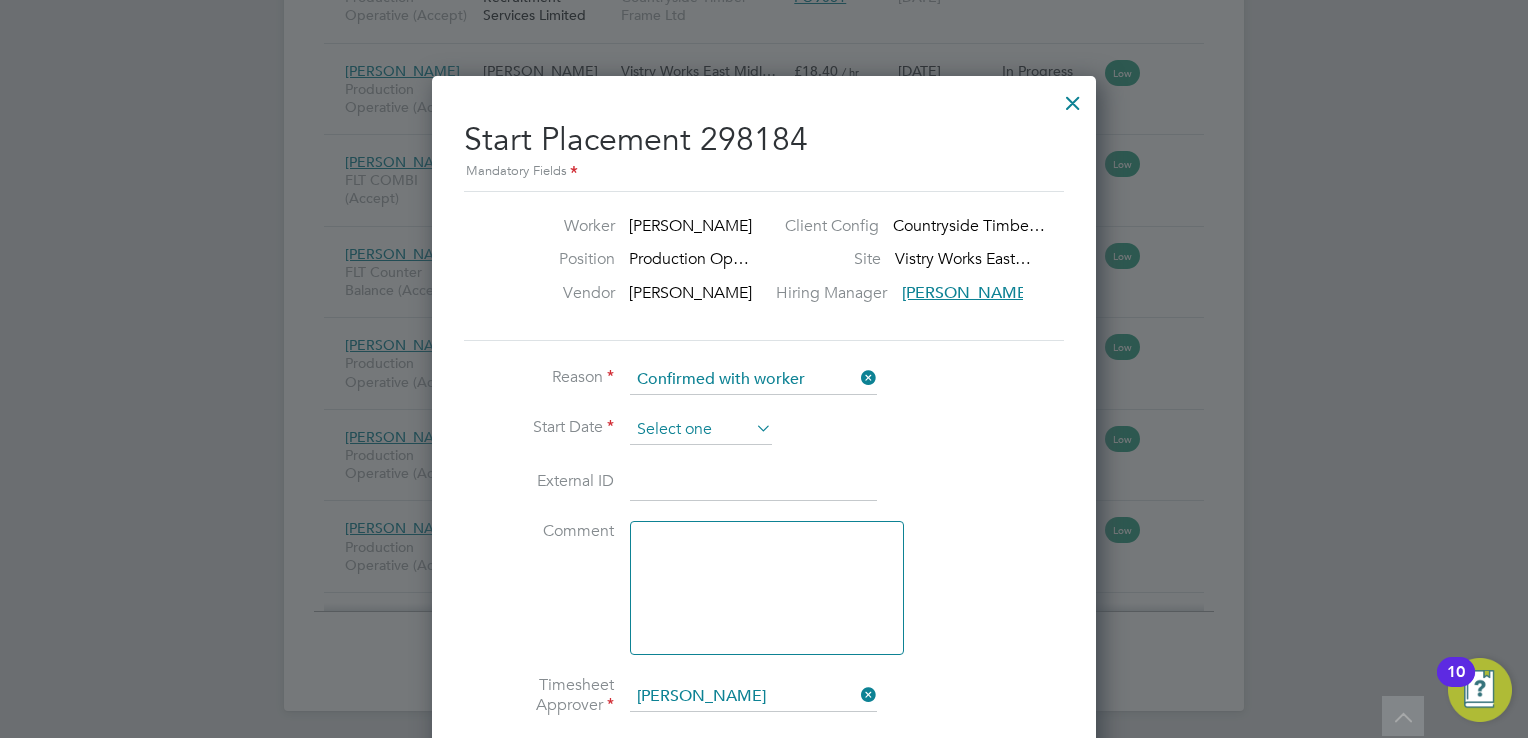 click 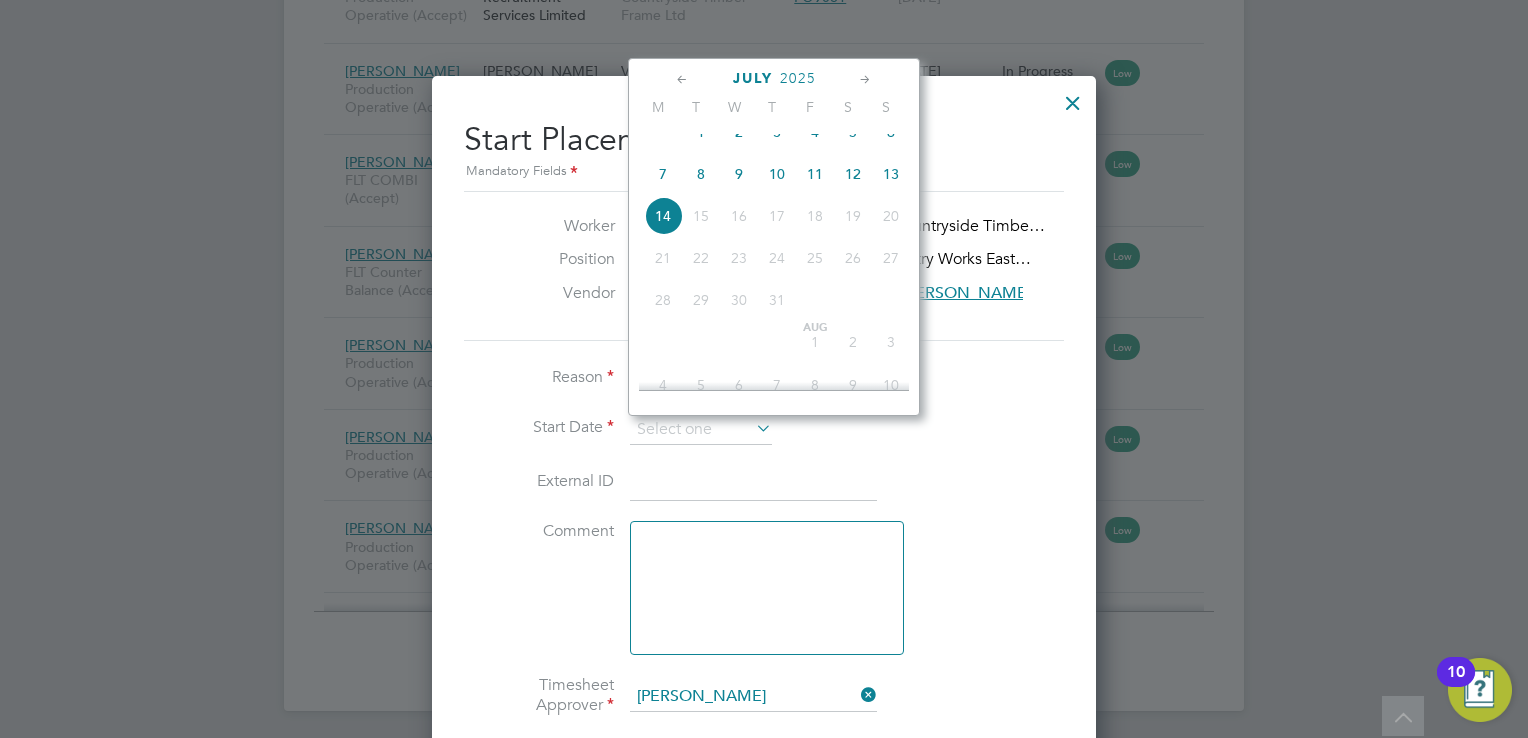 drag, startPoint x: 773, startPoint y: 189, endPoint x: 785, endPoint y: 222, distance: 35.1141 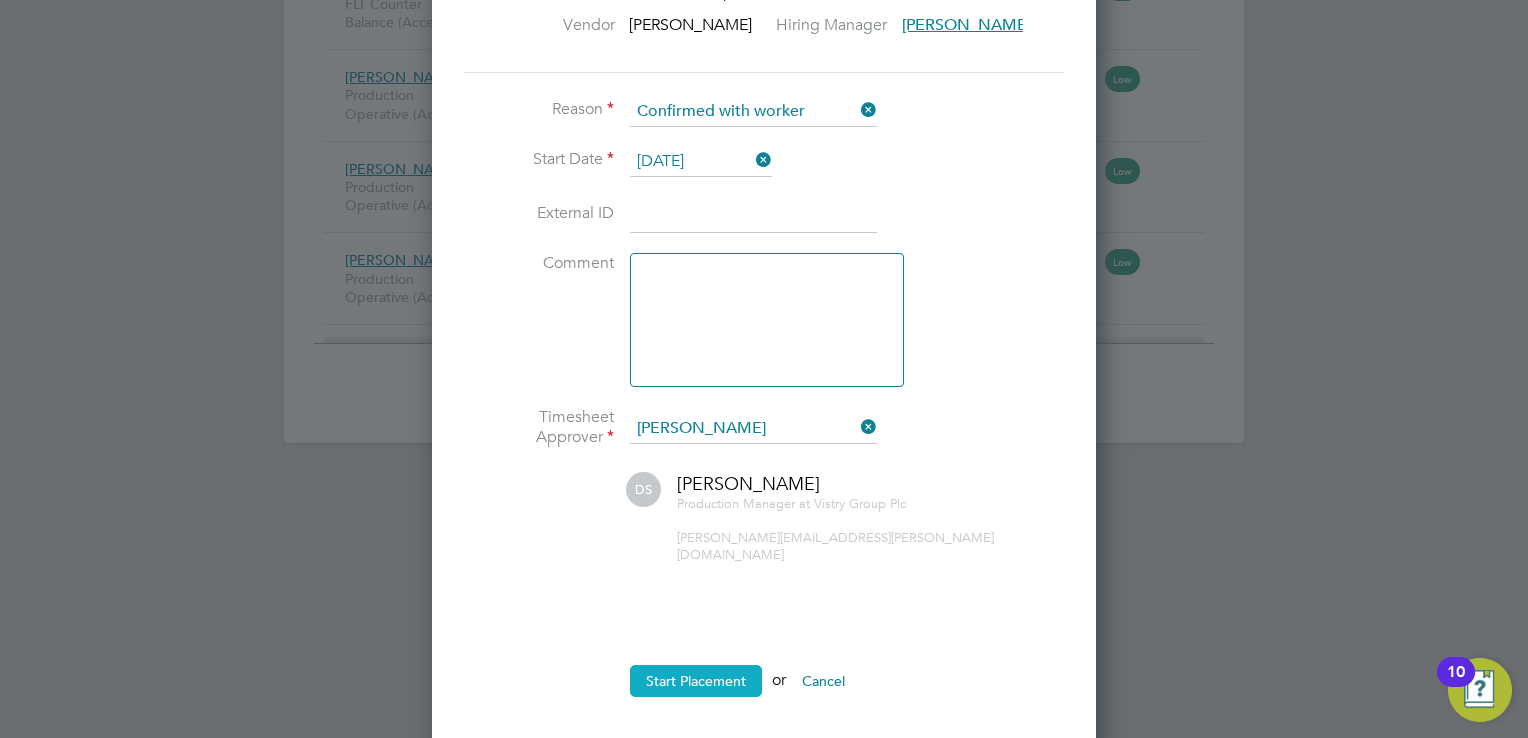 click on "Start Placement" 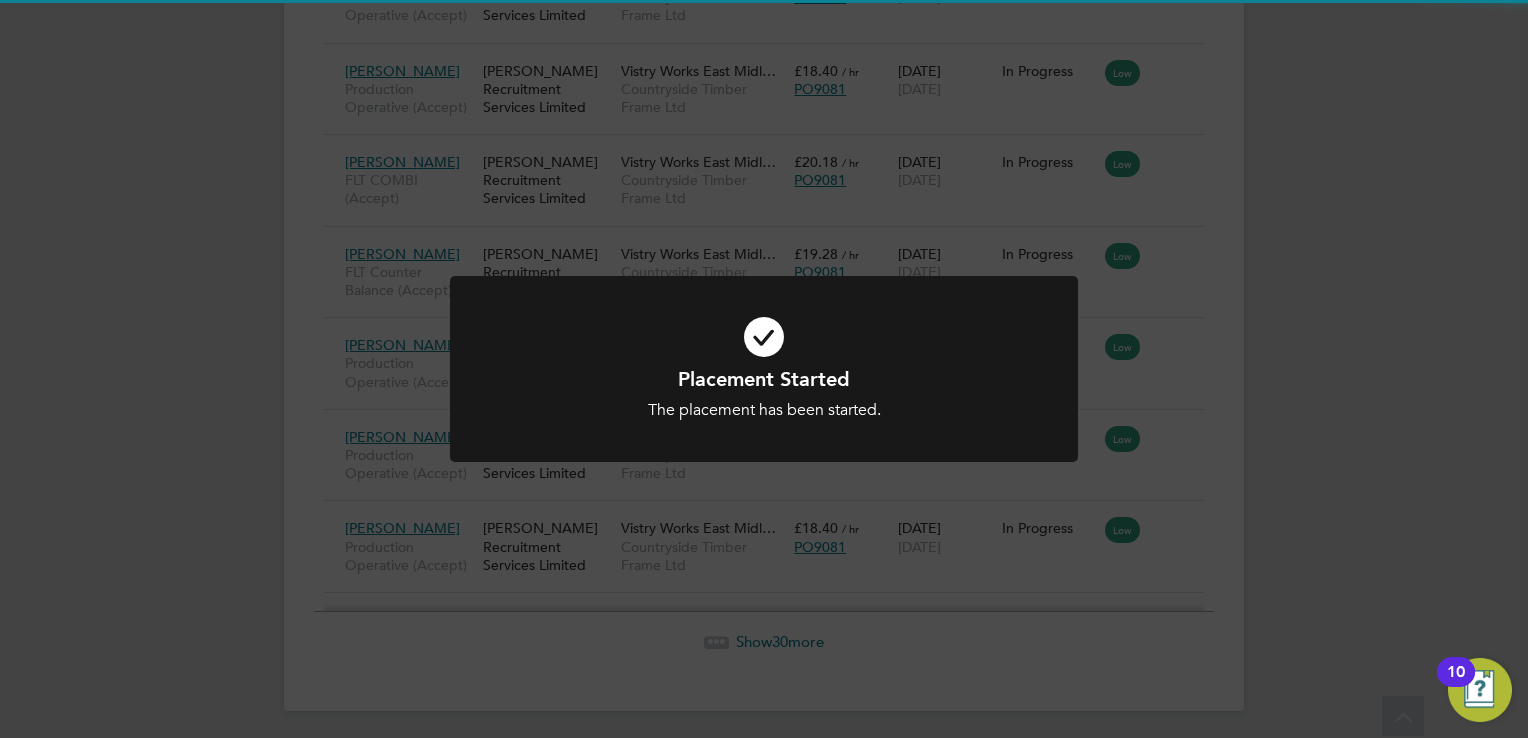 click on "Placement Started The placement has been started. Cancel Okay" 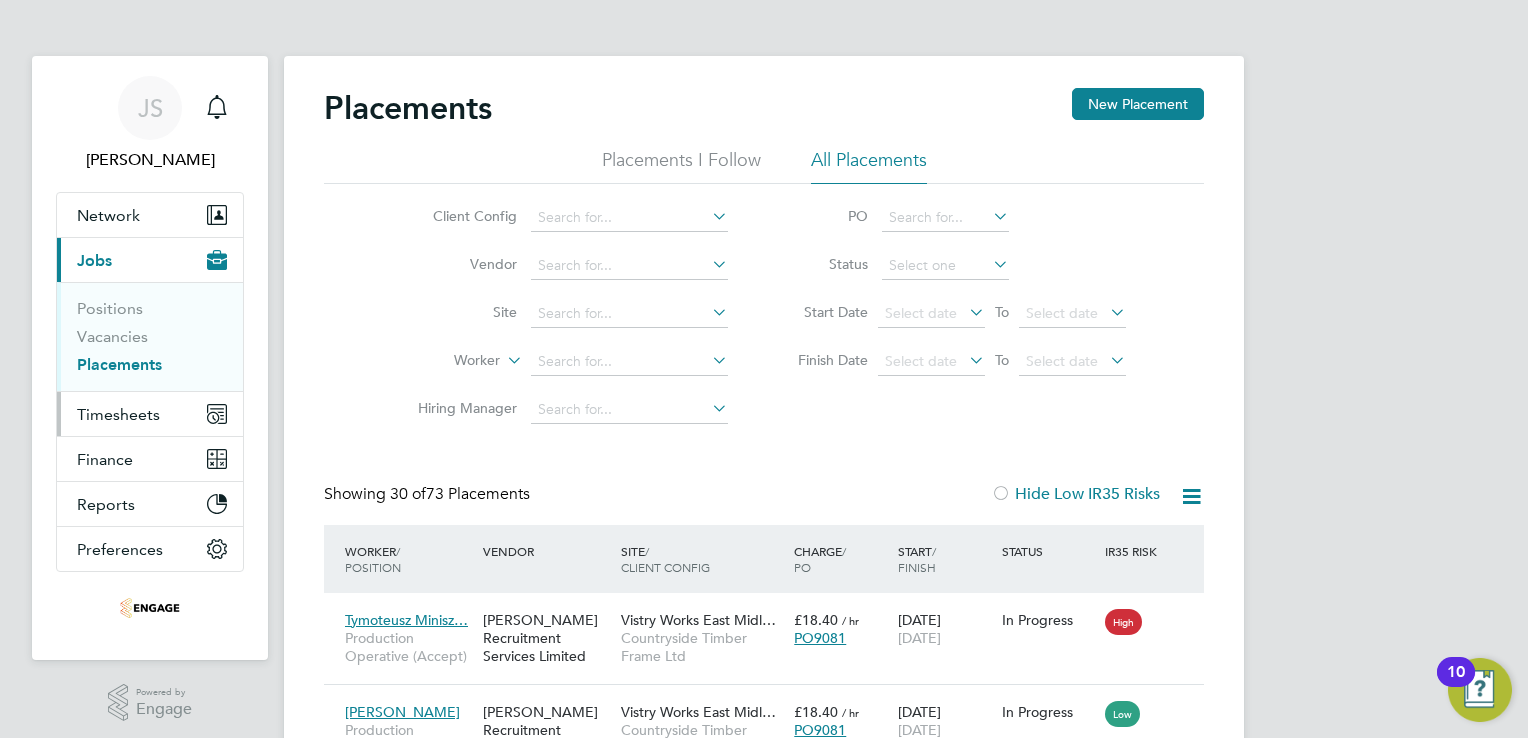 click on "Timesheets" at bounding box center (118, 414) 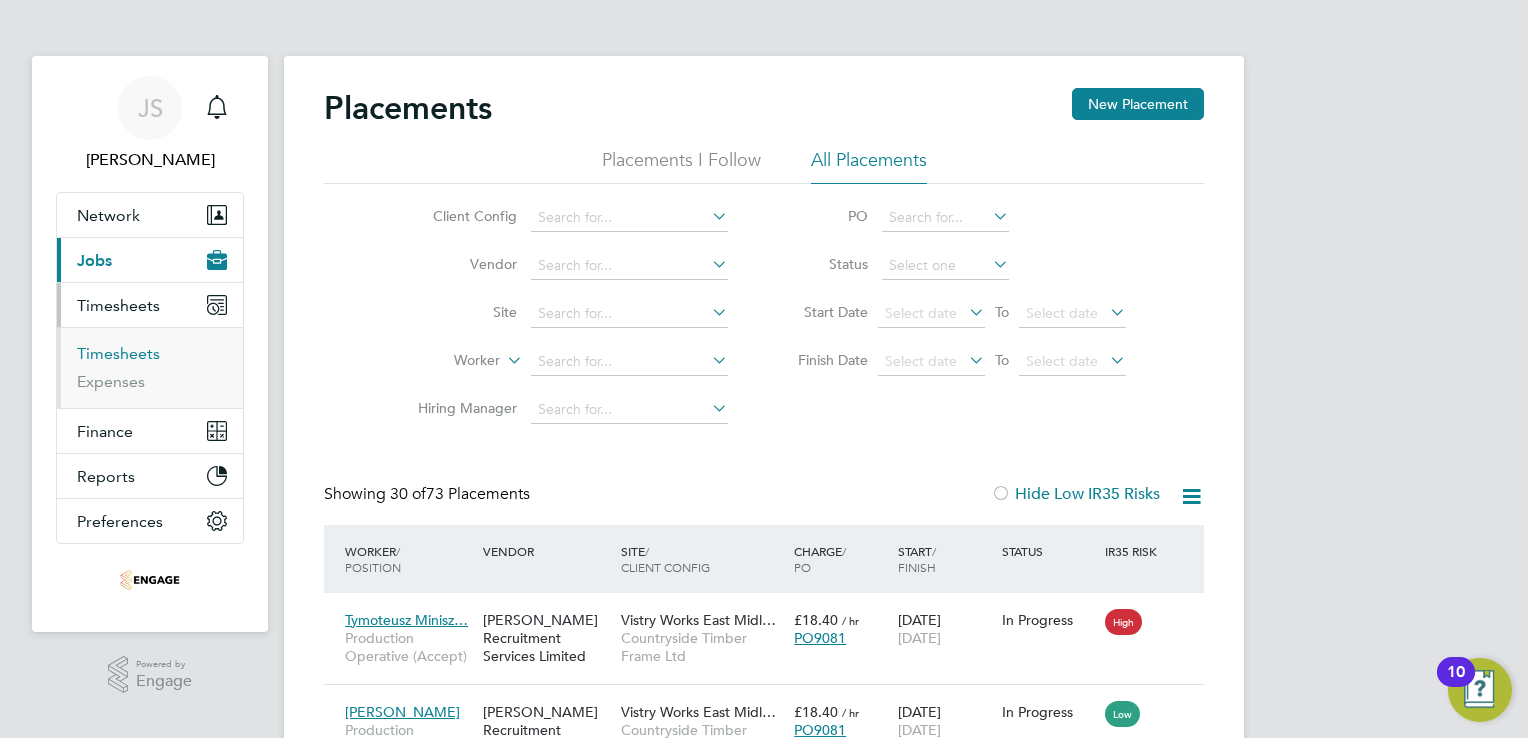 click on "Timesheets" at bounding box center (118, 353) 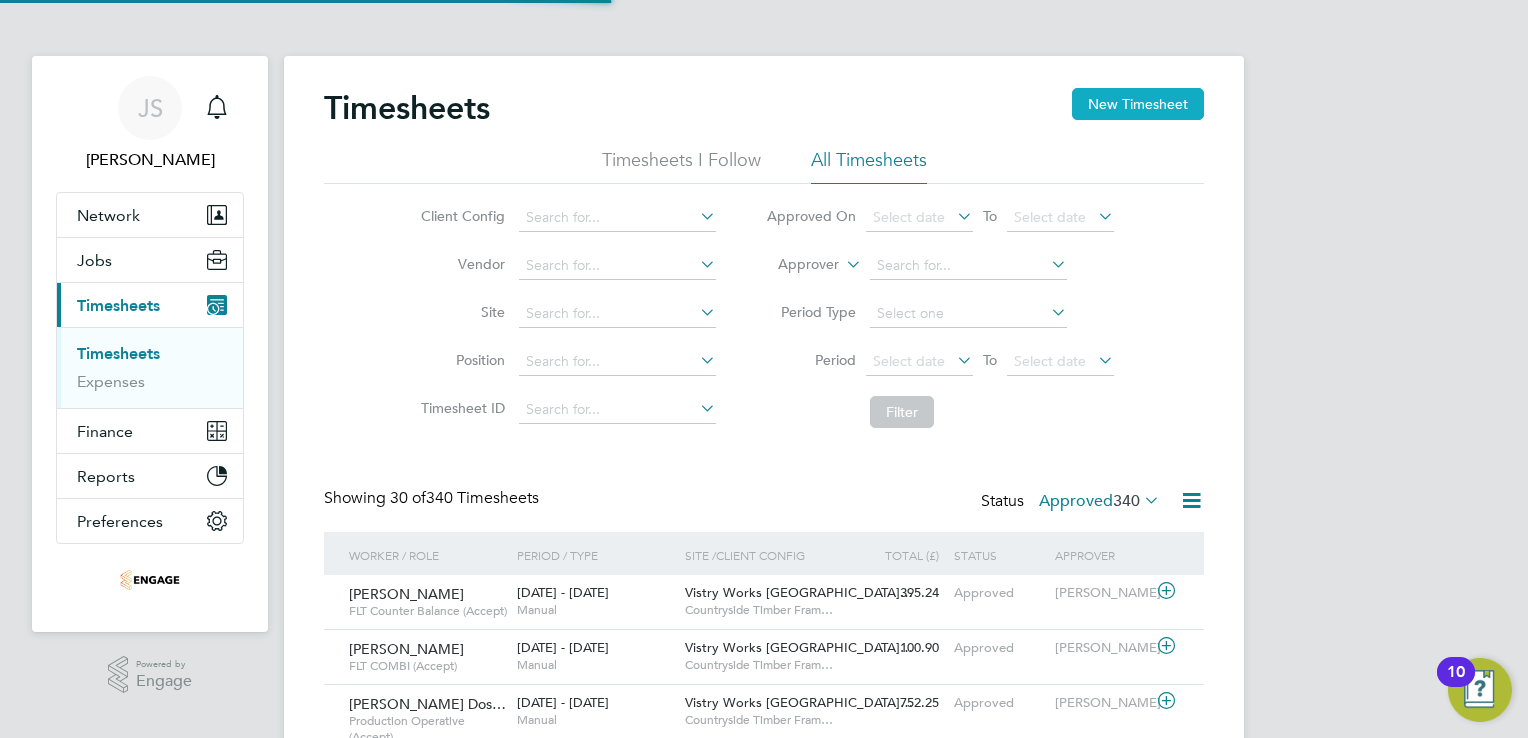 click on "New Timesheet" 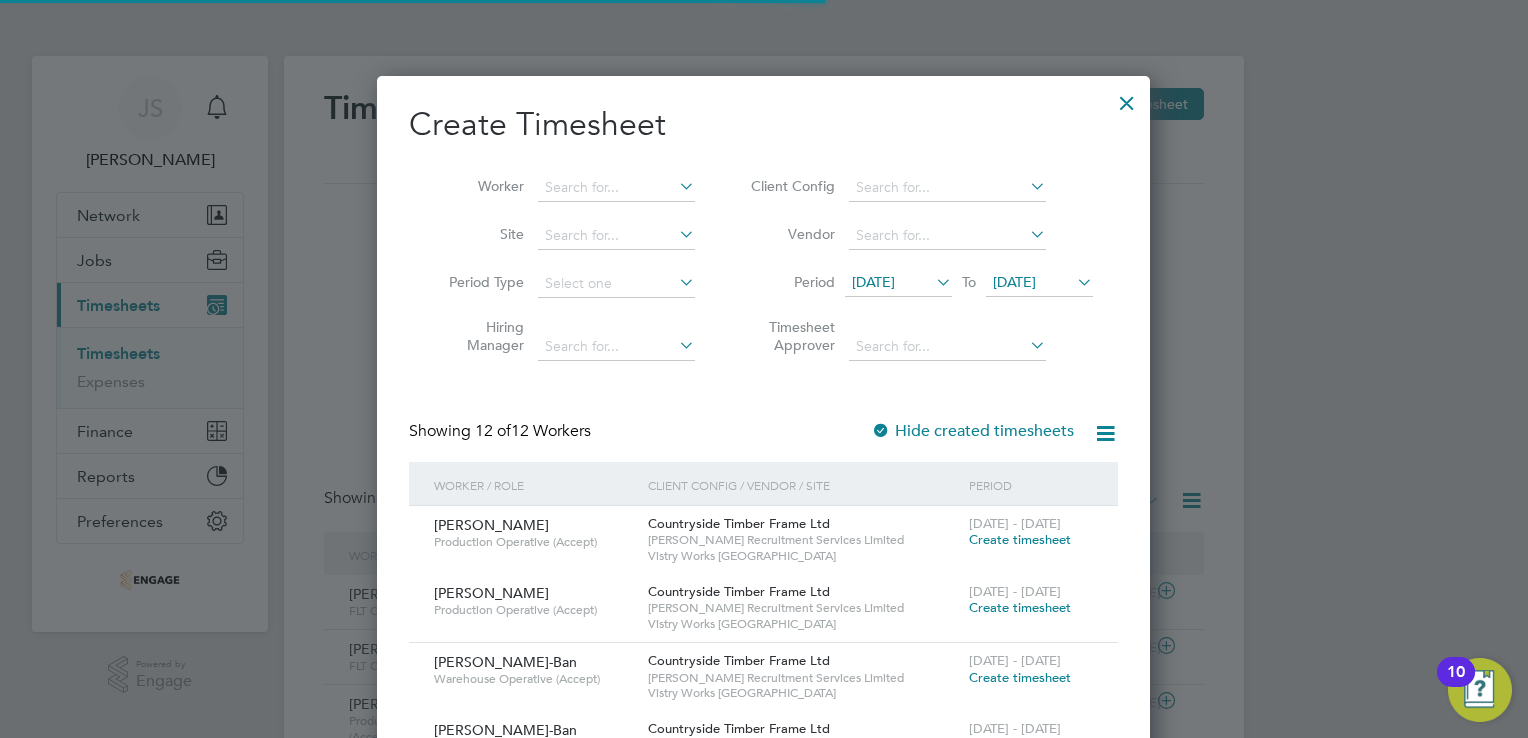 click on "[DATE]" at bounding box center [873, 282] 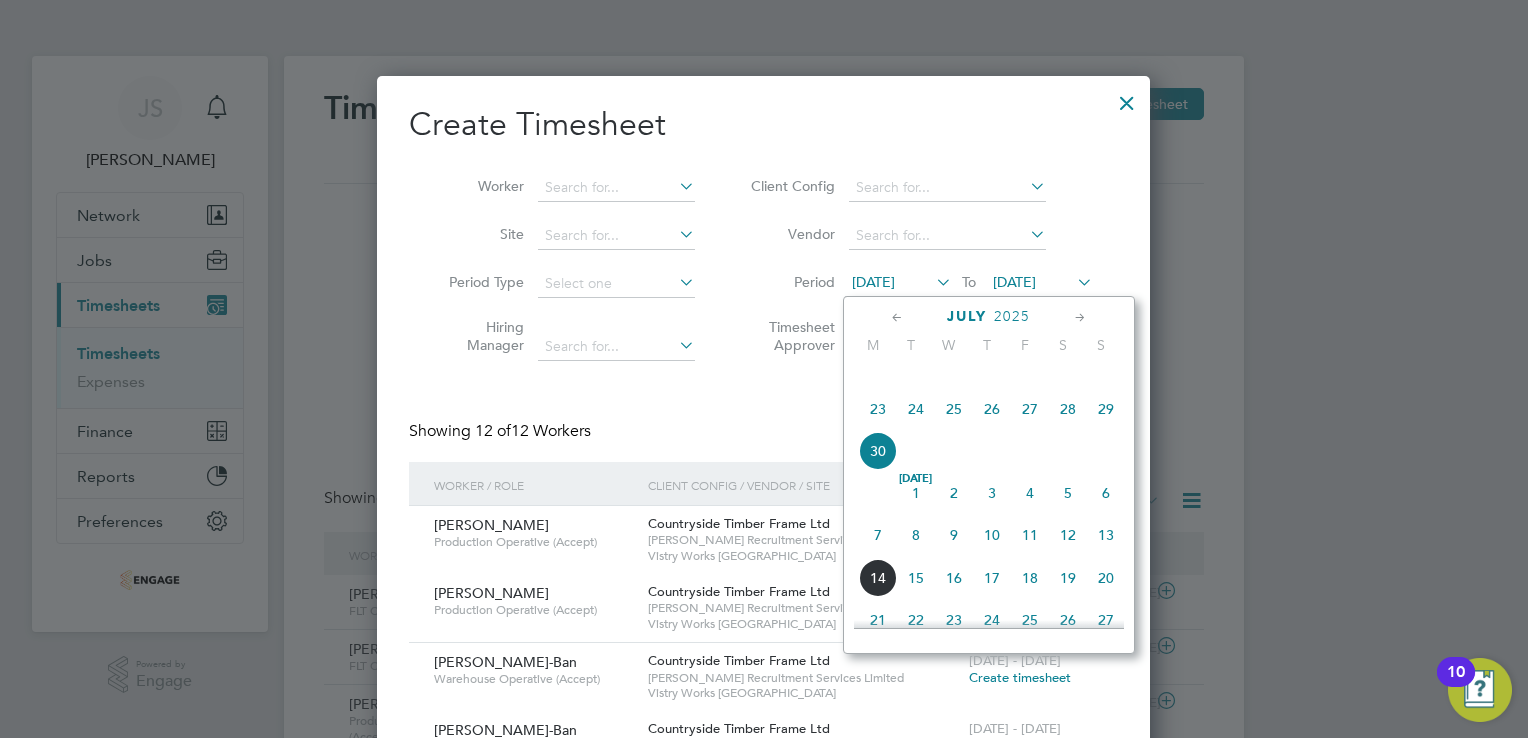 click on "7" 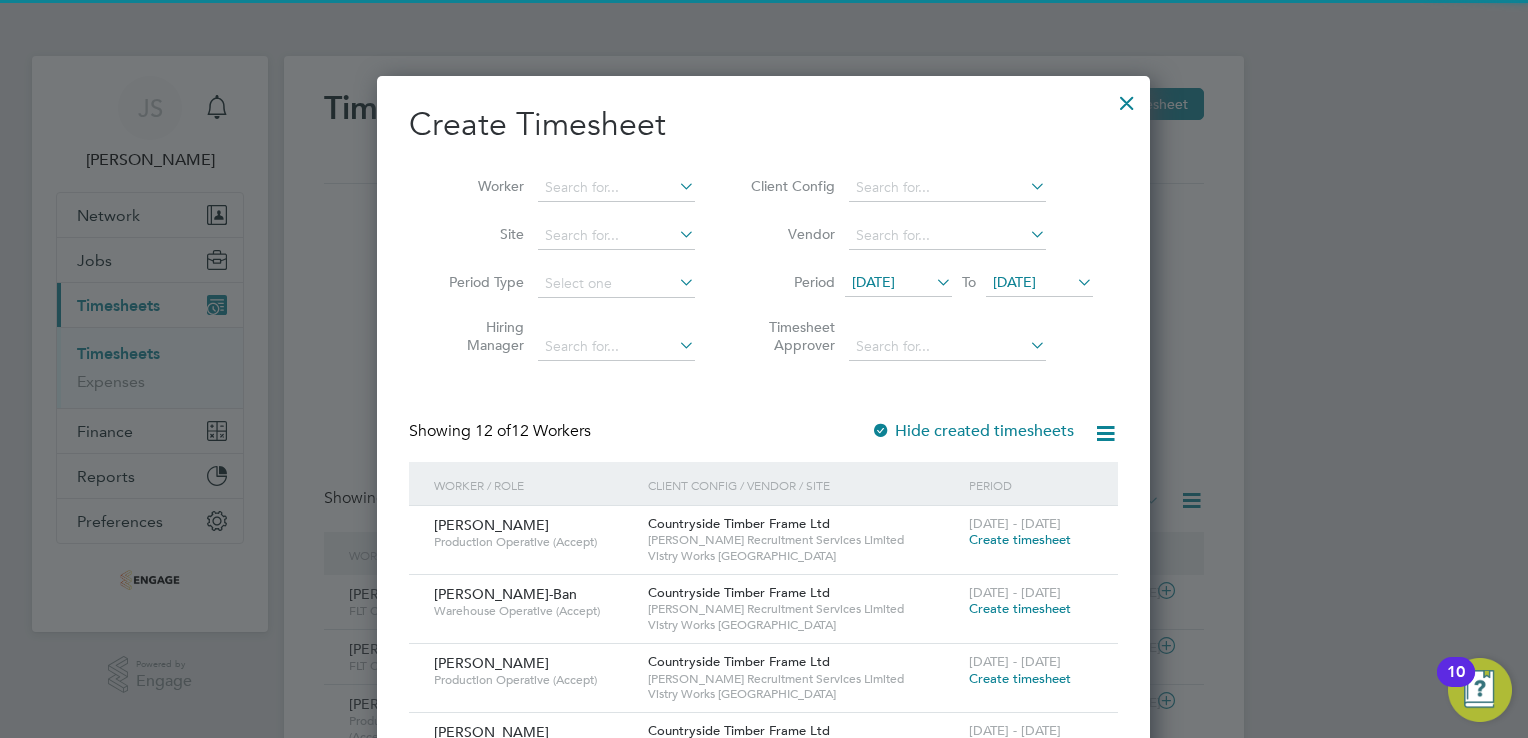 click on "[DATE]" at bounding box center (1014, 282) 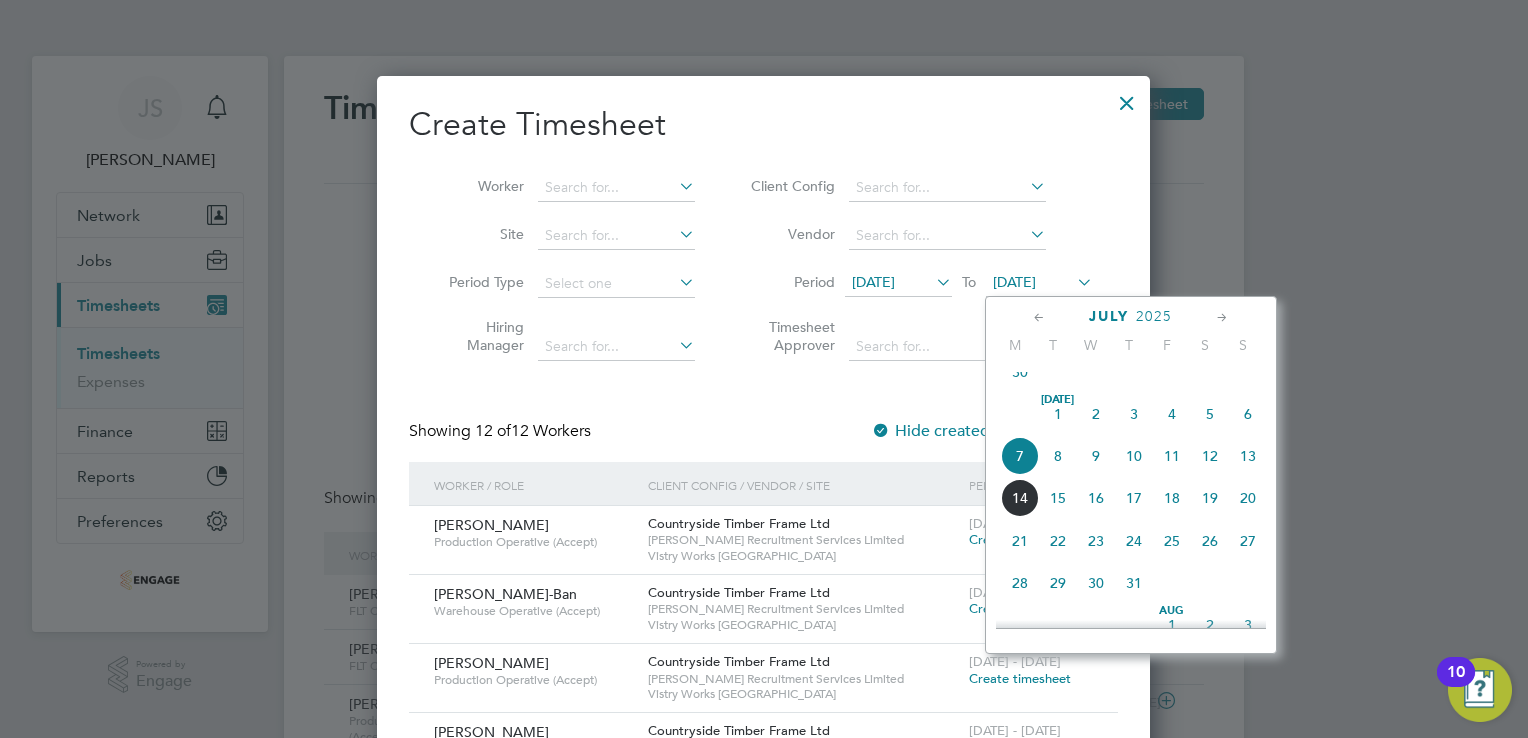 click on "13" 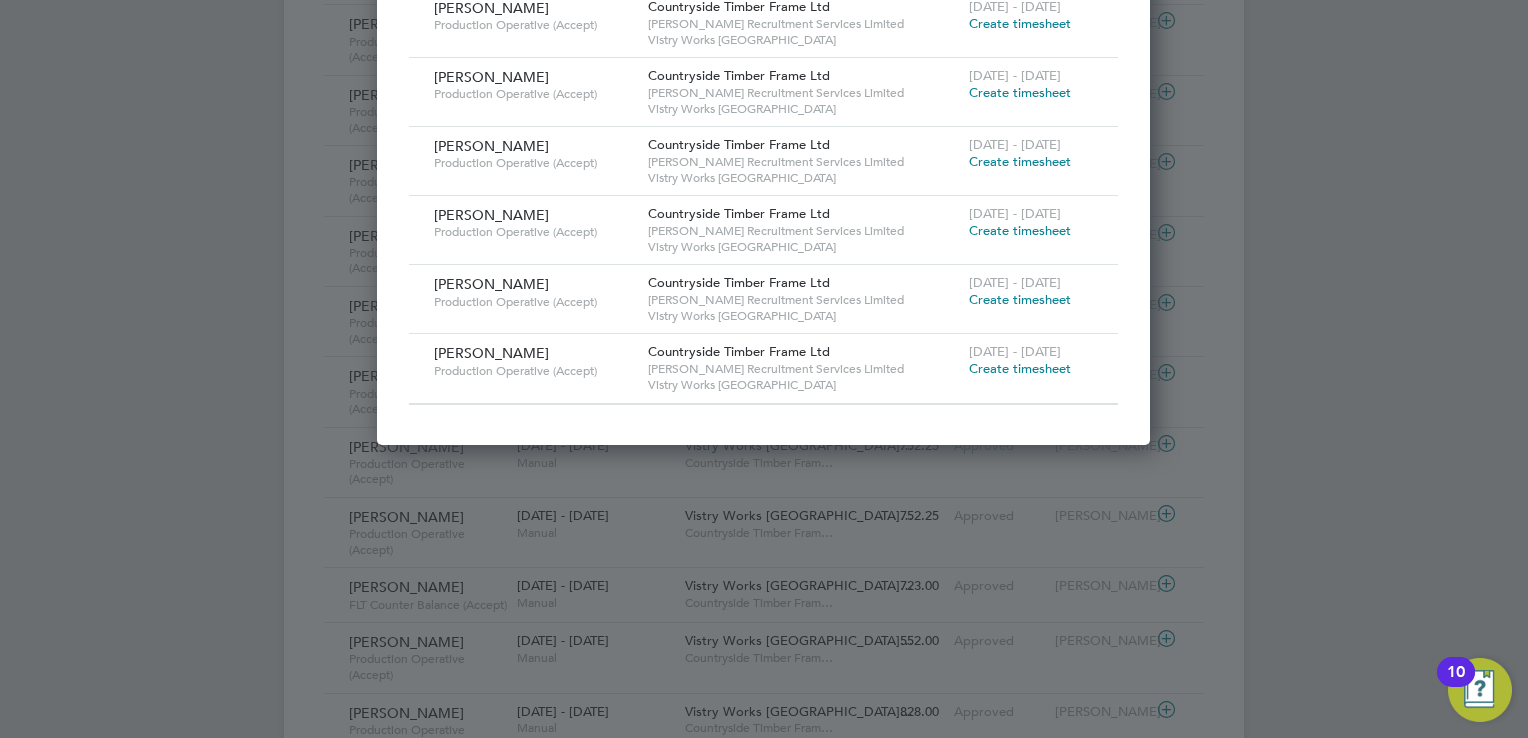 click on "Create timesheet" at bounding box center [1020, 299] 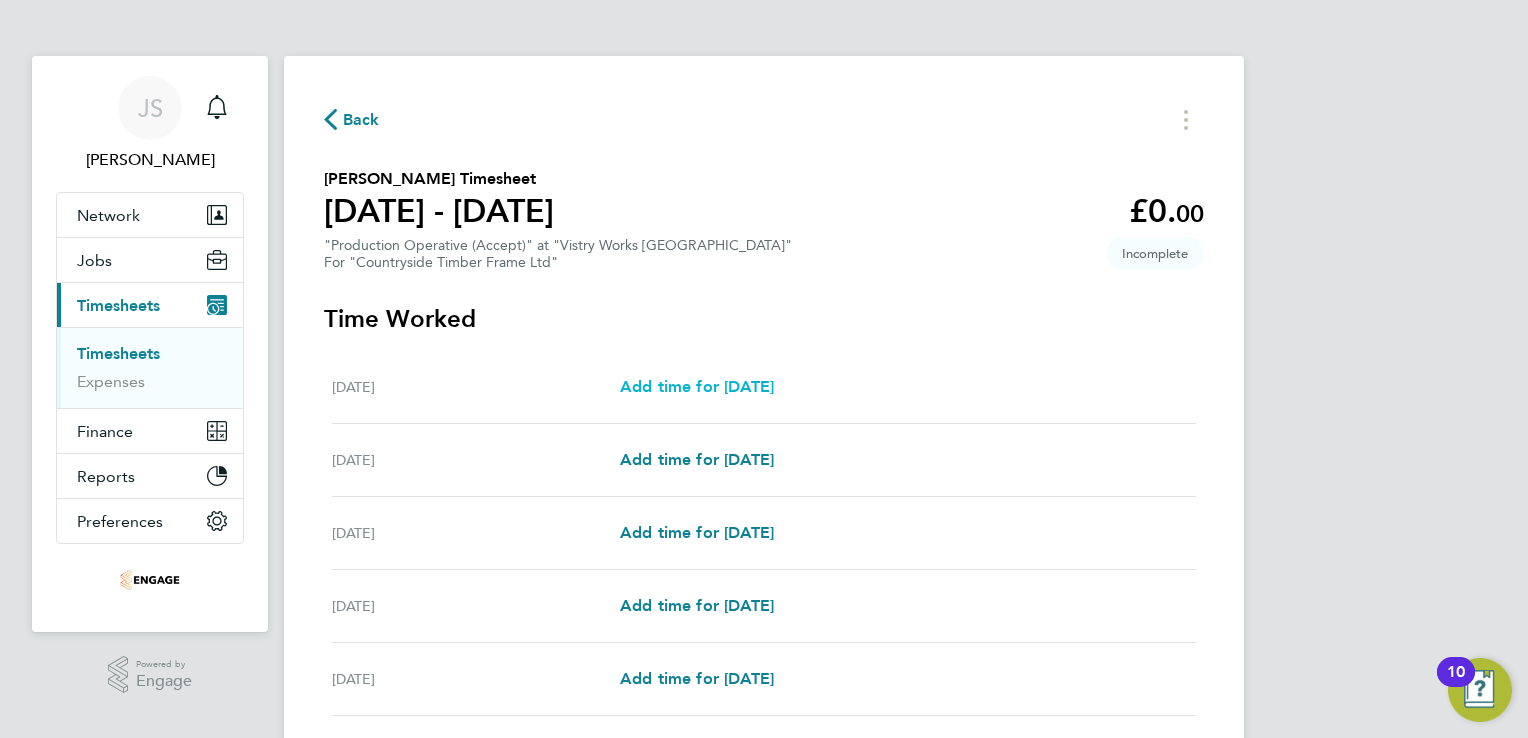 click on "Add time for [DATE]" at bounding box center [697, 386] 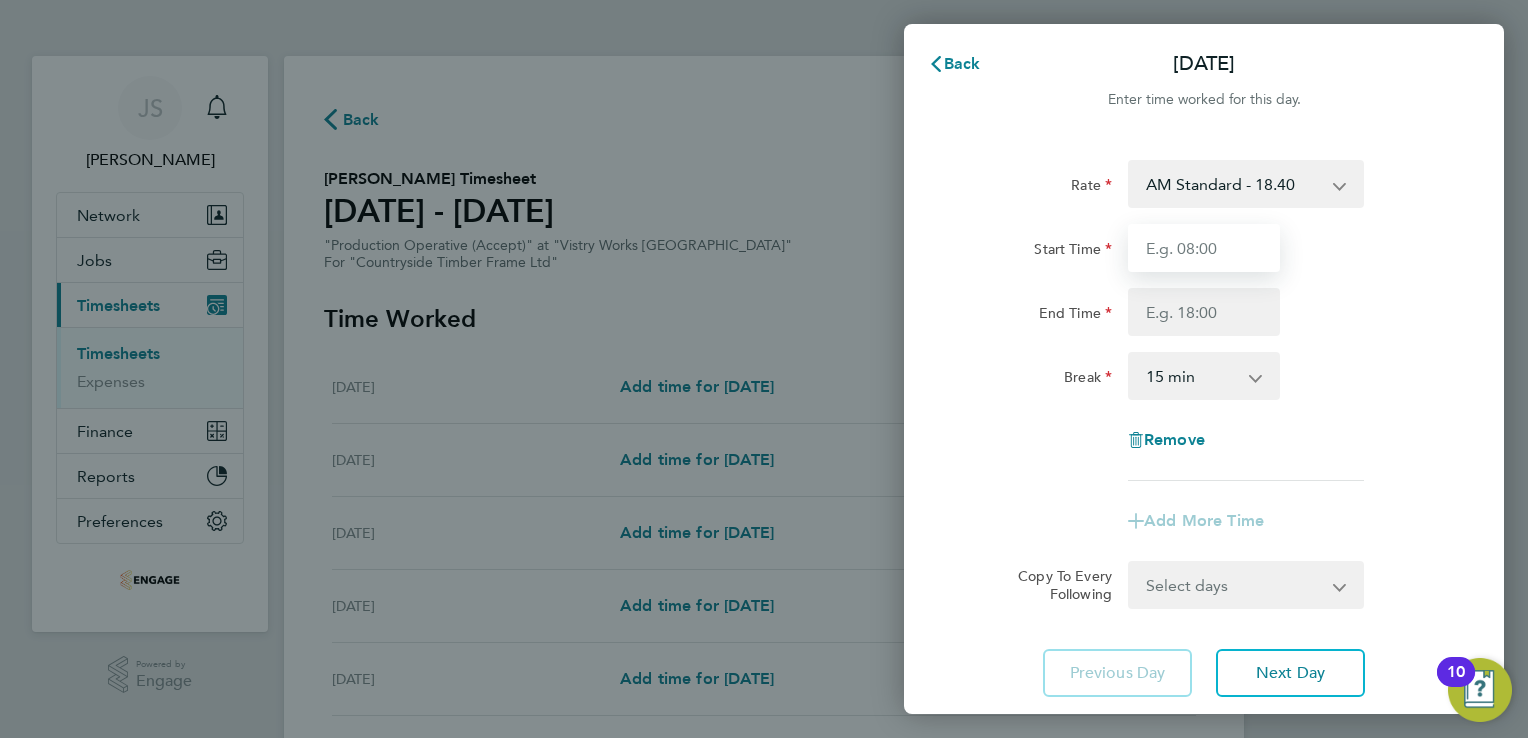 click on "Start Time" at bounding box center [1204, 248] 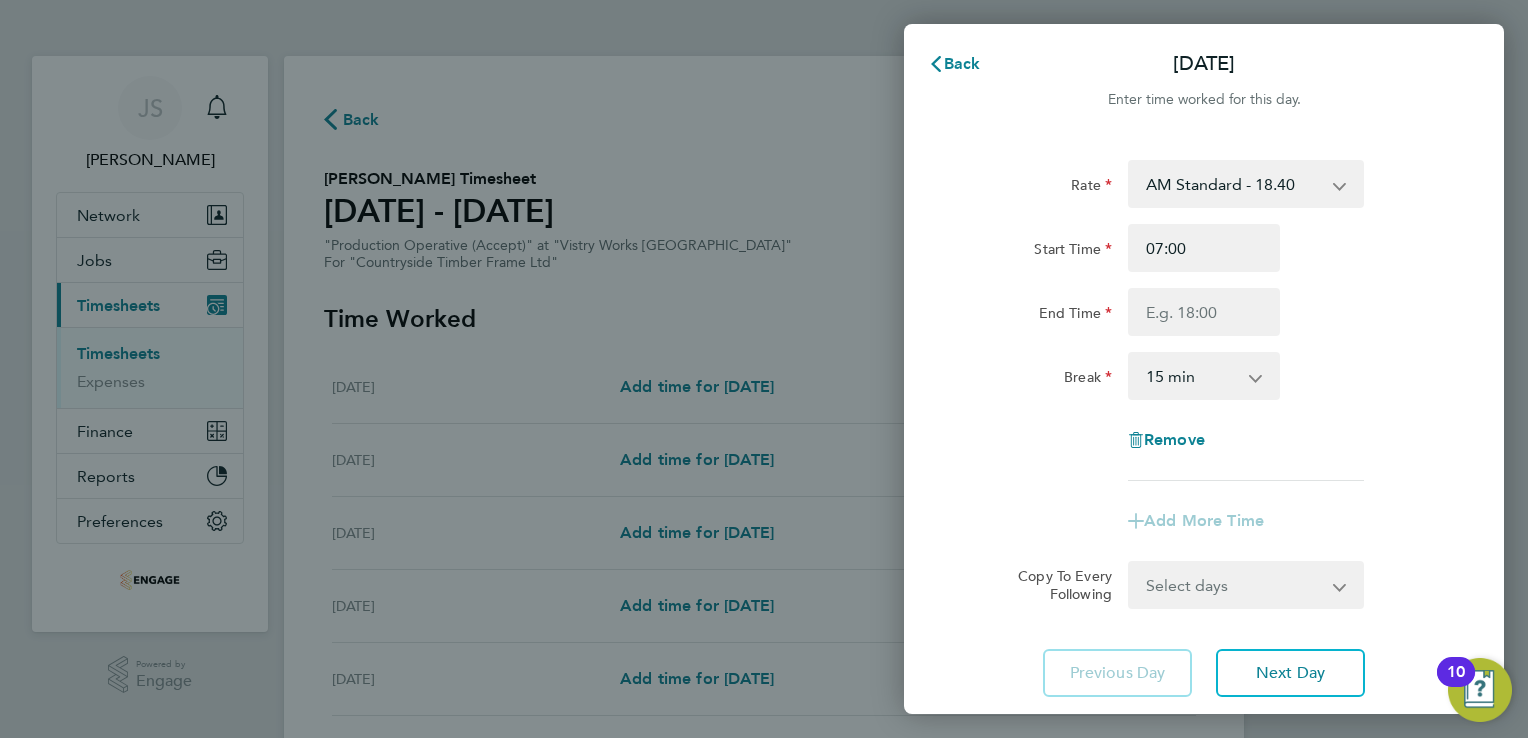 drag, startPoint x: 1169, startPoint y: 354, endPoint x: 1164, endPoint y: 338, distance: 16.763054 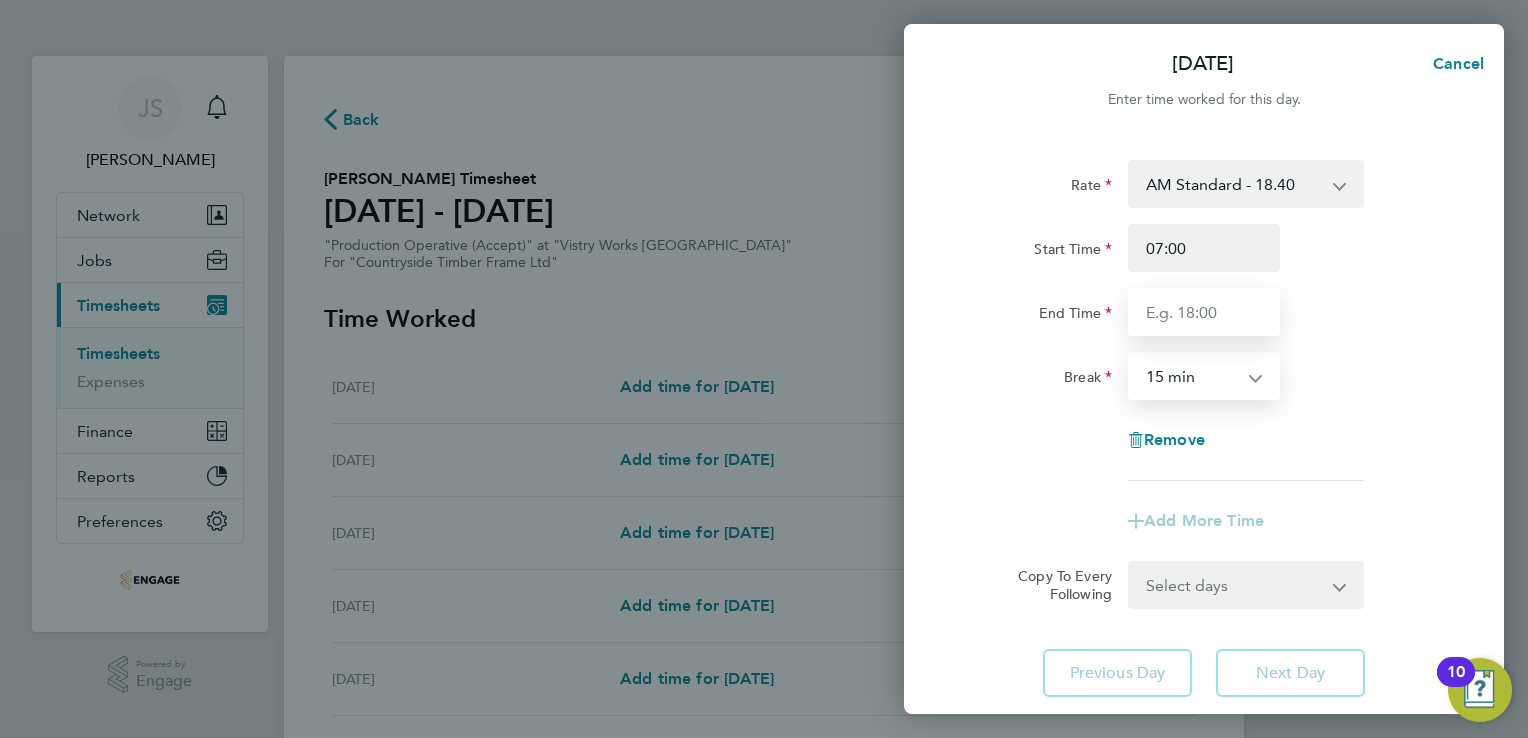 drag, startPoint x: 1157, startPoint y: 318, endPoint x: 1181, endPoint y: 326, distance: 25.298222 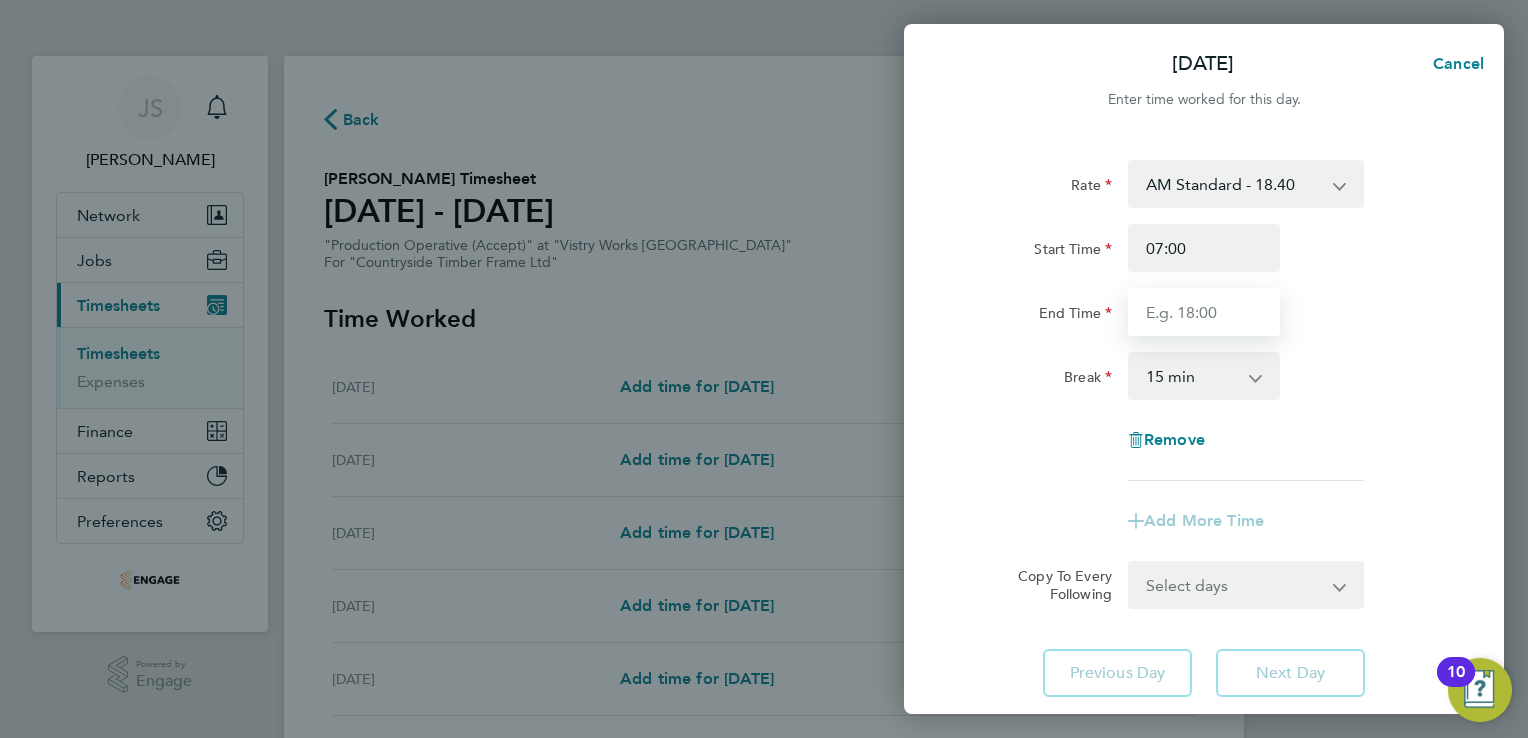 type on "14:00" 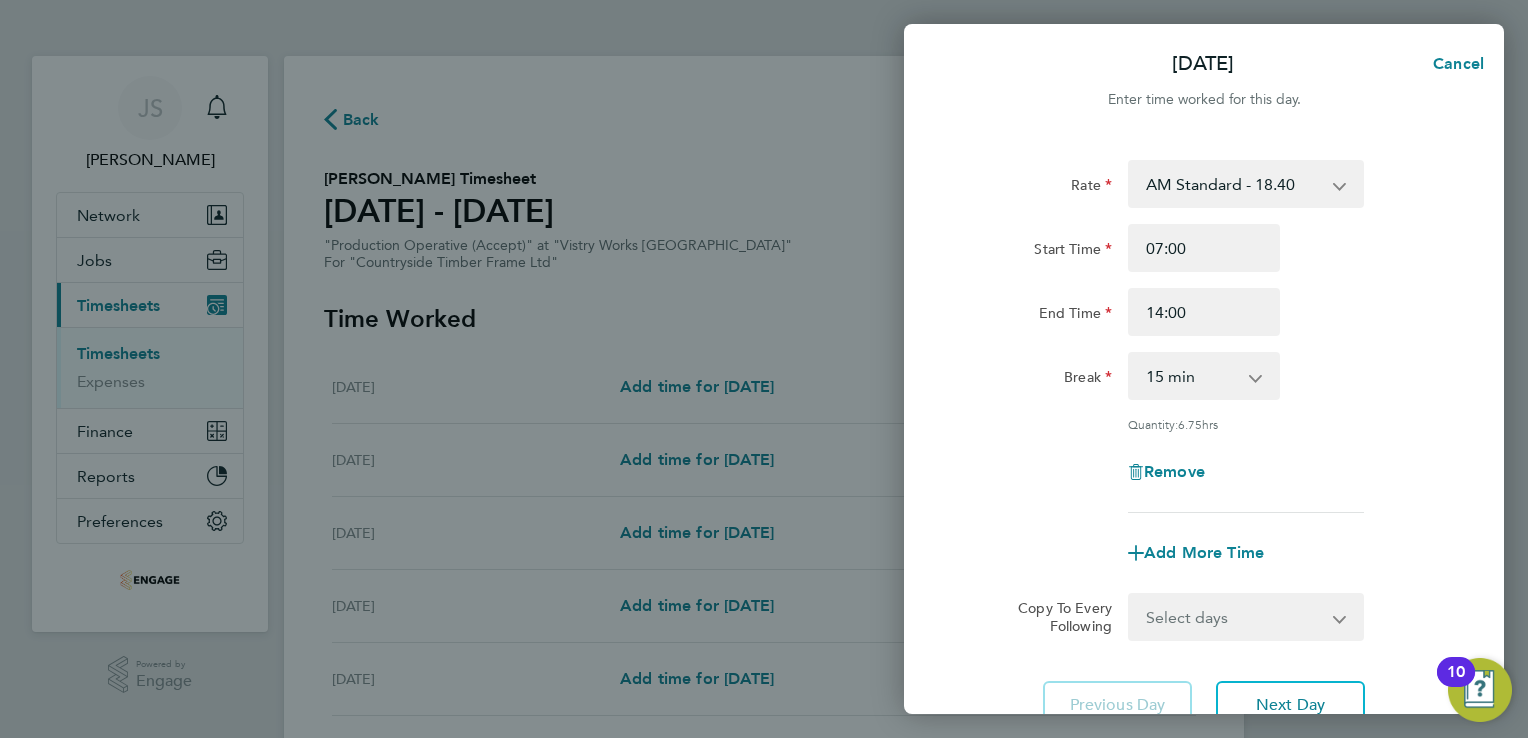 click on "0 min   15 min   30 min   45 min   60 min   75 min   90 min" at bounding box center [1192, 376] 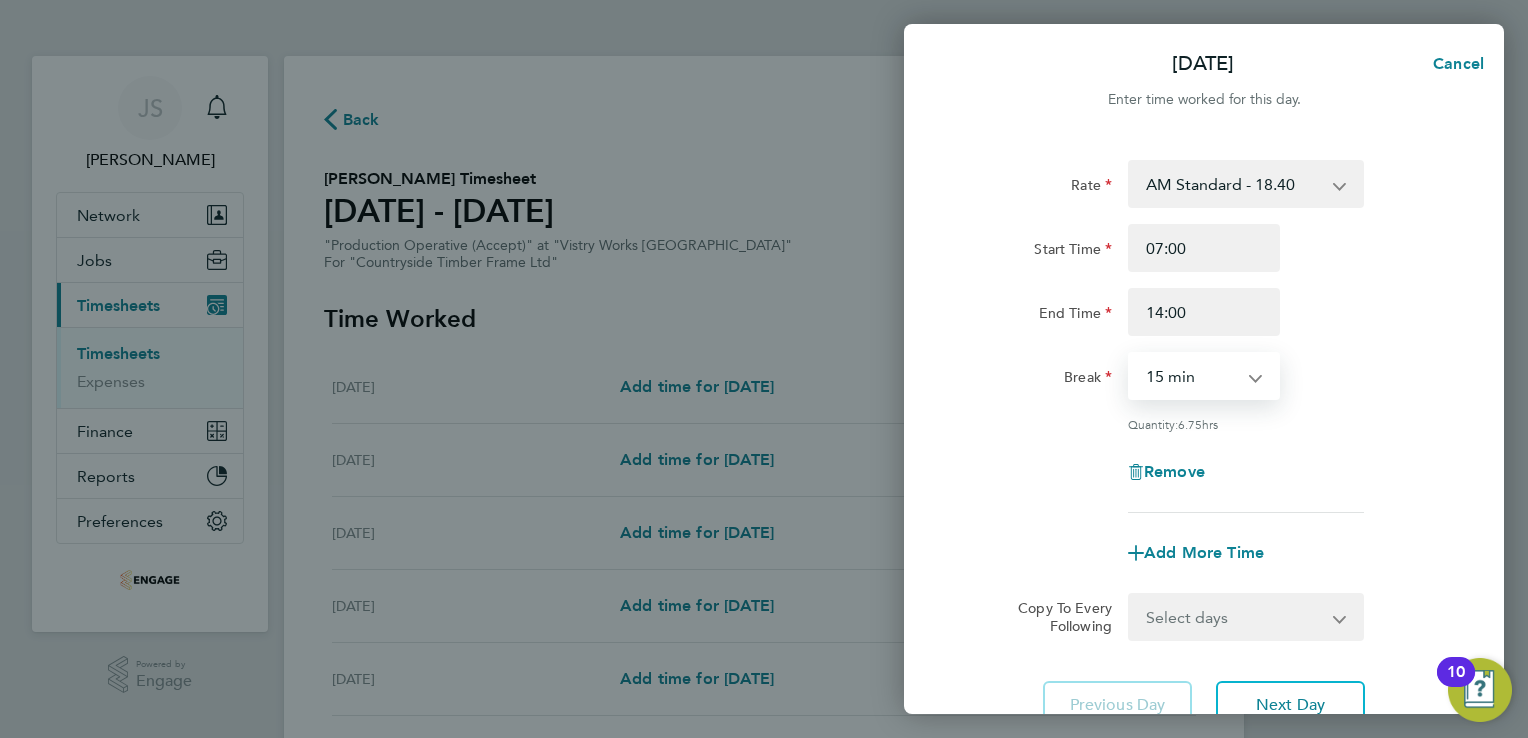 select on "30" 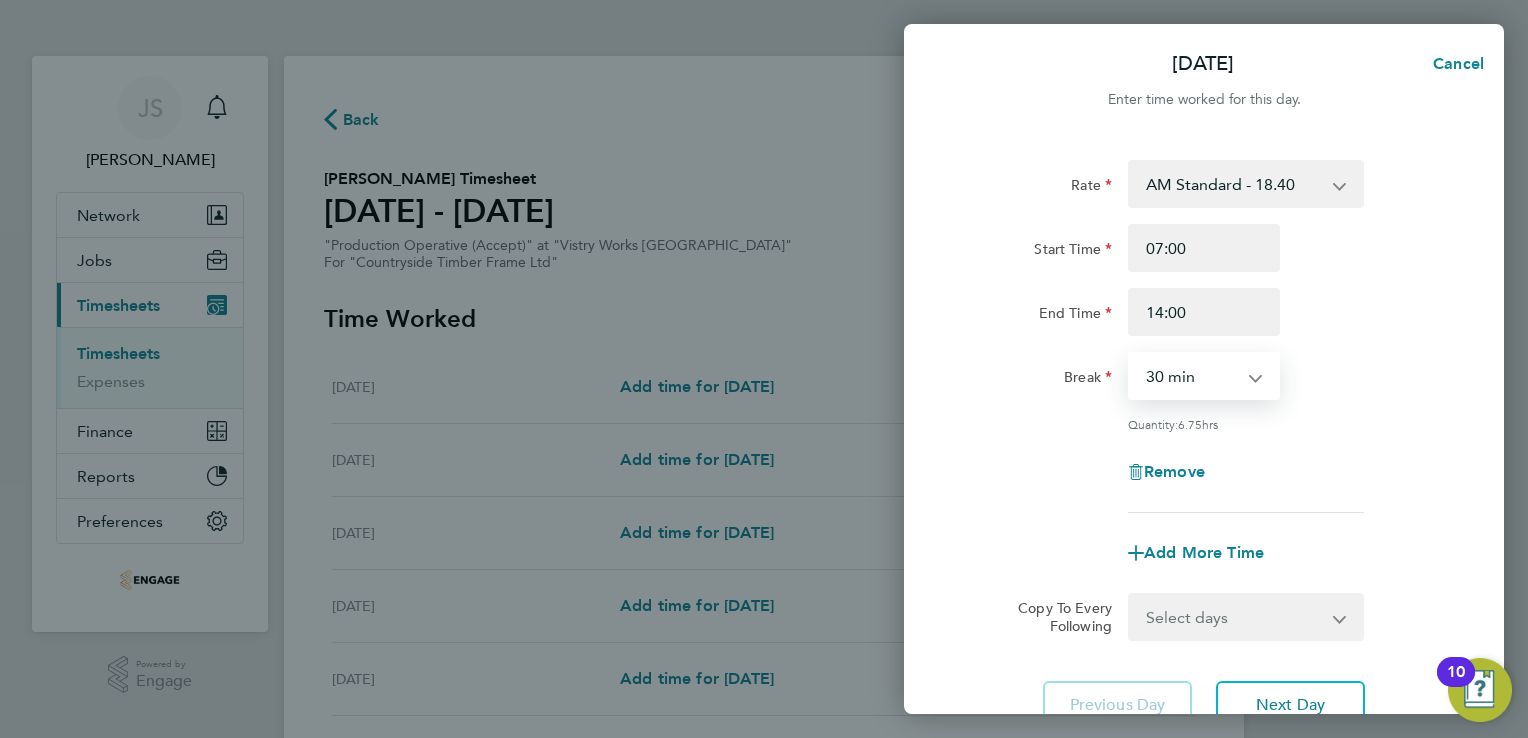 click on "0 min   15 min   30 min   45 min   60 min   75 min   90 min" at bounding box center (1192, 376) 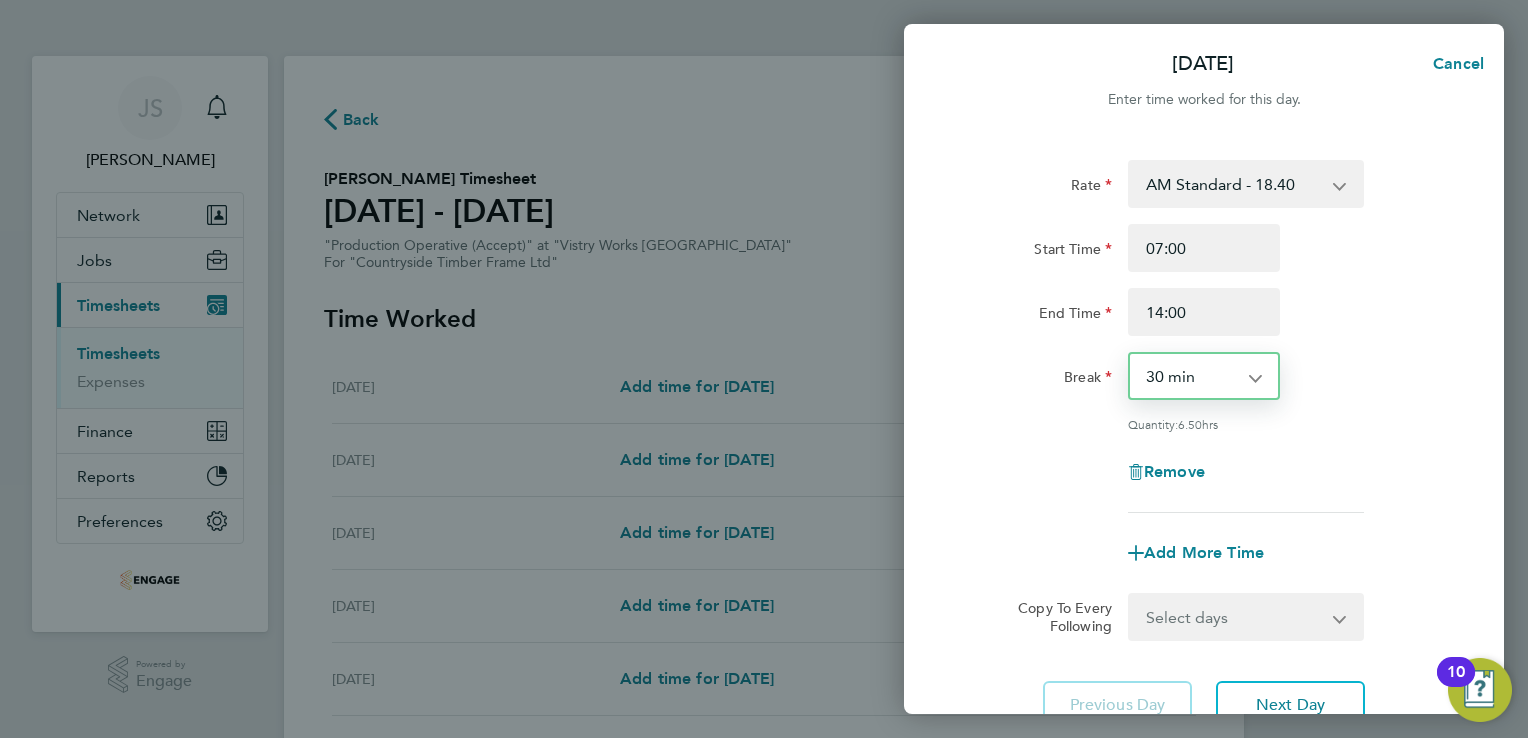 scroll, scrollTop: 164, scrollLeft: 0, axis: vertical 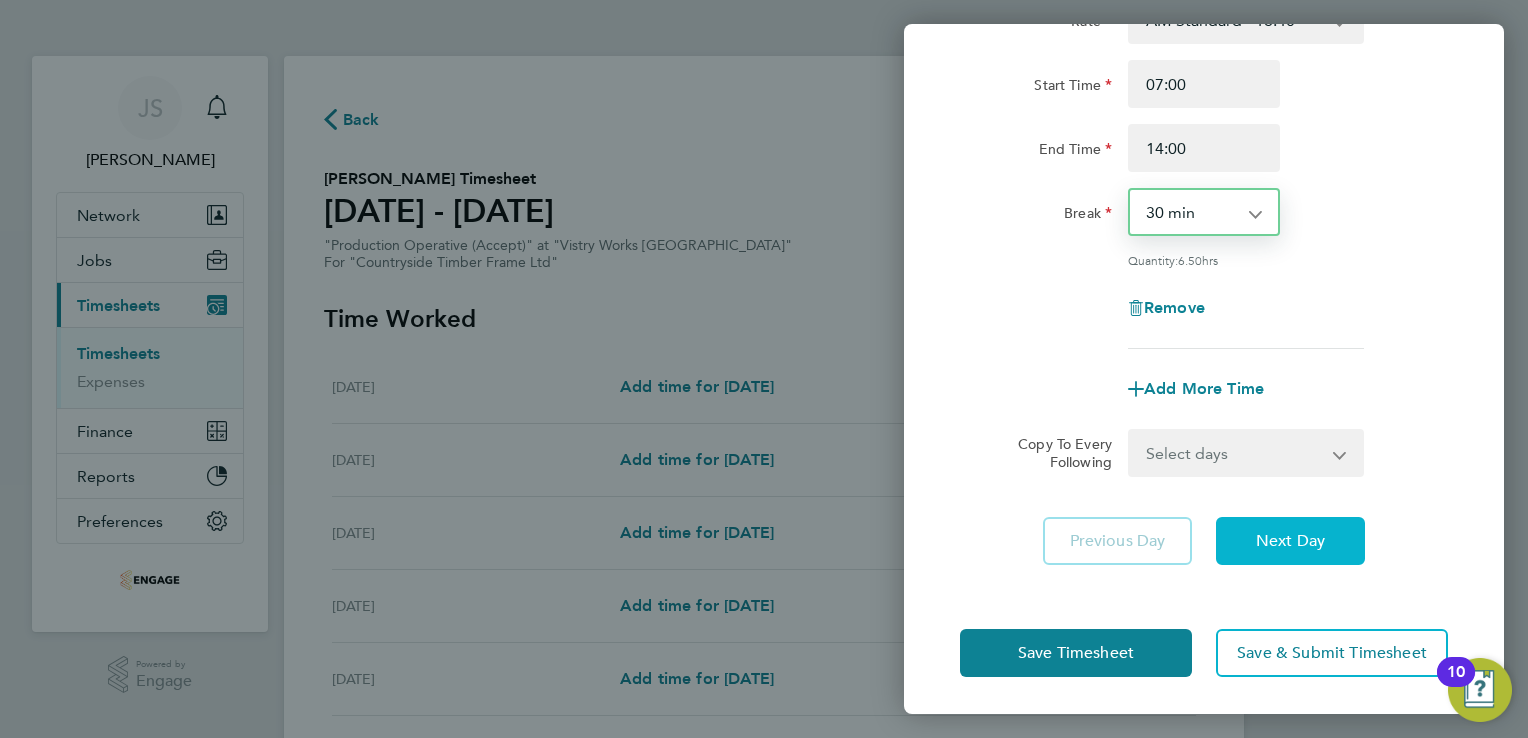 click on "Next Day" 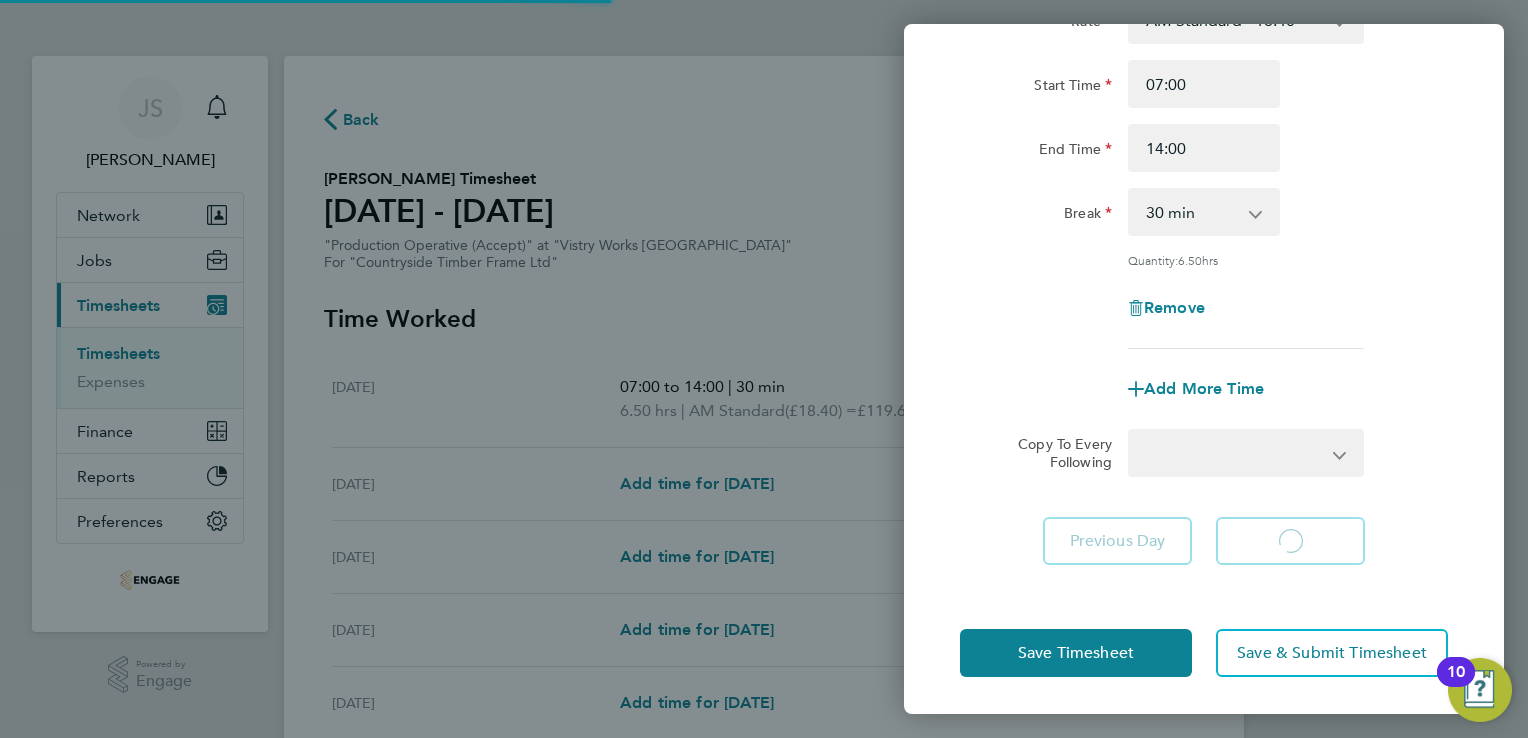 select on "15" 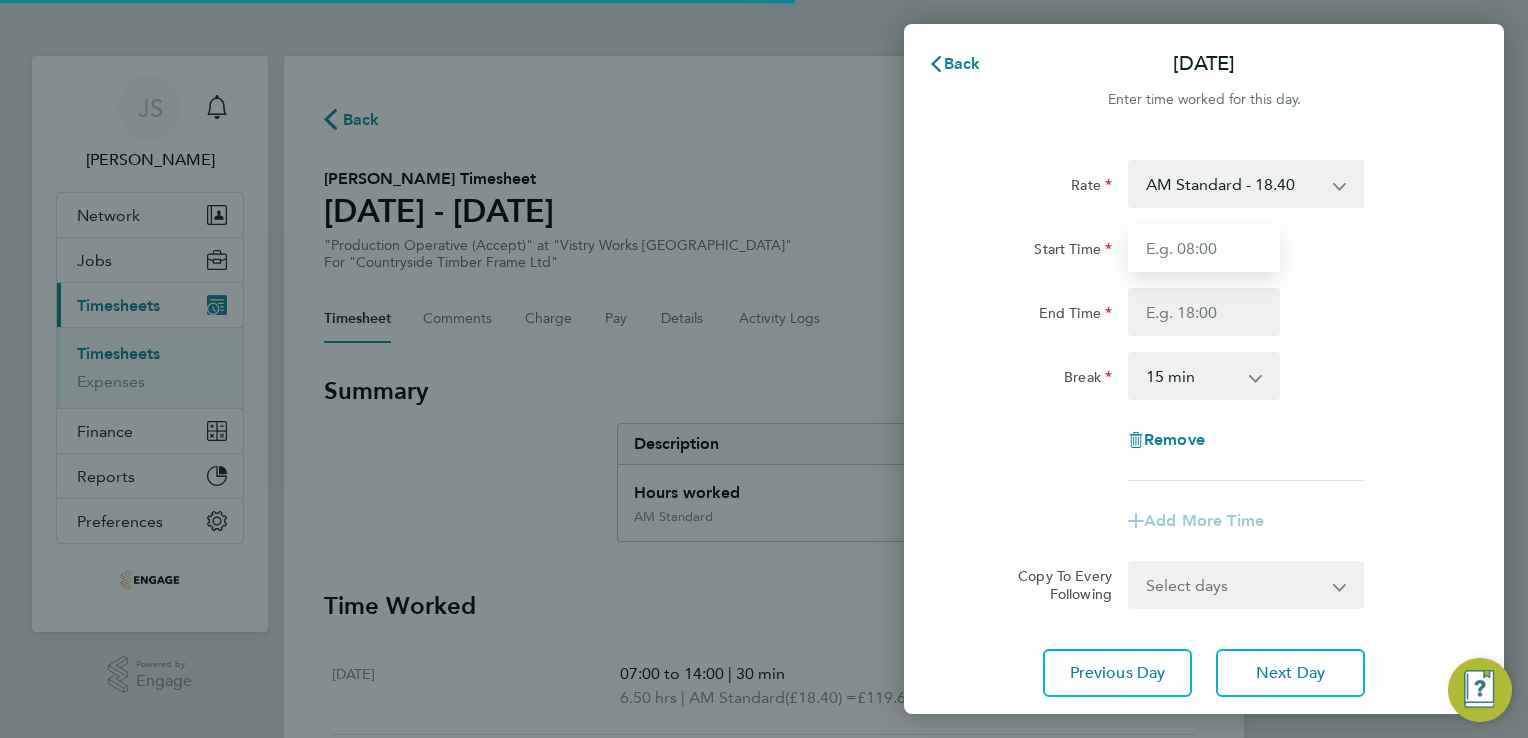click on "Start Time" at bounding box center (1204, 248) 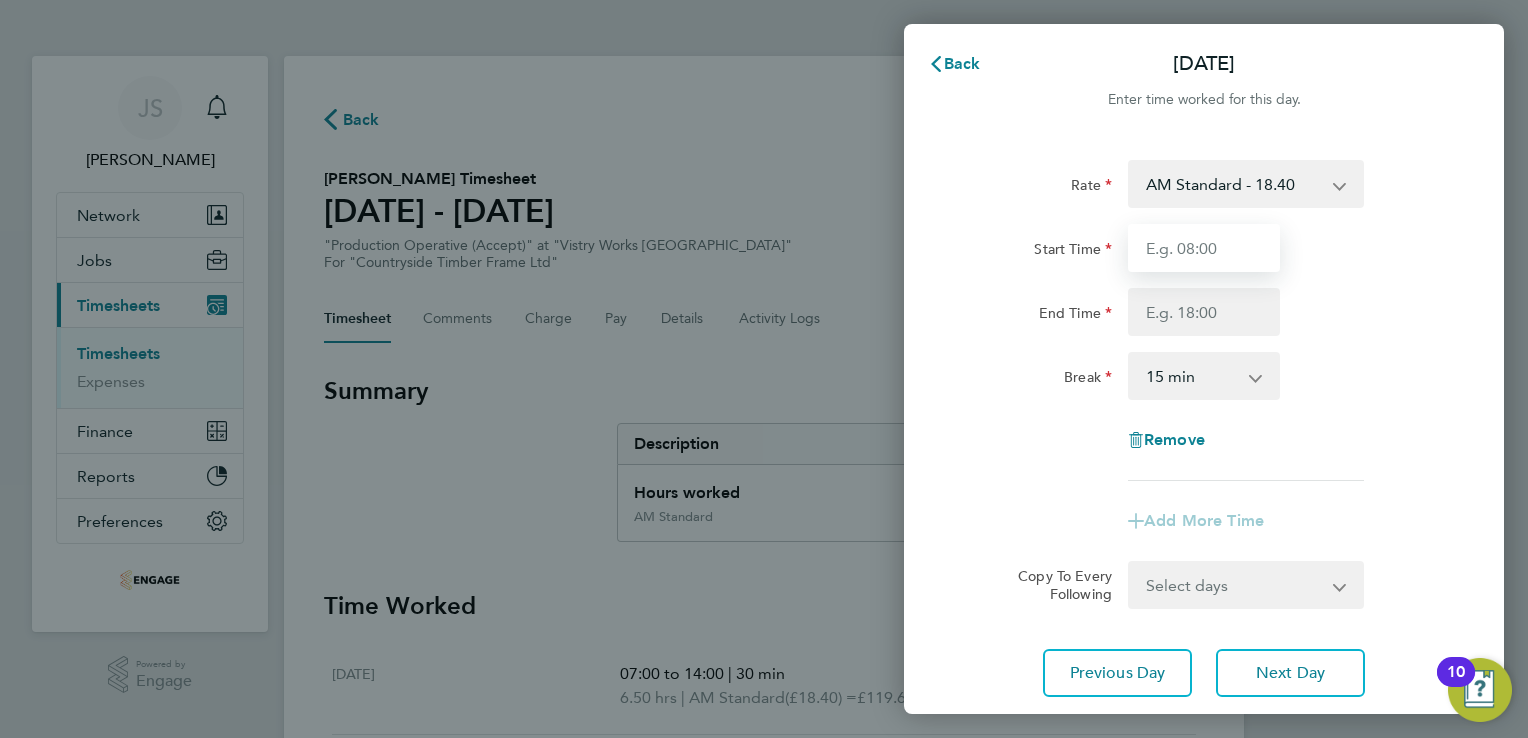 type on "06:00" 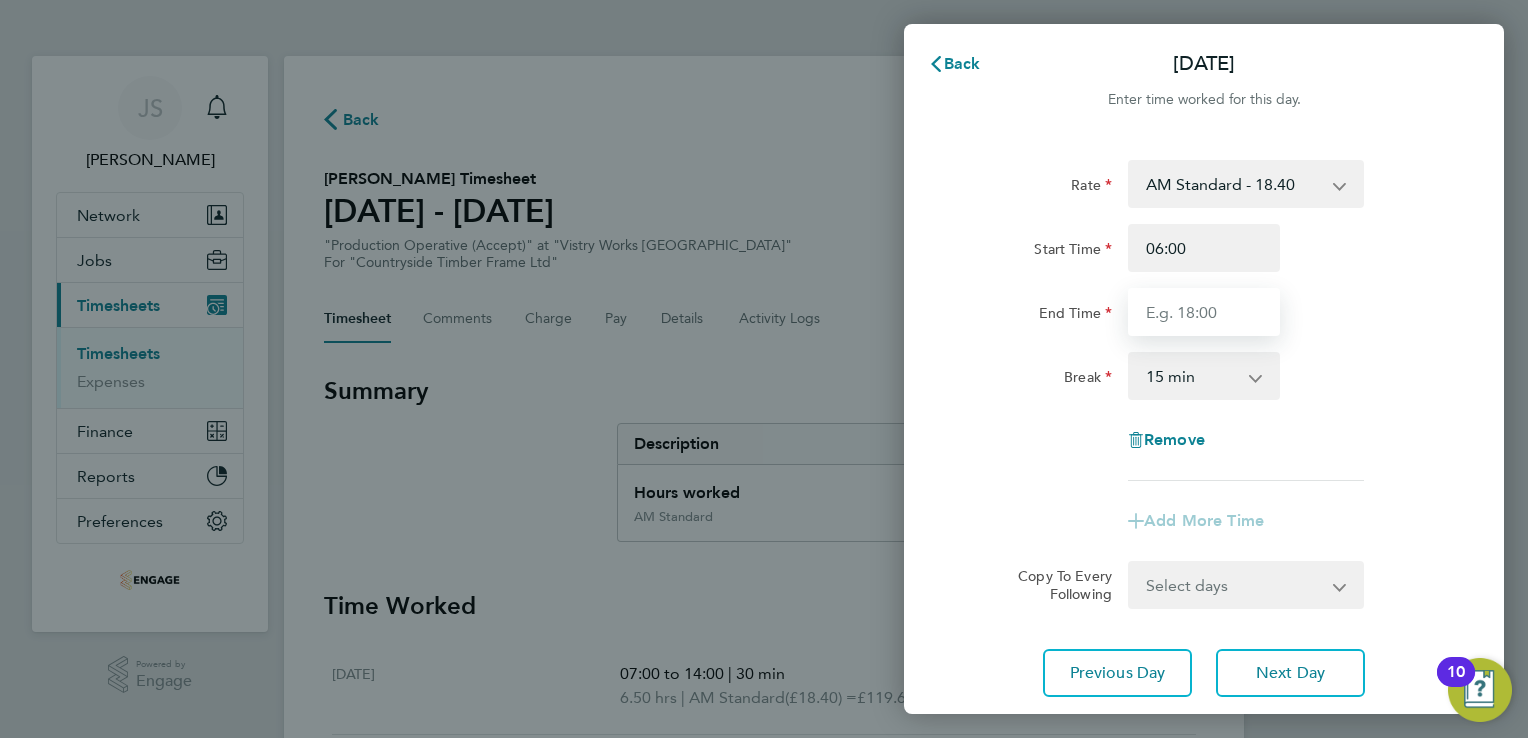 click on "End Time" at bounding box center [1204, 312] 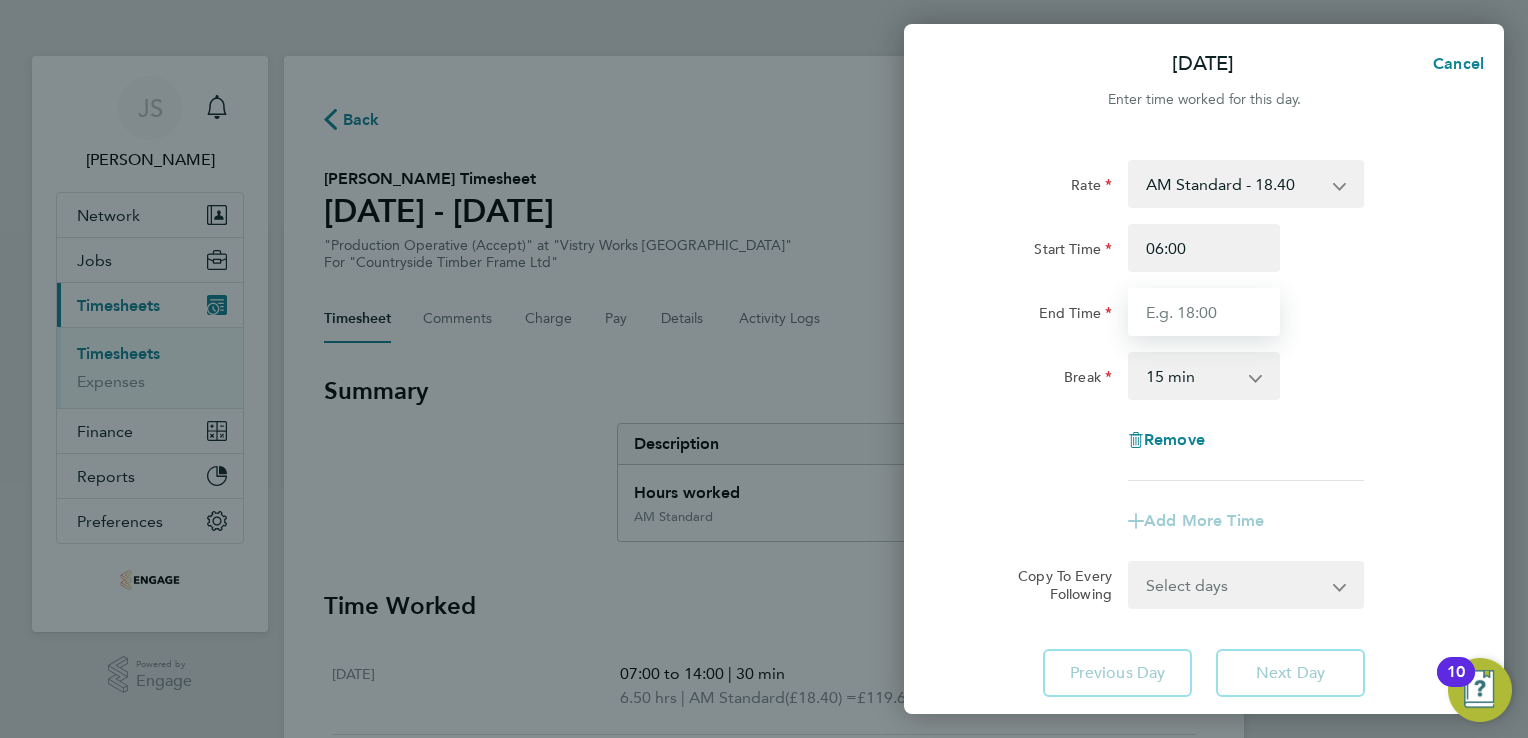 type on "14:00" 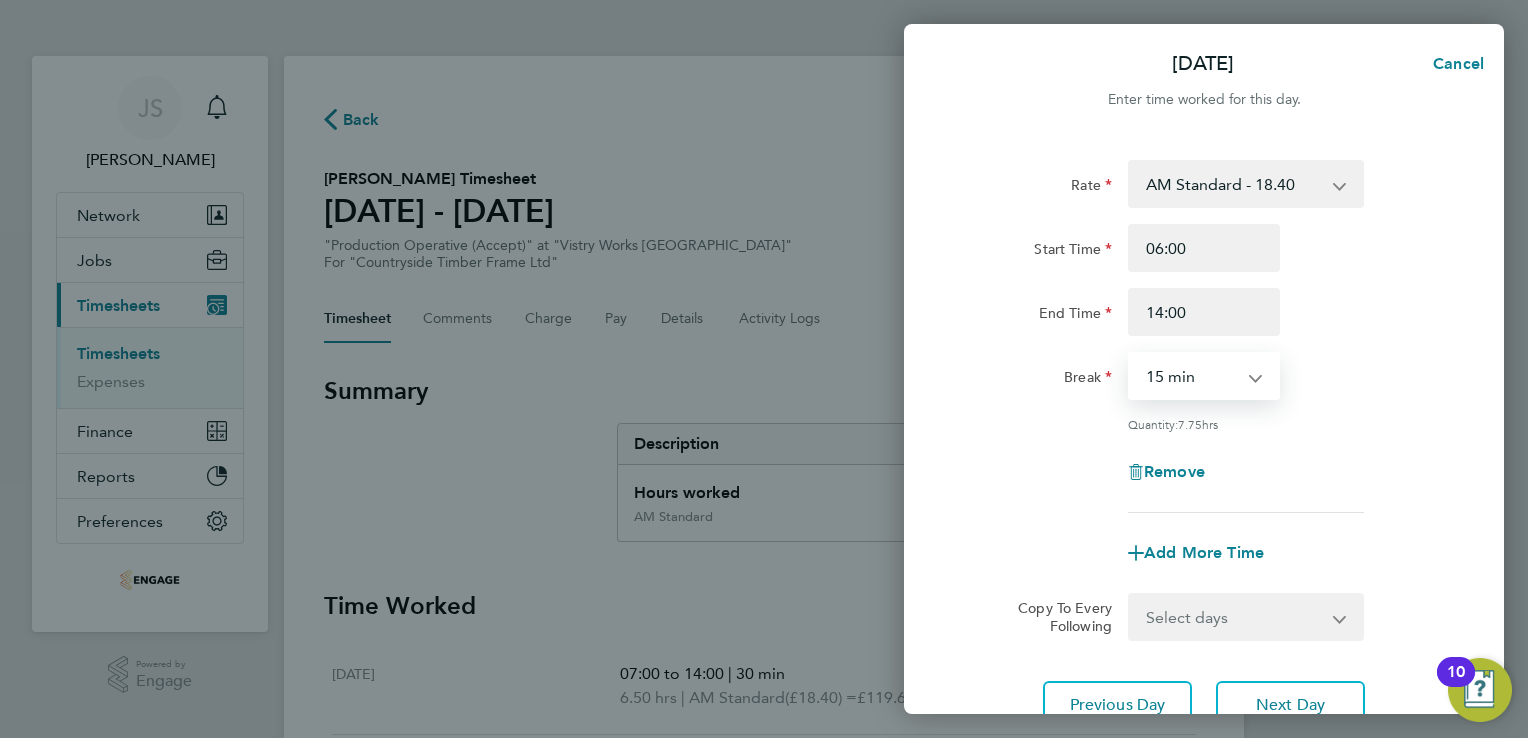 drag, startPoint x: 1144, startPoint y: 384, endPoint x: 1187, endPoint y: 398, distance: 45.221676 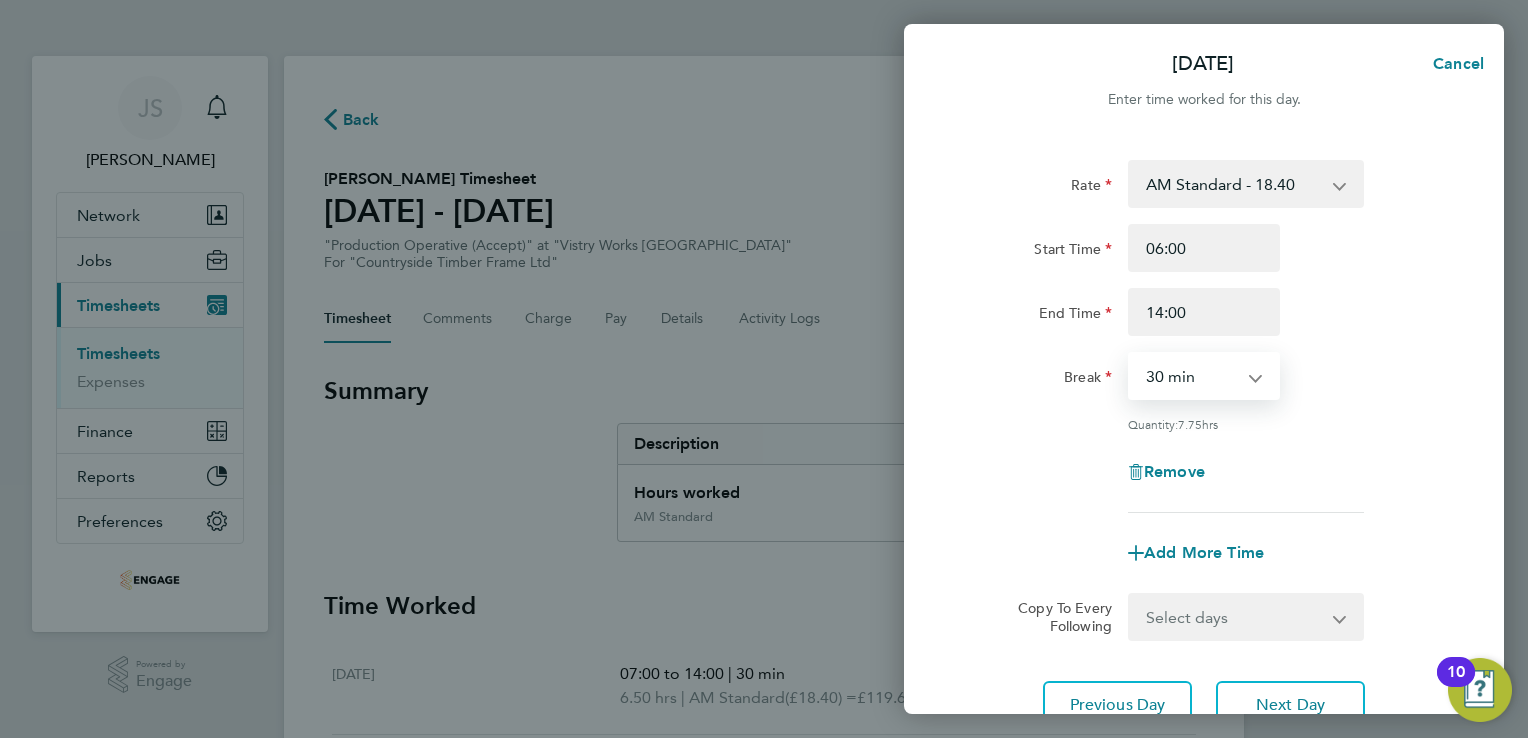 click on "0 min   15 min   30 min   45 min   60 min   75 min   90 min" at bounding box center (1192, 376) 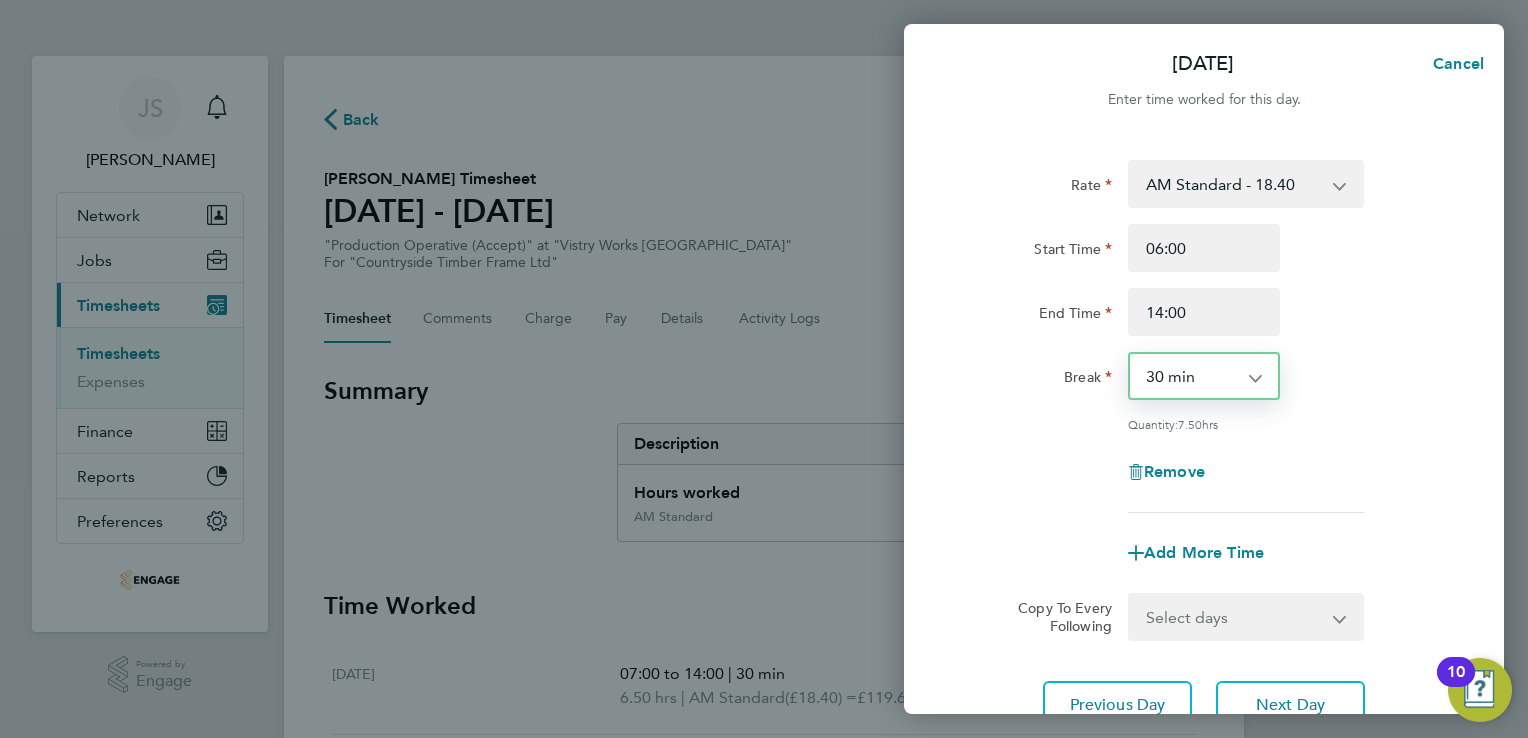 scroll, scrollTop: 164, scrollLeft: 0, axis: vertical 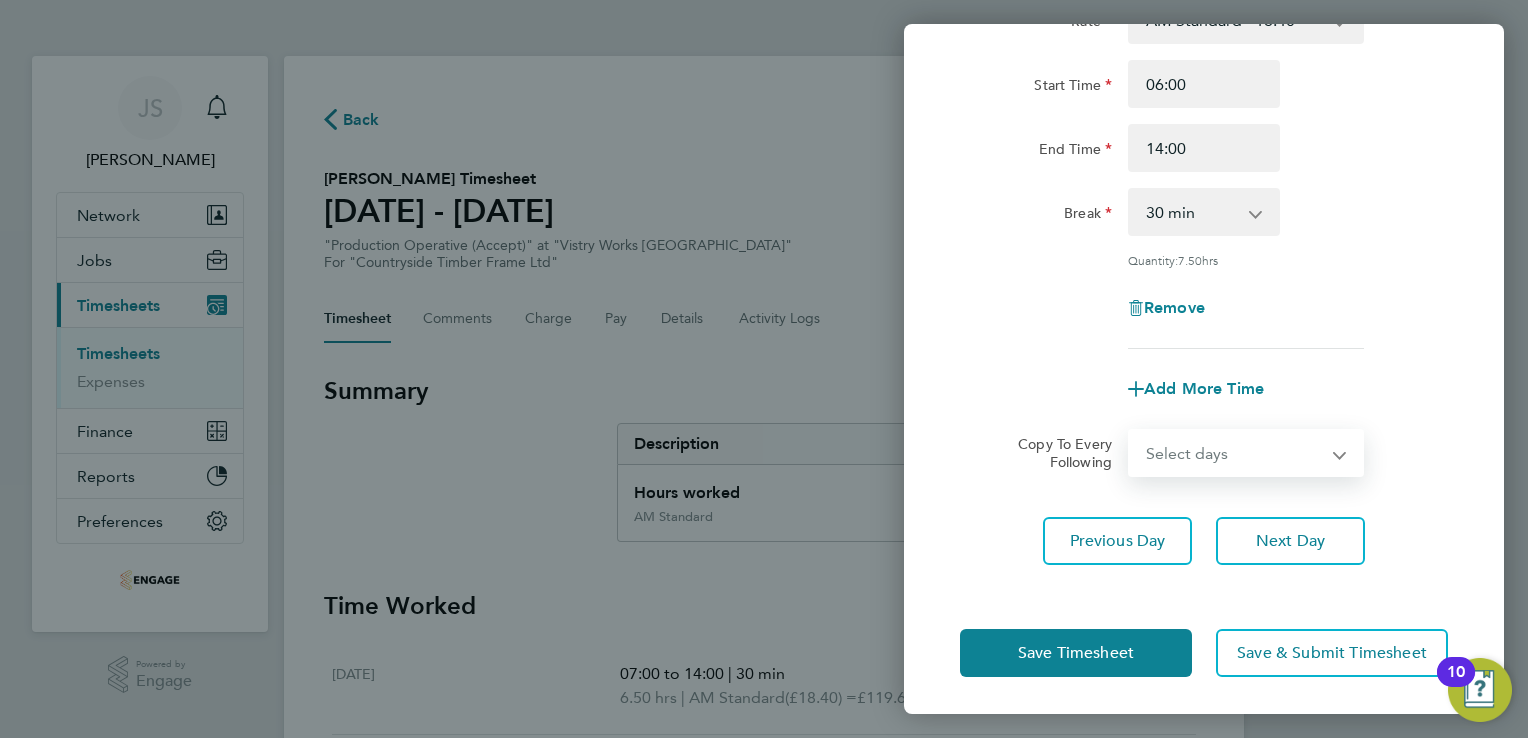 click on "Select days   Day   Weekday (Mon-Fri)   Weekend (Sat-Sun)   [DATE]   [DATE]   [DATE]   [DATE]   [DATE]" at bounding box center (1235, 453) 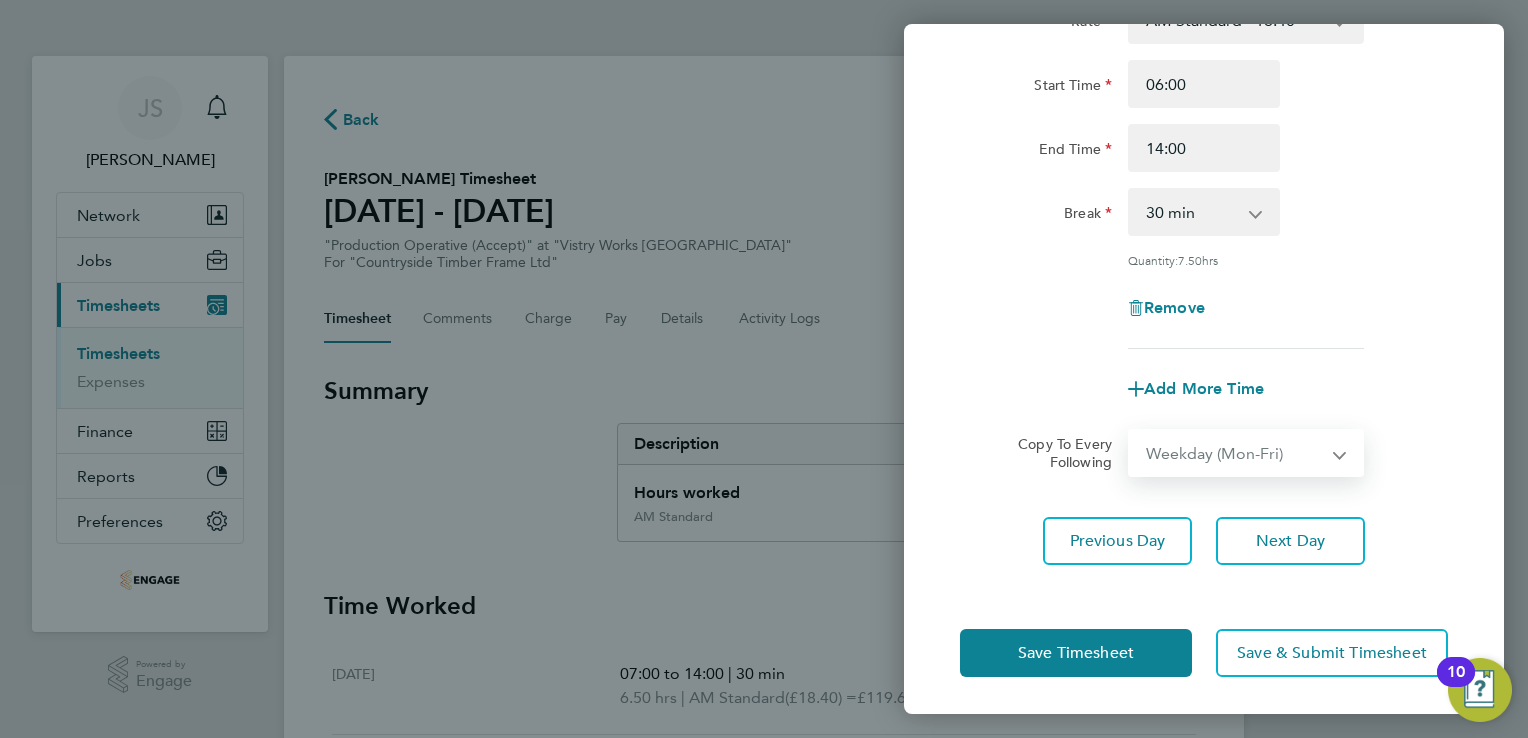 click on "Select days   Day   Weekday (Mon-Fri)   Weekend (Sat-Sun)   [DATE]   [DATE]   [DATE]   [DATE]   [DATE]" at bounding box center (1235, 453) 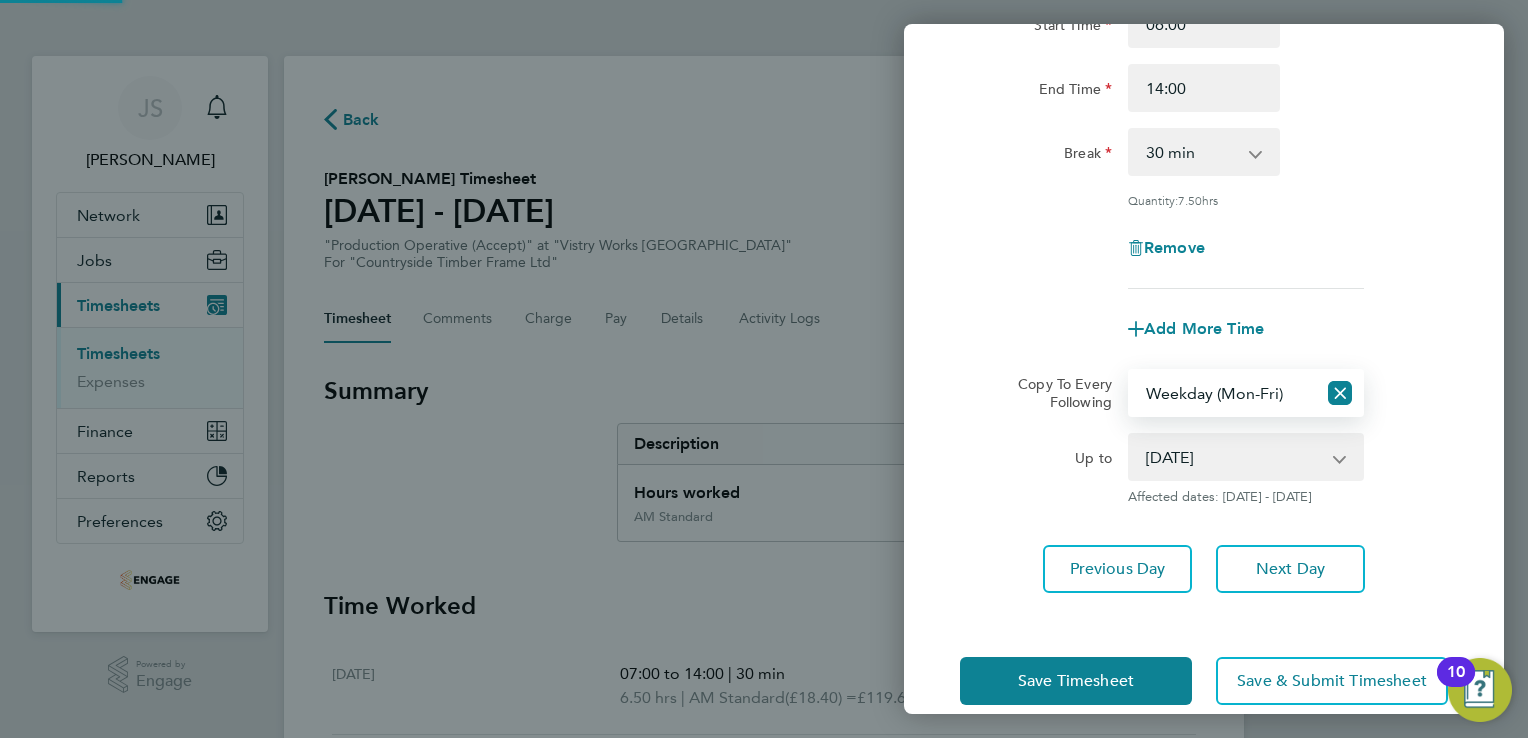 scroll, scrollTop: 252, scrollLeft: 0, axis: vertical 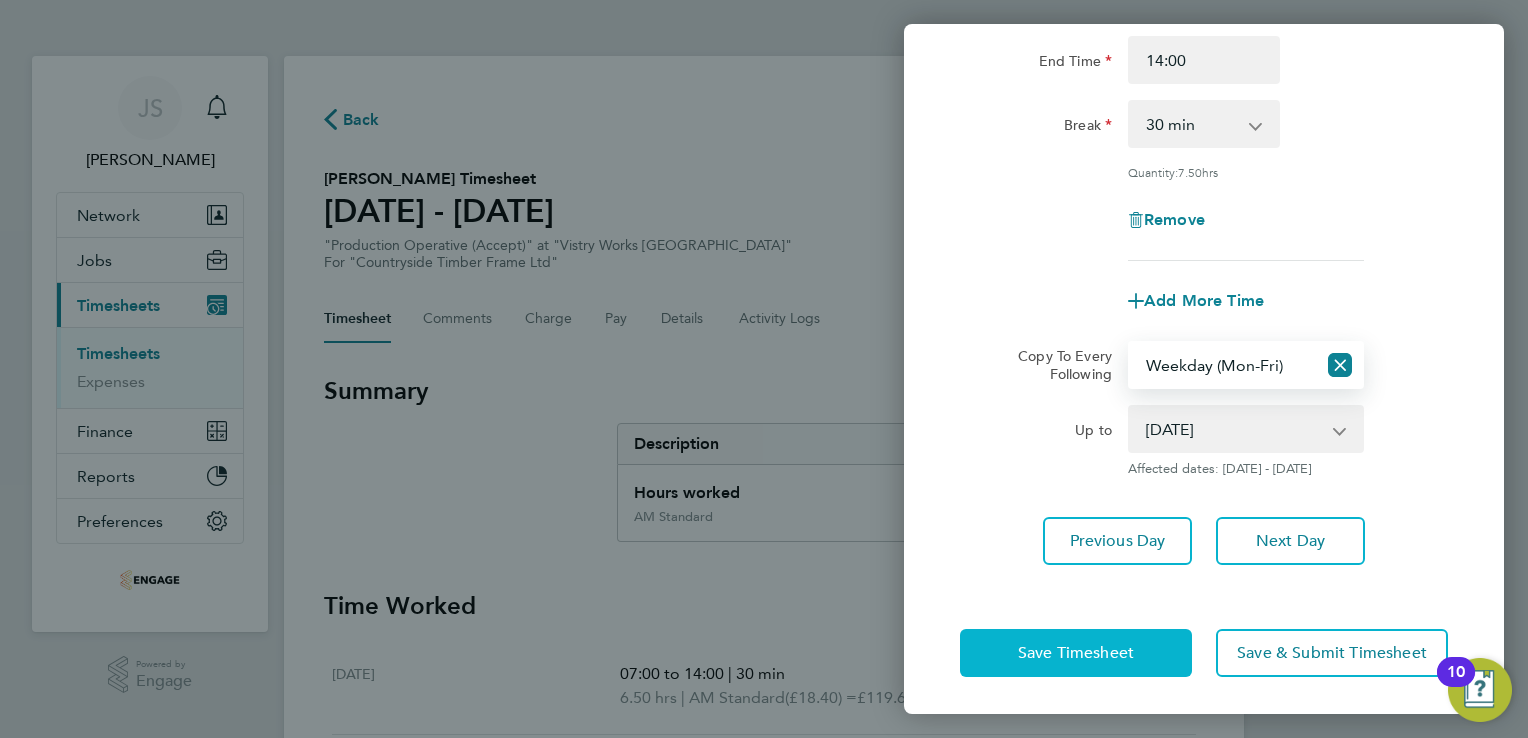 click on "Save Timesheet" 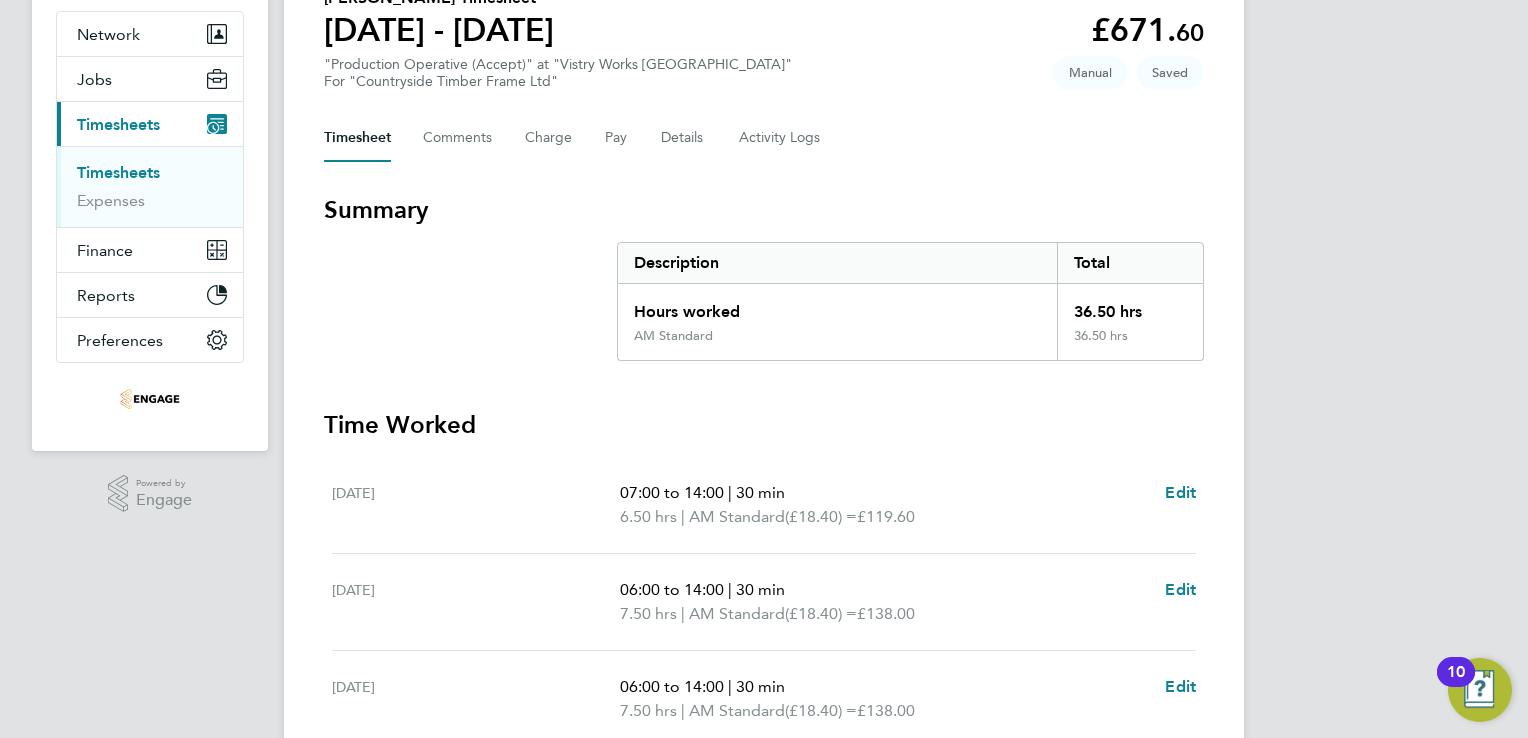 scroll, scrollTop: 600, scrollLeft: 0, axis: vertical 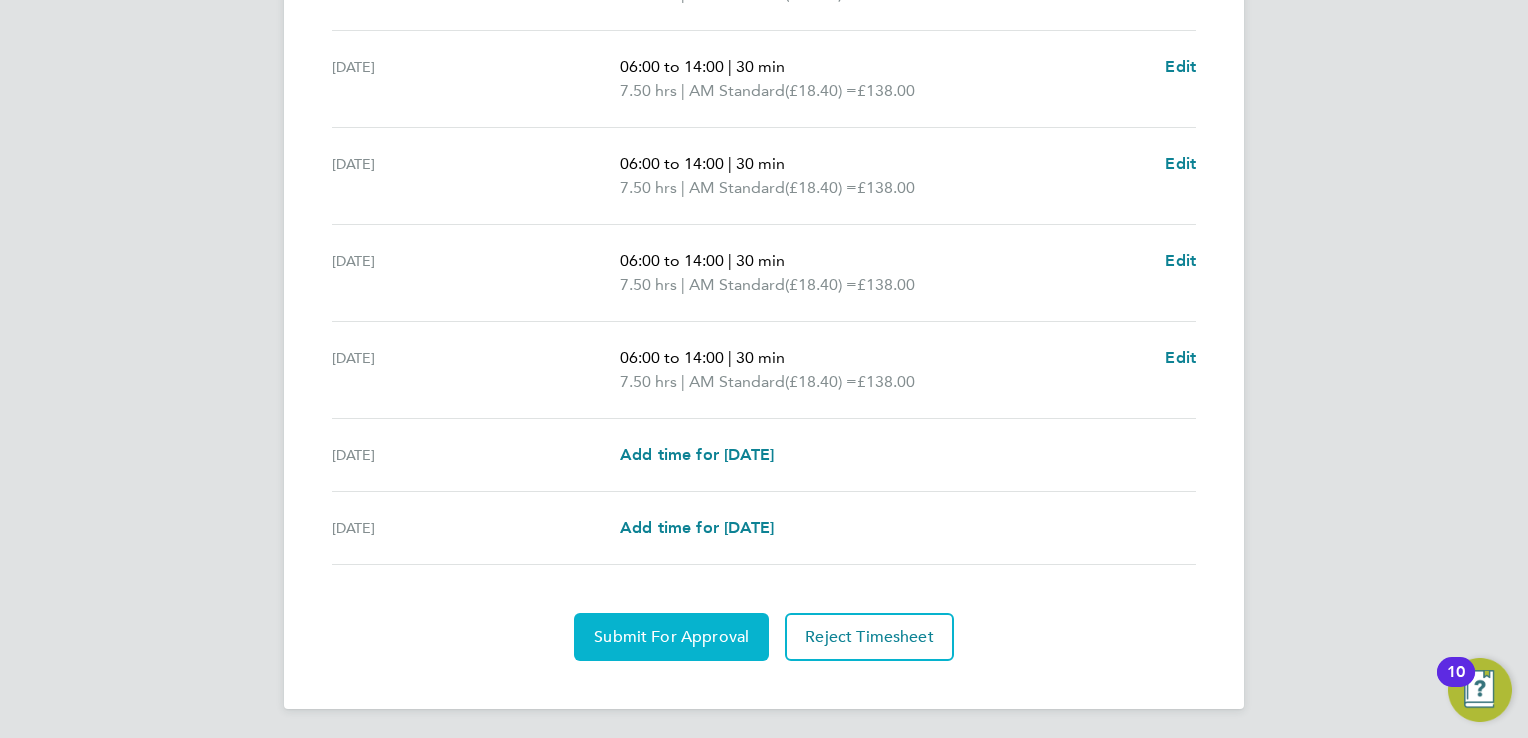 click on "Submit For Approval" 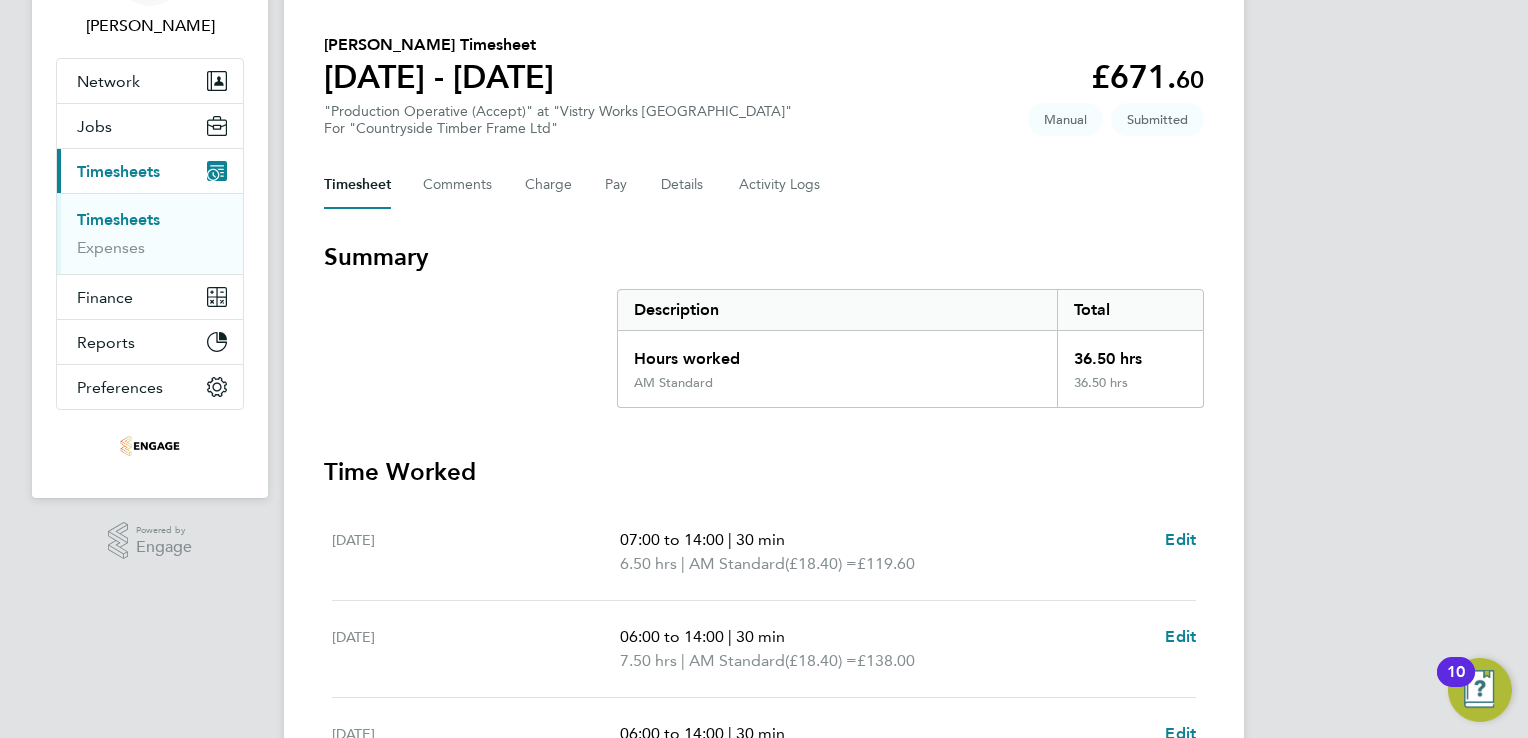 scroll, scrollTop: 0, scrollLeft: 0, axis: both 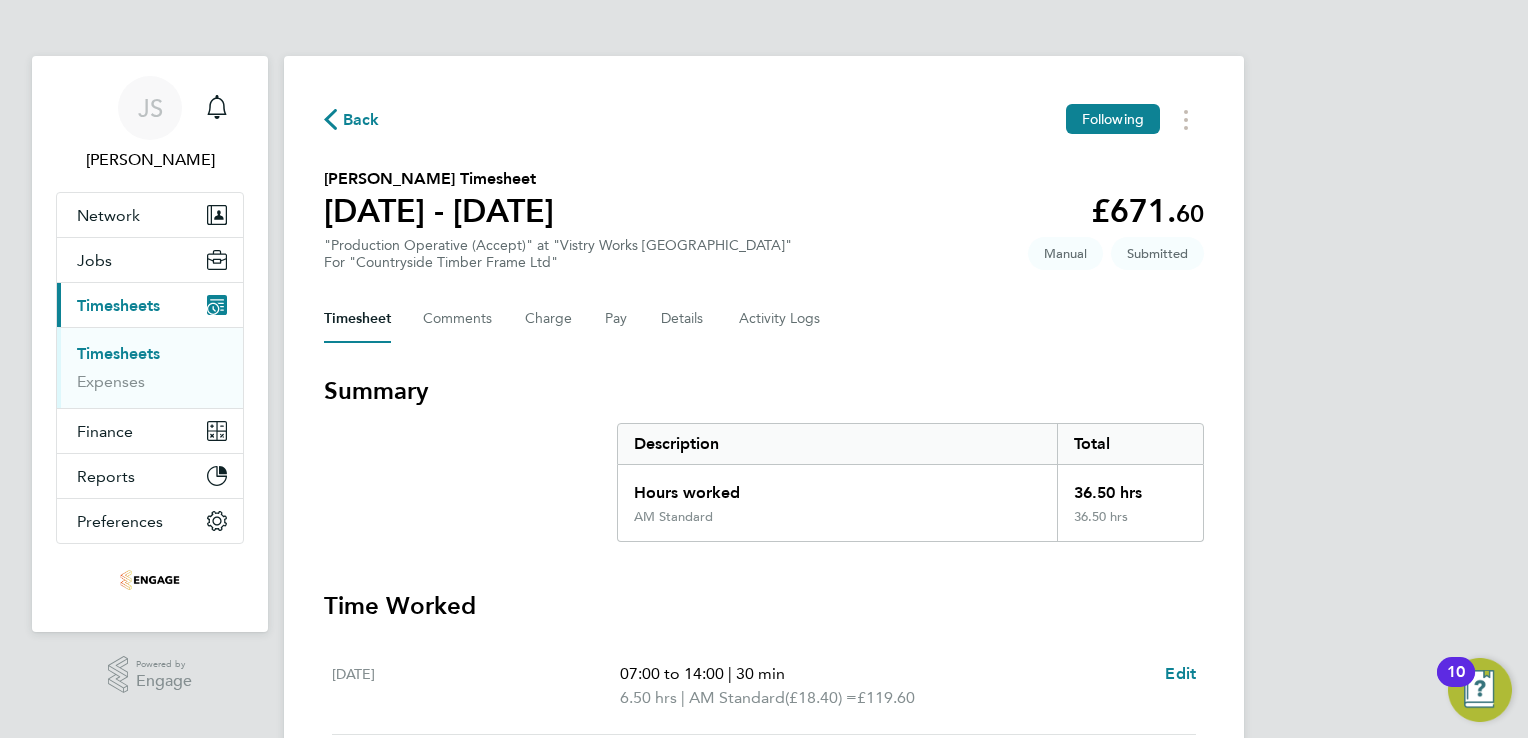 click on "Back" 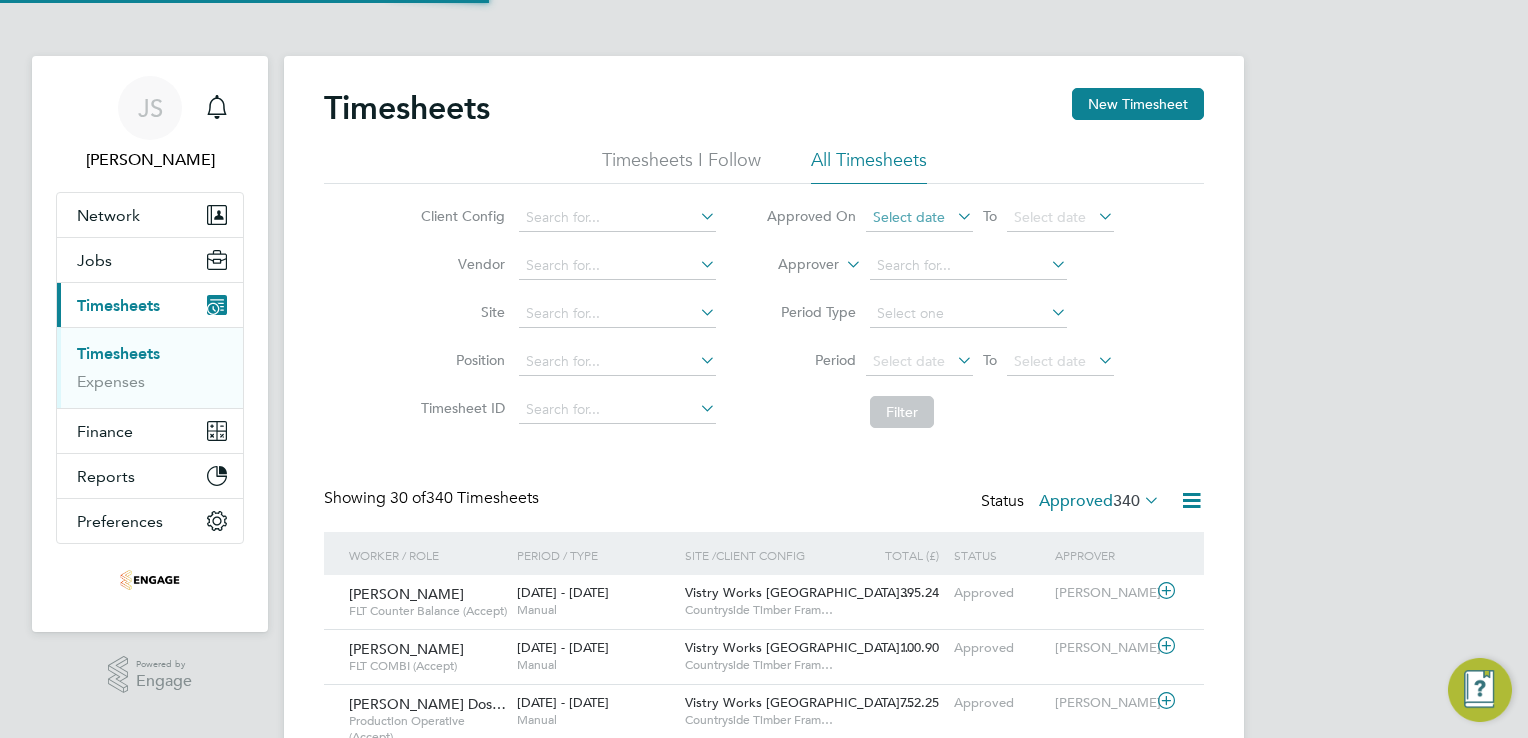 scroll, scrollTop: 9, scrollLeft: 10, axis: both 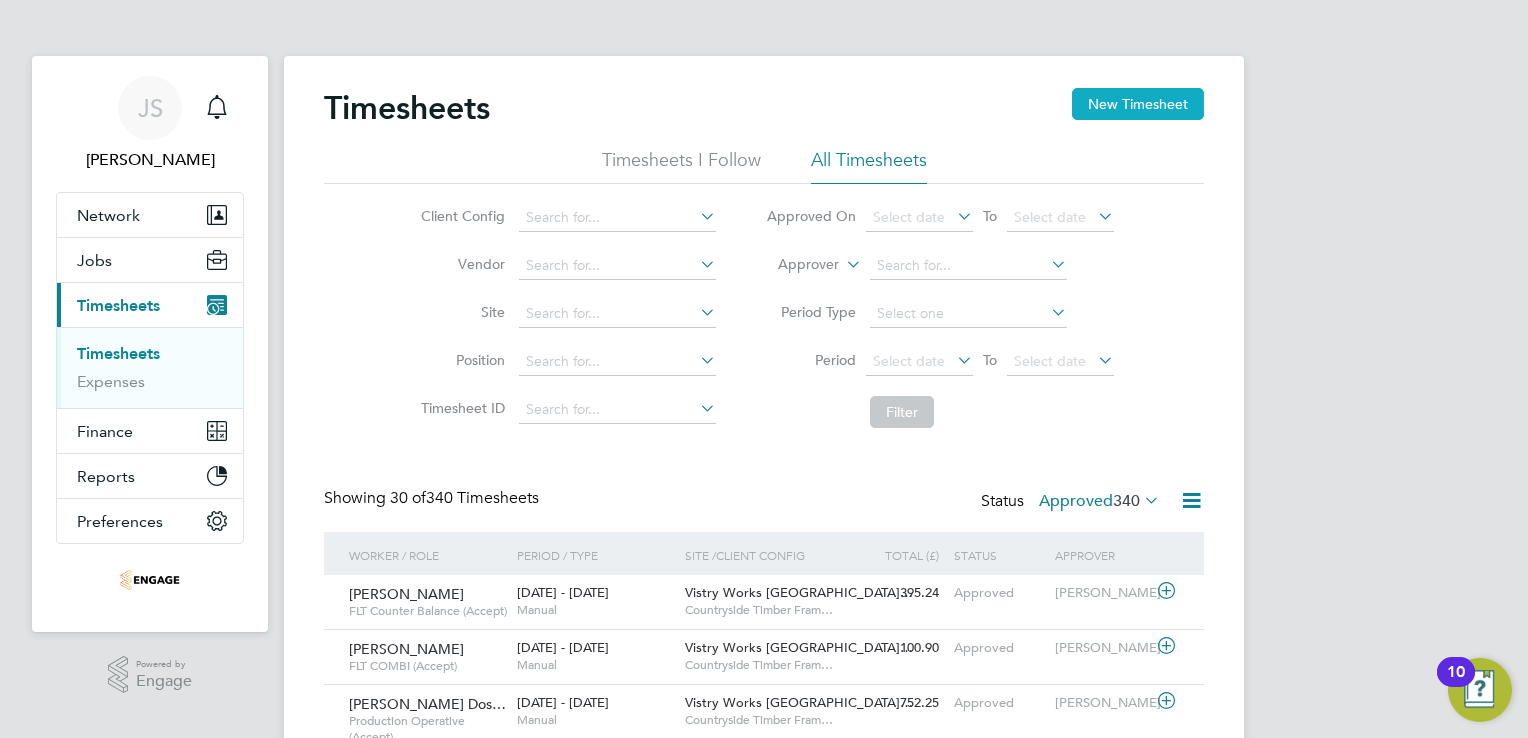 click on "New Timesheet" 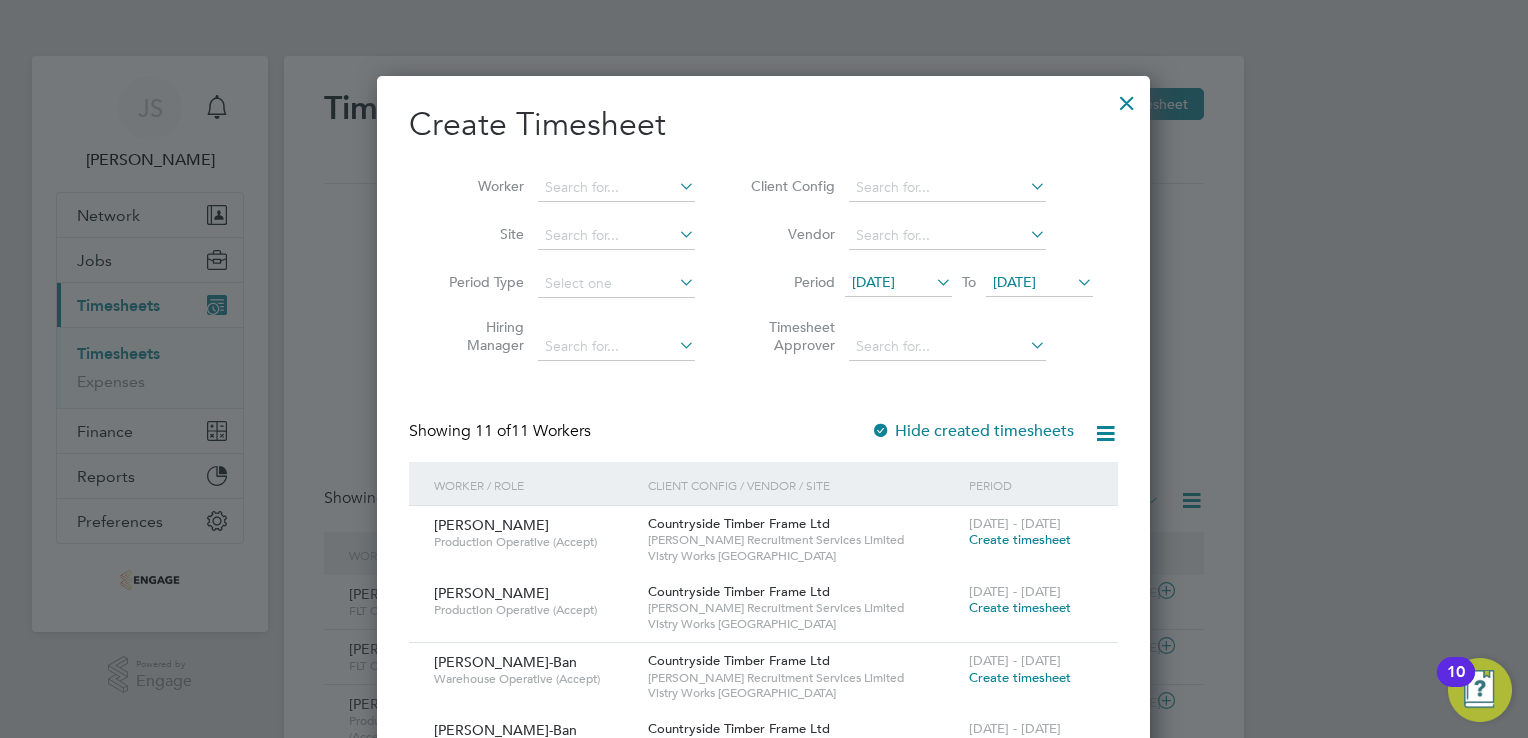 click on "[DATE]" at bounding box center [873, 282] 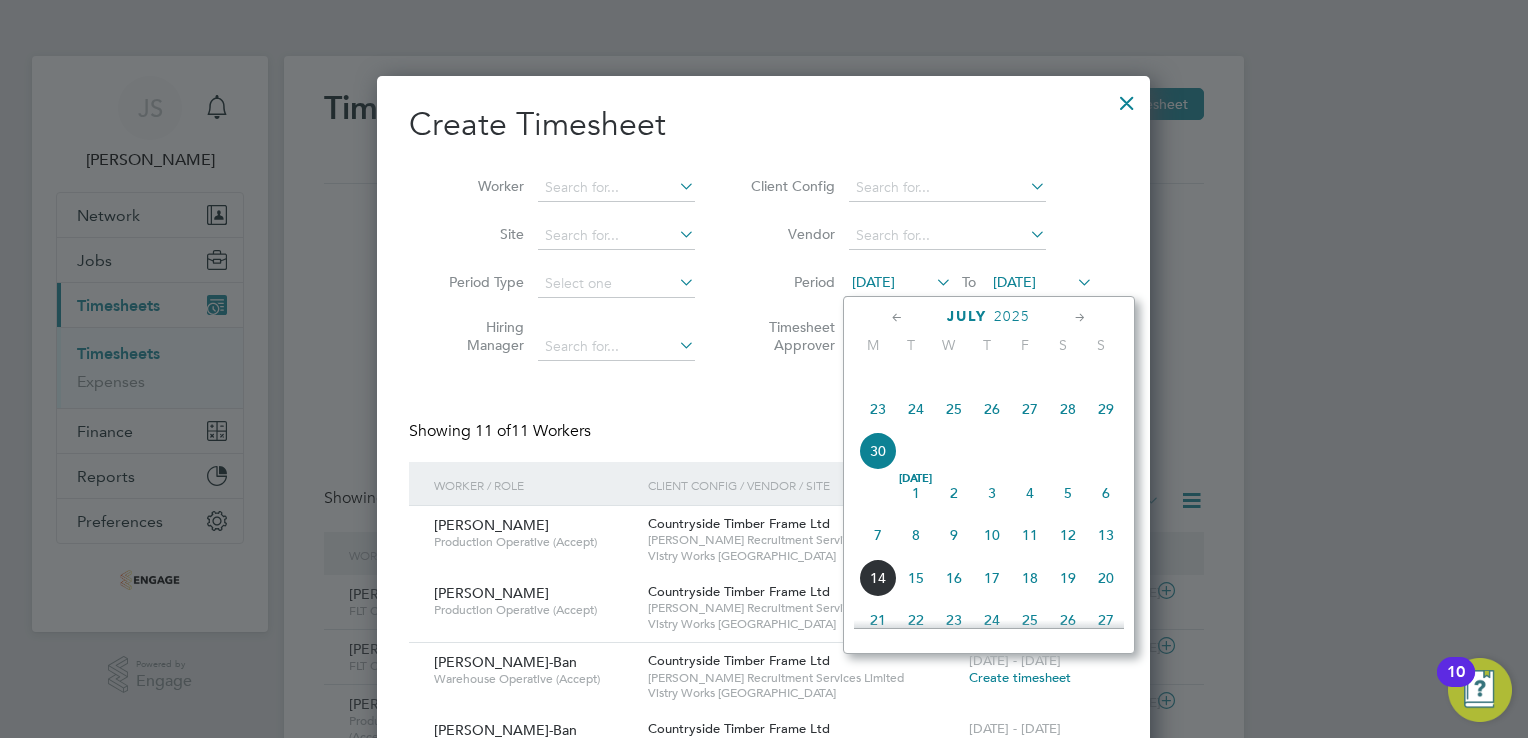 drag, startPoint x: 877, startPoint y: 559, endPoint x: 912, endPoint y: 498, distance: 70.327805 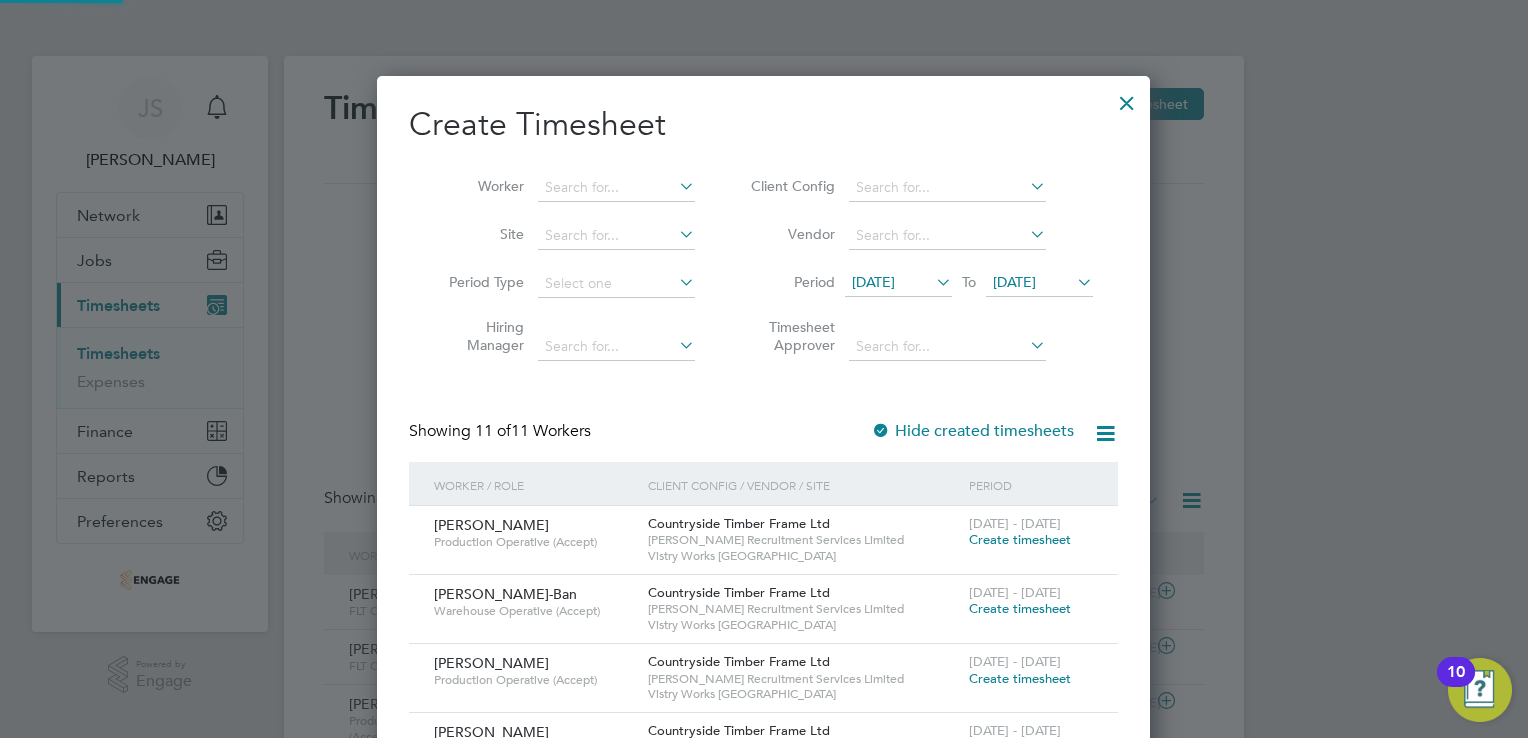 click on "[DATE]" at bounding box center [1014, 282] 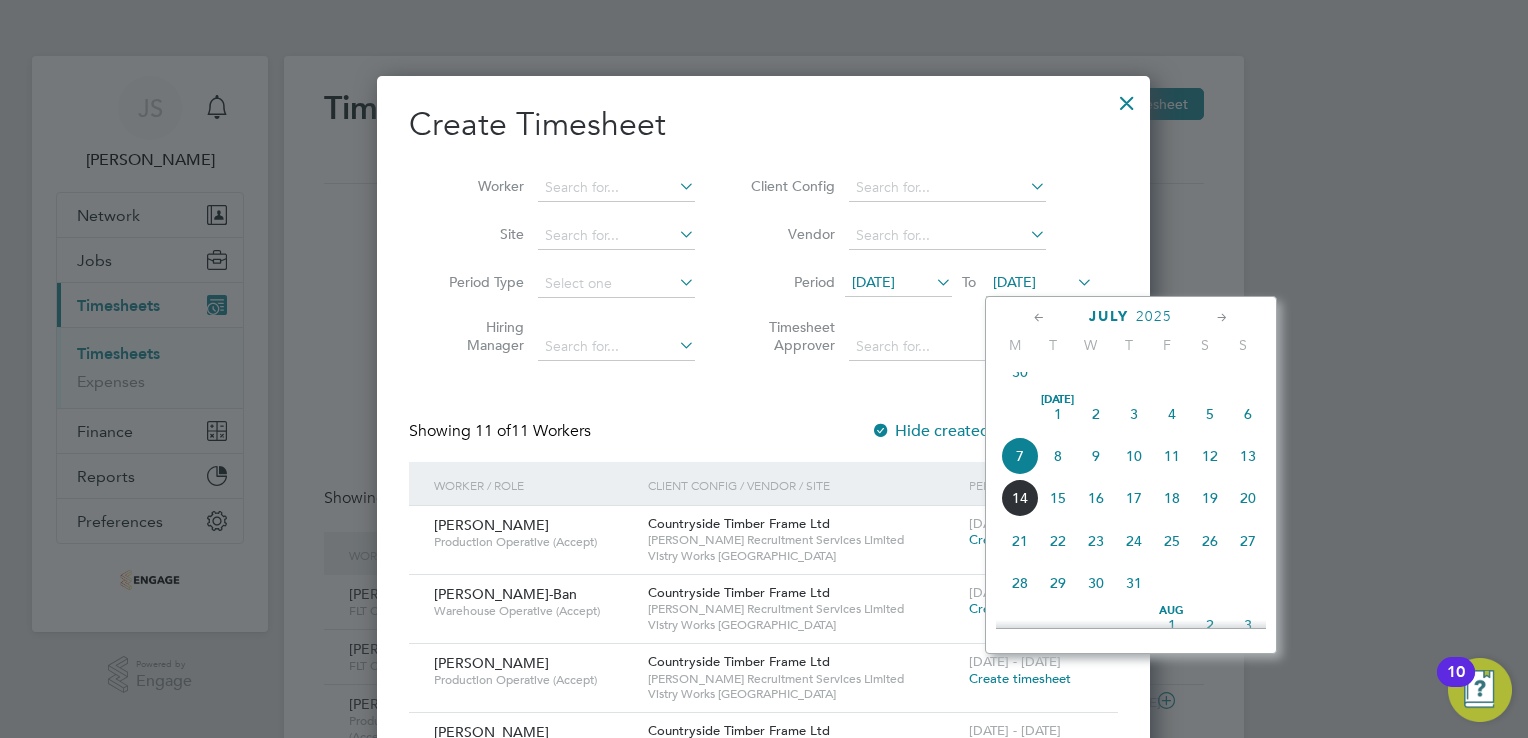 click on "13" 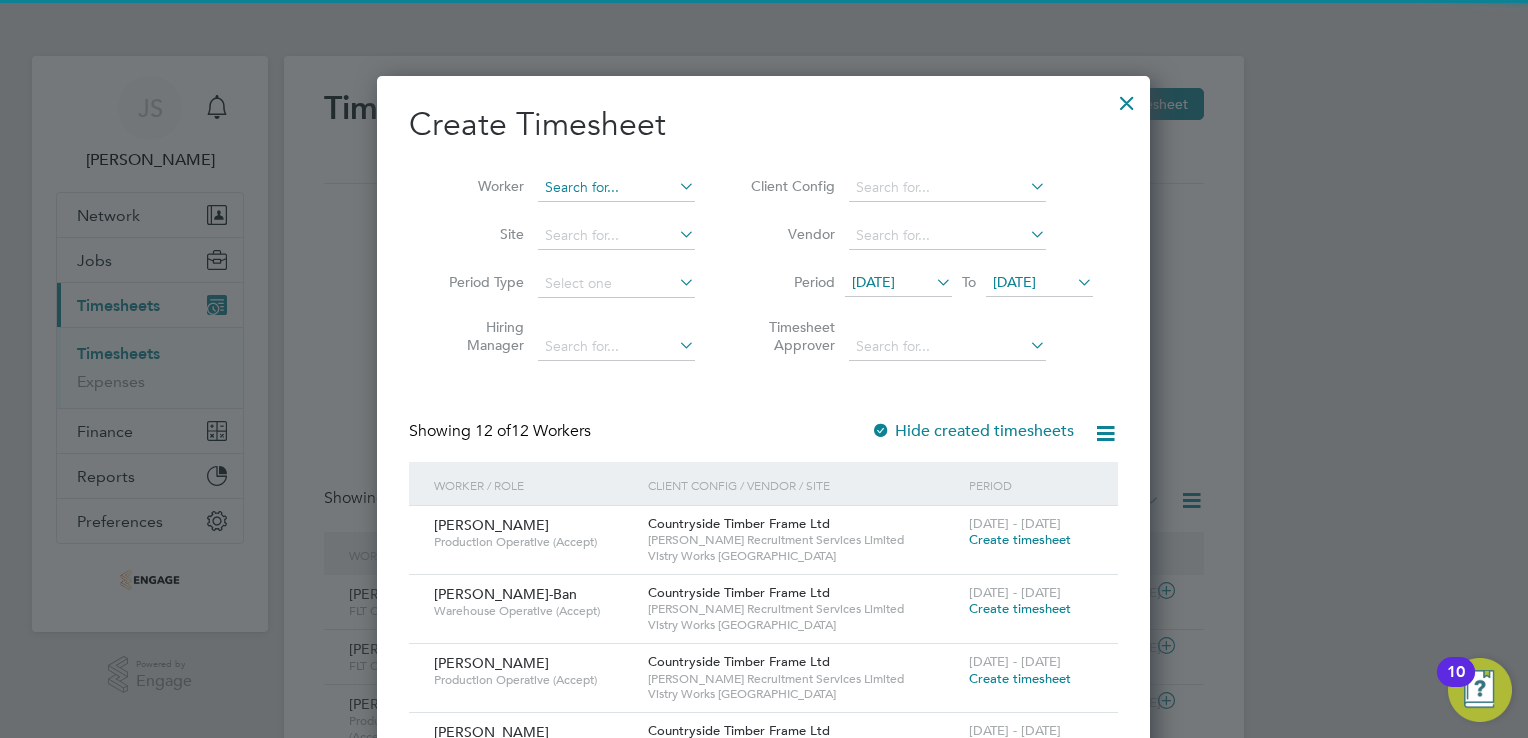 click at bounding box center [616, 188] 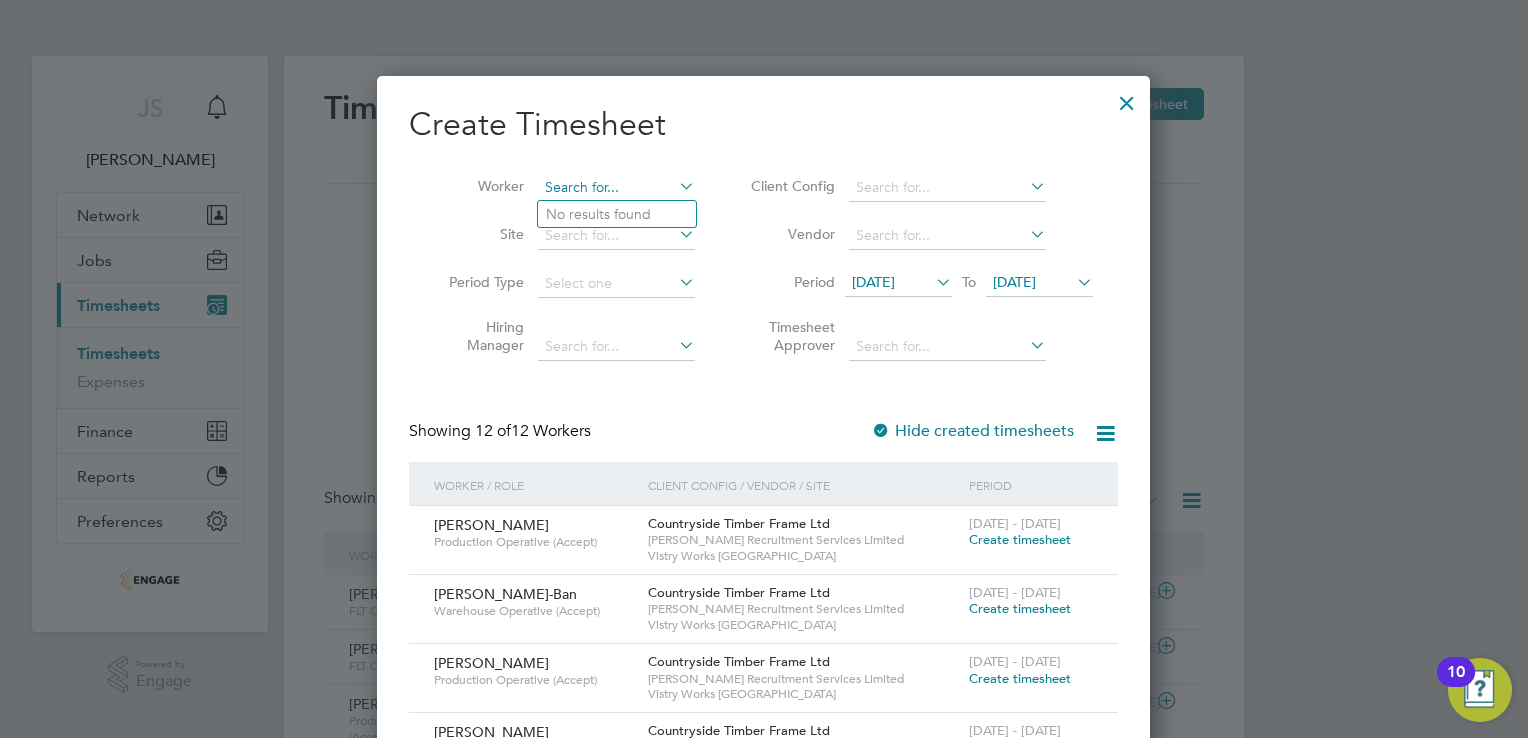 click at bounding box center (616, 188) 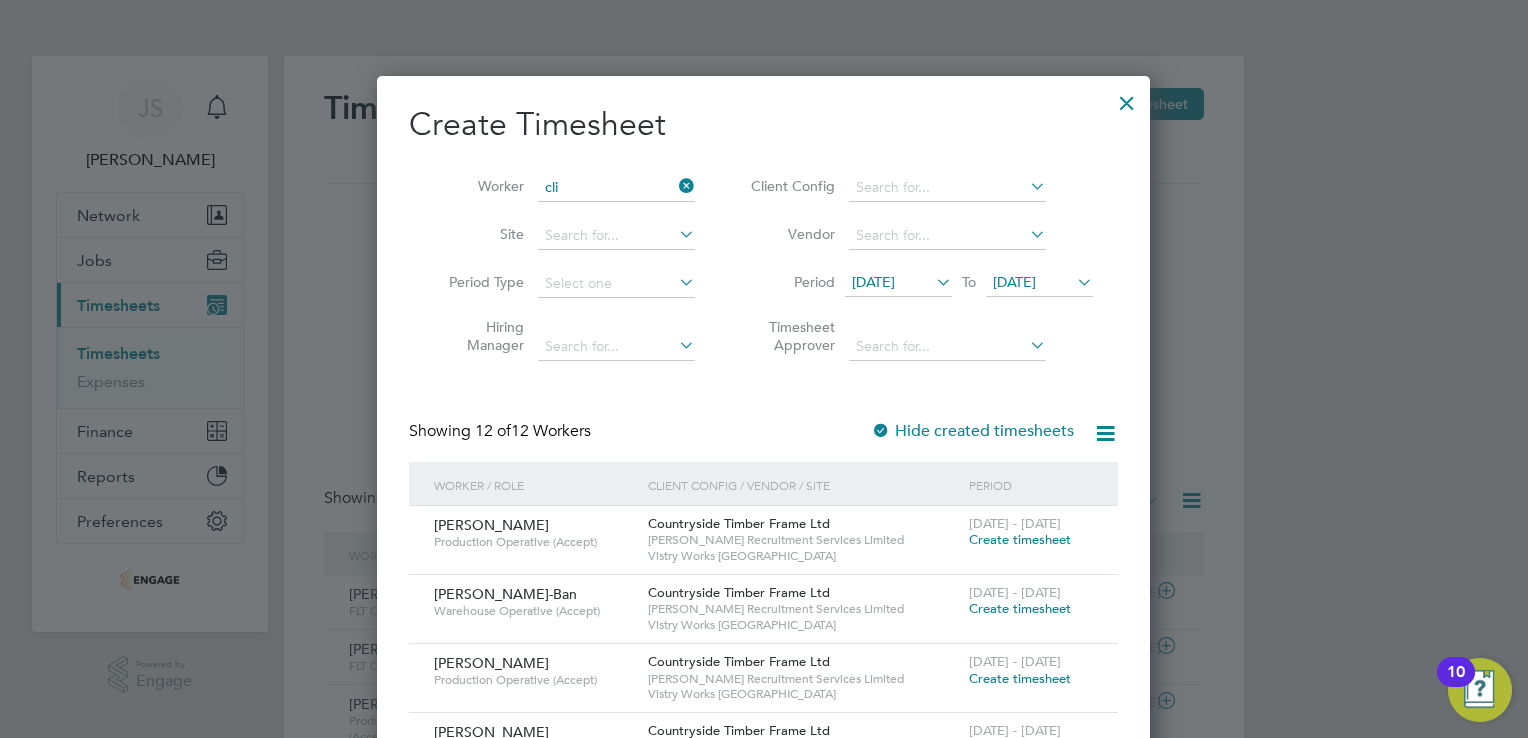 click on "Cli ve King" 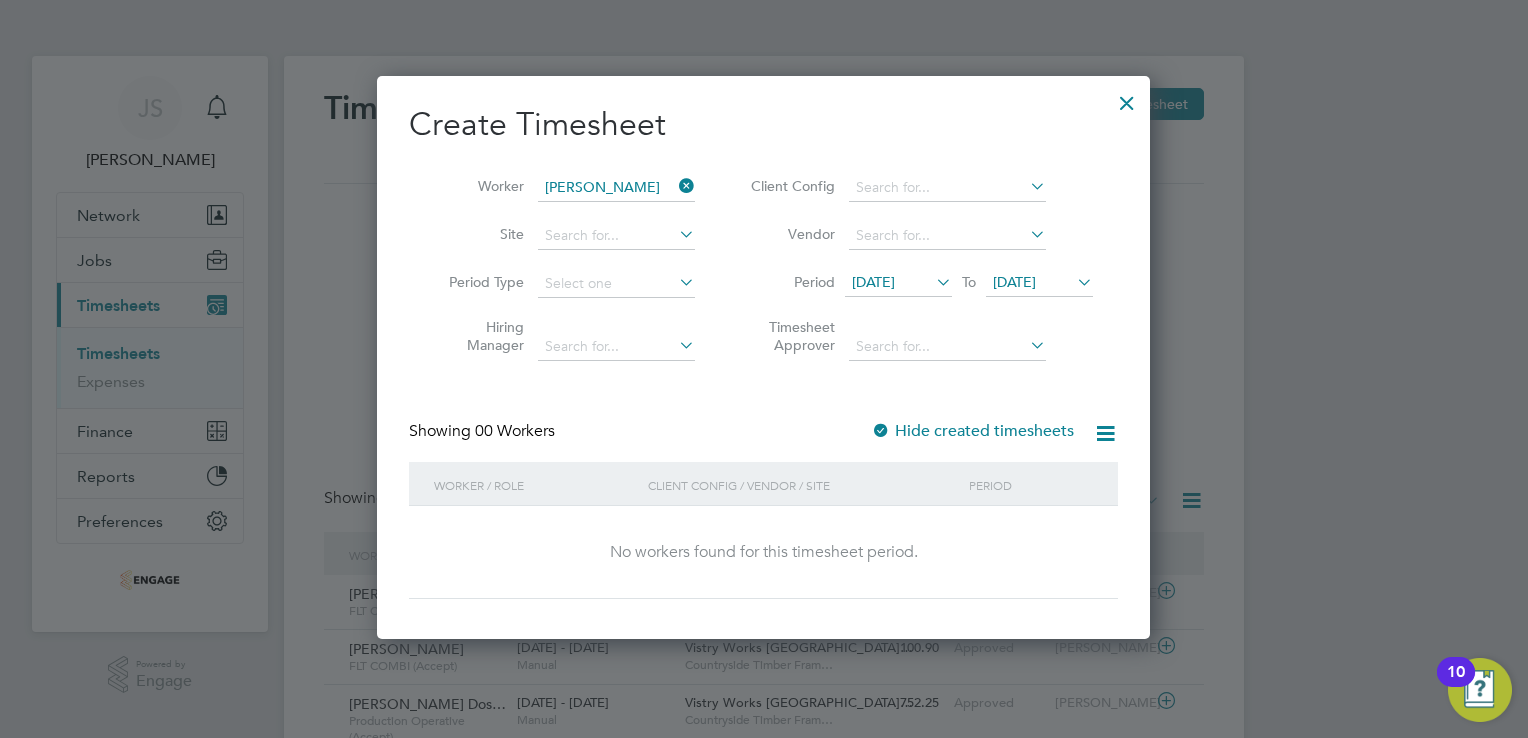 click at bounding box center [881, 432] 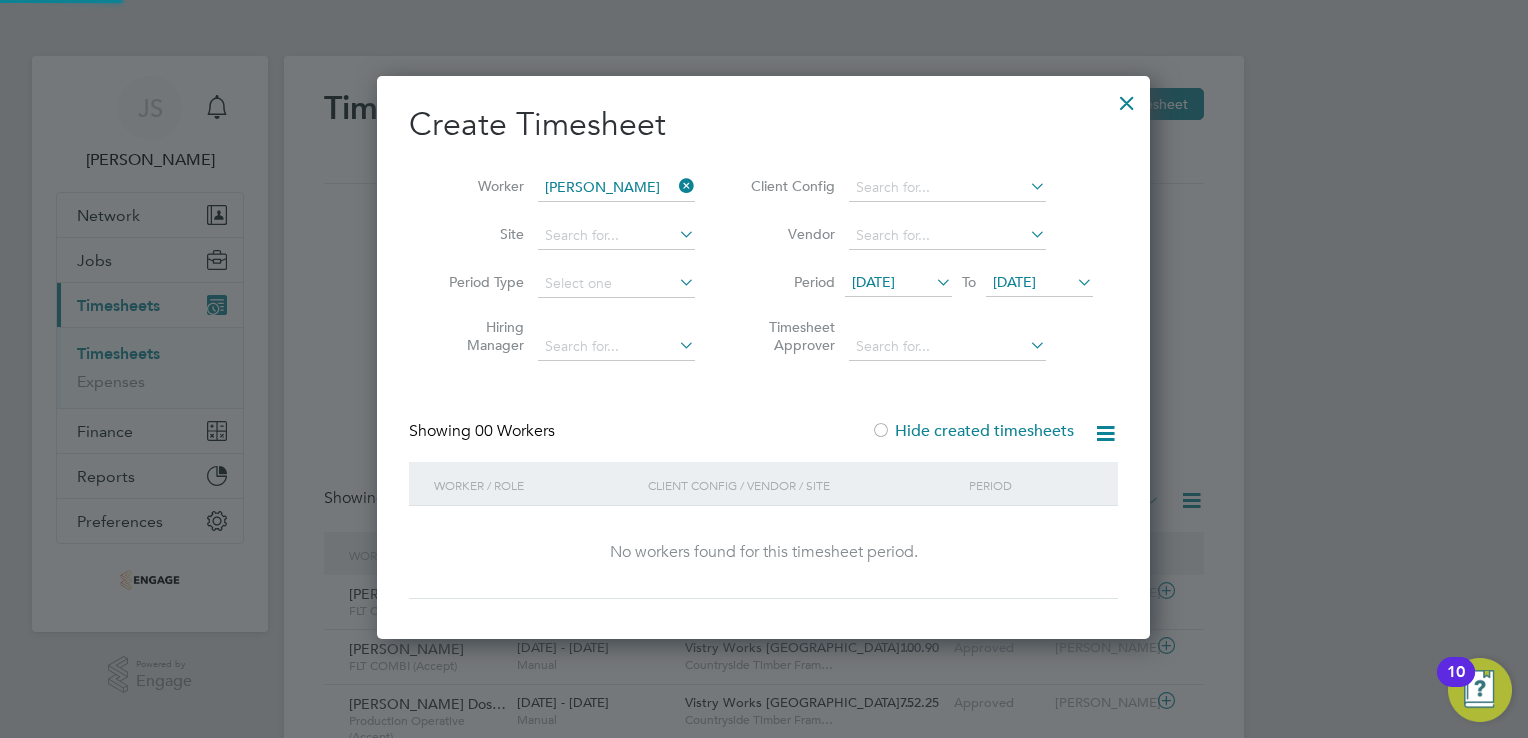 click at bounding box center (881, 432) 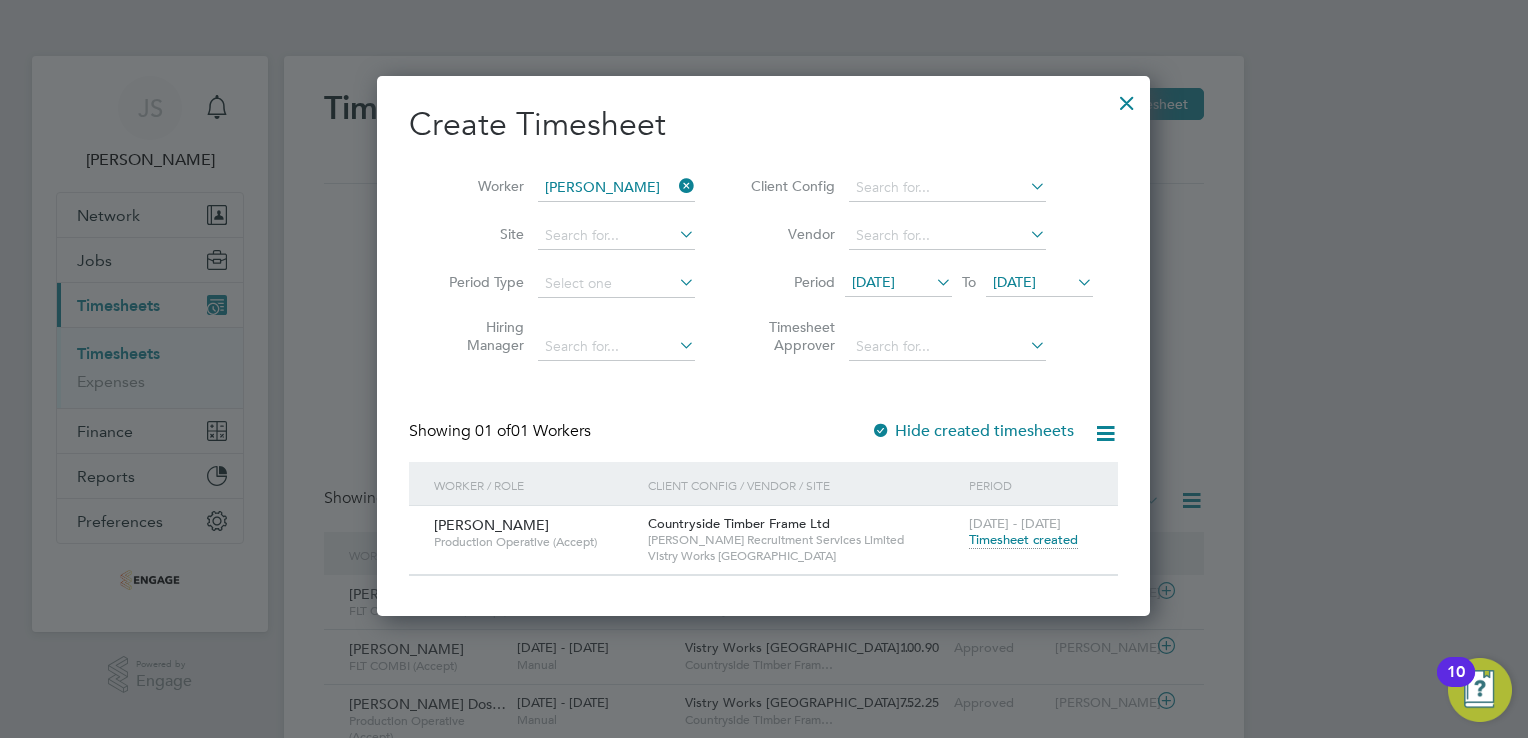 click at bounding box center (675, 186) 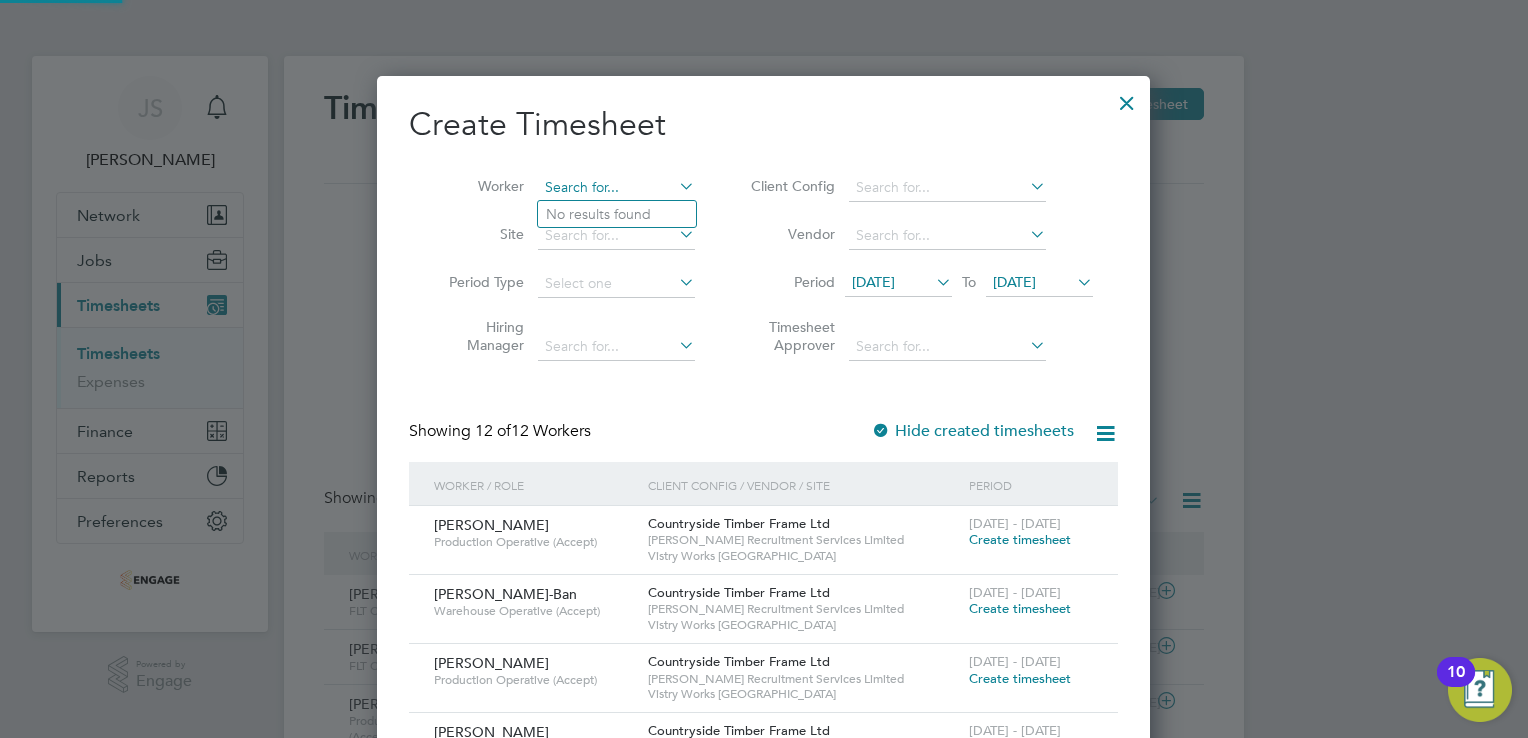 click at bounding box center [616, 188] 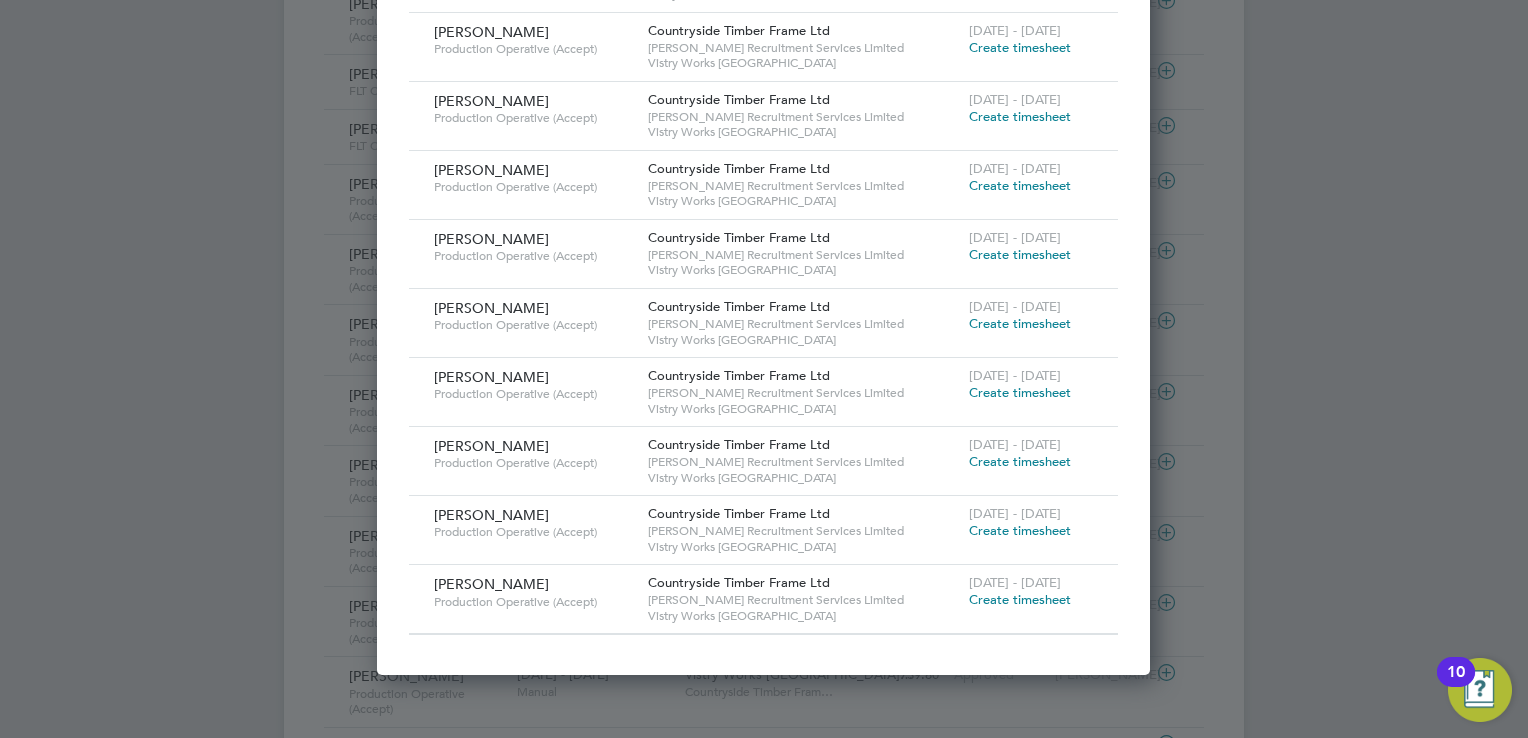click on "Create timesheet" at bounding box center (1020, 599) 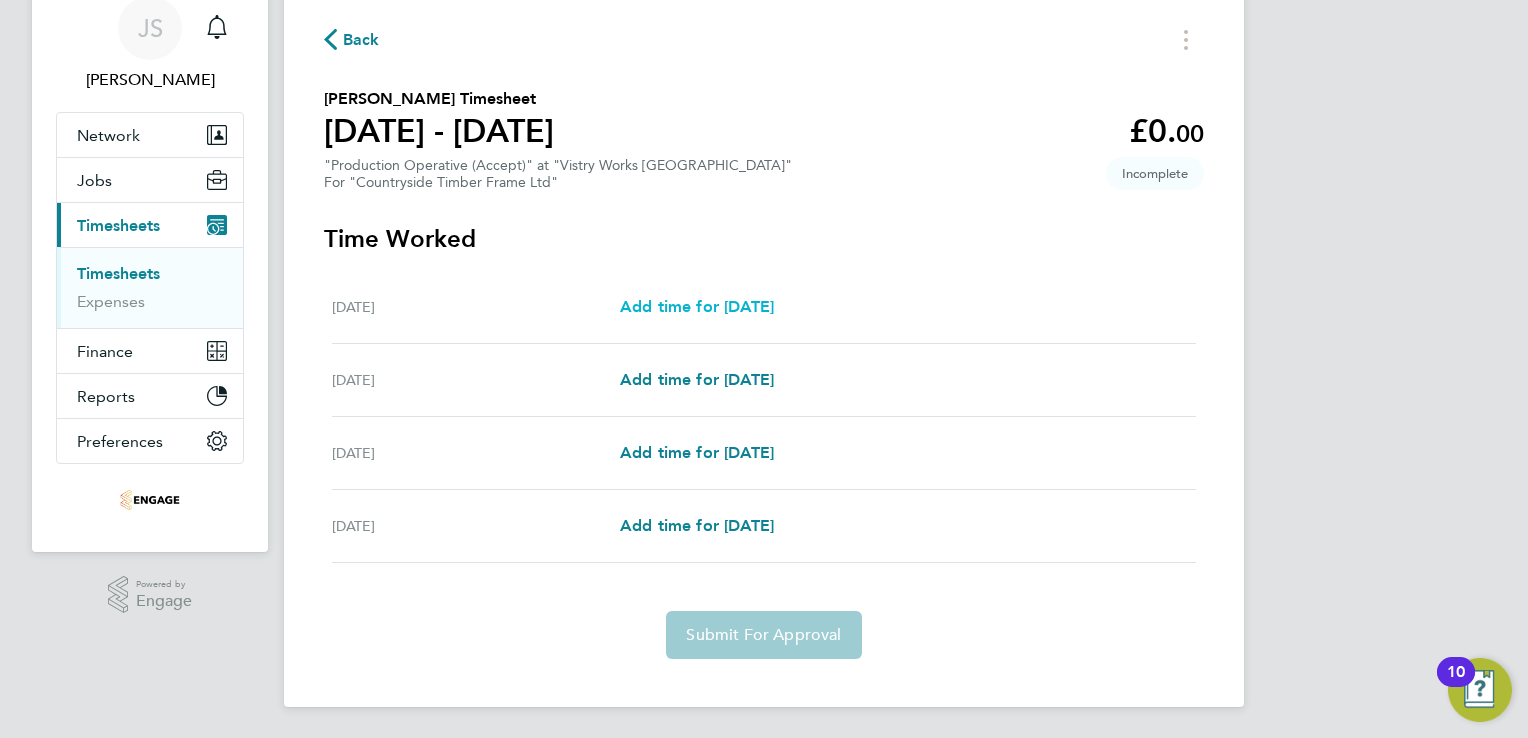 click on "Add time for [DATE]" at bounding box center [697, 306] 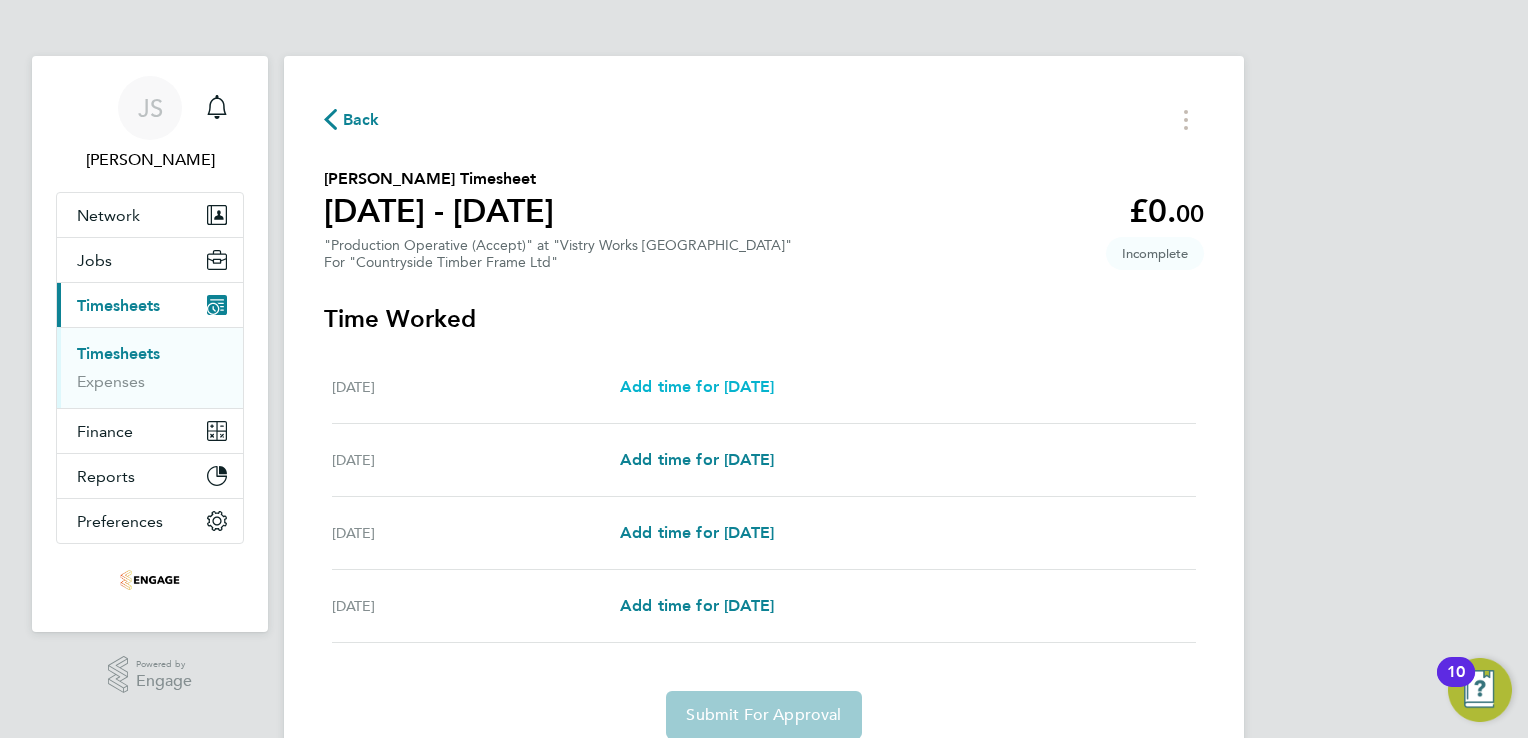 select on "15" 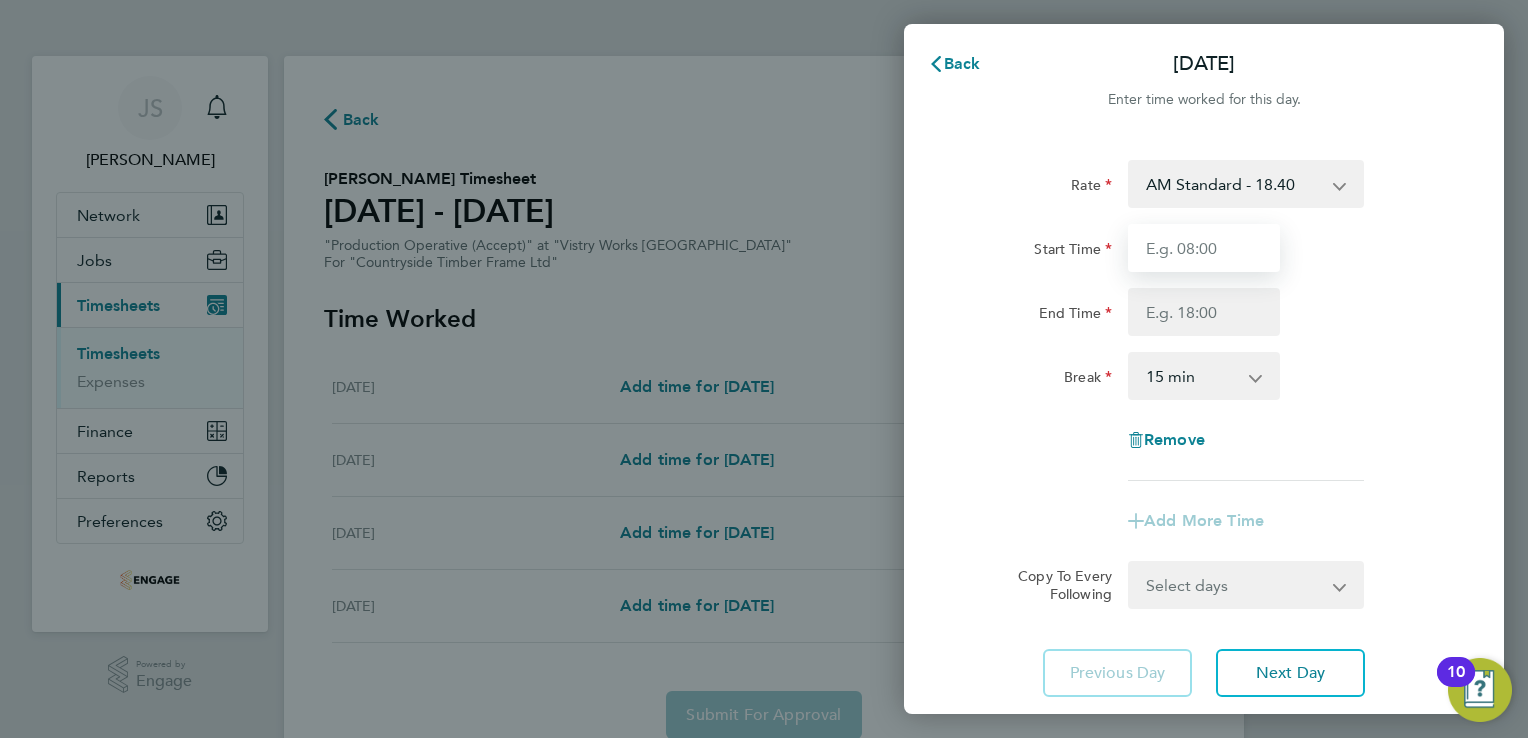 click on "Start Time" at bounding box center [1204, 248] 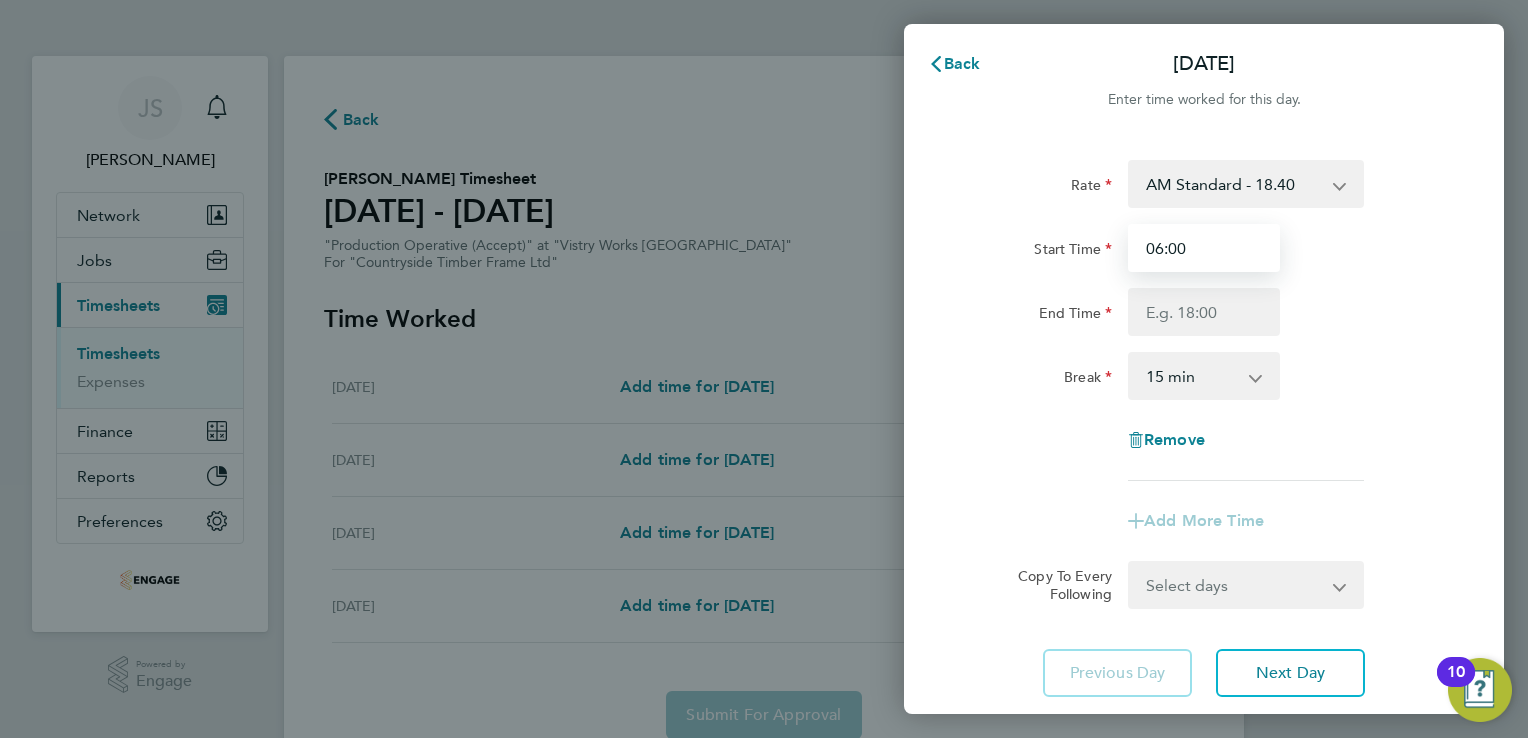 click on "06:00" at bounding box center (1204, 248) 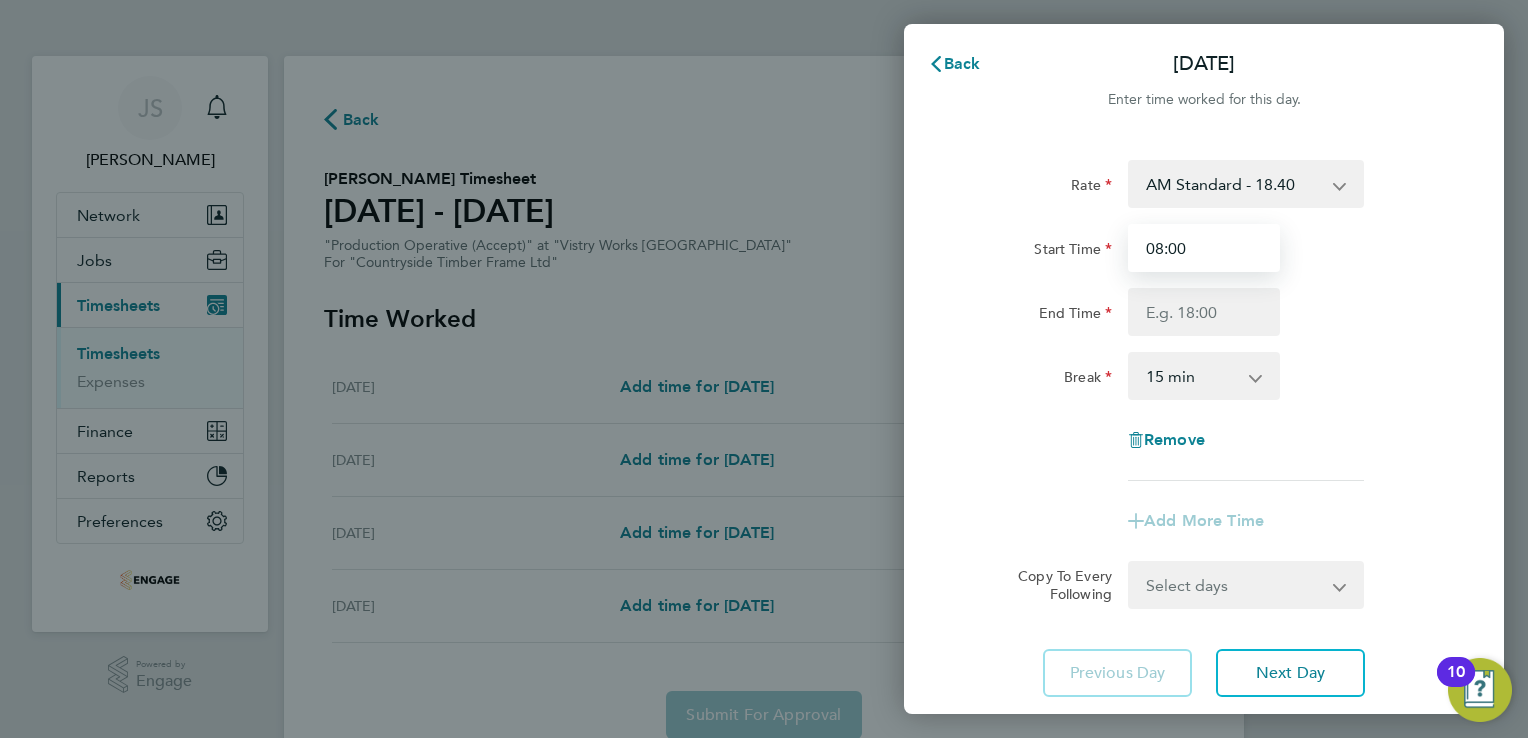 type on "08:00" 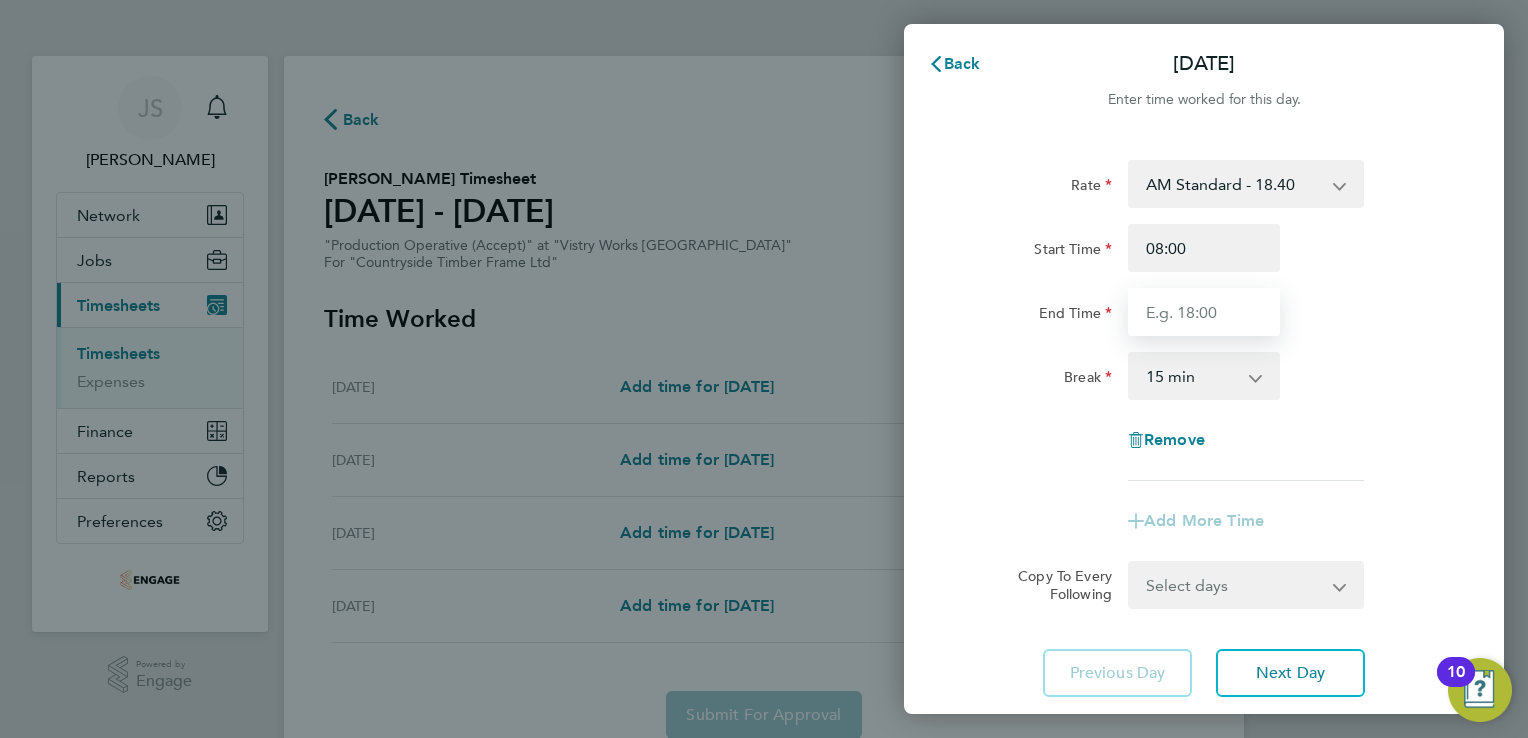 click on "End Time" at bounding box center (1204, 312) 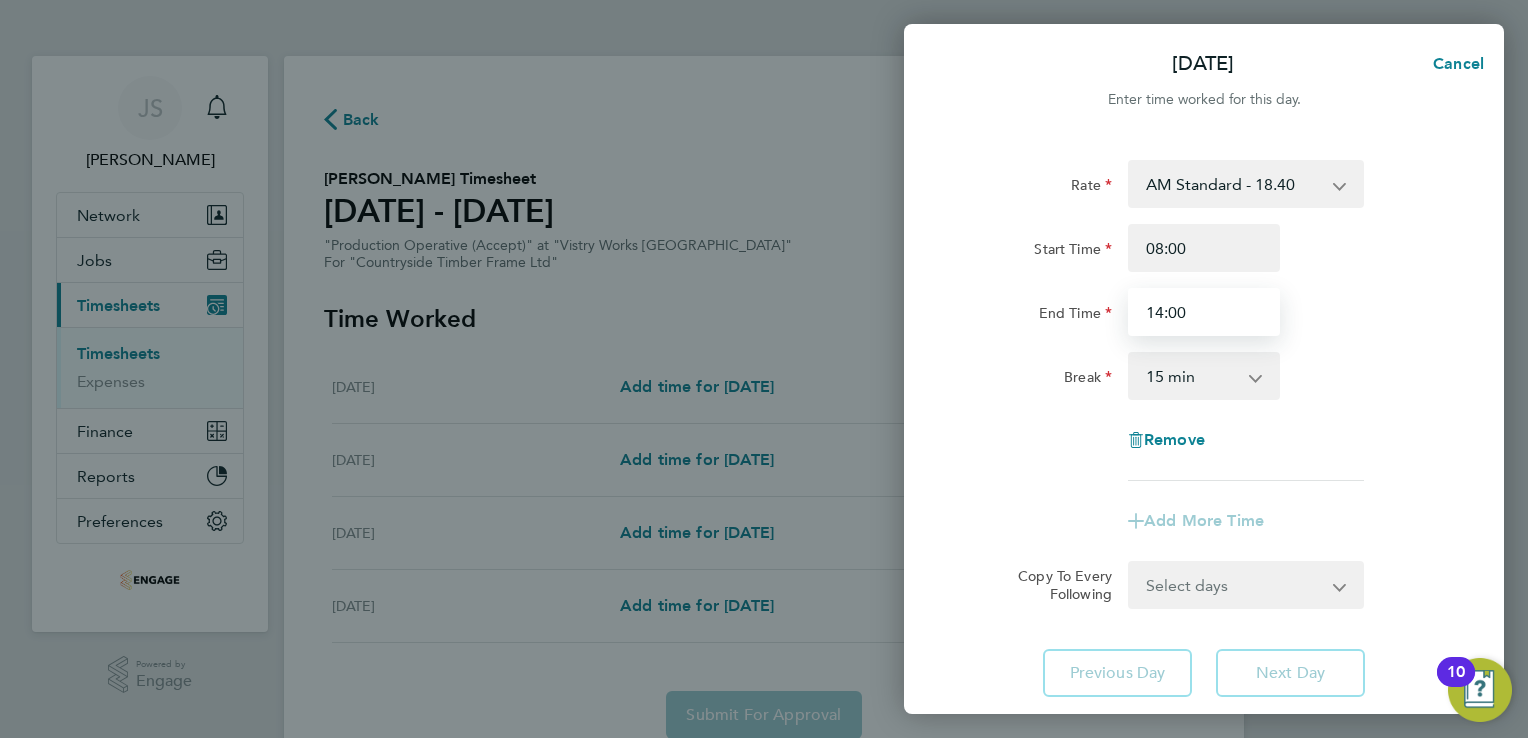 type on "14:00" 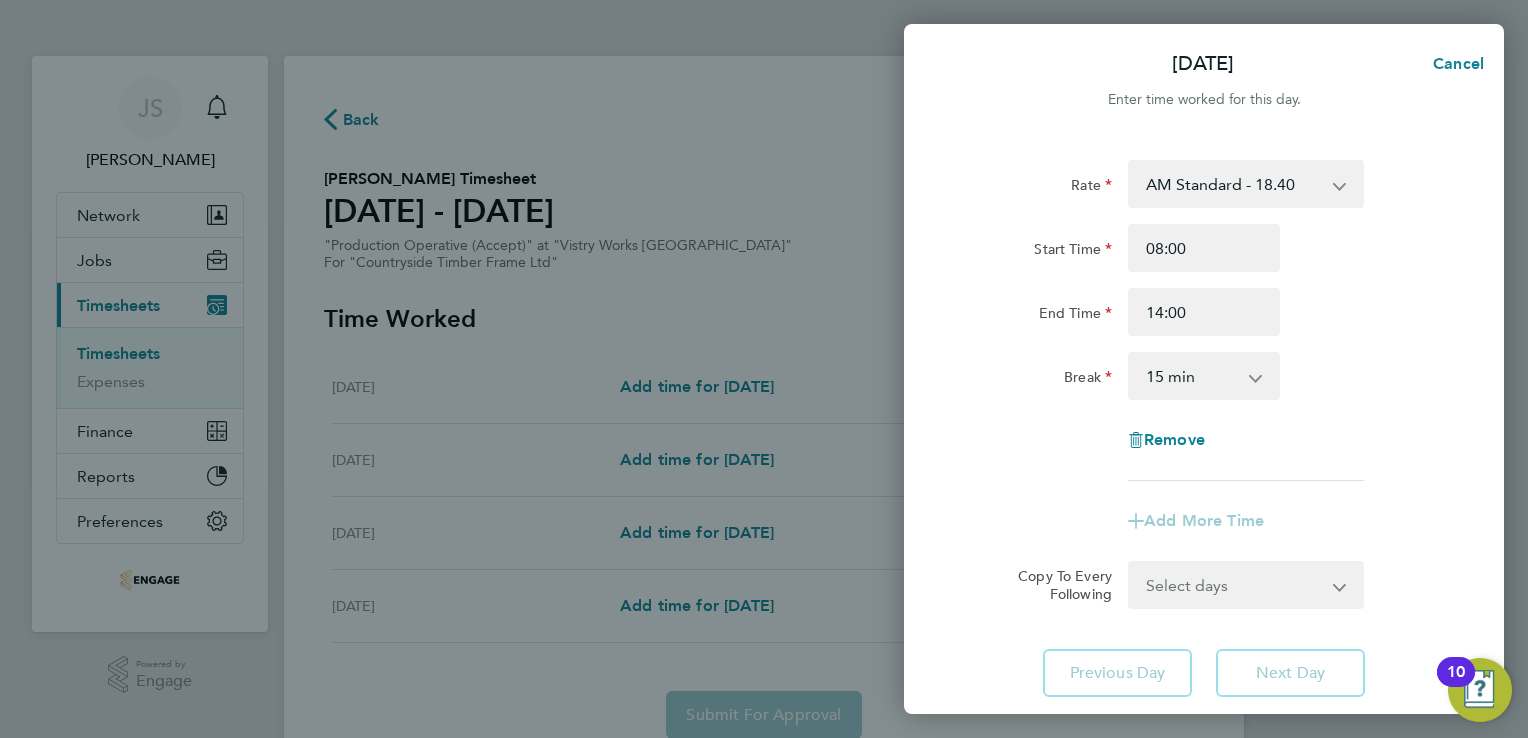 click on "0 min   15 min   30 min   45 min   60 min   75 min   90 min" at bounding box center (1192, 376) 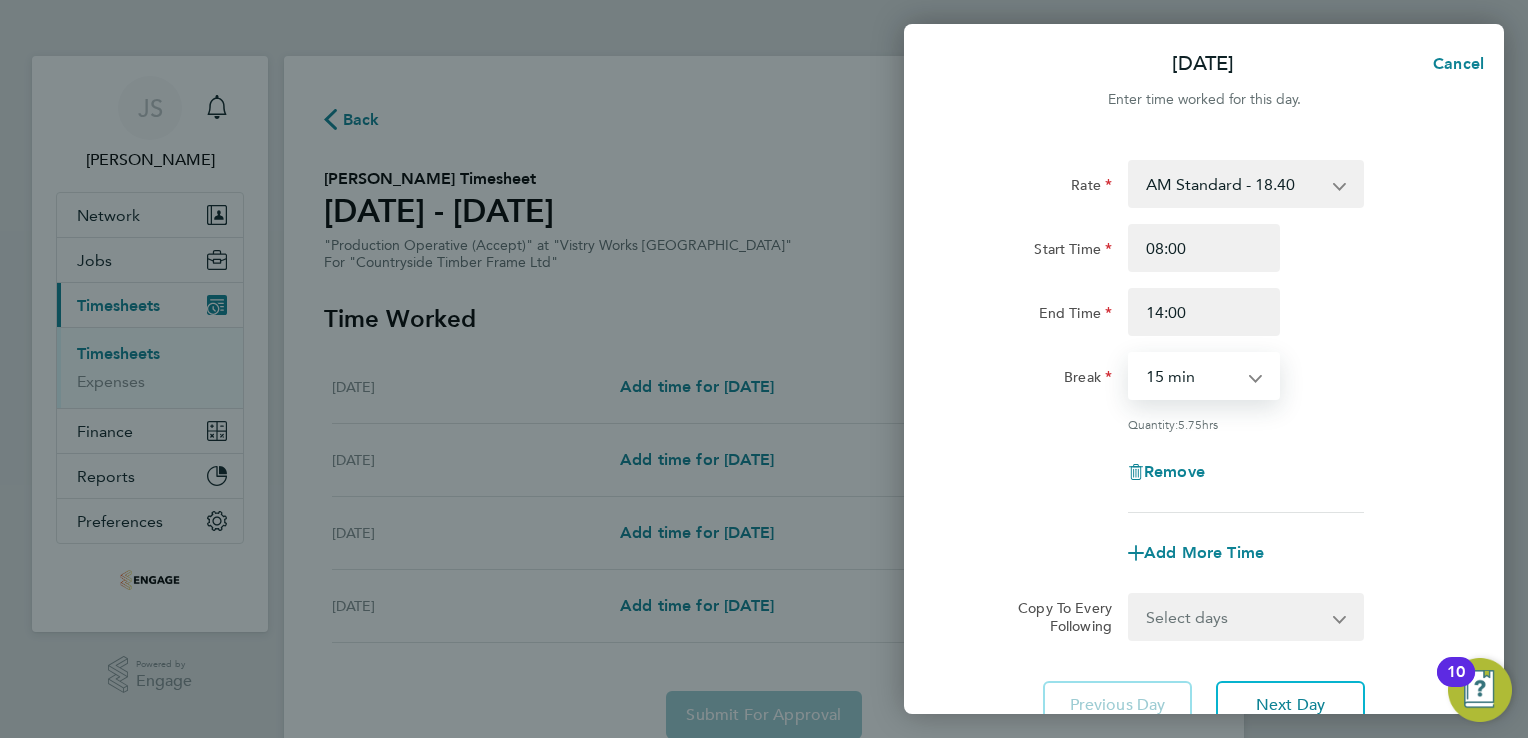 select on "30" 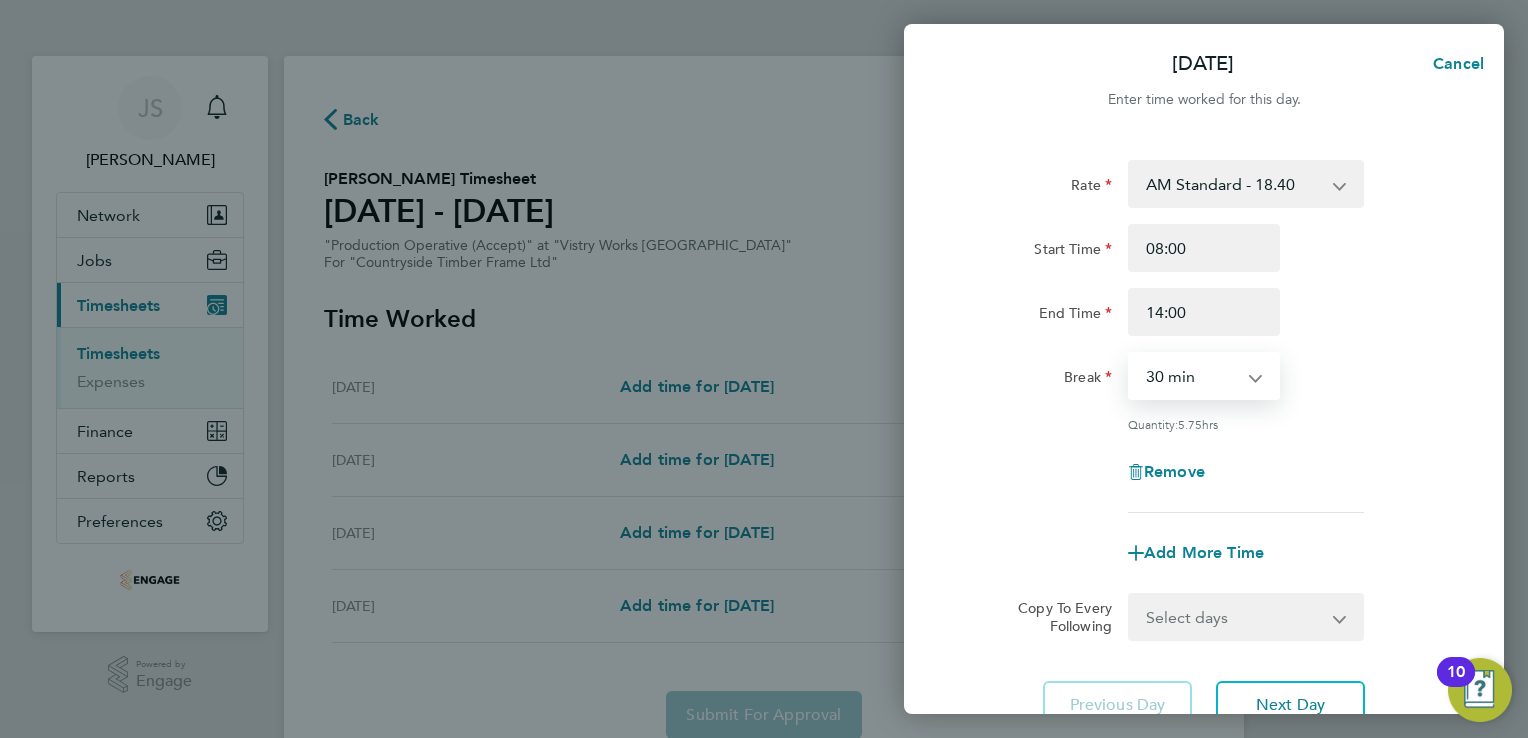 click on "0 min   15 min   30 min   45 min   60 min   75 min   90 min" at bounding box center (1192, 376) 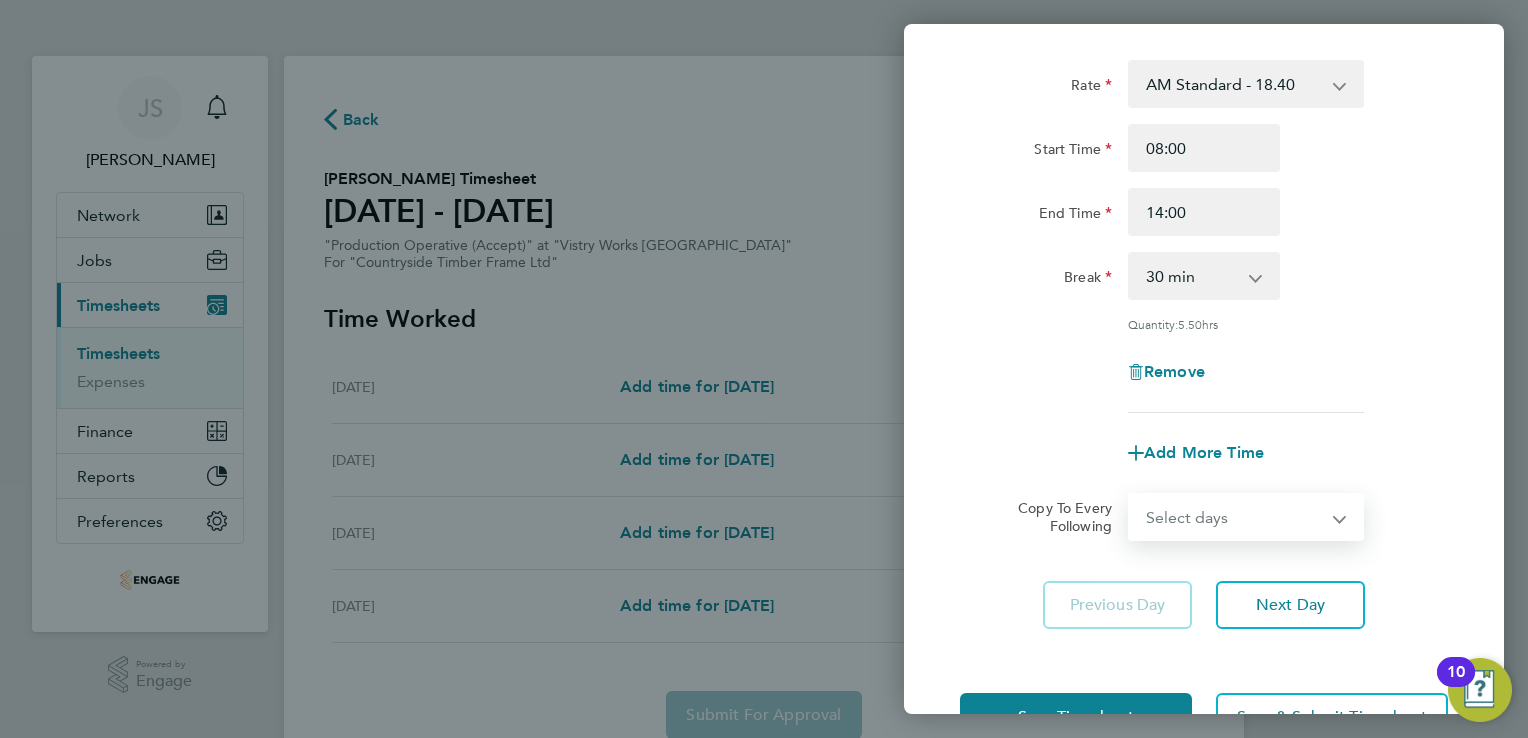 click on "Select days   Day   Weekend (Sat-Sun)   [DATE]   [DATE]   [DATE]" at bounding box center (1235, 517) 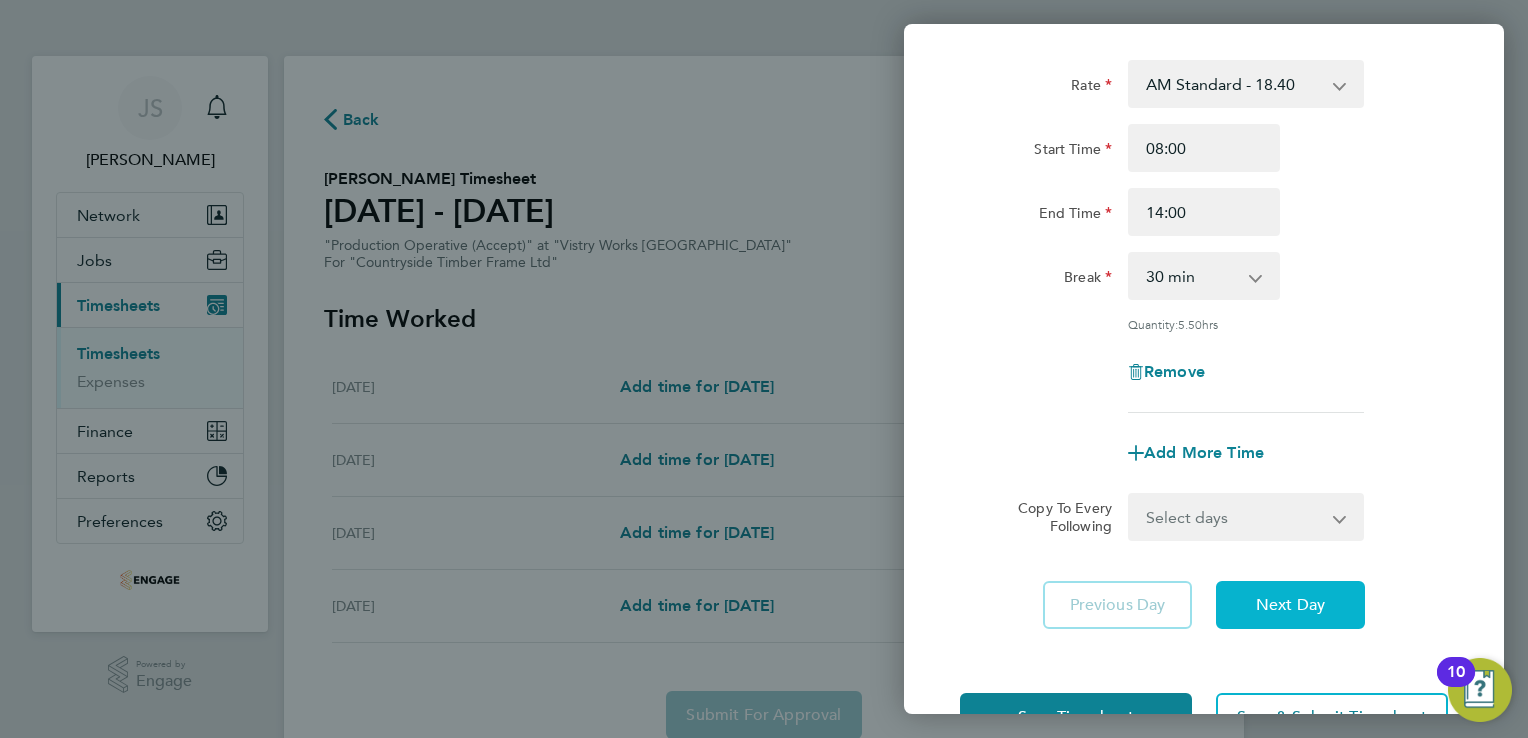 click on "Next Day" 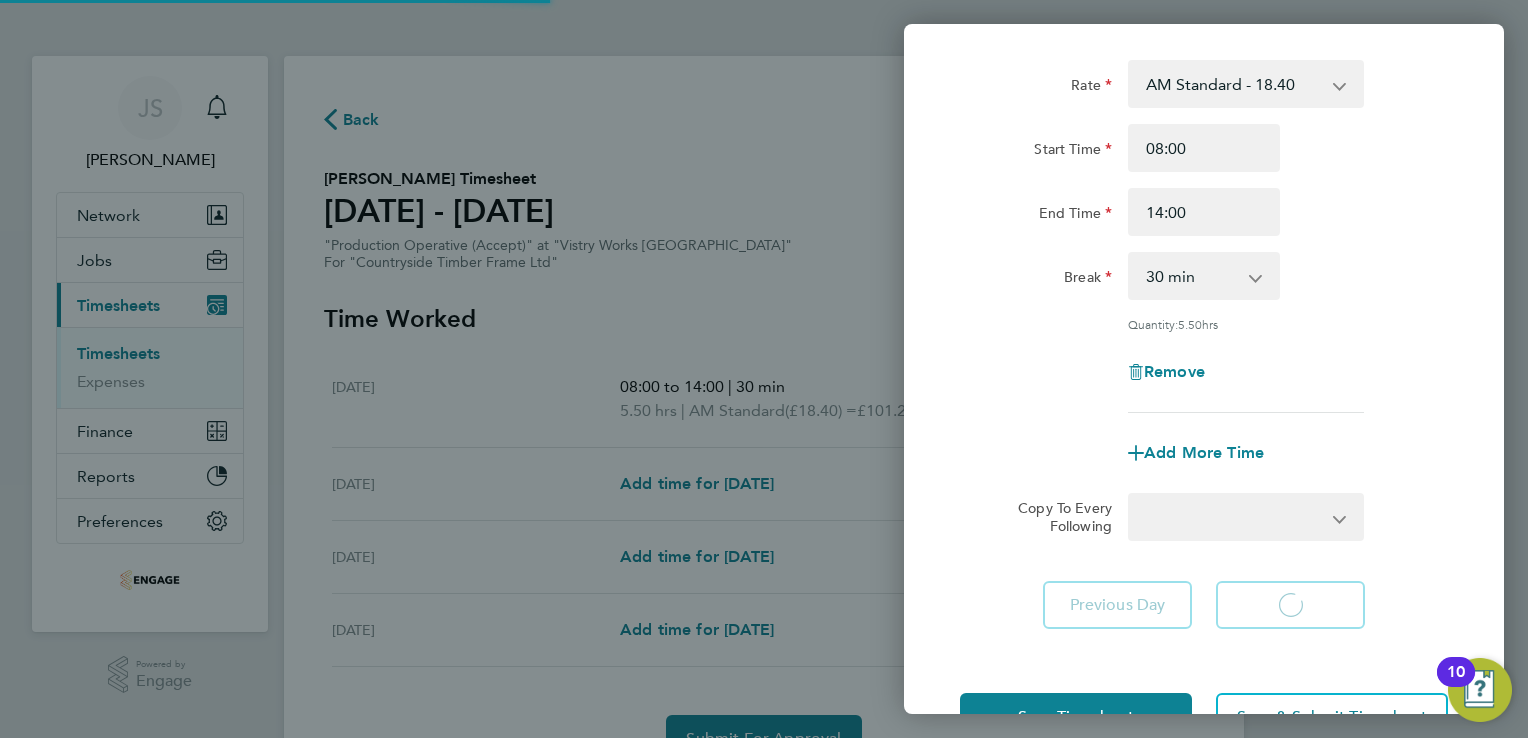 select on "15" 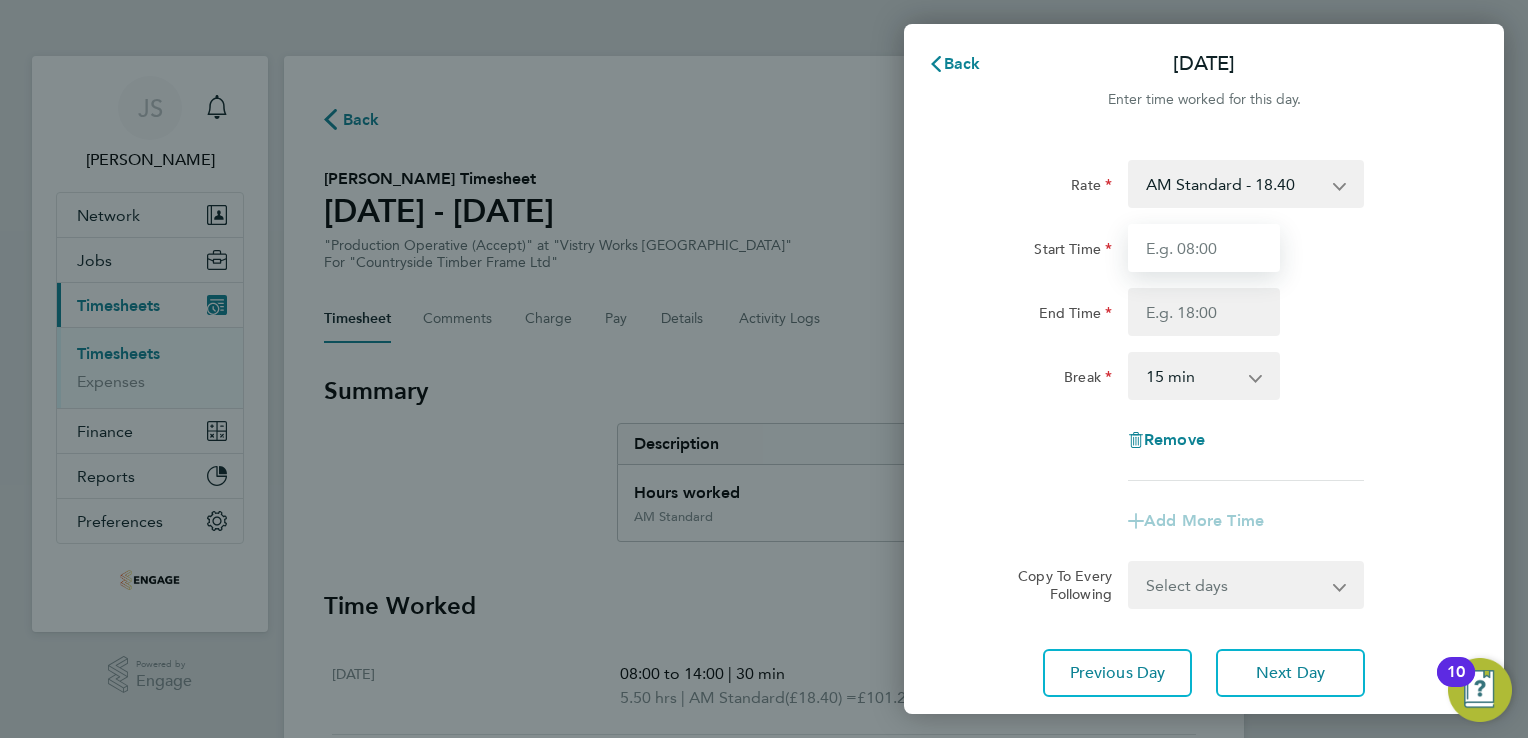 click on "Start Time" at bounding box center (1204, 248) 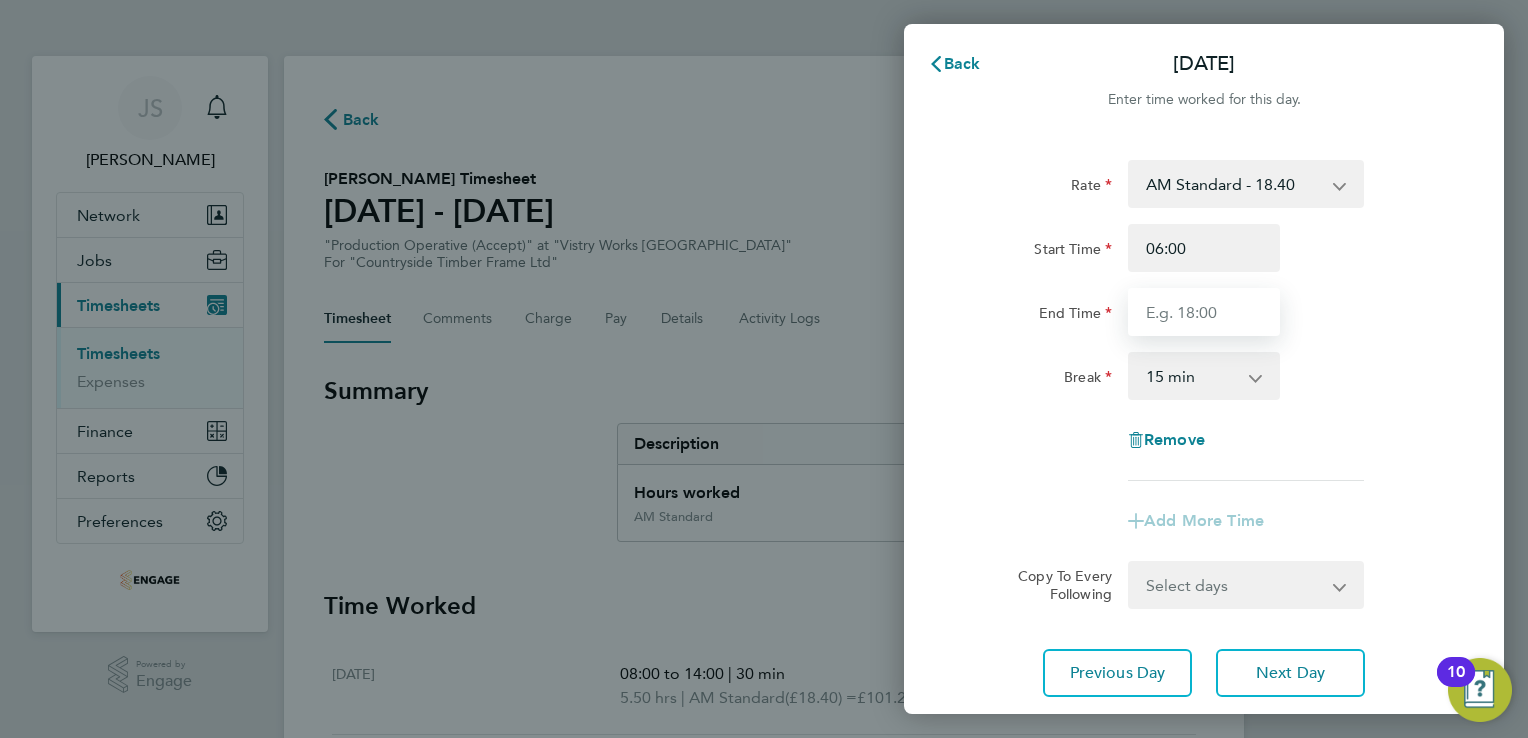 click on "End Time" at bounding box center (1204, 312) 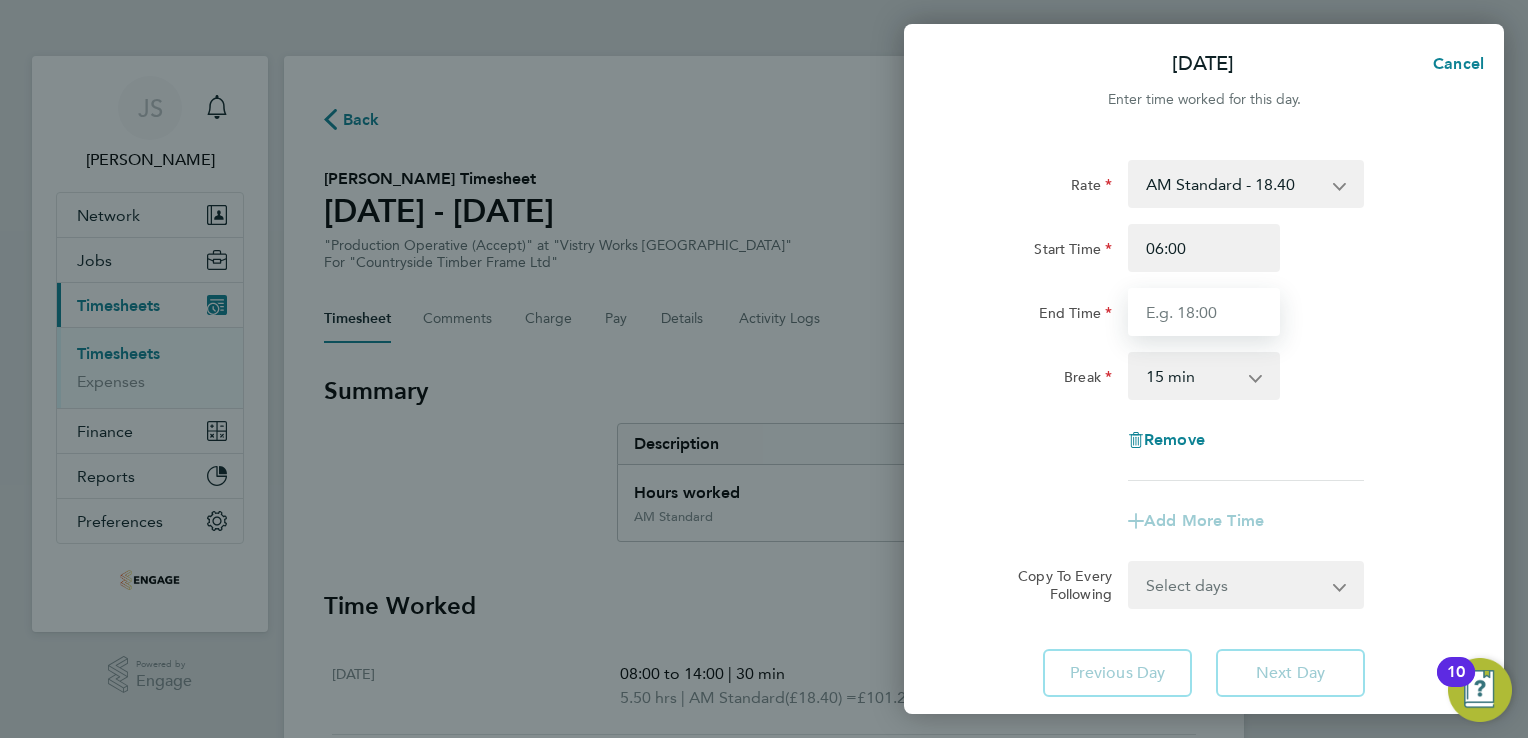 type on "14:00" 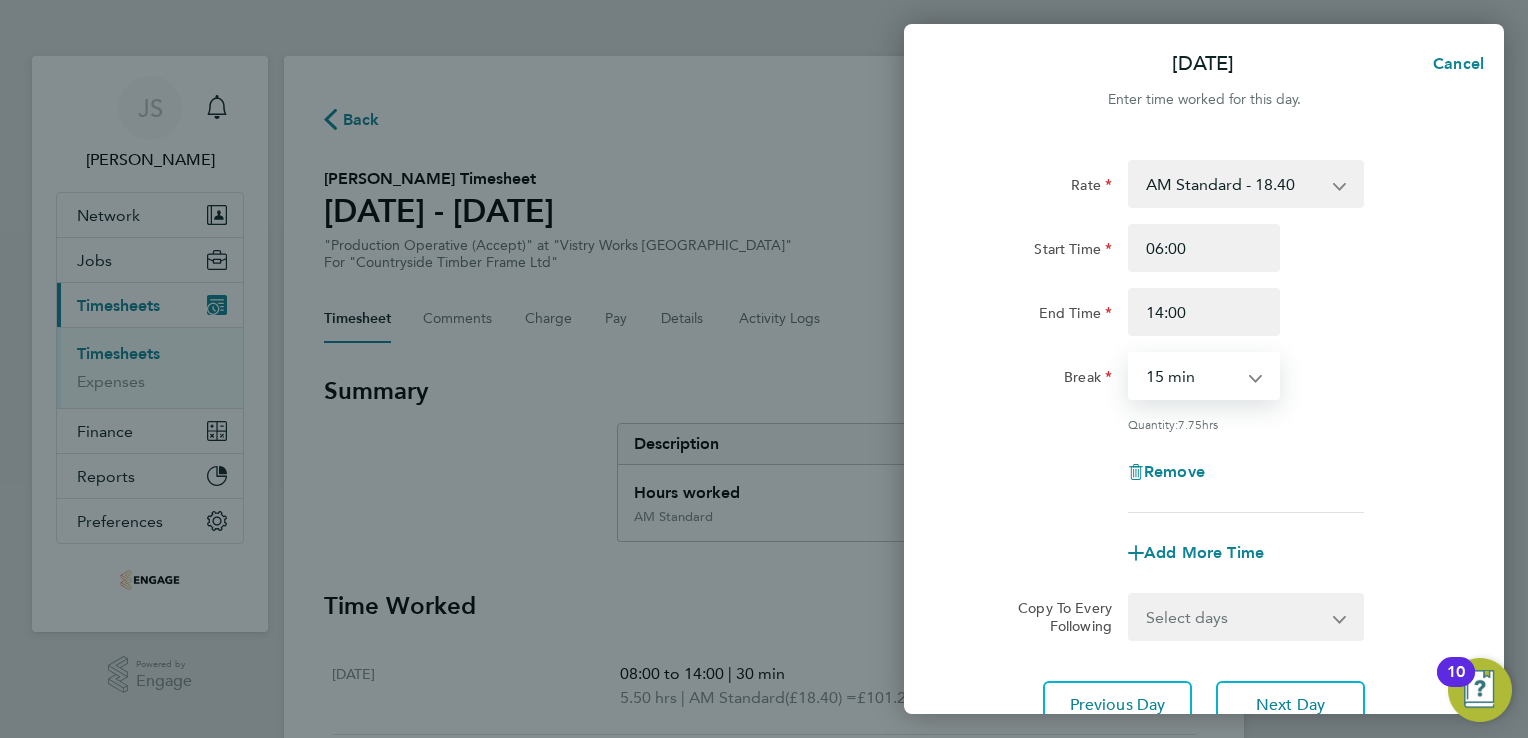 click on "0 min   15 min   30 min   45 min   60 min   75 min   90 min" at bounding box center (1192, 376) 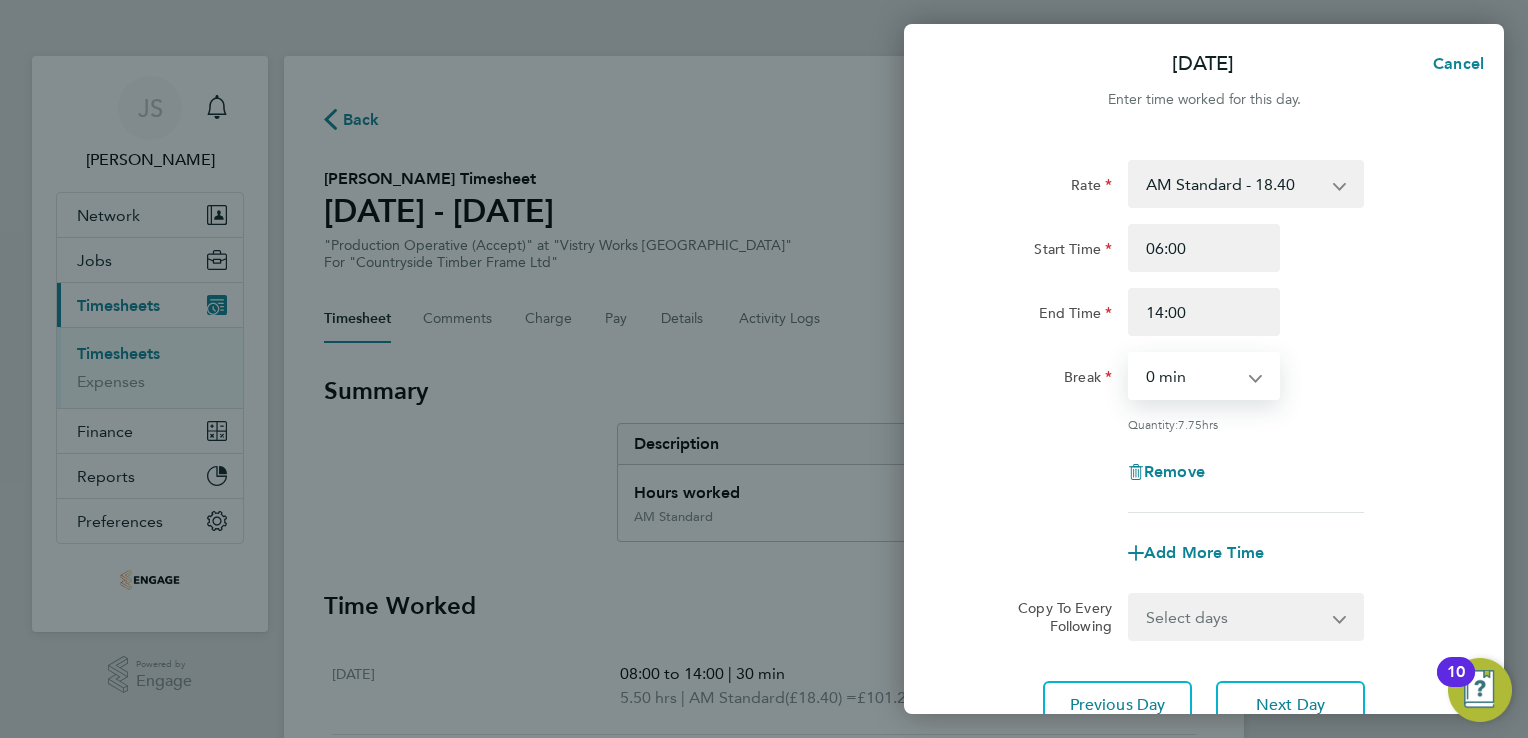 click on "0 min   15 min   30 min   45 min   60 min   75 min   90 min" at bounding box center (1192, 376) 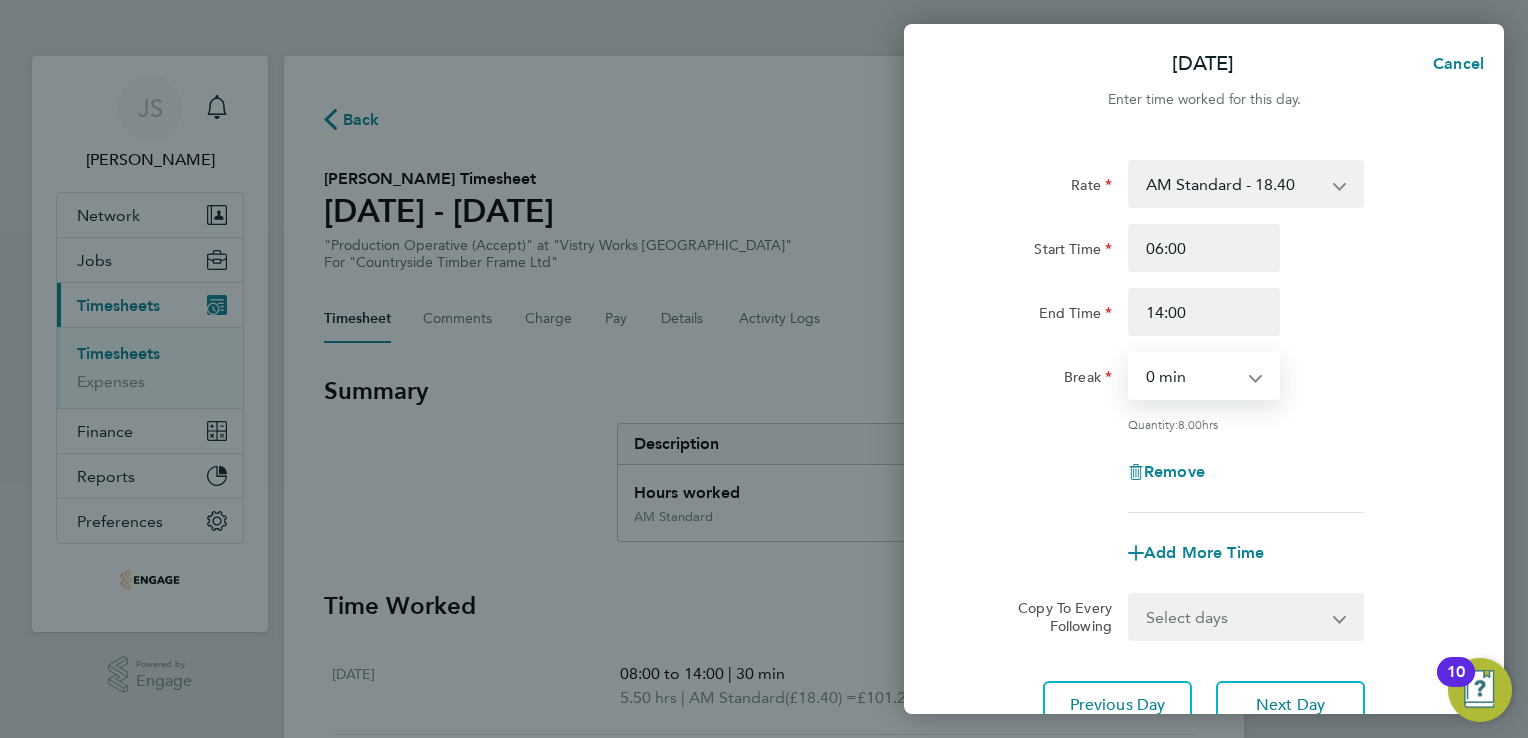 drag, startPoint x: 1191, startPoint y: 373, endPoint x: 1196, endPoint y: 388, distance: 15.811388 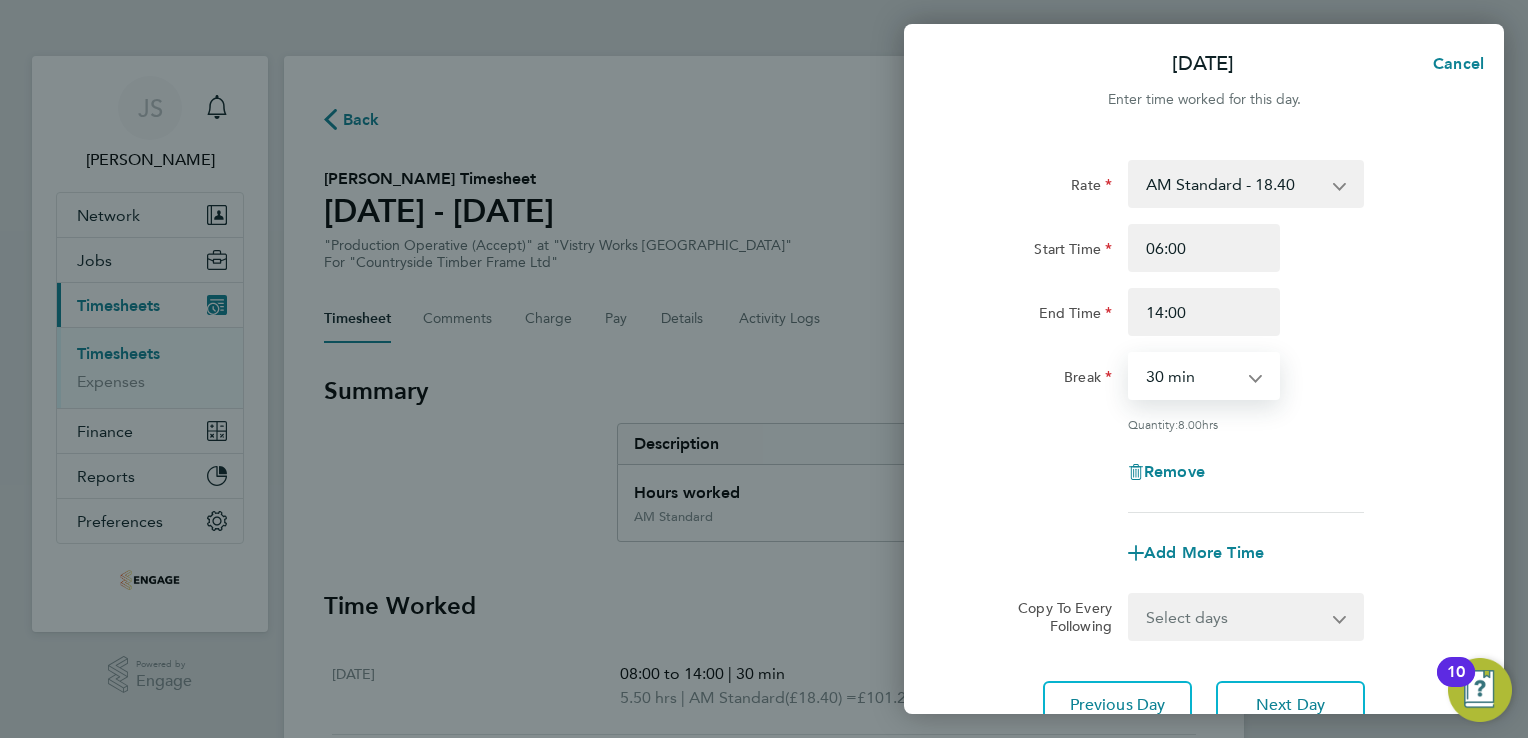 click on "0 min   15 min   30 min   45 min   60 min   75 min   90 min" at bounding box center (1192, 376) 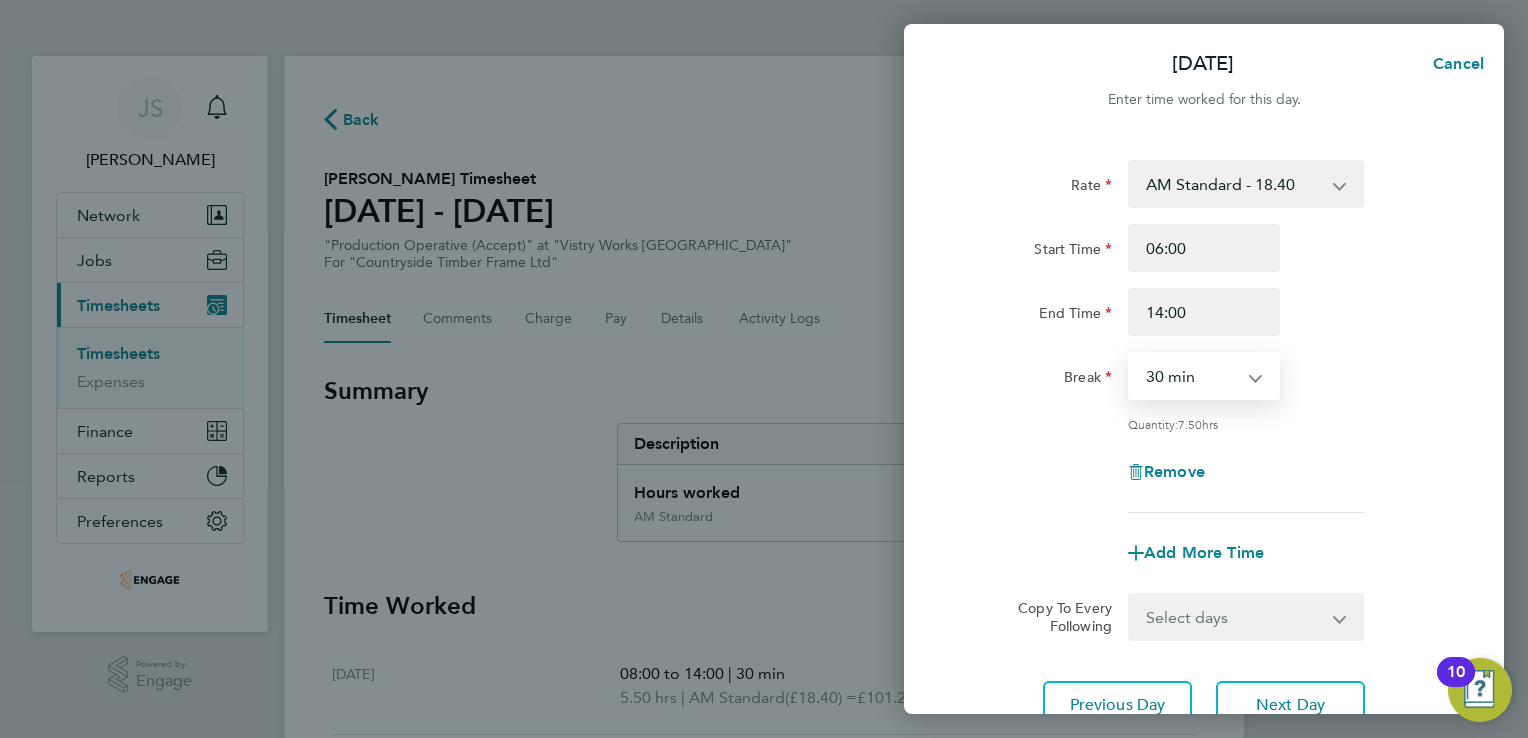 click on "Quantity:  7.50  hrs" 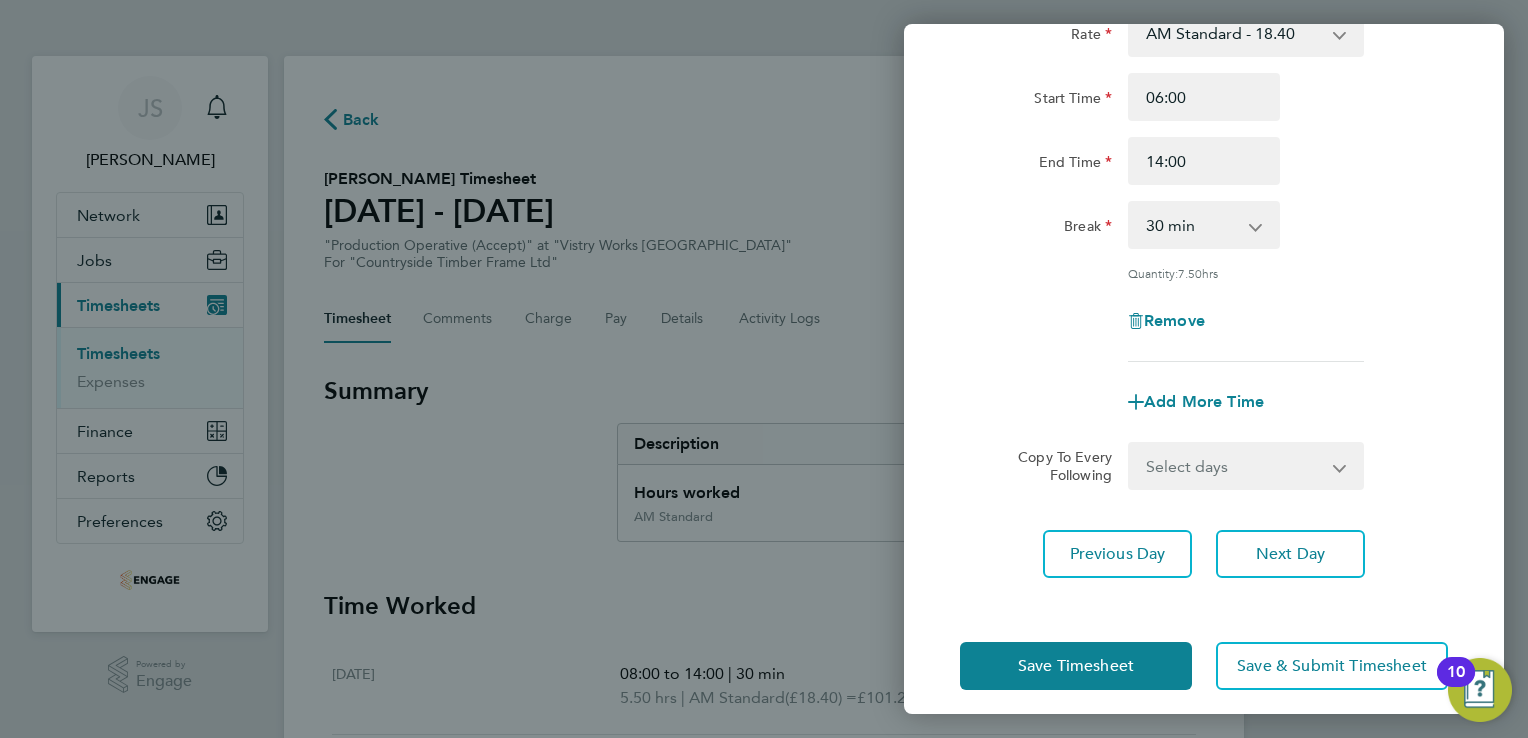 scroll, scrollTop: 164, scrollLeft: 0, axis: vertical 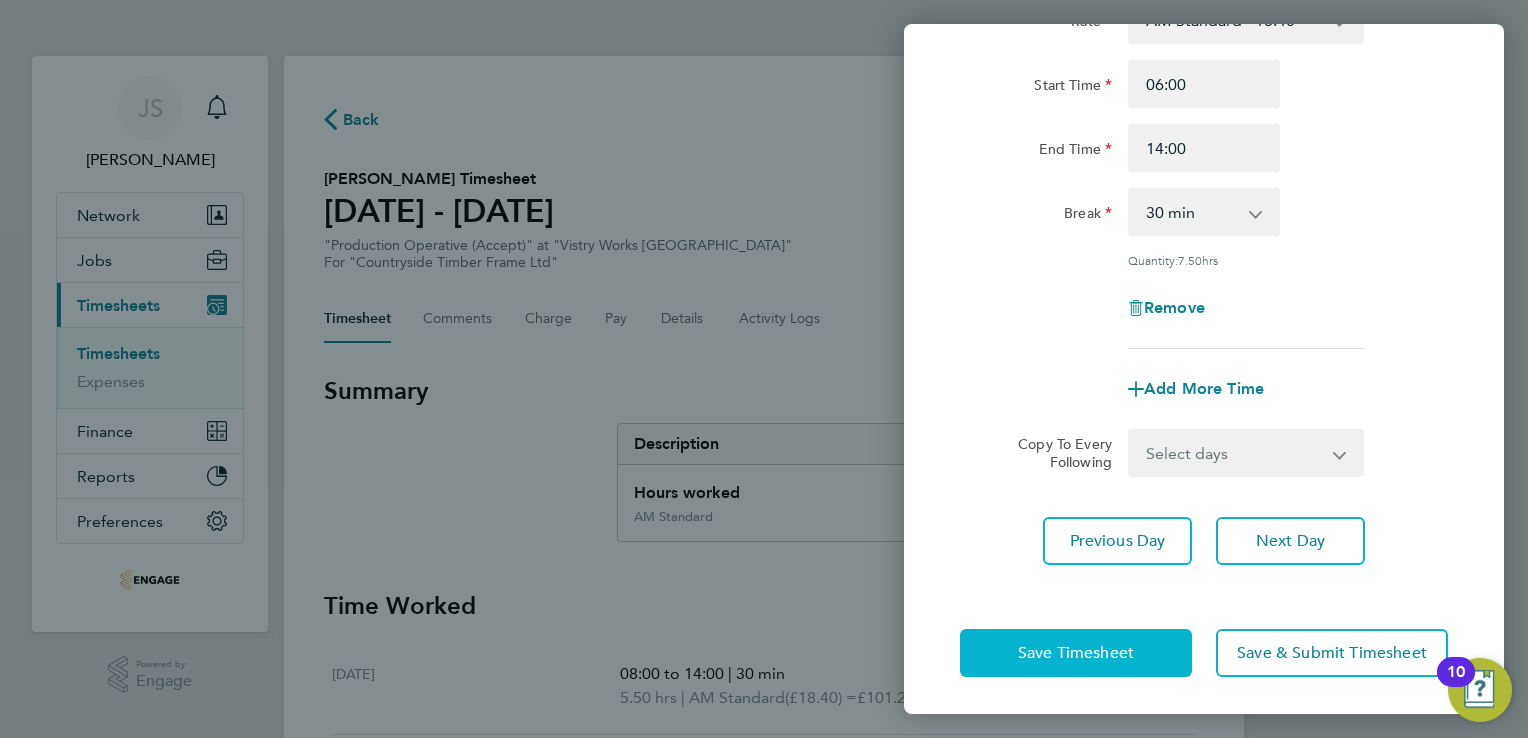 click on "Save Timesheet" 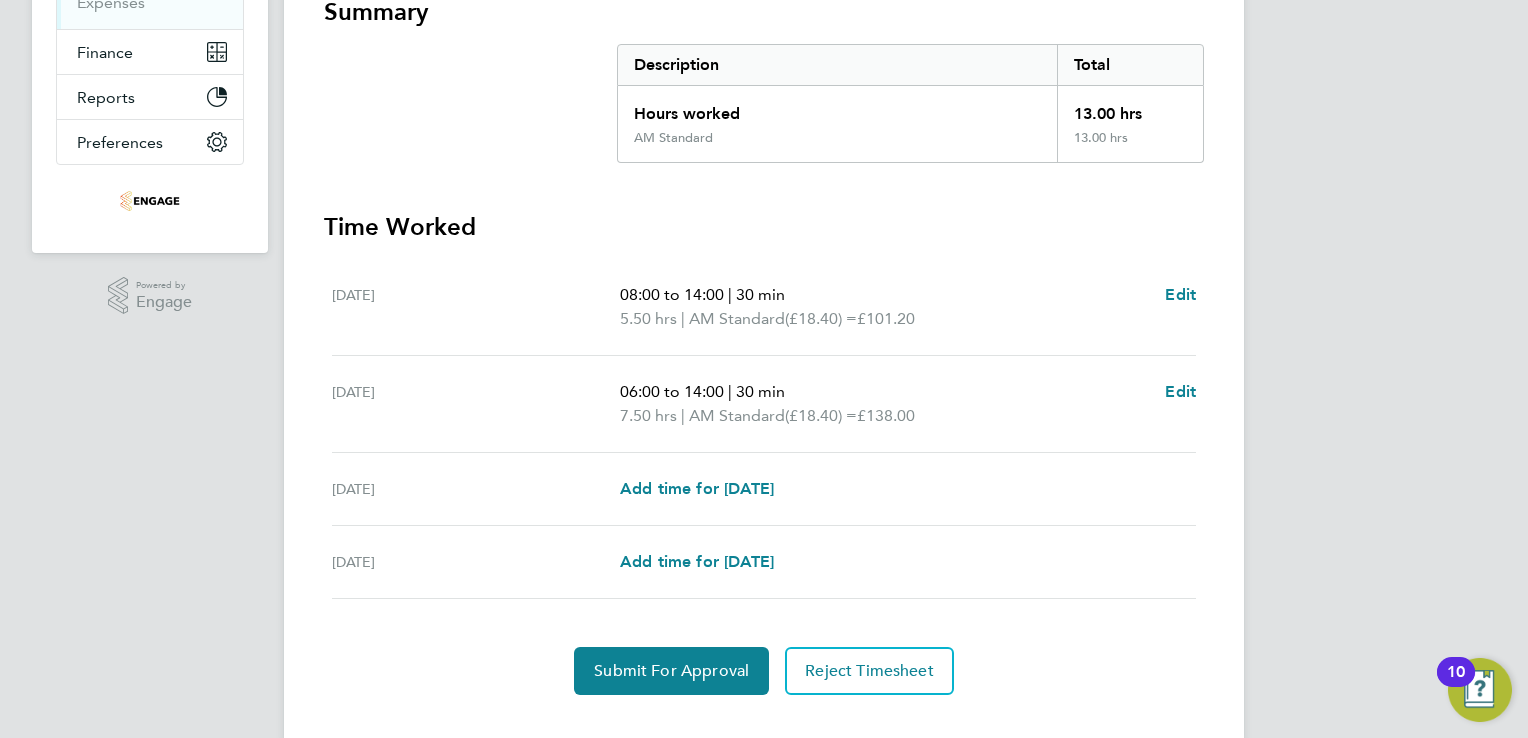 scroll, scrollTop: 400, scrollLeft: 0, axis: vertical 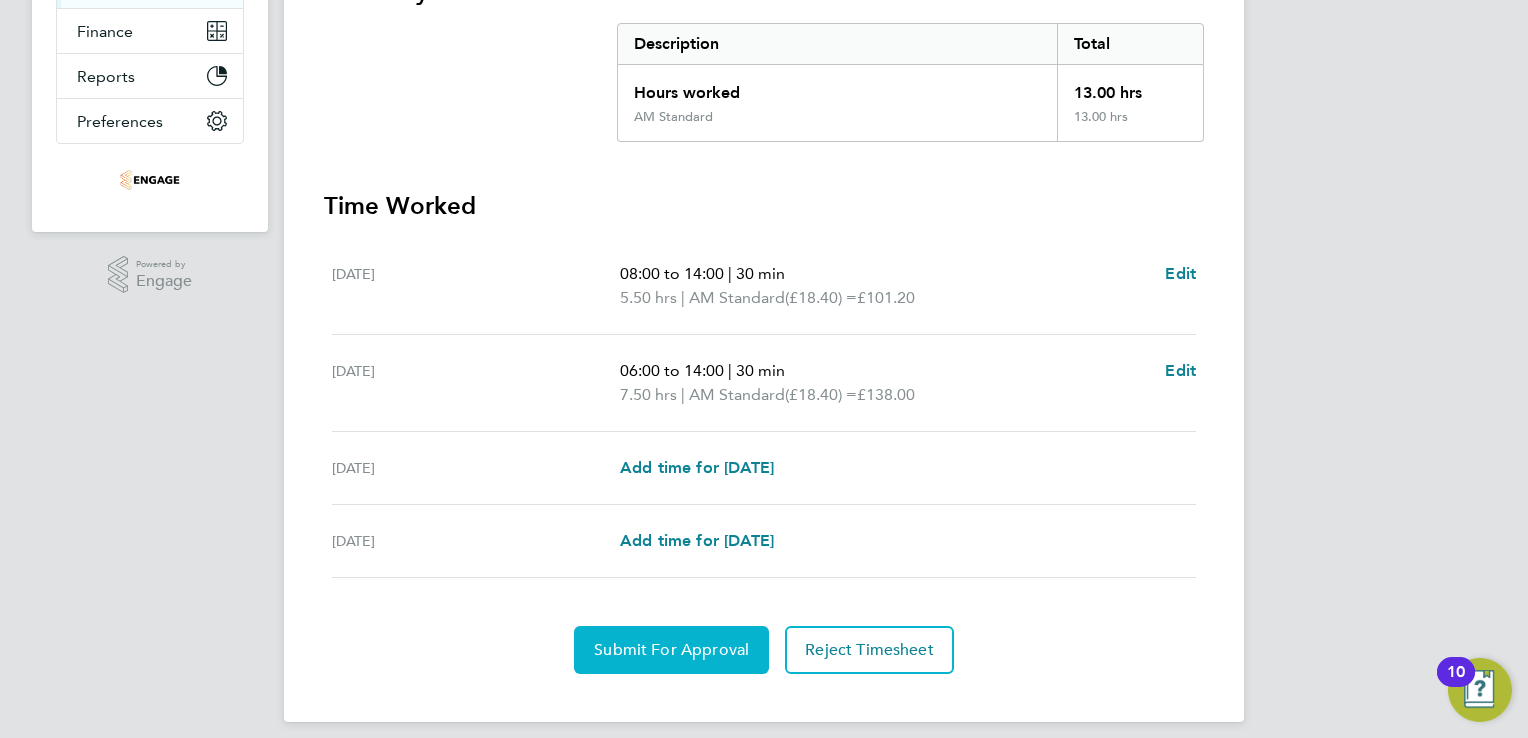 click on "Submit For Approval" 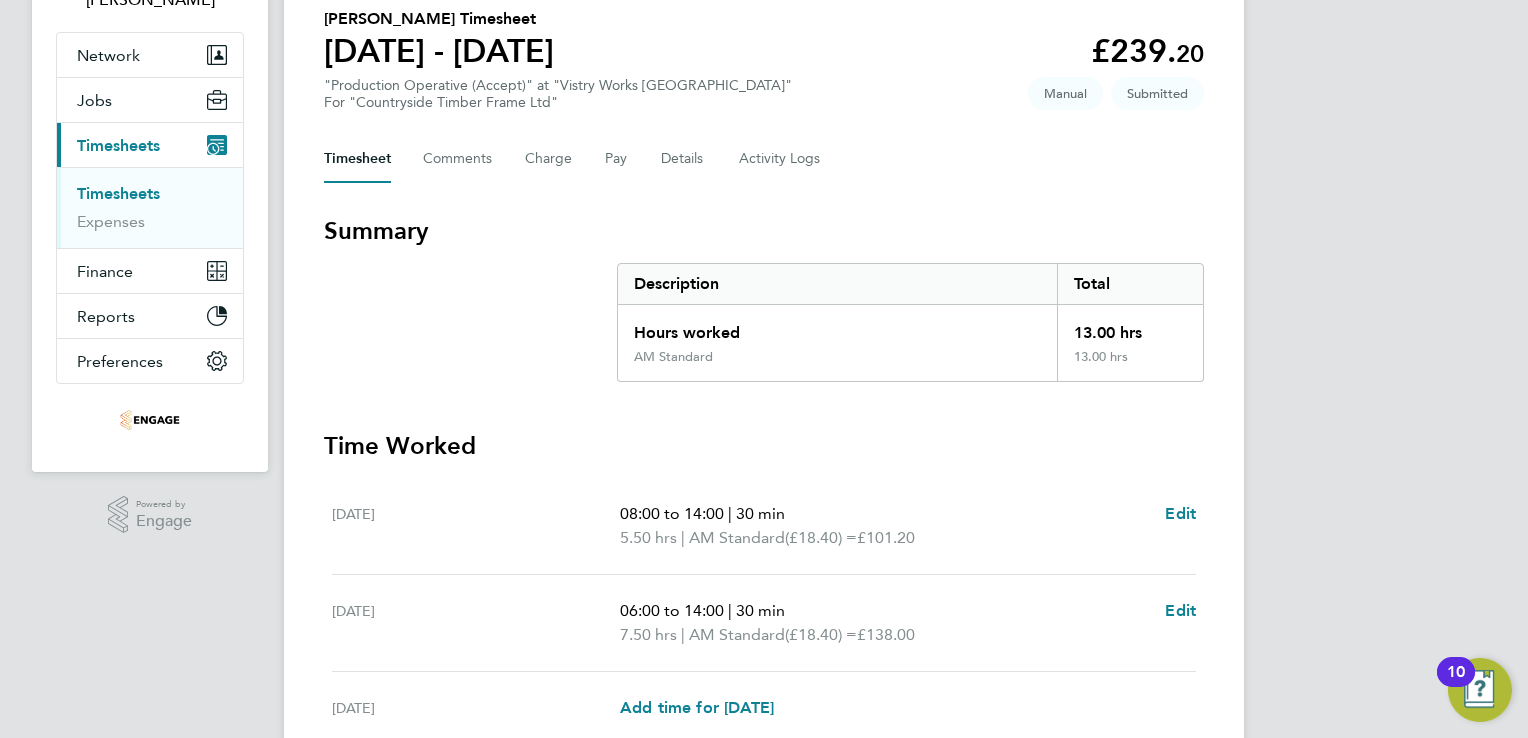 scroll, scrollTop: 0, scrollLeft: 0, axis: both 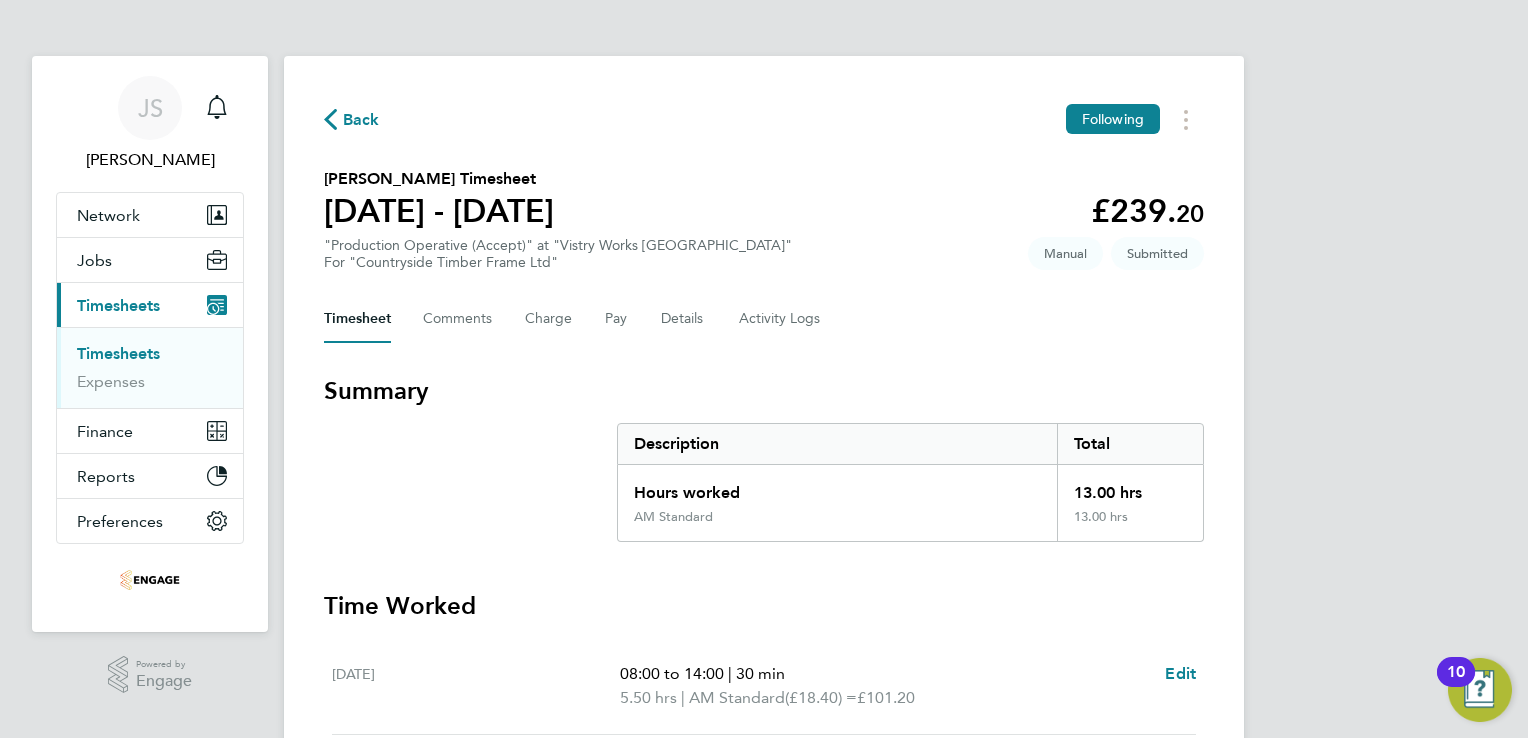 click on "Back" 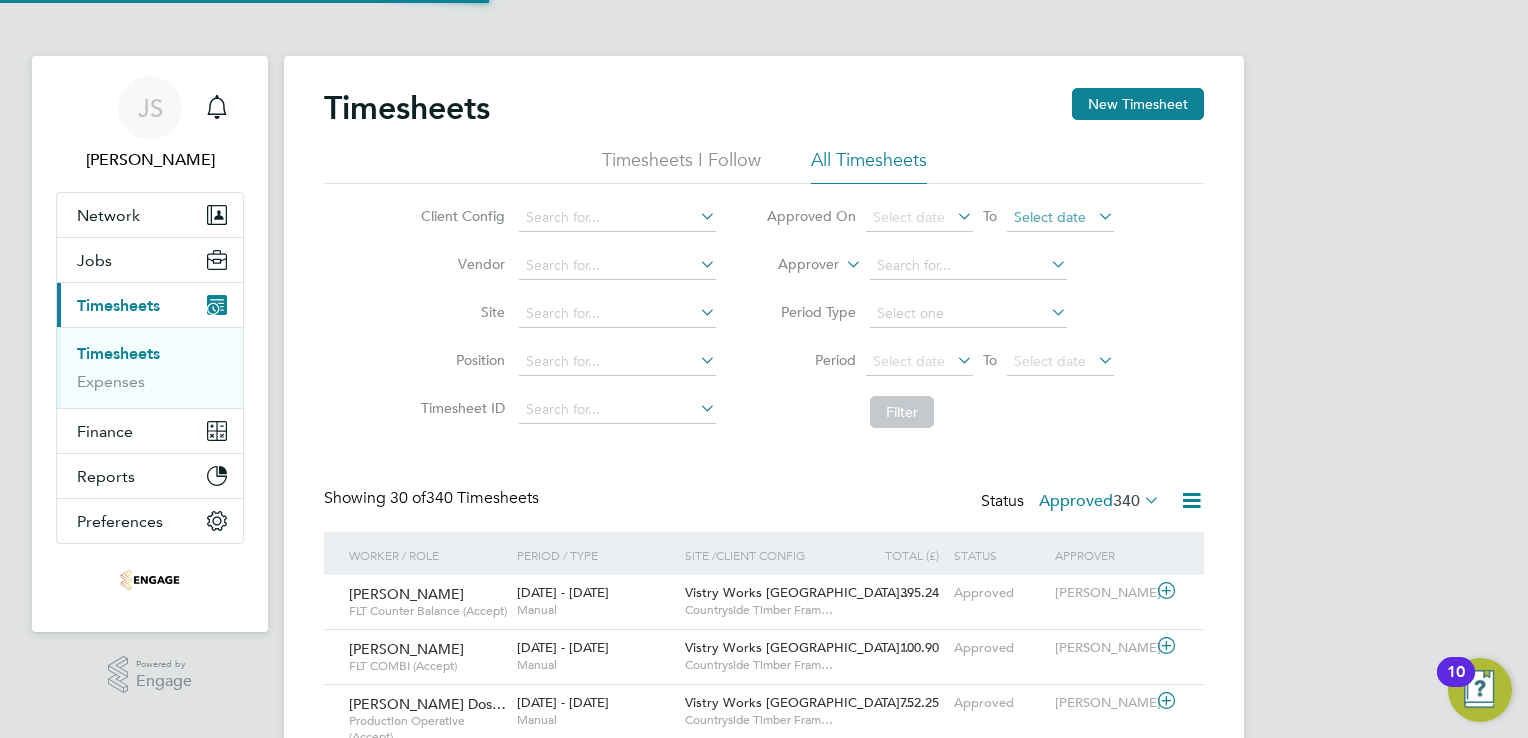scroll, scrollTop: 9, scrollLeft: 10, axis: both 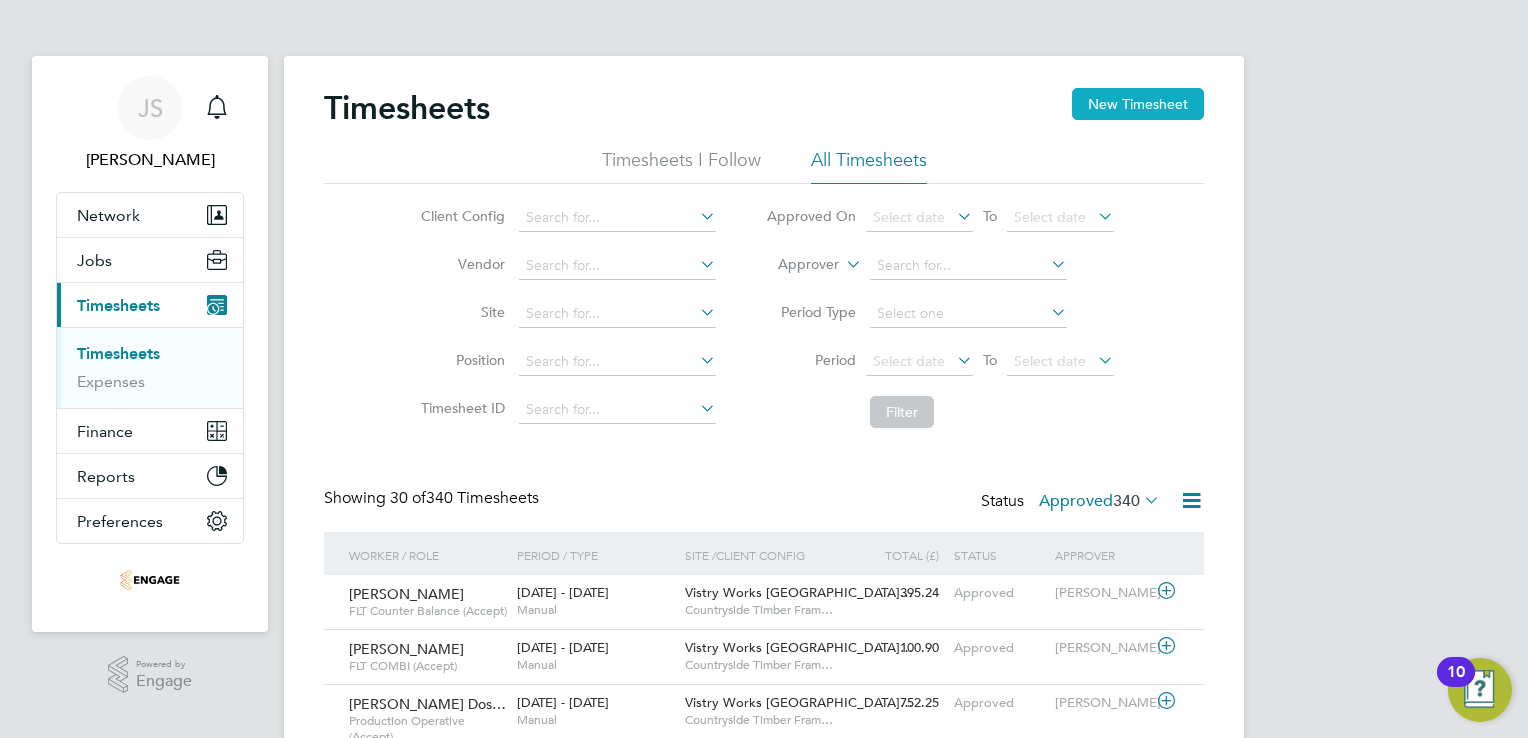click on "New Timesheet" 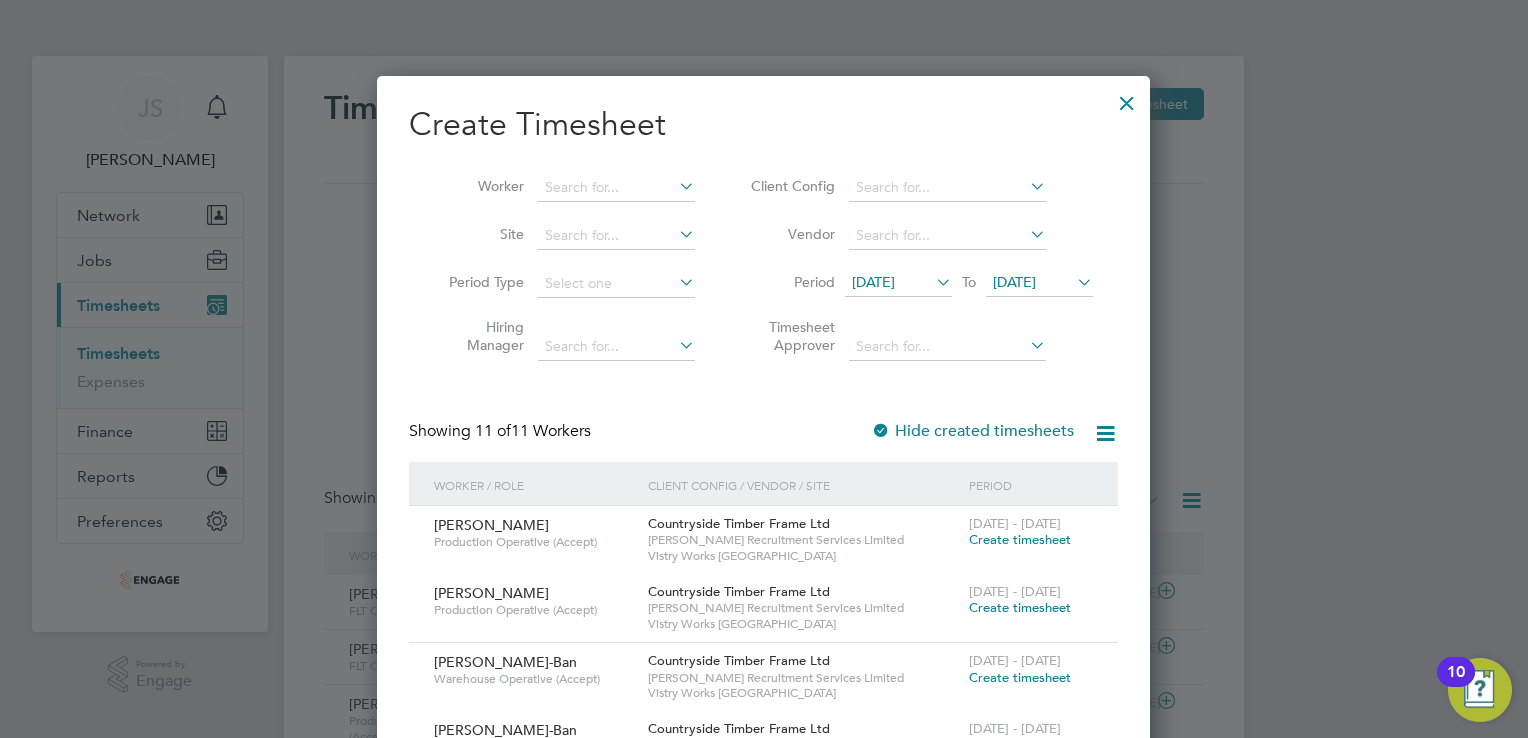 click on "[DATE]" at bounding box center (873, 282) 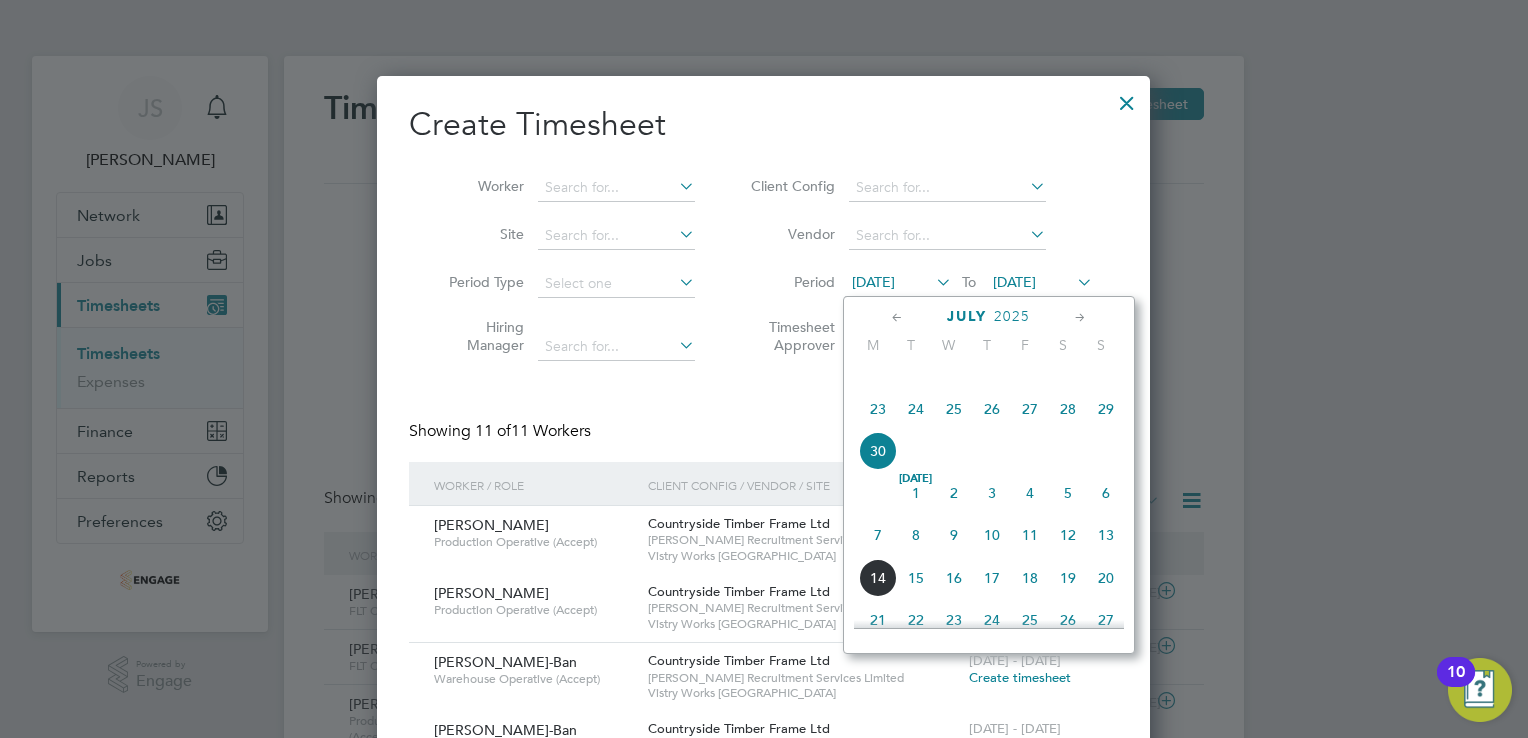 click on "7" 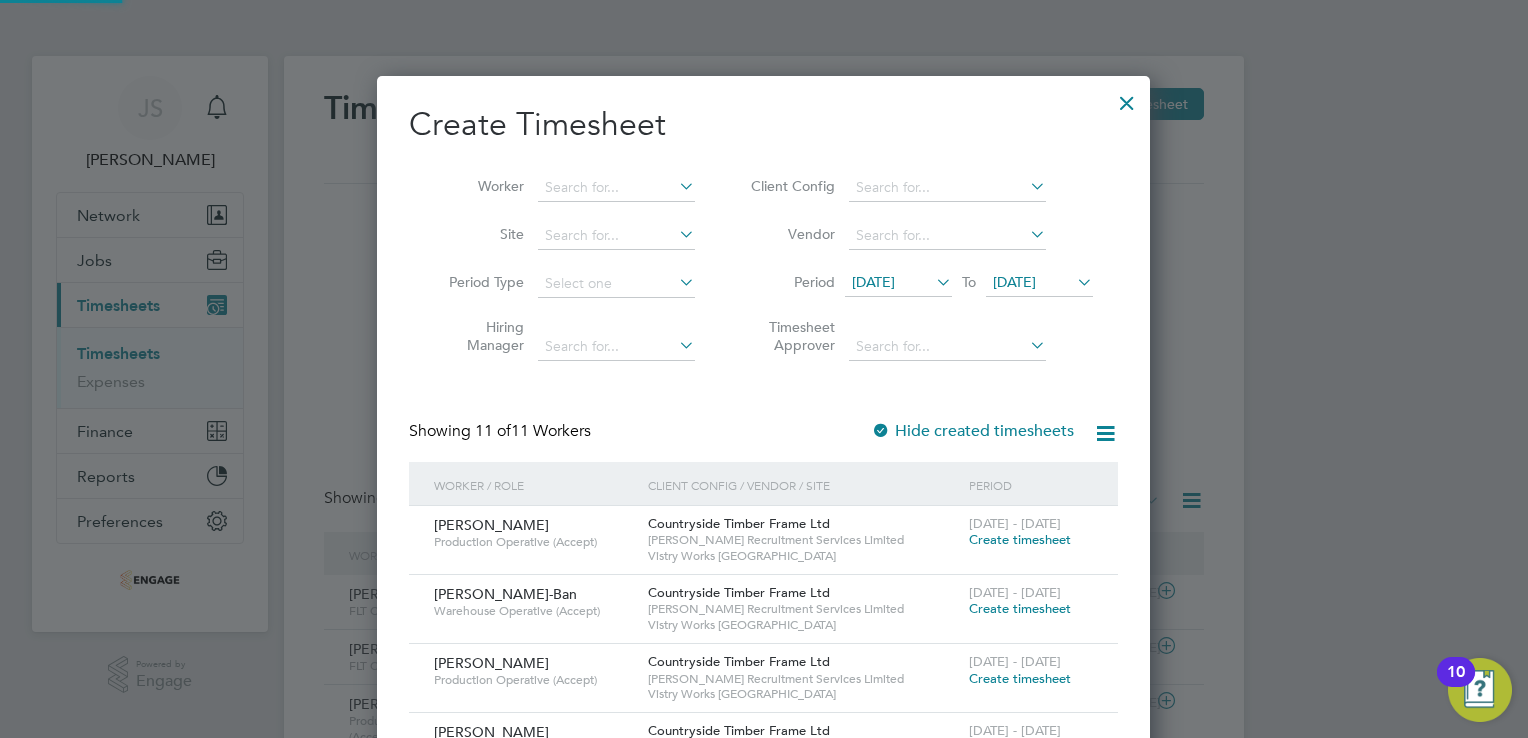 click on "[DATE]" at bounding box center [1014, 282] 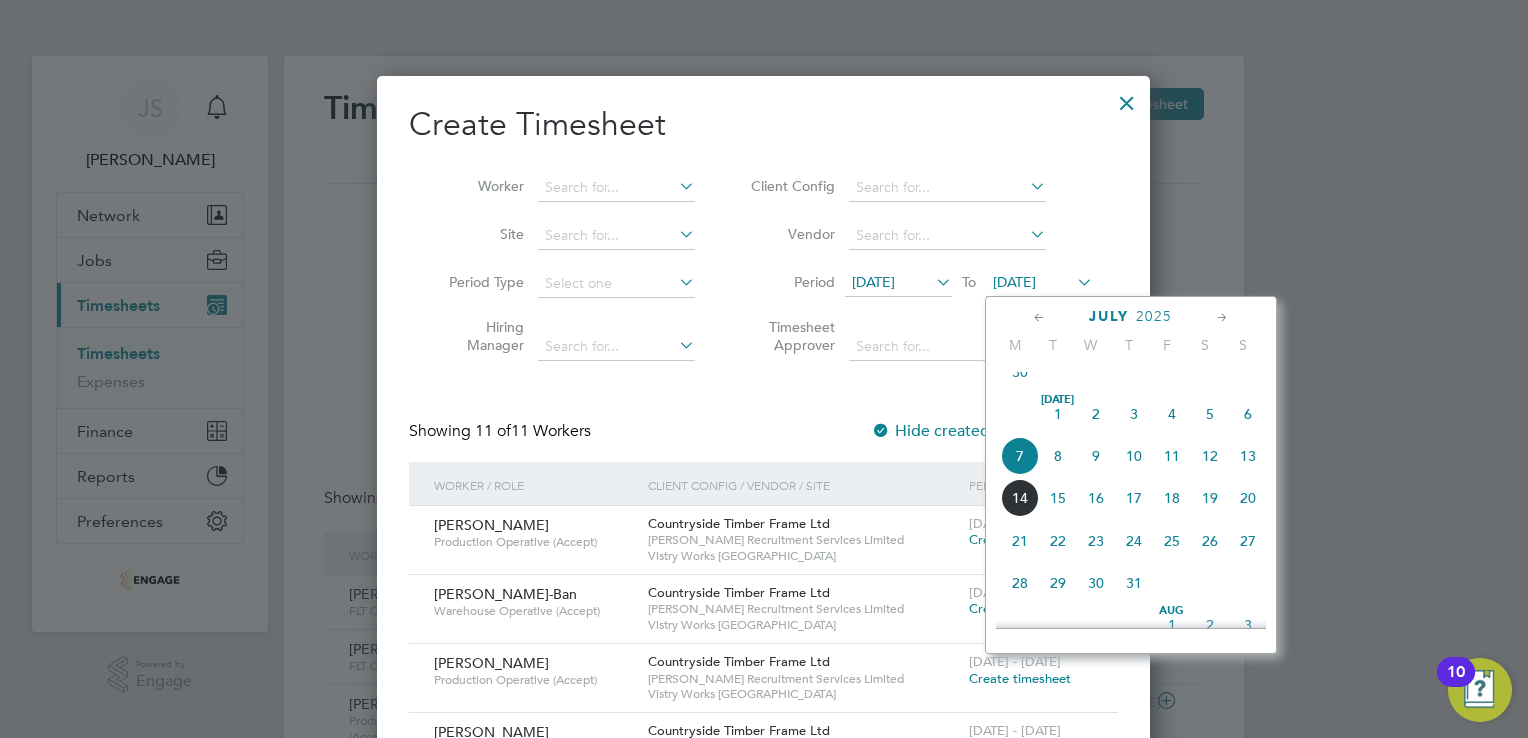 click on "13" 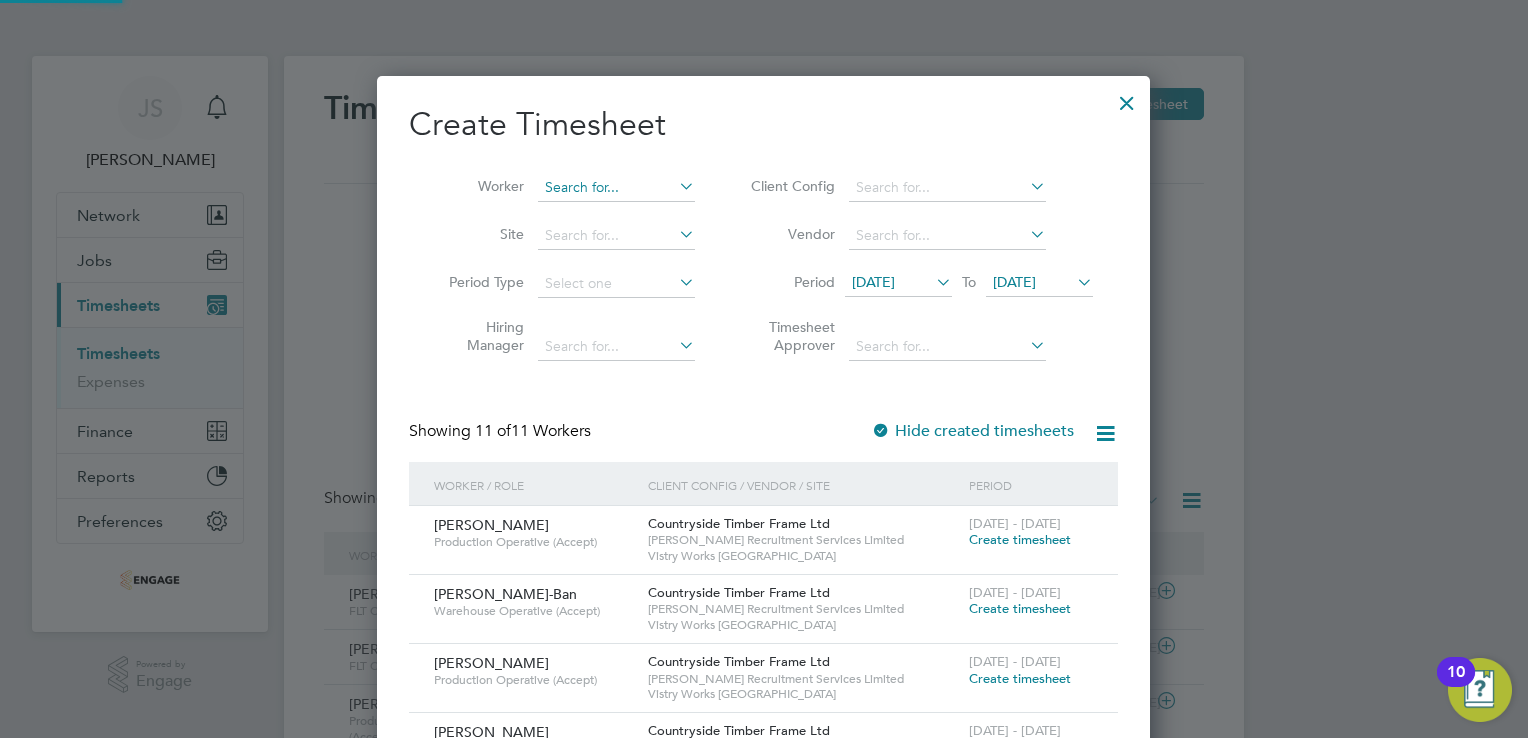 drag, startPoint x: 572, startPoint y: 180, endPoint x: 584, endPoint y: 182, distance: 12.165525 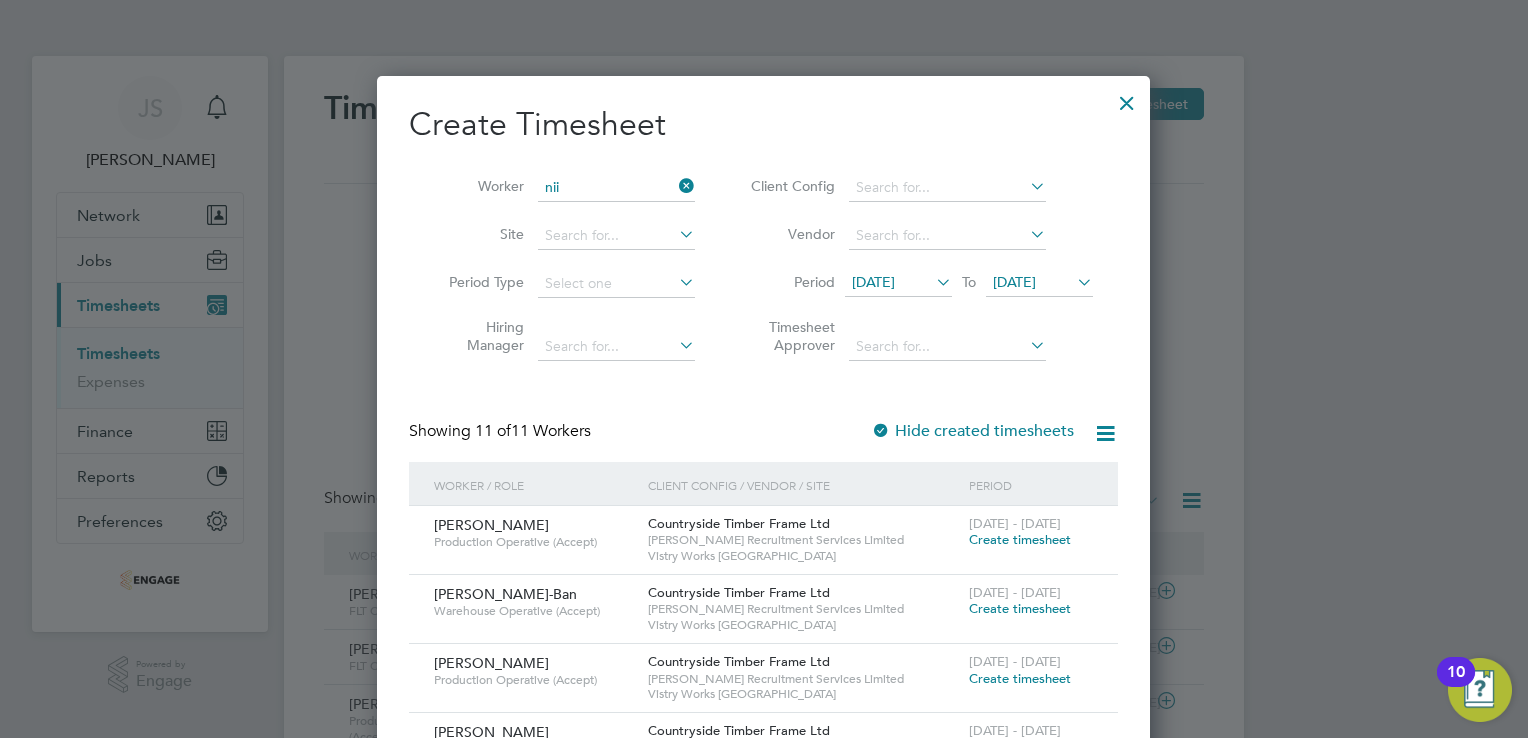 click on "[PERSON_NAME]" 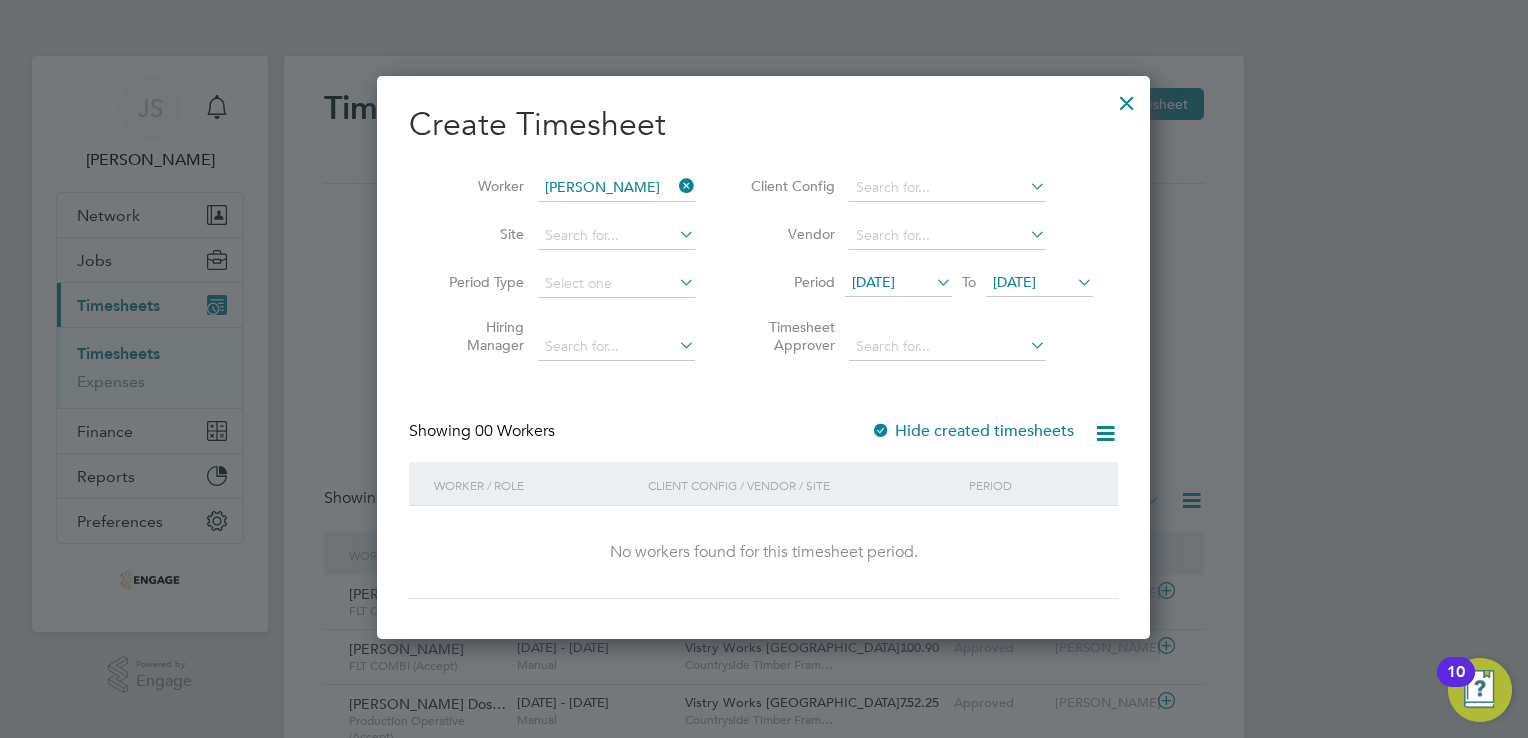 click at bounding box center (881, 432) 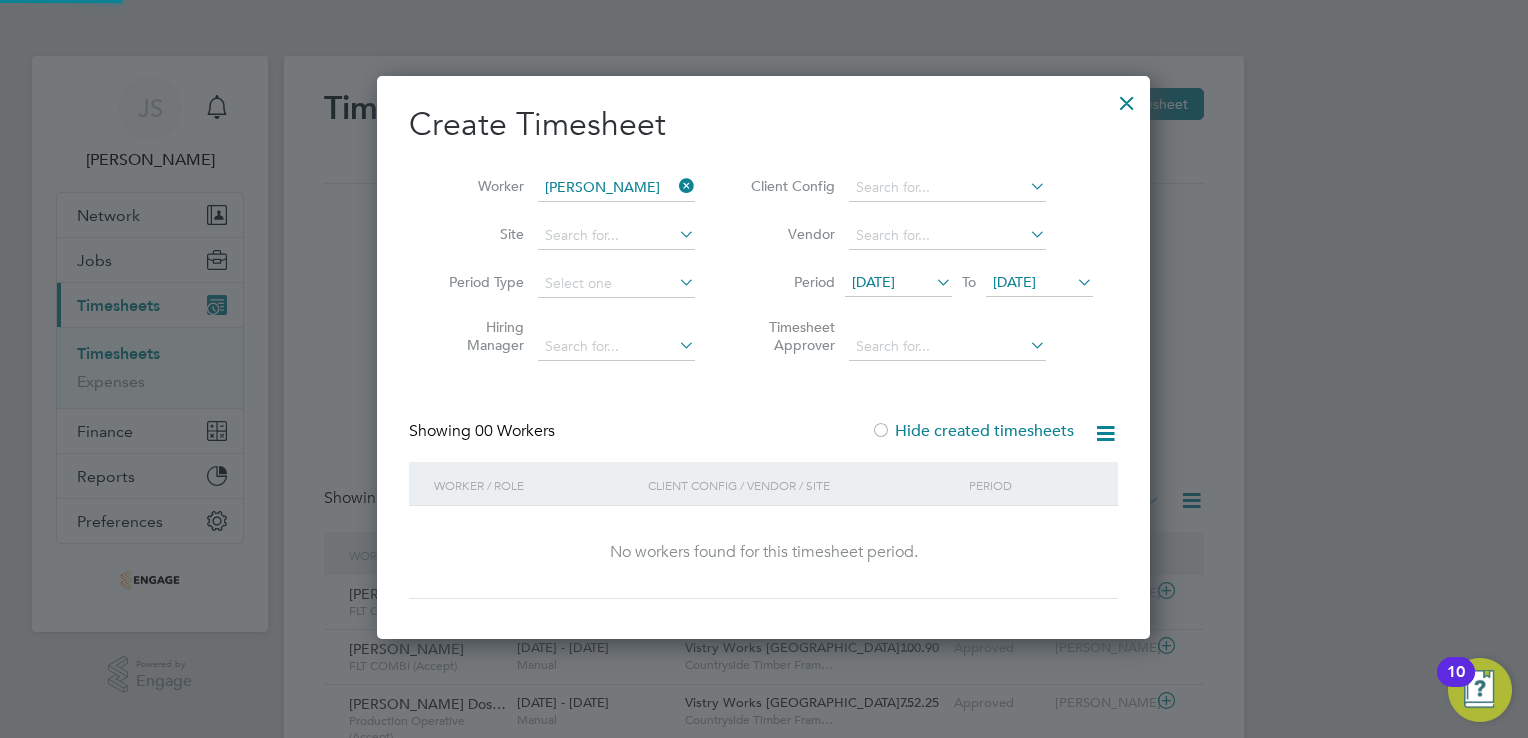 click at bounding box center (881, 432) 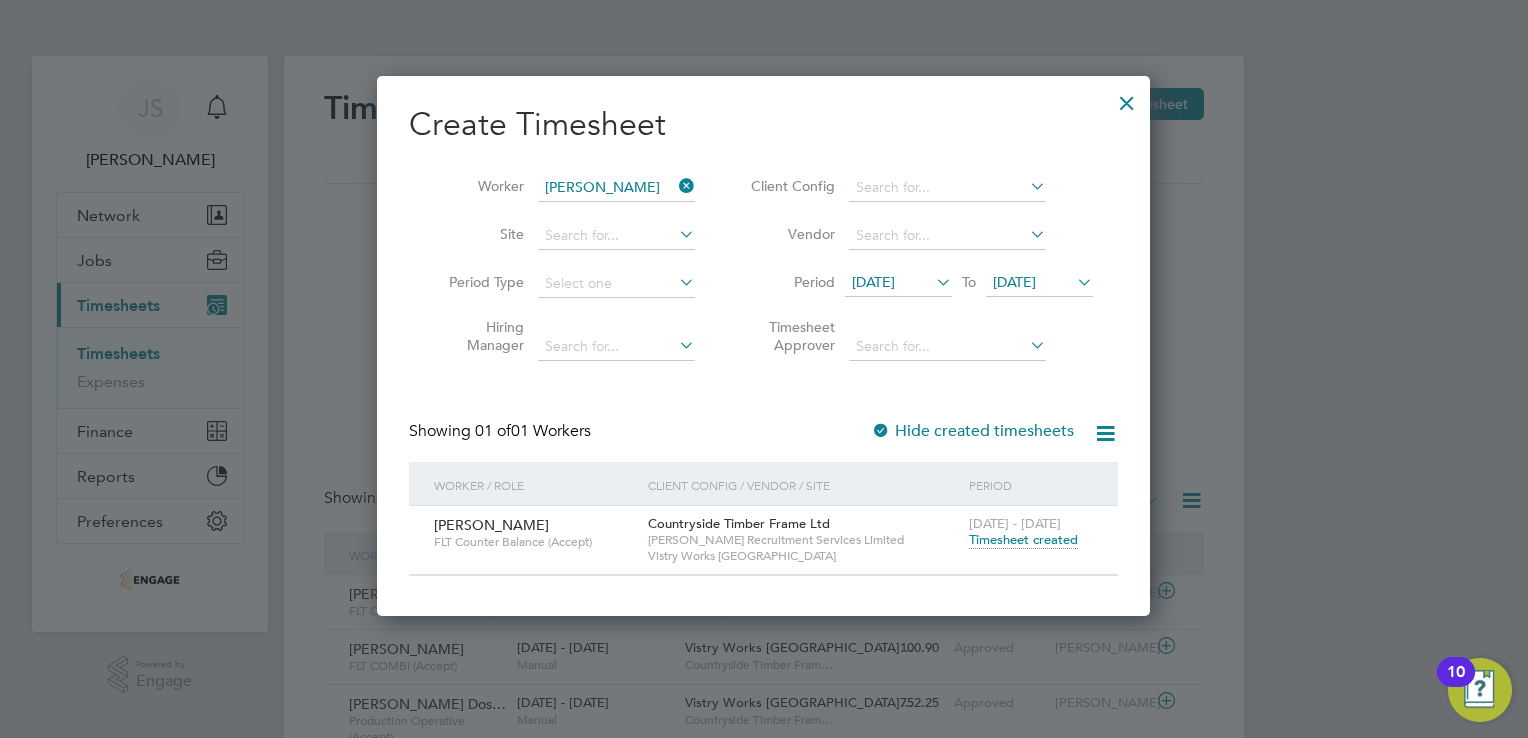 click on "Timesheet created" at bounding box center [1023, 540] 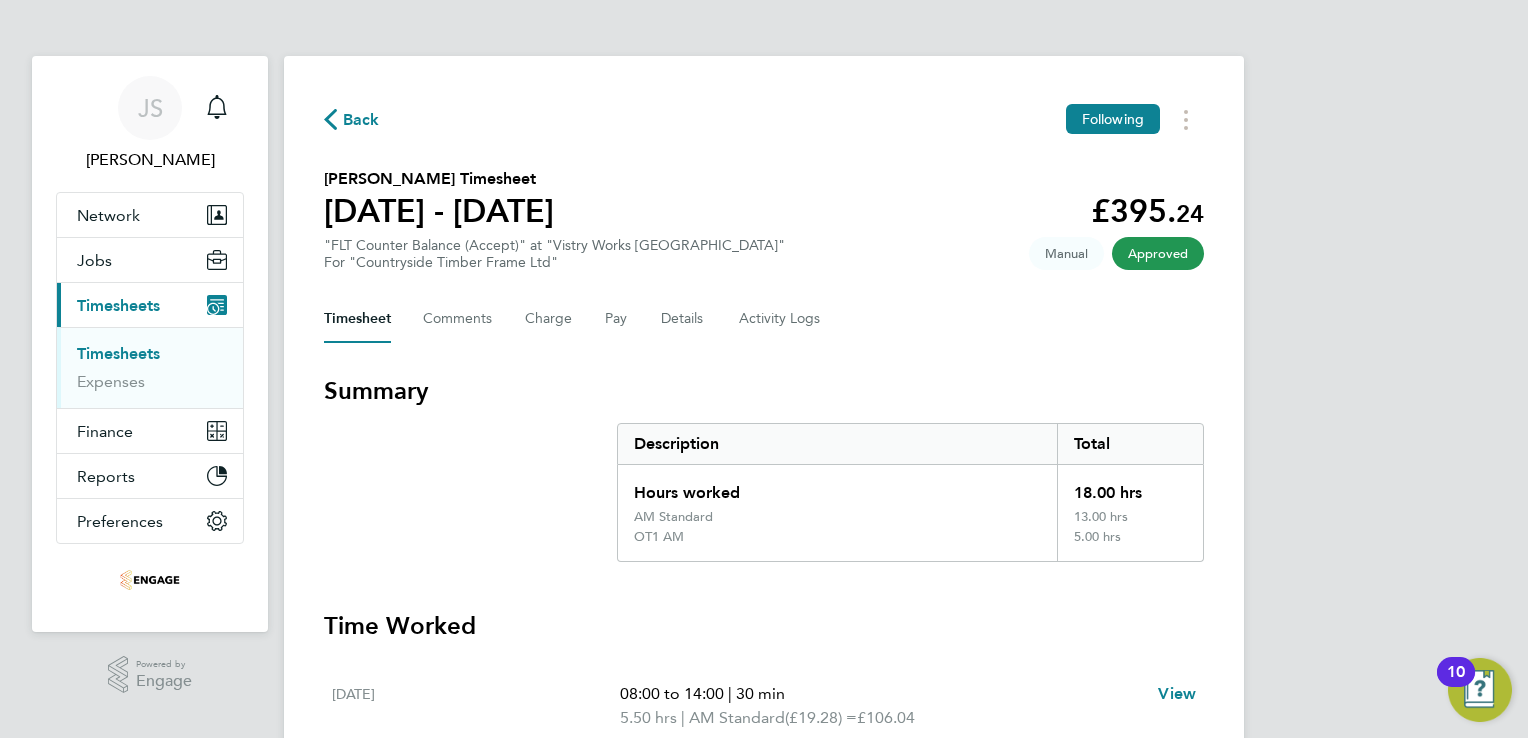 click on "Back" 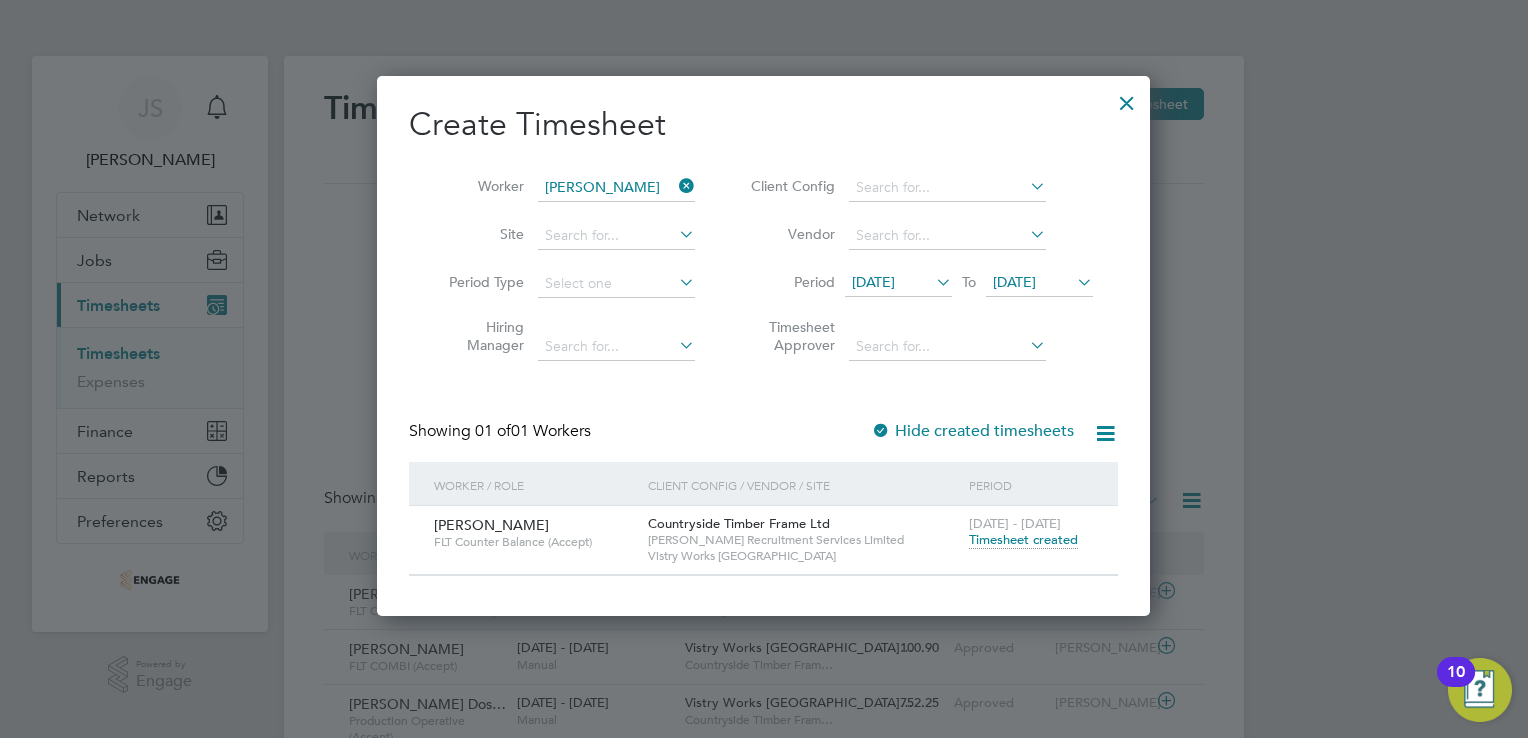 click at bounding box center [1127, 98] 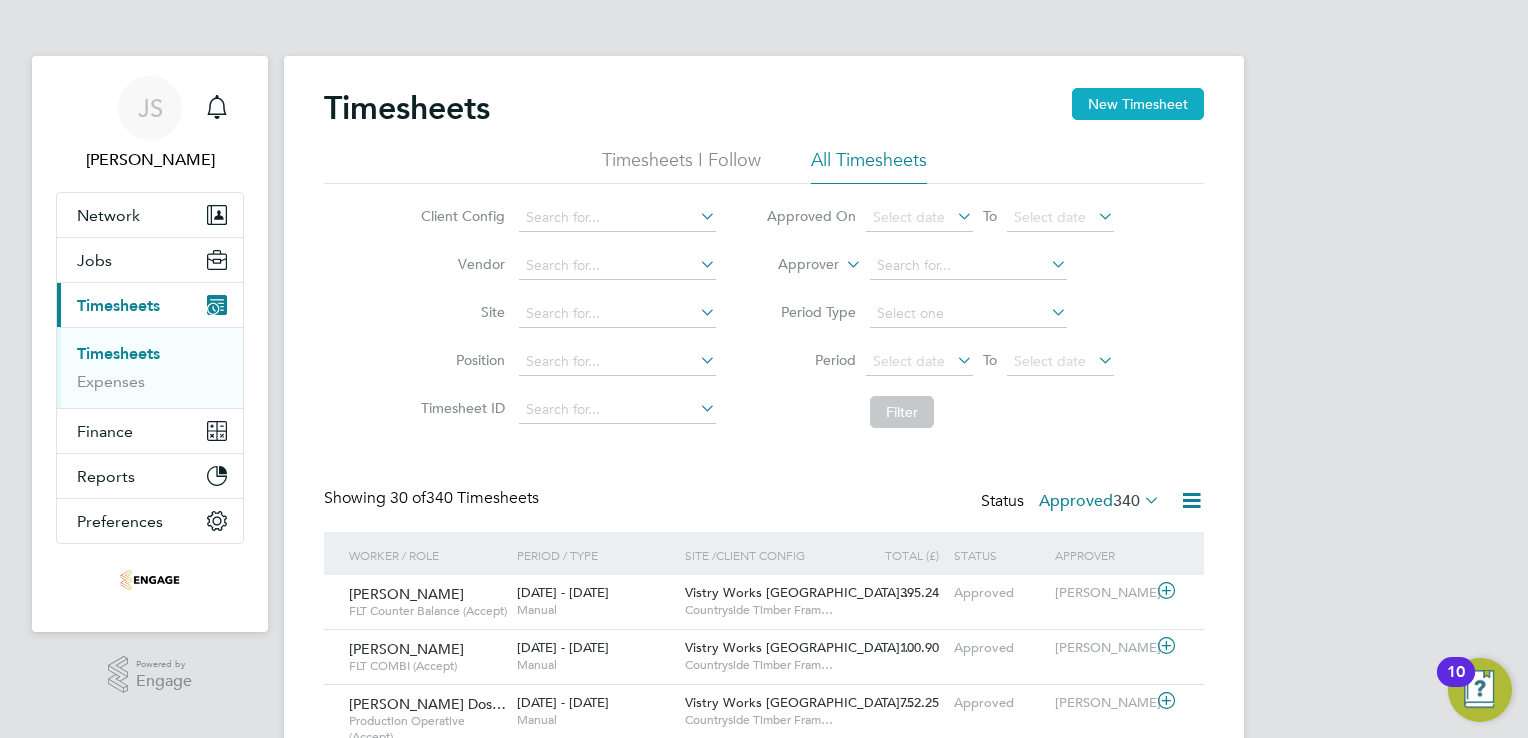 click on "New Timesheet" 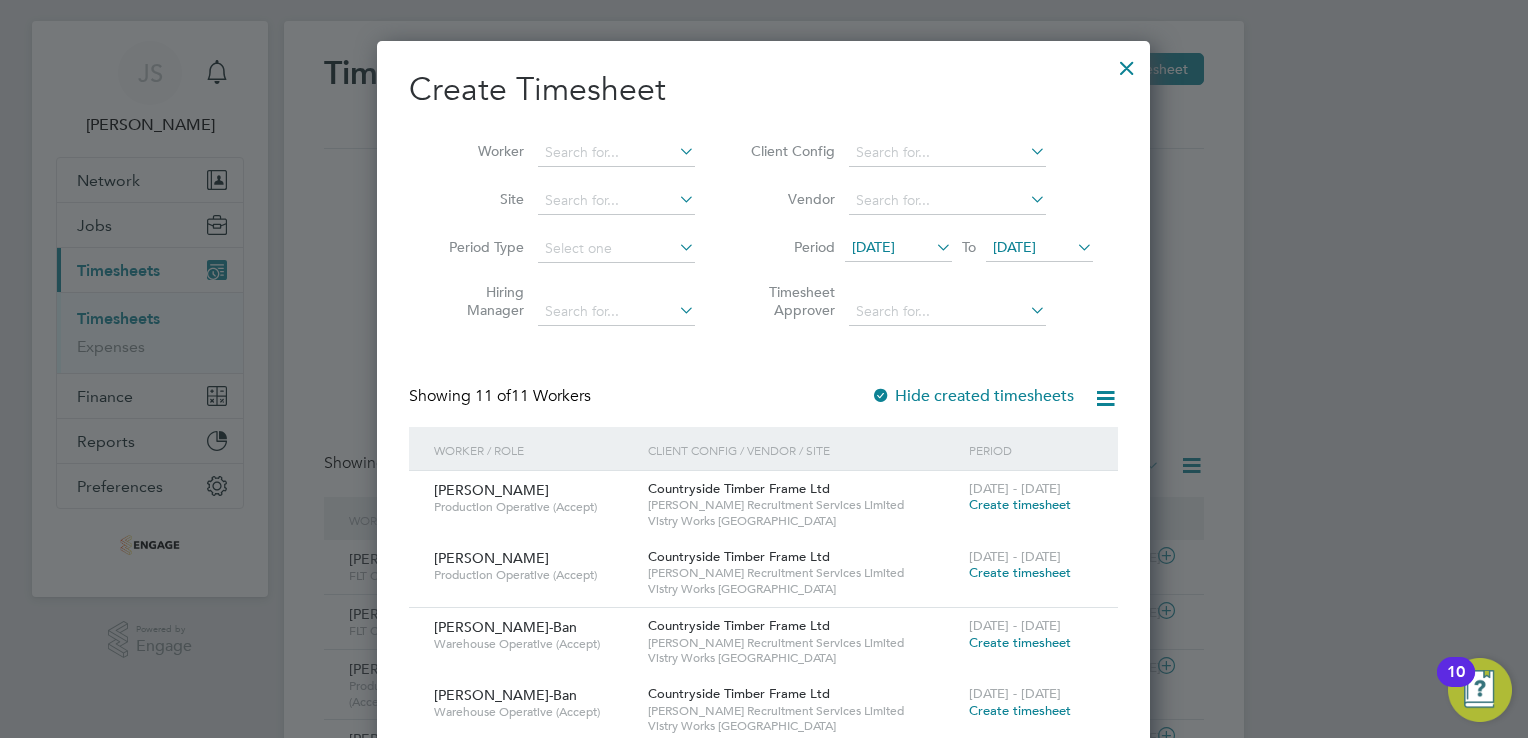 scroll, scrollTop: 0, scrollLeft: 0, axis: both 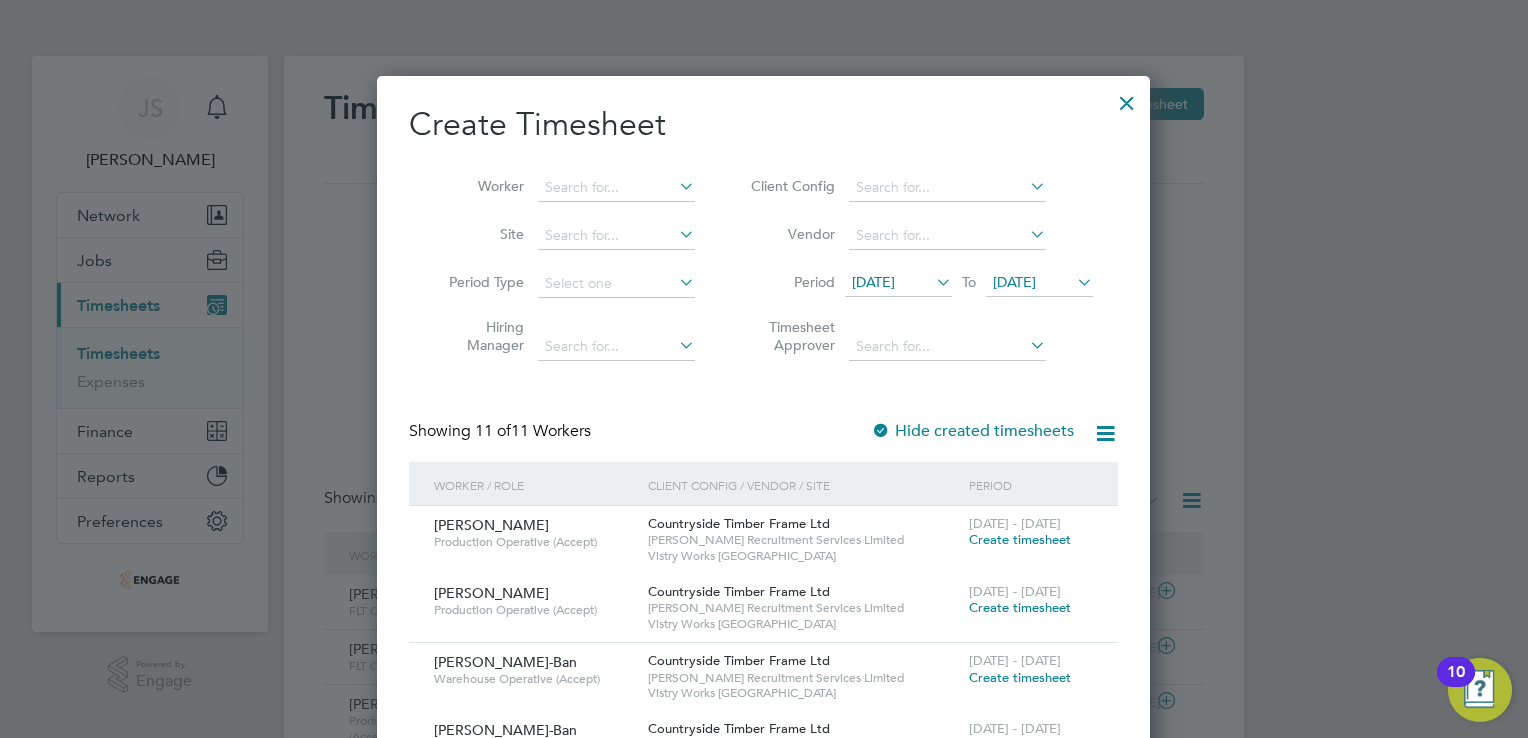 click on "Create Timesheet" at bounding box center (763, 125) 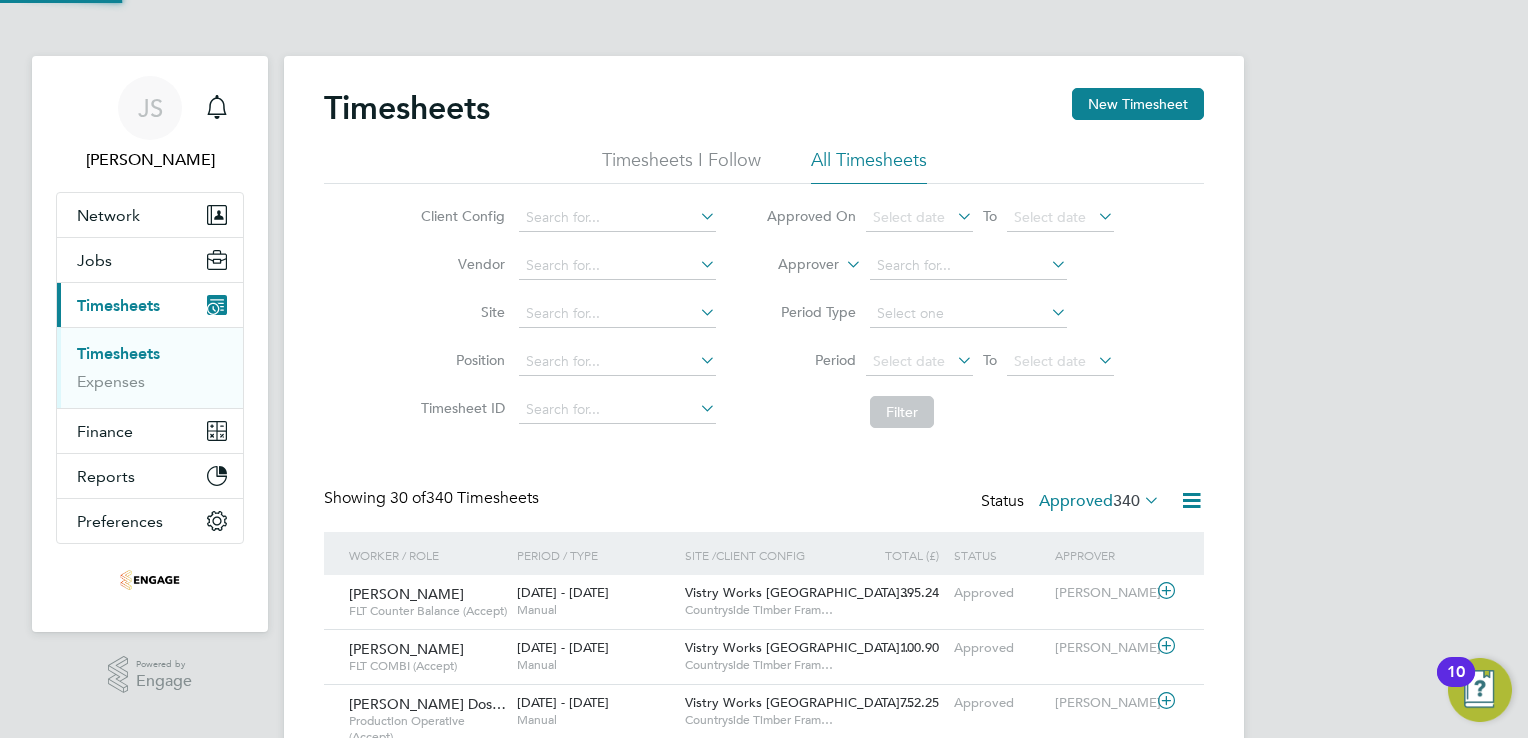 scroll, scrollTop: 9, scrollLeft: 10, axis: both 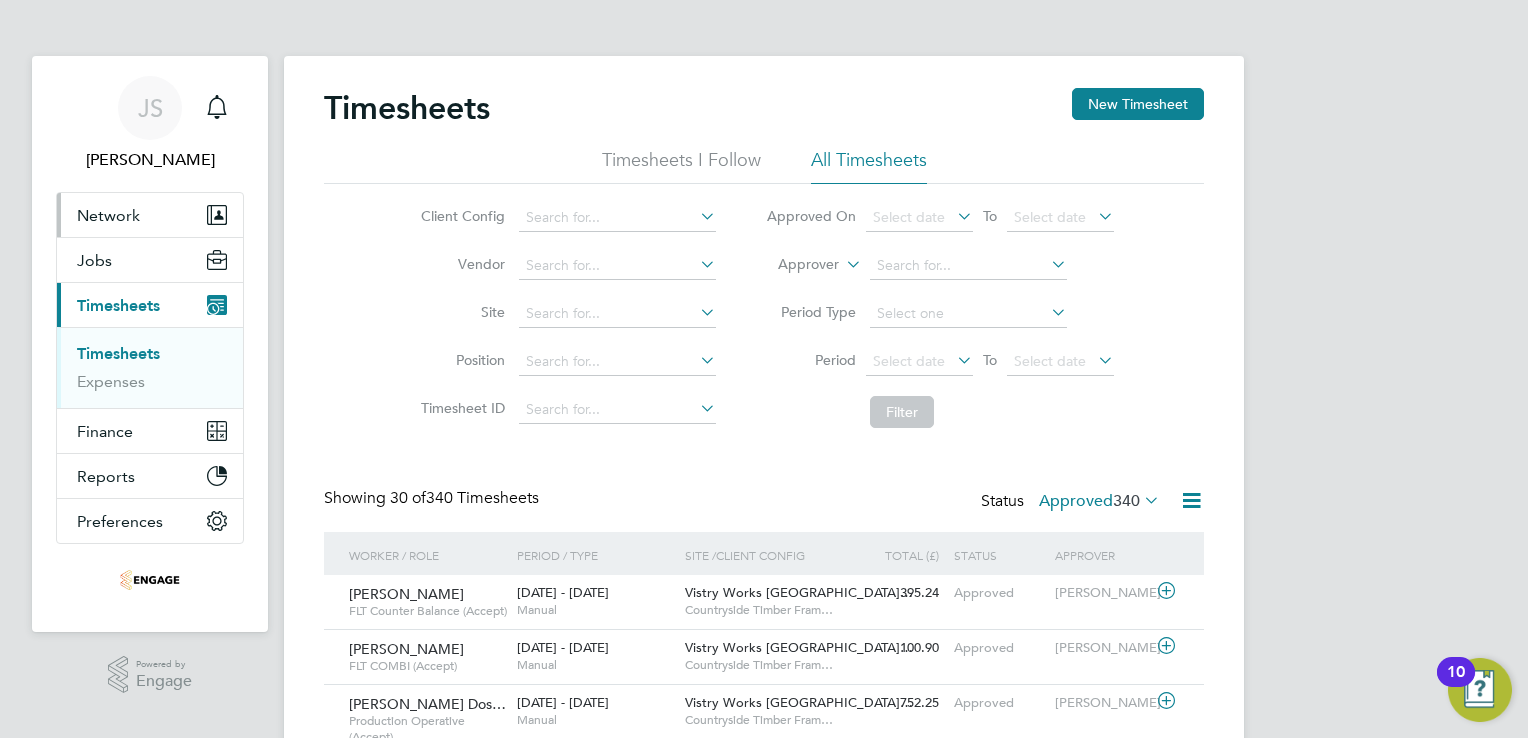 click on "Network" at bounding box center [150, 215] 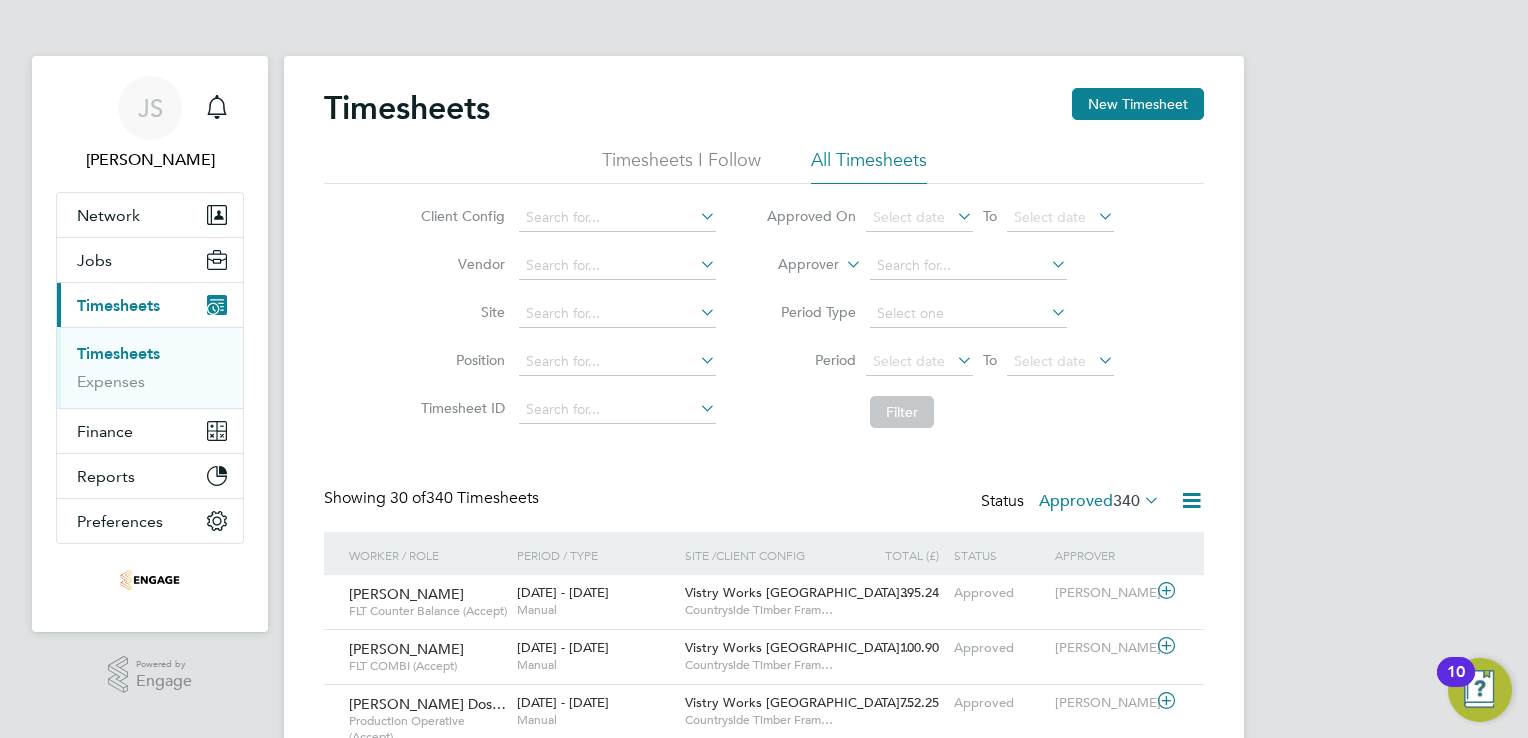click on "Timesheets New Timesheet Timesheets I Follow All Timesheets Client Config   Vendor   Site   Position   Timesheet ID   Approved On
Select date
To
Select date
Approver     Period Type   Period
Select date
To
Select date
Filter Showing   30 of  340 Timesheets Status  Approved  340  Worker / Role Worker / Period Period / Type Site /  Client Config Total (£)   Total / Status Status Approver [PERSON_NAME]   FLT Counter Balance (Accept)   [DATE] - [DATE] [DATE] - [DATE]   Manual Vistry Works East Midla…     Countryside Timber Fram… 395.24 Approved Approved [PERSON_NAME] [PERSON_NAME]   FLT COMBI (Accept)   [DATE] - [DATE] [DATE] - [DATE]   Manual Vistry Works [GEOGRAPHIC_DATA]…     Countryside Timber Fram… 100.90 Approved Approved [PERSON_NAME] [PERSON_NAME] Dos…   Production Operative (Accept)   [DATE] - [DATE] [DATE] - [DATE]   Manual Vistry Works [GEOGRAPHIC_DATA]…     Countryside Timber Fram… 752.25 Approved Approved [PERSON_NAME] [PERSON_NAME]     [DATE] - [DATE]" 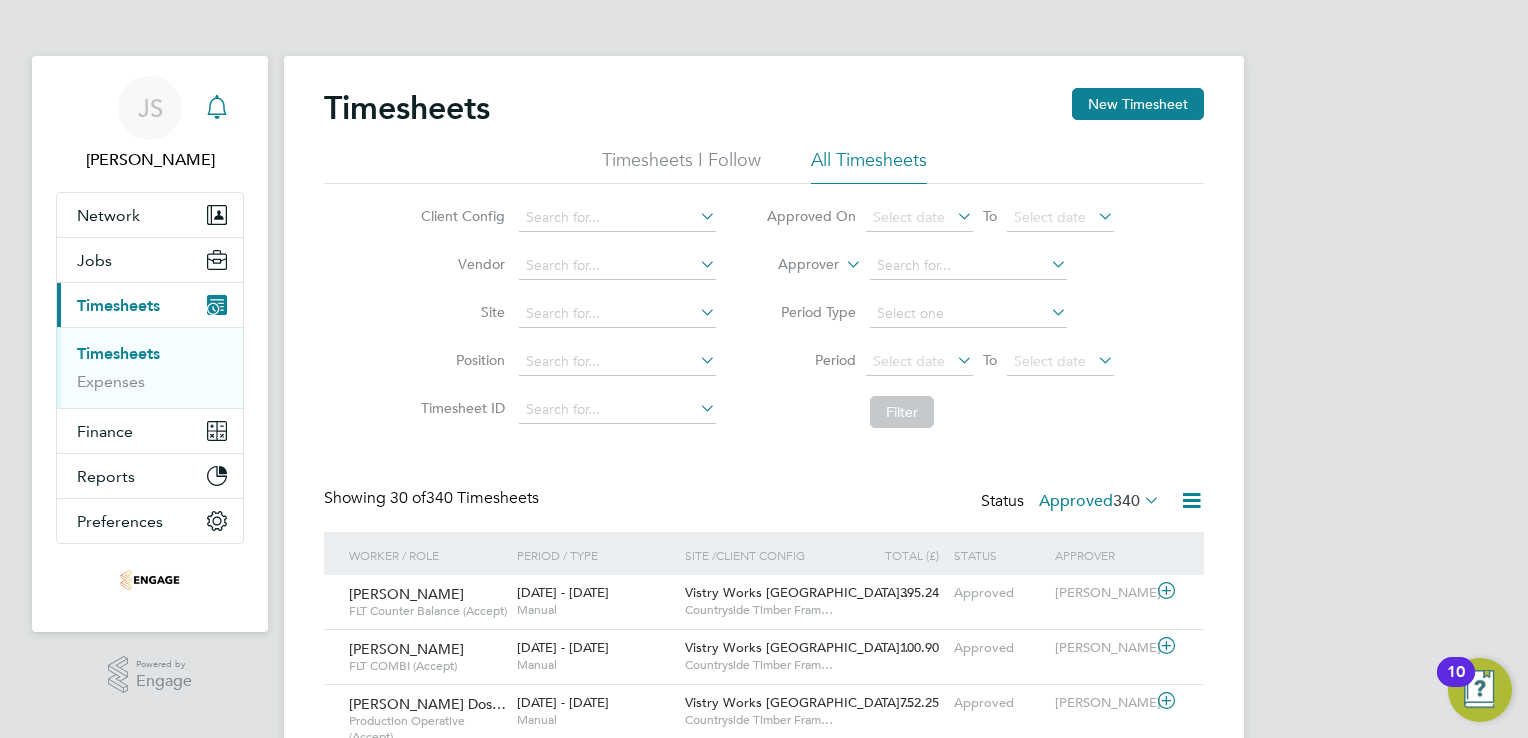 click 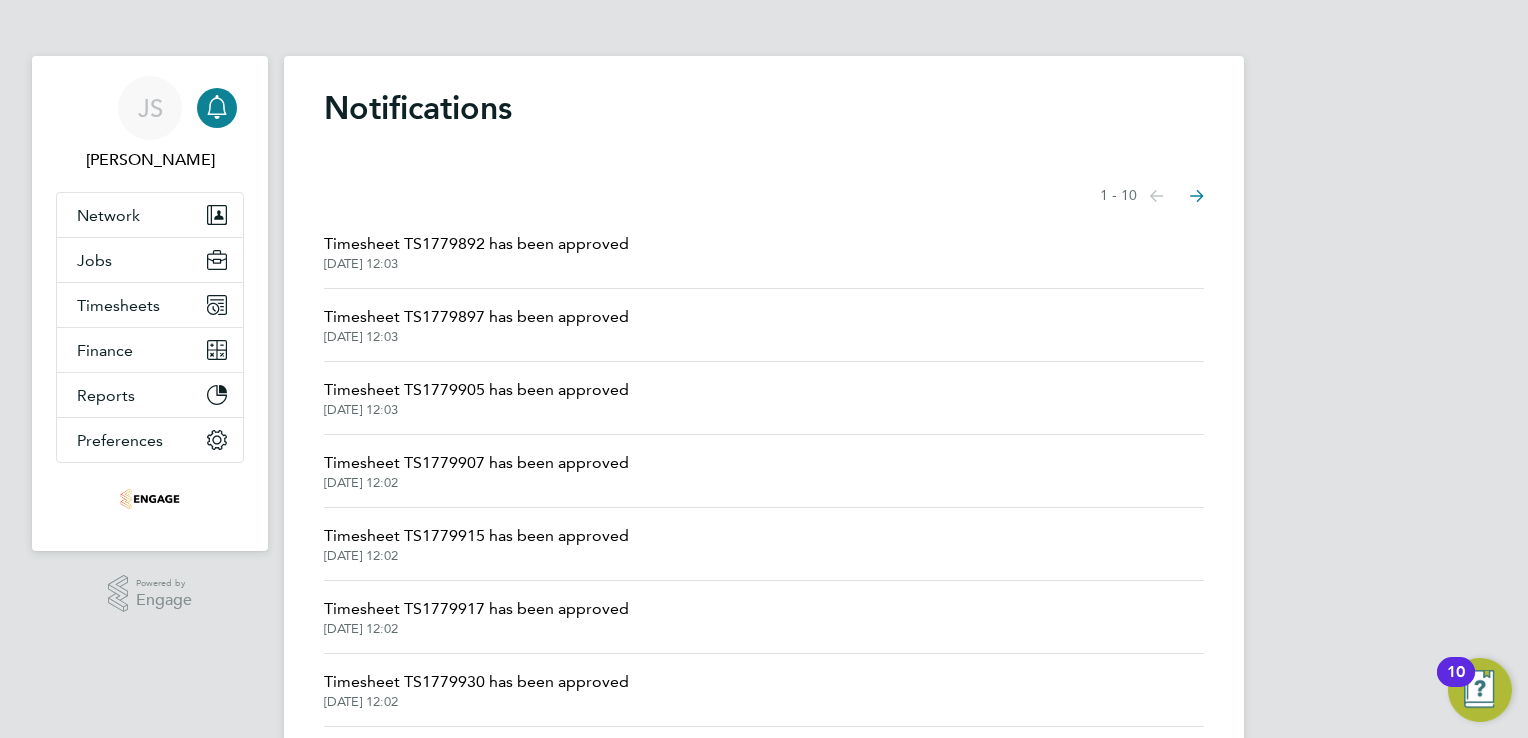 click 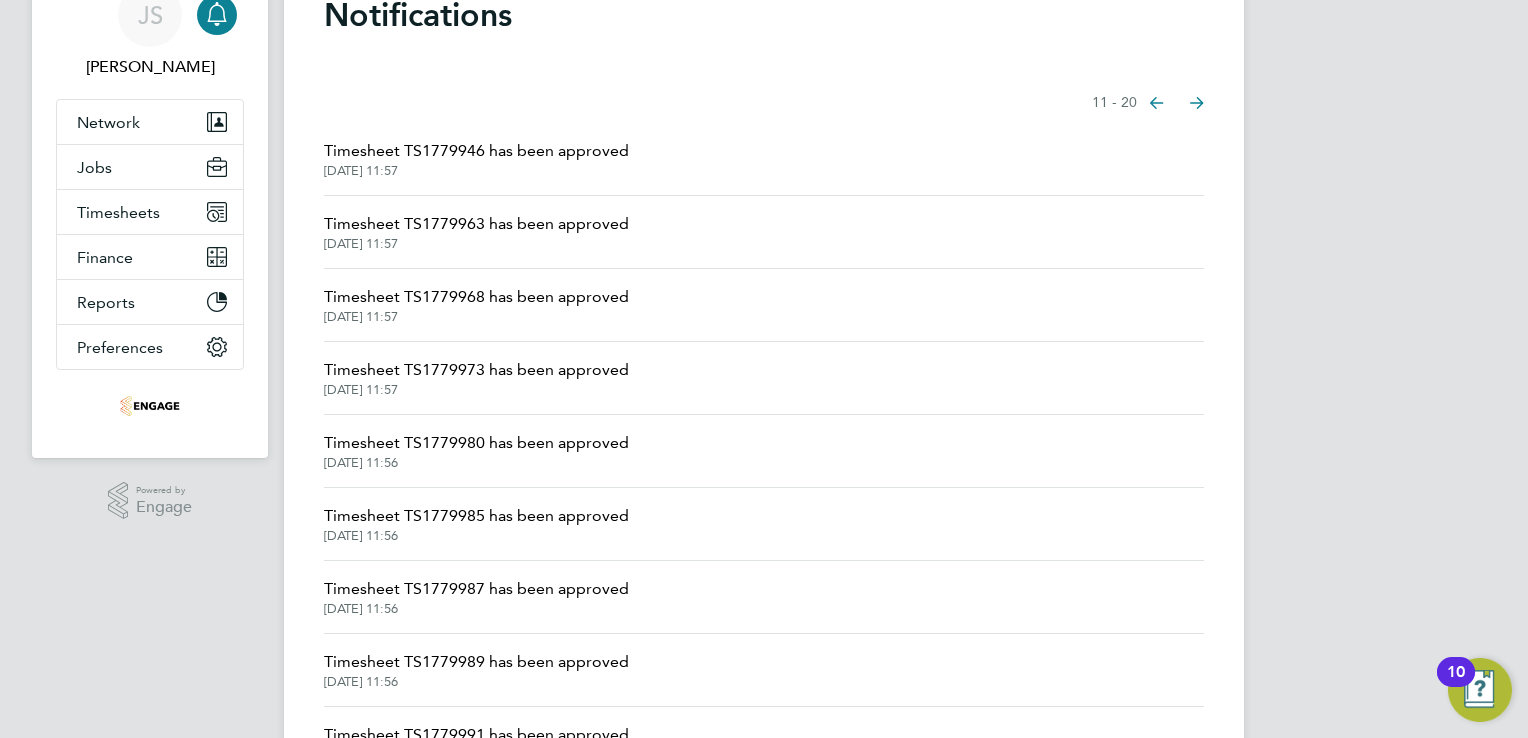 scroll, scrollTop: 0, scrollLeft: 0, axis: both 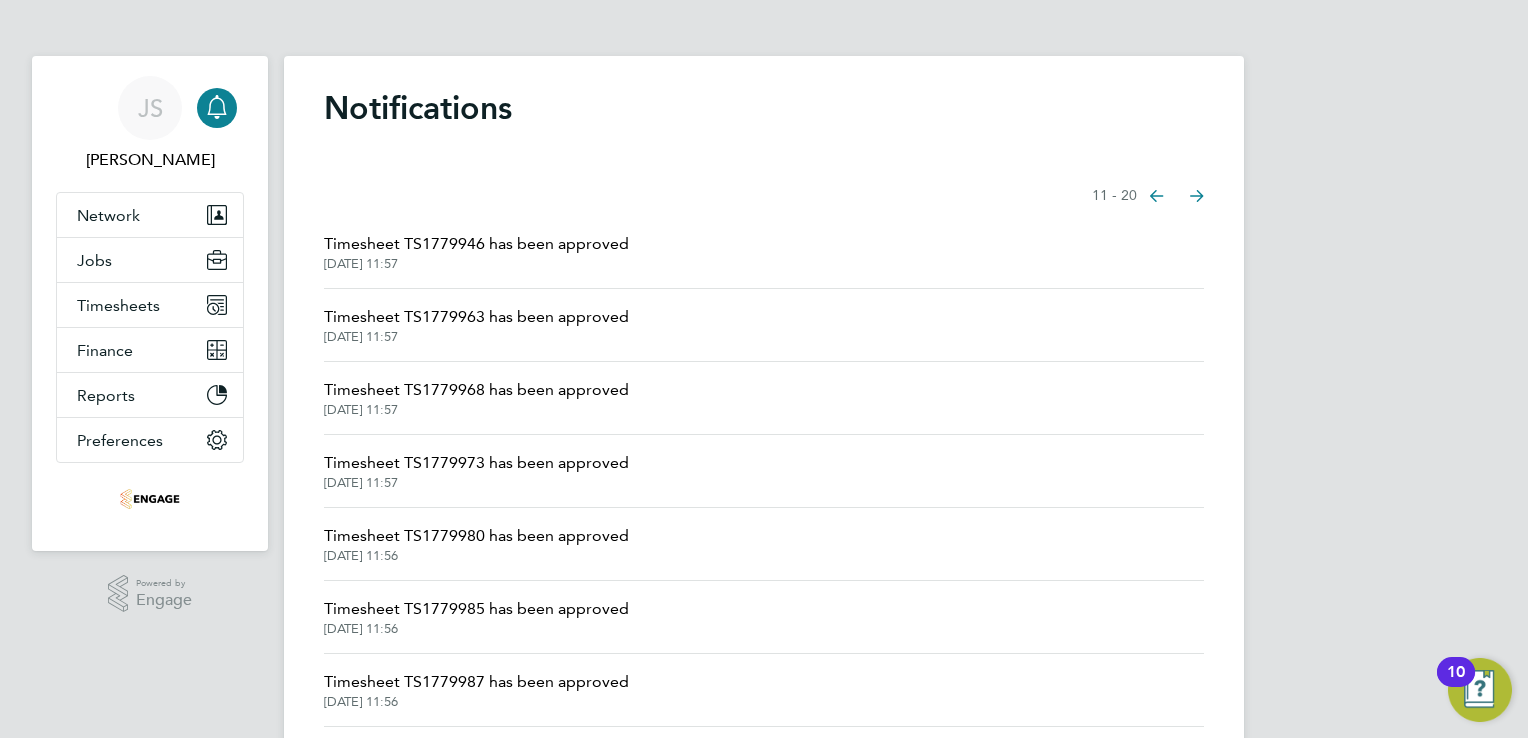click on "Next page" 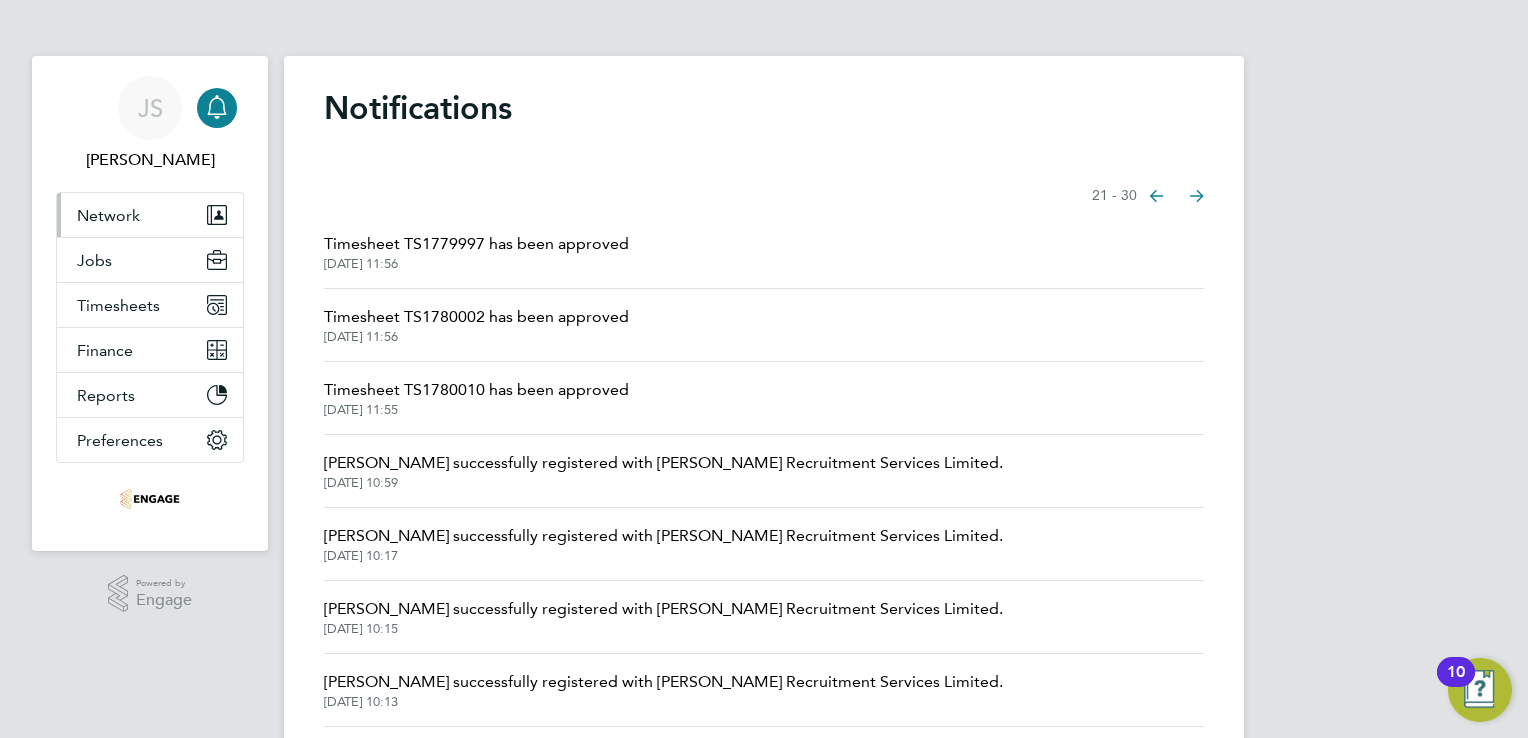click on "Network" at bounding box center (108, 215) 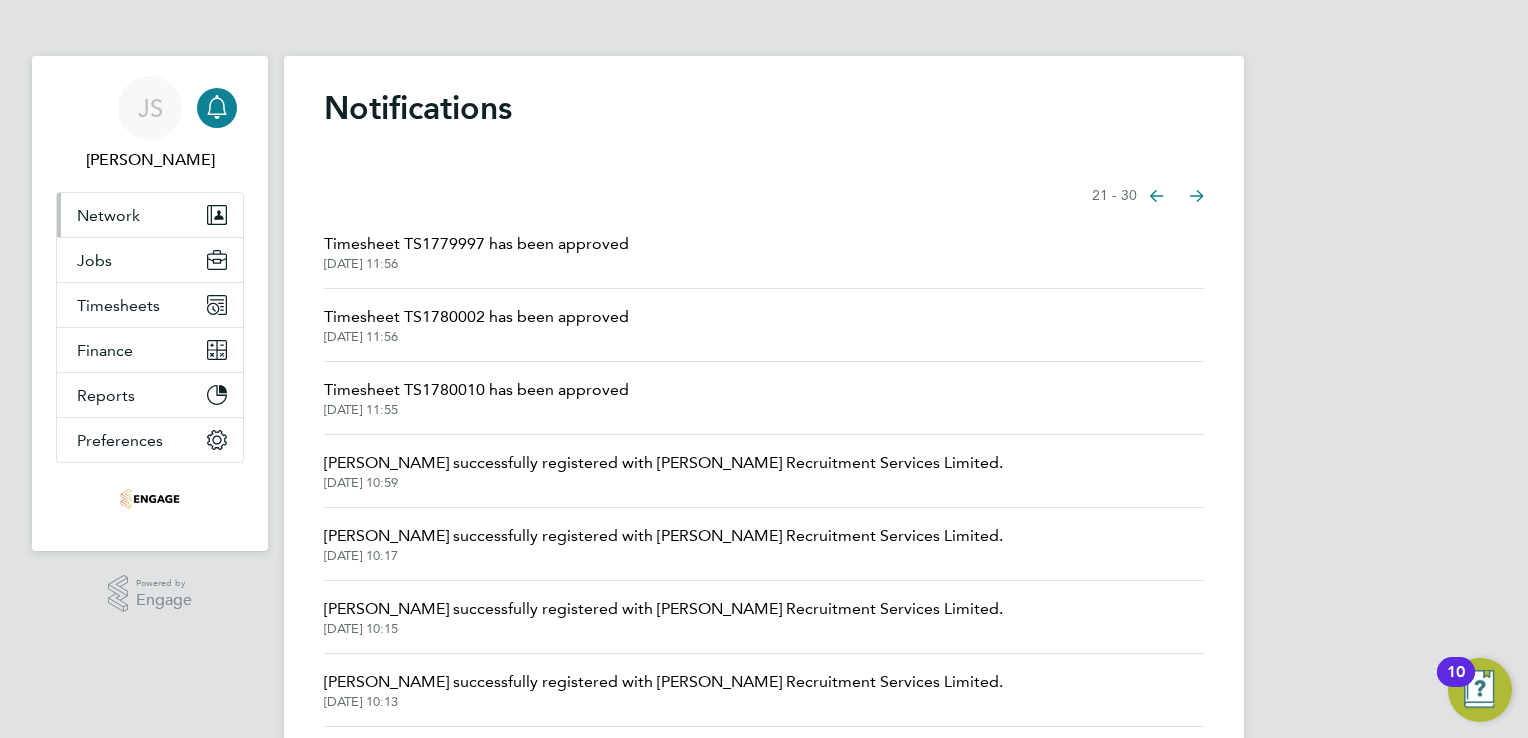 click on "Network" at bounding box center [108, 215] 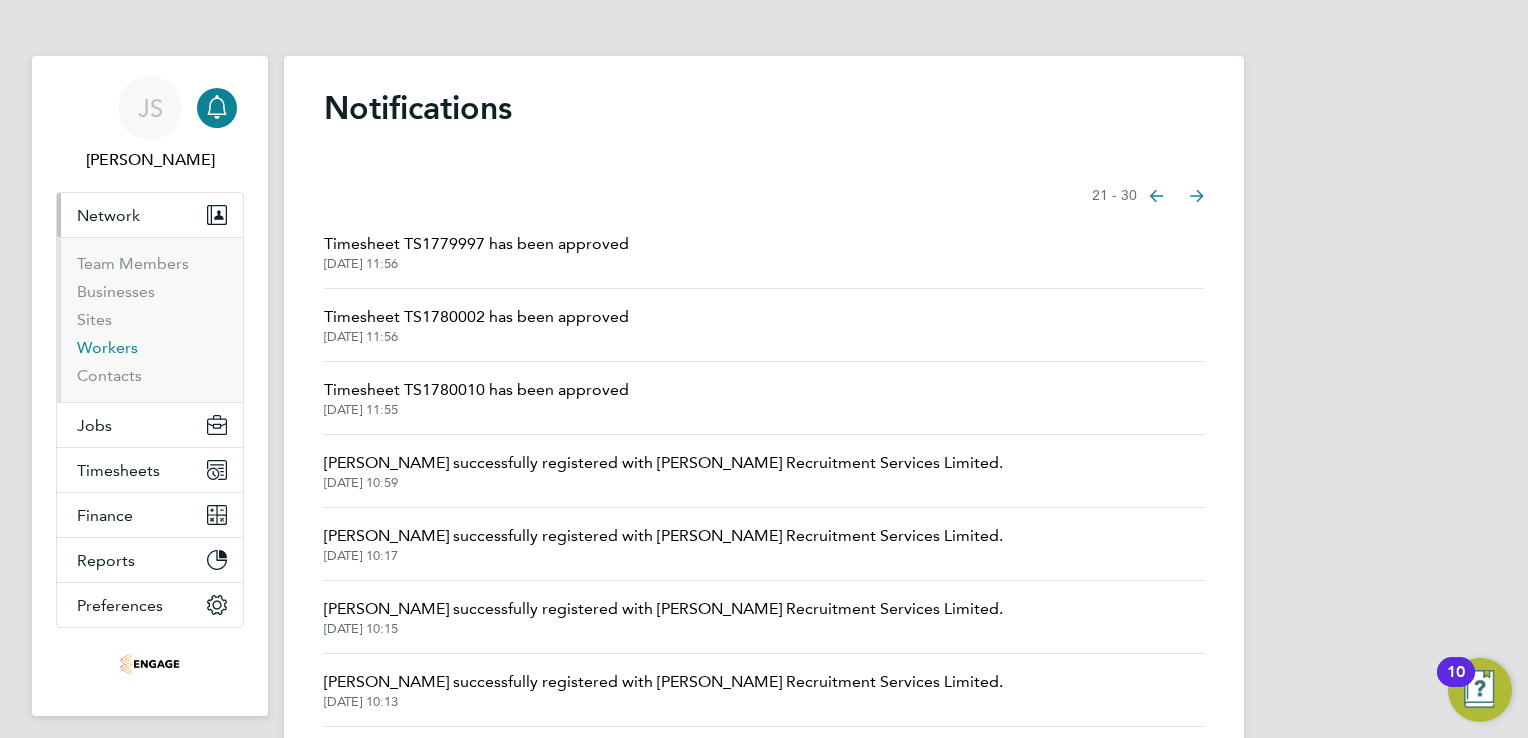 click on "Workers" at bounding box center (107, 347) 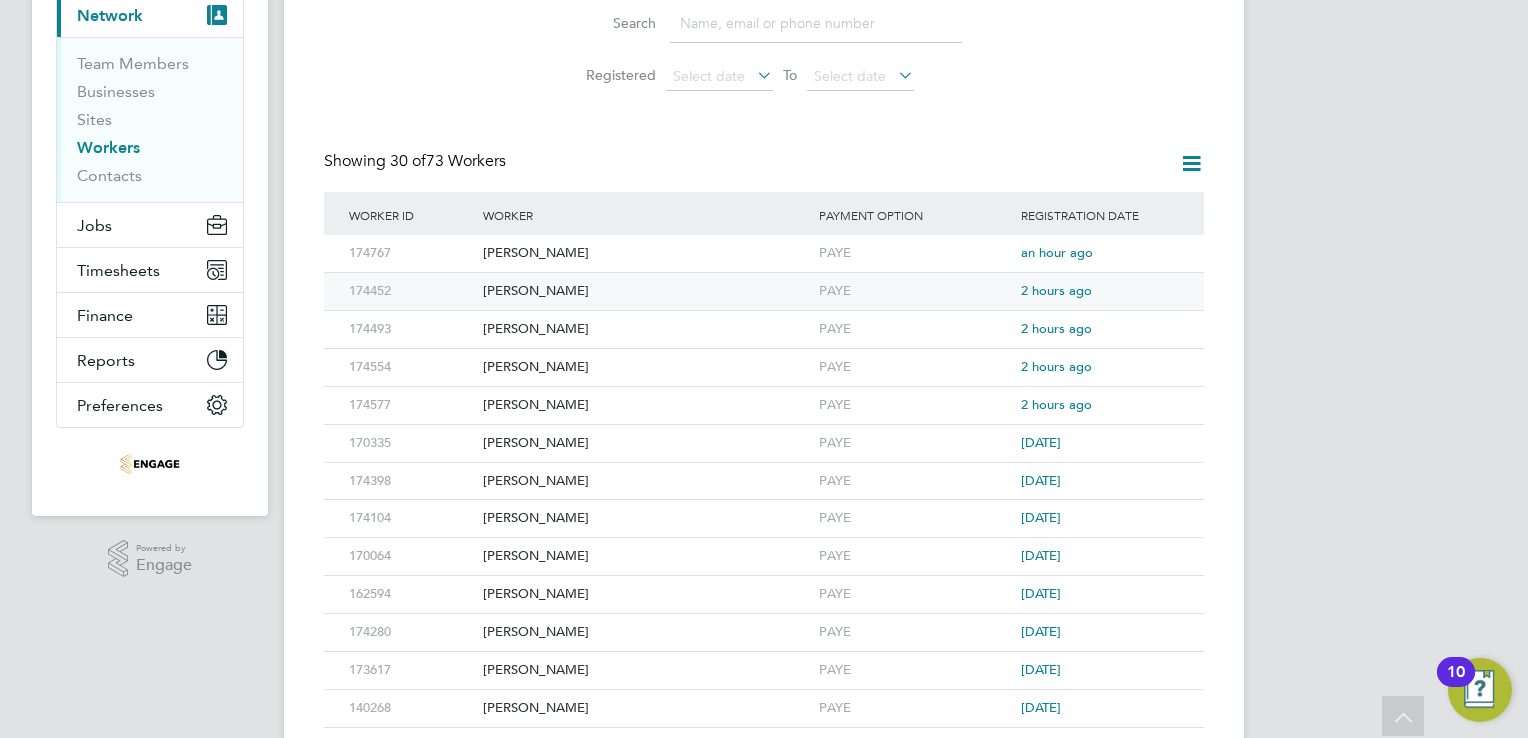 scroll, scrollTop: 192, scrollLeft: 0, axis: vertical 